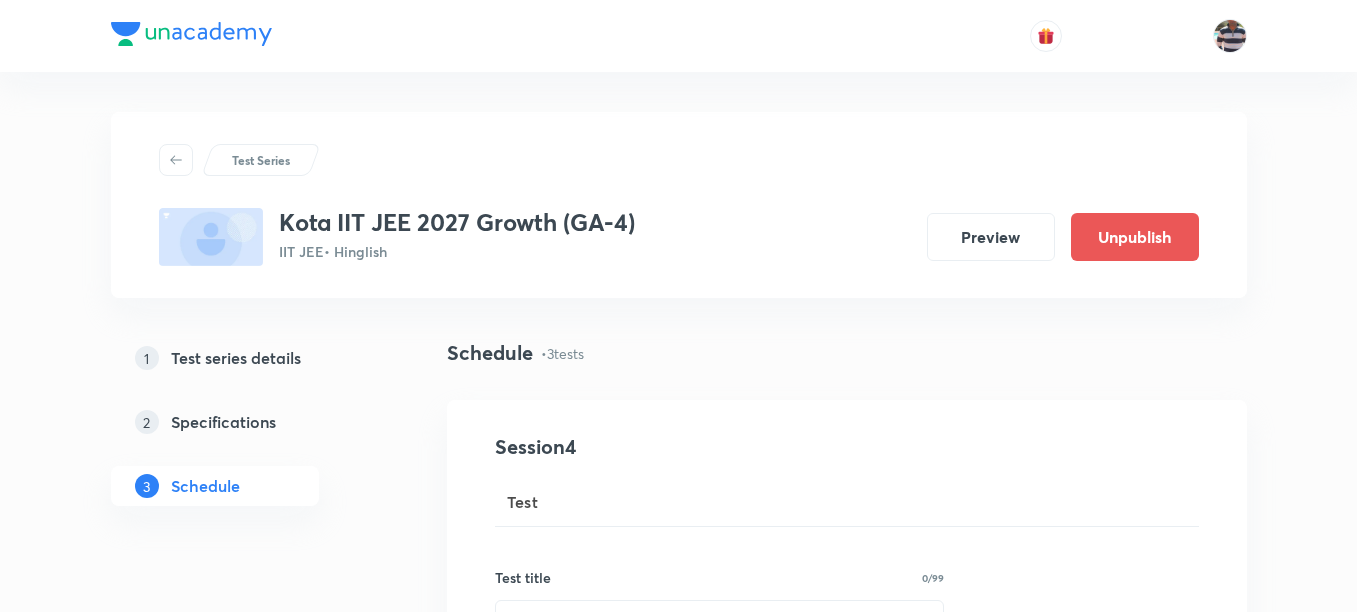 scroll, scrollTop: 0, scrollLeft: 0, axis: both 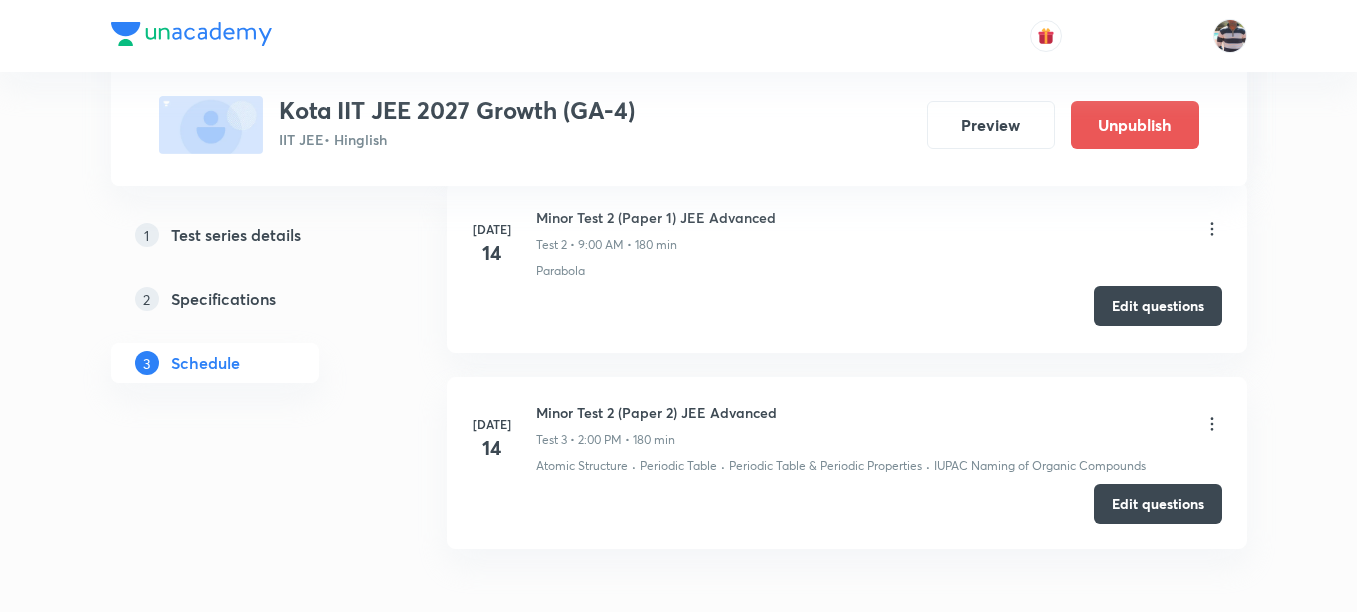 click on "Edit questions" at bounding box center [1158, 306] 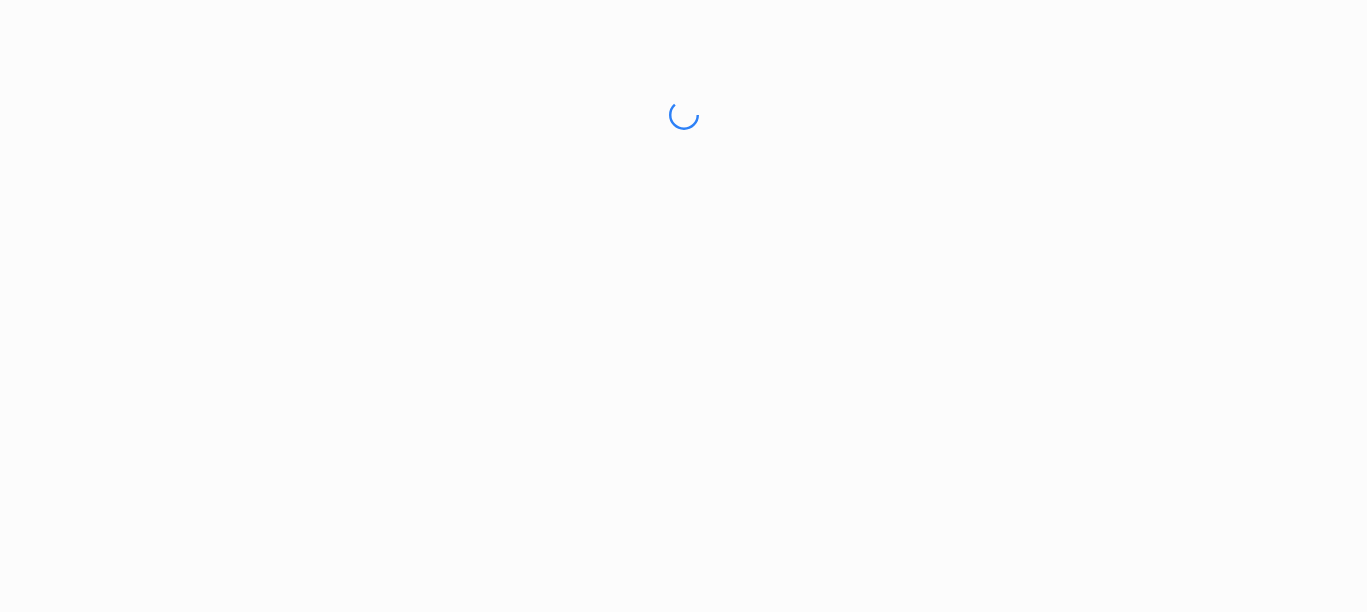 scroll, scrollTop: 0, scrollLeft: 0, axis: both 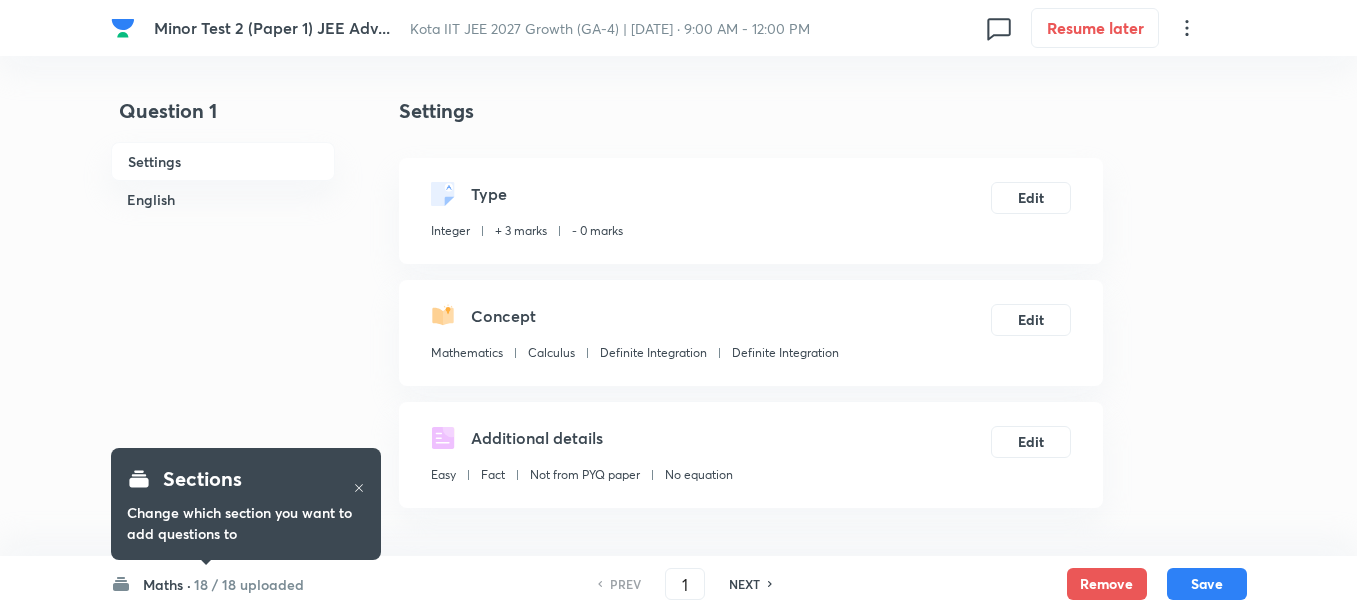 click 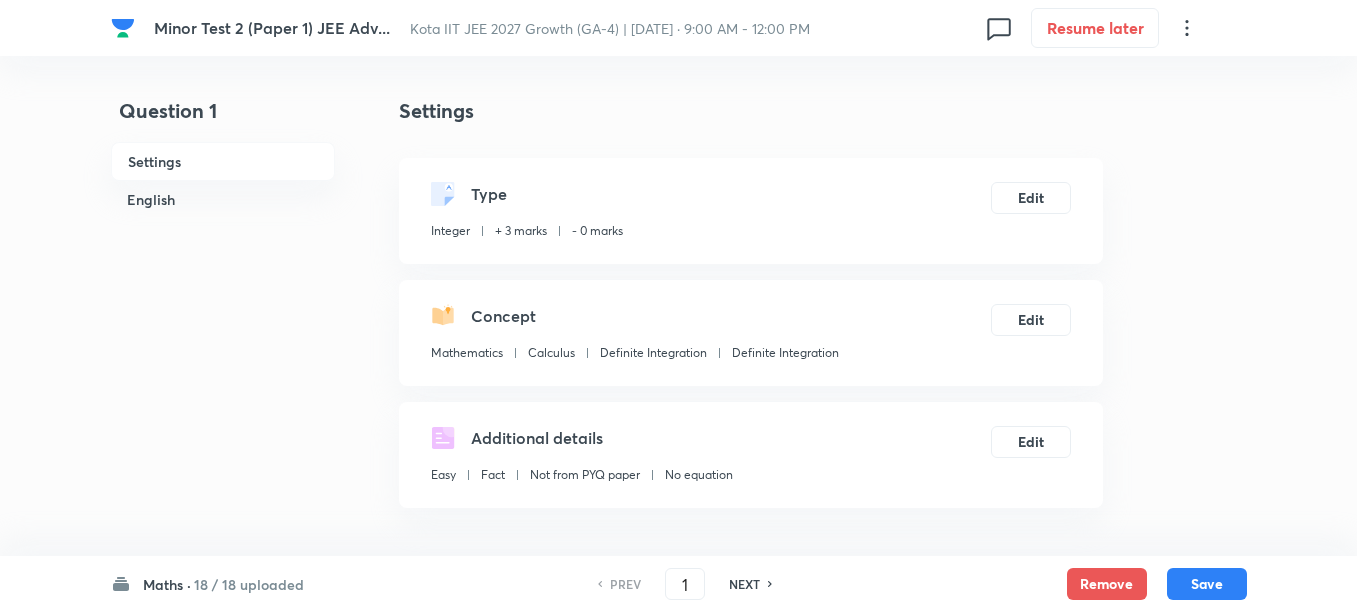 click on "Maths ·" at bounding box center [167, 584] 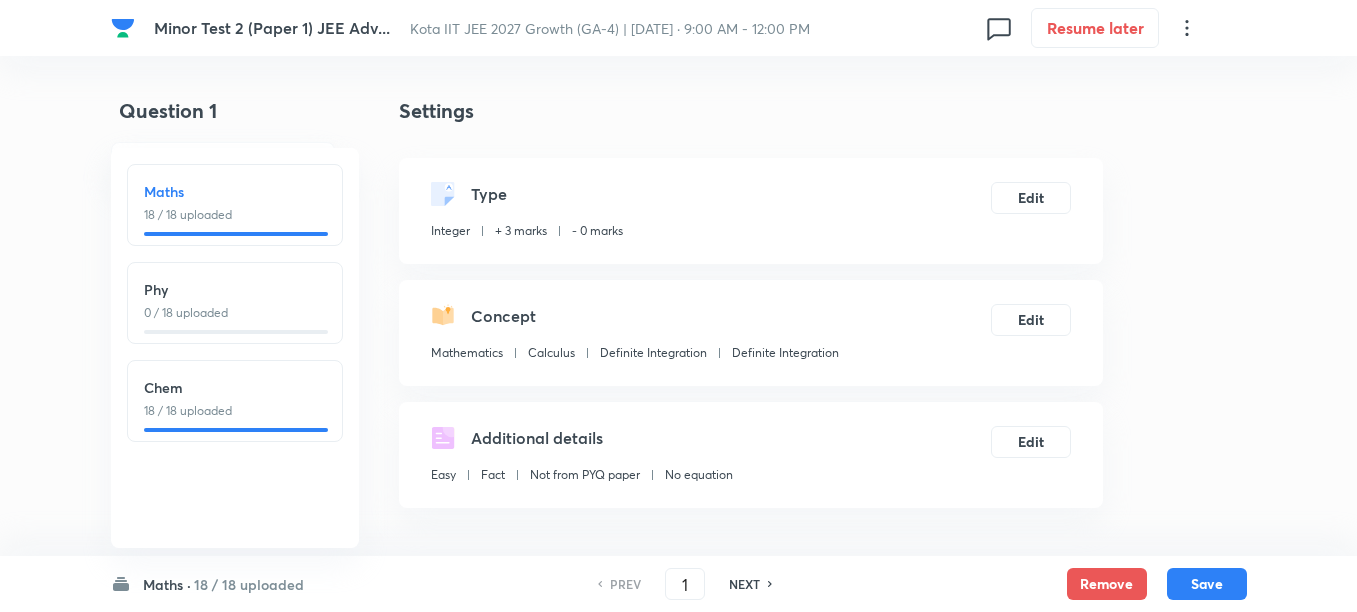 click on "0 / 18 uploaded" at bounding box center [235, 313] 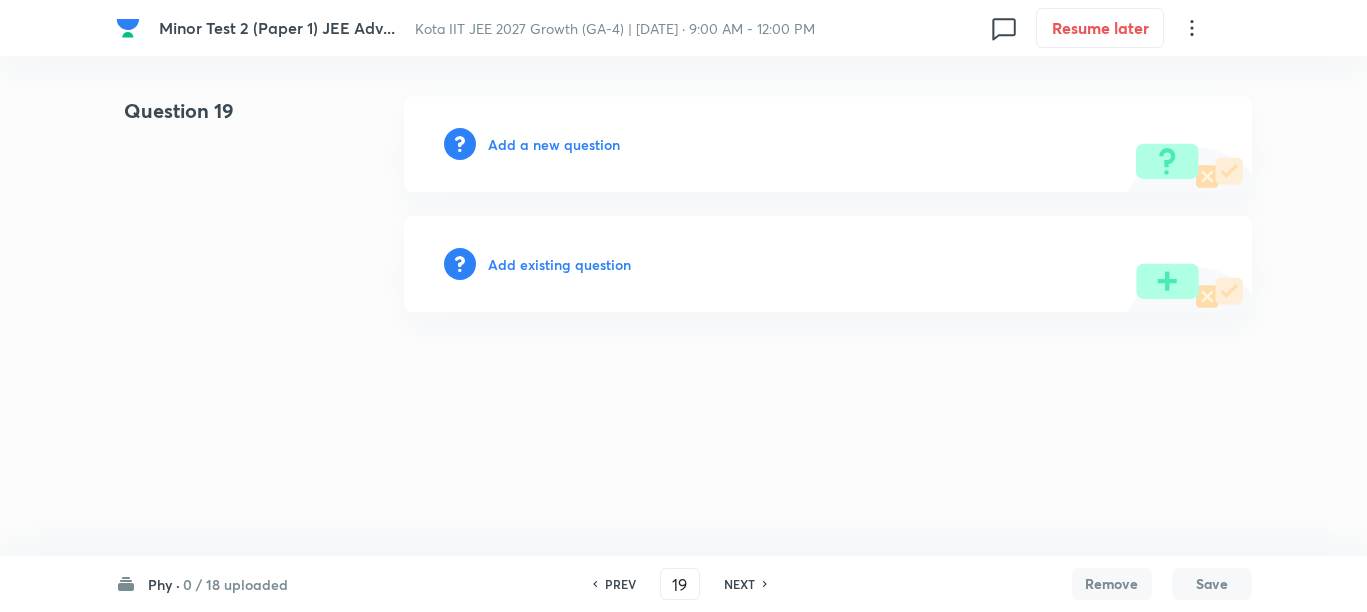 click on "Add a new question" at bounding box center (554, 144) 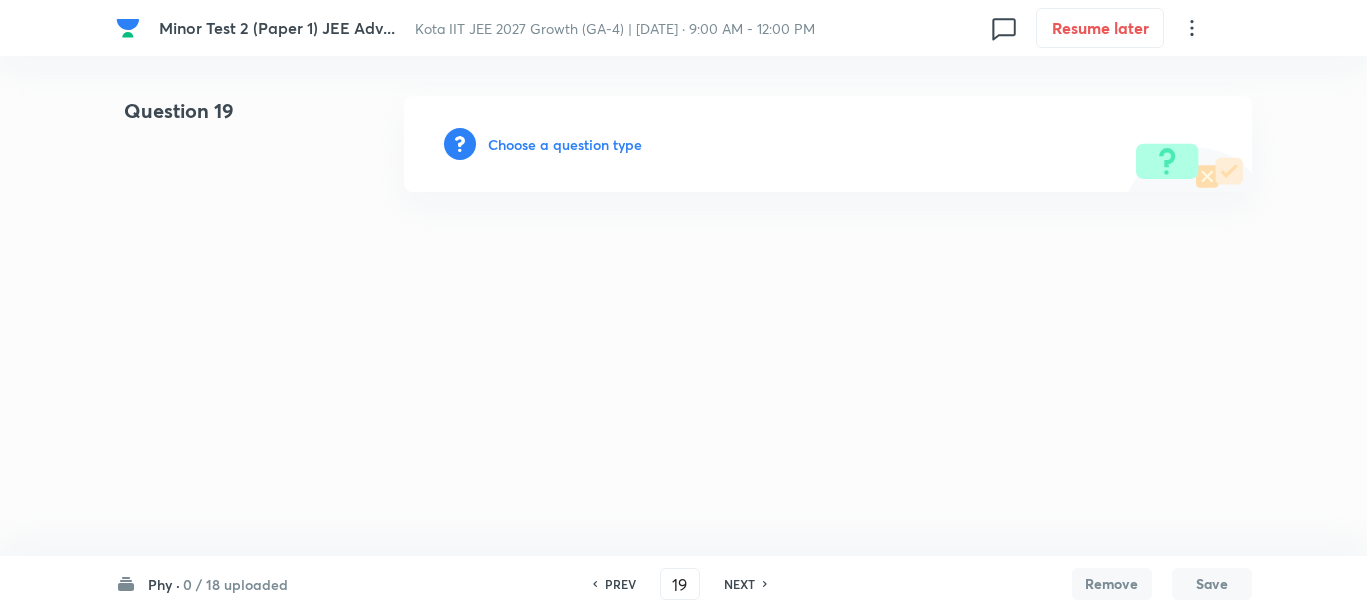click on "Choose a question type" at bounding box center (565, 144) 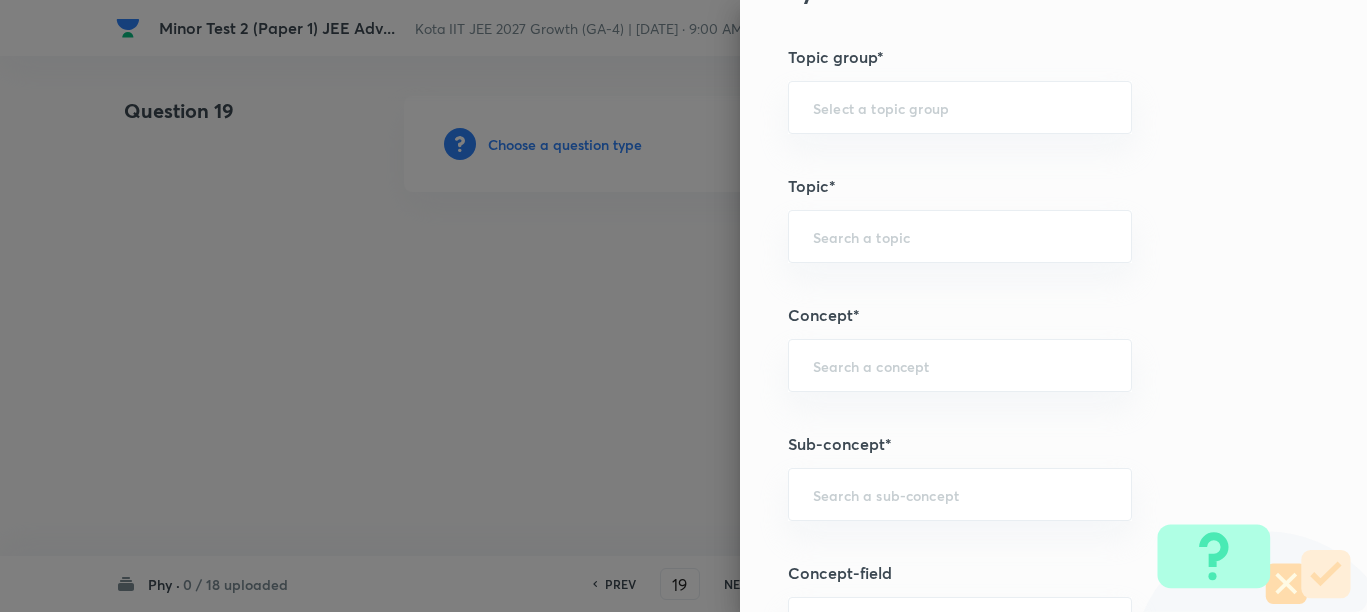 scroll, scrollTop: 1000, scrollLeft: 0, axis: vertical 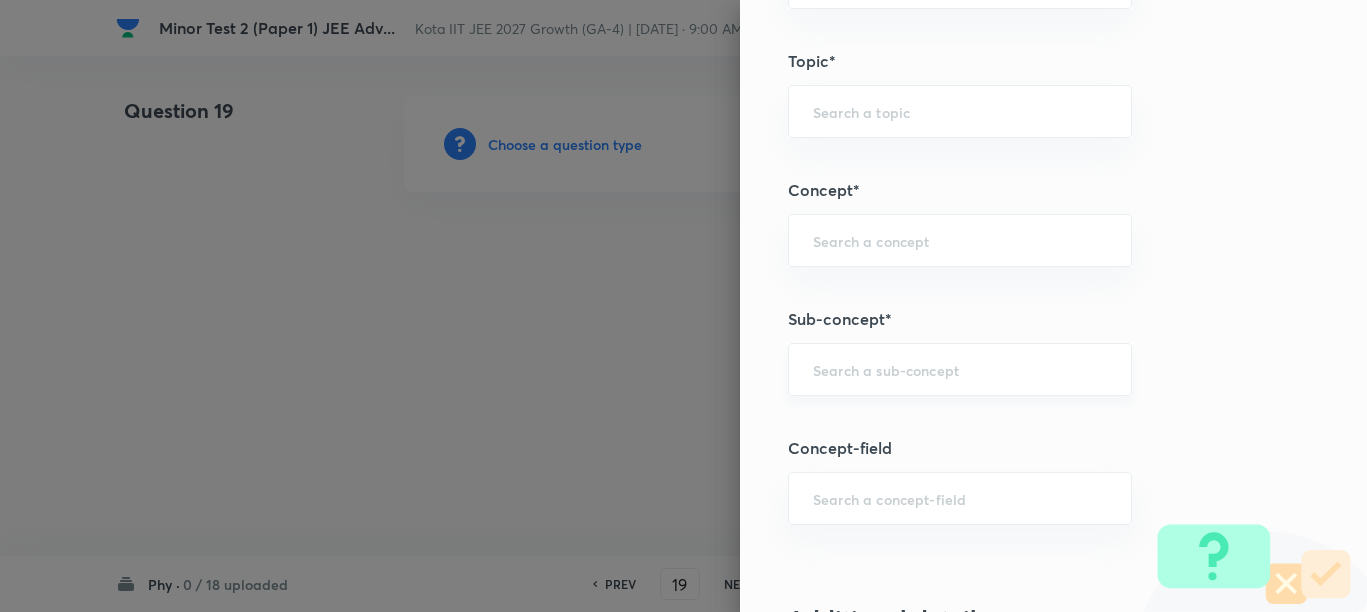 click on "​" at bounding box center (960, 369) 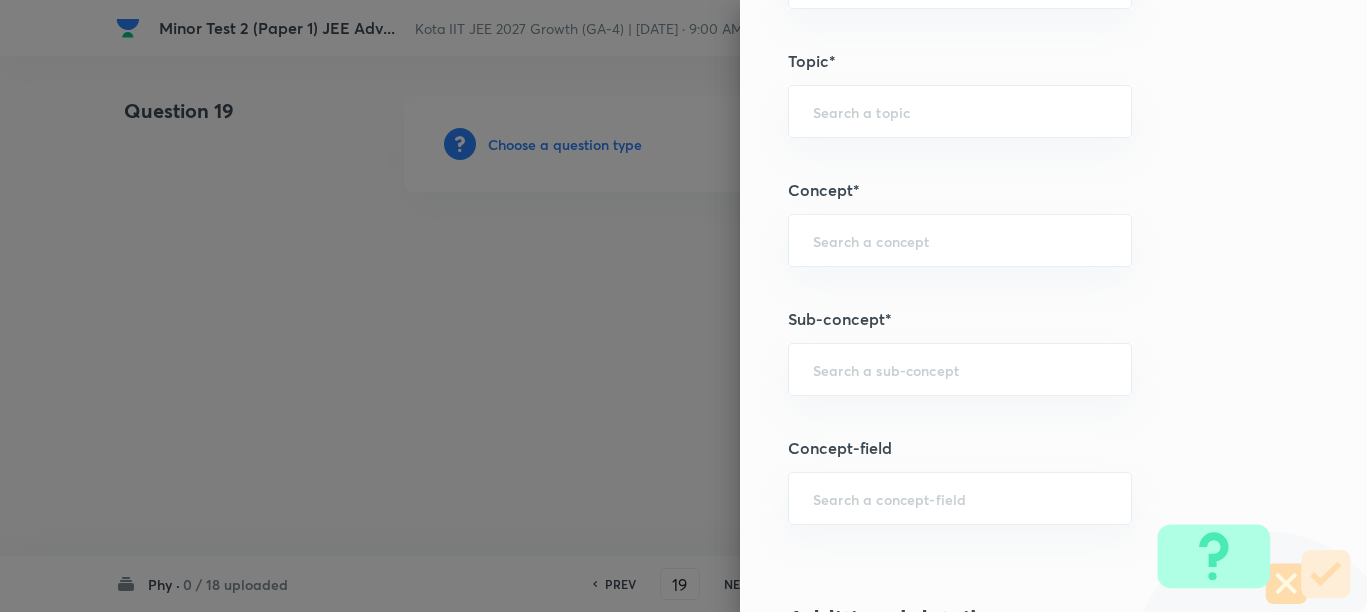 paste on "Physical quantity" 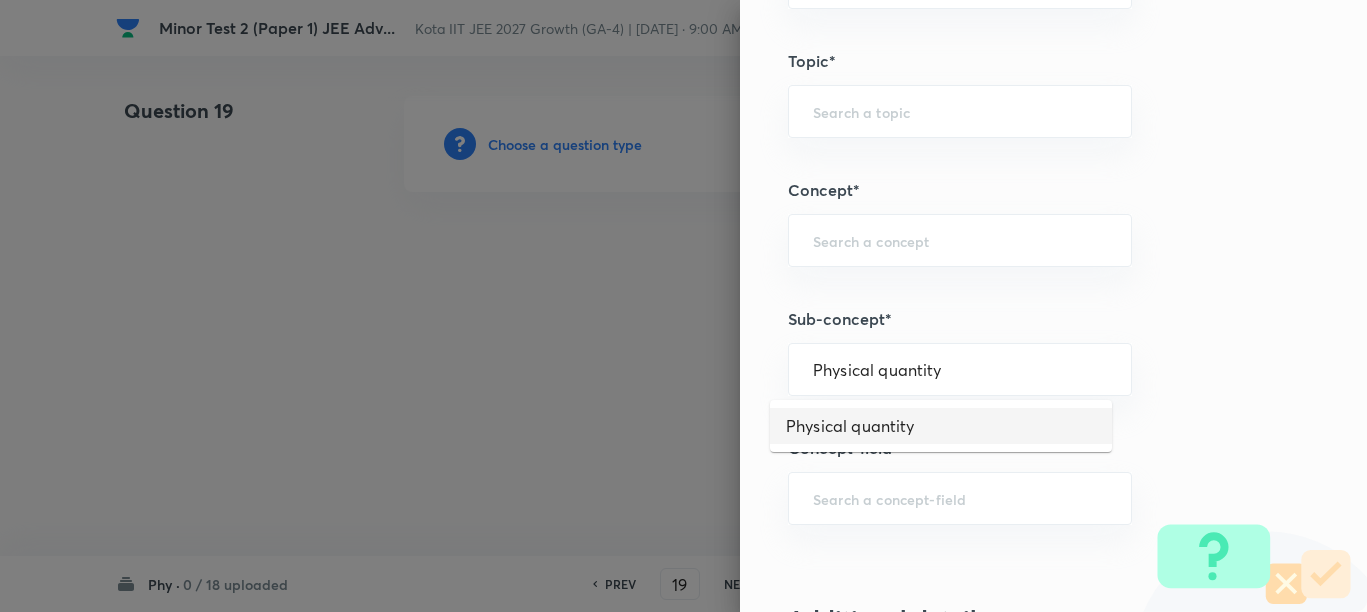 click on "Physical quantity" at bounding box center (941, 426) 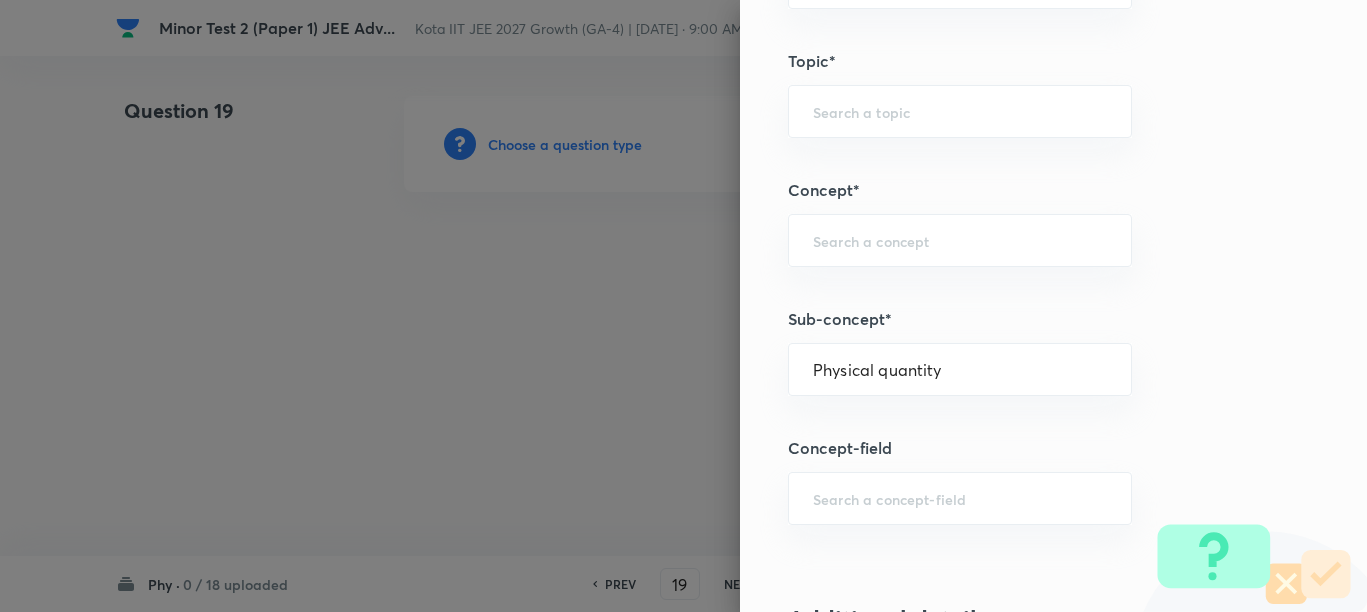 type on "Physics" 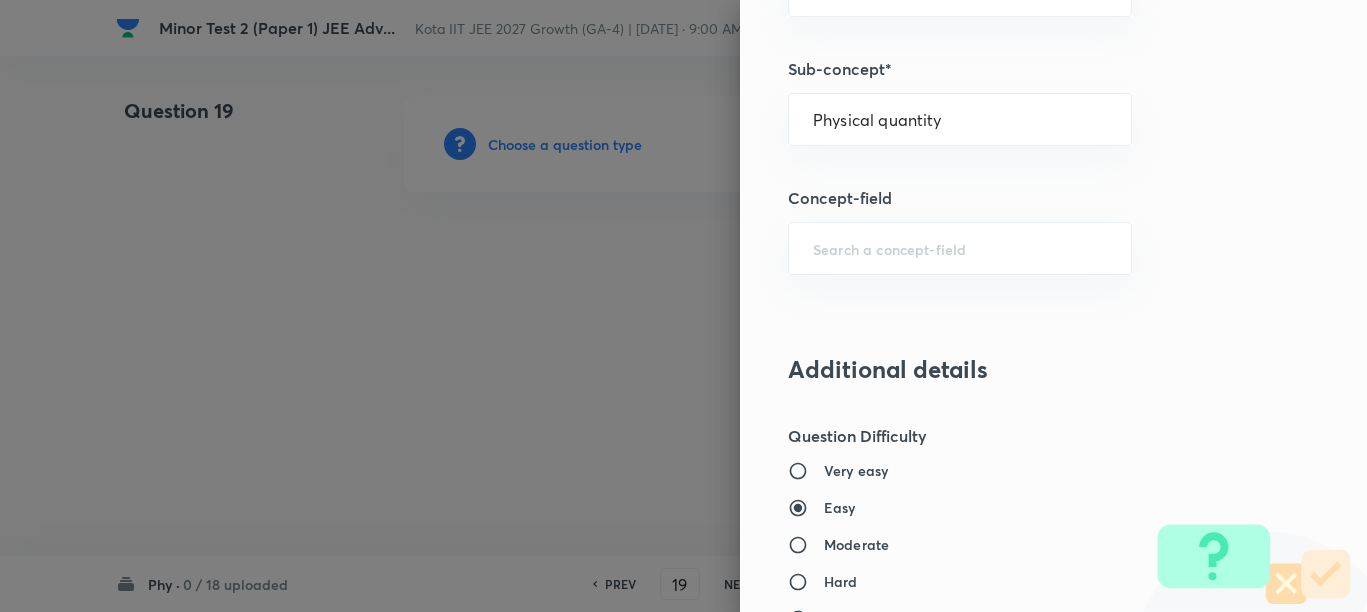 scroll, scrollTop: 1375, scrollLeft: 0, axis: vertical 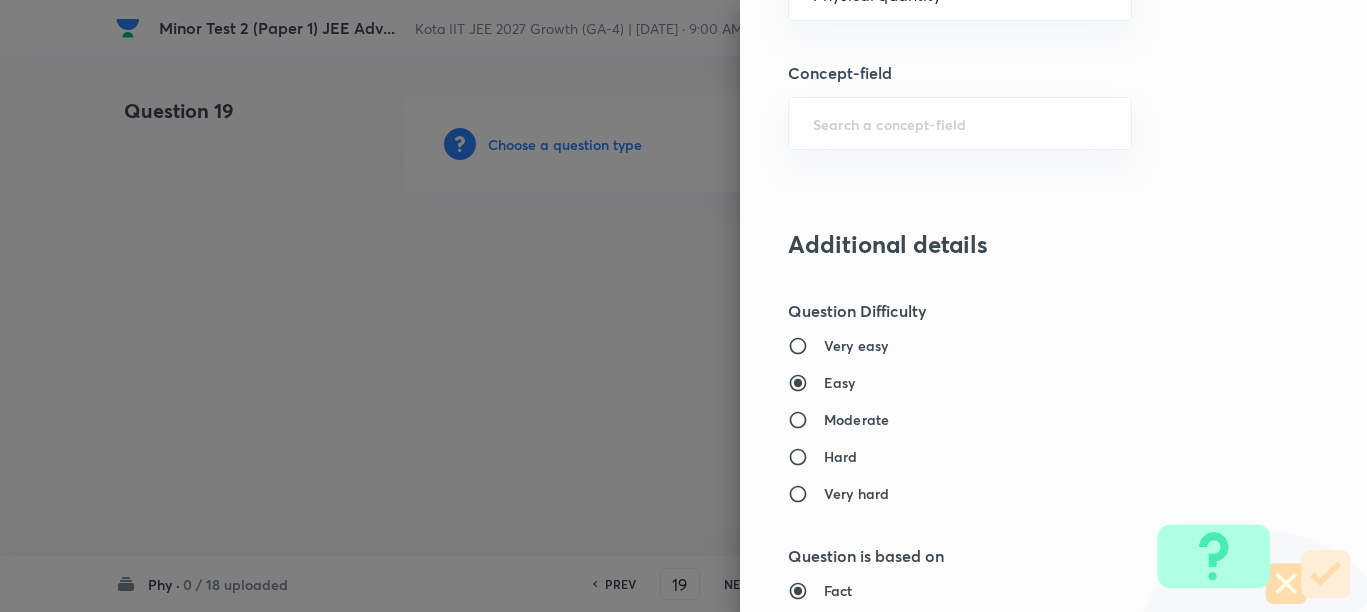 click on "Moderate" at bounding box center [856, 419] 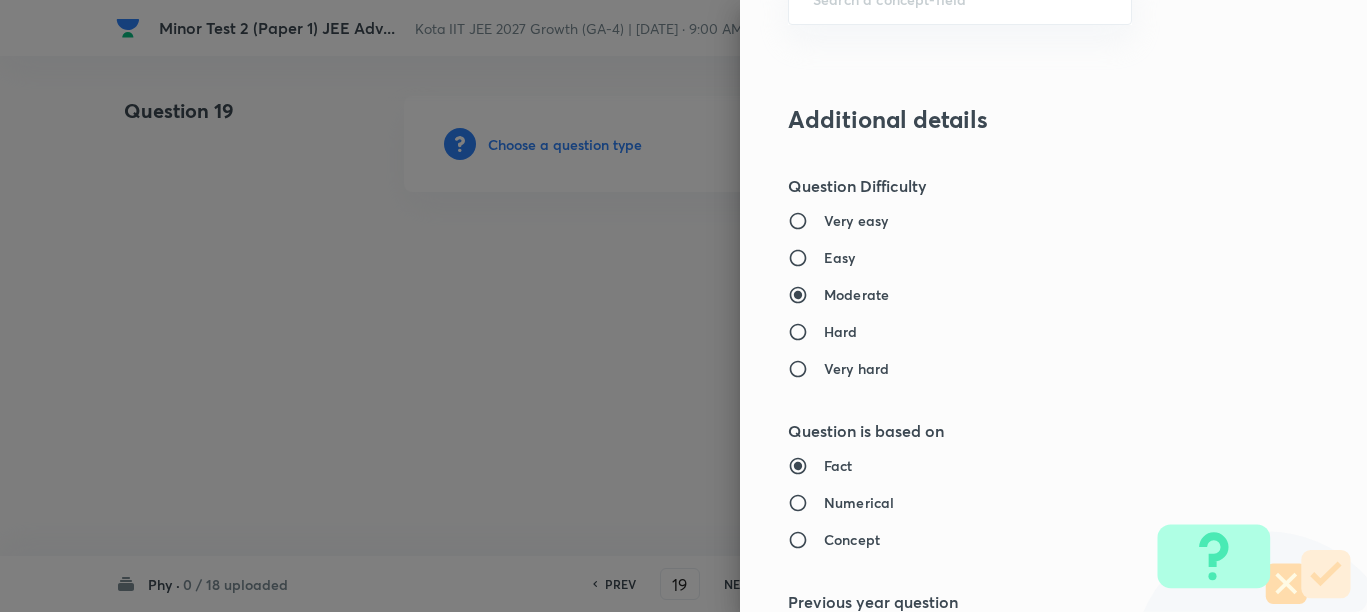 scroll, scrollTop: 1625, scrollLeft: 0, axis: vertical 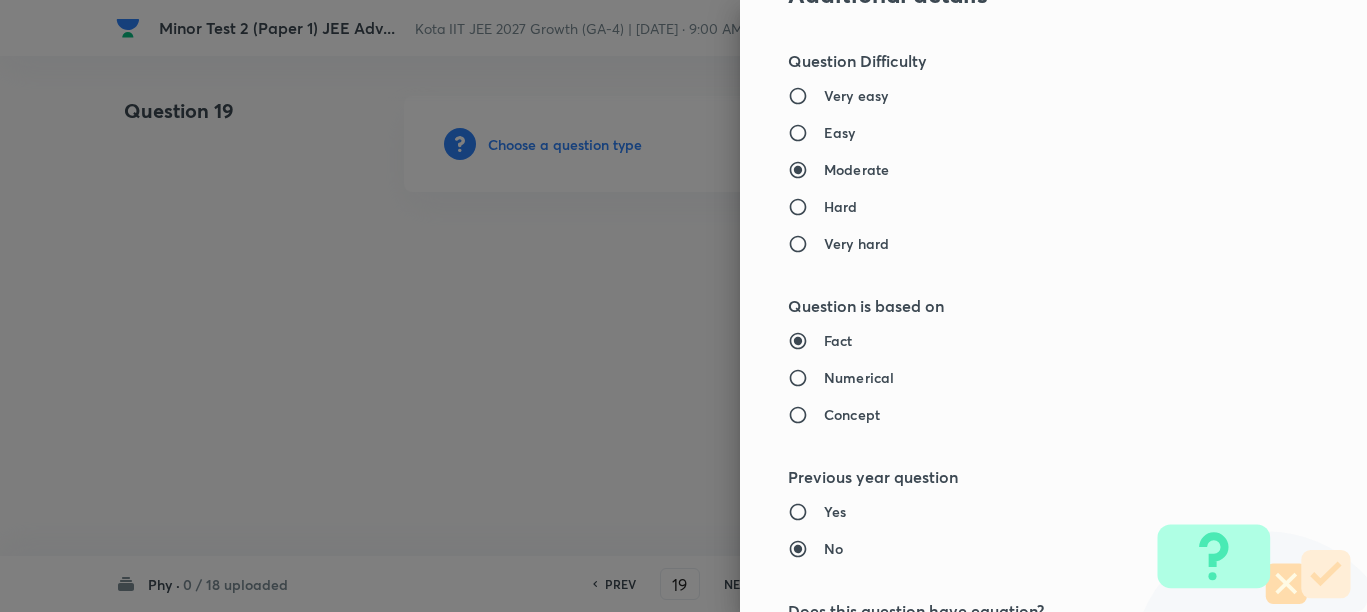 click on "Numerical" at bounding box center (859, 377) 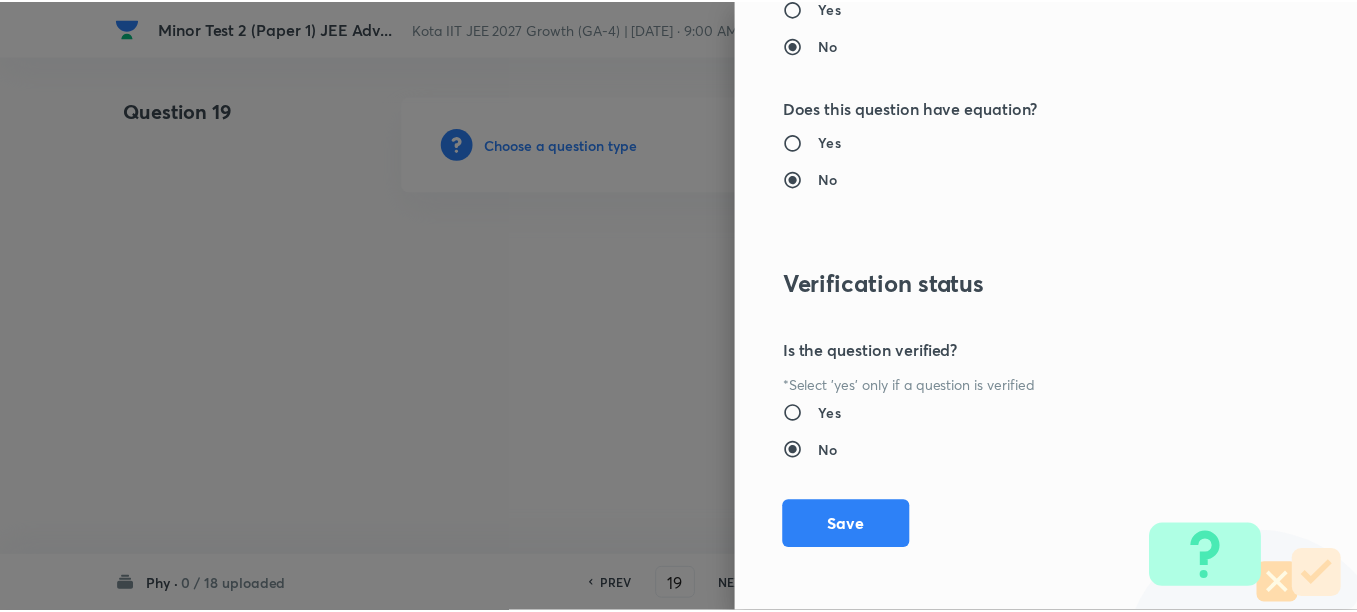 scroll, scrollTop: 2130, scrollLeft: 0, axis: vertical 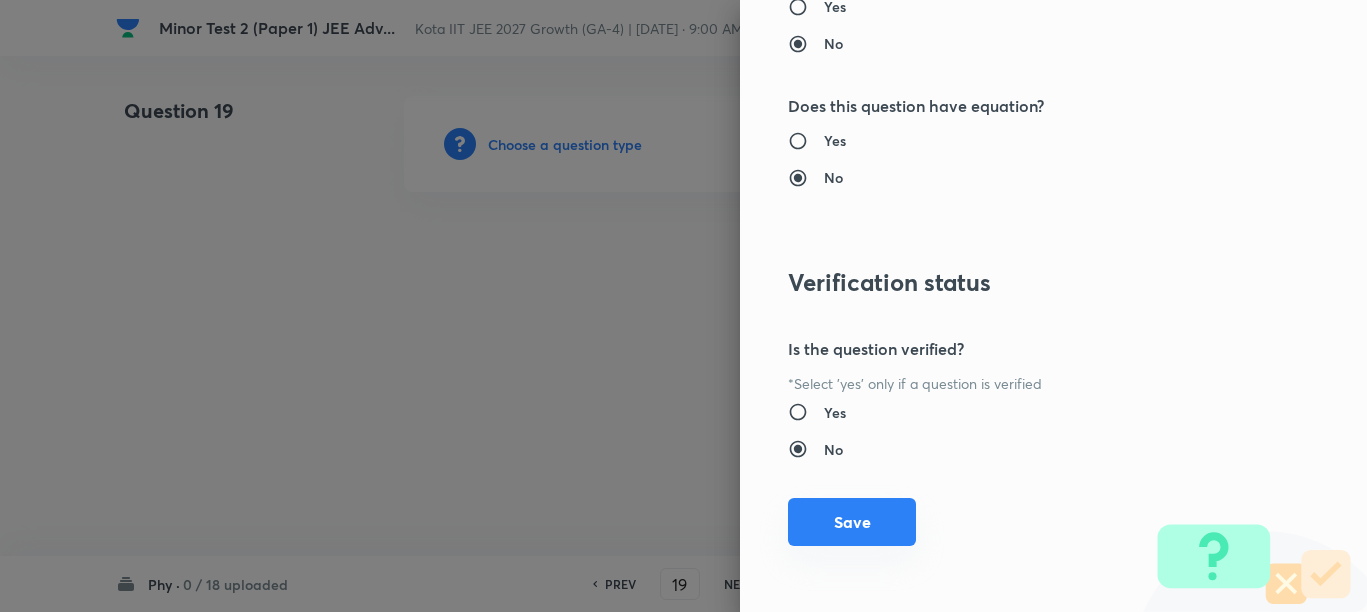 click on "Save" at bounding box center [852, 522] 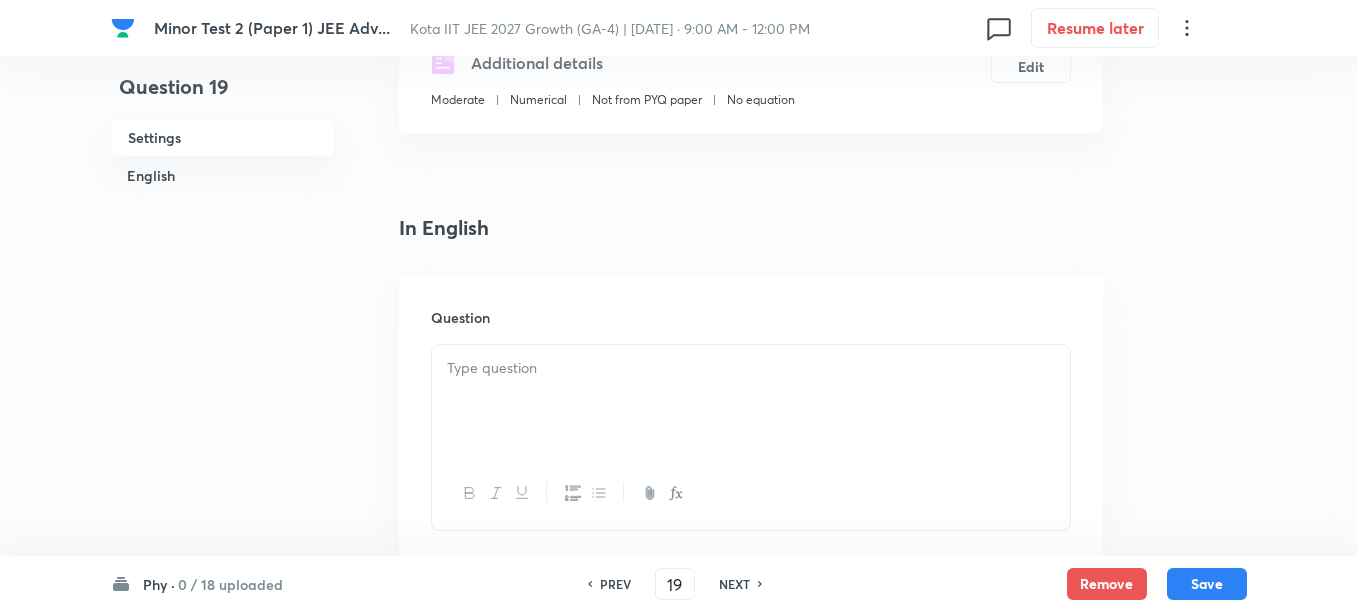scroll, scrollTop: 500, scrollLeft: 0, axis: vertical 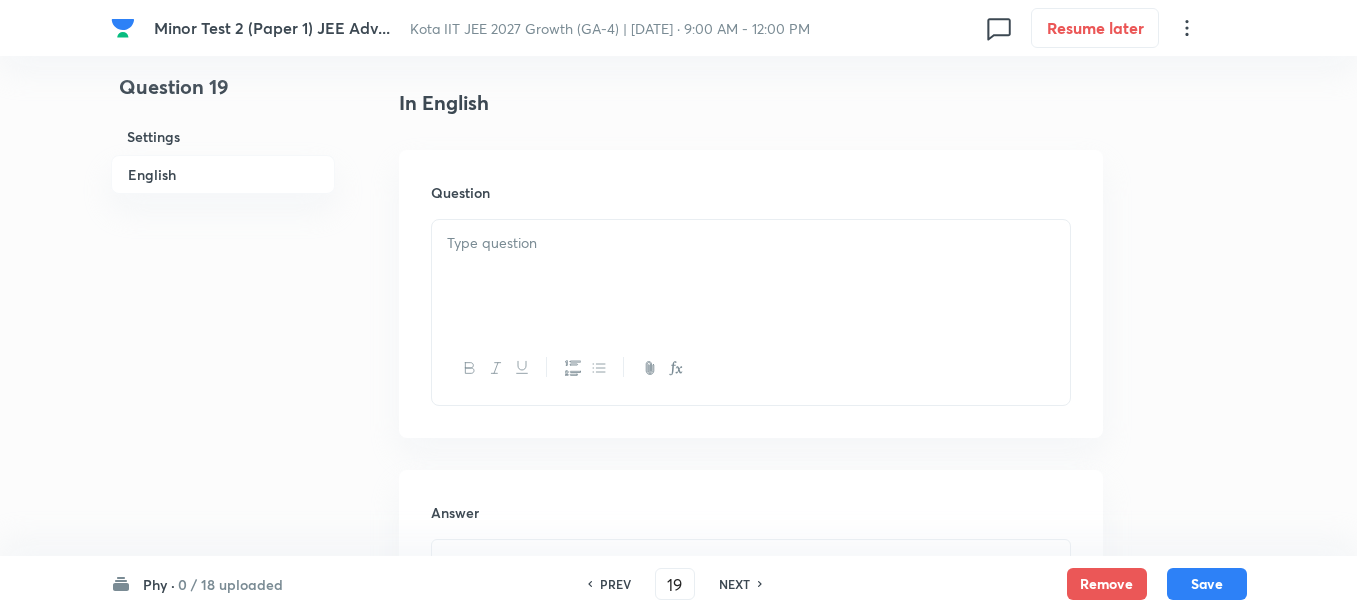 click at bounding box center (751, 276) 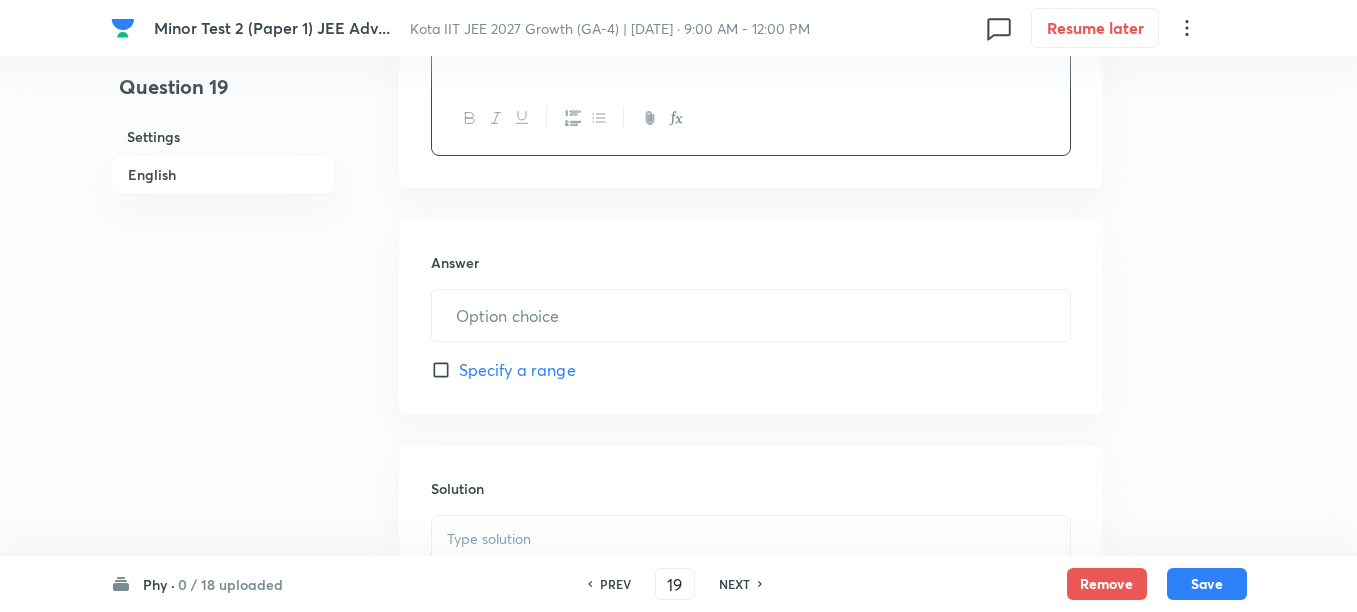 scroll, scrollTop: 875, scrollLeft: 0, axis: vertical 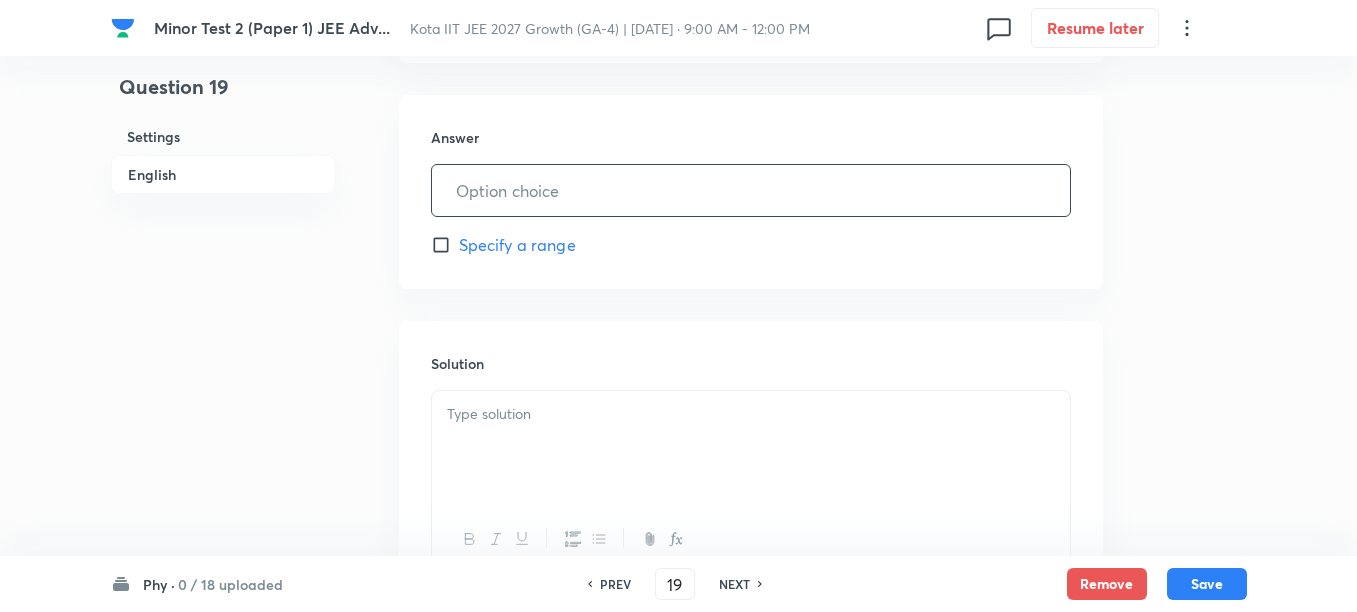 click at bounding box center (751, 190) 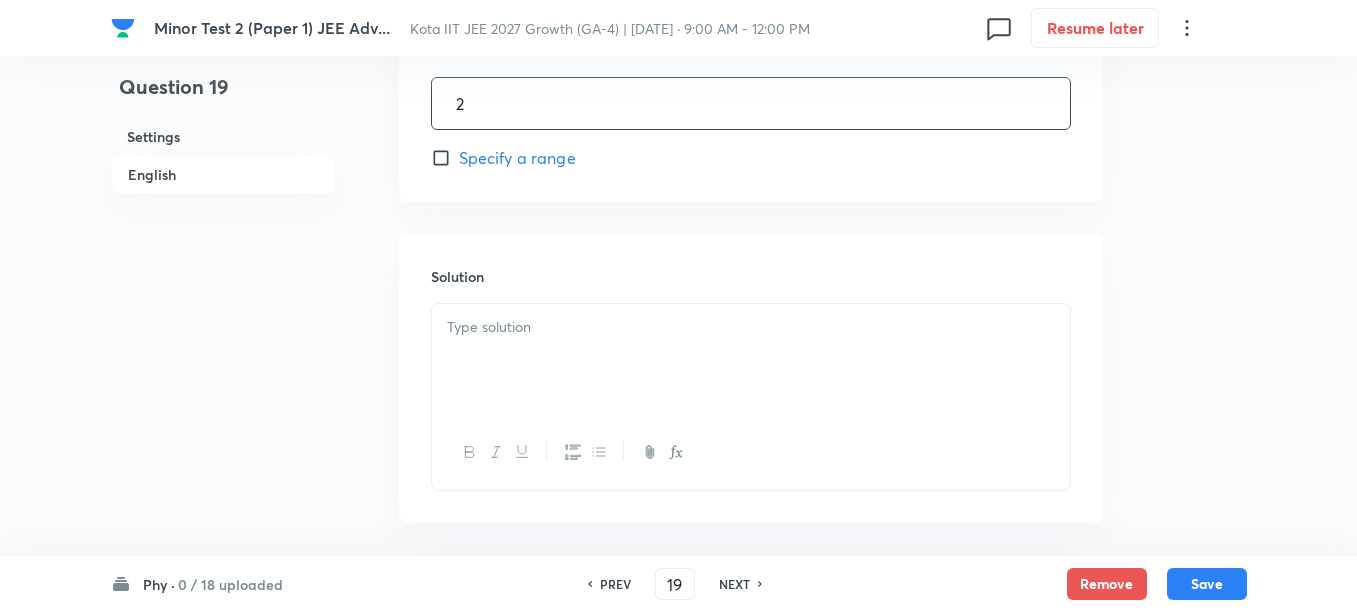 scroll, scrollTop: 1000, scrollLeft: 0, axis: vertical 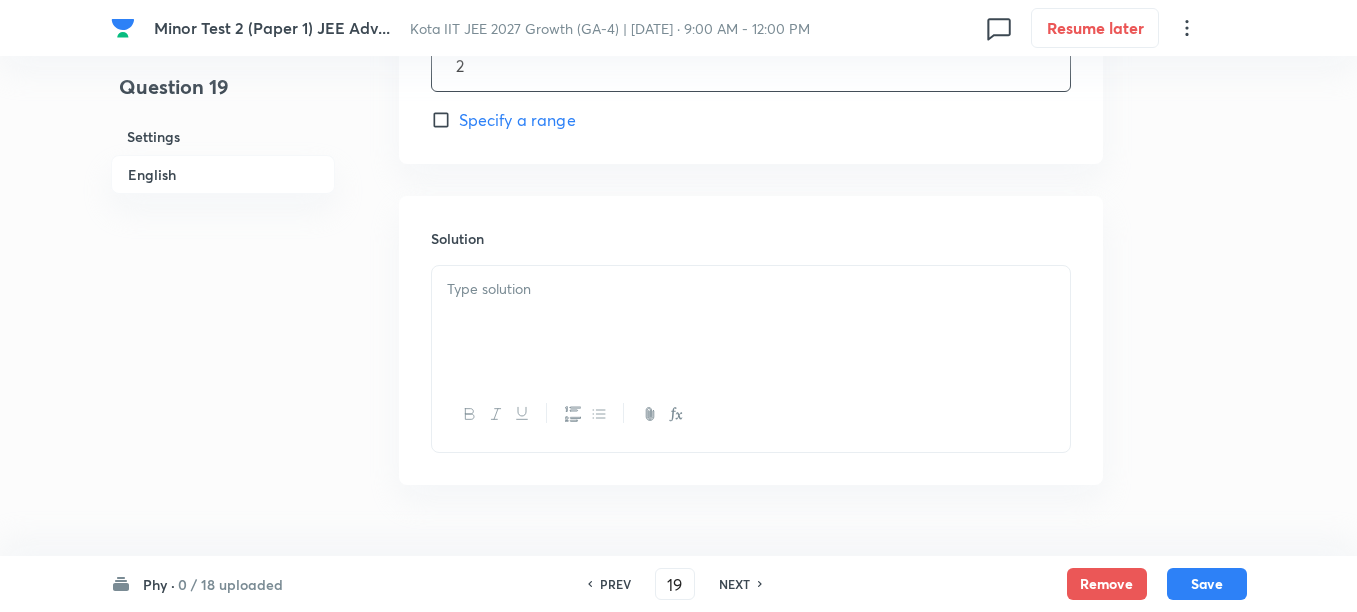 type on "2" 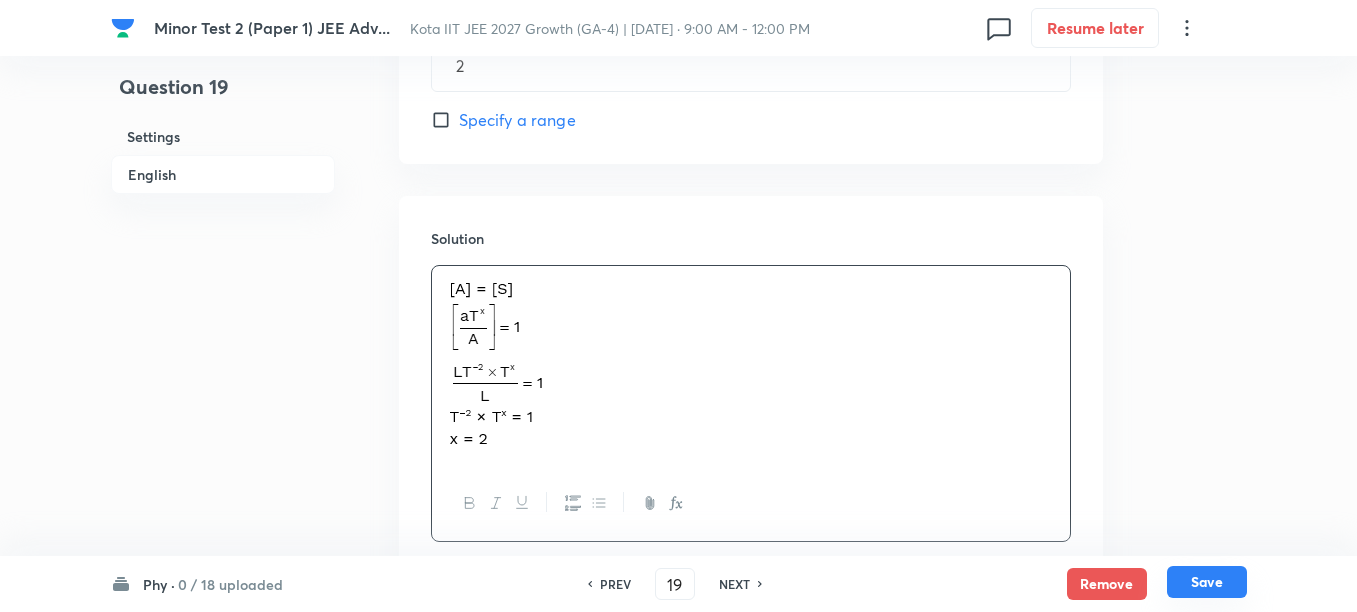 click on "Save" at bounding box center [1207, 582] 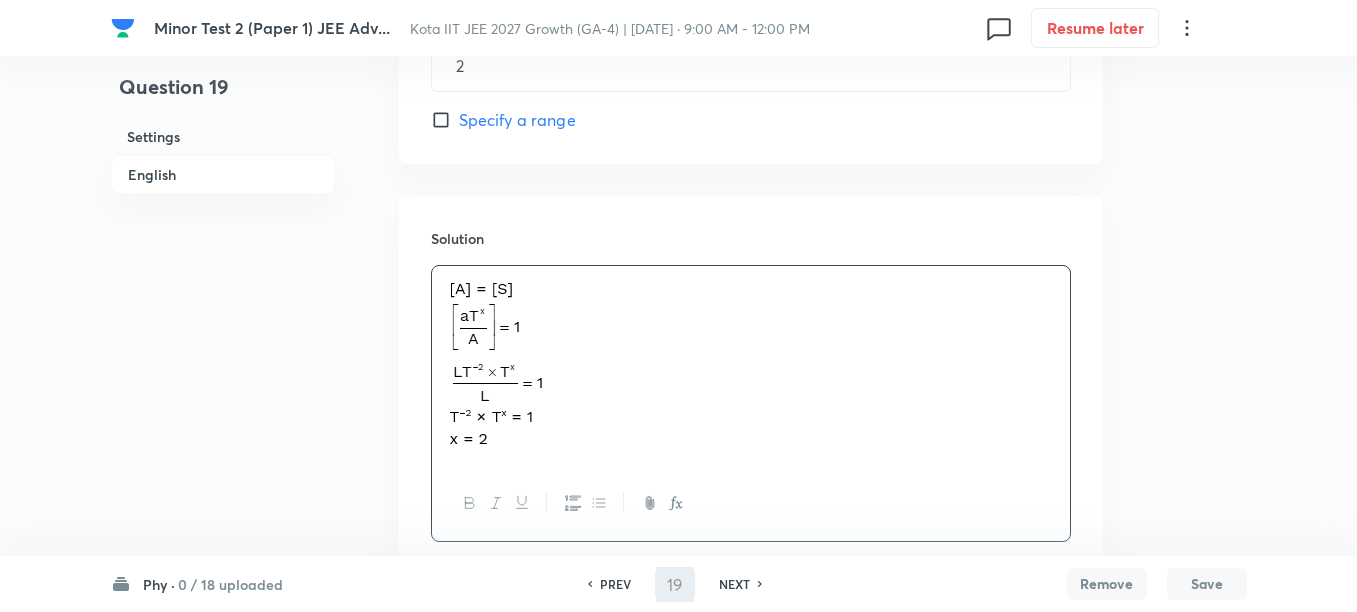 type on "20" 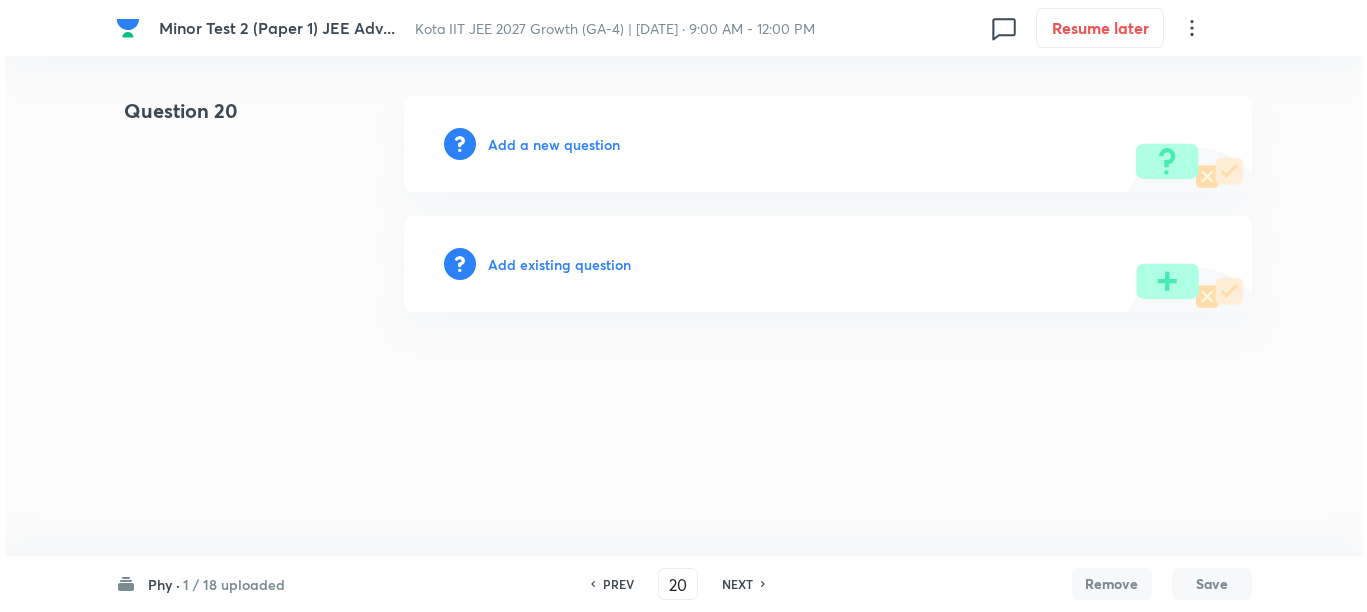 scroll, scrollTop: 0, scrollLeft: 0, axis: both 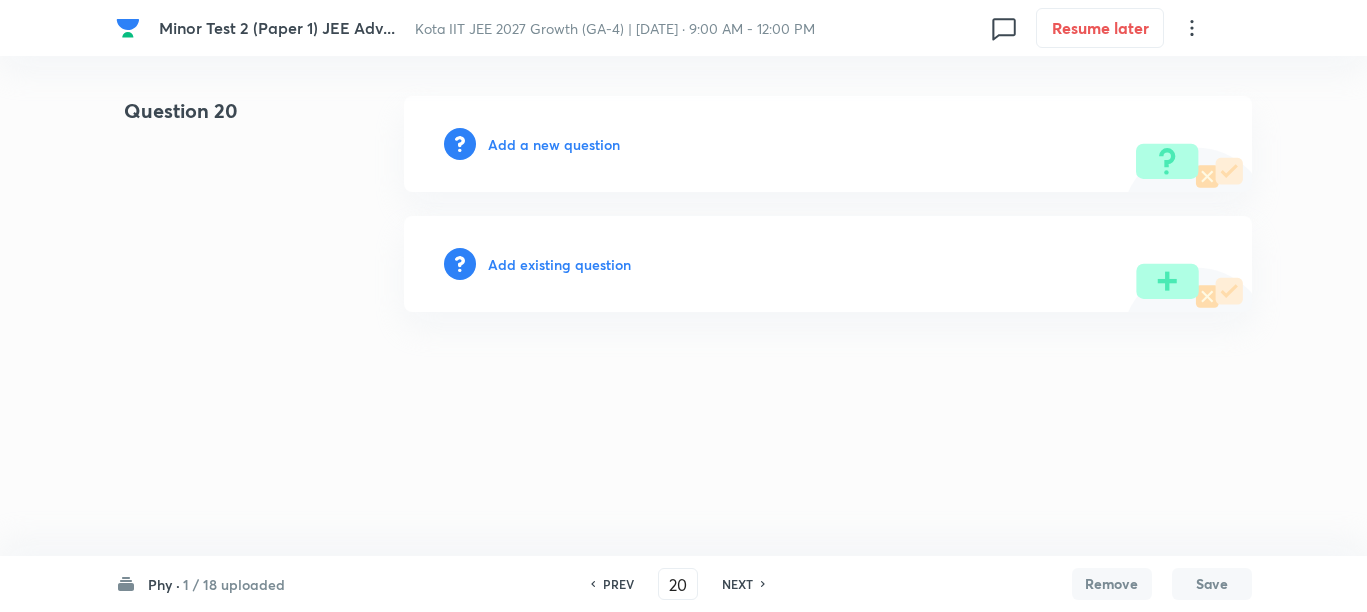 click on "Add a new question" at bounding box center [554, 144] 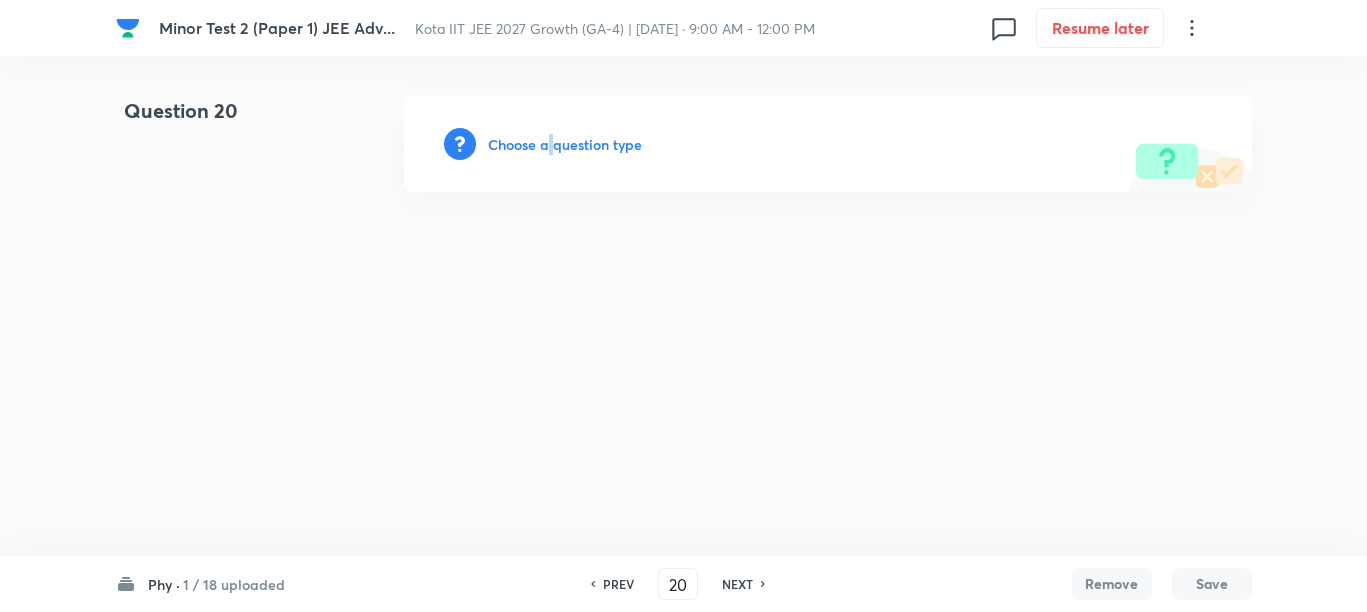 click on "Choose a question type" at bounding box center [565, 144] 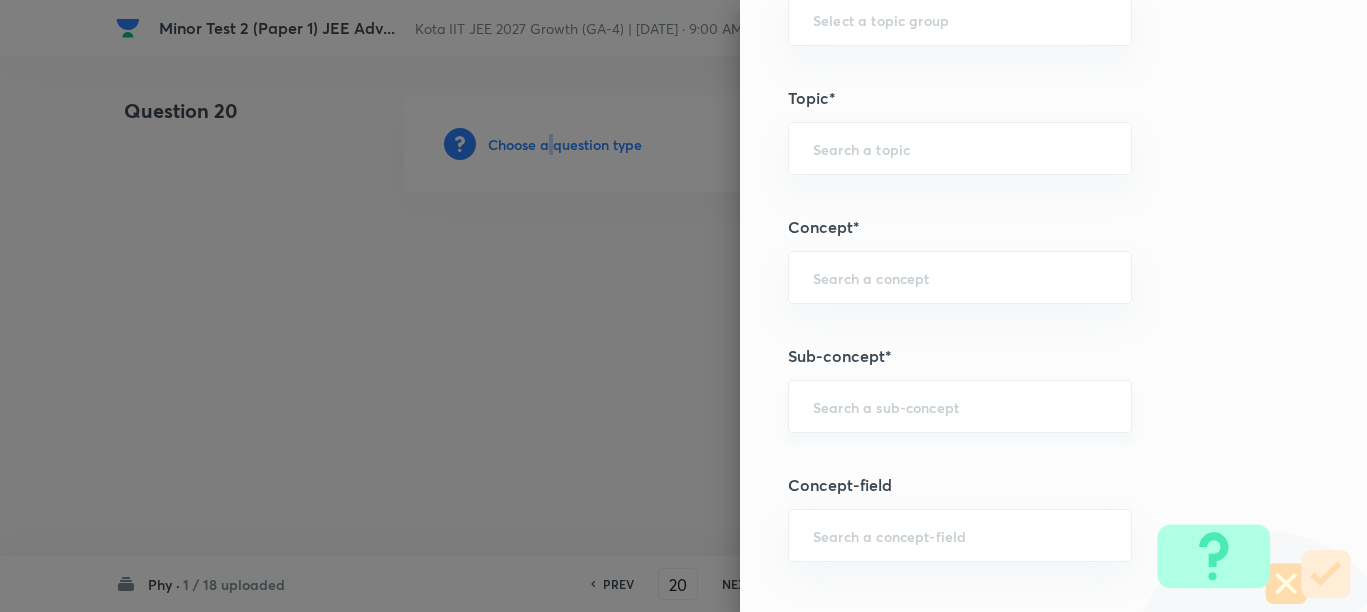 scroll, scrollTop: 1000, scrollLeft: 0, axis: vertical 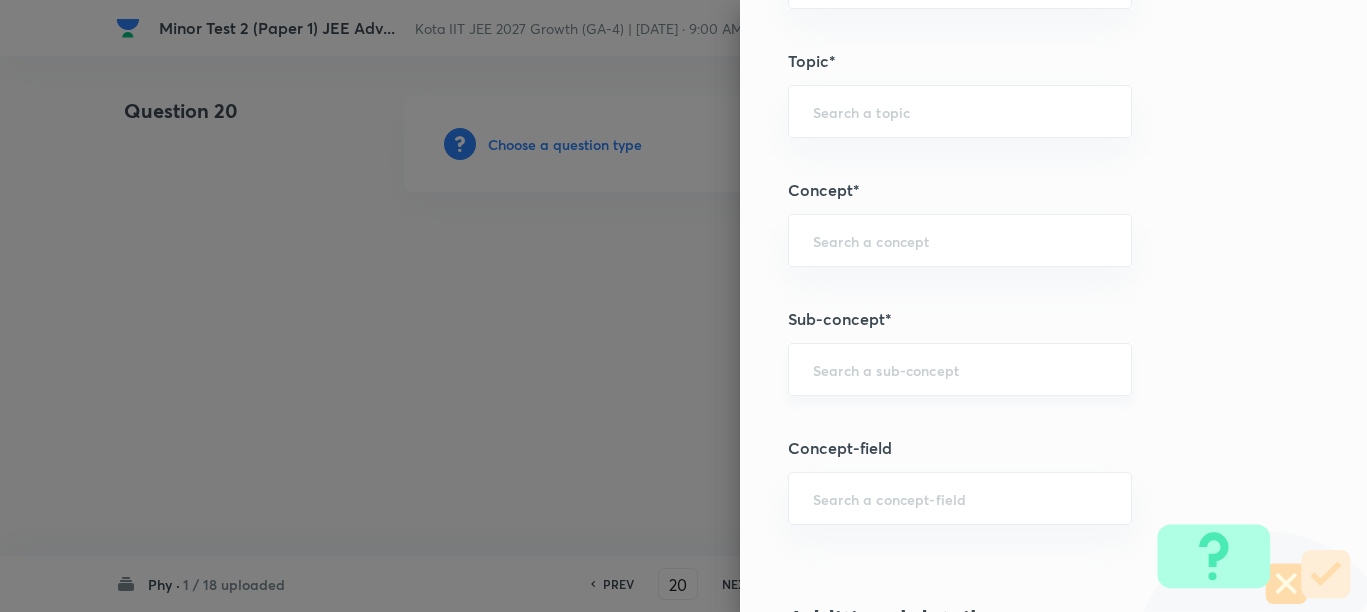 click at bounding box center [960, 369] 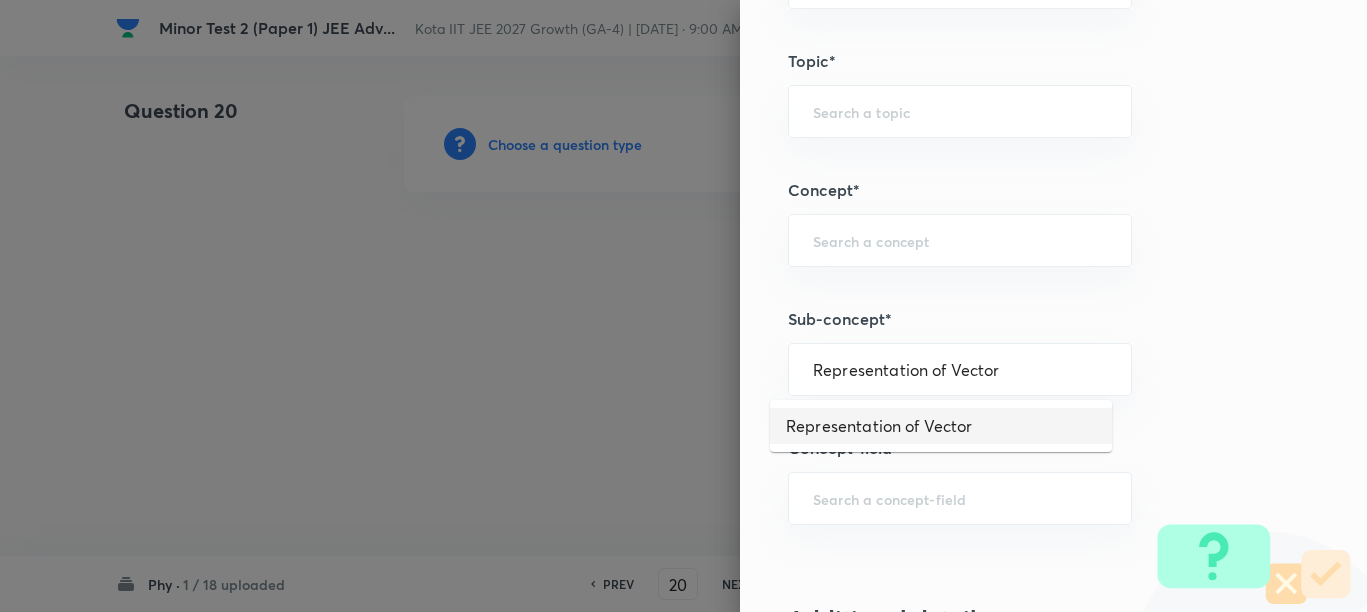 click on "Representation of Vector" at bounding box center [941, 426] 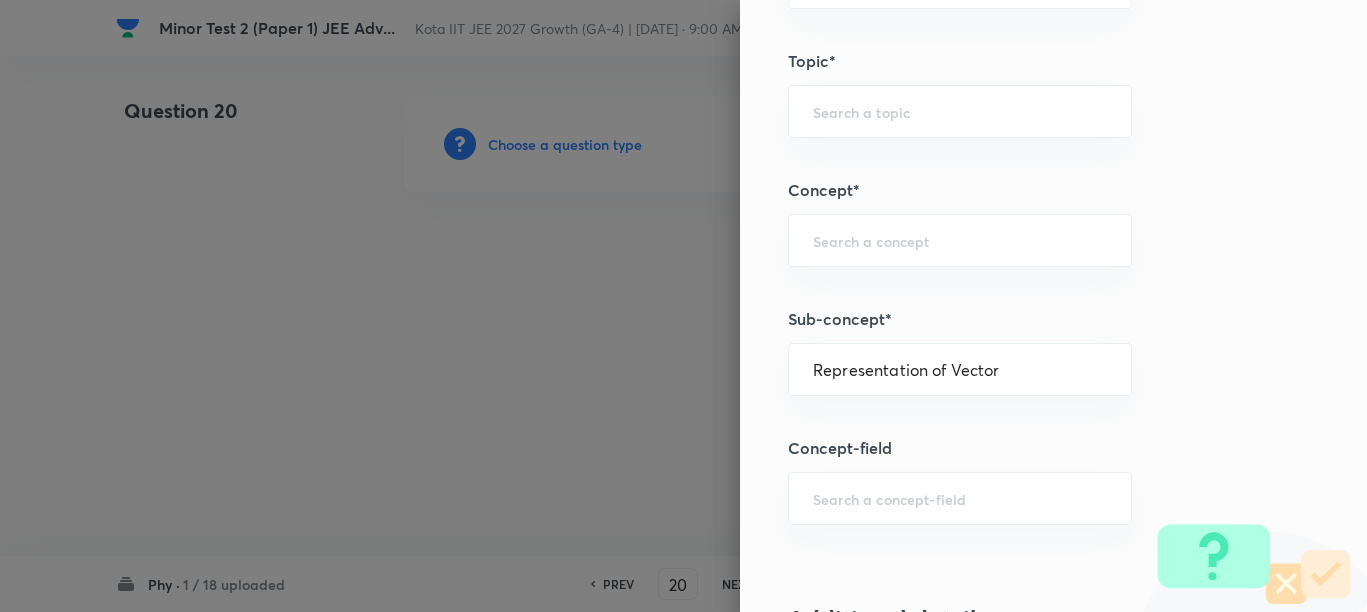 type on "Physics" 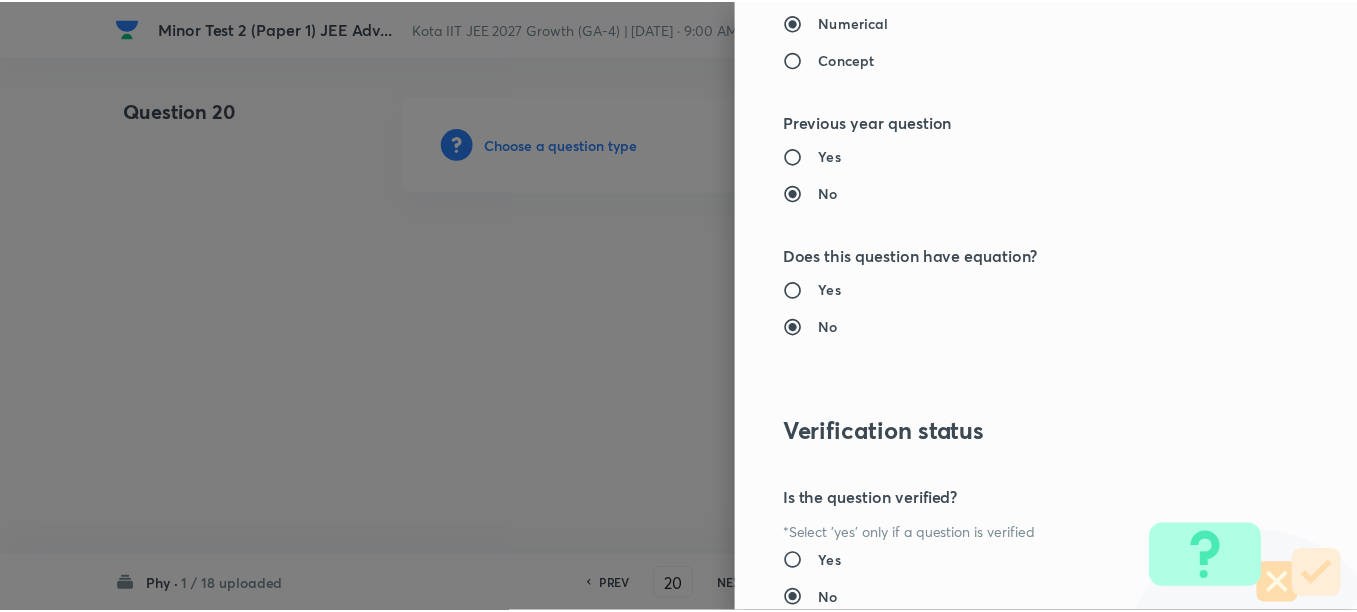 scroll, scrollTop: 2125, scrollLeft: 0, axis: vertical 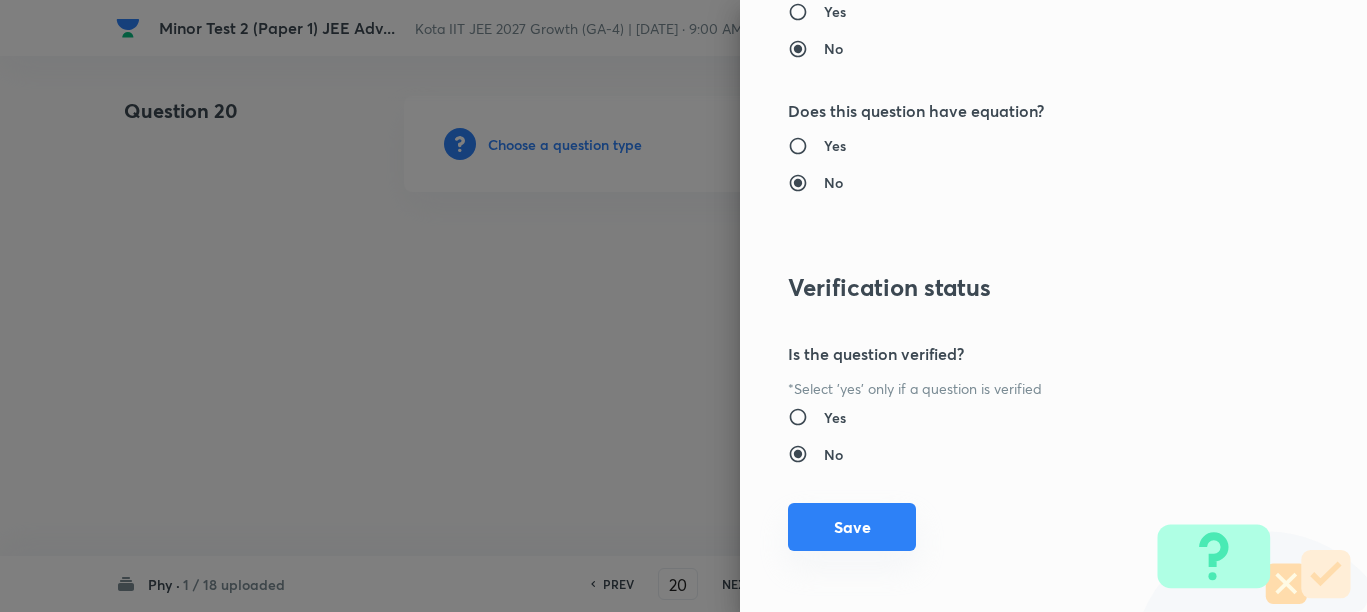 click on "Save" at bounding box center [852, 527] 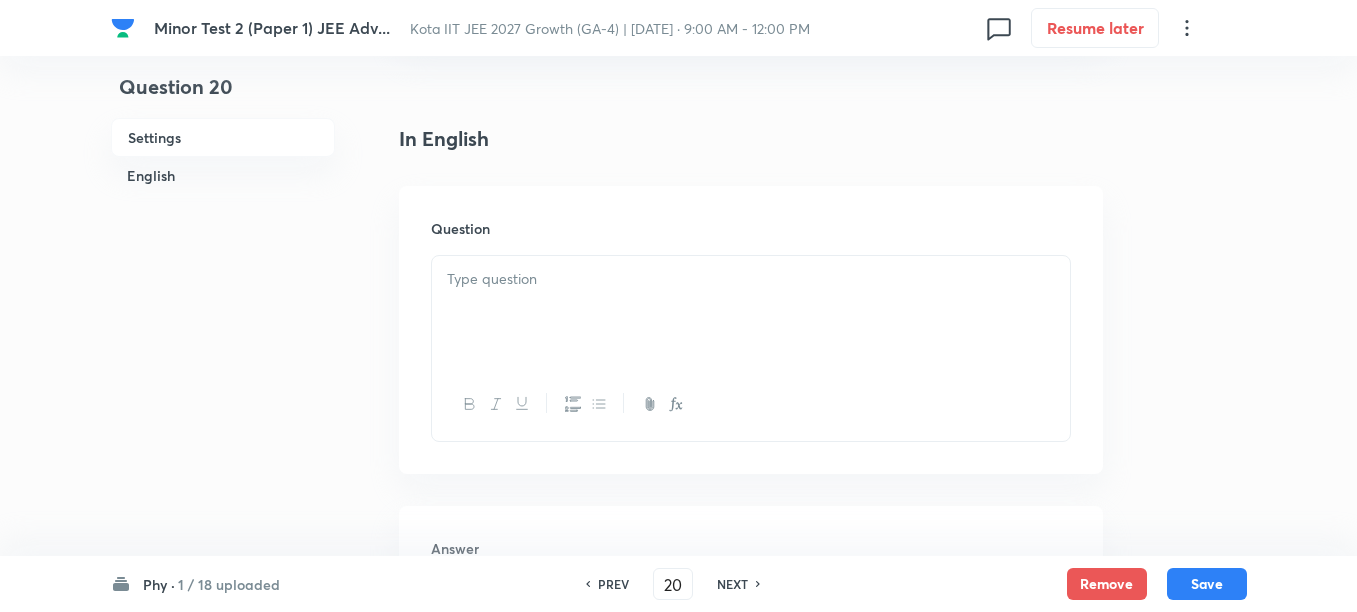 scroll, scrollTop: 500, scrollLeft: 0, axis: vertical 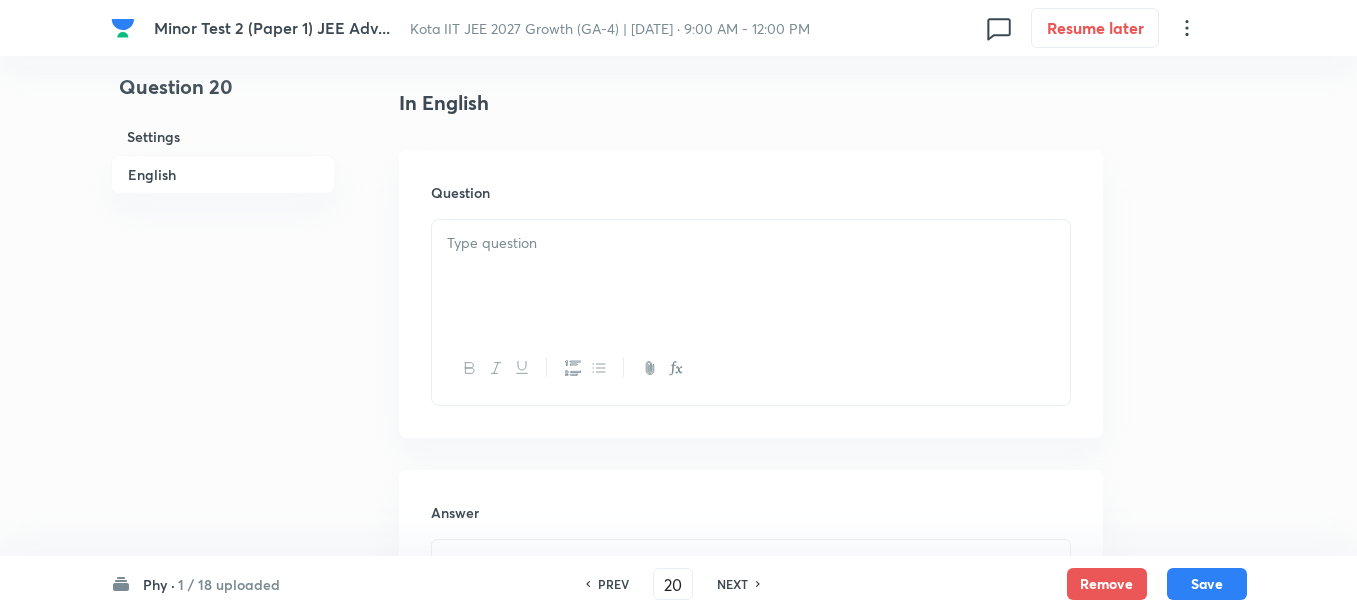 click at bounding box center (751, 276) 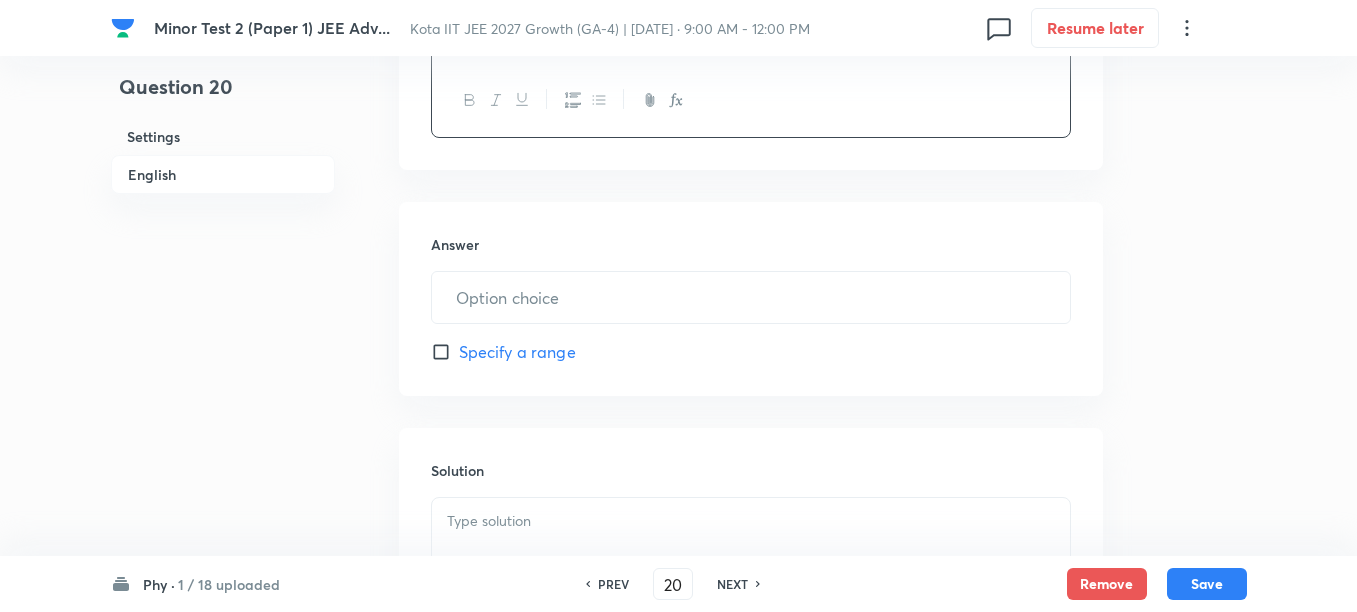 scroll, scrollTop: 875, scrollLeft: 0, axis: vertical 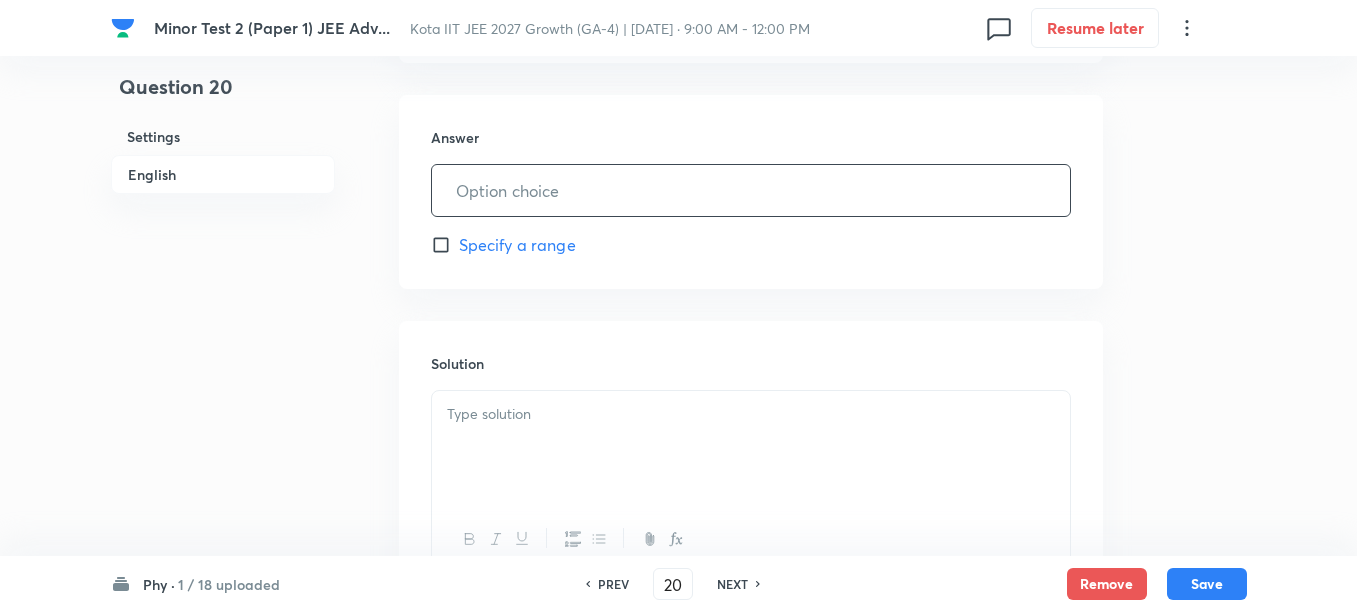 click at bounding box center [751, 190] 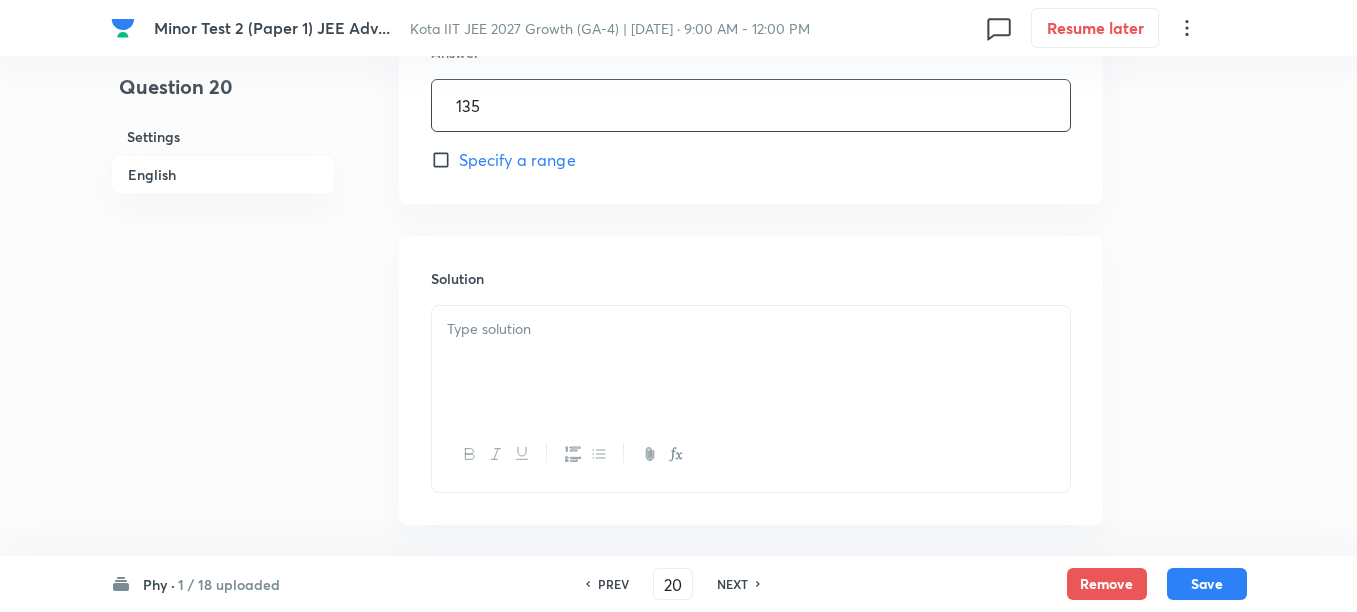 scroll, scrollTop: 1000, scrollLeft: 0, axis: vertical 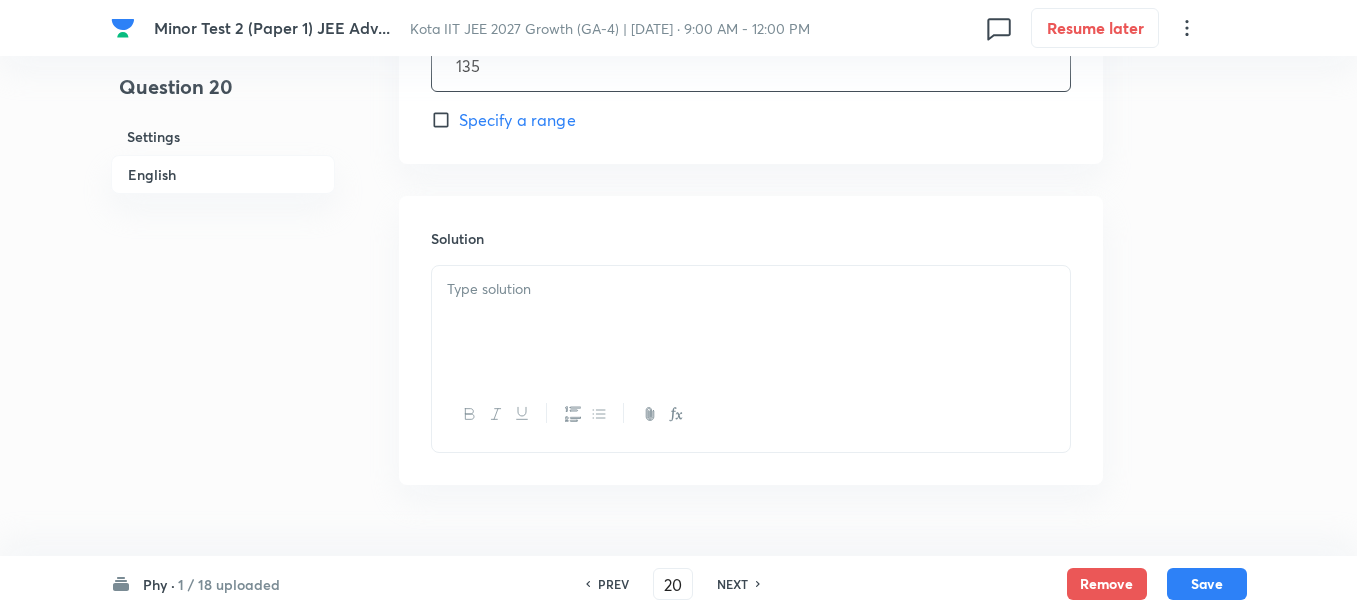 type on "135" 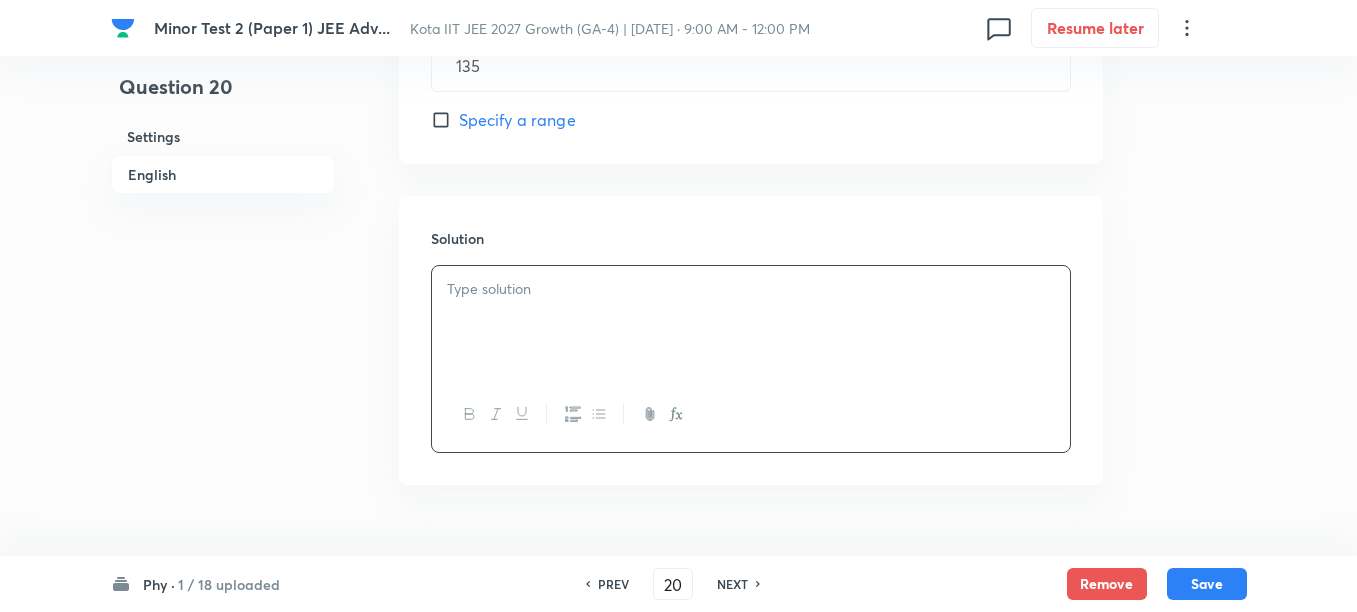 type 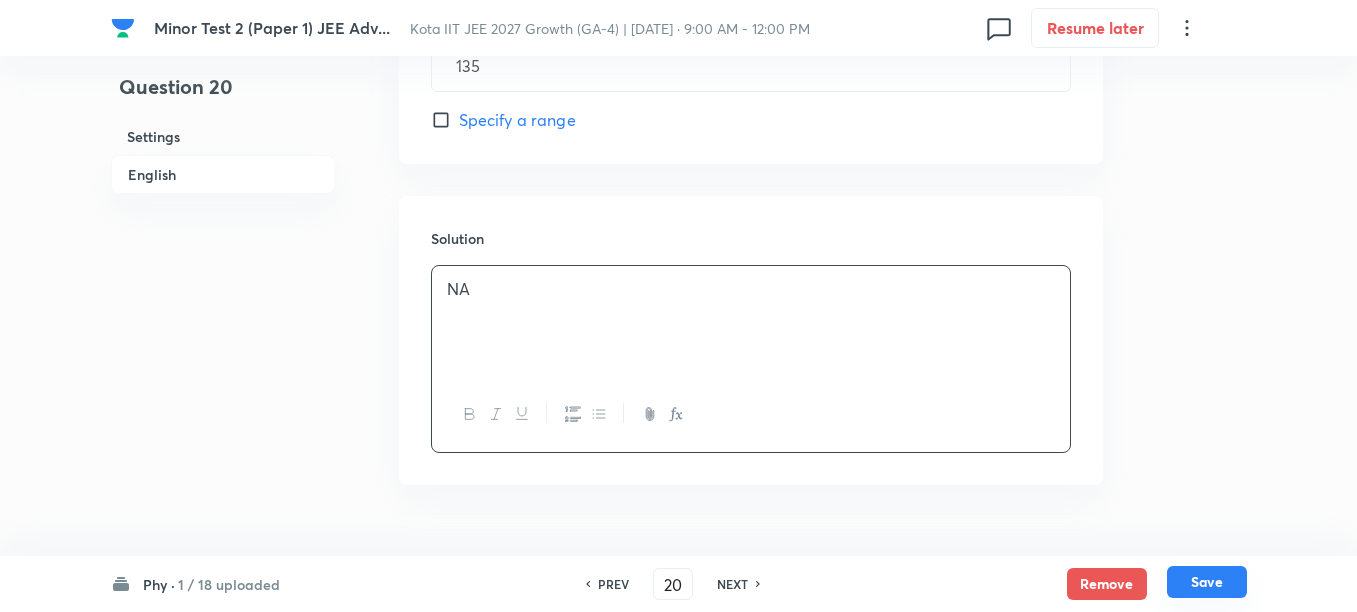 click on "Save" at bounding box center (1207, 582) 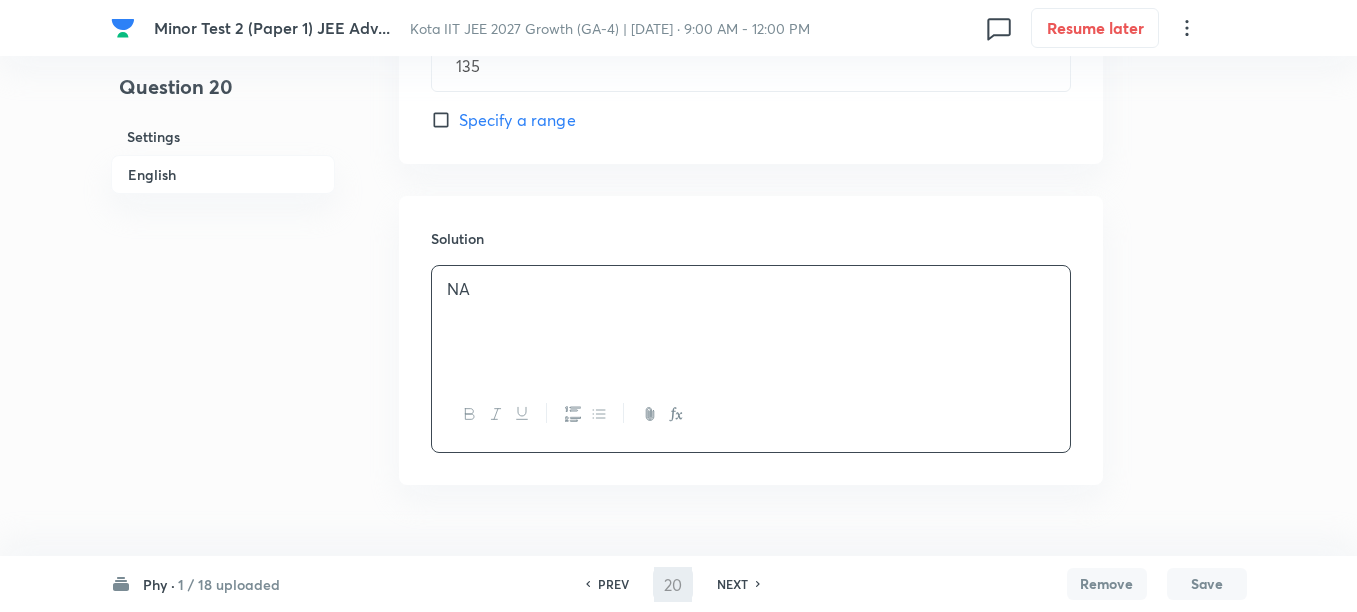 type on "21" 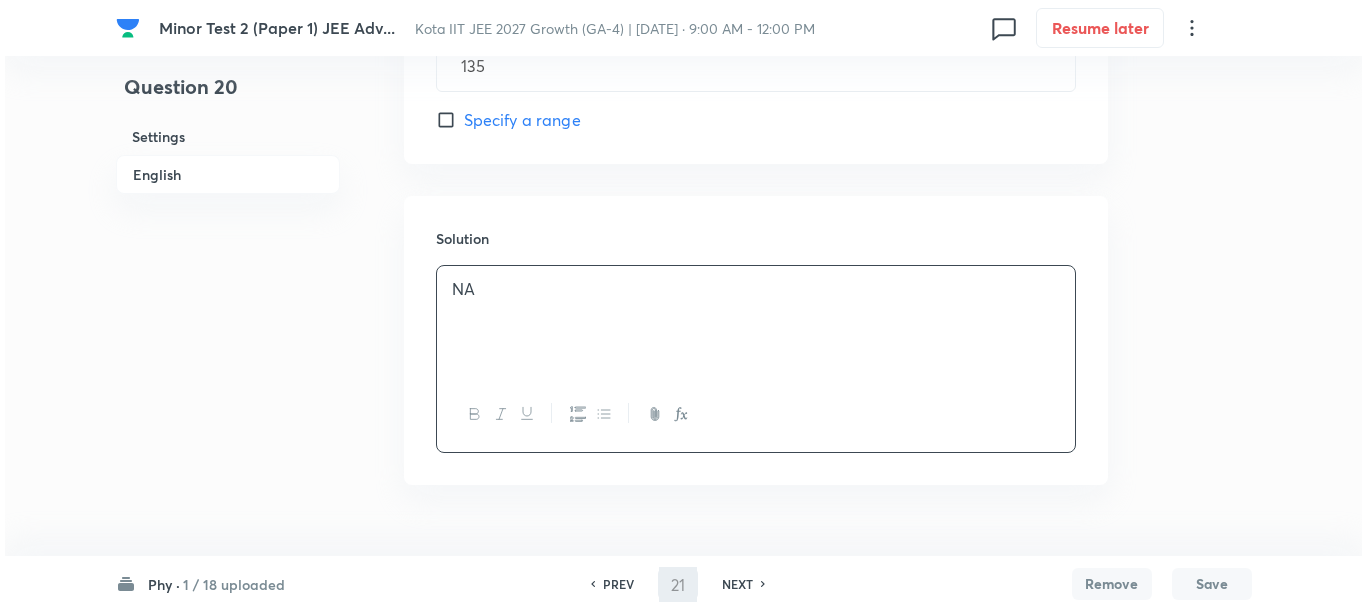 scroll, scrollTop: 0, scrollLeft: 0, axis: both 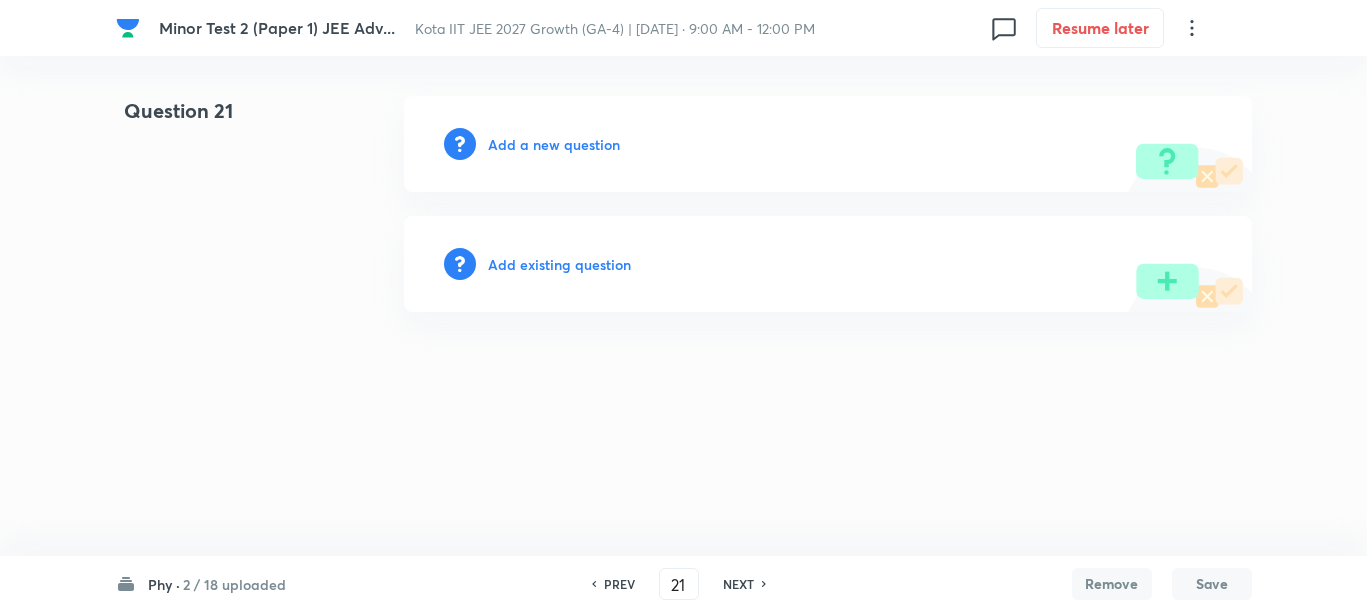 click on "Add a new question" at bounding box center [554, 144] 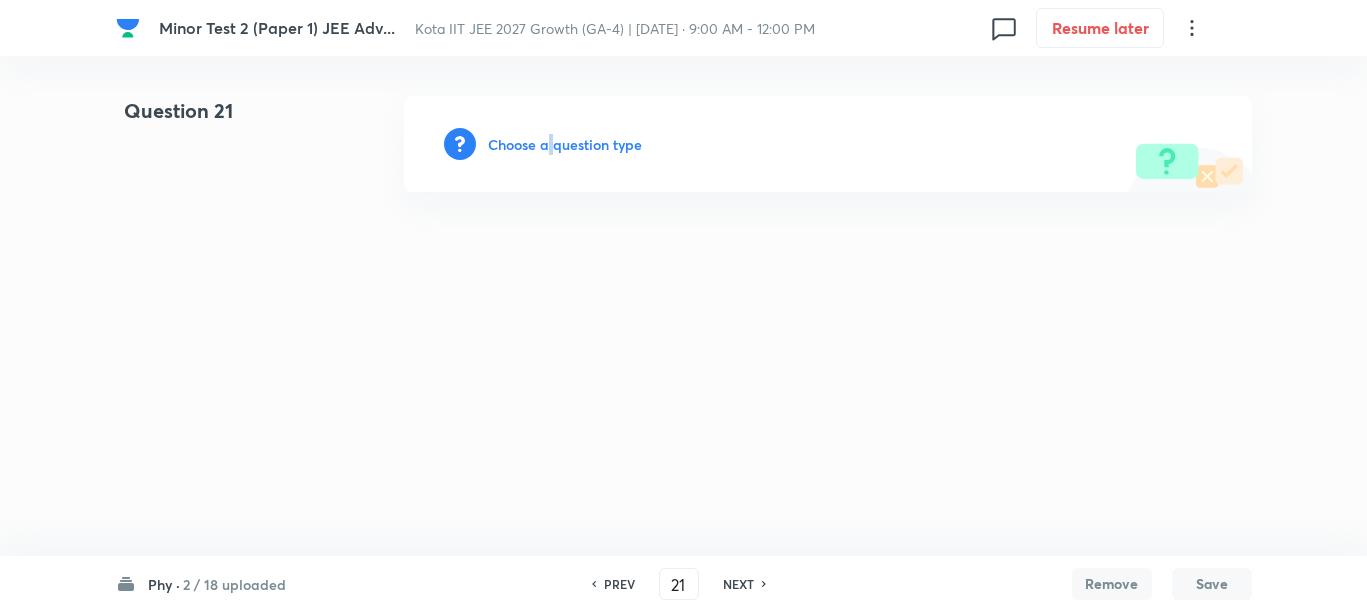 click on "Choose a question type" at bounding box center (565, 144) 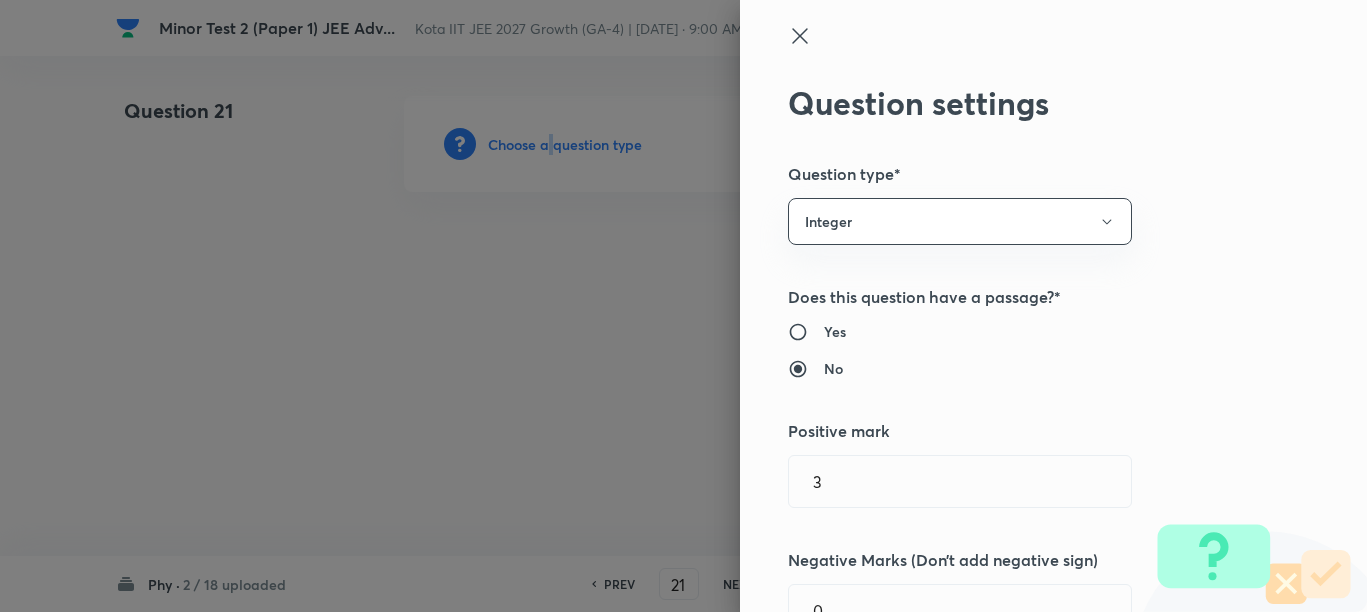 type on "Physics" 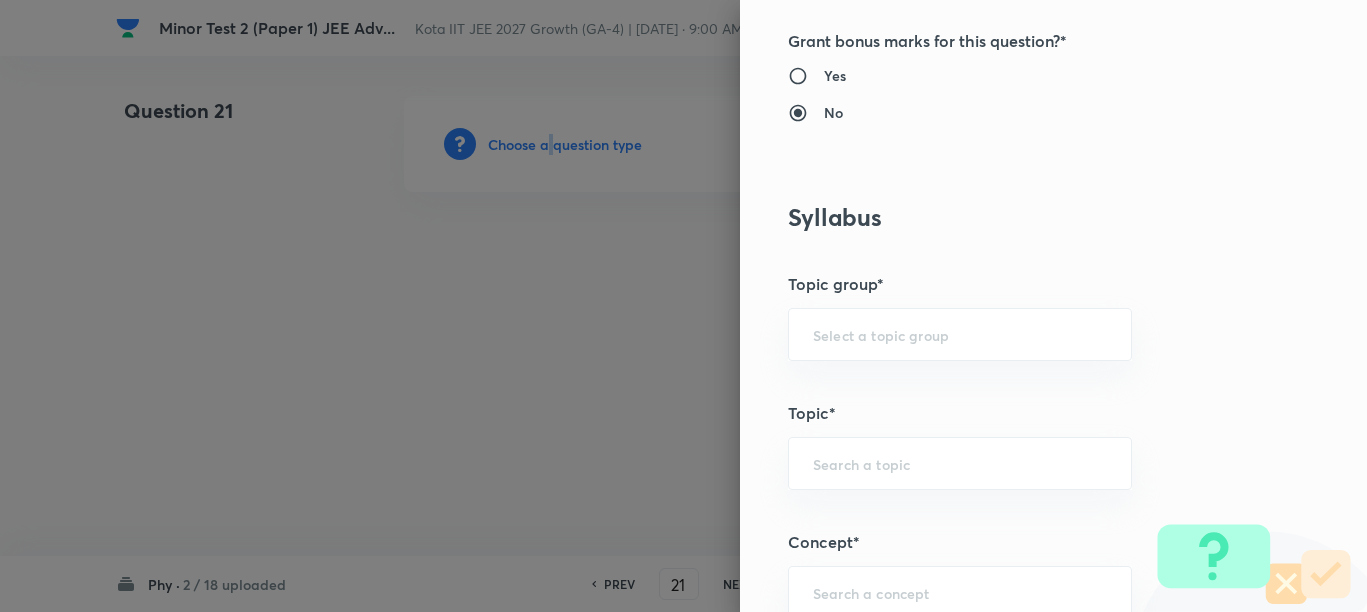 scroll, scrollTop: 875, scrollLeft: 0, axis: vertical 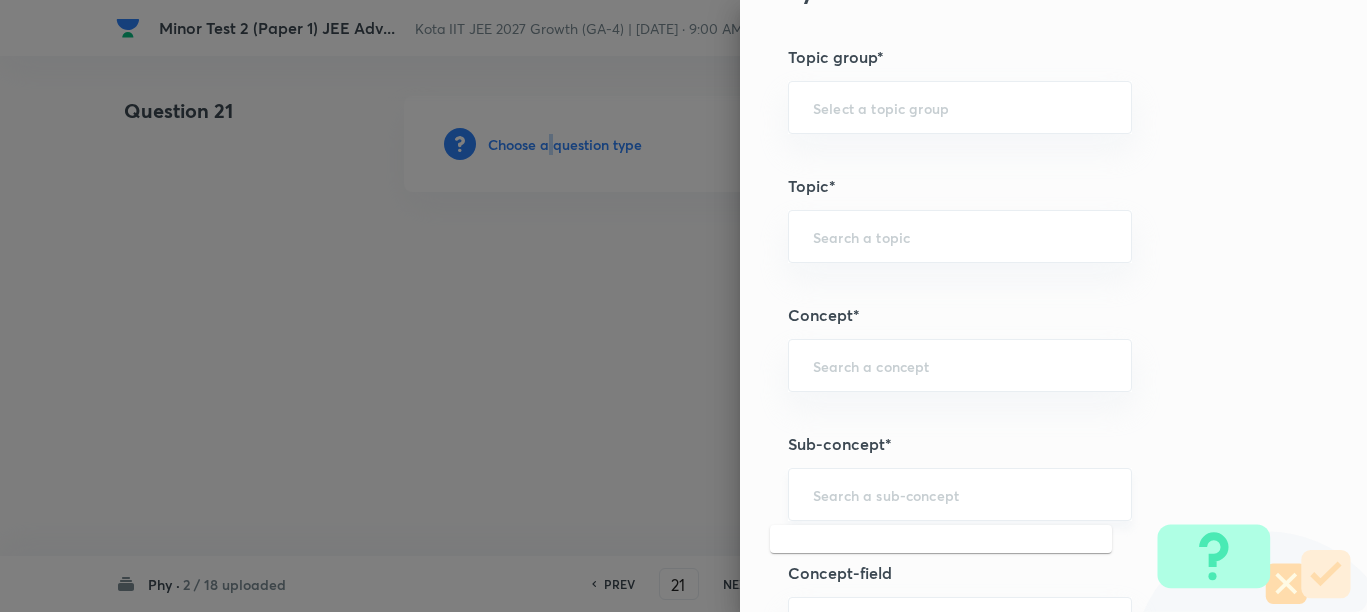 click at bounding box center [960, 494] 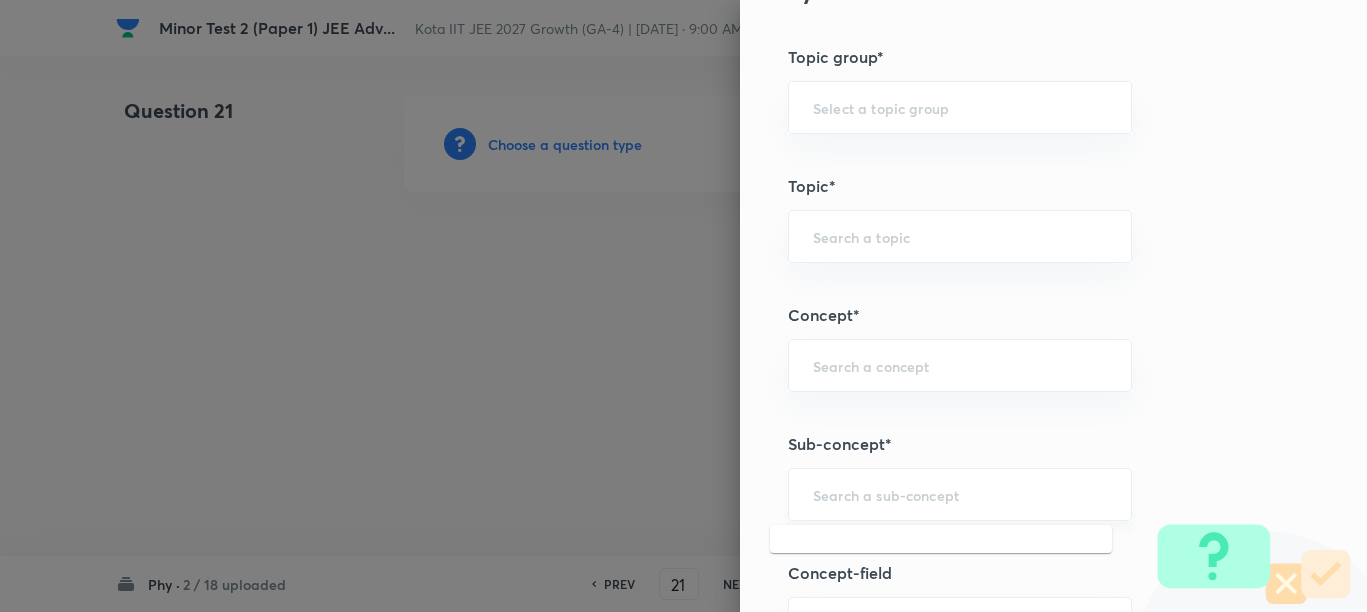 paste on "Physical quantity" 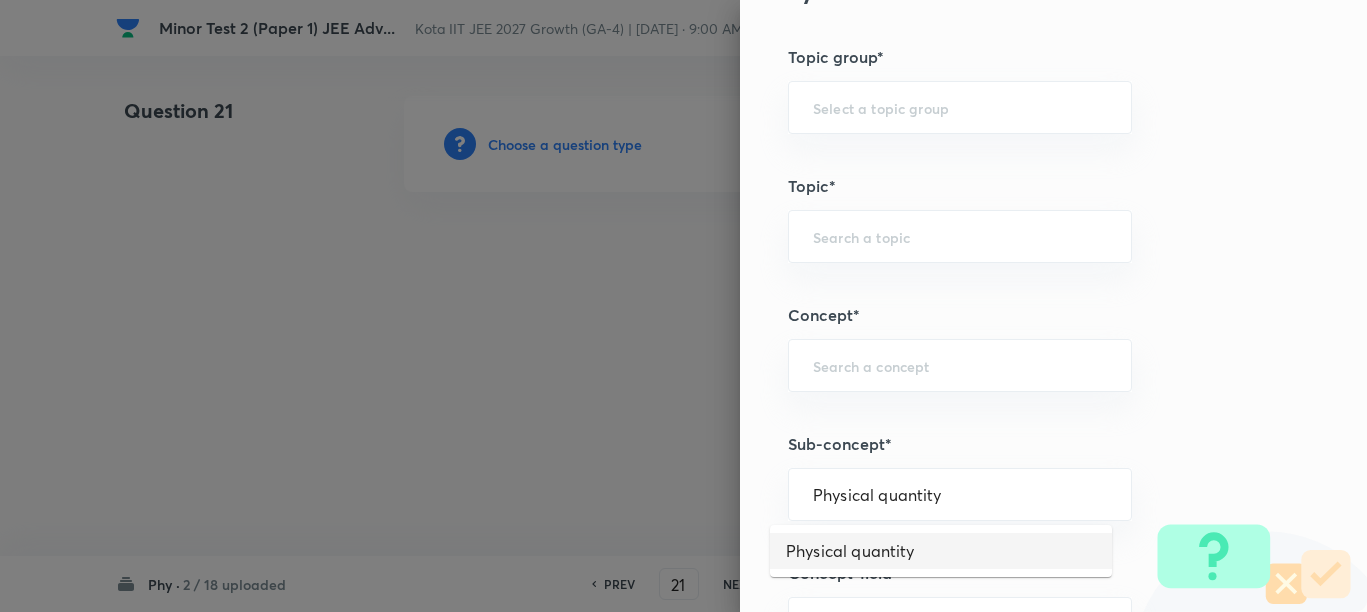 click on "Physical quantity" at bounding box center [941, 551] 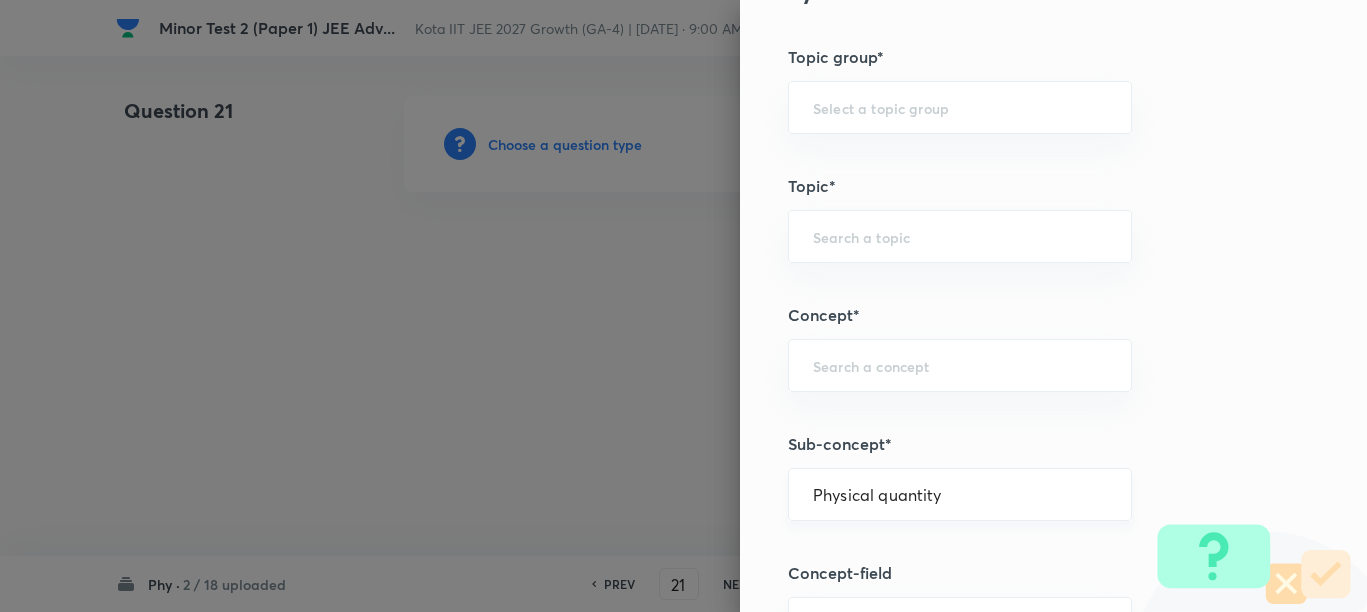 type on "Physics" 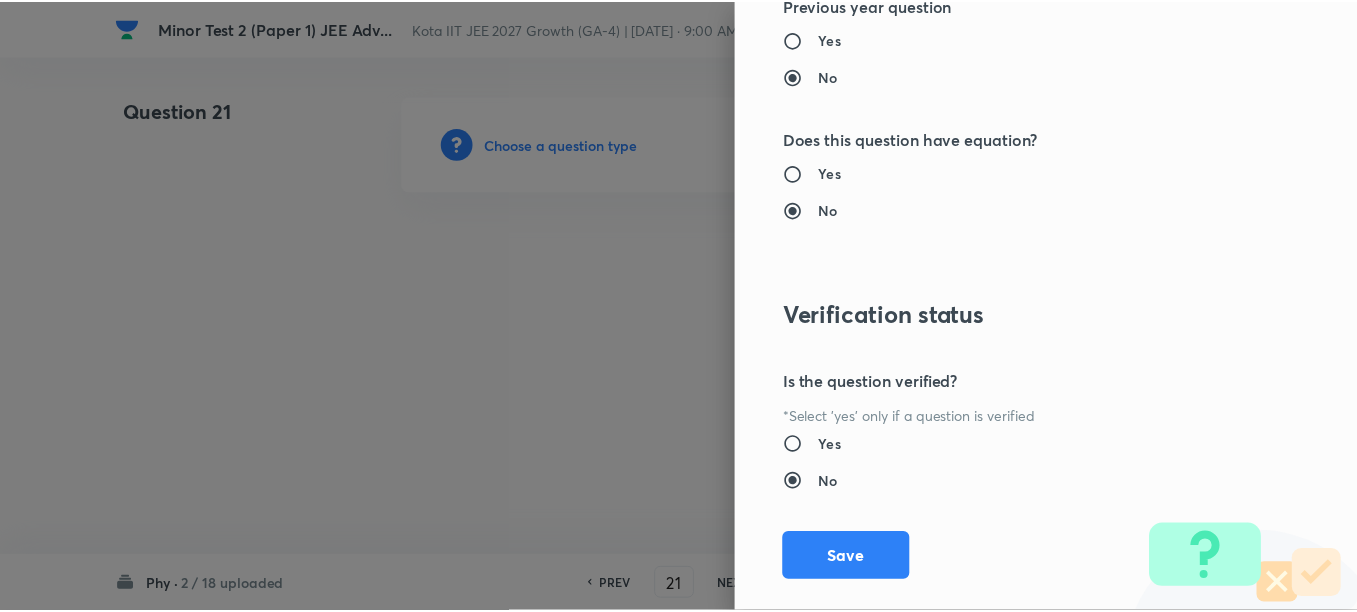 scroll, scrollTop: 2130, scrollLeft: 0, axis: vertical 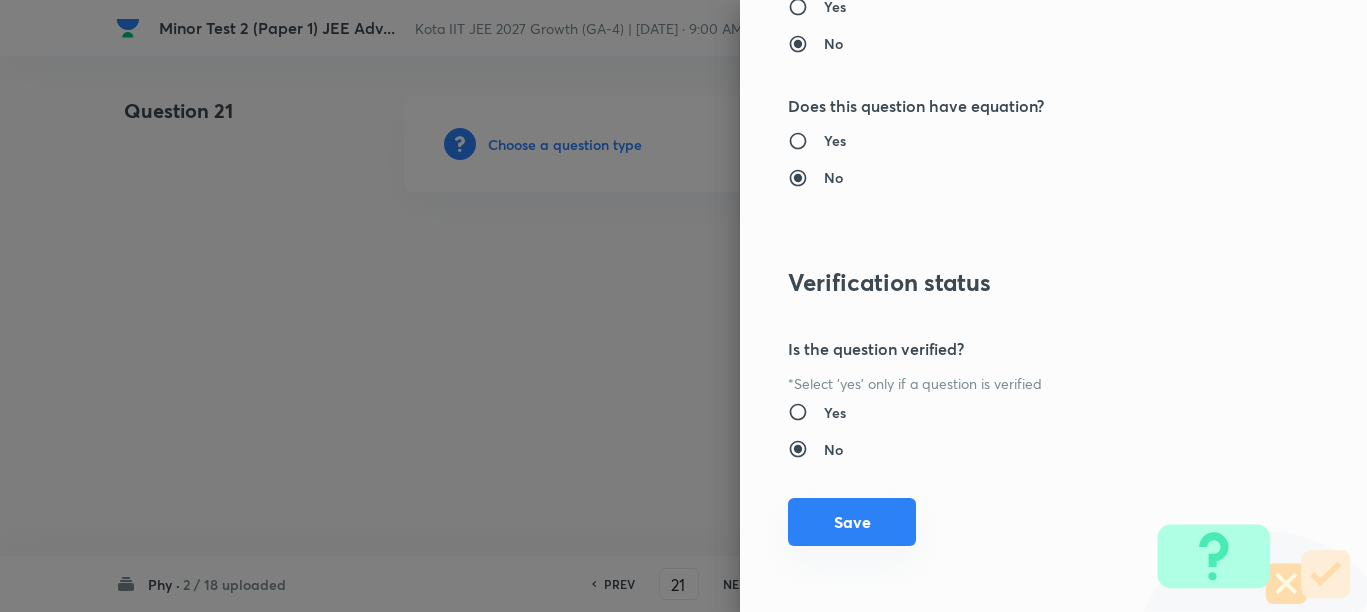 click on "Save" at bounding box center [852, 522] 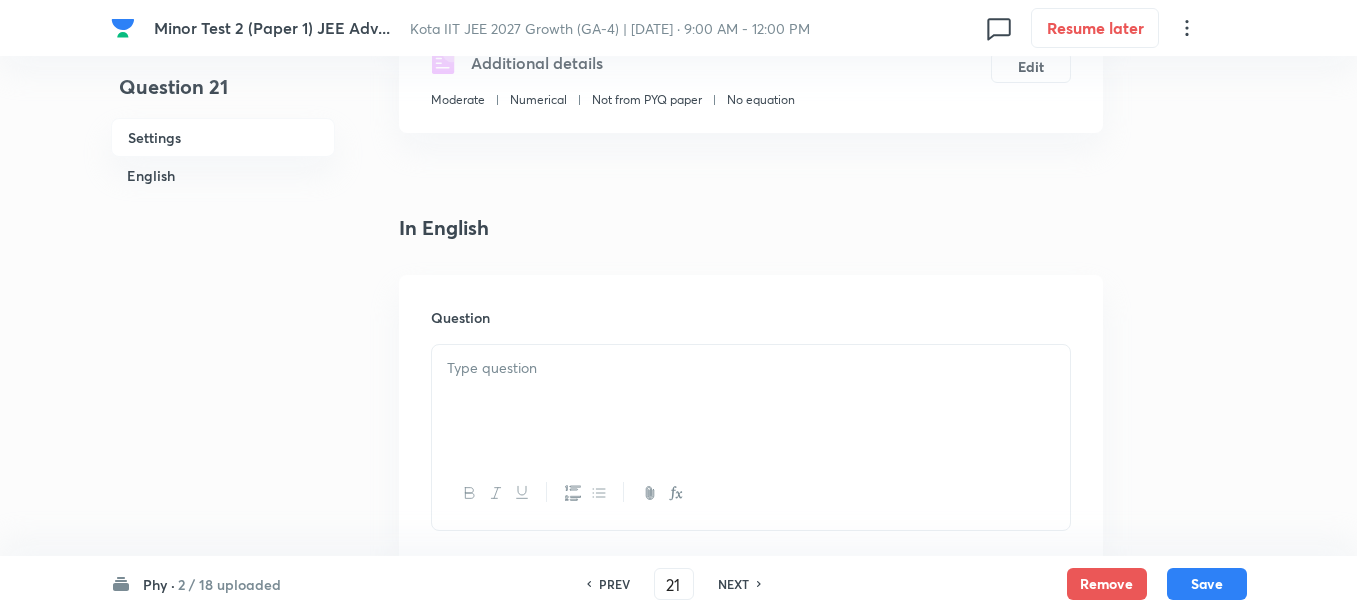 click at bounding box center [751, 401] 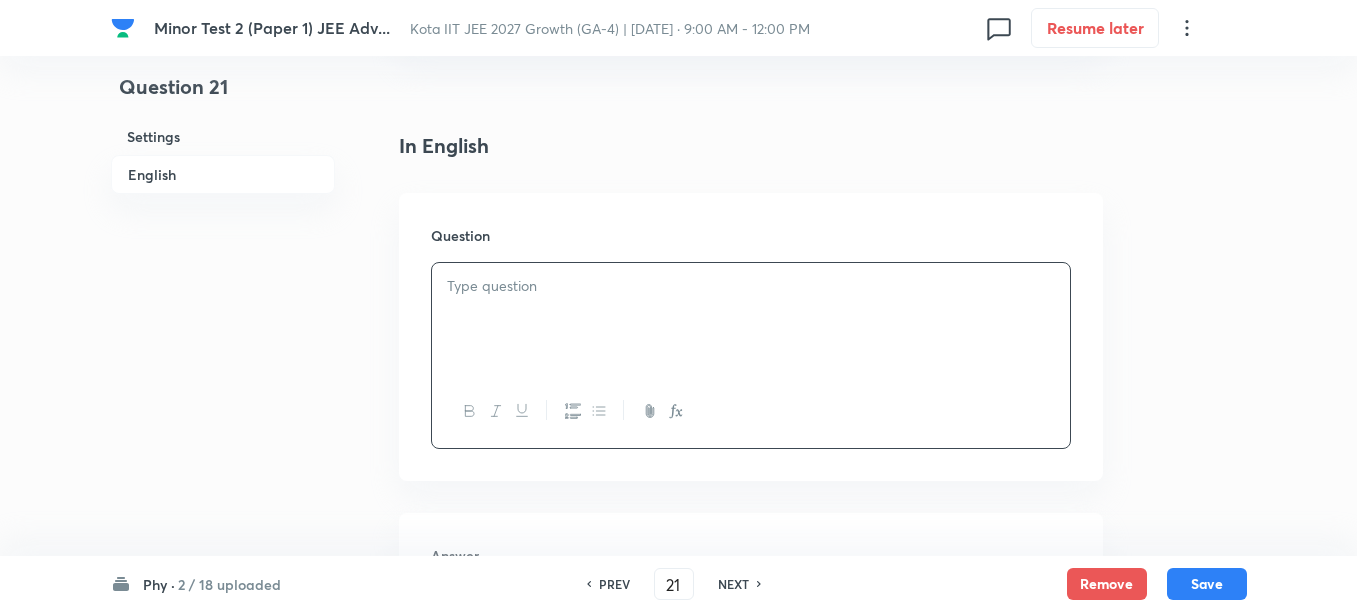 scroll, scrollTop: 500, scrollLeft: 0, axis: vertical 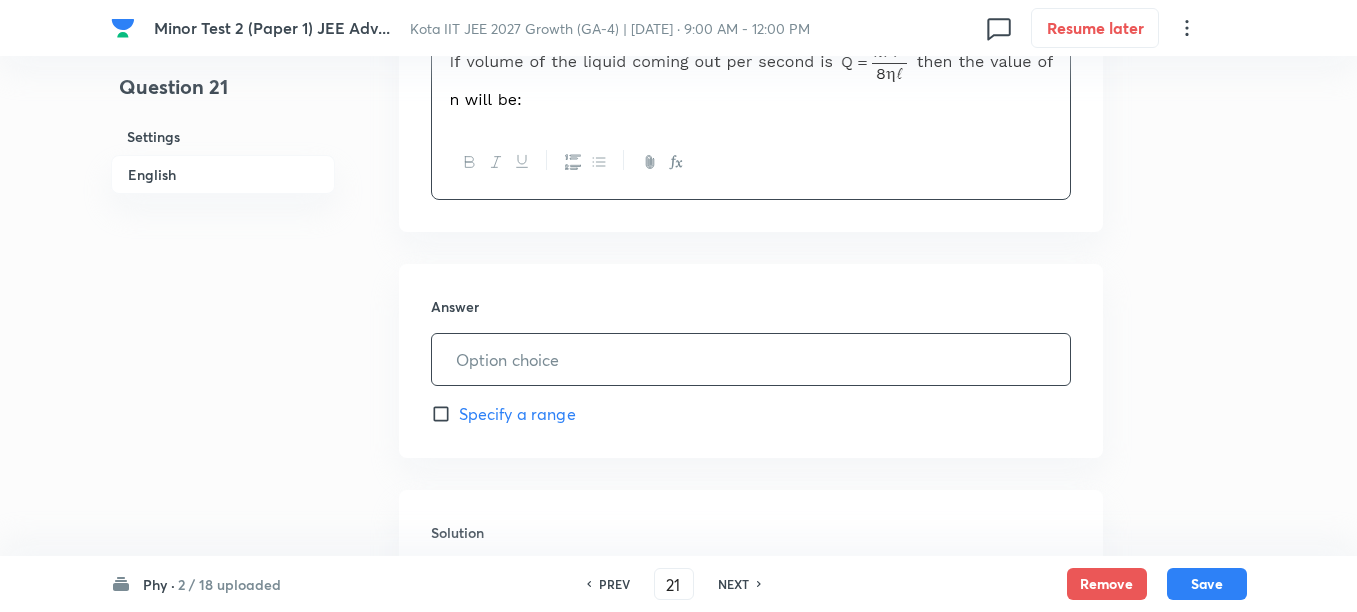 click at bounding box center (751, 359) 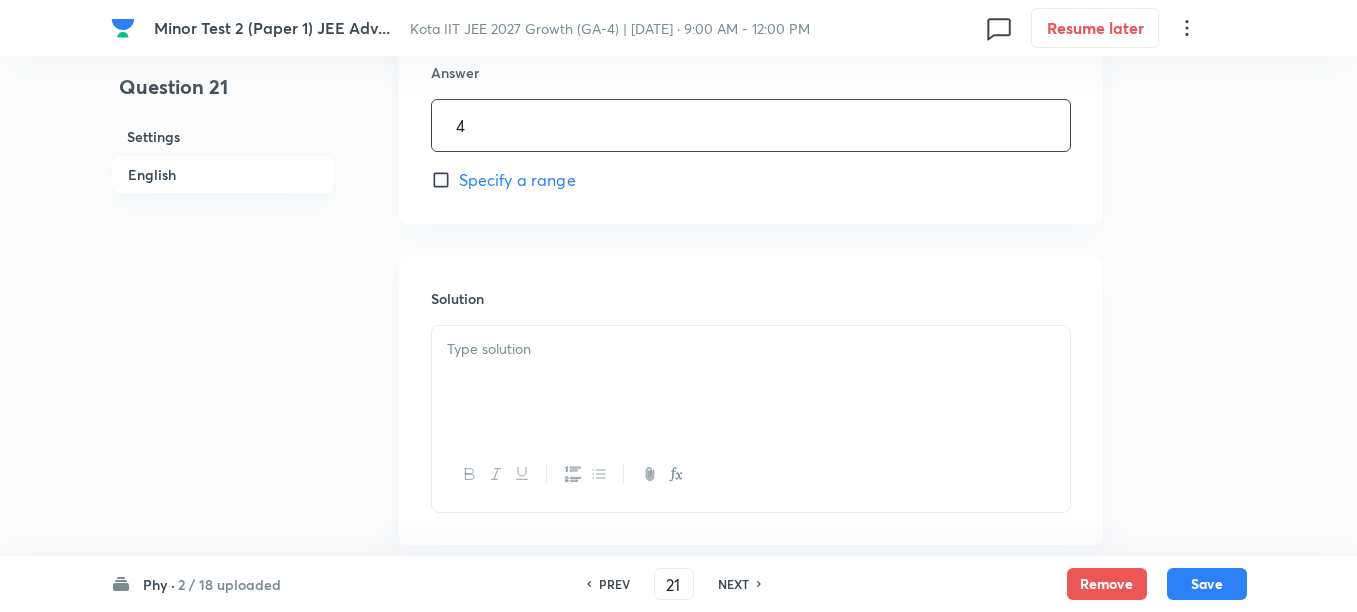 scroll, scrollTop: 1000, scrollLeft: 0, axis: vertical 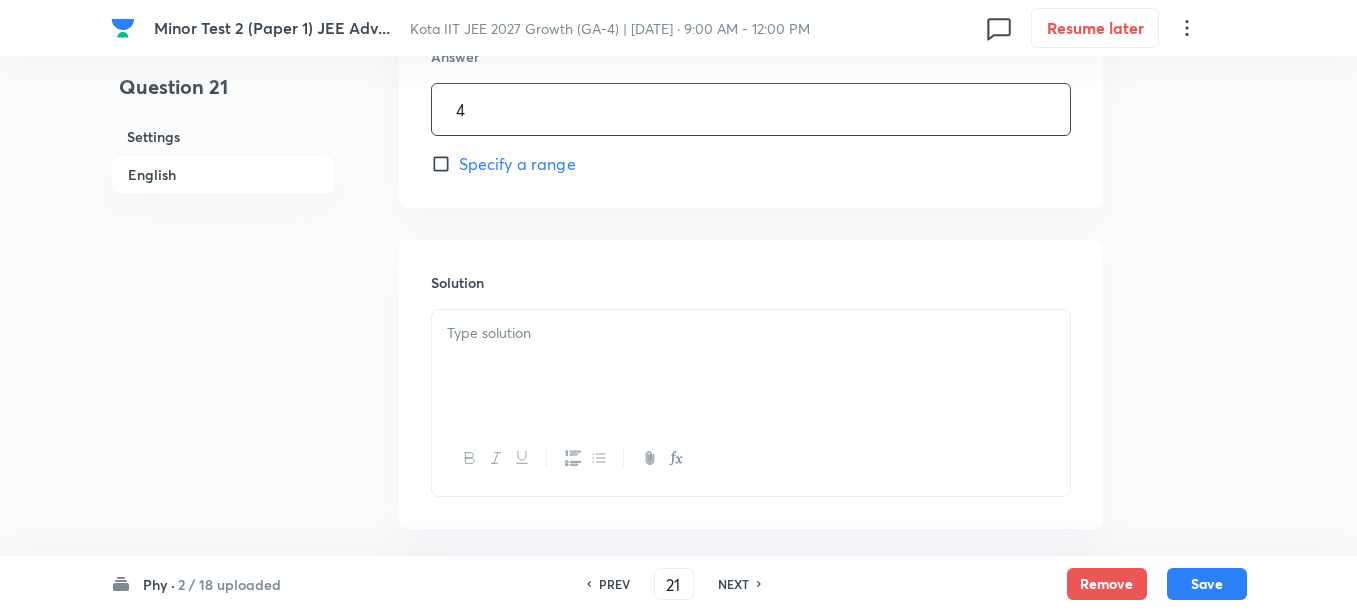 type on "4" 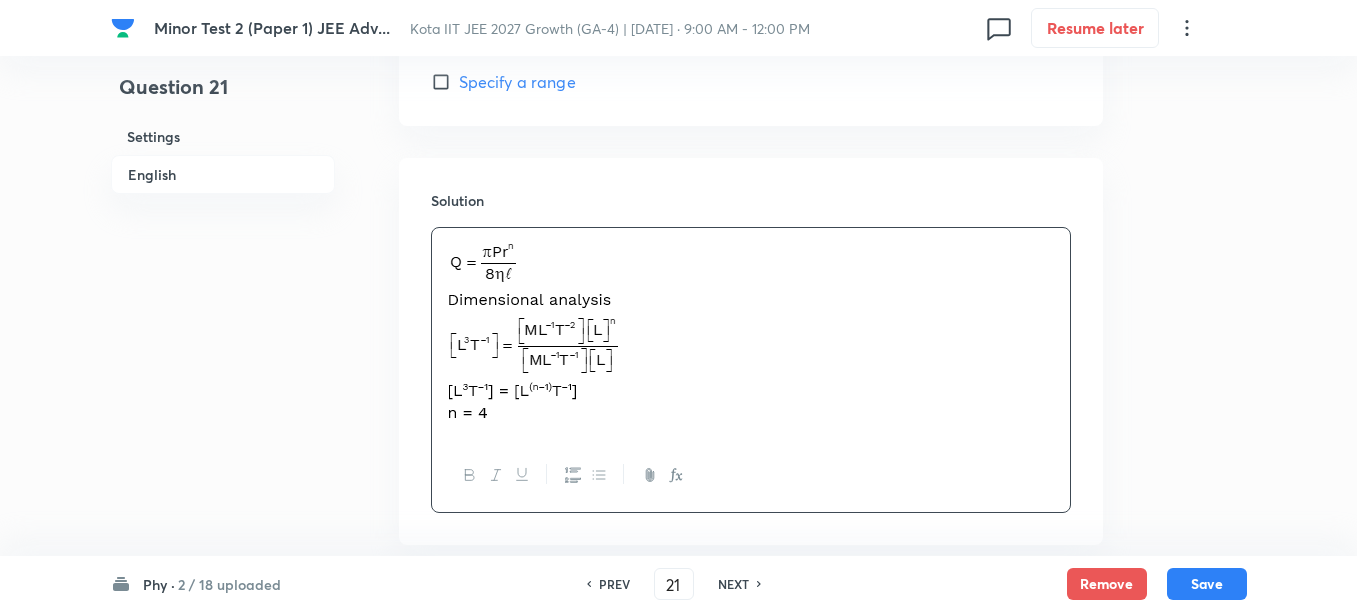scroll, scrollTop: 1125, scrollLeft: 0, axis: vertical 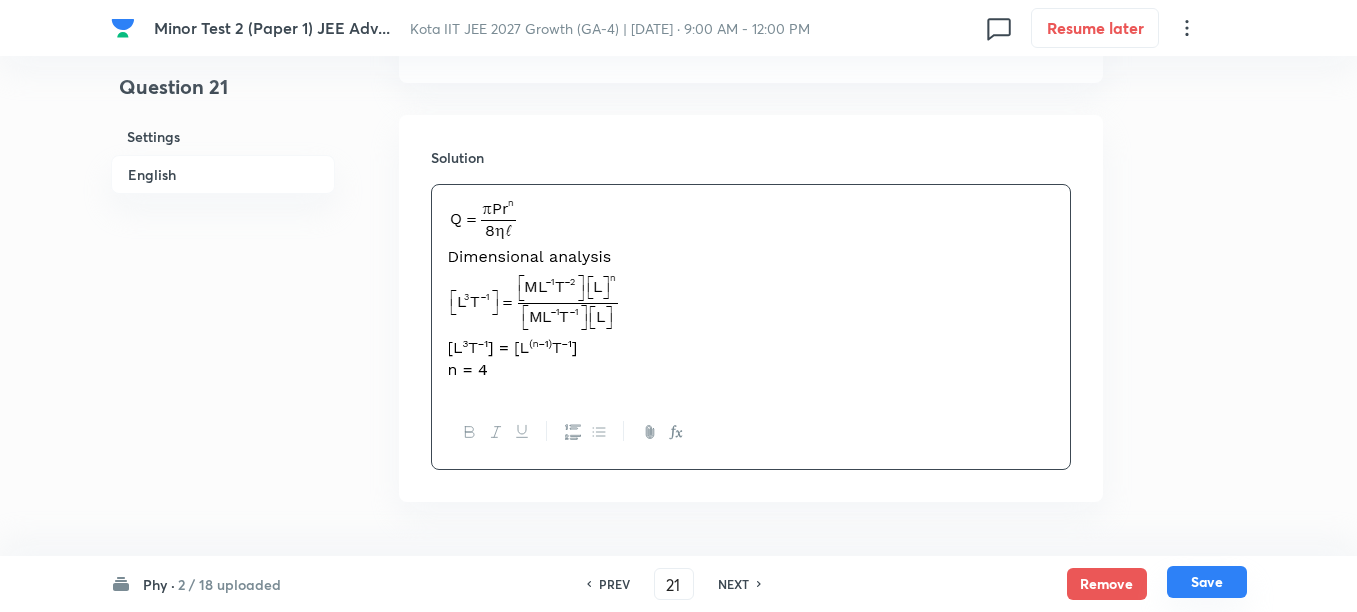 click on "Save" at bounding box center [1207, 582] 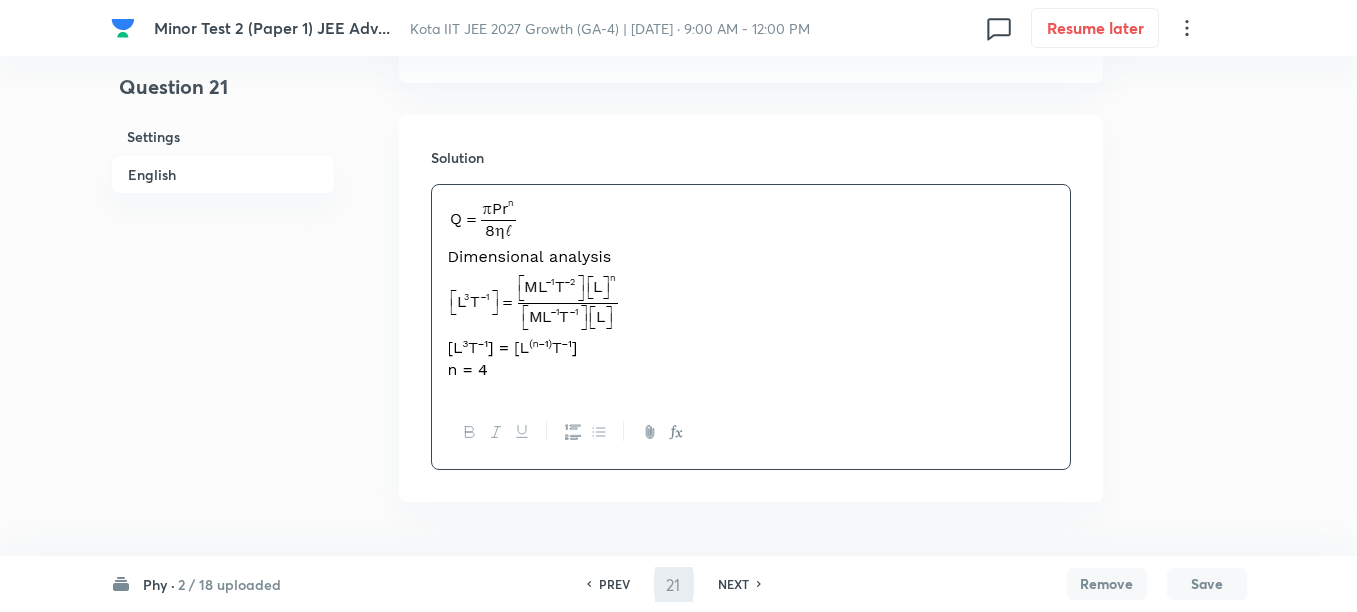 type on "22" 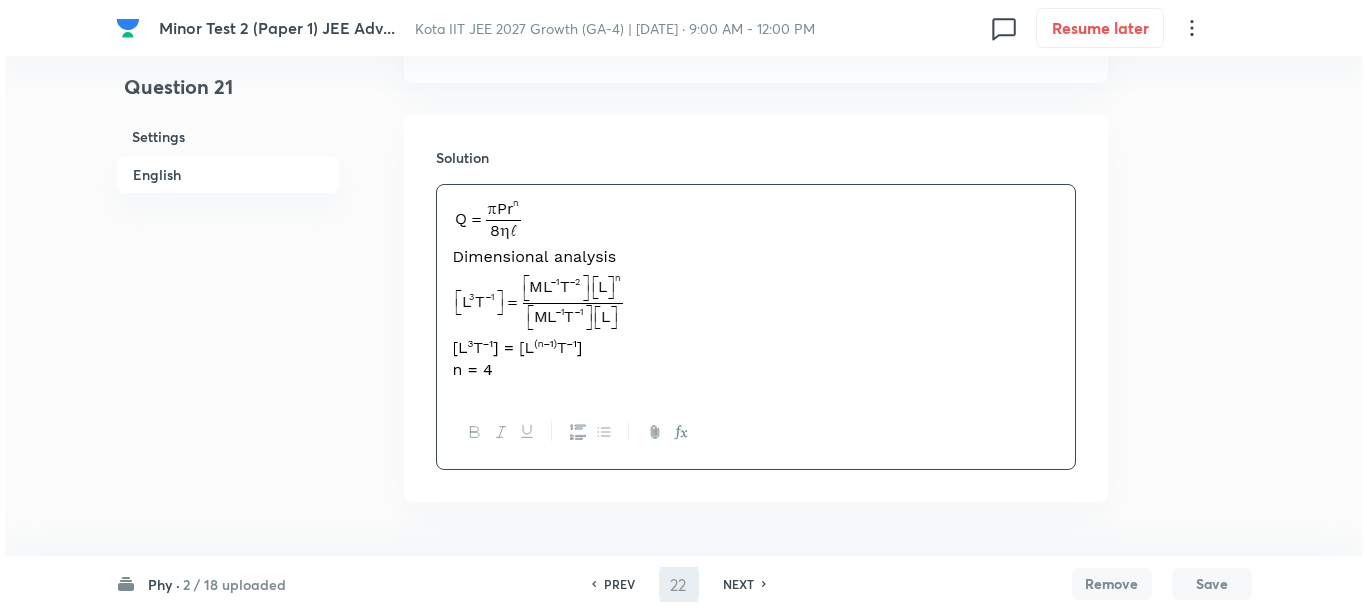 scroll, scrollTop: 0, scrollLeft: 0, axis: both 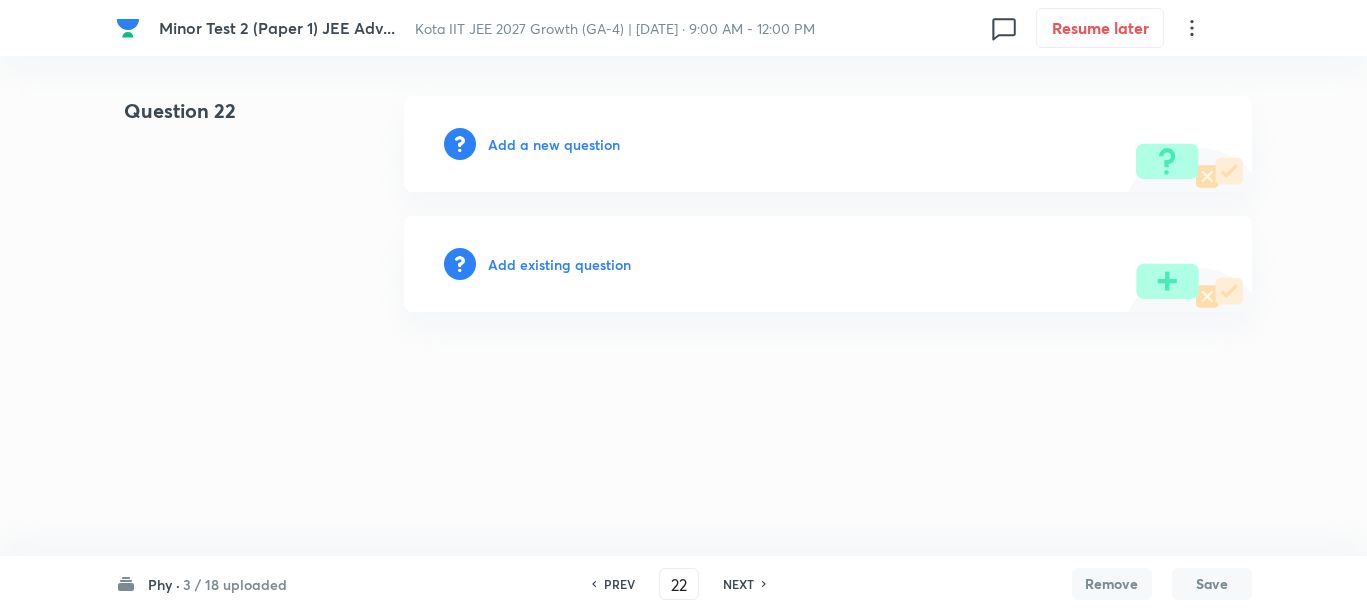 click on "Add a new question" at bounding box center [554, 144] 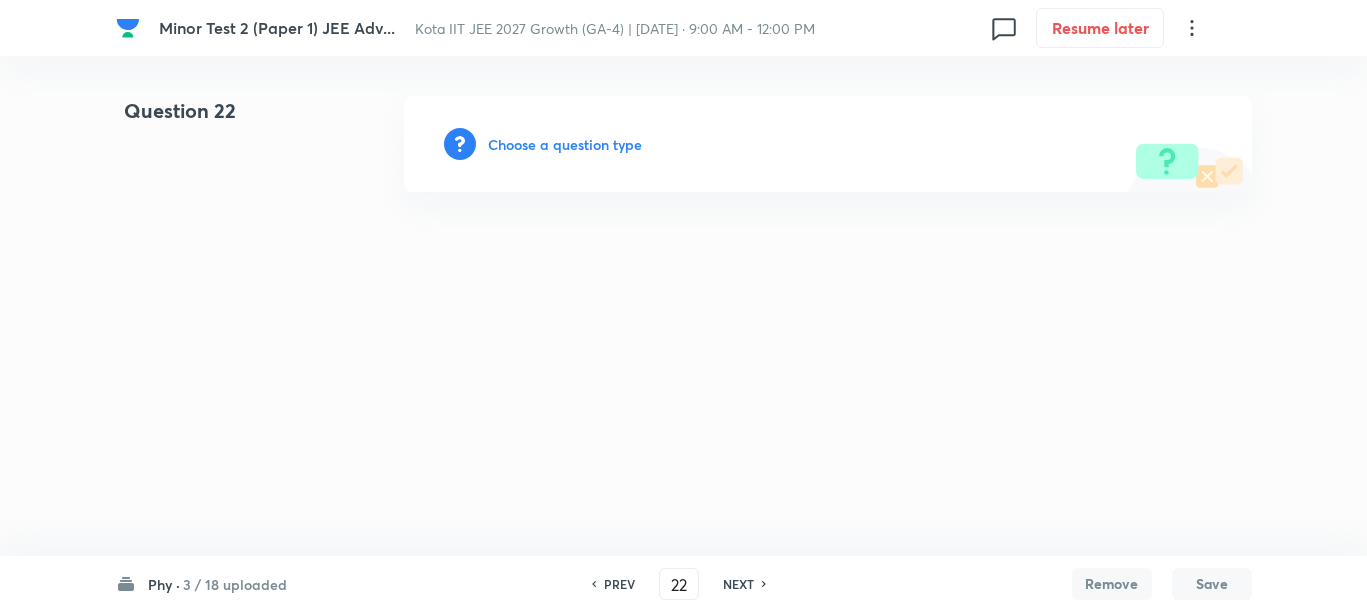 click on "Choose a question type" at bounding box center [565, 144] 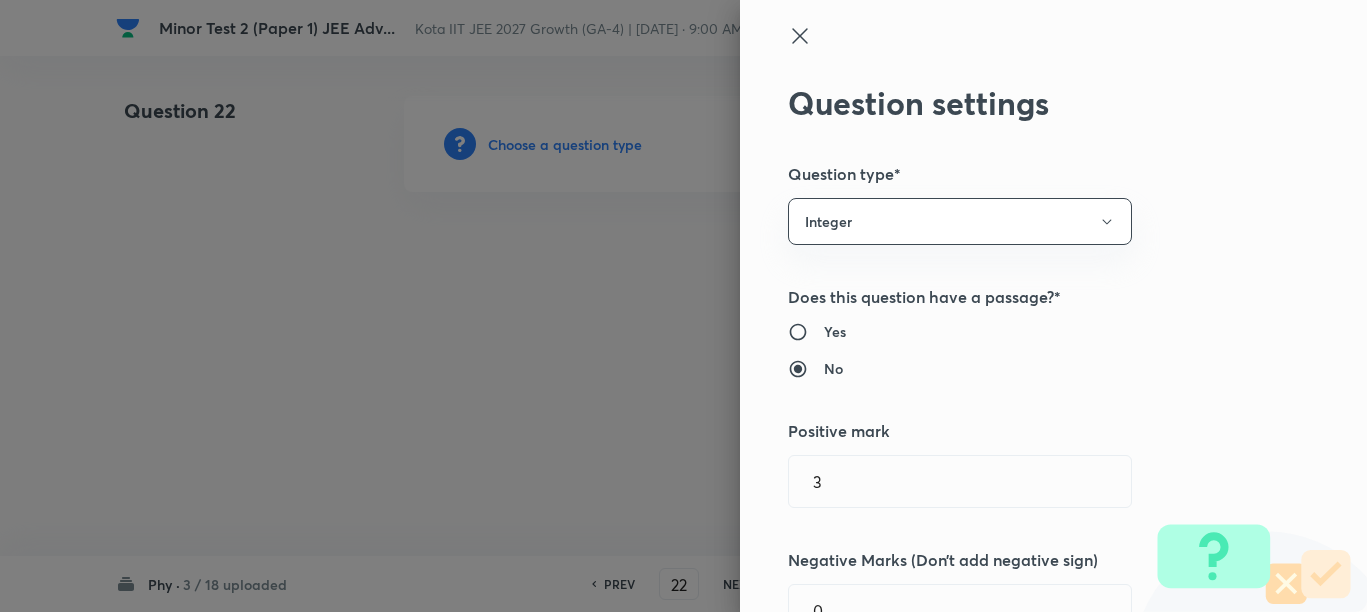 type 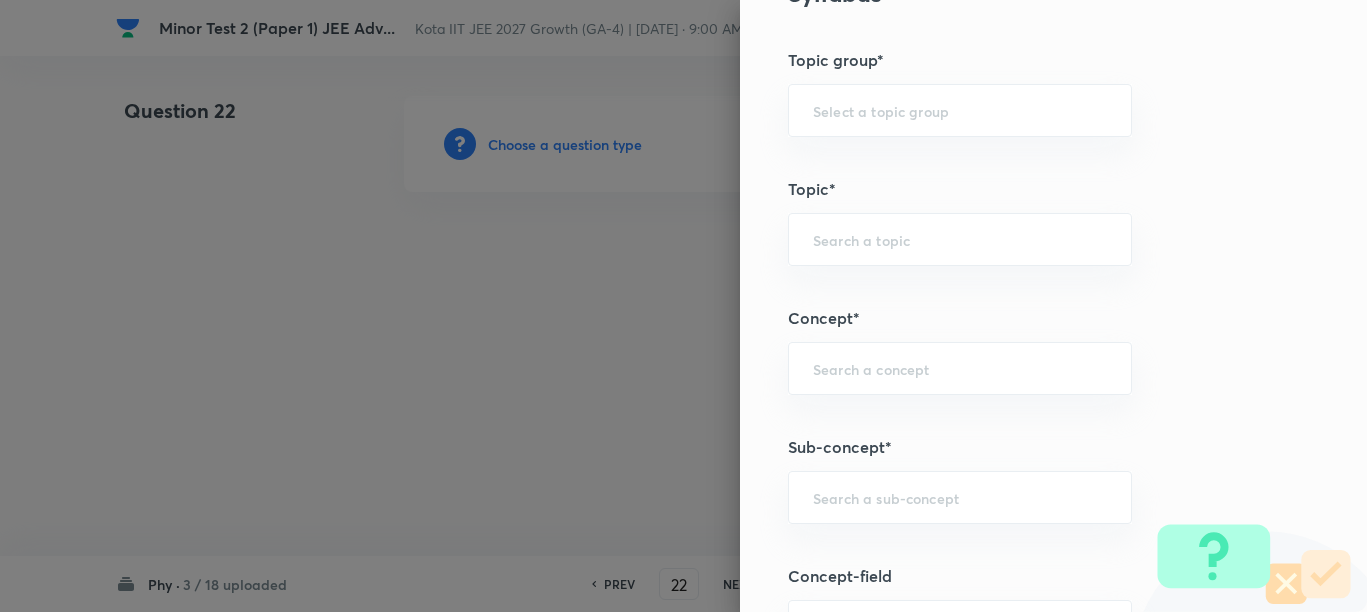 scroll, scrollTop: 875, scrollLeft: 0, axis: vertical 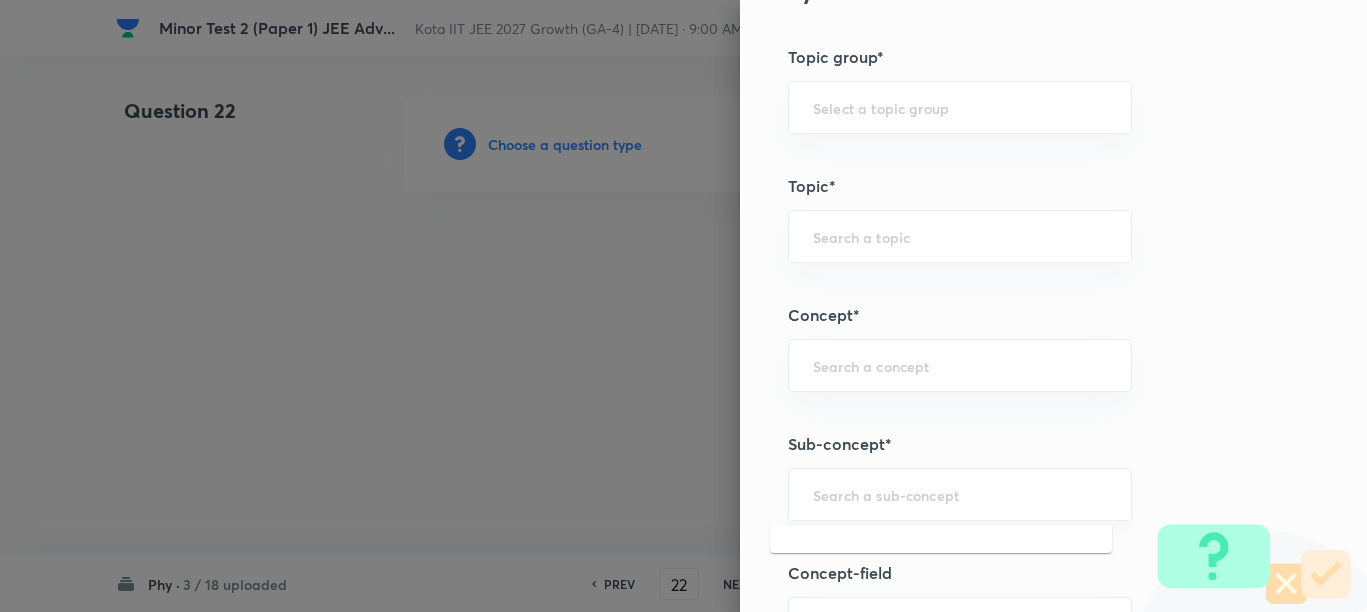 click at bounding box center (960, 494) 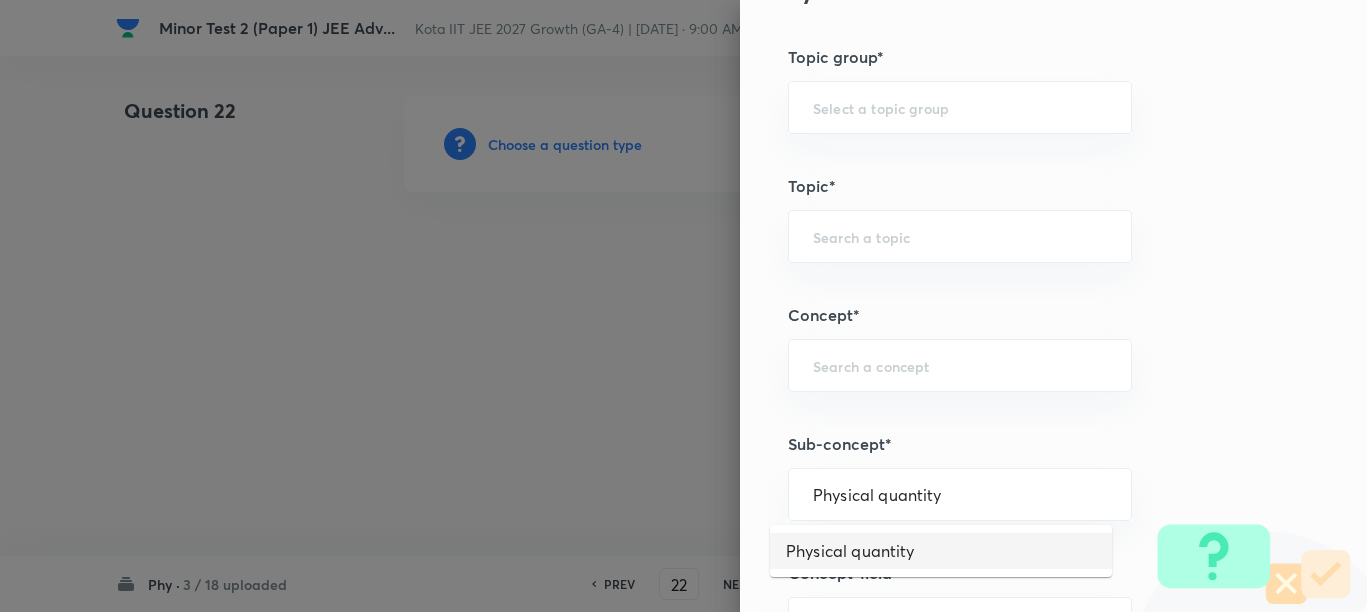 click on "Physical quantity" at bounding box center (941, 551) 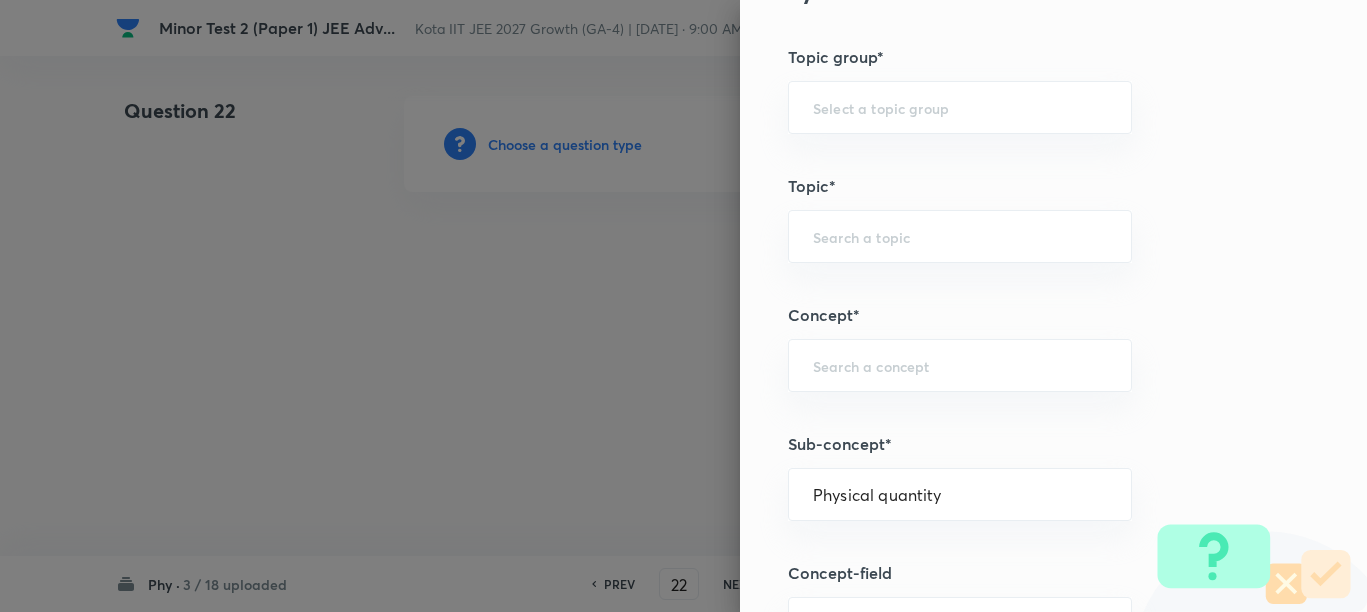 type on "Physics" 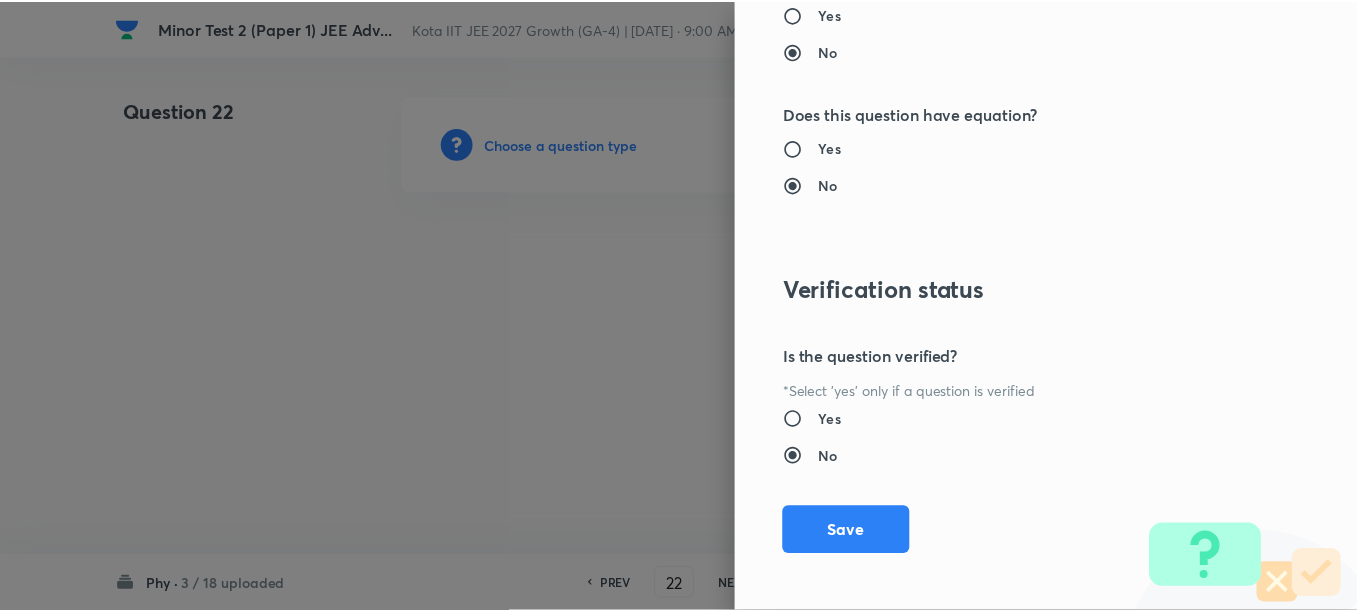 scroll, scrollTop: 2130, scrollLeft: 0, axis: vertical 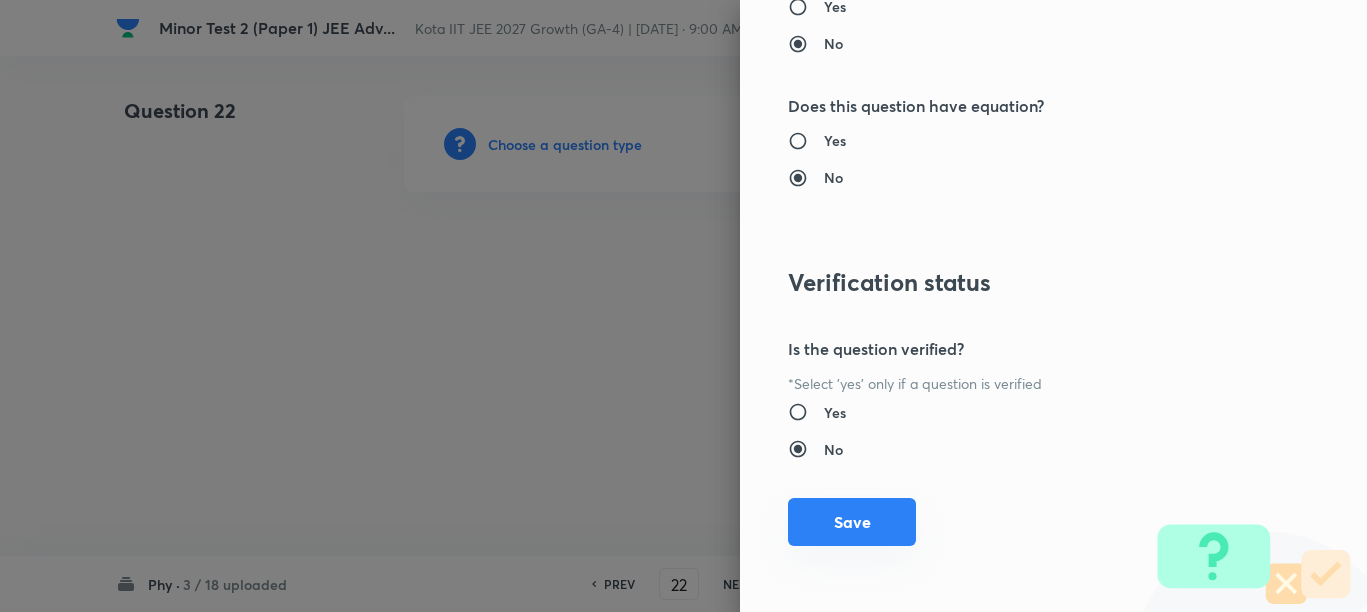click on "Save" at bounding box center (852, 522) 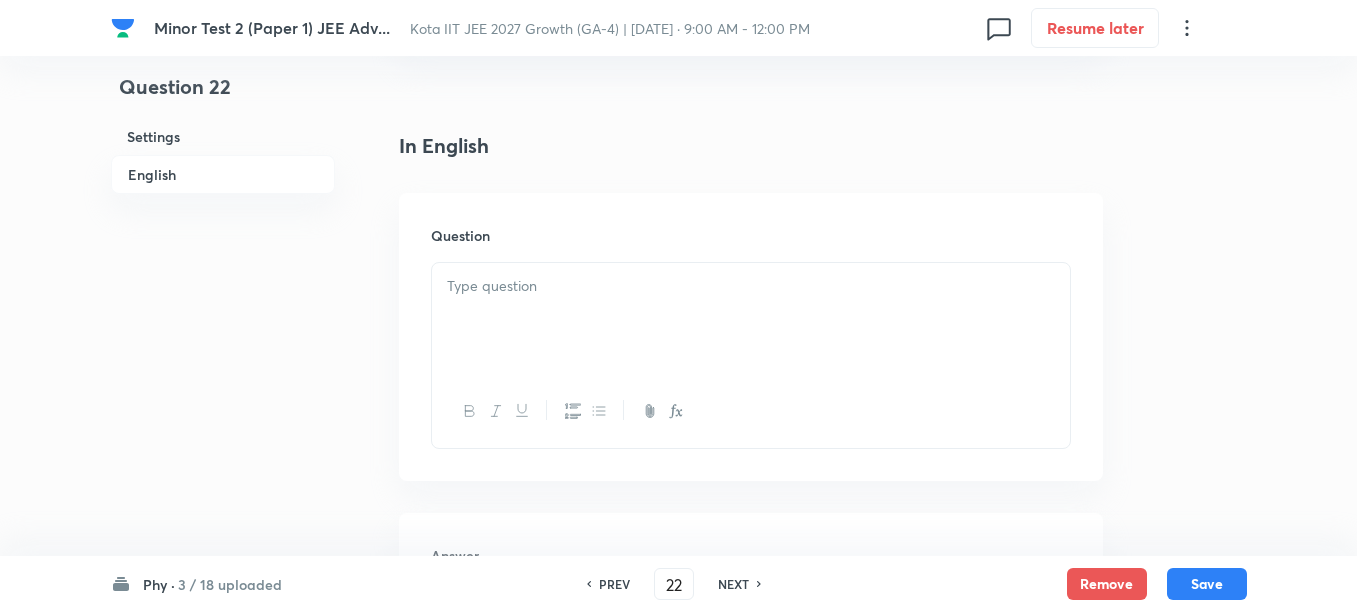 scroll, scrollTop: 500, scrollLeft: 0, axis: vertical 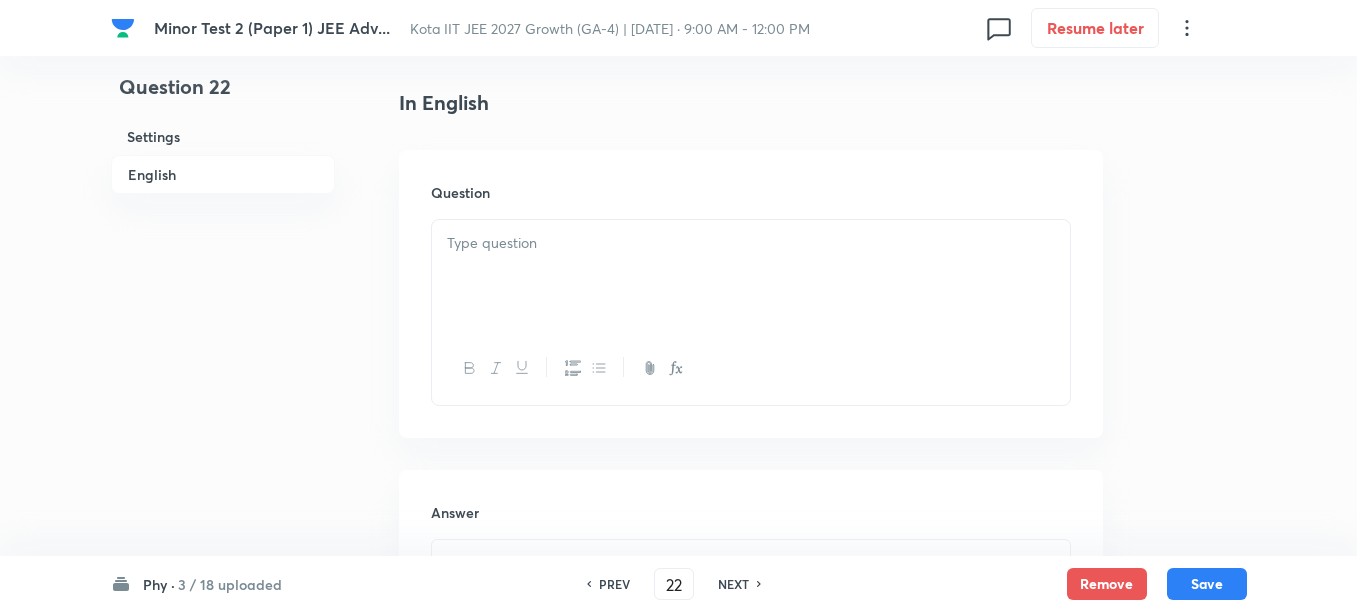 click at bounding box center [751, 276] 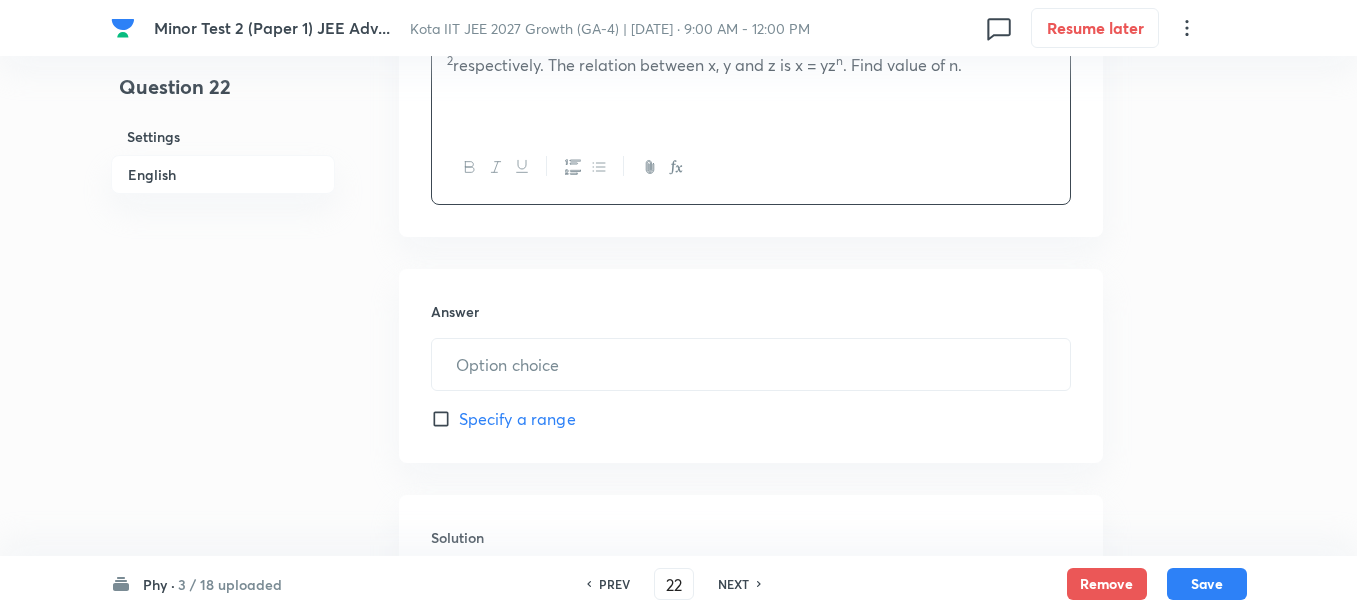 scroll, scrollTop: 750, scrollLeft: 0, axis: vertical 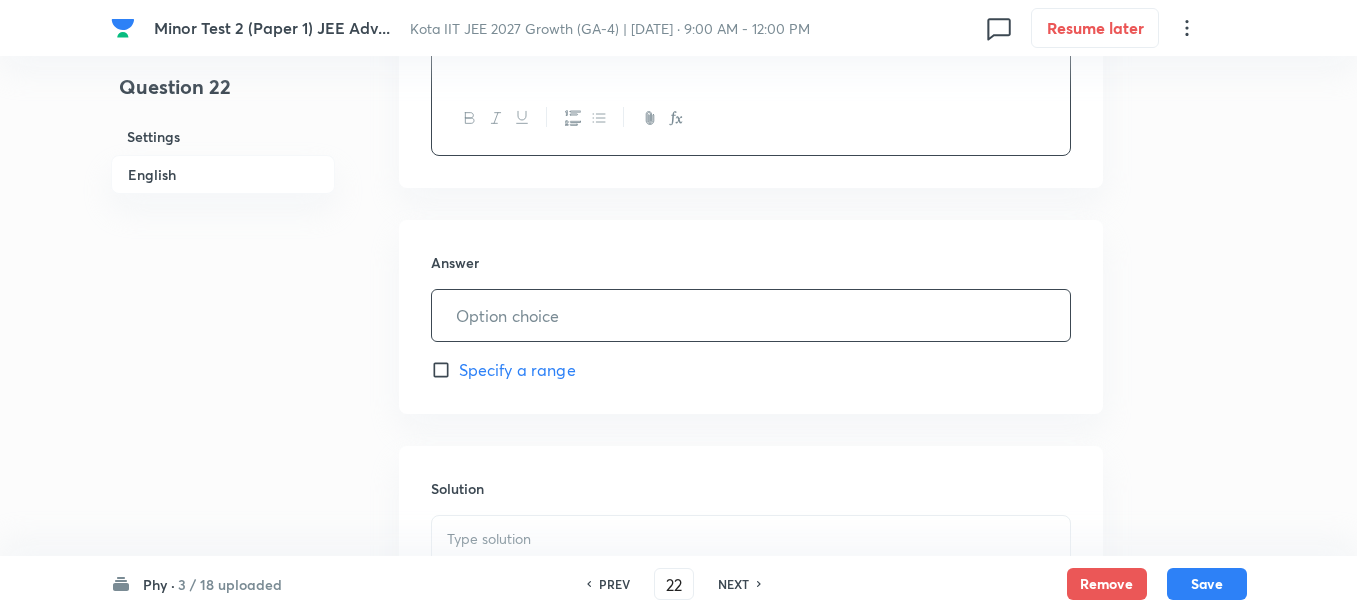 click at bounding box center [751, 315] 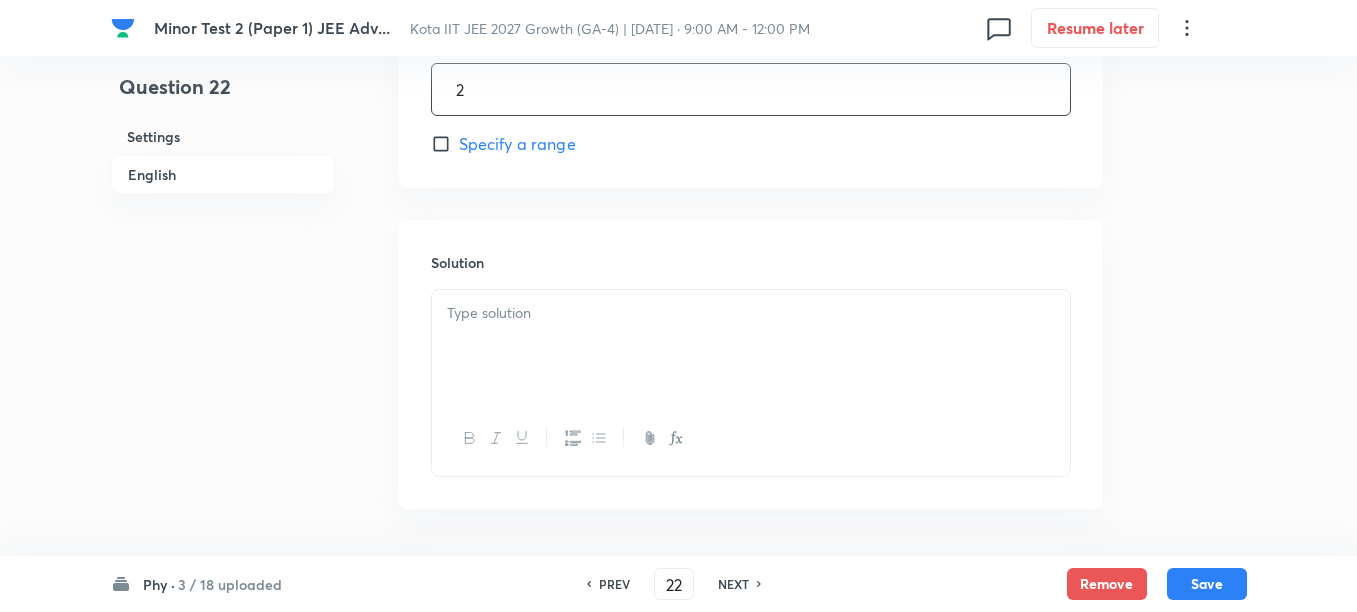 scroll, scrollTop: 1000, scrollLeft: 0, axis: vertical 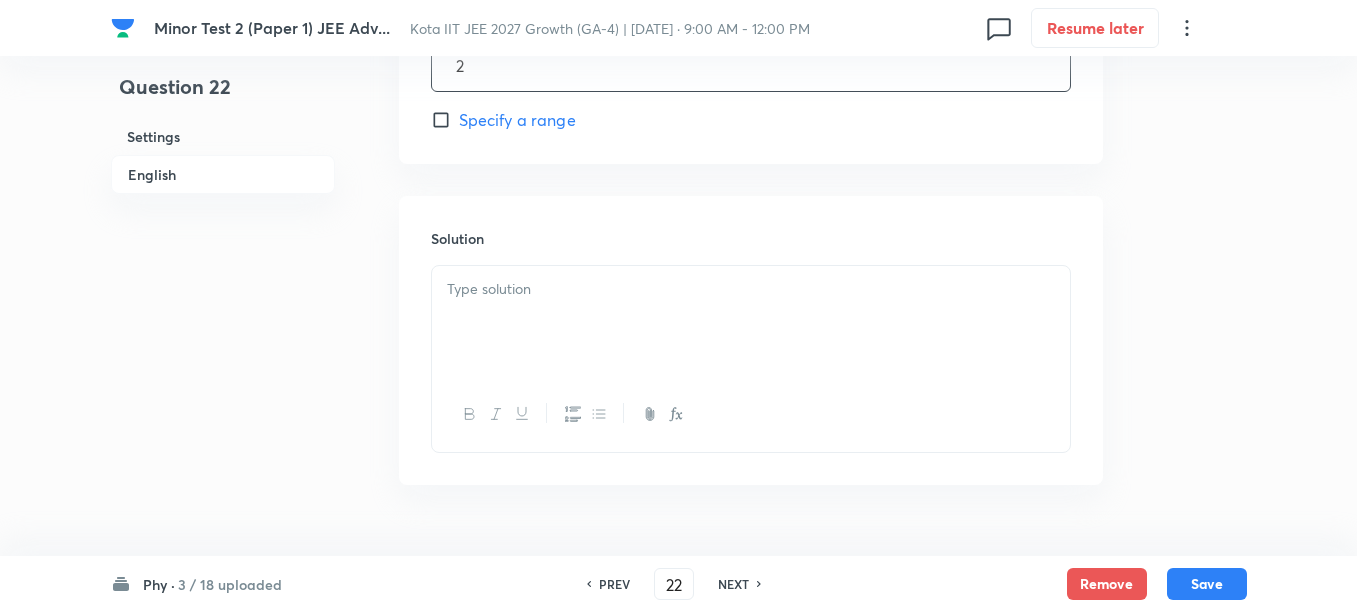 type on "2" 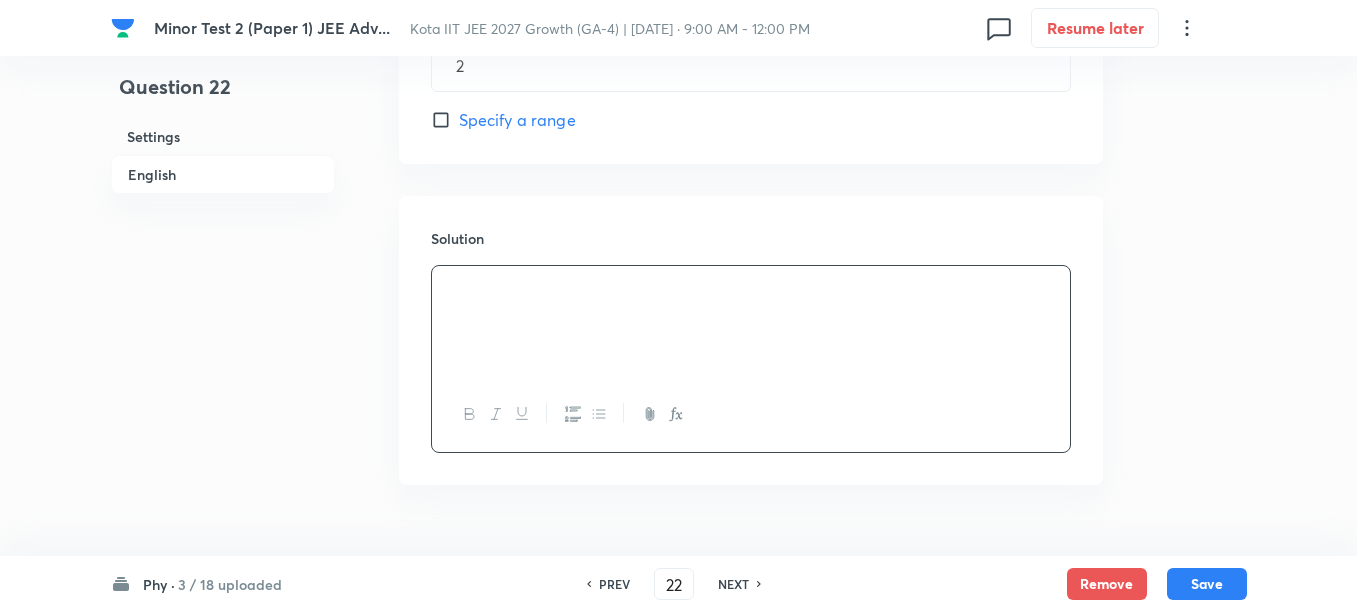 scroll, scrollTop: 1049, scrollLeft: 0, axis: vertical 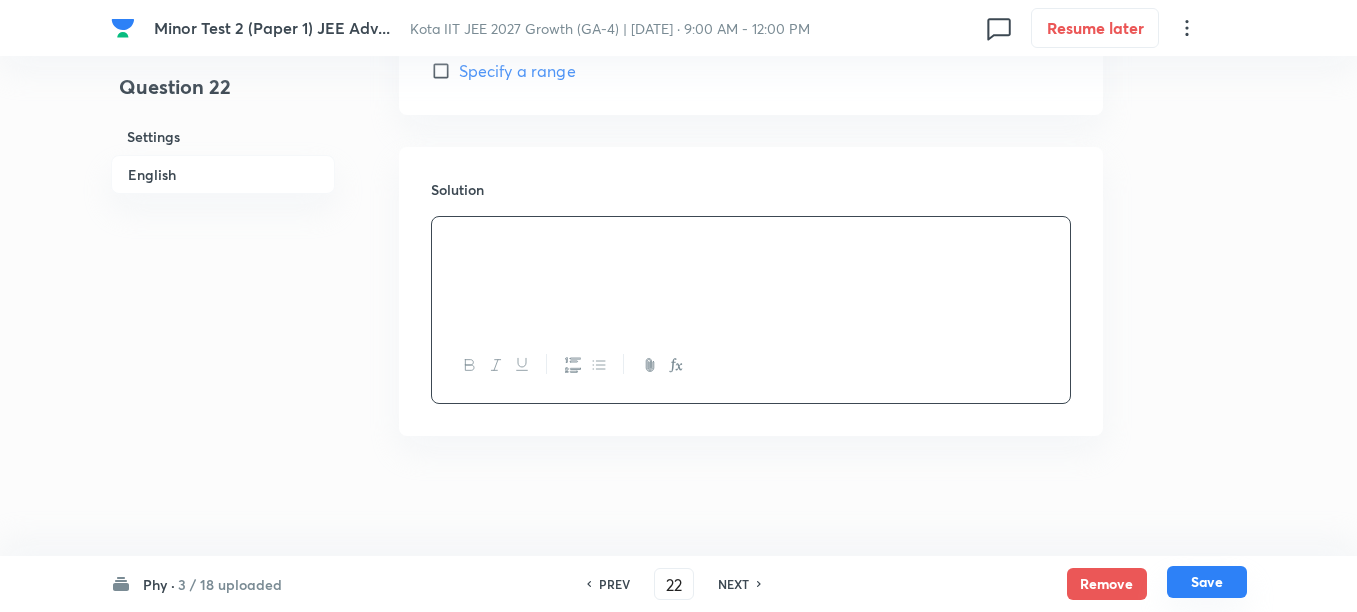 click on "Save" at bounding box center [1207, 582] 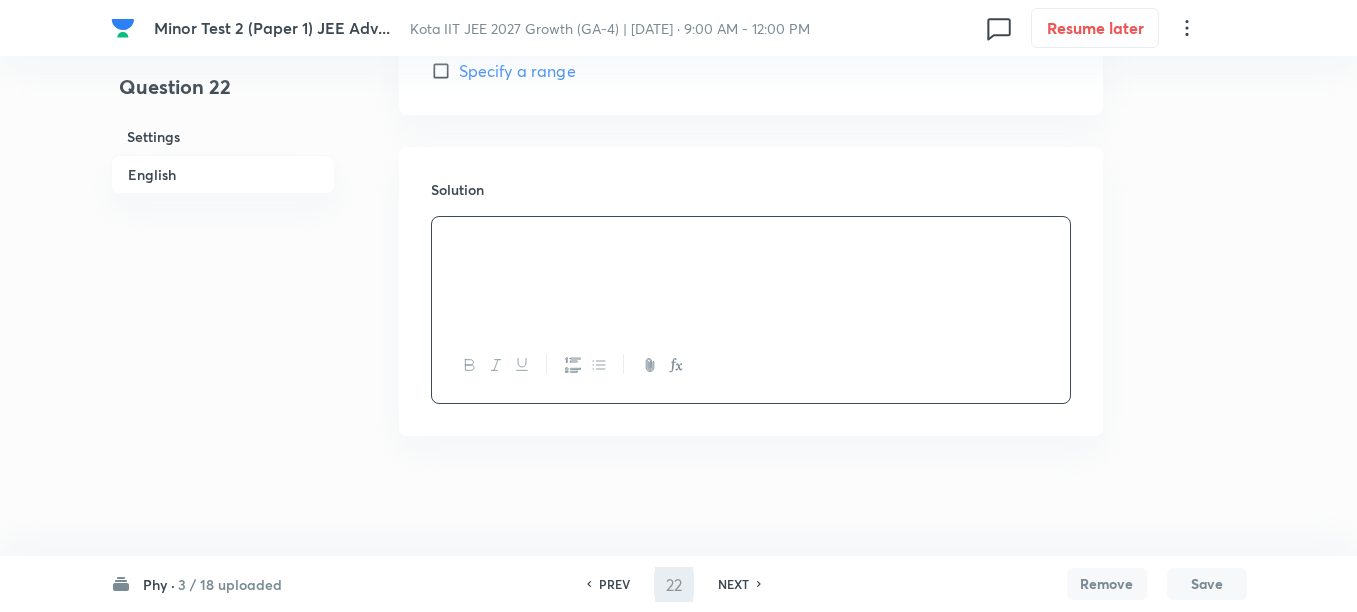 type on "23" 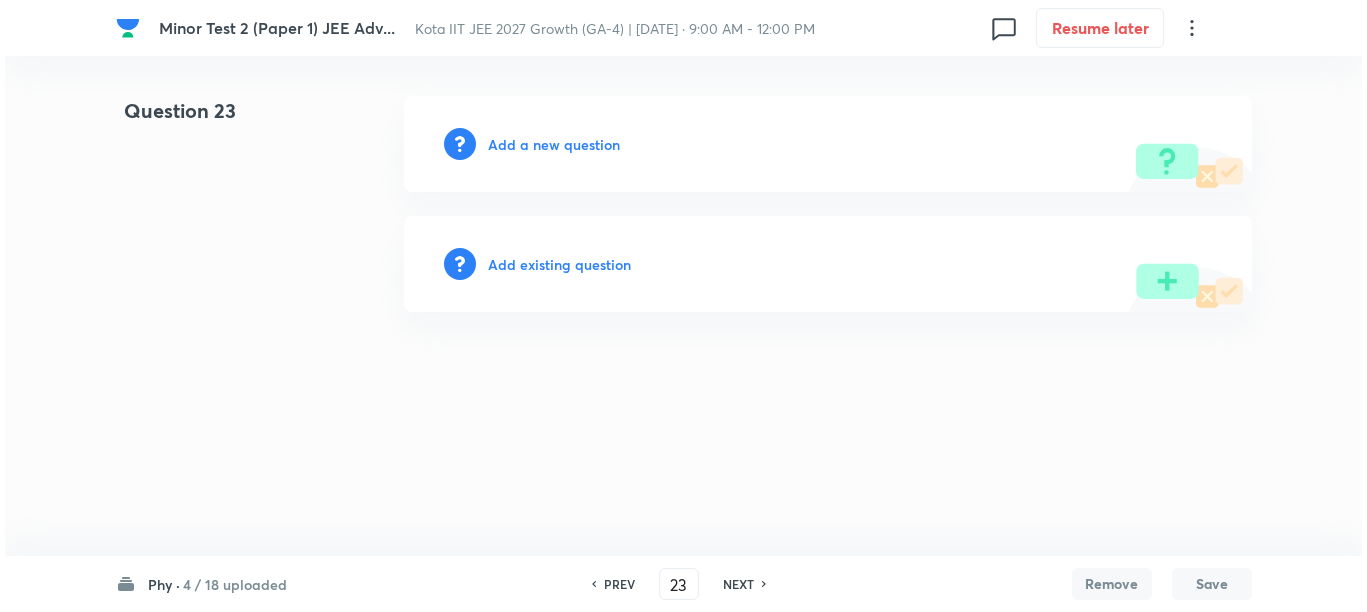 scroll, scrollTop: 0, scrollLeft: 0, axis: both 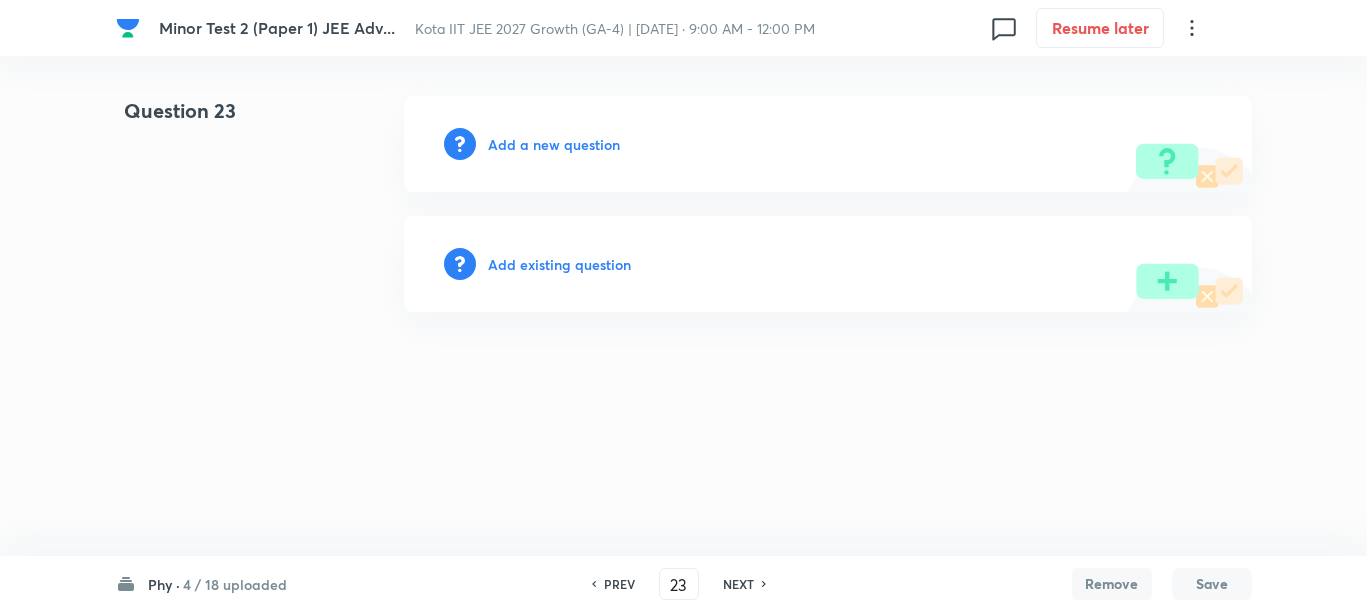 click on "Add a new question" at bounding box center (554, 144) 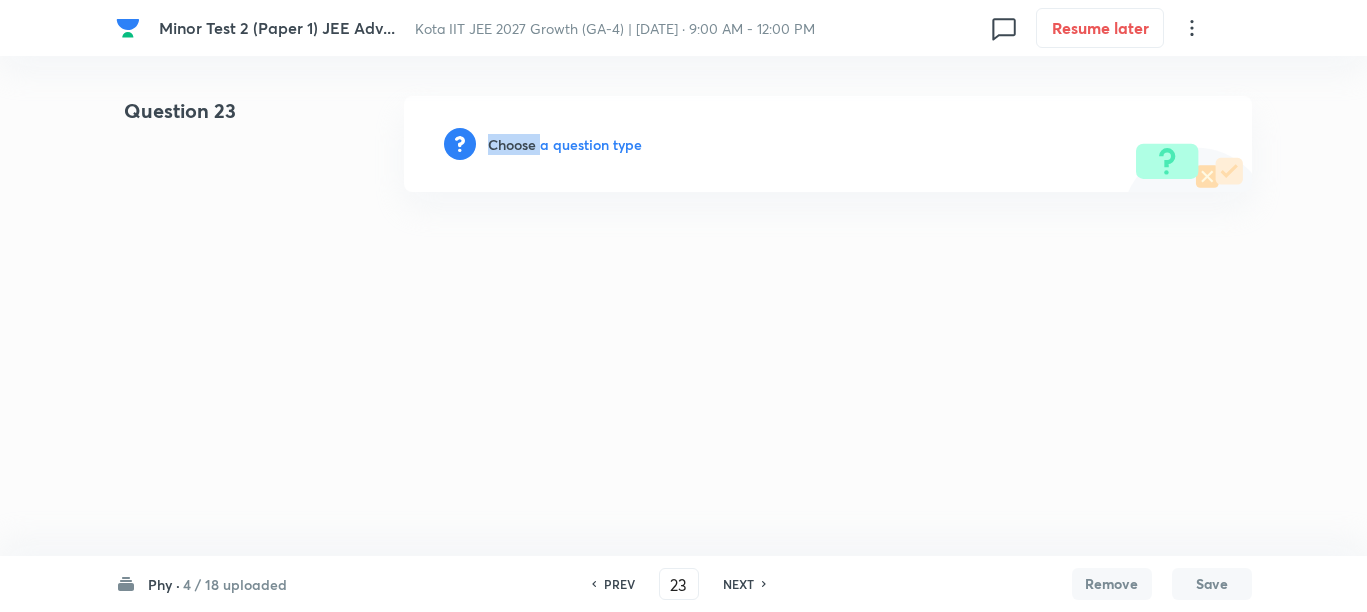 click on "Choose a question type" at bounding box center [565, 144] 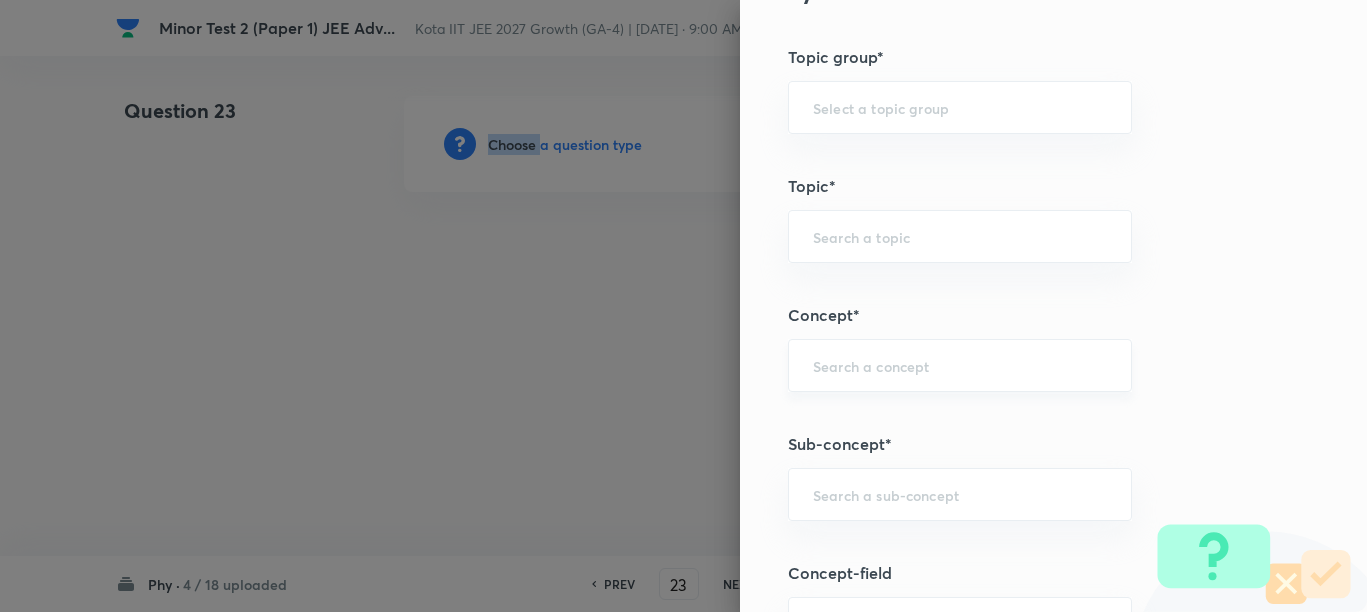 scroll, scrollTop: 1000, scrollLeft: 0, axis: vertical 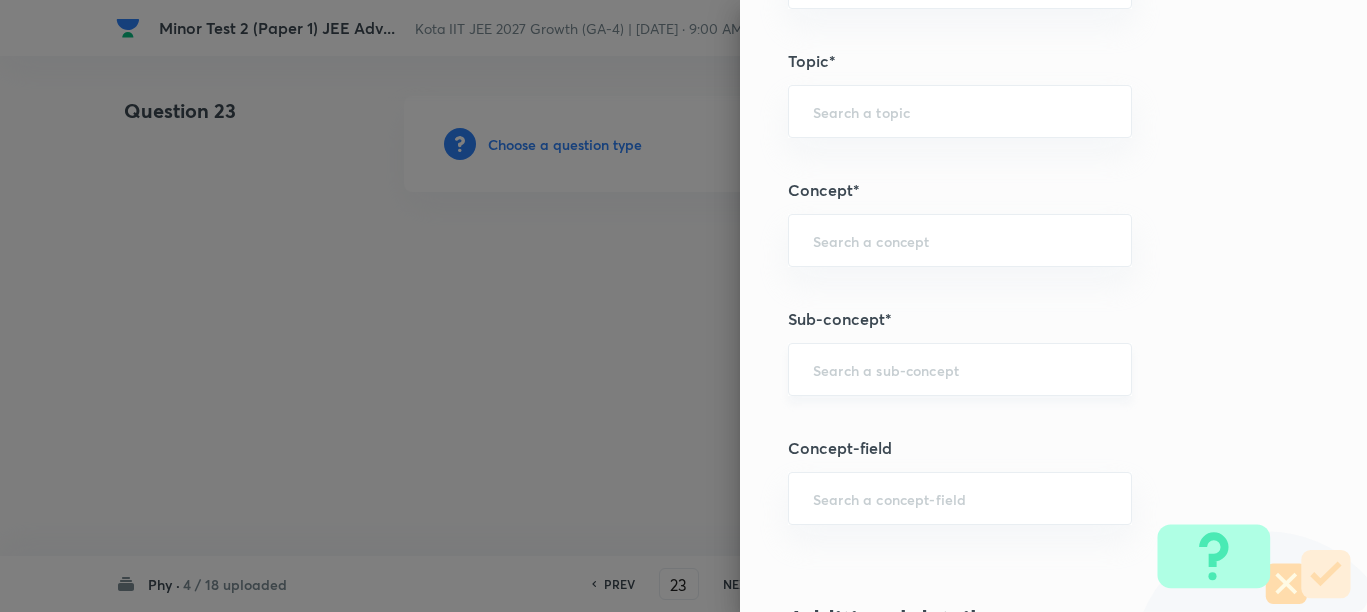 click at bounding box center (960, 369) 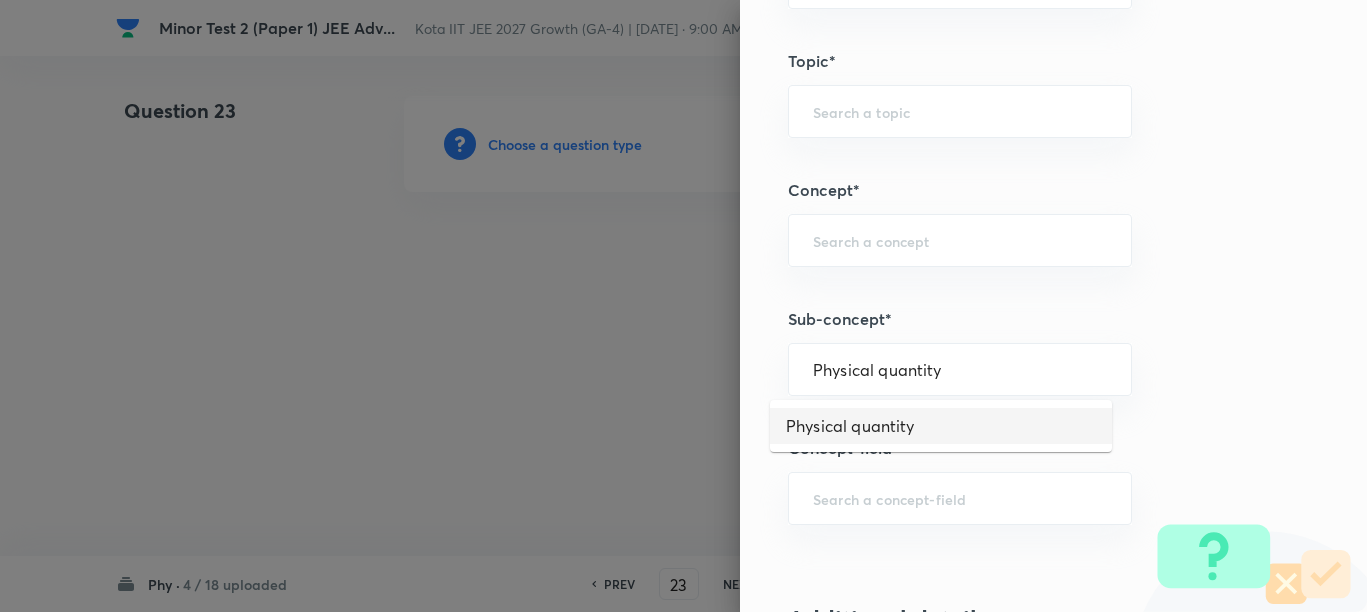 click on "Physical quantity" at bounding box center [941, 426] 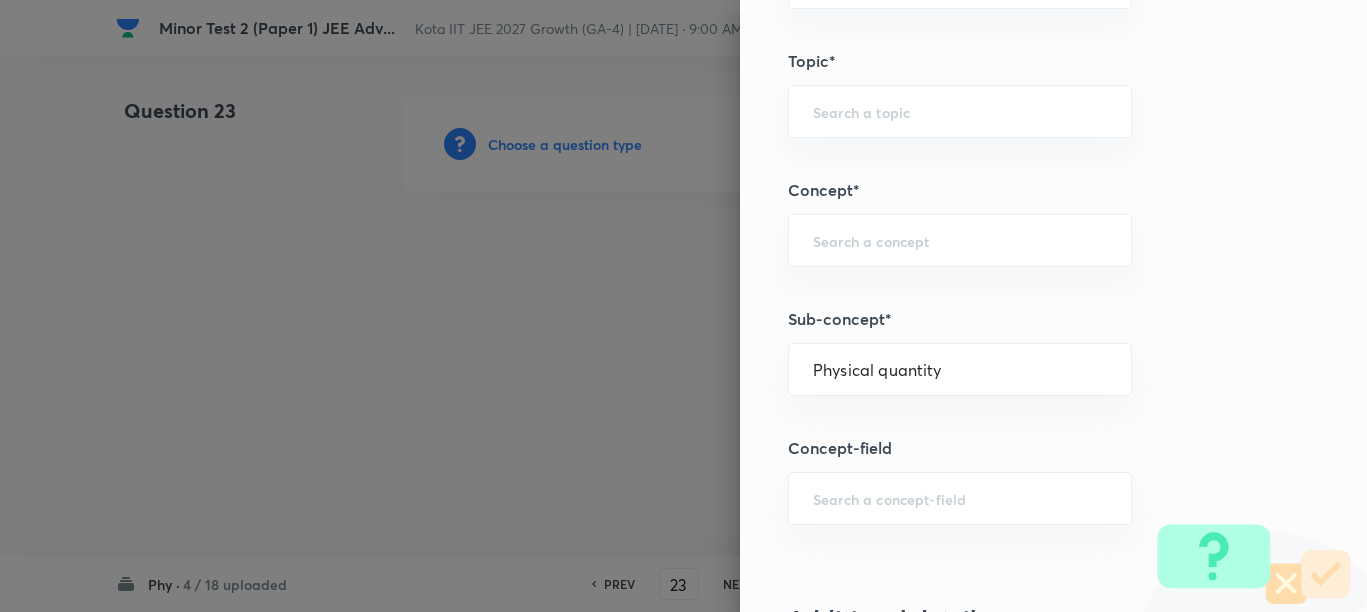 type on "Physics" 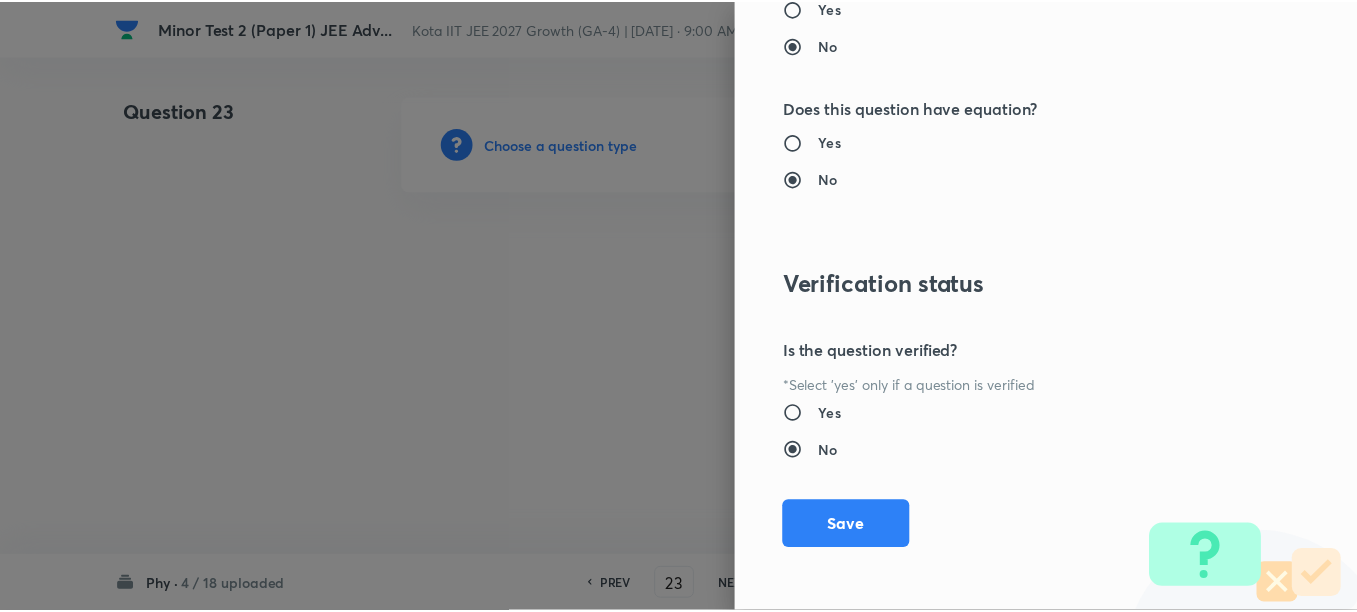 scroll, scrollTop: 2130, scrollLeft: 0, axis: vertical 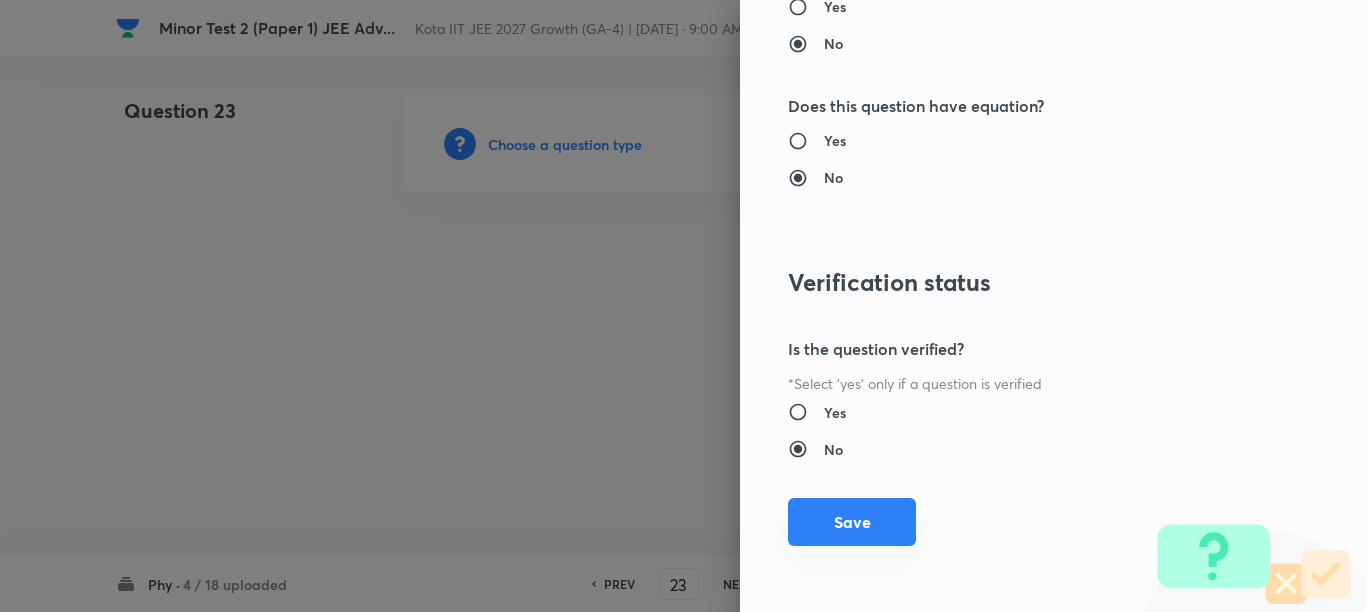 click on "Save" at bounding box center [852, 522] 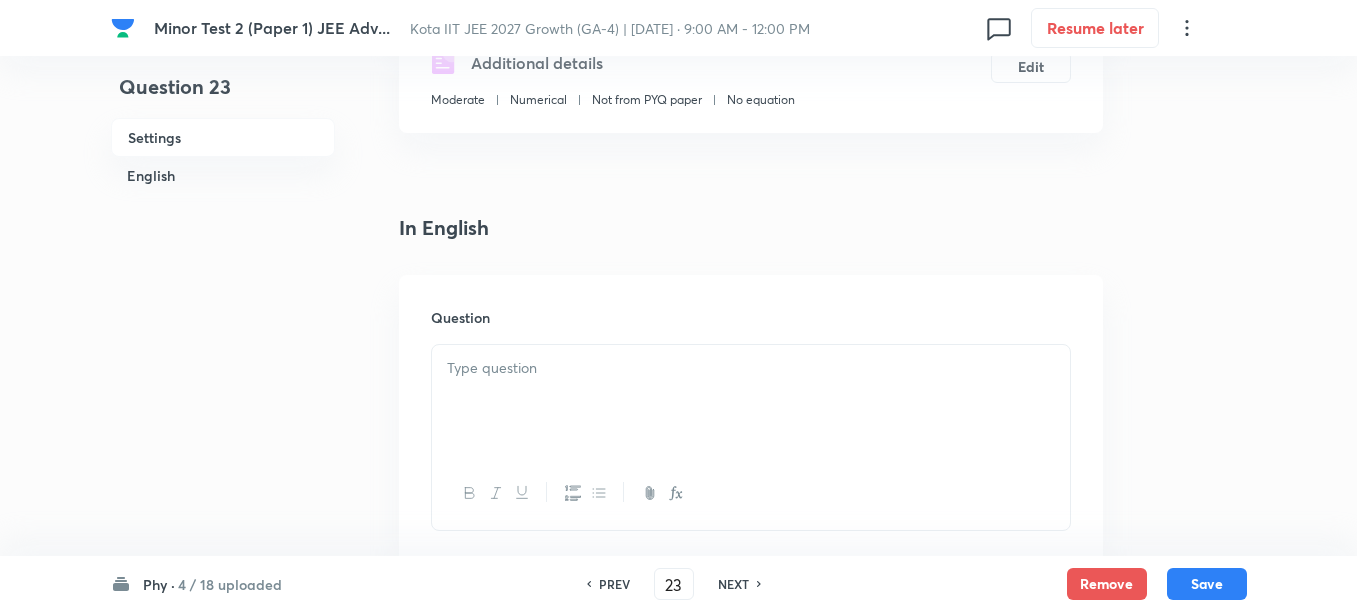 click at bounding box center (751, 368) 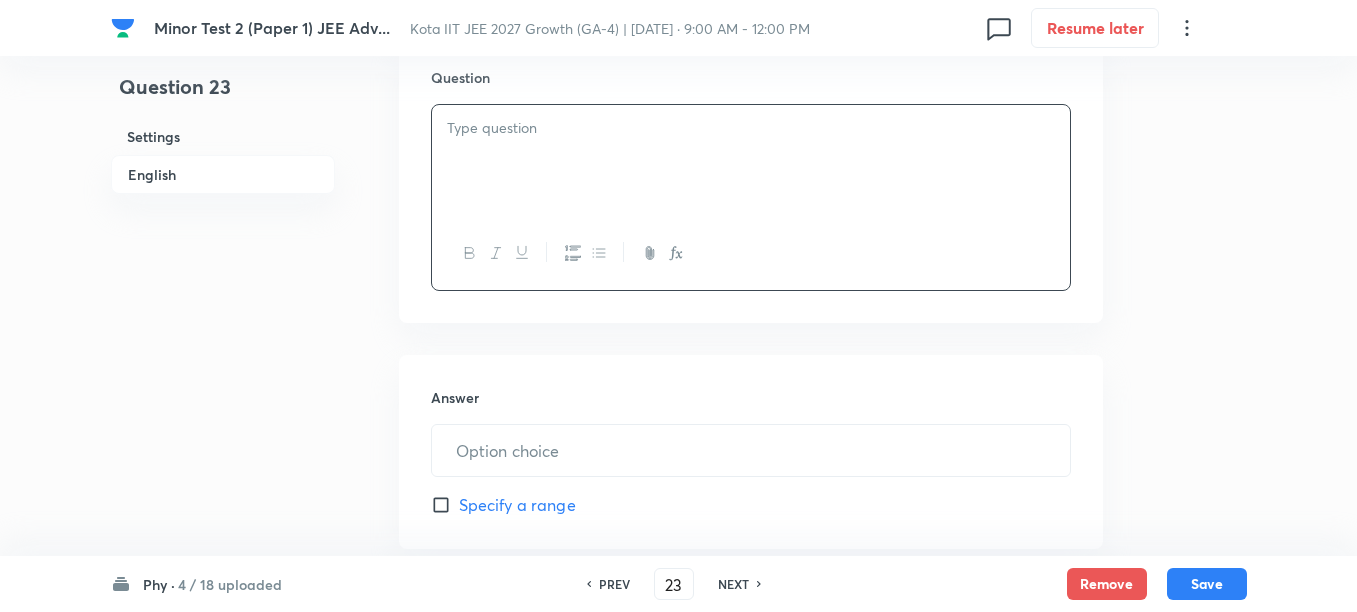 scroll, scrollTop: 625, scrollLeft: 0, axis: vertical 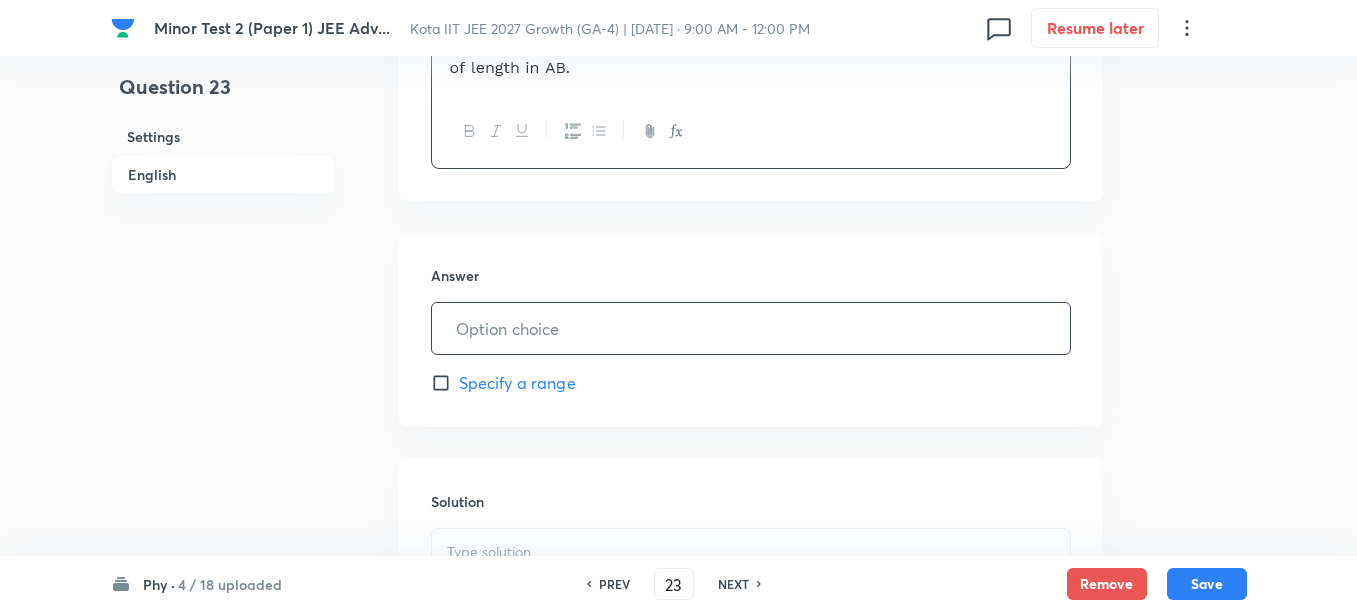 click at bounding box center (751, 328) 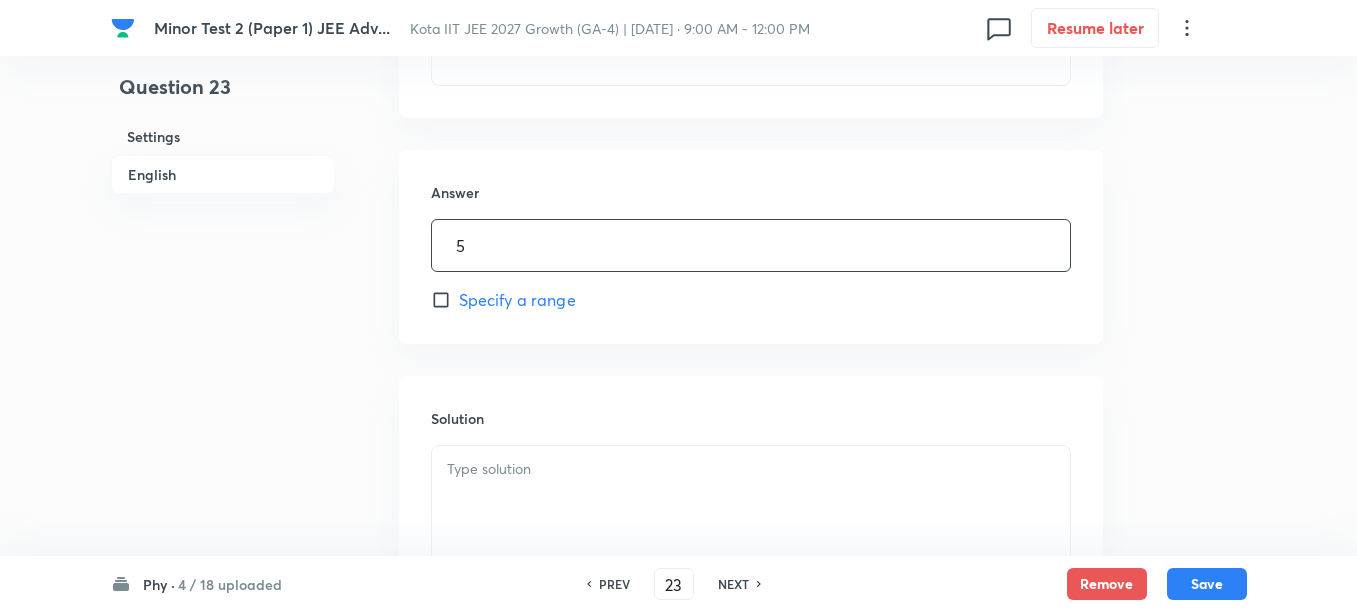 scroll, scrollTop: 1000, scrollLeft: 0, axis: vertical 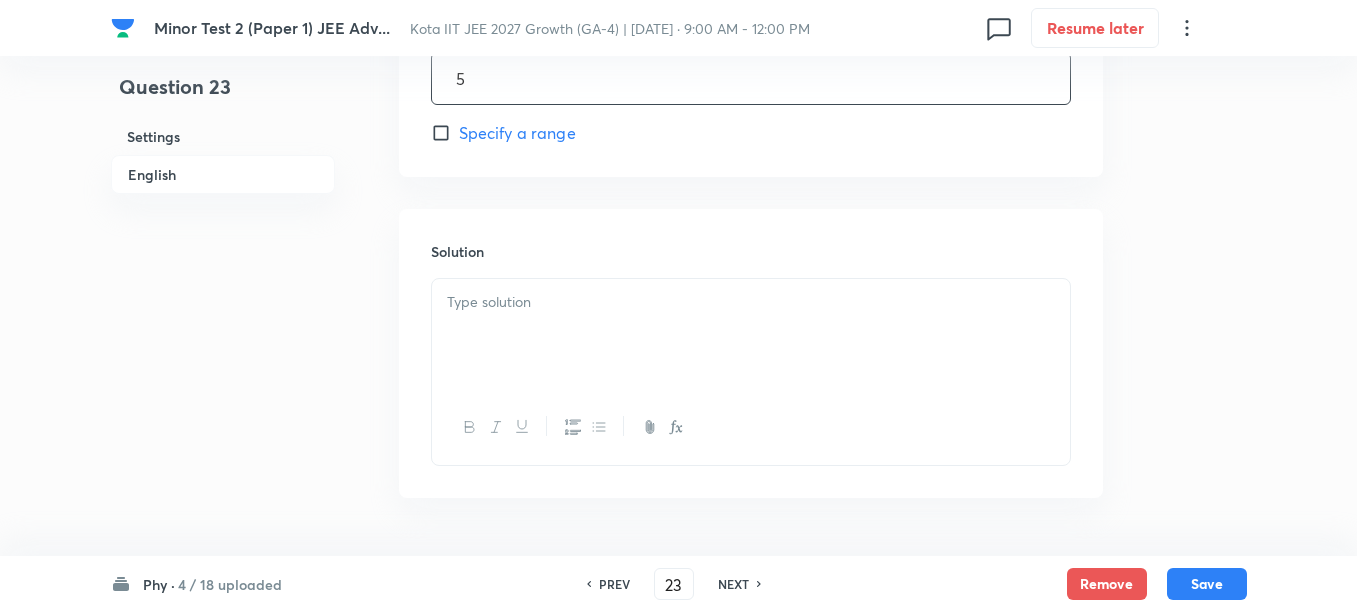 type on "5" 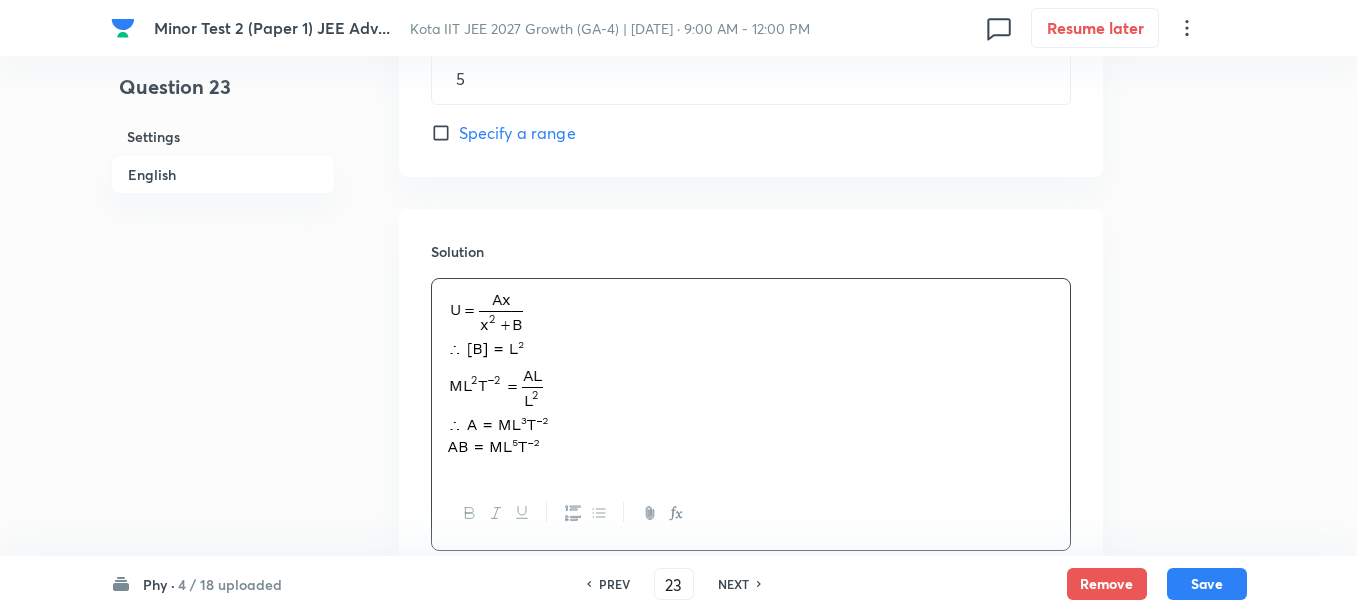 scroll, scrollTop: 1125, scrollLeft: 0, axis: vertical 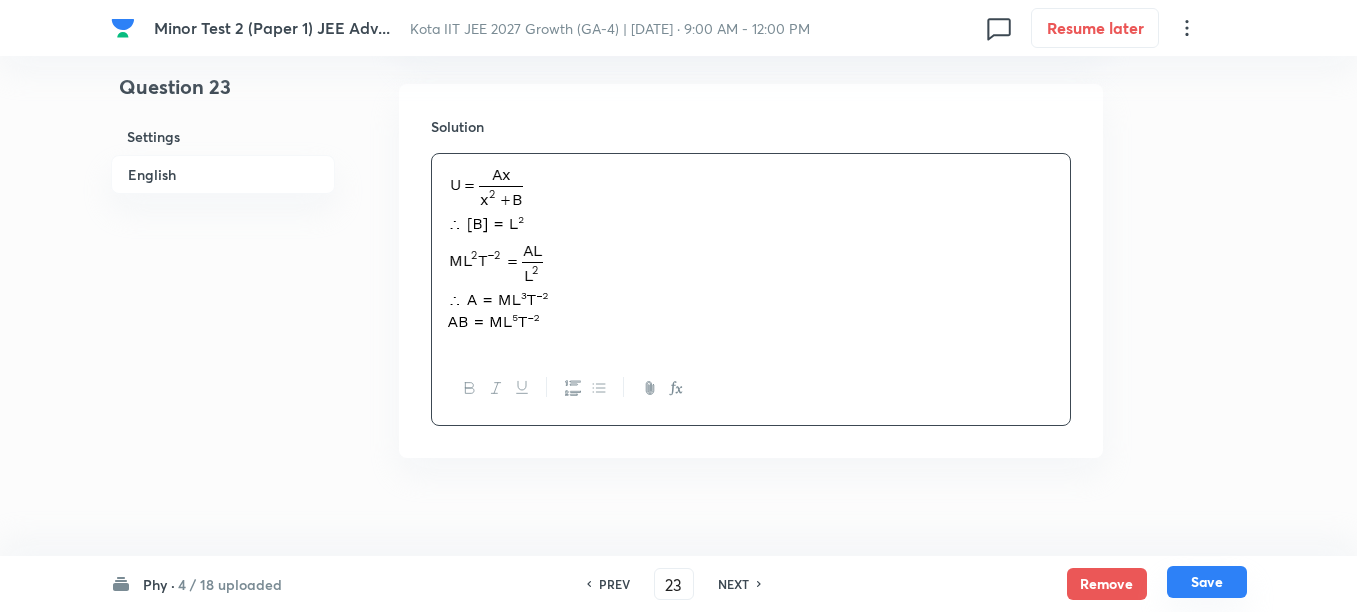 click on "Save" at bounding box center (1207, 582) 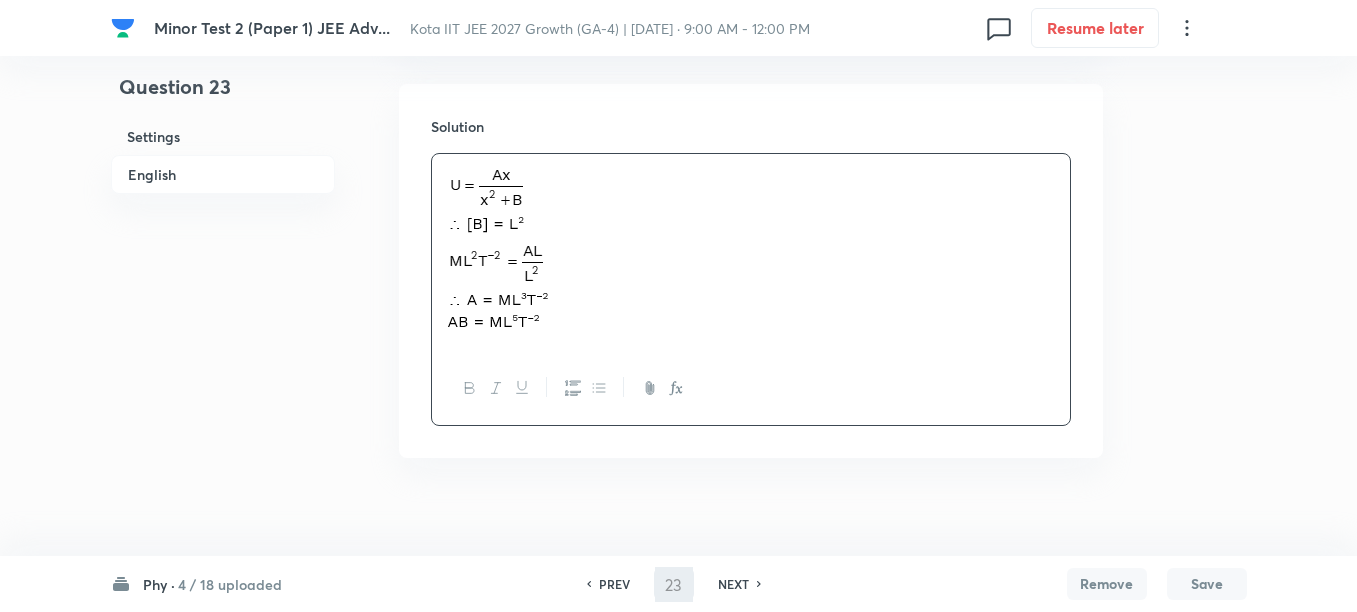 type on "24" 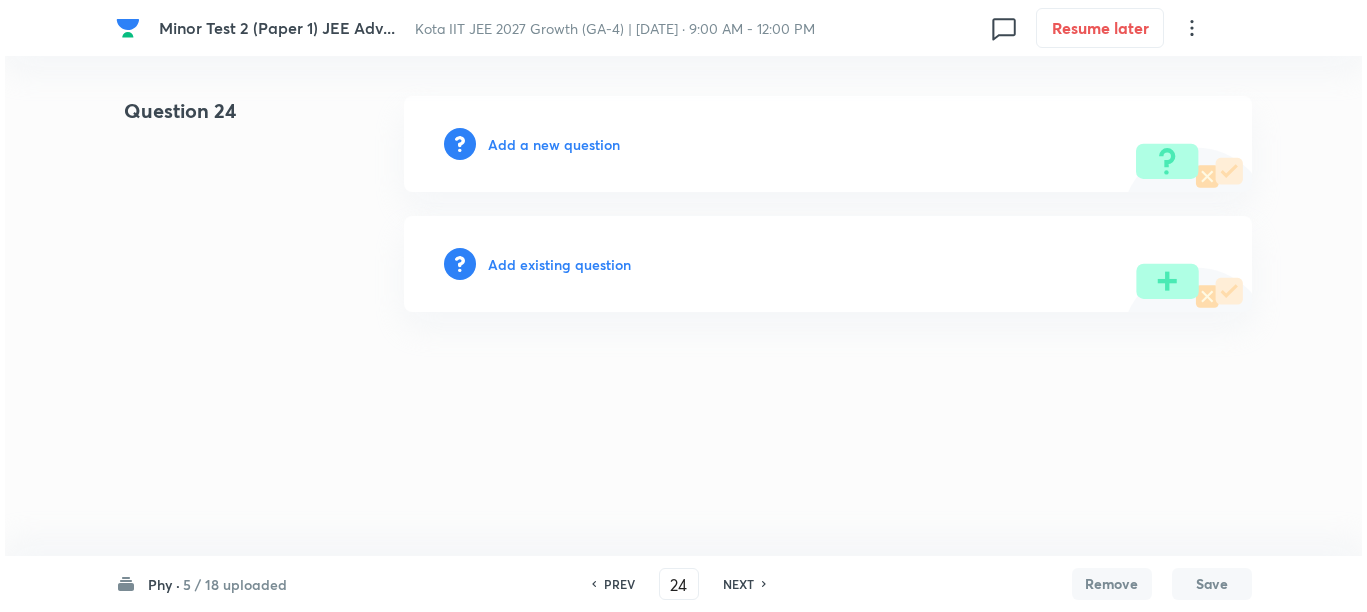scroll, scrollTop: 0, scrollLeft: 0, axis: both 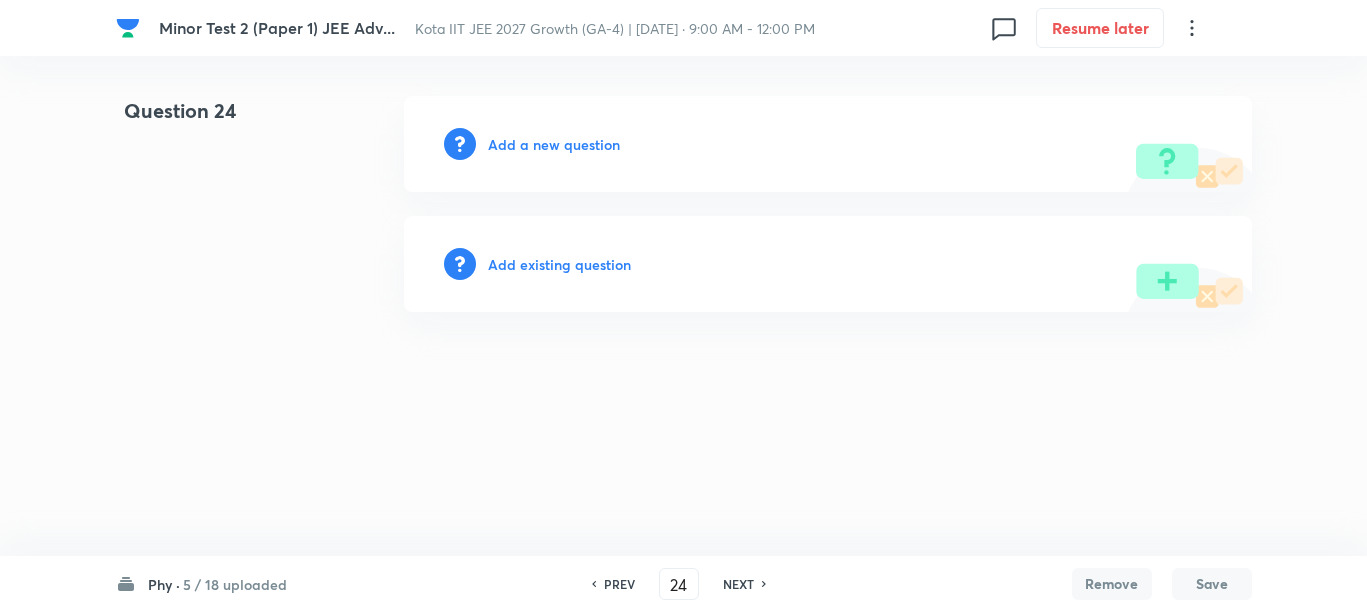 click on "Add a new question" at bounding box center (554, 144) 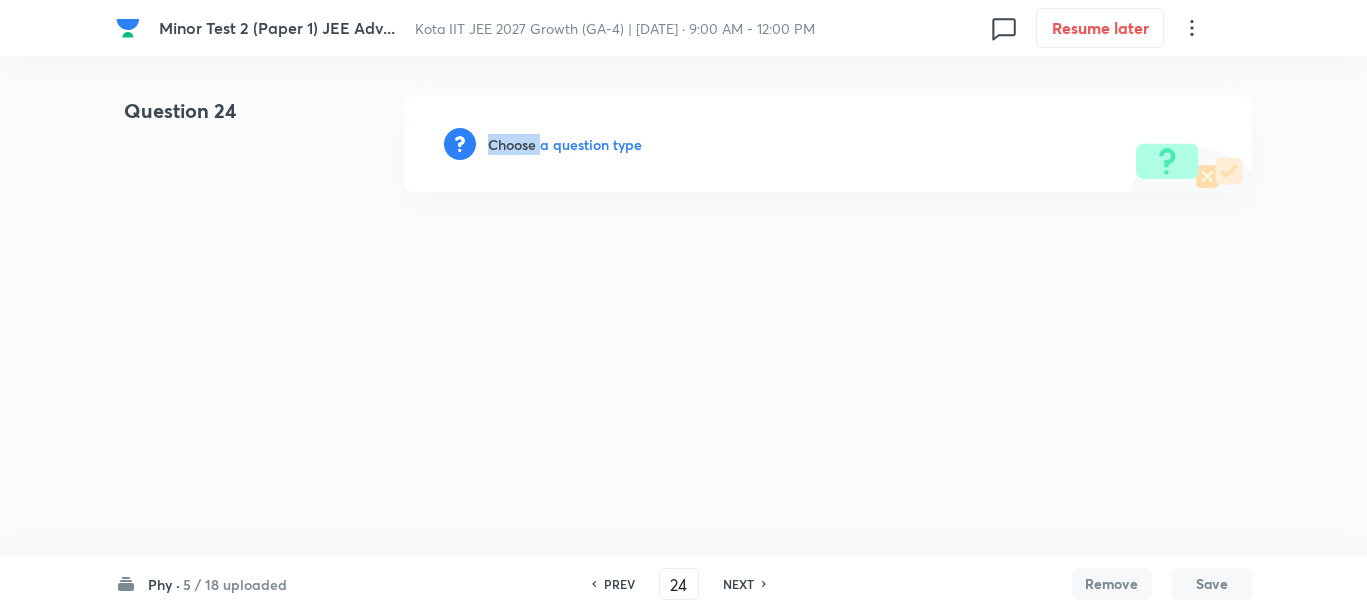 click on "Choose a question type" at bounding box center (565, 144) 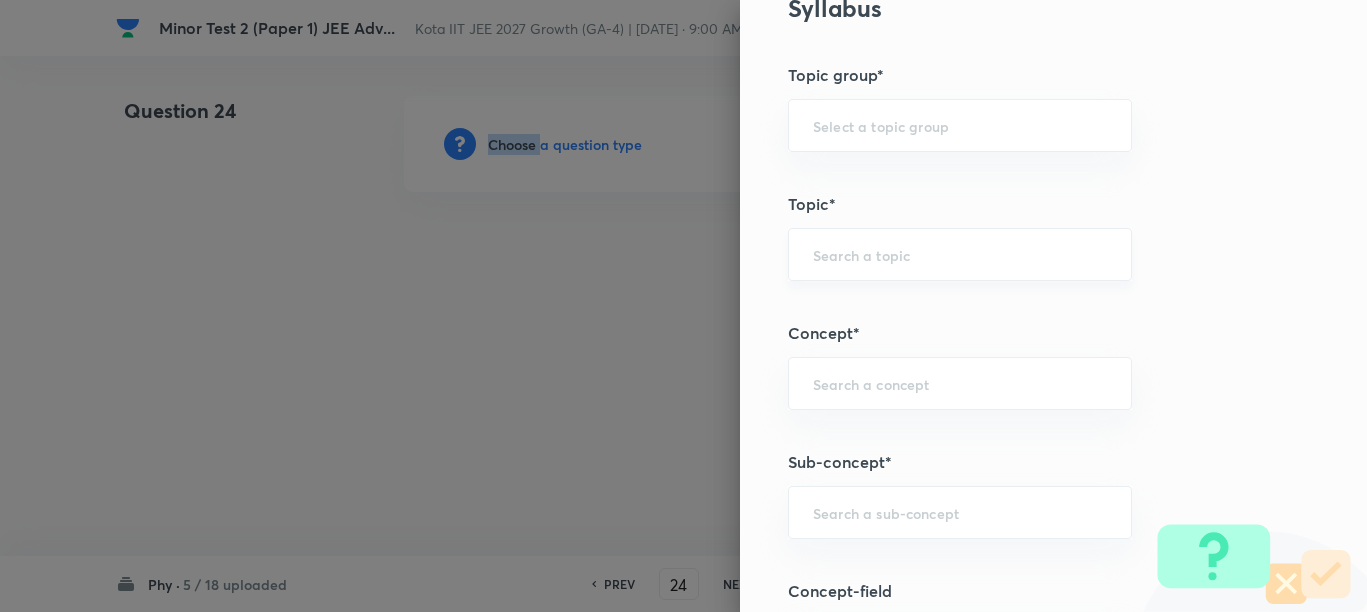 scroll, scrollTop: 1000, scrollLeft: 0, axis: vertical 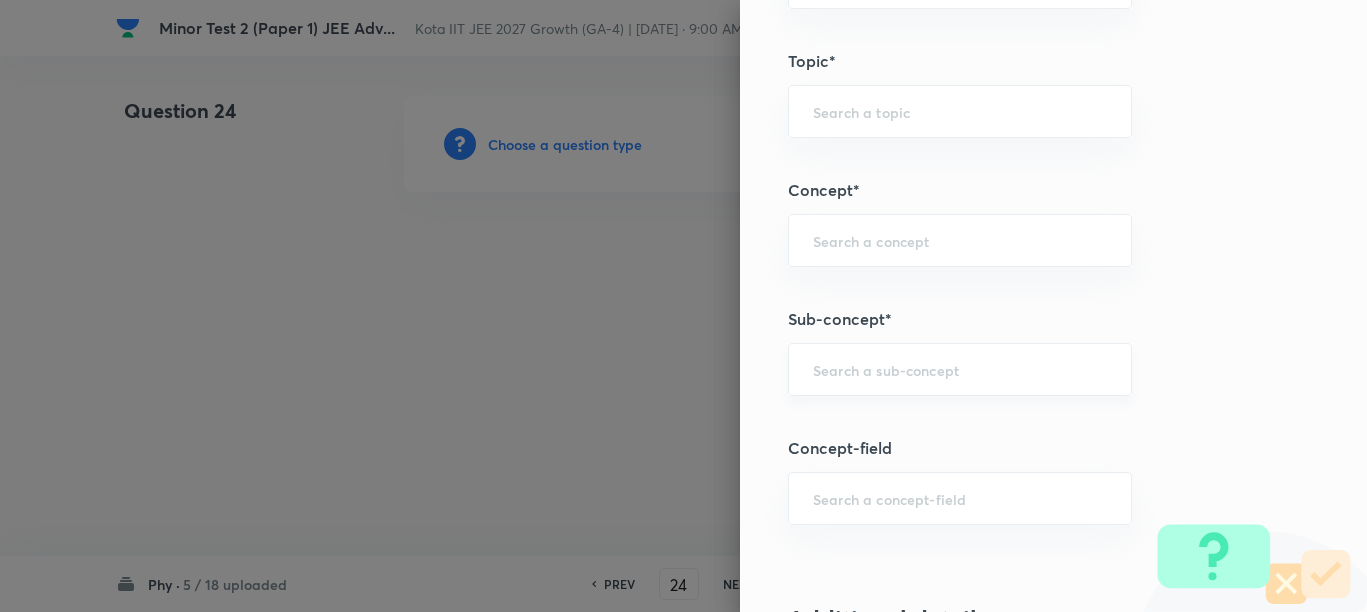 click at bounding box center [960, 369] 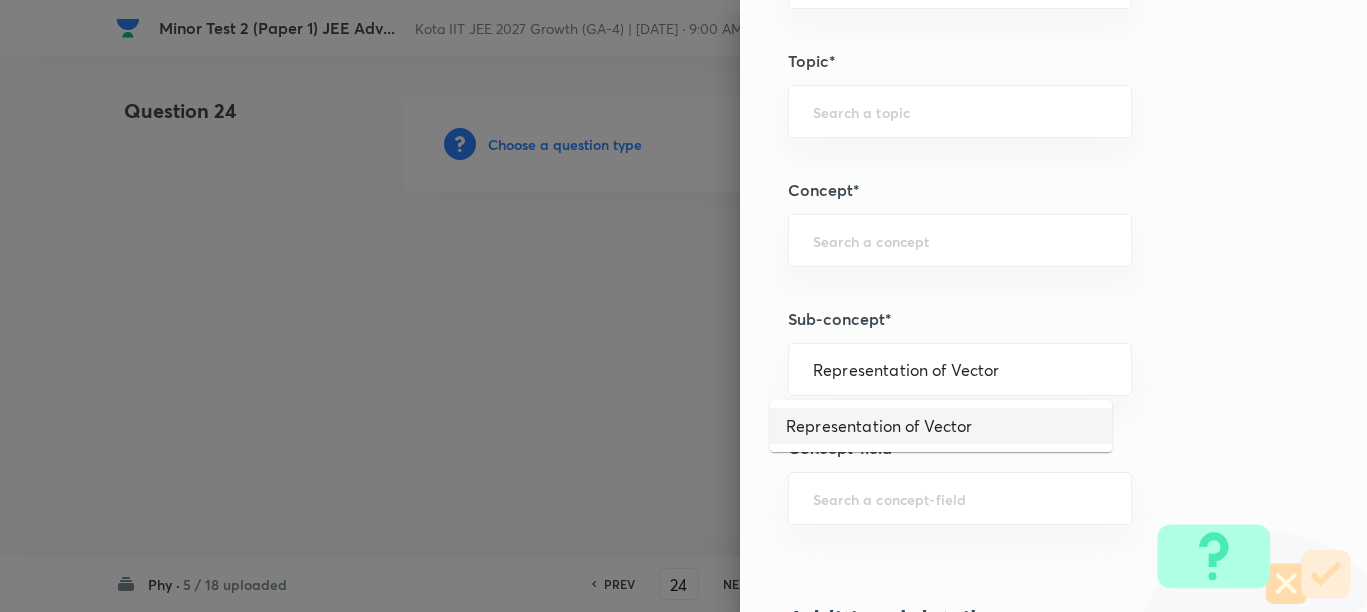 click on "Representation of Vector" at bounding box center [941, 426] 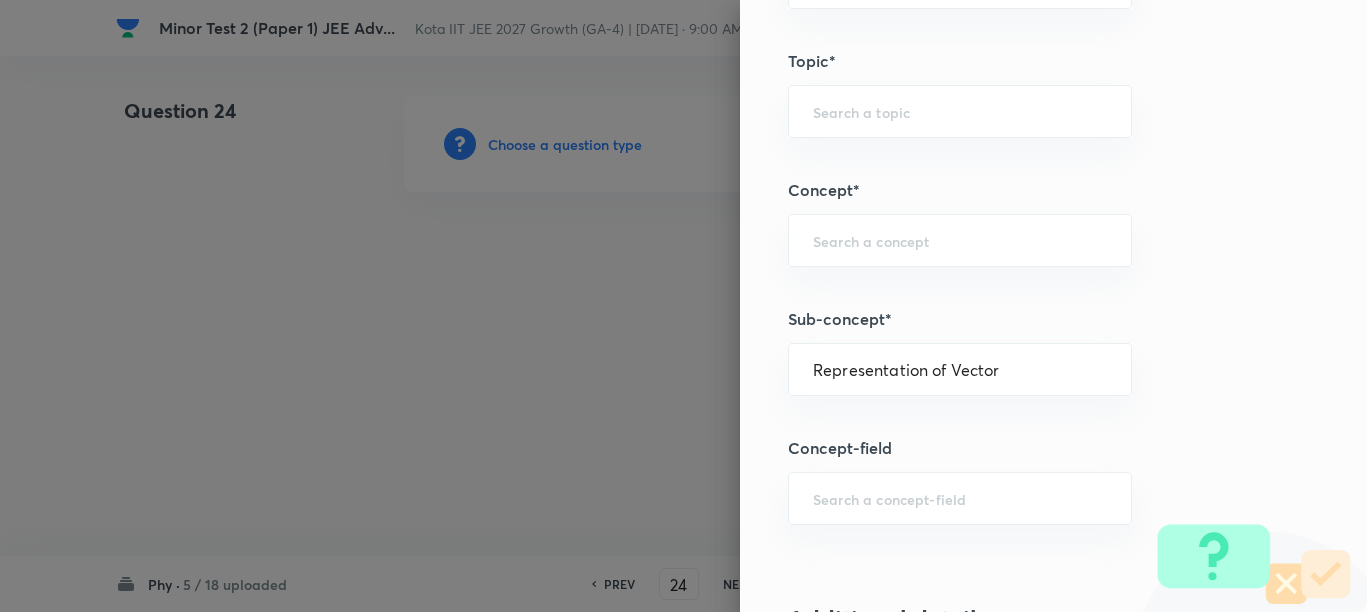 type on "Physics" 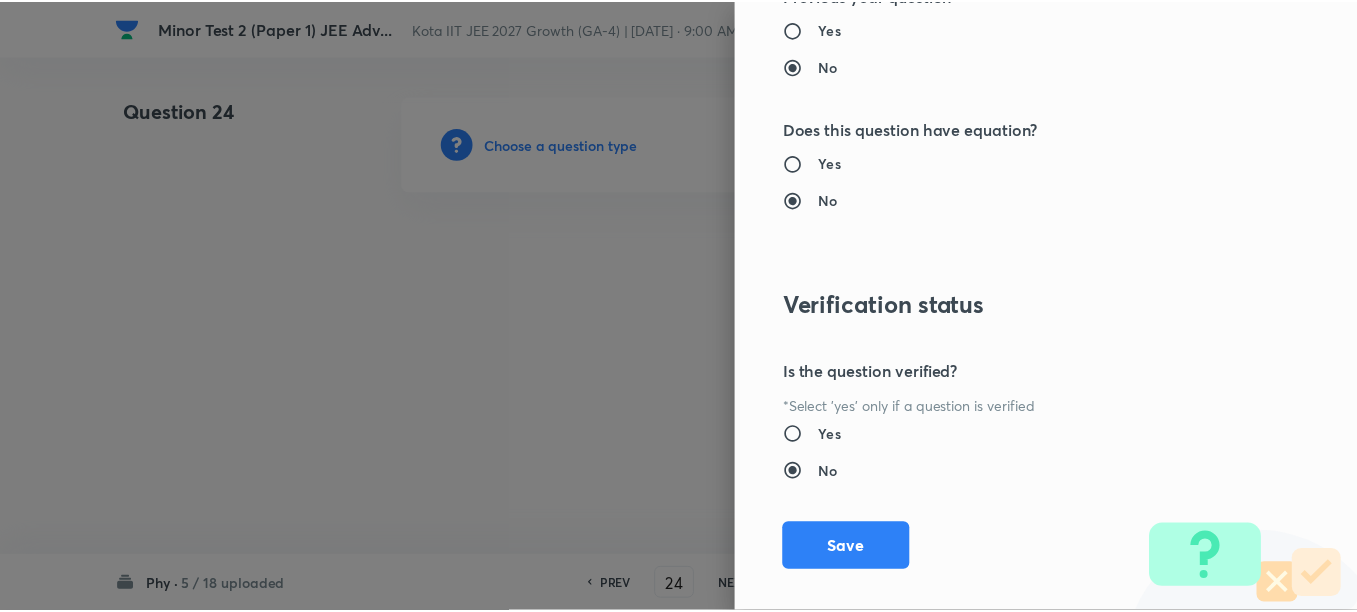 scroll, scrollTop: 2125, scrollLeft: 0, axis: vertical 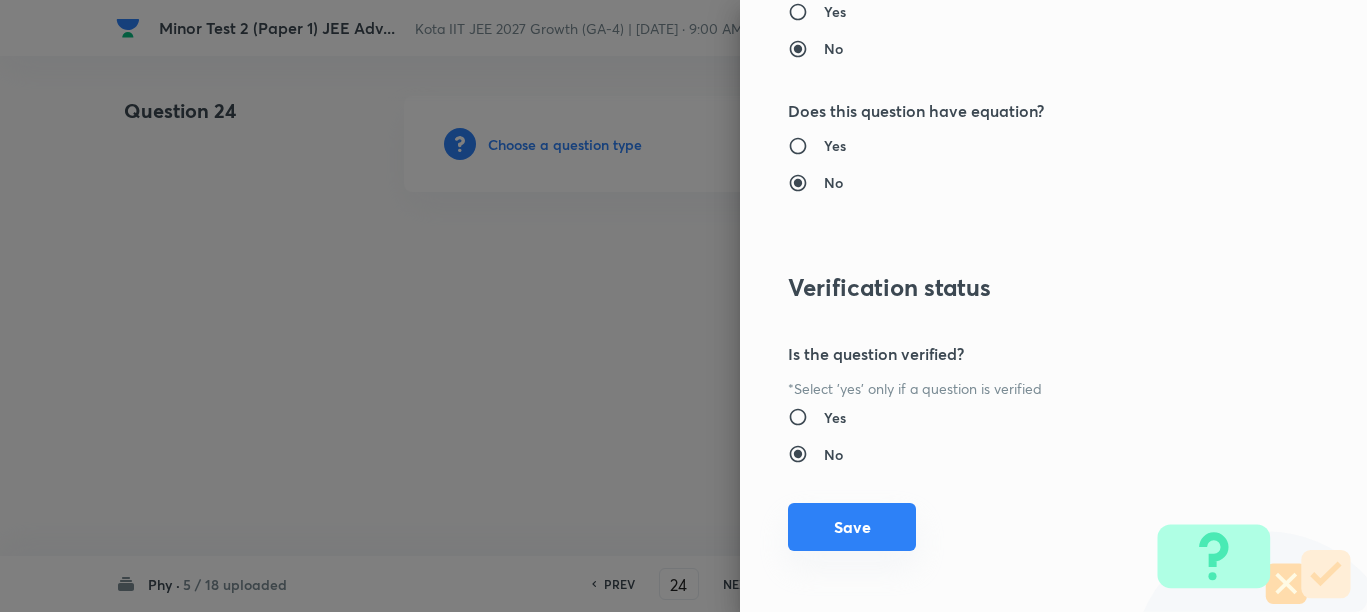 click on "Save" at bounding box center [852, 527] 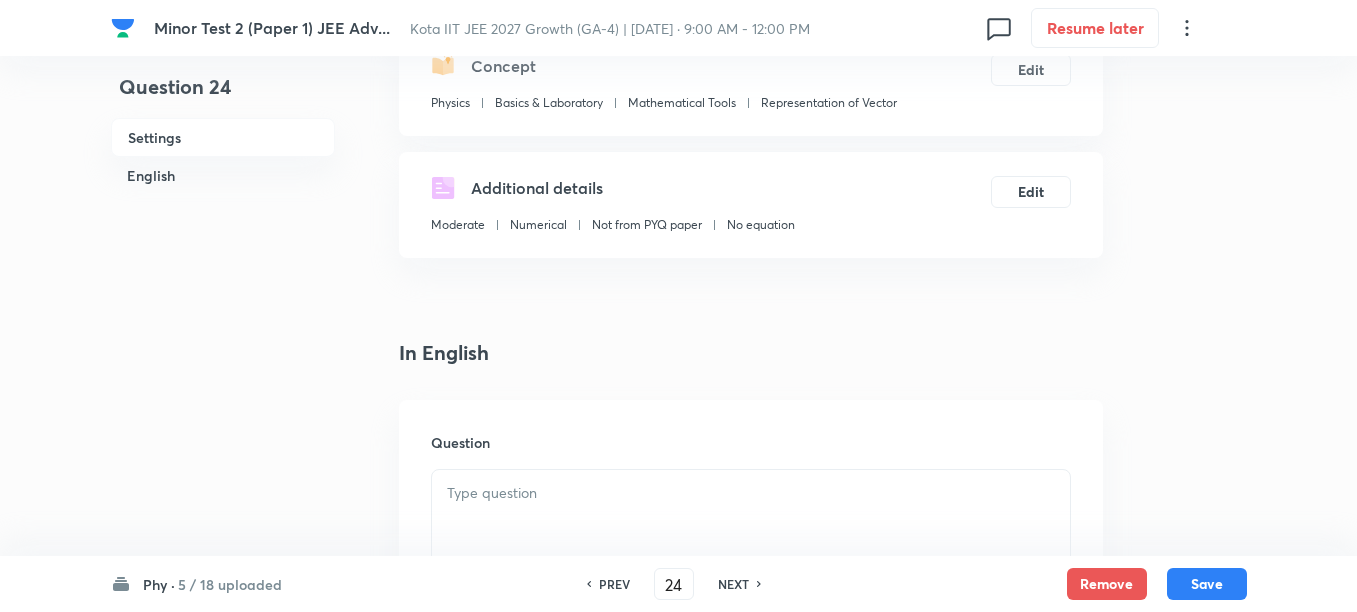 scroll, scrollTop: 500, scrollLeft: 0, axis: vertical 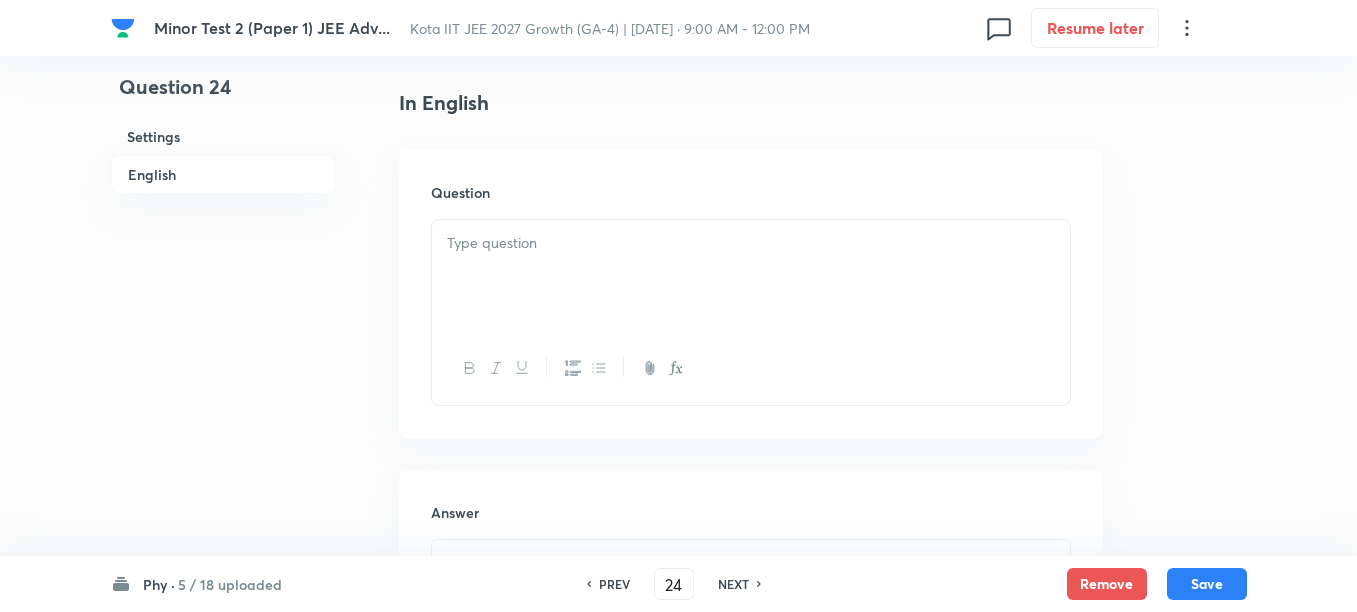 click at bounding box center [751, 276] 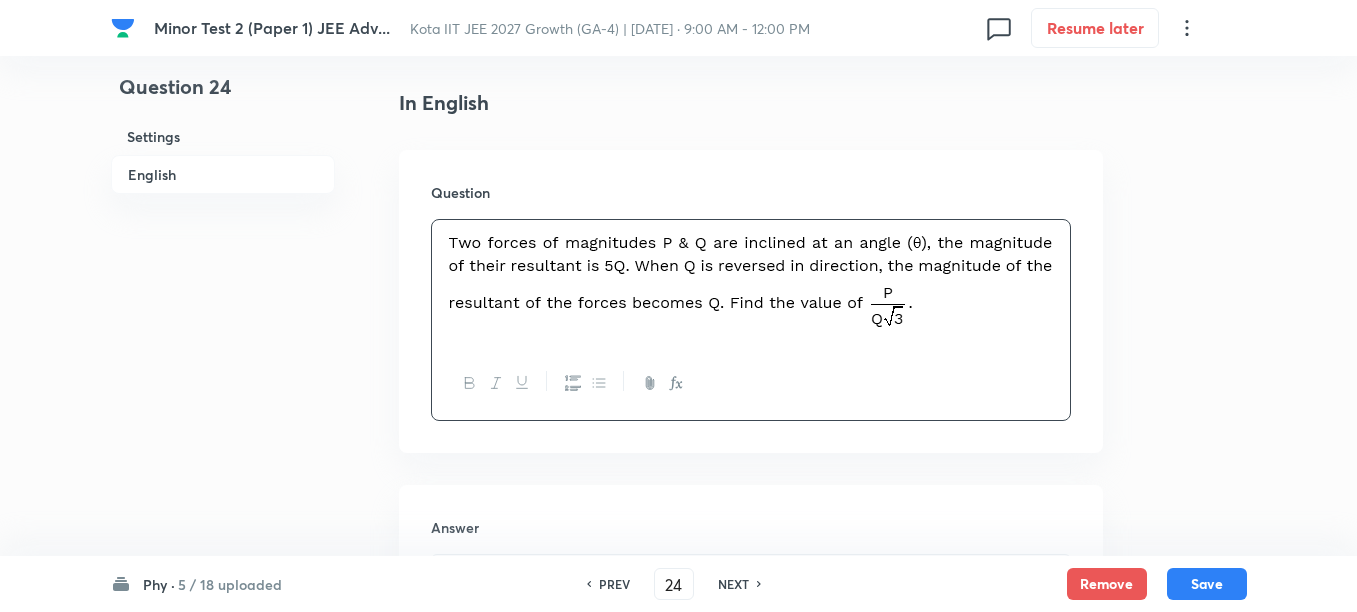 scroll, scrollTop: 625, scrollLeft: 0, axis: vertical 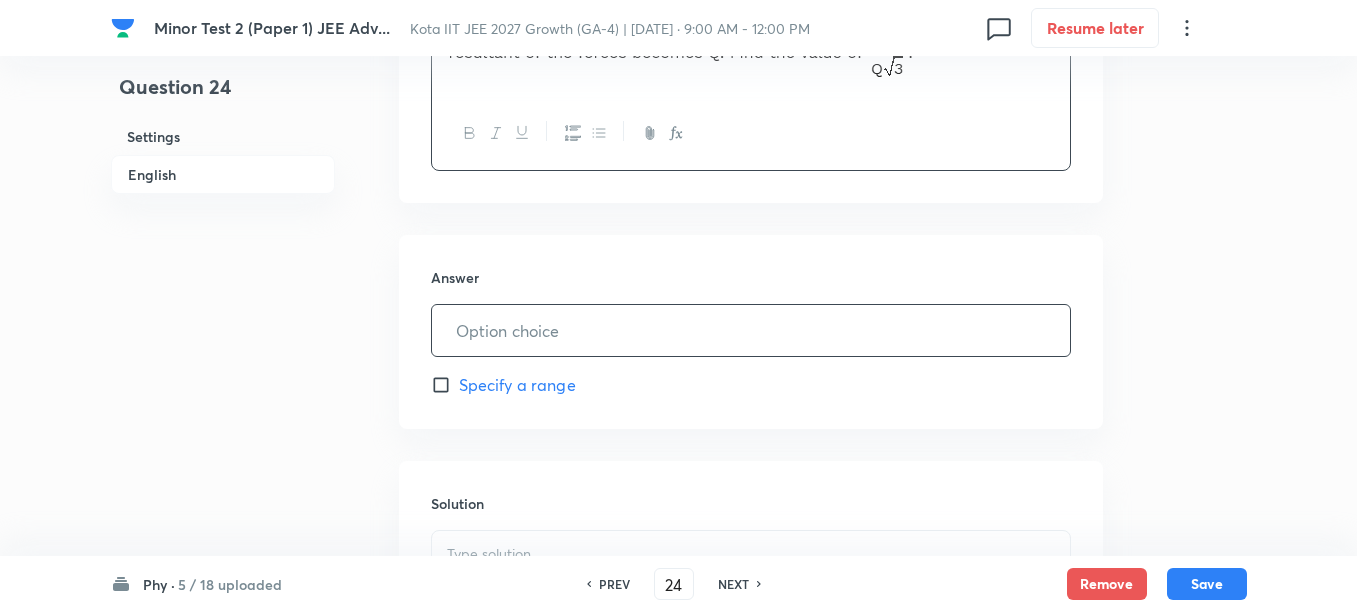 click at bounding box center (751, 330) 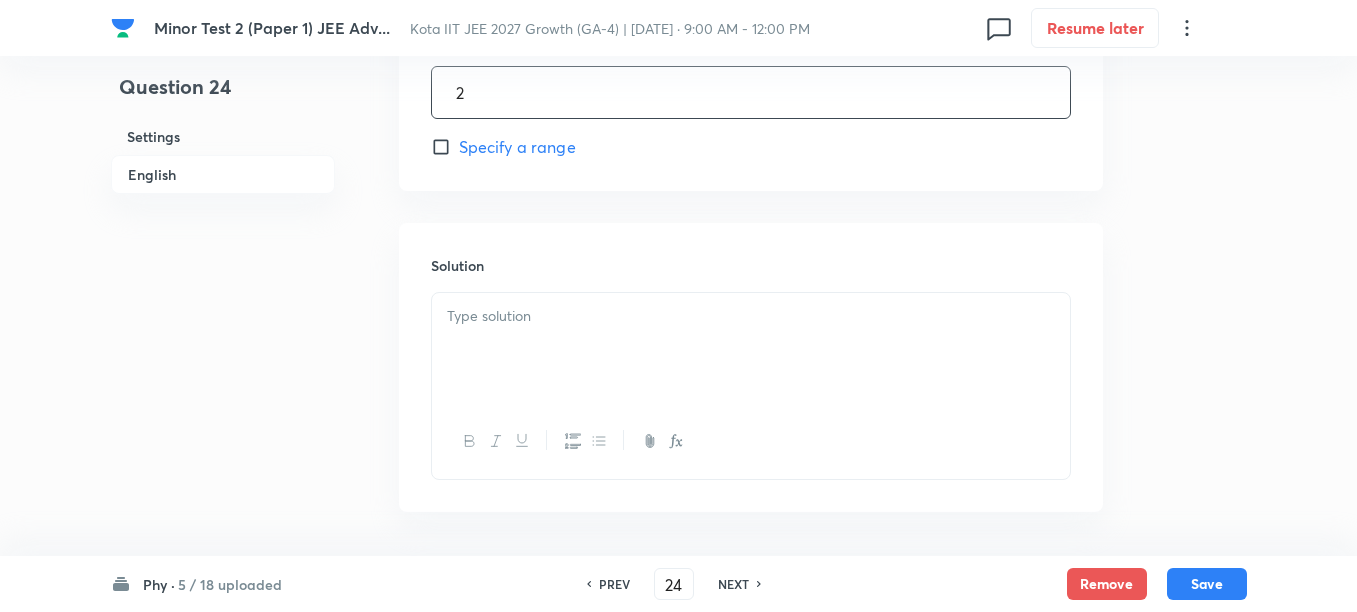 scroll, scrollTop: 1000, scrollLeft: 0, axis: vertical 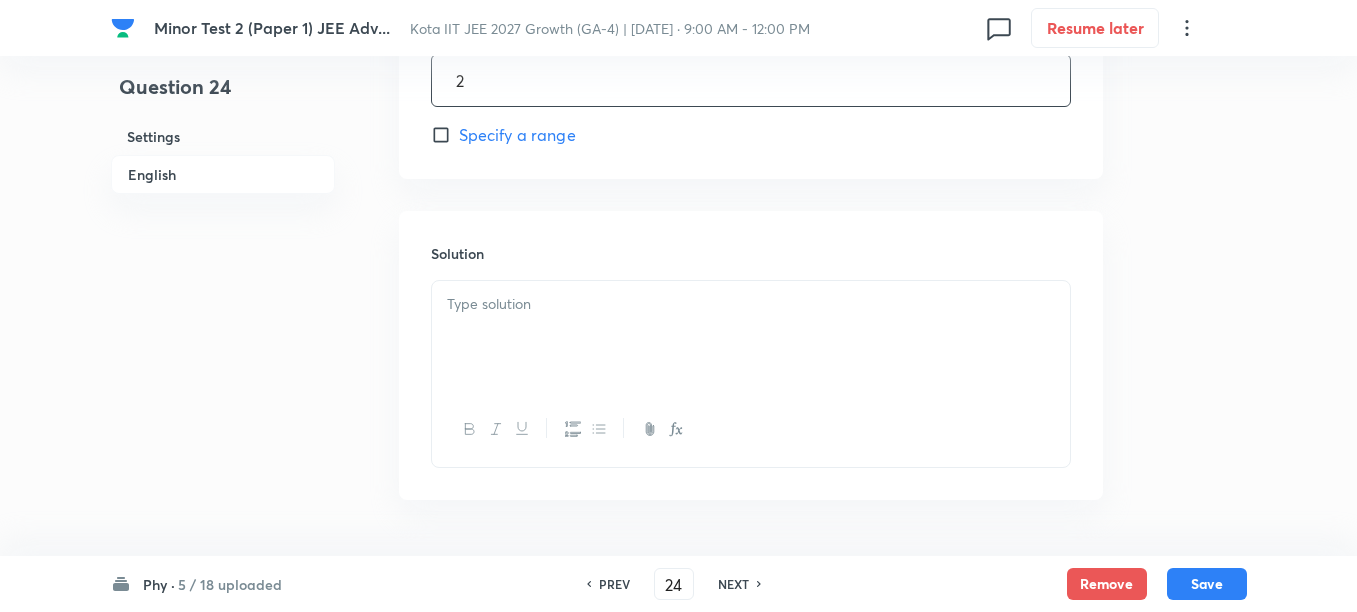 type on "2" 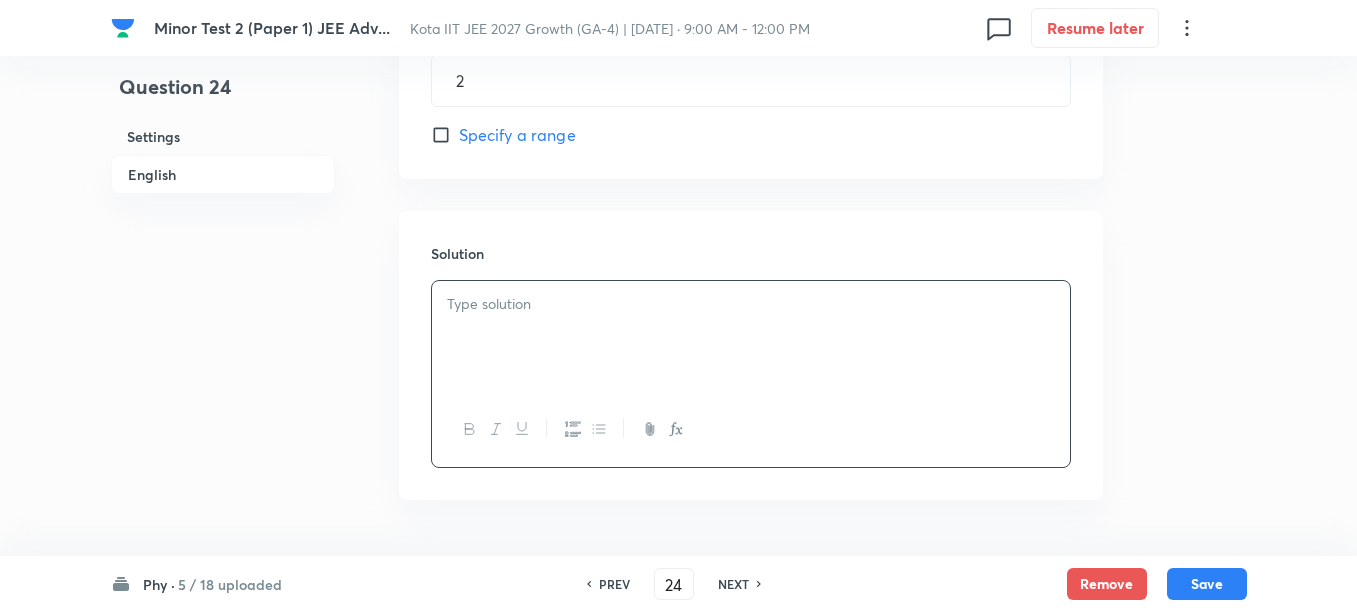 type 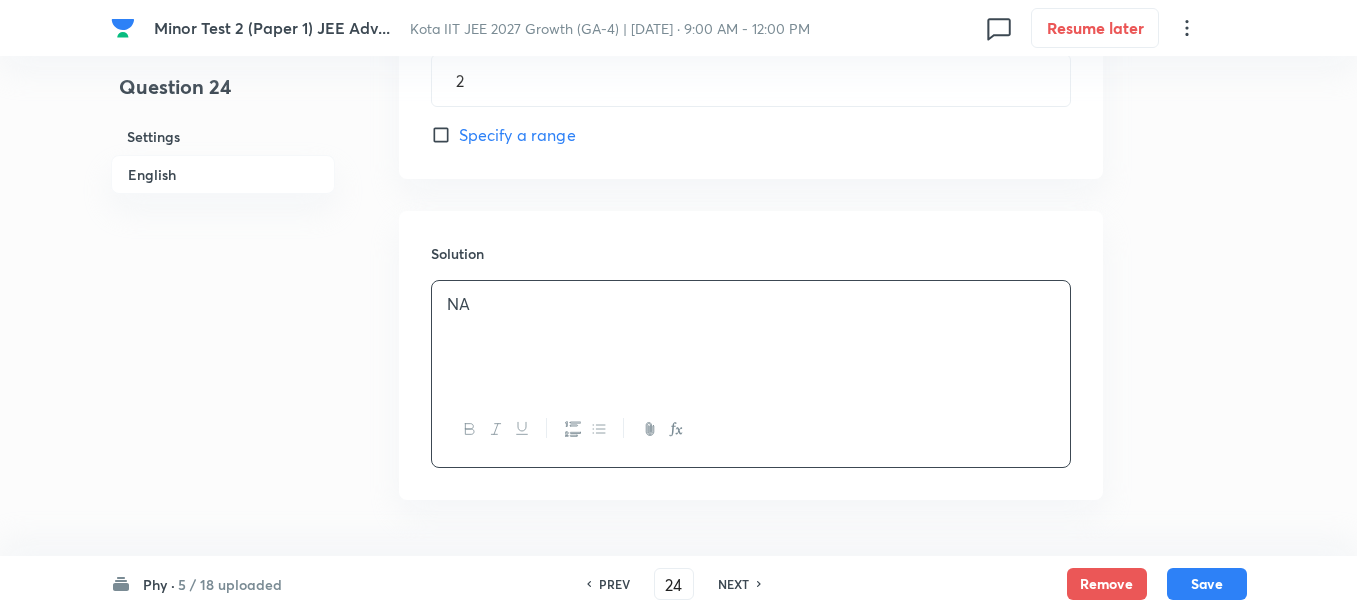 scroll, scrollTop: 1064, scrollLeft: 0, axis: vertical 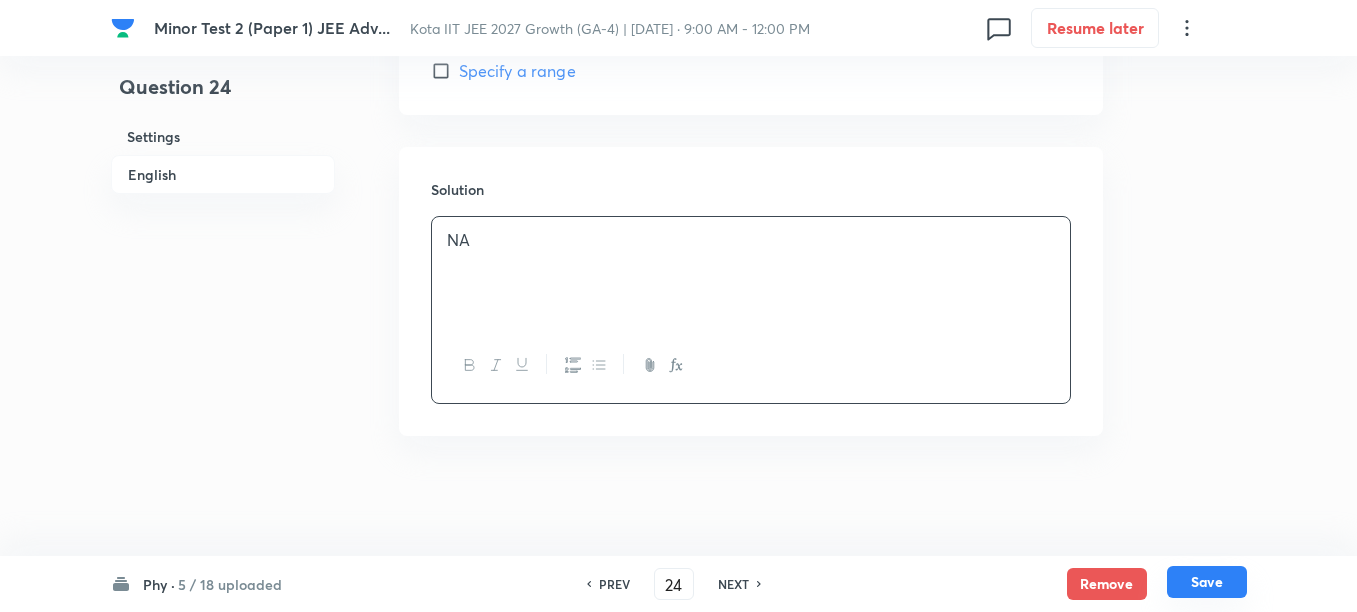 click on "Save" at bounding box center [1207, 582] 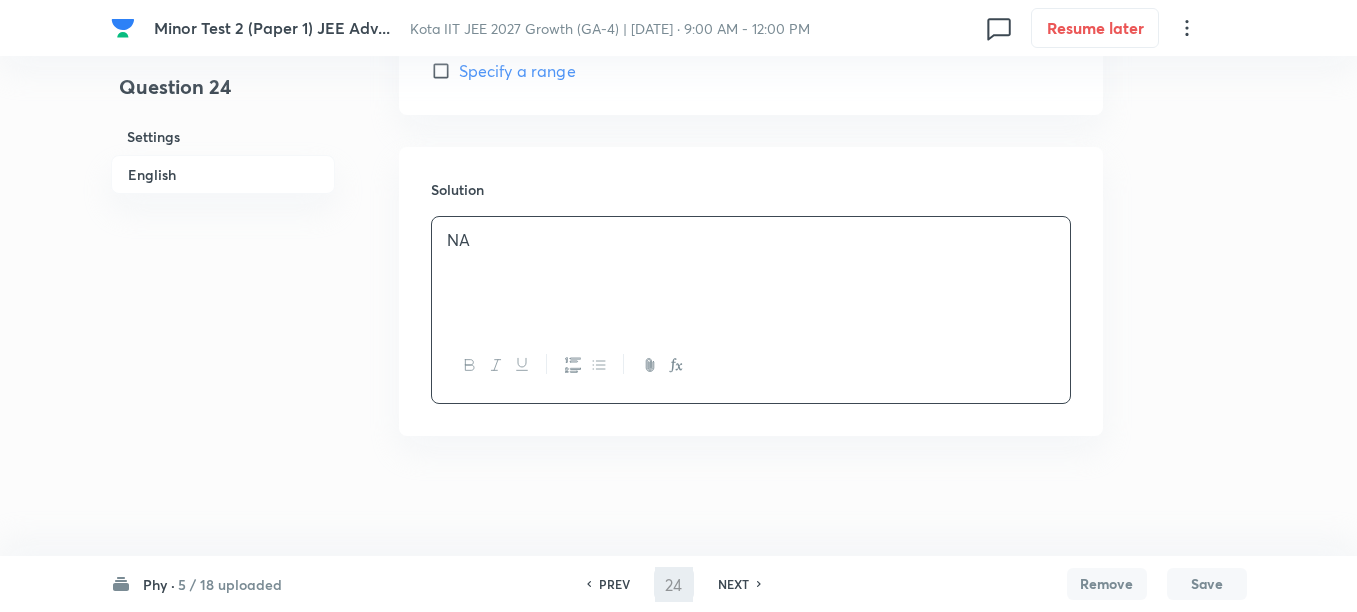 type on "25" 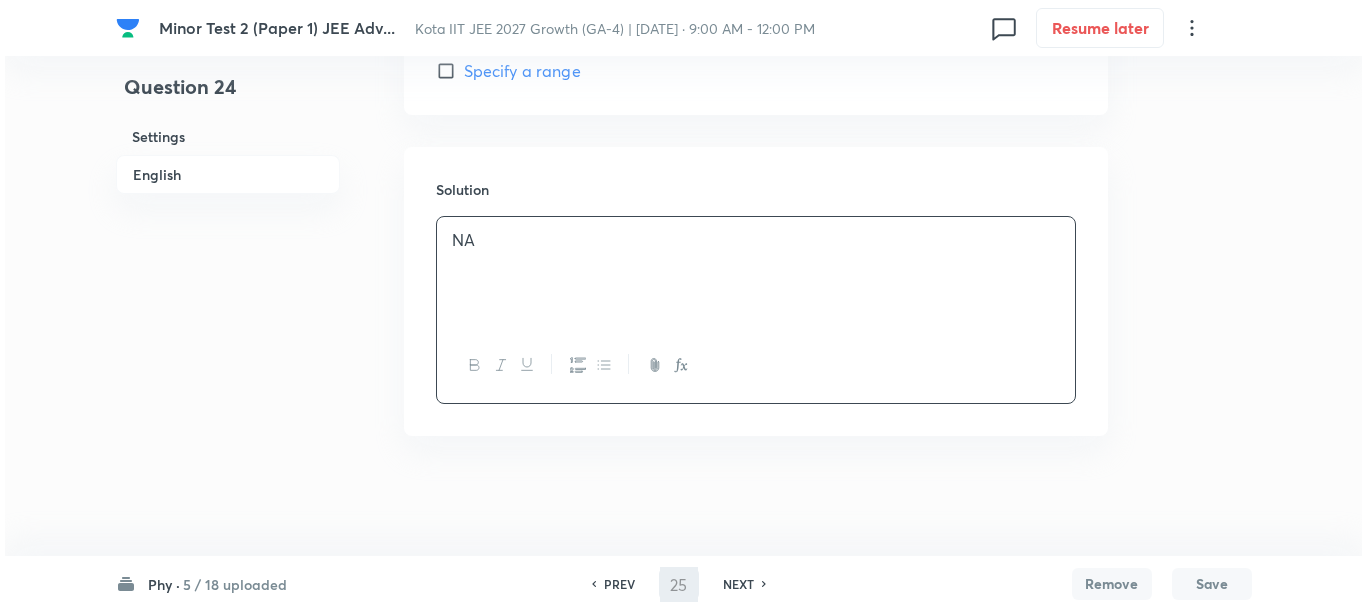 scroll, scrollTop: 0, scrollLeft: 0, axis: both 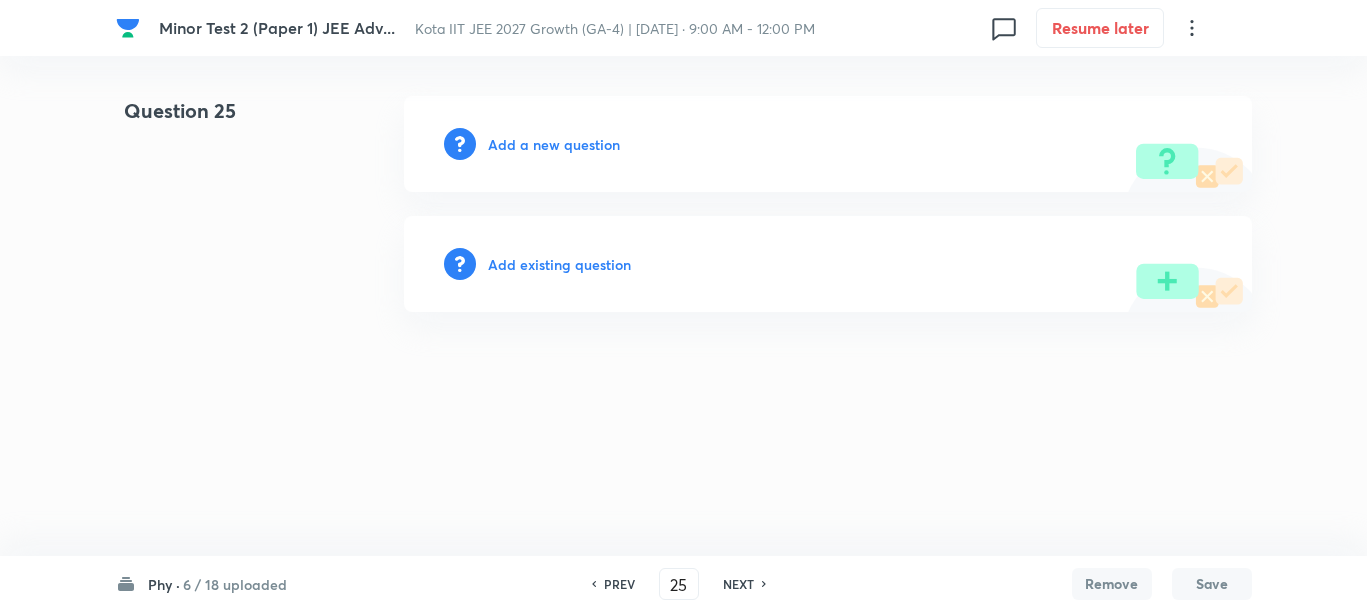 click on "Add a new question" at bounding box center [554, 144] 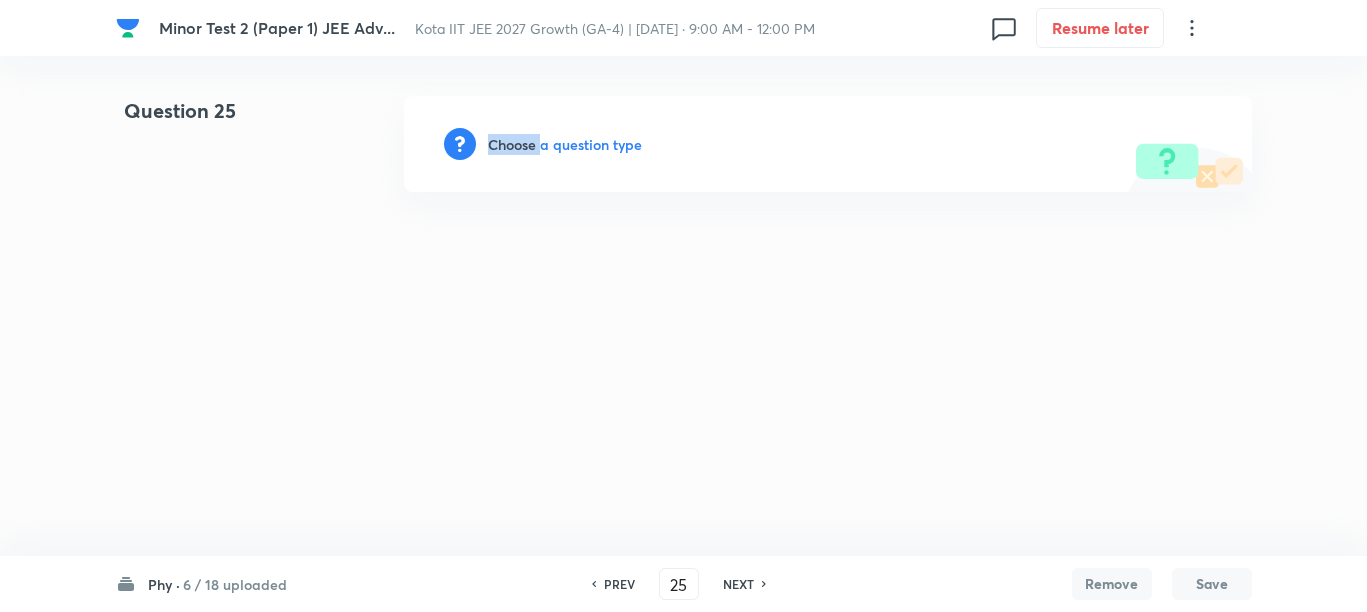 click on "Choose a question type" at bounding box center (565, 144) 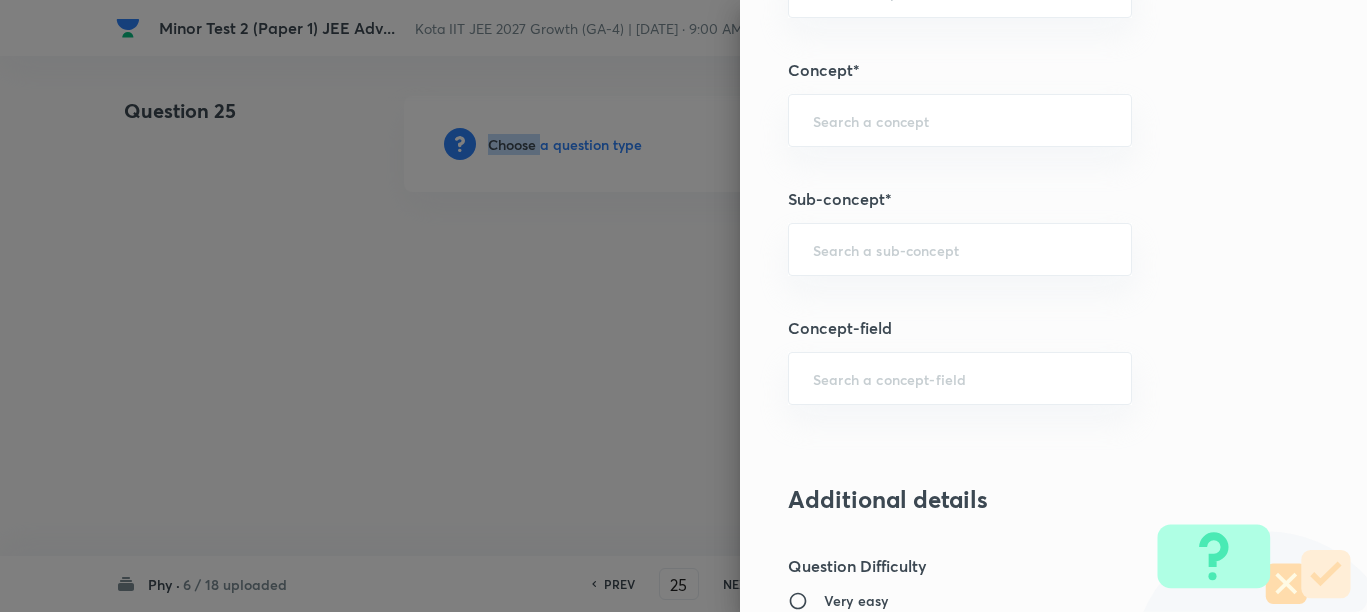 scroll, scrollTop: 1125, scrollLeft: 0, axis: vertical 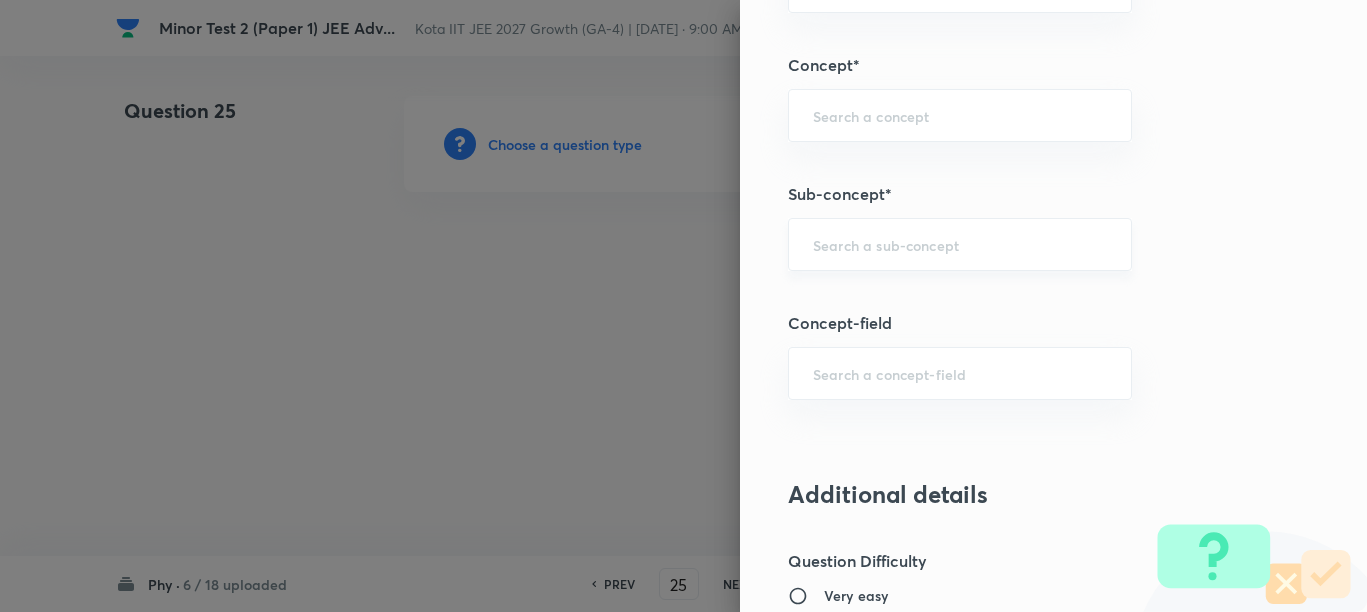 click at bounding box center (960, 244) 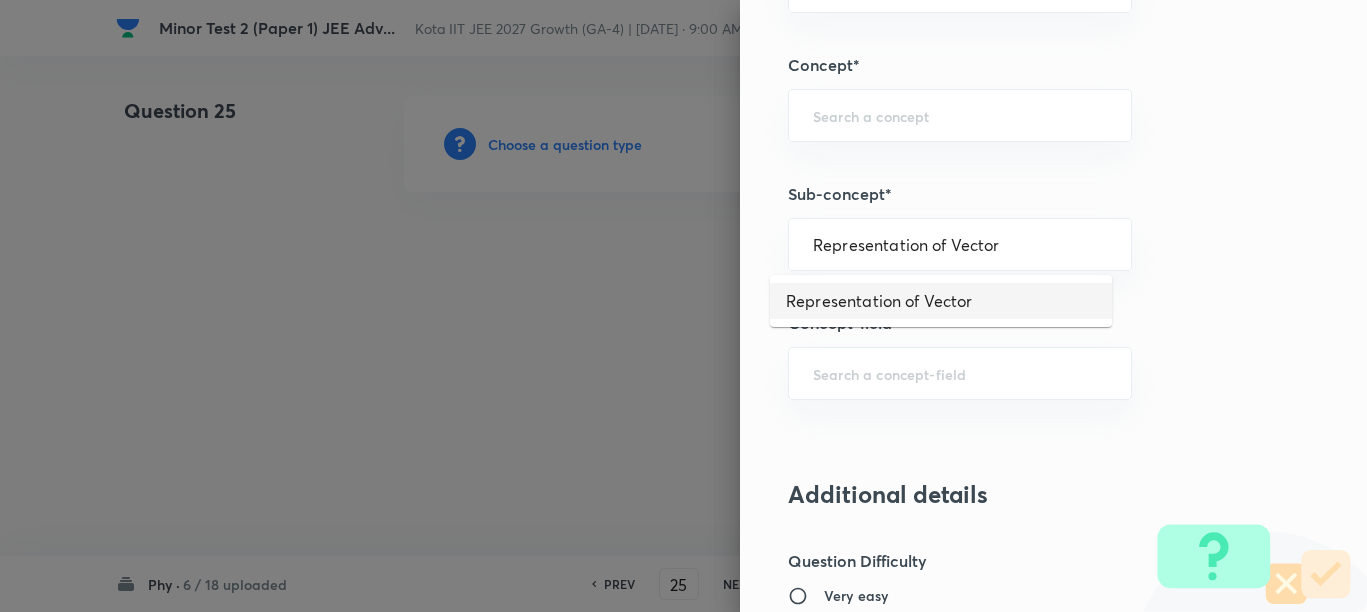 click on "Representation of Vector" at bounding box center [941, 301] 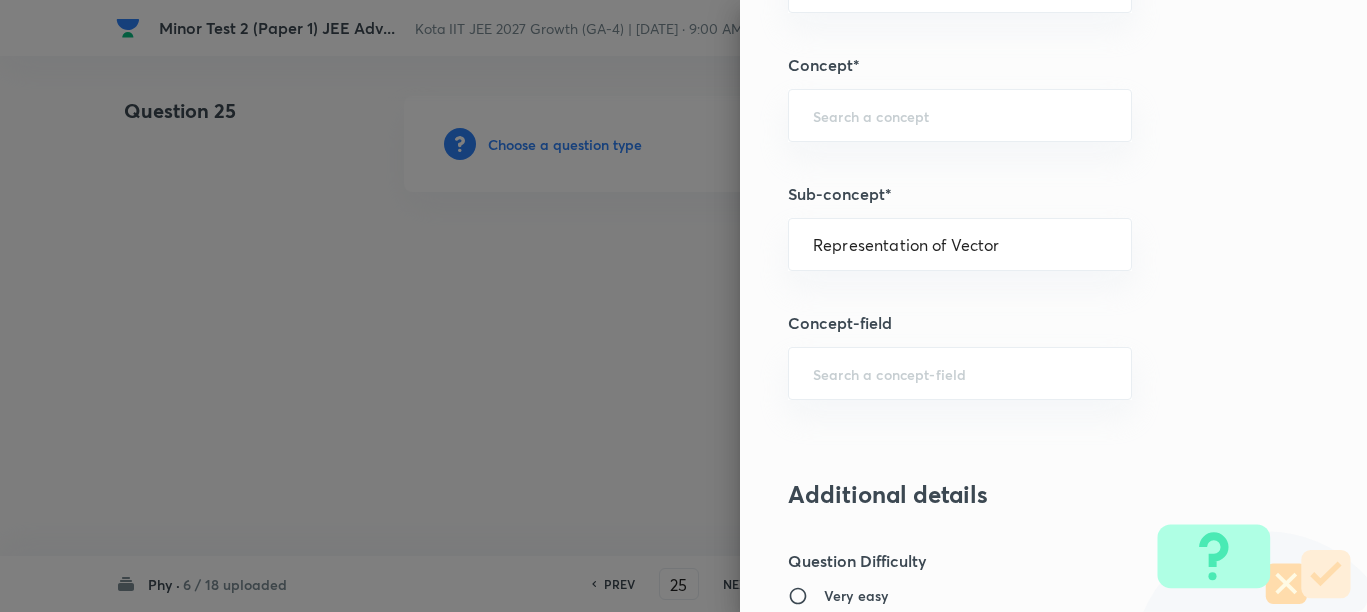 type on "Physics" 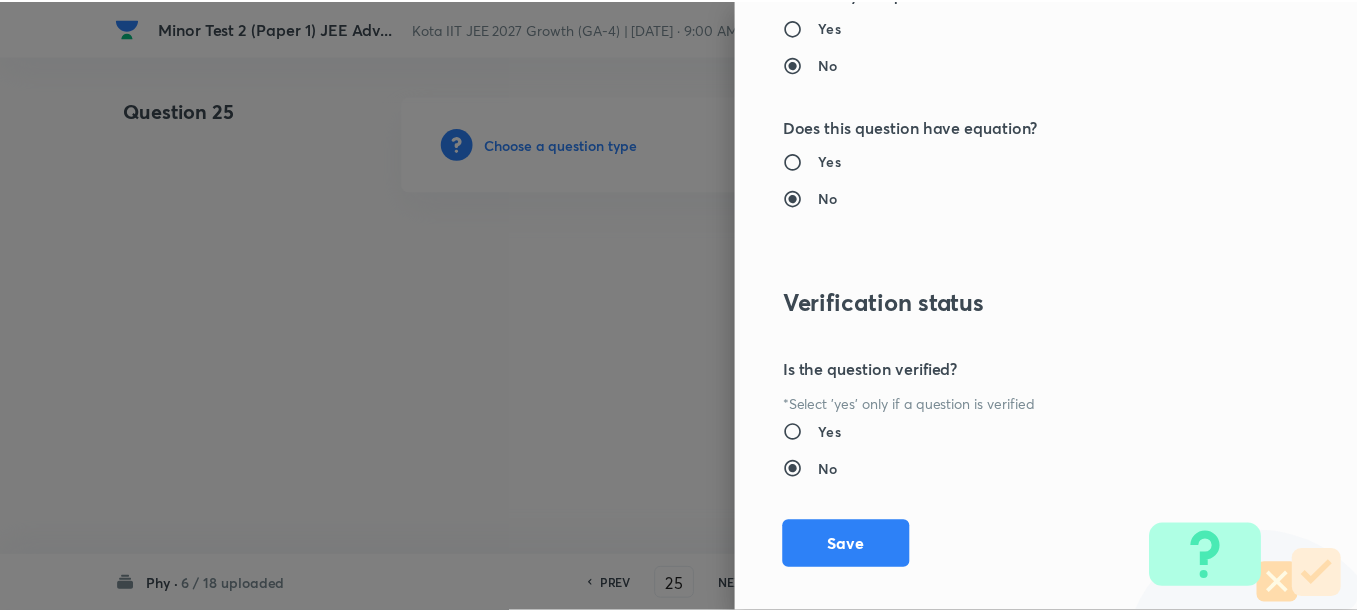 scroll, scrollTop: 2130, scrollLeft: 0, axis: vertical 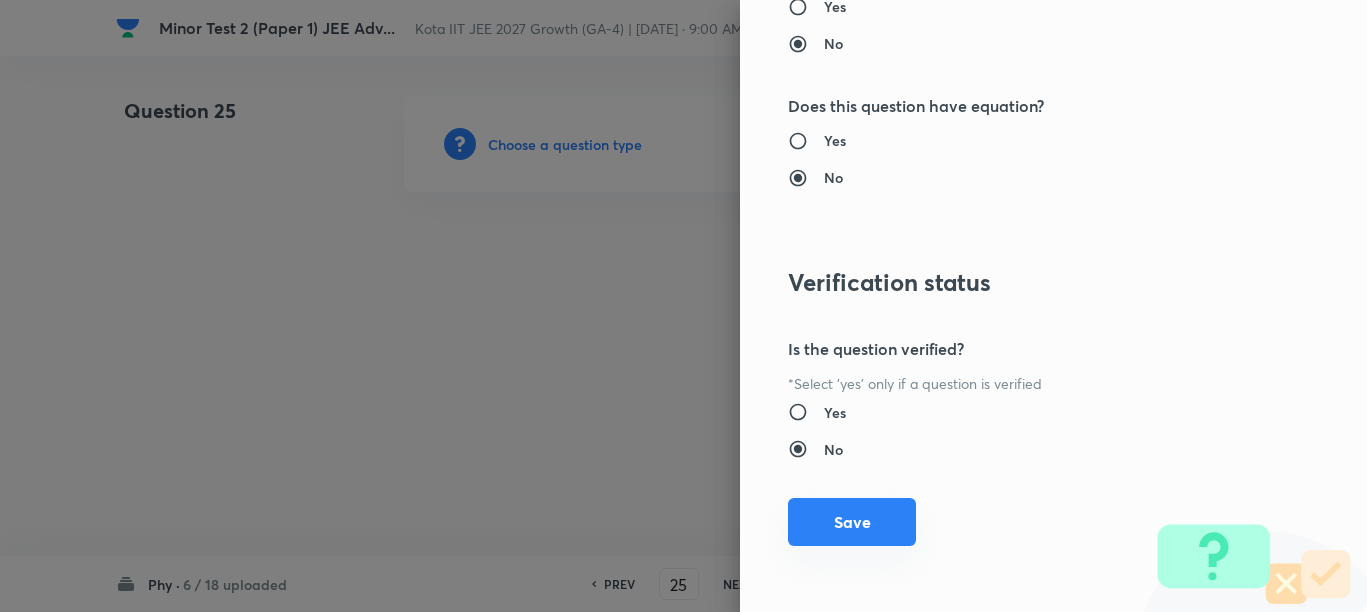 click on "Save" at bounding box center (852, 522) 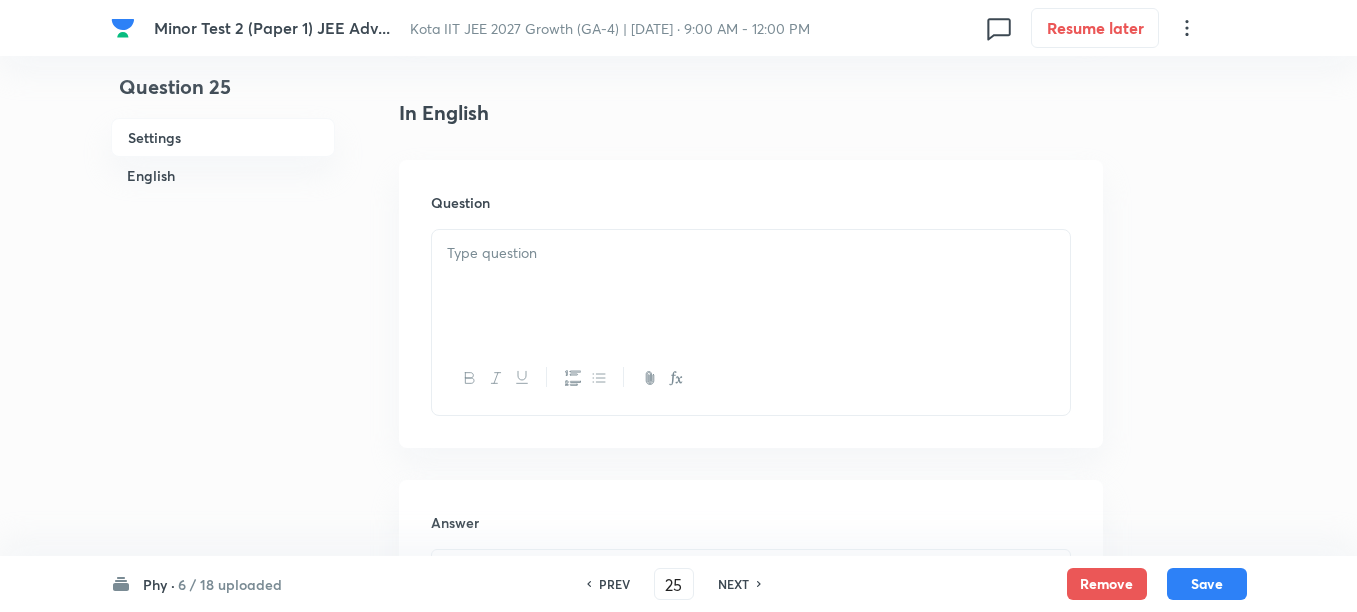 scroll, scrollTop: 500, scrollLeft: 0, axis: vertical 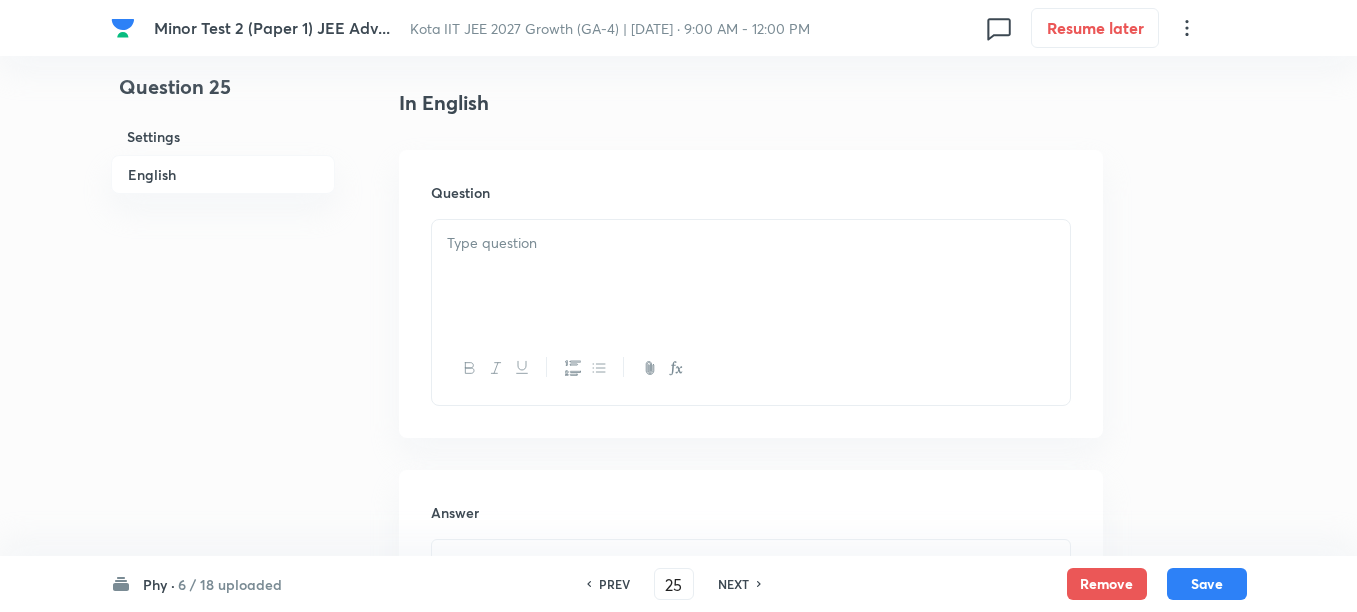 click at bounding box center [751, 276] 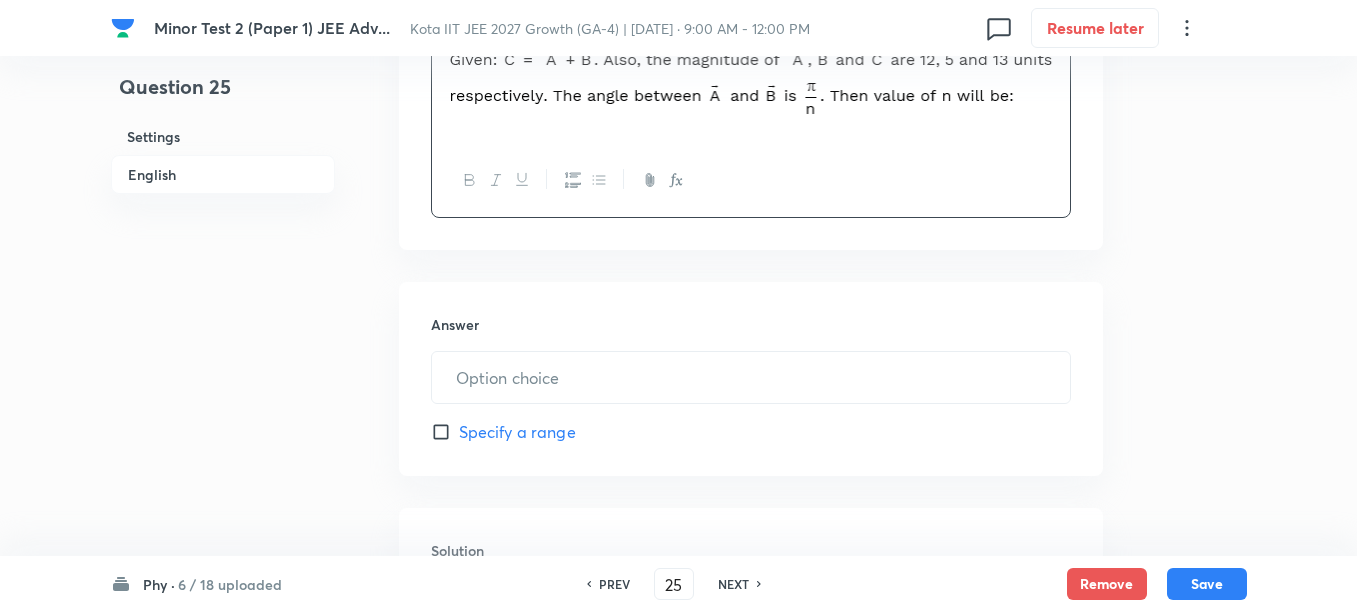 scroll, scrollTop: 750, scrollLeft: 0, axis: vertical 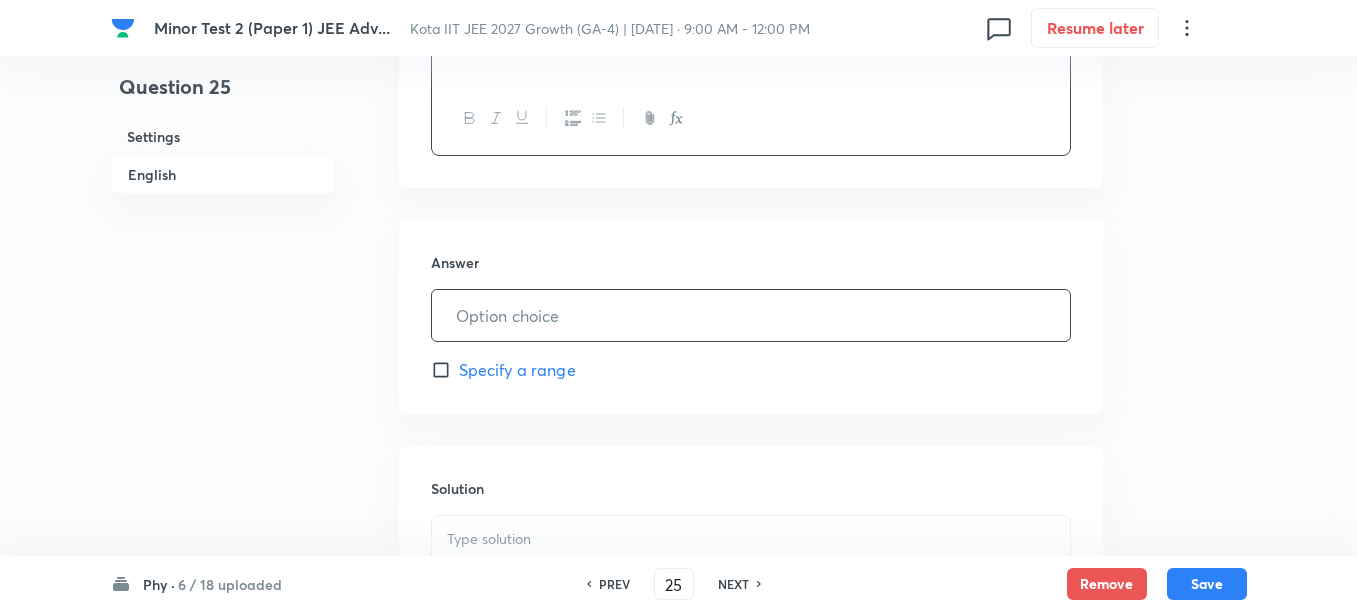 click at bounding box center (751, 315) 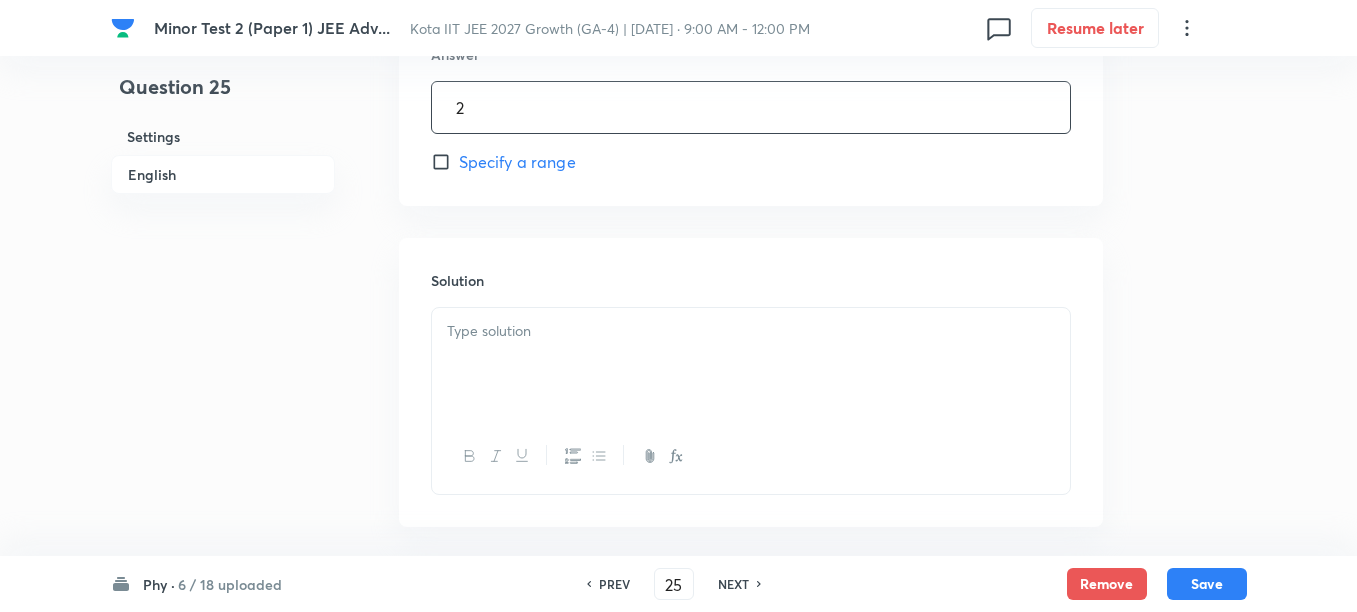 scroll, scrollTop: 1000, scrollLeft: 0, axis: vertical 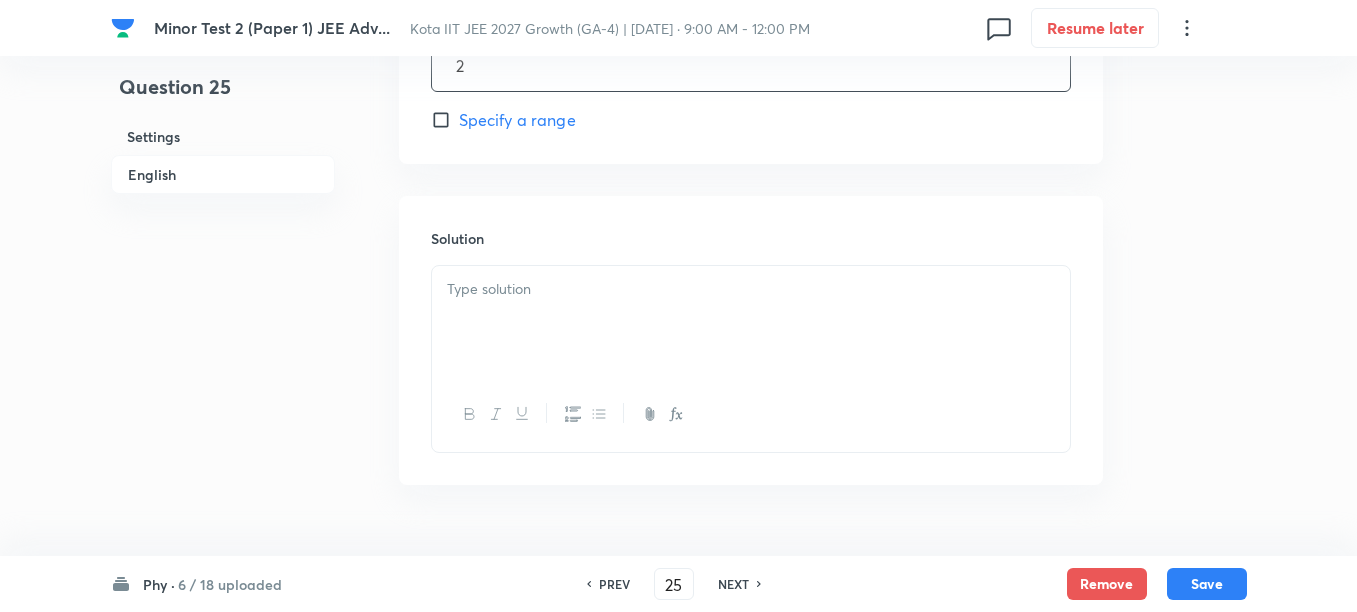 type on "2" 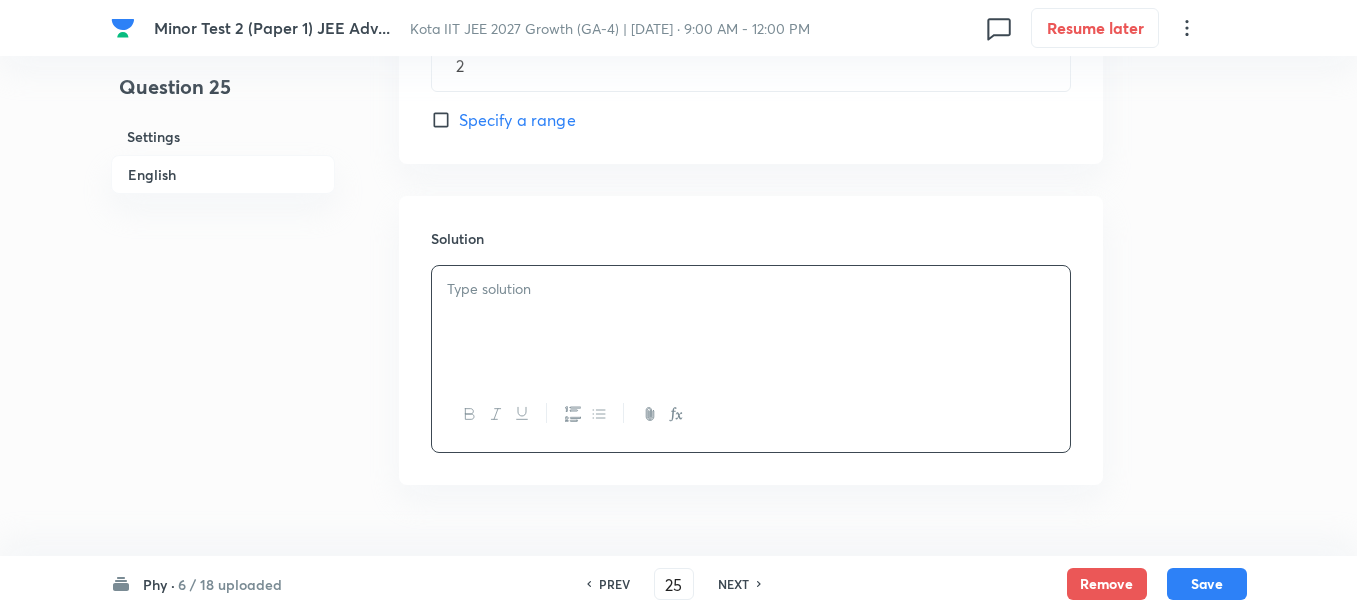 type 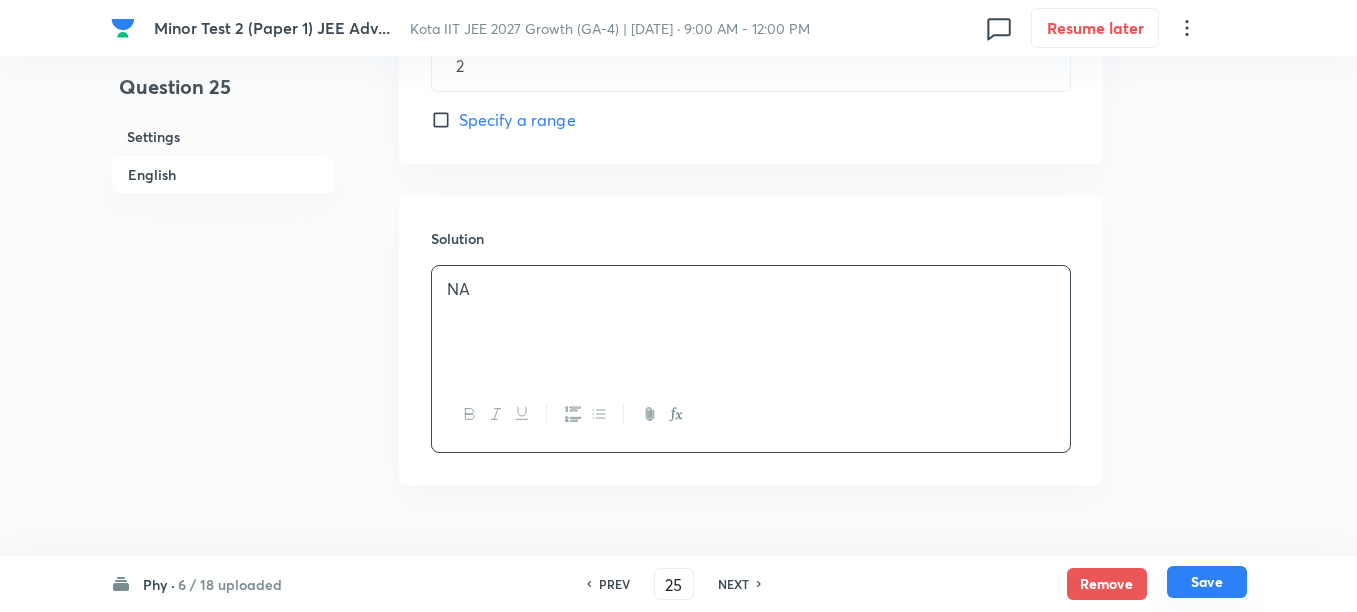 click on "Save" at bounding box center [1207, 582] 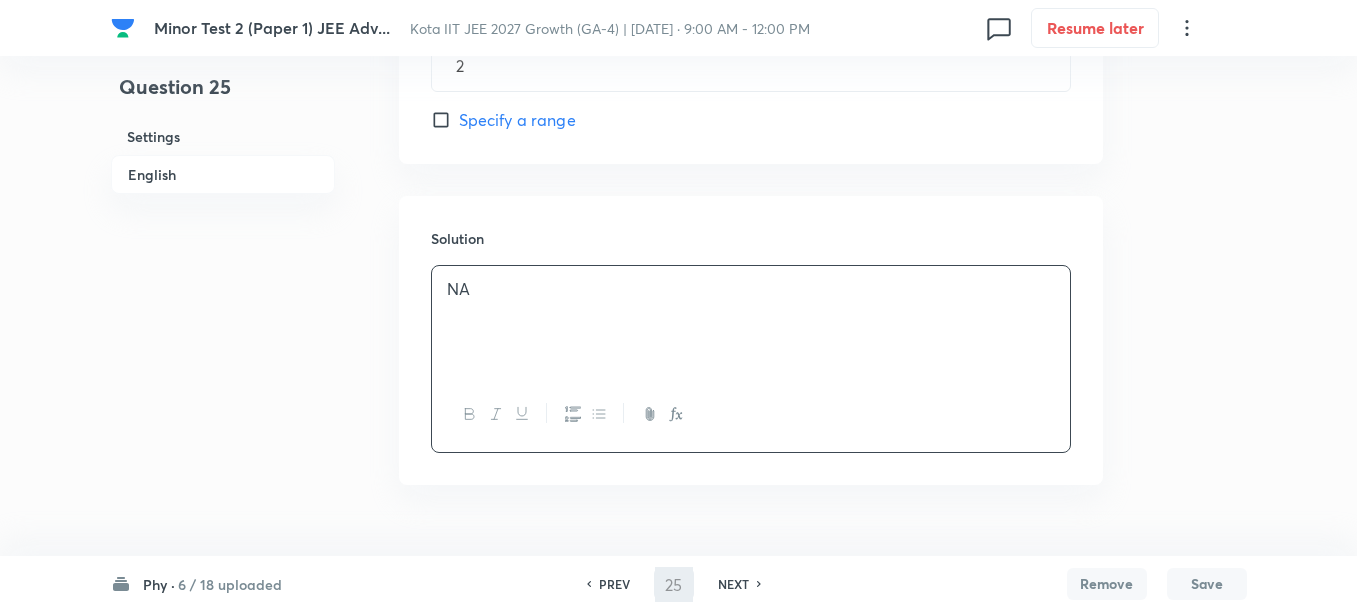 type on "26" 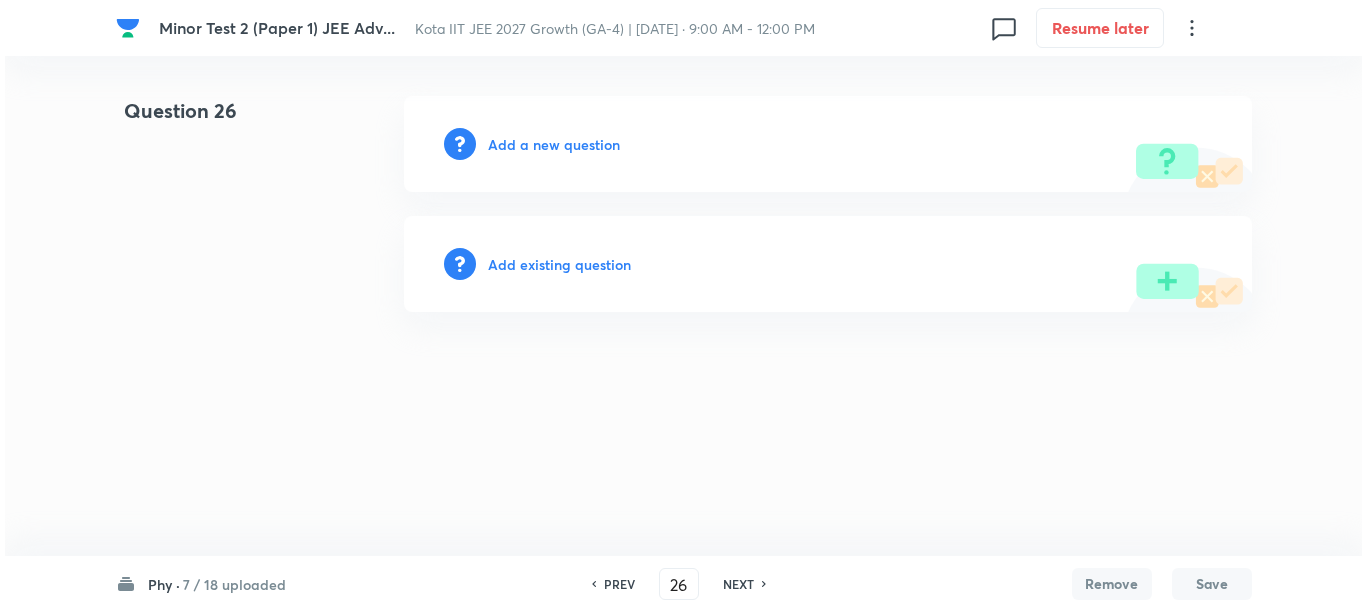 scroll, scrollTop: 0, scrollLeft: 0, axis: both 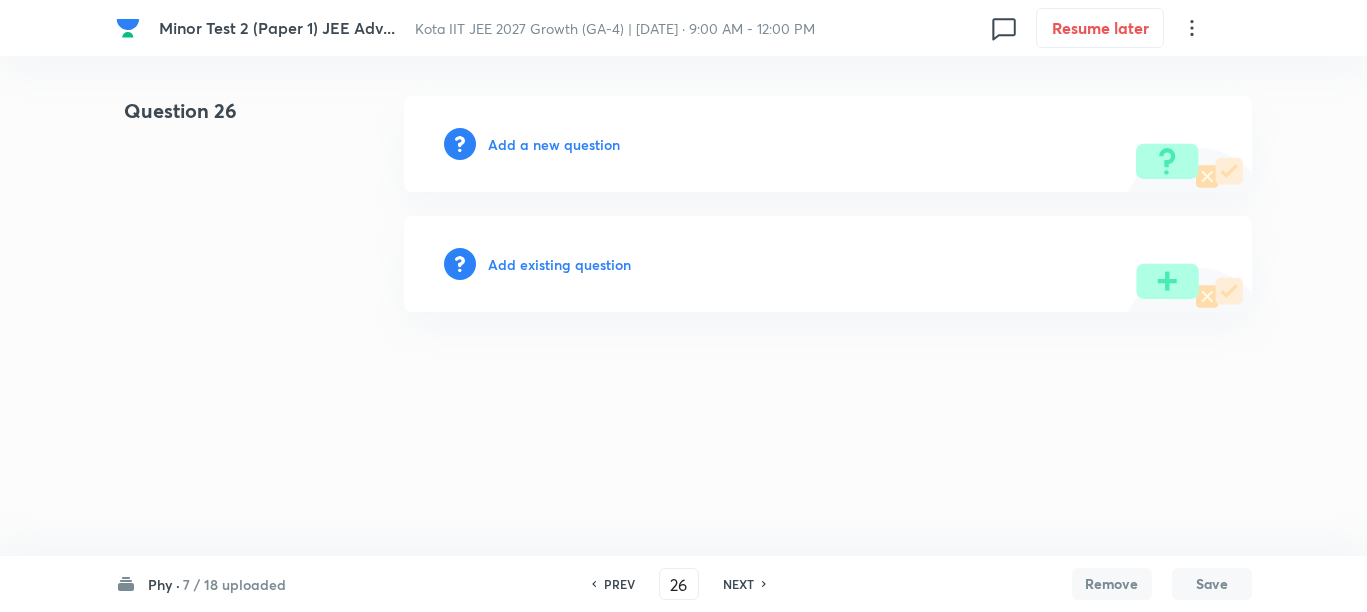 click on "Add a new question" at bounding box center (554, 144) 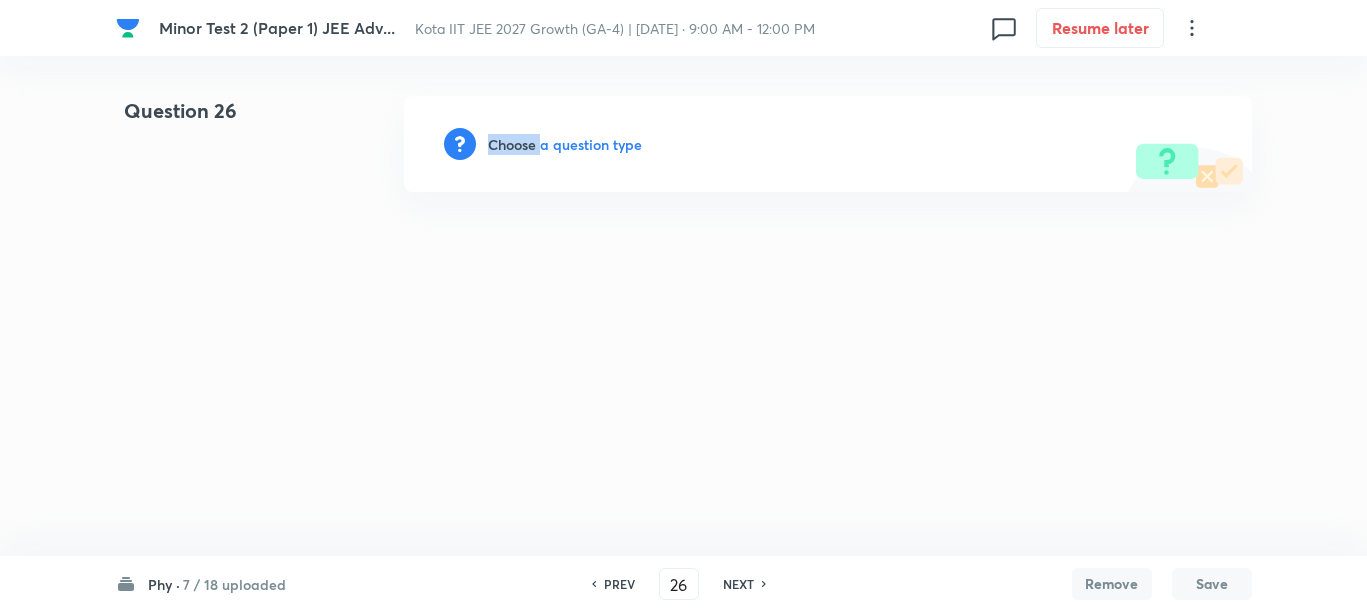 click on "Choose a question type" at bounding box center [565, 144] 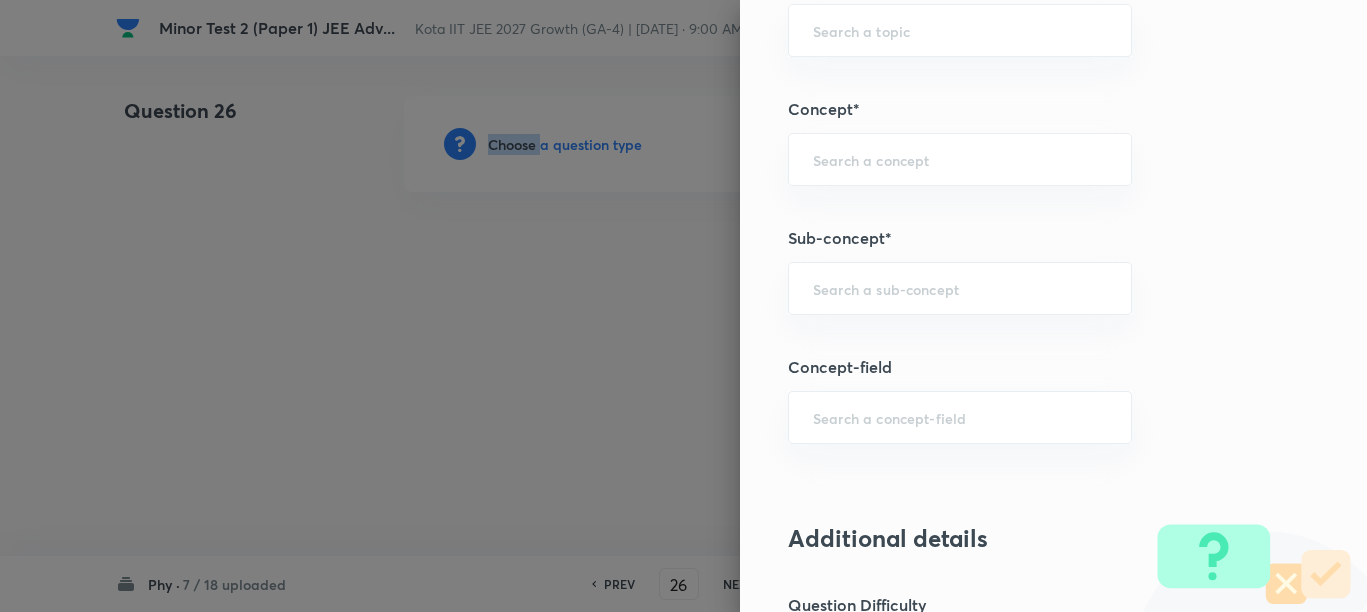 scroll, scrollTop: 1125, scrollLeft: 0, axis: vertical 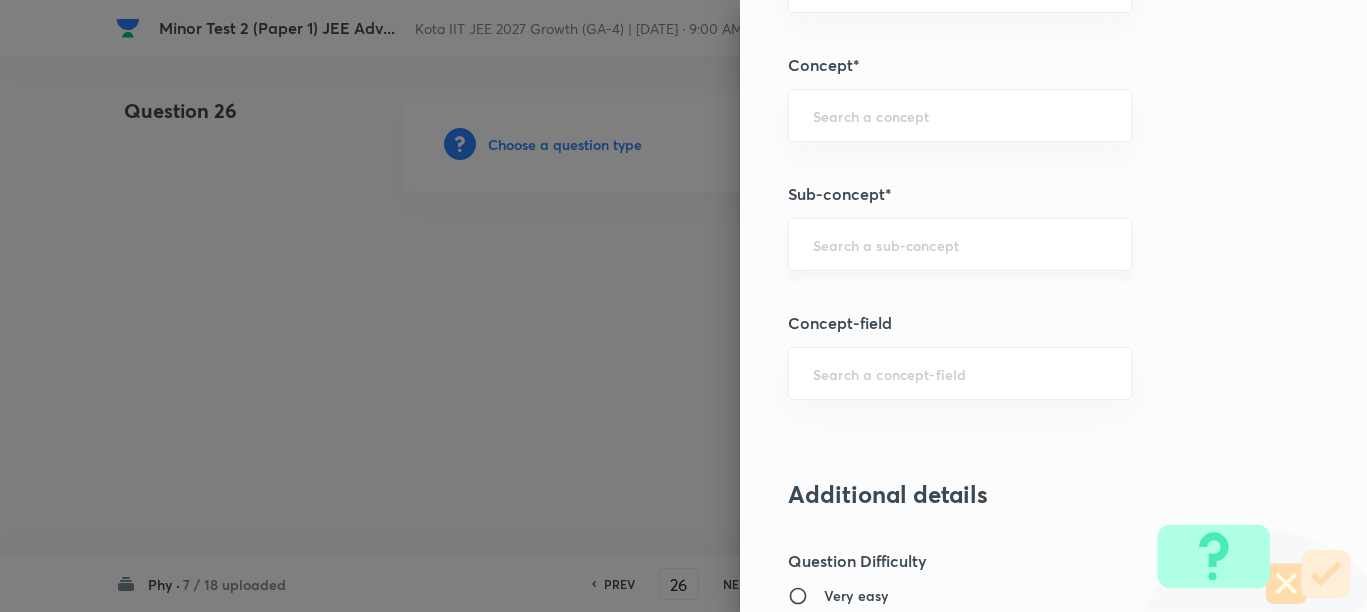 click at bounding box center (960, 244) 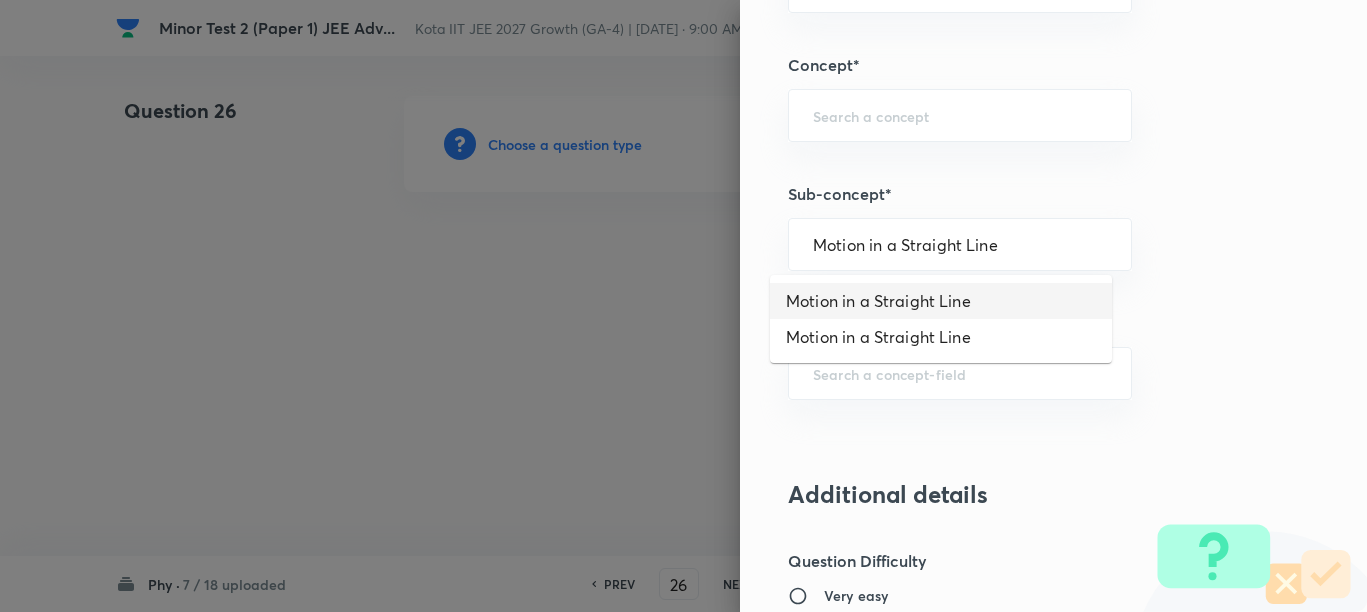 click on "Motion in a Straight Line" at bounding box center (941, 301) 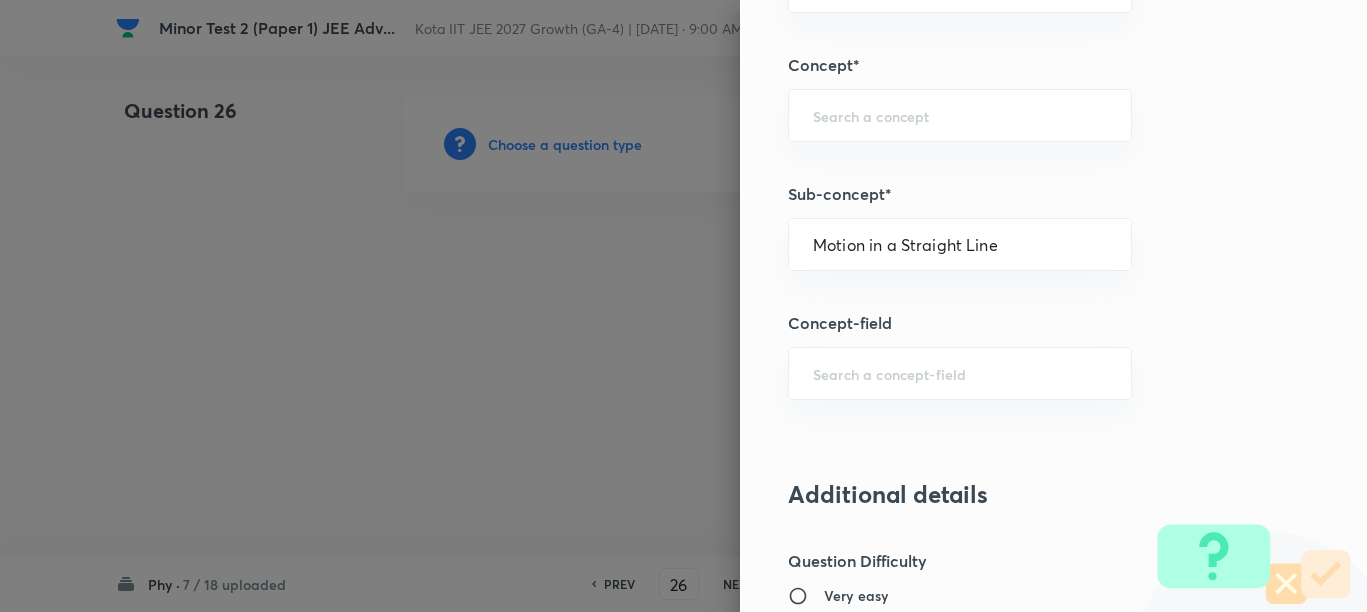 type on "Physics" 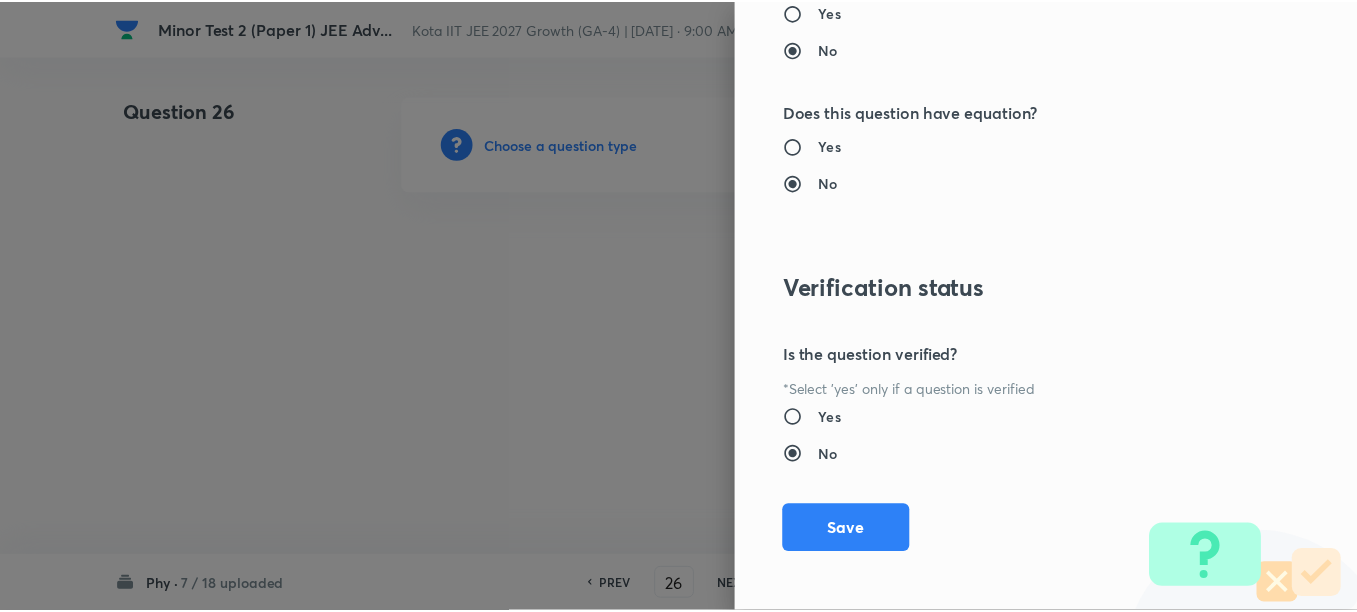 scroll, scrollTop: 2130, scrollLeft: 0, axis: vertical 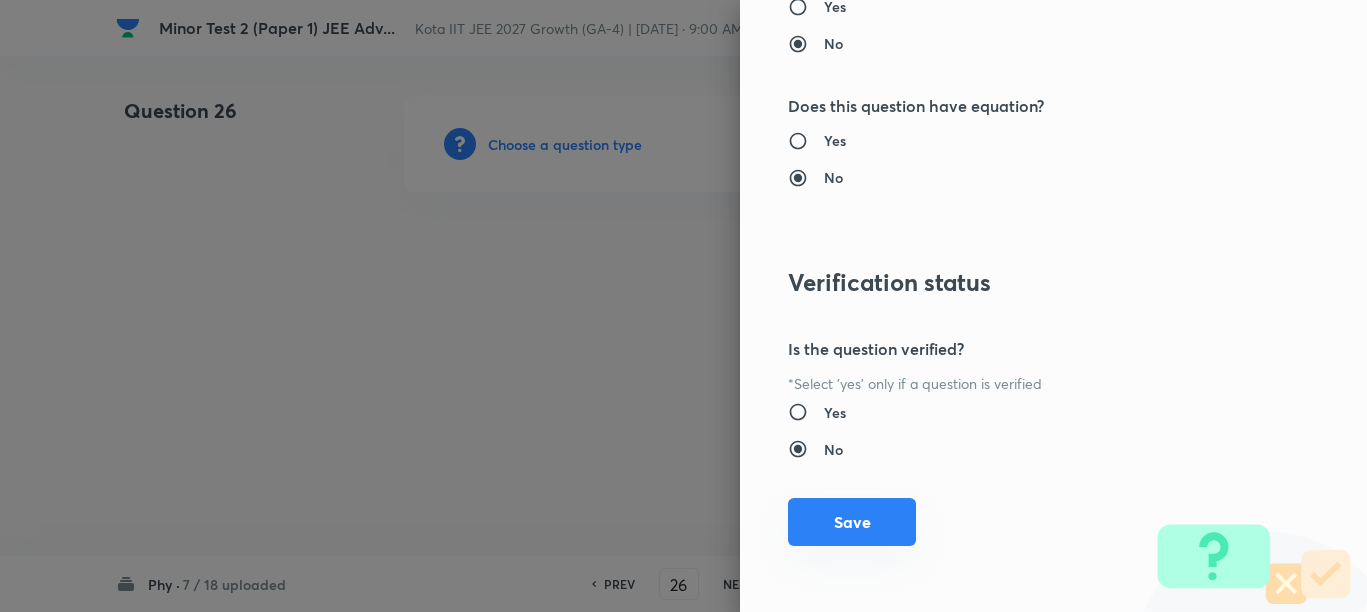 click on "Save" at bounding box center (852, 522) 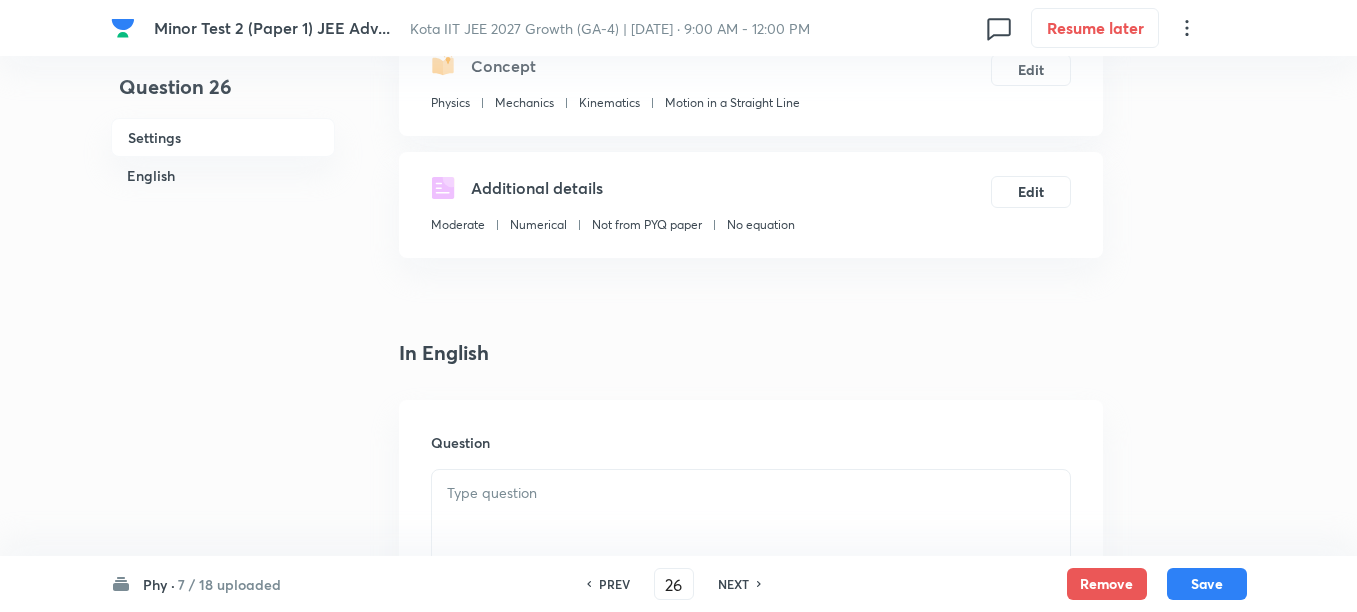 scroll, scrollTop: 500, scrollLeft: 0, axis: vertical 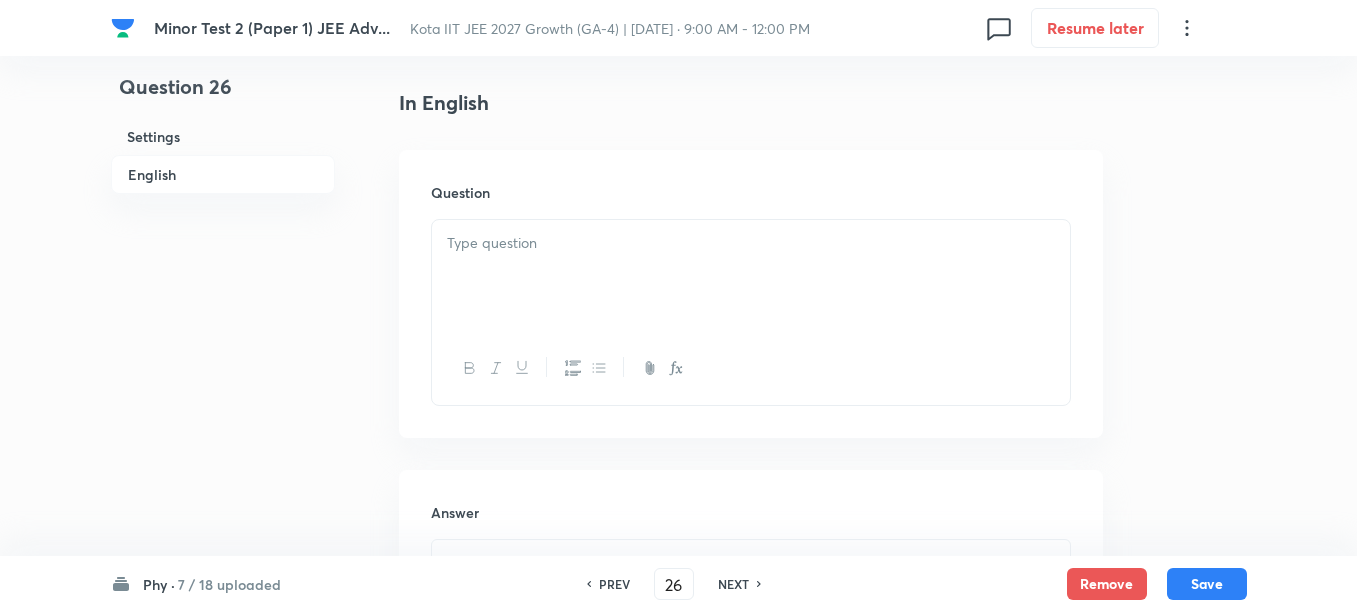 click at bounding box center [751, 276] 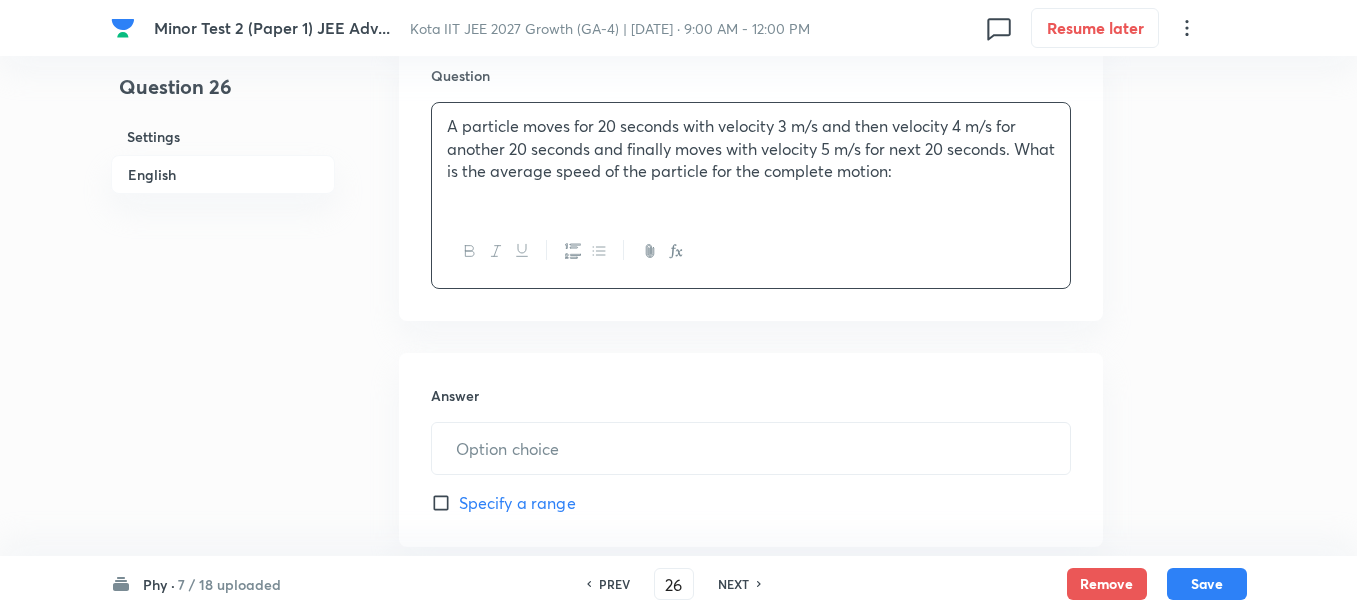 scroll, scrollTop: 750, scrollLeft: 0, axis: vertical 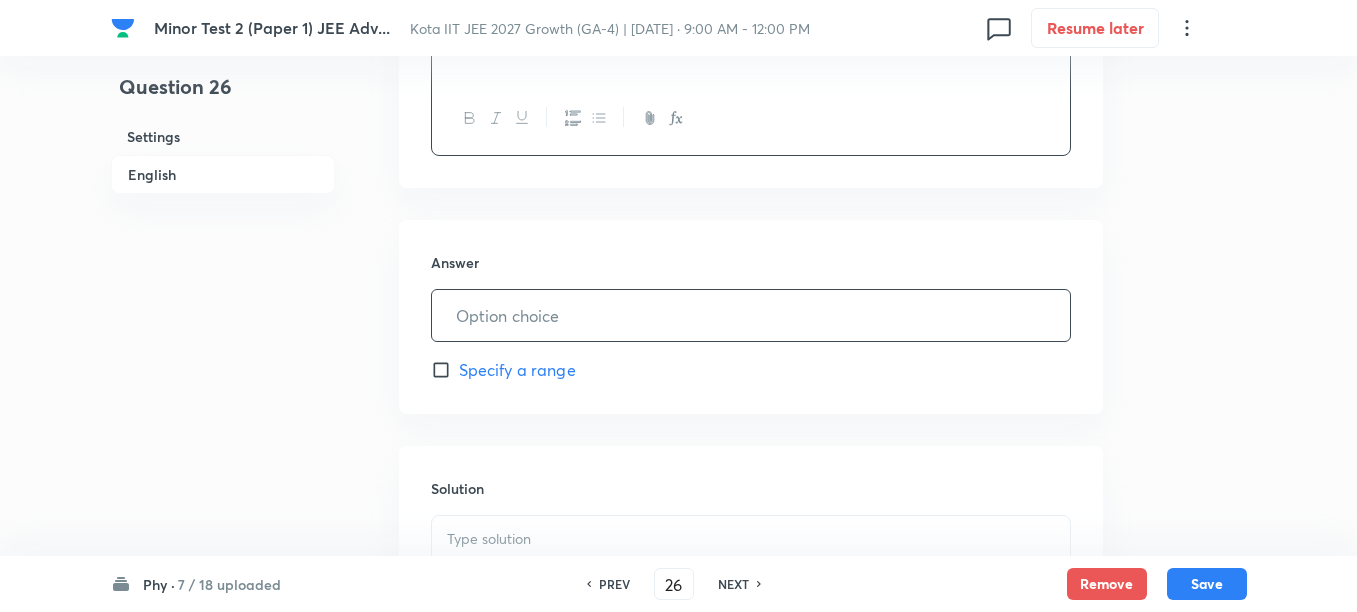 click at bounding box center [751, 315] 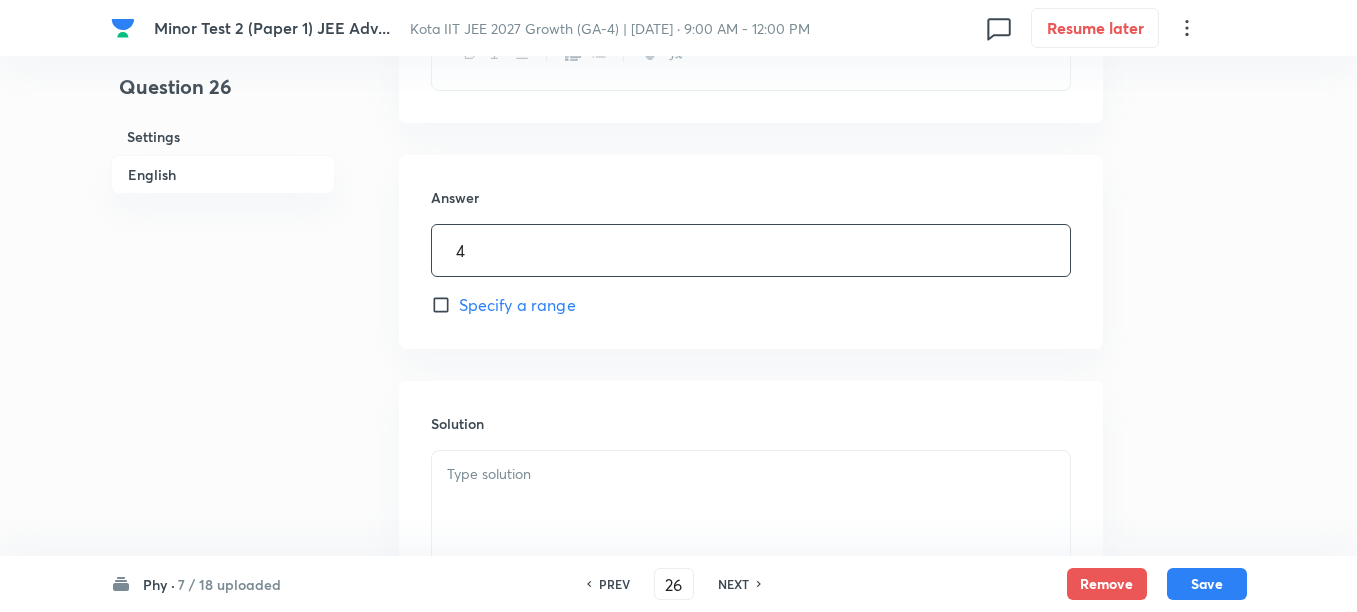 scroll, scrollTop: 875, scrollLeft: 0, axis: vertical 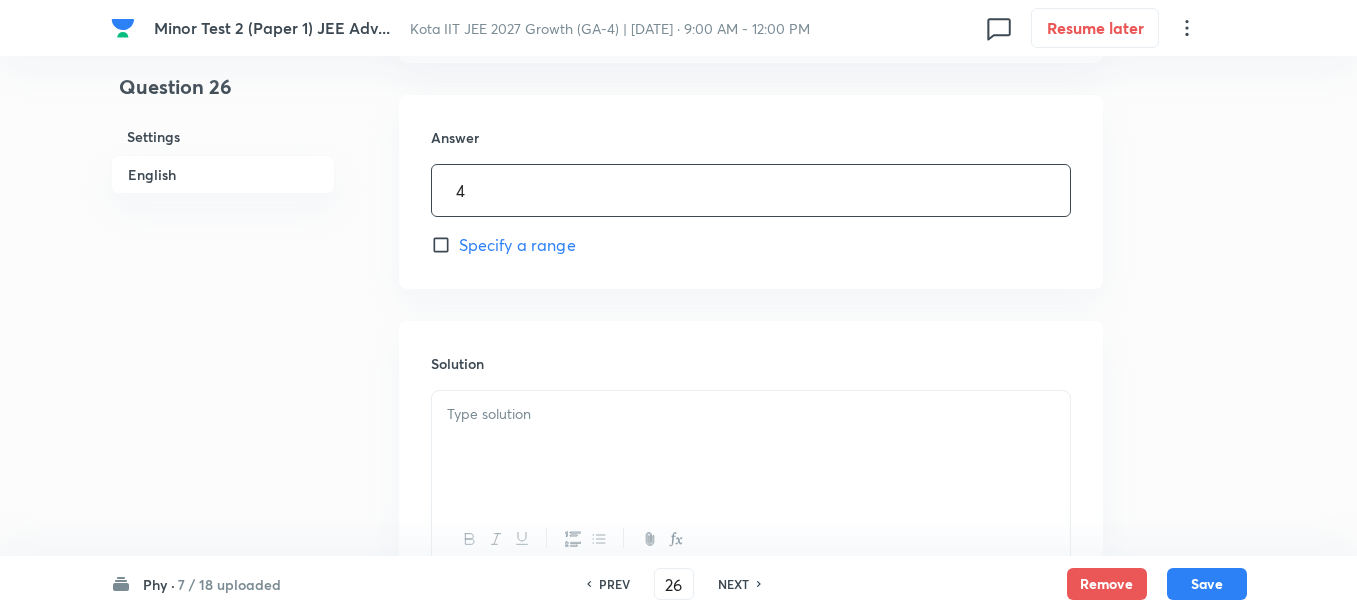 type on "4" 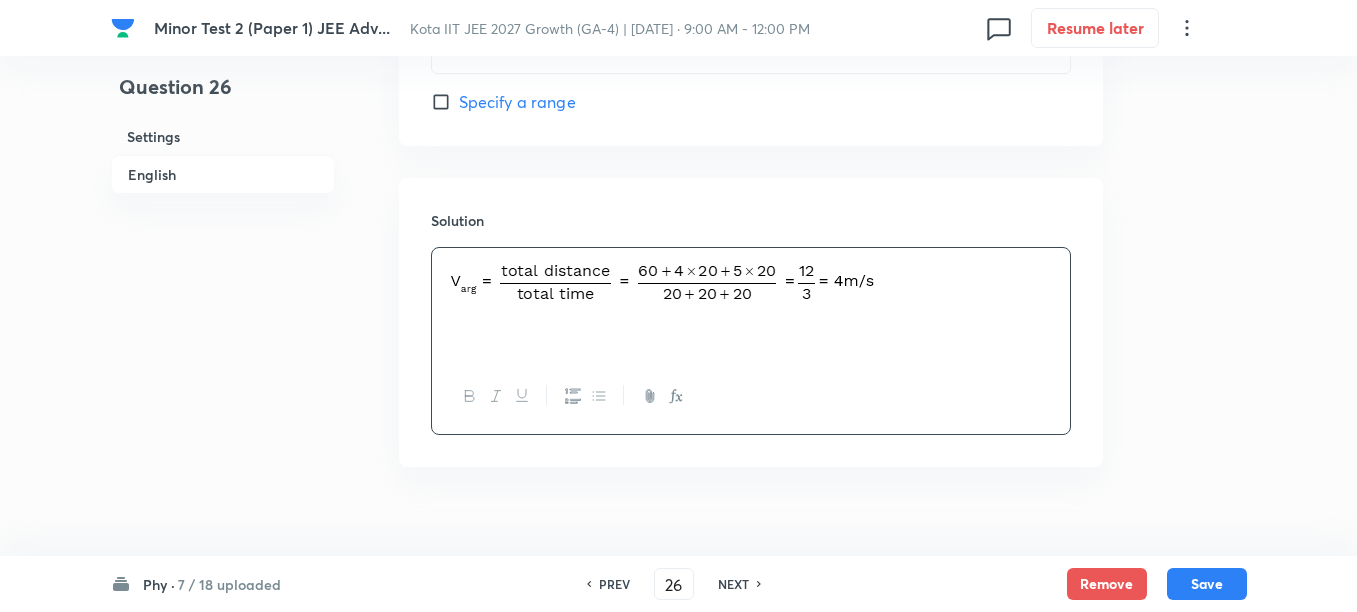 scroll, scrollTop: 1049, scrollLeft: 0, axis: vertical 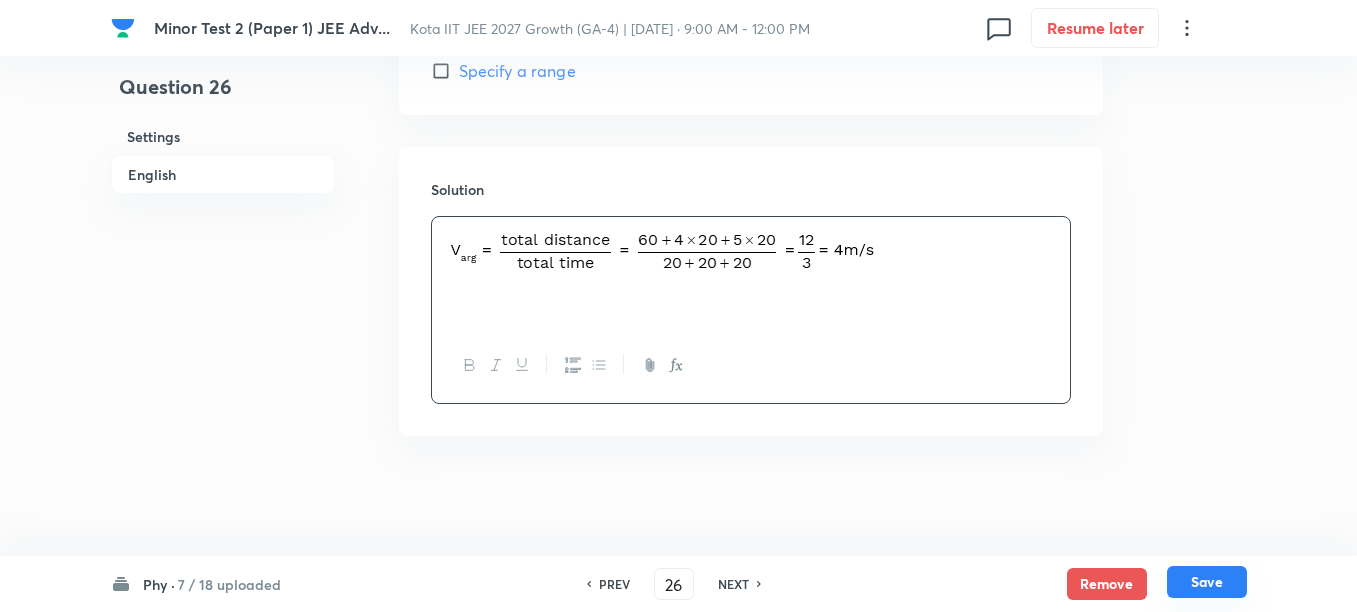 click on "Save" at bounding box center [1207, 582] 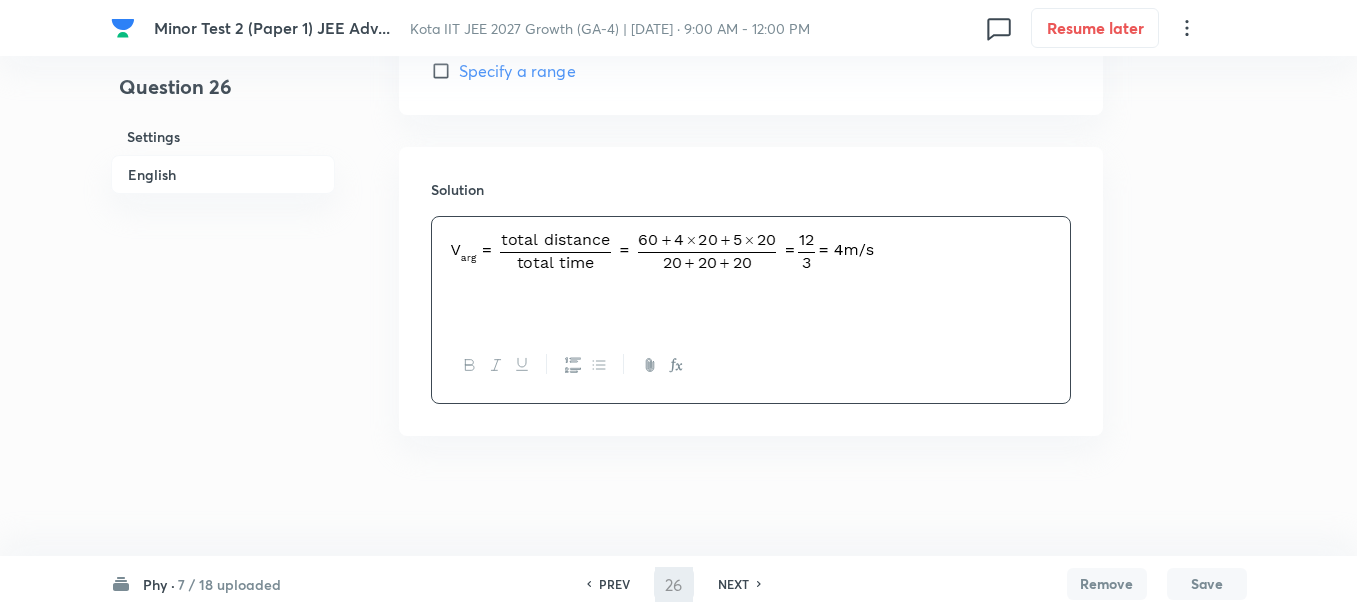 type on "27" 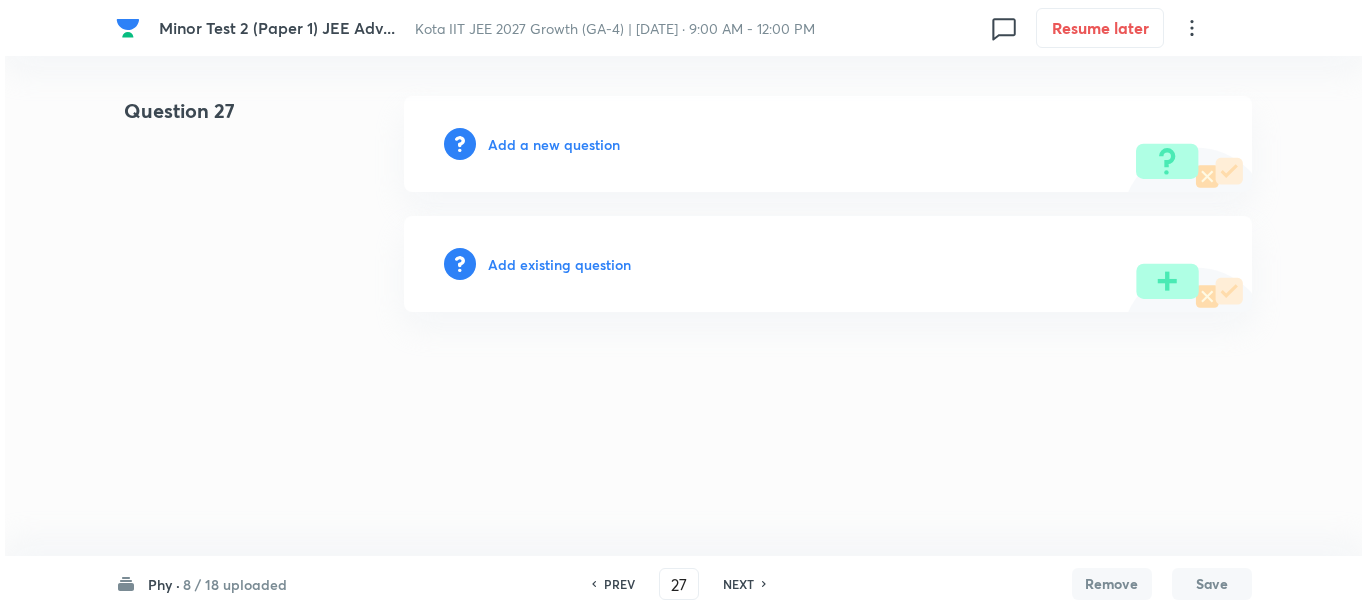 scroll, scrollTop: 0, scrollLeft: 0, axis: both 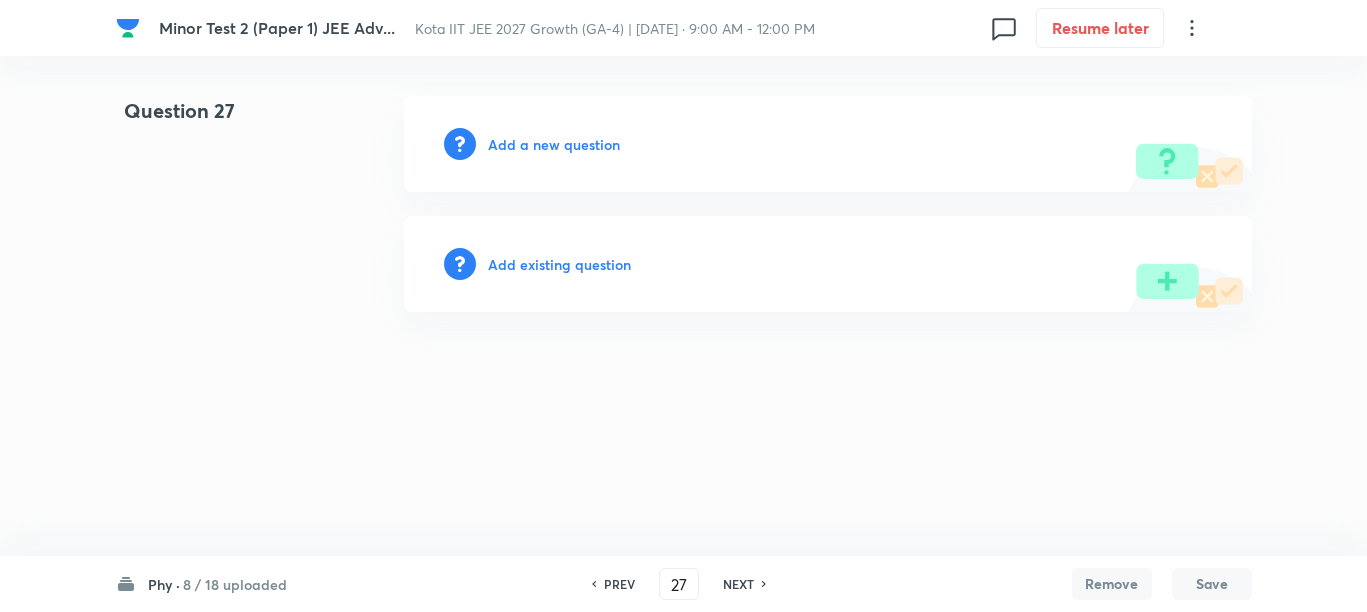 click on "Add a new question" at bounding box center [554, 144] 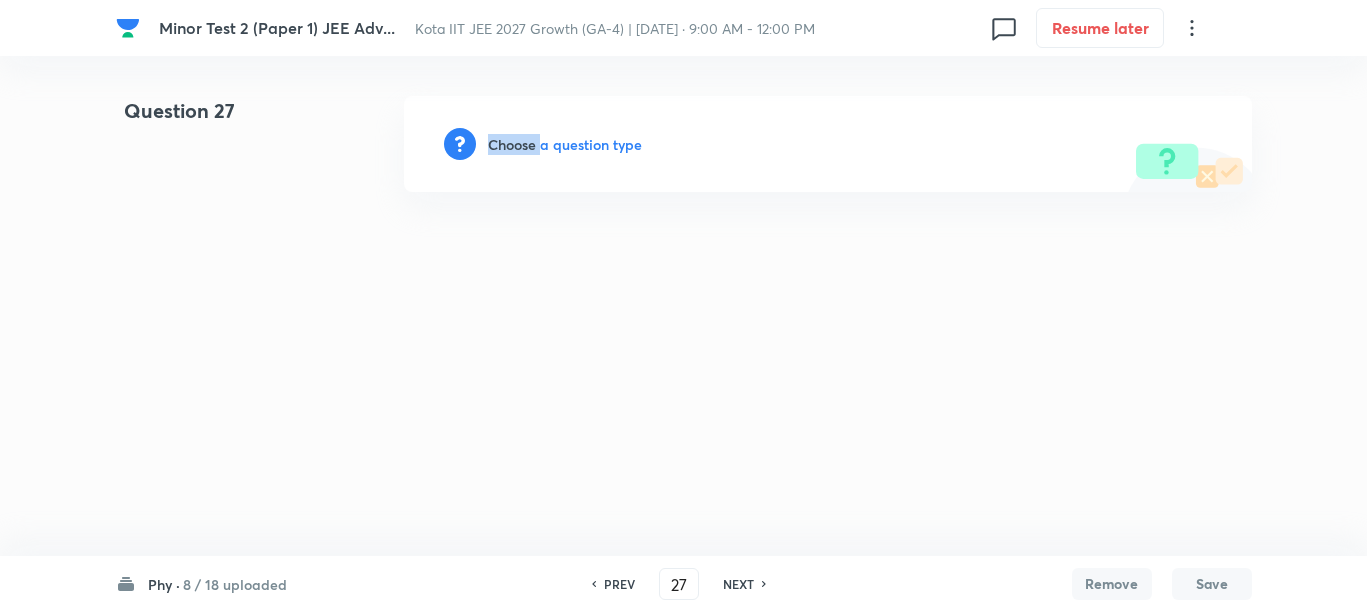 click on "Choose a question type" at bounding box center [565, 144] 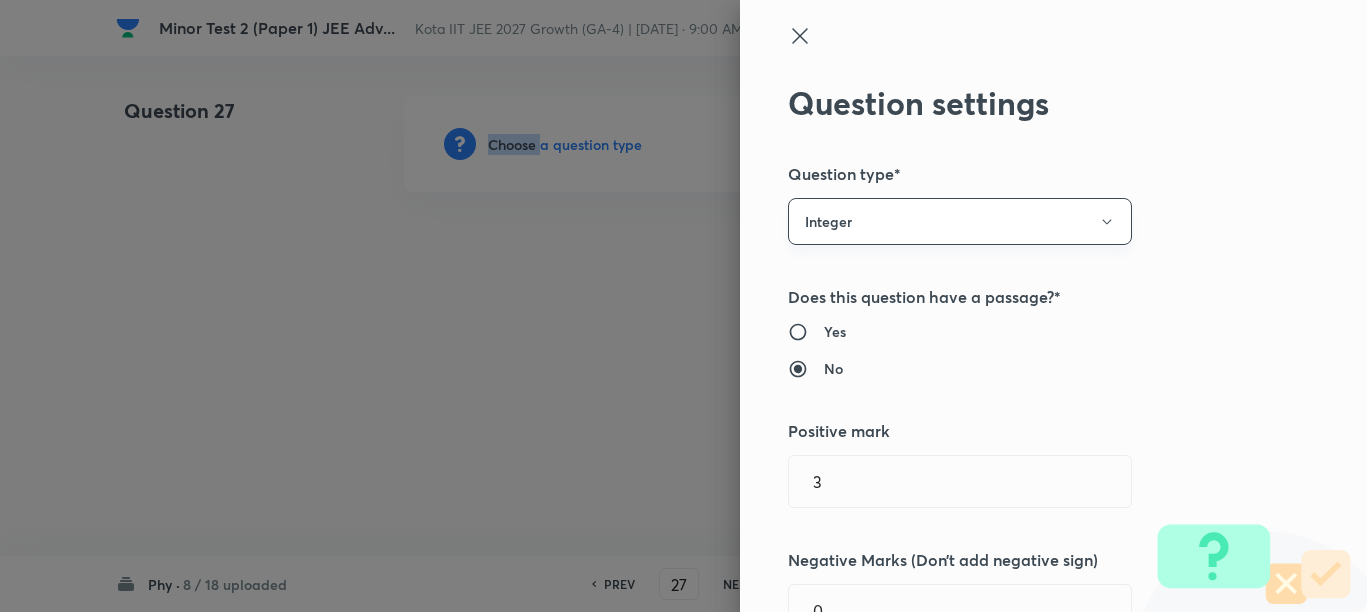 click on "Integer" at bounding box center (960, 221) 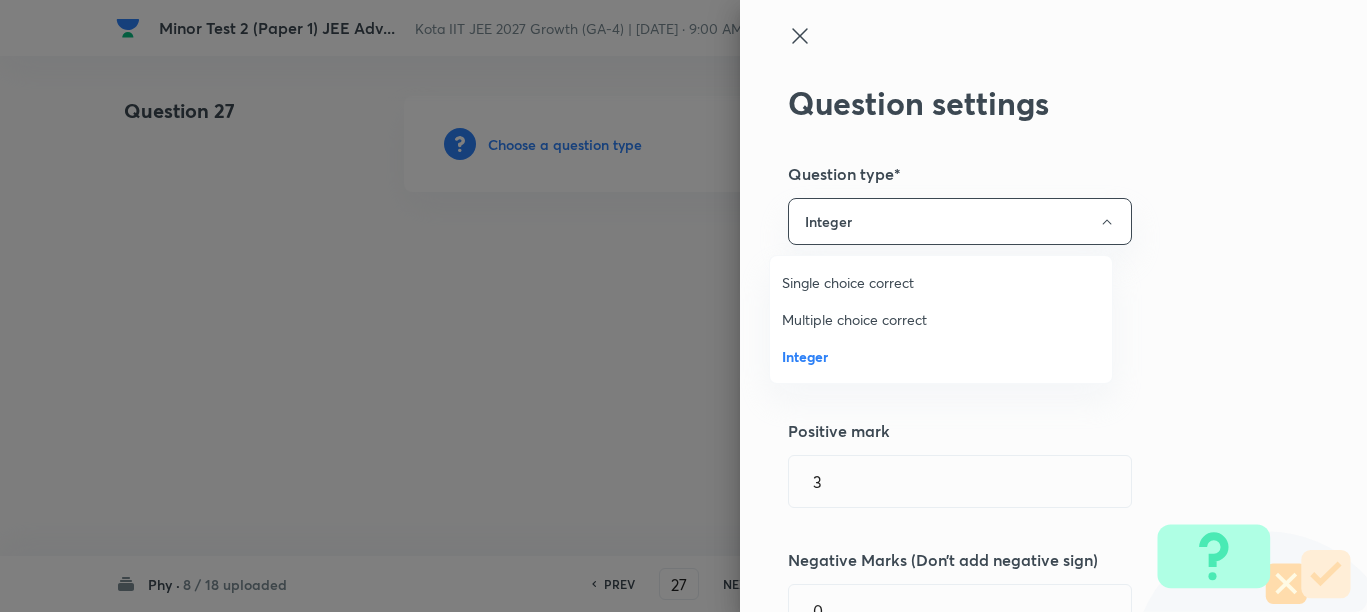 click on "Multiple choice correct" at bounding box center (941, 319) 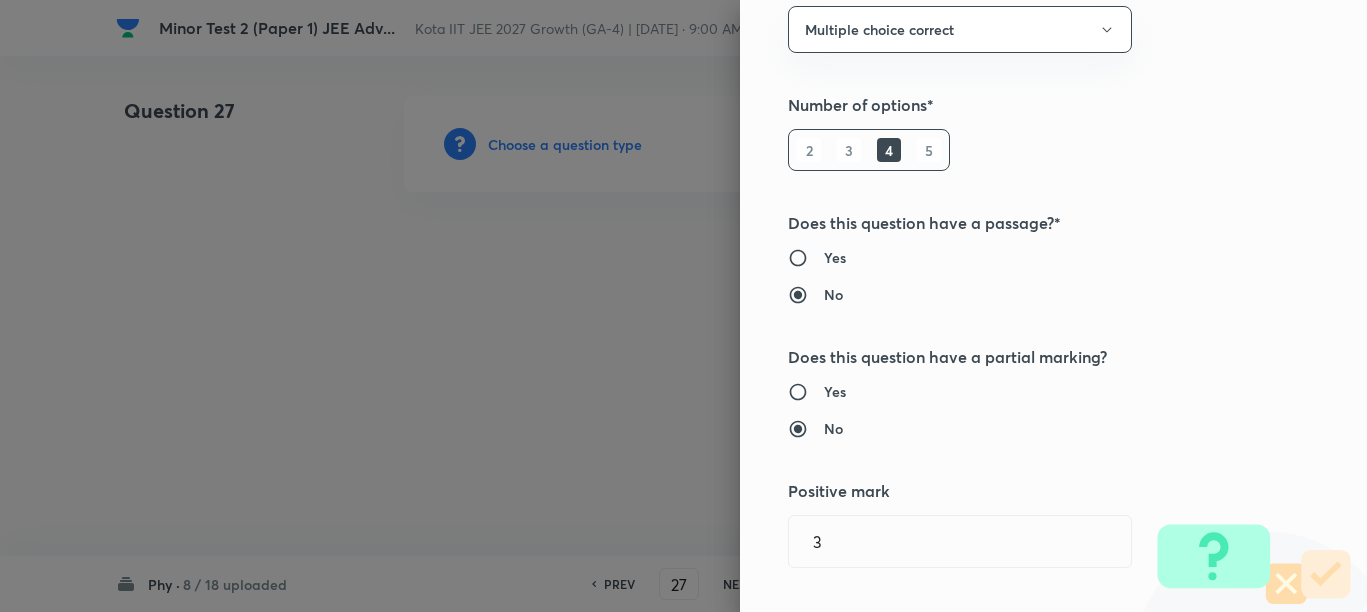 scroll, scrollTop: 250, scrollLeft: 0, axis: vertical 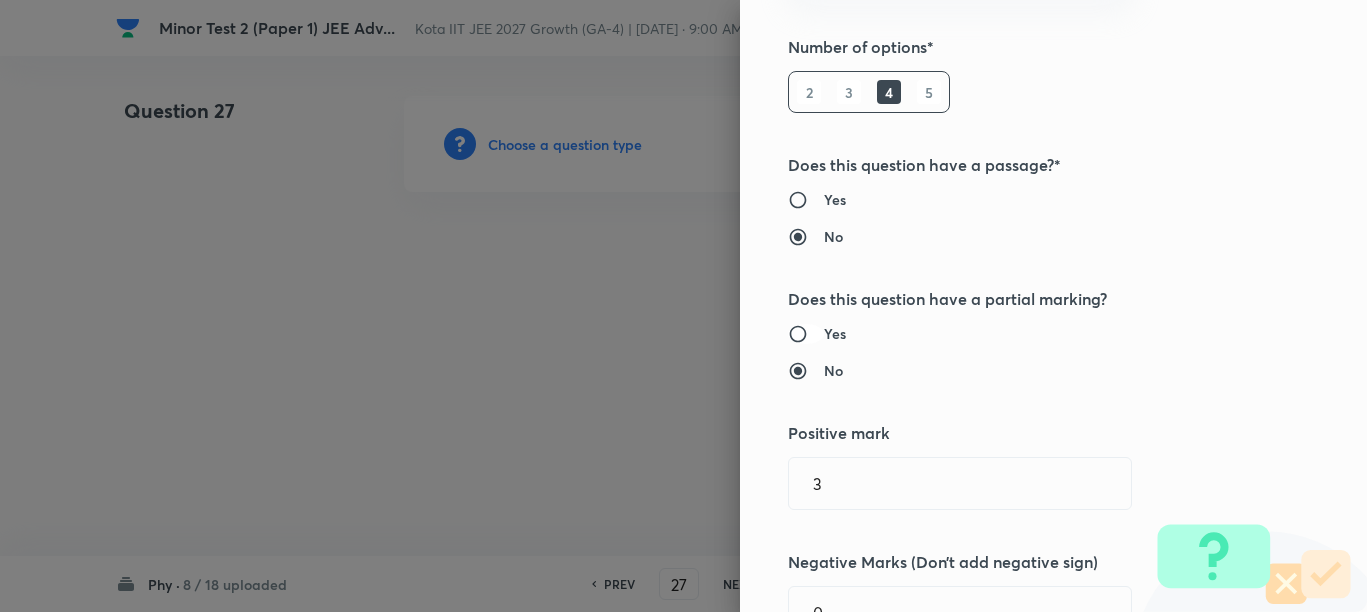 click on "Yes" at bounding box center (806, 334) 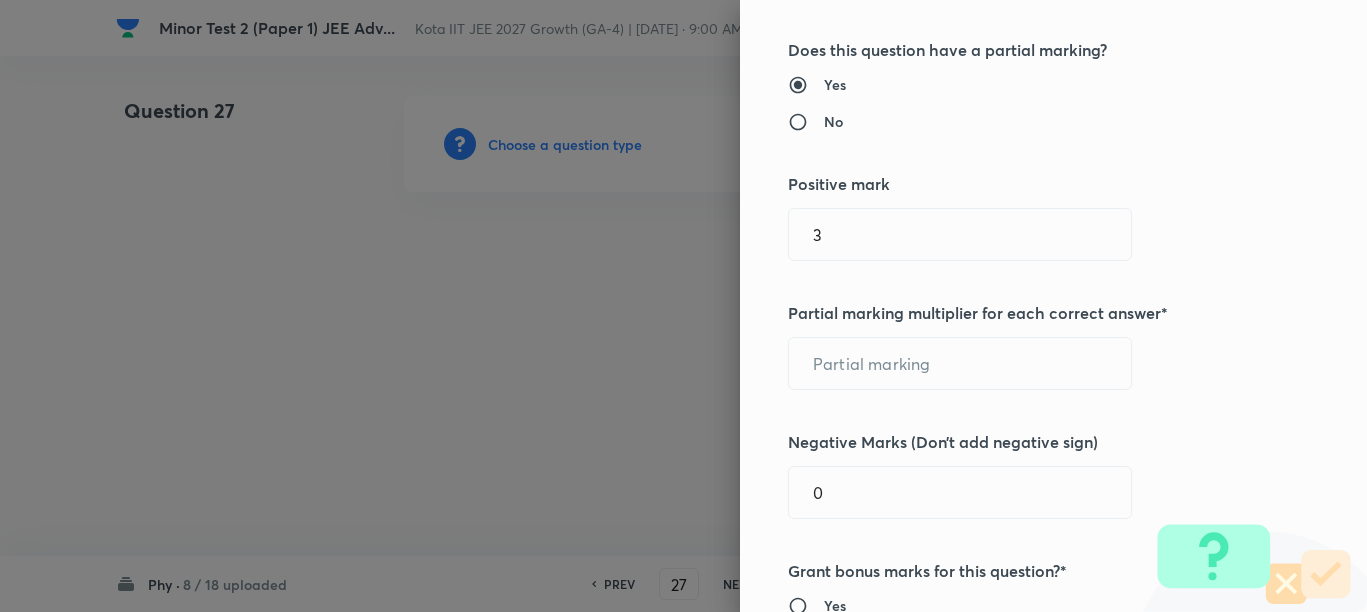 scroll, scrollTop: 500, scrollLeft: 0, axis: vertical 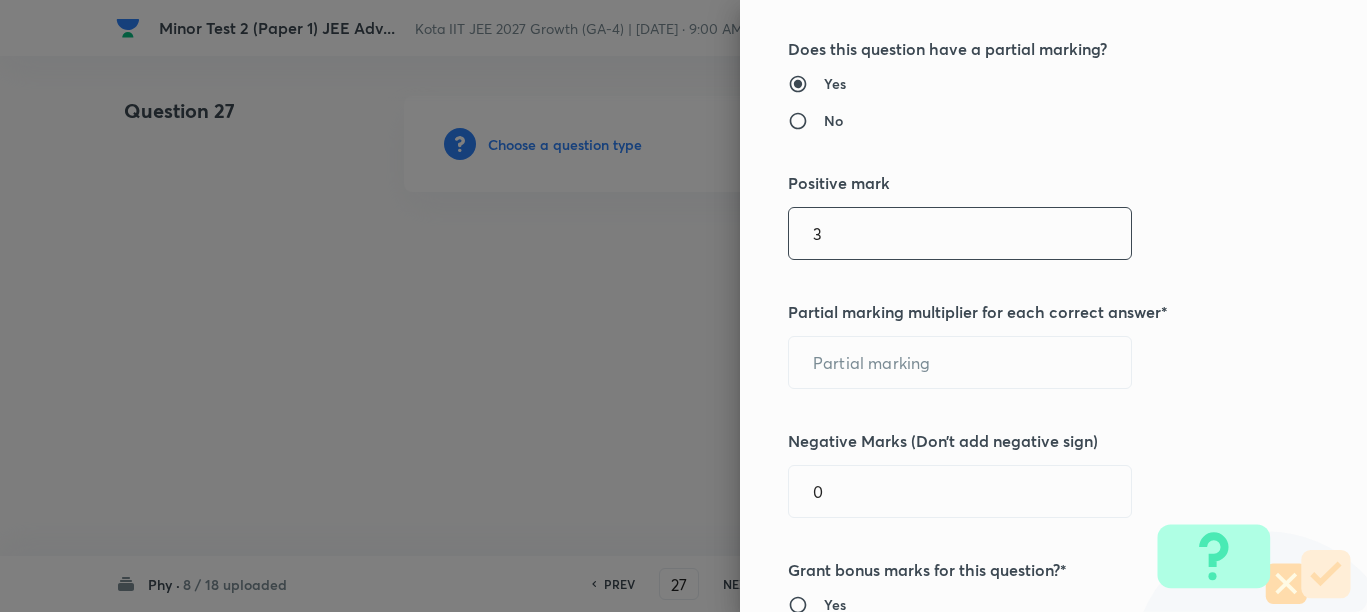 click on "3" at bounding box center (960, 233) 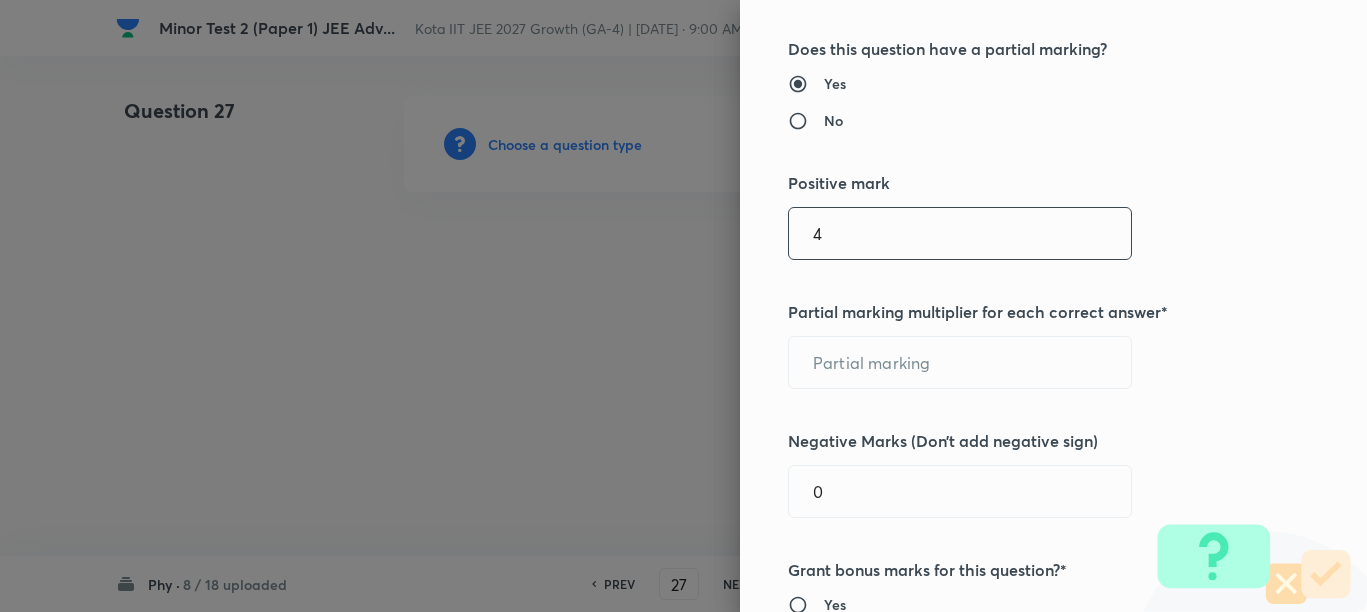 type on "4" 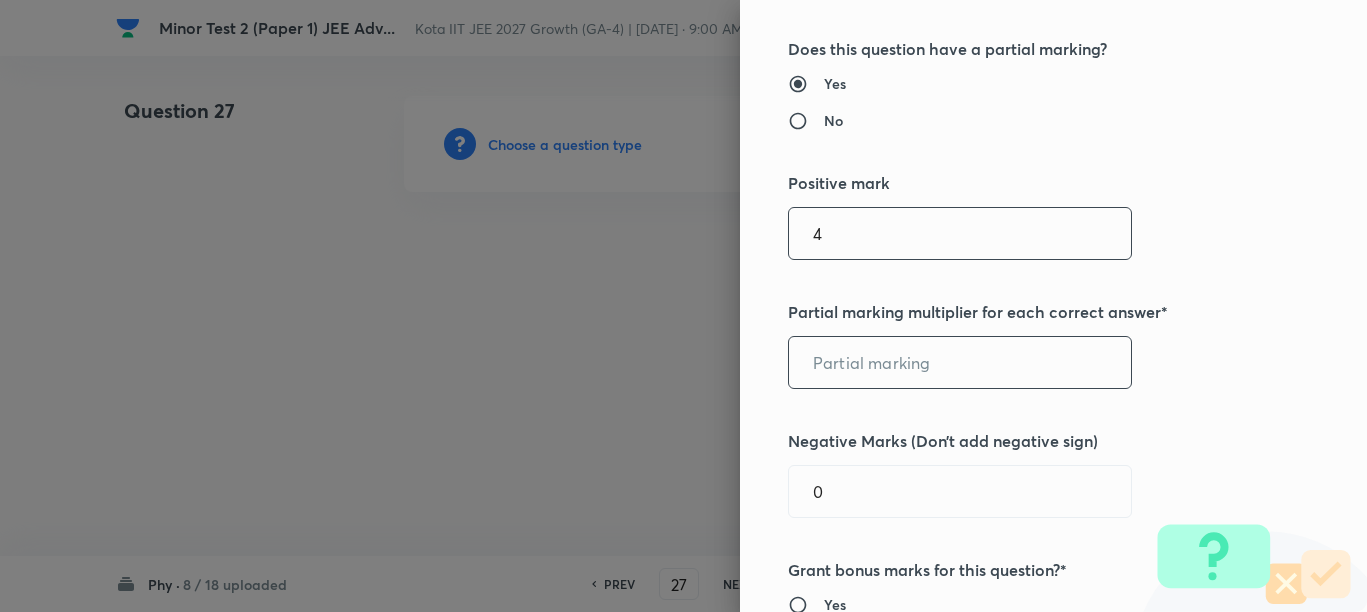 click at bounding box center (960, 362) 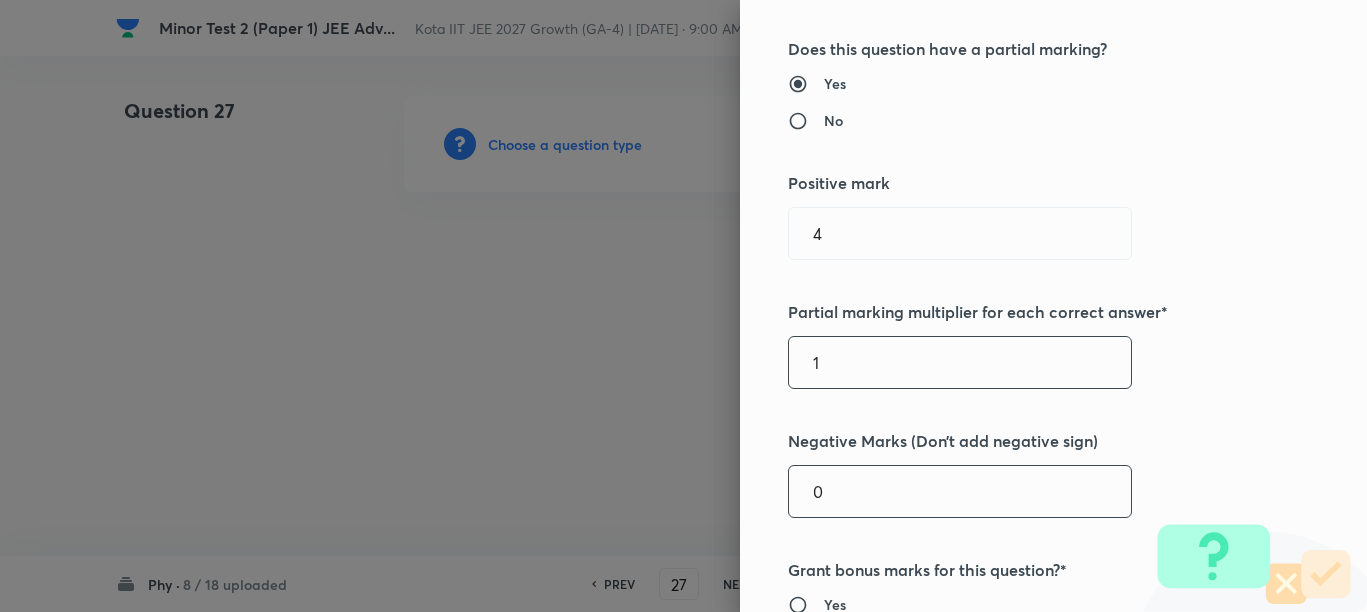 type on "1" 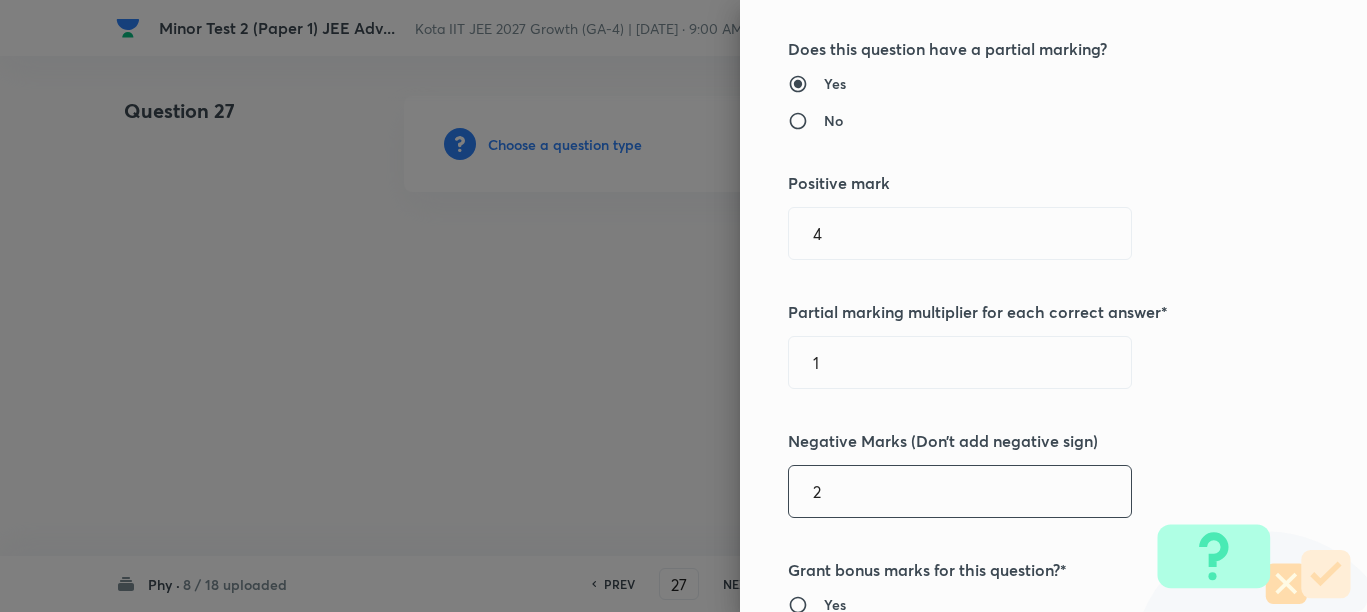 type on "2" 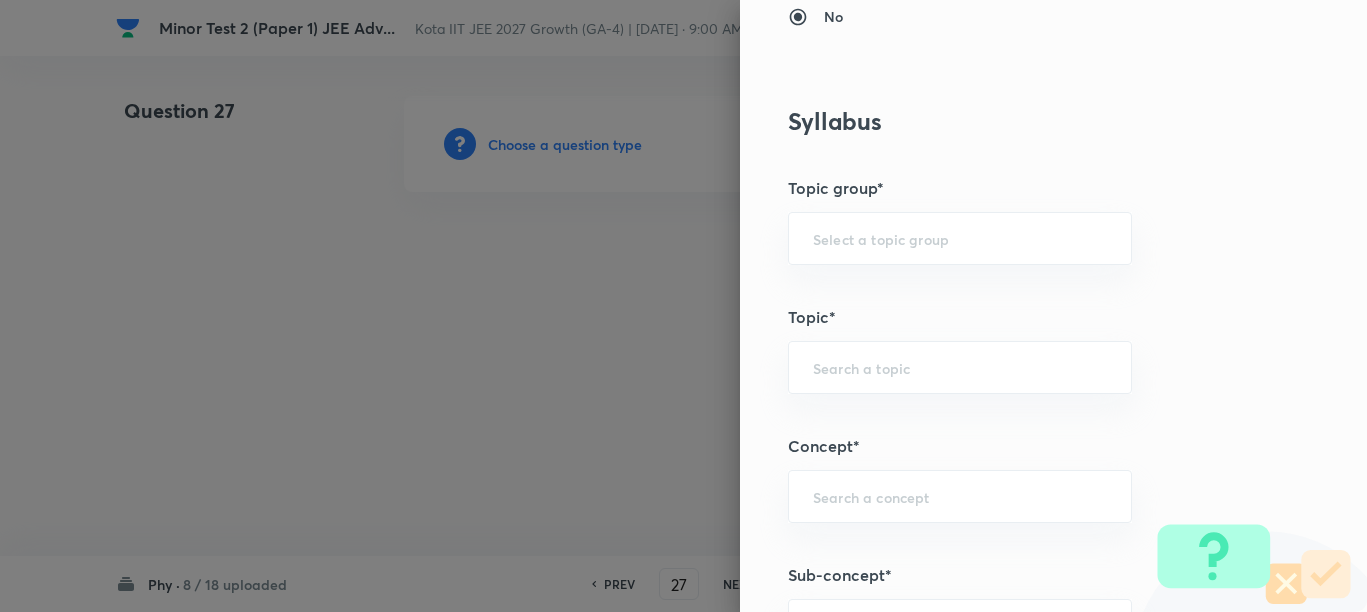 scroll, scrollTop: 1375, scrollLeft: 0, axis: vertical 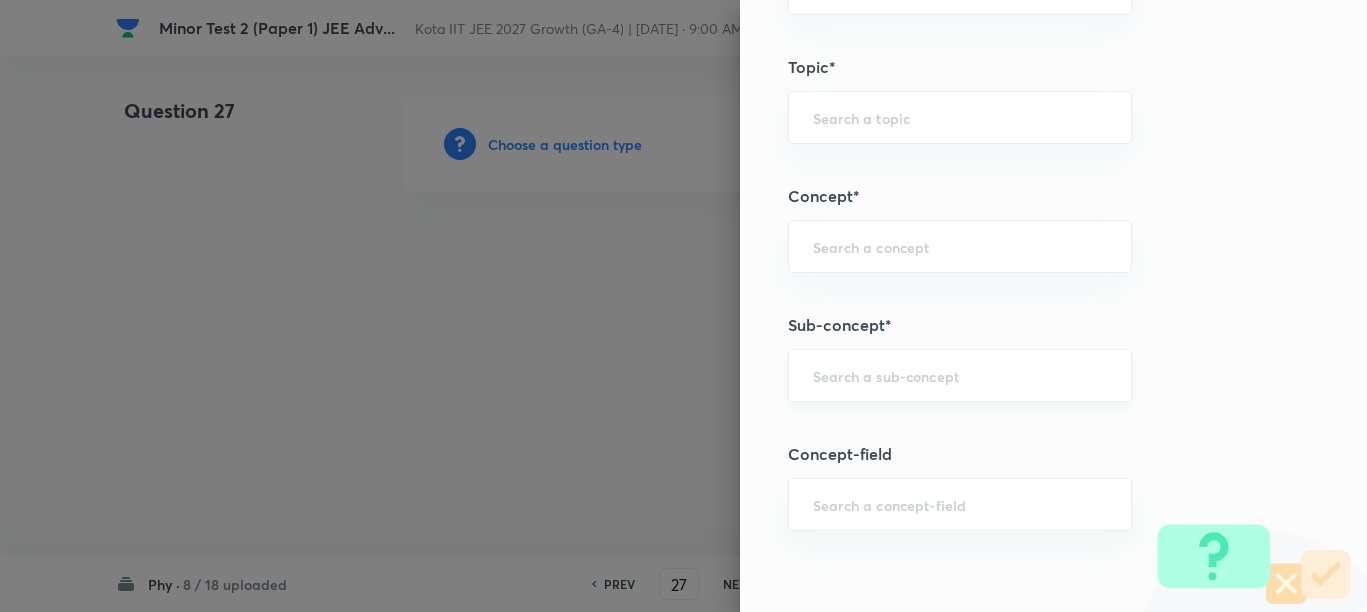 click on "​" at bounding box center (960, 375) 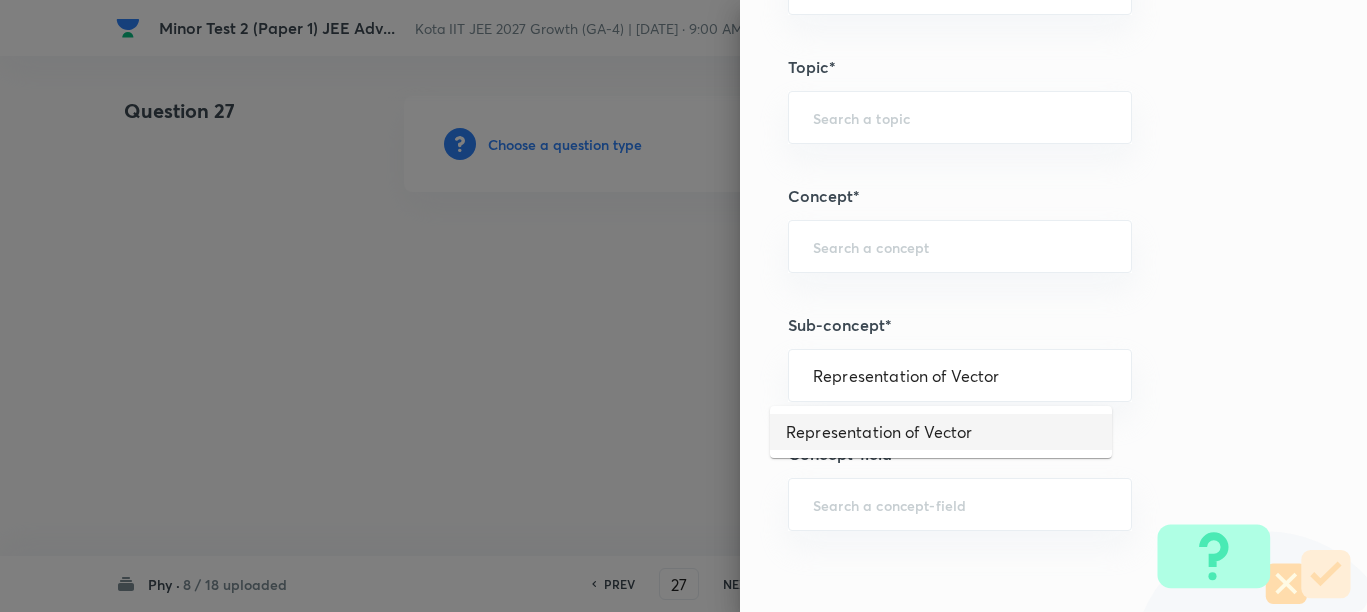 click on "Representation of Vector" at bounding box center [941, 432] 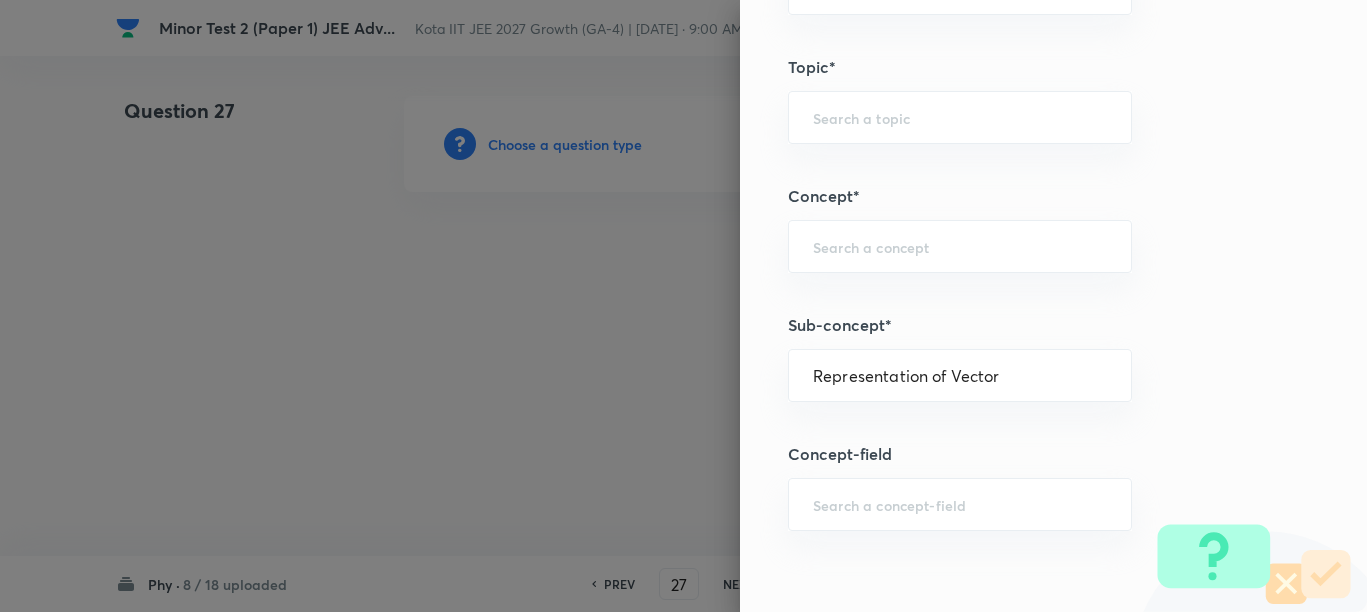 type on "Physics" 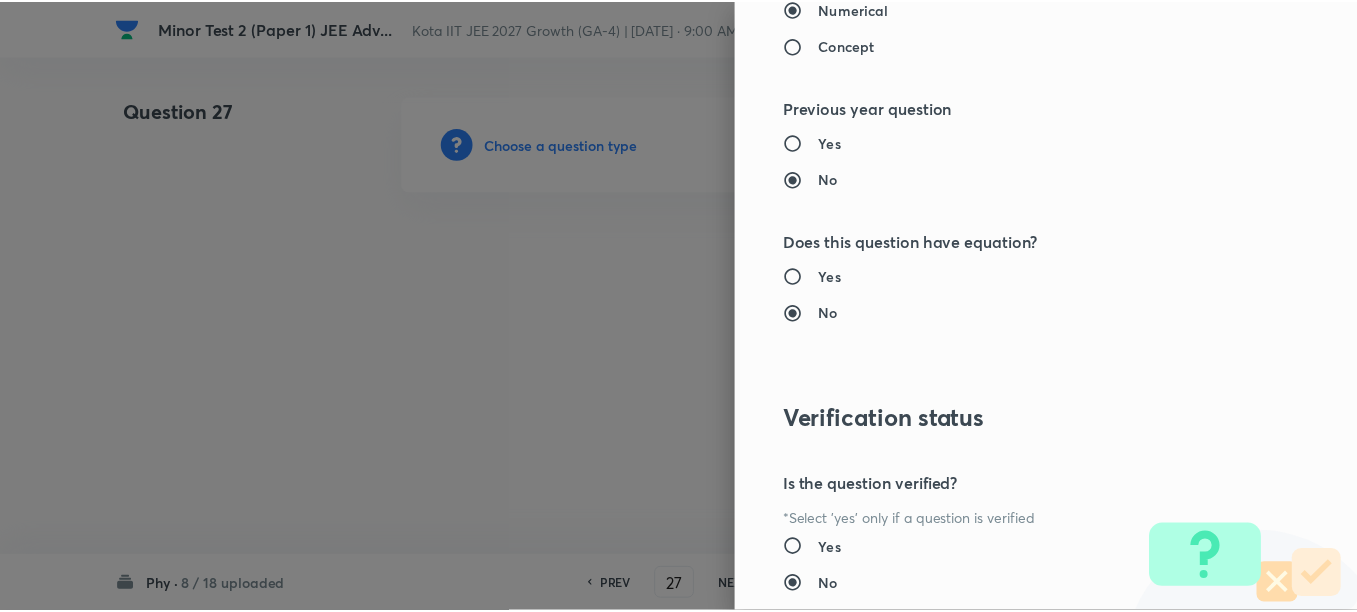 scroll, scrollTop: 2511, scrollLeft: 0, axis: vertical 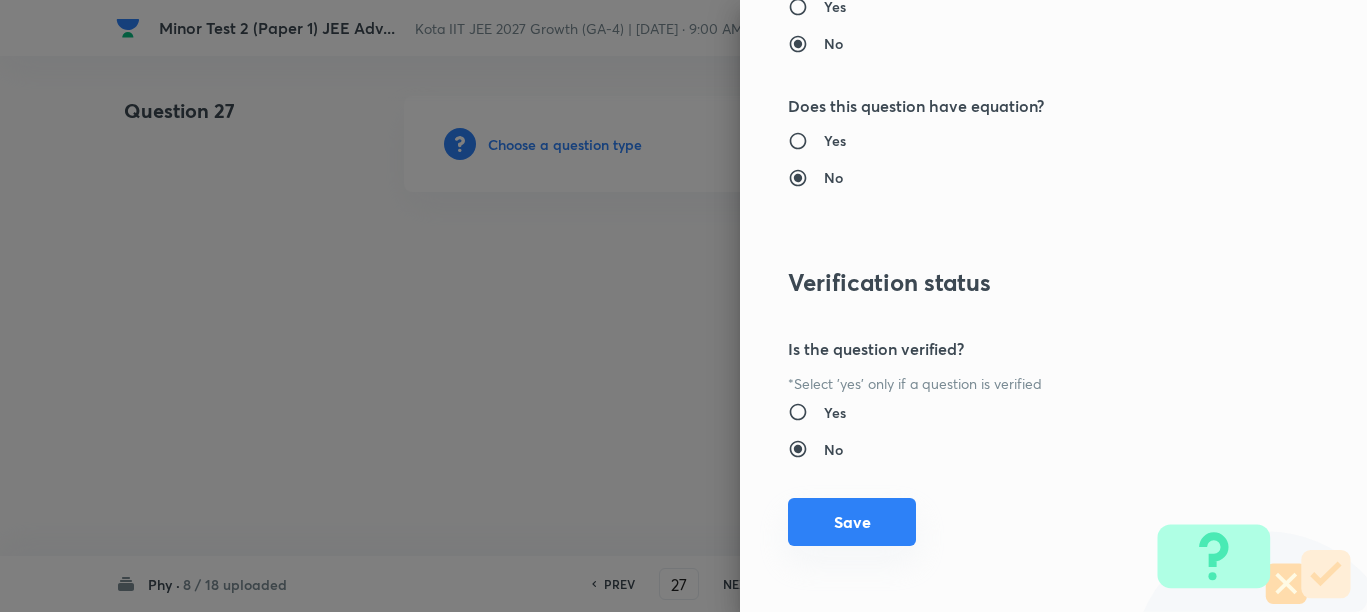click on "Save" at bounding box center [852, 522] 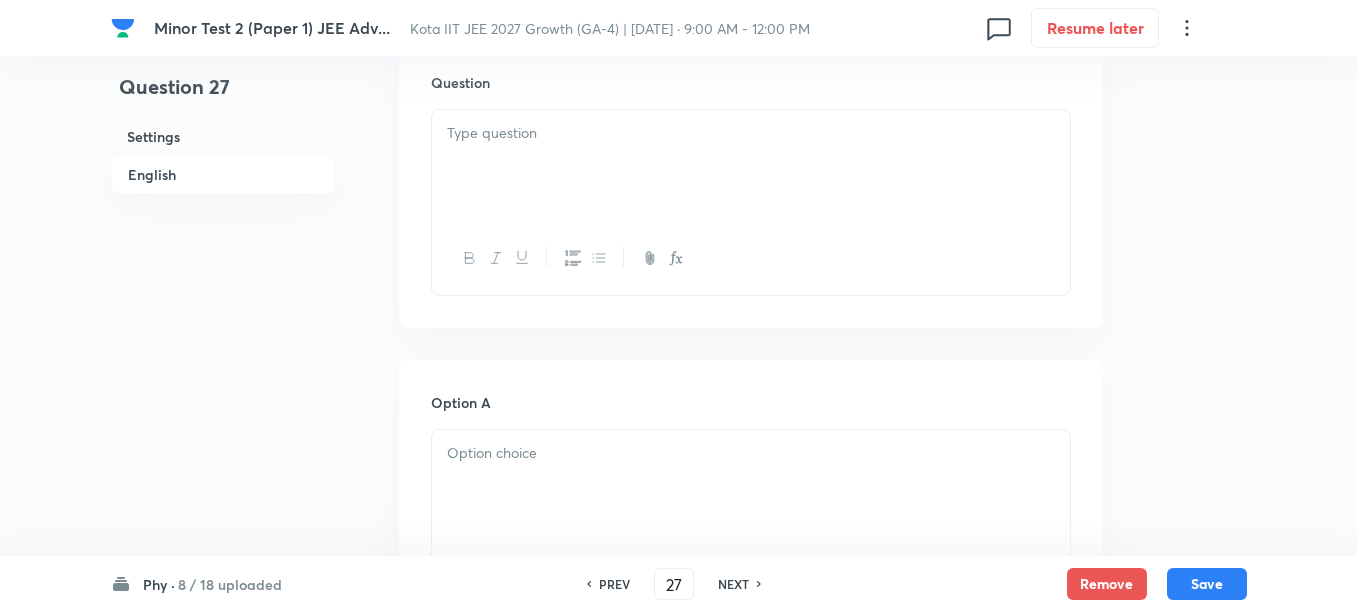 scroll, scrollTop: 625, scrollLeft: 0, axis: vertical 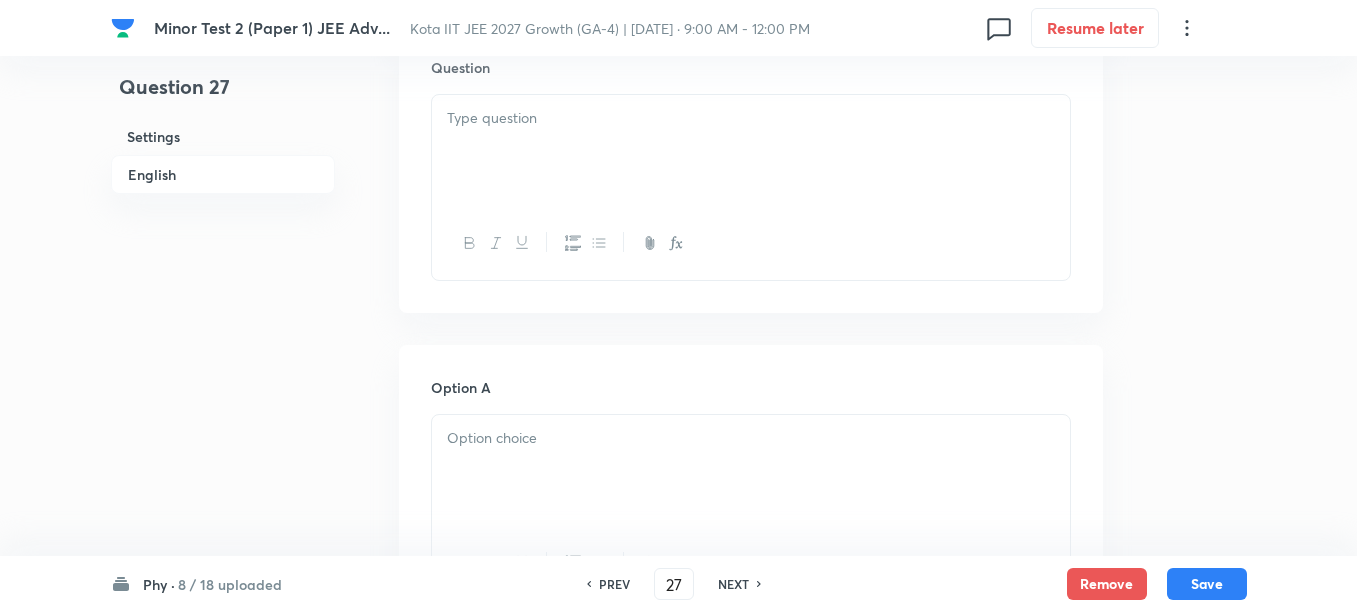 click at bounding box center (751, 151) 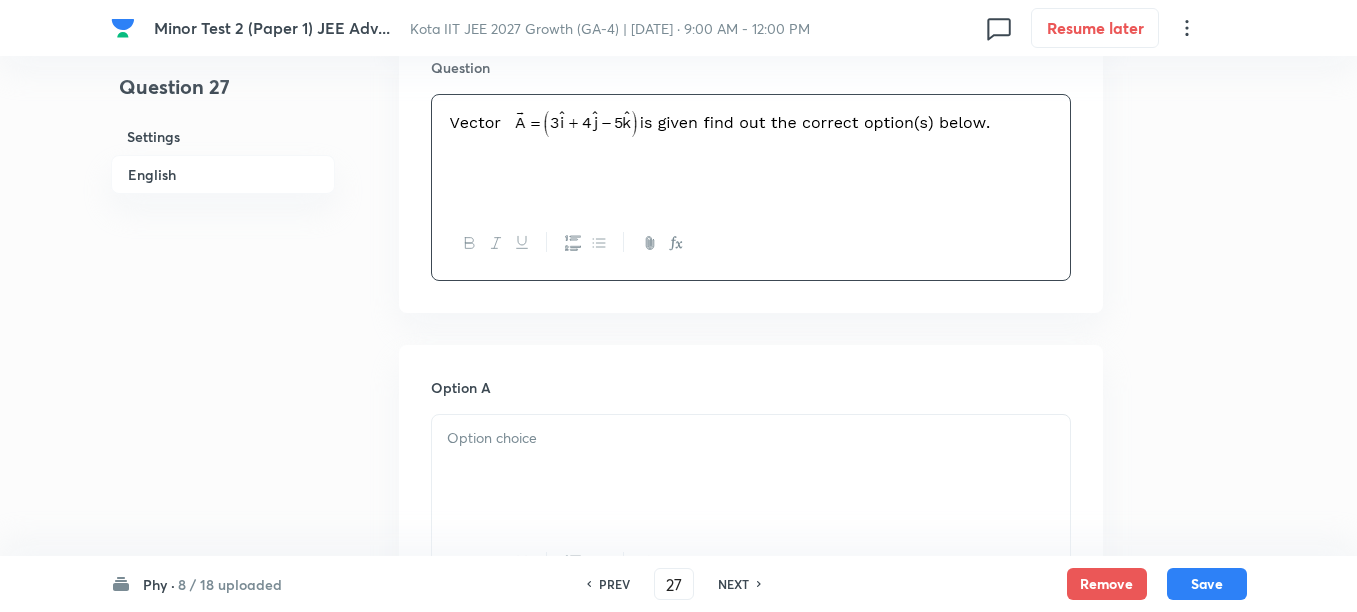 click at bounding box center [751, 438] 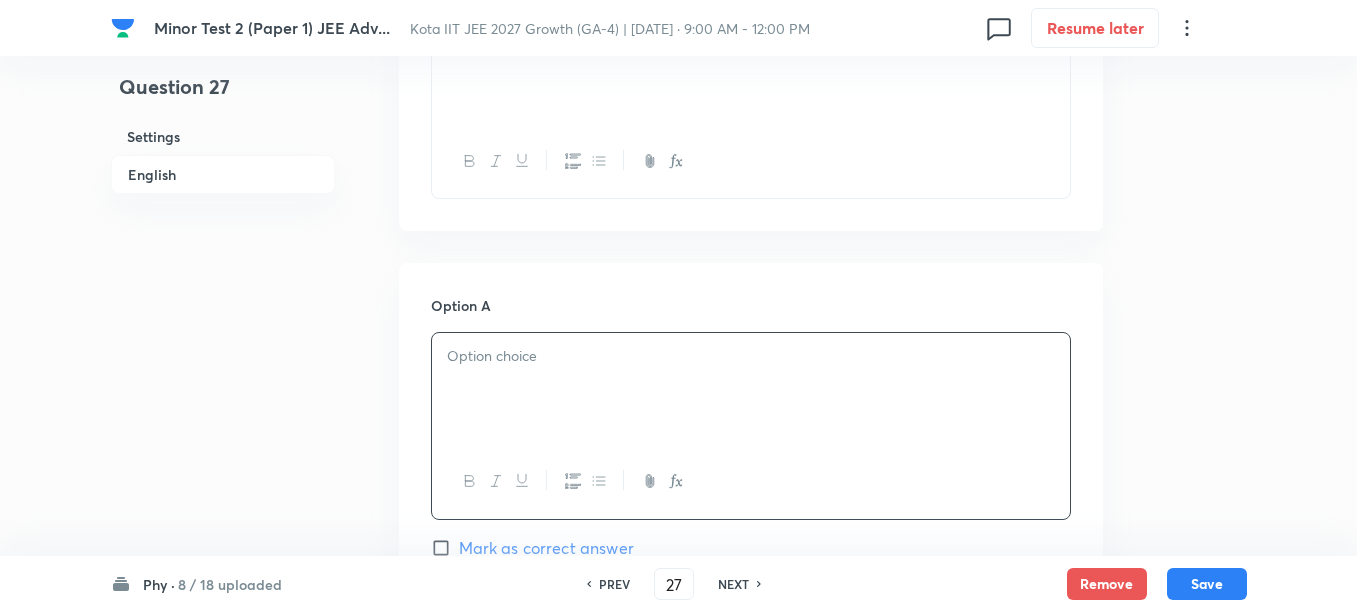scroll, scrollTop: 750, scrollLeft: 0, axis: vertical 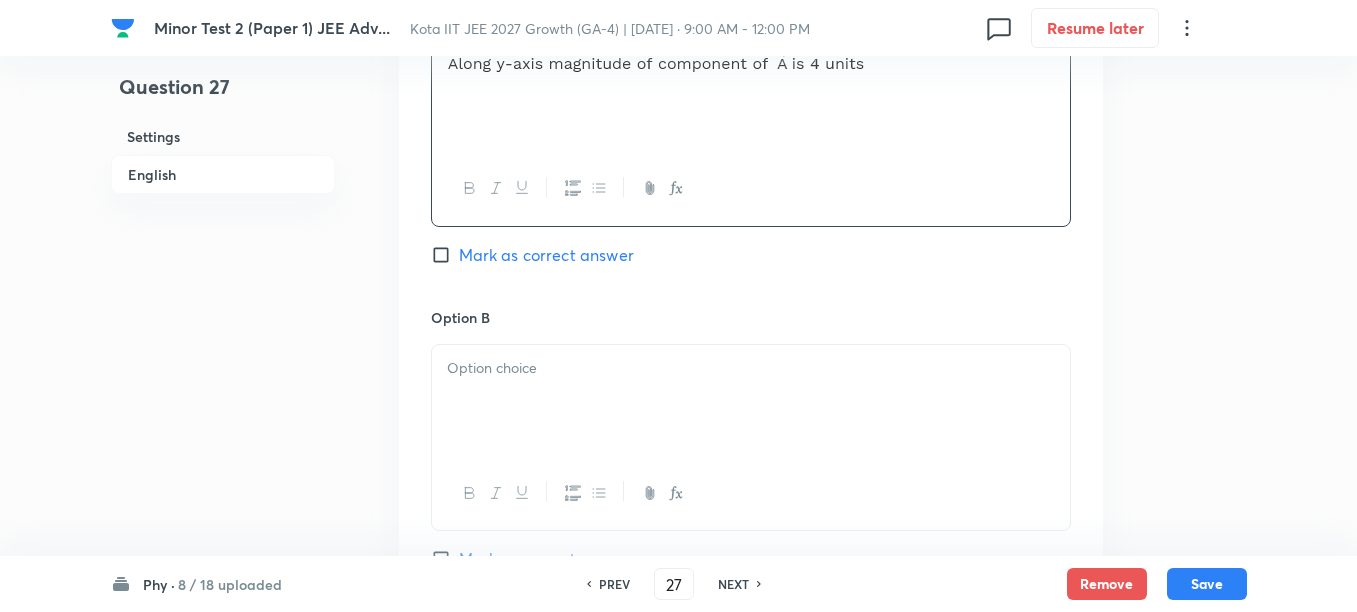 click at bounding box center [751, 401] 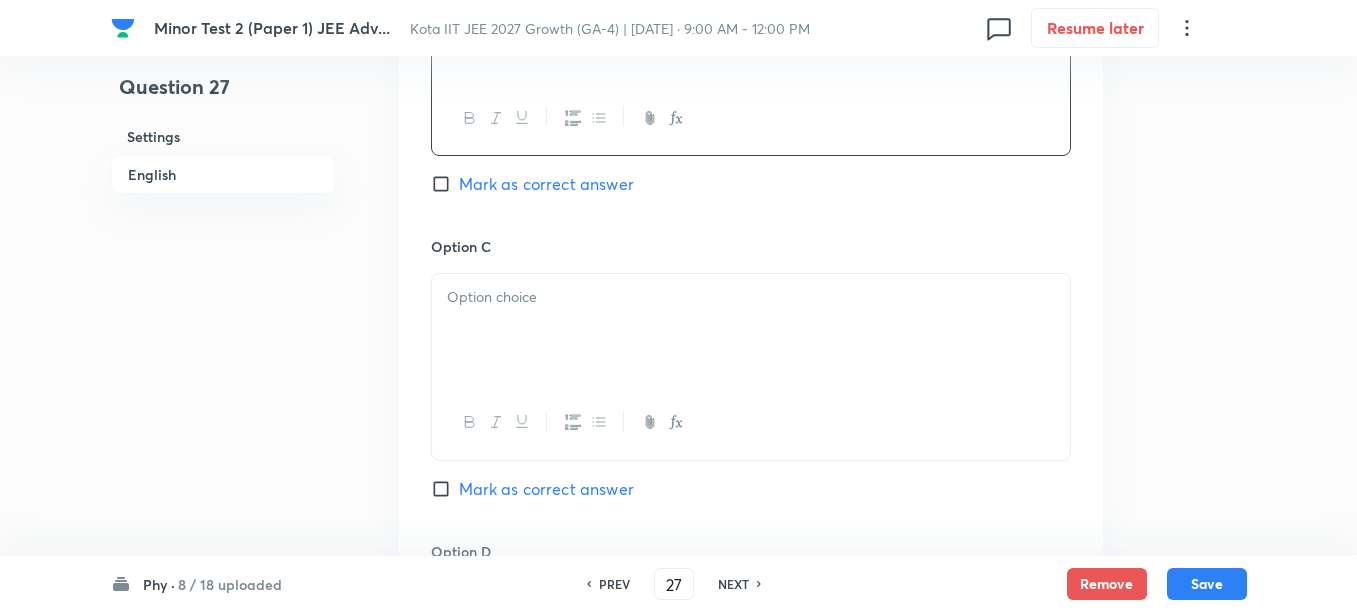 click at bounding box center (751, 330) 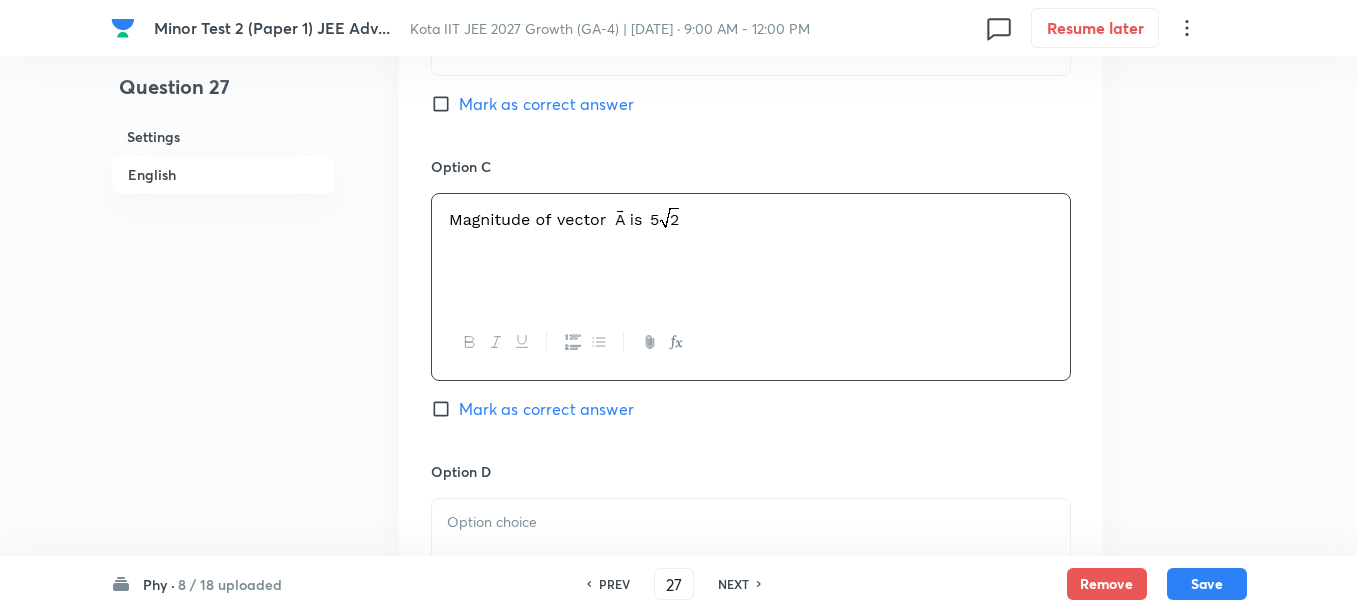 scroll, scrollTop: 1625, scrollLeft: 0, axis: vertical 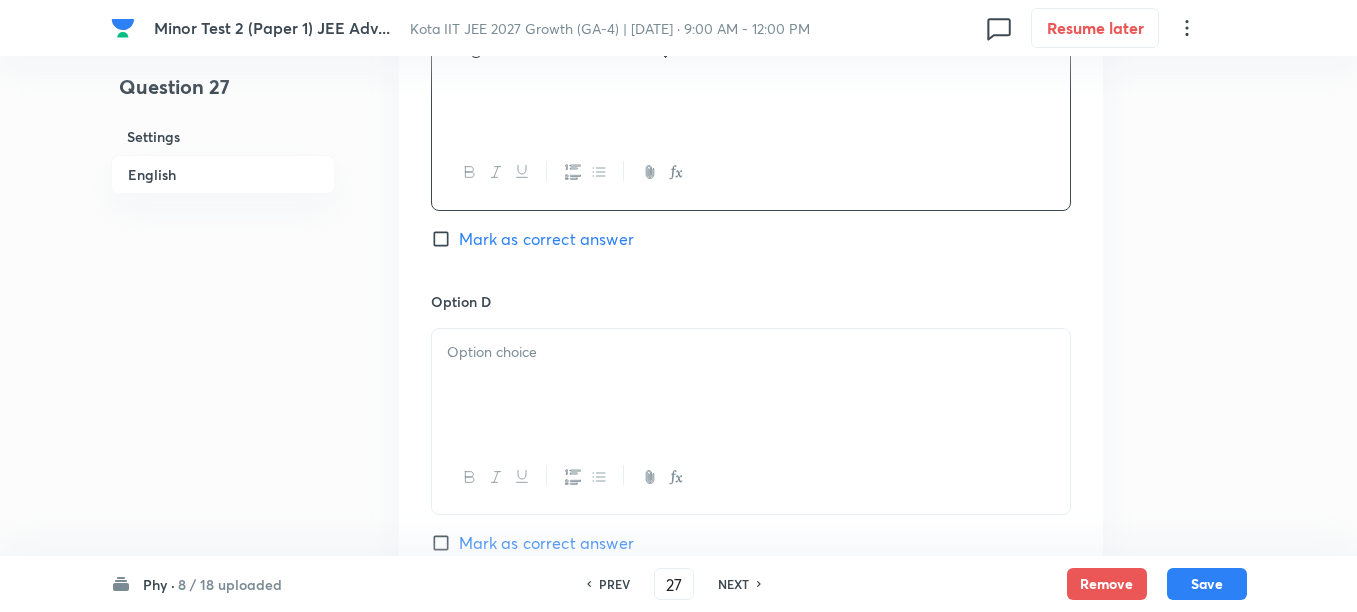 click at bounding box center [751, 352] 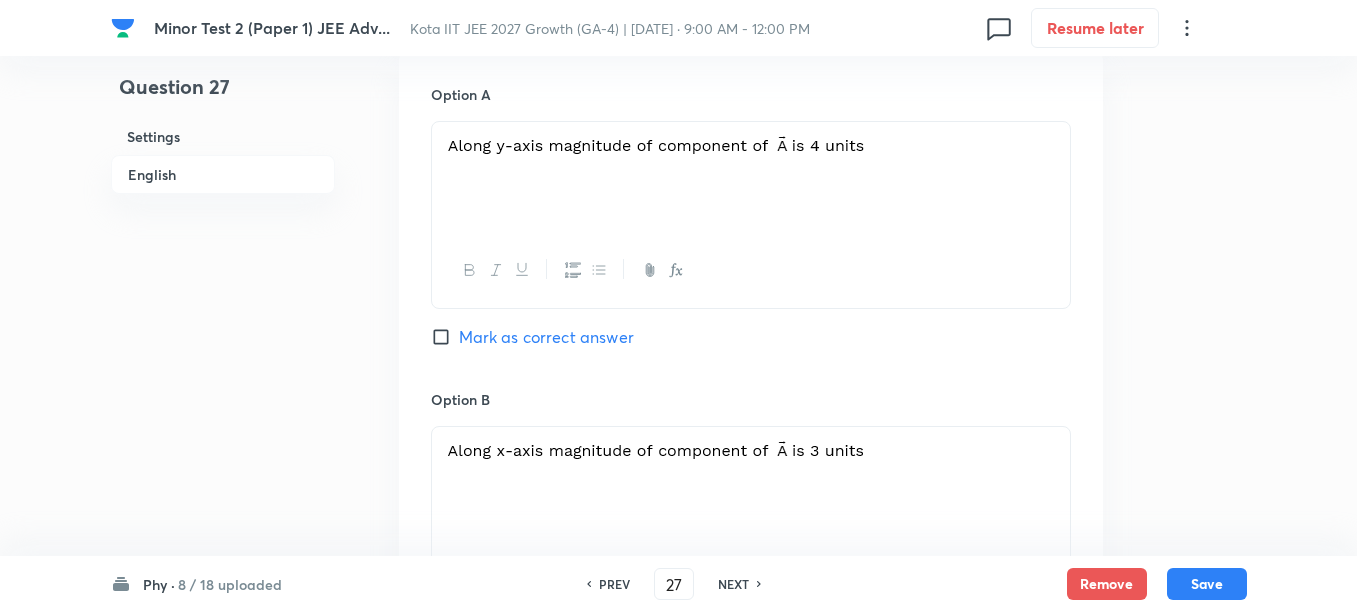 scroll, scrollTop: 875, scrollLeft: 0, axis: vertical 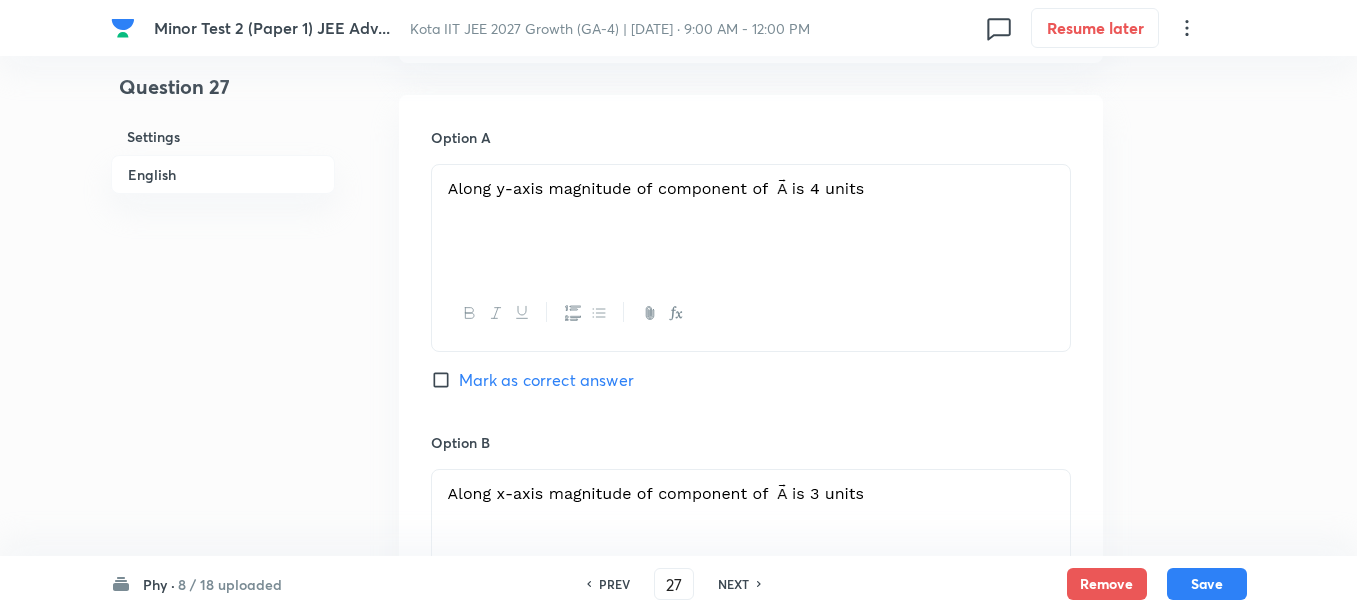 click on "Mark as correct answer" at bounding box center [546, 380] 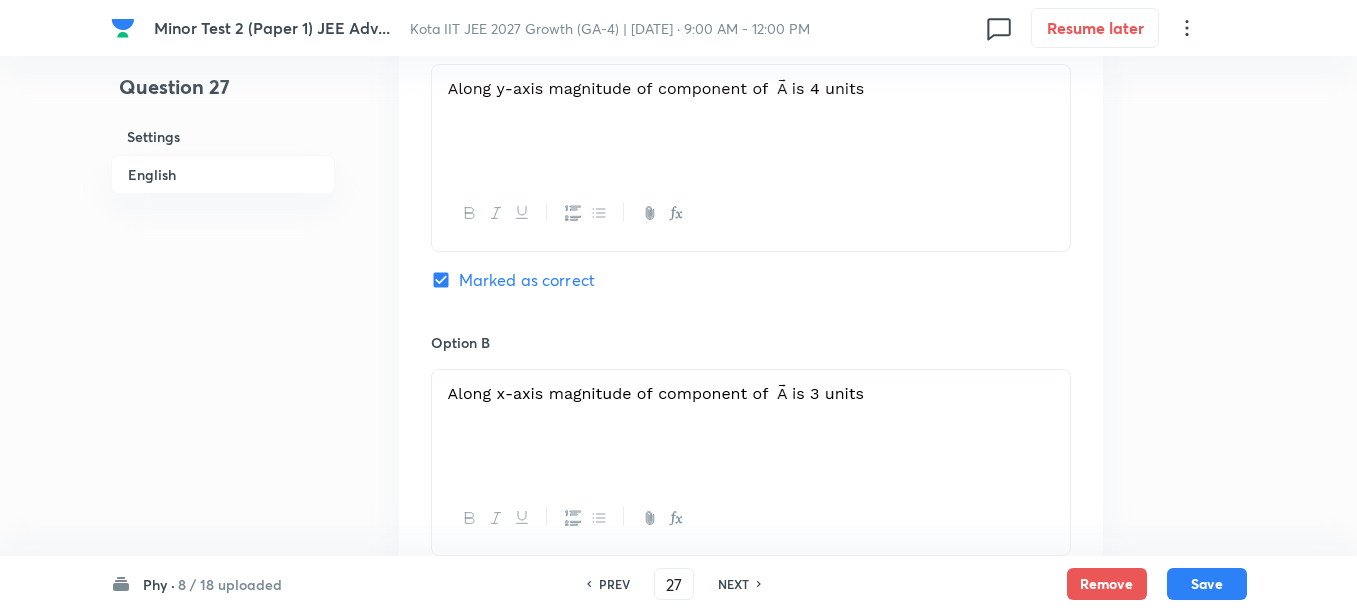 scroll, scrollTop: 1125, scrollLeft: 0, axis: vertical 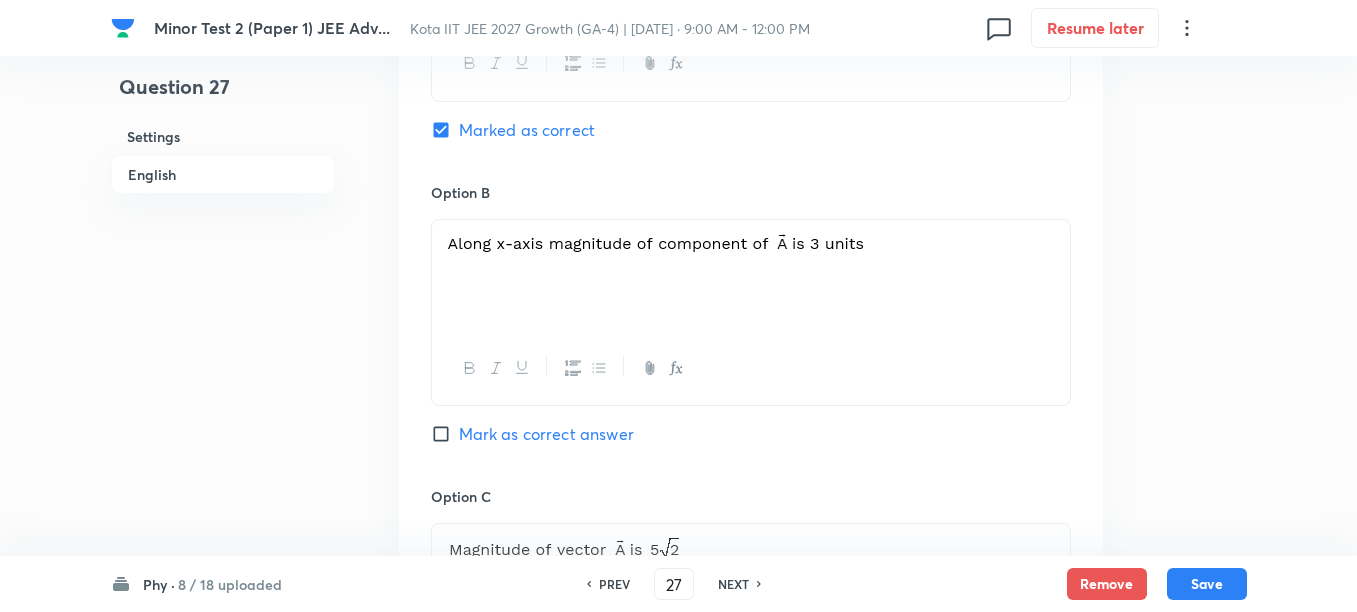 click on "Mark as correct answer" at bounding box center (546, 434) 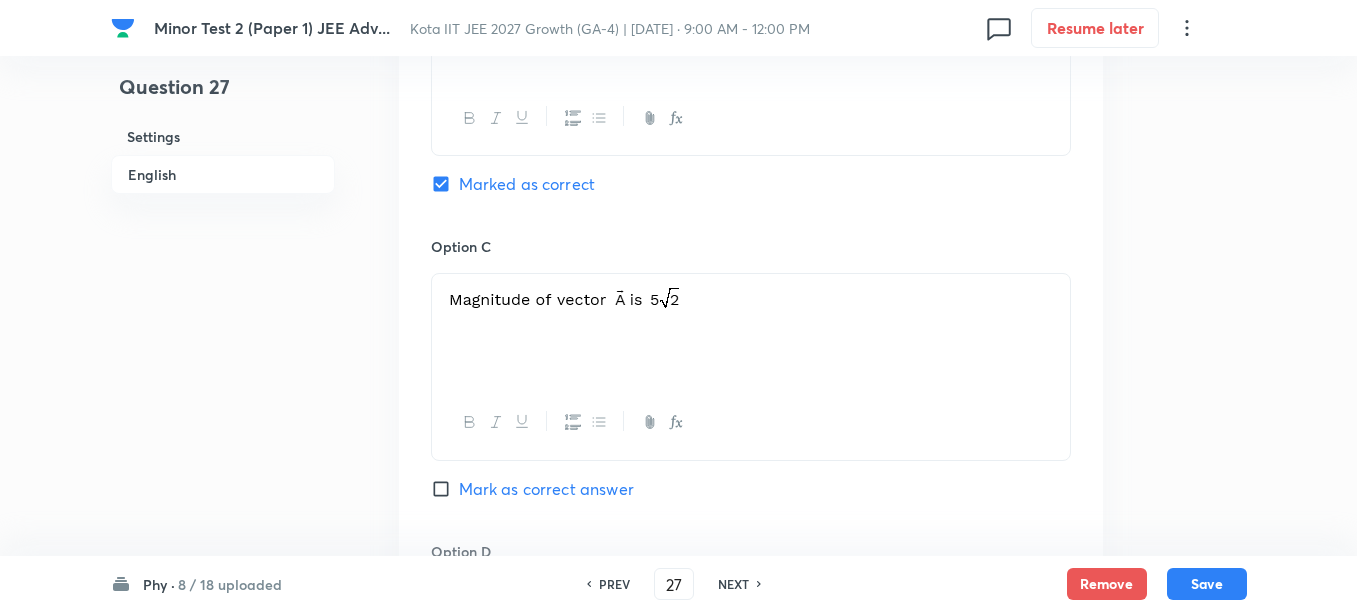 click on "Mark as correct answer" at bounding box center (546, 489) 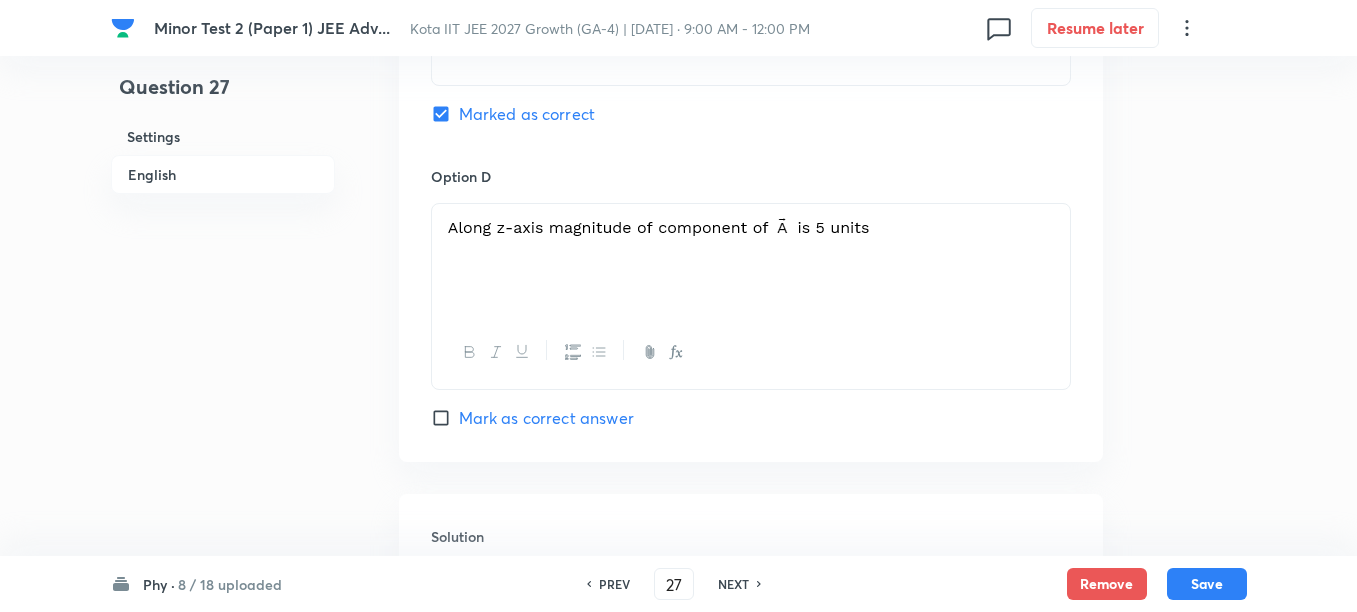 click on "Mark as correct answer" at bounding box center (546, 418) 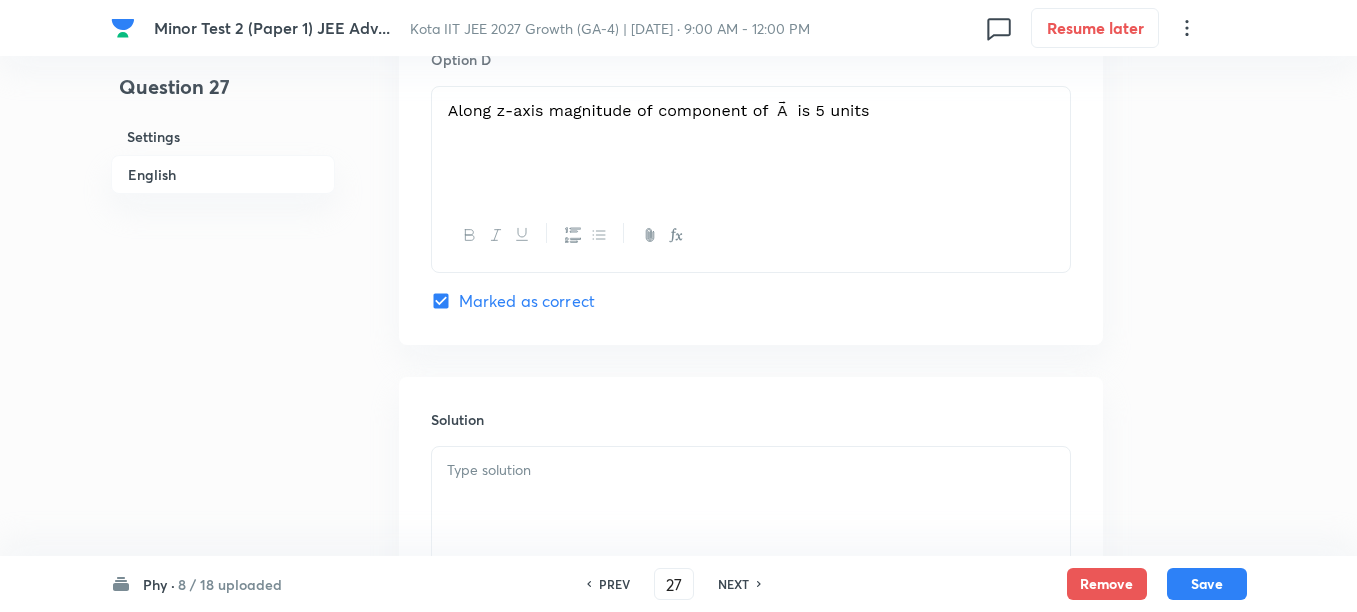 scroll, scrollTop: 2000, scrollLeft: 0, axis: vertical 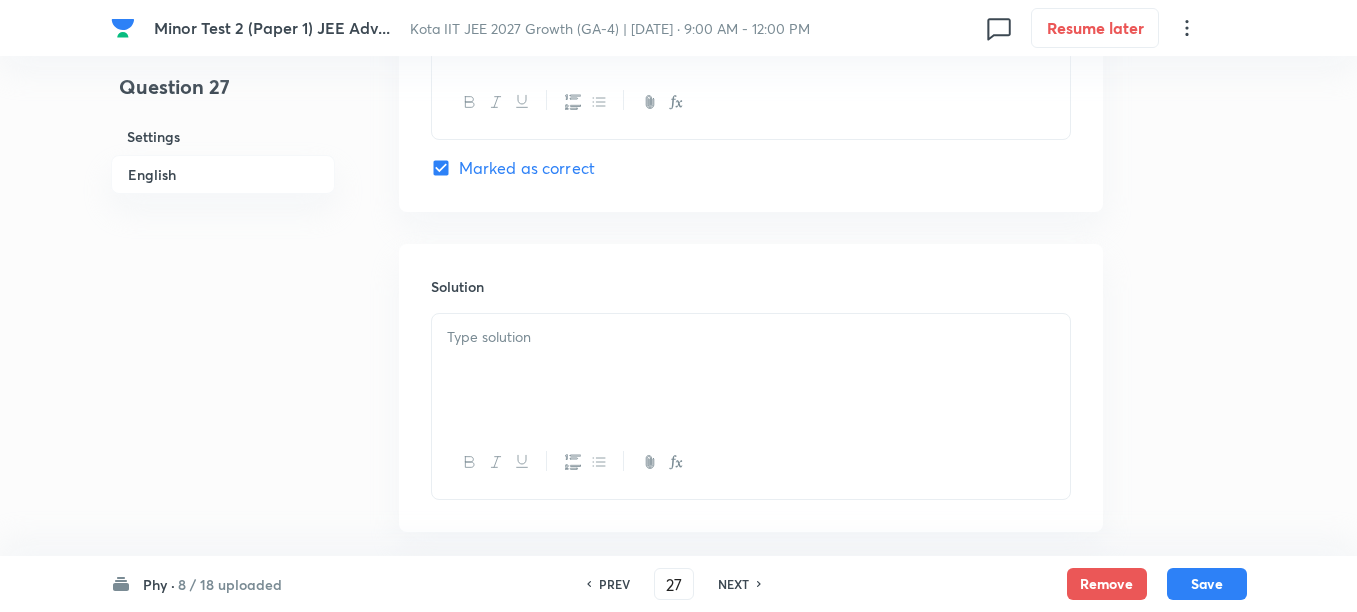 click at bounding box center (751, 370) 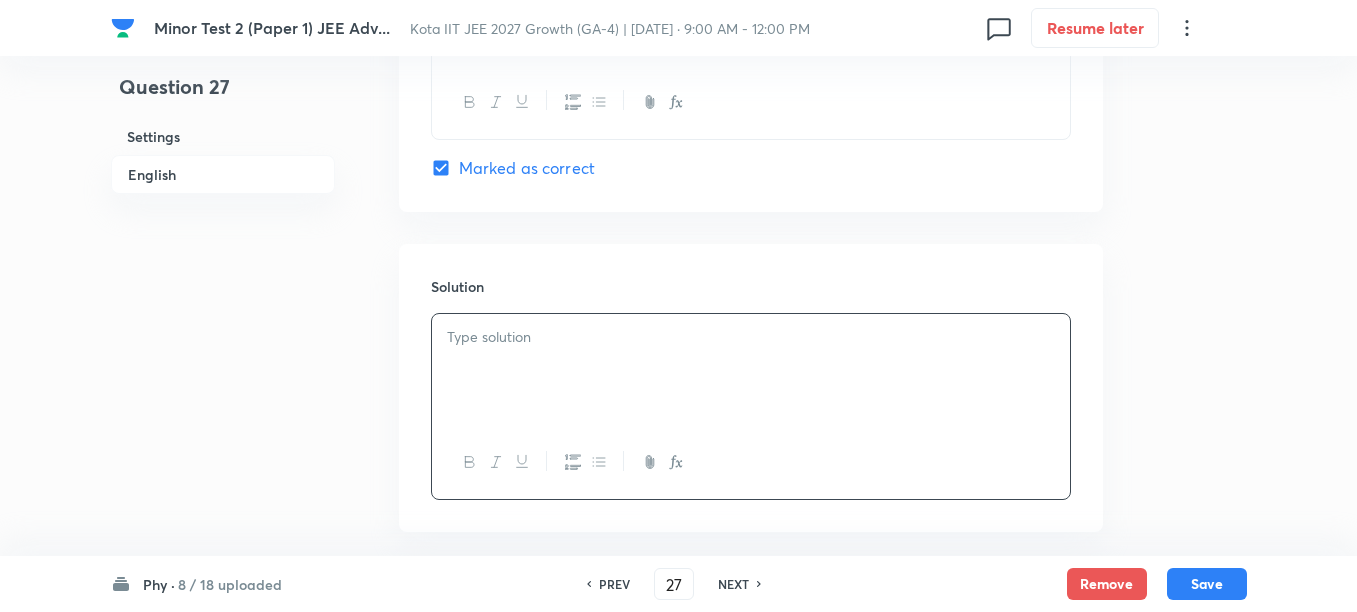 type 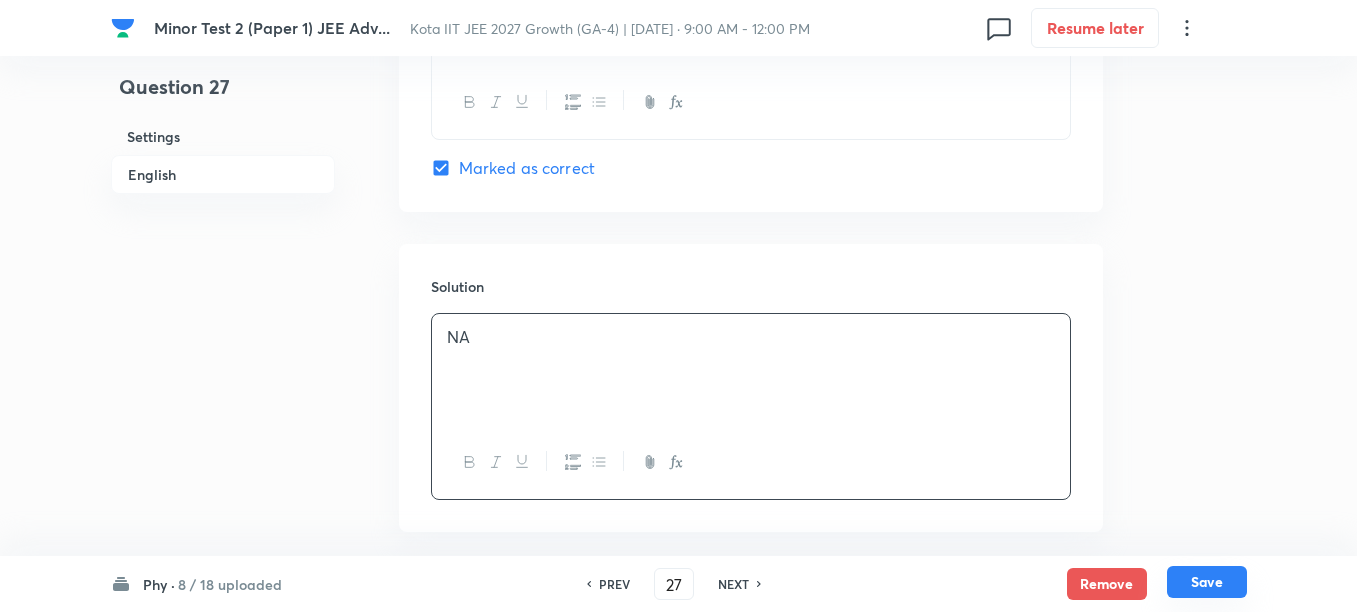 click on "Save" at bounding box center [1207, 582] 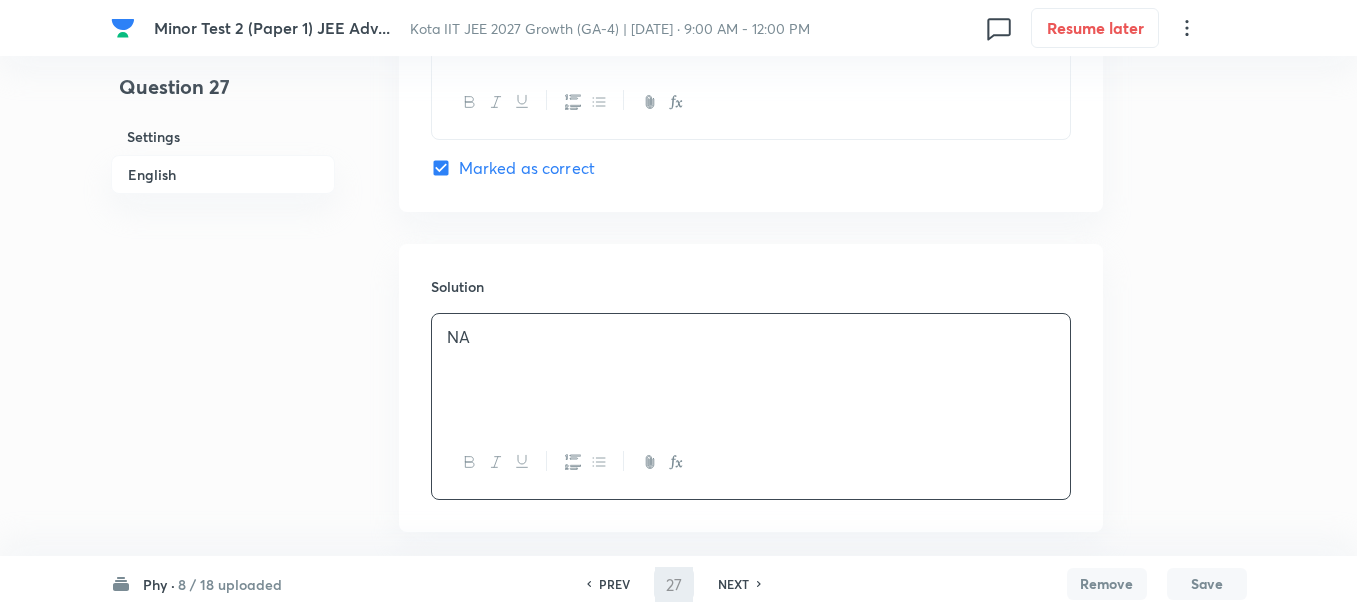 type on "28" 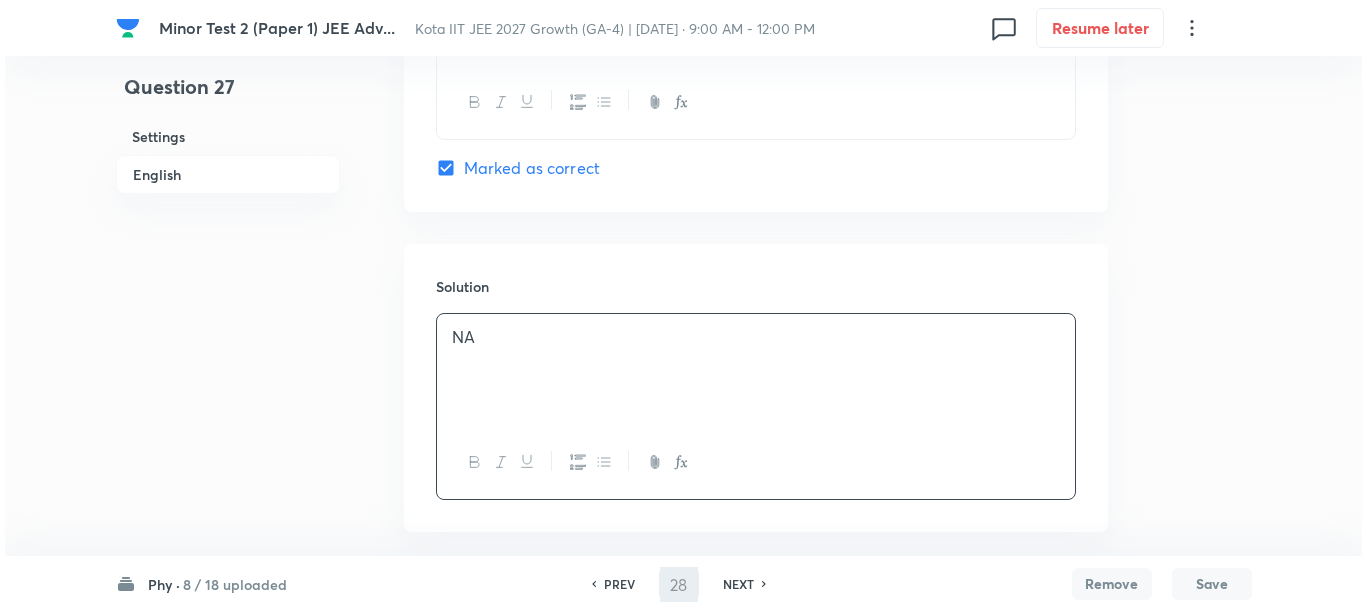 scroll, scrollTop: 0, scrollLeft: 0, axis: both 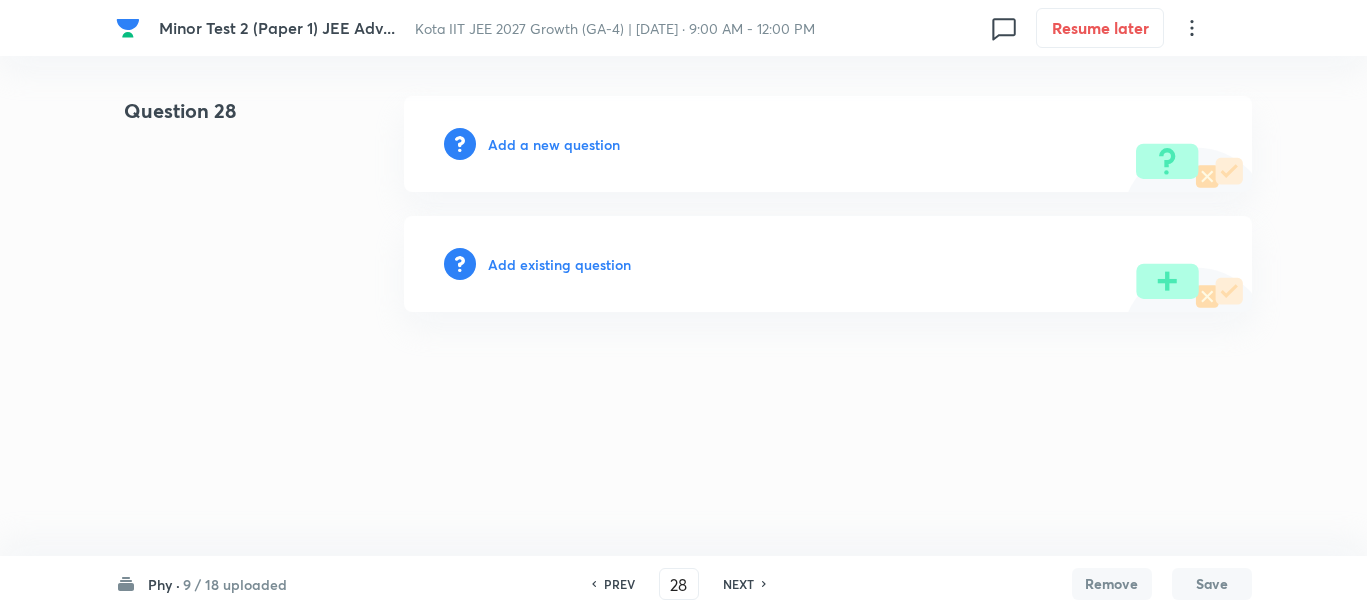 click on "Add a new question" at bounding box center [554, 144] 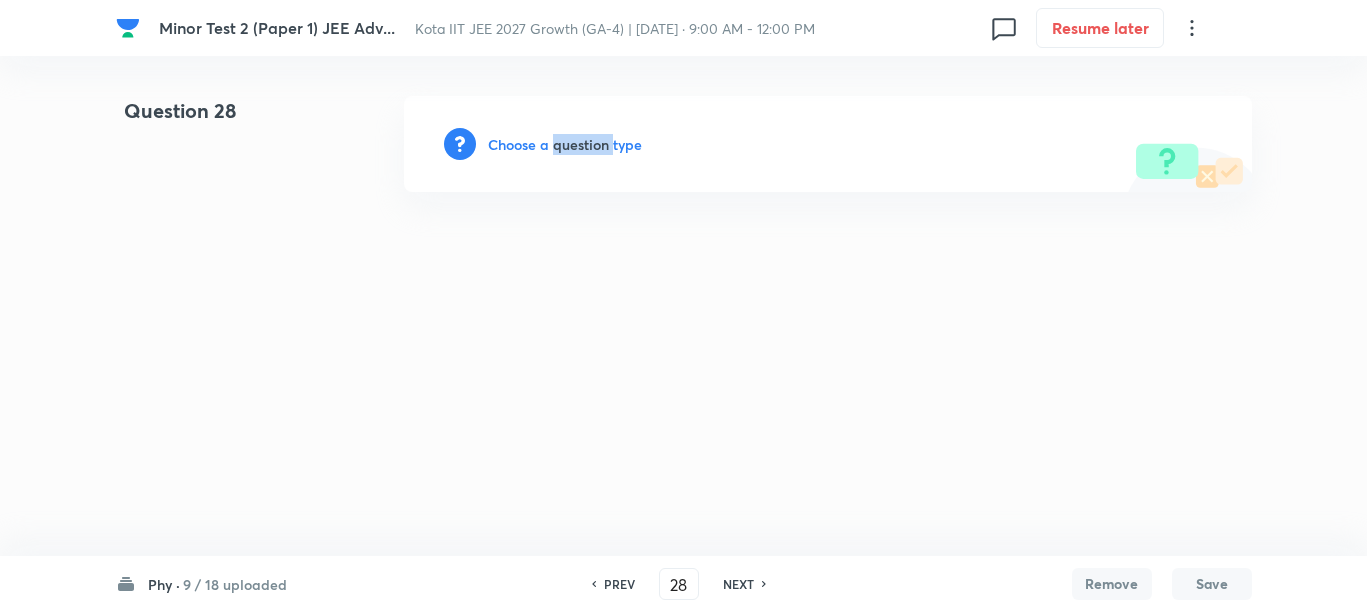 click on "Choose a question type" at bounding box center (565, 144) 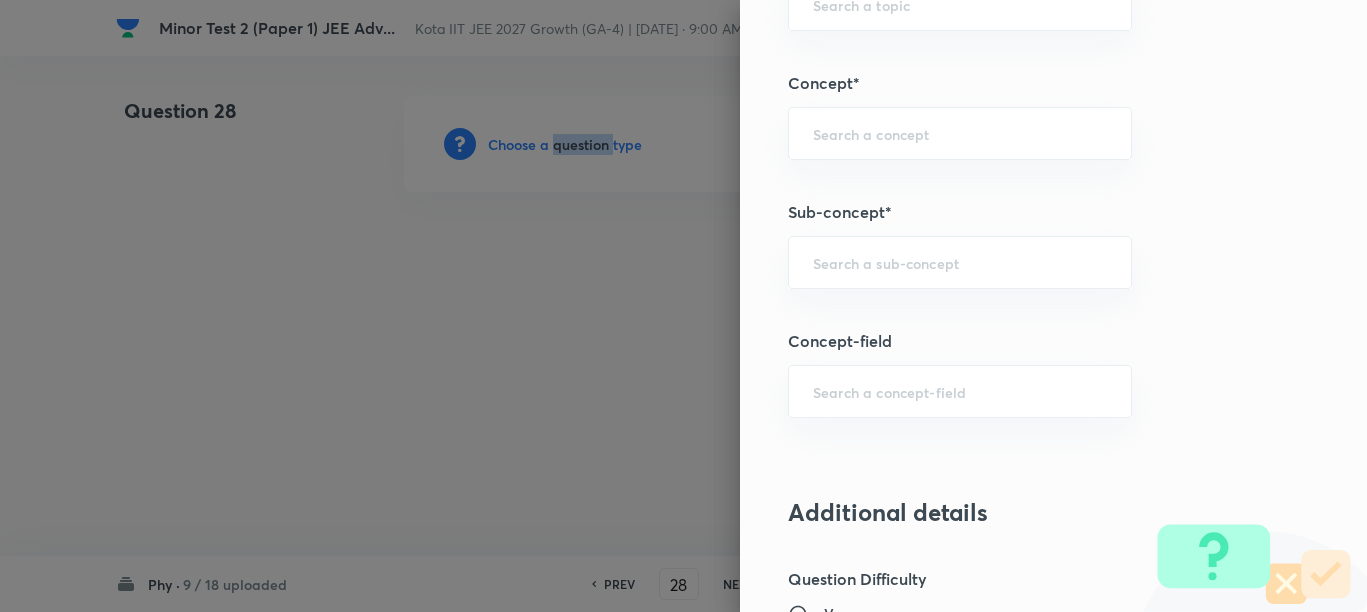 scroll, scrollTop: 1500, scrollLeft: 0, axis: vertical 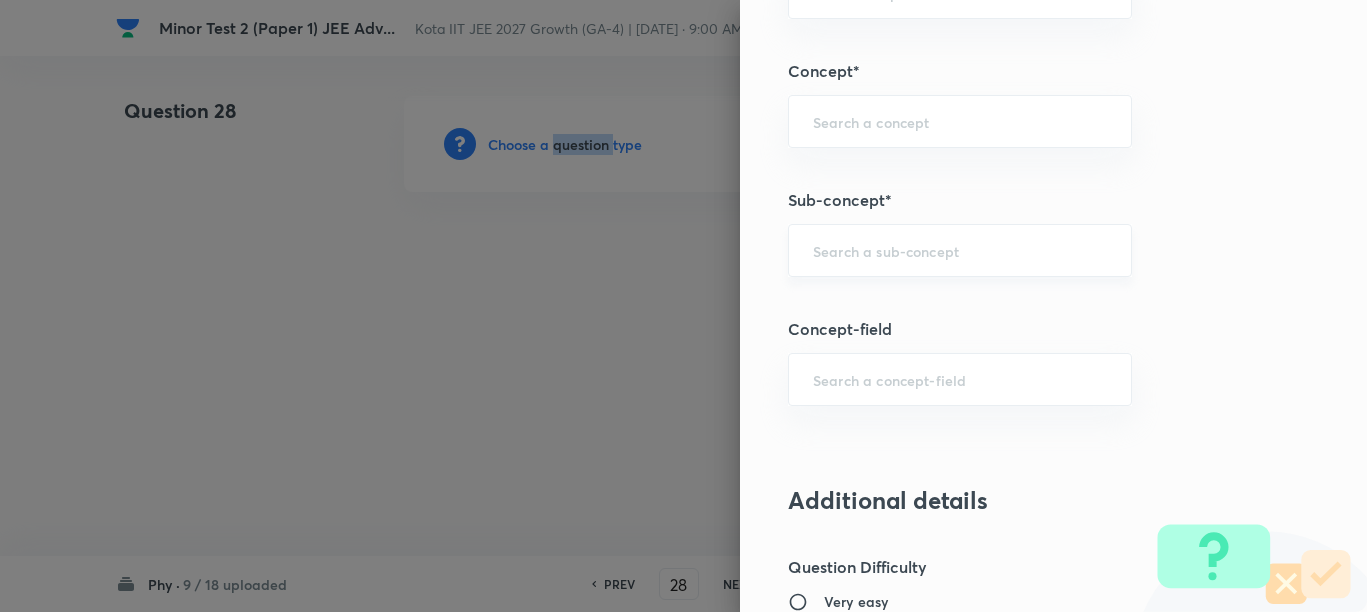 click at bounding box center (960, 250) 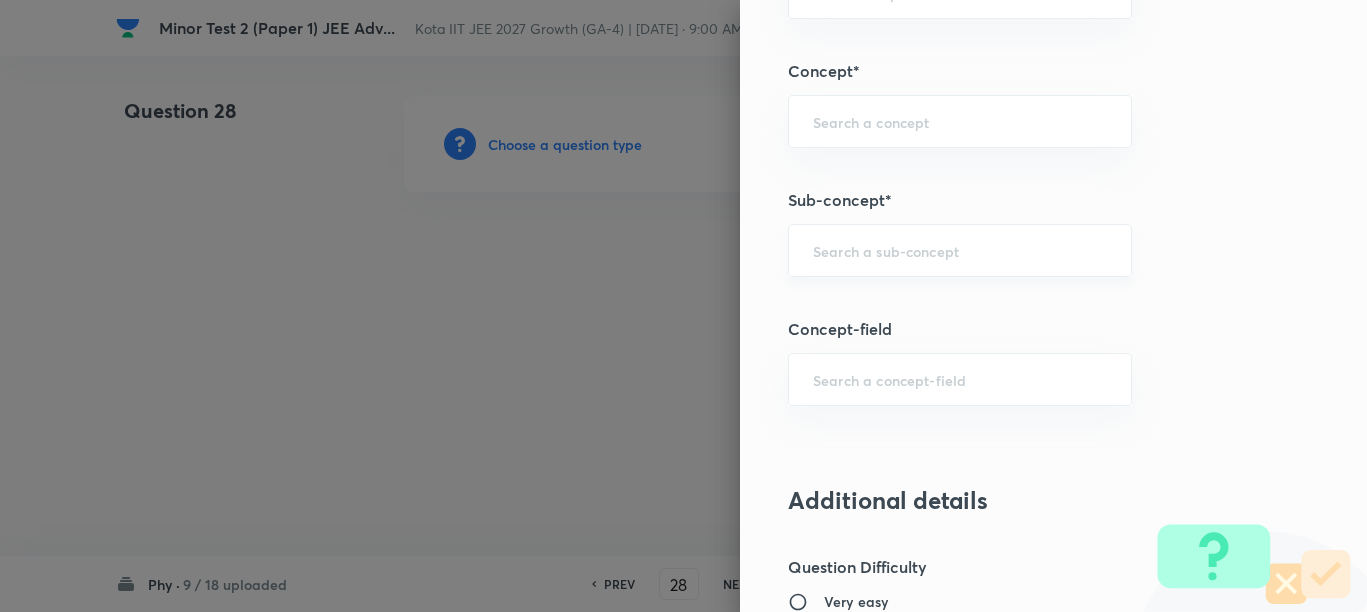 paste on "Motion in a Straight Line" 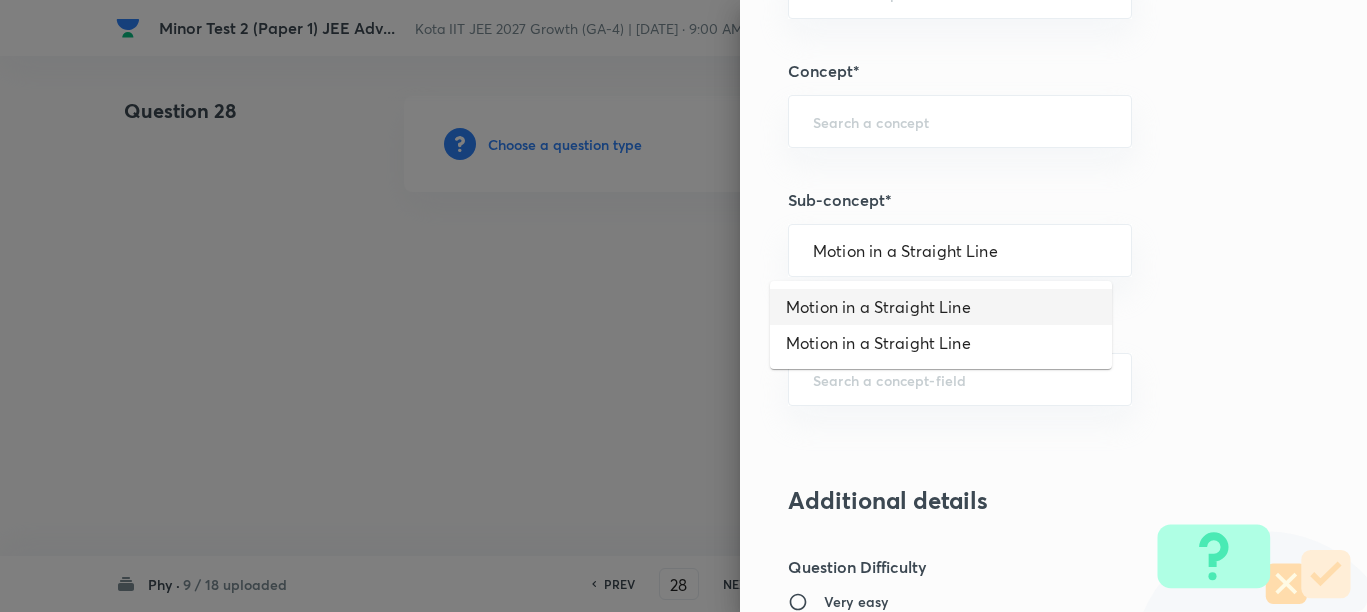 click on "Motion in a Straight Line" at bounding box center [941, 307] 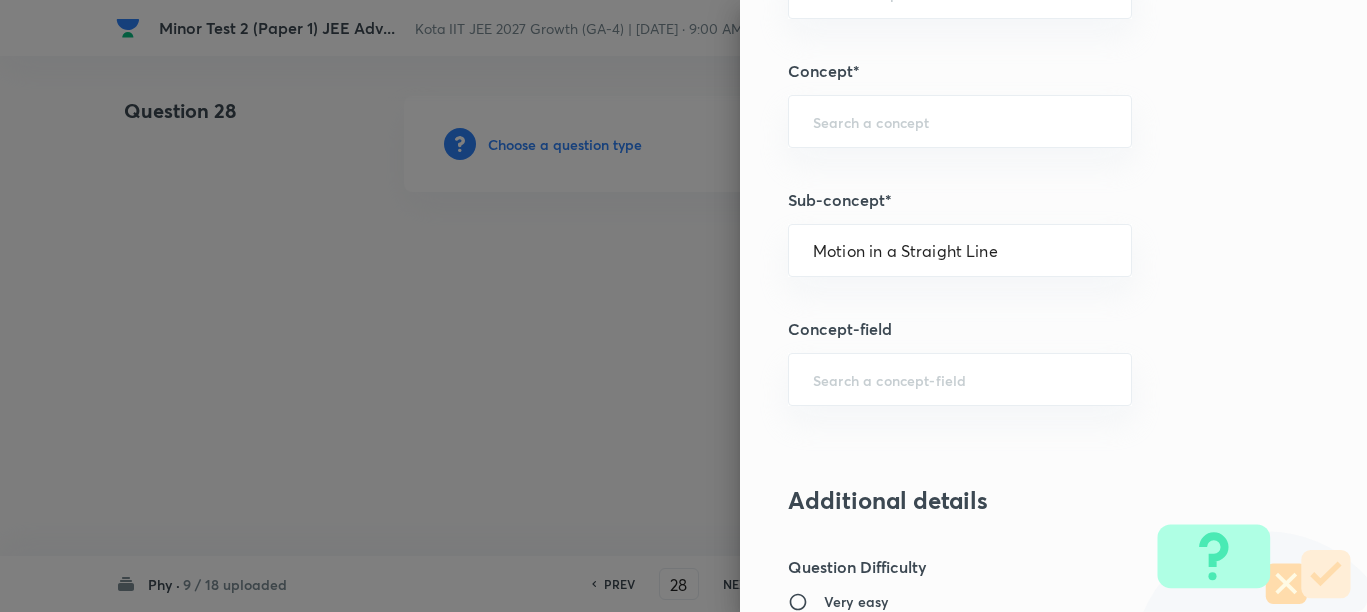 type on "Physics" 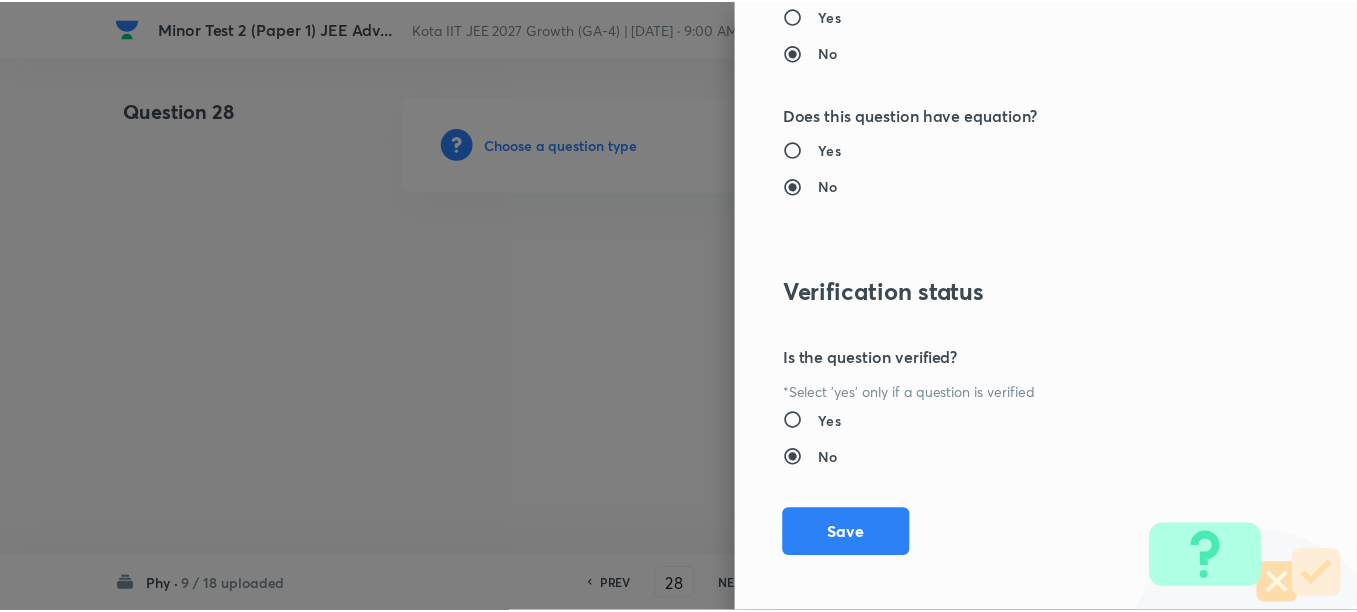 scroll, scrollTop: 2511, scrollLeft: 0, axis: vertical 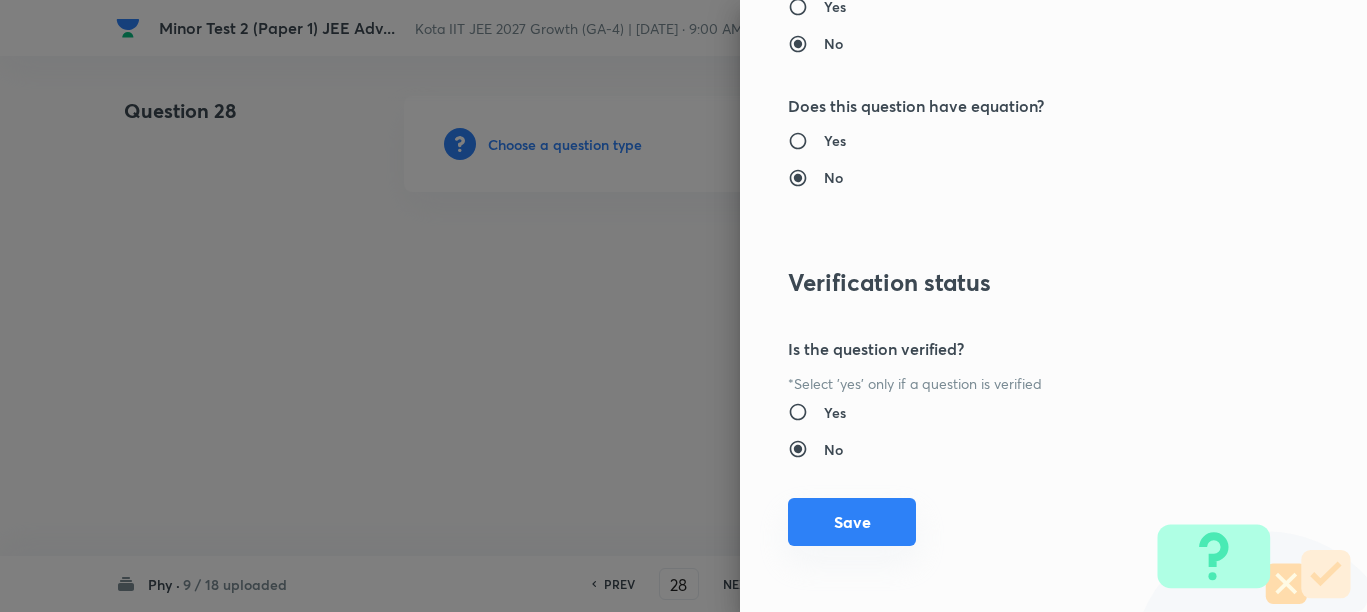 click on "Save" at bounding box center [852, 522] 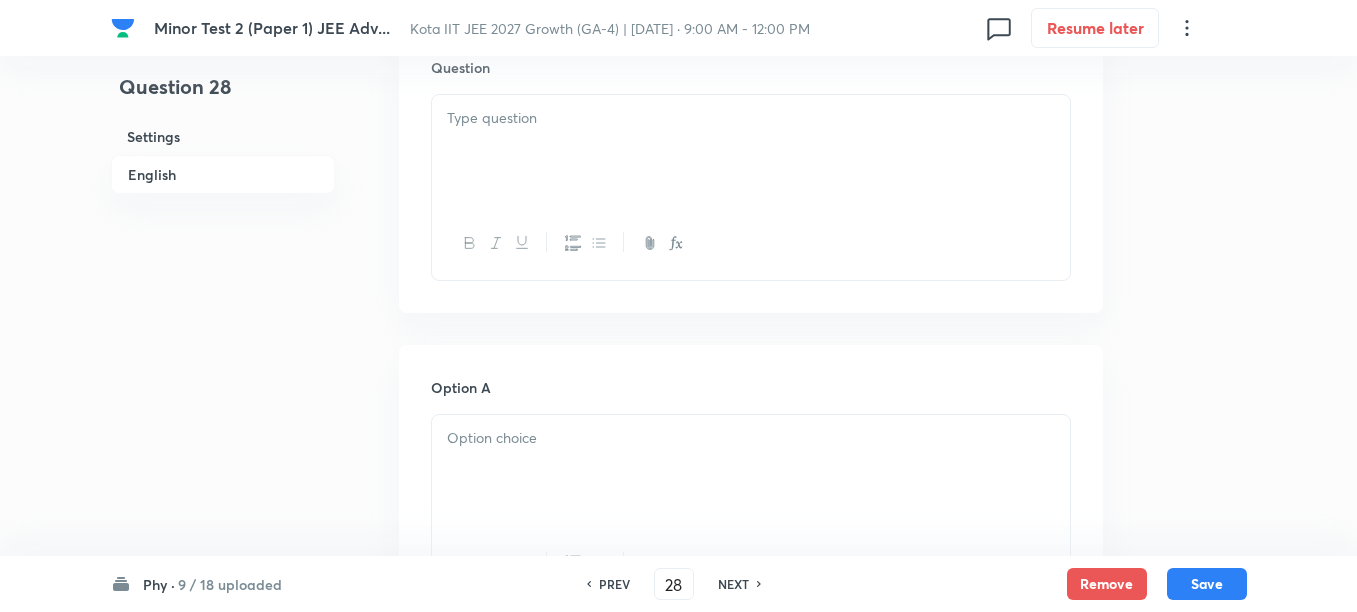 scroll, scrollTop: 500, scrollLeft: 0, axis: vertical 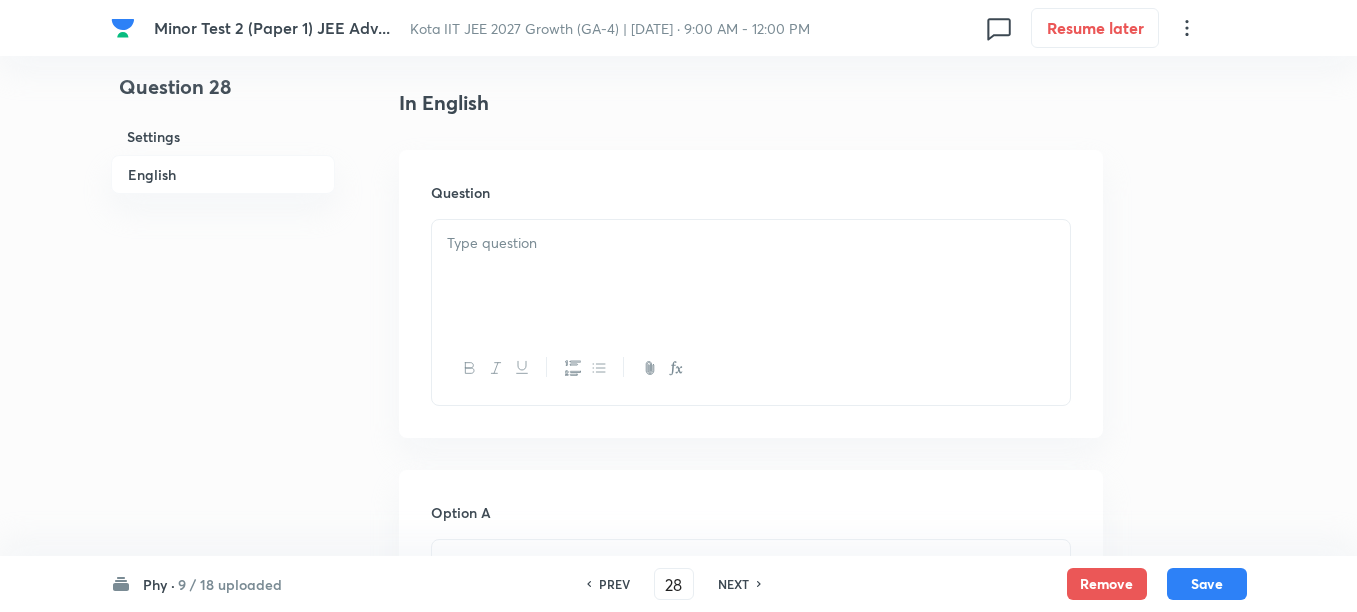click at bounding box center (751, 276) 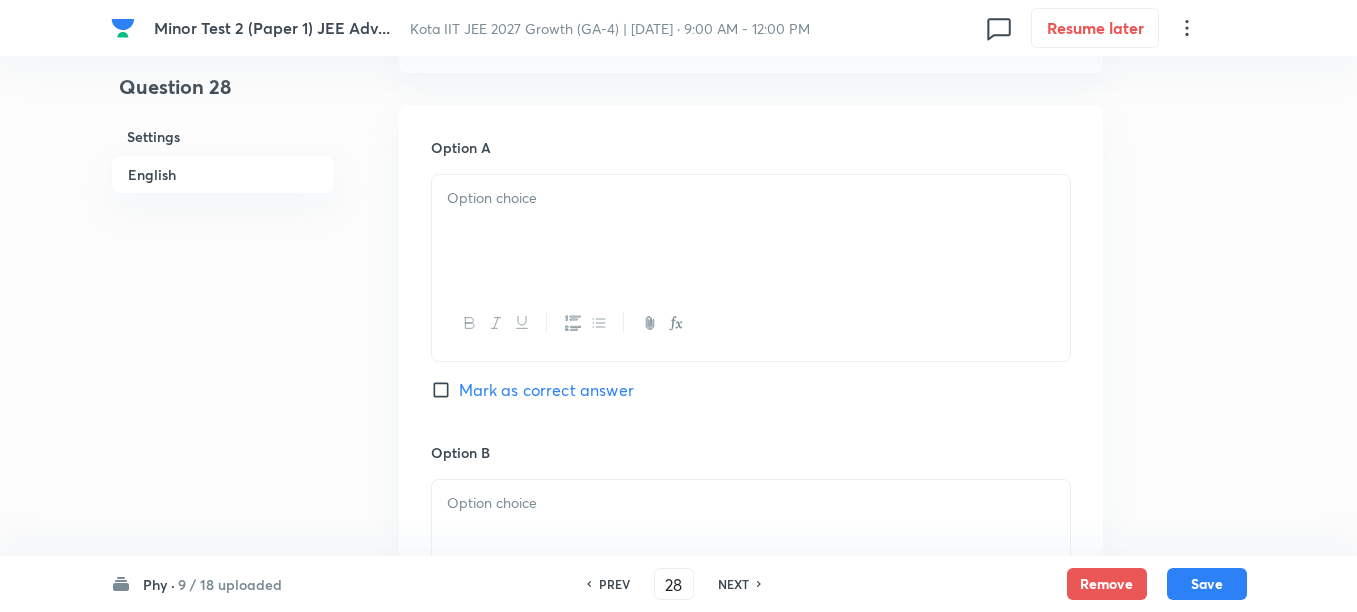 scroll, scrollTop: 875, scrollLeft: 0, axis: vertical 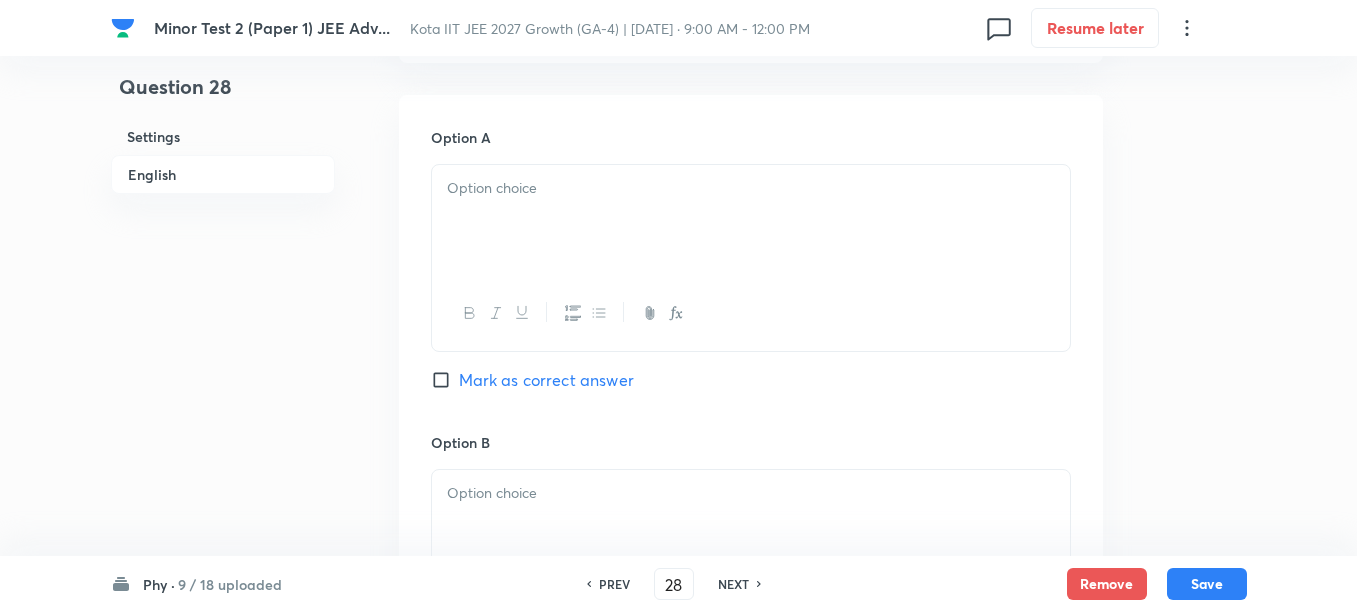 click at bounding box center [751, 221] 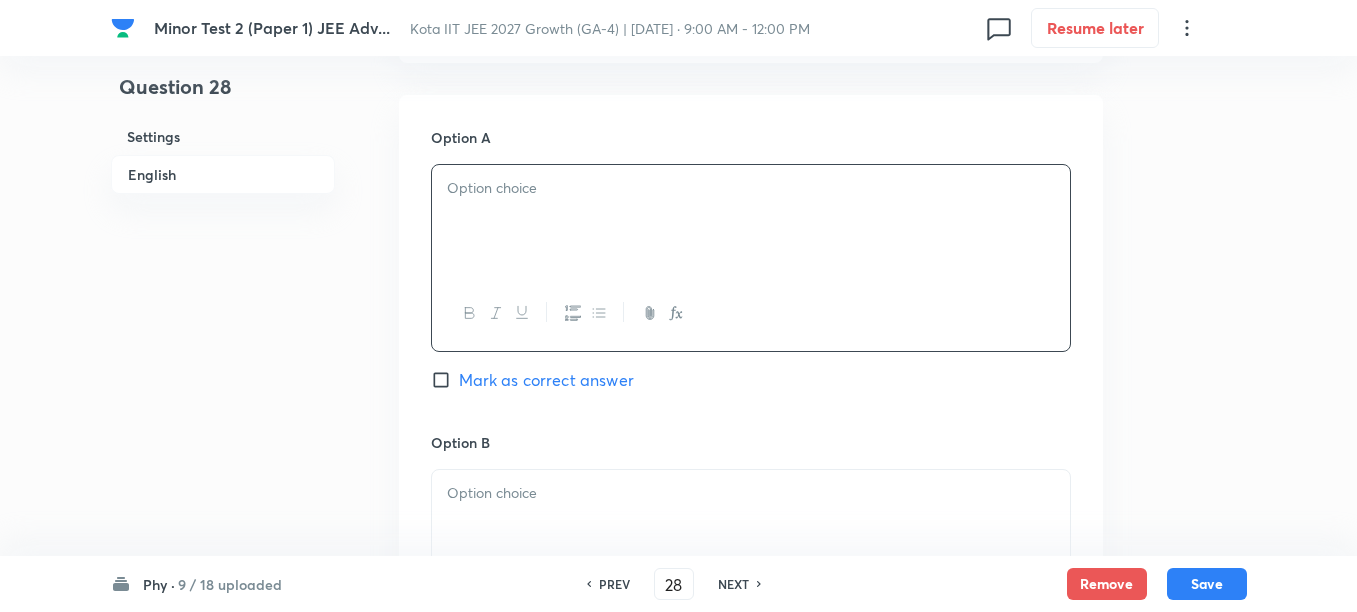 drag, startPoint x: 493, startPoint y: 209, endPoint x: 467, endPoint y: 231, distance: 34.058773 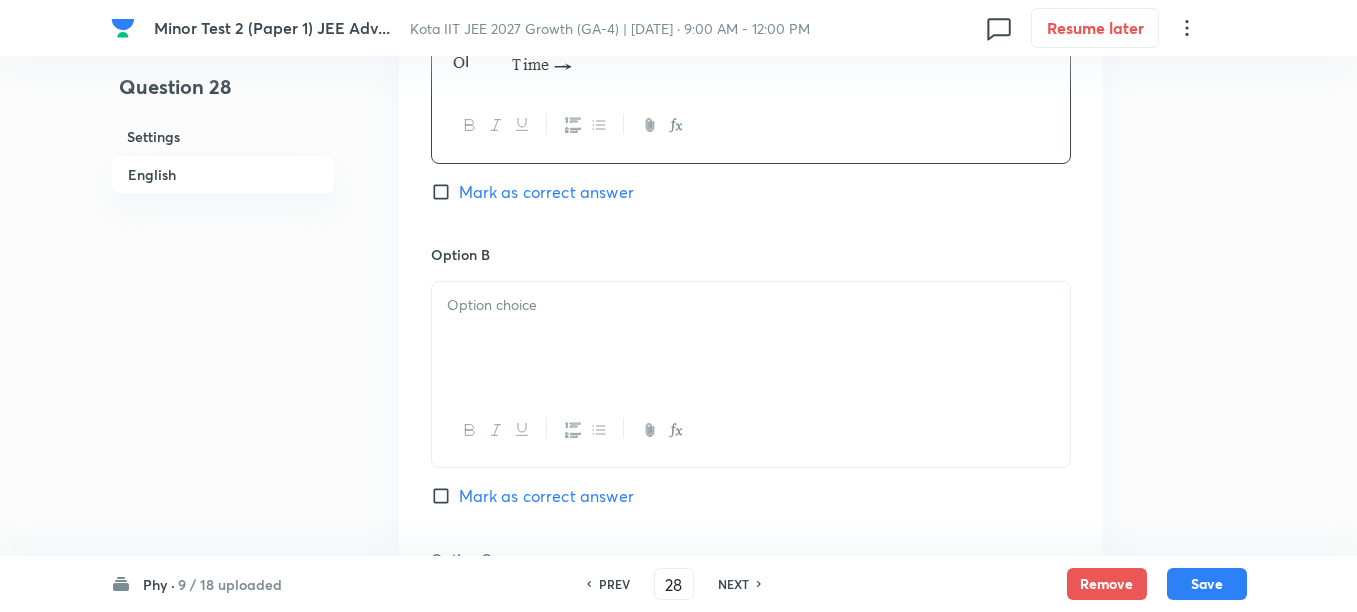 scroll, scrollTop: 1125, scrollLeft: 0, axis: vertical 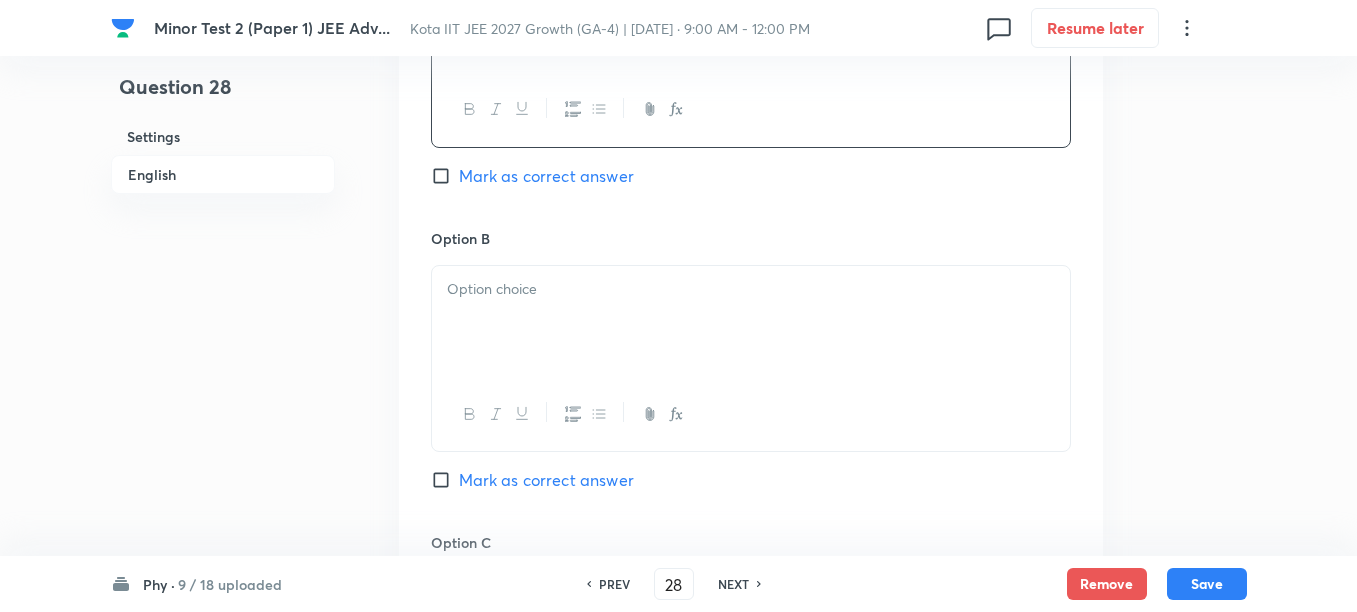 click at bounding box center [751, 289] 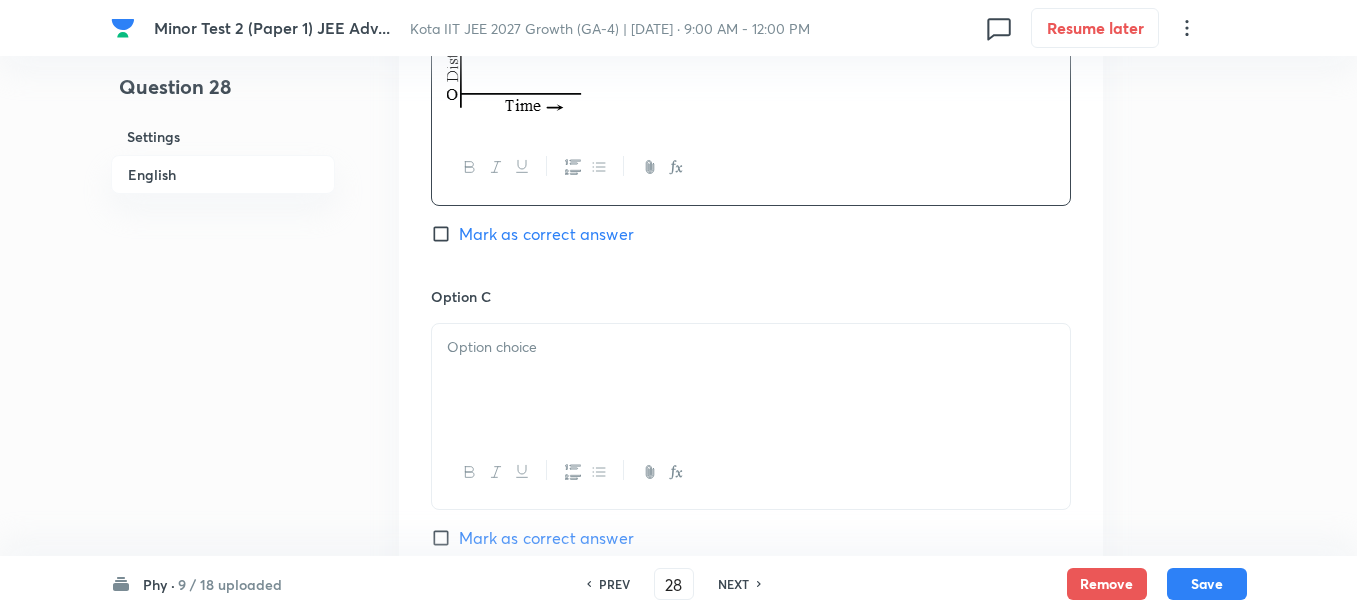 scroll, scrollTop: 1500, scrollLeft: 0, axis: vertical 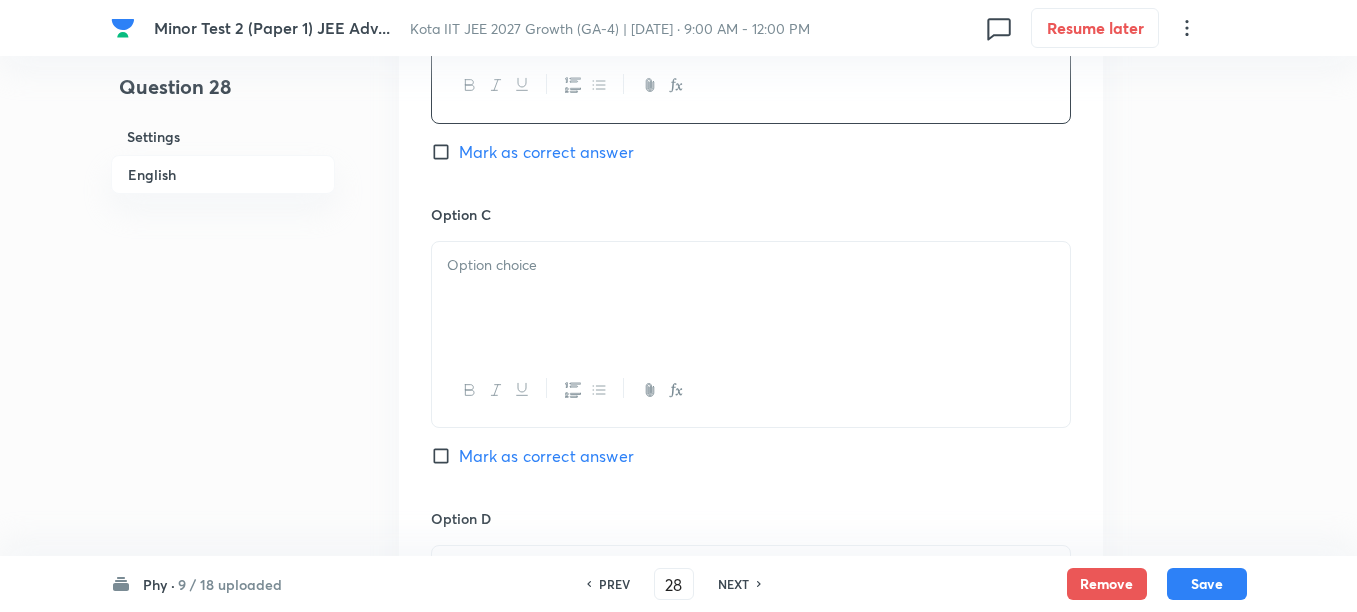 click at bounding box center (751, 298) 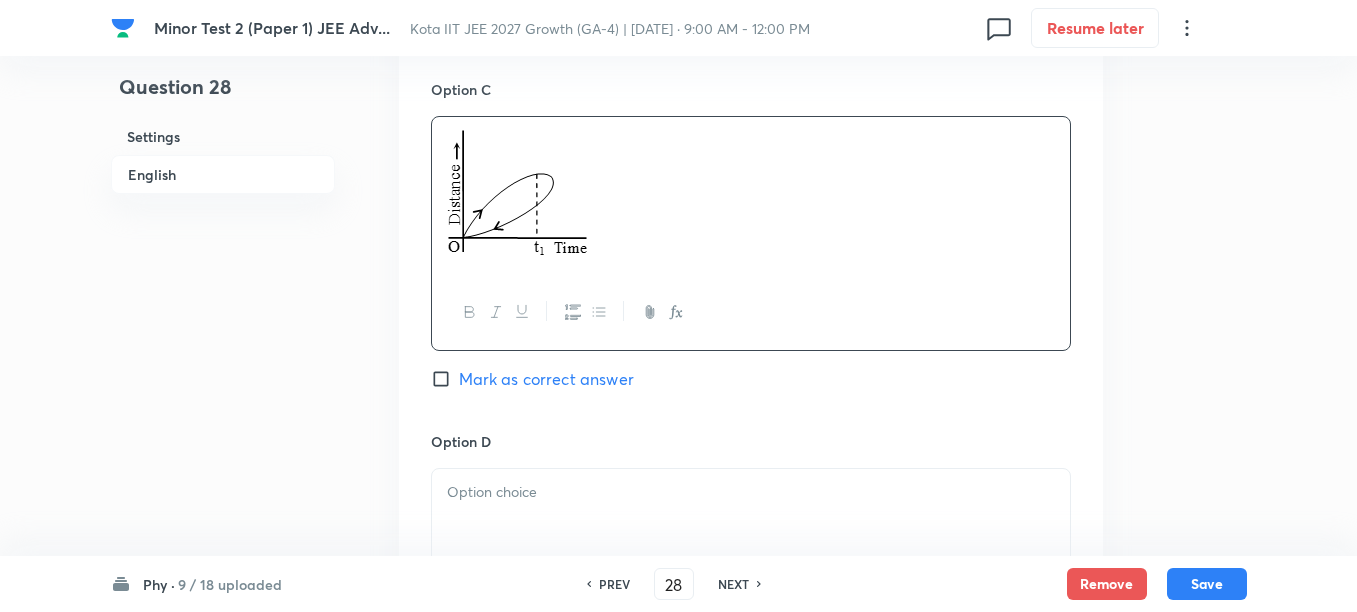 scroll, scrollTop: 1750, scrollLeft: 0, axis: vertical 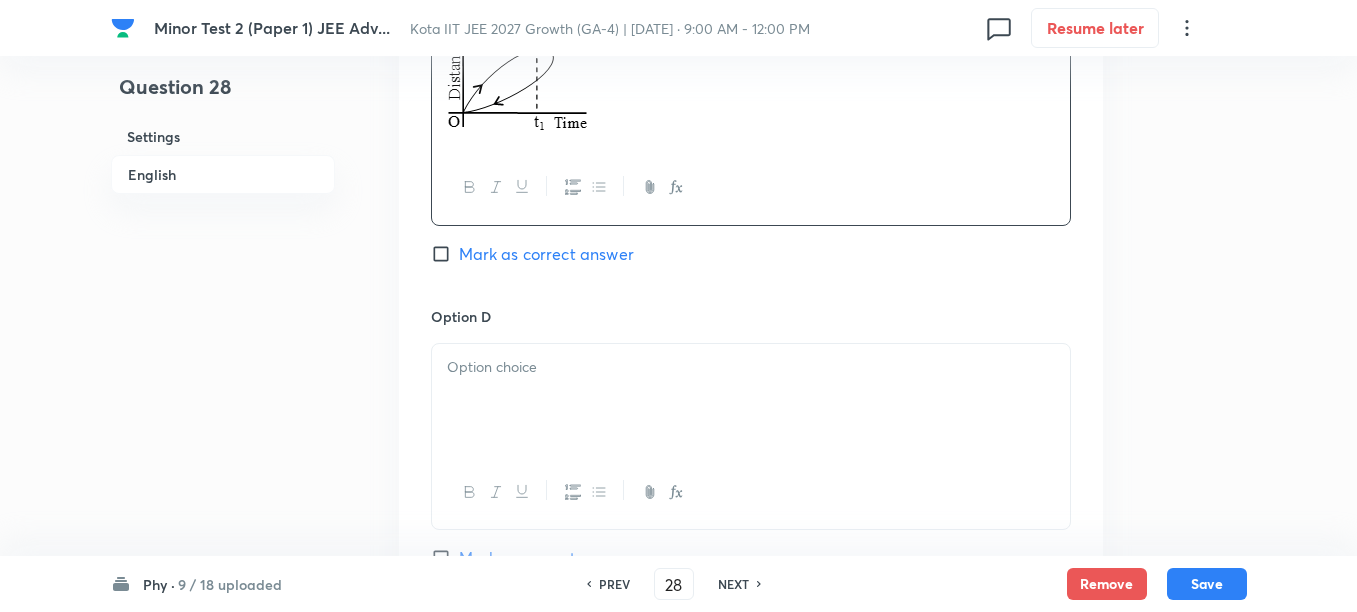 click at bounding box center (751, 400) 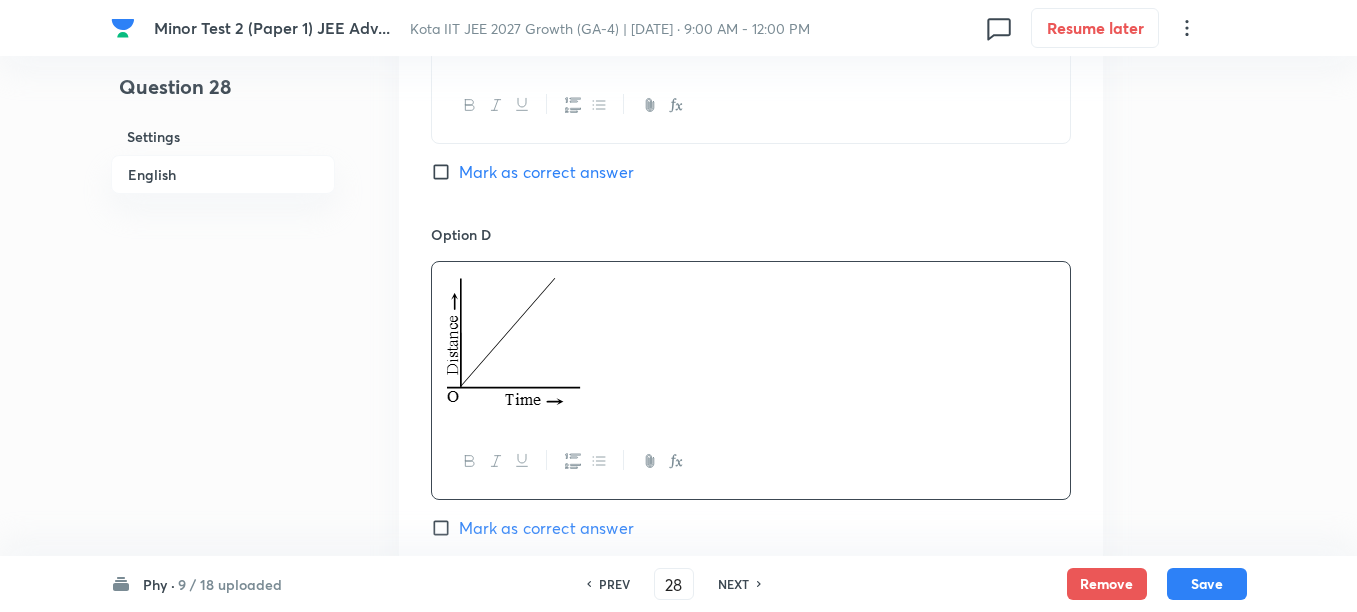 scroll, scrollTop: 1875, scrollLeft: 0, axis: vertical 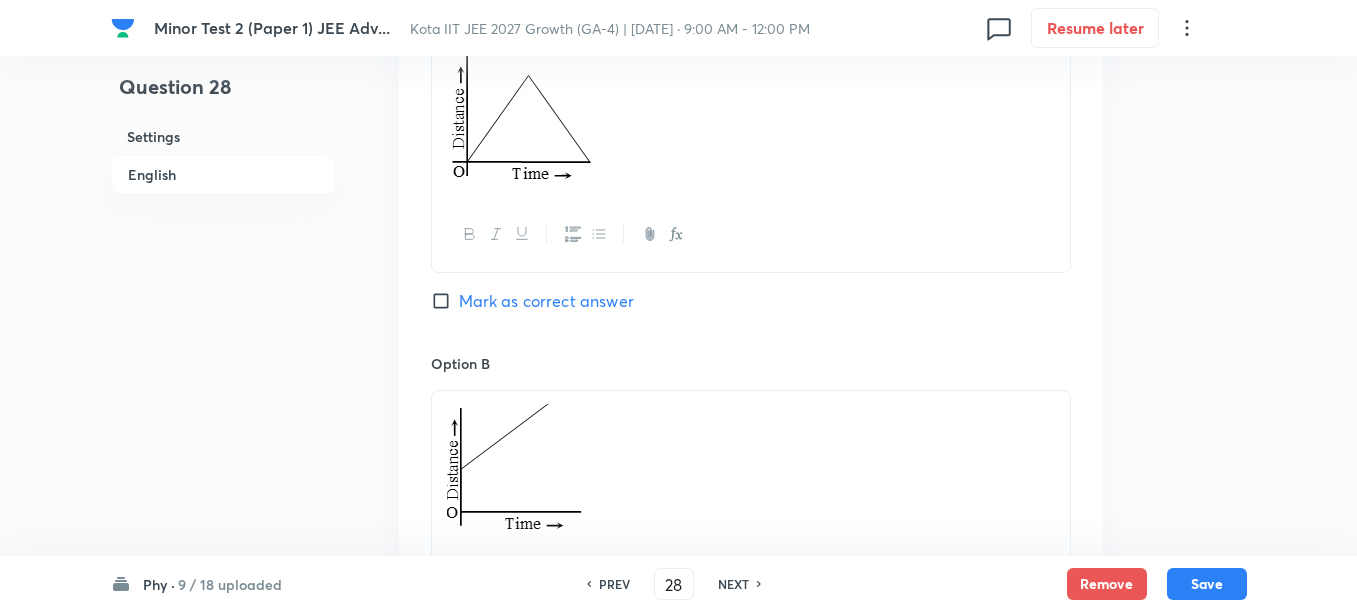 click on "Mark as correct answer" at bounding box center (546, 301) 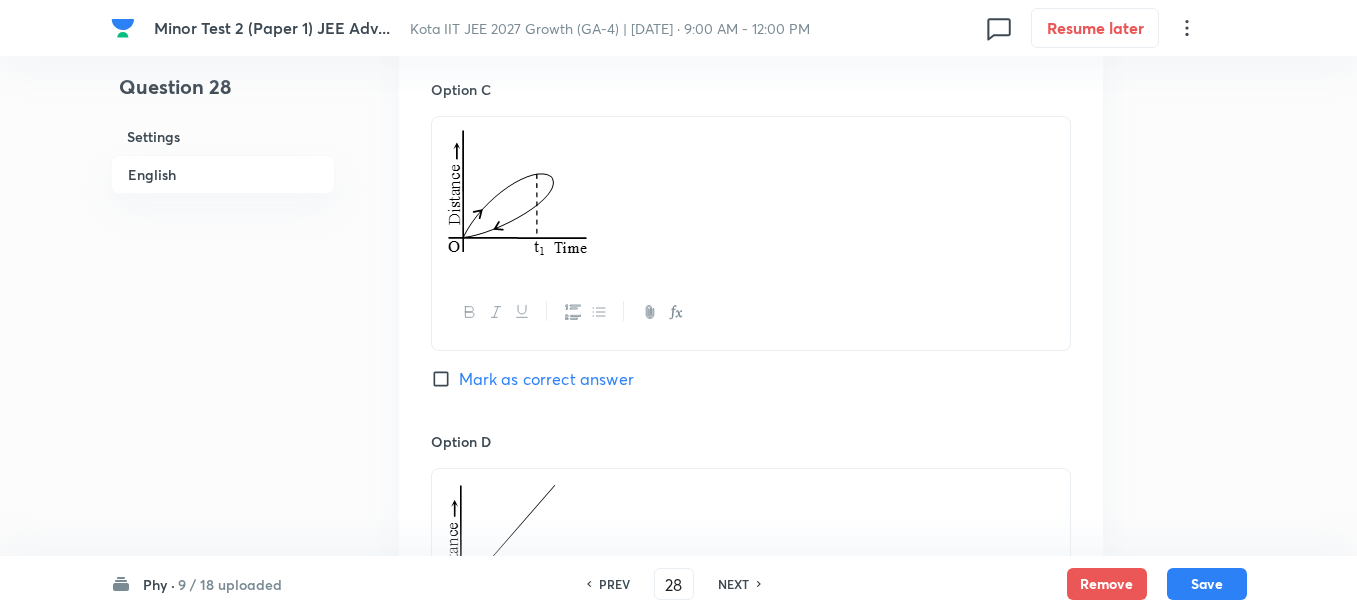 click on "Mark as correct answer" at bounding box center (546, 379) 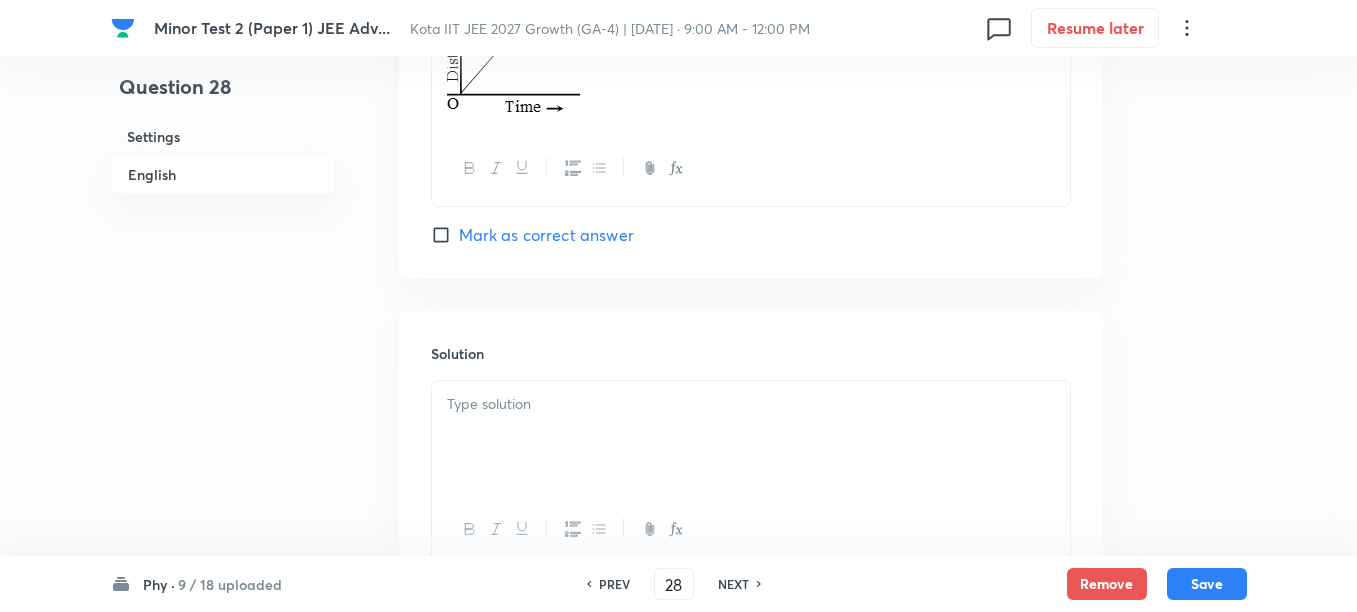 click at bounding box center (751, 404) 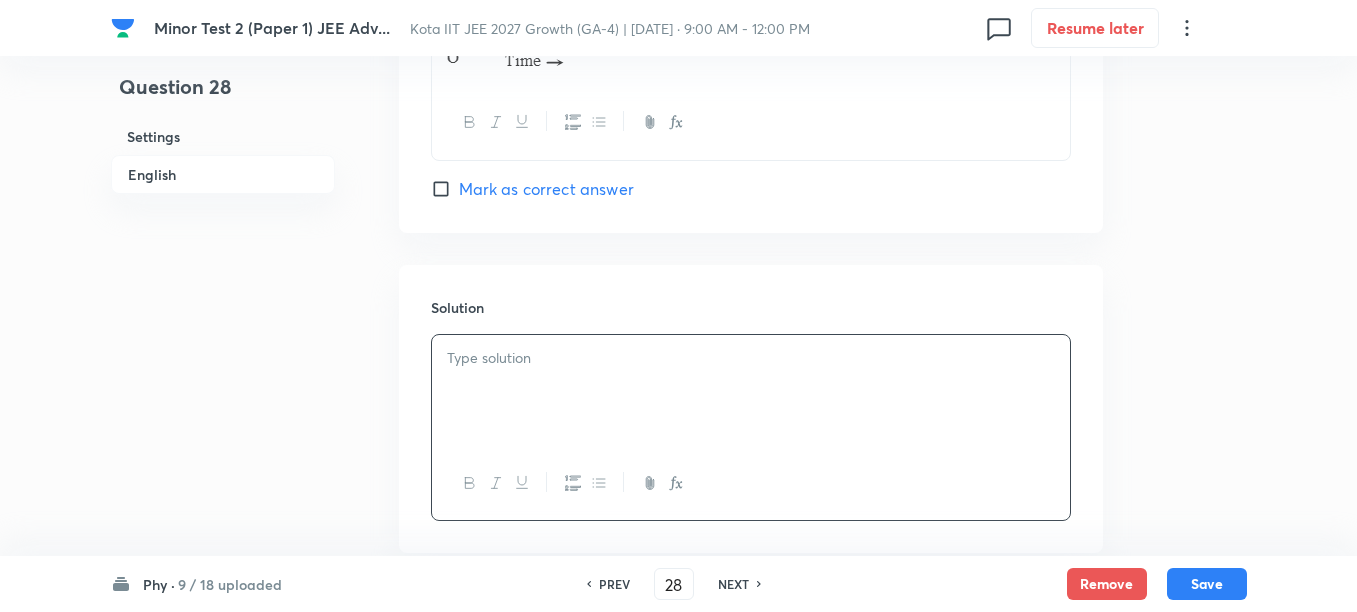 scroll, scrollTop: 2250, scrollLeft: 0, axis: vertical 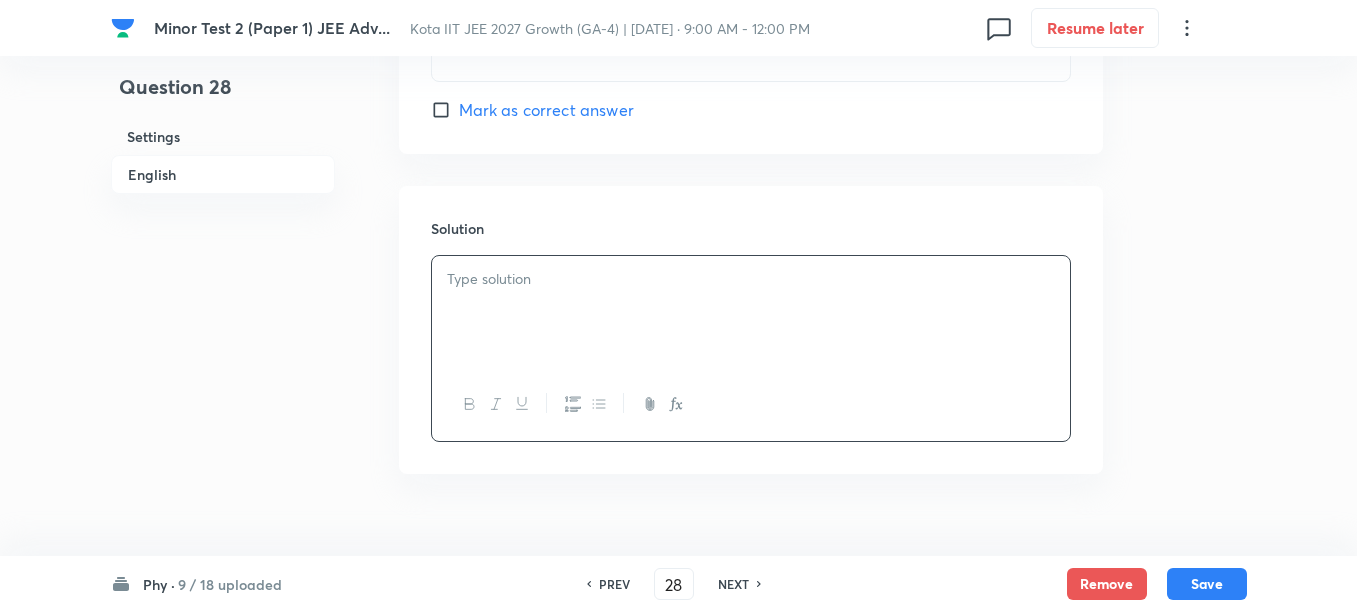 type 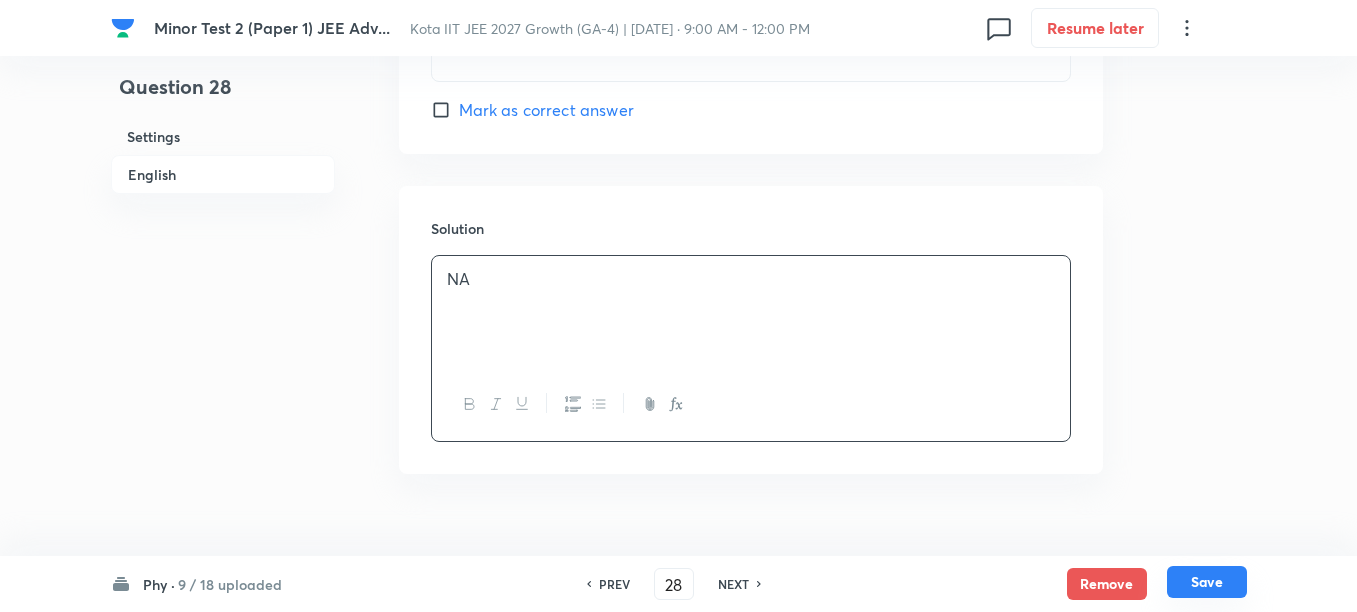 click on "Save" at bounding box center (1207, 582) 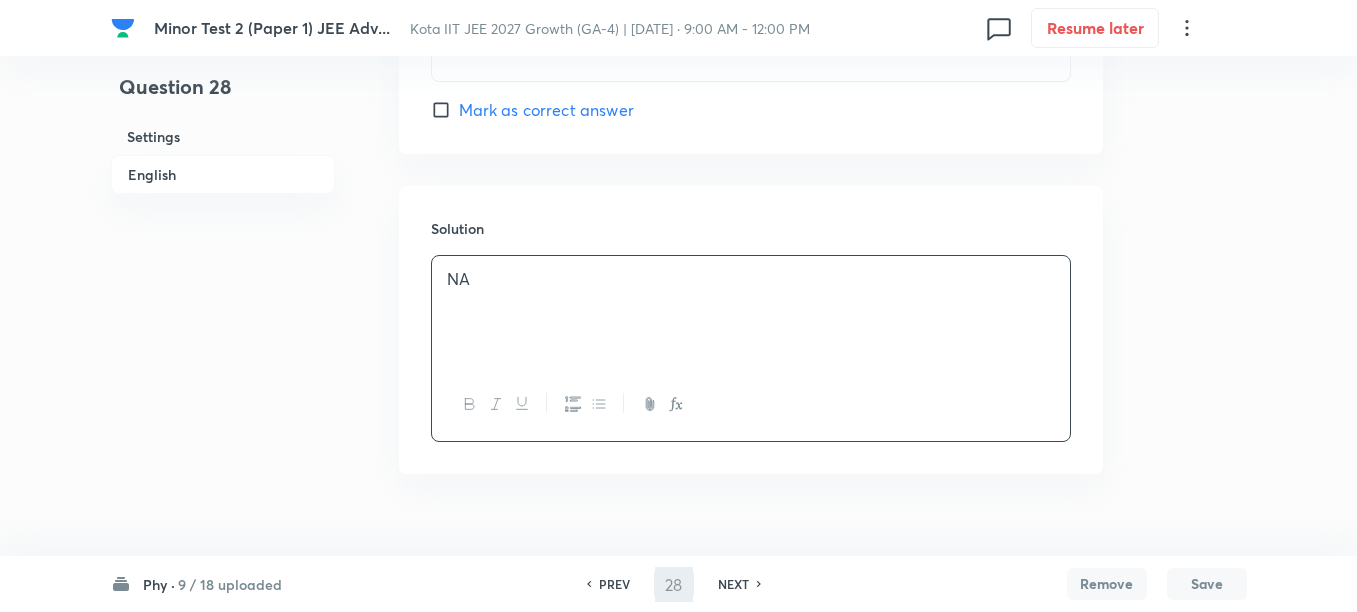 type on "29" 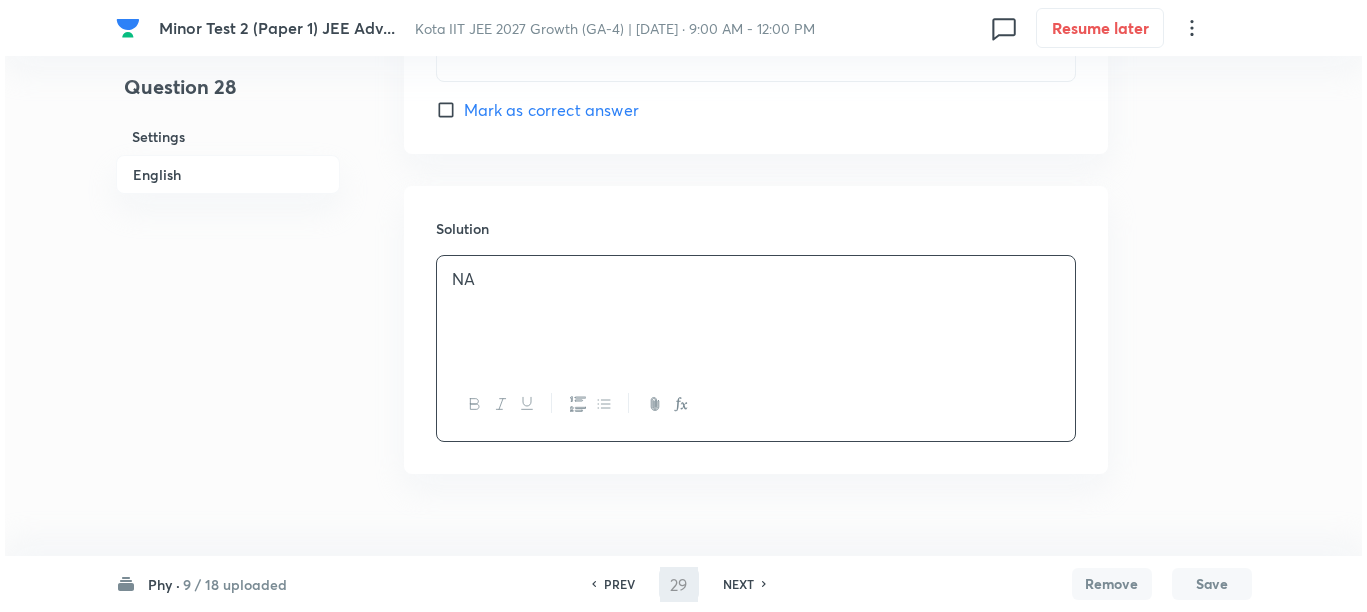 scroll, scrollTop: 0, scrollLeft: 0, axis: both 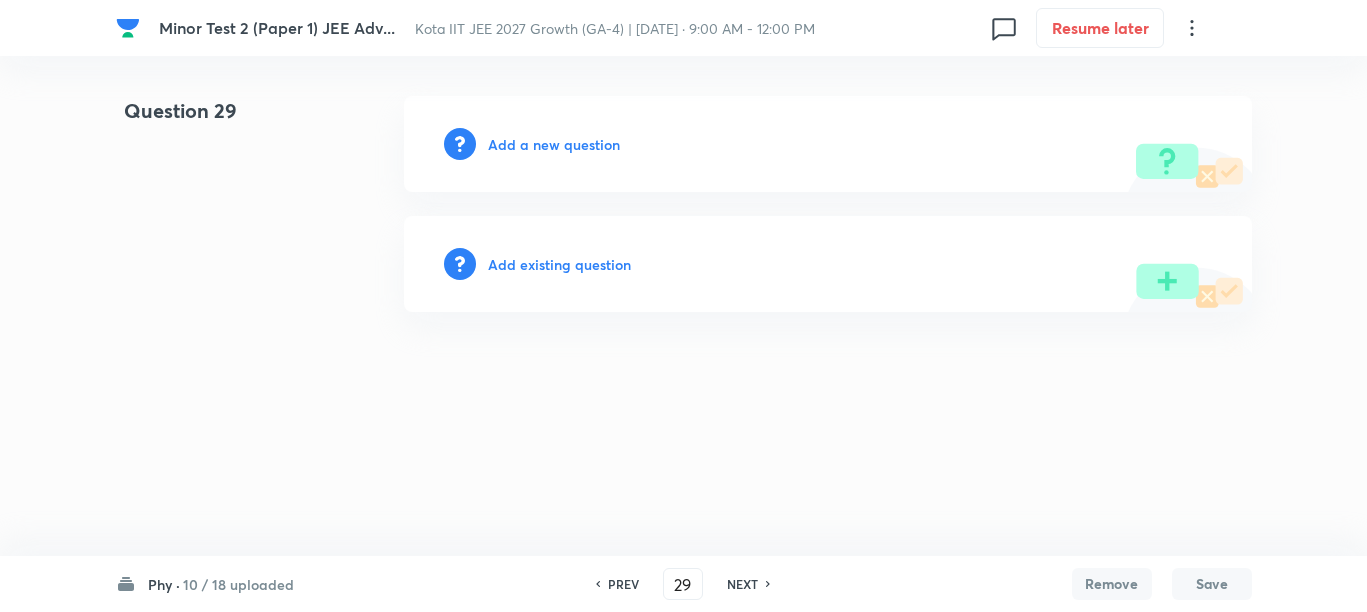 click on "Add a new question" at bounding box center [554, 144] 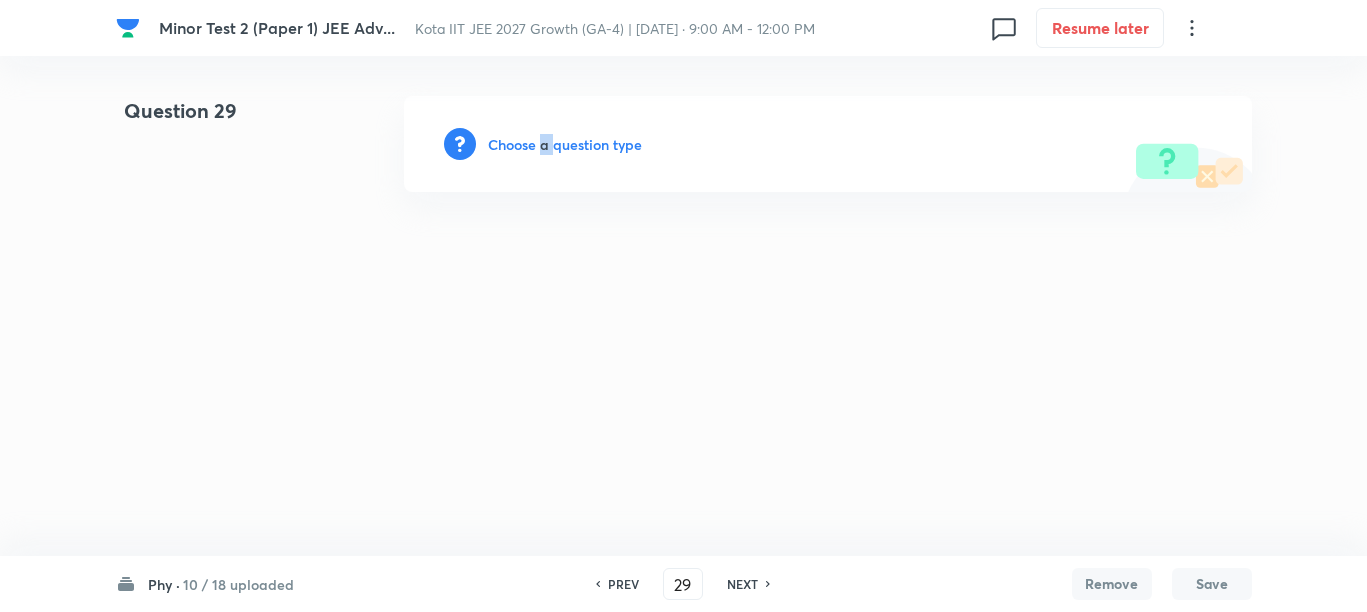 click on "Choose a question type" at bounding box center (565, 144) 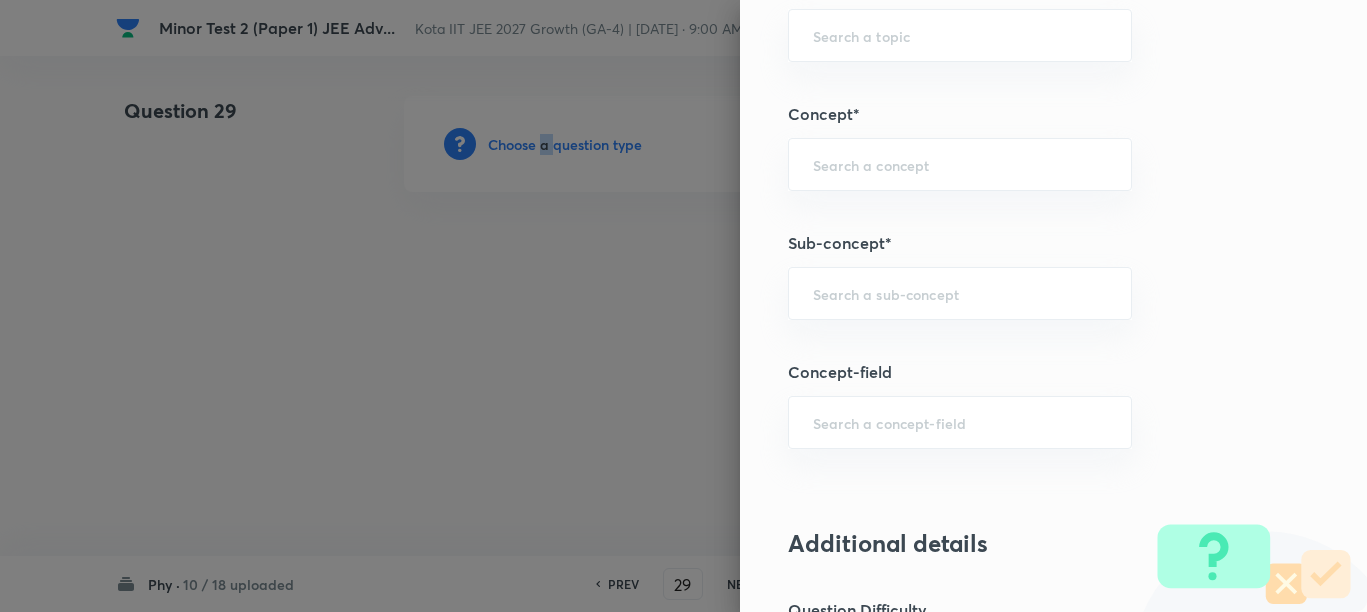 scroll, scrollTop: 1500, scrollLeft: 0, axis: vertical 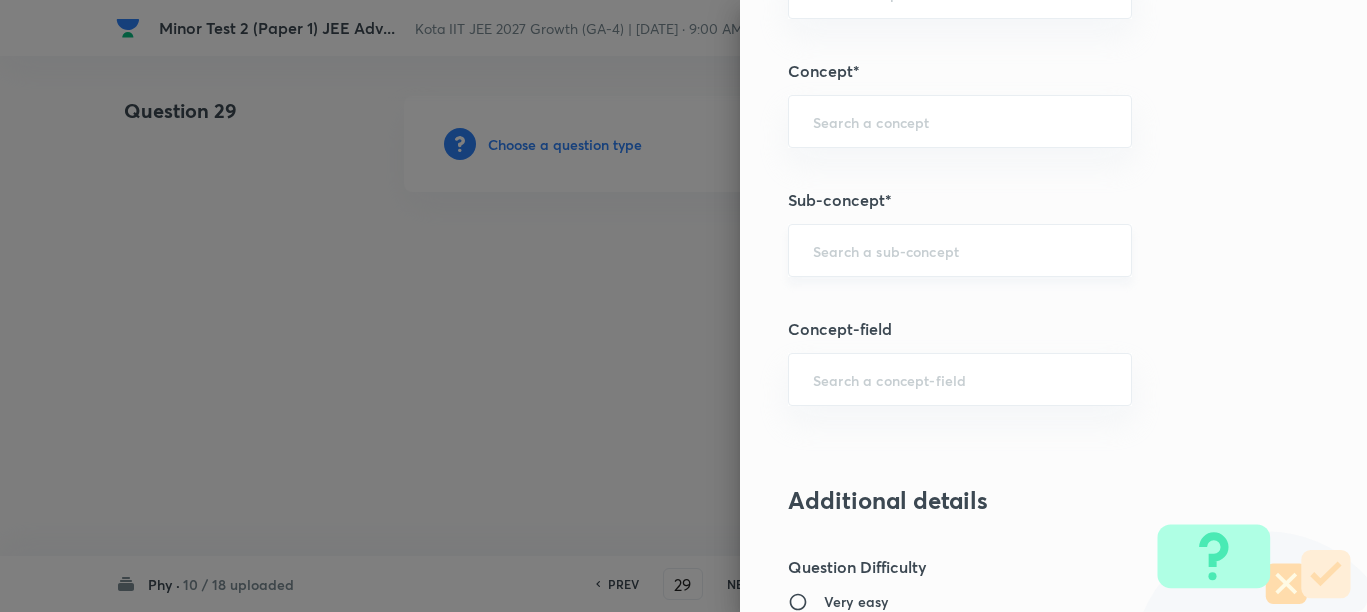 click at bounding box center (960, 250) 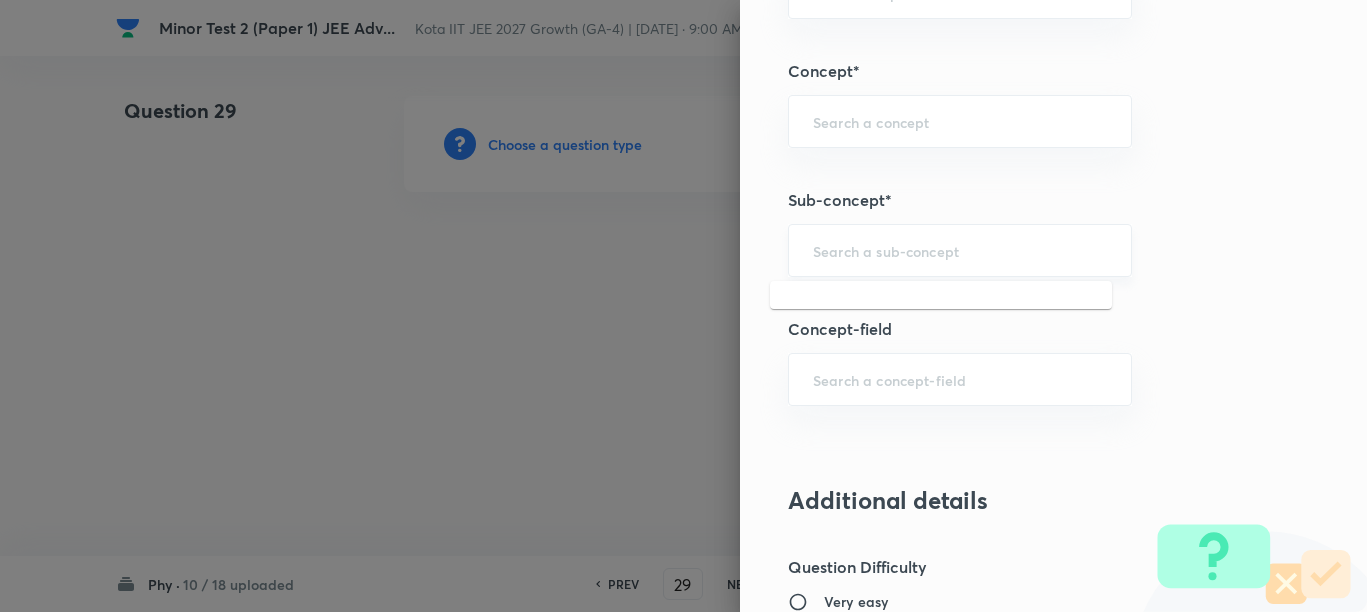 paste on "Representation of Vector" 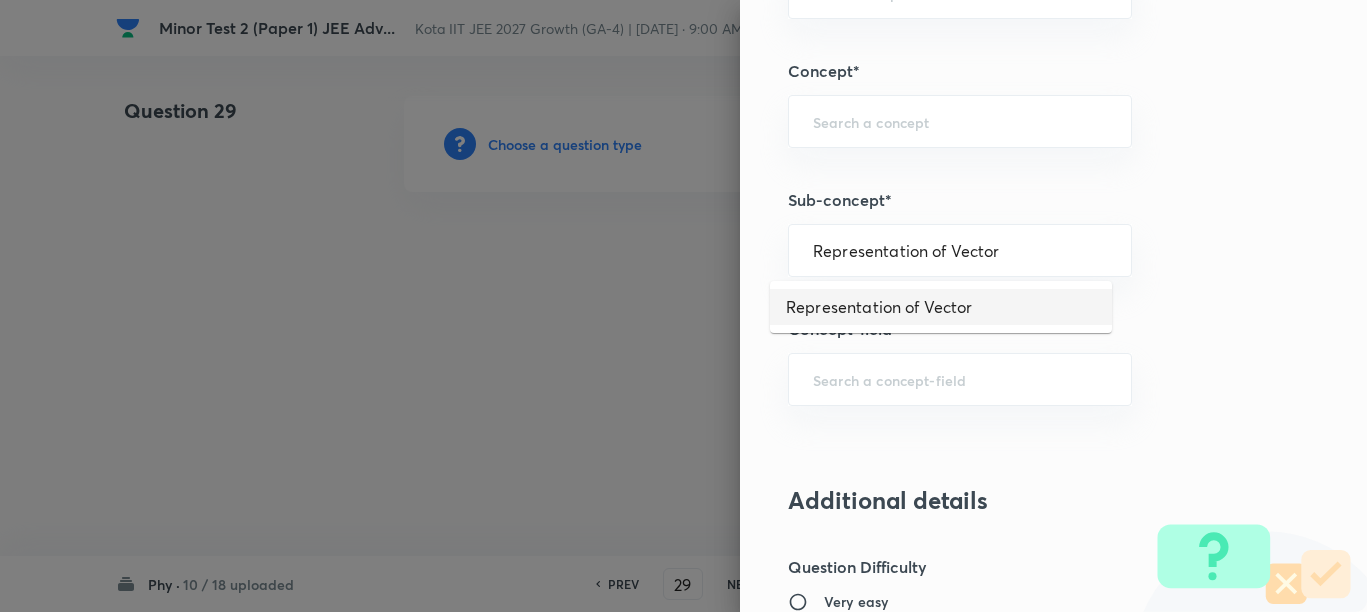 click on "Representation of Vector" at bounding box center (941, 307) 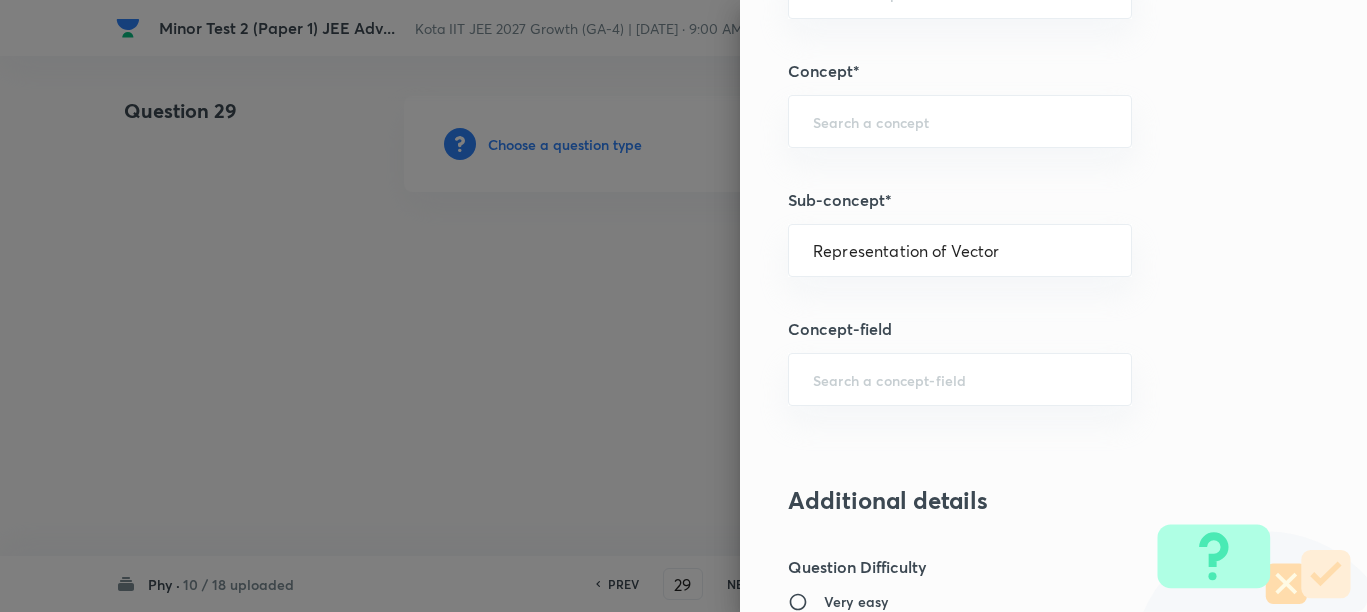 type on "Physics" 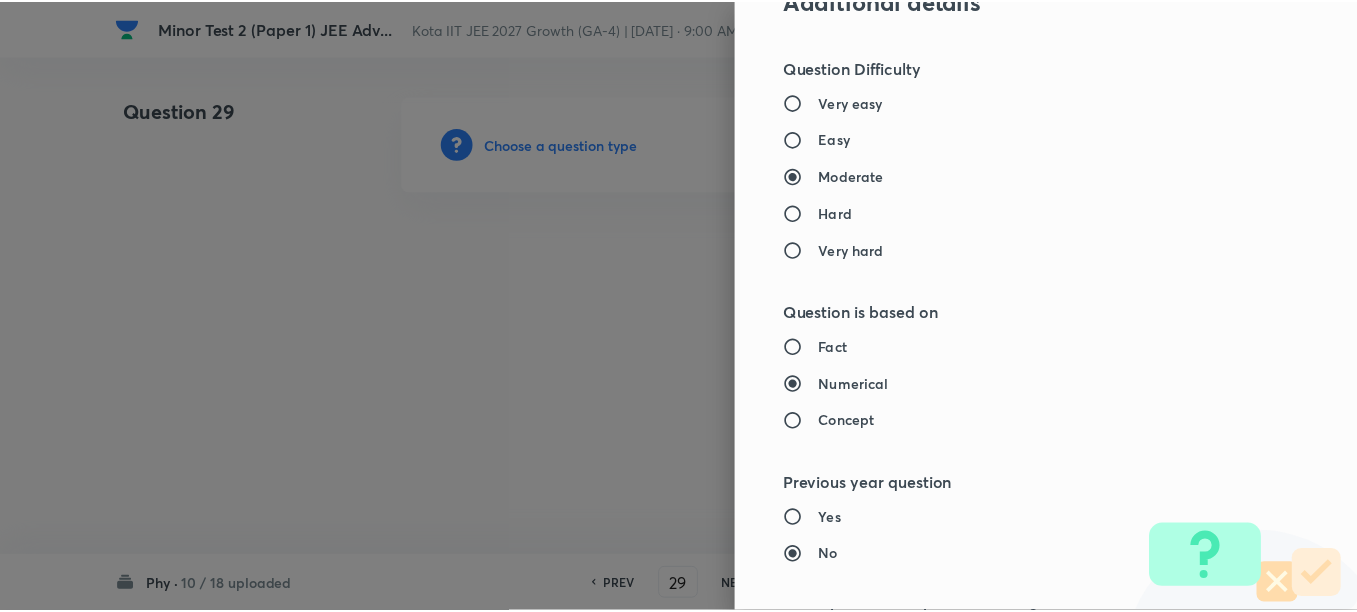 scroll, scrollTop: 2511, scrollLeft: 0, axis: vertical 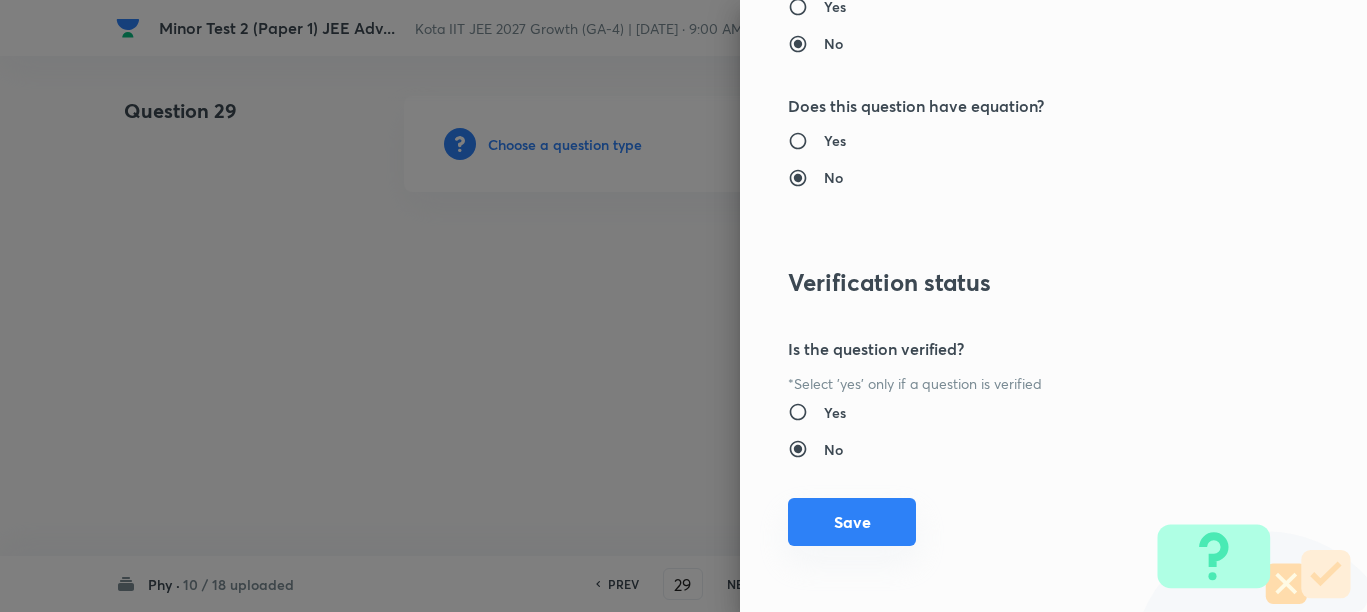 click on "Save" at bounding box center (852, 522) 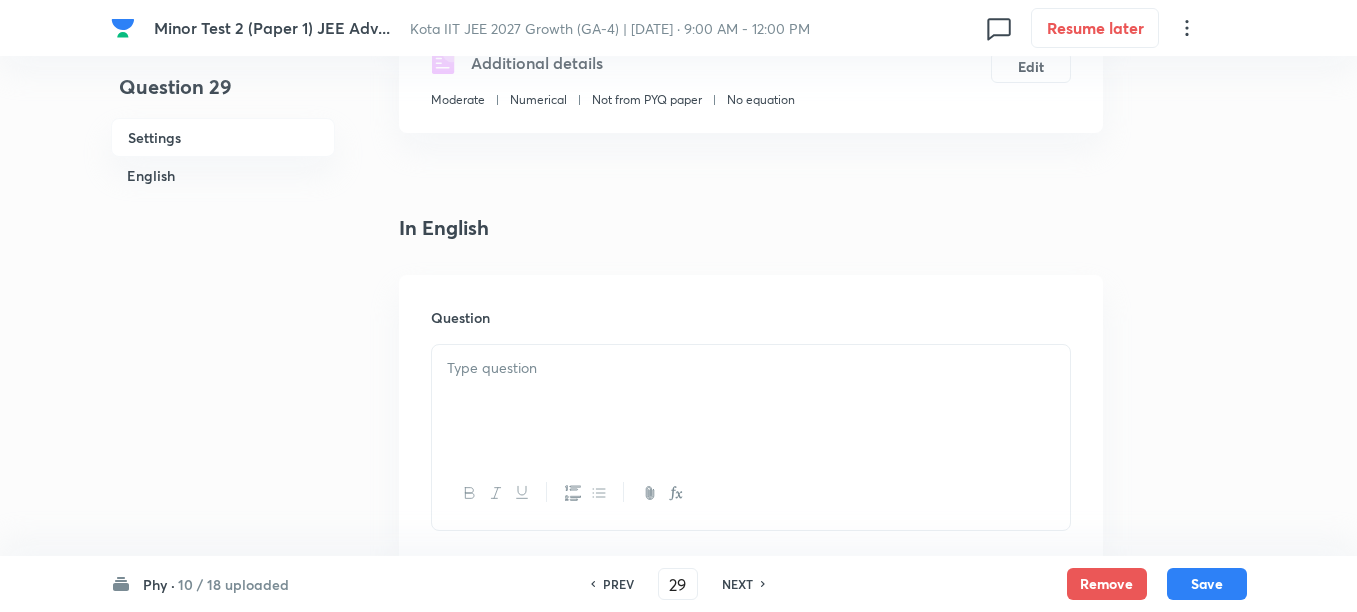 click at bounding box center [751, 368] 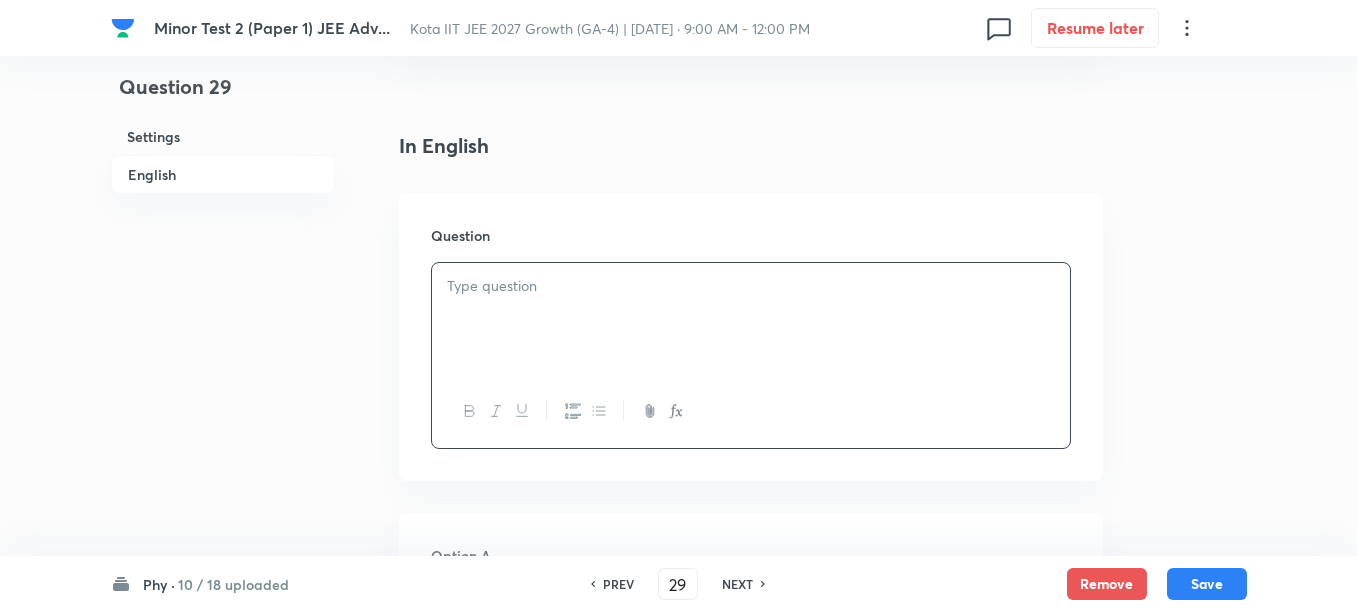 scroll, scrollTop: 500, scrollLeft: 0, axis: vertical 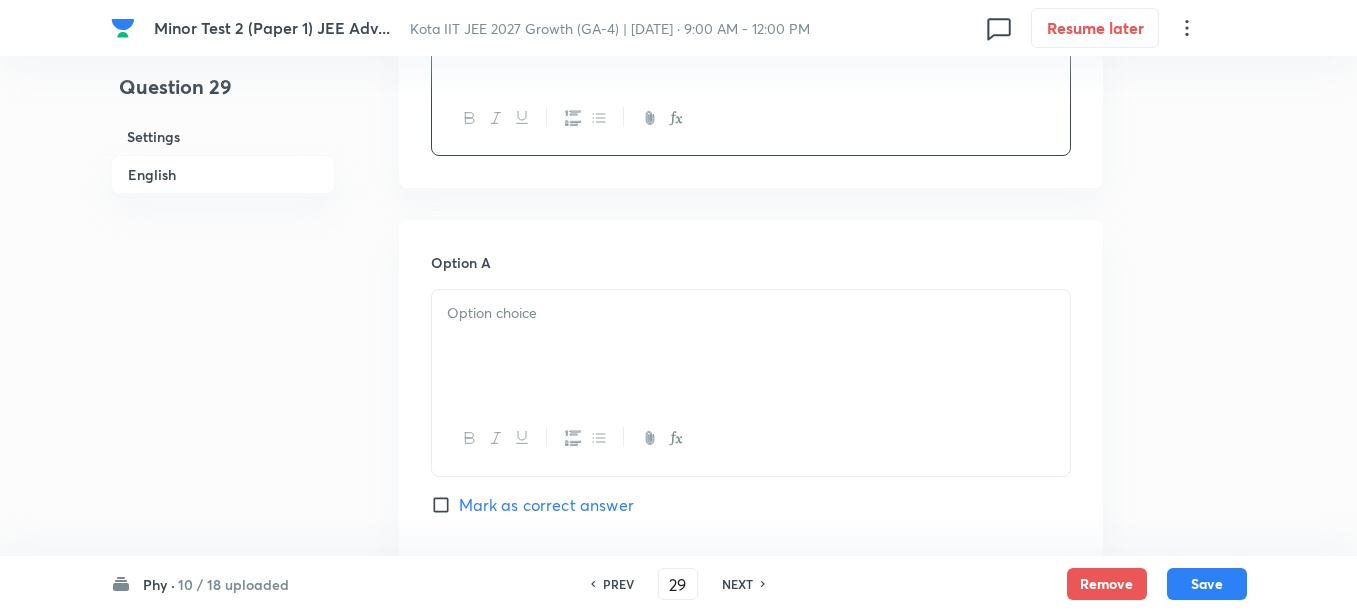 click at bounding box center (751, 346) 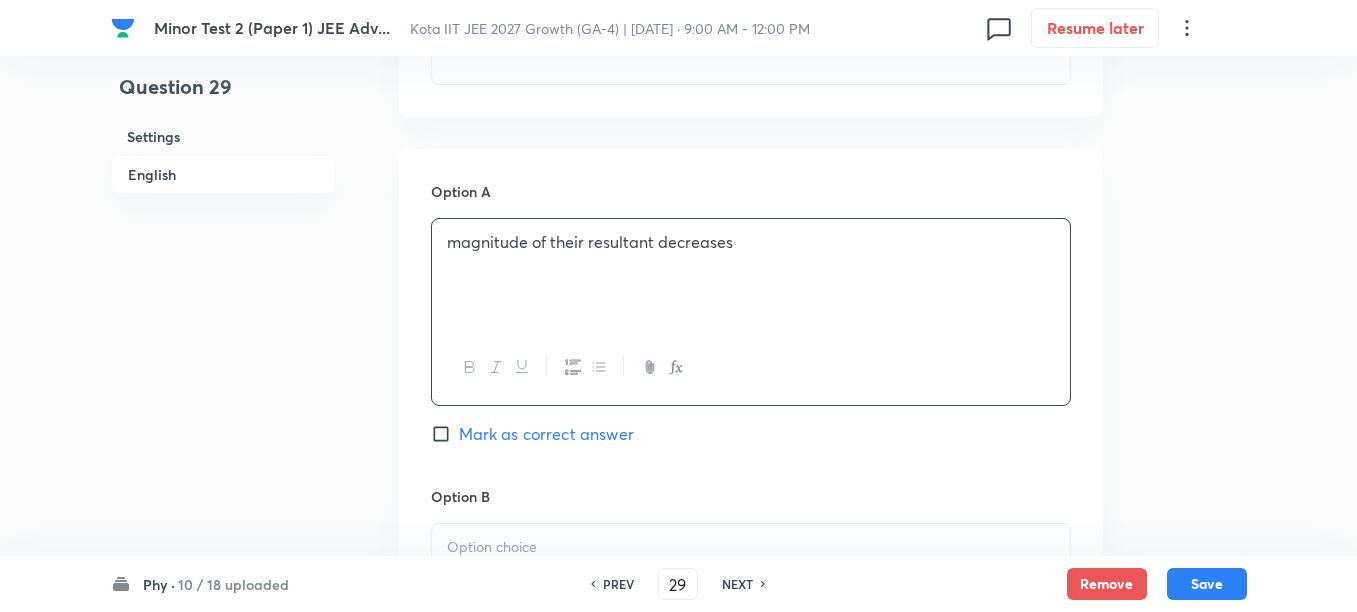 scroll, scrollTop: 875, scrollLeft: 0, axis: vertical 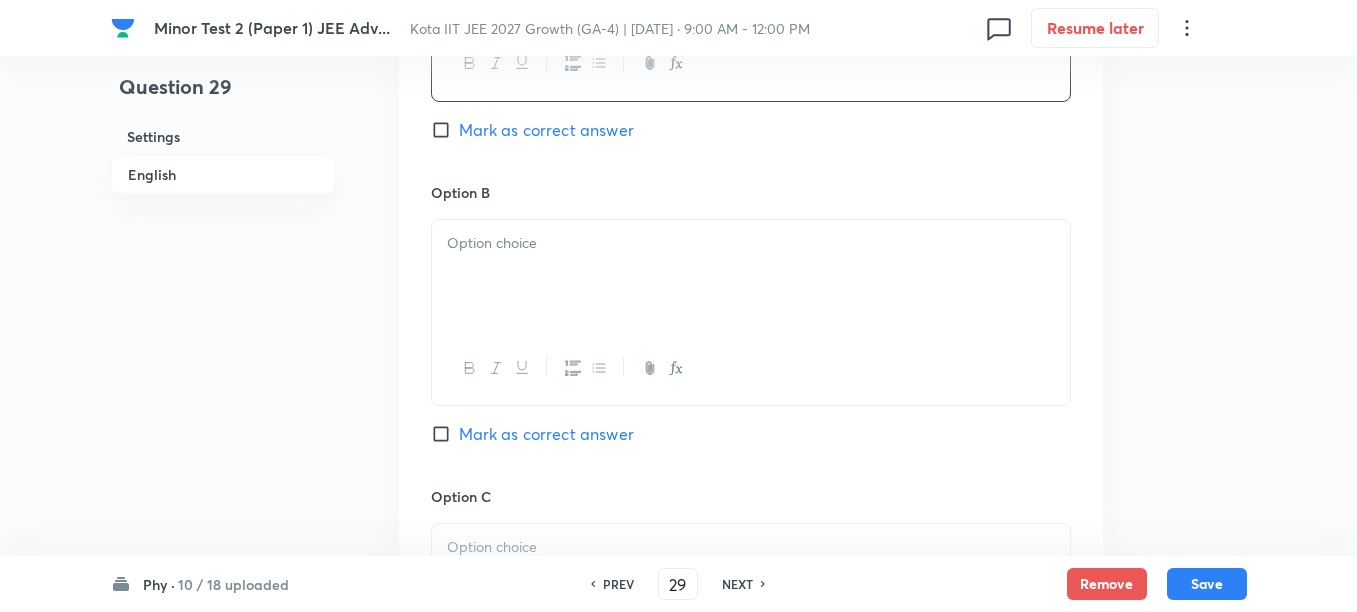 click at bounding box center [751, 276] 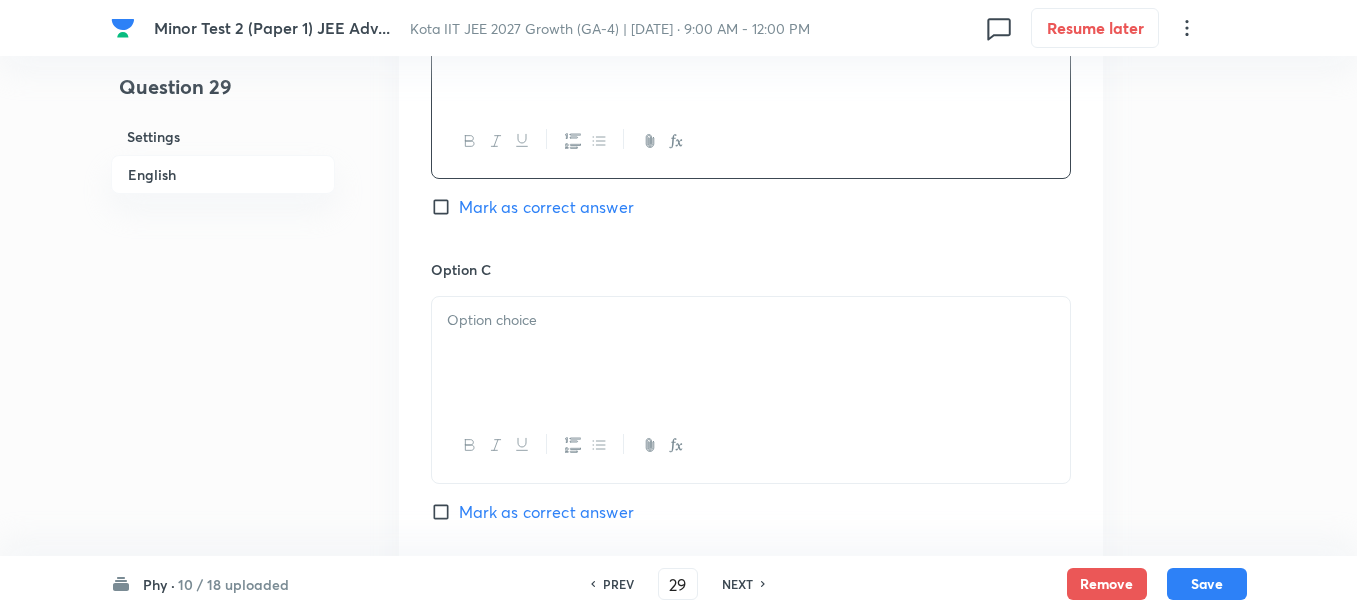 scroll, scrollTop: 1375, scrollLeft: 0, axis: vertical 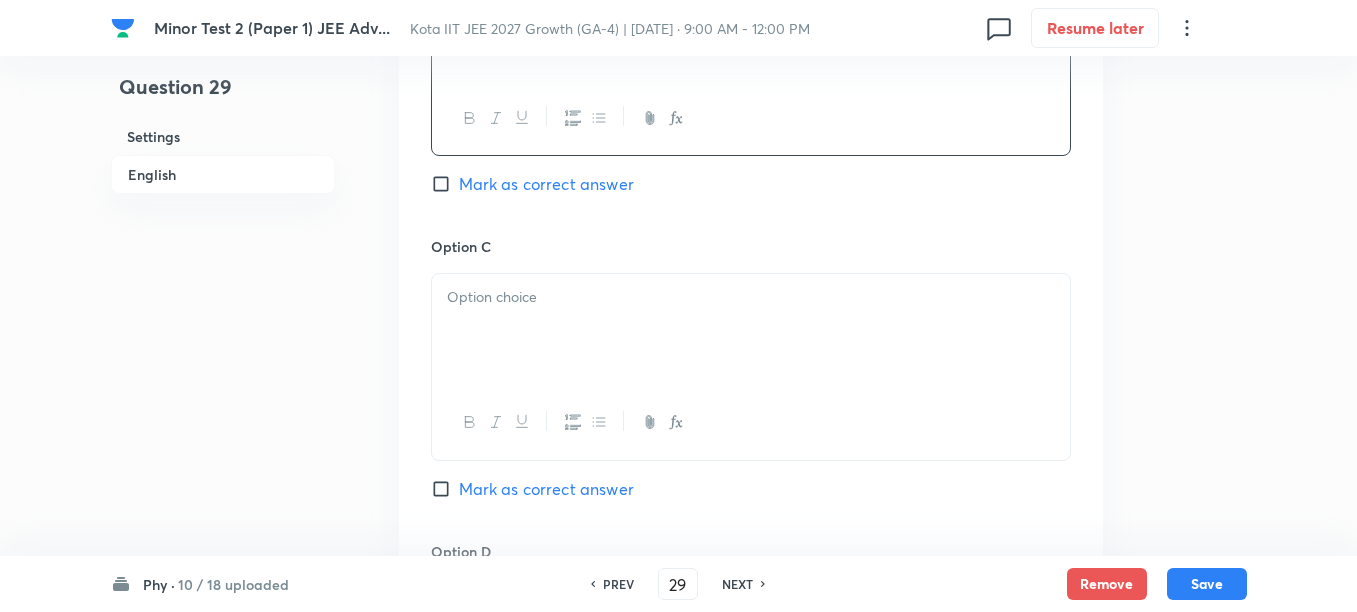 click at bounding box center [751, 330] 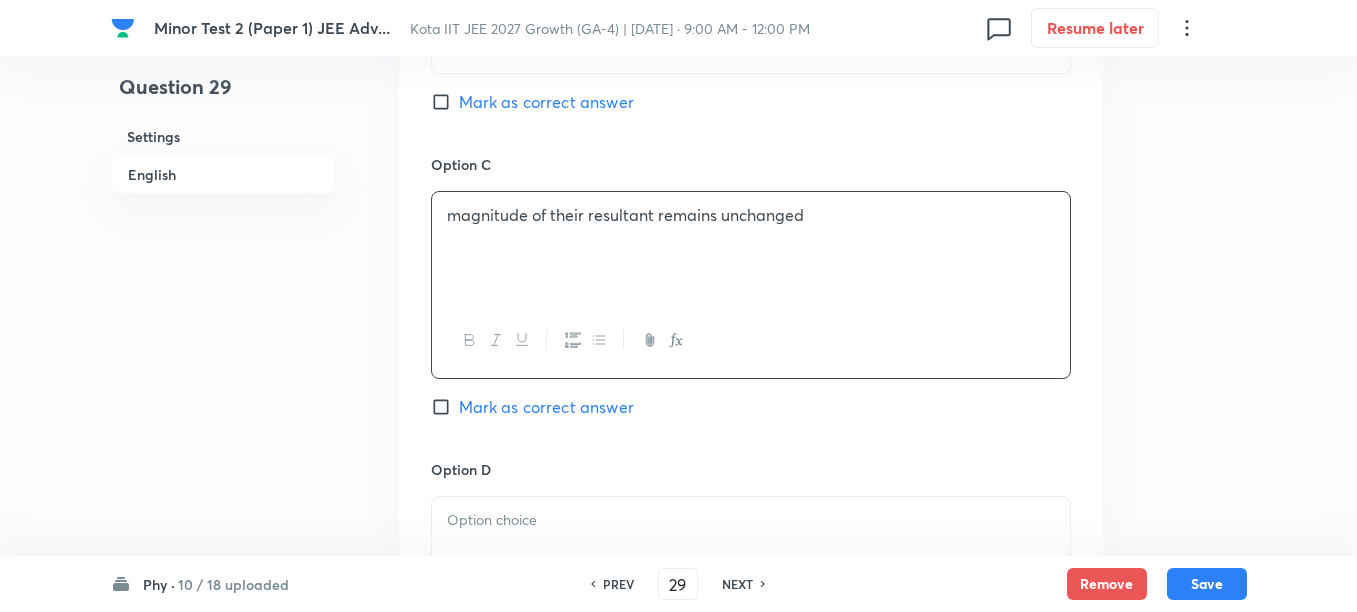 scroll, scrollTop: 1500, scrollLeft: 0, axis: vertical 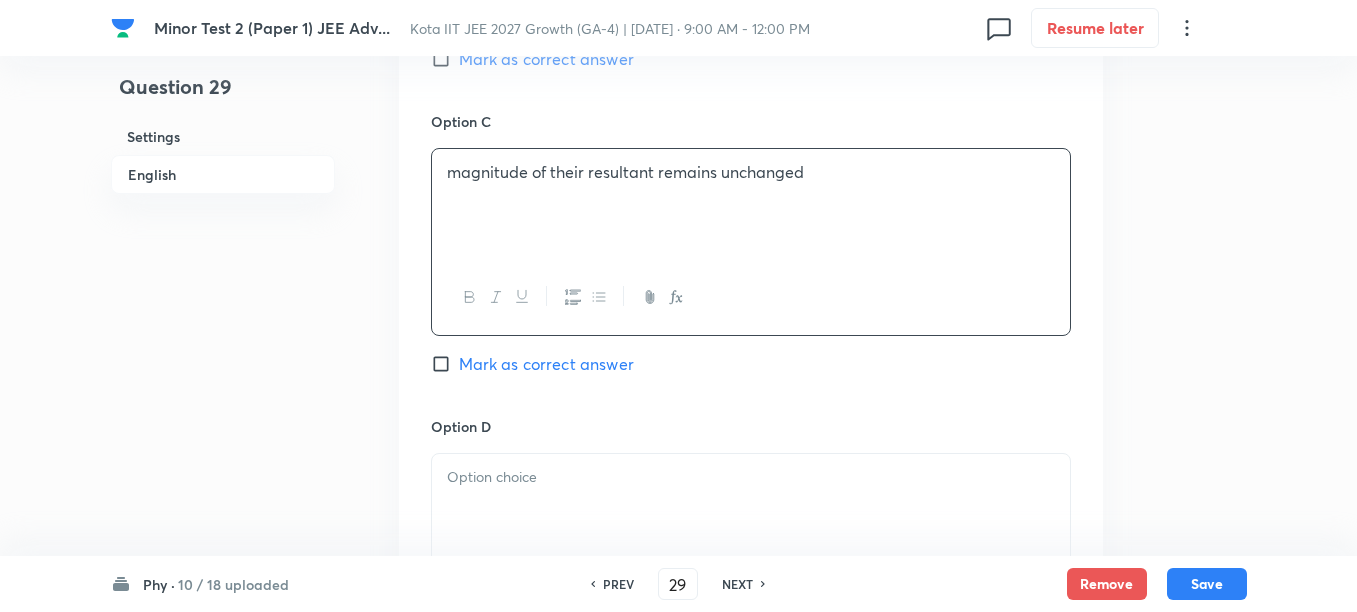 click at bounding box center (751, 477) 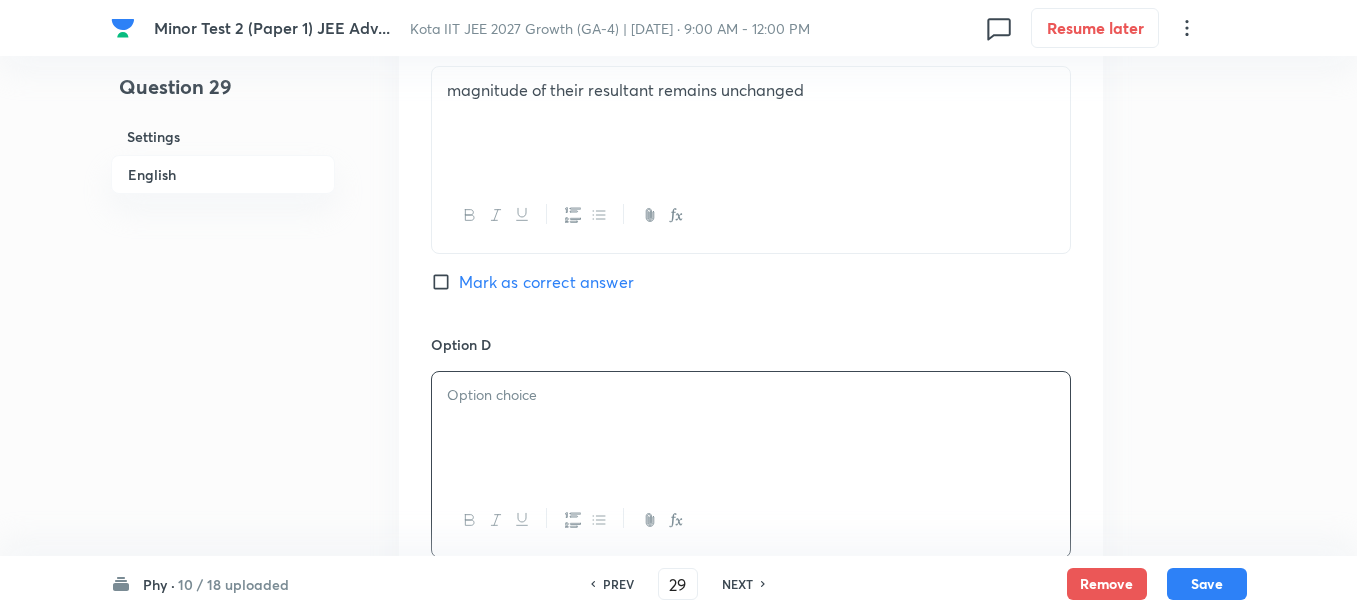 scroll, scrollTop: 1625, scrollLeft: 0, axis: vertical 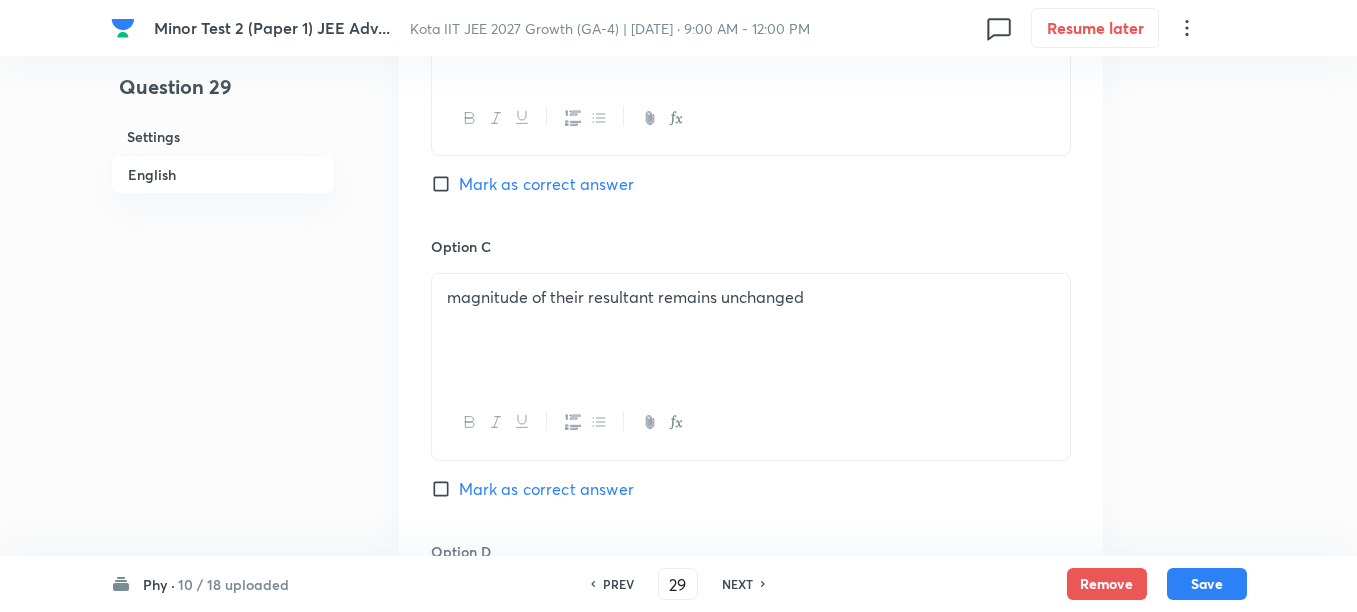 click on "Mark as correct answer" at bounding box center (546, 184) 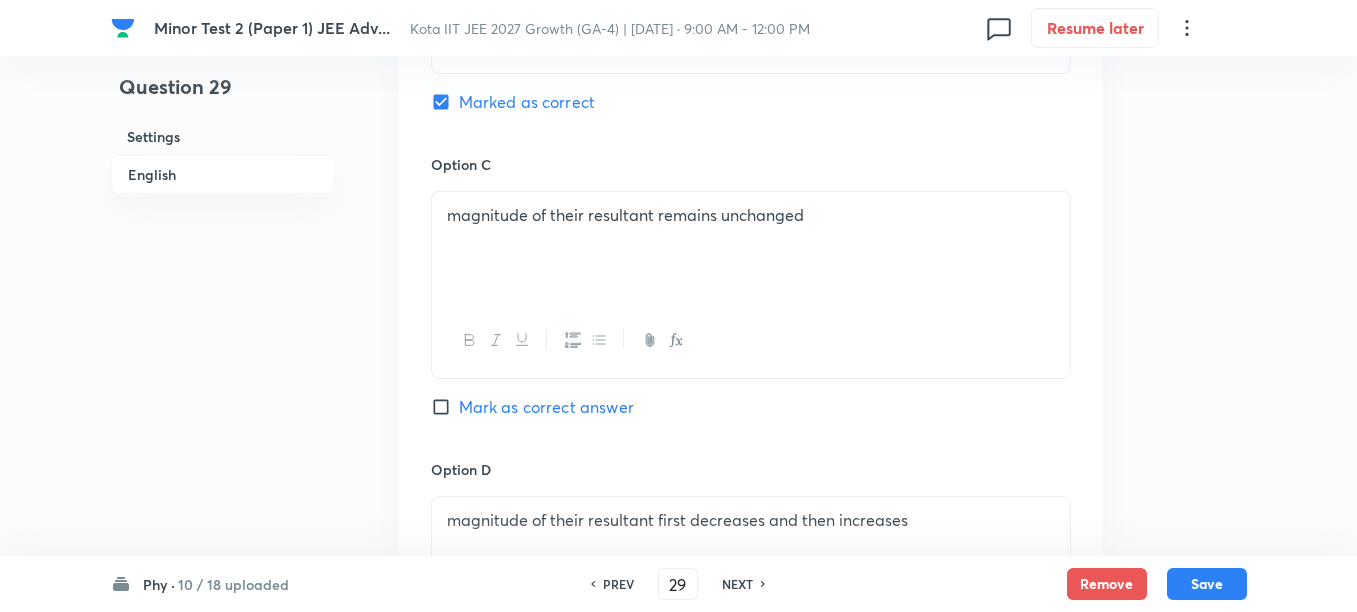 scroll, scrollTop: 1500, scrollLeft: 0, axis: vertical 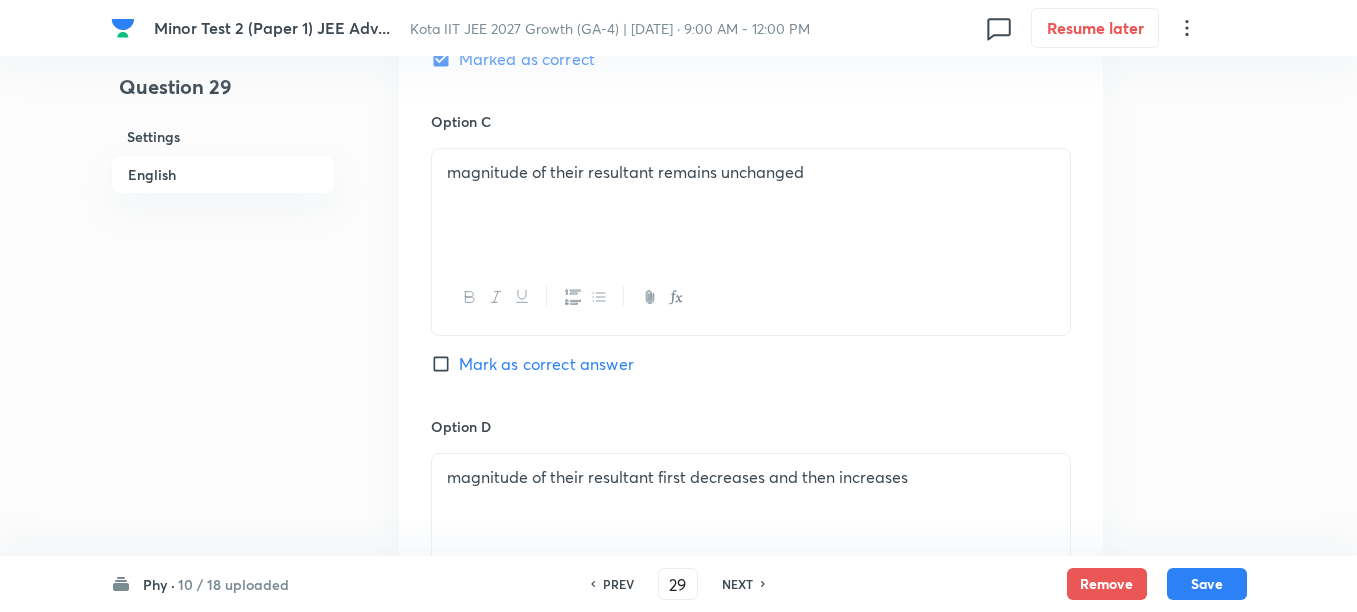 click on "Mark as correct answer" at bounding box center (546, 364) 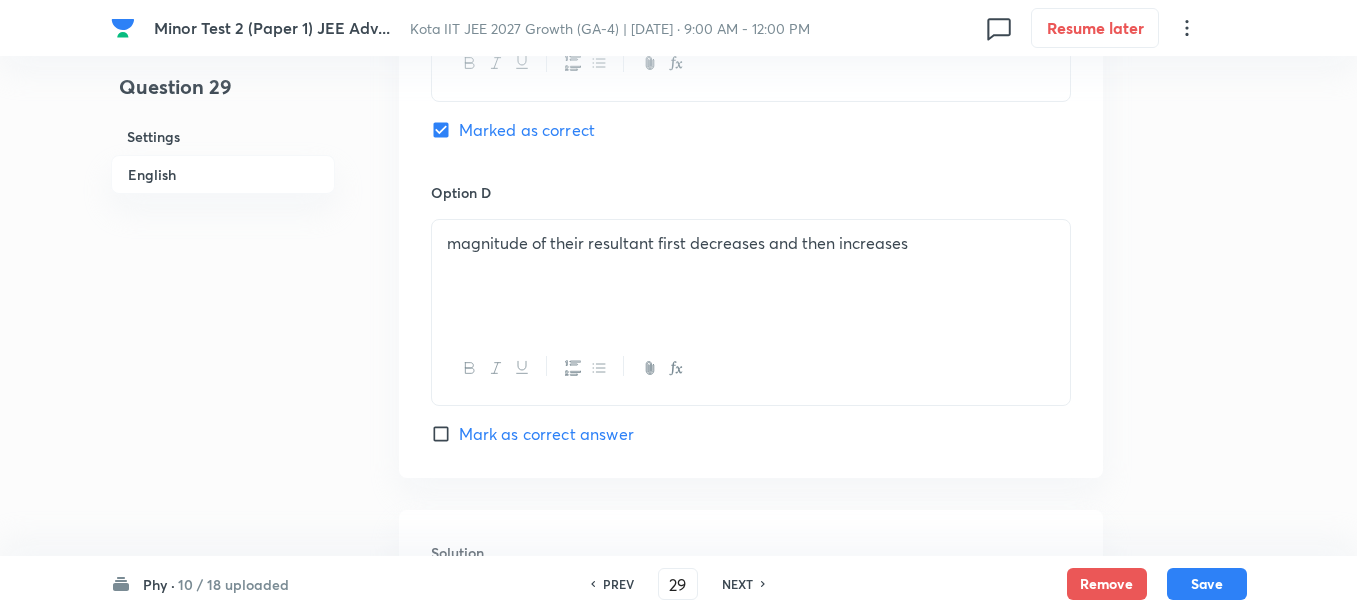 scroll, scrollTop: 1750, scrollLeft: 0, axis: vertical 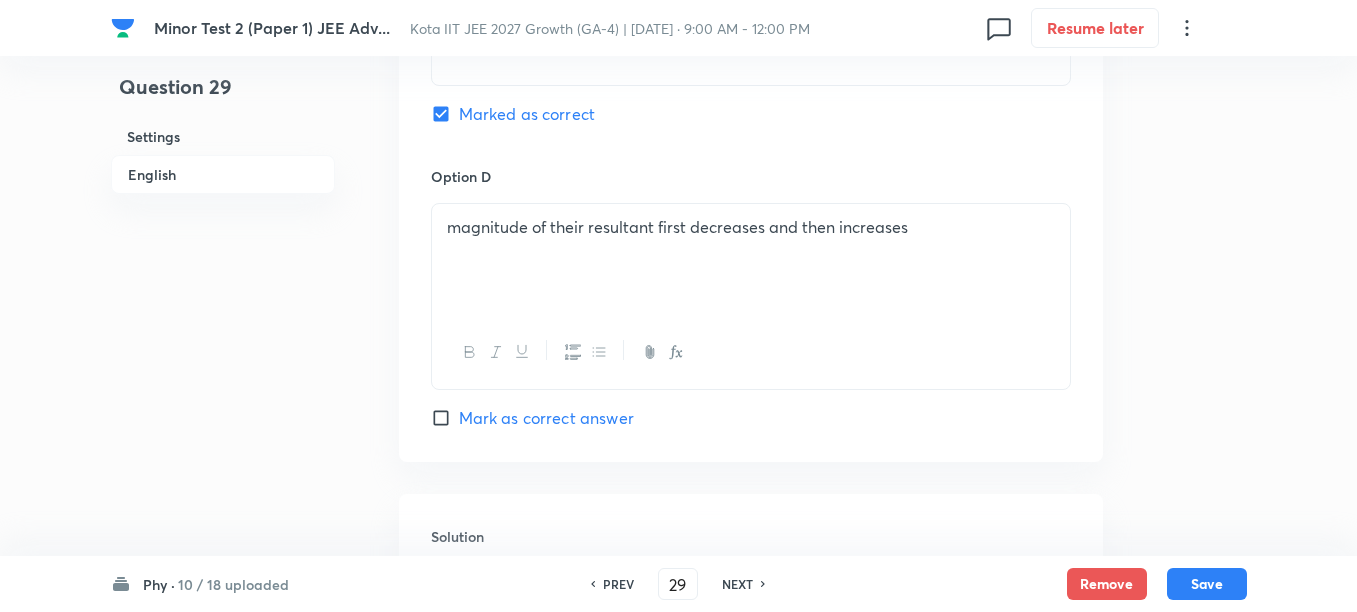 click on "Mark as correct answer" at bounding box center [546, 418] 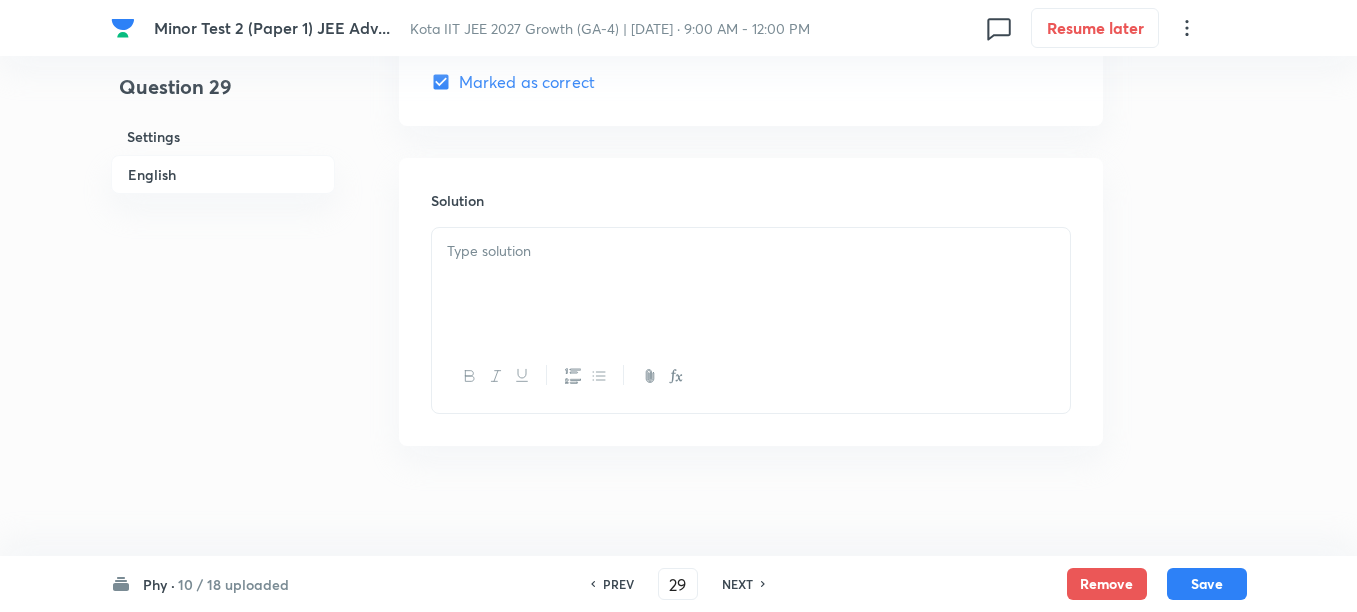 scroll, scrollTop: 2096, scrollLeft: 0, axis: vertical 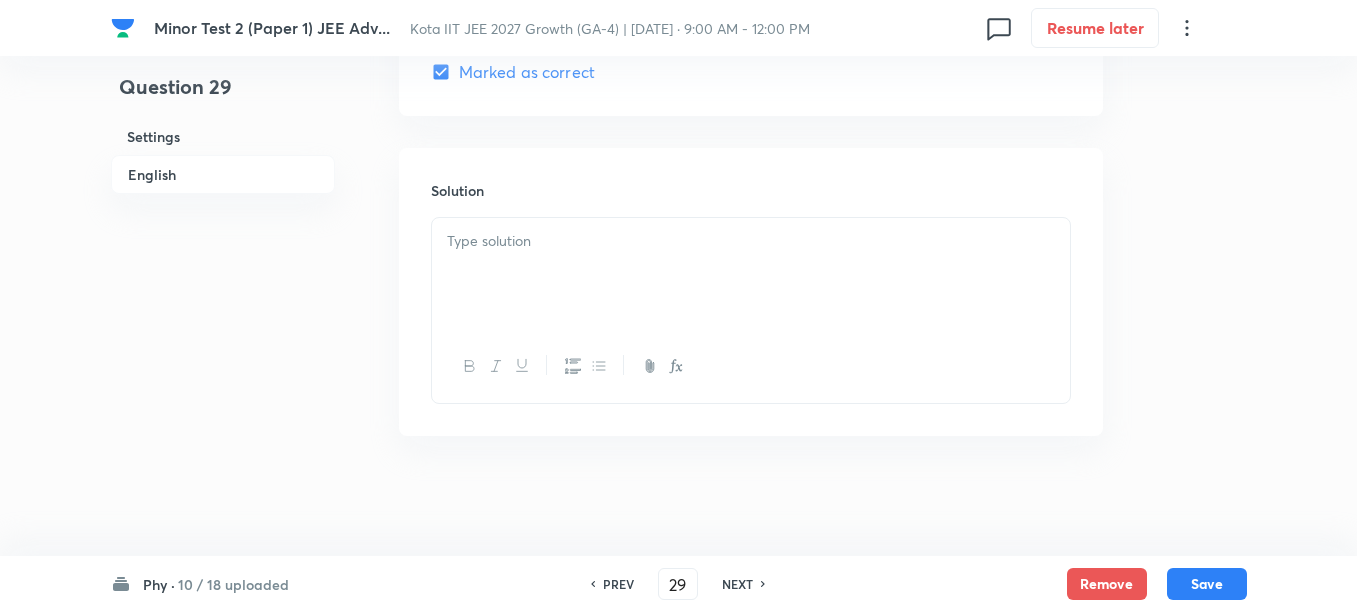 click at bounding box center (751, 274) 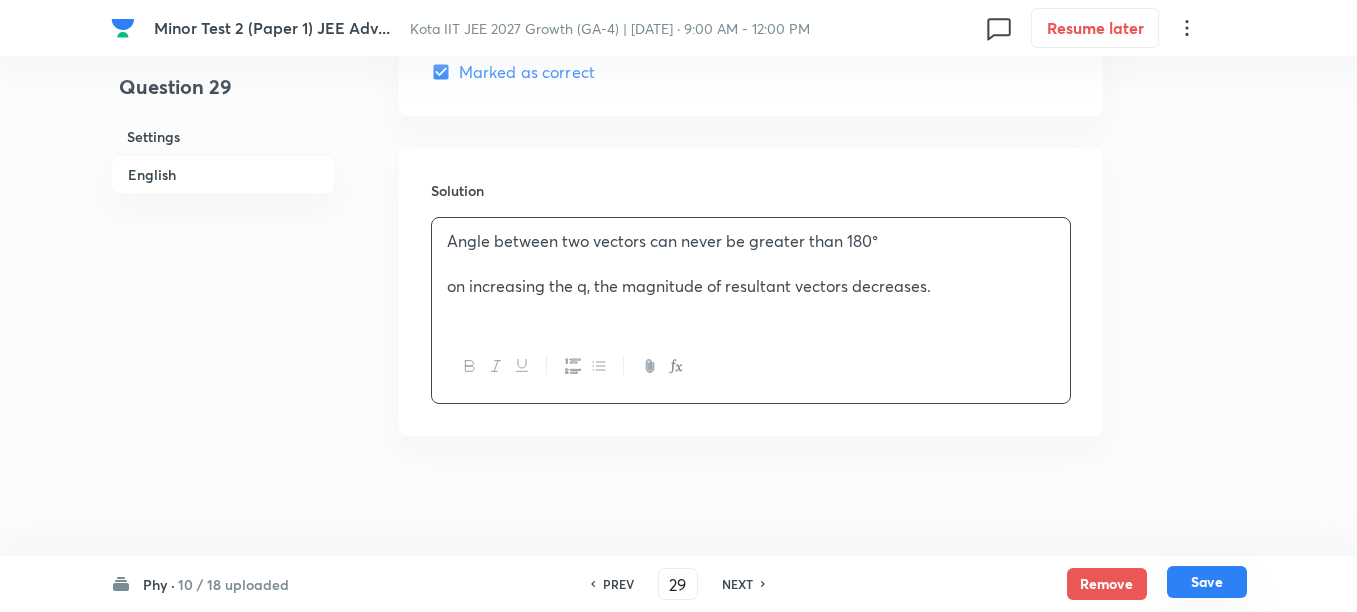 click on "Save" at bounding box center (1207, 582) 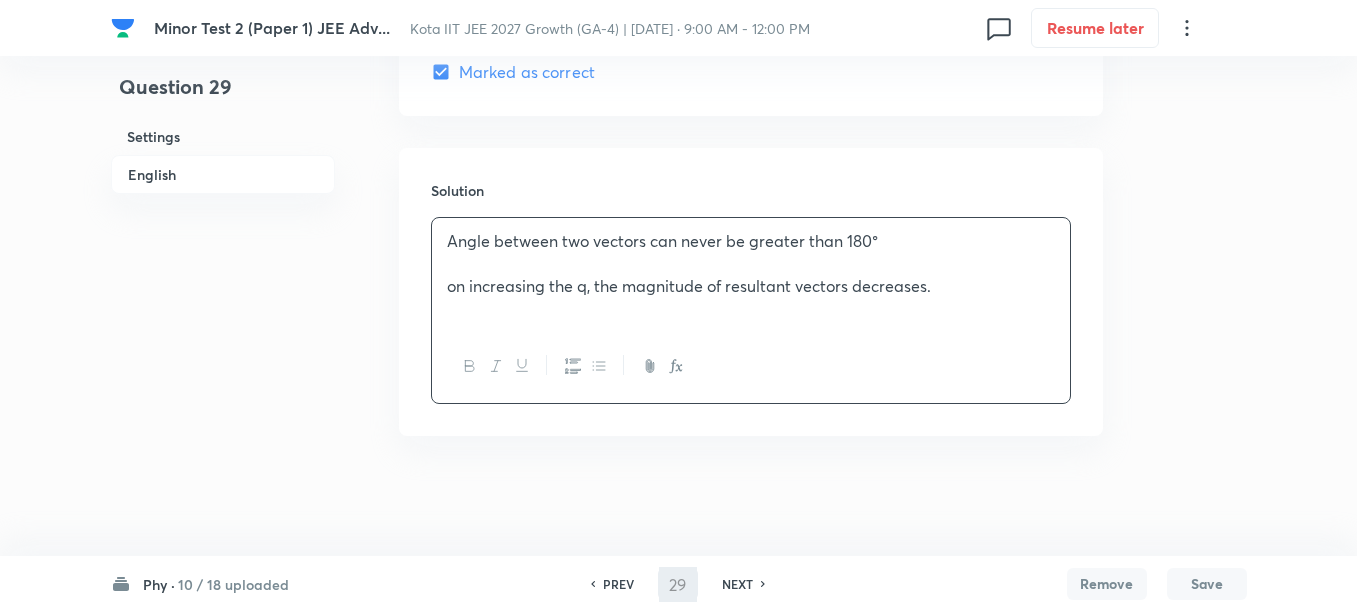 type on "30" 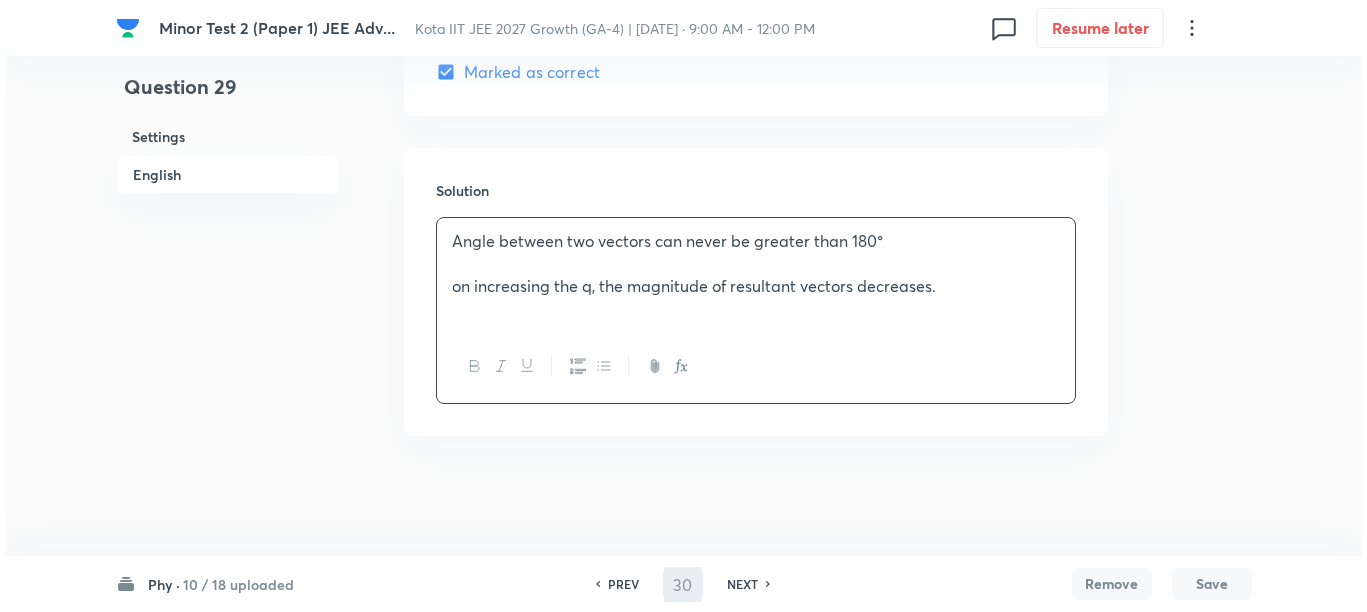 scroll, scrollTop: 0, scrollLeft: 0, axis: both 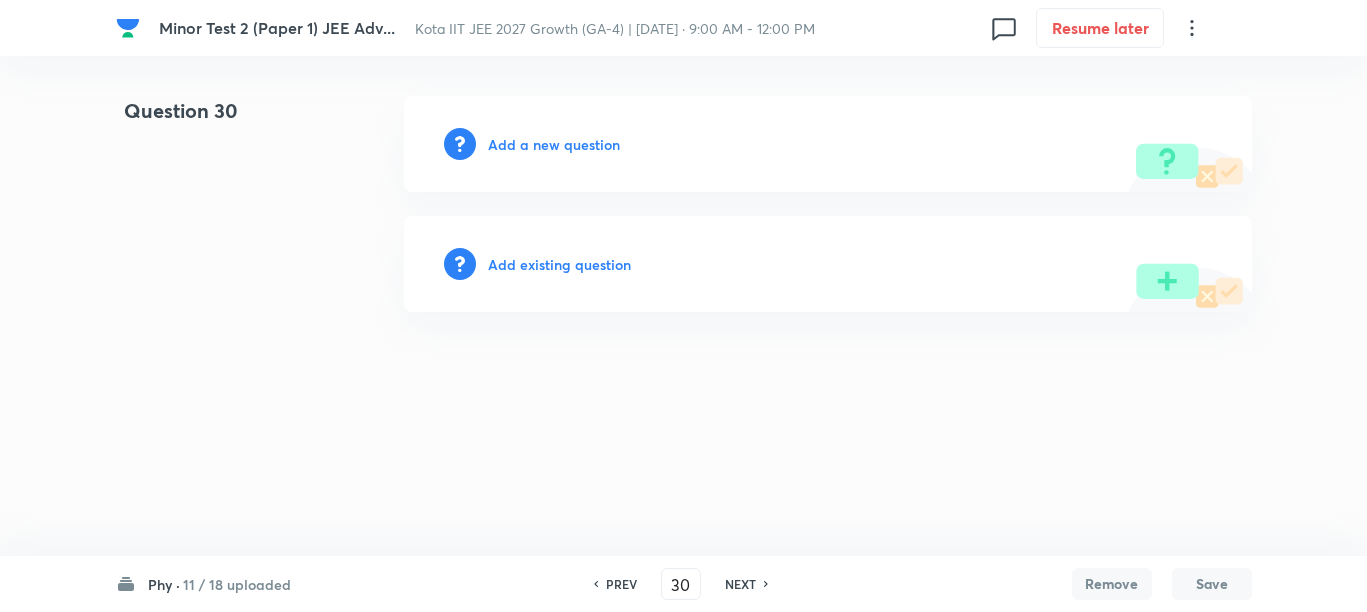 click on "Add a new question" at bounding box center [554, 144] 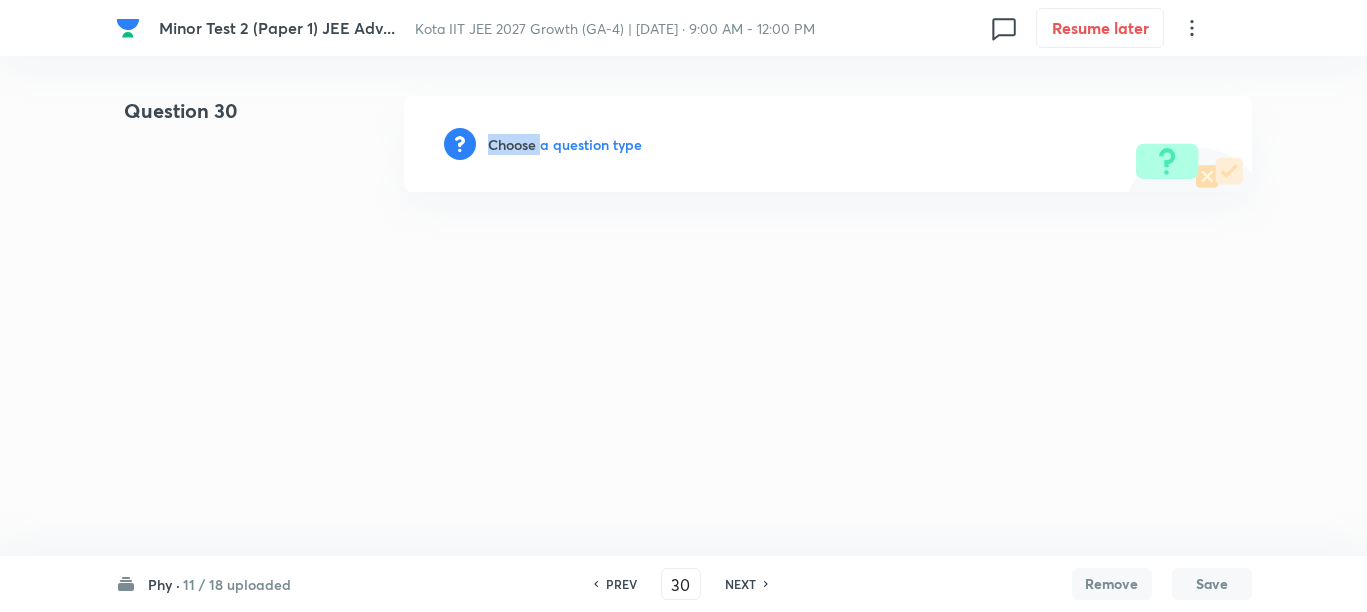 click on "Choose a question type" at bounding box center (565, 144) 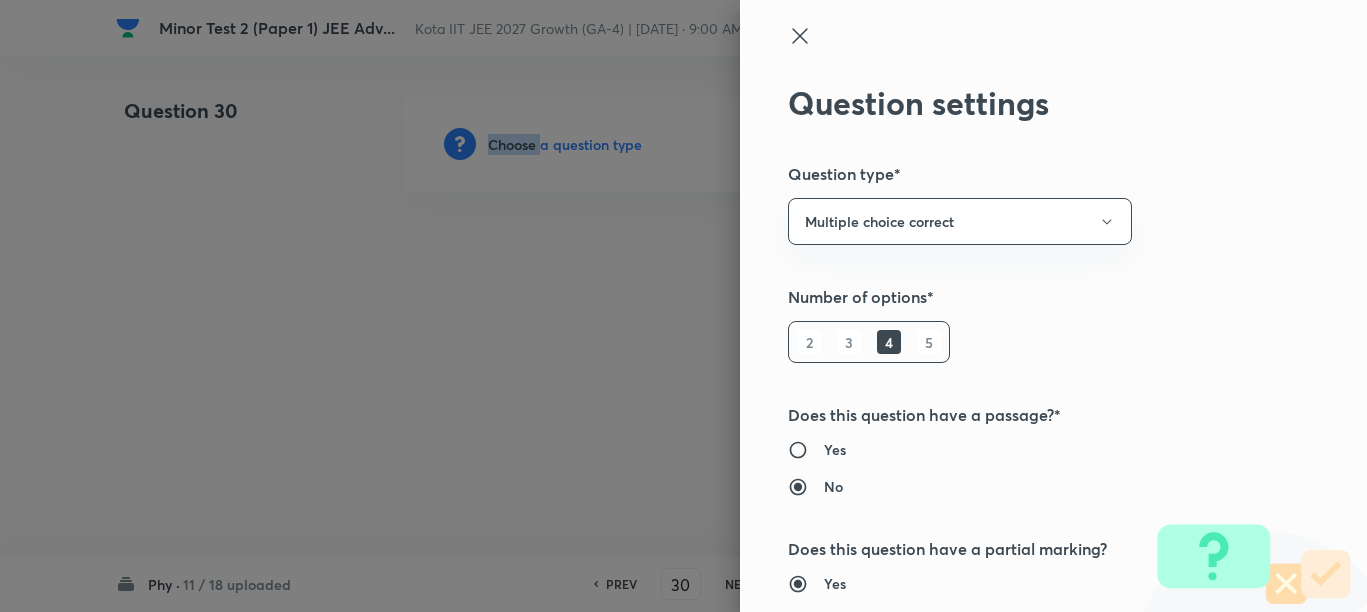 type 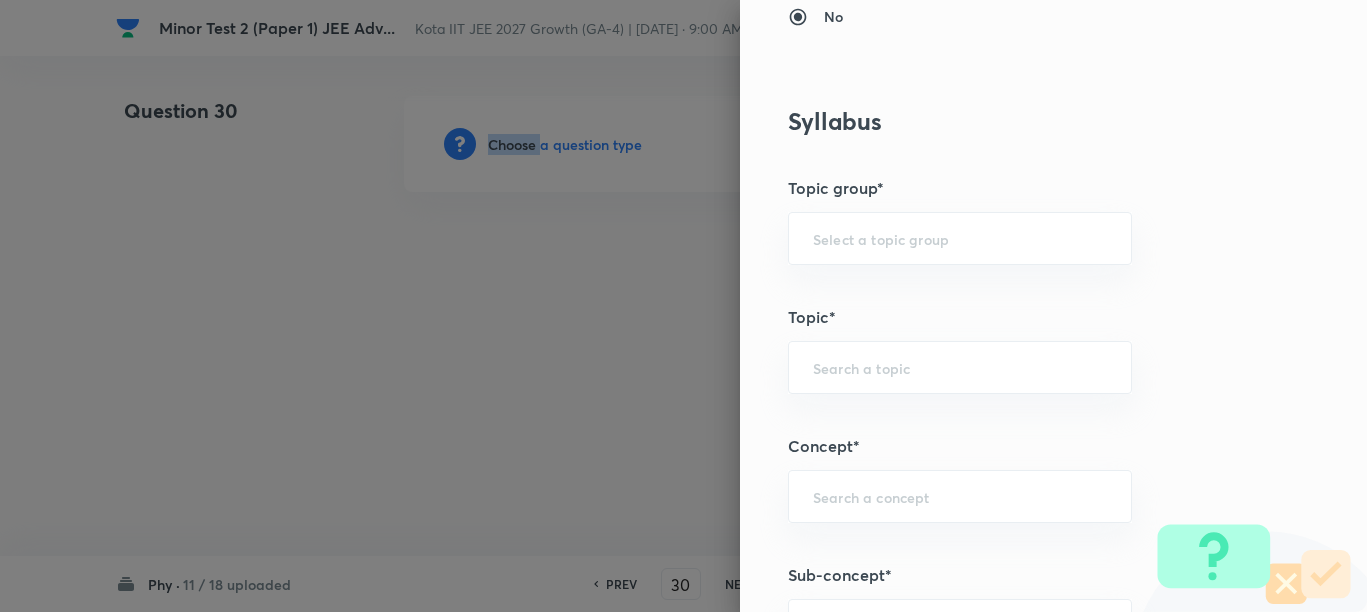 scroll, scrollTop: 1375, scrollLeft: 0, axis: vertical 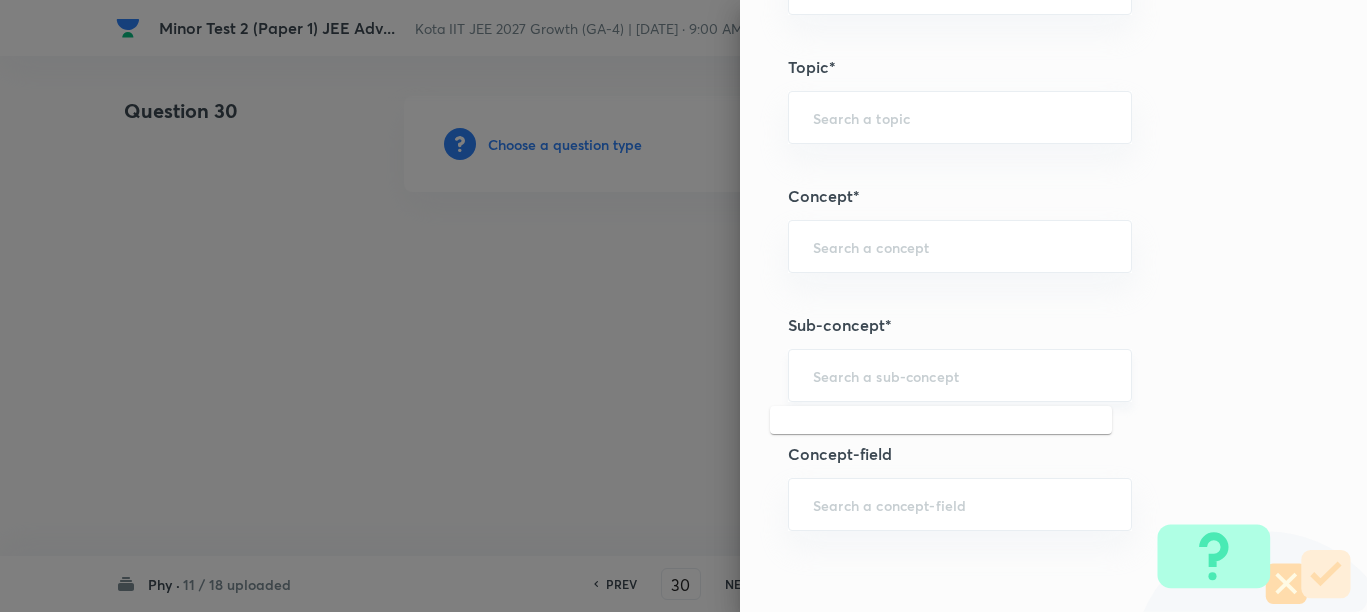 click at bounding box center (960, 375) 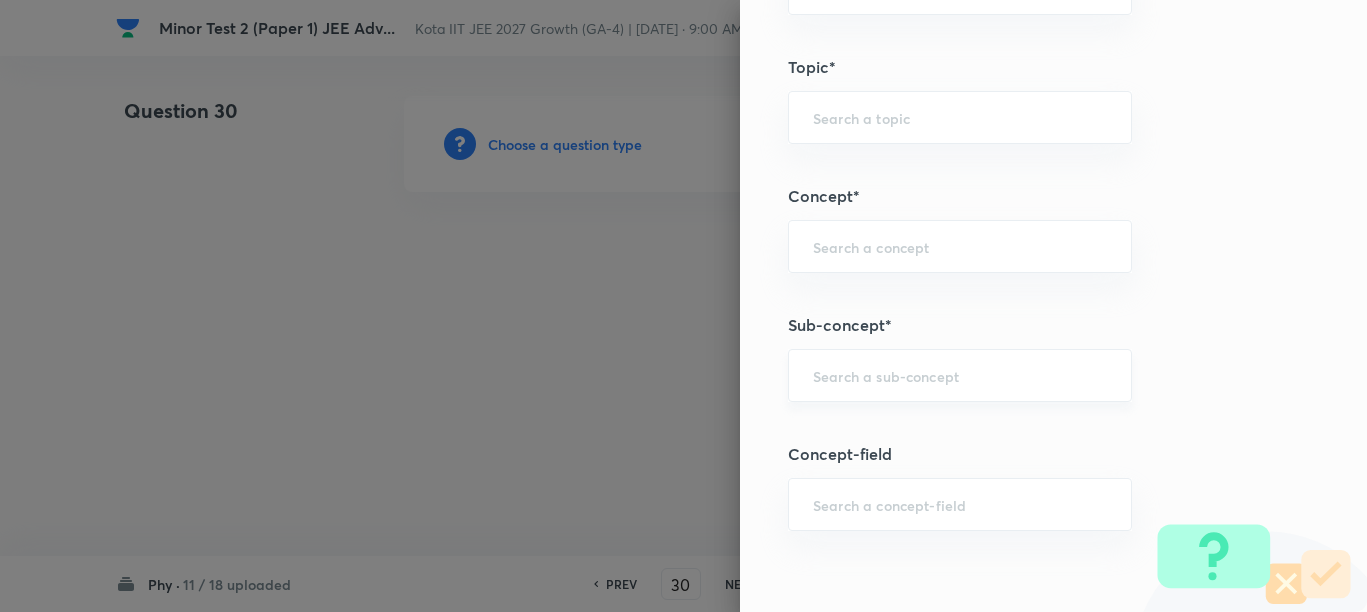 paste on "Representation of Vector" 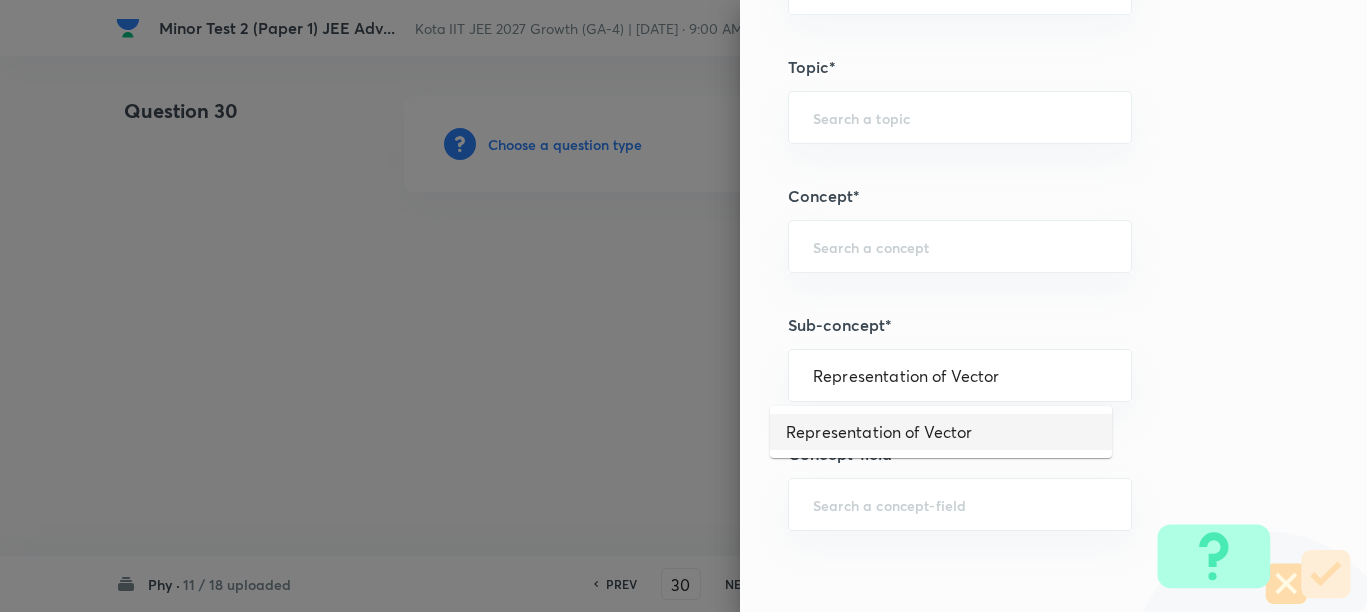 click on "Representation of Vector" at bounding box center (941, 432) 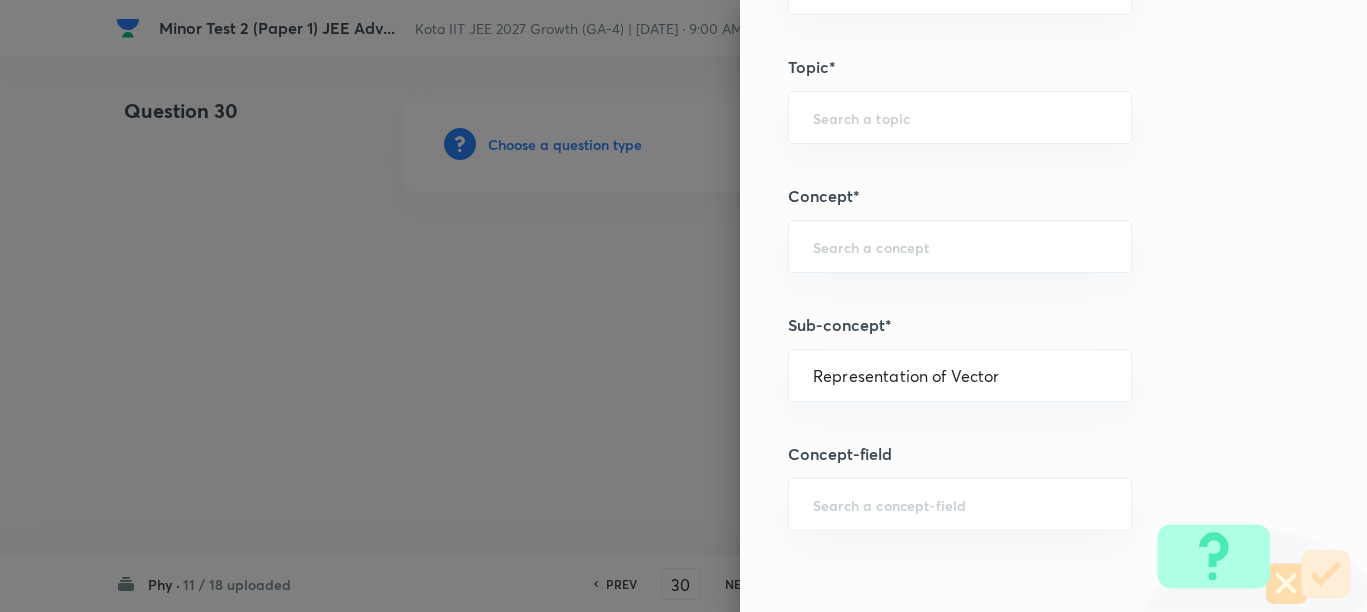 type on "Physics" 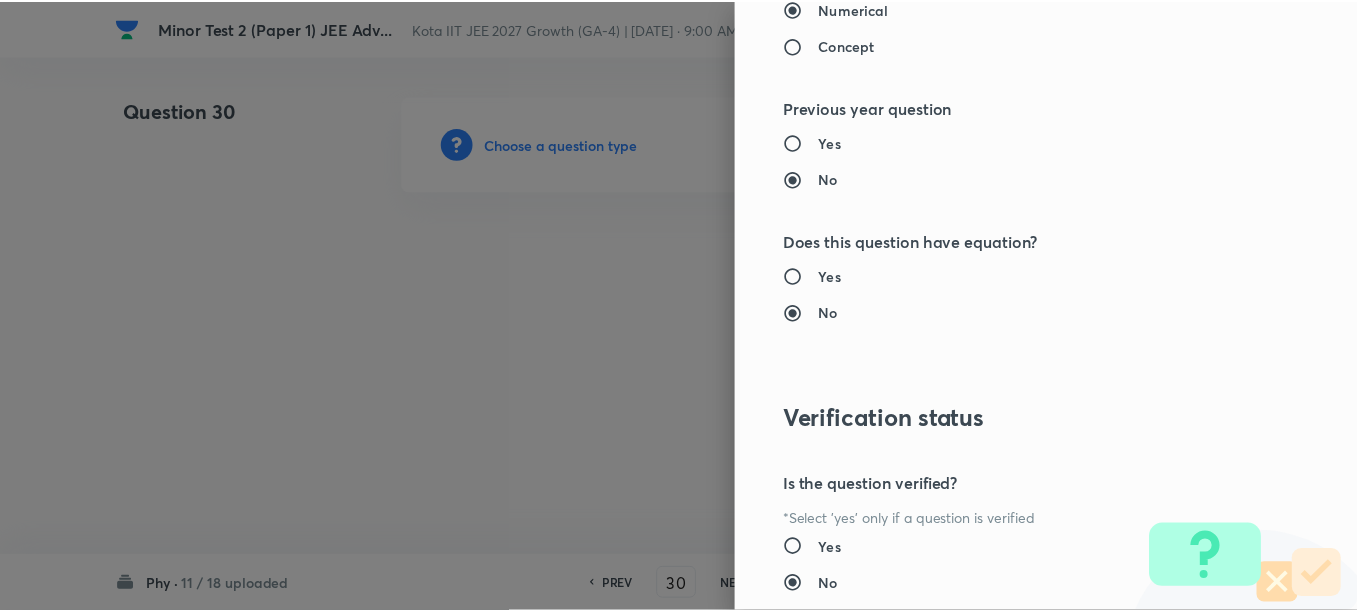 scroll, scrollTop: 2511, scrollLeft: 0, axis: vertical 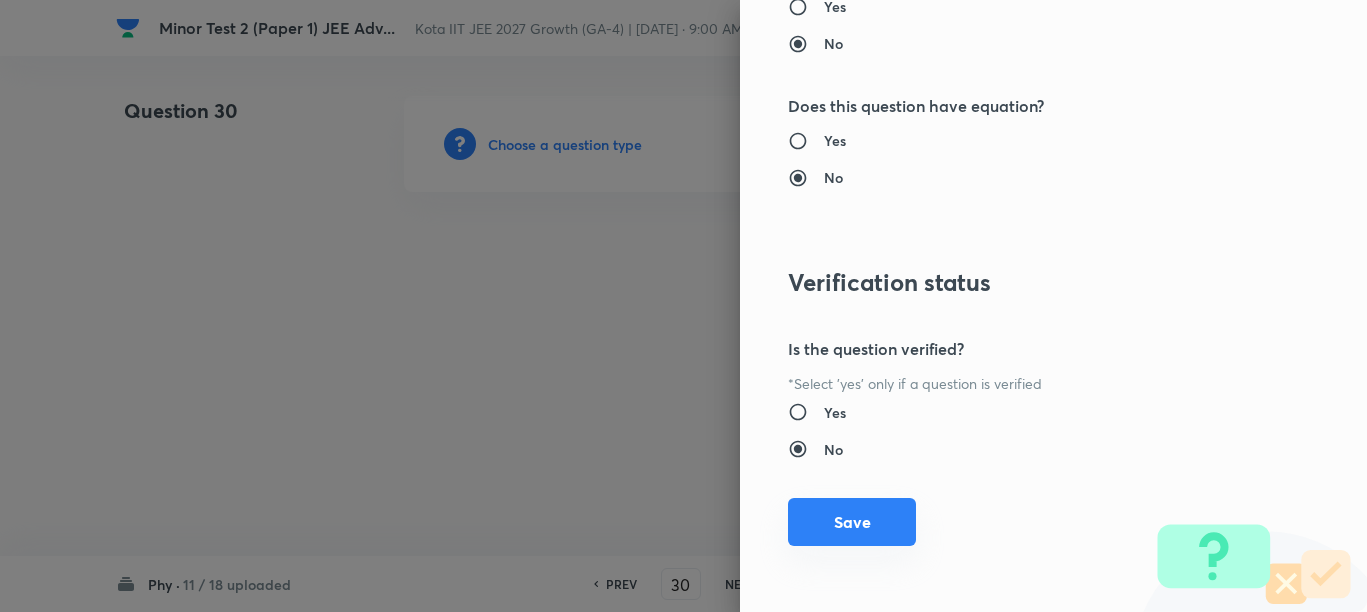 click on "Save" at bounding box center (852, 522) 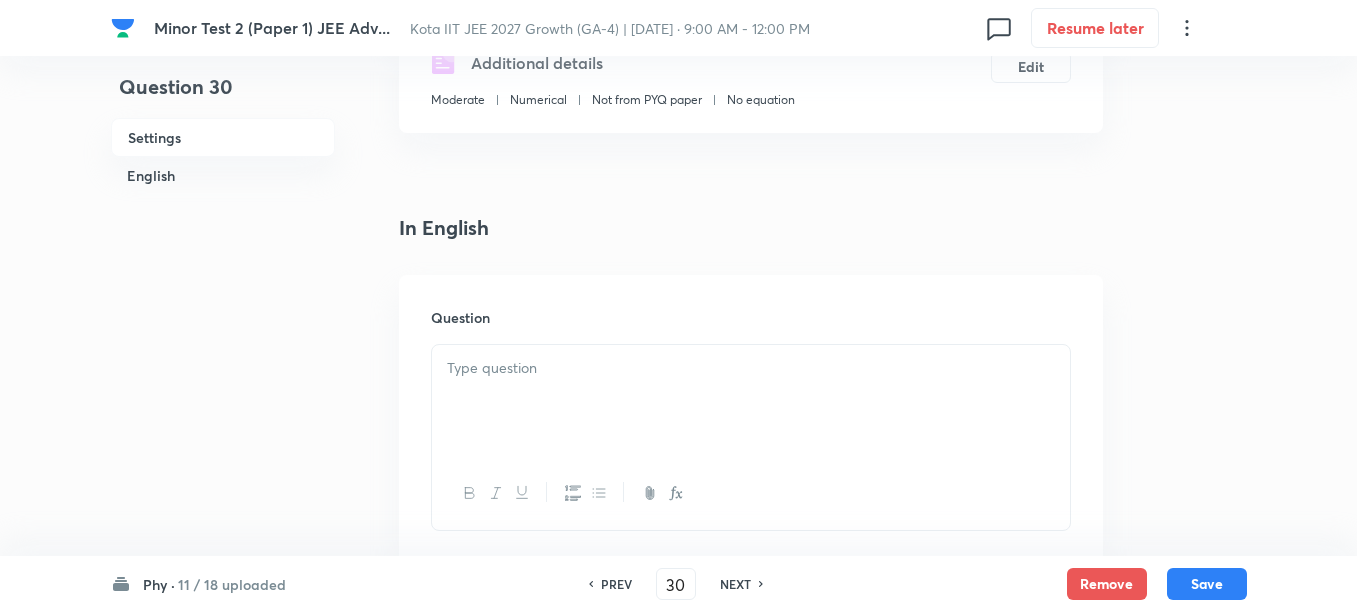 click at bounding box center [751, 368] 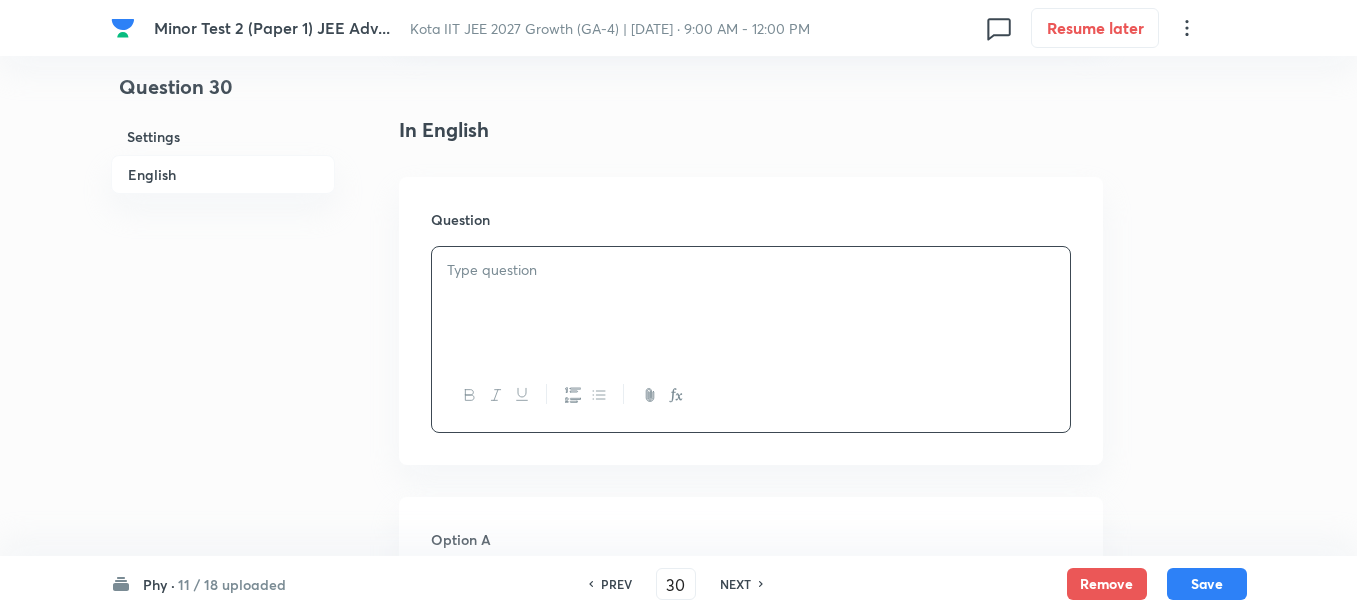 scroll, scrollTop: 625, scrollLeft: 0, axis: vertical 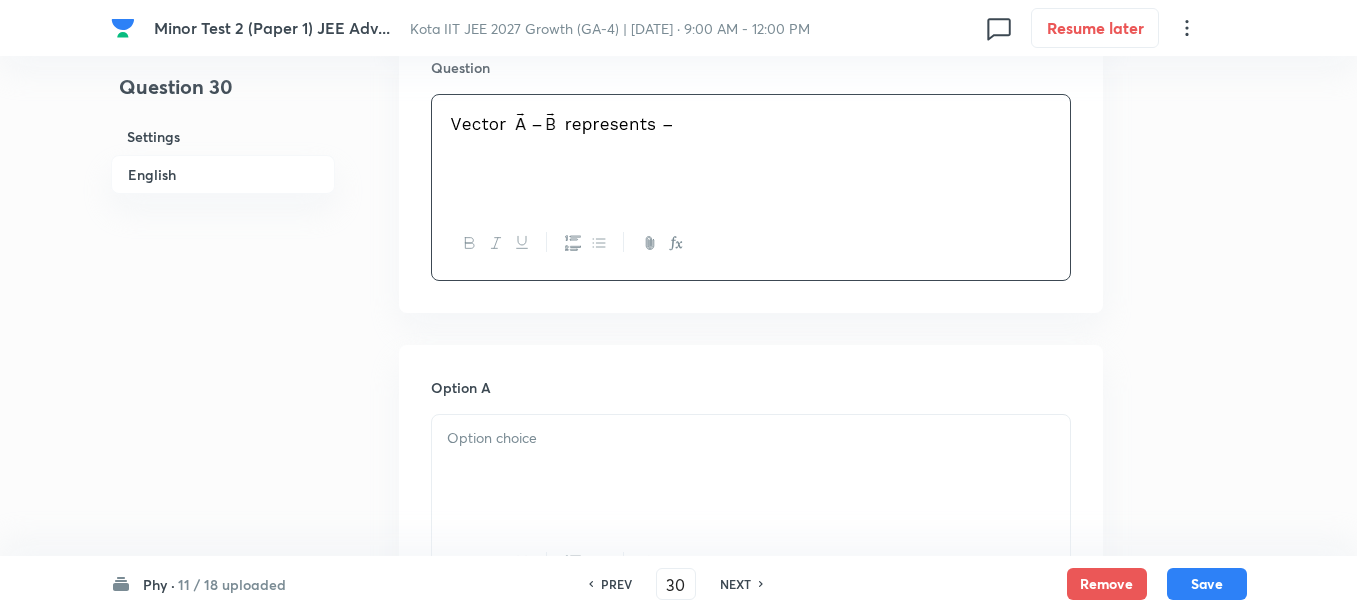 click at bounding box center [751, 438] 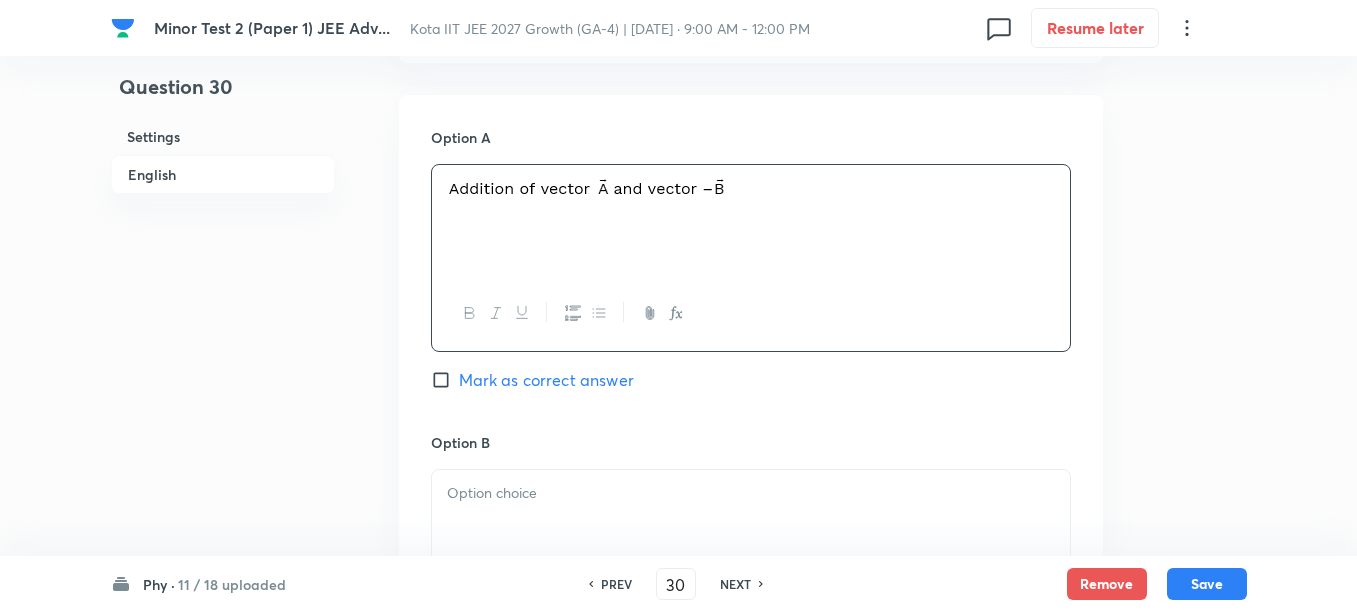 scroll, scrollTop: 1000, scrollLeft: 0, axis: vertical 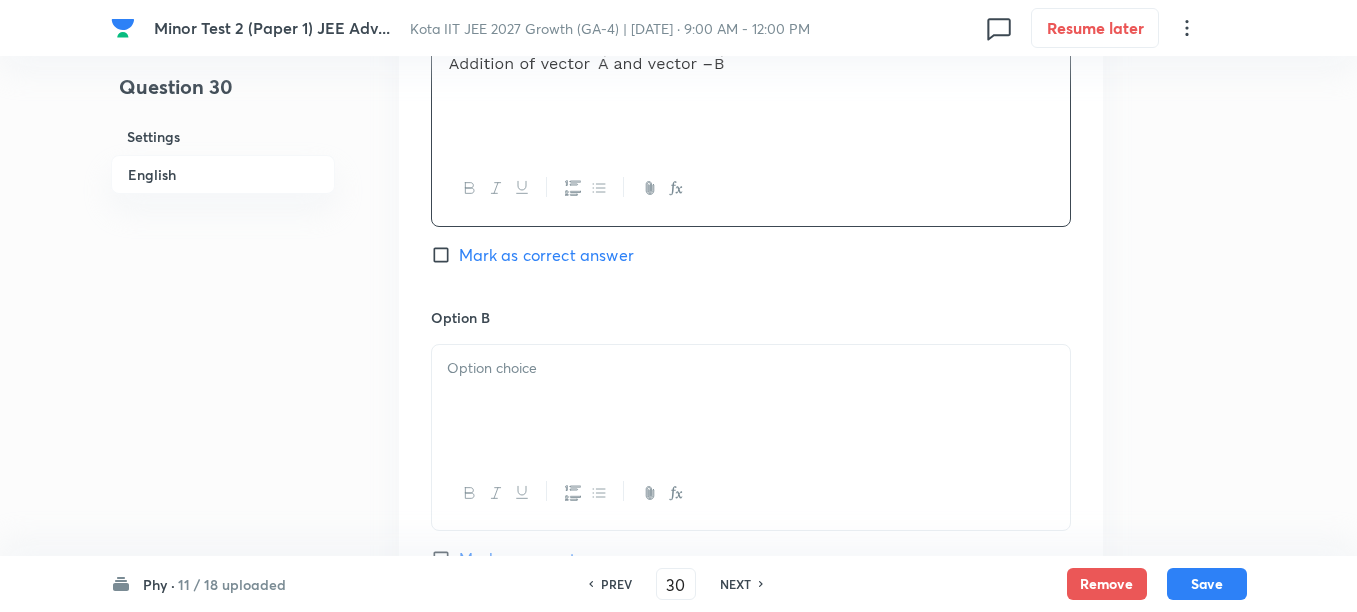 click at bounding box center (751, 368) 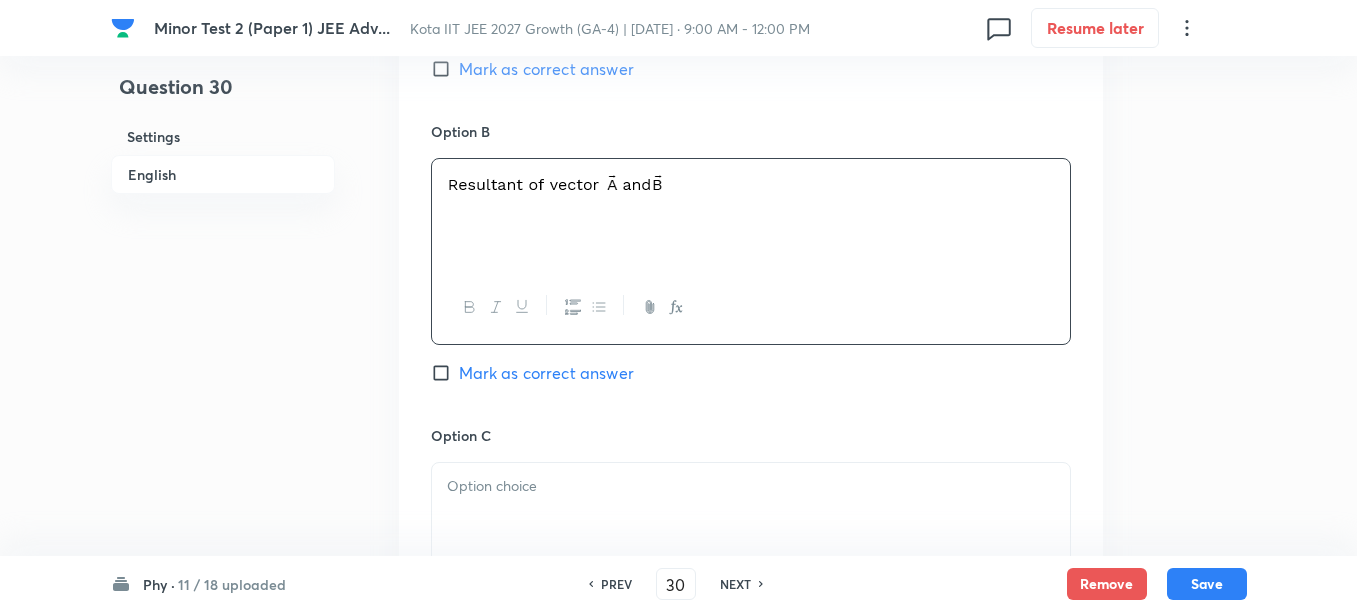 scroll, scrollTop: 1250, scrollLeft: 0, axis: vertical 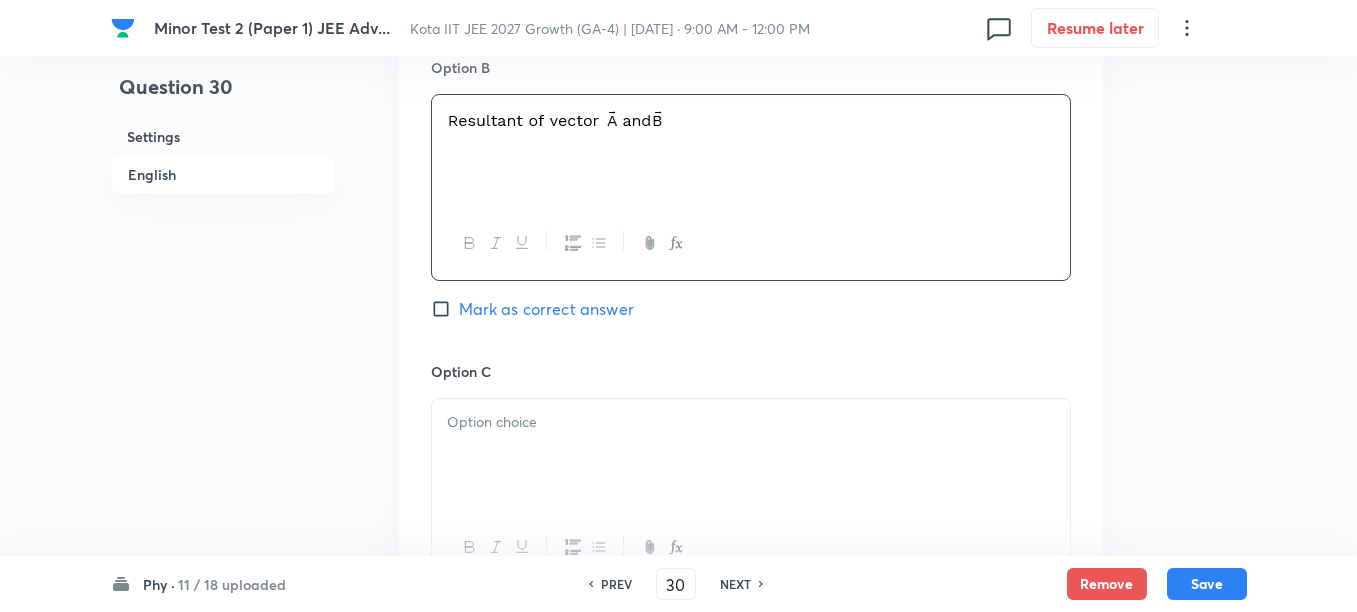 click at bounding box center [751, 455] 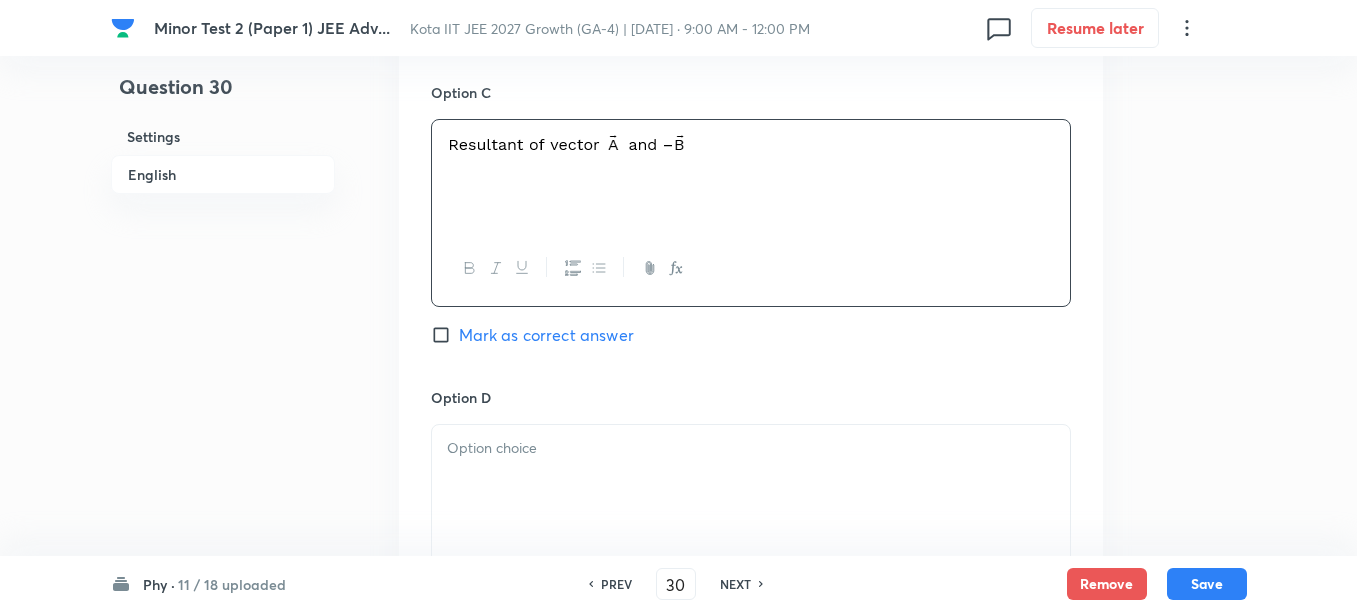 scroll, scrollTop: 1625, scrollLeft: 0, axis: vertical 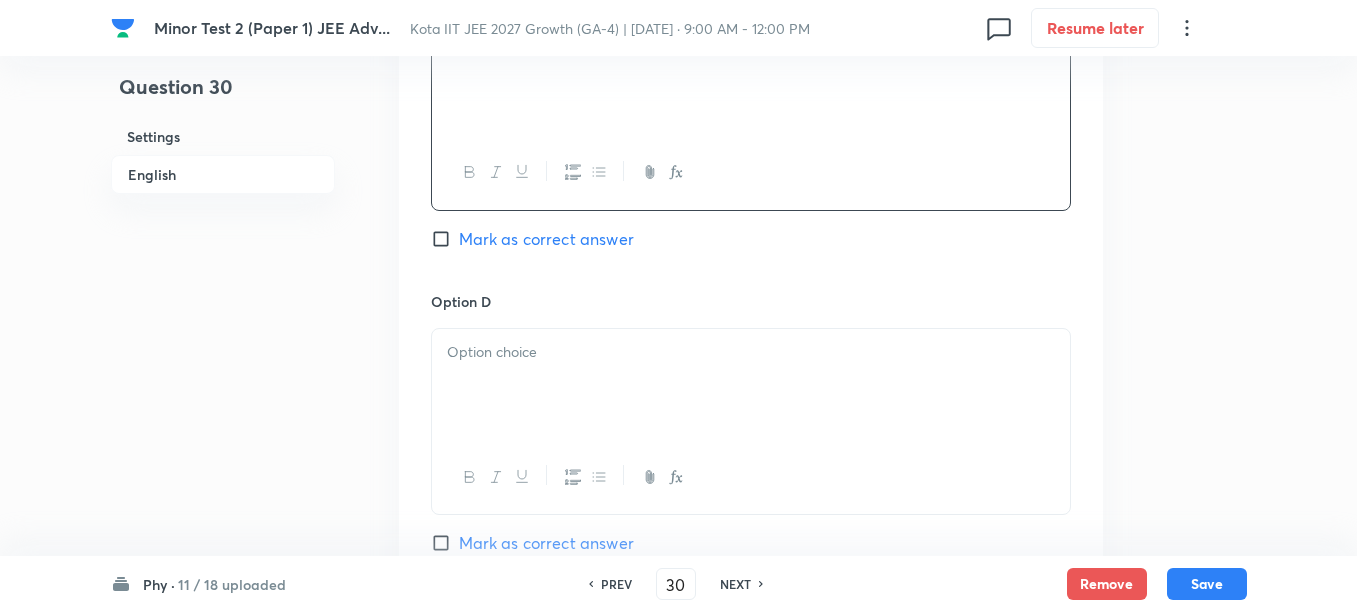 click at bounding box center (751, 385) 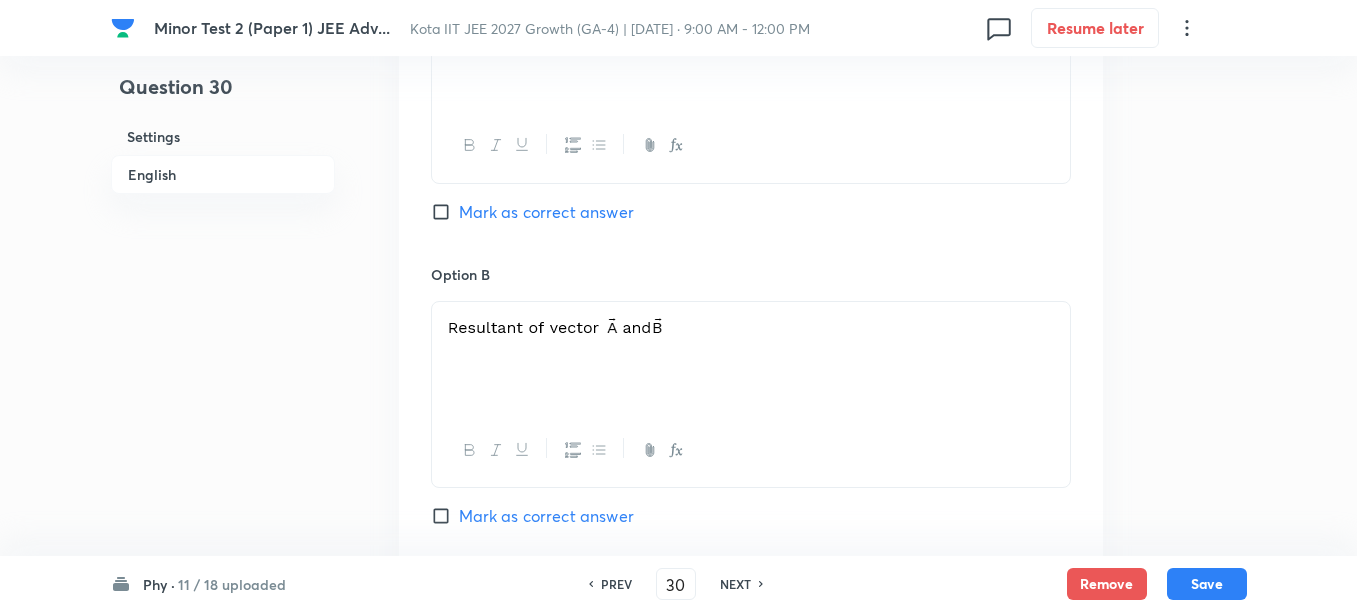 scroll, scrollTop: 1000, scrollLeft: 0, axis: vertical 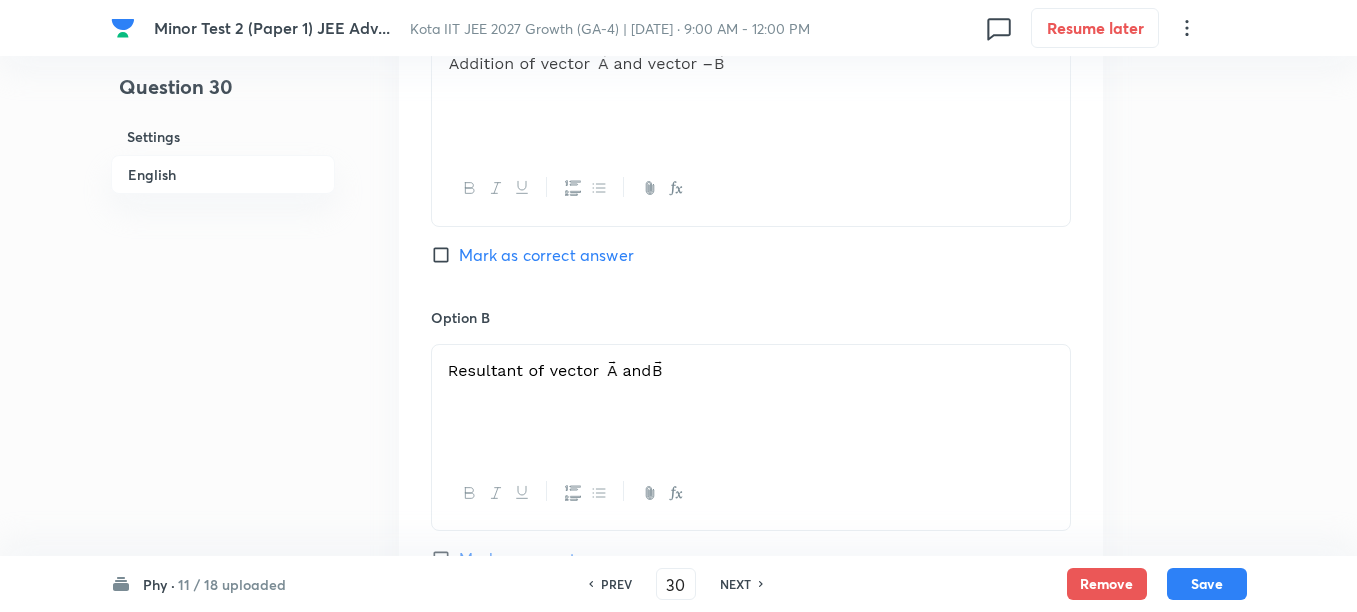 click on "Mark as correct answer" at bounding box center [546, 255] 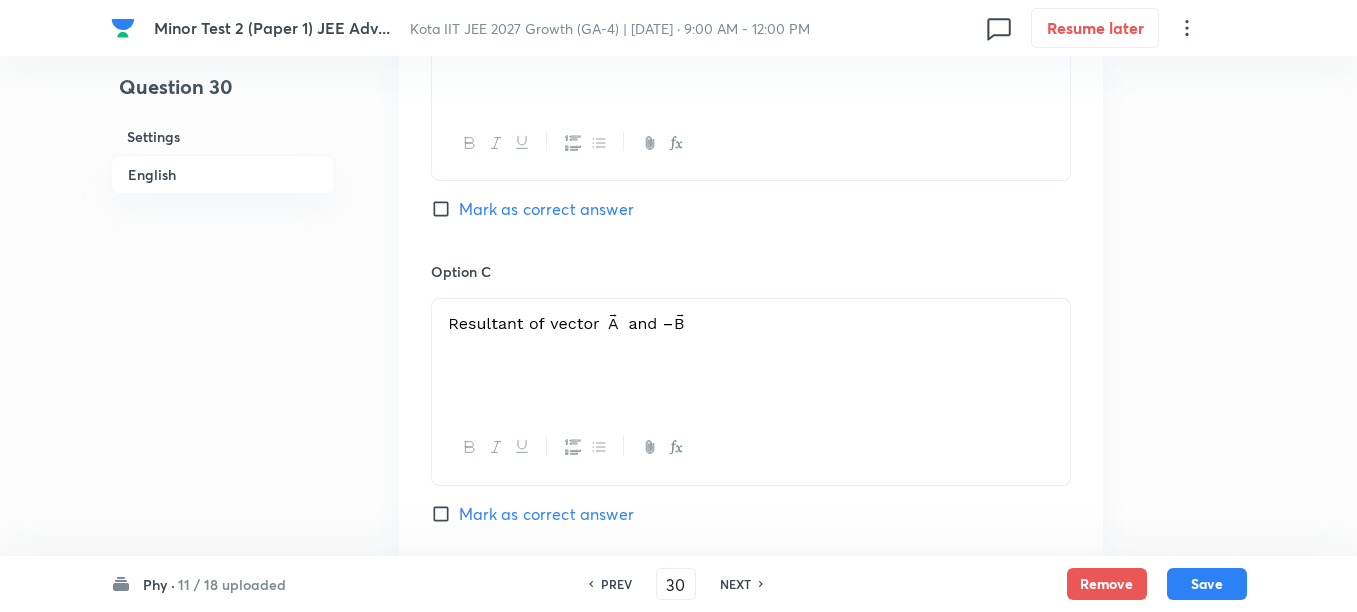 scroll, scrollTop: 1500, scrollLeft: 0, axis: vertical 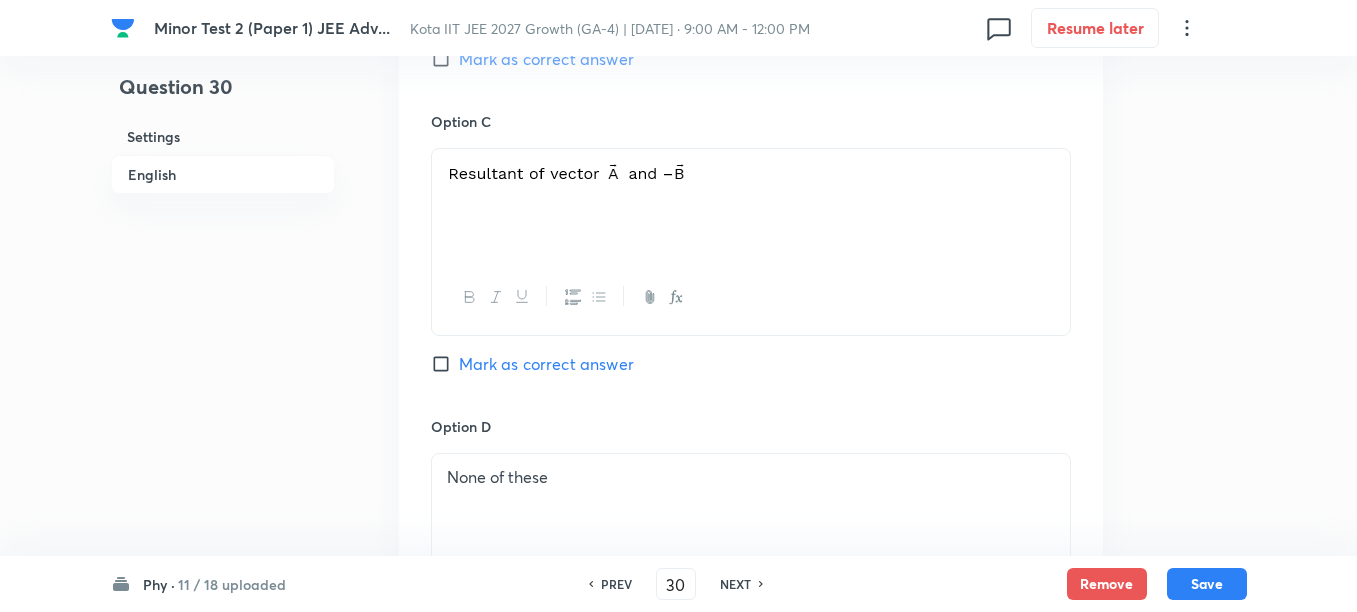 click on "Mark as correct answer" at bounding box center [546, 364] 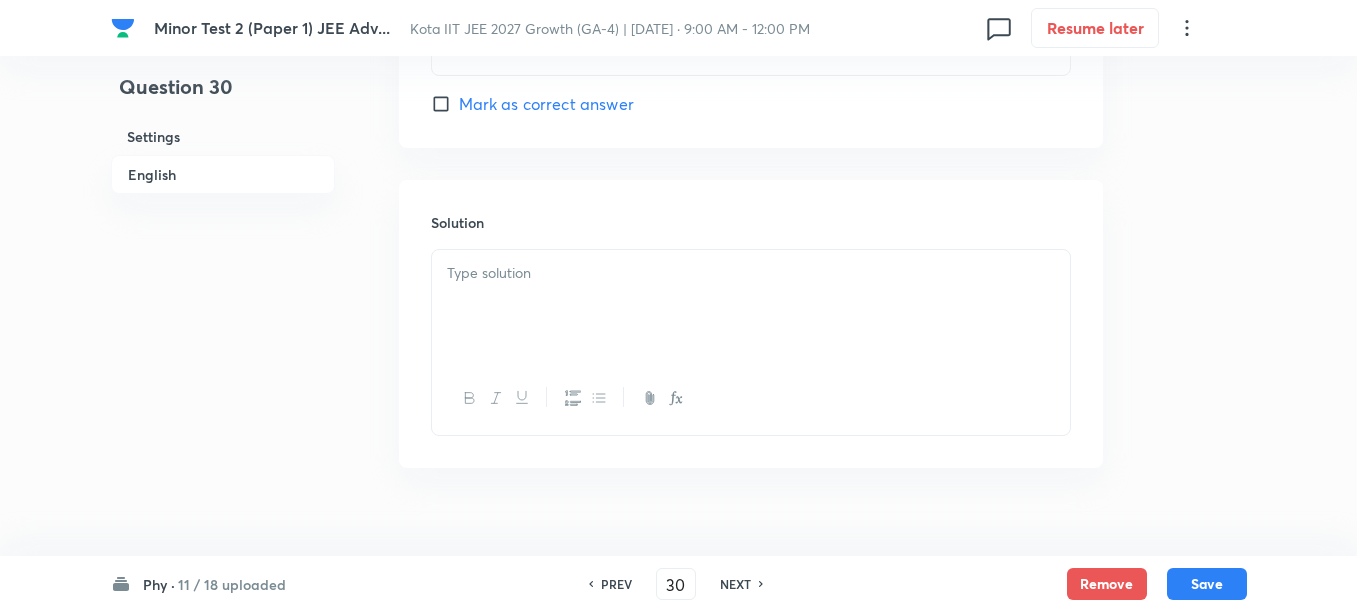 scroll, scrollTop: 2096, scrollLeft: 0, axis: vertical 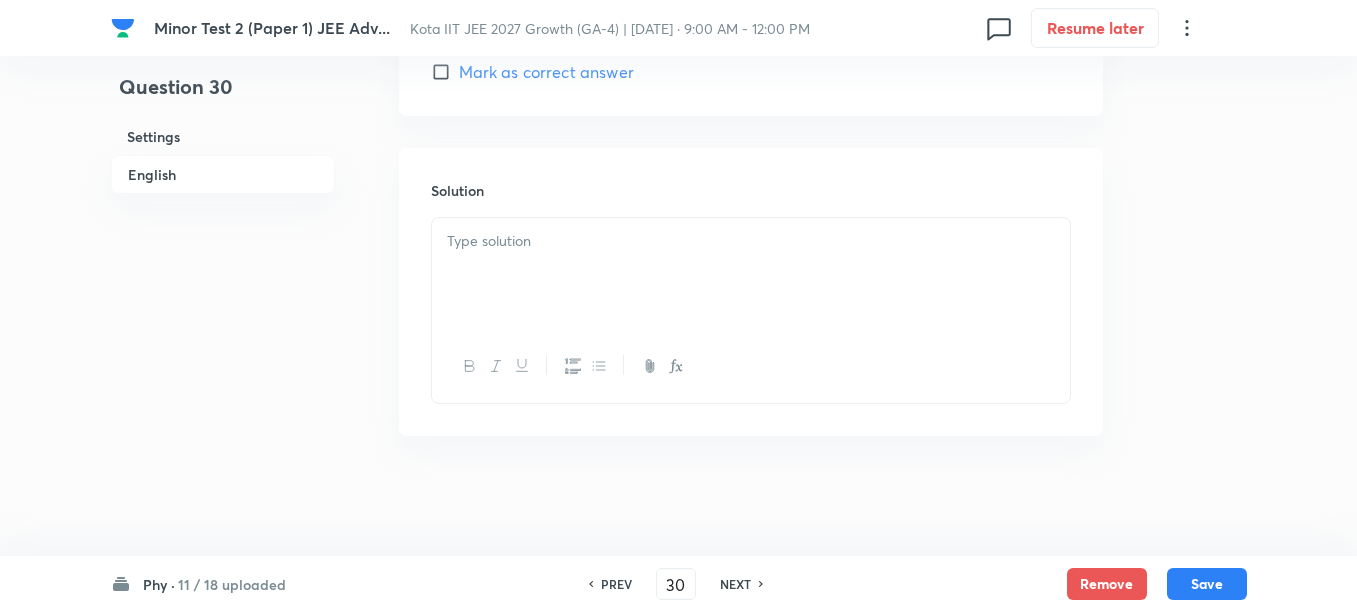 click at bounding box center (751, 274) 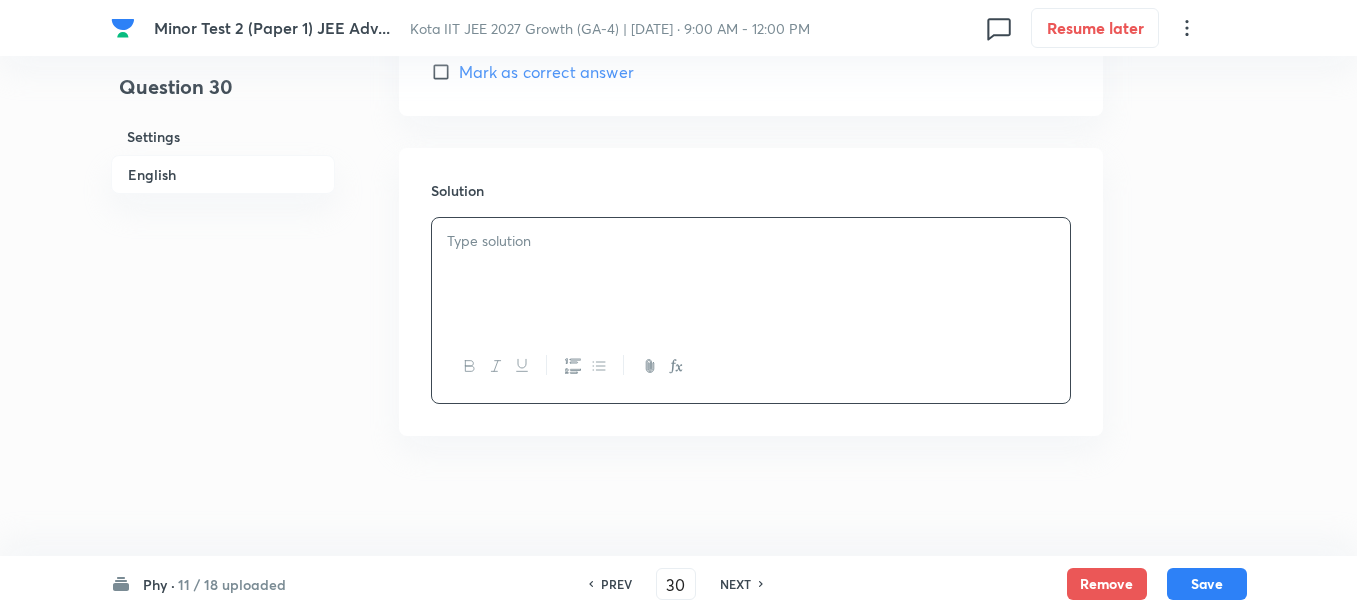 type 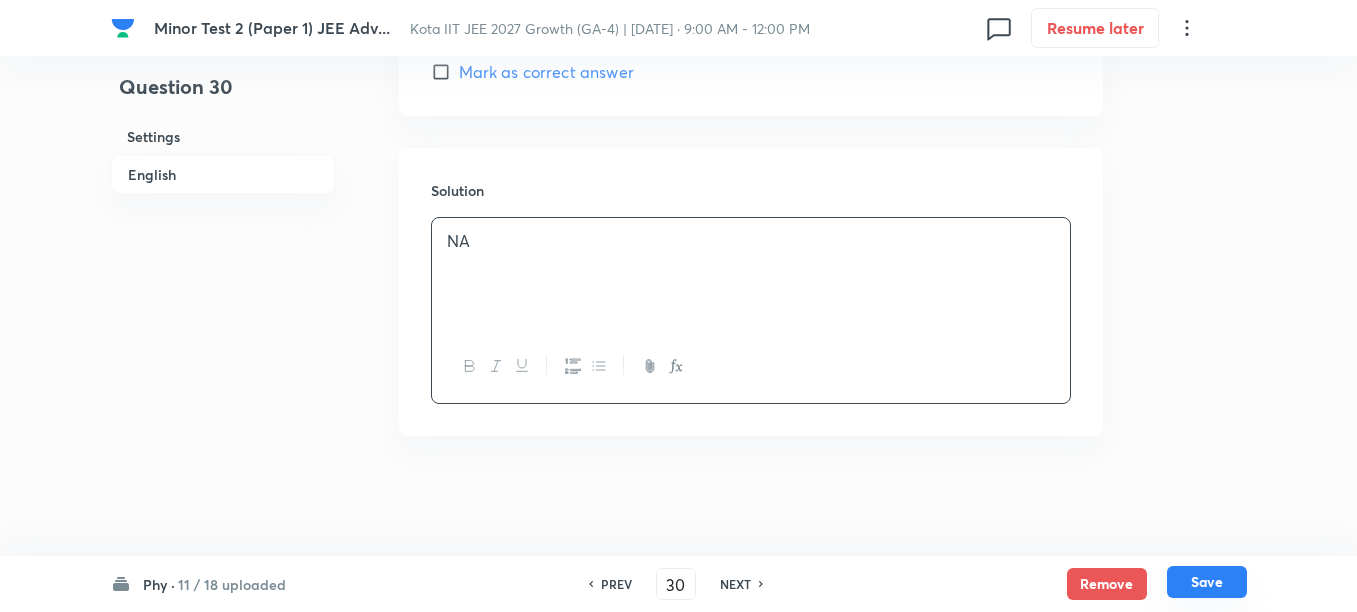 click on "Save" at bounding box center (1207, 582) 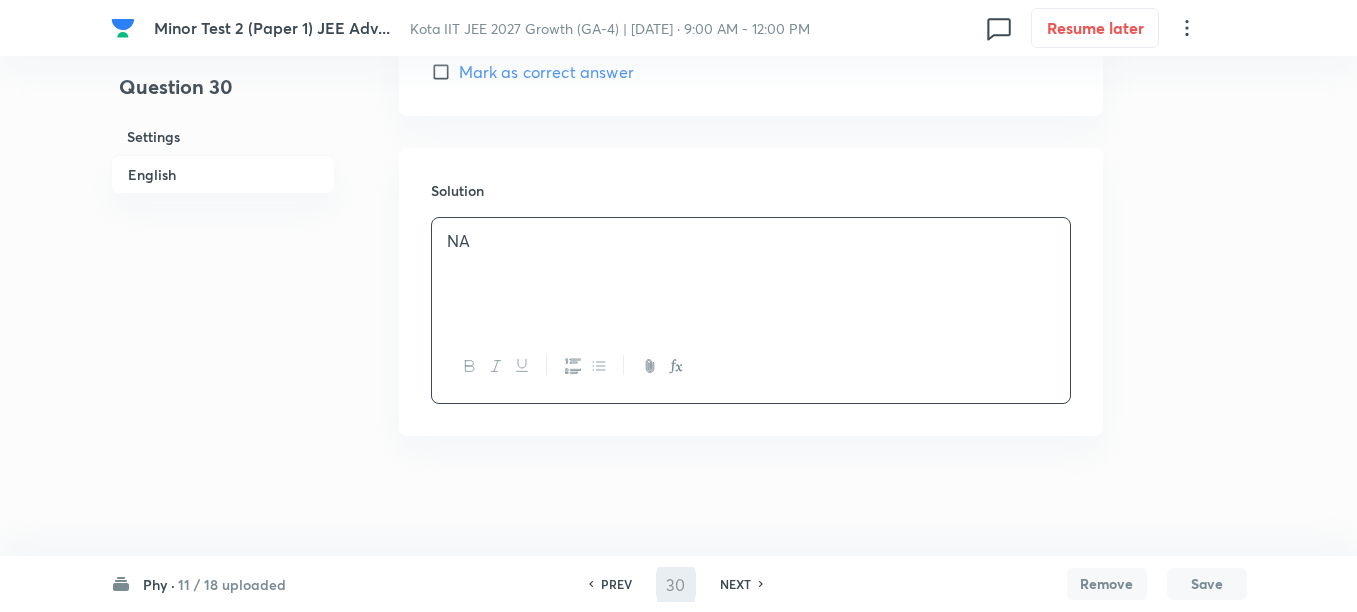 type on "31" 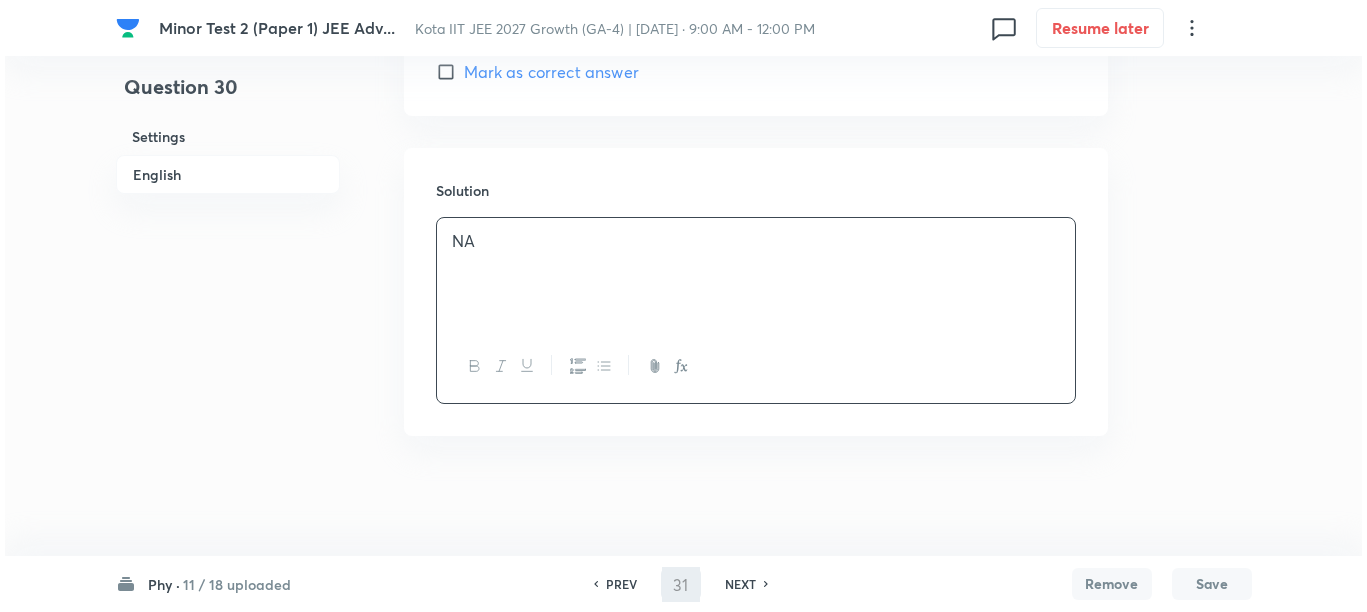 scroll, scrollTop: 0, scrollLeft: 0, axis: both 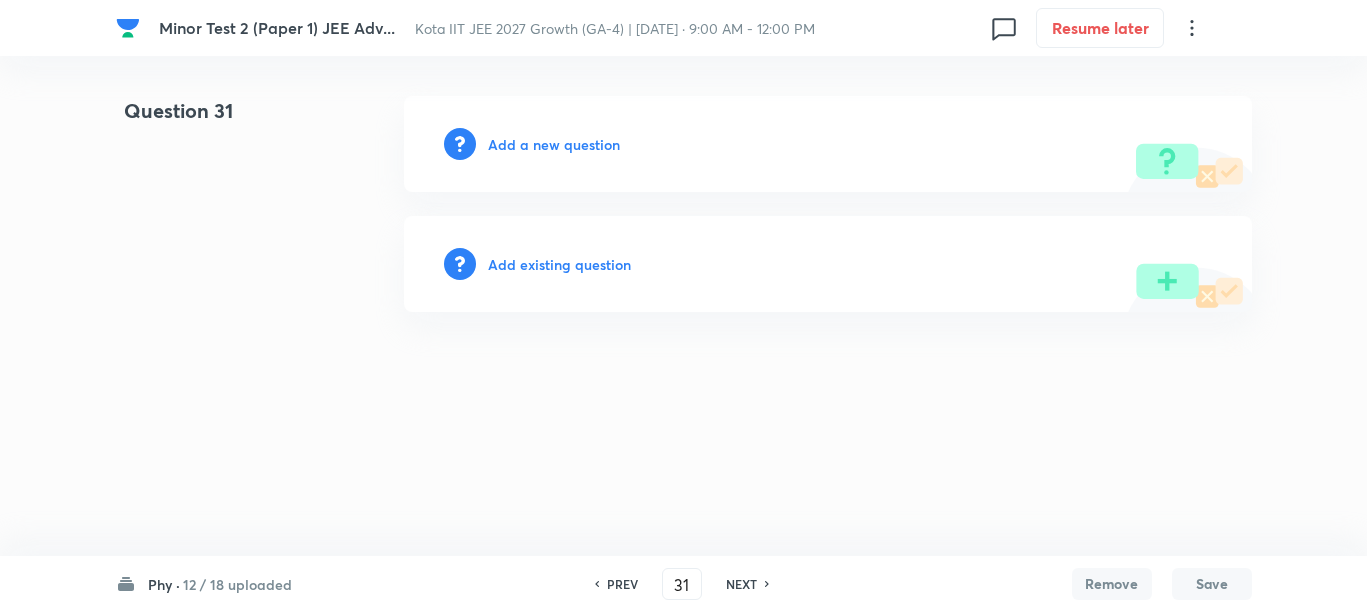 click on "Add a new question" at bounding box center [554, 144] 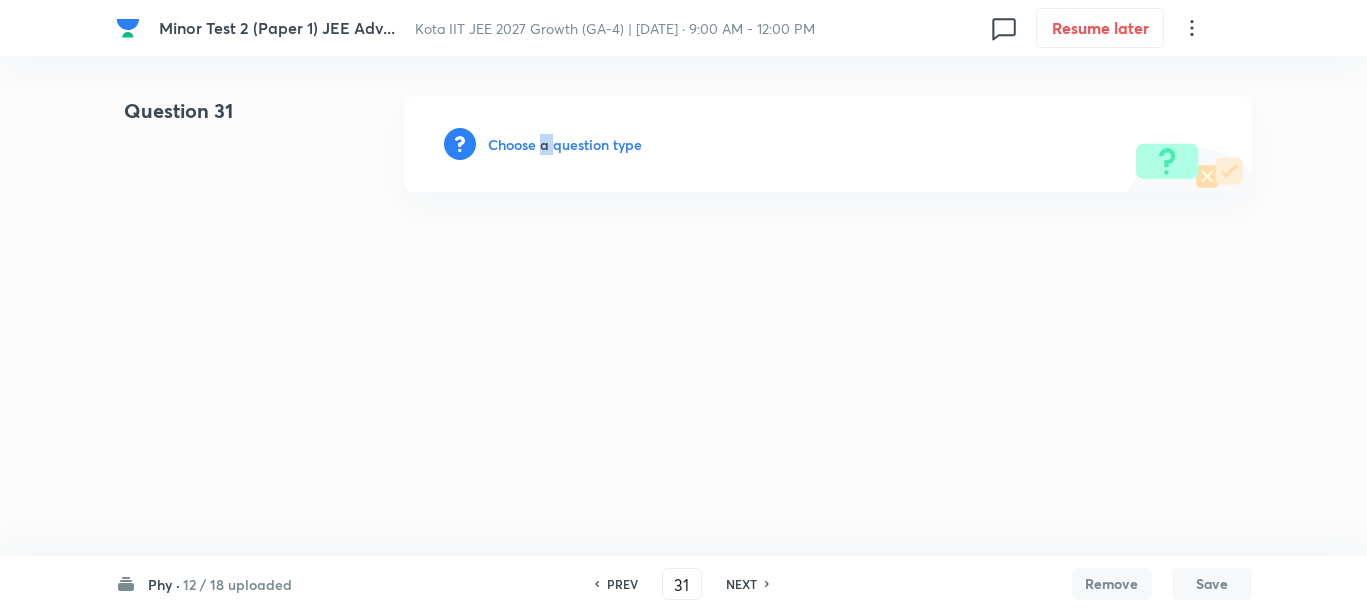 click on "Choose a question type" at bounding box center [565, 144] 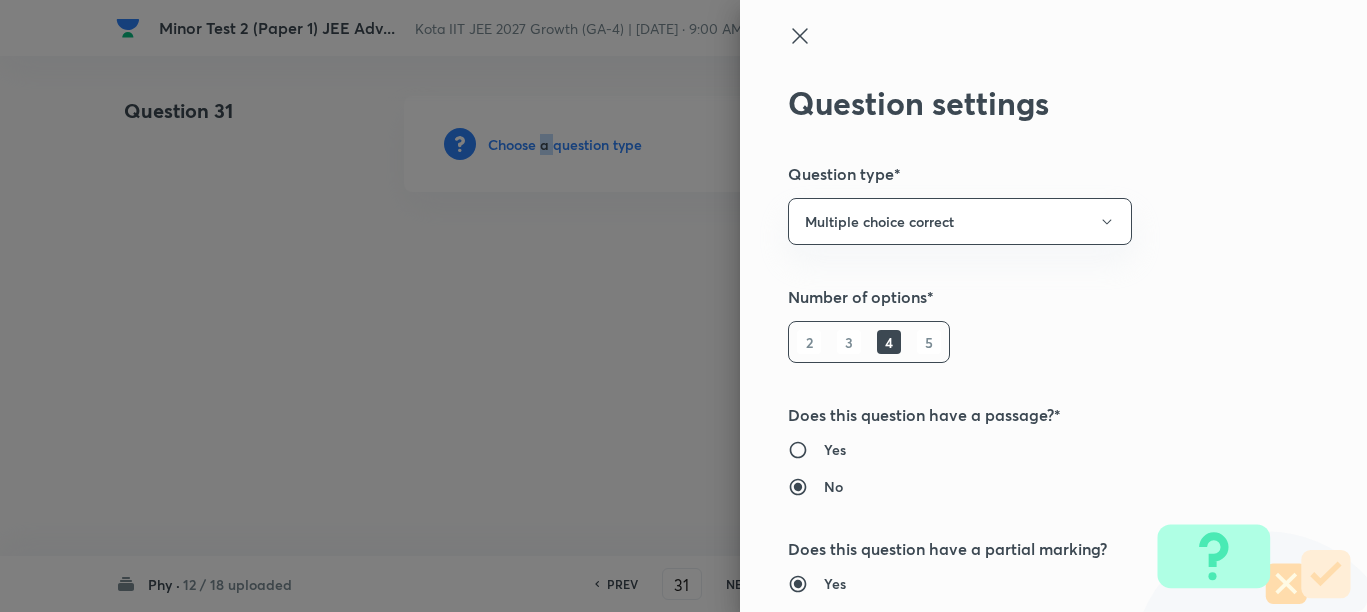type on "Physics" 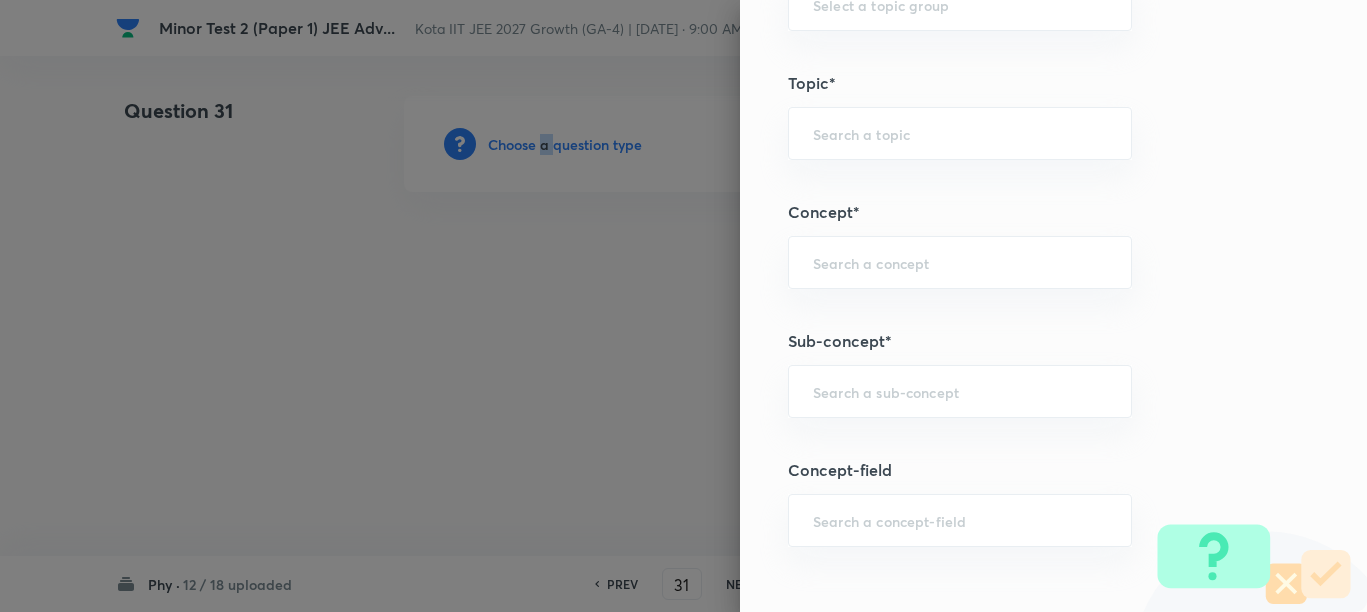 scroll, scrollTop: 1375, scrollLeft: 0, axis: vertical 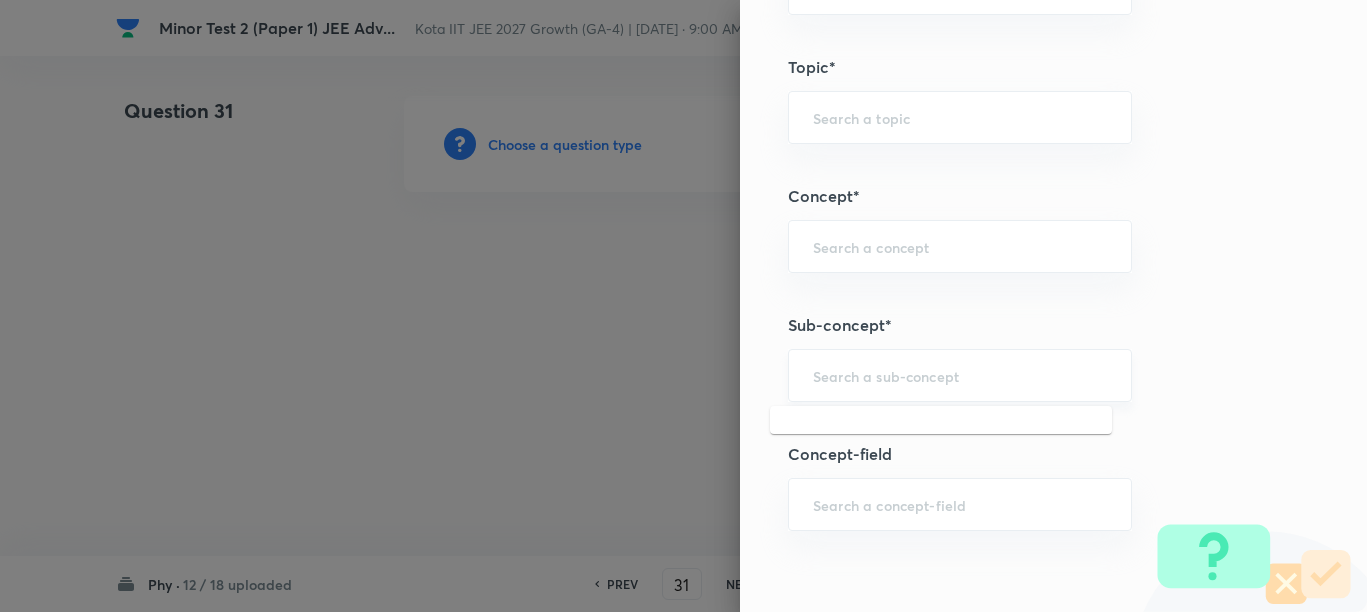 click at bounding box center [960, 375] 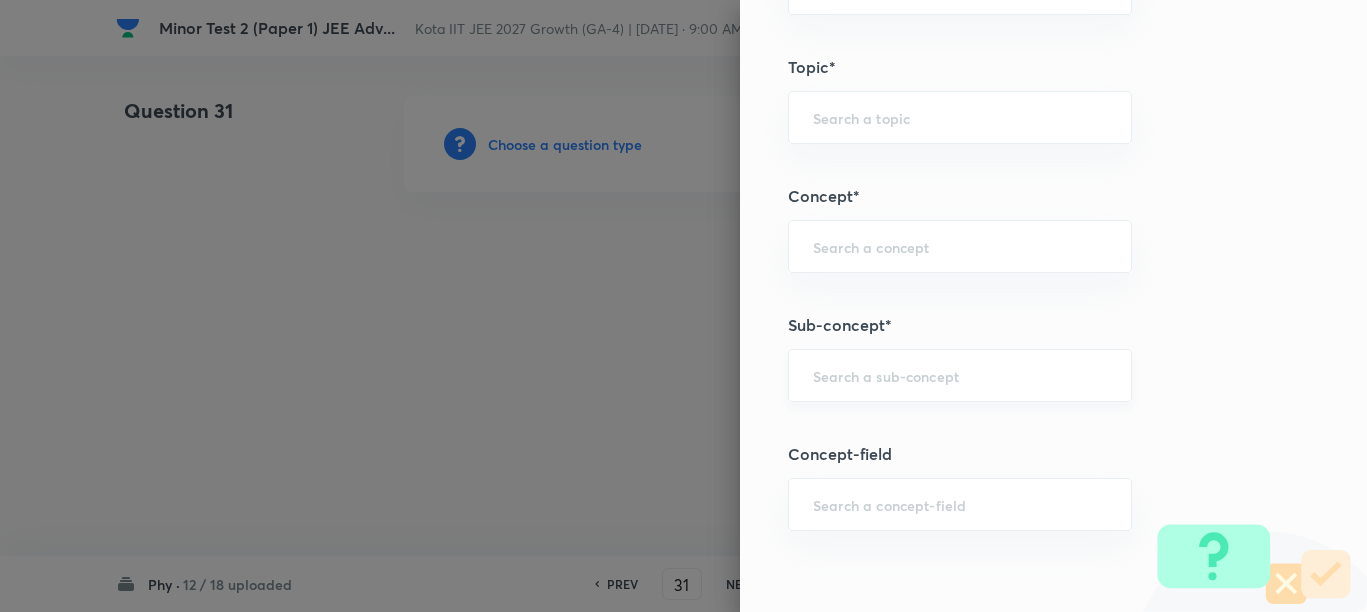 paste on "Representation of Vector" 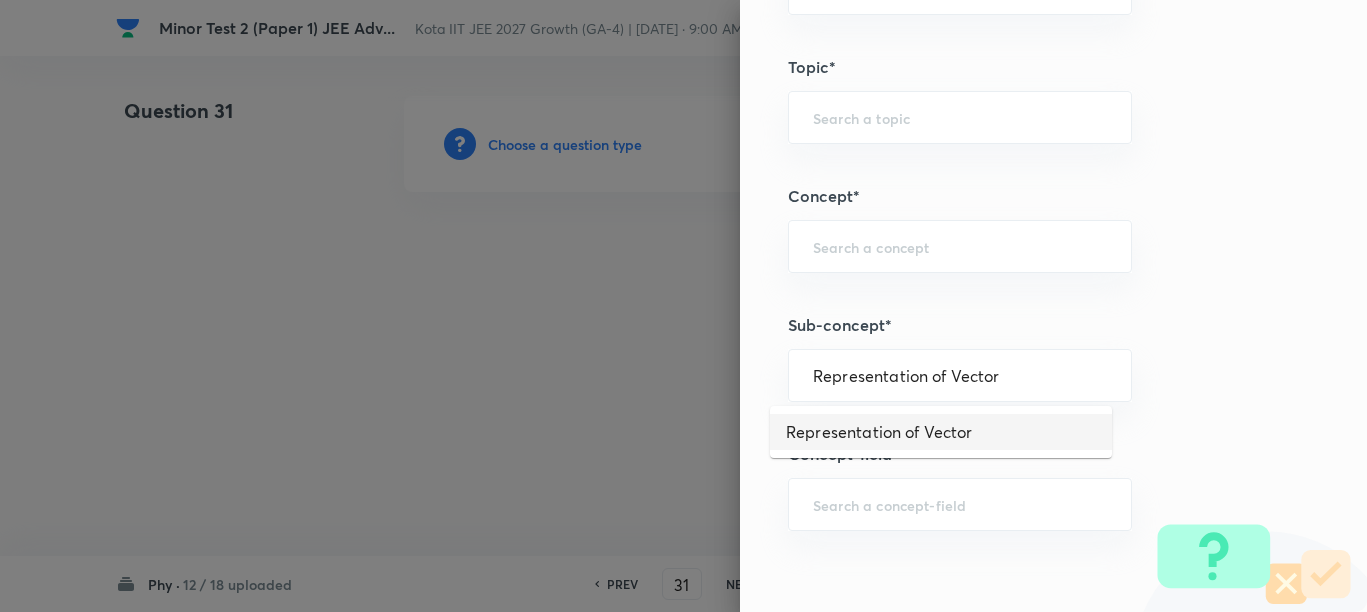 click on "Representation of Vector" at bounding box center (941, 432) 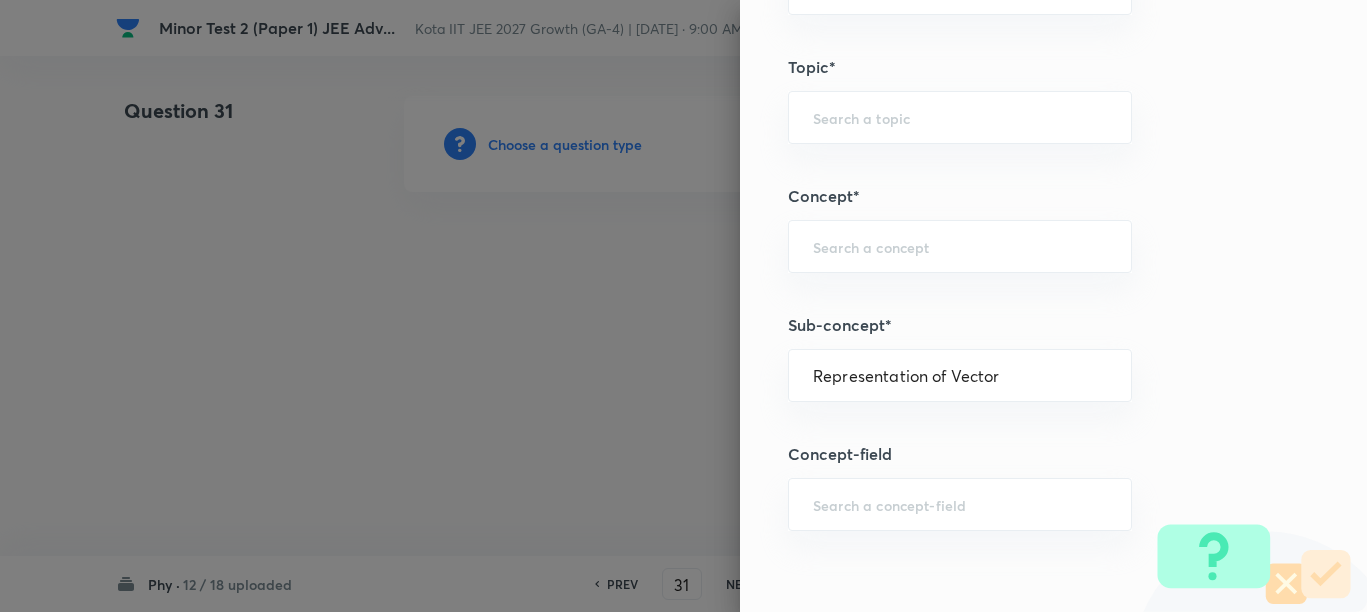 type on "Physics" 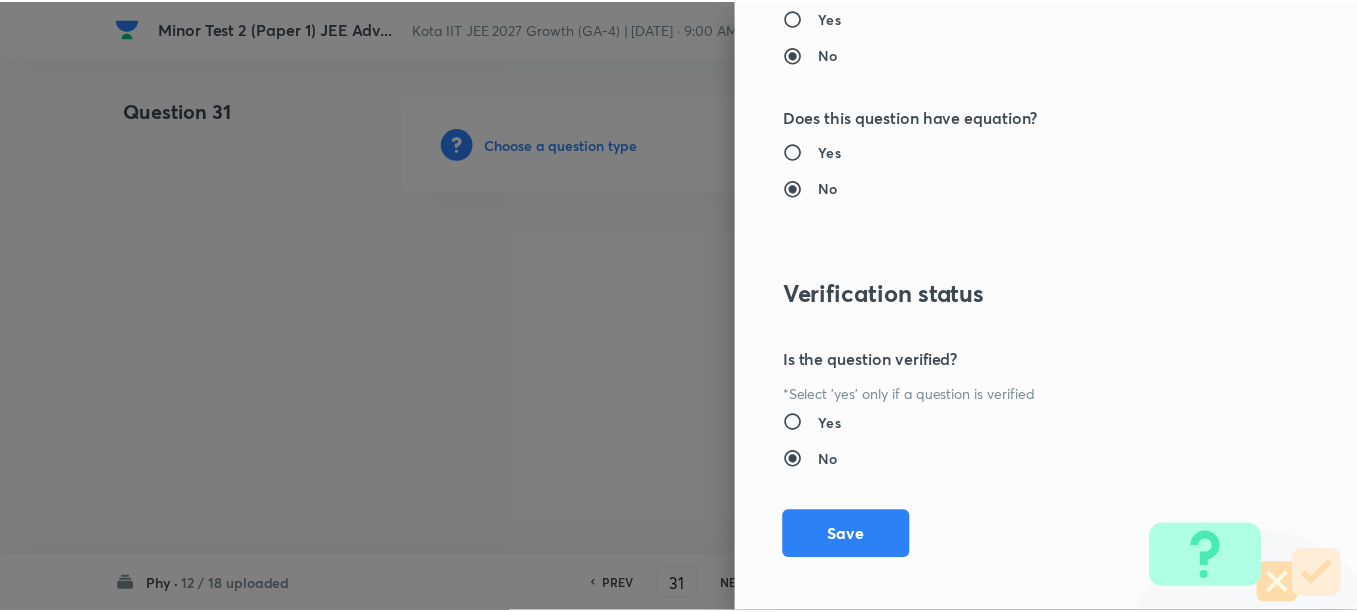 scroll, scrollTop: 2511, scrollLeft: 0, axis: vertical 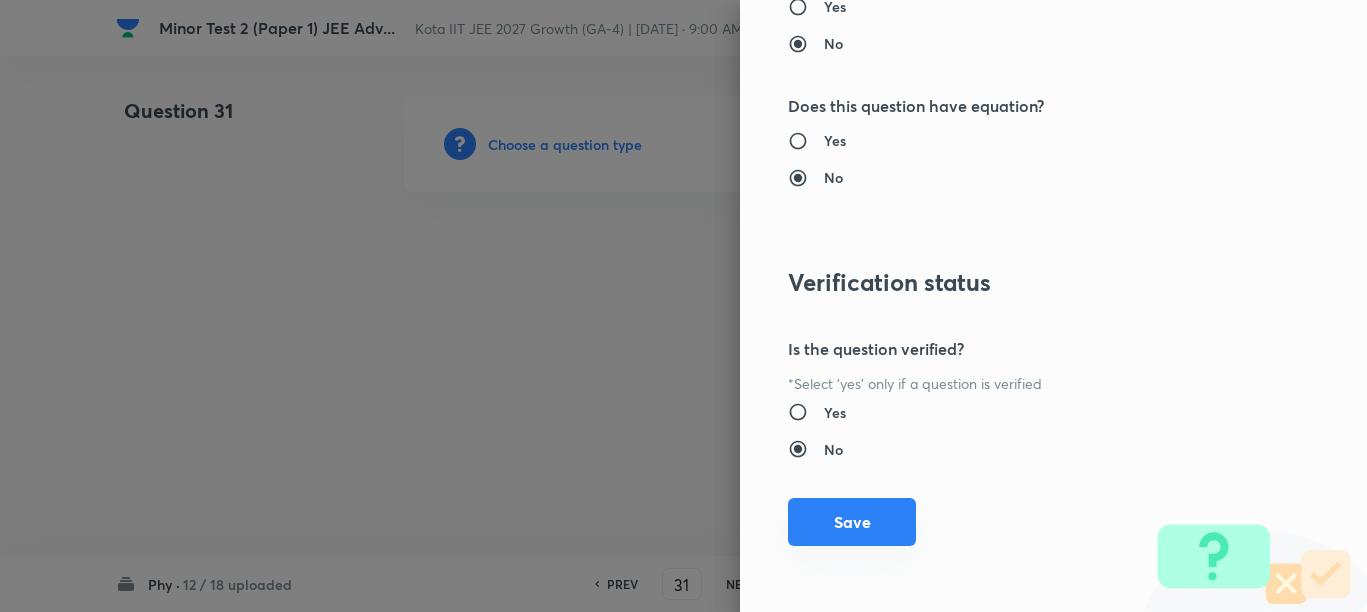 click on "Save" at bounding box center (852, 522) 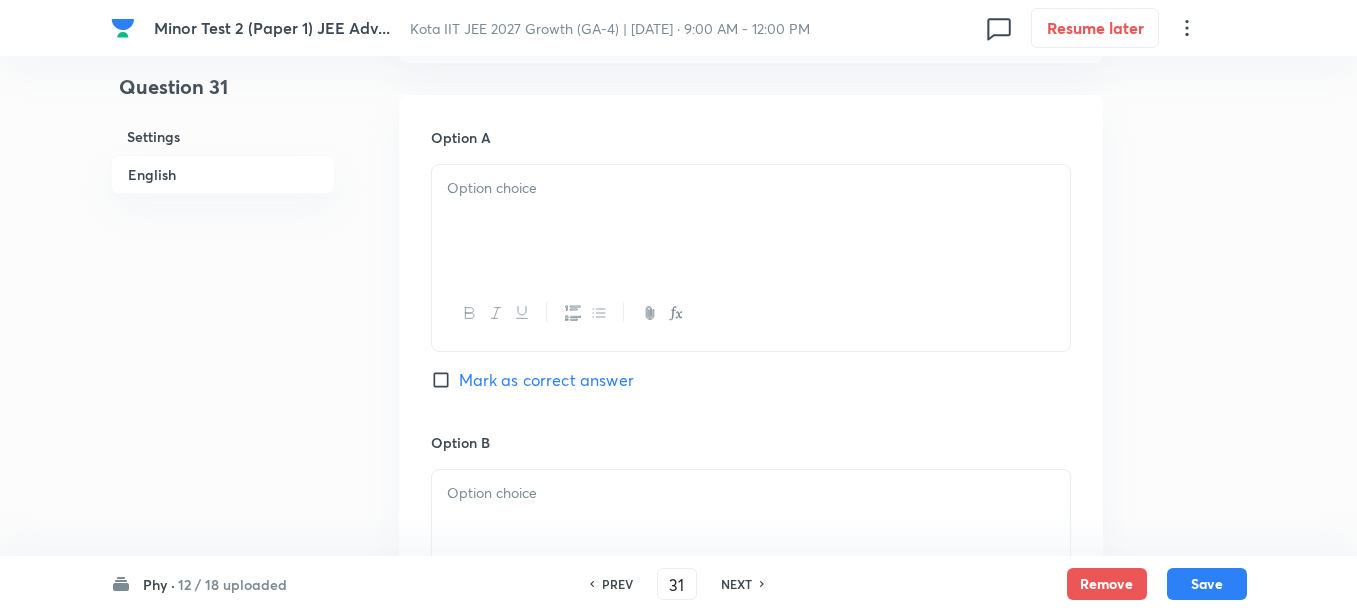 scroll, scrollTop: 500, scrollLeft: 0, axis: vertical 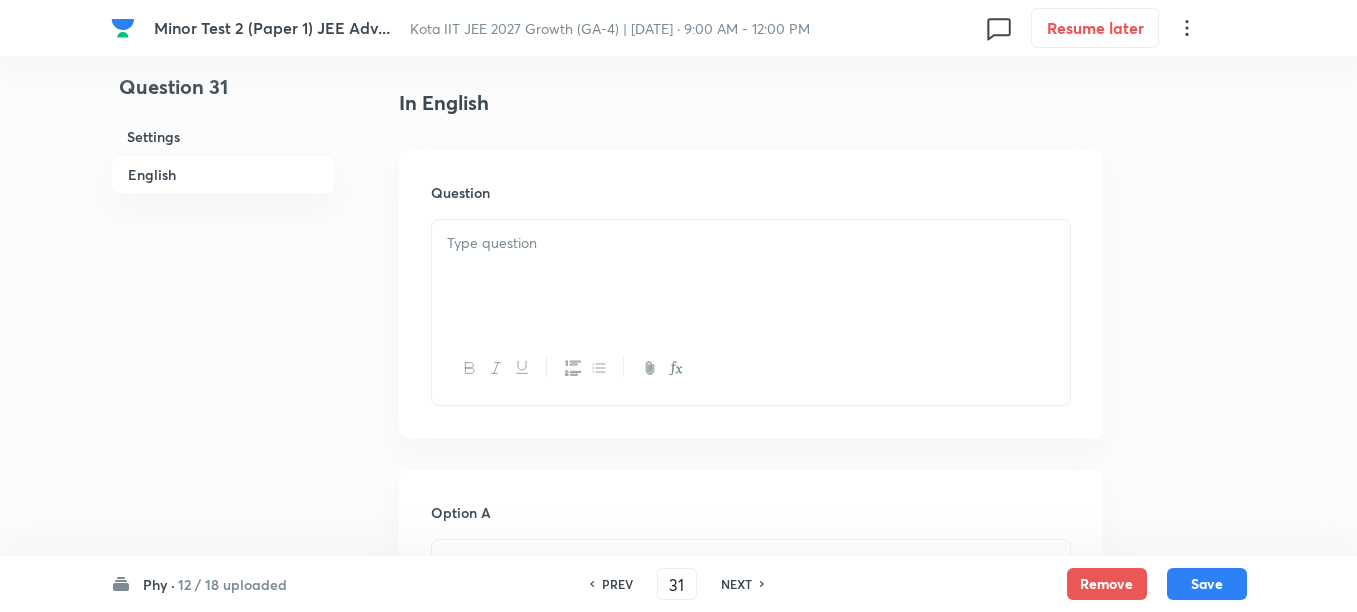 click at bounding box center (751, 276) 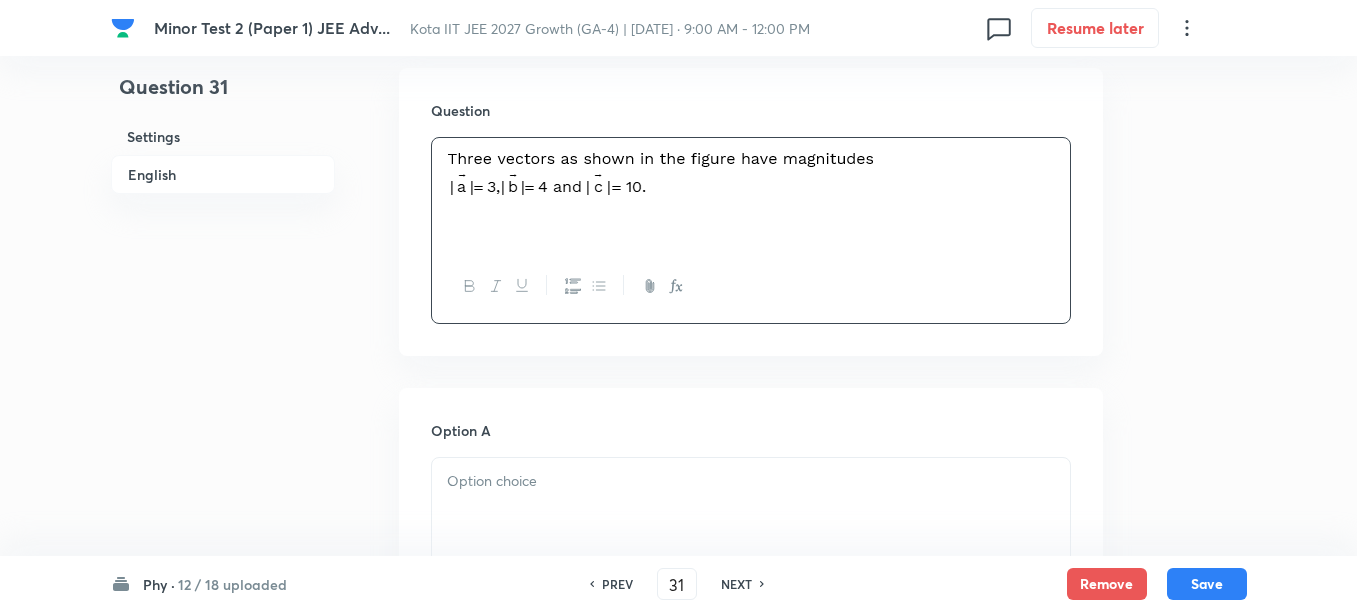 scroll, scrollTop: 625, scrollLeft: 0, axis: vertical 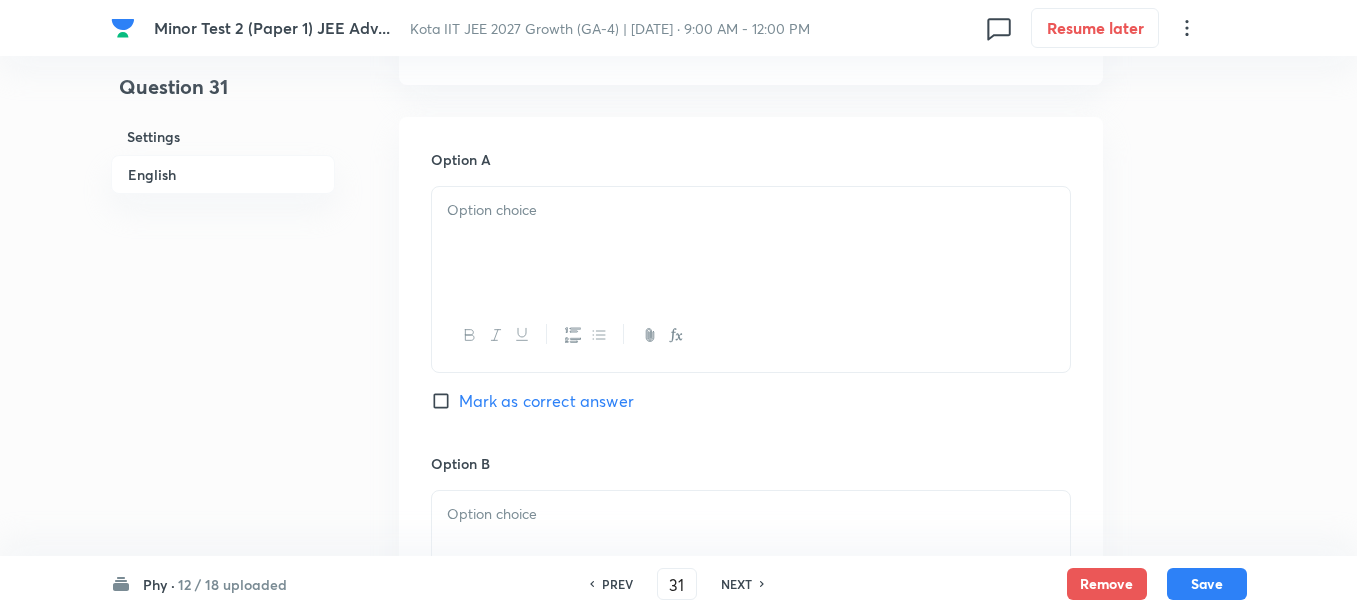 click at bounding box center [751, 243] 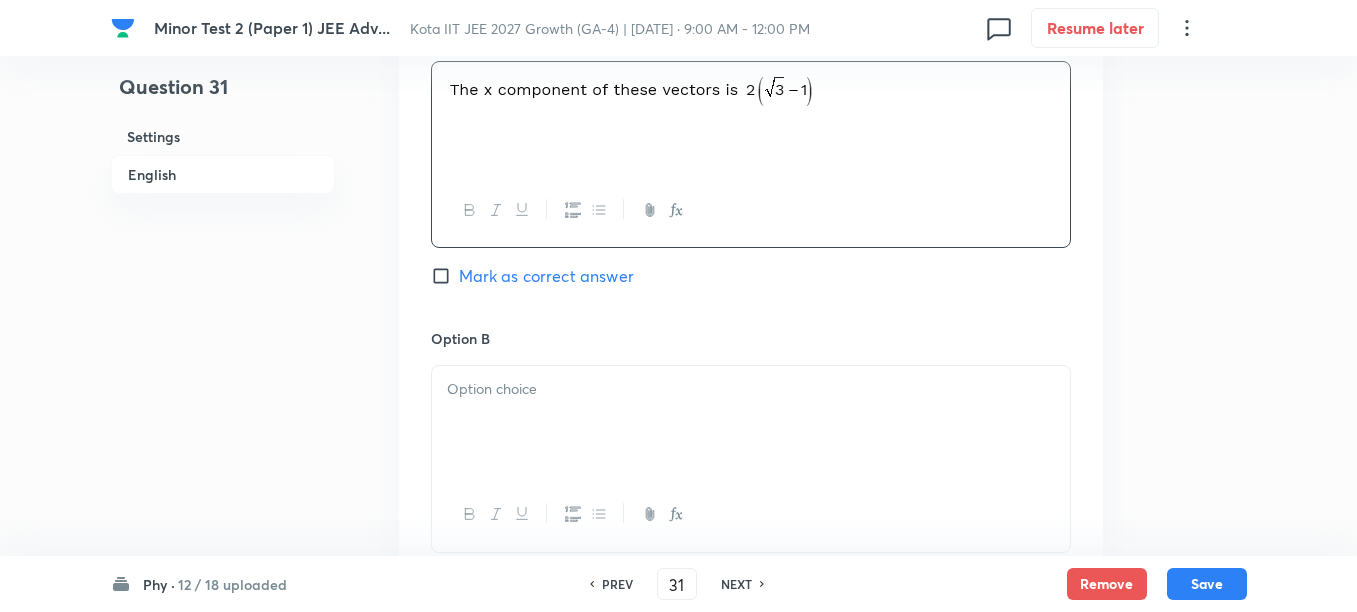 scroll, scrollTop: 1250, scrollLeft: 0, axis: vertical 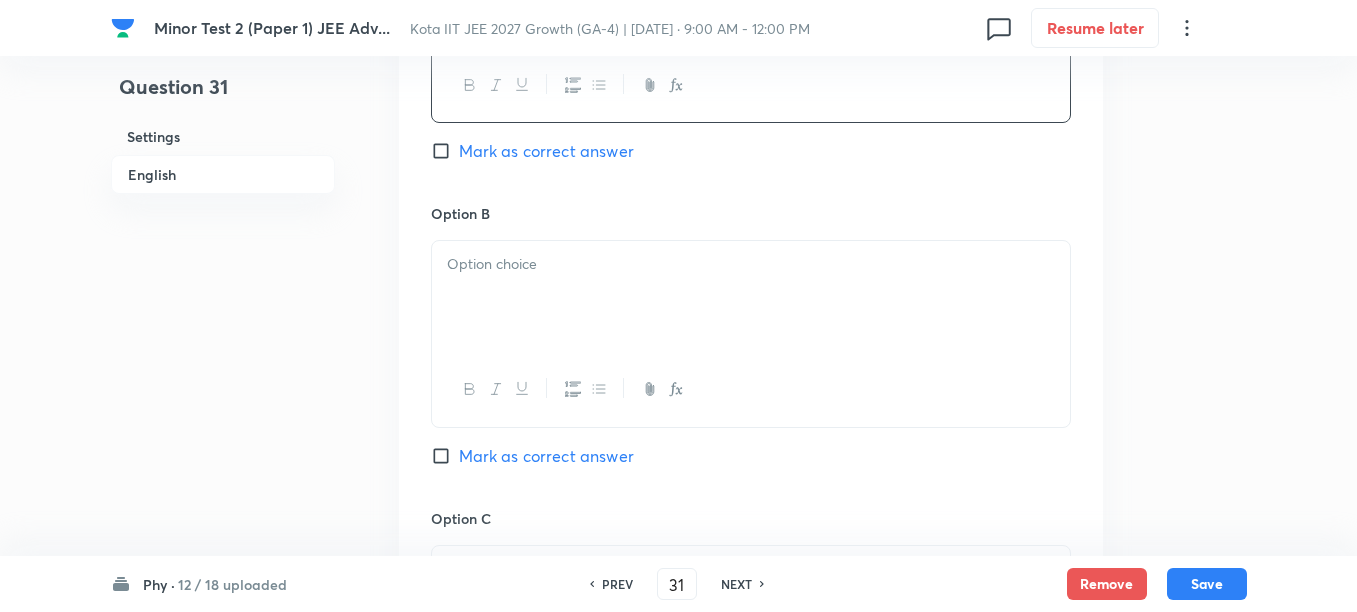 click at bounding box center [751, 297] 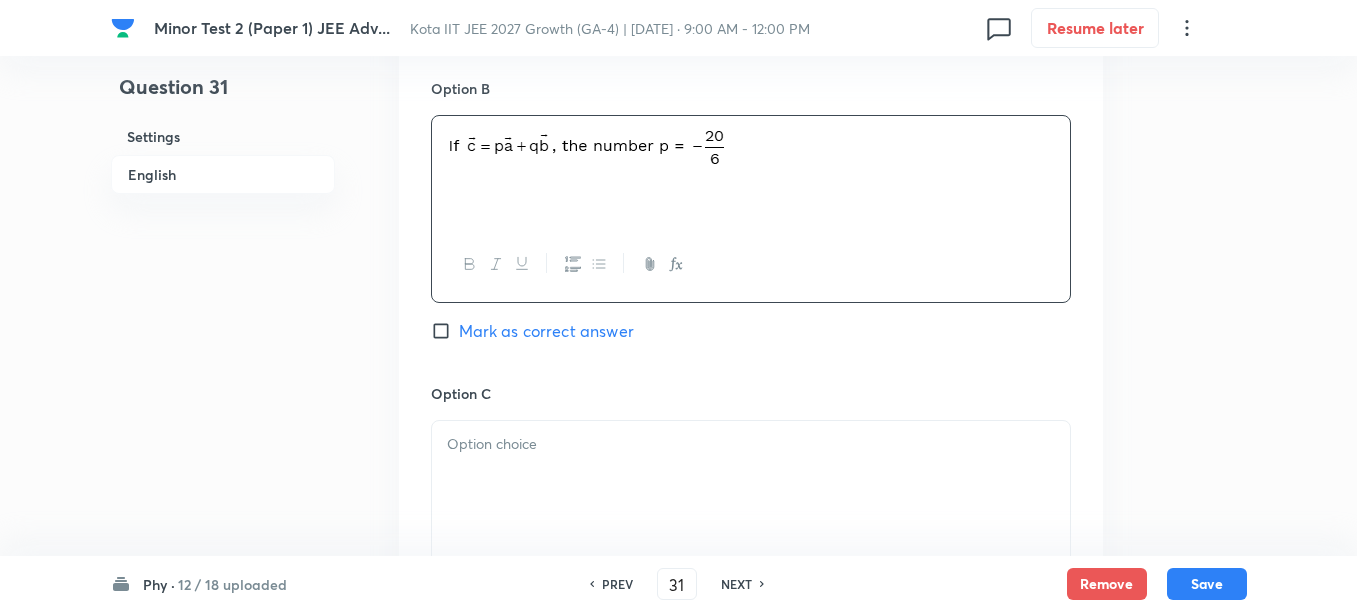 scroll, scrollTop: 1500, scrollLeft: 0, axis: vertical 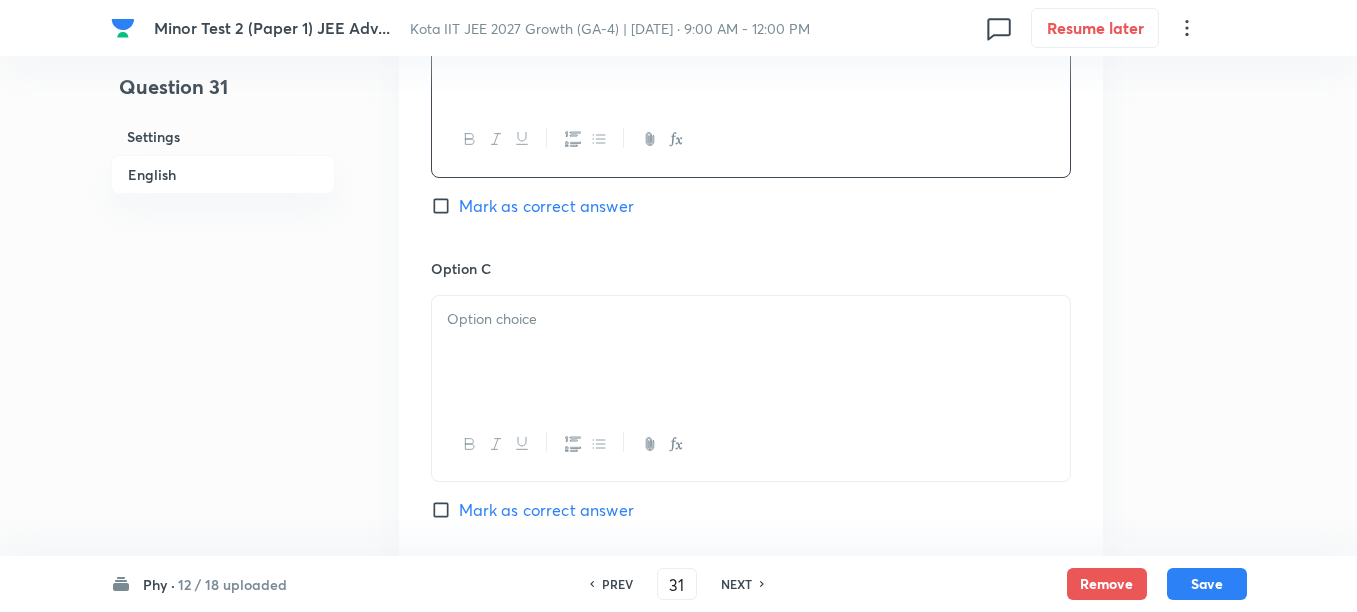 click at bounding box center (751, 352) 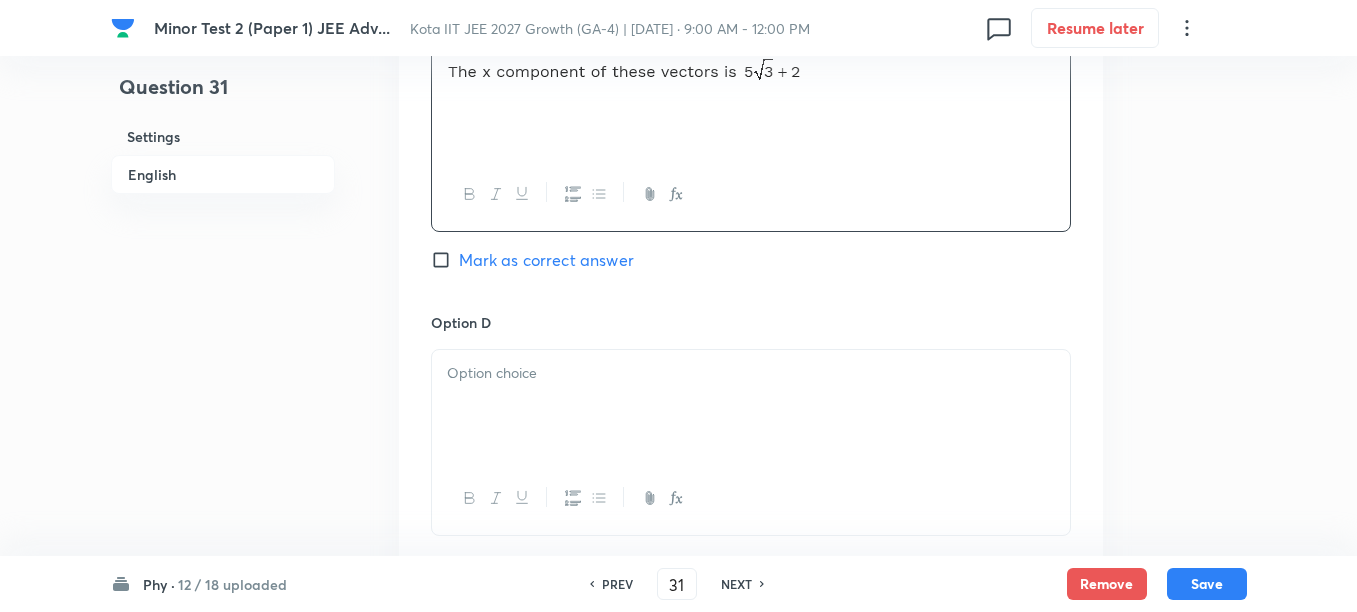 click at bounding box center [751, 373] 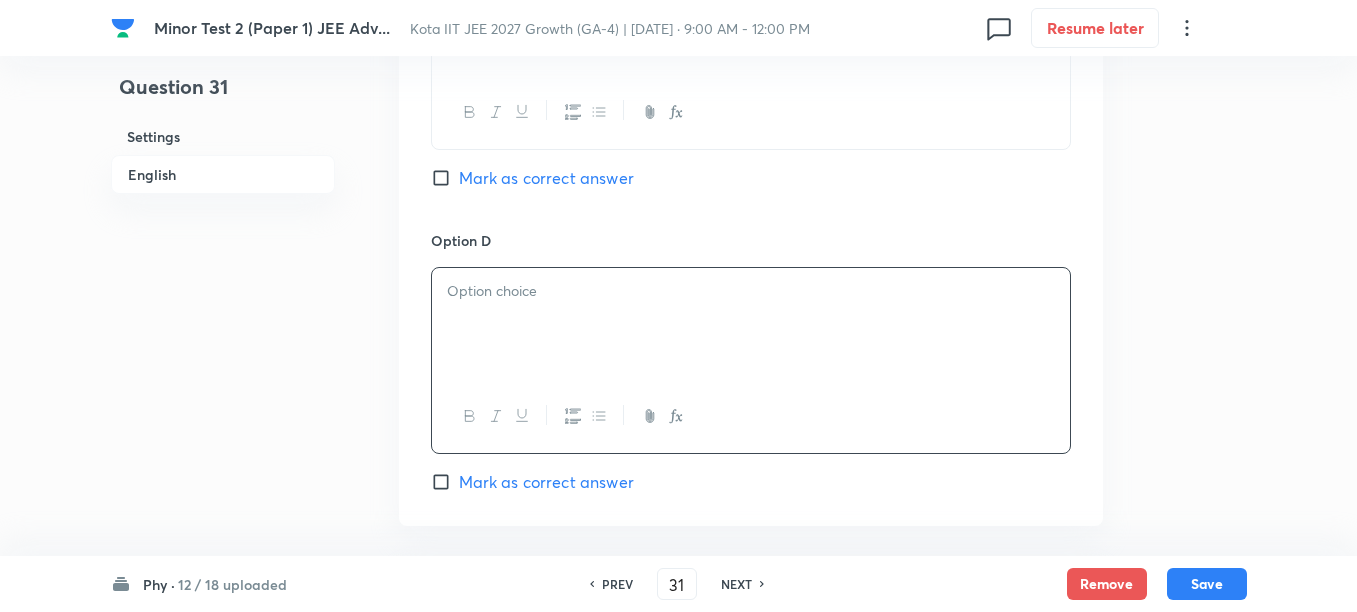 scroll, scrollTop: 1875, scrollLeft: 0, axis: vertical 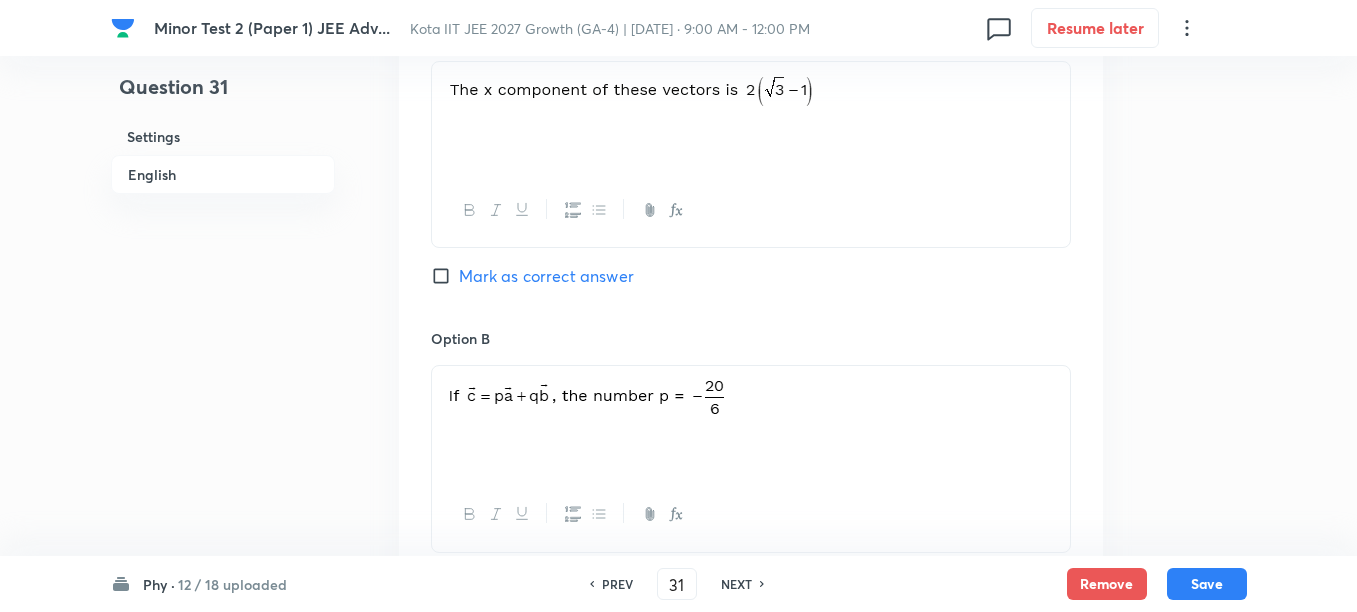 click on "Mark as correct answer" at bounding box center (546, 276) 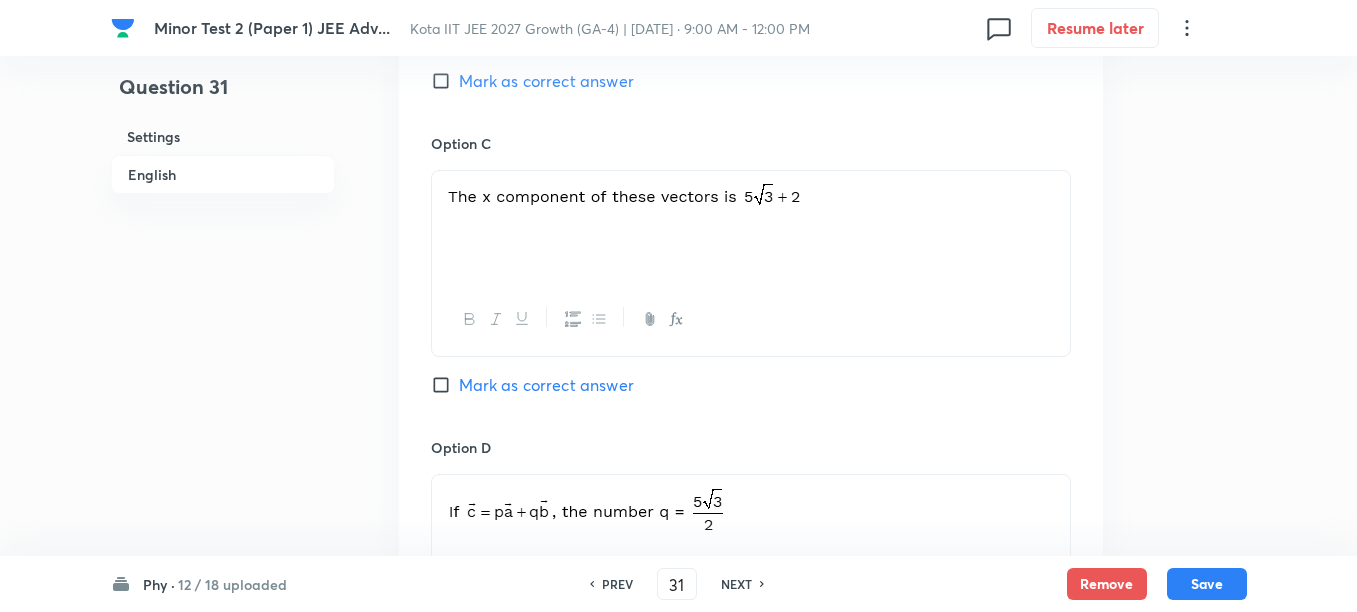 scroll, scrollTop: 1875, scrollLeft: 0, axis: vertical 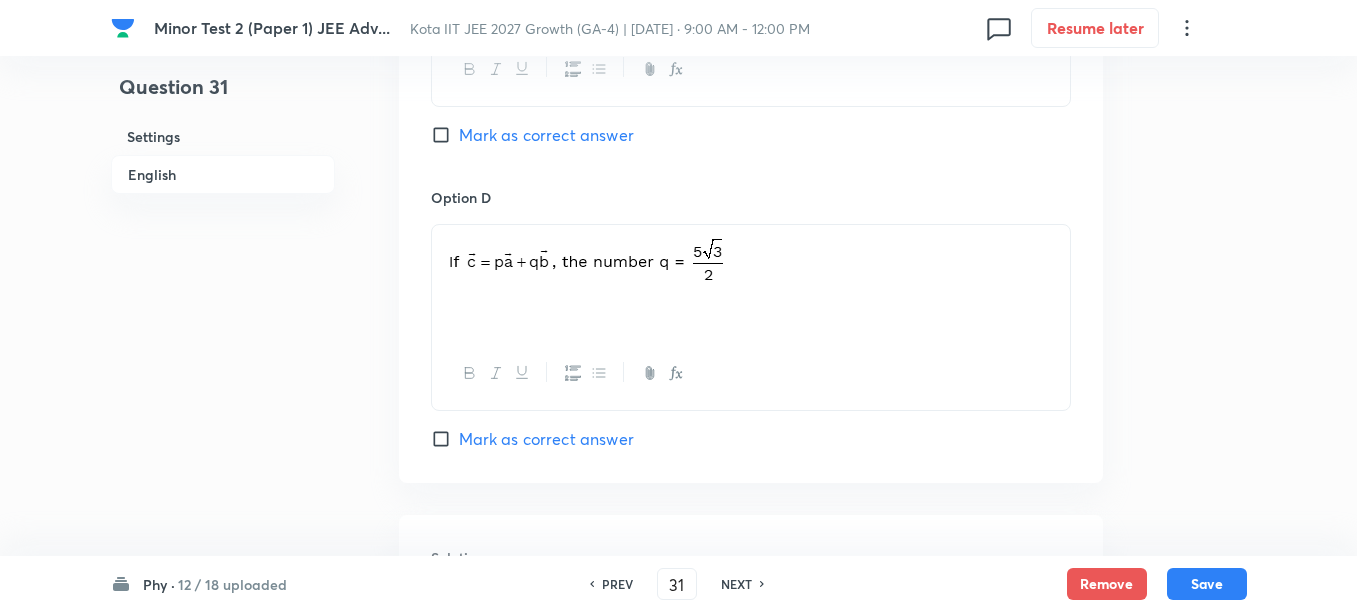 click on "Mark as correct answer" at bounding box center (546, 439) 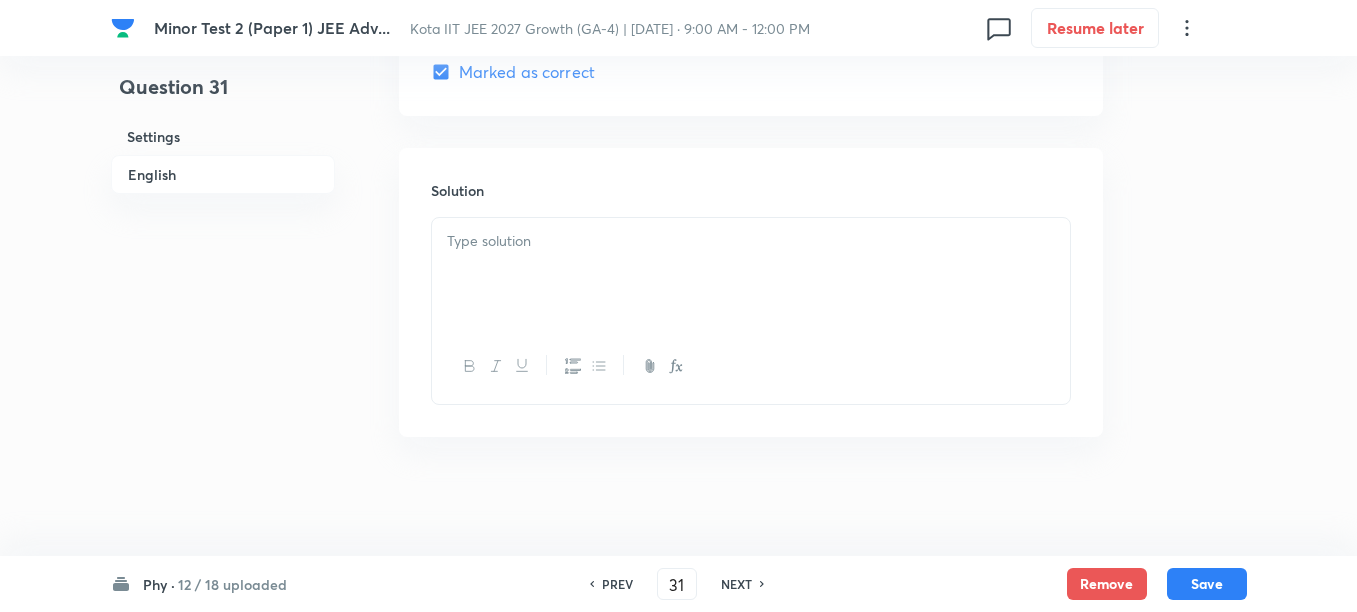 scroll, scrollTop: 2243, scrollLeft: 0, axis: vertical 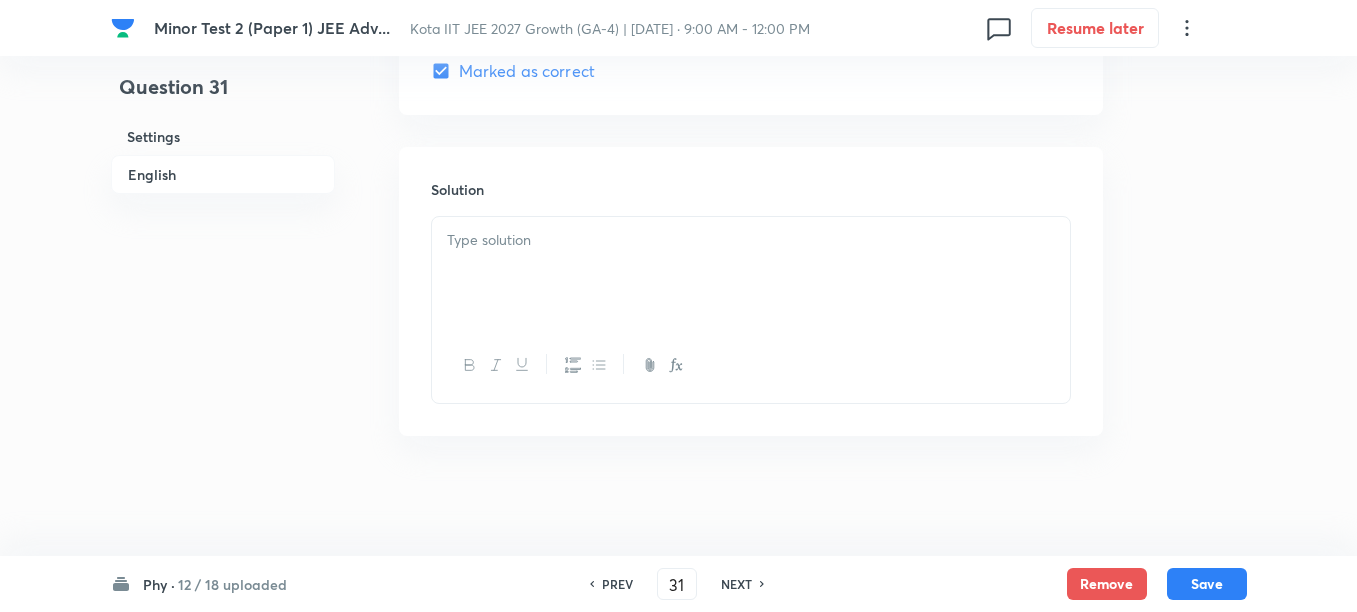 click at bounding box center [751, 273] 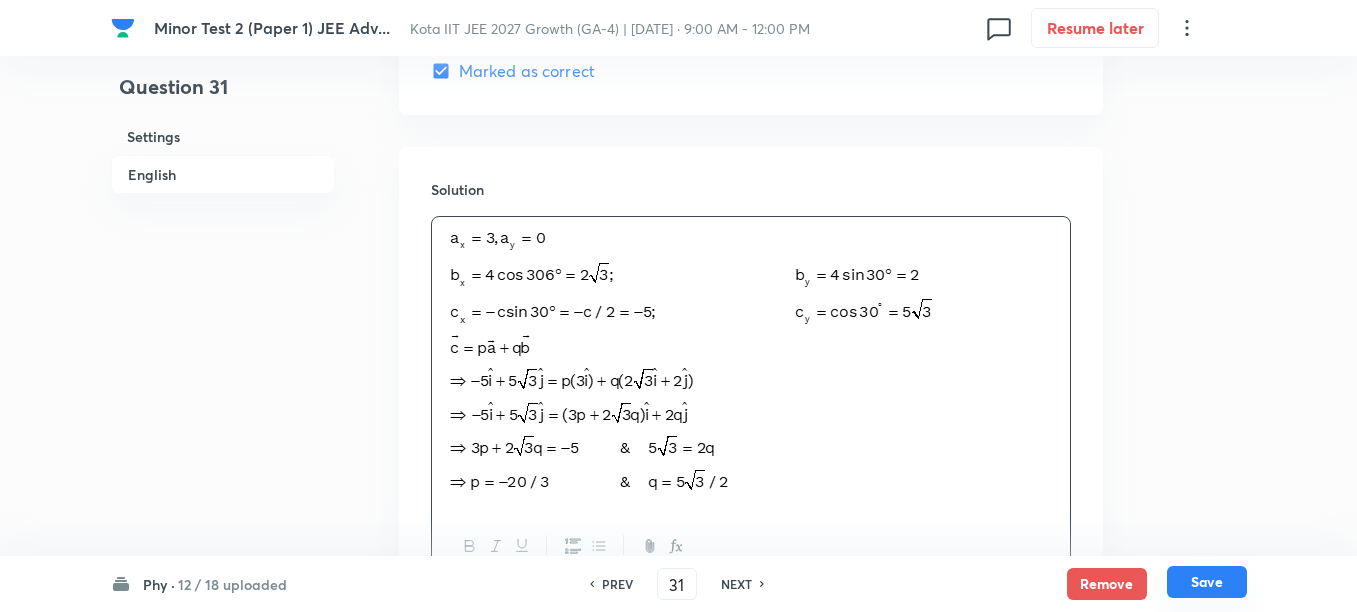 click on "Save" at bounding box center (1207, 582) 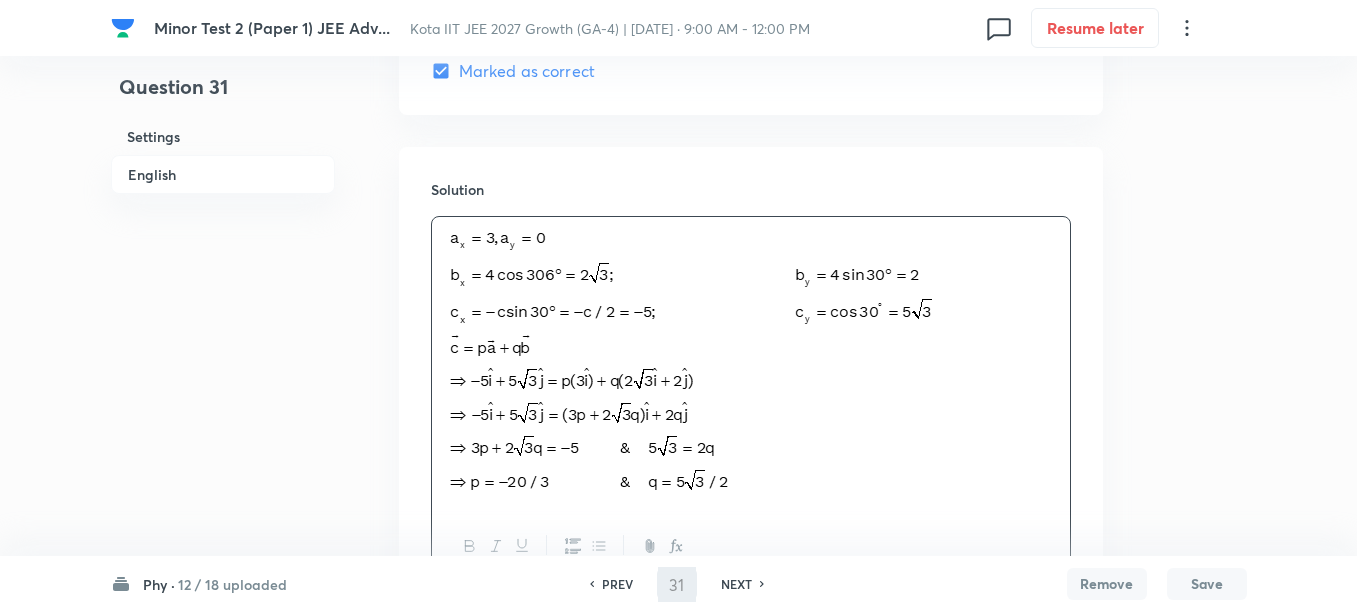 type on "32" 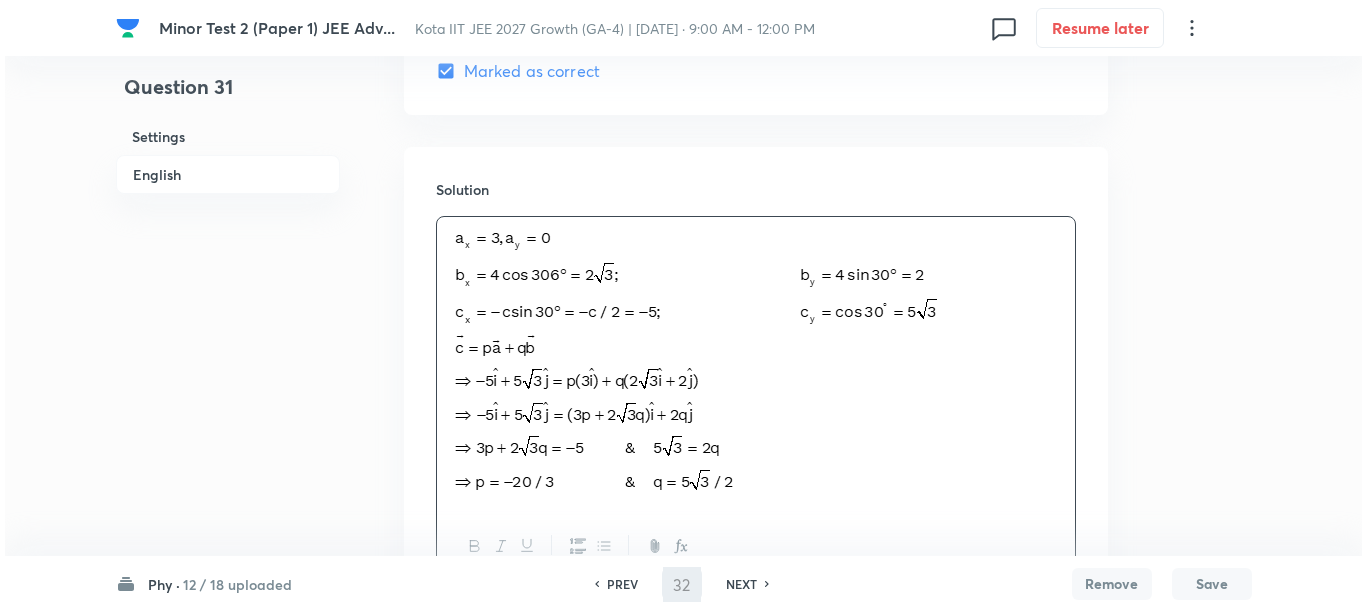 scroll, scrollTop: 0, scrollLeft: 0, axis: both 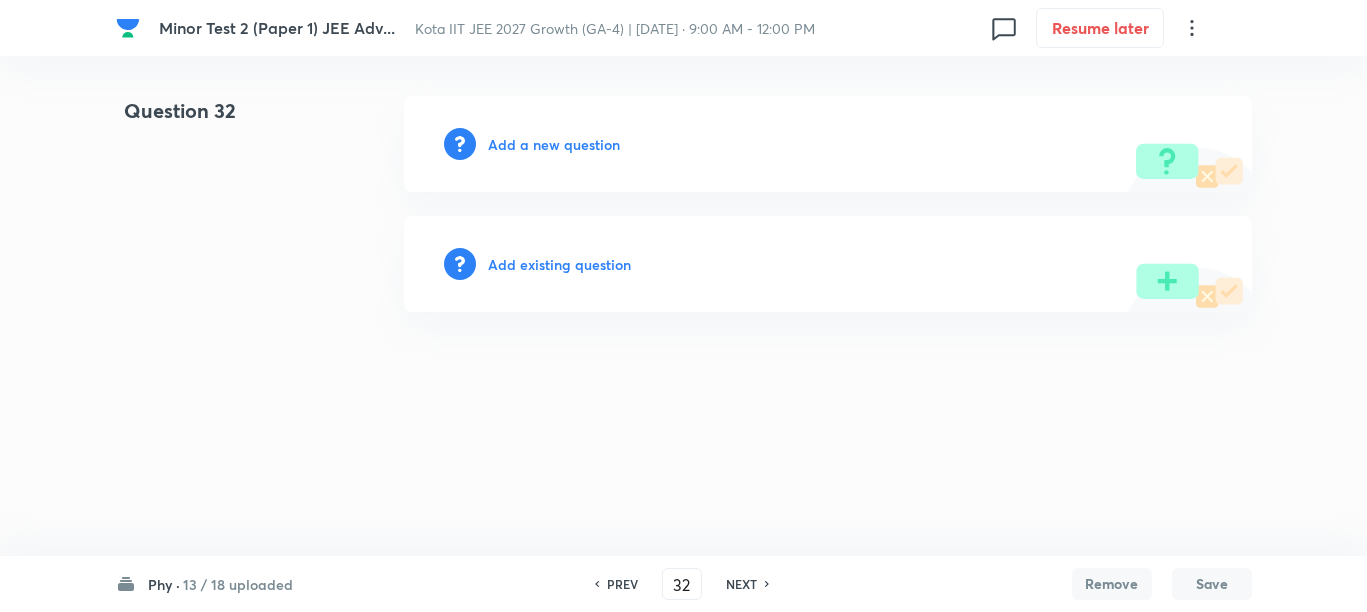 click on "Add a new question" at bounding box center [554, 144] 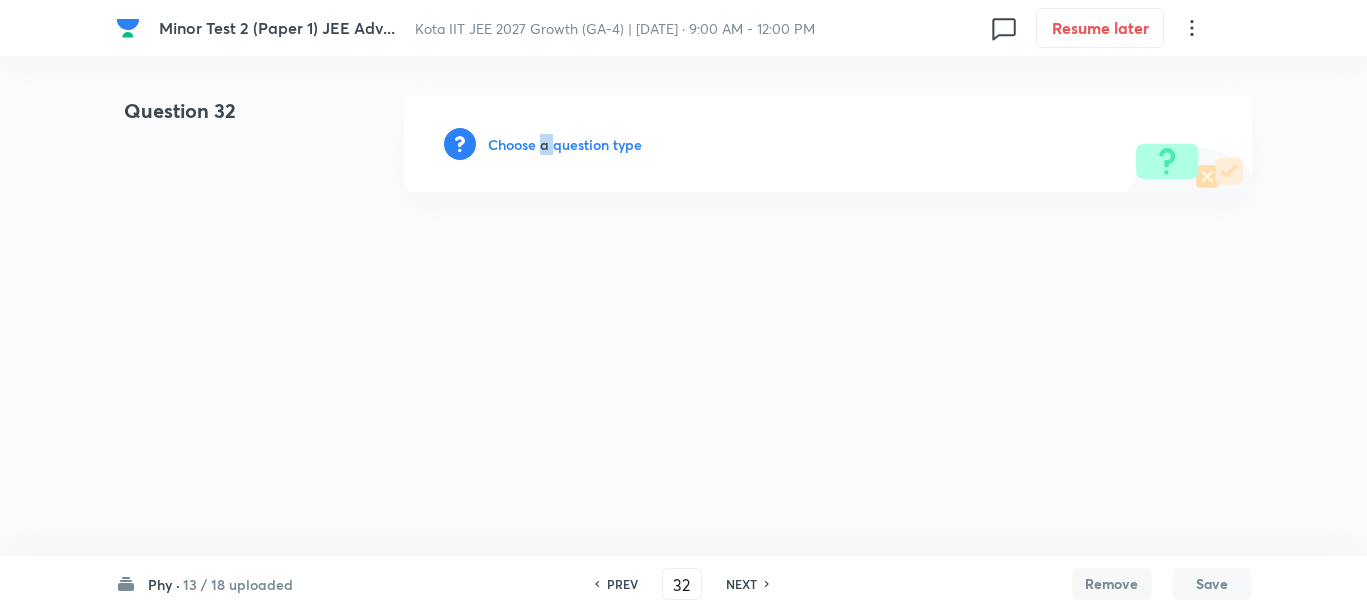 click on "Choose a question type" at bounding box center (565, 144) 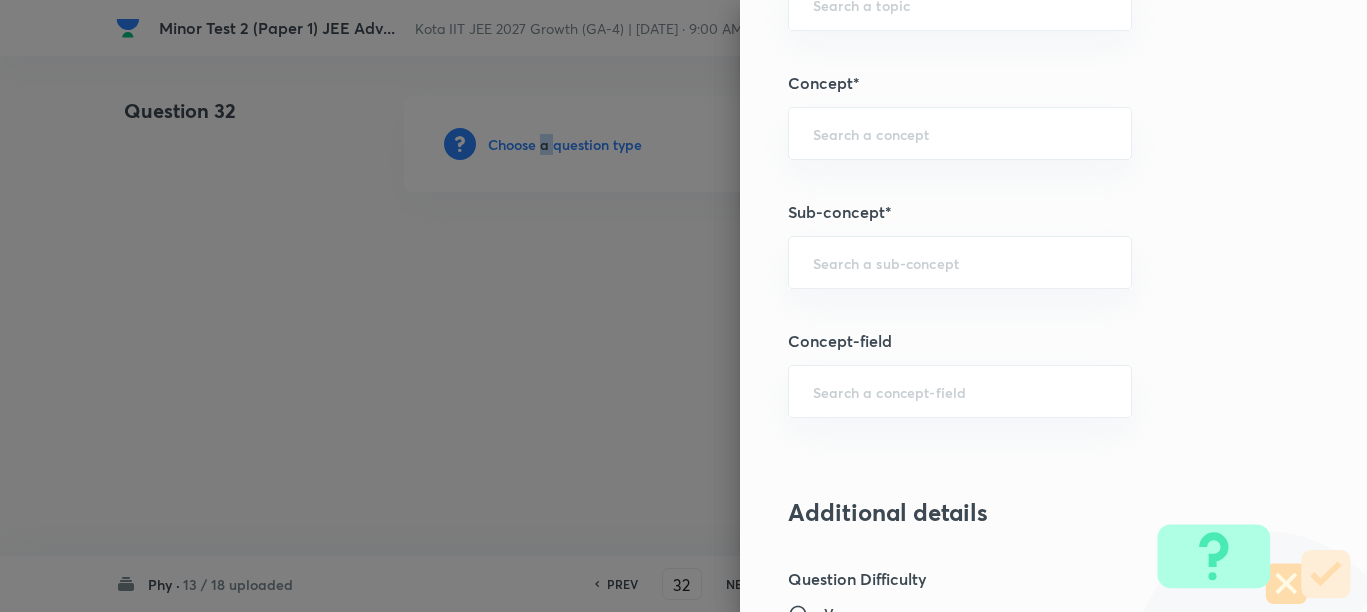 scroll, scrollTop: 1500, scrollLeft: 0, axis: vertical 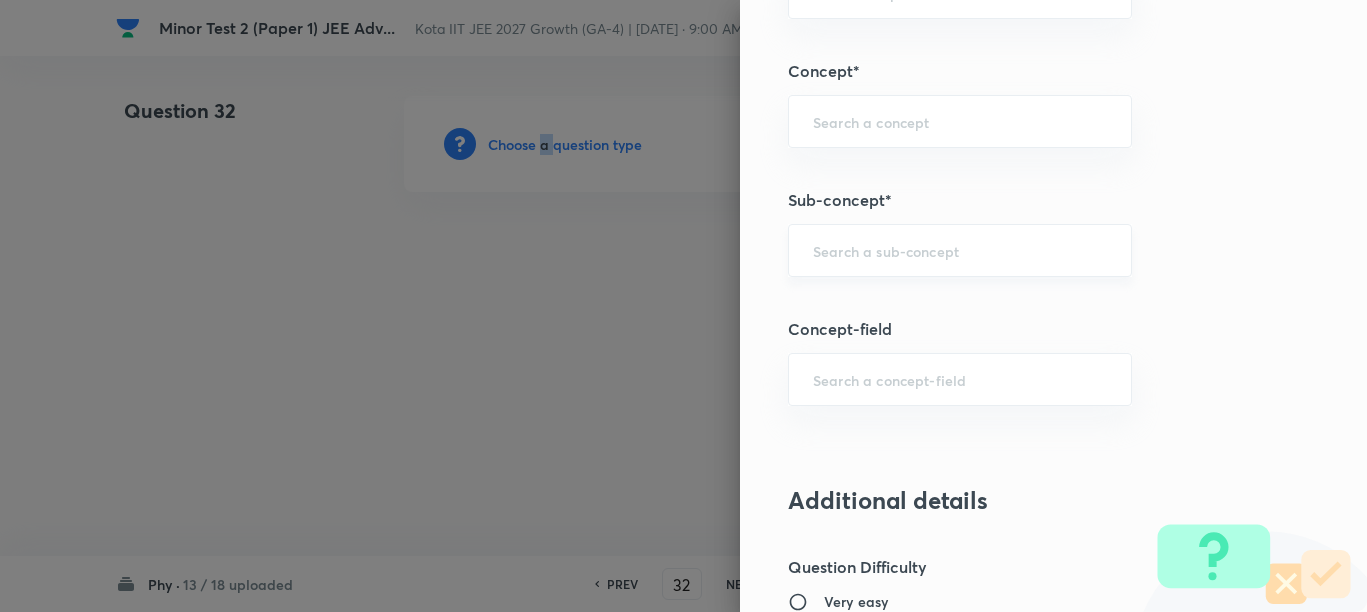 click on "​" at bounding box center (960, 250) 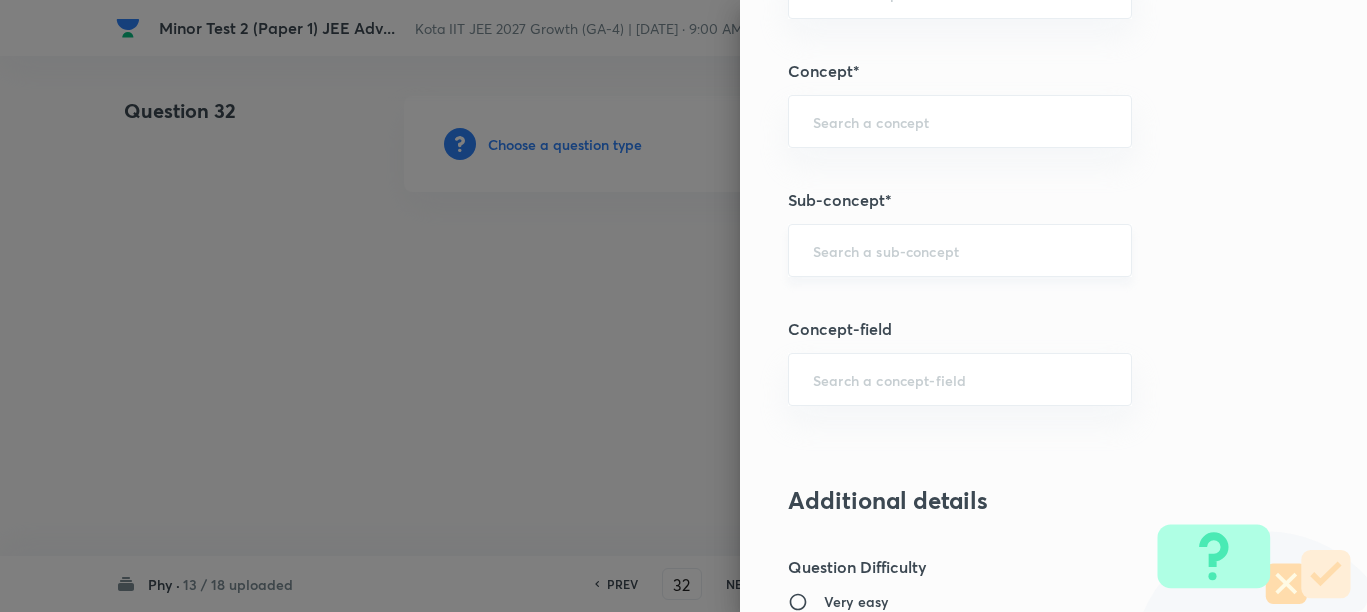 paste on "Representation of Vector" 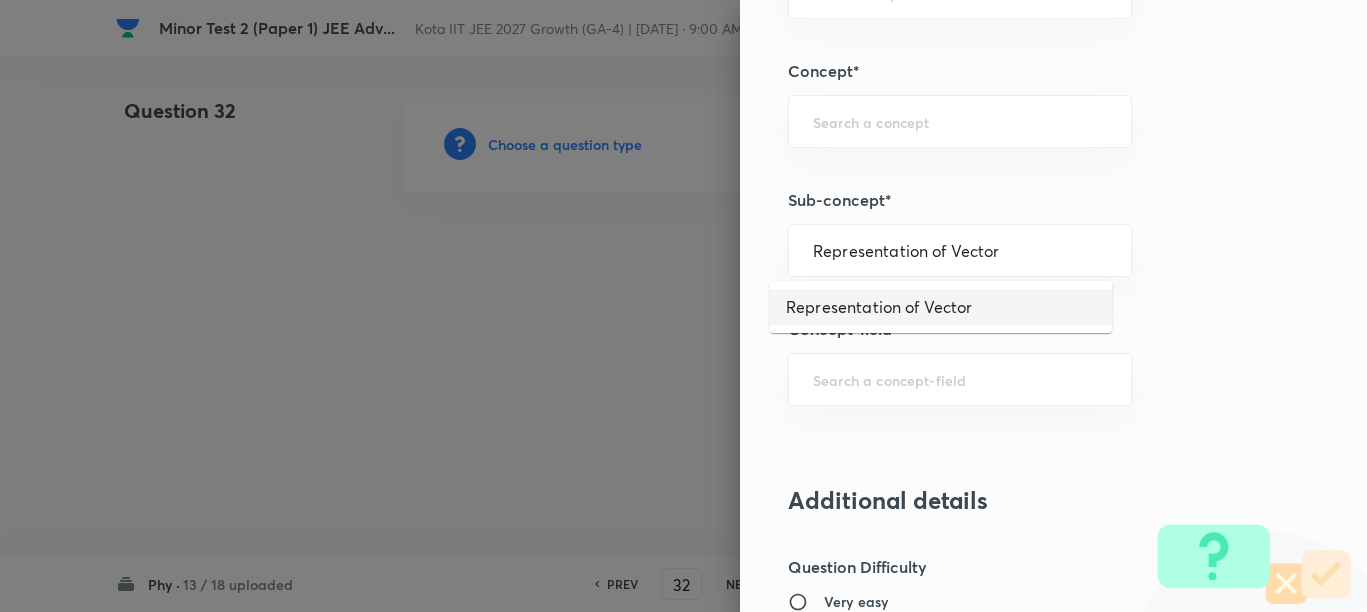click on "Representation of Vector" at bounding box center [941, 307] 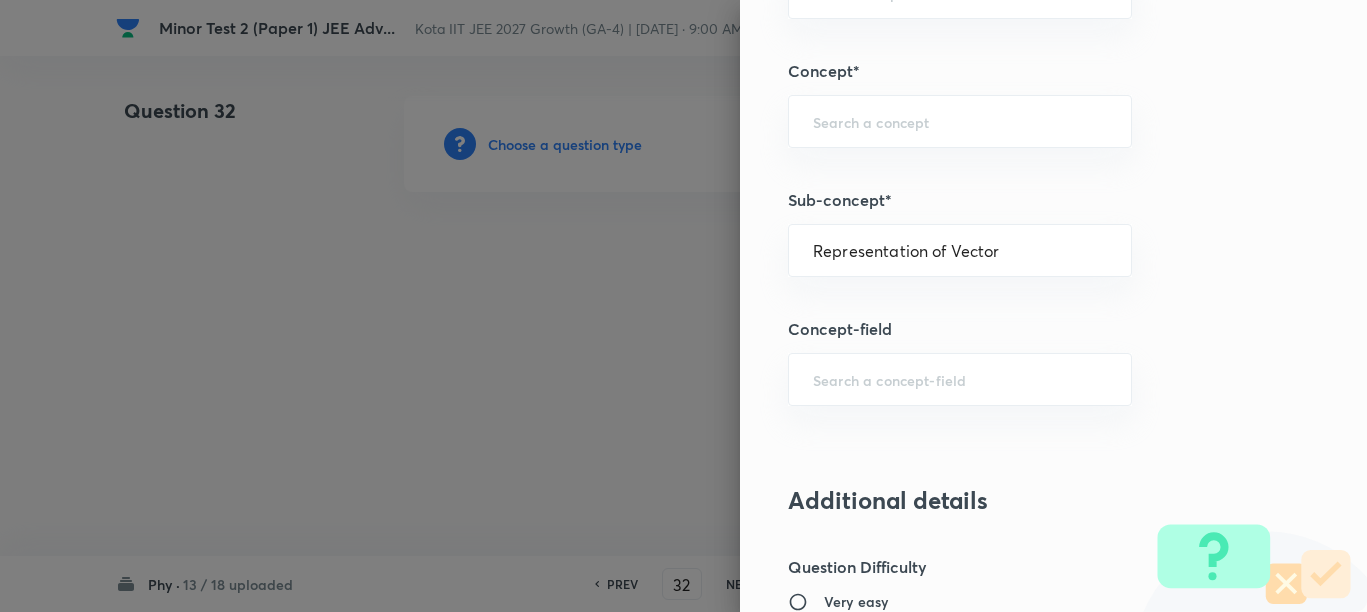 type on "Physics" 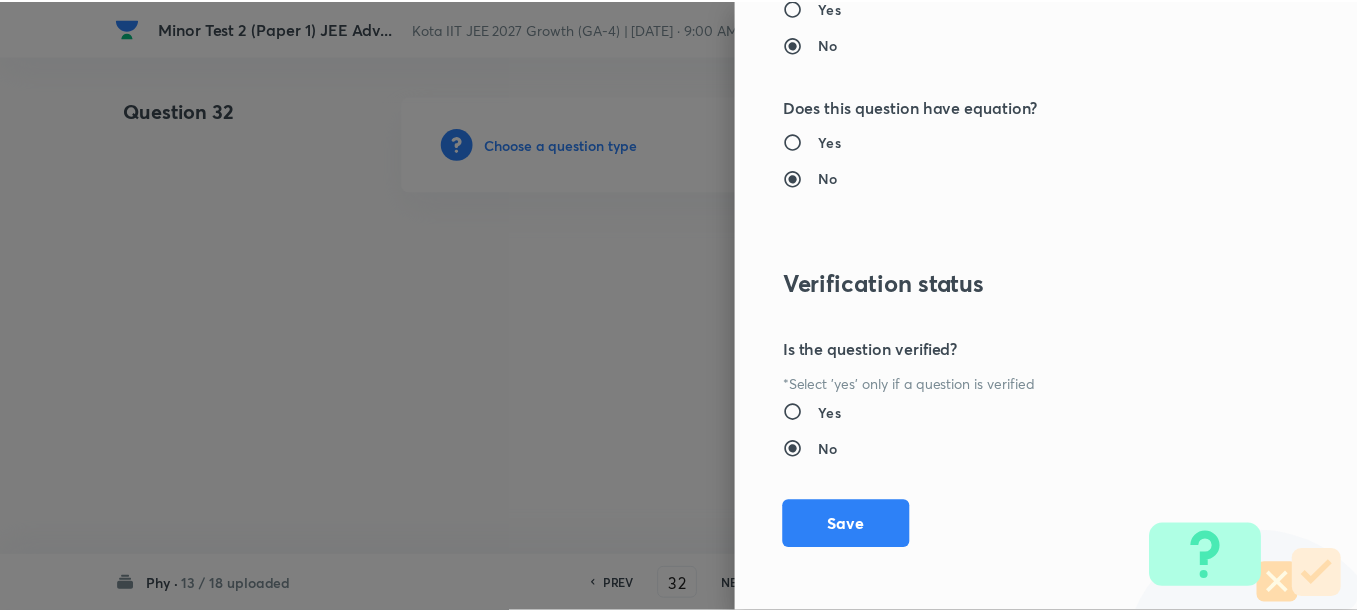 scroll, scrollTop: 2511, scrollLeft: 0, axis: vertical 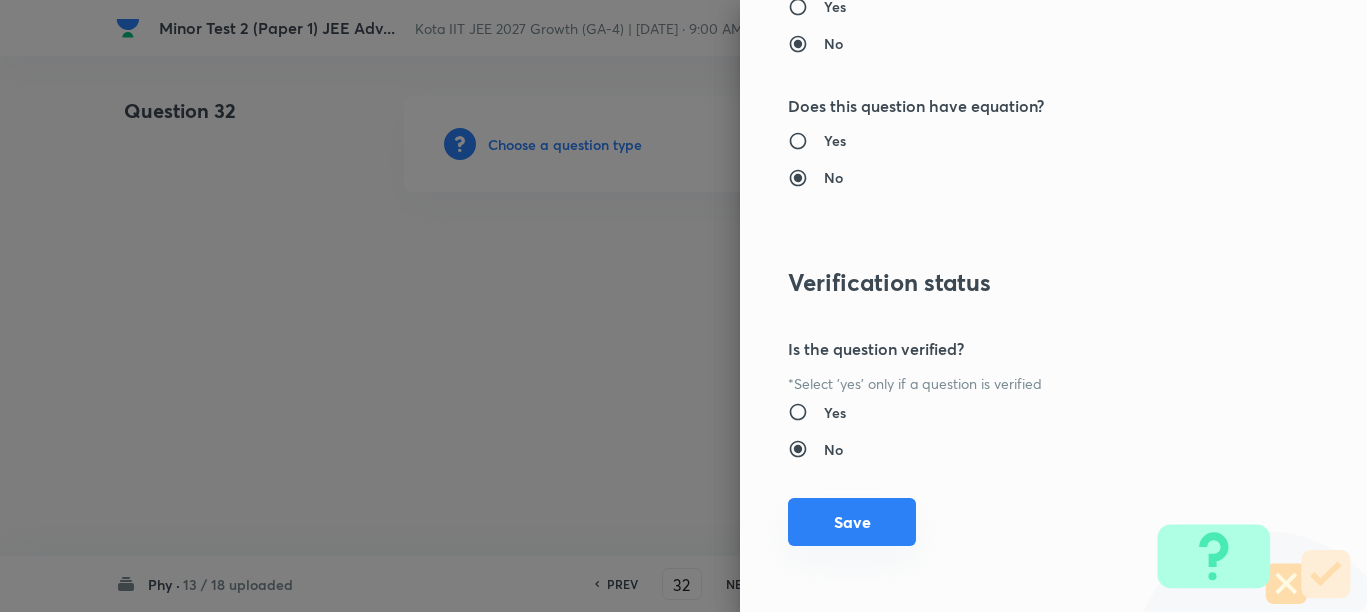 click on "Save" at bounding box center (852, 522) 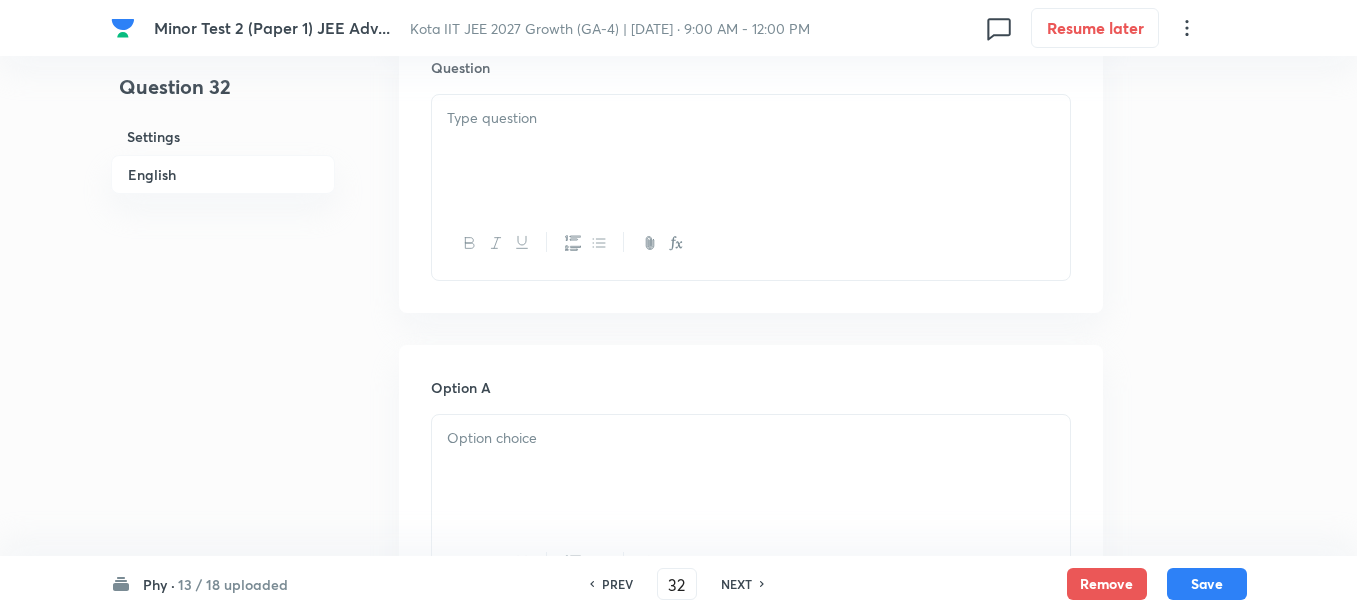click at bounding box center [751, 151] 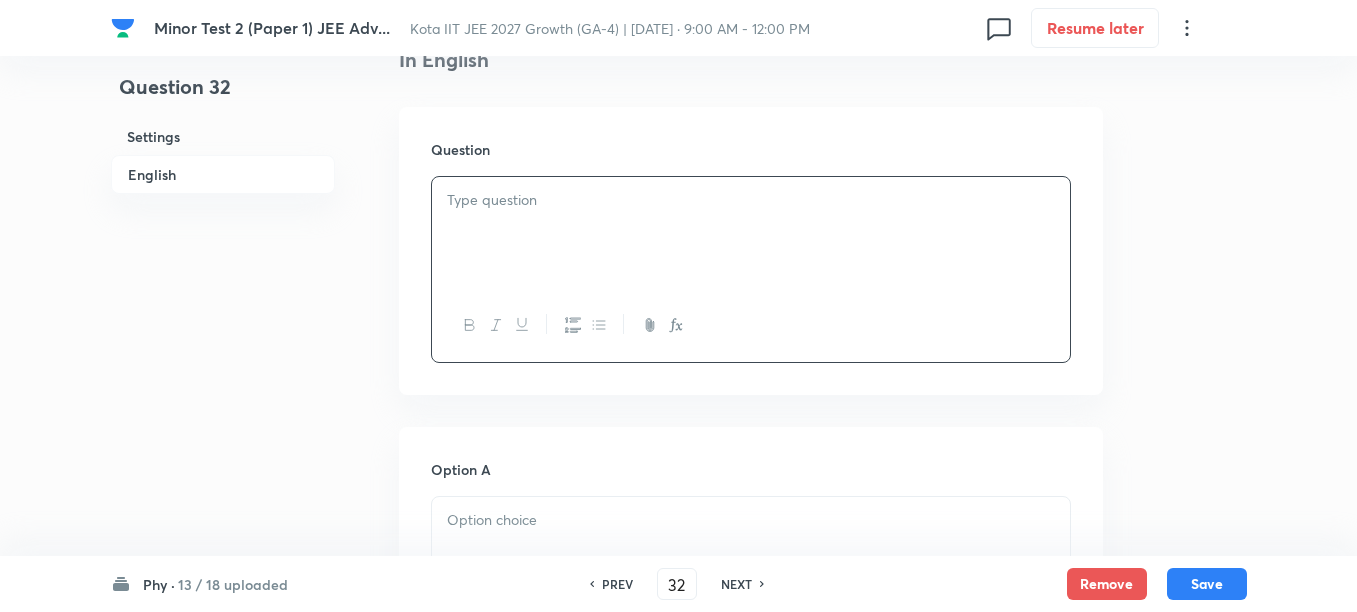 scroll, scrollTop: 500, scrollLeft: 0, axis: vertical 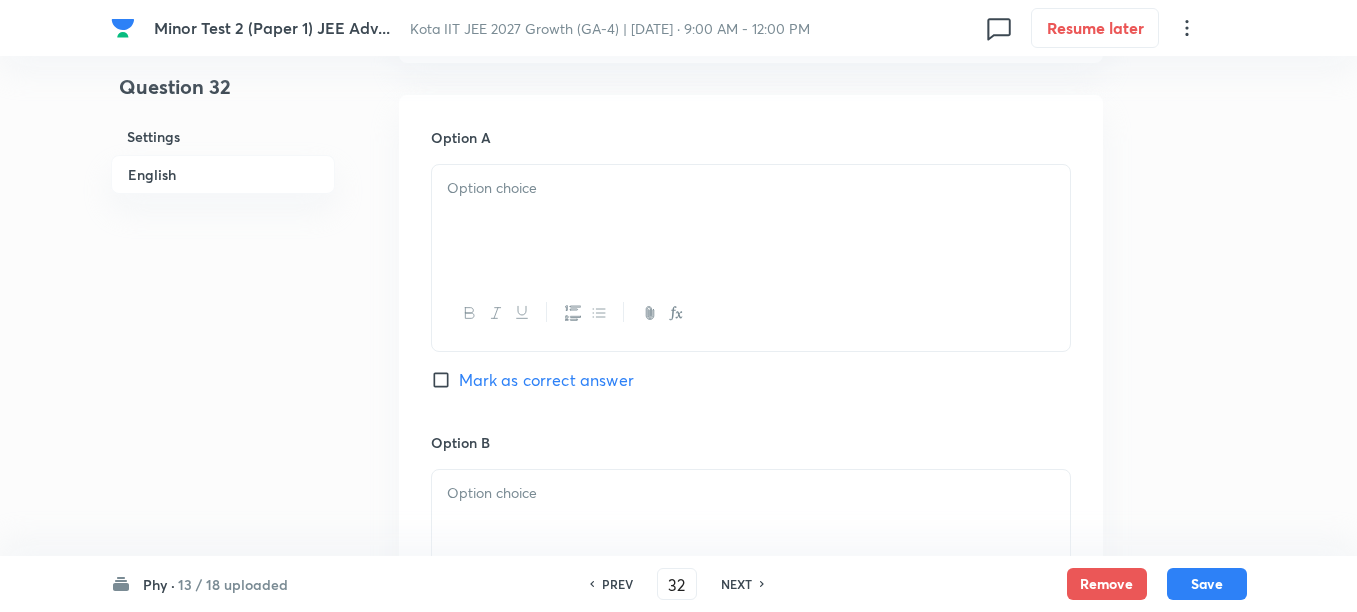 click at bounding box center [751, 313] 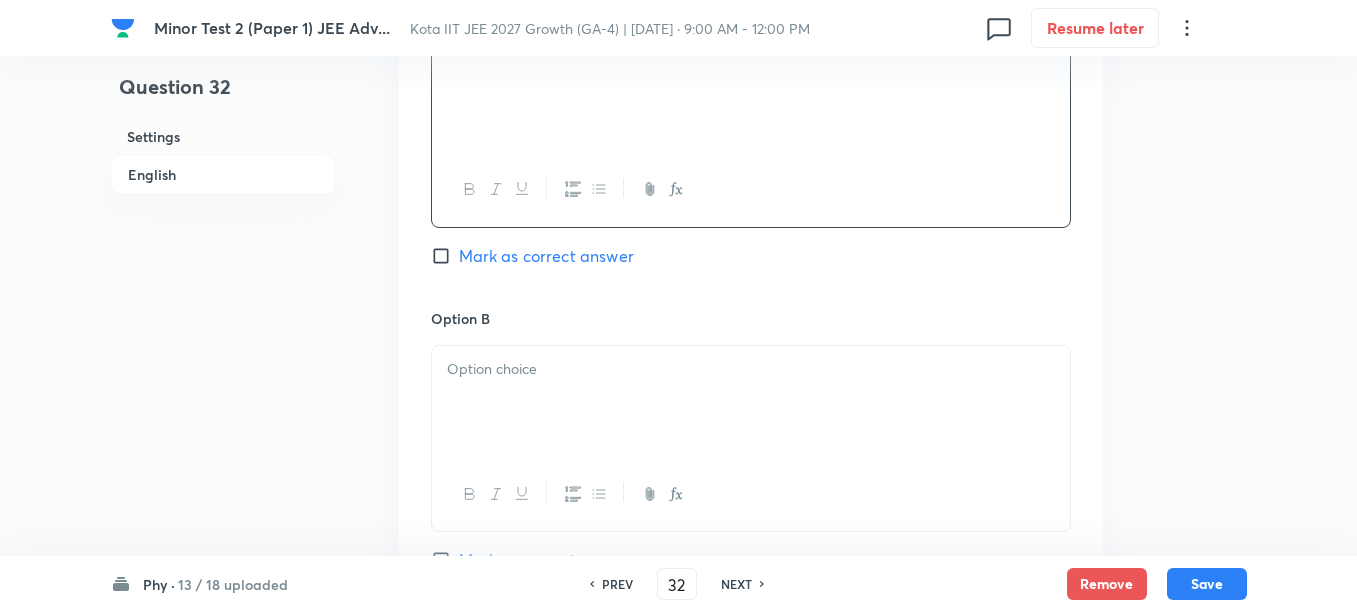 scroll, scrollTop: 1000, scrollLeft: 0, axis: vertical 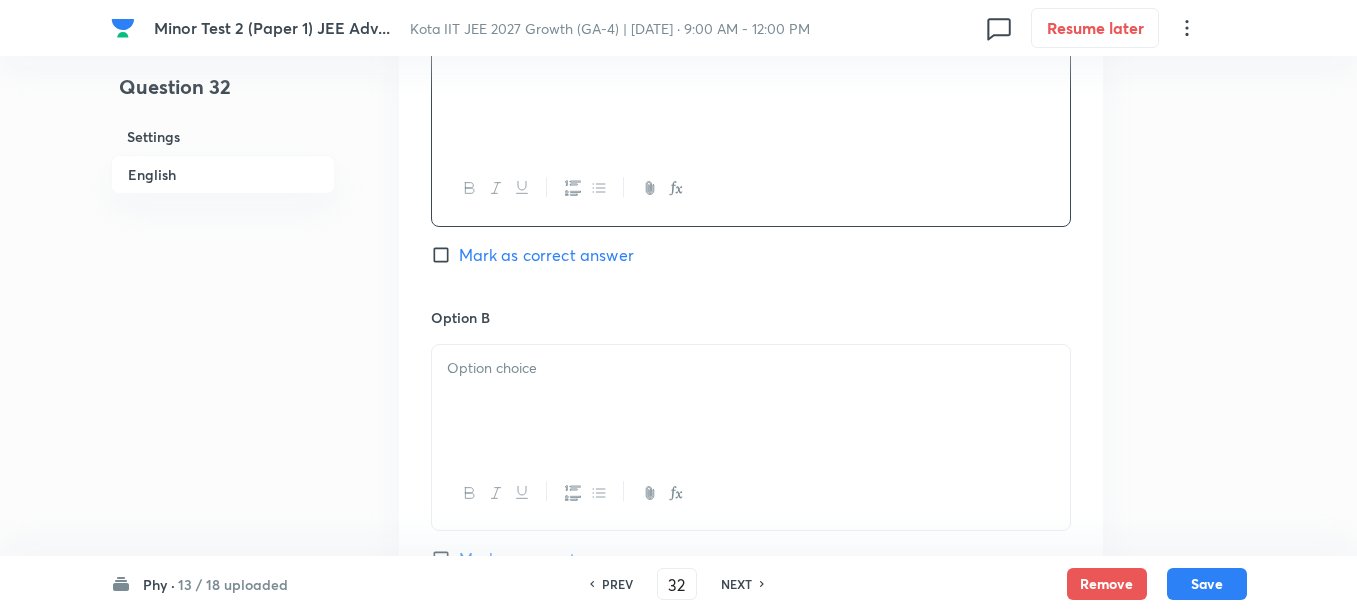 click at bounding box center (751, 401) 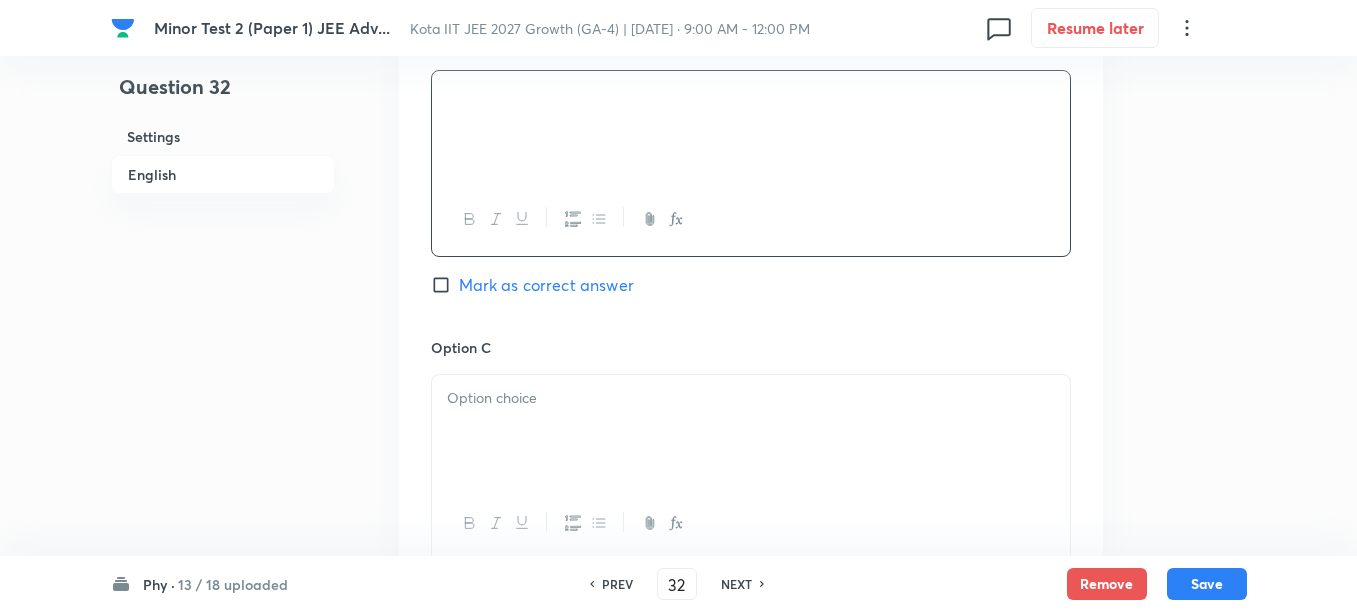 scroll, scrollTop: 1375, scrollLeft: 0, axis: vertical 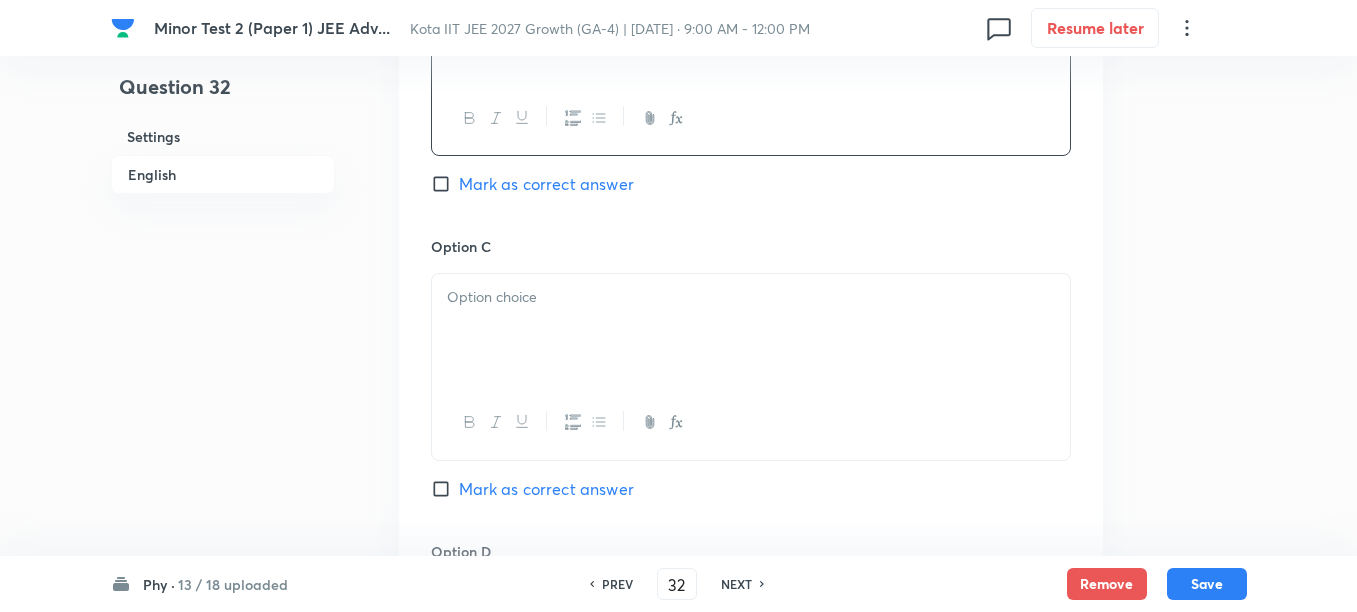 click at bounding box center (751, 330) 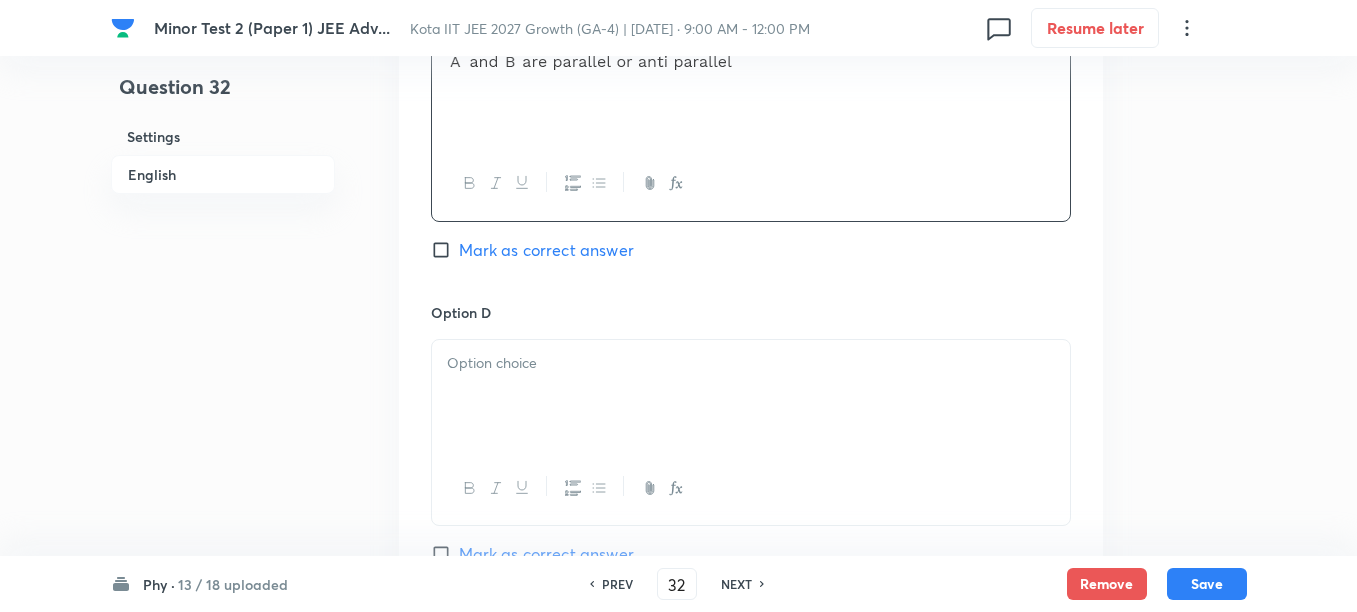 scroll, scrollTop: 1625, scrollLeft: 0, axis: vertical 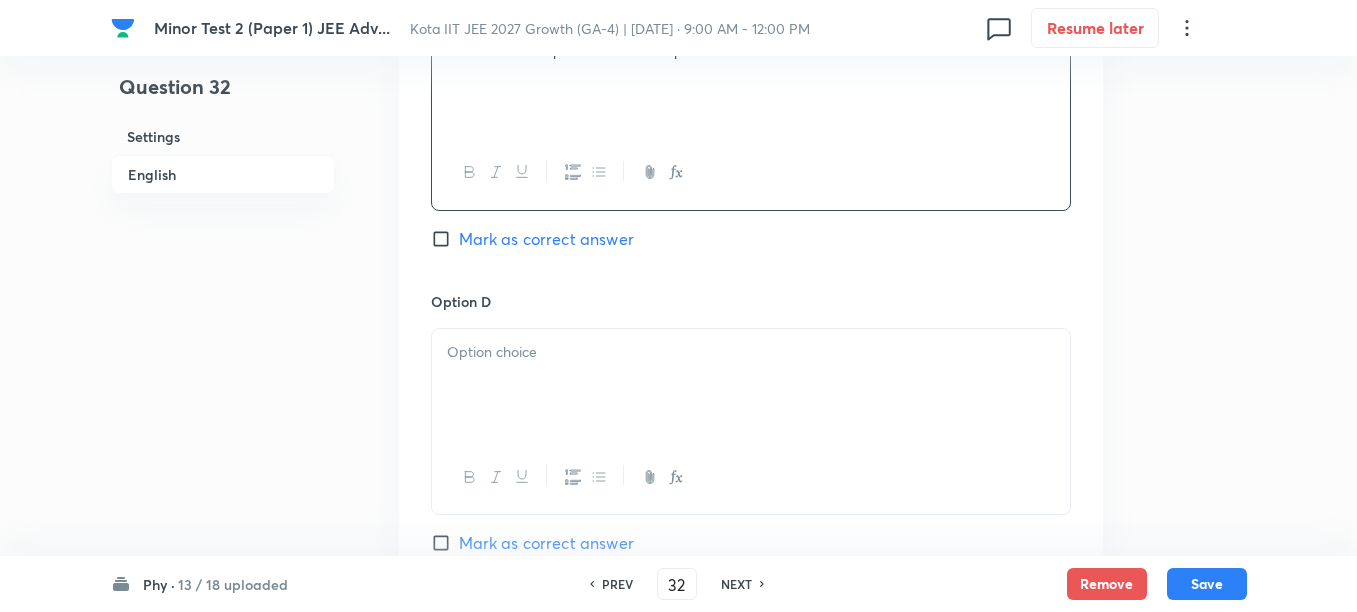 click at bounding box center (751, 352) 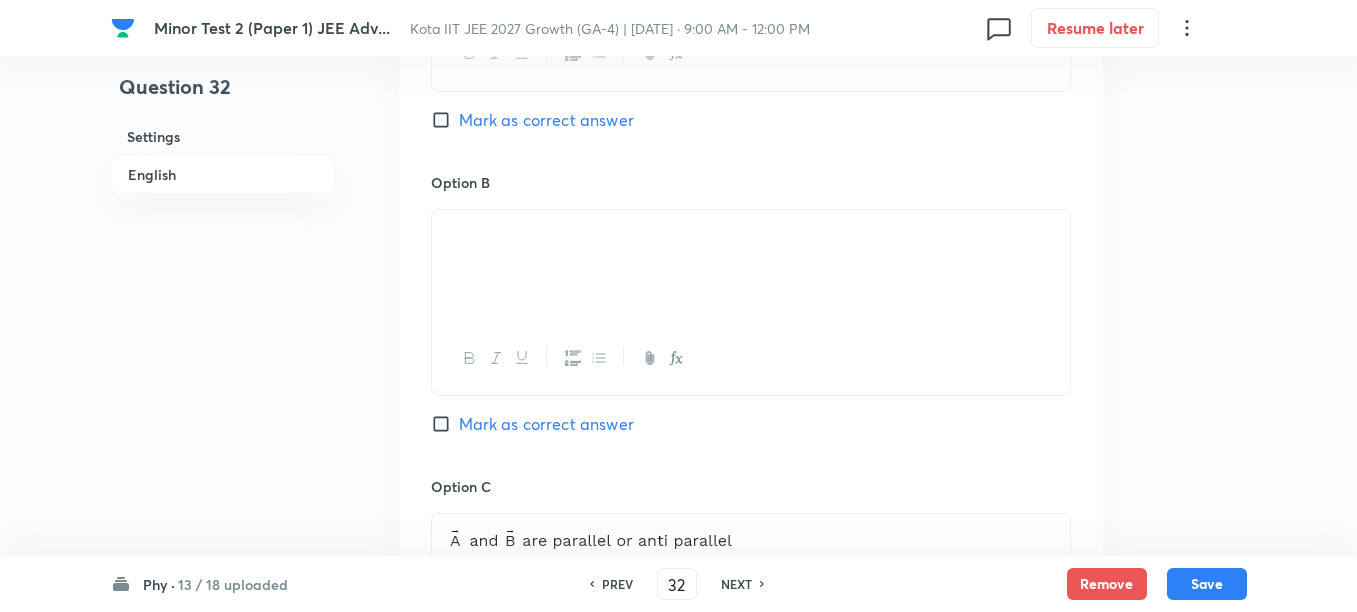 scroll, scrollTop: 1125, scrollLeft: 0, axis: vertical 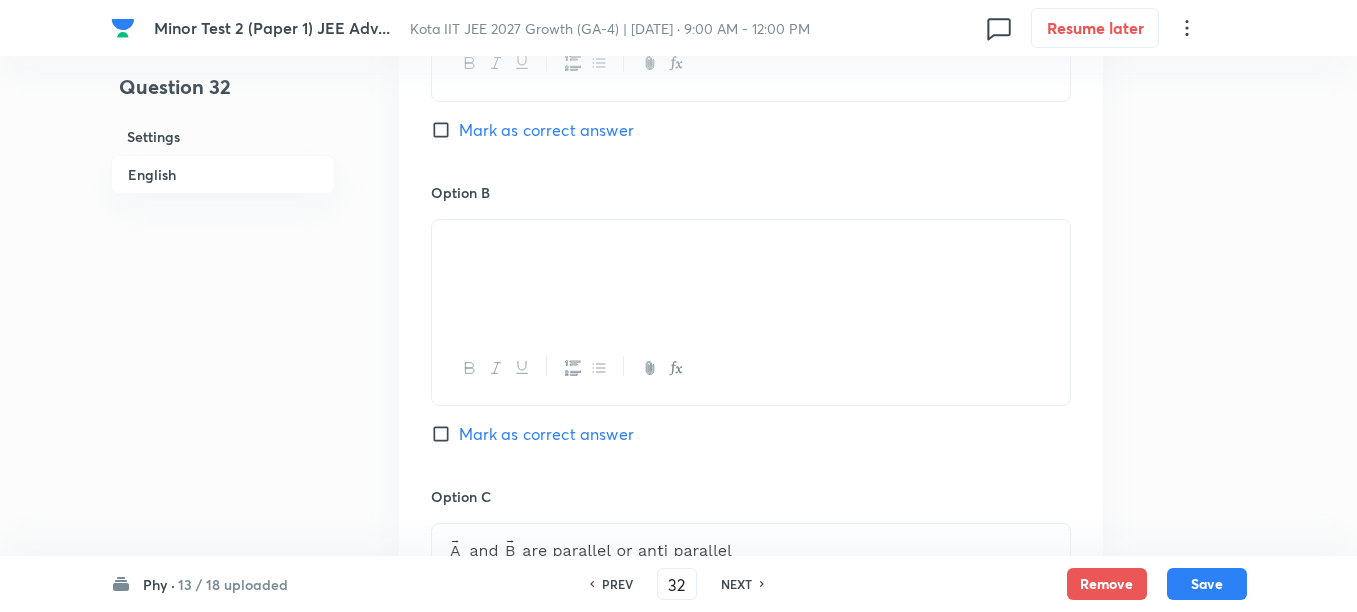 click on "Mark as correct answer" at bounding box center [546, 434] 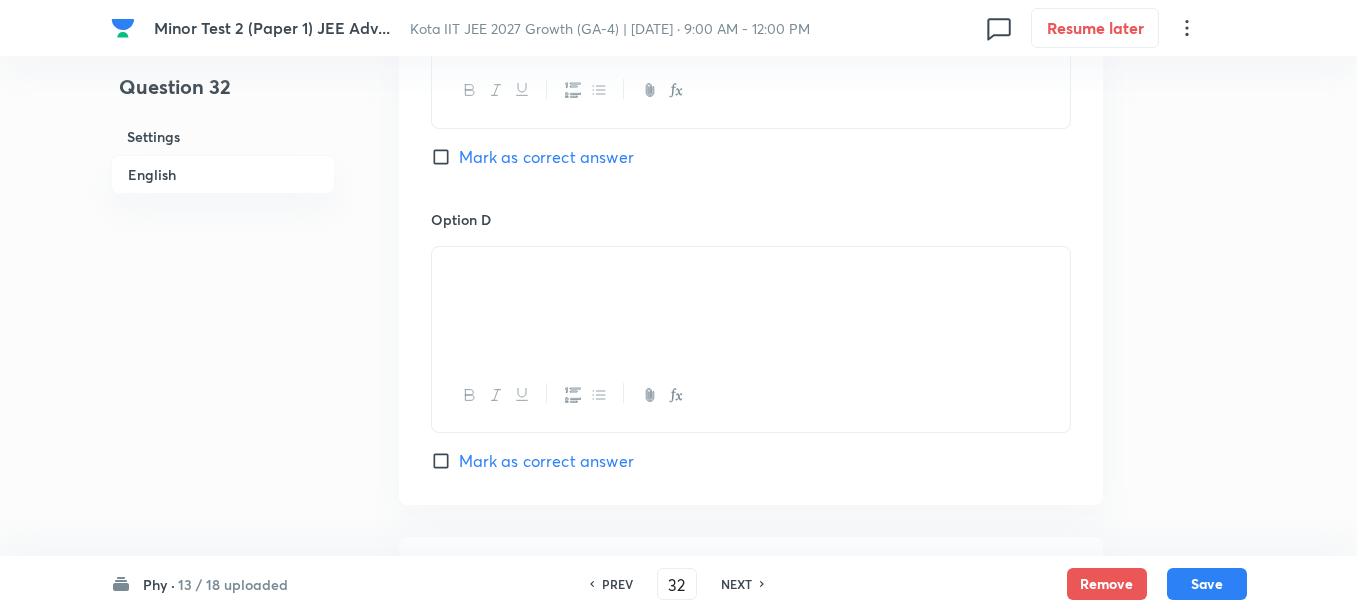 scroll, scrollTop: 1750, scrollLeft: 0, axis: vertical 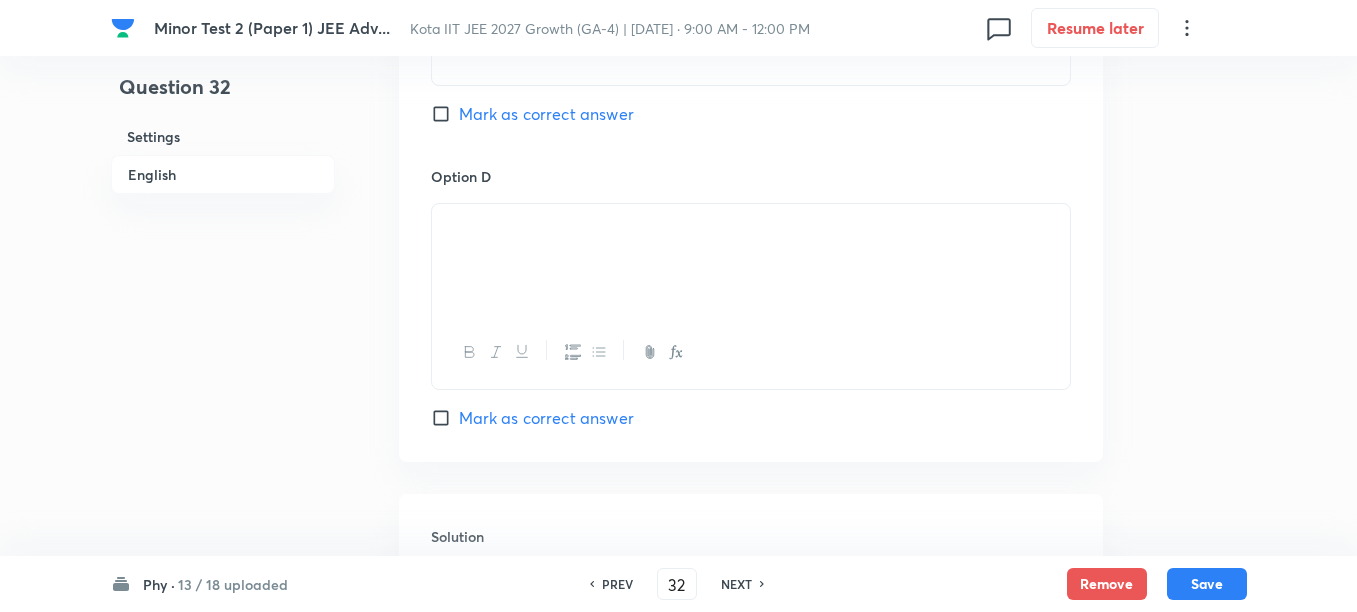 click on "Mark as correct answer" at bounding box center (546, 418) 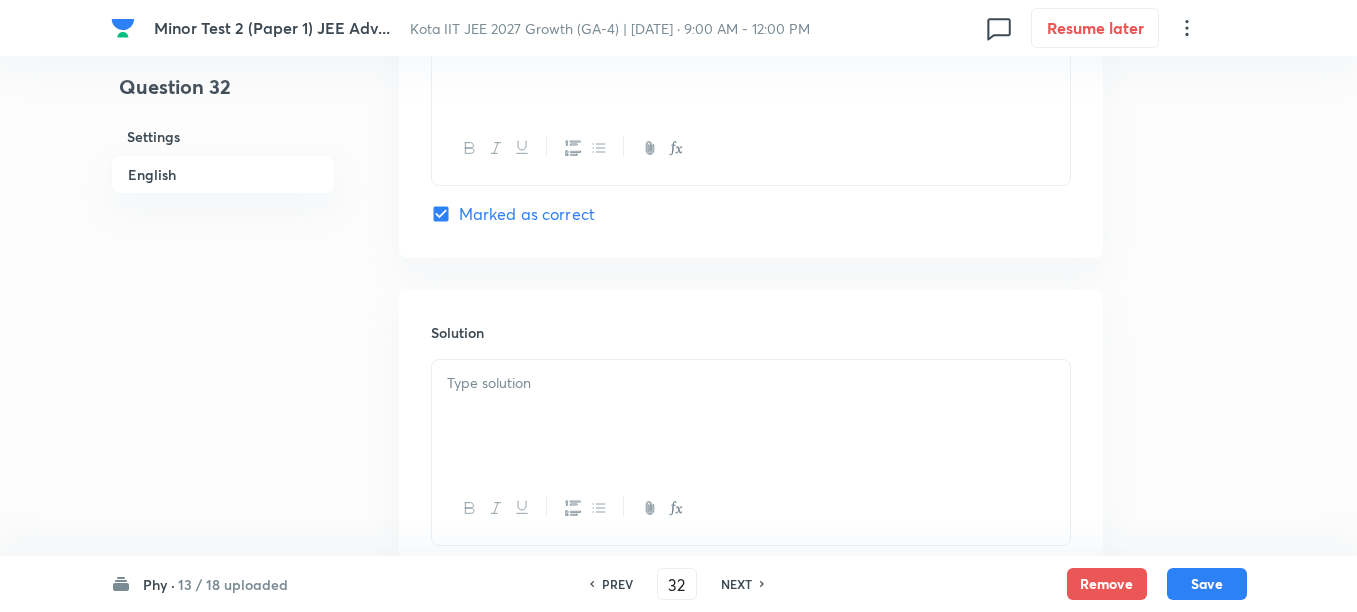 scroll, scrollTop: 2096, scrollLeft: 0, axis: vertical 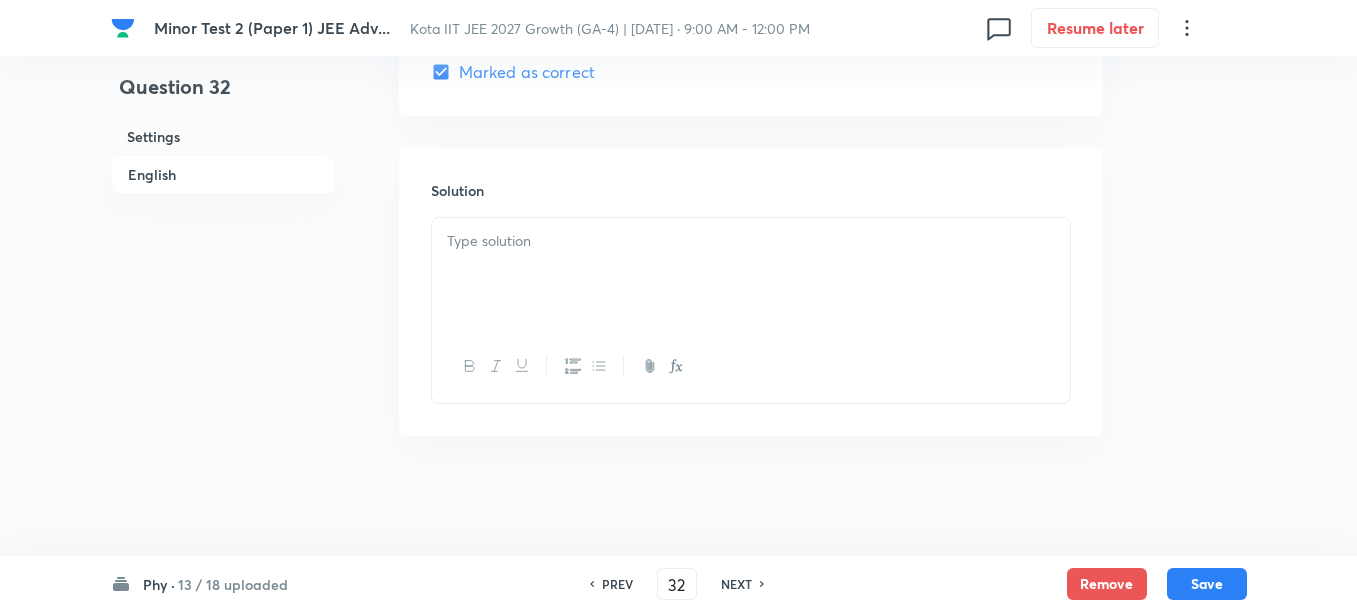click at bounding box center [751, 274] 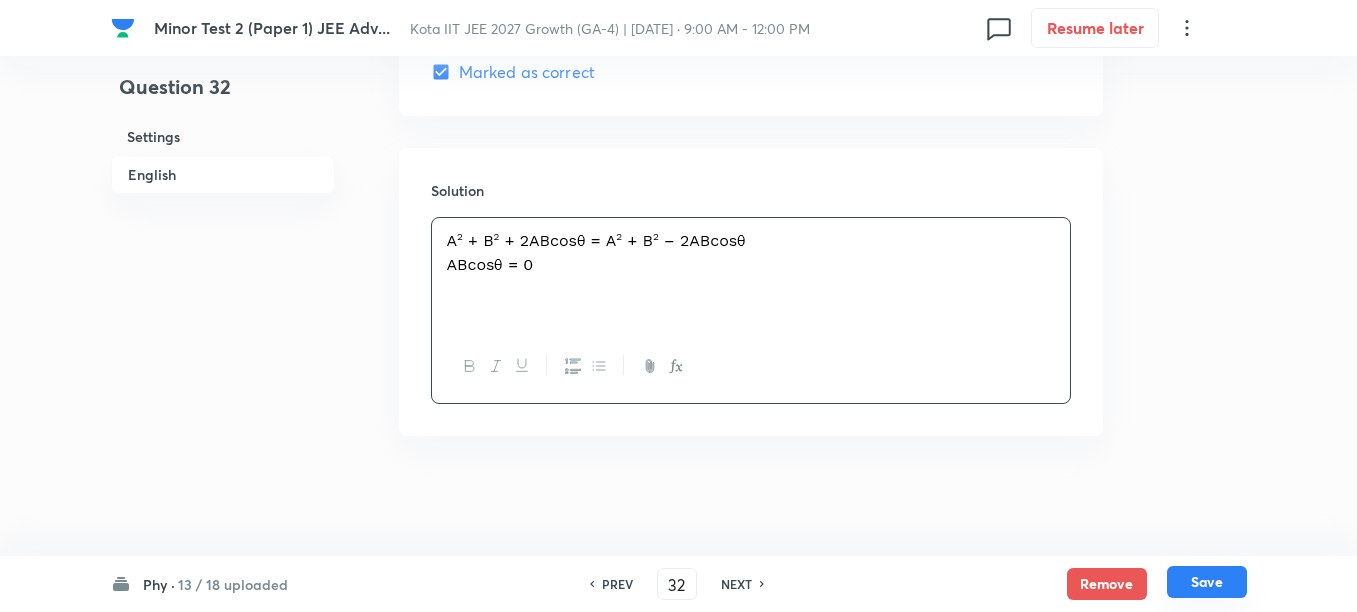 click on "Save" at bounding box center [1207, 582] 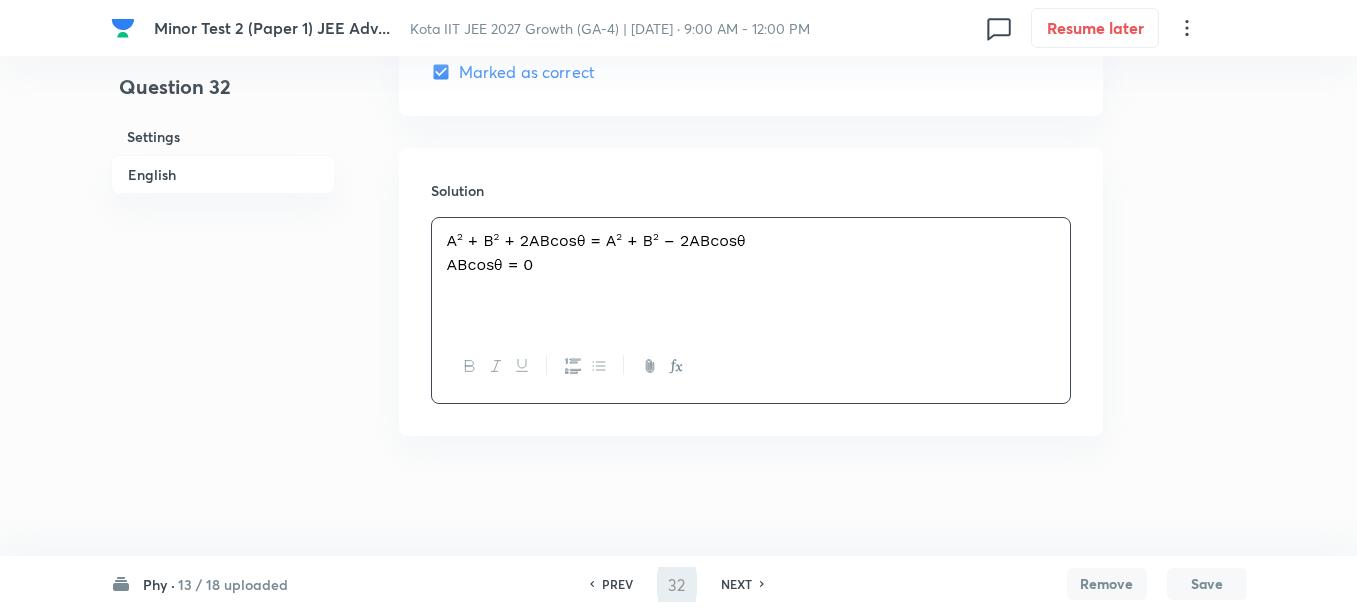 type on "33" 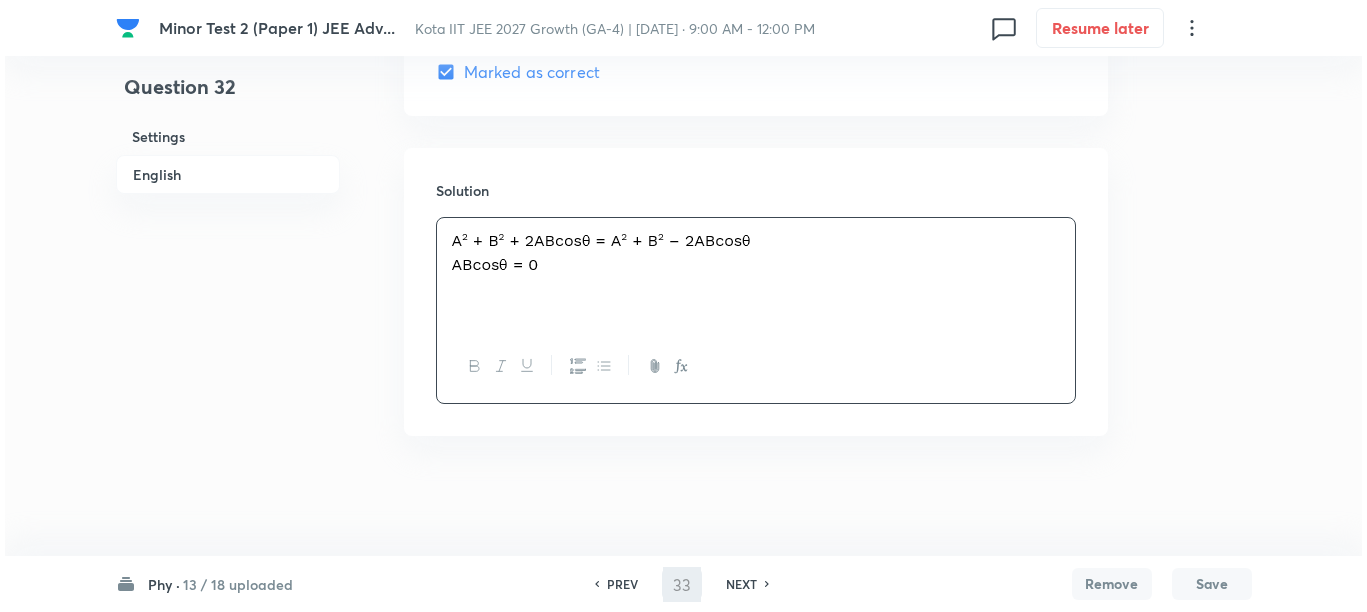 scroll, scrollTop: 0, scrollLeft: 0, axis: both 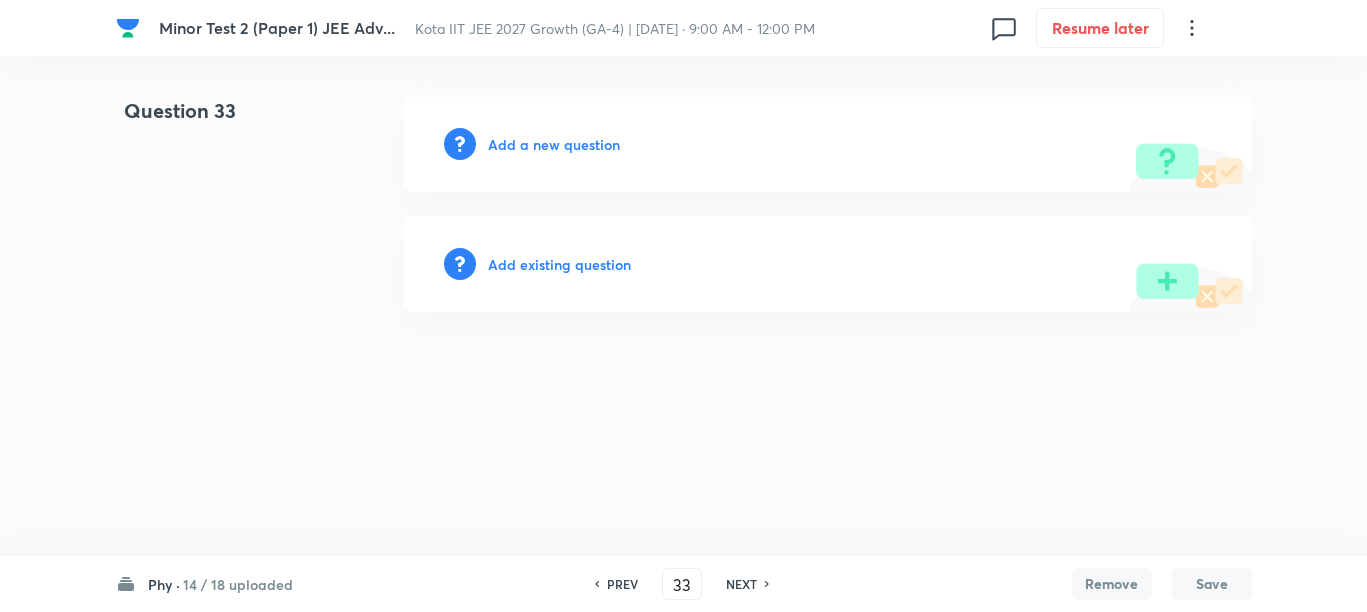 click on "Add a new question" at bounding box center (554, 144) 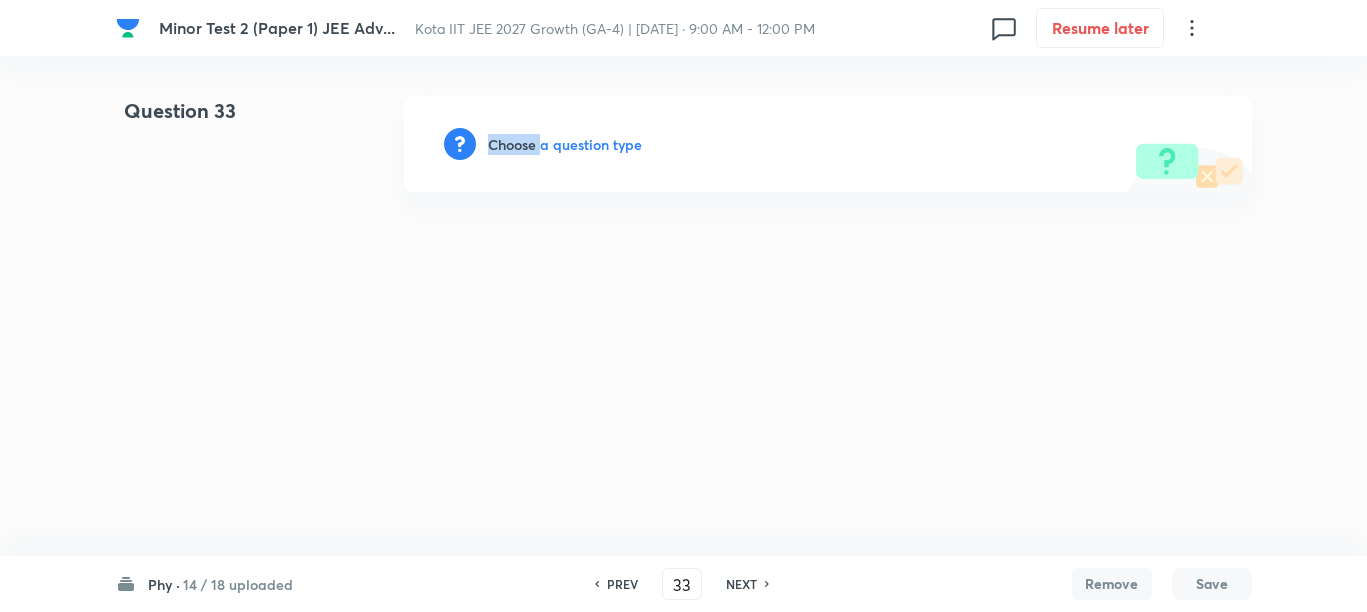 click on "Choose a question type" at bounding box center (565, 144) 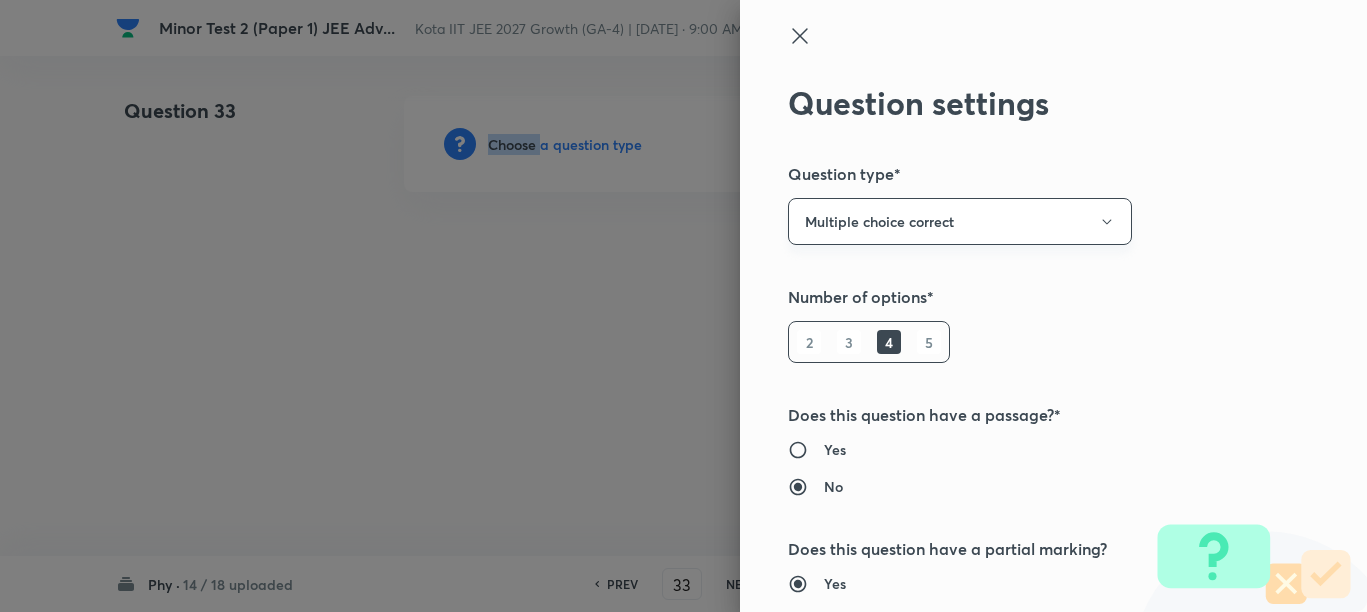 click on "Multiple choice correct" at bounding box center (960, 221) 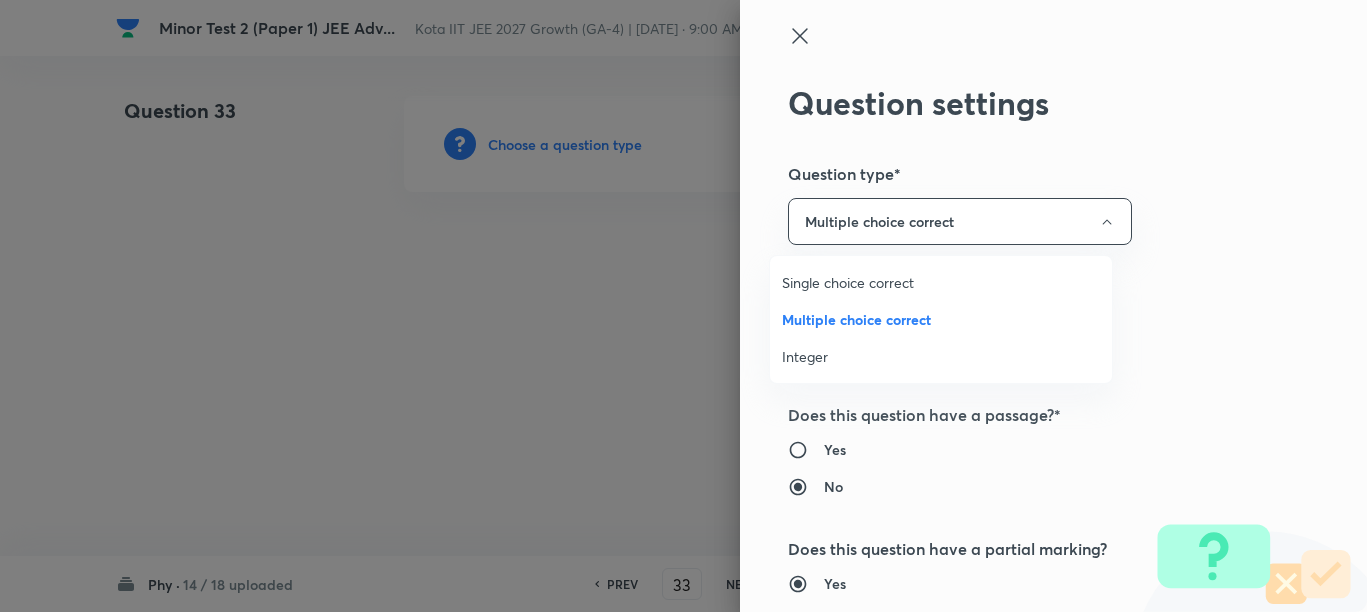 click on "Single choice correct" at bounding box center (941, 282) 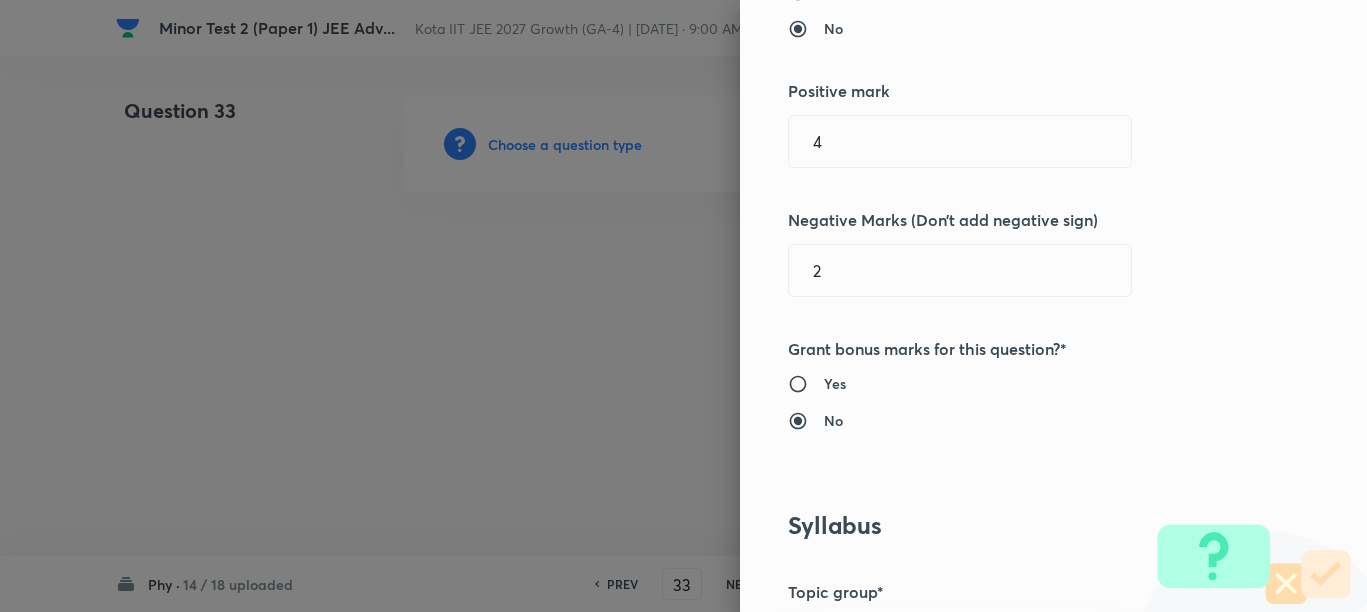 scroll, scrollTop: 500, scrollLeft: 0, axis: vertical 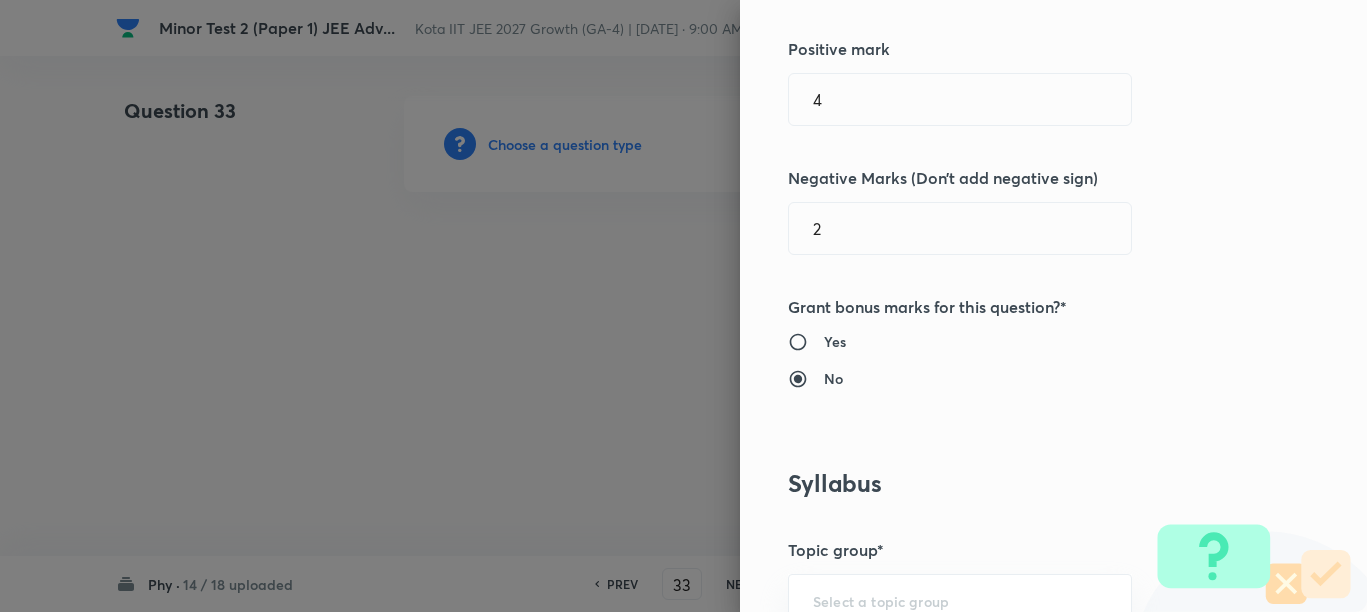 type 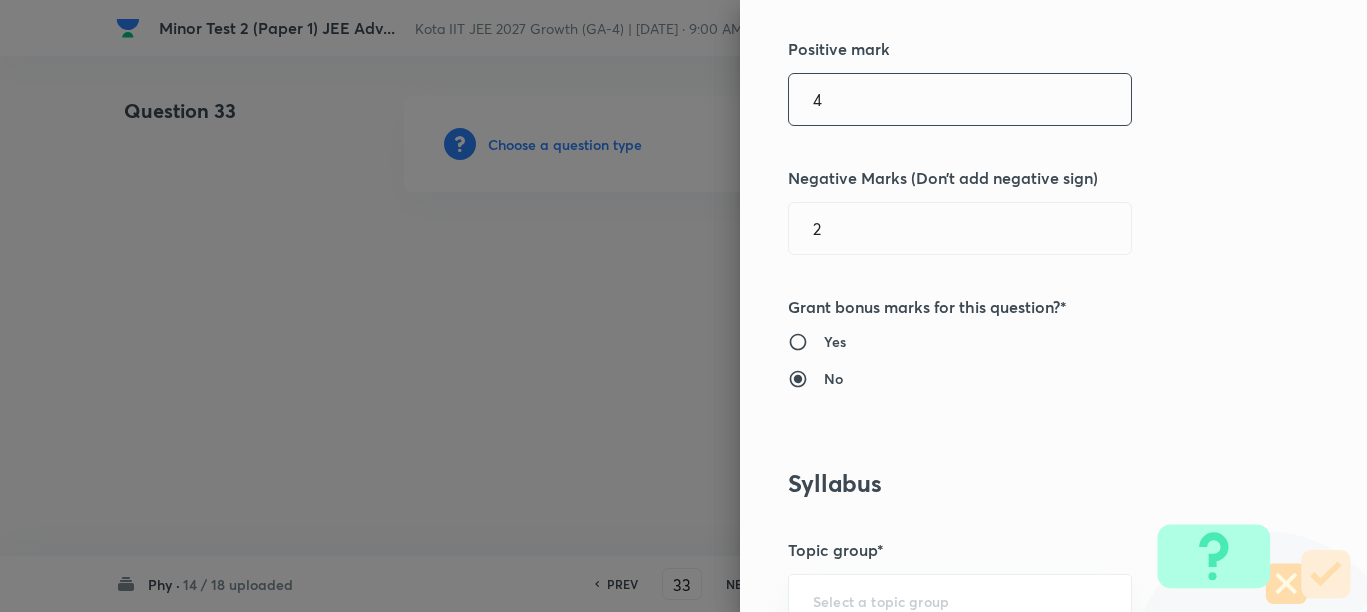 click on "4" at bounding box center (960, 99) 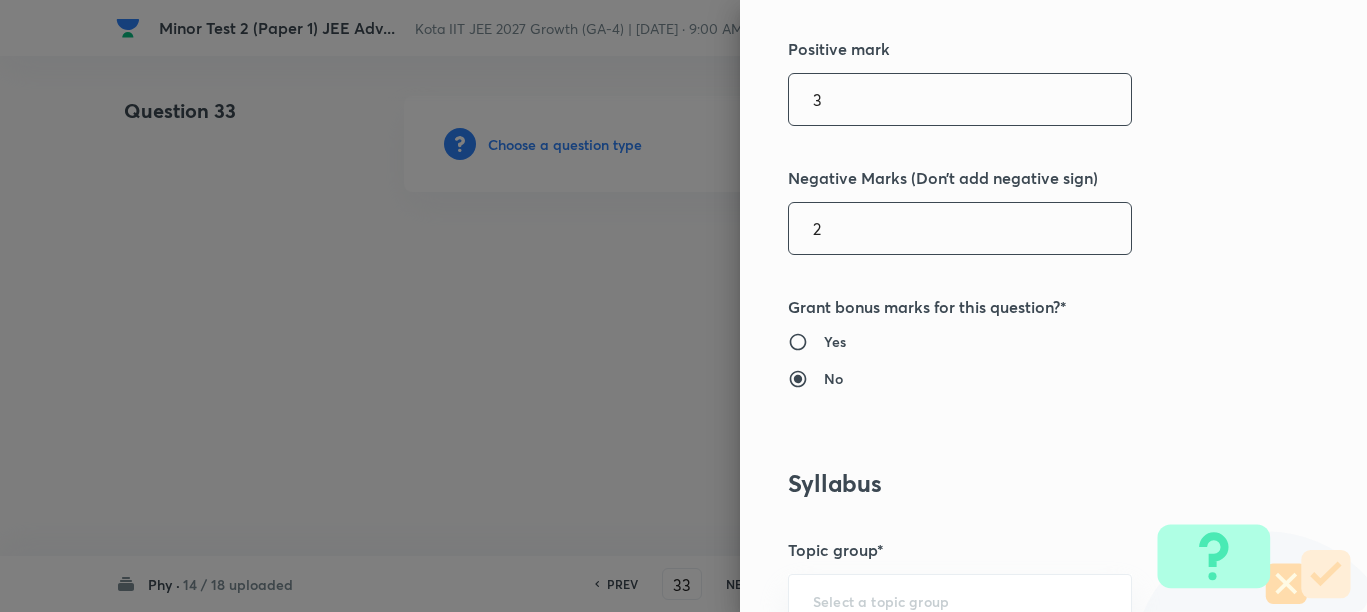 type on "3" 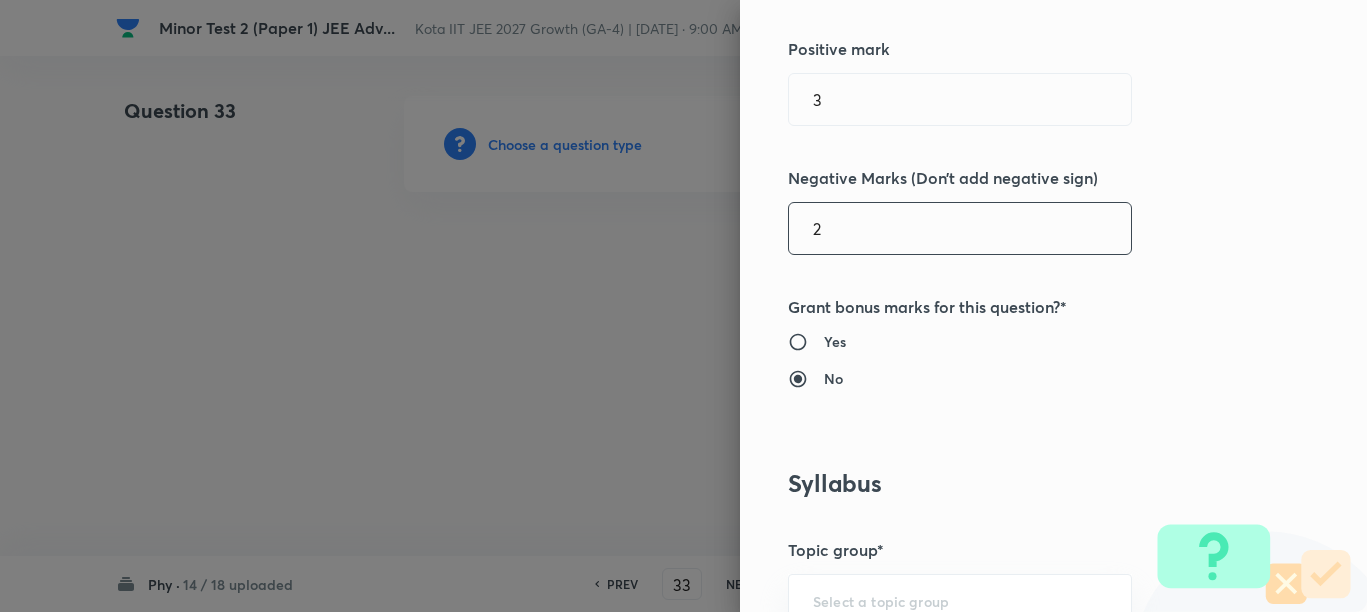 click on "2" at bounding box center (960, 228) 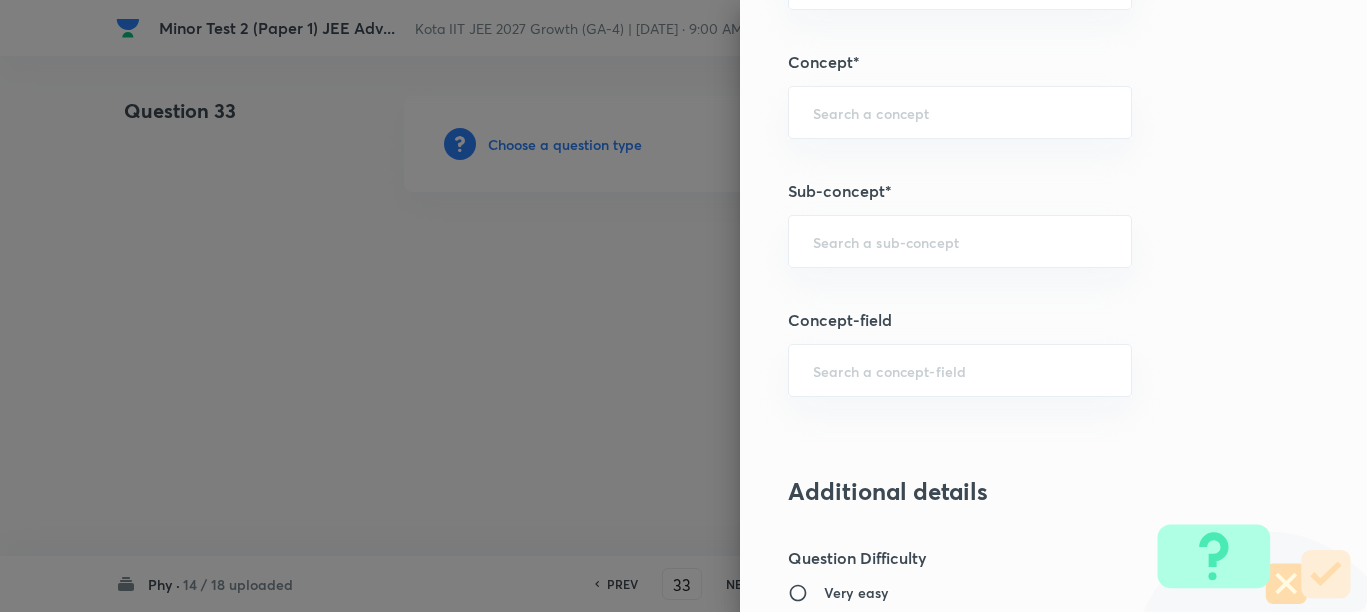 scroll, scrollTop: 1250, scrollLeft: 0, axis: vertical 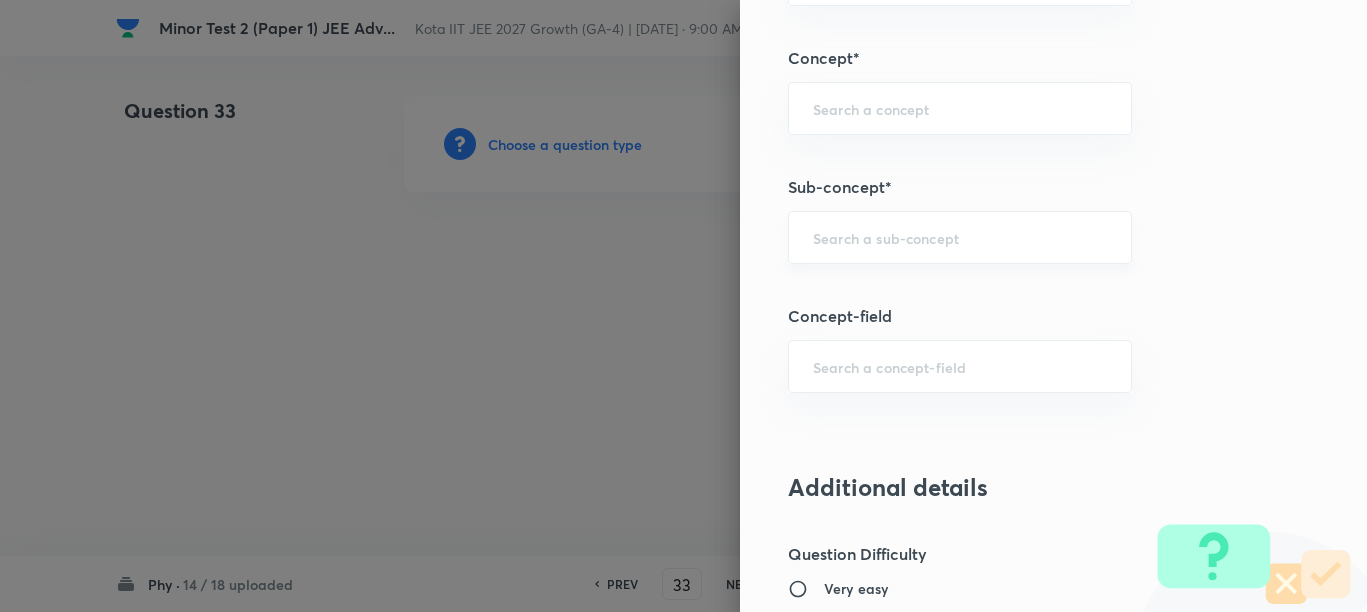 type on "1" 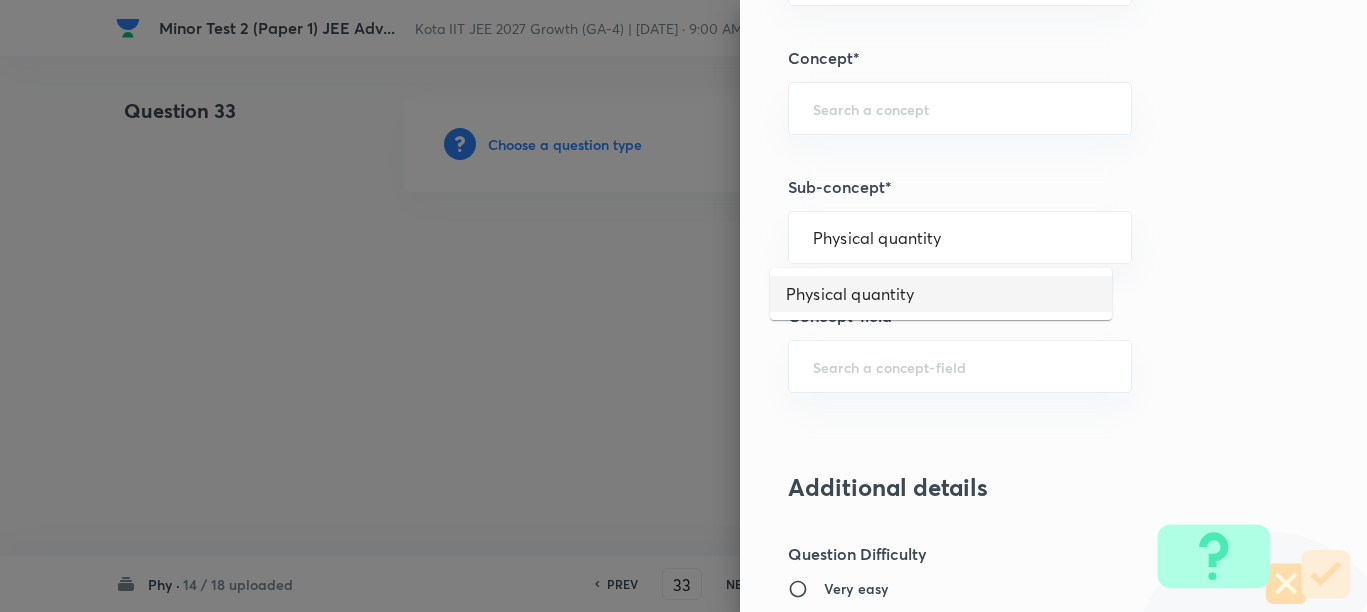 click on "Physical quantity" at bounding box center (941, 294) 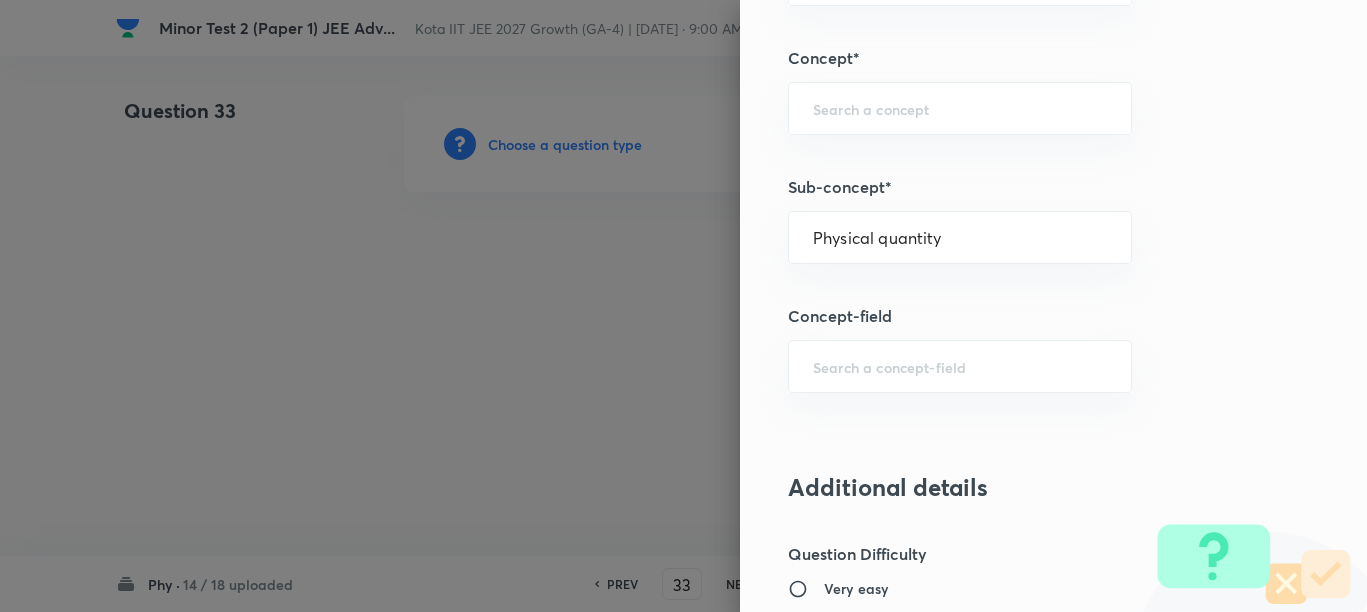 type on "Physics" 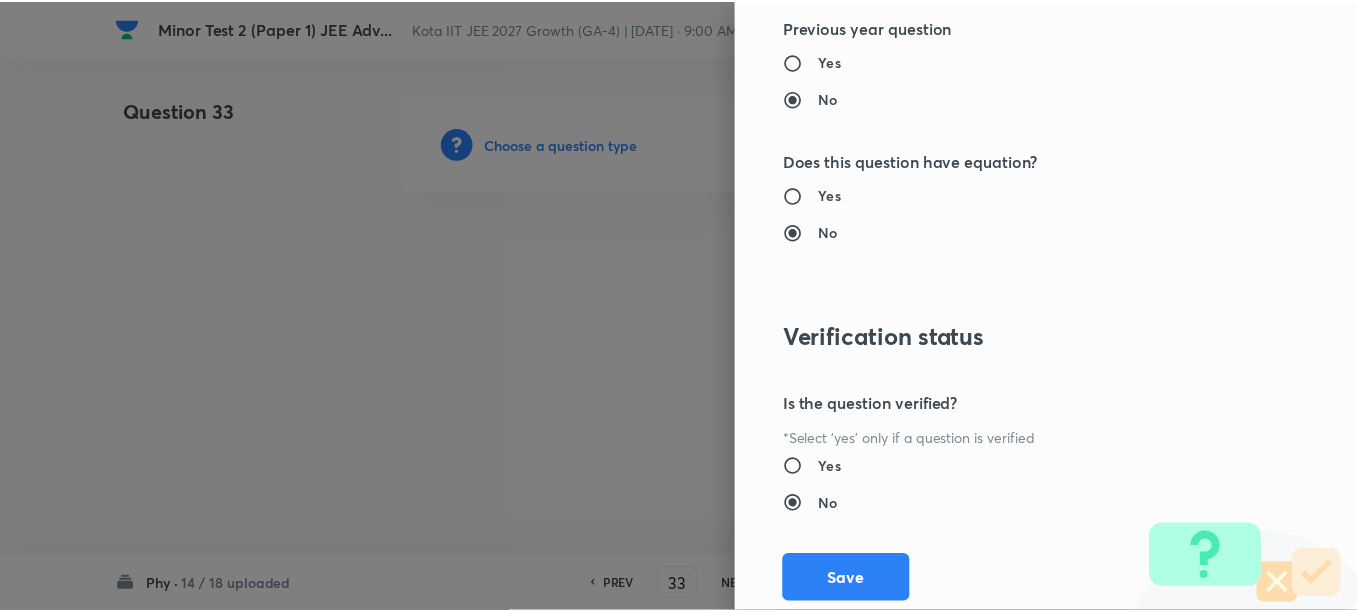 scroll, scrollTop: 2248, scrollLeft: 0, axis: vertical 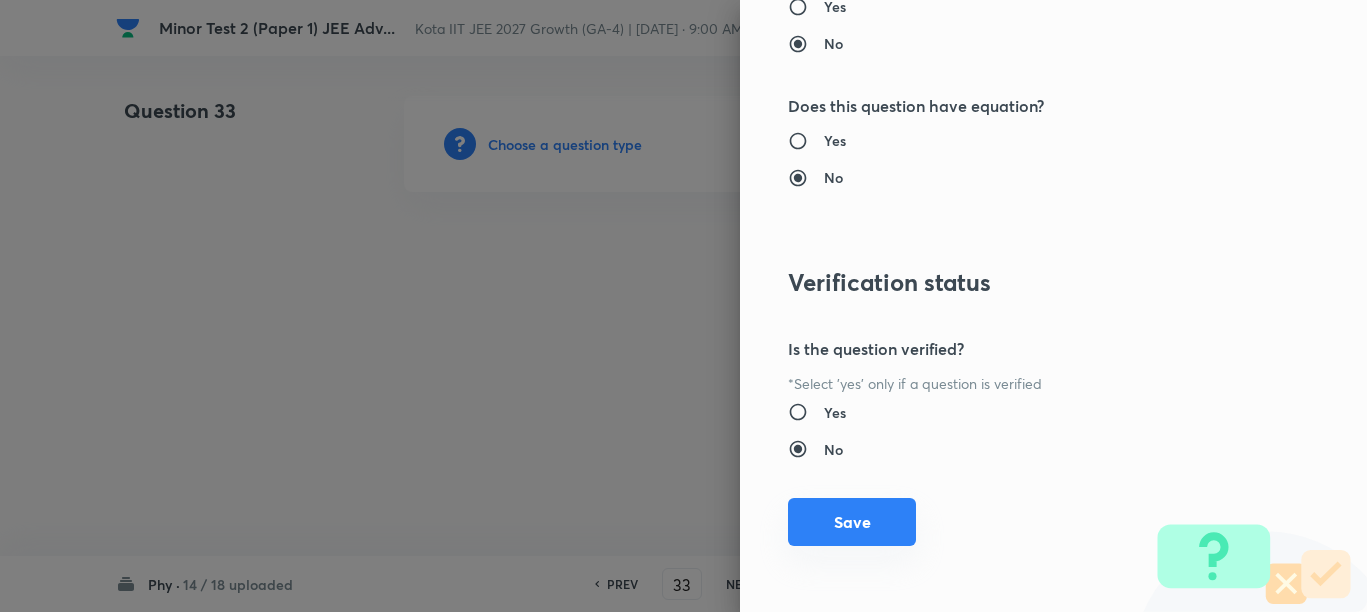 click on "Save" at bounding box center [852, 522] 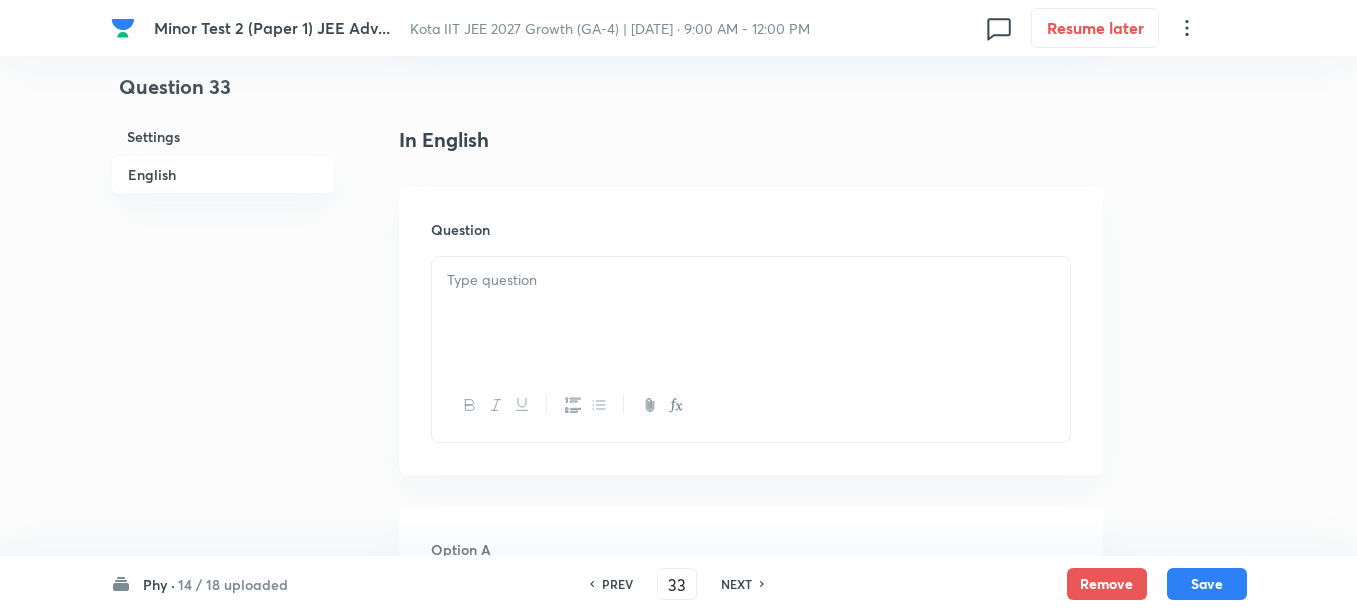 scroll, scrollTop: 500, scrollLeft: 0, axis: vertical 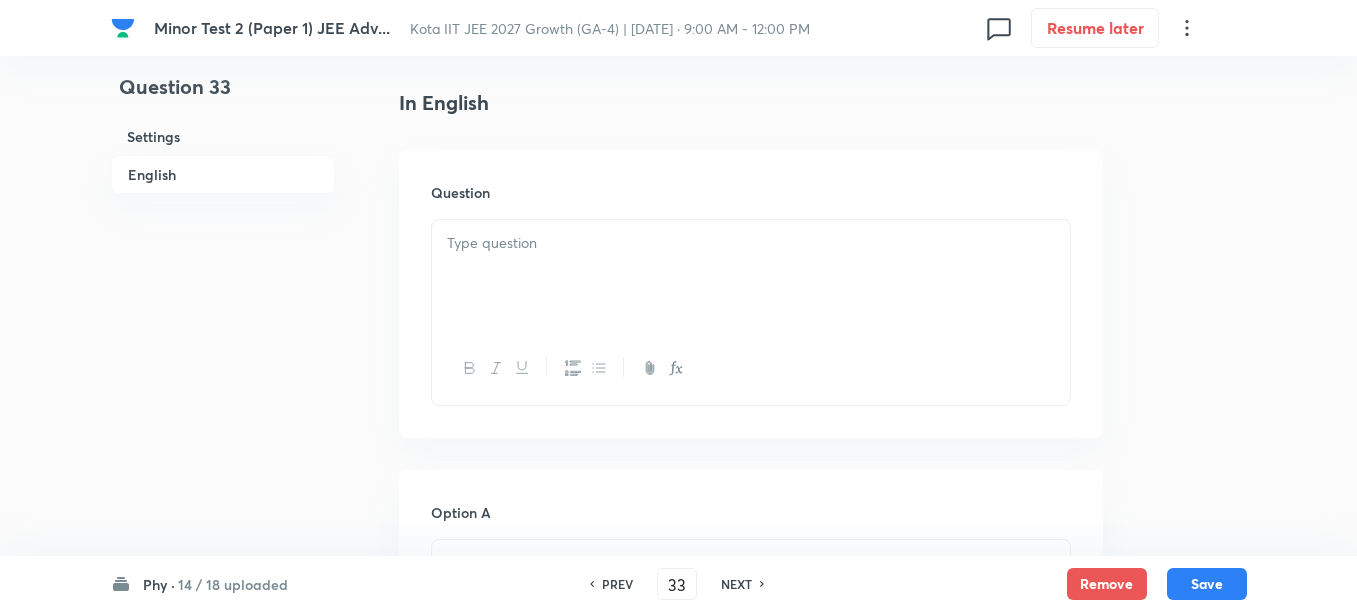 click at bounding box center (751, 276) 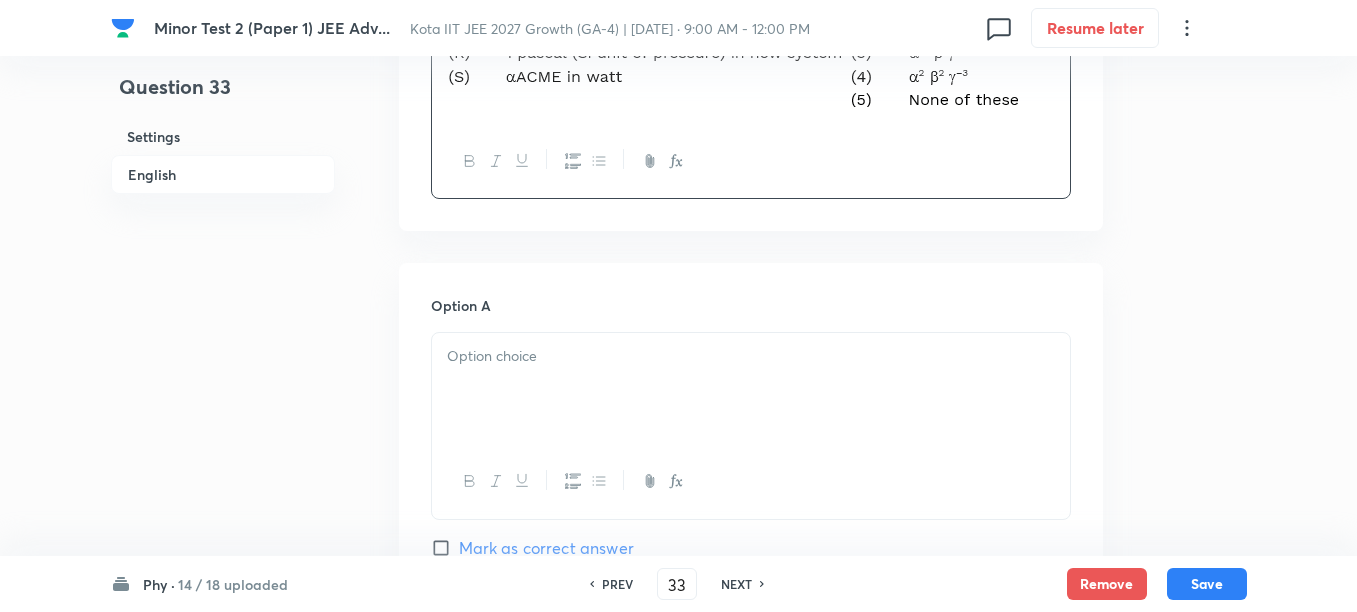 scroll, scrollTop: 1000, scrollLeft: 0, axis: vertical 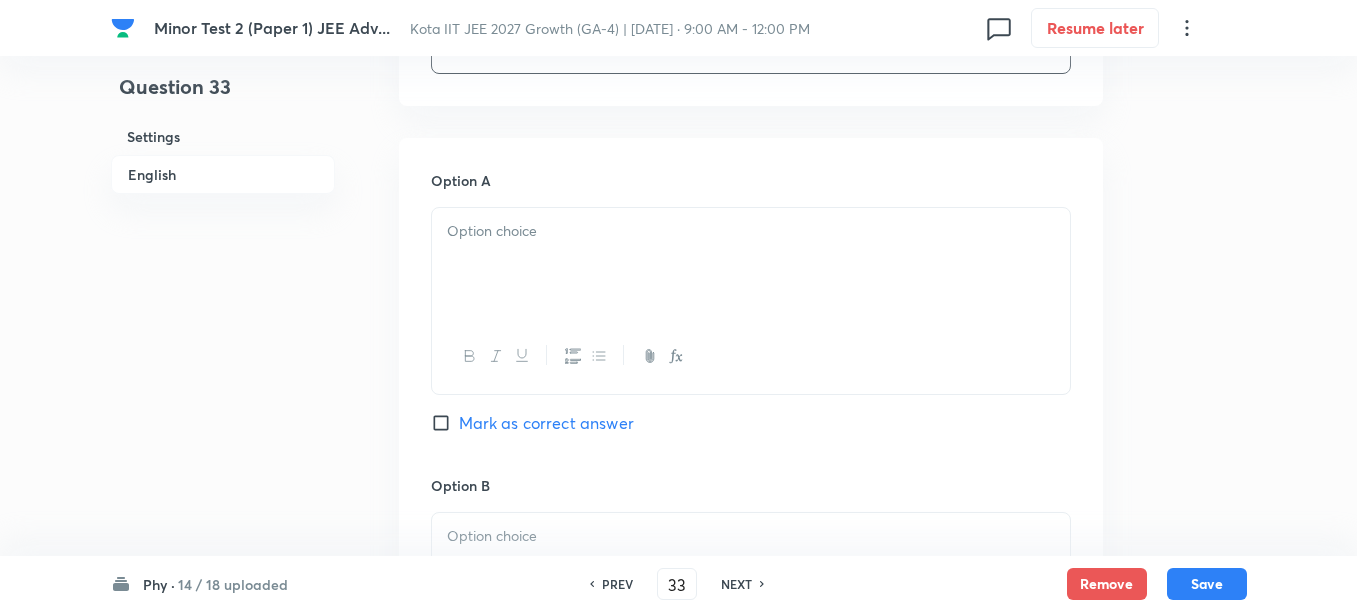 click at bounding box center [751, 264] 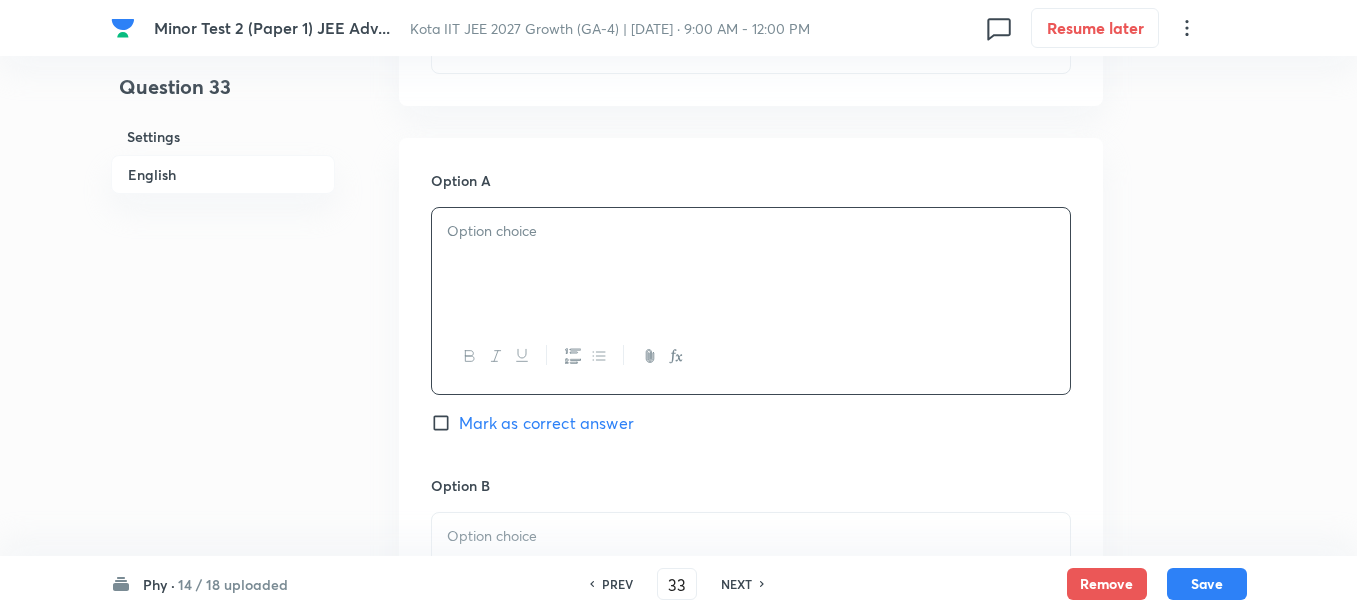 paste 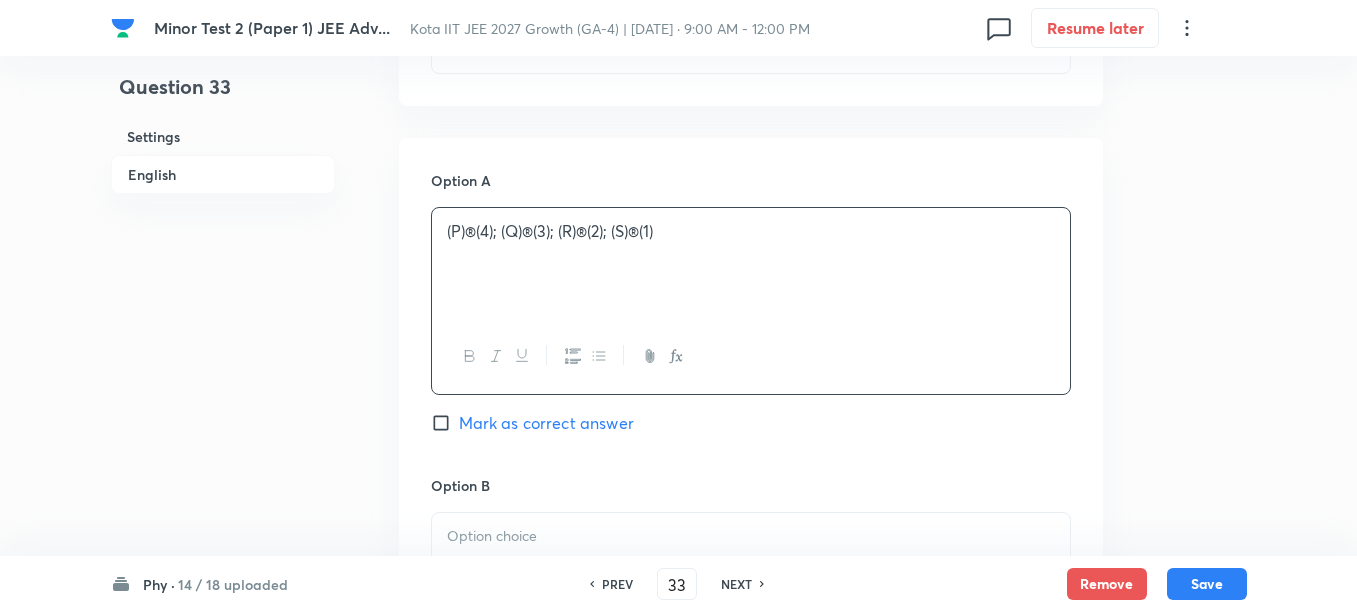 click on "(P)®(4); (Q)®(3); (R)®(2); (S)®(1)" at bounding box center (751, 231) 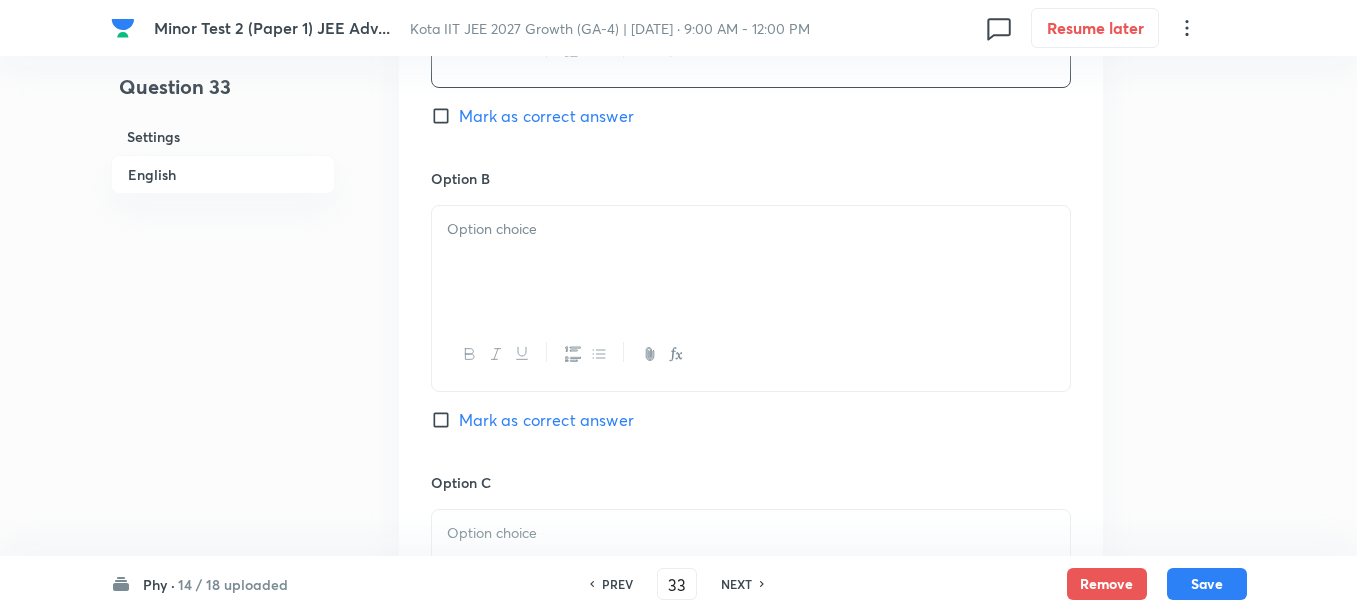 scroll, scrollTop: 1375, scrollLeft: 0, axis: vertical 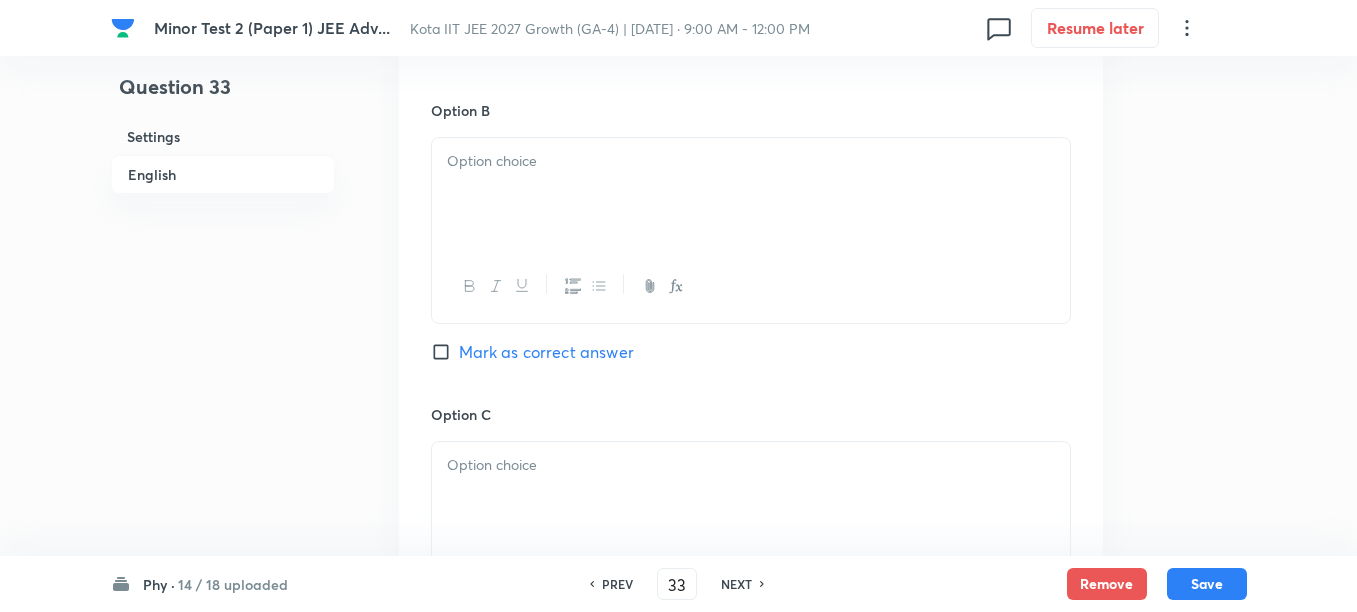 click at bounding box center (751, 194) 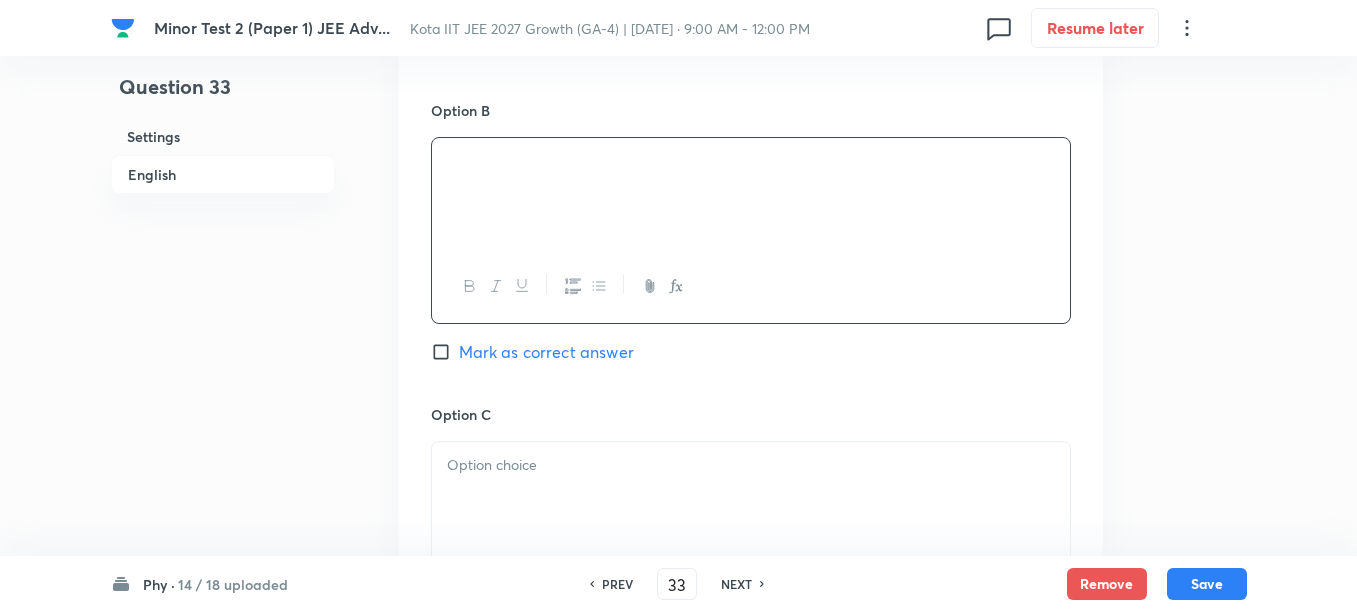 paste 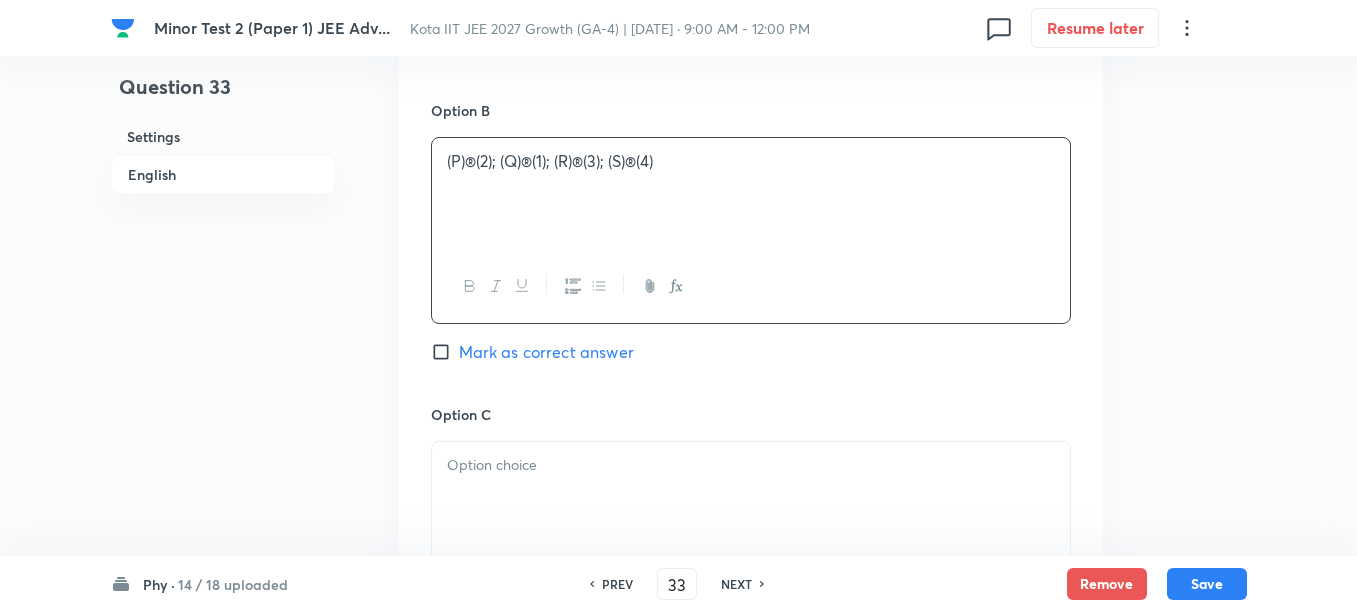 click on "(P)®(2); (Q)®(1); (R)®(3); (S)®(4)" at bounding box center [751, 161] 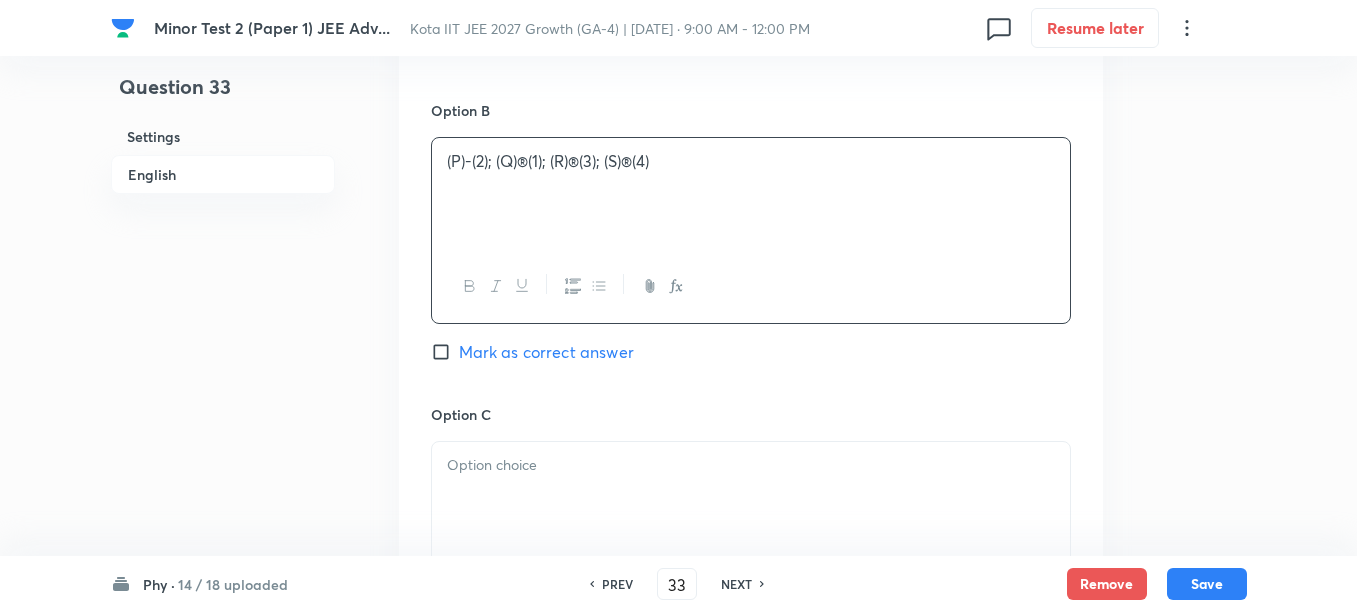 click on "(P)-(2); (Q)®(1); (R)®(3); (S)®(4)" at bounding box center (751, 161) 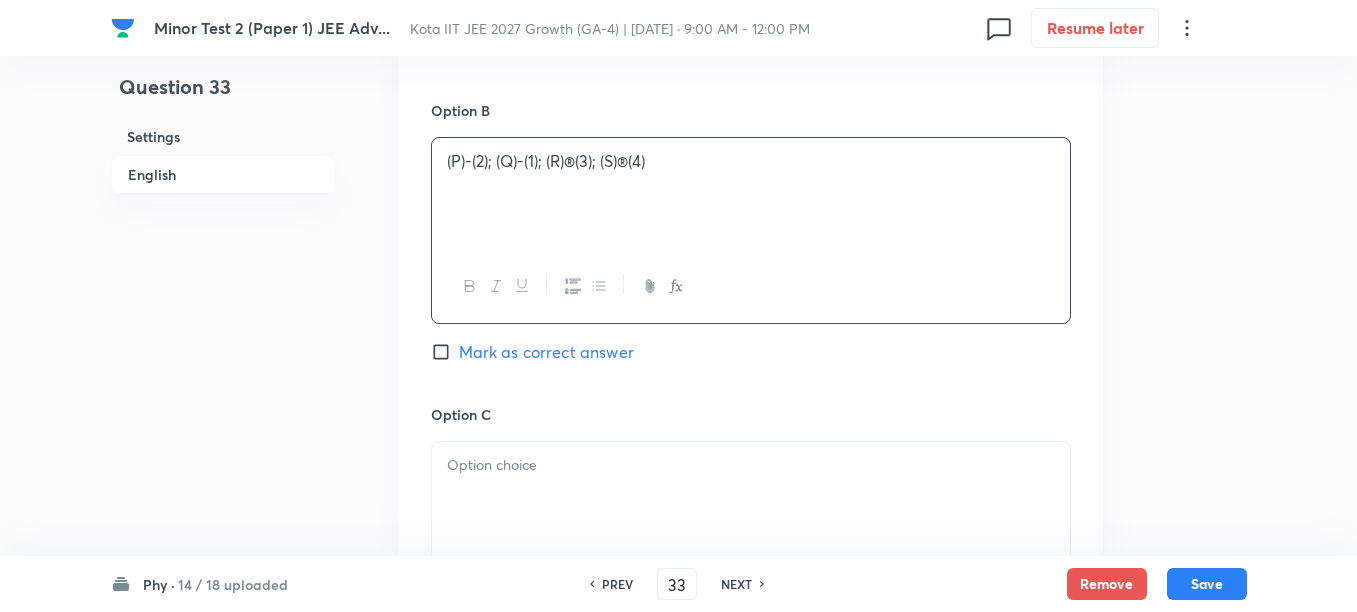 click on "(P)-(2); (Q)-(1); (R)®(3); (S)®(4)" at bounding box center (751, 161) 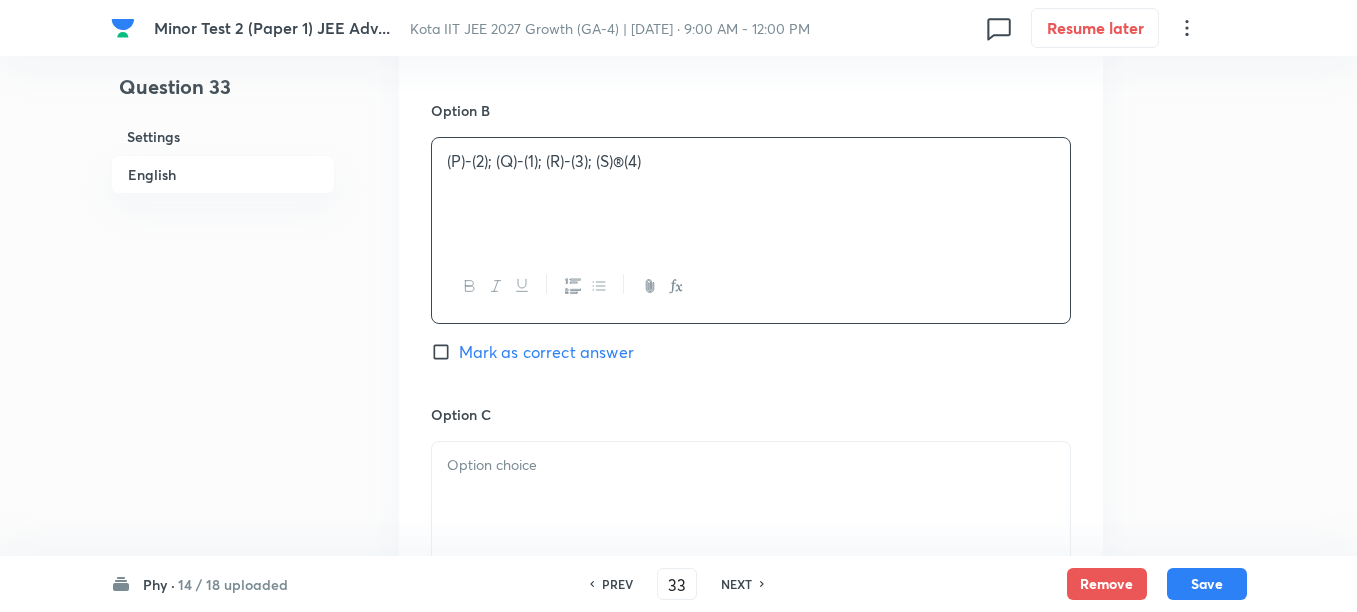 click on "(P)-(2); (Q)-(1); (R)-(3); (S)®(4)" at bounding box center [751, 161] 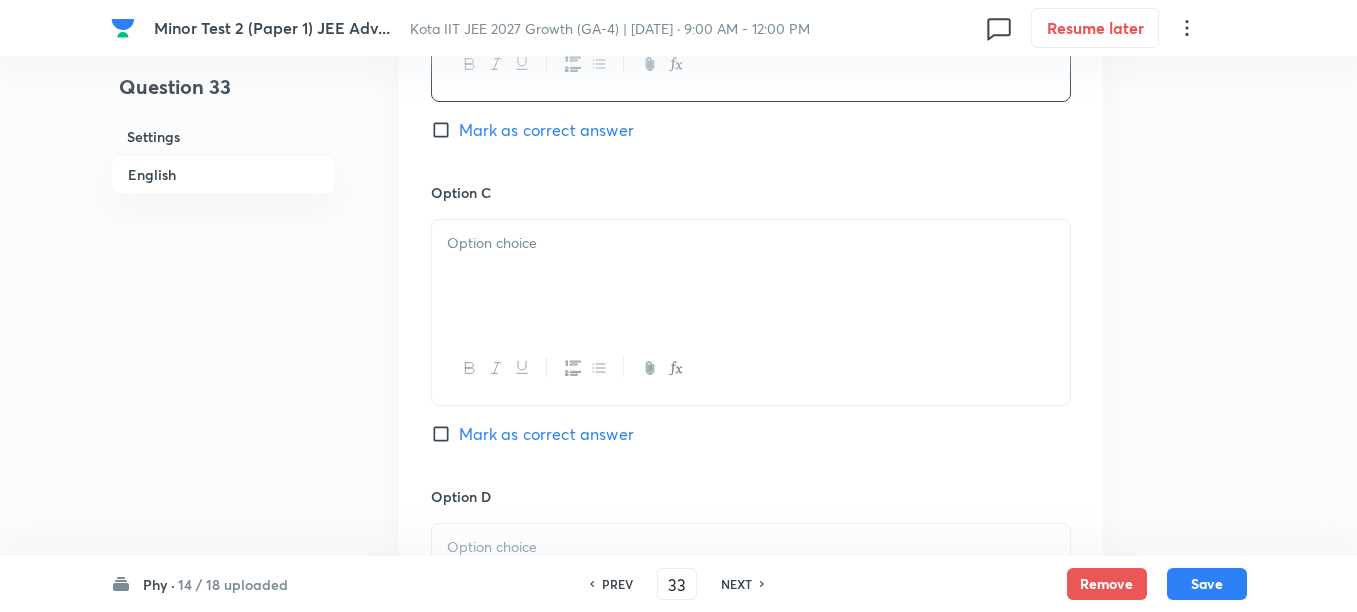 scroll, scrollTop: 1625, scrollLeft: 0, axis: vertical 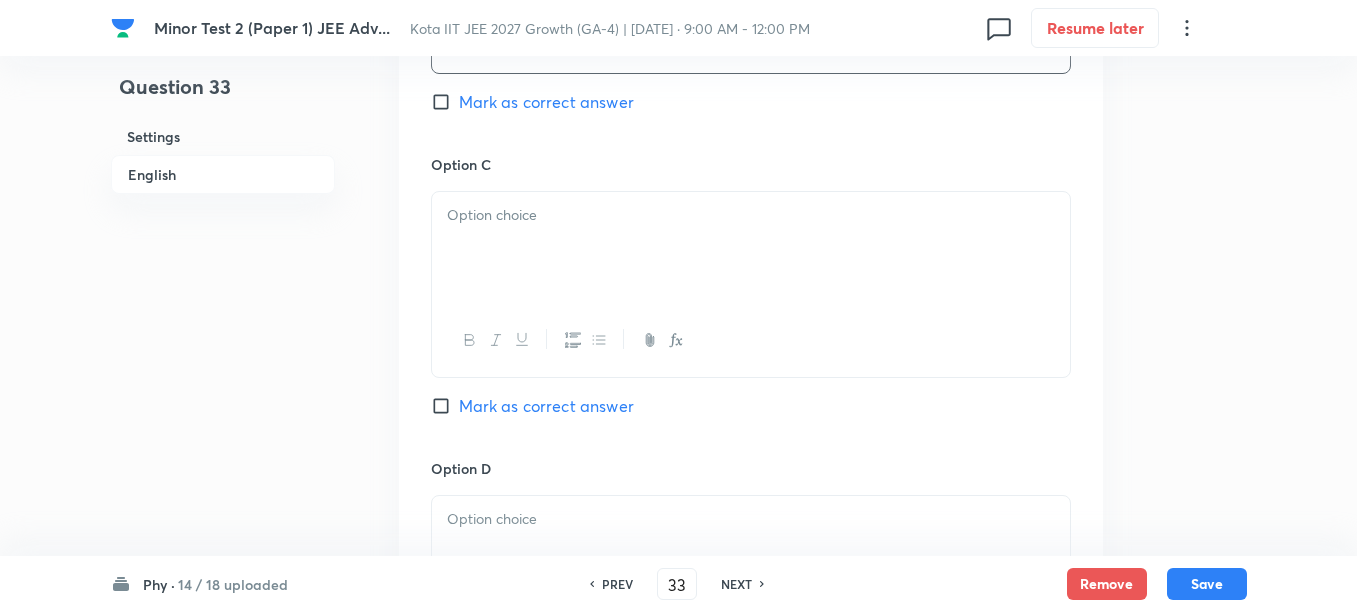 click at bounding box center [751, 248] 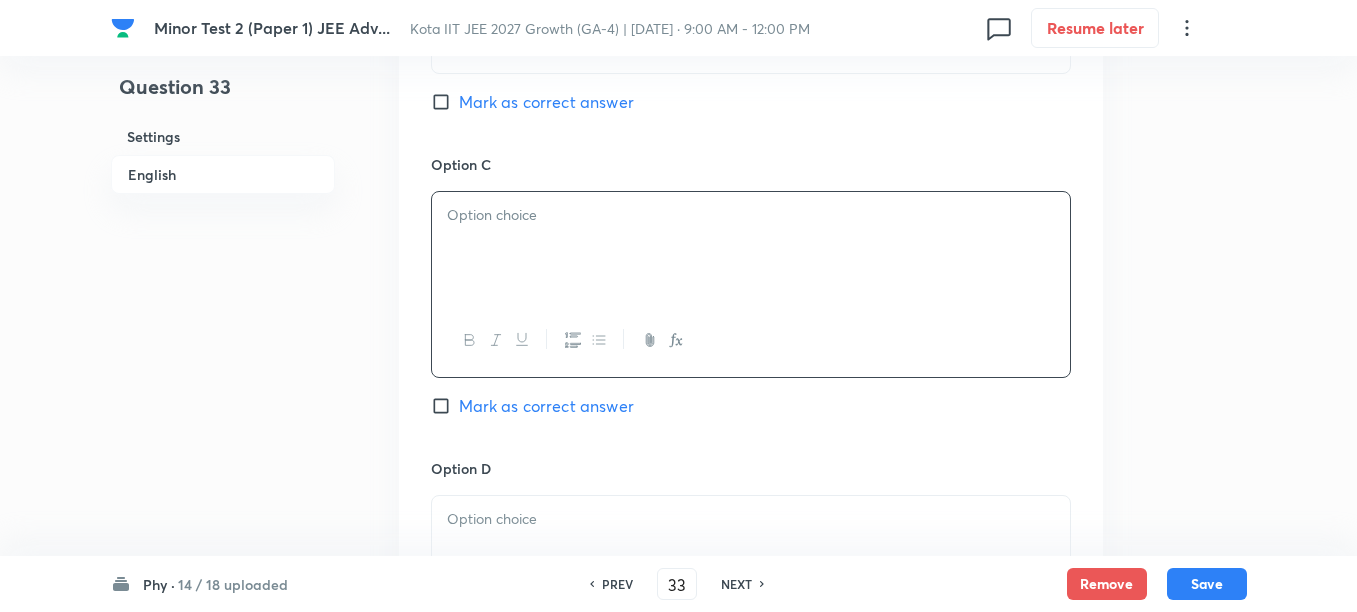 paste 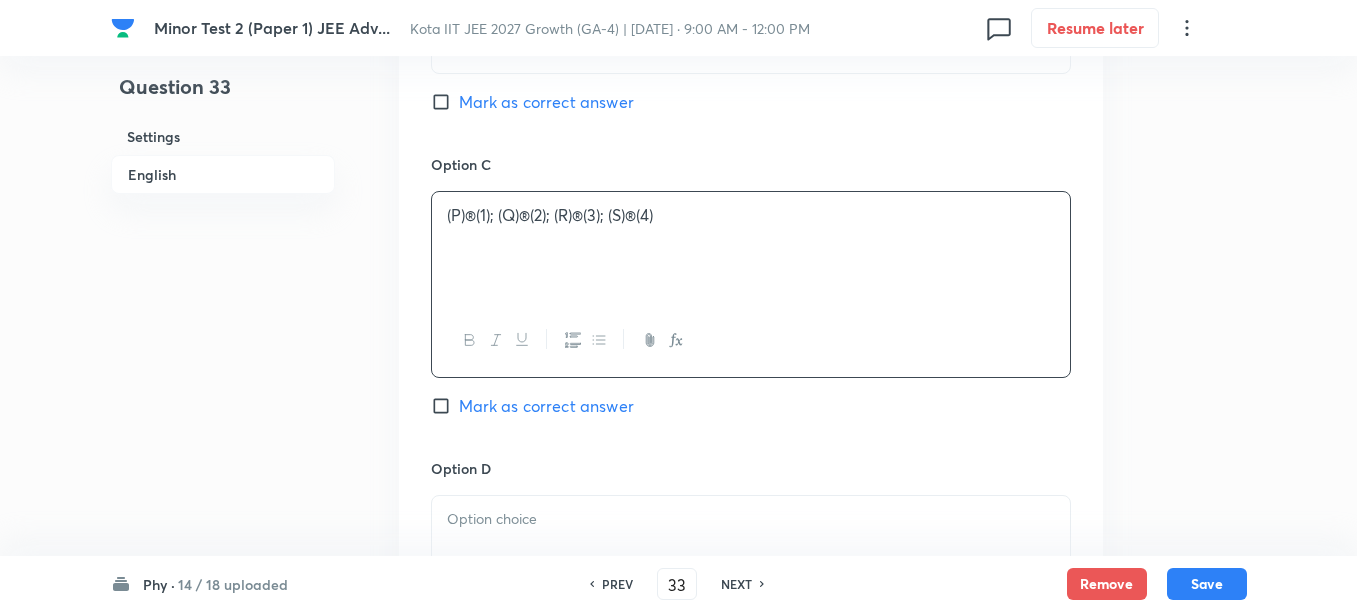 click on "(P)®(1); (Q)®(2); (R)®(3); (S)®(4)" at bounding box center [751, 215] 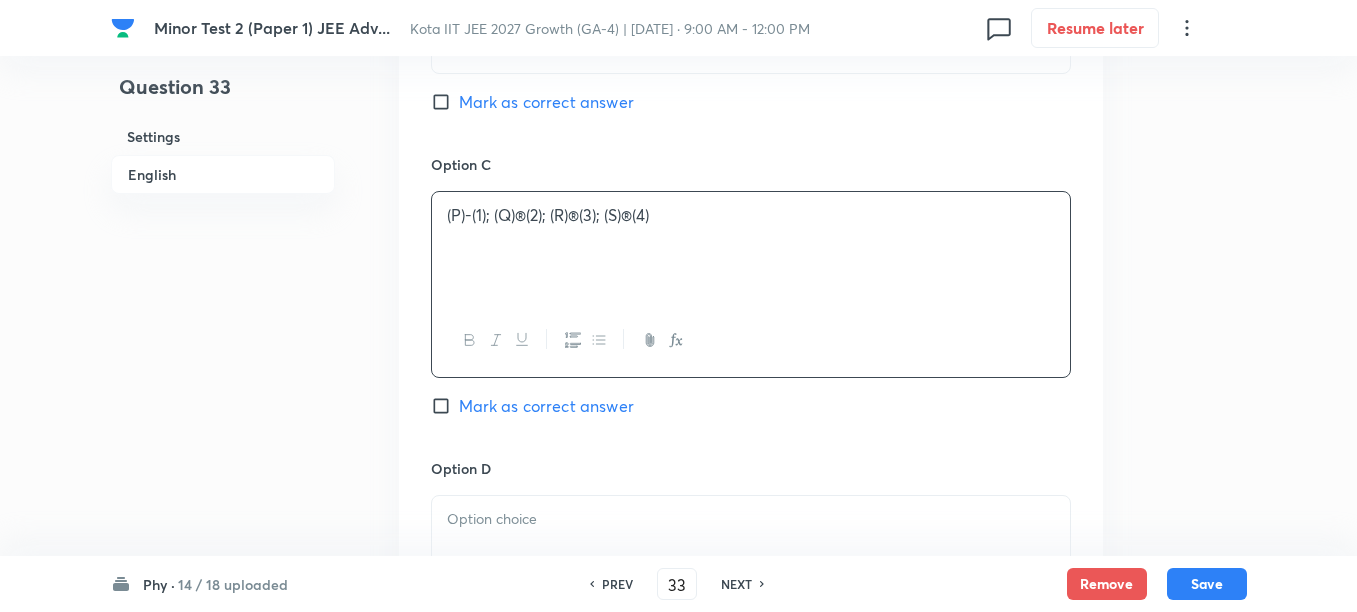 click on "(P)-(1); (Q)®(2); (R)®(3); (S)®(4)" at bounding box center [751, 215] 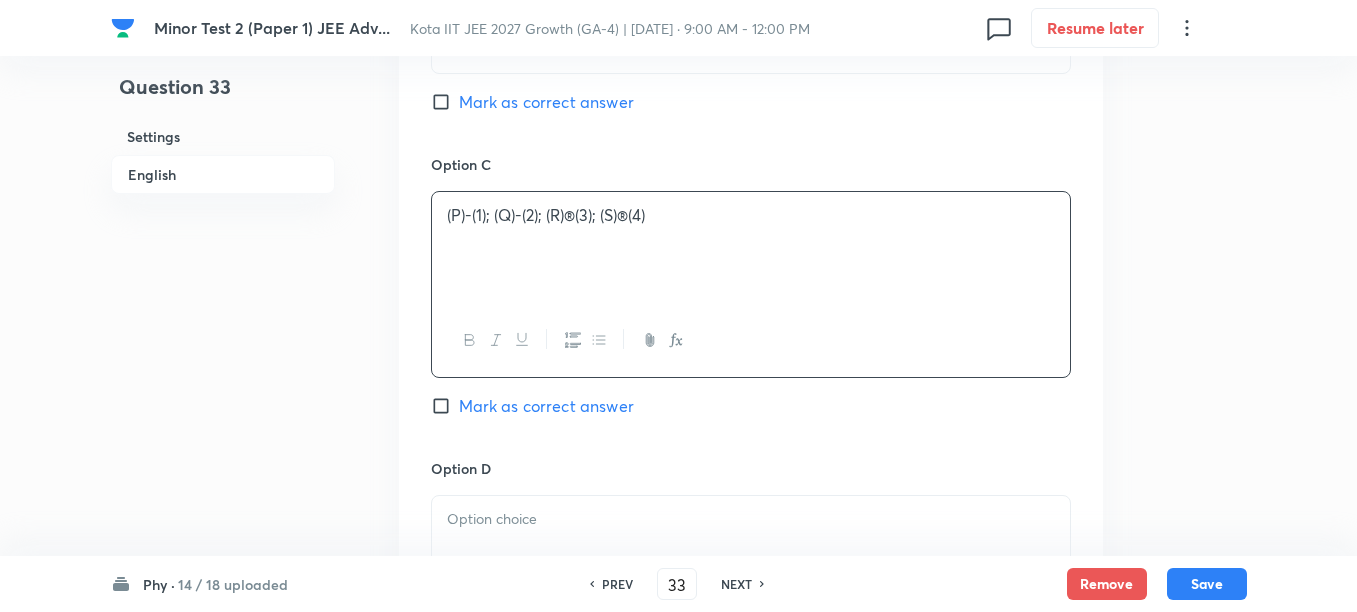 click on "(P)-(1); (Q)-(2); (R)®(3); (S)®(4)" at bounding box center (751, 215) 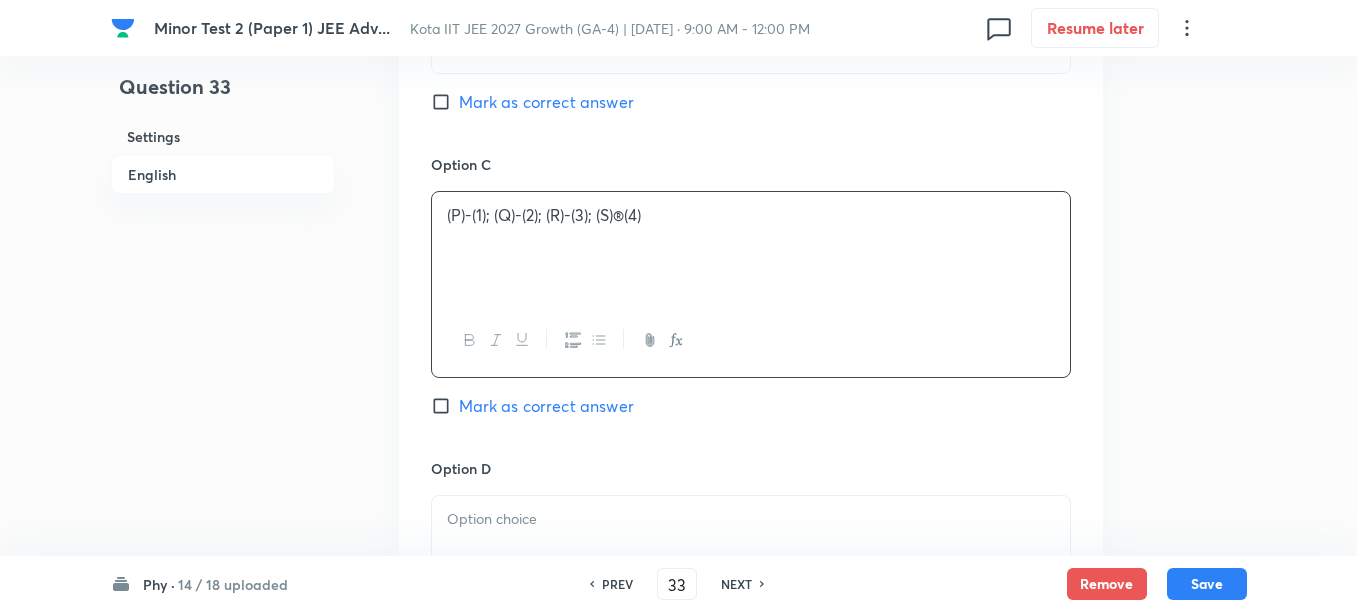 click on "(P)-(1); (Q)-(2); (R)-(3); (S)®(4)" at bounding box center [751, 215] 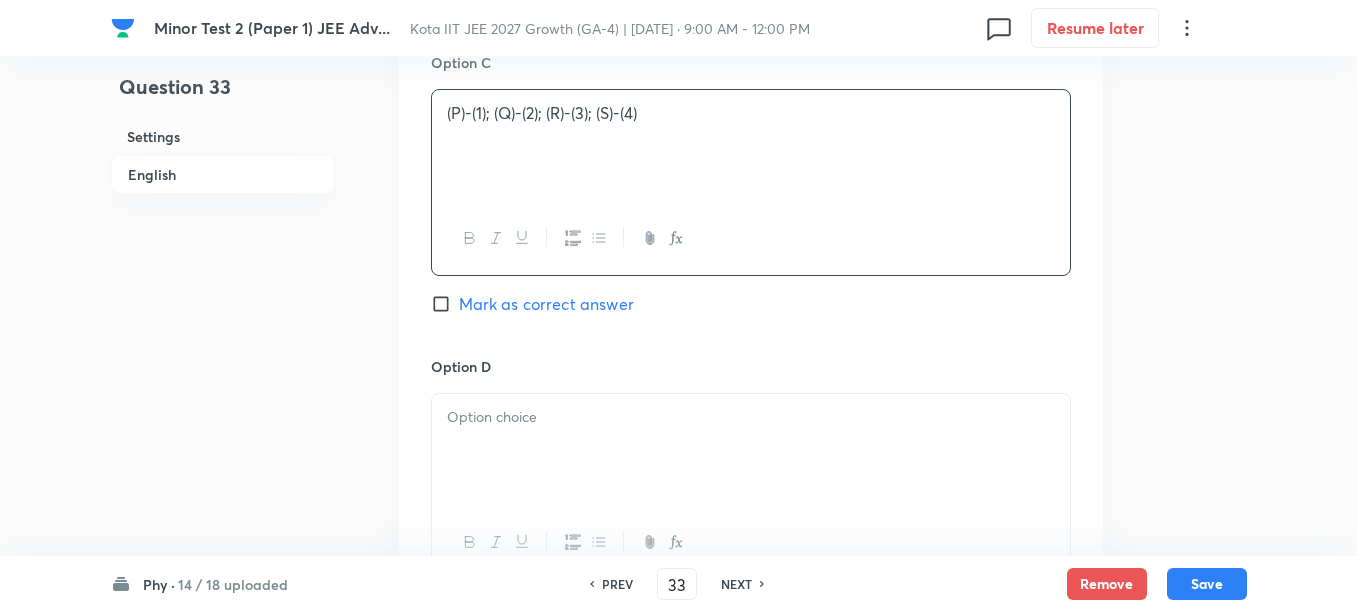 scroll, scrollTop: 1875, scrollLeft: 0, axis: vertical 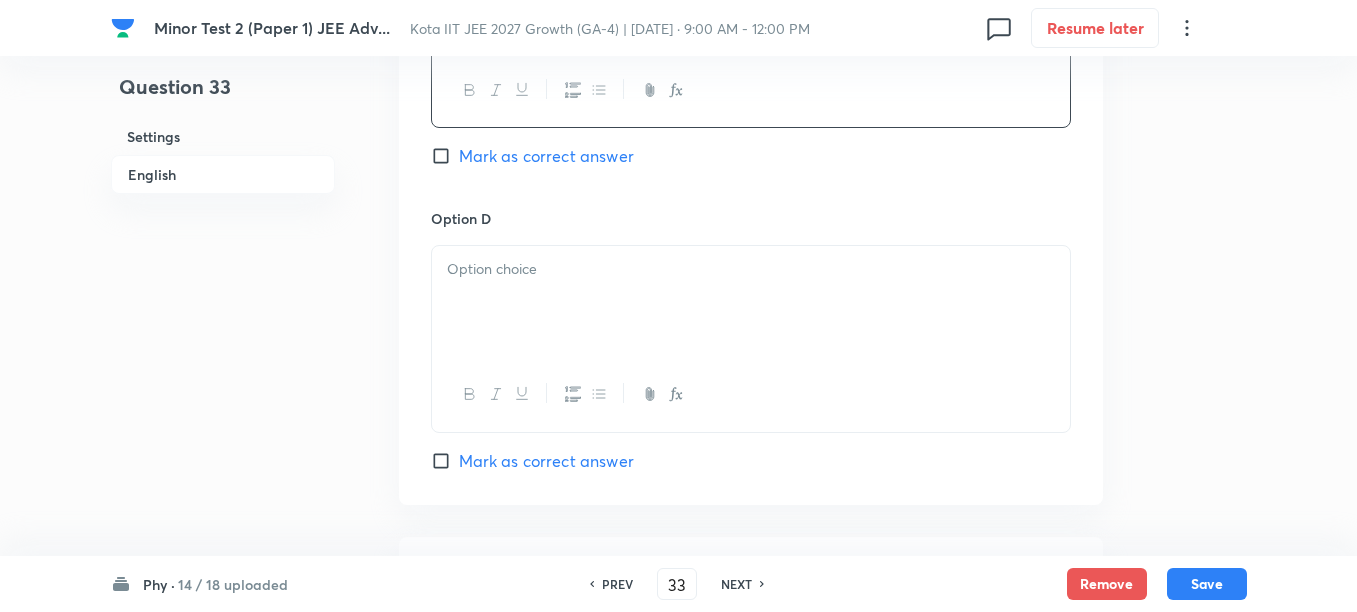 click at bounding box center (751, 302) 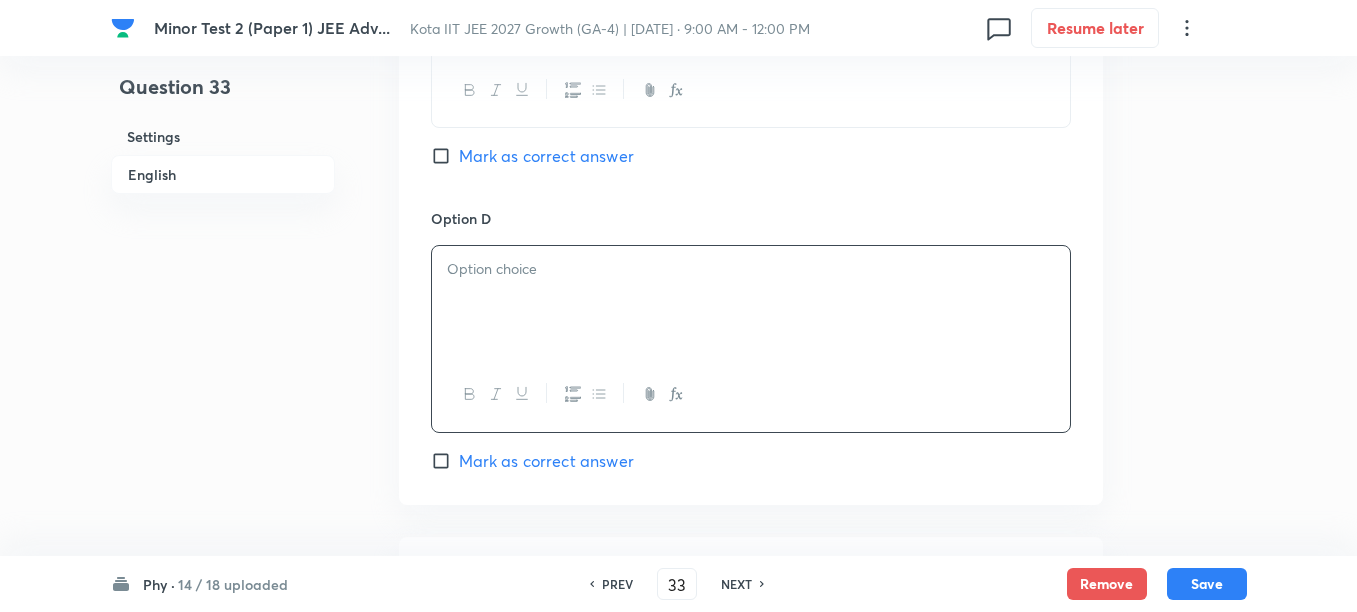 paste 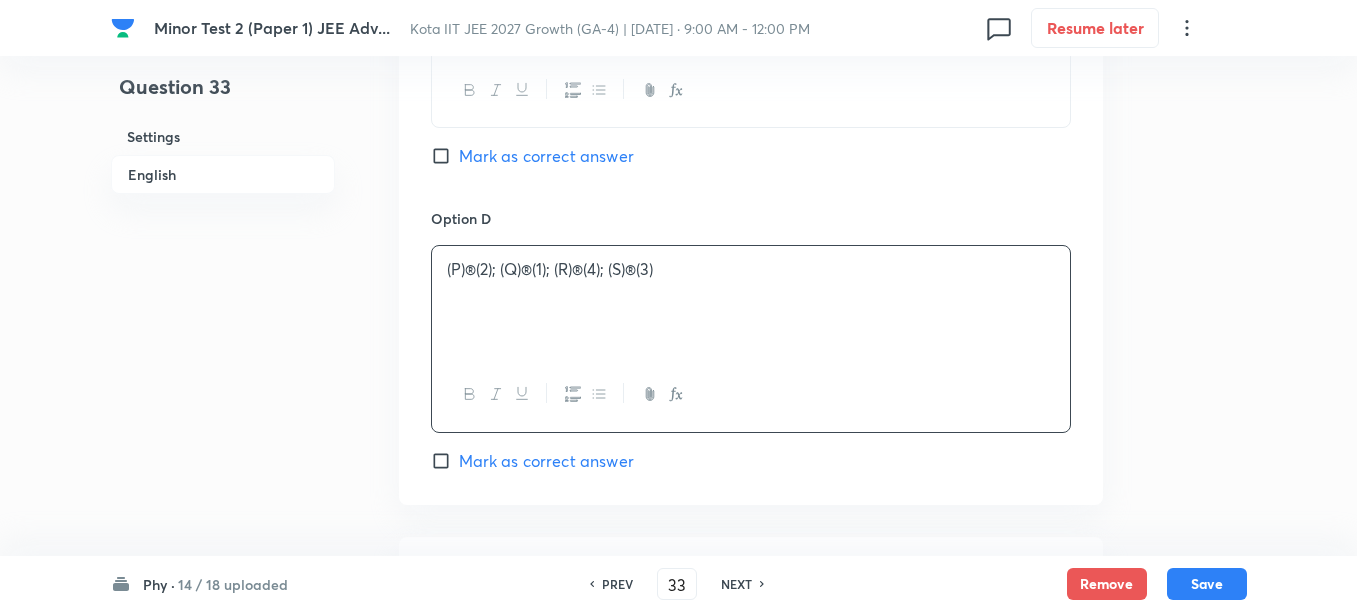 click on "(P)®(2); (Q)®(1); (R)®(4); (S)®(3)" at bounding box center [751, 269] 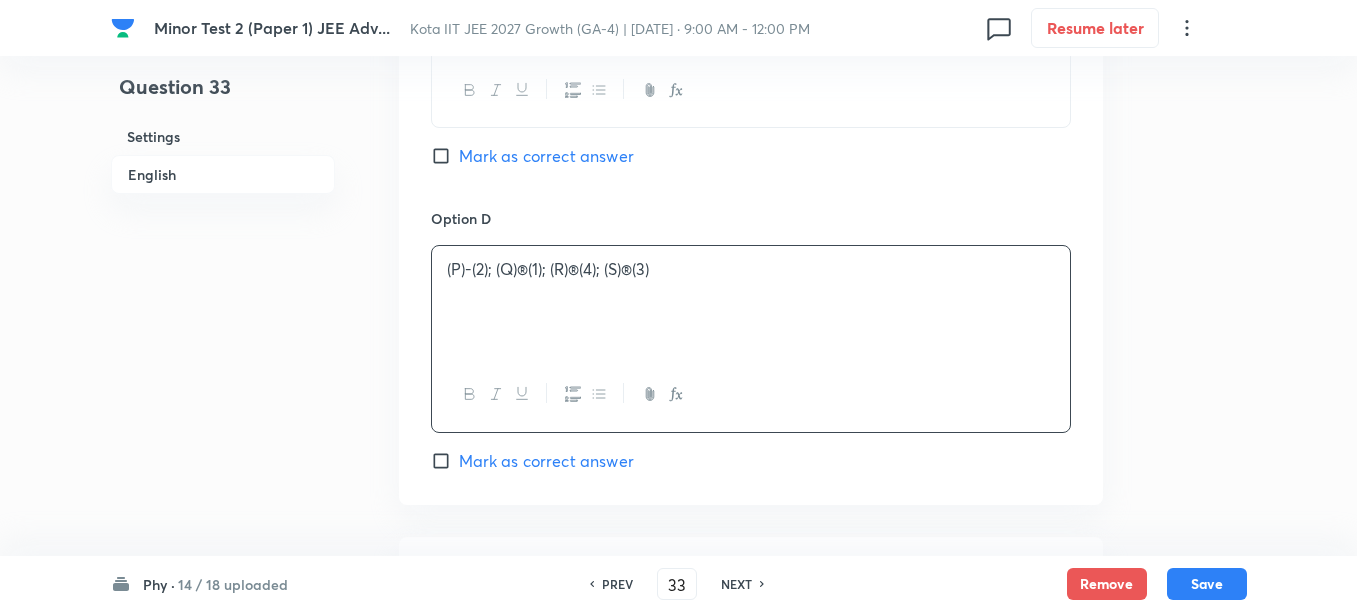 click on "(P)-(2); (Q)®(1); (R)®(4); (S)®(3)" at bounding box center [751, 269] 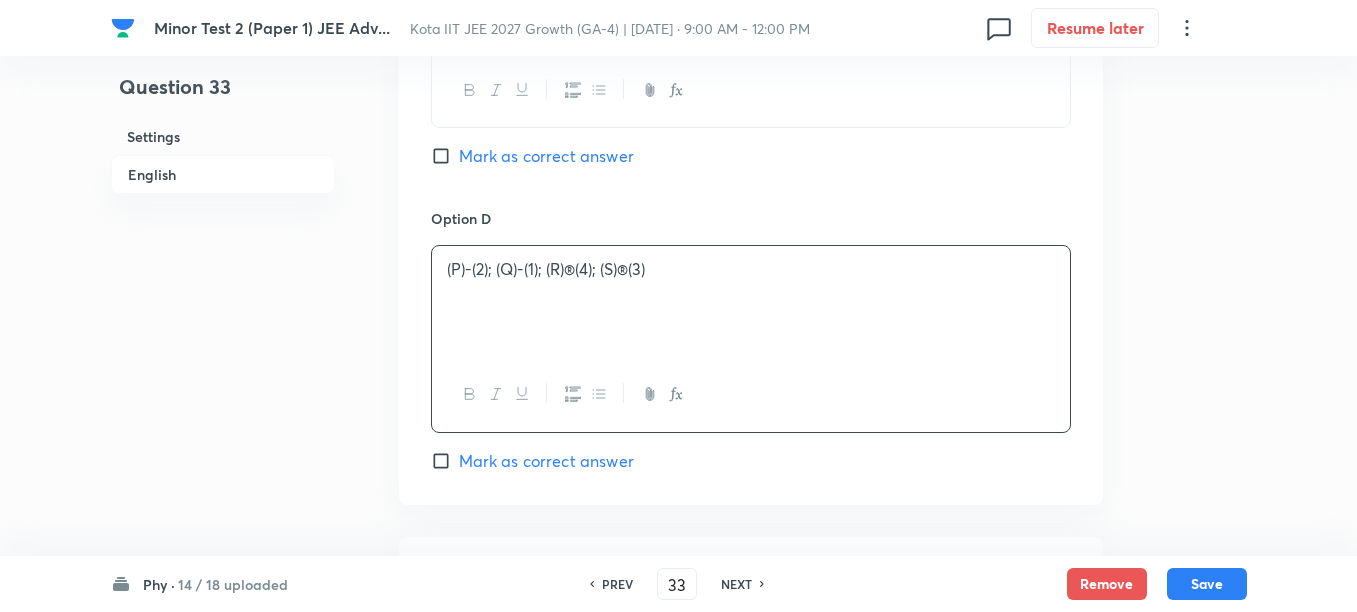 click on "(P)-(2); (Q)-(1); (R)®(4); (S)®(3)" at bounding box center [751, 269] 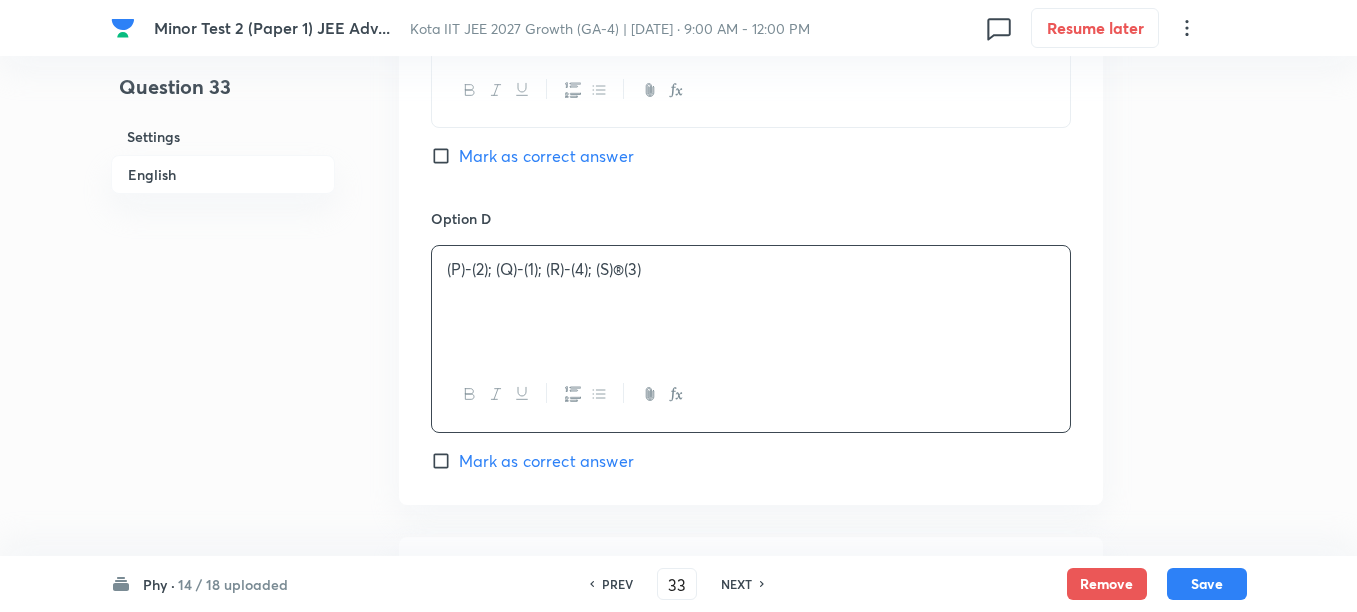 click on "(P)-(2); (Q)-(1); (R)-(4); (S)®(3)" at bounding box center [751, 269] 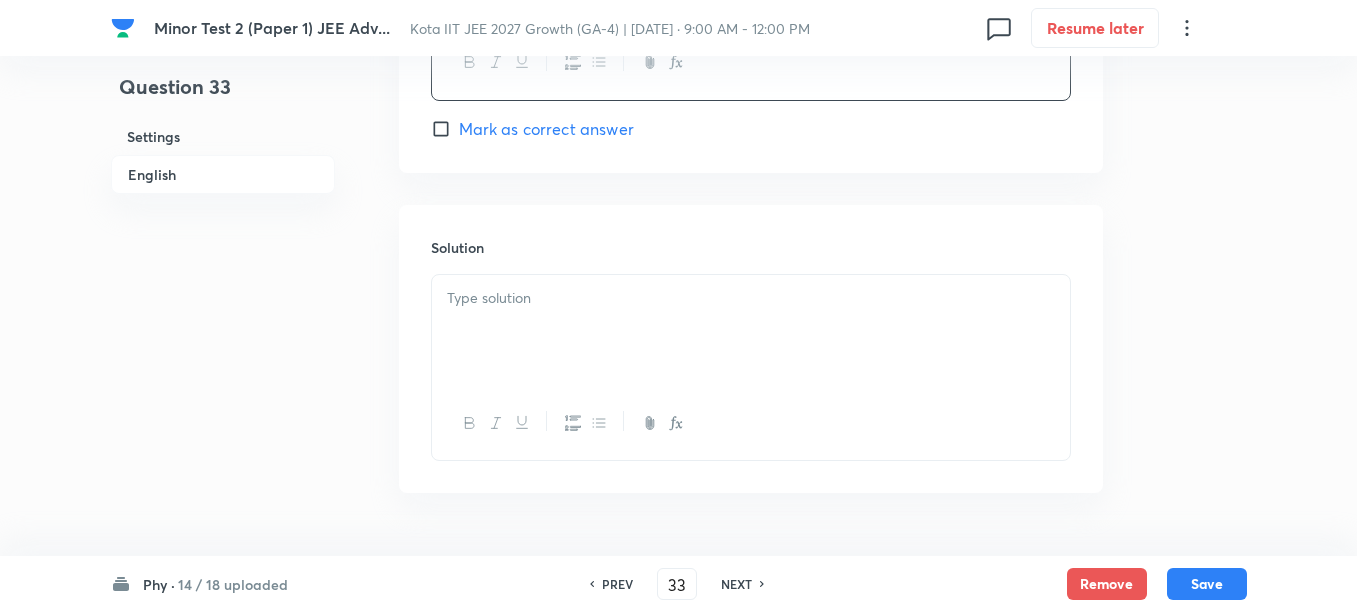 scroll, scrollTop: 2250, scrollLeft: 0, axis: vertical 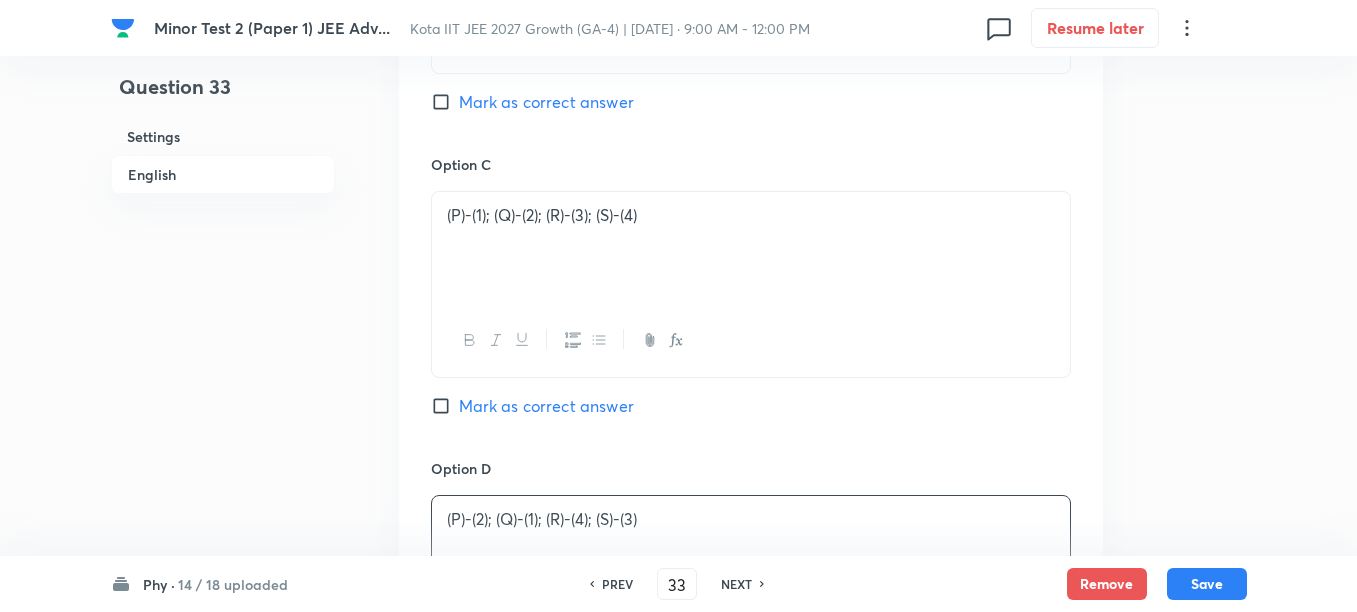 click on "Mark as correct answer" at bounding box center [546, 102] 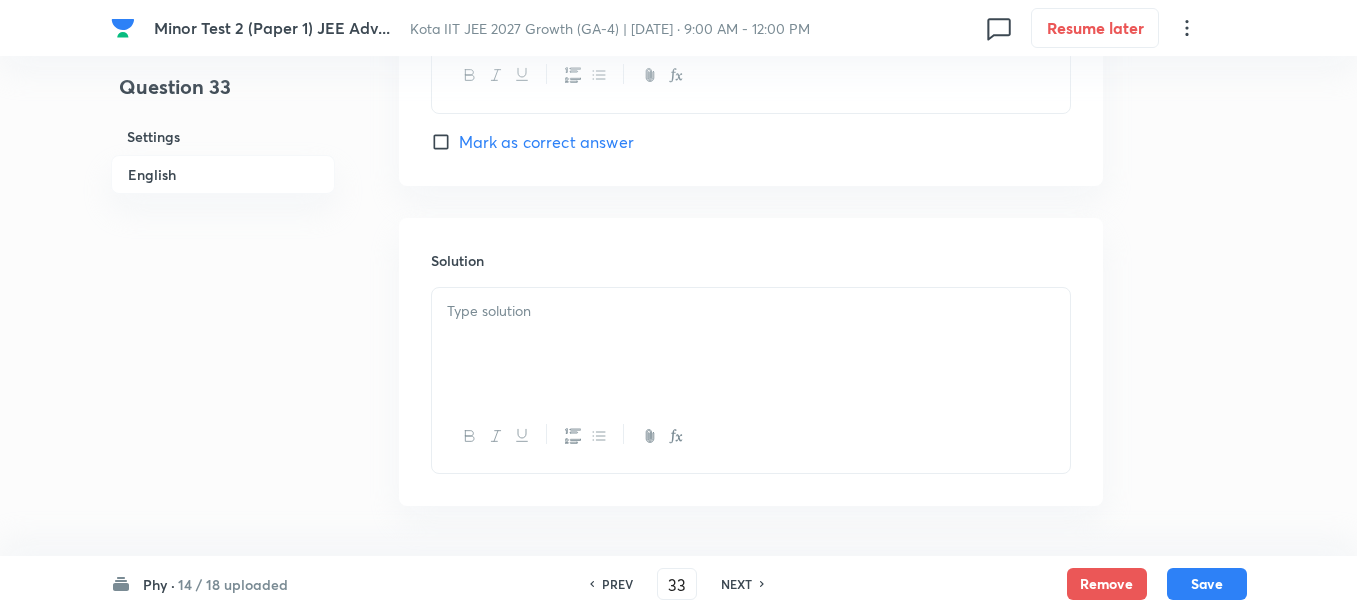 scroll, scrollTop: 2250, scrollLeft: 0, axis: vertical 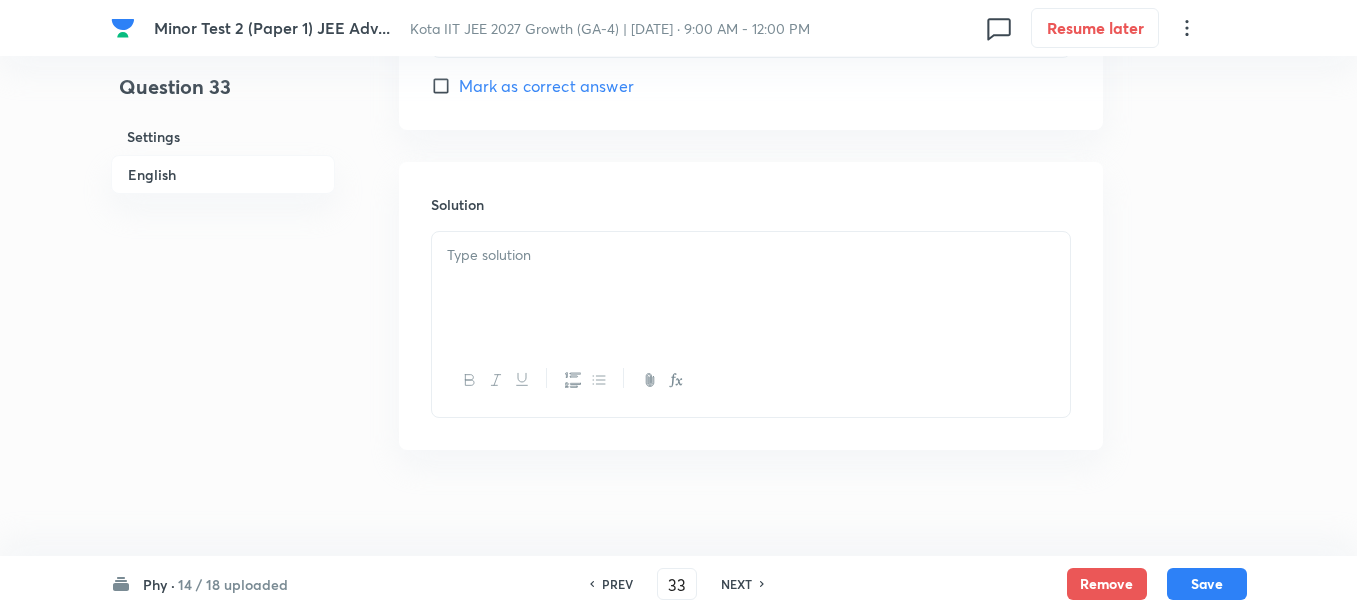 click at bounding box center (751, 288) 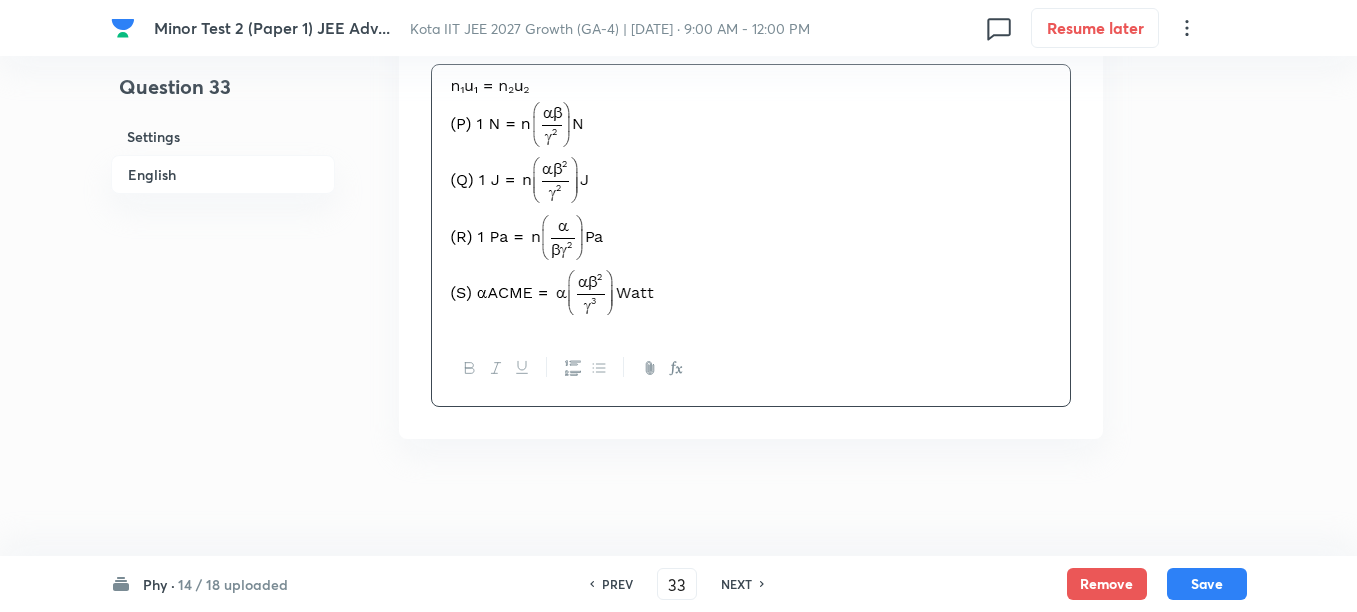 scroll, scrollTop: 2420, scrollLeft: 0, axis: vertical 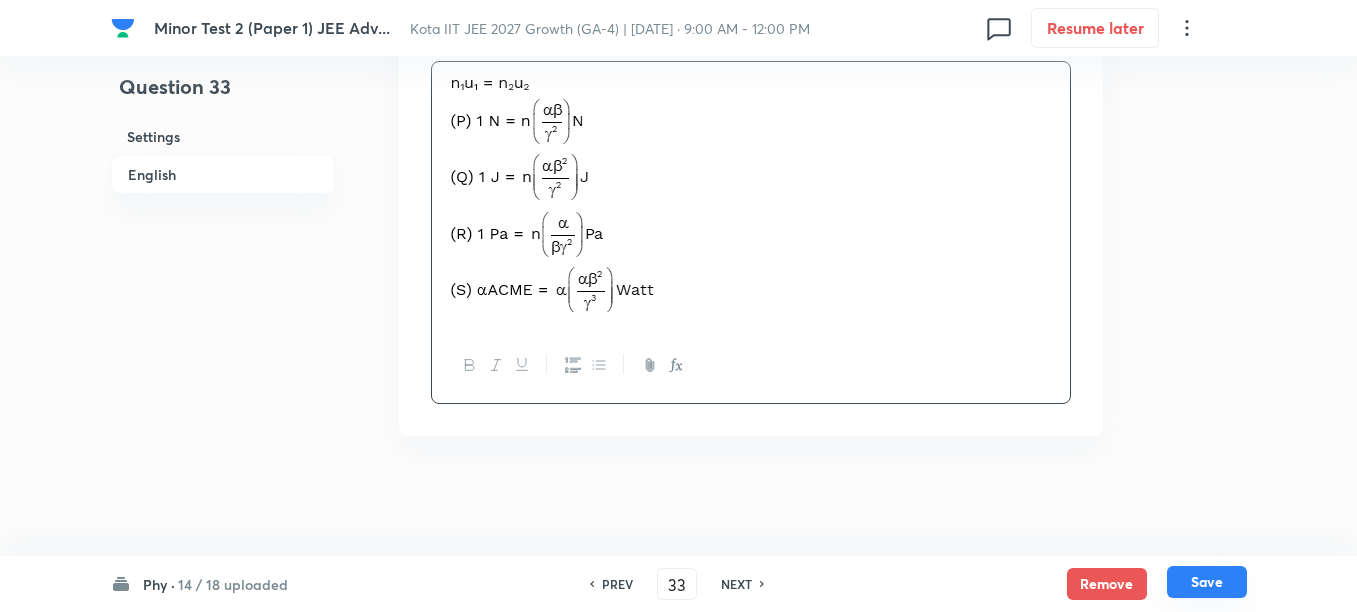 click on "Save" at bounding box center (1207, 582) 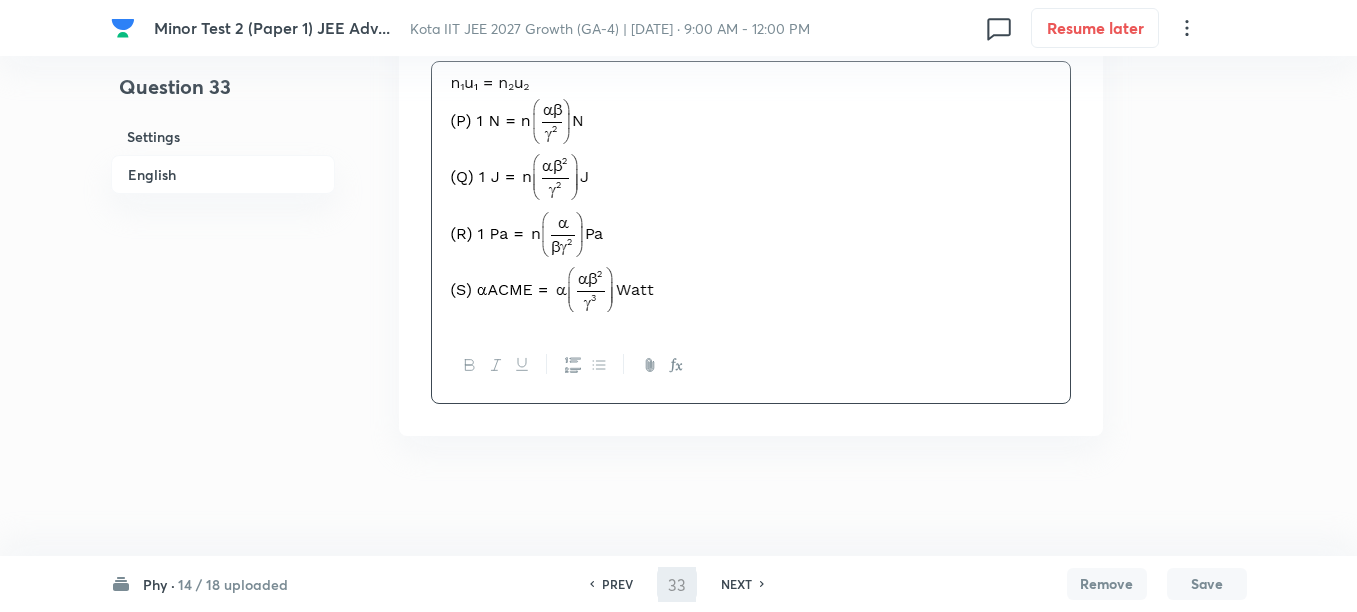 type on "34" 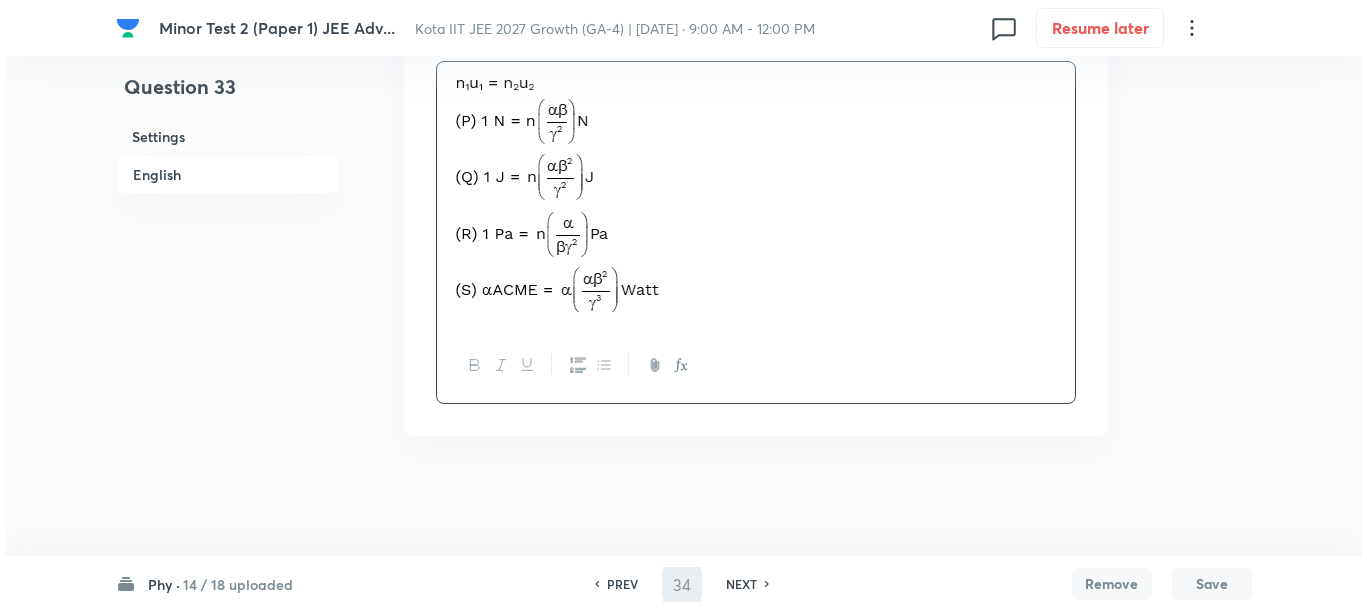 scroll, scrollTop: 0, scrollLeft: 0, axis: both 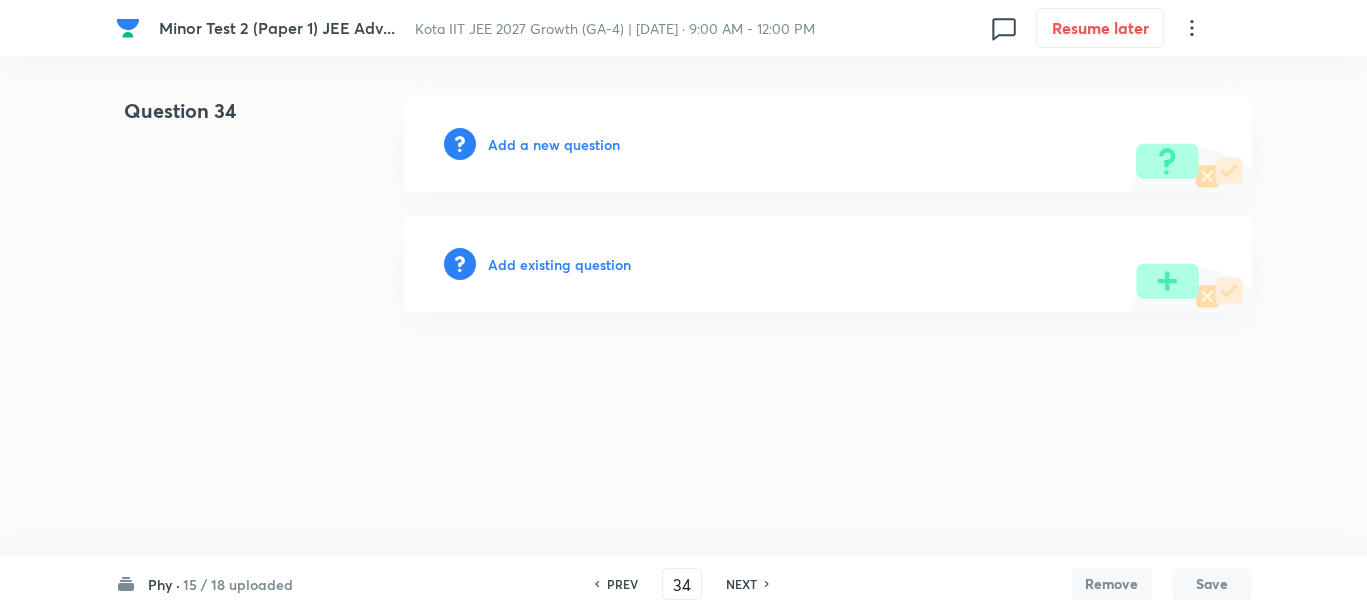 click on "Add a new question" at bounding box center [554, 144] 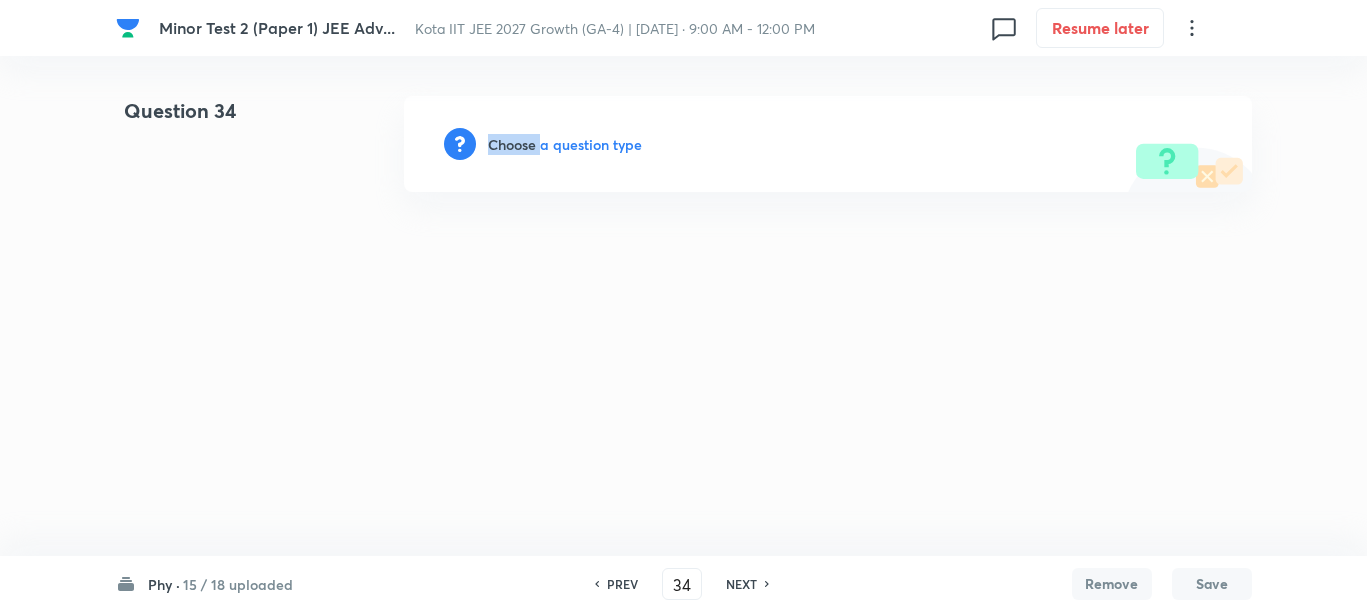 click on "Choose a question type" at bounding box center [565, 144] 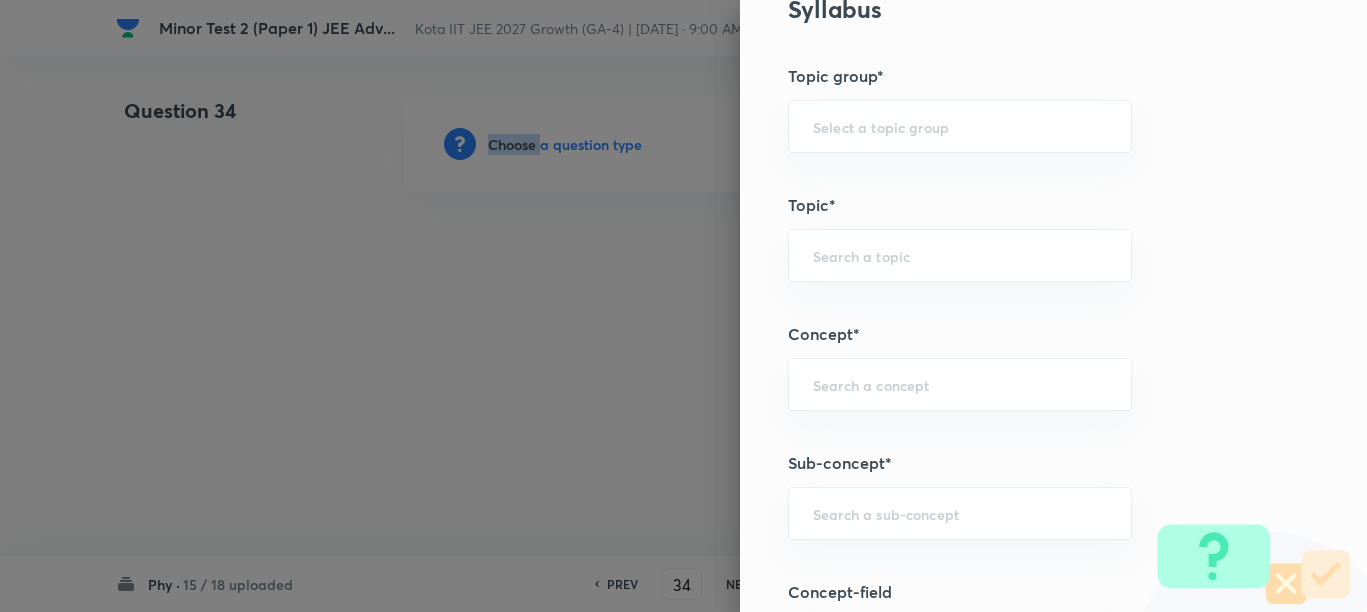 scroll, scrollTop: 1125, scrollLeft: 0, axis: vertical 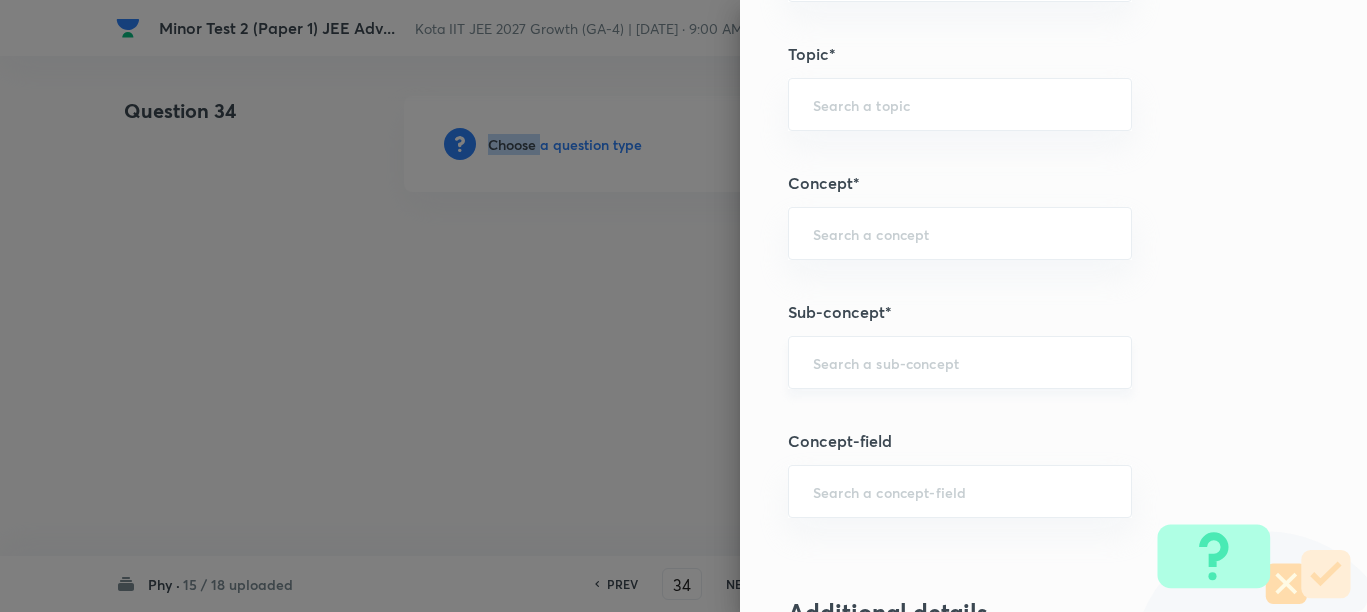 click on "​" at bounding box center [960, 362] 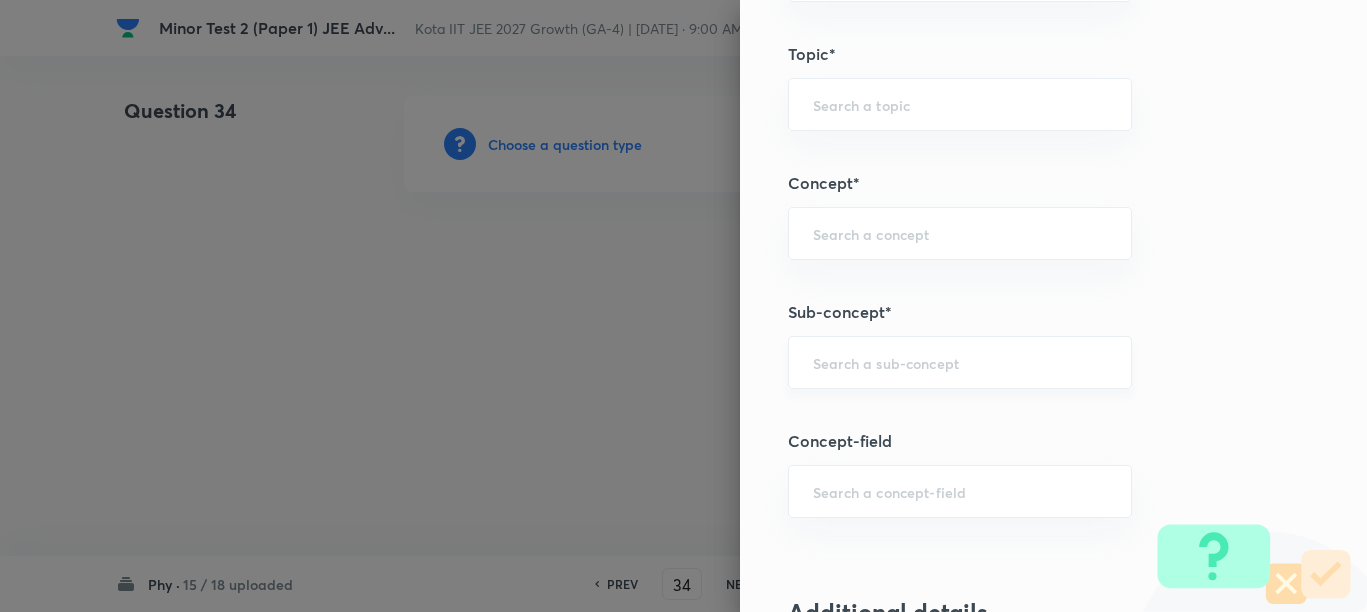 paste on "Representation of Vector" 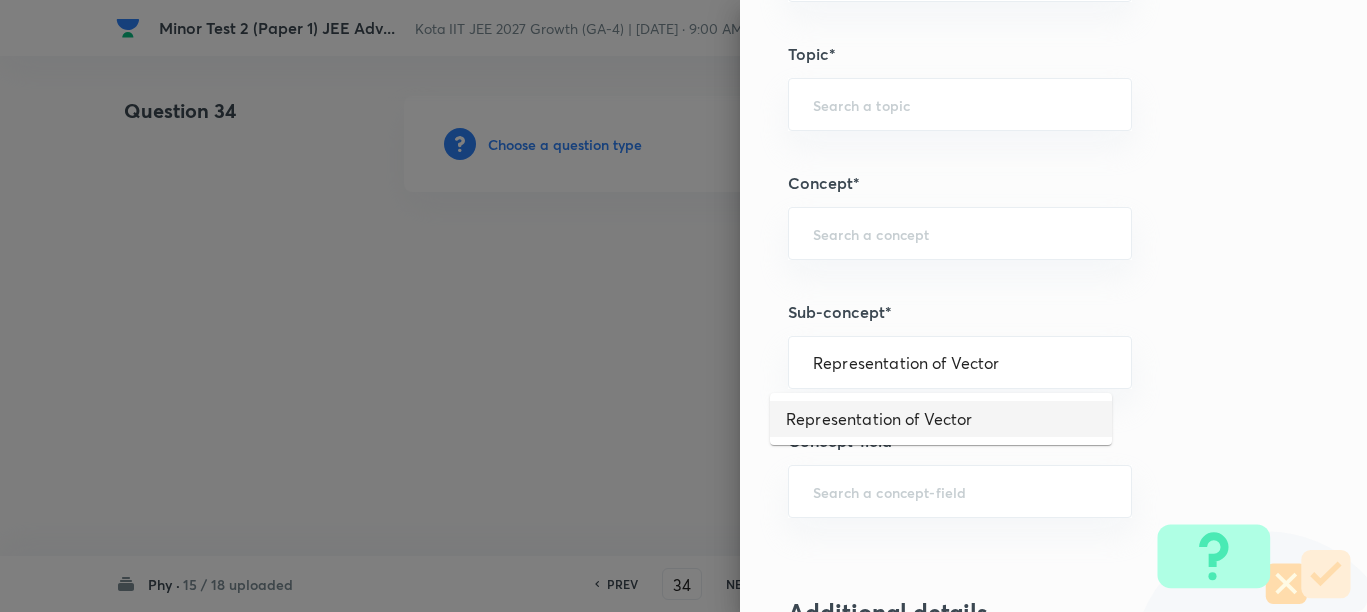 click on "Representation of Vector" at bounding box center (941, 419) 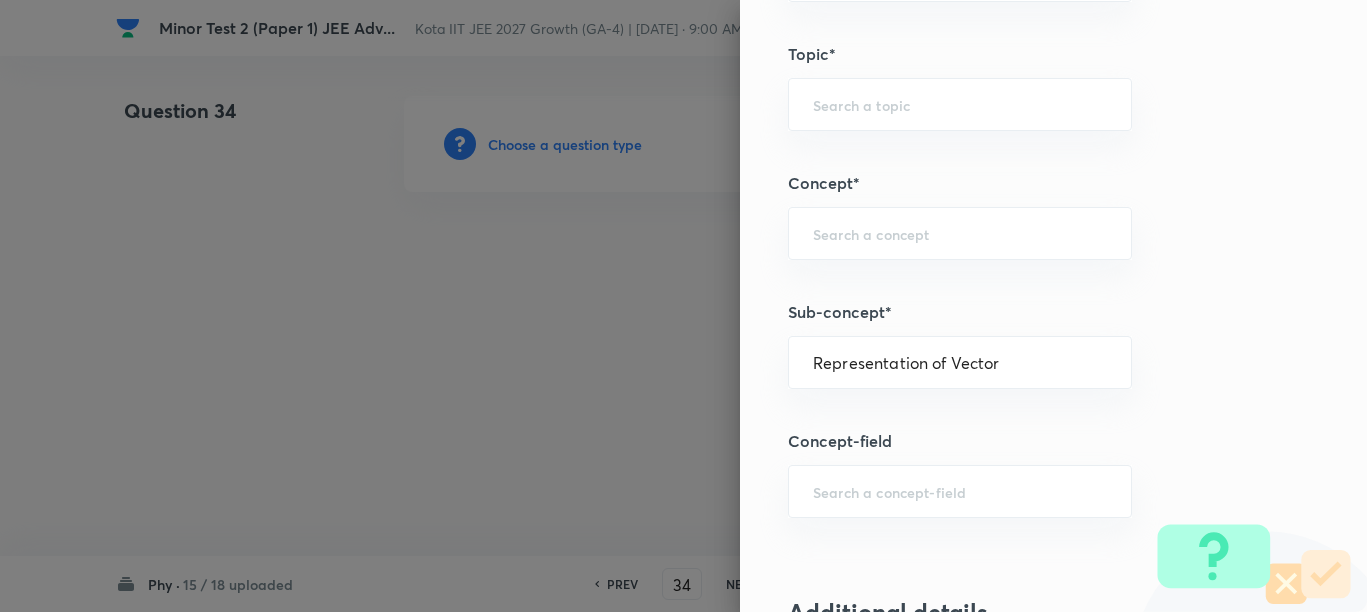 type on "Physics" 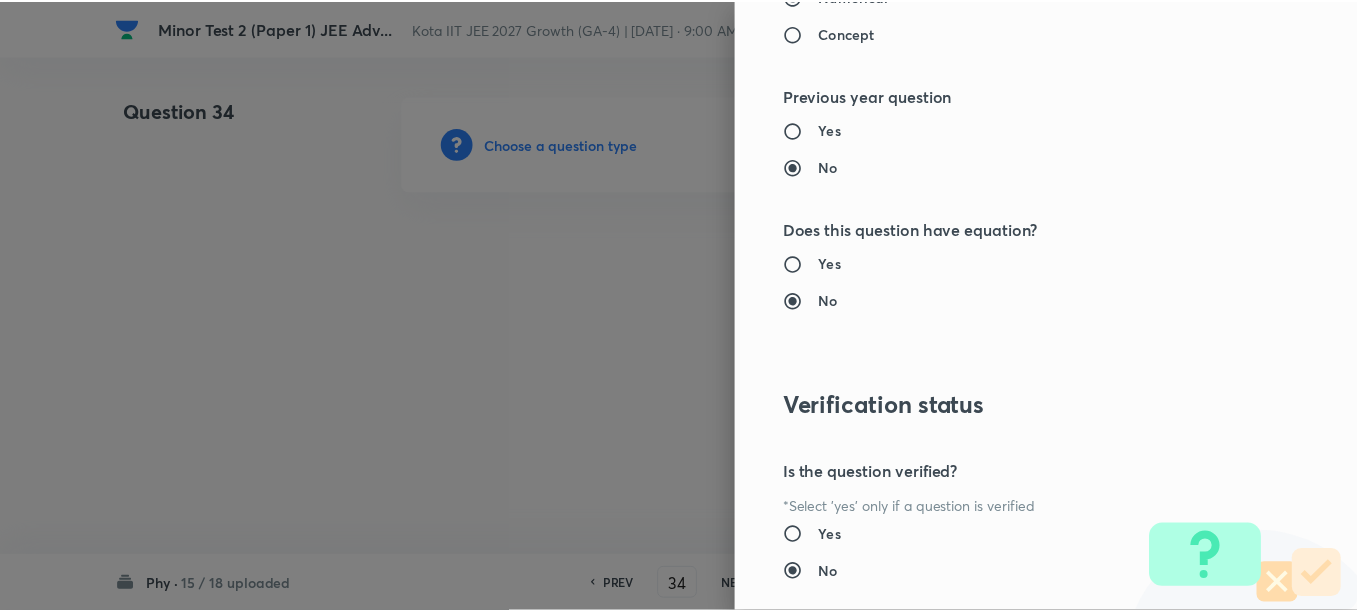 scroll, scrollTop: 2248, scrollLeft: 0, axis: vertical 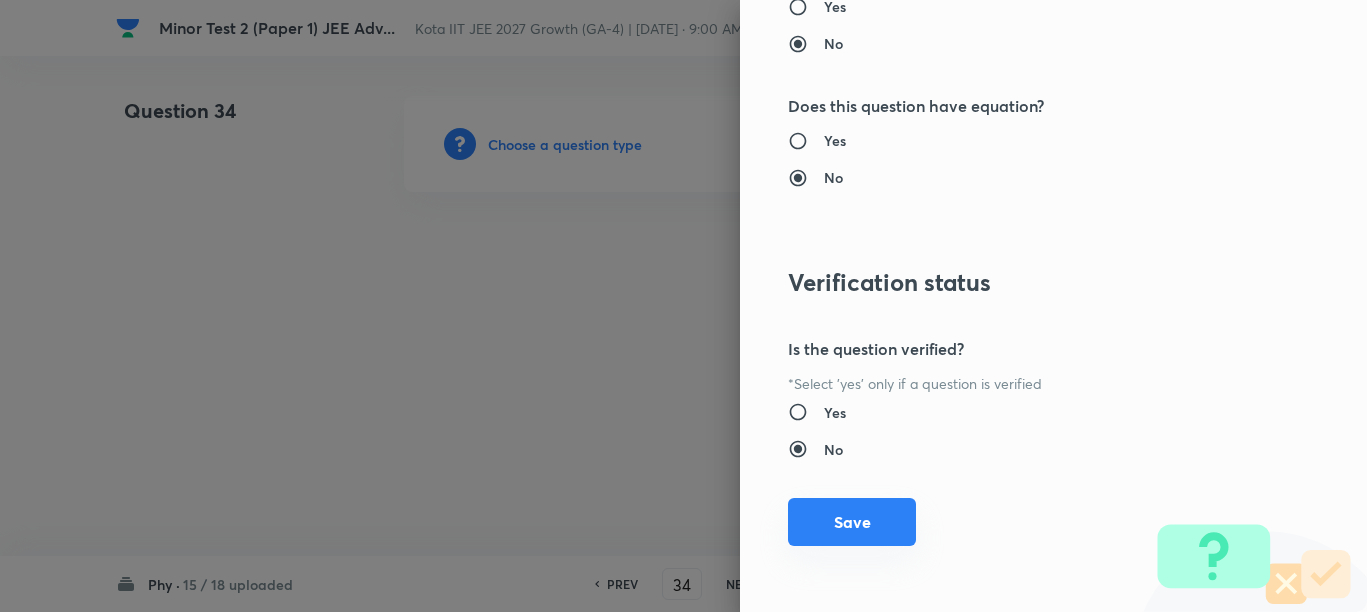 click on "Save" at bounding box center [852, 522] 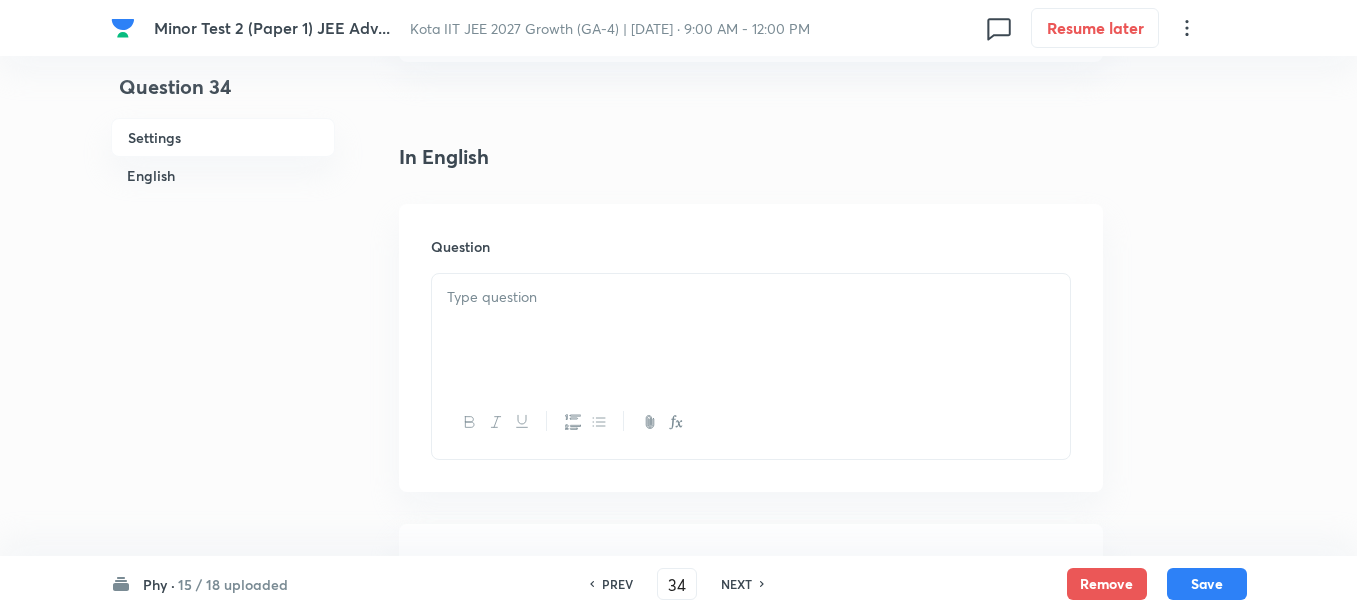 scroll, scrollTop: 500, scrollLeft: 0, axis: vertical 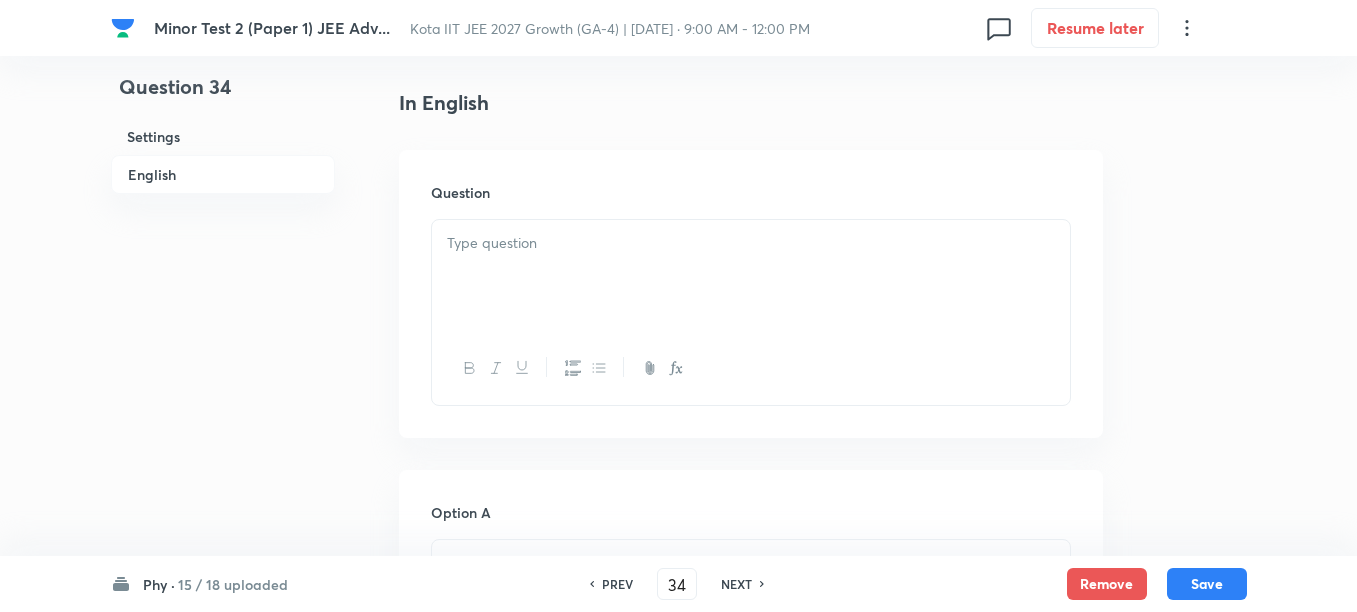 click at bounding box center [751, 276] 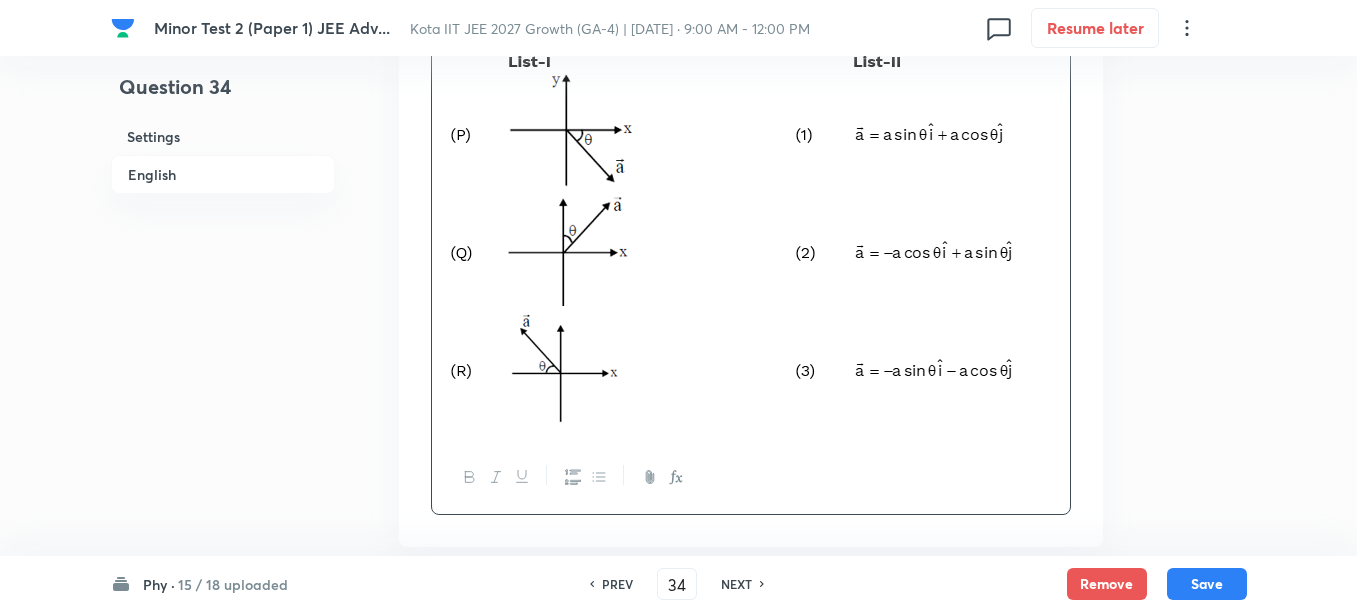scroll, scrollTop: 750, scrollLeft: 0, axis: vertical 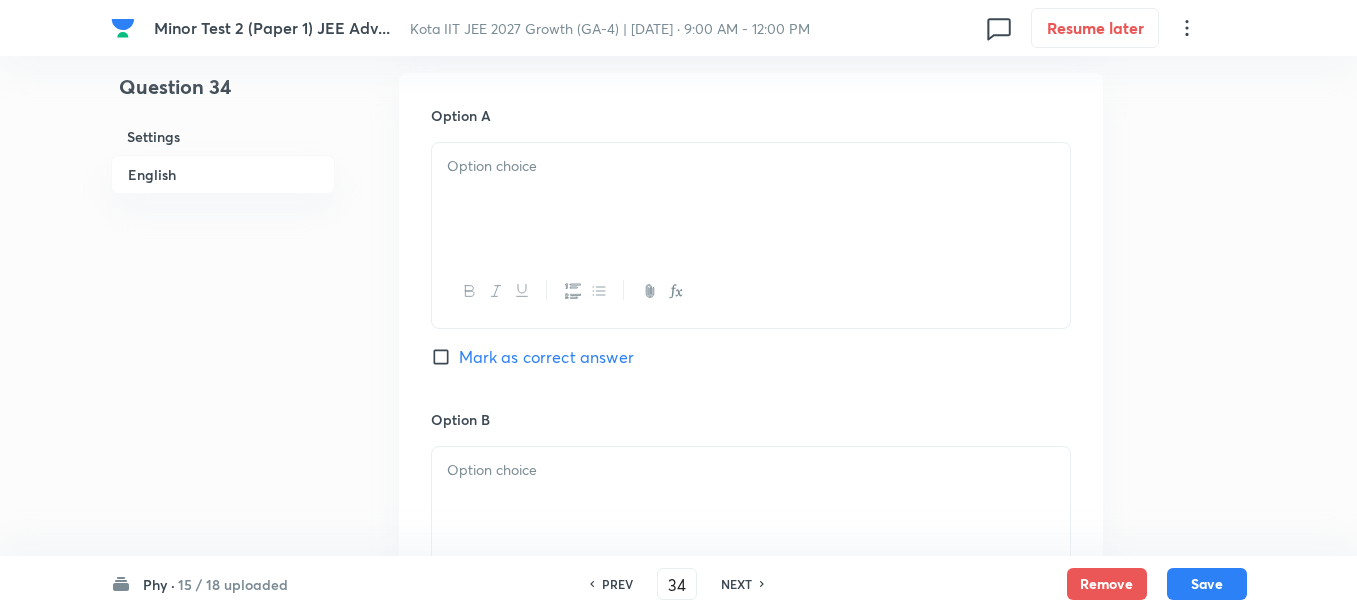 click at bounding box center (751, 199) 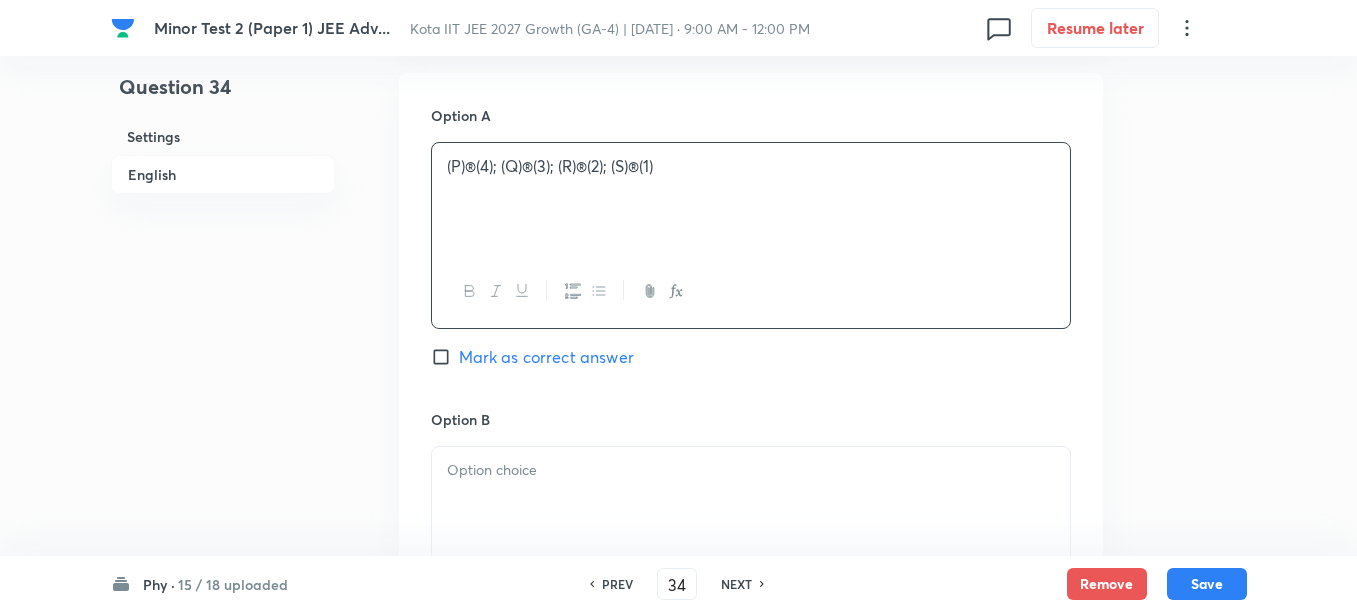 click on "(P)®(4); (Q)®(3); (R)®(2); (S)®(1)" at bounding box center (751, 166) 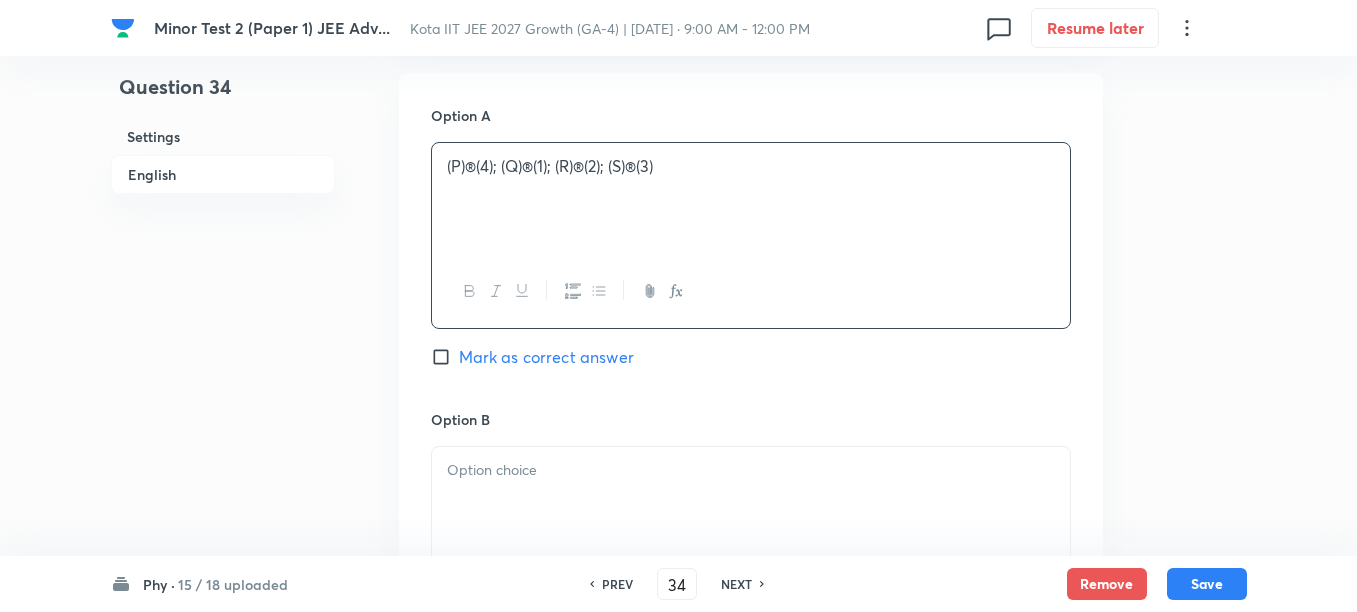 click on "(P)®(4); (Q)®(1); (R)®(2); (S)®(3)" at bounding box center (751, 166) 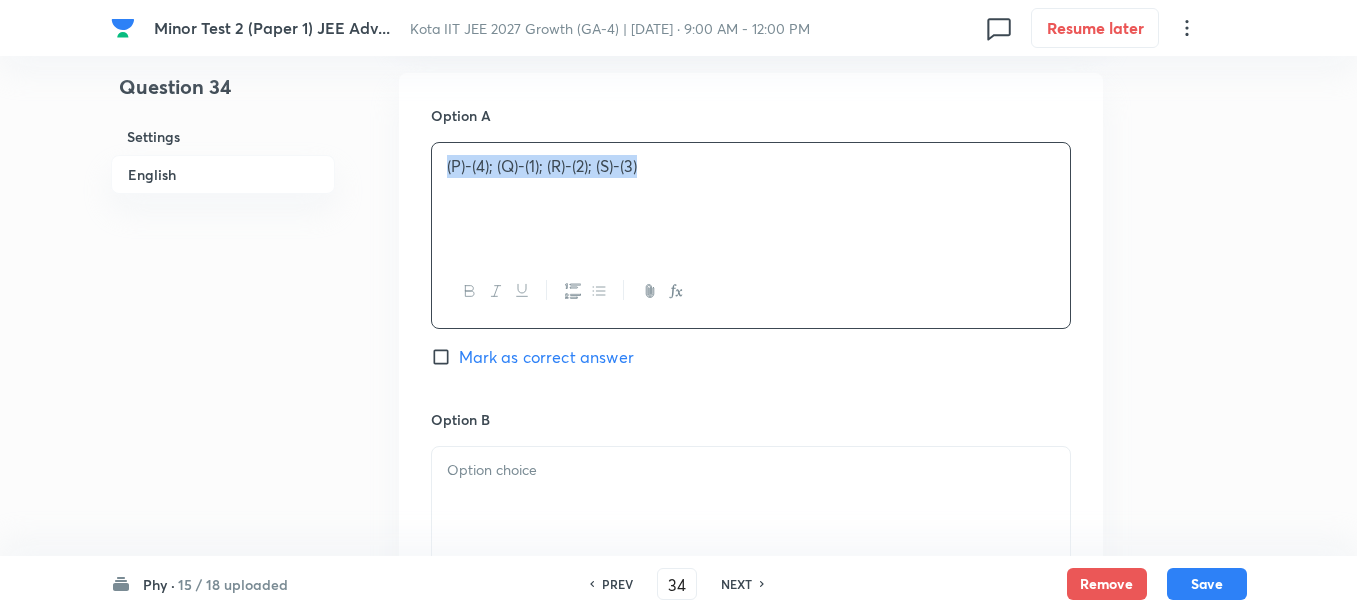 copy on "(P)-(4); (Q)-(1); (R)-(2); (S)-(3)" 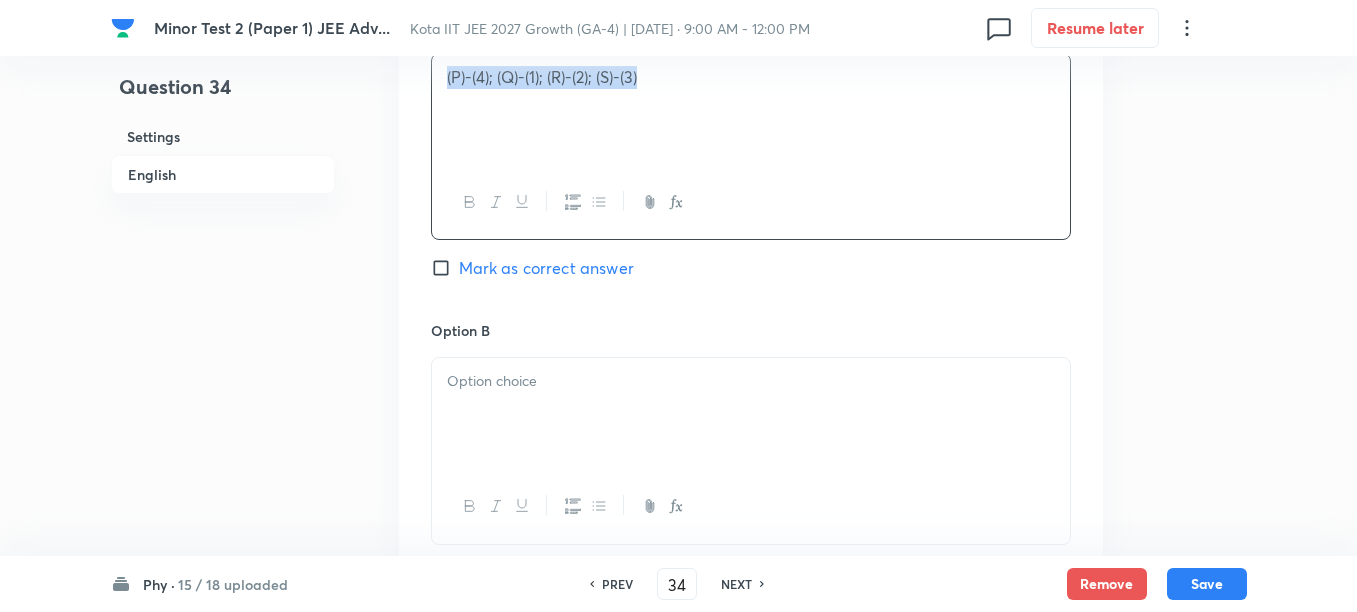 scroll, scrollTop: 1500, scrollLeft: 0, axis: vertical 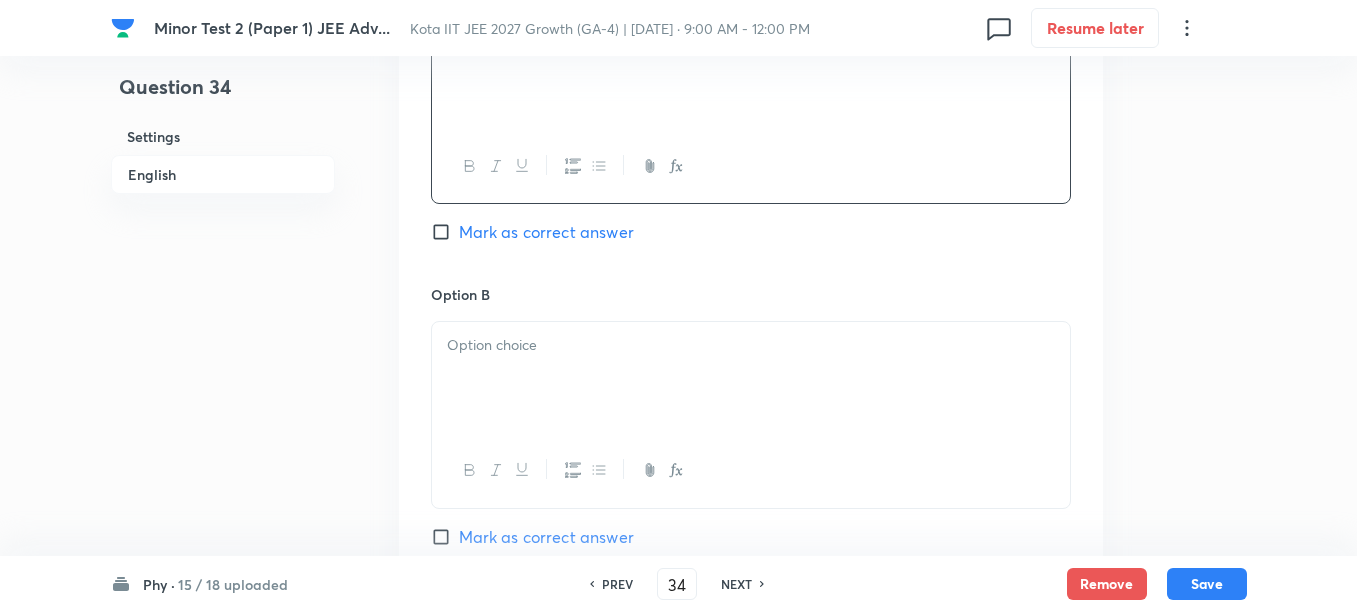 click at bounding box center [751, 378] 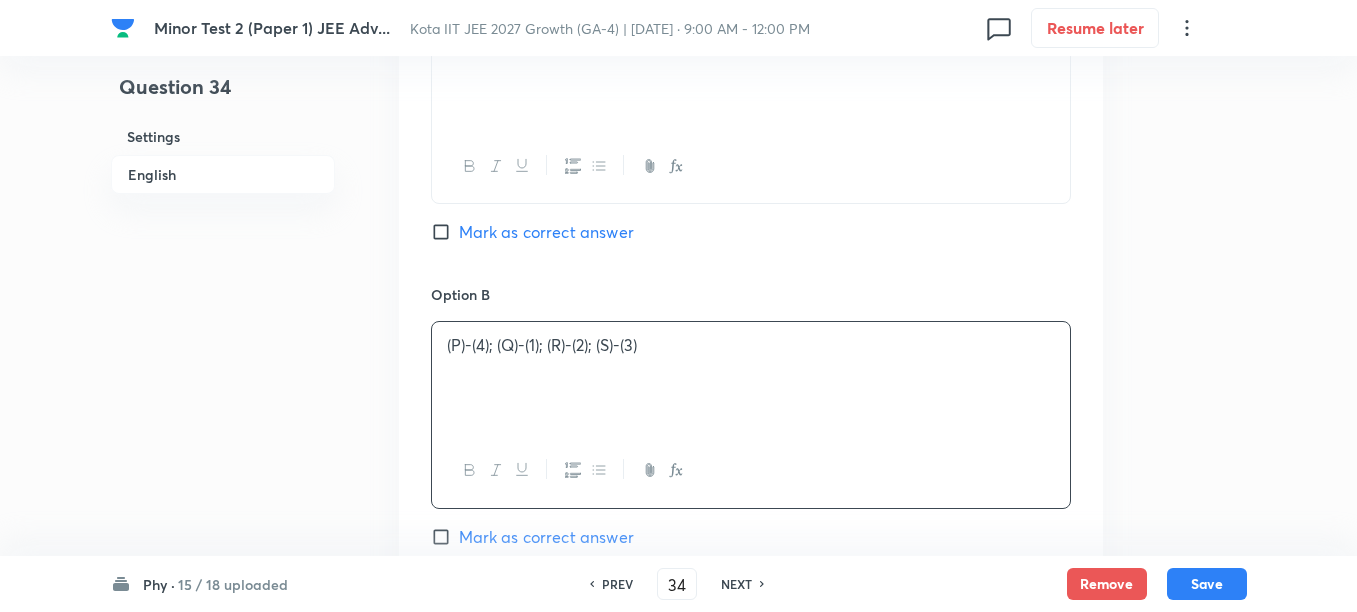 click on "(P)-(4); (Q)-(1); (R)-(2); (S)-(3)" at bounding box center (751, 345) 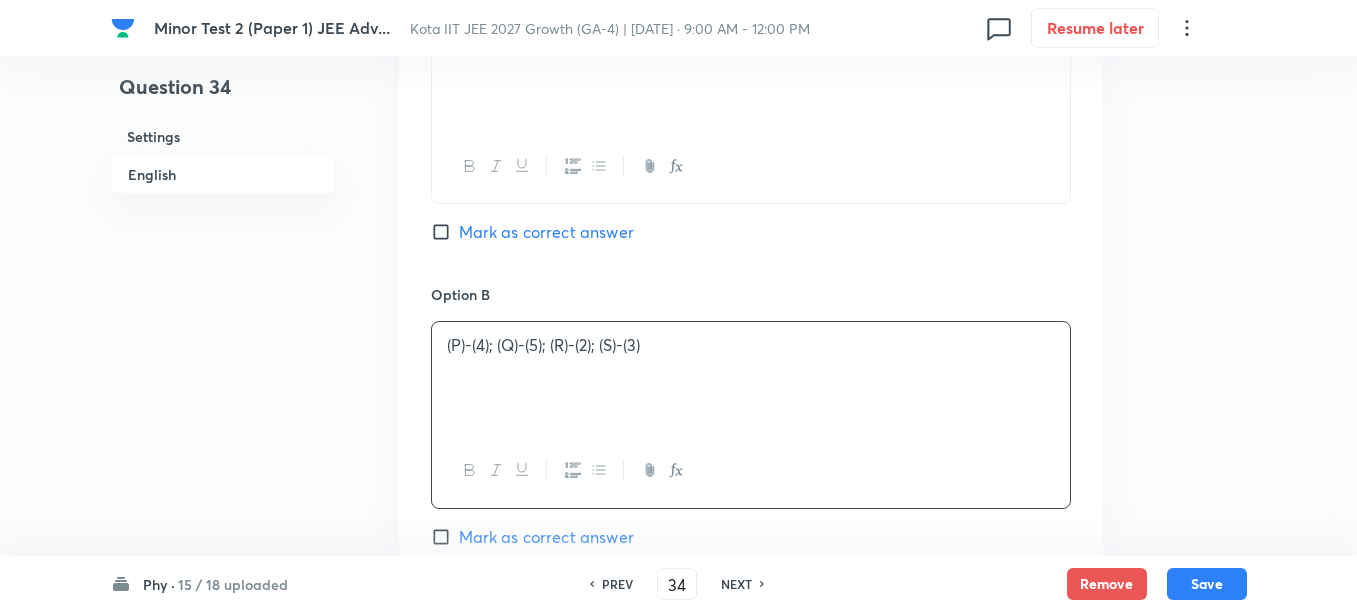 click on "(P)-(4); (Q)-(5); (R)-(2); (S)-(3)" at bounding box center (751, 345) 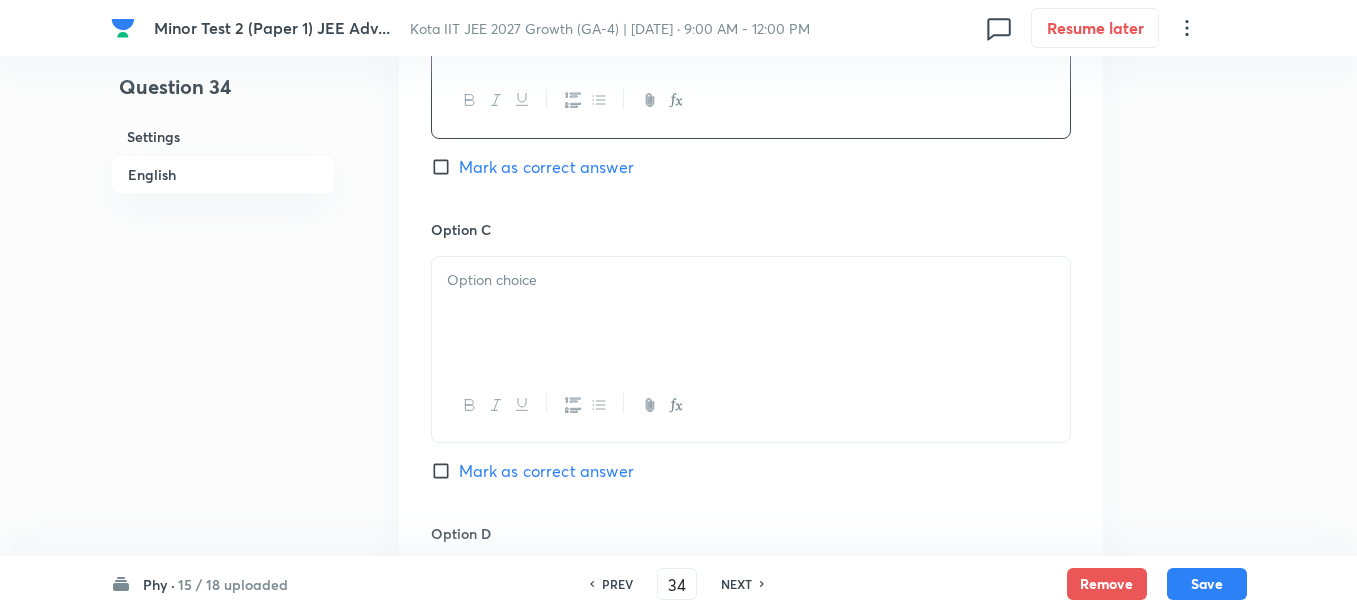 scroll, scrollTop: 1875, scrollLeft: 0, axis: vertical 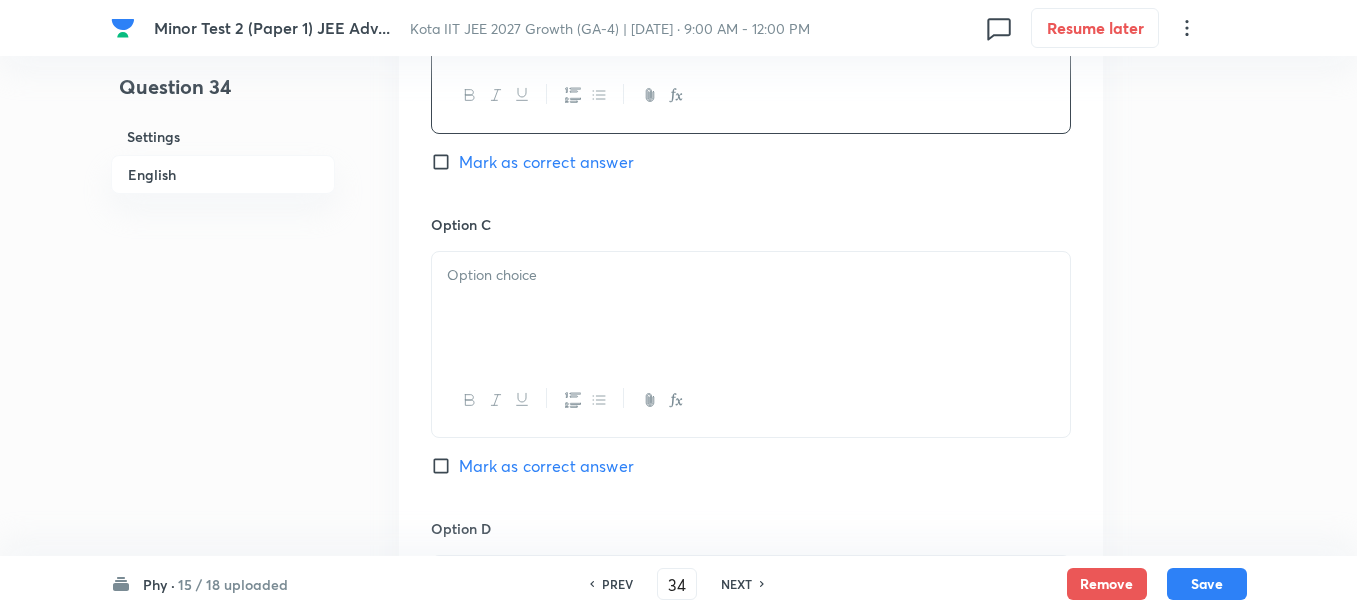 click at bounding box center (751, 308) 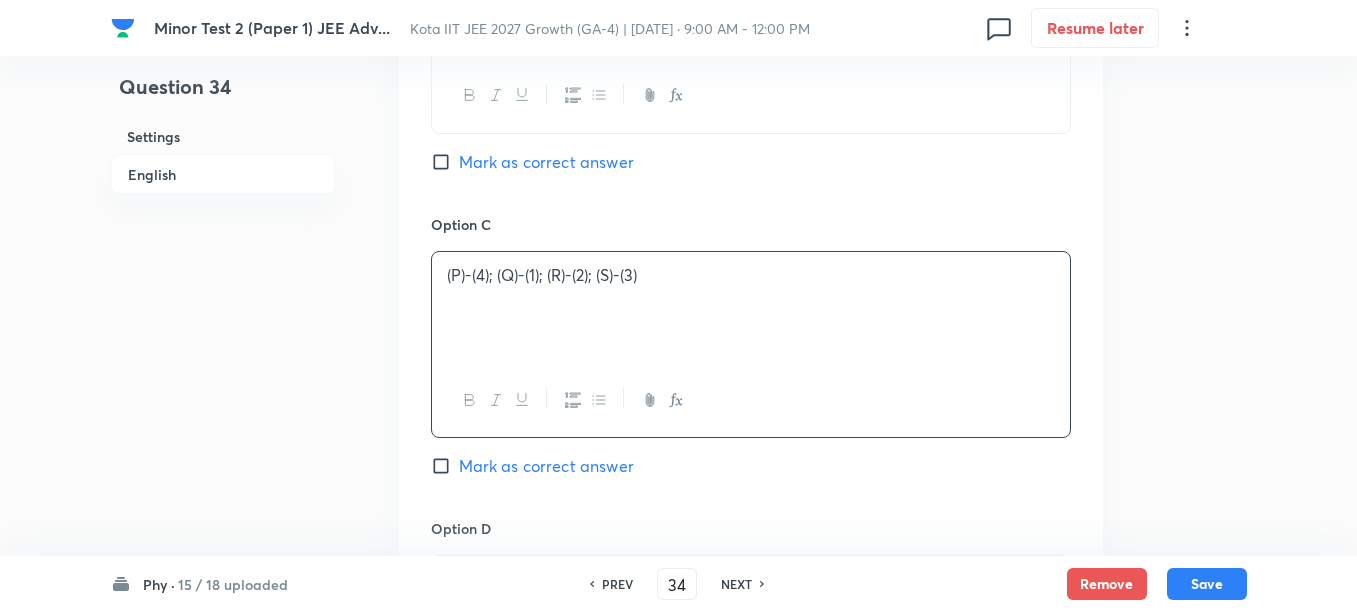 click on "(P)-(4); (Q)-(1); (R)-(2); (S)-(3)" at bounding box center [751, 275] 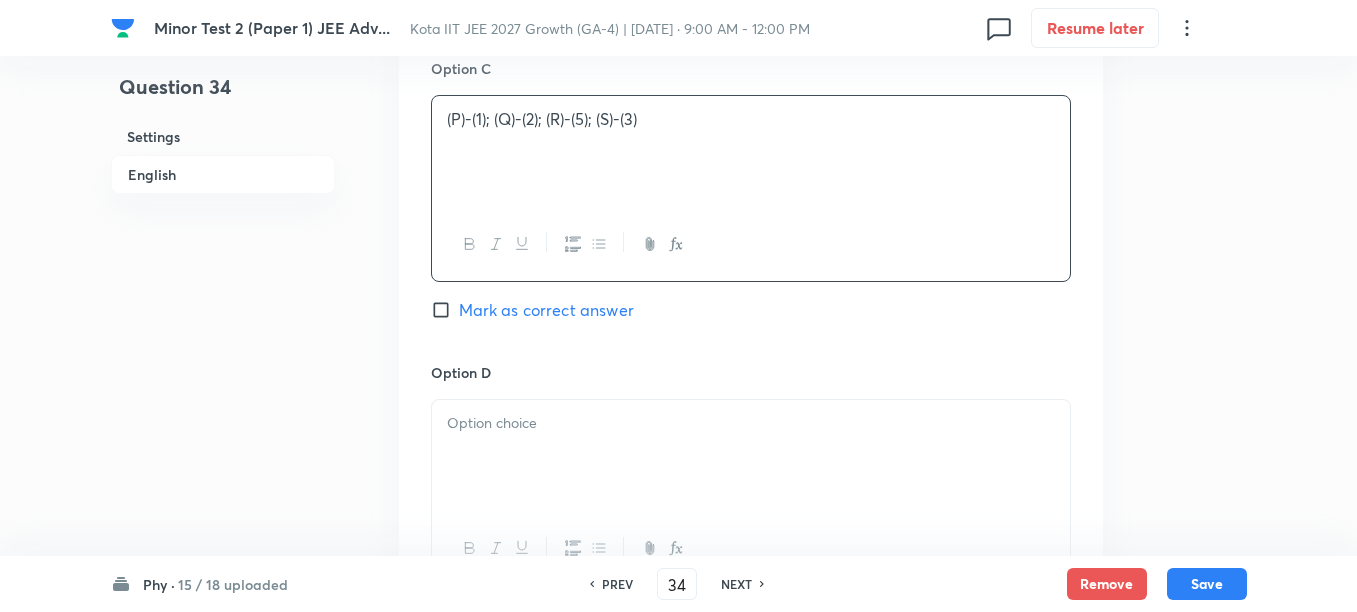 scroll, scrollTop: 2250, scrollLeft: 0, axis: vertical 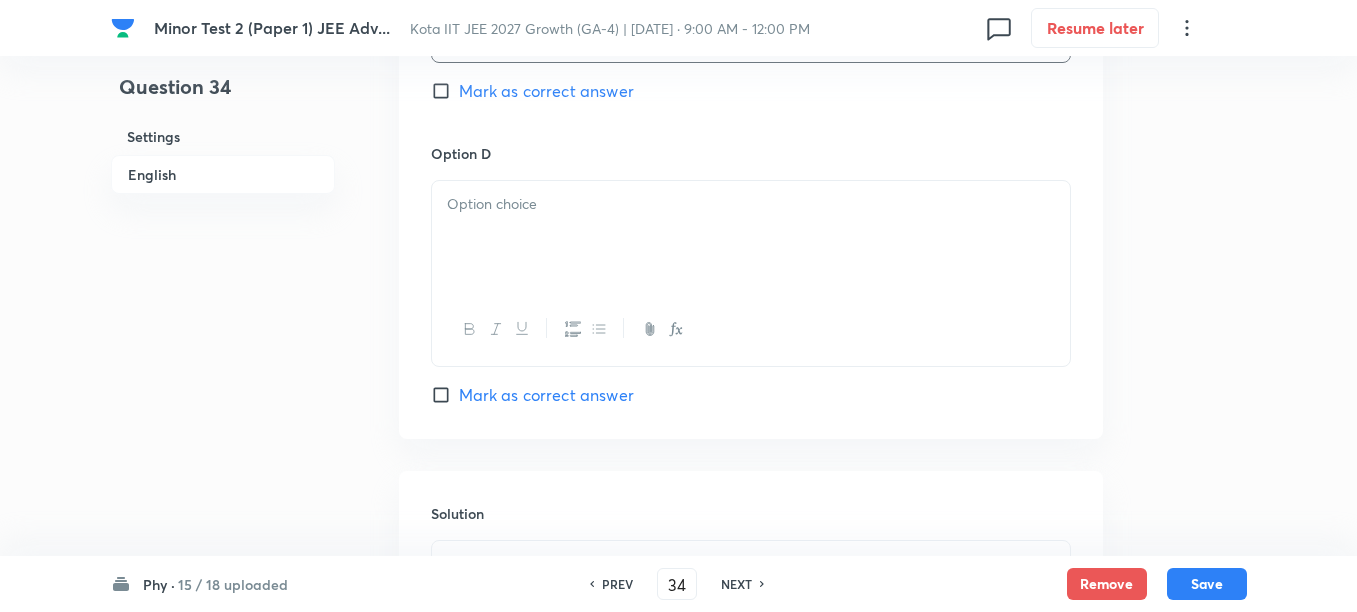 click at bounding box center (751, 237) 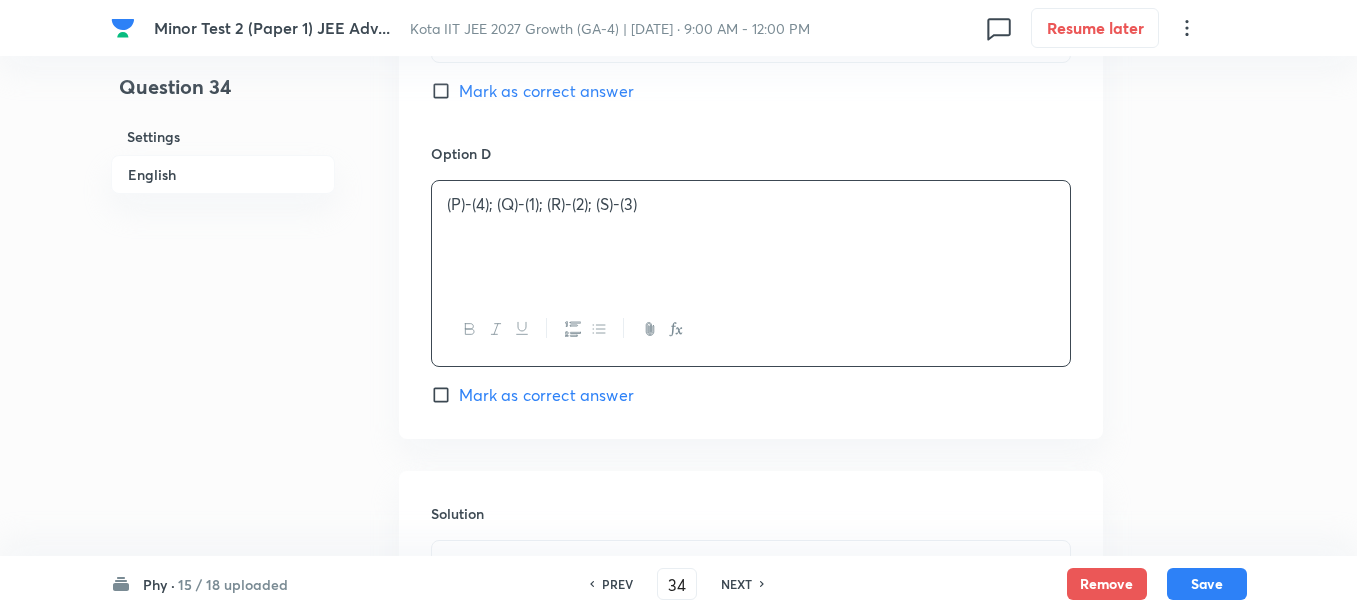 click on "(P)-(4); (Q)-(1); (R)-(2); (S)-(3)" at bounding box center (751, 204) 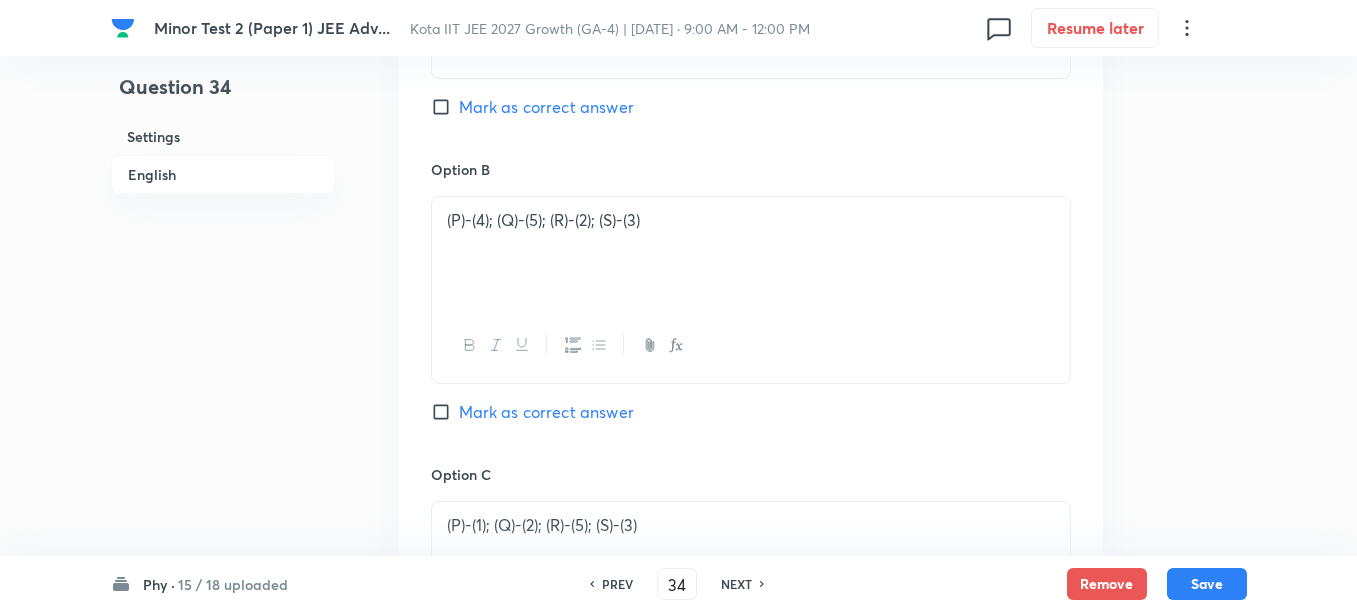 scroll, scrollTop: 1500, scrollLeft: 0, axis: vertical 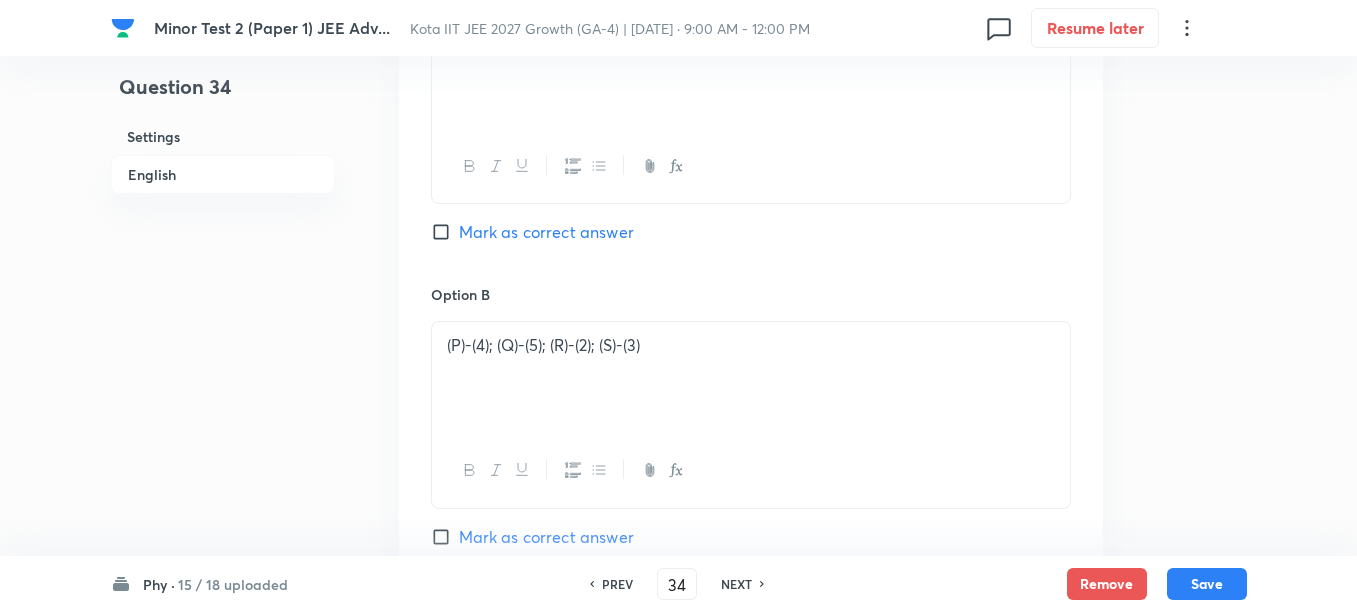 click on "Mark as correct answer" at bounding box center [546, 232] 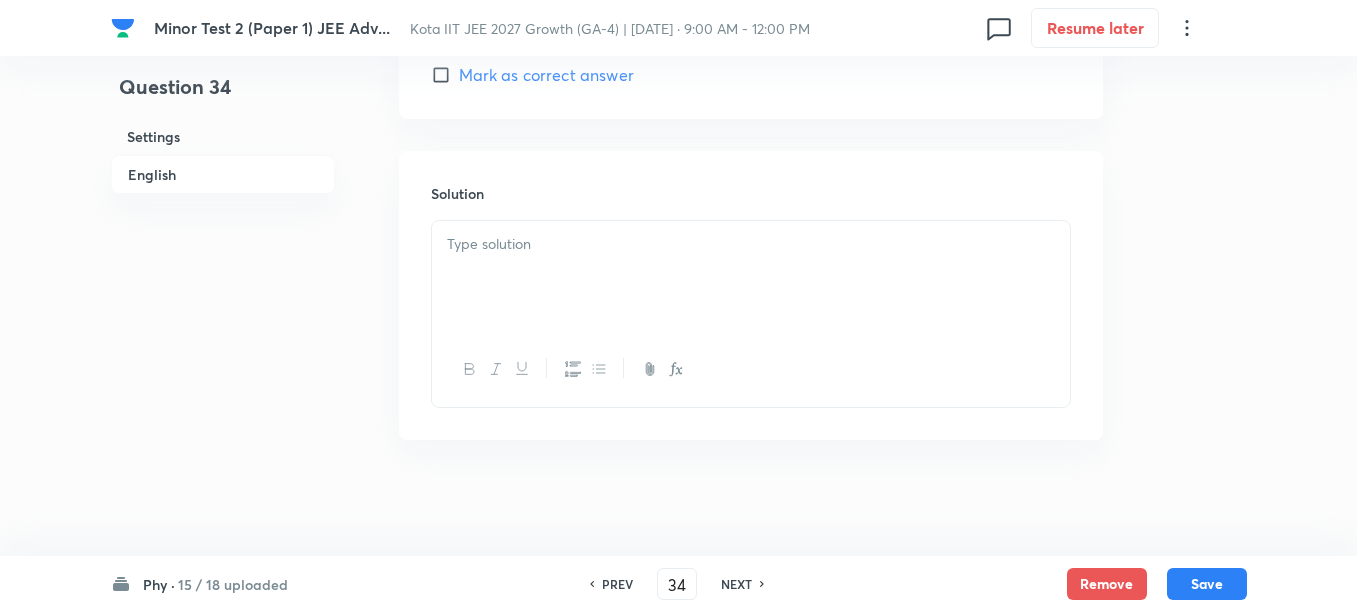 scroll, scrollTop: 2574, scrollLeft: 0, axis: vertical 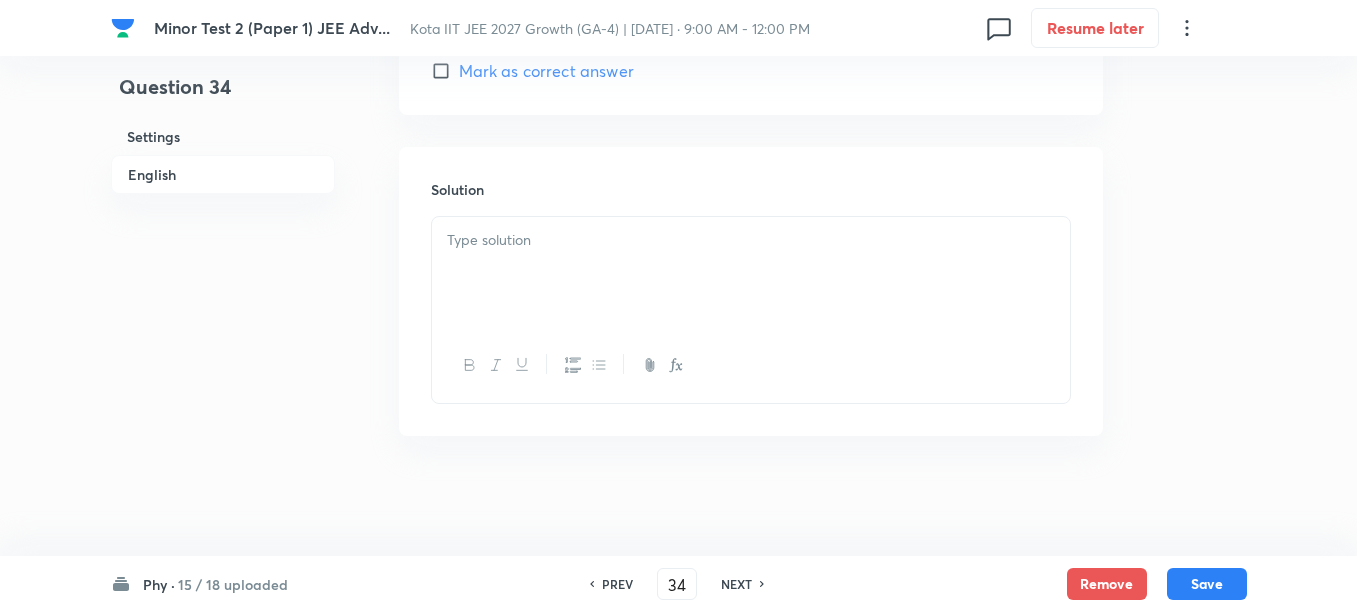 click at bounding box center (751, 273) 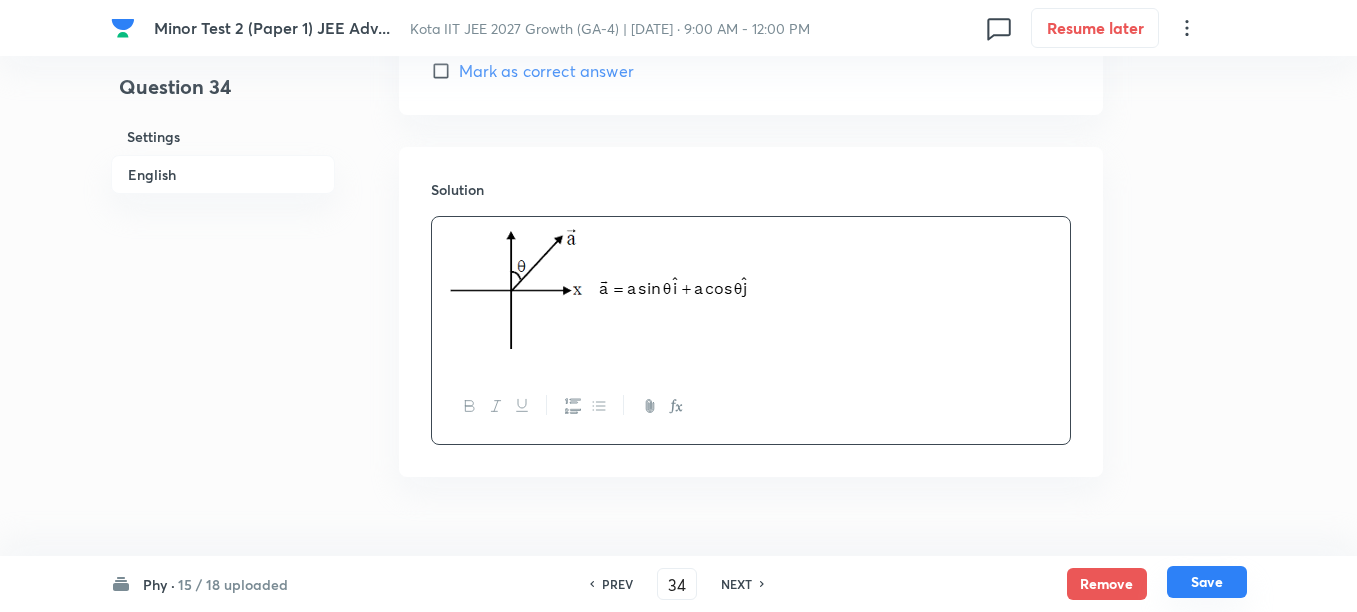 click on "Save" at bounding box center [1207, 582] 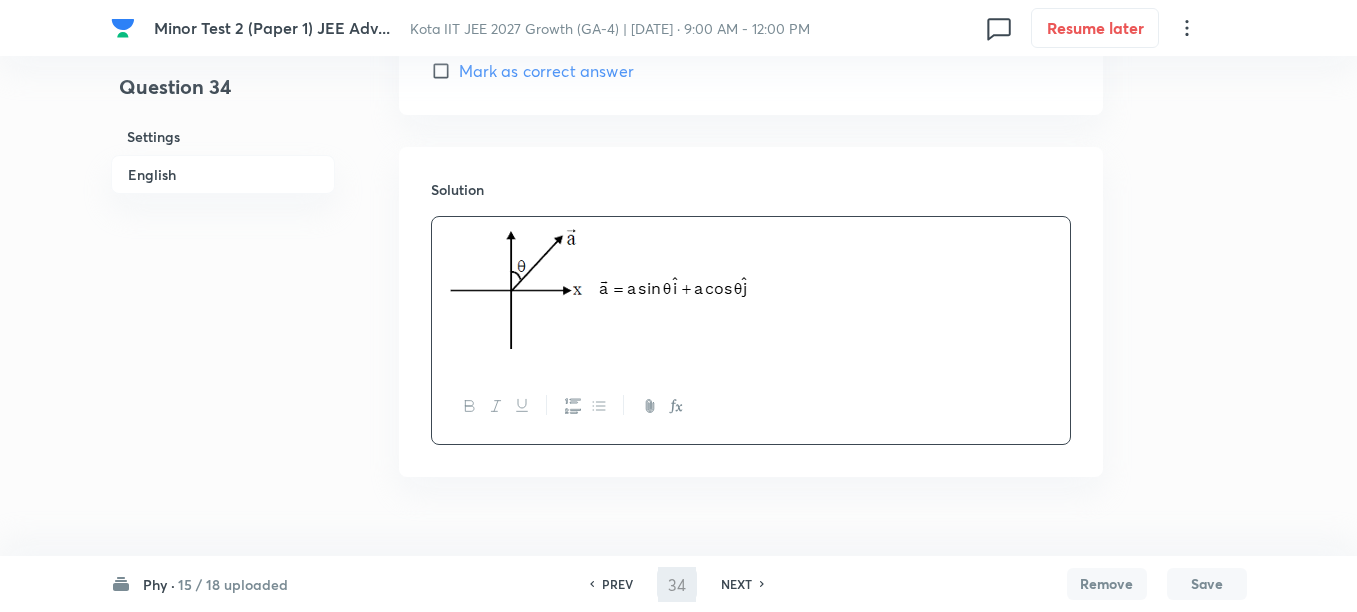 type on "35" 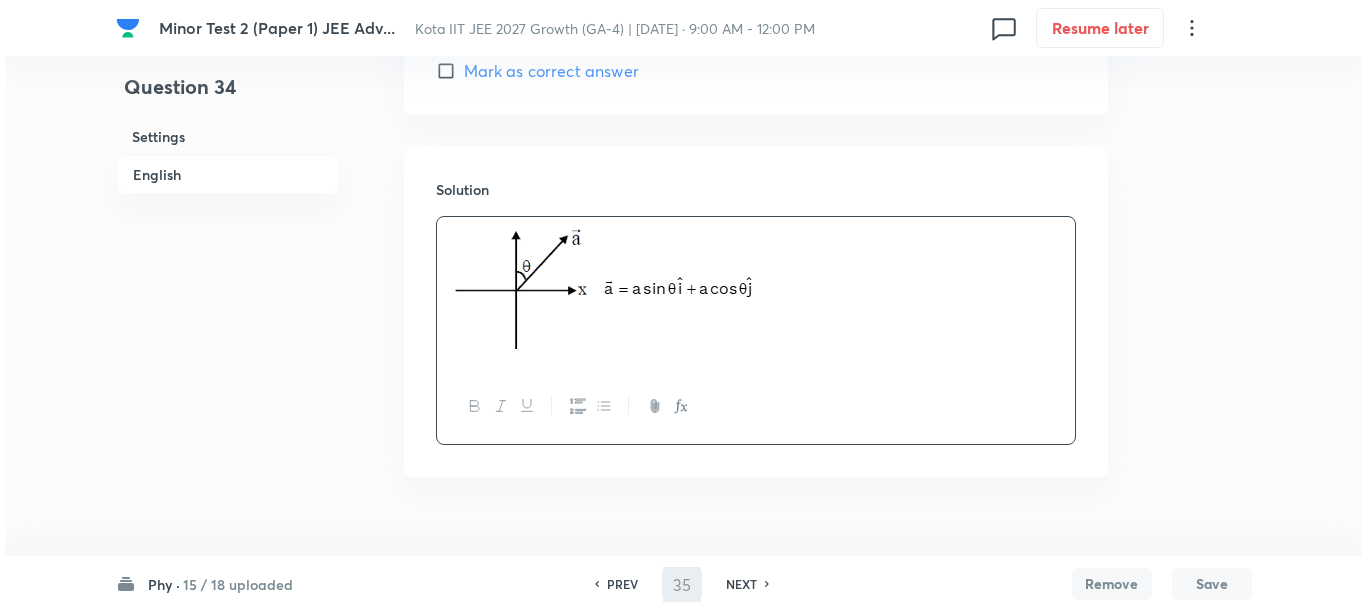scroll, scrollTop: 0, scrollLeft: 0, axis: both 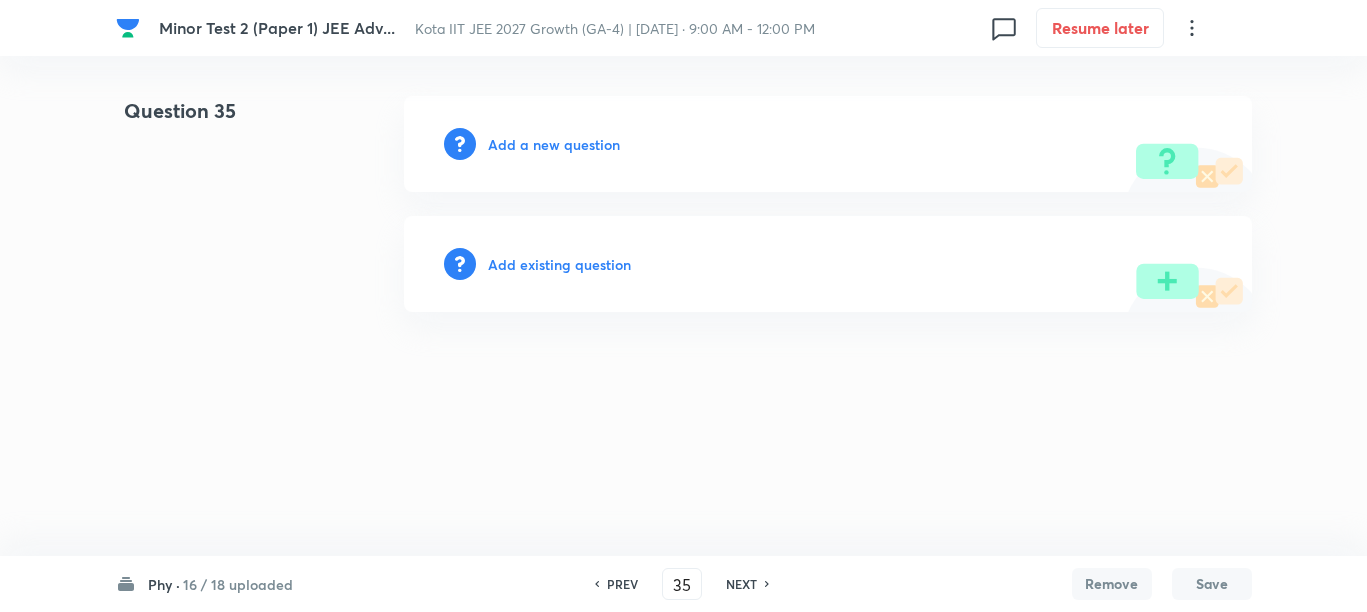 click on "Add a new question" at bounding box center [554, 144] 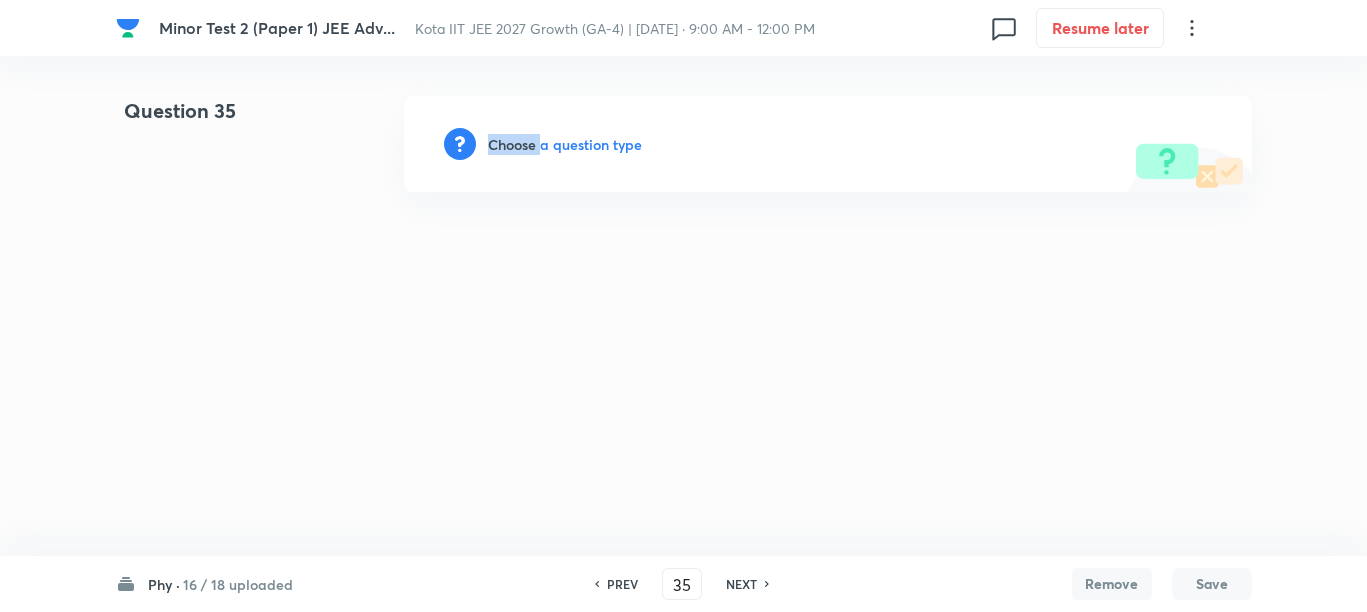 click on "Choose a question type" at bounding box center [565, 144] 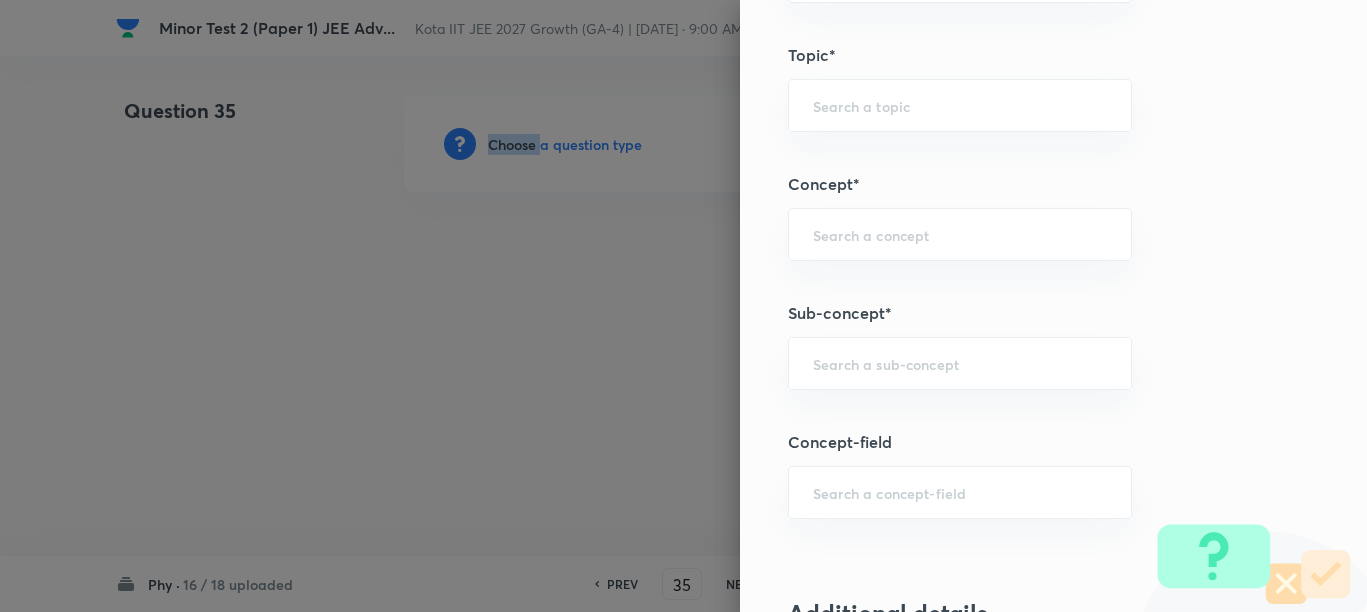 scroll, scrollTop: 1125, scrollLeft: 0, axis: vertical 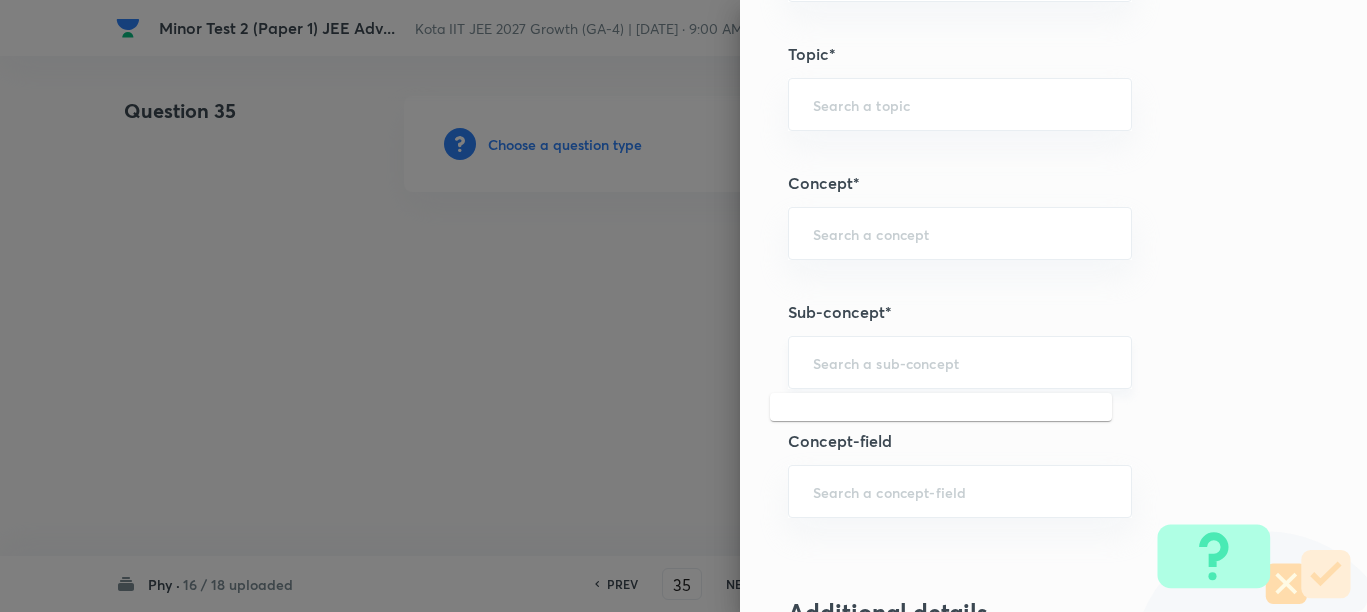 click at bounding box center (960, 362) 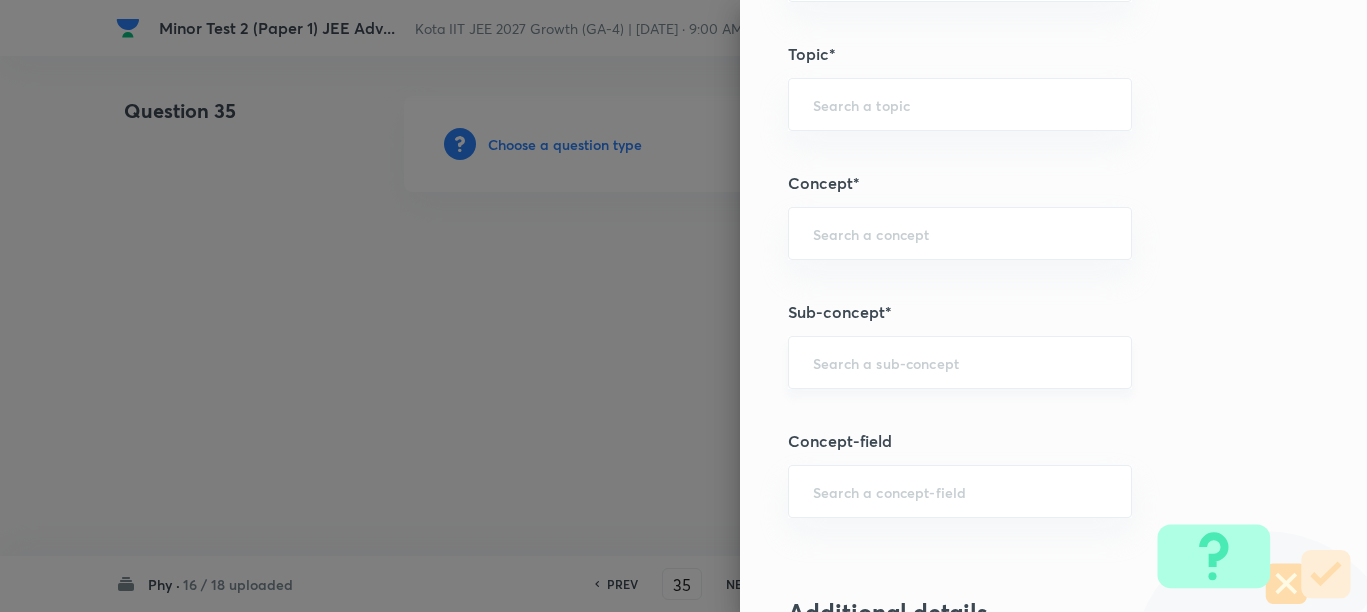 paste on "Physical quantity" 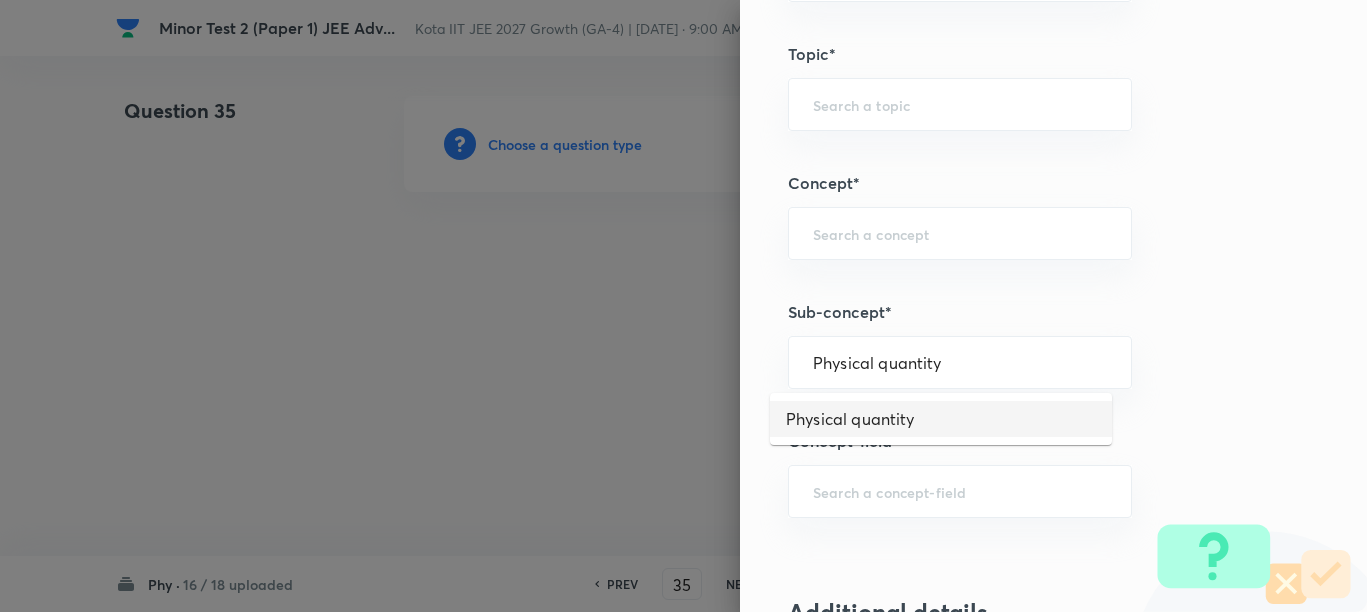 click on "Physical quantity" at bounding box center (941, 419) 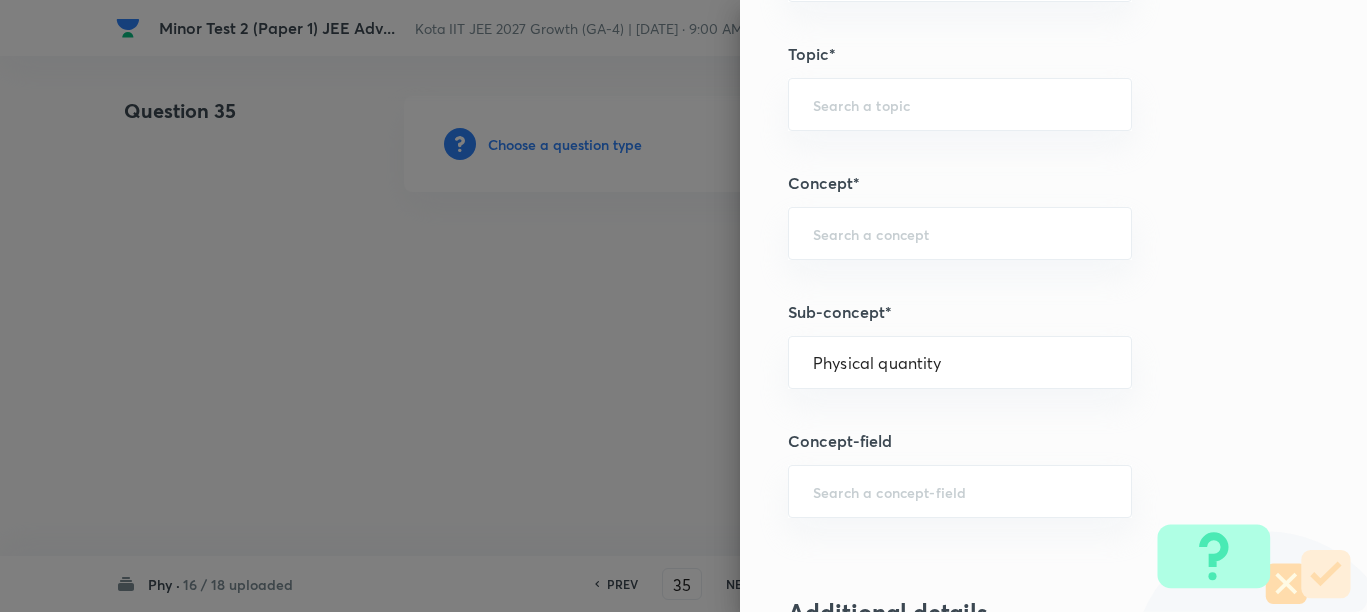 type on "Physics" 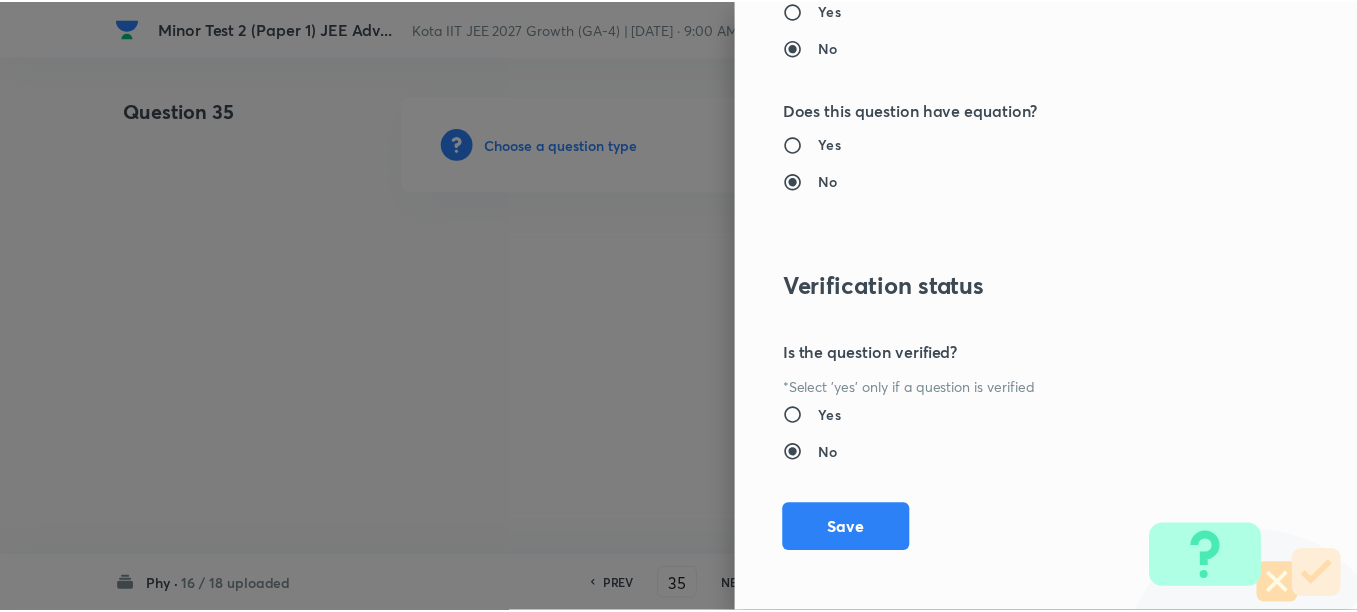 scroll, scrollTop: 2248, scrollLeft: 0, axis: vertical 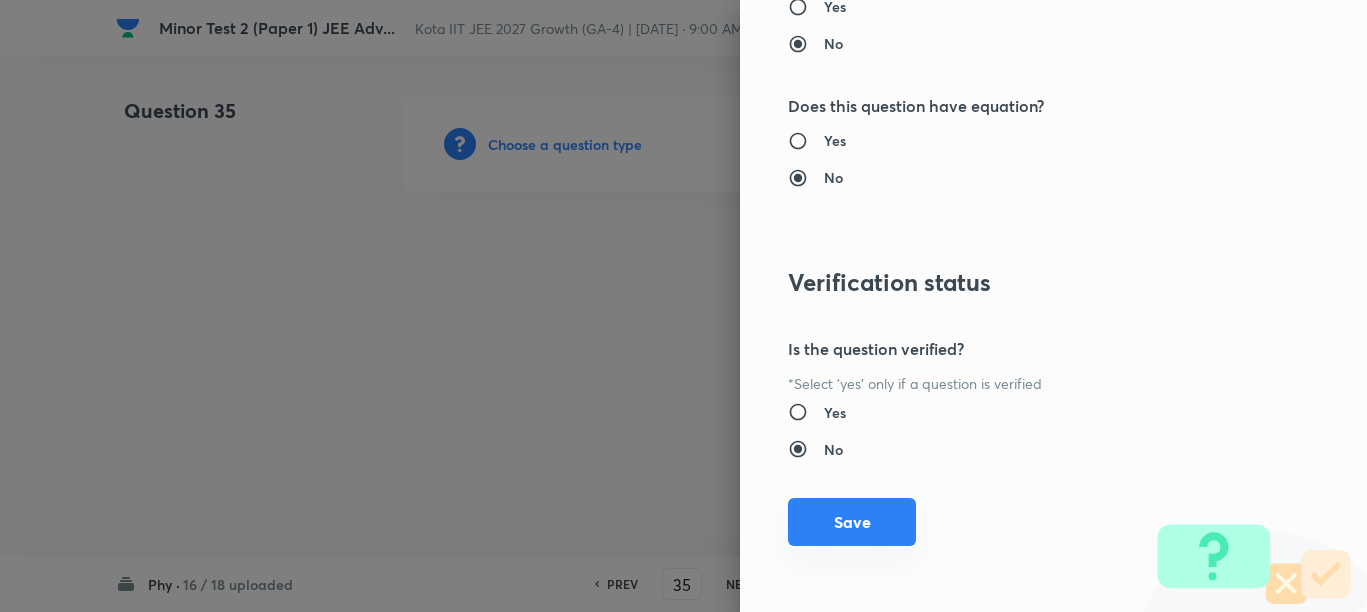 click on "Save" at bounding box center [852, 522] 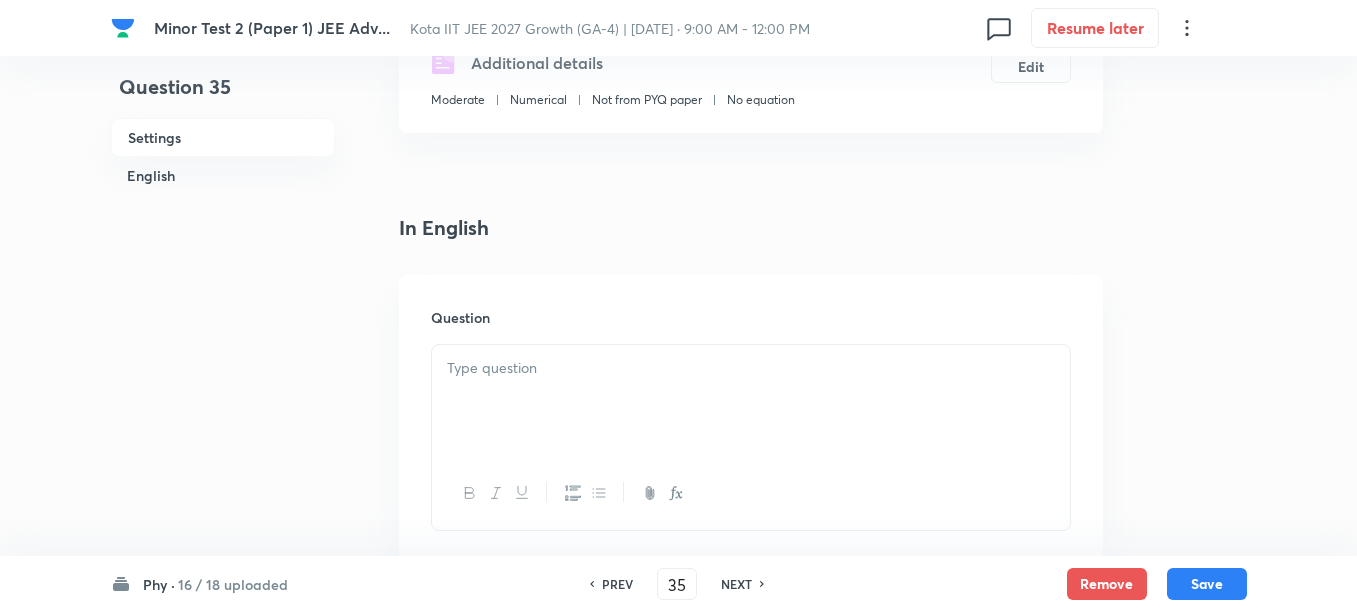 scroll, scrollTop: 500, scrollLeft: 0, axis: vertical 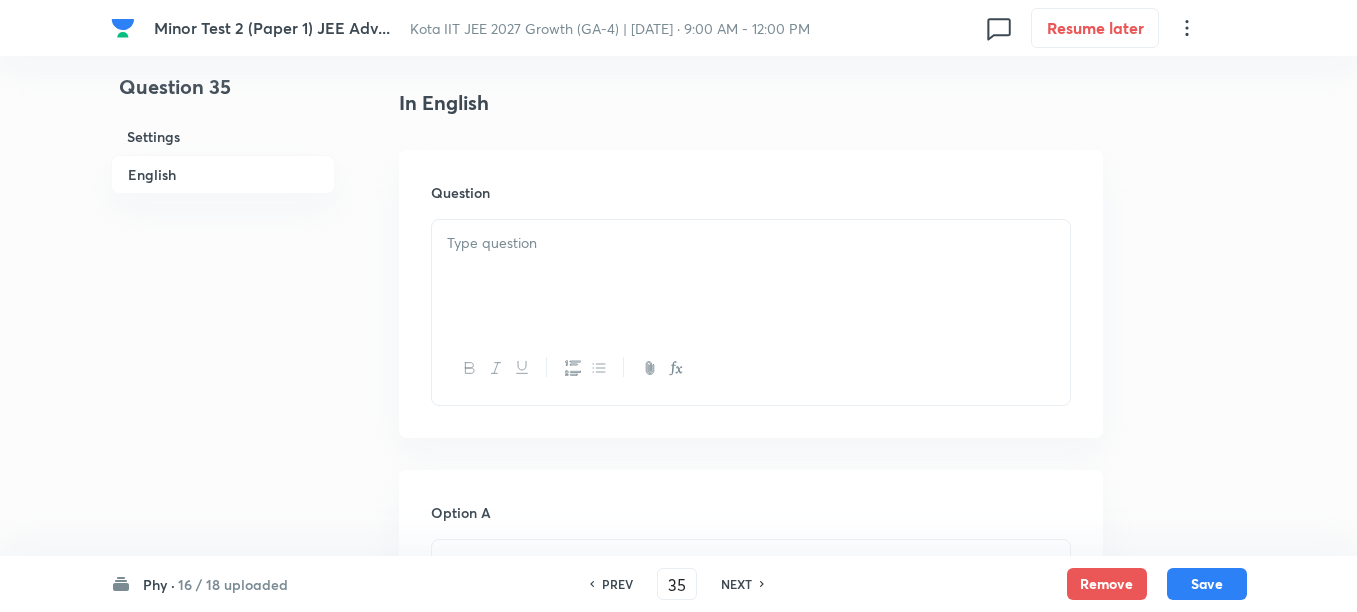 click at bounding box center [751, 276] 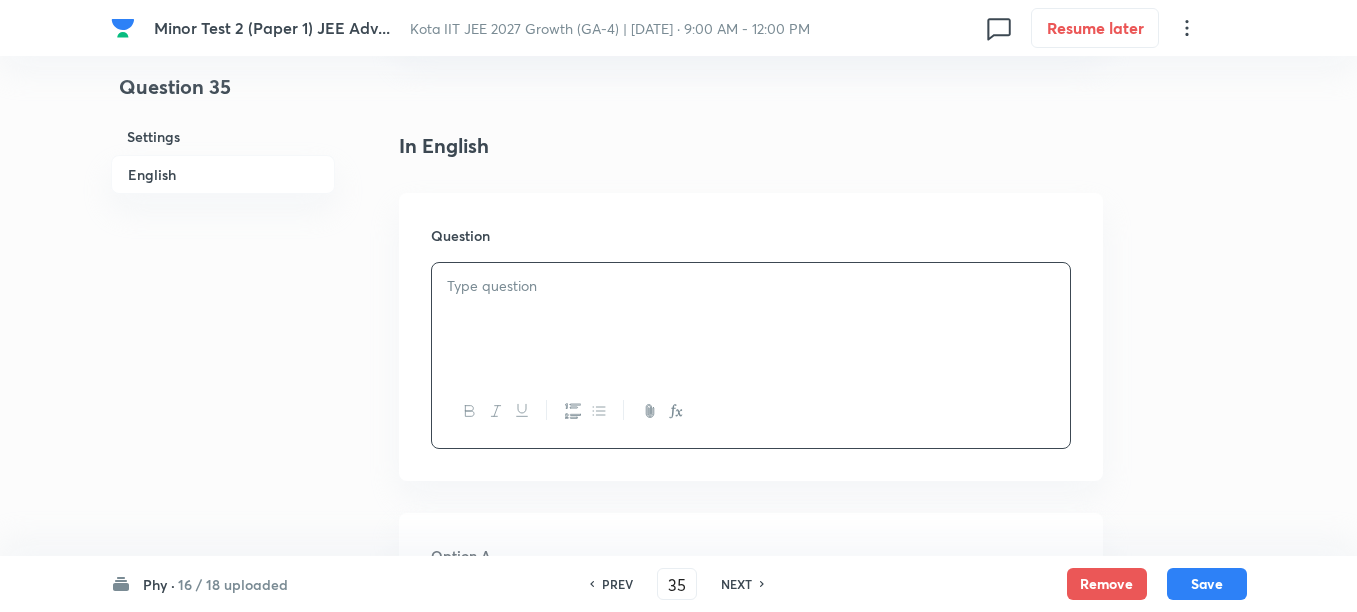 scroll, scrollTop: 500, scrollLeft: 0, axis: vertical 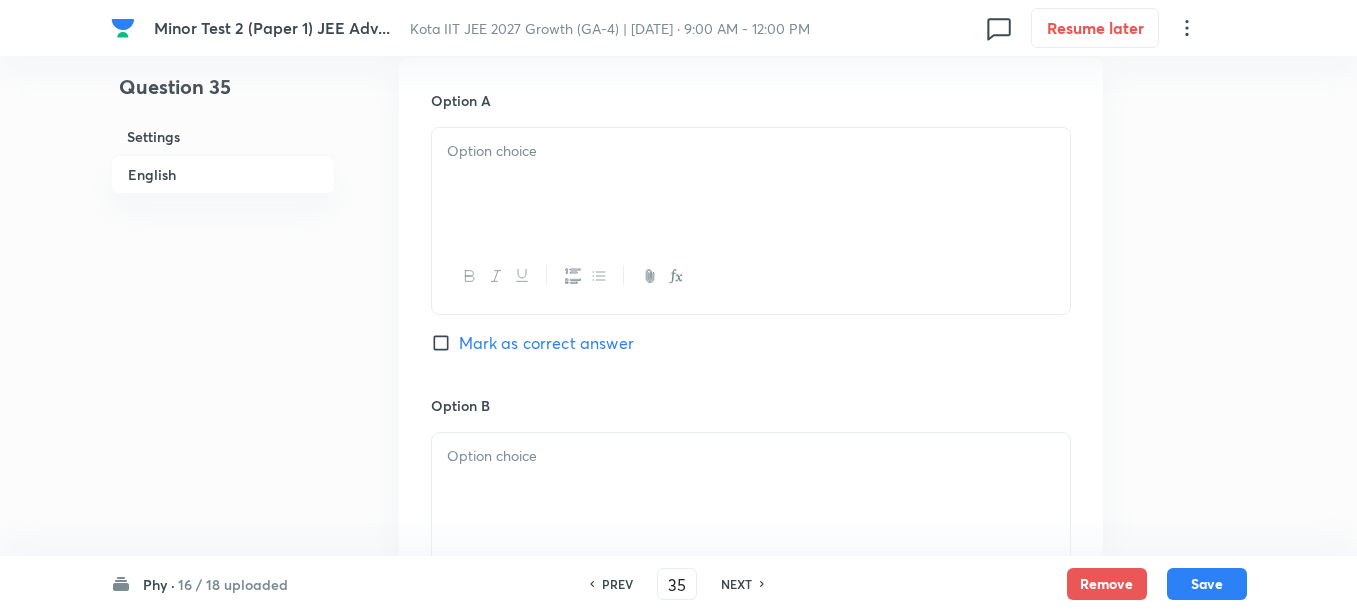 click at bounding box center (751, 184) 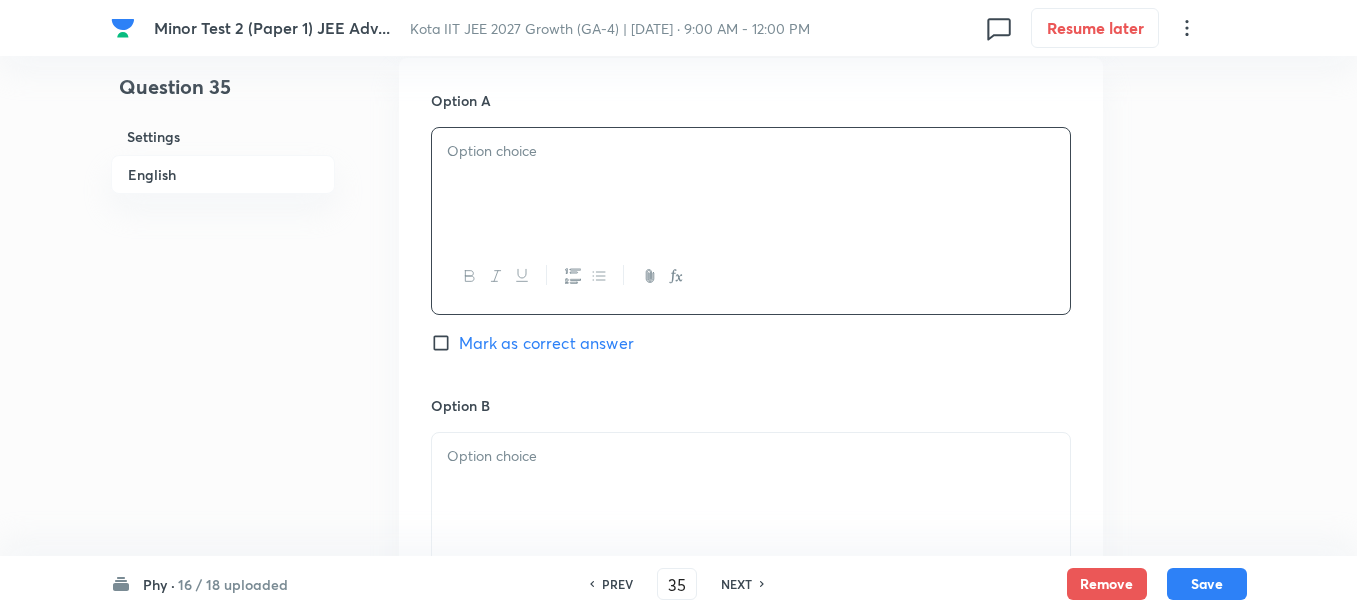 paste 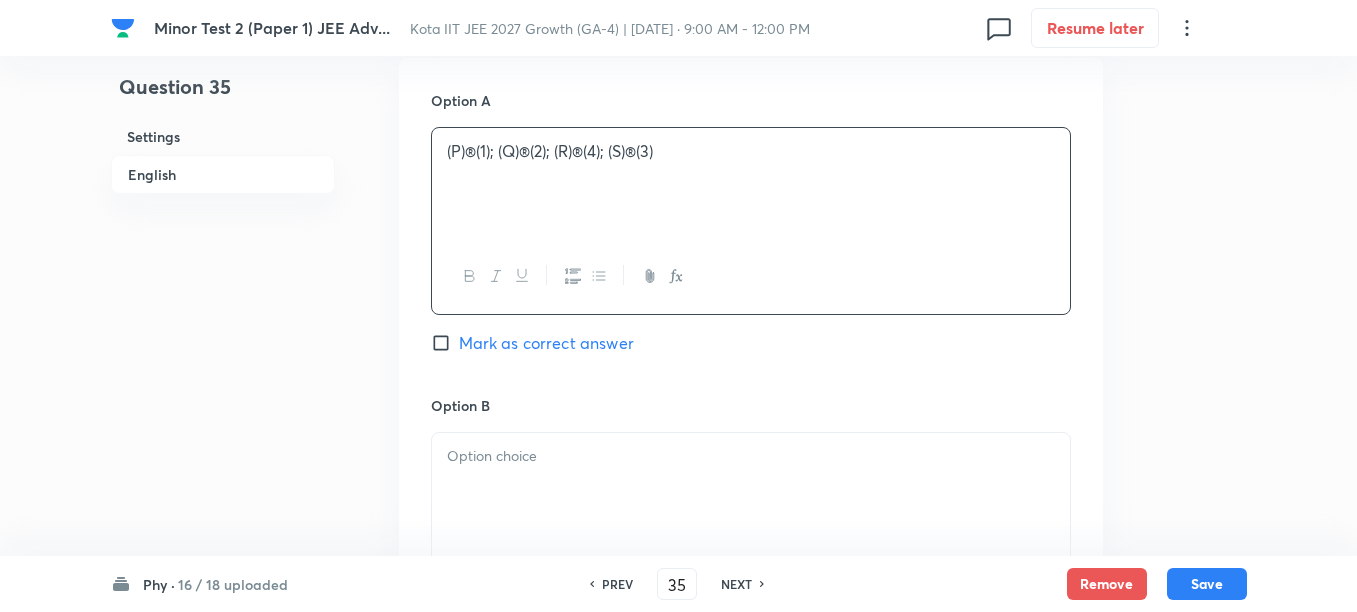 click on "(P)®(1); (Q)®(2); (R)®(4); (S)®(3)" at bounding box center (751, 151) 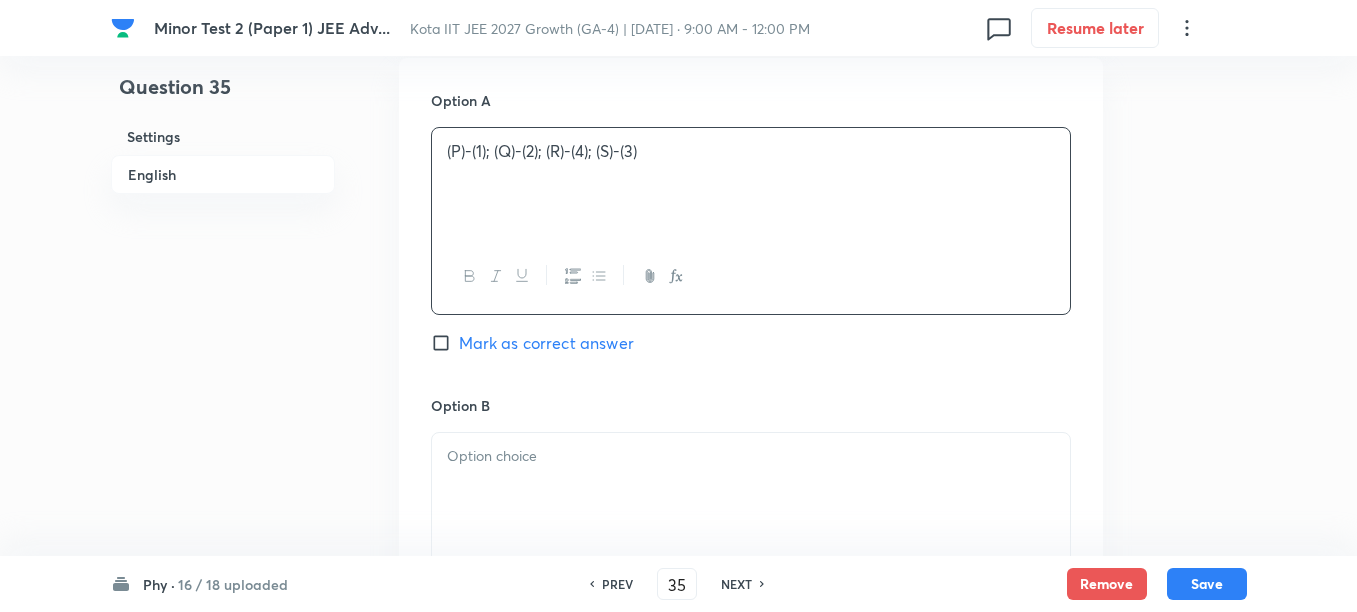 copy on "(P)-(1); (Q)-(2); (R)-(4); (S)-(3)" 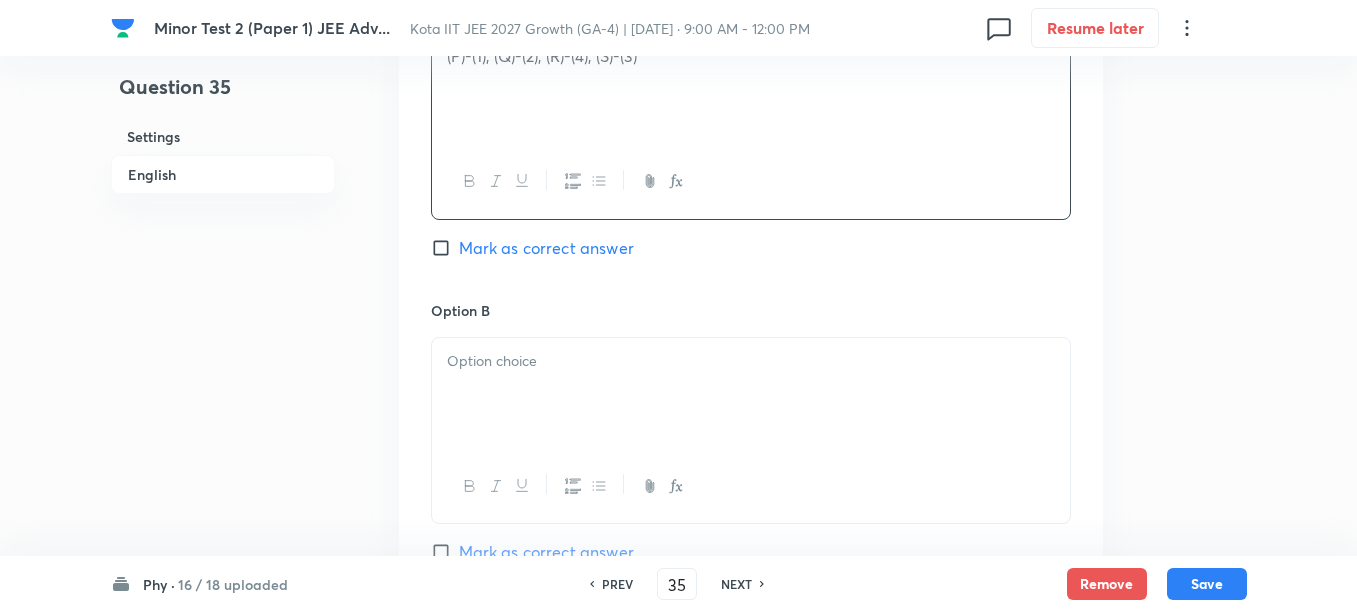 scroll, scrollTop: 1250, scrollLeft: 0, axis: vertical 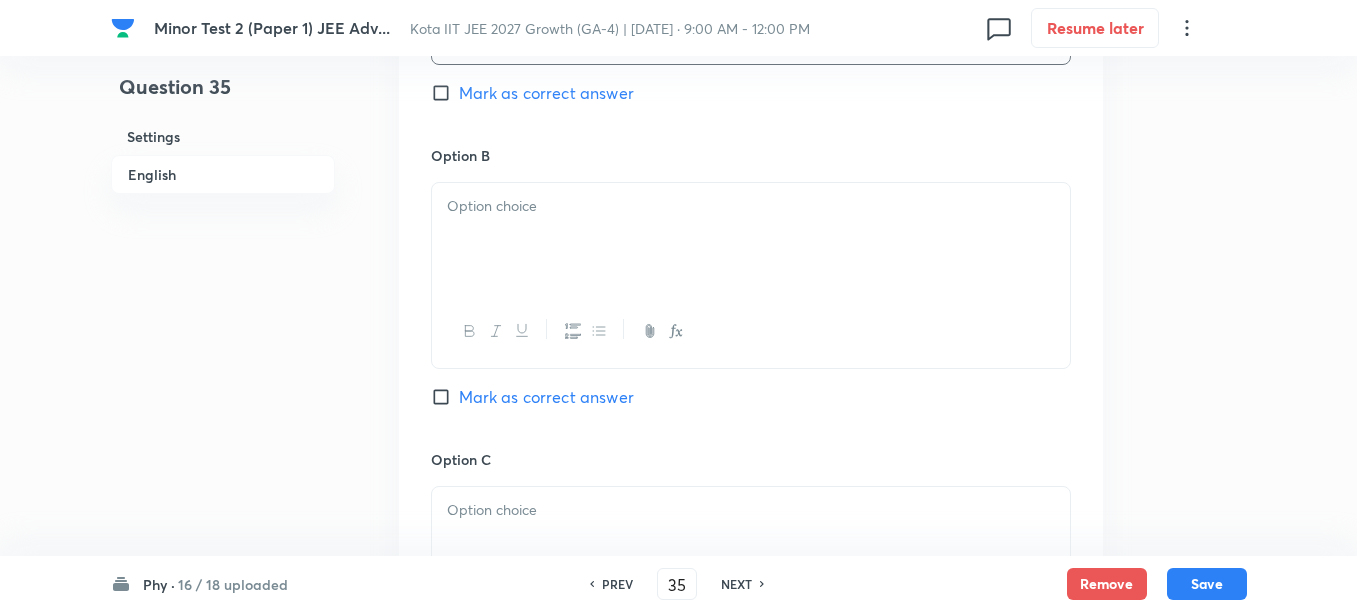 click at bounding box center (751, 239) 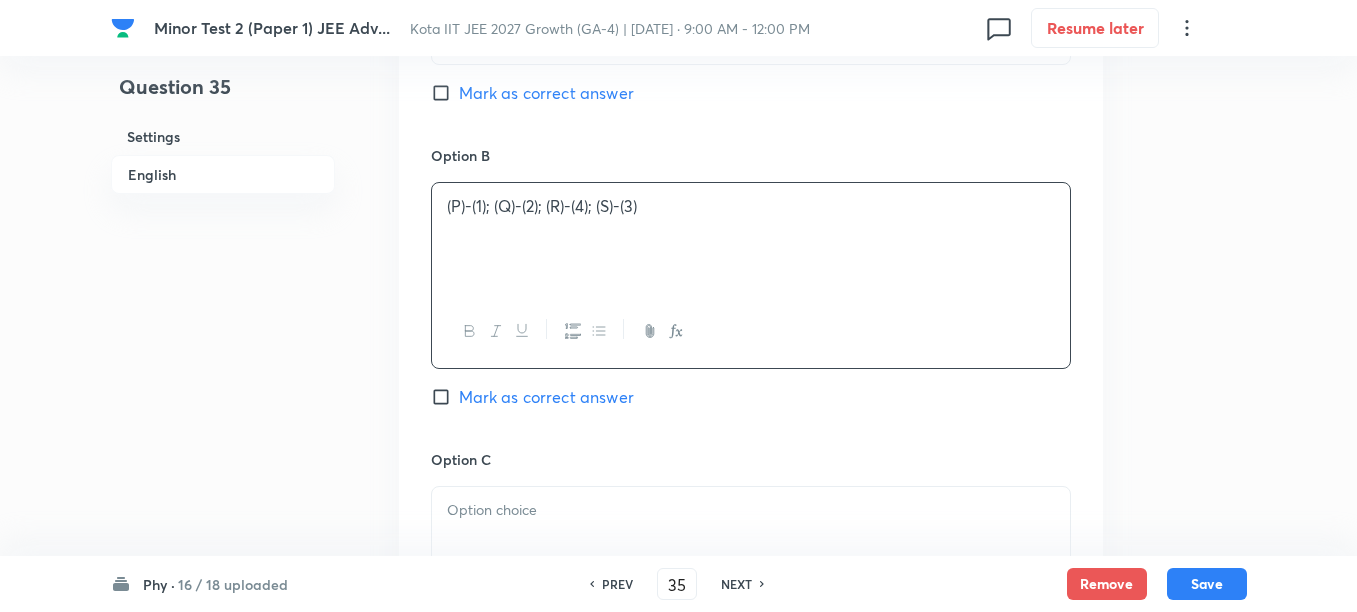 click on "(P)-(1); (Q)-(2); (R)-(4); (S)-(3)" at bounding box center (751, 206) 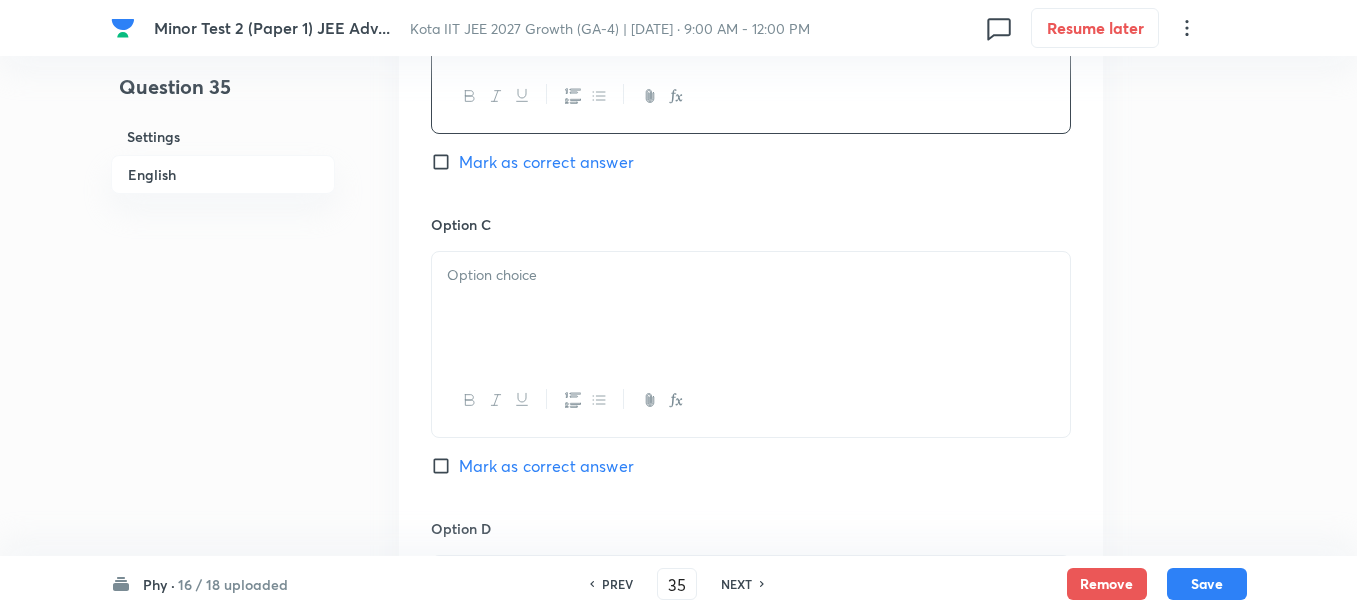 scroll, scrollTop: 1500, scrollLeft: 0, axis: vertical 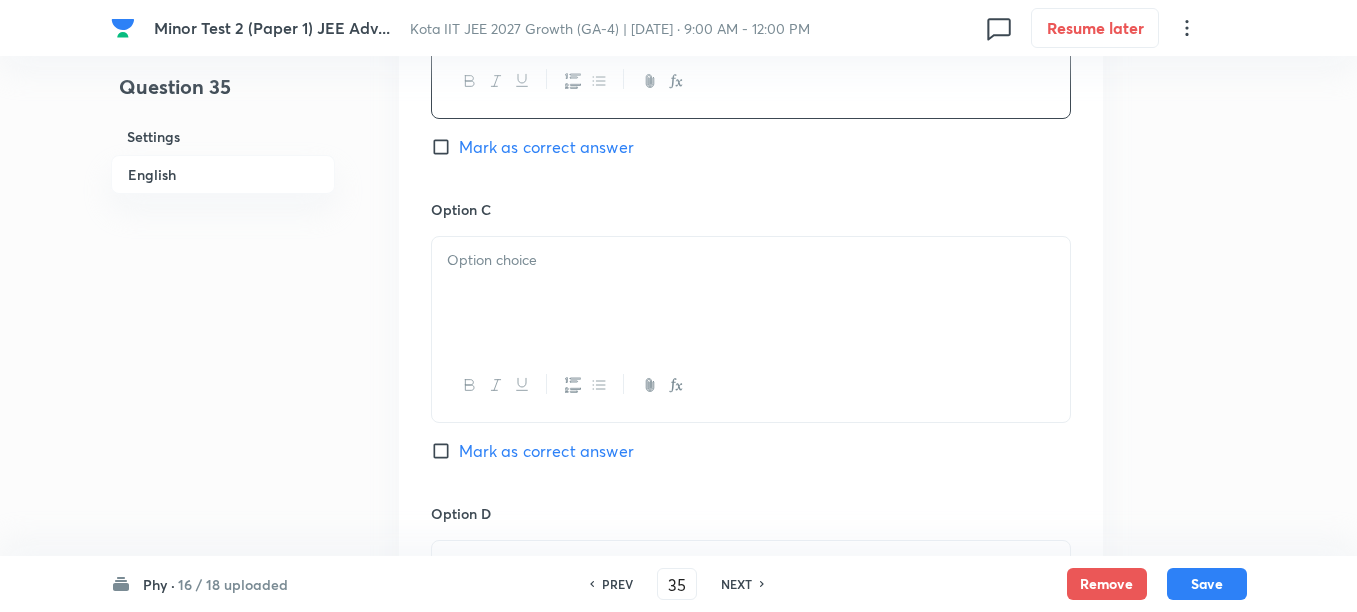 click at bounding box center [751, 293] 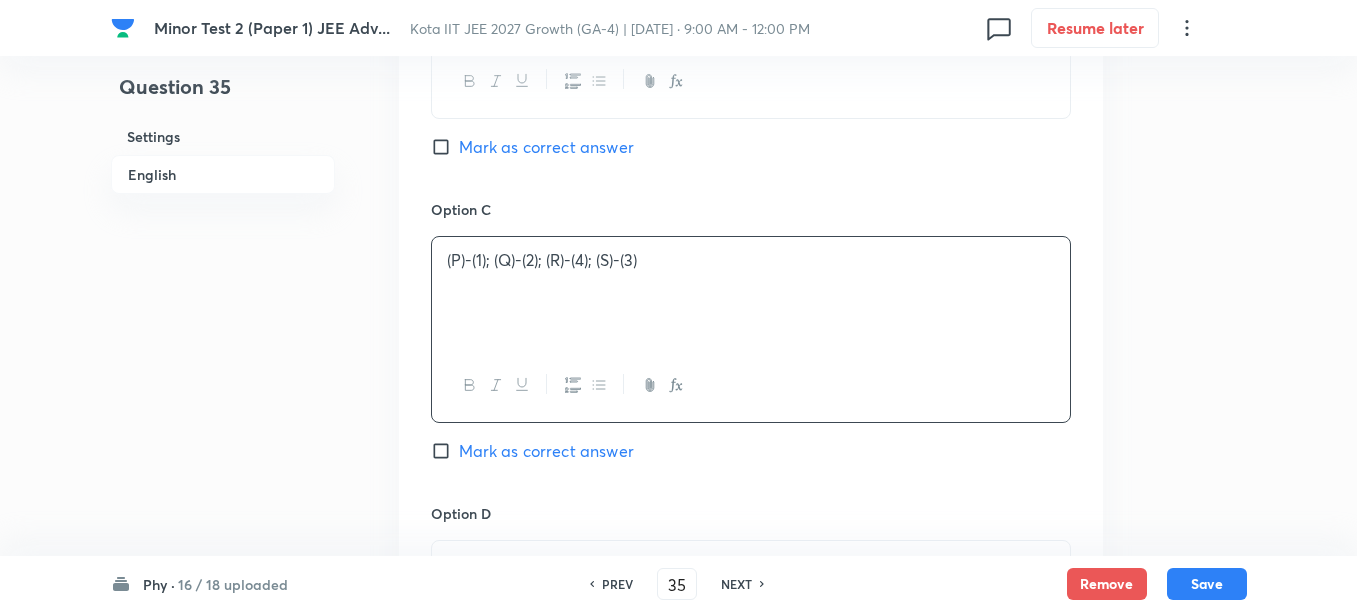 click on "(P)-(1); (Q)-(2); (R)-(4); (S)-(3)" at bounding box center (751, 260) 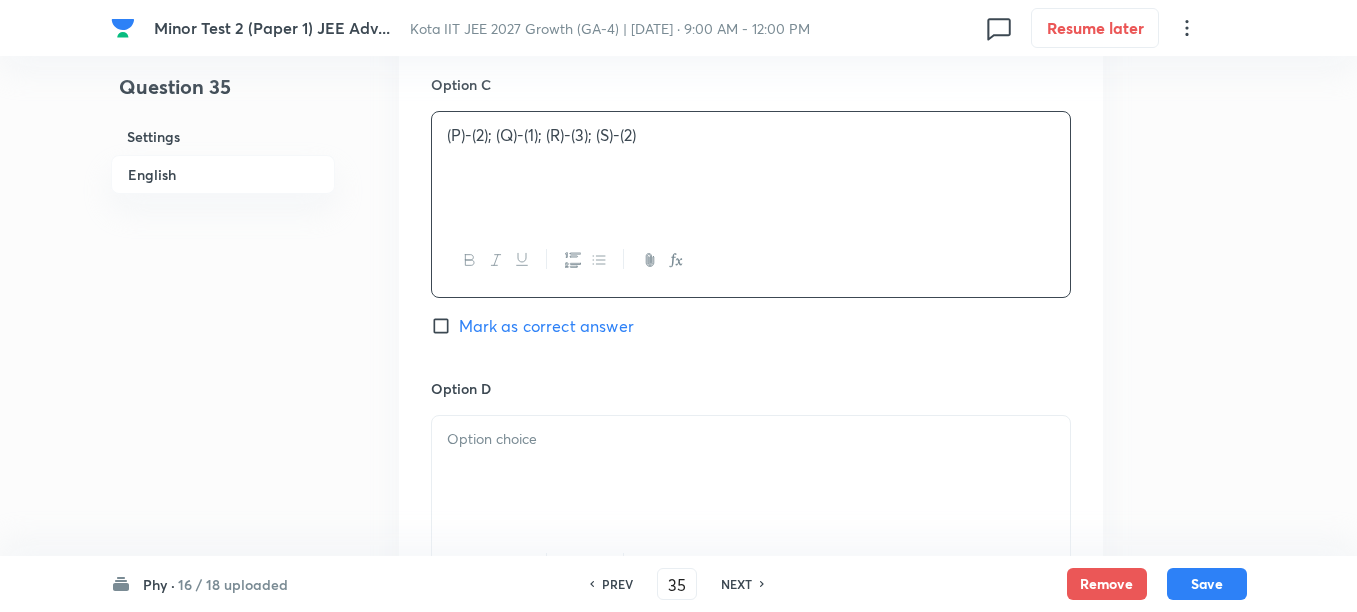 click at bounding box center [751, 472] 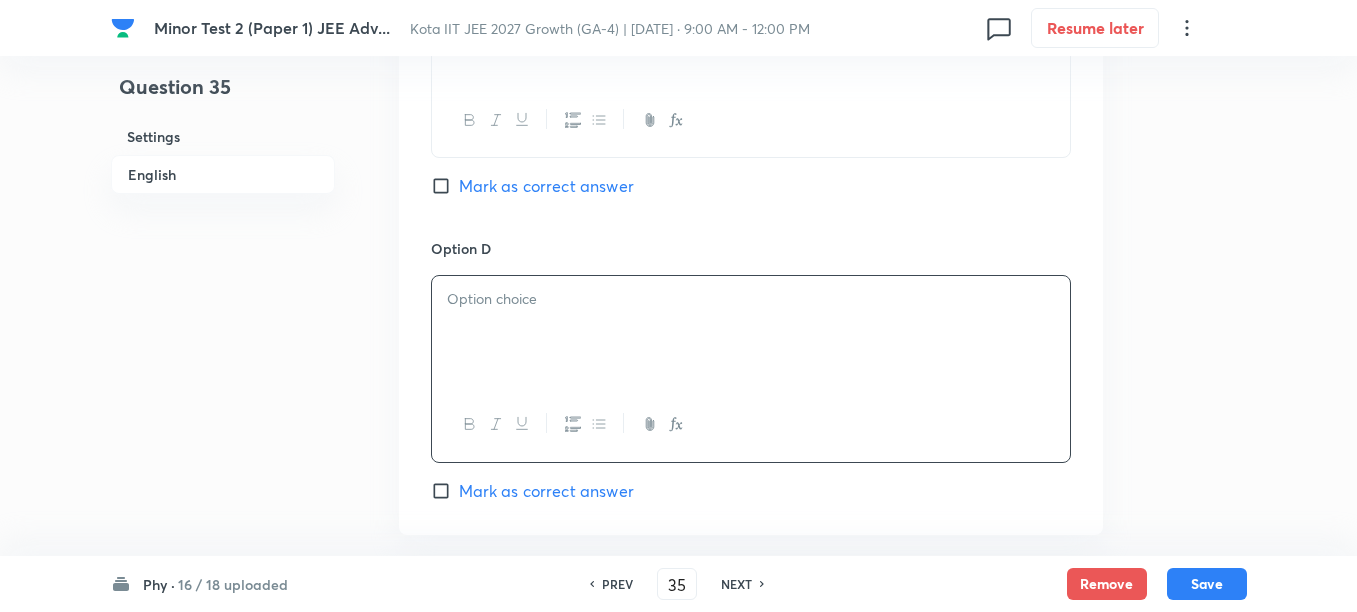 scroll, scrollTop: 1875, scrollLeft: 0, axis: vertical 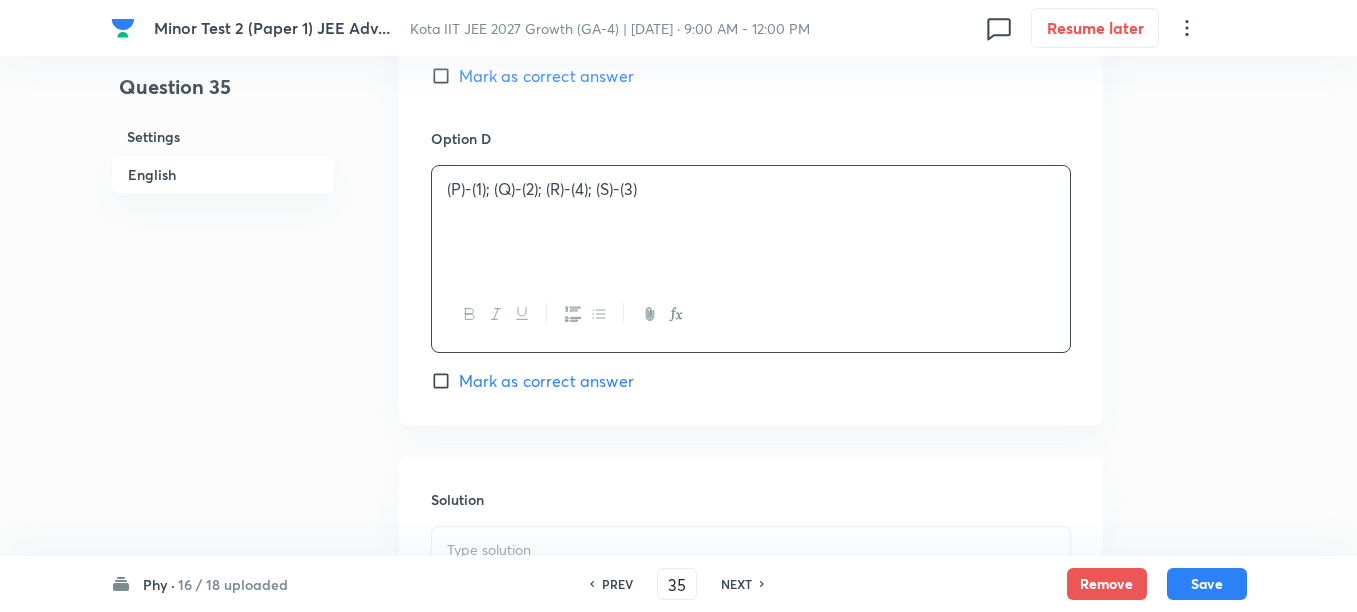 click on "(P)-(1); (Q)-(2); (R)-(4); (S)-(3)" at bounding box center [751, 189] 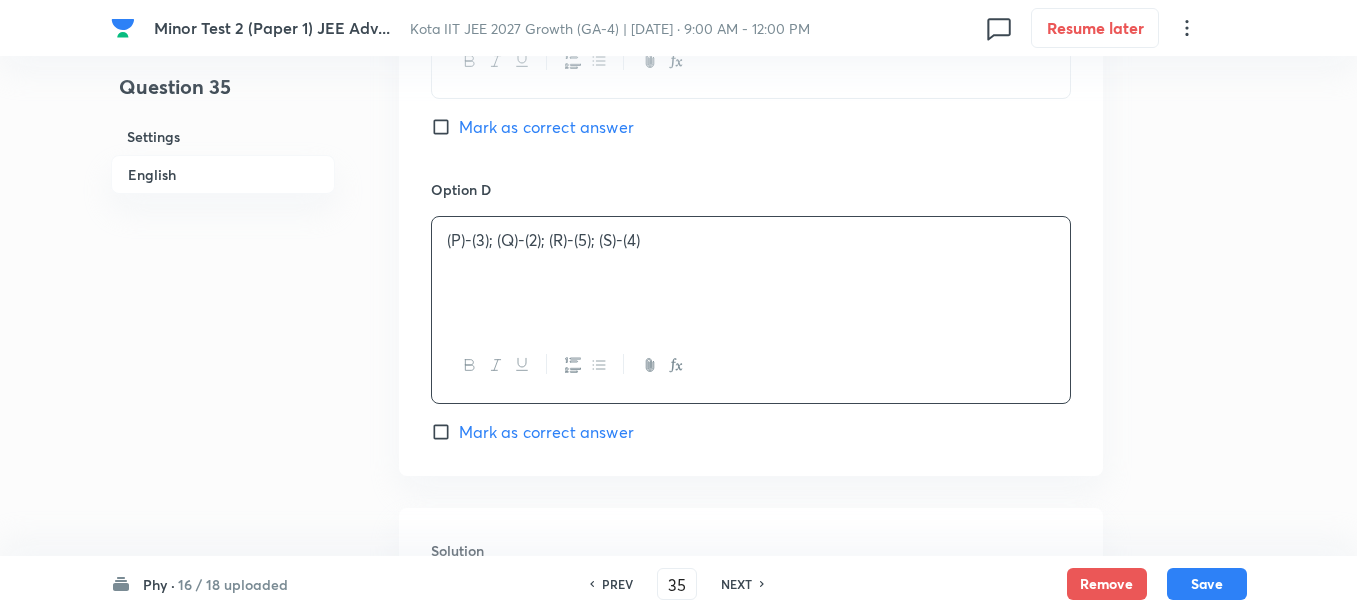 scroll, scrollTop: 1500, scrollLeft: 0, axis: vertical 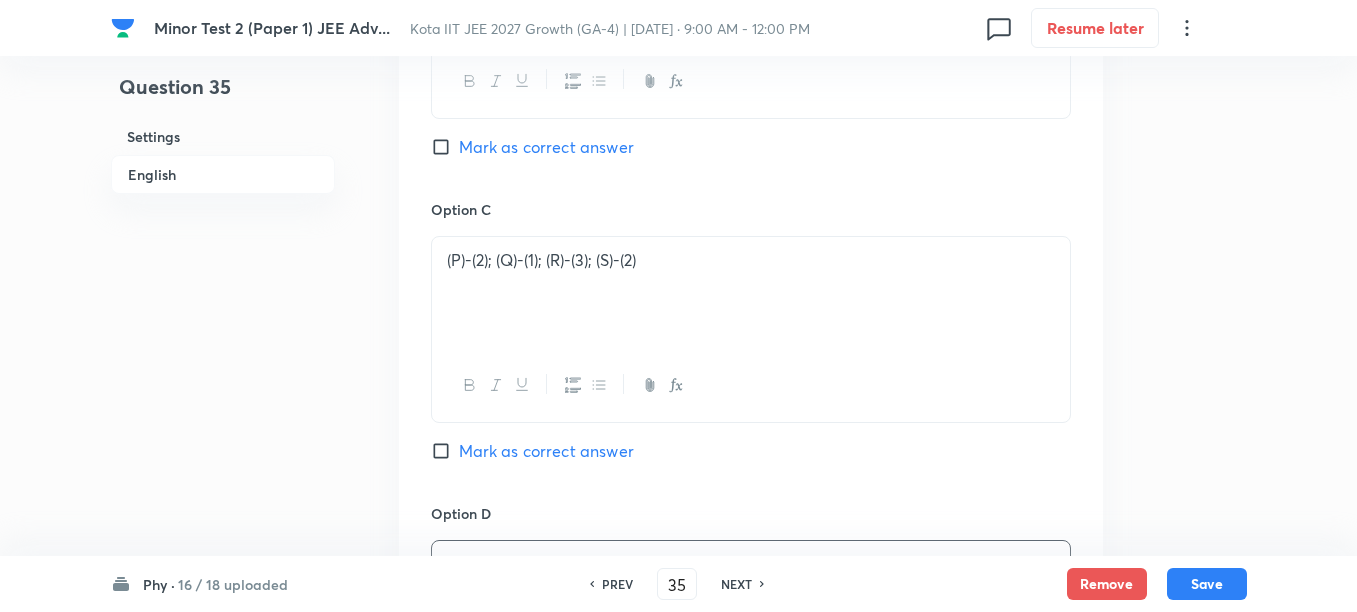 click on "Mark as correct answer" at bounding box center [546, 451] 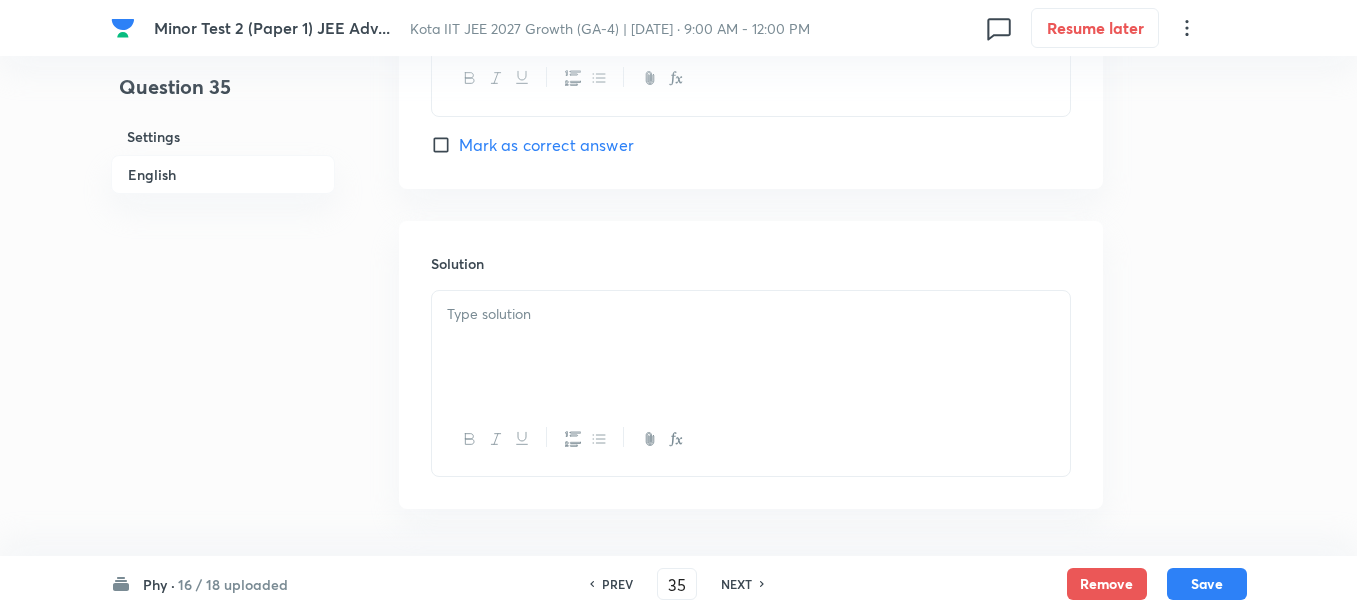 scroll, scrollTop: 2125, scrollLeft: 0, axis: vertical 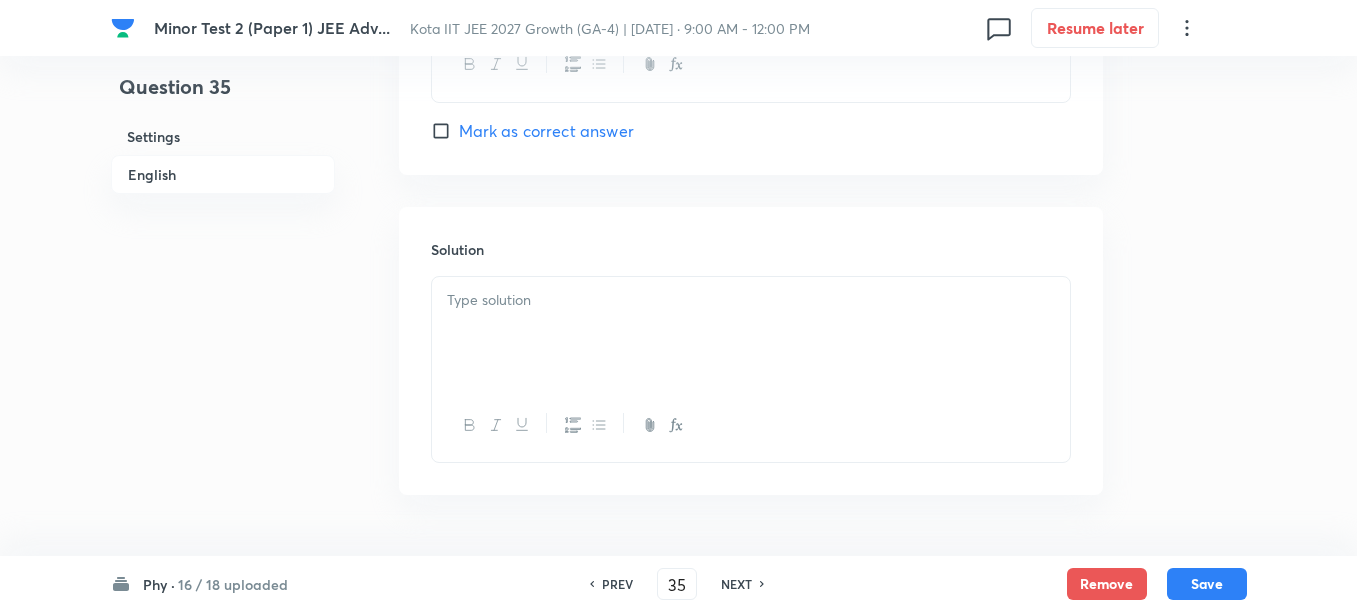 click at bounding box center (751, 333) 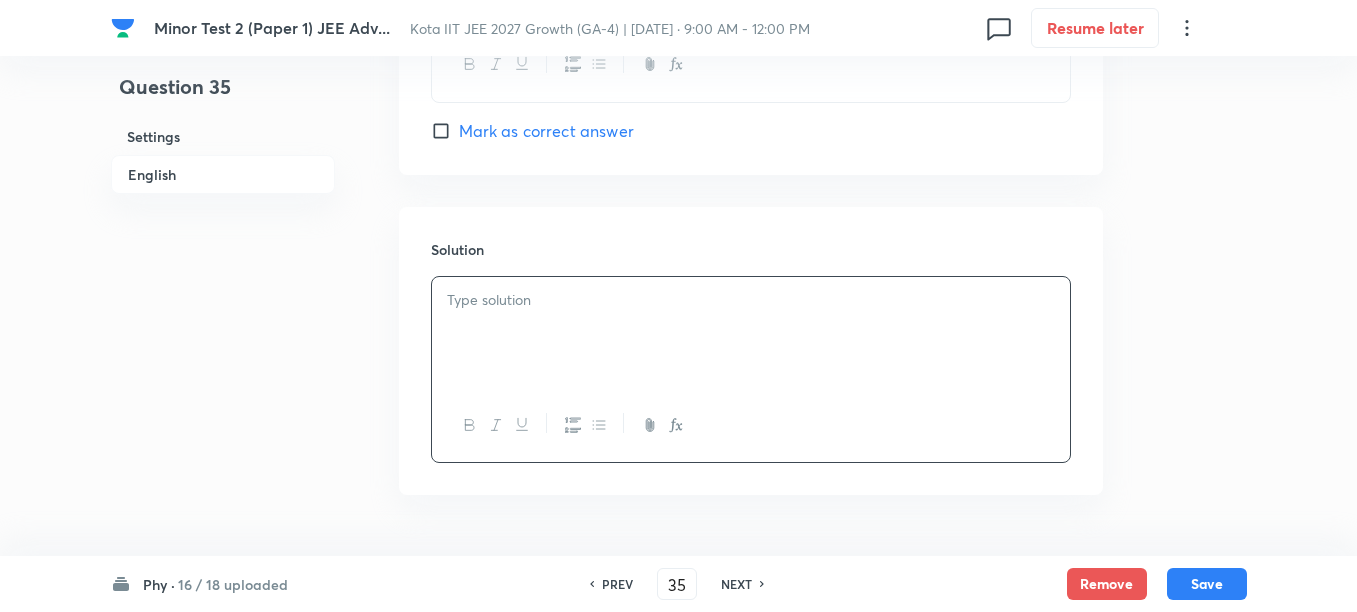 type 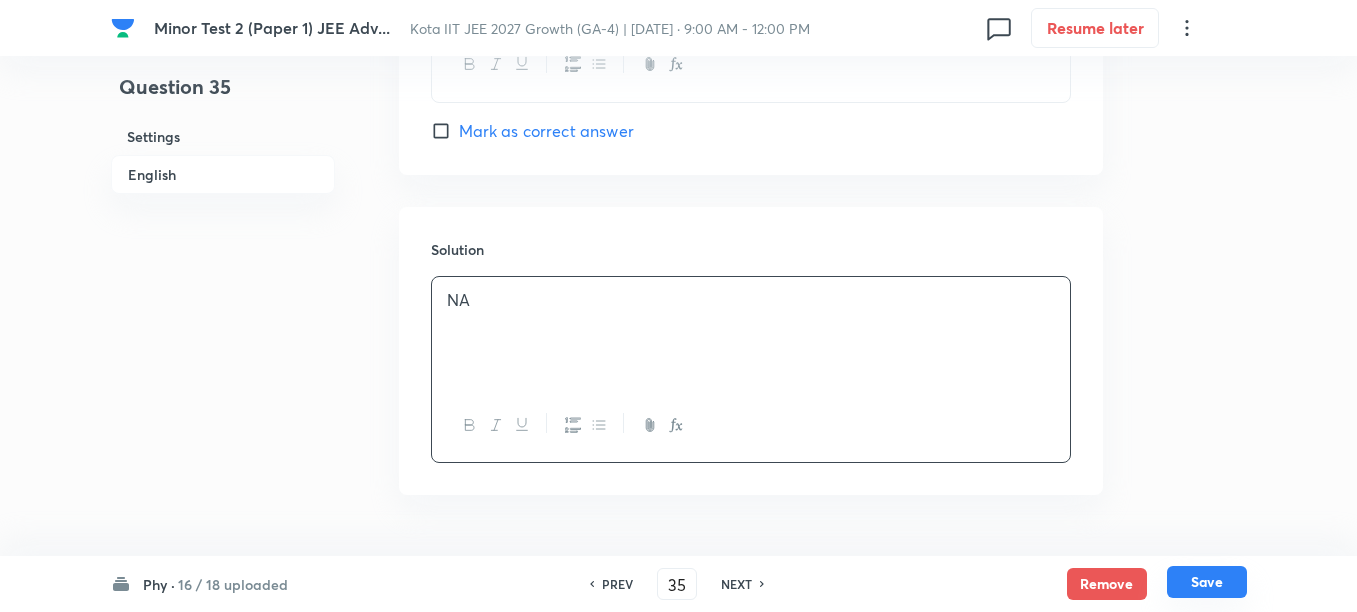 click on "Save" at bounding box center [1207, 582] 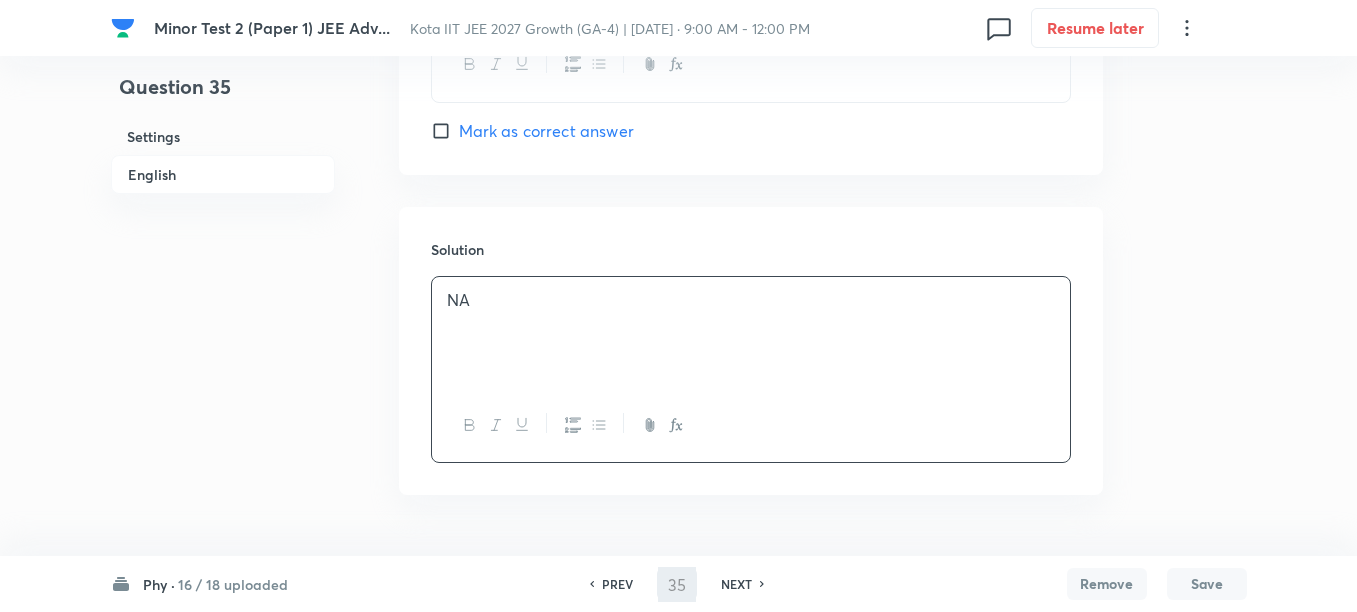 type on "36" 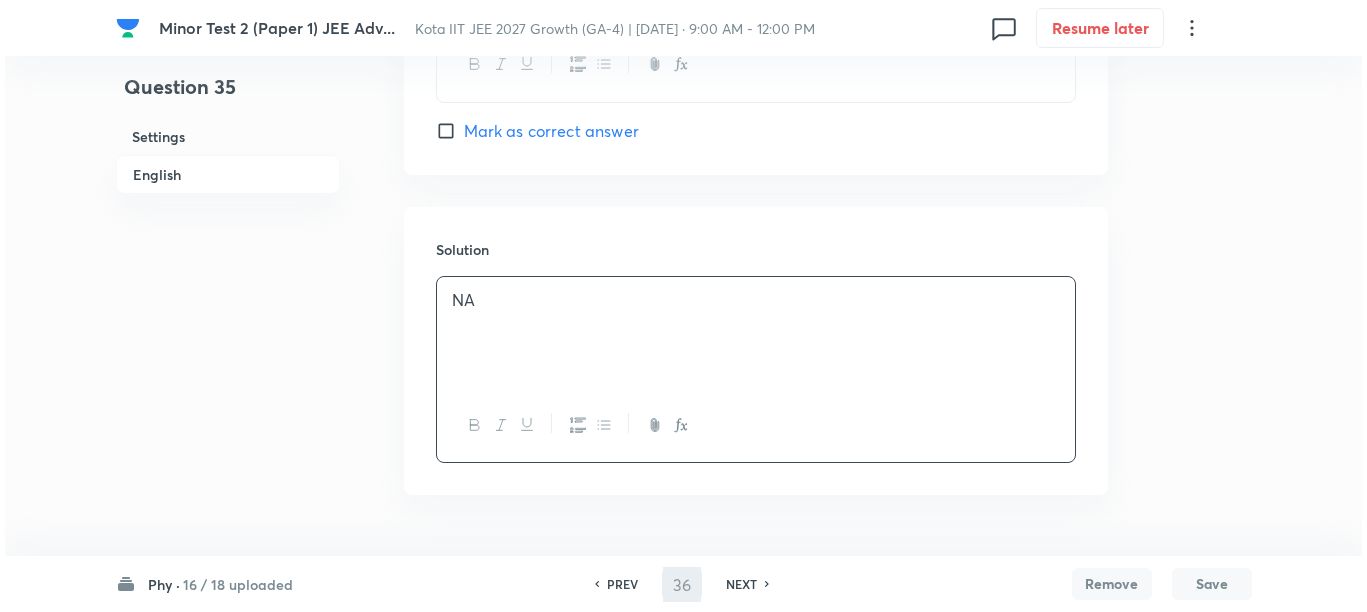 scroll, scrollTop: 0, scrollLeft: 0, axis: both 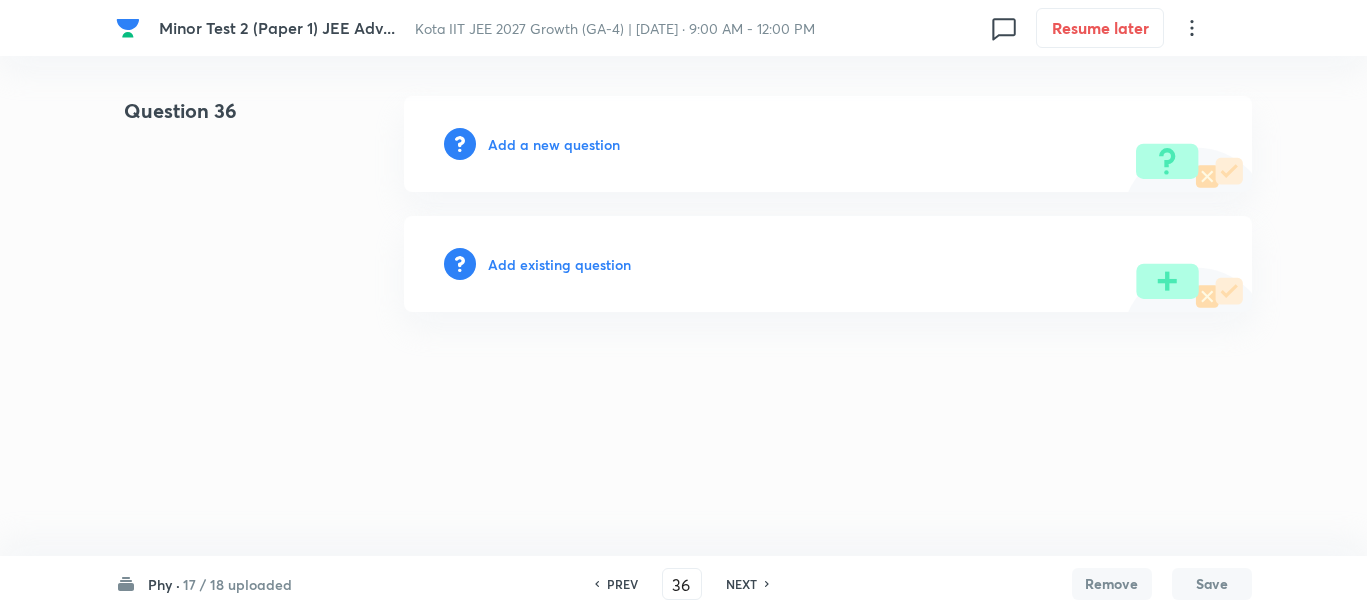 click on "Add a new question" at bounding box center [554, 144] 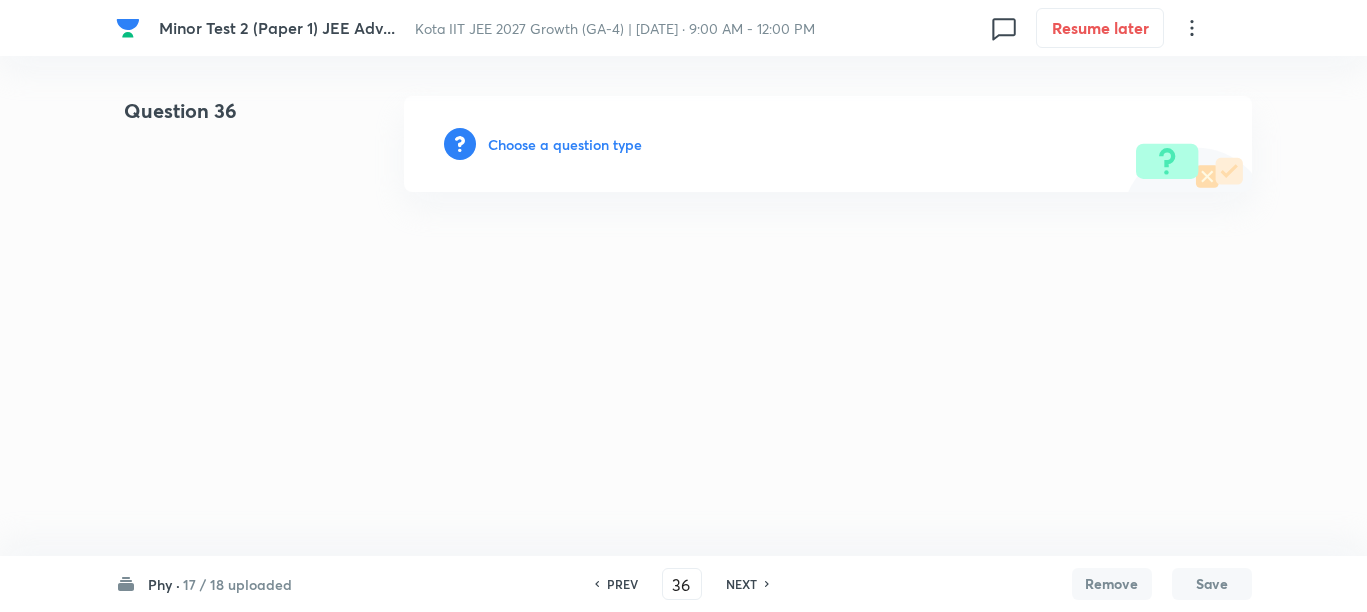 click on "Choose a question type" at bounding box center (565, 144) 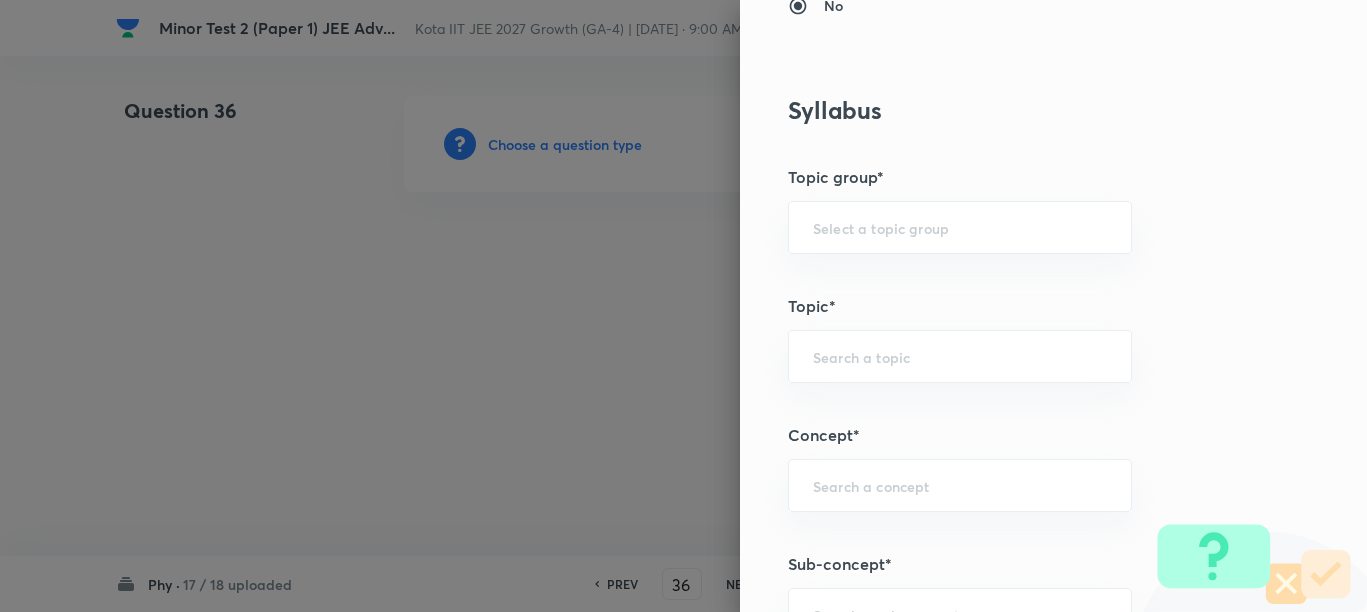 scroll, scrollTop: 875, scrollLeft: 0, axis: vertical 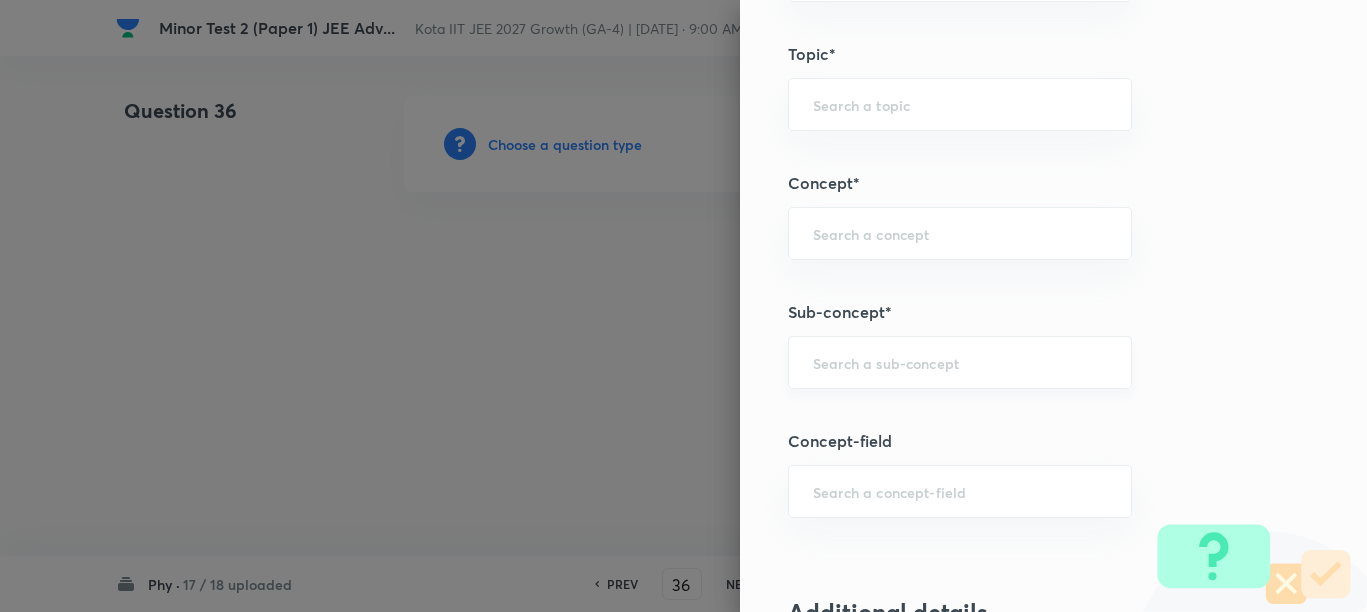 click at bounding box center (960, 362) 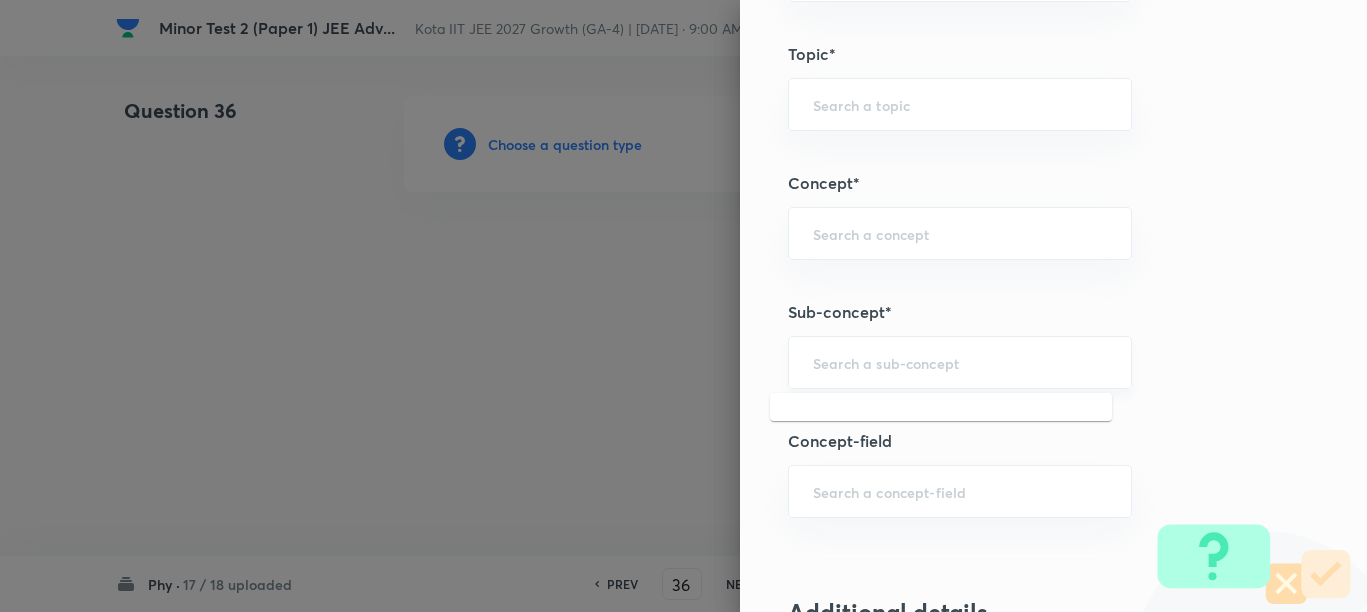 paste on "Physical quantity" 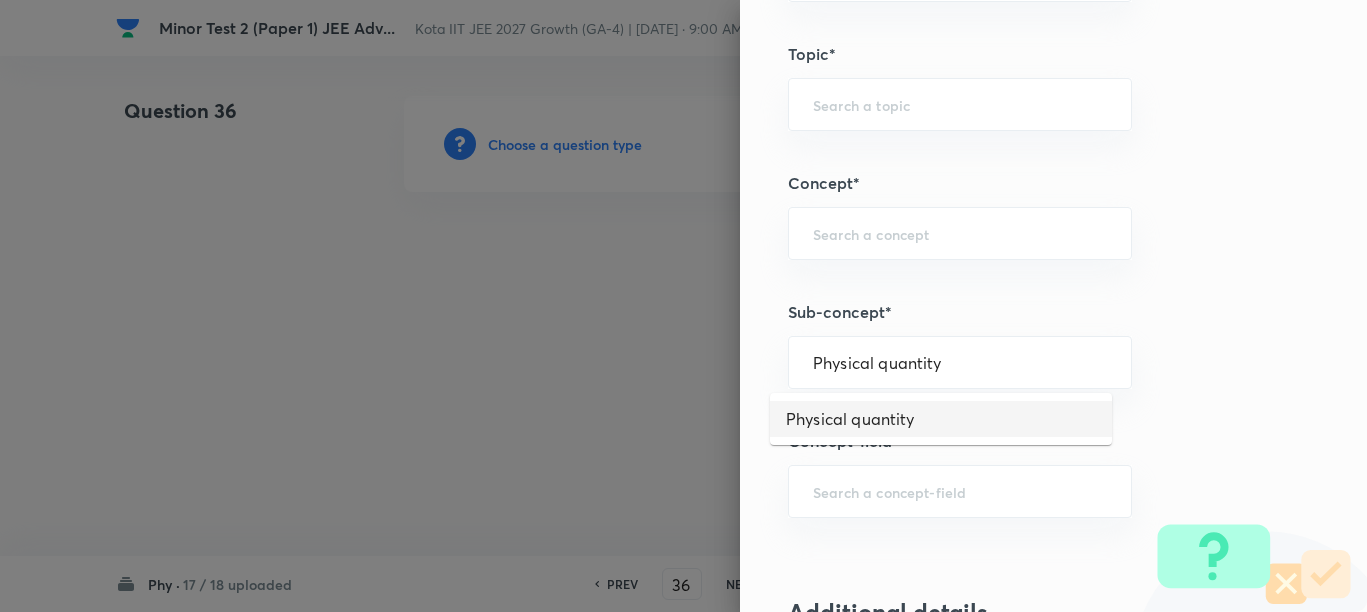 click on "Physical quantity" at bounding box center [941, 419] 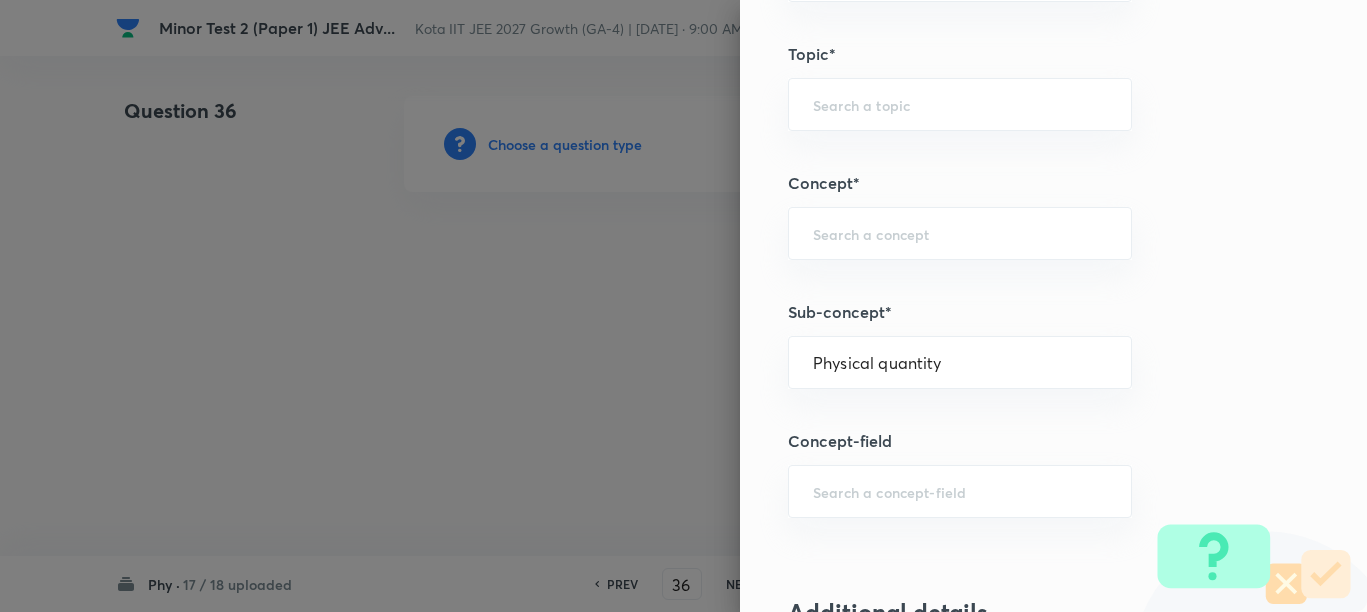 type on "Physics" 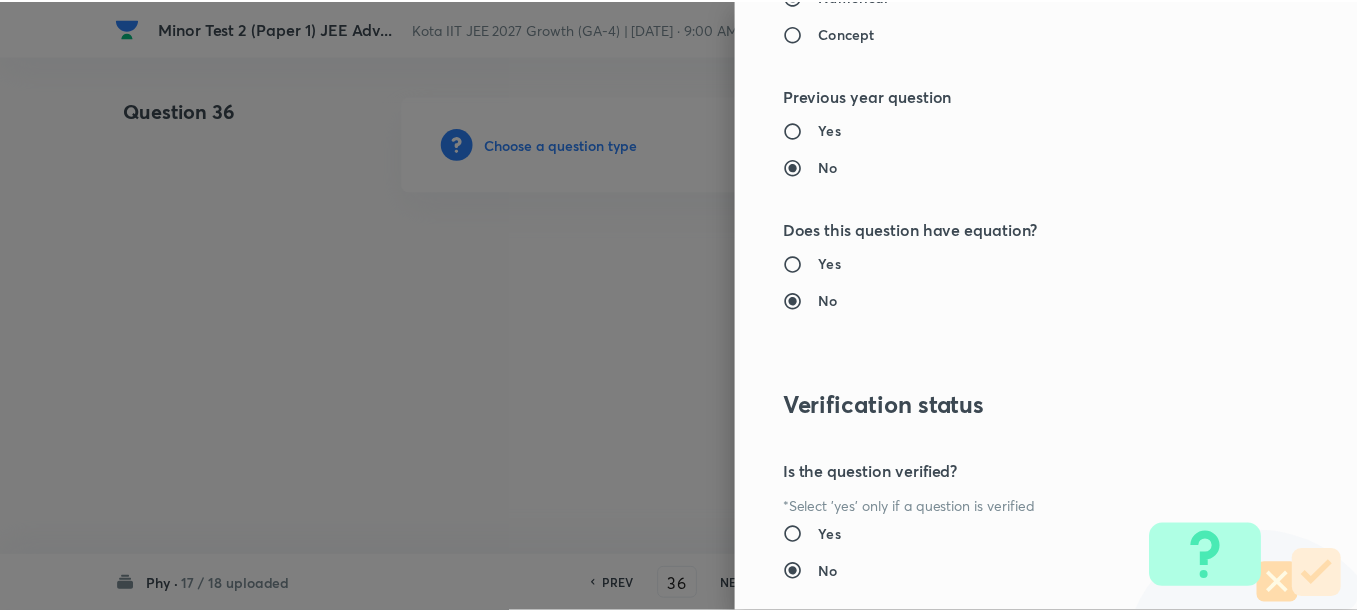 scroll, scrollTop: 2248, scrollLeft: 0, axis: vertical 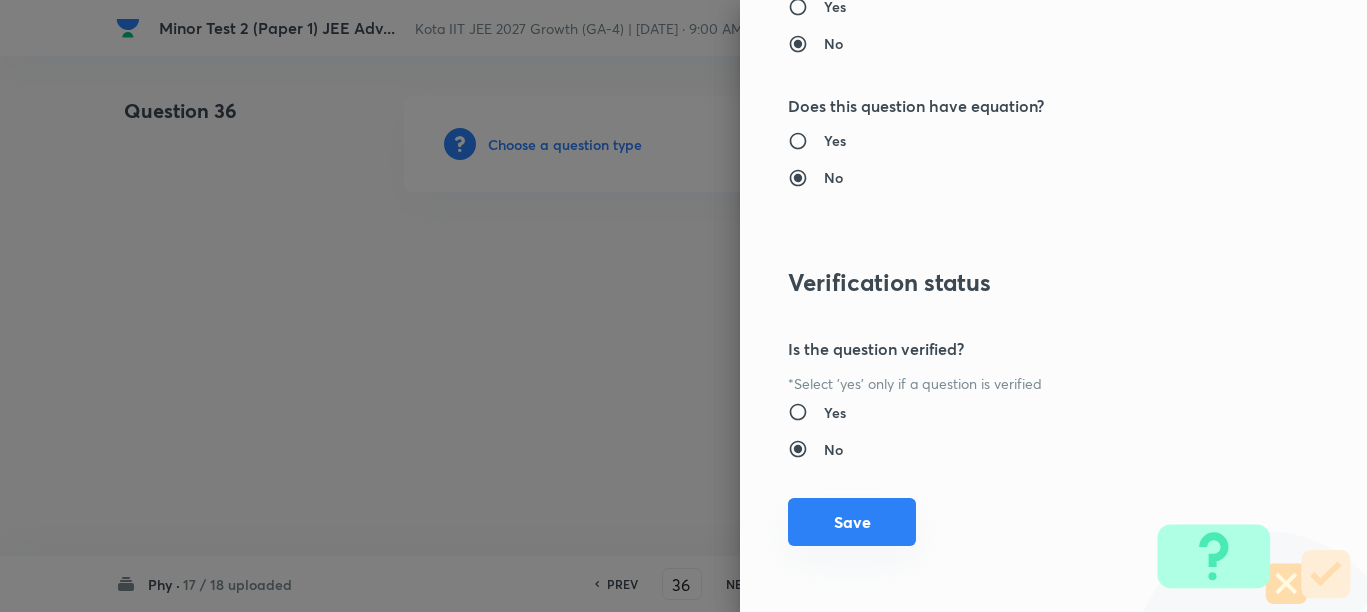 click on "Save" at bounding box center [852, 522] 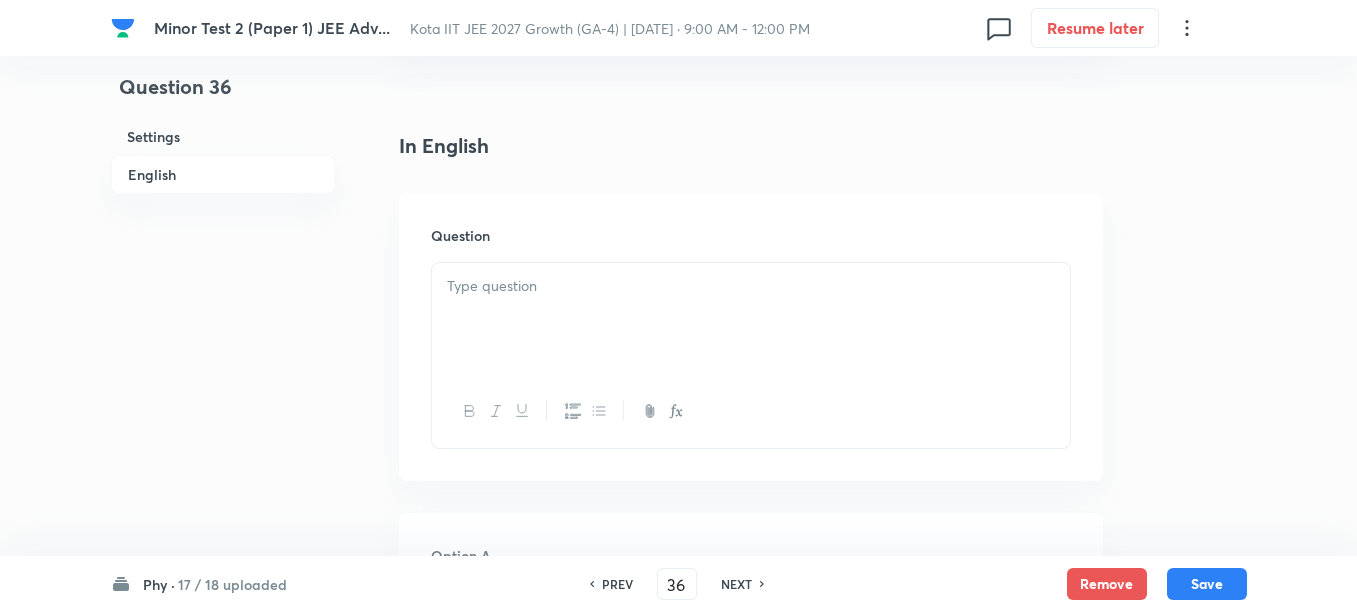 scroll, scrollTop: 500, scrollLeft: 0, axis: vertical 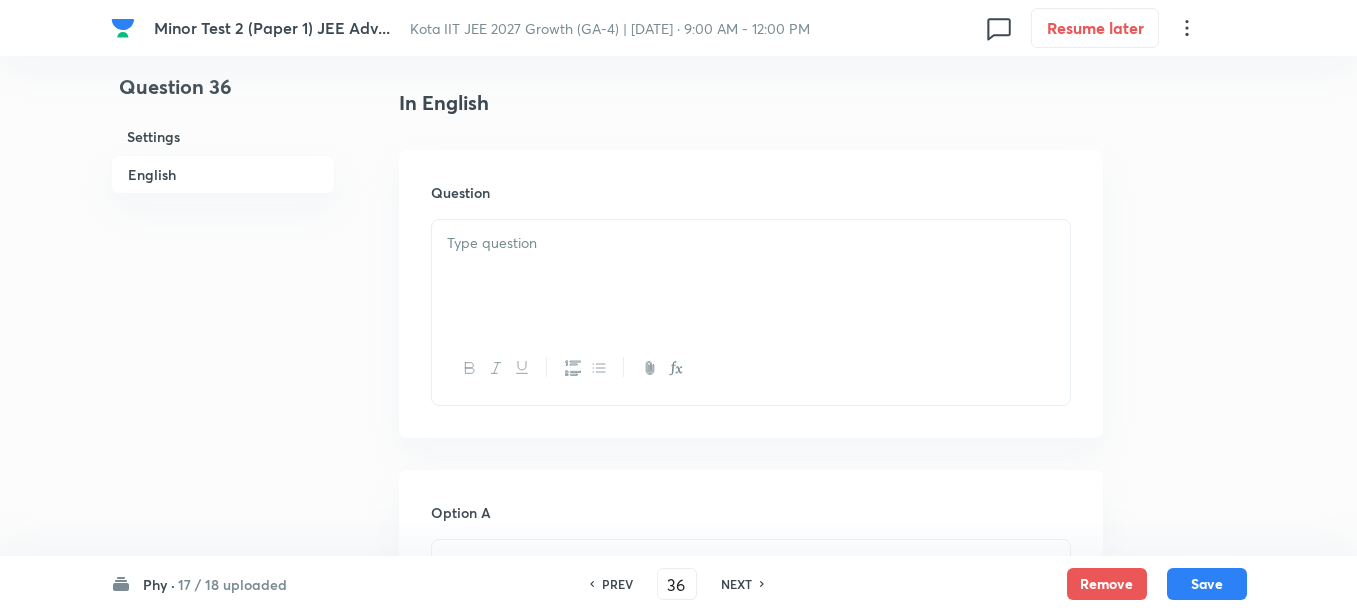 click at bounding box center [751, 276] 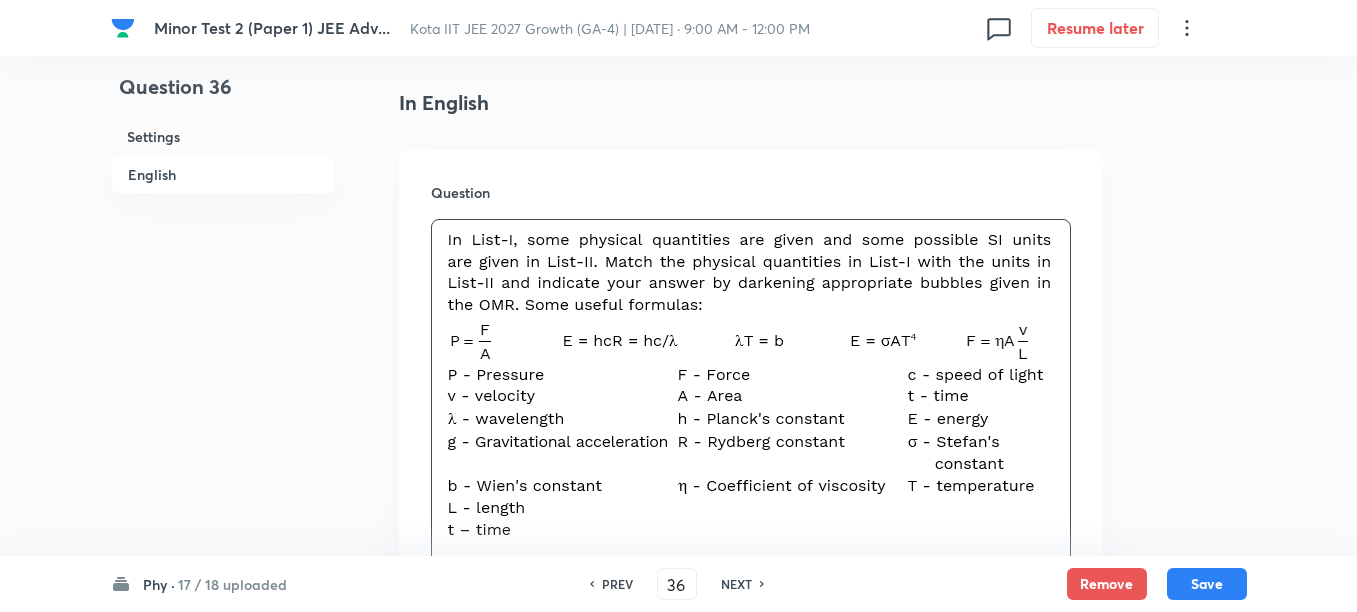 scroll, scrollTop: 625, scrollLeft: 0, axis: vertical 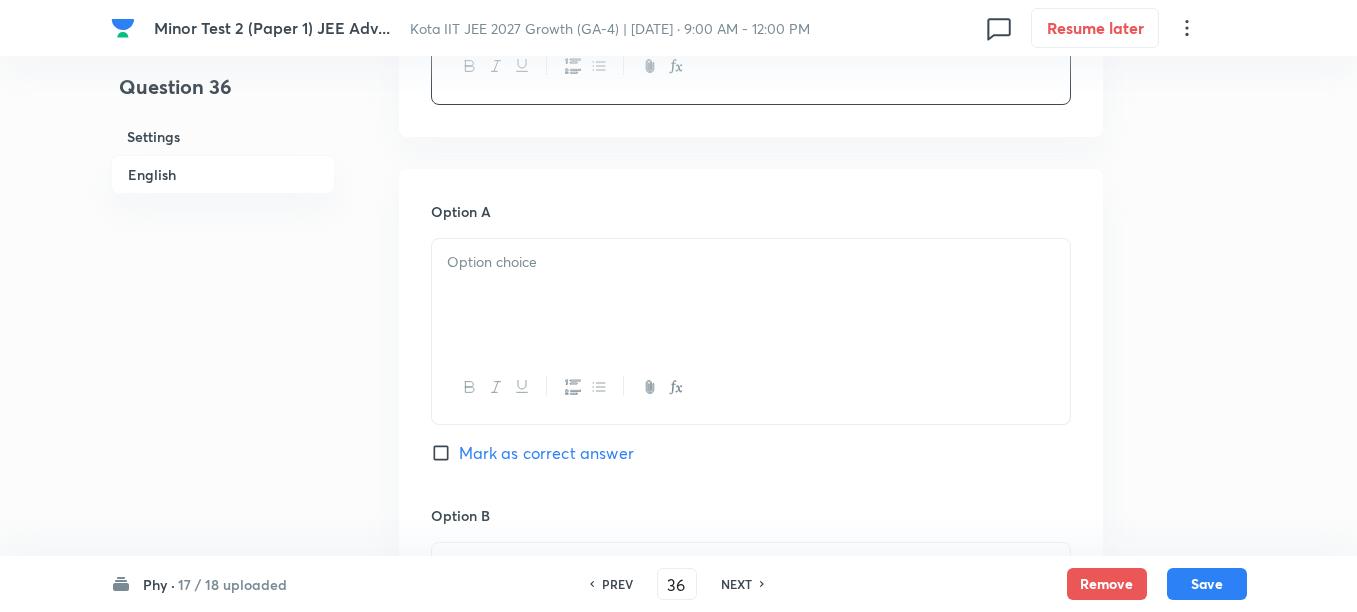 click at bounding box center (751, 295) 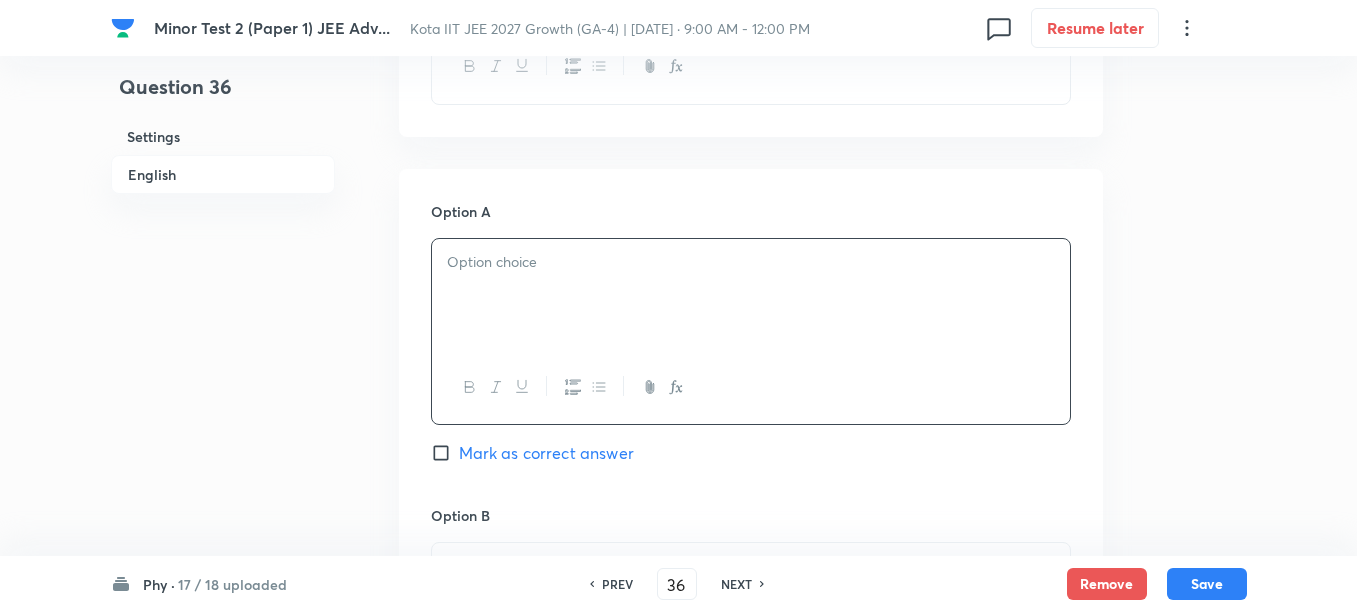 paste 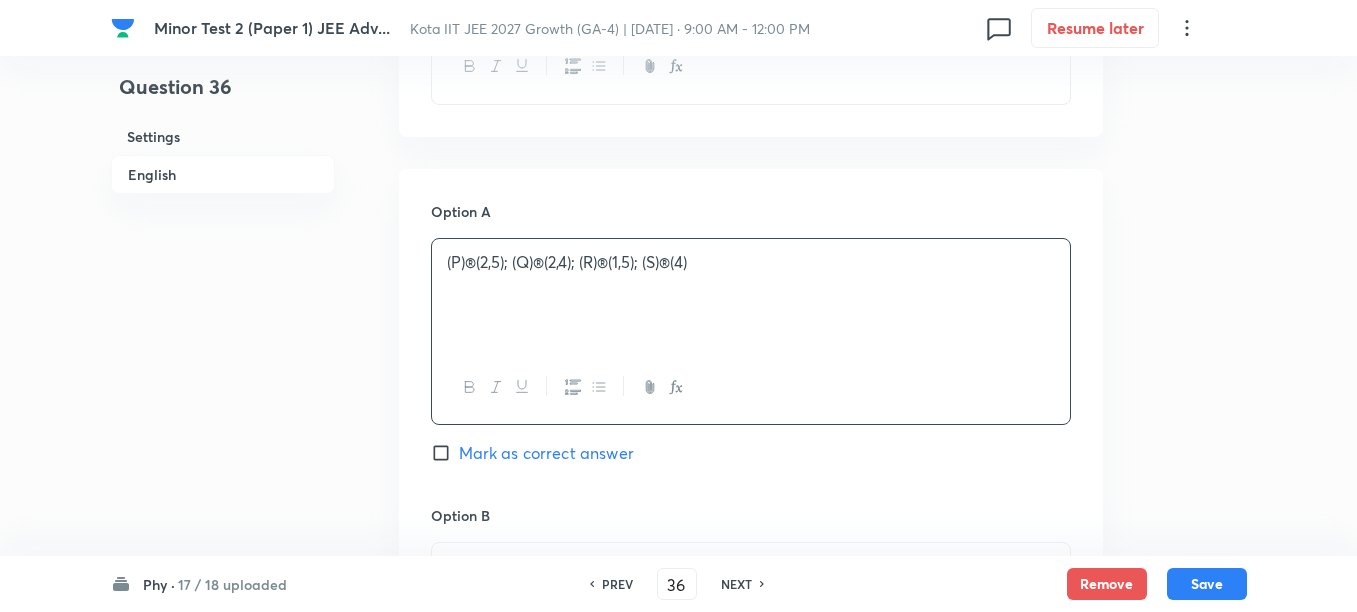 click on "(P)®(2,5); (Q)®(2,4); (R)®(1,5); (S)®(4)" at bounding box center [751, 262] 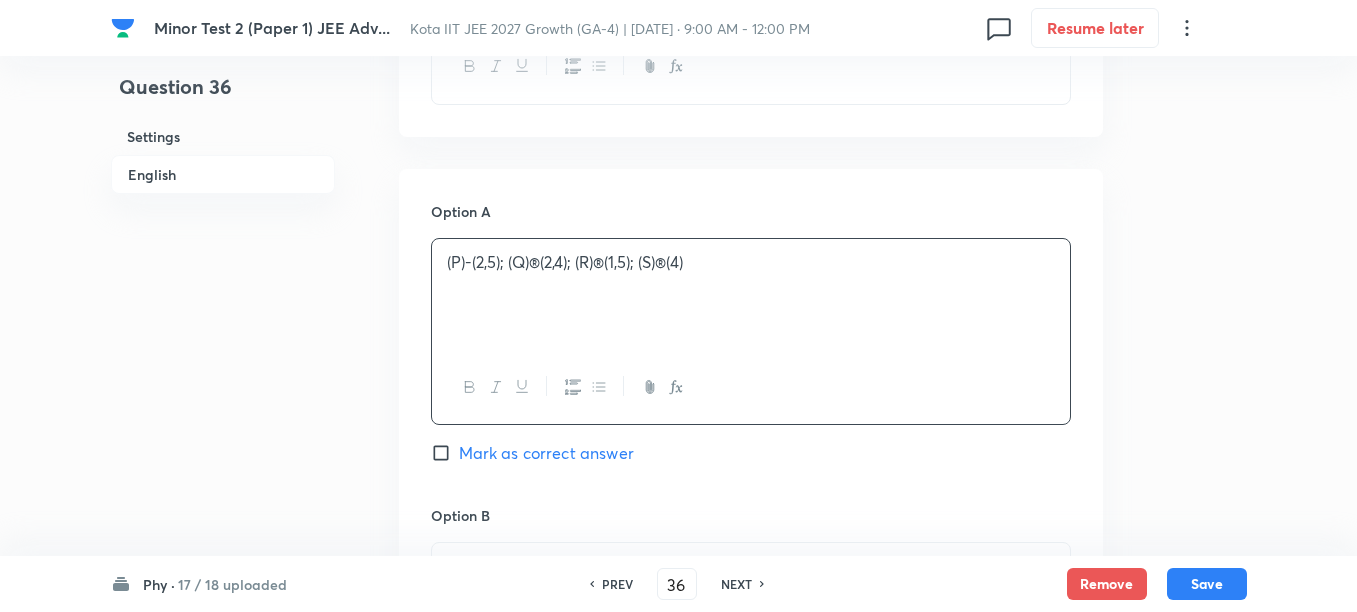 click on "(P)-(2,5); (Q)®(2,4); (R)®(1,5); (S)®(4)" at bounding box center [751, 262] 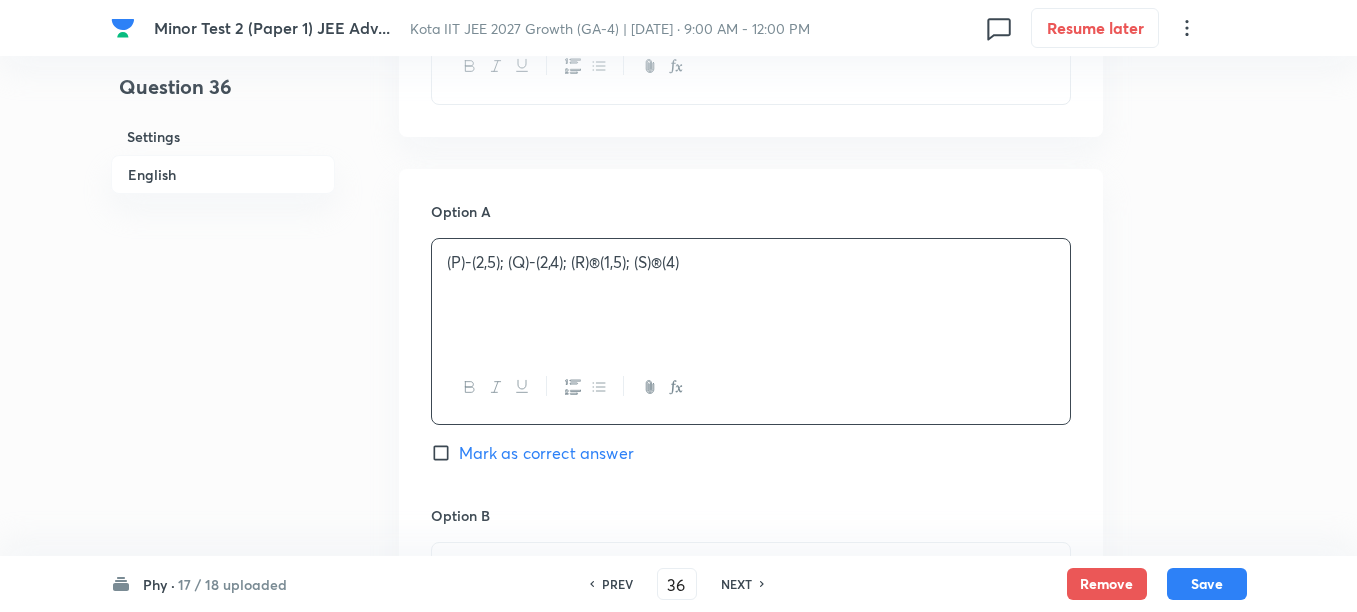 click on "(P)-(2,5); (Q)-(2,4); (R)®(1,5); (S)®(4)" at bounding box center [751, 262] 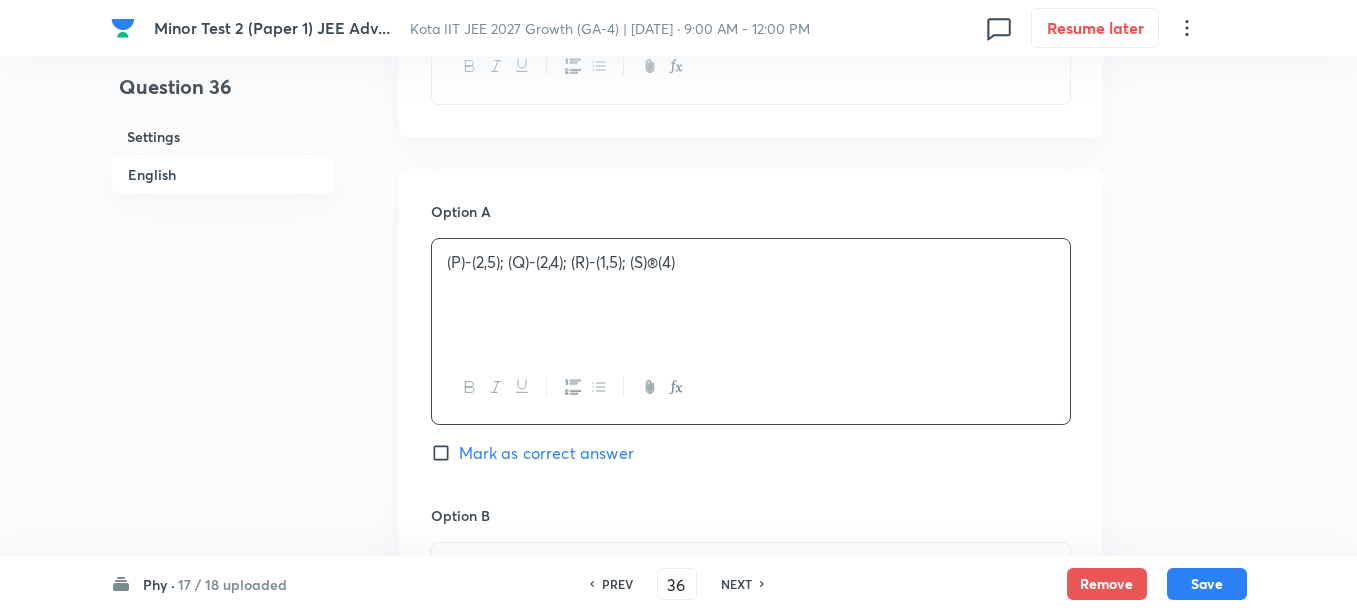click on "(P)-(2,5); (Q)-(2,4); (R)-(1,5); (S)®(4)" at bounding box center [751, 262] 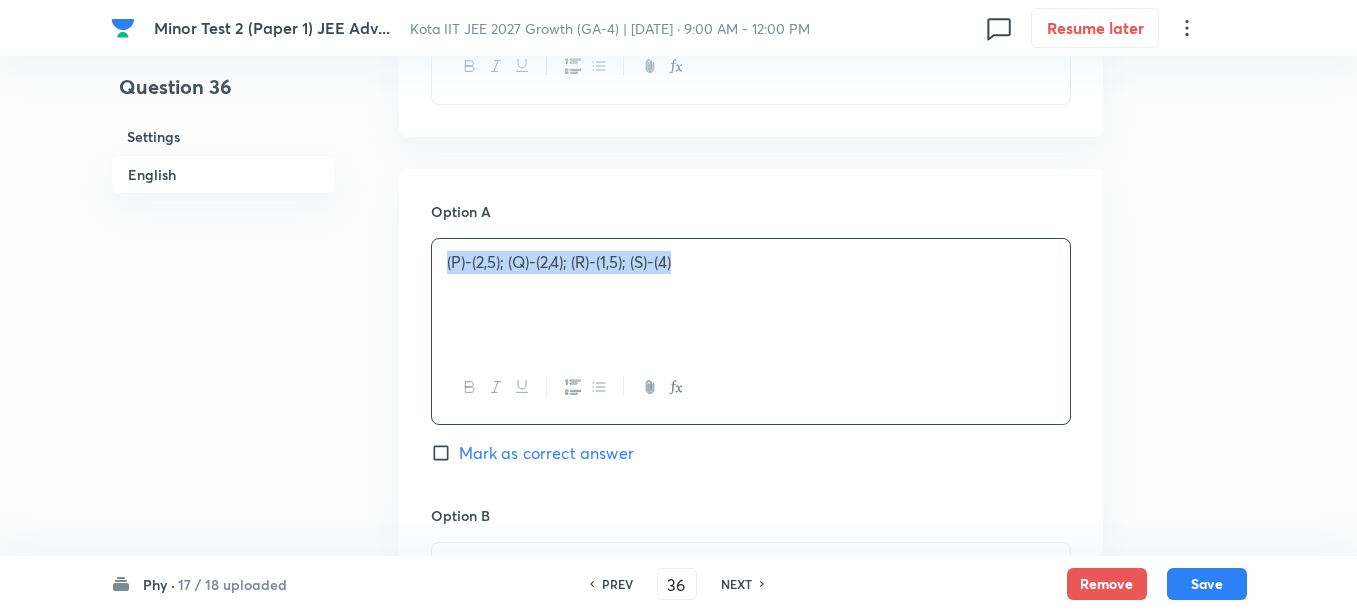 copy on "(P)-(2,5); (Q)-(2,4); (R)-(1,5); (S)-(4)" 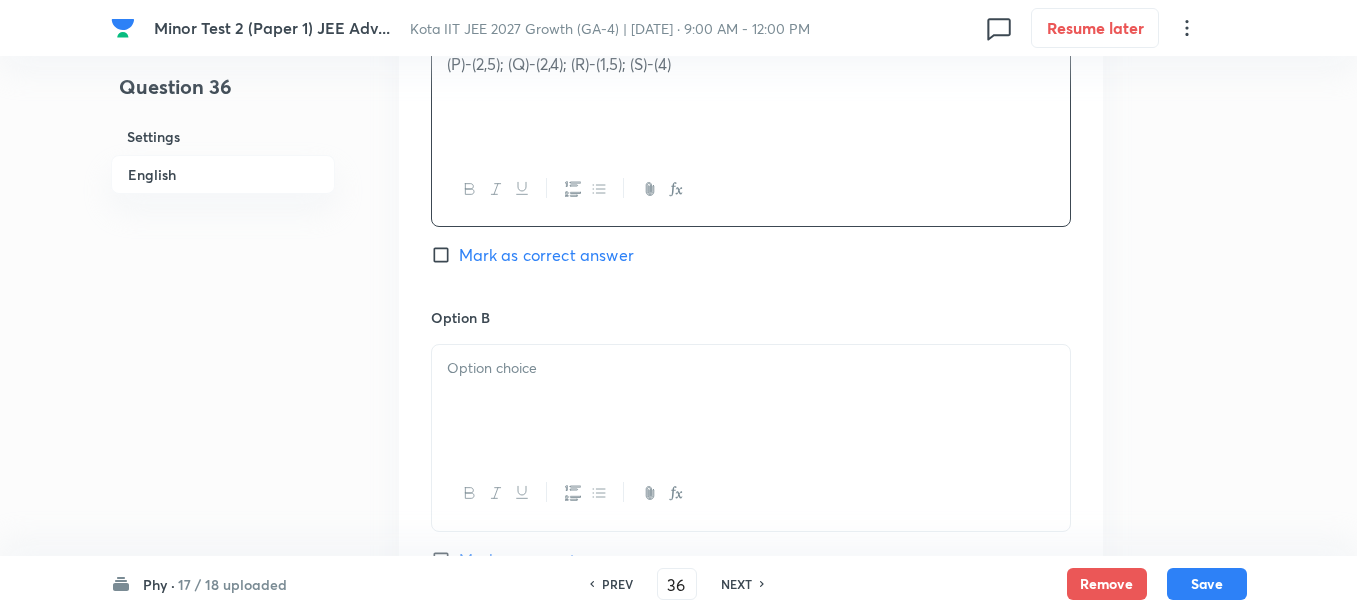scroll, scrollTop: 1500, scrollLeft: 0, axis: vertical 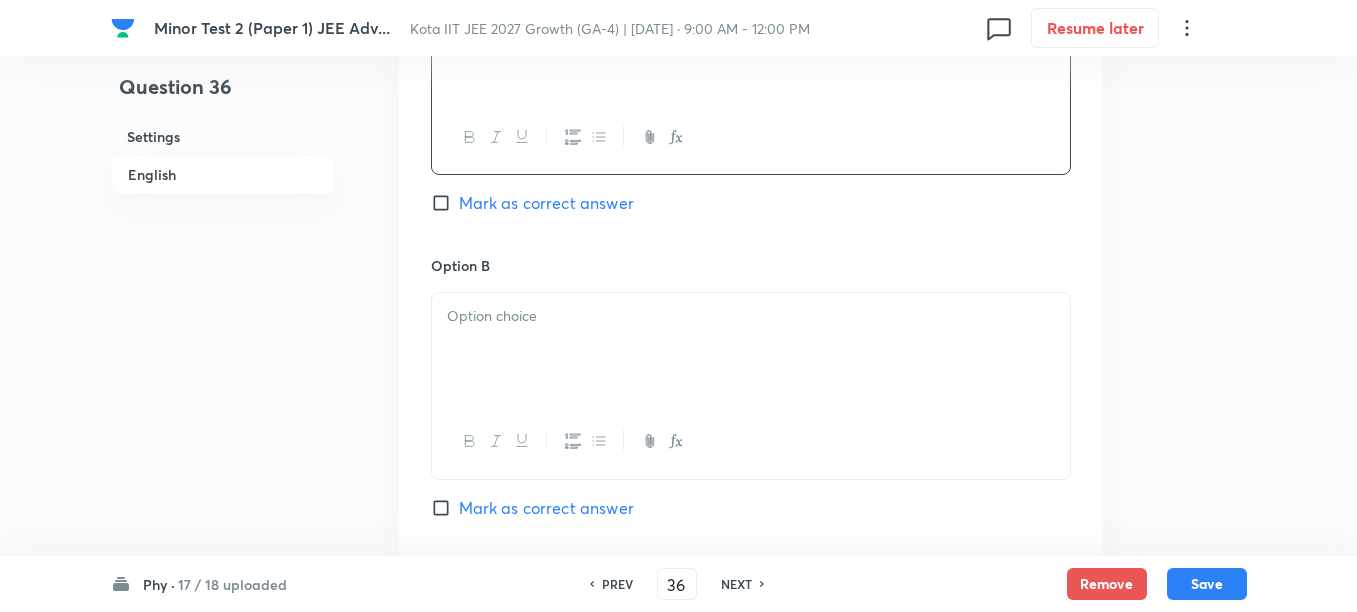 click at bounding box center [751, 349] 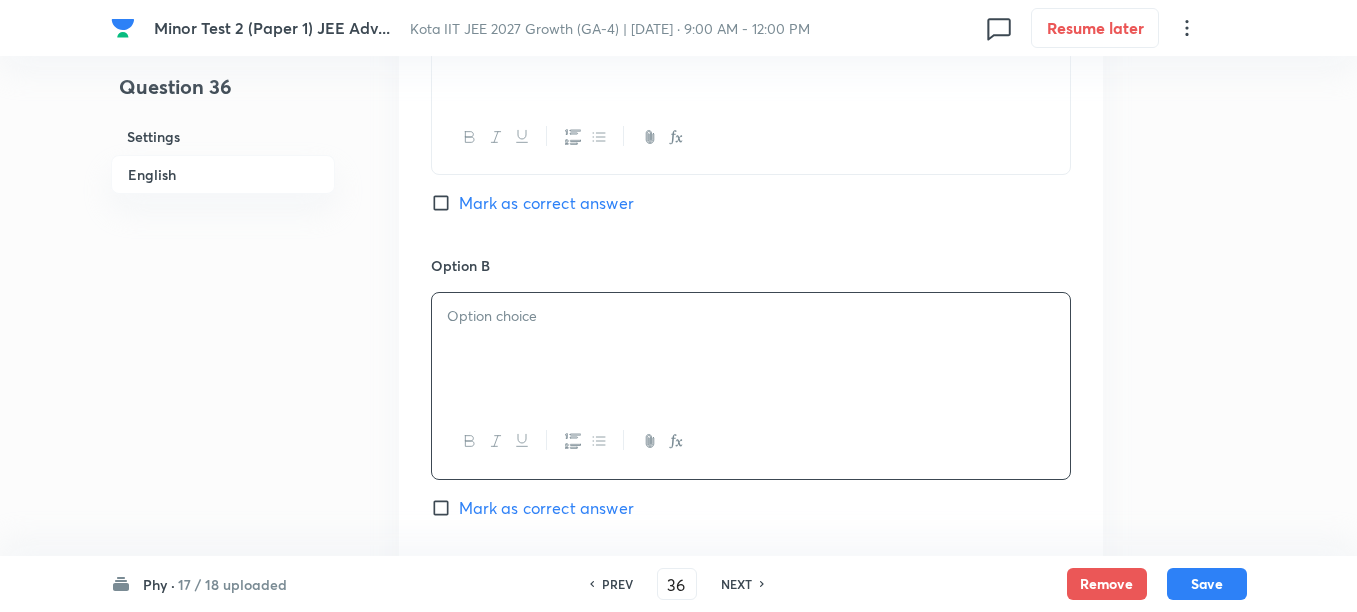 paste 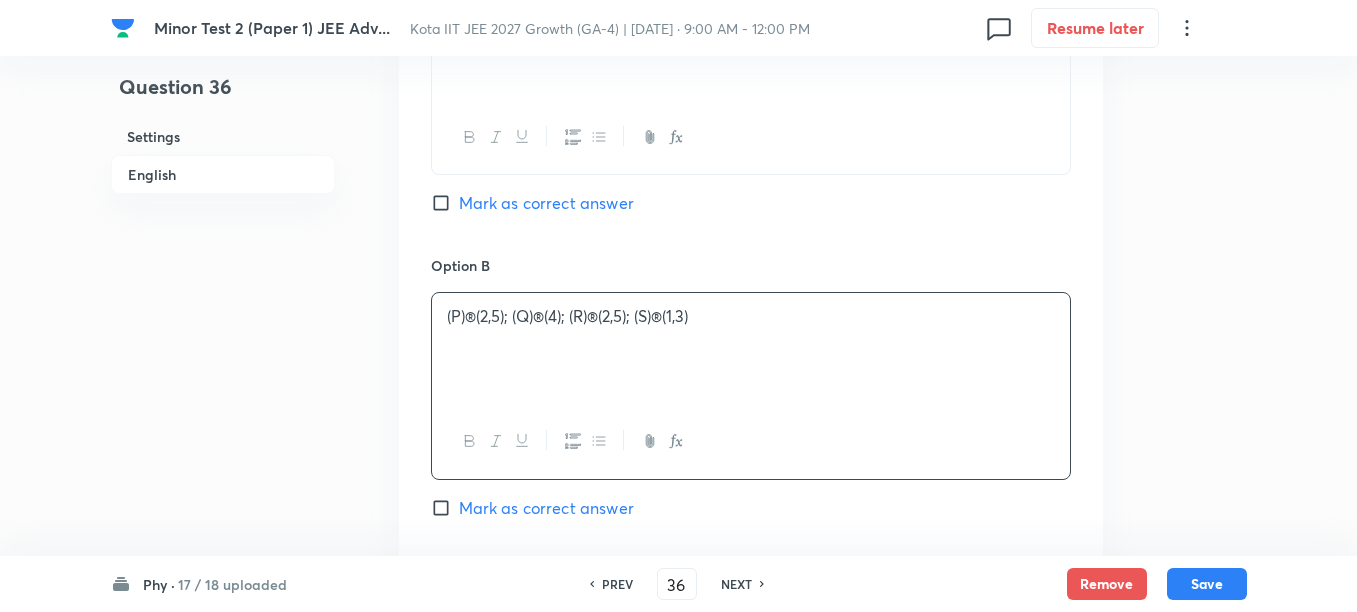 click on "(P)®(2,5); (Q)®(4); (R)®(2,5); (S)®(1,3)" at bounding box center [751, 316] 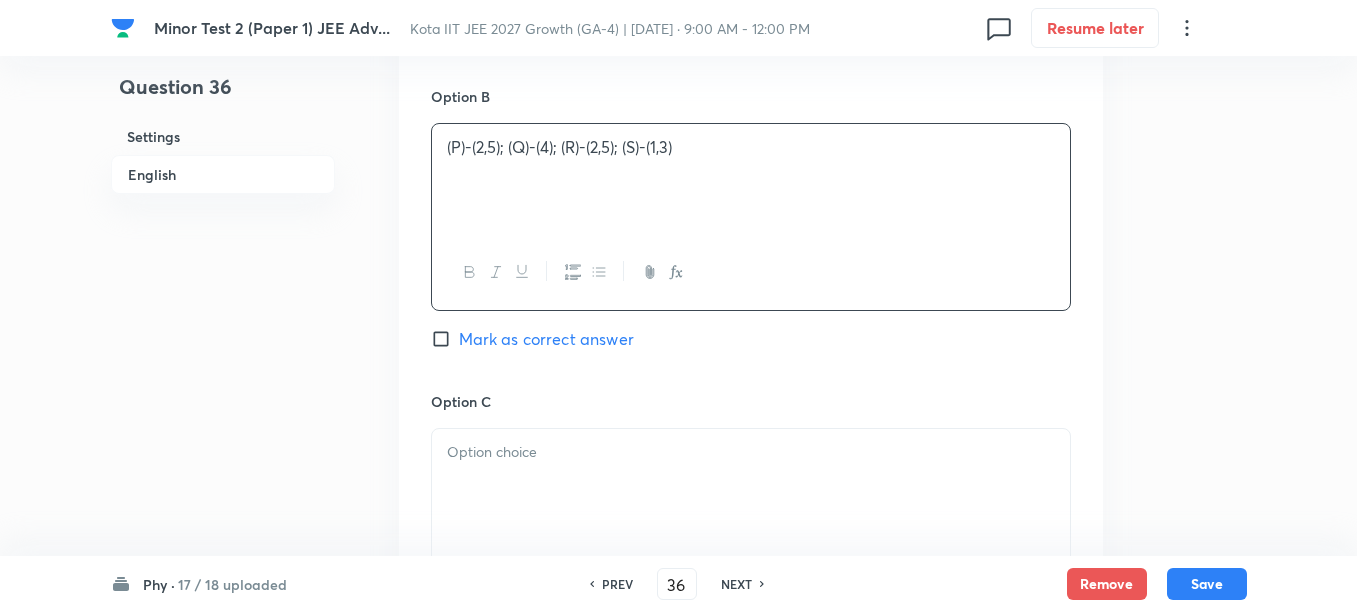 scroll, scrollTop: 1875, scrollLeft: 0, axis: vertical 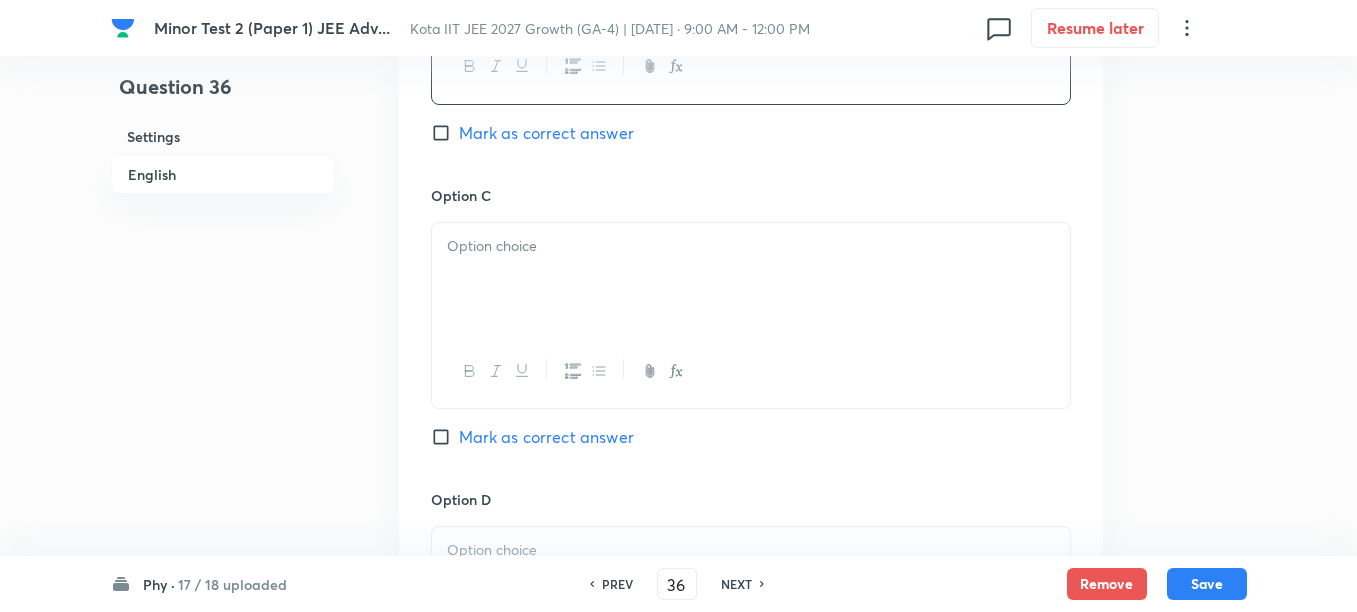 click at bounding box center [751, 279] 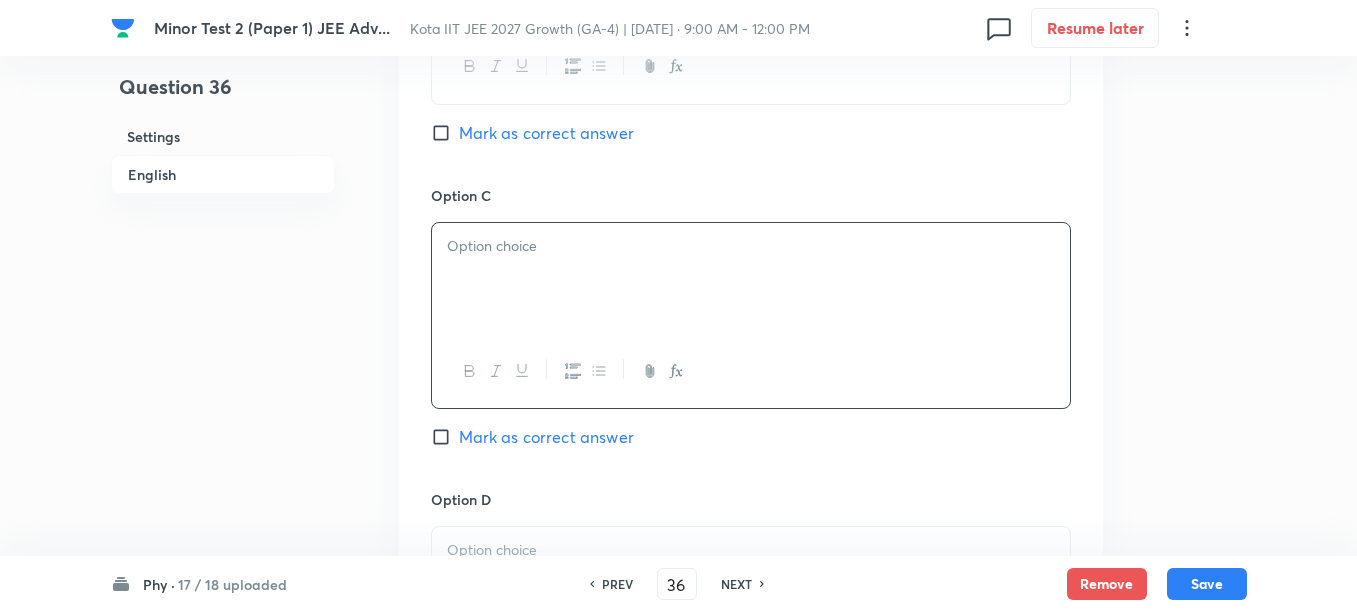 paste 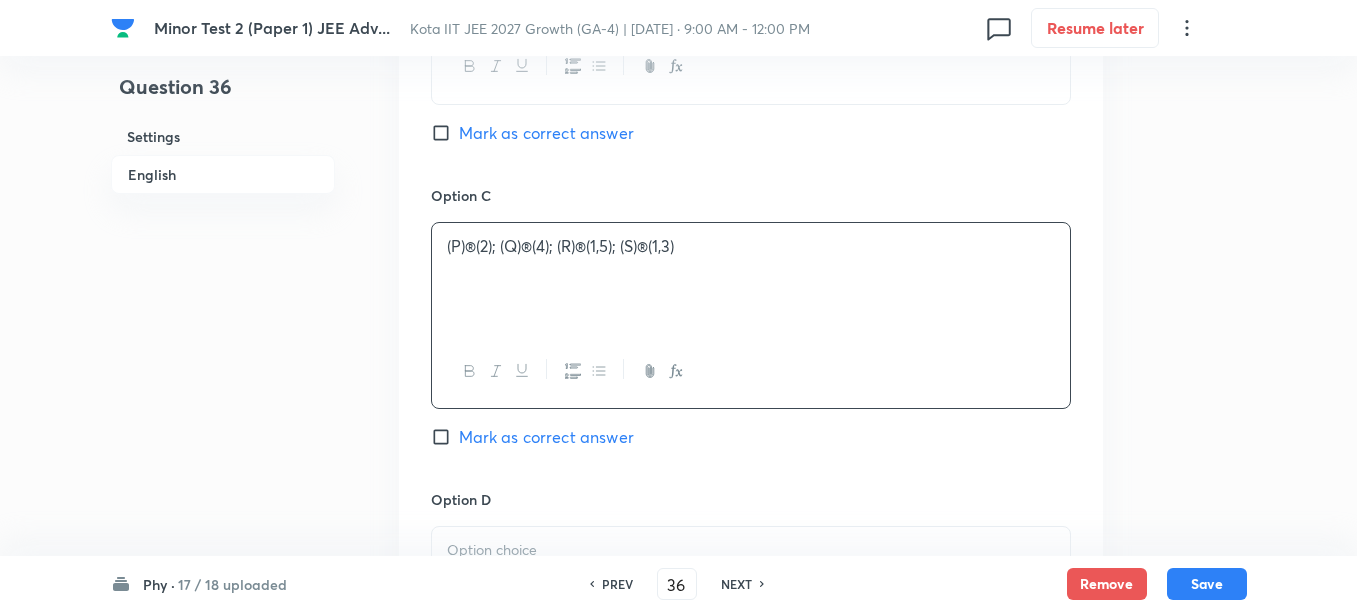 click on "(P)®(2); (Q)®(4); (R)®(1,5); (S)®(1,3)" at bounding box center [751, 246] 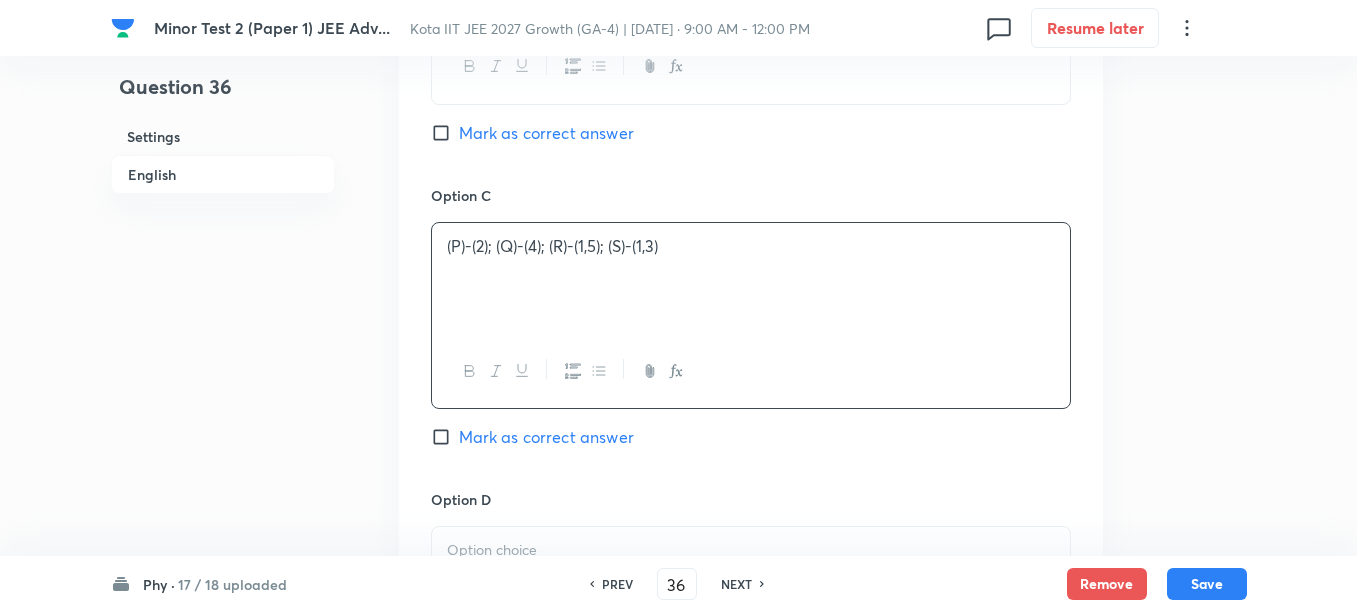 scroll, scrollTop: 2125, scrollLeft: 0, axis: vertical 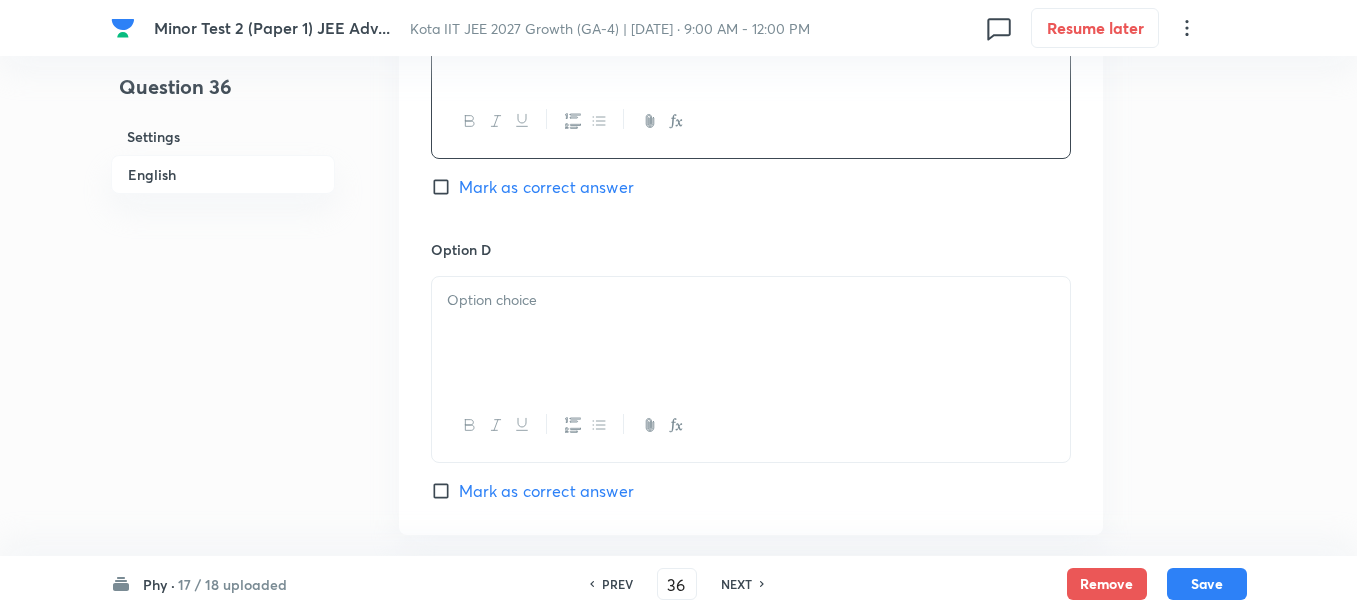 click at bounding box center (751, 333) 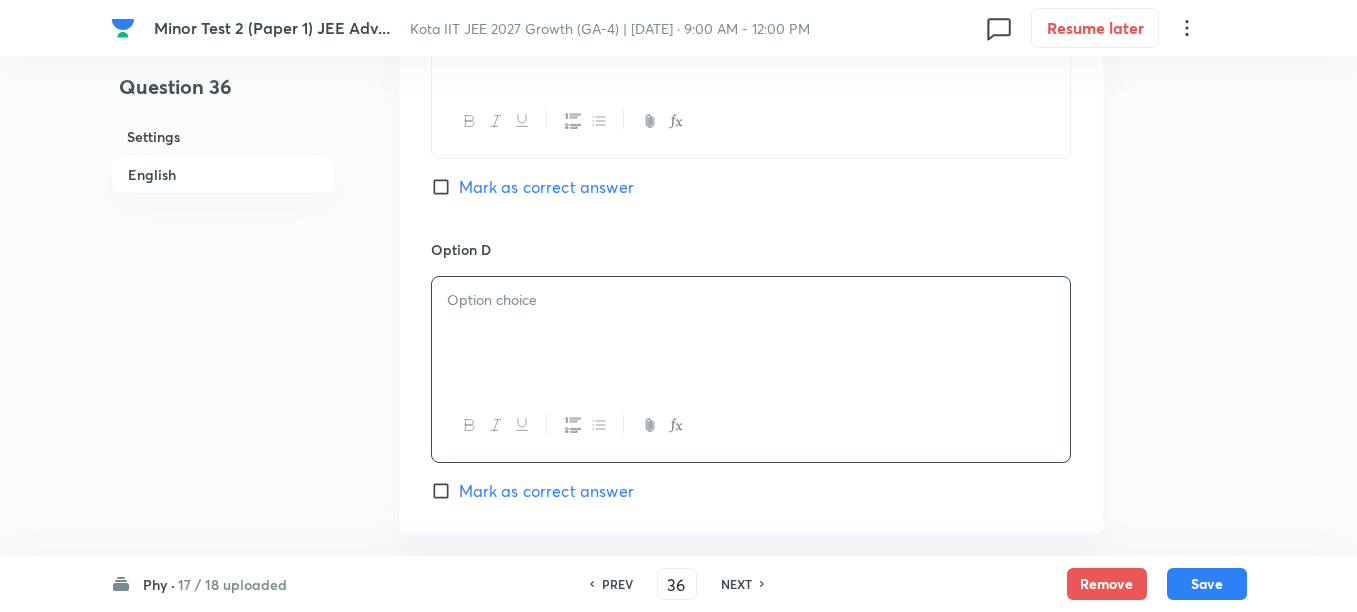 paste 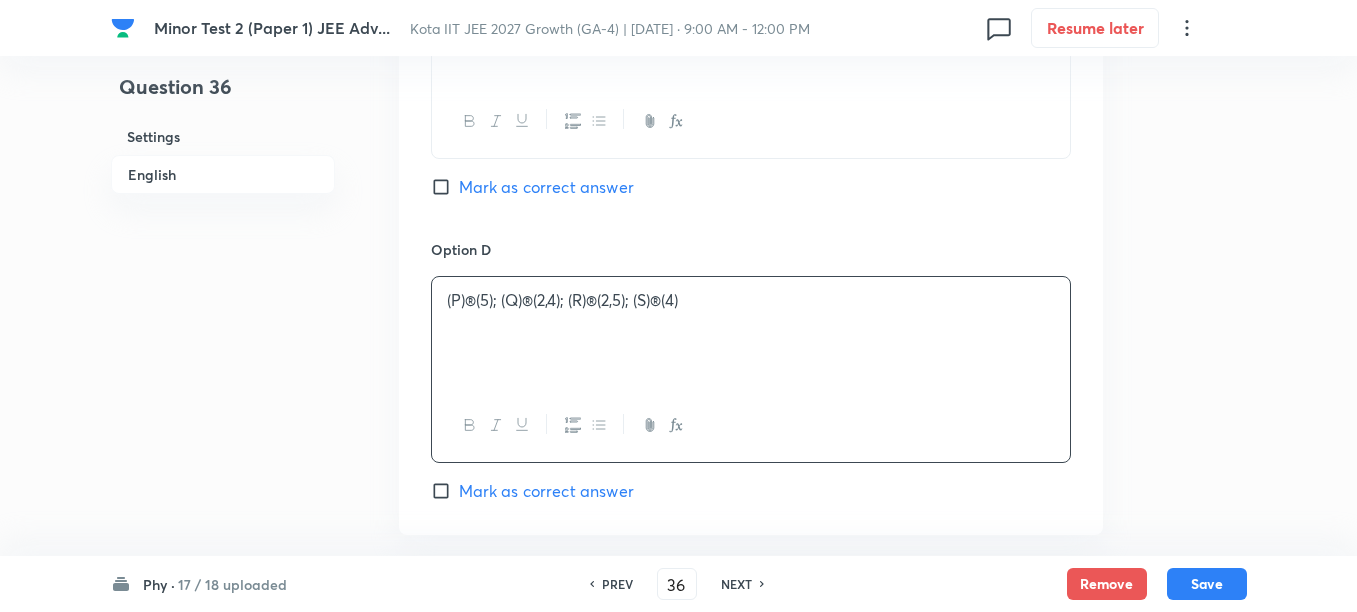 click on "(P)®(5); (Q)®(2,4); (R)®(2,5); (S)®(4)" at bounding box center [751, 300] 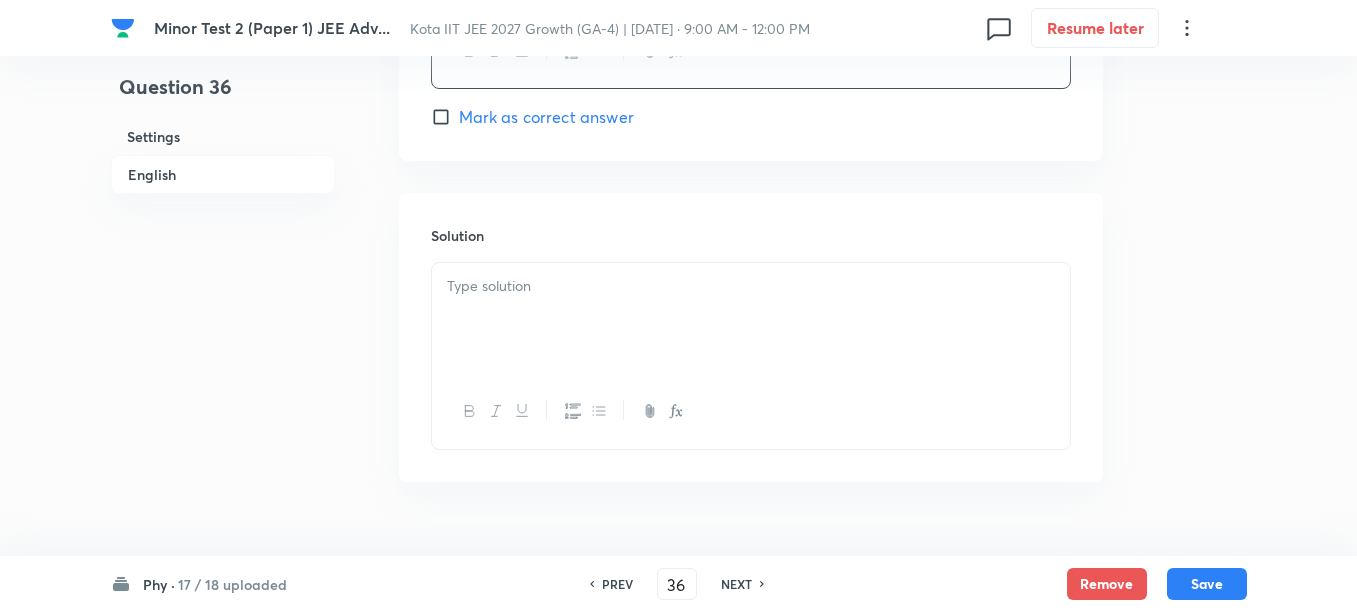 scroll, scrollTop: 2500, scrollLeft: 0, axis: vertical 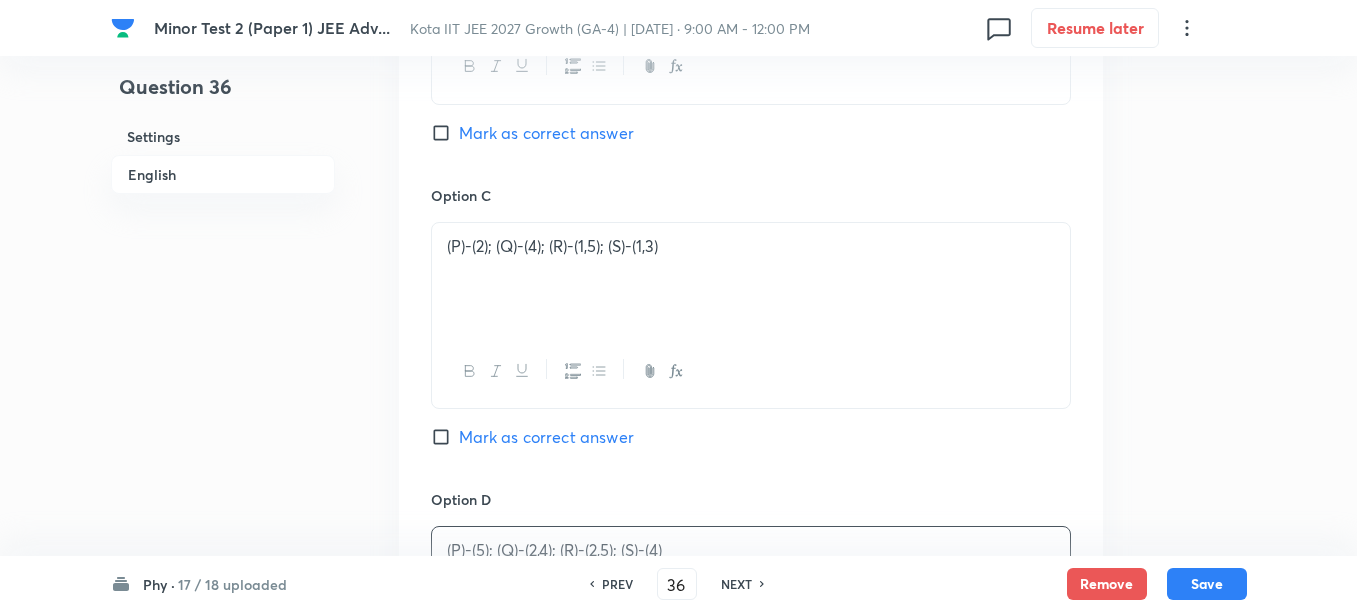 click on "Mark as correct answer" at bounding box center [546, 133] 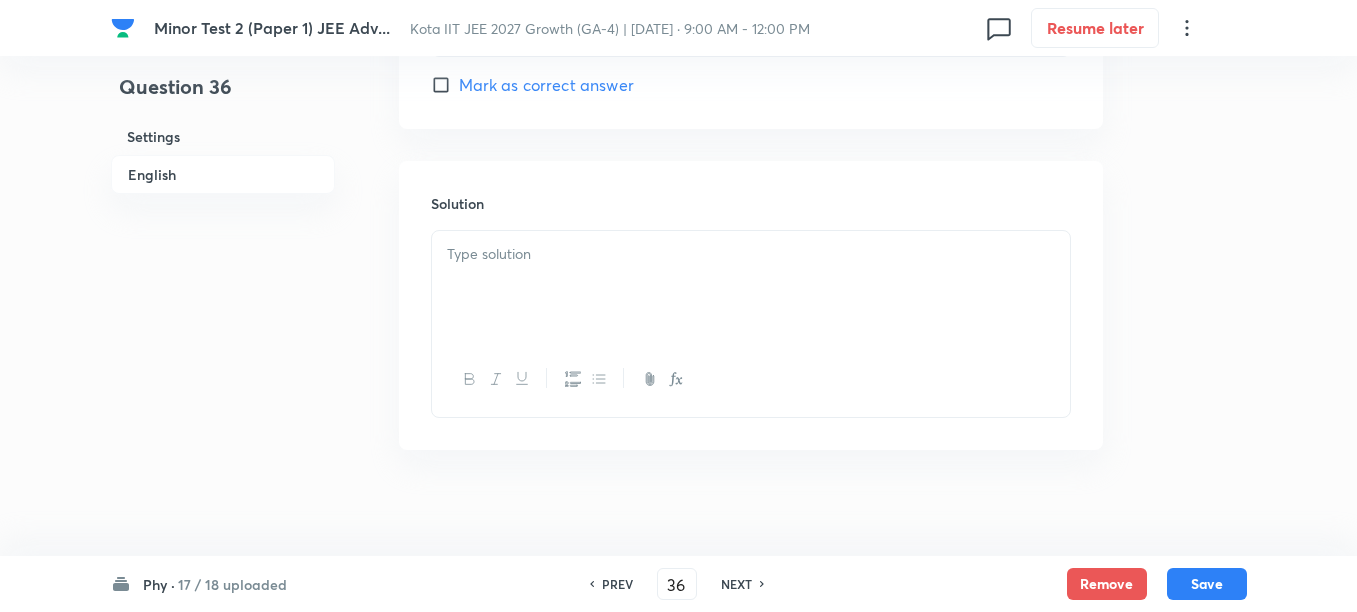 scroll, scrollTop: 2545, scrollLeft: 0, axis: vertical 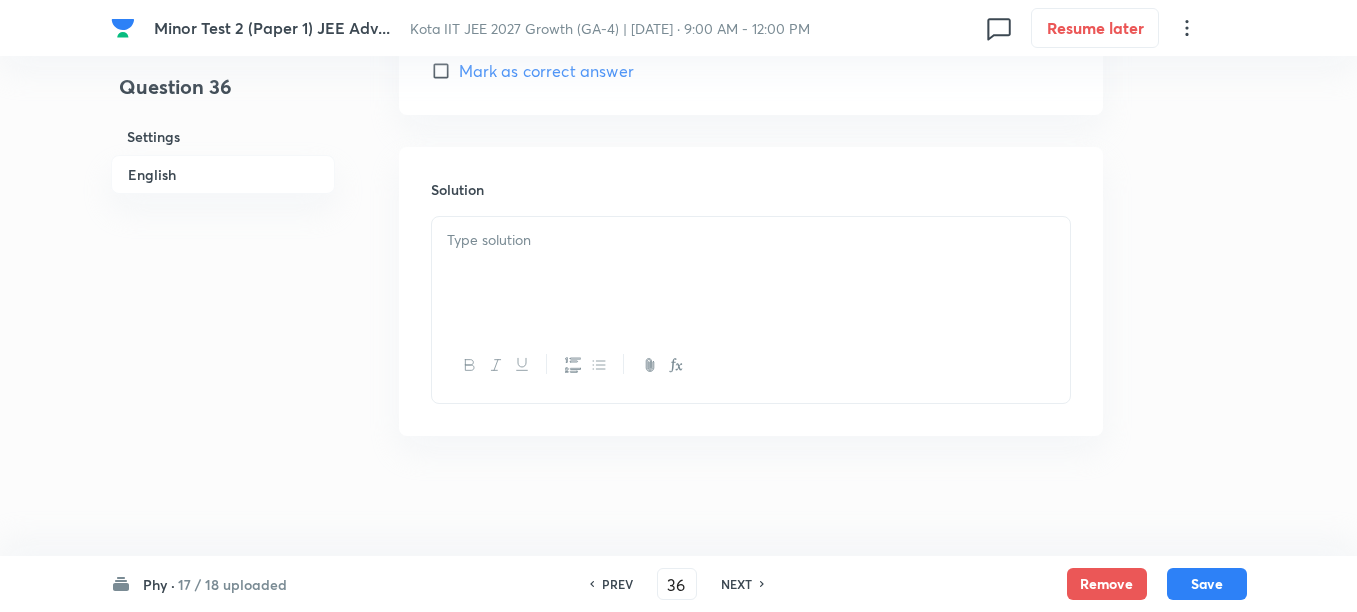 click at bounding box center (751, 240) 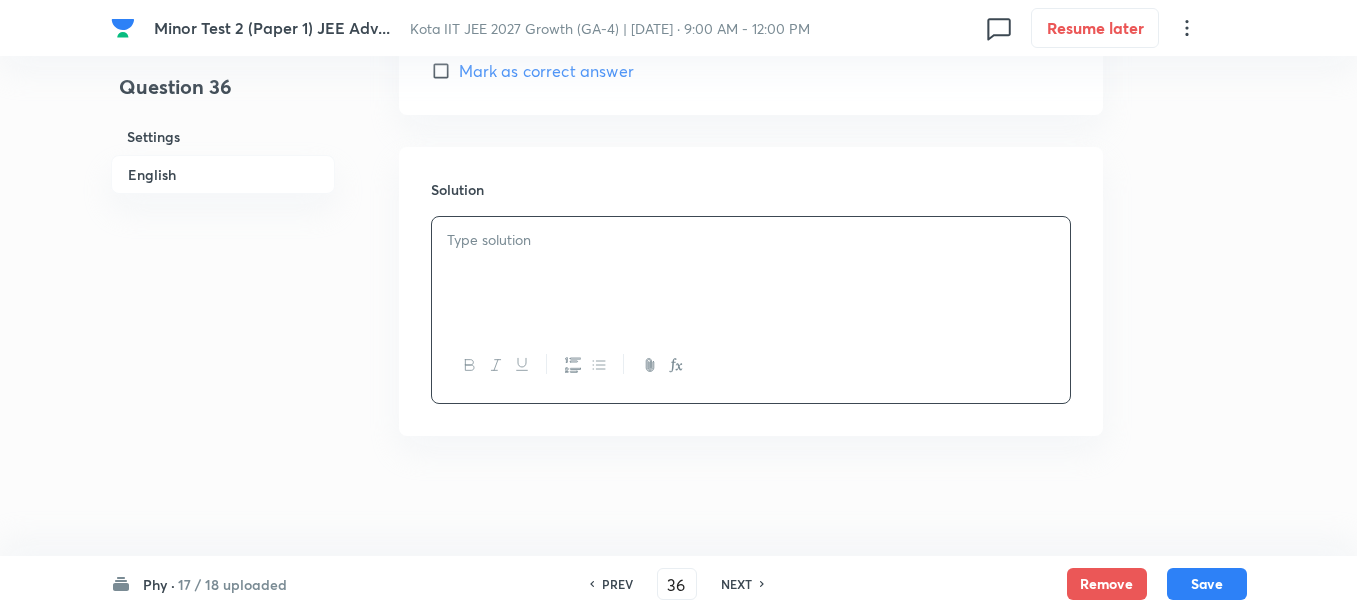 type 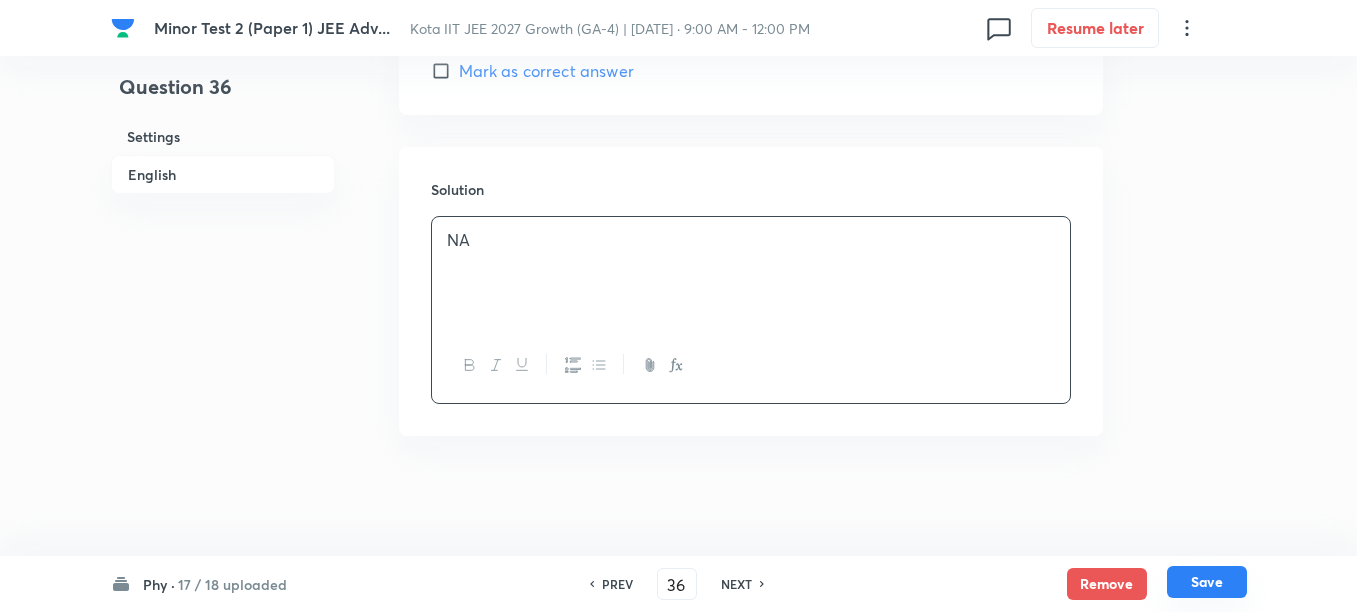 click on "Save" at bounding box center [1207, 582] 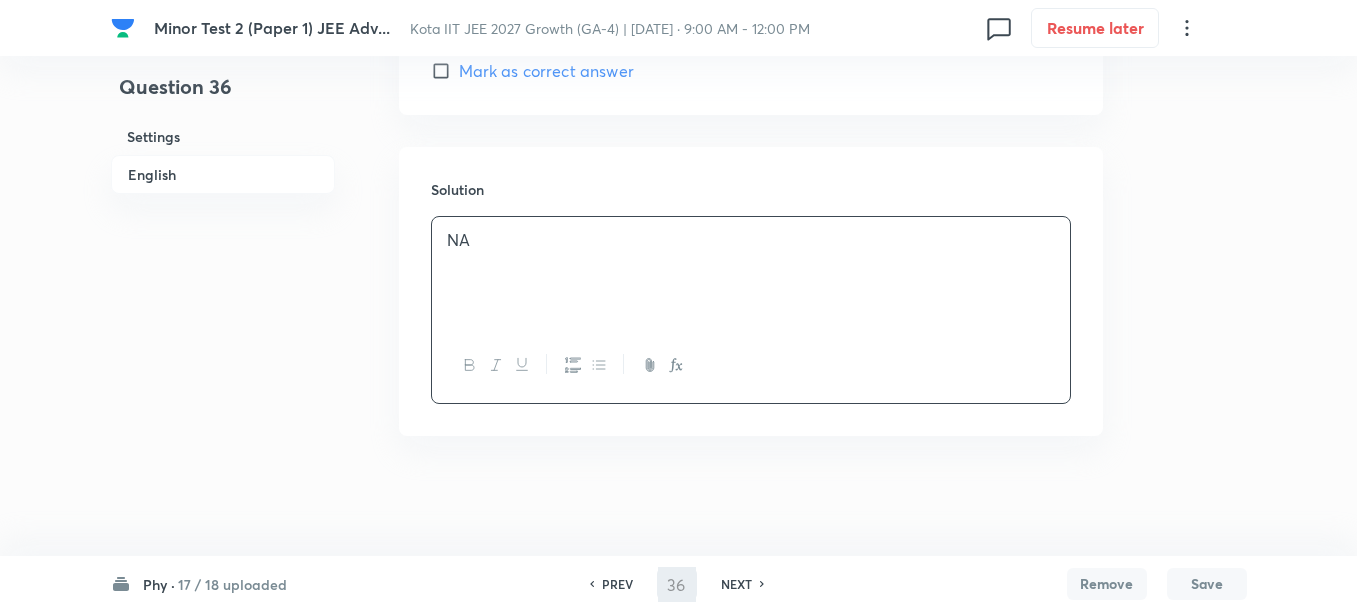 type on "37" 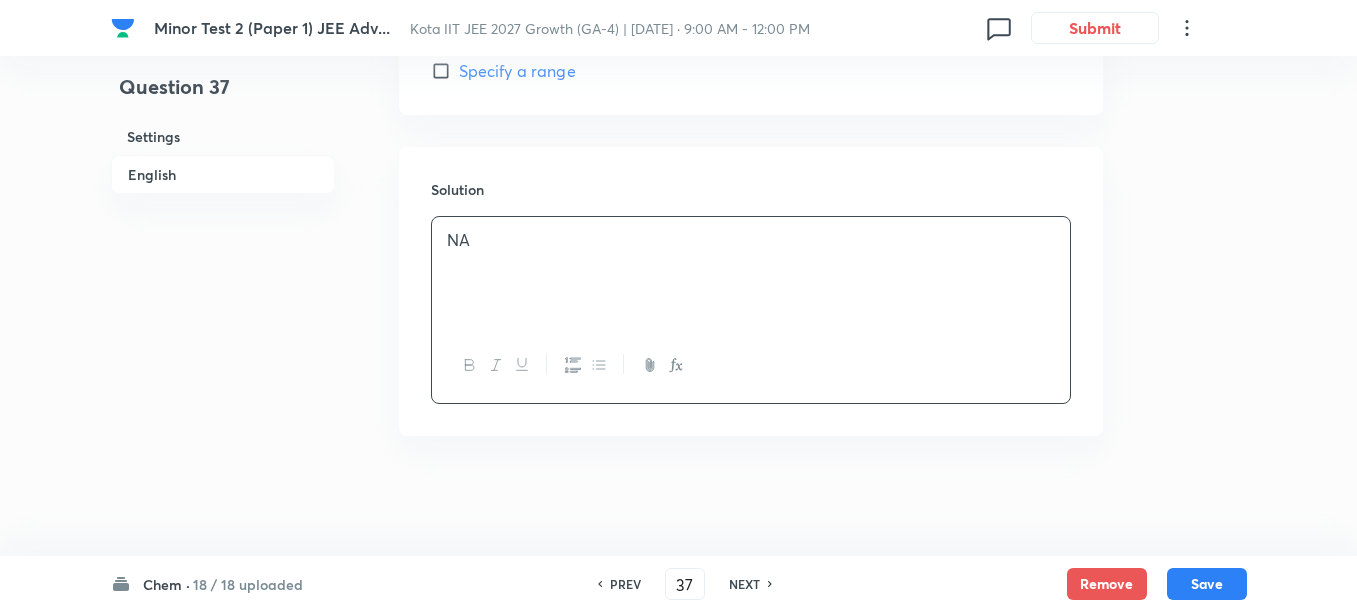 scroll, scrollTop: 1049, scrollLeft: 0, axis: vertical 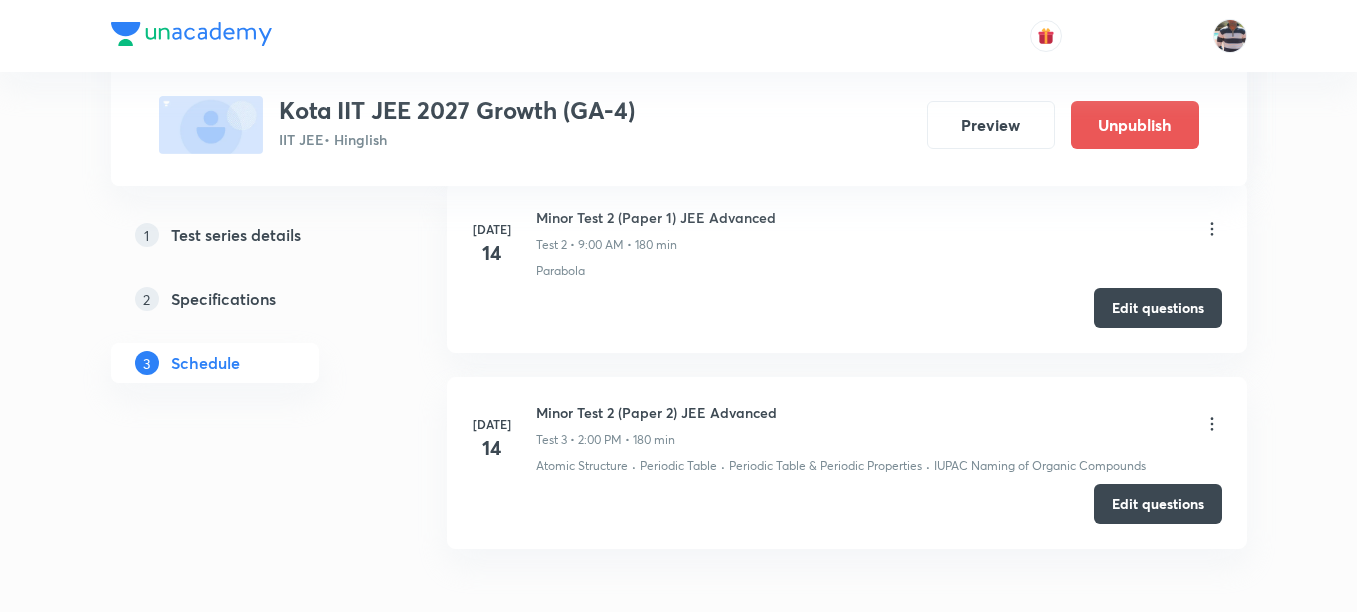 type 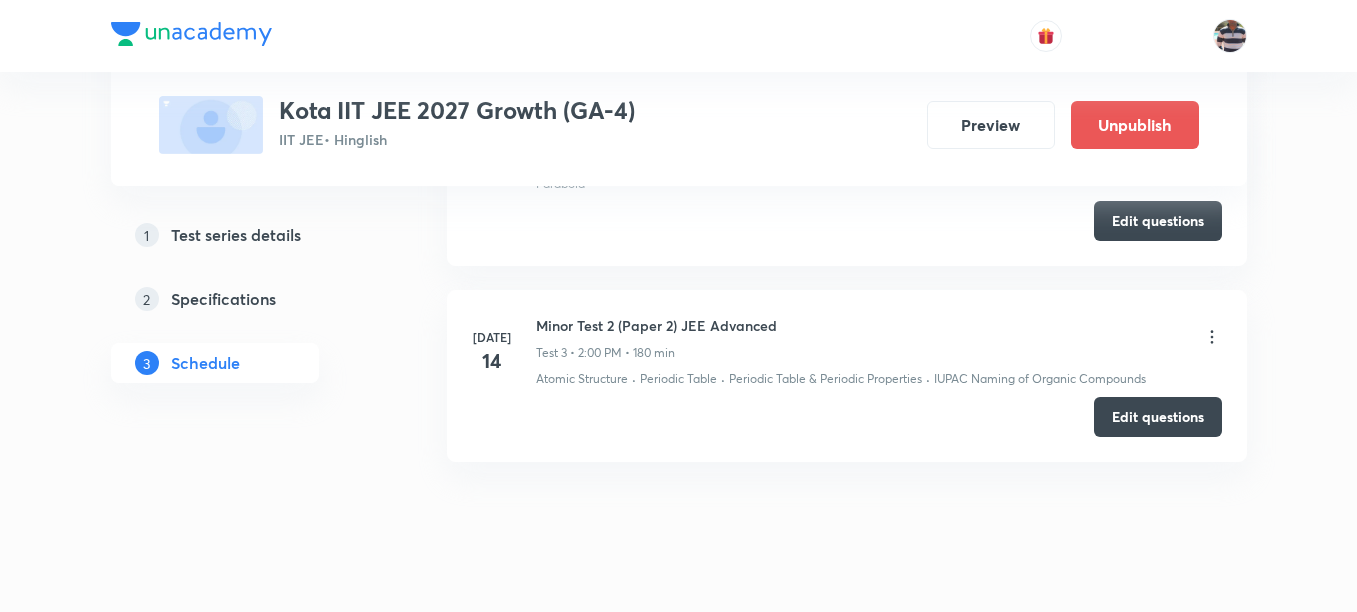 scroll, scrollTop: 1831, scrollLeft: 0, axis: vertical 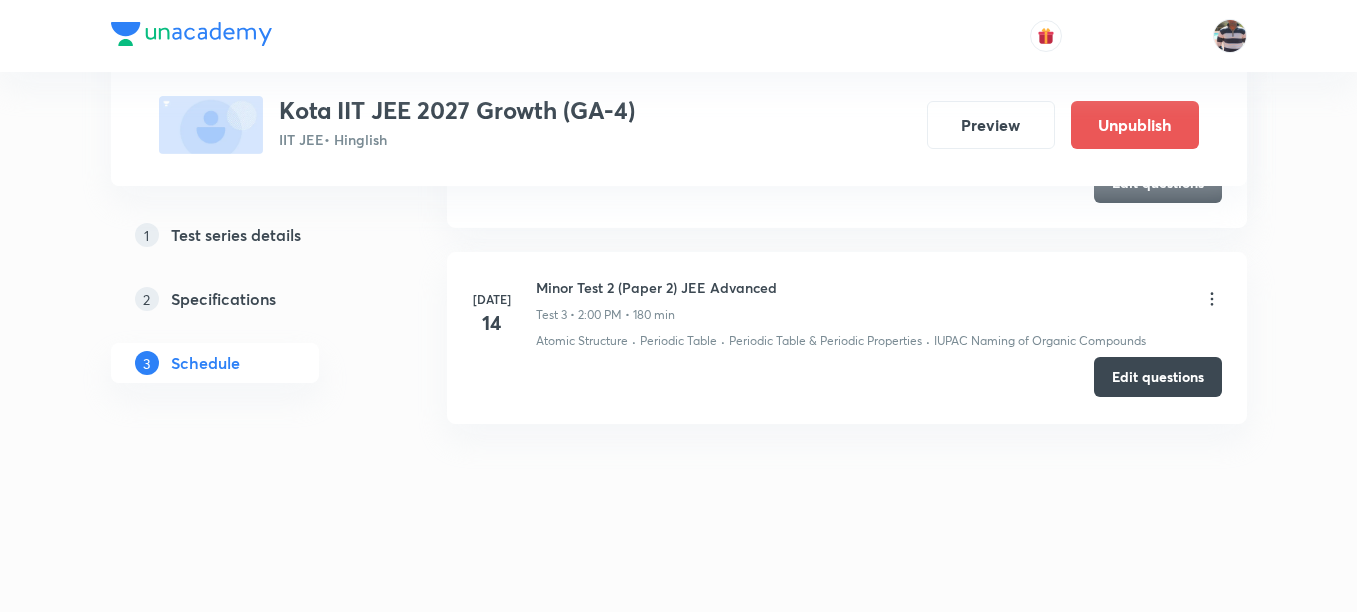 click on "Edit questions" at bounding box center (1158, 377) 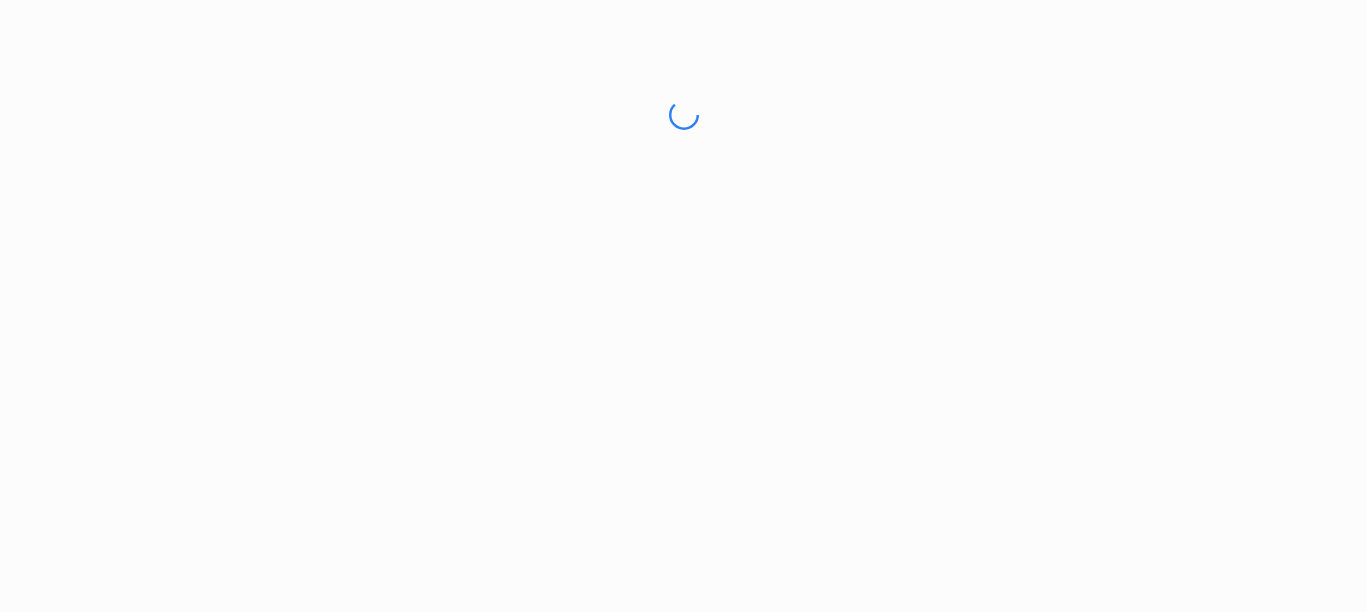 scroll, scrollTop: 0, scrollLeft: 0, axis: both 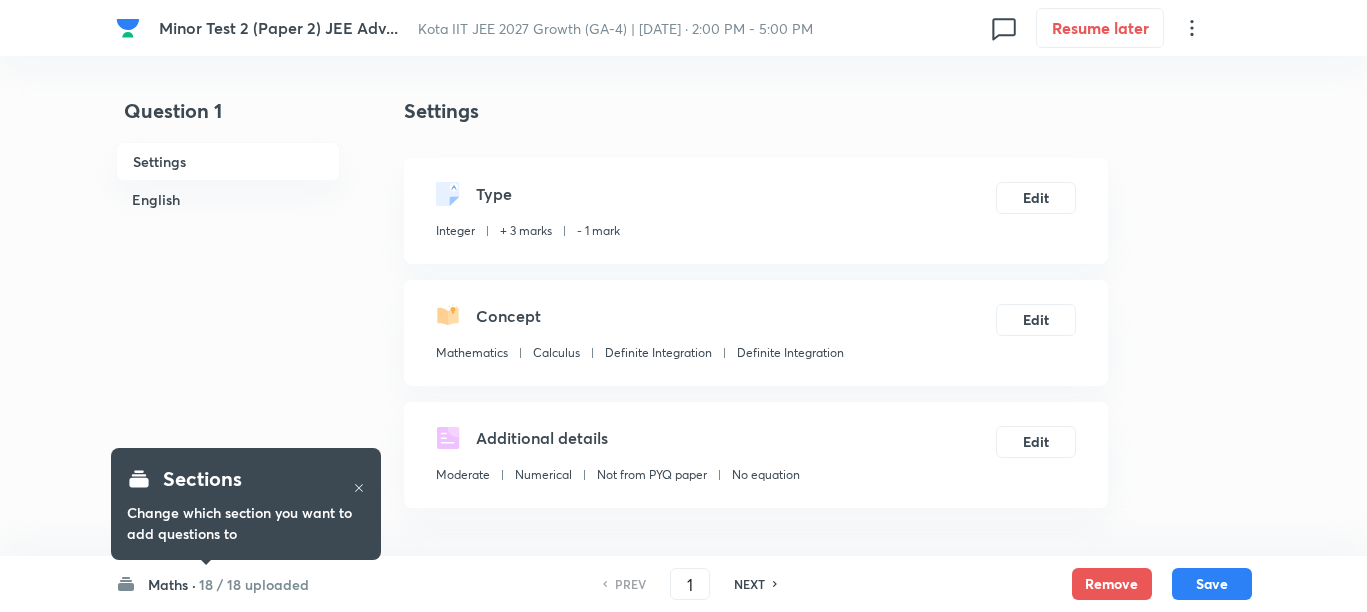 type on "3" 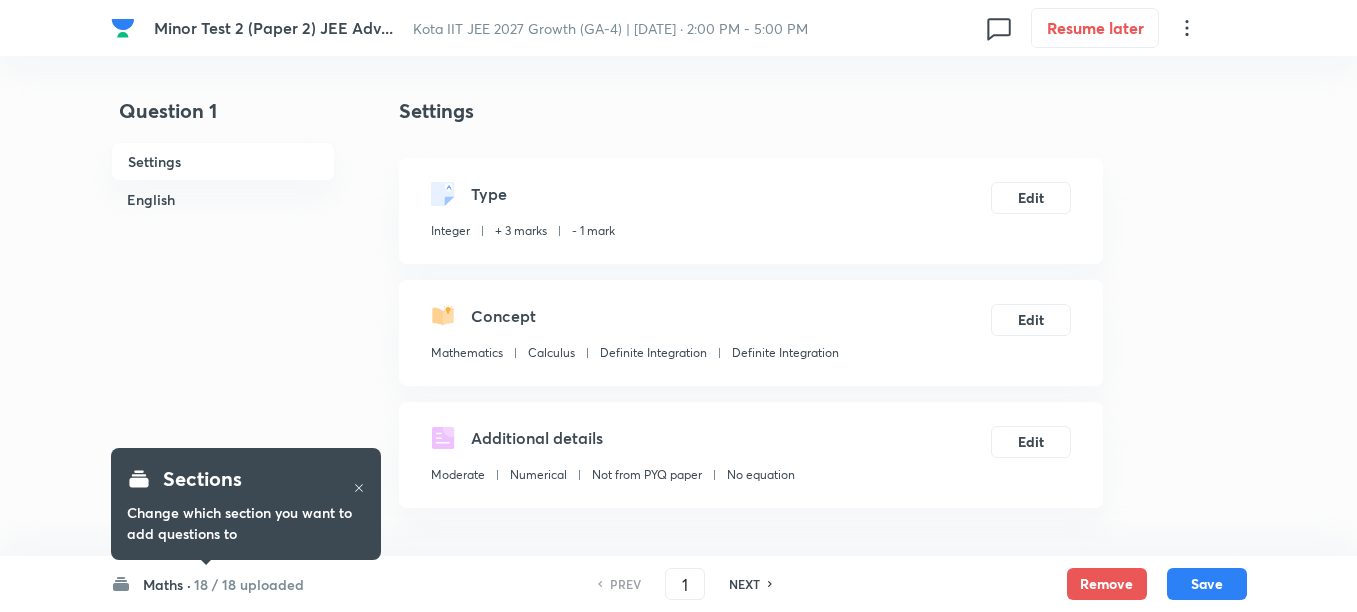 click 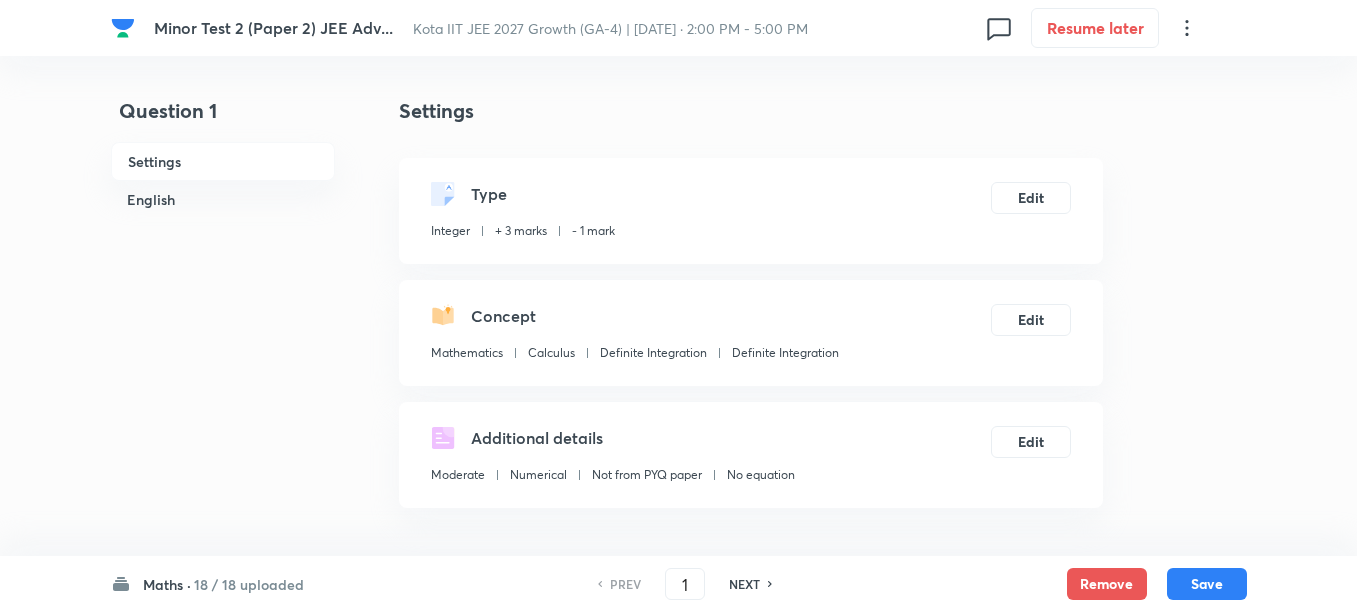 click on "Maths ·" at bounding box center (167, 584) 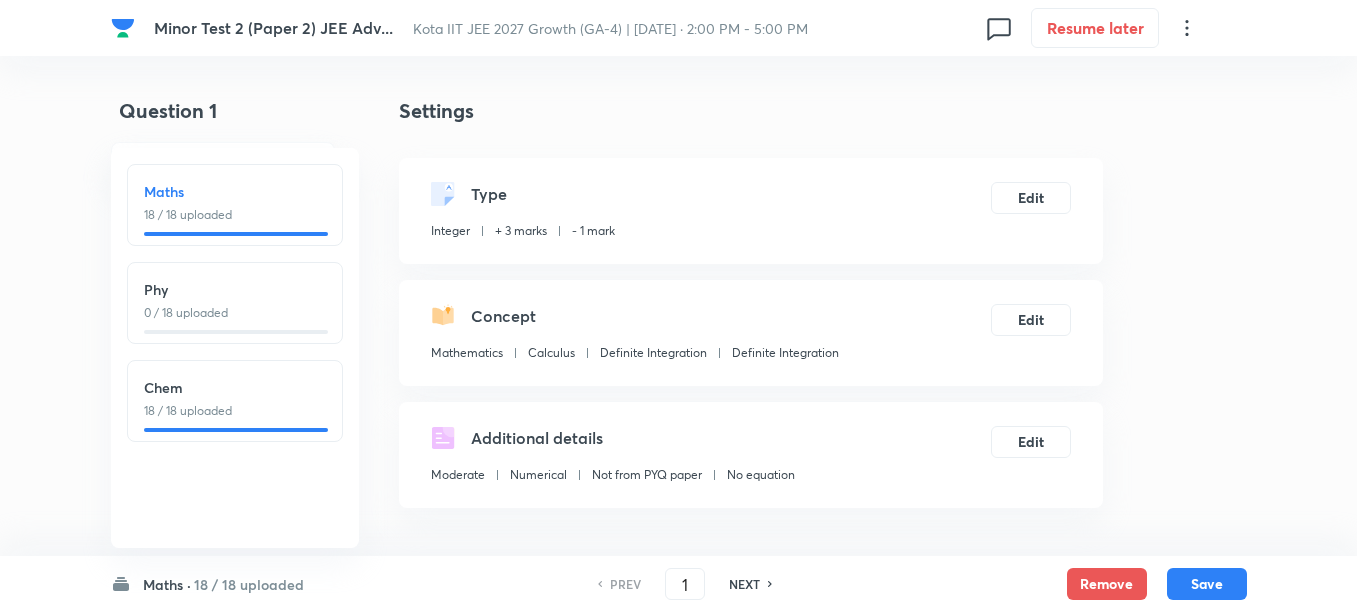 click on "0 / 18 uploaded" at bounding box center [235, 313] 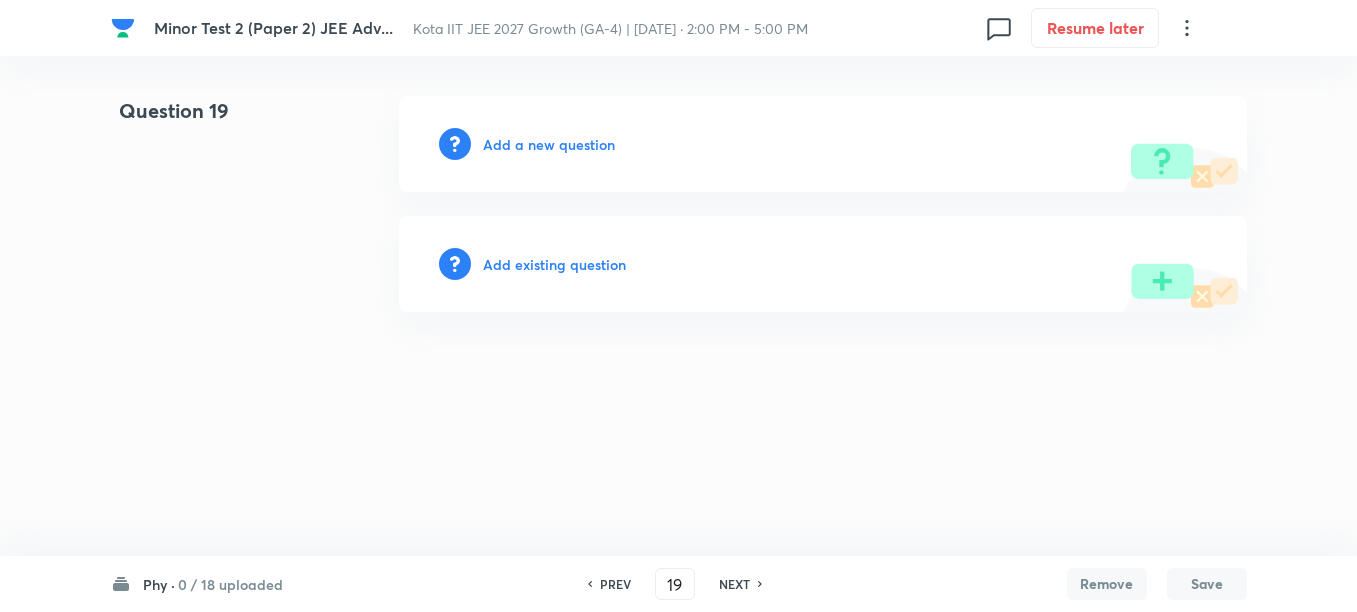type on "19" 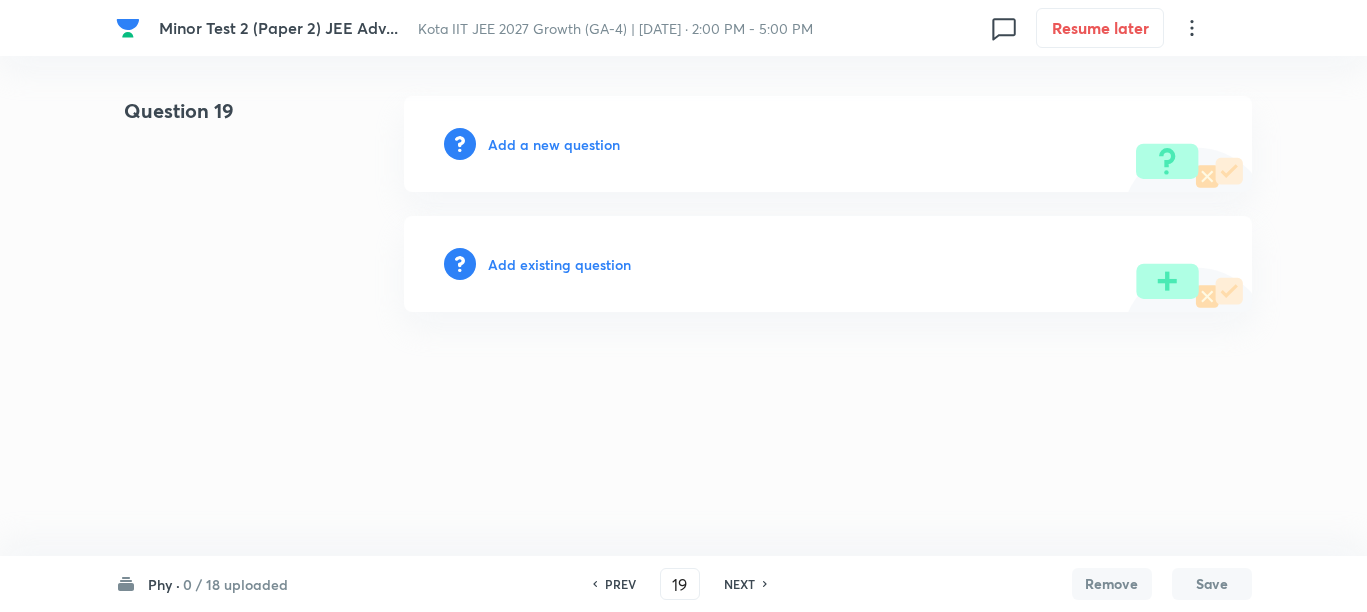 click on "Add a new question" at bounding box center (554, 144) 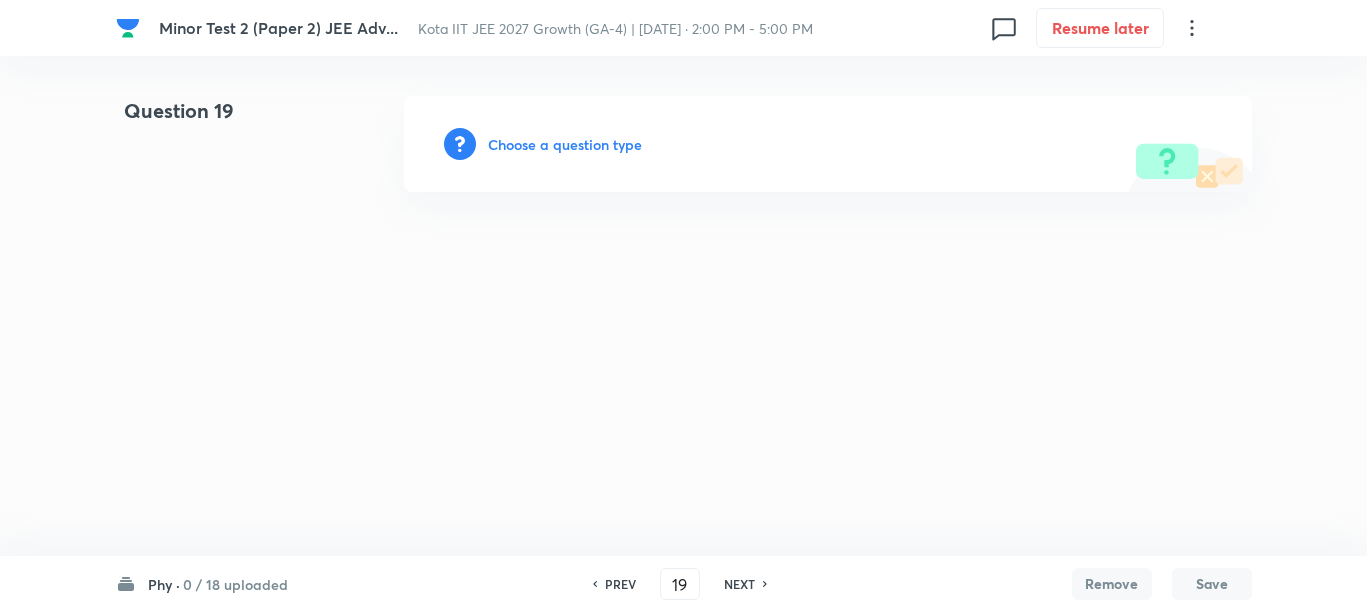 click on "Choose a question type" at bounding box center (565, 144) 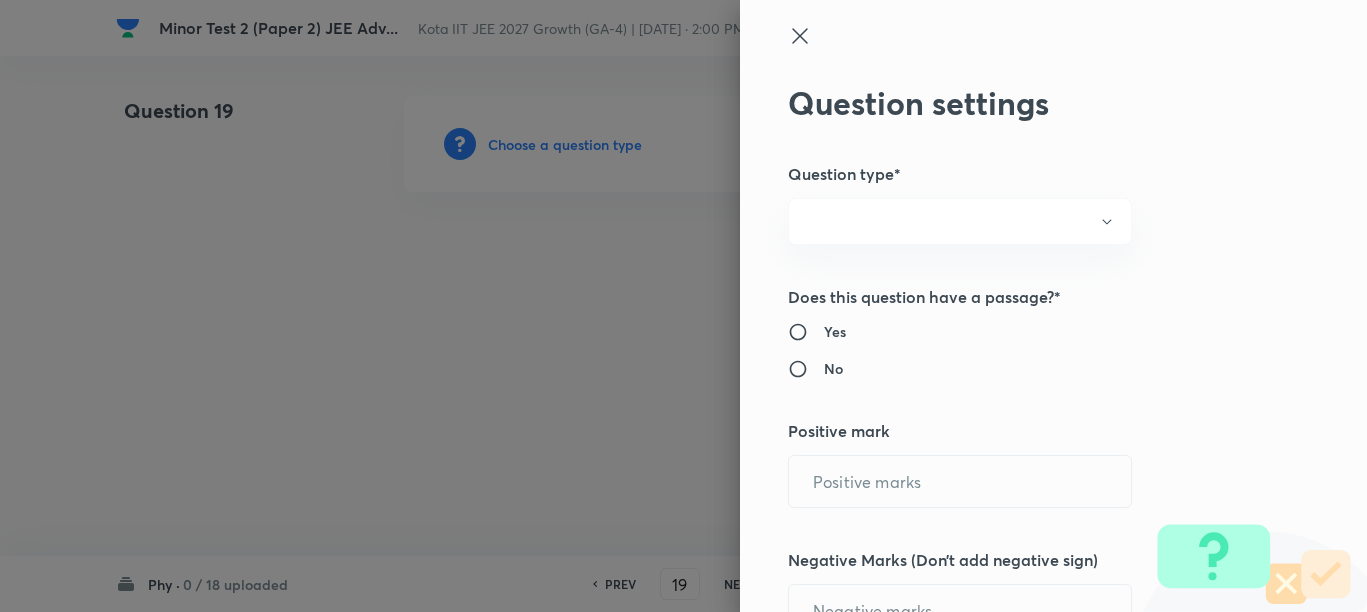 radio on "true" 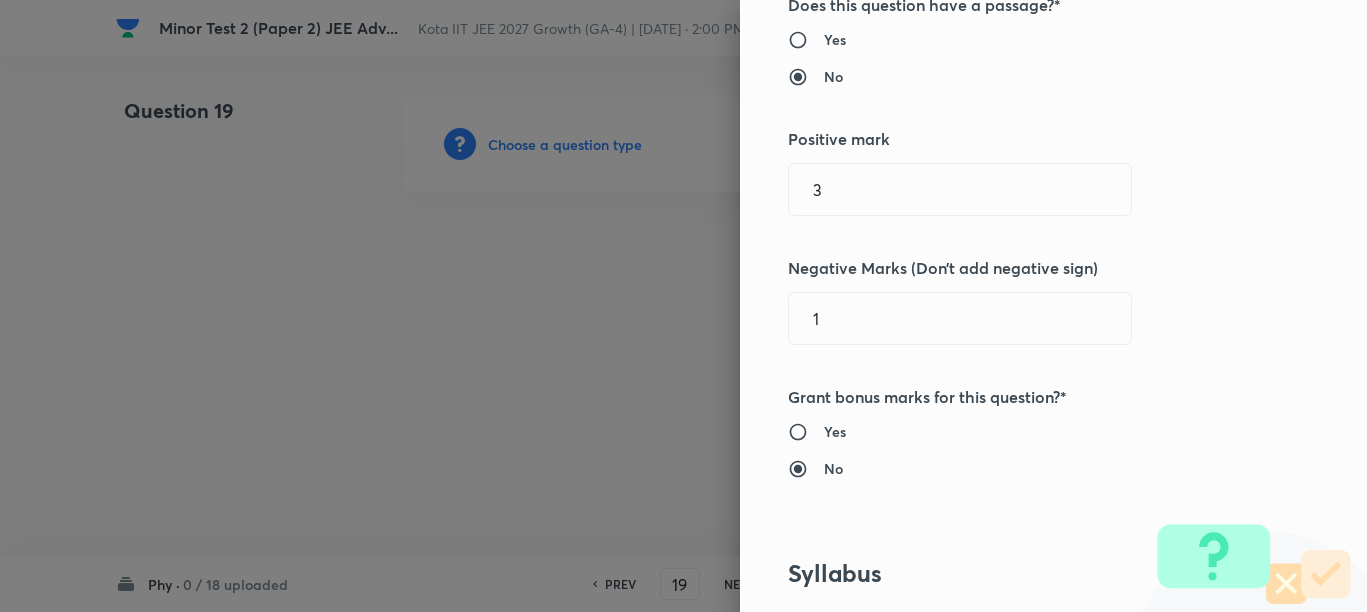scroll, scrollTop: 250, scrollLeft: 0, axis: vertical 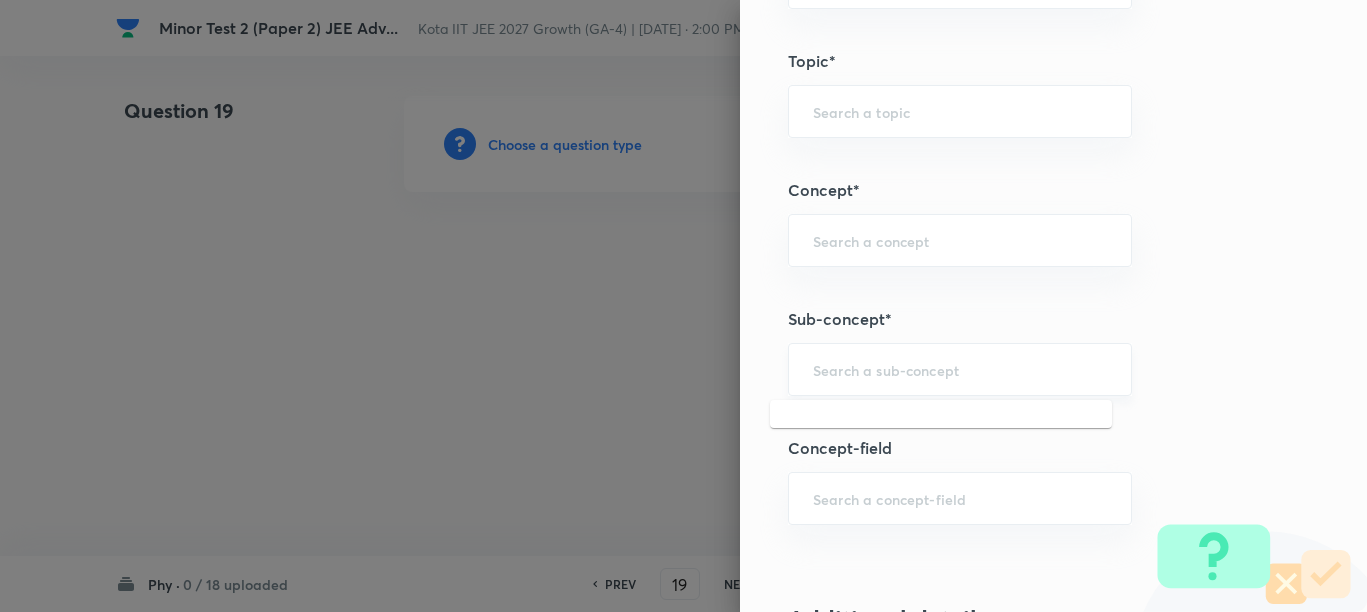 click at bounding box center [960, 369] 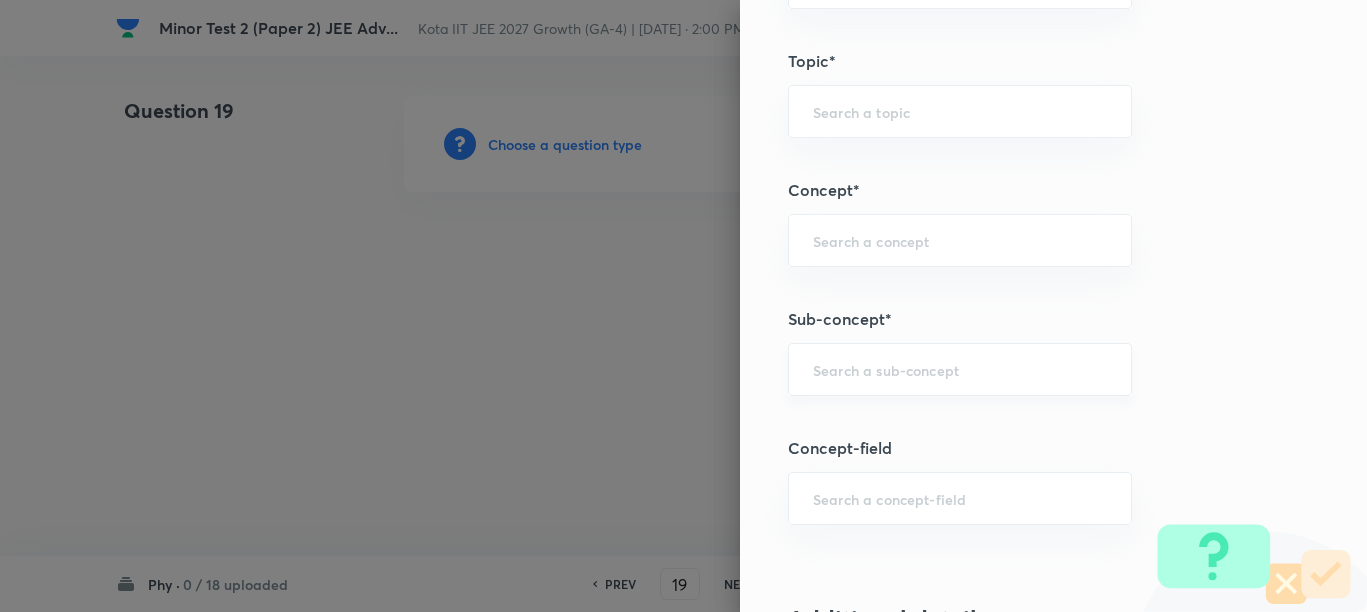 paste on "Representation of Vector" 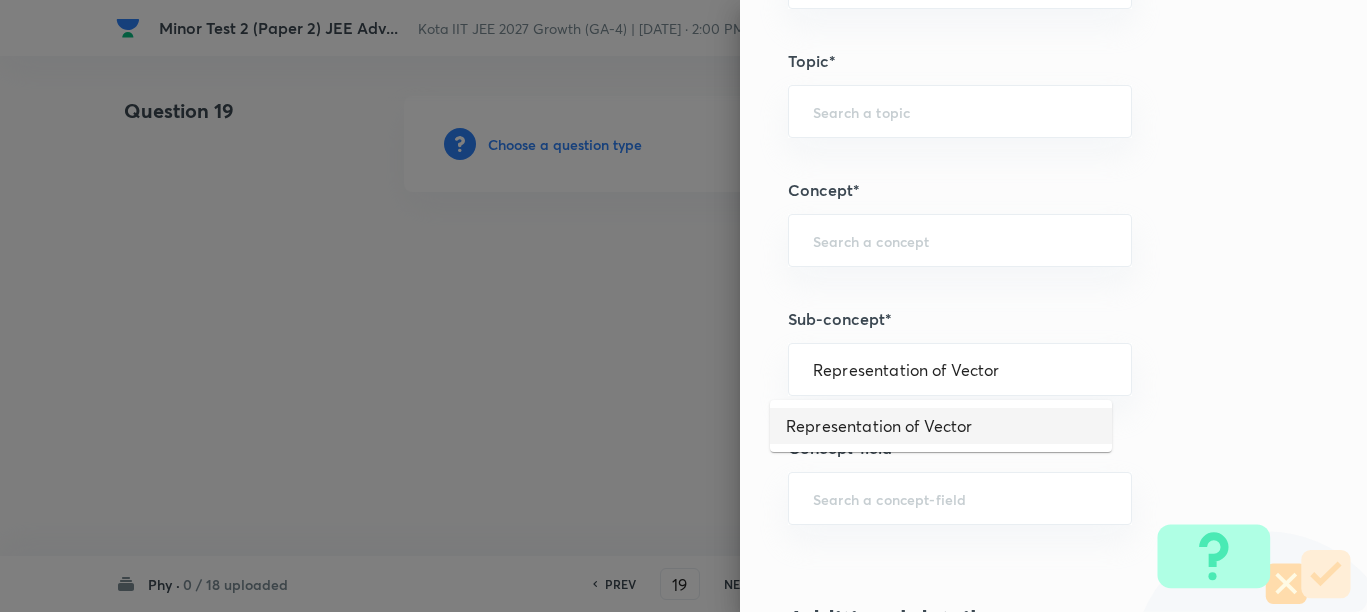 click on "Representation of Vector" at bounding box center [941, 426] 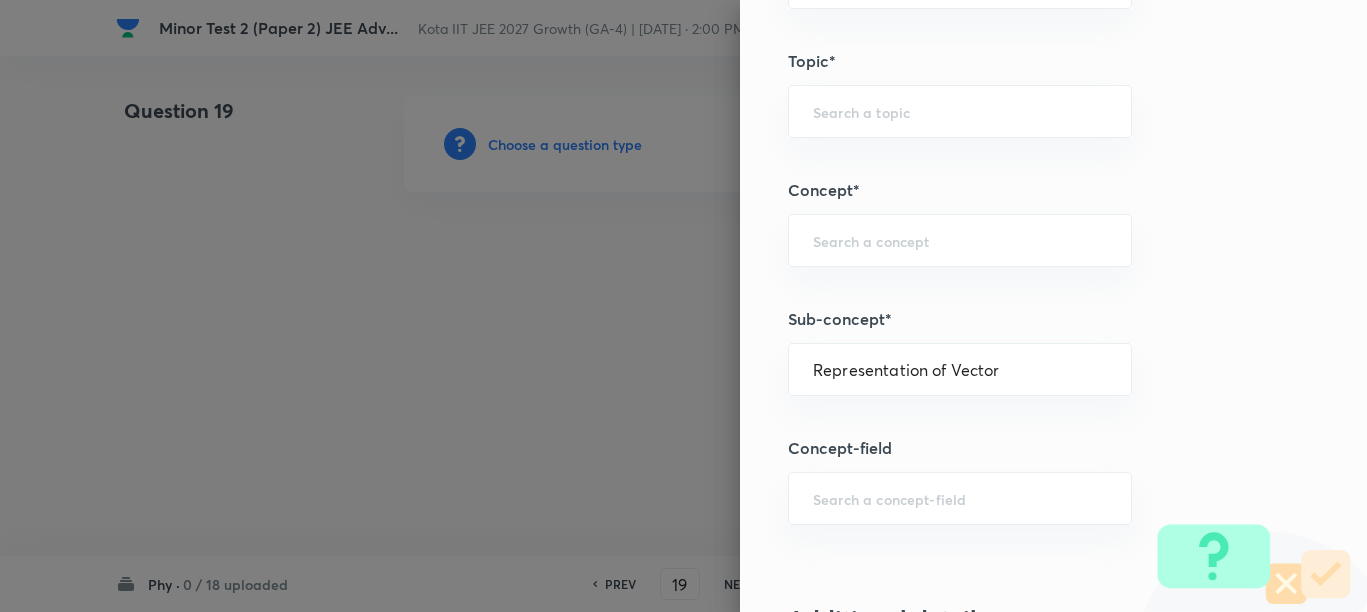 type on "Physics" 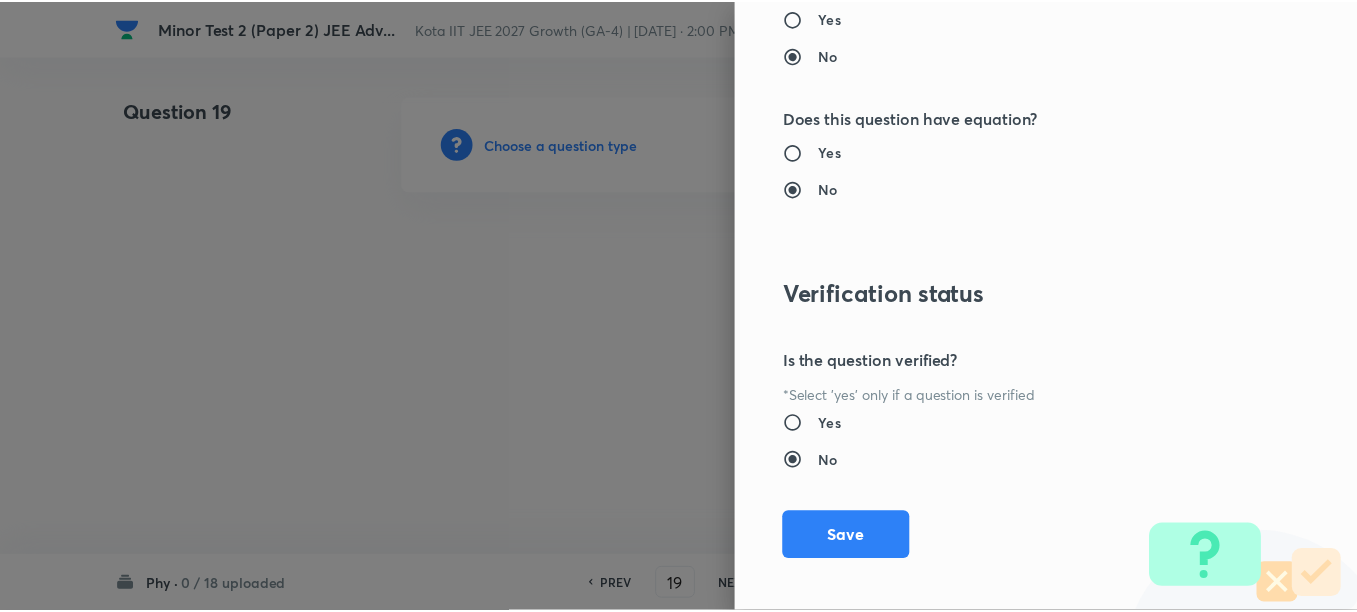 scroll, scrollTop: 2130, scrollLeft: 0, axis: vertical 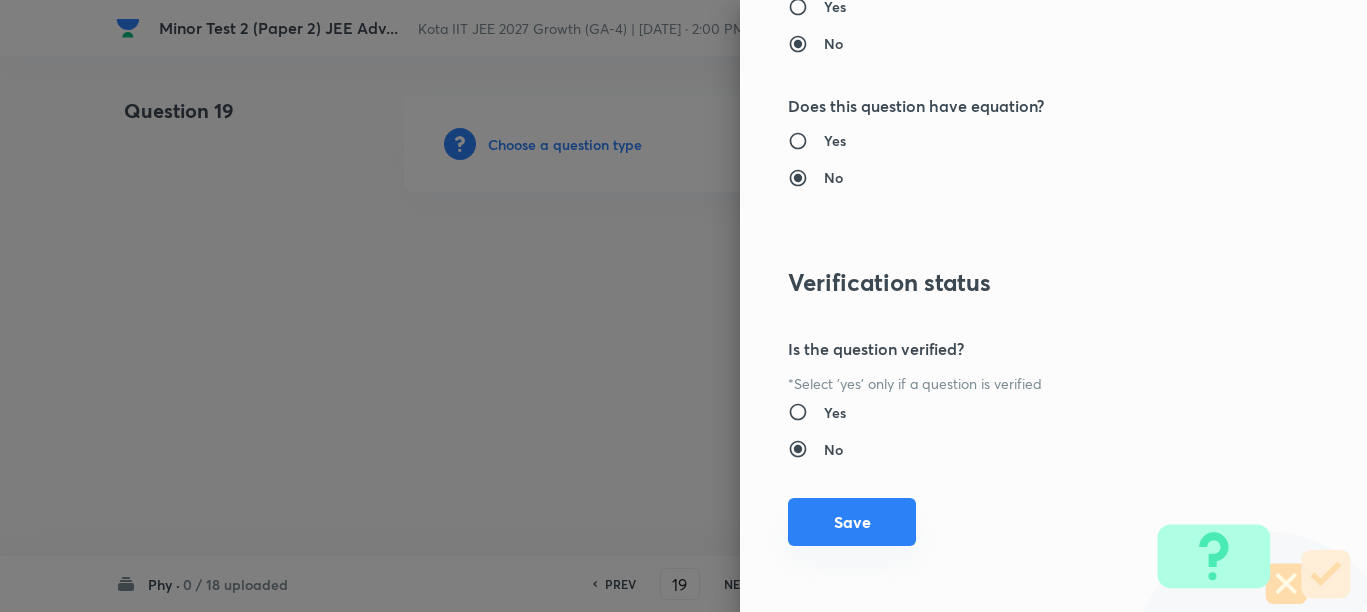 click on "Save" at bounding box center (852, 522) 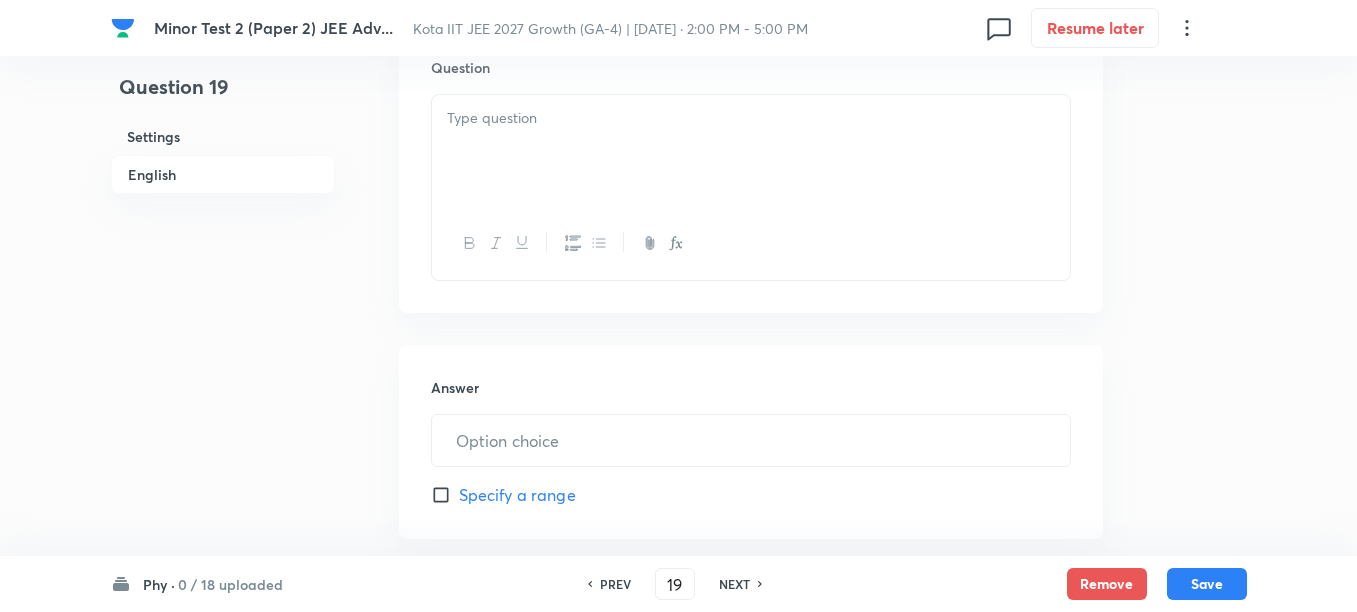 click at bounding box center [751, 151] 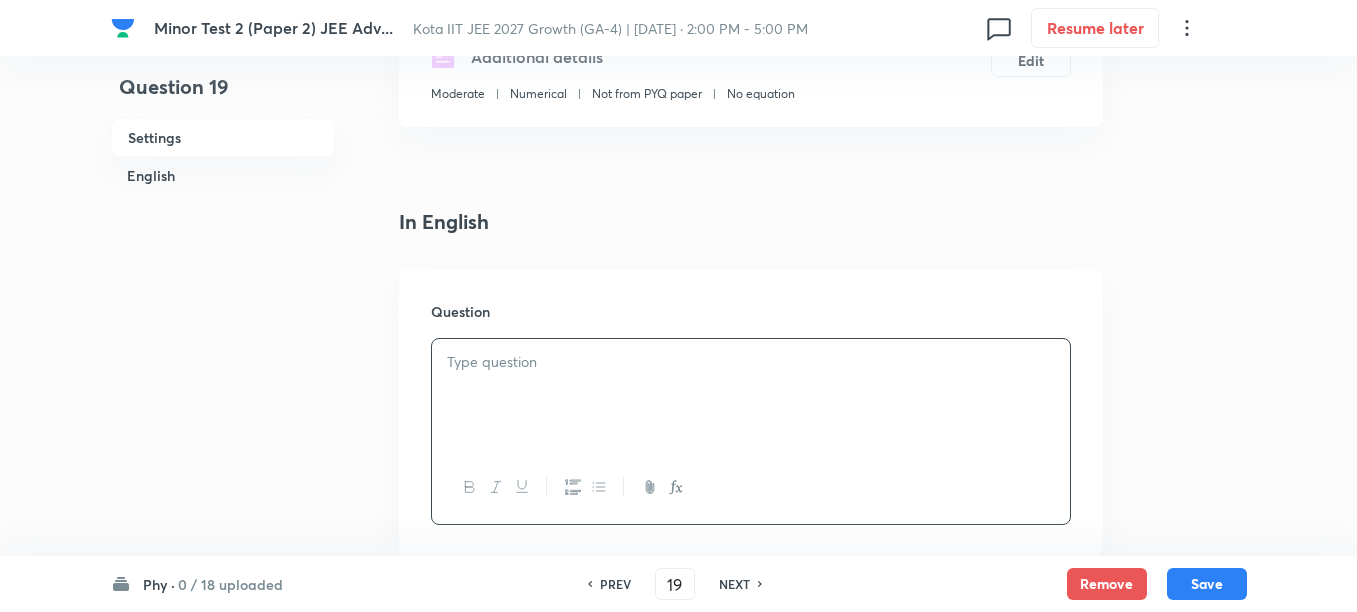 scroll, scrollTop: 375, scrollLeft: 0, axis: vertical 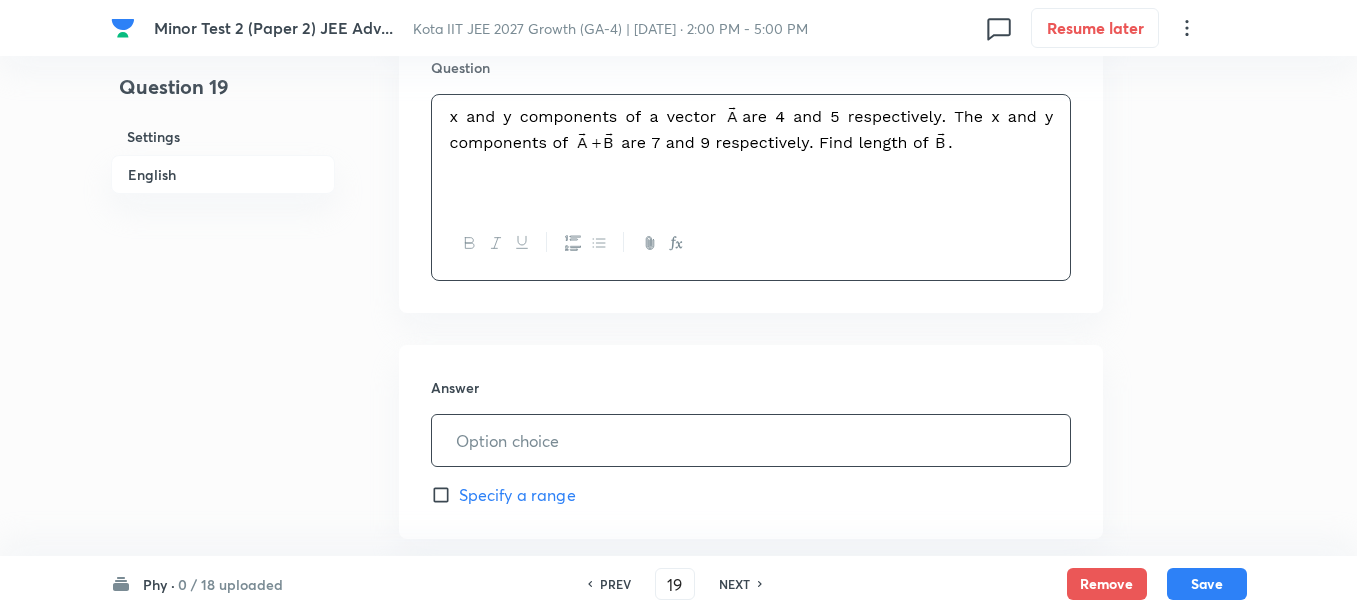 click at bounding box center (751, 440) 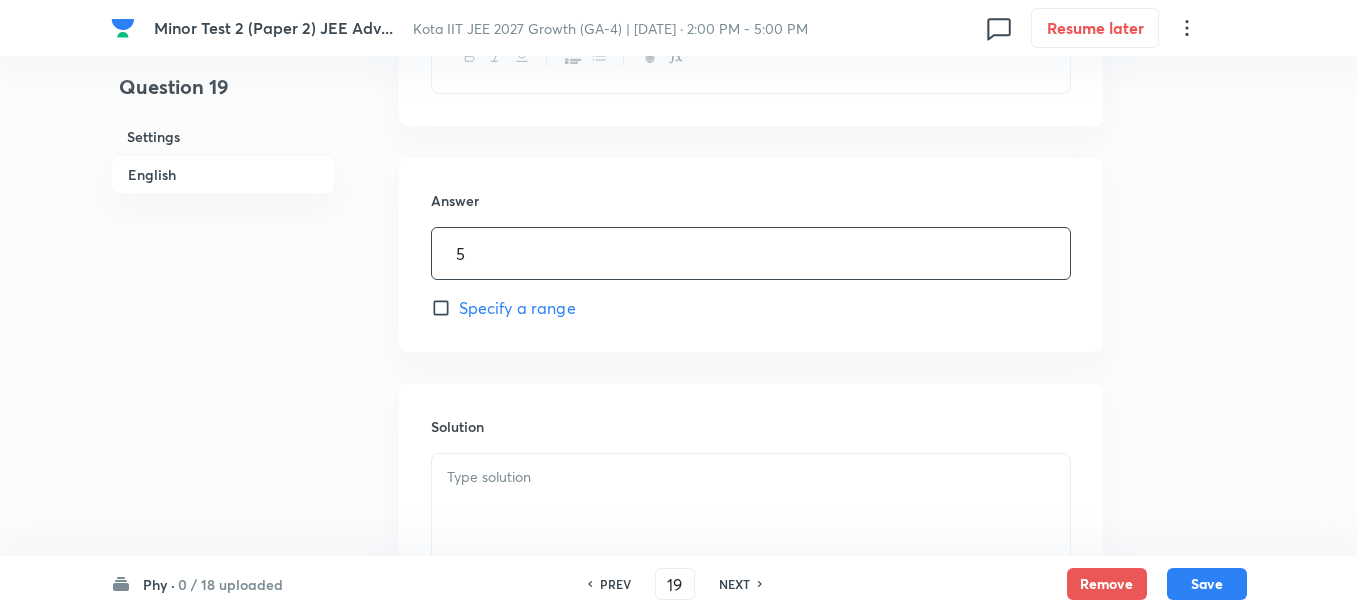 scroll, scrollTop: 875, scrollLeft: 0, axis: vertical 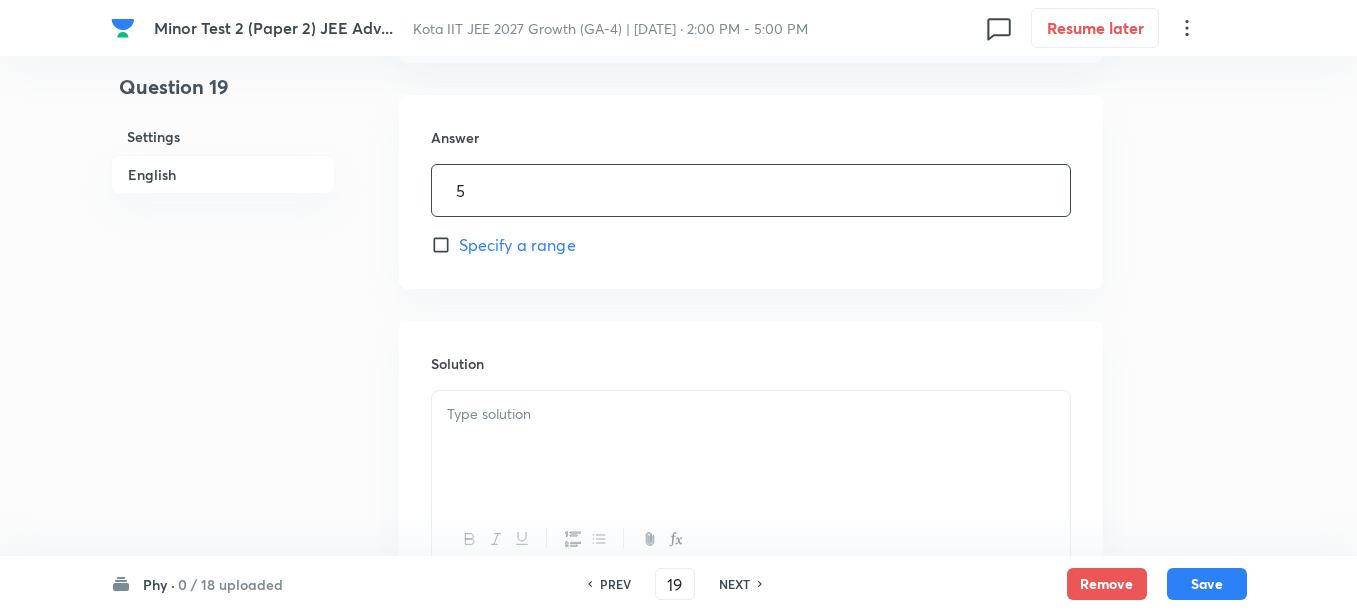 type on "5" 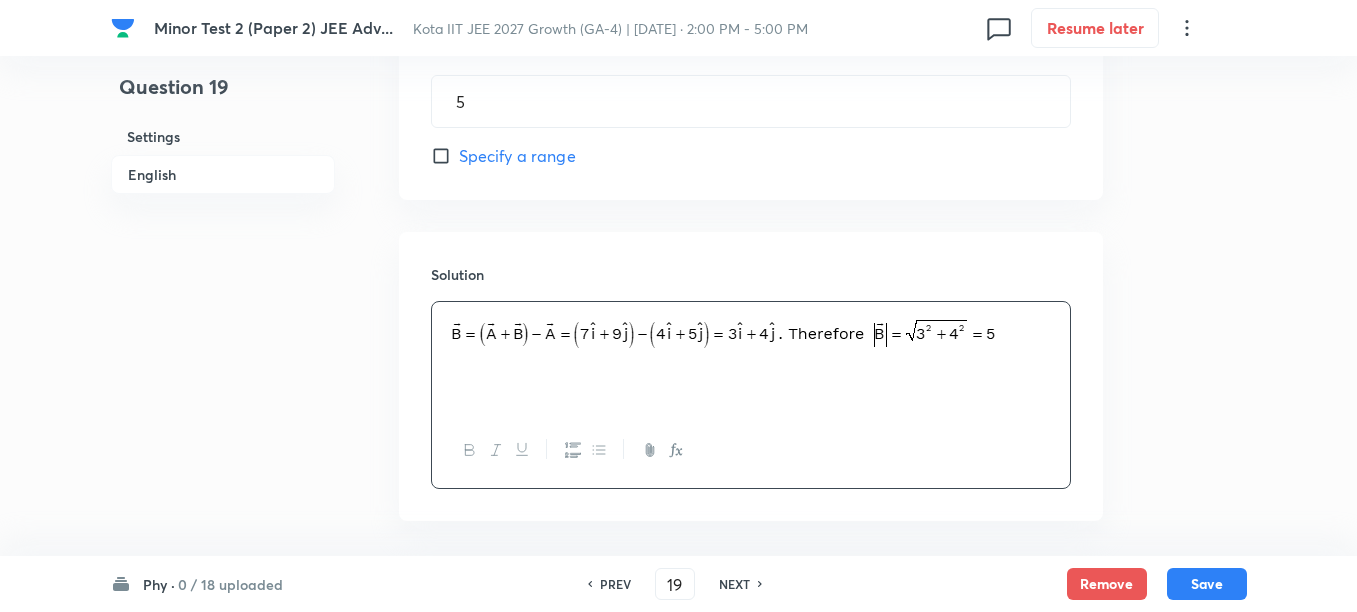 scroll, scrollTop: 1000, scrollLeft: 0, axis: vertical 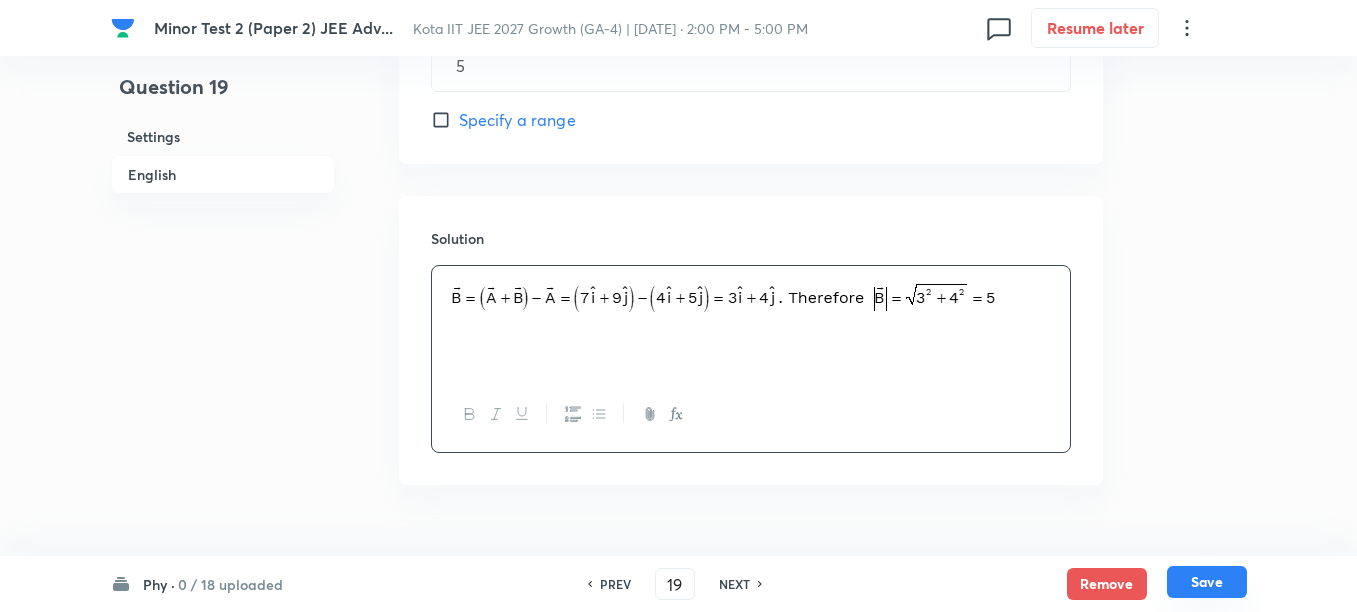 click on "Save" at bounding box center (1207, 582) 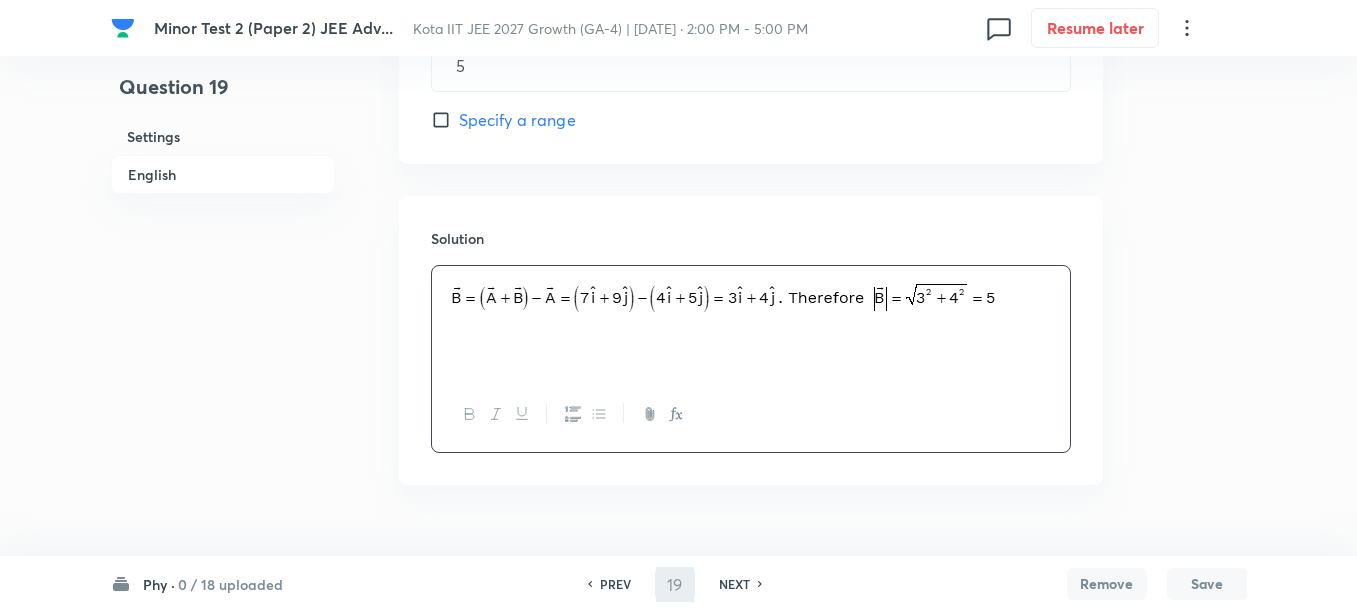 type on "20" 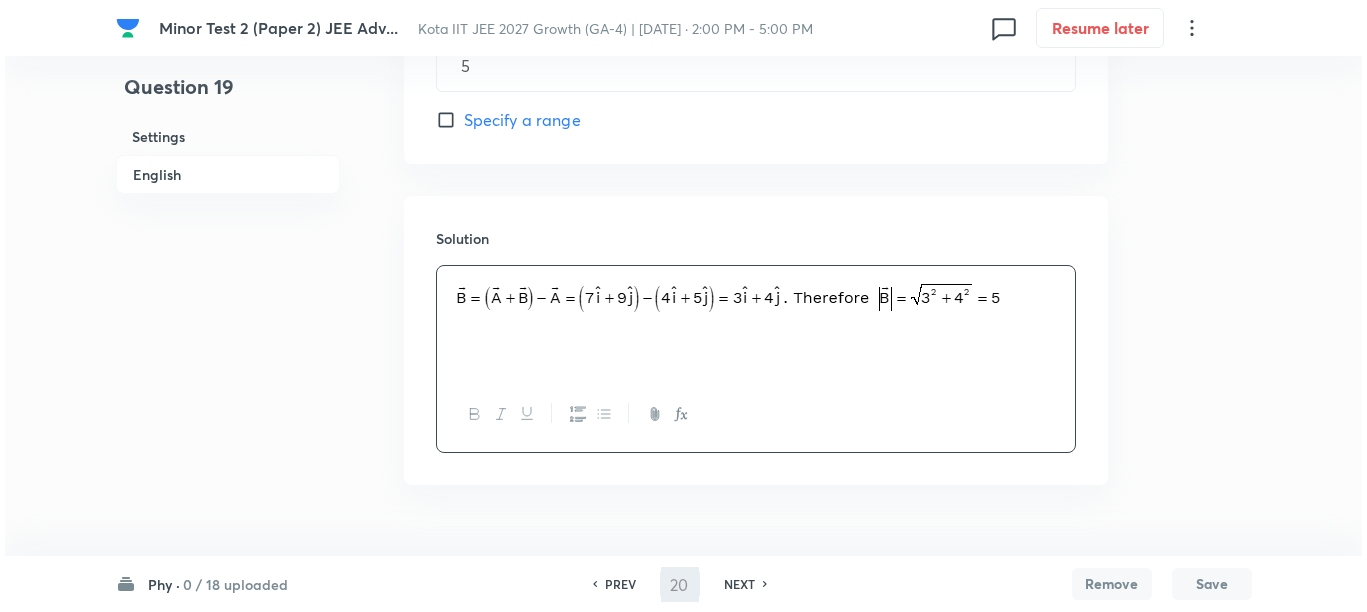 scroll, scrollTop: 0, scrollLeft: 0, axis: both 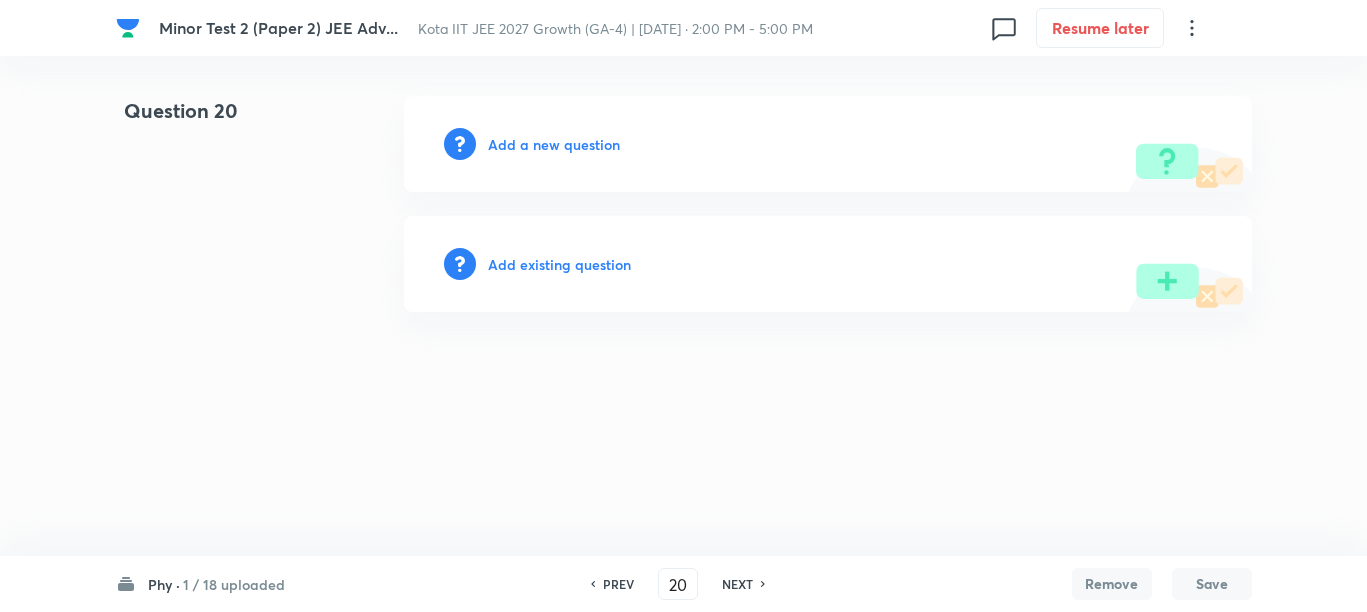 click on "Add a new question" at bounding box center [554, 144] 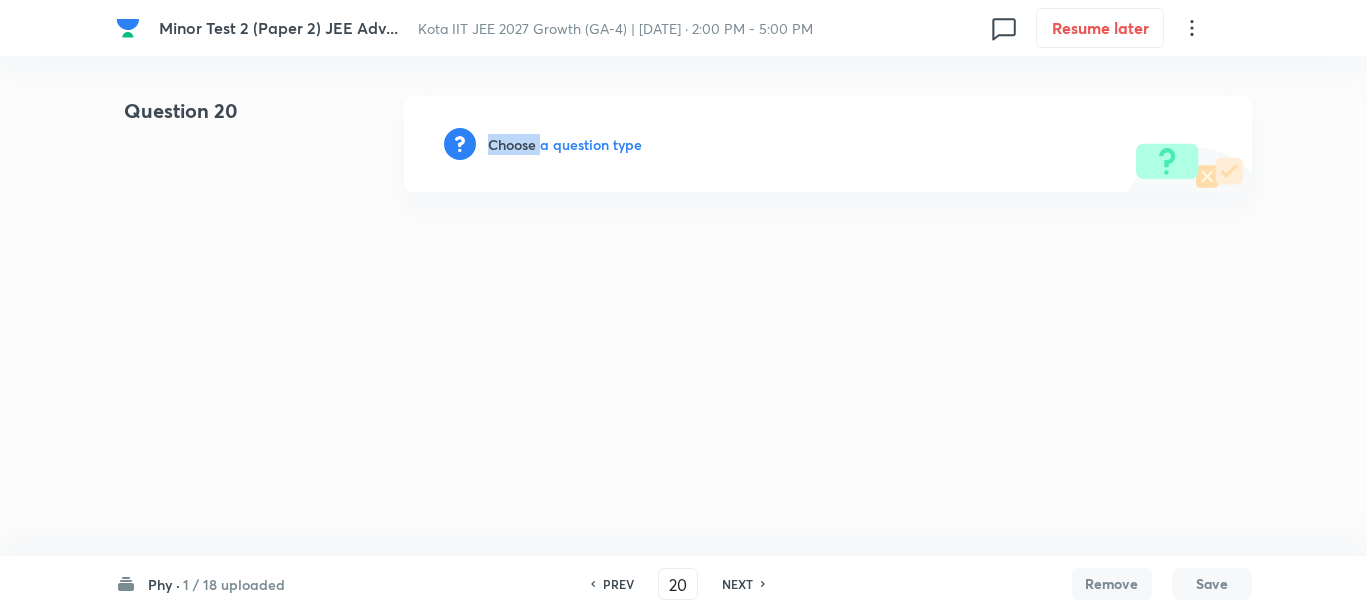 click on "Choose a question type" at bounding box center (565, 144) 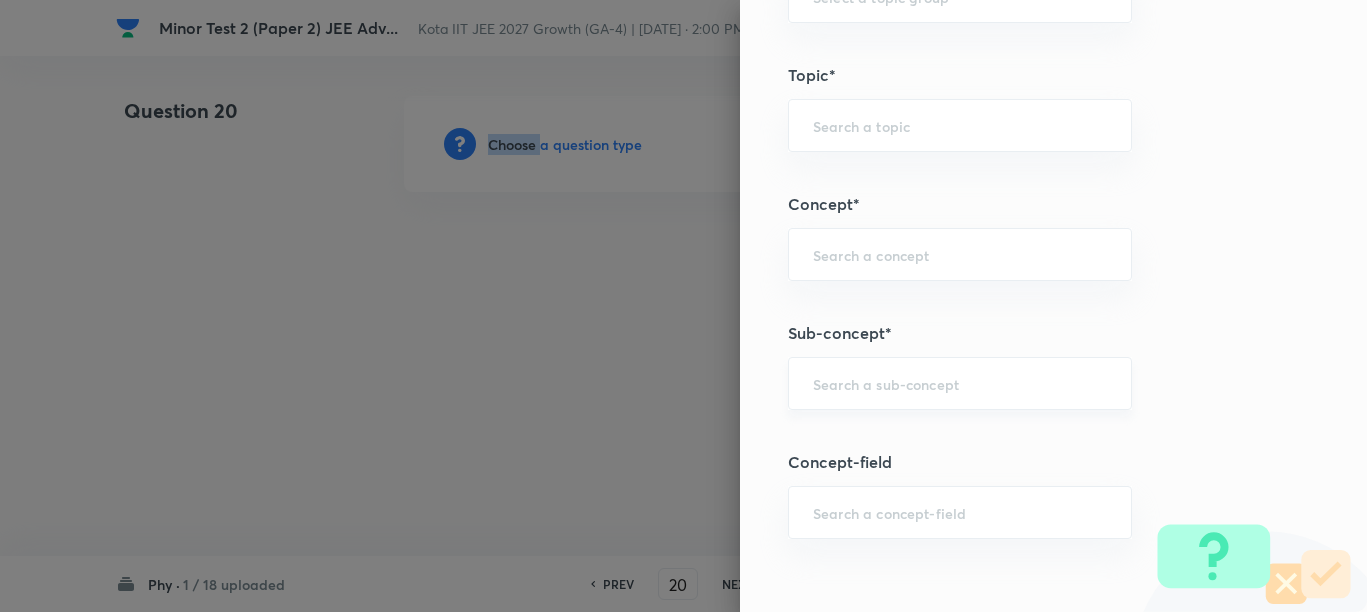 scroll, scrollTop: 1000, scrollLeft: 0, axis: vertical 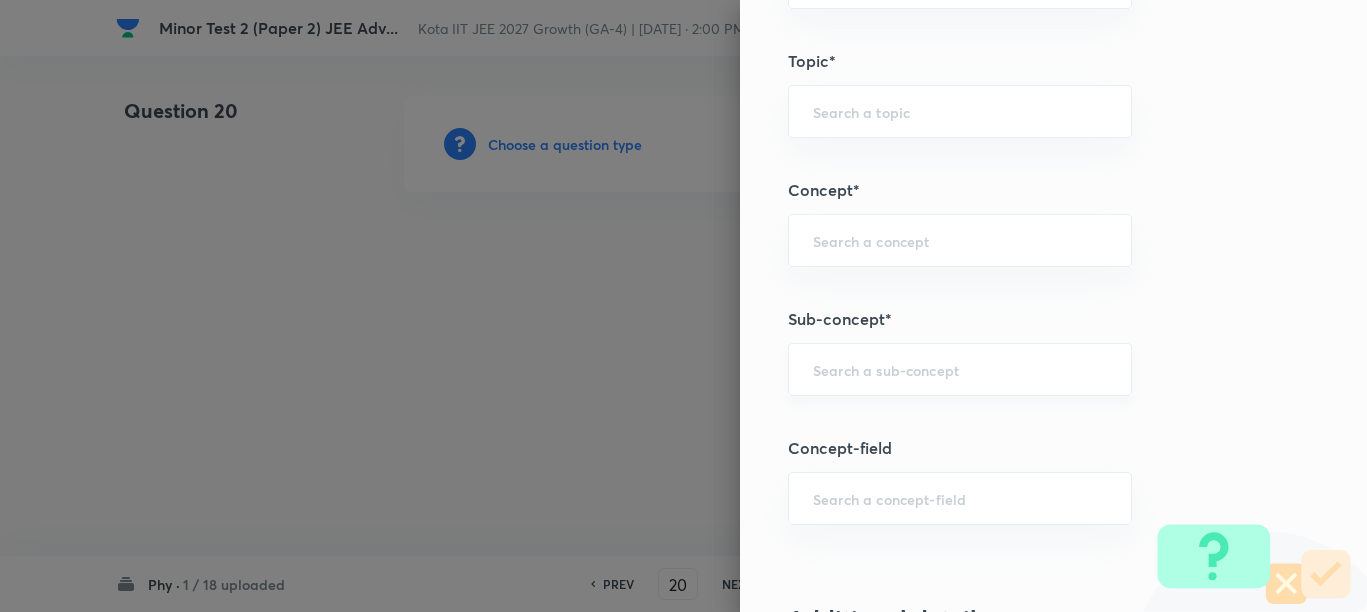 click at bounding box center (960, 369) 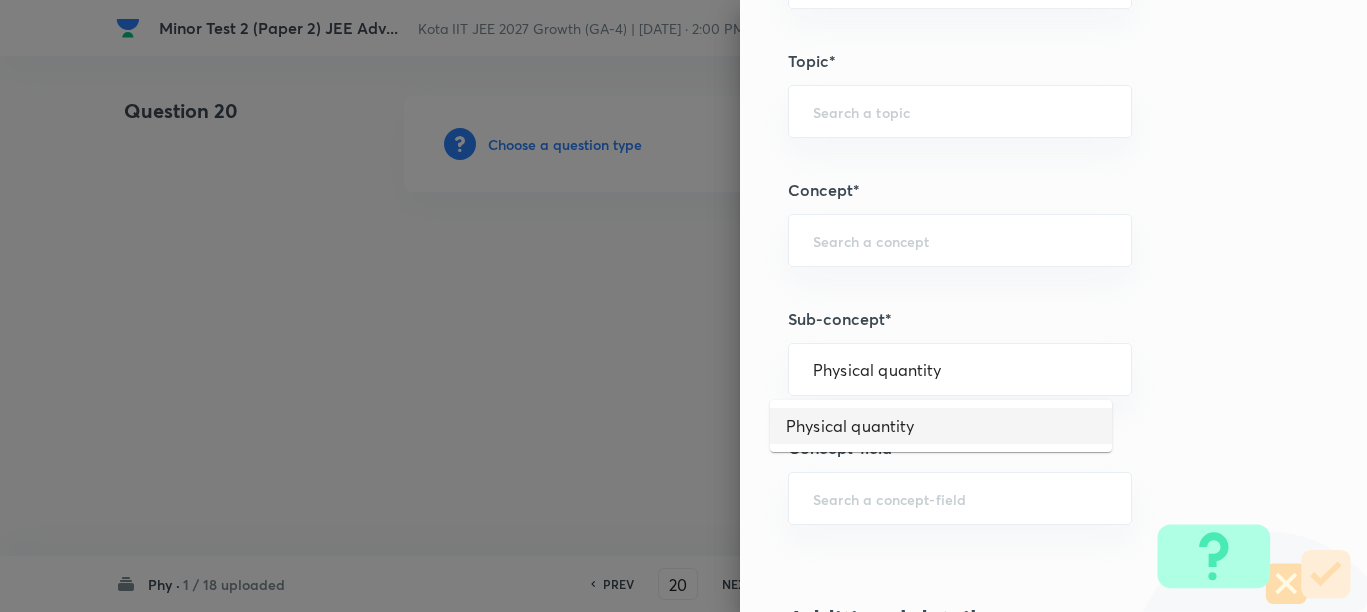 click on "Physical quantity" at bounding box center (941, 426) 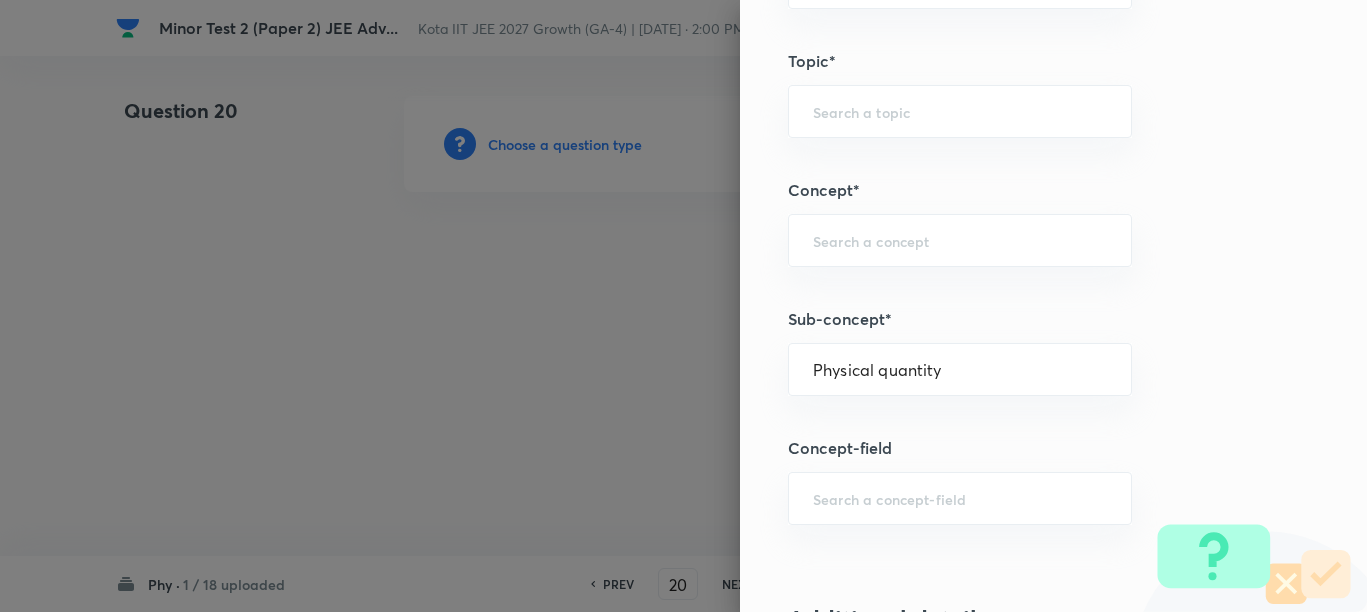 type on "Physics" 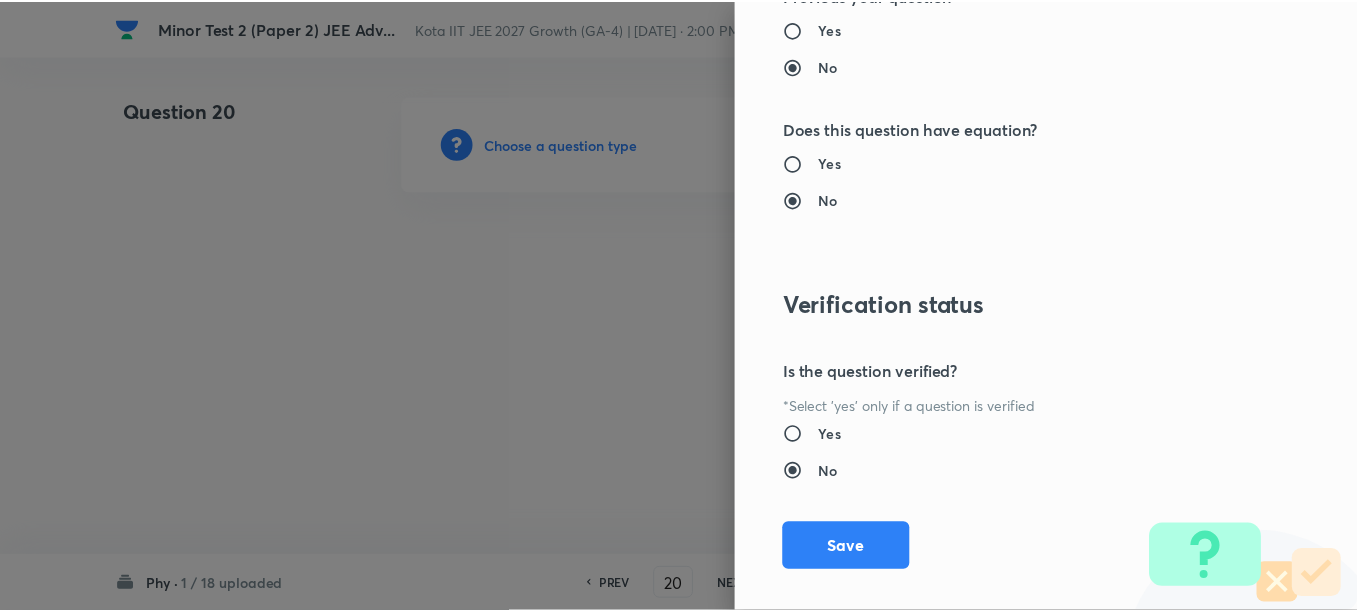 scroll, scrollTop: 2125, scrollLeft: 0, axis: vertical 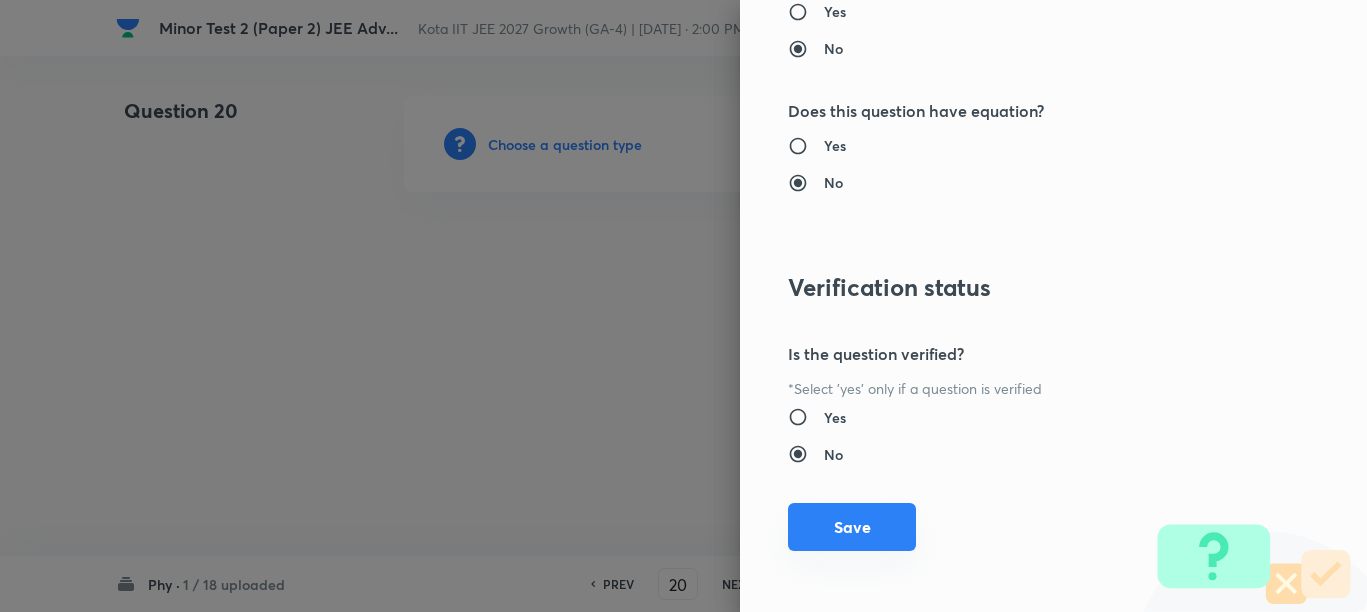 click on "Save" at bounding box center [852, 527] 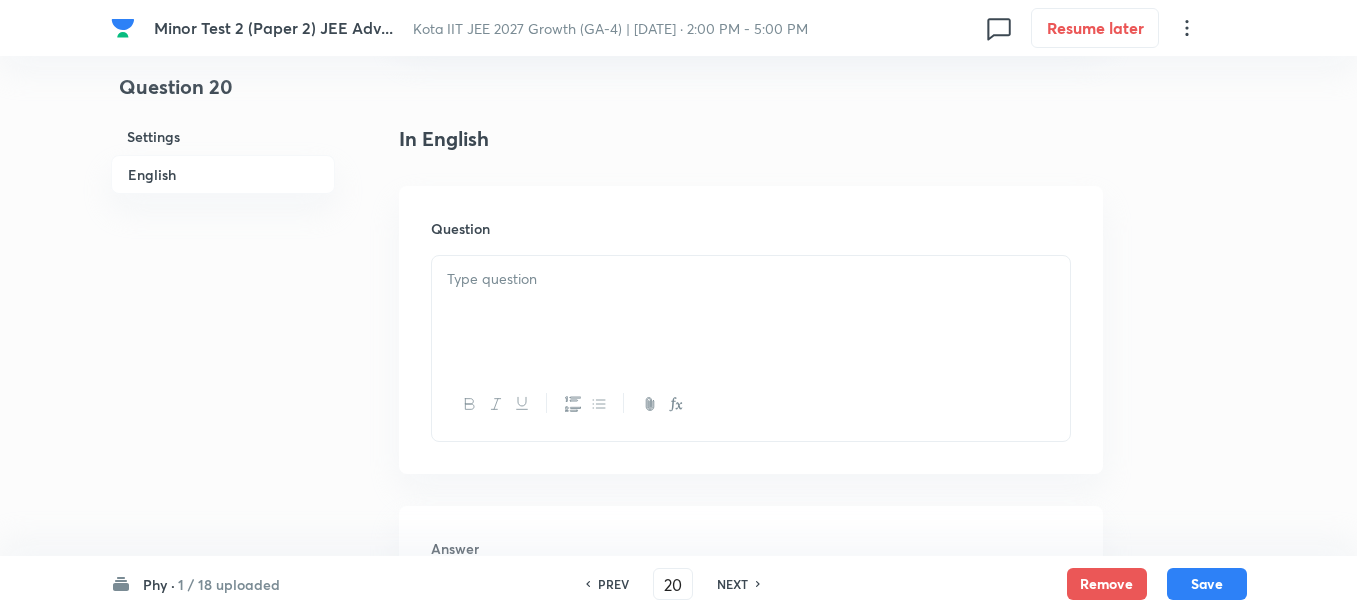 scroll, scrollTop: 500, scrollLeft: 0, axis: vertical 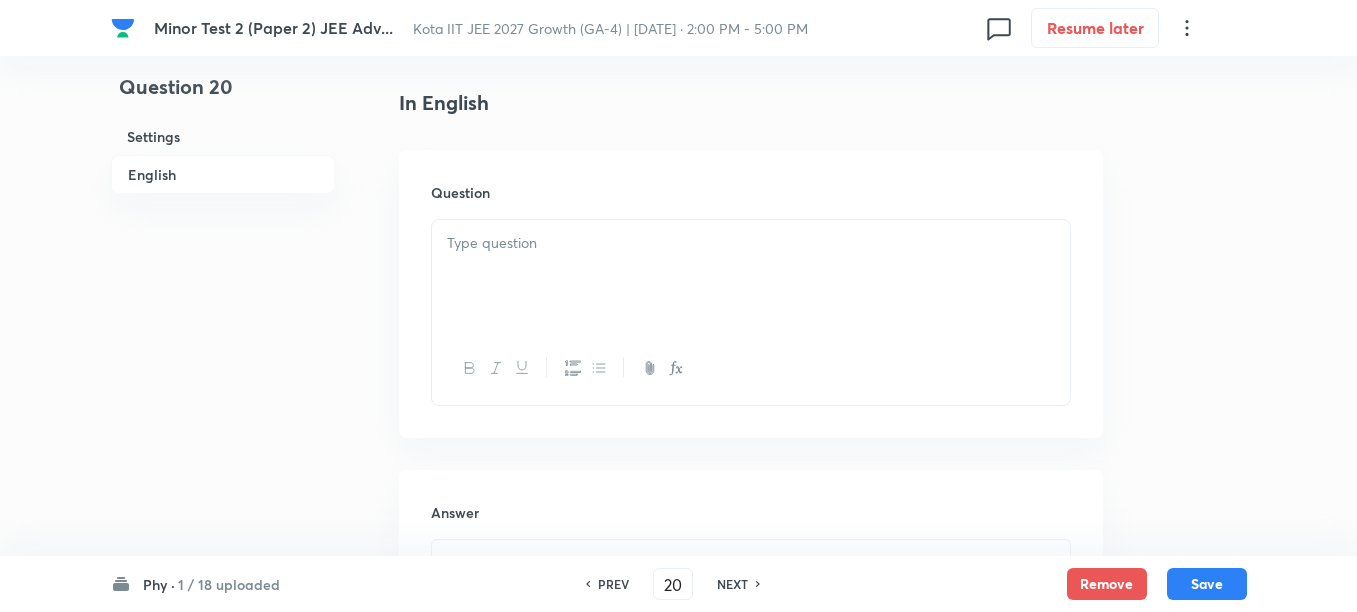 click at bounding box center [751, 276] 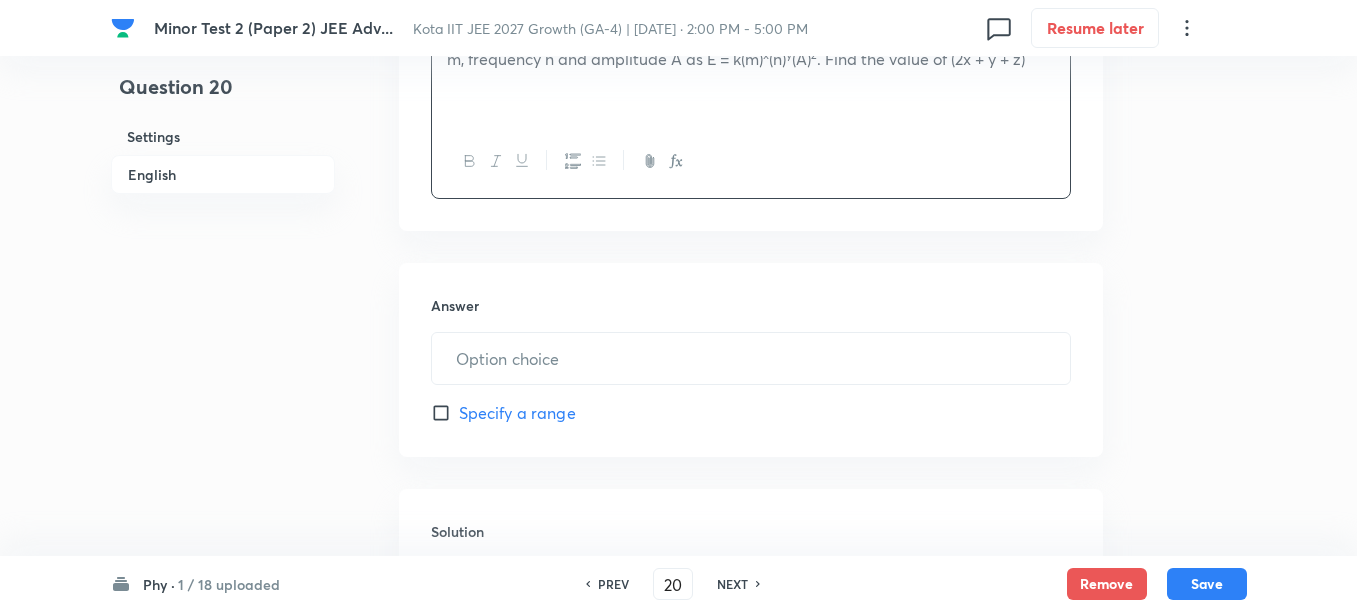 scroll, scrollTop: 750, scrollLeft: 0, axis: vertical 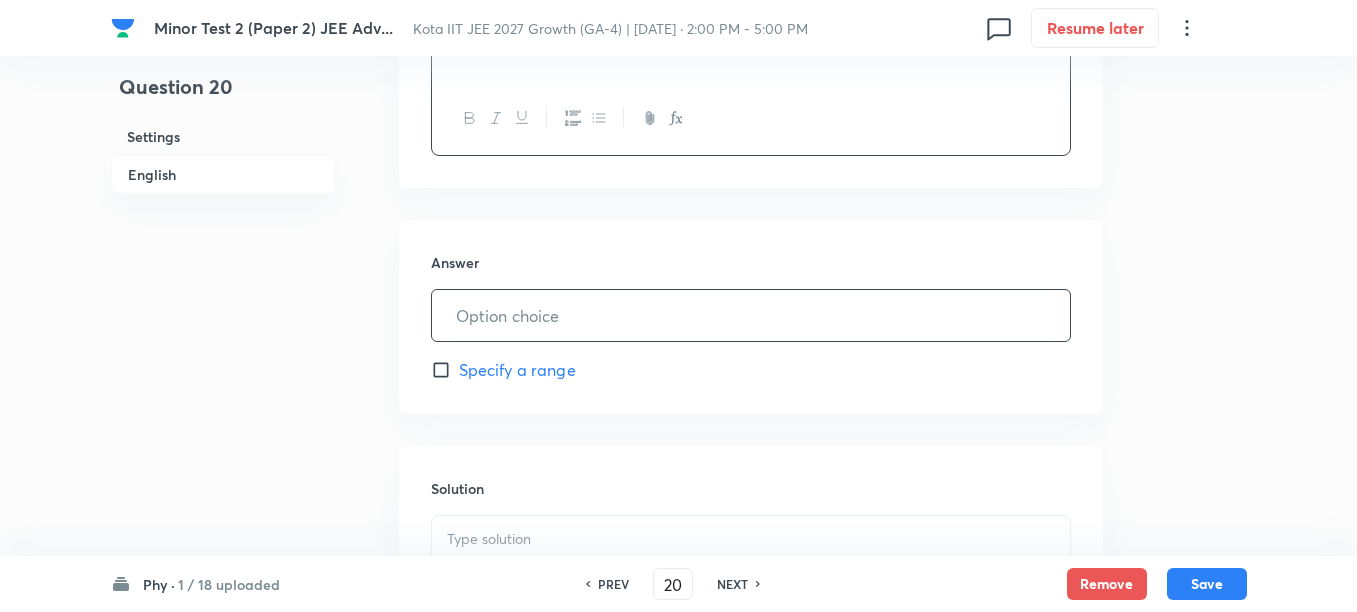 click at bounding box center [751, 315] 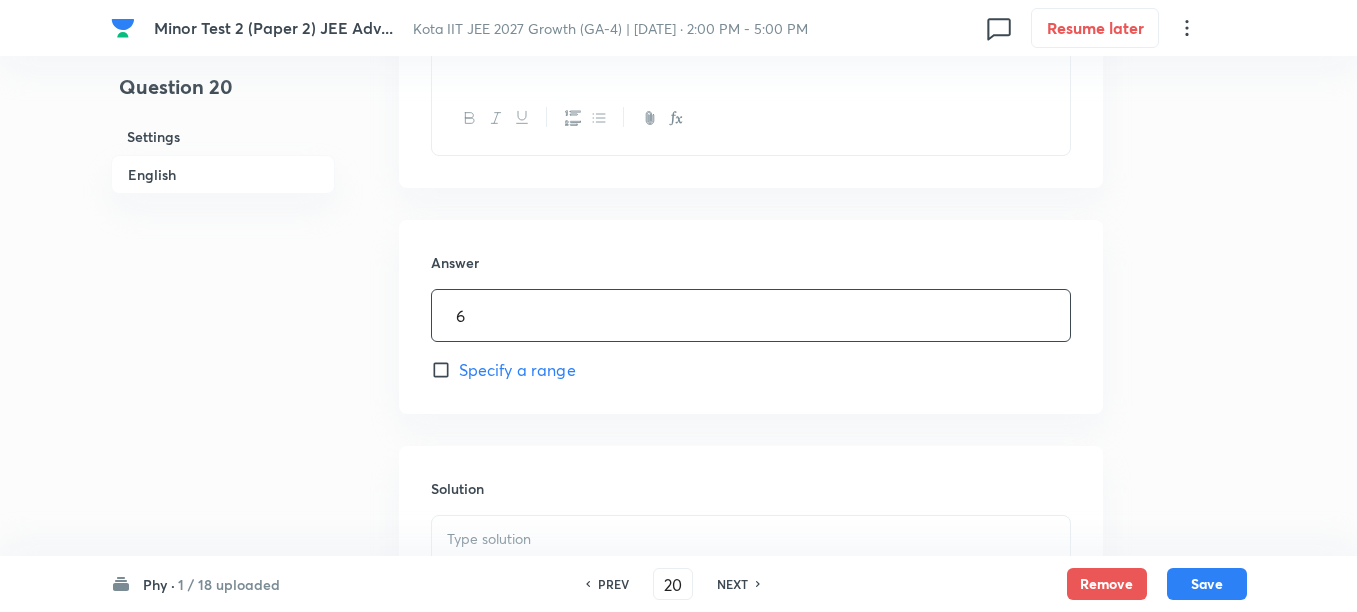 scroll, scrollTop: 1000, scrollLeft: 0, axis: vertical 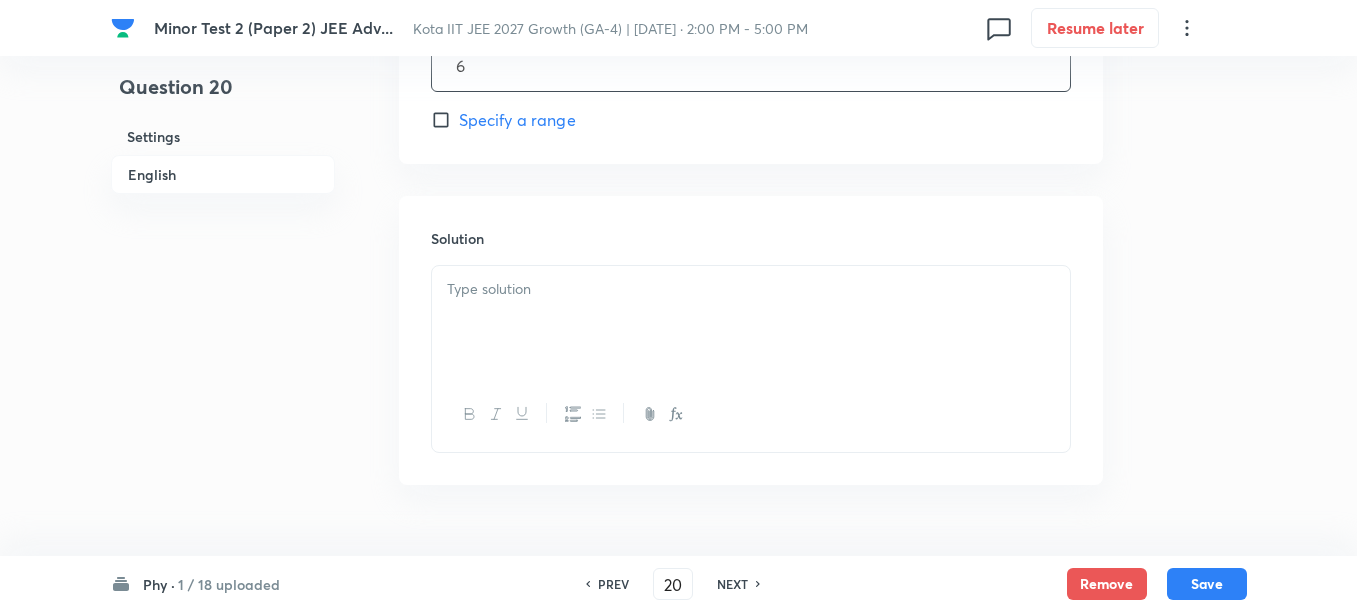 type on "6" 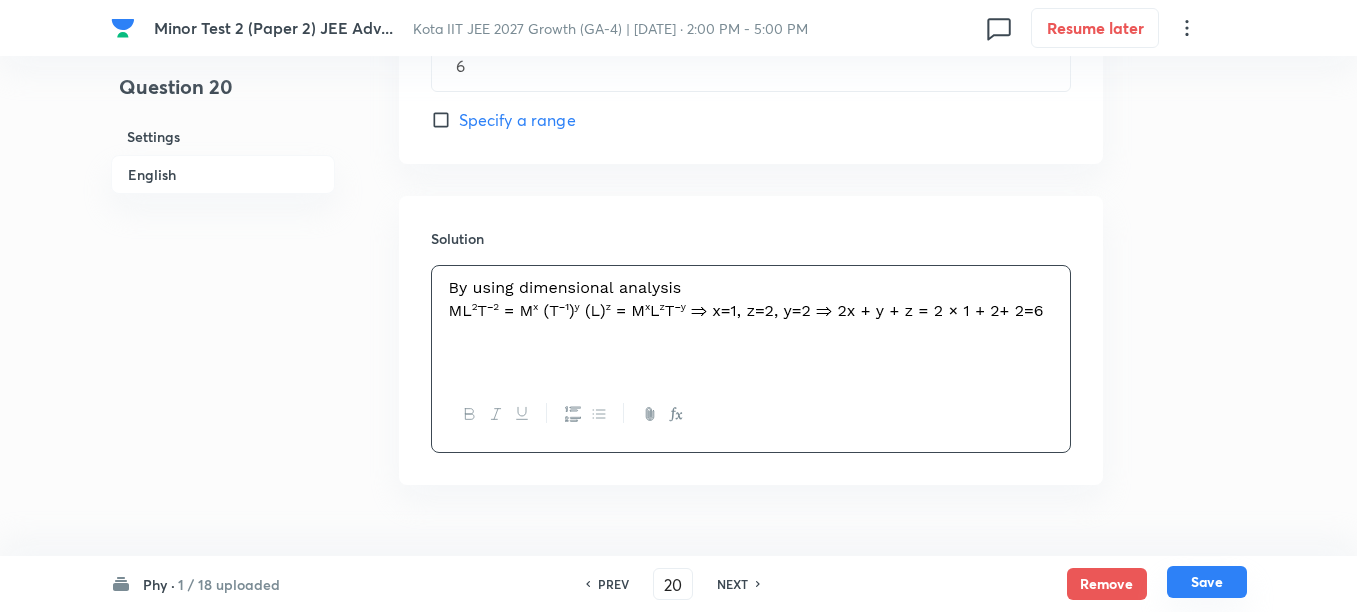 click on "Save" at bounding box center [1207, 582] 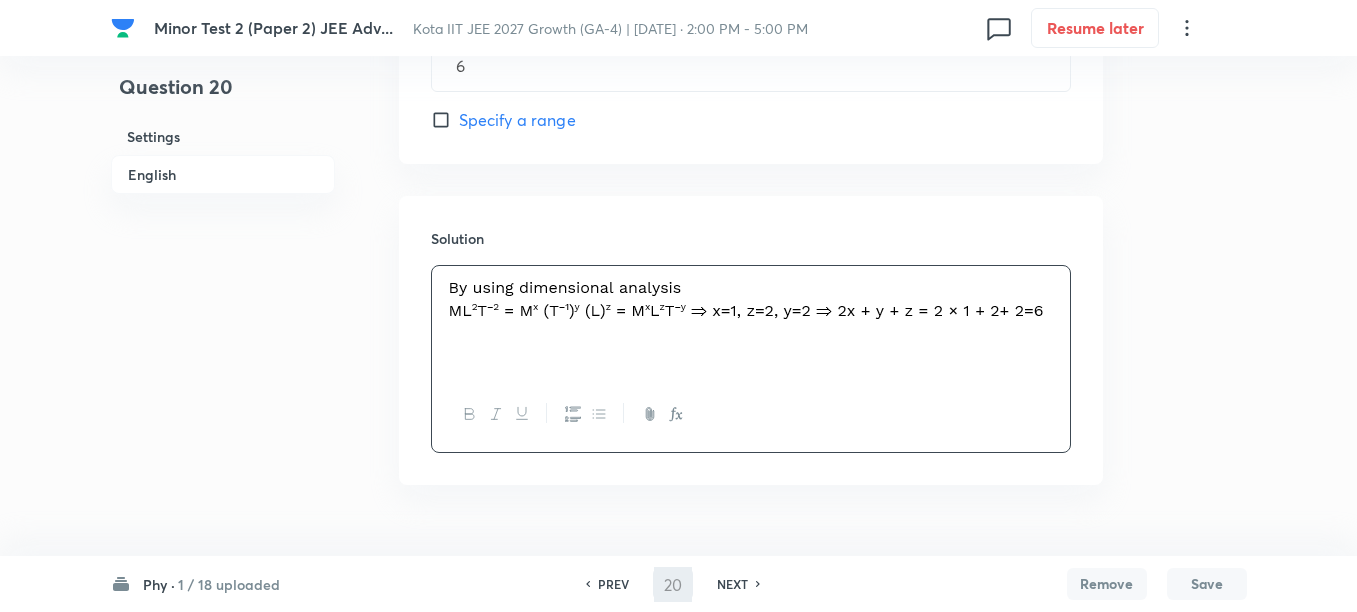type on "21" 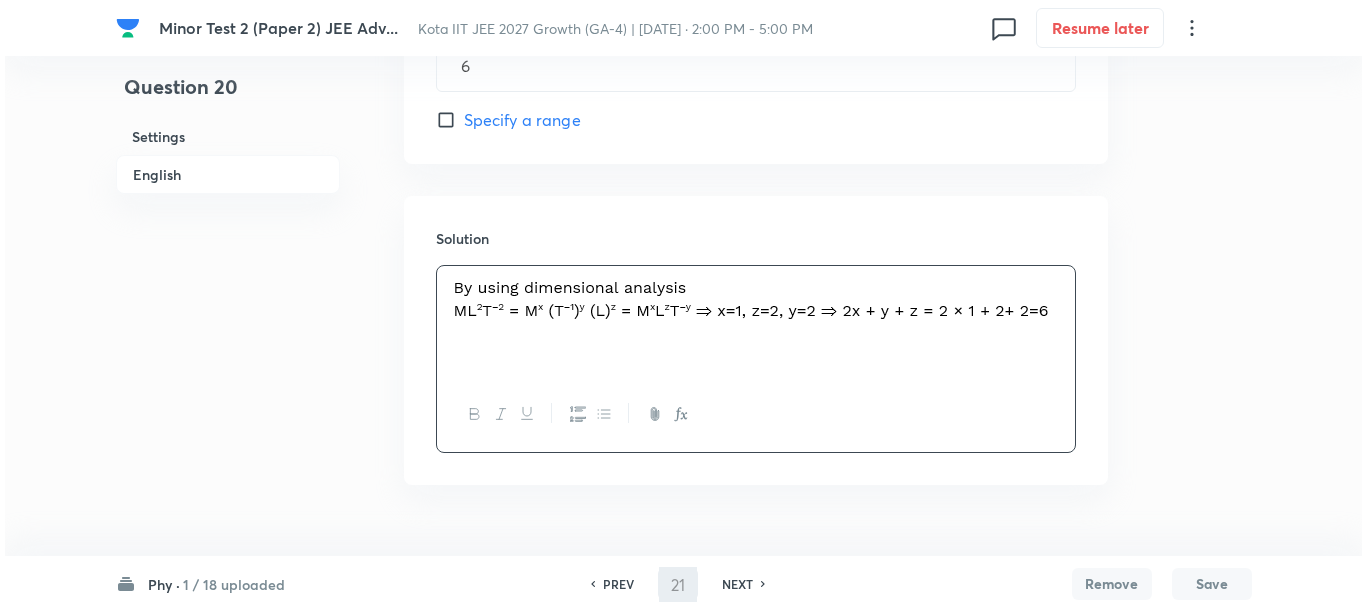 scroll, scrollTop: 0, scrollLeft: 0, axis: both 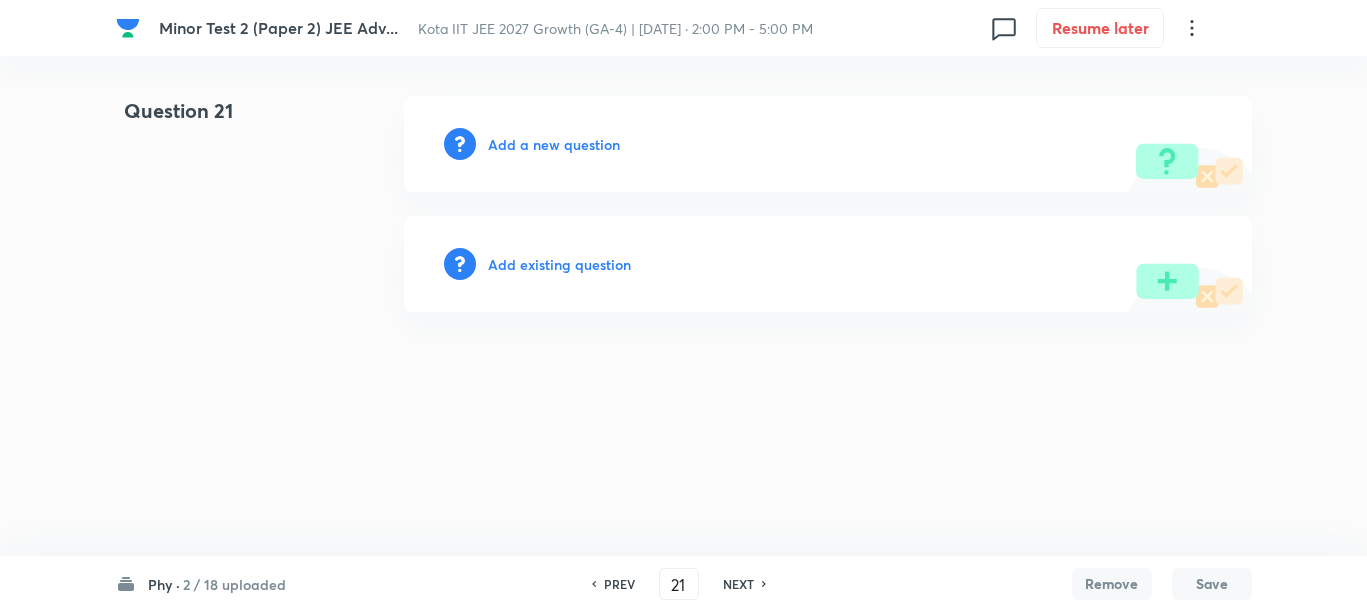 click on "Add a new question" at bounding box center (554, 144) 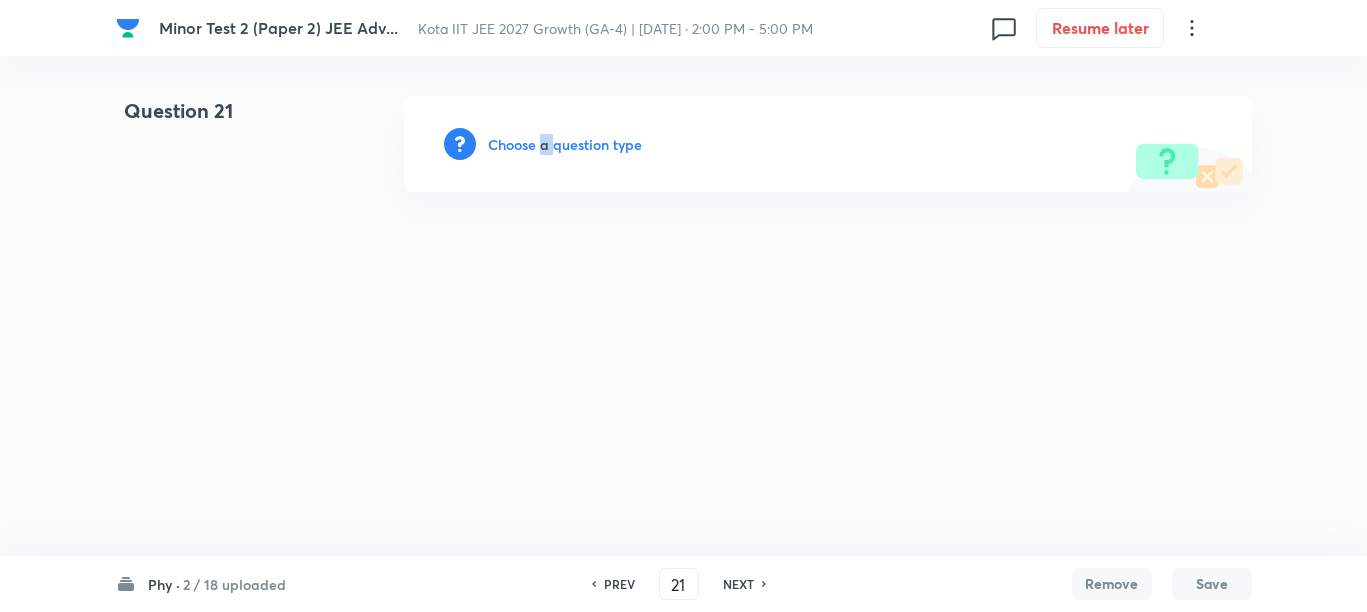 click on "Choose a question type" at bounding box center [565, 144] 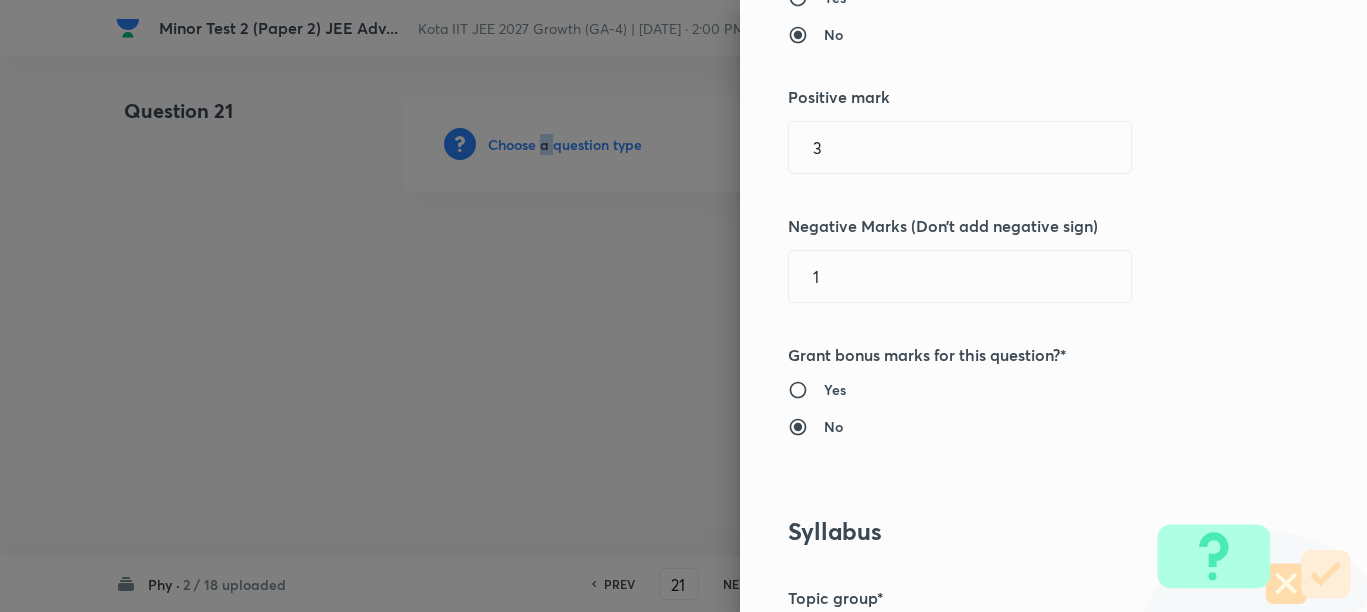 scroll, scrollTop: 1000, scrollLeft: 0, axis: vertical 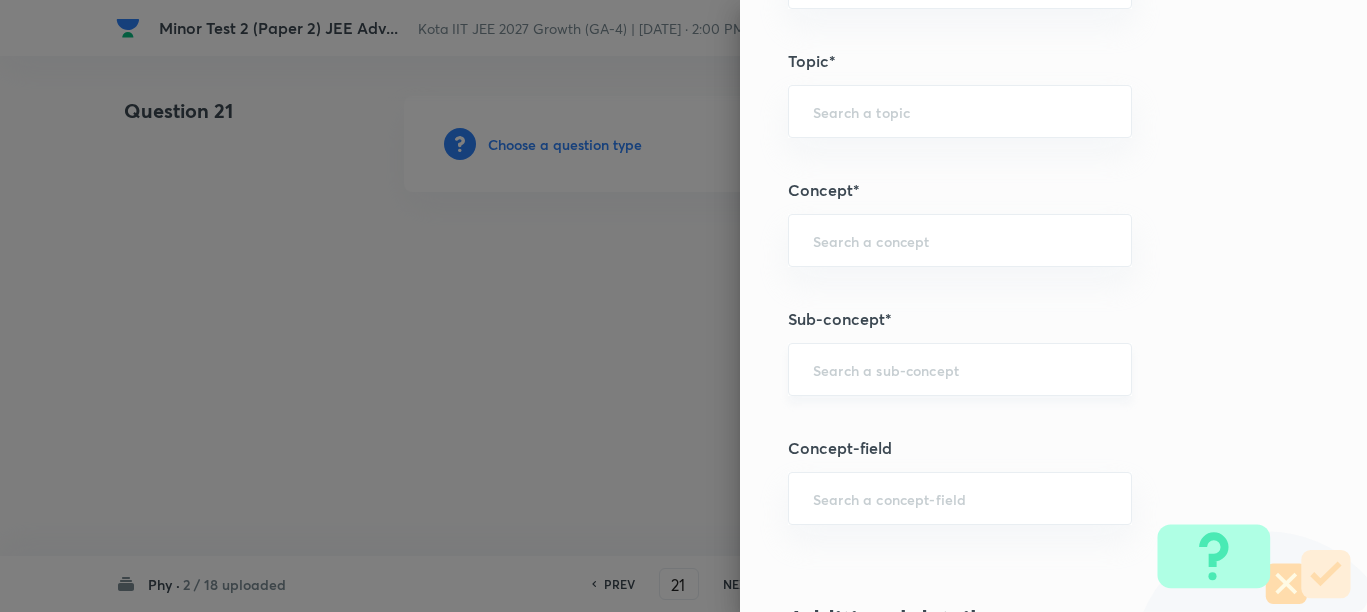 click at bounding box center [960, 369] 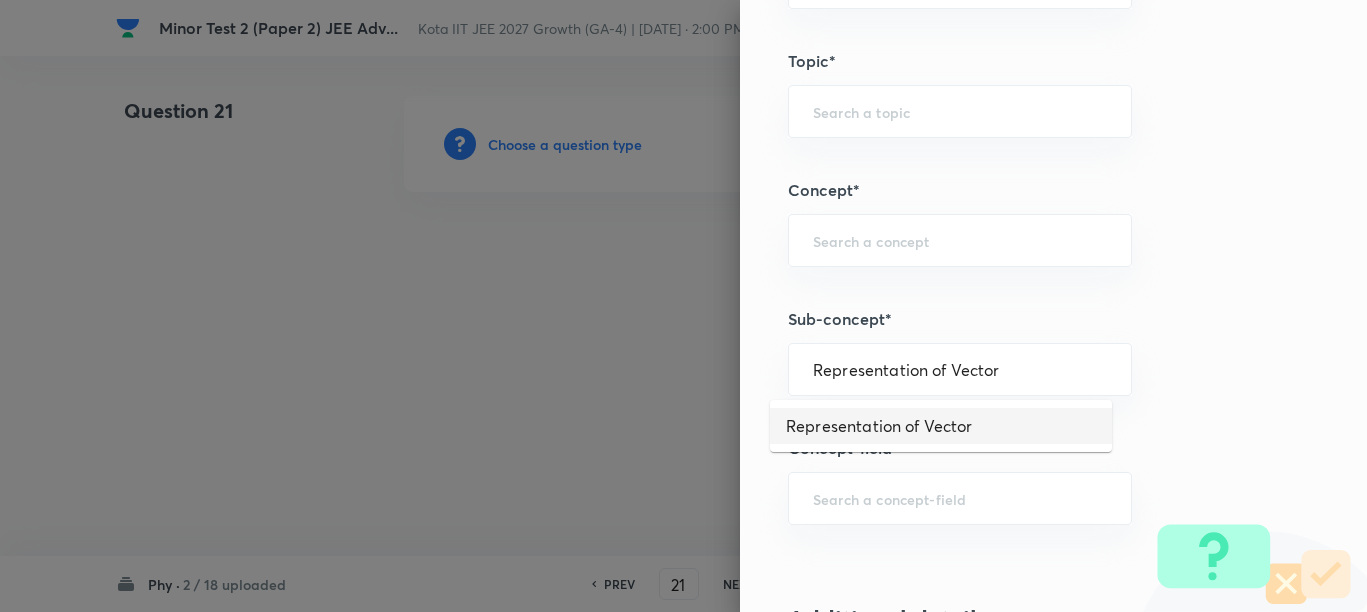 click on "Representation of Vector" at bounding box center (941, 426) 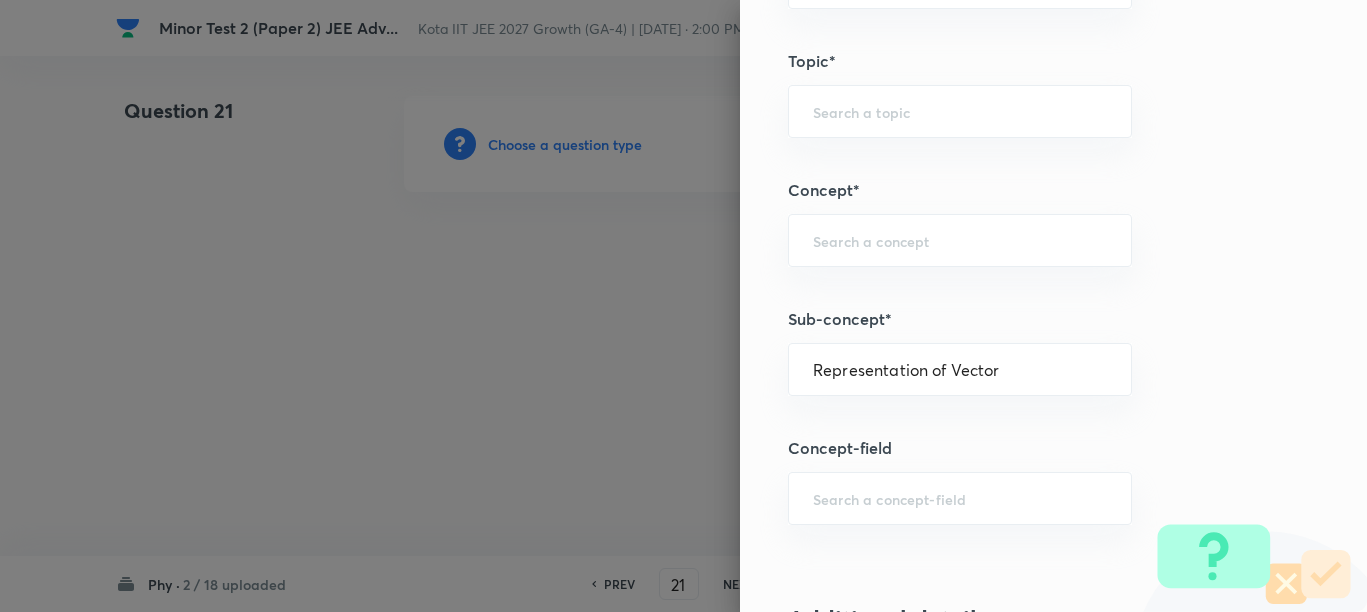 type on "Physics" 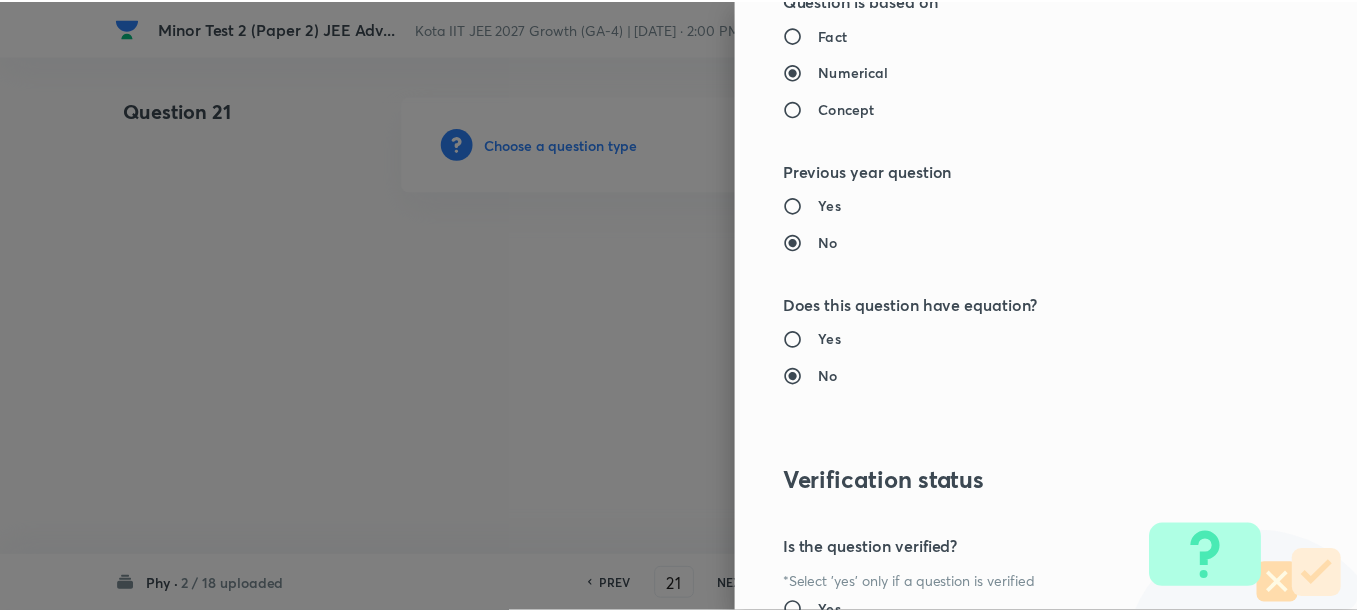scroll, scrollTop: 2125, scrollLeft: 0, axis: vertical 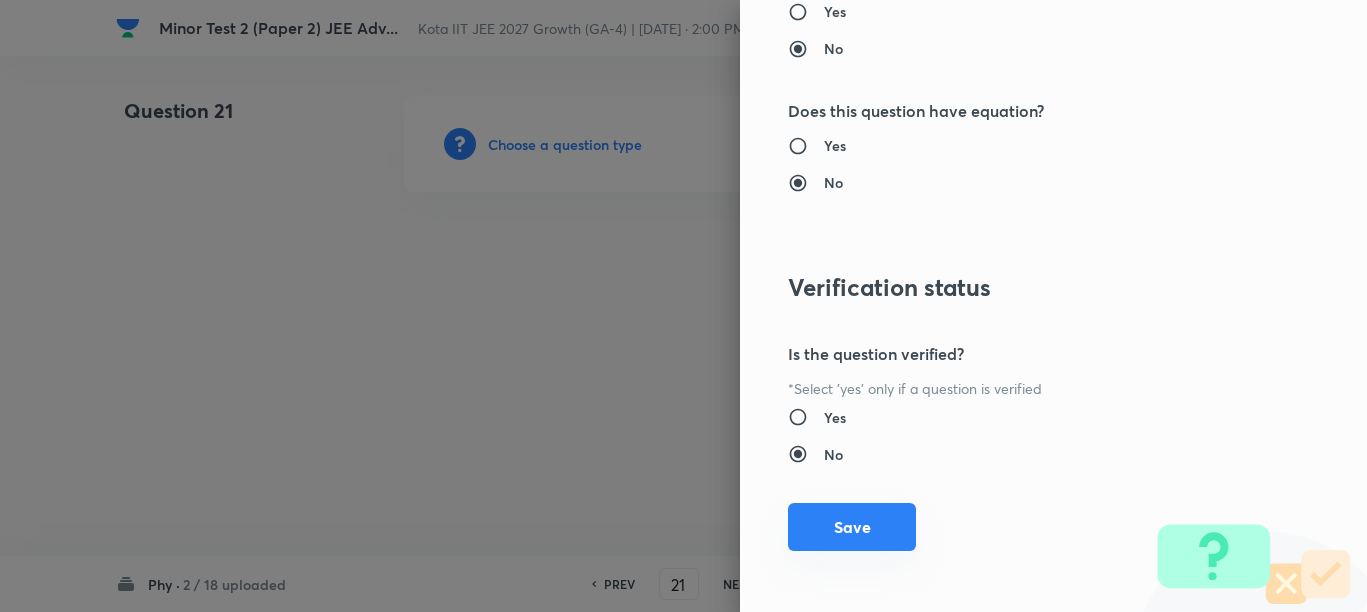click on "Save" at bounding box center [852, 527] 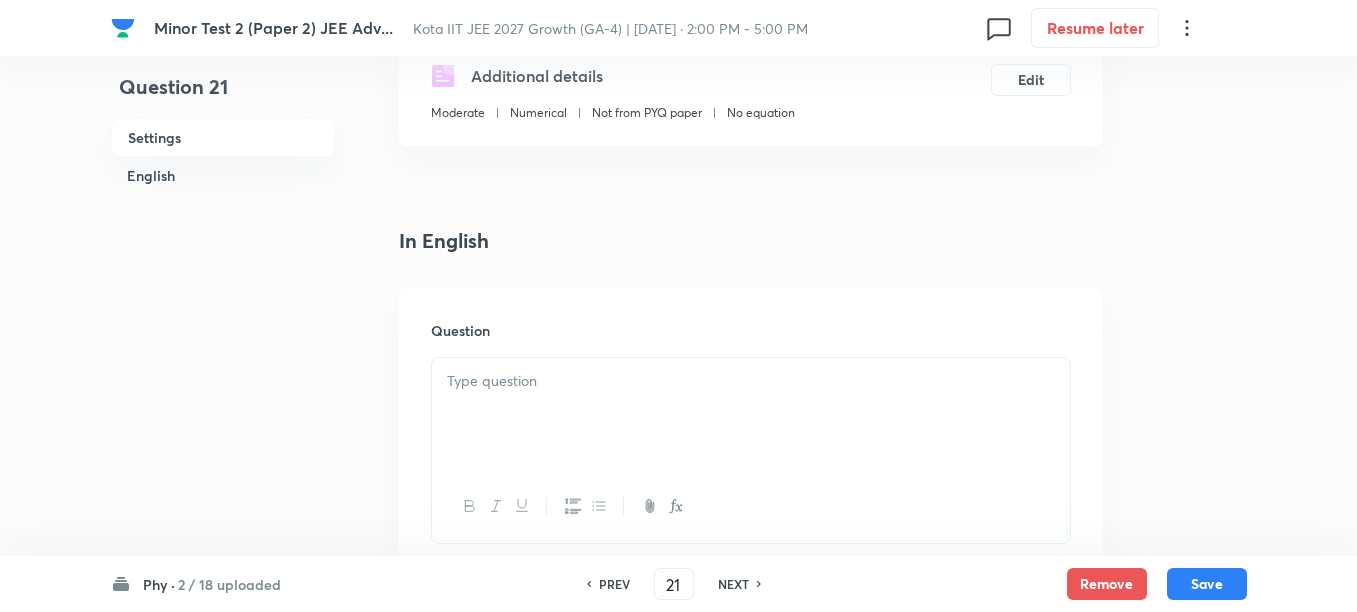 scroll, scrollTop: 500, scrollLeft: 0, axis: vertical 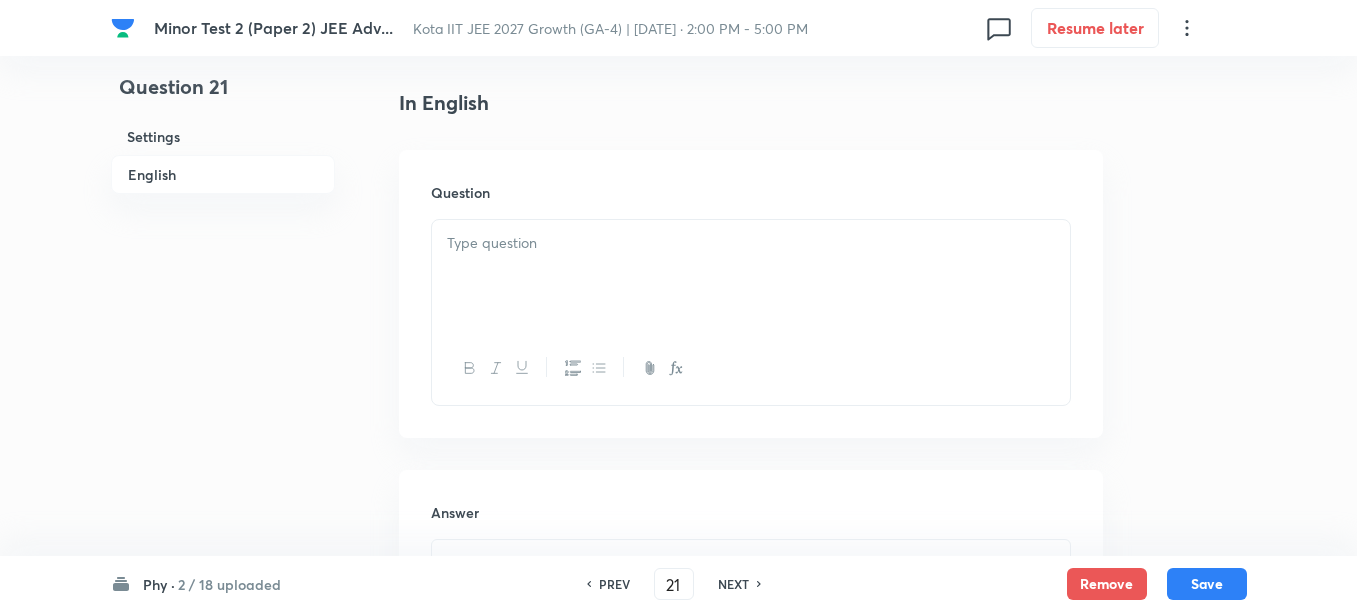 click at bounding box center [751, 276] 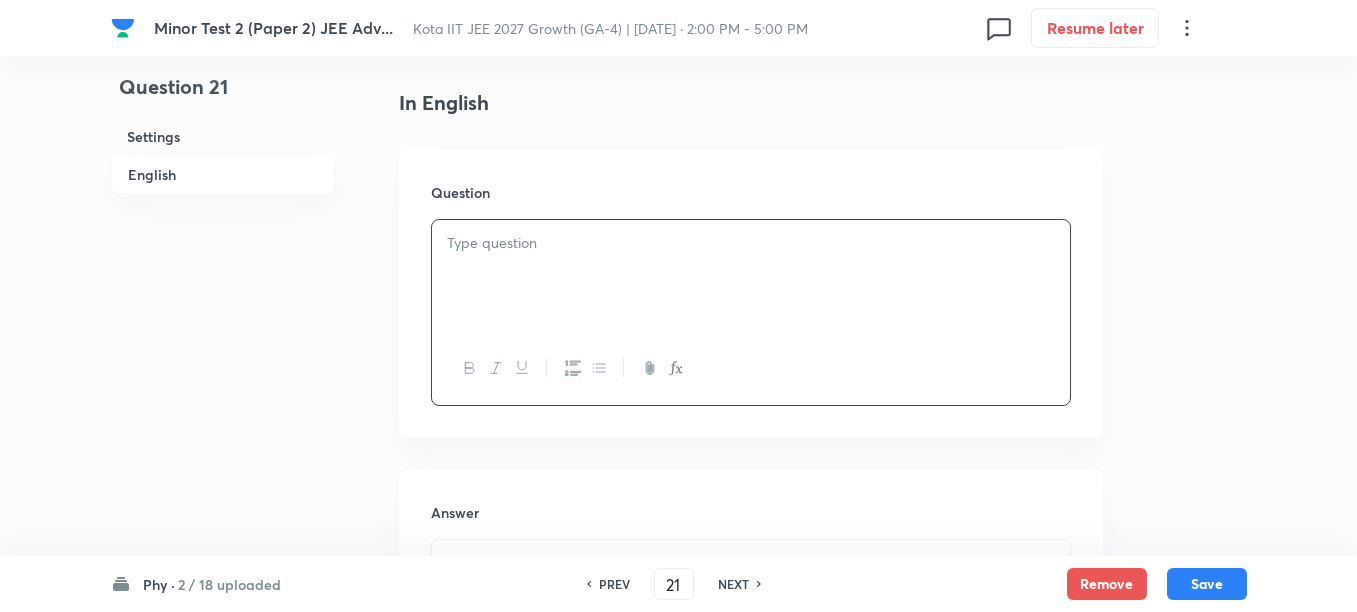 scroll, scrollTop: 375, scrollLeft: 0, axis: vertical 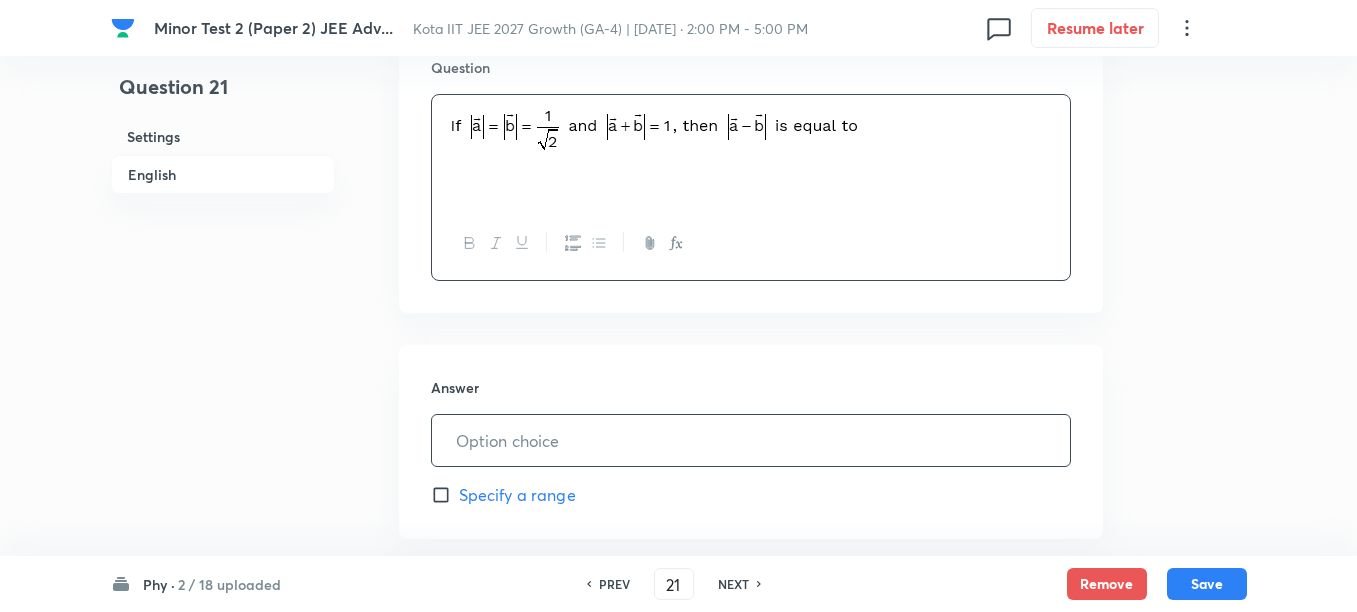 click at bounding box center [751, 440] 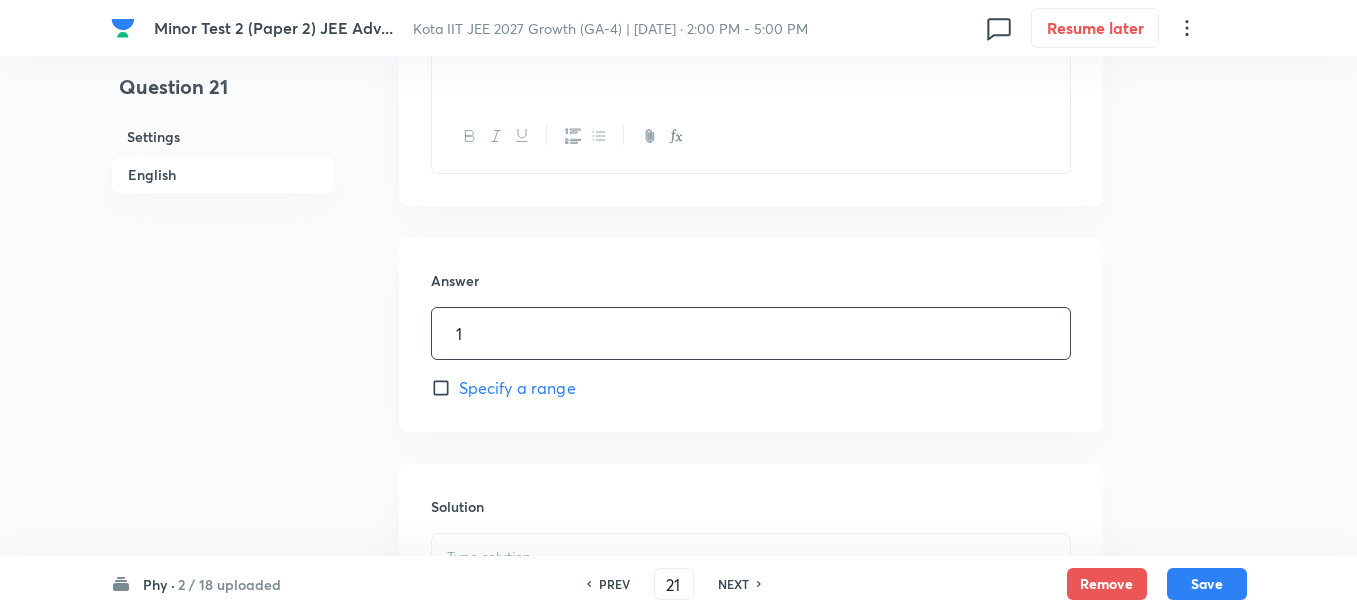 scroll, scrollTop: 875, scrollLeft: 0, axis: vertical 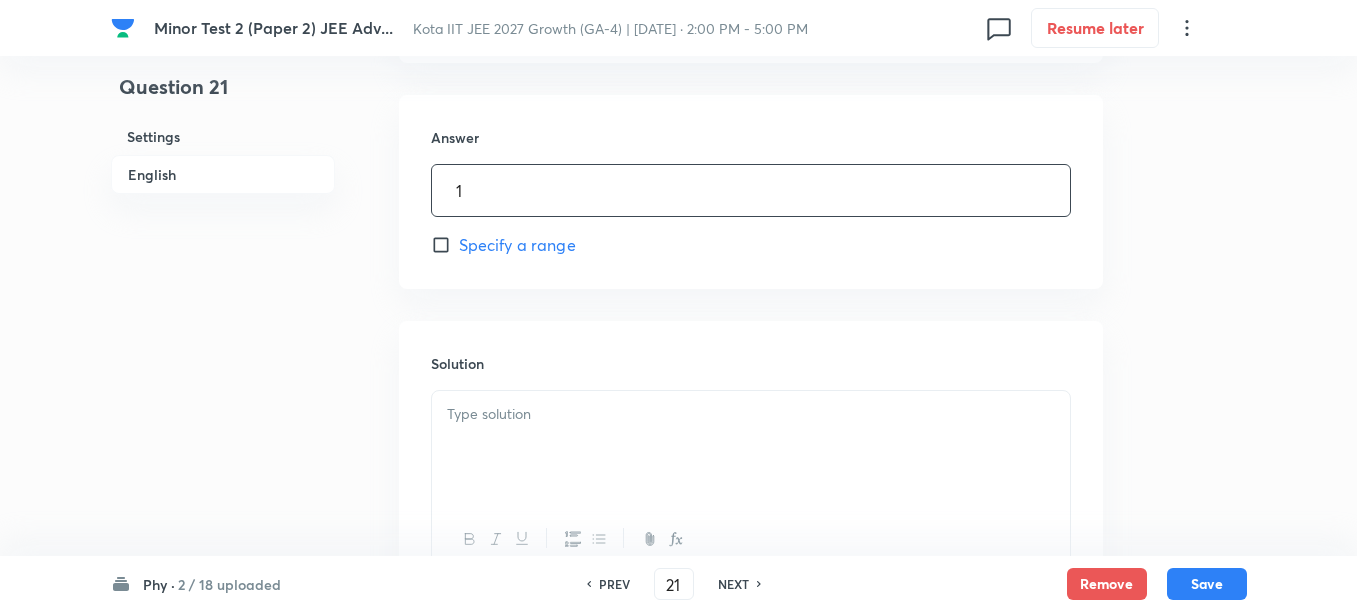 type on "1" 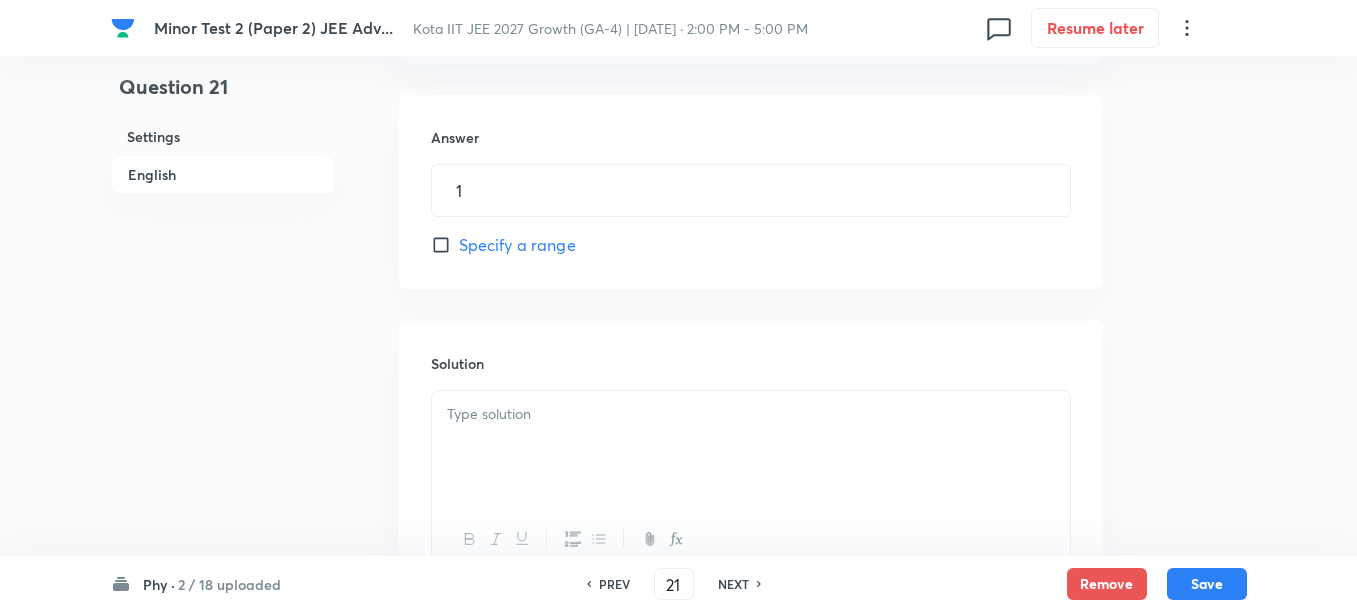 click at bounding box center (751, 447) 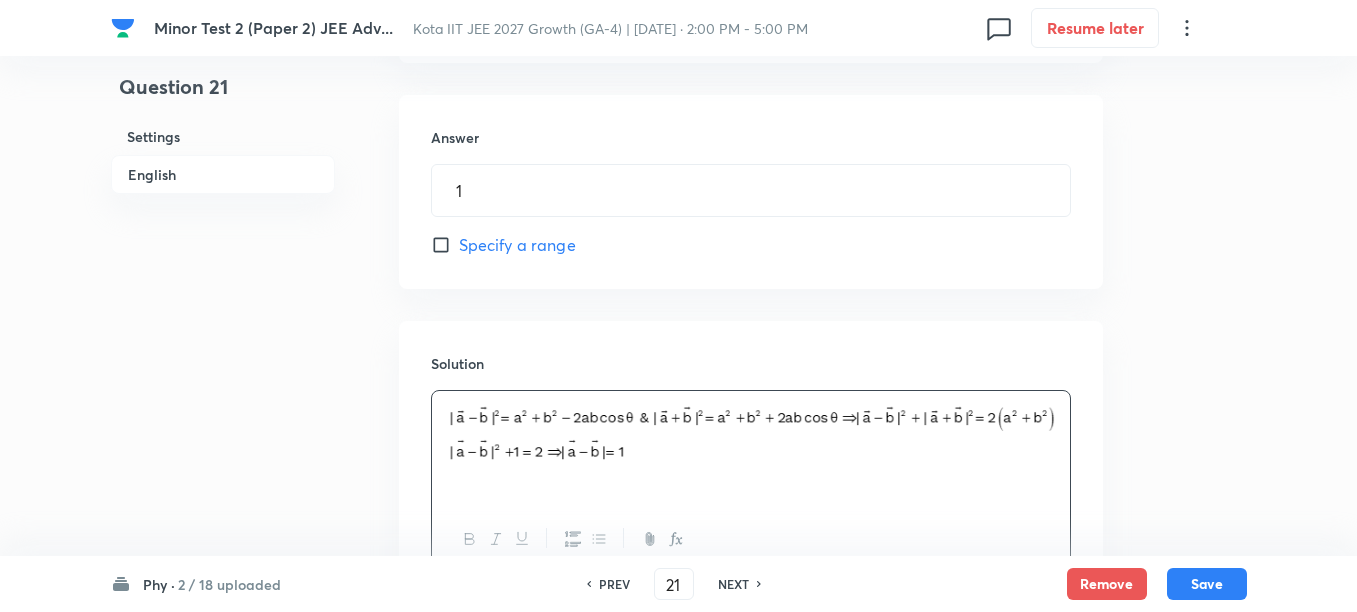 scroll, scrollTop: 1000, scrollLeft: 0, axis: vertical 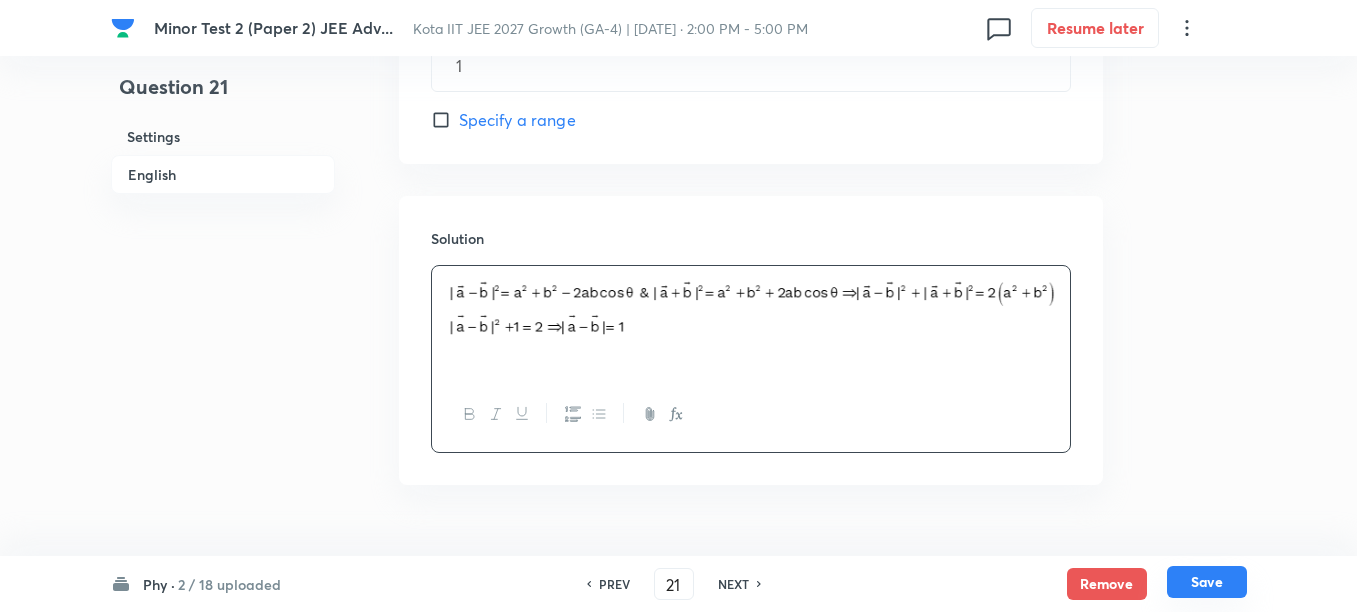 click on "Save" at bounding box center (1207, 582) 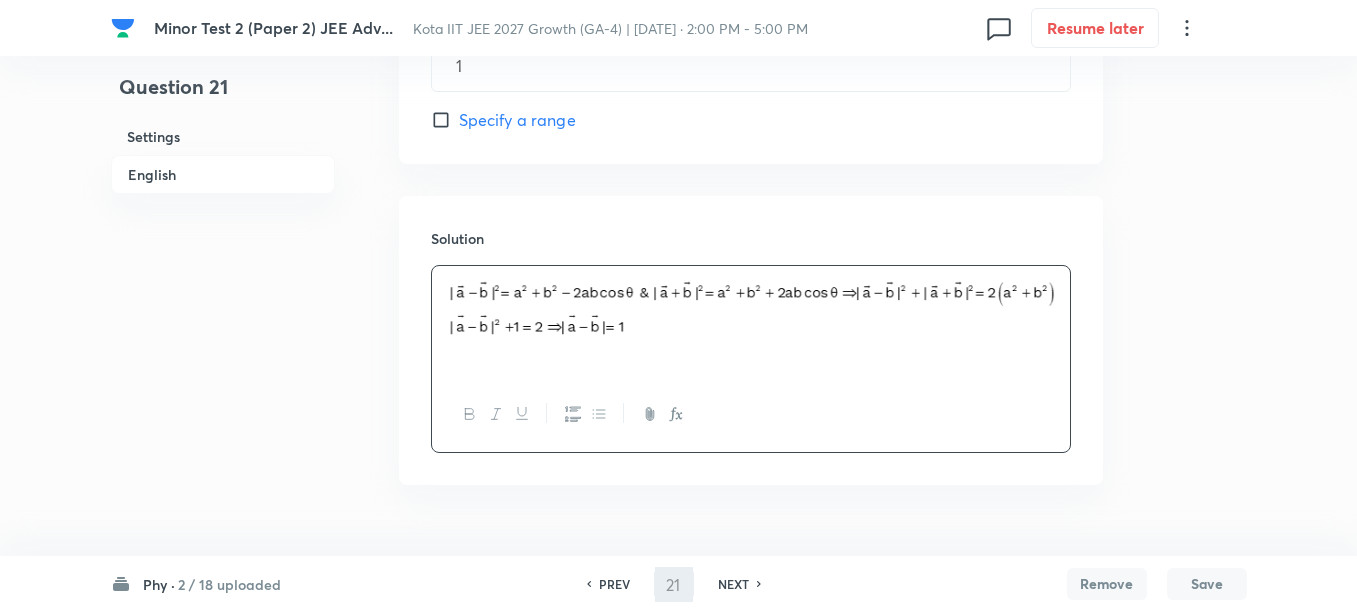 type on "22" 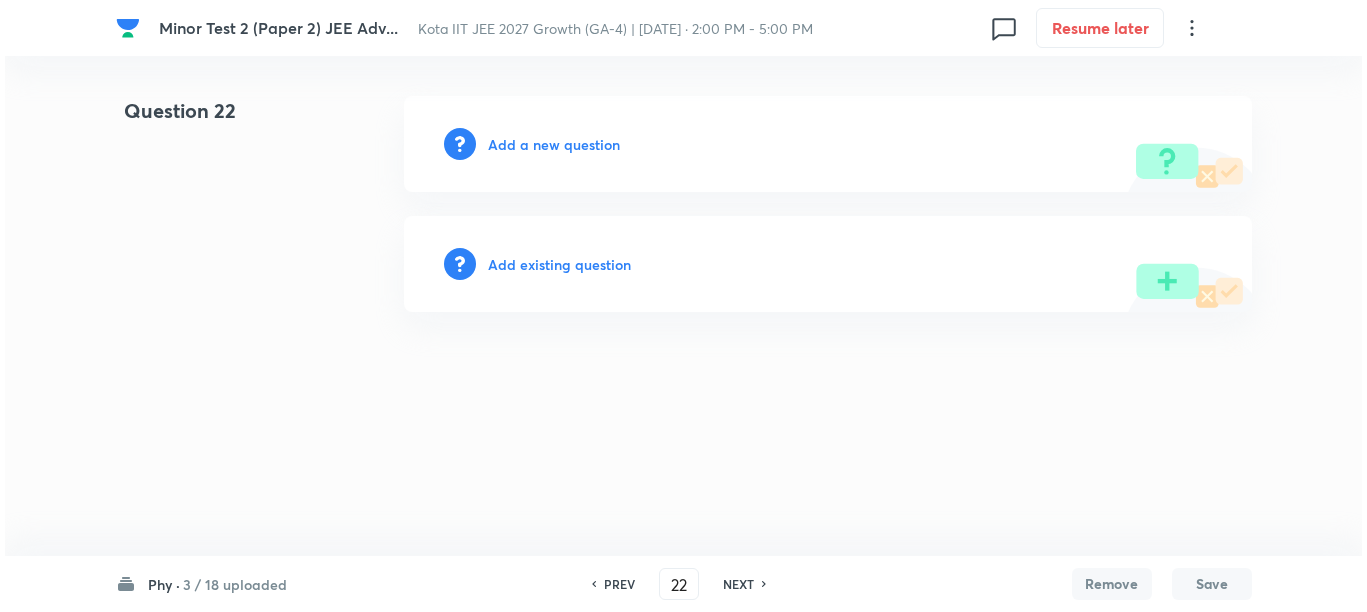 scroll, scrollTop: 0, scrollLeft: 0, axis: both 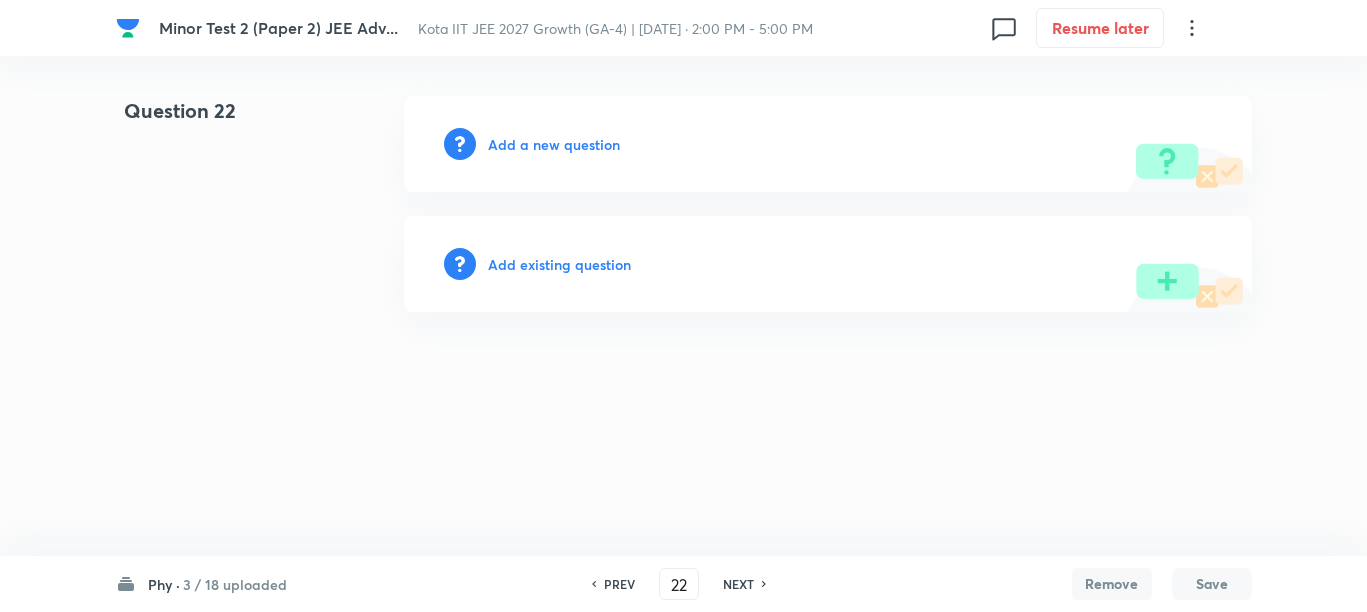 click on "Add a new question" at bounding box center (554, 144) 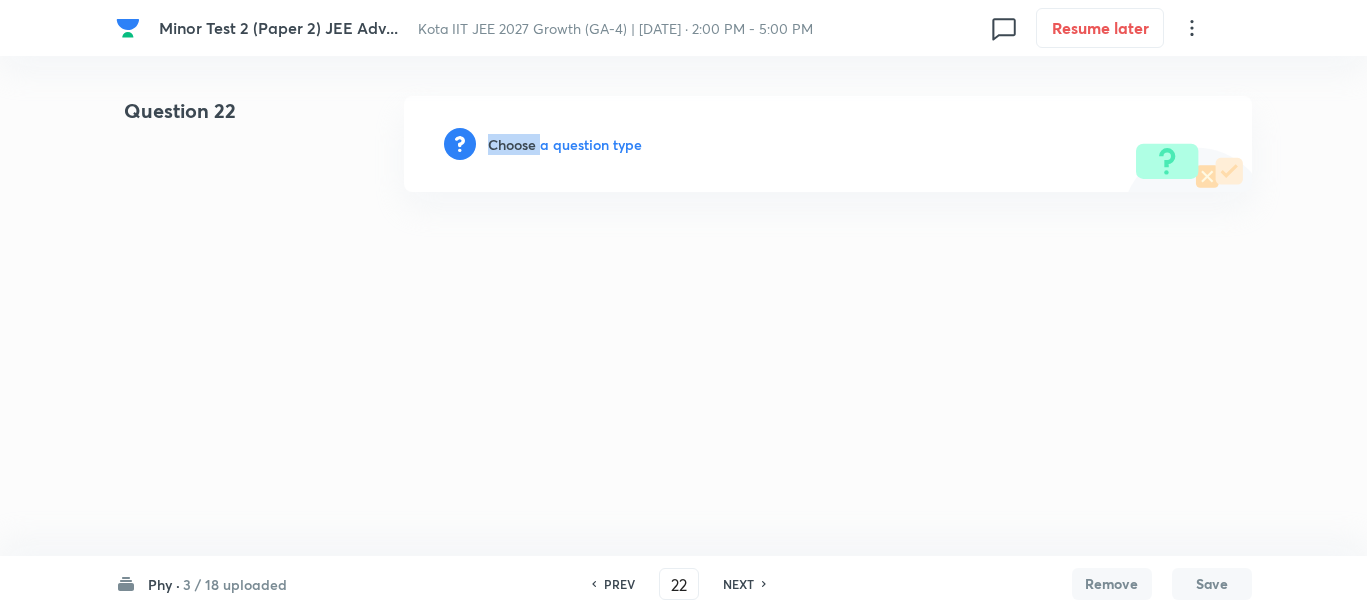 click on "Choose a question type" at bounding box center [565, 144] 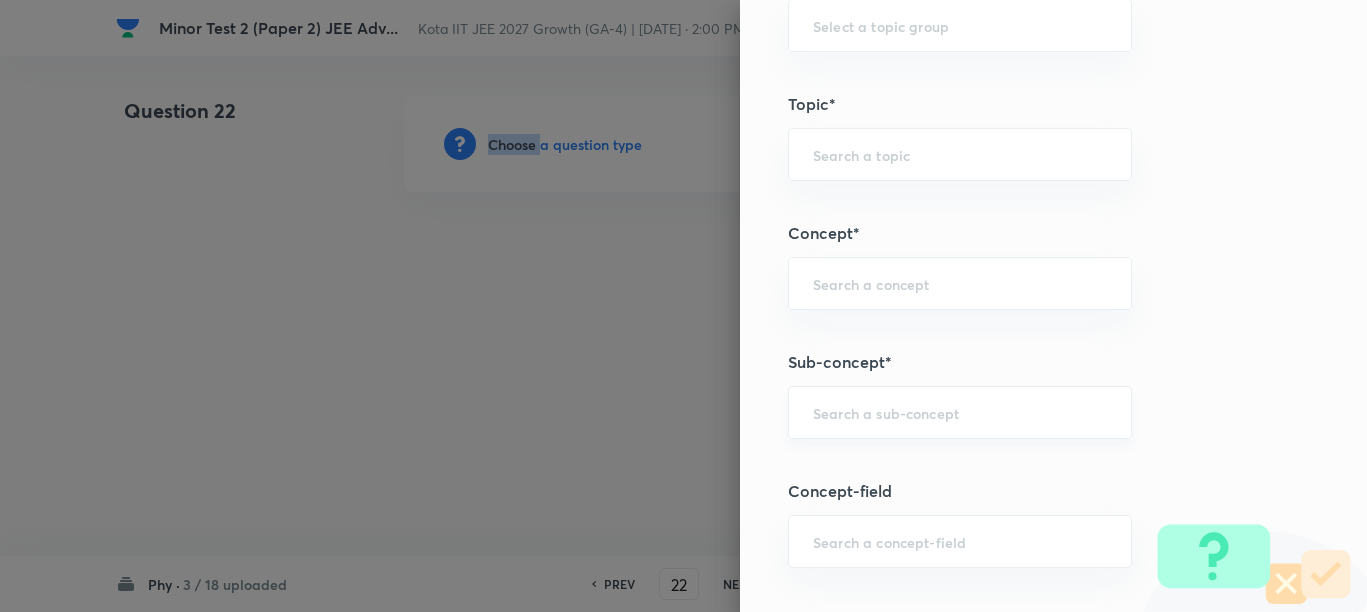 scroll, scrollTop: 1000, scrollLeft: 0, axis: vertical 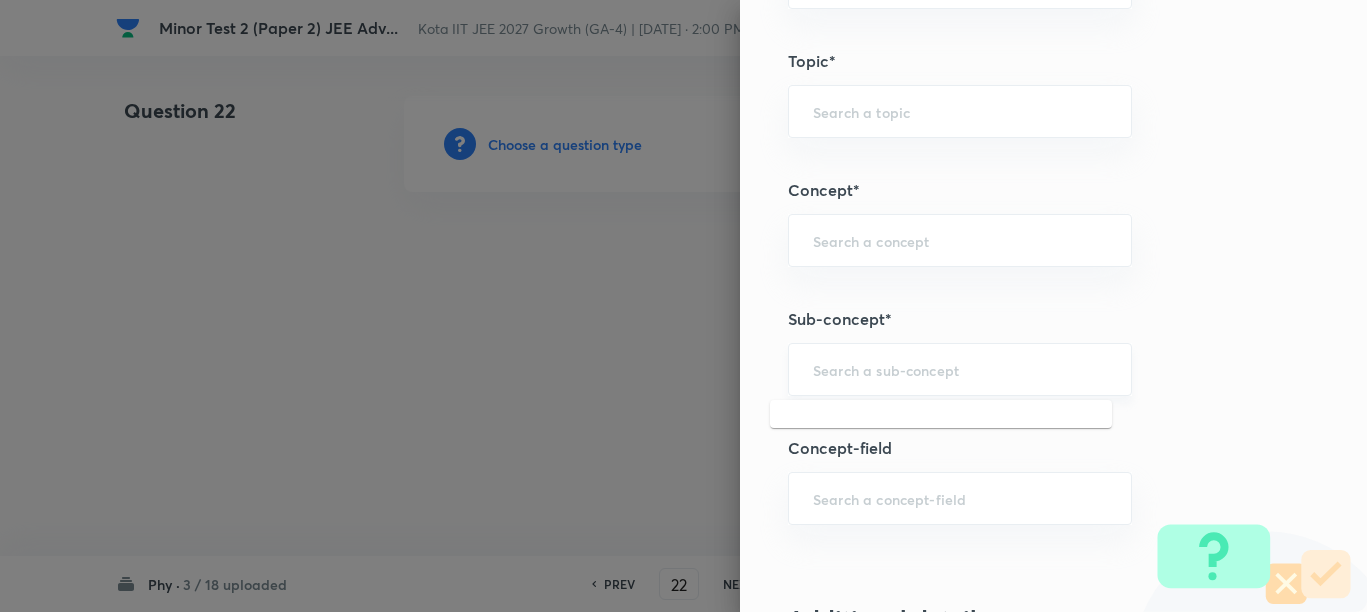 click at bounding box center [960, 369] 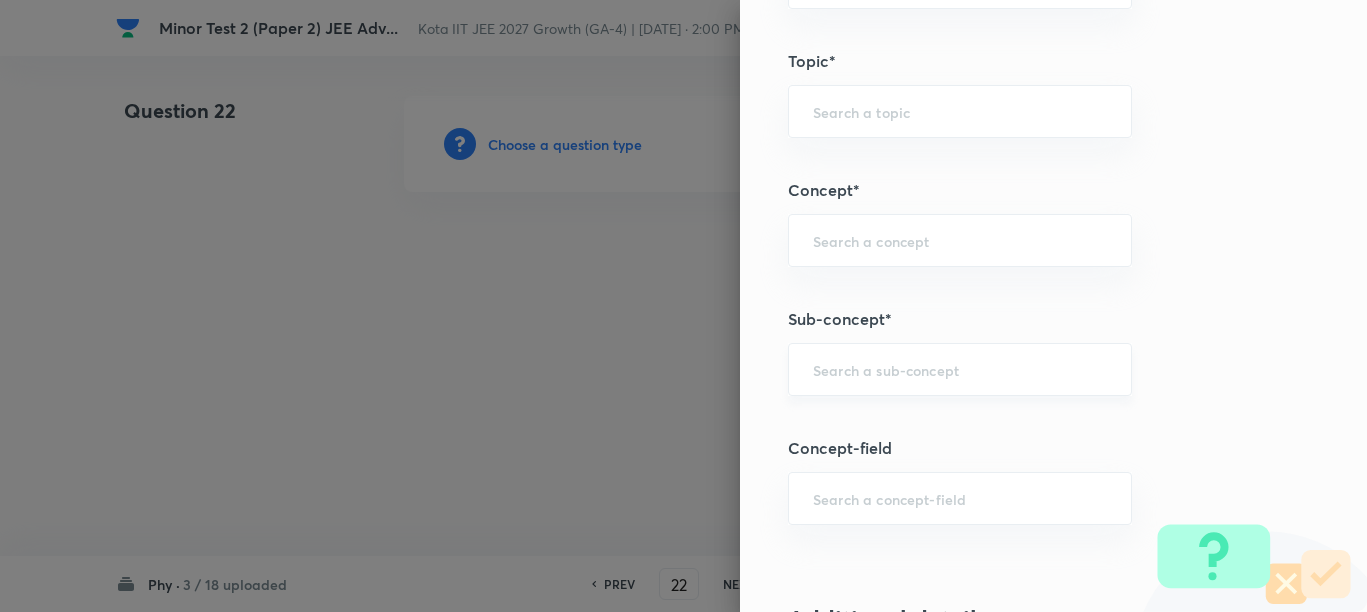 paste on "Representation of Vector" 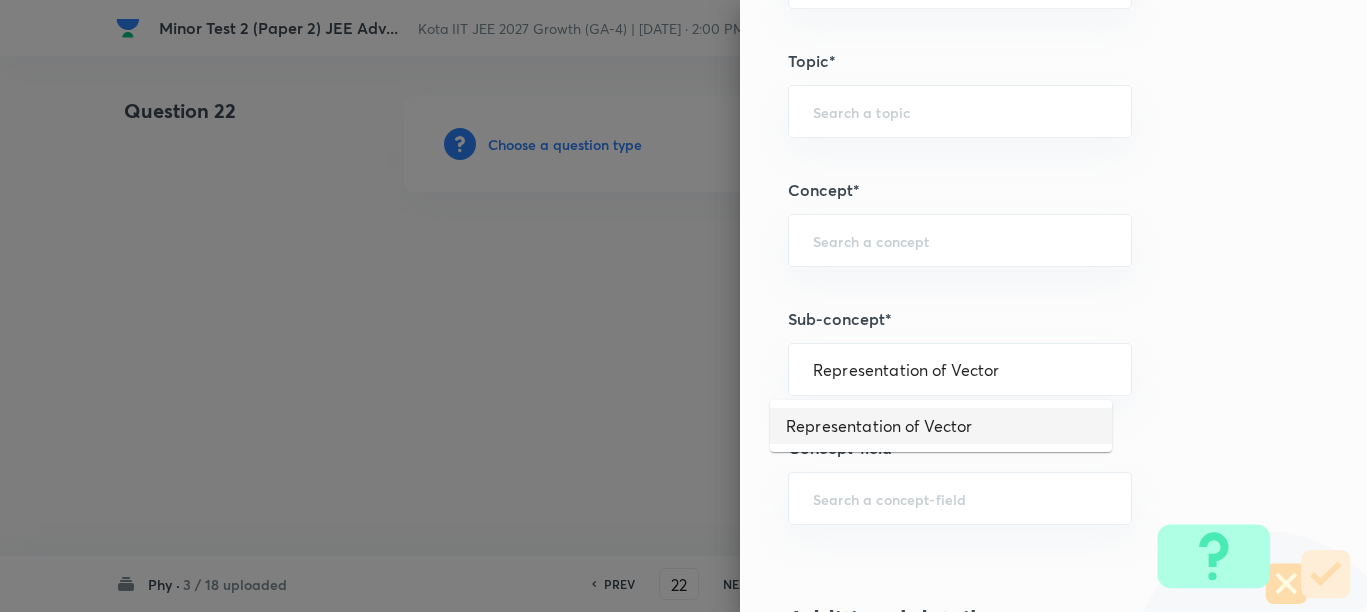 click on "Representation of Vector" at bounding box center [941, 426] 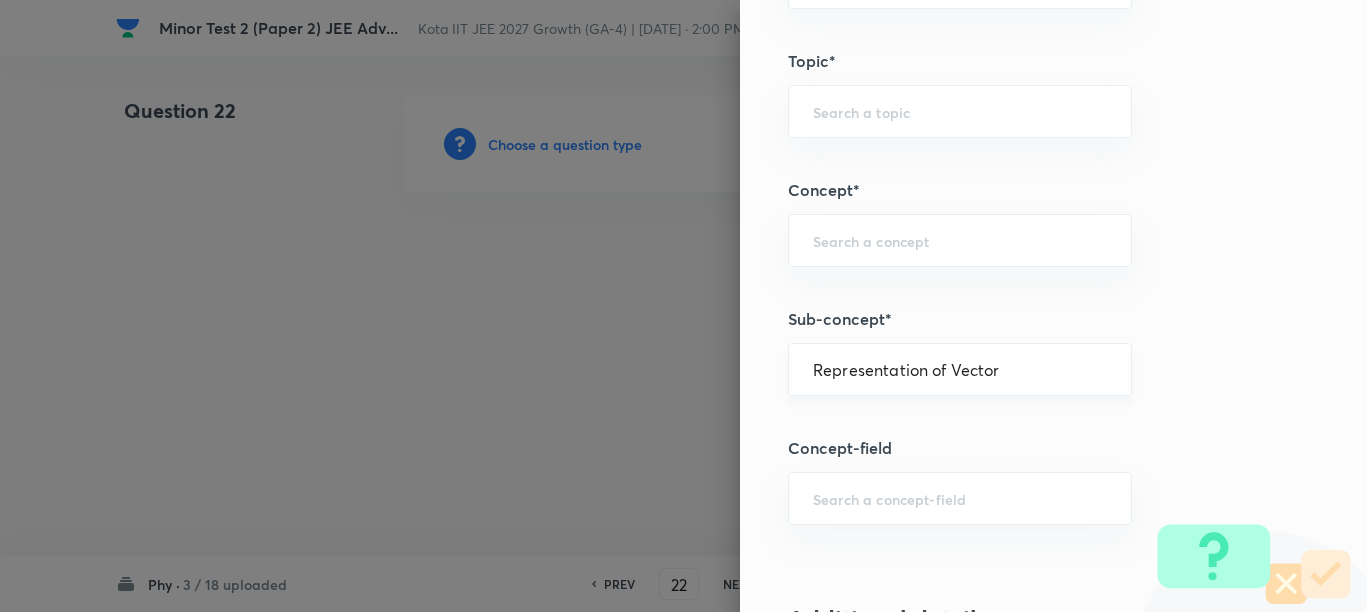 type on "Physics" 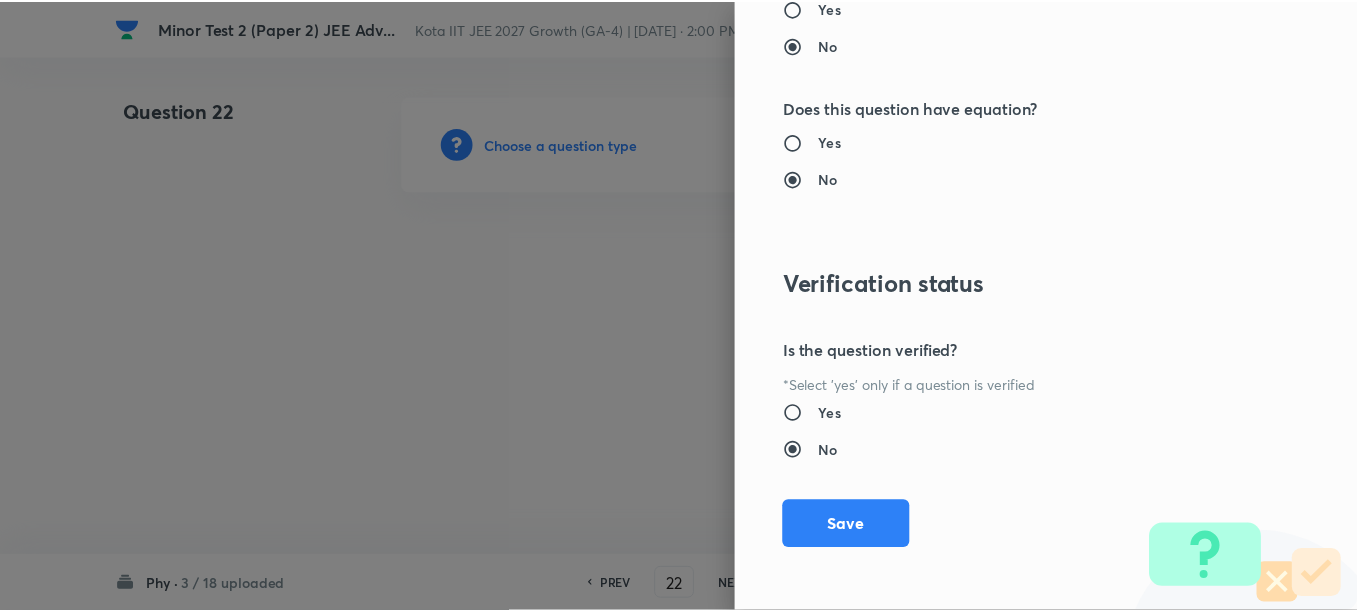 scroll, scrollTop: 2130, scrollLeft: 0, axis: vertical 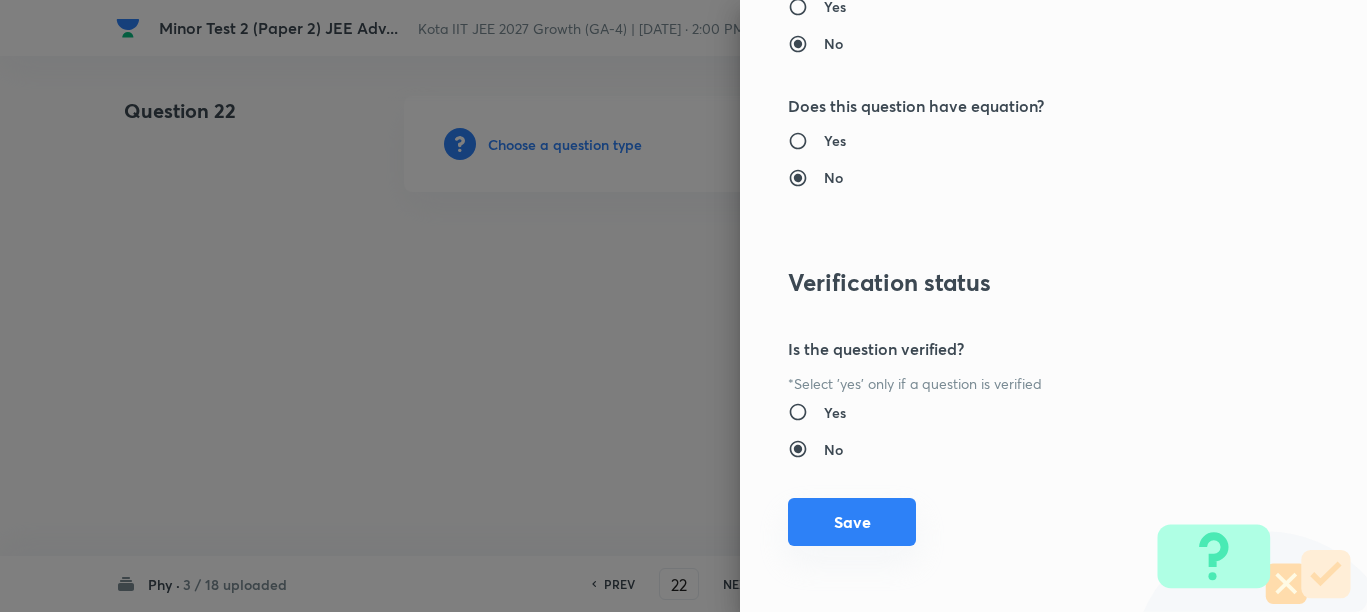 click on "Save" at bounding box center (852, 522) 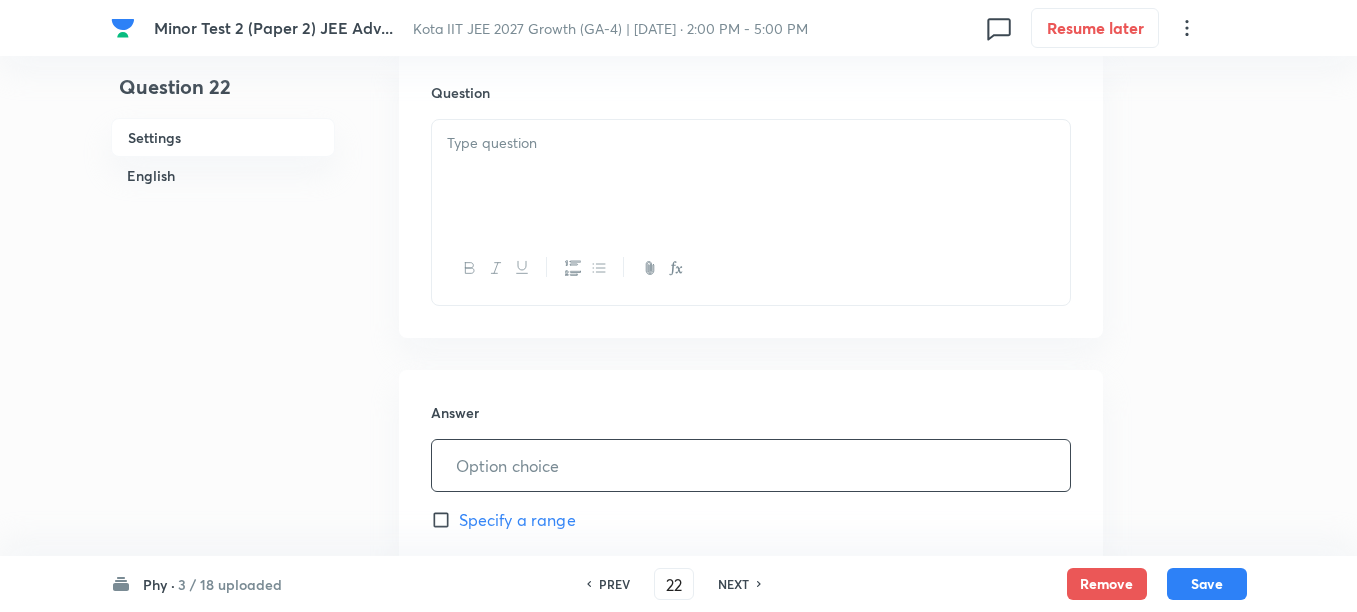 scroll, scrollTop: 375, scrollLeft: 0, axis: vertical 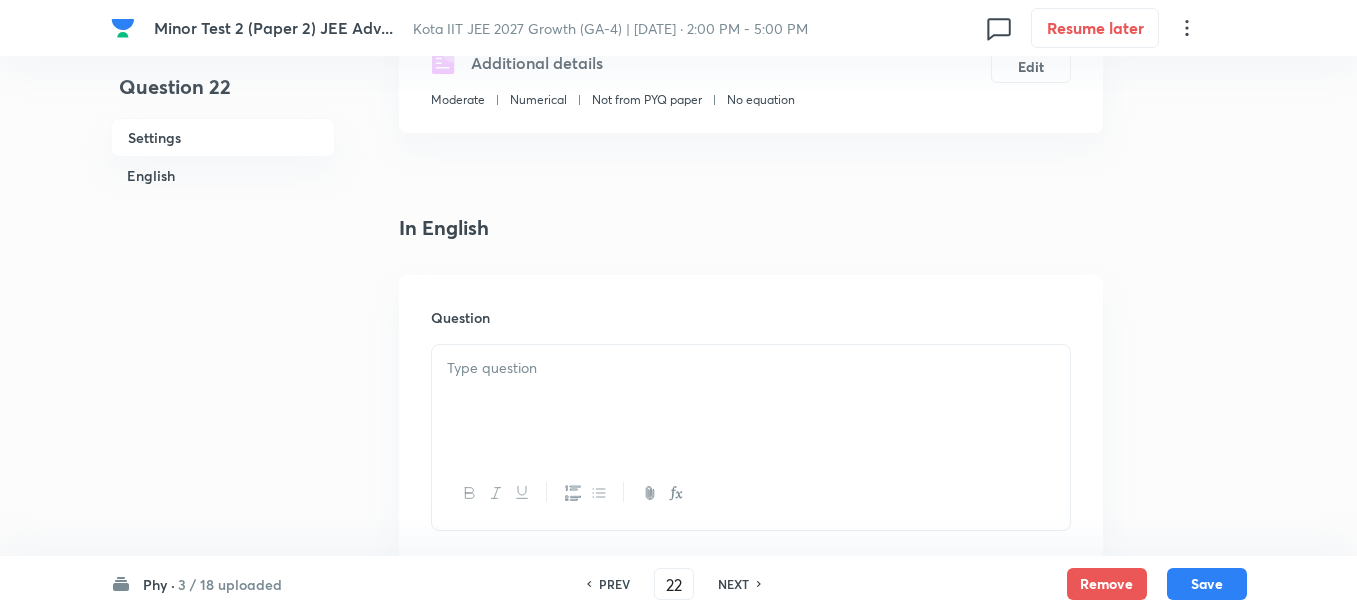 click at bounding box center [751, 368] 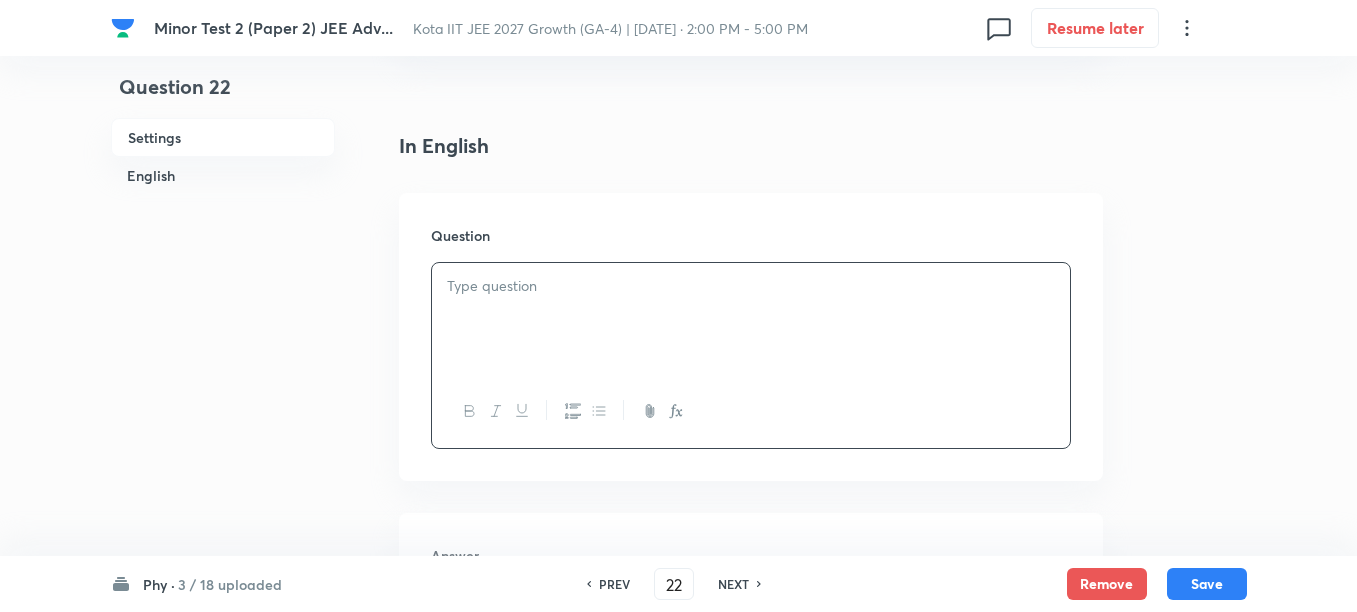 scroll, scrollTop: 500, scrollLeft: 0, axis: vertical 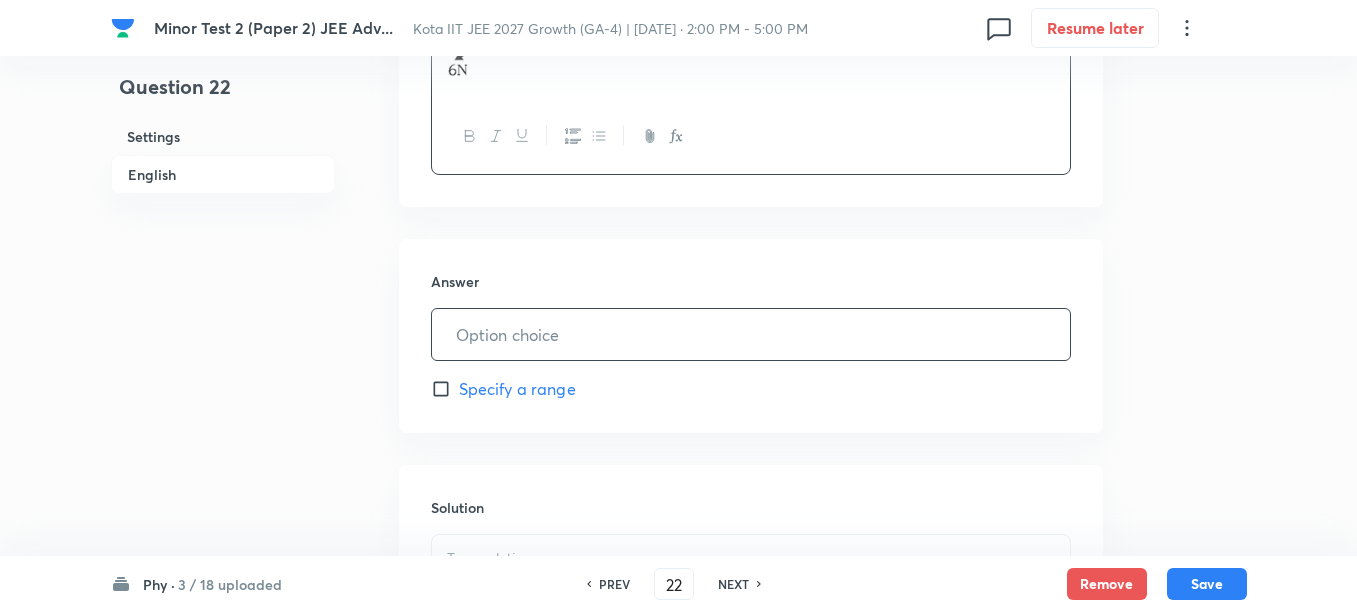 click at bounding box center (751, 334) 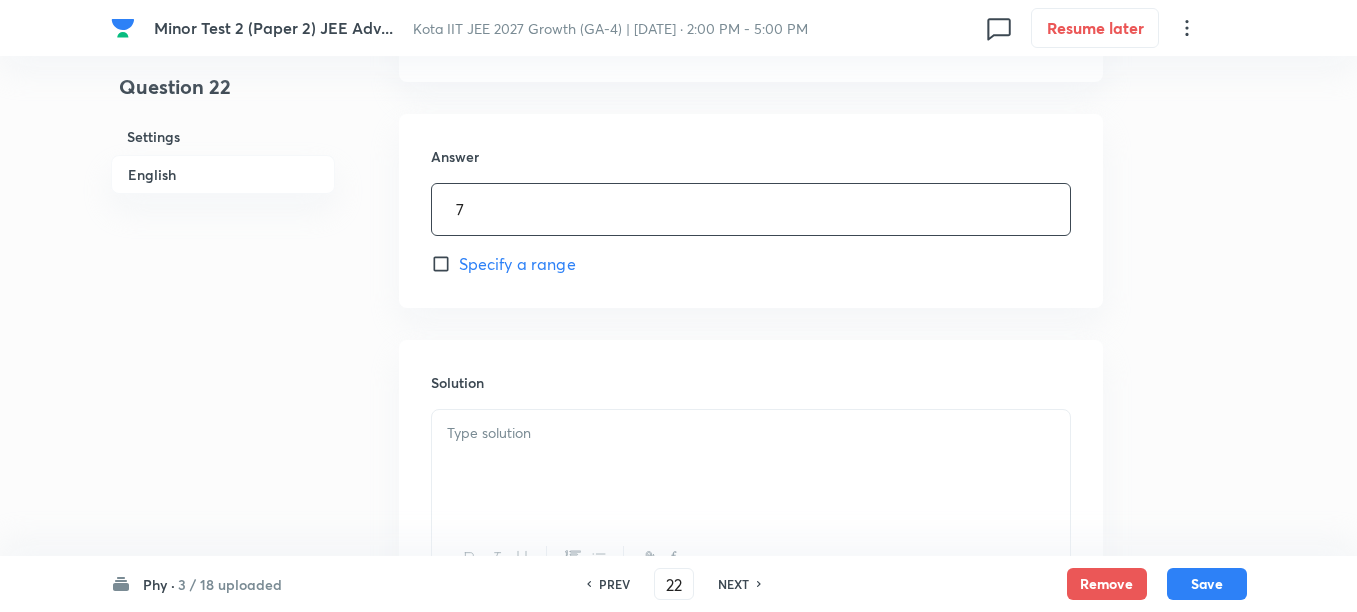 type on "7" 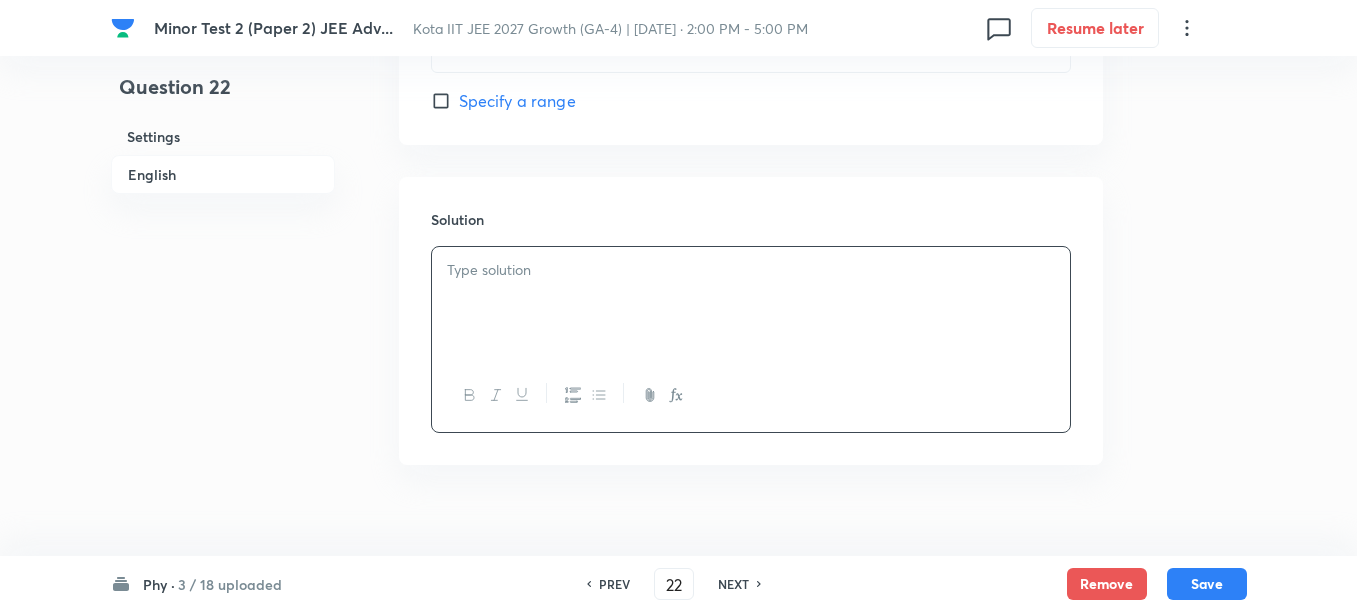 scroll, scrollTop: 1192, scrollLeft: 0, axis: vertical 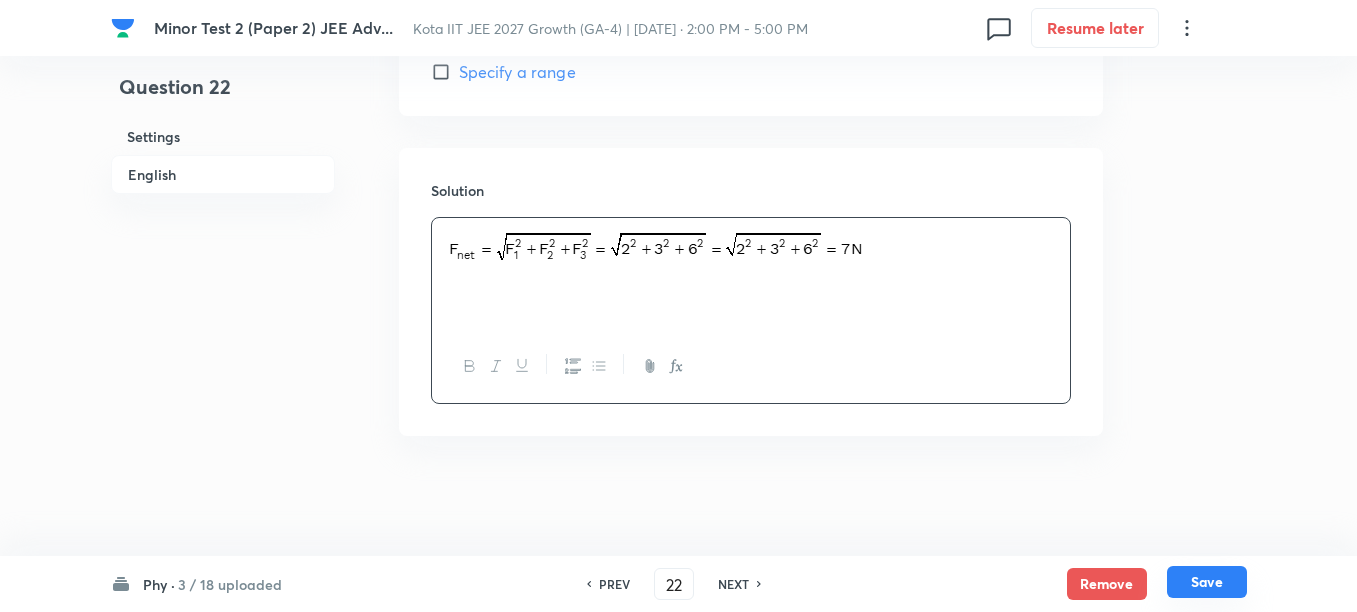 click on "Save" at bounding box center [1207, 582] 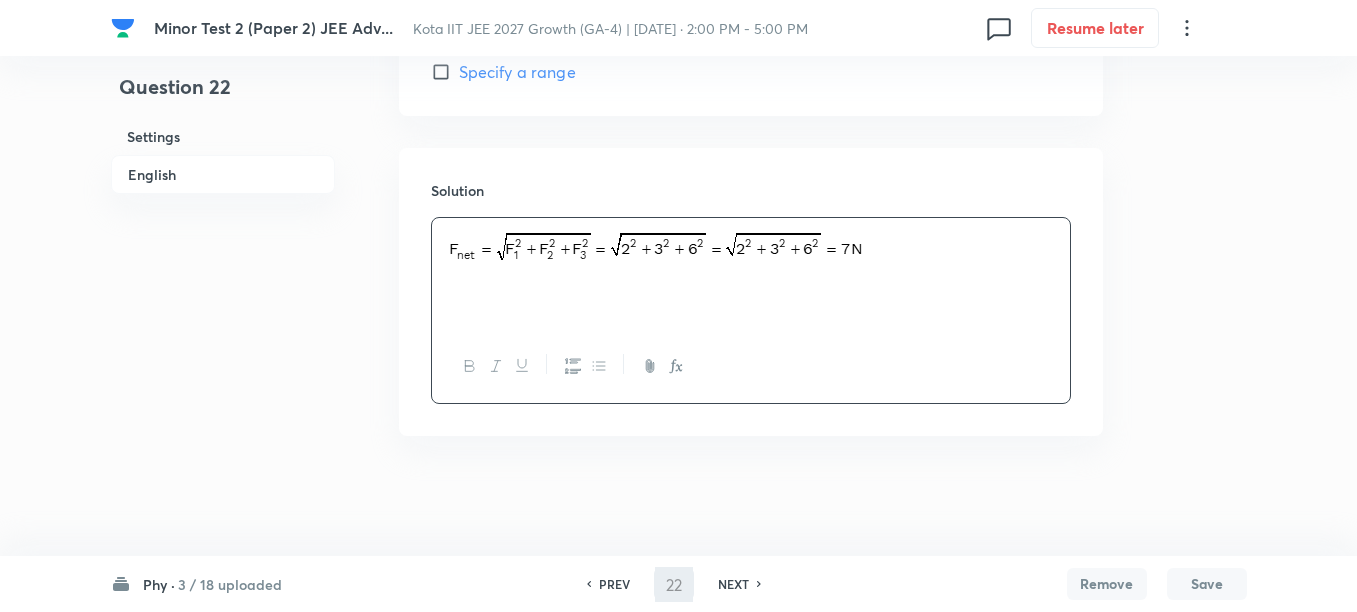type on "23" 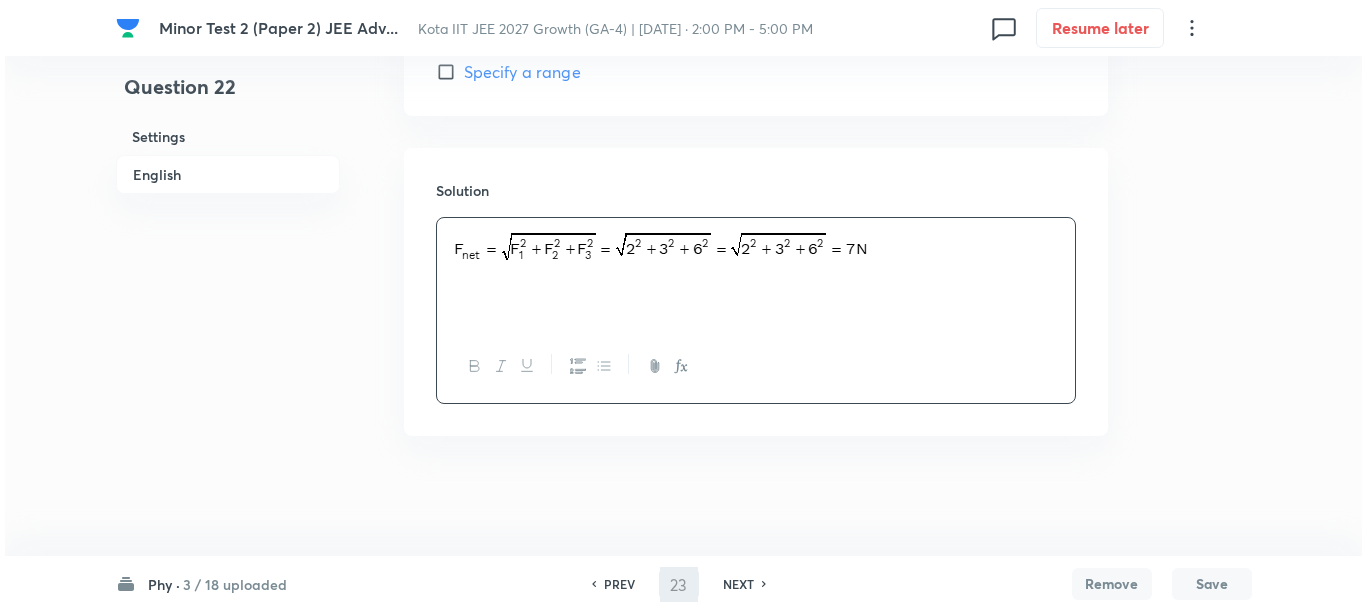 scroll, scrollTop: 0, scrollLeft: 0, axis: both 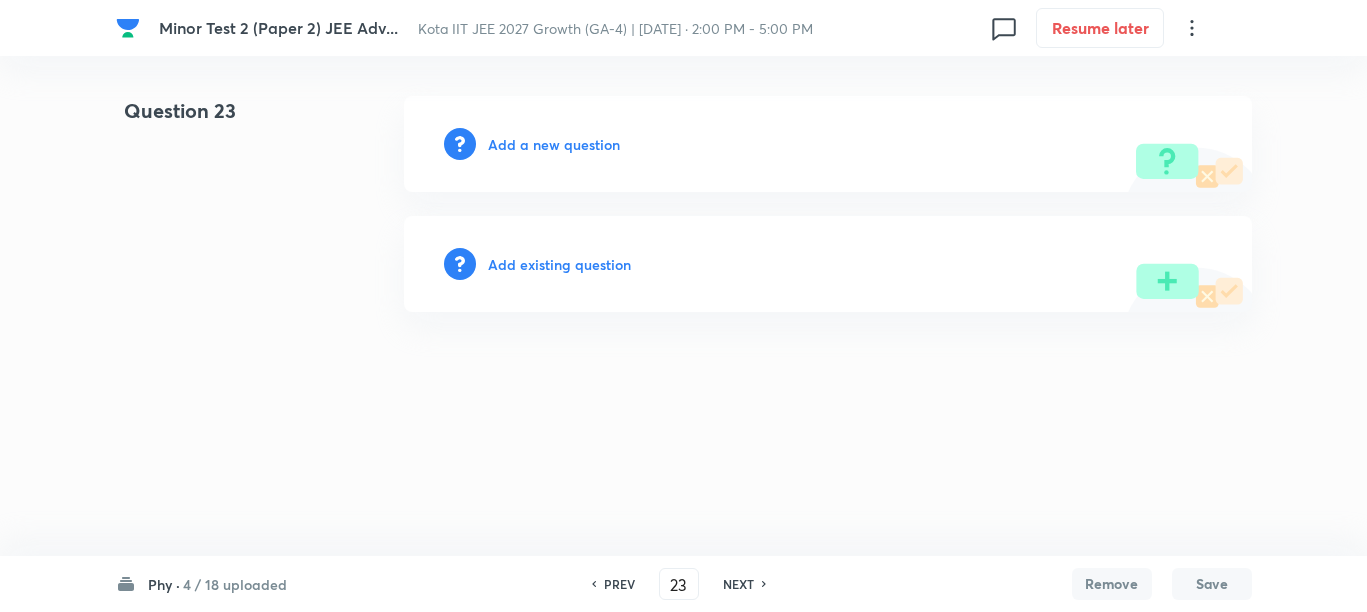 type 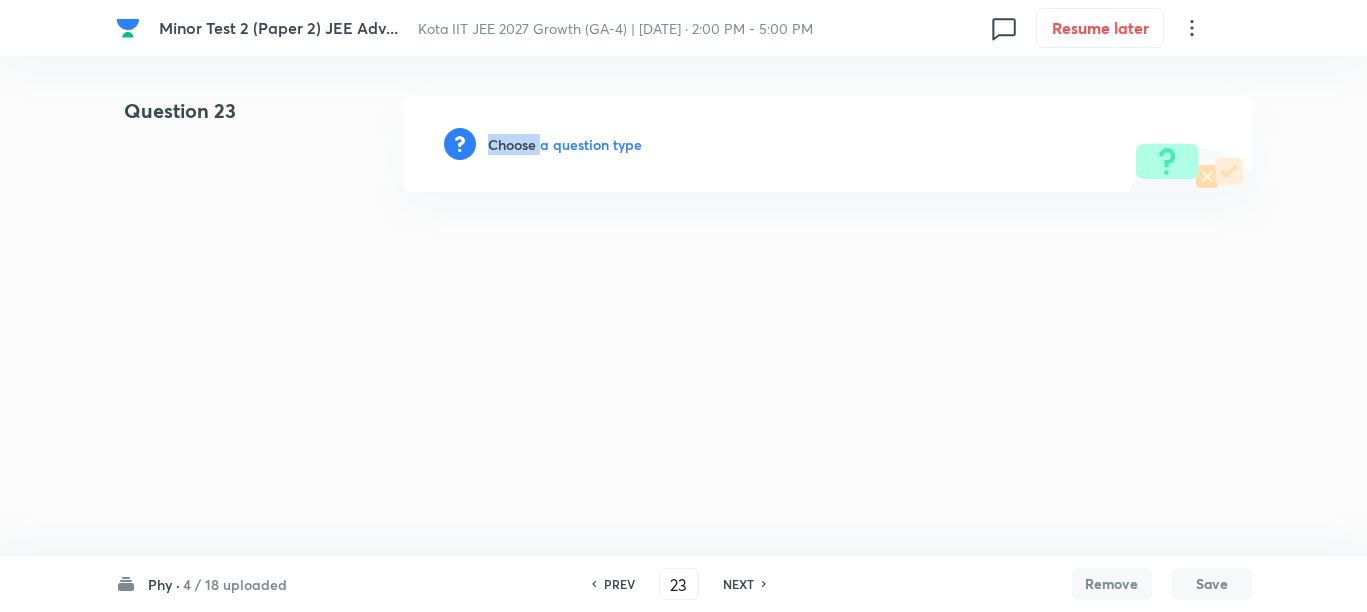 click on "Choose a question type" at bounding box center (565, 144) 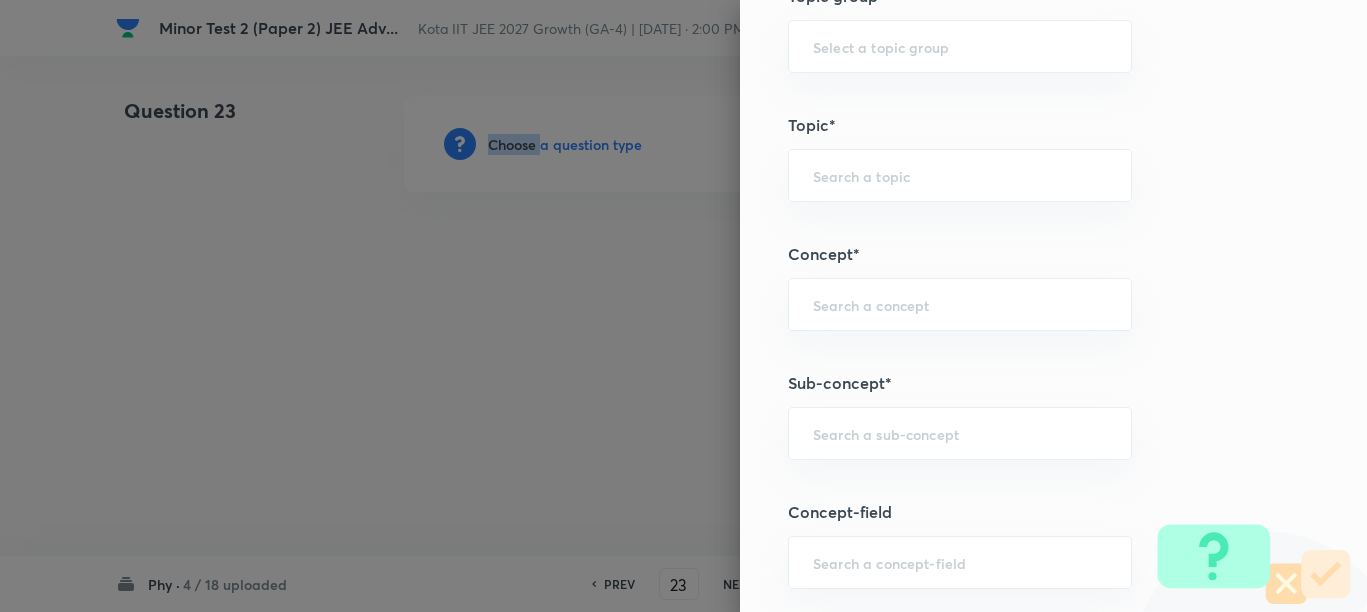 scroll, scrollTop: 1000, scrollLeft: 0, axis: vertical 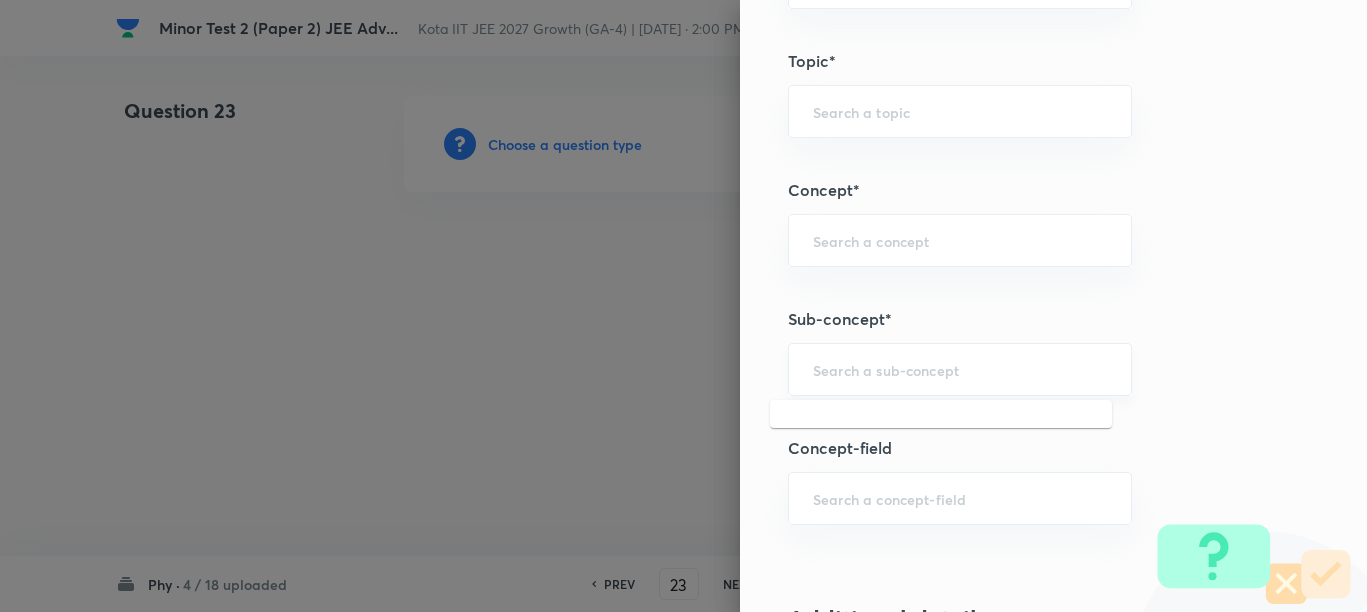click at bounding box center [960, 369] 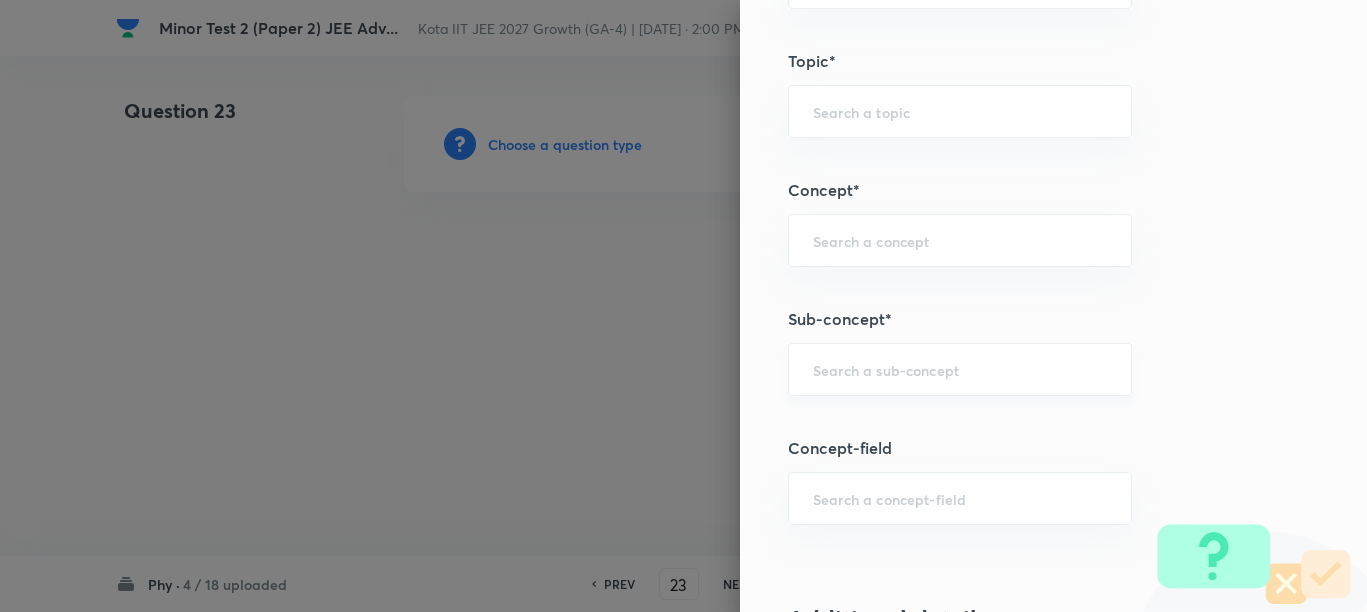 paste on "Representation of Vector" 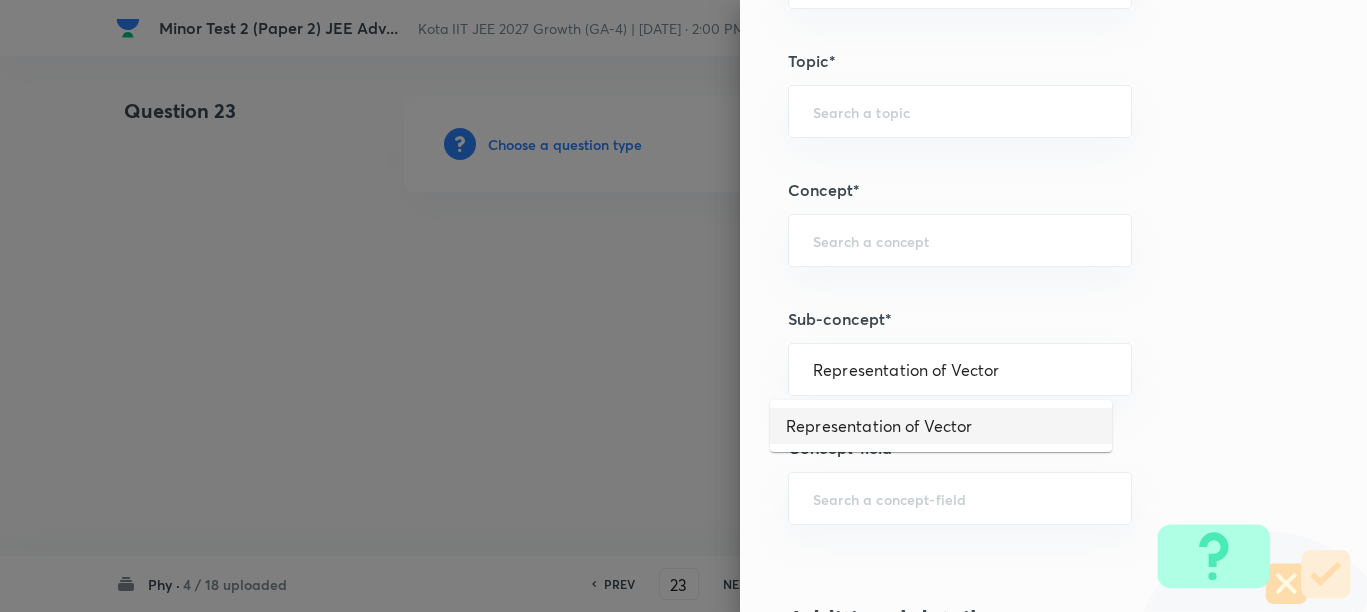 click on "Representation of Vector" at bounding box center (941, 426) 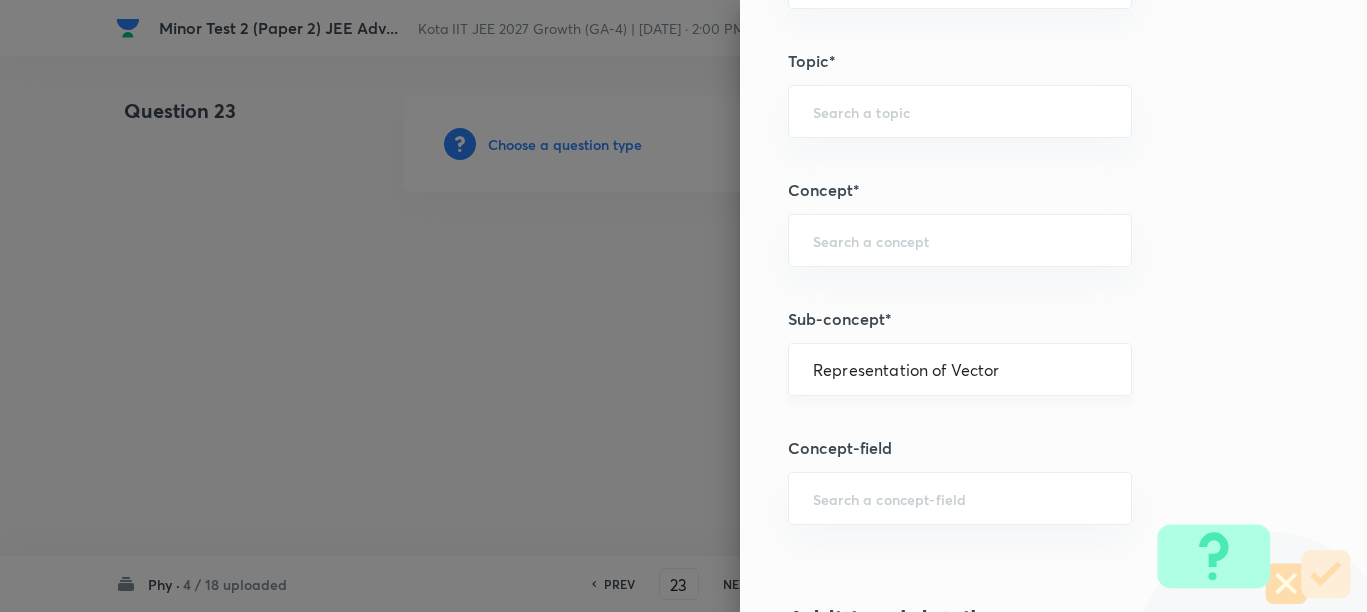 type on "Physics" 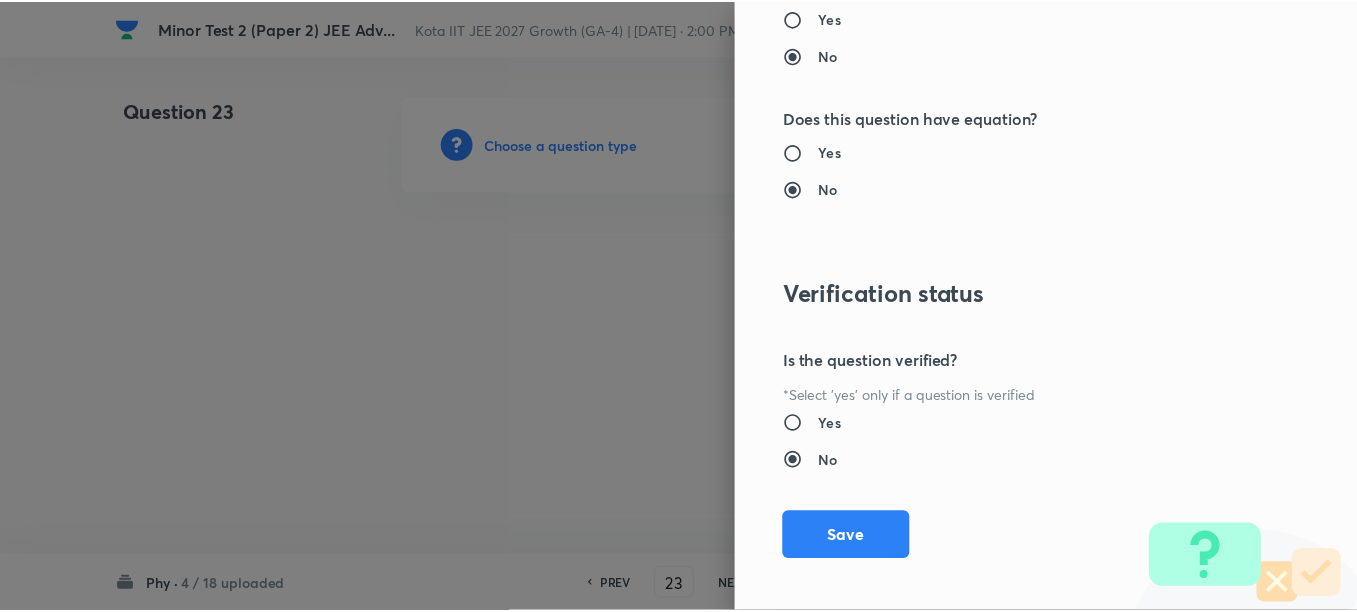 scroll, scrollTop: 2130, scrollLeft: 0, axis: vertical 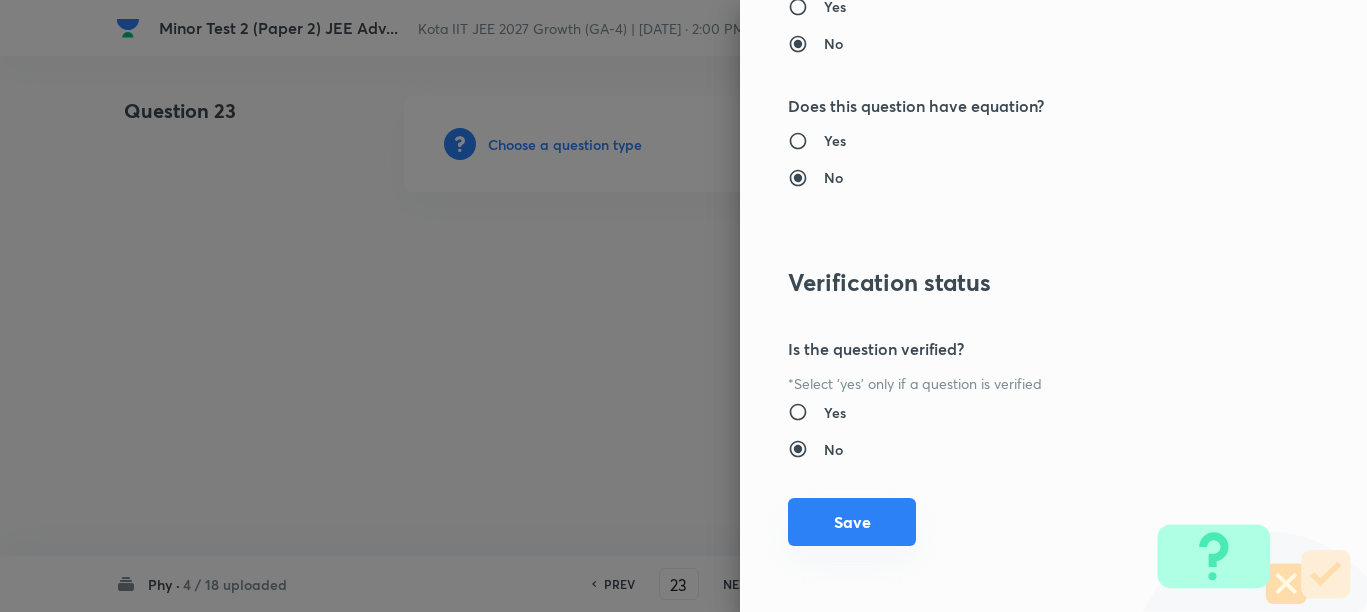 click on "Save" at bounding box center [852, 522] 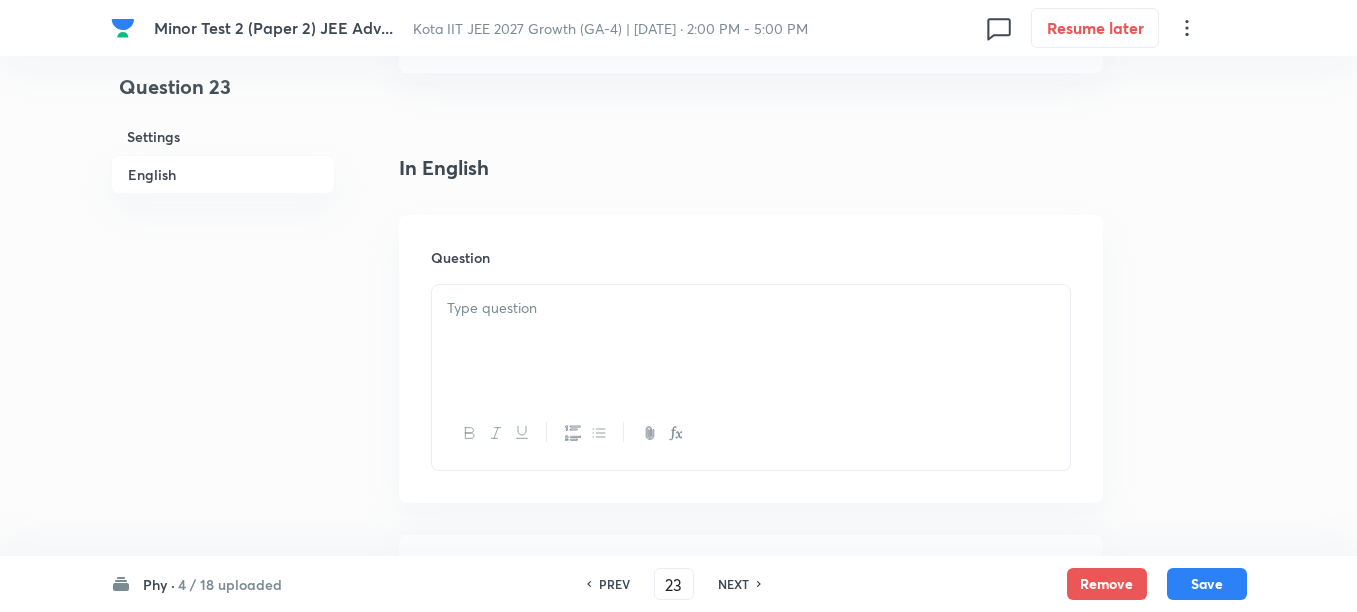 scroll, scrollTop: 500, scrollLeft: 0, axis: vertical 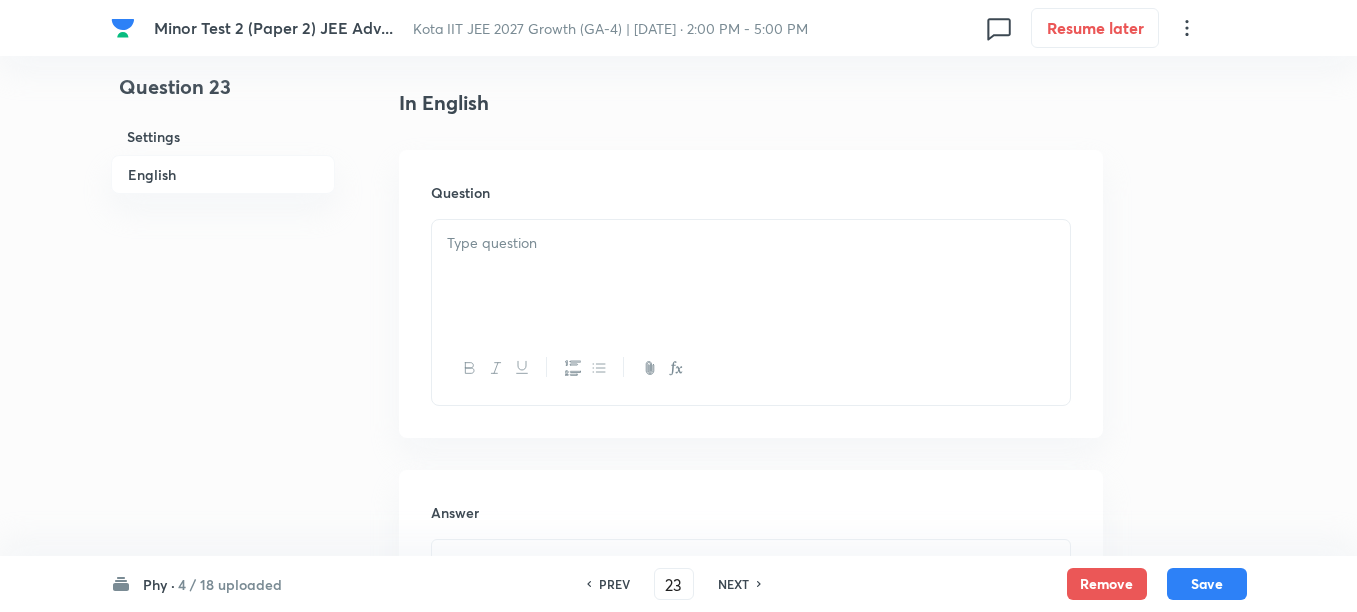 click at bounding box center (751, 276) 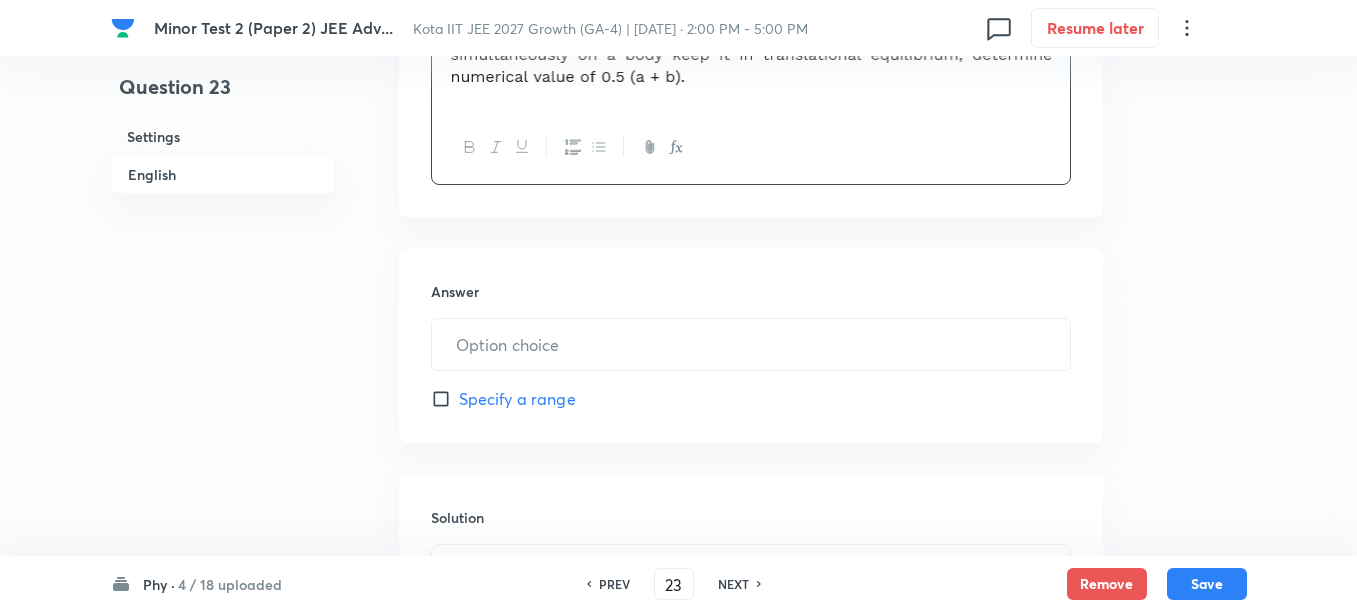 scroll, scrollTop: 750, scrollLeft: 0, axis: vertical 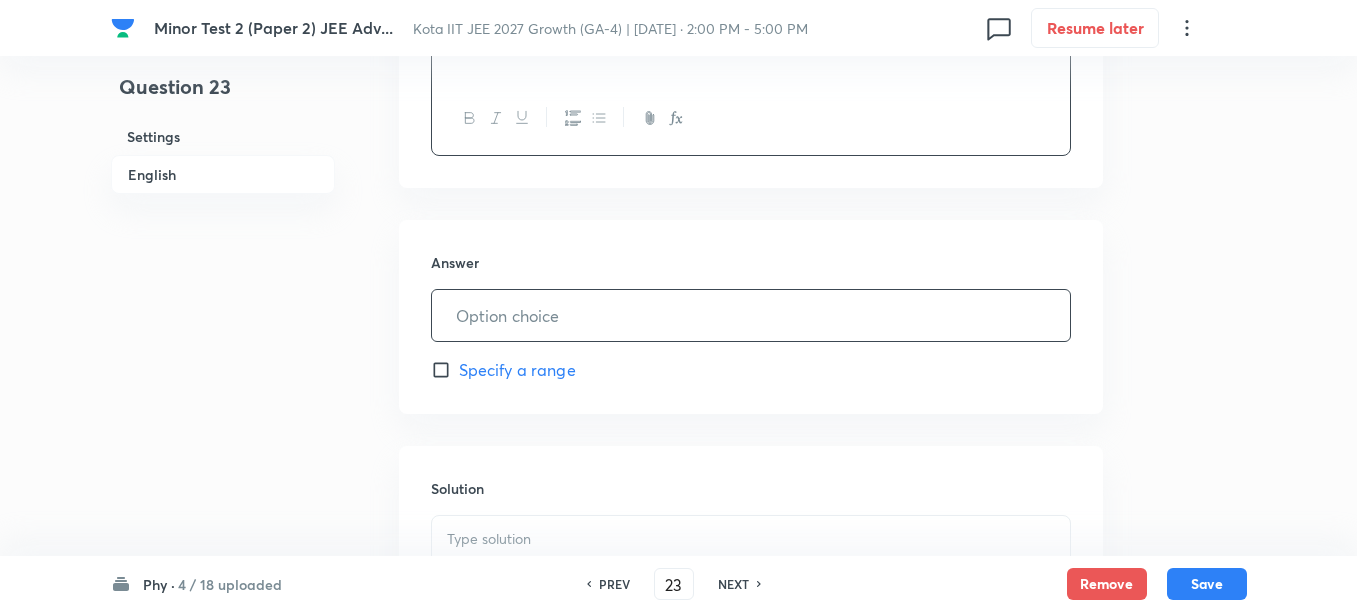 click at bounding box center [751, 315] 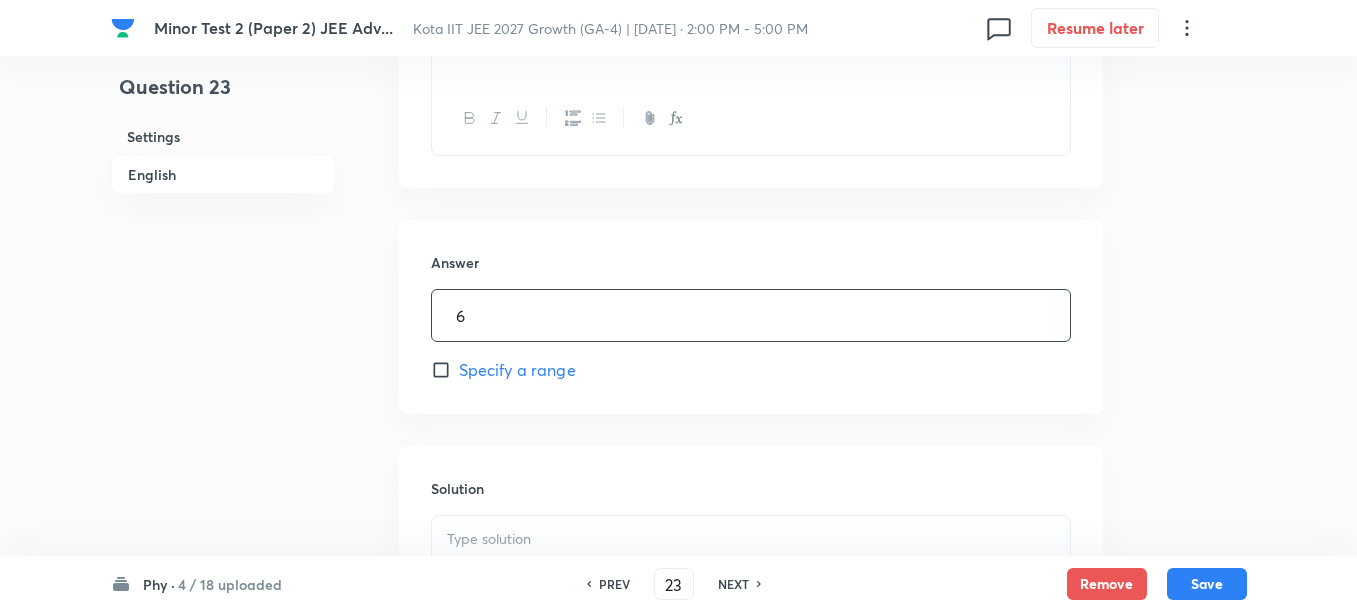 scroll, scrollTop: 875, scrollLeft: 0, axis: vertical 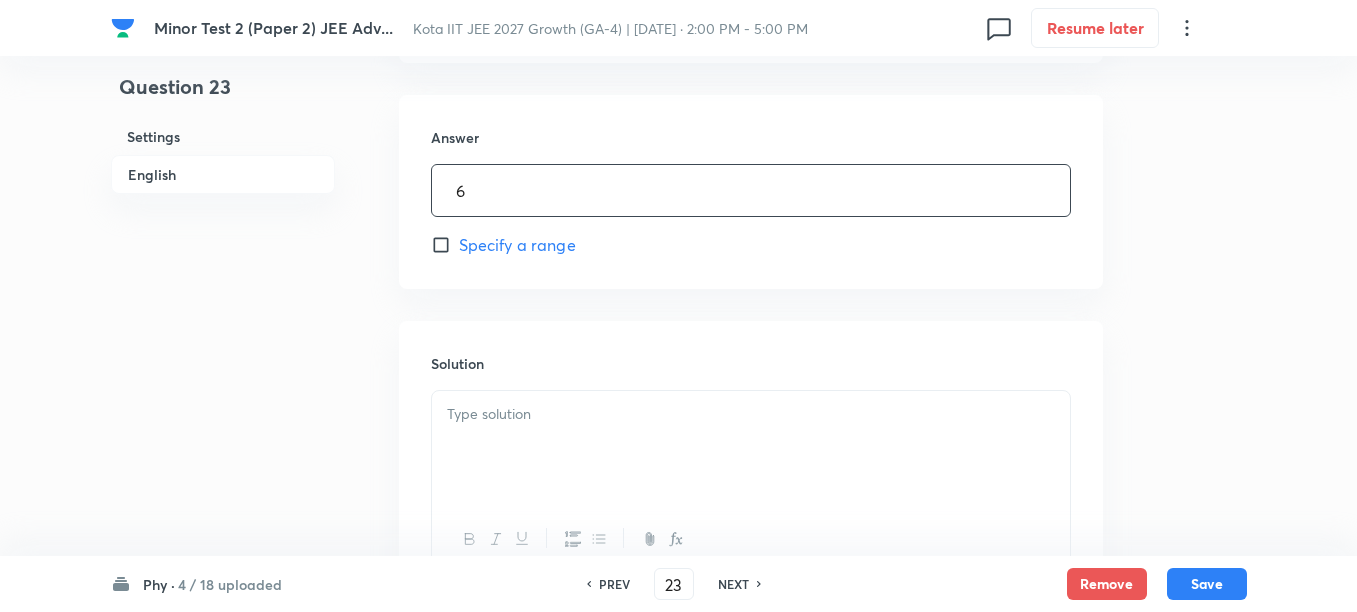 type on "6" 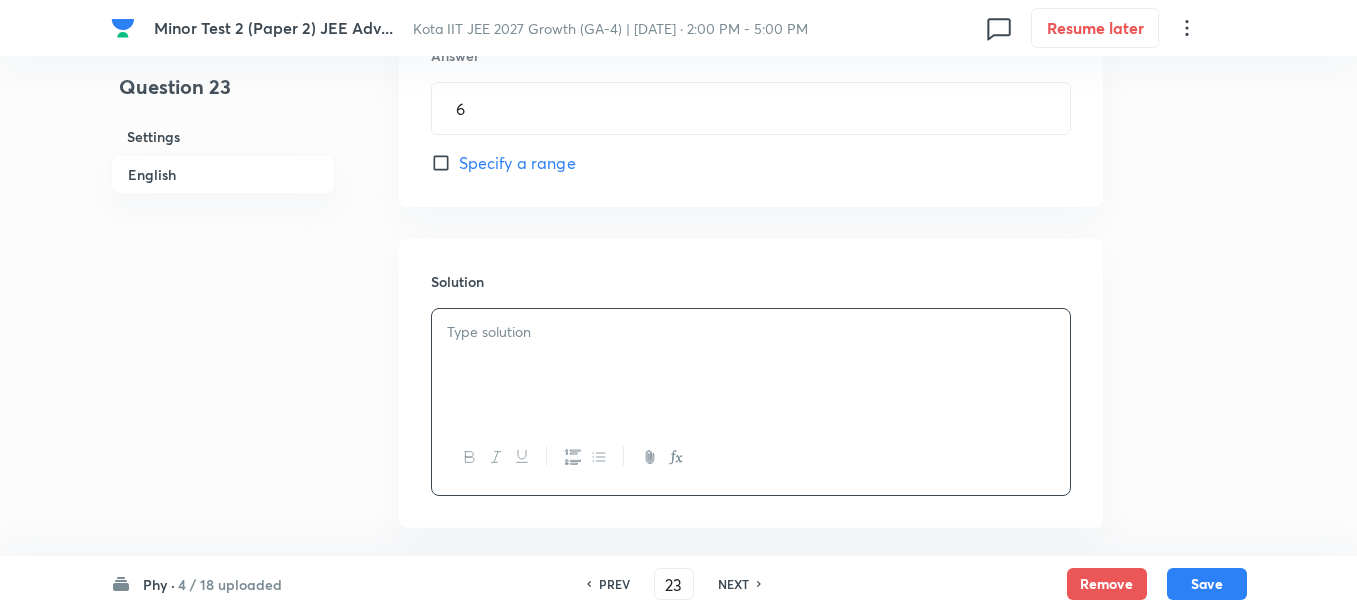 scroll, scrollTop: 1000, scrollLeft: 0, axis: vertical 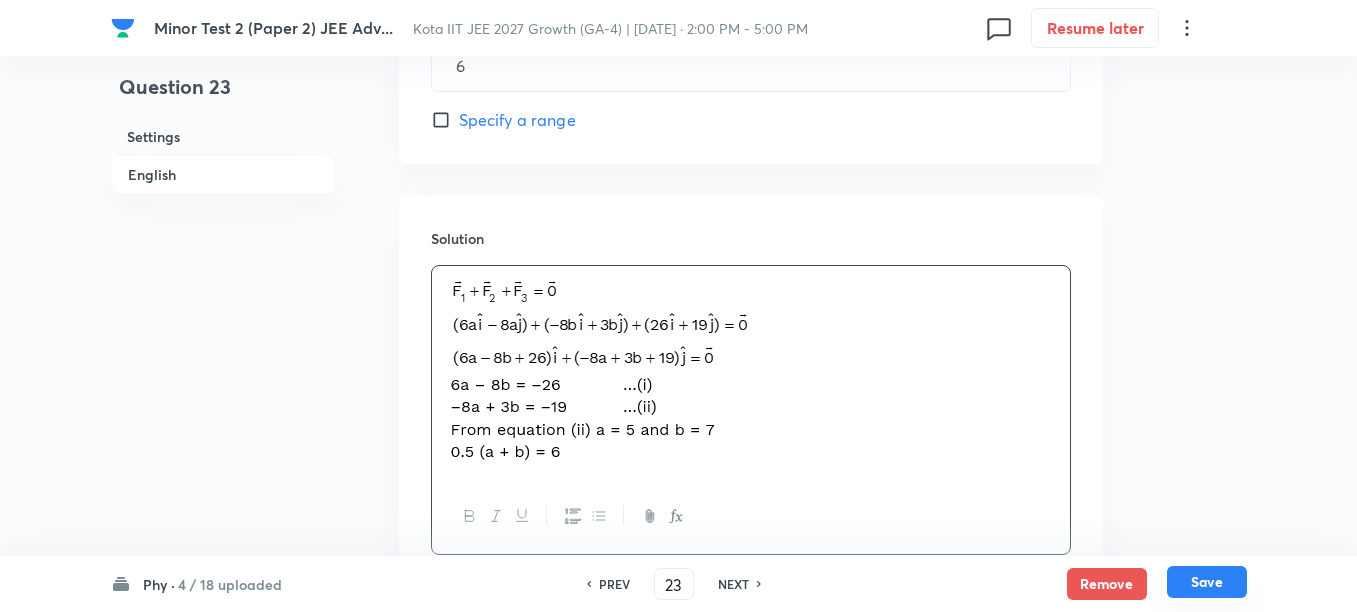 click on "Save" at bounding box center (1207, 582) 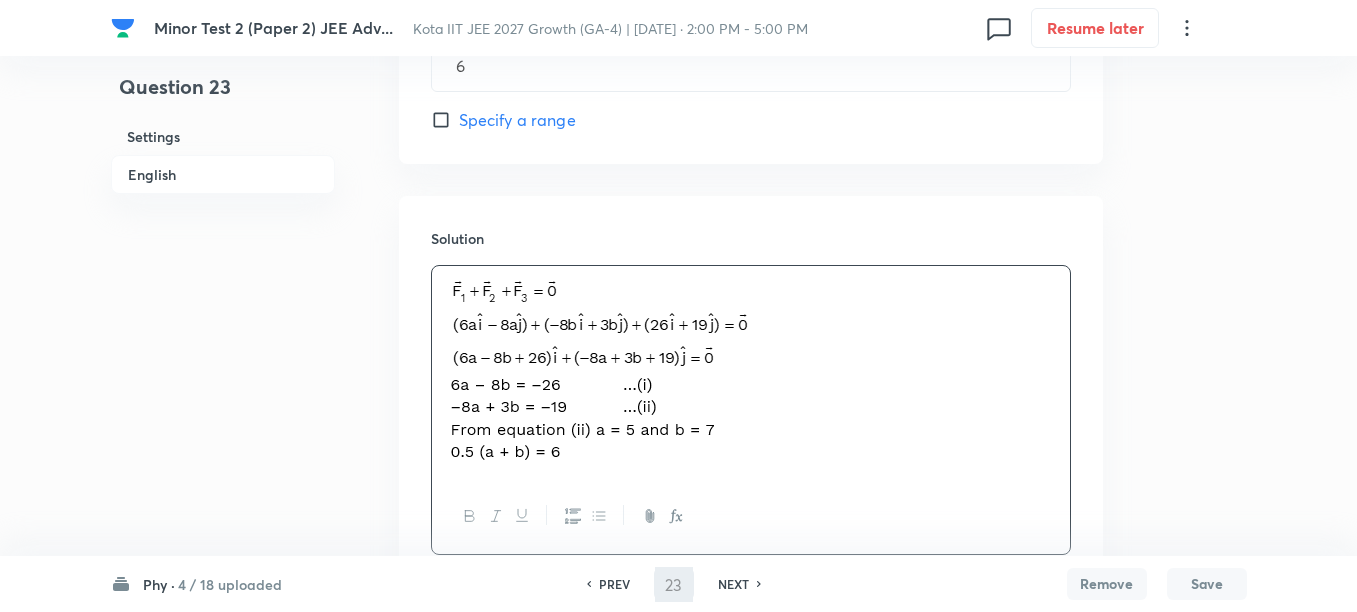 type on "24" 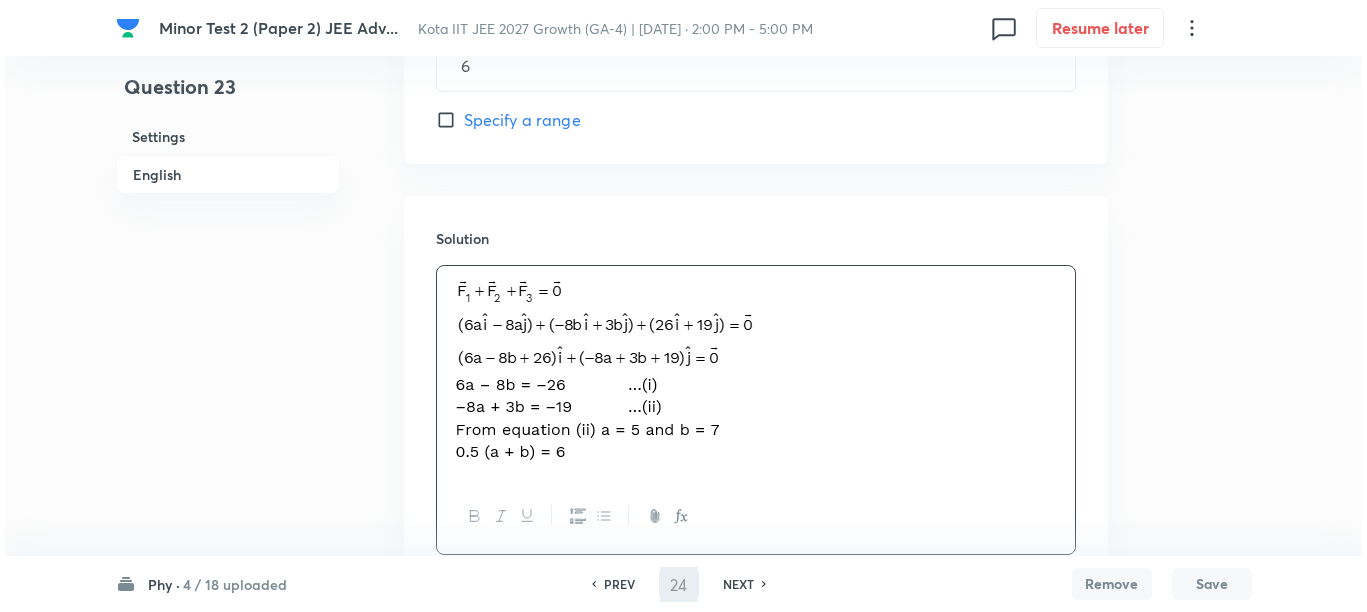 scroll, scrollTop: 0, scrollLeft: 0, axis: both 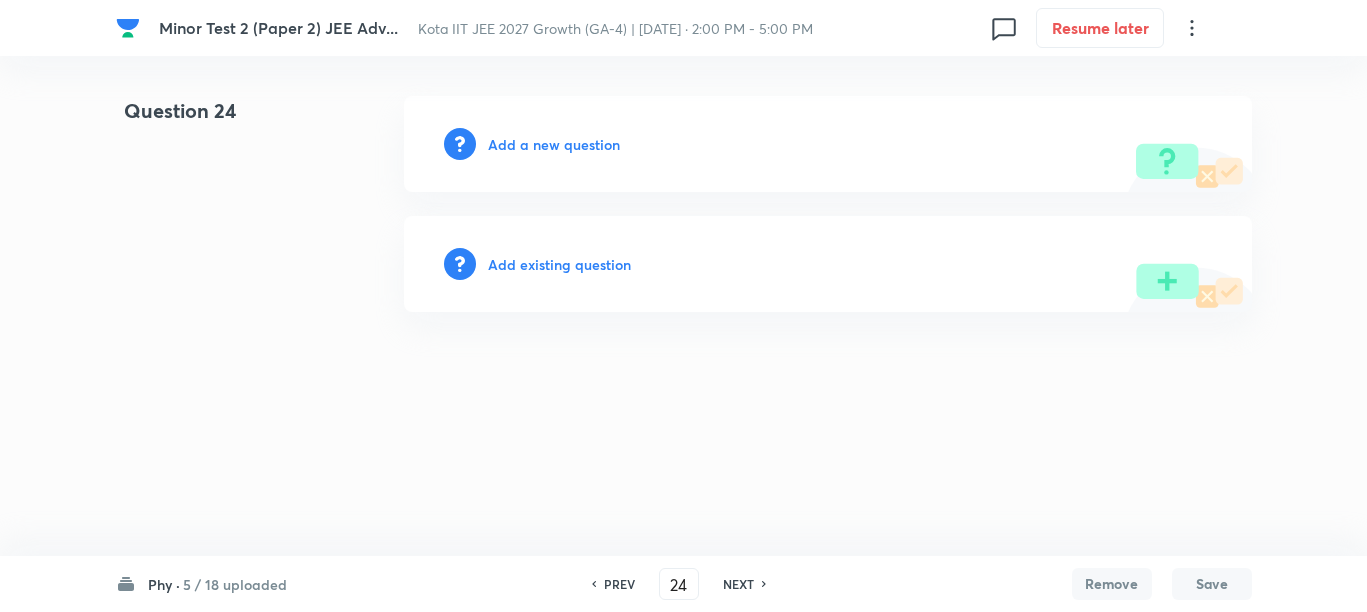 click on "Add a new question" at bounding box center (554, 144) 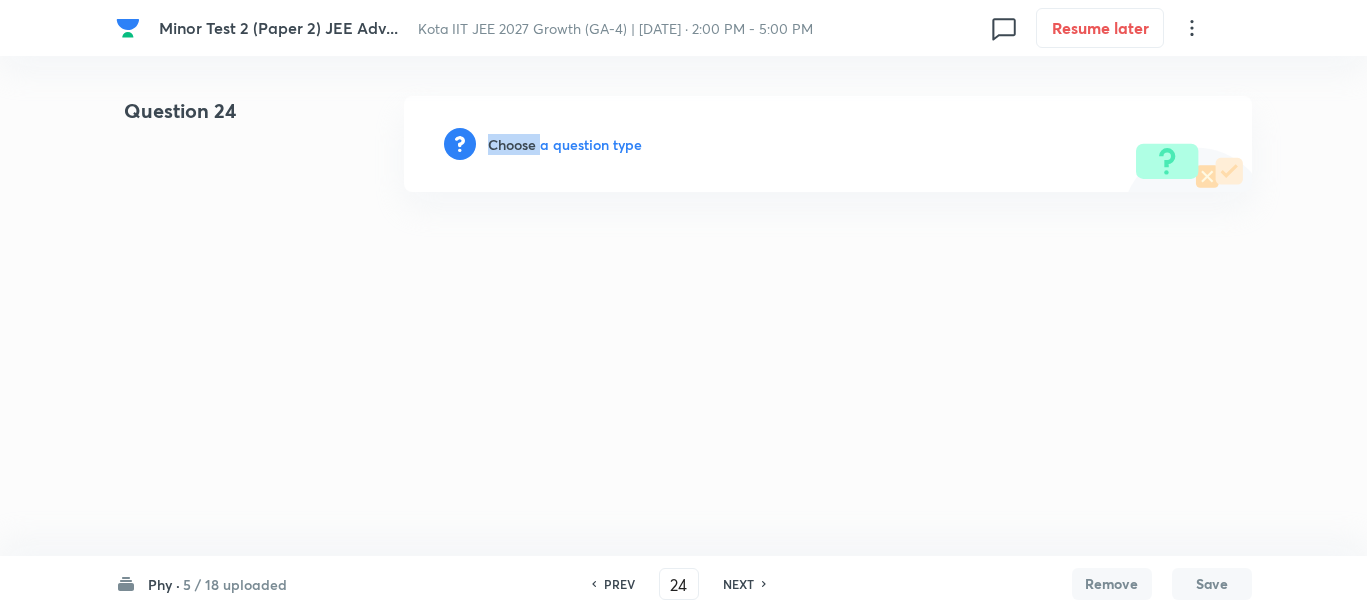 click on "Choose a question type" at bounding box center (565, 144) 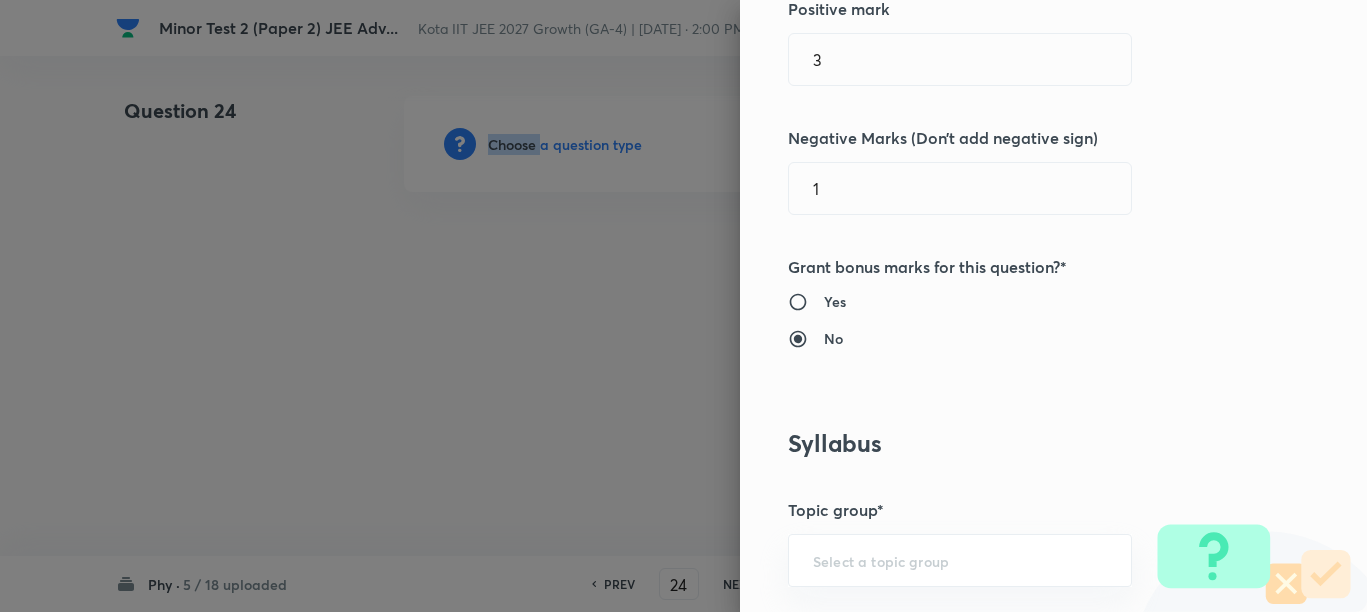 scroll, scrollTop: 875, scrollLeft: 0, axis: vertical 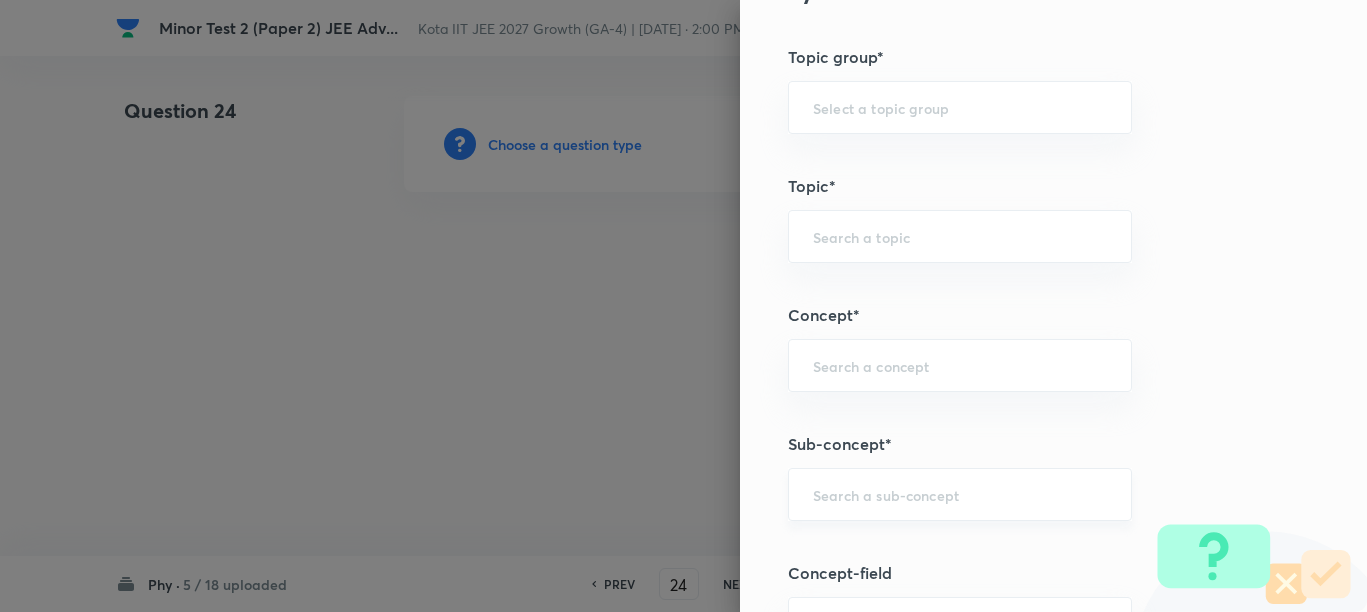 click at bounding box center [960, 494] 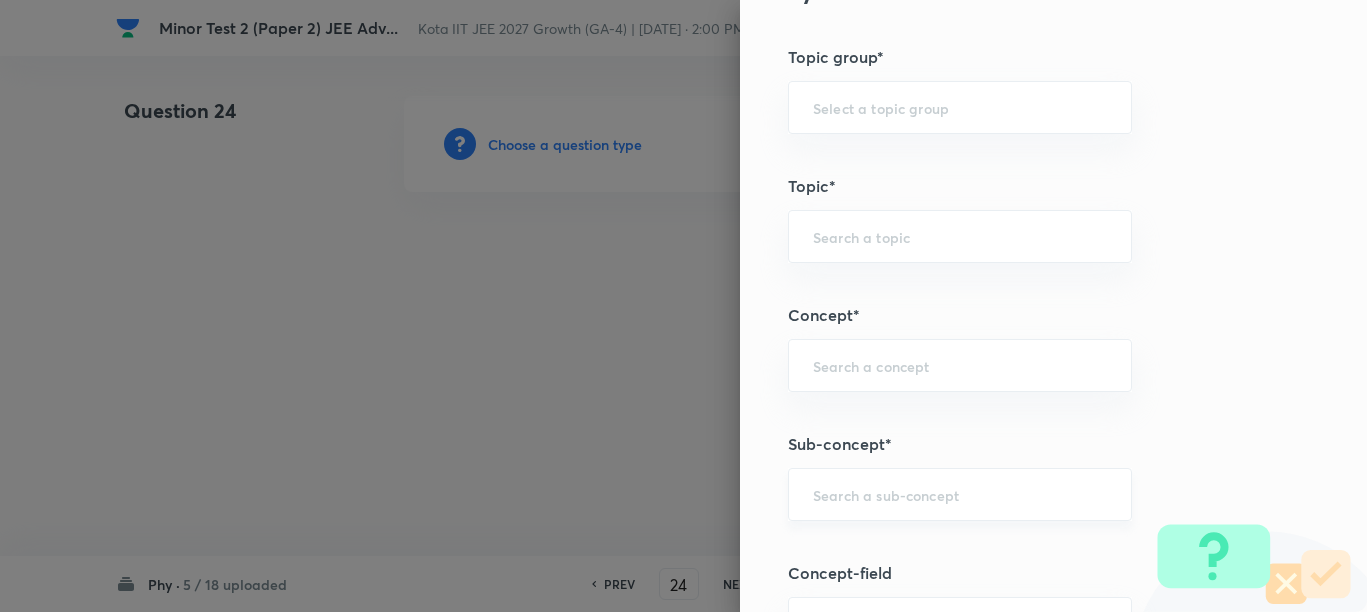 paste on "Representation of Vector" 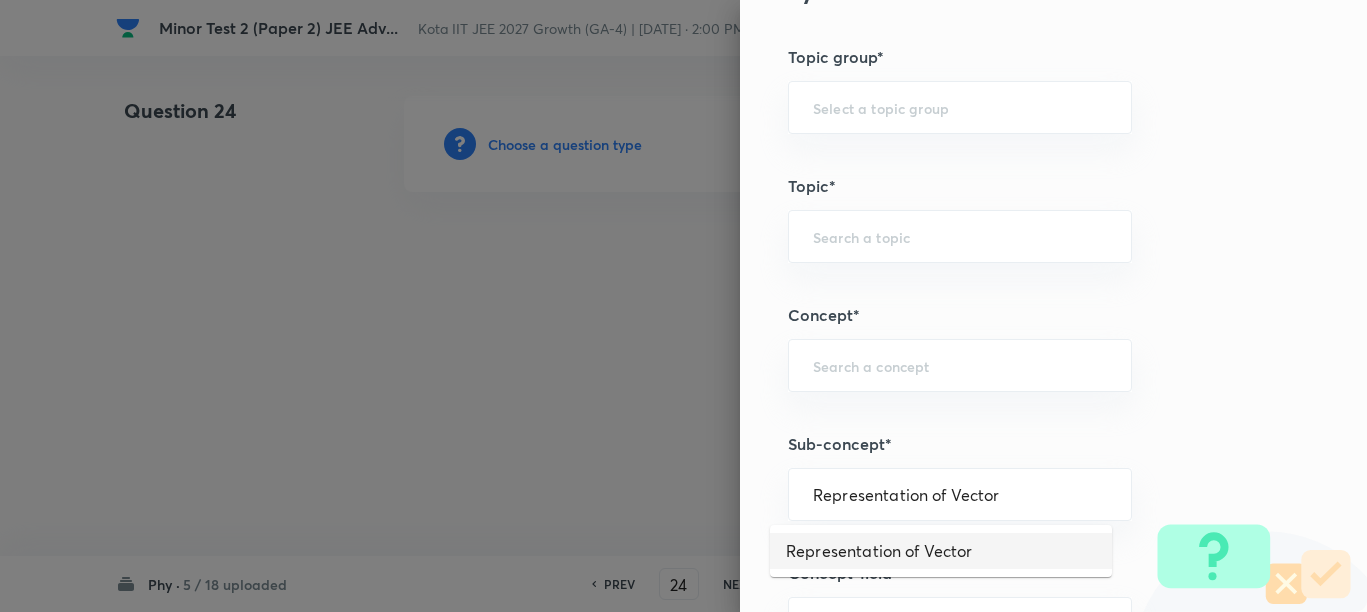 click on "Representation of Vector" at bounding box center (941, 551) 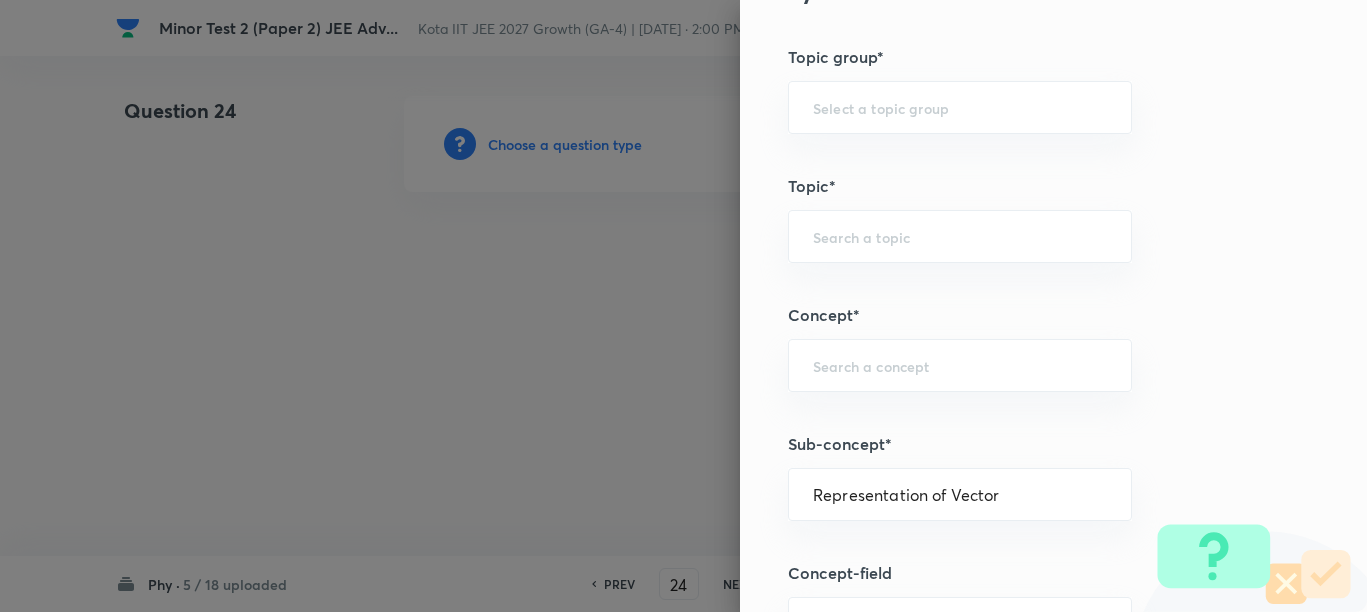 type on "Physics" 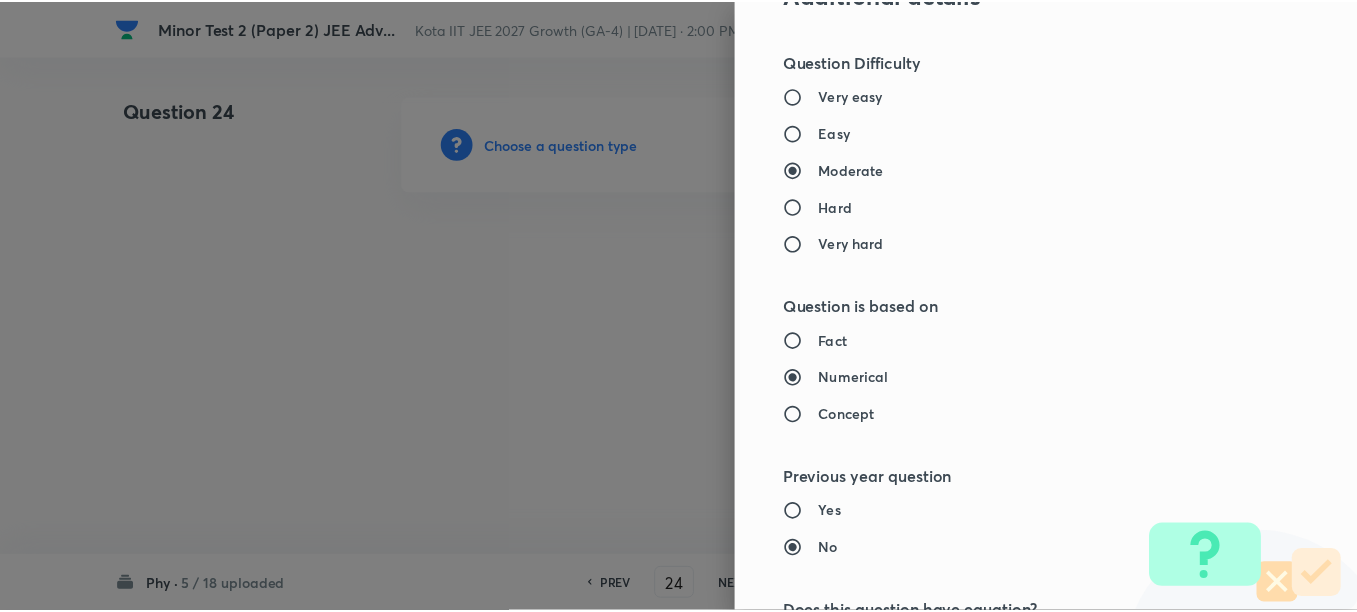 scroll, scrollTop: 2125, scrollLeft: 0, axis: vertical 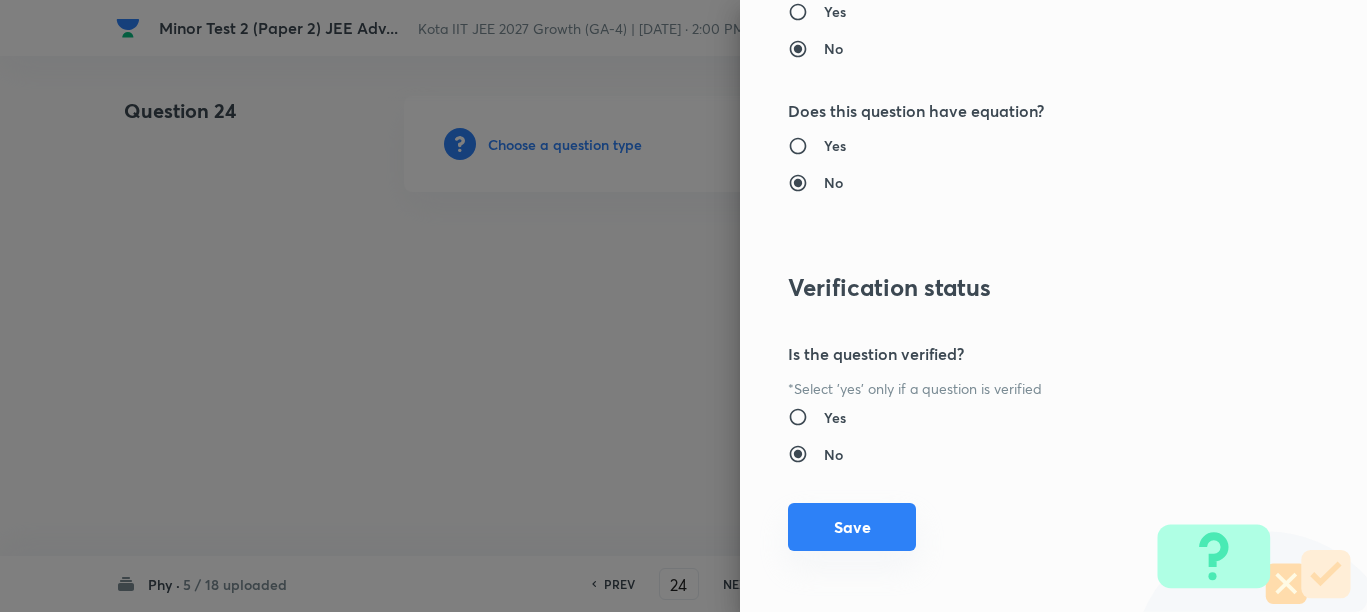 click on "Save" at bounding box center (852, 527) 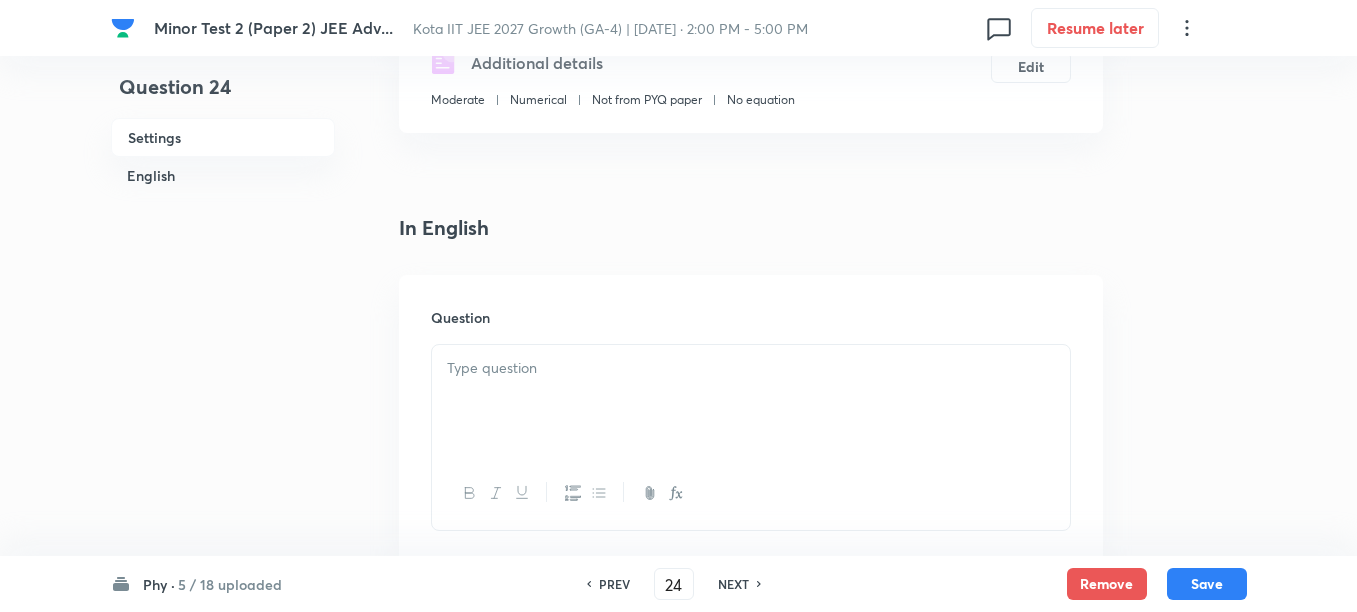 scroll, scrollTop: 500, scrollLeft: 0, axis: vertical 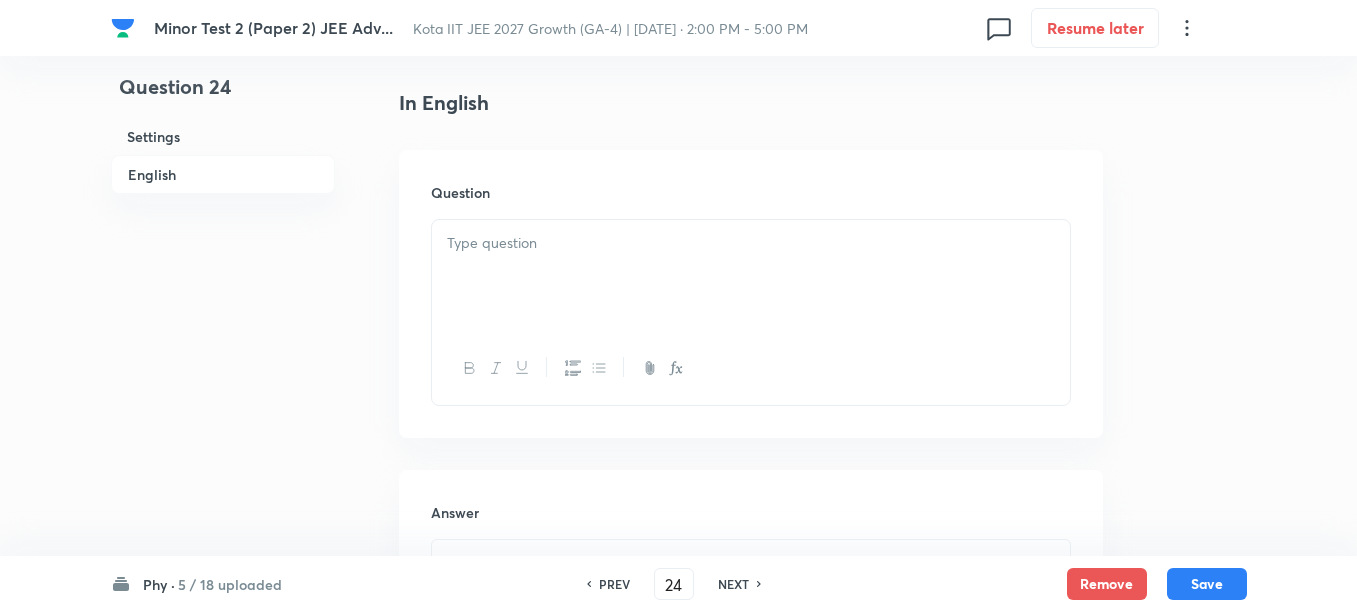 click at bounding box center (751, 276) 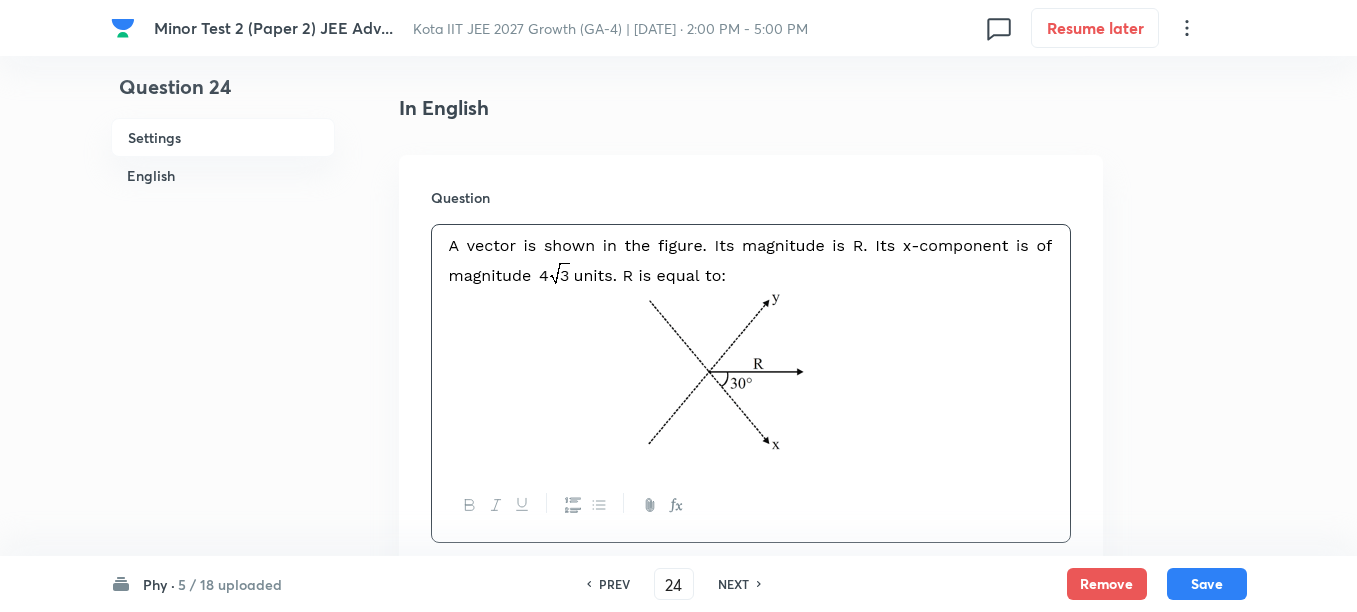 scroll, scrollTop: 500, scrollLeft: 0, axis: vertical 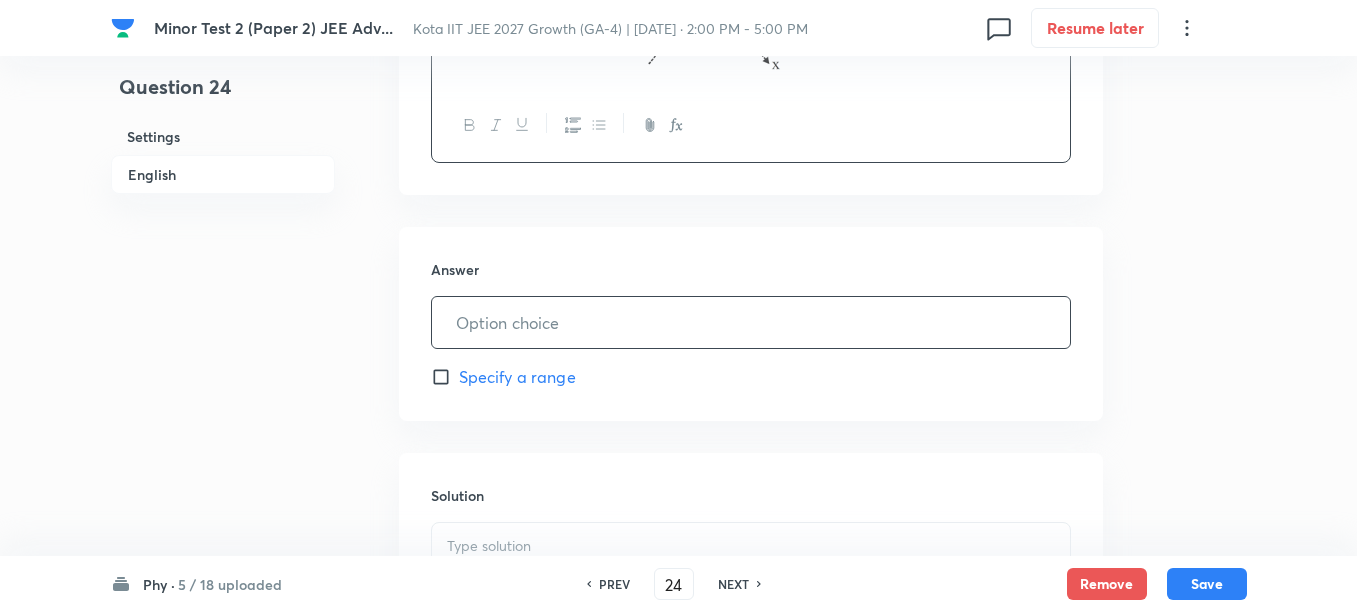 click at bounding box center [751, 322] 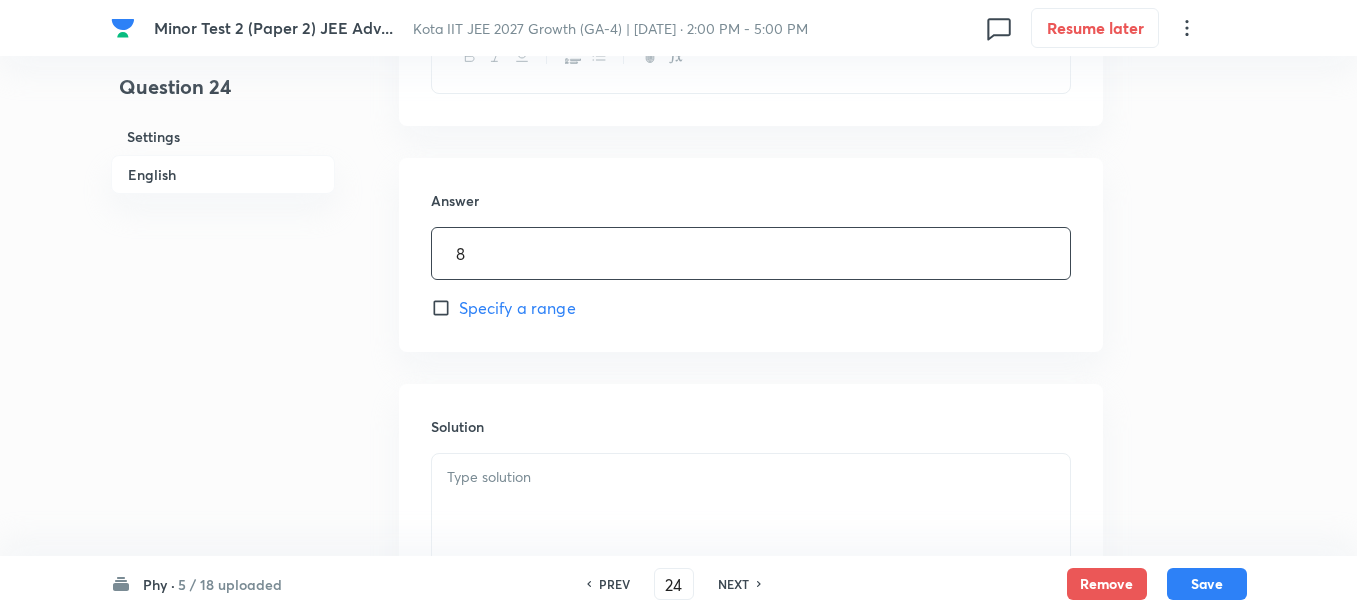 scroll, scrollTop: 1000, scrollLeft: 0, axis: vertical 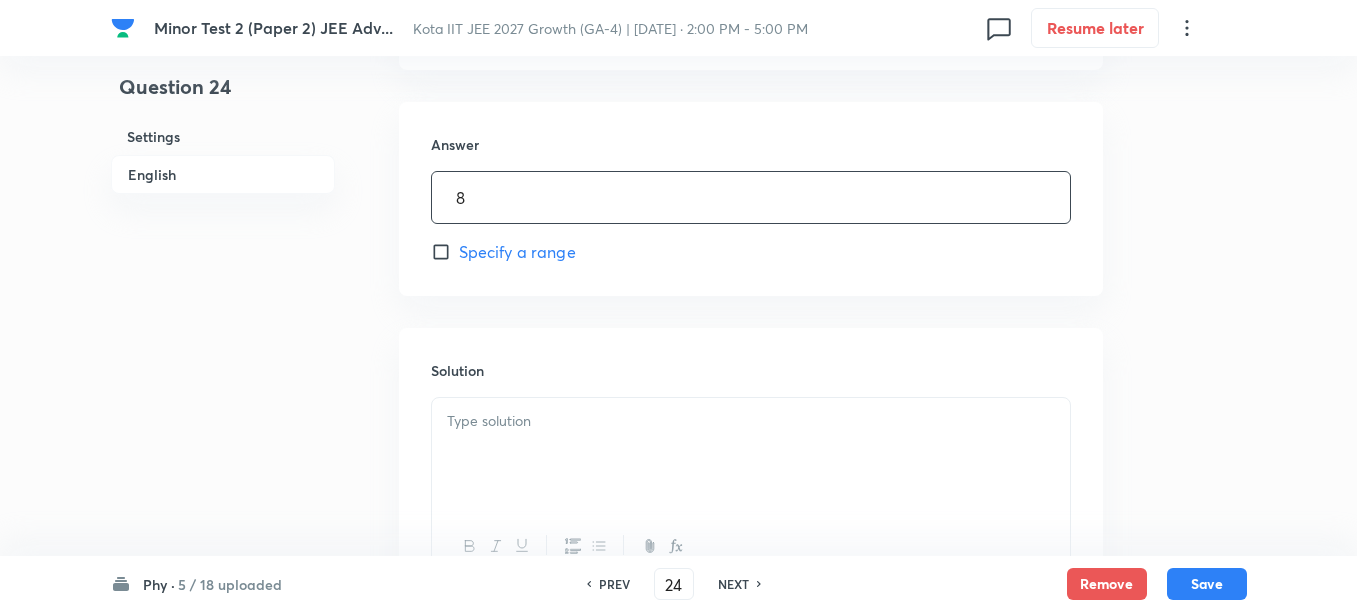 type on "8" 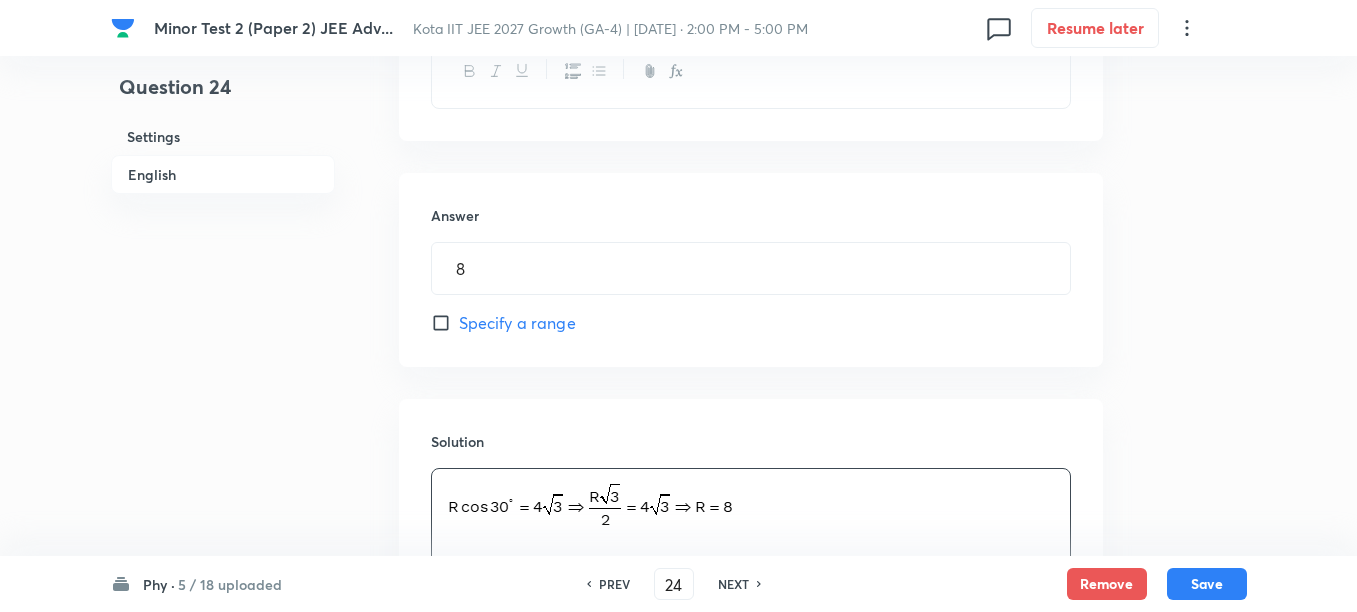 scroll, scrollTop: 1181, scrollLeft: 0, axis: vertical 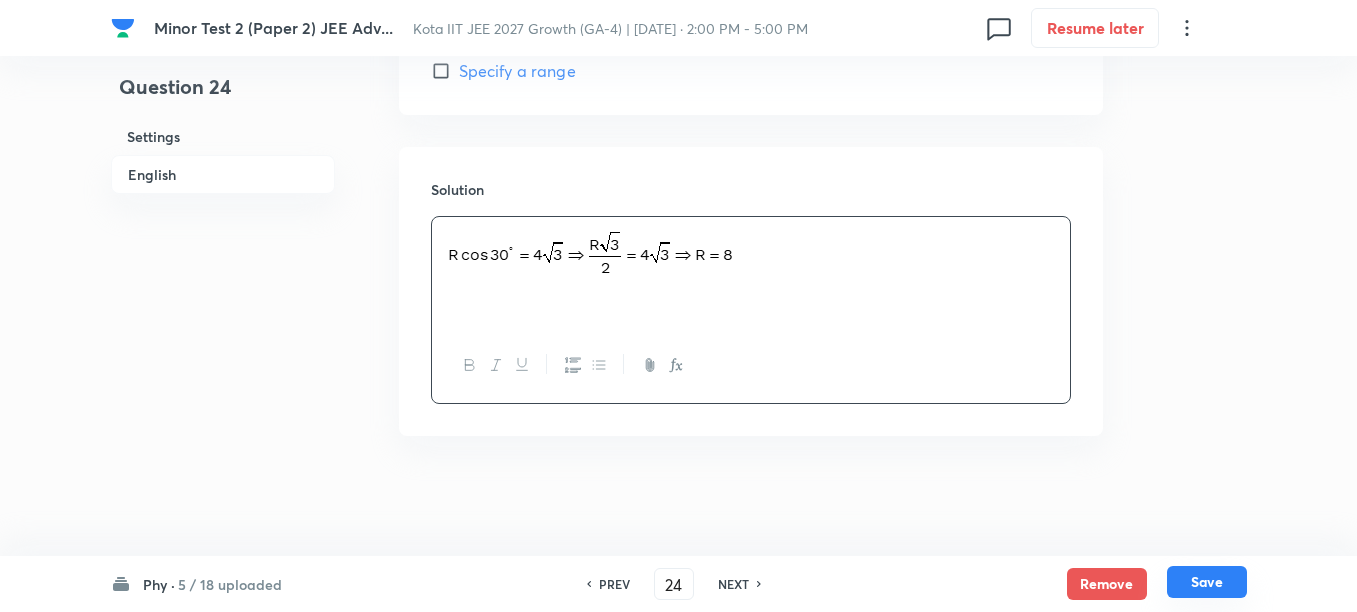 click on "Save" at bounding box center (1207, 582) 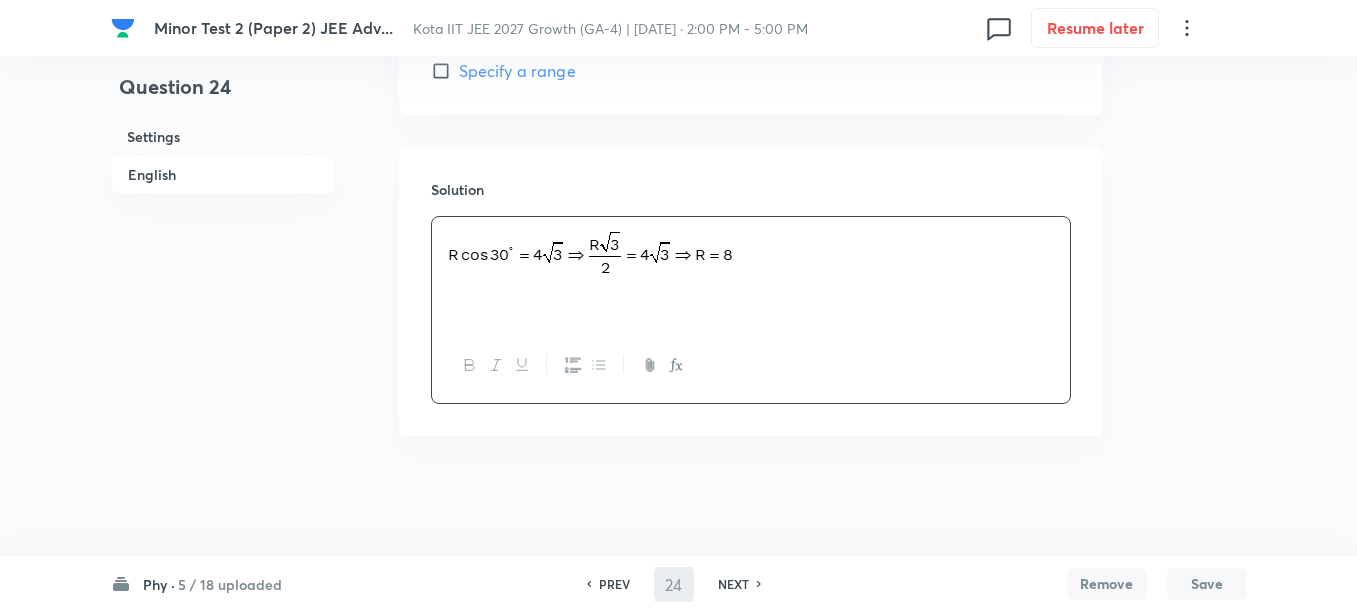 type on "25" 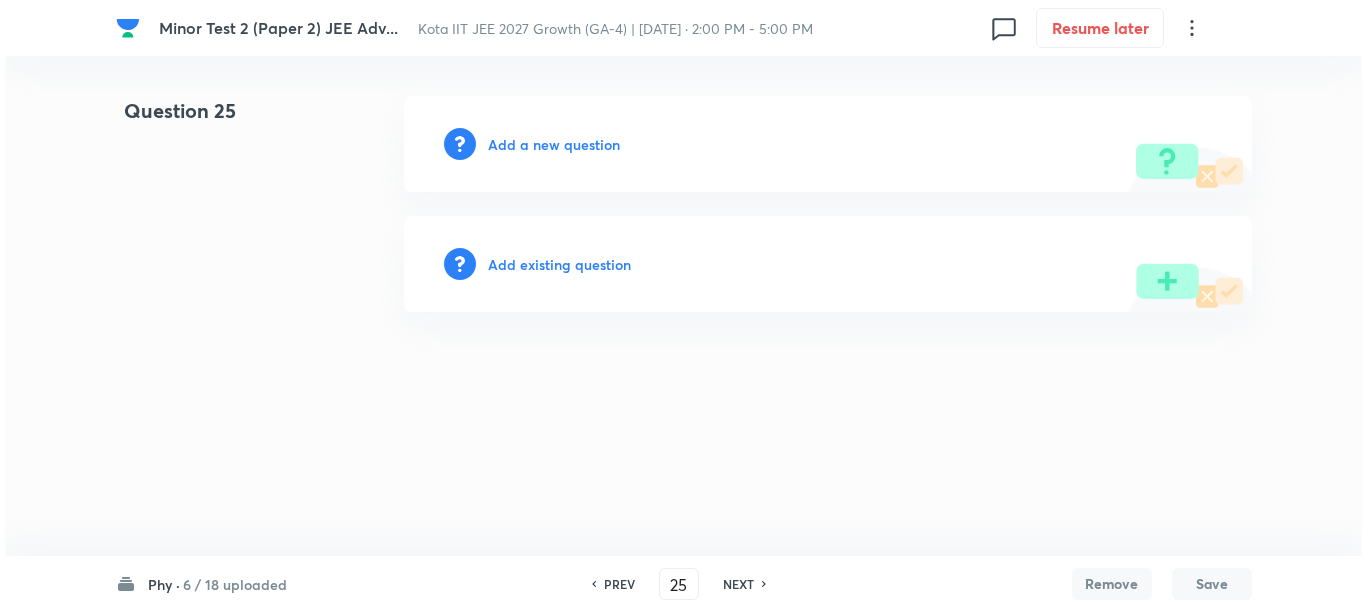 scroll, scrollTop: 0, scrollLeft: 0, axis: both 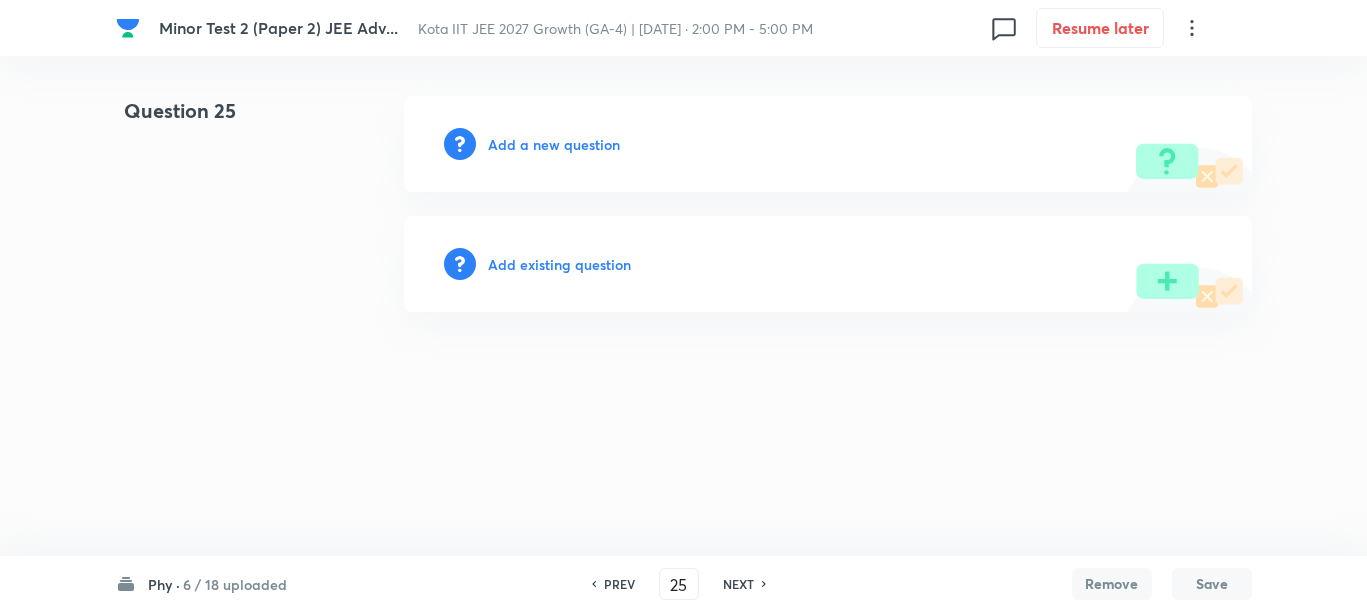 click on "Add a new question" at bounding box center (554, 144) 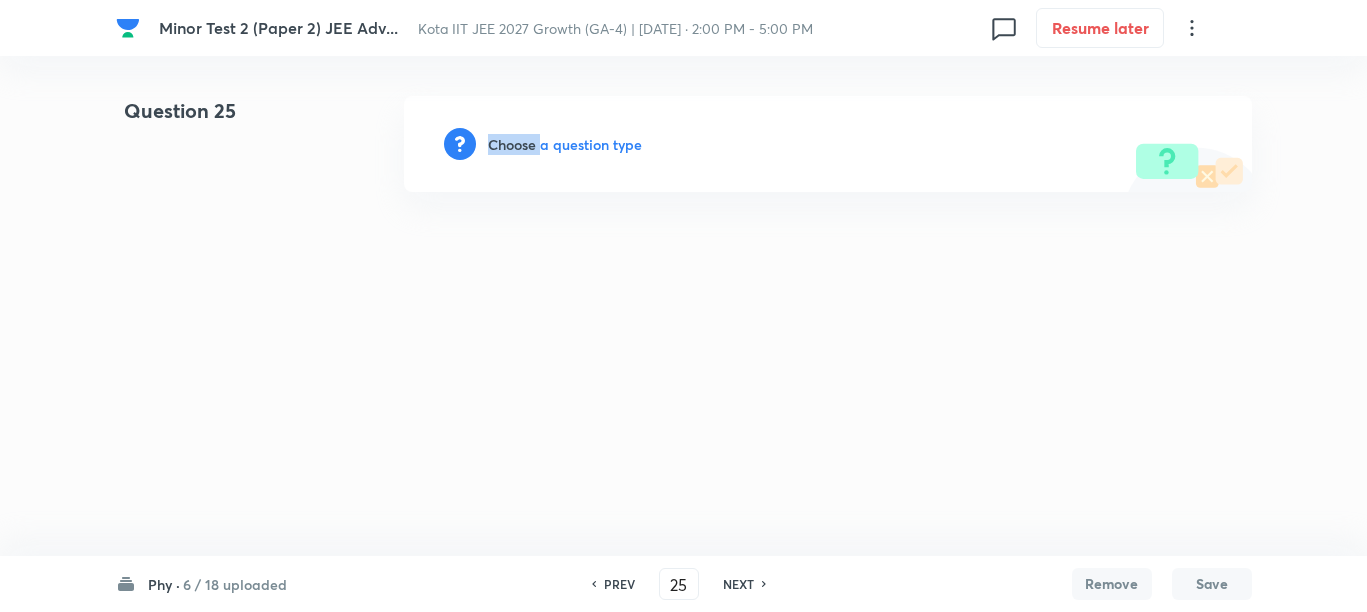 click on "Choose a question type" at bounding box center [565, 144] 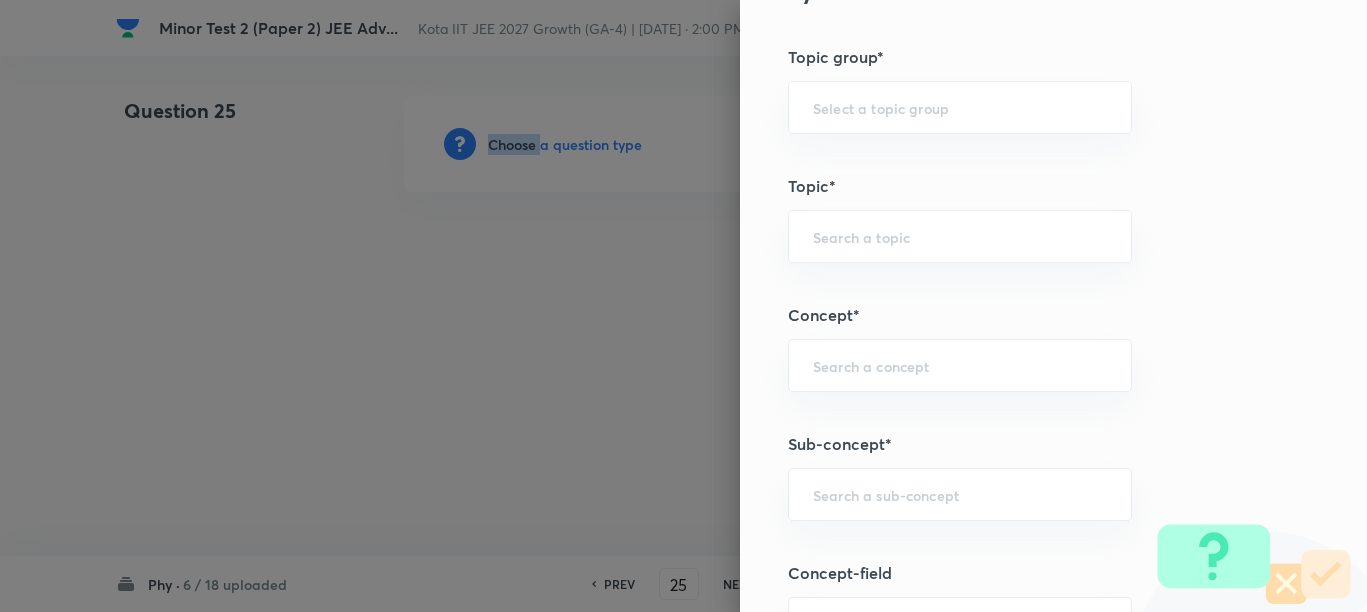 scroll, scrollTop: 1000, scrollLeft: 0, axis: vertical 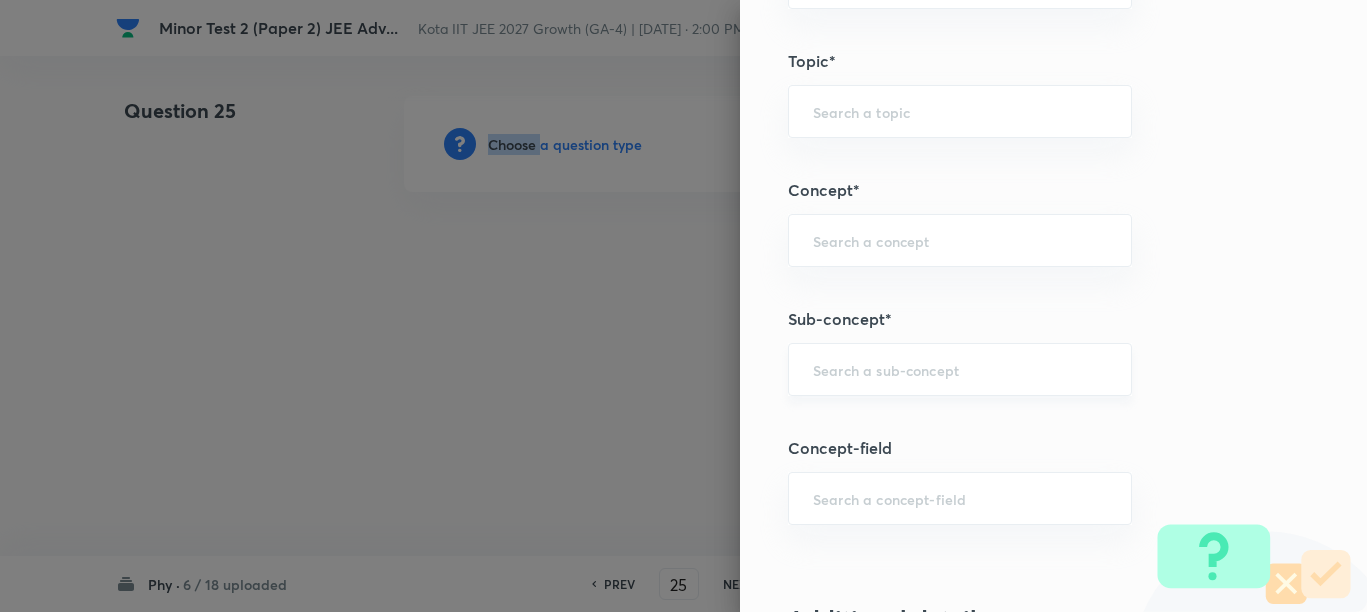 click at bounding box center (960, 369) 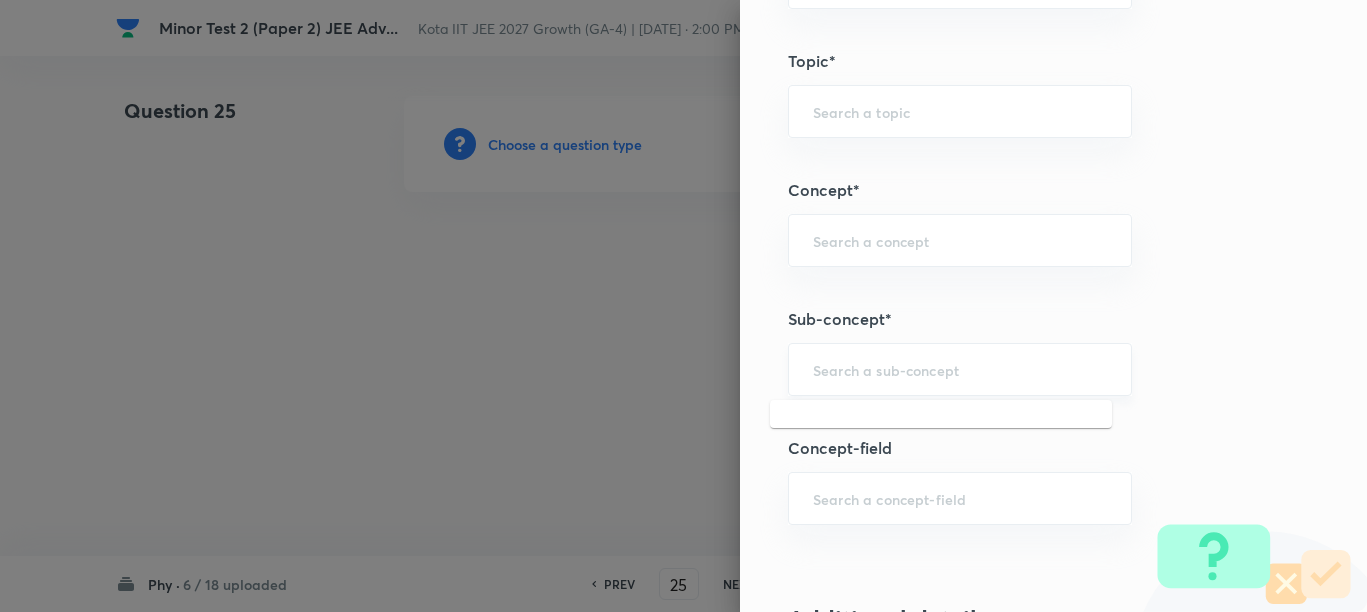 paste on "Representation of Vector" 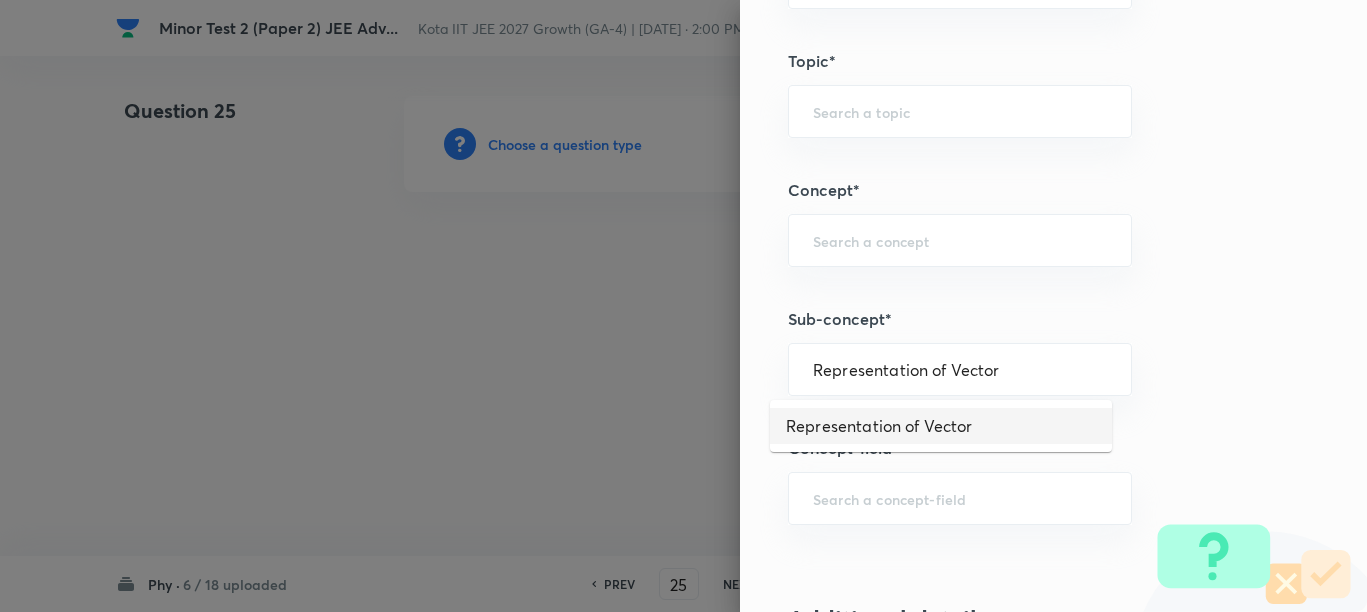 click on "Representation of Vector" at bounding box center [941, 426] 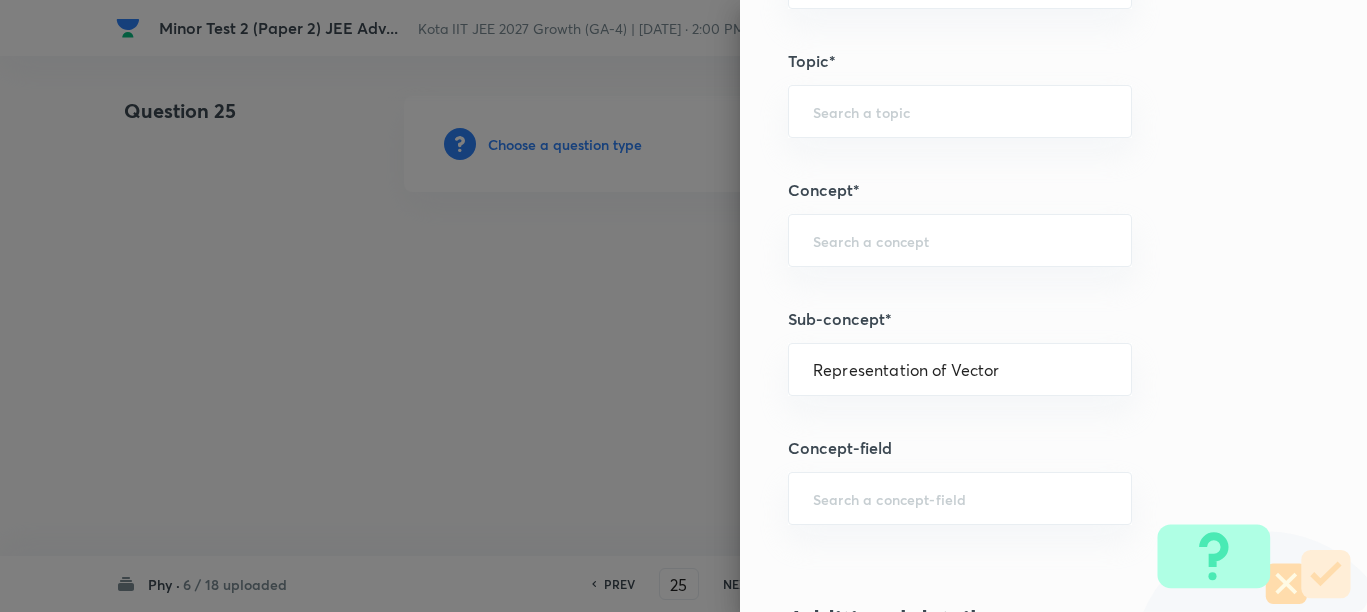 type on "Physics" 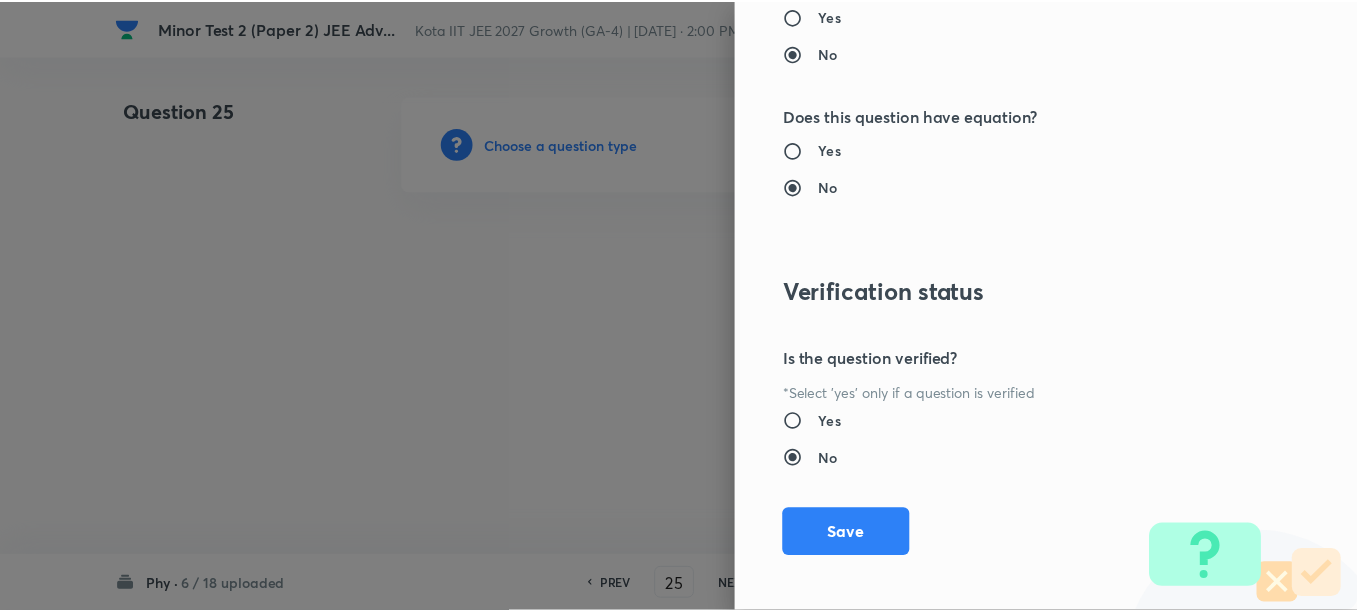 scroll, scrollTop: 2125, scrollLeft: 0, axis: vertical 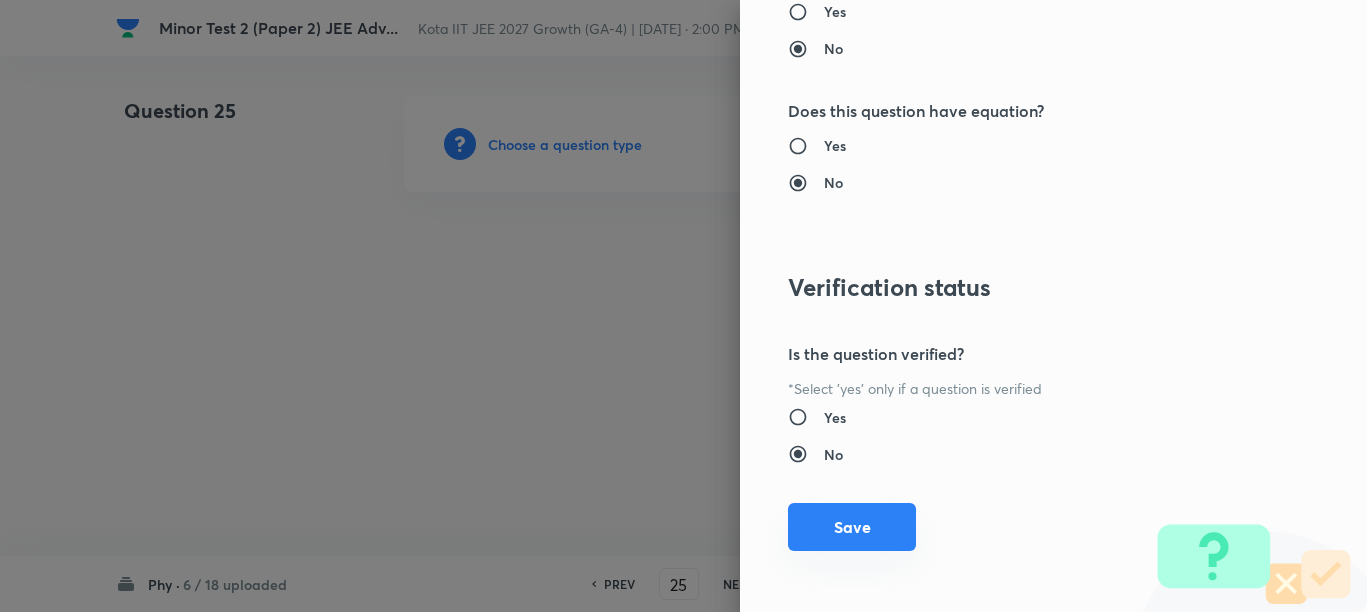 click on "Save" at bounding box center (852, 527) 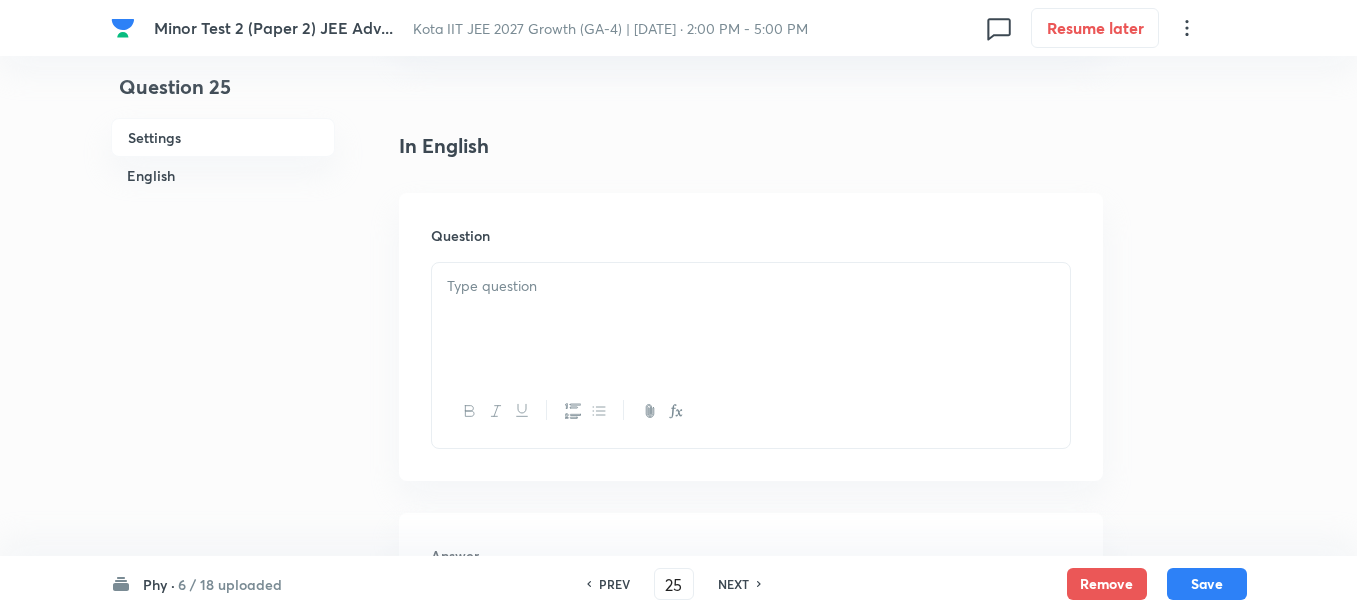 scroll, scrollTop: 500, scrollLeft: 0, axis: vertical 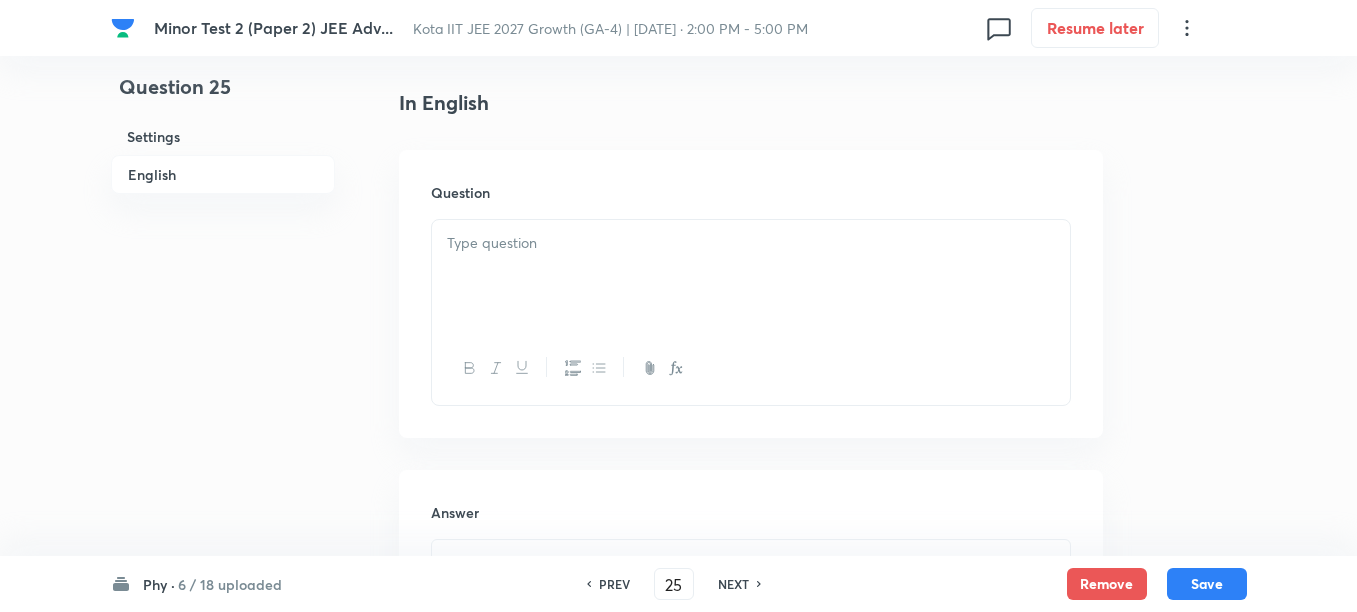 click at bounding box center [751, 276] 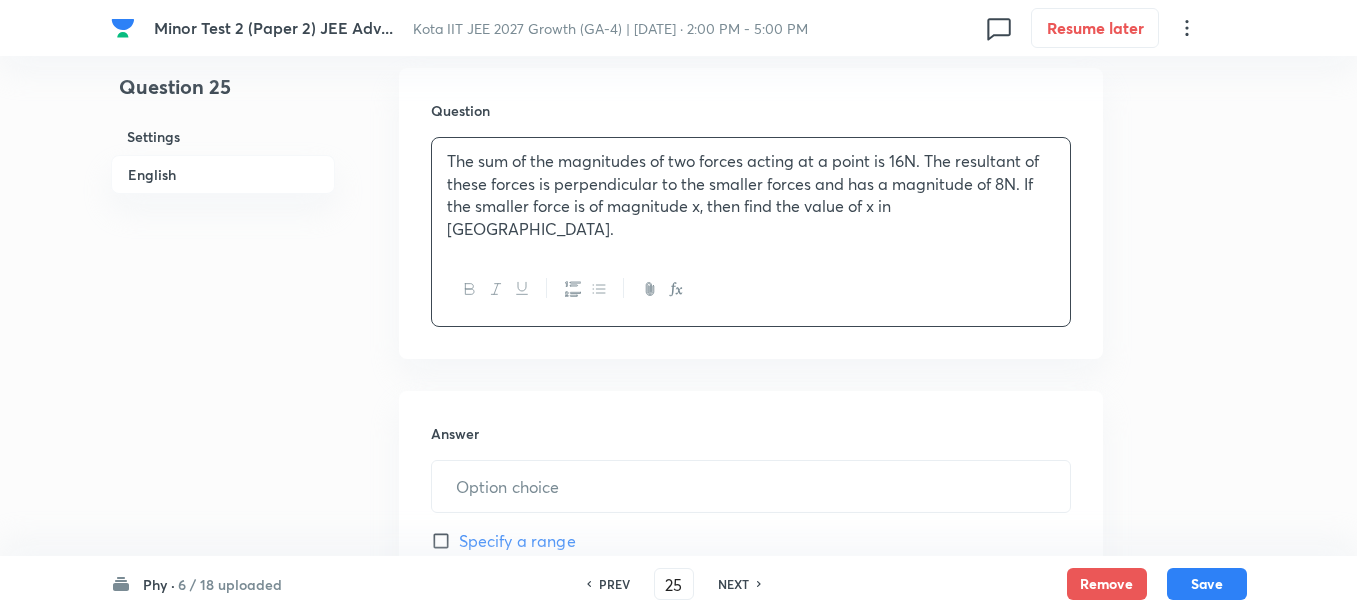 scroll, scrollTop: 625, scrollLeft: 0, axis: vertical 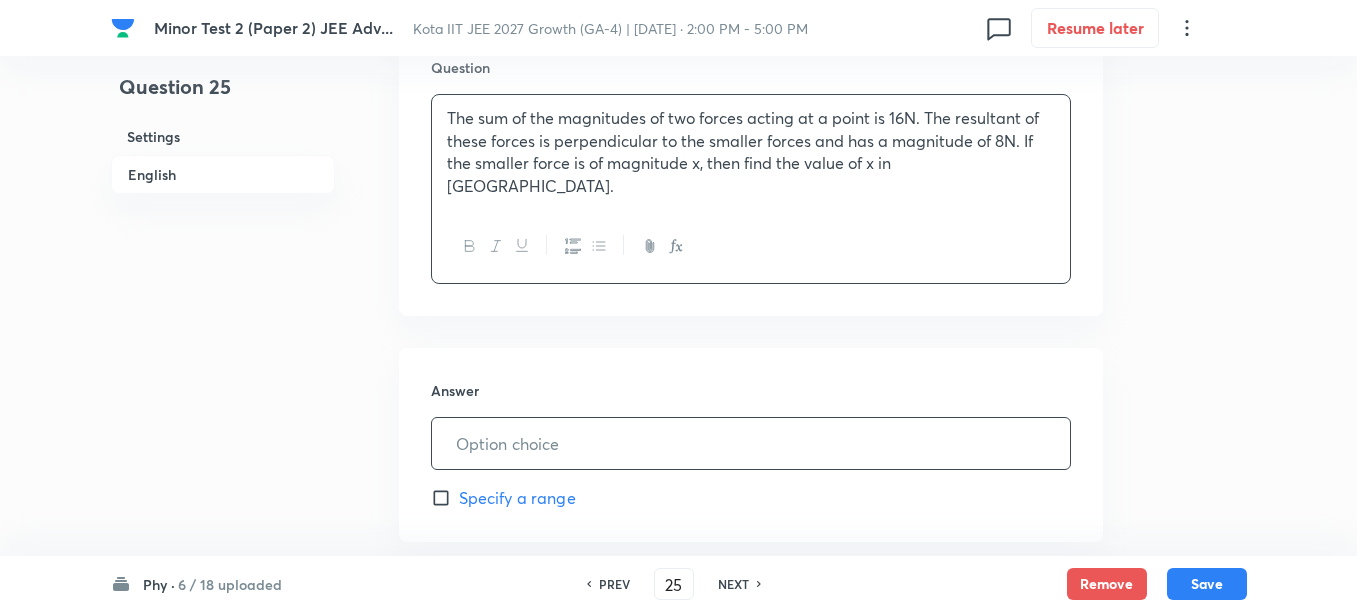 click at bounding box center (751, 443) 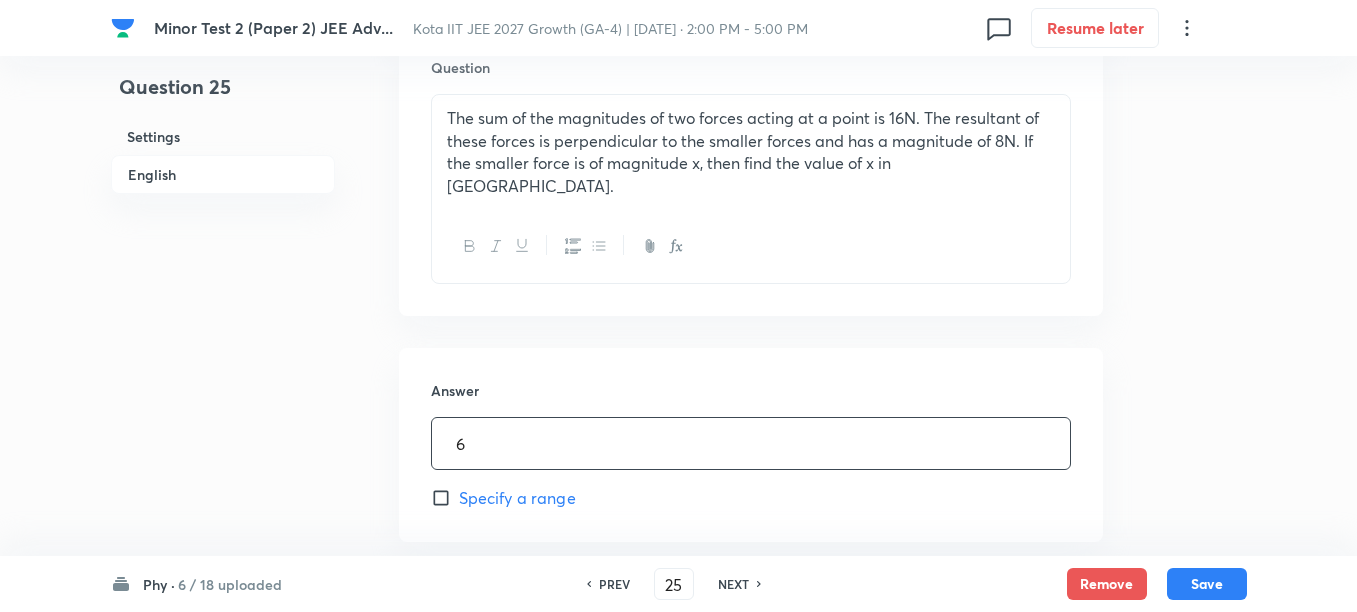 scroll, scrollTop: 875, scrollLeft: 0, axis: vertical 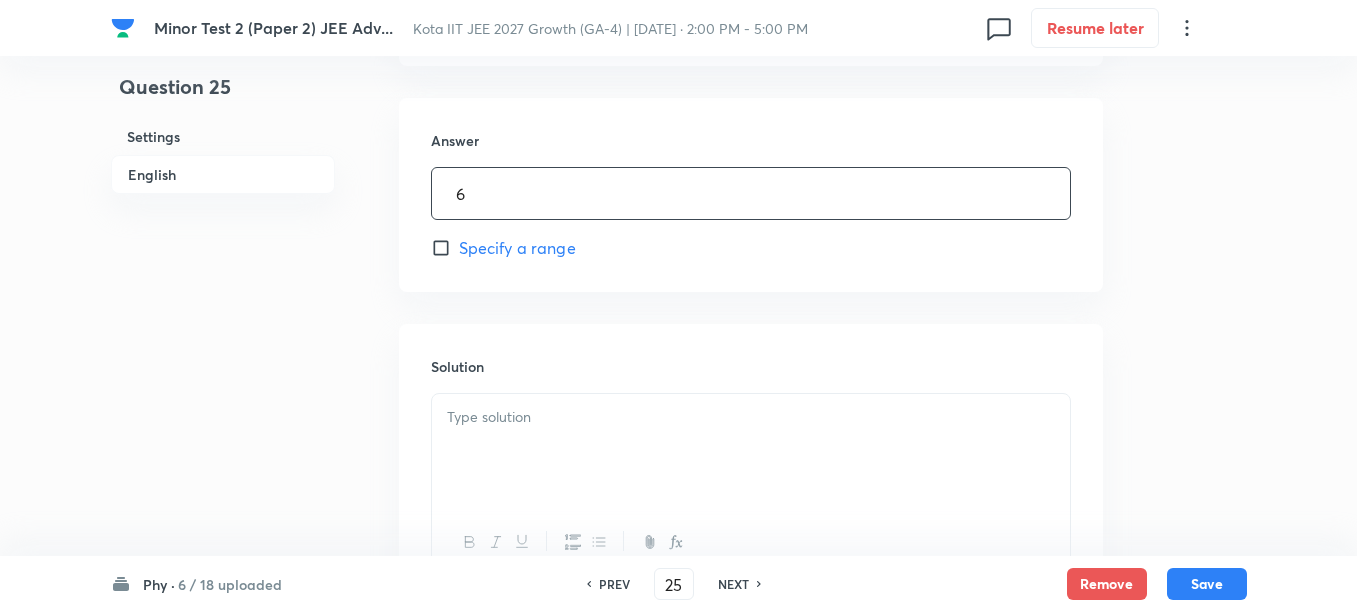 type on "6" 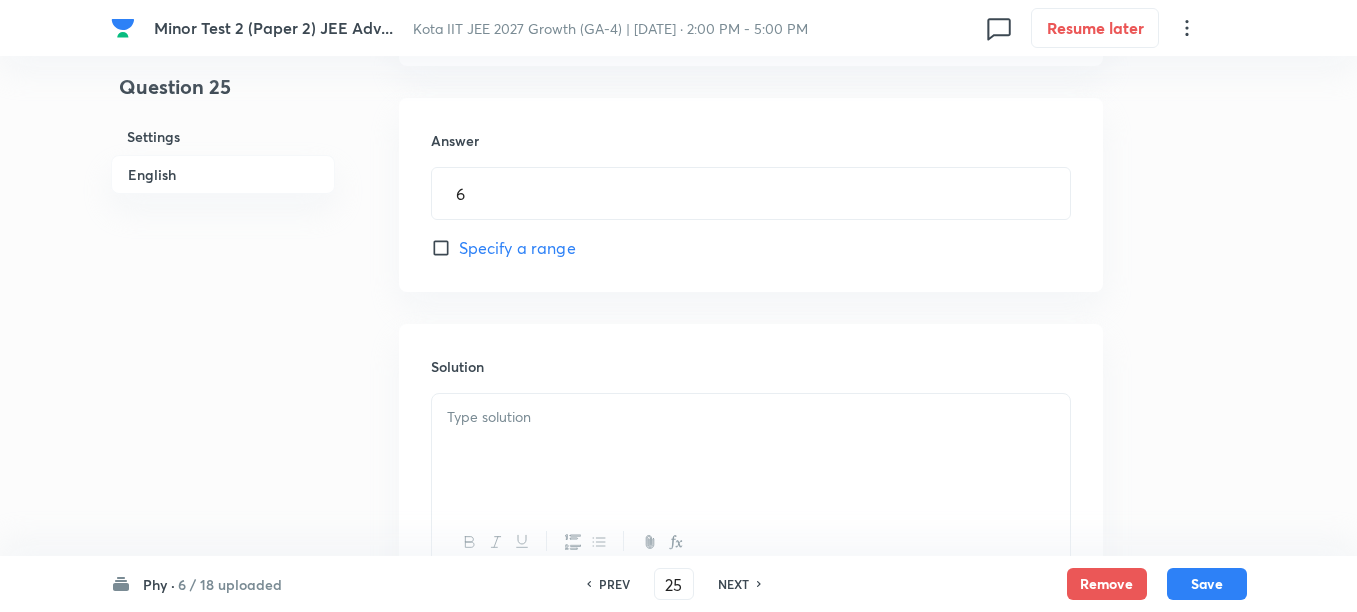 click at bounding box center (751, 450) 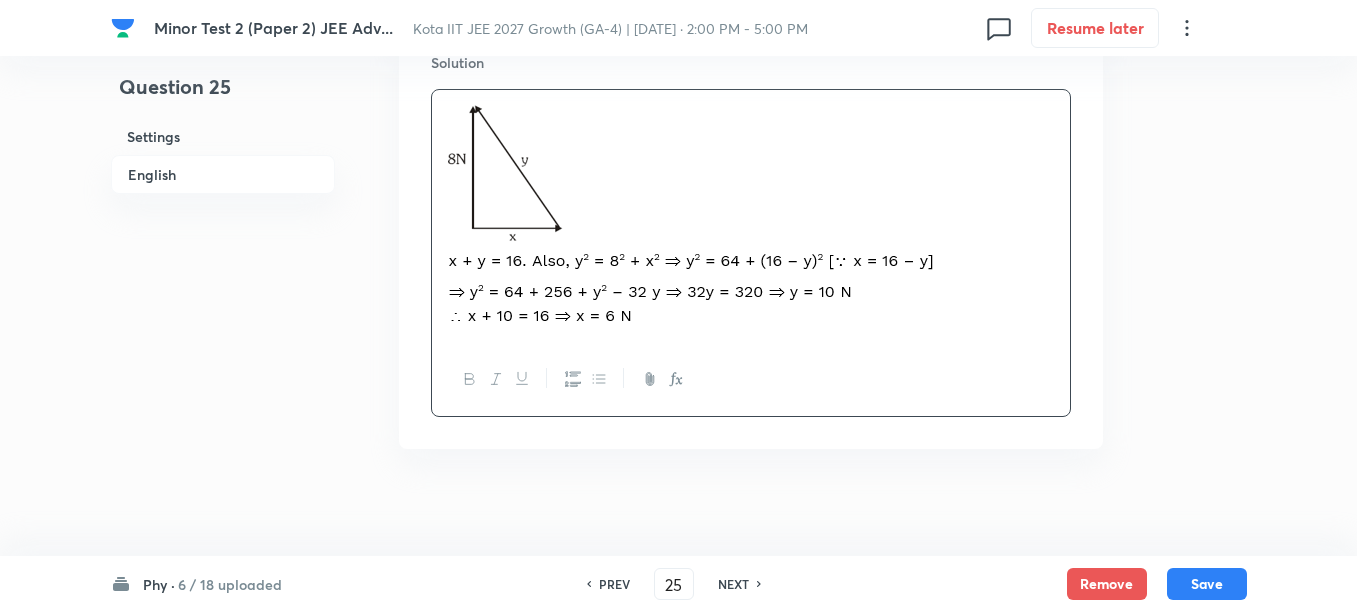 scroll, scrollTop: 1190, scrollLeft: 0, axis: vertical 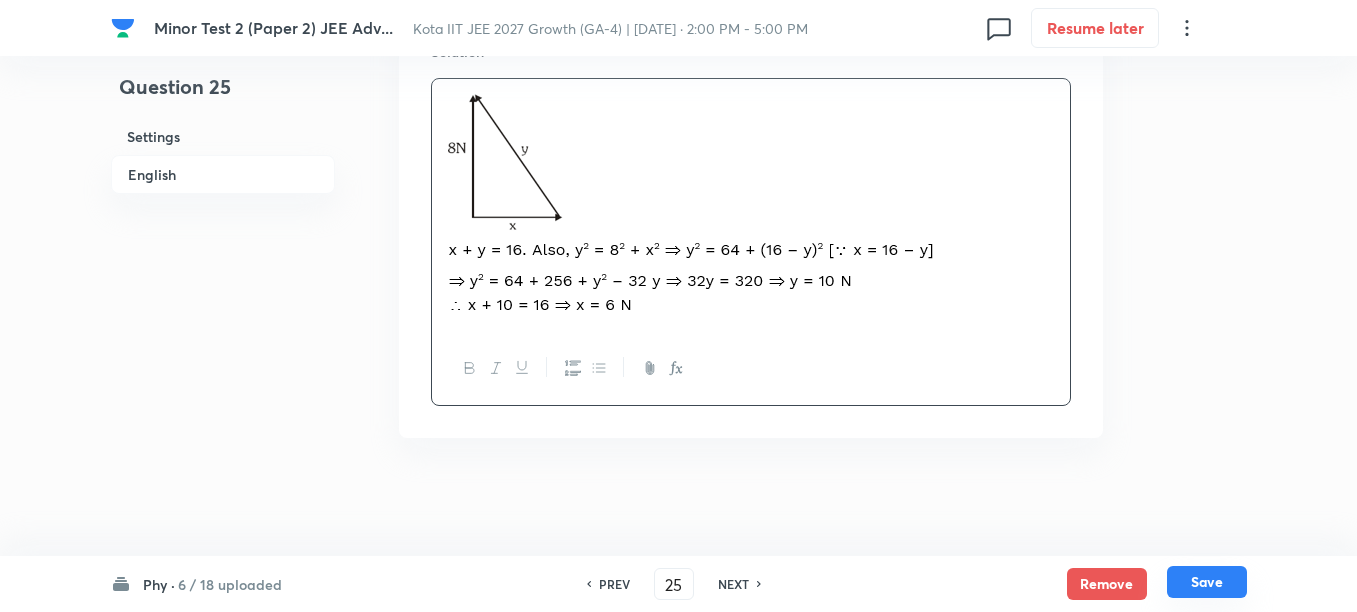 click on "Save" at bounding box center [1207, 582] 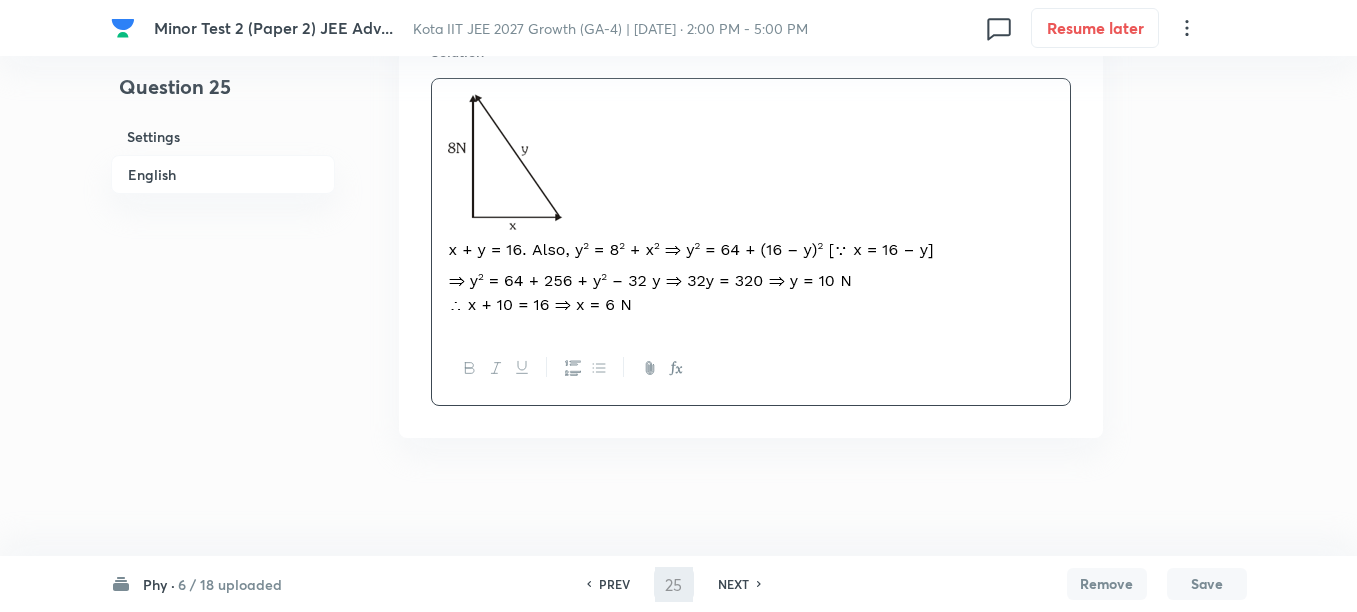 type on "26" 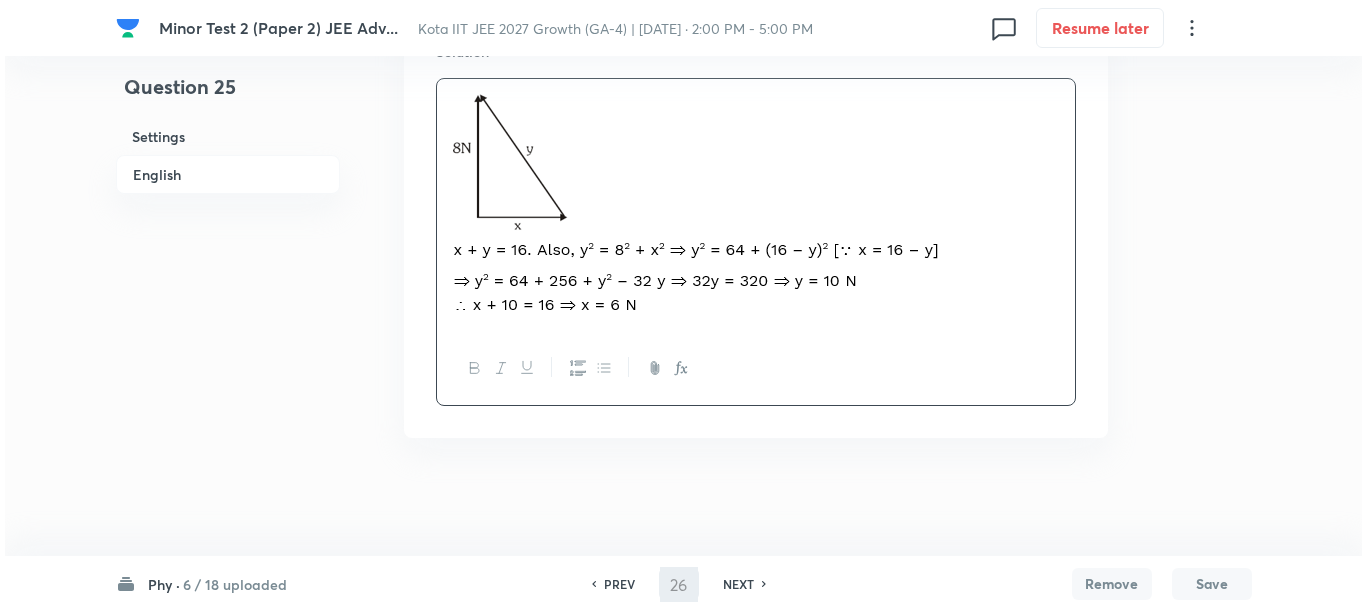 scroll, scrollTop: 0, scrollLeft: 0, axis: both 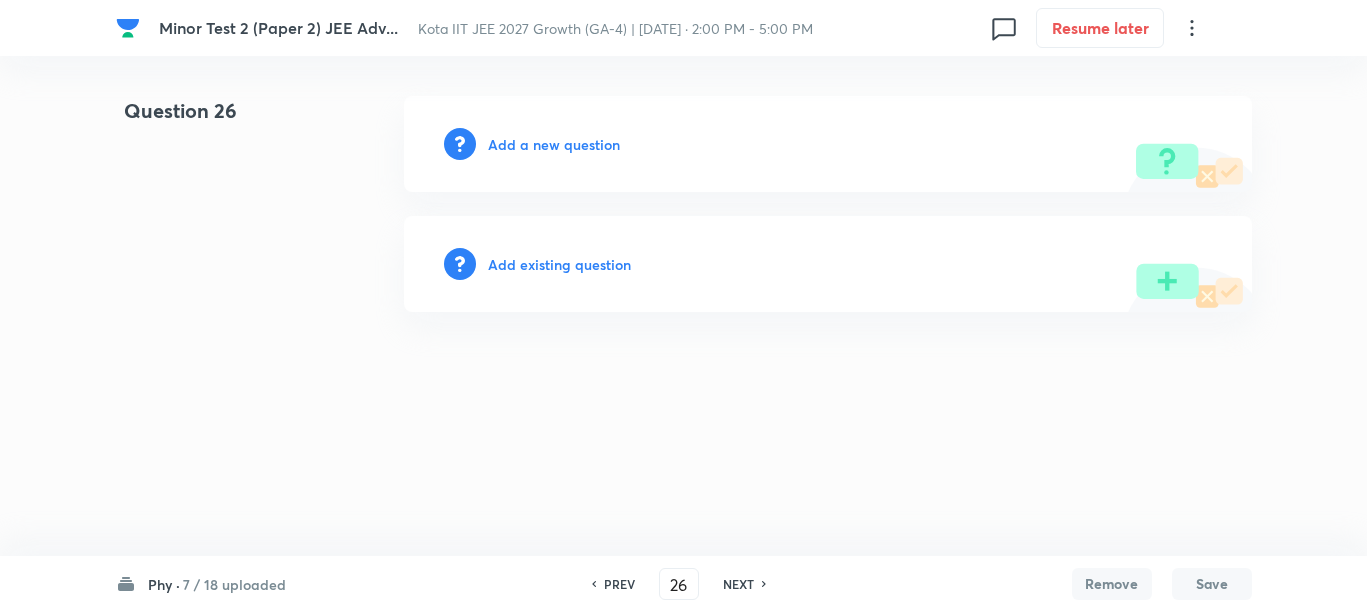 click on "Add a new question" at bounding box center [554, 144] 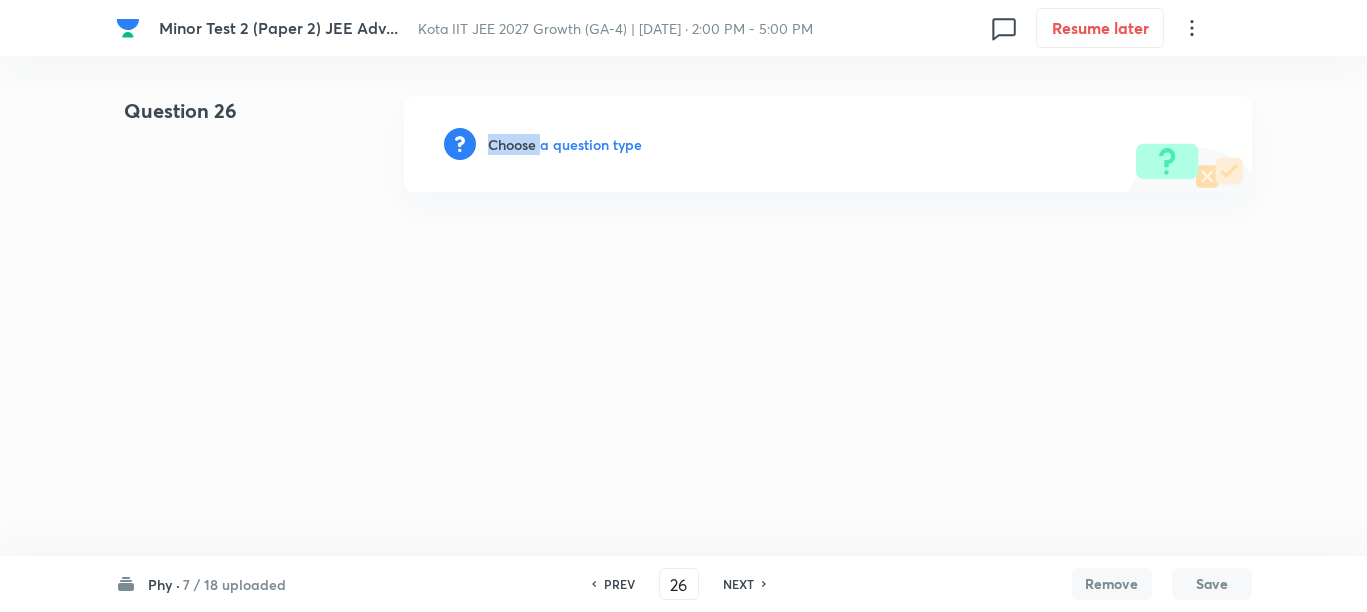 click on "Choose a question type" at bounding box center [565, 144] 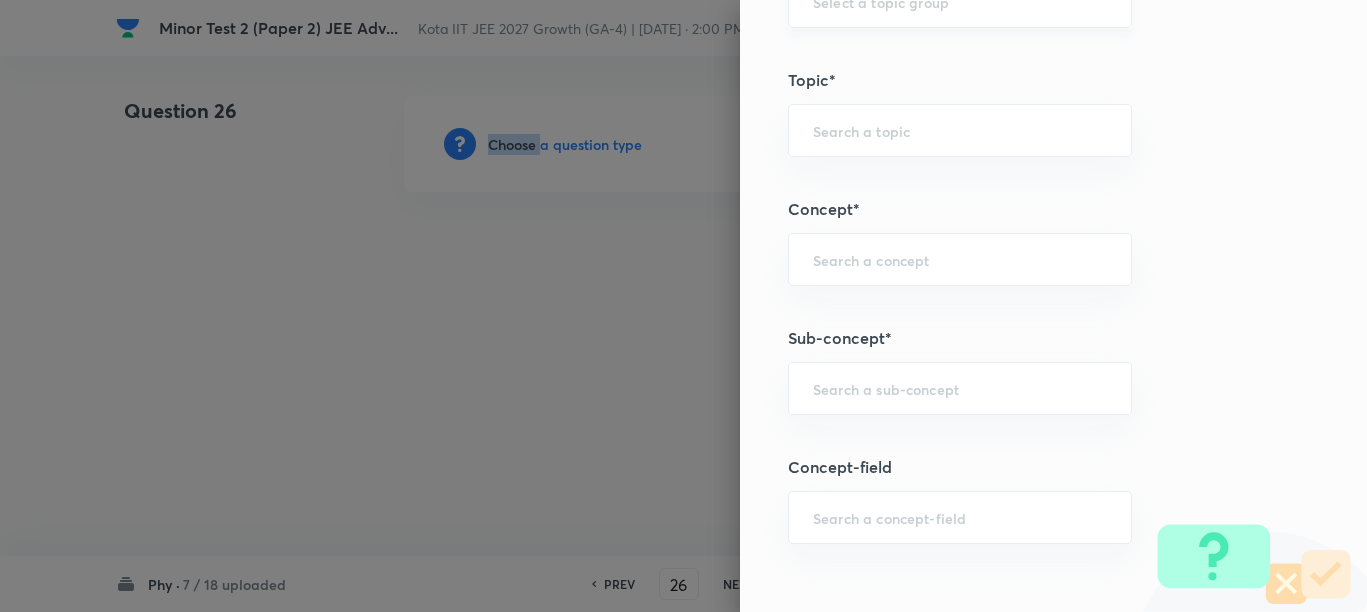 scroll, scrollTop: 1000, scrollLeft: 0, axis: vertical 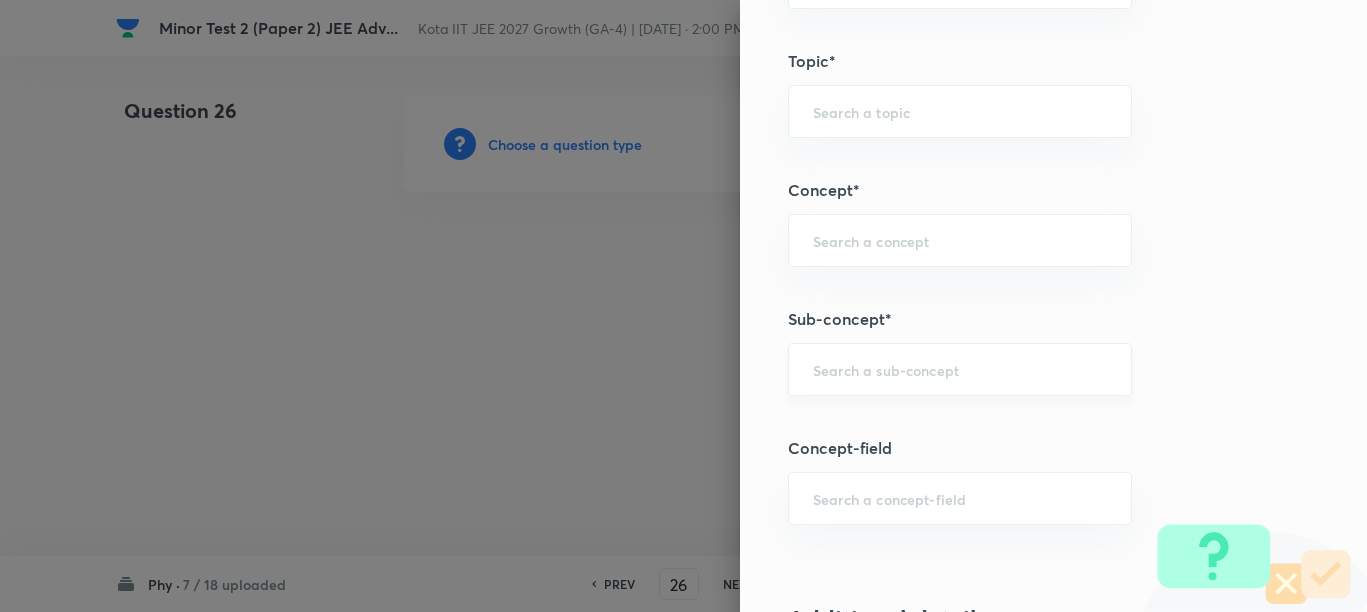 click at bounding box center (960, 369) 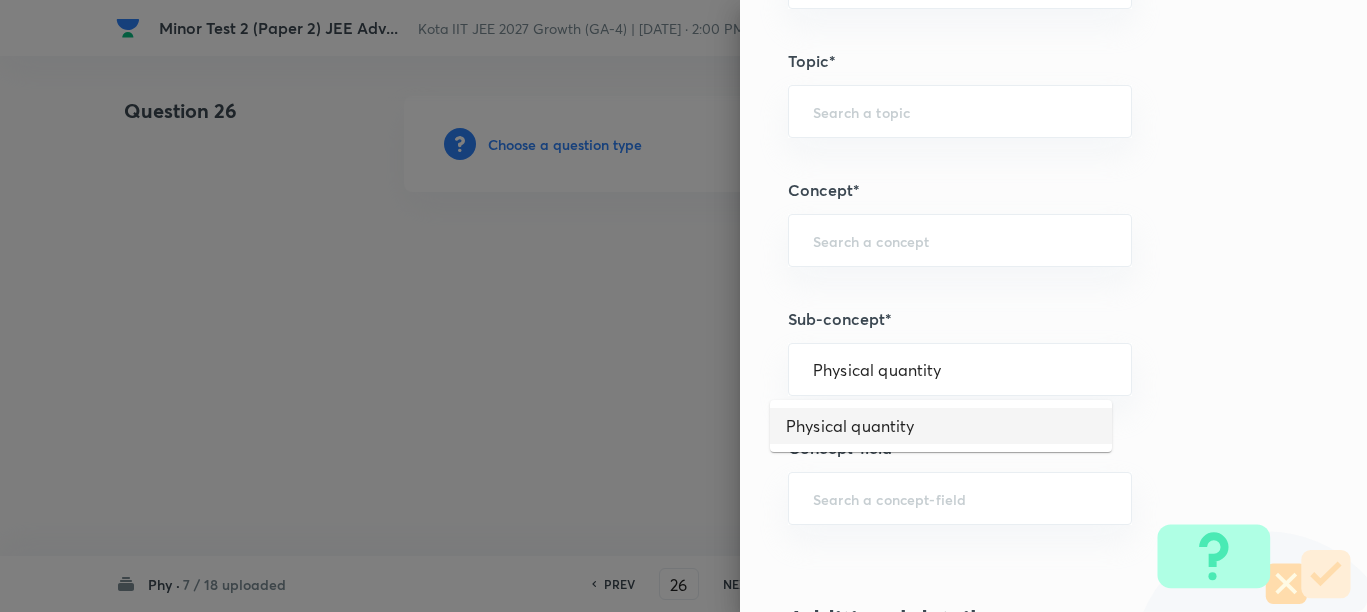 click on "Physical quantity" at bounding box center [941, 426] 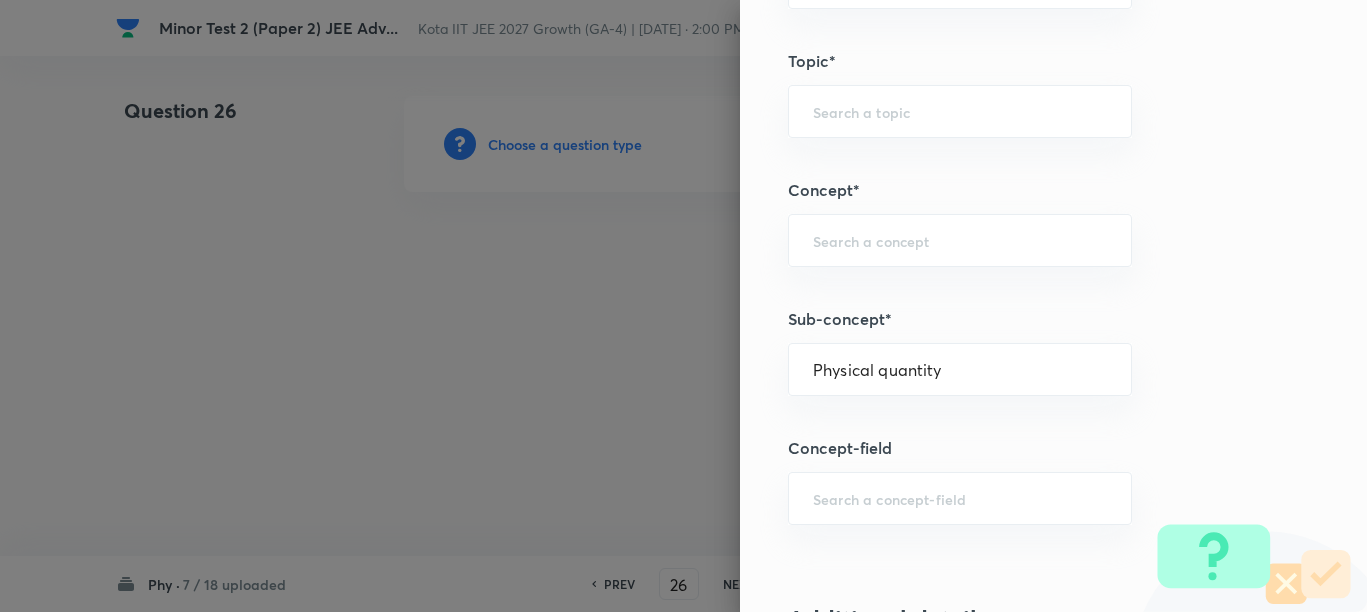 type on "Physics" 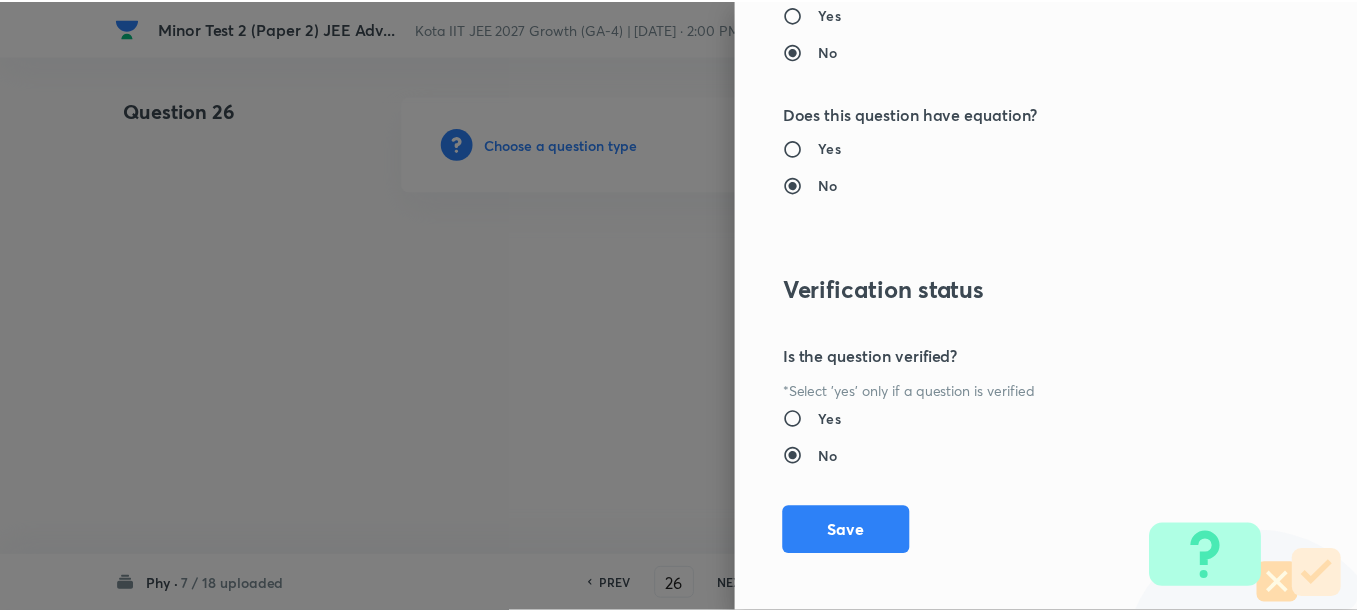 scroll, scrollTop: 2130, scrollLeft: 0, axis: vertical 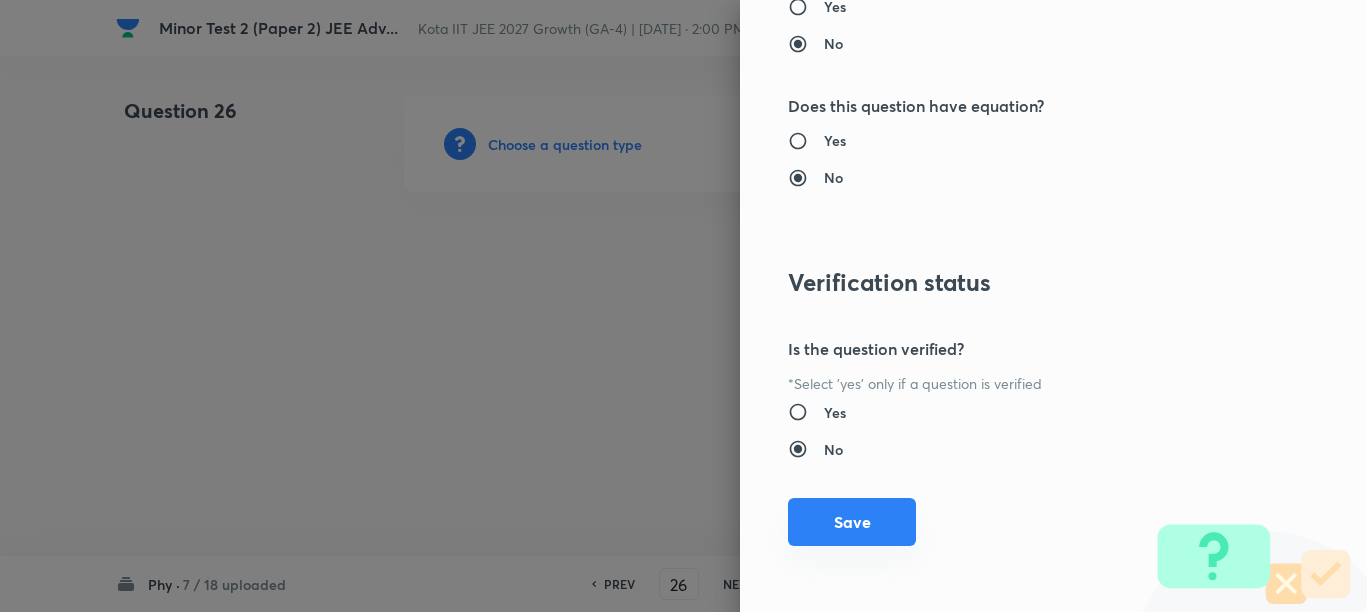 click on "Save" at bounding box center [852, 522] 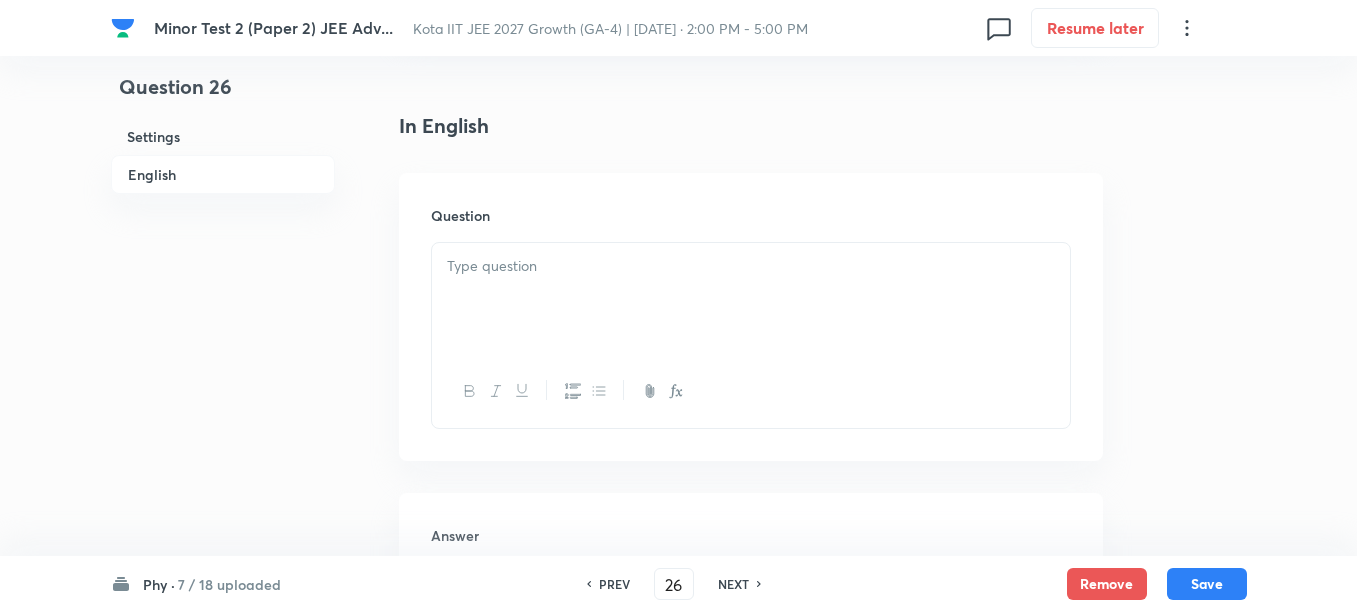 scroll, scrollTop: 500, scrollLeft: 0, axis: vertical 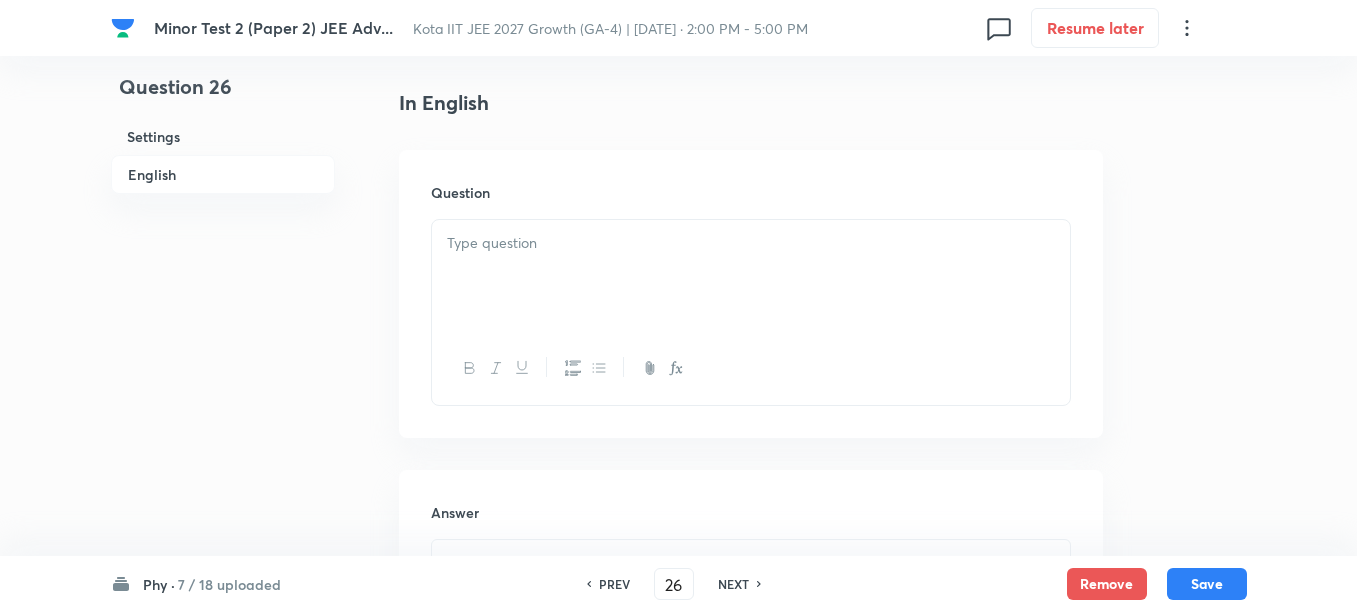 click at bounding box center [751, 276] 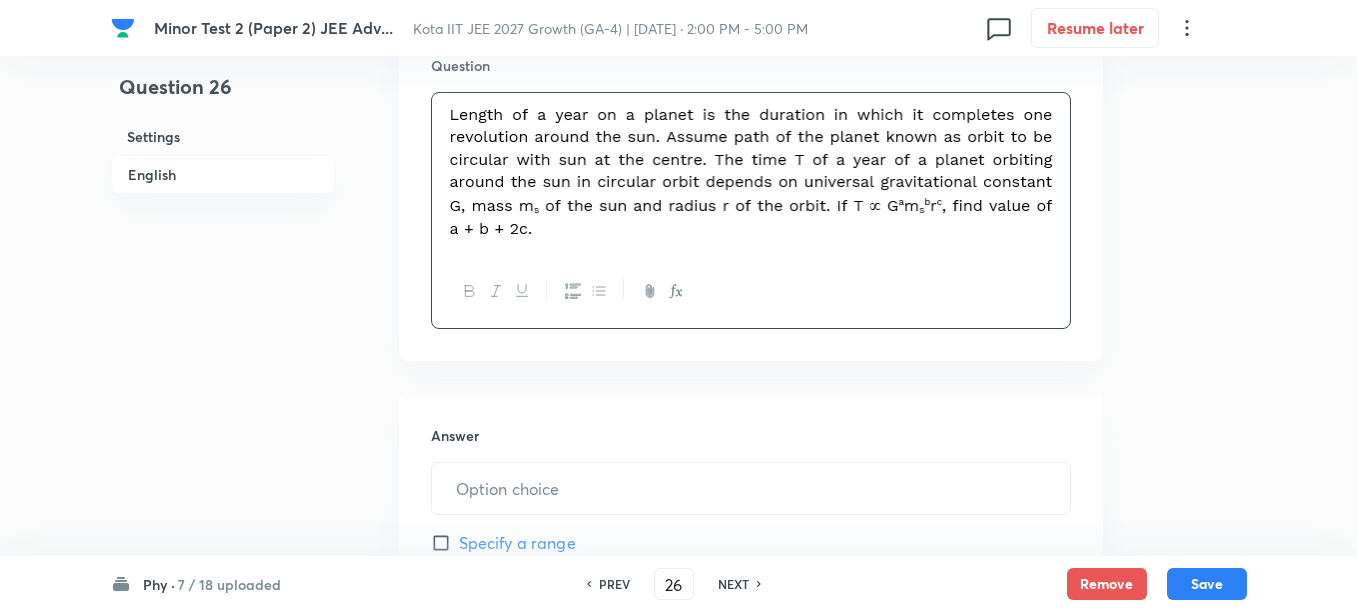 scroll, scrollTop: 750, scrollLeft: 0, axis: vertical 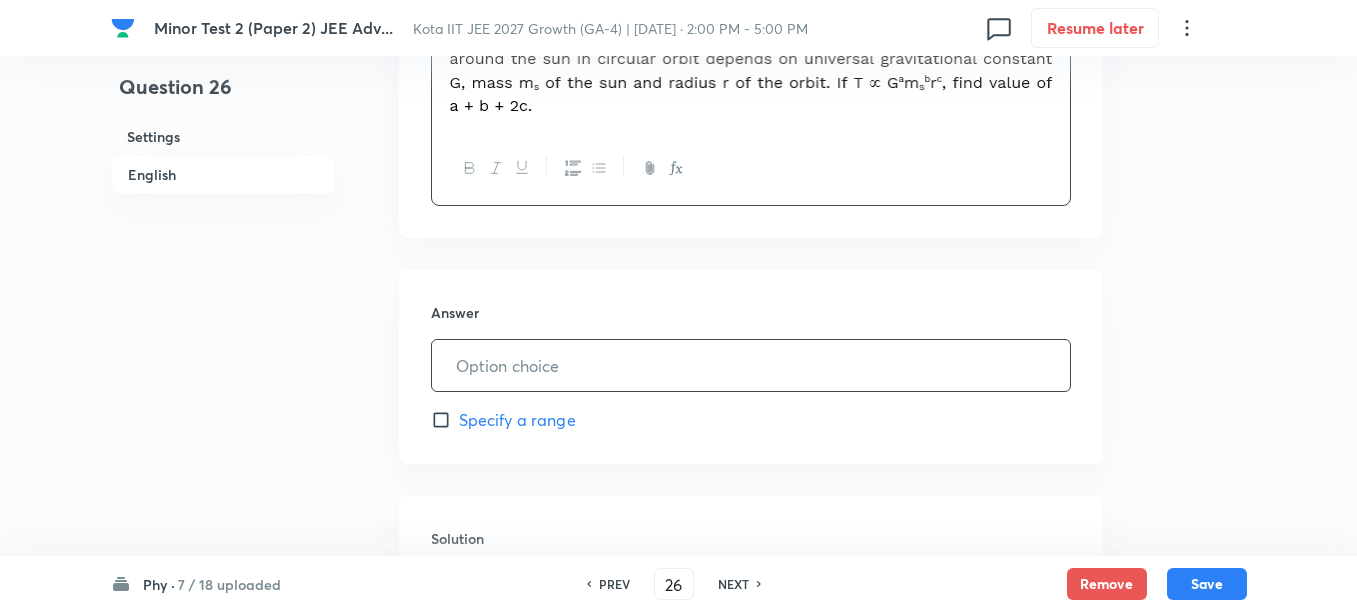 click at bounding box center [751, 365] 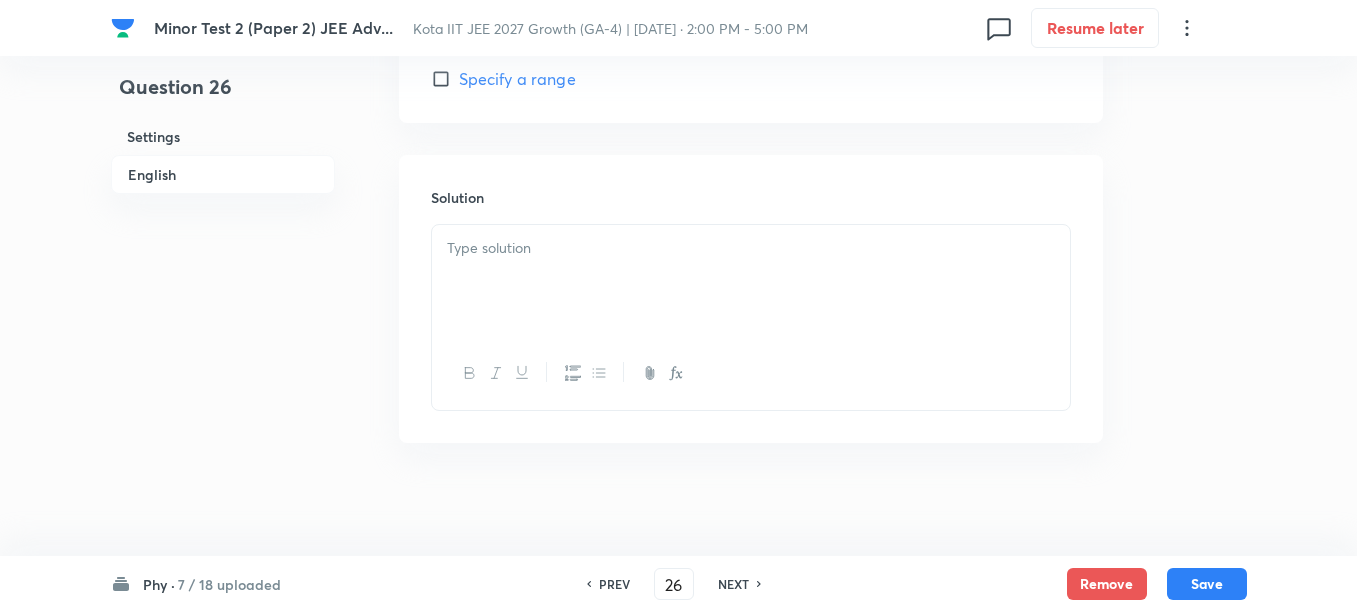 scroll, scrollTop: 1098, scrollLeft: 0, axis: vertical 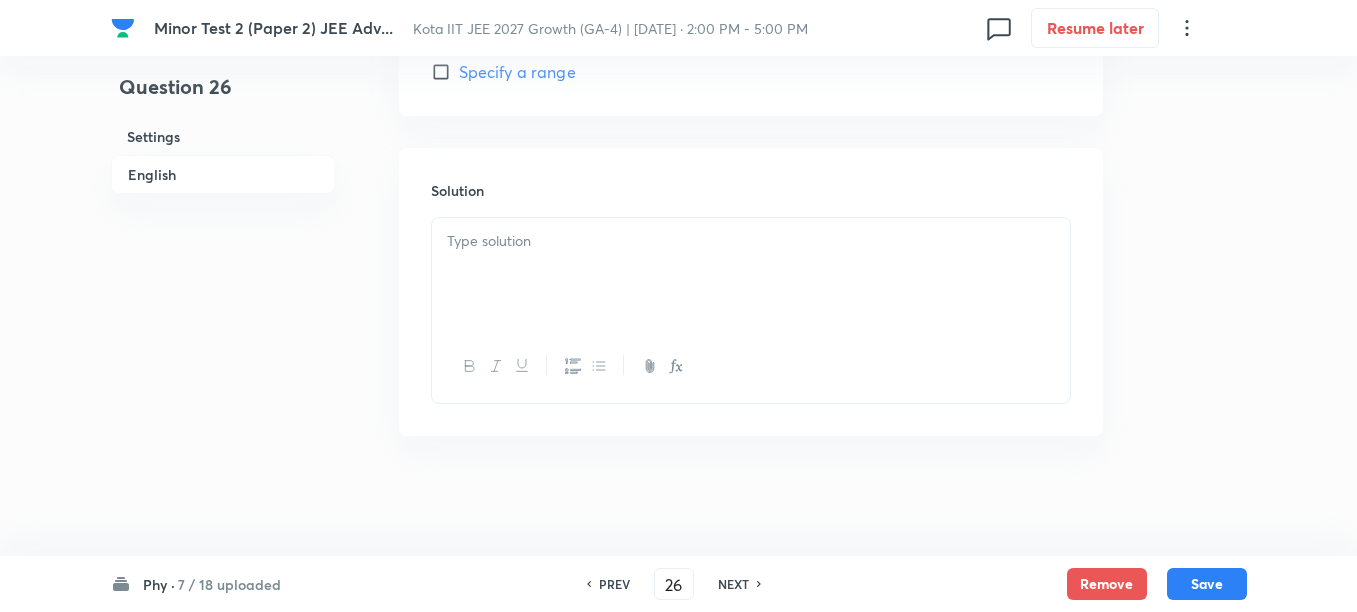 type on "2" 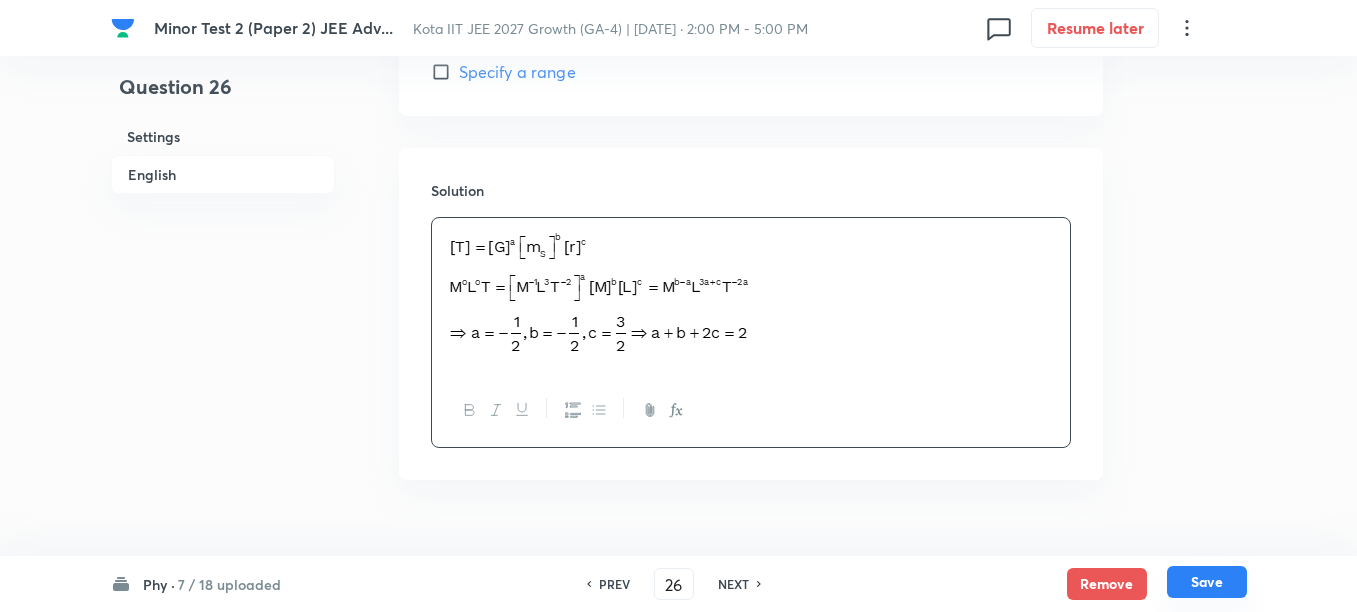 click on "Save" at bounding box center (1207, 582) 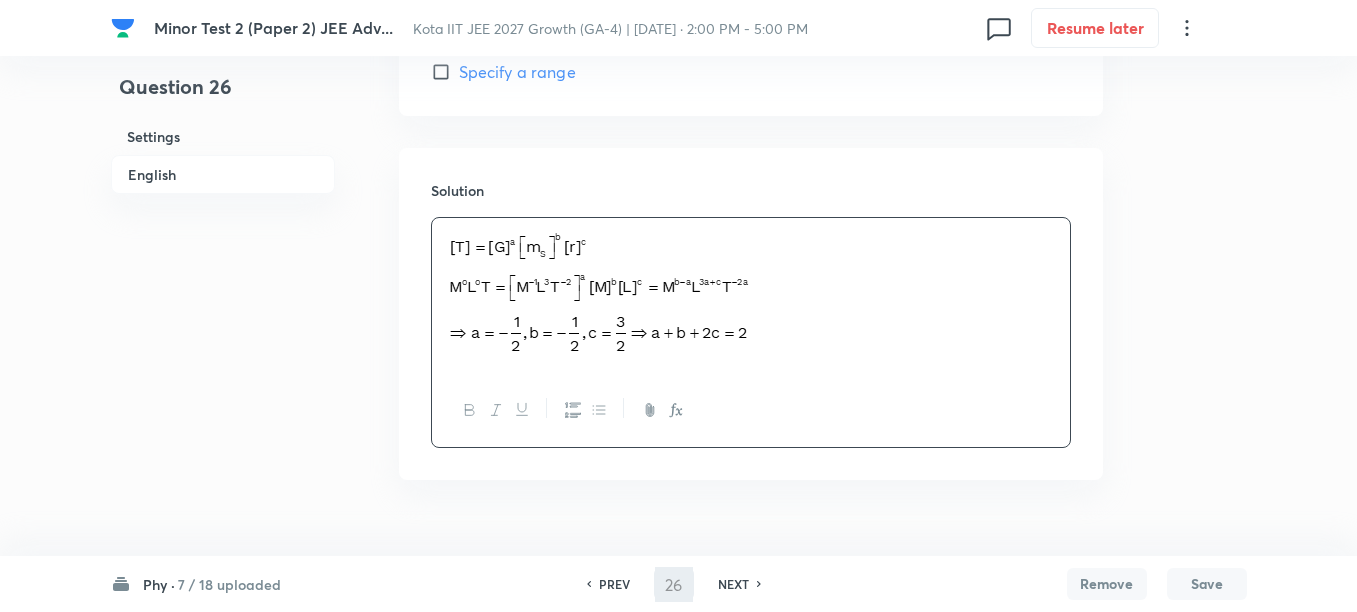 type on "27" 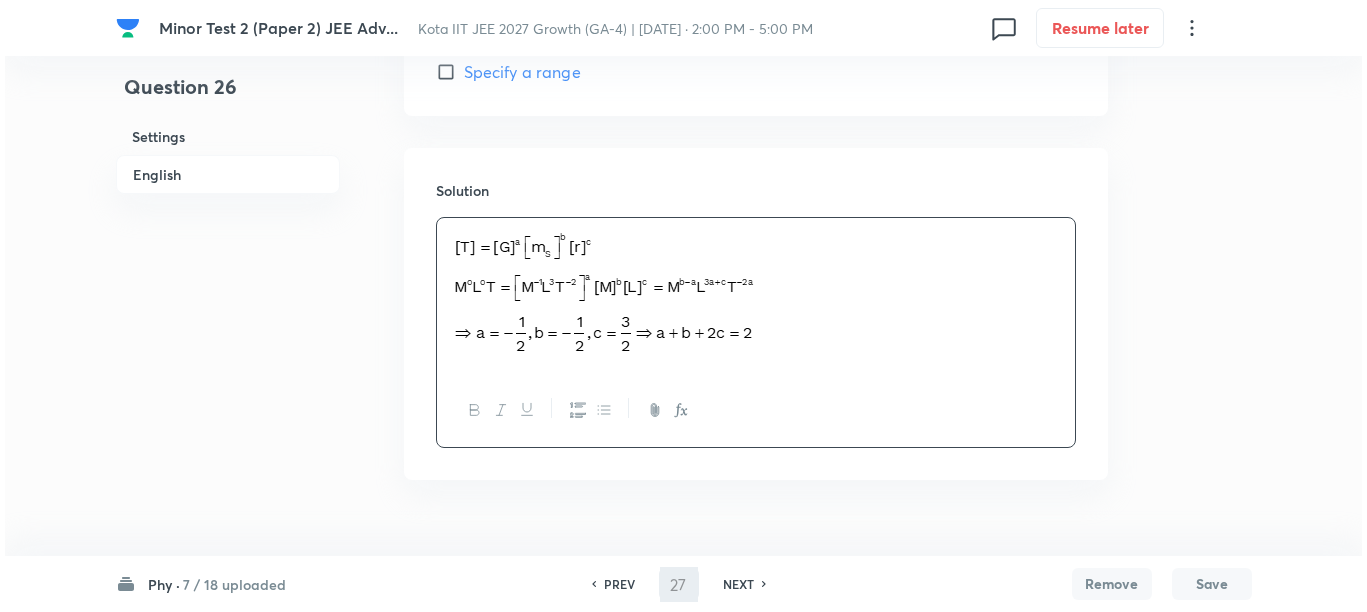 scroll, scrollTop: 0, scrollLeft: 0, axis: both 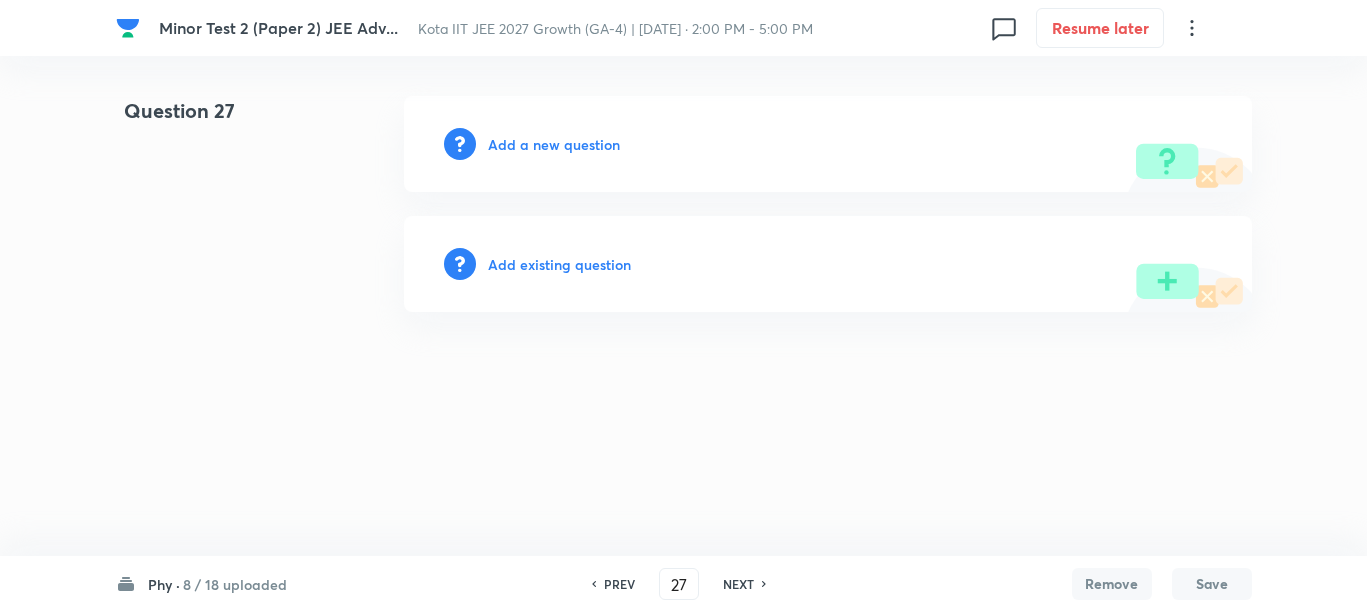 click on "Add a new question" at bounding box center [554, 144] 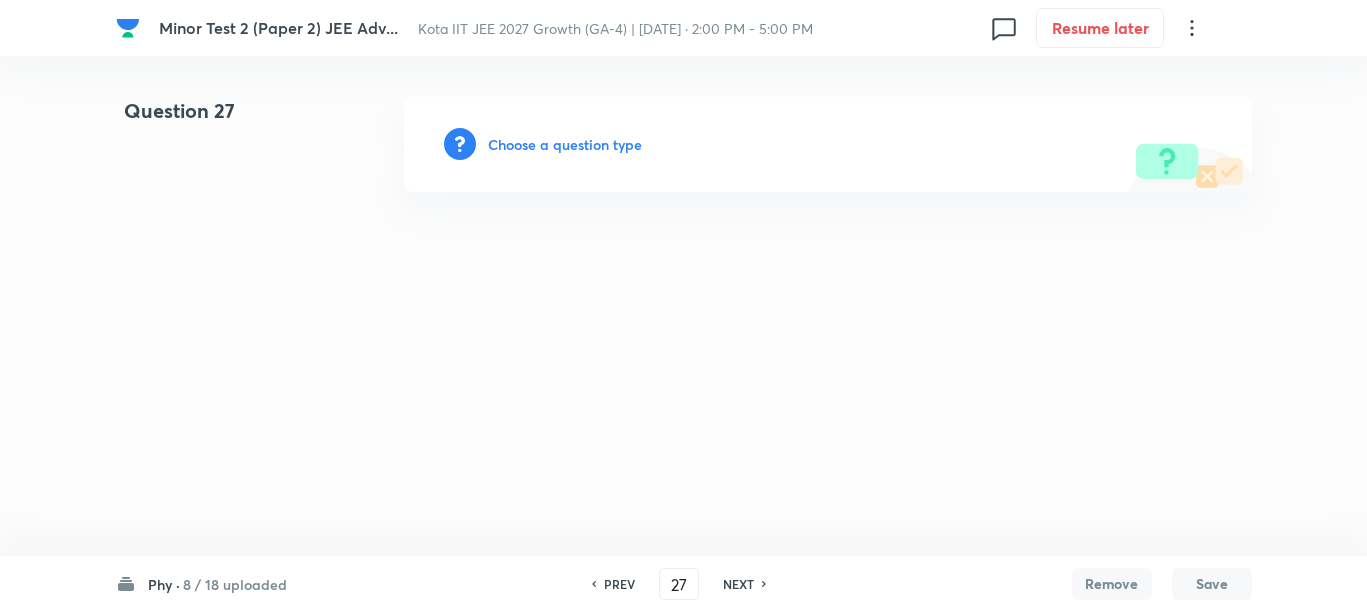 click on "Choose a question type" at bounding box center (828, 144) 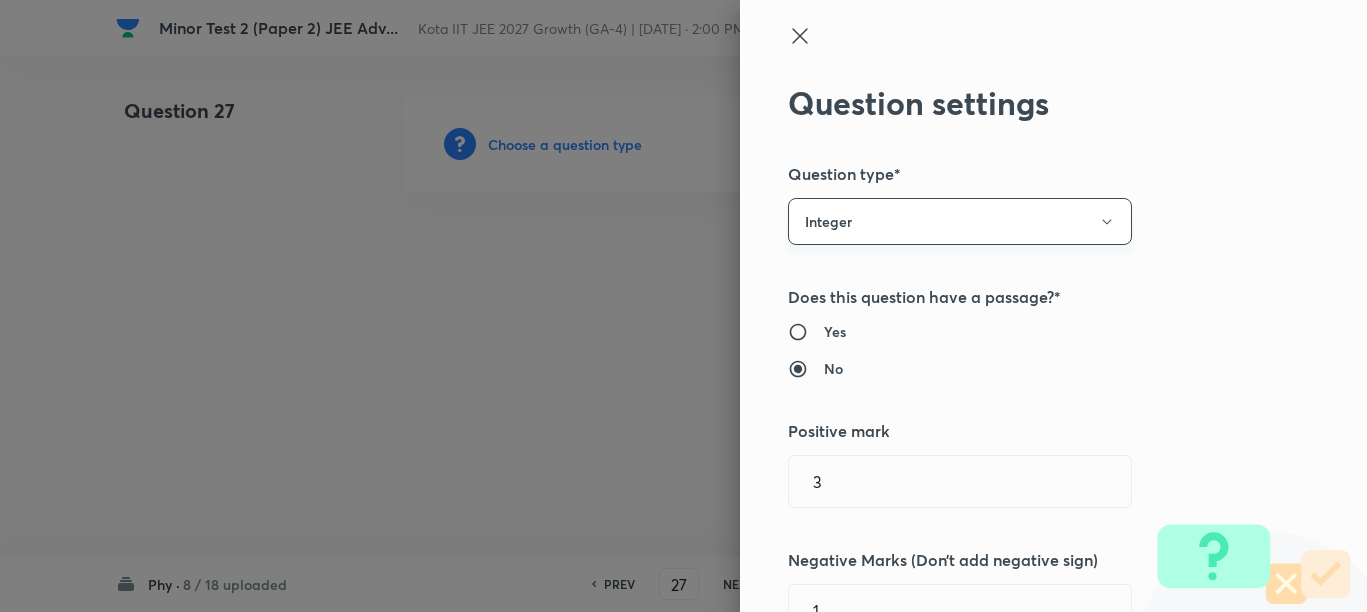 click on "Integer" at bounding box center (960, 221) 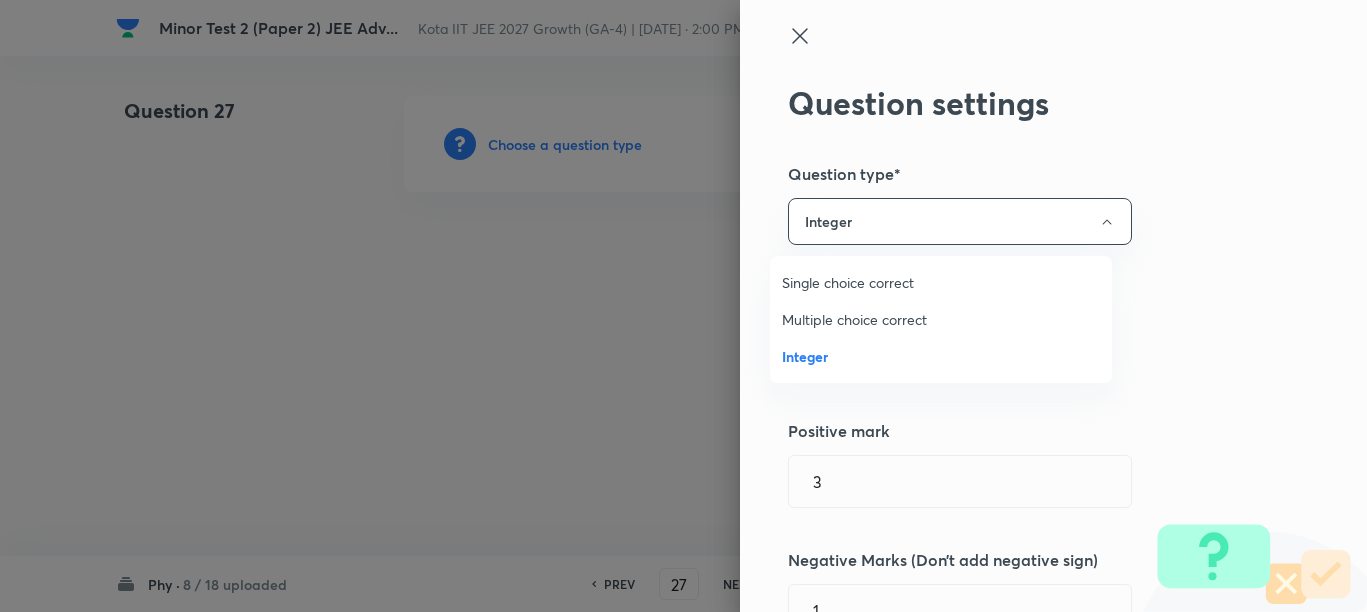 click on "Multiple choice correct" at bounding box center [941, 319] 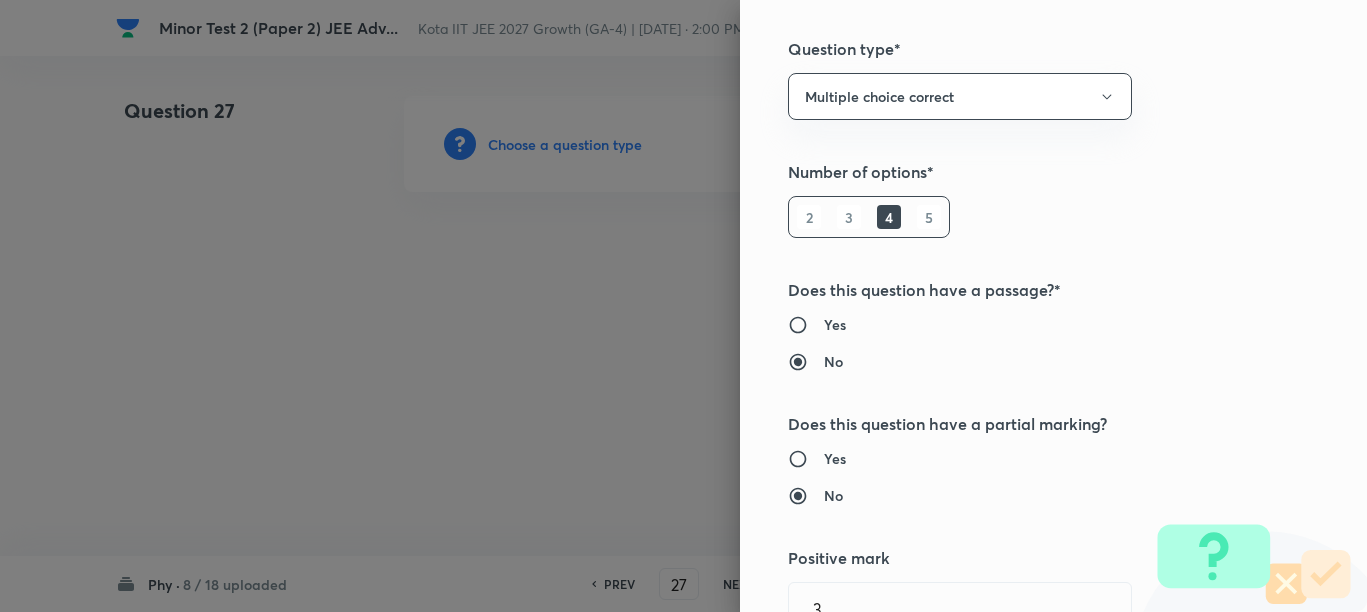 scroll, scrollTop: 250, scrollLeft: 0, axis: vertical 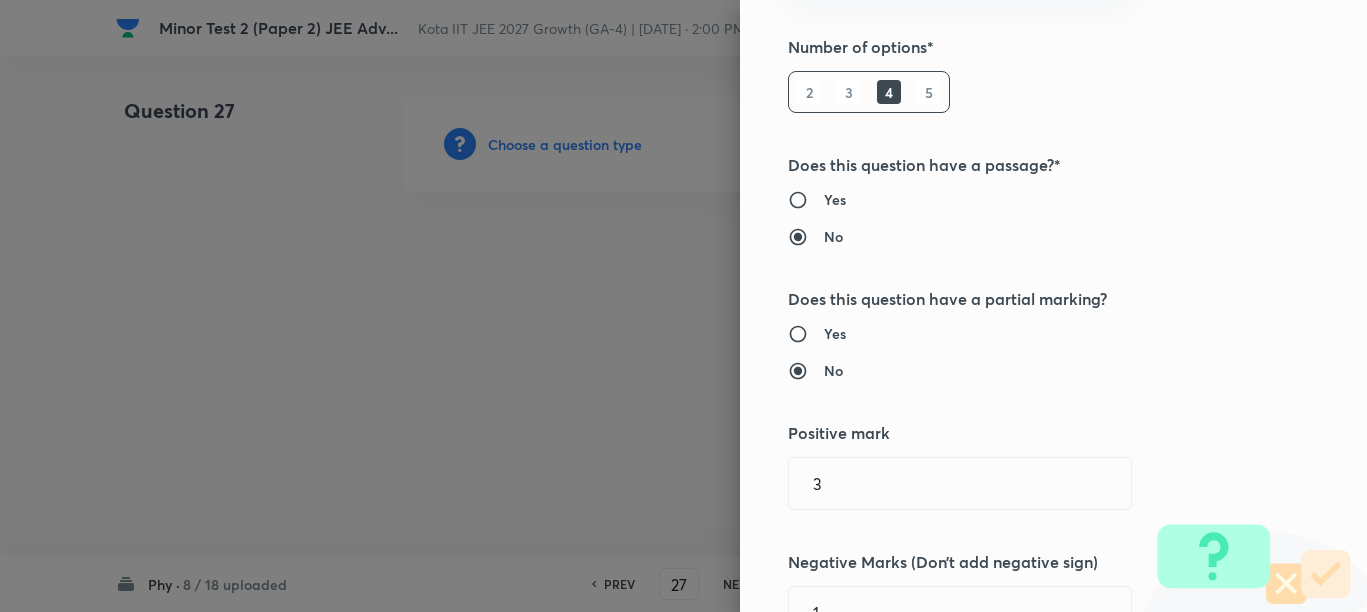 click on "Yes" at bounding box center (835, 333) 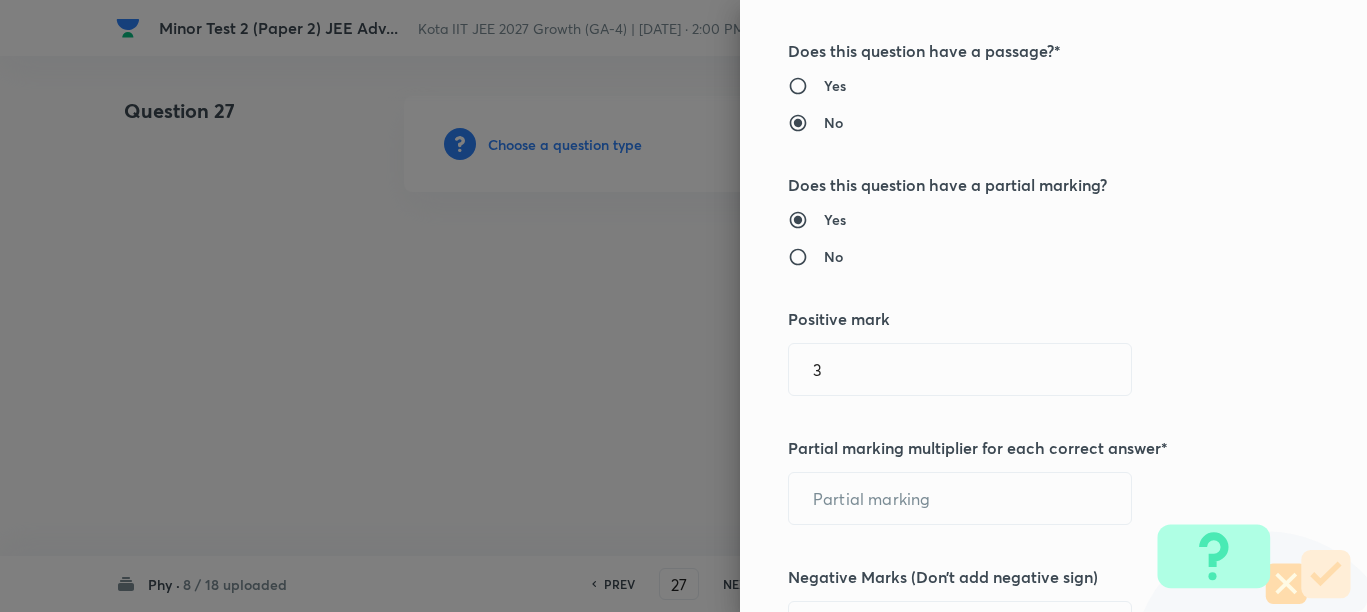 scroll, scrollTop: 500, scrollLeft: 0, axis: vertical 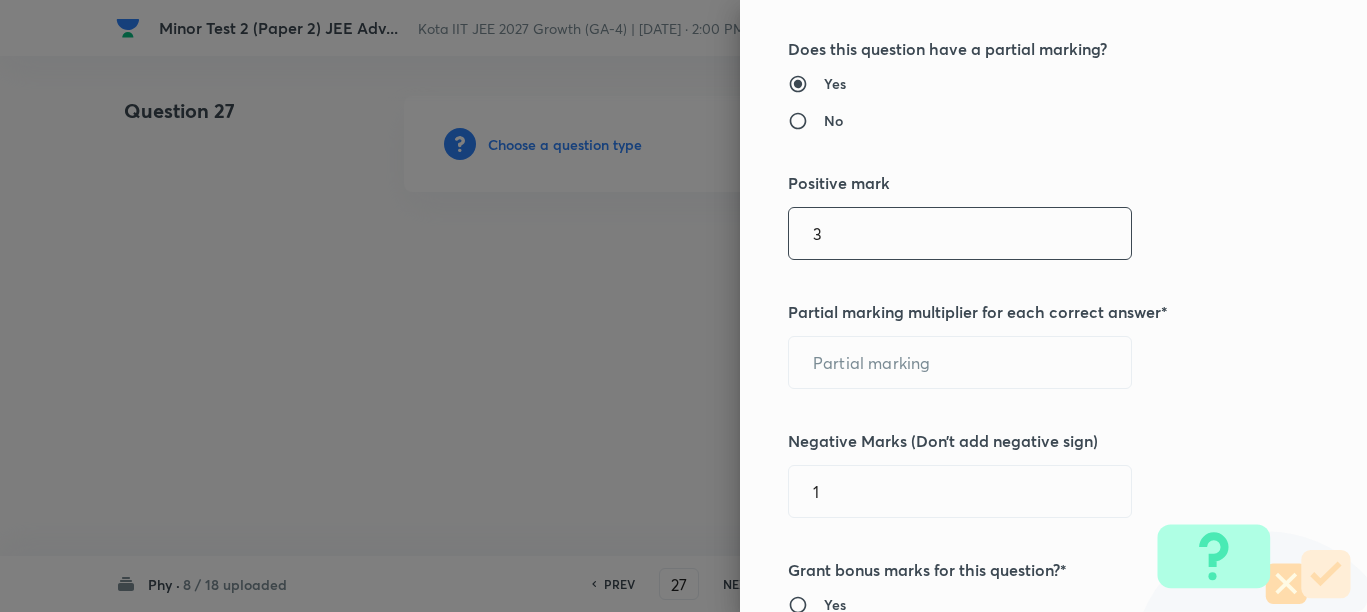 click on "3" at bounding box center (960, 233) 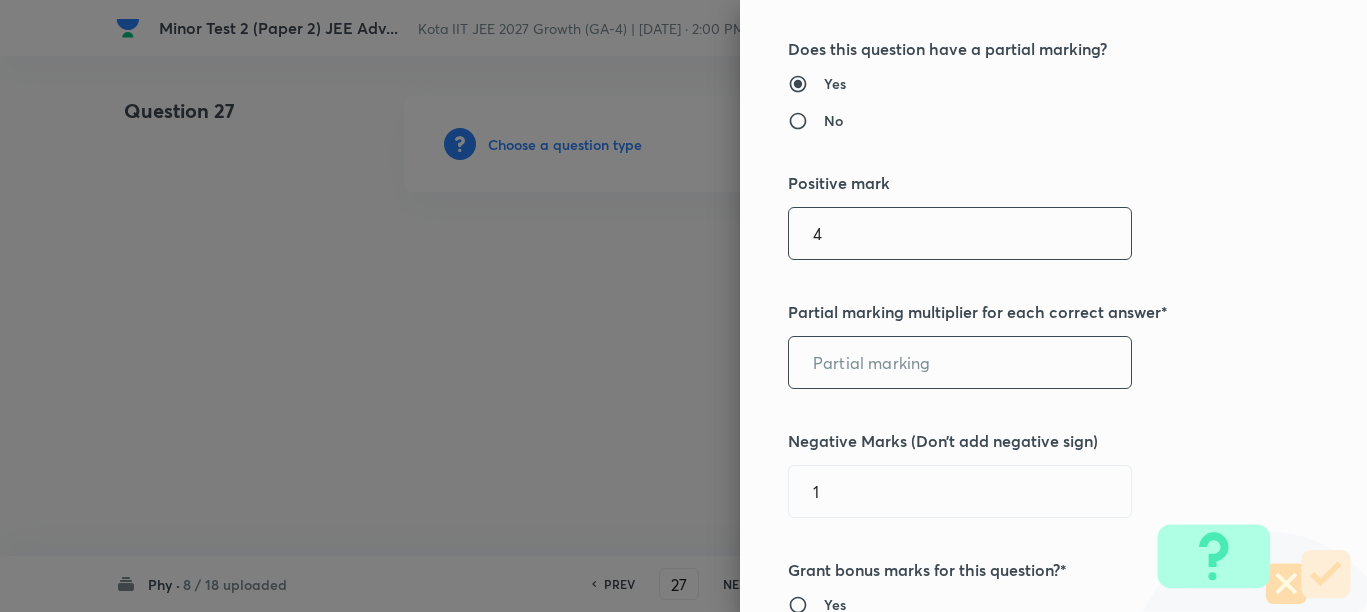 type on "4" 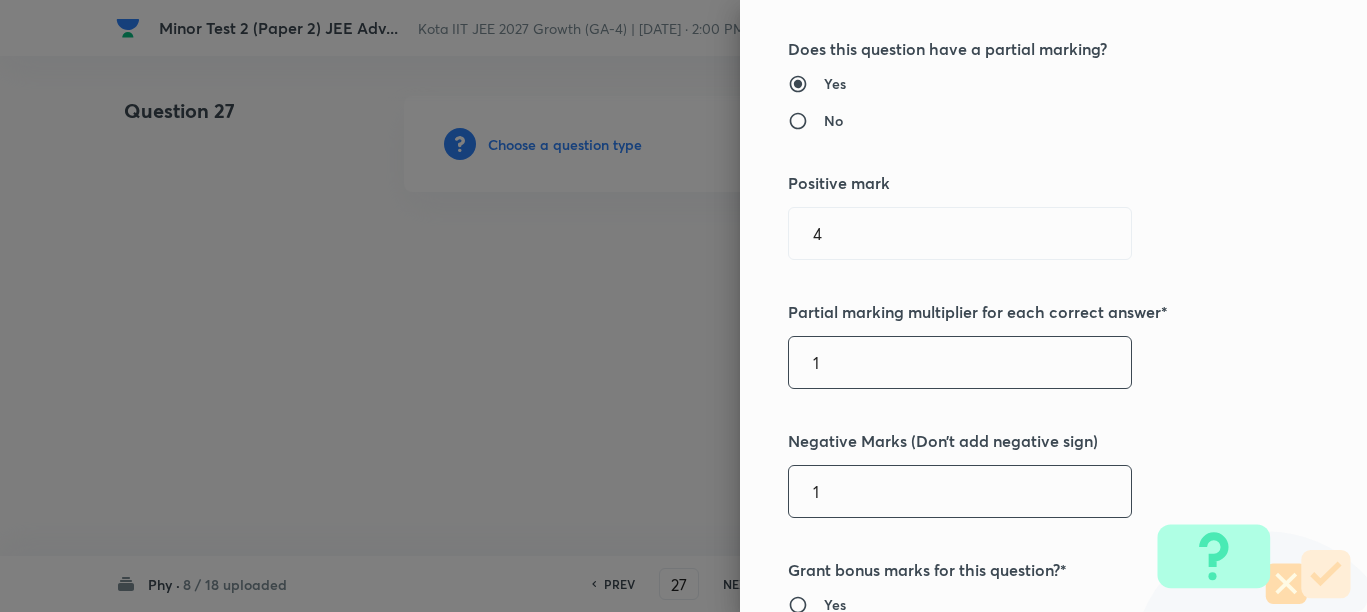 type on "1" 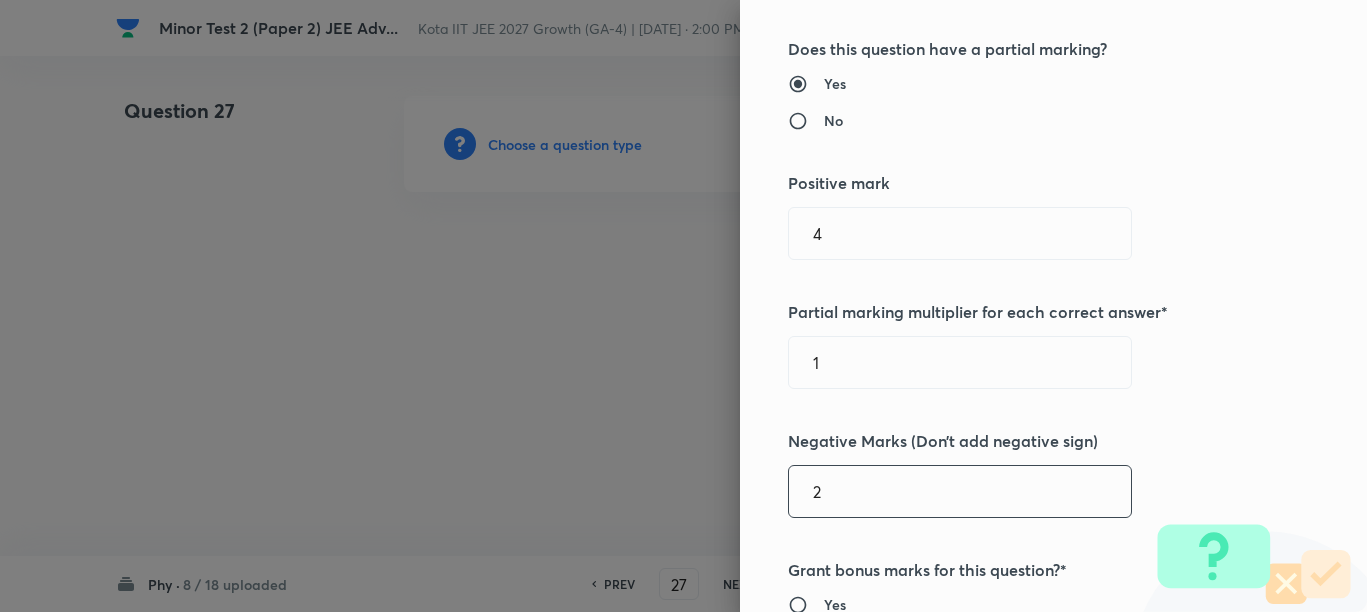 type on "2" 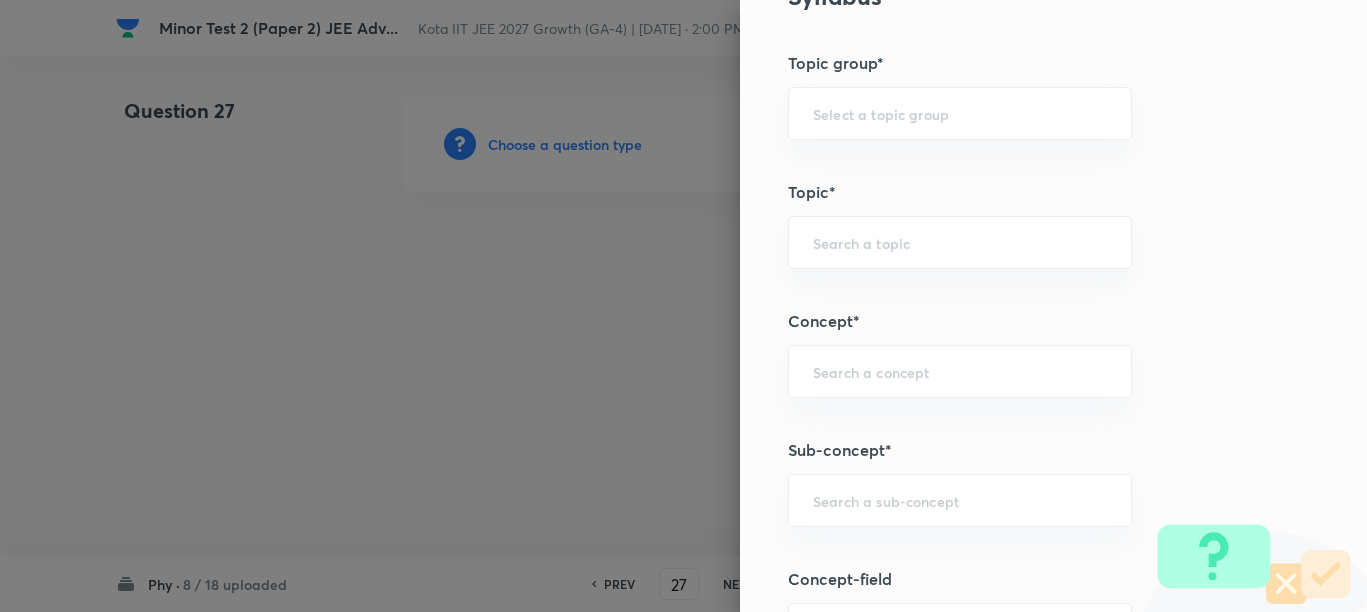 scroll, scrollTop: 1375, scrollLeft: 0, axis: vertical 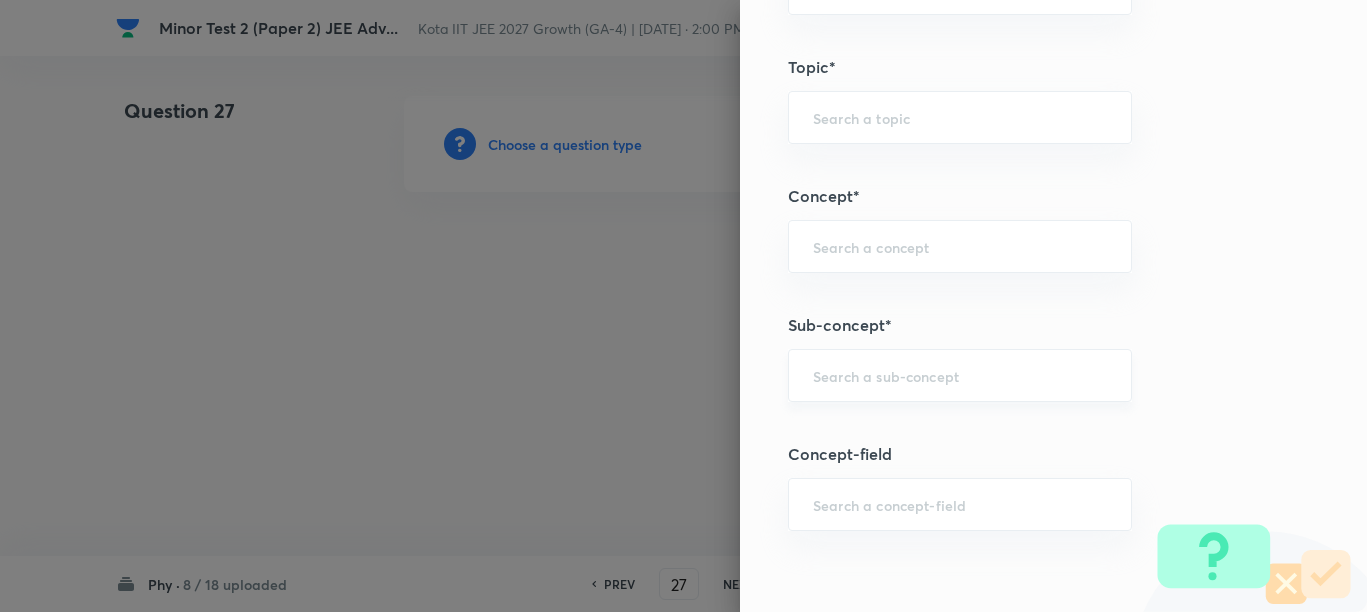 click at bounding box center (960, 375) 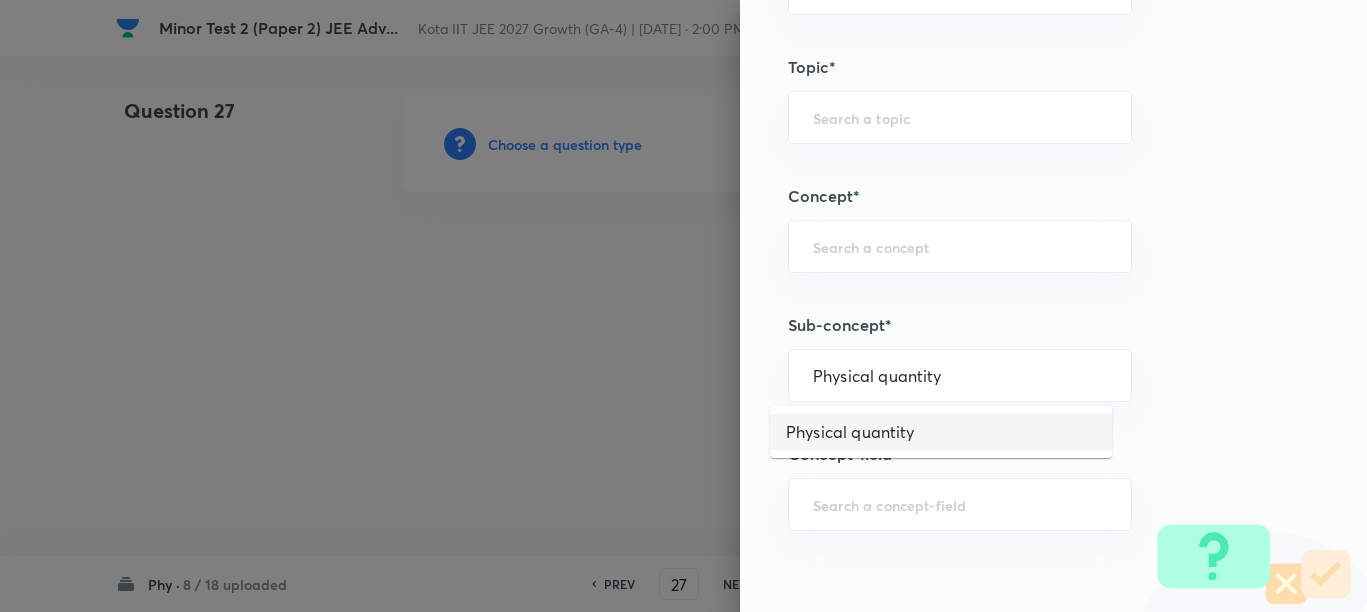 click on "Physical quantity" at bounding box center (941, 432) 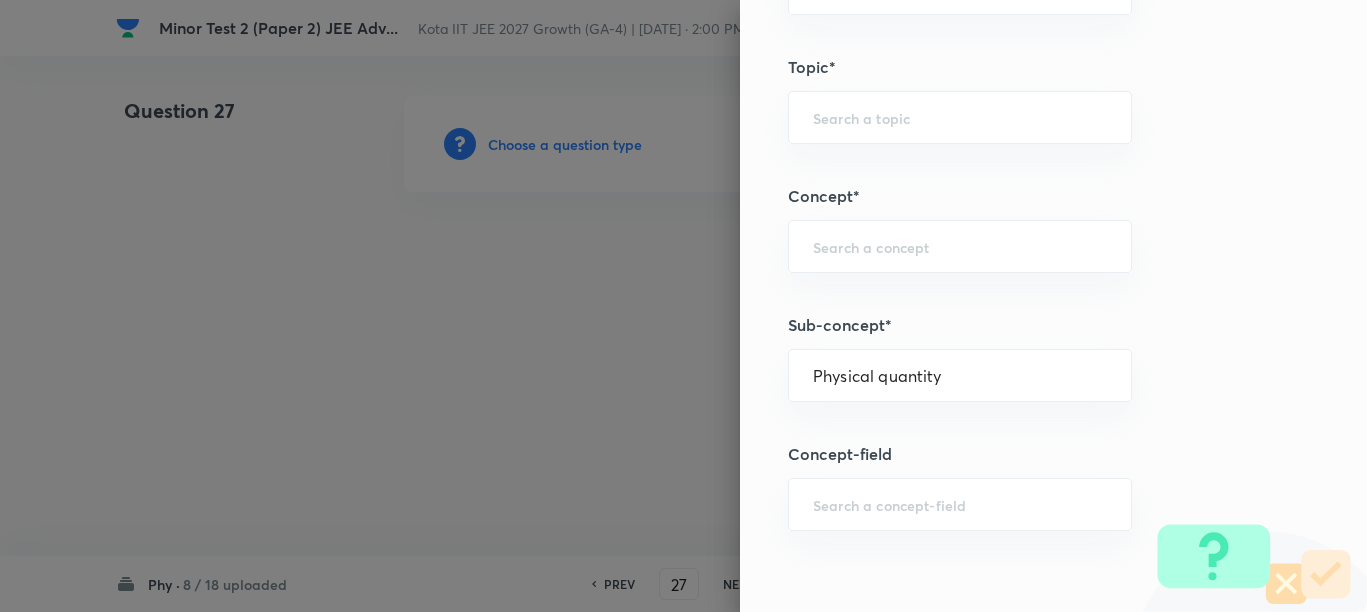 type on "Physics" 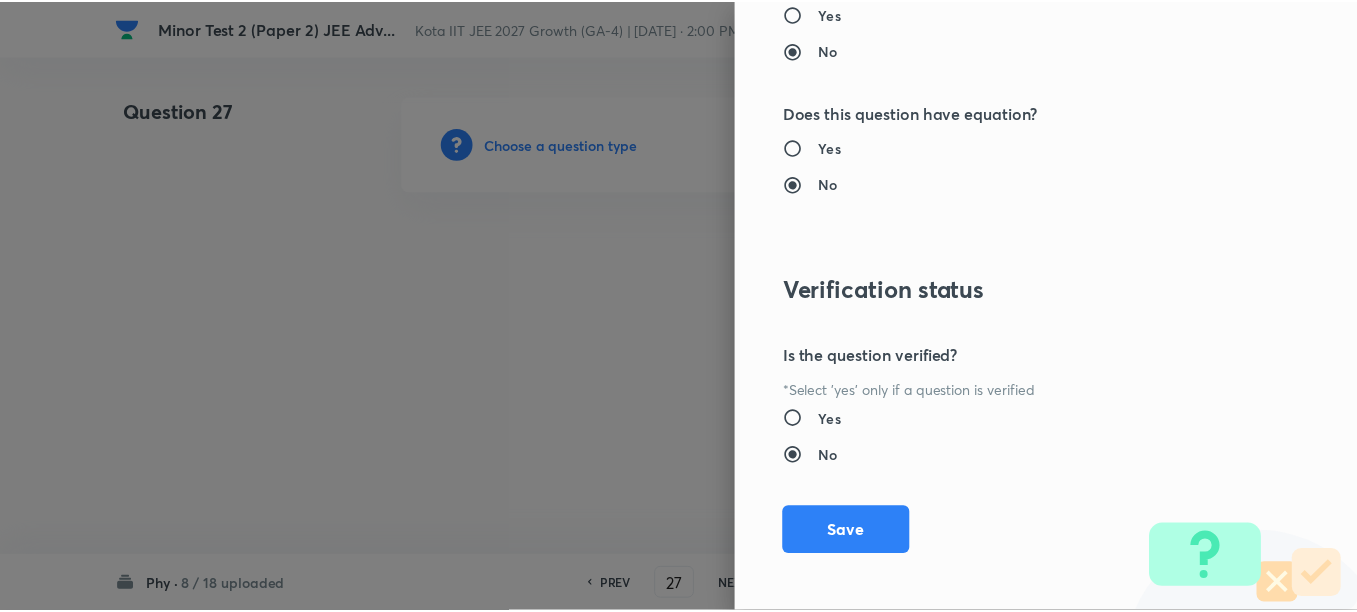 scroll, scrollTop: 2511, scrollLeft: 0, axis: vertical 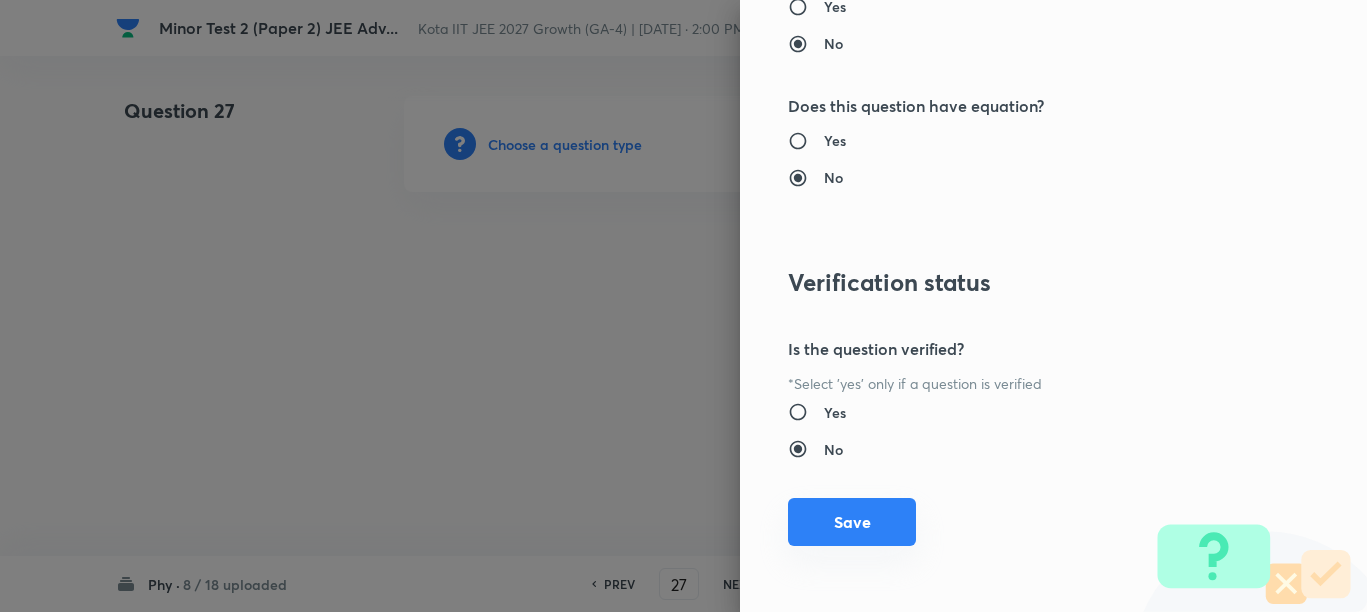 click on "Save" at bounding box center [852, 522] 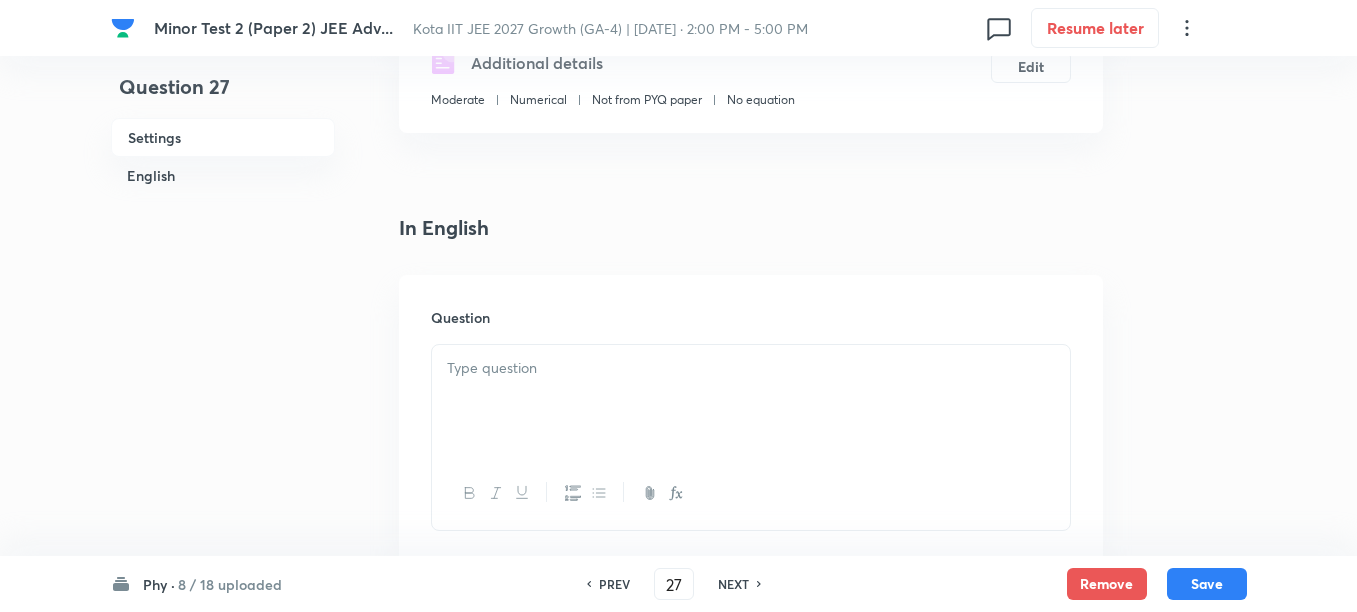 click at bounding box center (751, 401) 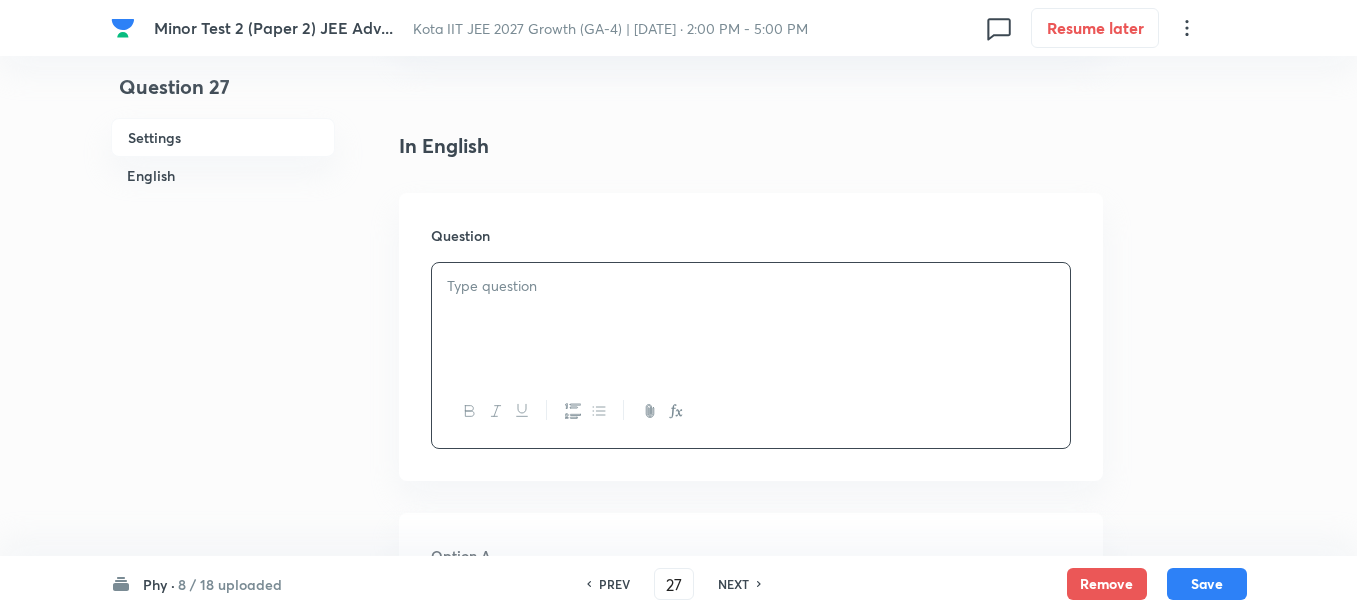 scroll, scrollTop: 500, scrollLeft: 0, axis: vertical 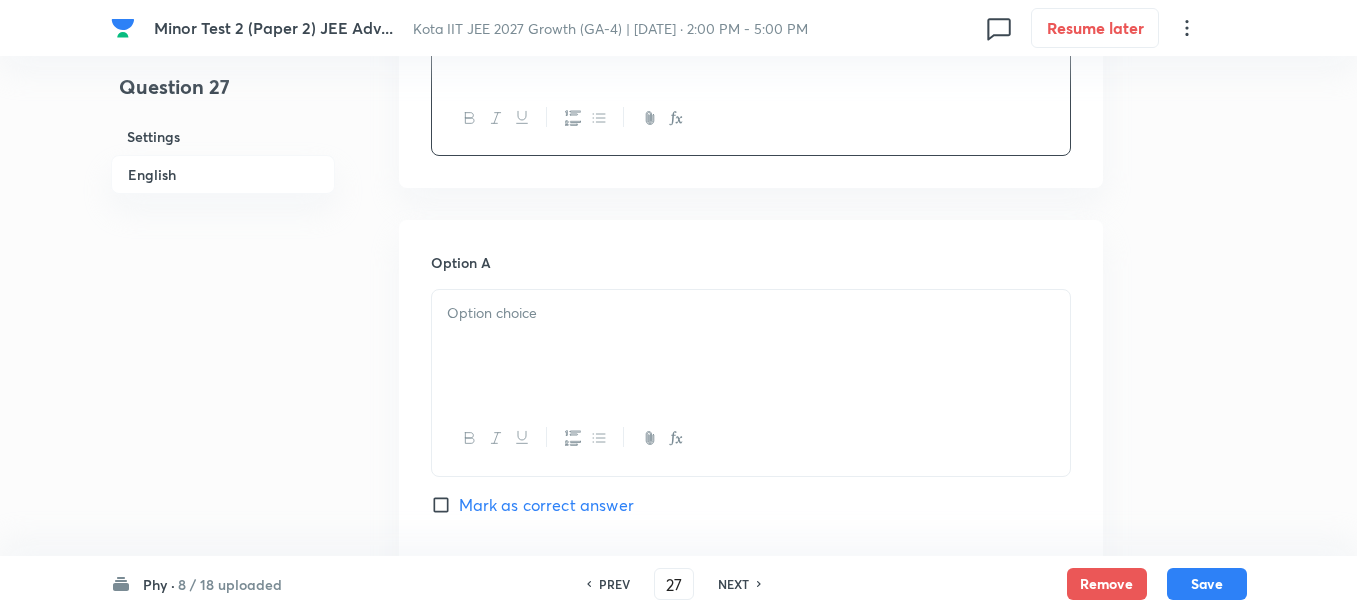 click at bounding box center (751, 346) 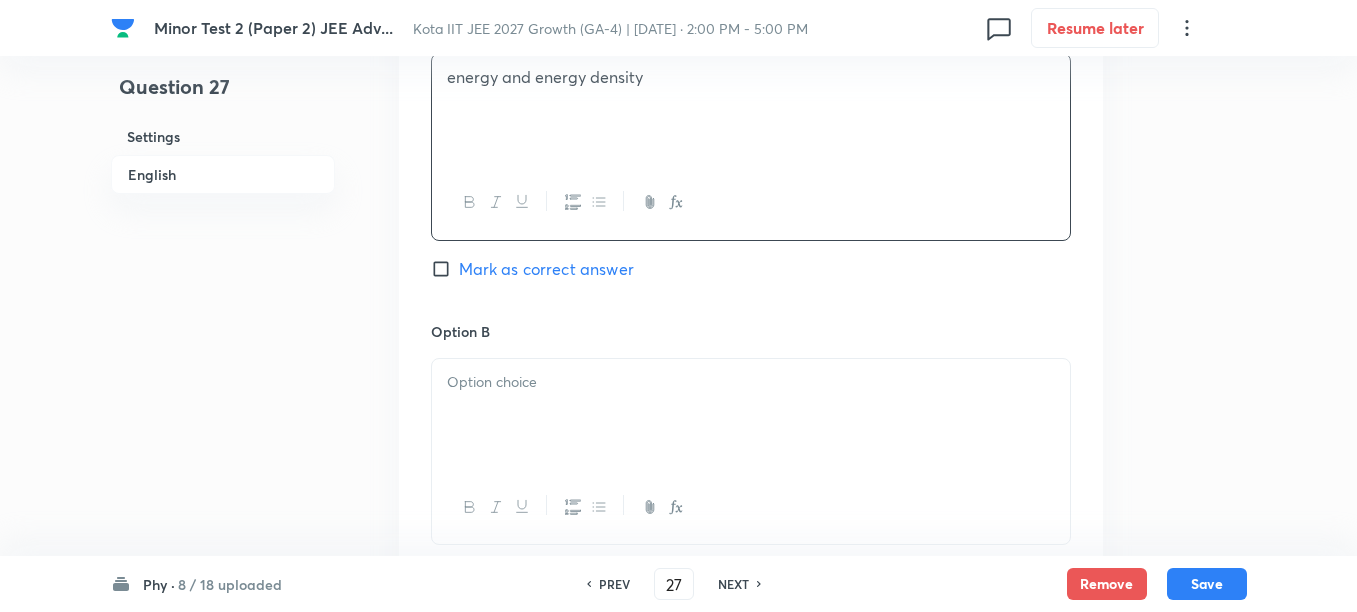 scroll, scrollTop: 1000, scrollLeft: 0, axis: vertical 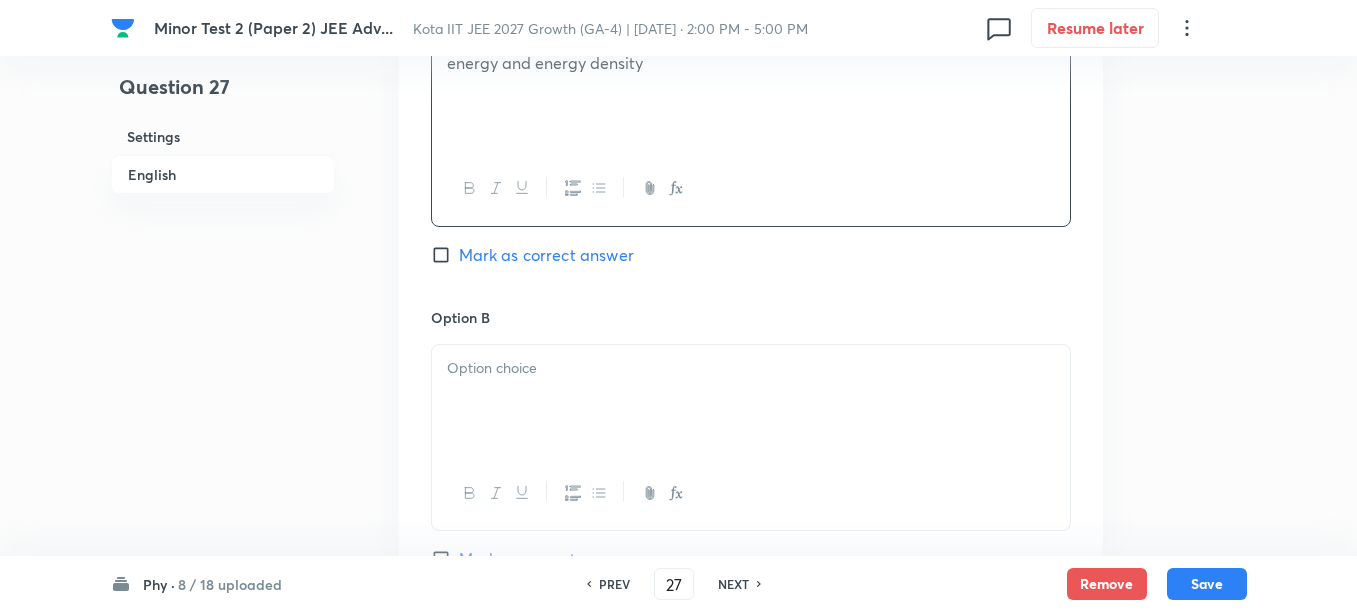 click at bounding box center (751, 401) 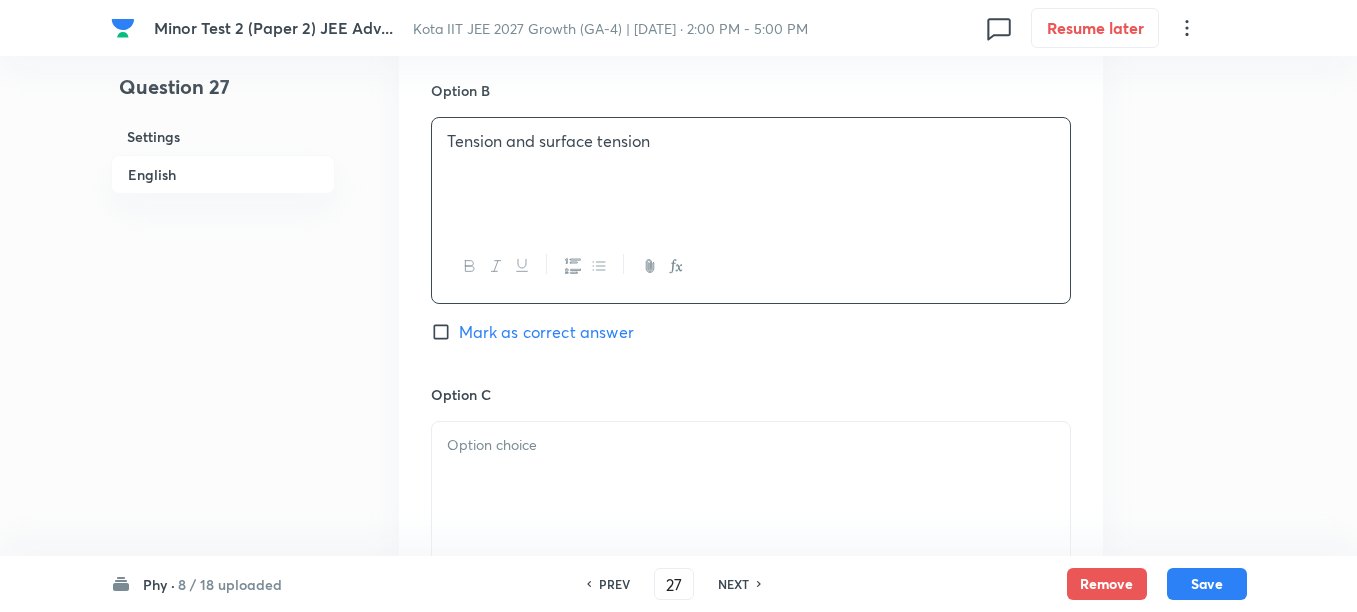 scroll, scrollTop: 1250, scrollLeft: 0, axis: vertical 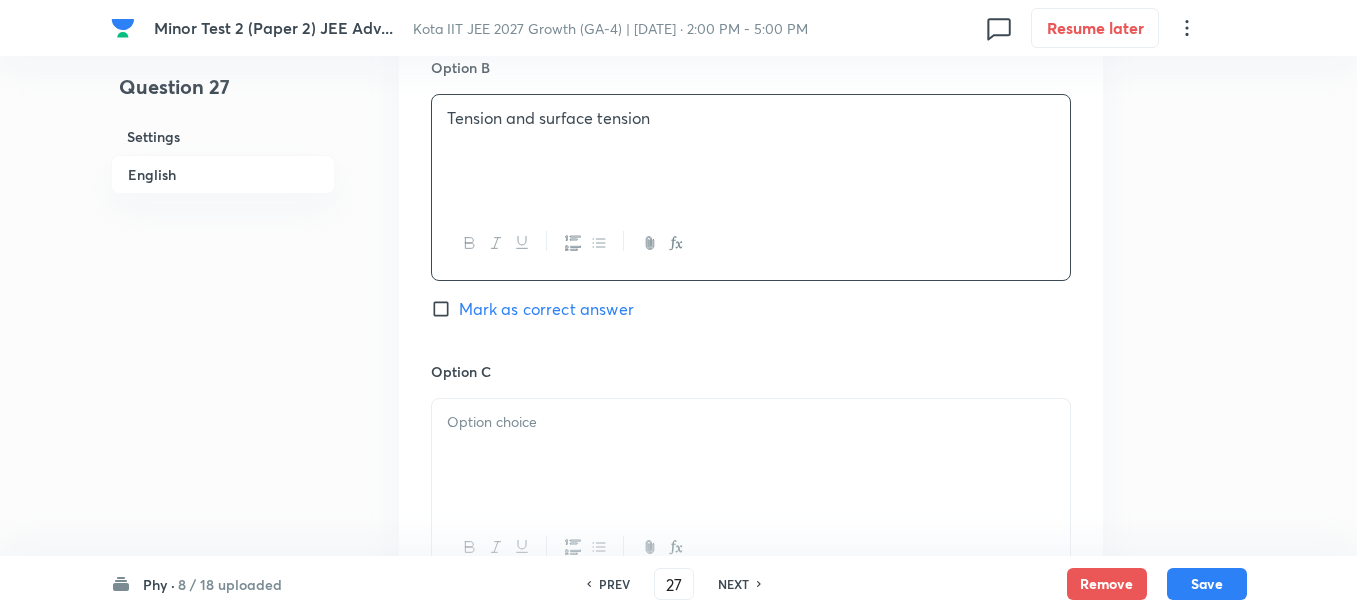 click at bounding box center [751, 455] 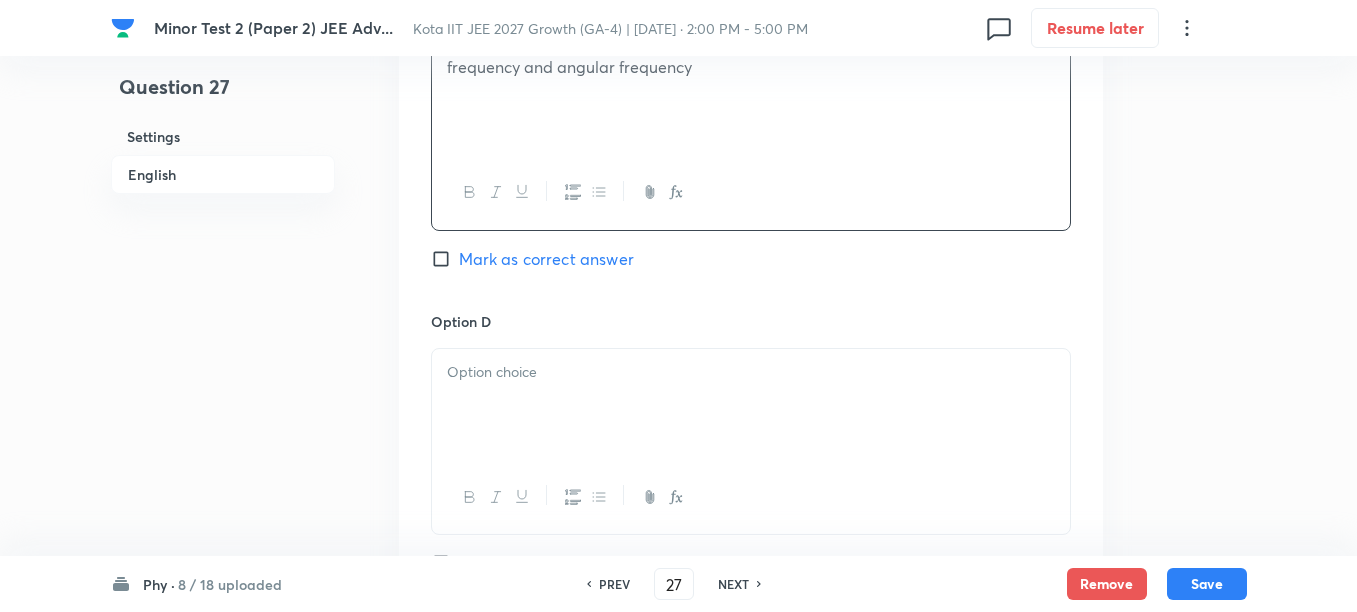 scroll, scrollTop: 1625, scrollLeft: 0, axis: vertical 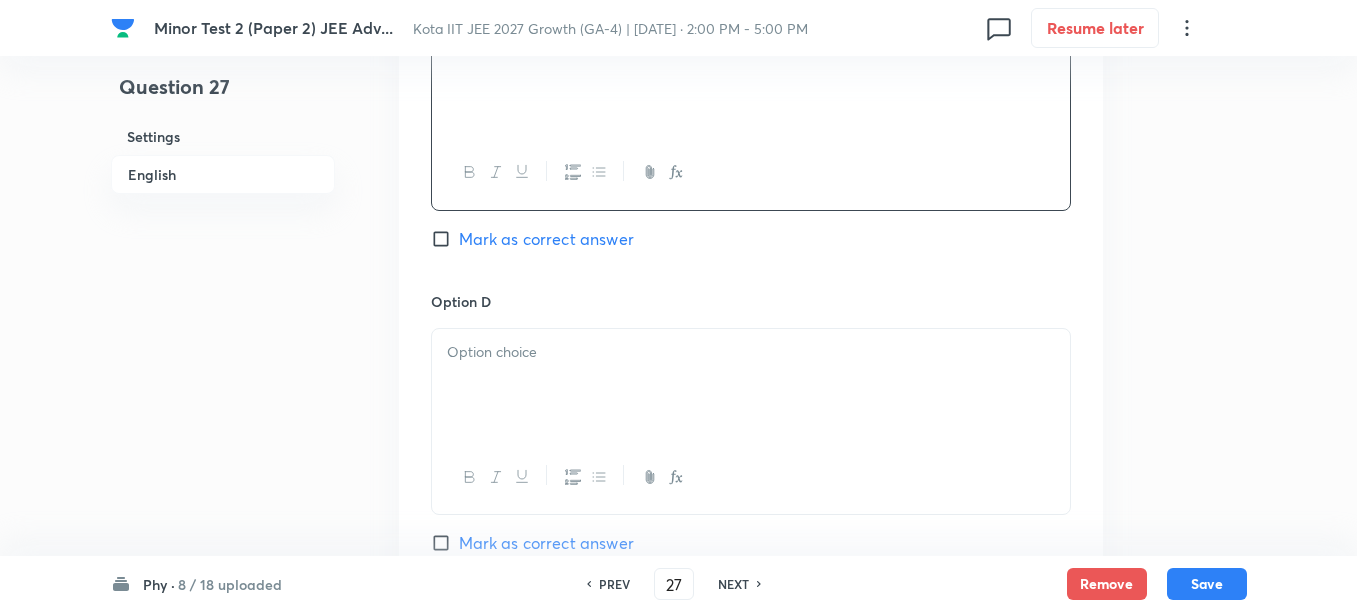 click at bounding box center (751, 385) 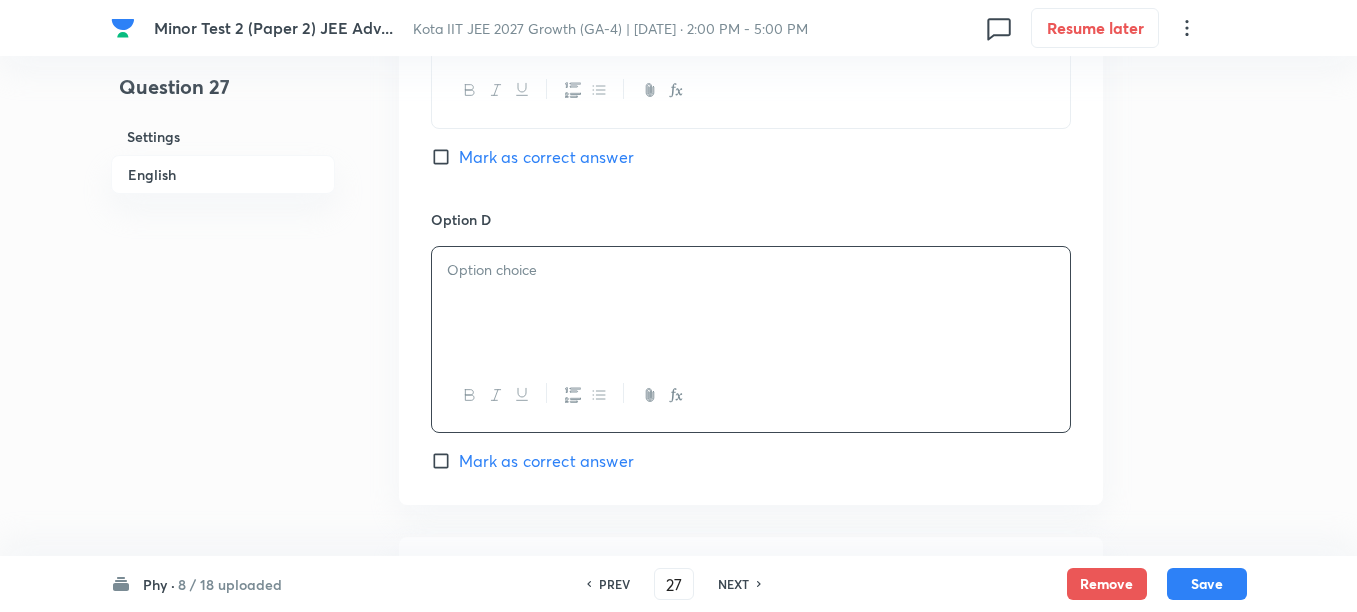 scroll, scrollTop: 1750, scrollLeft: 0, axis: vertical 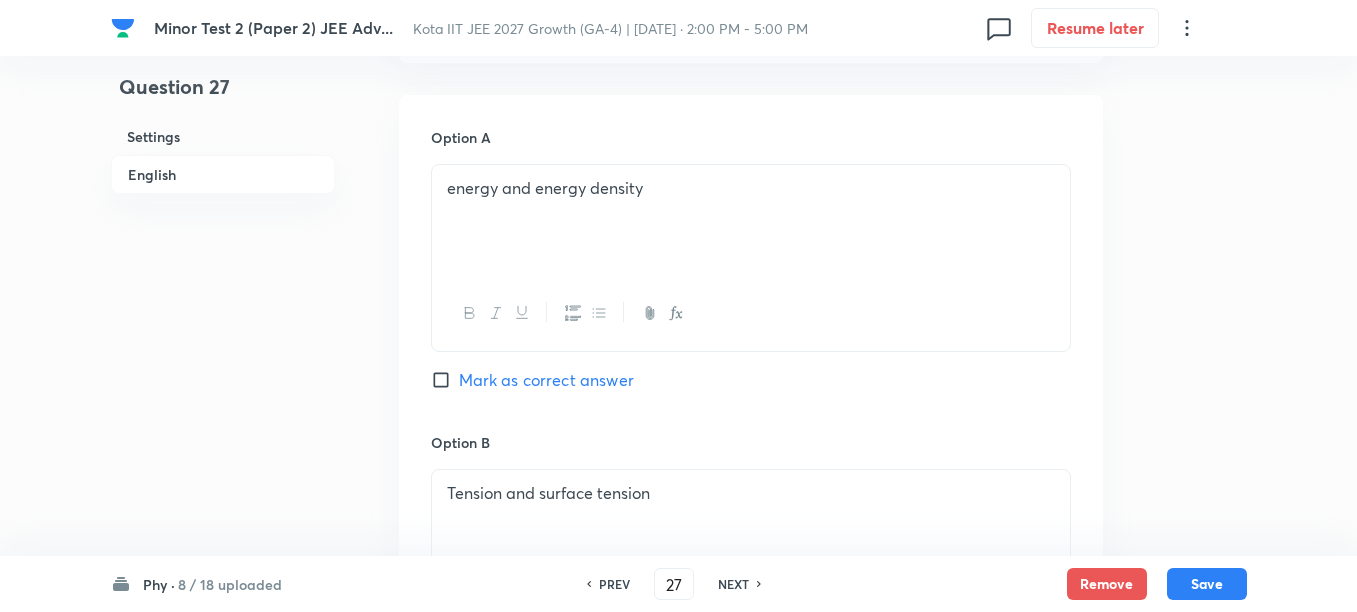 click on "Mark as correct answer" at bounding box center (546, 380) 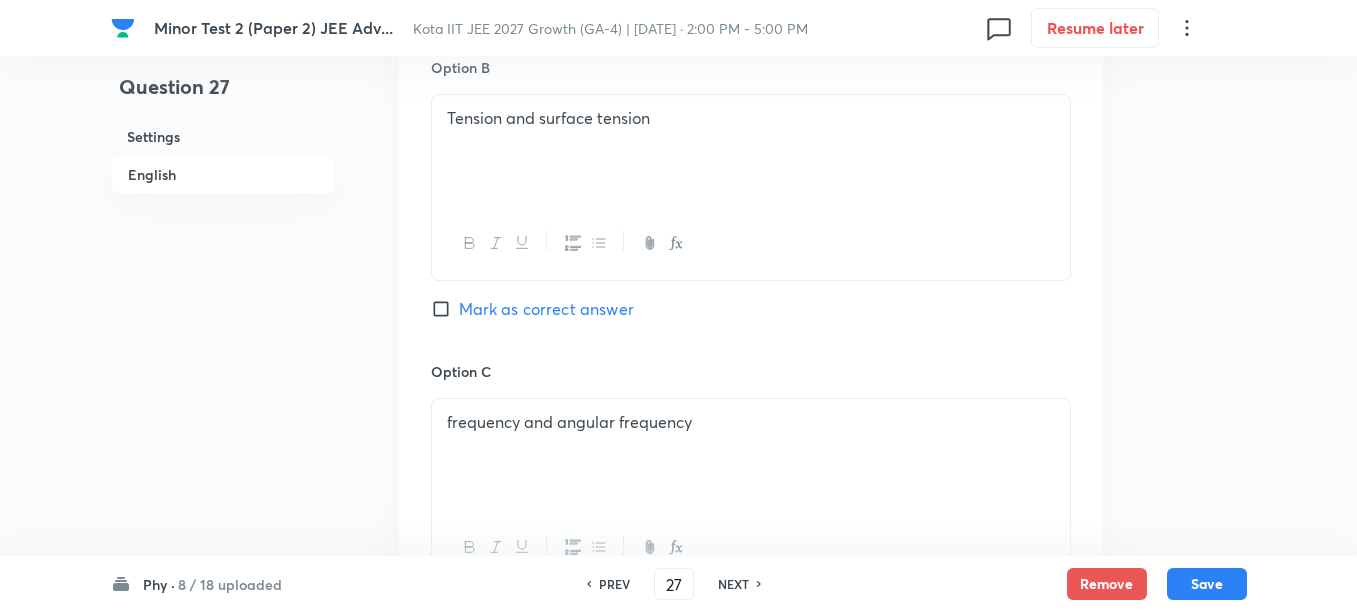 click on "Mark as correct answer" at bounding box center [546, 309] 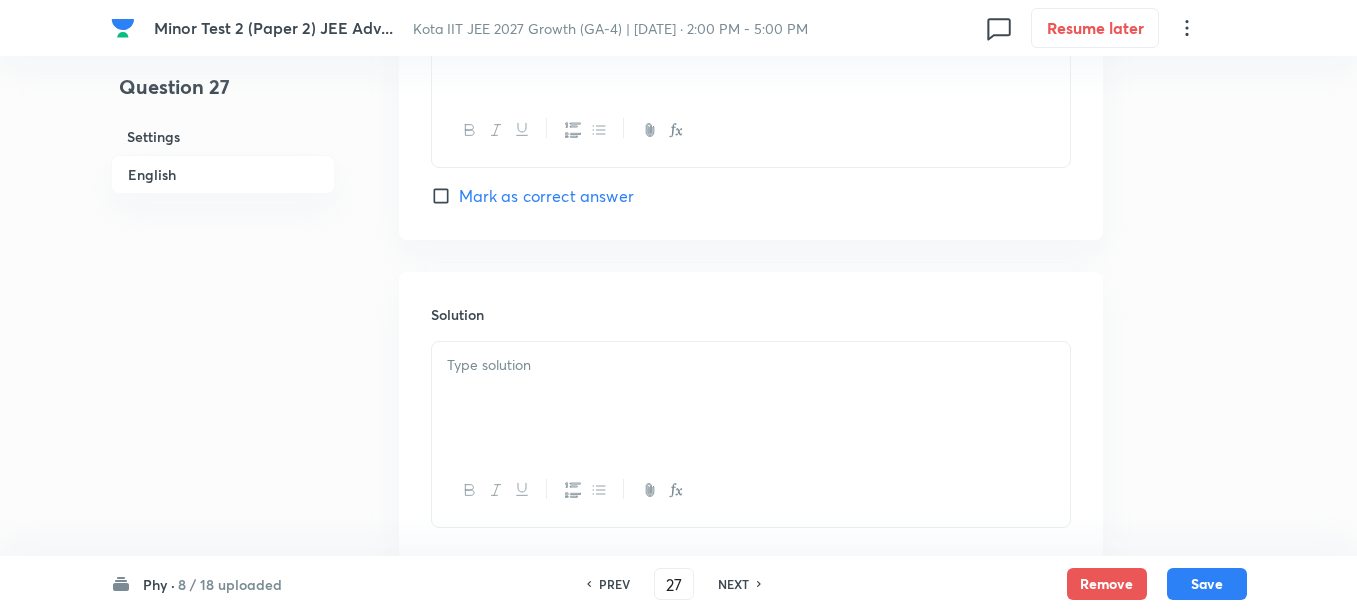 scroll, scrollTop: 2096, scrollLeft: 0, axis: vertical 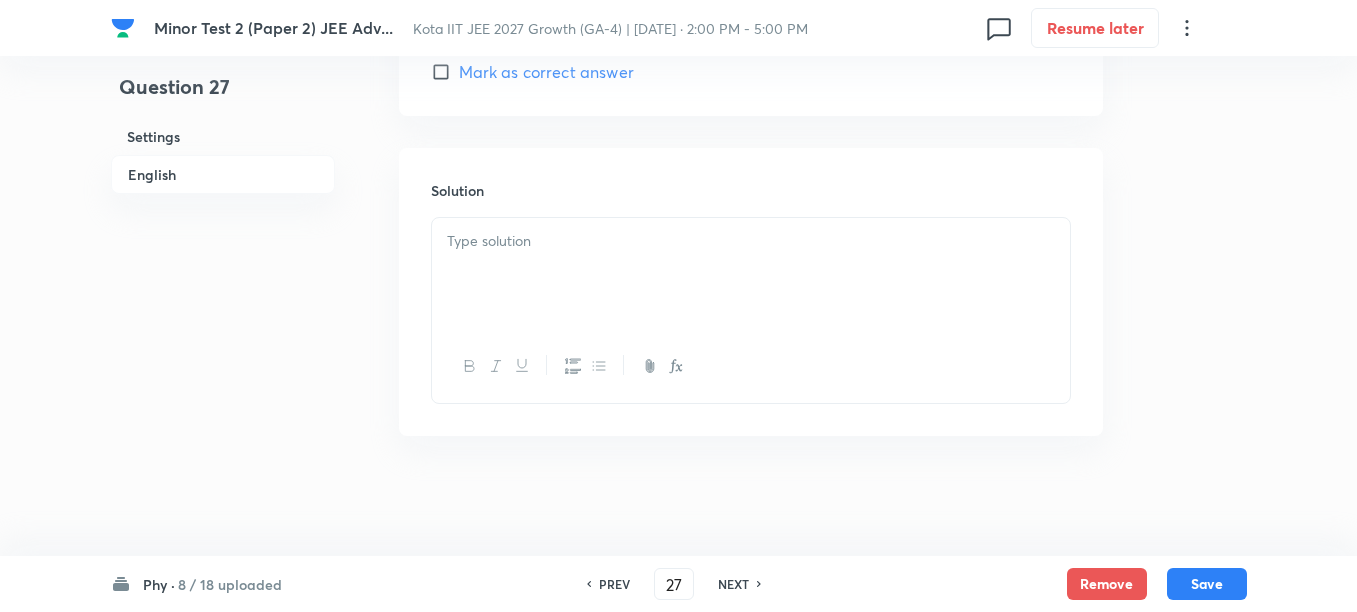 click at bounding box center [751, 274] 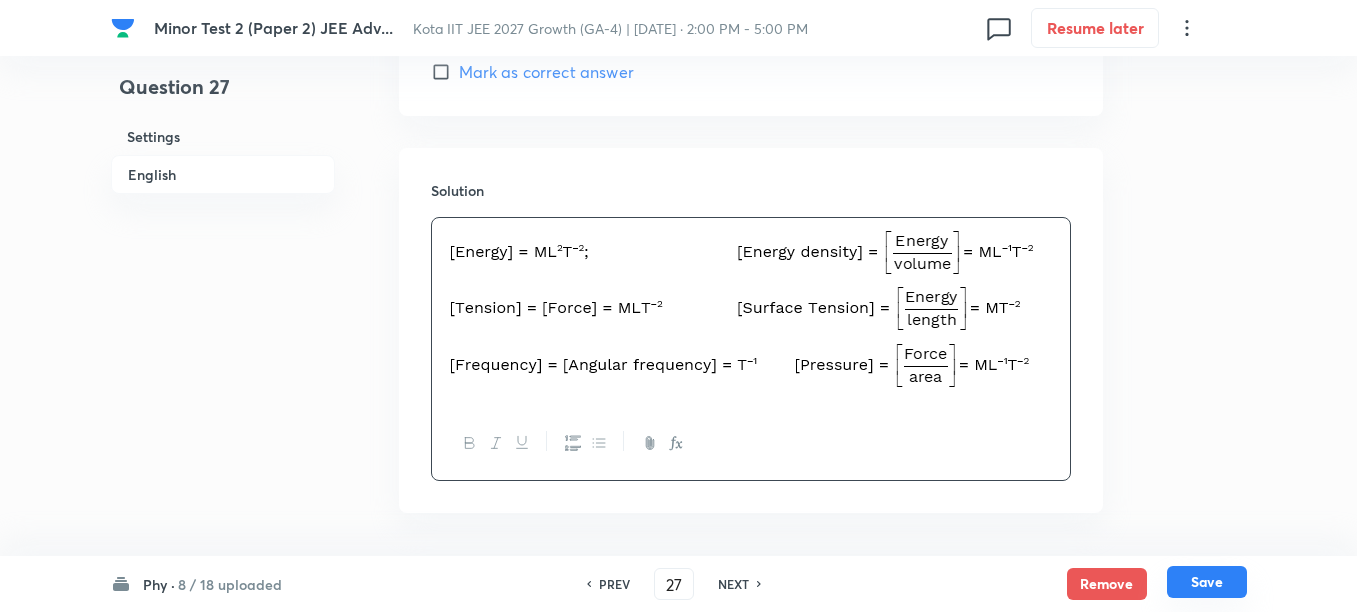 click on "Save" at bounding box center [1207, 582] 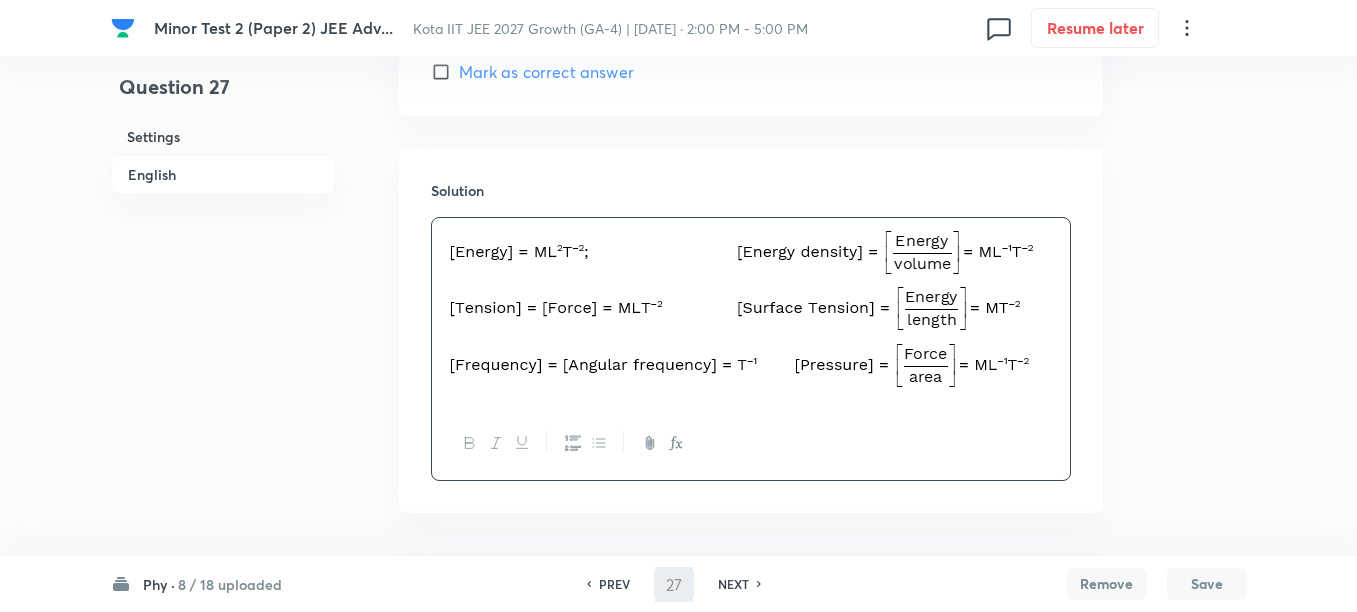 type on "28" 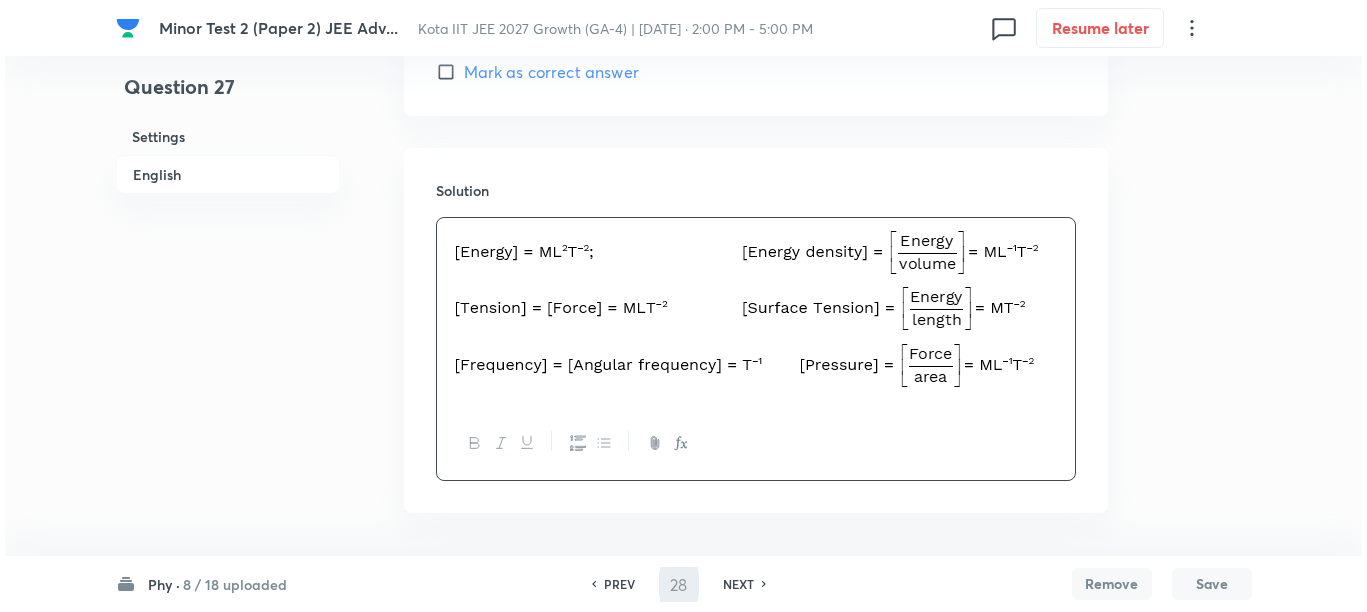 scroll, scrollTop: 0, scrollLeft: 0, axis: both 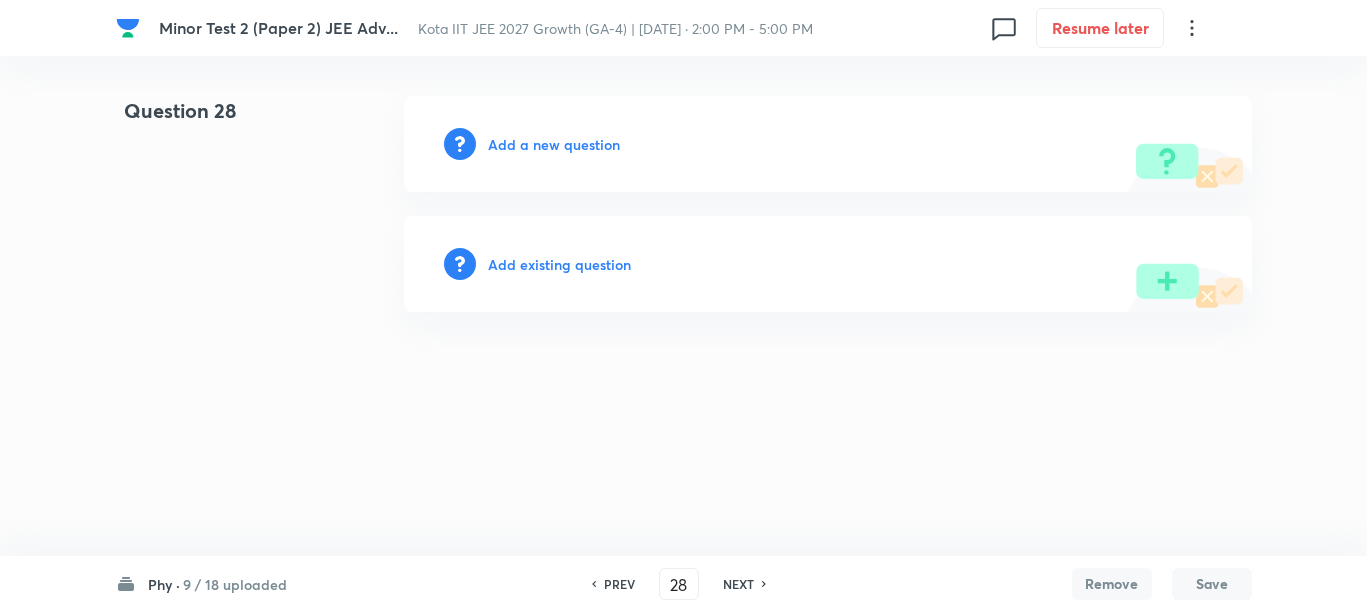 click on "Add a new question" at bounding box center [554, 144] 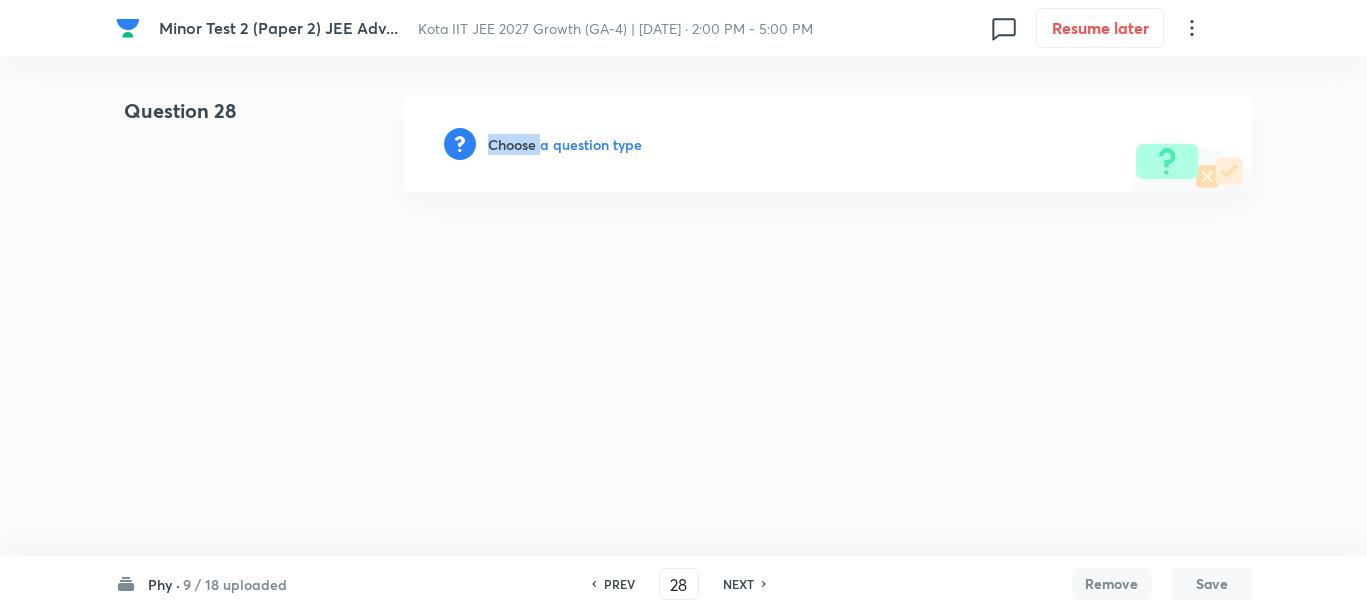 click on "Choose a question type" at bounding box center (565, 144) 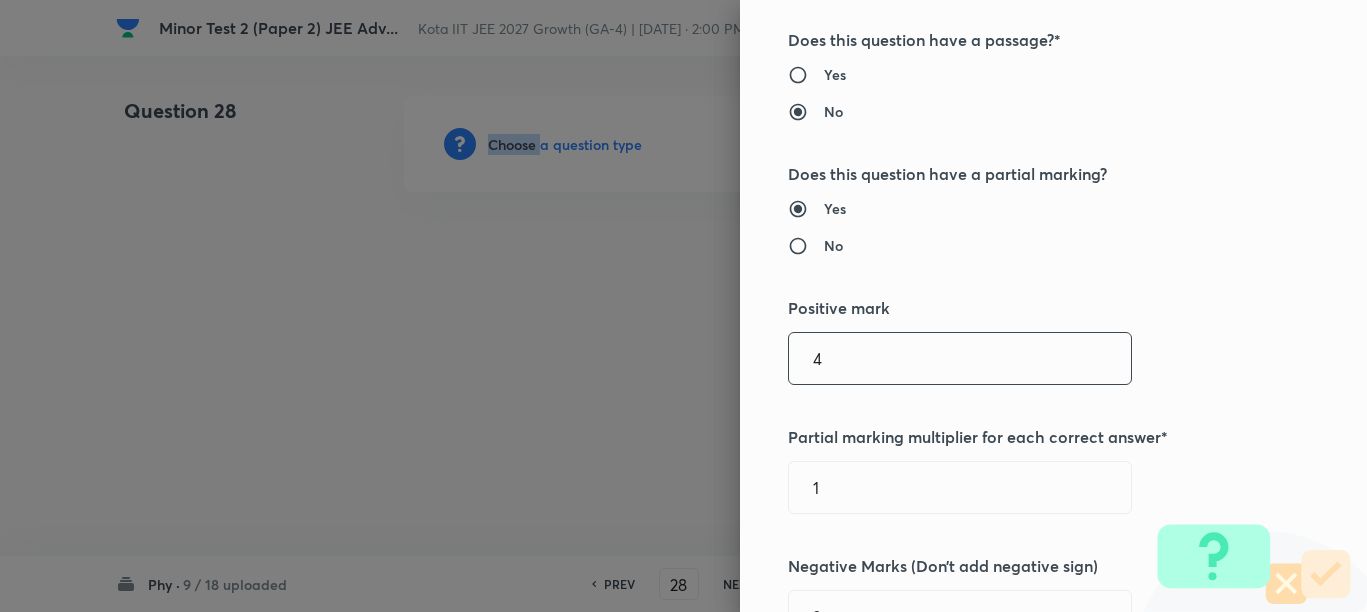 scroll, scrollTop: 750, scrollLeft: 0, axis: vertical 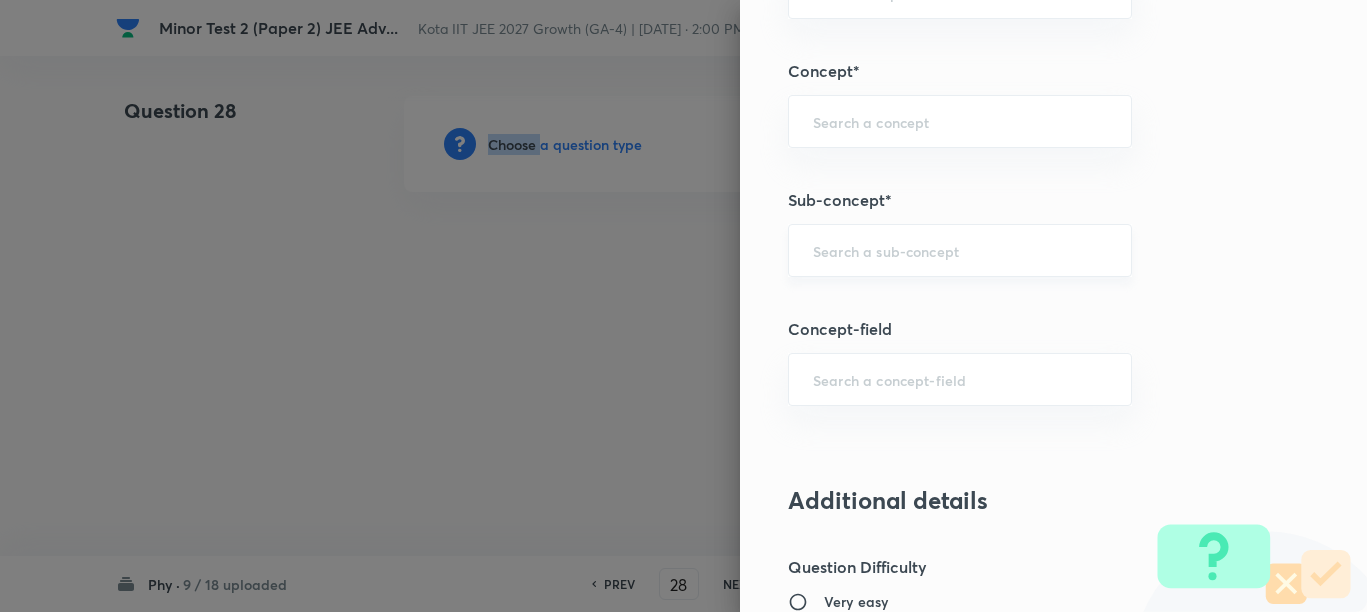 click at bounding box center [960, 250] 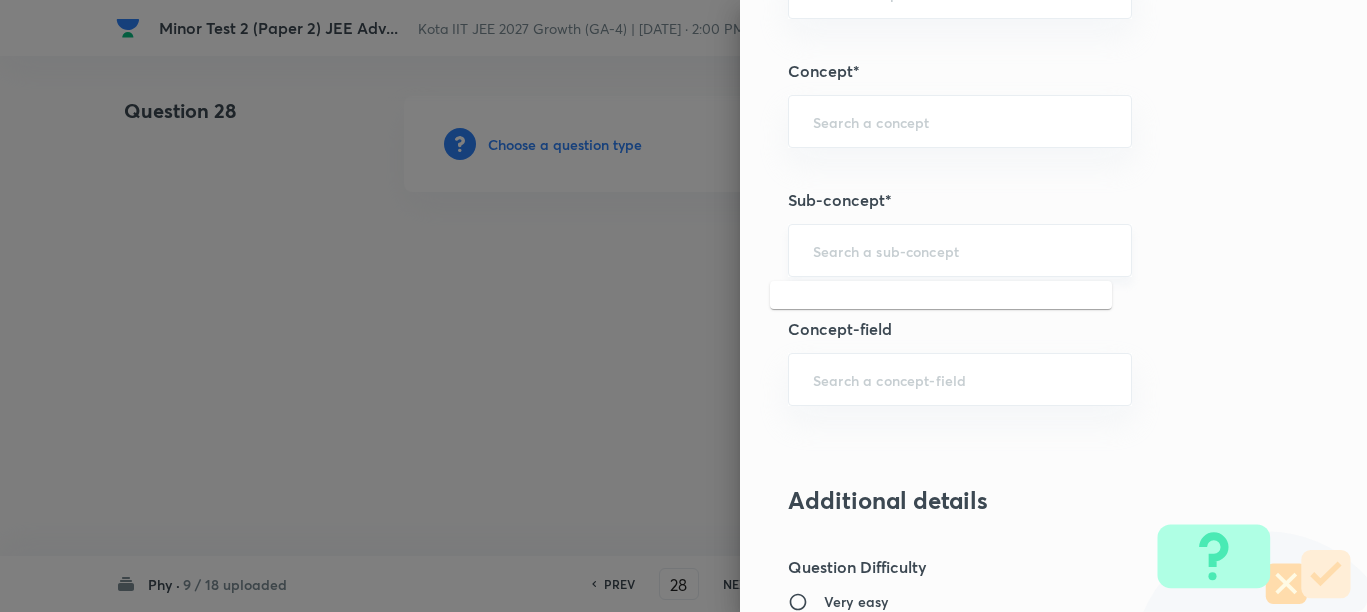 paste on "Physical quantity" 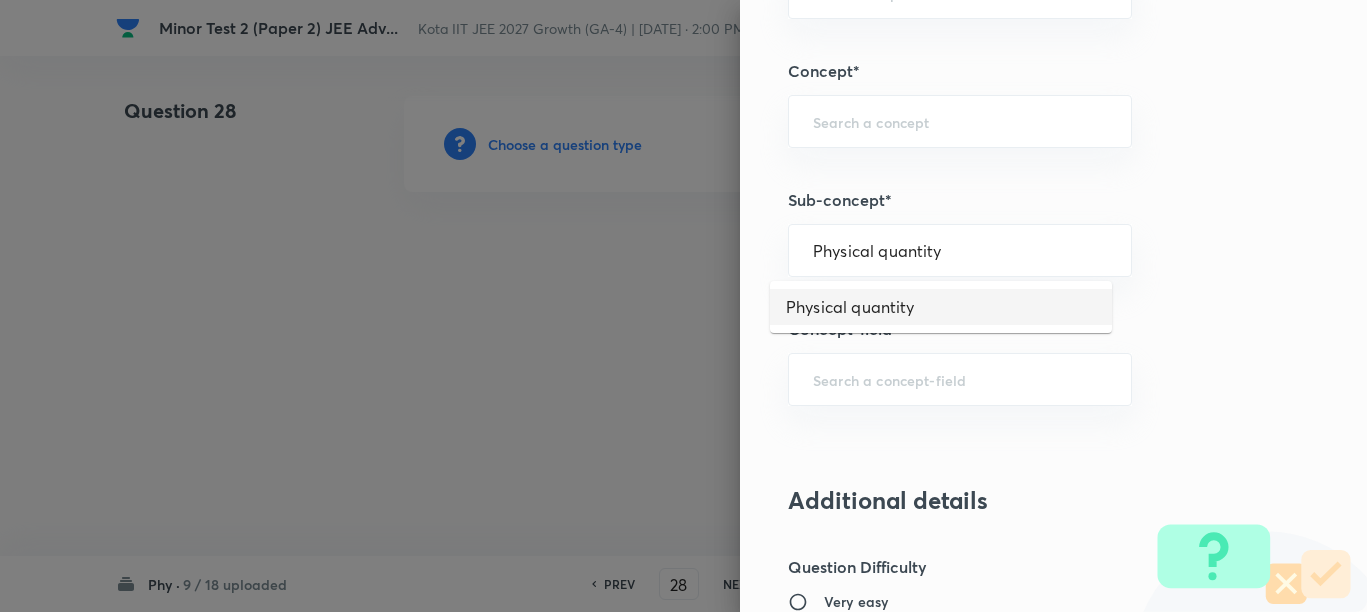 click on "Physical quantity" at bounding box center [941, 307] 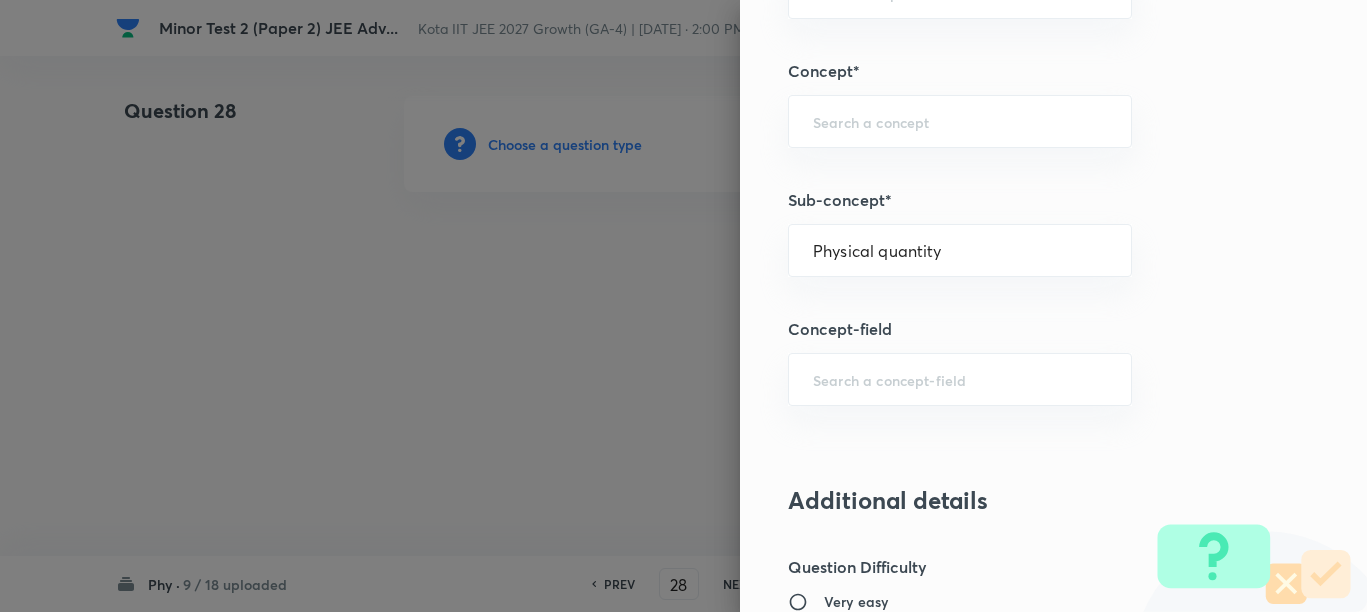 type on "Physics" 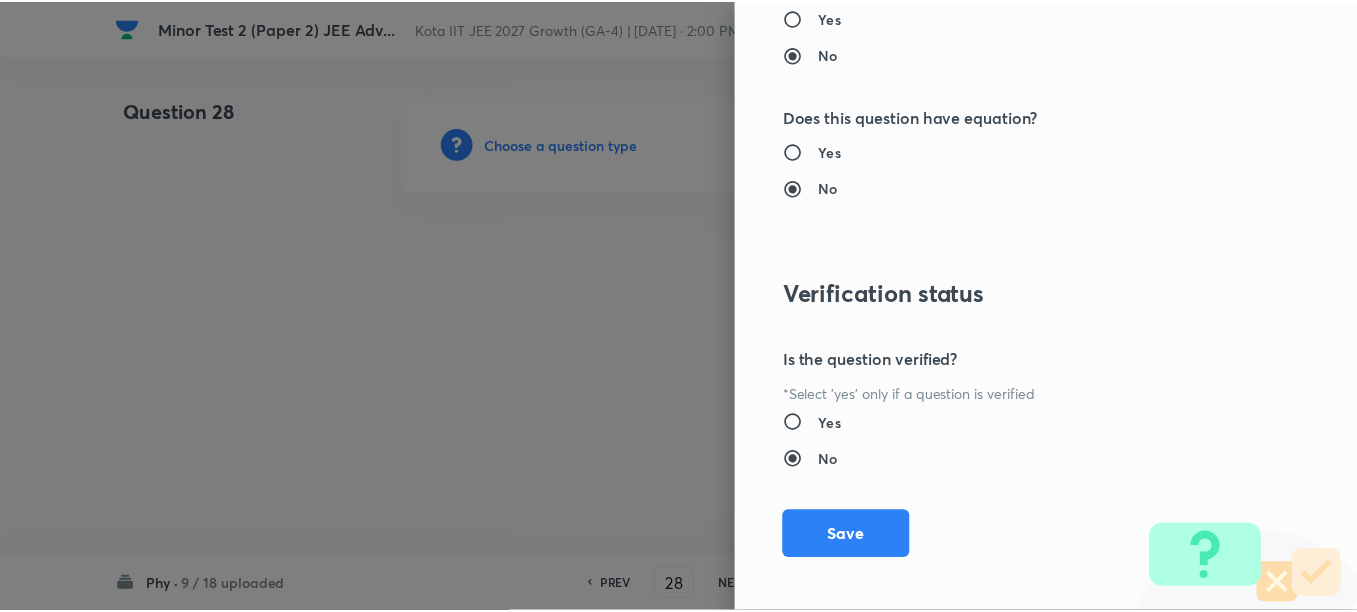 scroll, scrollTop: 2511, scrollLeft: 0, axis: vertical 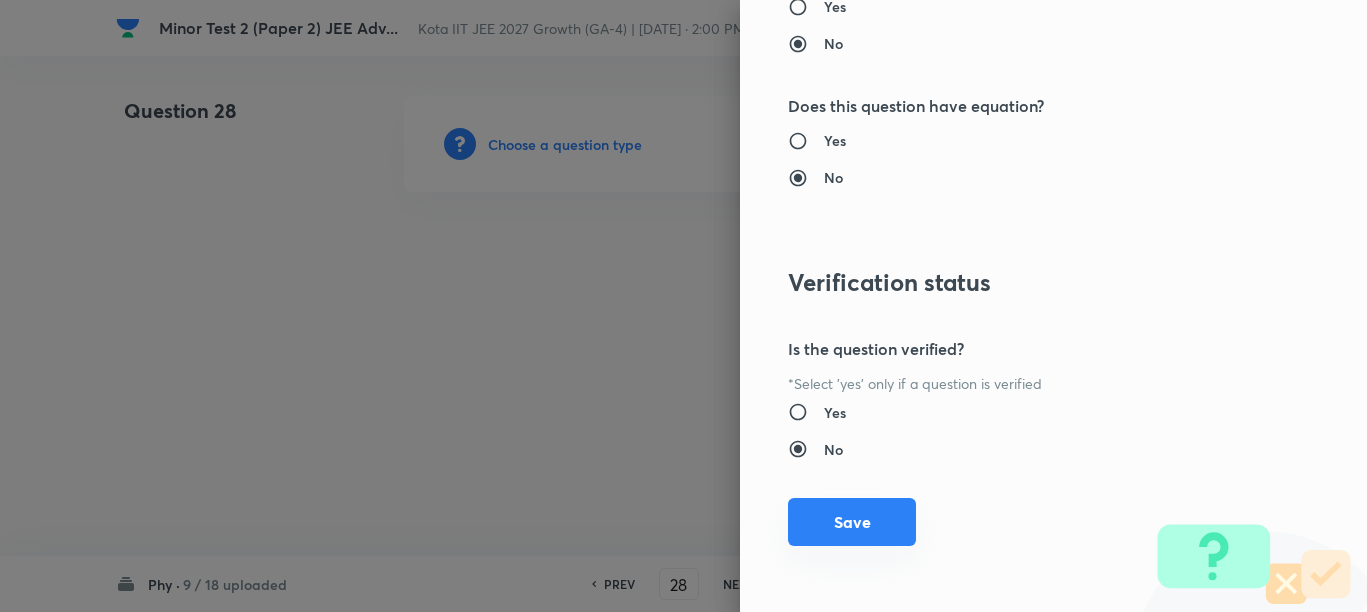click on "Save" at bounding box center (852, 522) 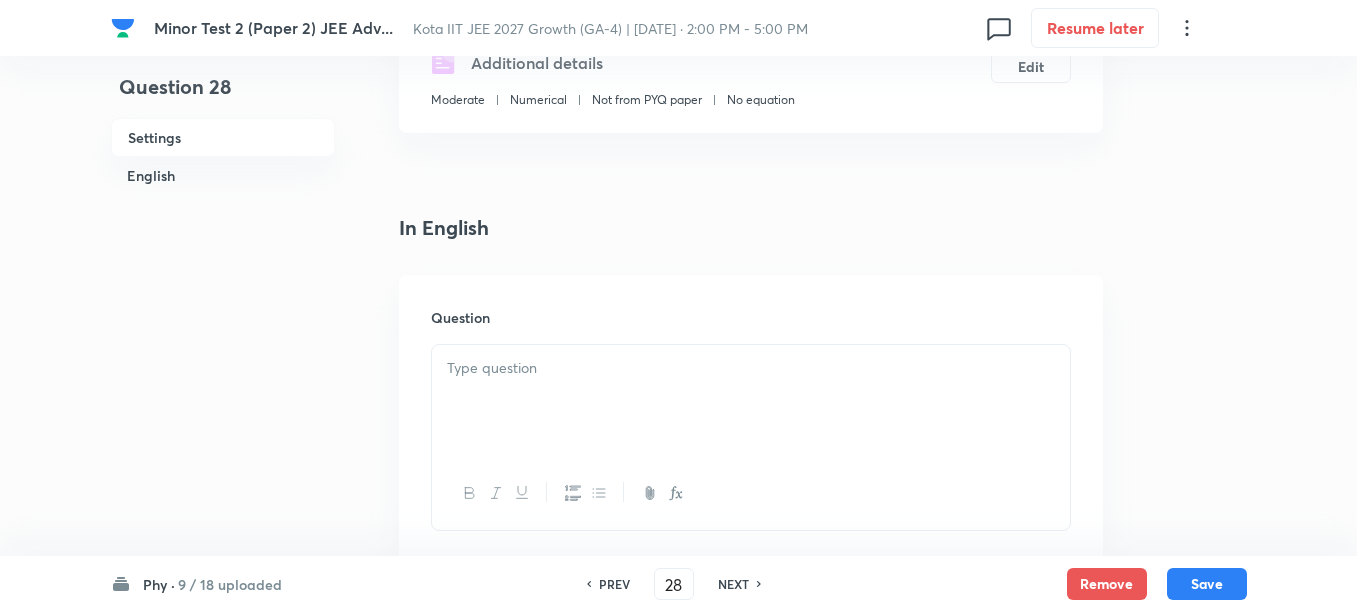 scroll, scrollTop: 500, scrollLeft: 0, axis: vertical 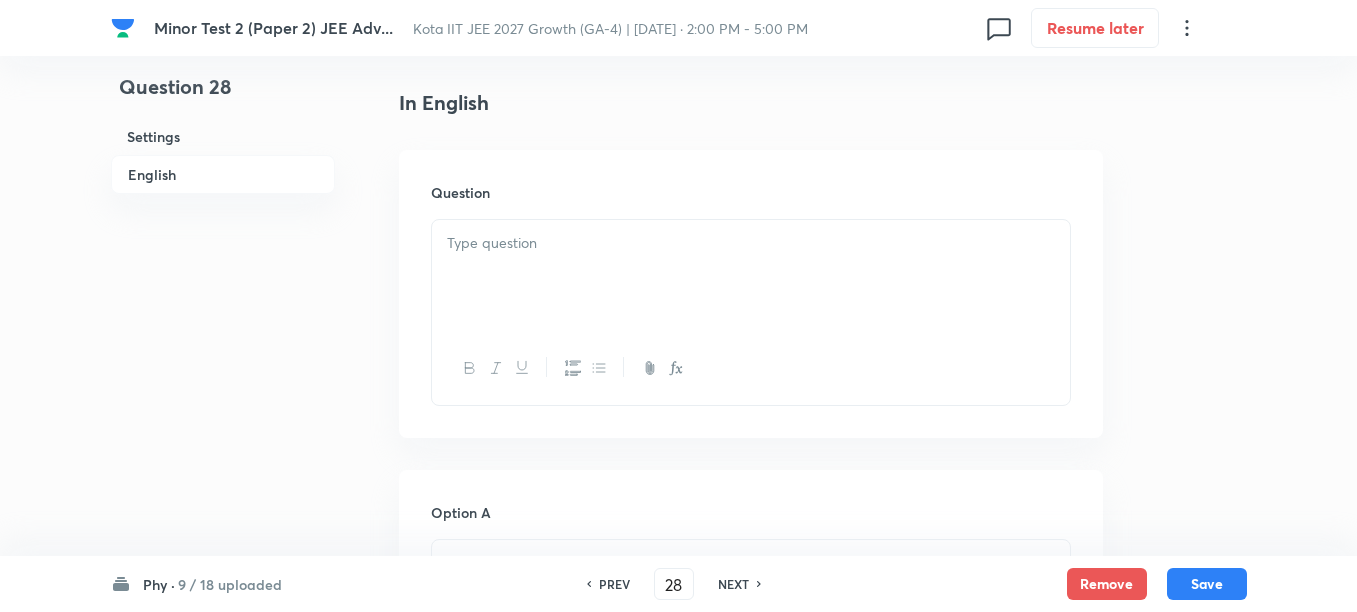 click at bounding box center (751, 276) 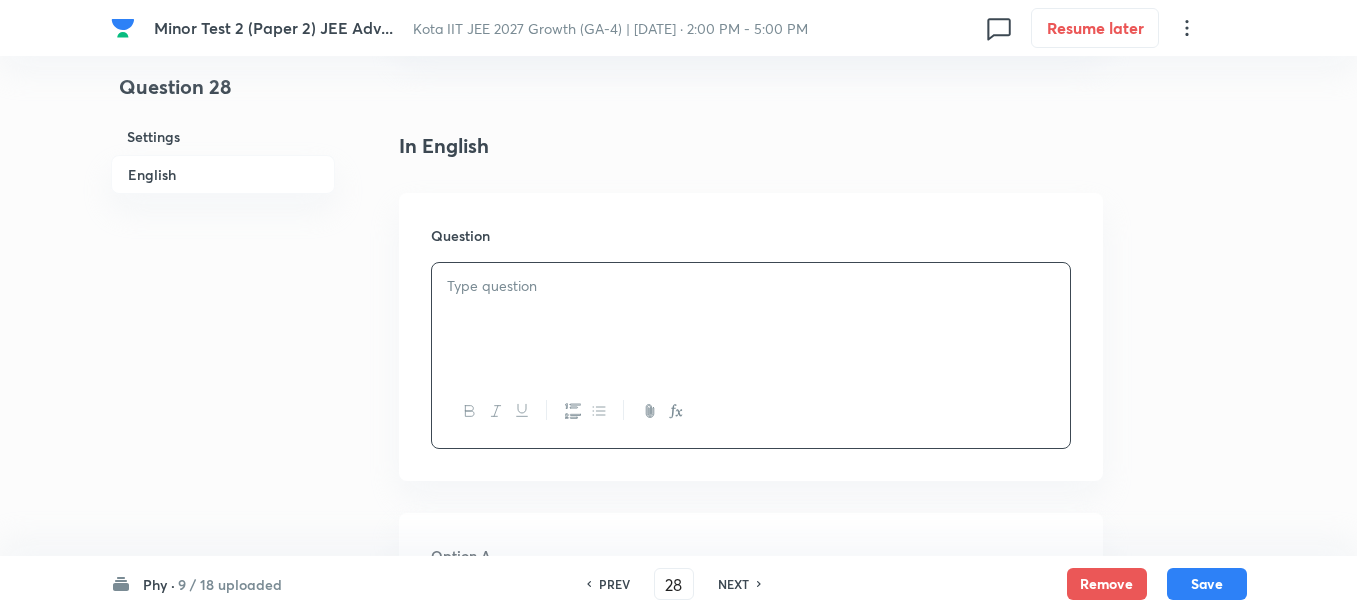 scroll, scrollTop: 500, scrollLeft: 0, axis: vertical 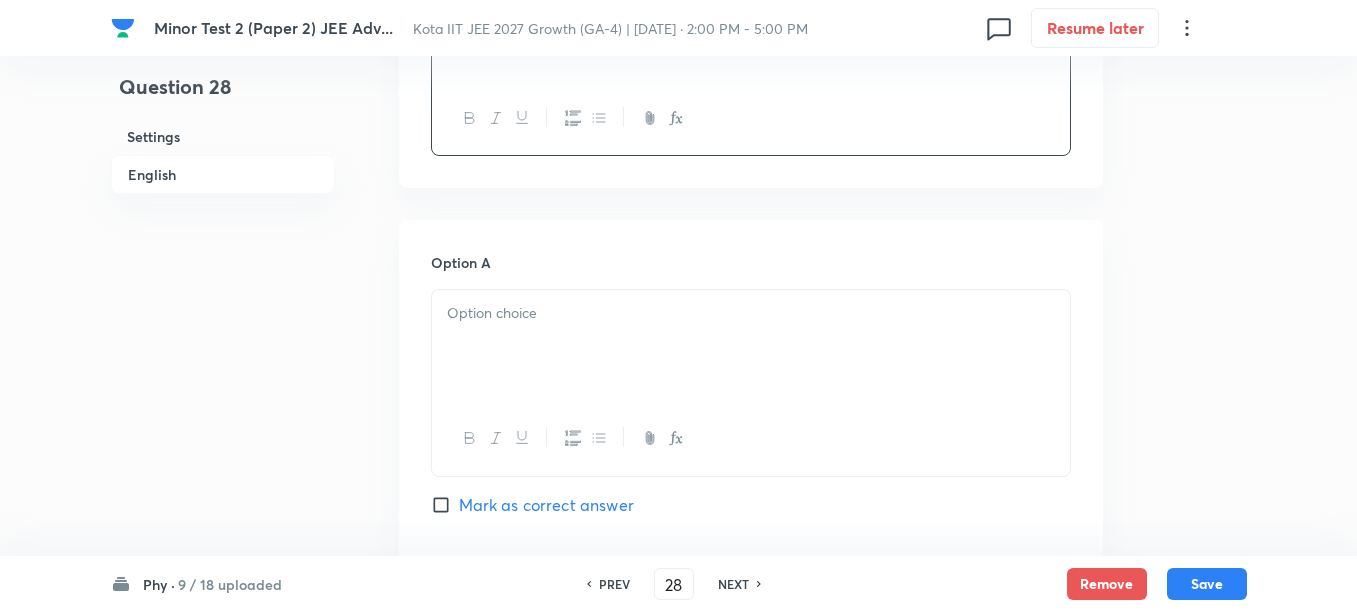 click at bounding box center (751, 346) 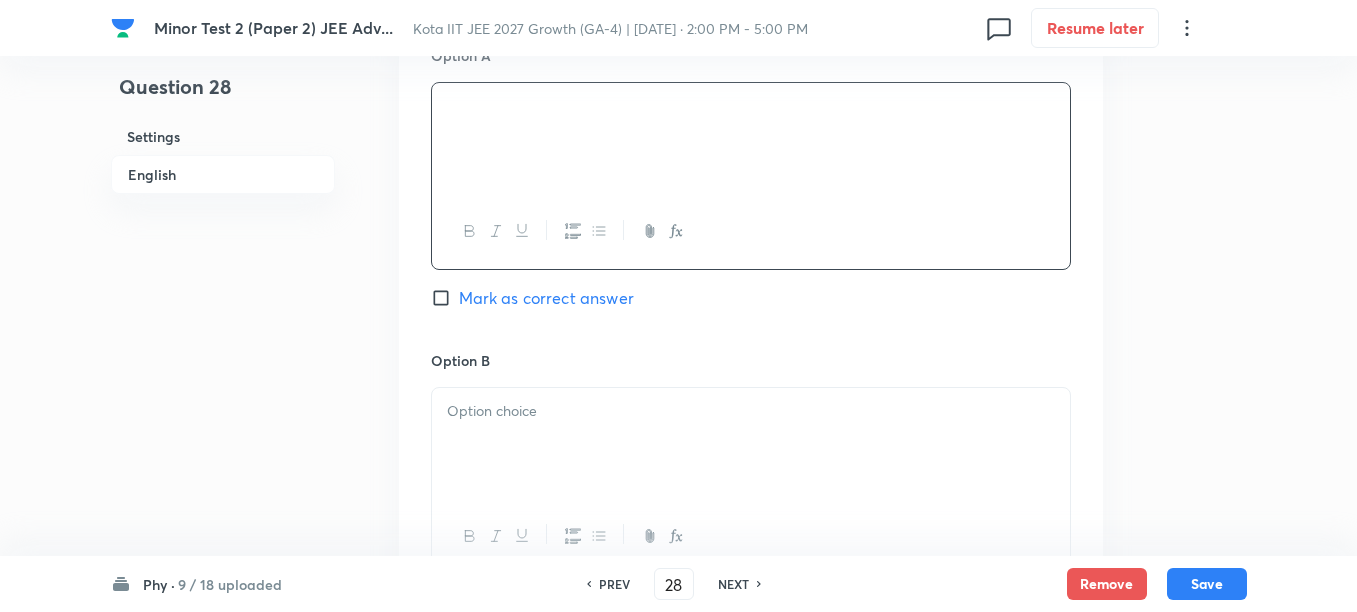 scroll, scrollTop: 1000, scrollLeft: 0, axis: vertical 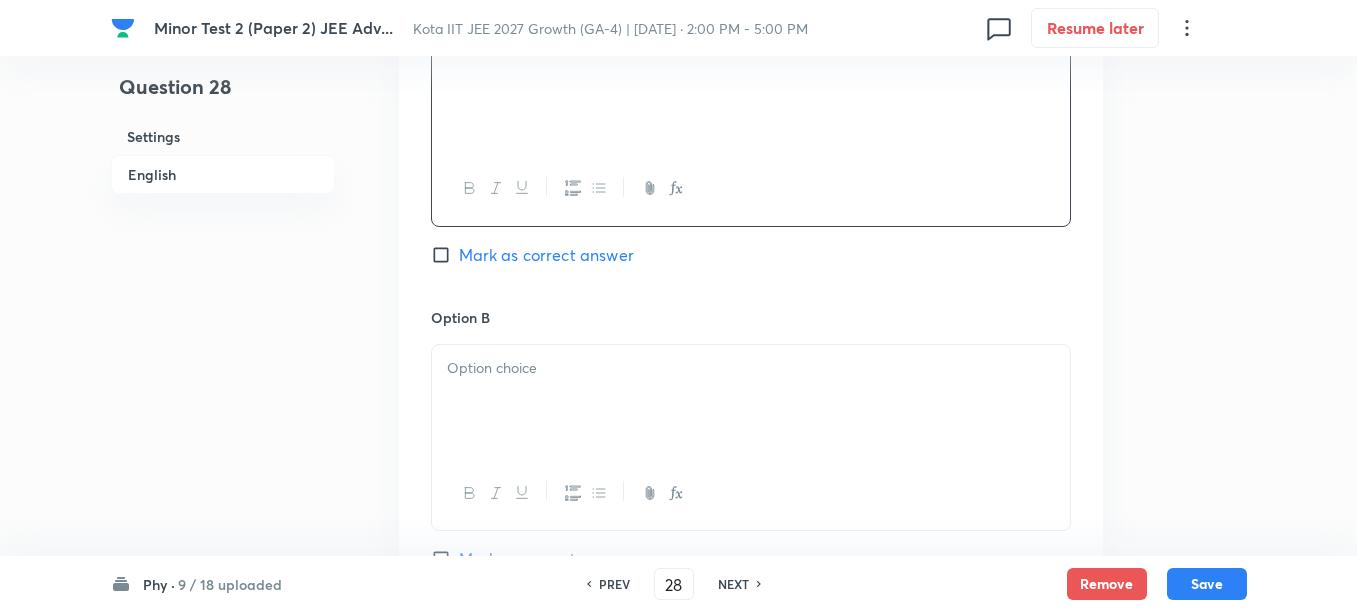 click at bounding box center (751, 401) 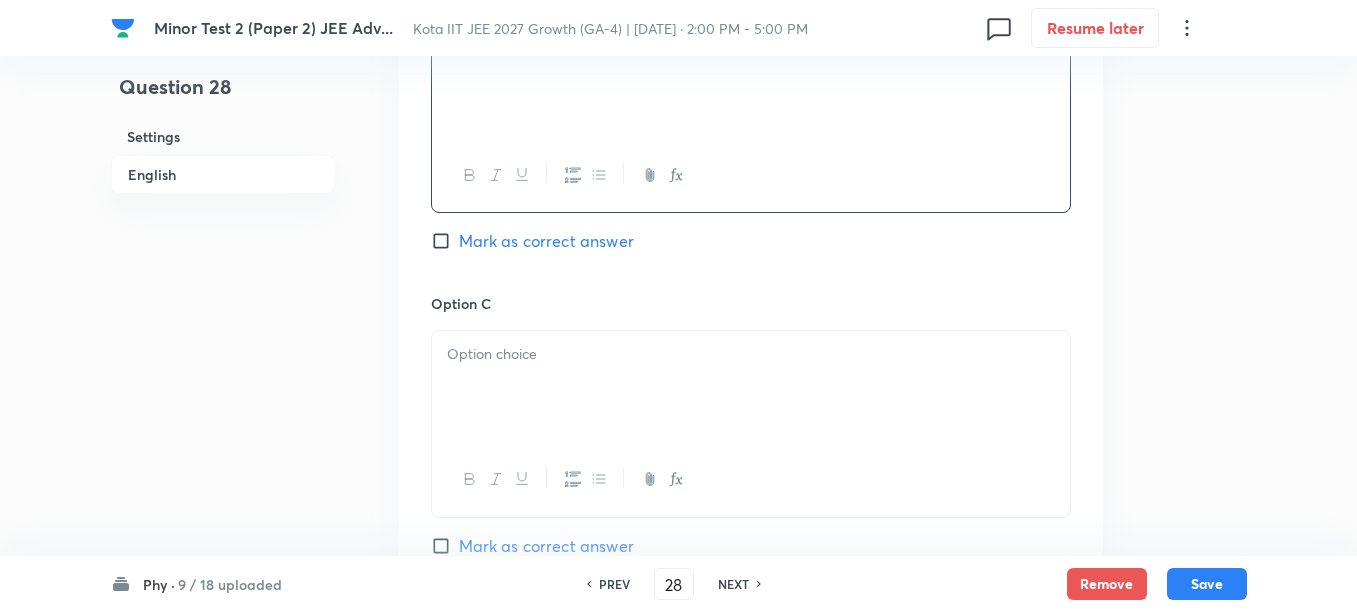 scroll, scrollTop: 1375, scrollLeft: 0, axis: vertical 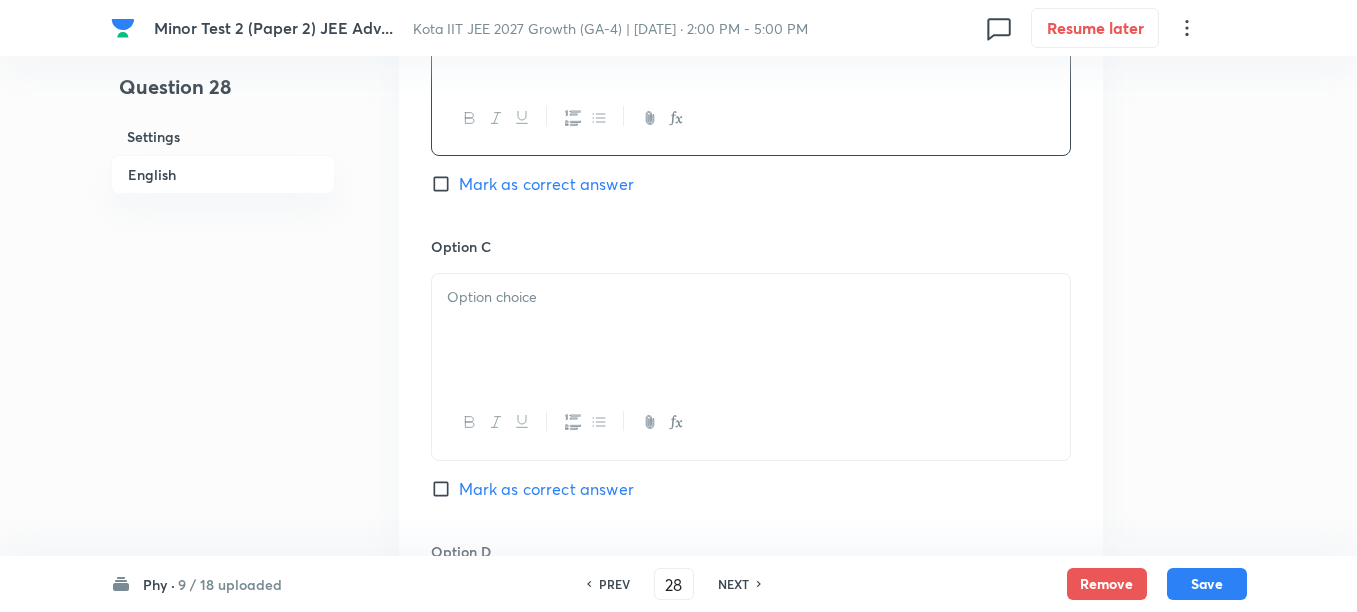 click at bounding box center [751, 330] 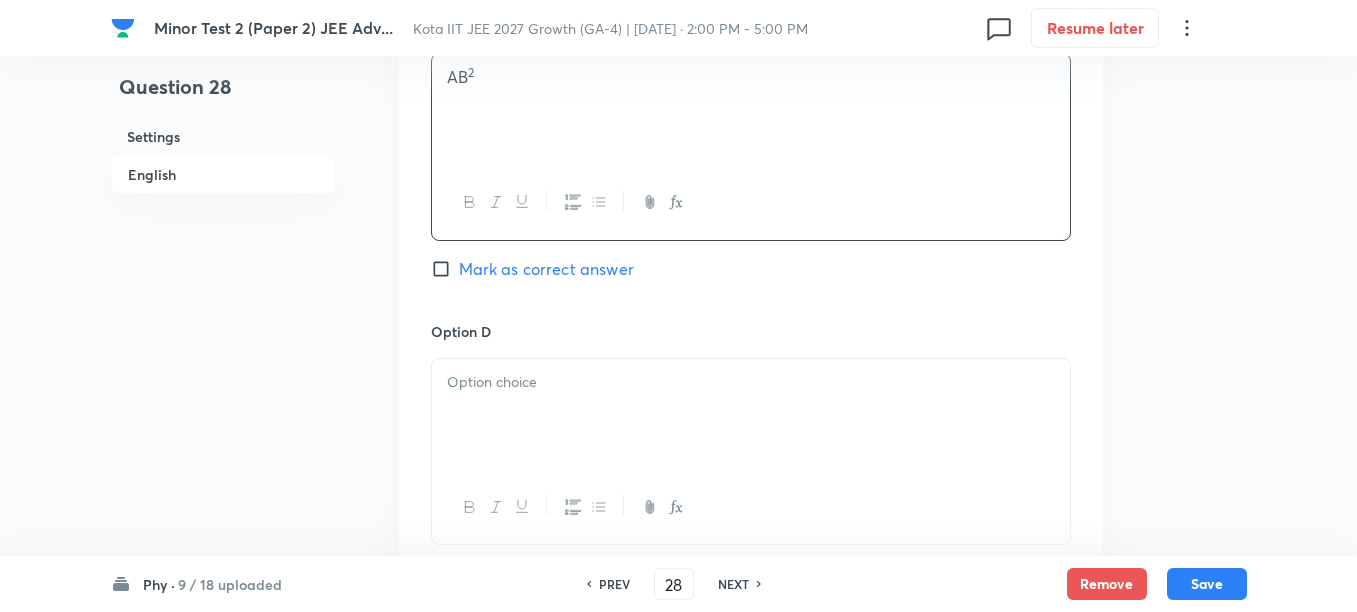 scroll, scrollTop: 1625, scrollLeft: 0, axis: vertical 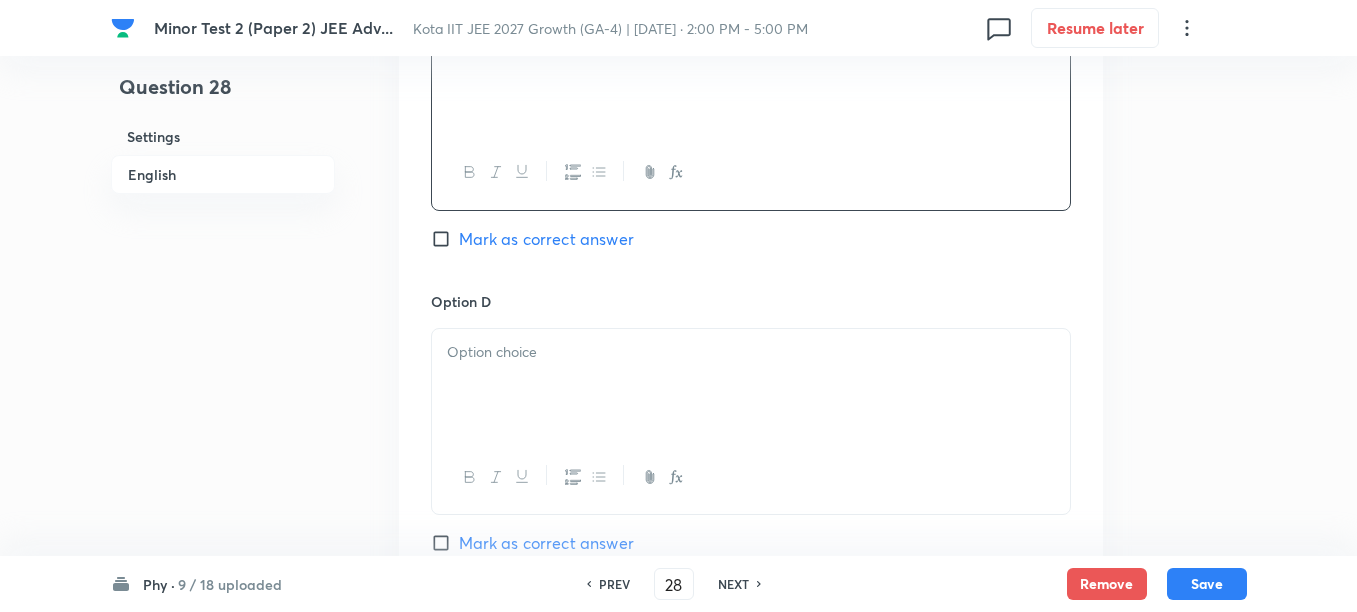 click at bounding box center [751, 352] 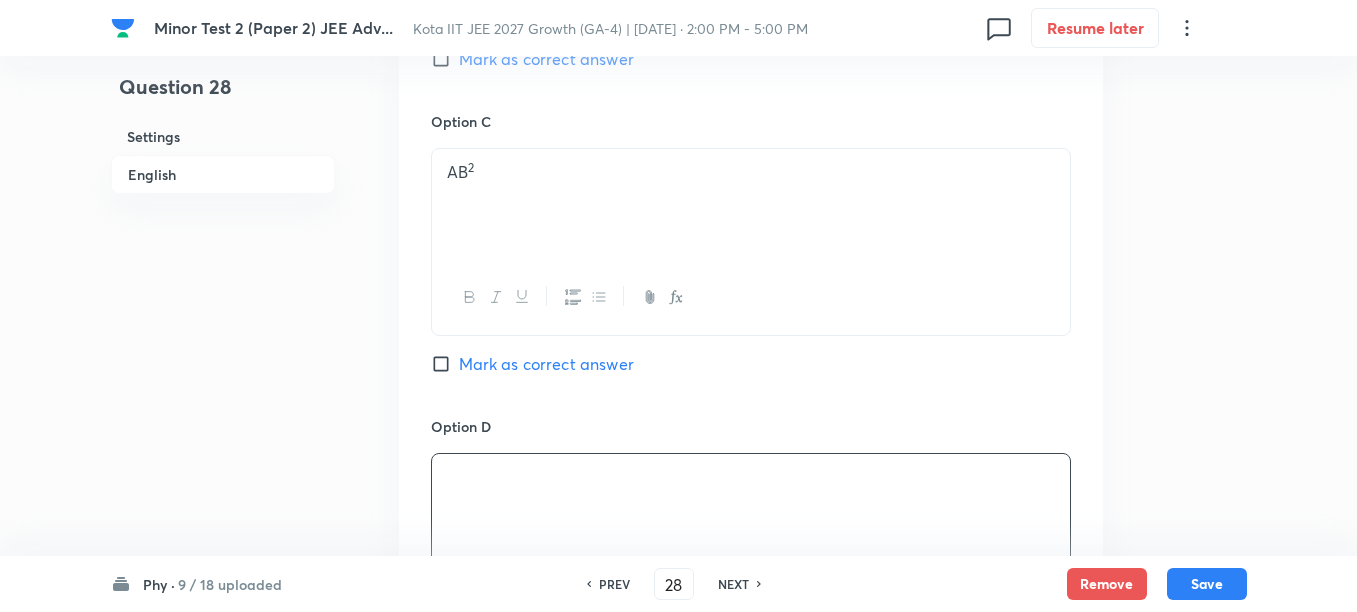 scroll, scrollTop: 1125, scrollLeft: 0, axis: vertical 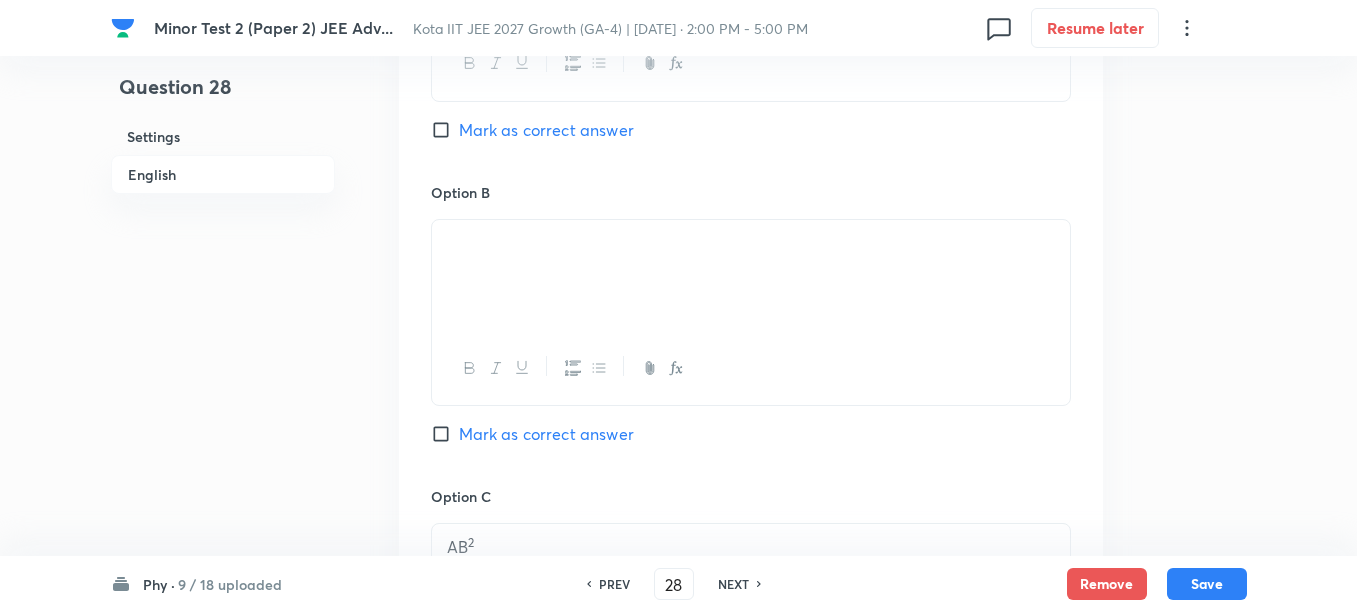 click on "Mark as correct answer" at bounding box center (546, 130) 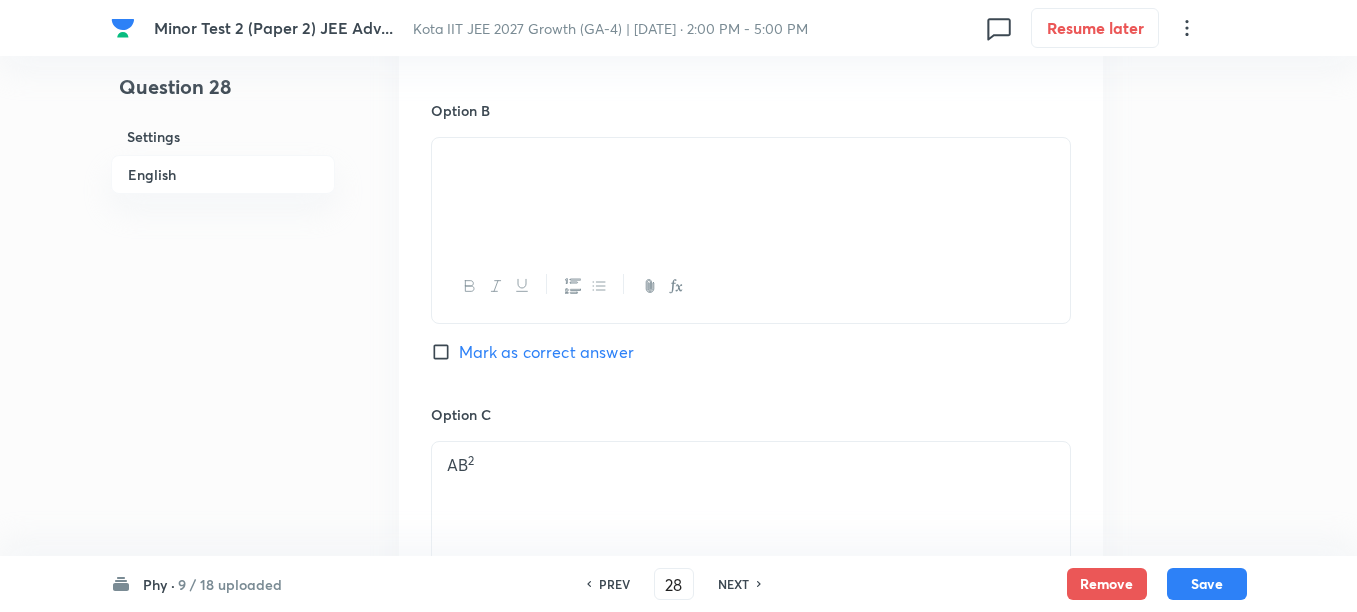 scroll, scrollTop: 1250, scrollLeft: 0, axis: vertical 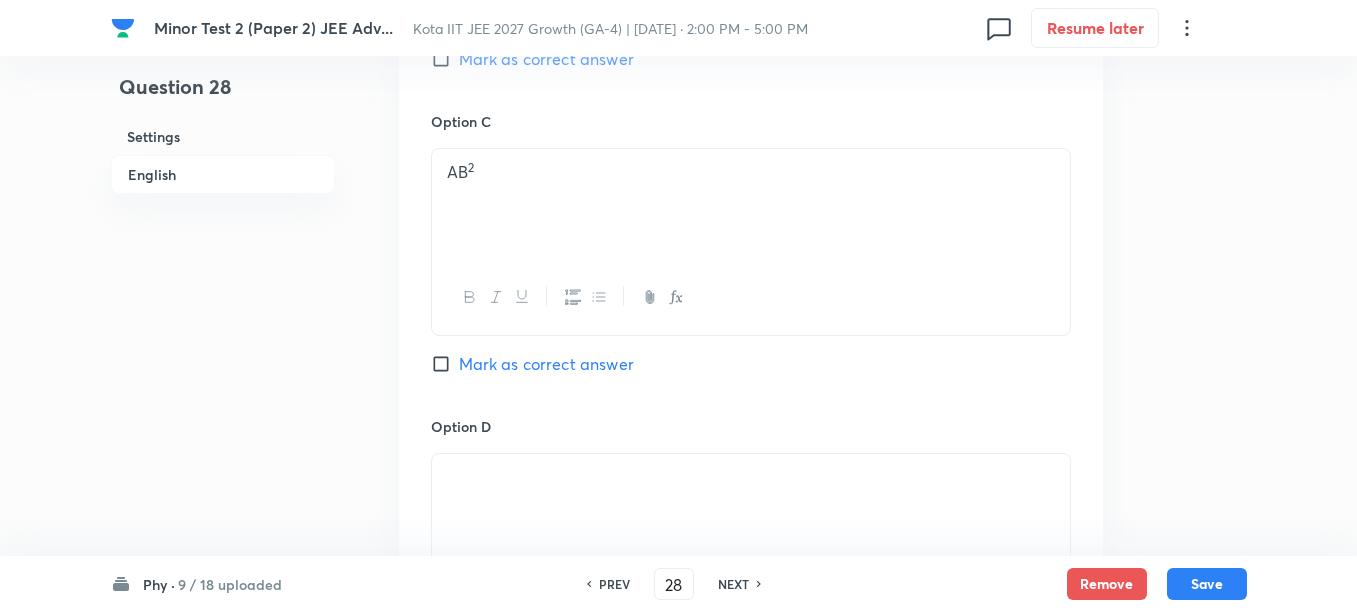 click on "Mark as correct answer" at bounding box center (546, 364) 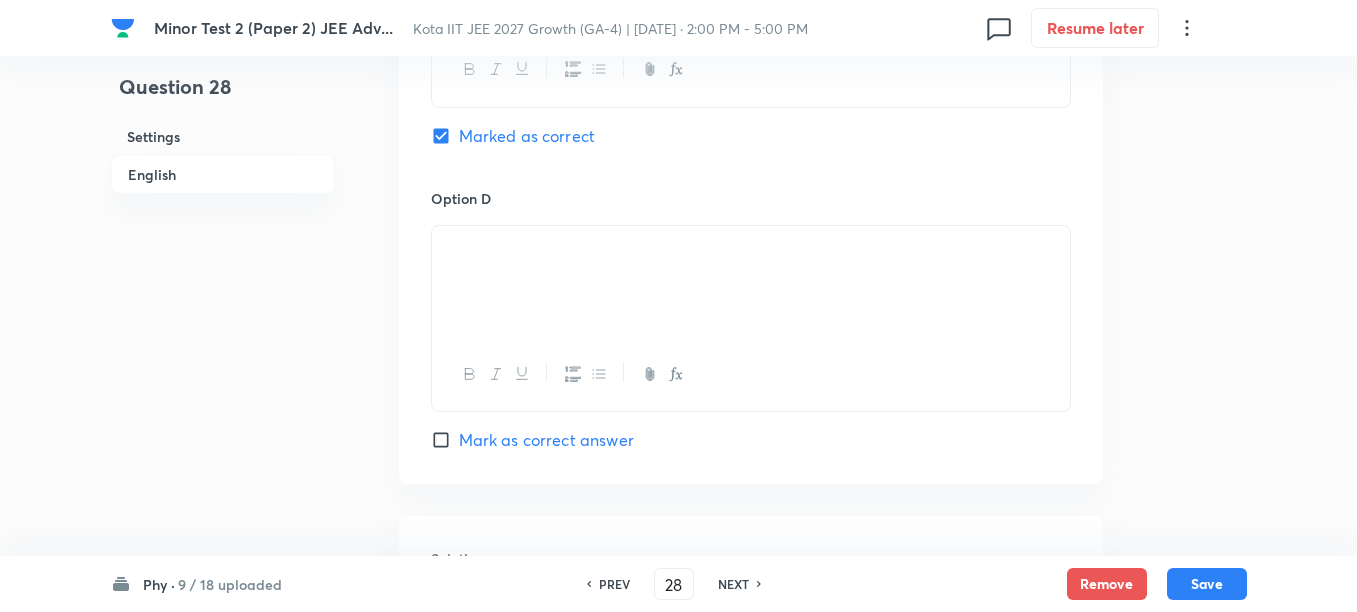 scroll, scrollTop: 1750, scrollLeft: 0, axis: vertical 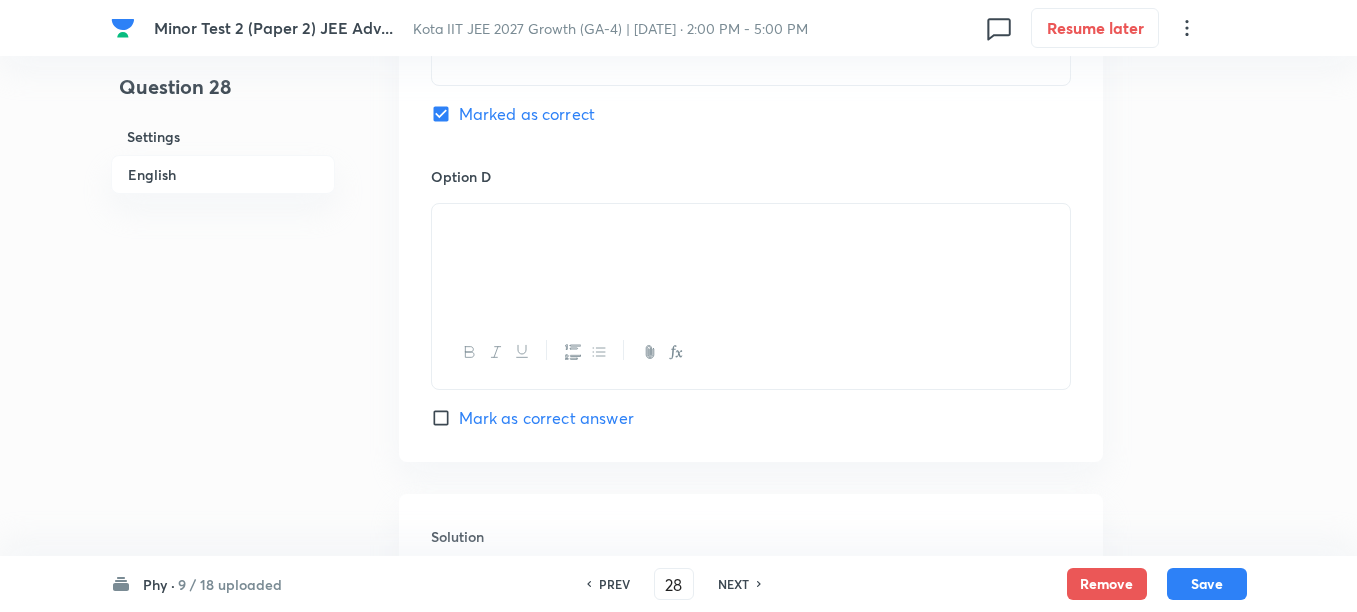 click on "Mark as correct answer" at bounding box center [546, 418] 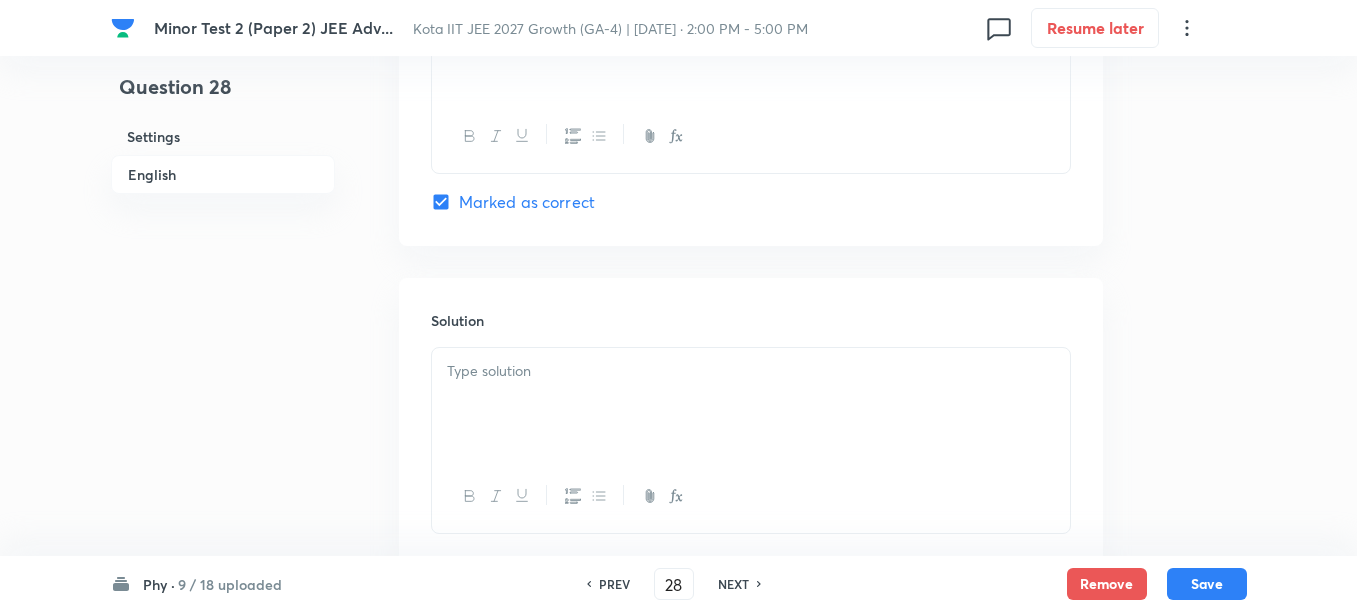 scroll, scrollTop: 2000, scrollLeft: 0, axis: vertical 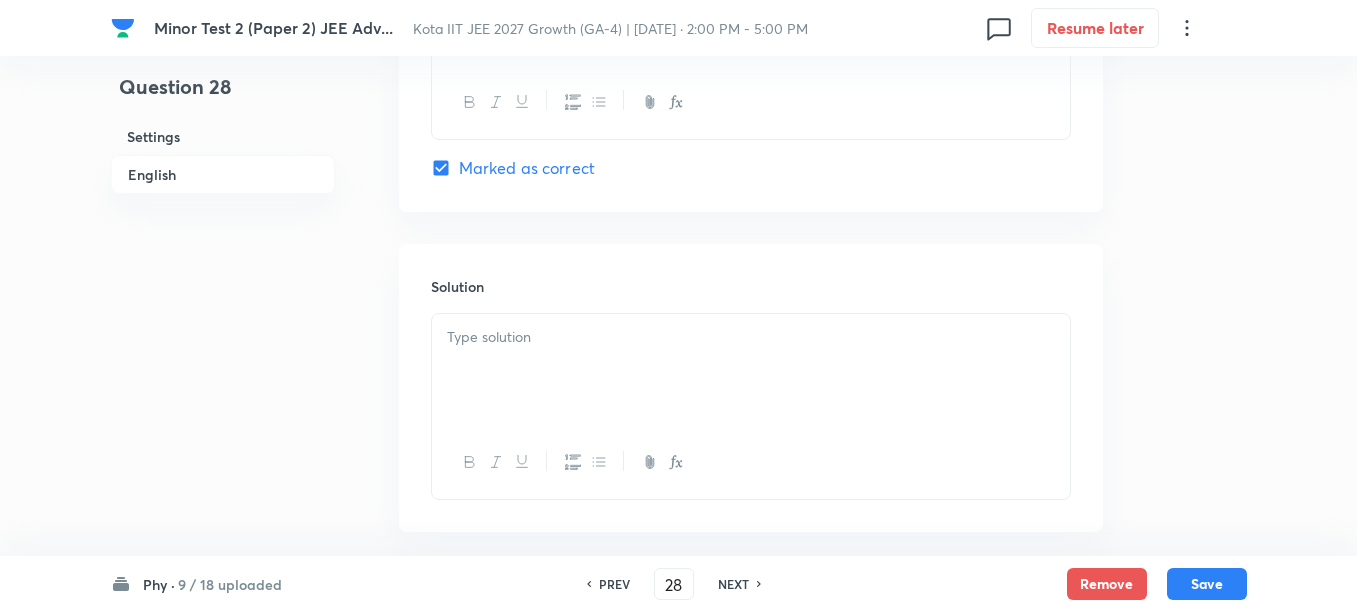 click at bounding box center [751, 370] 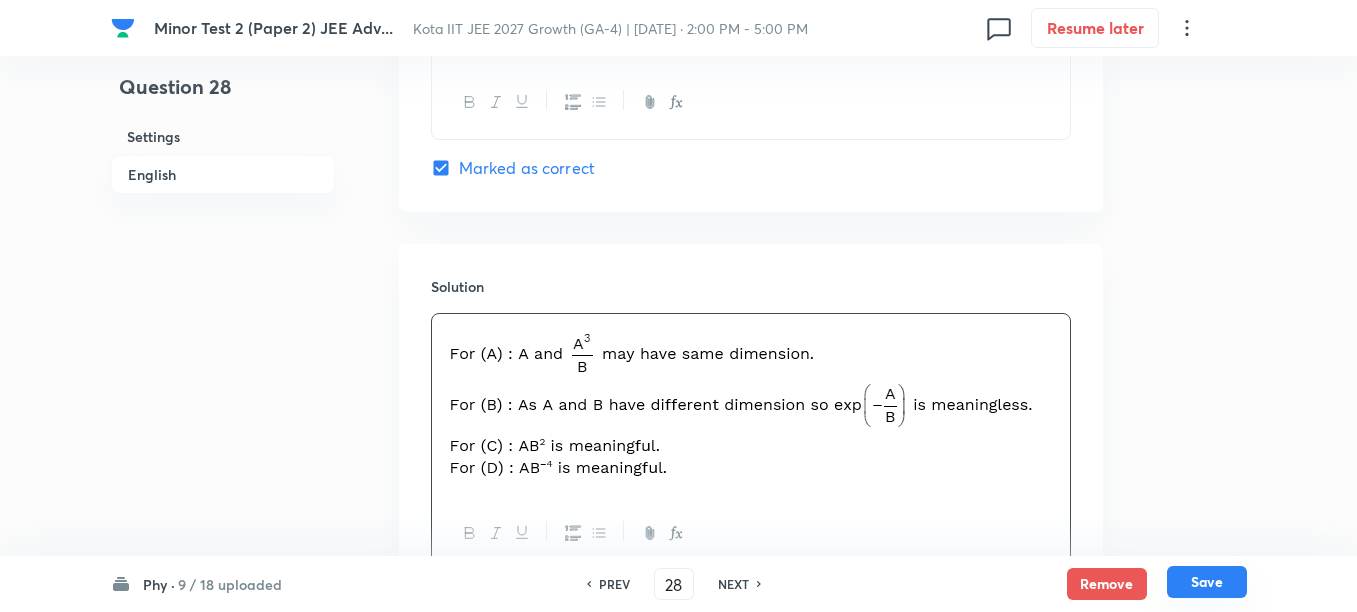 click on "Save" at bounding box center (1207, 582) 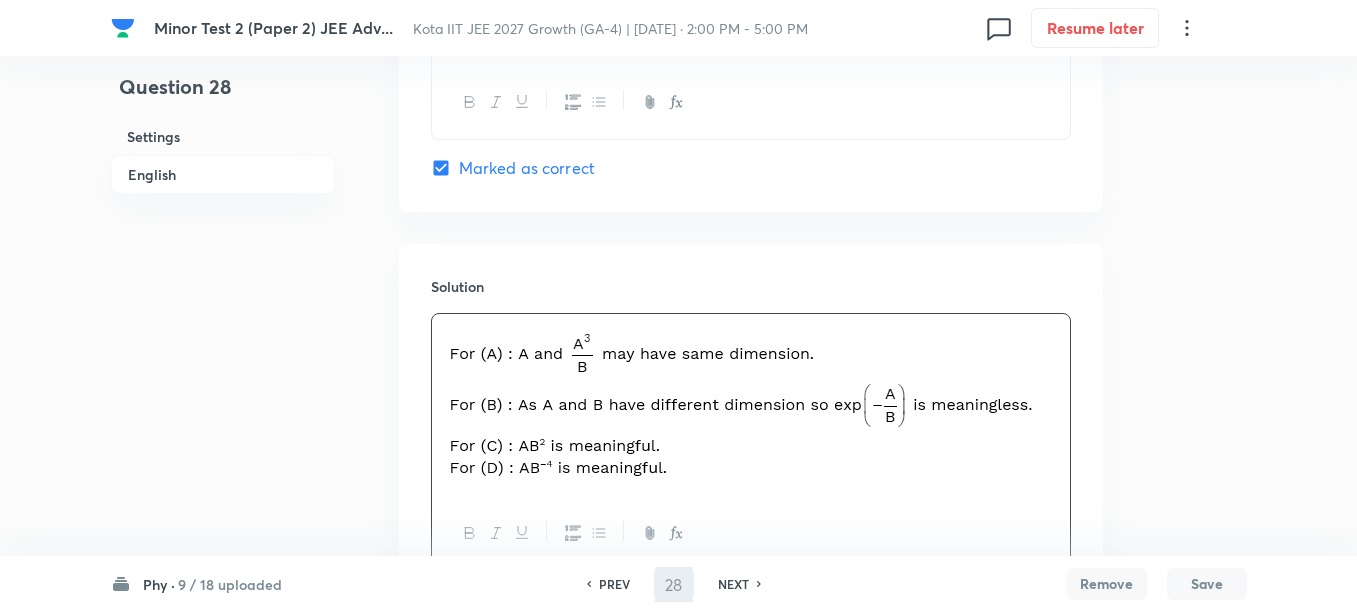 type on "29" 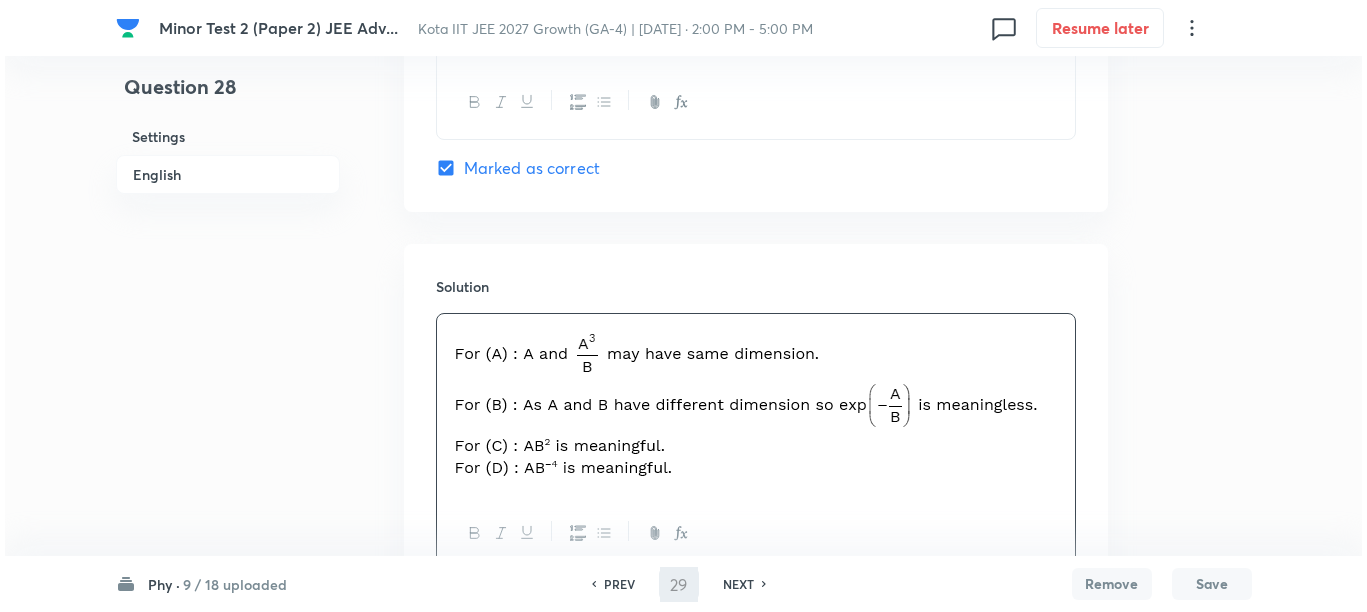 scroll, scrollTop: 0, scrollLeft: 0, axis: both 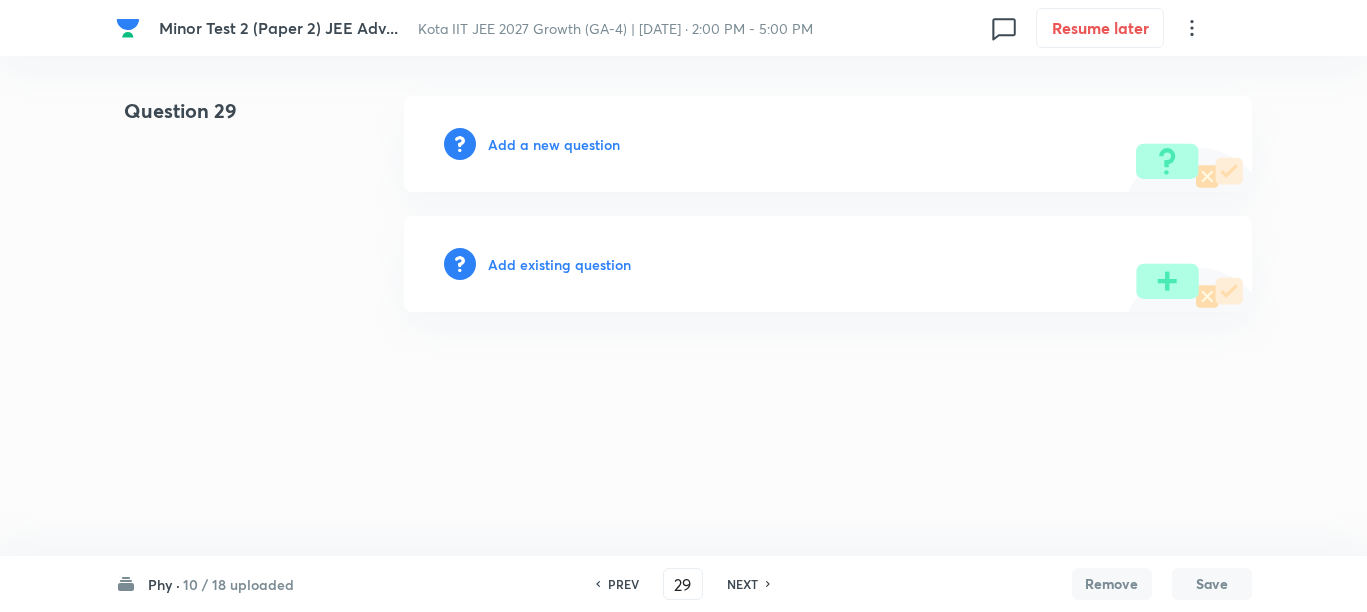 click on "Add a new question" at bounding box center (554, 144) 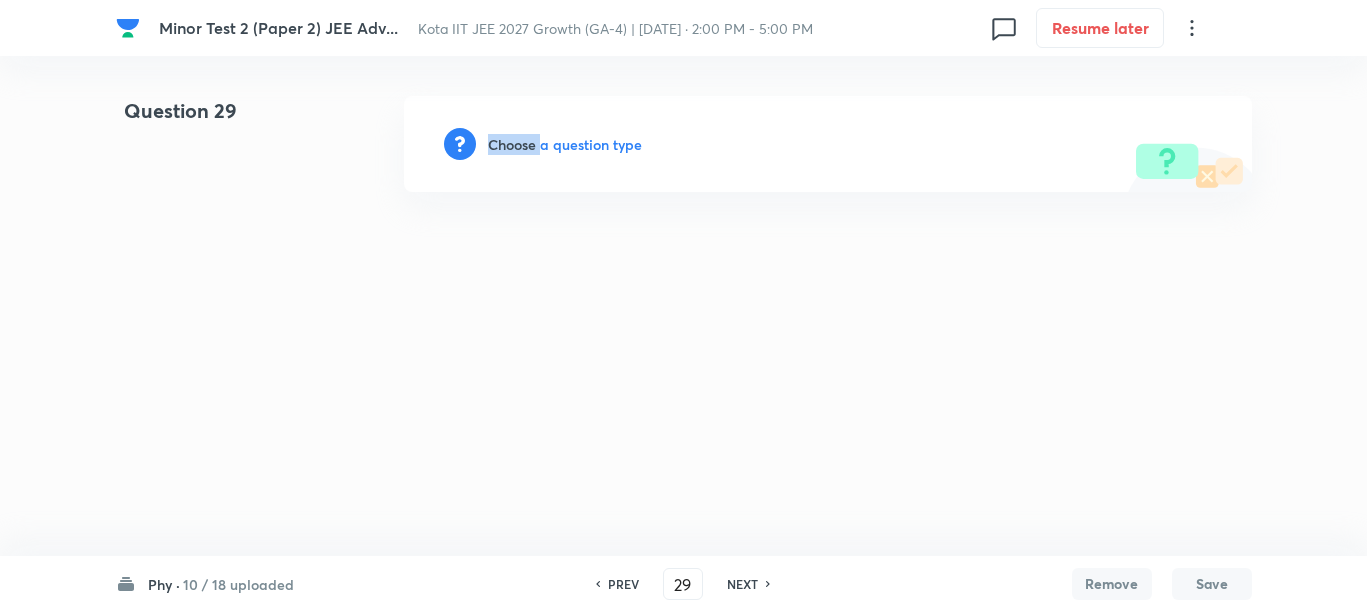 click on "Choose a question type" at bounding box center (565, 144) 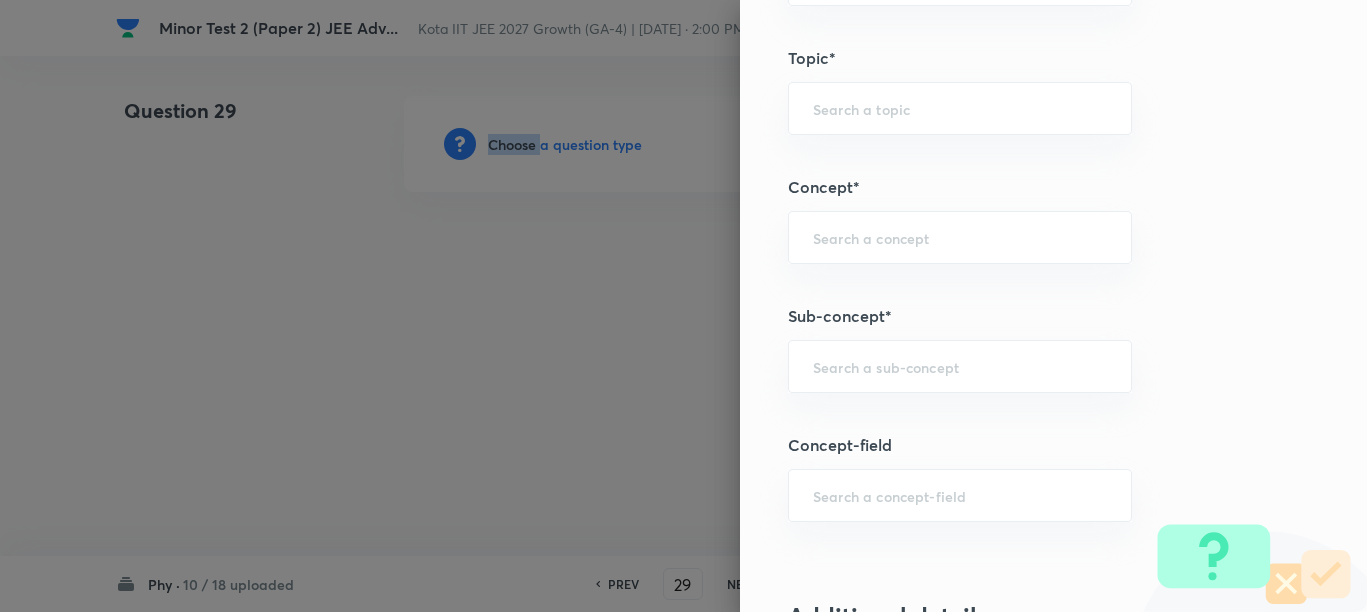 scroll, scrollTop: 1500, scrollLeft: 0, axis: vertical 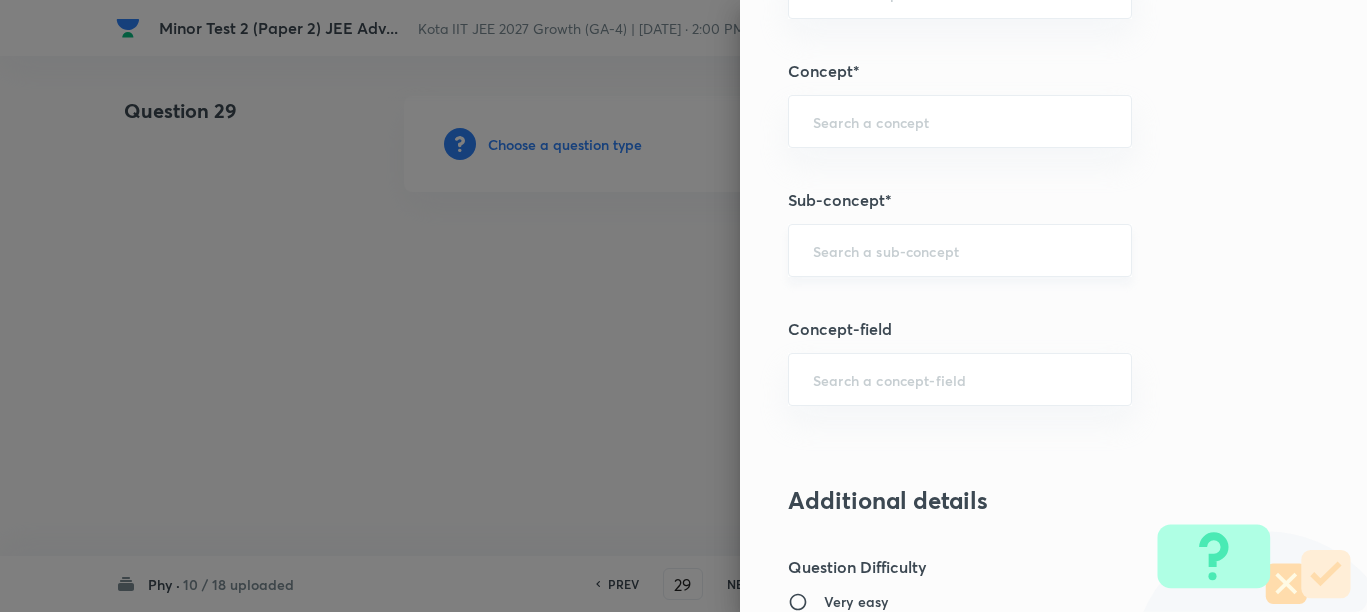 click at bounding box center (960, 250) 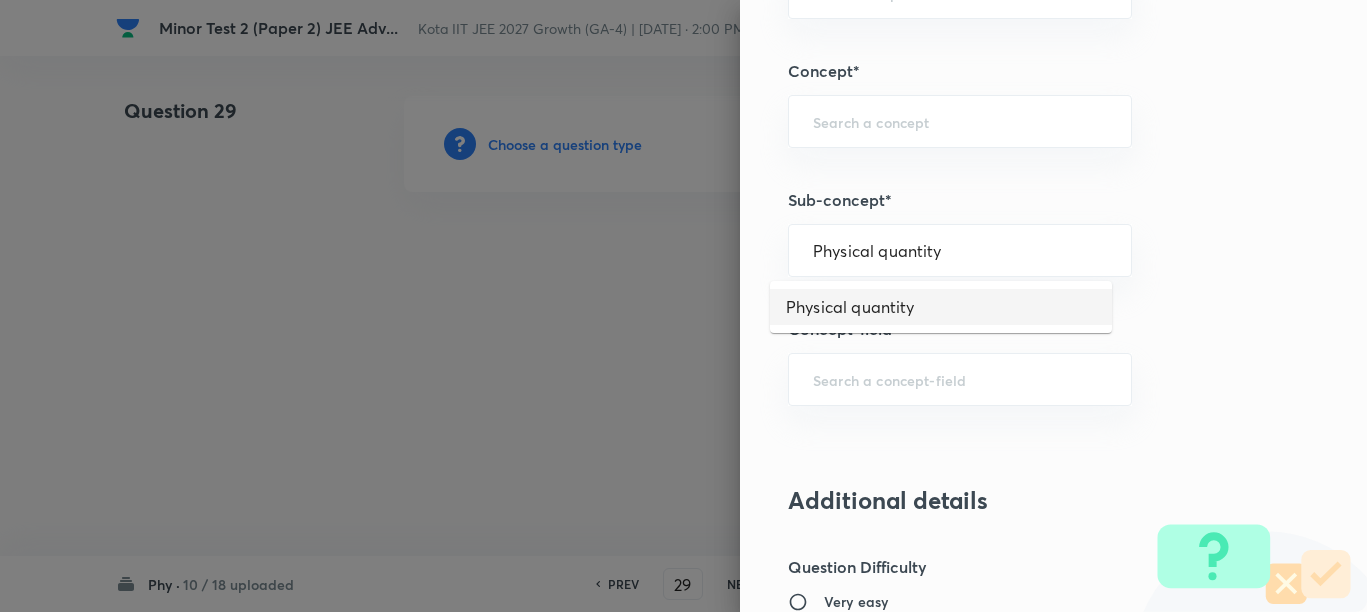 click on "Physical quantity" at bounding box center [941, 307] 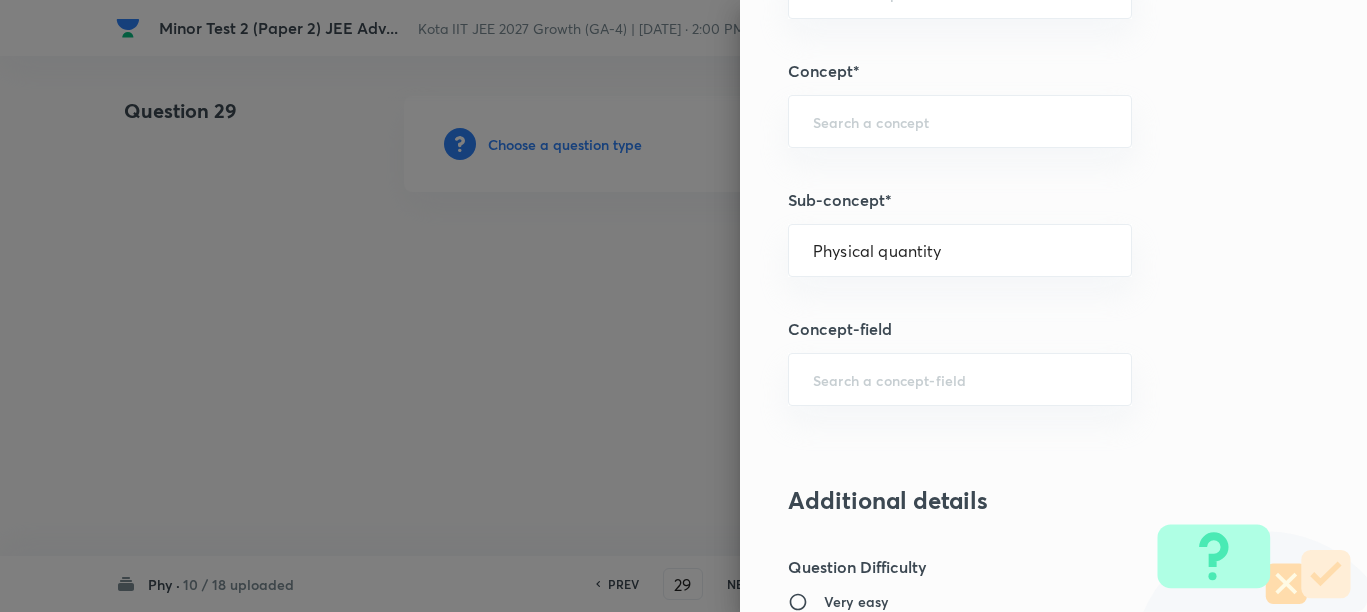 type on "Physics" 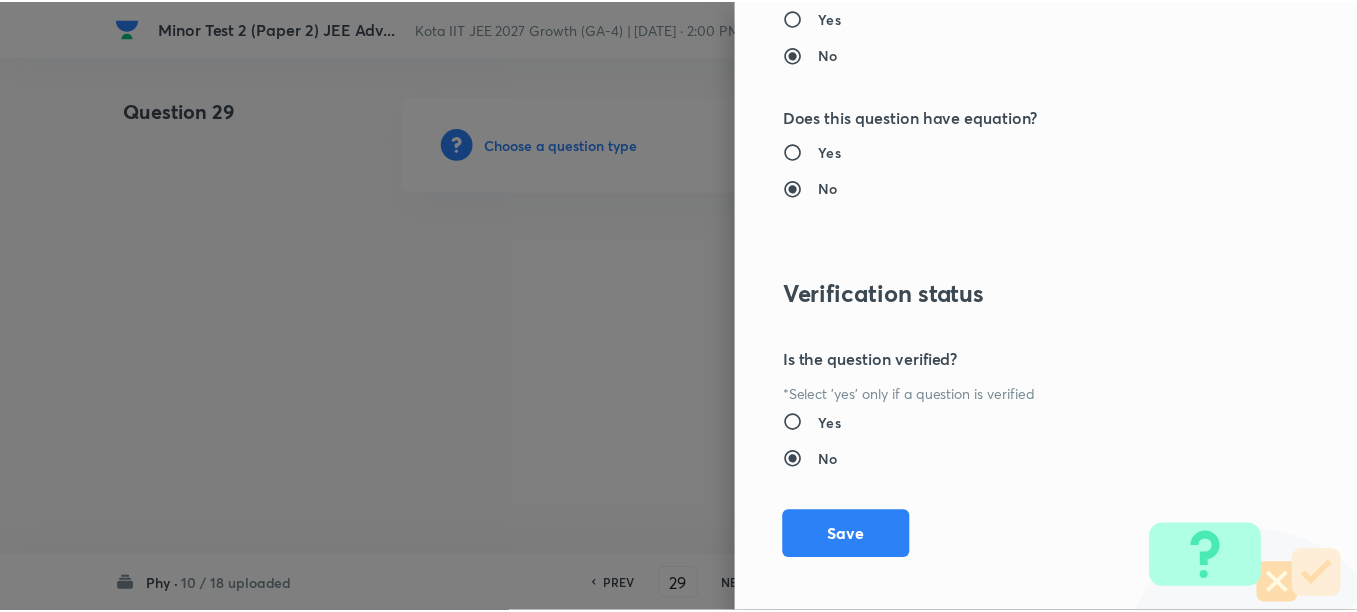 scroll, scrollTop: 2511, scrollLeft: 0, axis: vertical 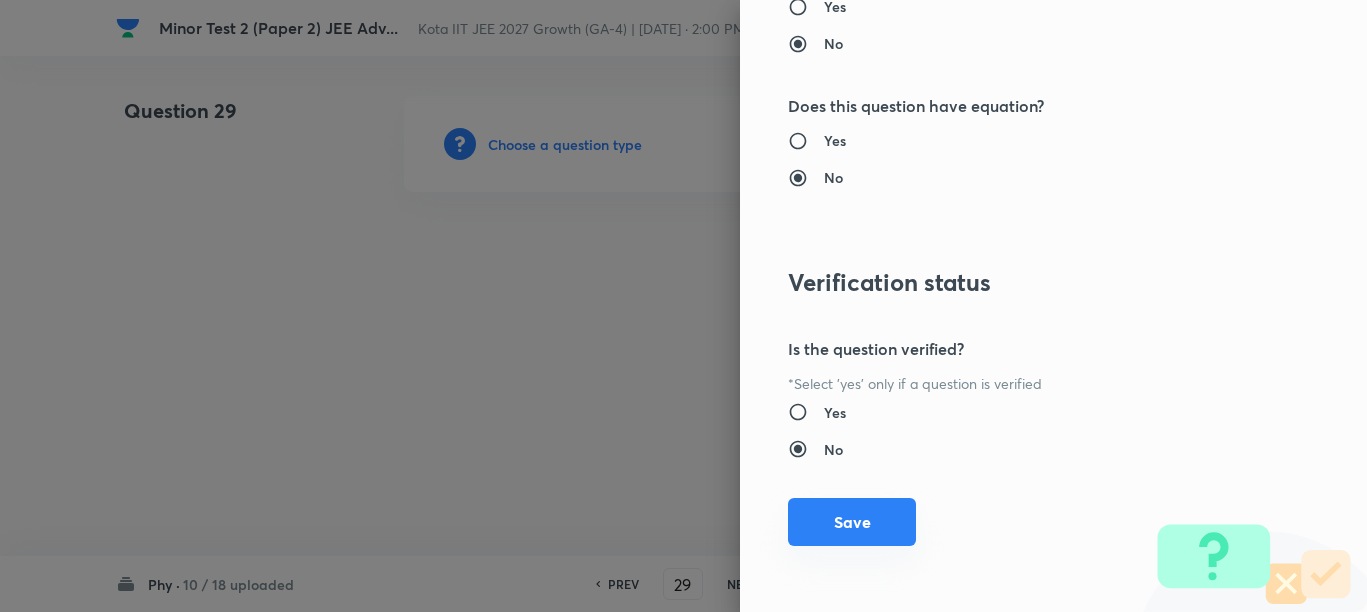 click on "Save" at bounding box center [852, 522] 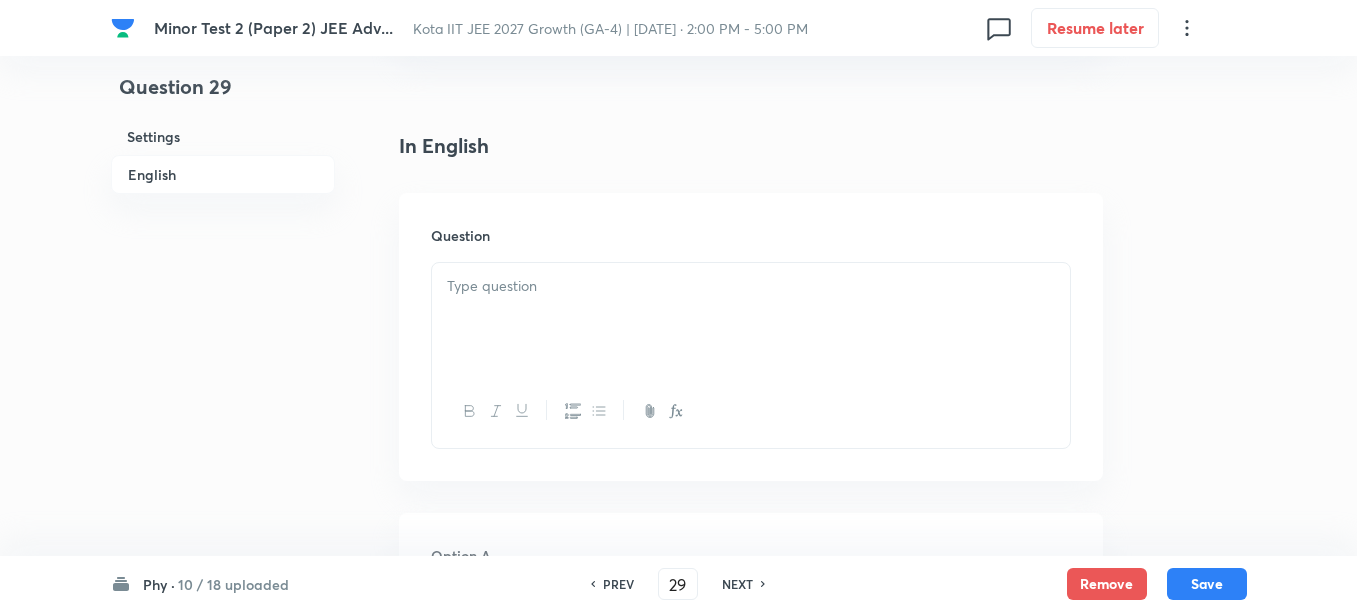 scroll, scrollTop: 500, scrollLeft: 0, axis: vertical 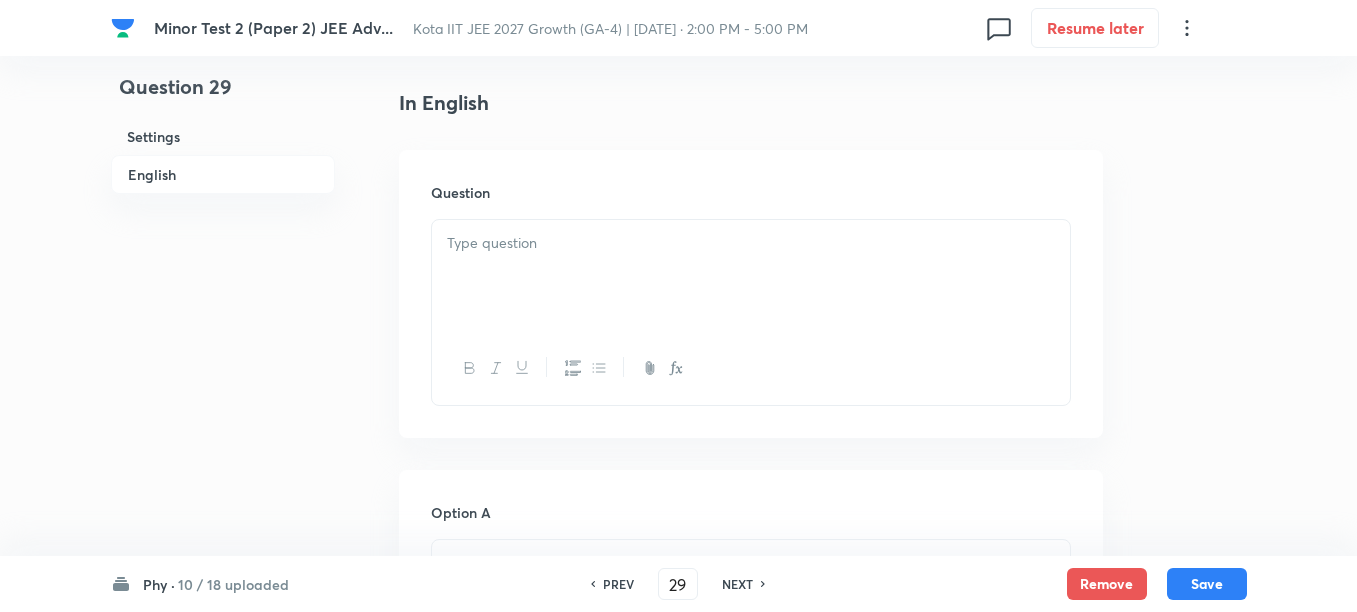 click at bounding box center [751, 276] 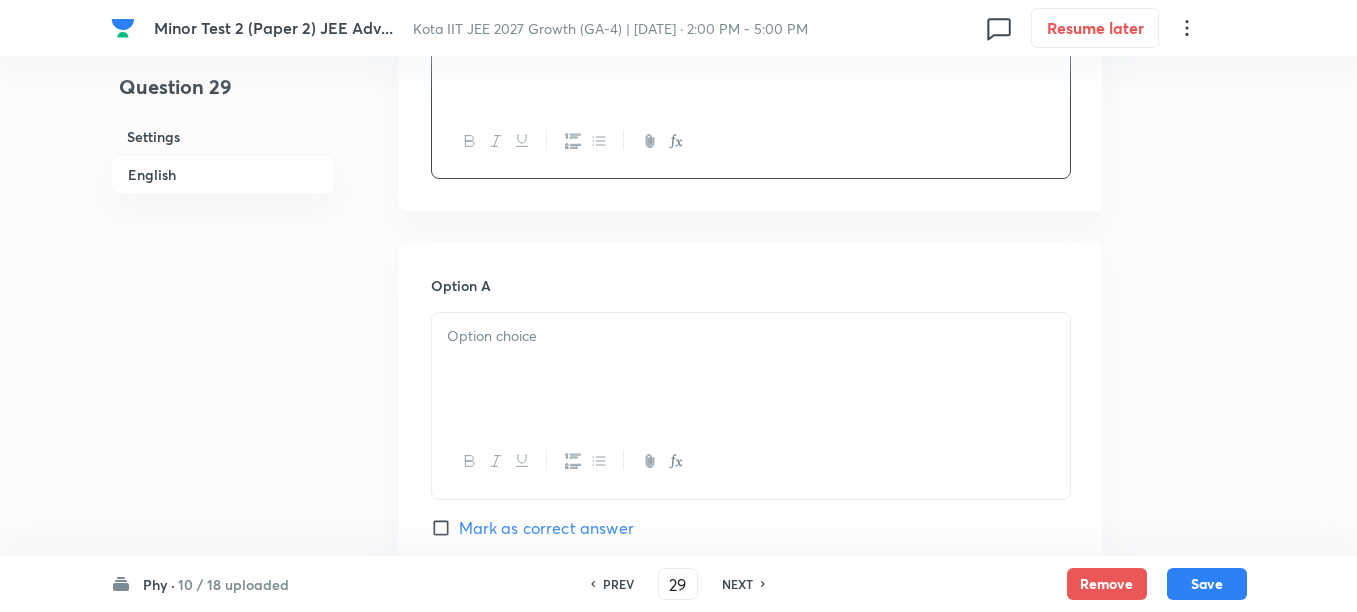 scroll, scrollTop: 750, scrollLeft: 0, axis: vertical 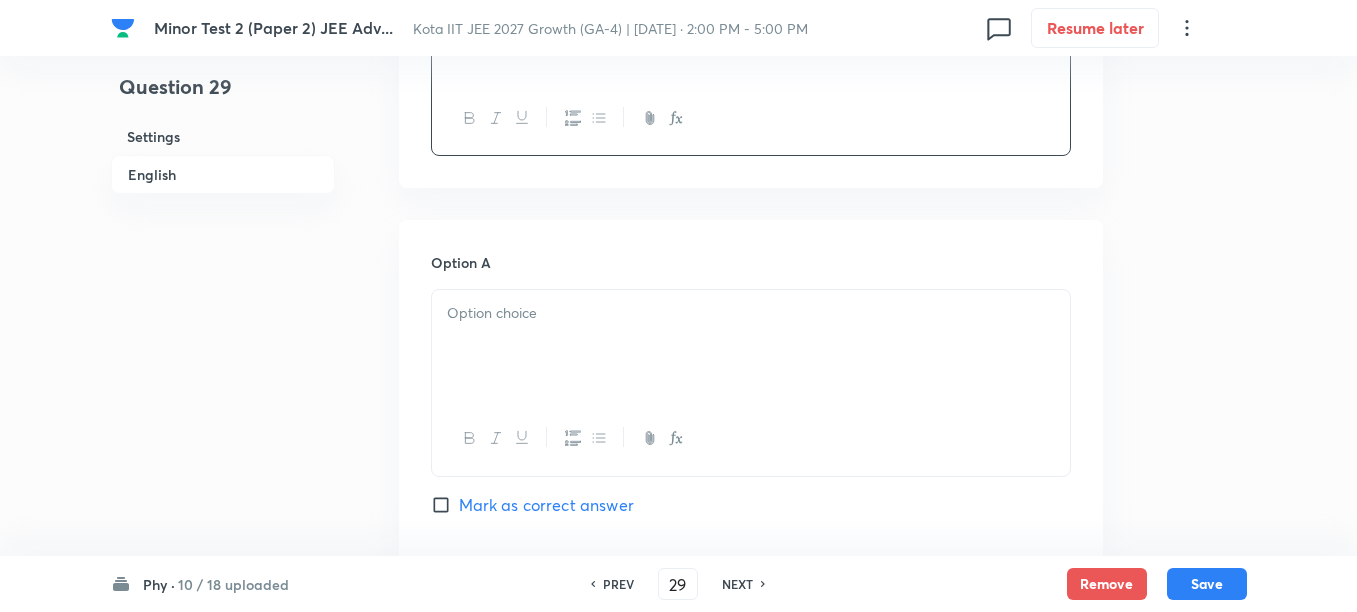 click at bounding box center [751, 346] 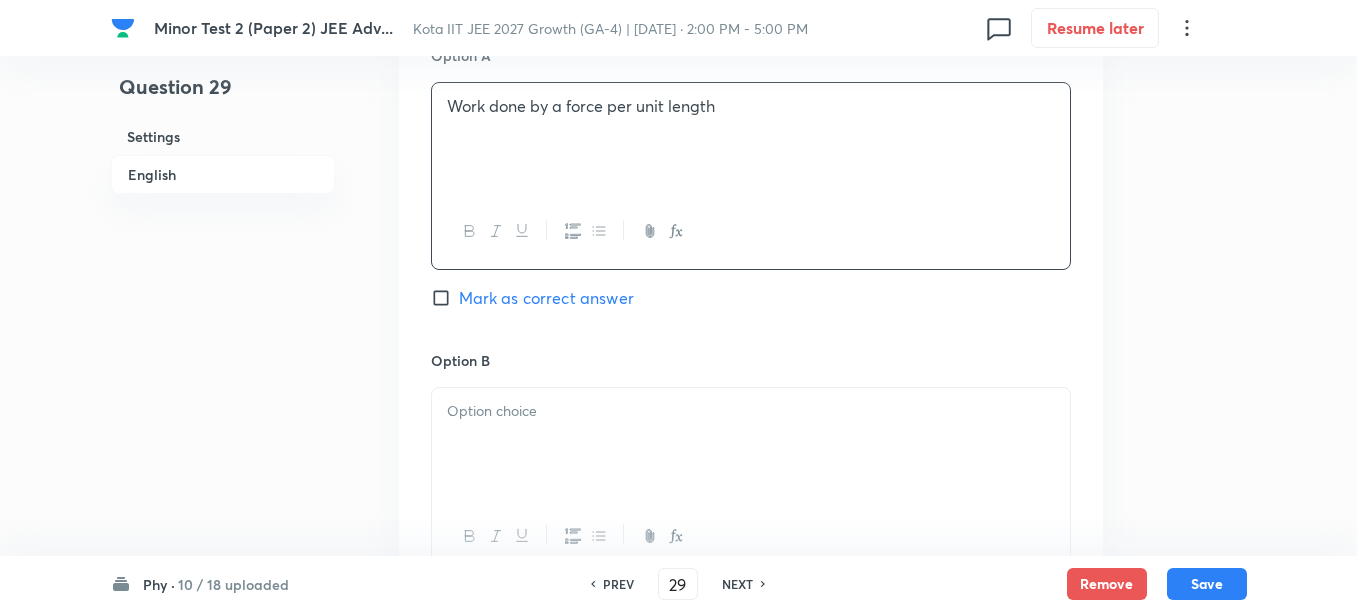 scroll, scrollTop: 1000, scrollLeft: 0, axis: vertical 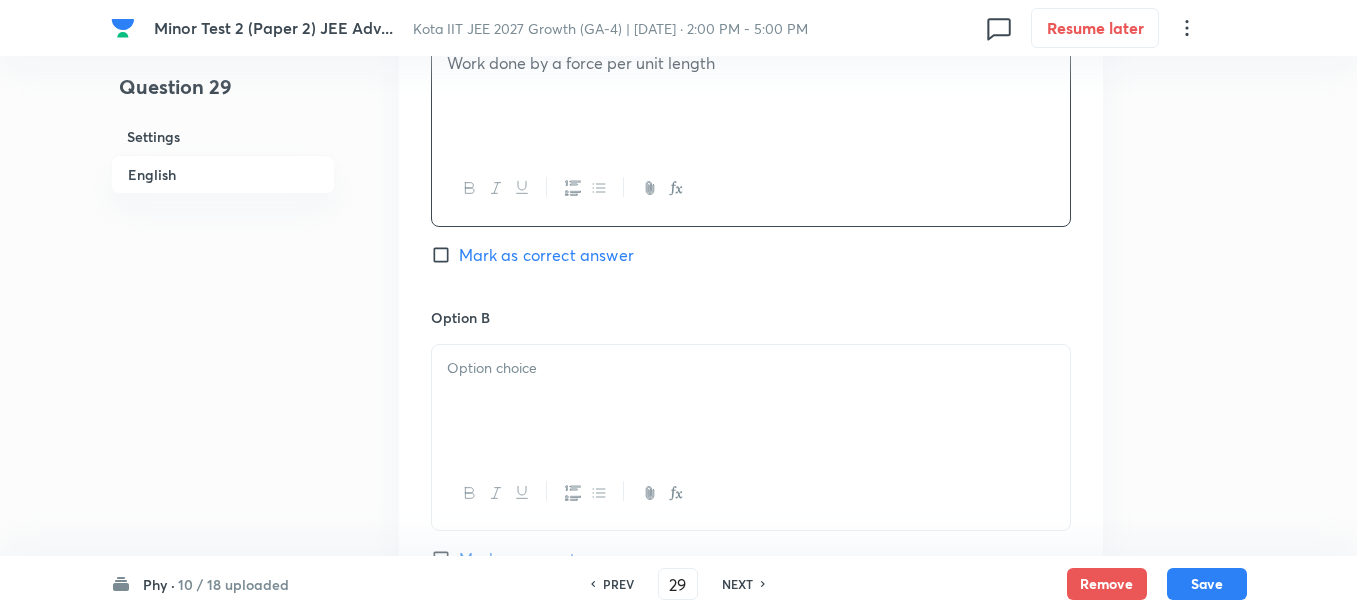 click at bounding box center (751, 401) 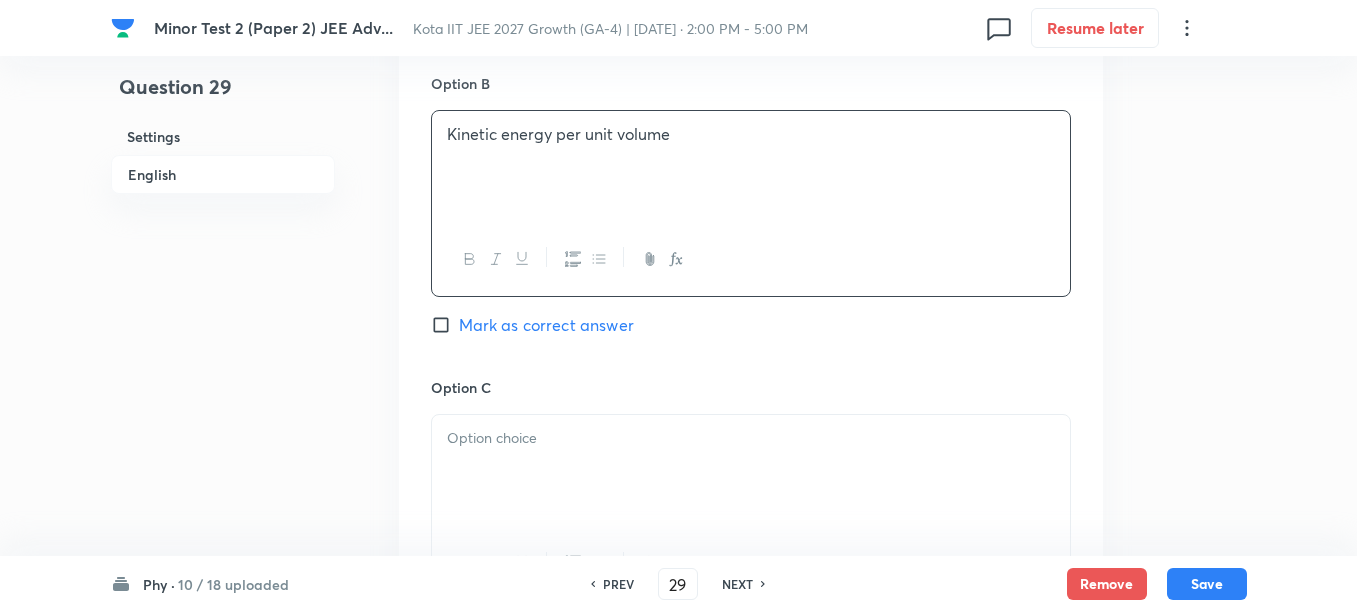 scroll, scrollTop: 1250, scrollLeft: 0, axis: vertical 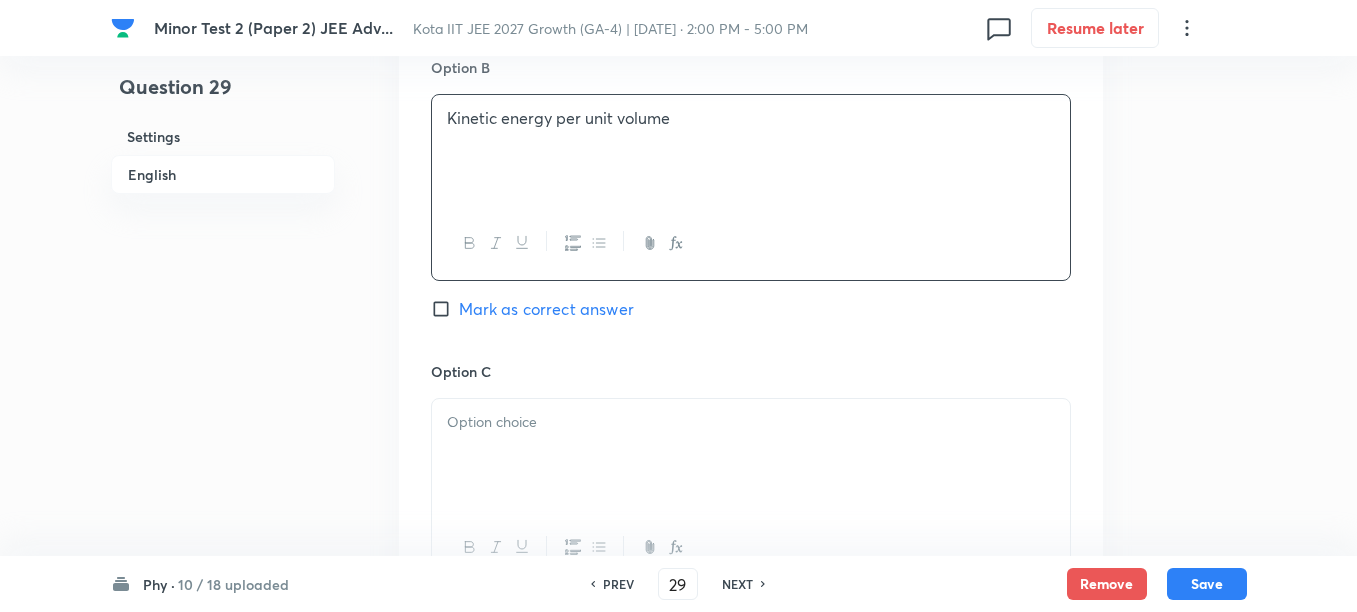 click at bounding box center [751, 455] 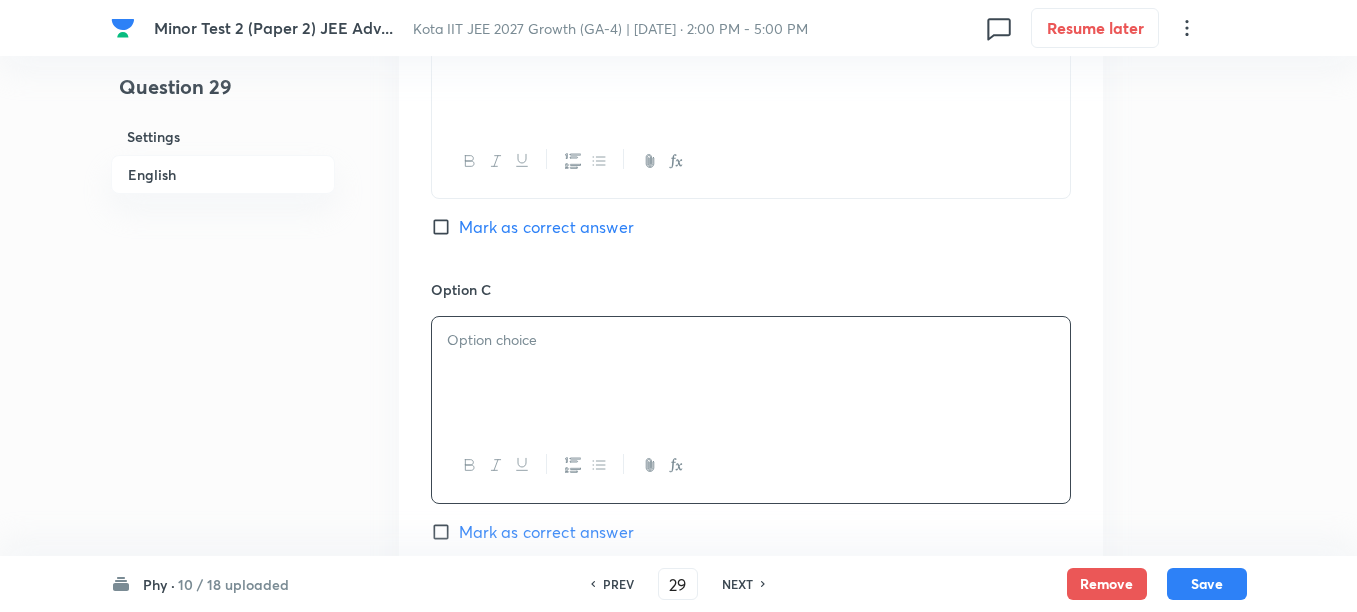 scroll, scrollTop: 1375, scrollLeft: 0, axis: vertical 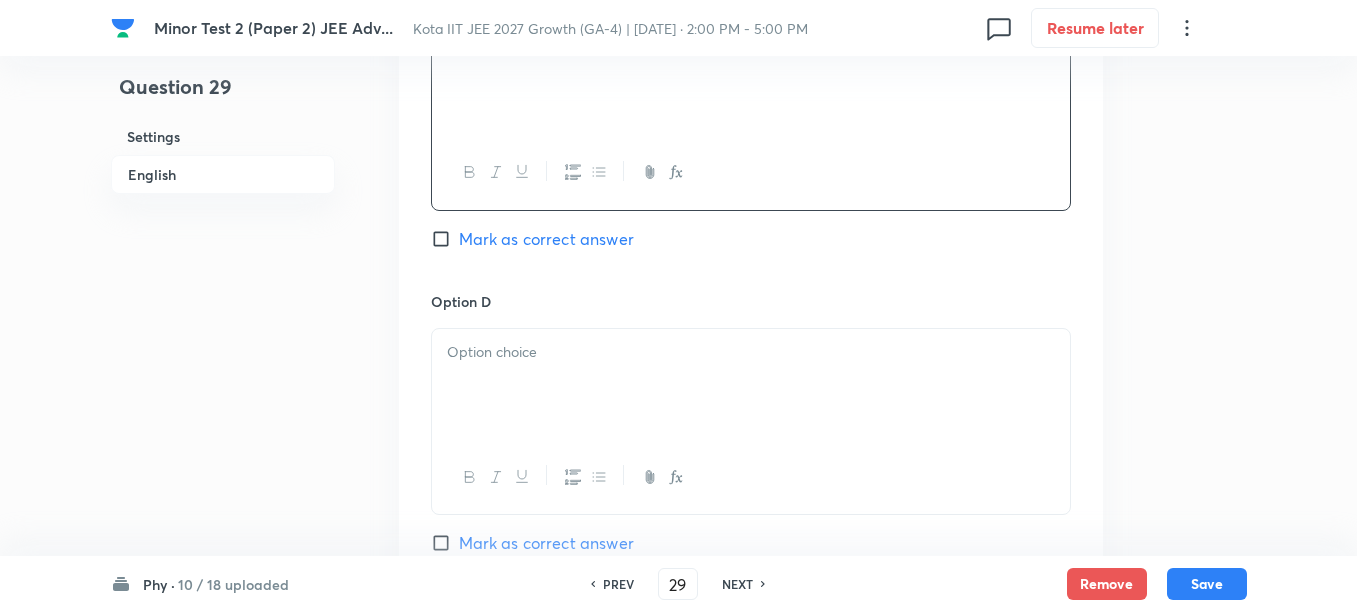click at bounding box center [751, 385] 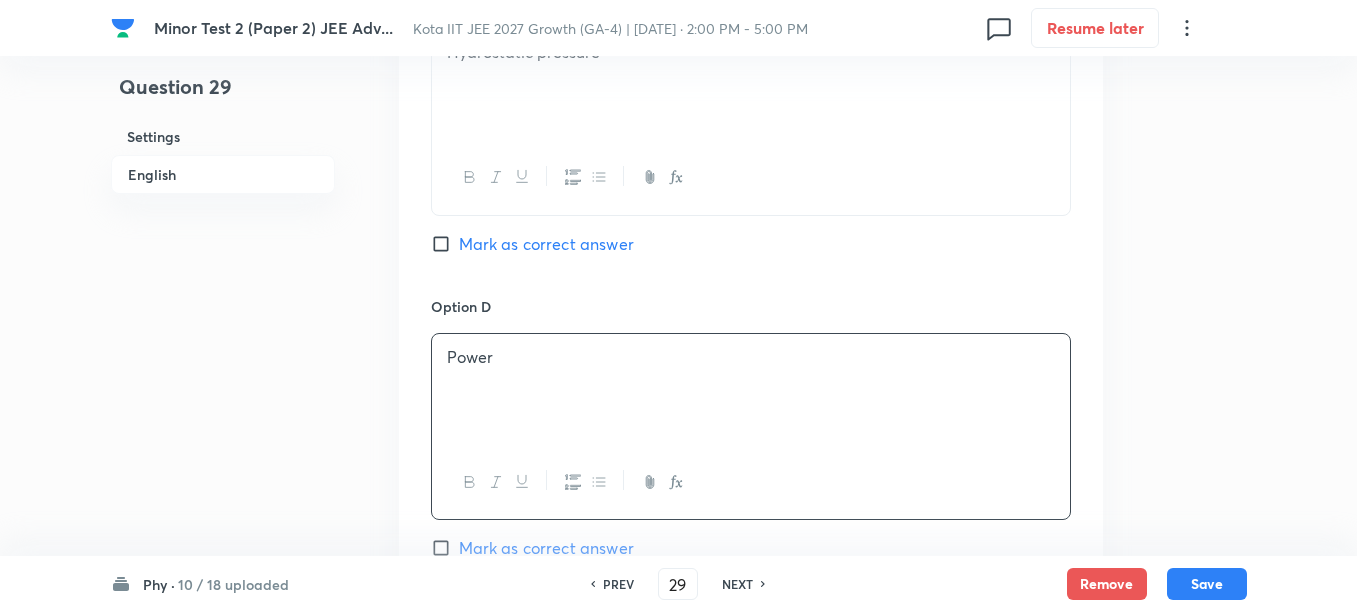 scroll, scrollTop: 1625, scrollLeft: 0, axis: vertical 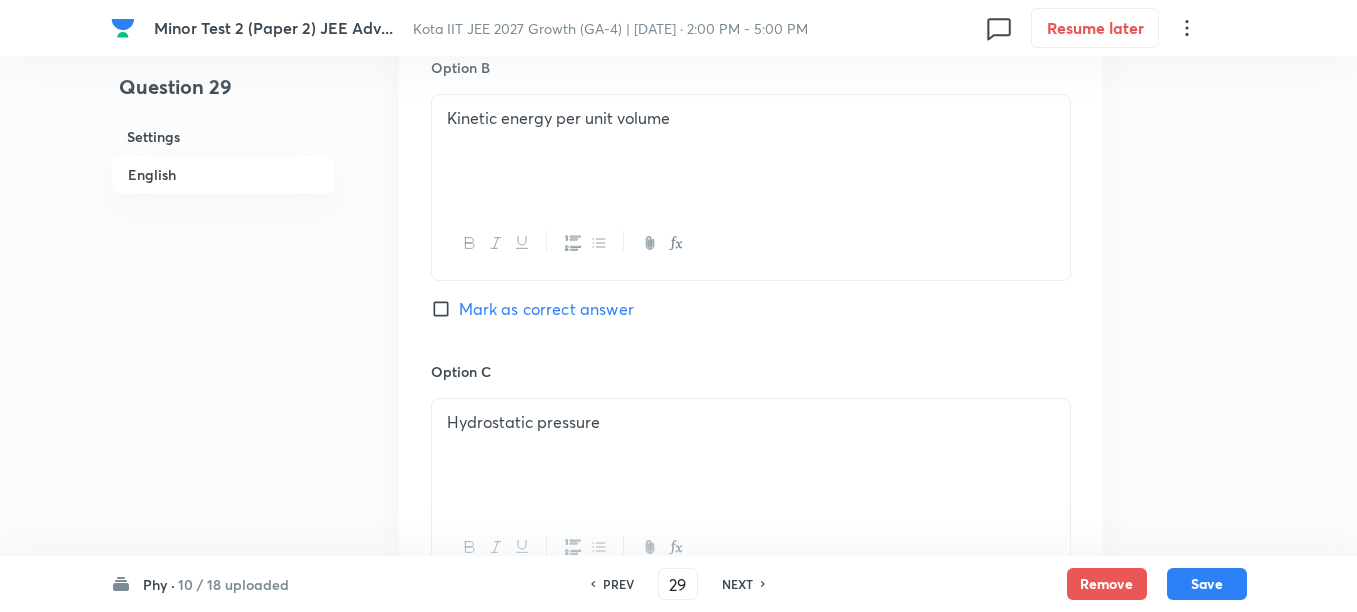 click on "Mark as correct answer" at bounding box center (546, 309) 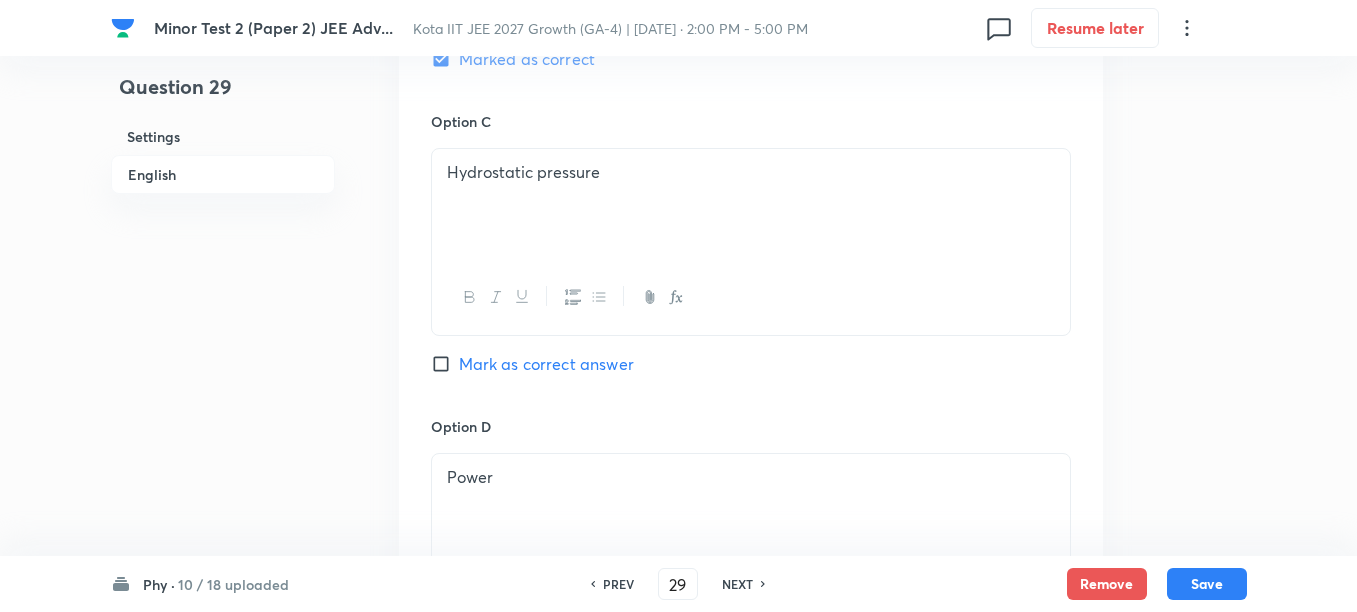 click on "Mark as correct answer" at bounding box center (546, 364) 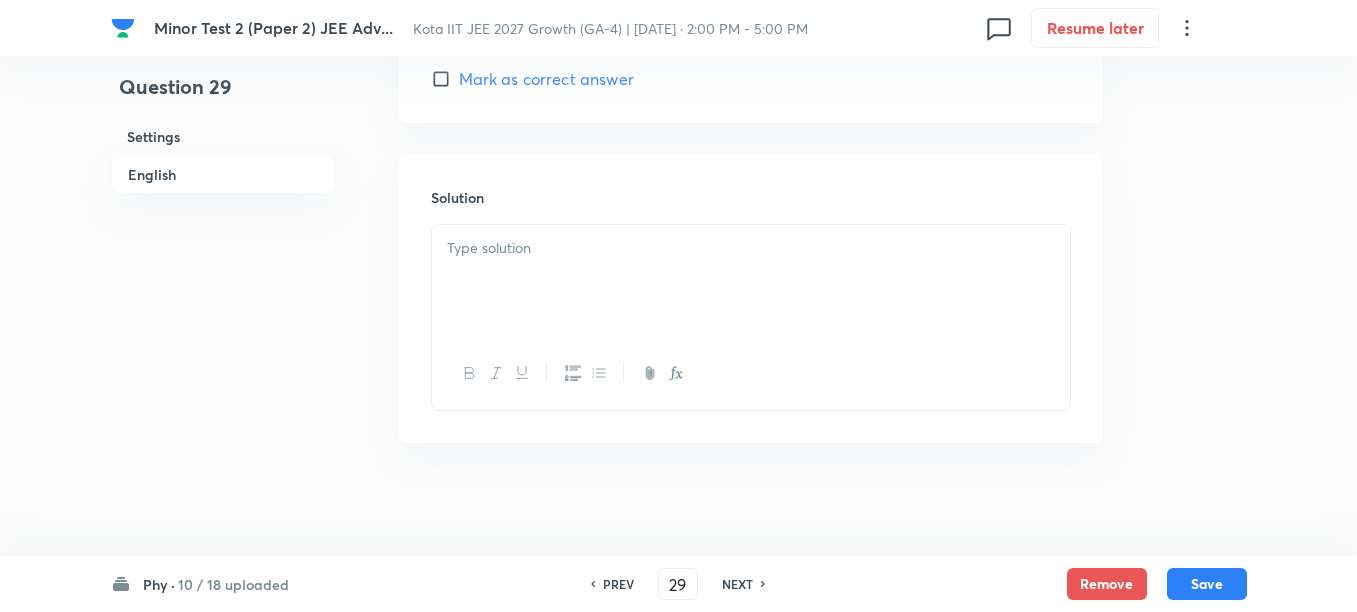 scroll, scrollTop: 2096, scrollLeft: 0, axis: vertical 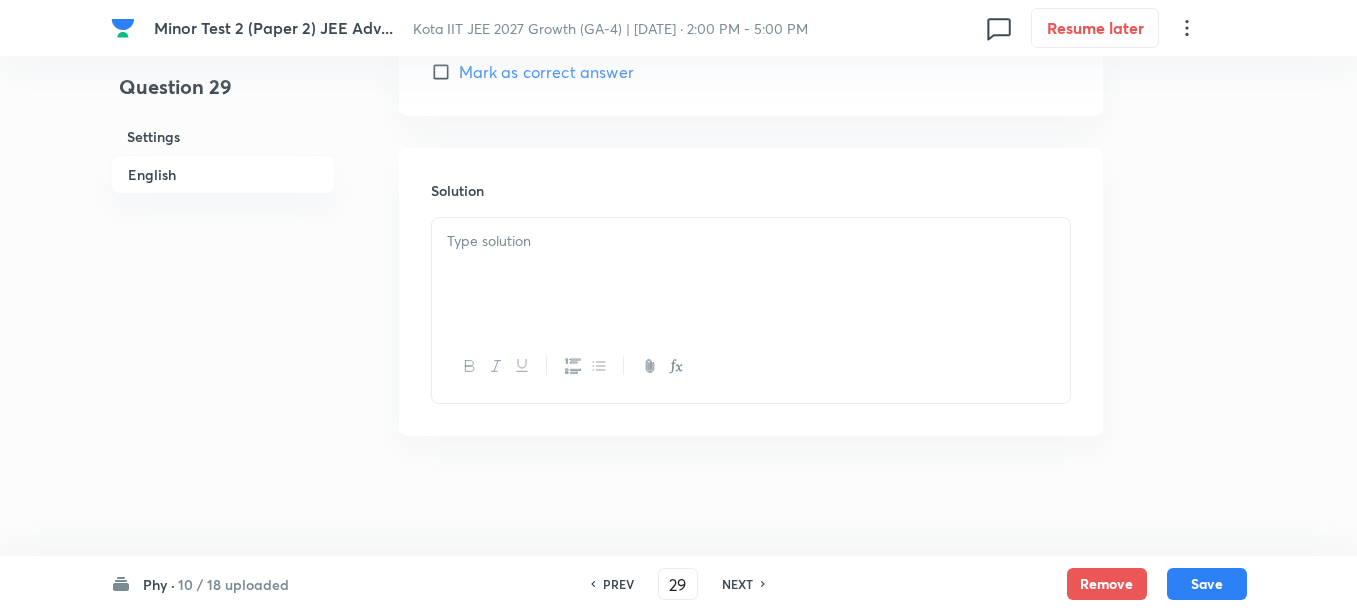 click at bounding box center [751, 274] 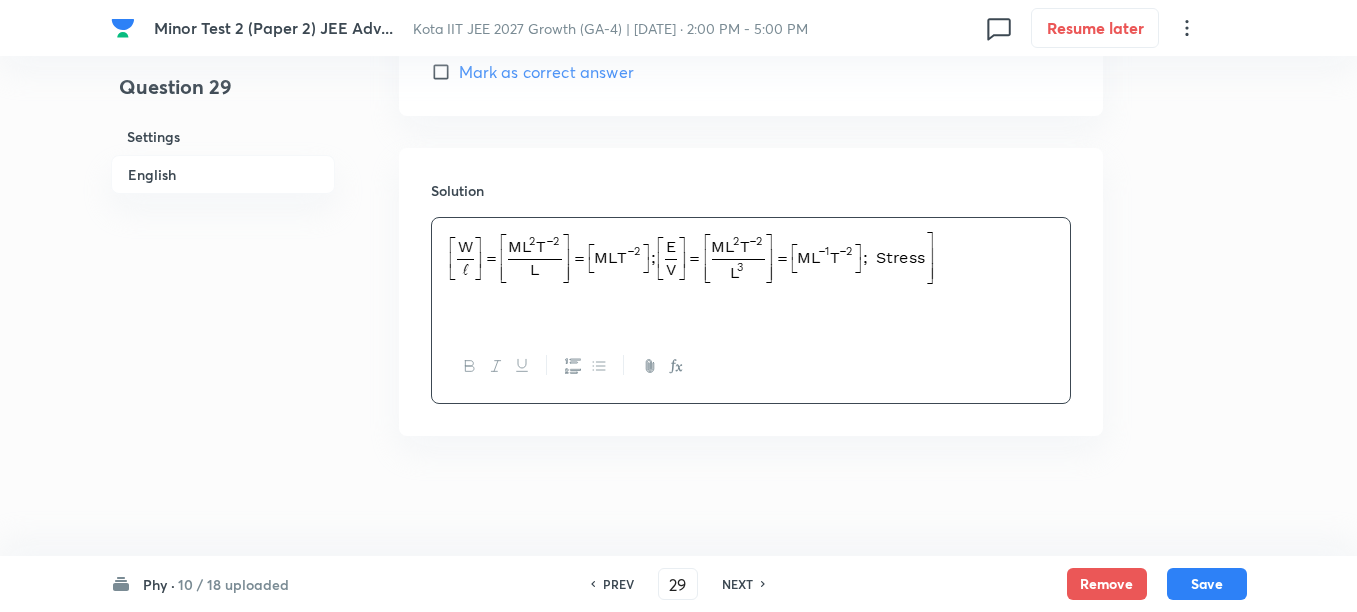 scroll, scrollTop: 2128, scrollLeft: 0, axis: vertical 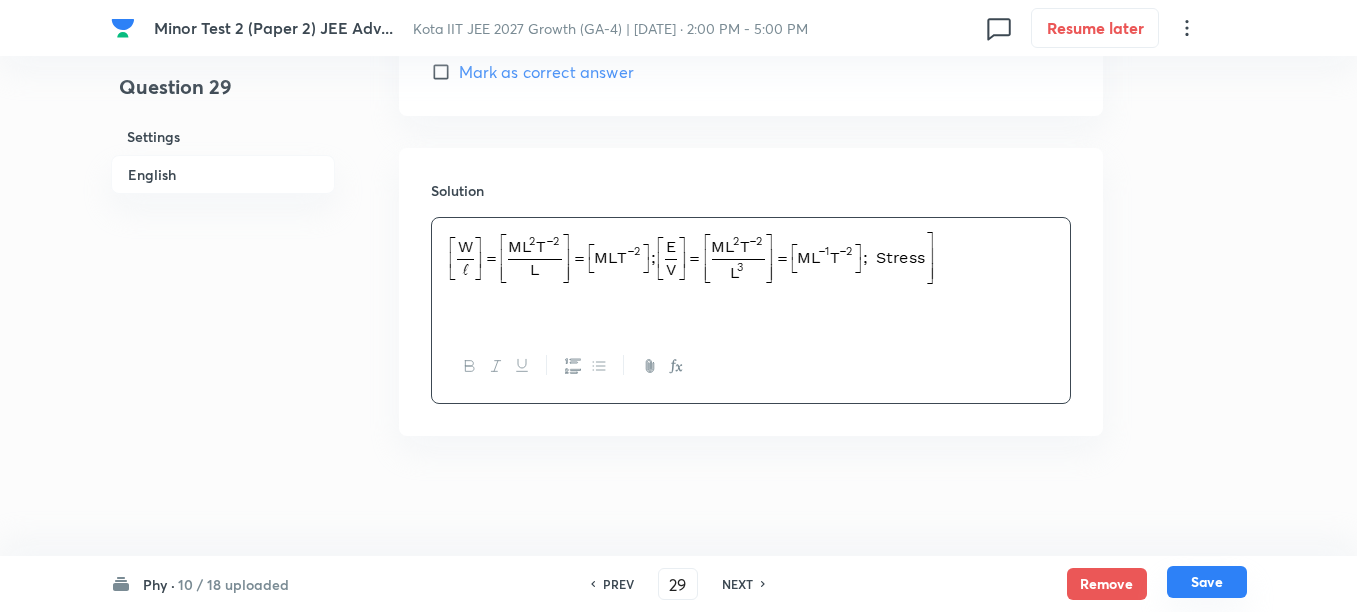 click on "Save" at bounding box center [1207, 582] 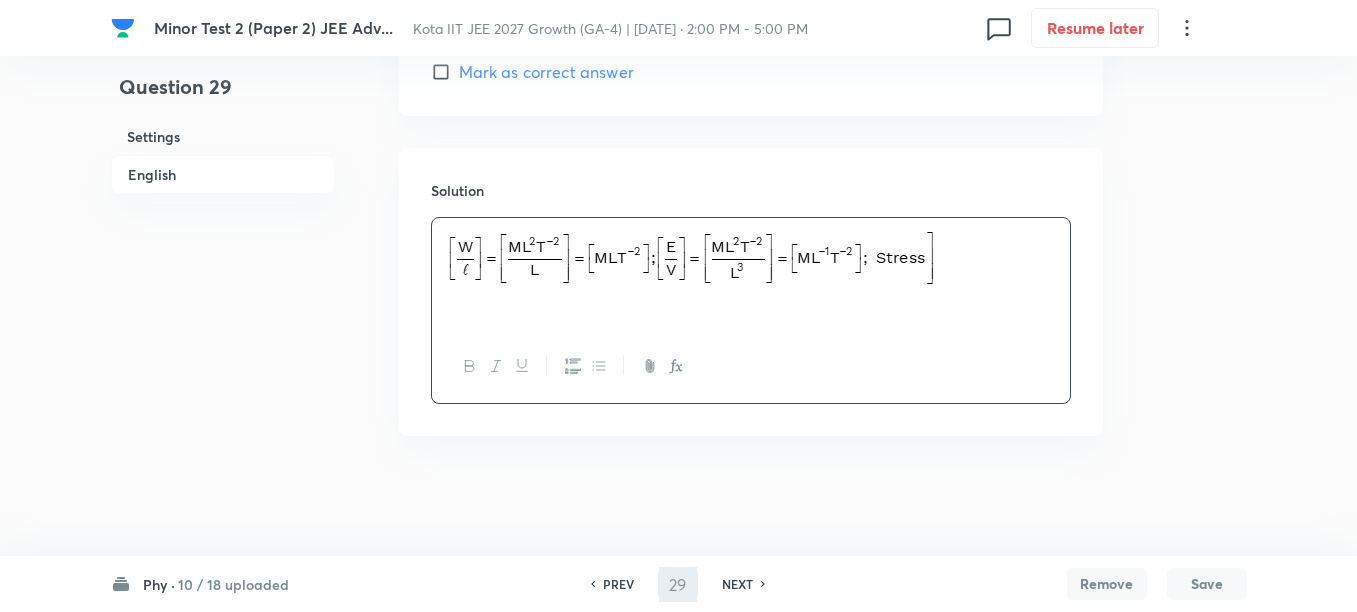 type on "30" 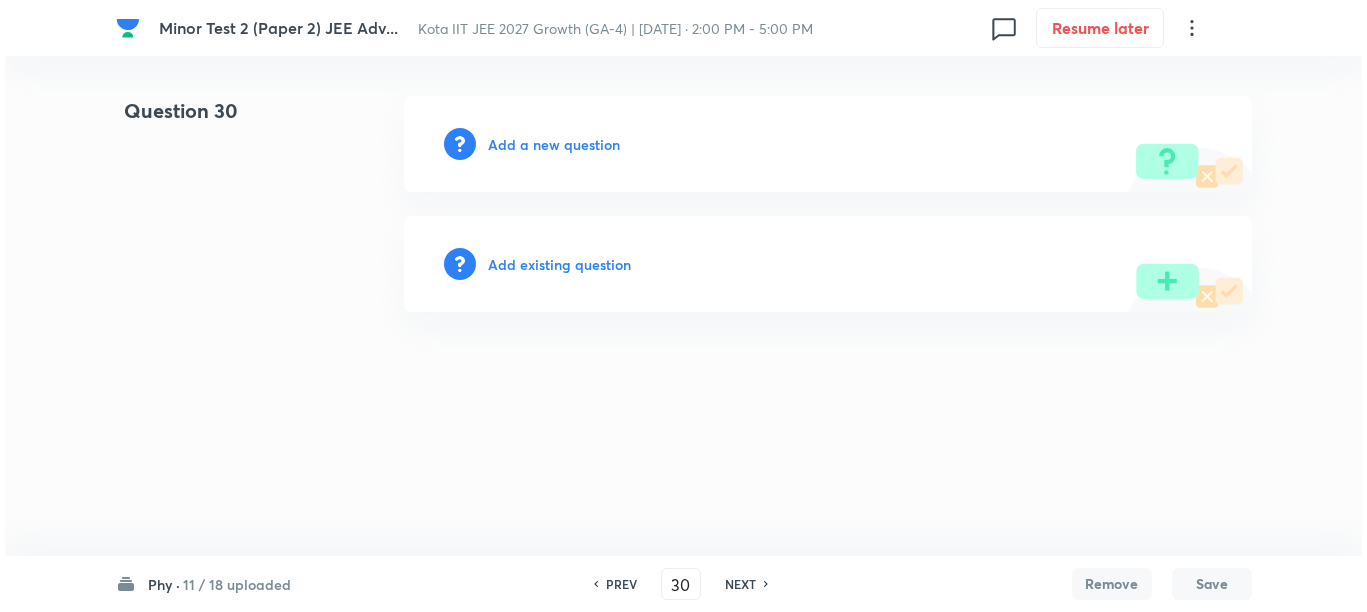 scroll, scrollTop: 0, scrollLeft: 0, axis: both 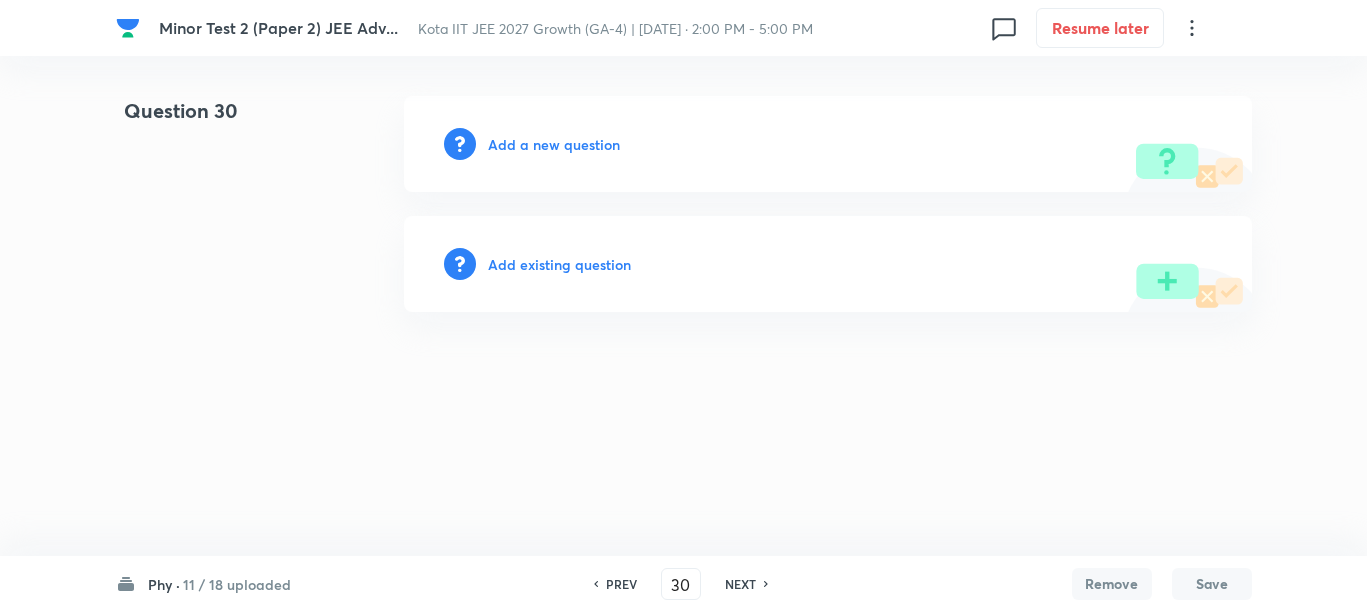 click on "Add a new question" at bounding box center (554, 144) 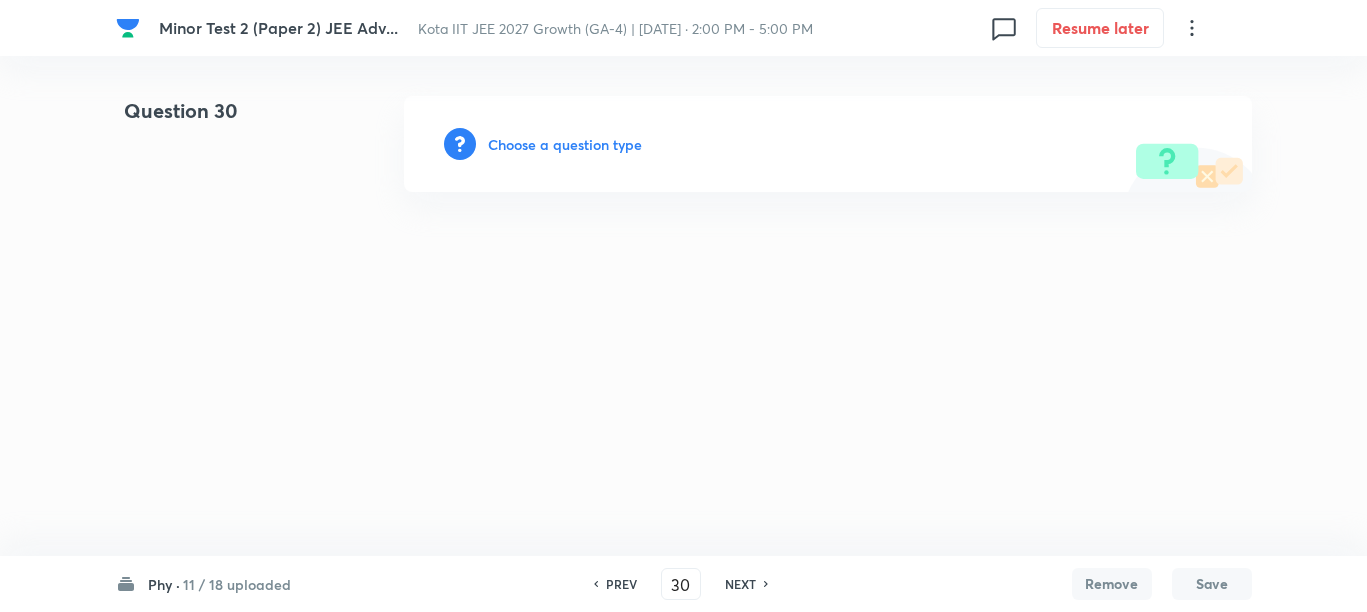 click on "Choose a question type" at bounding box center [565, 144] 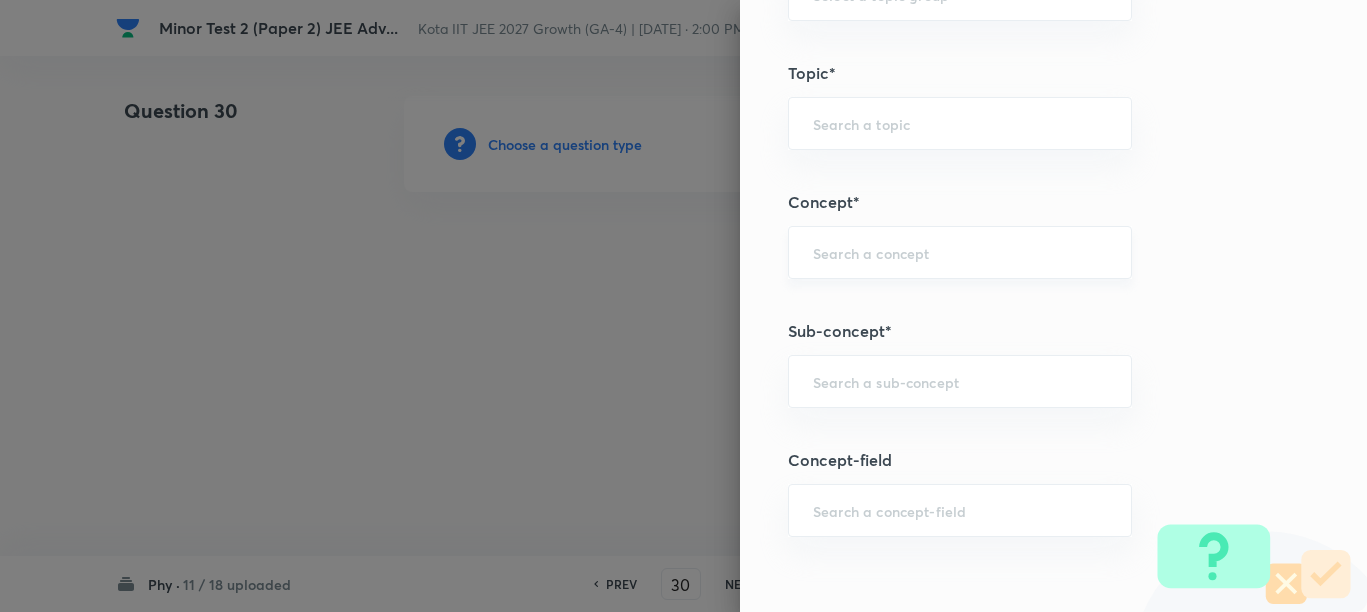 scroll, scrollTop: 1375, scrollLeft: 0, axis: vertical 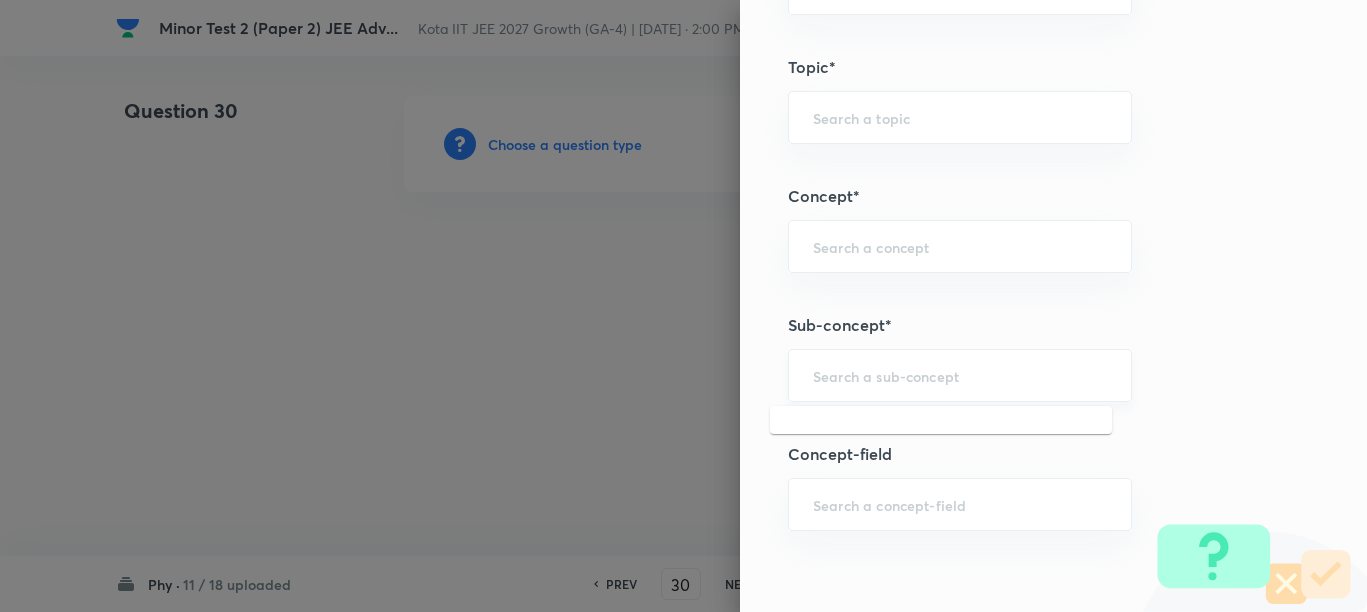 click at bounding box center (960, 375) 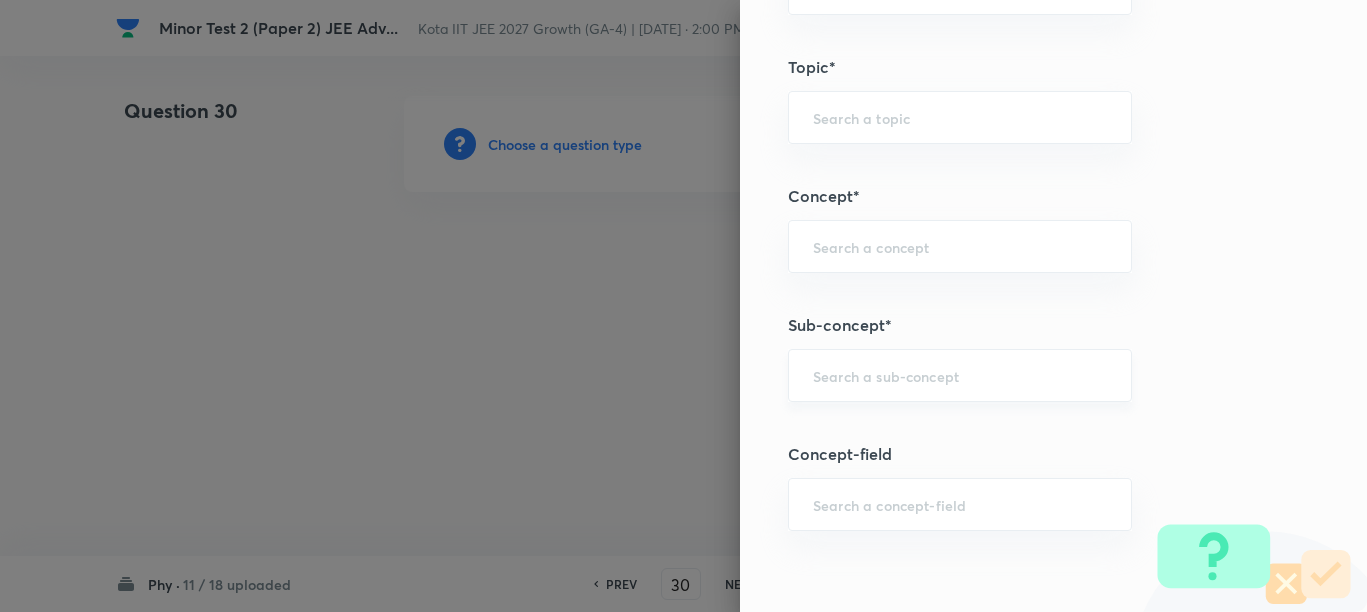paste on "Physical quantity" 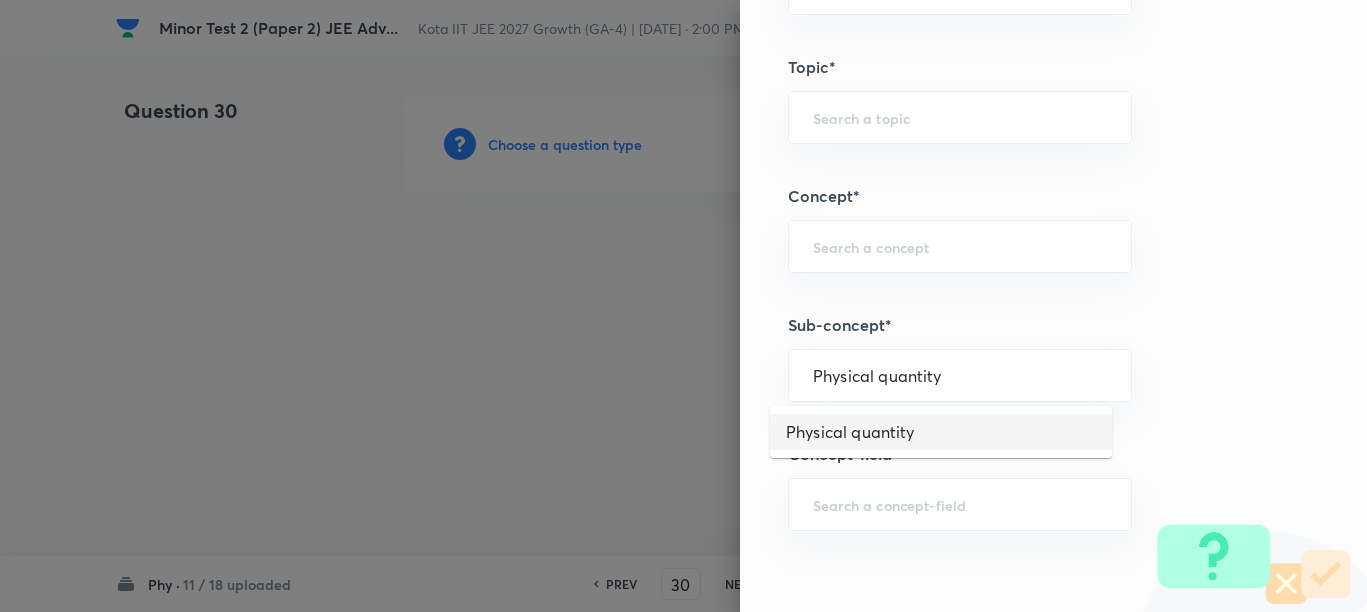 click on "Physical quantity" at bounding box center [941, 432] 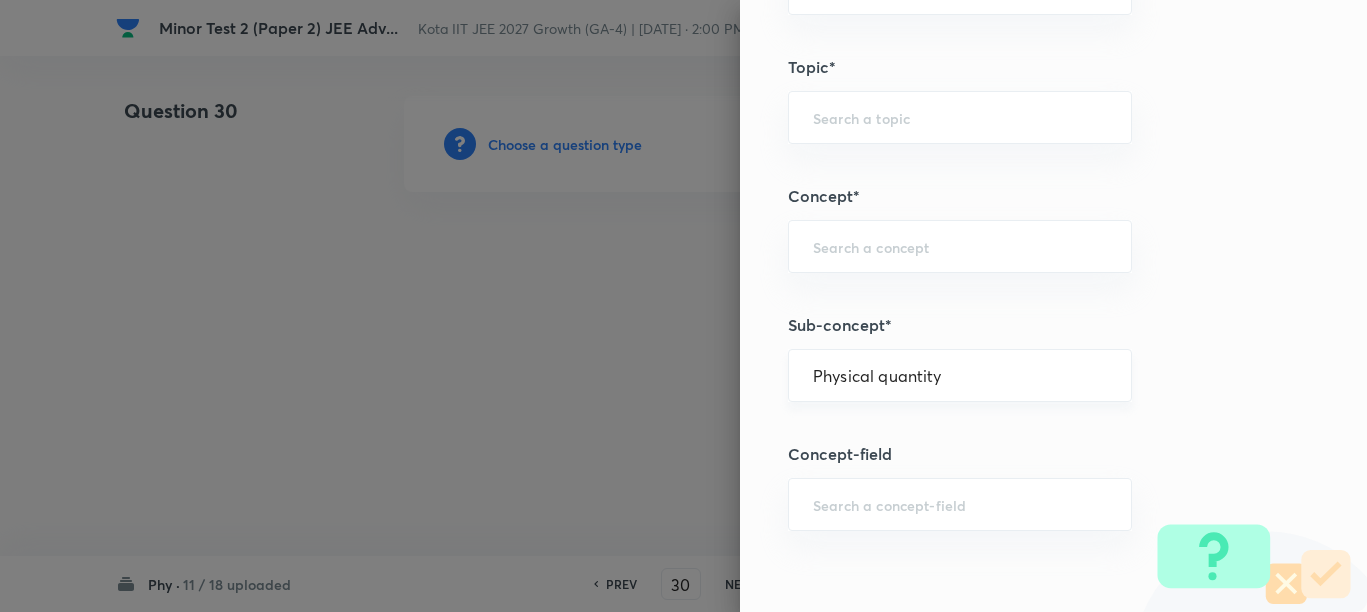 type on "Physics" 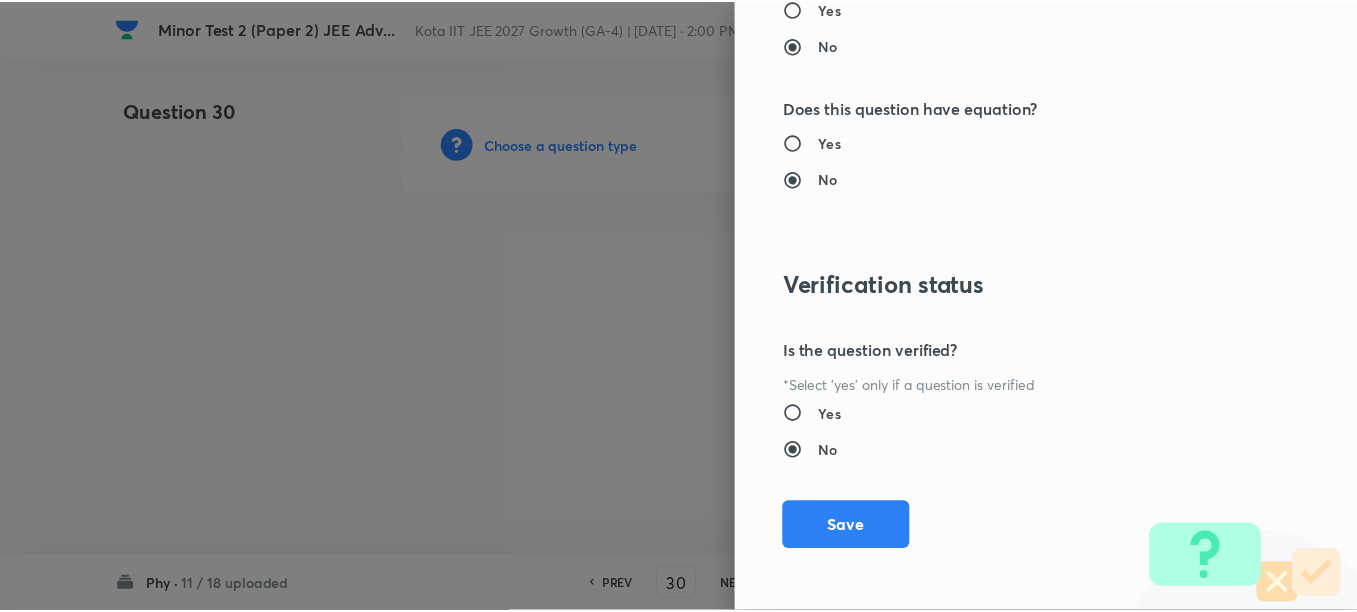 scroll, scrollTop: 2511, scrollLeft: 0, axis: vertical 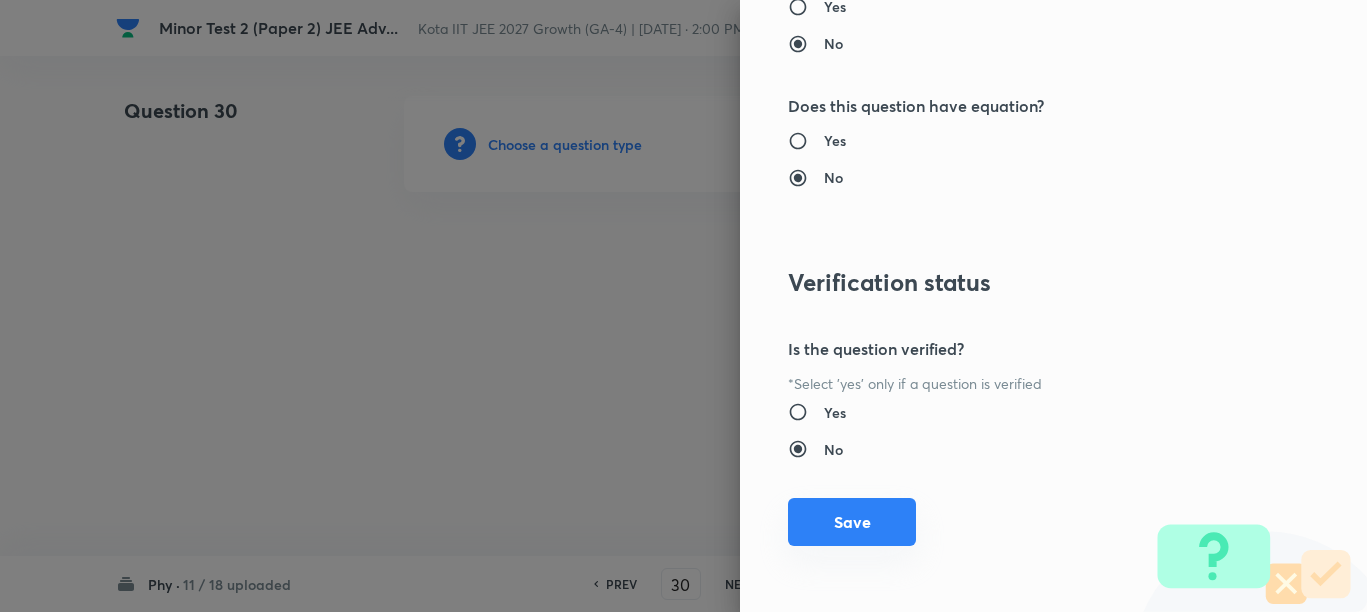 click on "Save" at bounding box center (852, 522) 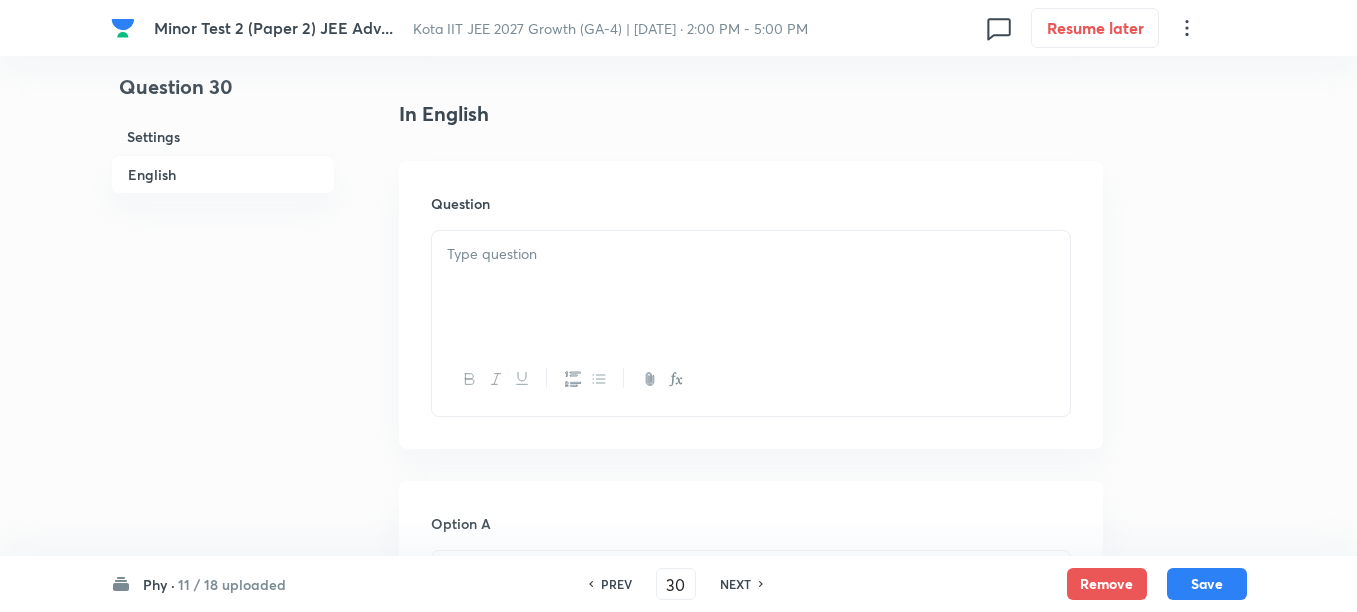 scroll, scrollTop: 500, scrollLeft: 0, axis: vertical 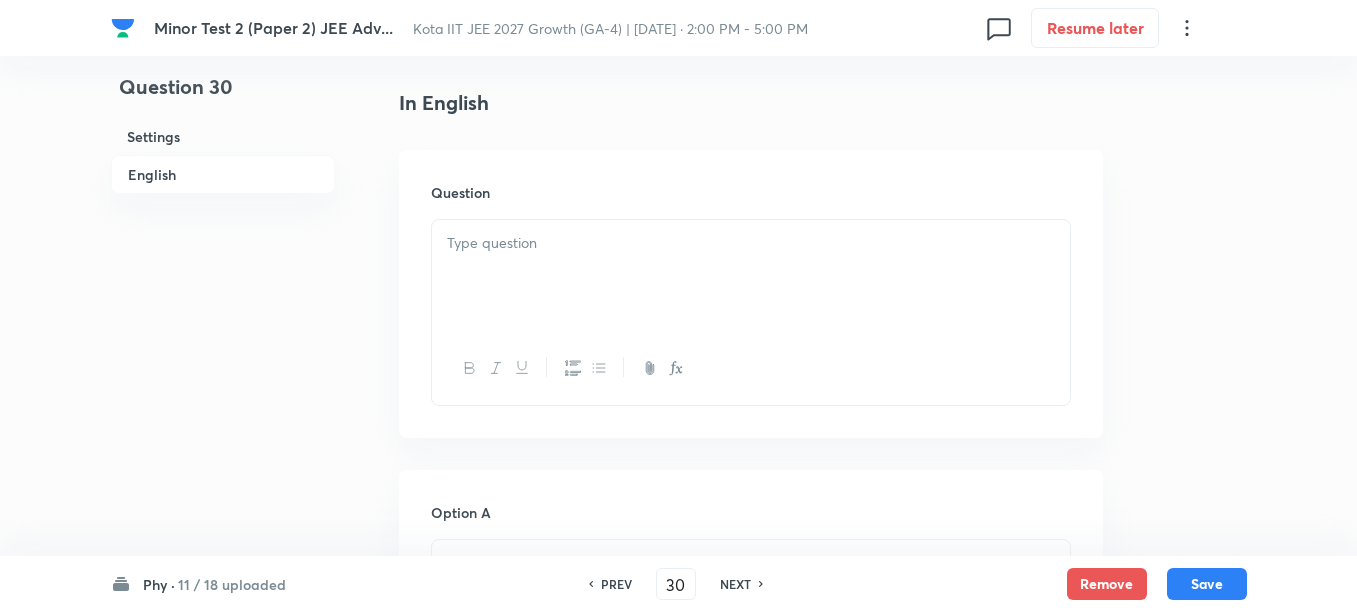click at bounding box center [751, 276] 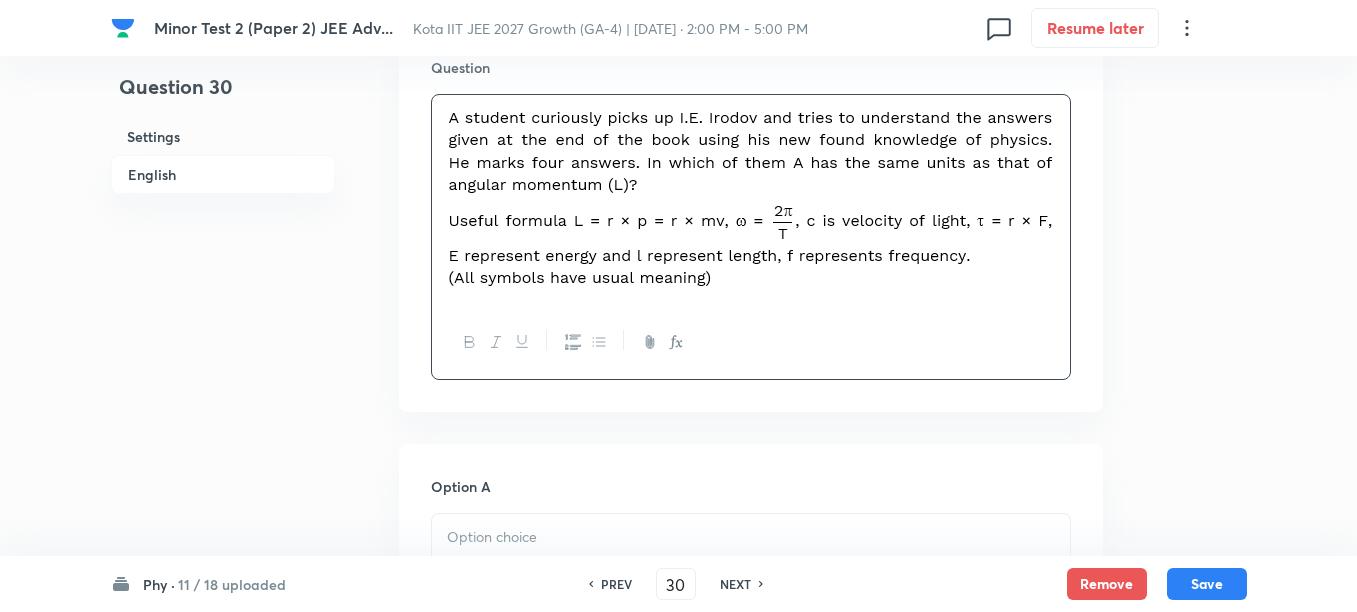 scroll, scrollTop: 875, scrollLeft: 0, axis: vertical 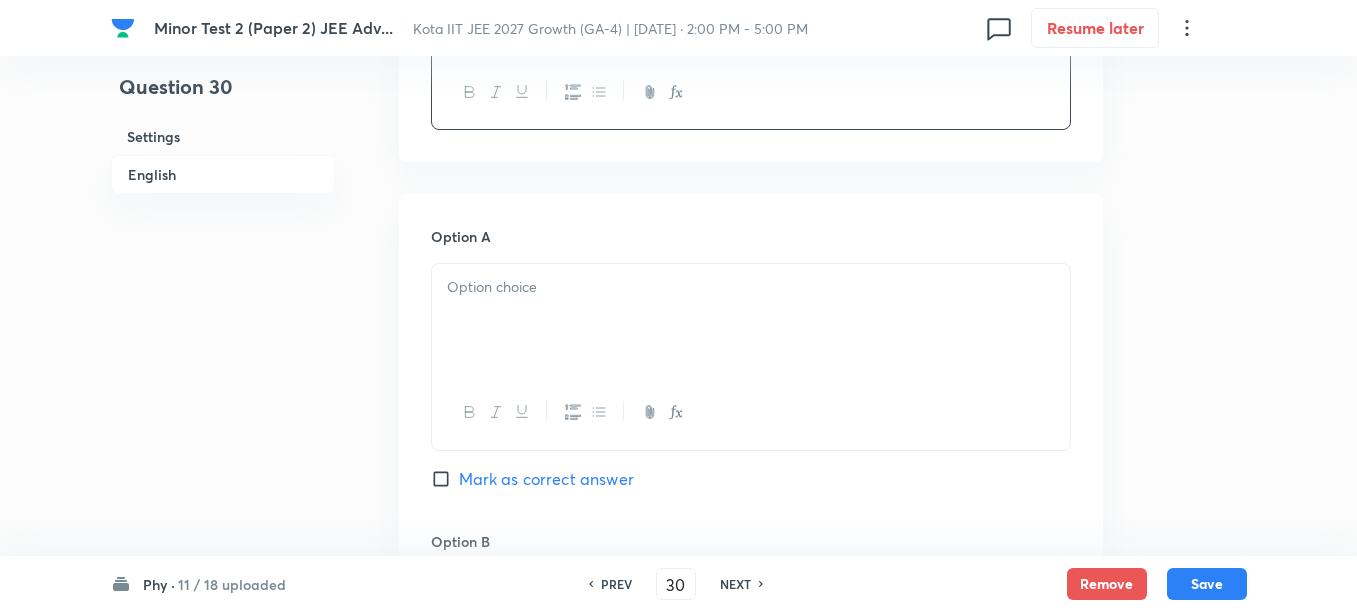 click at bounding box center [751, 320] 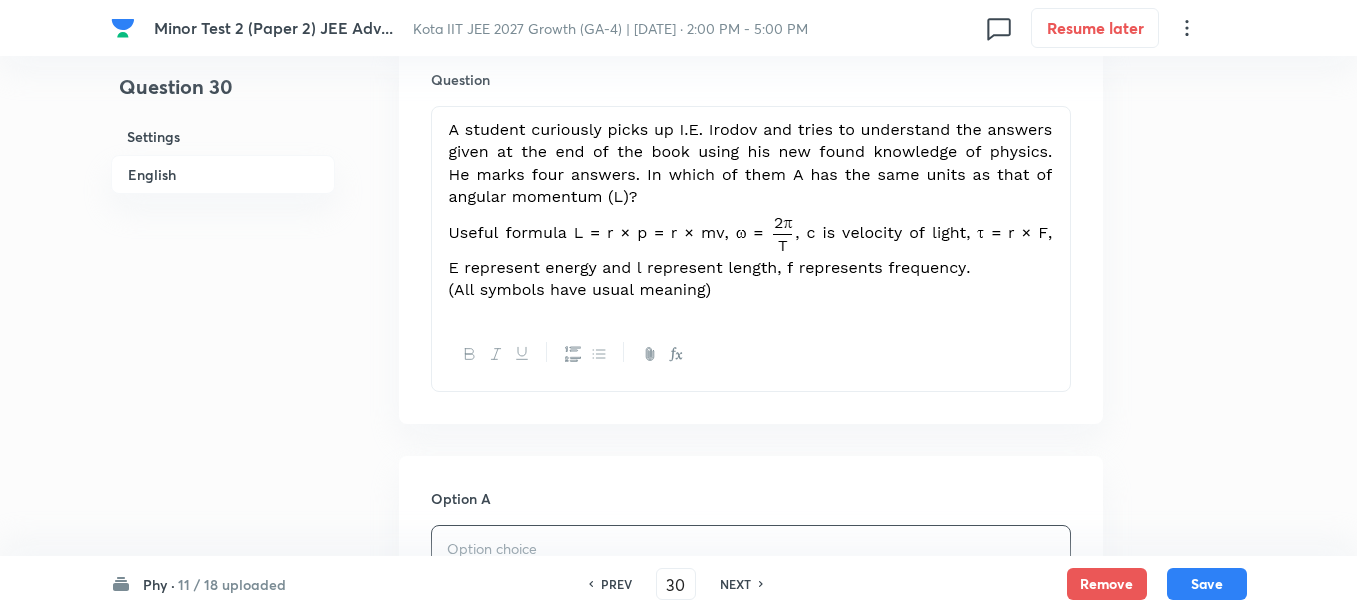 scroll, scrollTop: 875, scrollLeft: 0, axis: vertical 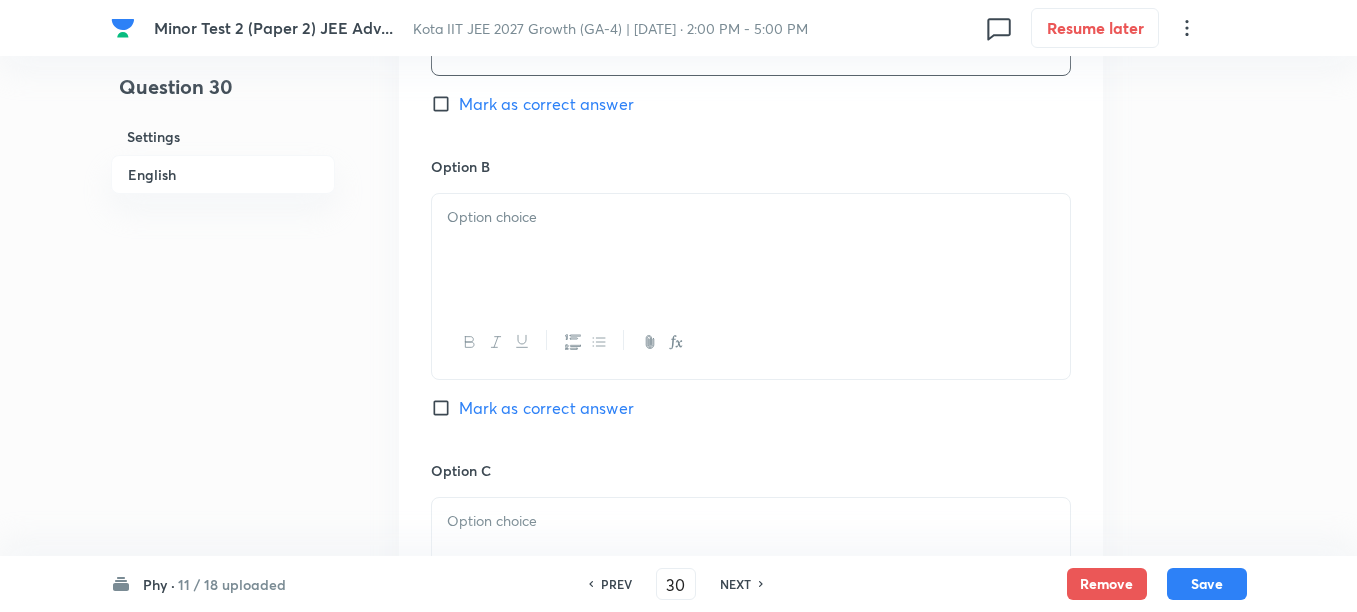 click at bounding box center [751, 250] 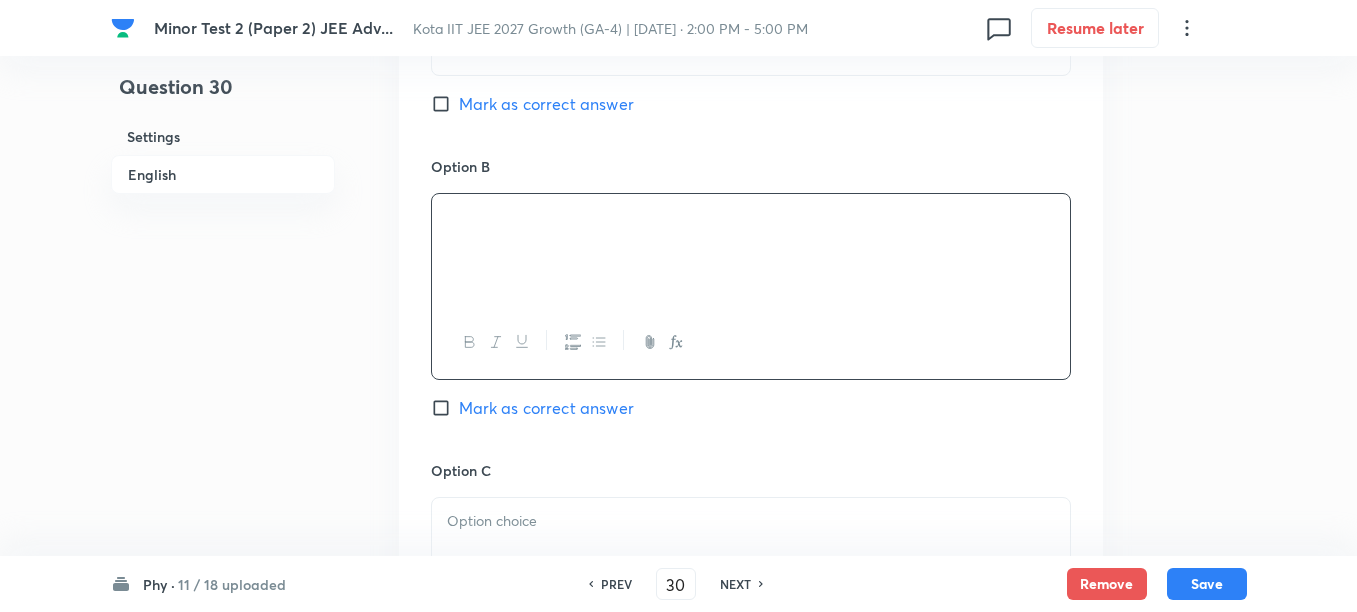 scroll, scrollTop: 1375, scrollLeft: 0, axis: vertical 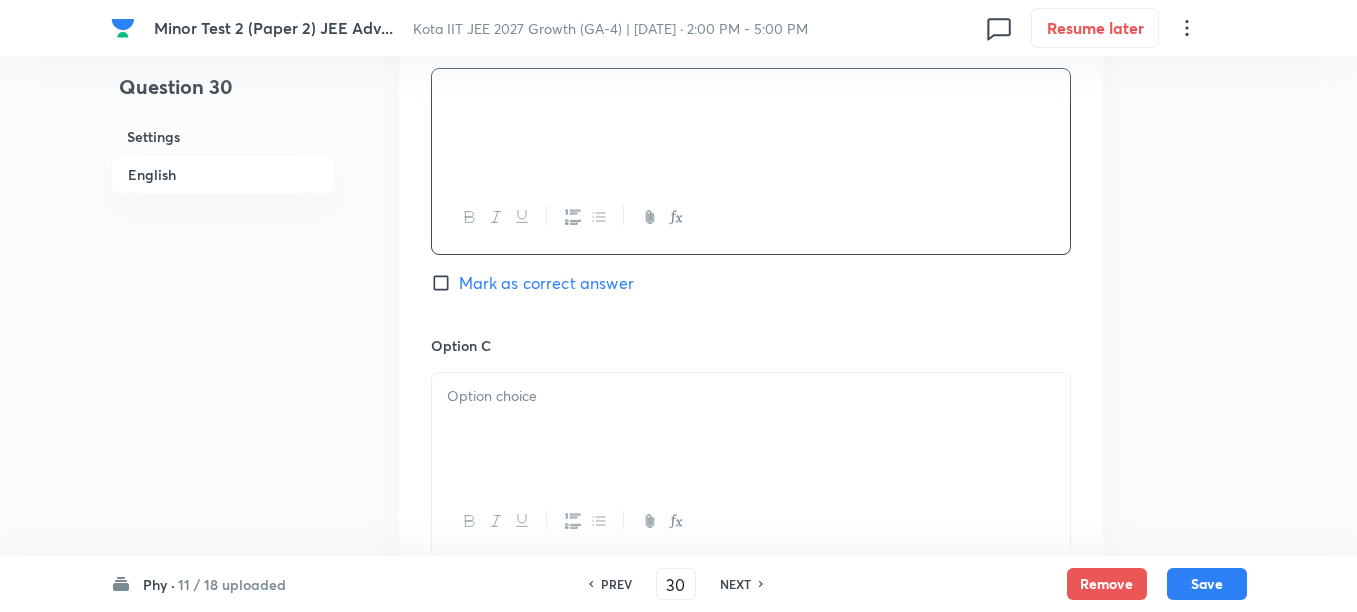 click at bounding box center (751, 396) 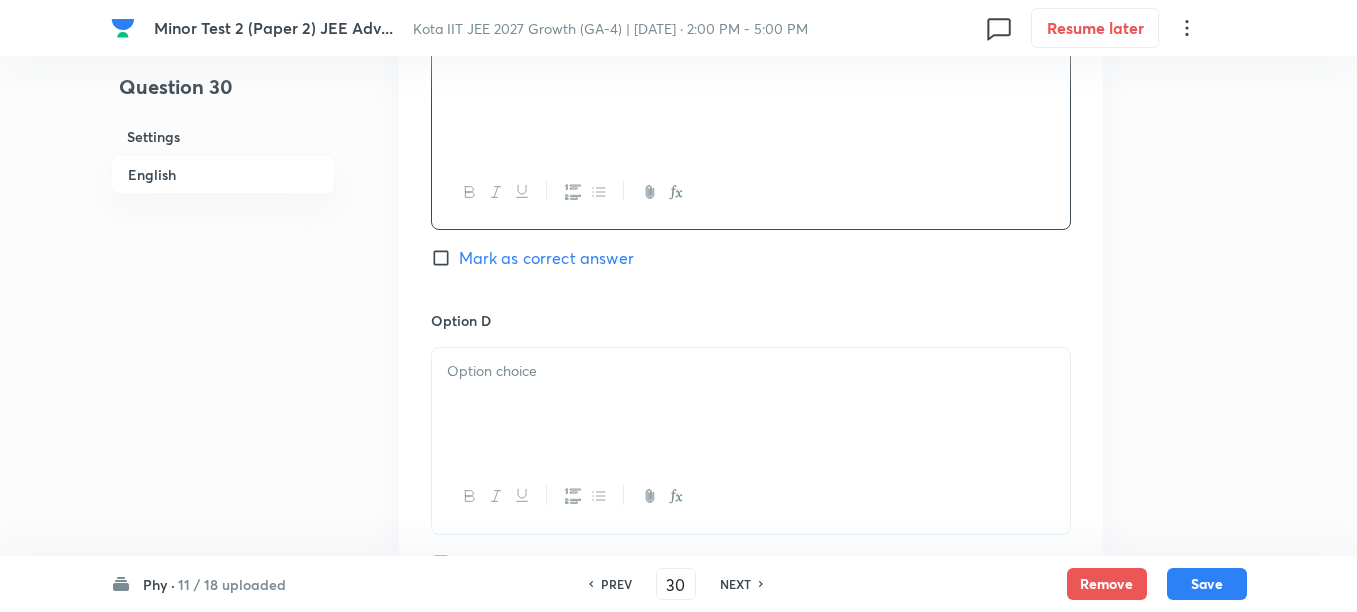 scroll, scrollTop: 1750, scrollLeft: 0, axis: vertical 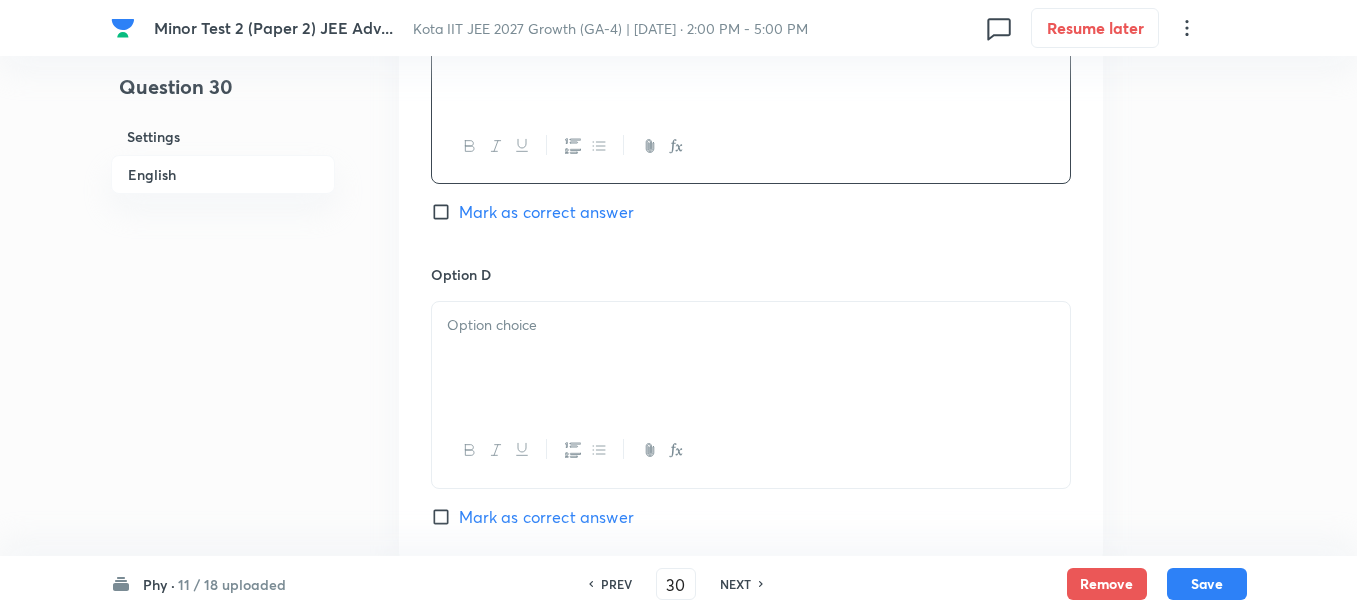 click at bounding box center (751, 358) 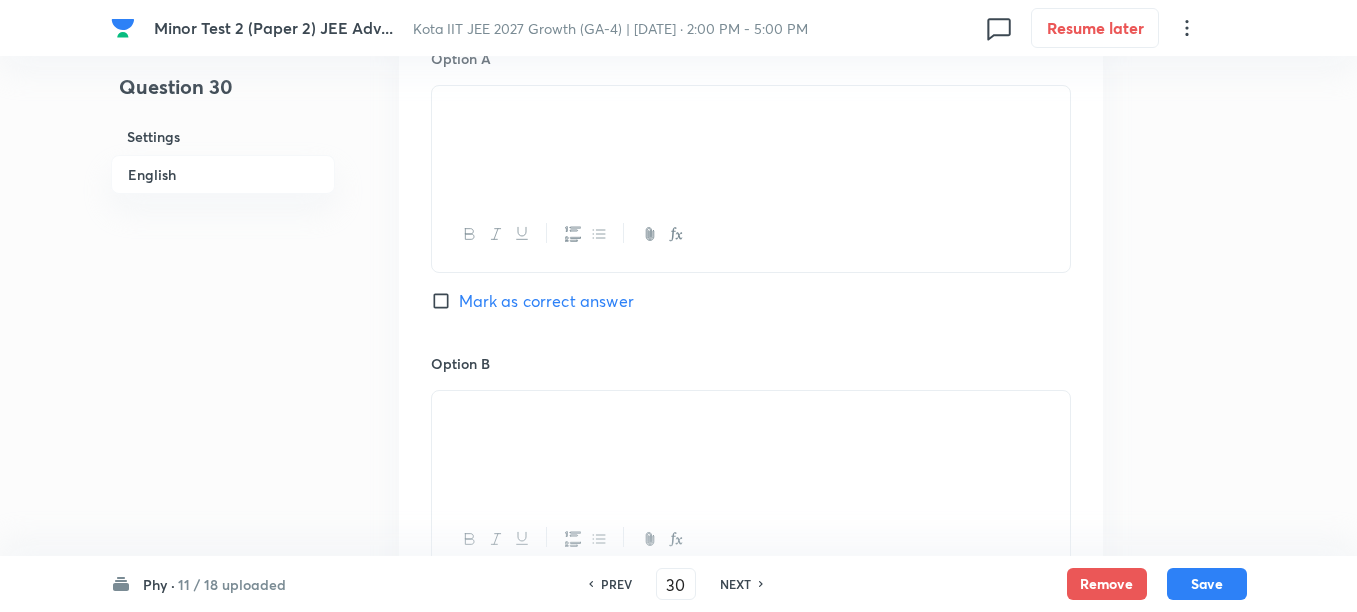 scroll, scrollTop: 1000, scrollLeft: 0, axis: vertical 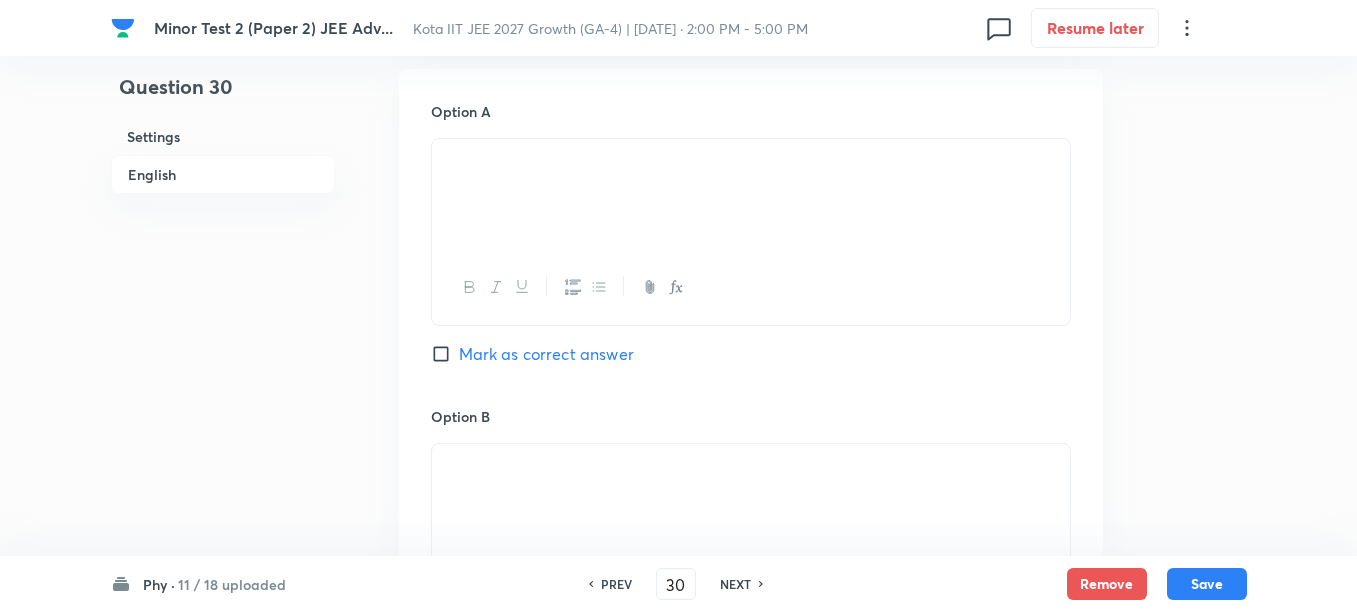 click on "Mark as correct answer" at bounding box center [546, 354] 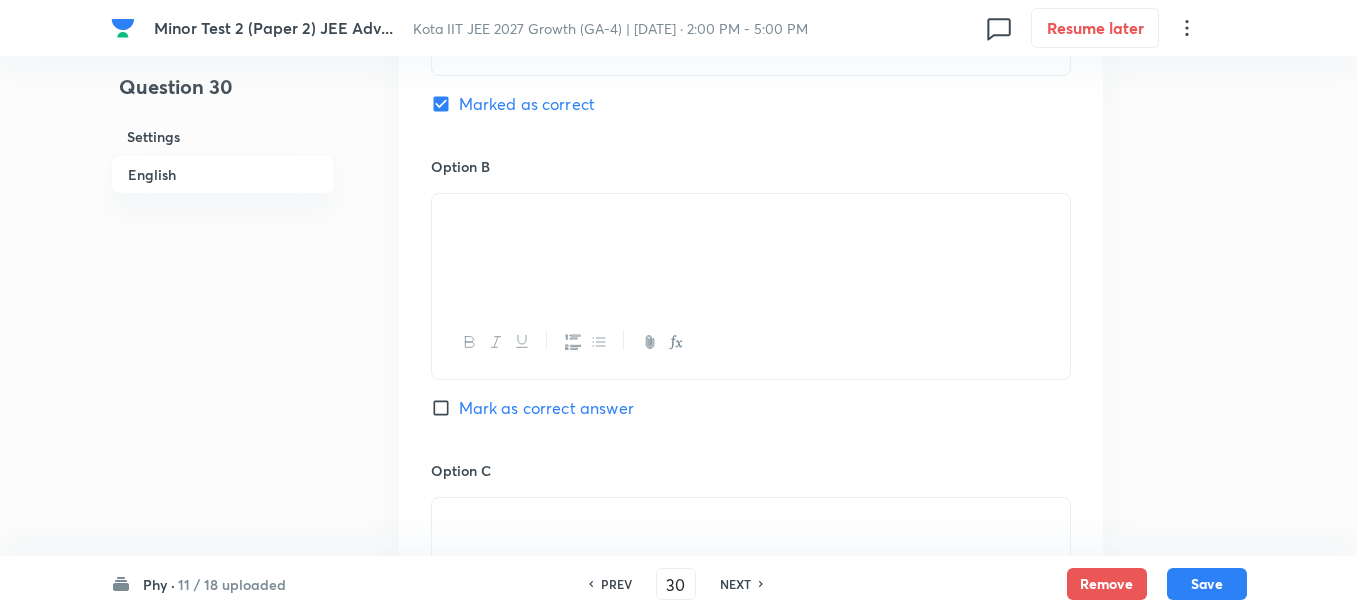 click on "Mark as correct answer" at bounding box center [546, 408] 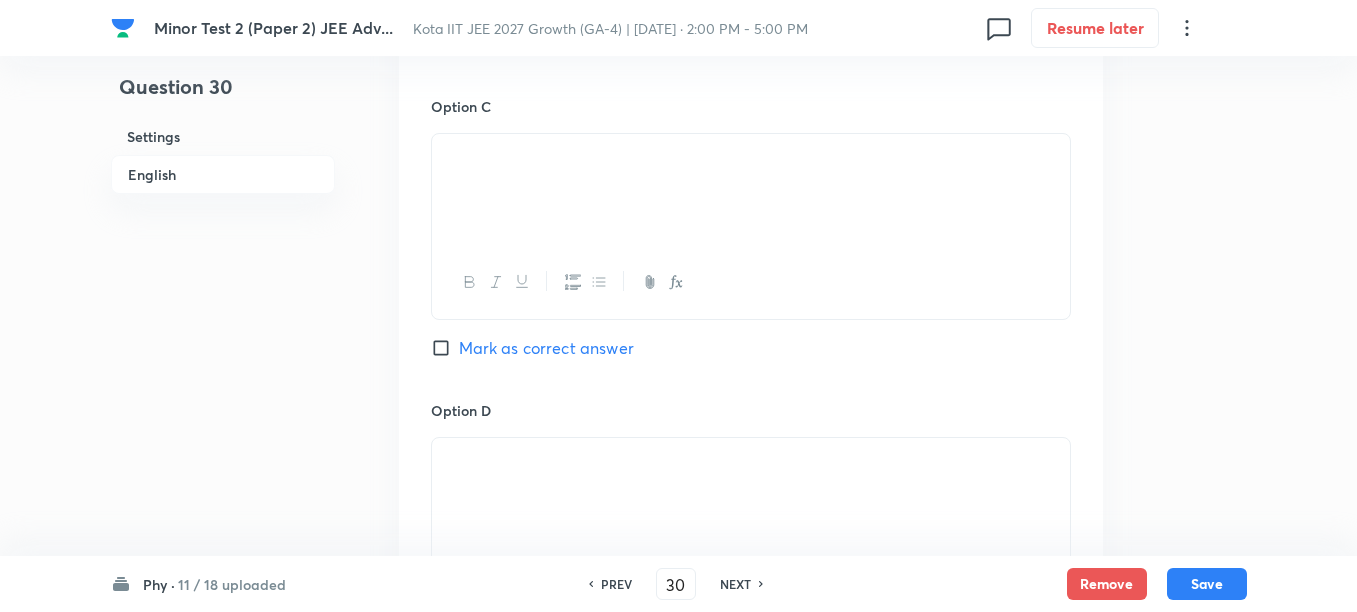 scroll, scrollTop: 1625, scrollLeft: 0, axis: vertical 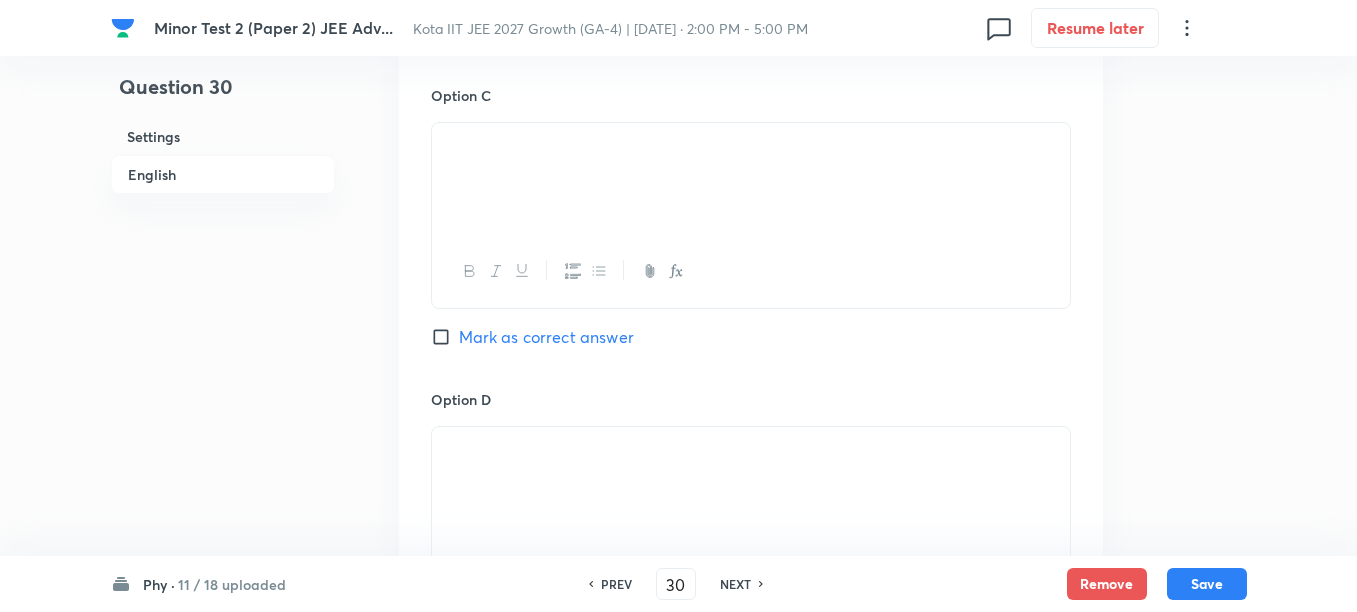 click on "Mark as correct answer" at bounding box center (546, 337) 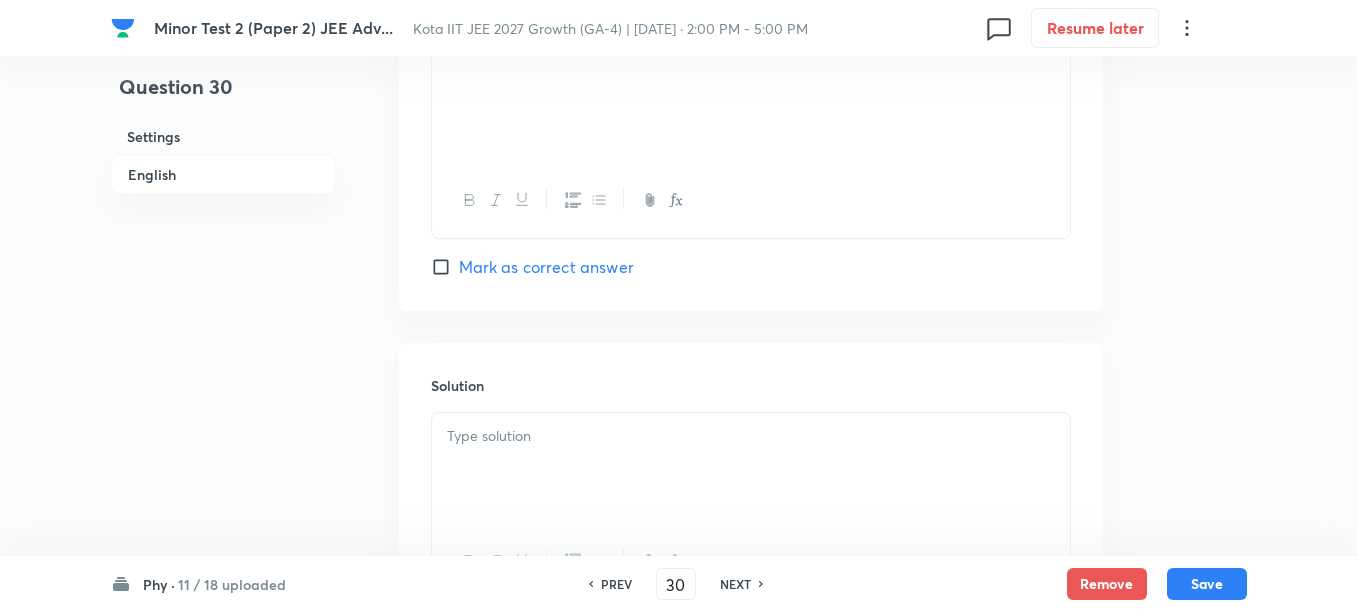 scroll, scrollTop: 2195, scrollLeft: 0, axis: vertical 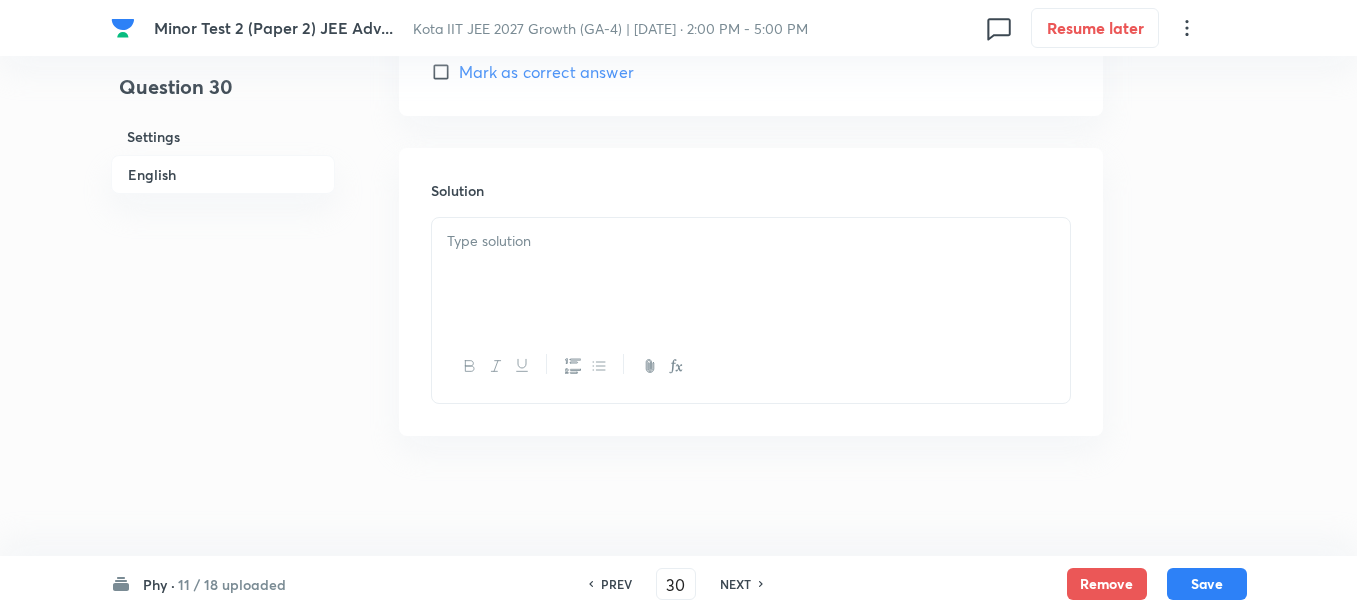 click at bounding box center [751, 274] 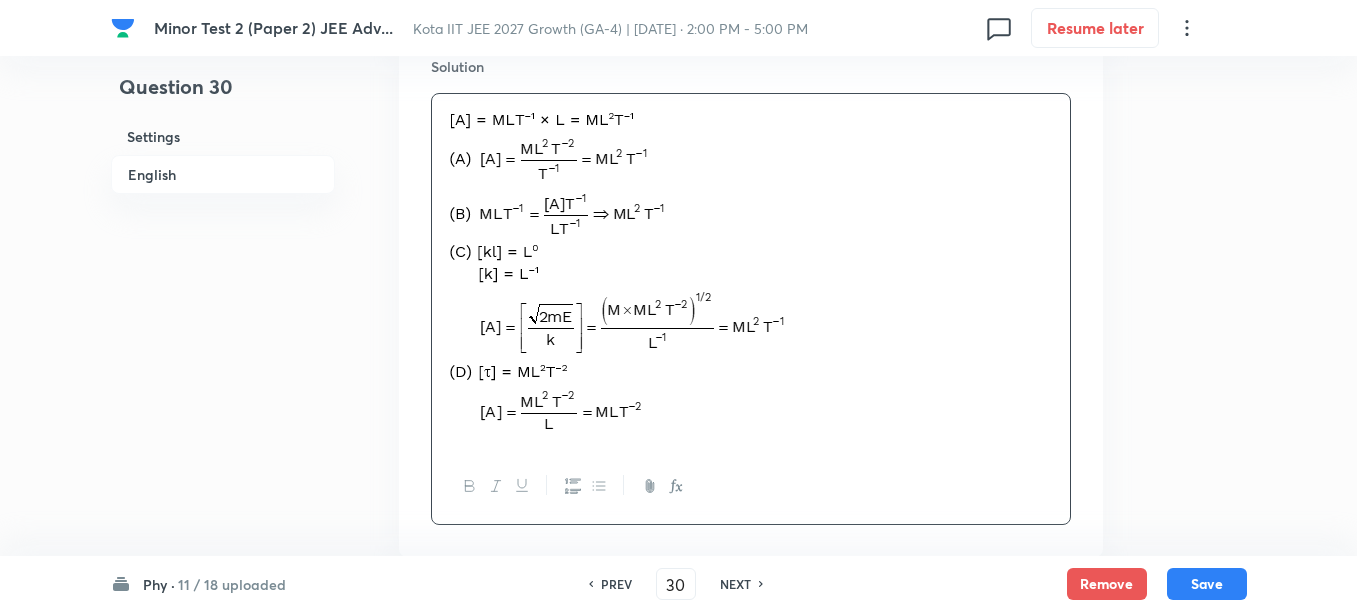 scroll, scrollTop: 2440, scrollLeft: 0, axis: vertical 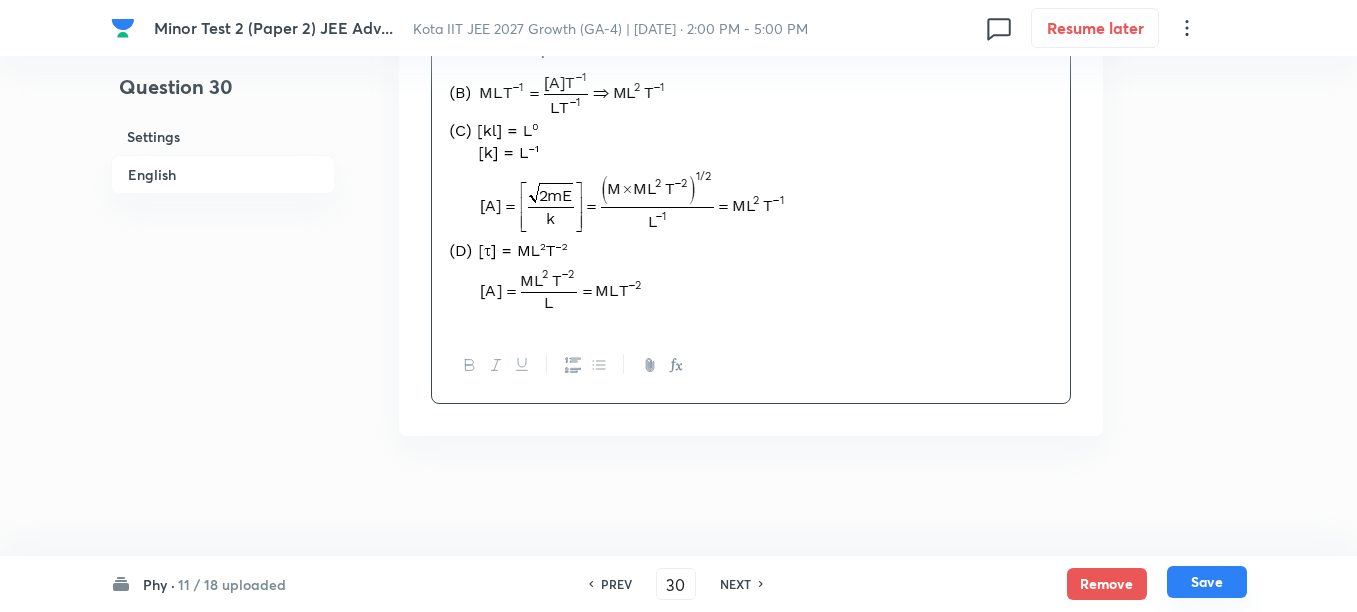 click on "Save" at bounding box center [1207, 582] 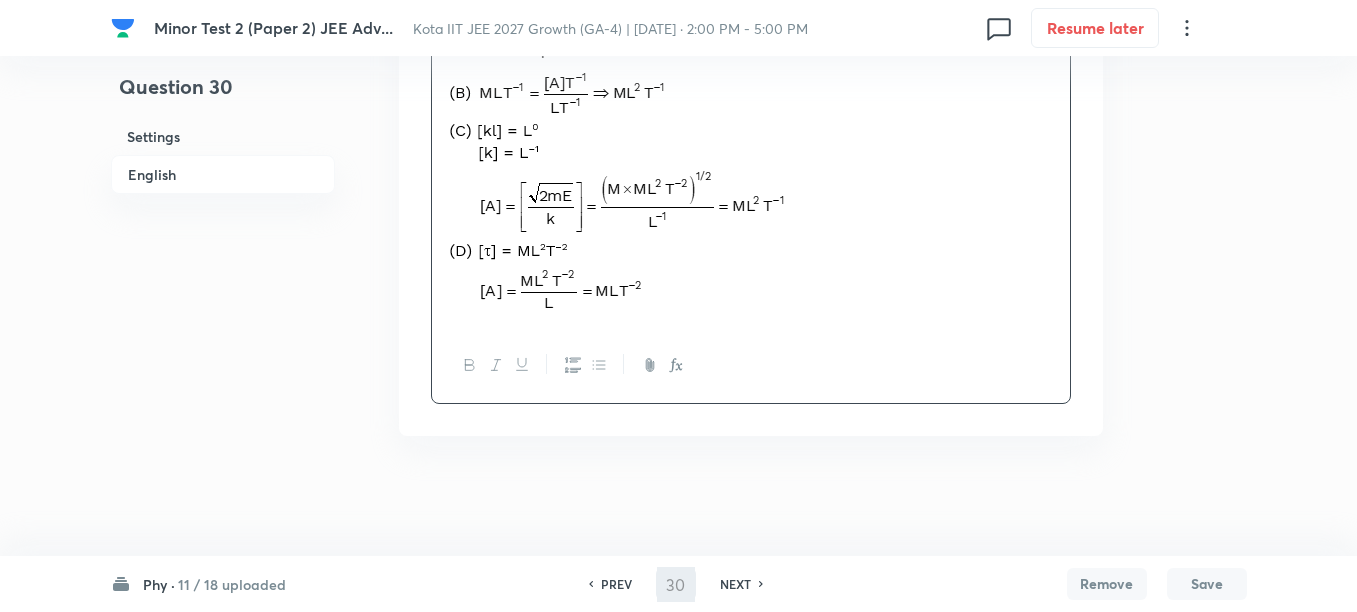 type on "31" 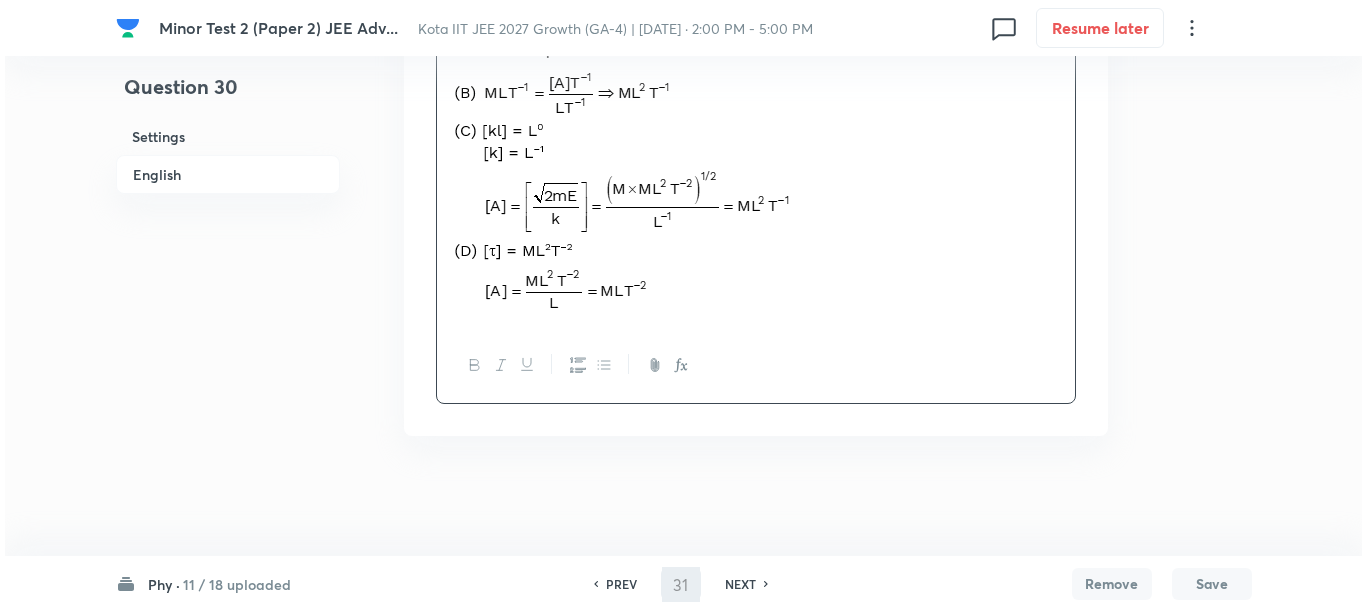 scroll, scrollTop: 0, scrollLeft: 0, axis: both 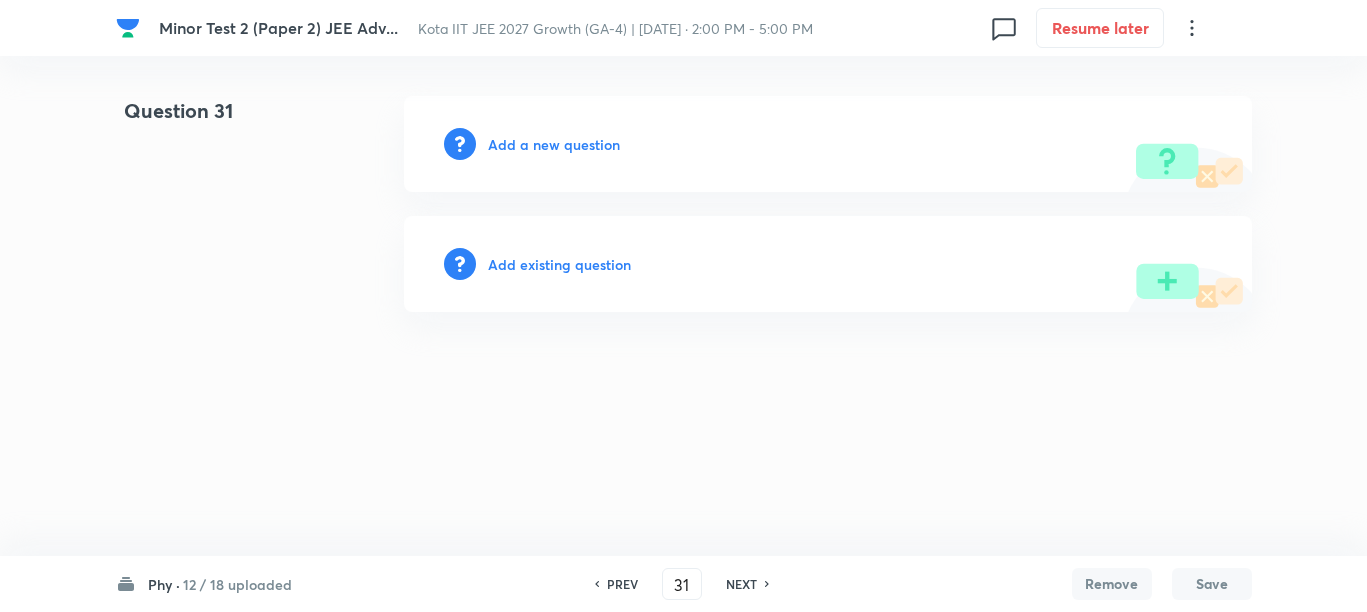 click on "Add a new question" at bounding box center (554, 144) 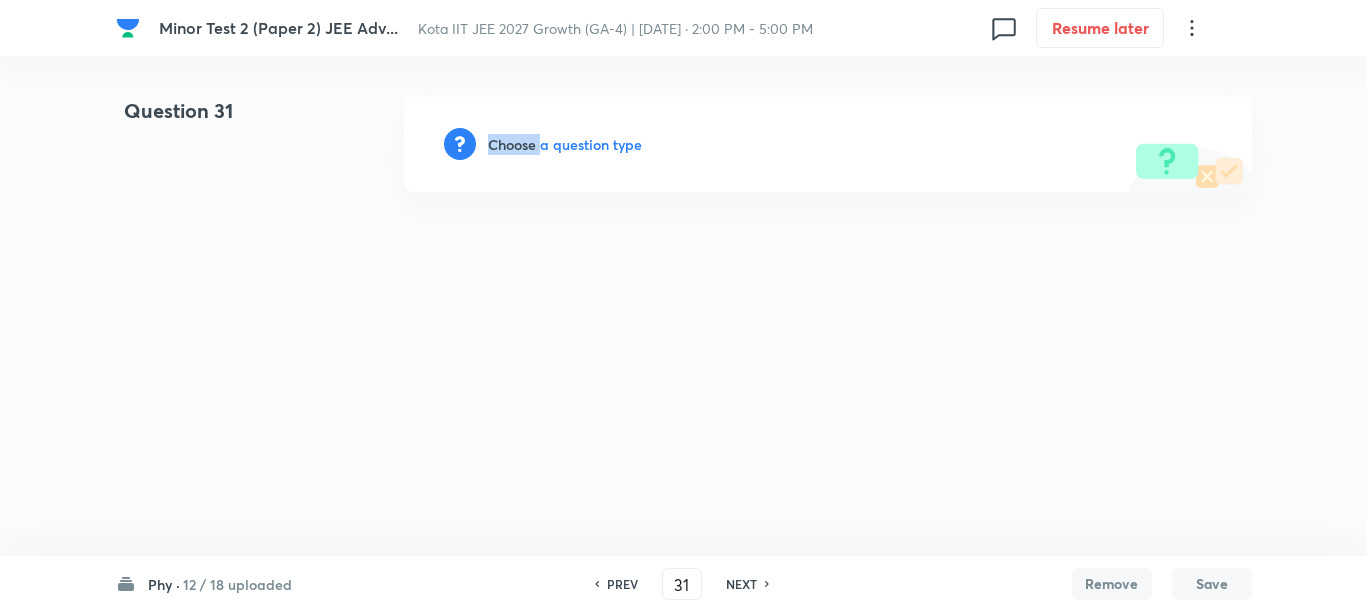 click on "Choose a question type" at bounding box center (565, 144) 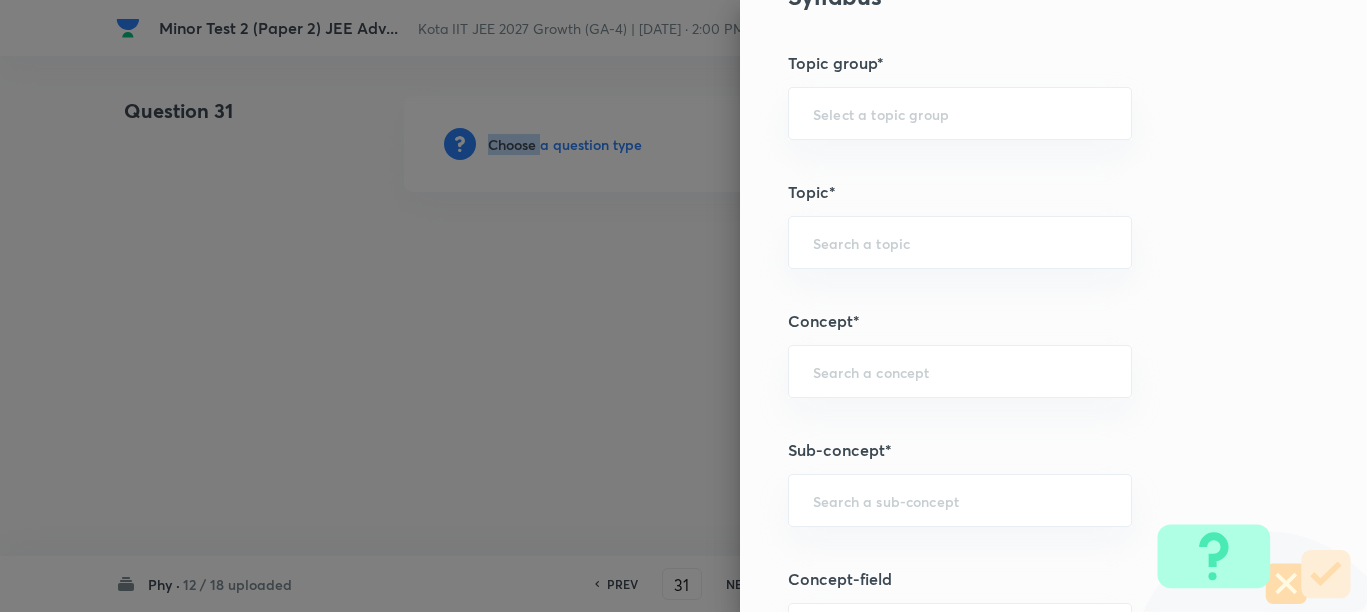 scroll, scrollTop: 1375, scrollLeft: 0, axis: vertical 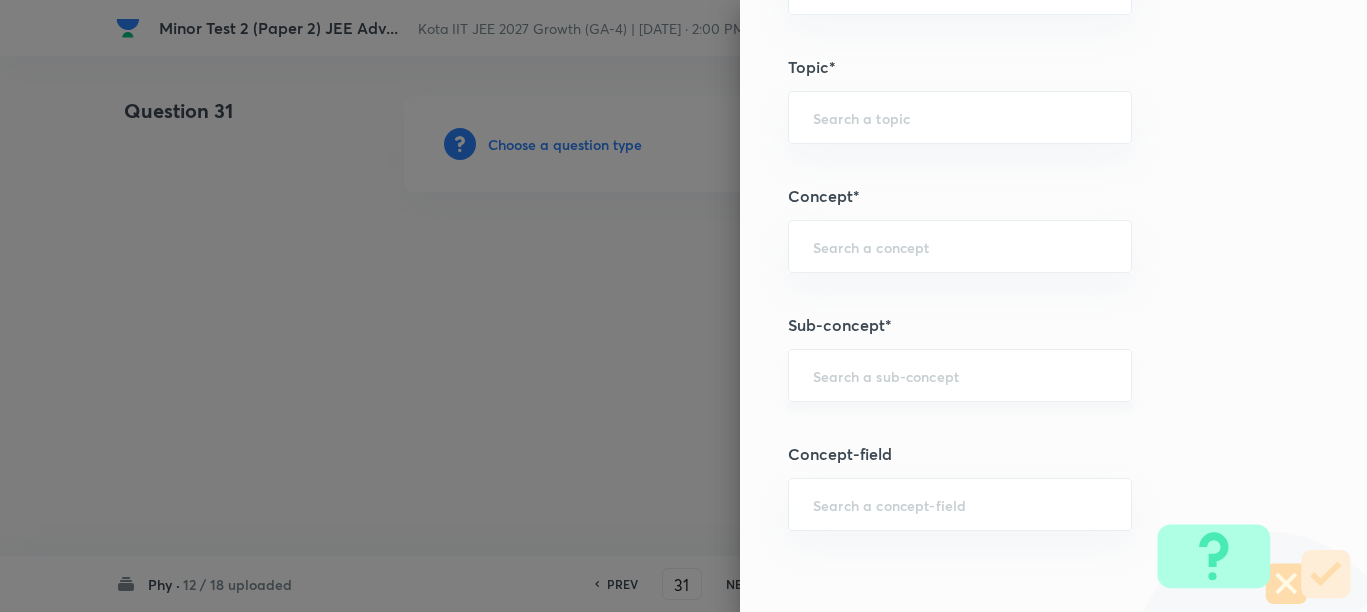 click at bounding box center [960, 375] 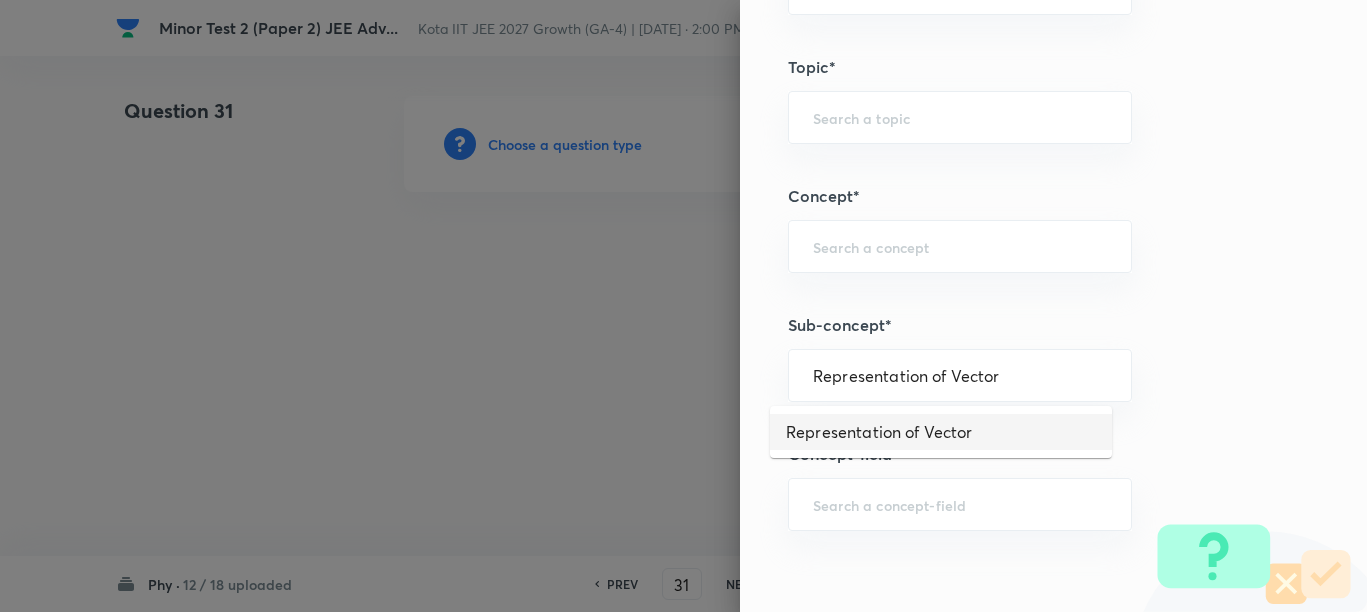 click on "Representation of Vector" at bounding box center (941, 432) 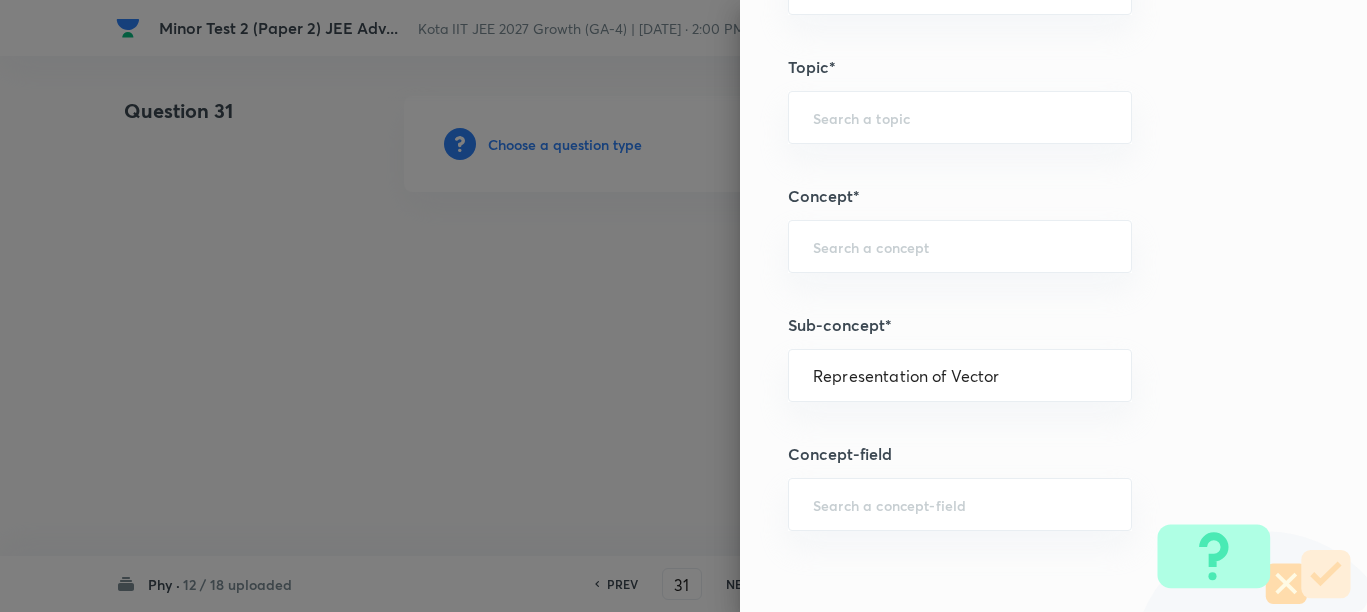 type on "Physics" 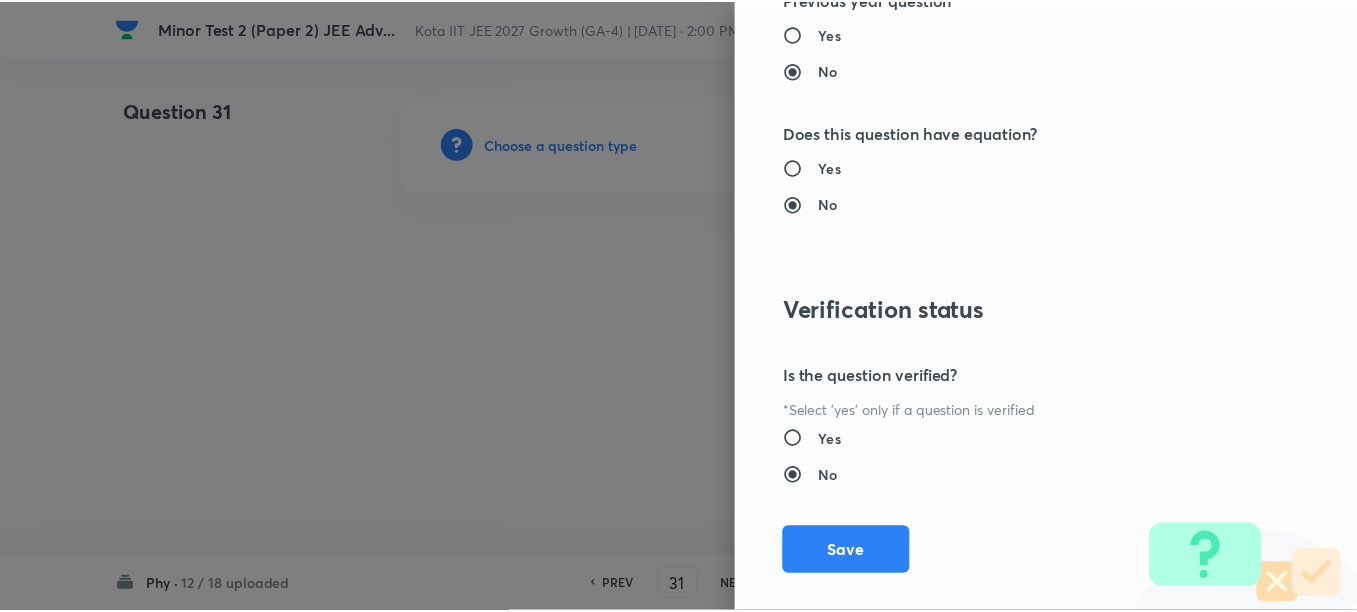 scroll, scrollTop: 2500, scrollLeft: 0, axis: vertical 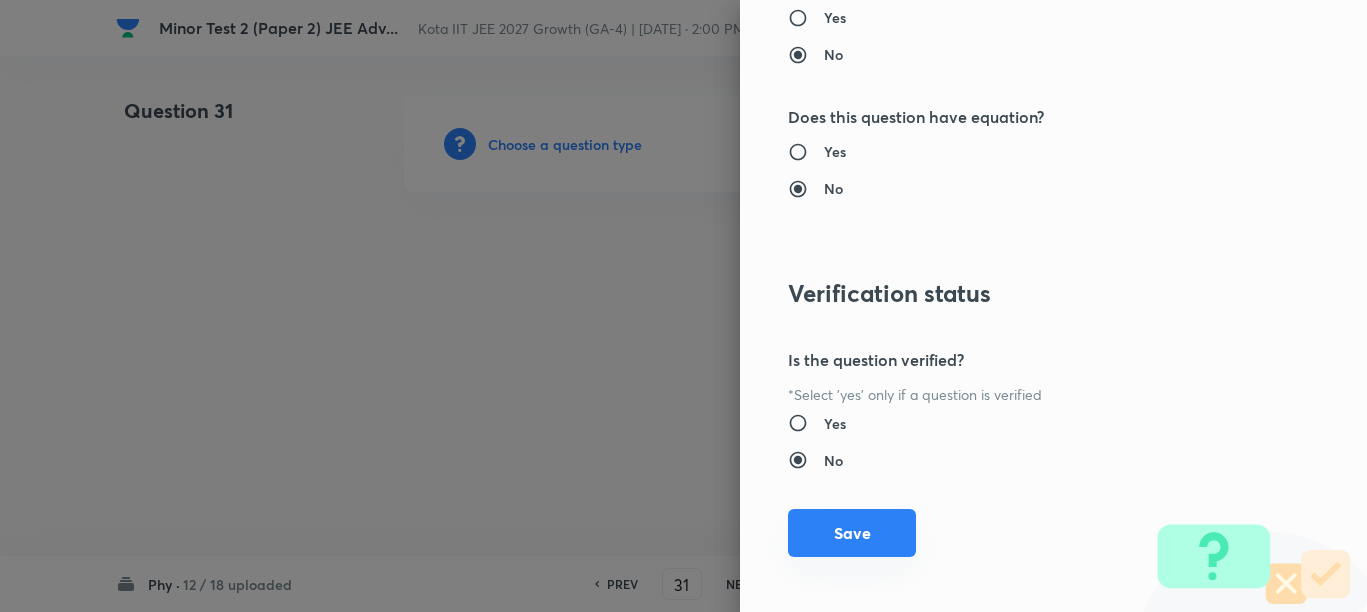 click on "Save" at bounding box center [852, 533] 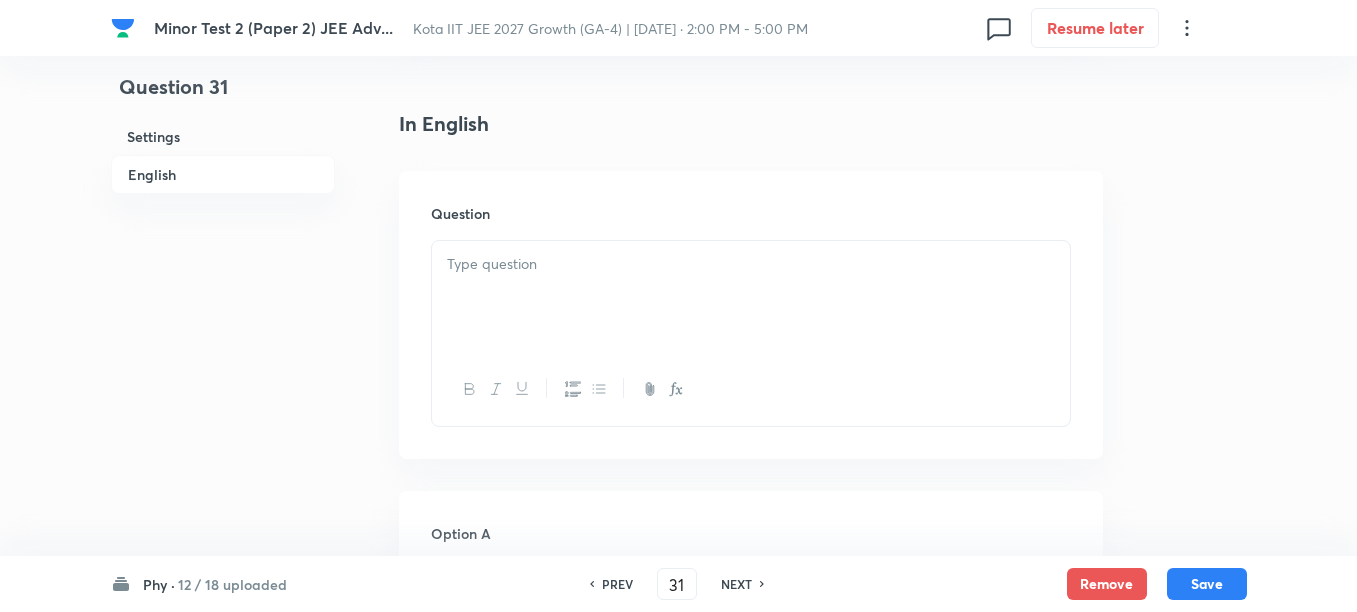 scroll, scrollTop: 500, scrollLeft: 0, axis: vertical 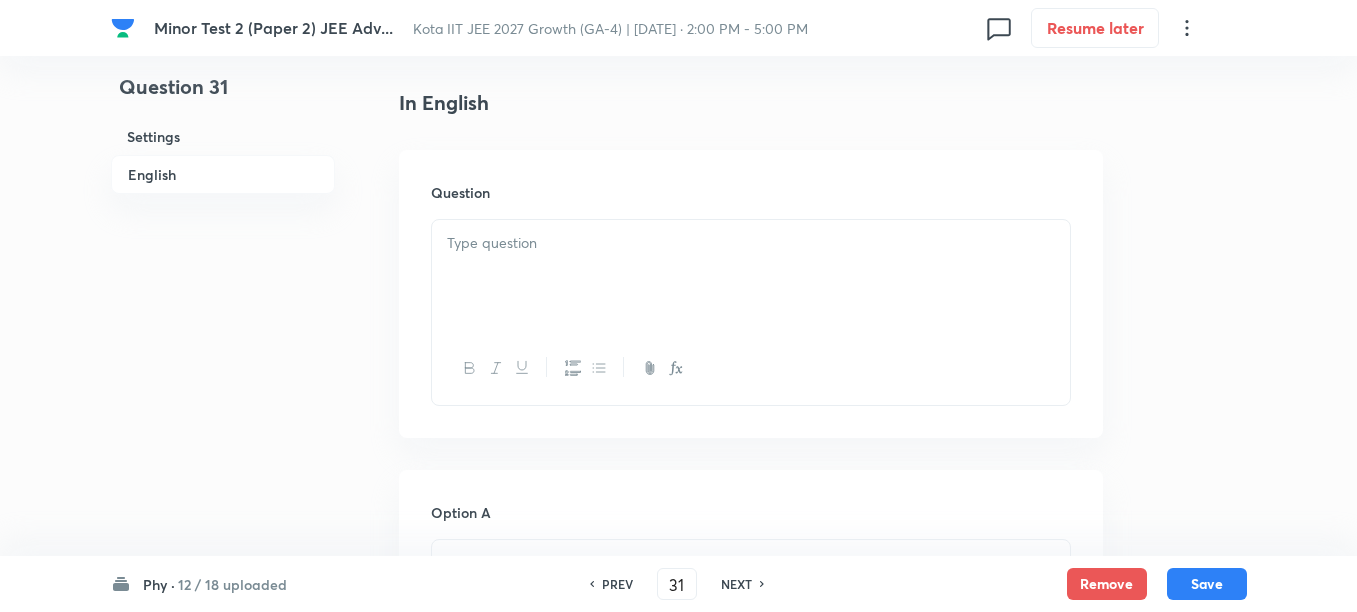 click at bounding box center (751, 276) 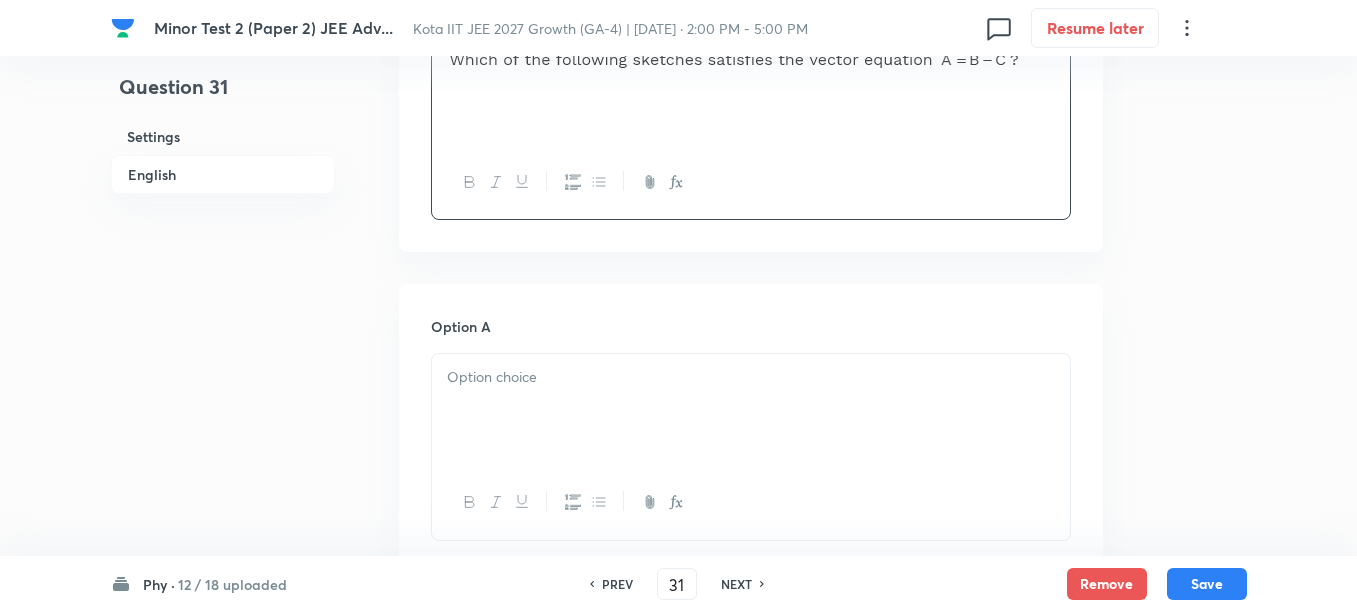 scroll, scrollTop: 750, scrollLeft: 0, axis: vertical 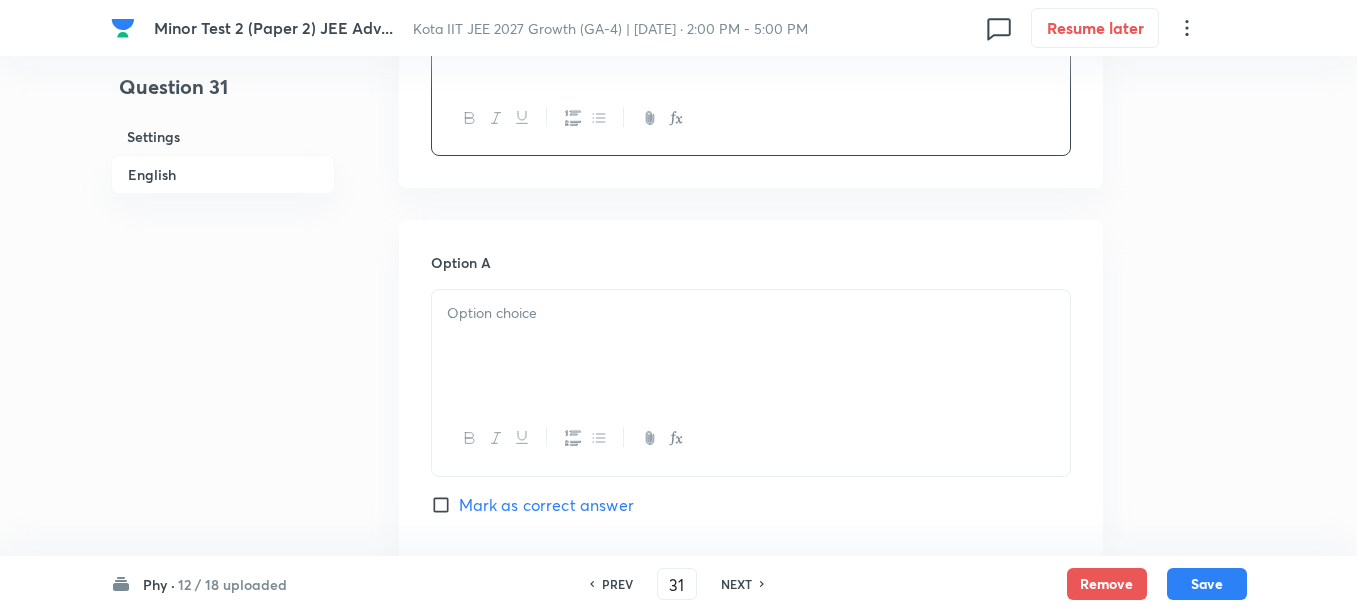 click at bounding box center [751, 346] 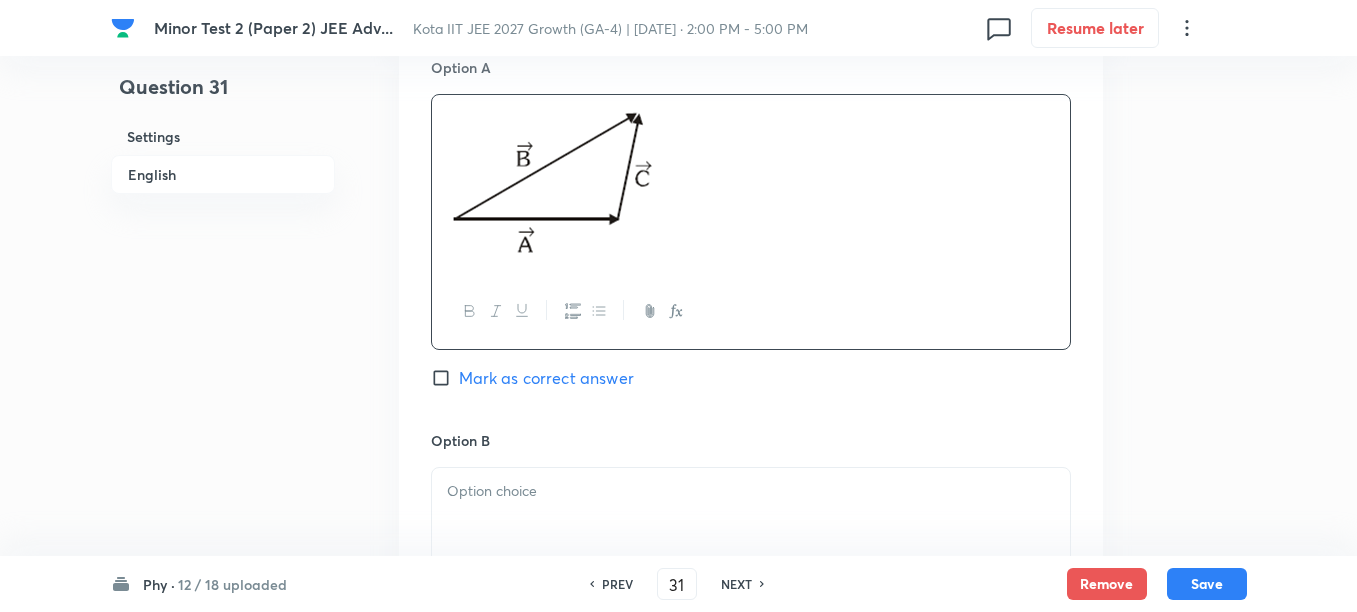 scroll, scrollTop: 1000, scrollLeft: 0, axis: vertical 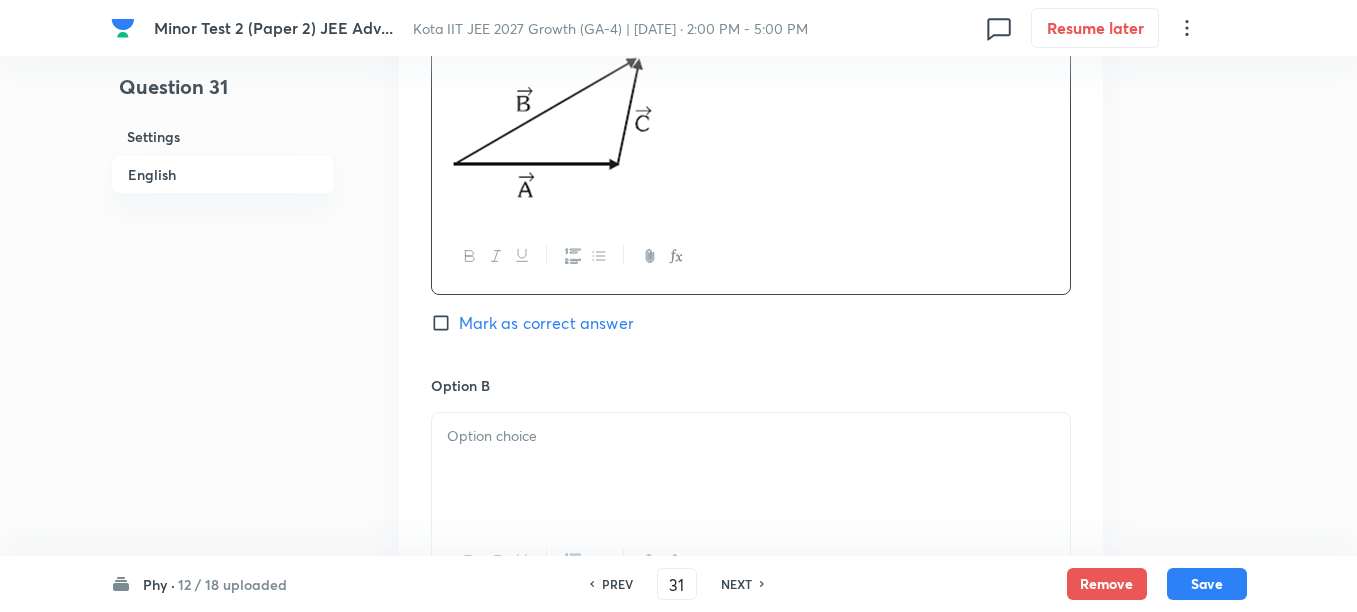 click at bounding box center (751, 436) 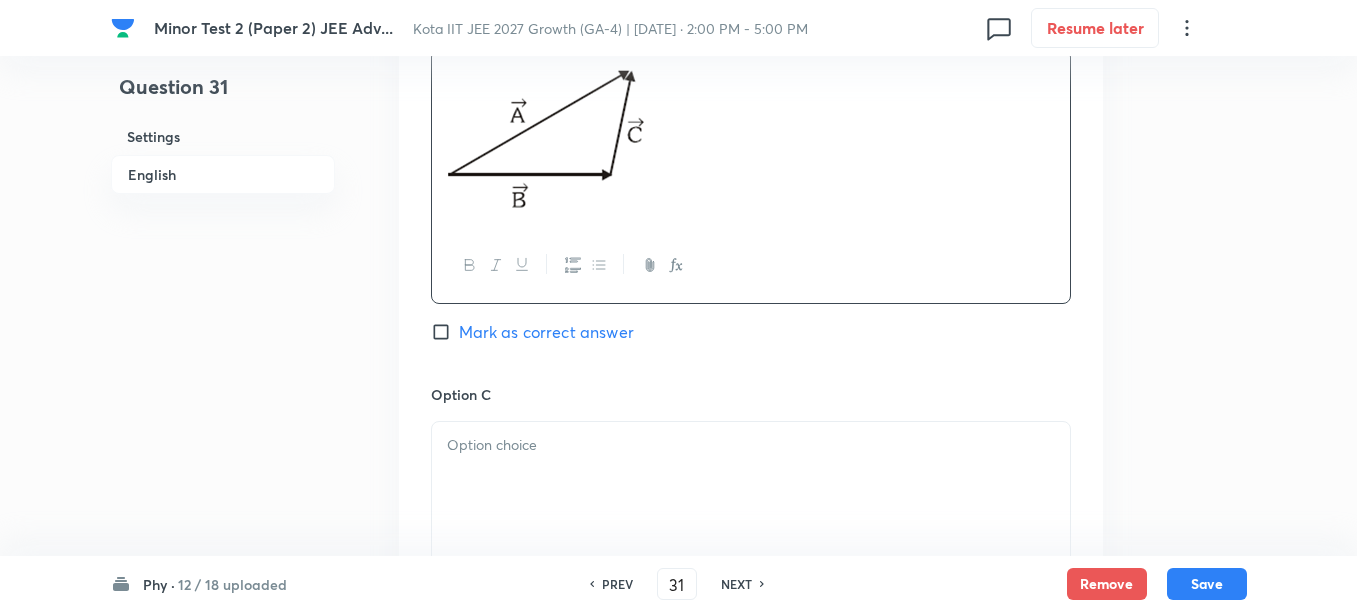 scroll, scrollTop: 1375, scrollLeft: 0, axis: vertical 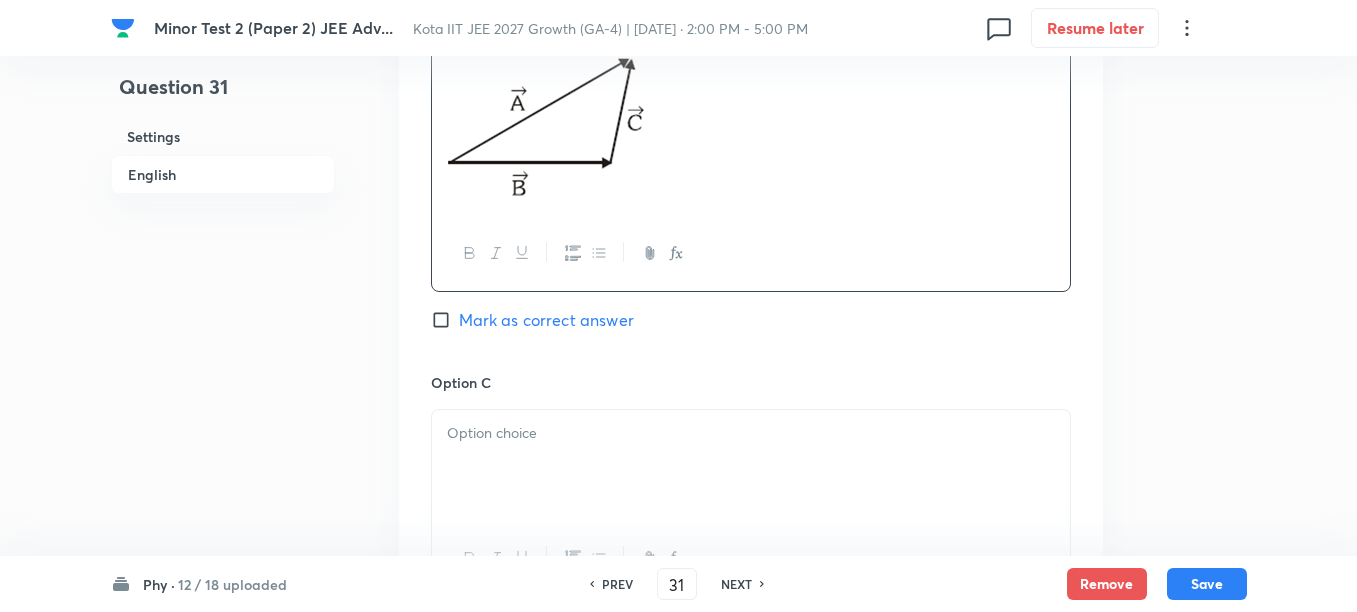 click at bounding box center [751, 433] 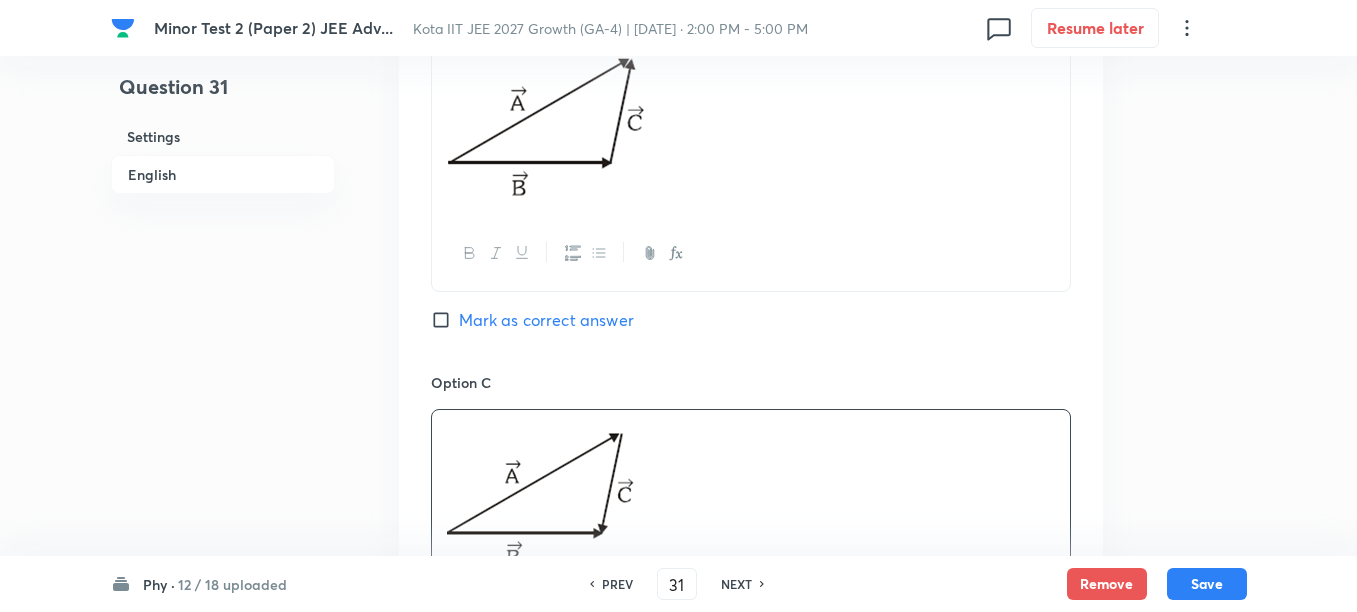 scroll, scrollTop: 1750, scrollLeft: 0, axis: vertical 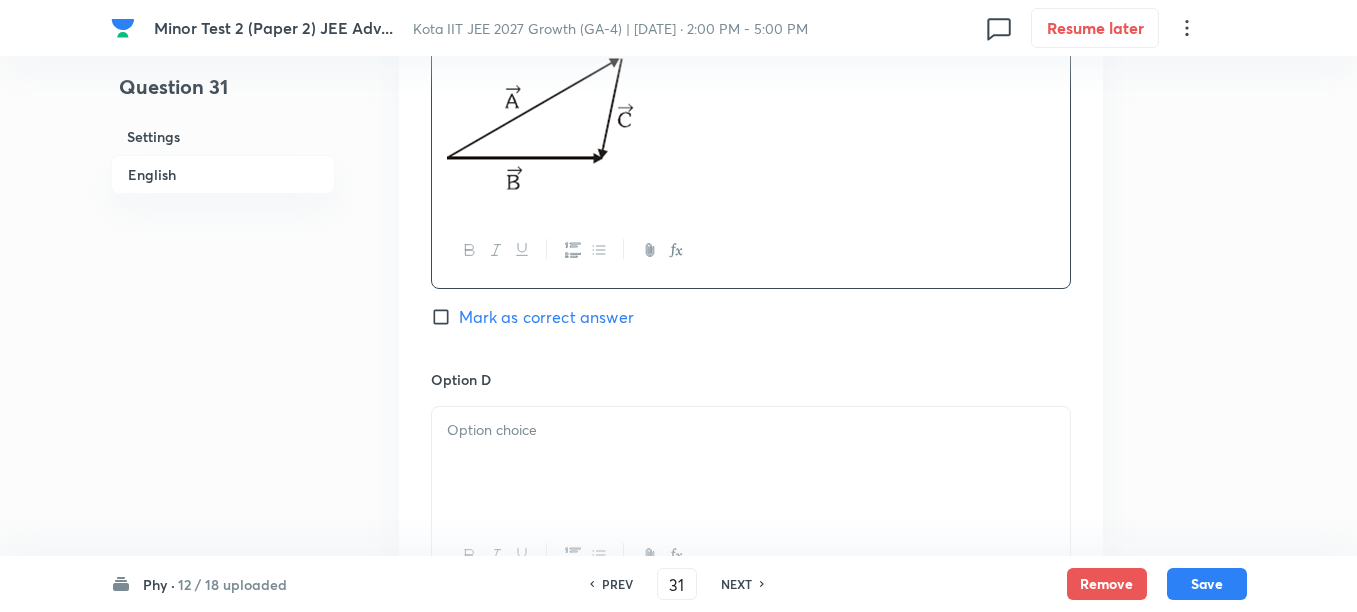 click at bounding box center (751, 430) 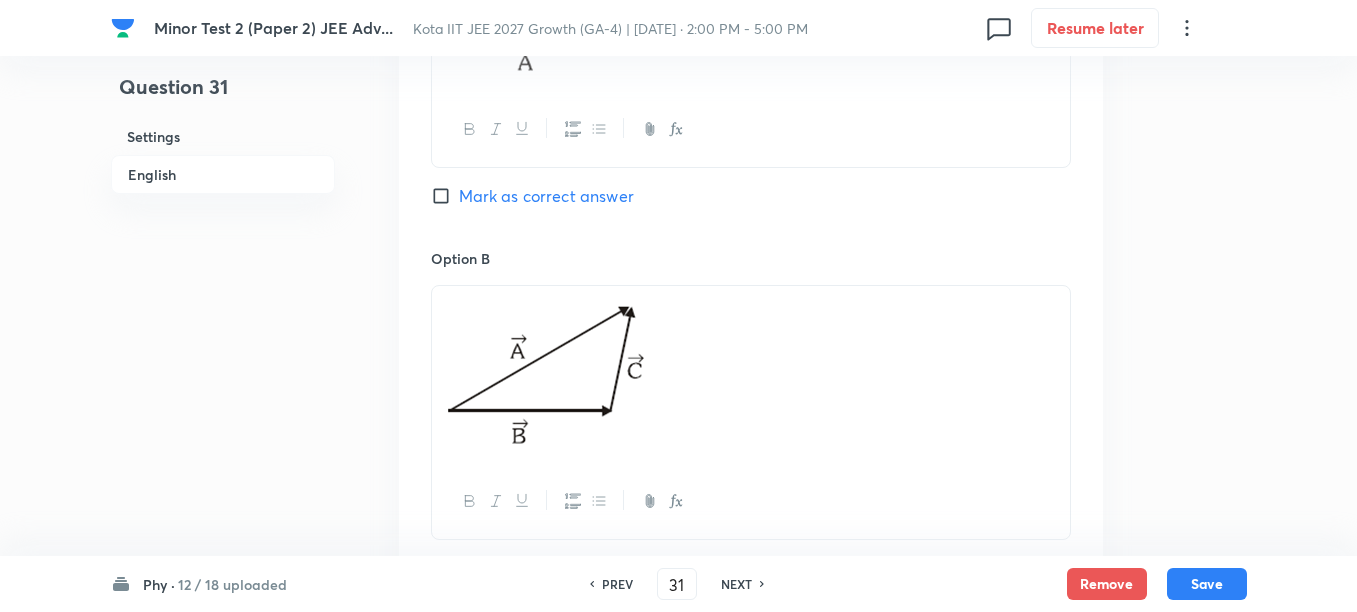scroll, scrollTop: 1125, scrollLeft: 0, axis: vertical 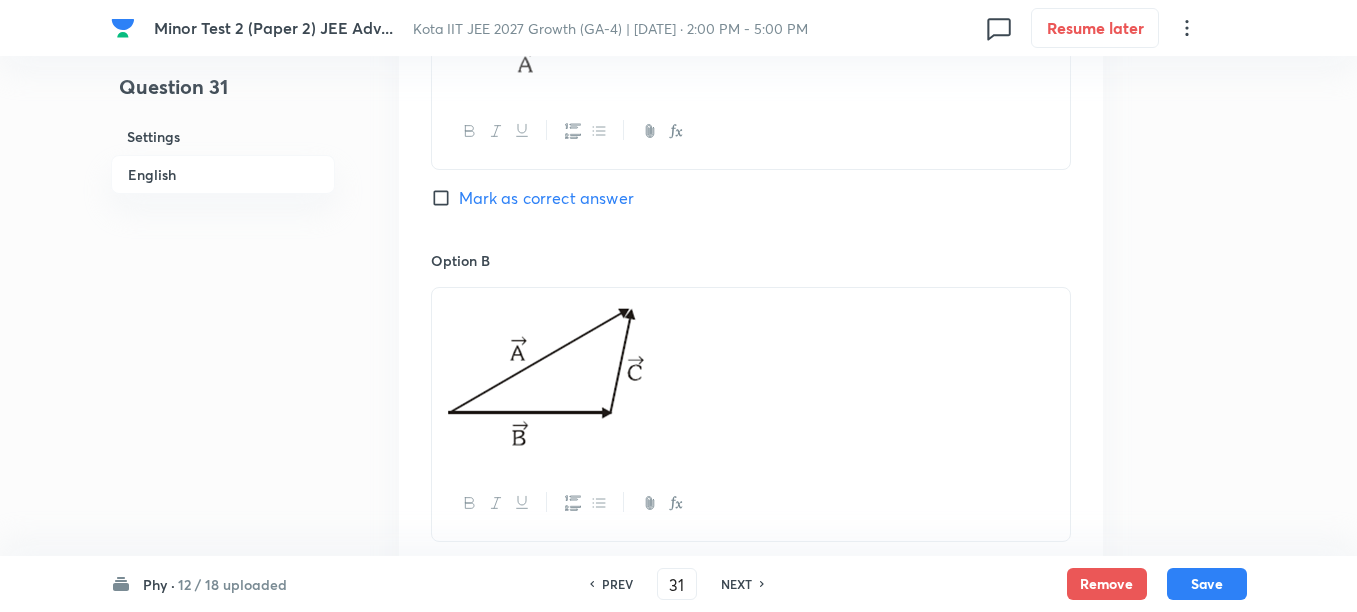 click on "Mark as correct answer" at bounding box center [546, 198] 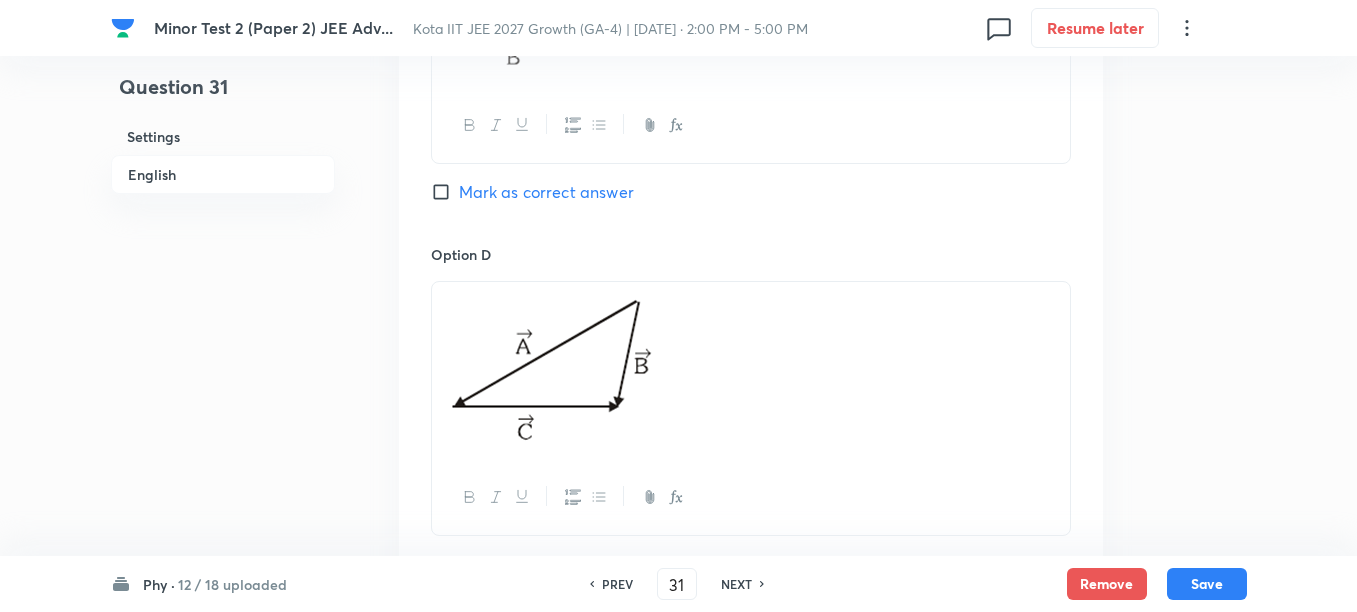 click on "Mark as correct answer" at bounding box center [546, 192] 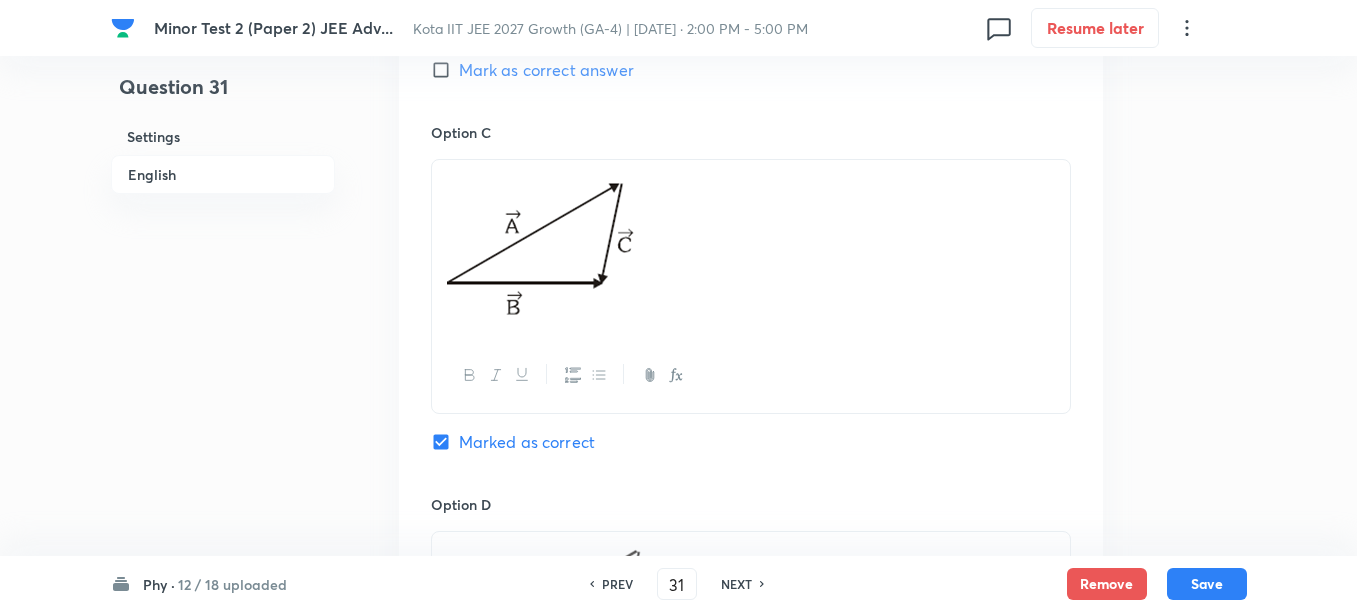 scroll, scrollTop: 1750, scrollLeft: 0, axis: vertical 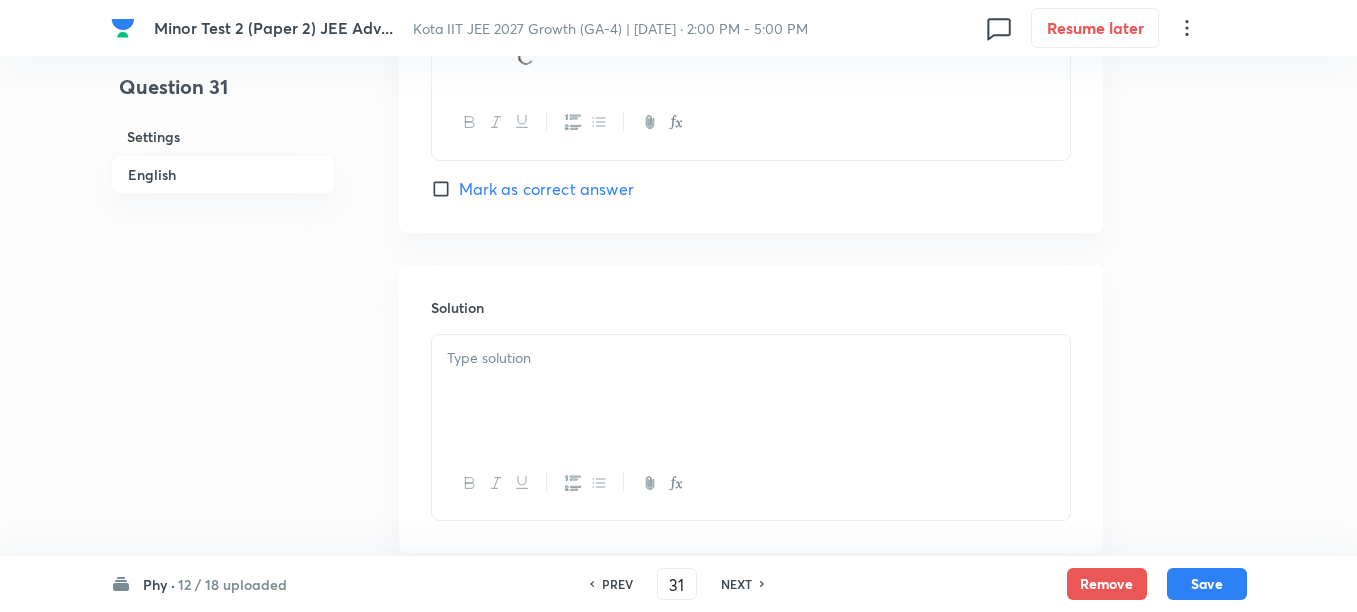 click on "Mark as correct answer" at bounding box center (546, 189) 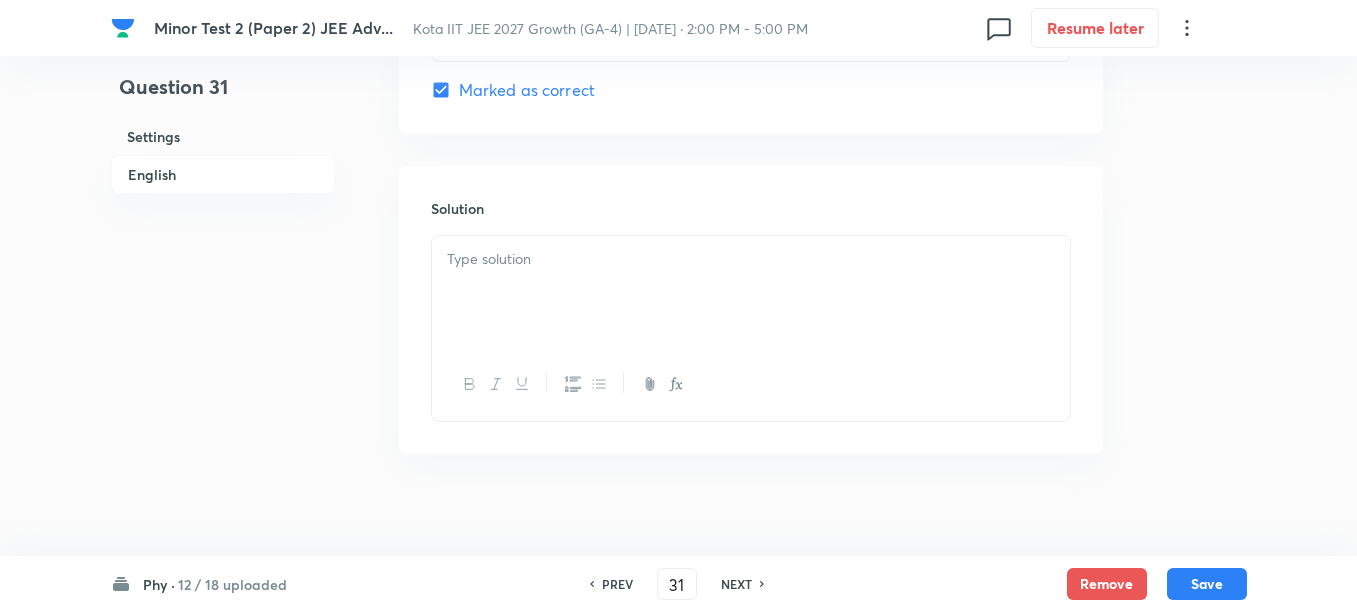 scroll, scrollTop: 2367, scrollLeft: 0, axis: vertical 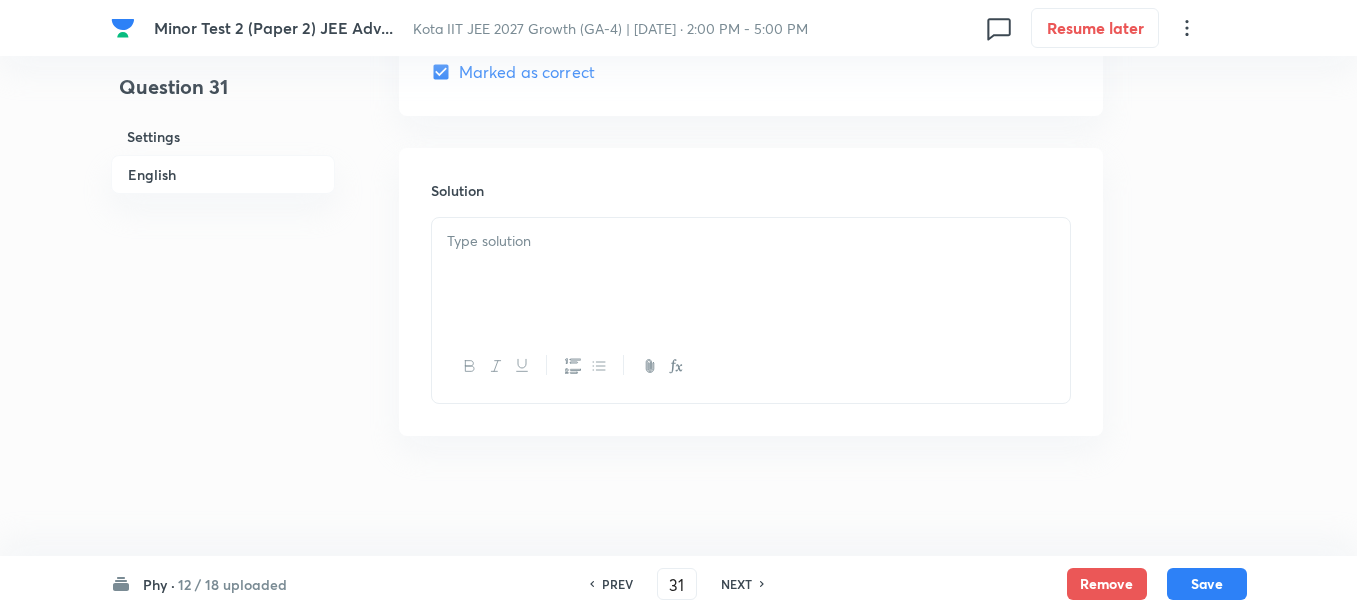 click at bounding box center (751, 274) 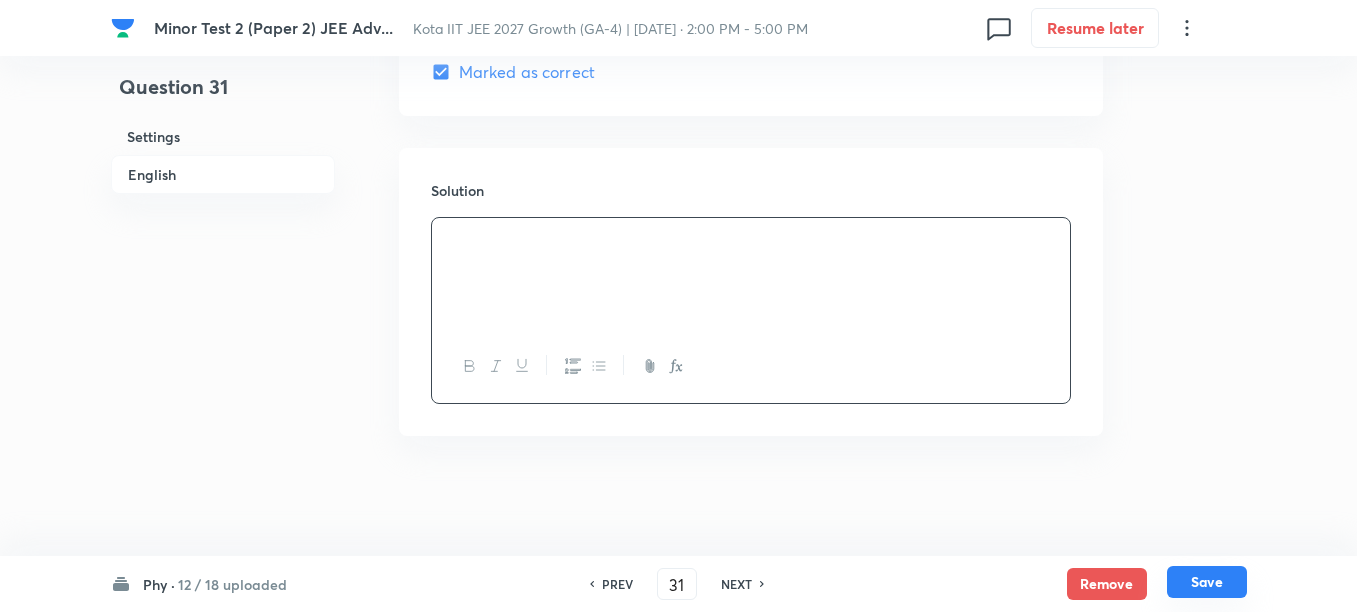 click on "Save" at bounding box center (1207, 582) 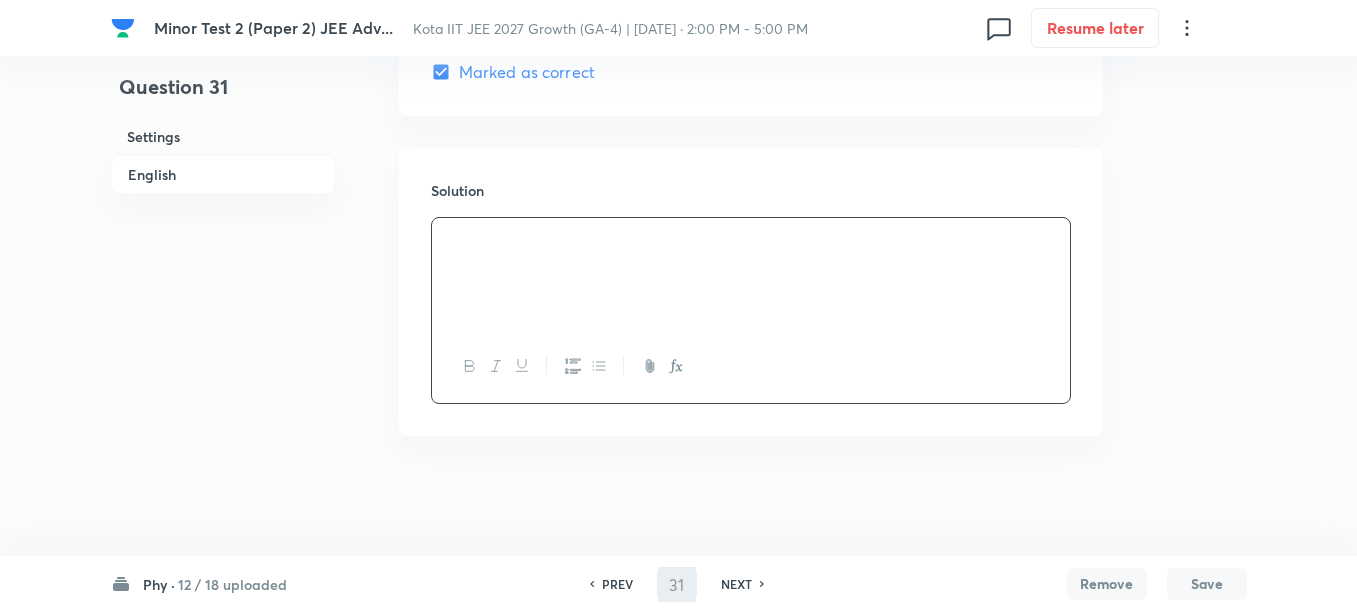 type on "32" 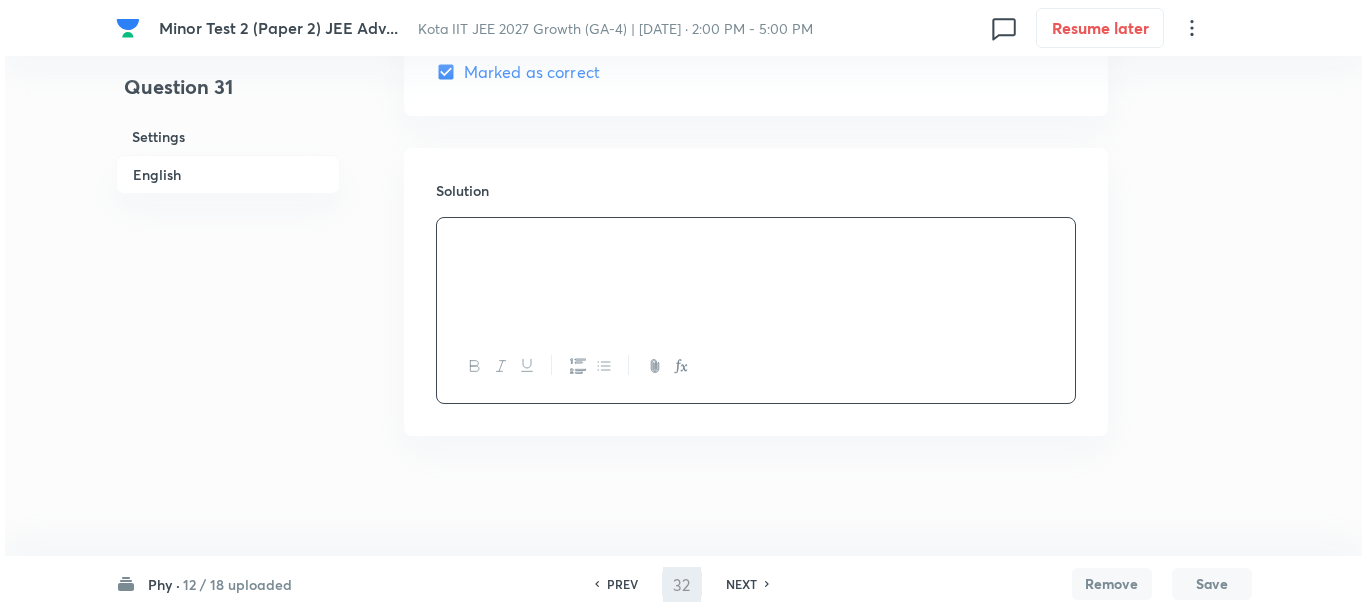 scroll, scrollTop: 0, scrollLeft: 0, axis: both 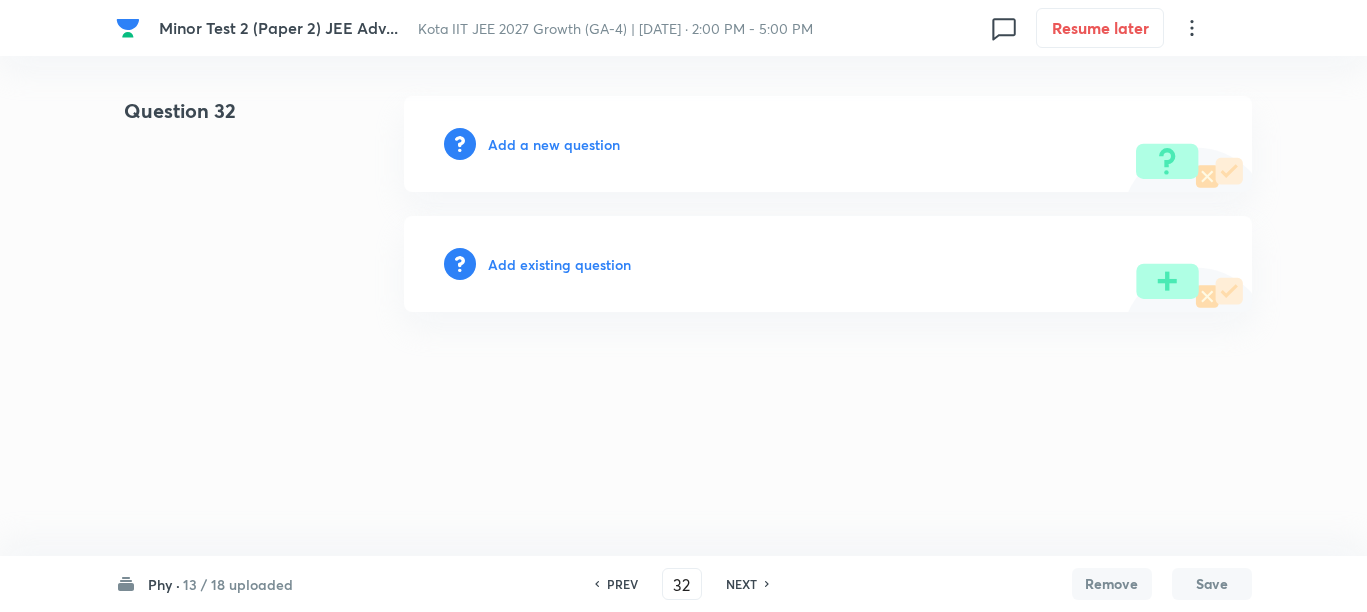 click on "Add a new question" at bounding box center (828, 144) 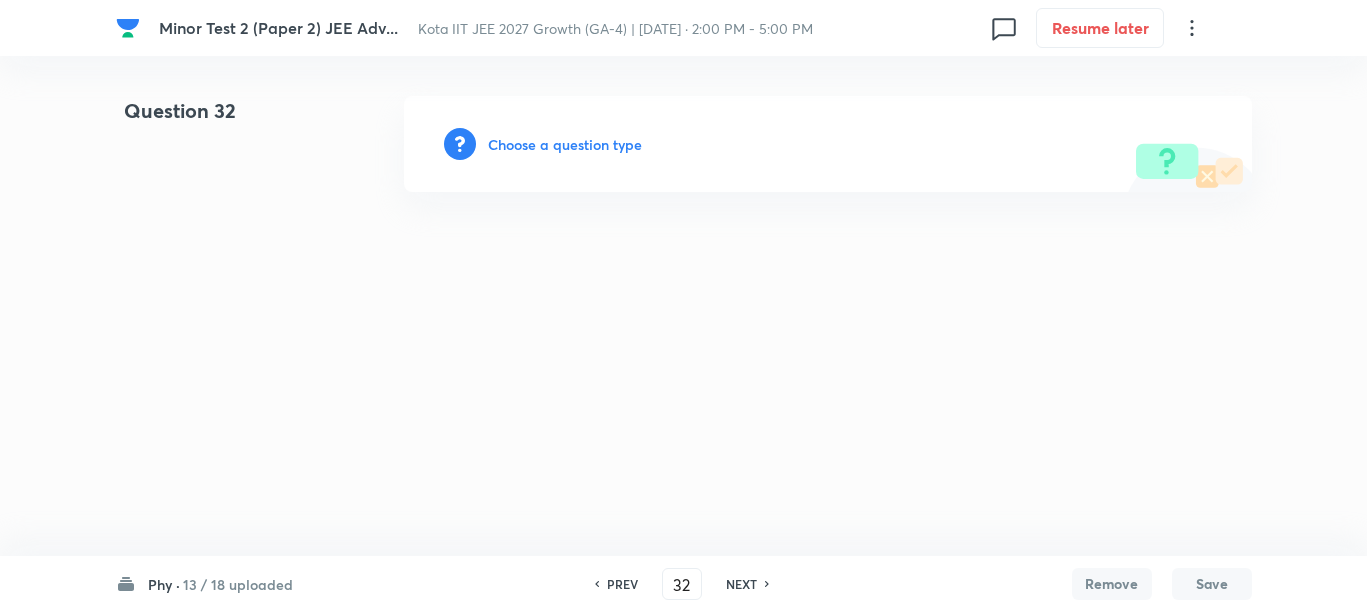 click on "Choose a question type" at bounding box center (565, 144) 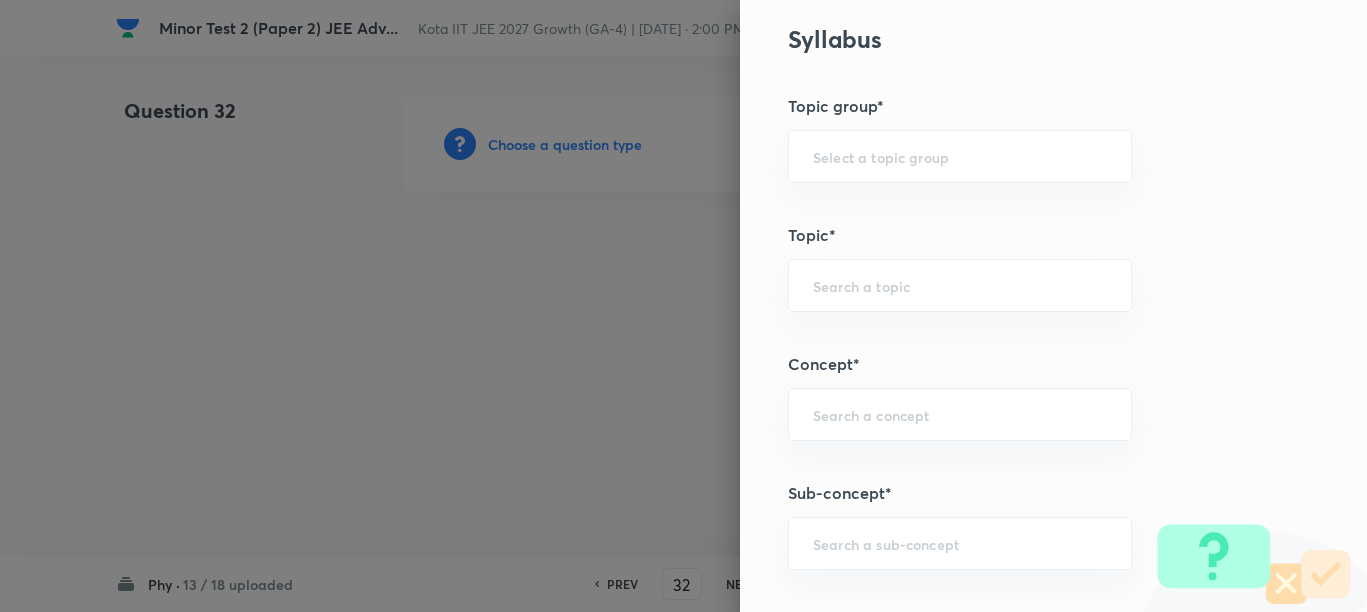 scroll, scrollTop: 1250, scrollLeft: 0, axis: vertical 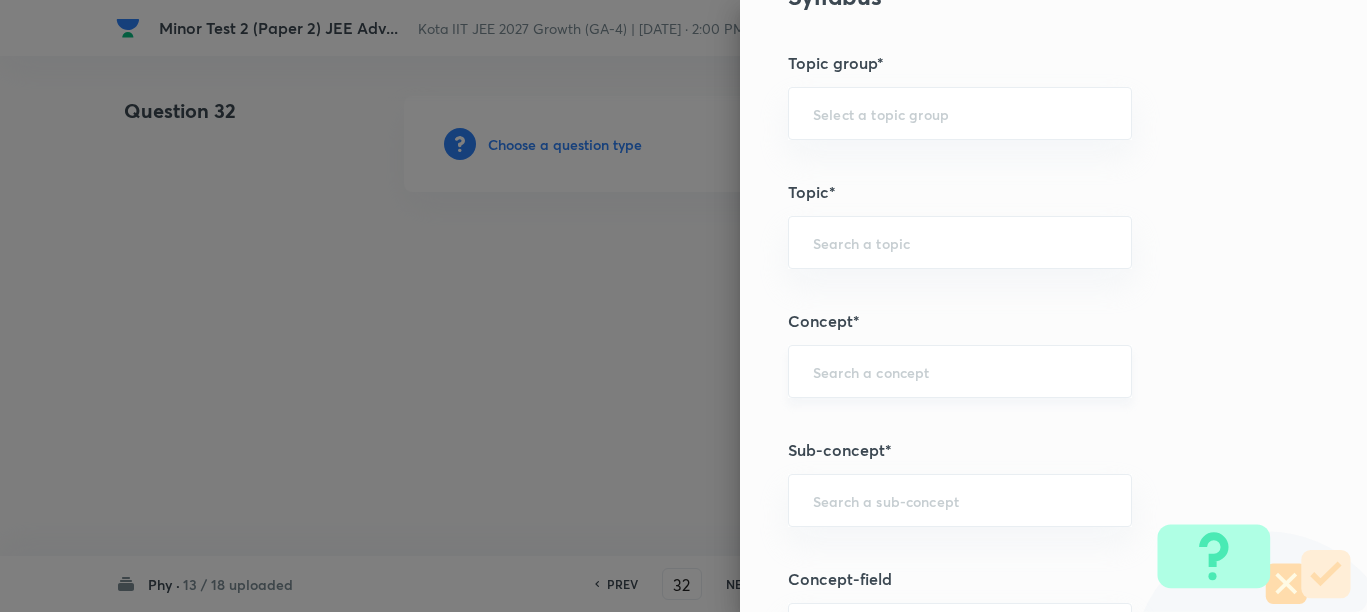 click at bounding box center [960, 371] 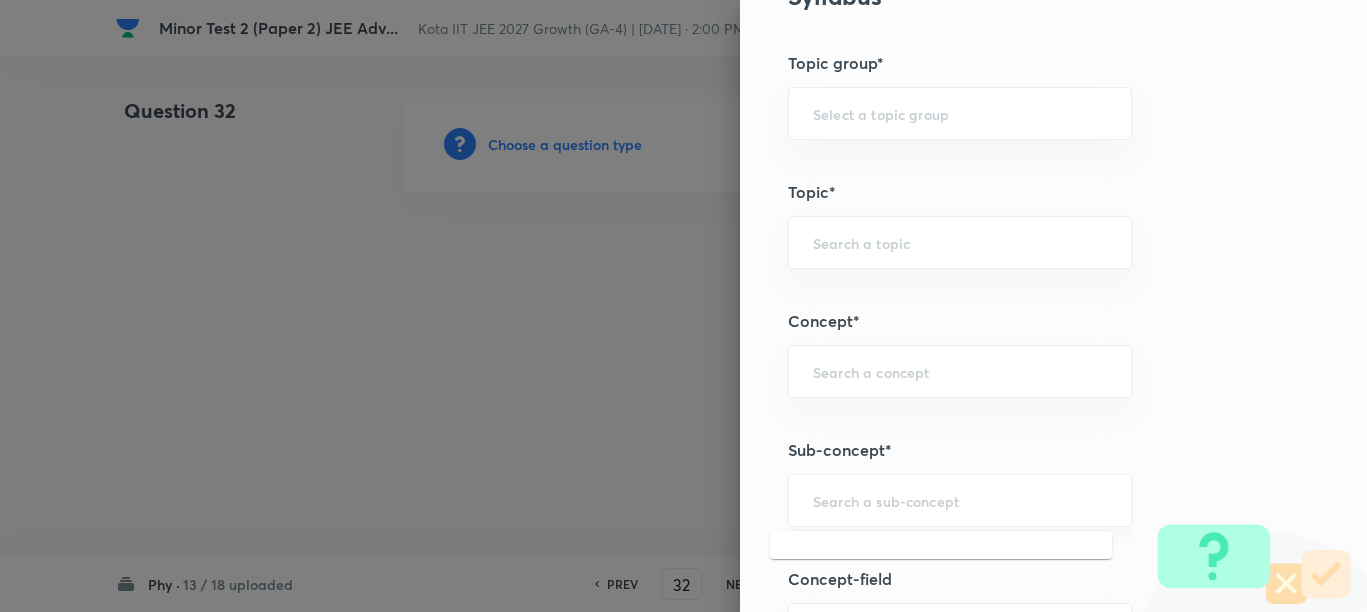 click at bounding box center [960, 500] 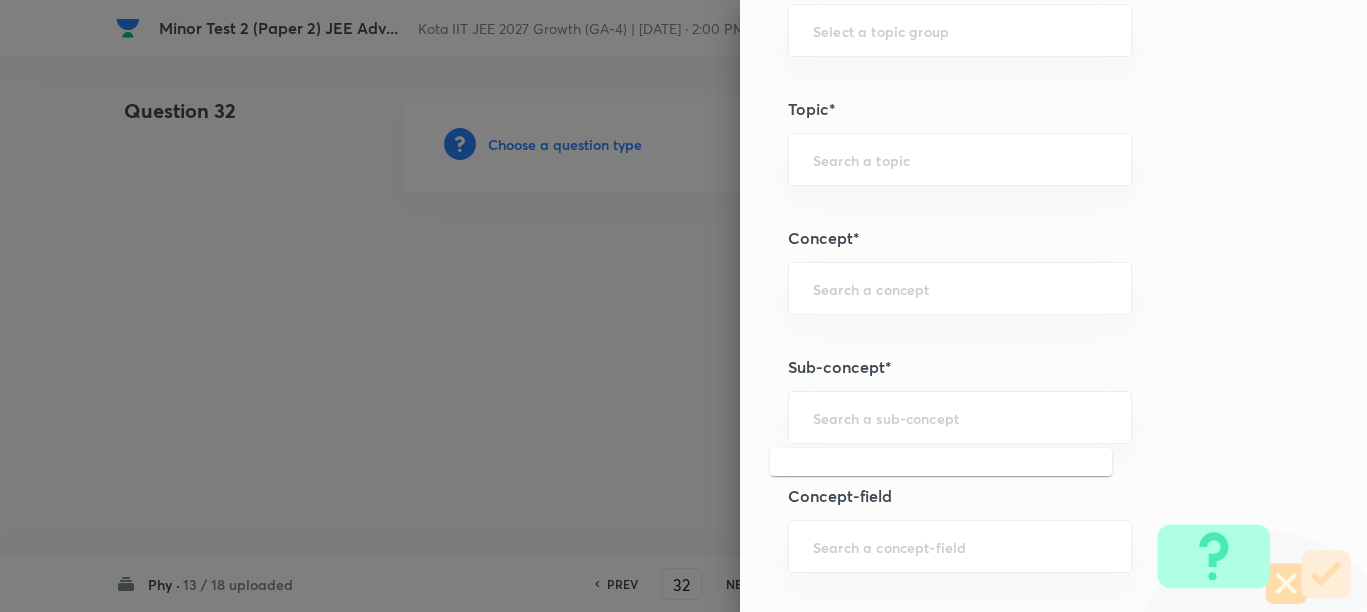 scroll, scrollTop: 1375, scrollLeft: 0, axis: vertical 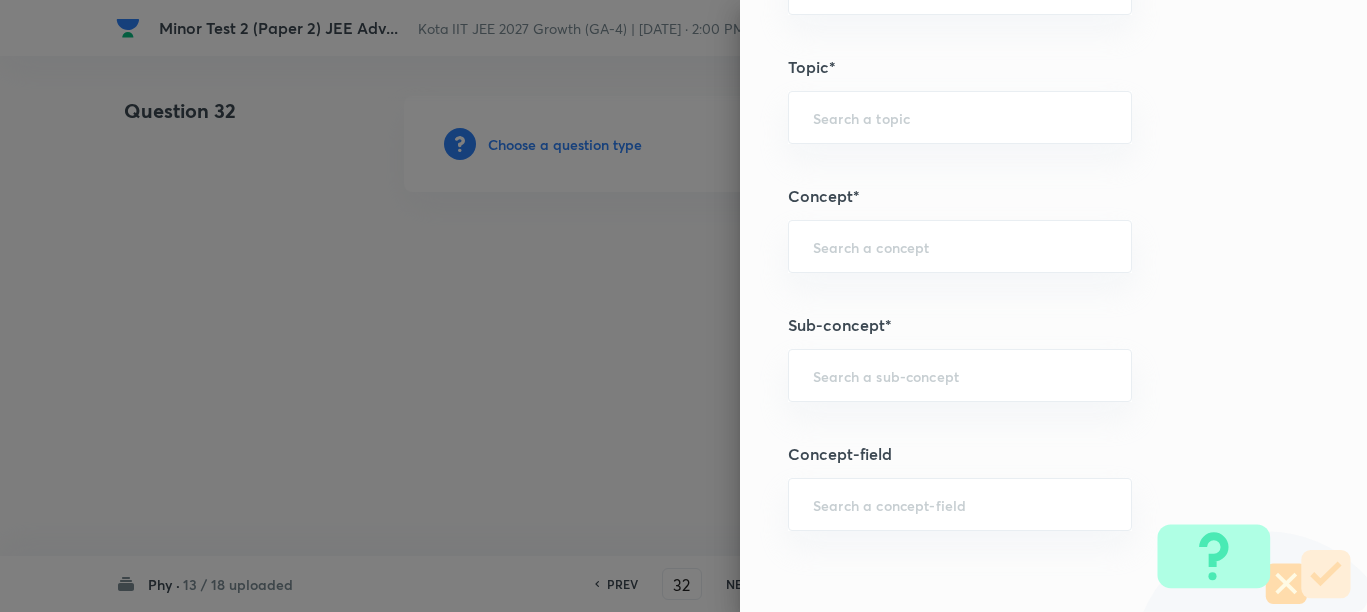 paste on "Representation of Vector" 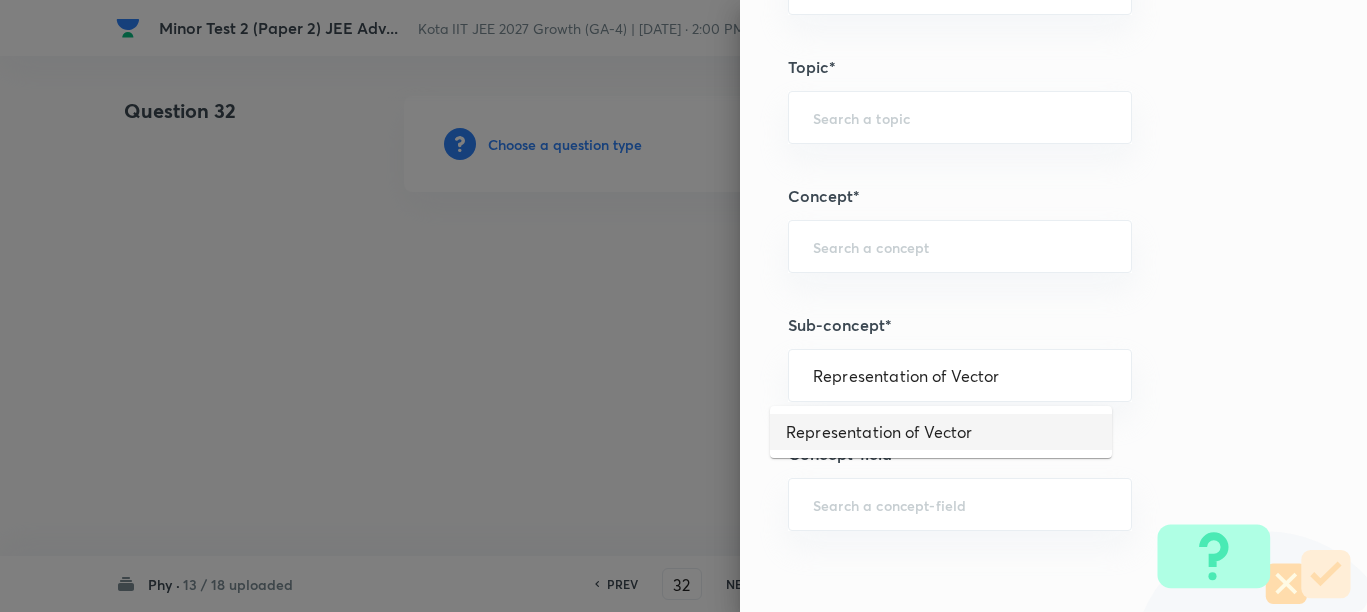 click on "Representation of Vector" at bounding box center [941, 432] 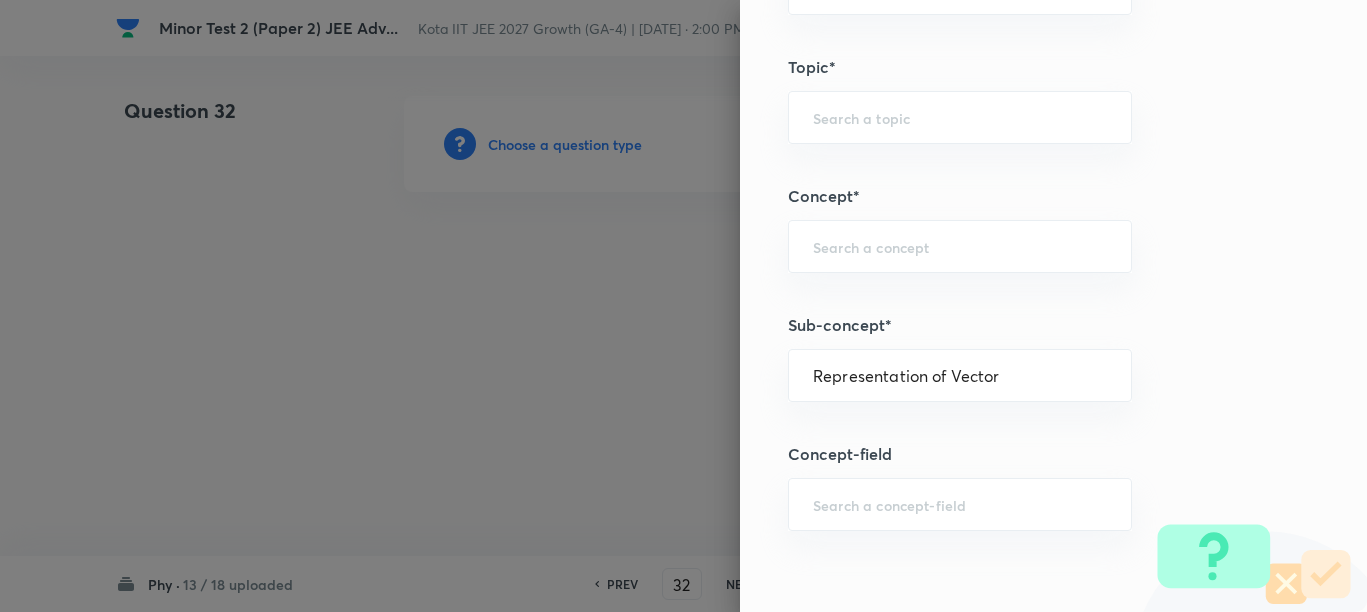 type on "Physics" 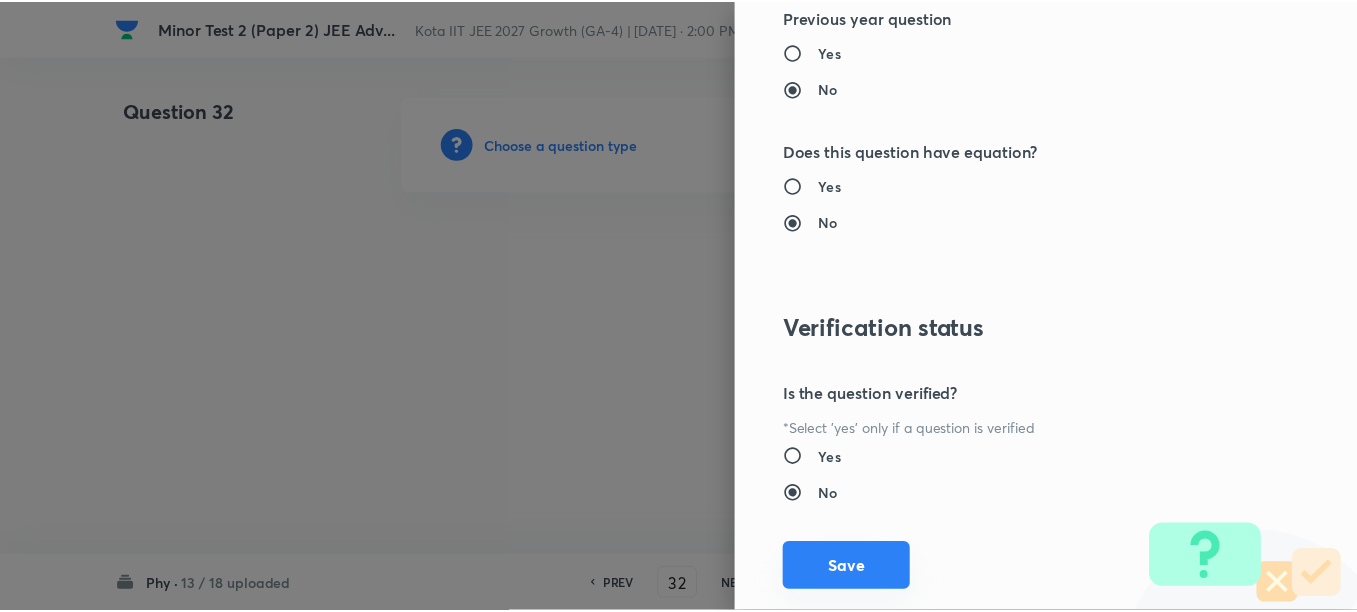 scroll, scrollTop: 2500, scrollLeft: 0, axis: vertical 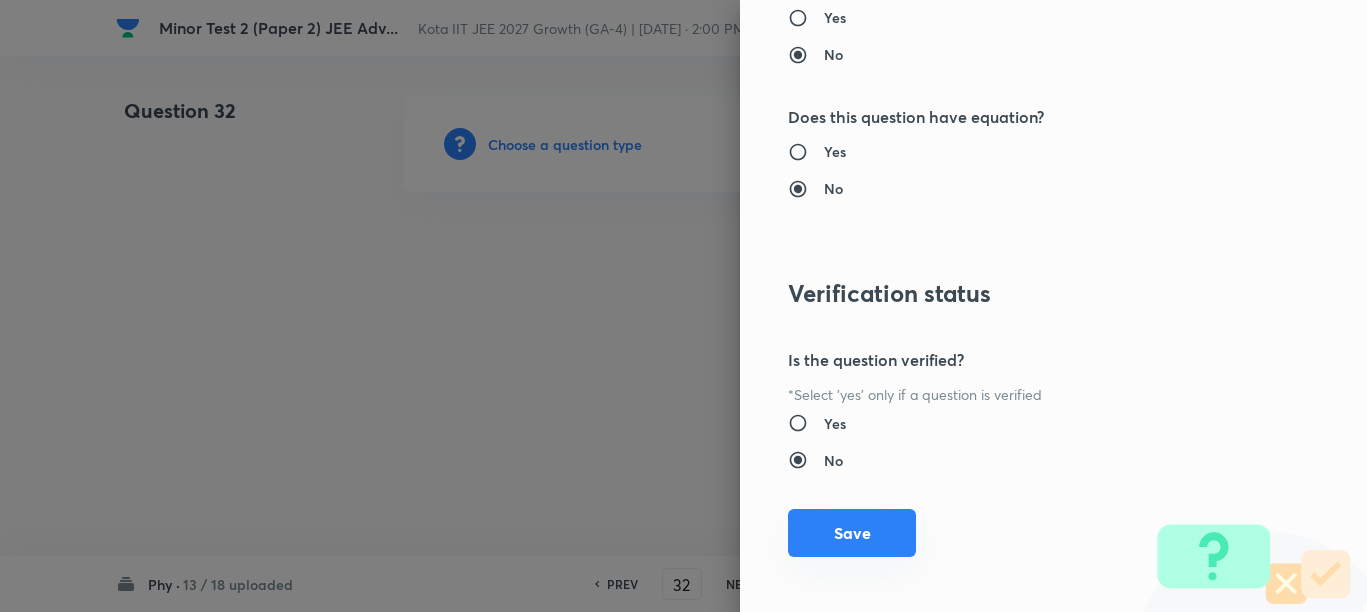 click on "Save" at bounding box center [852, 533] 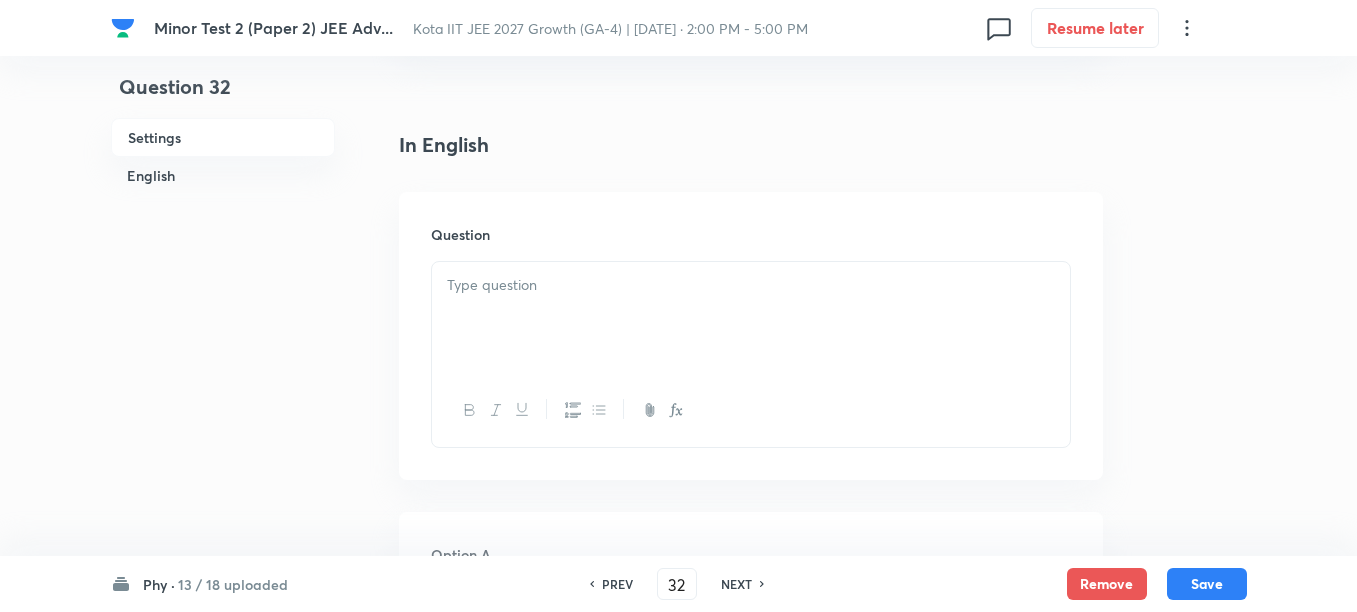 scroll, scrollTop: 500, scrollLeft: 0, axis: vertical 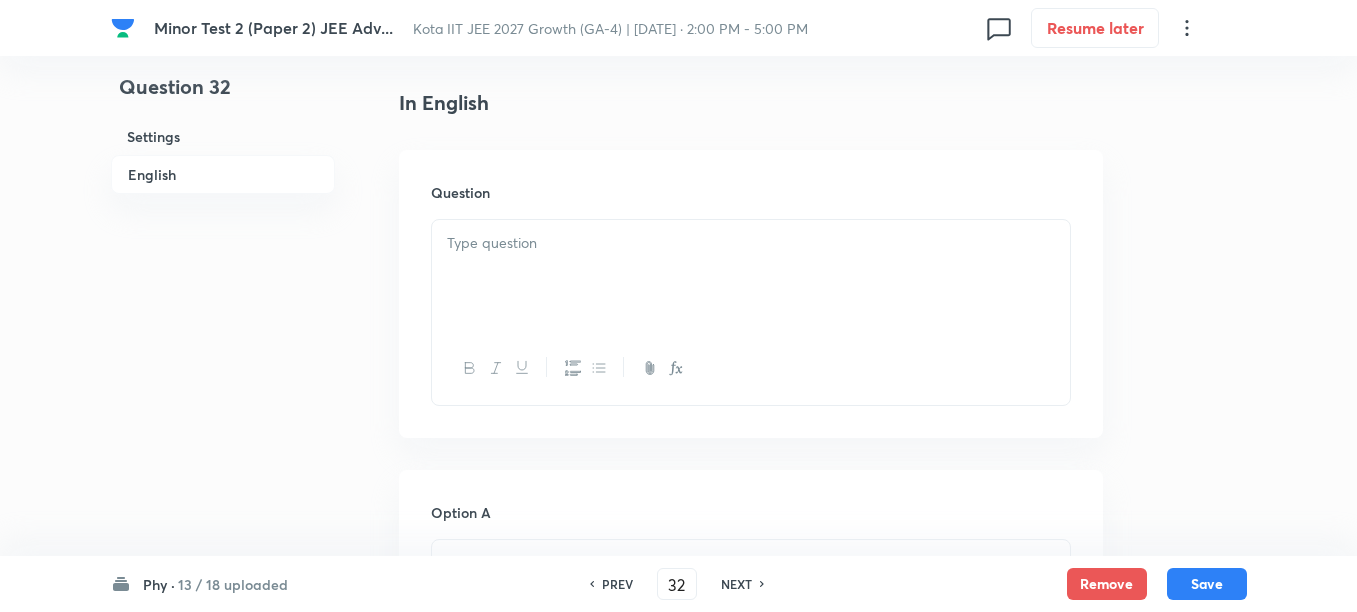 click at bounding box center [751, 276] 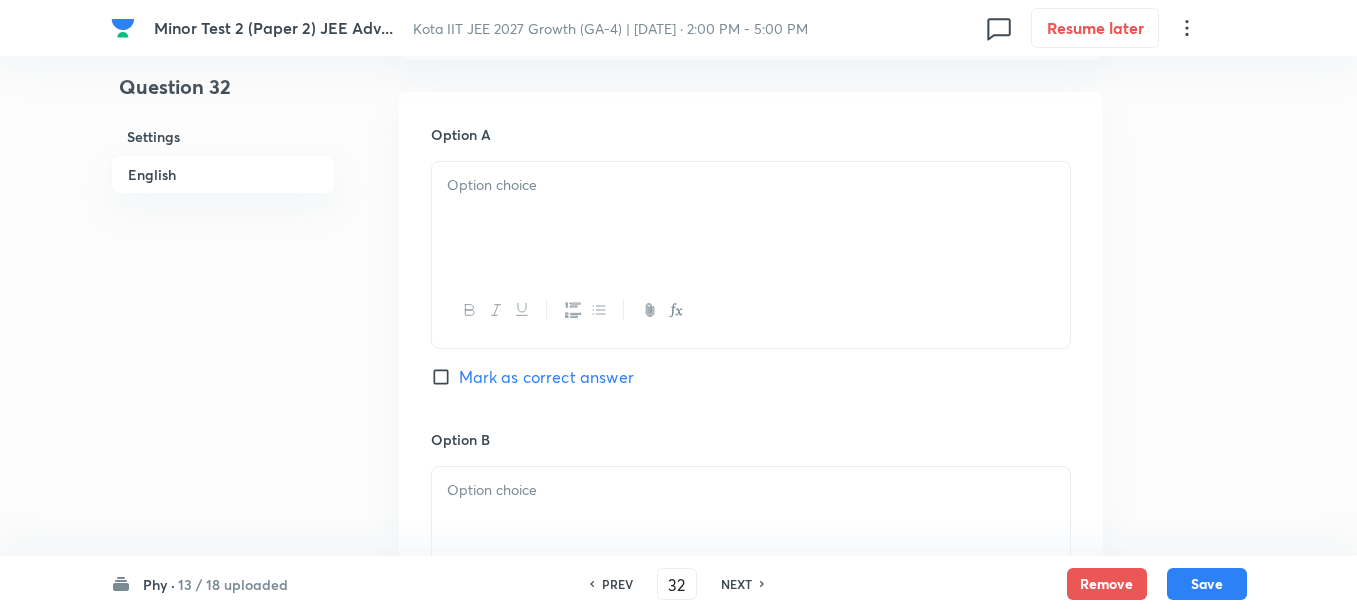 scroll, scrollTop: 875, scrollLeft: 0, axis: vertical 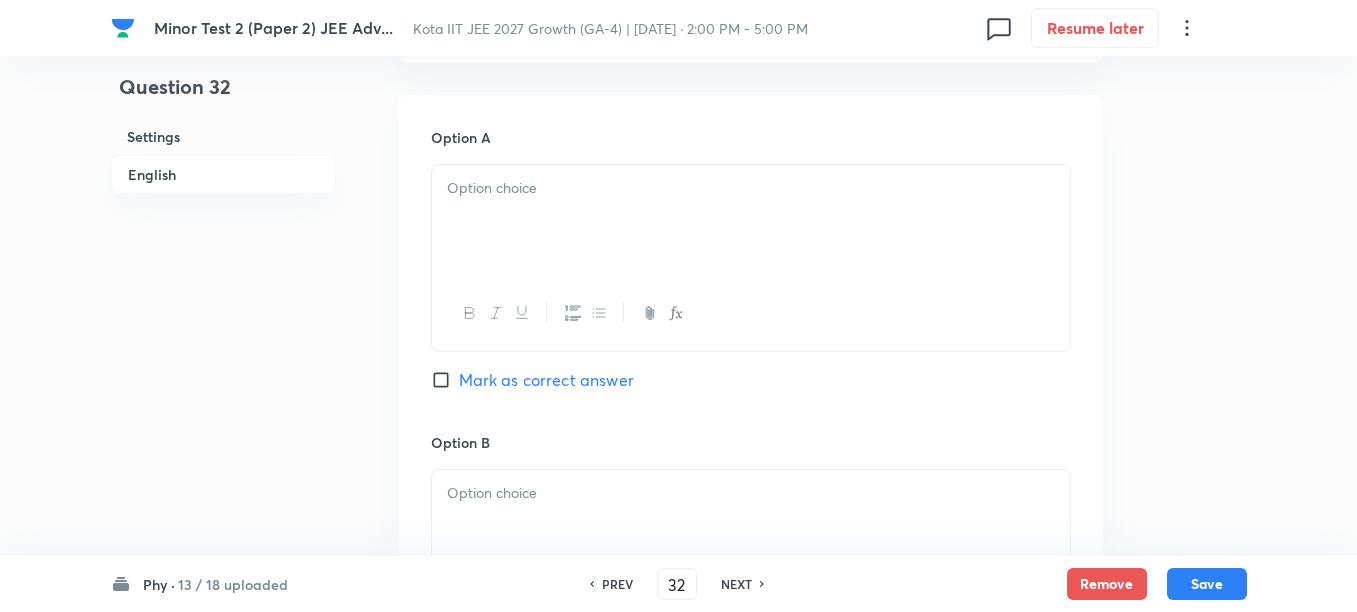 click at bounding box center (751, 221) 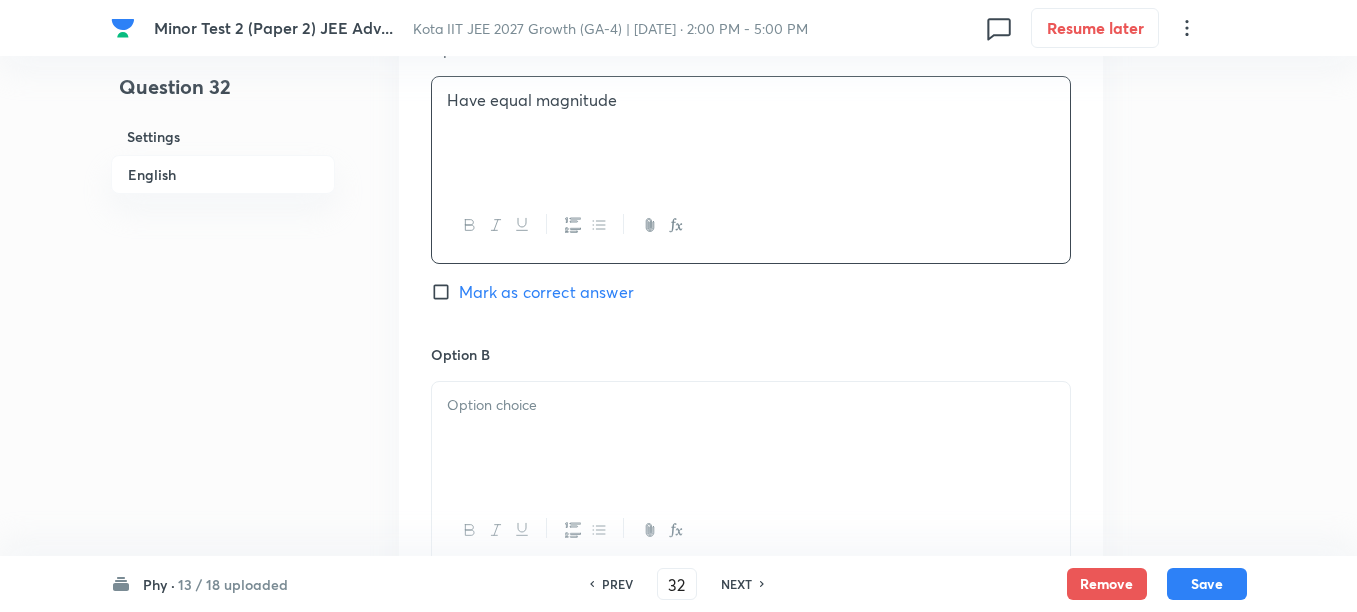 scroll, scrollTop: 1000, scrollLeft: 0, axis: vertical 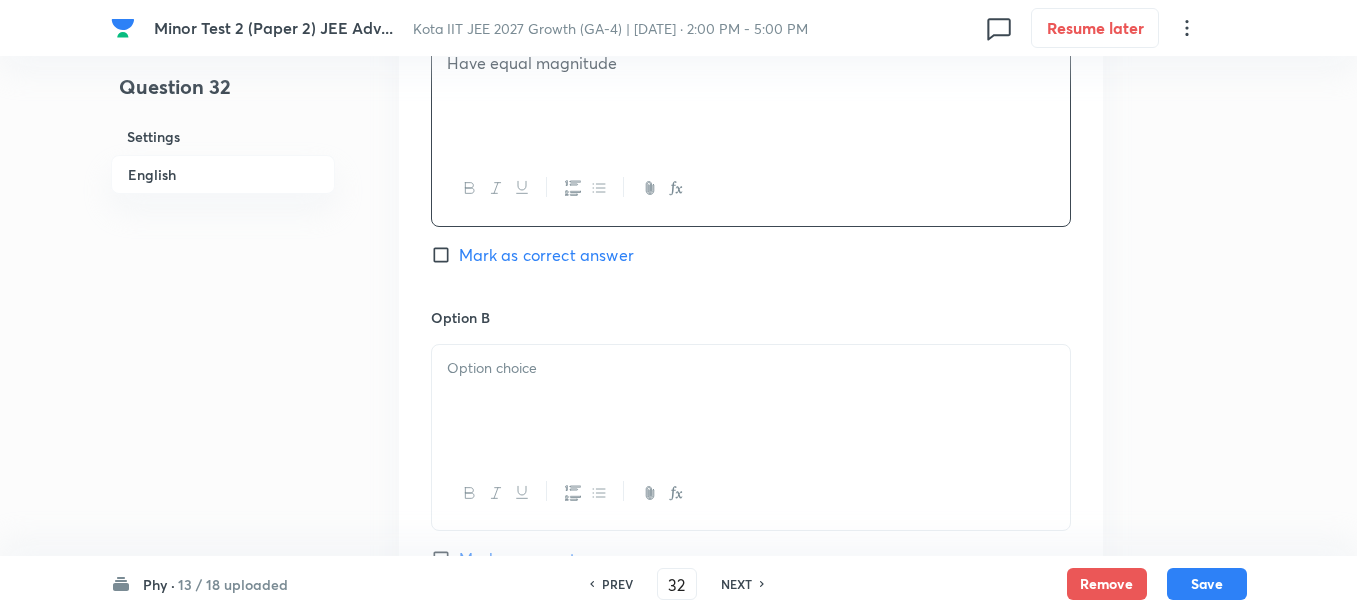 click at bounding box center (751, 368) 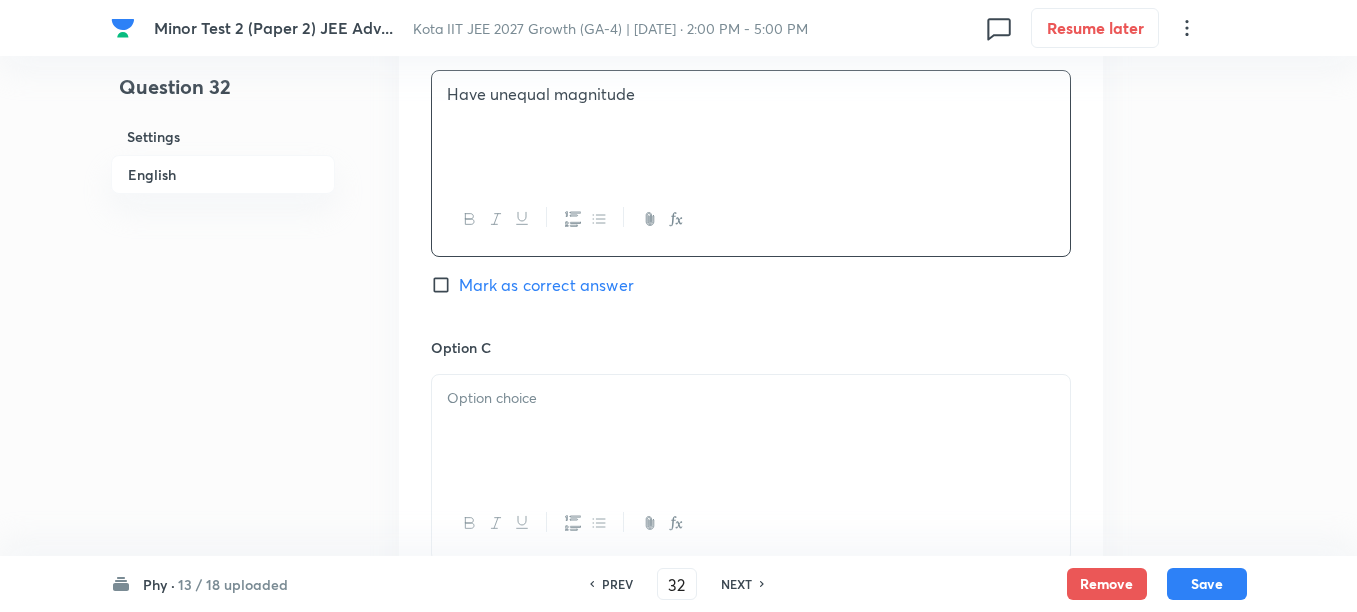 scroll, scrollTop: 1375, scrollLeft: 0, axis: vertical 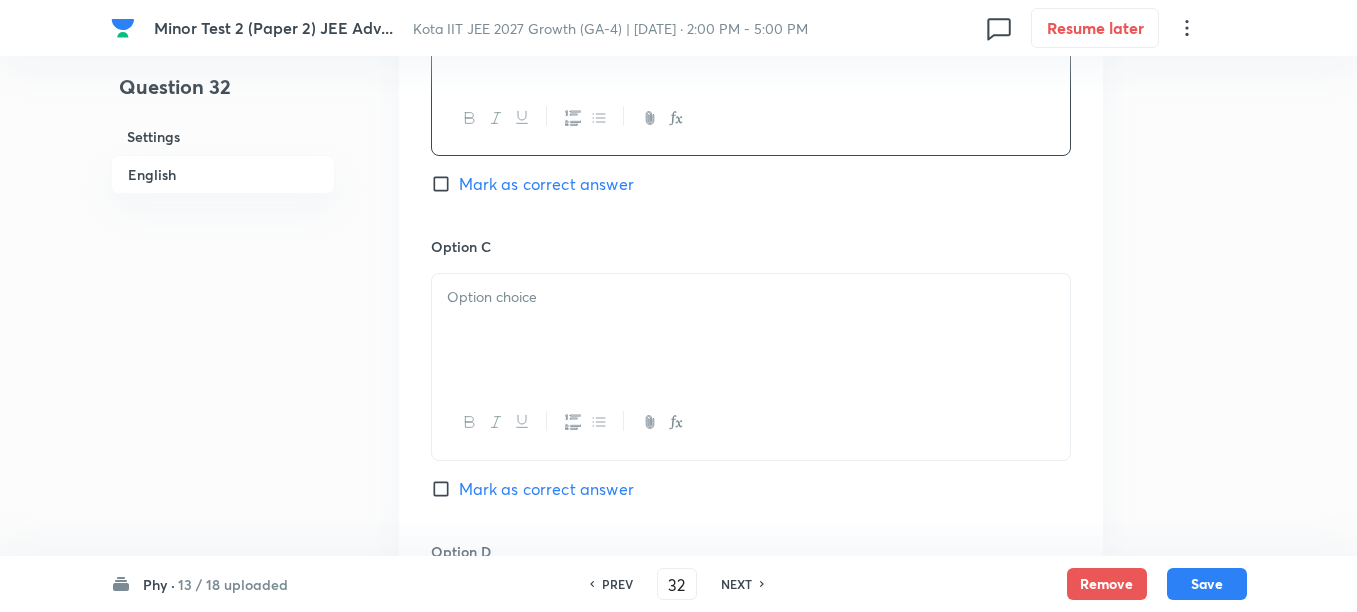 click at bounding box center (751, 330) 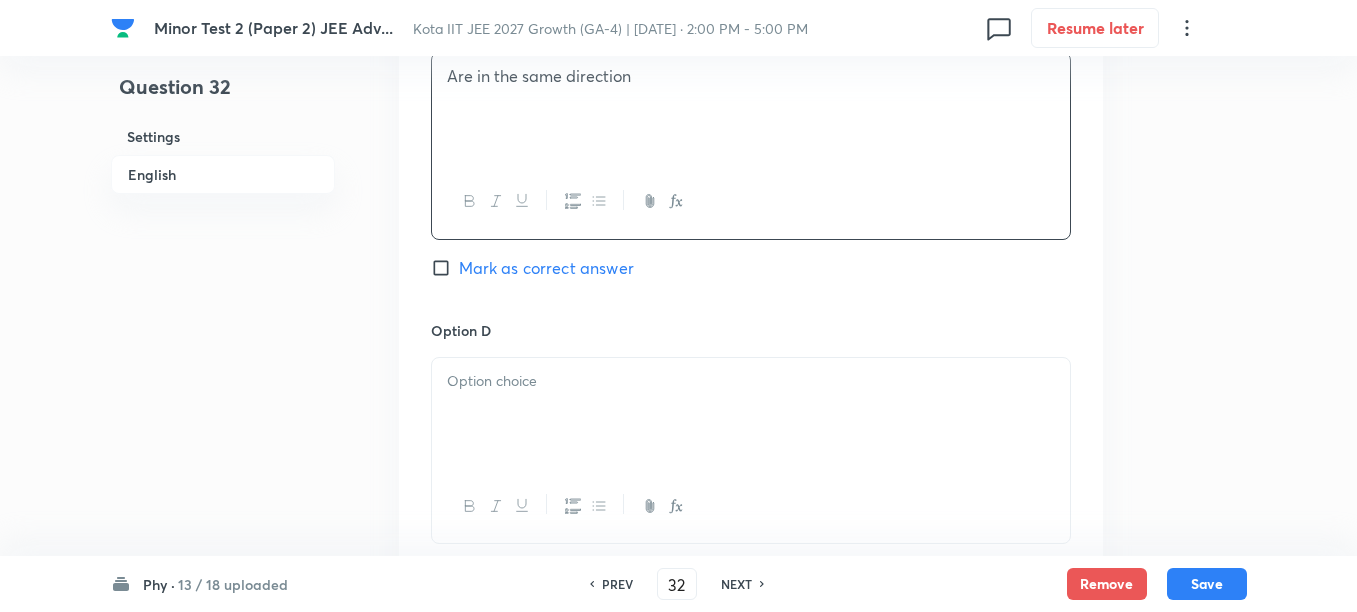 scroll, scrollTop: 1625, scrollLeft: 0, axis: vertical 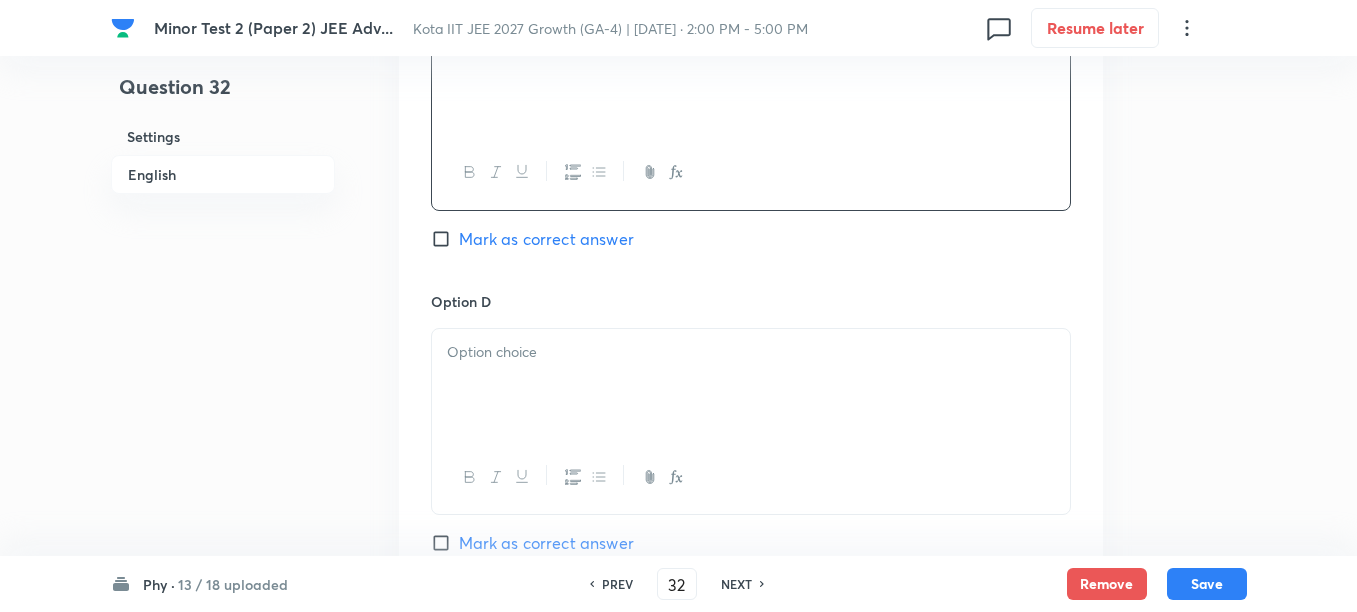 click at bounding box center (751, 385) 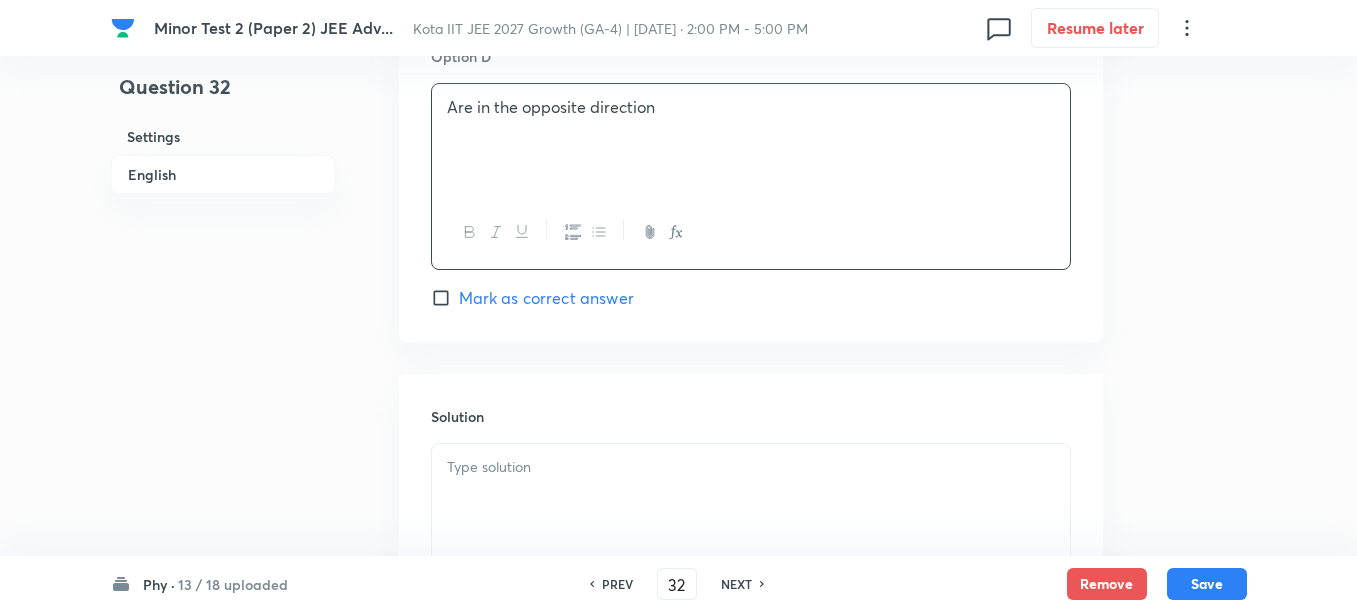 scroll, scrollTop: 1875, scrollLeft: 0, axis: vertical 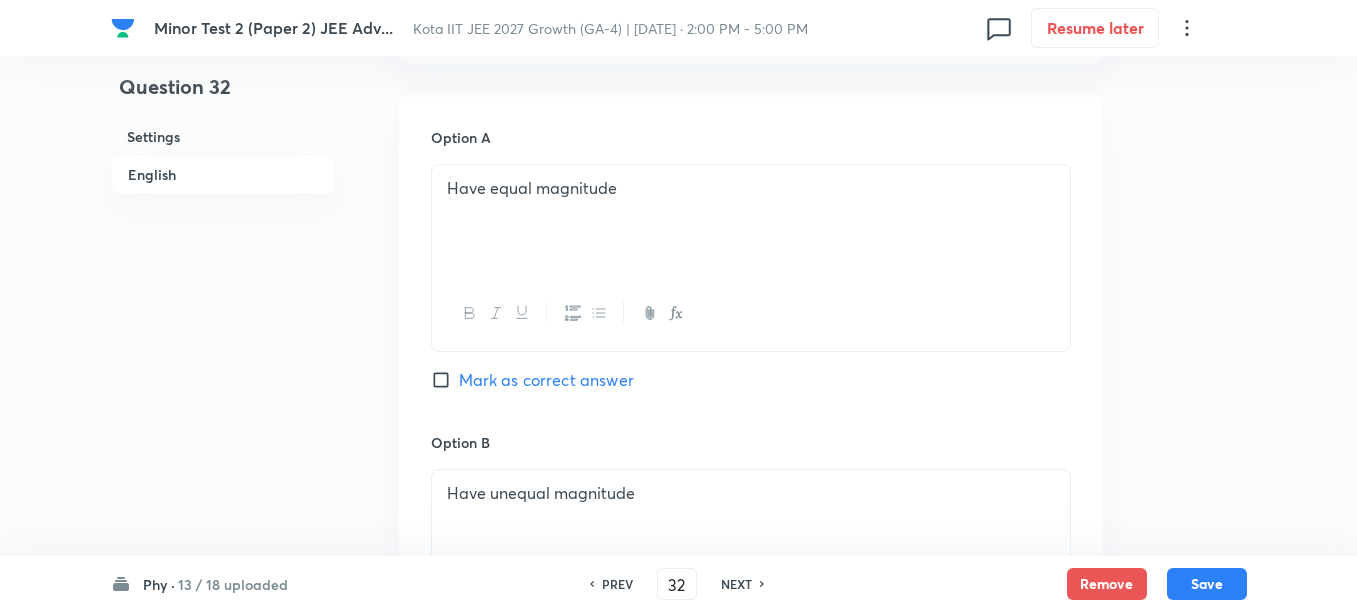 click on "Mark as correct answer" at bounding box center (546, 380) 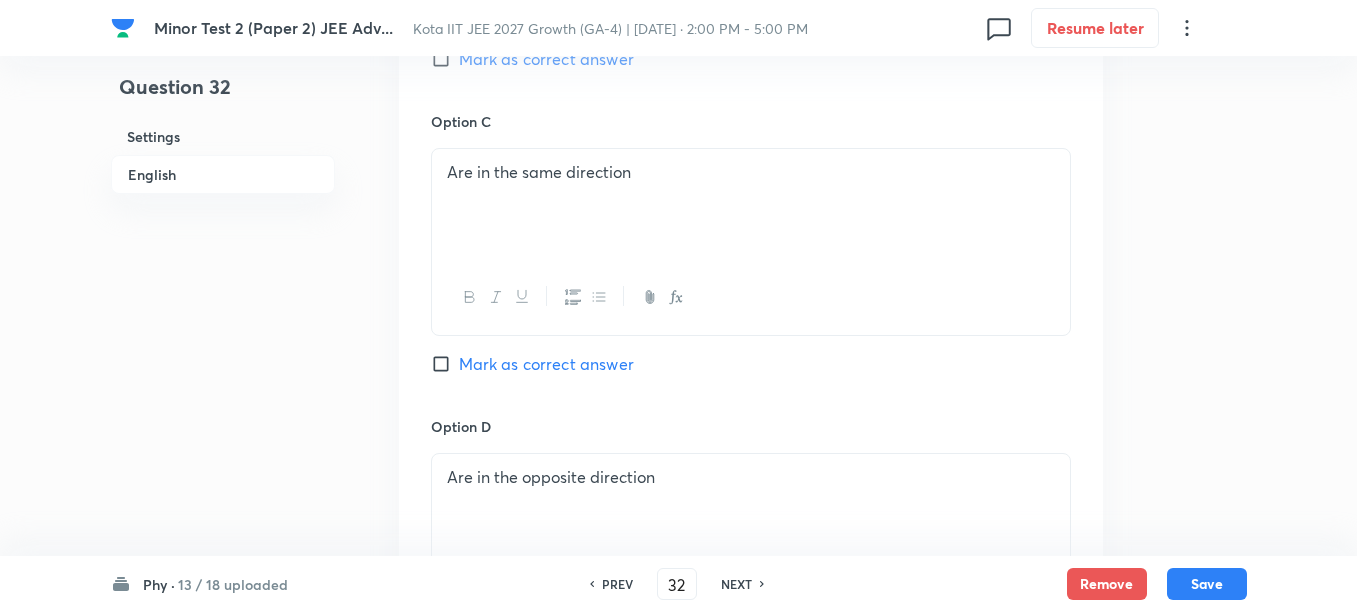 scroll, scrollTop: 1625, scrollLeft: 0, axis: vertical 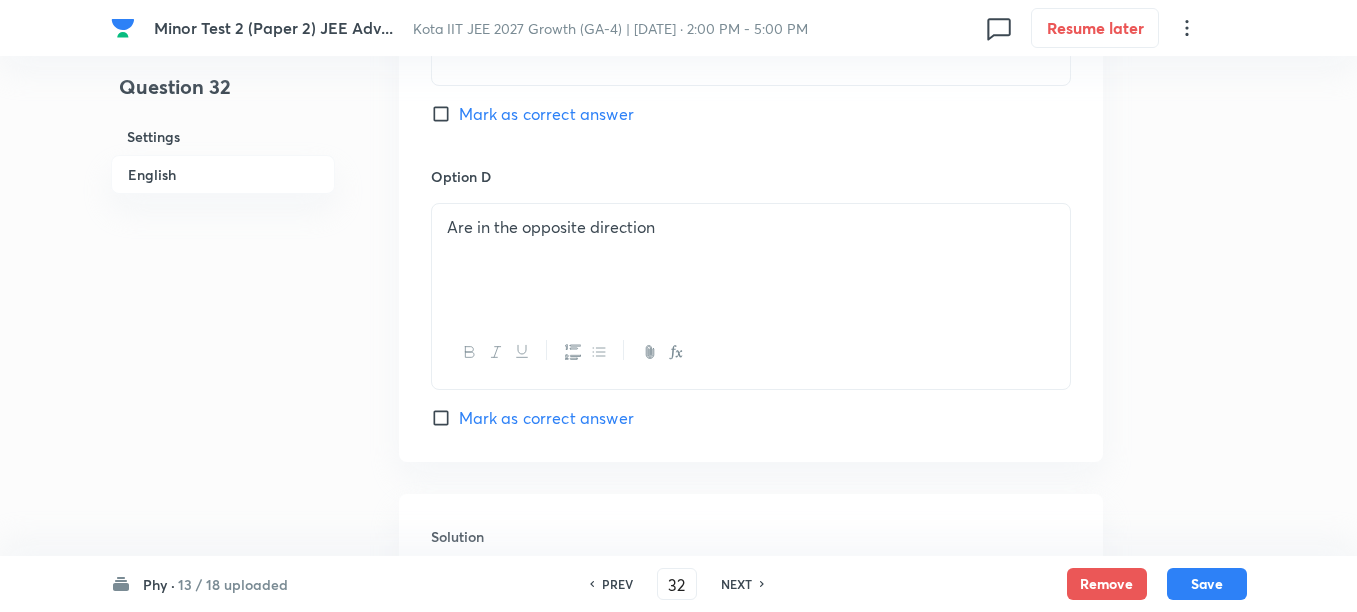 click on "Mark as correct answer" at bounding box center (546, 418) 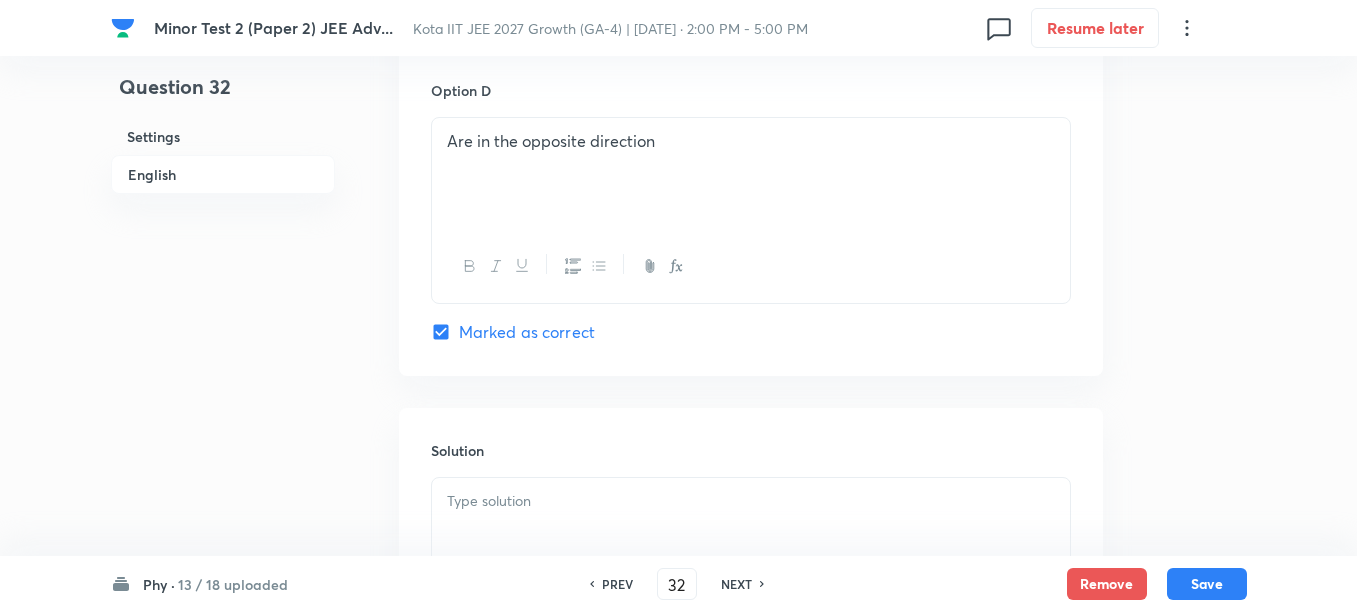 scroll, scrollTop: 1875, scrollLeft: 0, axis: vertical 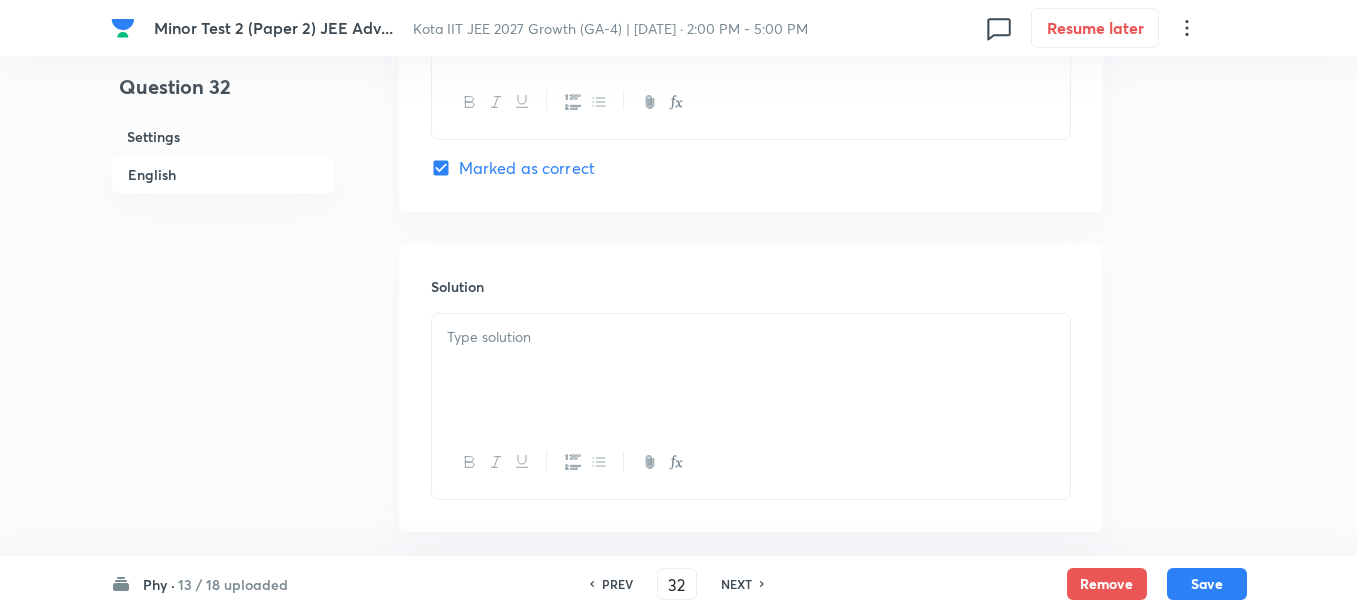 click at bounding box center (751, 370) 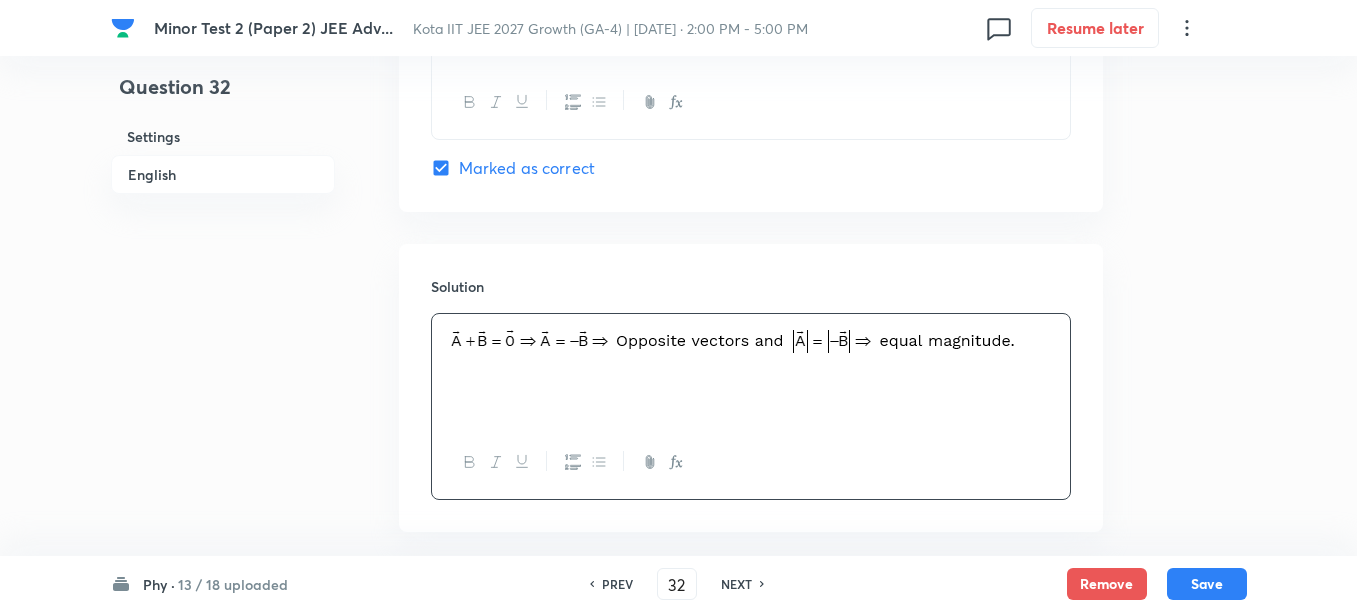 scroll, scrollTop: 2096, scrollLeft: 0, axis: vertical 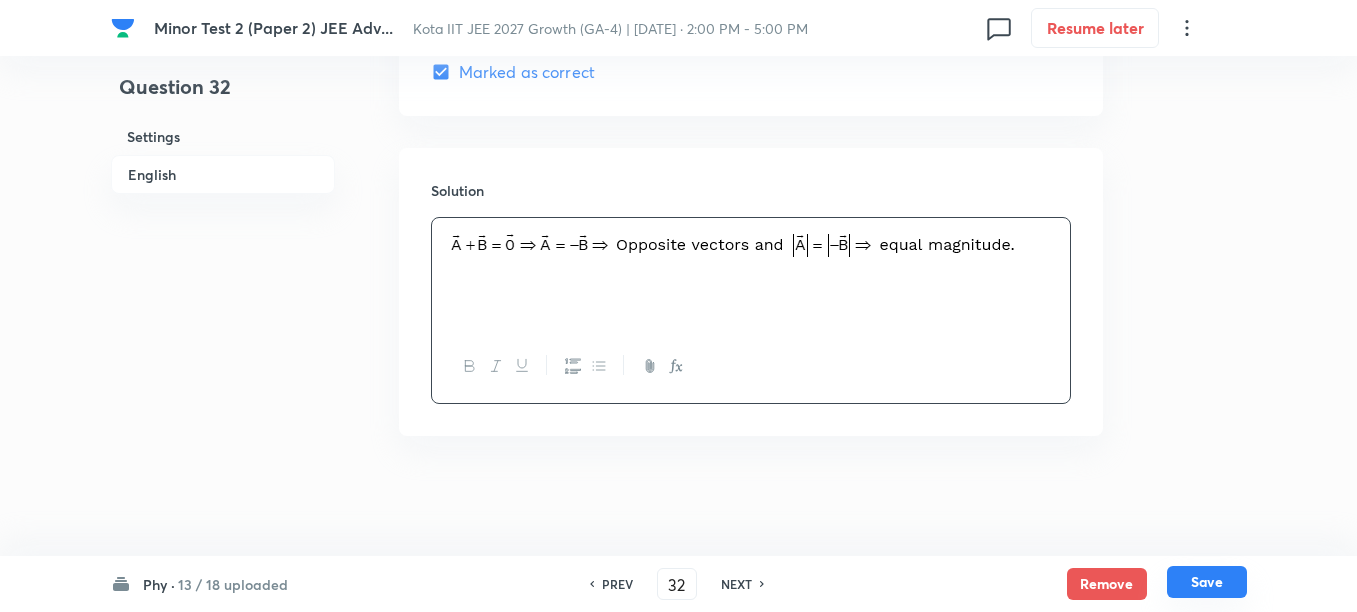click on "Save" at bounding box center (1207, 582) 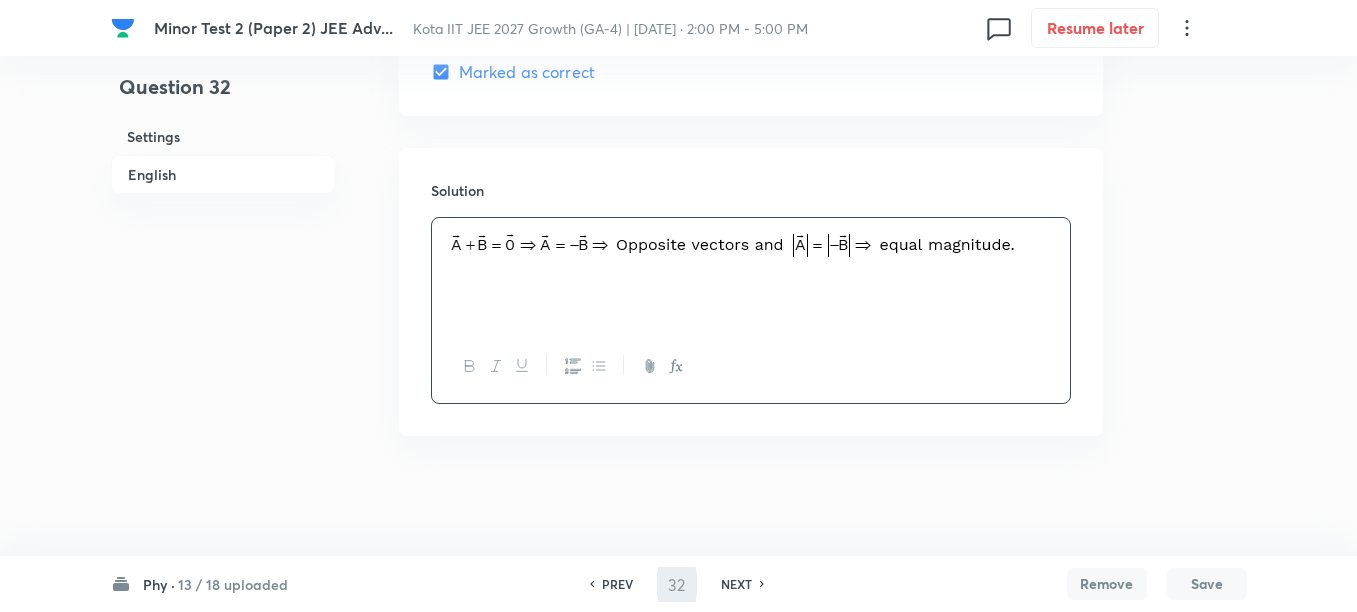 type on "33" 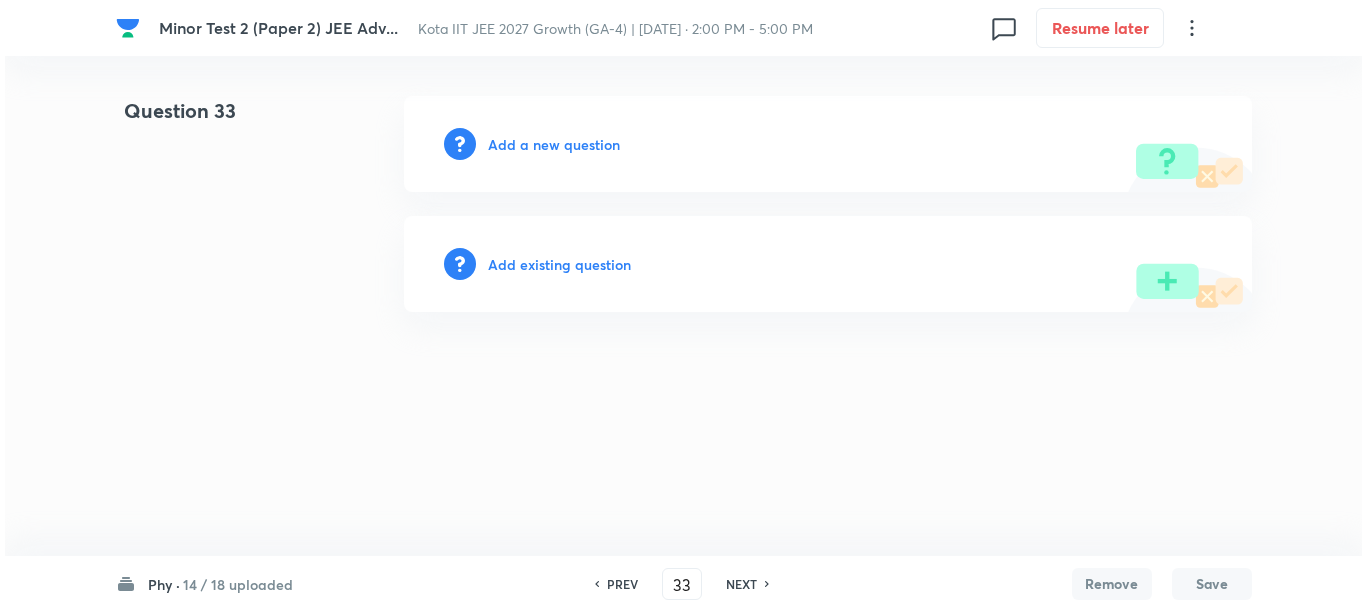 scroll, scrollTop: 0, scrollLeft: 0, axis: both 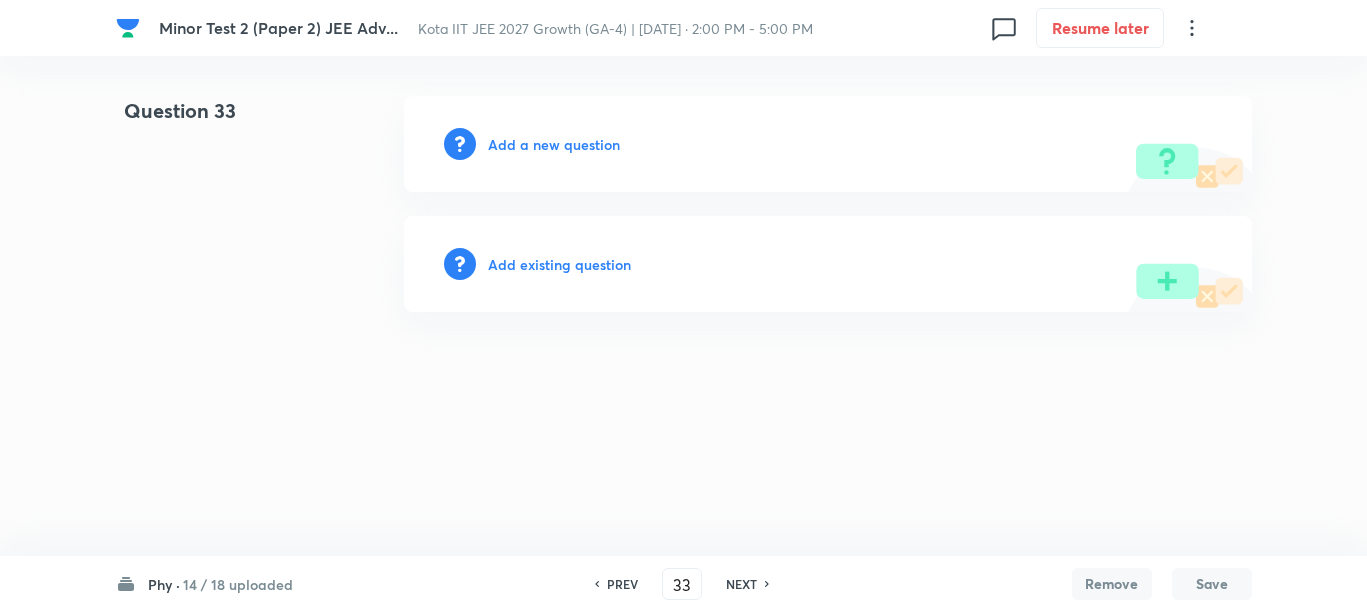 click on "Add a new question" at bounding box center [554, 144] 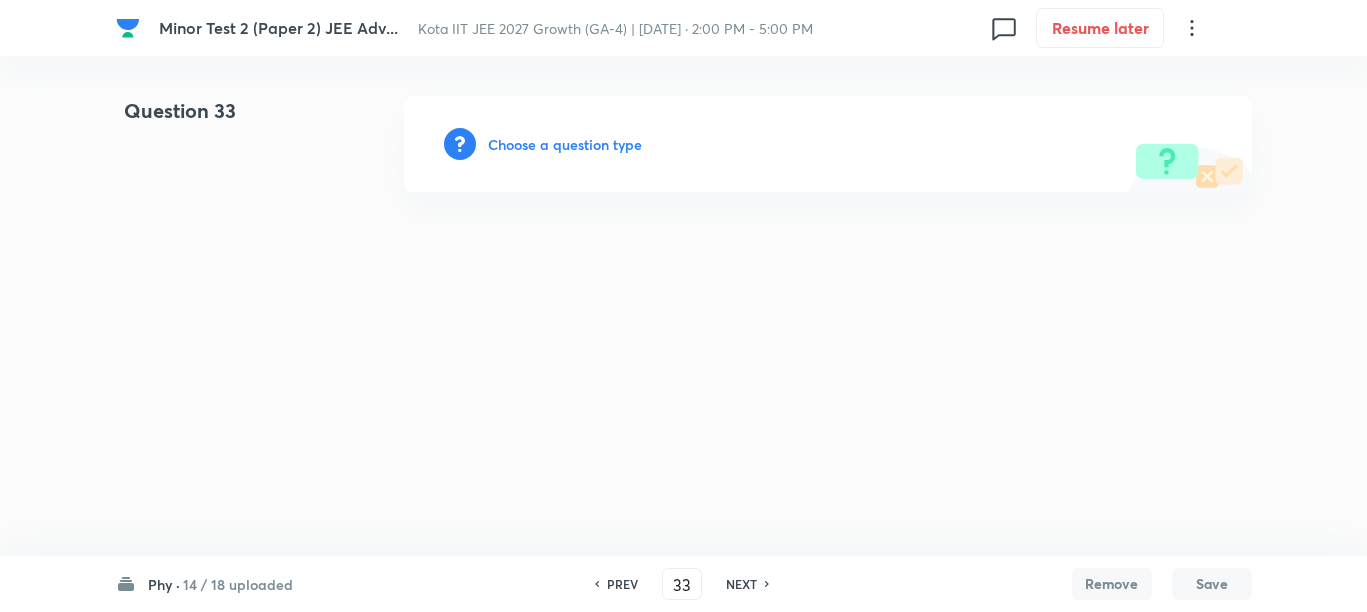 click on "Choose a question type" at bounding box center [565, 144] 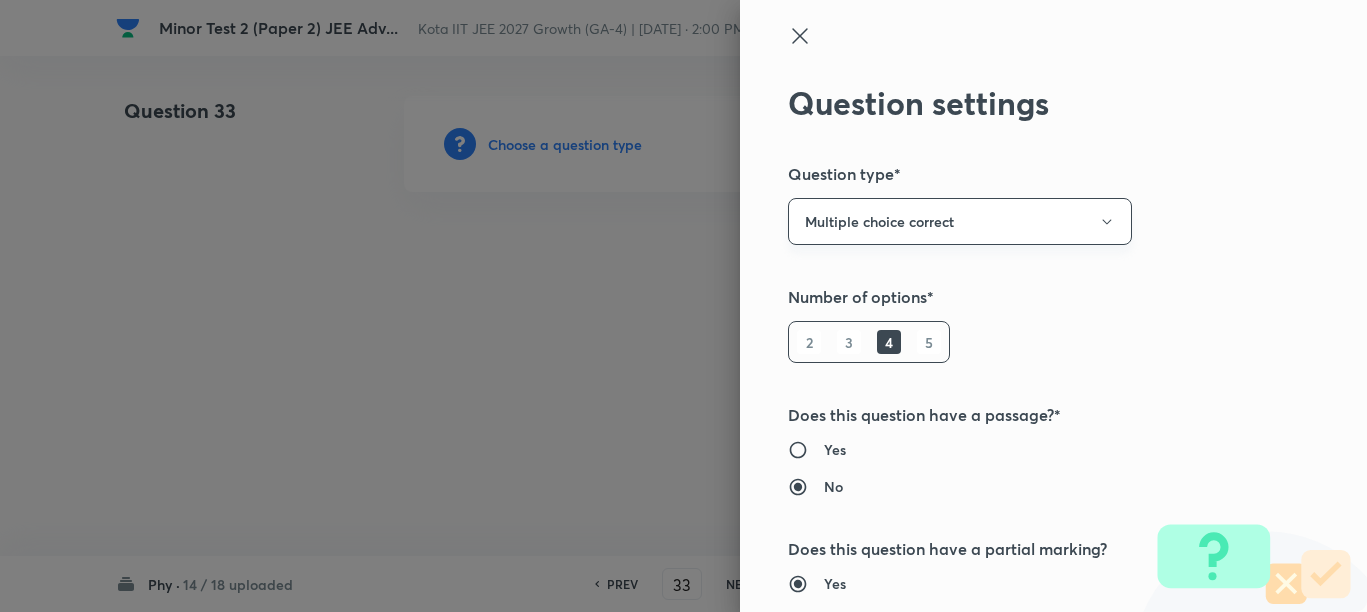 click on "Multiple choice correct" at bounding box center [960, 221] 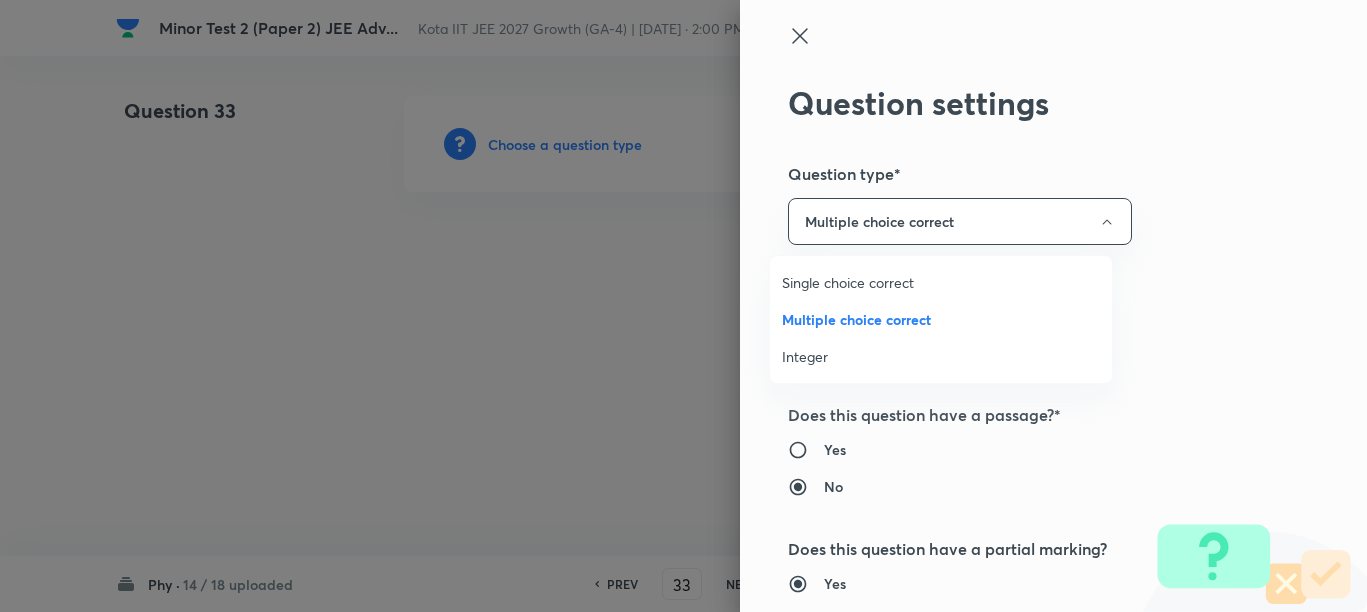 click on "Single choice correct" at bounding box center [941, 282] 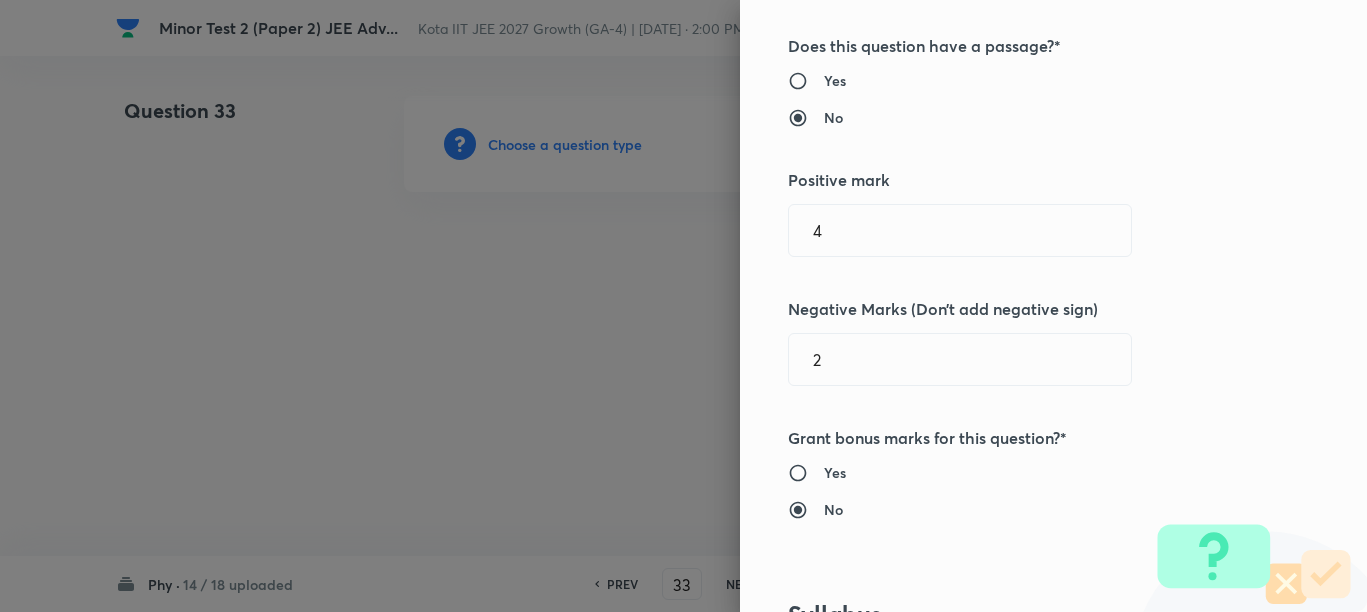 scroll, scrollTop: 375, scrollLeft: 0, axis: vertical 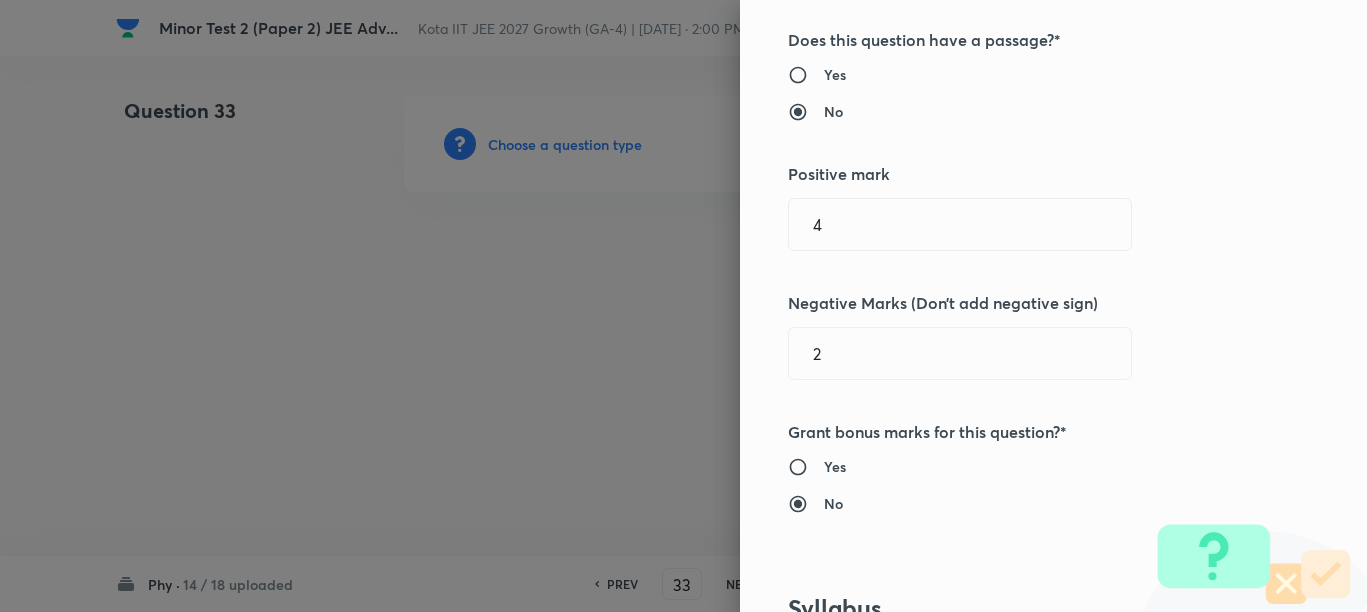 type 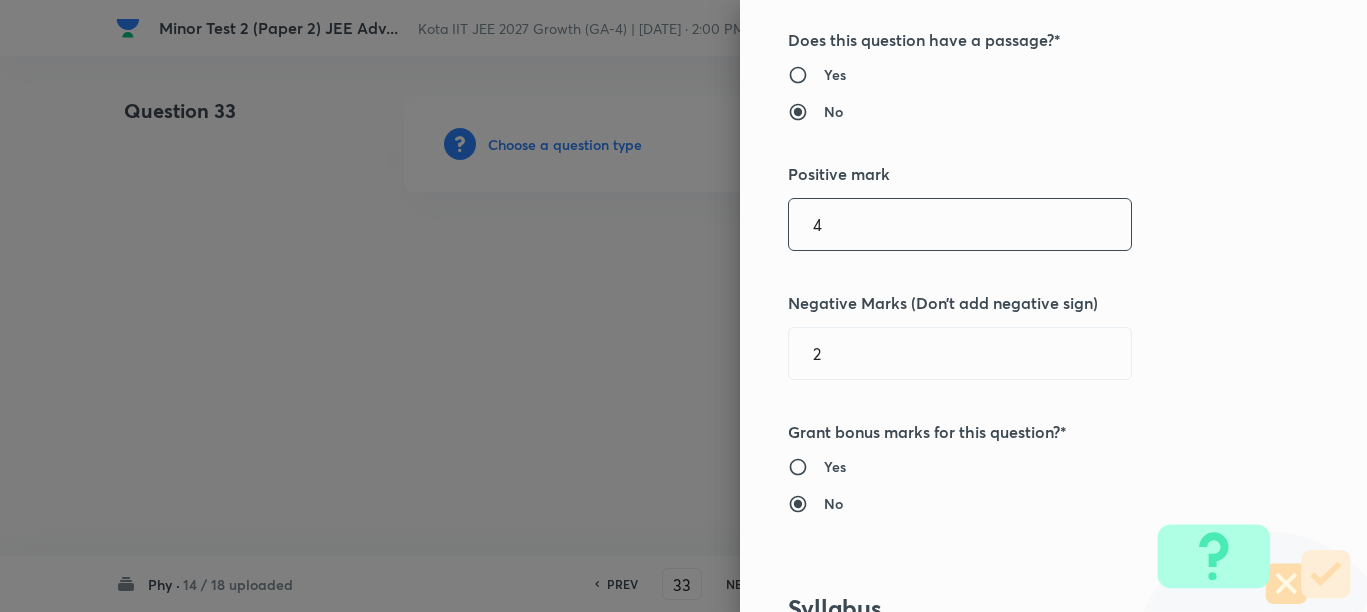 click on "4" at bounding box center [960, 224] 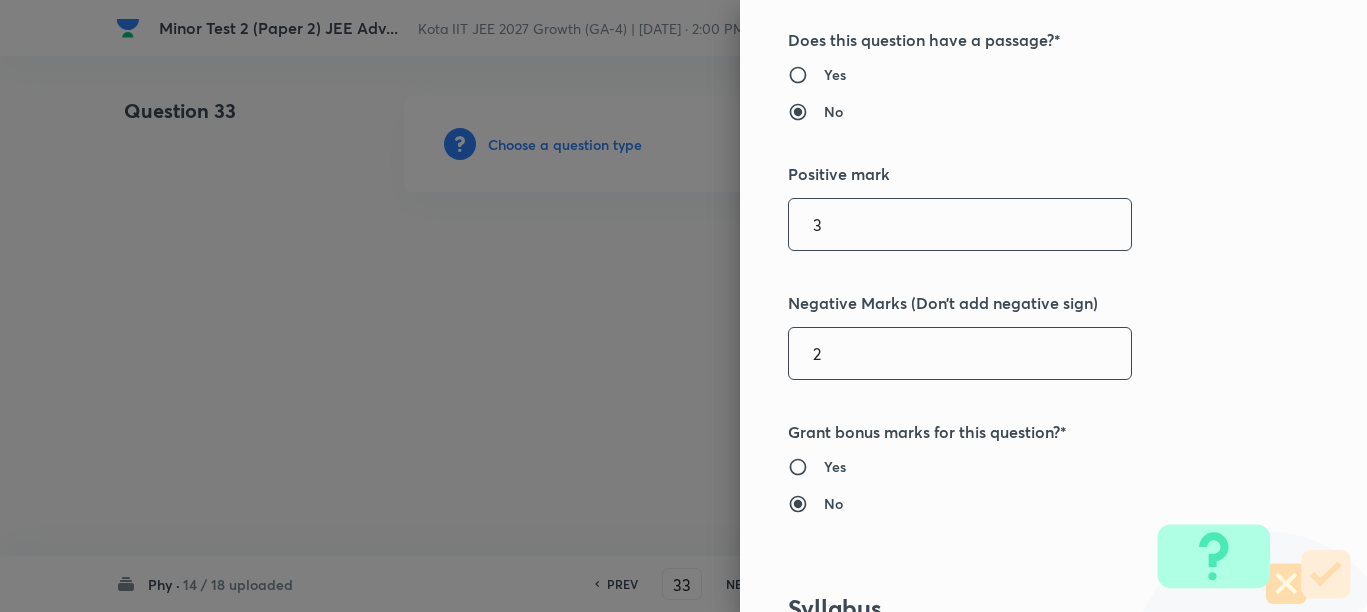 type on "3" 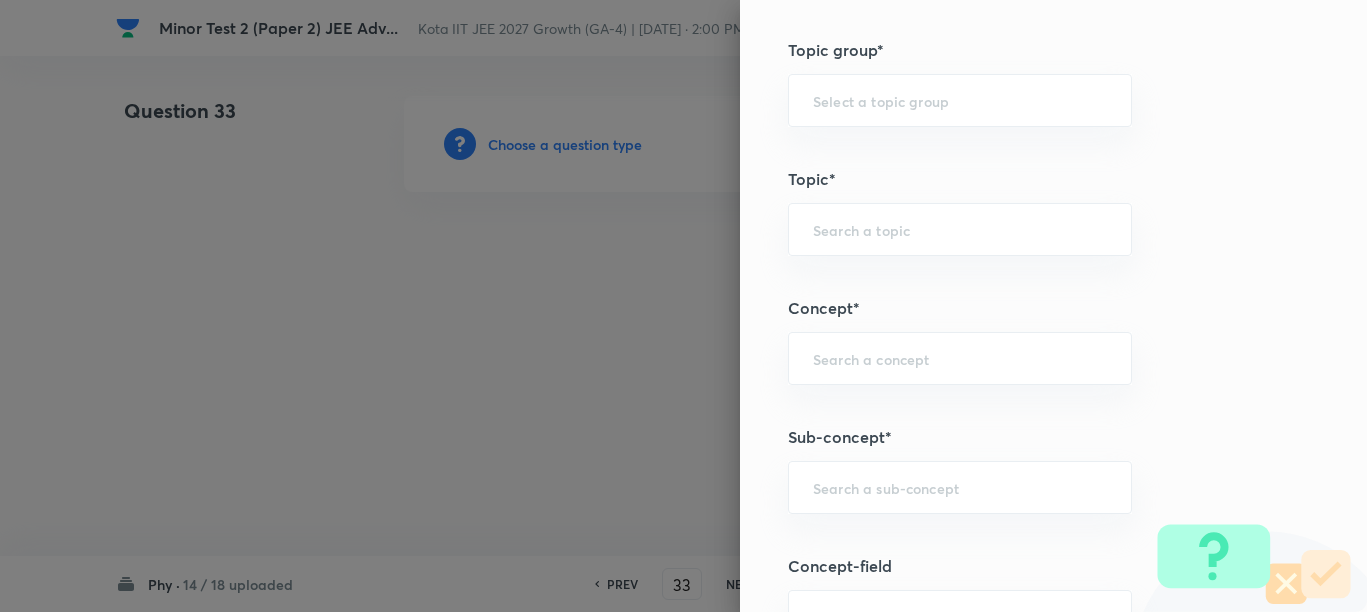 scroll, scrollTop: 1125, scrollLeft: 0, axis: vertical 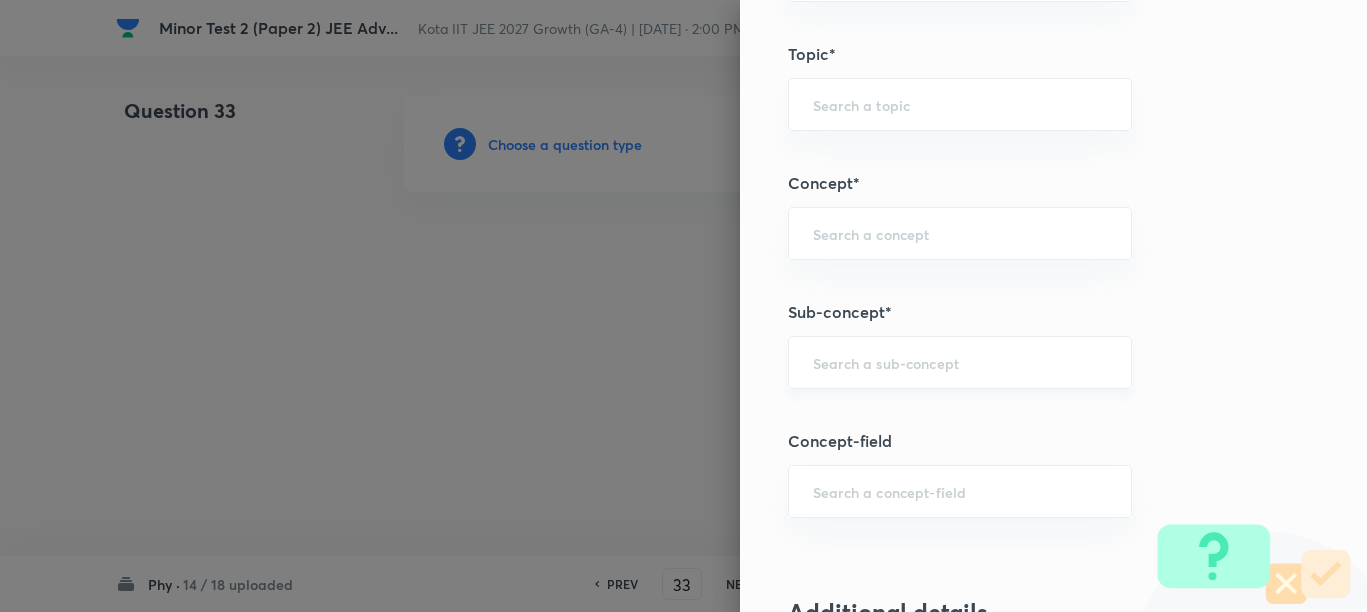 click on "​" at bounding box center [960, 362] 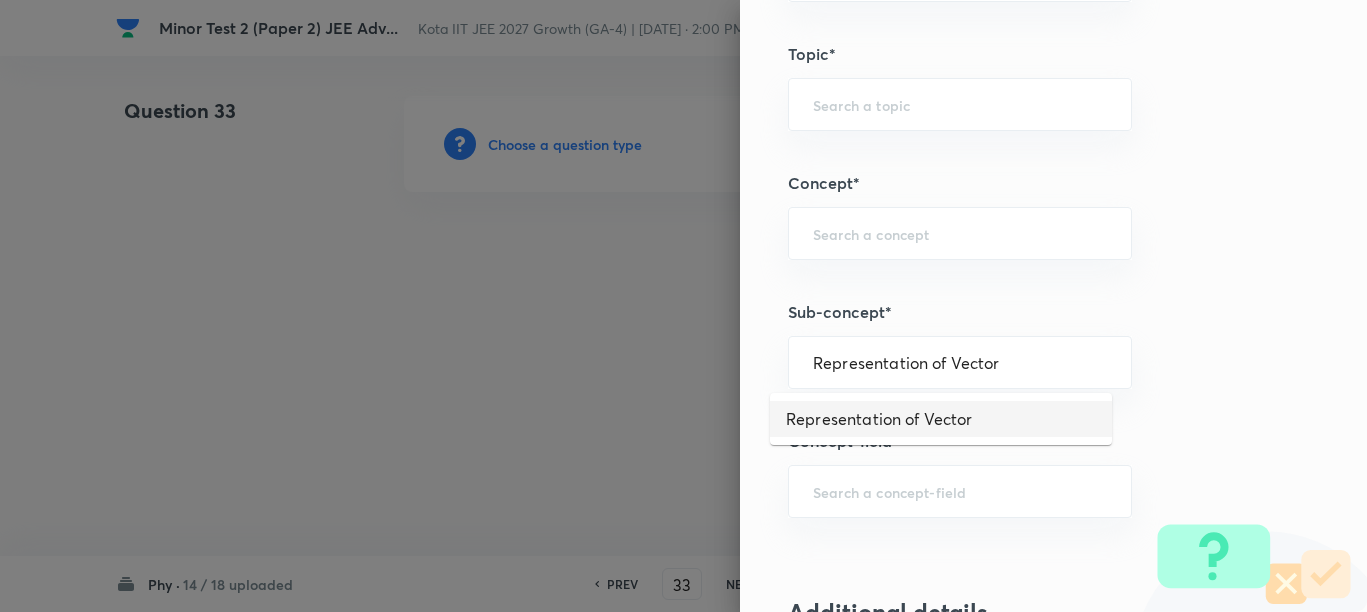 click on "Representation of Vector" at bounding box center (941, 419) 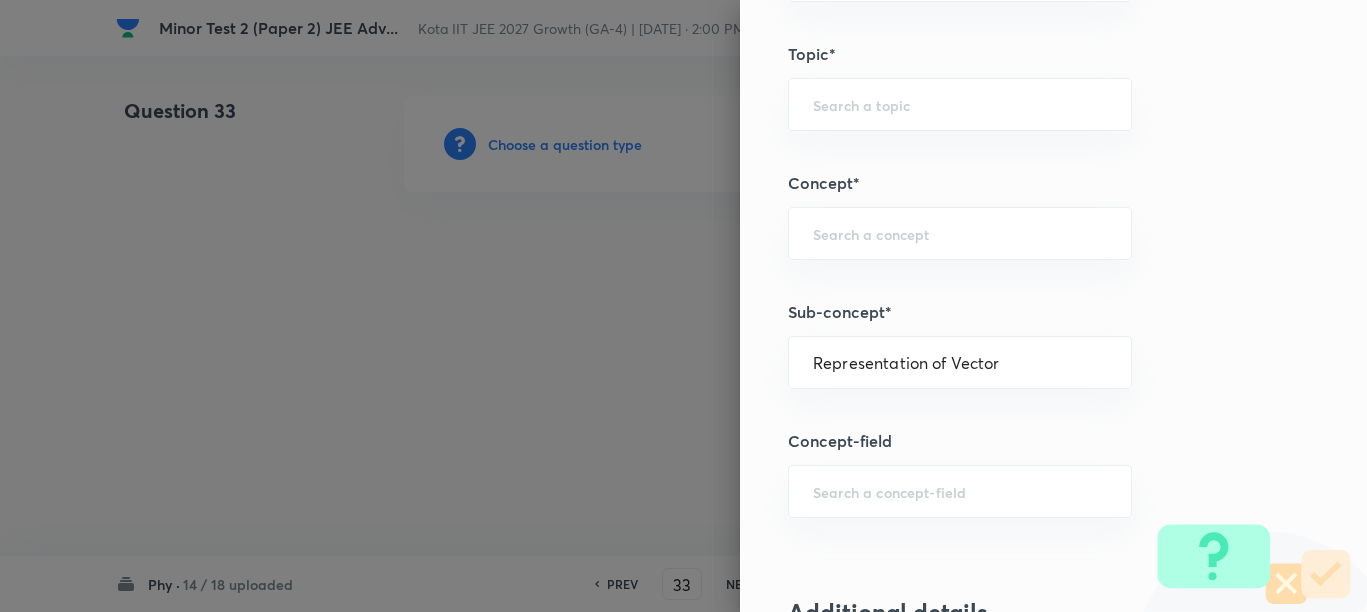 type on "Physics" 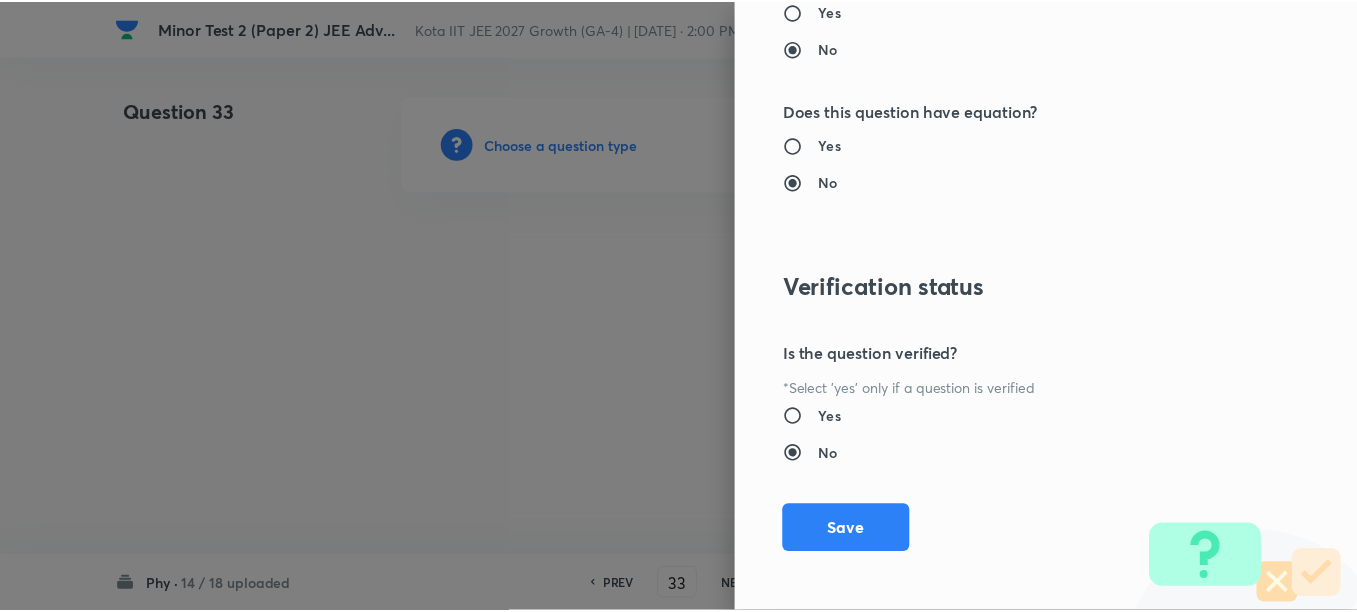 scroll, scrollTop: 2248, scrollLeft: 0, axis: vertical 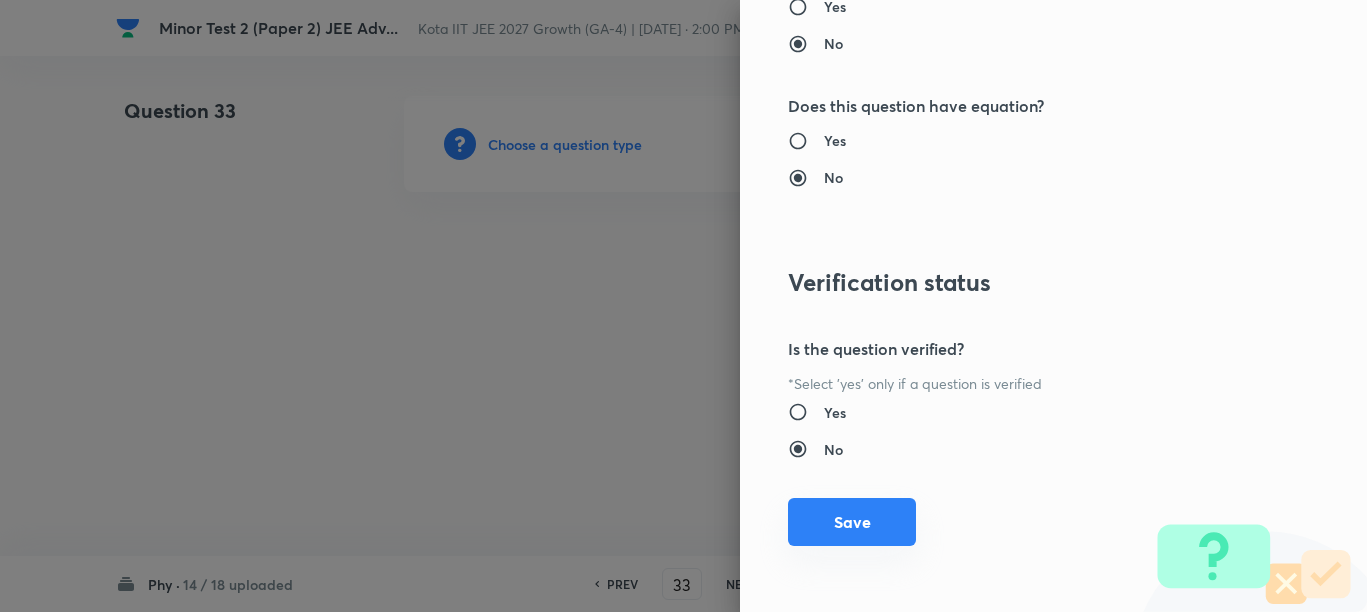 click on "Save" at bounding box center (852, 522) 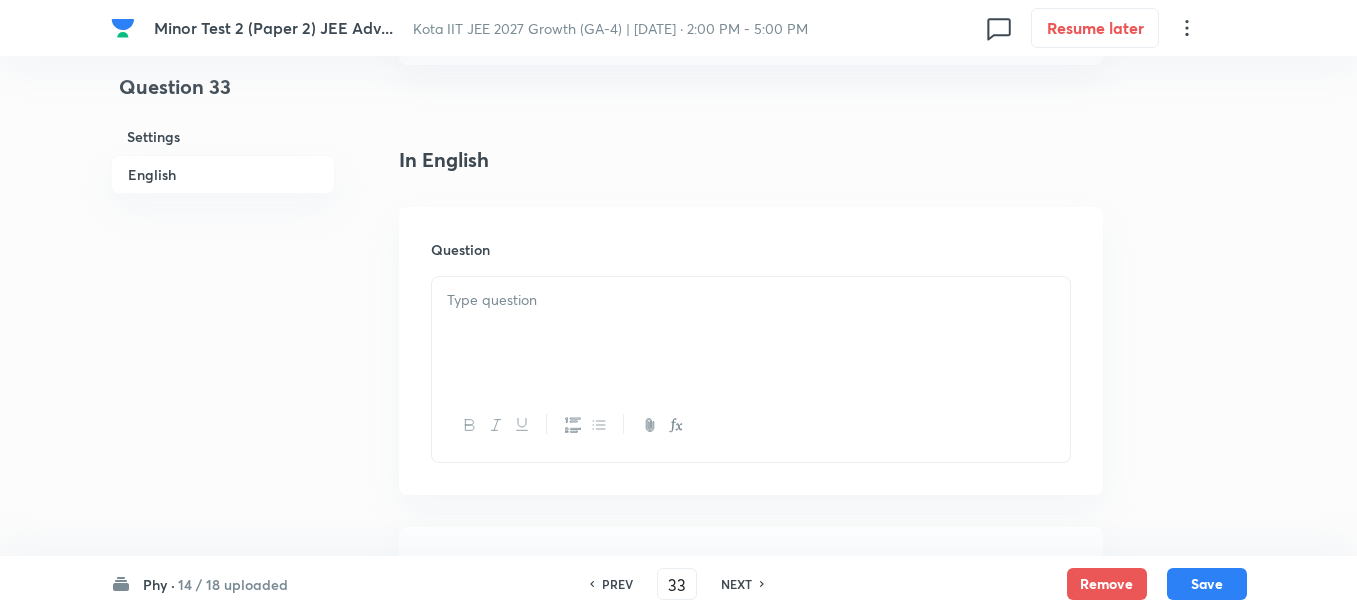 scroll, scrollTop: 500, scrollLeft: 0, axis: vertical 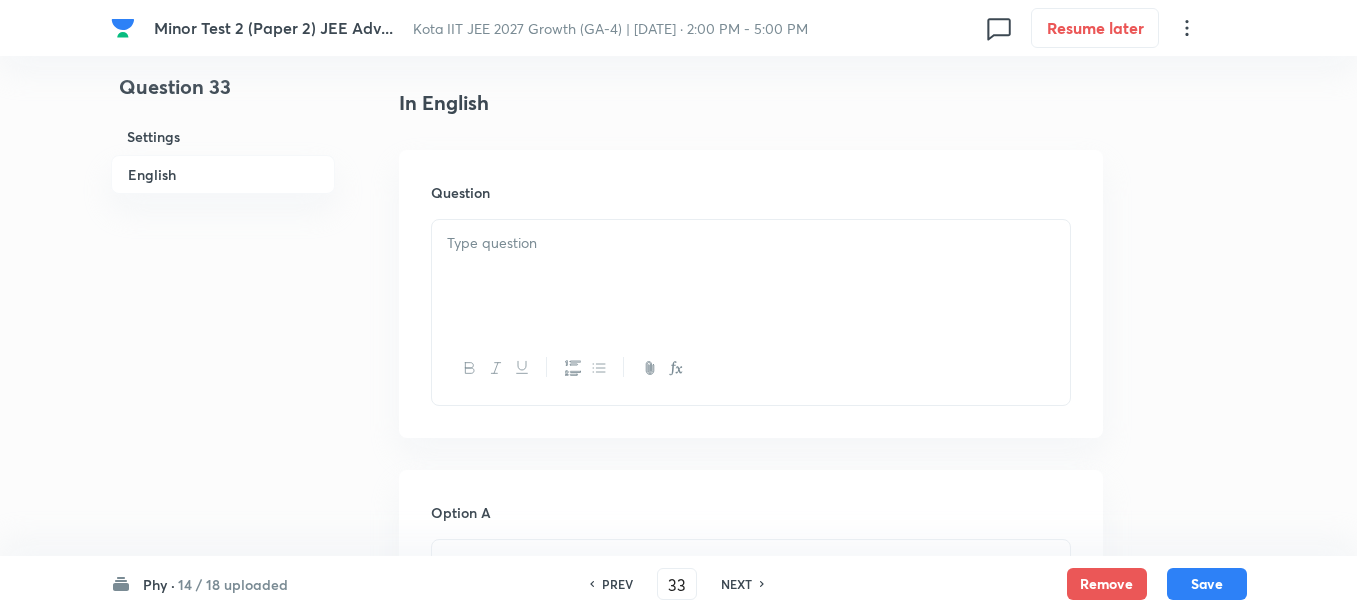click at bounding box center (751, 276) 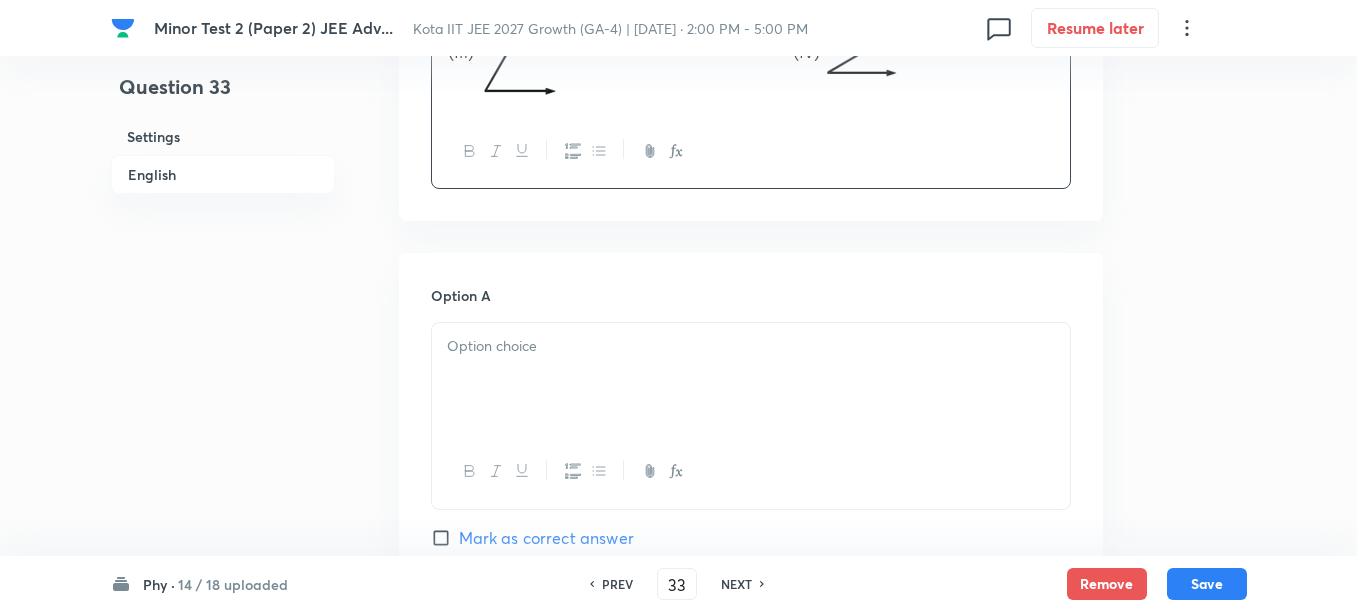 scroll, scrollTop: 875, scrollLeft: 0, axis: vertical 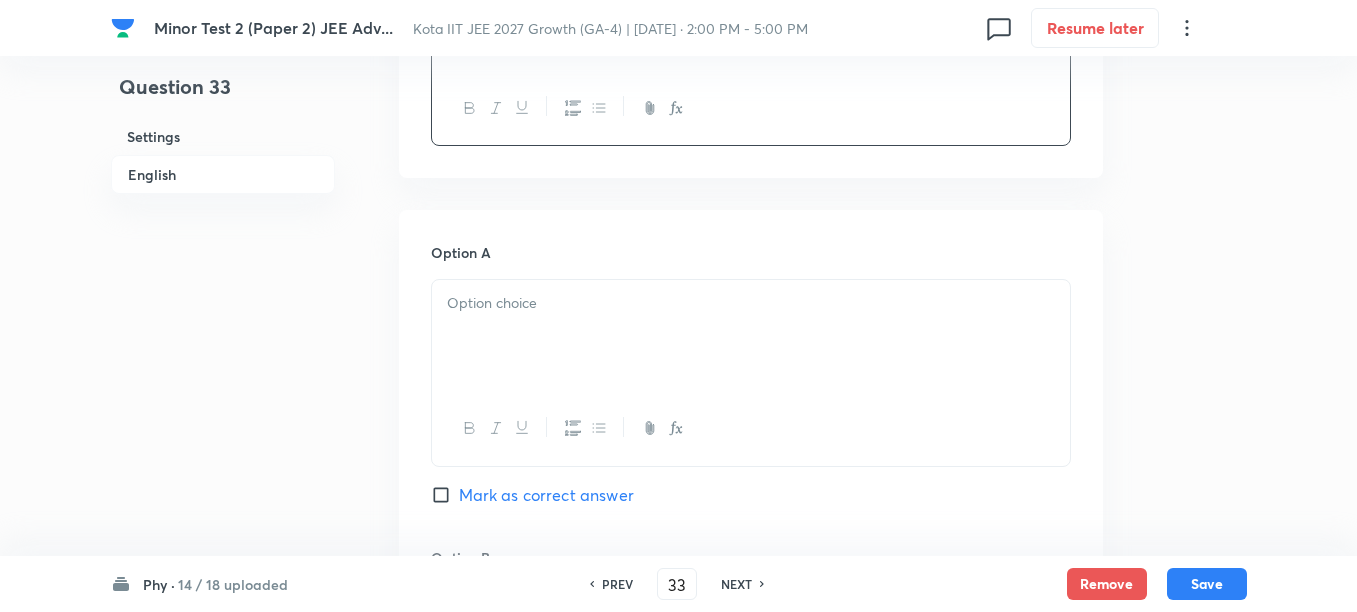 click at bounding box center [751, 336] 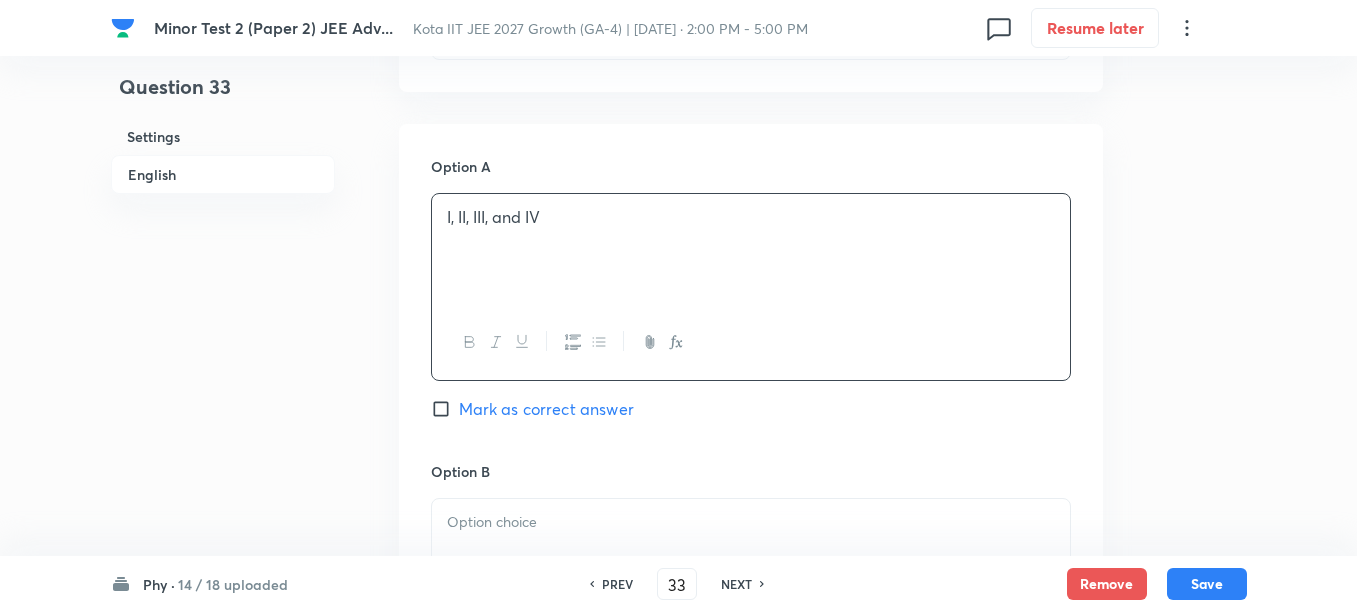 scroll, scrollTop: 1125, scrollLeft: 0, axis: vertical 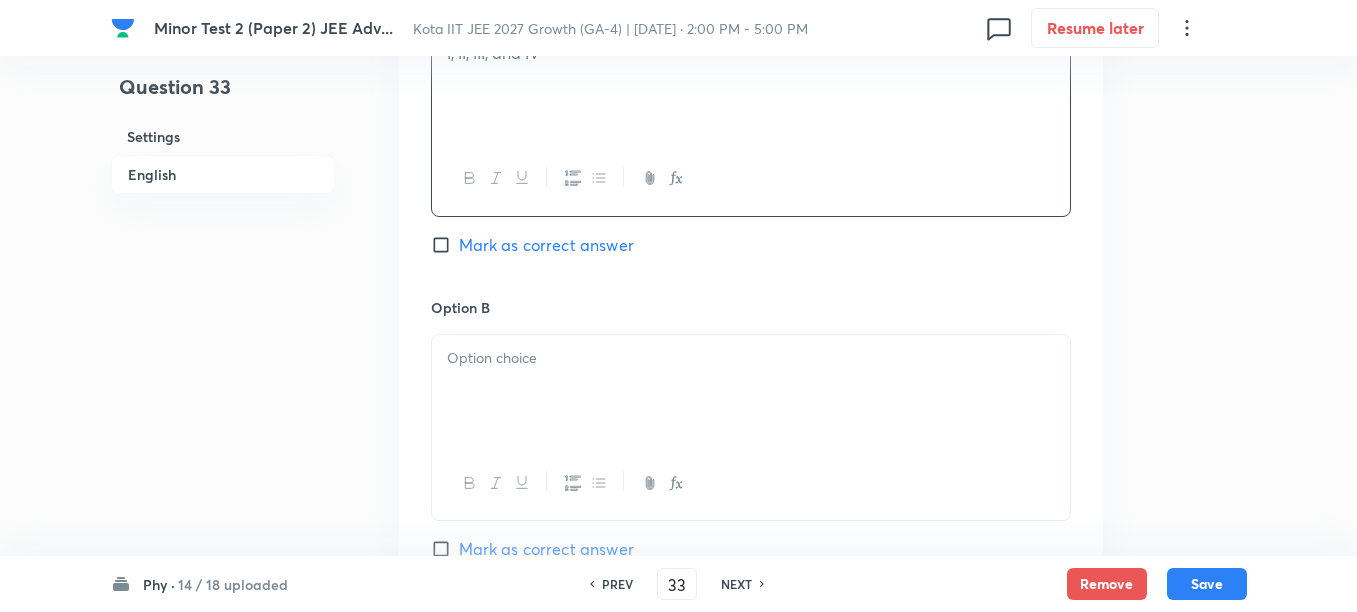 click at bounding box center (751, 391) 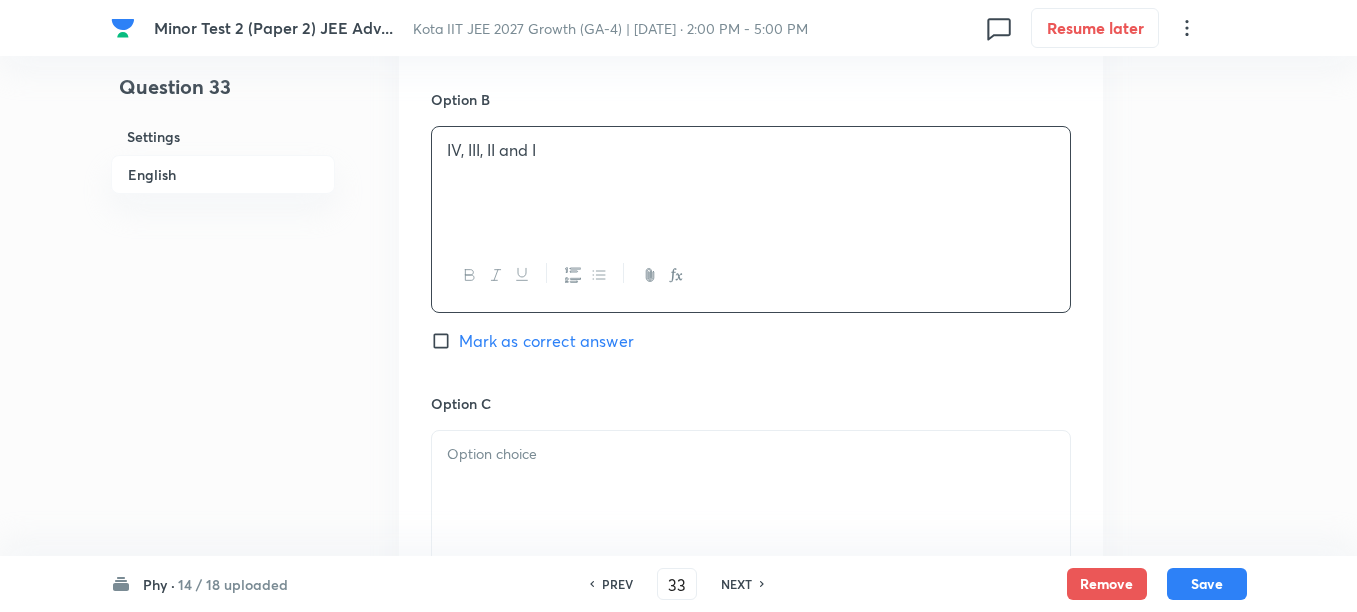 scroll, scrollTop: 1375, scrollLeft: 0, axis: vertical 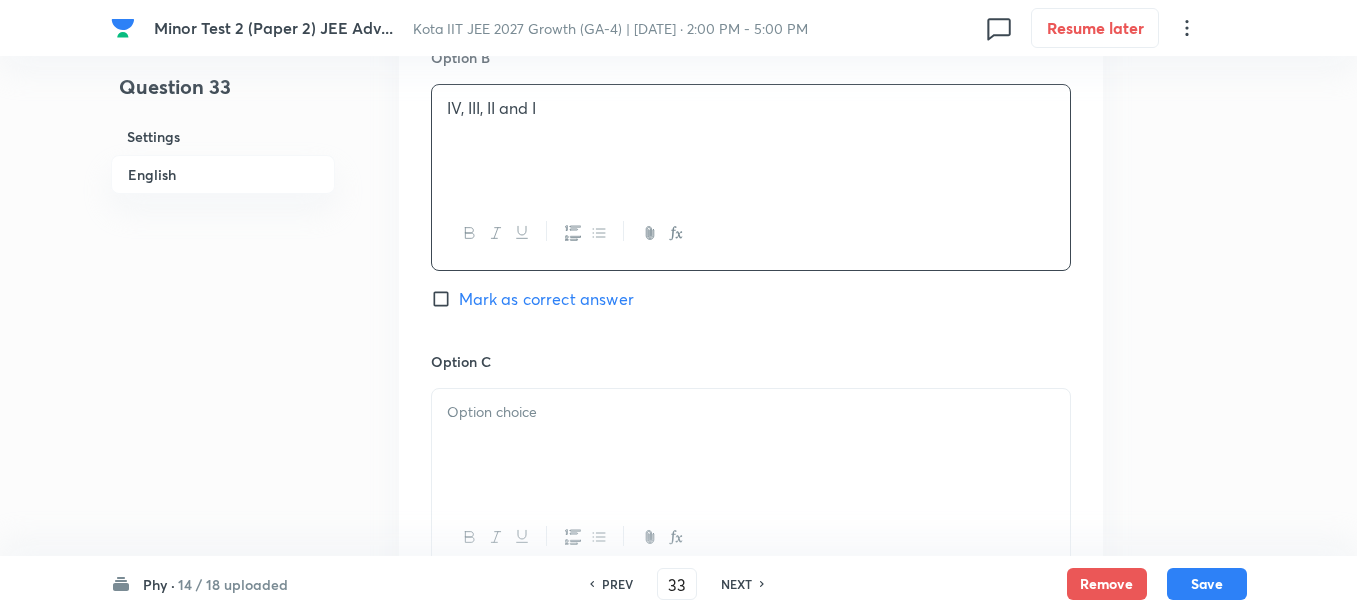click at bounding box center (751, 445) 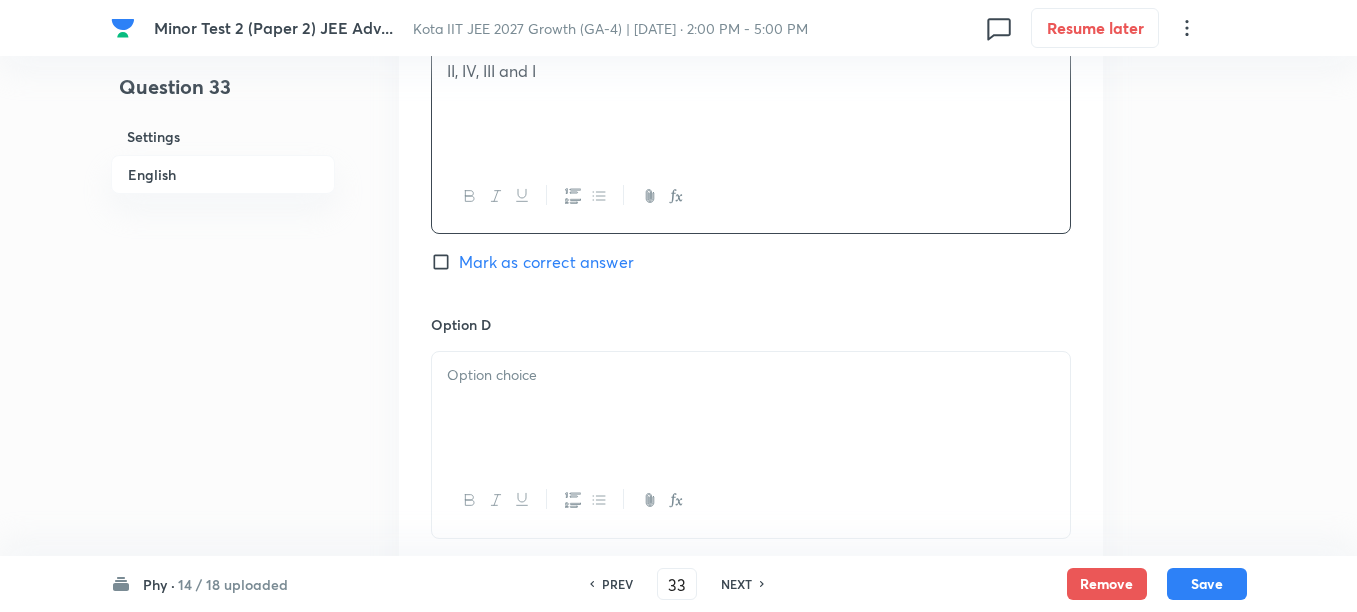 scroll, scrollTop: 1750, scrollLeft: 0, axis: vertical 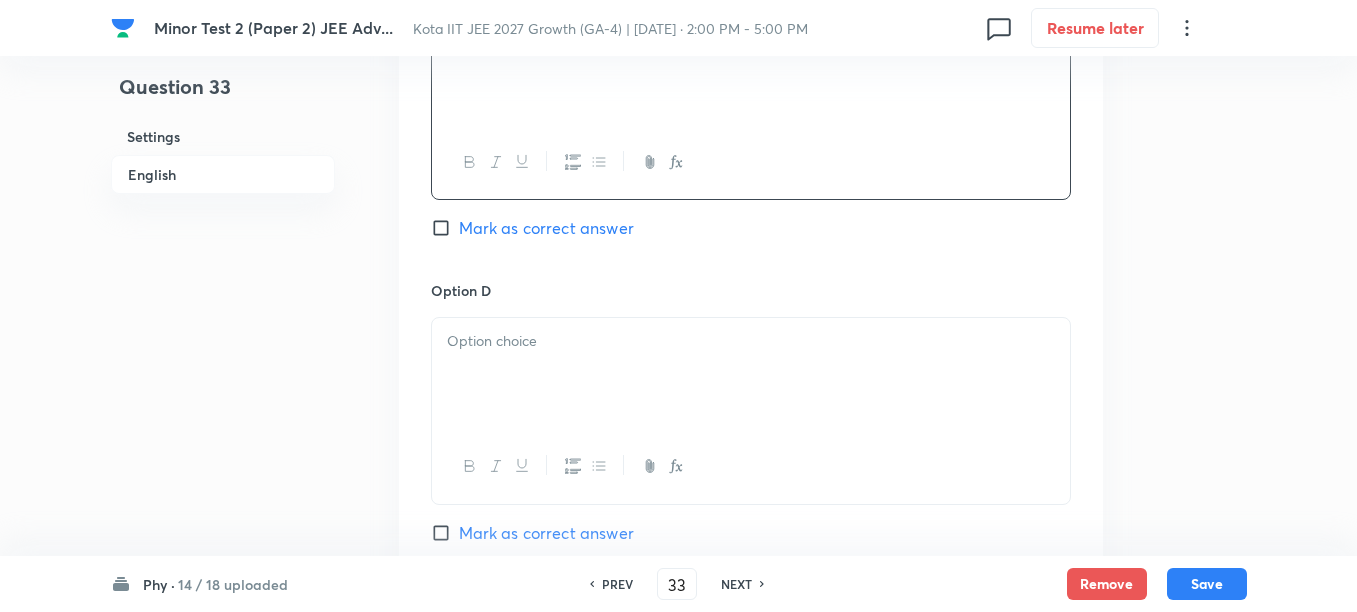 click at bounding box center [751, 374] 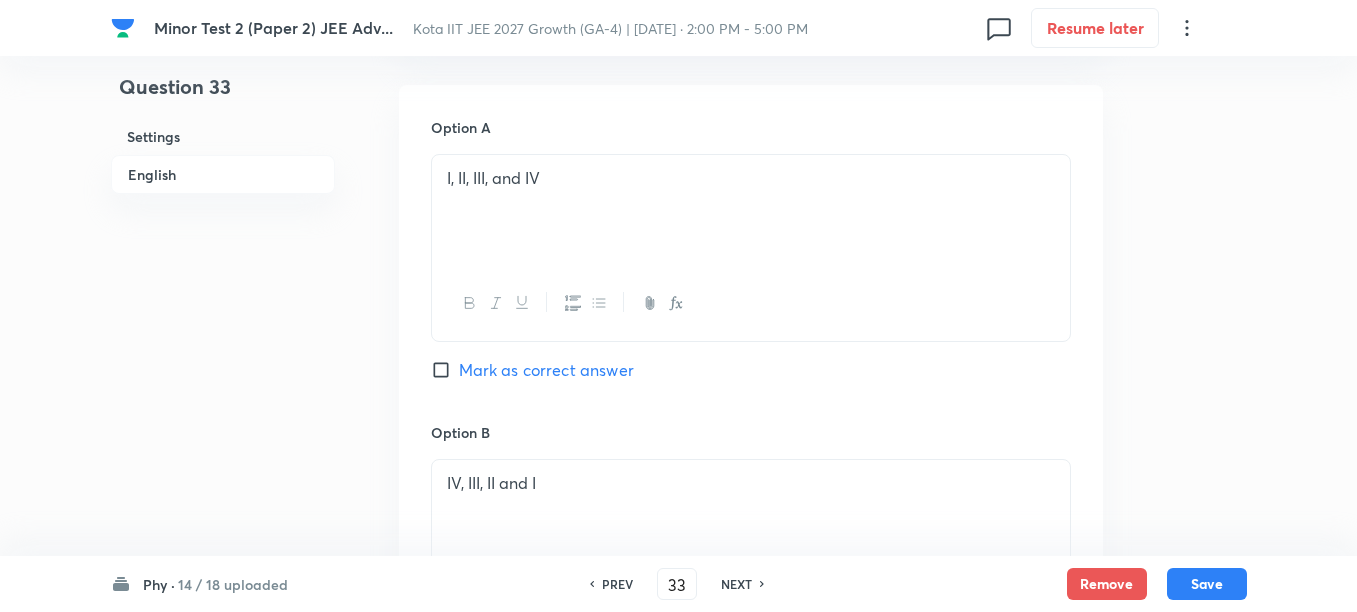 click on "Mark as correct answer" at bounding box center [546, 370] 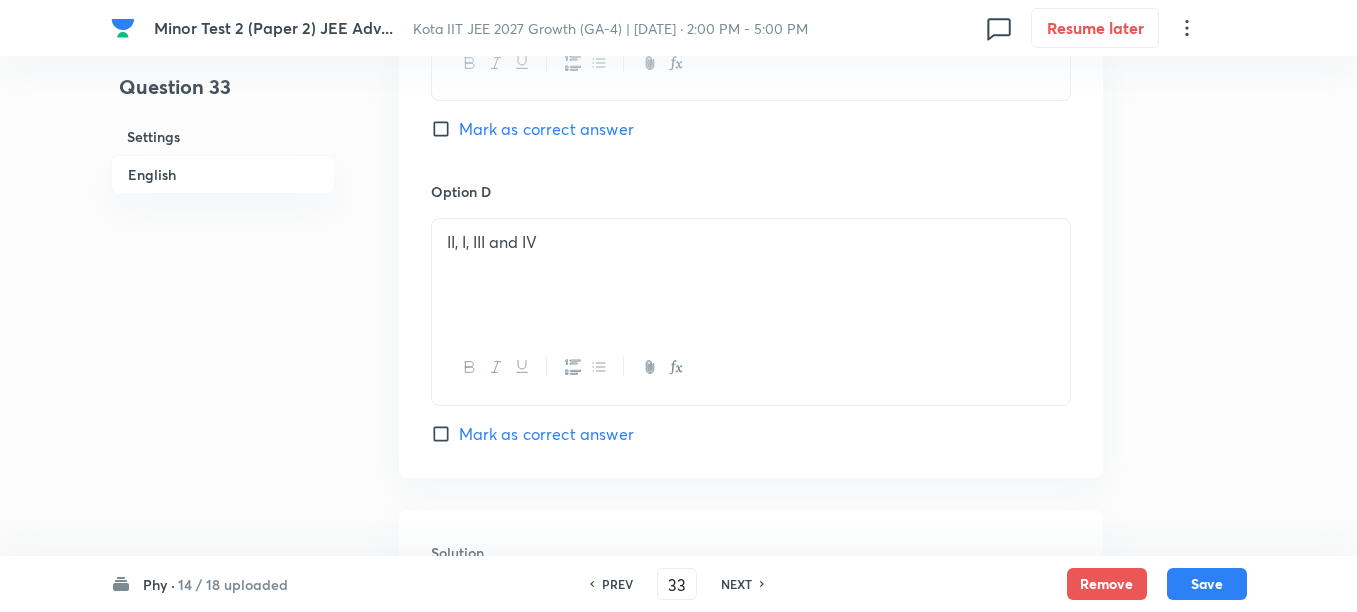 scroll, scrollTop: 2125, scrollLeft: 0, axis: vertical 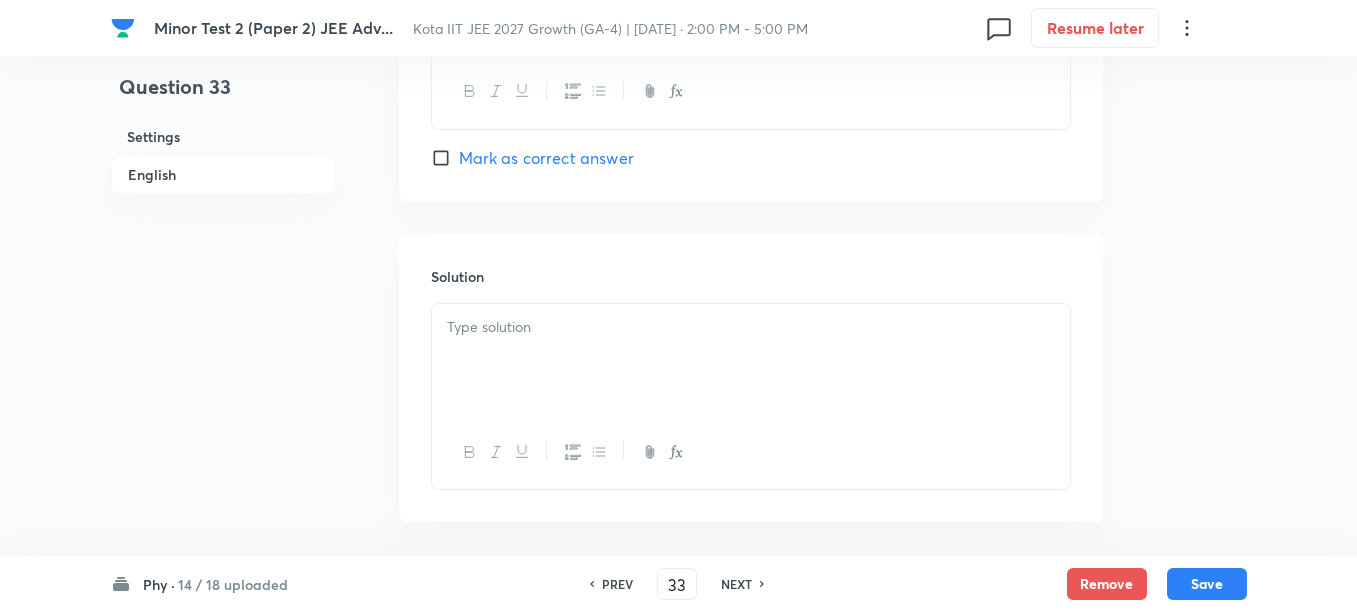 click at bounding box center (751, 360) 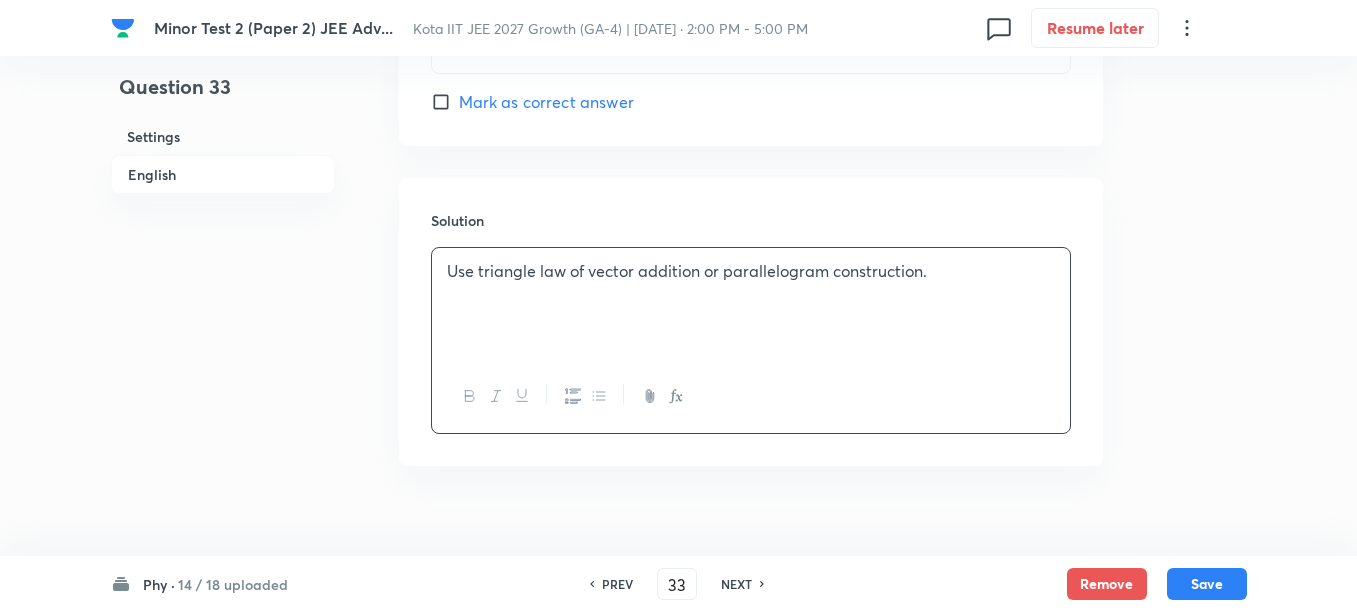 scroll, scrollTop: 2211, scrollLeft: 0, axis: vertical 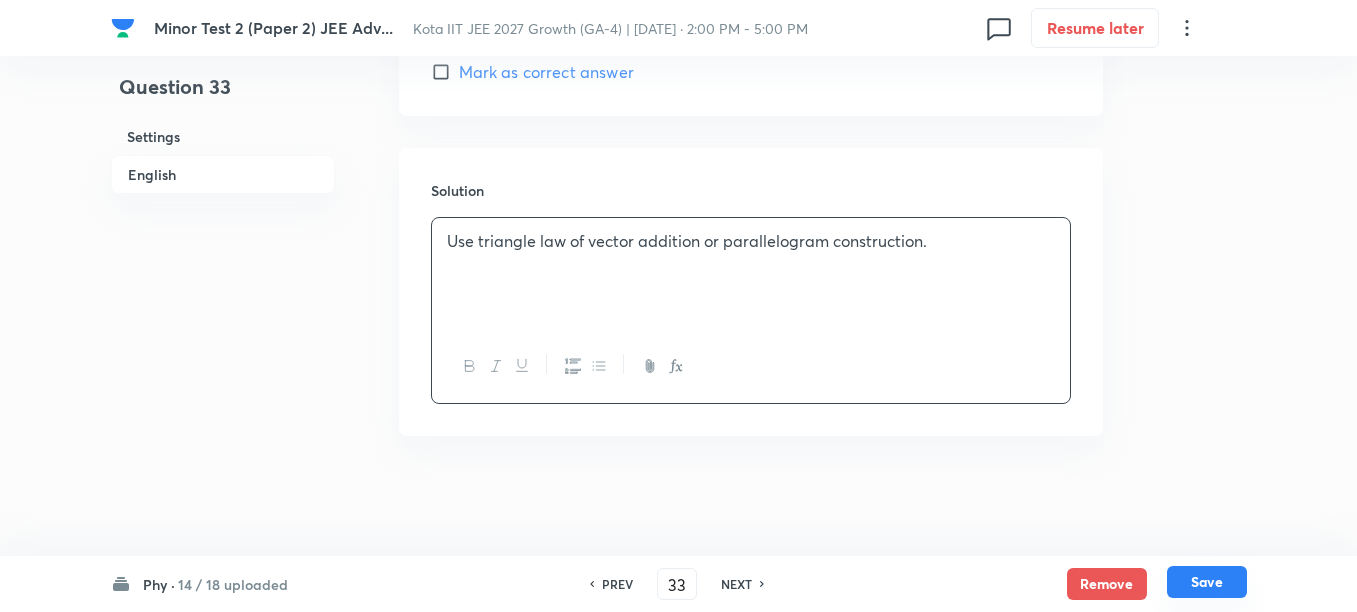 click on "Save" at bounding box center [1207, 582] 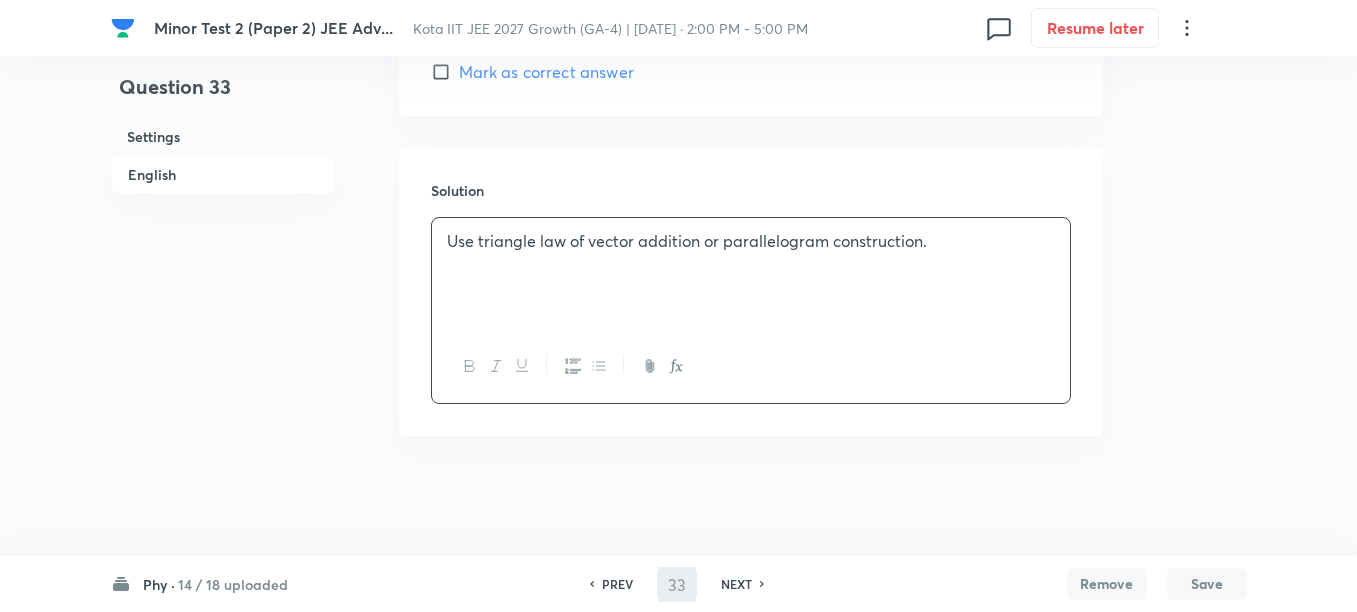 type on "34" 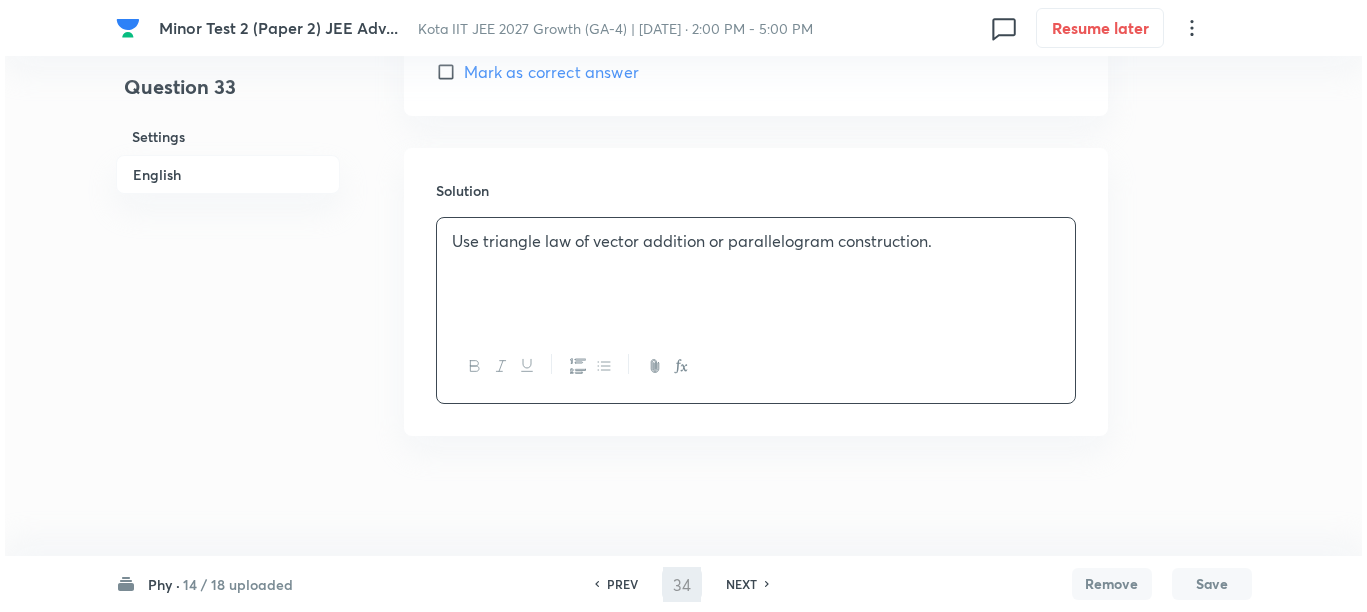 scroll, scrollTop: 0, scrollLeft: 0, axis: both 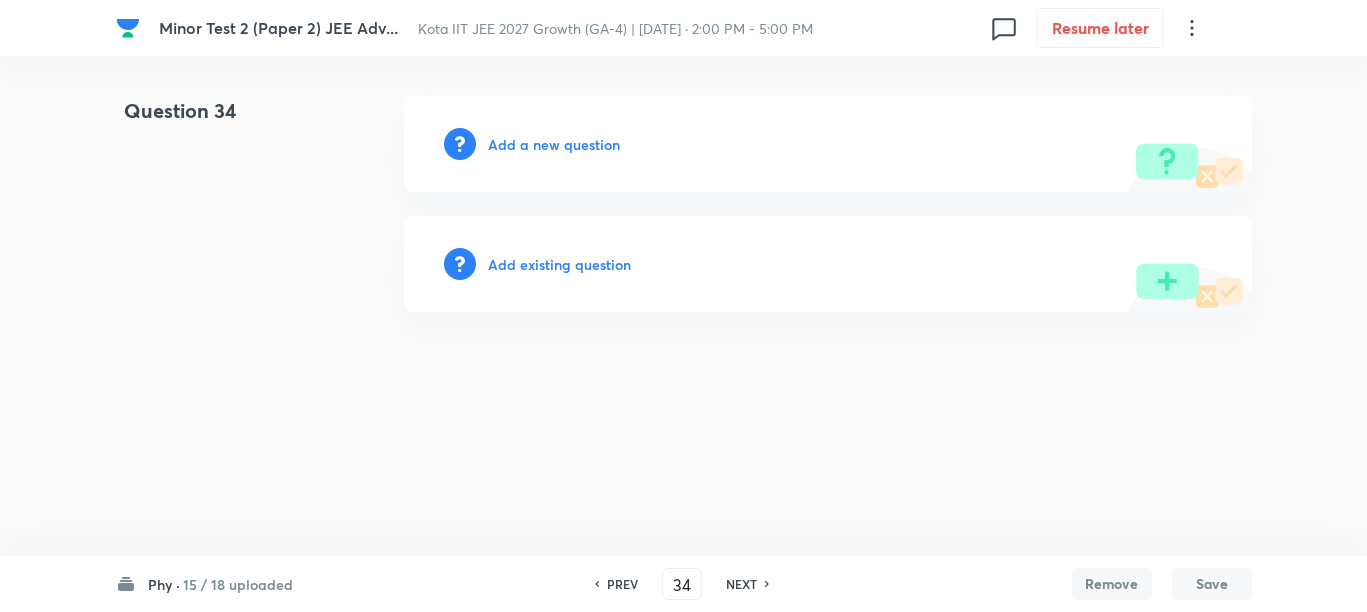 click on "Add a new question" at bounding box center [554, 144] 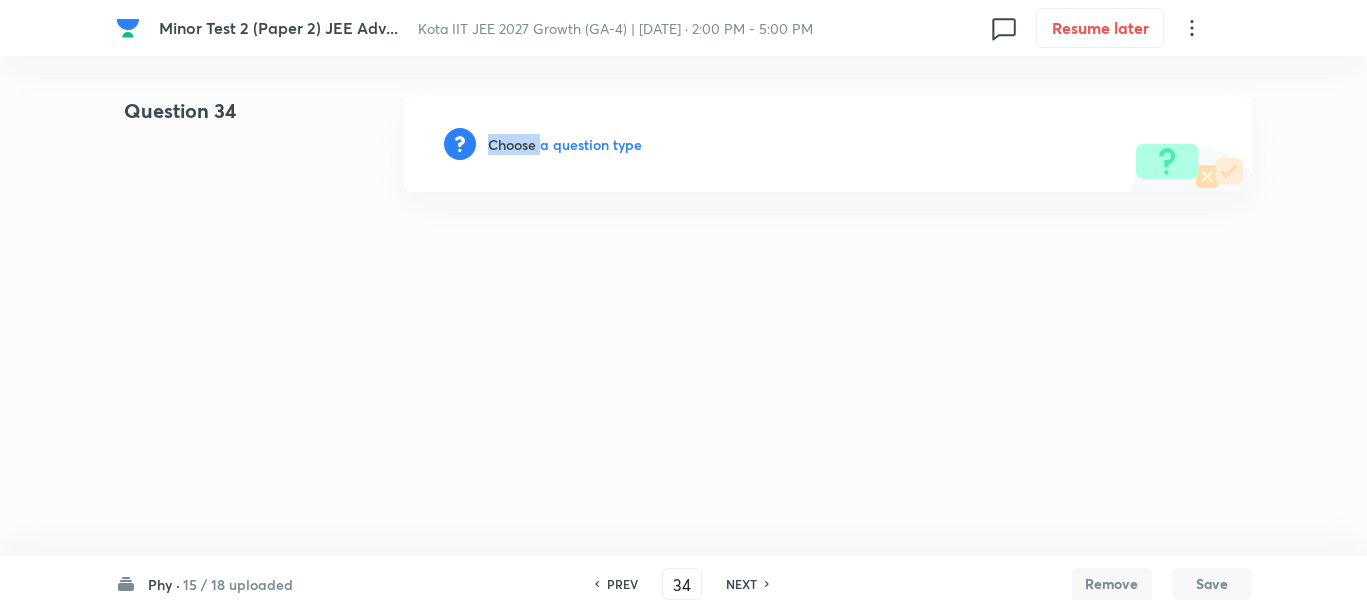 click on "Choose a question type" at bounding box center (565, 144) 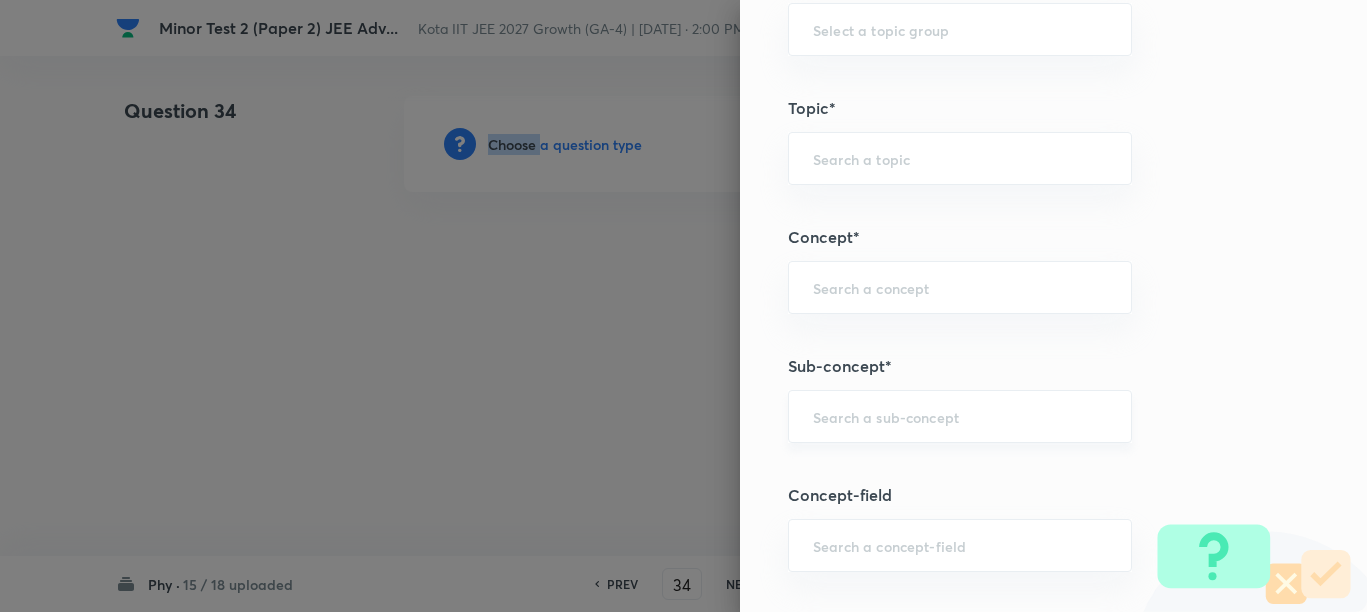 scroll, scrollTop: 1125, scrollLeft: 0, axis: vertical 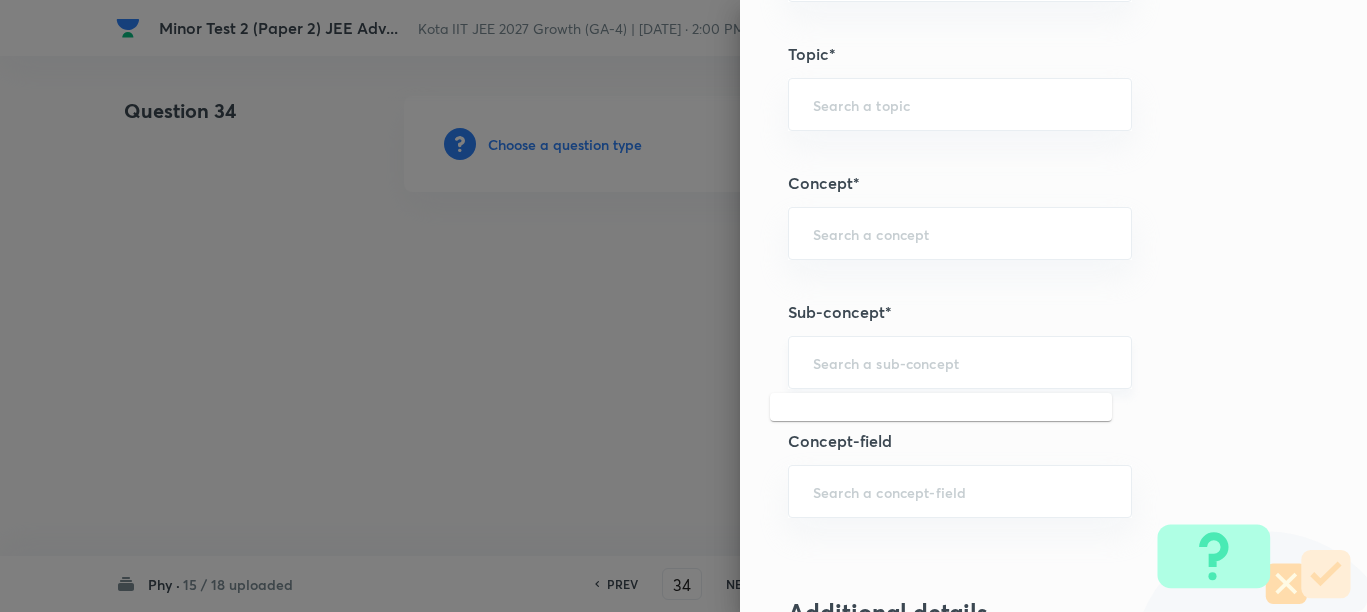 click at bounding box center [960, 362] 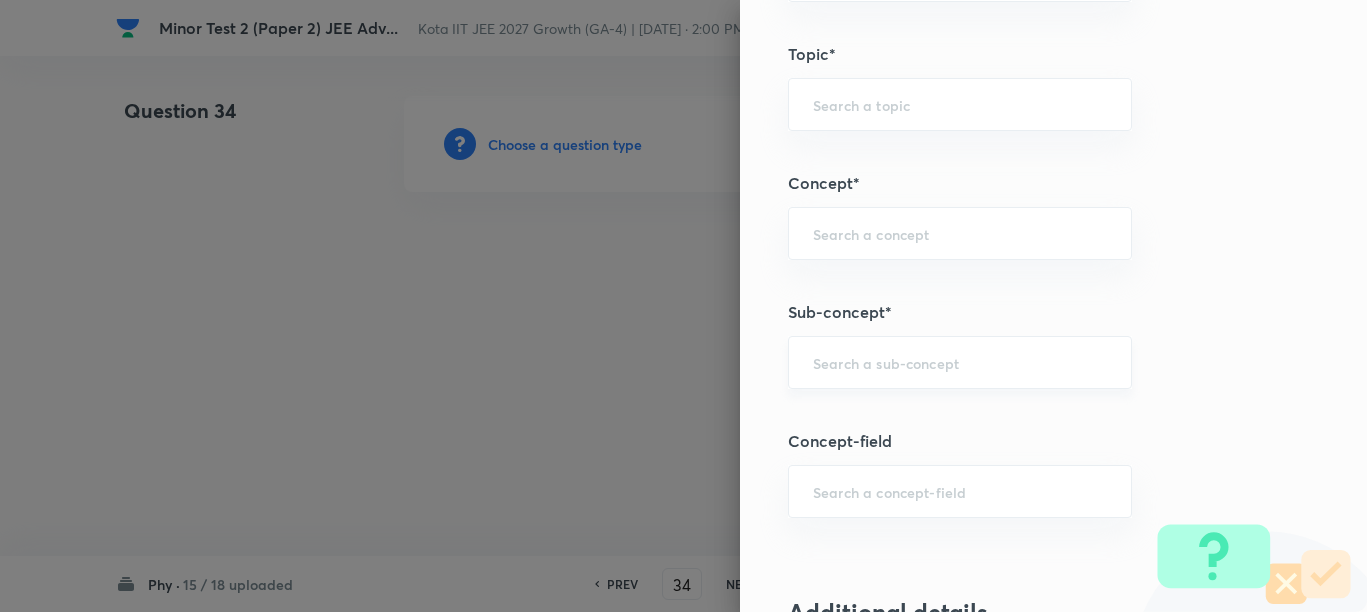 paste on "Representation of Vector" 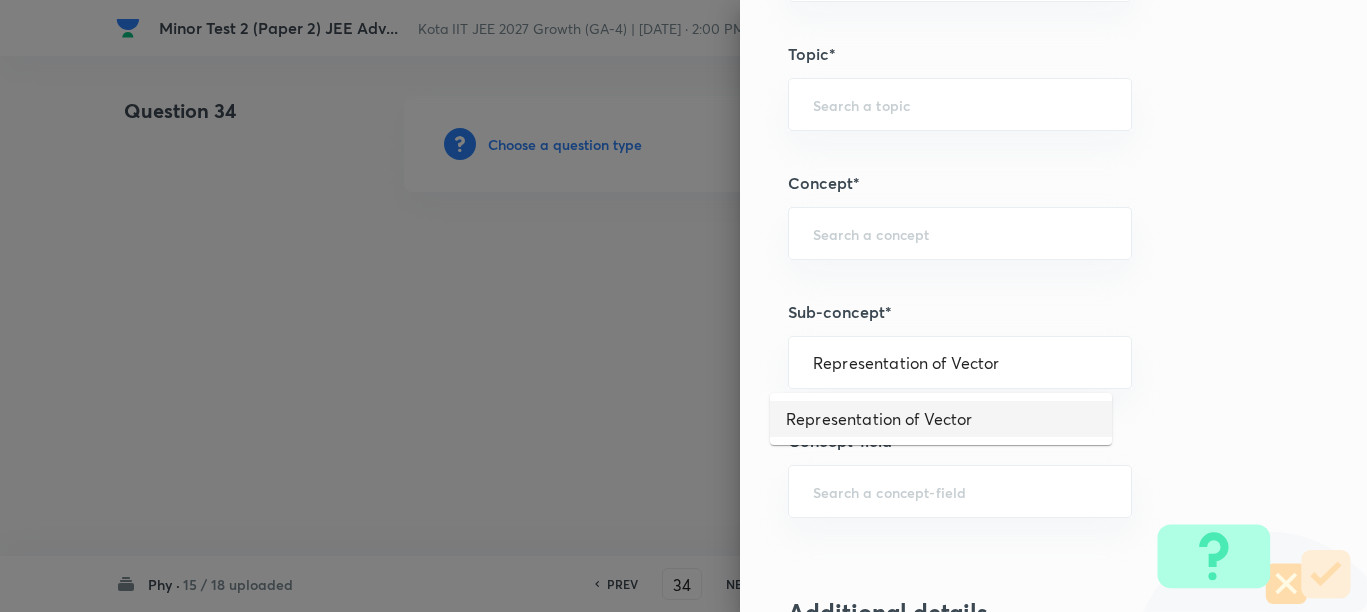 click on "Representation of Vector" at bounding box center [941, 419] 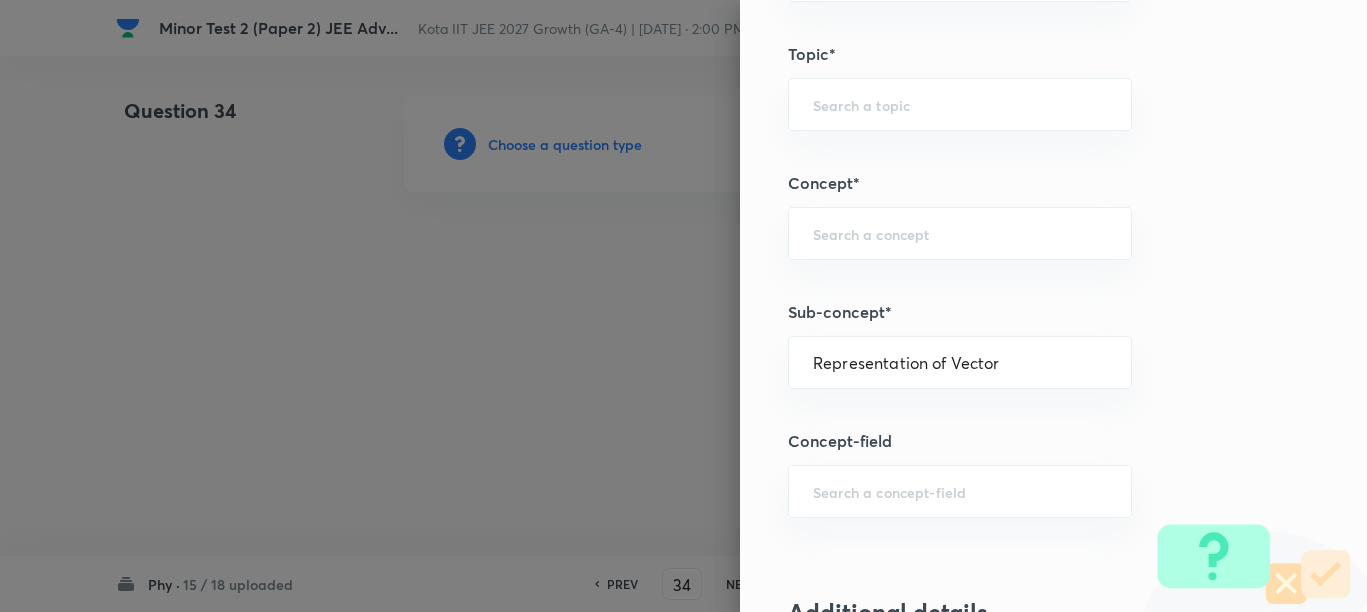 type on "Physics" 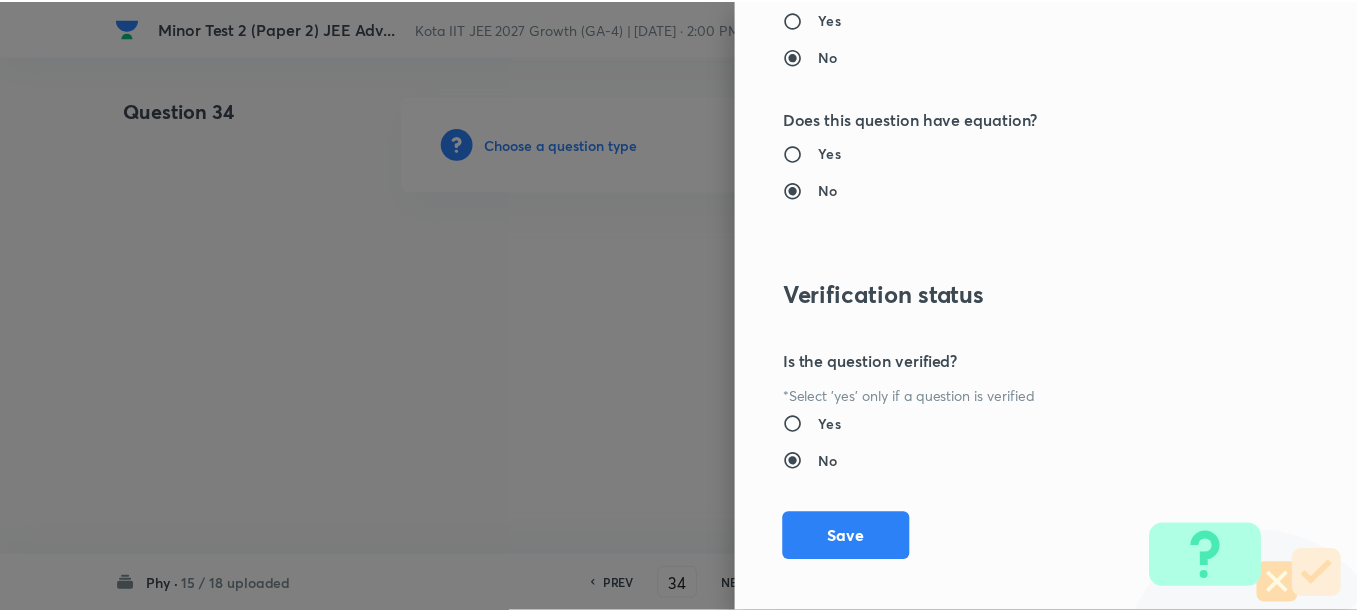scroll, scrollTop: 2248, scrollLeft: 0, axis: vertical 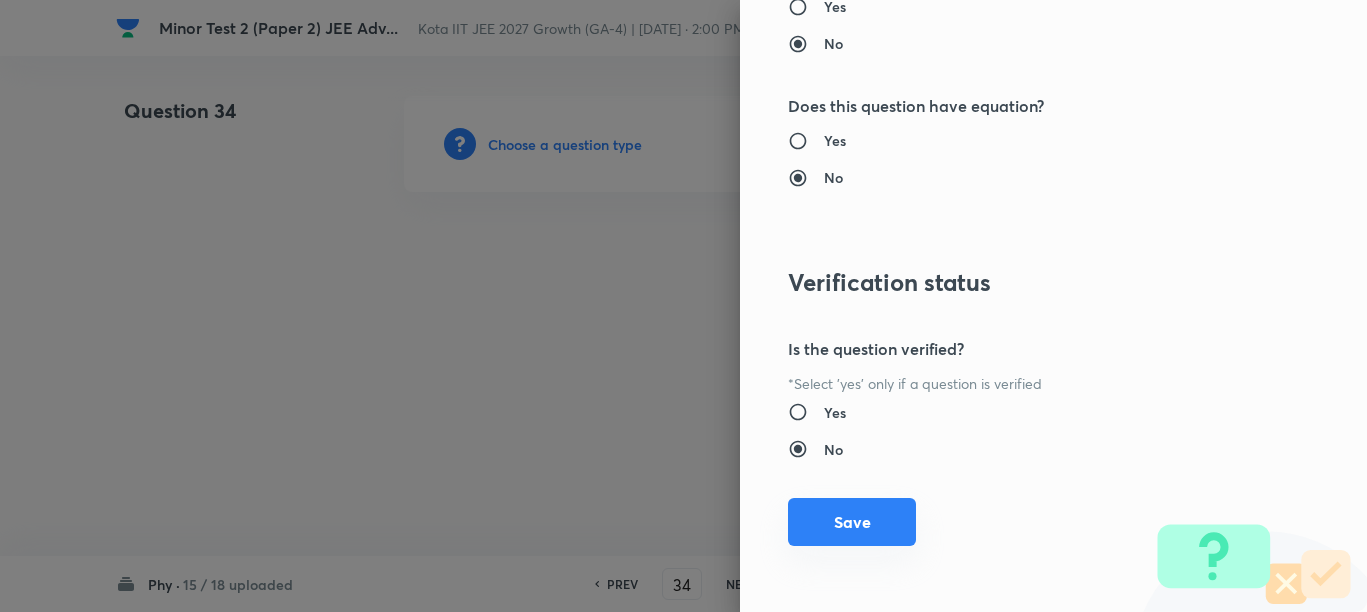 click on "Save" at bounding box center (852, 522) 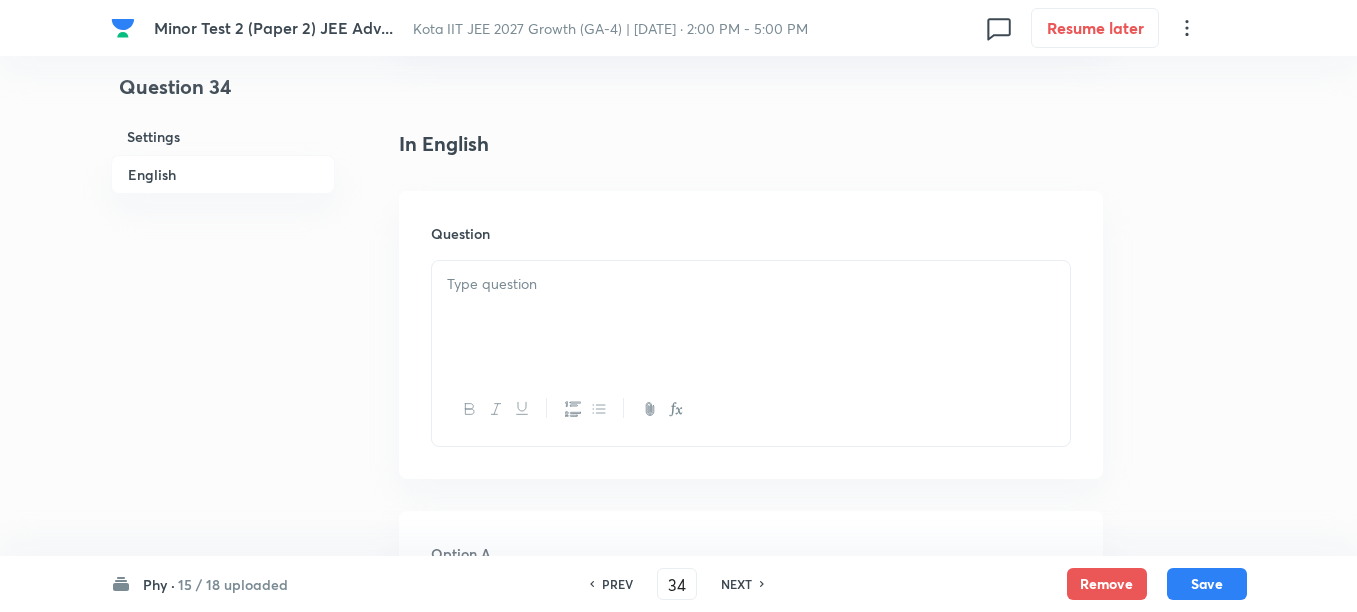 scroll, scrollTop: 500, scrollLeft: 0, axis: vertical 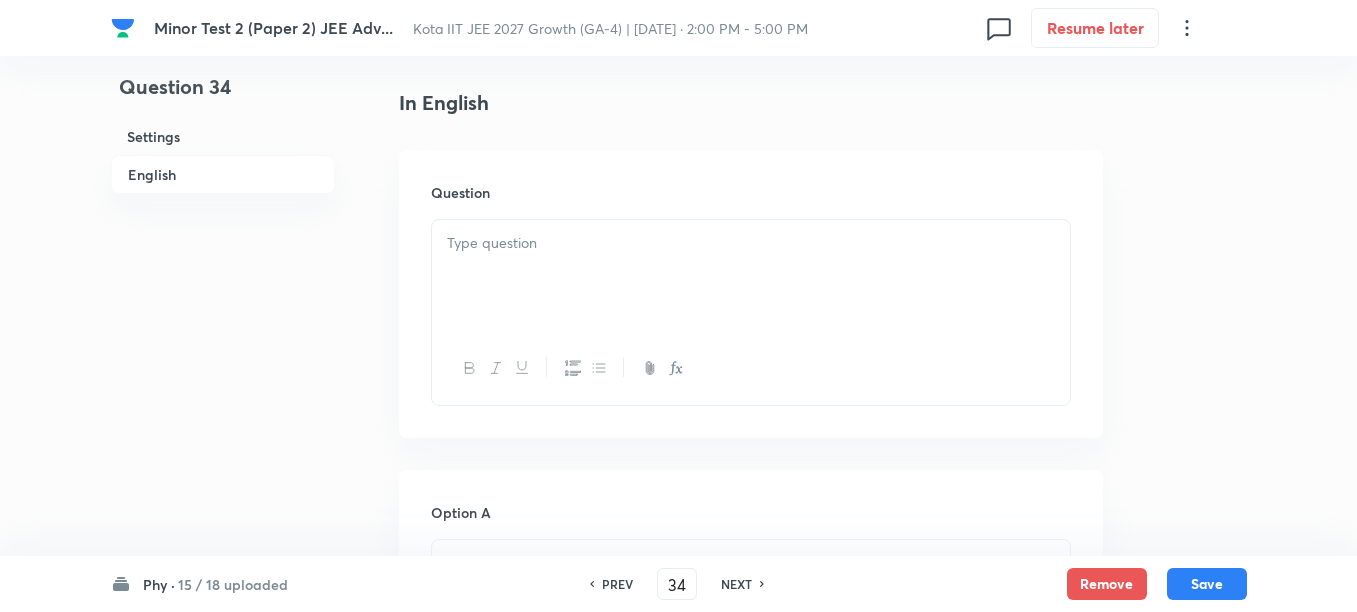 click at bounding box center (751, 276) 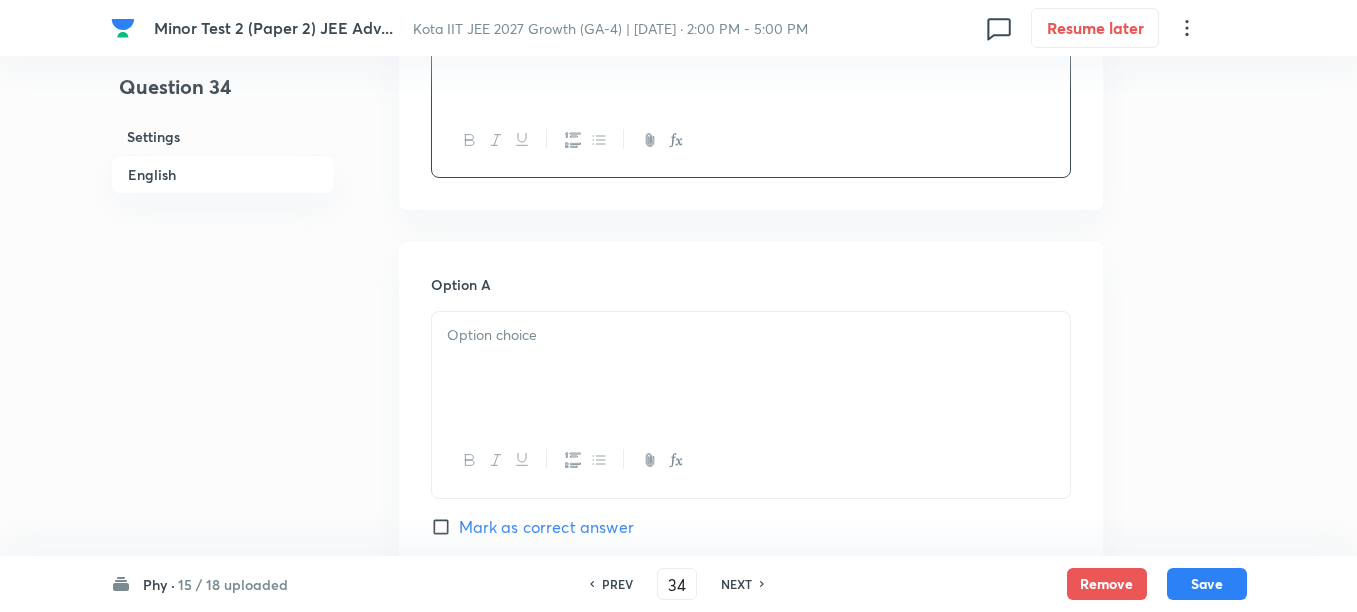 scroll, scrollTop: 750, scrollLeft: 0, axis: vertical 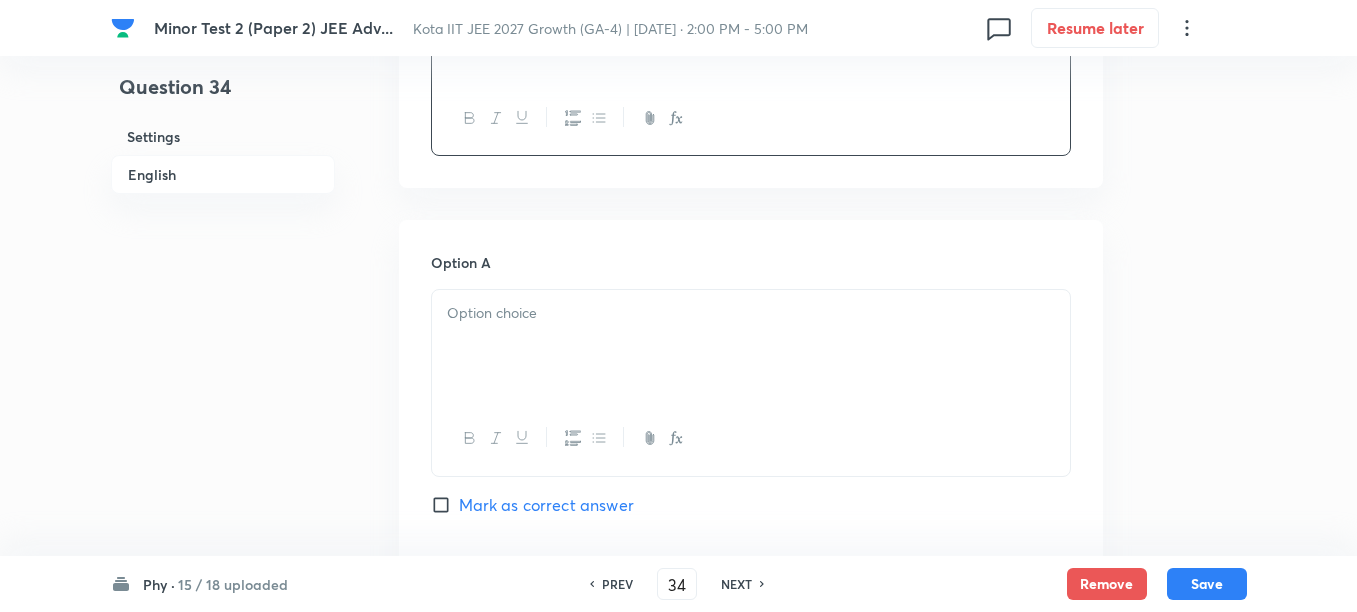 click at bounding box center (751, 346) 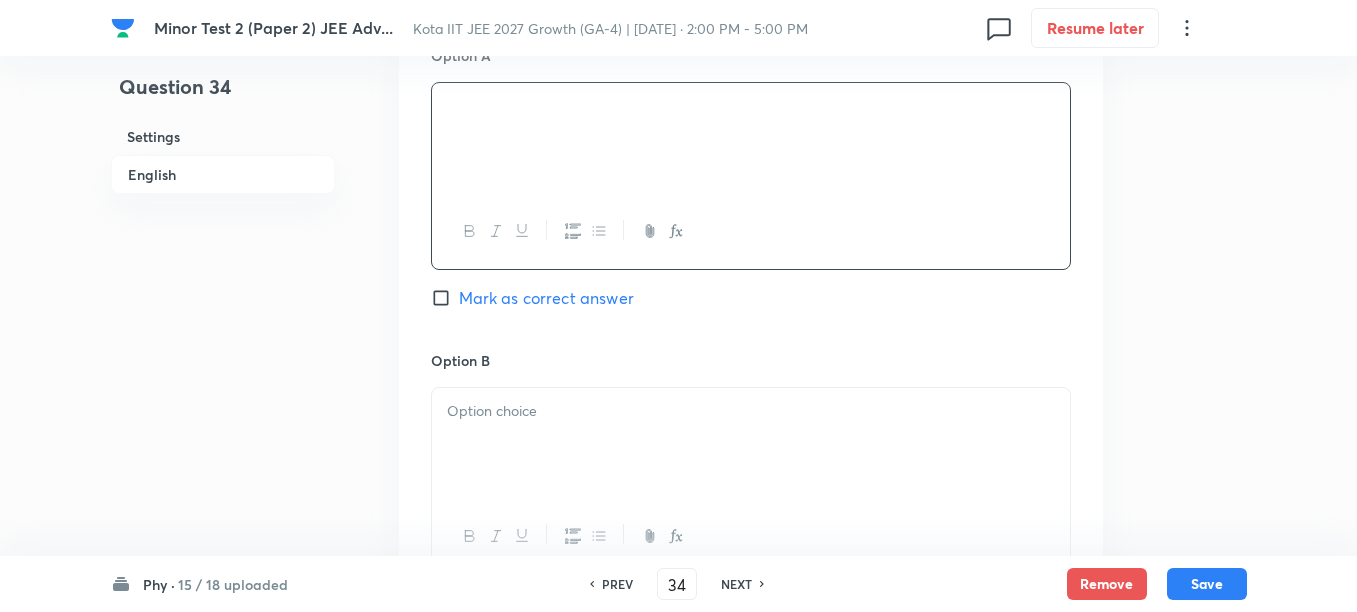 scroll, scrollTop: 1000, scrollLeft: 0, axis: vertical 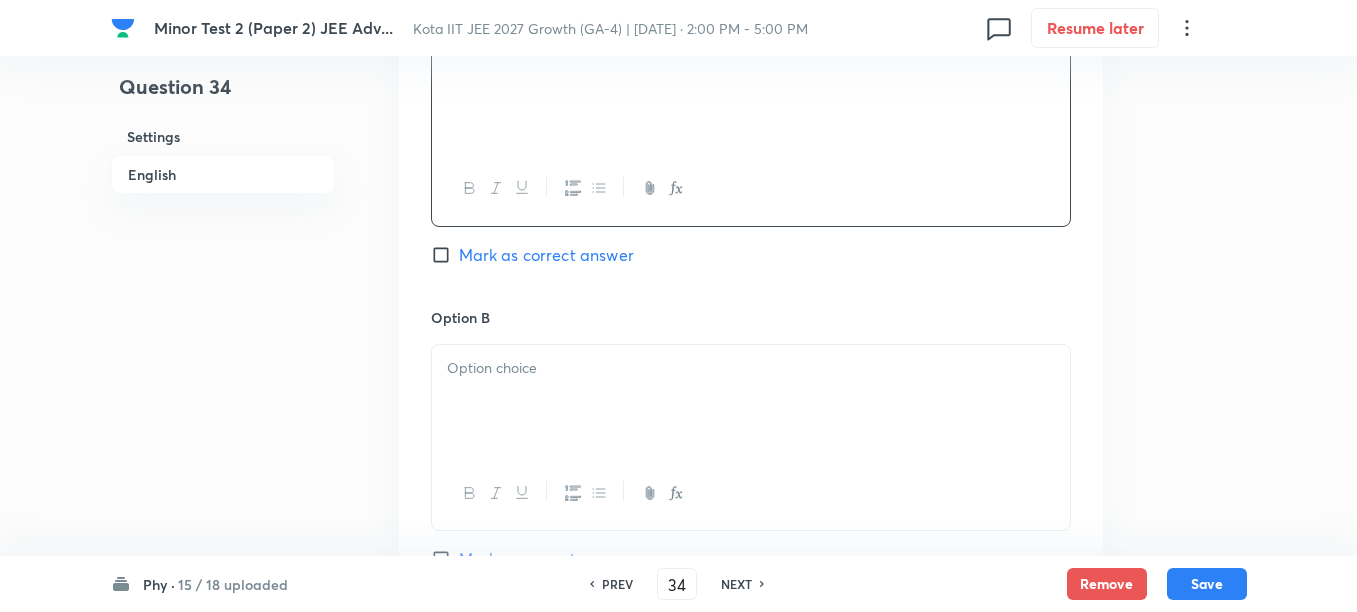 click at bounding box center [751, 401] 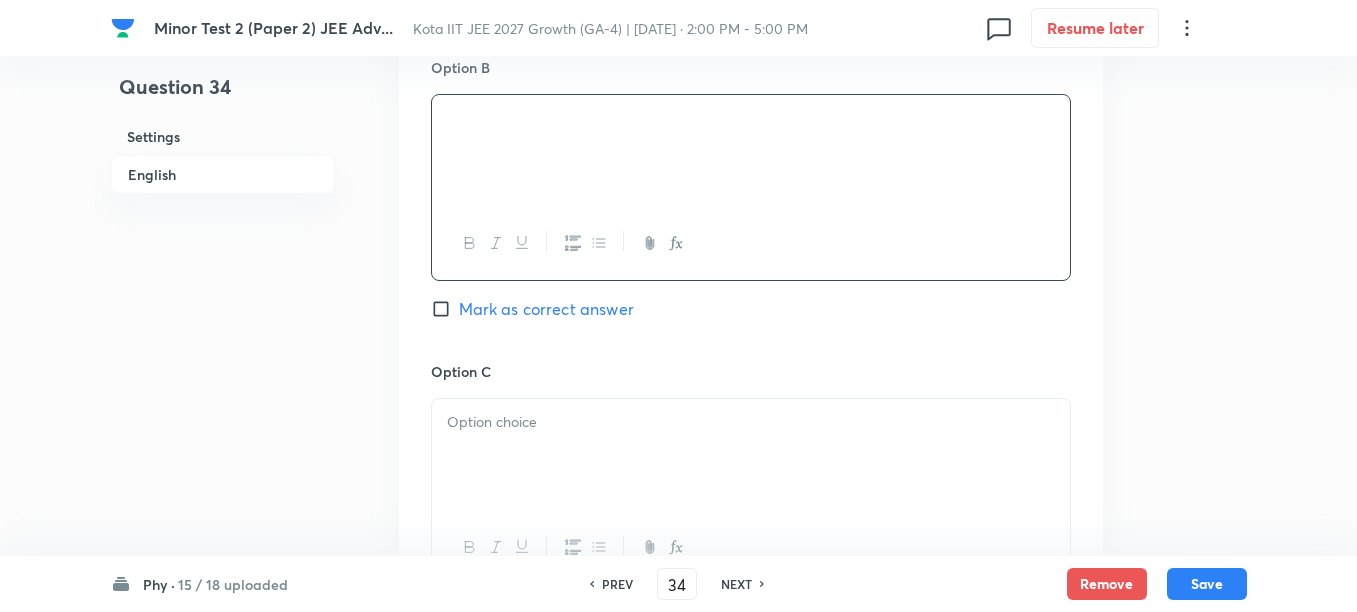 scroll, scrollTop: 1375, scrollLeft: 0, axis: vertical 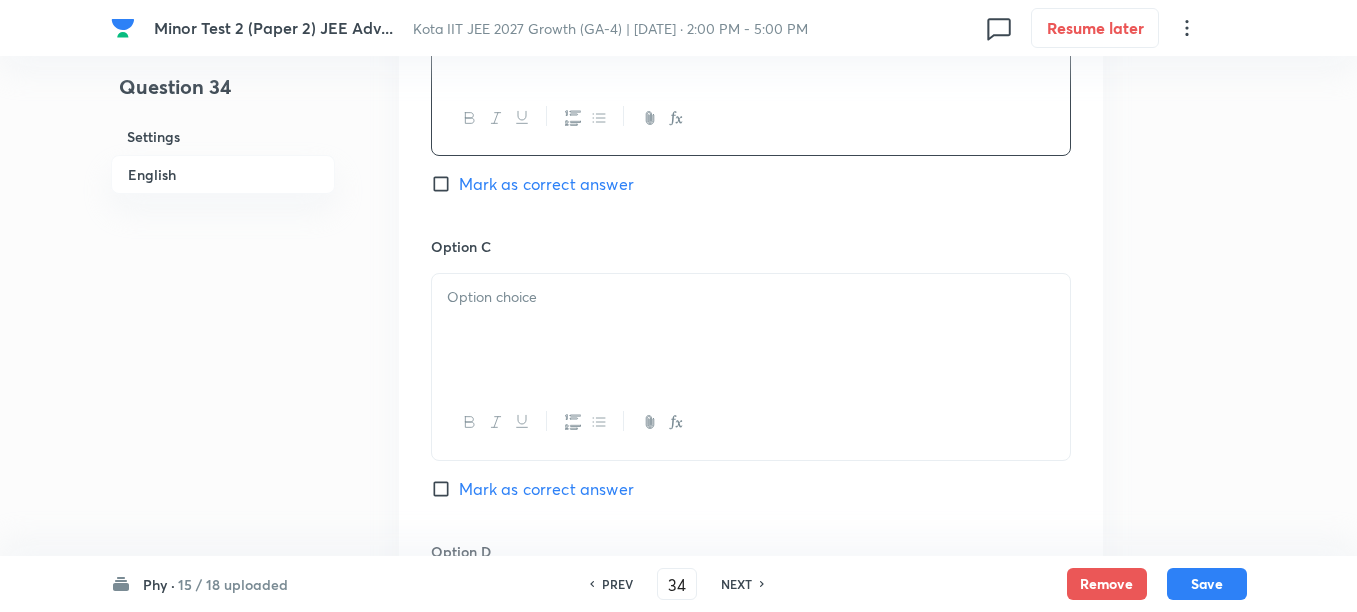 click at bounding box center [751, 330] 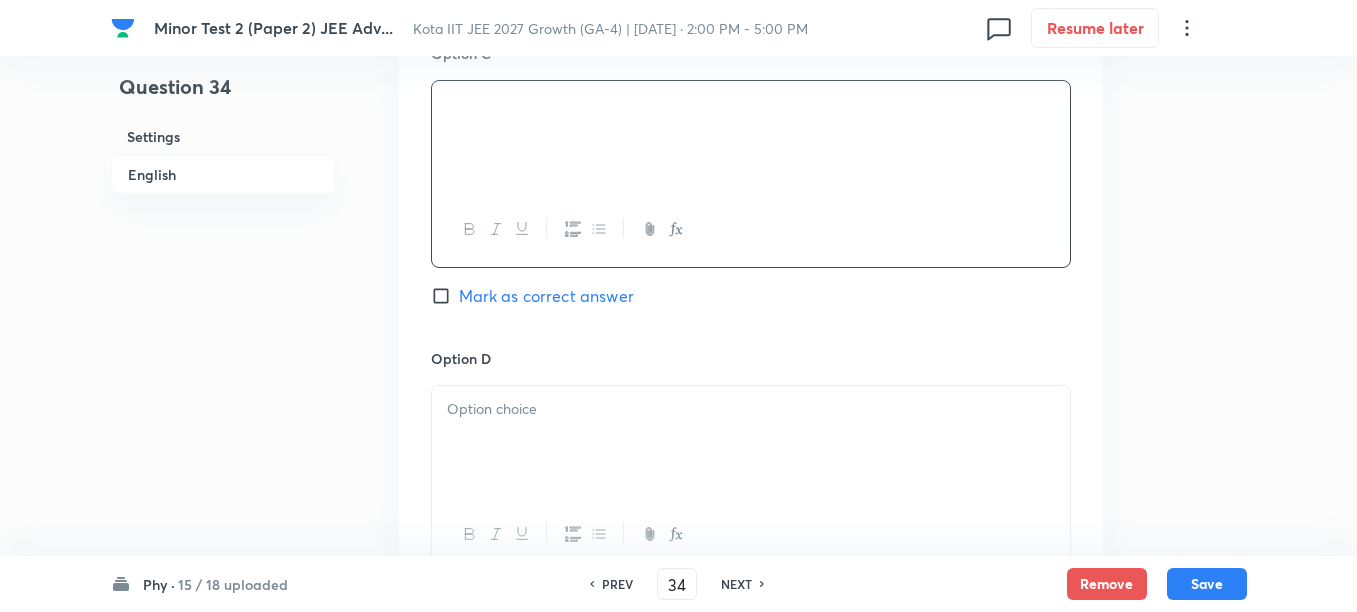 scroll, scrollTop: 1625, scrollLeft: 0, axis: vertical 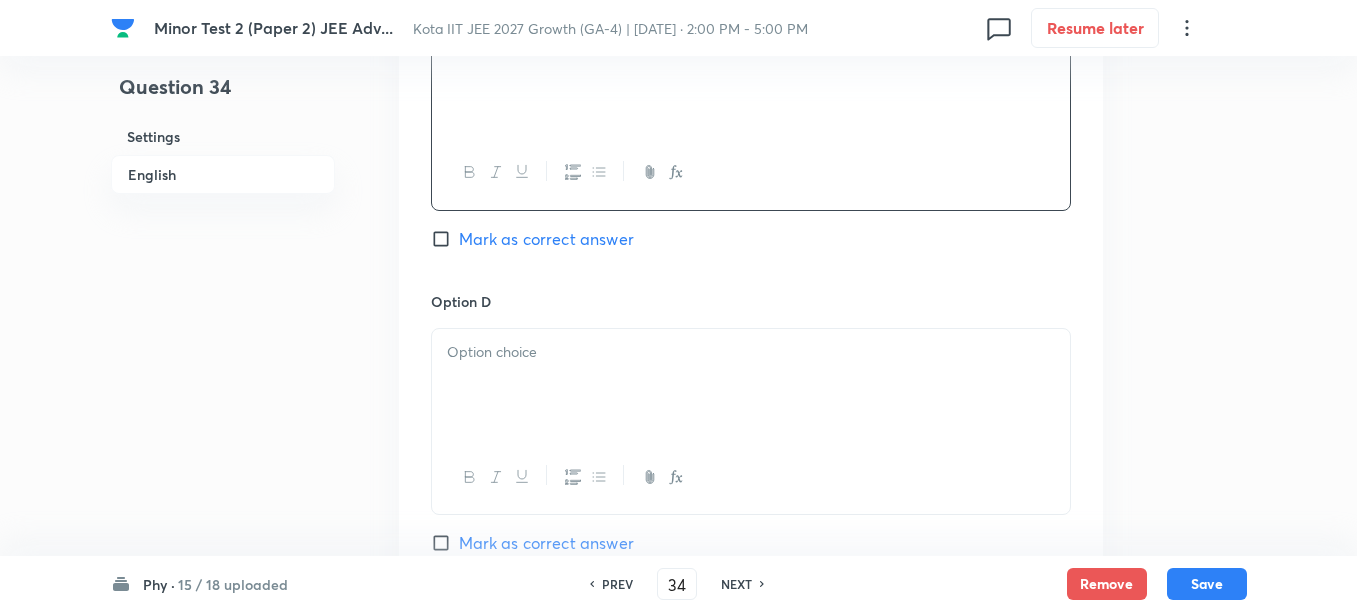 click at bounding box center [751, 385] 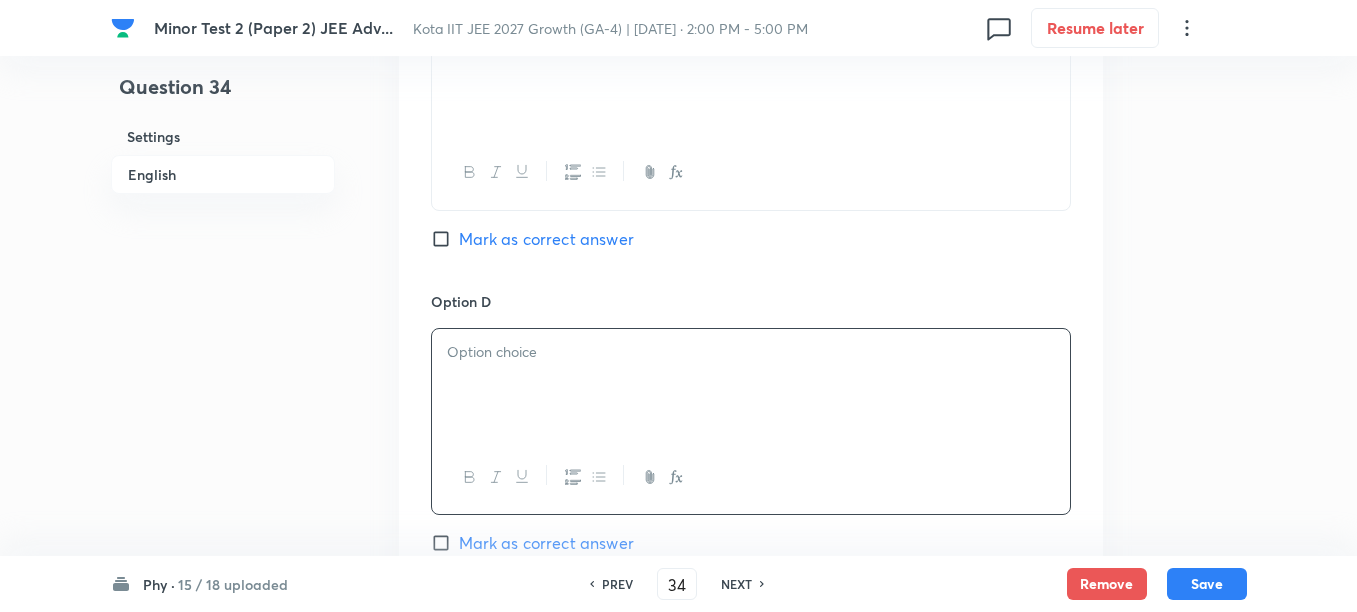 type 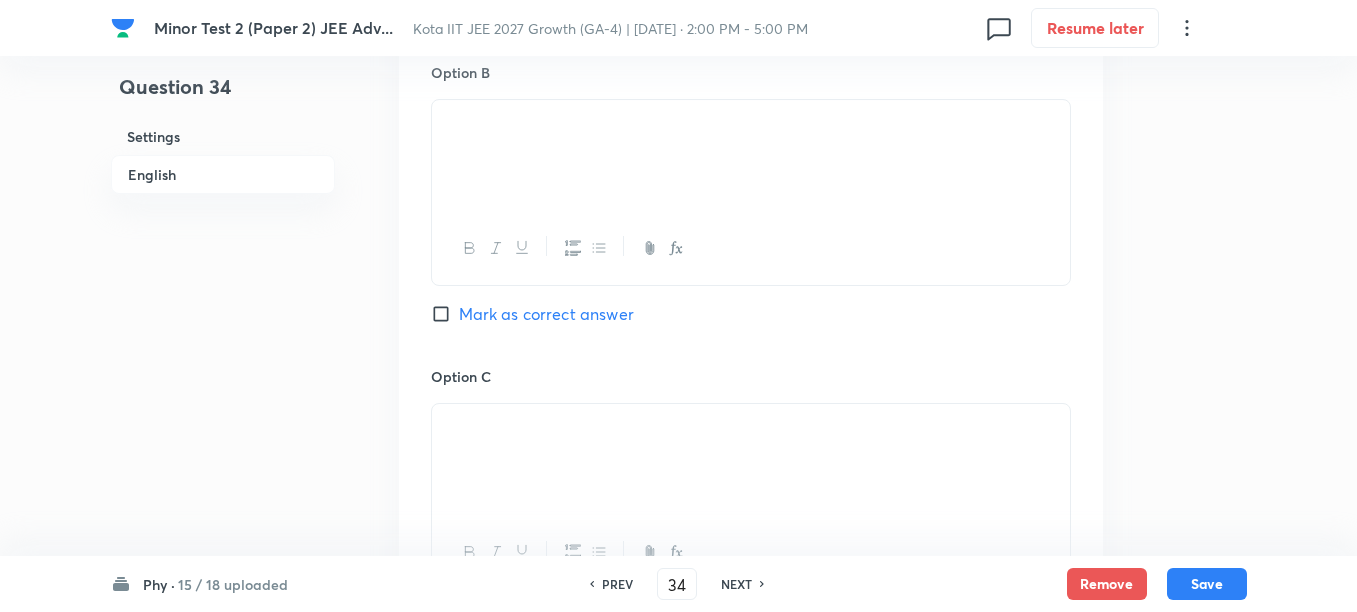 scroll, scrollTop: 1250, scrollLeft: 0, axis: vertical 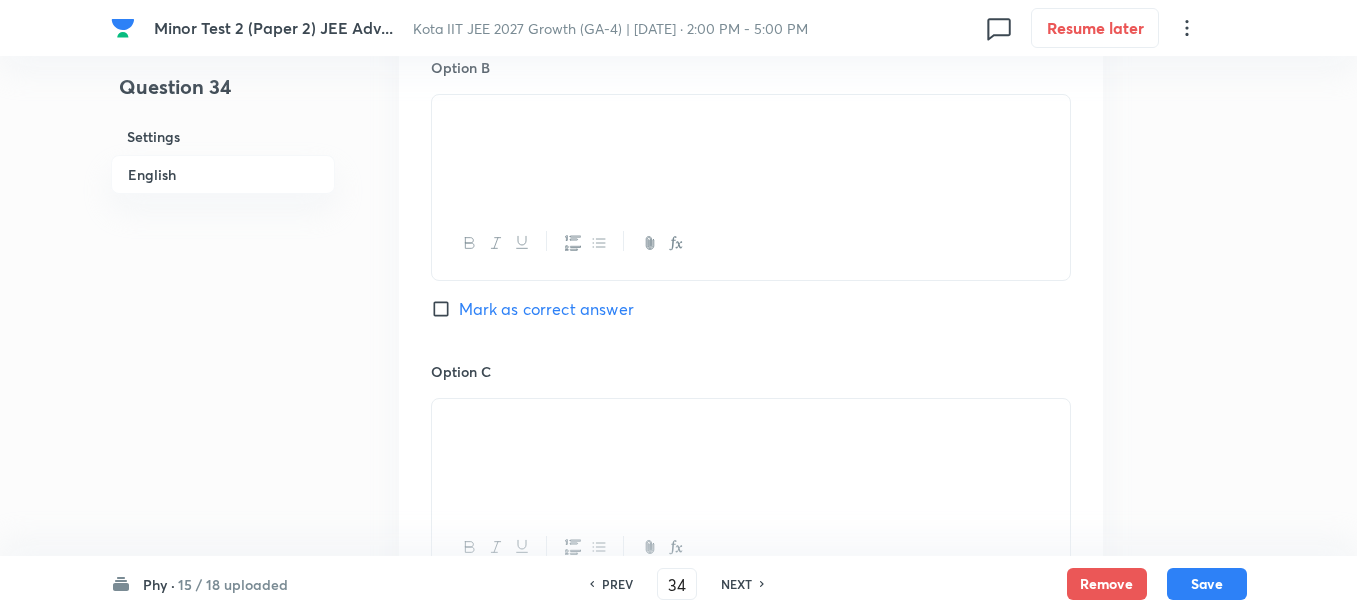 click on "Mark as correct answer" at bounding box center (546, 309) 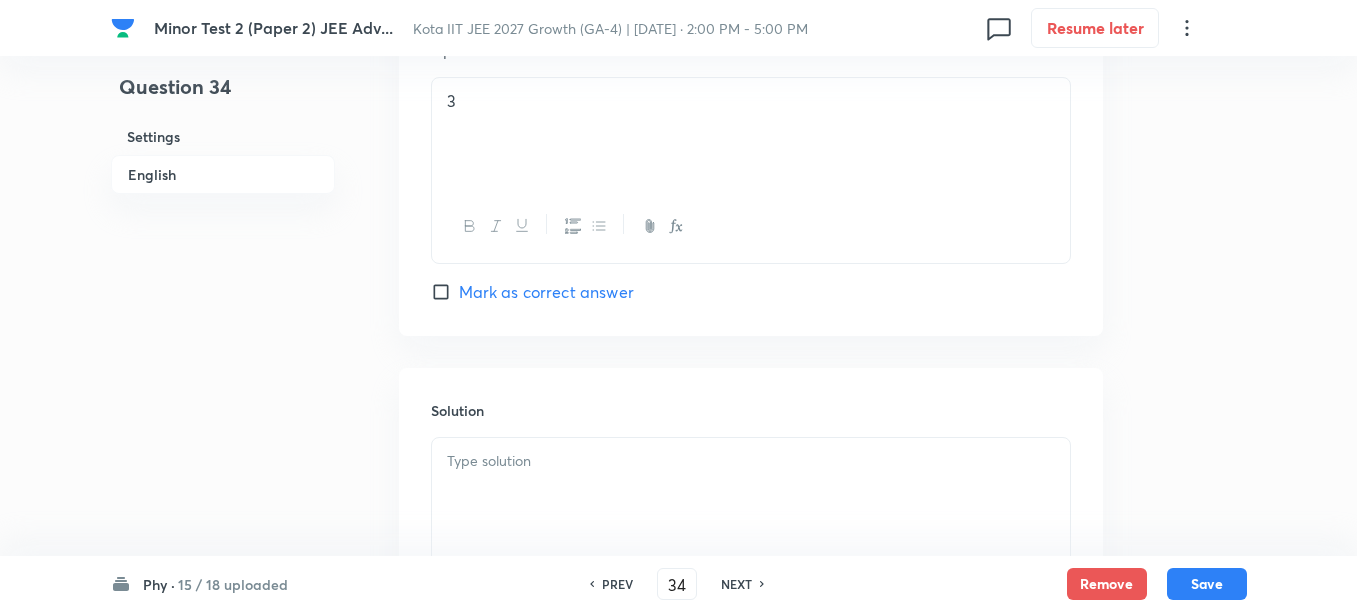 scroll, scrollTop: 2000, scrollLeft: 0, axis: vertical 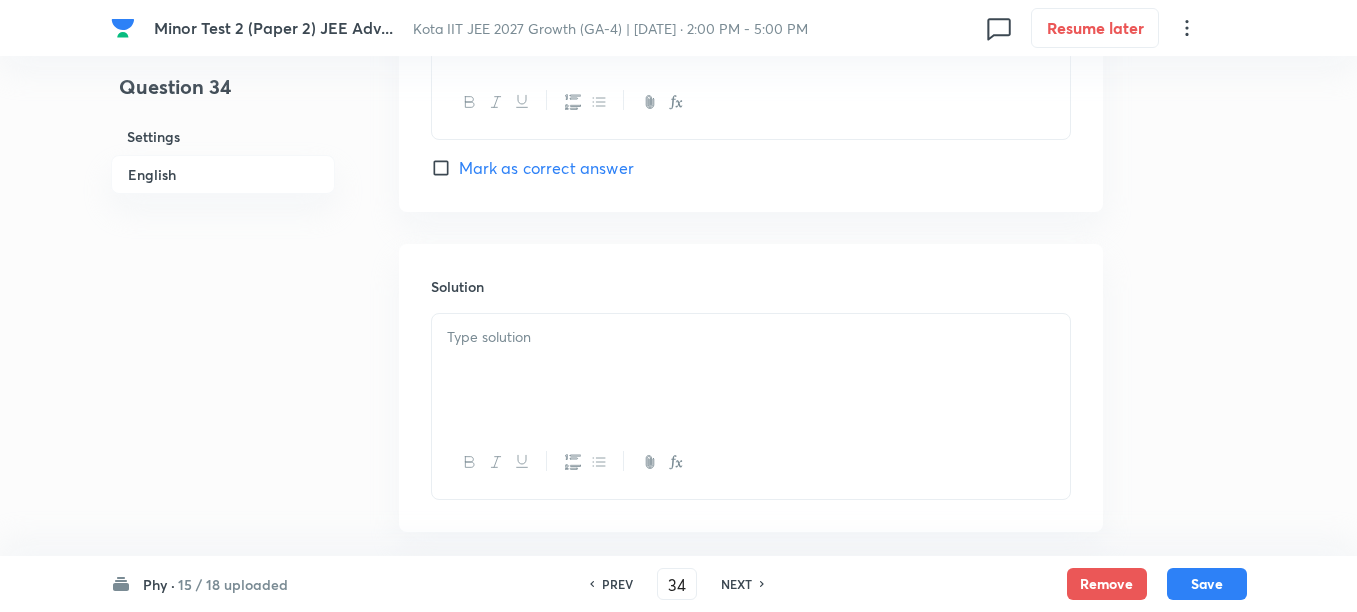 click at bounding box center [751, 370] 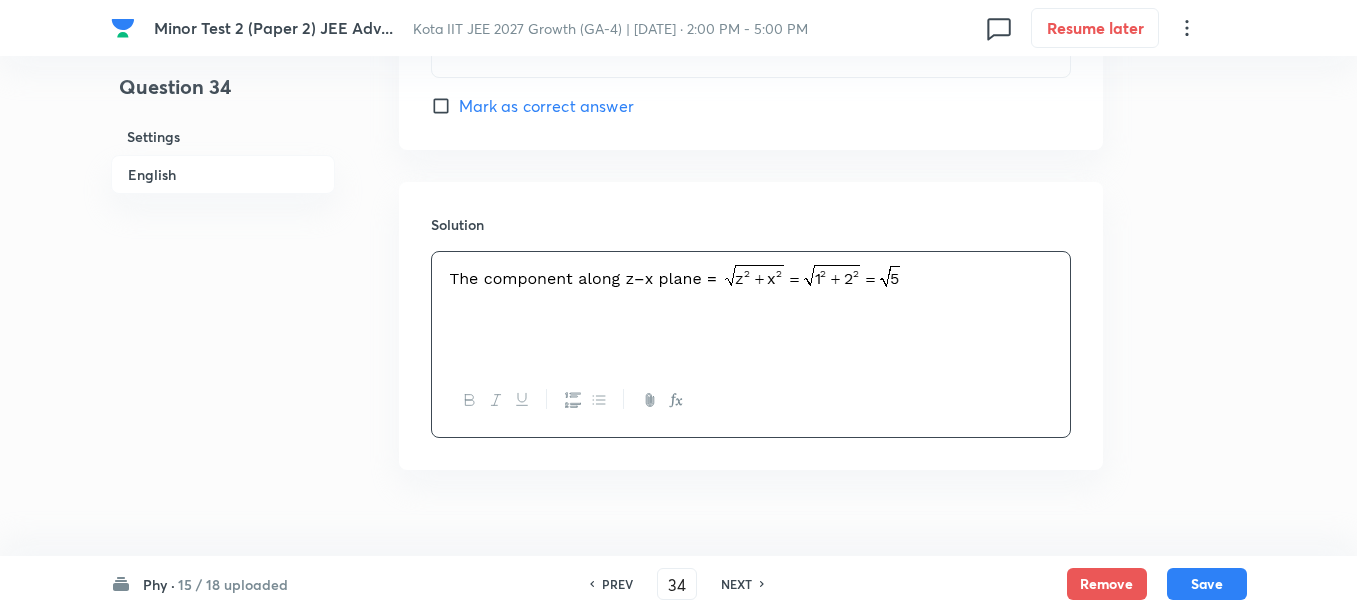 scroll, scrollTop: 2096, scrollLeft: 0, axis: vertical 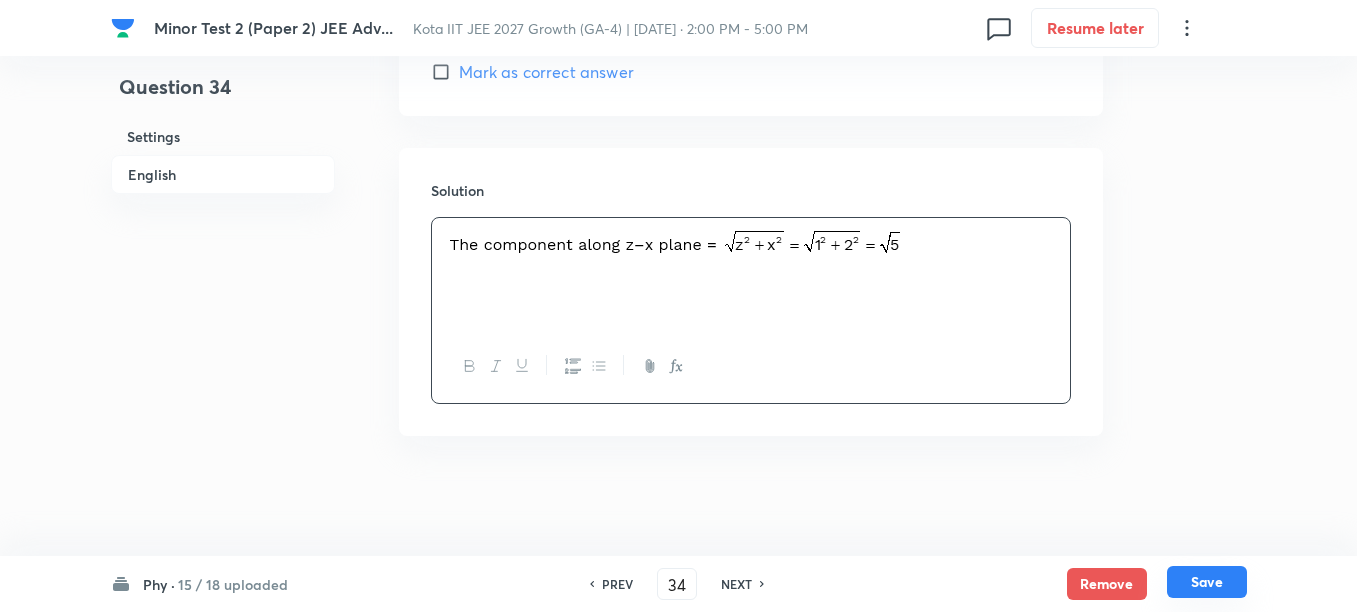 click on "Save" at bounding box center (1207, 582) 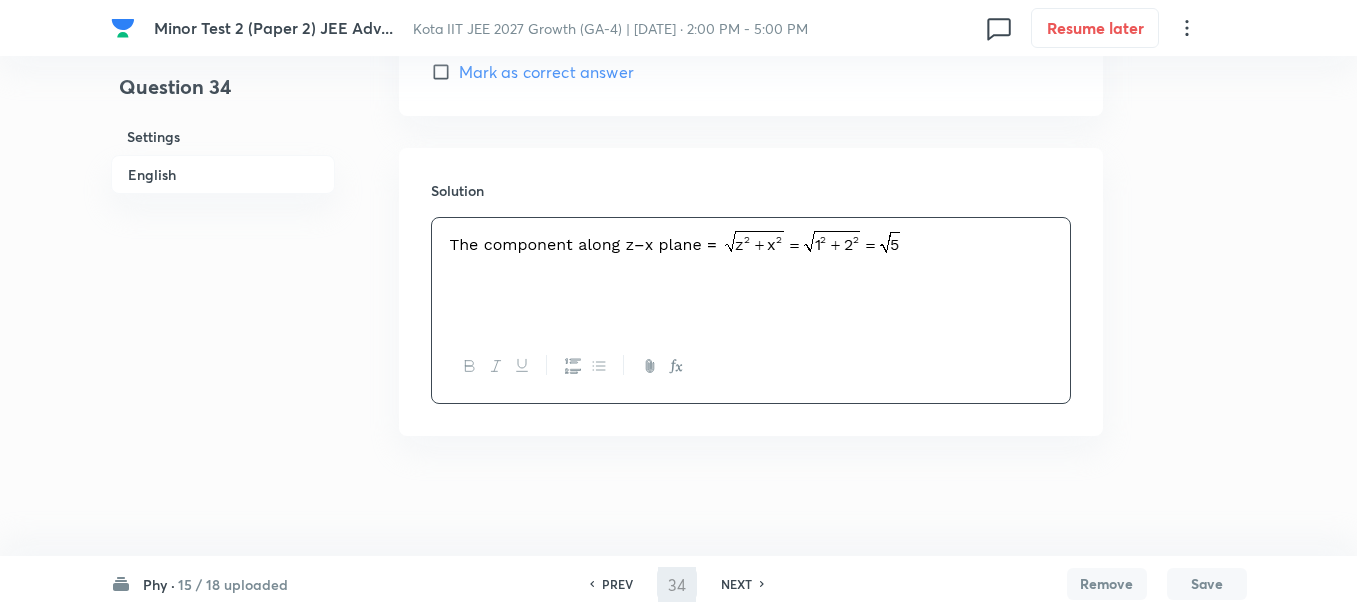 type on "35" 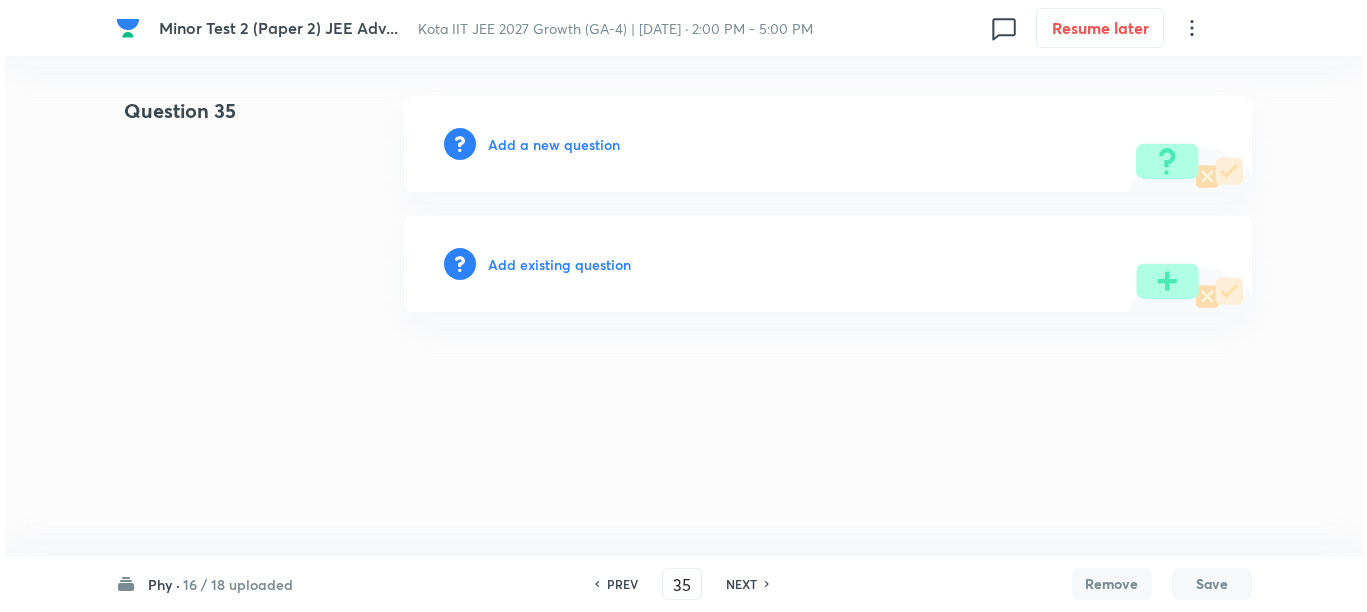 scroll, scrollTop: 0, scrollLeft: 0, axis: both 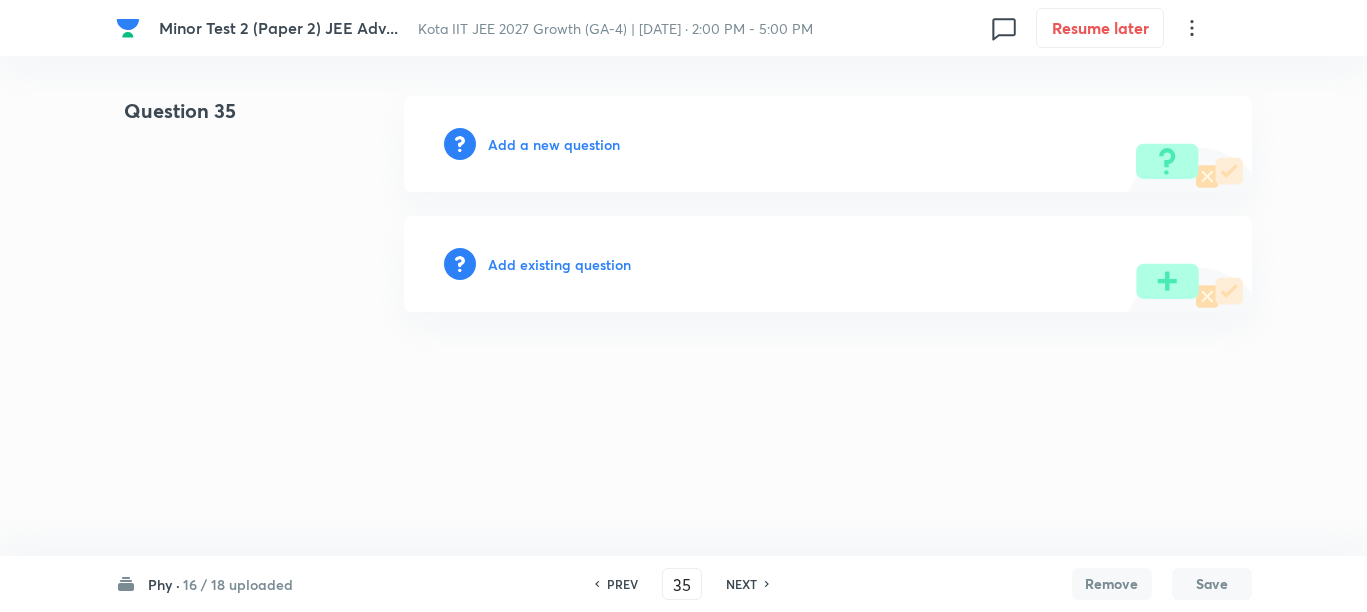 click on "Add a new question" at bounding box center [554, 144] 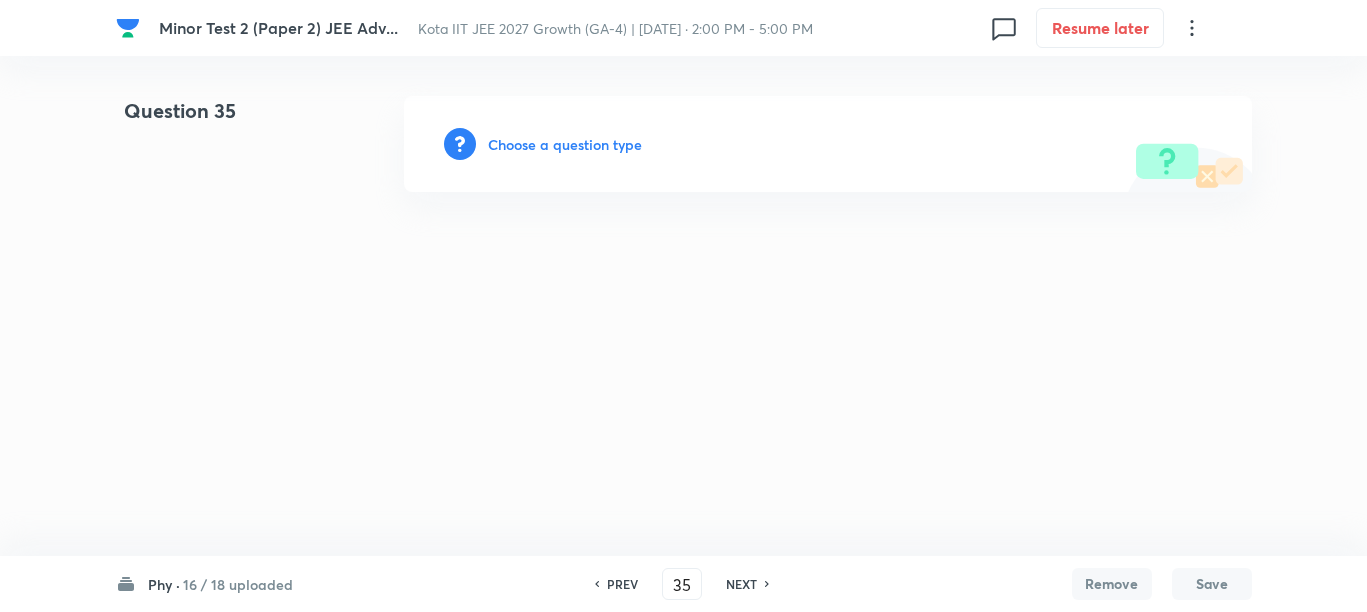 click on "Choose a question type" at bounding box center [565, 144] 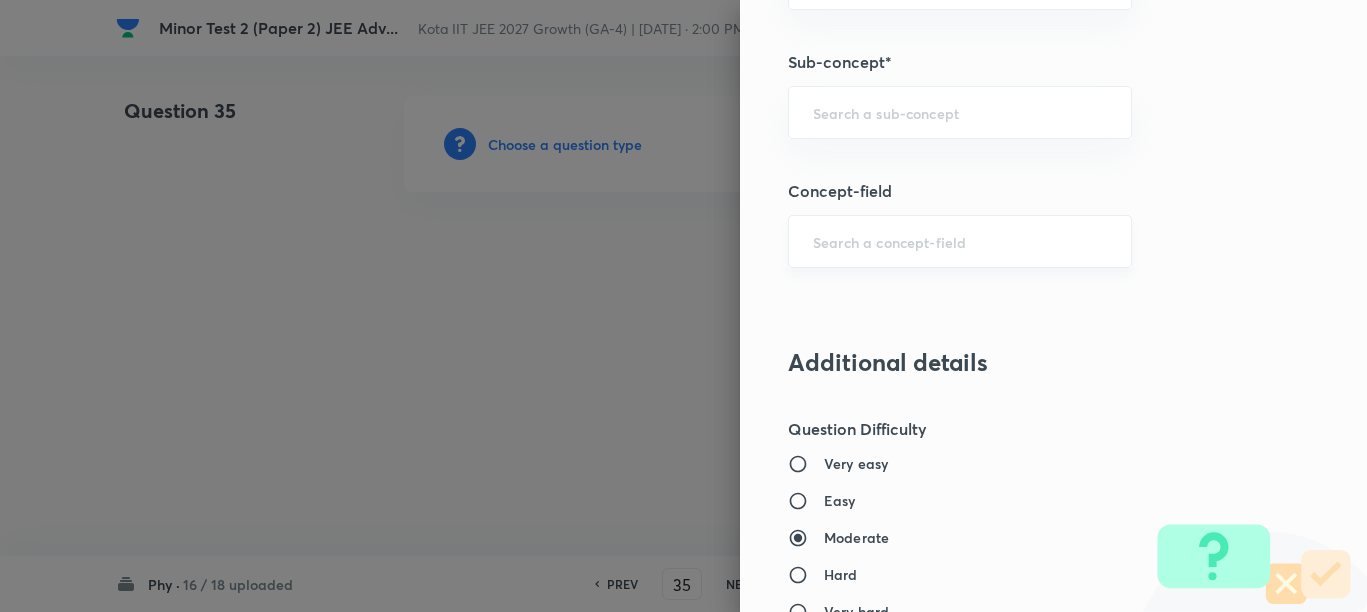 scroll, scrollTop: 1250, scrollLeft: 0, axis: vertical 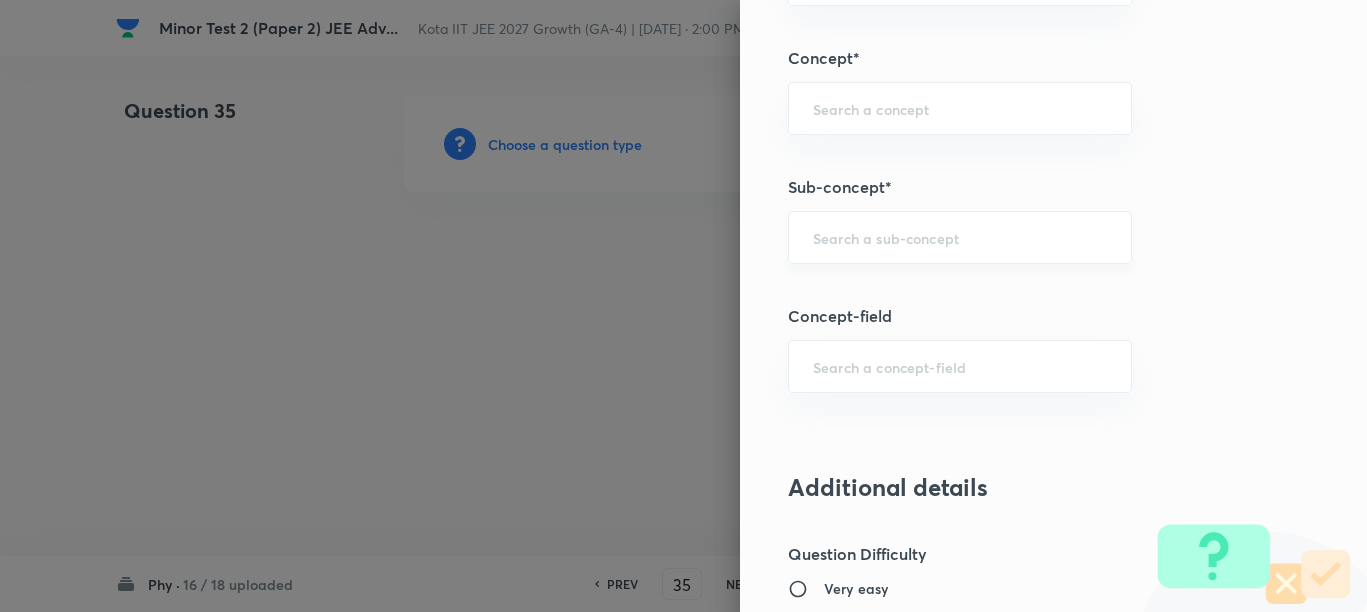 click at bounding box center [960, 237] 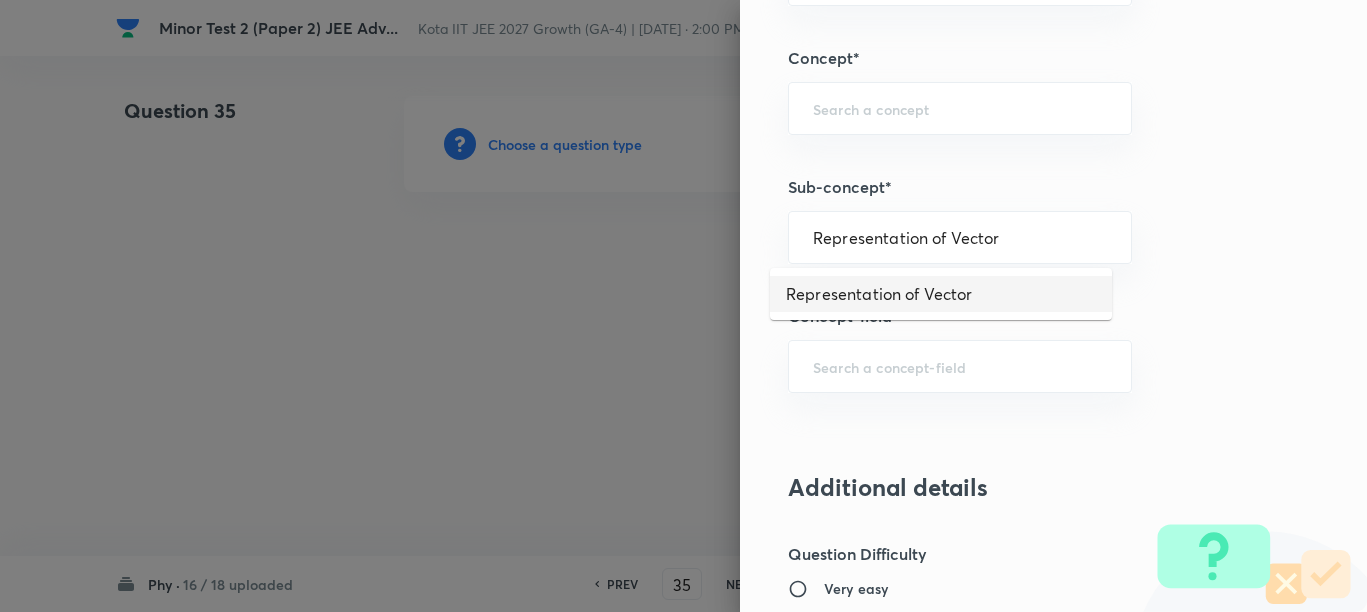 click on "Representation of Vector" at bounding box center (941, 294) 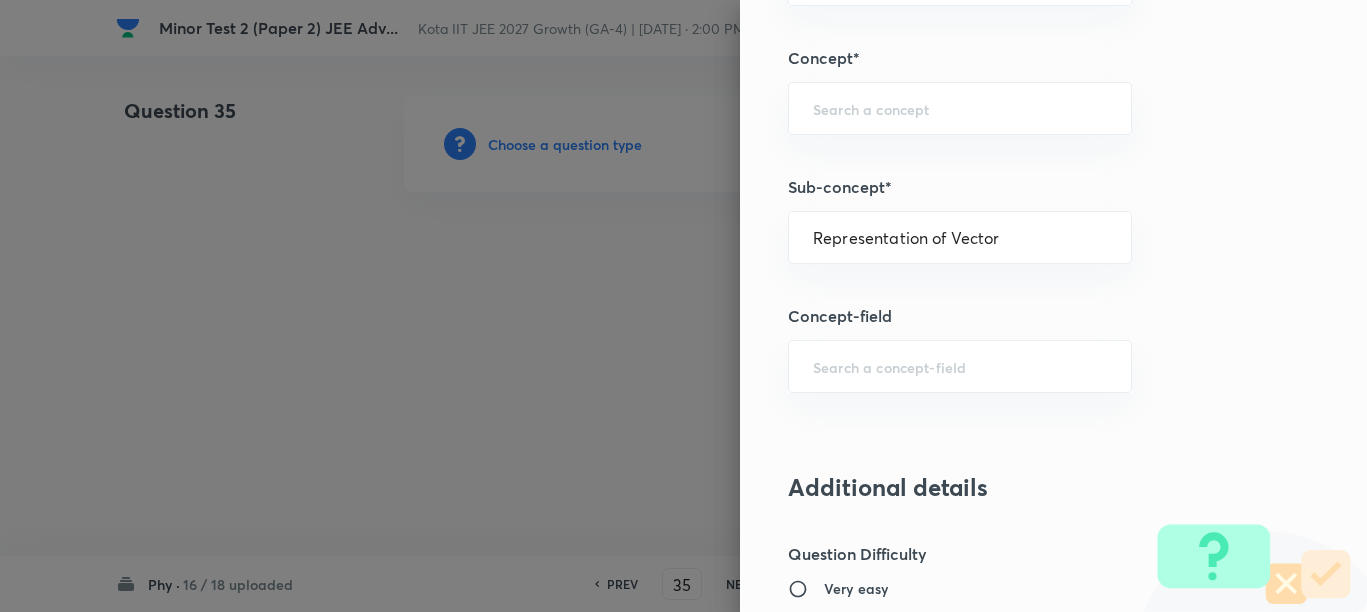 type on "Physics" 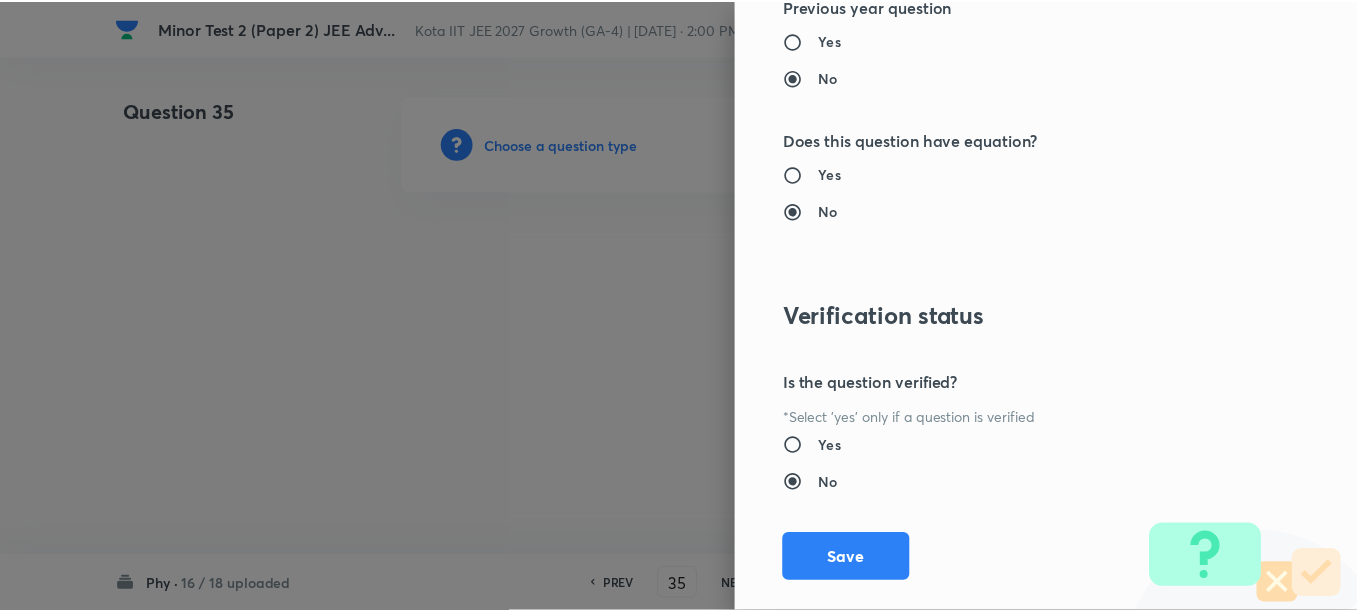 scroll, scrollTop: 2248, scrollLeft: 0, axis: vertical 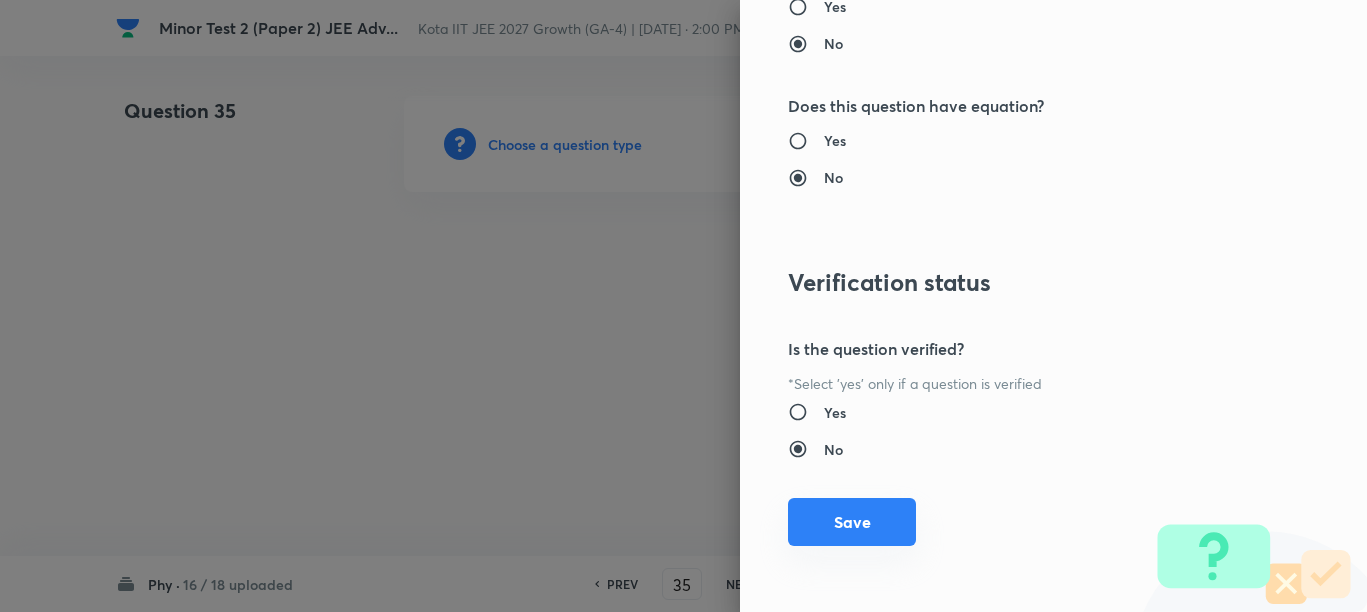 click on "Save" at bounding box center (852, 522) 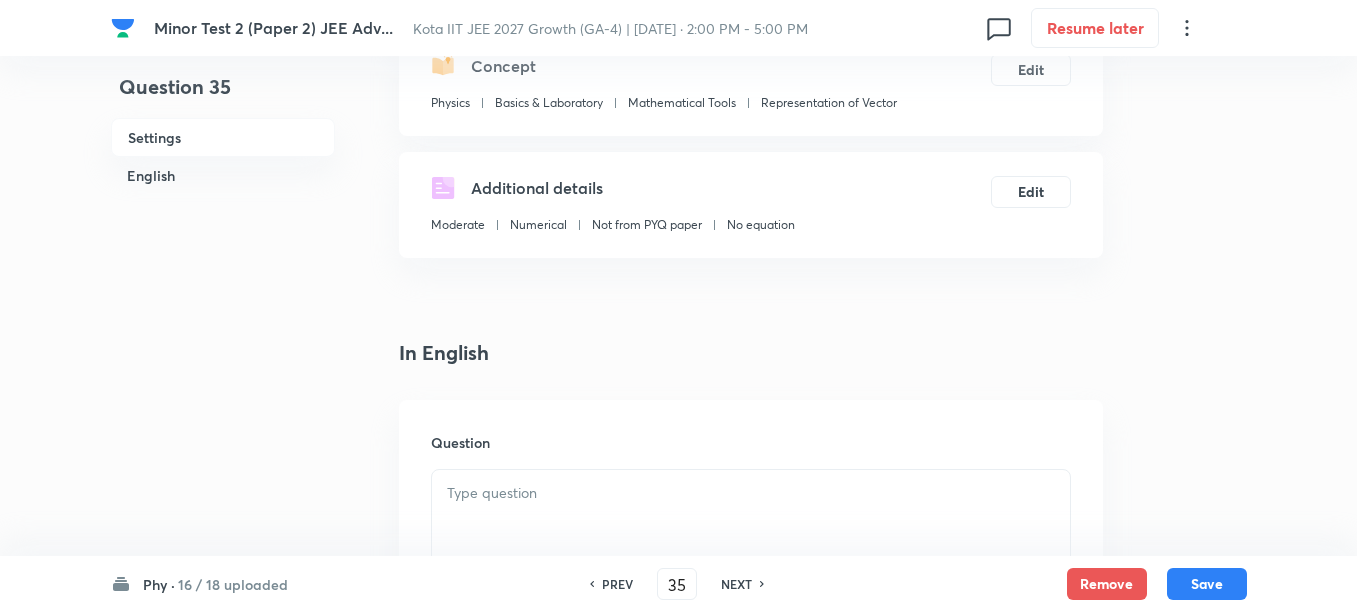 scroll, scrollTop: 500, scrollLeft: 0, axis: vertical 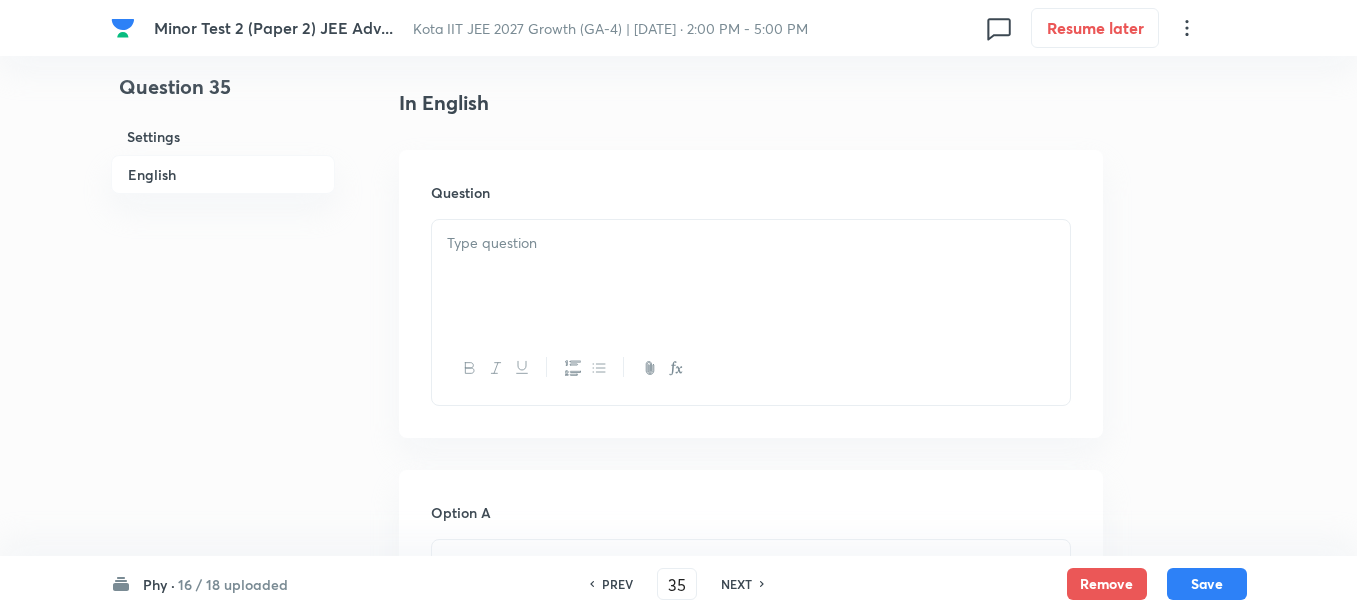click at bounding box center (751, 276) 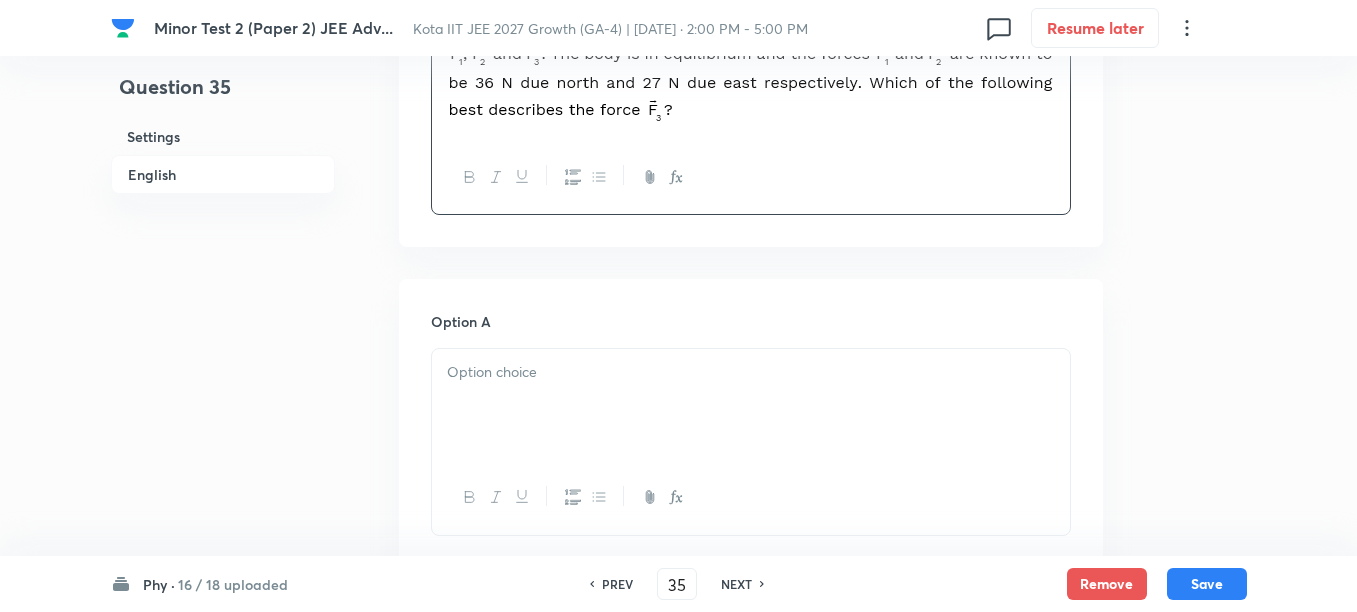 scroll, scrollTop: 750, scrollLeft: 0, axis: vertical 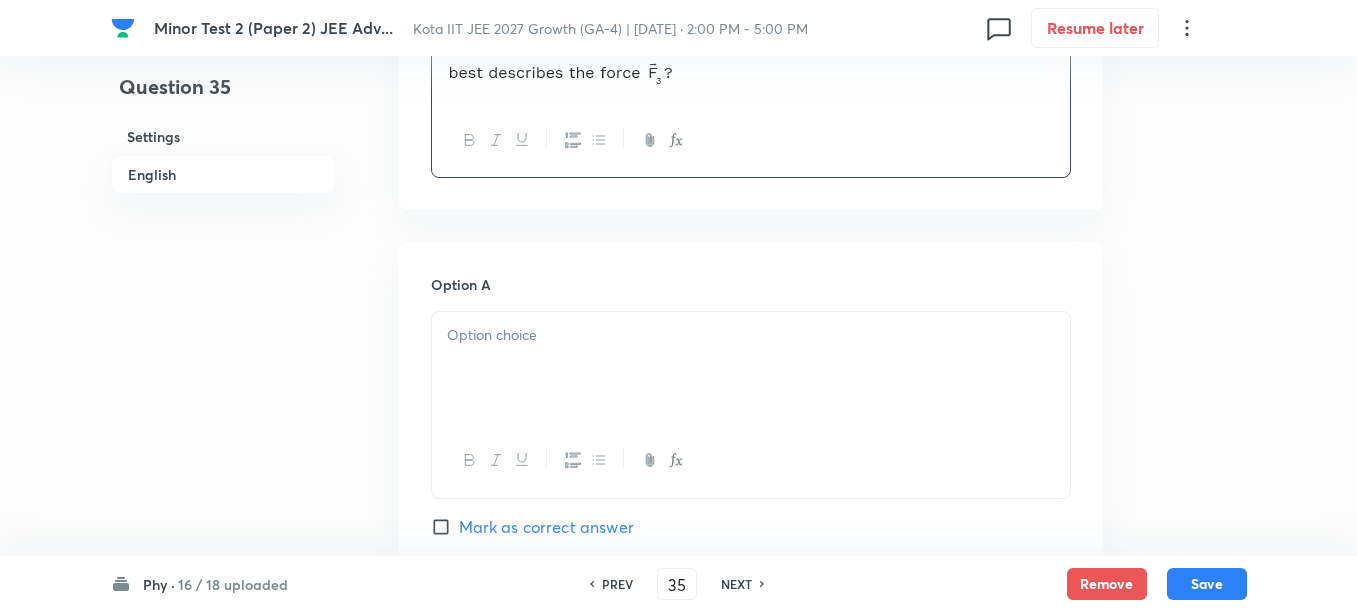 click at bounding box center [751, 368] 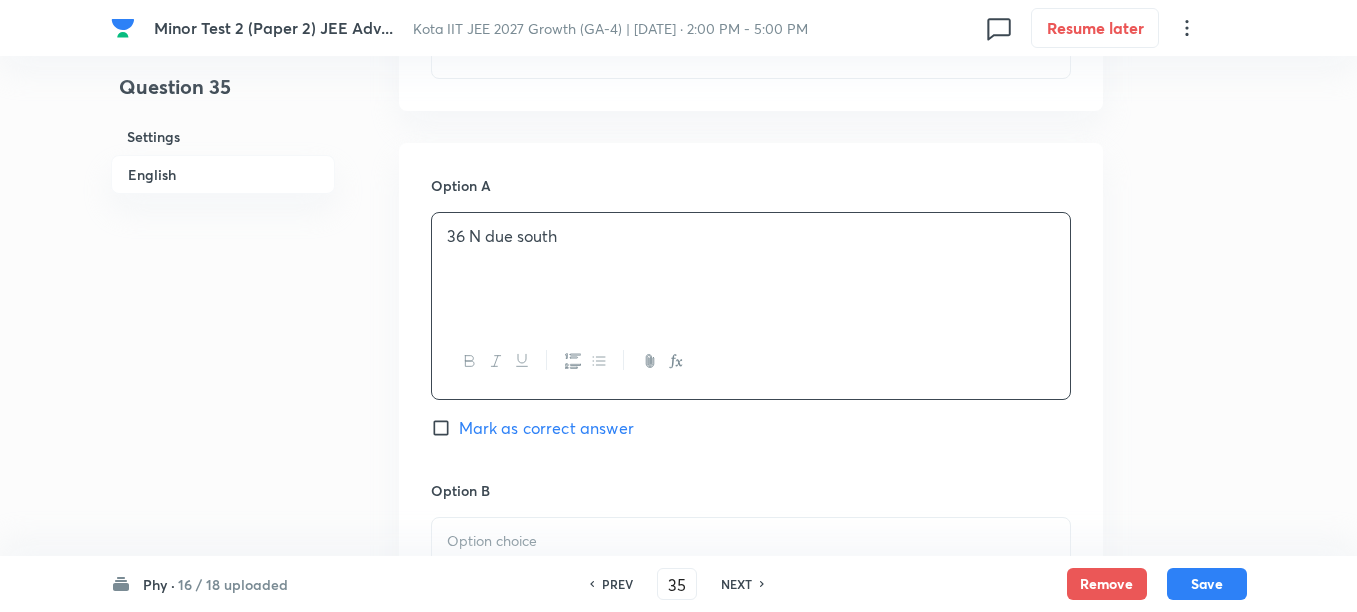scroll, scrollTop: 1000, scrollLeft: 0, axis: vertical 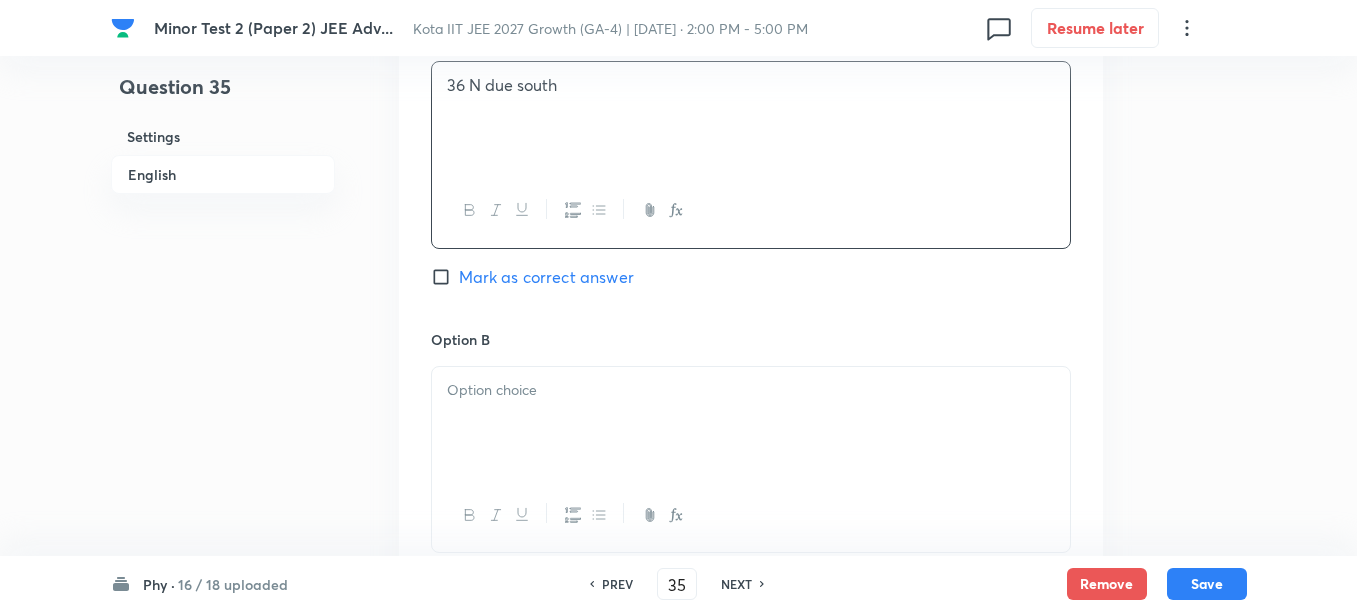click at bounding box center (751, 390) 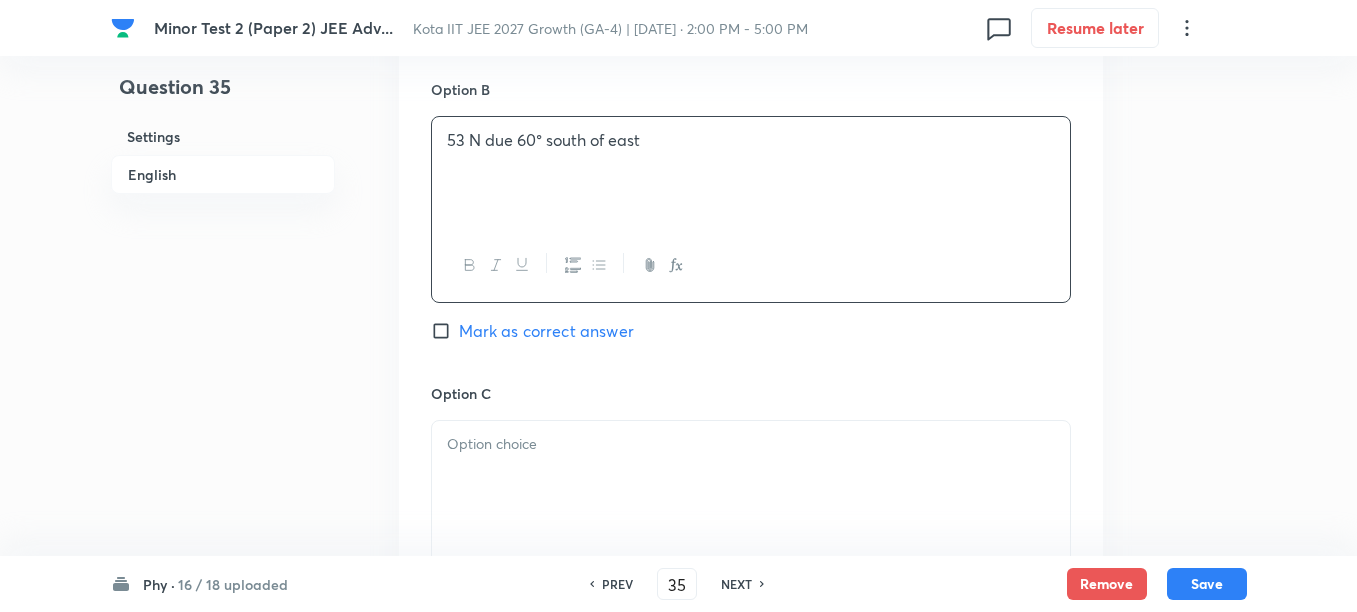 click at bounding box center [751, 444] 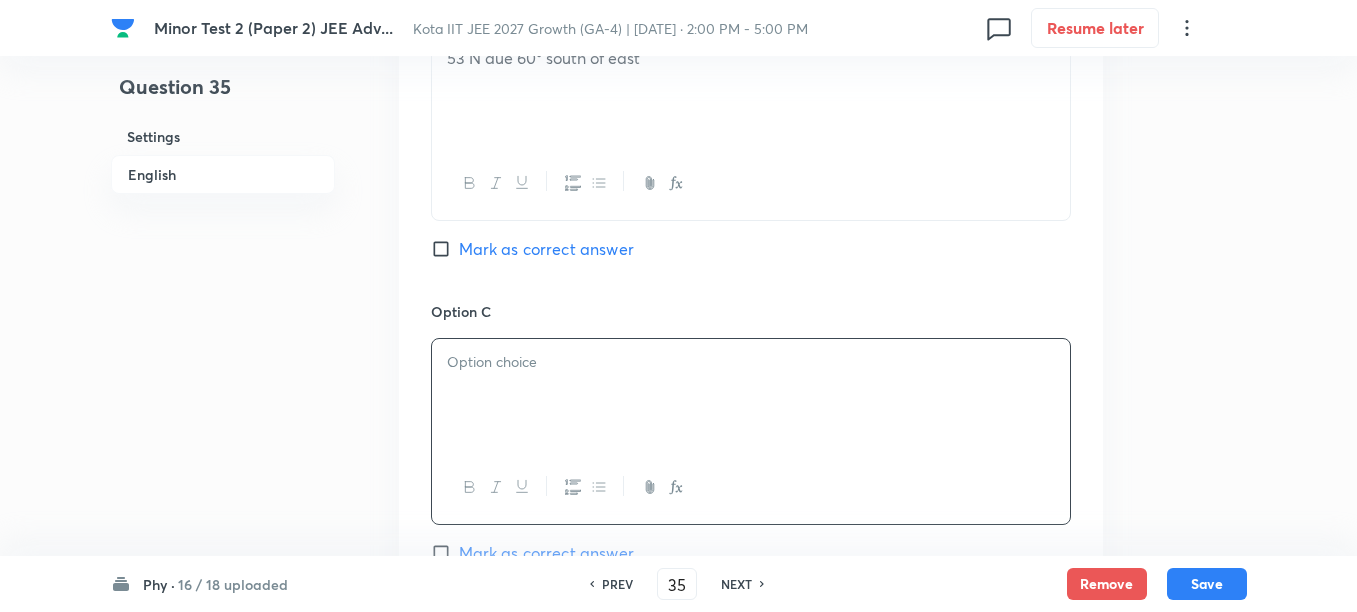 scroll, scrollTop: 1375, scrollLeft: 0, axis: vertical 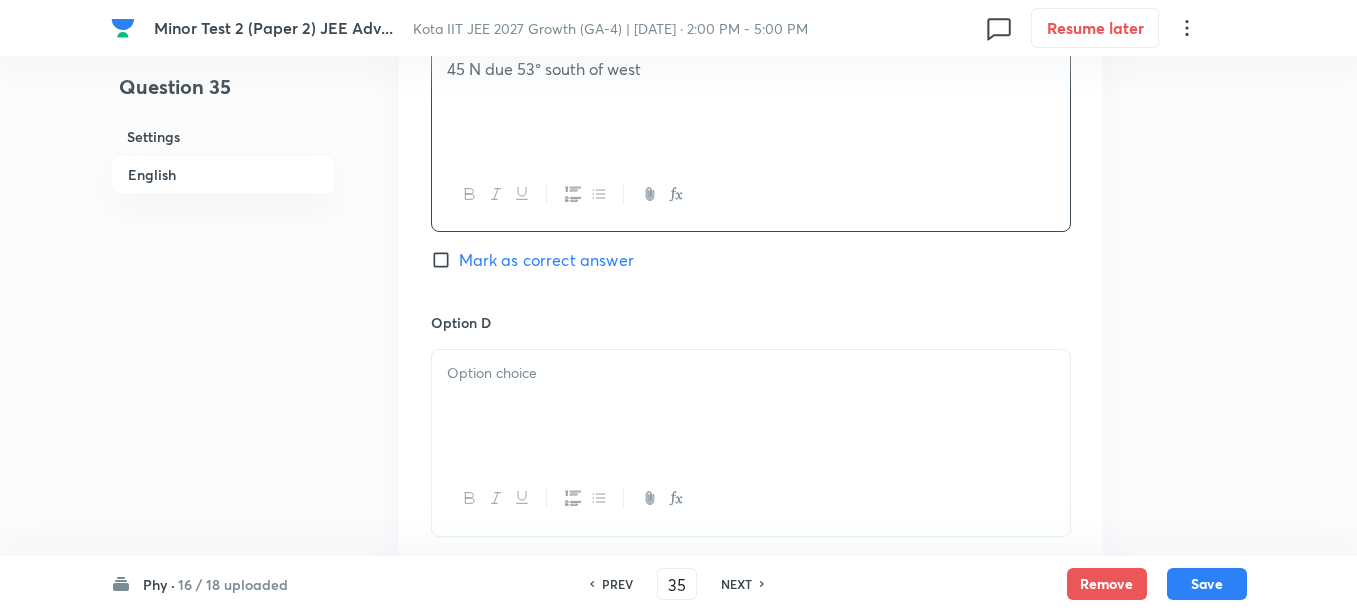 click at bounding box center [751, 373] 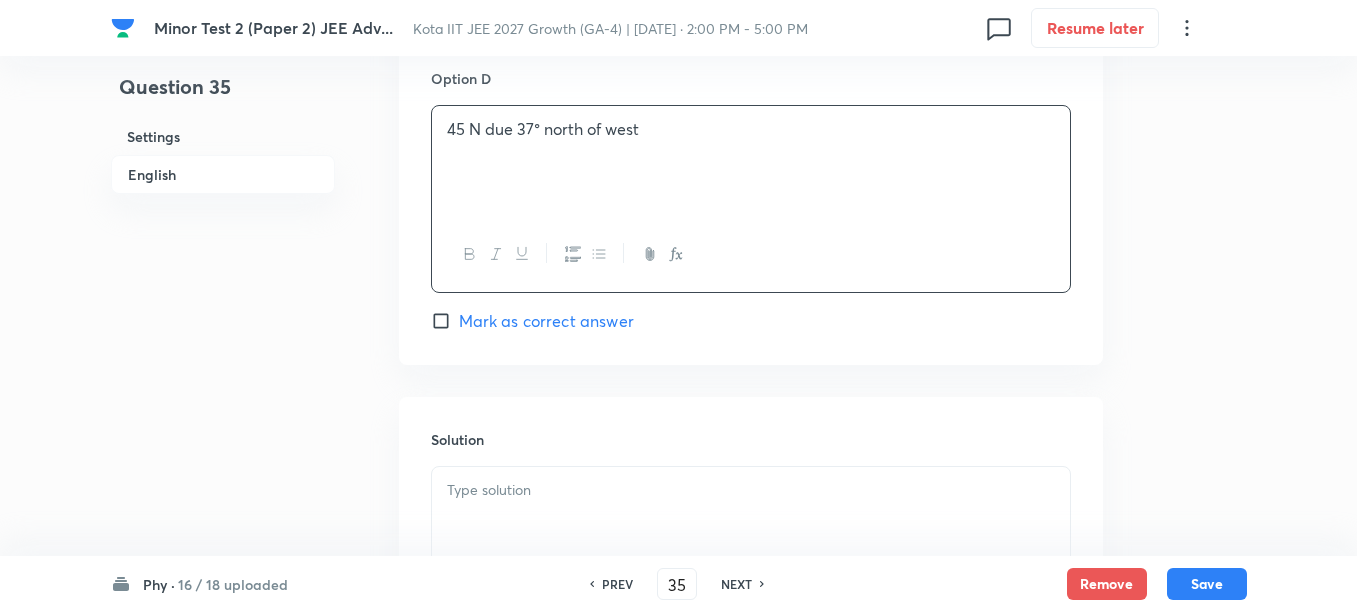 scroll, scrollTop: 1875, scrollLeft: 0, axis: vertical 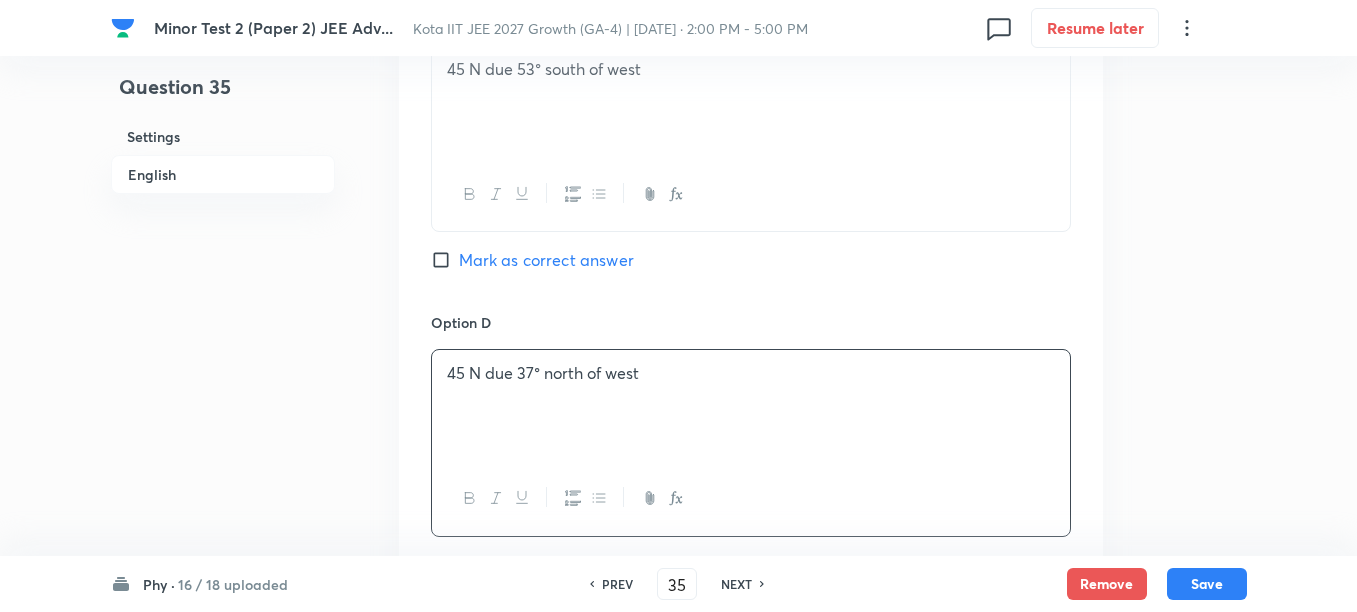 click on "Mark as correct answer" at bounding box center [546, 260] 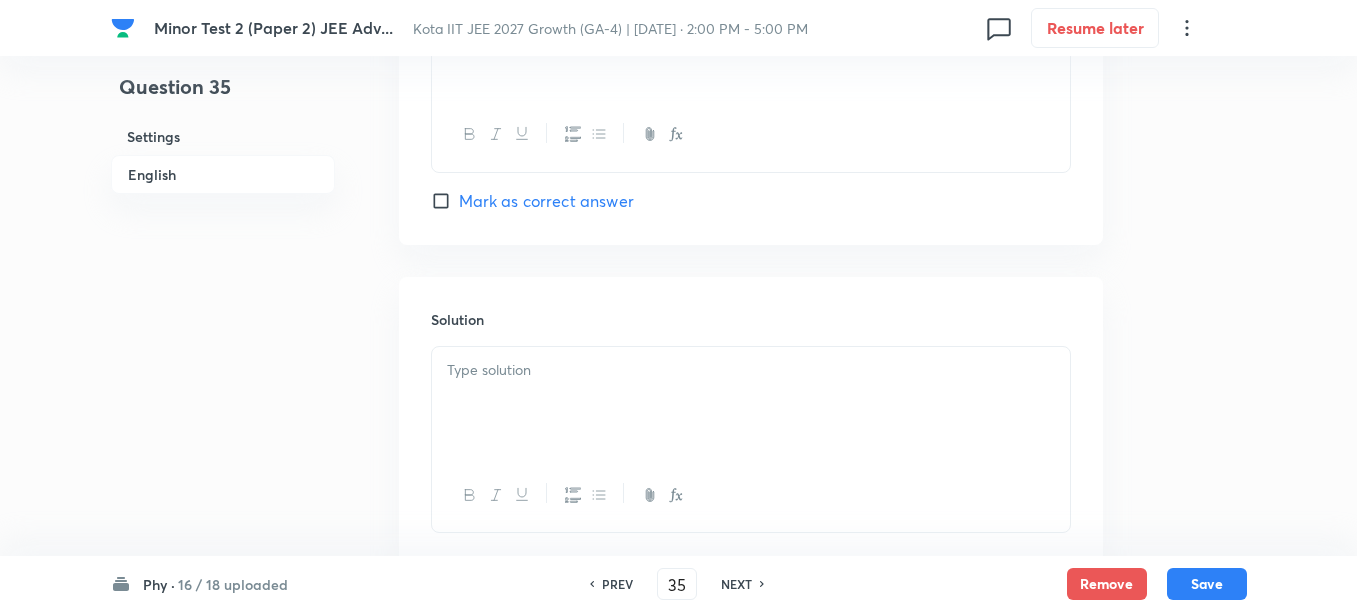 scroll, scrollTop: 2118, scrollLeft: 0, axis: vertical 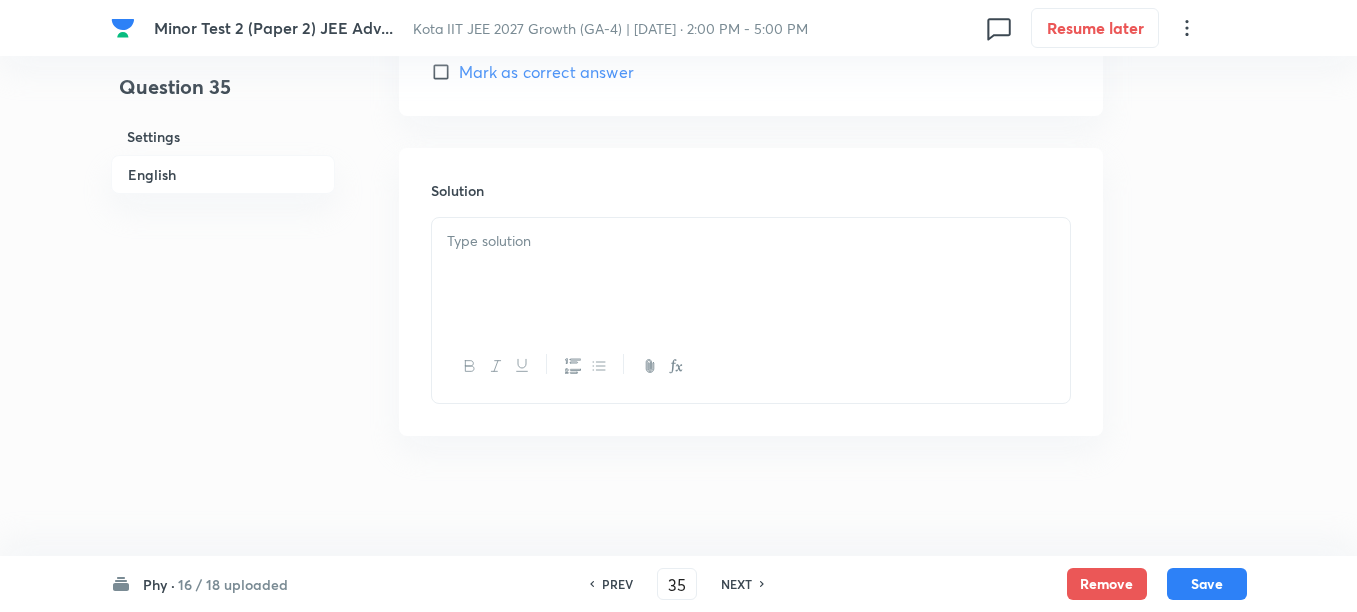 click at bounding box center (751, 274) 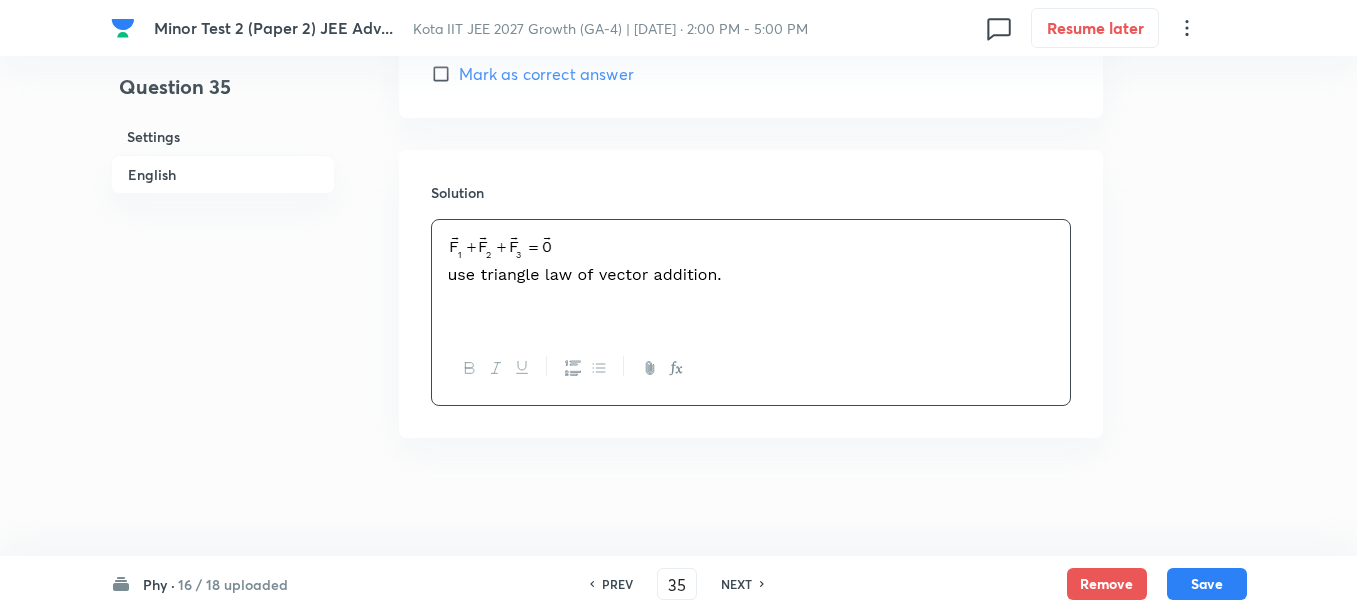 scroll, scrollTop: 2118, scrollLeft: 0, axis: vertical 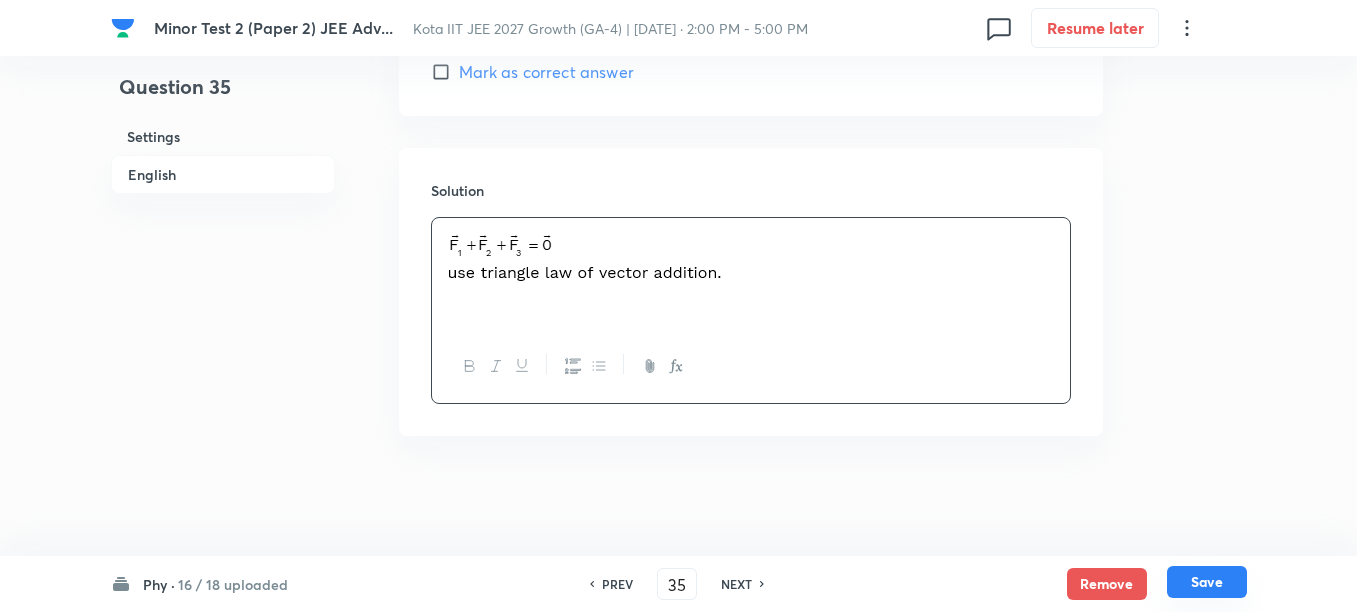 click on "Save" at bounding box center (1207, 582) 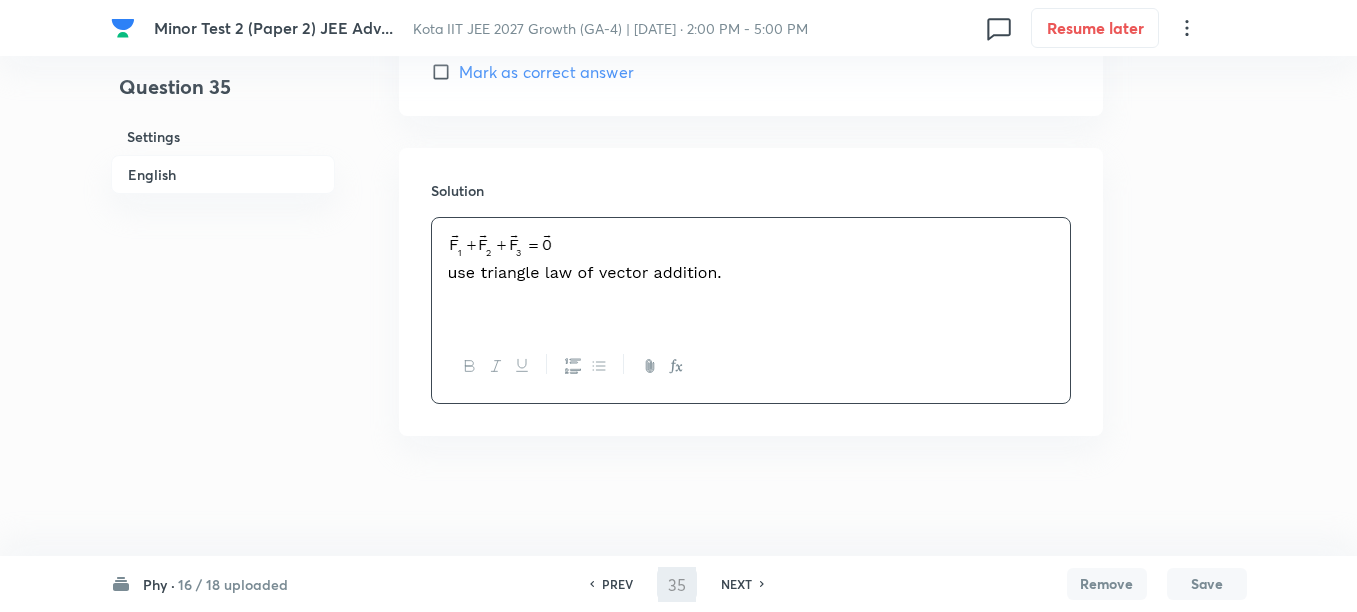 type on "36" 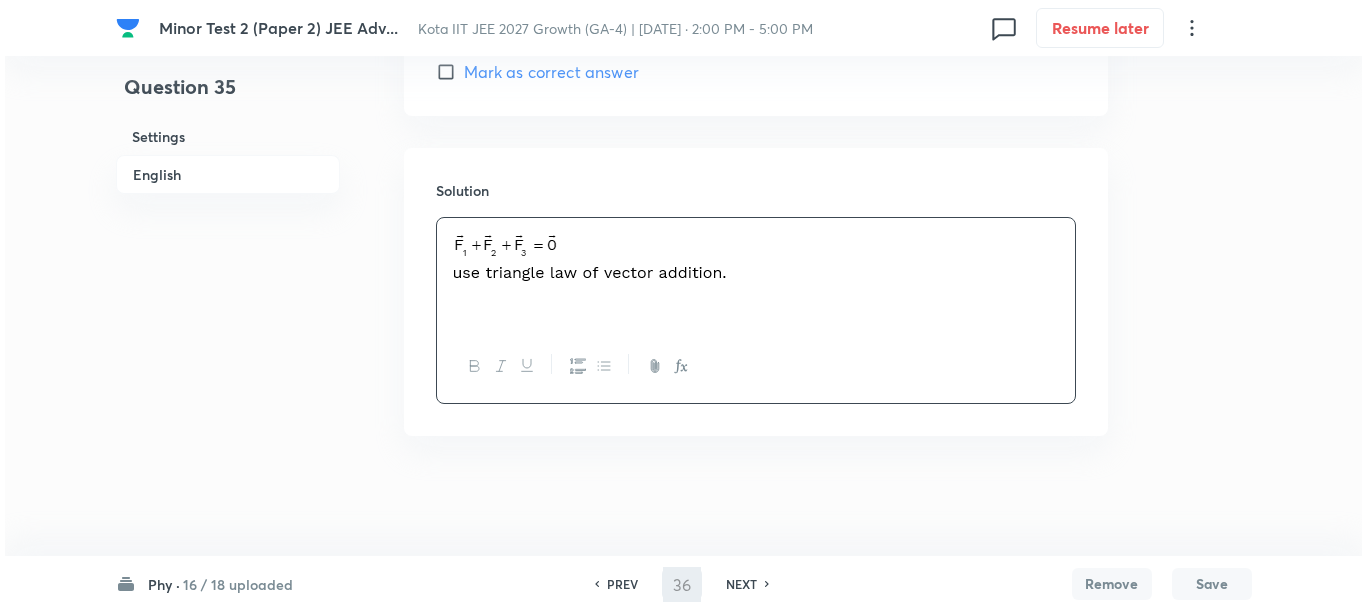 scroll, scrollTop: 0, scrollLeft: 0, axis: both 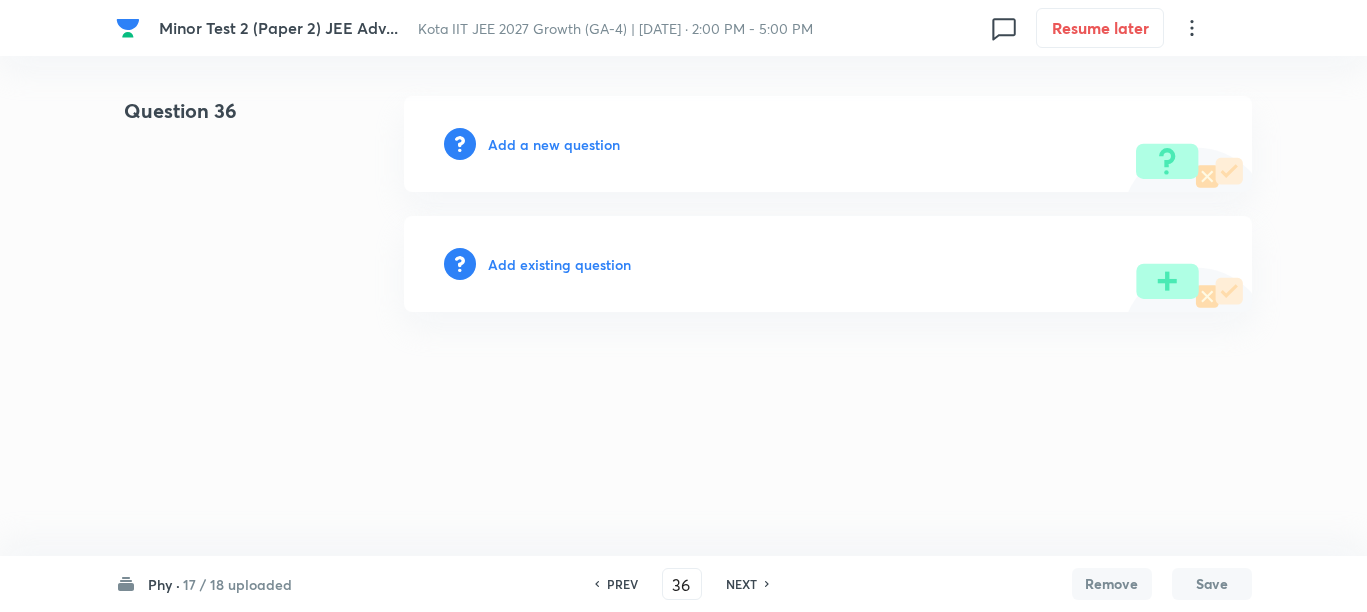 click on "Add a new question" at bounding box center [554, 144] 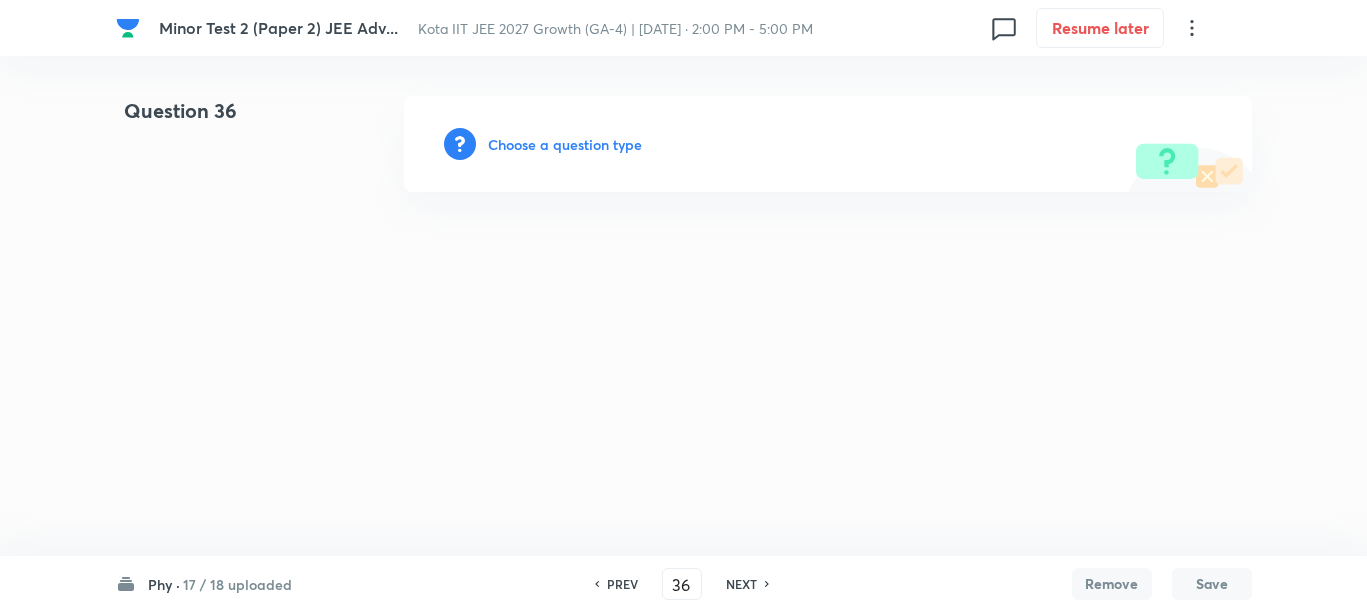 click on "Choose a question type" at bounding box center [565, 144] 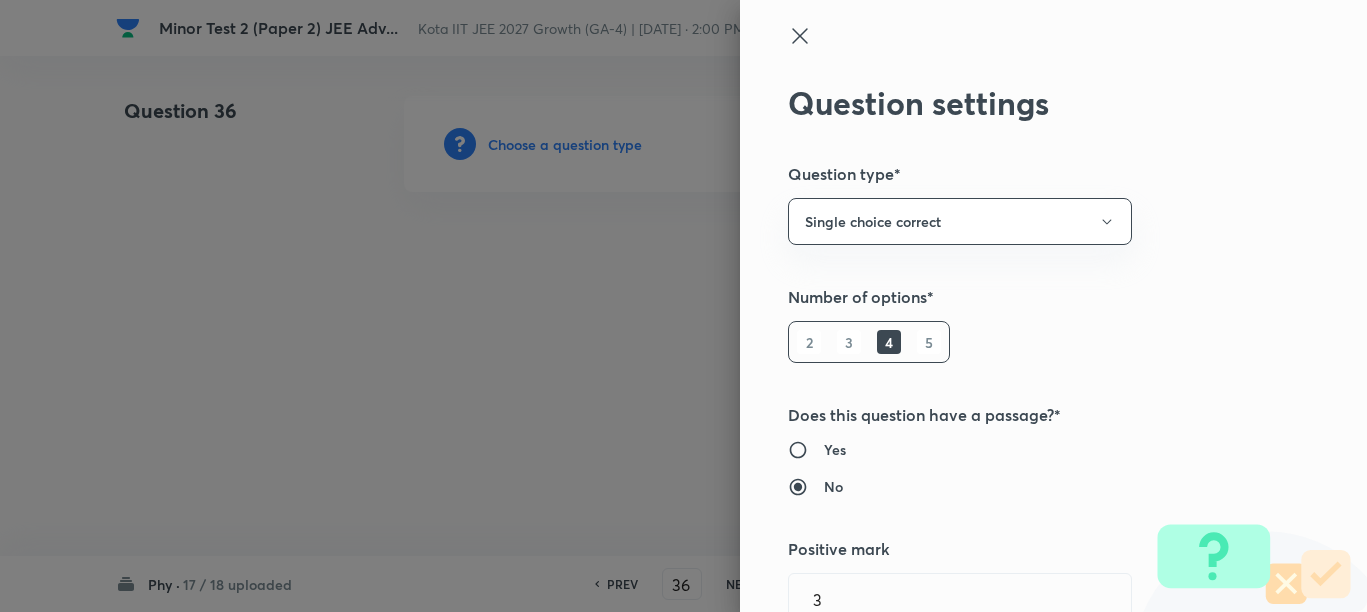 type 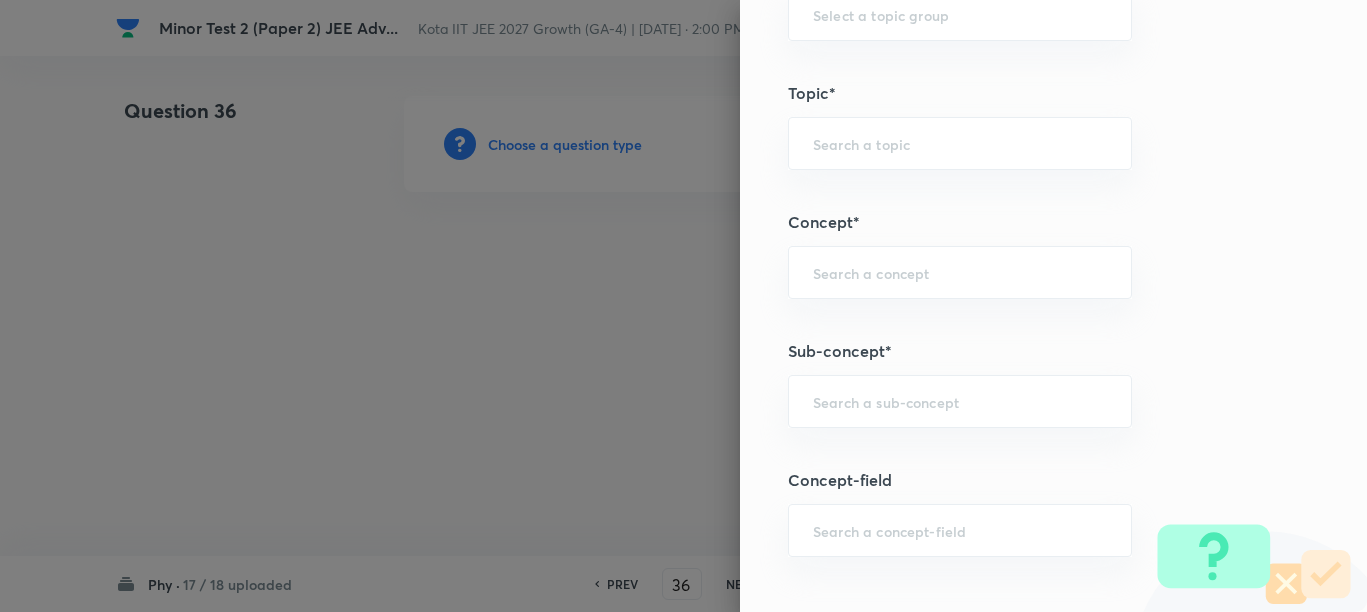 scroll, scrollTop: 1125, scrollLeft: 0, axis: vertical 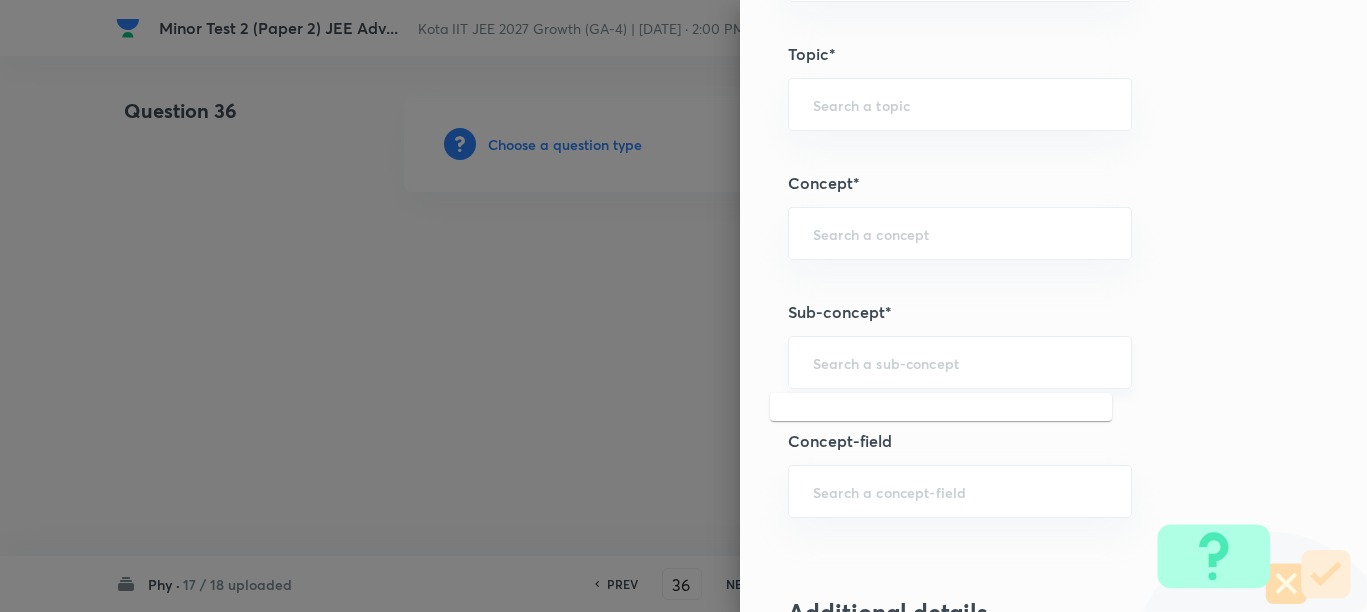 click at bounding box center [960, 362] 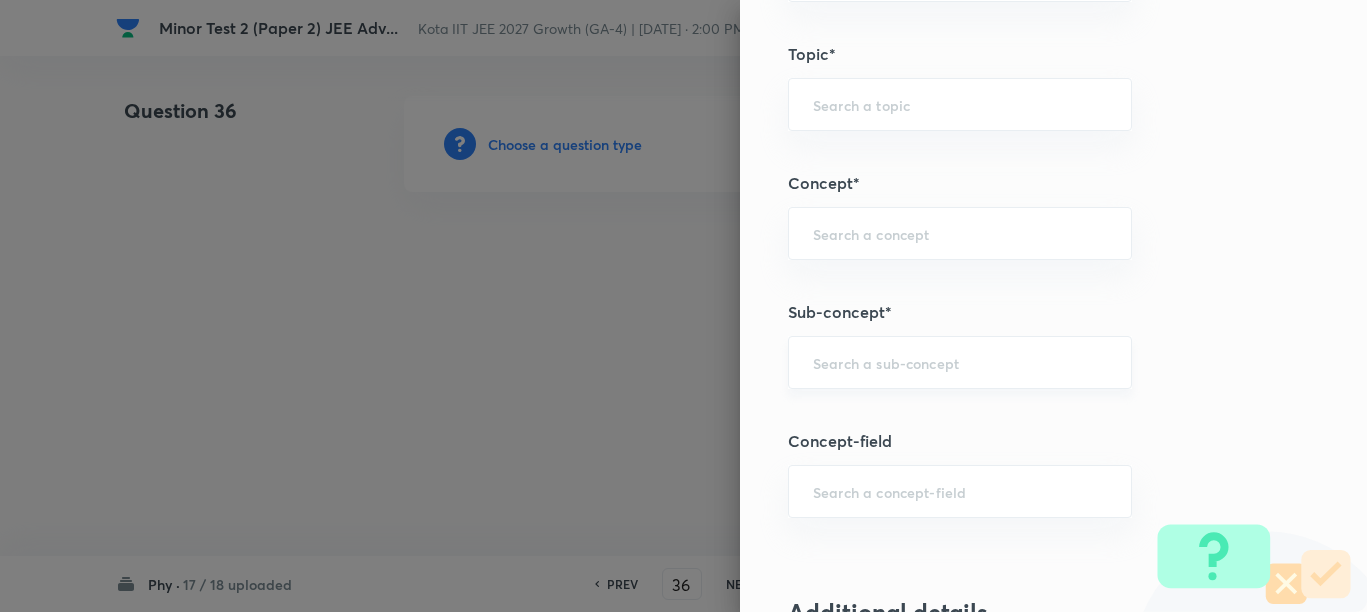 paste on "Representation of Vector" 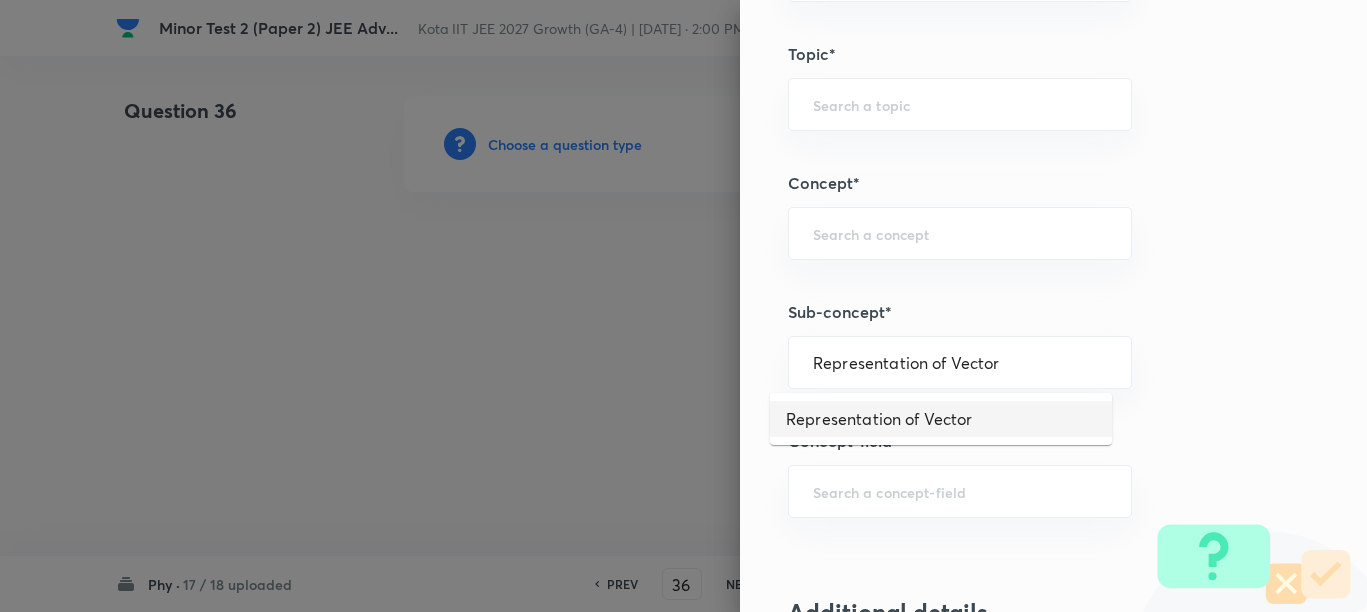 click on "Representation of Vector" at bounding box center (941, 419) 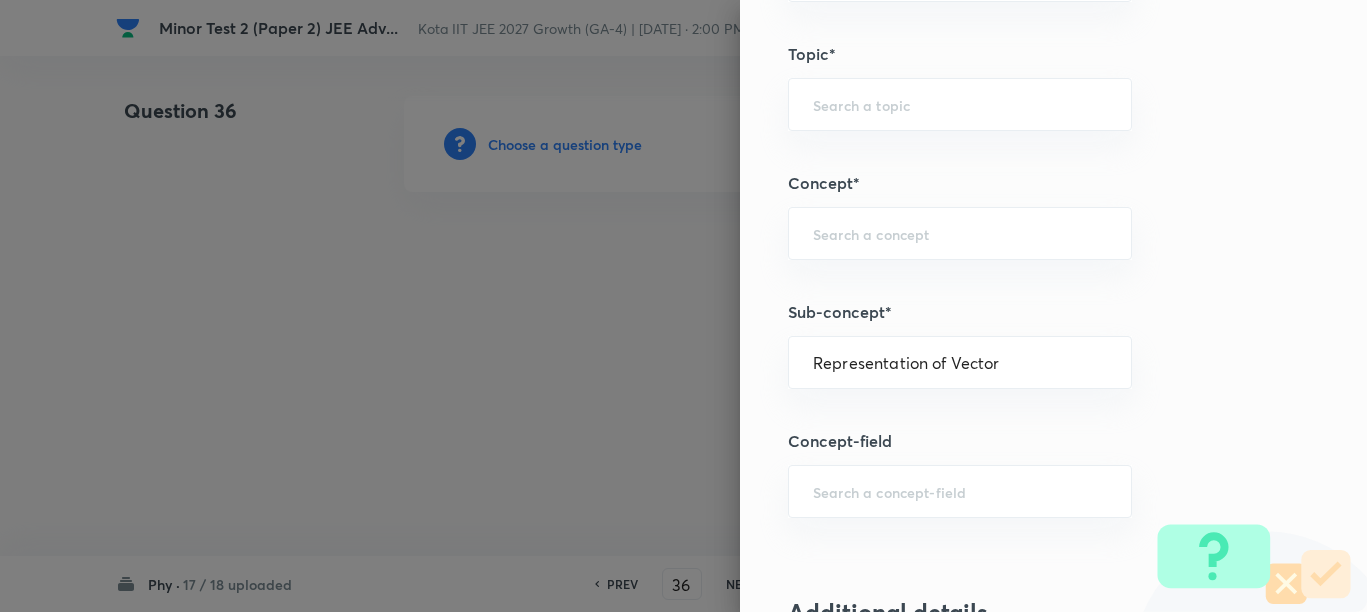 type on "Physics" 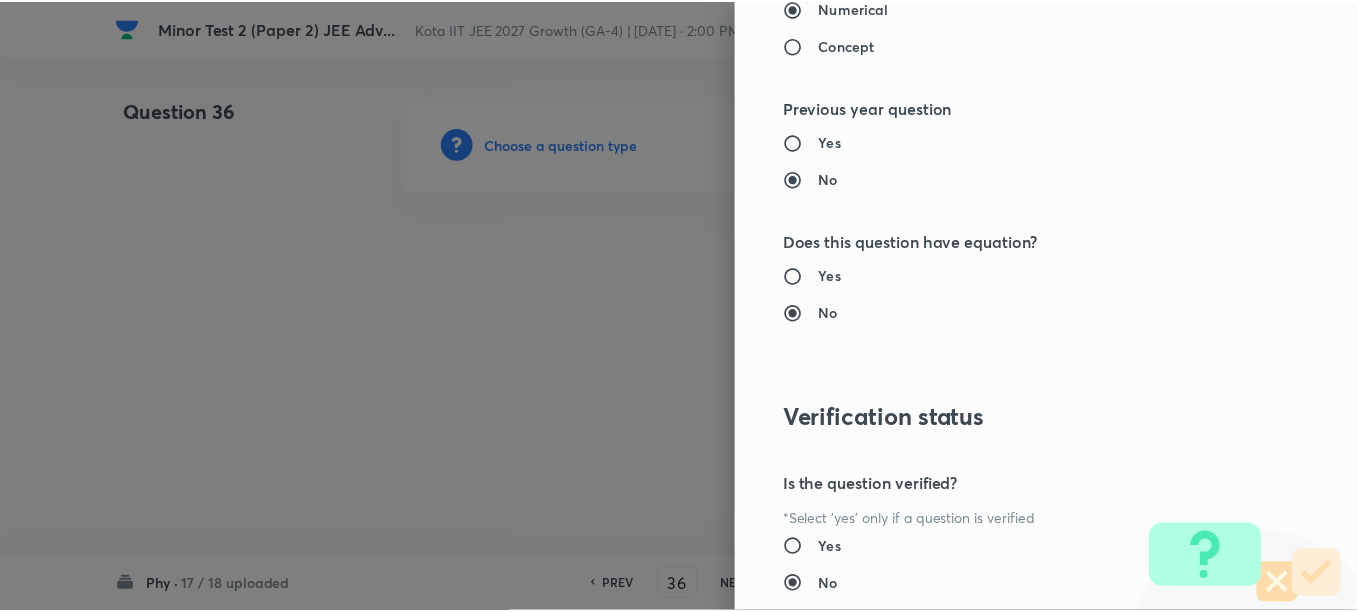 scroll, scrollTop: 2248, scrollLeft: 0, axis: vertical 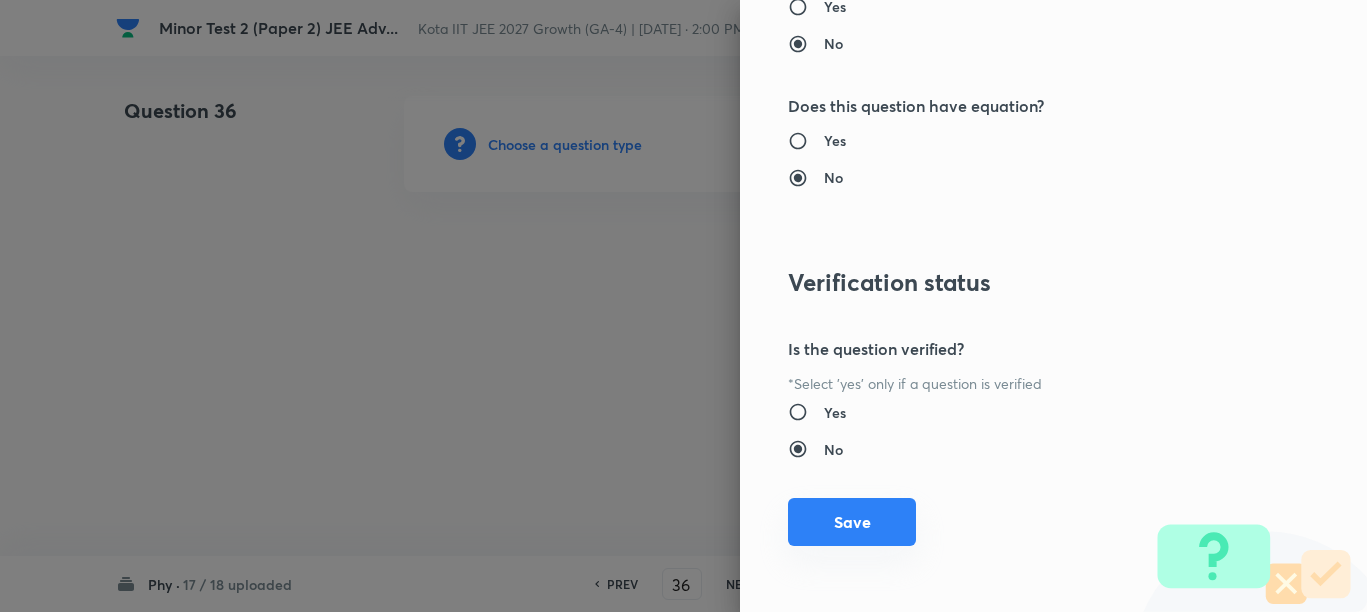 click on "Save" at bounding box center (852, 522) 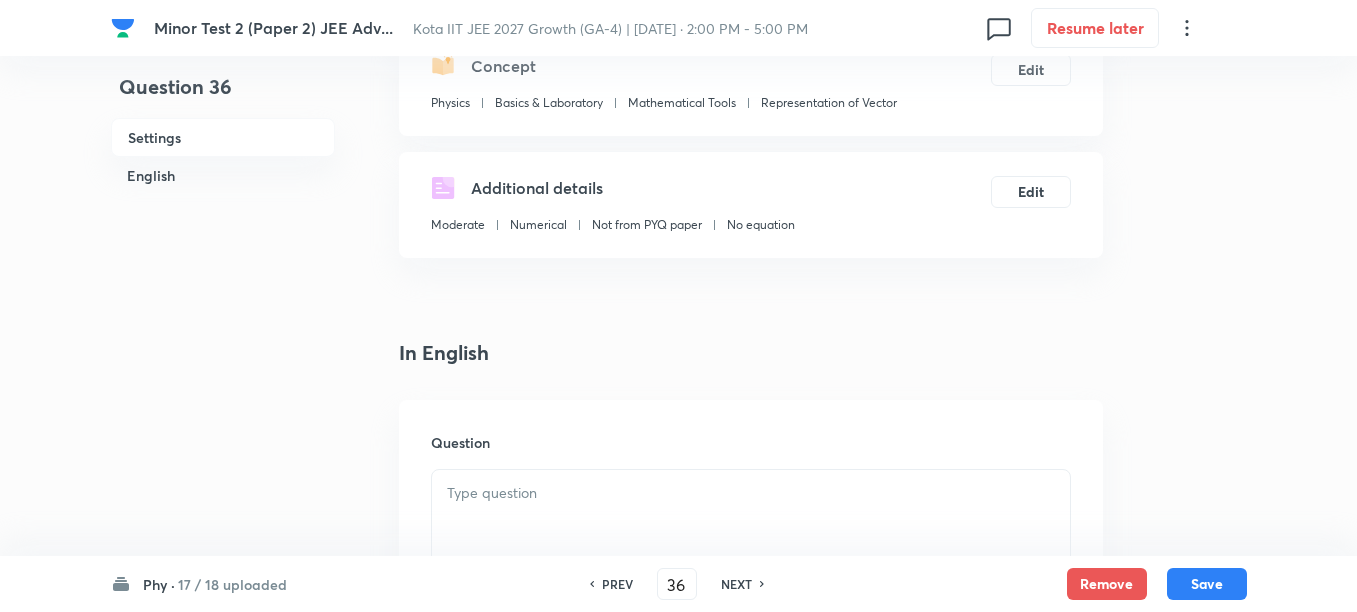 scroll, scrollTop: 375, scrollLeft: 0, axis: vertical 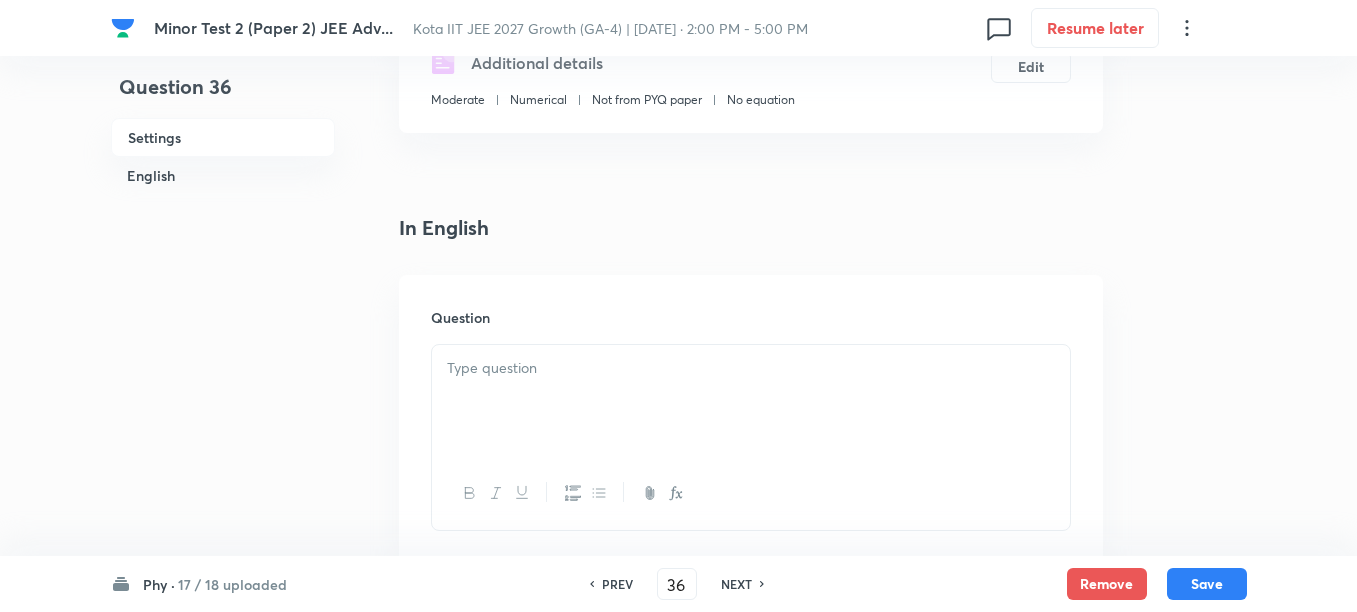 click at bounding box center [751, 368] 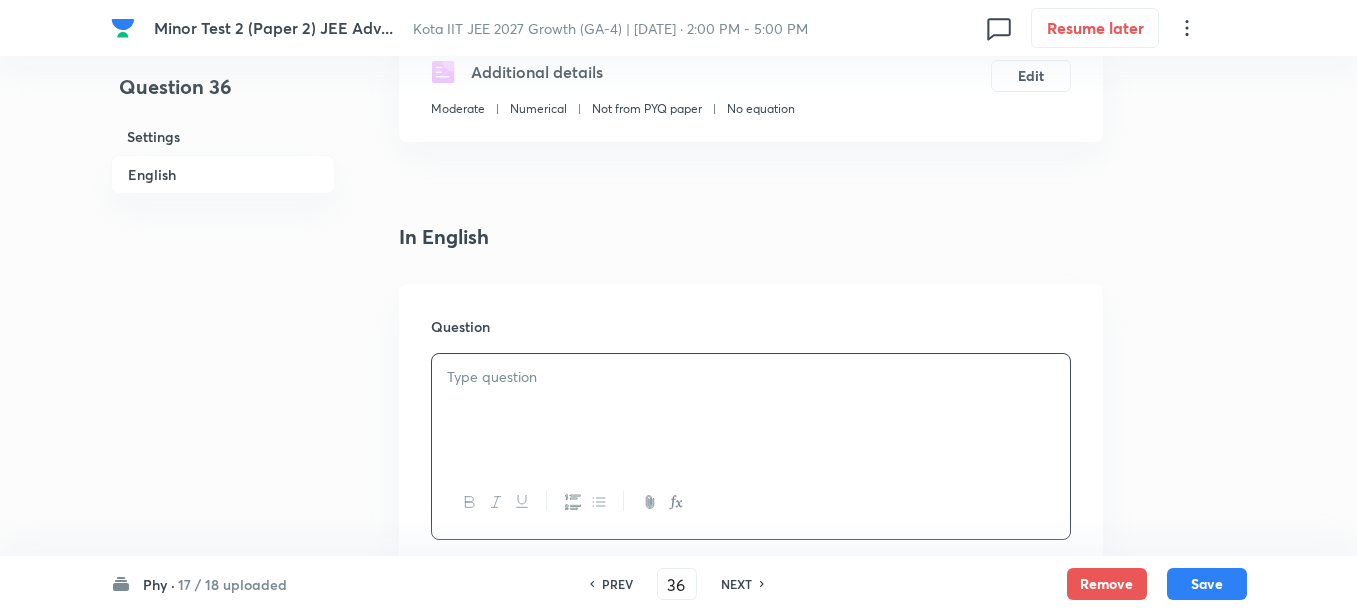 scroll, scrollTop: 500, scrollLeft: 0, axis: vertical 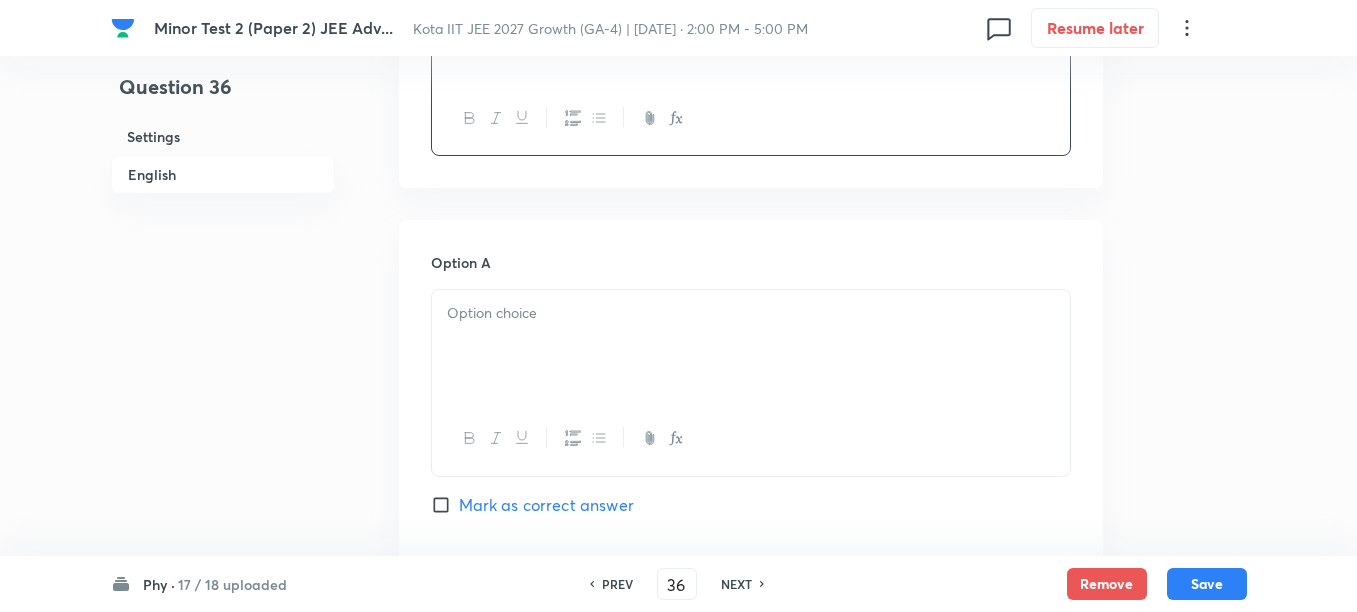 click at bounding box center [751, 346] 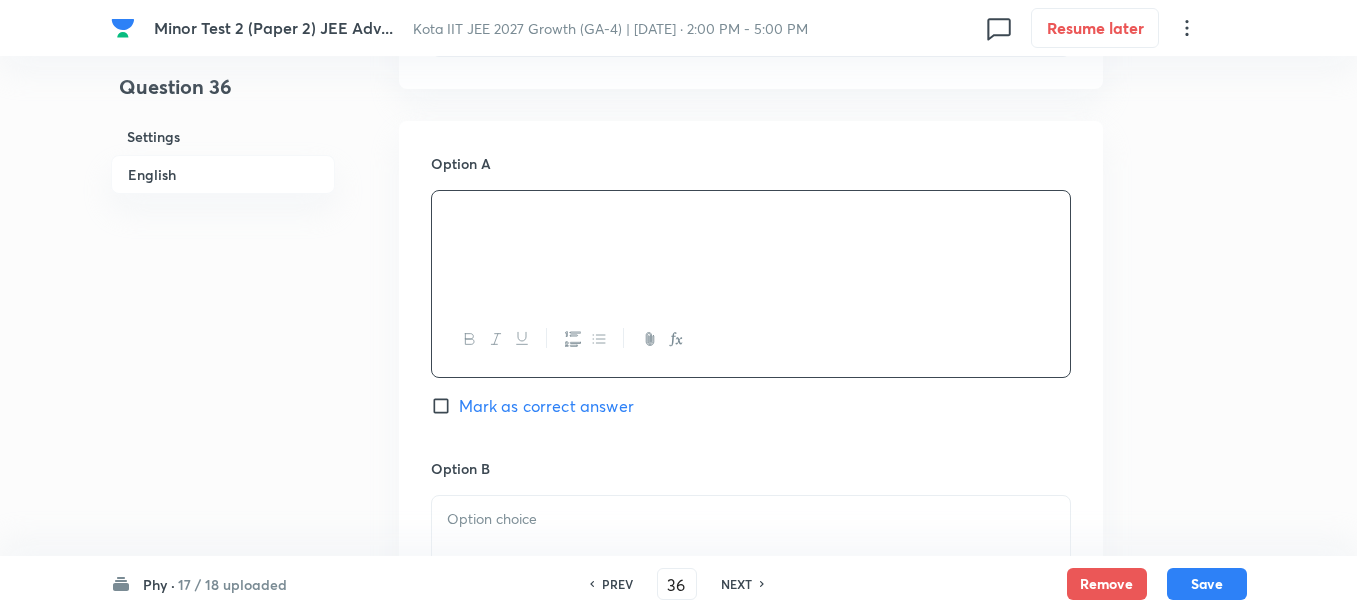 scroll, scrollTop: 1000, scrollLeft: 0, axis: vertical 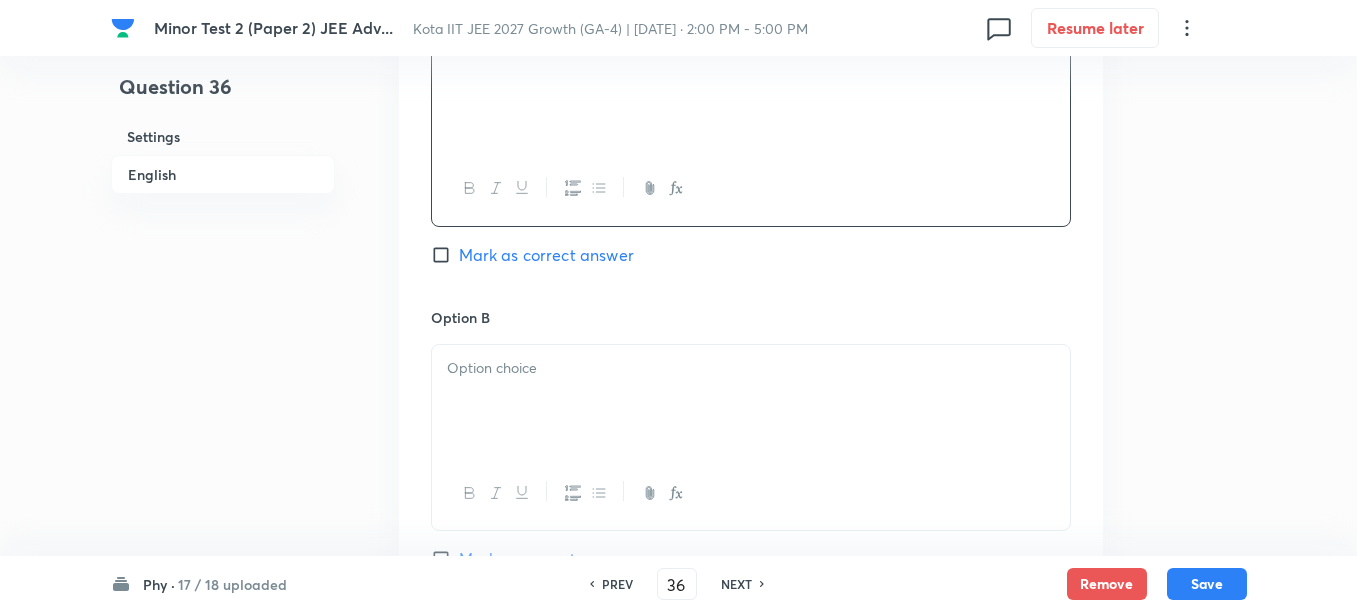 click at bounding box center [751, 401] 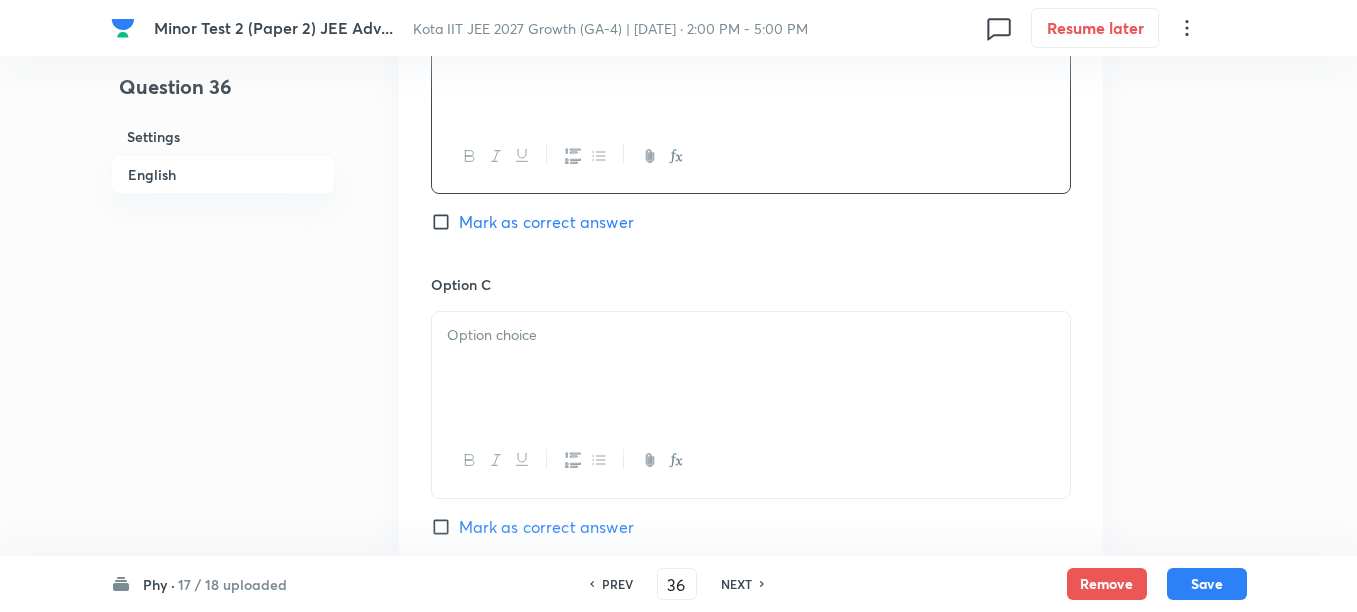 scroll, scrollTop: 1375, scrollLeft: 0, axis: vertical 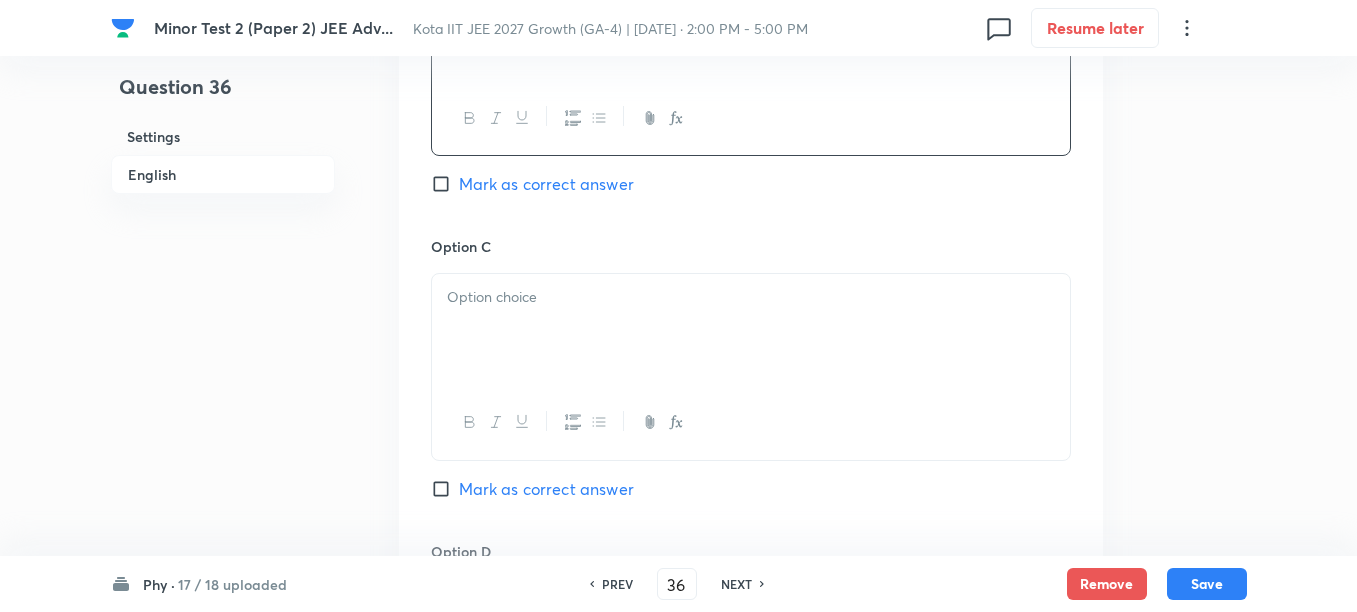click at bounding box center (751, 330) 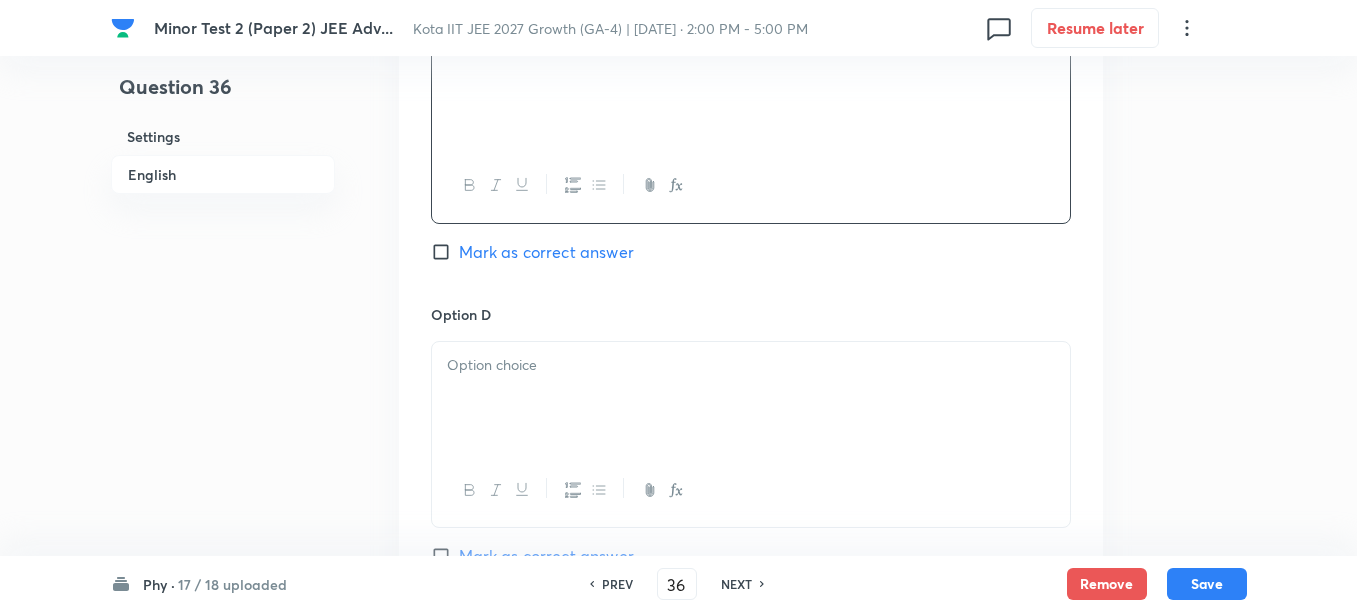 scroll, scrollTop: 1625, scrollLeft: 0, axis: vertical 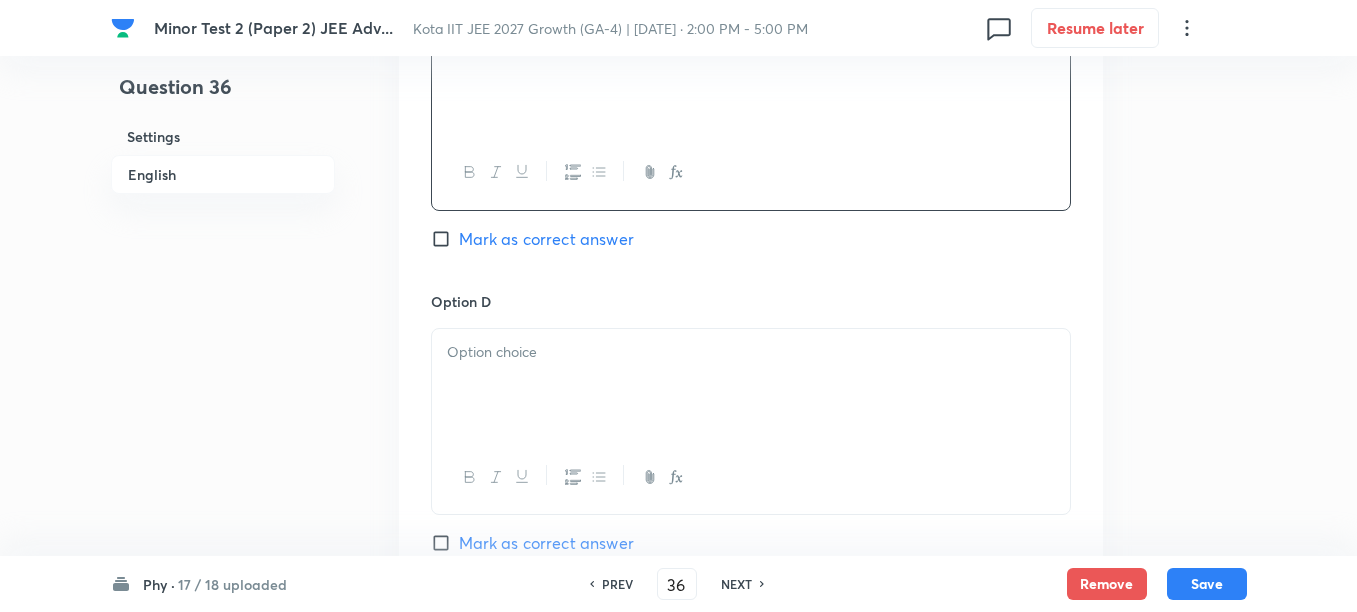 click at bounding box center (751, 385) 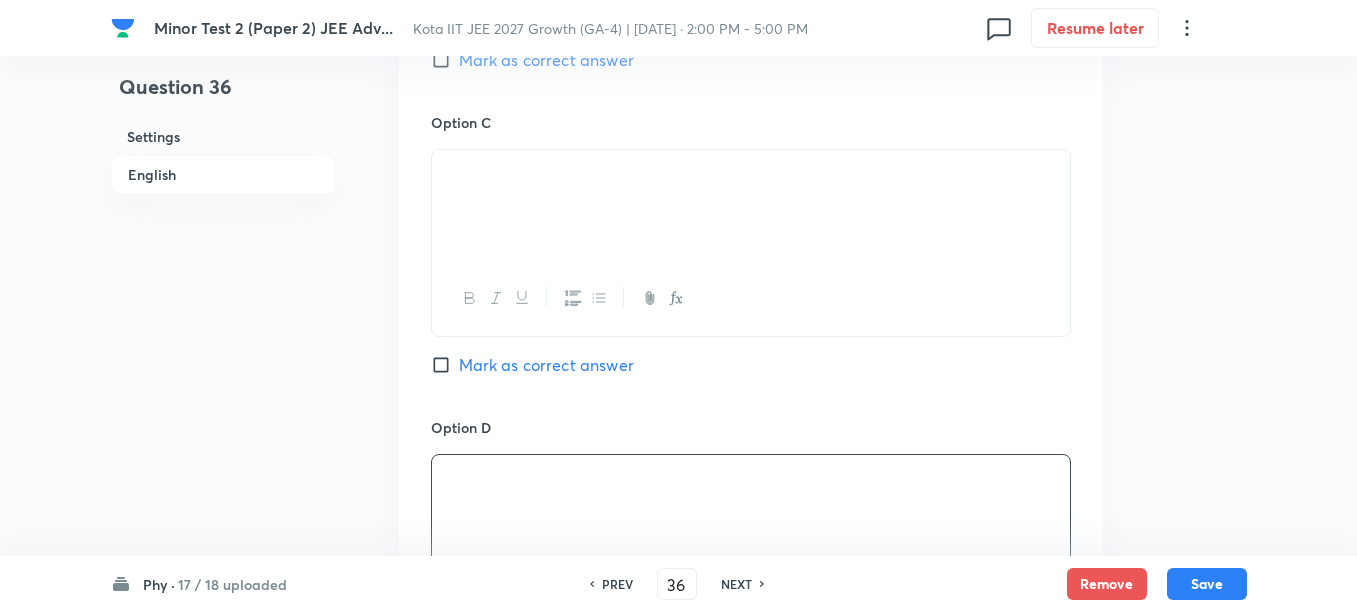 scroll, scrollTop: 1500, scrollLeft: 0, axis: vertical 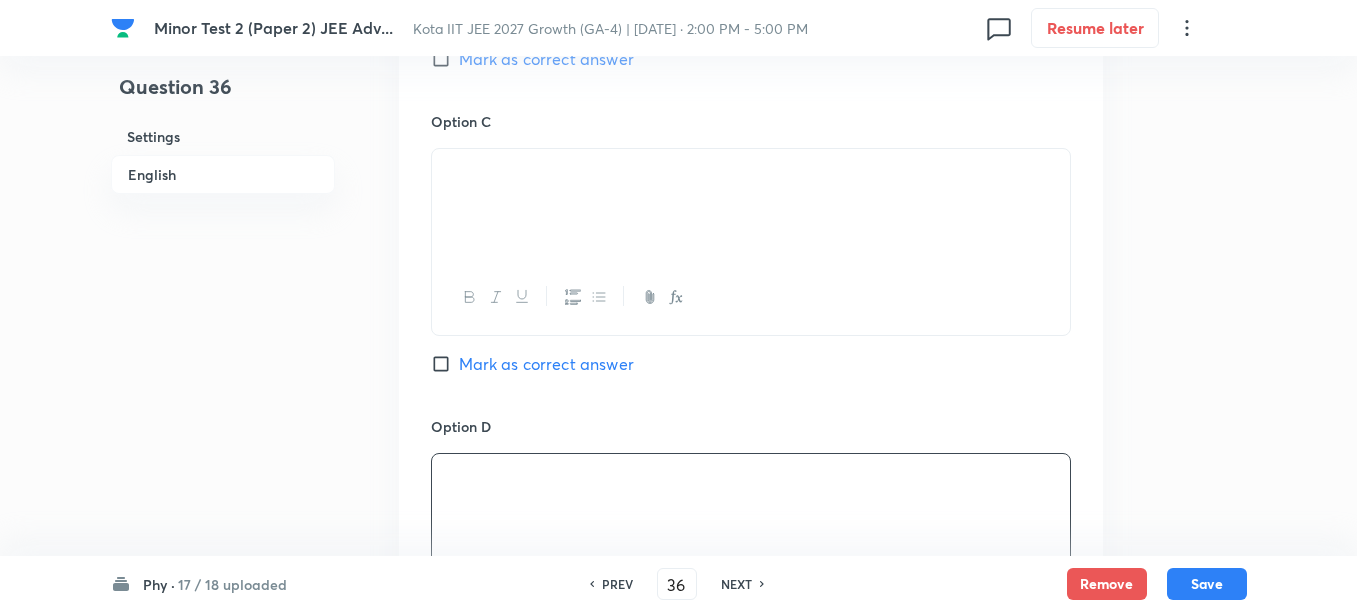 click on "Mark as correct answer" at bounding box center (546, 364) 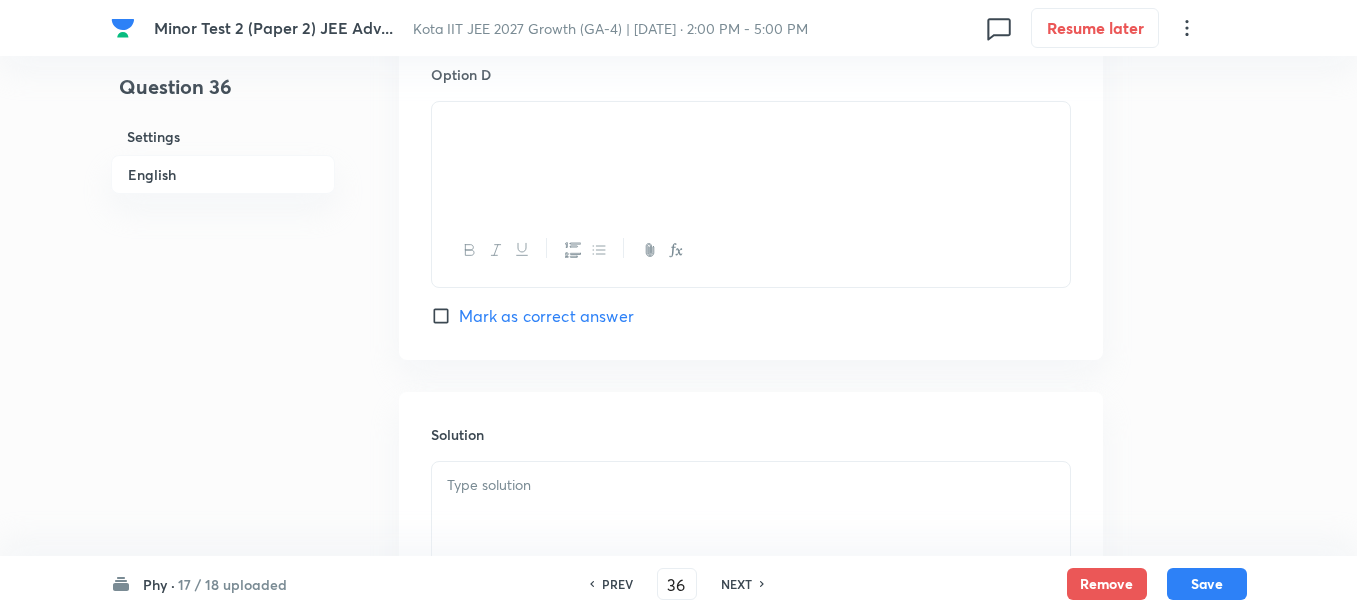 scroll, scrollTop: 2000, scrollLeft: 0, axis: vertical 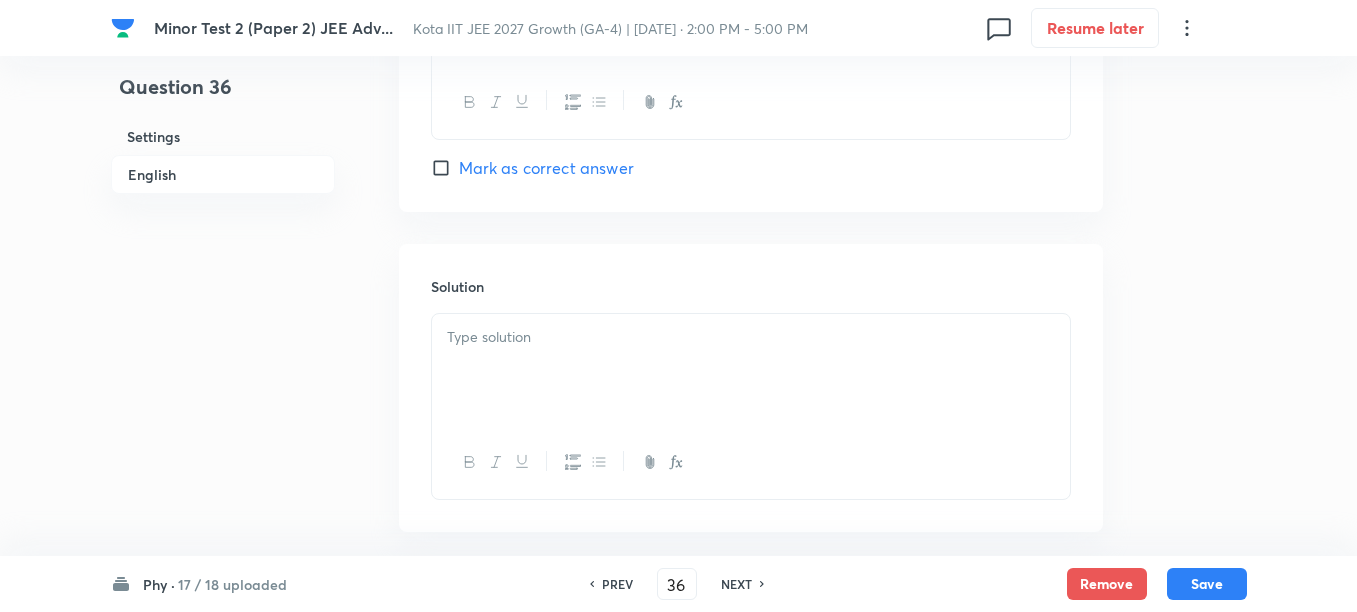click at bounding box center (751, 370) 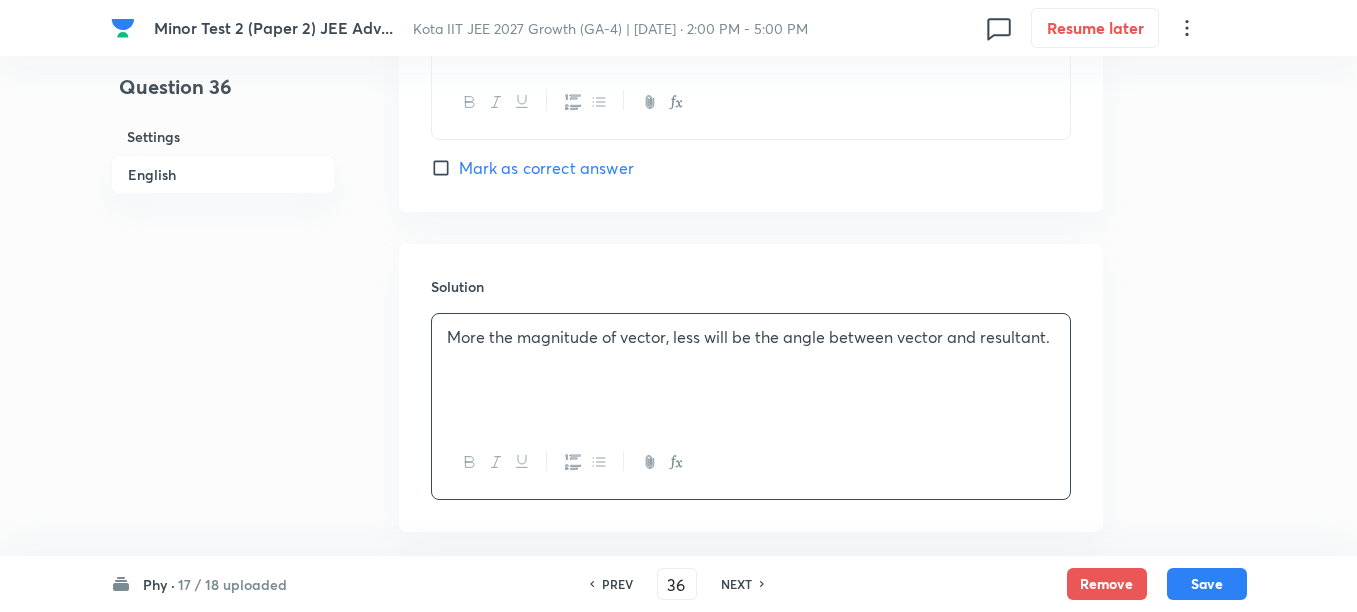 scroll, scrollTop: 2096, scrollLeft: 0, axis: vertical 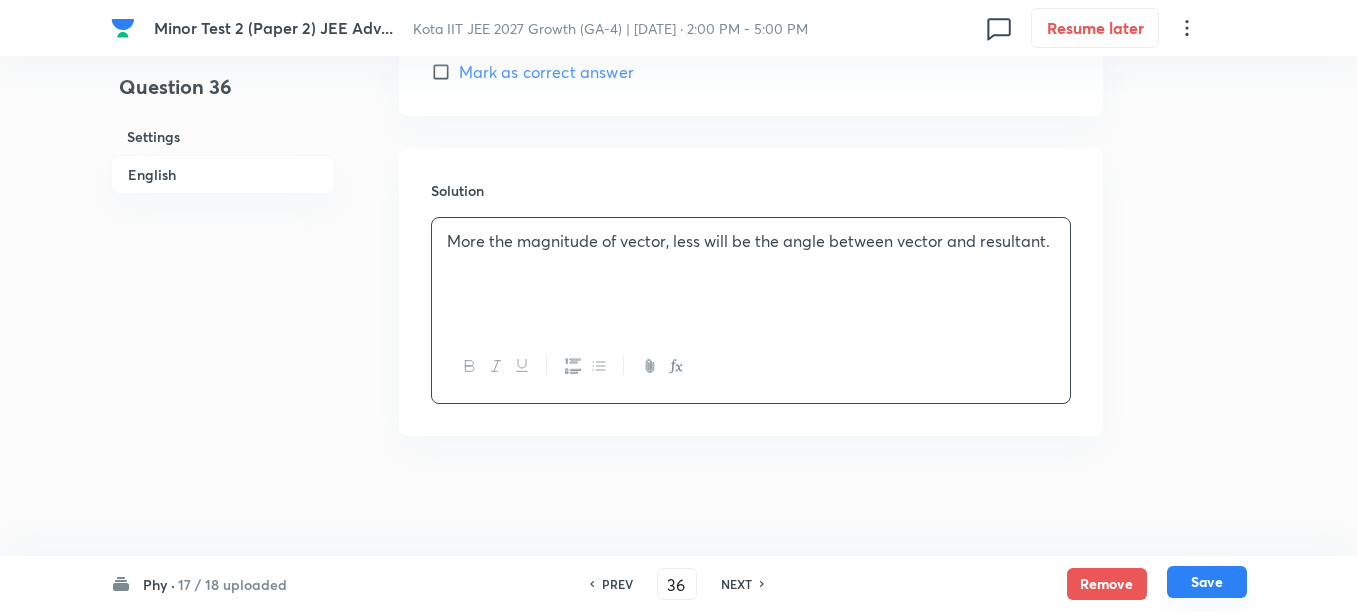 click on "Save" at bounding box center (1207, 582) 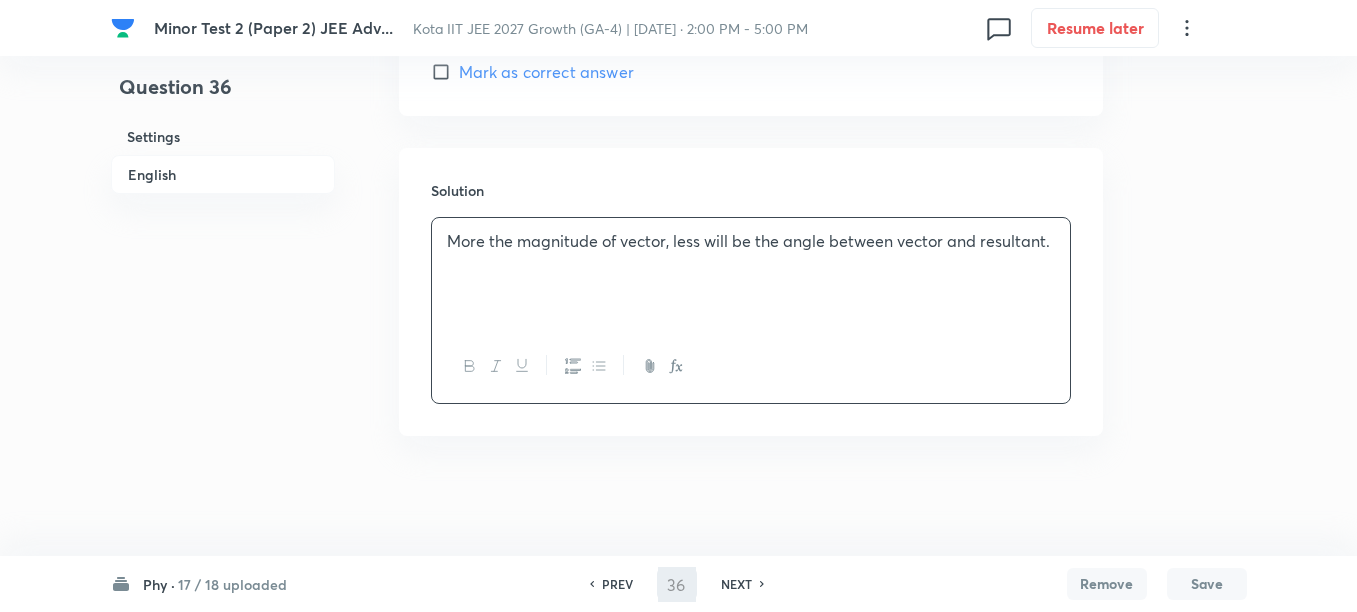 type on "37" 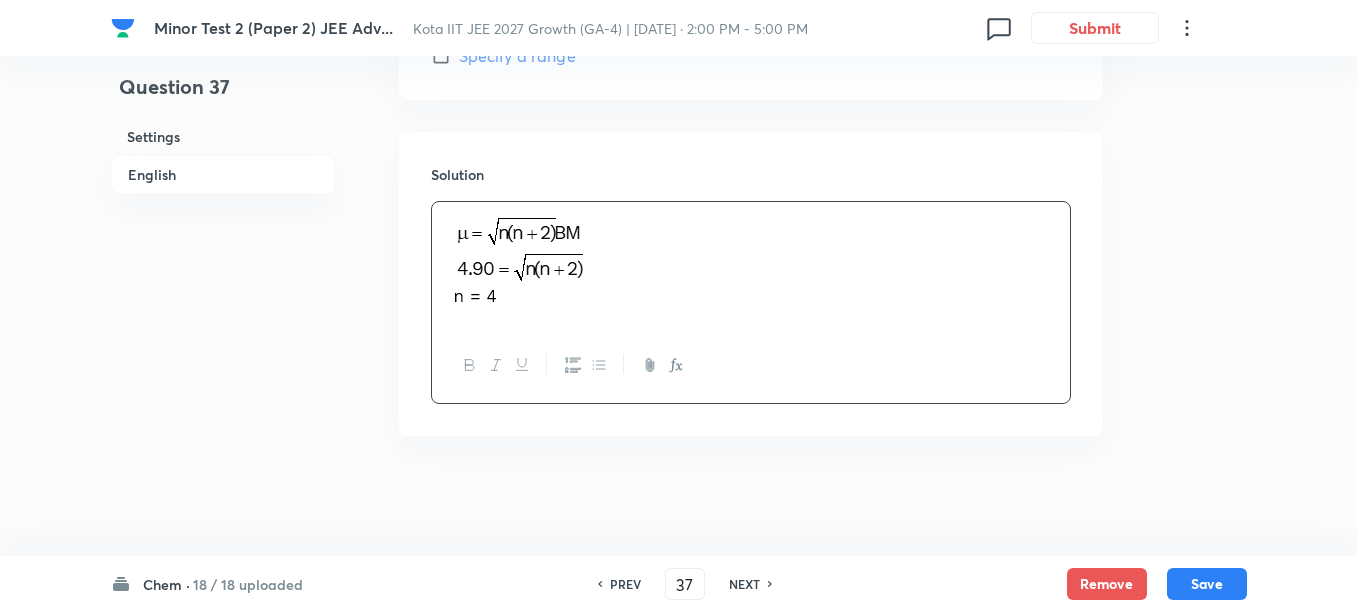 scroll, scrollTop: 1049, scrollLeft: 0, axis: vertical 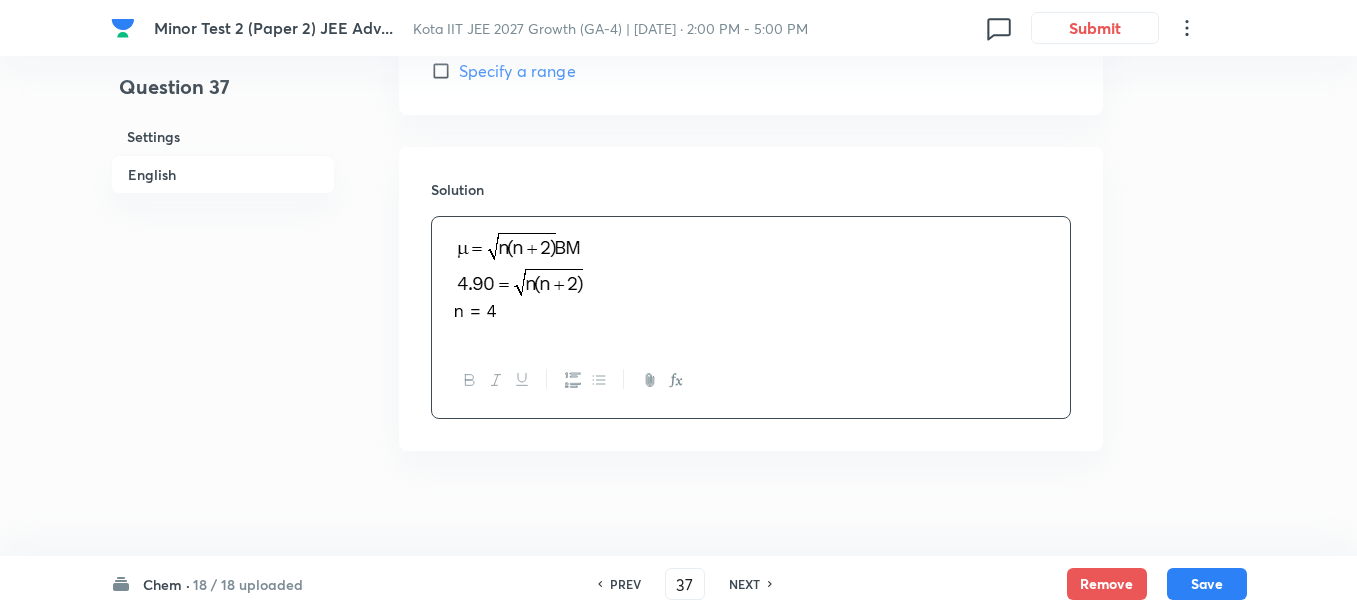 click on "Chem ·" at bounding box center [166, 584] 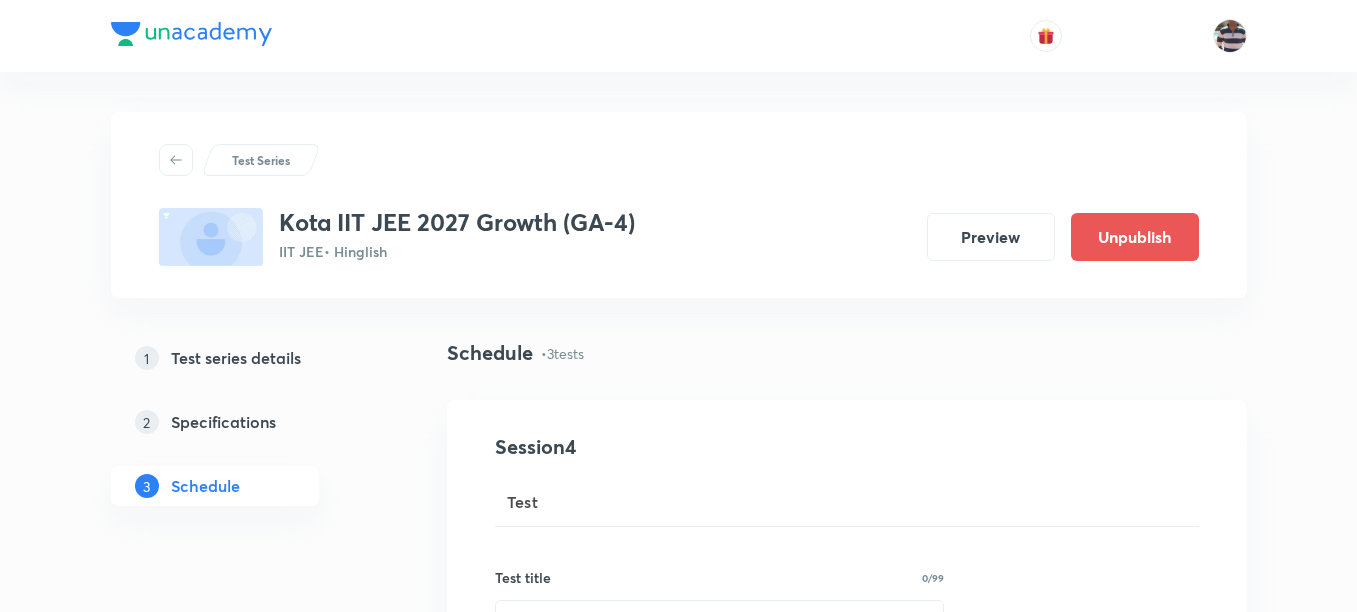 scroll, scrollTop: 1831, scrollLeft: 0, axis: vertical 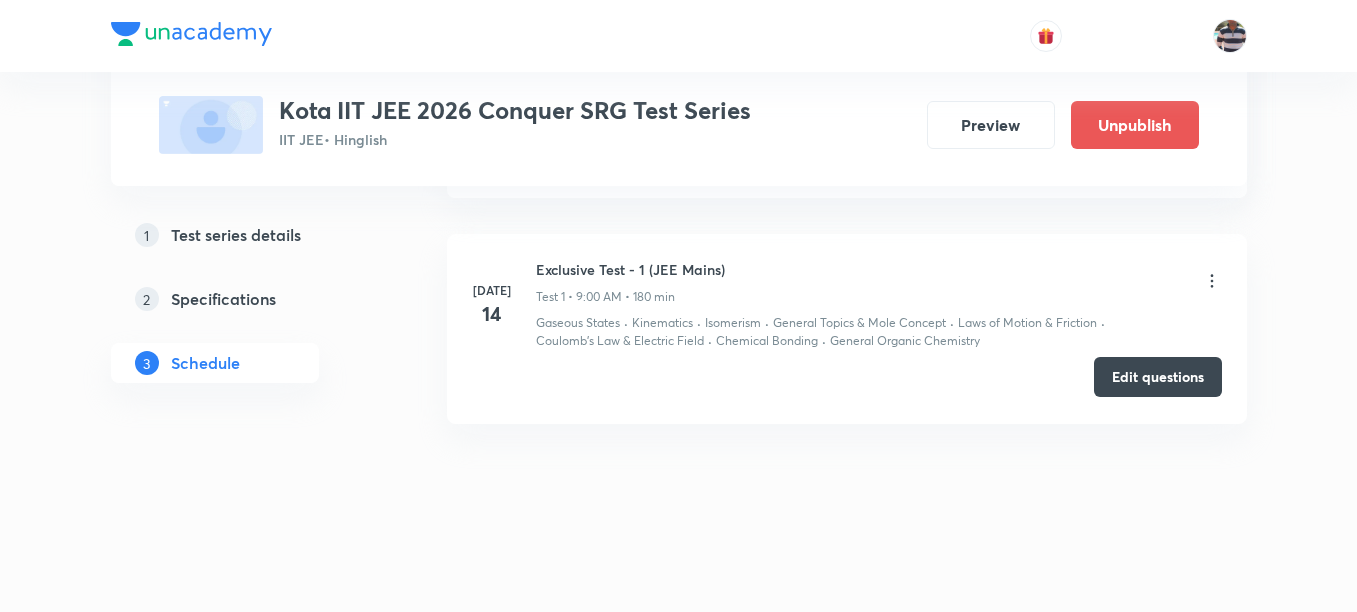 click on "Edit questions" at bounding box center (1158, 377) 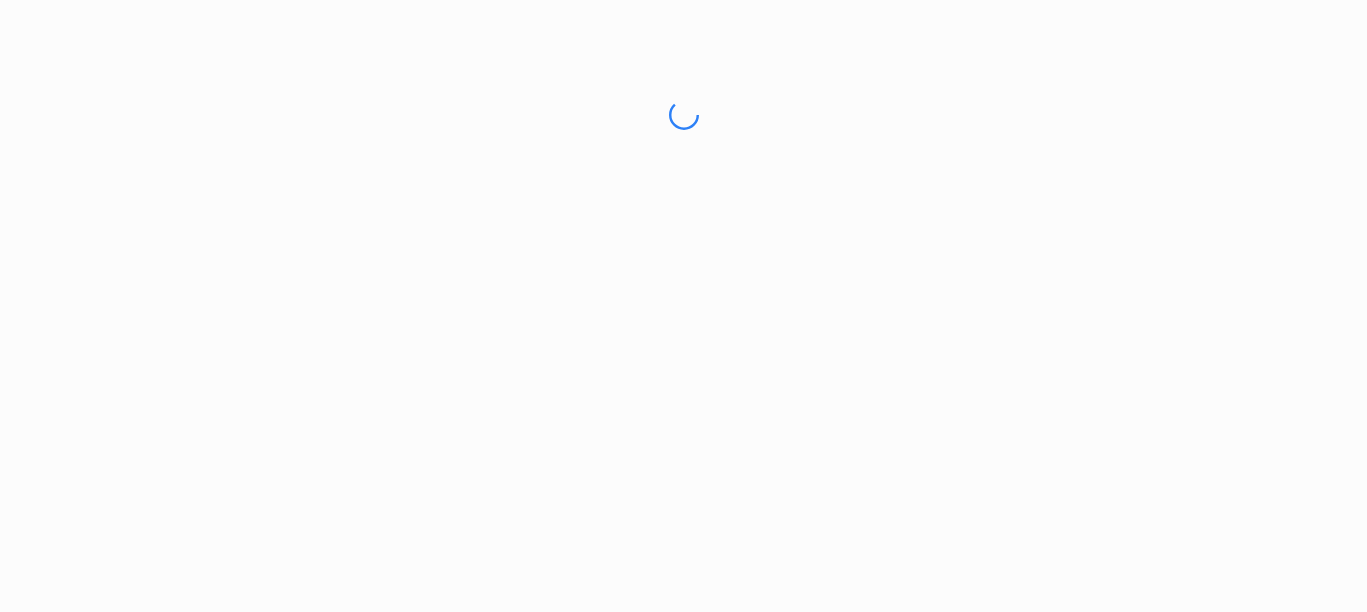 scroll, scrollTop: 0, scrollLeft: 0, axis: both 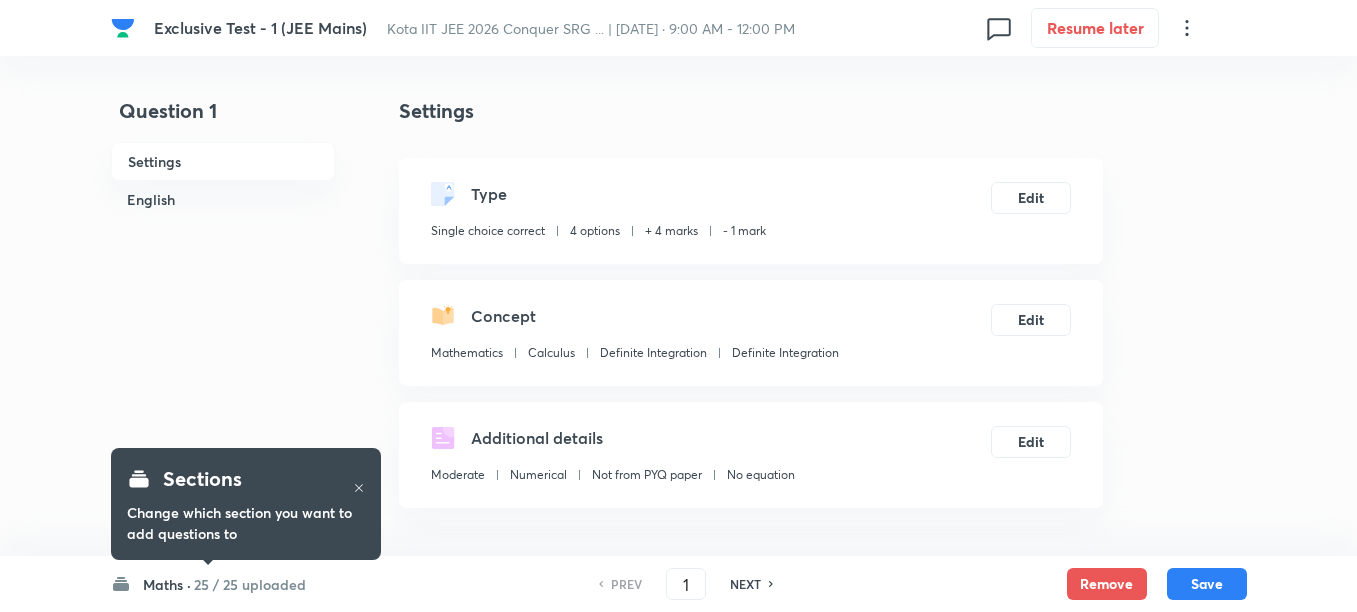 click 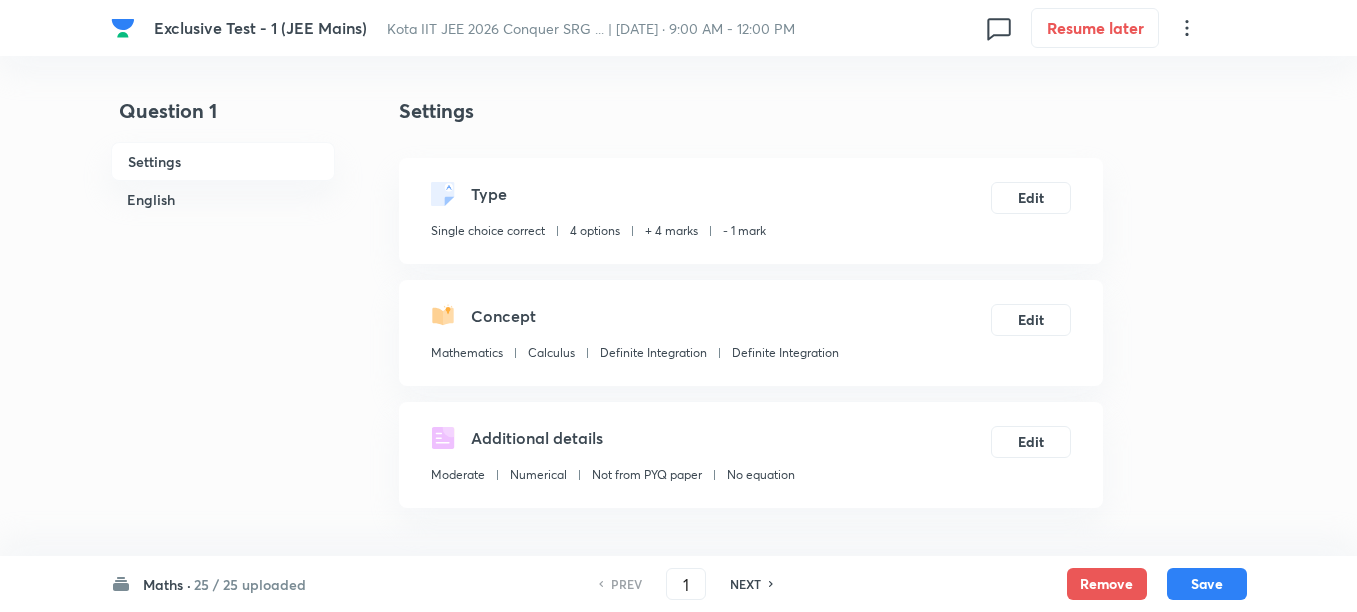 click on "Maths ·" at bounding box center (167, 584) 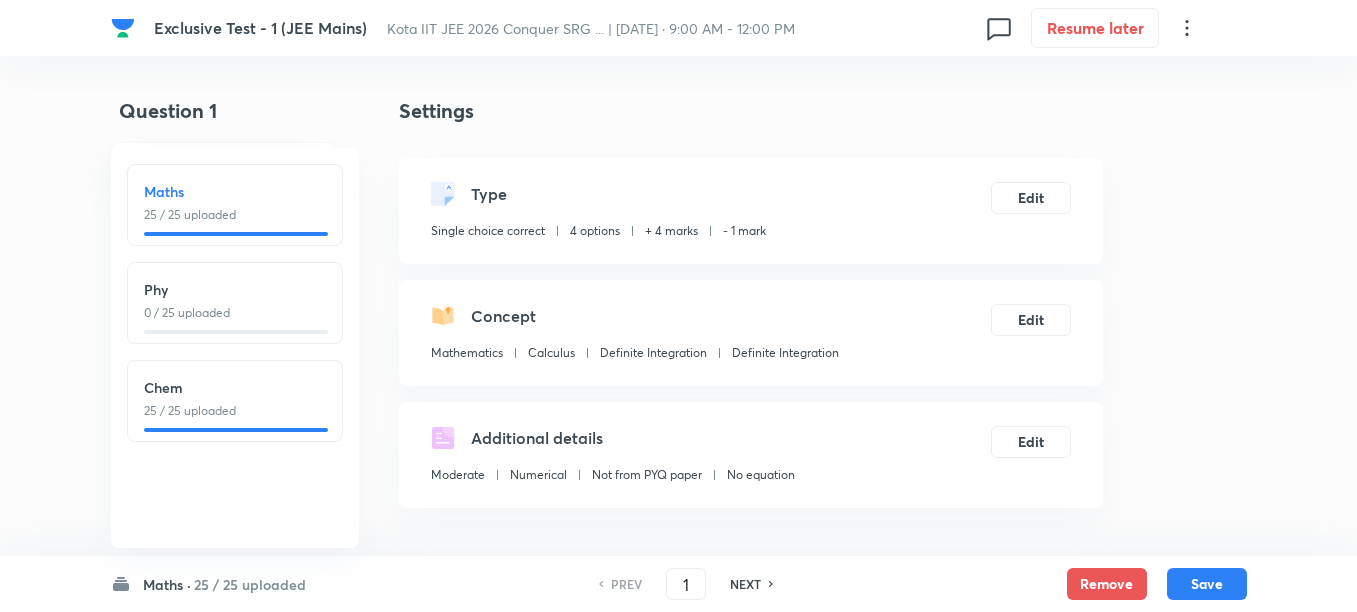 click on "Phy 0 / 25 uploaded" at bounding box center [235, 300] 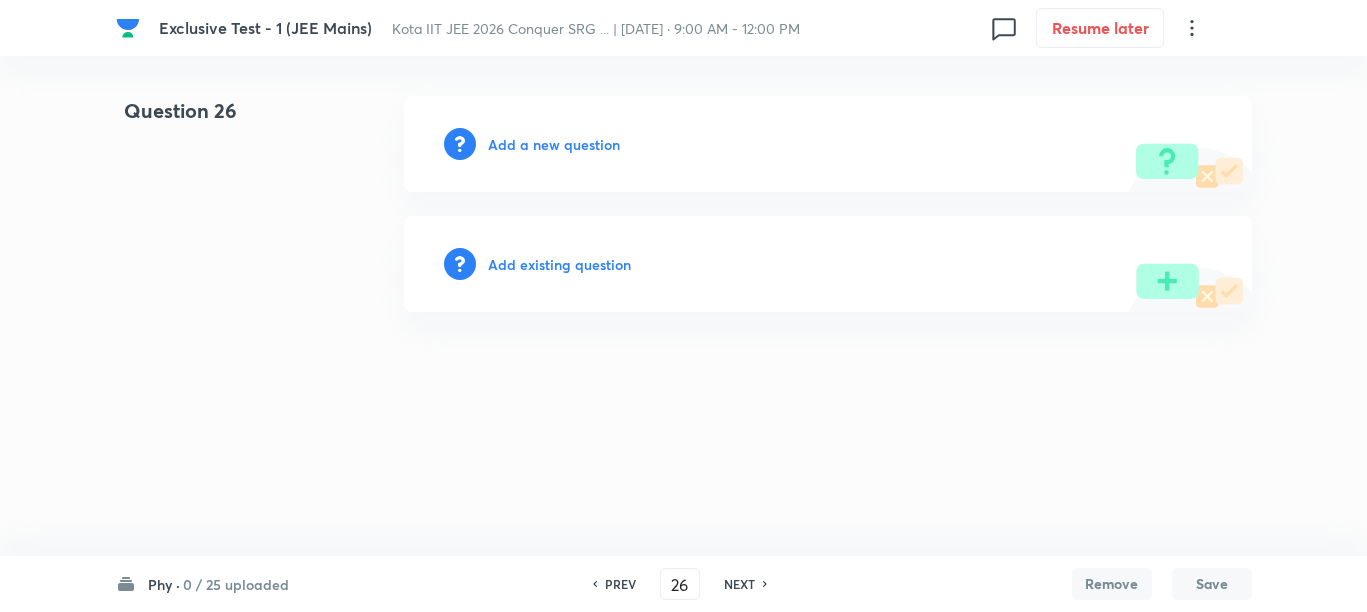 click on "Add a new question" at bounding box center (554, 144) 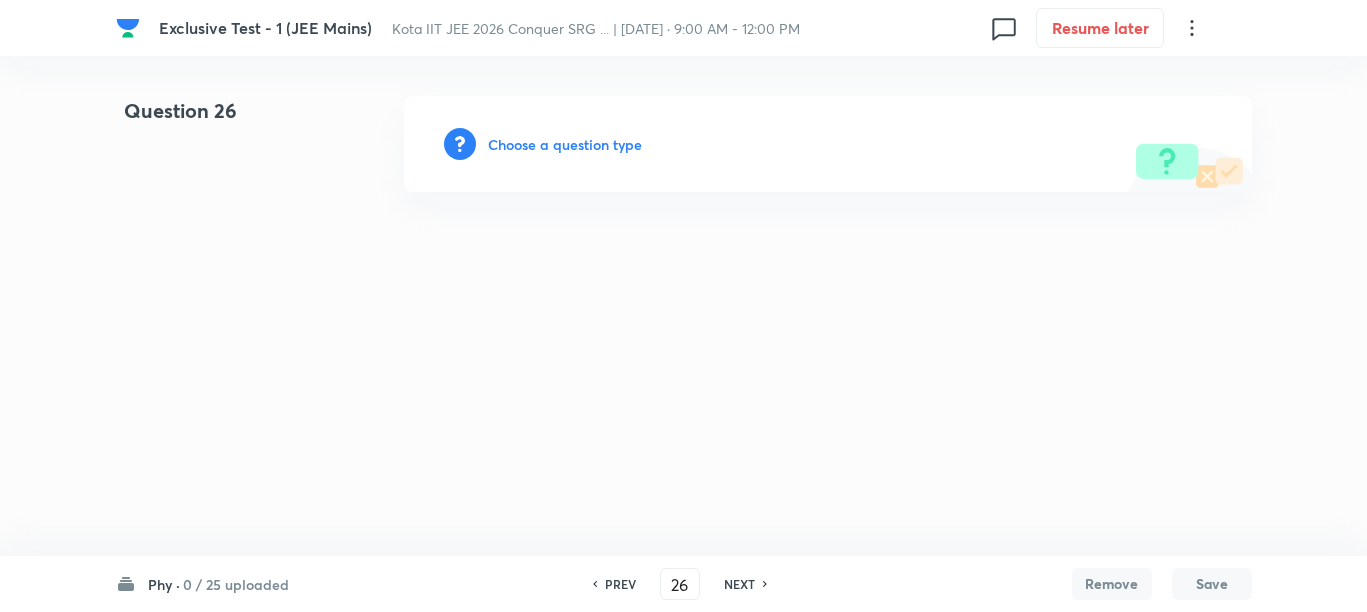 click on "Choose a question type" at bounding box center (565, 144) 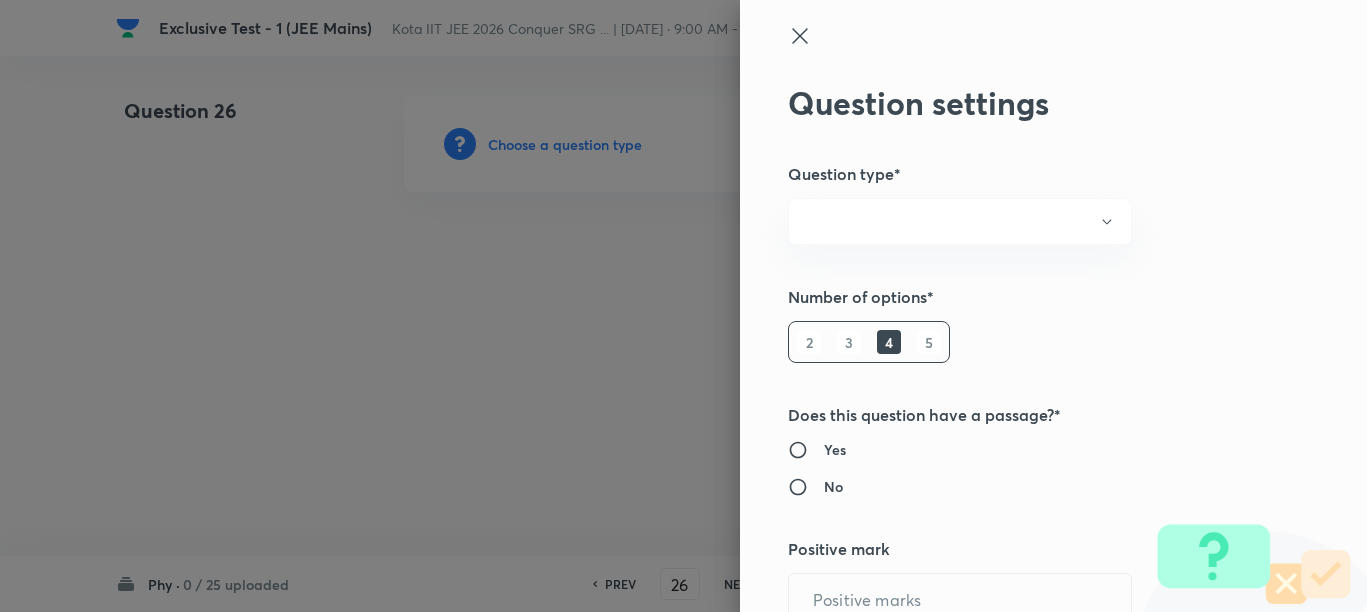 radio on "true" 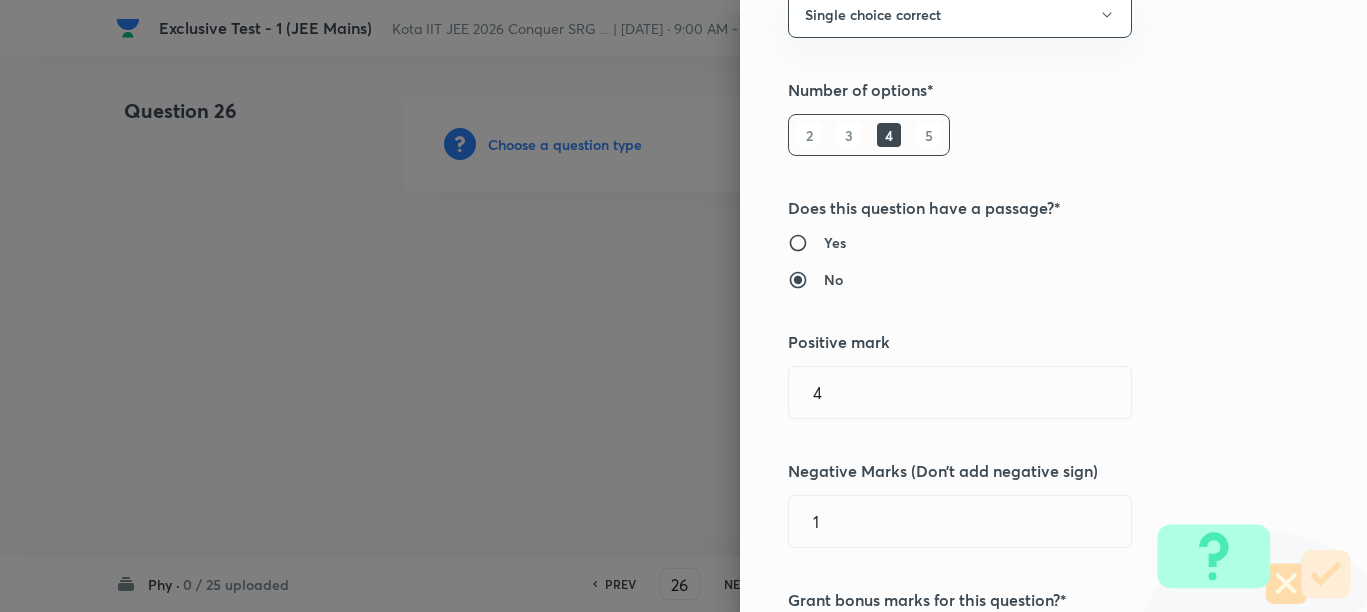 scroll, scrollTop: 250, scrollLeft: 0, axis: vertical 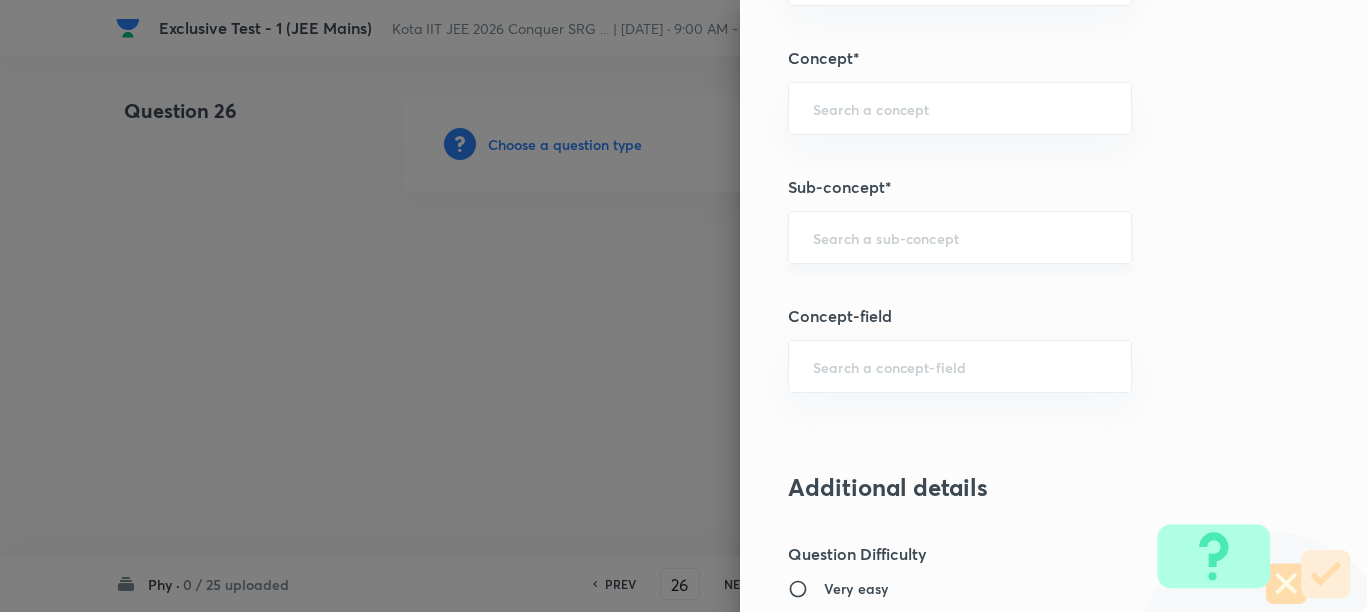 click at bounding box center [960, 237] 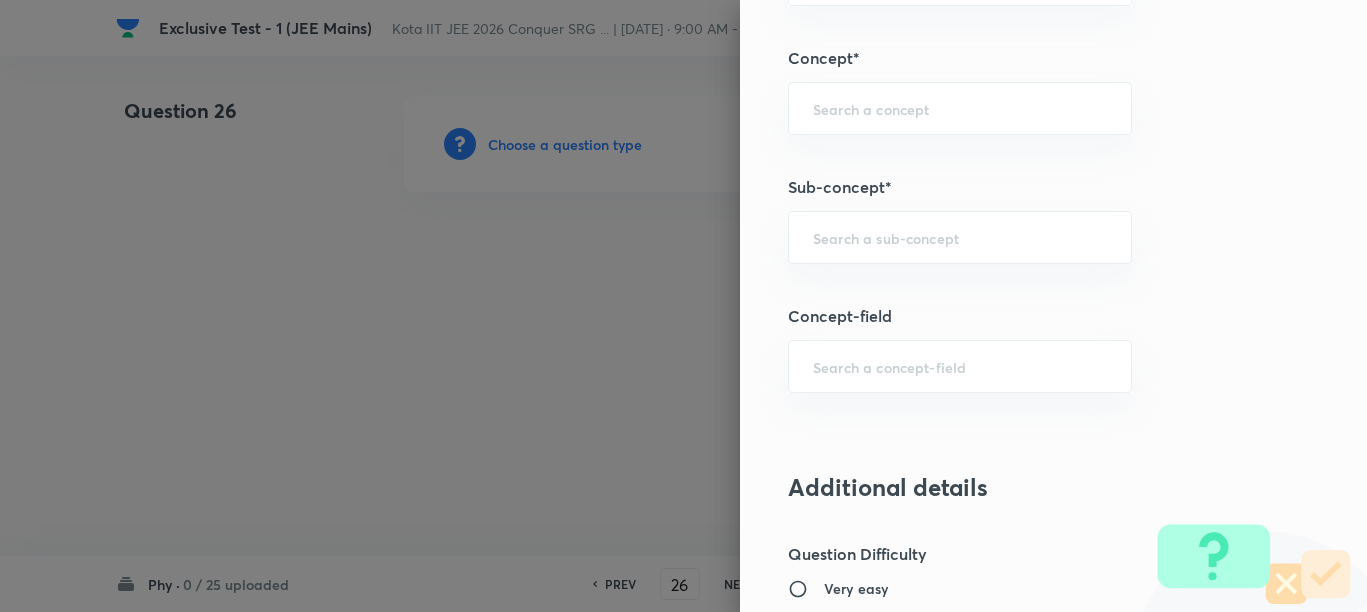 paste on "Electric Charge" 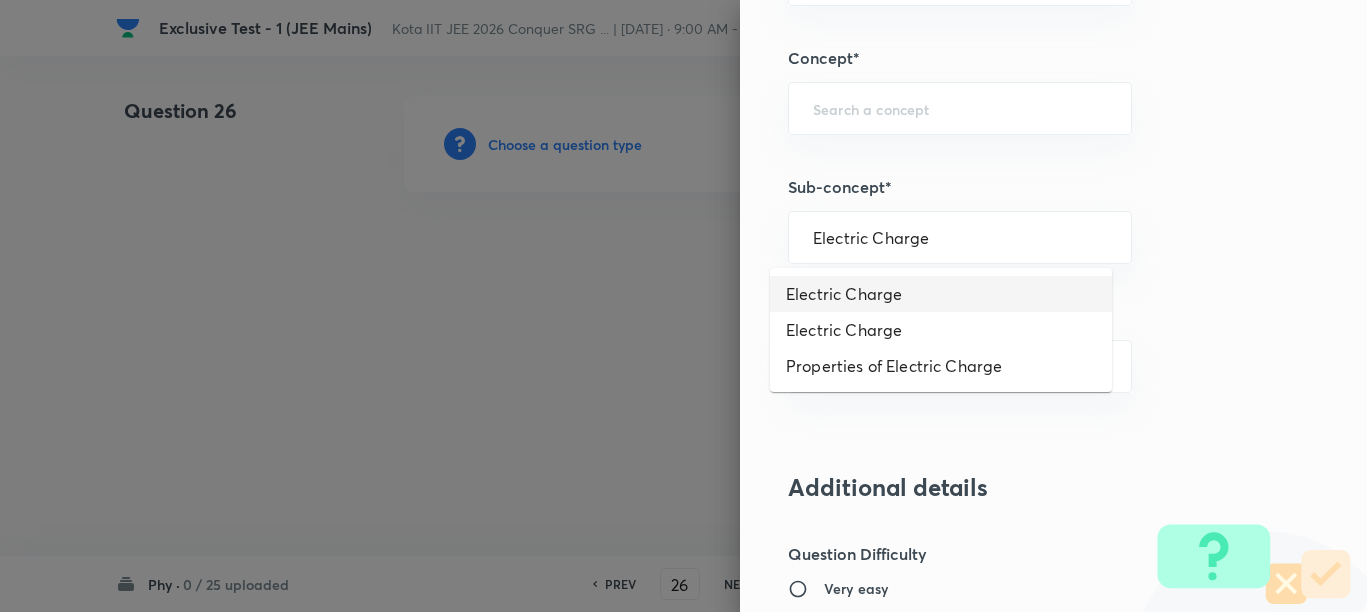 click on "Electric Charge" at bounding box center [941, 294] 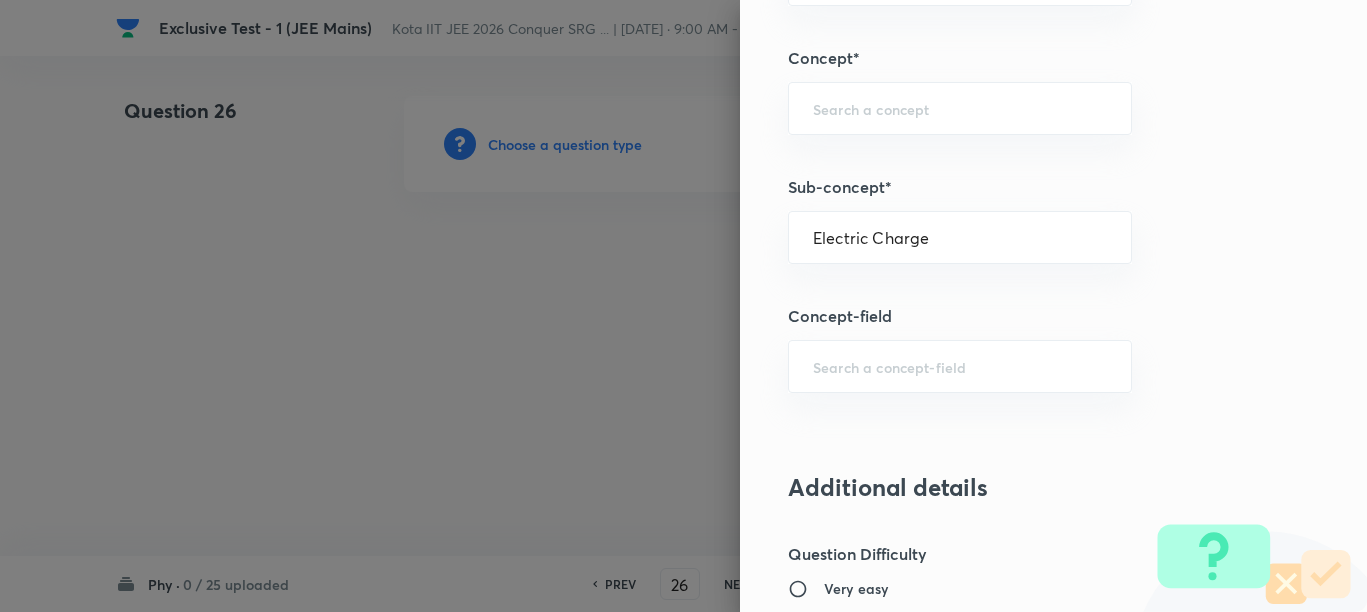 type on "Physics" 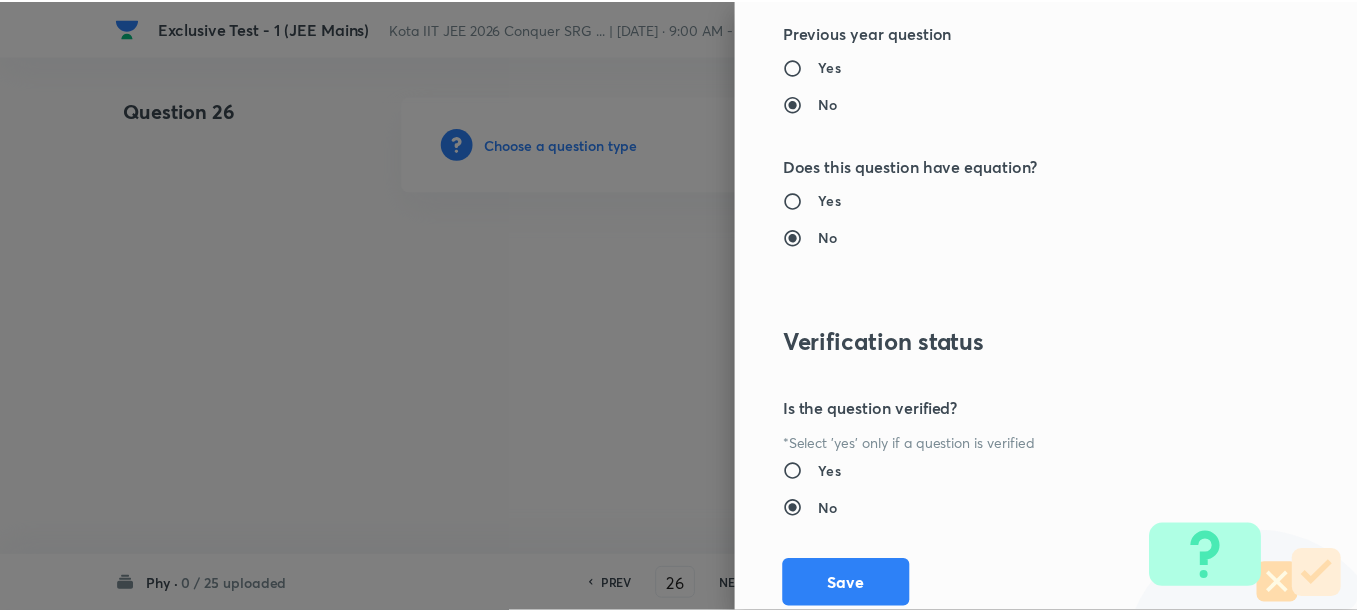 scroll, scrollTop: 2248, scrollLeft: 0, axis: vertical 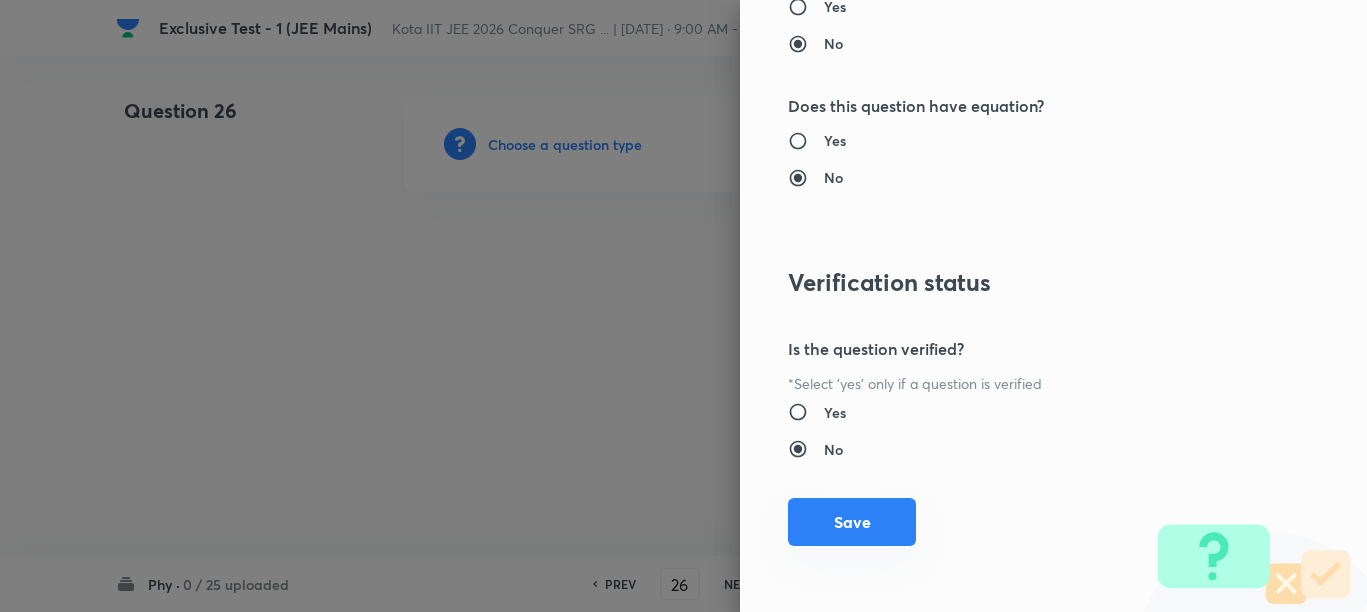 click on "Save" at bounding box center (852, 522) 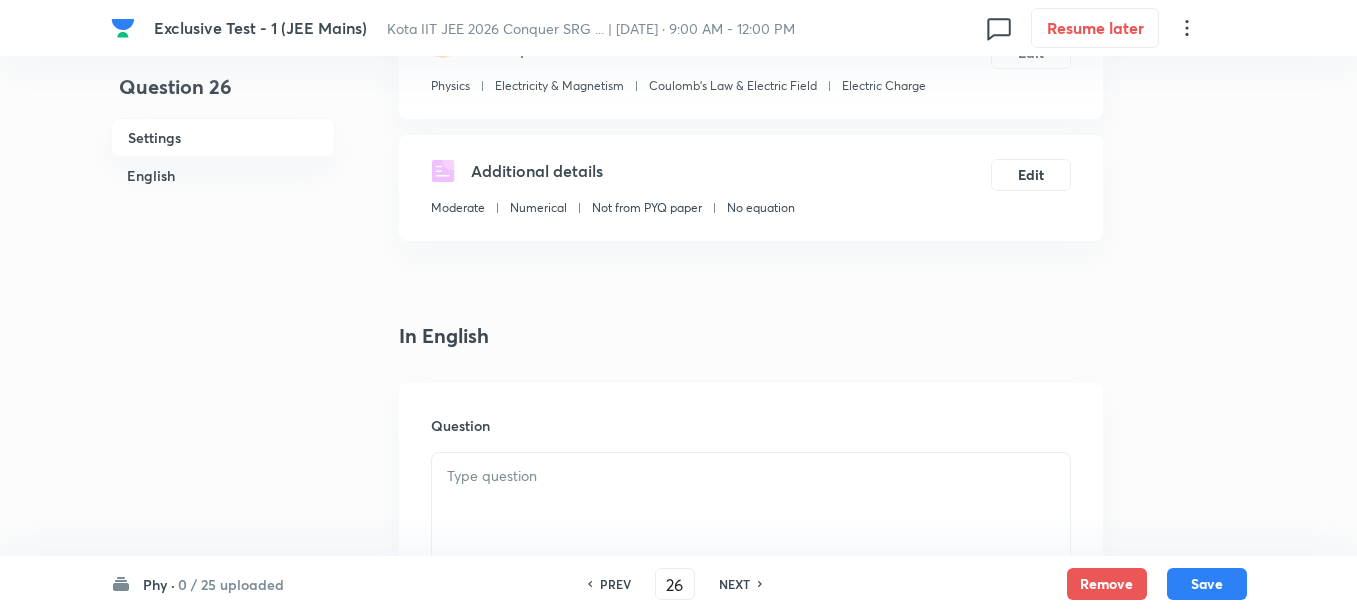 scroll, scrollTop: 375, scrollLeft: 0, axis: vertical 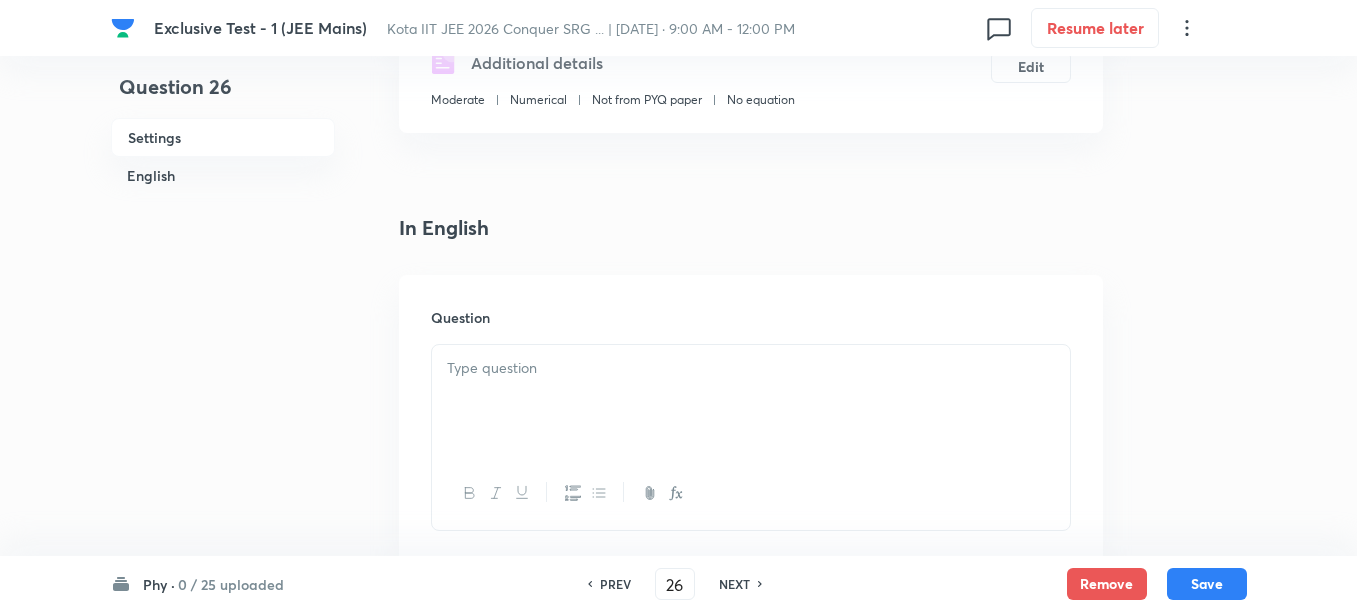 click at bounding box center [751, 401] 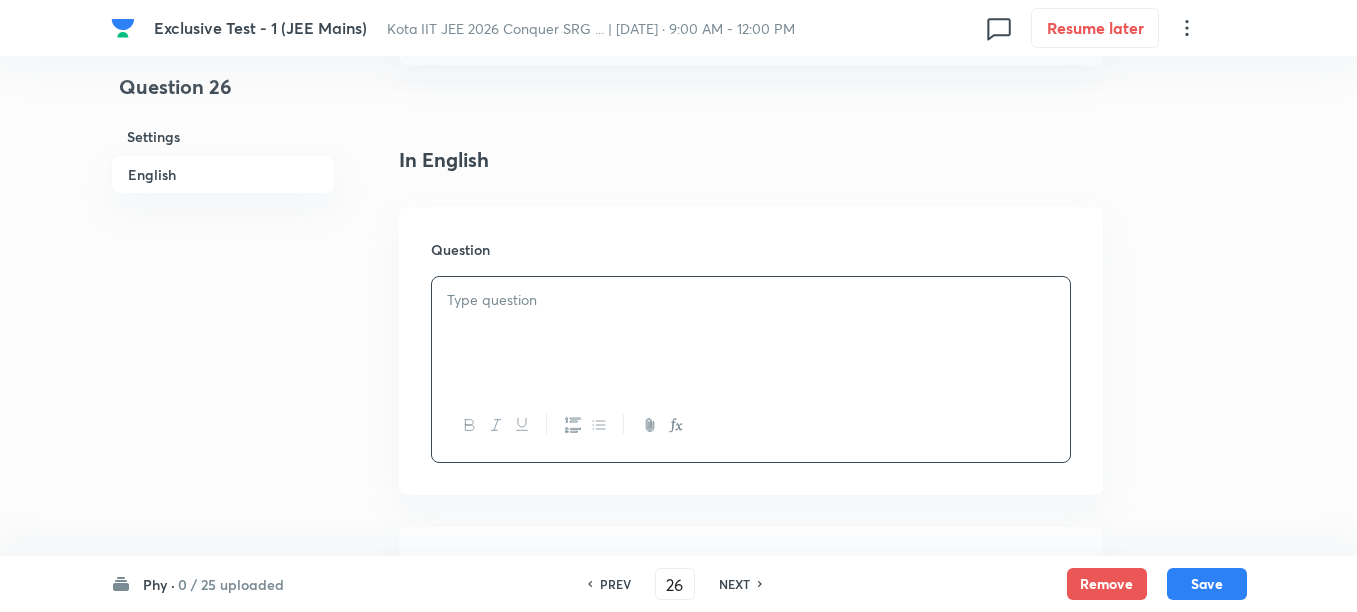 scroll, scrollTop: 500, scrollLeft: 0, axis: vertical 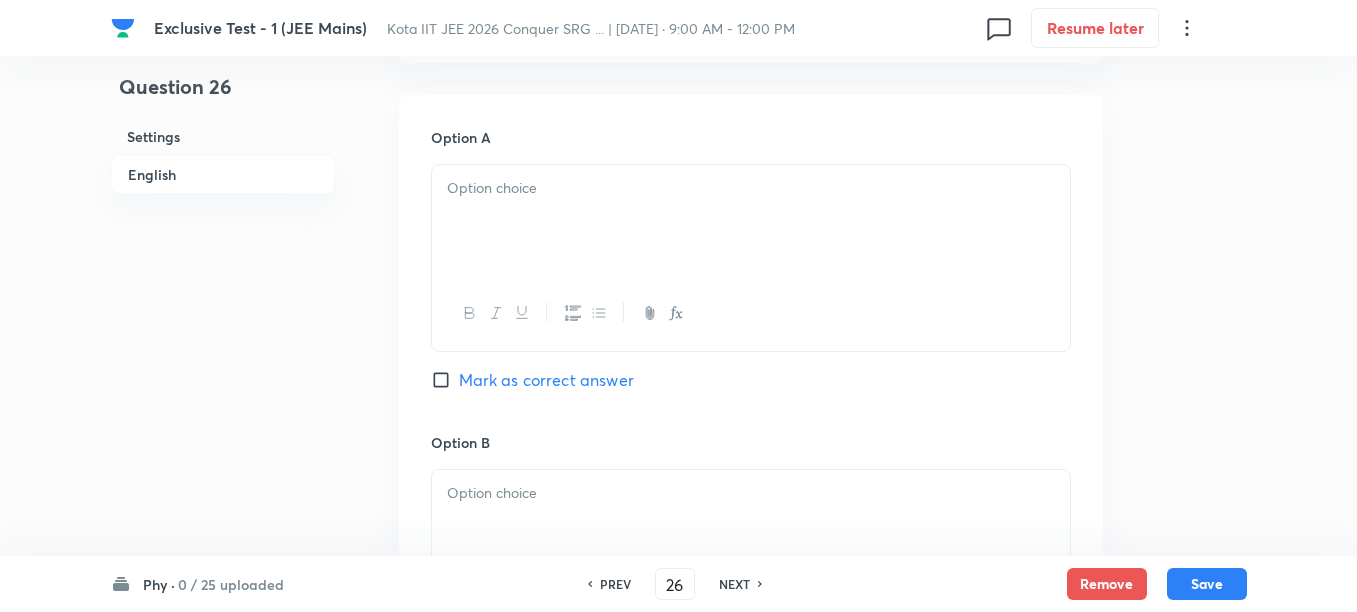 click at bounding box center [751, 221] 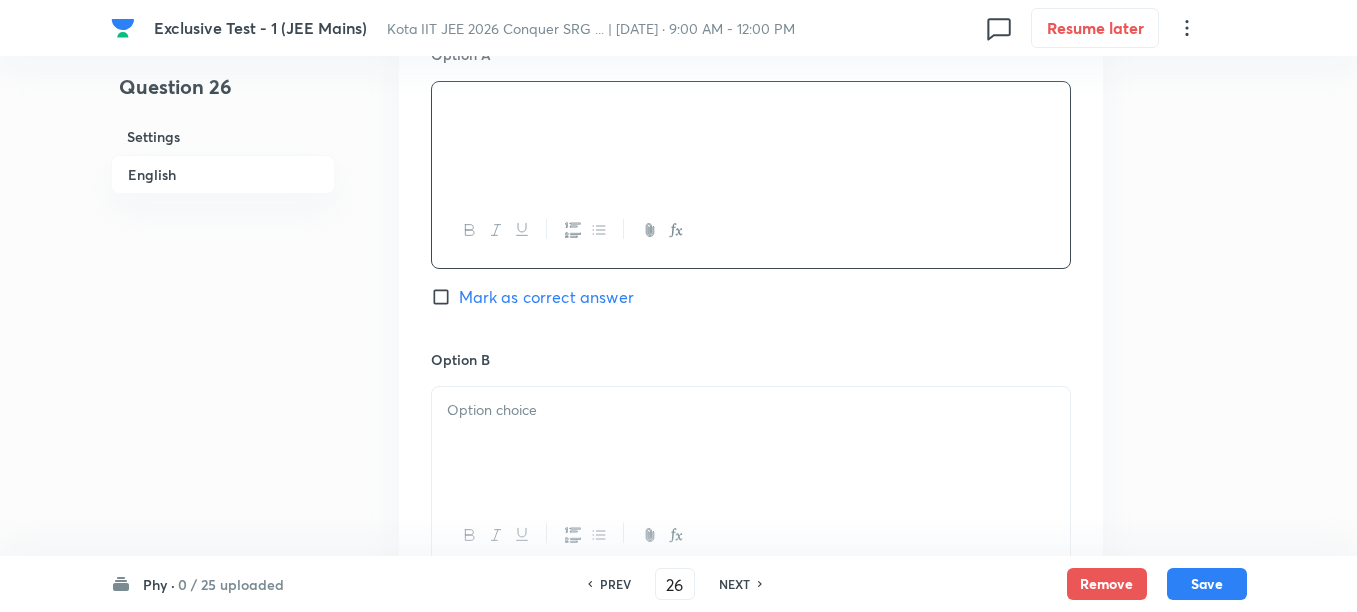 scroll, scrollTop: 1000, scrollLeft: 0, axis: vertical 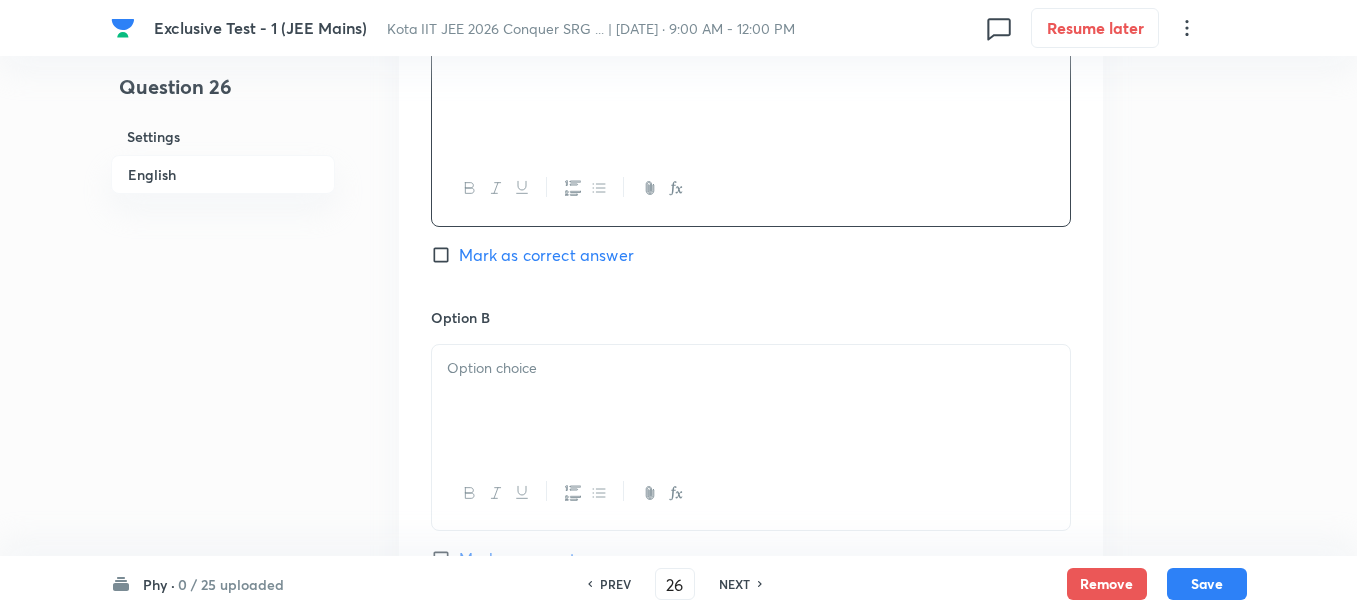 click at bounding box center [751, 368] 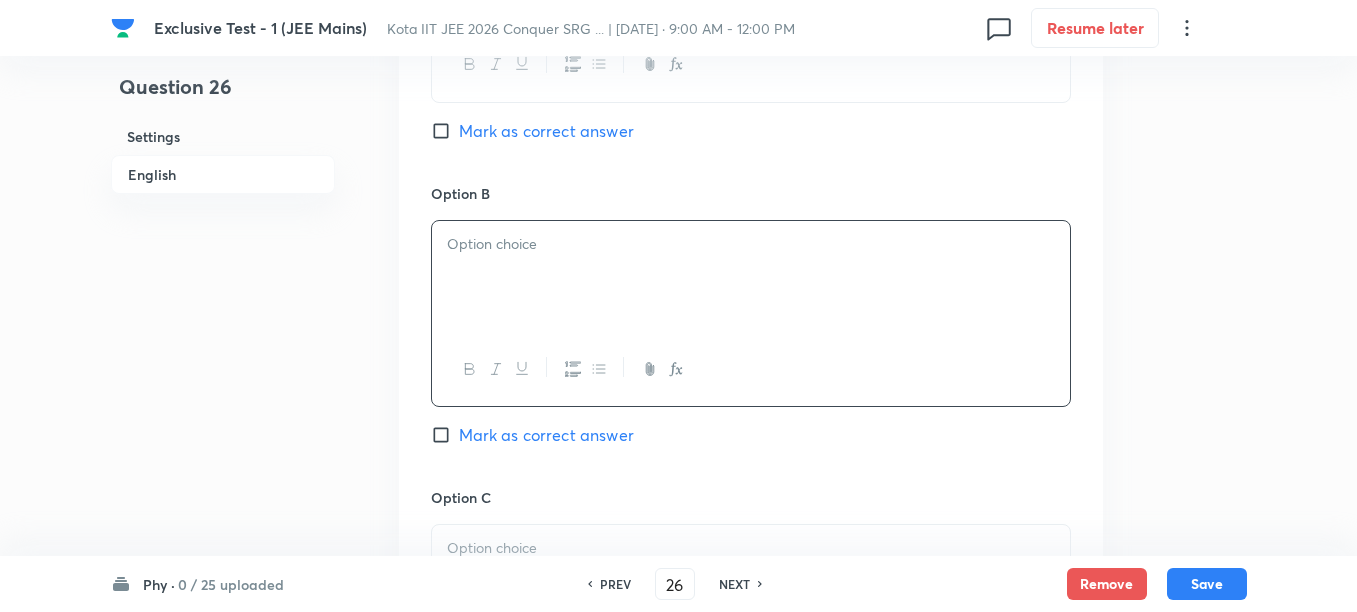 scroll, scrollTop: 1125, scrollLeft: 0, axis: vertical 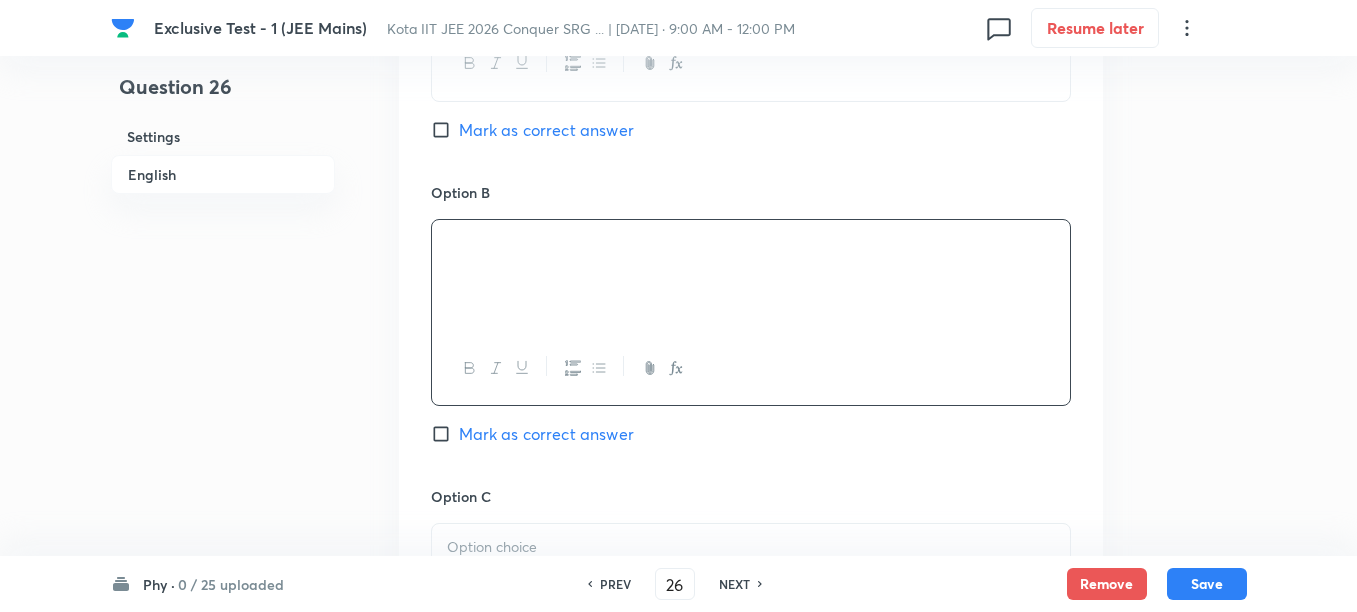 click at bounding box center [447, 248] 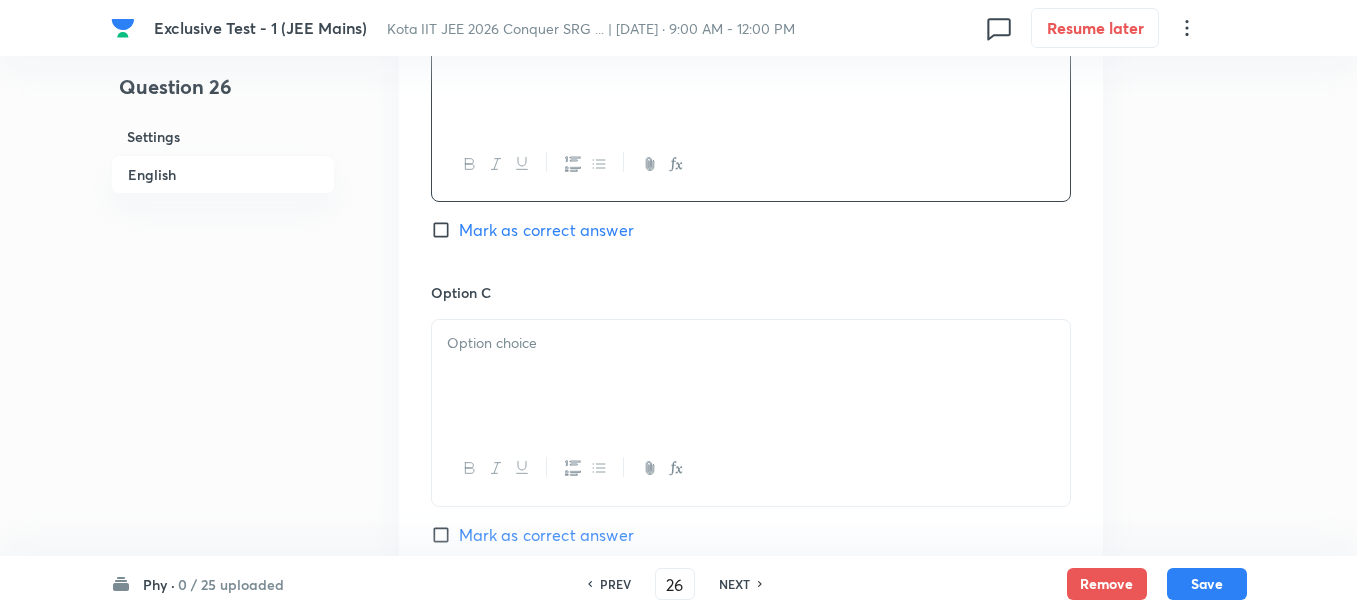 scroll, scrollTop: 1375, scrollLeft: 0, axis: vertical 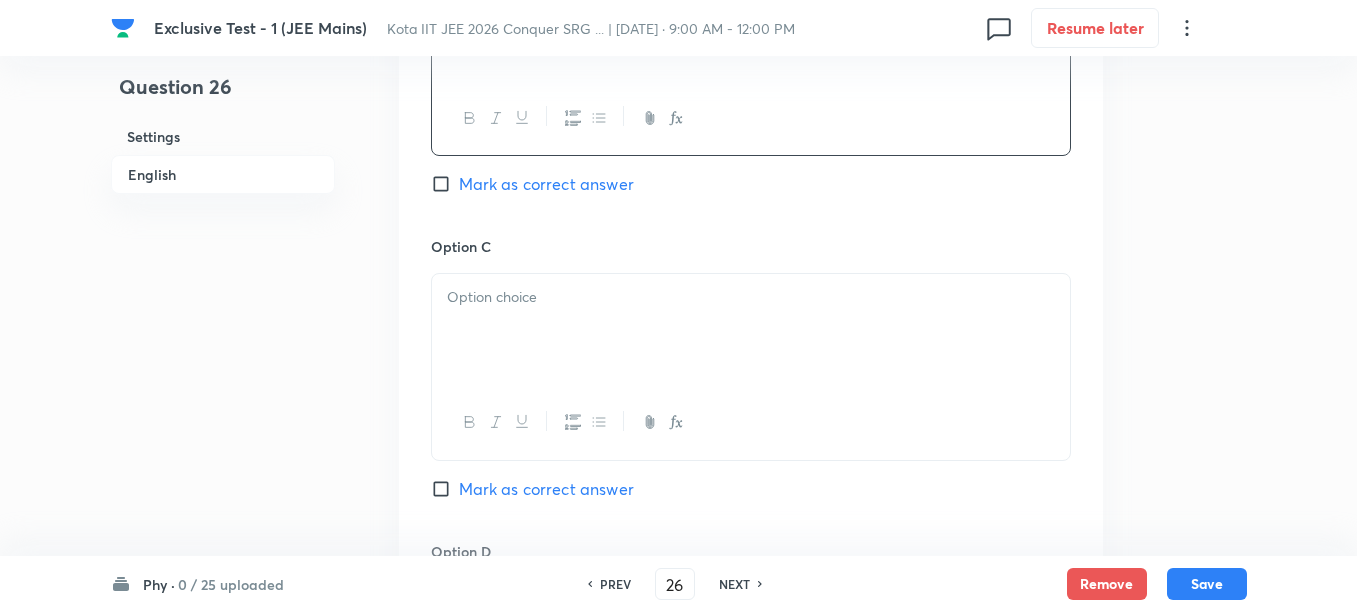 click at bounding box center [751, 330] 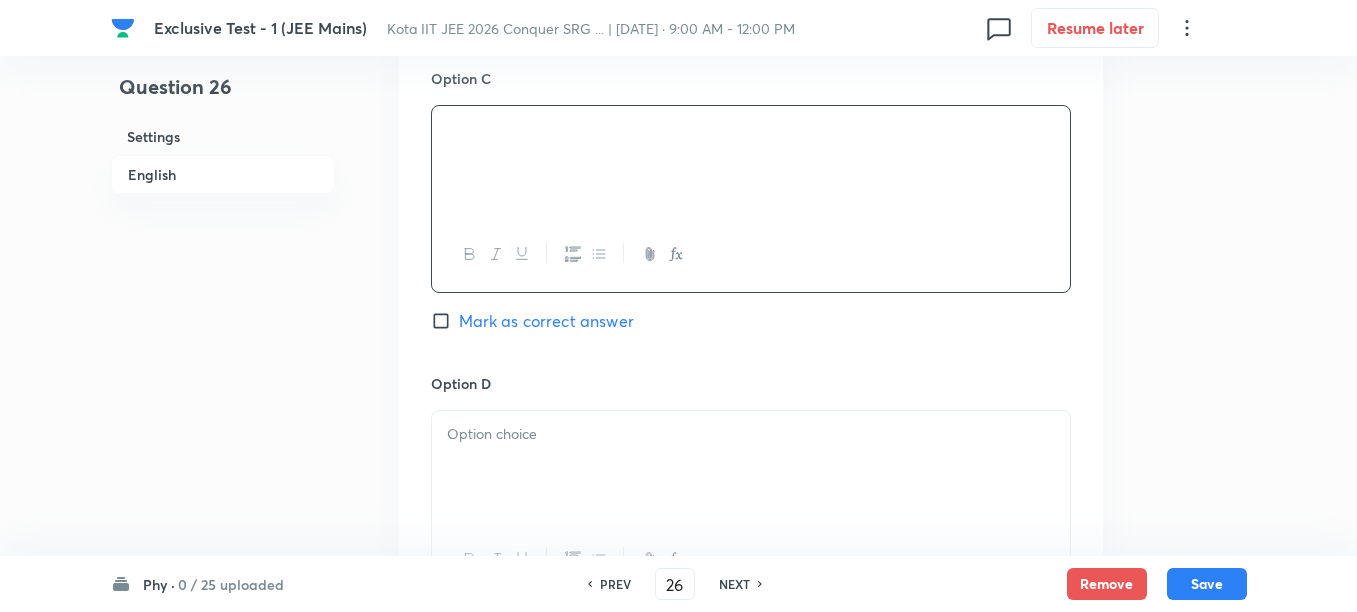 scroll, scrollTop: 1625, scrollLeft: 0, axis: vertical 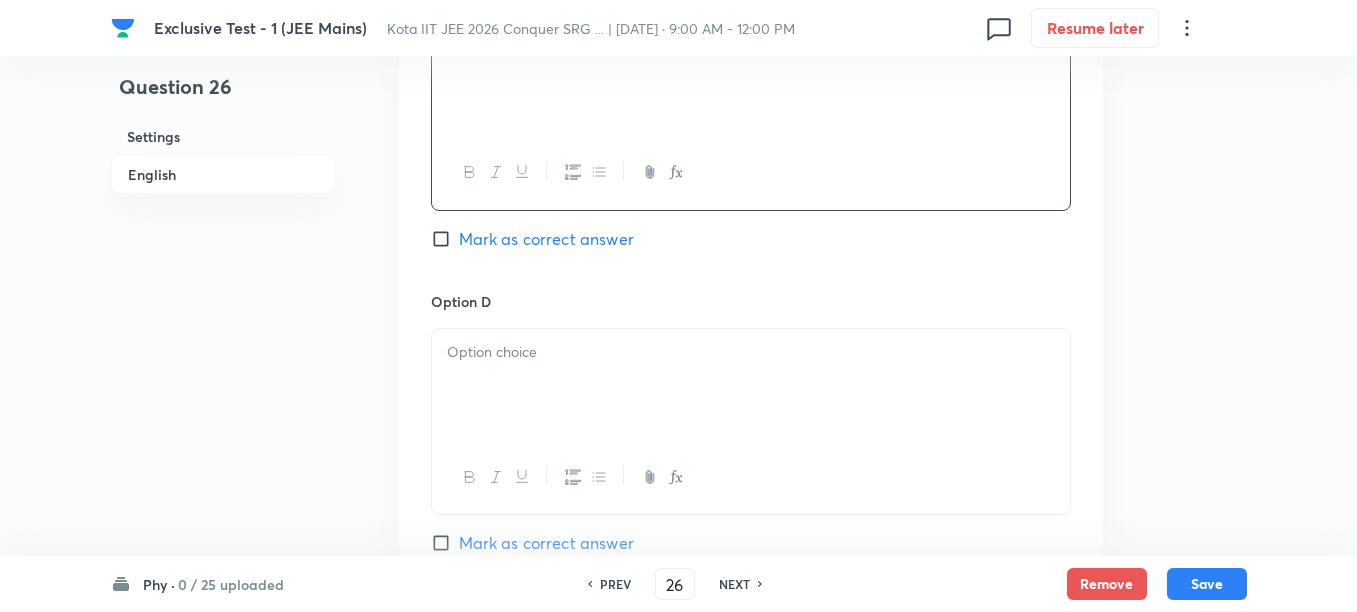 click at bounding box center [751, 385] 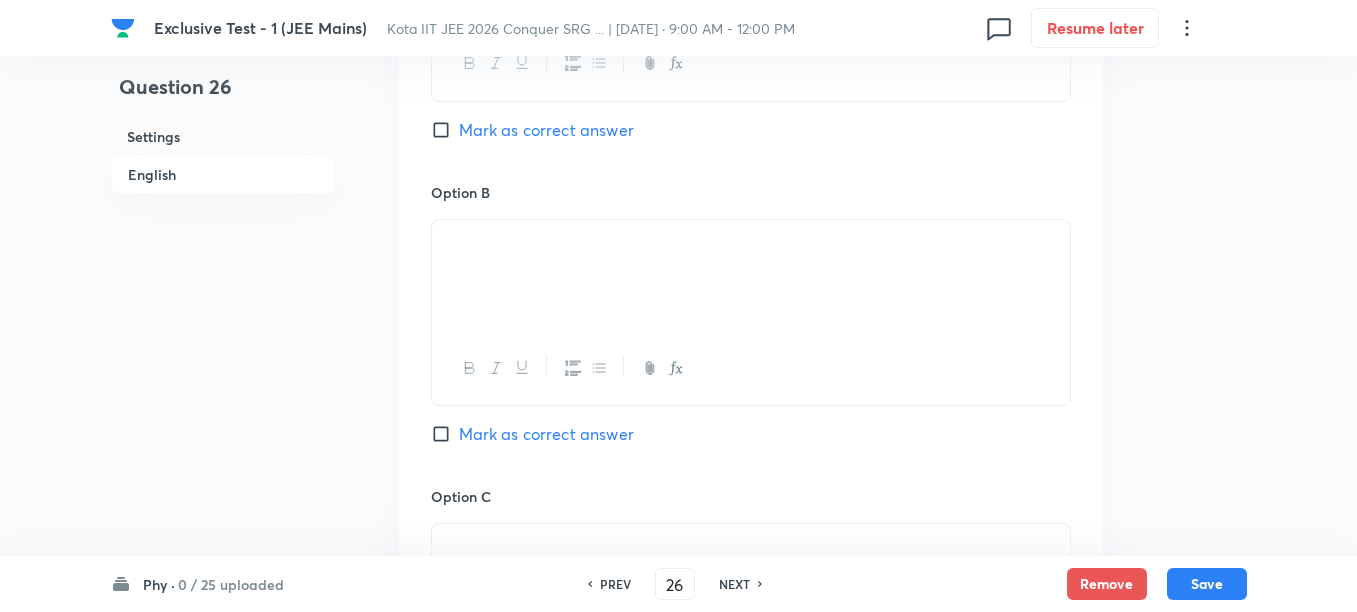 scroll, scrollTop: 1000, scrollLeft: 0, axis: vertical 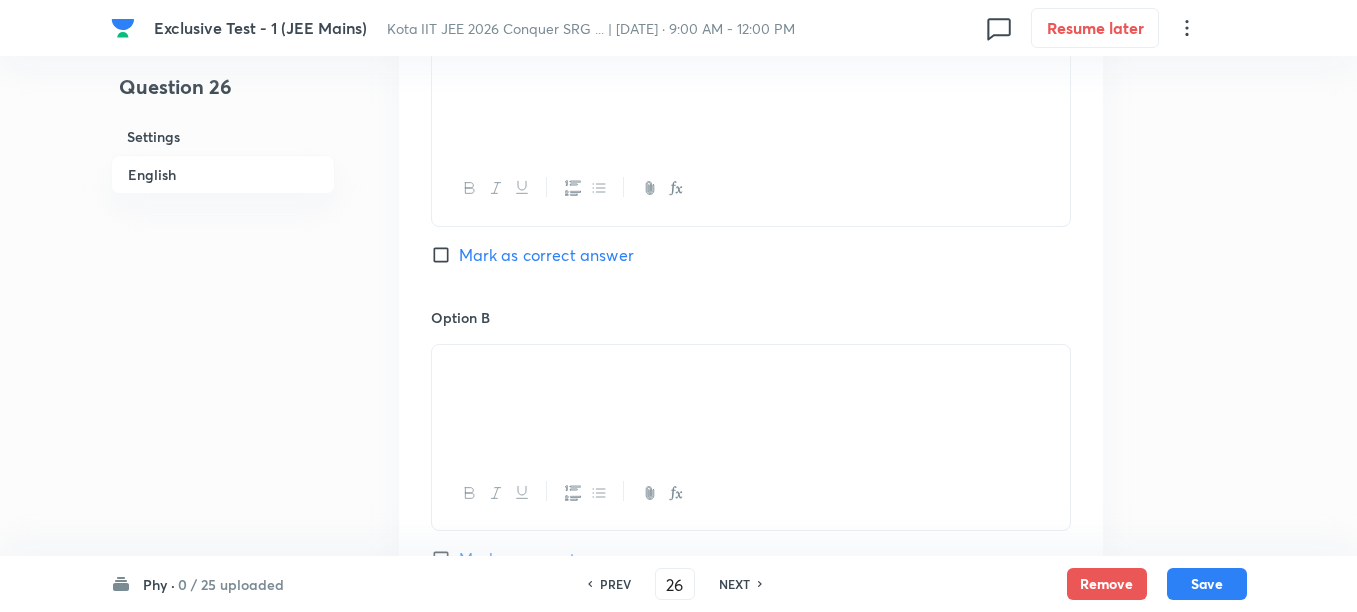 click on "Mark as correct answer" at bounding box center (546, 255) 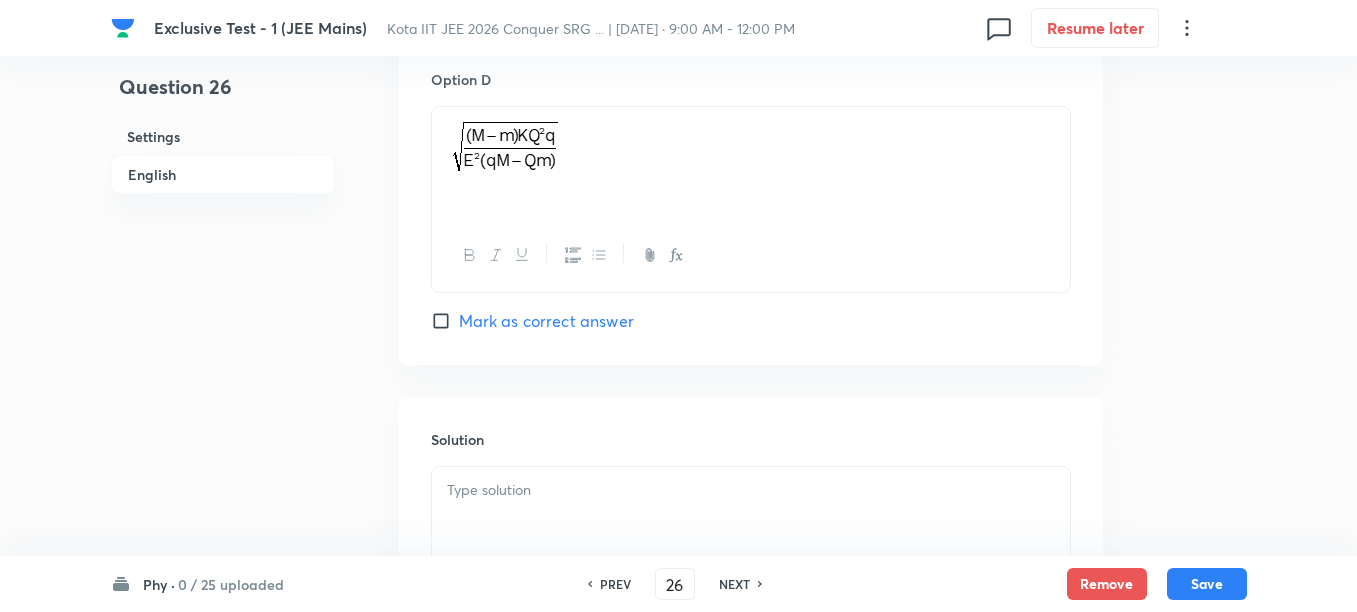 scroll, scrollTop: 2000, scrollLeft: 0, axis: vertical 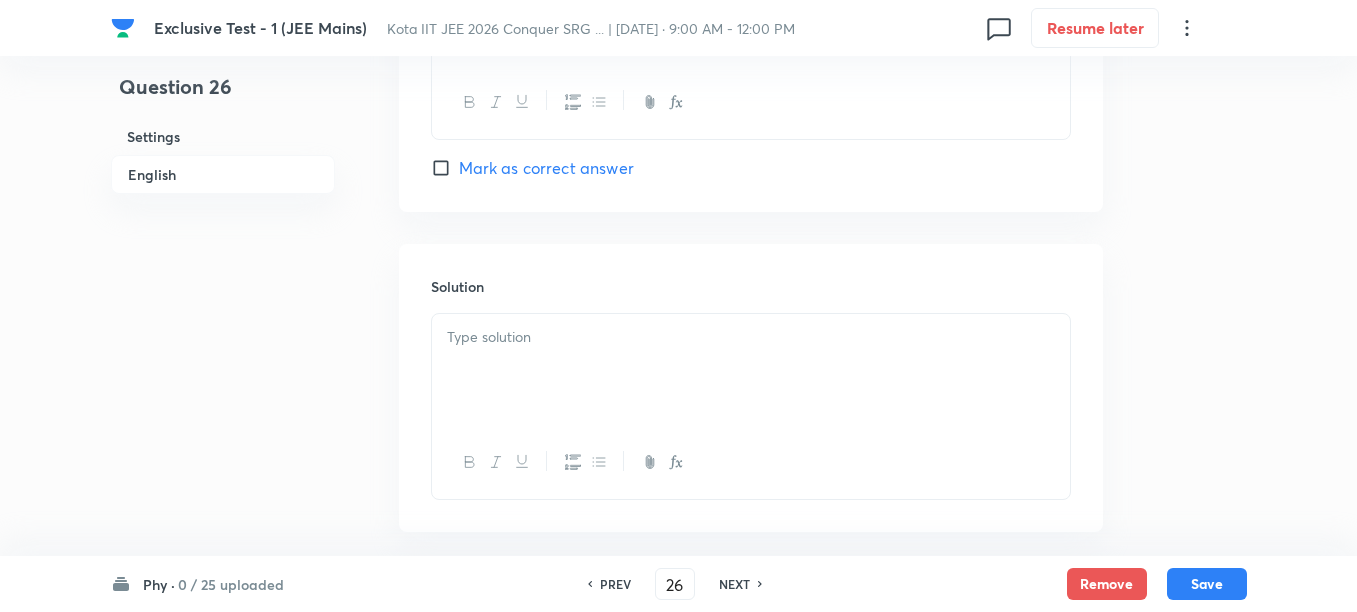 click at bounding box center [751, 370] 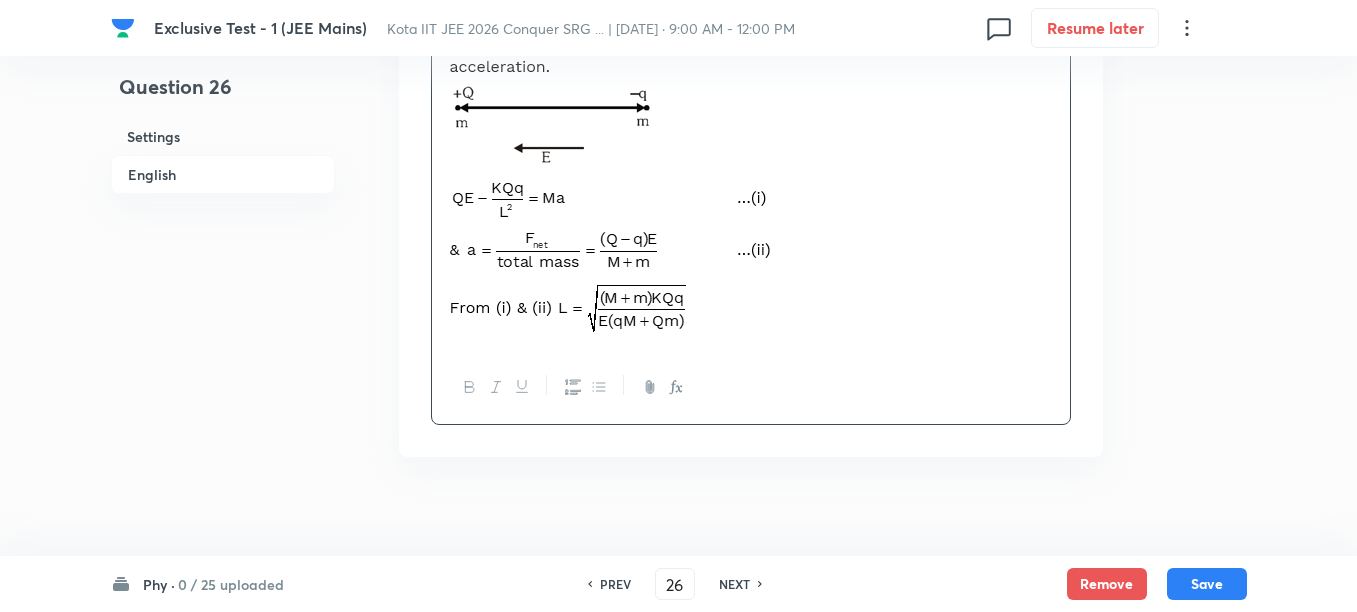 scroll, scrollTop: 2312, scrollLeft: 0, axis: vertical 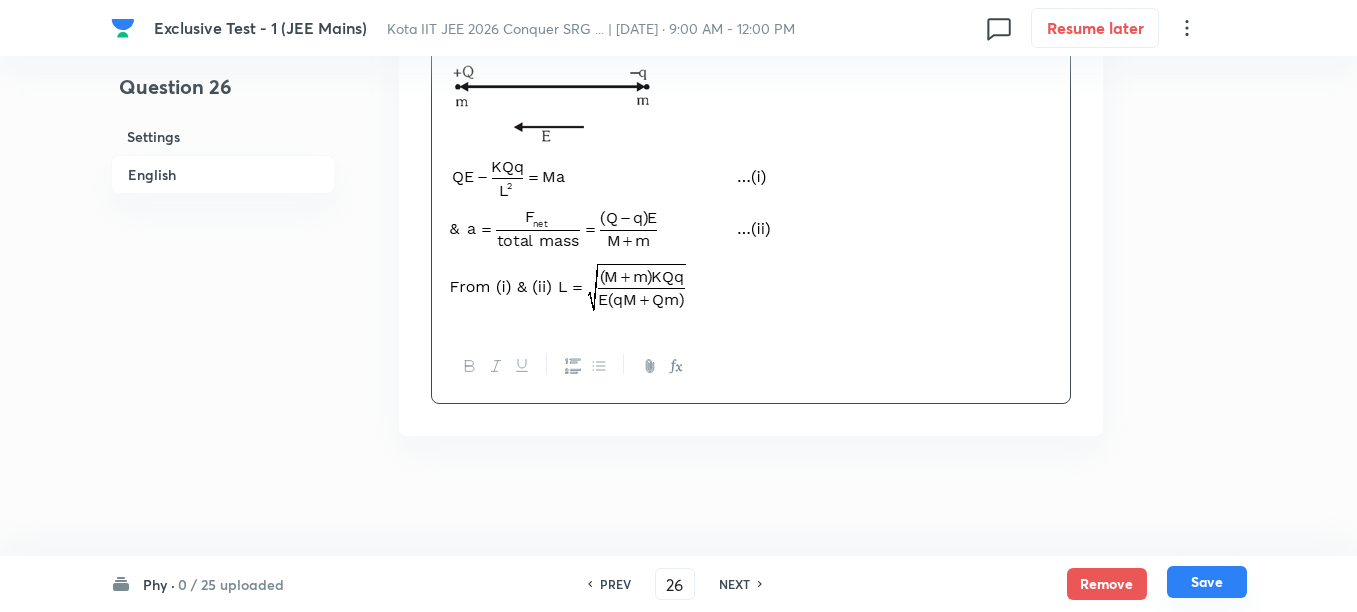 click on "Save" at bounding box center (1207, 582) 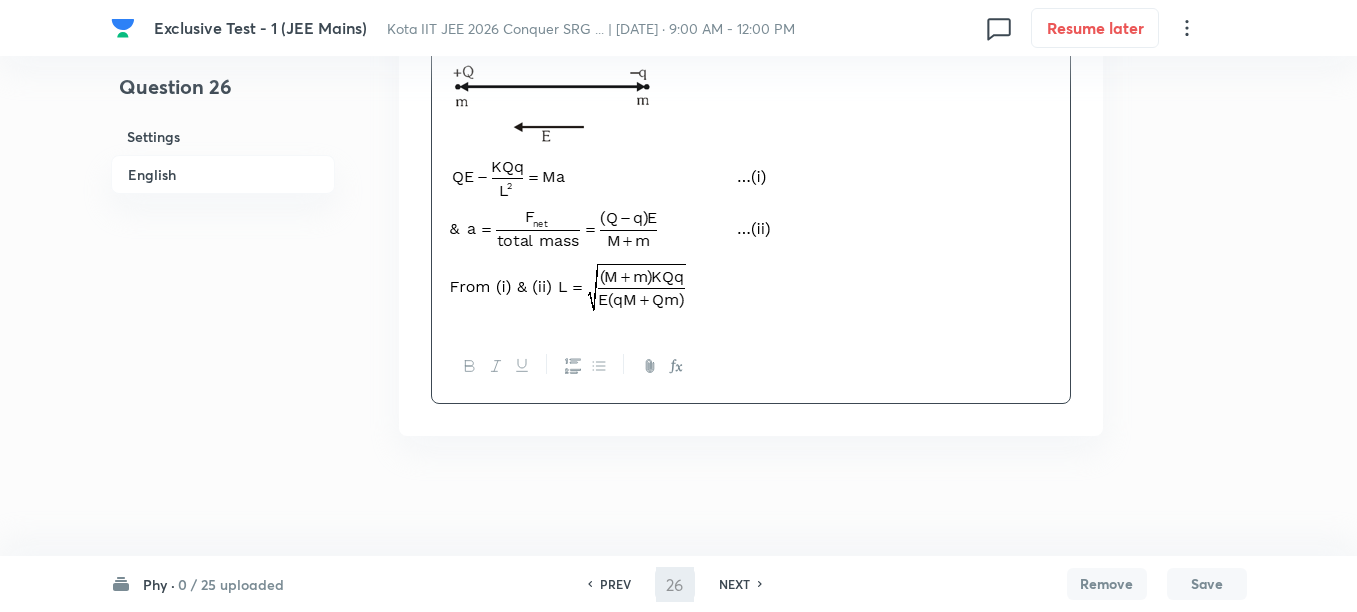 type on "27" 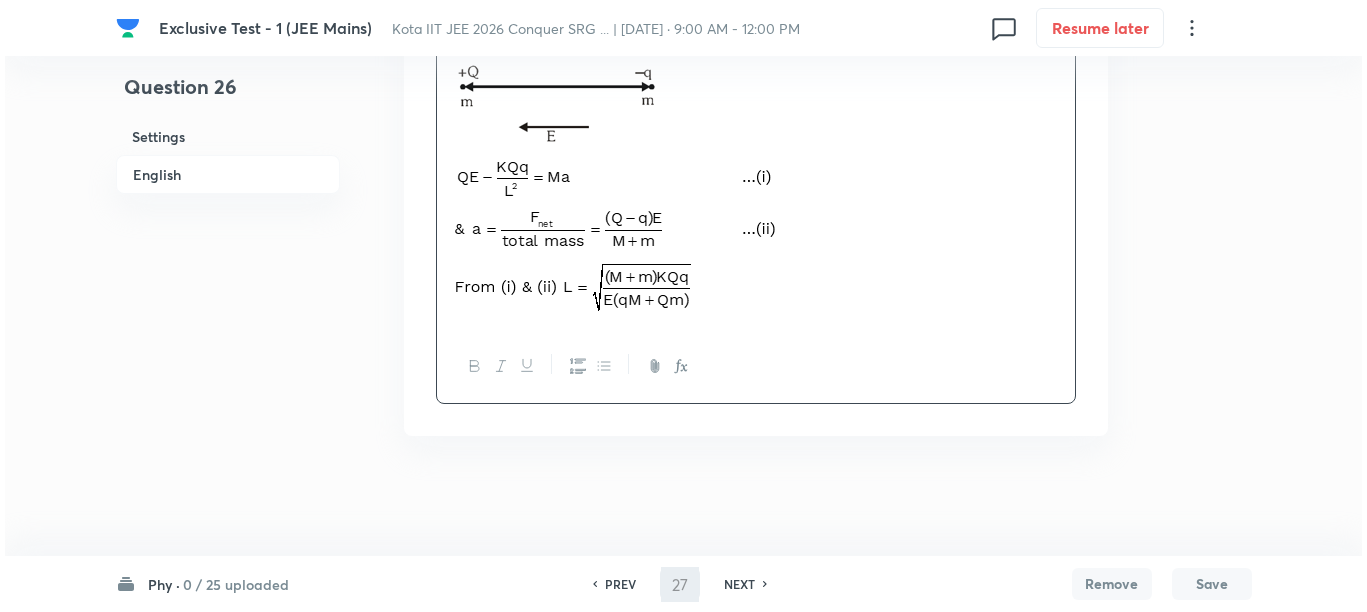 scroll, scrollTop: 0, scrollLeft: 0, axis: both 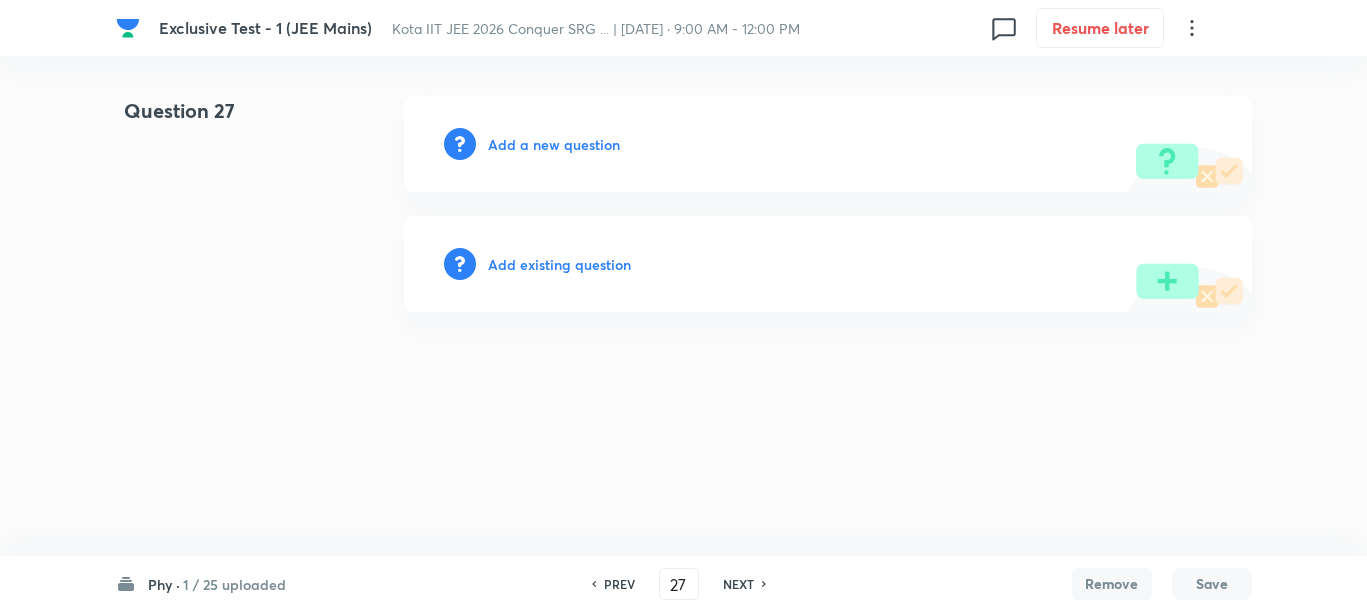 type 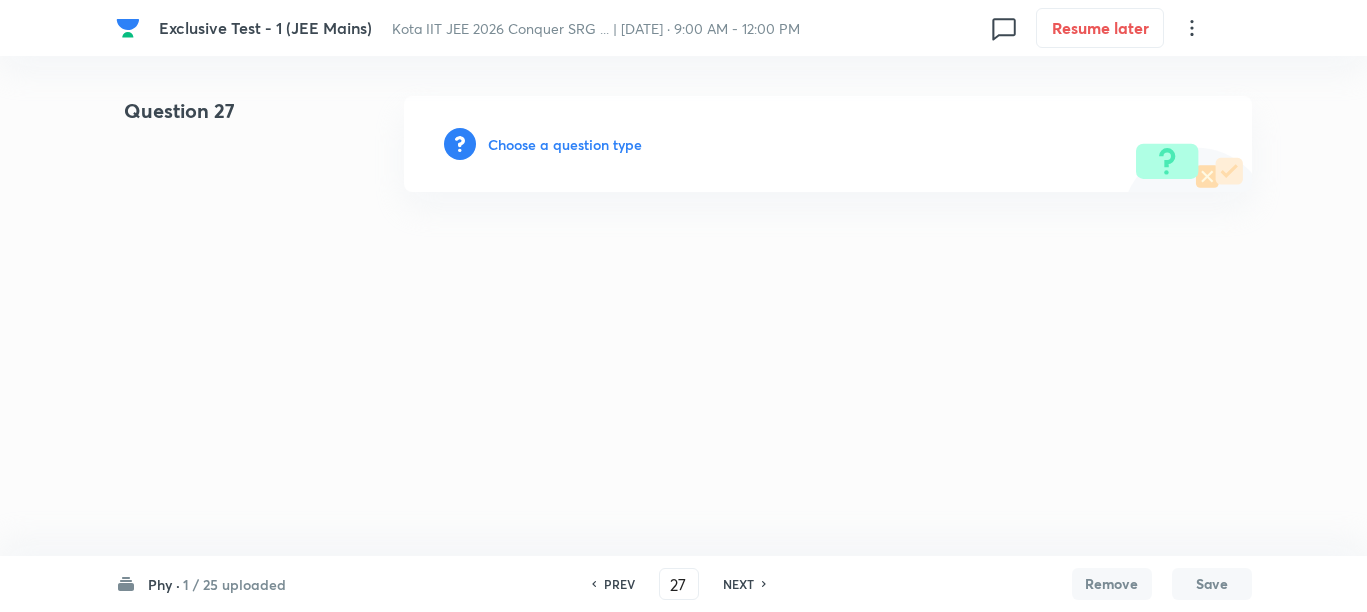 click on "Choose a question type" at bounding box center (565, 144) 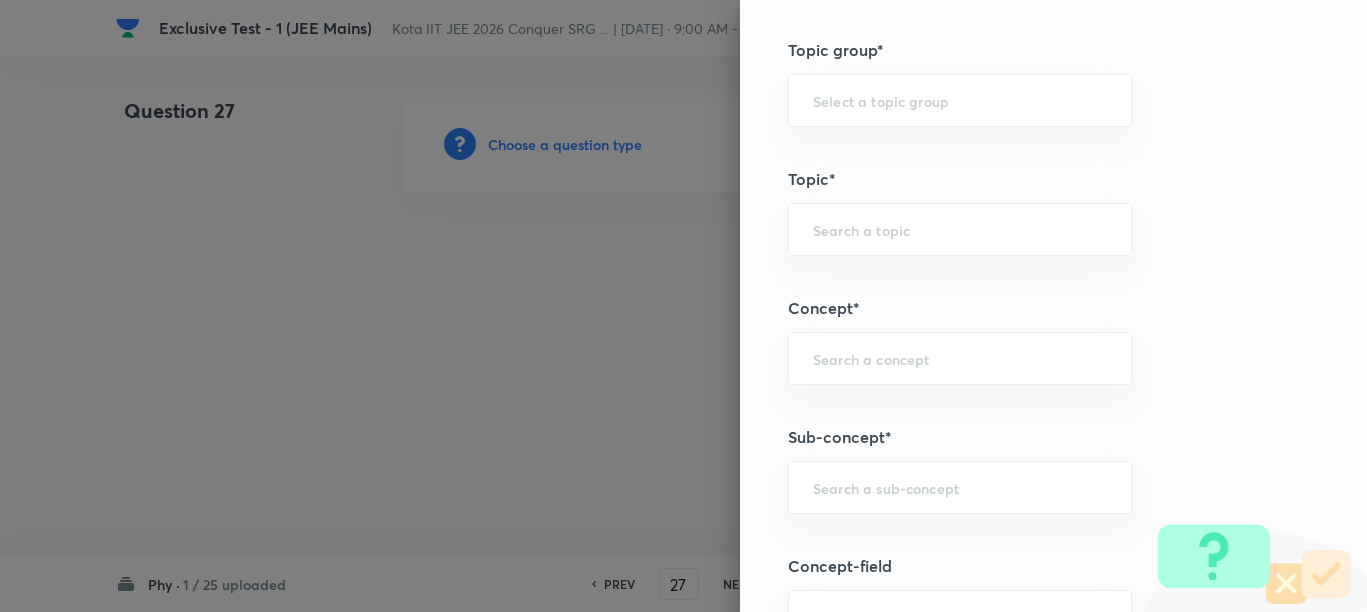 scroll, scrollTop: 1250, scrollLeft: 0, axis: vertical 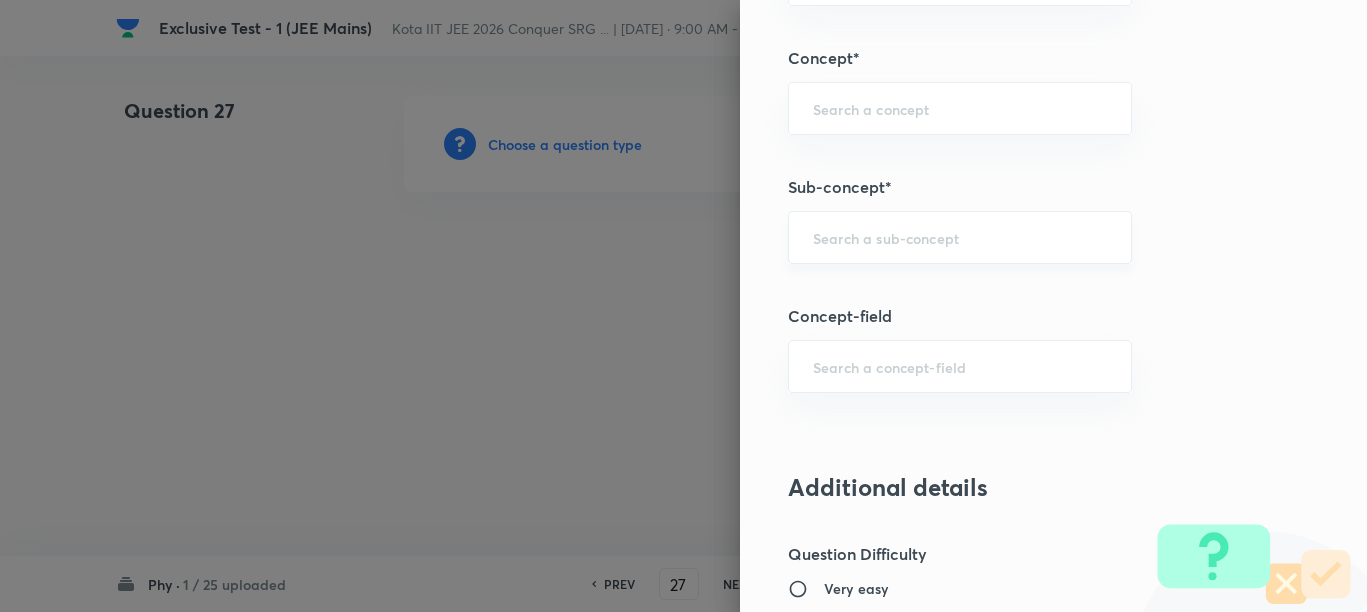 click at bounding box center (960, 237) 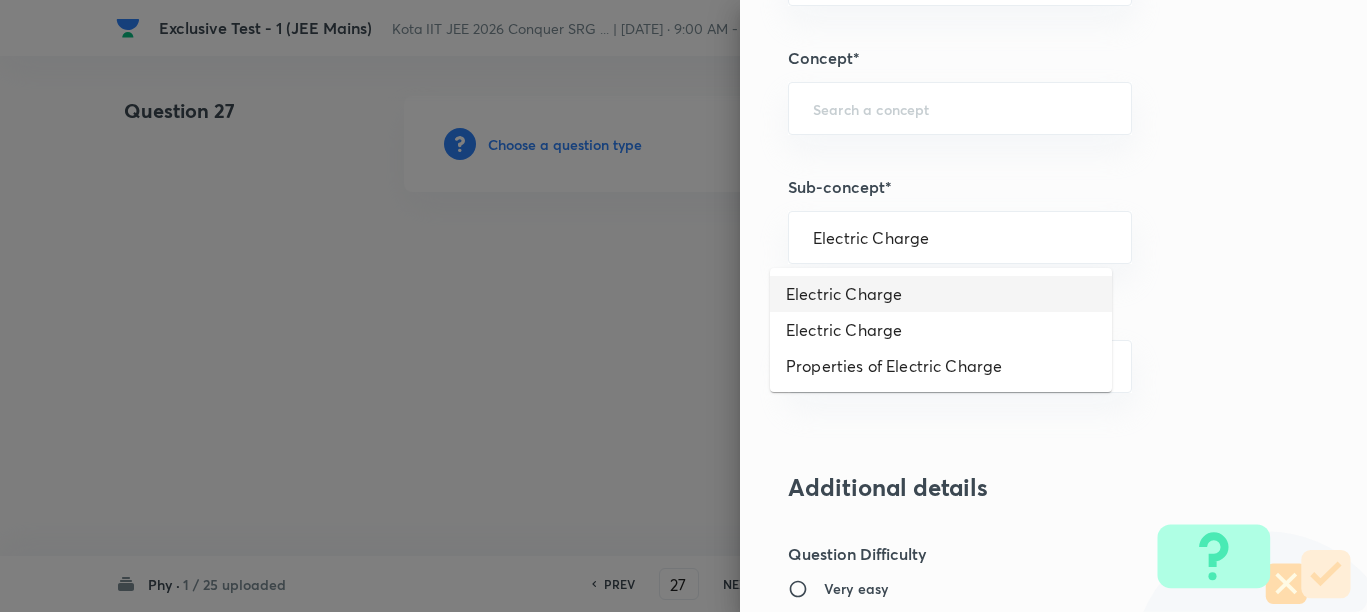 click on "Electric Charge" at bounding box center [941, 294] 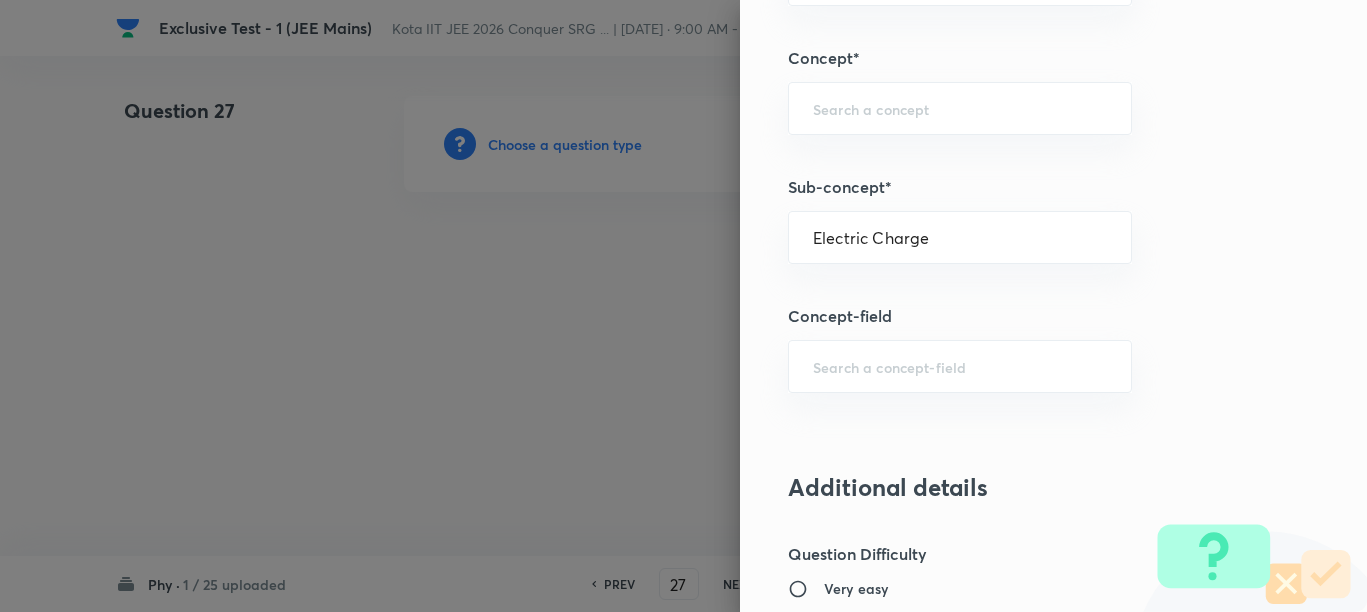 type on "Physics" 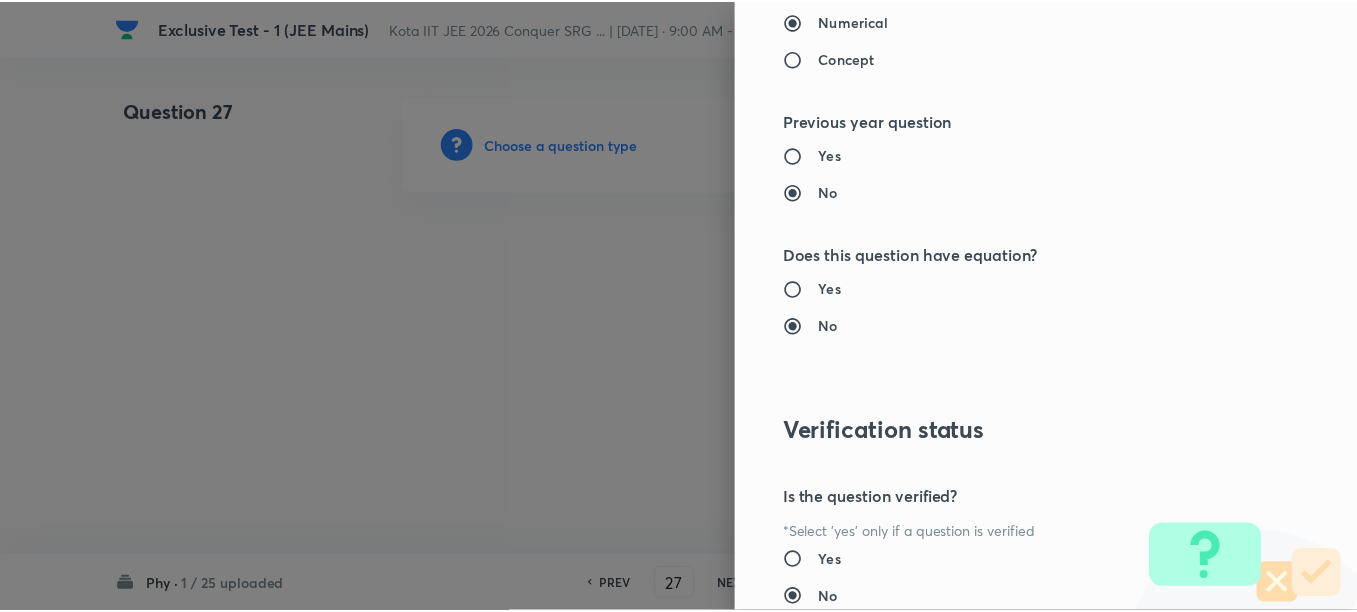 scroll, scrollTop: 2248, scrollLeft: 0, axis: vertical 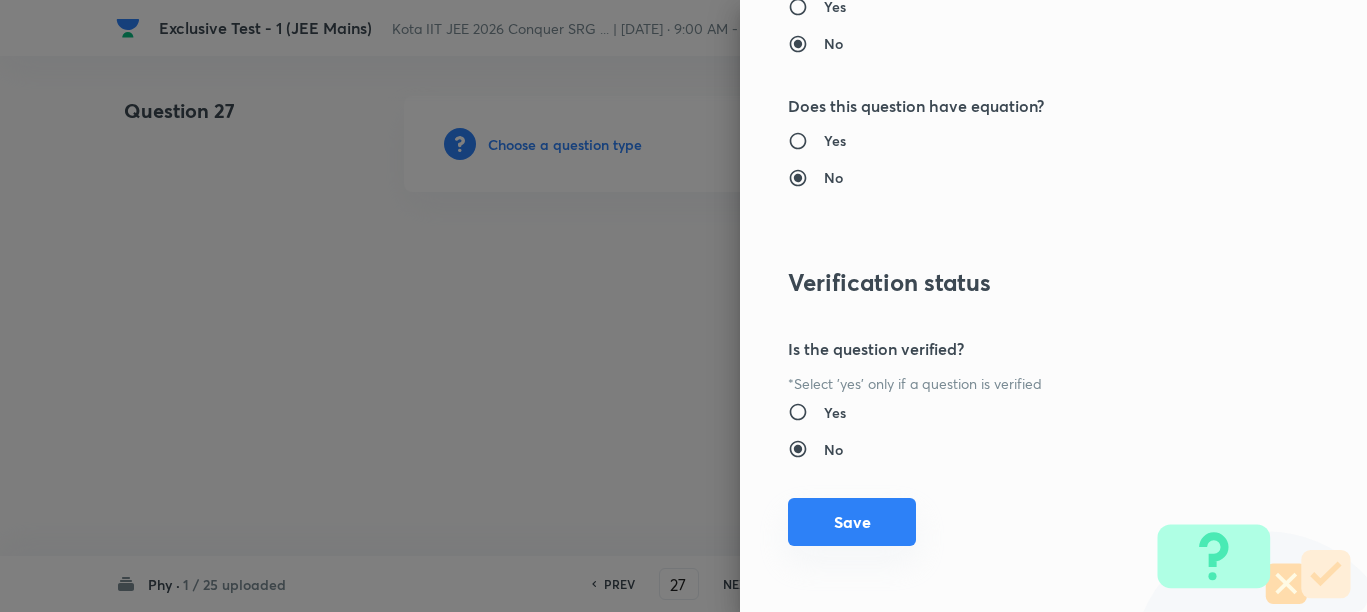 click on "Save" at bounding box center (852, 522) 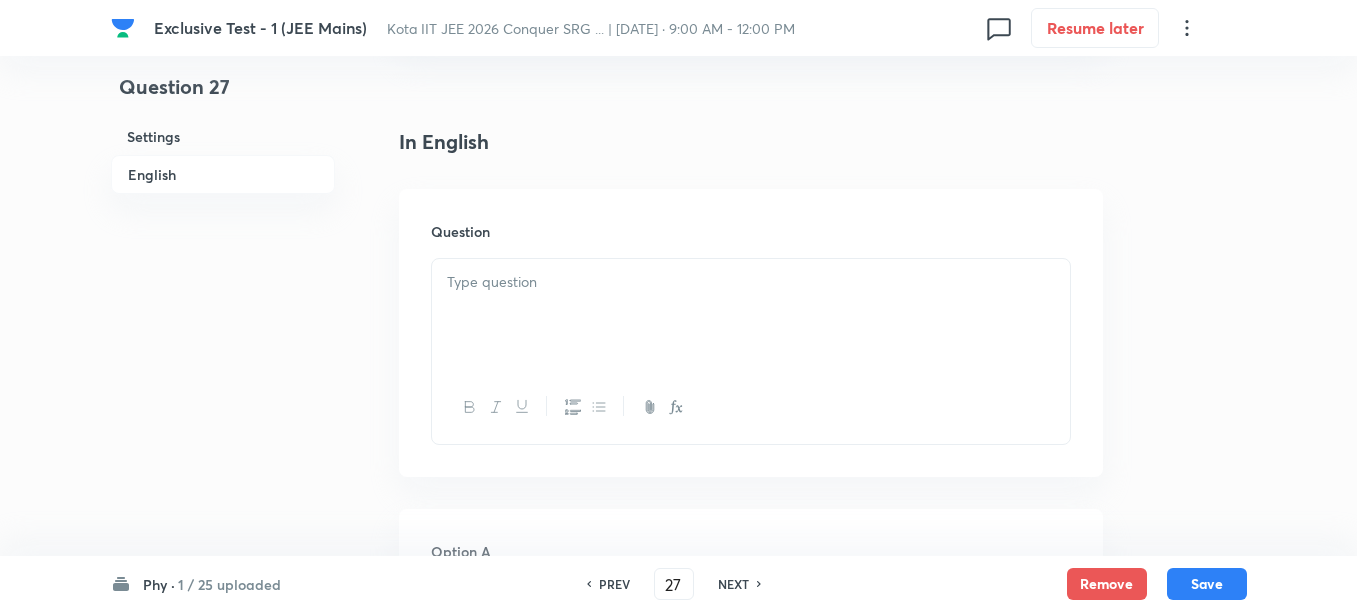 scroll, scrollTop: 500, scrollLeft: 0, axis: vertical 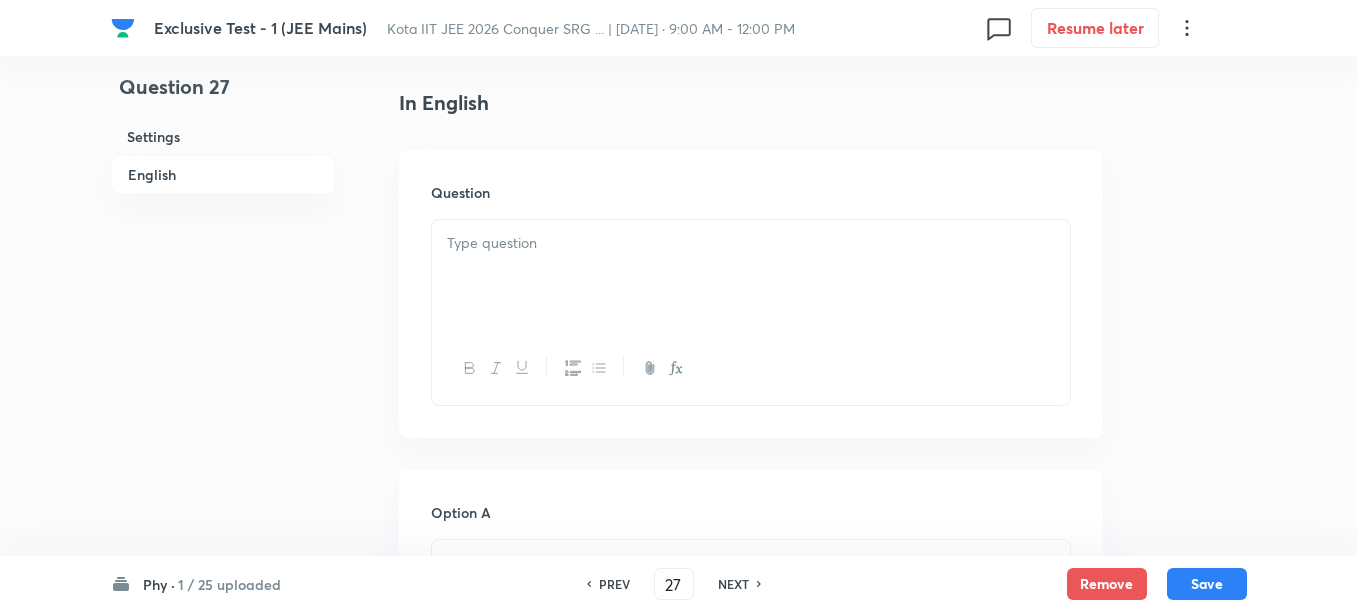 click at bounding box center [751, 276] 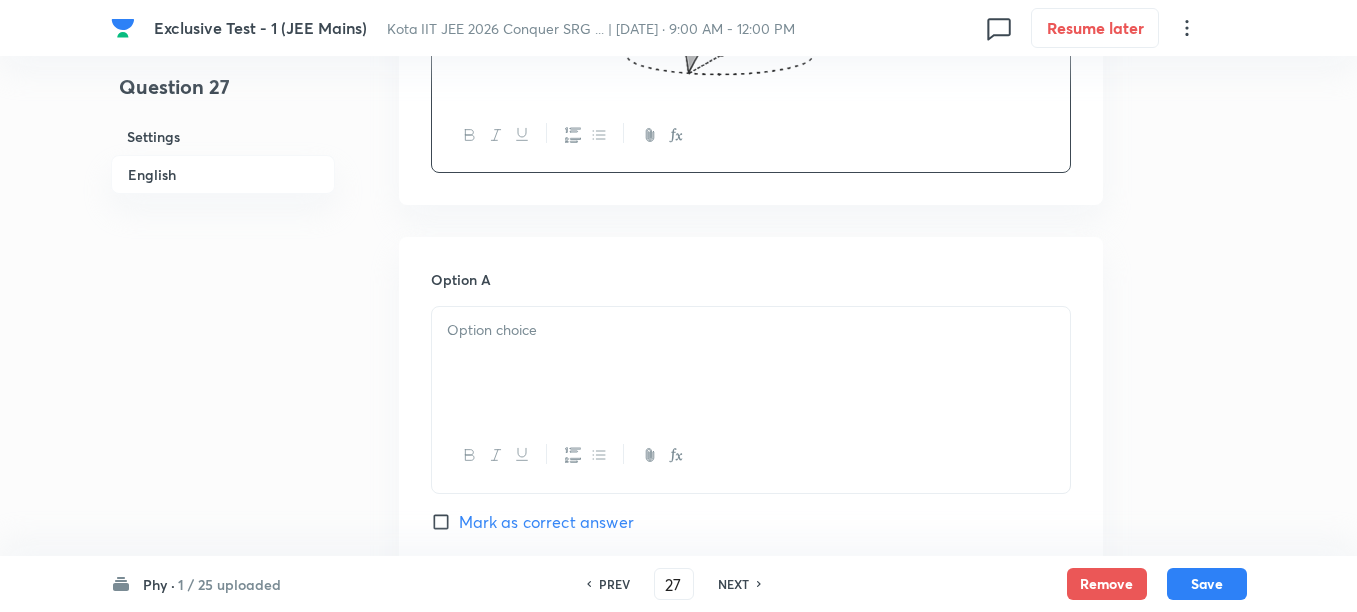 scroll, scrollTop: 875, scrollLeft: 0, axis: vertical 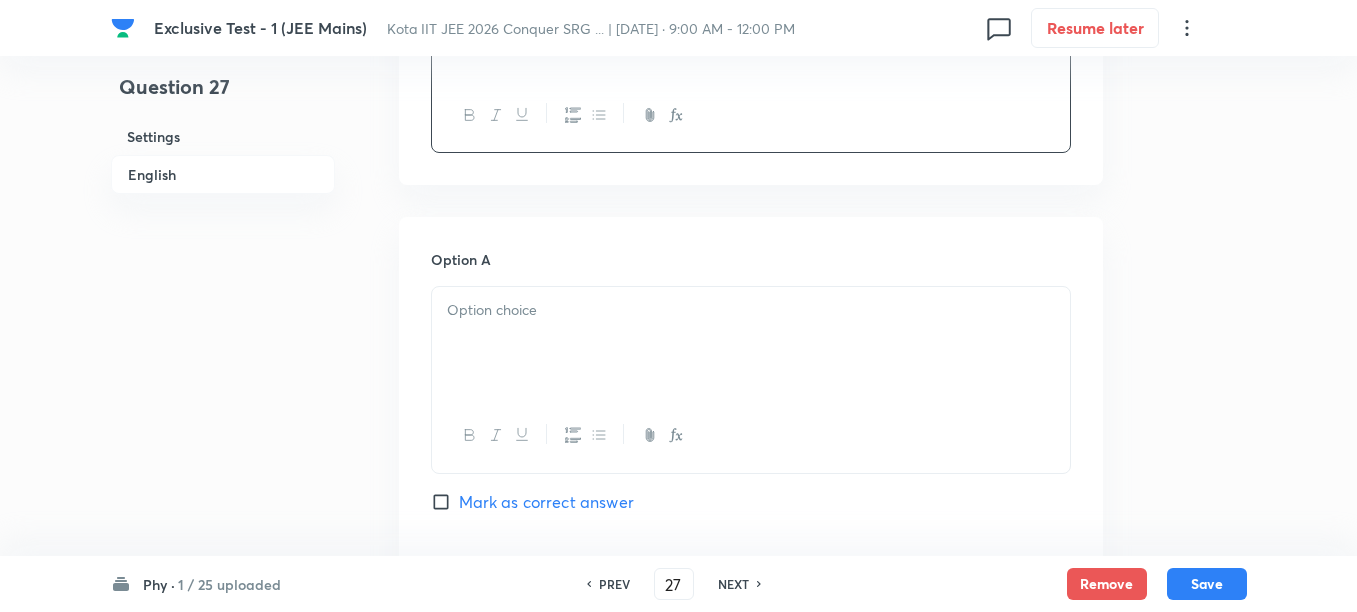 click at bounding box center [751, 343] 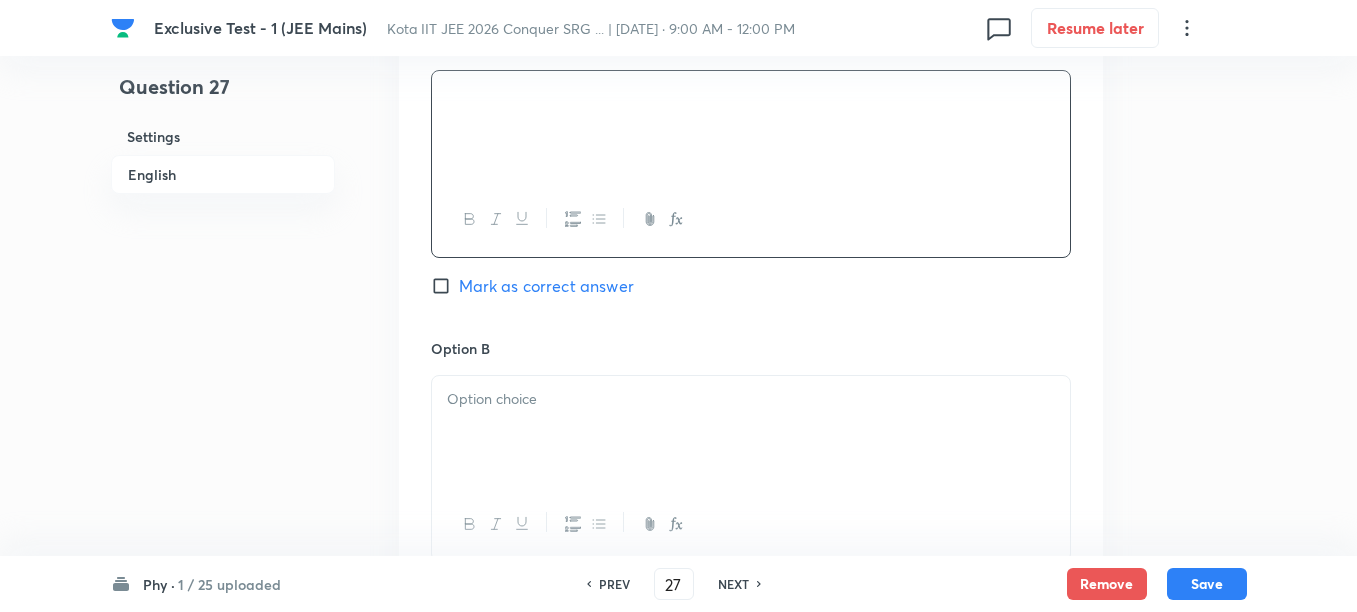 scroll, scrollTop: 1125, scrollLeft: 0, axis: vertical 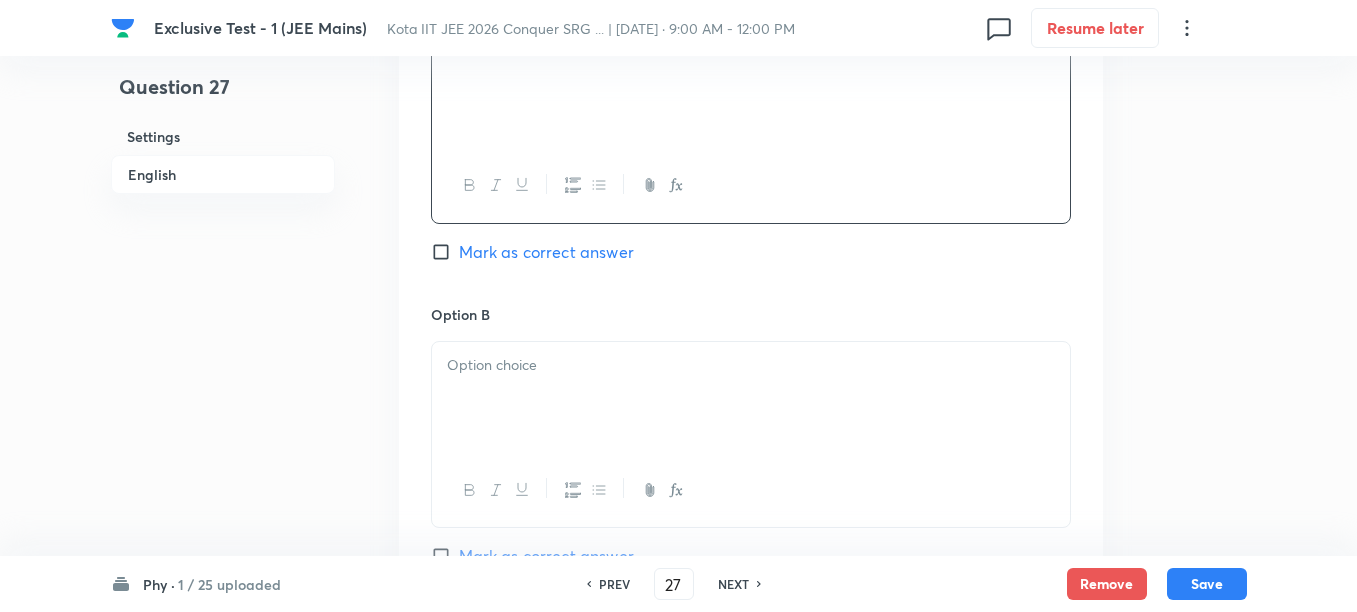 click at bounding box center [751, 398] 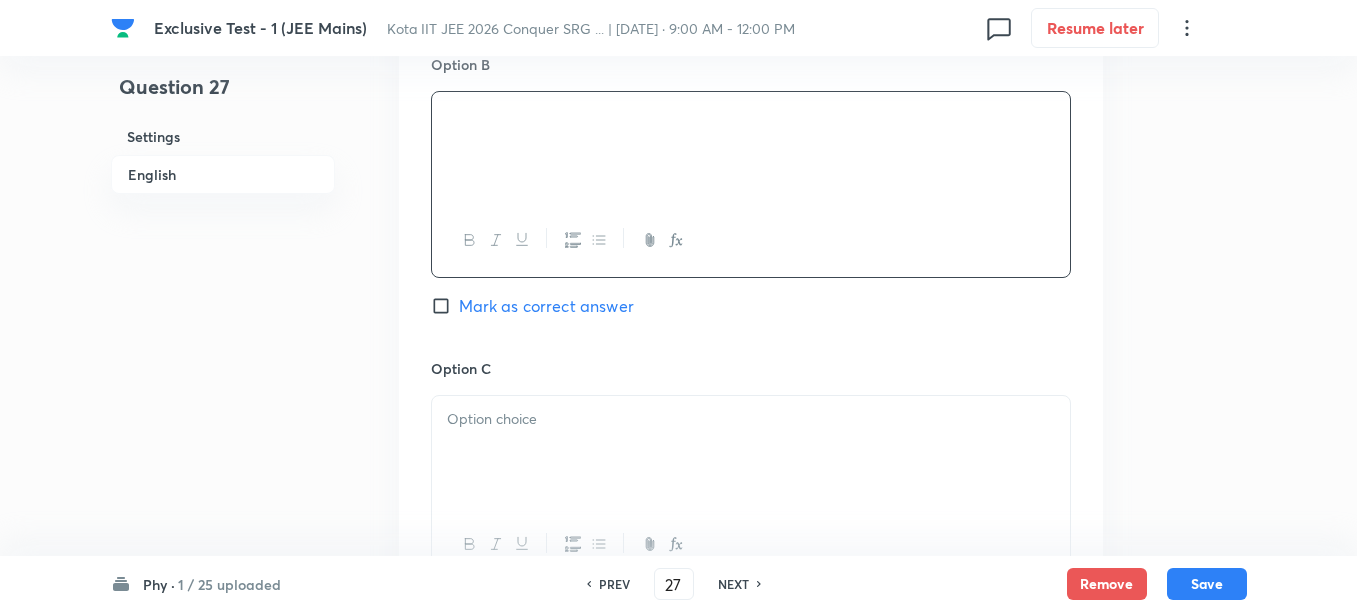 click at bounding box center (751, 419) 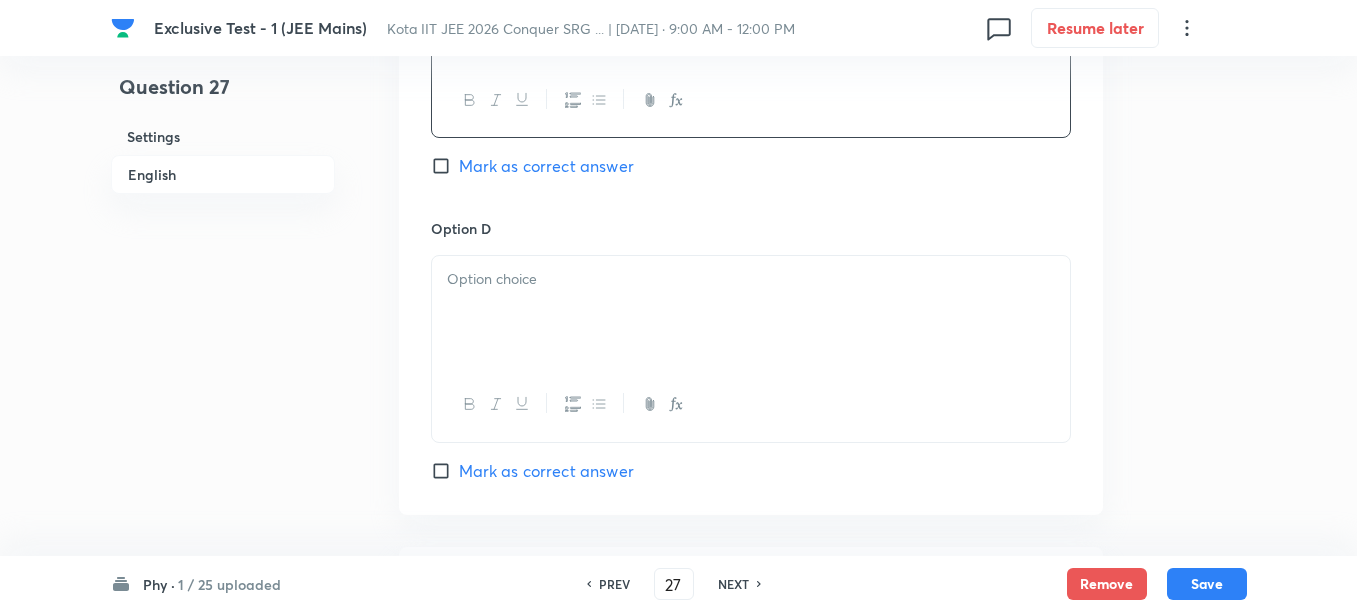 scroll, scrollTop: 1875, scrollLeft: 0, axis: vertical 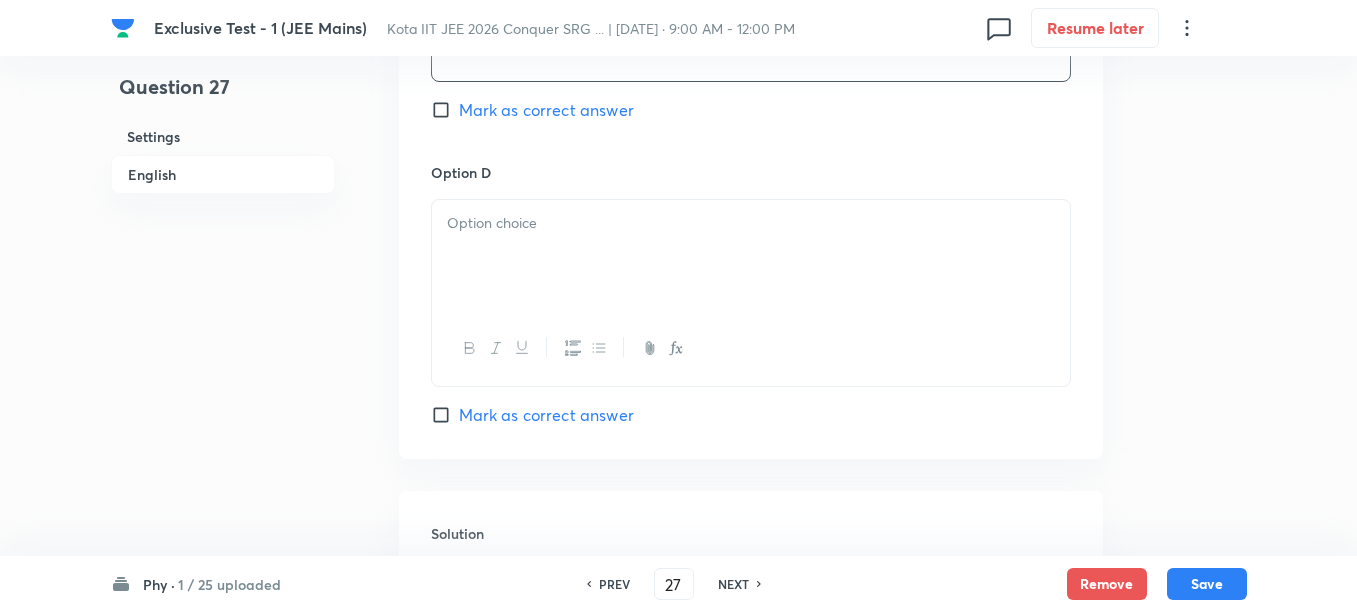 click at bounding box center [751, 256] 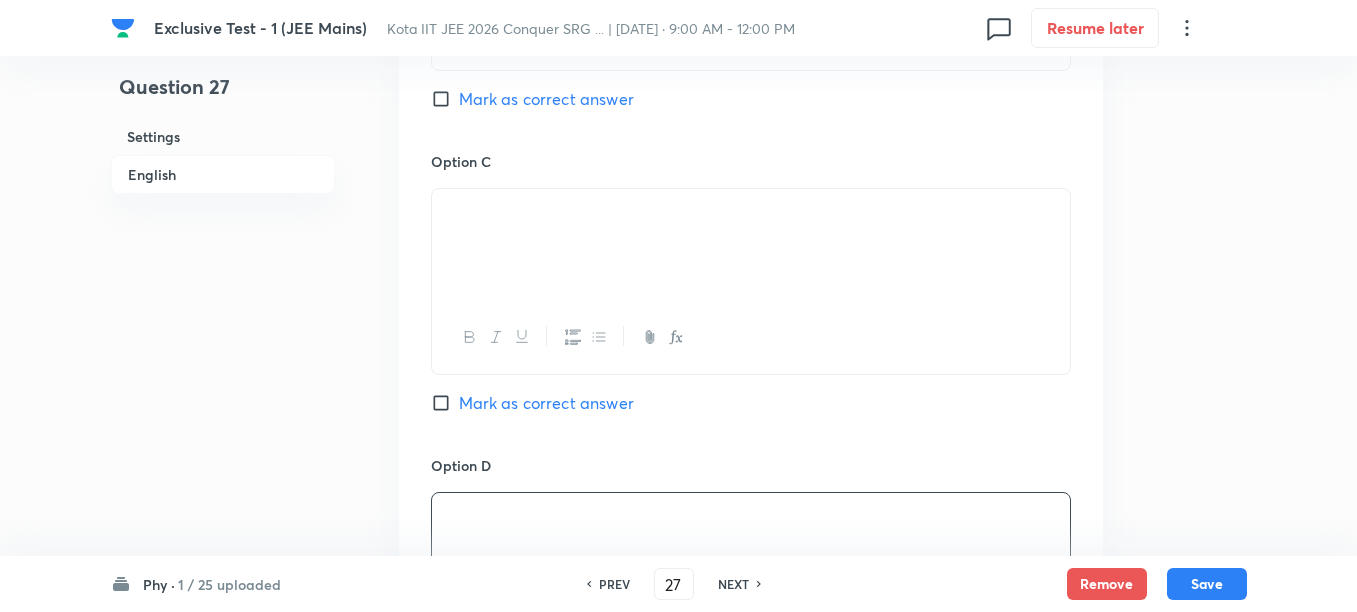scroll, scrollTop: 1625, scrollLeft: 0, axis: vertical 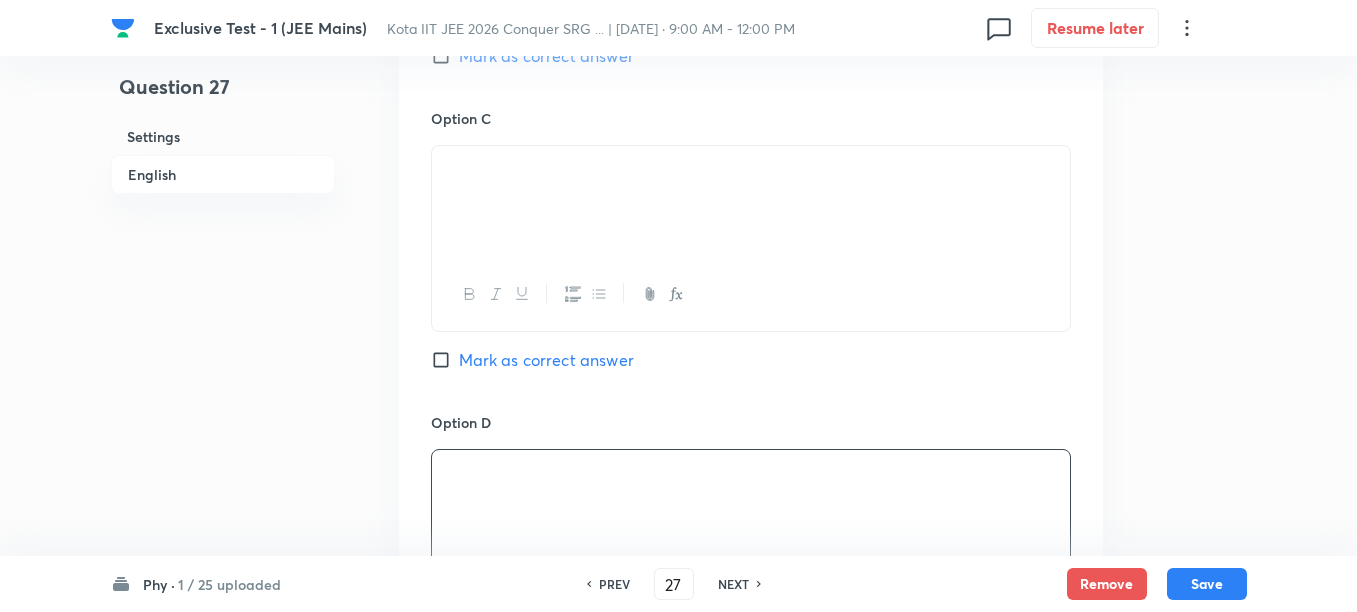 click on "Mark as correct answer" at bounding box center (546, 360) 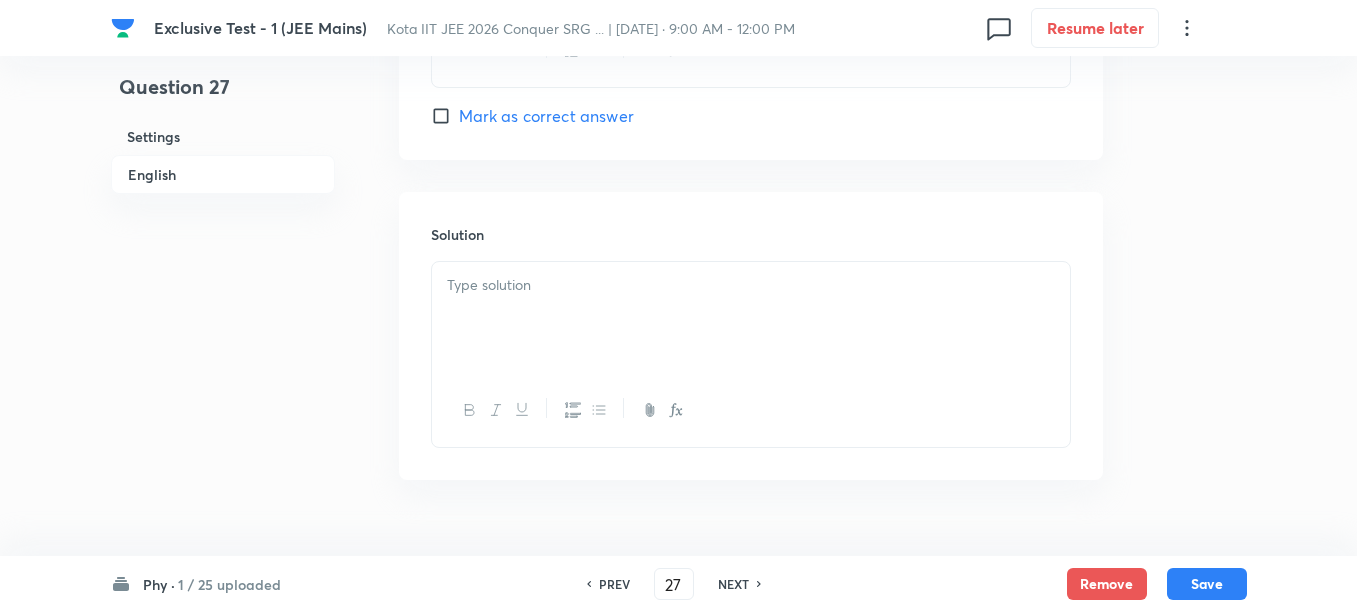 scroll, scrollTop: 2218, scrollLeft: 0, axis: vertical 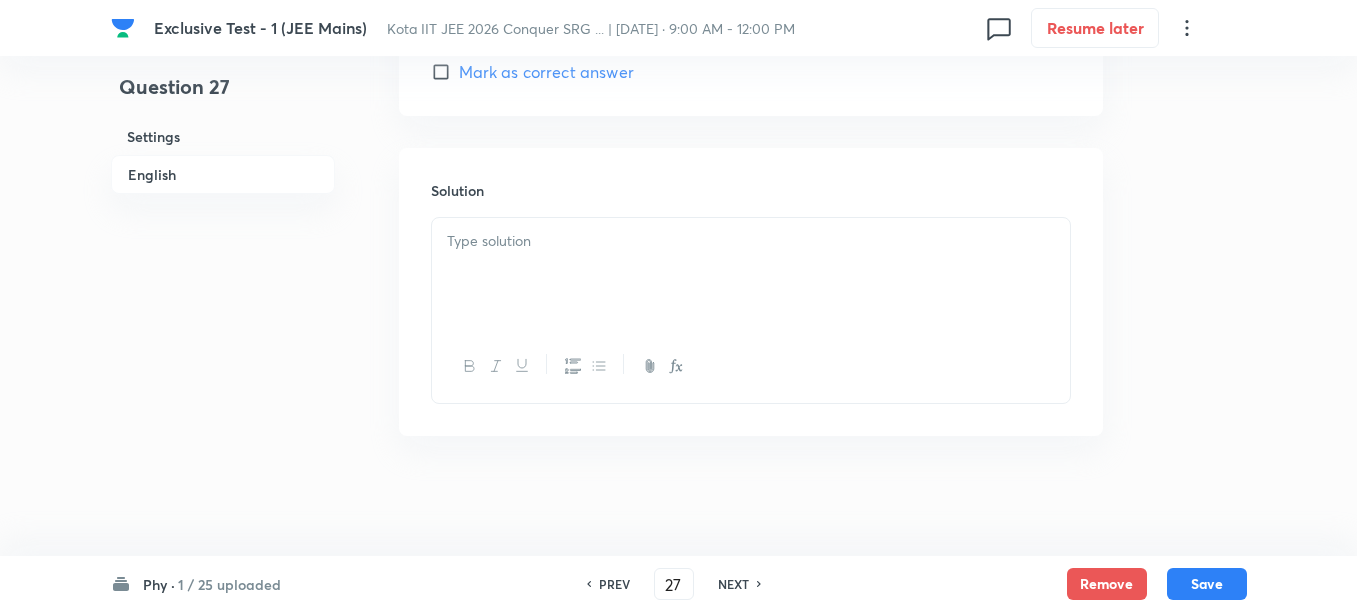 click at bounding box center (751, 274) 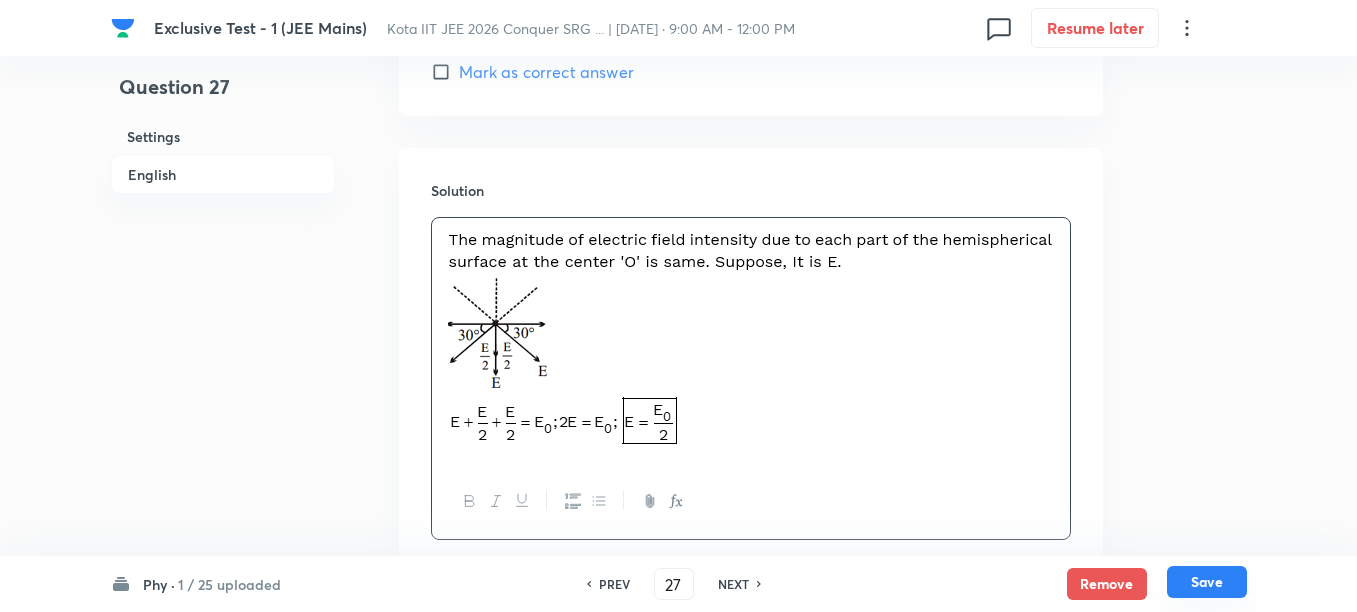 click on "Save" at bounding box center (1207, 582) 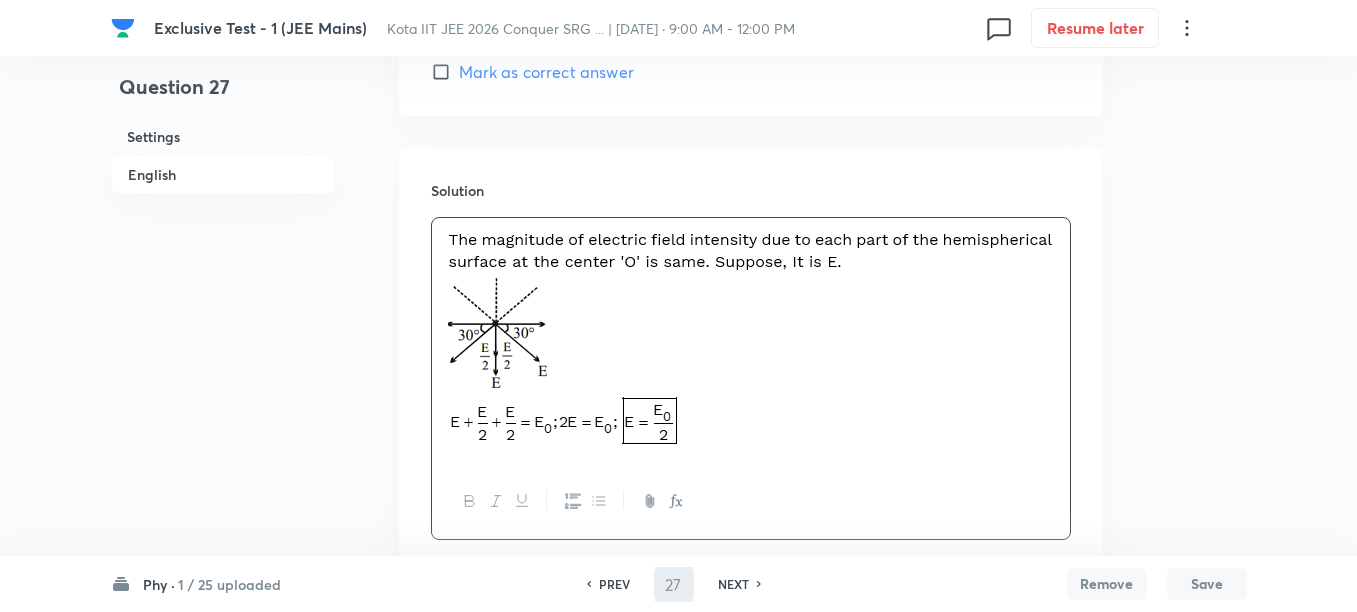 type on "28" 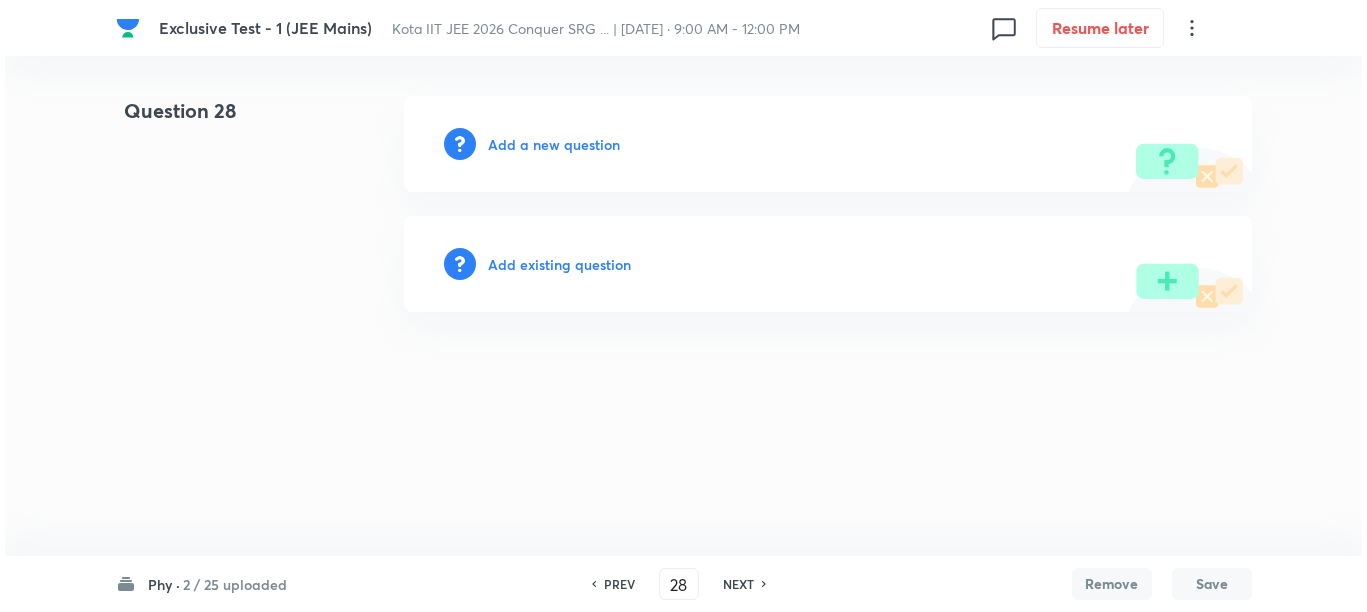 scroll, scrollTop: 0, scrollLeft: 0, axis: both 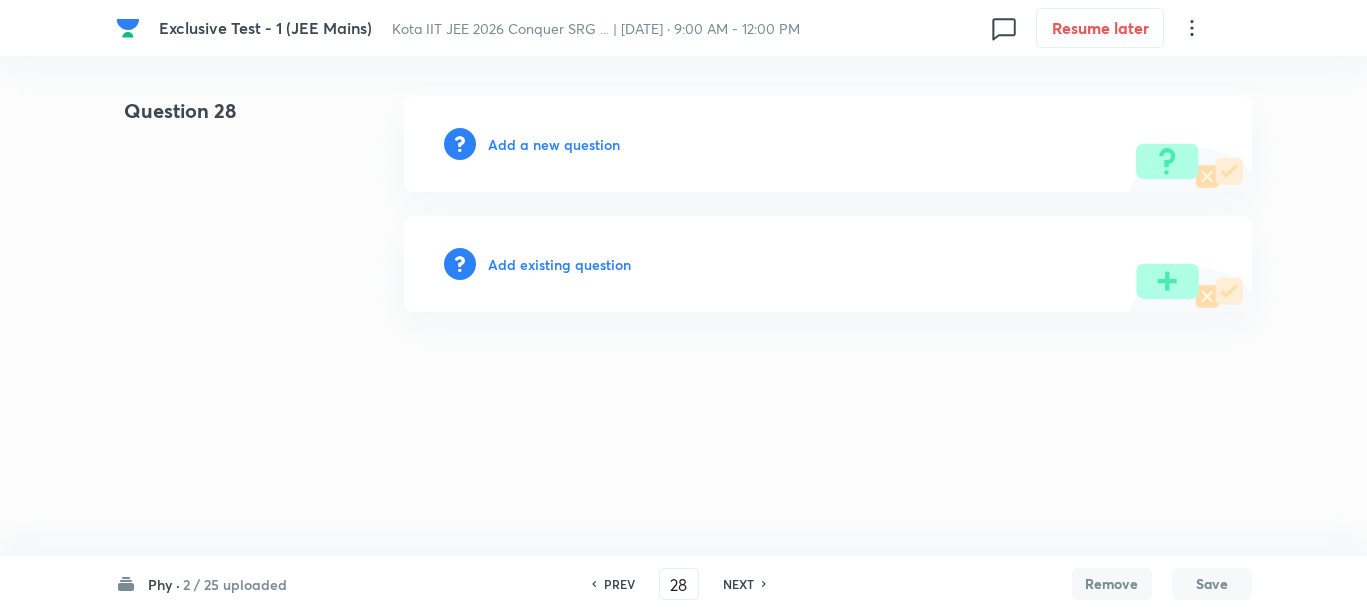 click on "Add a new question" at bounding box center [554, 144] 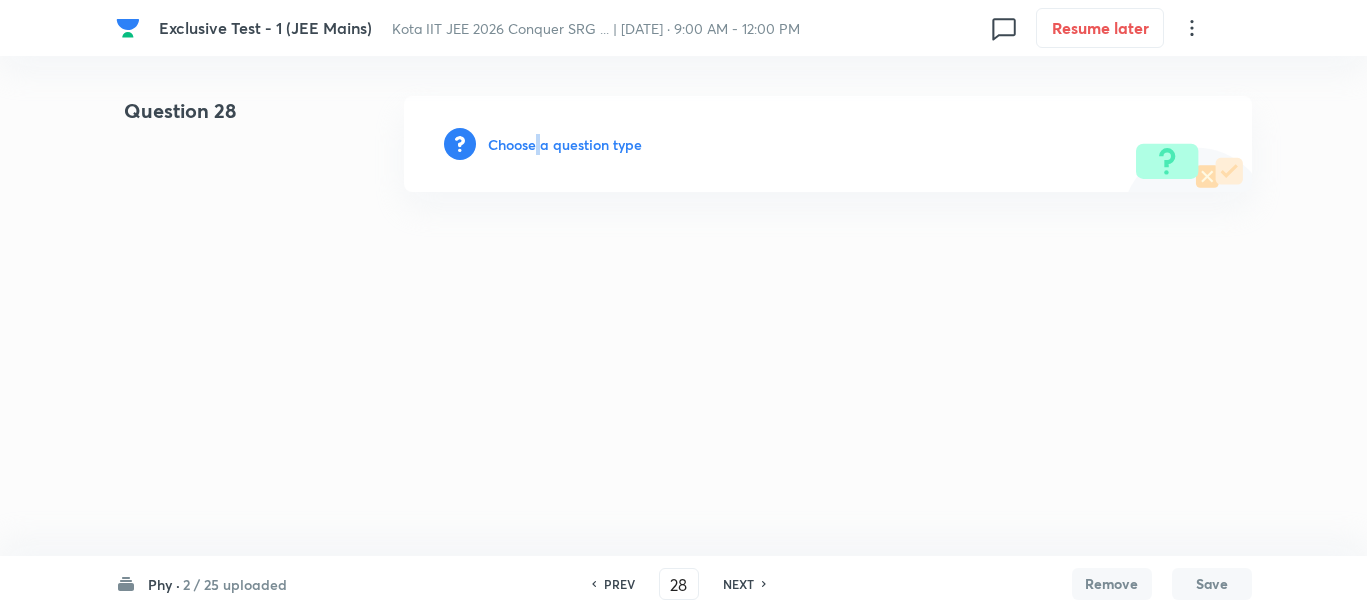 click on "Choose a question type" at bounding box center [565, 144] 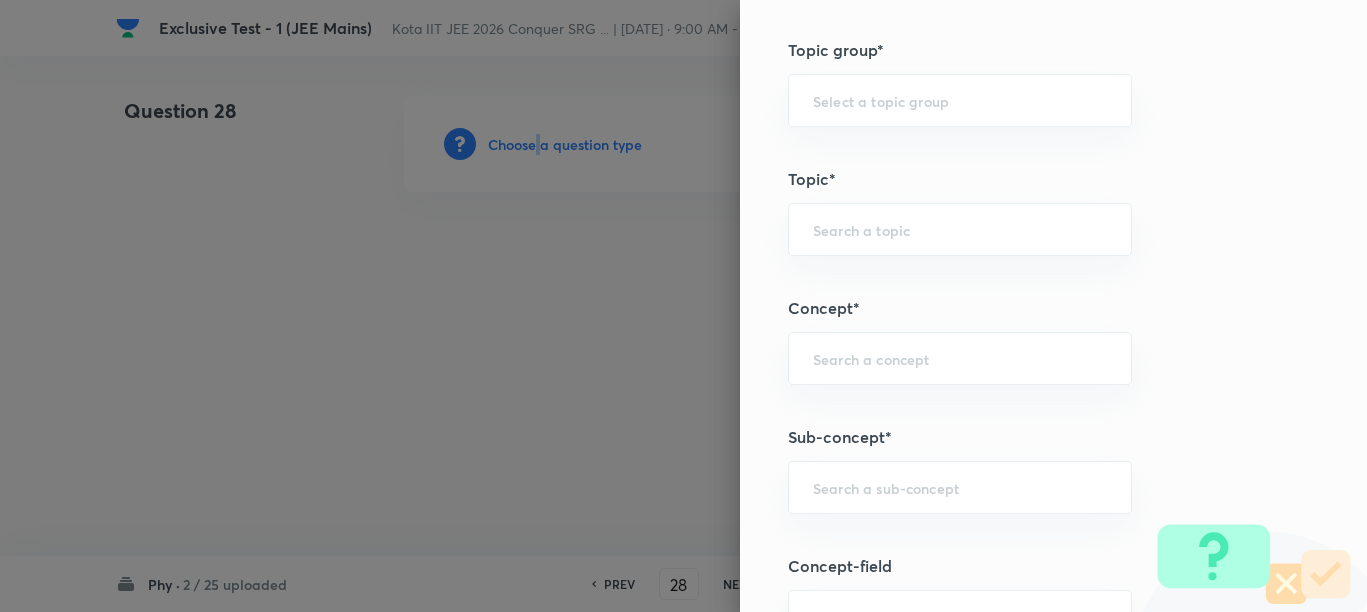 scroll, scrollTop: 1125, scrollLeft: 0, axis: vertical 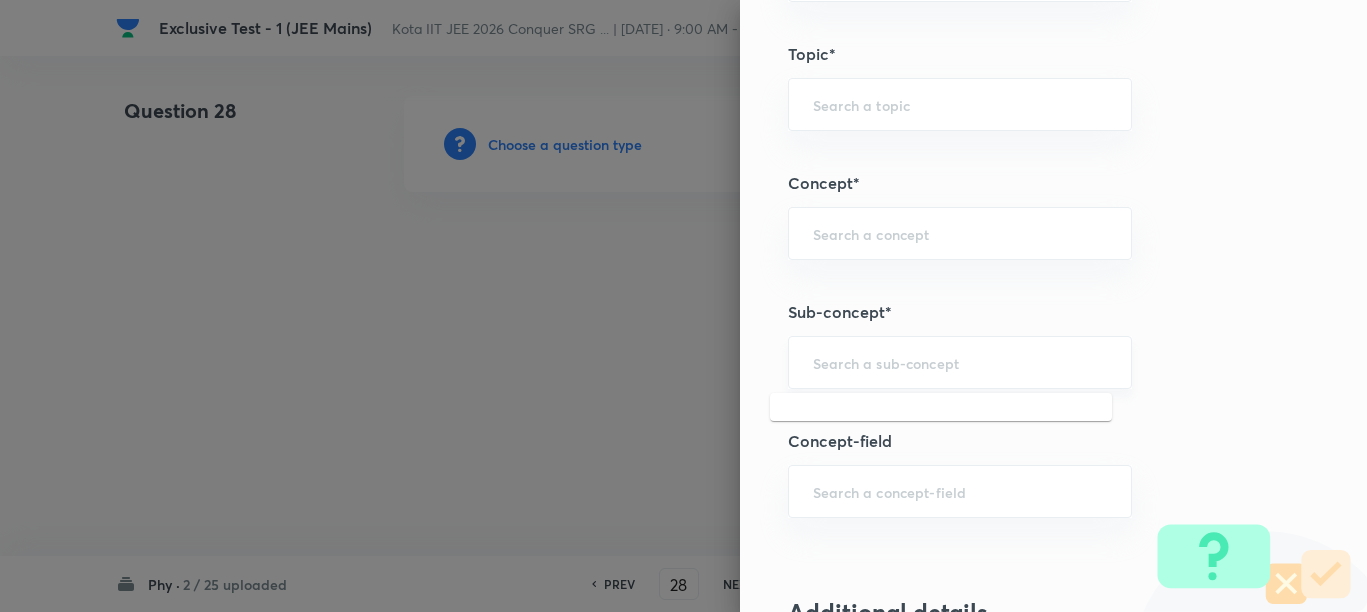 click at bounding box center (960, 362) 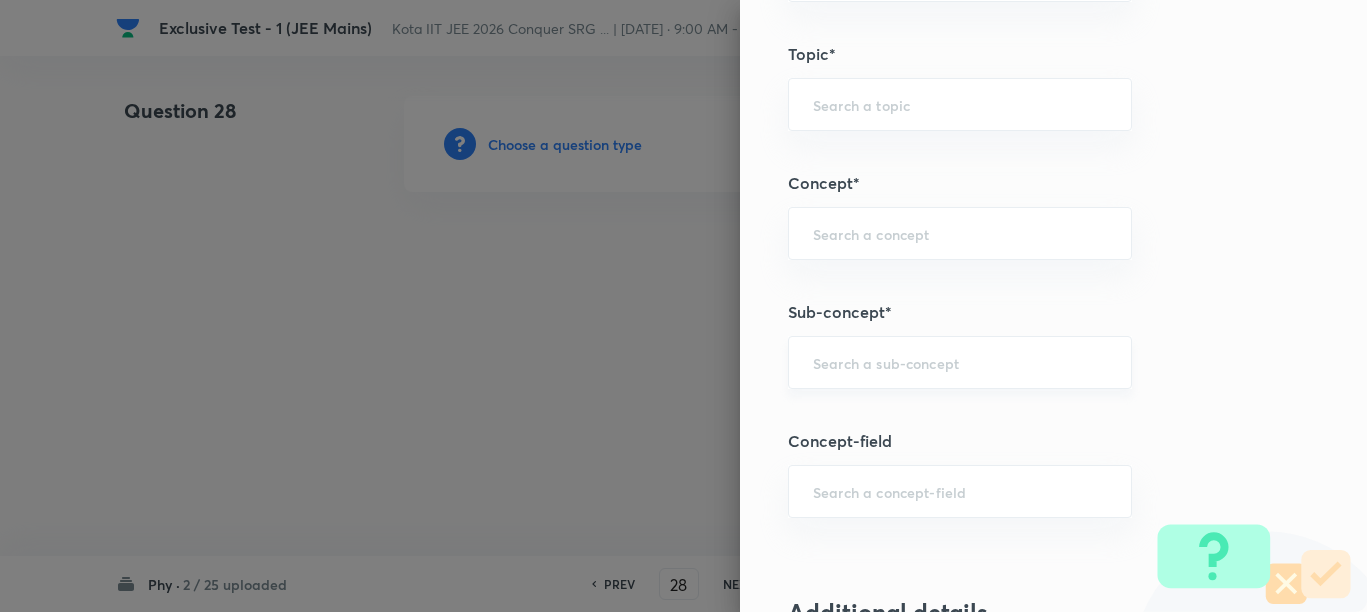 paste on "Electric Charge" 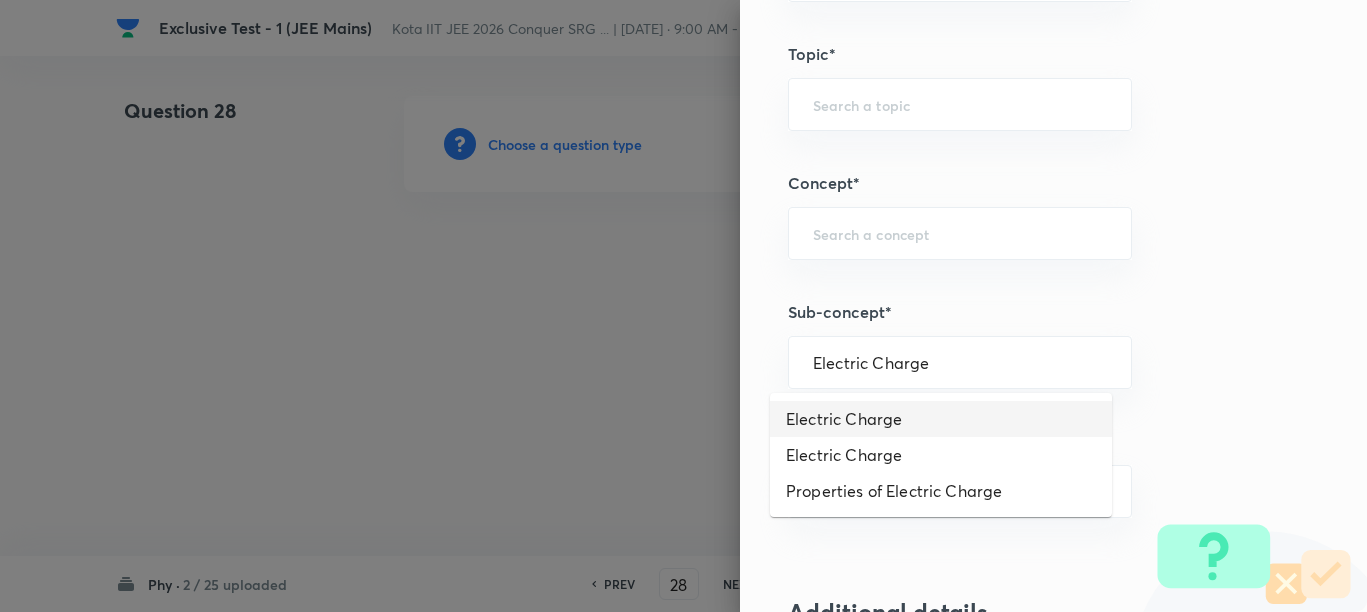 click on "Electric Charge" at bounding box center (941, 419) 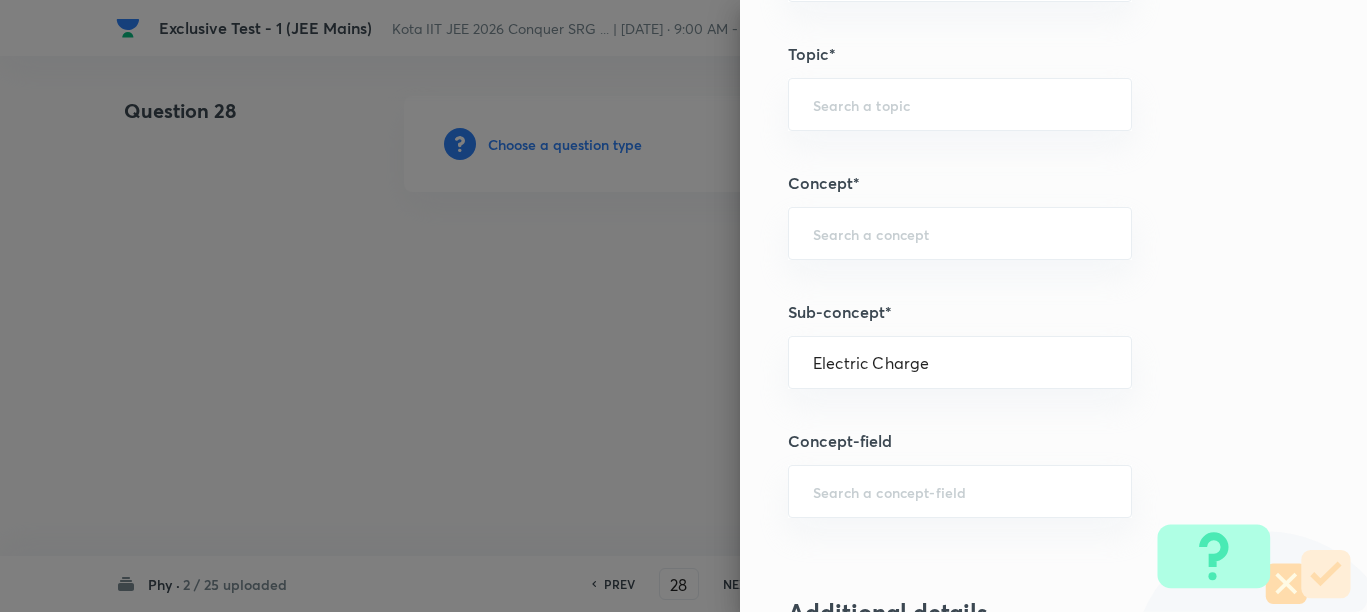 type on "Physics" 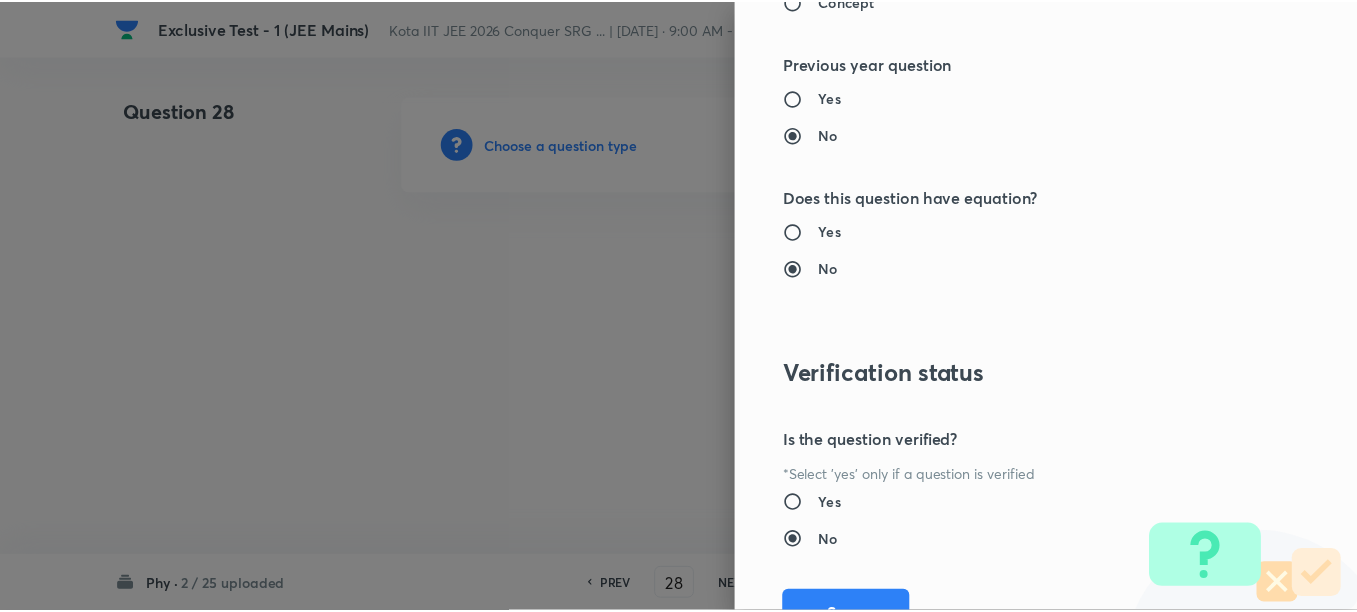 scroll, scrollTop: 2248, scrollLeft: 0, axis: vertical 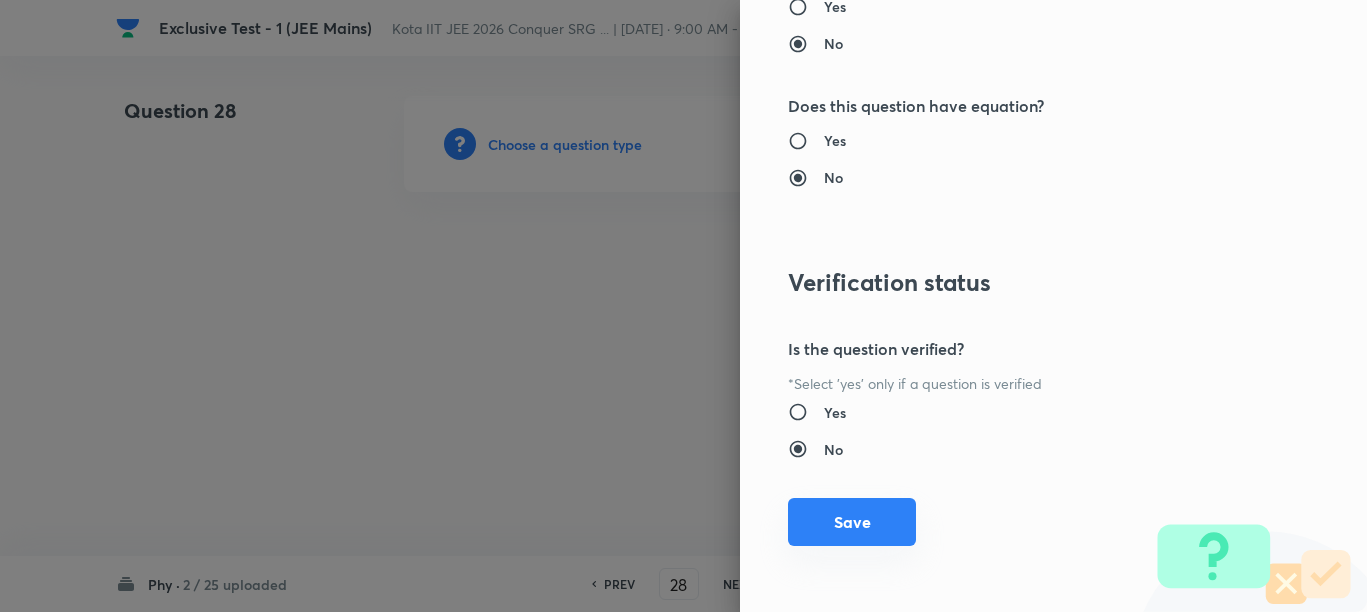 click on "Save" at bounding box center [852, 522] 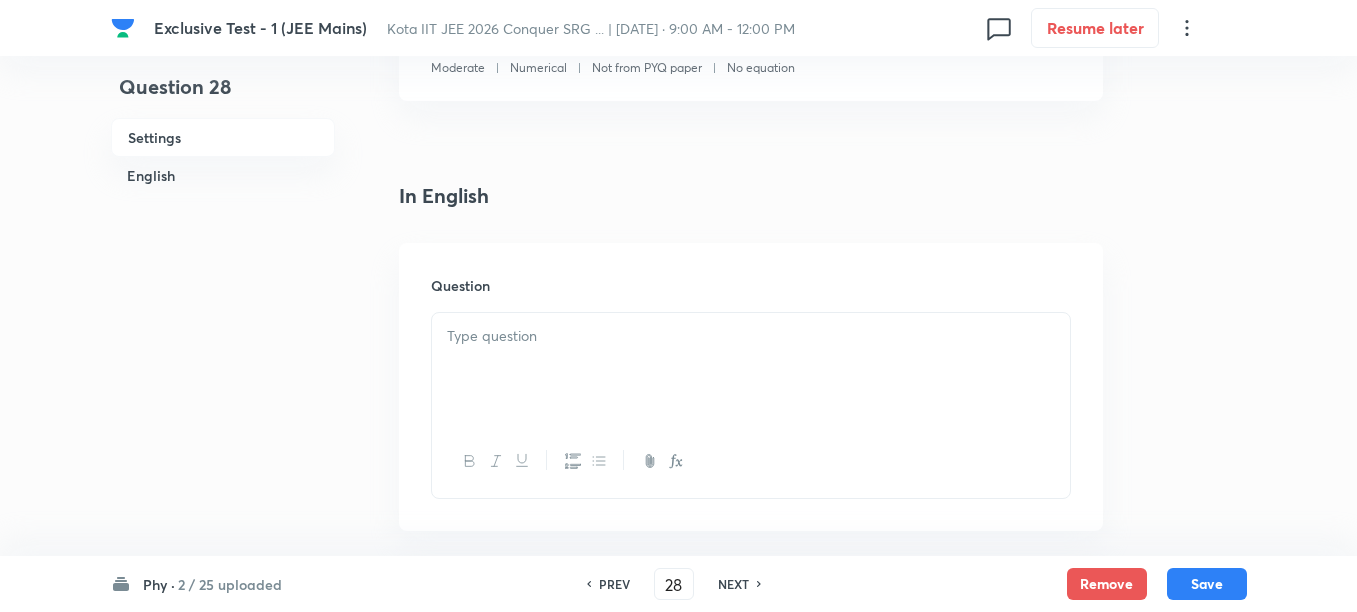 scroll, scrollTop: 500, scrollLeft: 0, axis: vertical 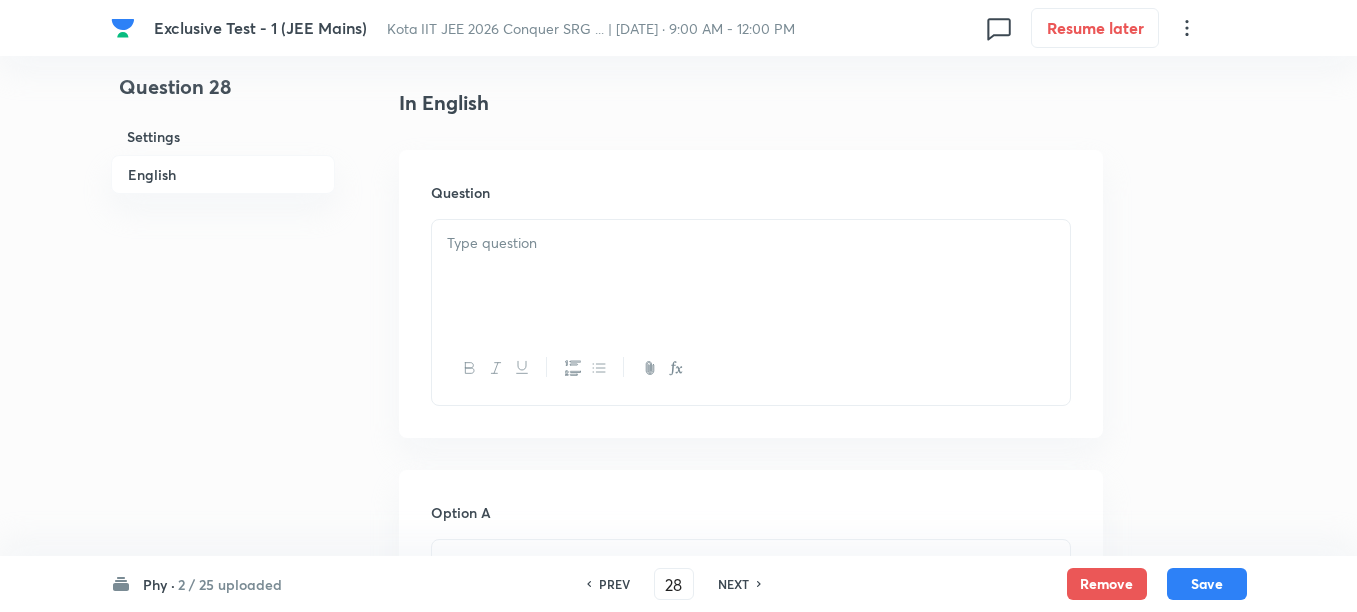 click at bounding box center (751, 276) 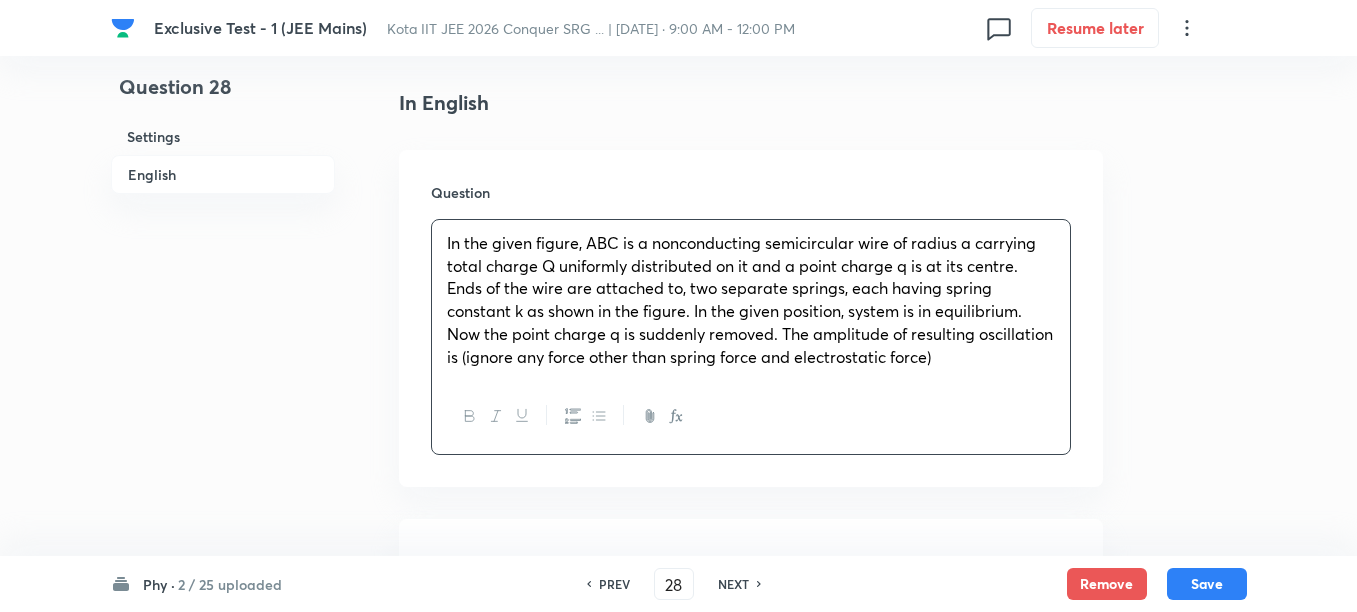 scroll, scrollTop: 625, scrollLeft: 0, axis: vertical 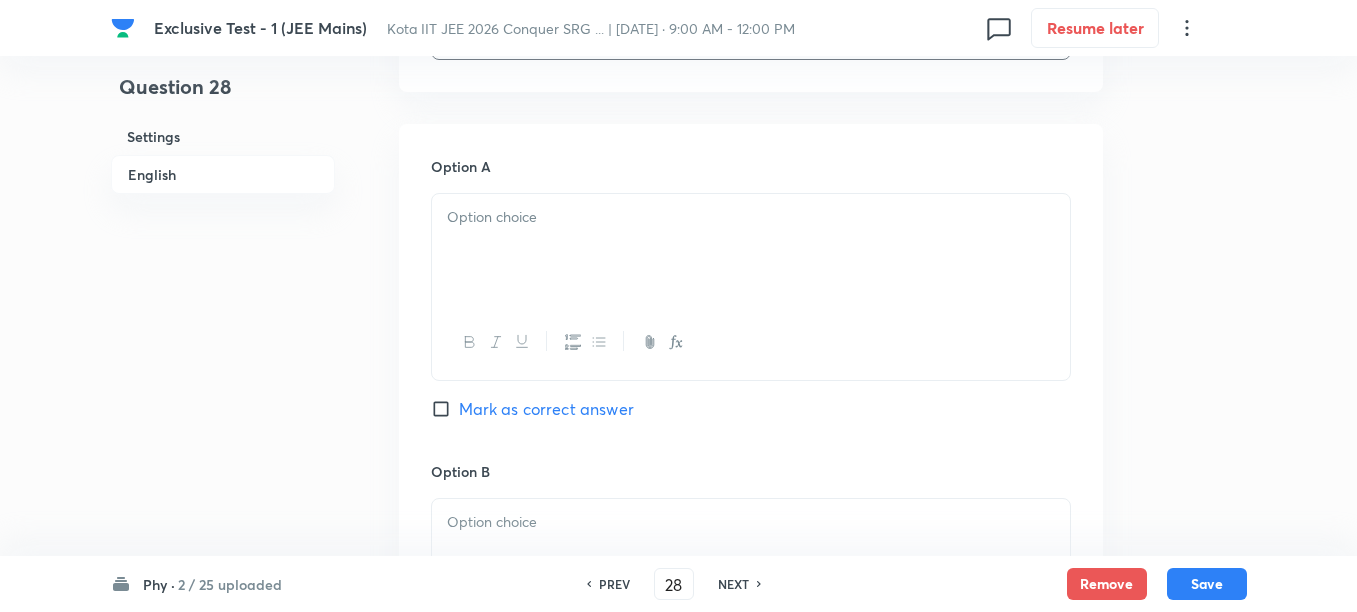 click at bounding box center (751, 250) 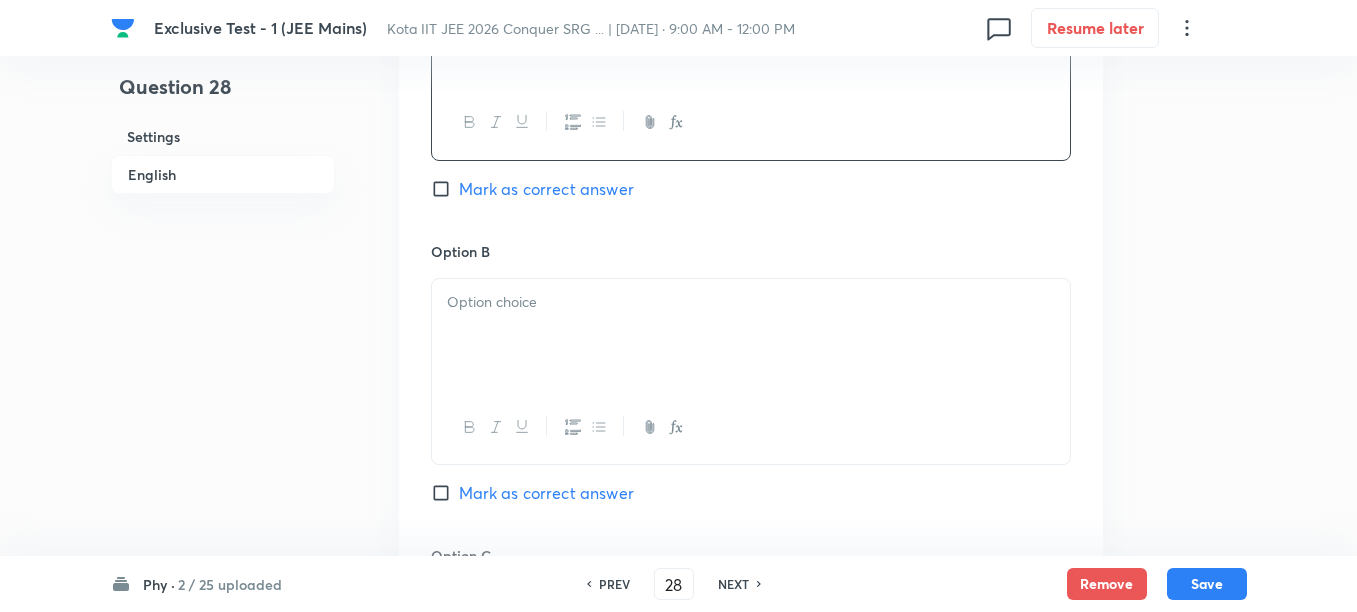 scroll, scrollTop: 1375, scrollLeft: 0, axis: vertical 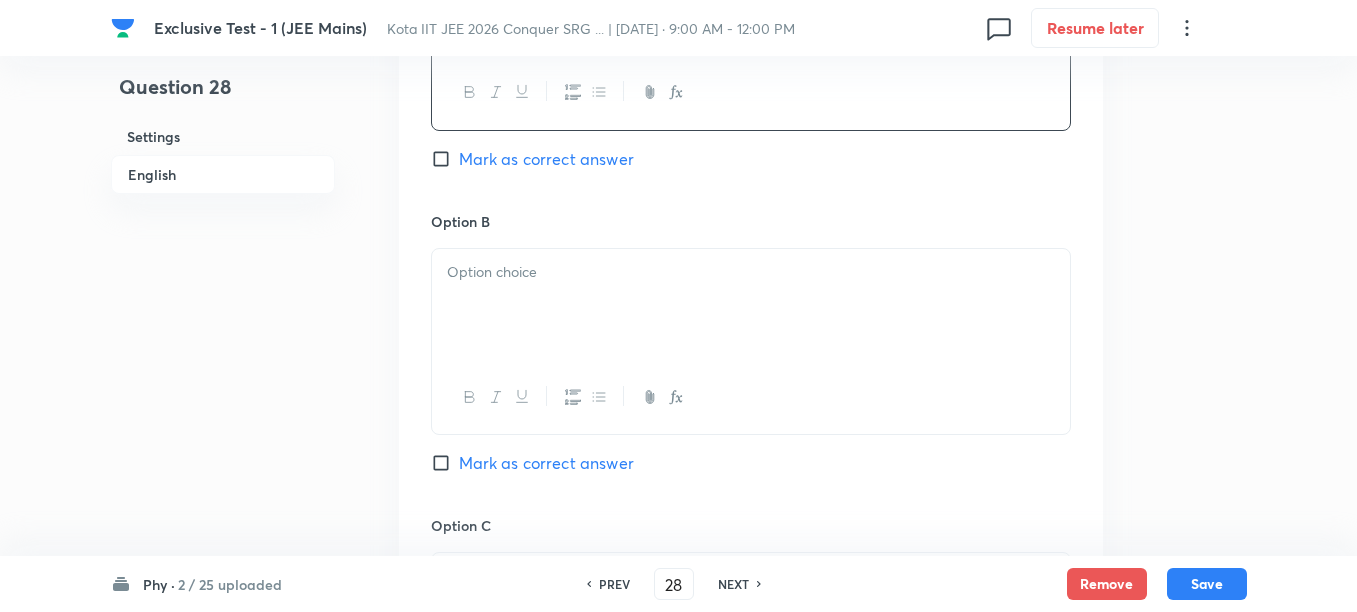 click at bounding box center (751, 305) 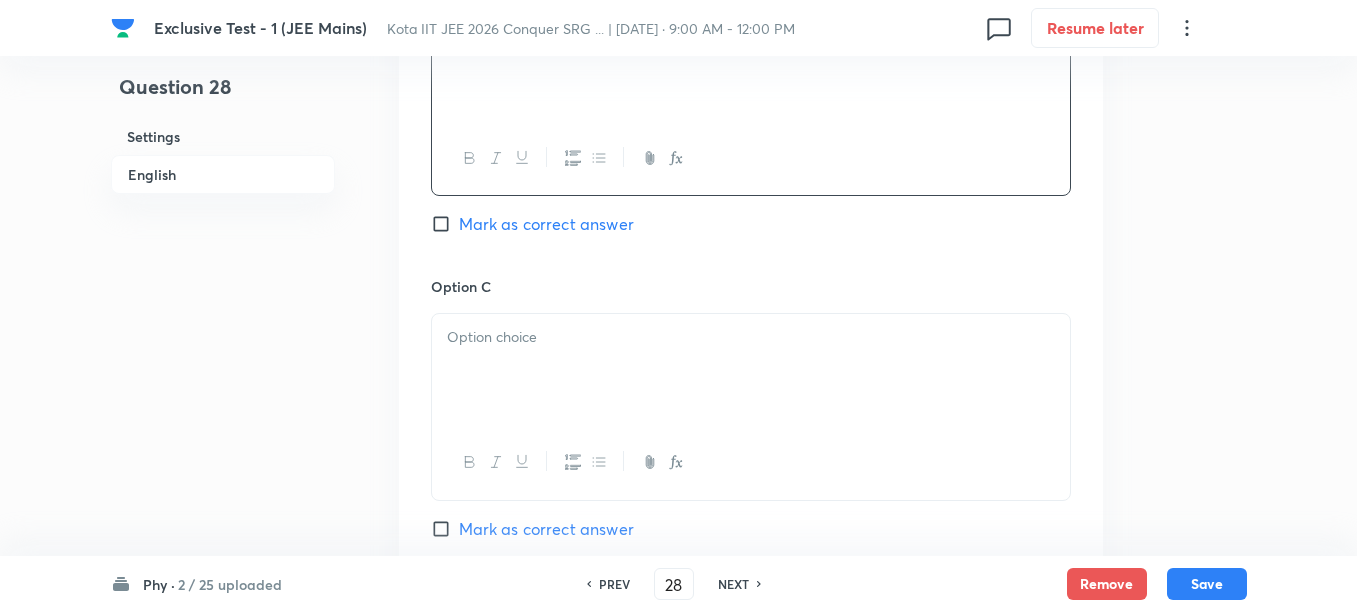 scroll, scrollTop: 1625, scrollLeft: 0, axis: vertical 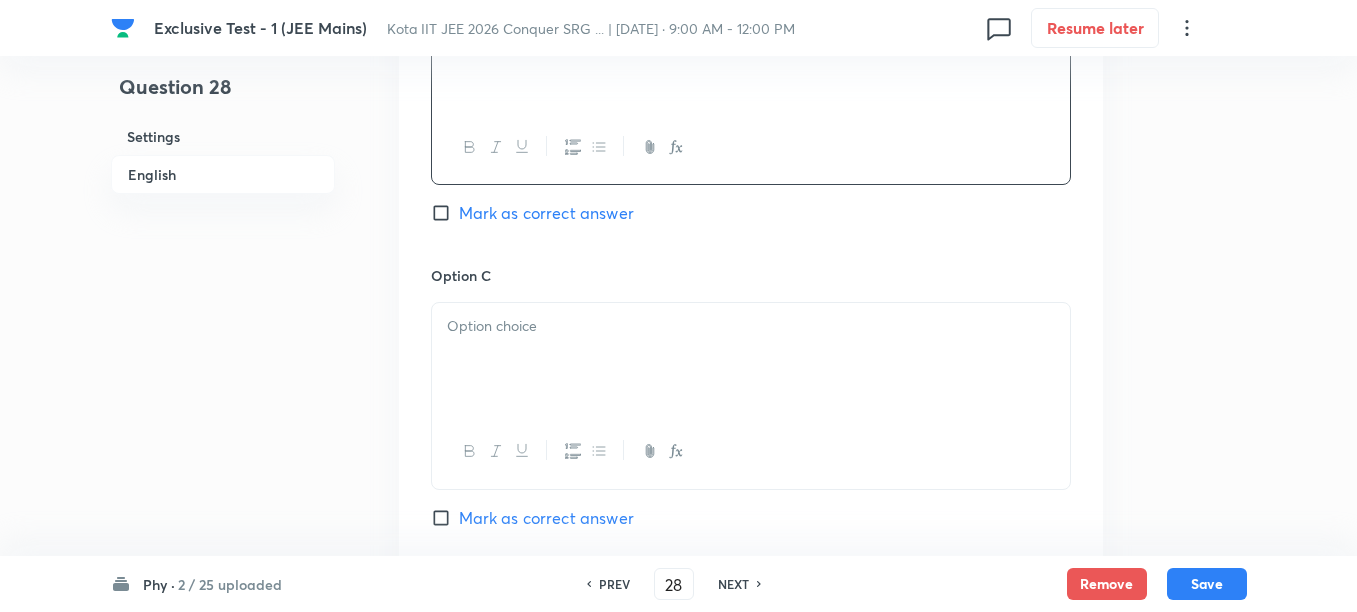 click at bounding box center [751, 326] 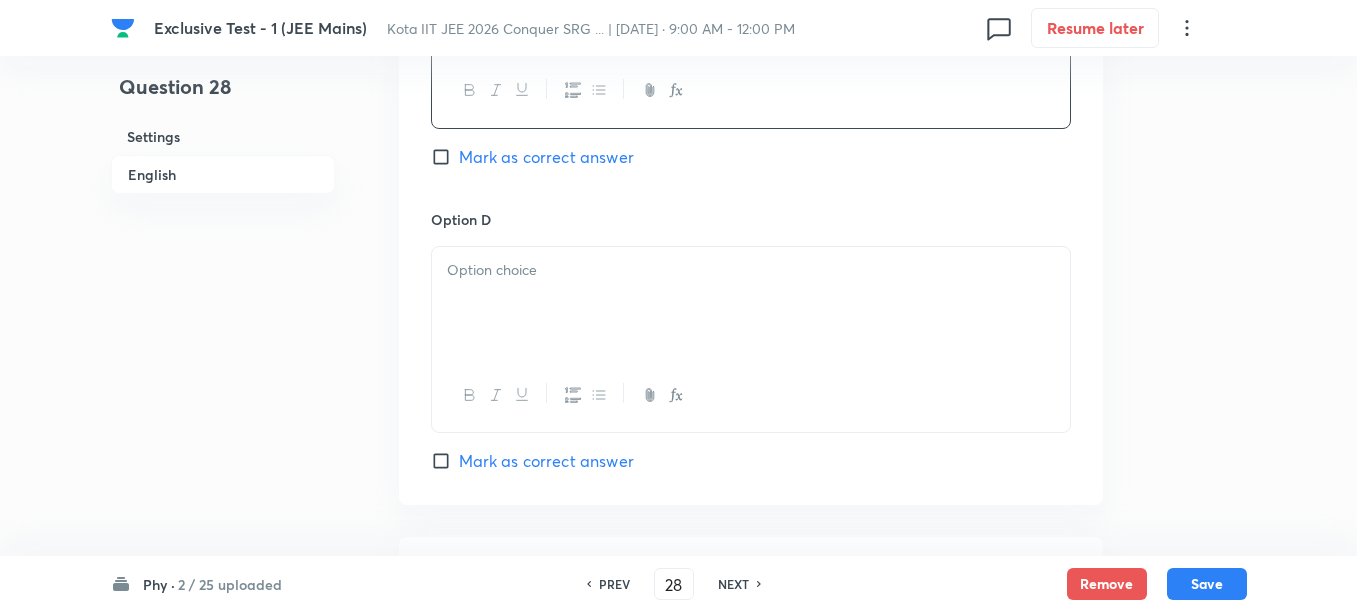 scroll, scrollTop: 2000, scrollLeft: 0, axis: vertical 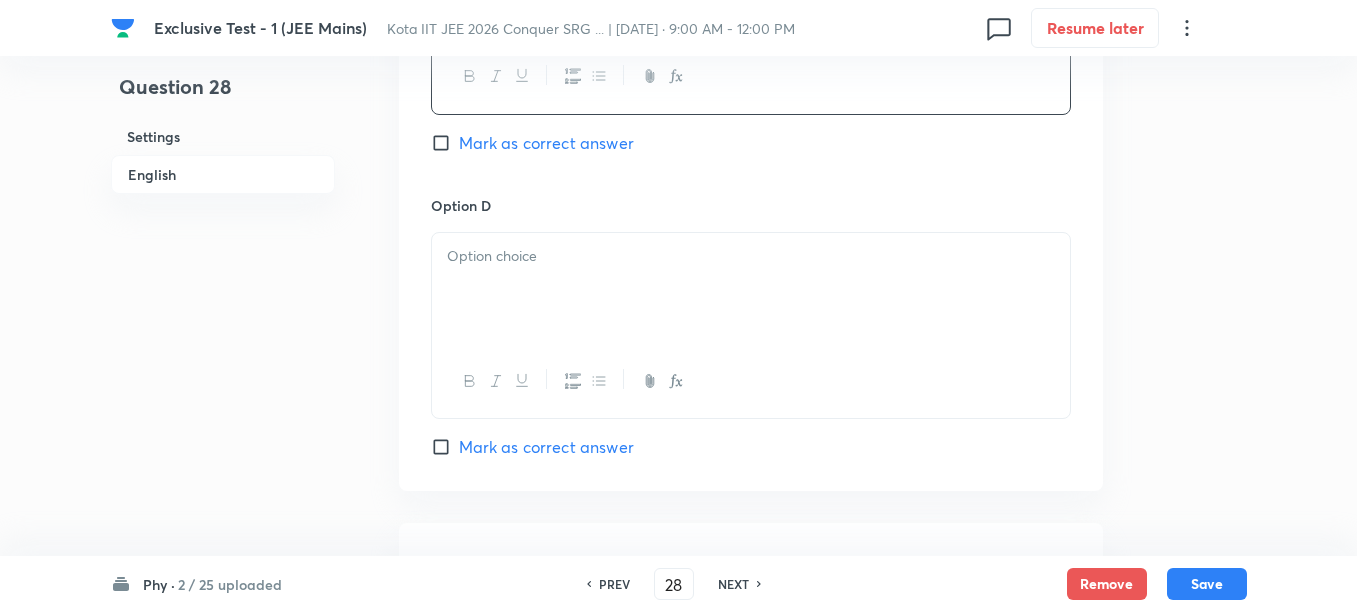 click at bounding box center (751, 289) 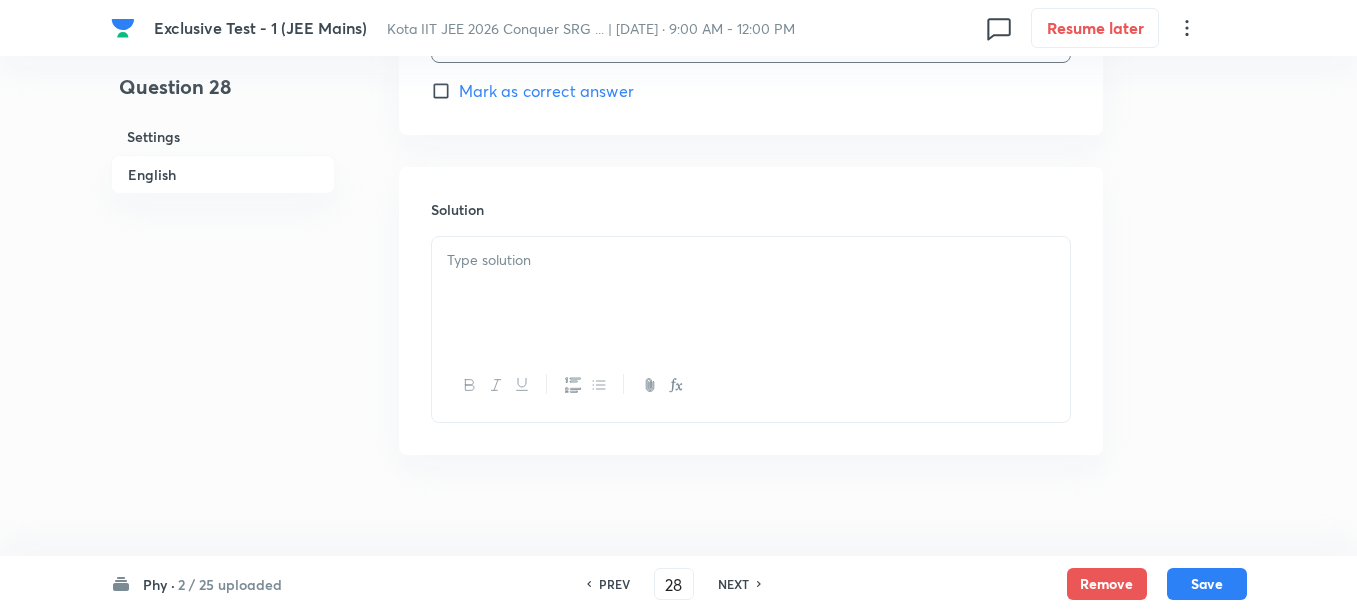 scroll, scrollTop: 2375, scrollLeft: 0, axis: vertical 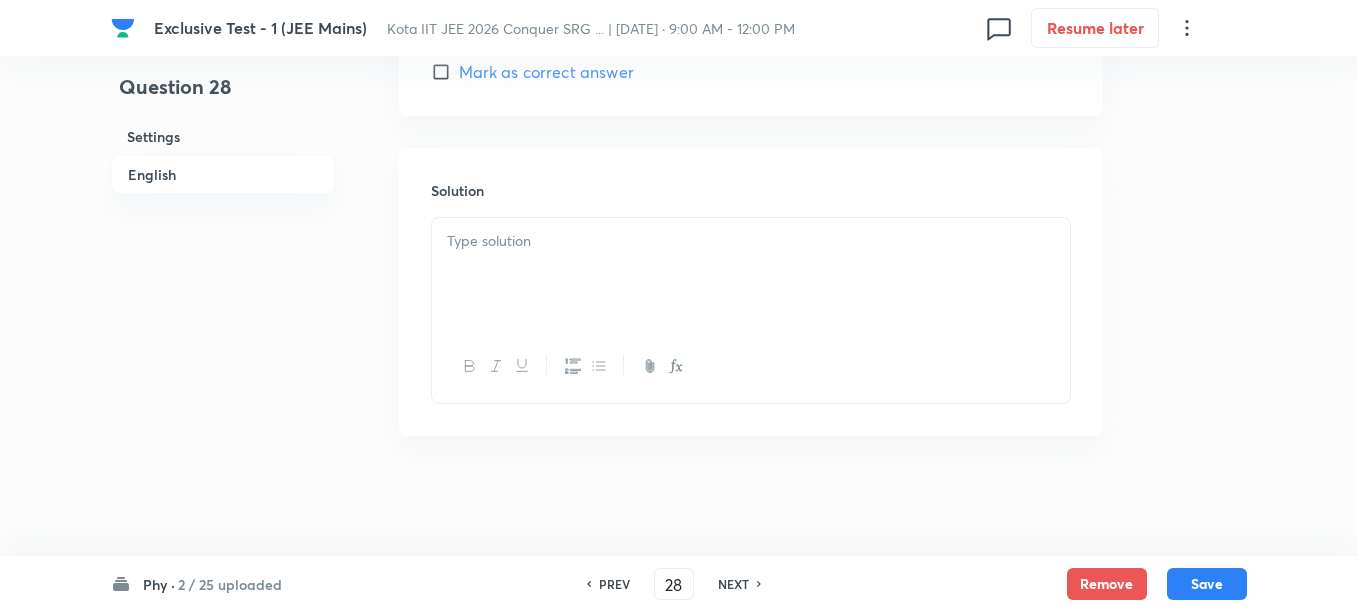 click at bounding box center (751, 274) 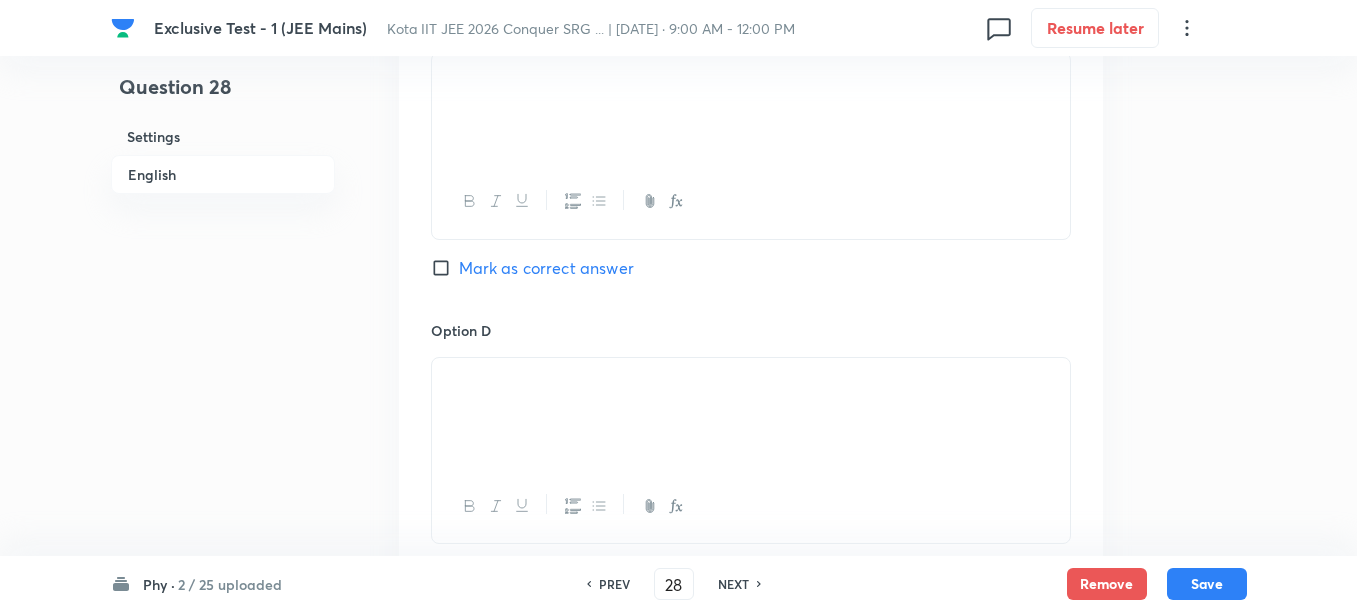 scroll, scrollTop: 1625, scrollLeft: 0, axis: vertical 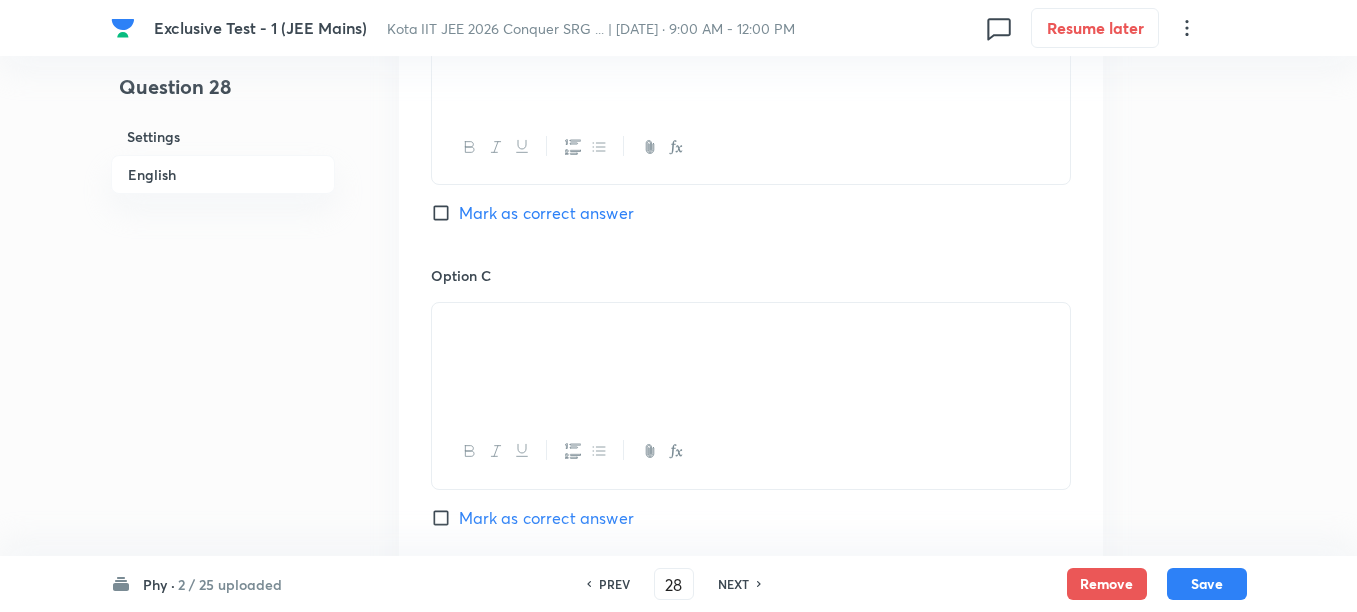 click on "Mark as correct answer" at bounding box center [546, 213] 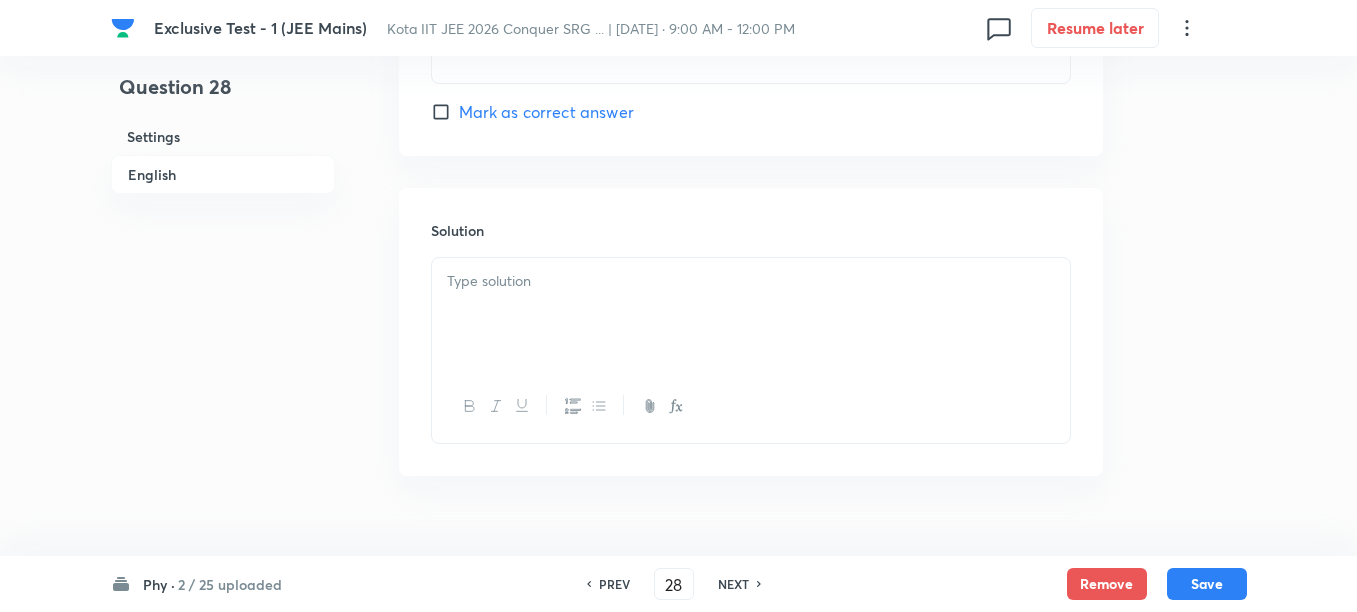 scroll, scrollTop: 2375, scrollLeft: 0, axis: vertical 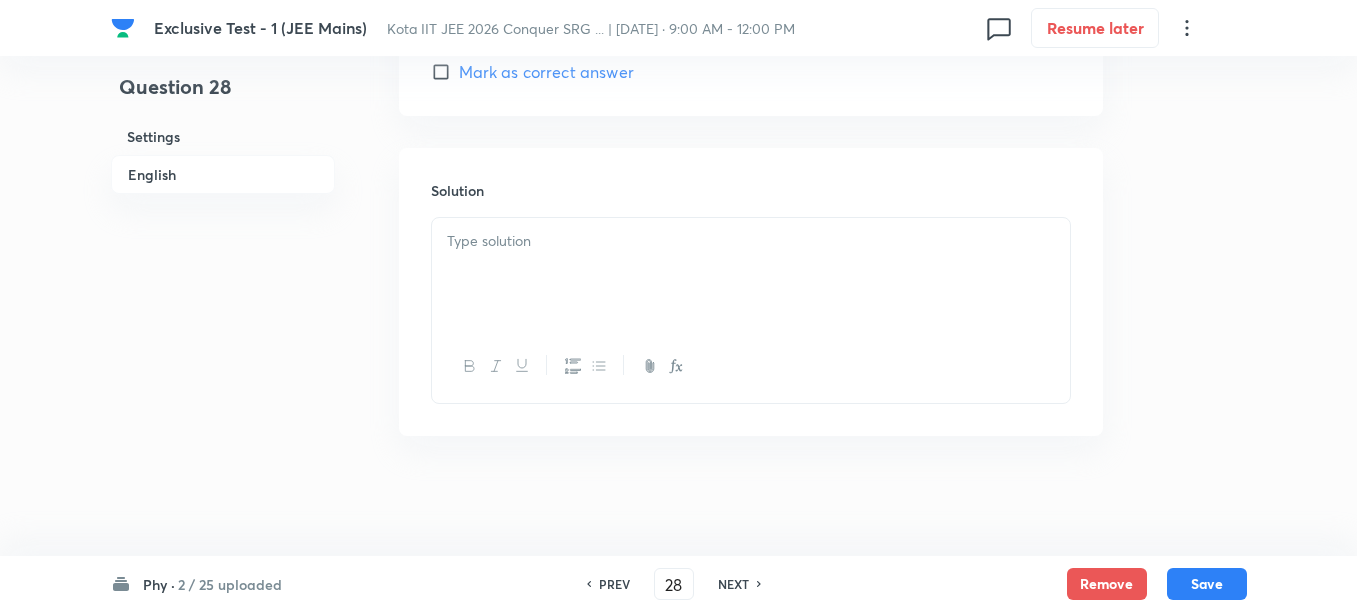 click at bounding box center (751, 274) 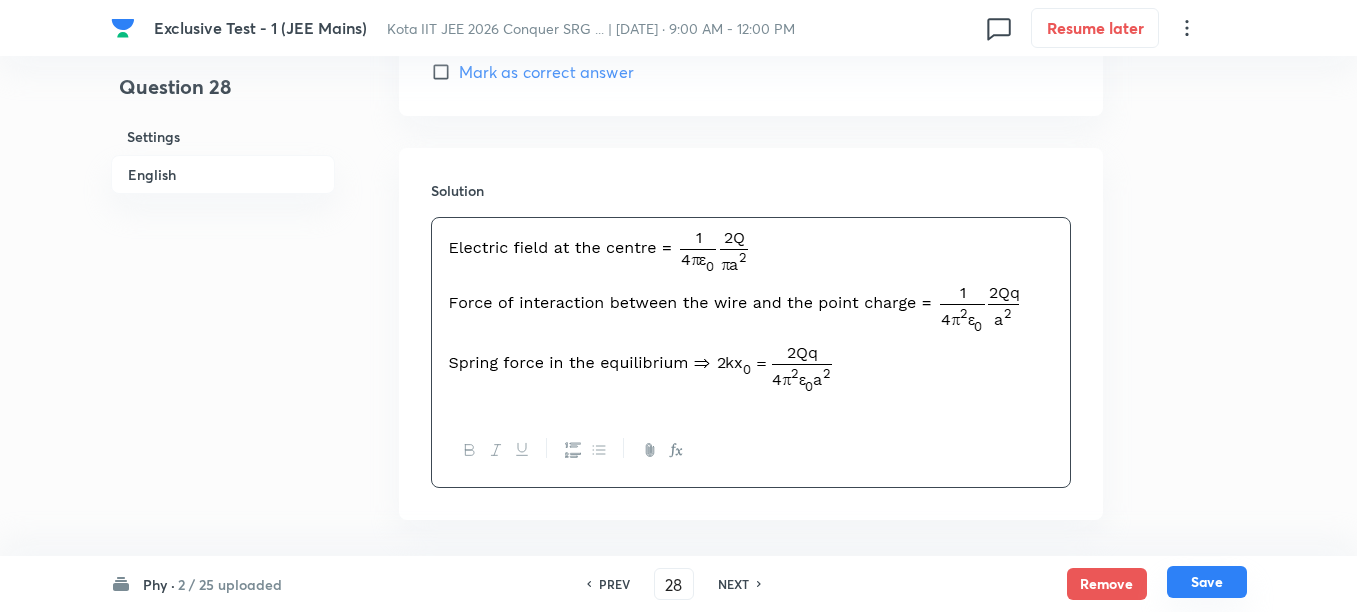 click on "Save" at bounding box center (1207, 582) 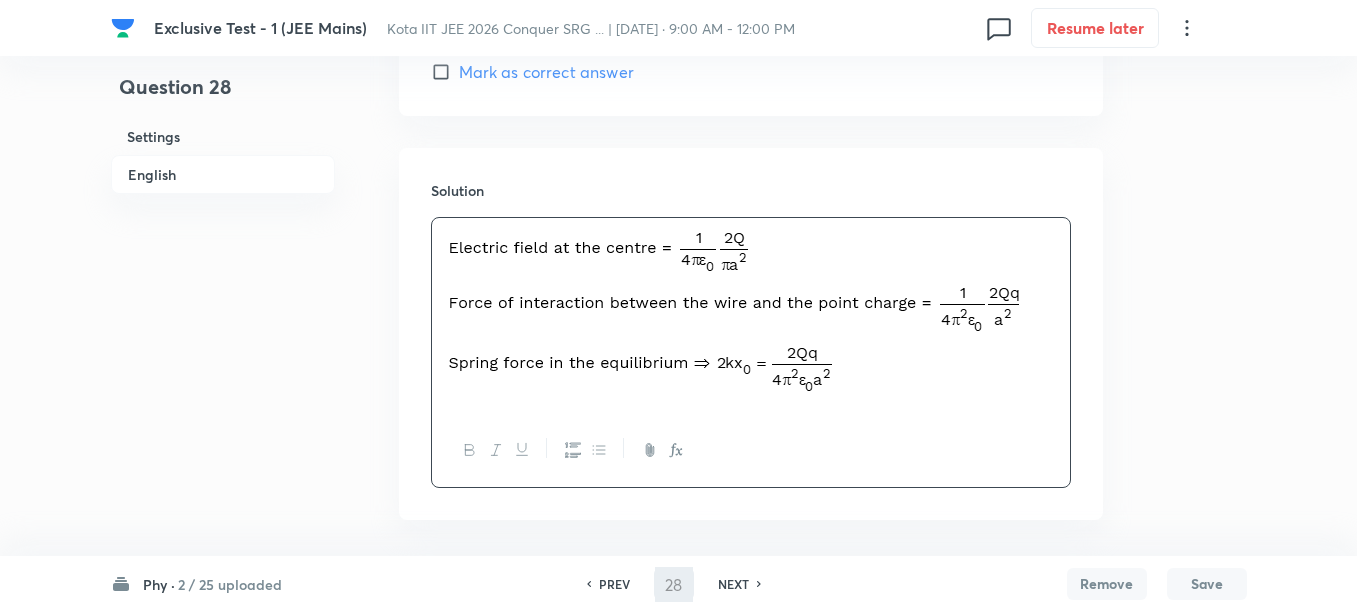 type on "29" 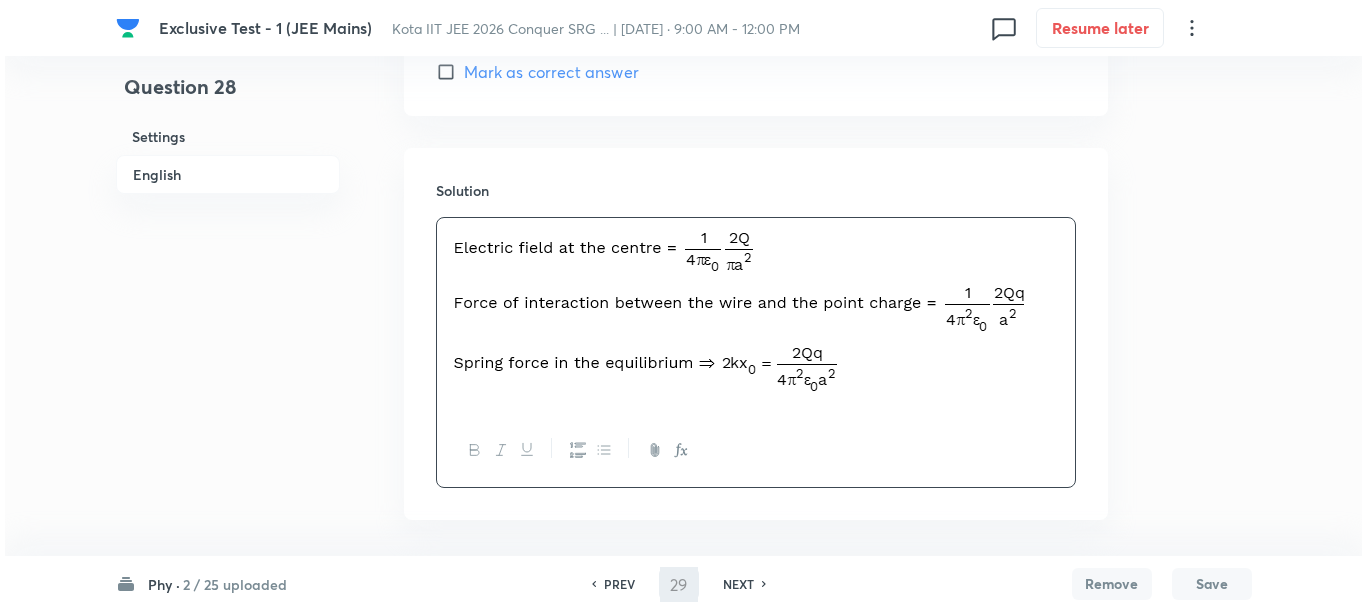 scroll, scrollTop: 0, scrollLeft: 0, axis: both 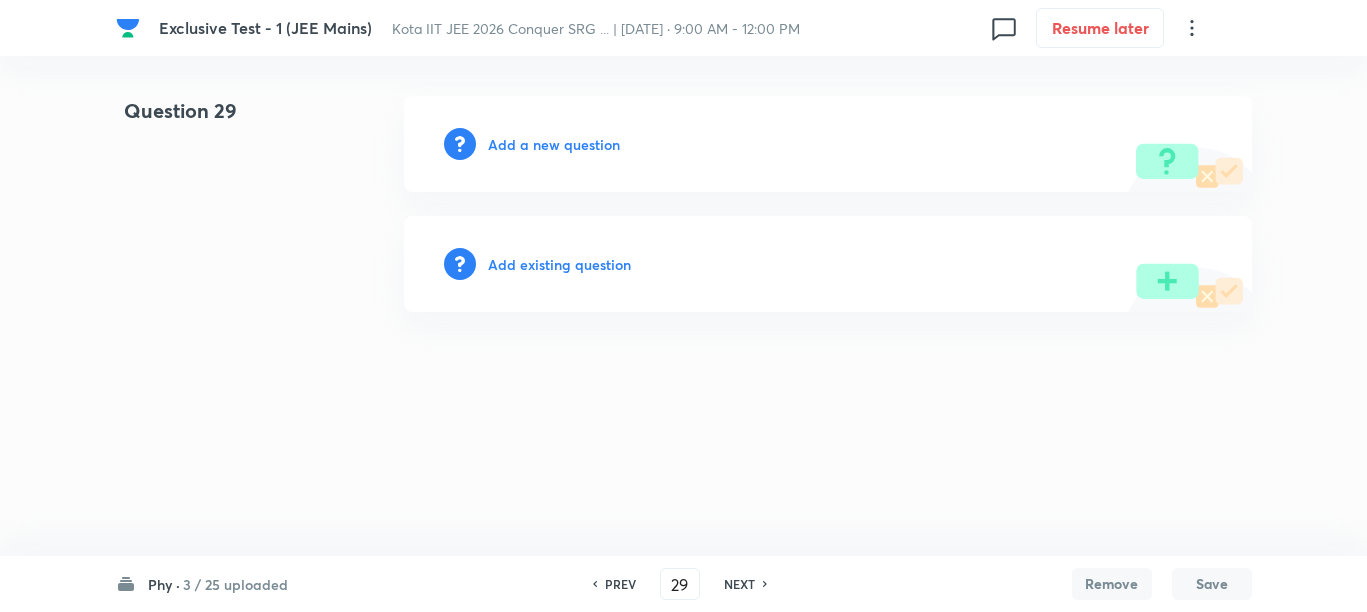 click on "Add a new question" at bounding box center [554, 144] 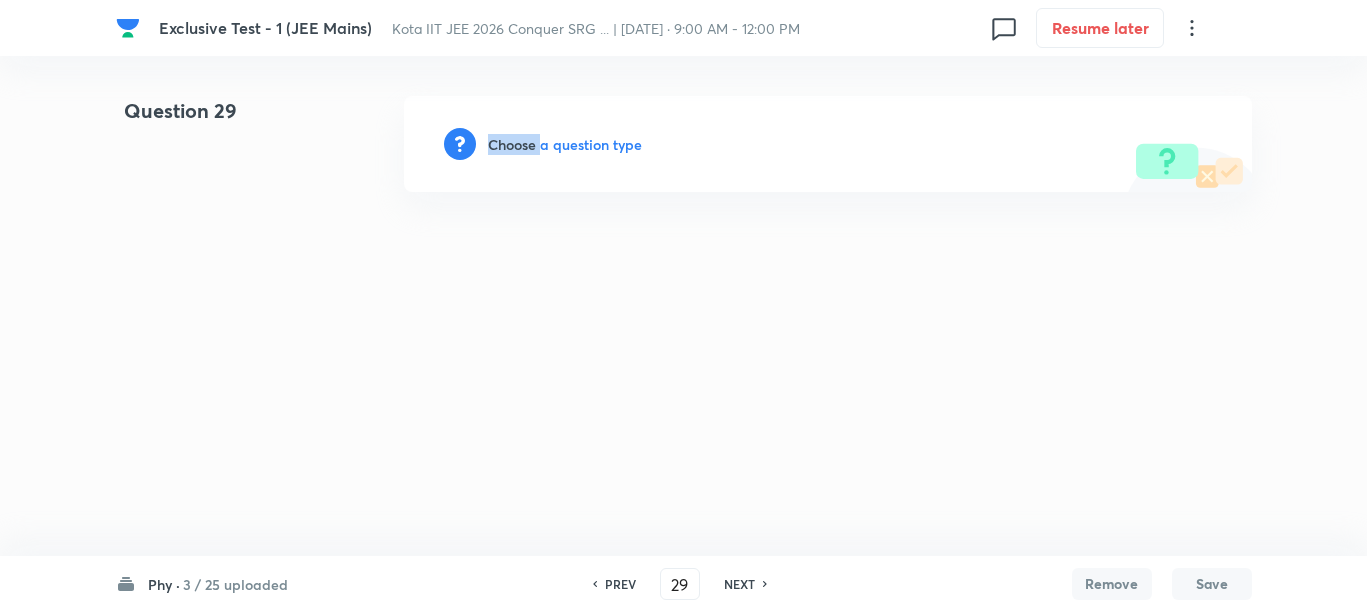 click on "Choose a question type" at bounding box center [565, 144] 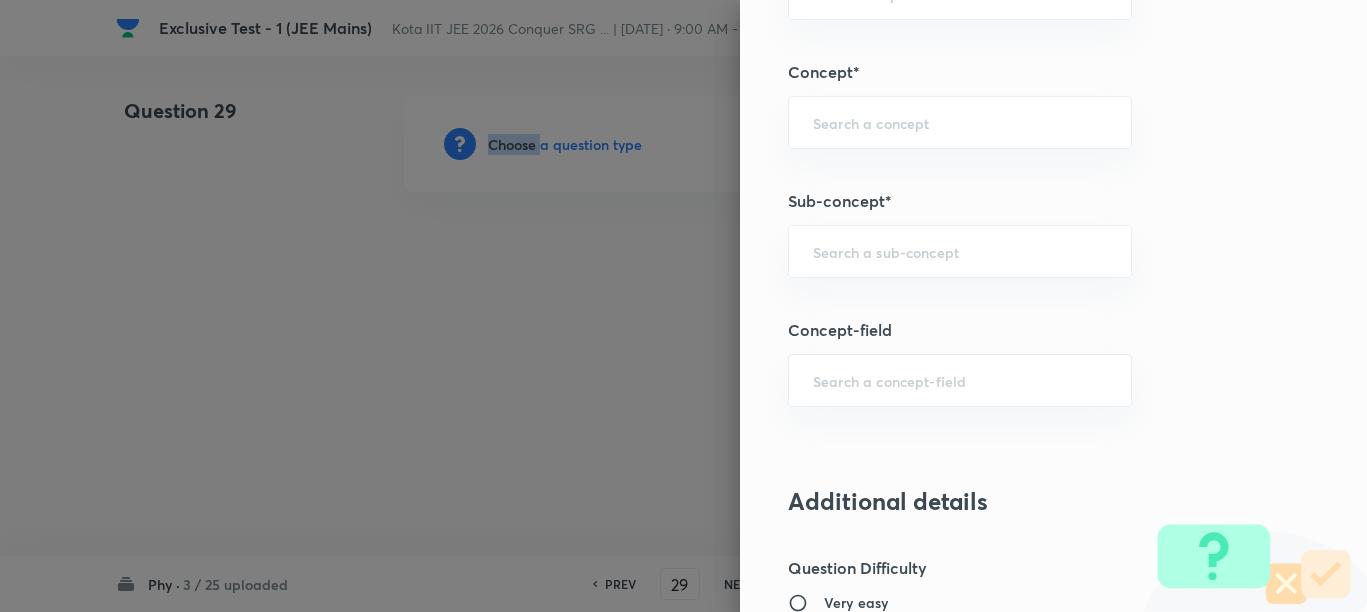 scroll, scrollTop: 1250, scrollLeft: 0, axis: vertical 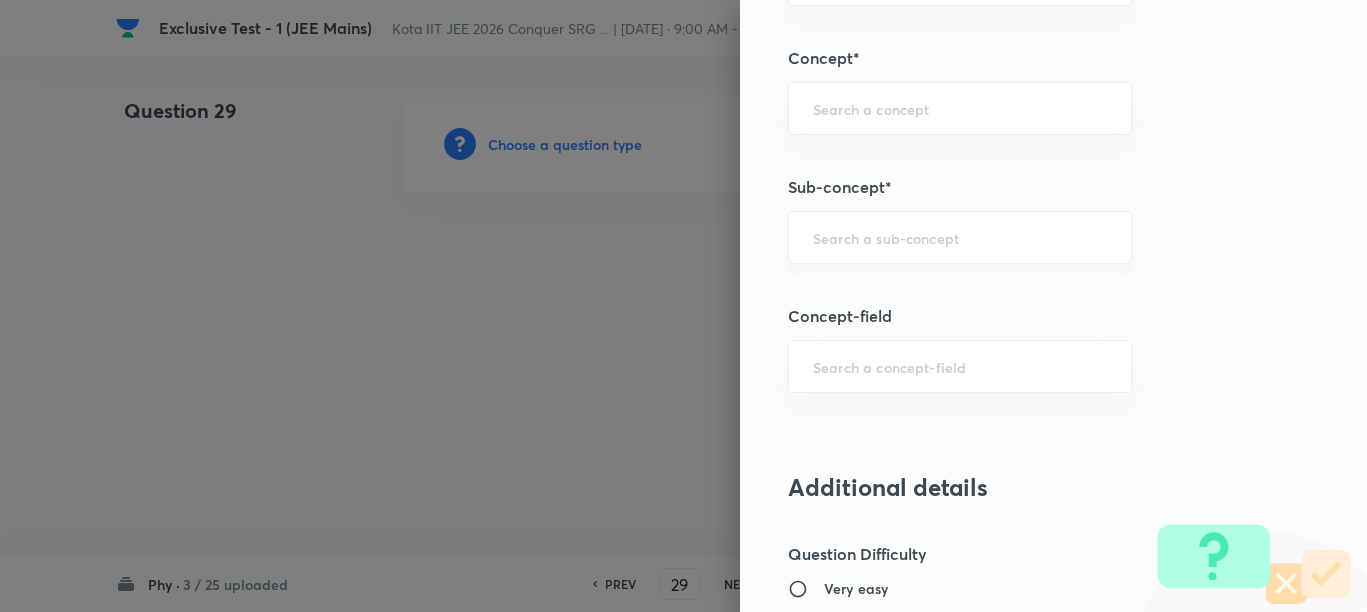 click at bounding box center (960, 237) 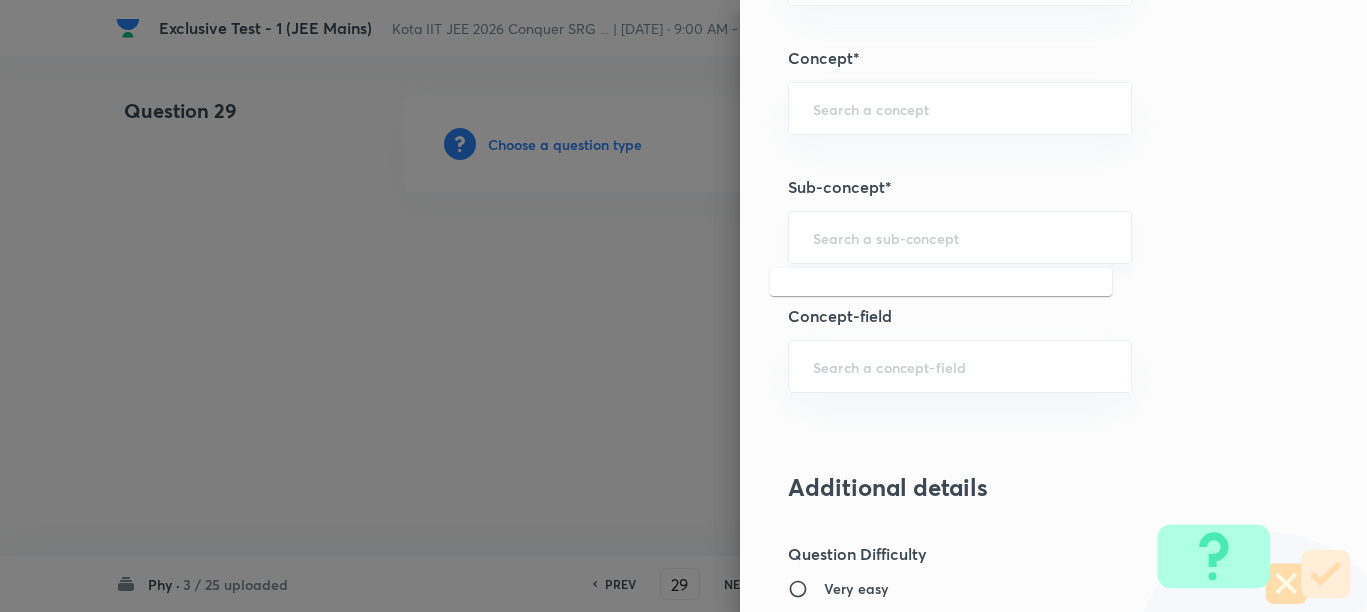 paste on "Electric Charge" 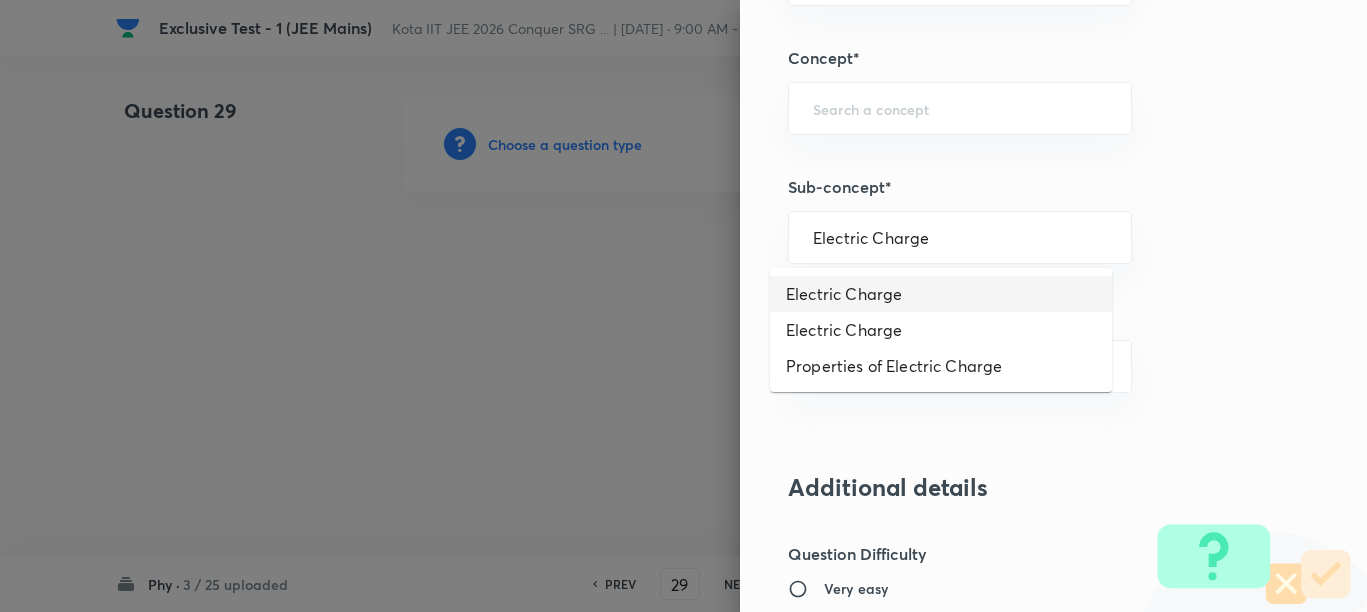 click on "Electric Charge" at bounding box center (941, 294) 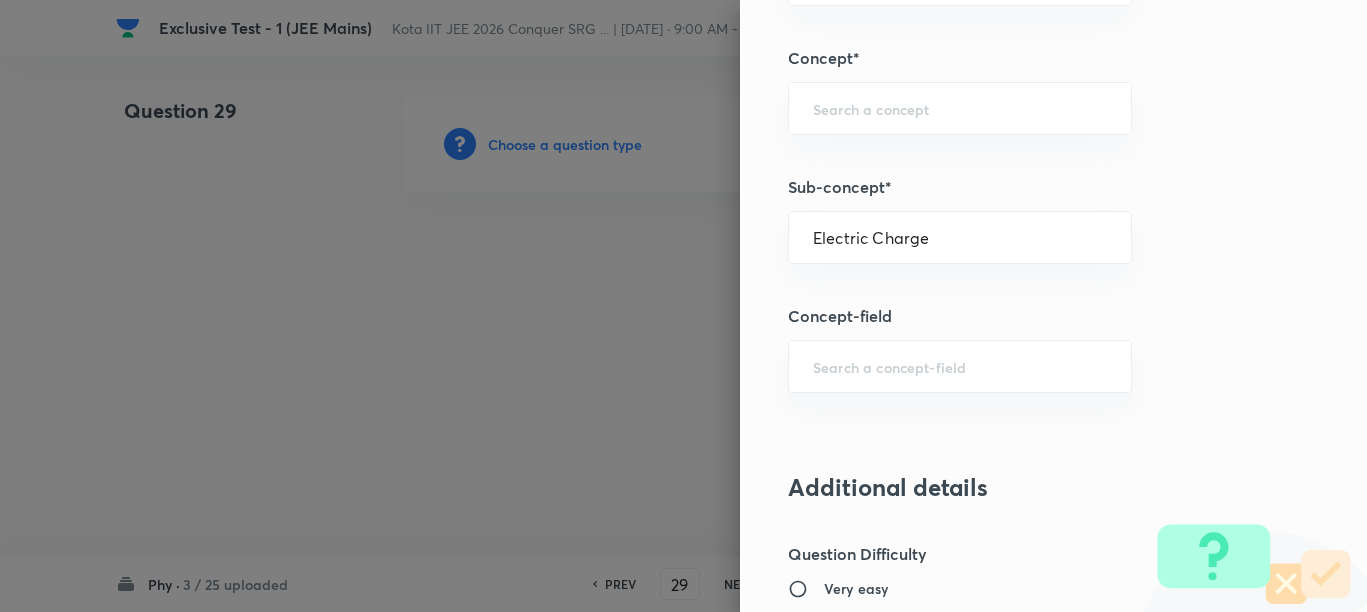 type on "Physics" 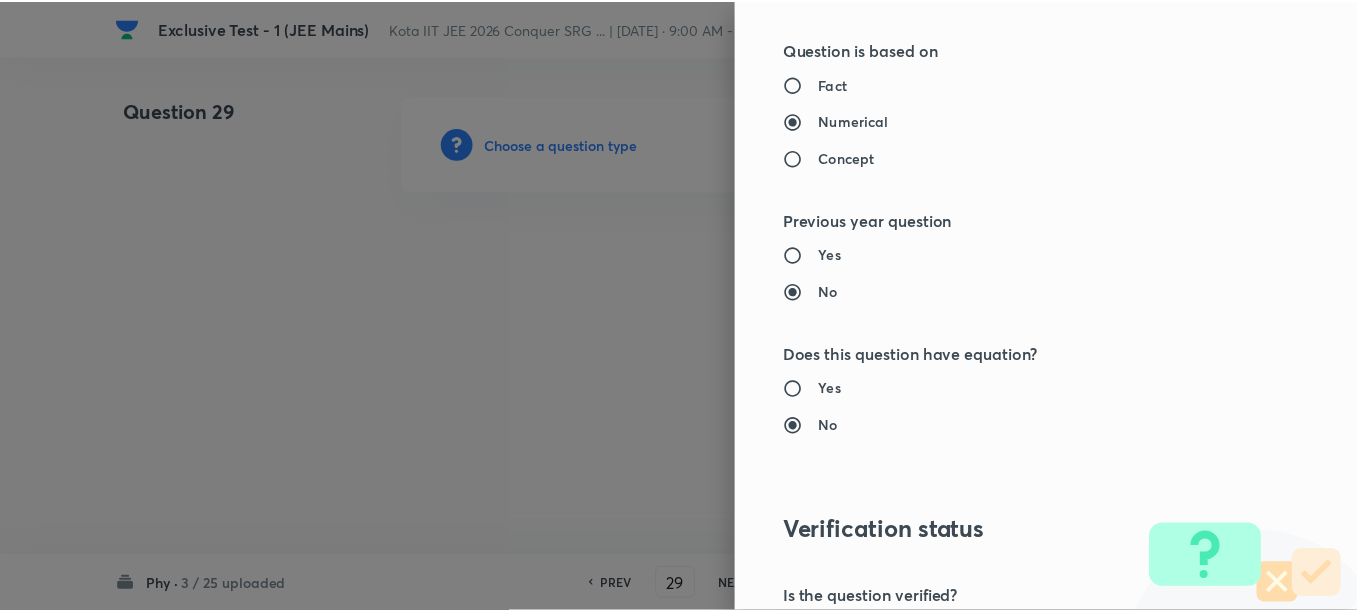 scroll, scrollTop: 2248, scrollLeft: 0, axis: vertical 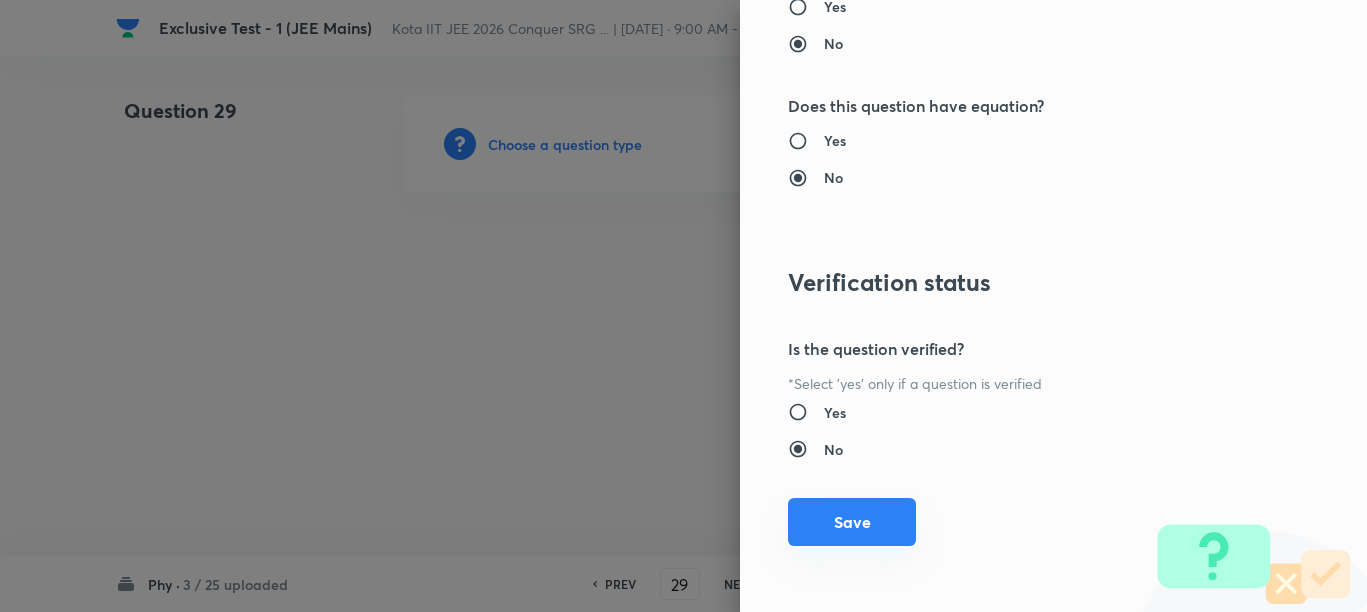 click on "Save" at bounding box center (852, 522) 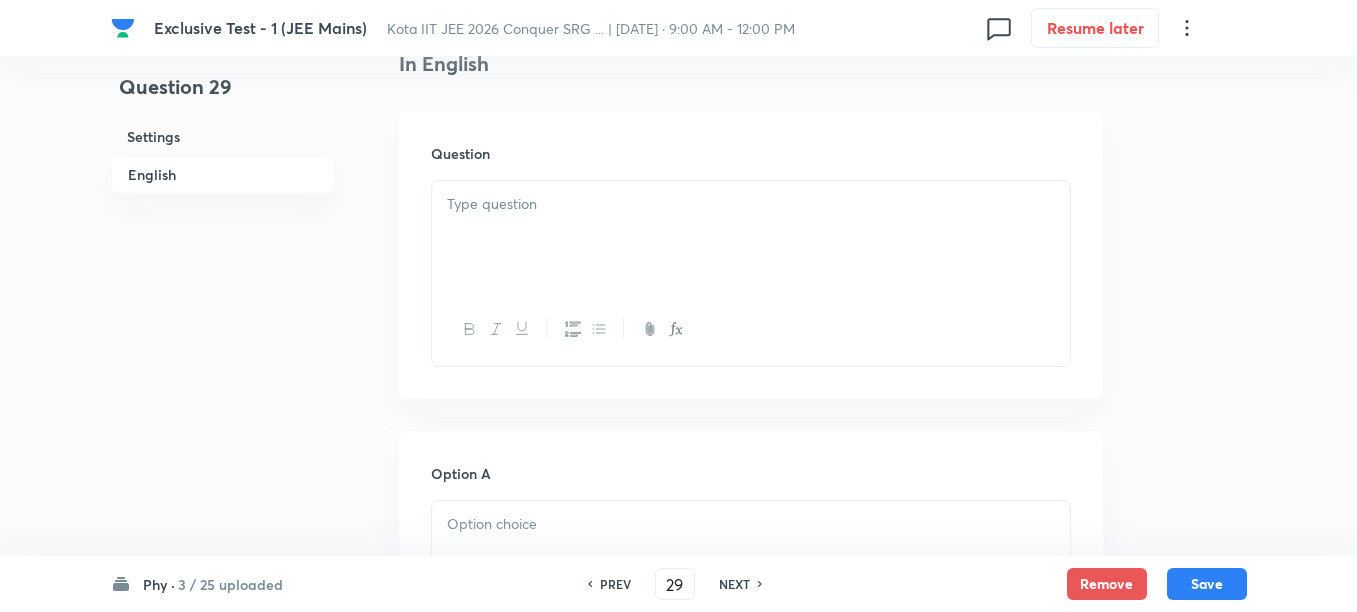scroll, scrollTop: 500, scrollLeft: 0, axis: vertical 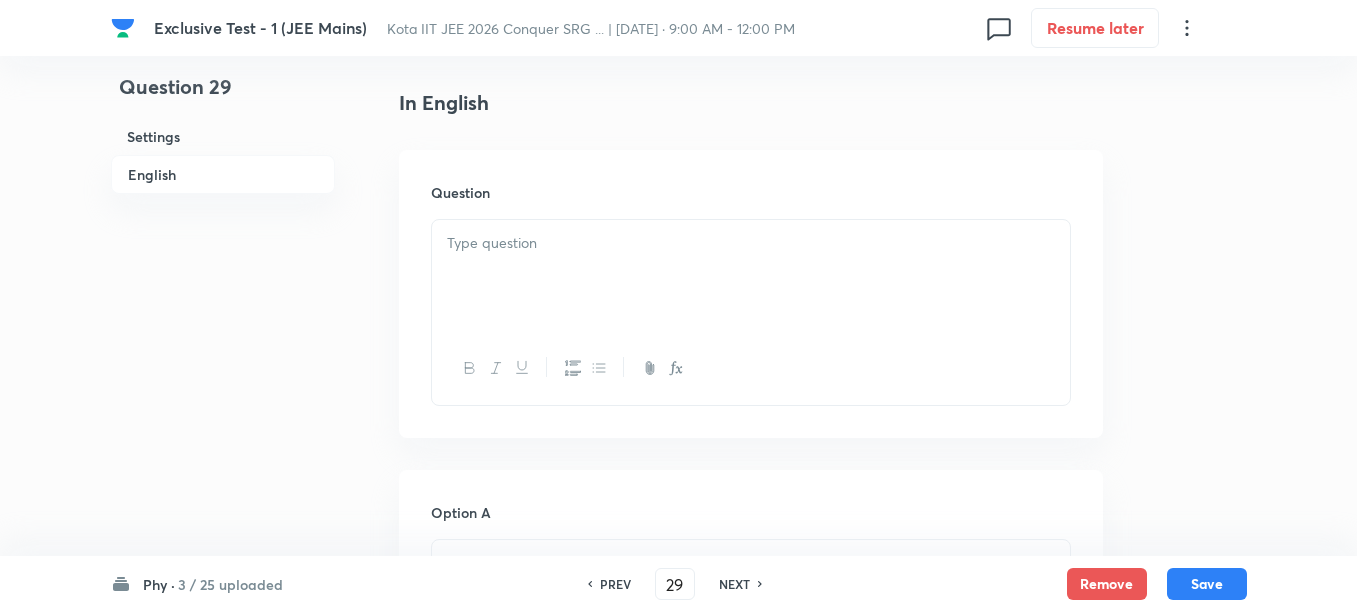 click at bounding box center [751, 276] 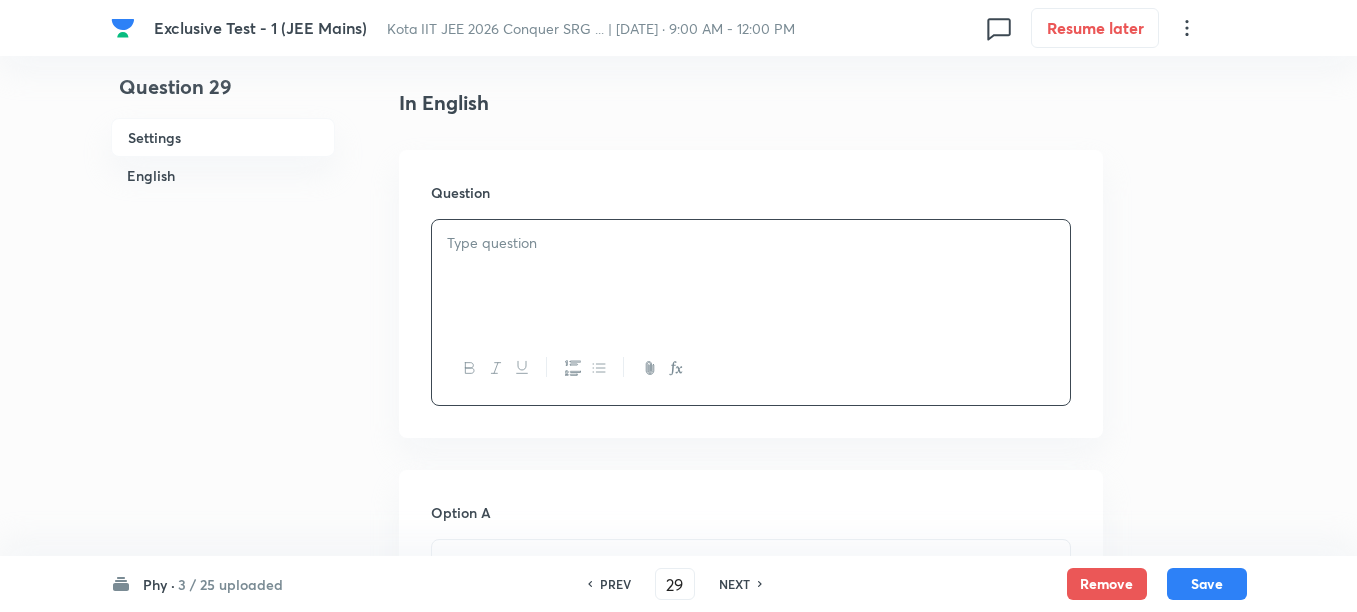 scroll, scrollTop: 375, scrollLeft: 0, axis: vertical 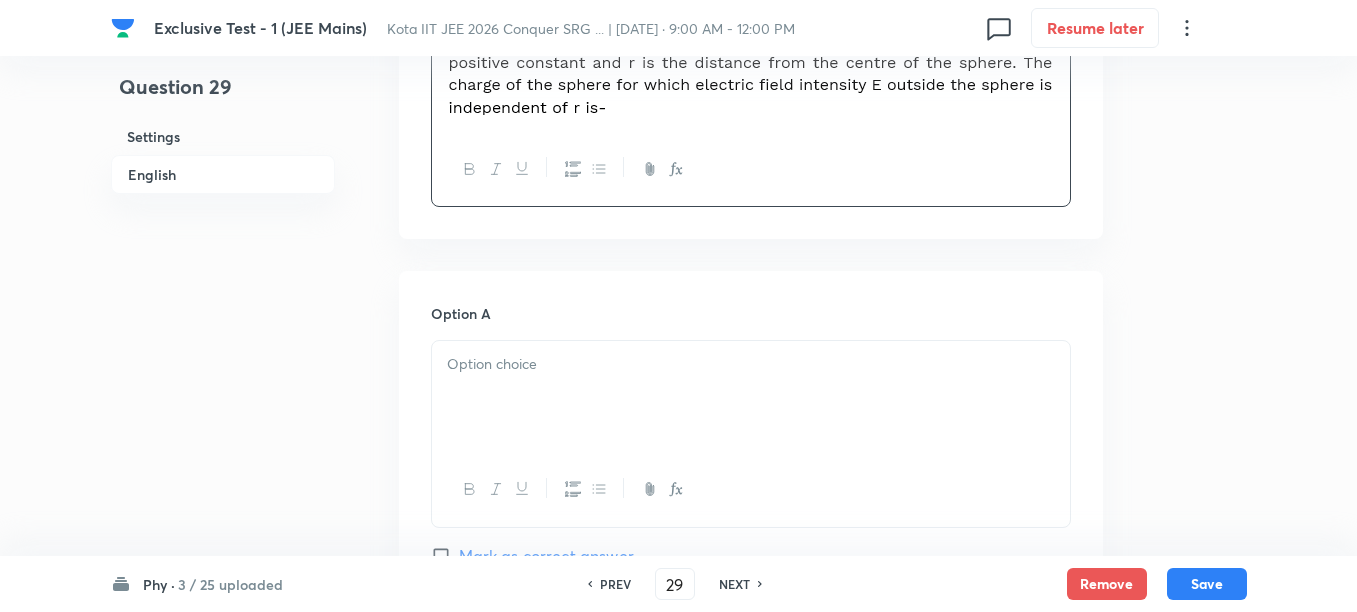 click at bounding box center (751, 397) 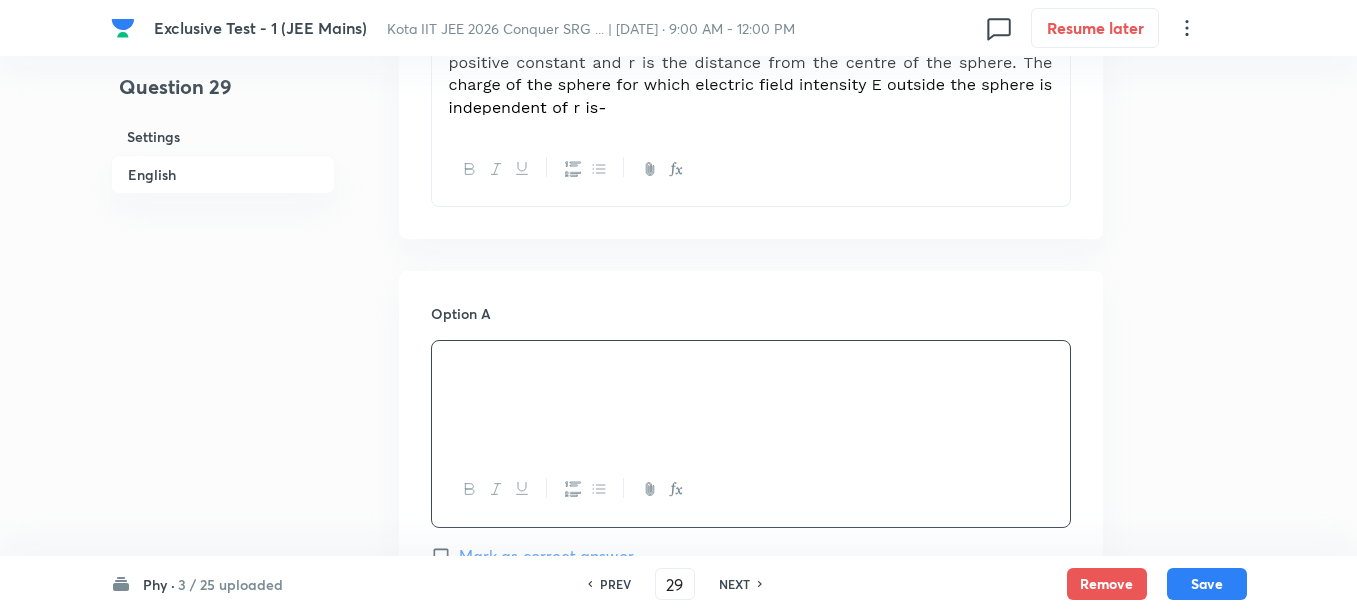 scroll, scrollTop: 1000, scrollLeft: 0, axis: vertical 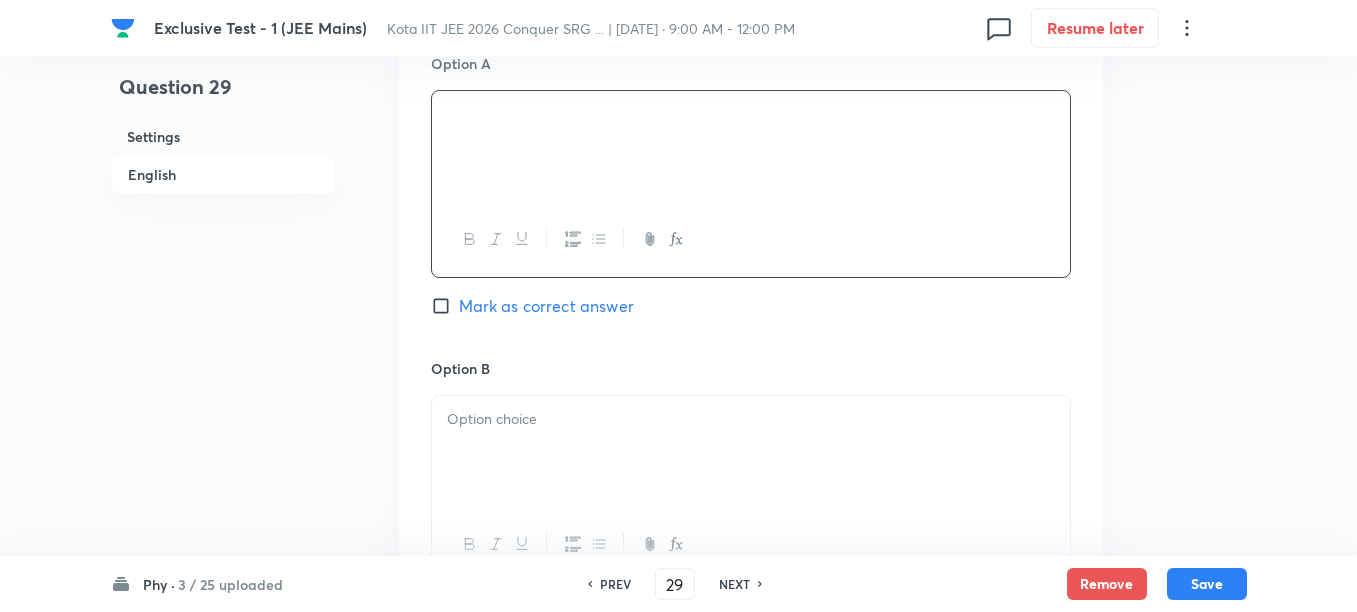 click at bounding box center [751, 419] 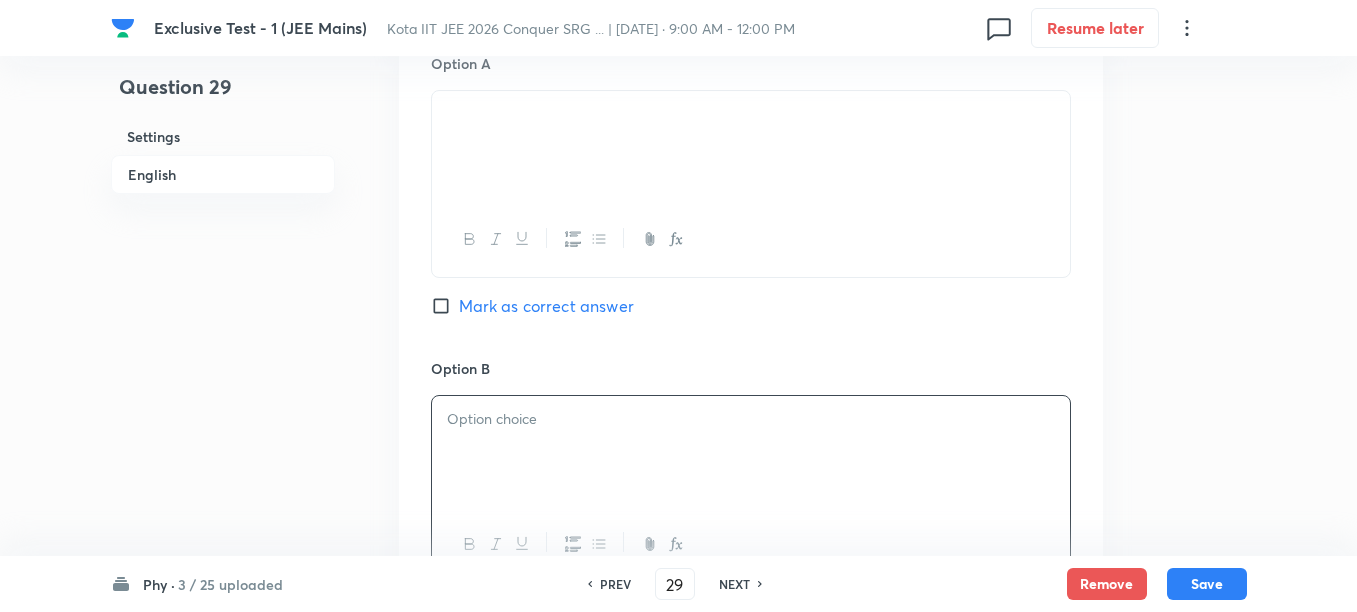 scroll, scrollTop: 1125, scrollLeft: 0, axis: vertical 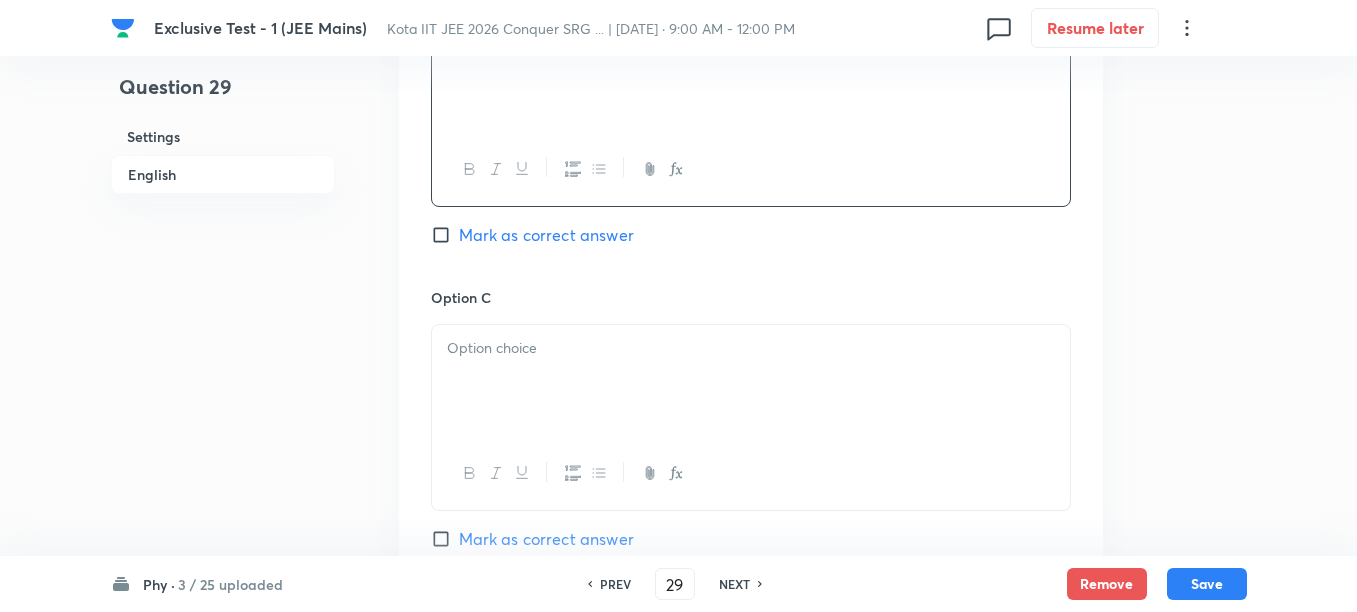 click at bounding box center (751, 381) 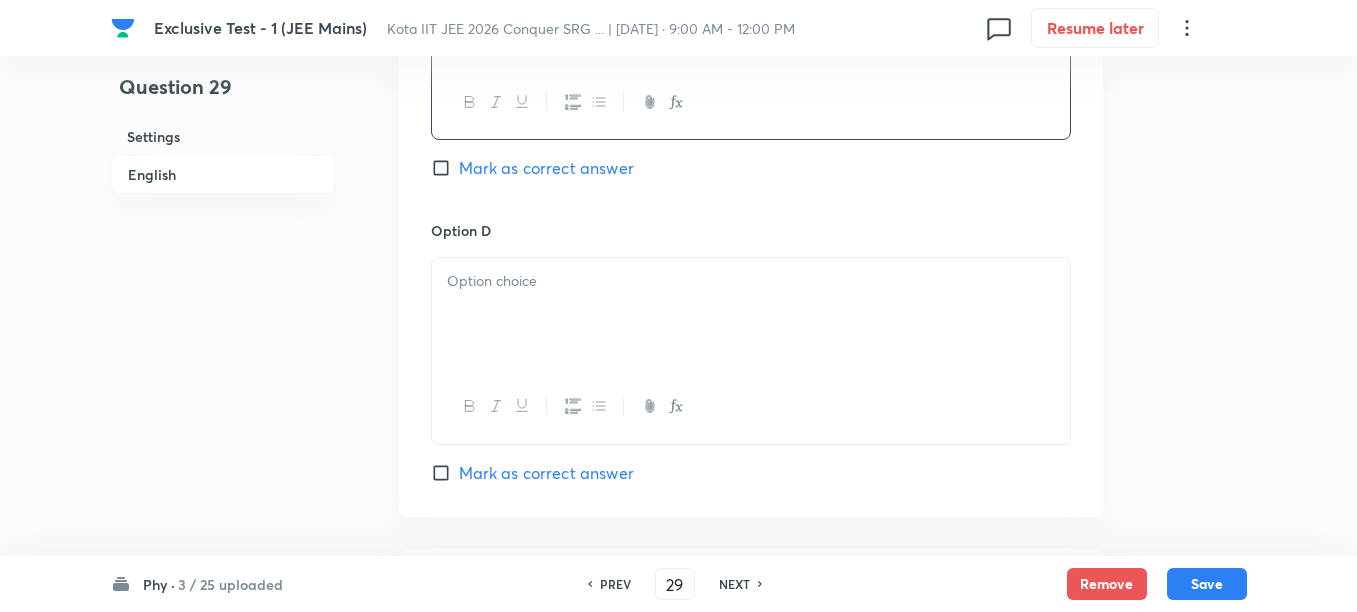 scroll, scrollTop: 1750, scrollLeft: 0, axis: vertical 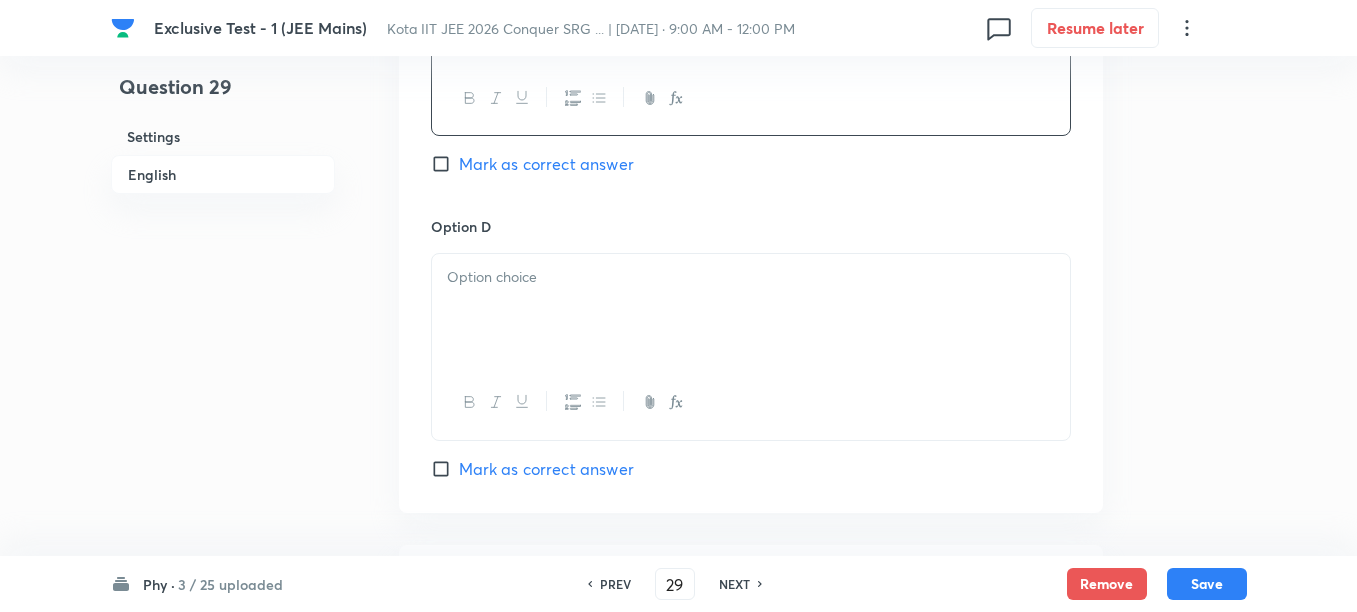 click at bounding box center (751, 310) 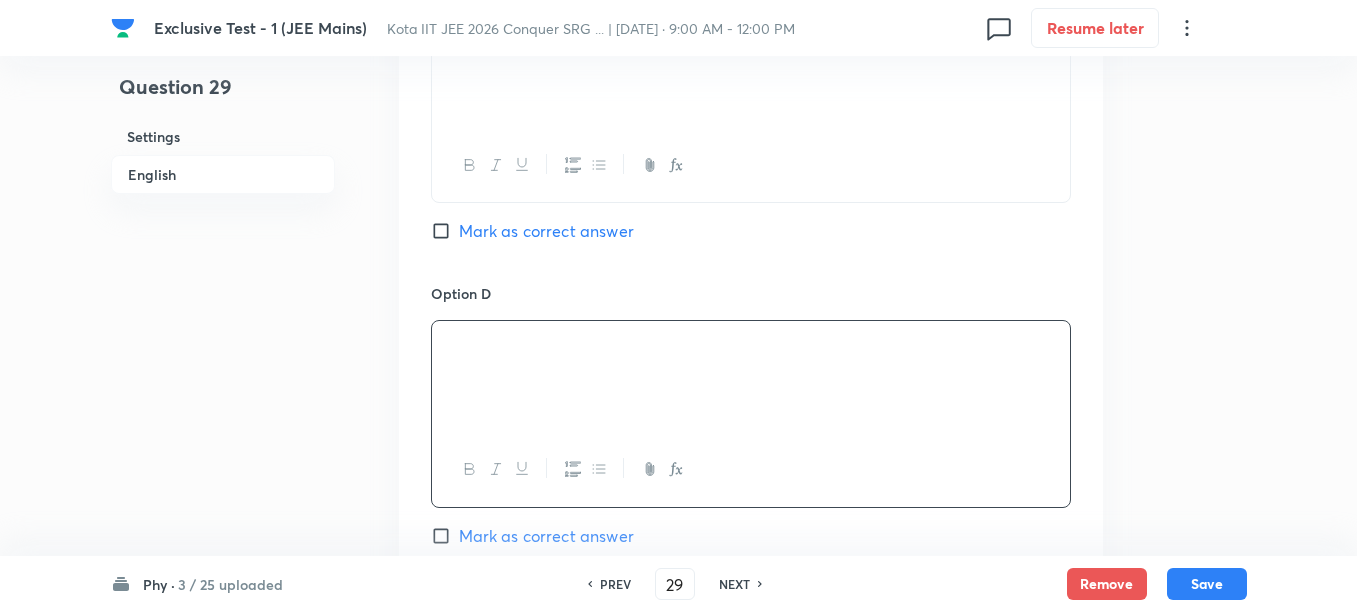 scroll, scrollTop: 1625, scrollLeft: 0, axis: vertical 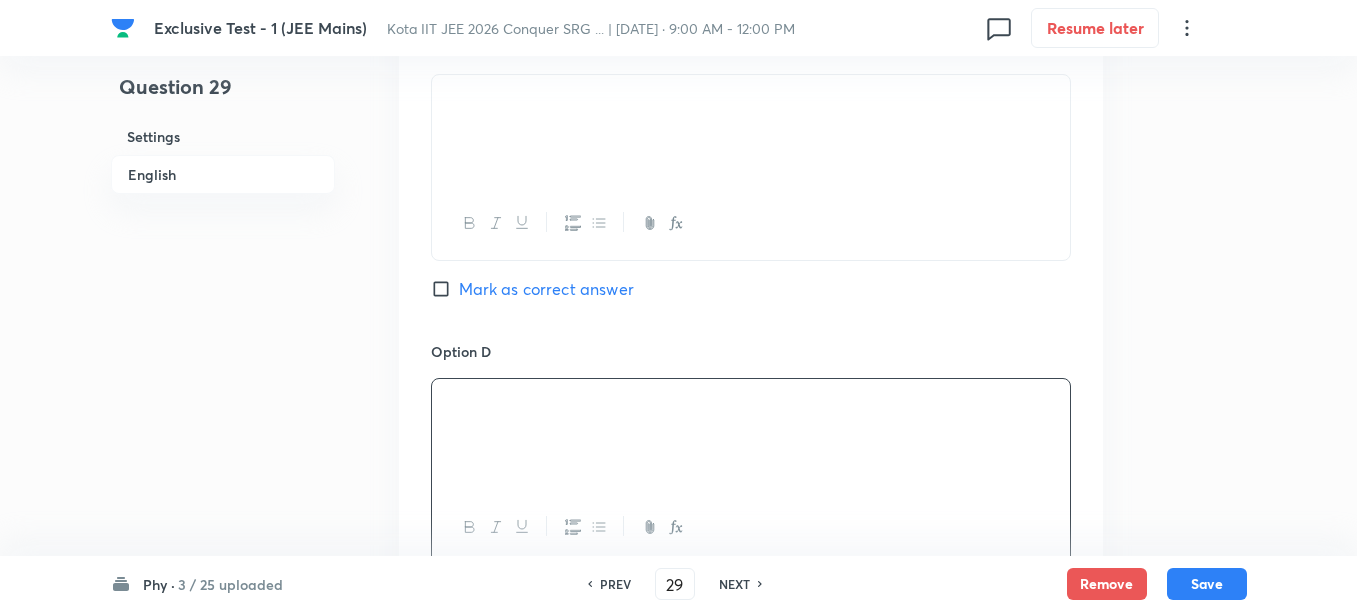 click on "Mark as correct answer" at bounding box center (546, 289) 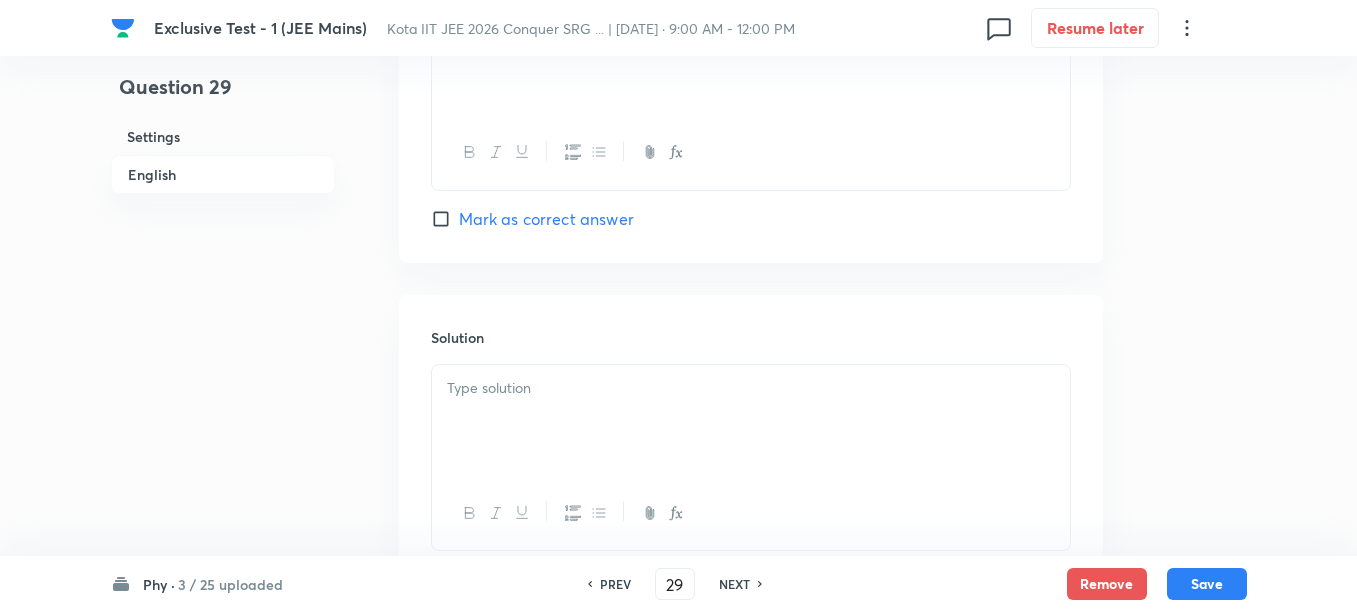 click at bounding box center [751, 421] 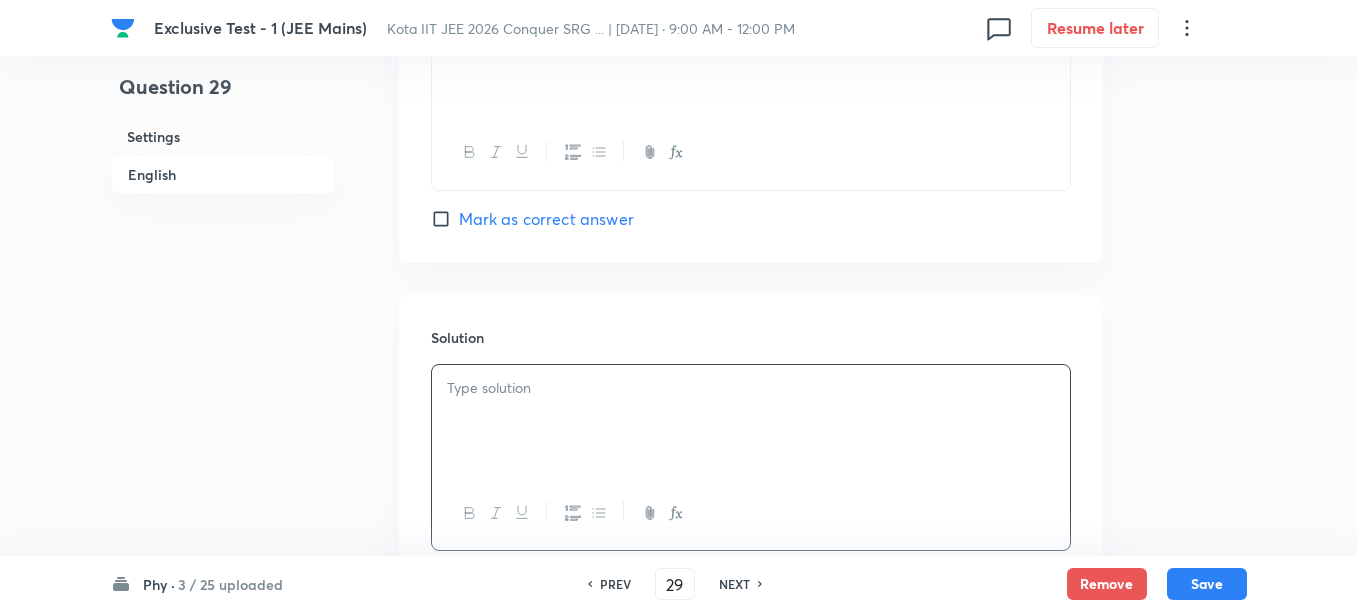 scroll, scrollTop: 2125, scrollLeft: 0, axis: vertical 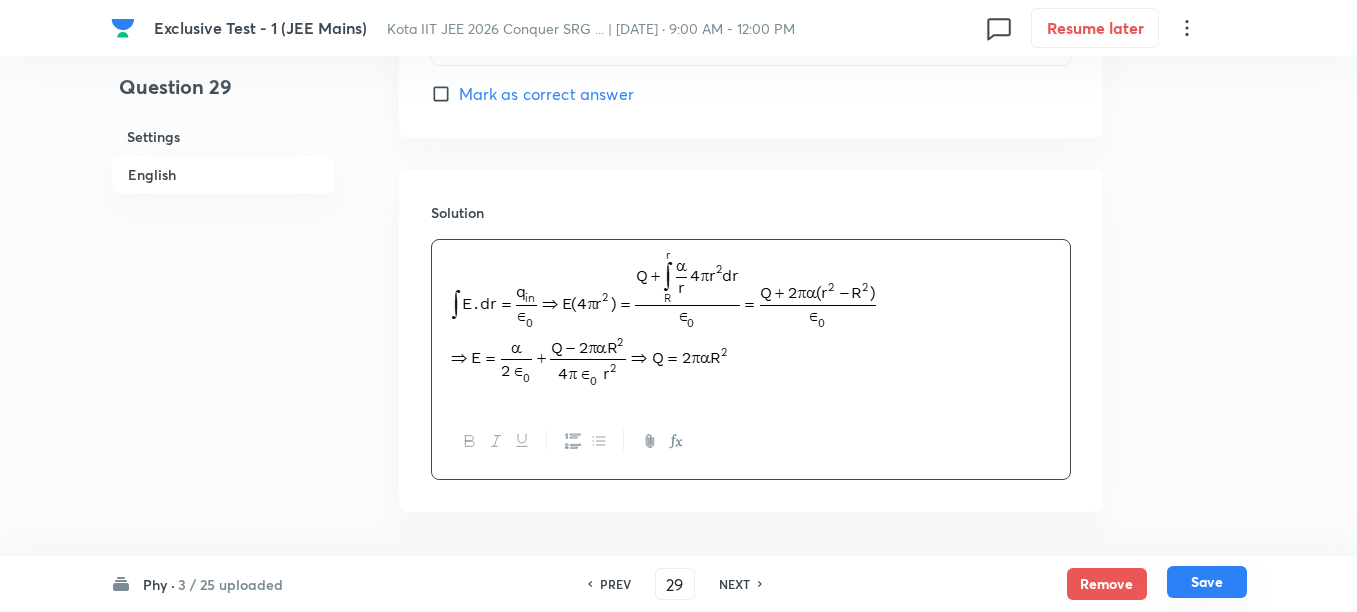 click on "Save" at bounding box center (1207, 582) 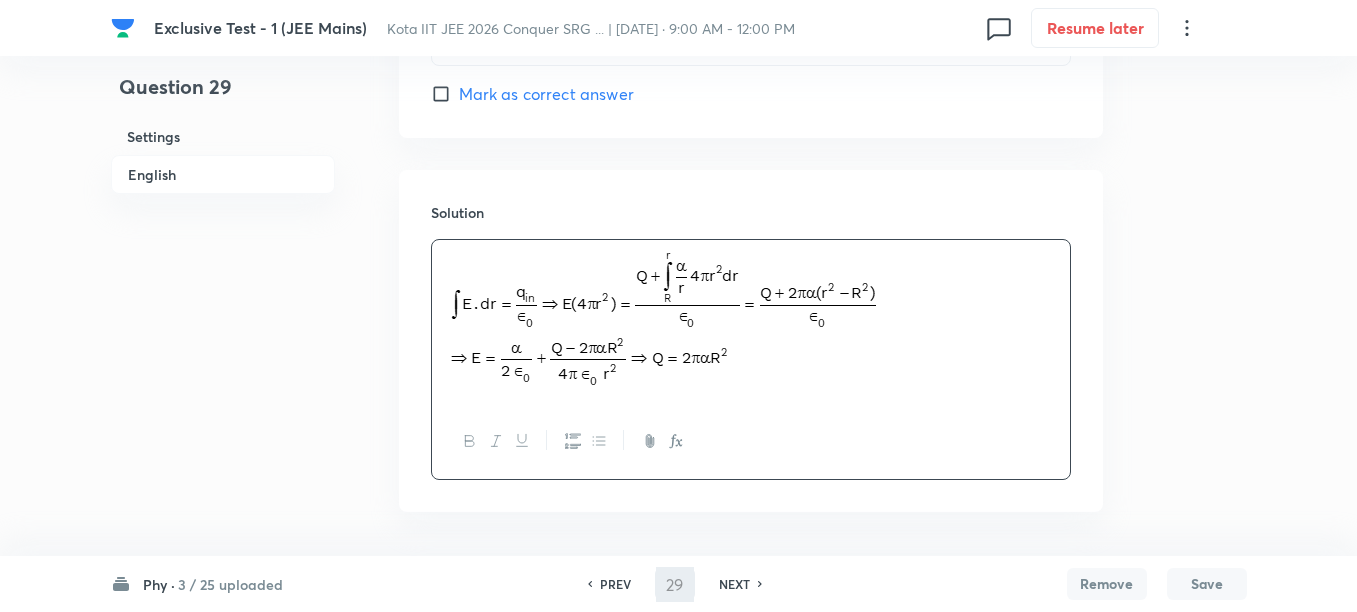 type on "30" 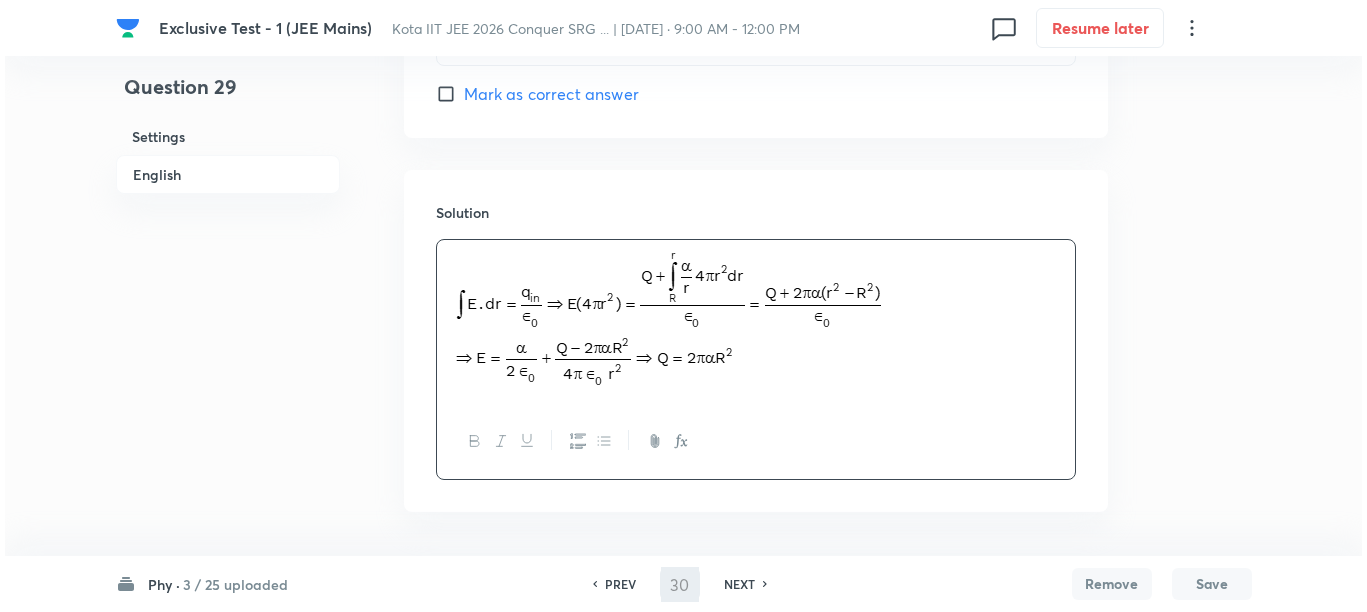 scroll, scrollTop: 0, scrollLeft: 0, axis: both 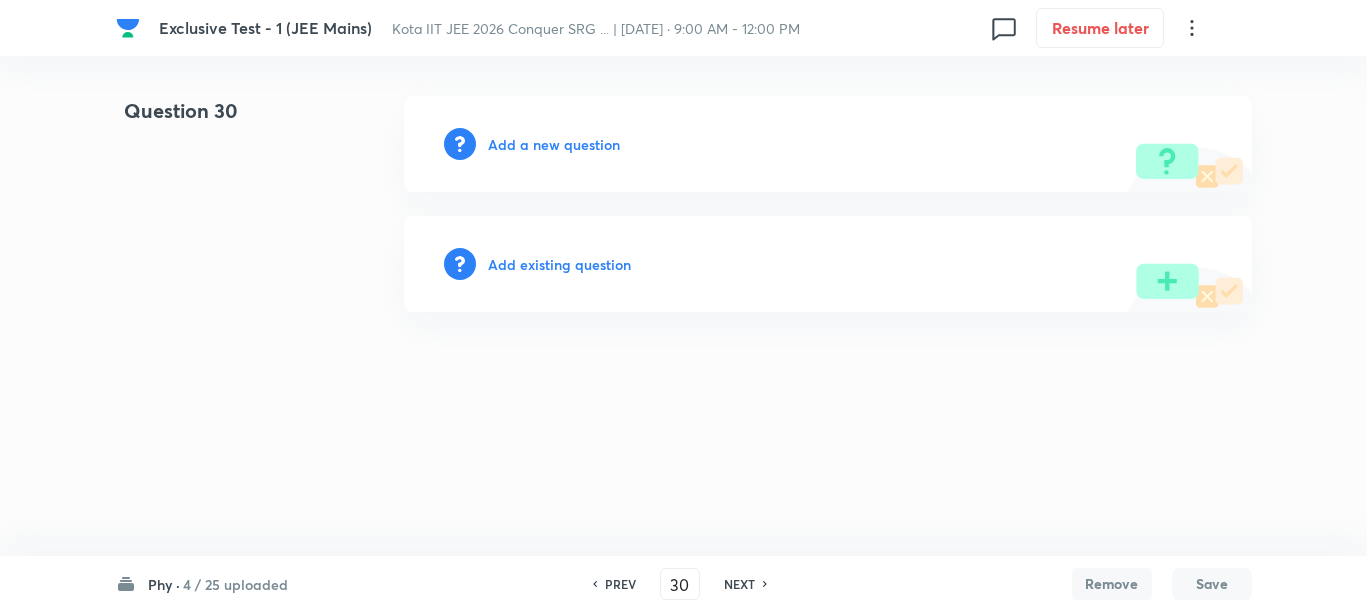 click on "Add a new question" at bounding box center [554, 144] 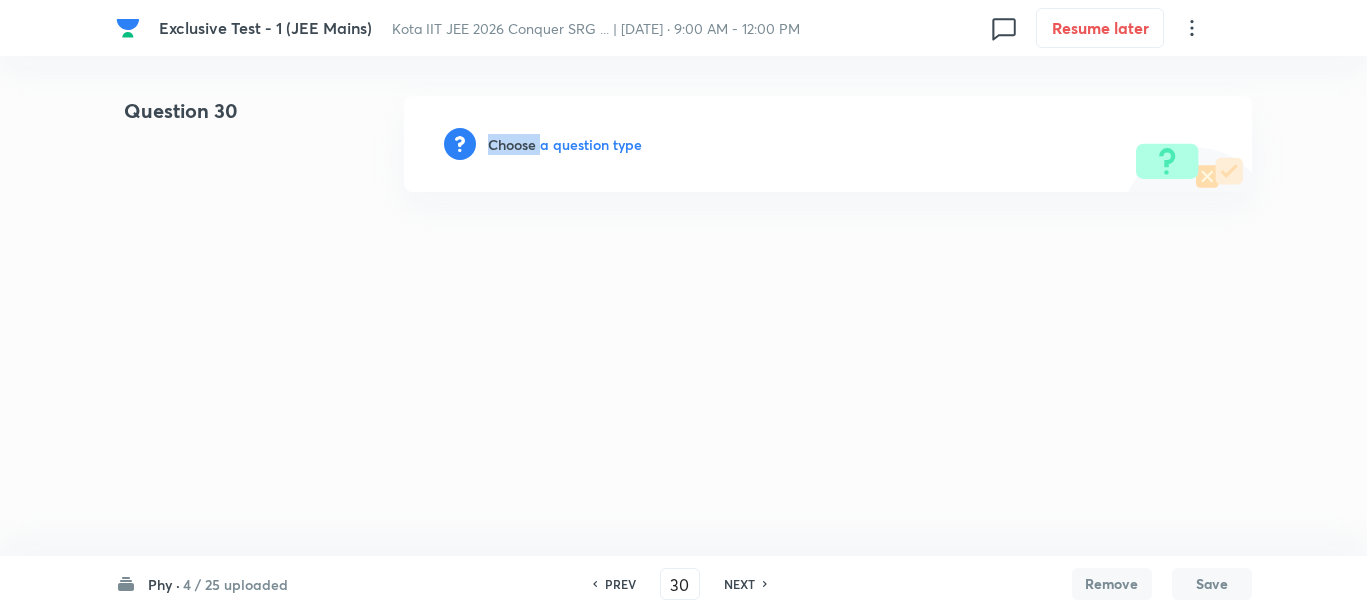 click on "Choose a question type" at bounding box center (565, 144) 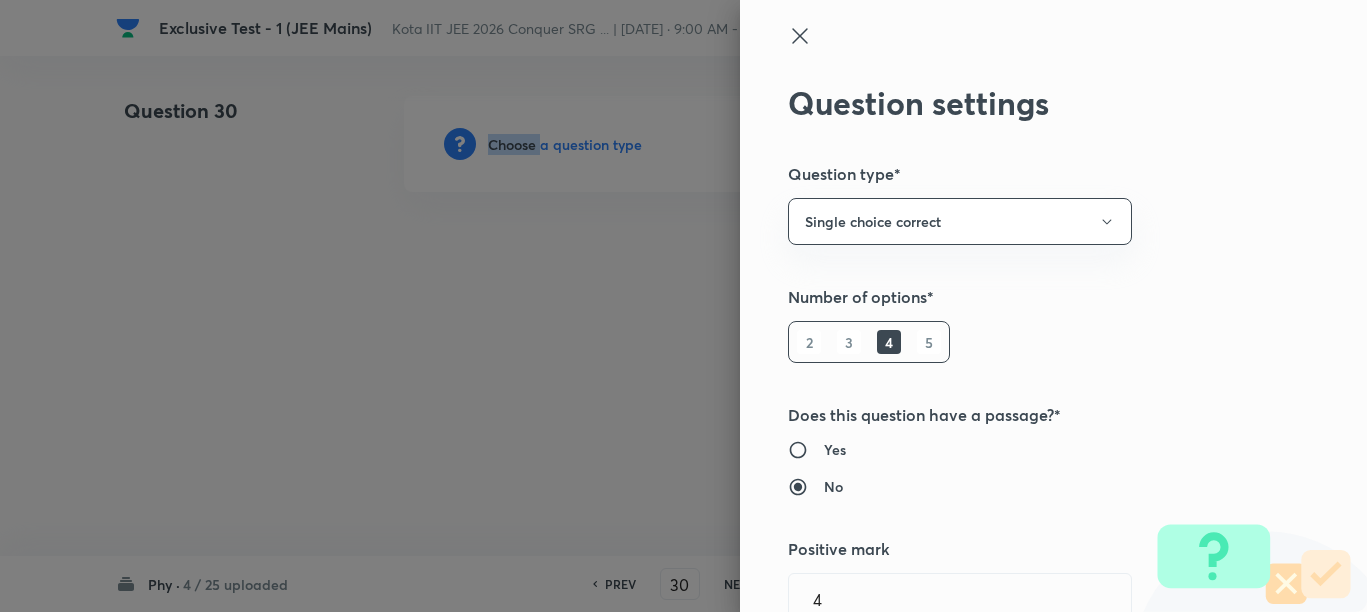 type 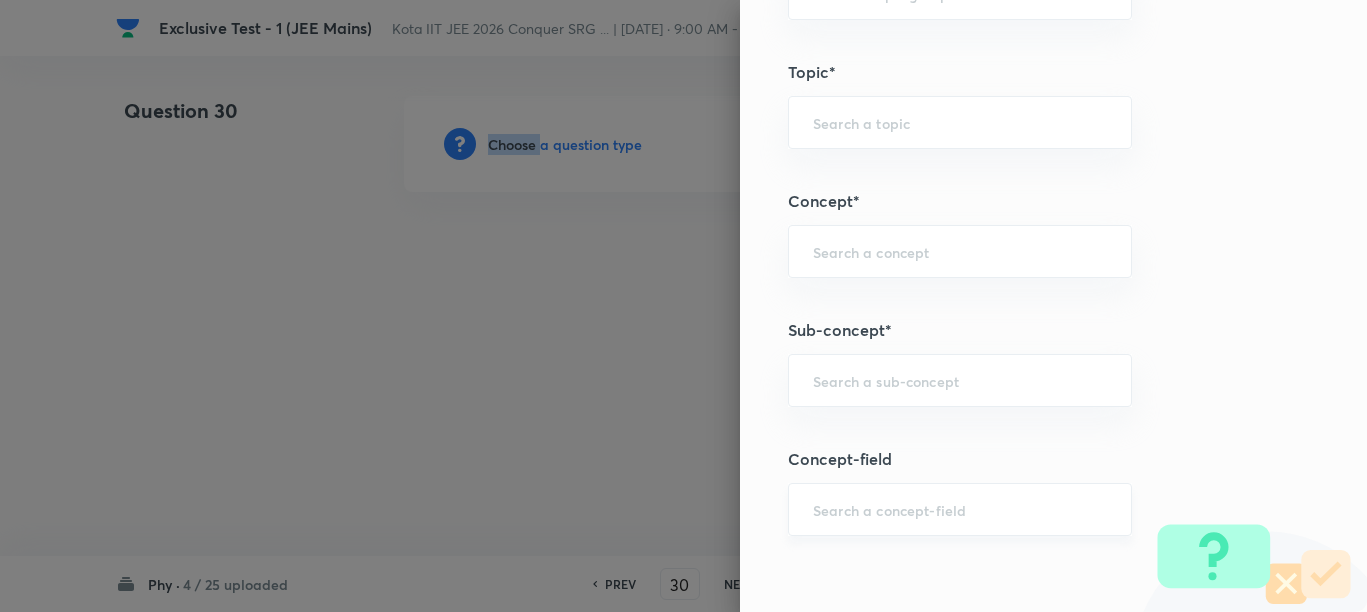 scroll, scrollTop: 1250, scrollLeft: 0, axis: vertical 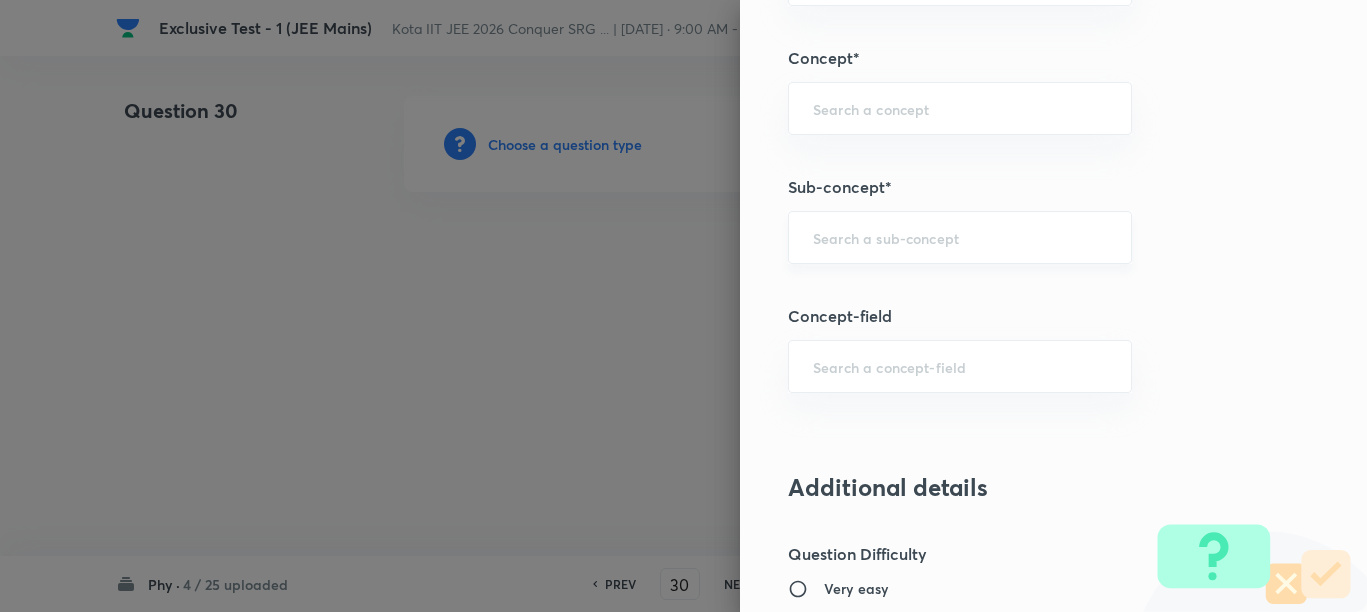click at bounding box center [960, 237] 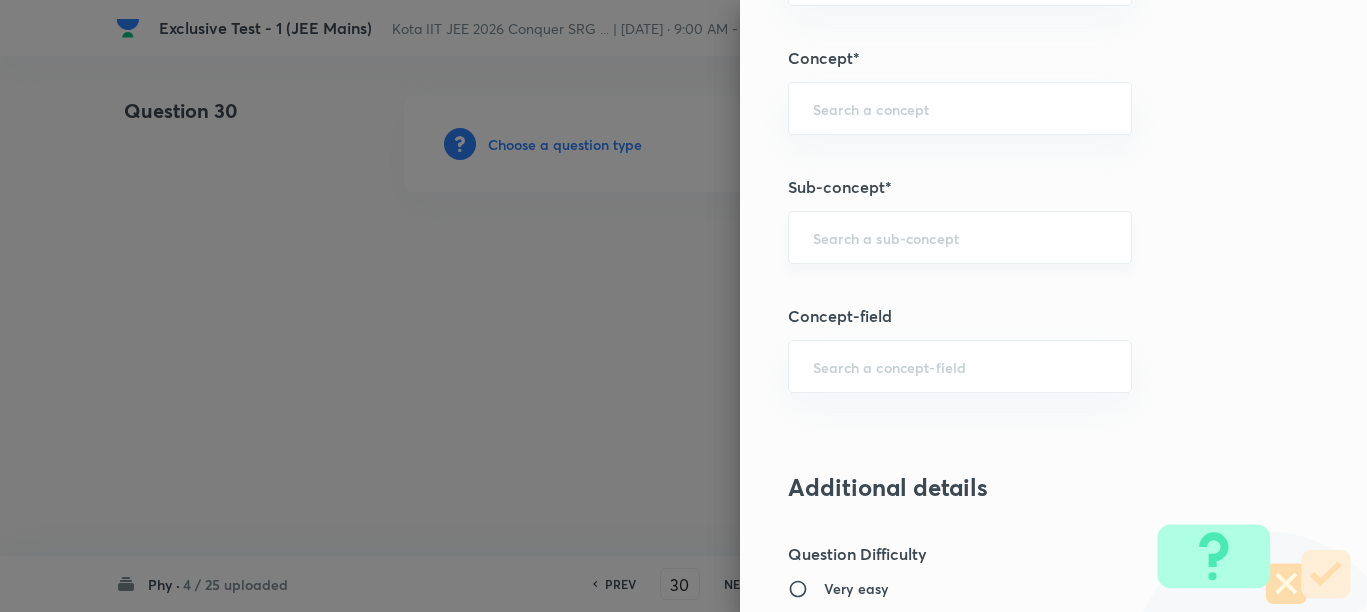 paste on "Electric Charge" 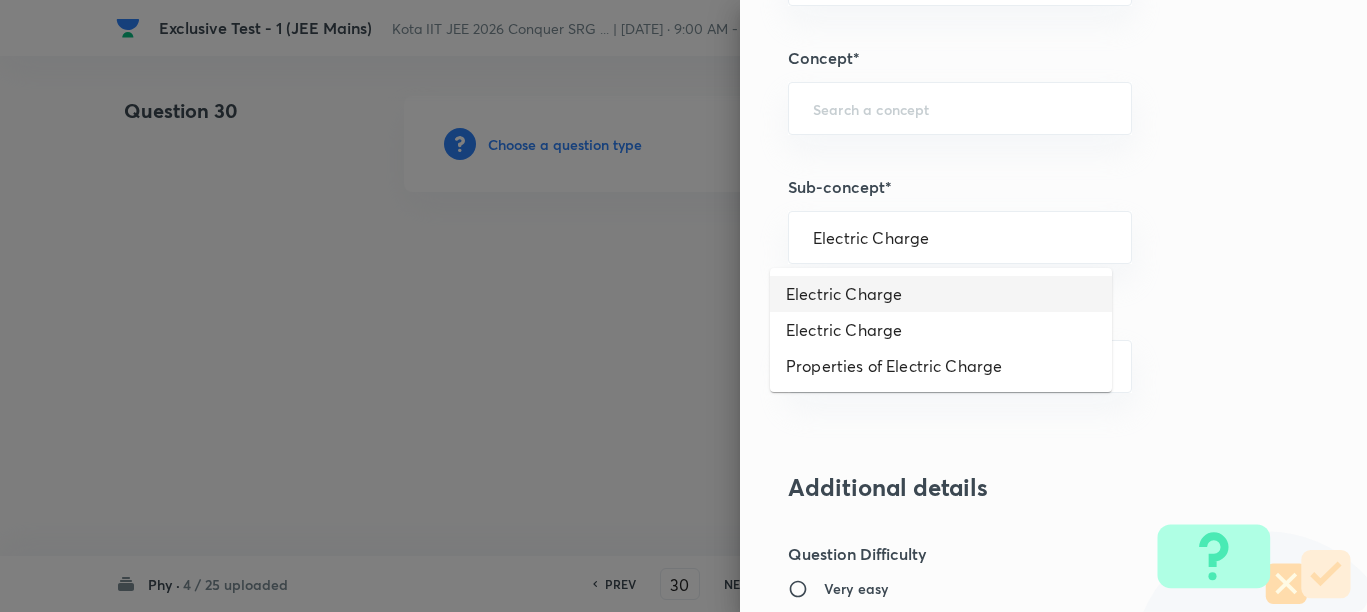 click on "Electric Charge" at bounding box center [941, 294] 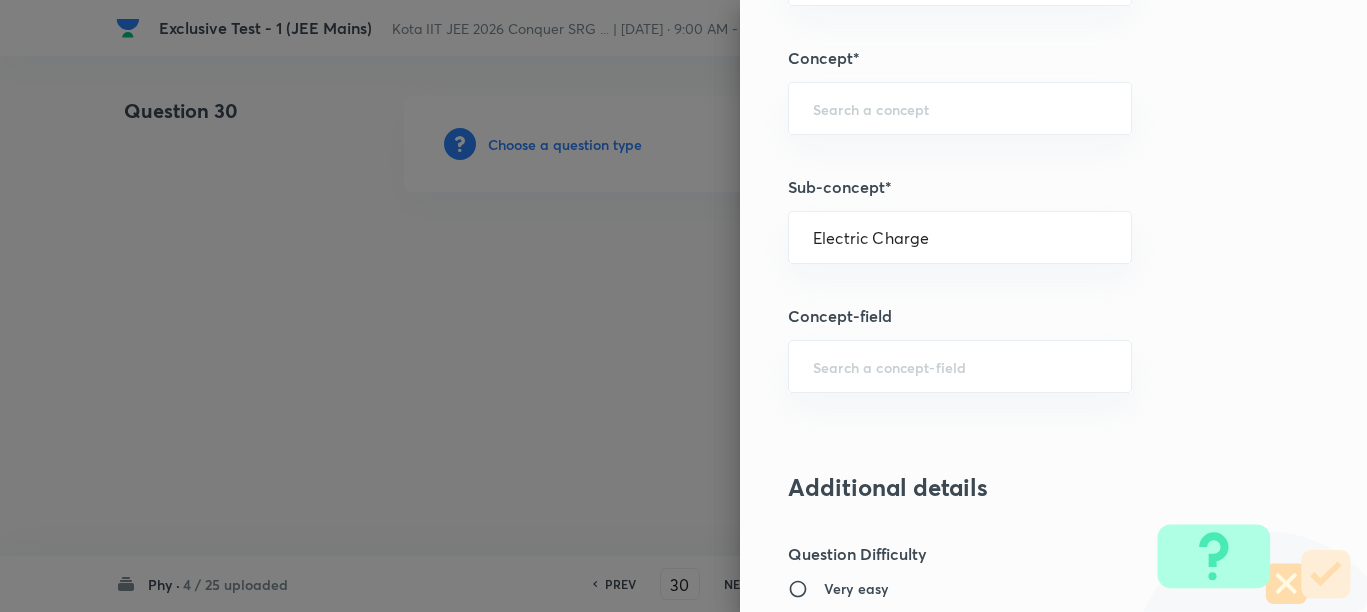 type on "Physics" 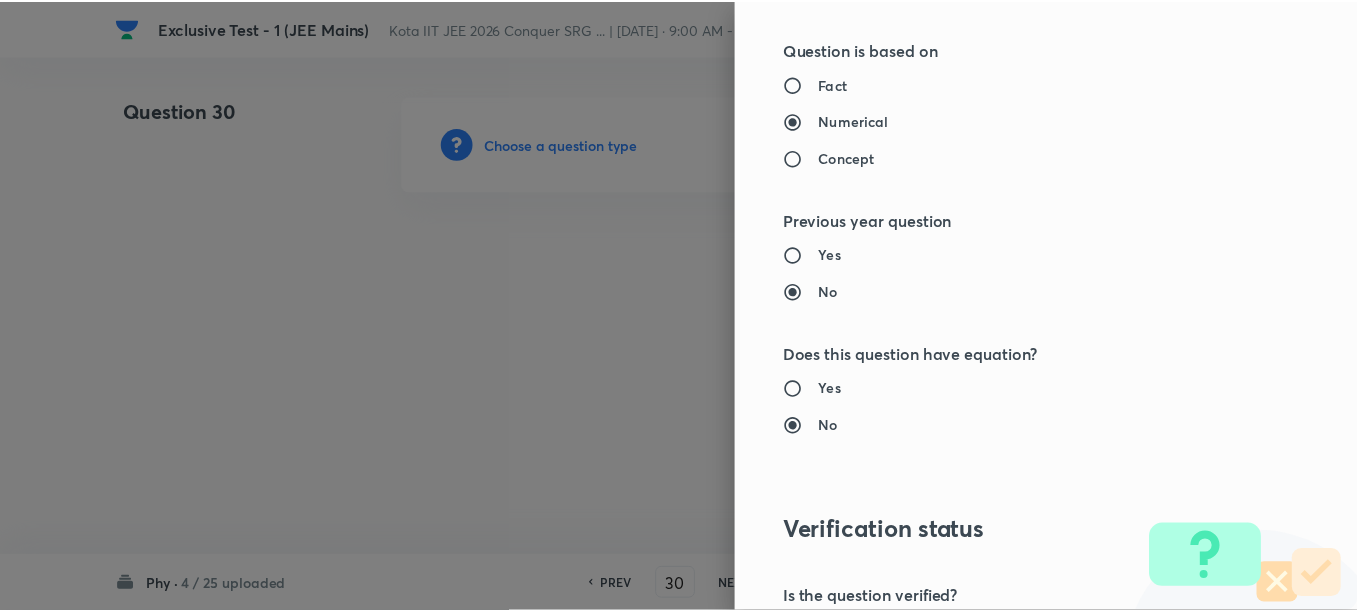 scroll, scrollTop: 2248, scrollLeft: 0, axis: vertical 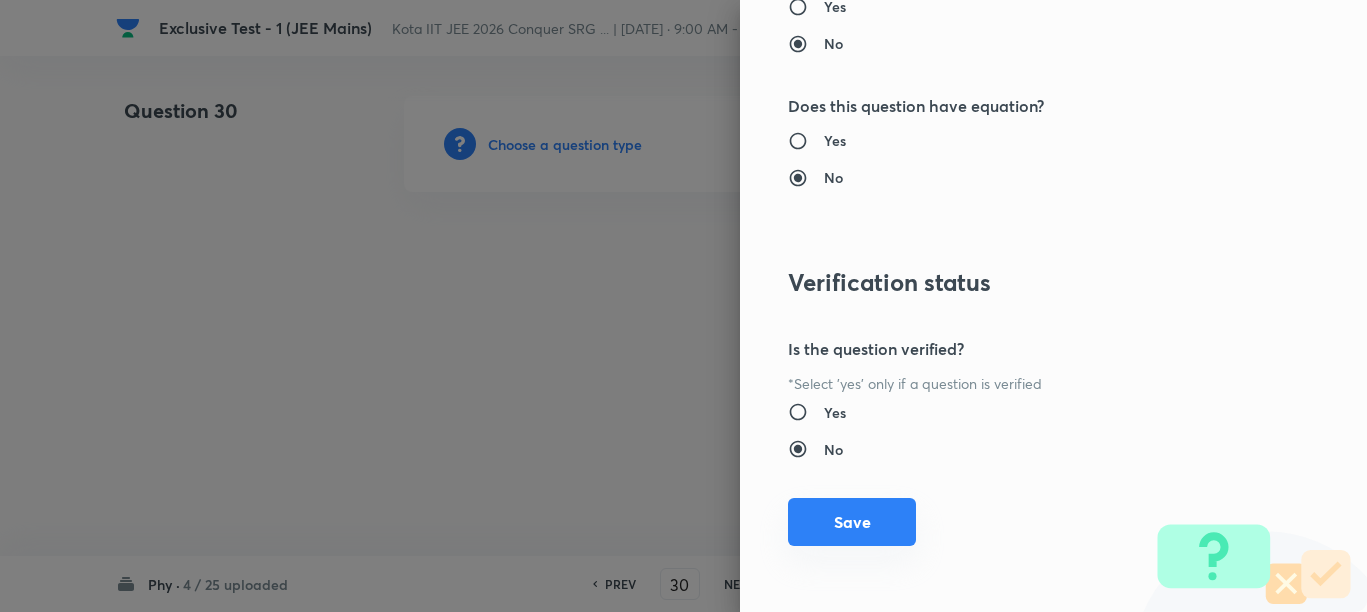 click on "Save" at bounding box center [852, 522] 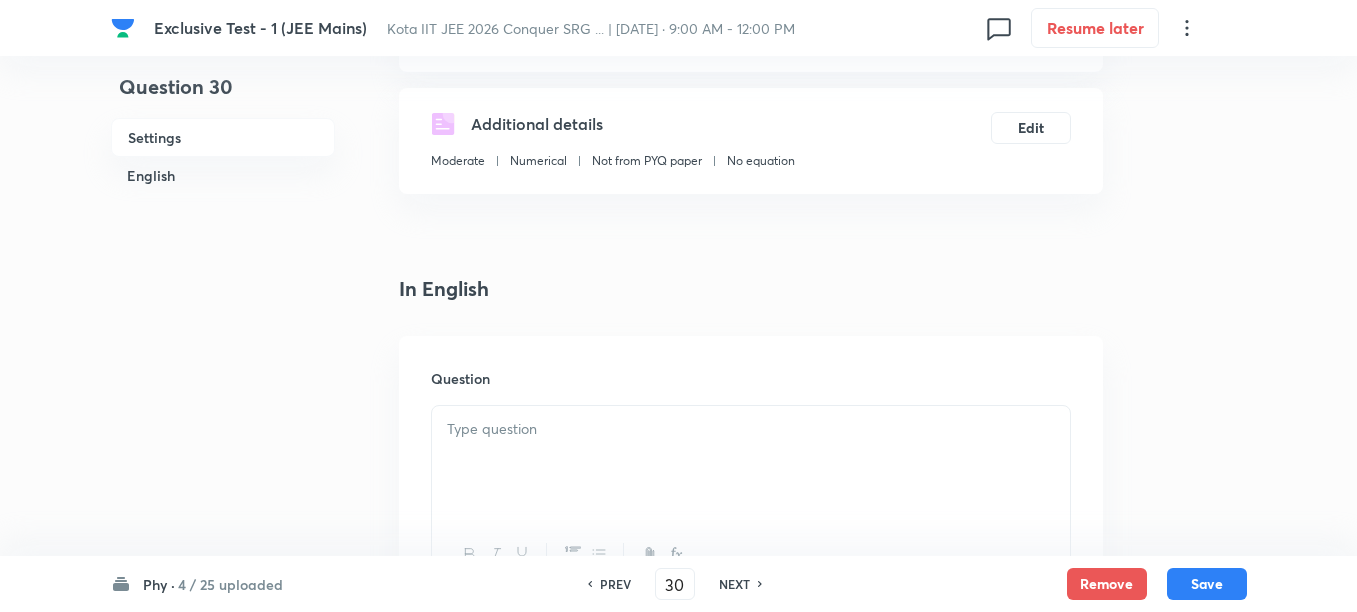scroll, scrollTop: 375, scrollLeft: 0, axis: vertical 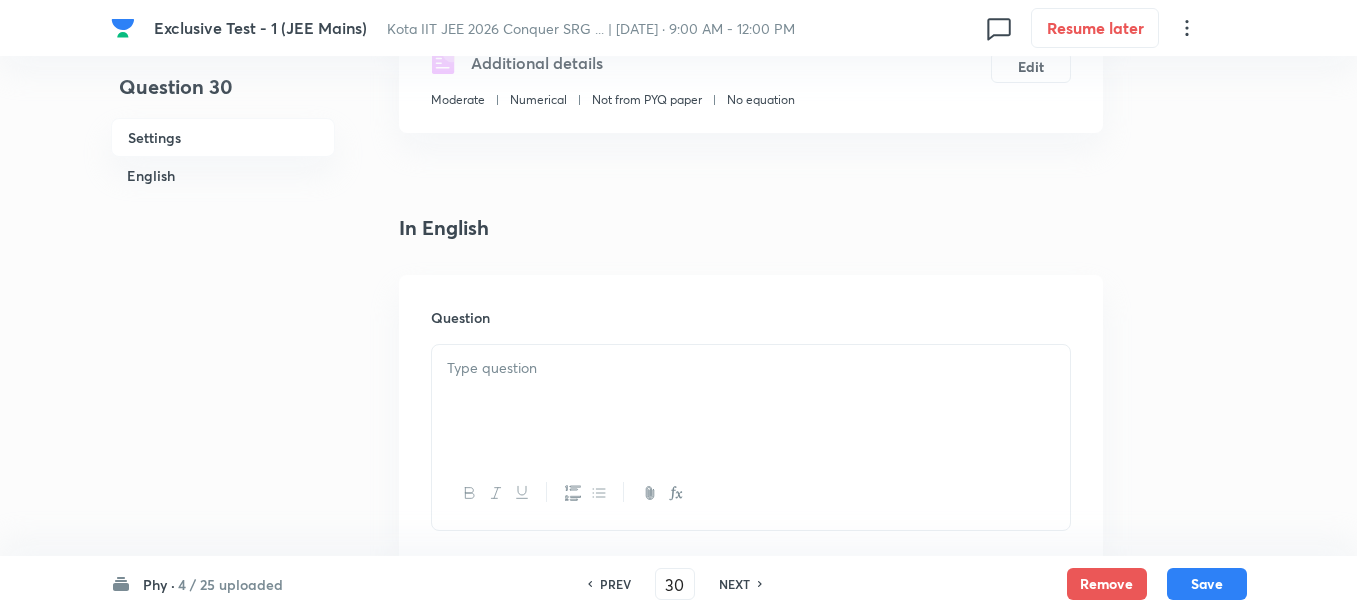 click at bounding box center (751, 401) 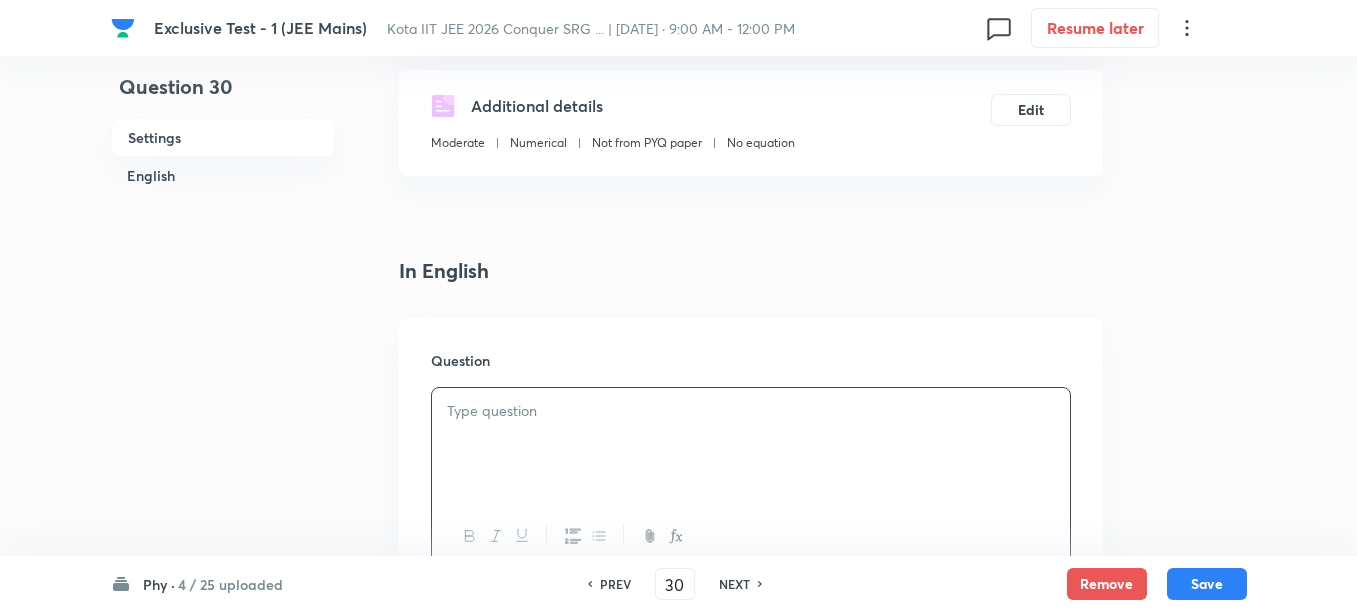 scroll, scrollTop: 375, scrollLeft: 0, axis: vertical 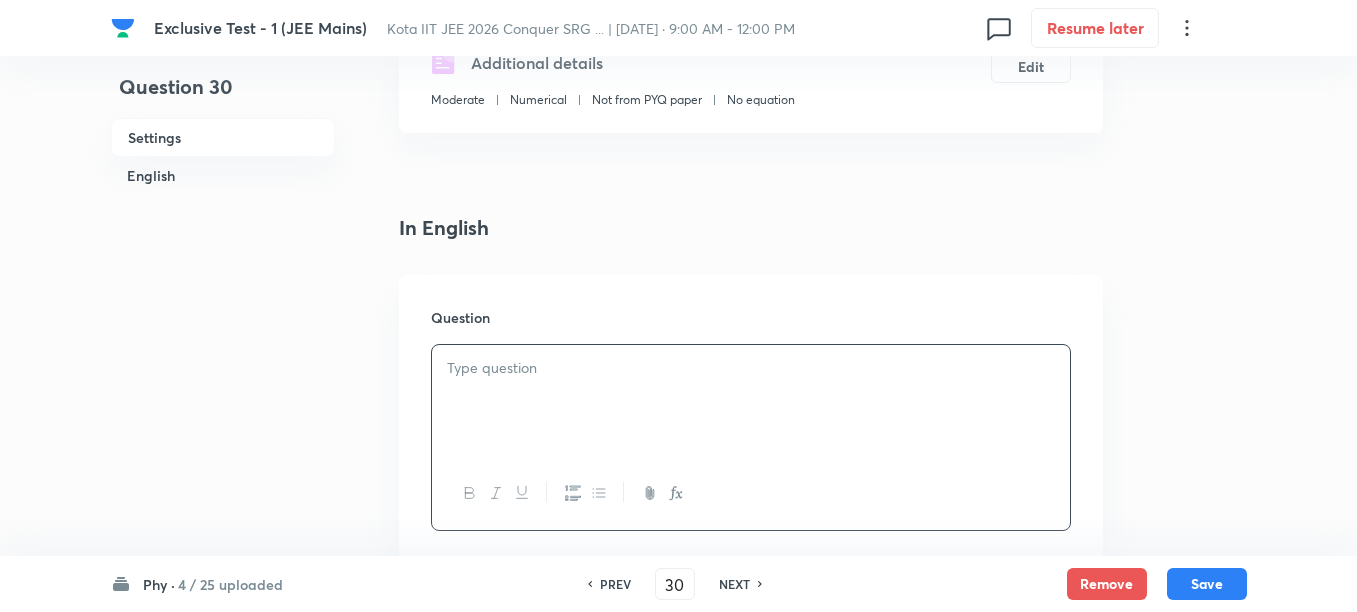 click at bounding box center (751, 401) 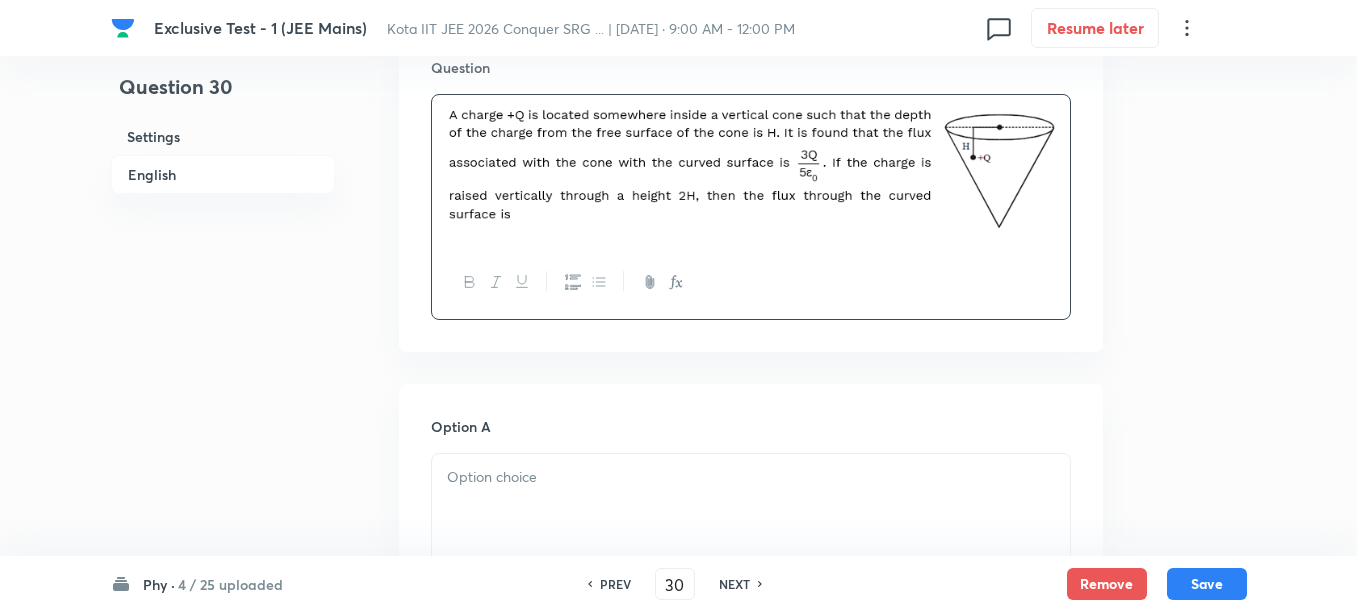 scroll, scrollTop: 750, scrollLeft: 0, axis: vertical 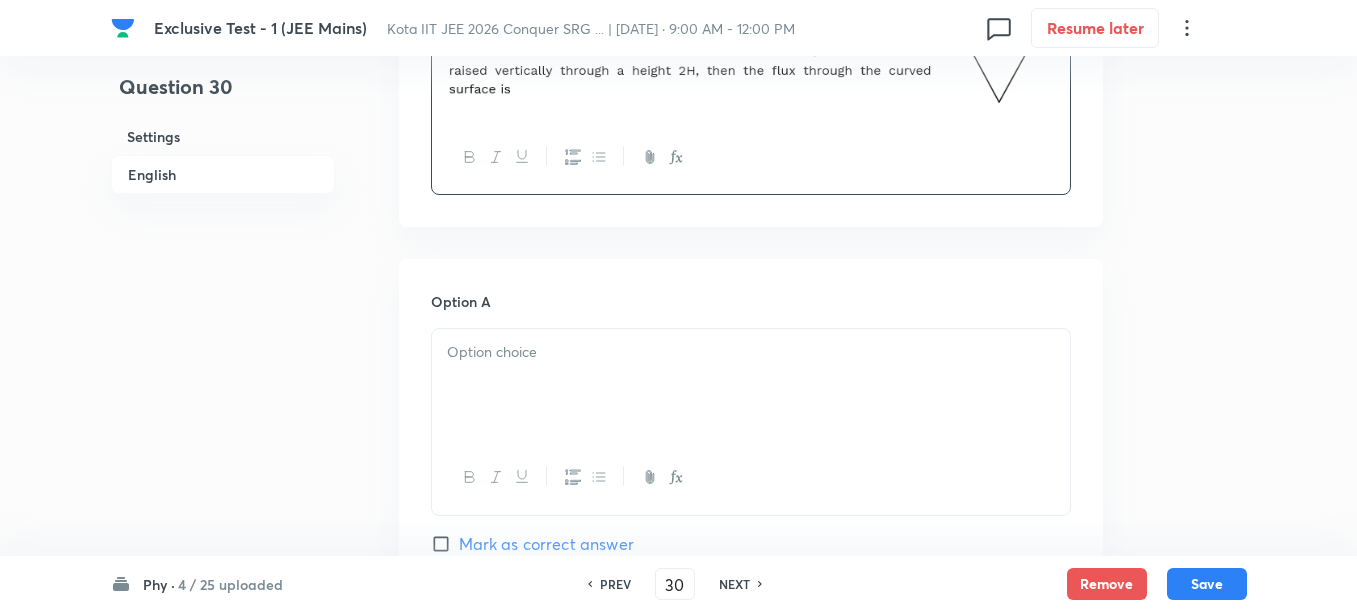 click at bounding box center (751, 385) 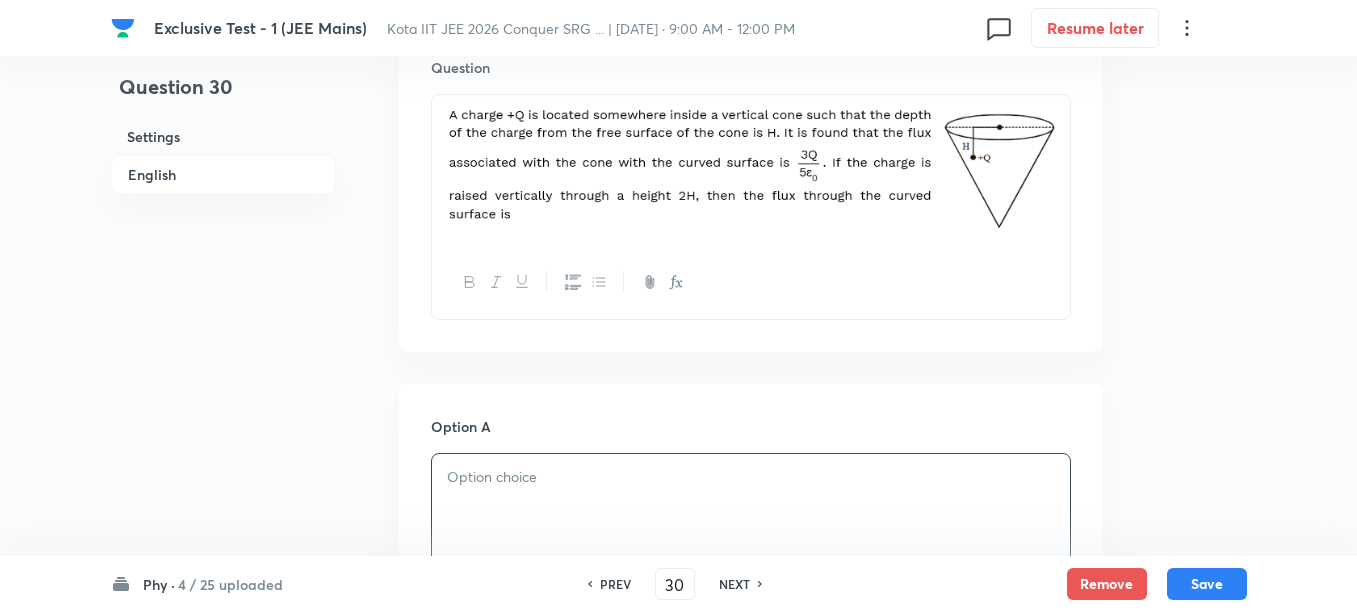scroll, scrollTop: 750, scrollLeft: 0, axis: vertical 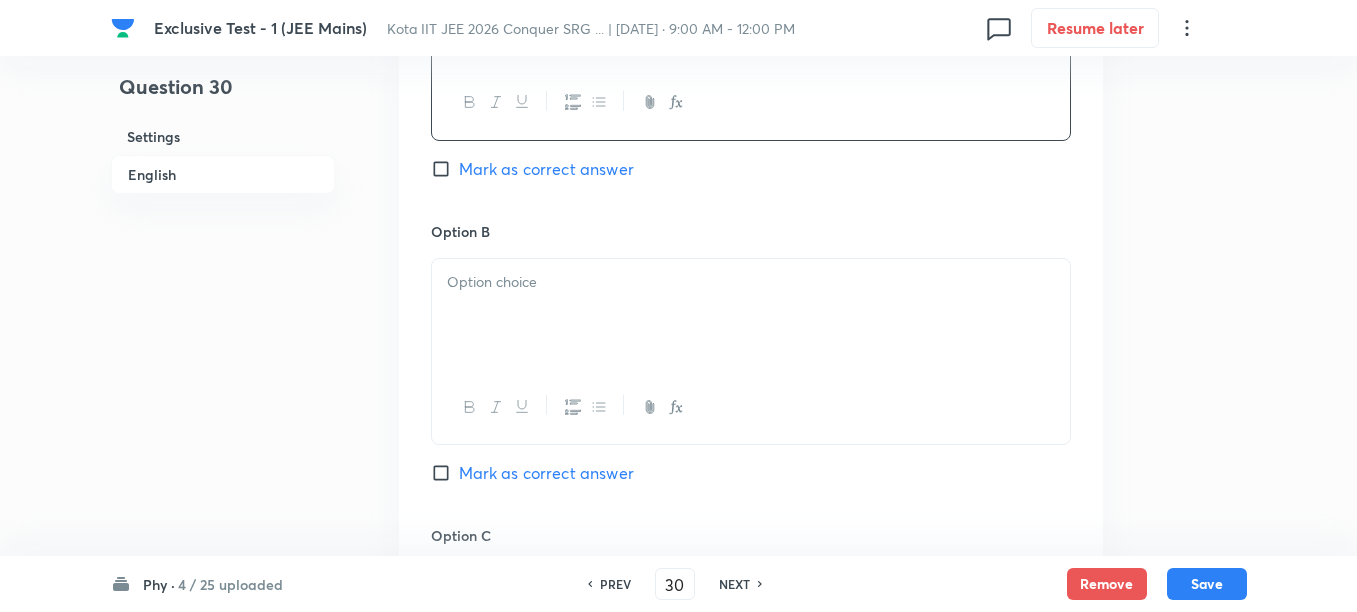 click at bounding box center (751, 315) 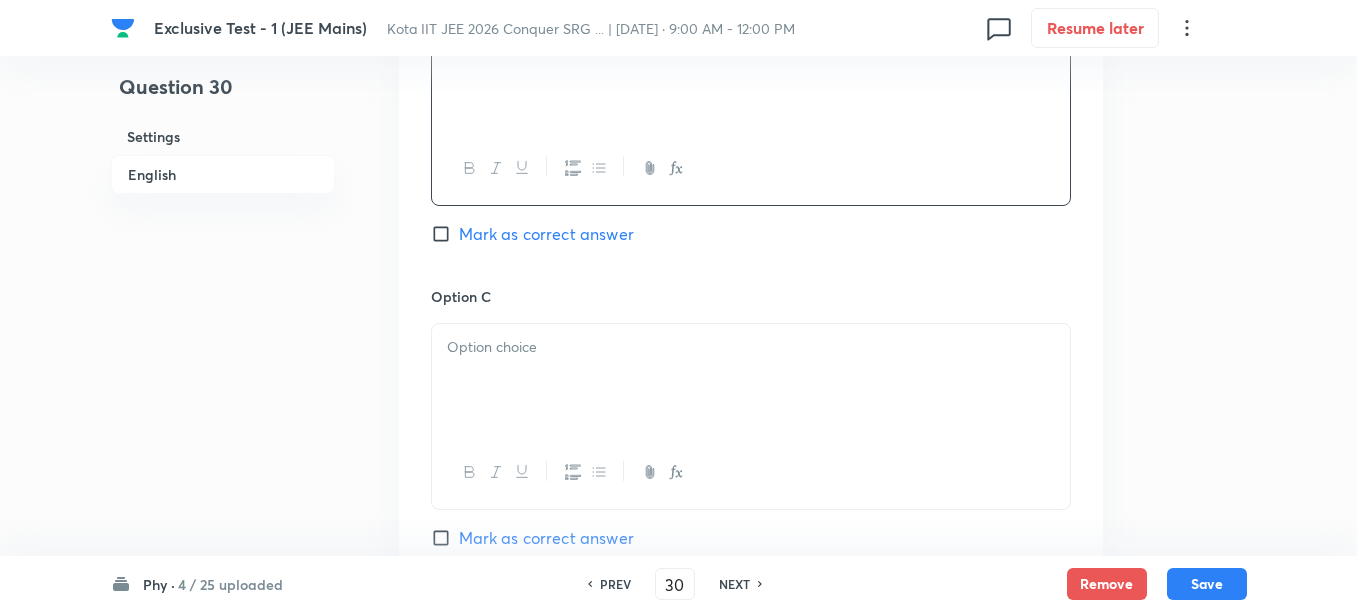 scroll, scrollTop: 1375, scrollLeft: 0, axis: vertical 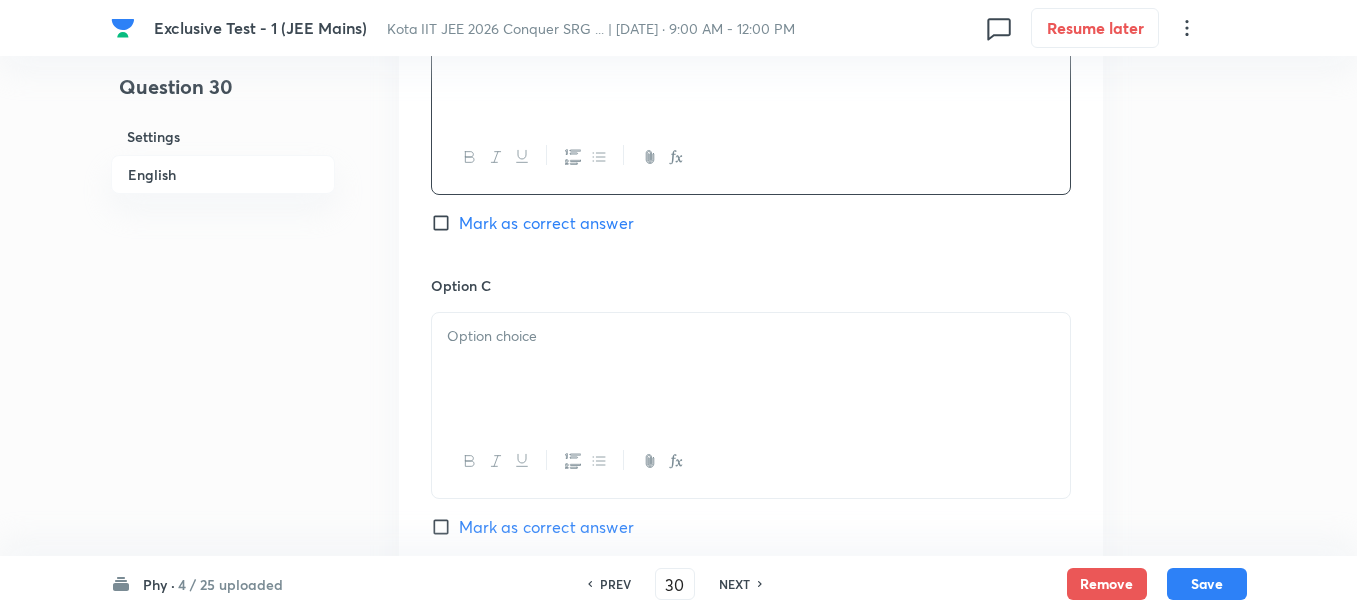 click at bounding box center [751, 369] 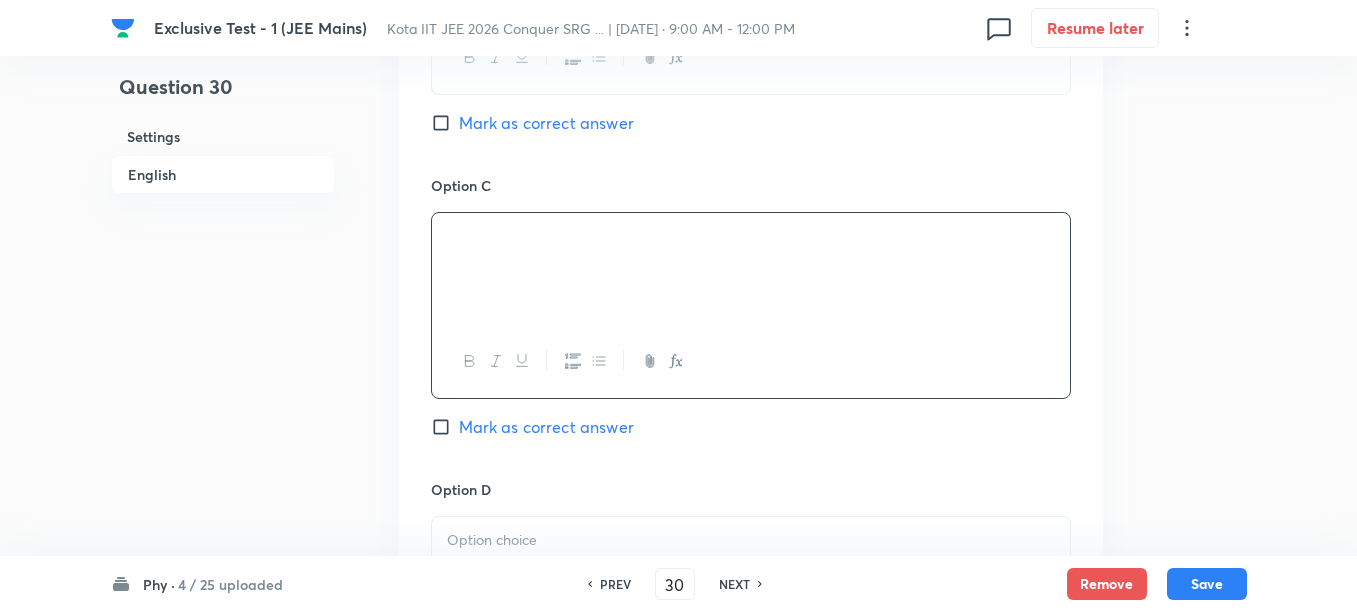 scroll, scrollTop: 1625, scrollLeft: 0, axis: vertical 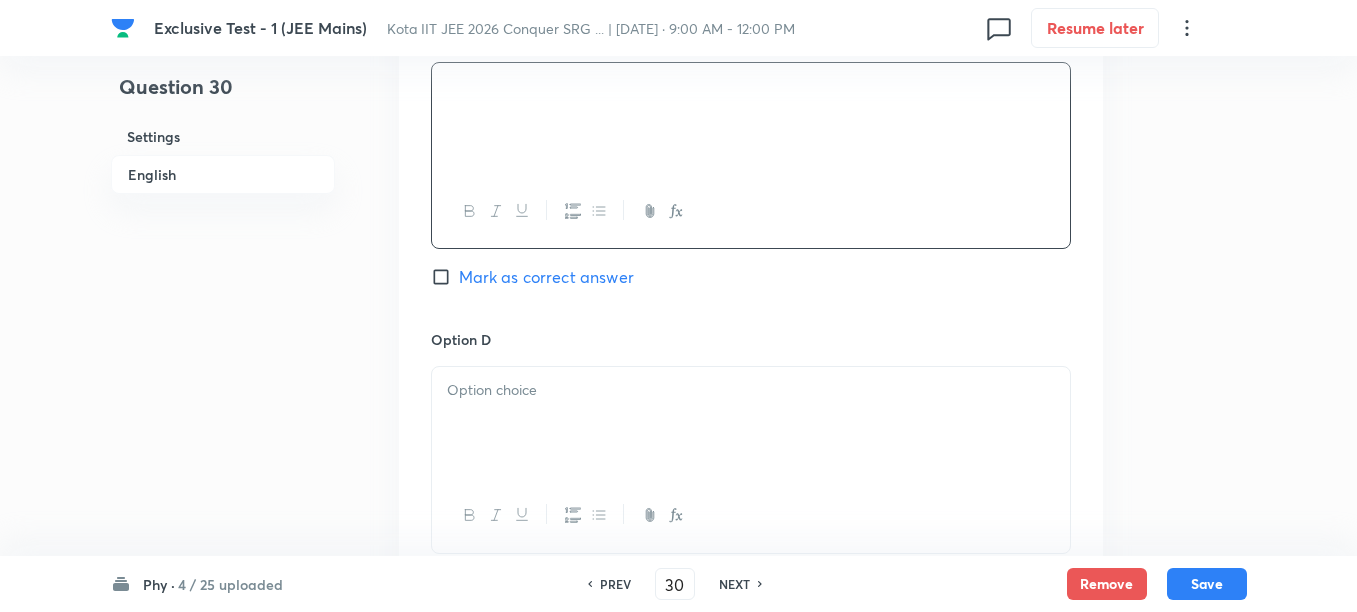 click at bounding box center [751, 390] 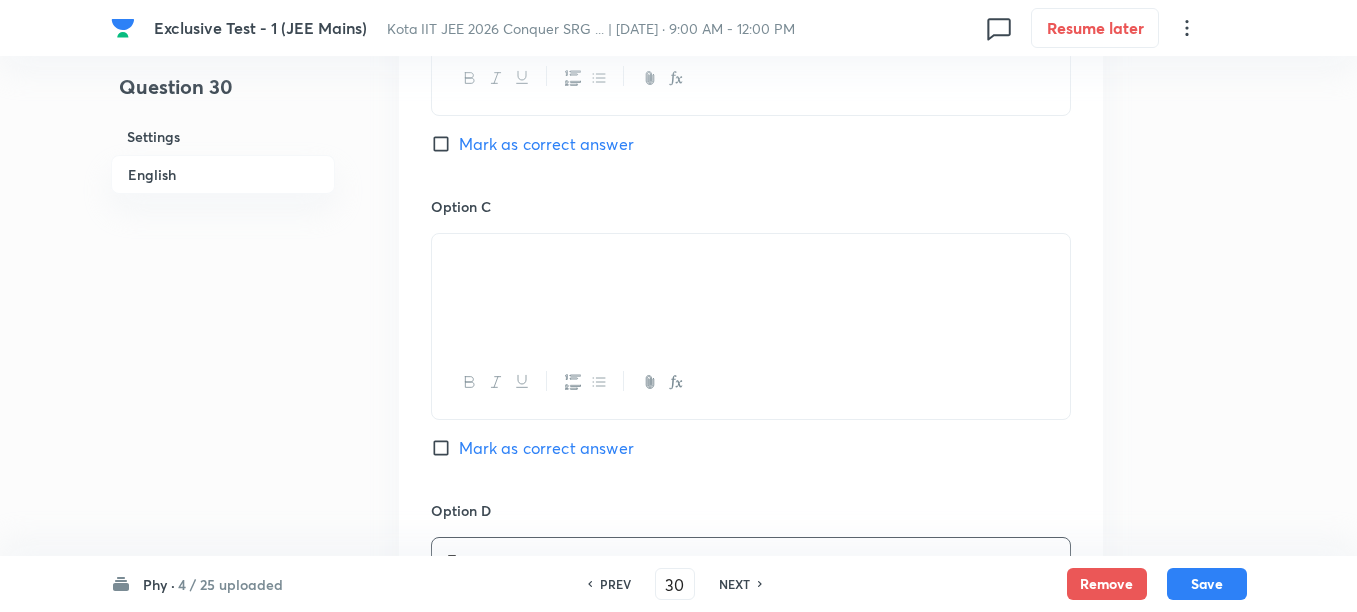 scroll, scrollTop: 1375, scrollLeft: 0, axis: vertical 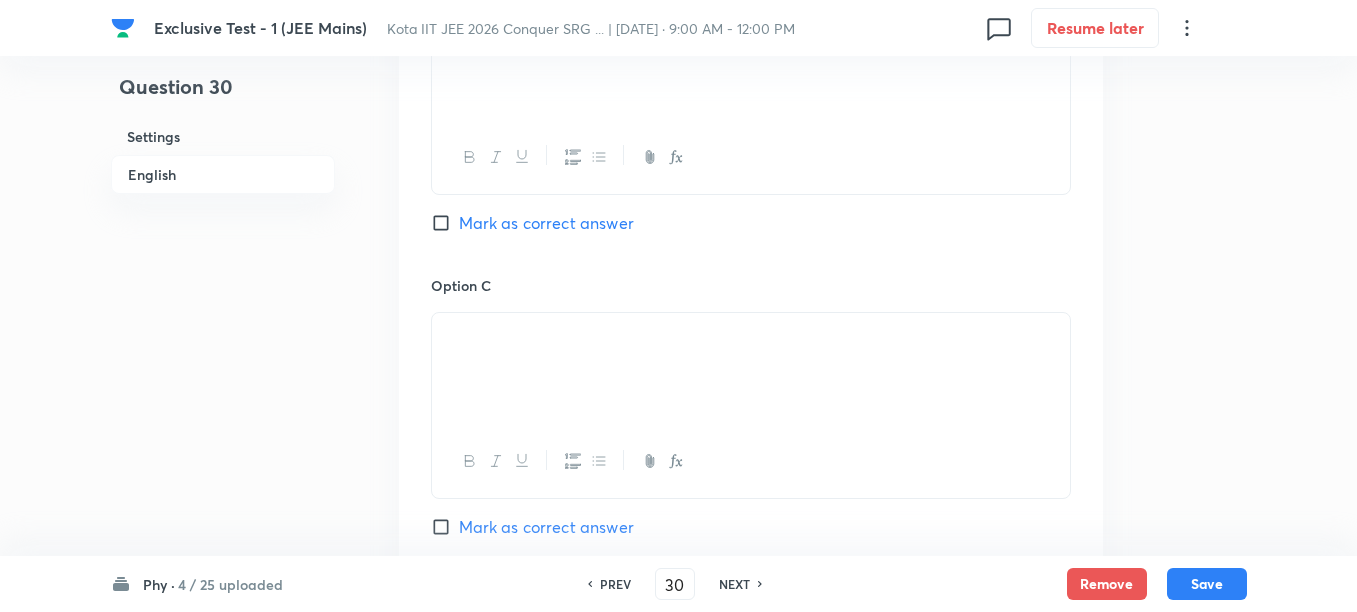 click on "Mark as correct answer" at bounding box center [546, 223] 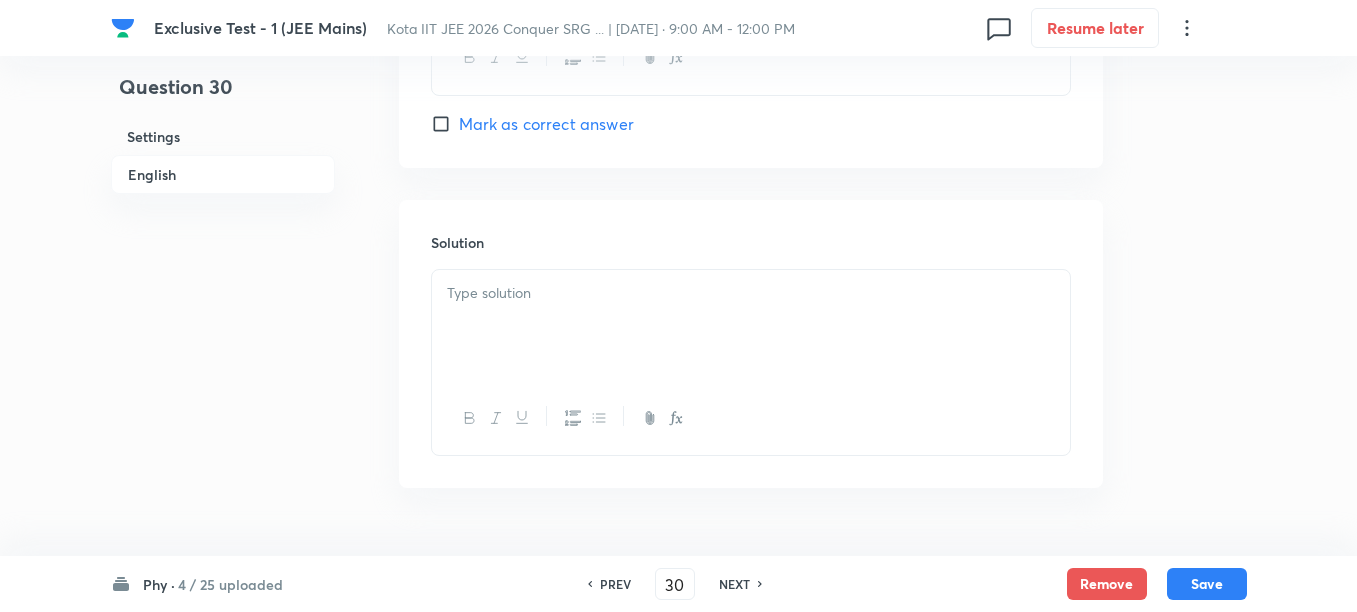 scroll, scrollTop: 2125, scrollLeft: 0, axis: vertical 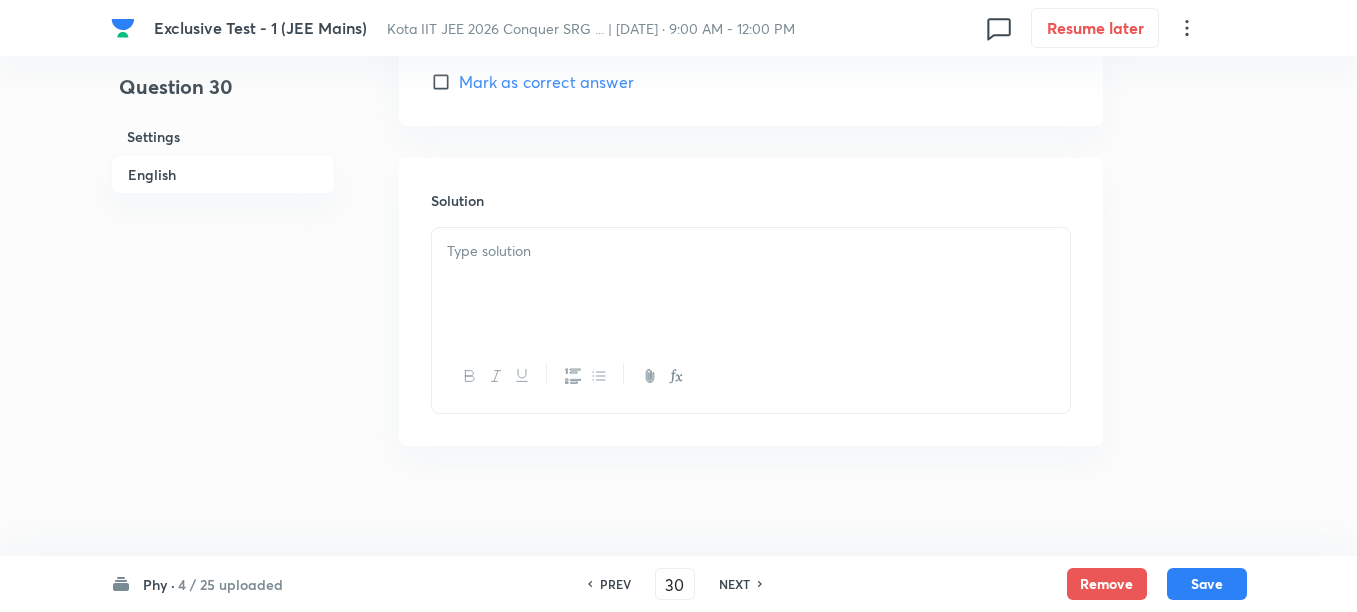 click at bounding box center [751, 284] 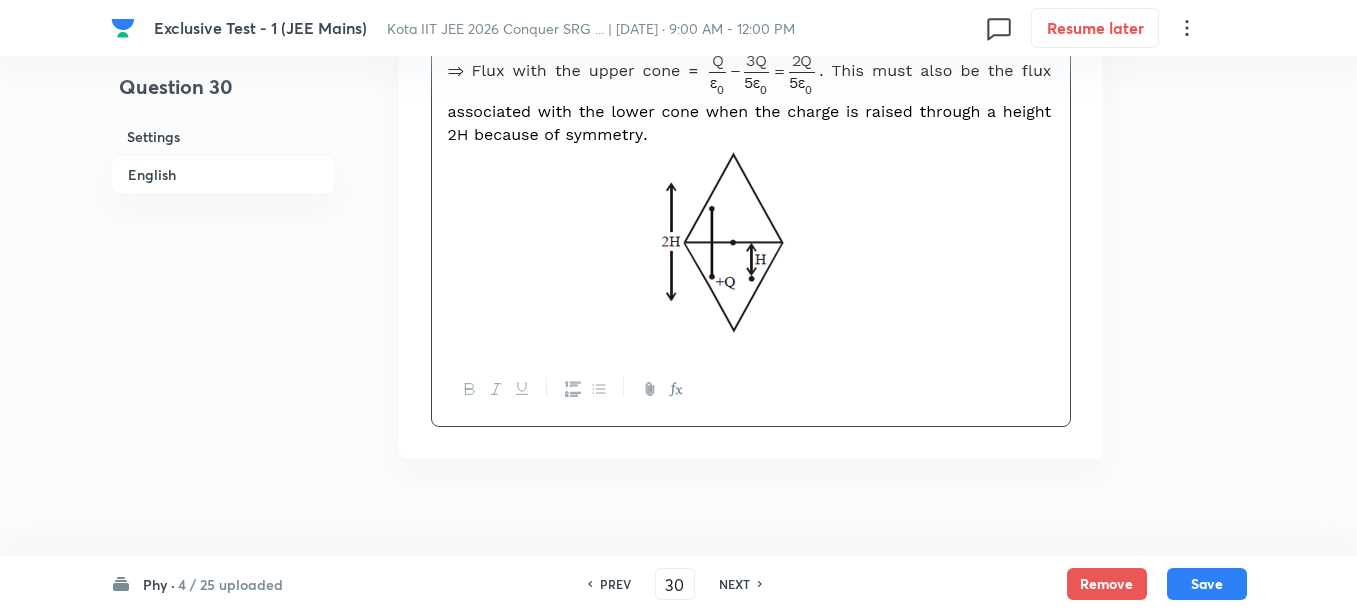 scroll, scrollTop: 2375, scrollLeft: 0, axis: vertical 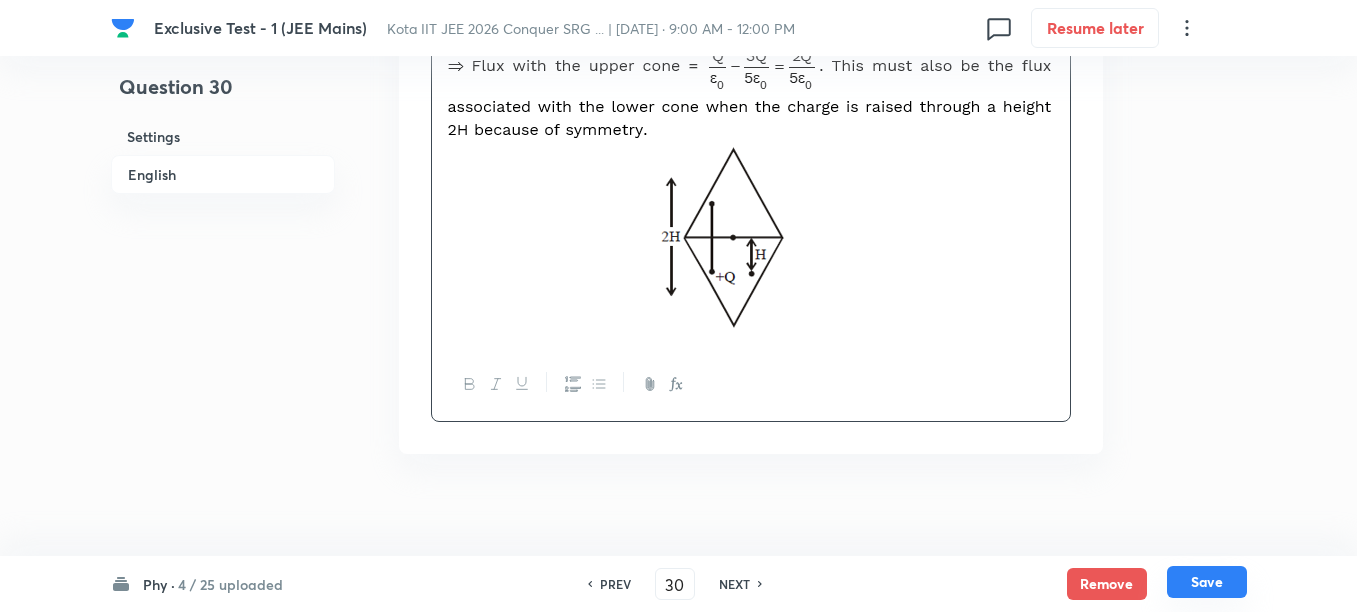 click on "Save" at bounding box center (1207, 582) 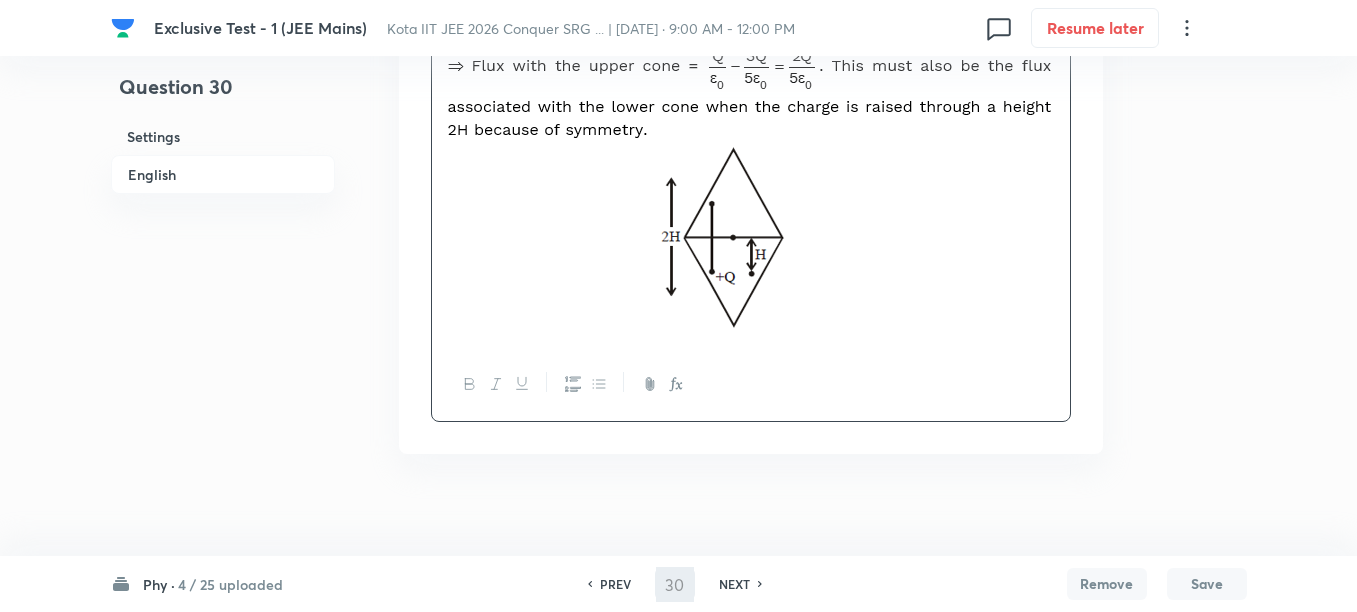 type on "31" 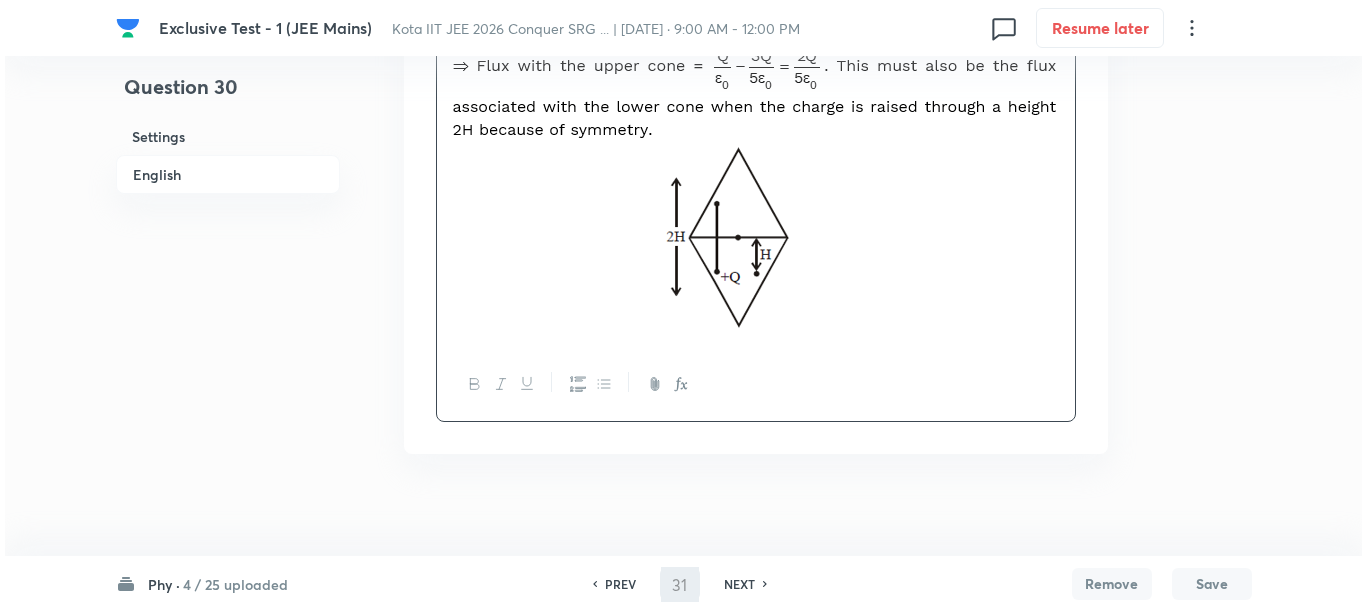 scroll, scrollTop: 0, scrollLeft: 0, axis: both 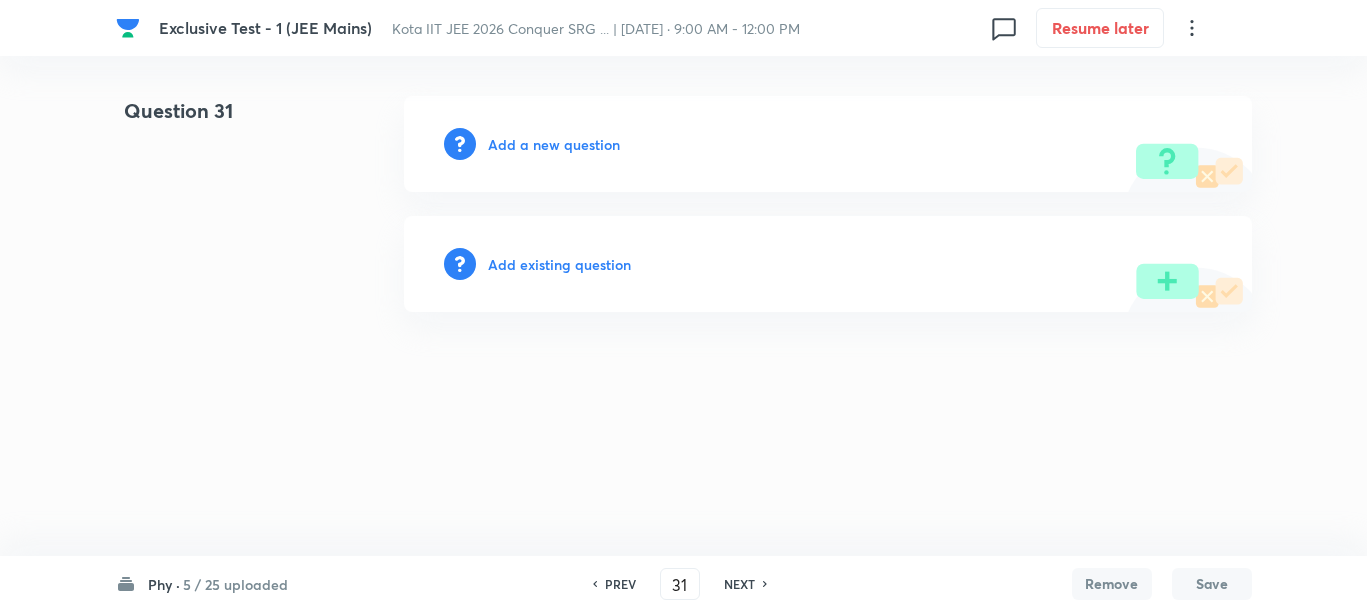 click on "Add a new question" at bounding box center (554, 144) 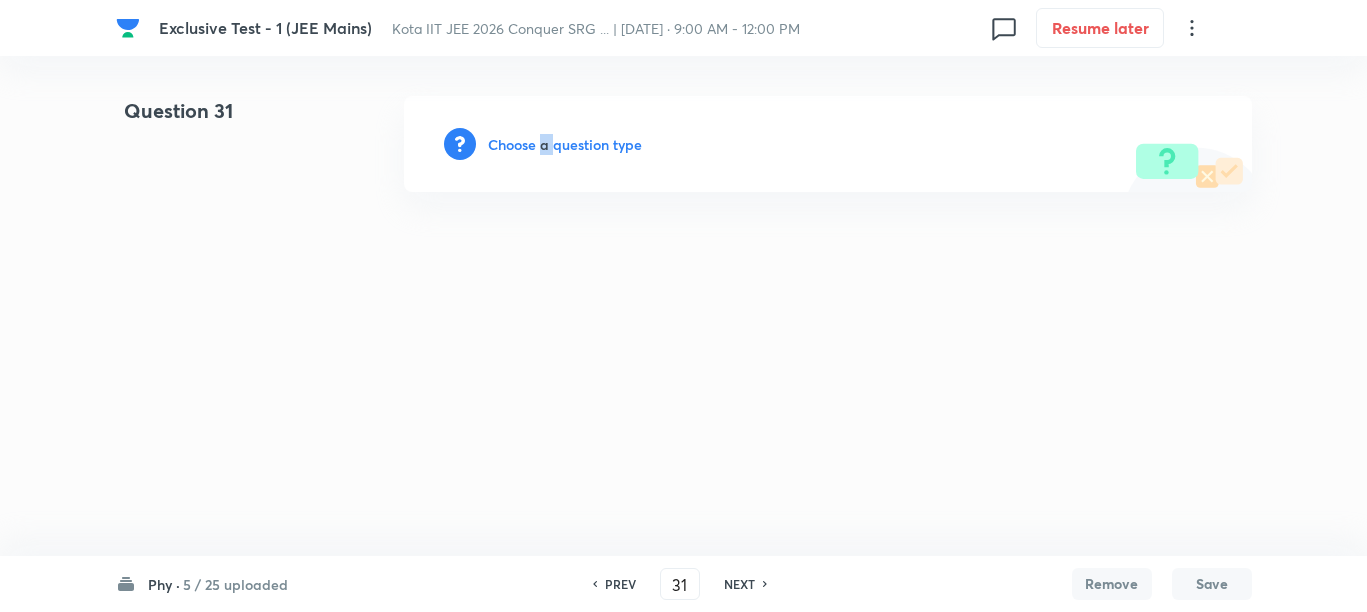 click on "Choose a question type" at bounding box center [565, 144] 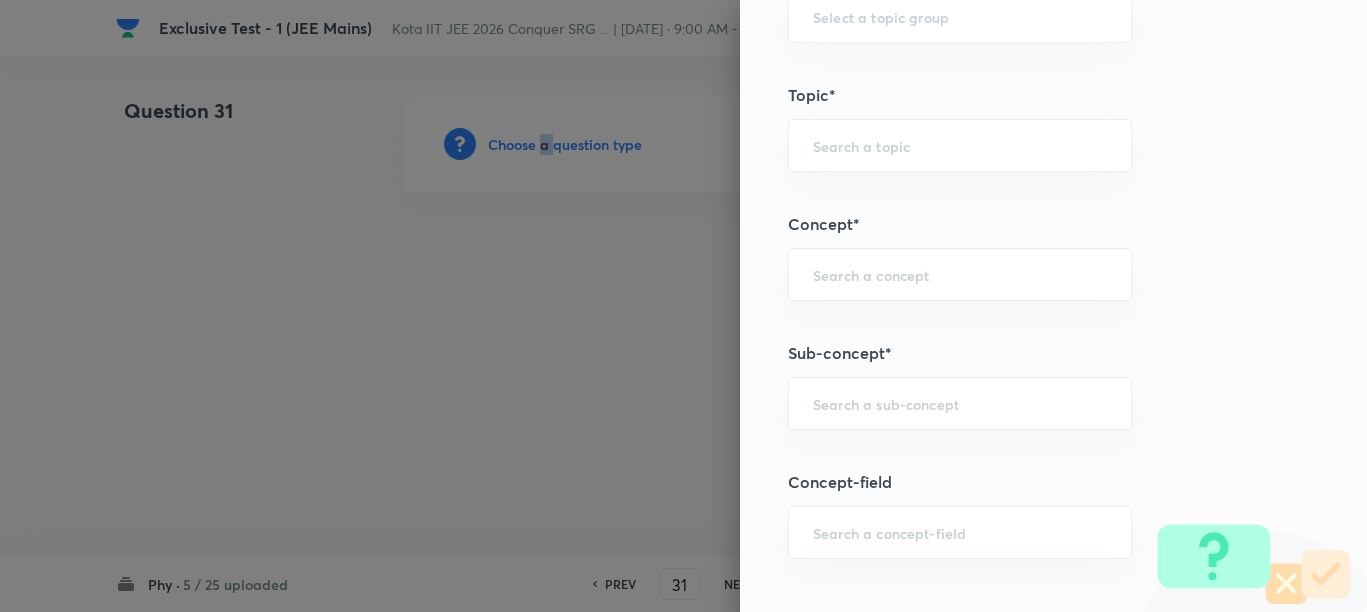 scroll, scrollTop: 1125, scrollLeft: 0, axis: vertical 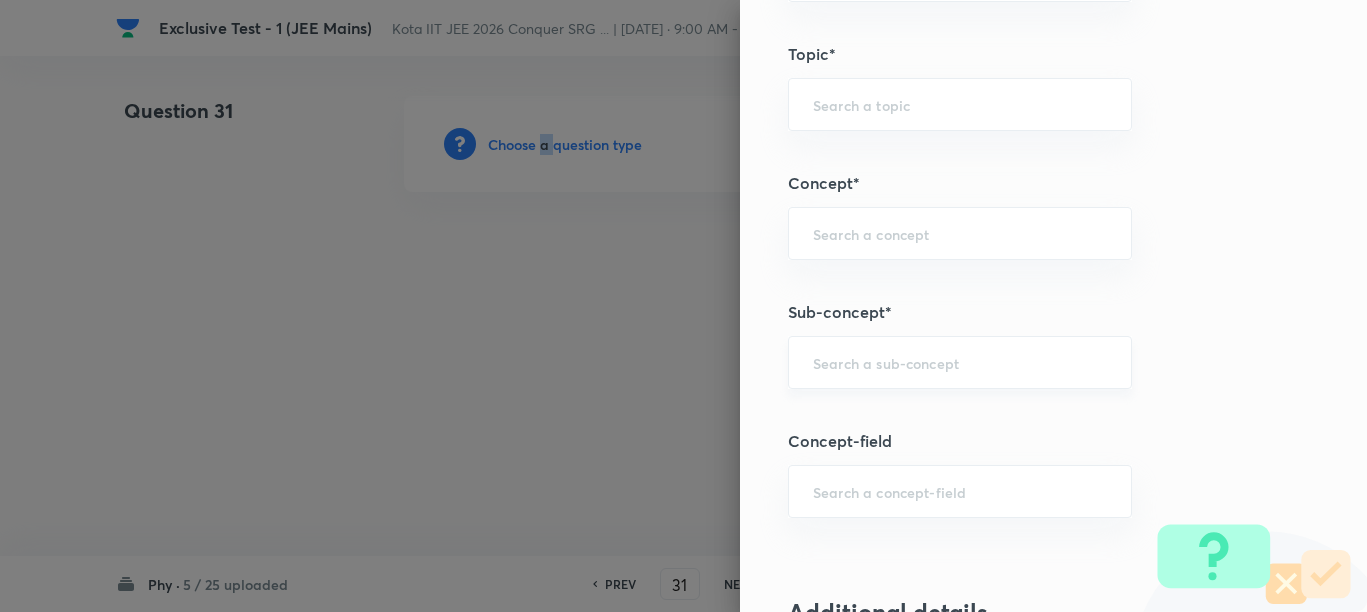 click at bounding box center (960, 362) 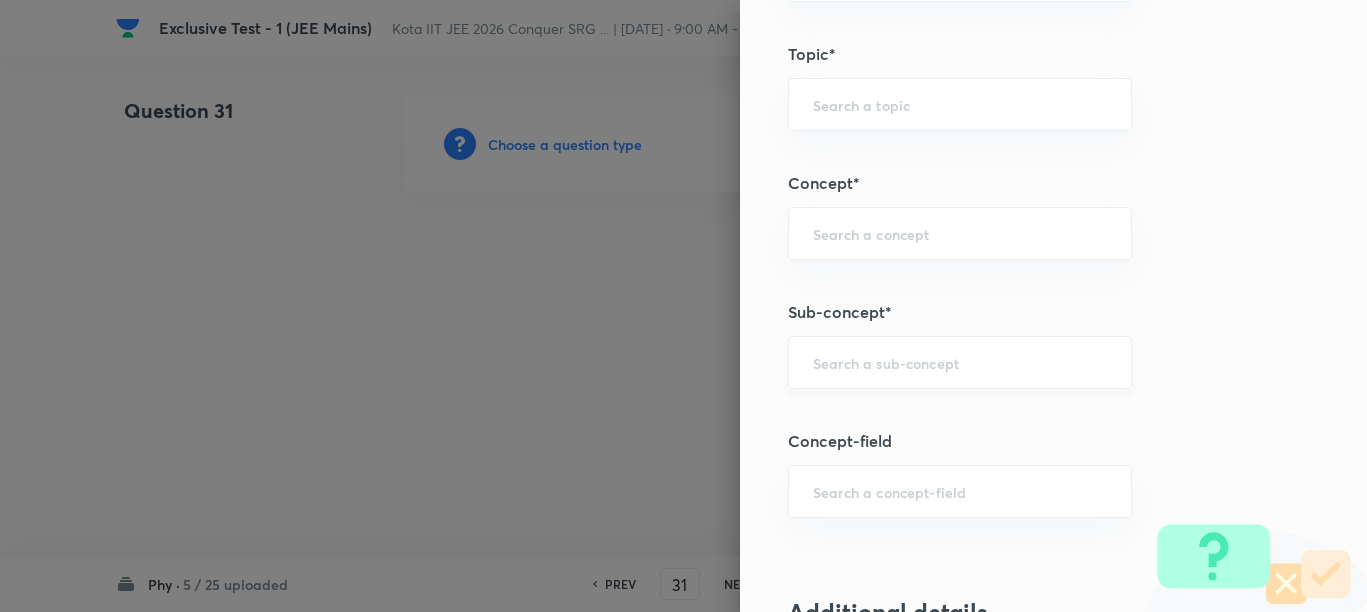 paste on "Electric Charge" 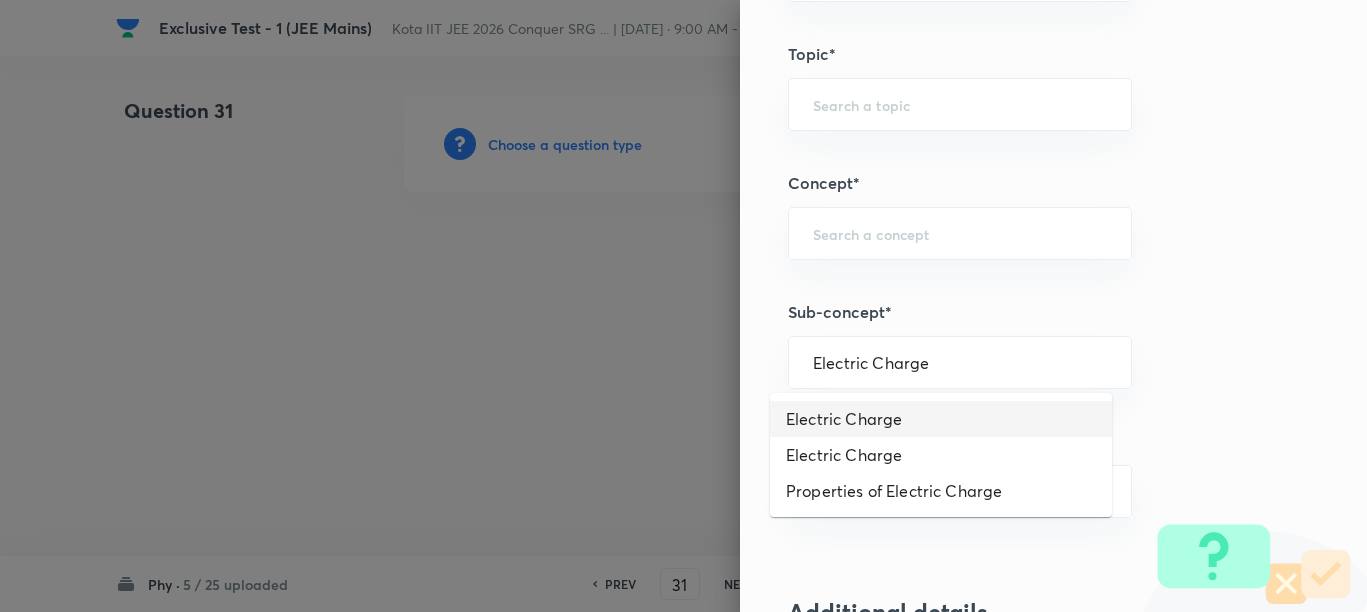 click on "Electric Charge" at bounding box center (941, 419) 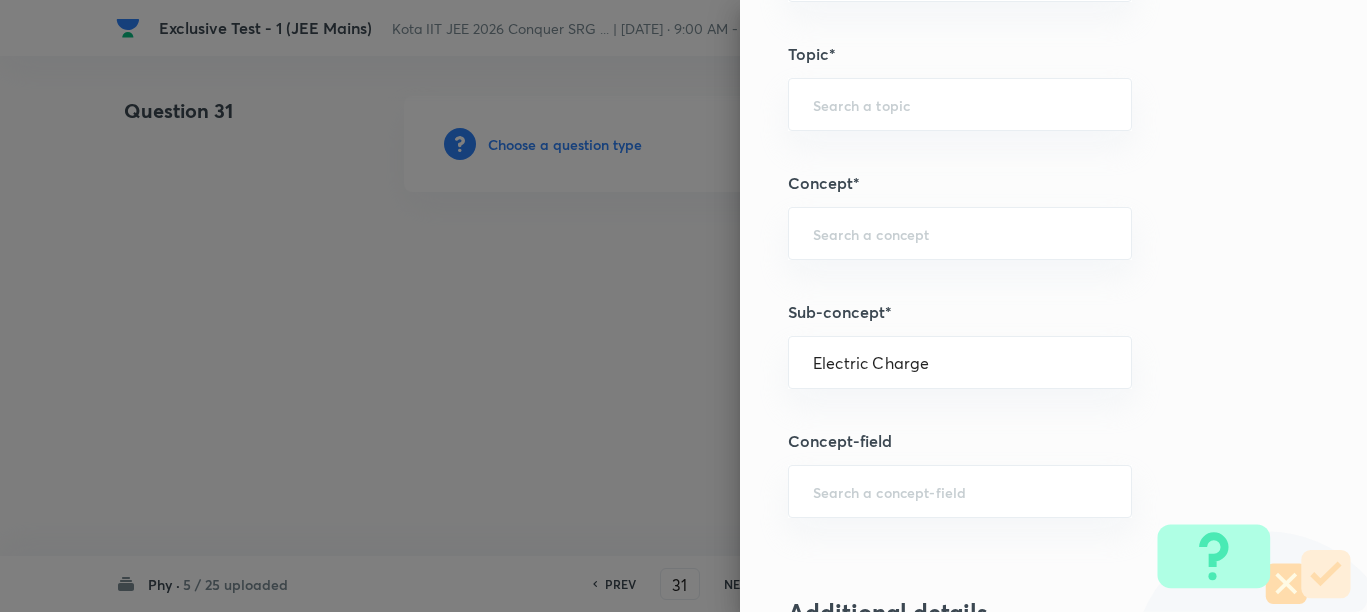 type on "Physics" 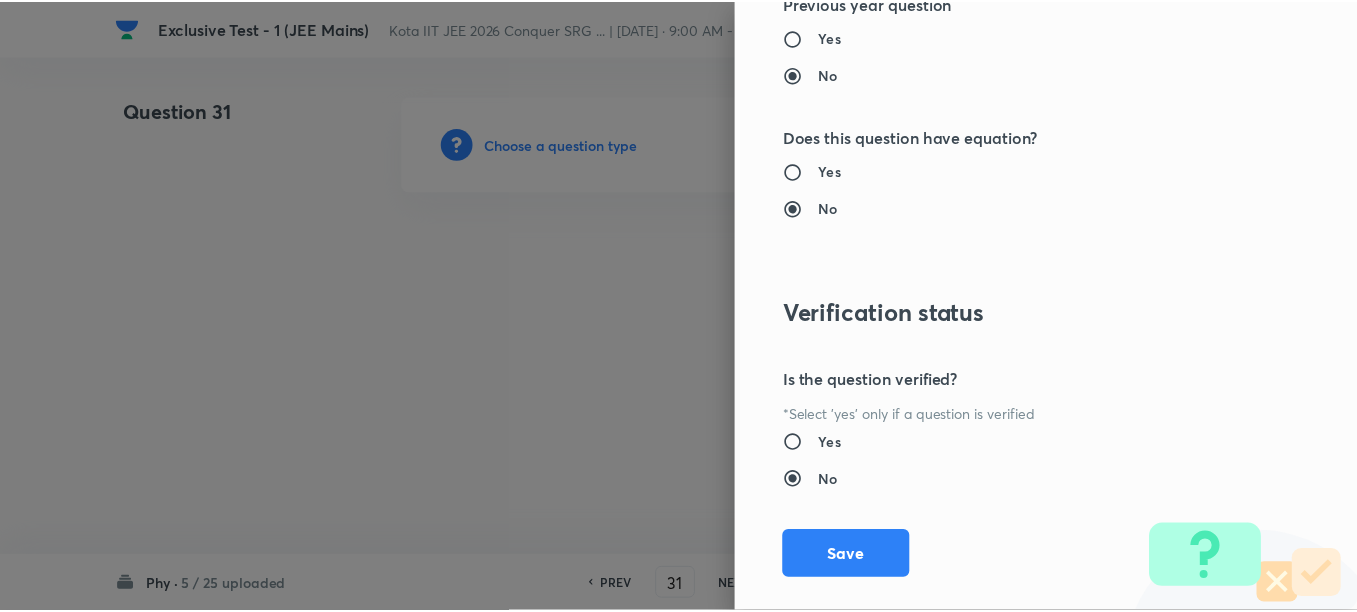 scroll, scrollTop: 2248, scrollLeft: 0, axis: vertical 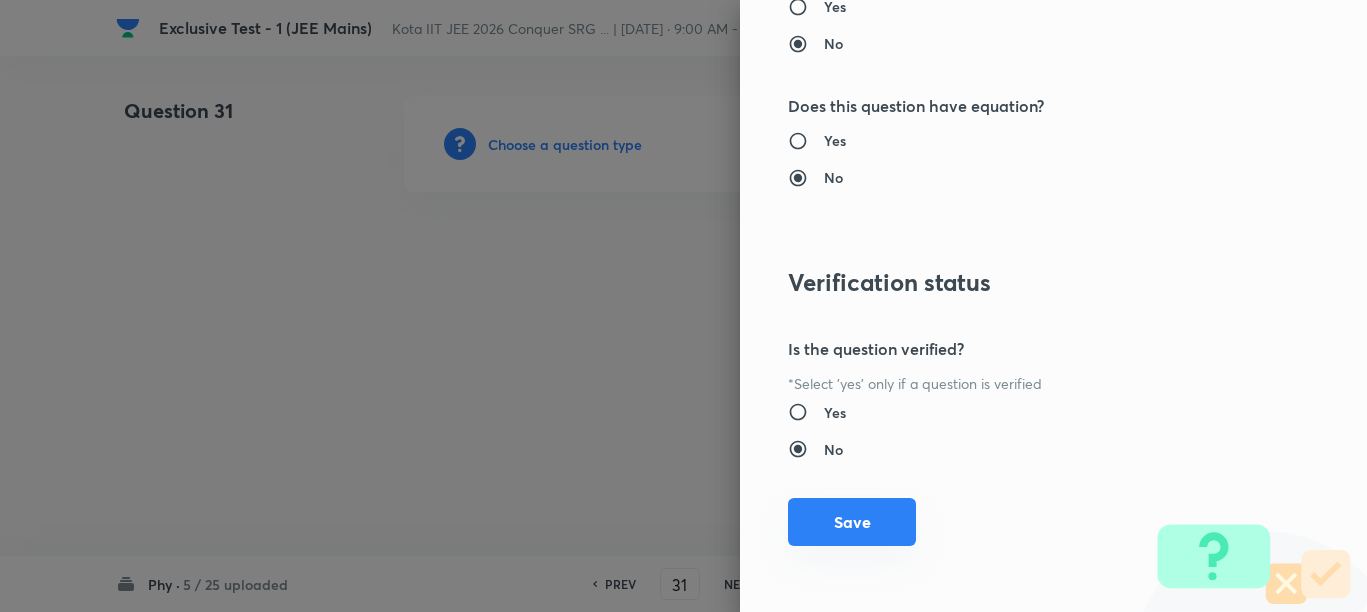 click on "Save" at bounding box center (852, 522) 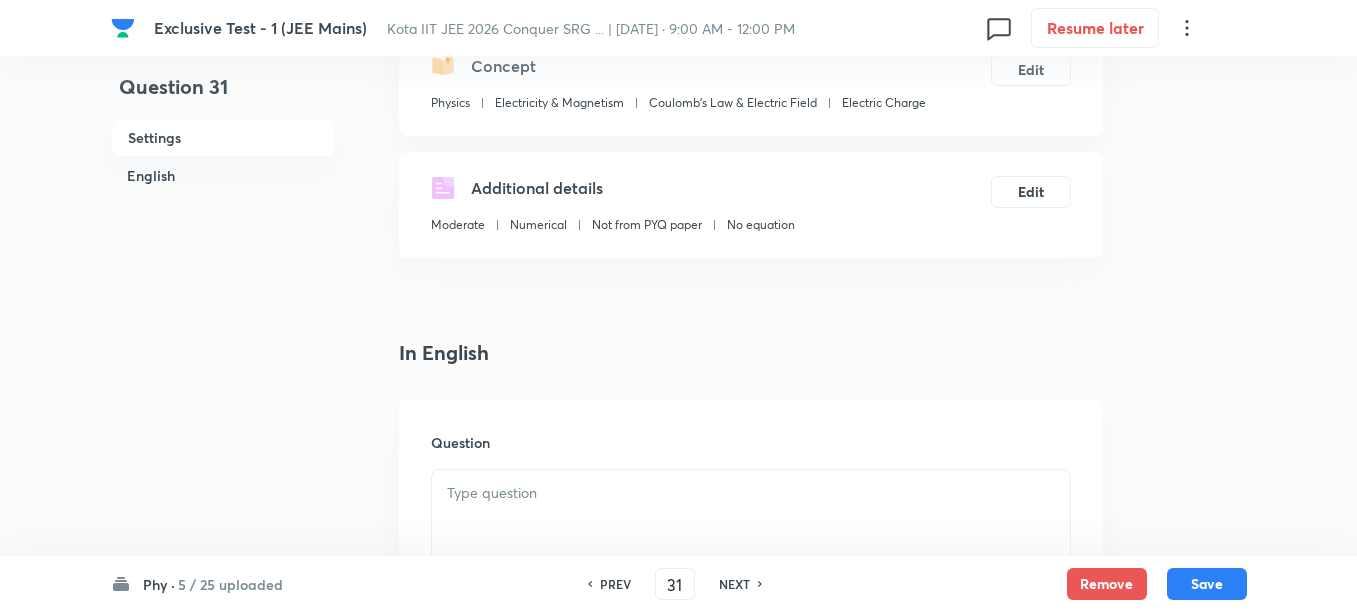 scroll, scrollTop: 375, scrollLeft: 0, axis: vertical 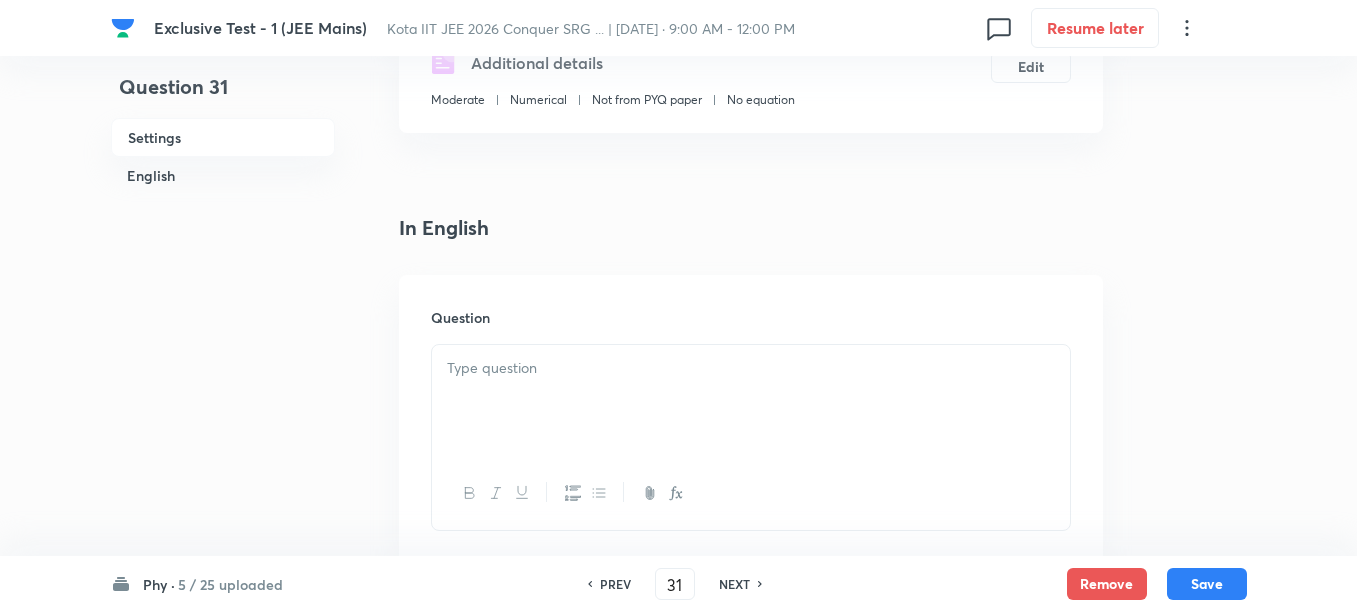 click at bounding box center (751, 401) 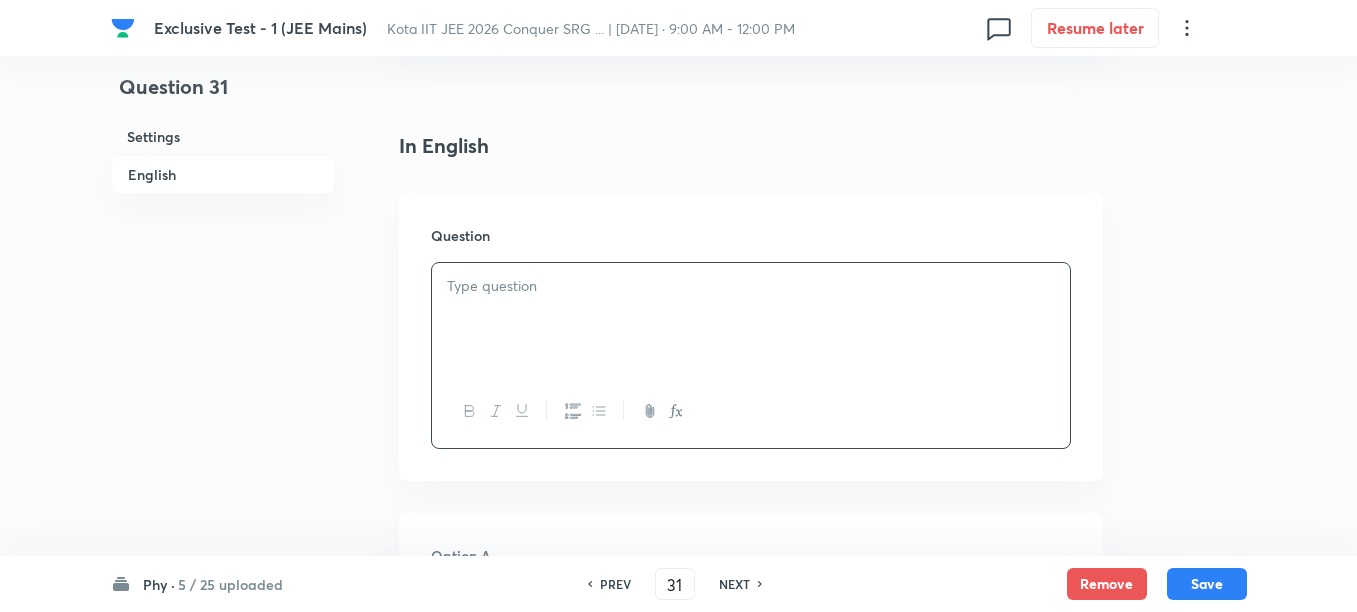scroll, scrollTop: 500, scrollLeft: 0, axis: vertical 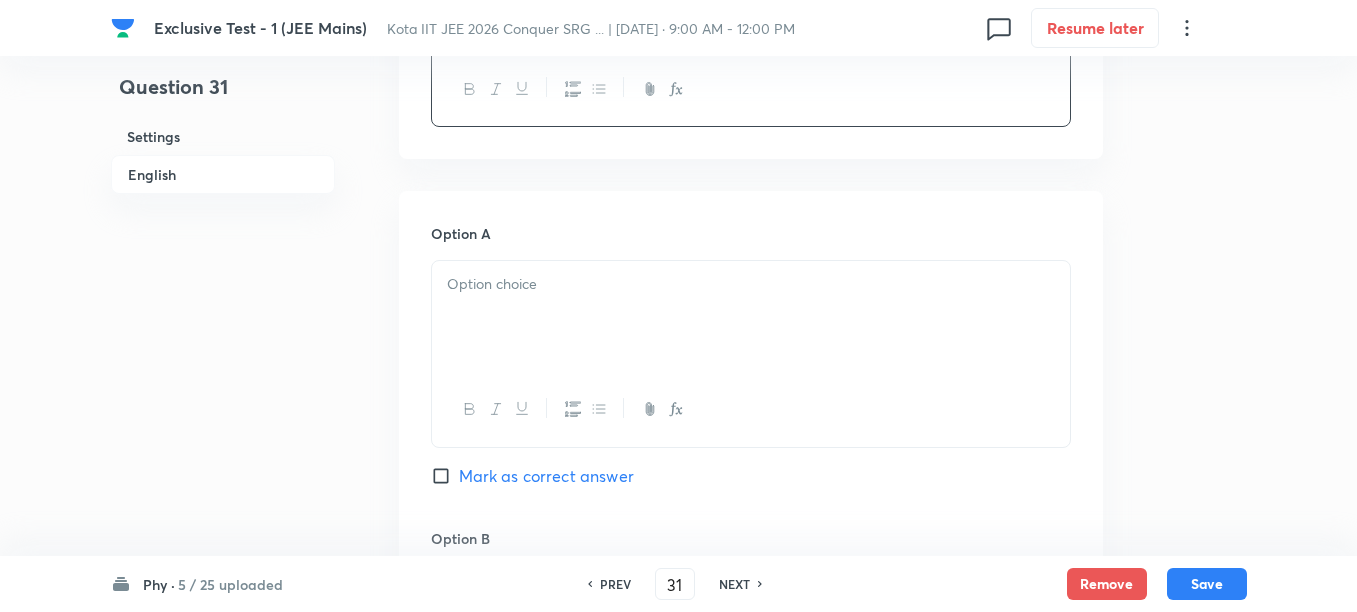 click at bounding box center (751, 317) 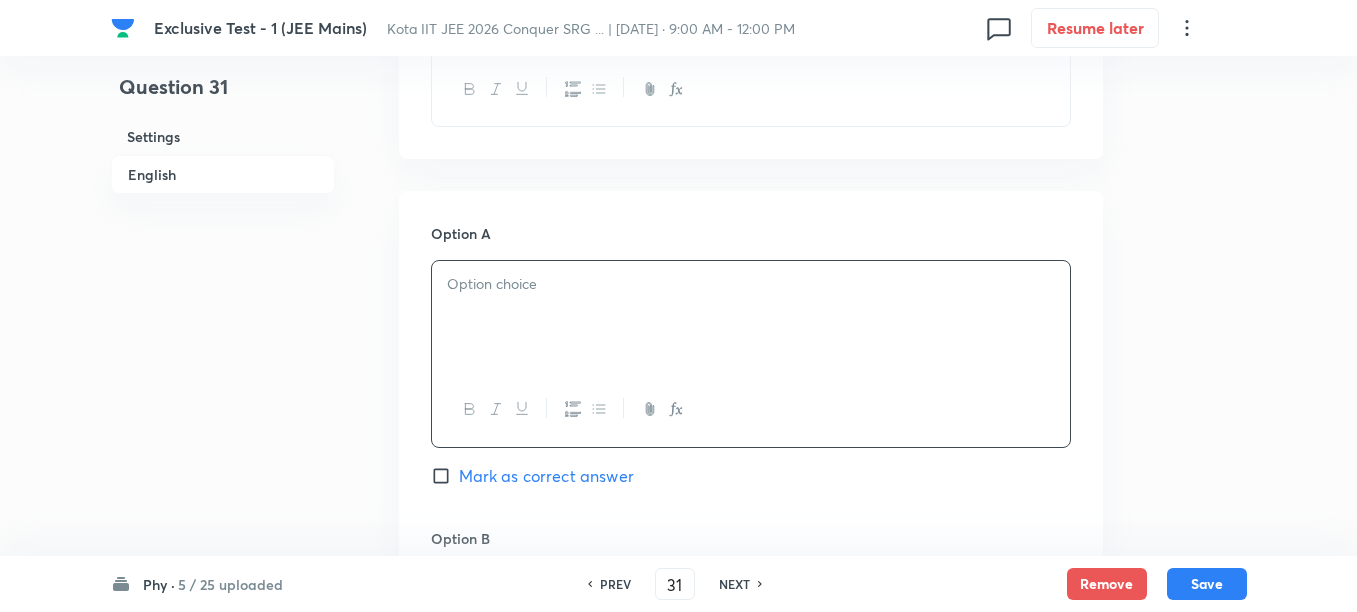 scroll, scrollTop: 1000, scrollLeft: 0, axis: vertical 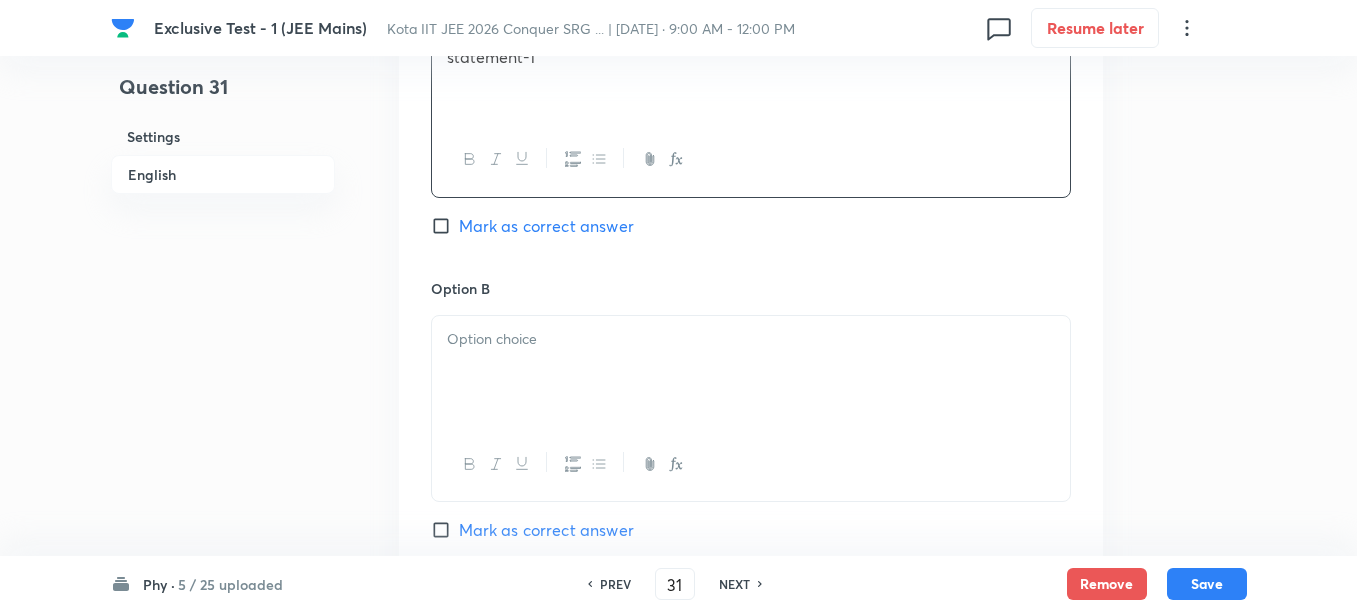click at bounding box center [751, 372] 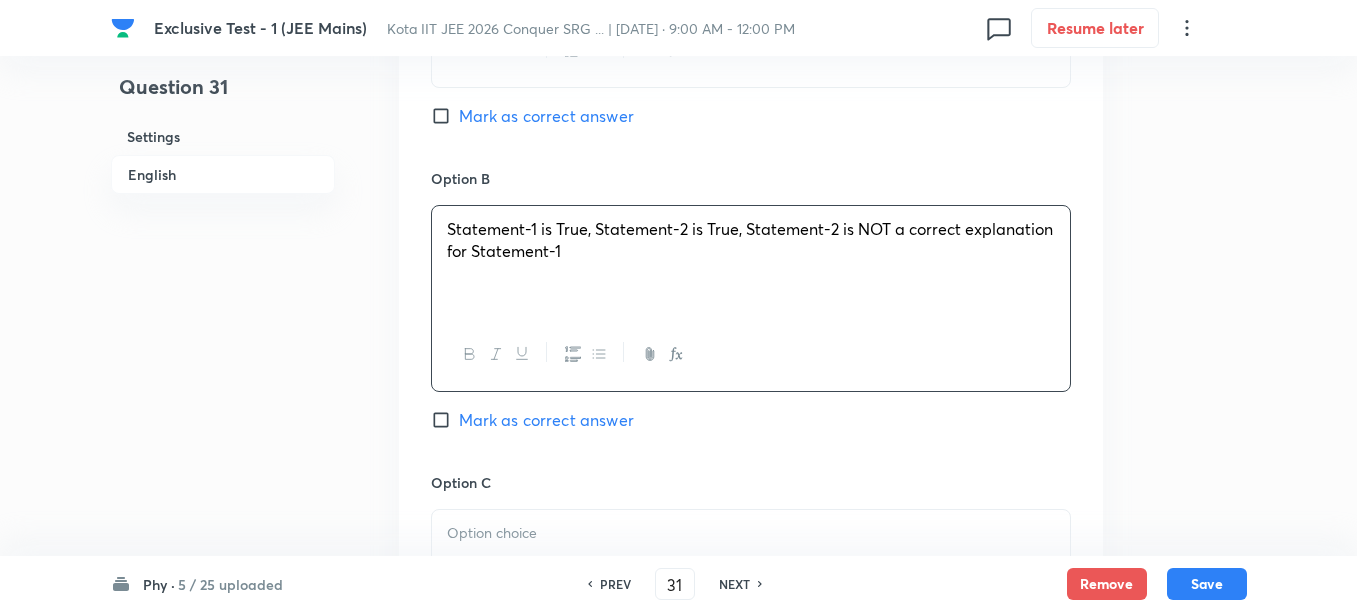 scroll, scrollTop: 1375, scrollLeft: 0, axis: vertical 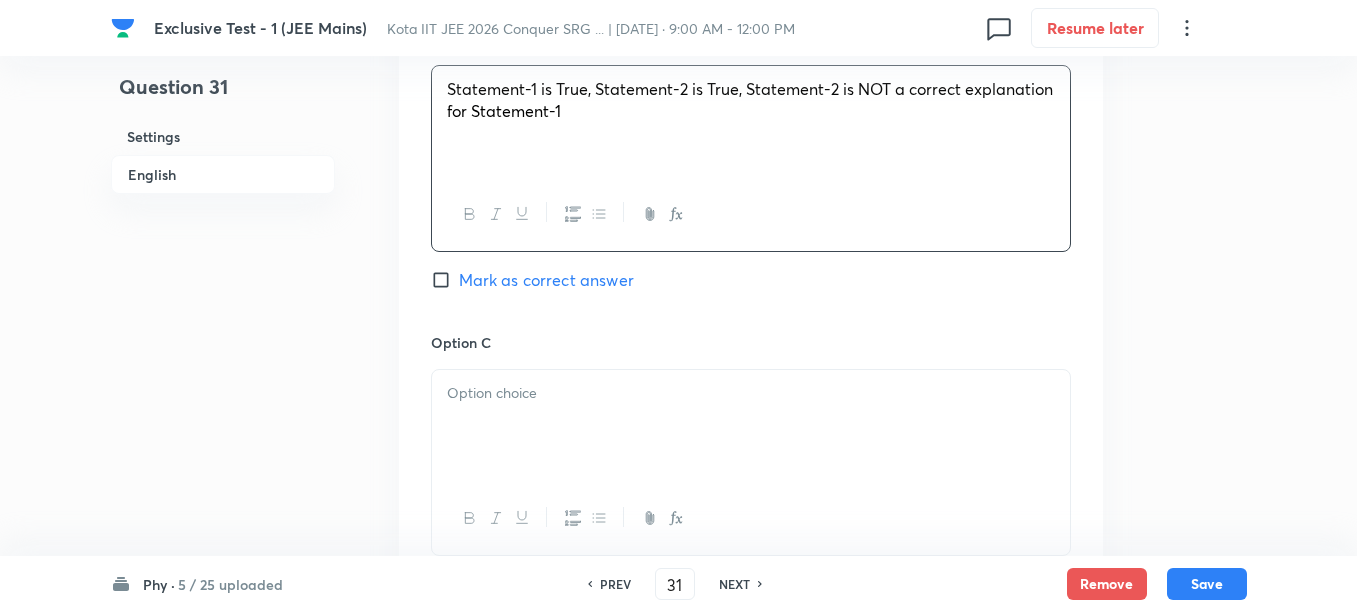 click at bounding box center (751, 426) 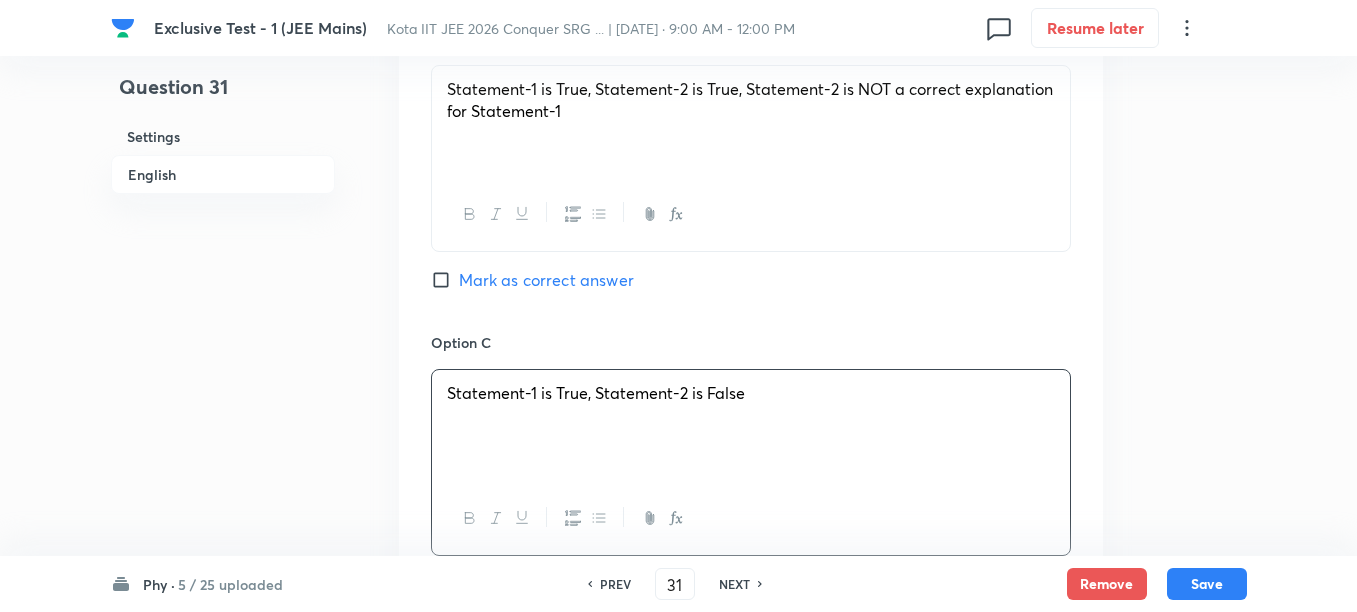 scroll, scrollTop: 1625, scrollLeft: 0, axis: vertical 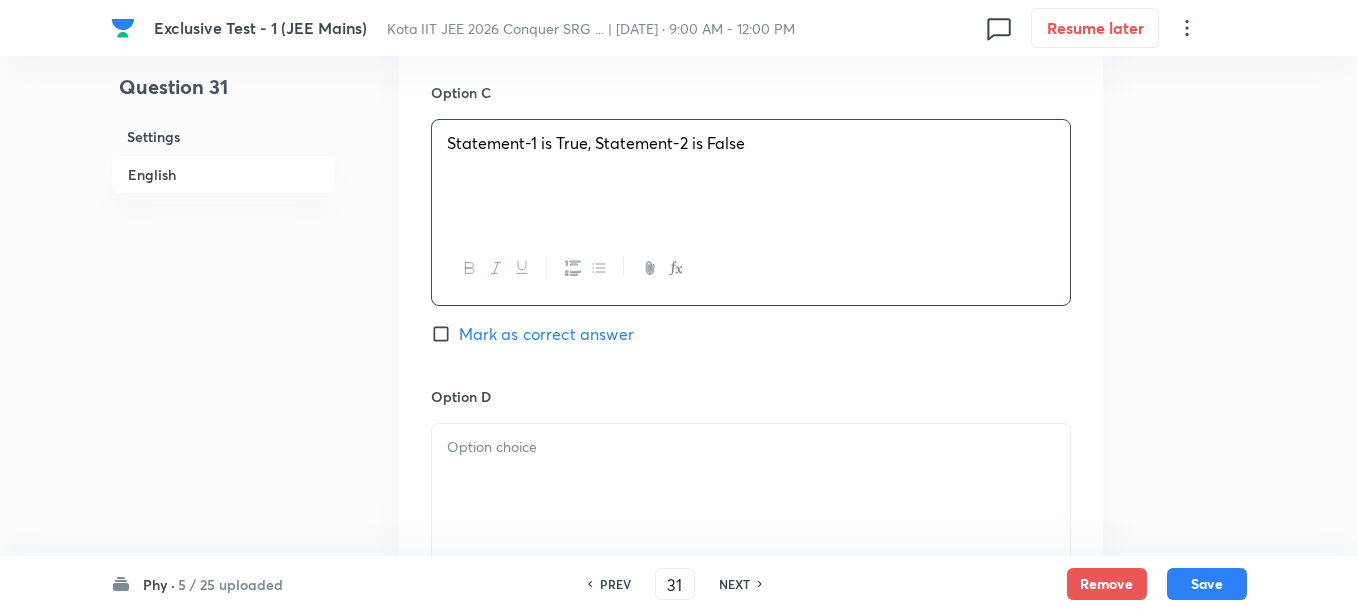 click at bounding box center [751, 480] 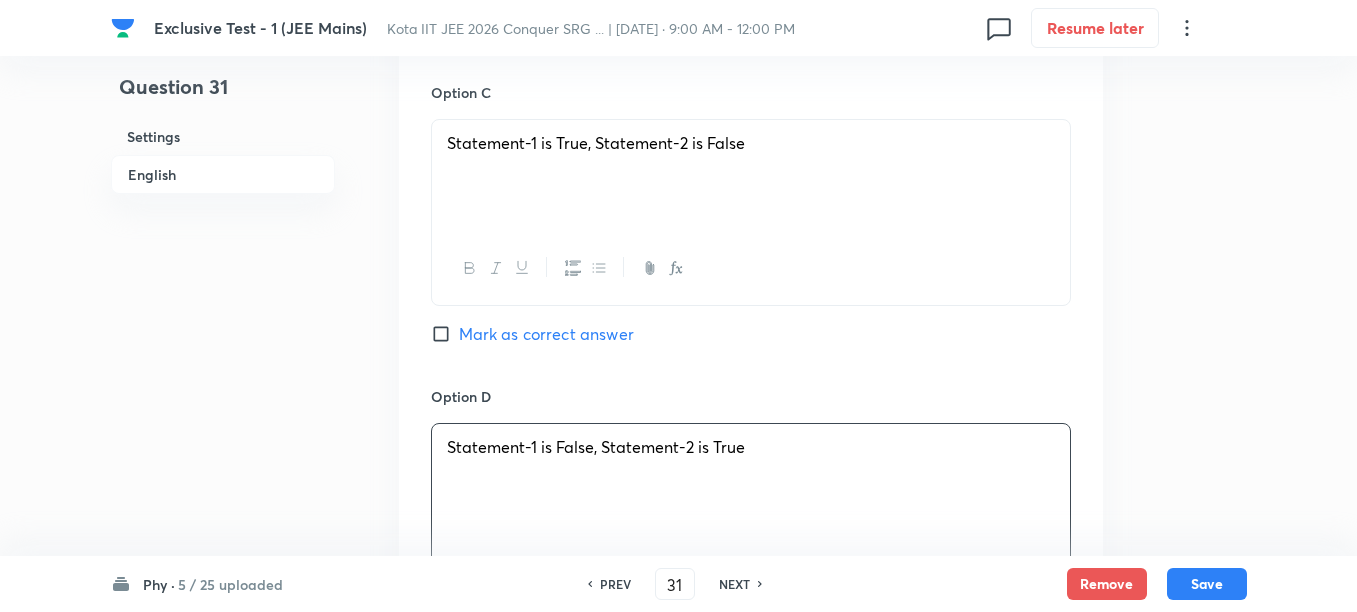 scroll, scrollTop: 1875, scrollLeft: 0, axis: vertical 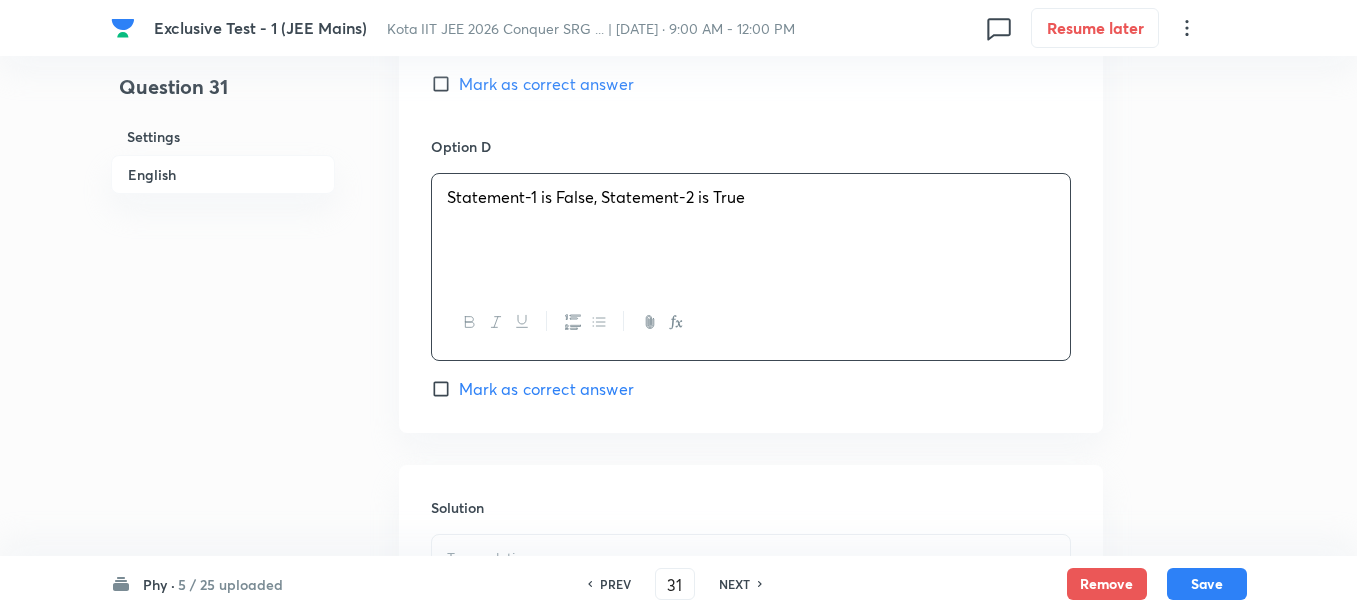 click on "Mark as correct answer" at bounding box center [546, 389] 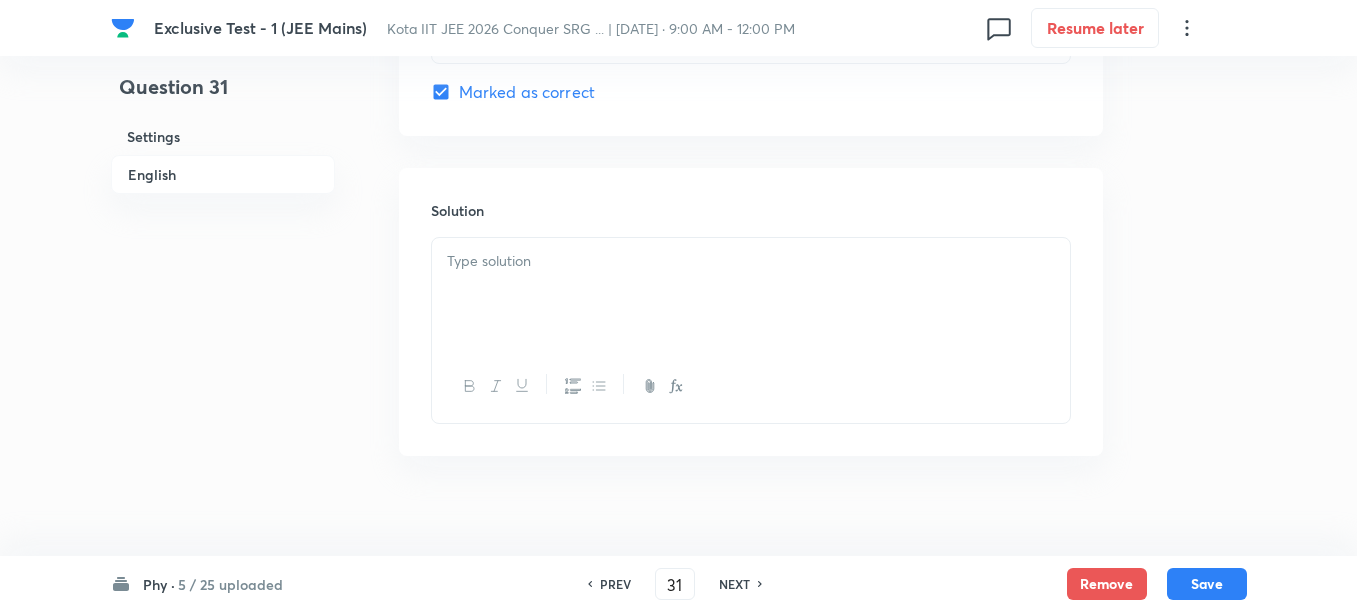 scroll, scrollTop: 2192, scrollLeft: 0, axis: vertical 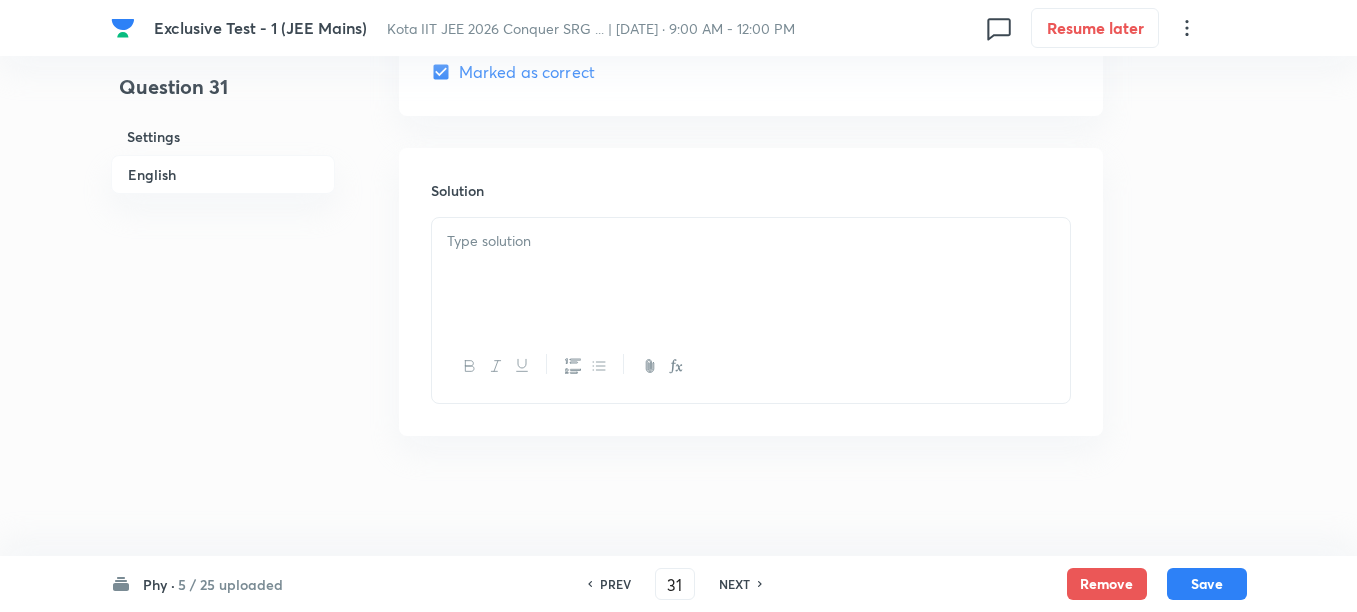 click at bounding box center [751, 274] 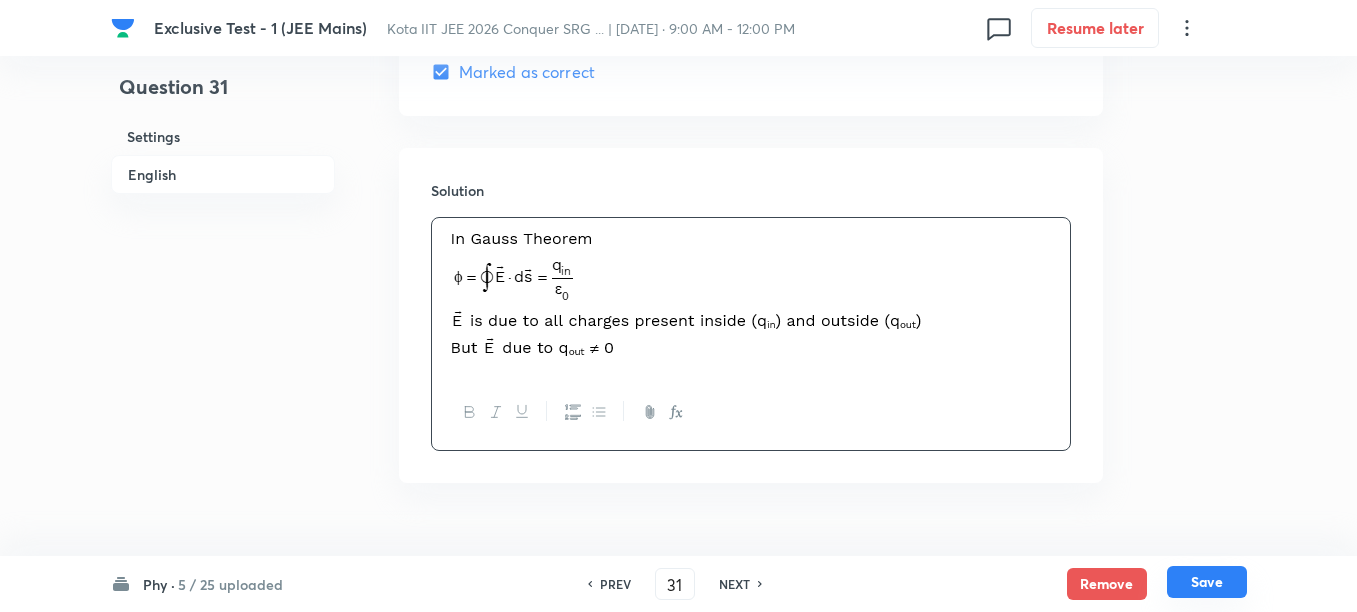 click on "Save" at bounding box center (1207, 582) 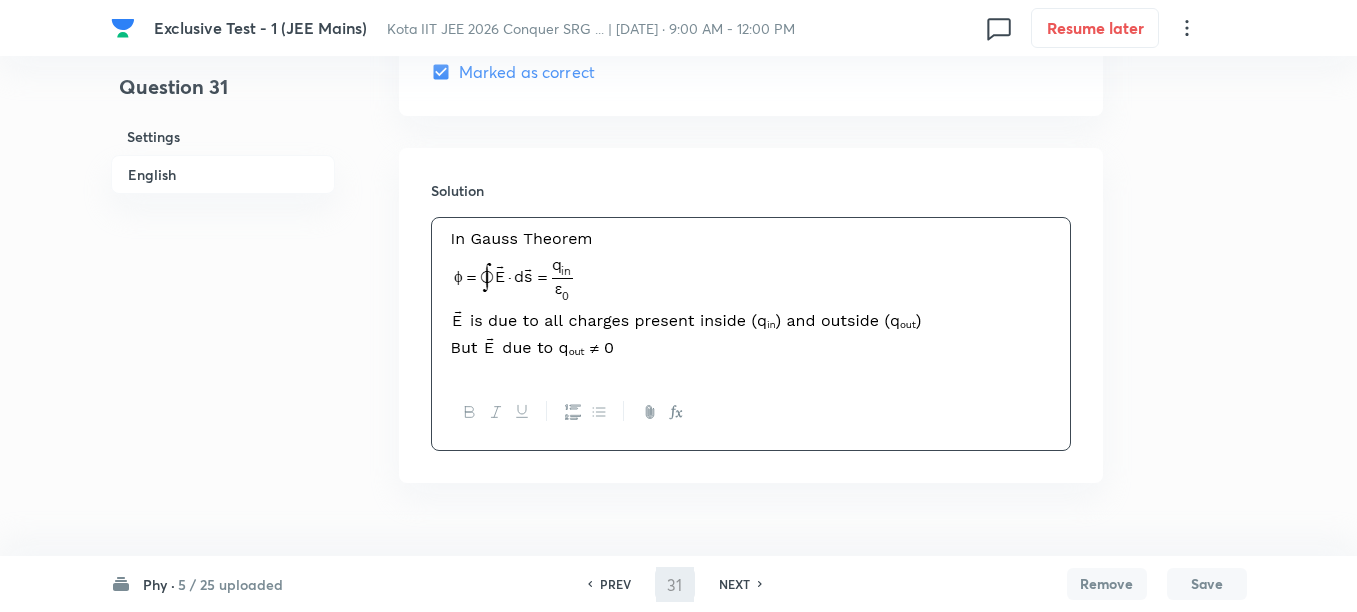 type on "32" 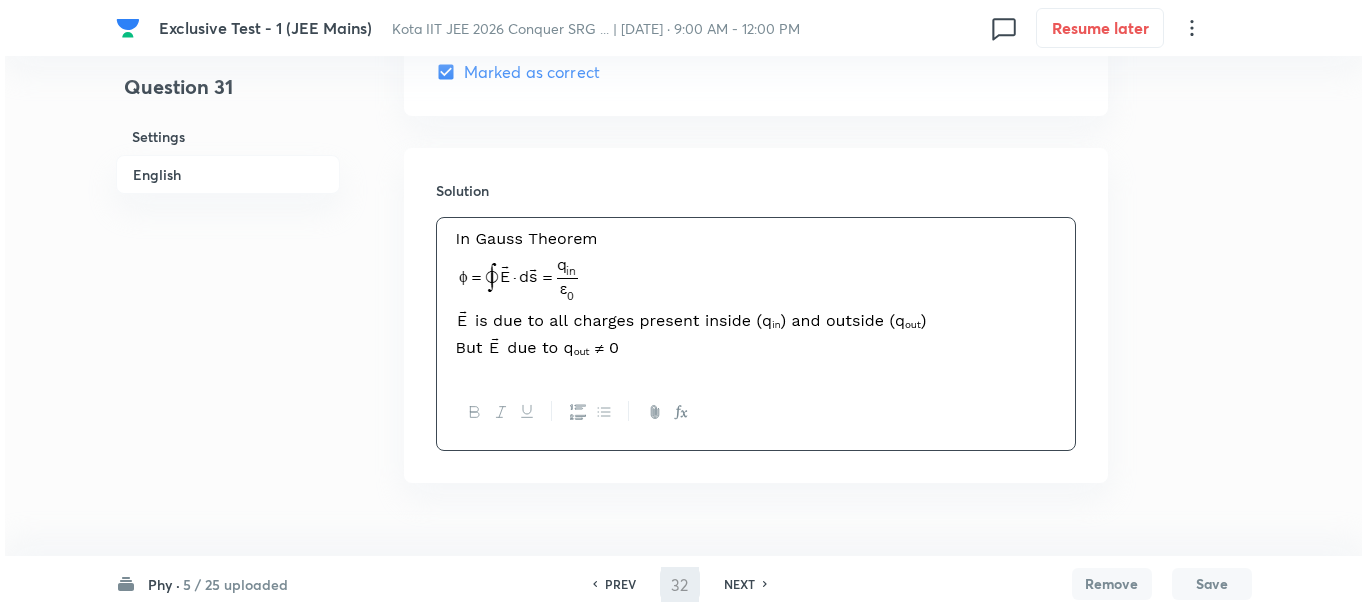 scroll, scrollTop: 0, scrollLeft: 0, axis: both 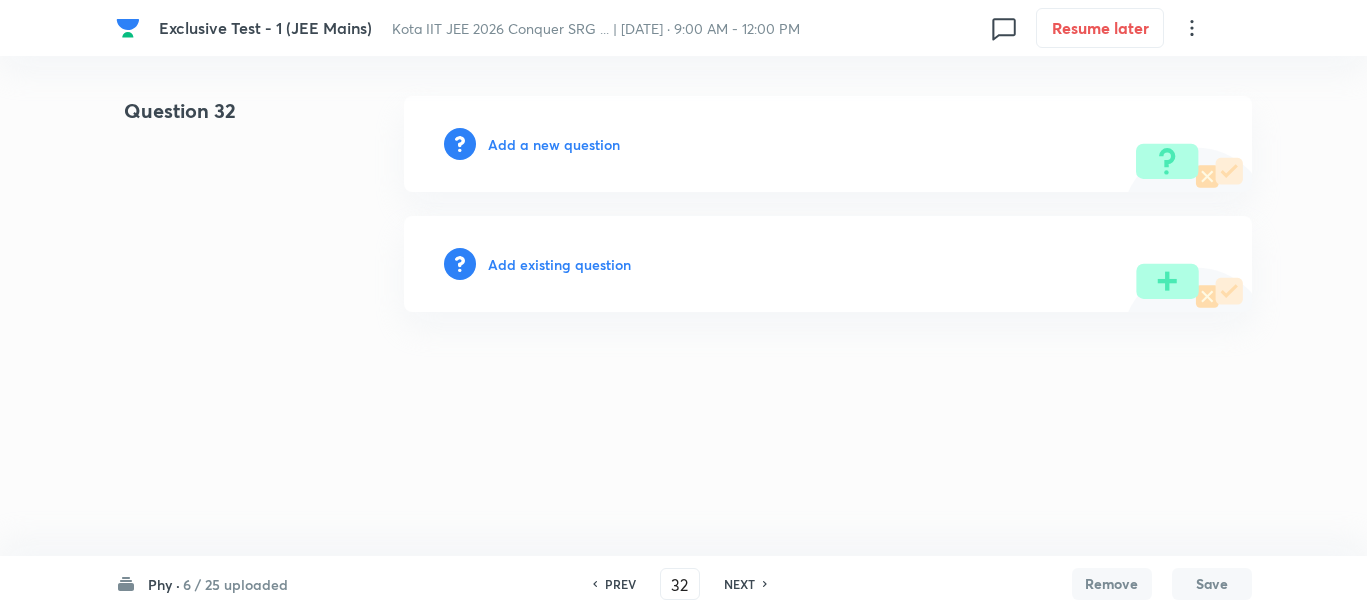 click on "Add a new question" at bounding box center [554, 144] 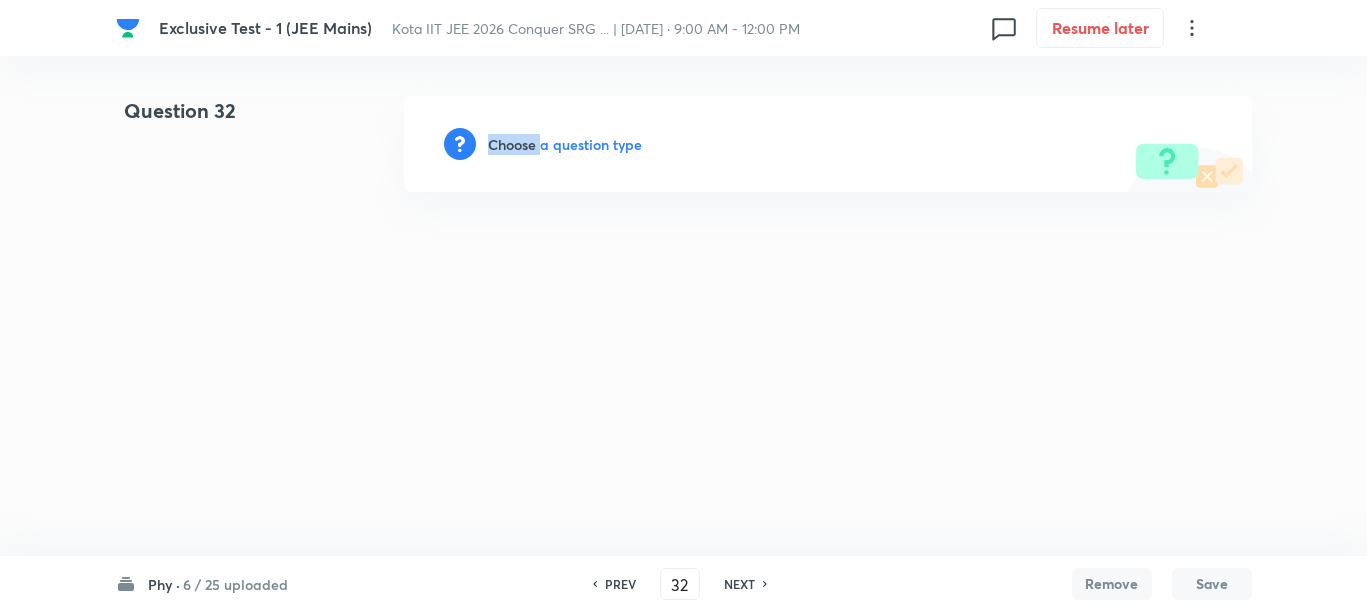 click on "Choose a question type" at bounding box center [565, 144] 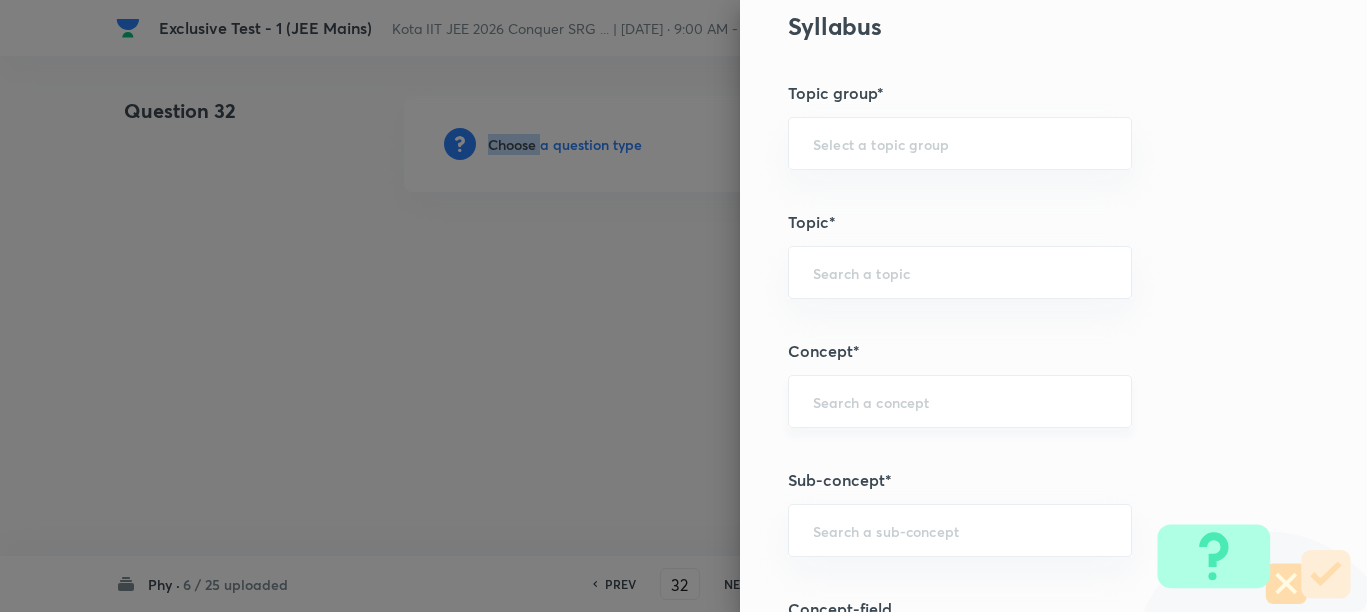 scroll, scrollTop: 1000, scrollLeft: 0, axis: vertical 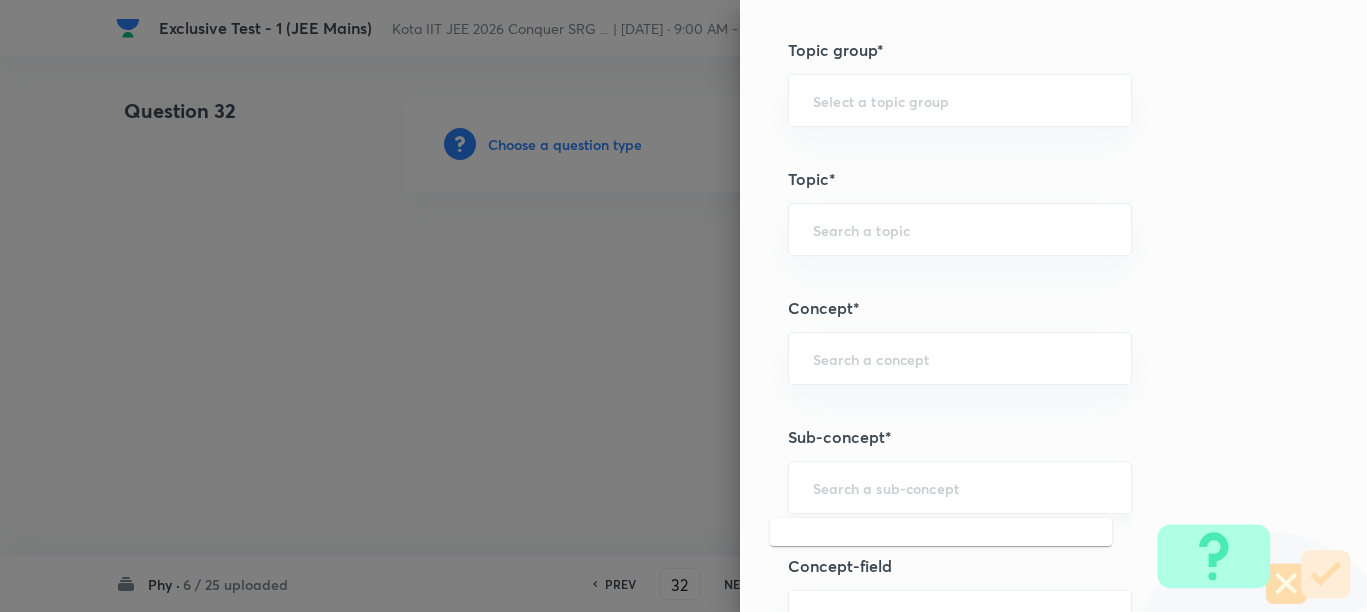 click at bounding box center [960, 487] 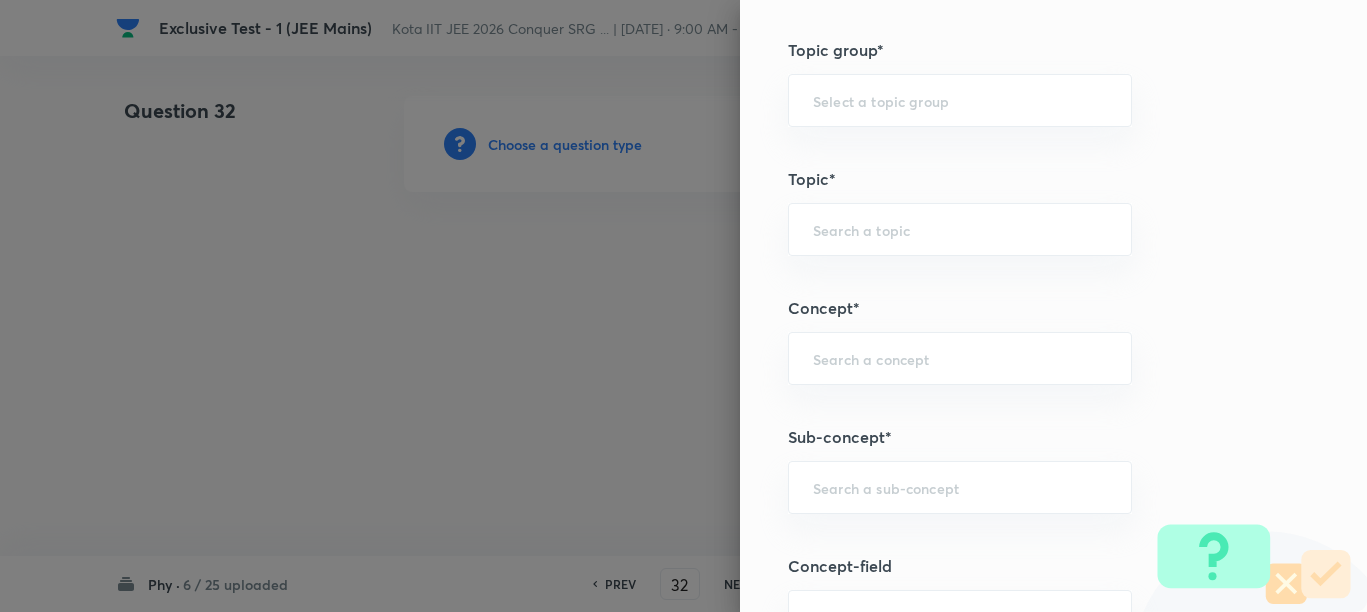 paste on "Electric Charge" 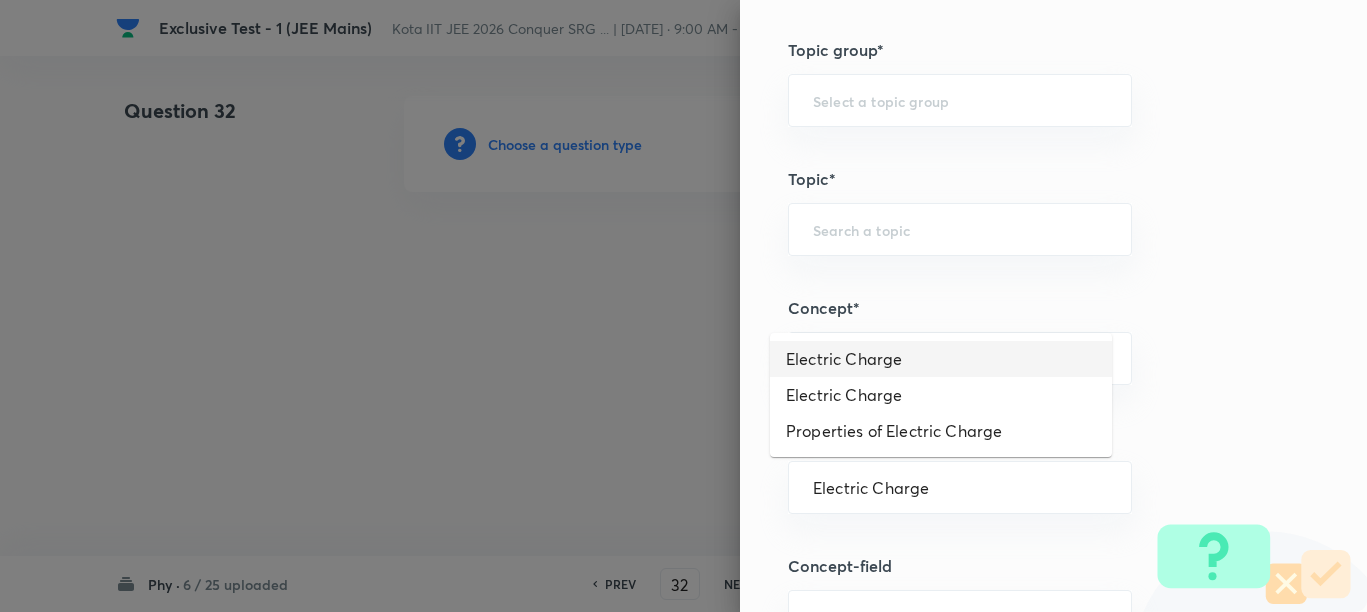 click on "Electric Charge" at bounding box center [941, 359] 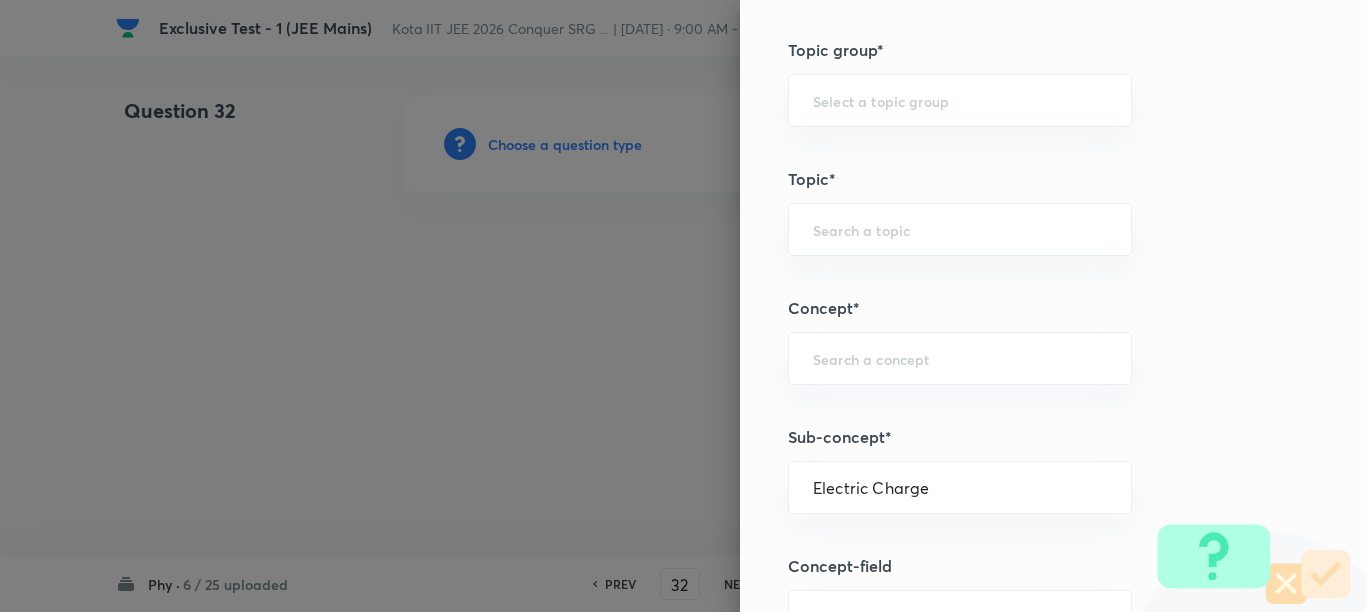 type on "Physics" 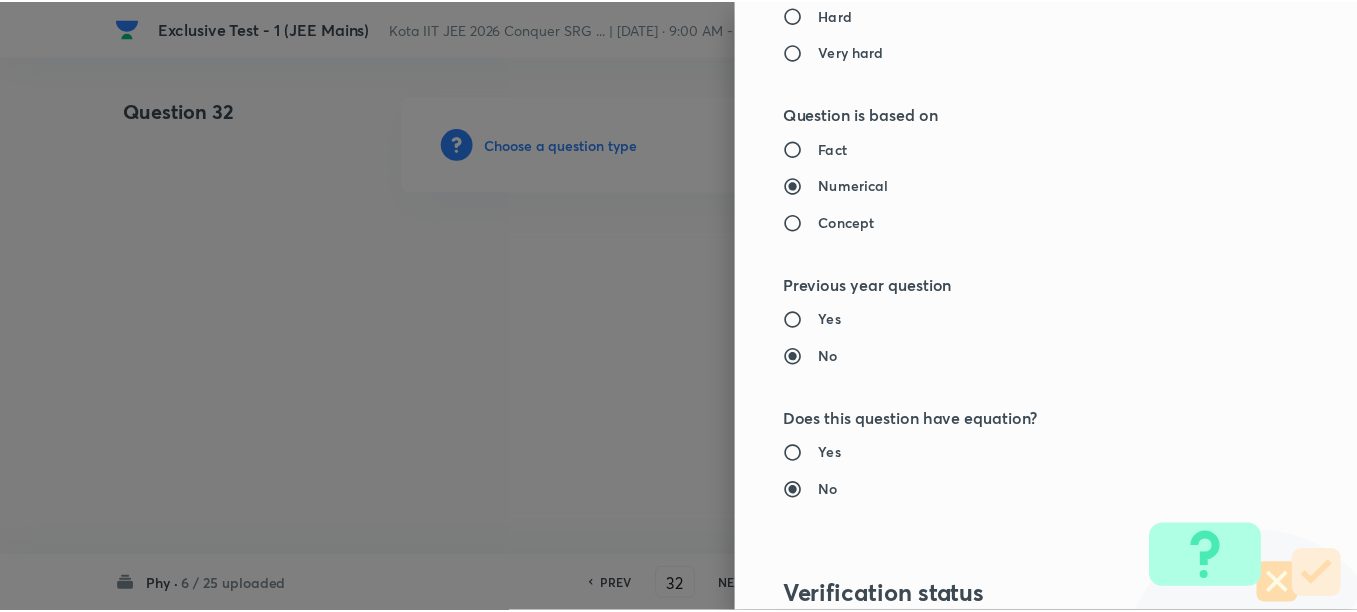 scroll, scrollTop: 2248, scrollLeft: 0, axis: vertical 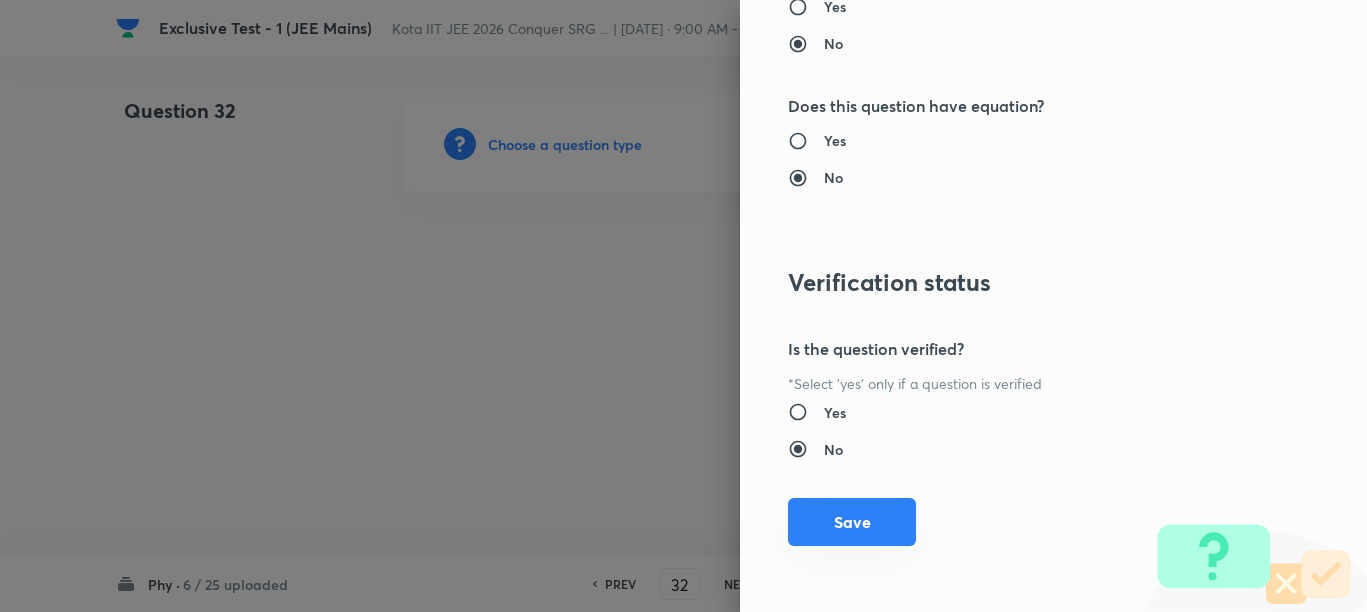 click on "Save" at bounding box center (852, 522) 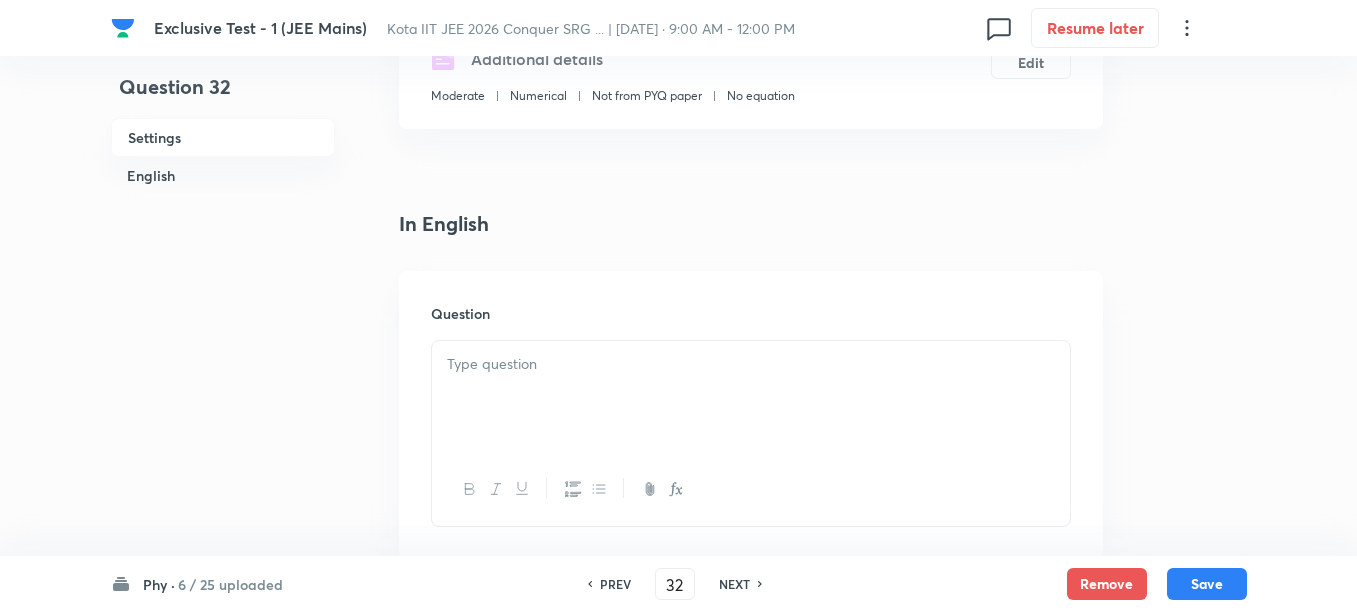 scroll, scrollTop: 375, scrollLeft: 0, axis: vertical 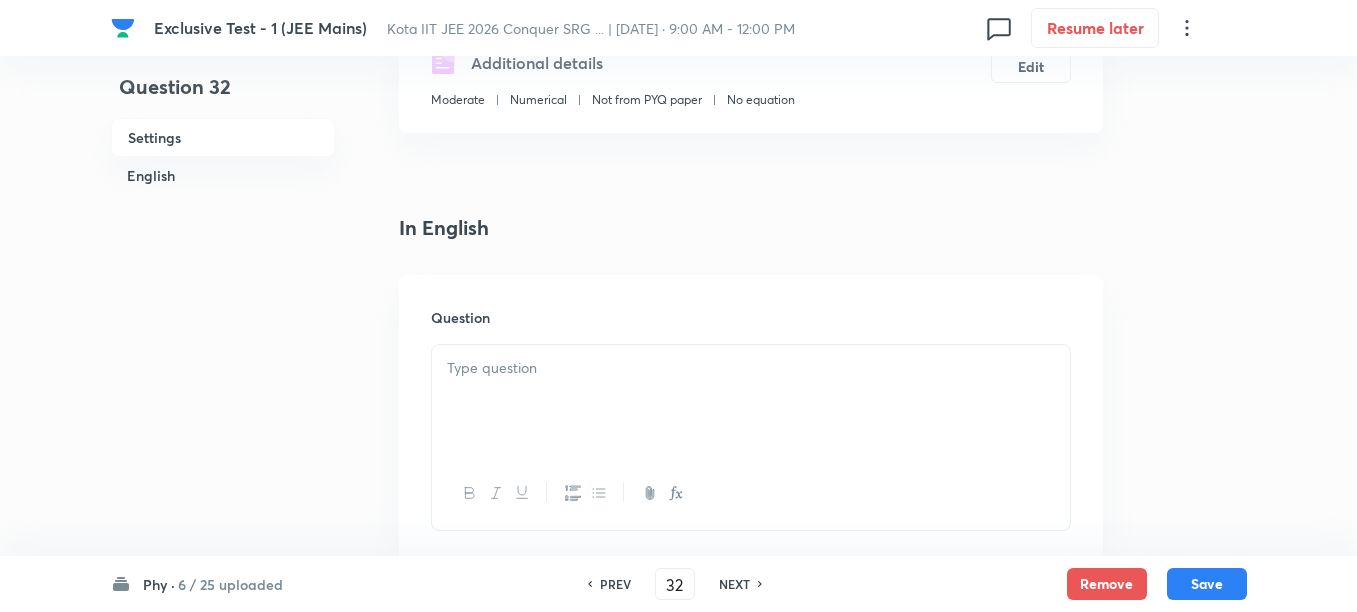 click at bounding box center [751, 401] 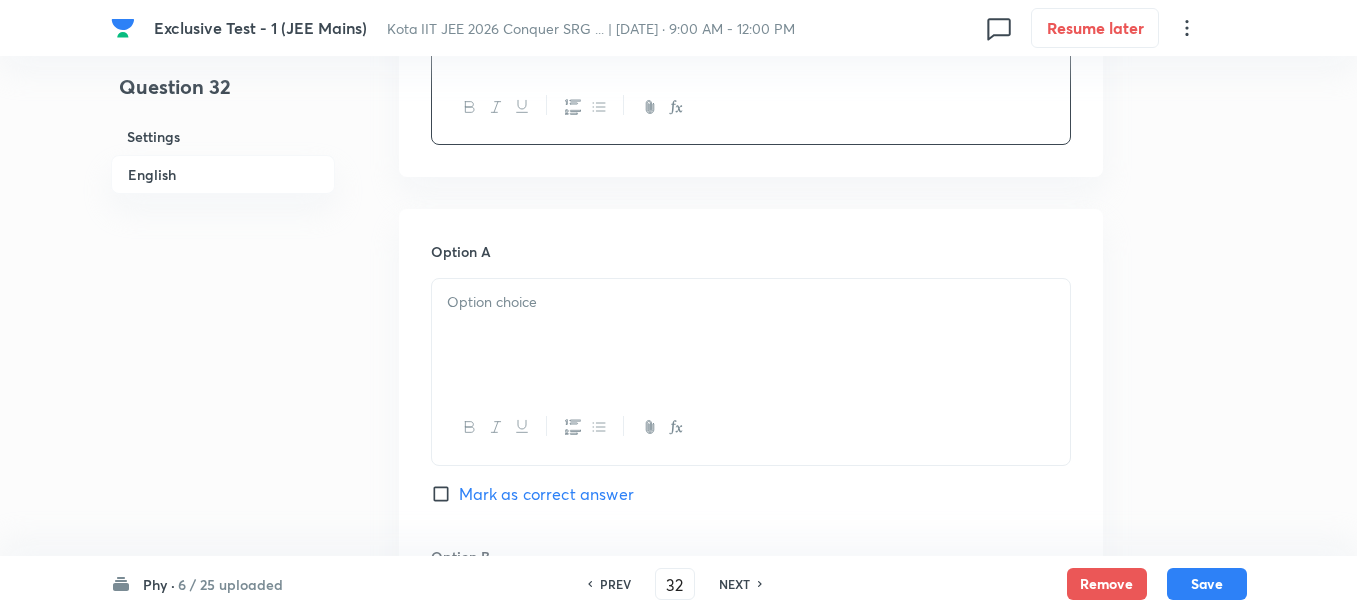 scroll, scrollTop: 875, scrollLeft: 0, axis: vertical 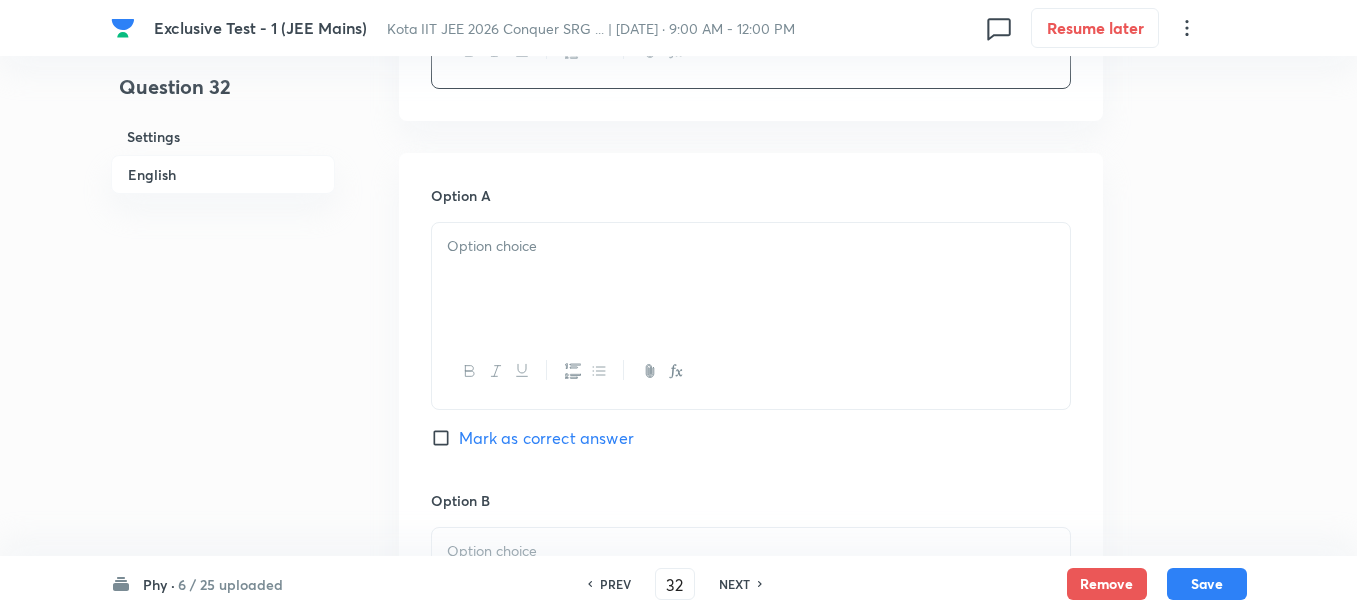 click at bounding box center [751, 279] 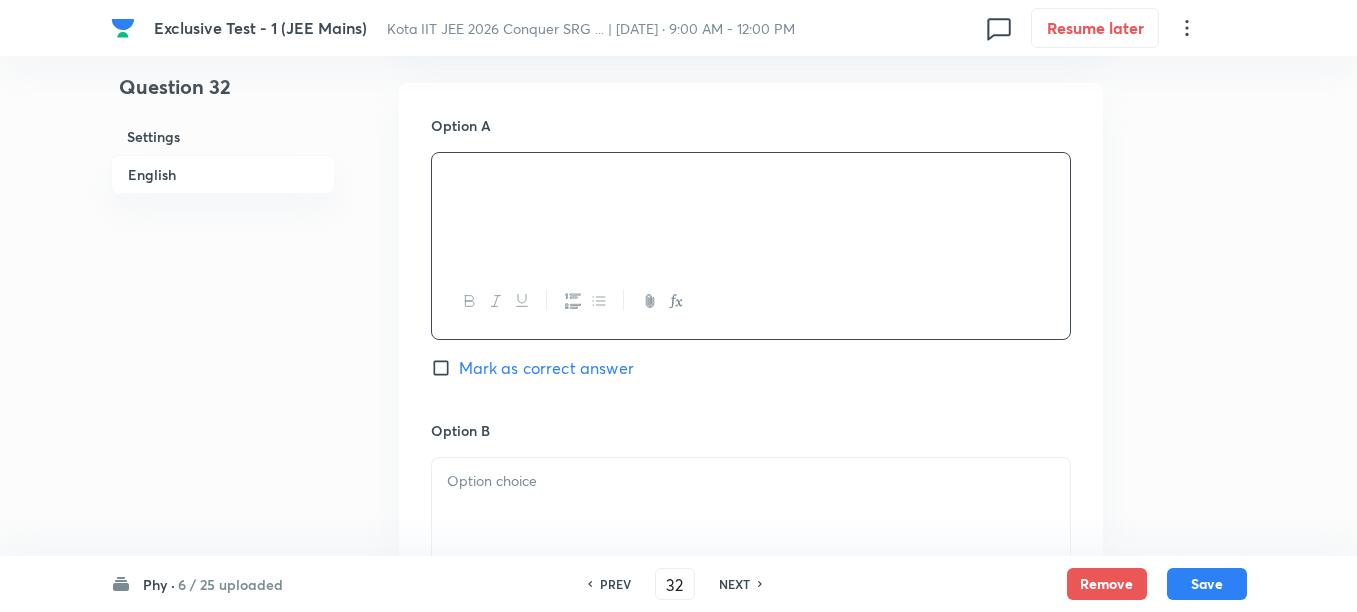 scroll, scrollTop: 1000, scrollLeft: 0, axis: vertical 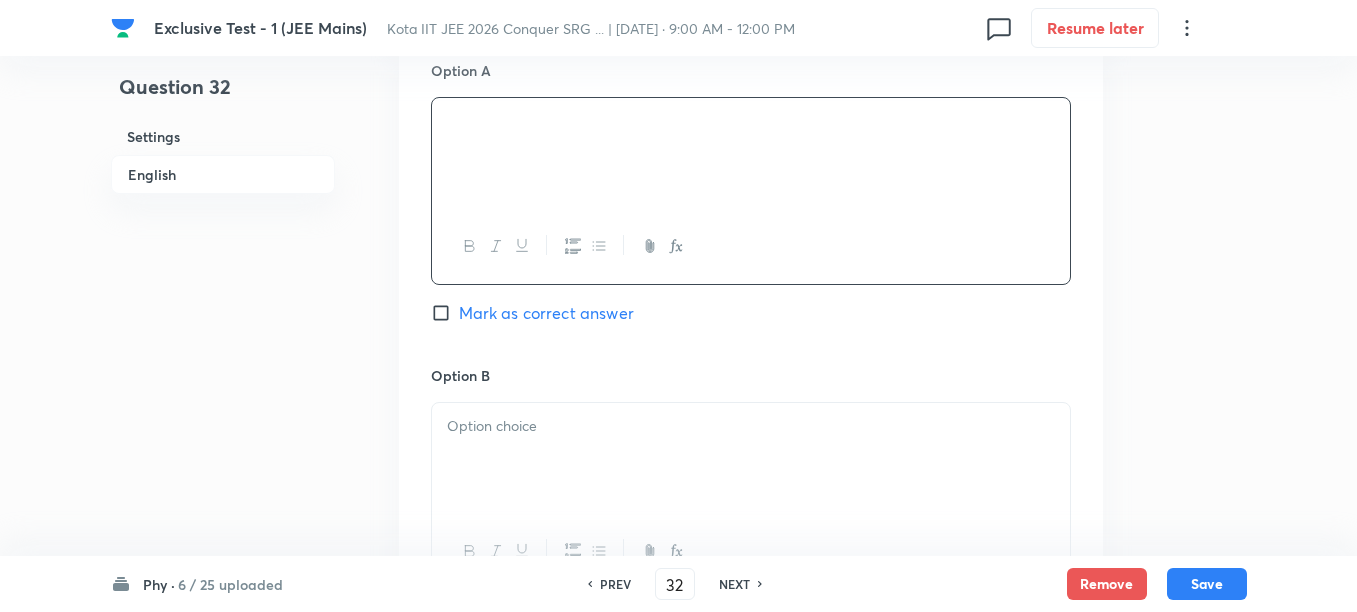 click at bounding box center [751, 459] 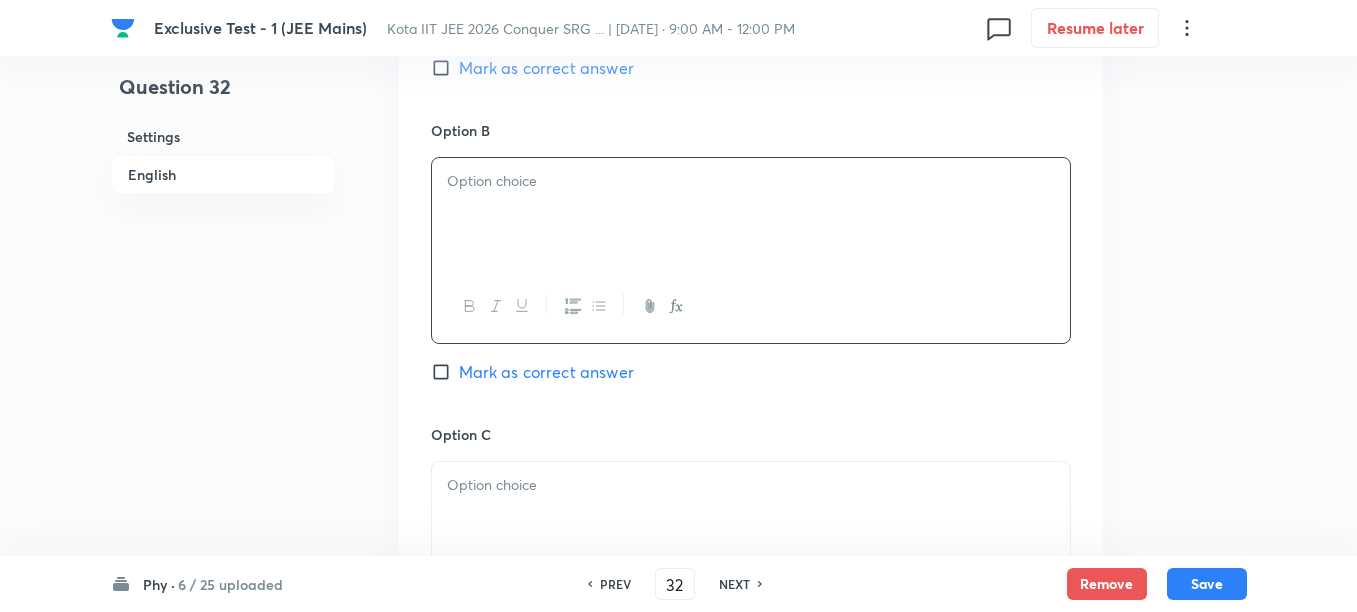 scroll, scrollTop: 1250, scrollLeft: 0, axis: vertical 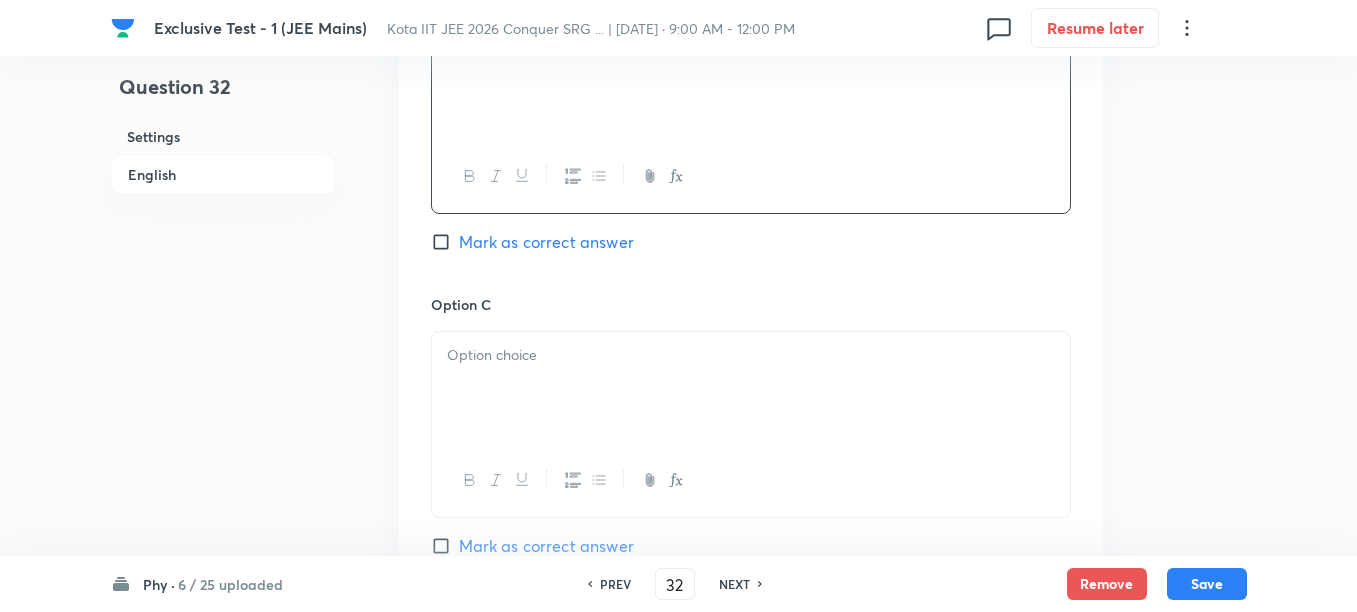 click at bounding box center (751, 355) 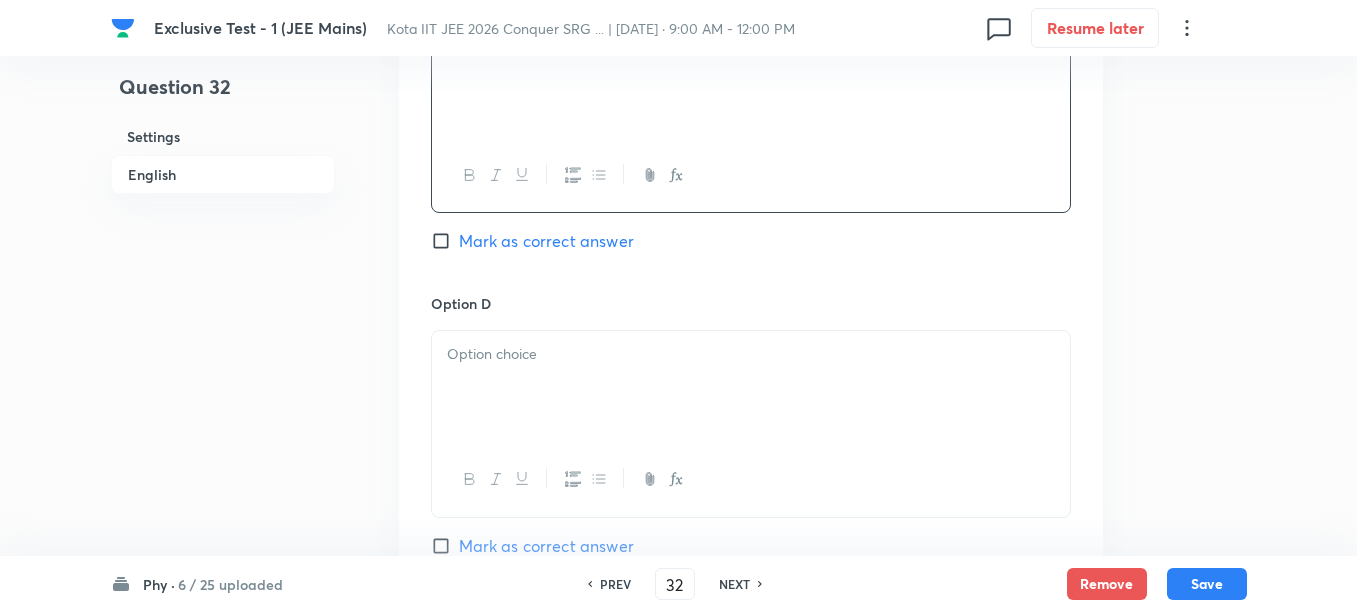 scroll, scrollTop: 1750, scrollLeft: 0, axis: vertical 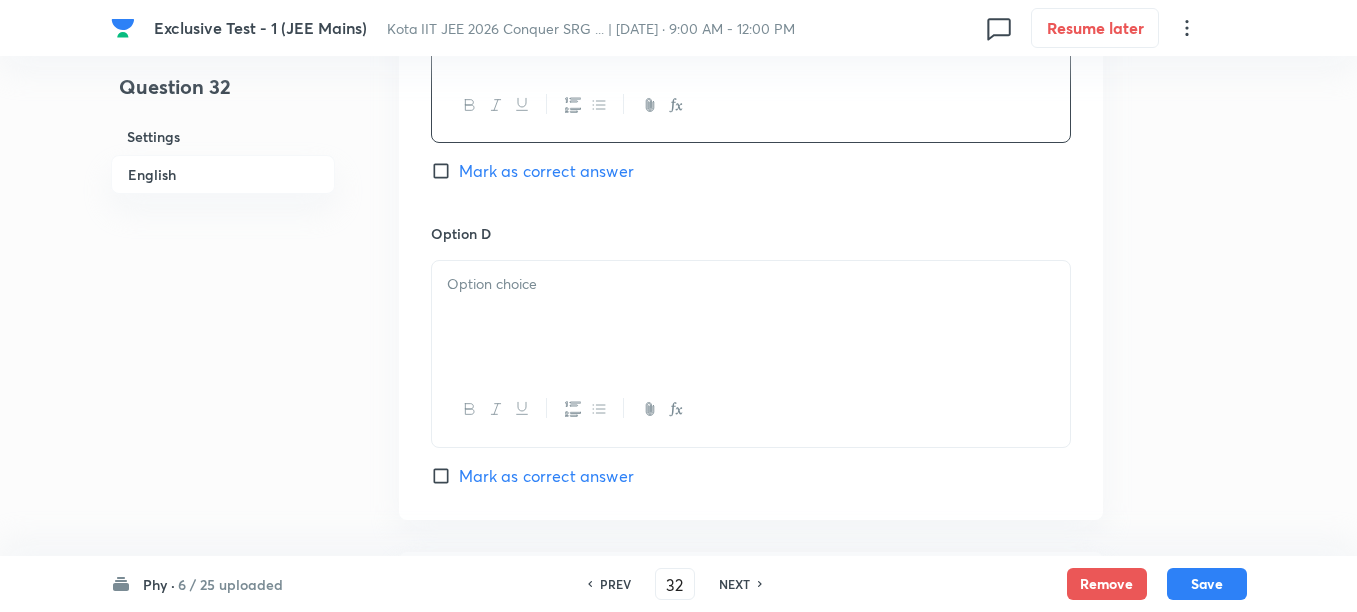click at bounding box center (751, 317) 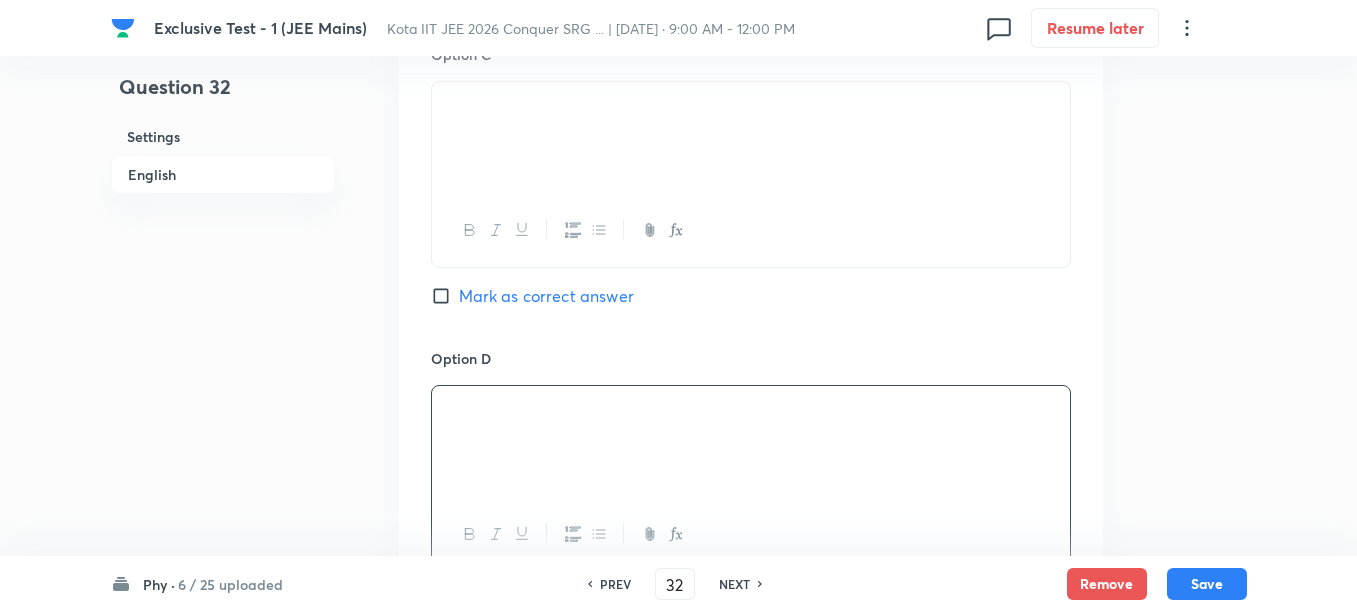 scroll, scrollTop: 1500, scrollLeft: 0, axis: vertical 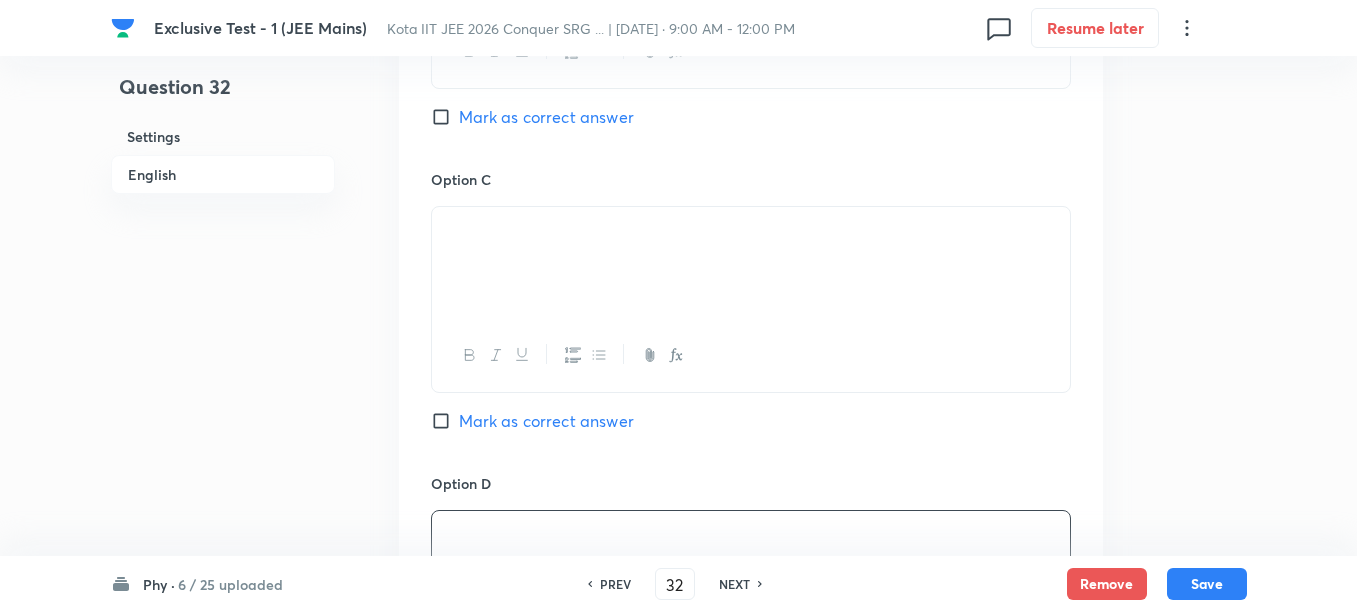 click on "Mark as correct answer" at bounding box center (546, 421) 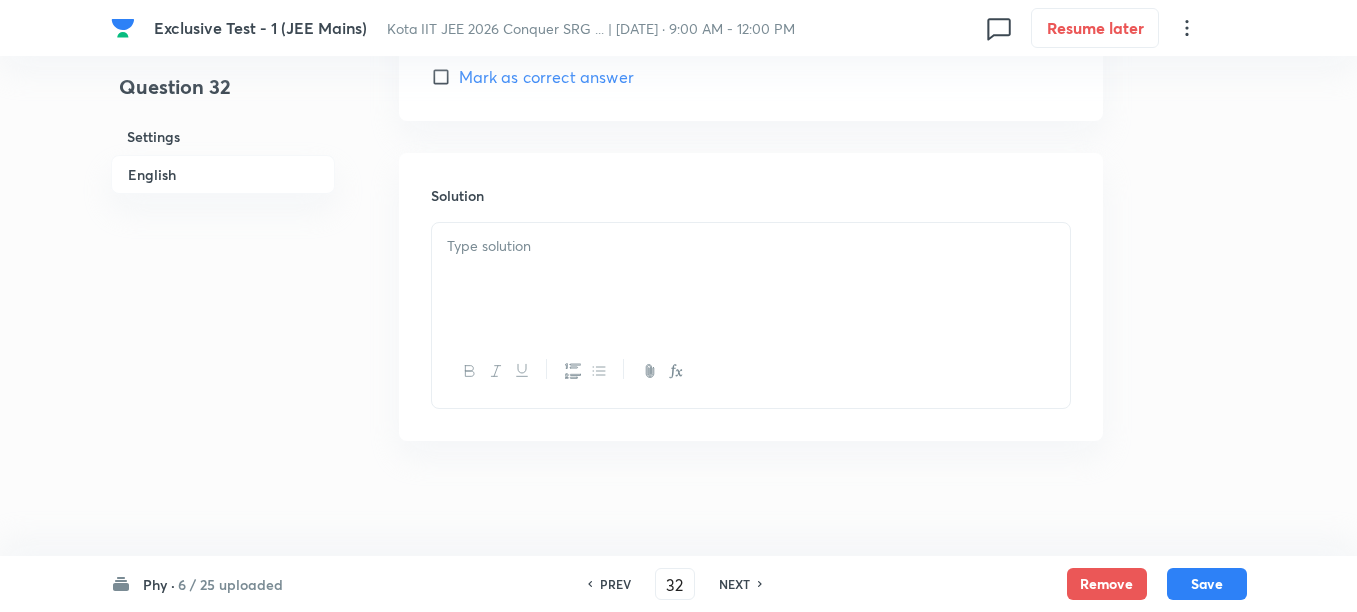 scroll, scrollTop: 2154, scrollLeft: 0, axis: vertical 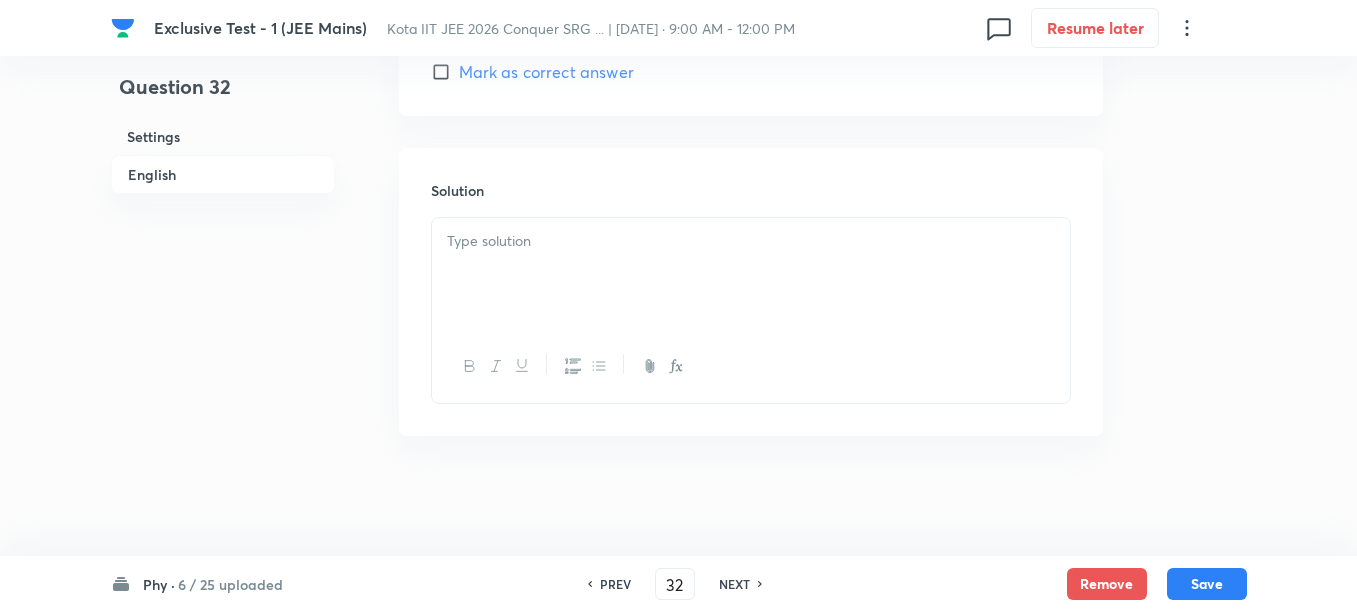 click at bounding box center (751, 274) 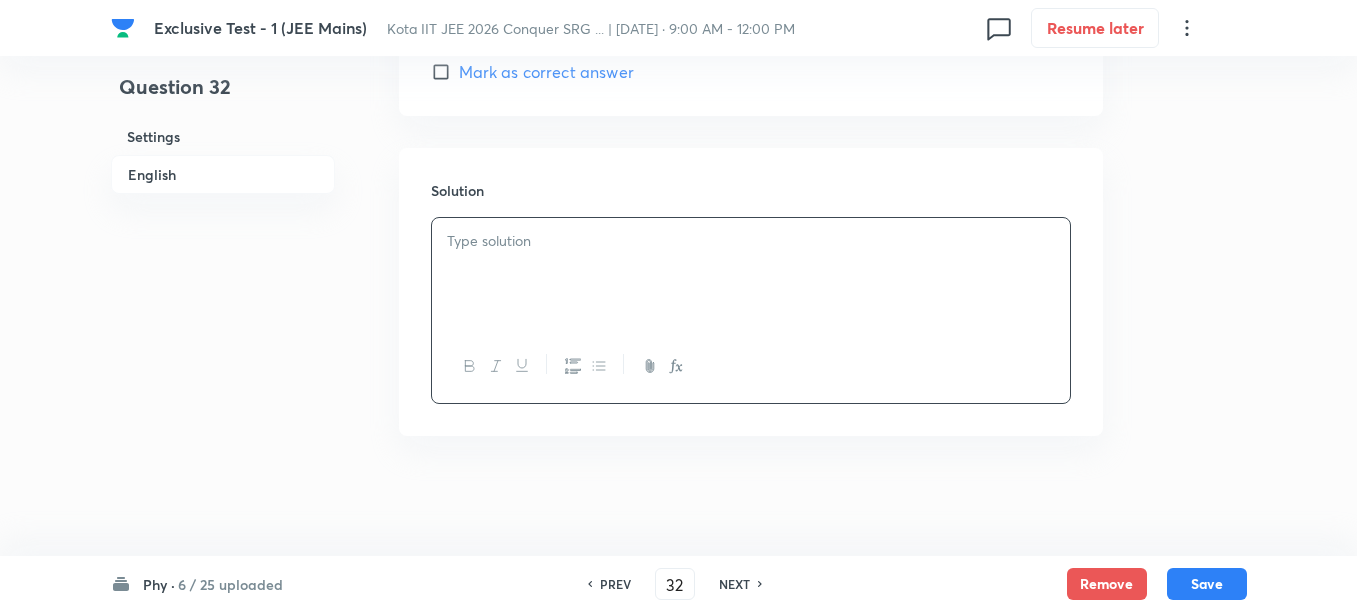 type 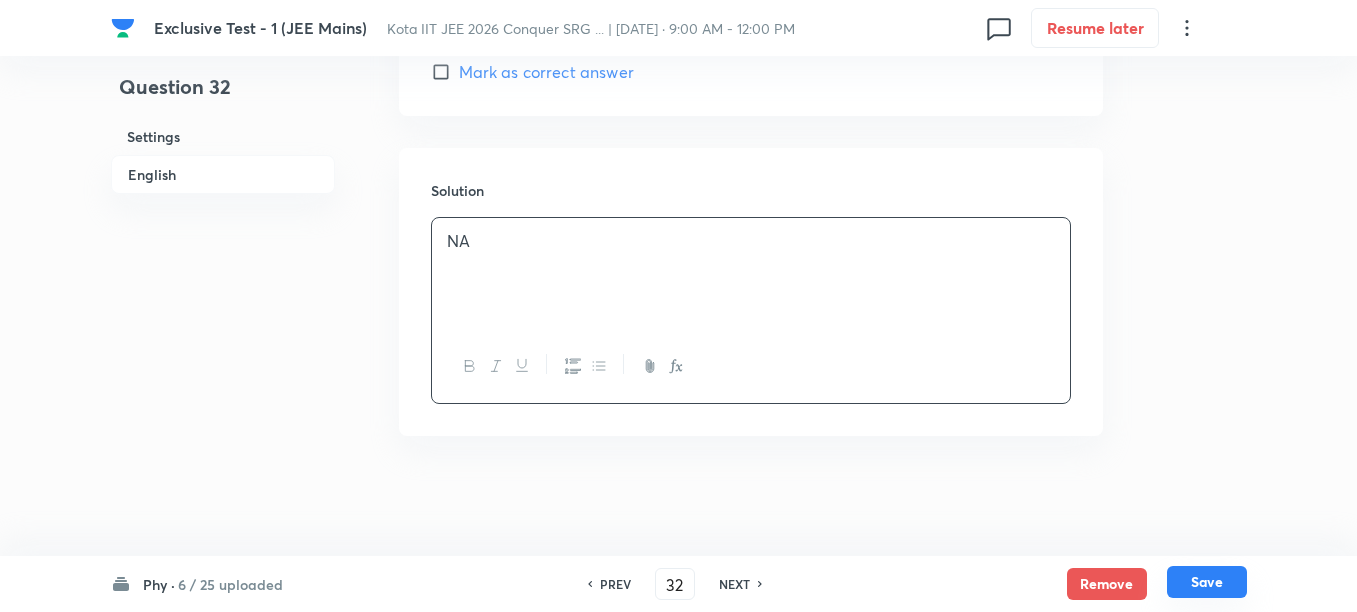 click on "Save" at bounding box center [1207, 582] 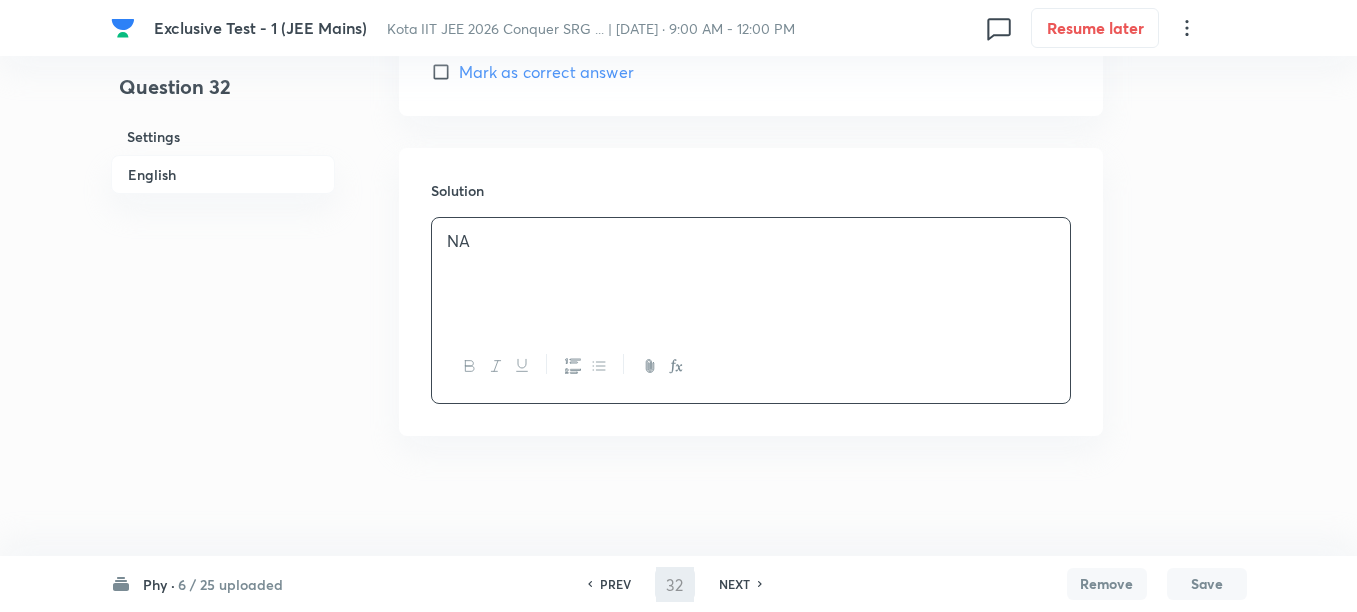 type on "33" 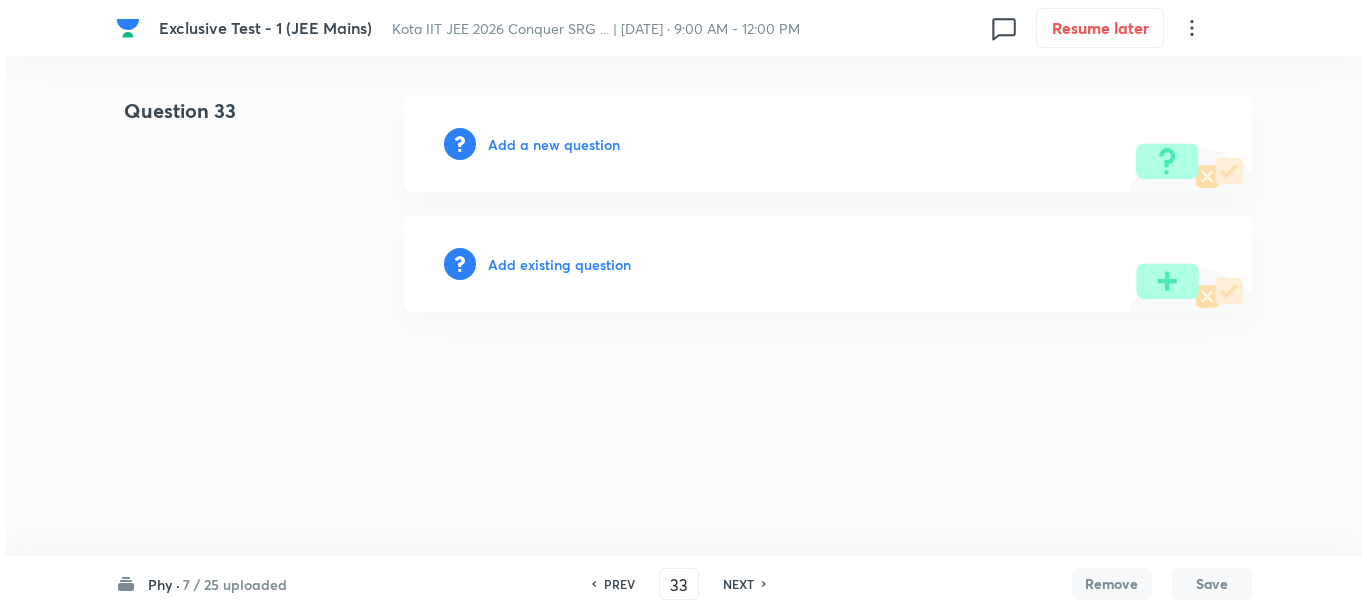 scroll, scrollTop: 0, scrollLeft: 0, axis: both 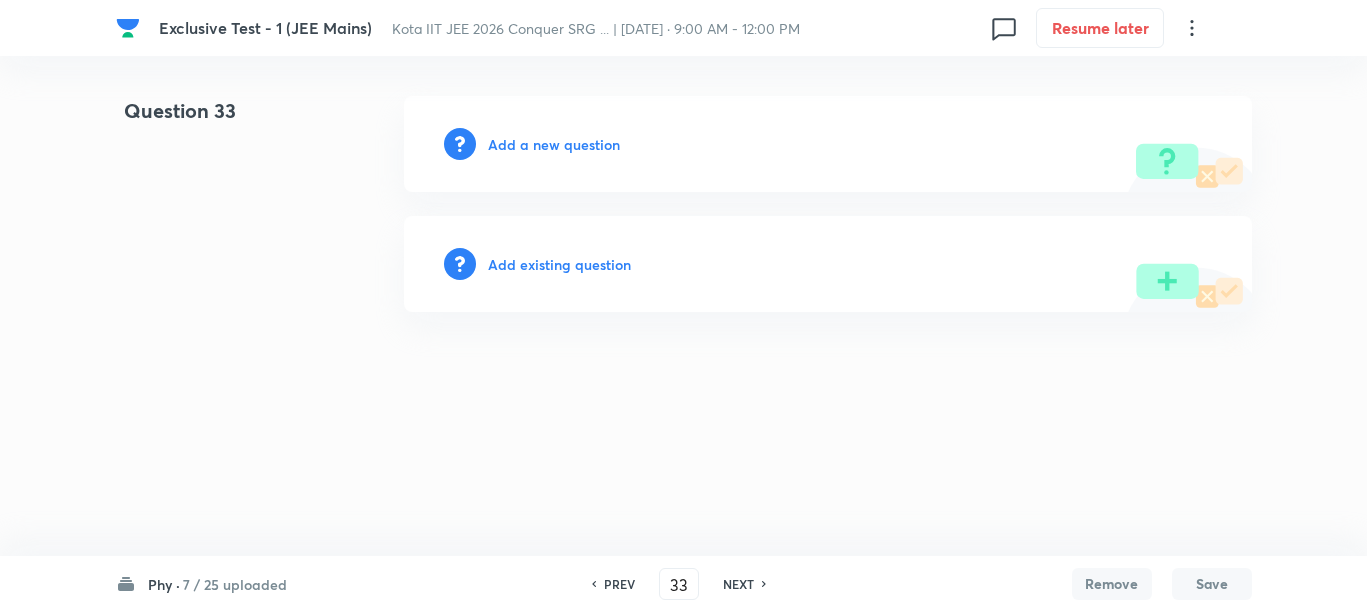 click on "Add a new question" at bounding box center [554, 144] 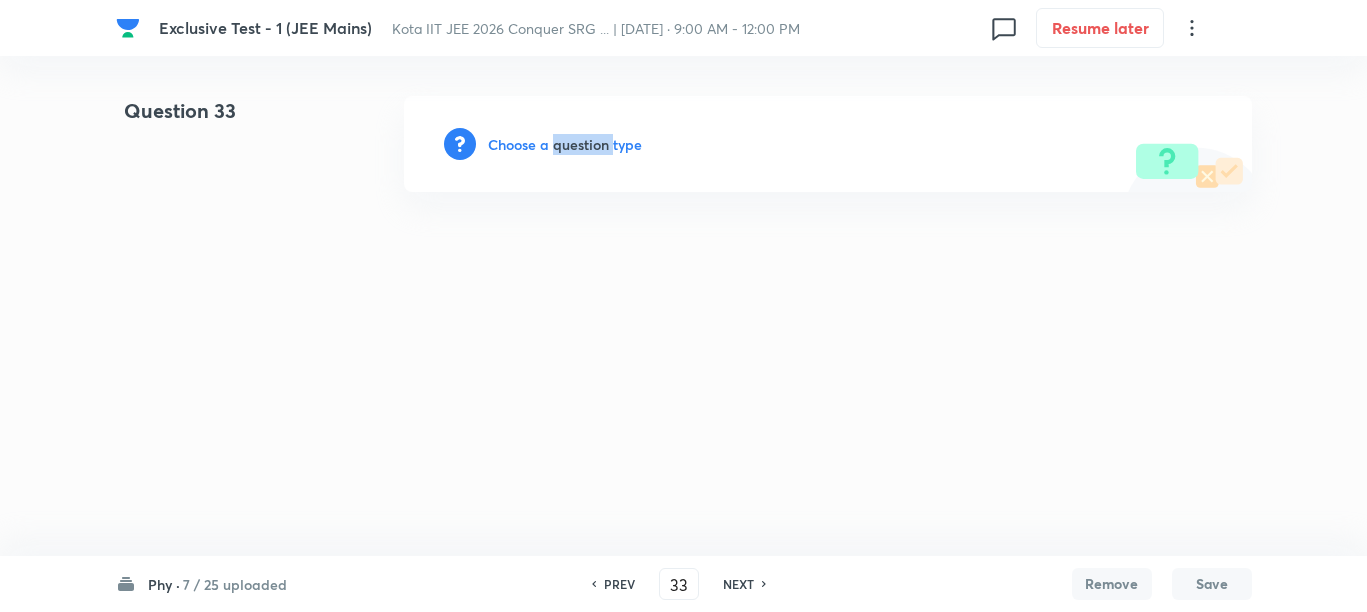 click on "Choose a question type" at bounding box center (565, 144) 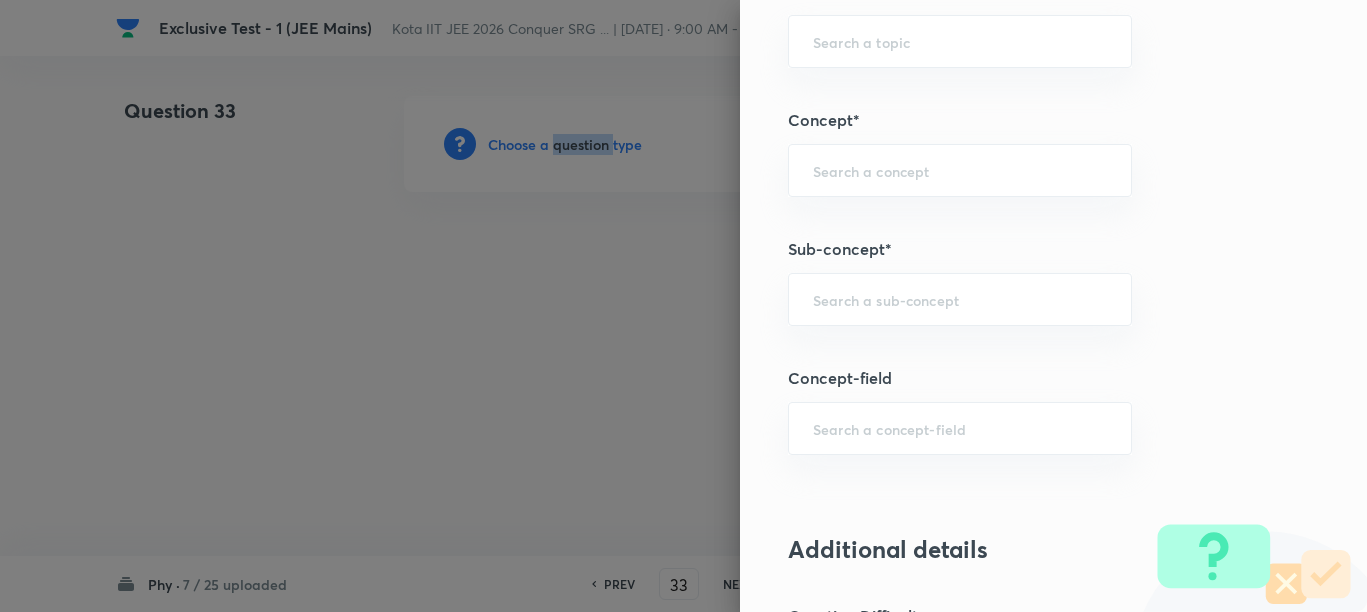 scroll, scrollTop: 1250, scrollLeft: 0, axis: vertical 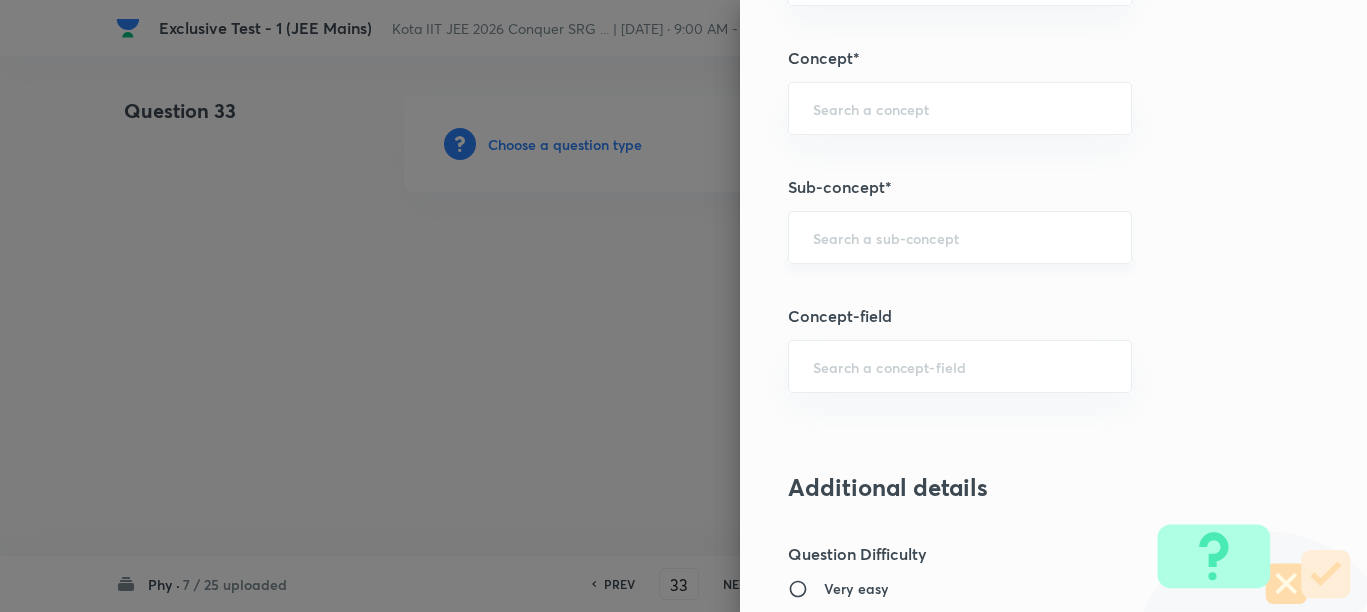 click at bounding box center (960, 237) 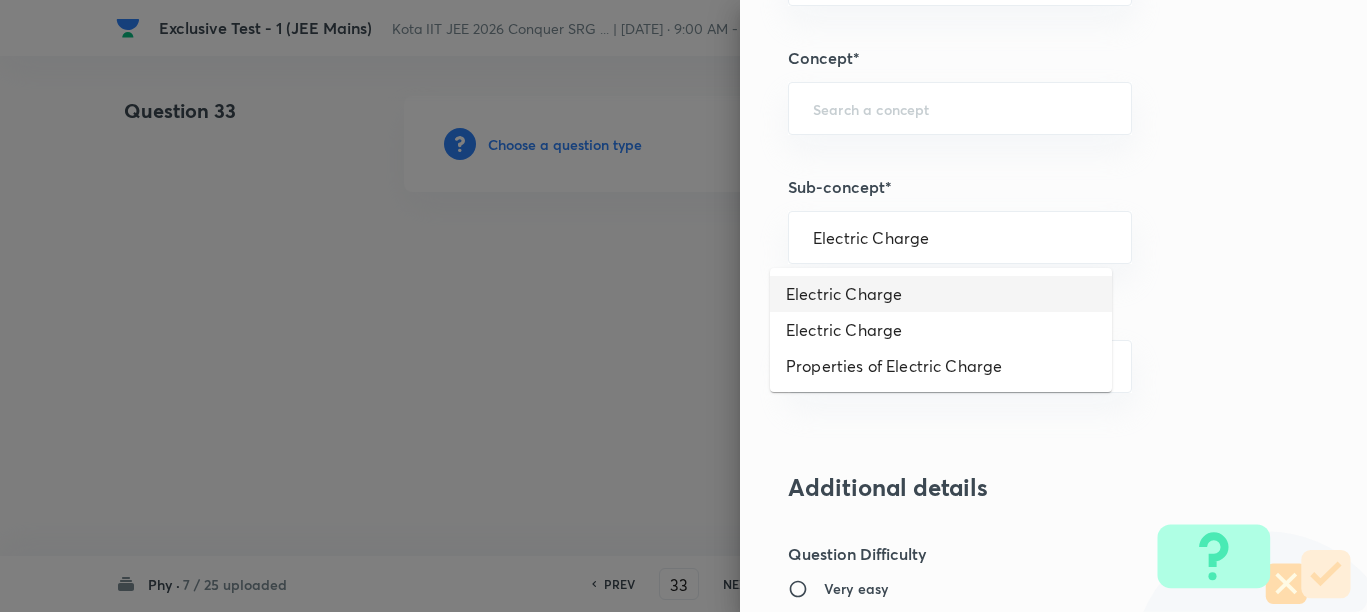click on "Electric Charge" at bounding box center (941, 294) 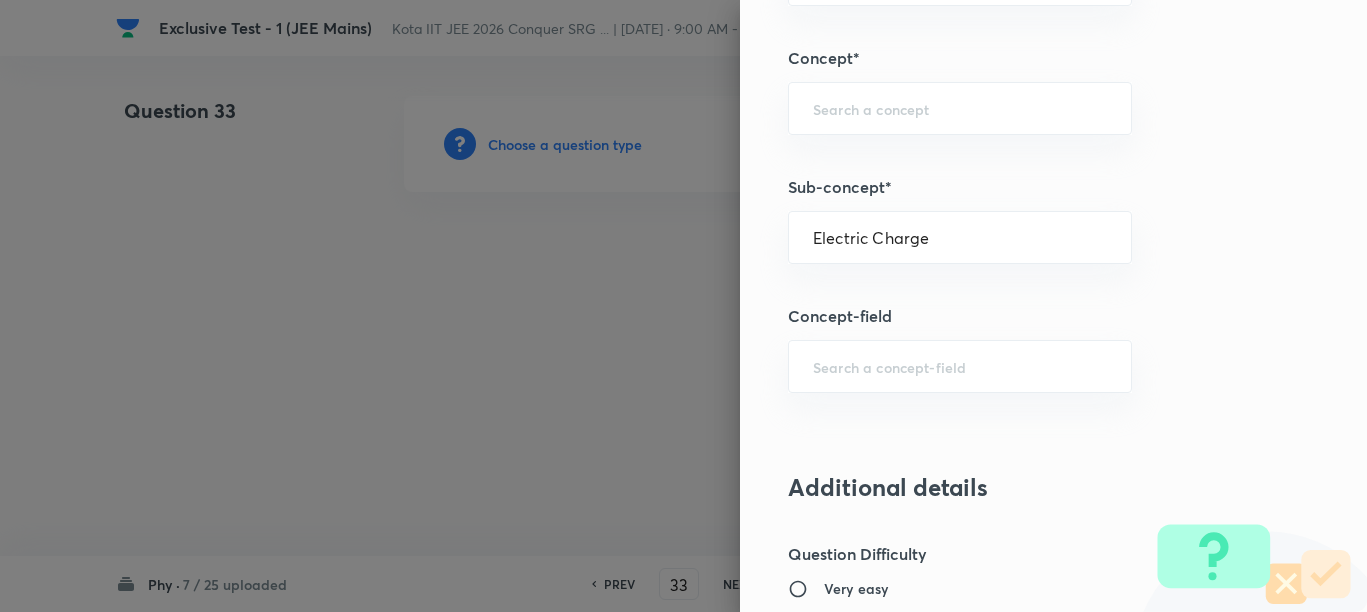 type on "Physics" 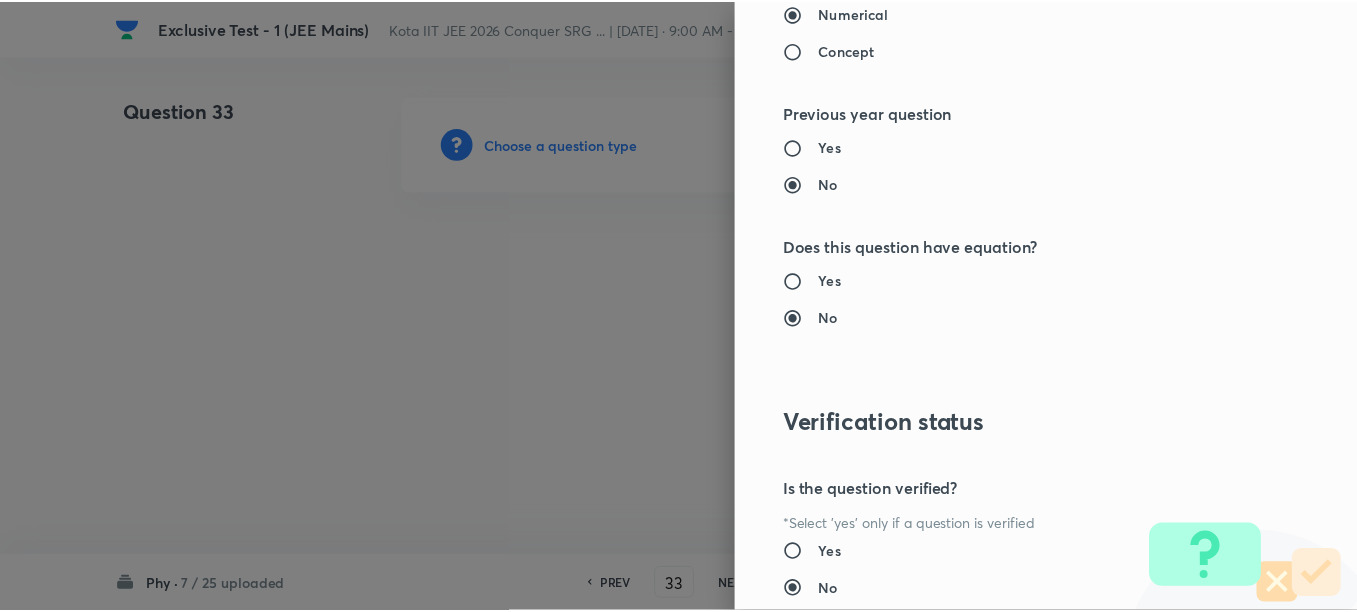 scroll, scrollTop: 2248, scrollLeft: 0, axis: vertical 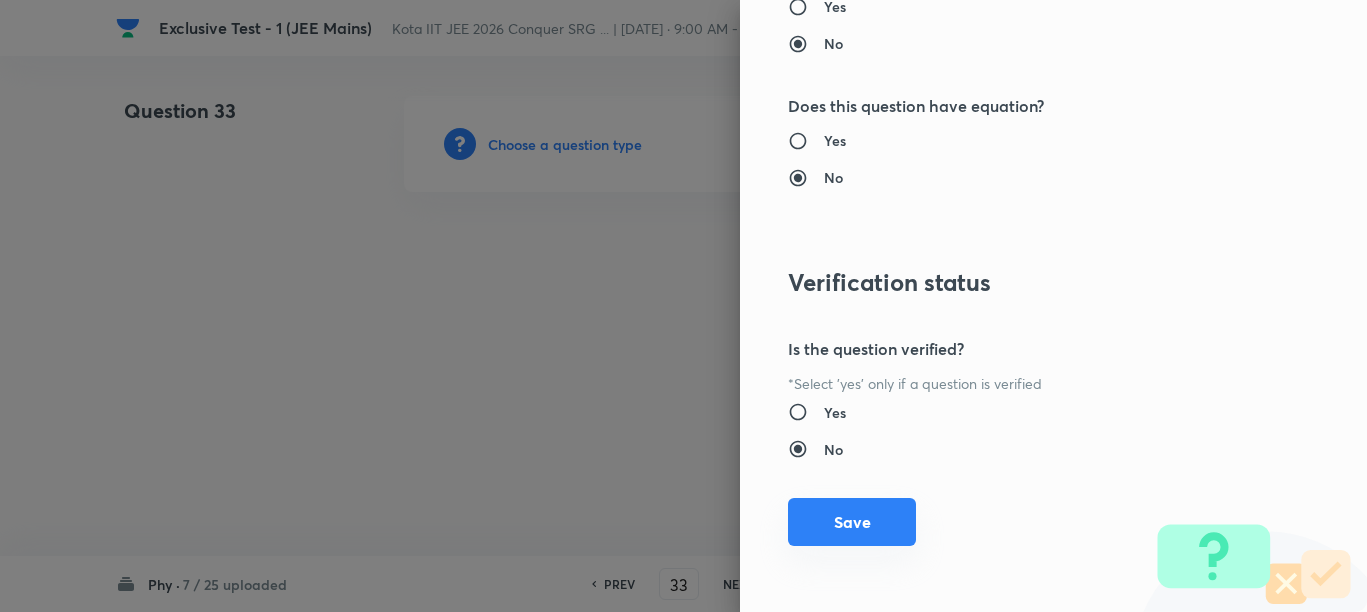 click on "Save" at bounding box center [852, 522] 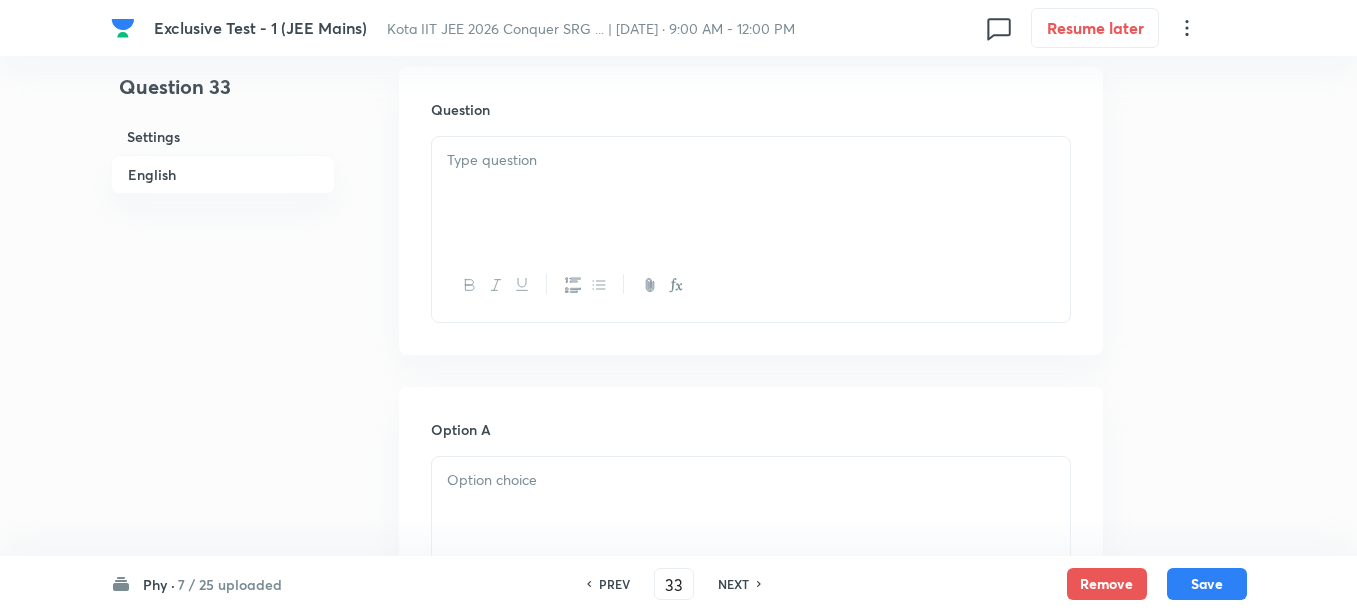 scroll, scrollTop: 625, scrollLeft: 0, axis: vertical 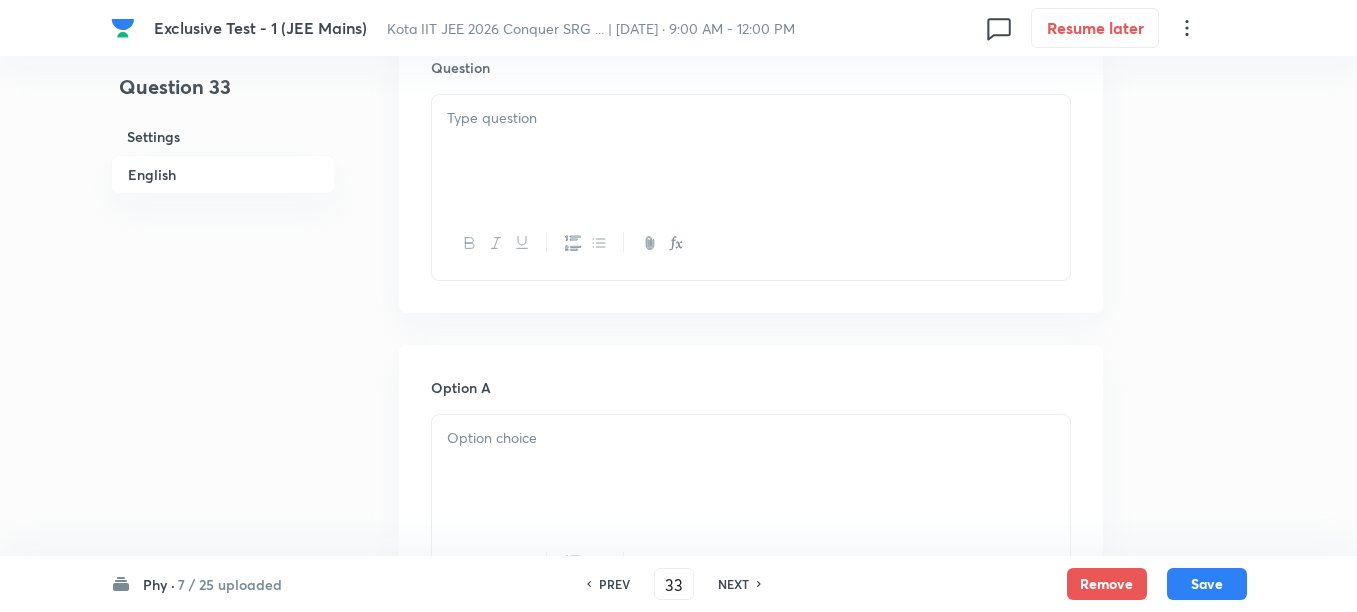 click at bounding box center [751, 151] 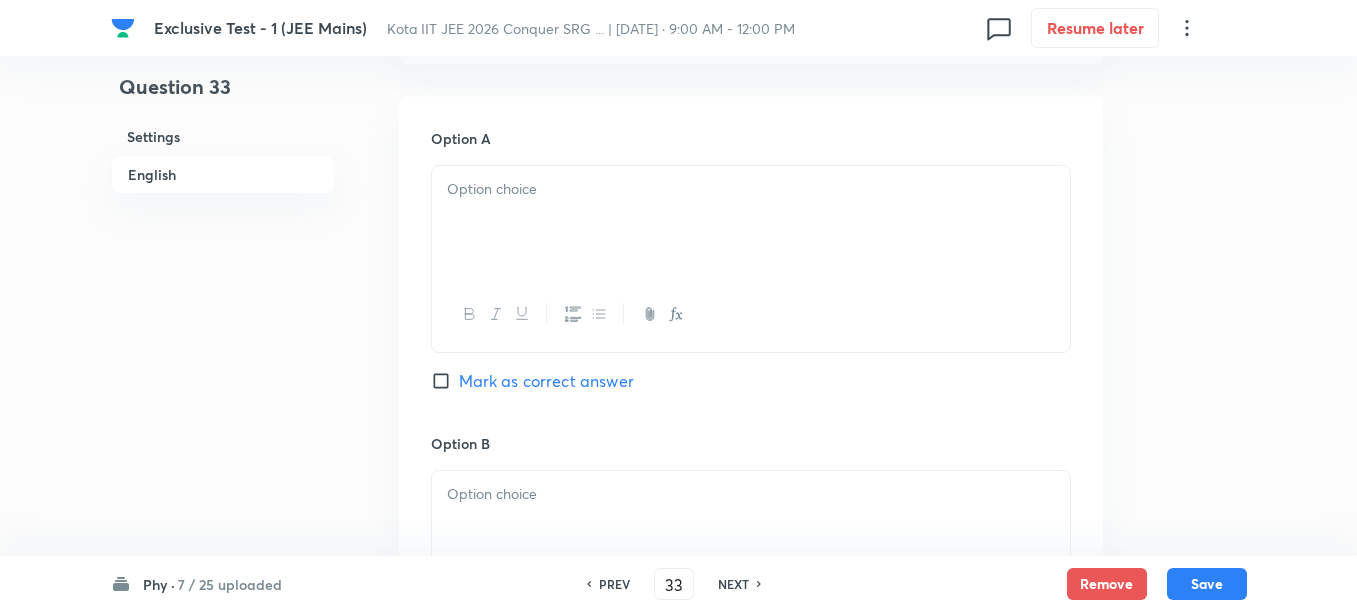 scroll, scrollTop: 875, scrollLeft: 0, axis: vertical 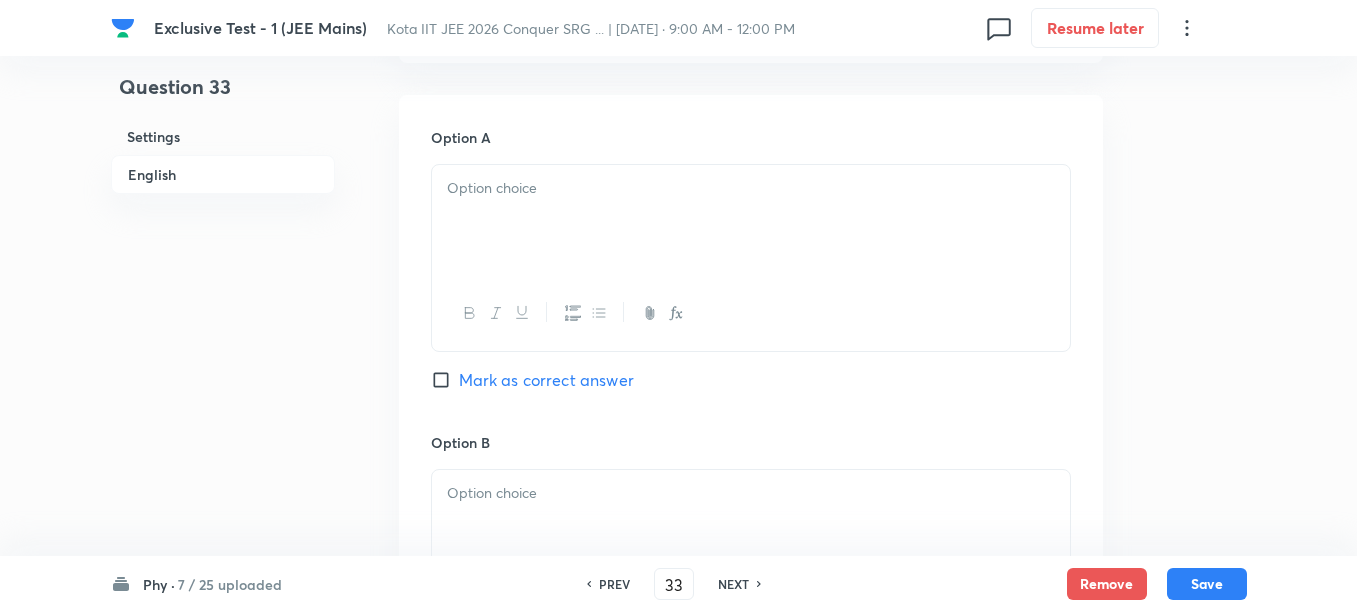 click at bounding box center [751, 221] 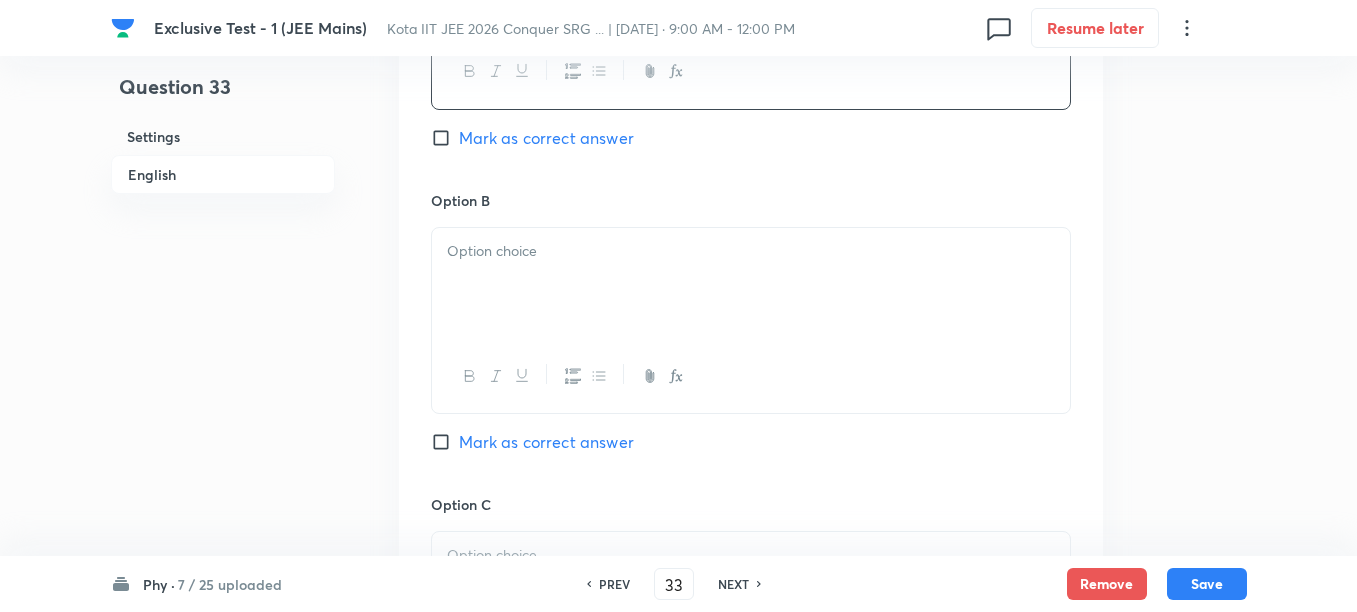 scroll, scrollTop: 1125, scrollLeft: 0, axis: vertical 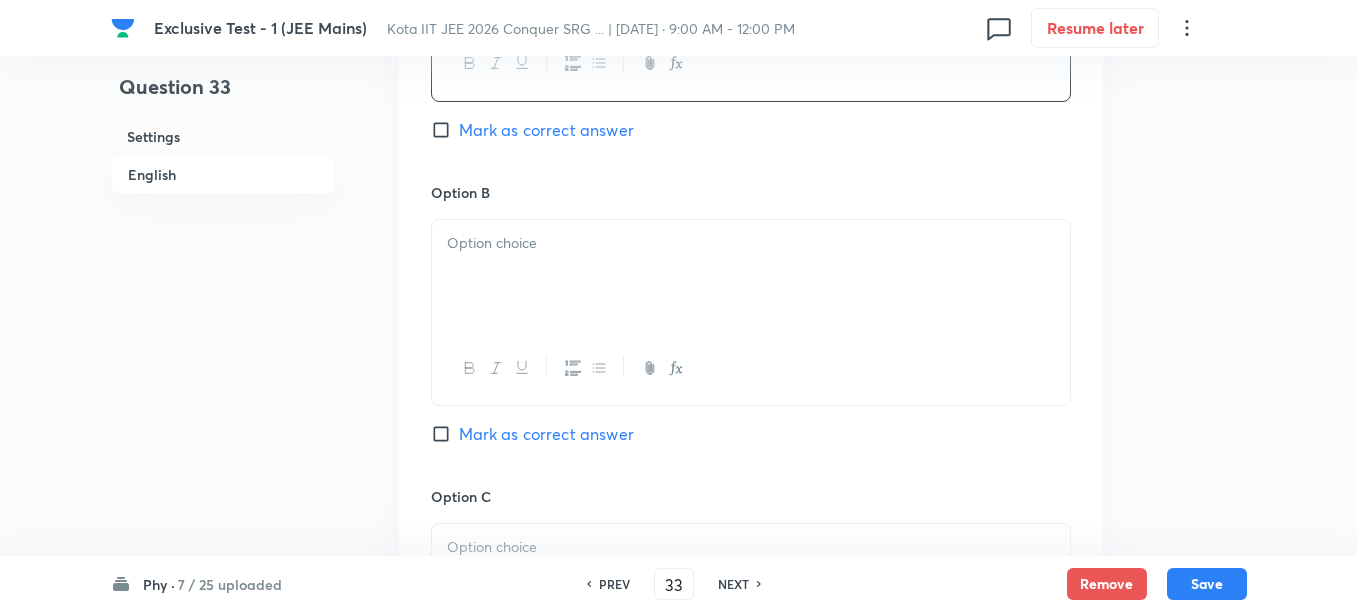 click at bounding box center [751, 276] 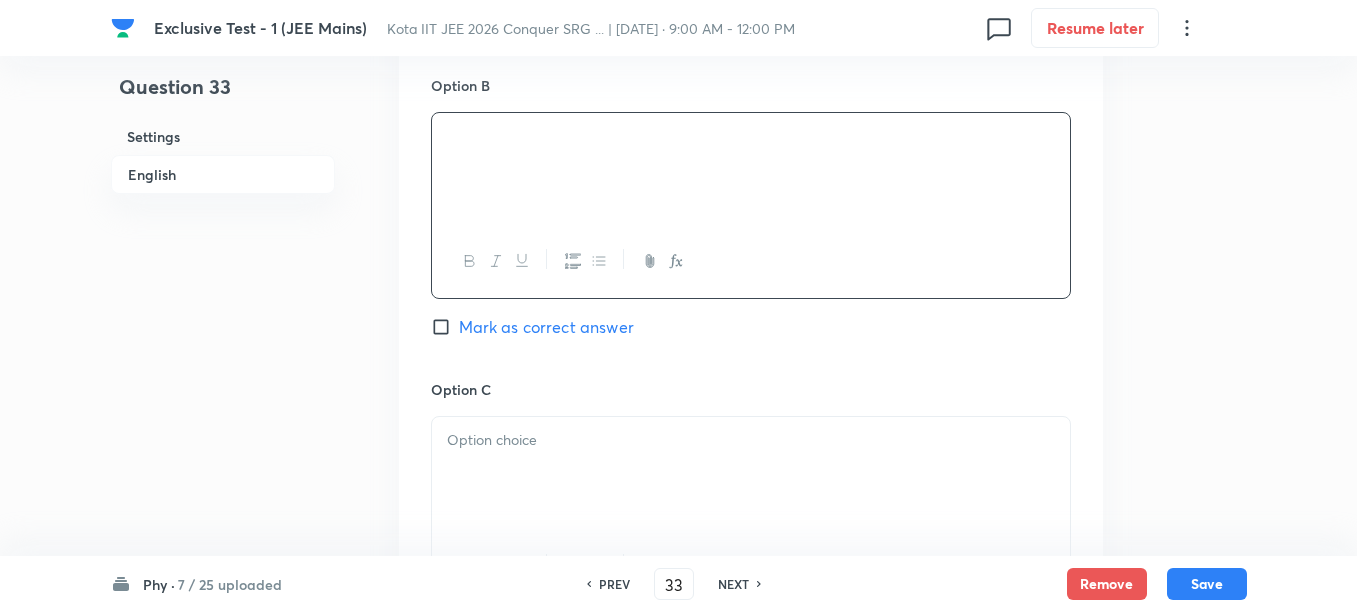 scroll, scrollTop: 1375, scrollLeft: 0, axis: vertical 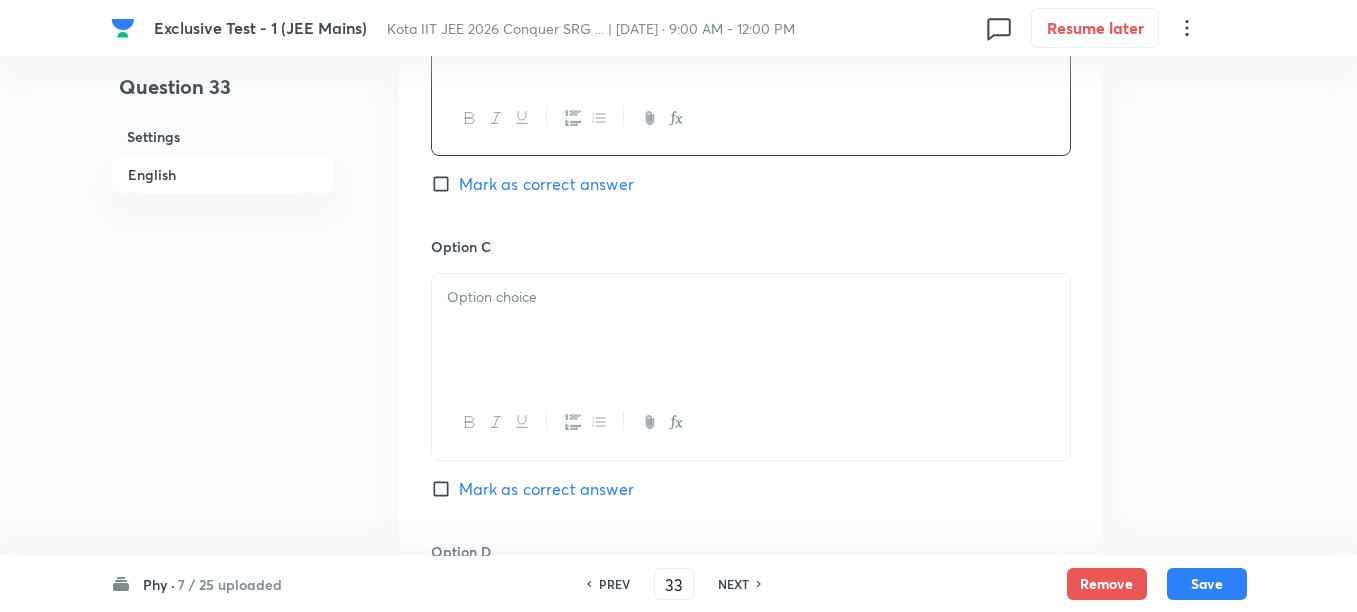 click at bounding box center (751, 297) 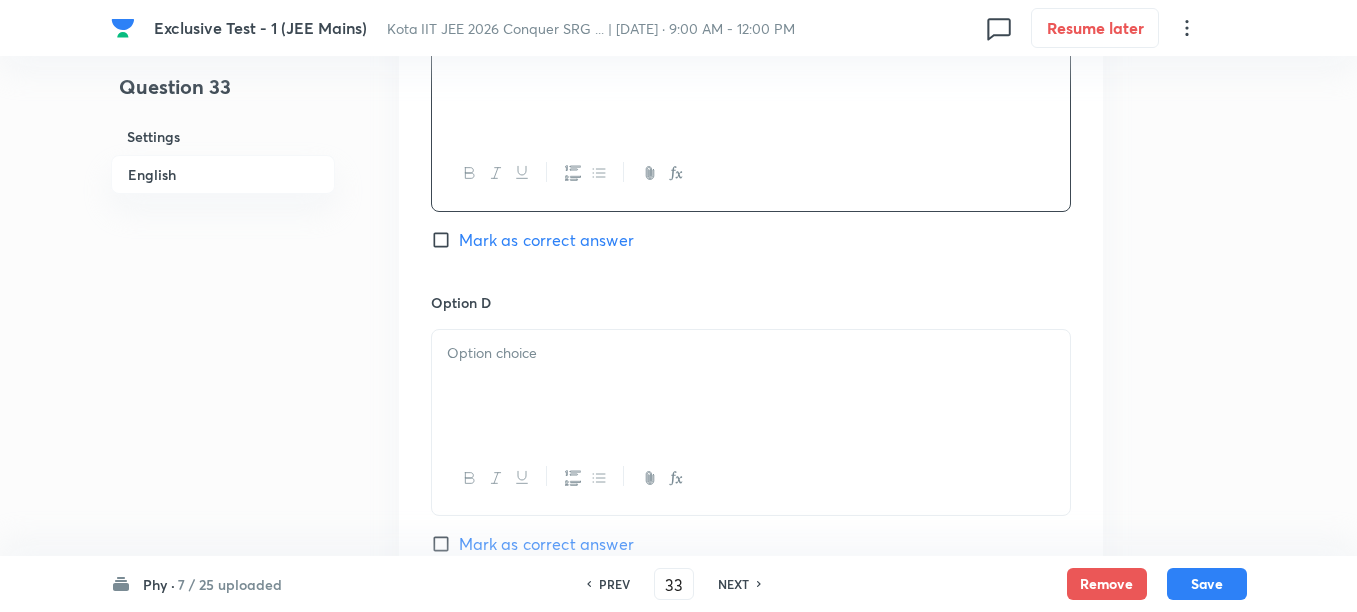 scroll, scrollTop: 1625, scrollLeft: 0, axis: vertical 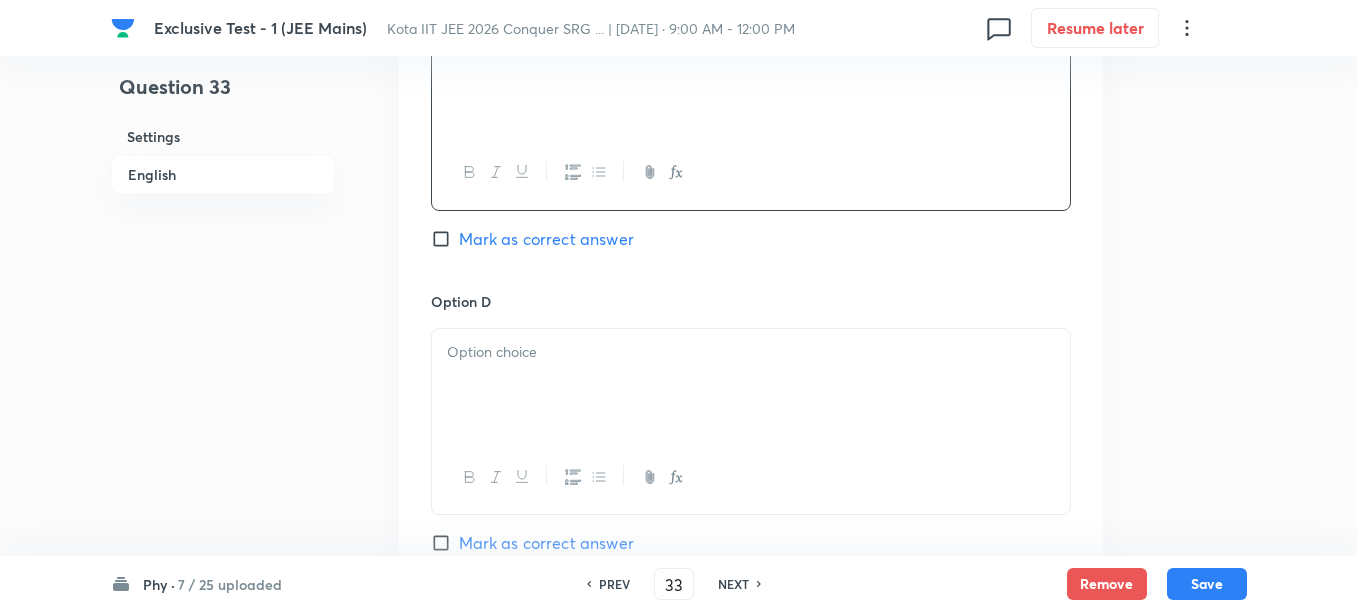 click at bounding box center [751, 385] 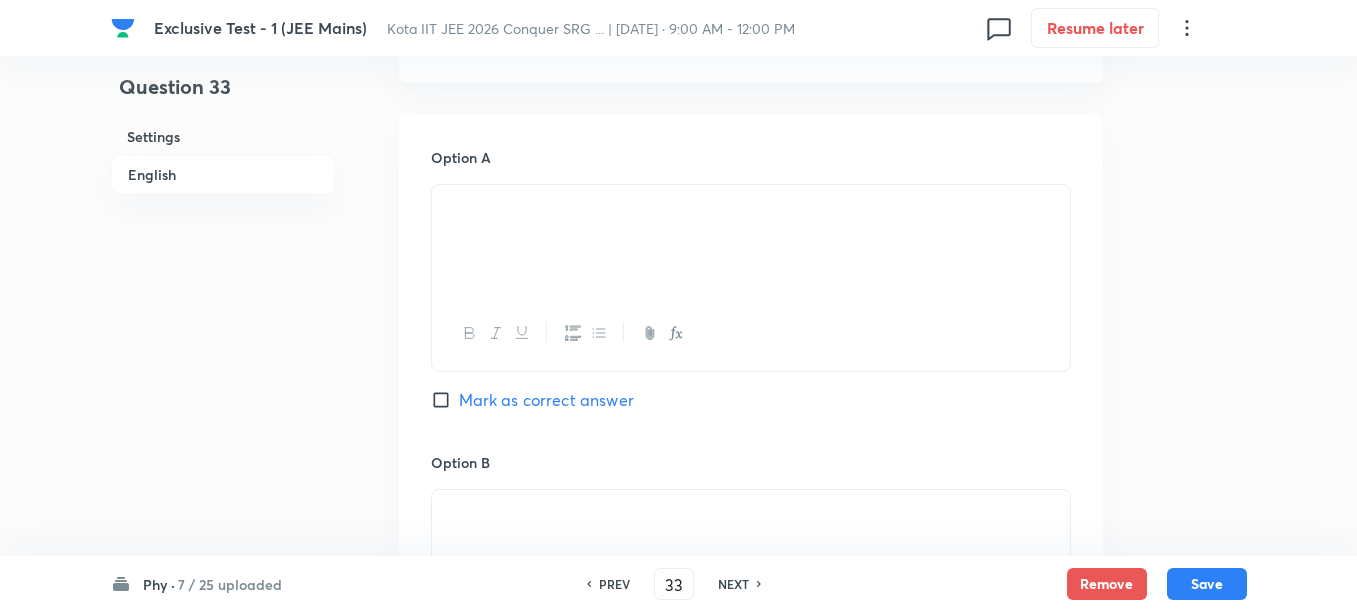 scroll, scrollTop: 875, scrollLeft: 0, axis: vertical 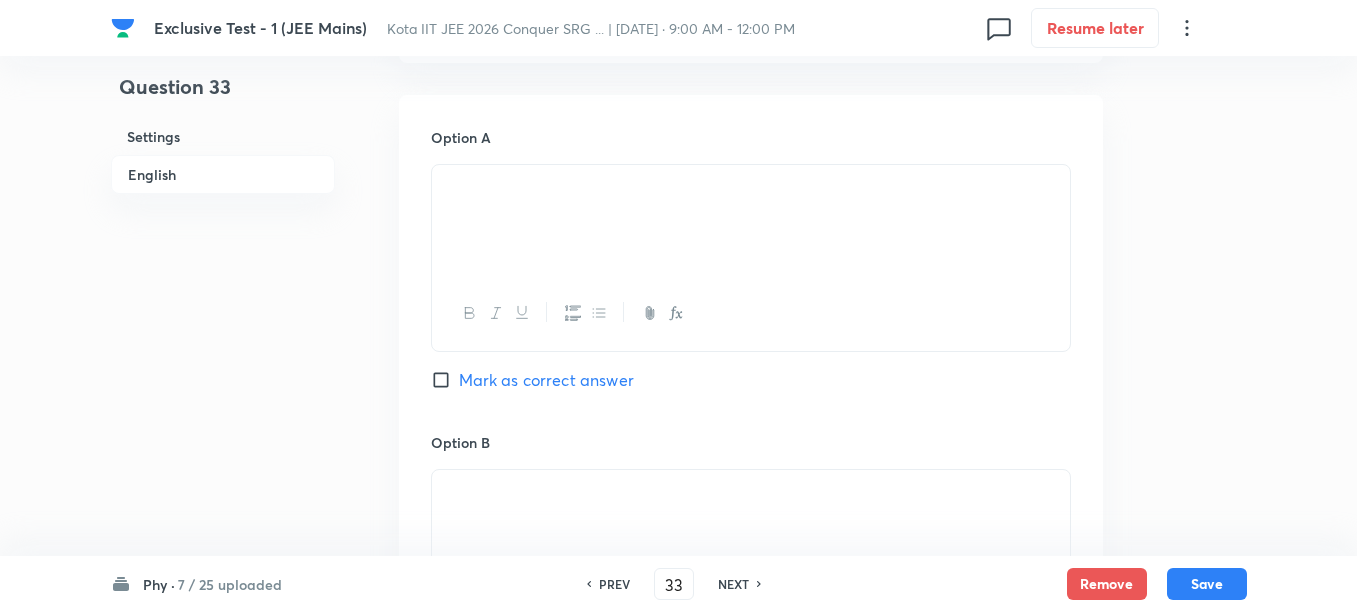 click on "Mark as correct answer" at bounding box center [546, 380] 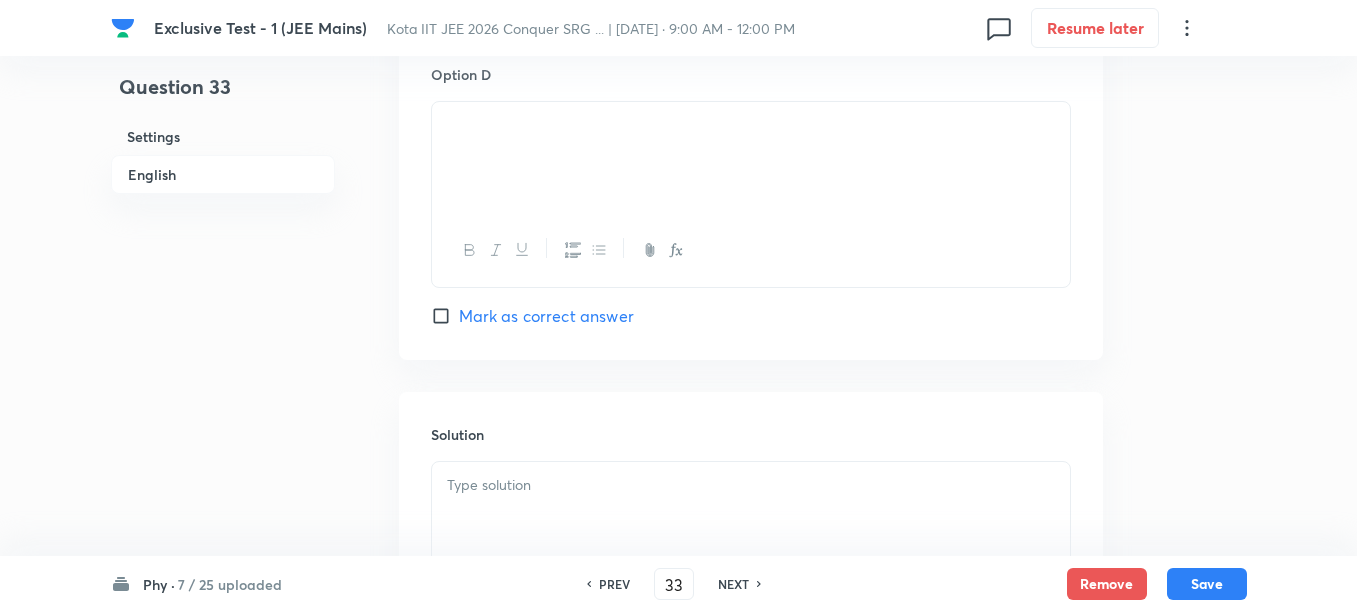 scroll, scrollTop: 2000, scrollLeft: 0, axis: vertical 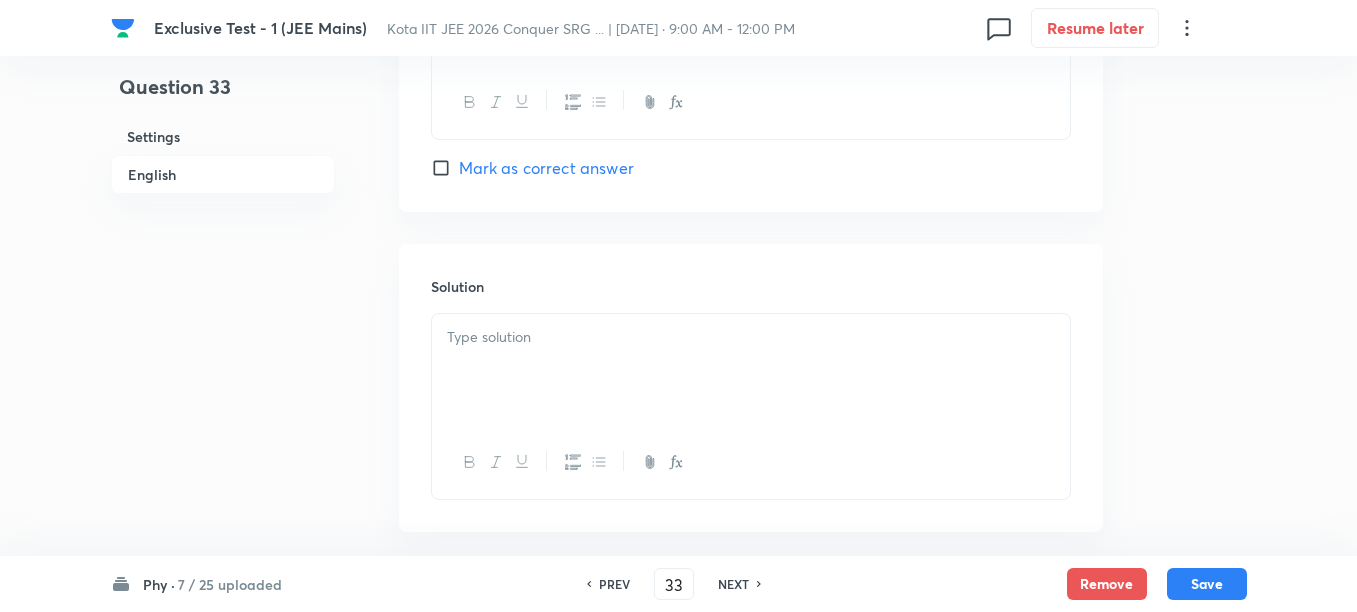 click at bounding box center (751, 370) 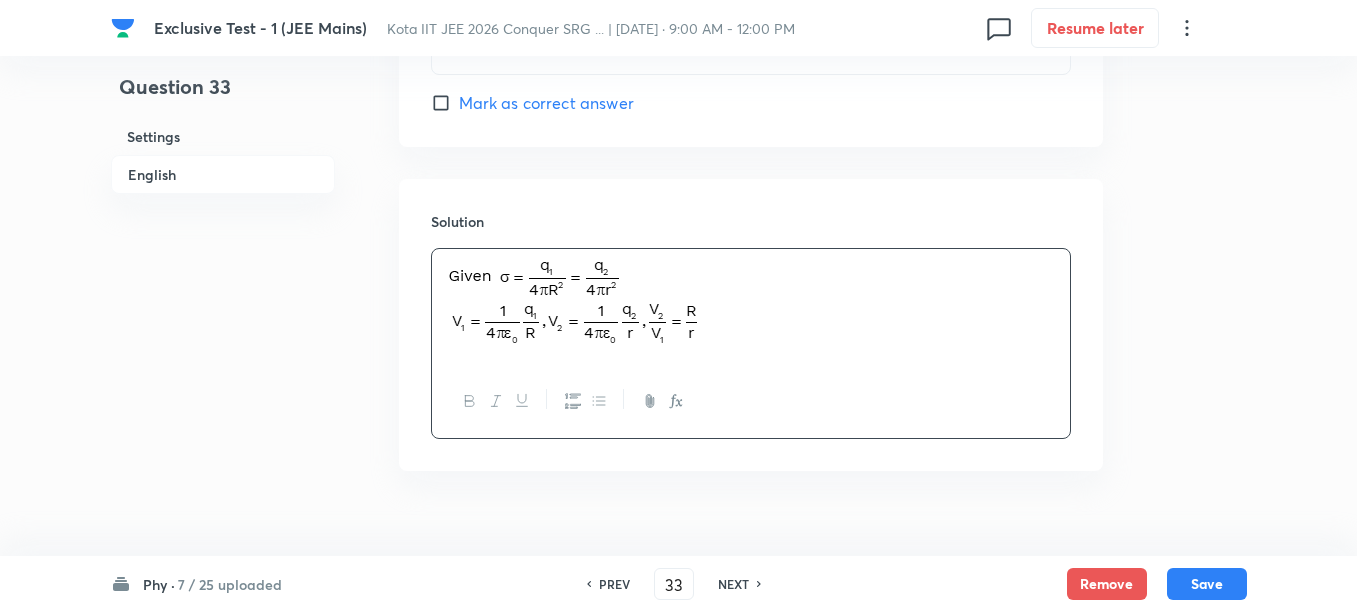 scroll, scrollTop: 2100, scrollLeft: 0, axis: vertical 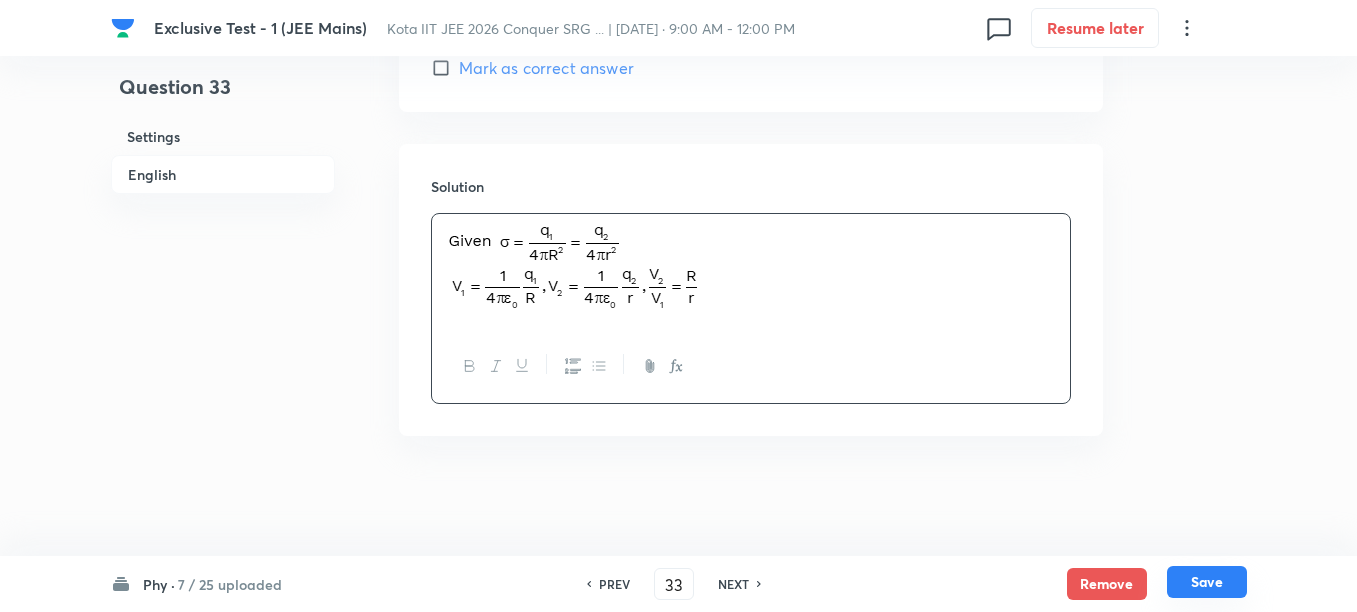 click on "Save" at bounding box center [1207, 582] 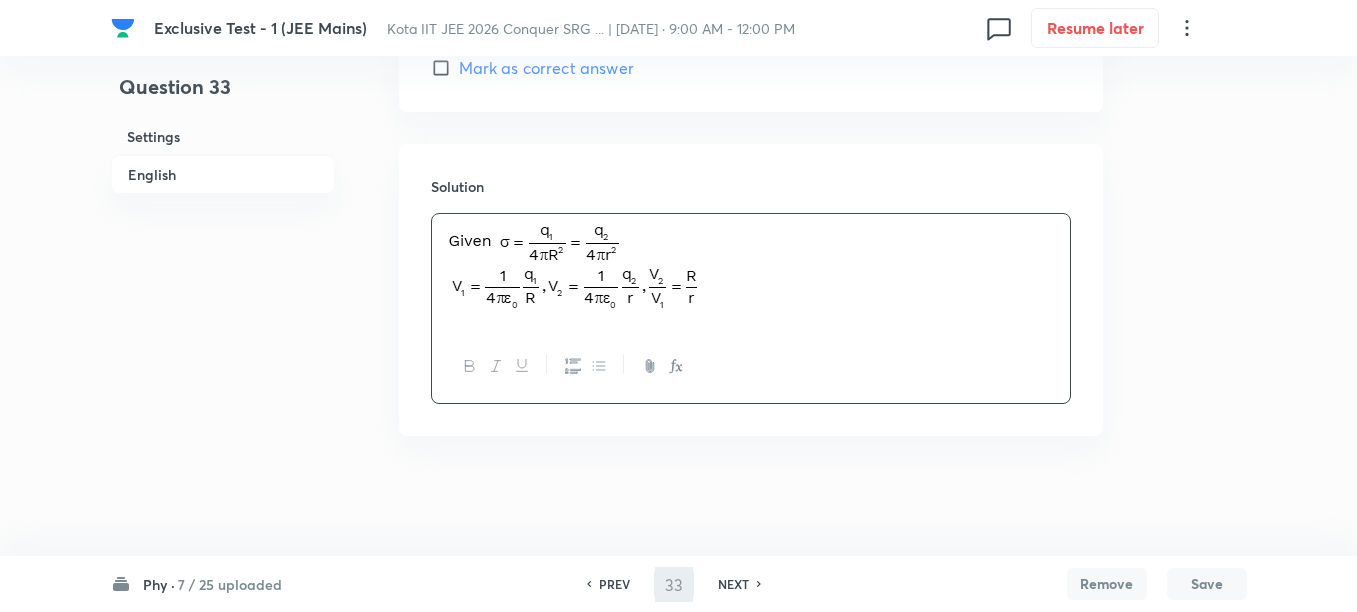 type on "34" 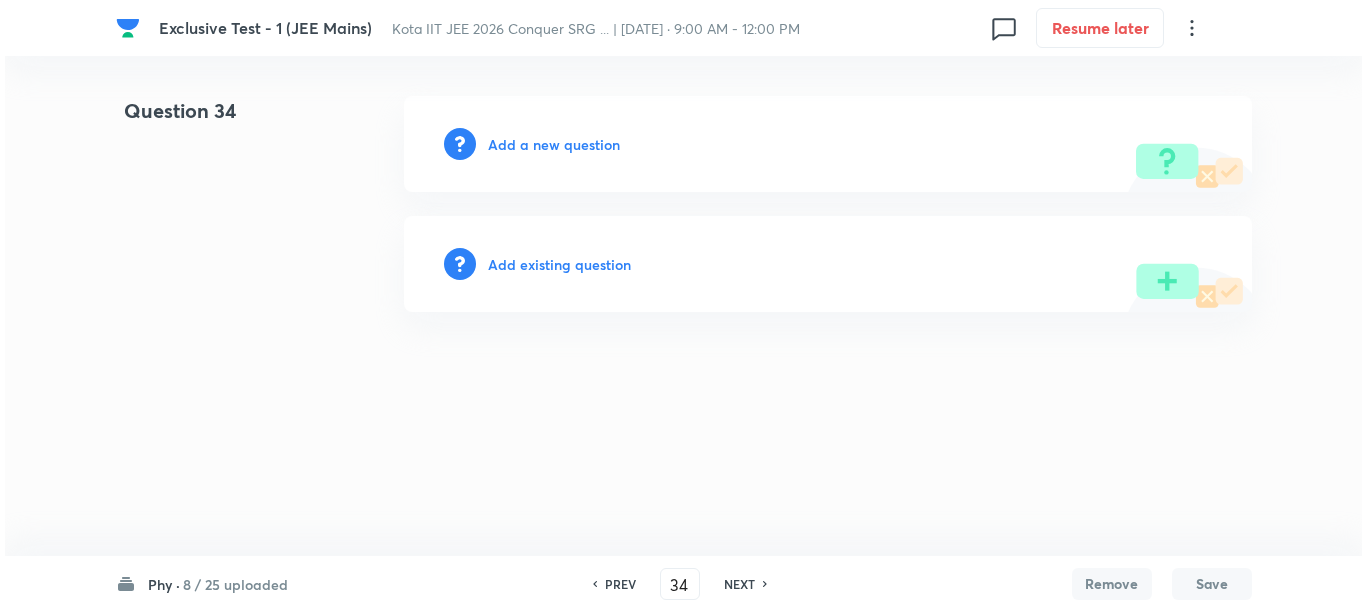 scroll, scrollTop: 0, scrollLeft: 0, axis: both 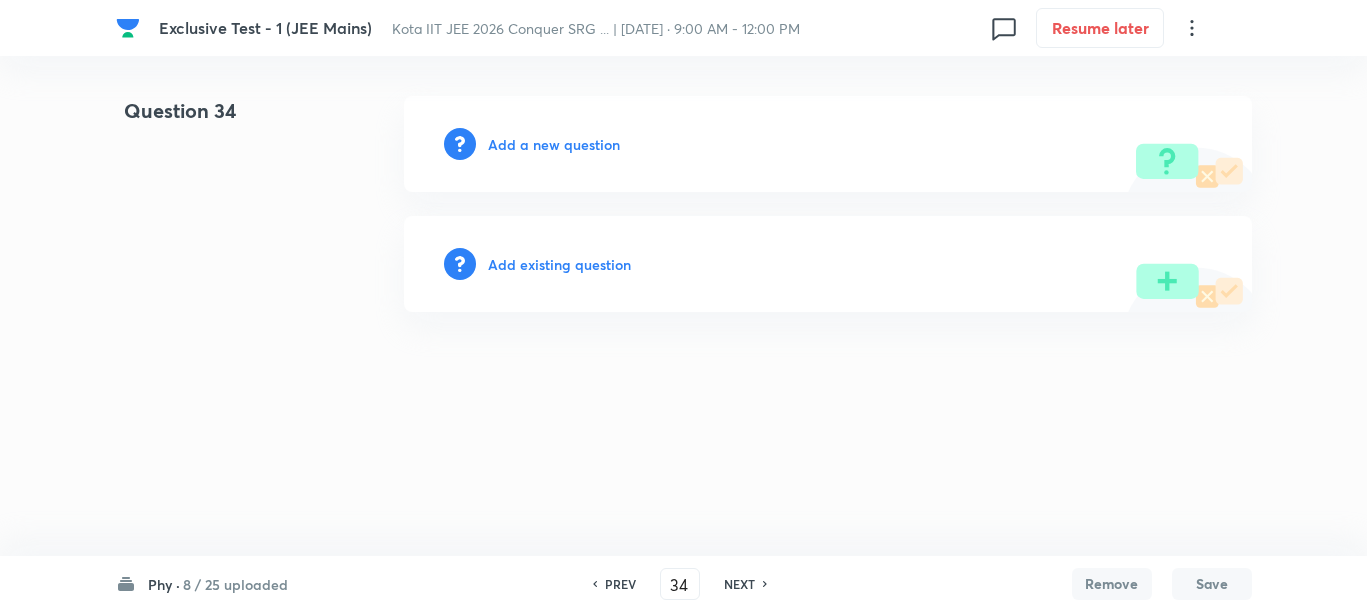 click on "Add a new question" at bounding box center (554, 144) 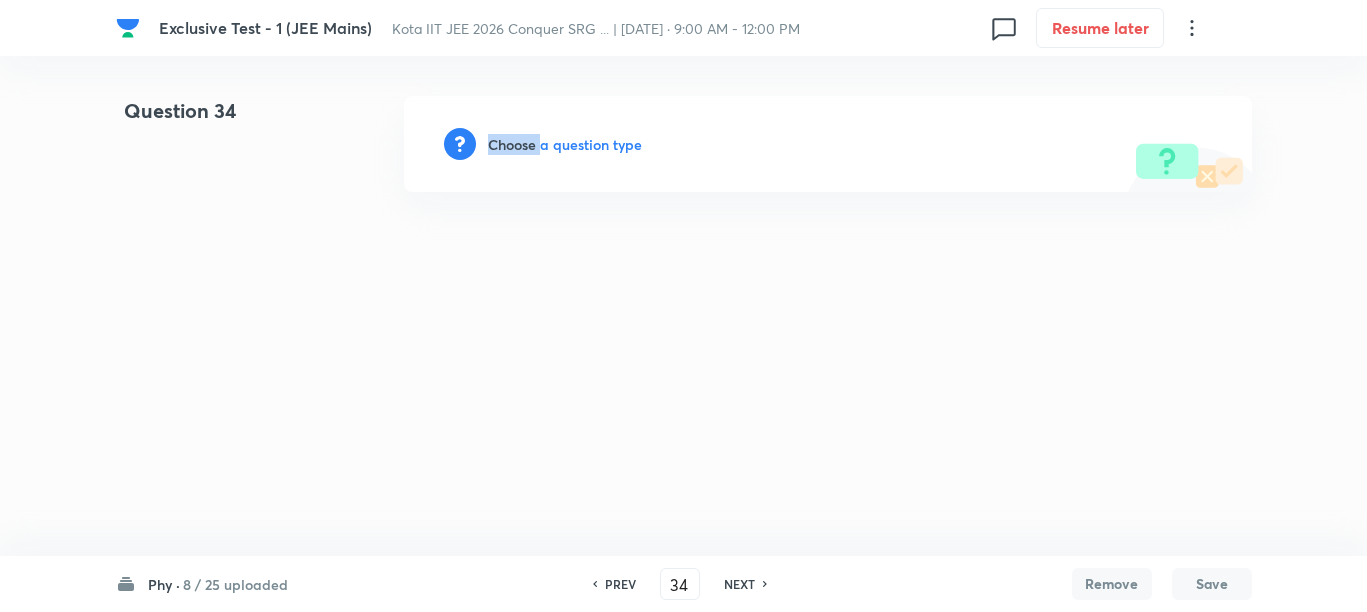 click on "Choose a question type" at bounding box center [565, 144] 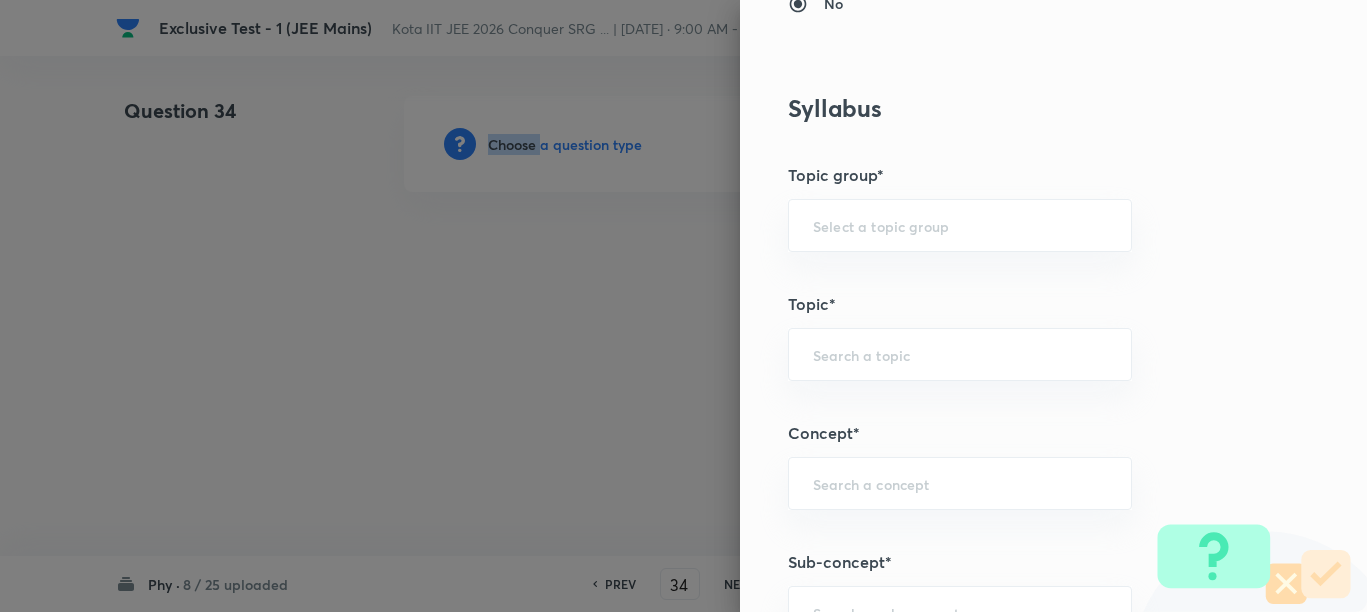 scroll, scrollTop: 1125, scrollLeft: 0, axis: vertical 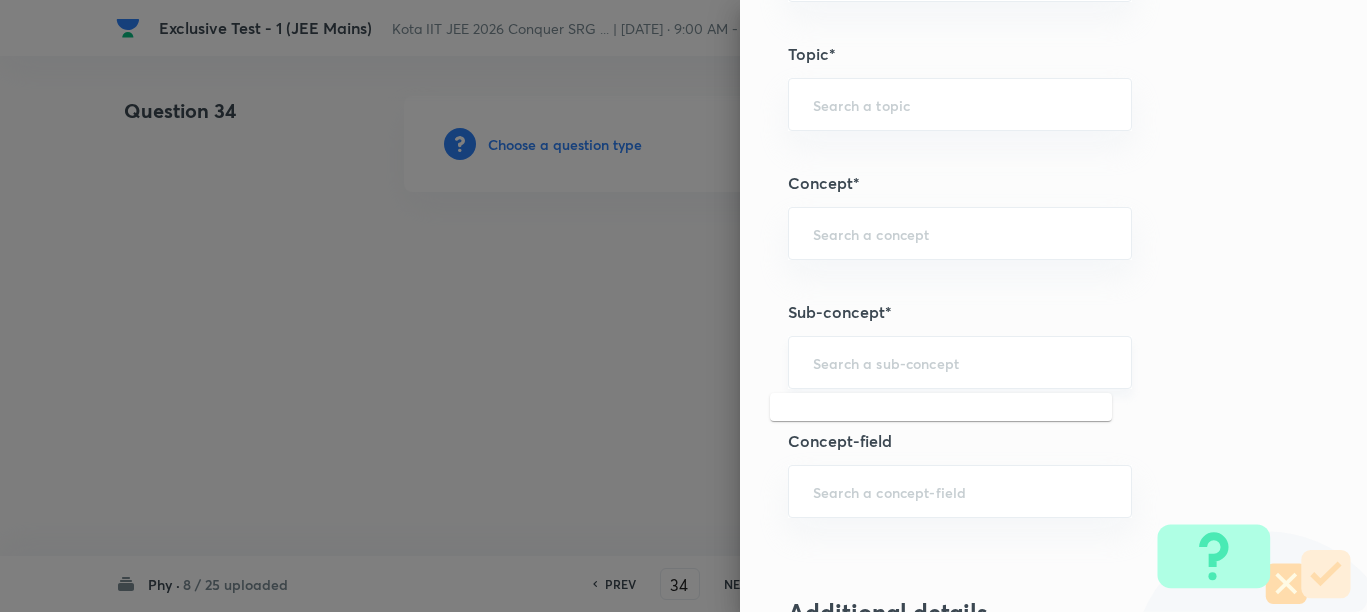 click at bounding box center [960, 362] 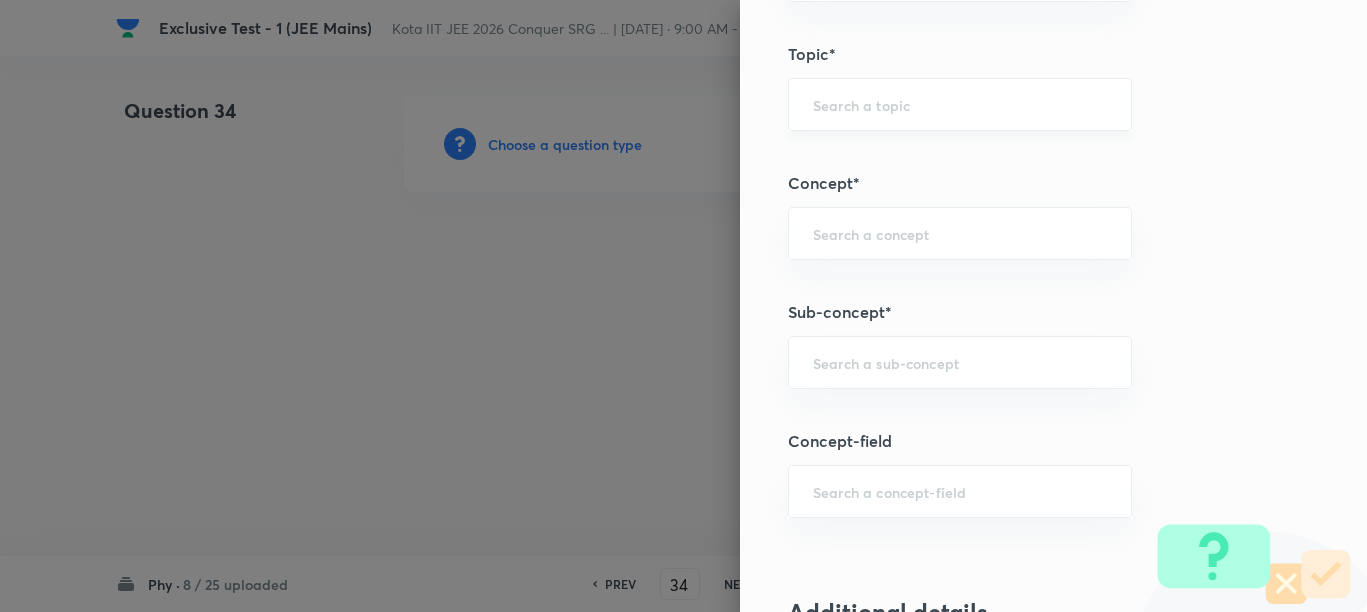 paste on "Electric Charge" 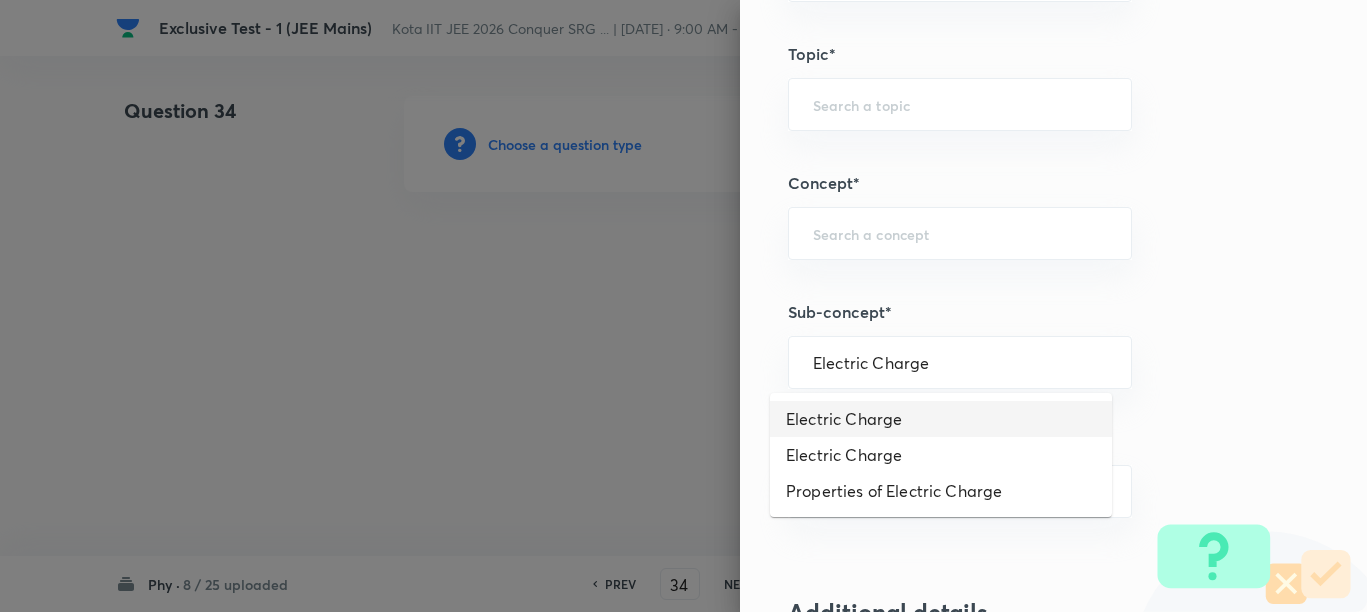 click on "Electric Charge" at bounding box center (941, 419) 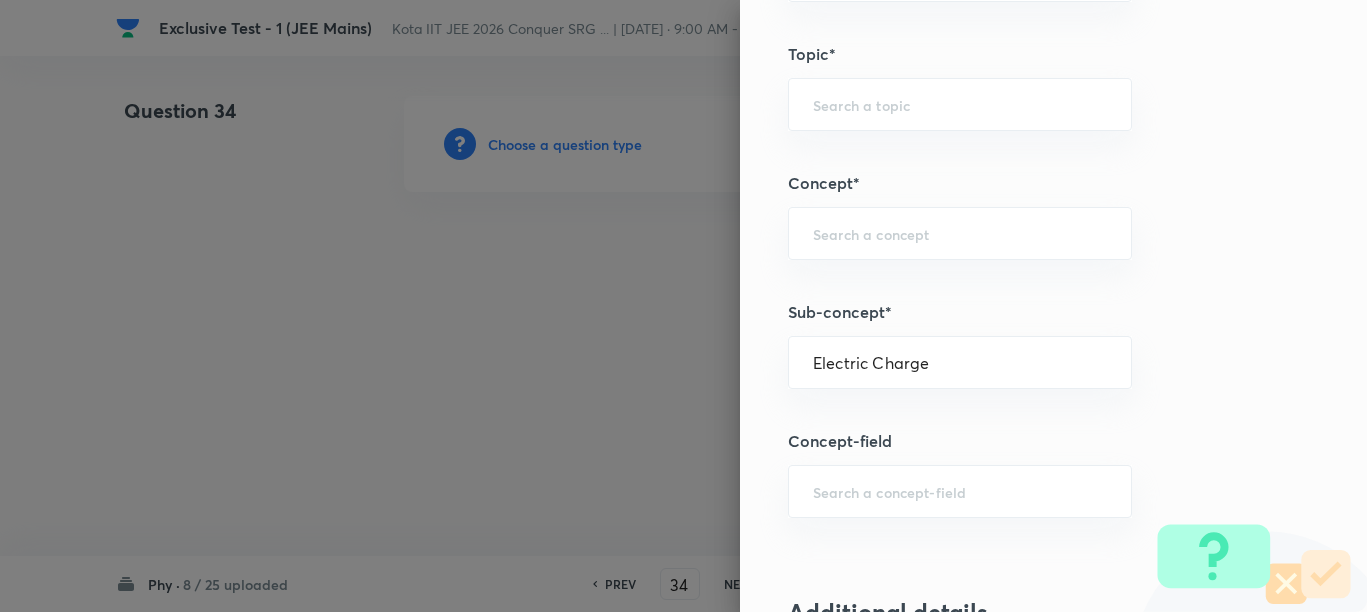 type on "Physics" 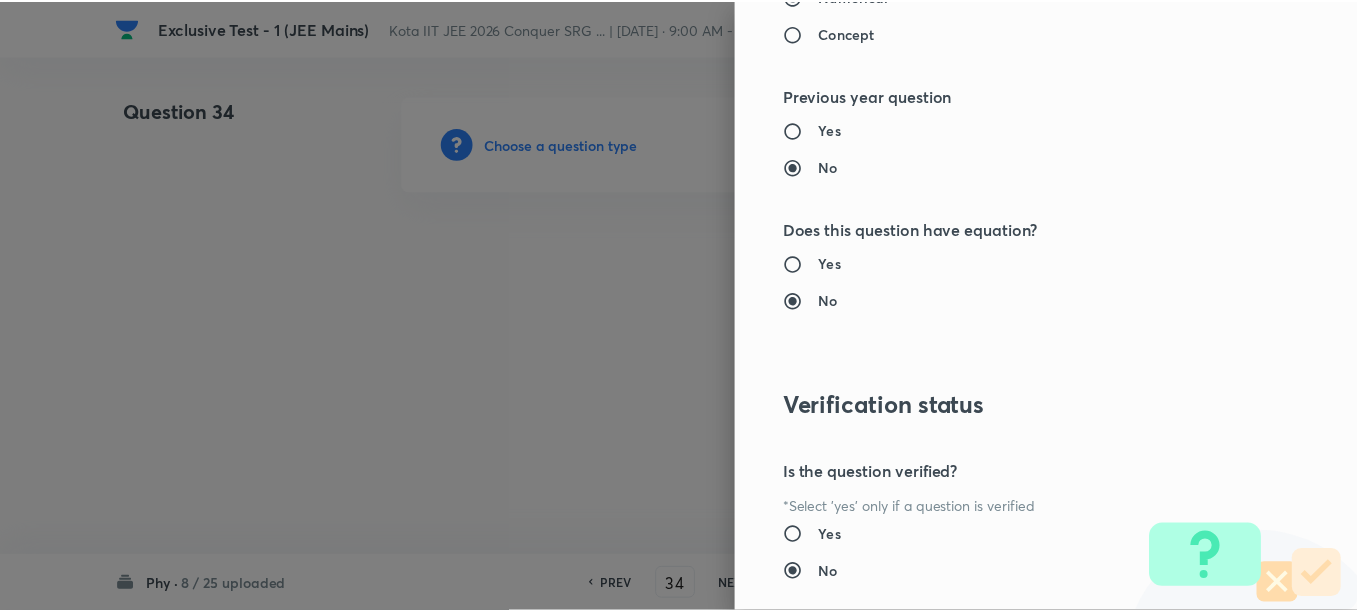 scroll, scrollTop: 2248, scrollLeft: 0, axis: vertical 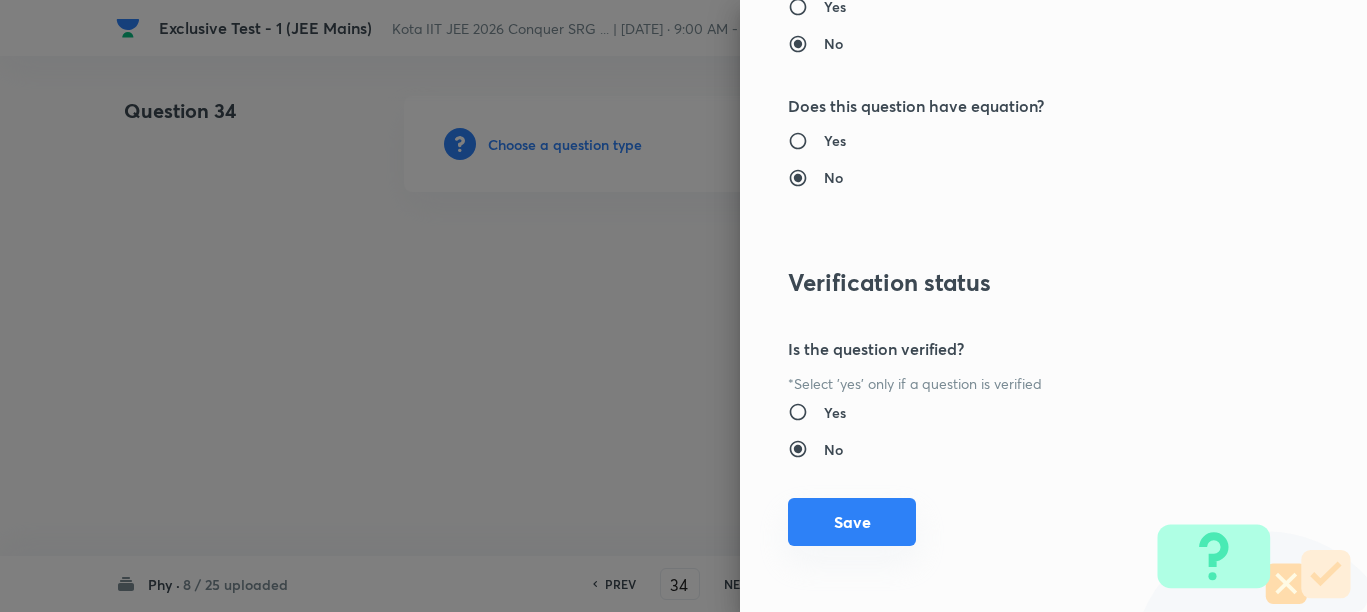 click on "Save" at bounding box center (852, 522) 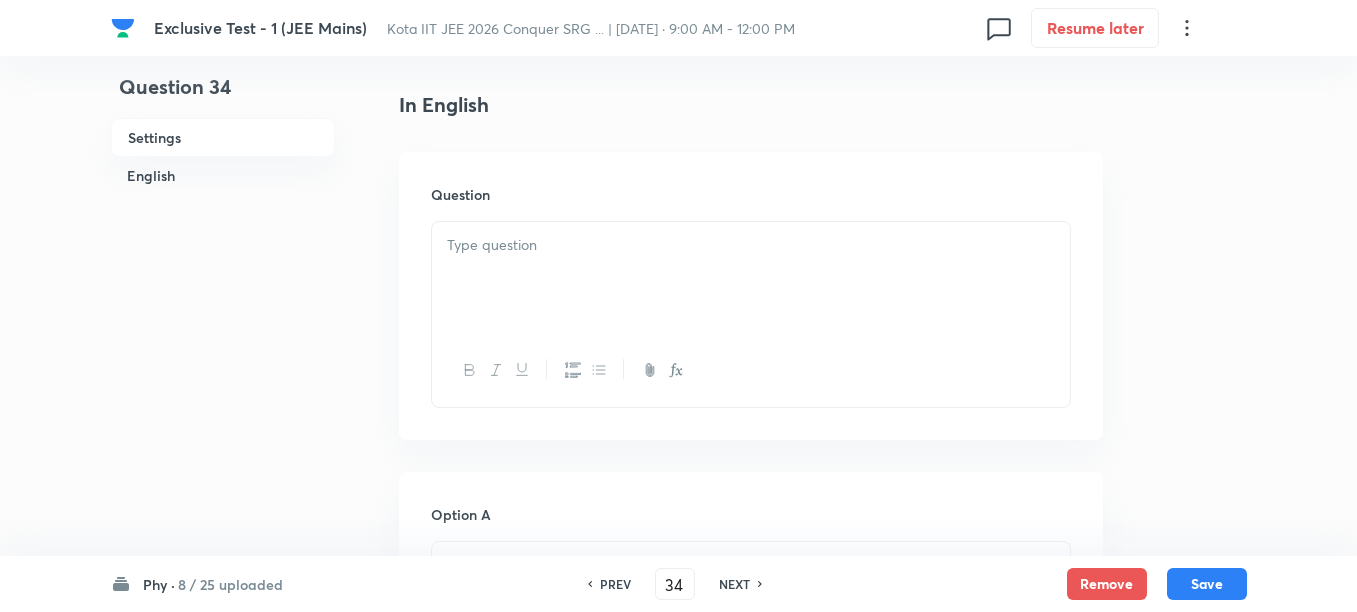 scroll, scrollTop: 500, scrollLeft: 0, axis: vertical 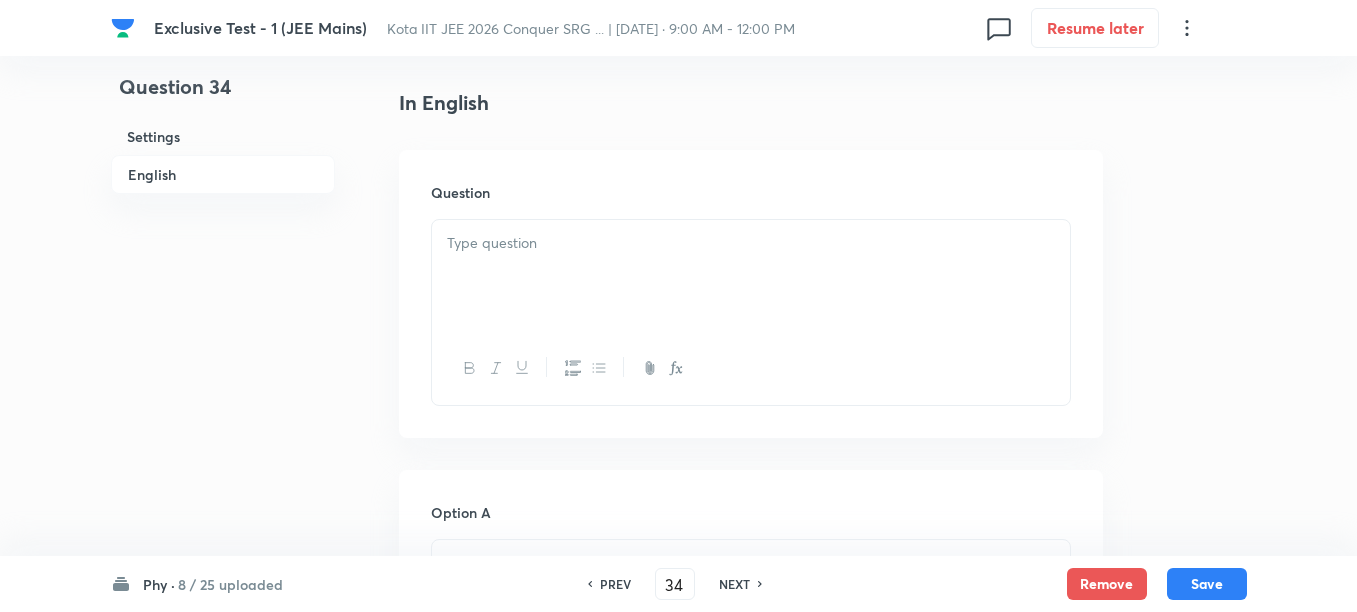 click at bounding box center (751, 276) 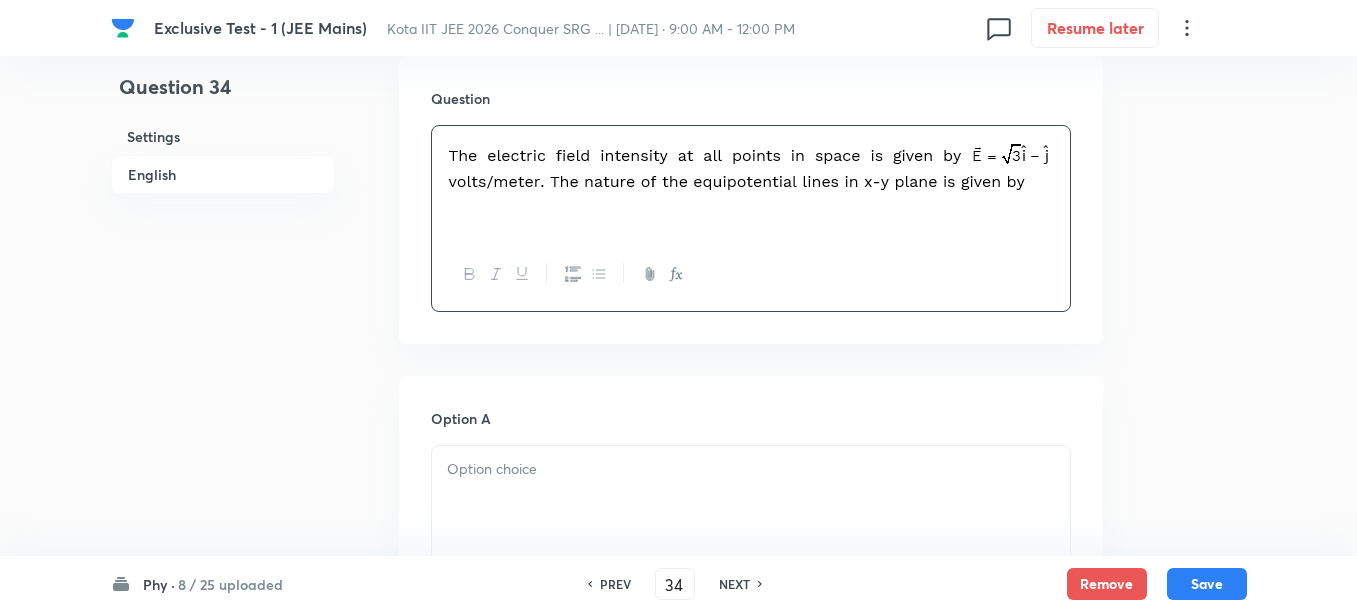 scroll, scrollTop: 750, scrollLeft: 0, axis: vertical 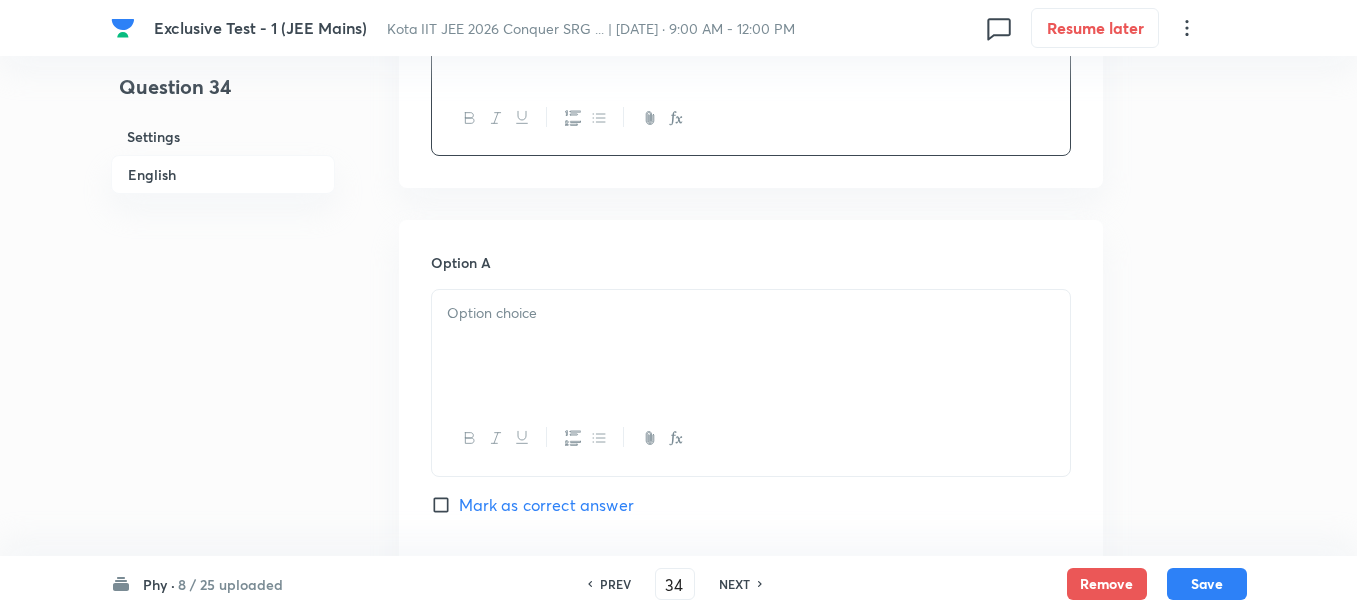 click at bounding box center (751, 346) 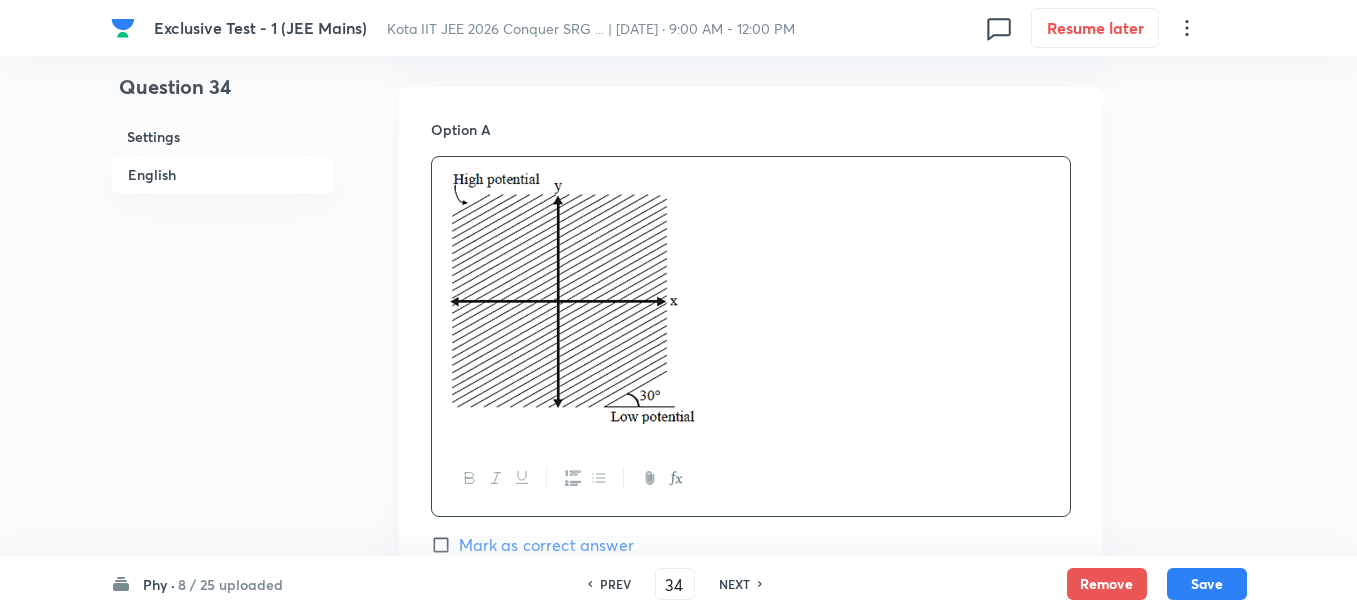 scroll, scrollTop: 1125, scrollLeft: 0, axis: vertical 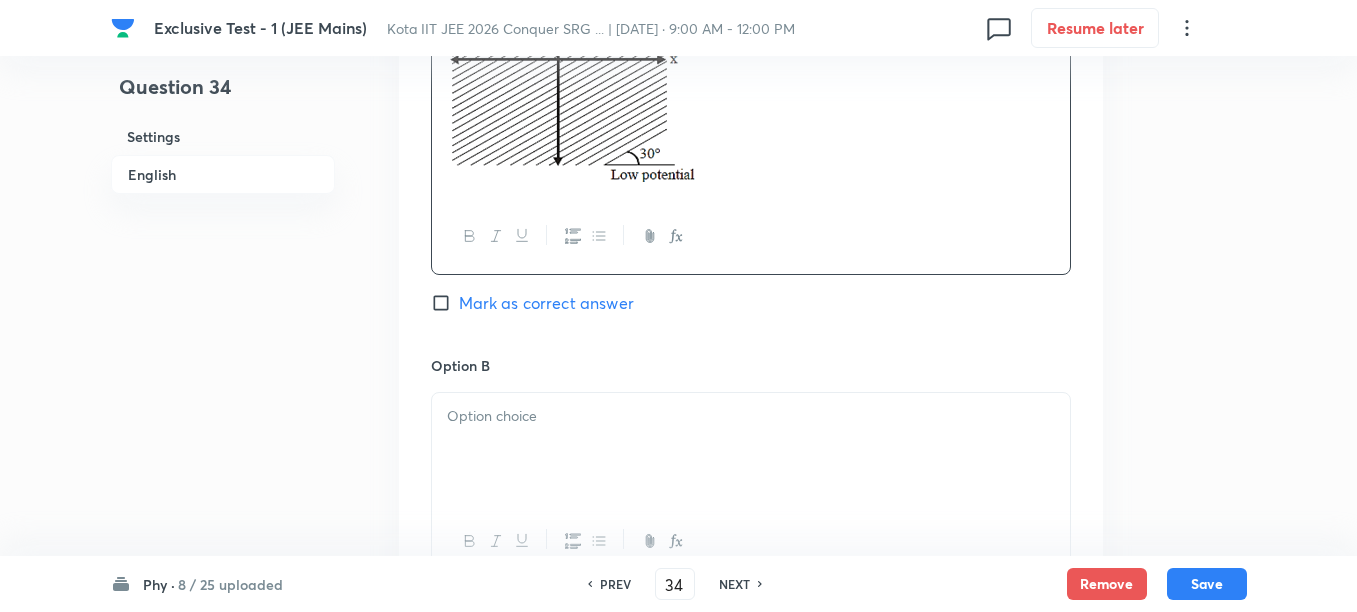 click at bounding box center (751, 449) 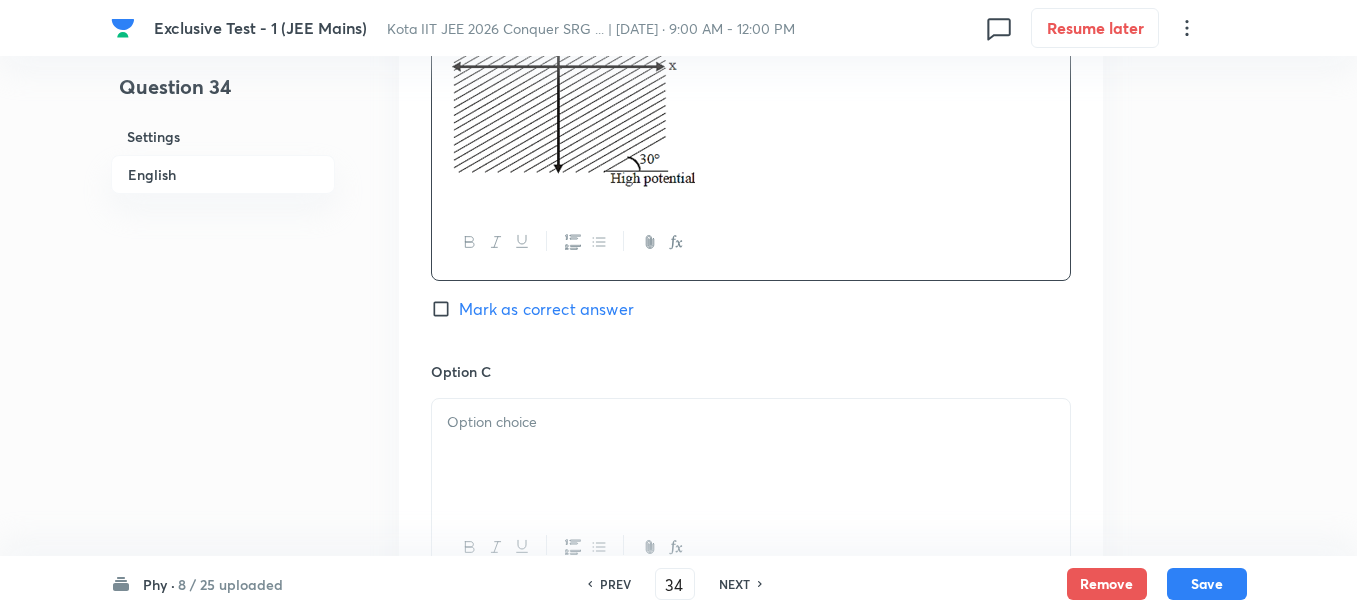 scroll, scrollTop: 1625, scrollLeft: 0, axis: vertical 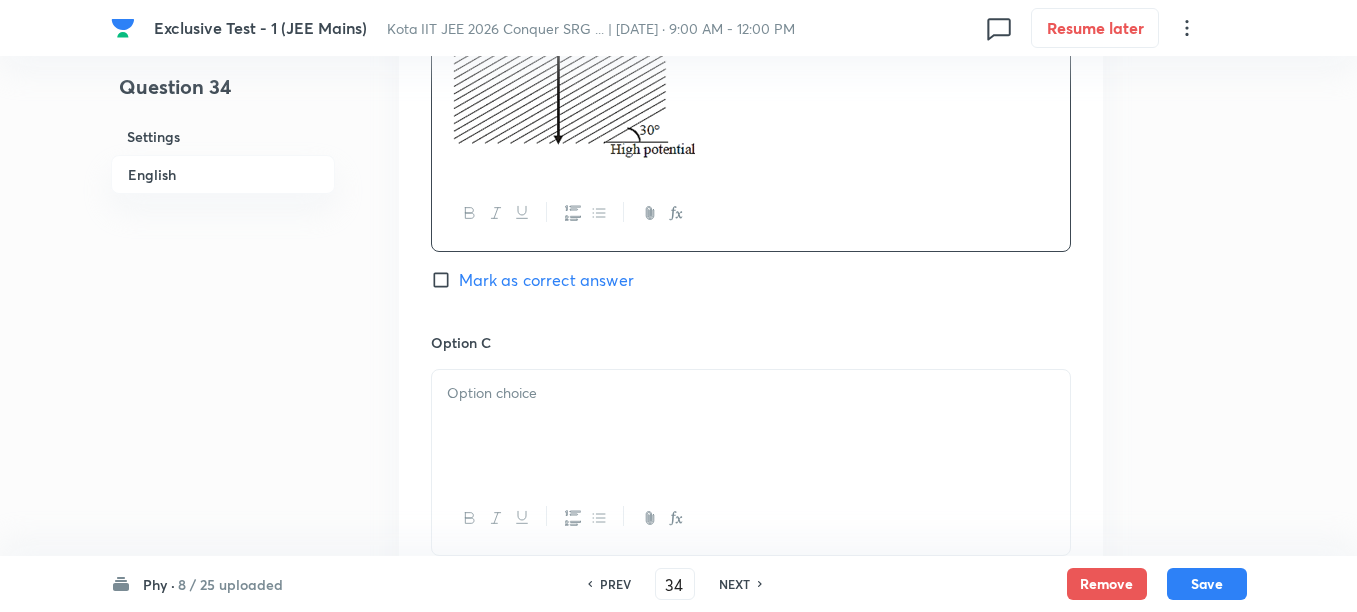 click at bounding box center (751, 393) 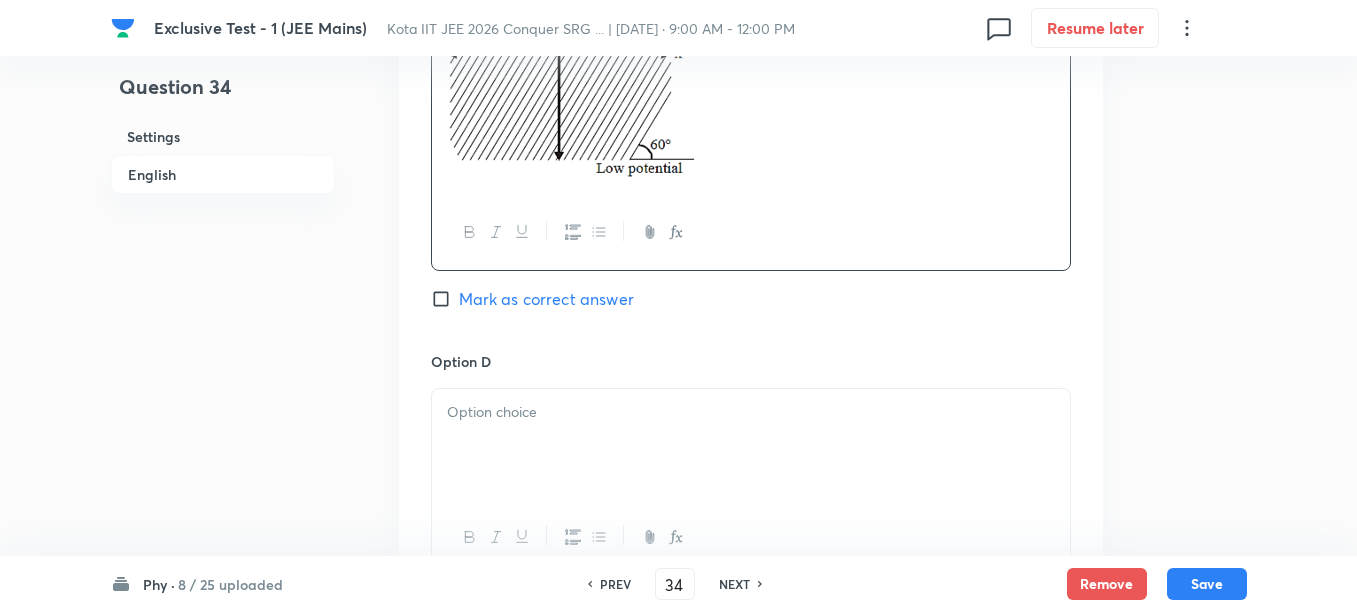 scroll, scrollTop: 2125, scrollLeft: 0, axis: vertical 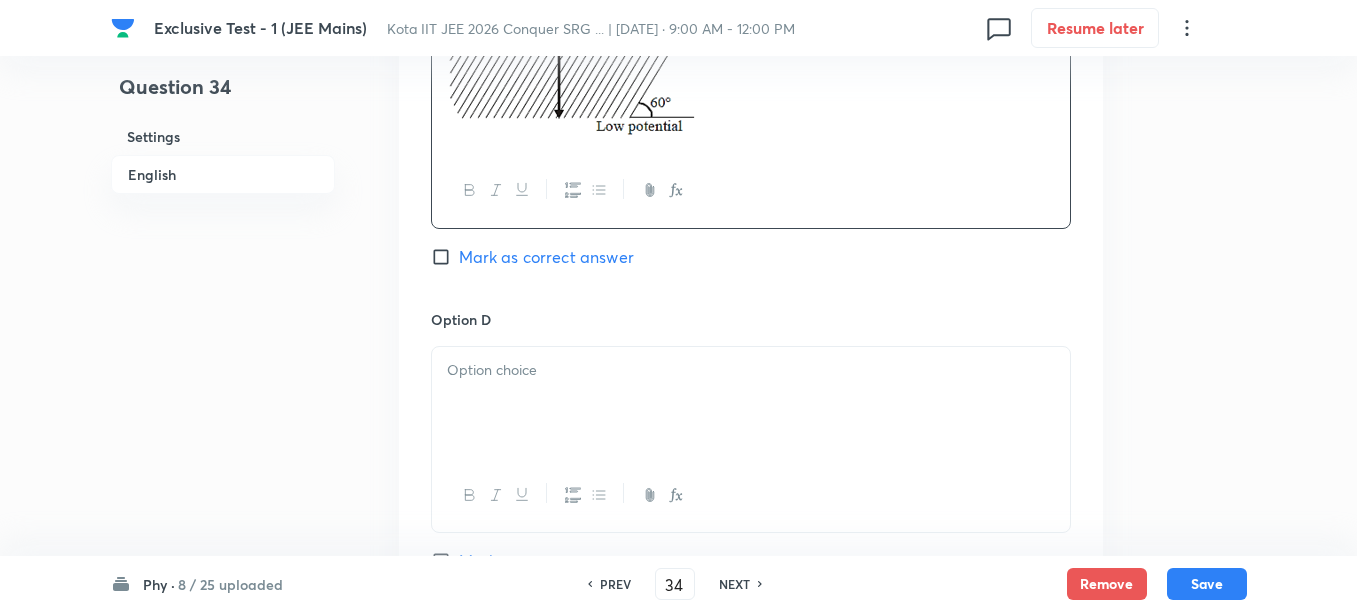 click at bounding box center (751, 403) 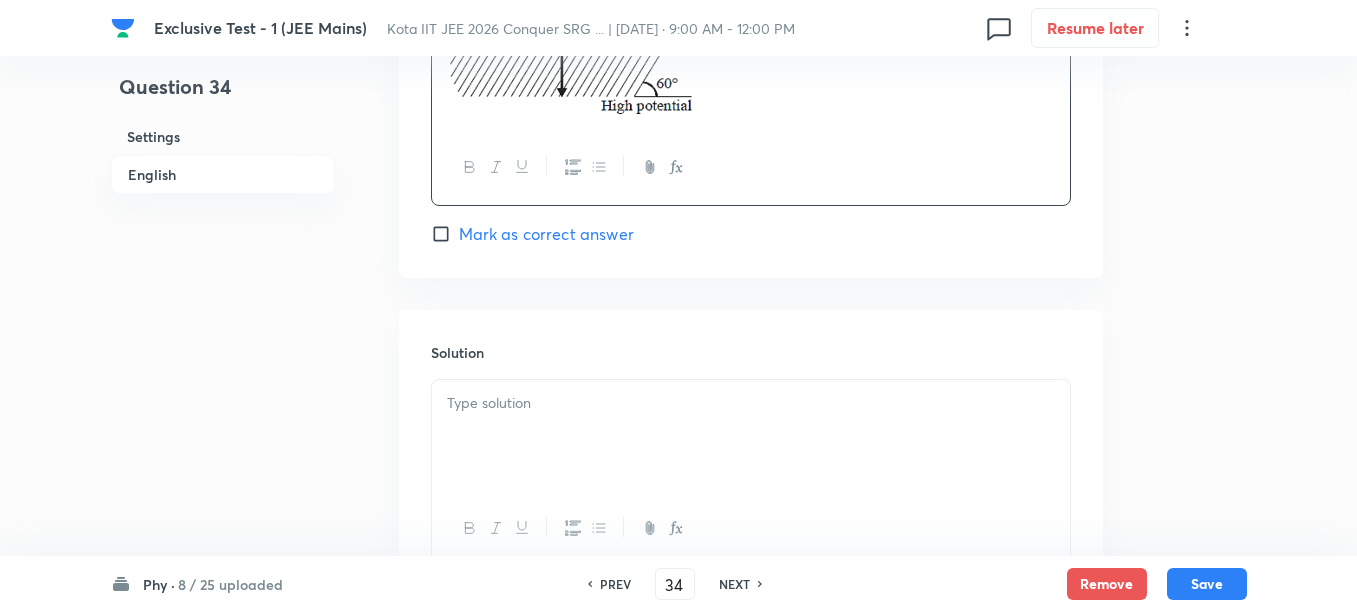 scroll, scrollTop: 2125, scrollLeft: 0, axis: vertical 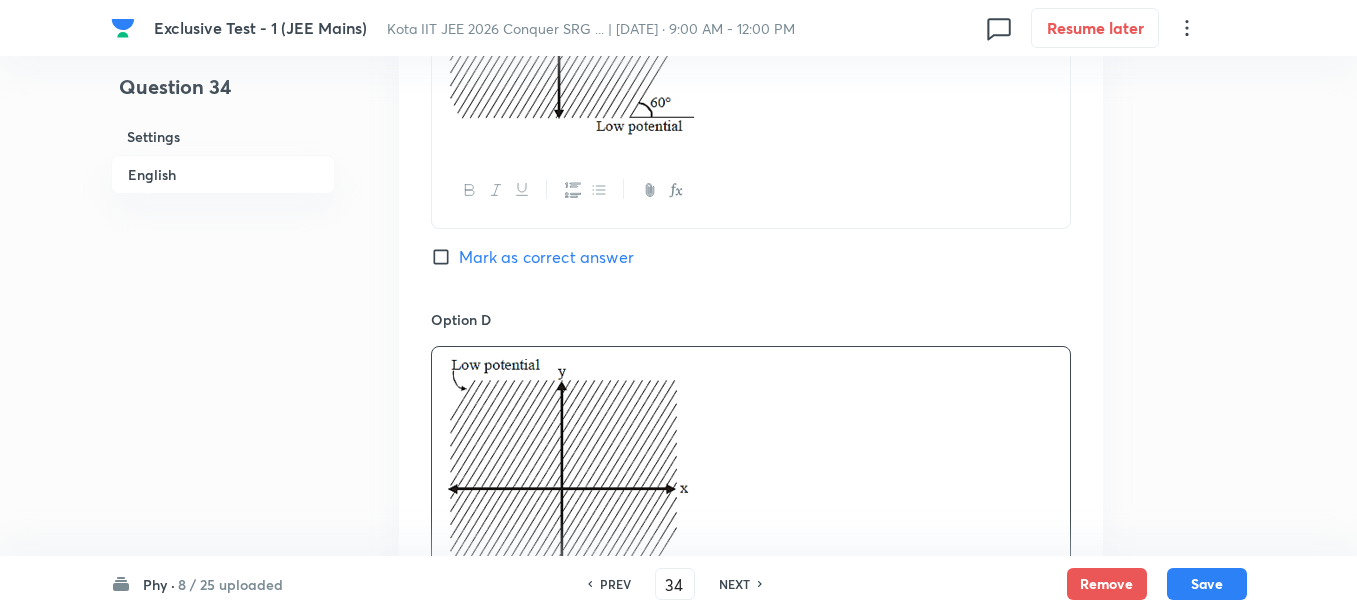 click on "Mark as correct answer" at bounding box center [546, 257] 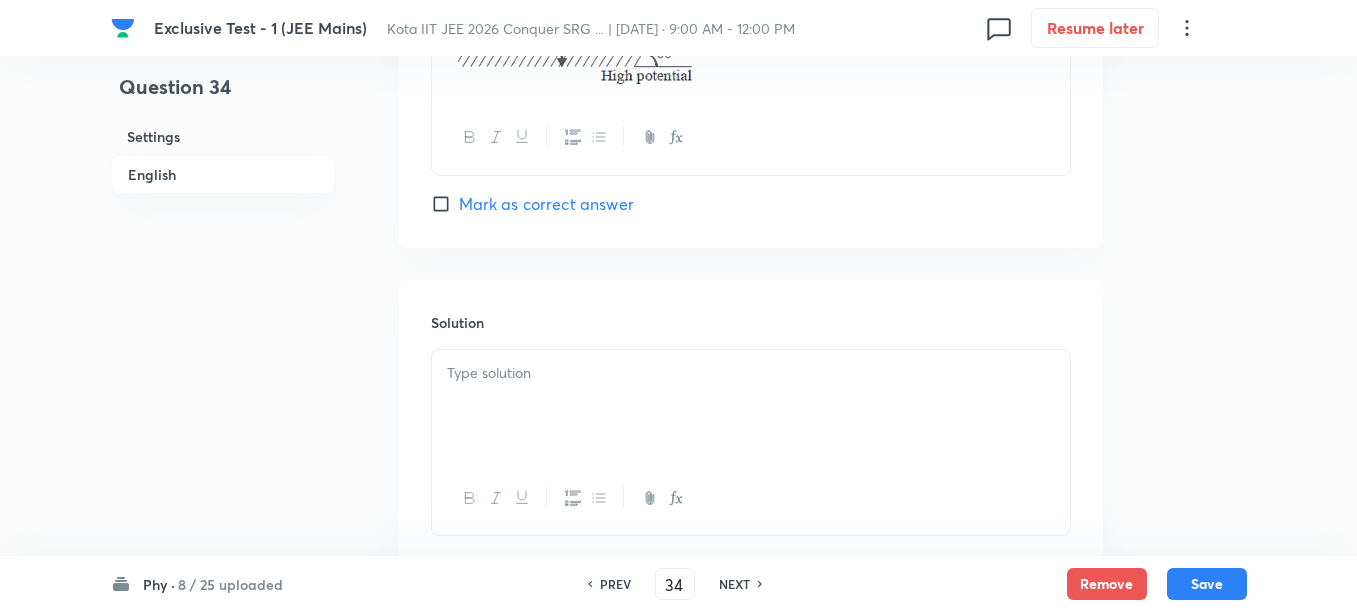 scroll, scrollTop: 2787, scrollLeft: 0, axis: vertical 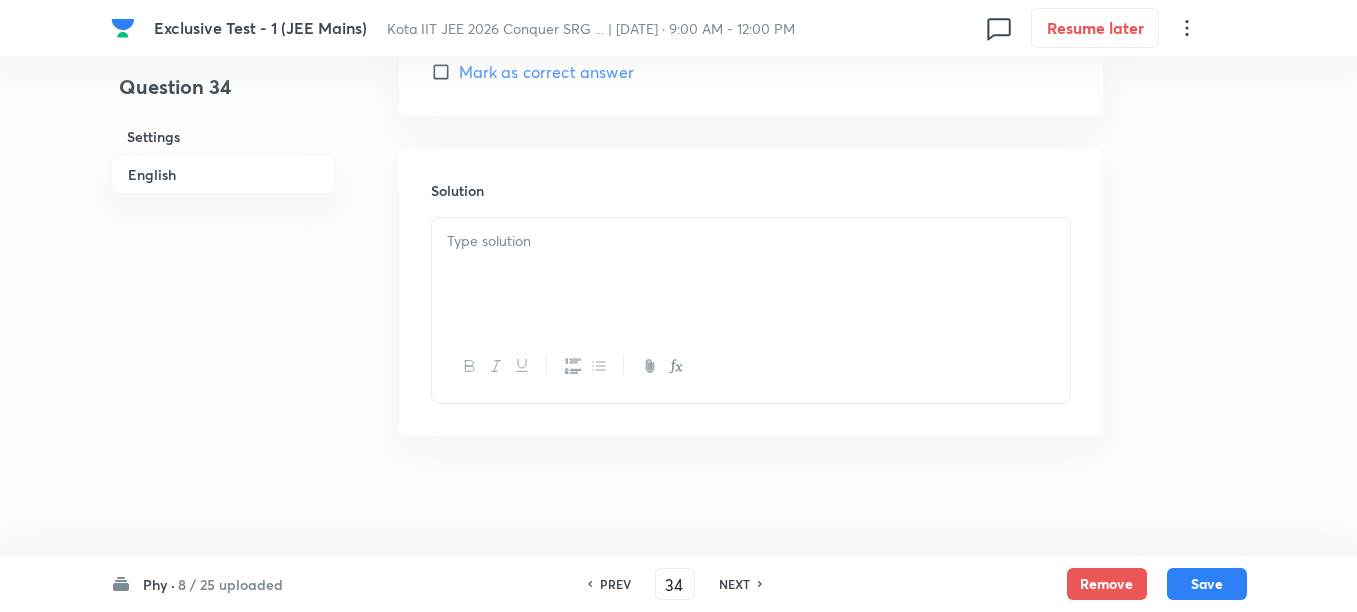 click at bounding box center (751, 274) 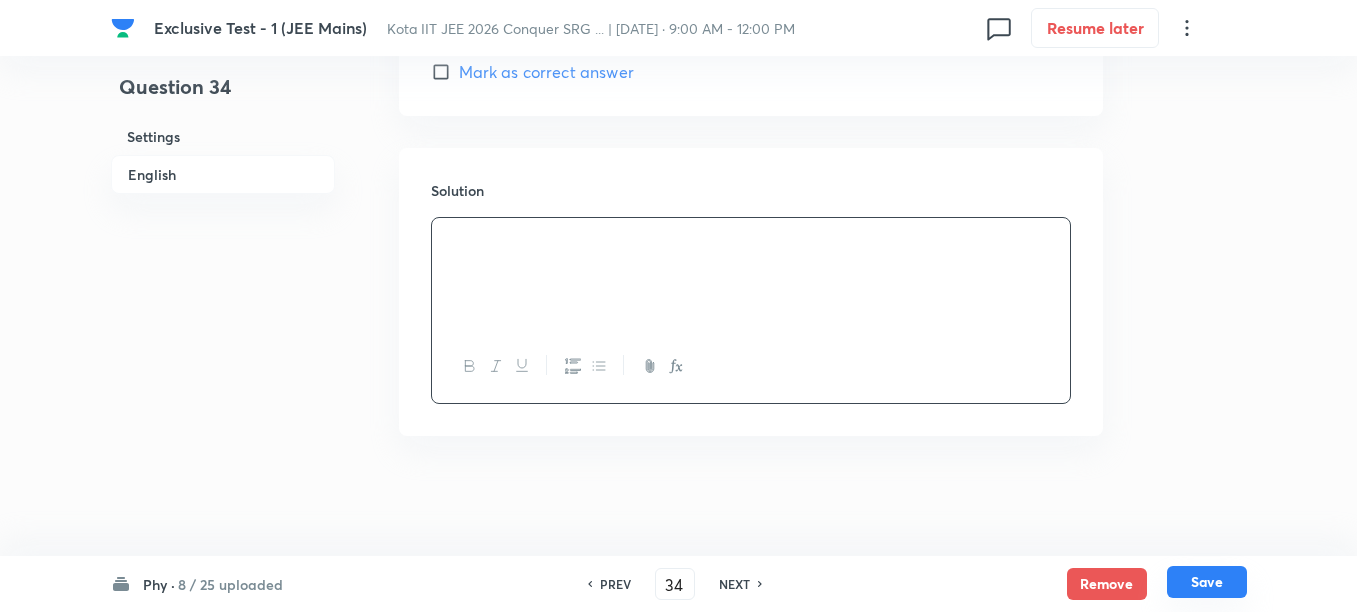 click on "Save" at bounding box center (1207, 582) 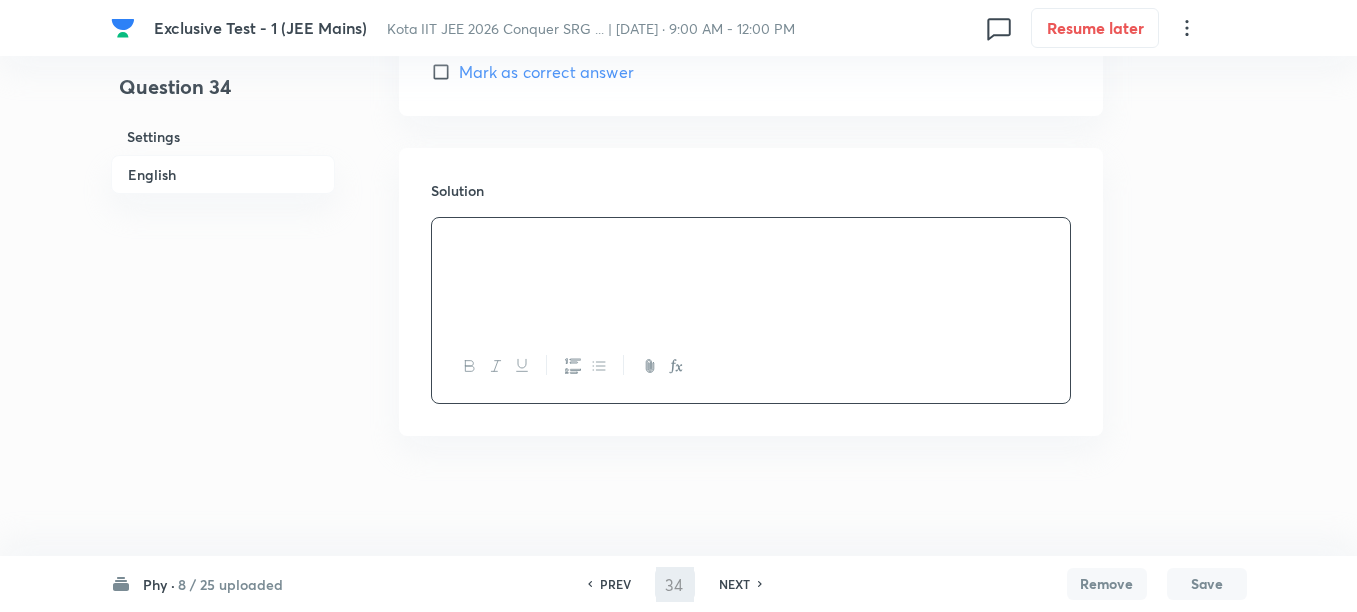 type on "35" 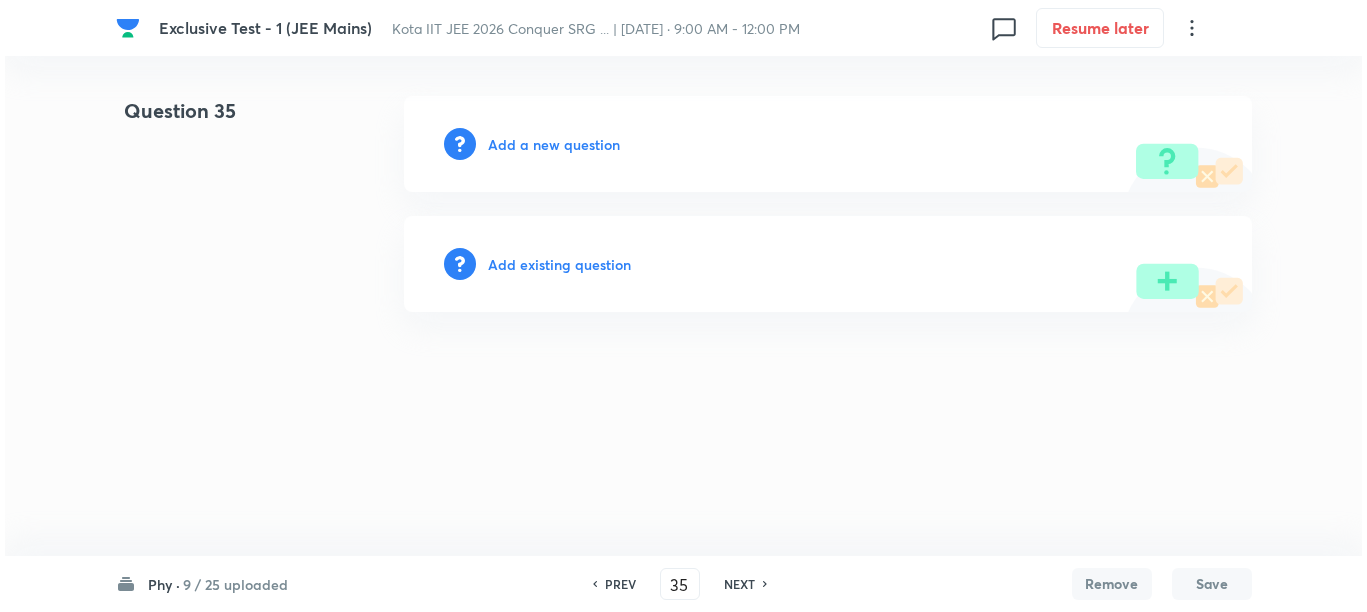 scroll, scrollTop: 0, scrollLeft: 0, axis: both 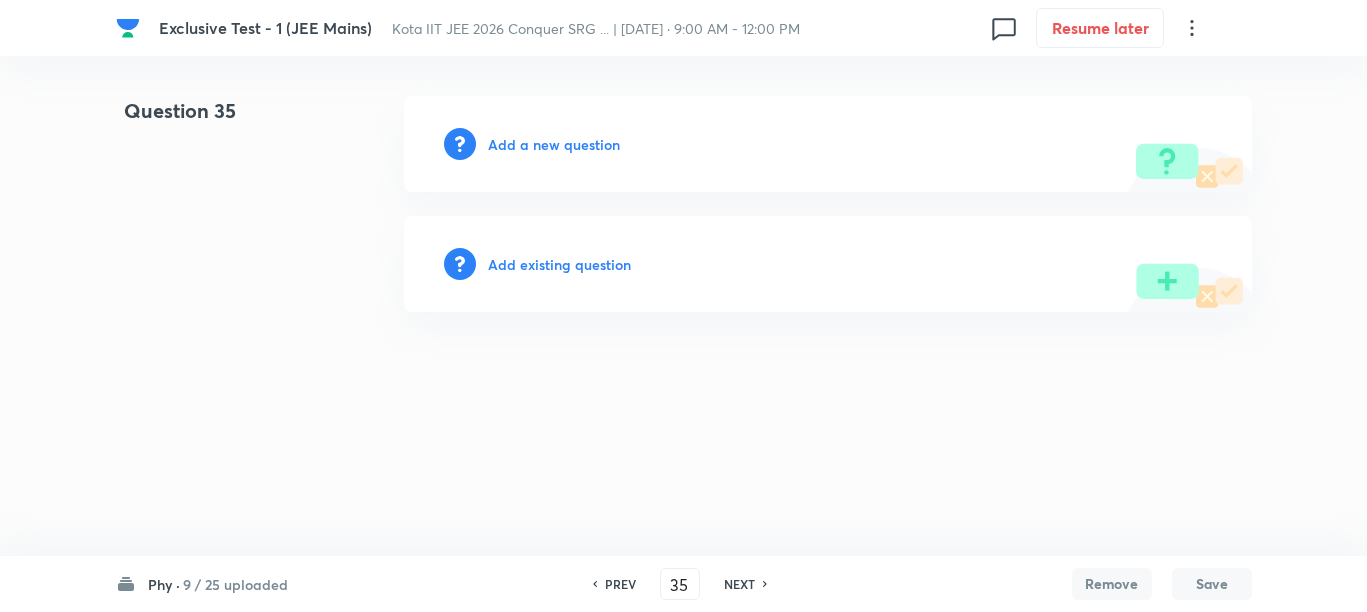click on "Add a new question" at bounding box center (554, 144) 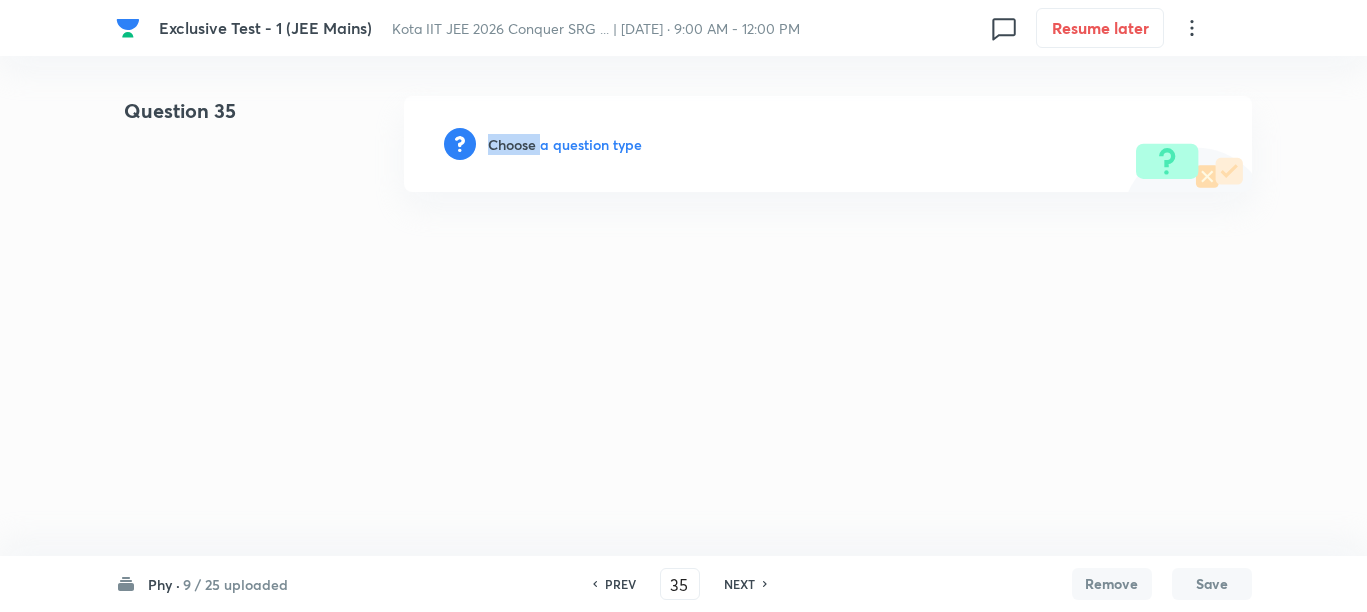 click on "Choose a question type" at bounding box center [565, 144] 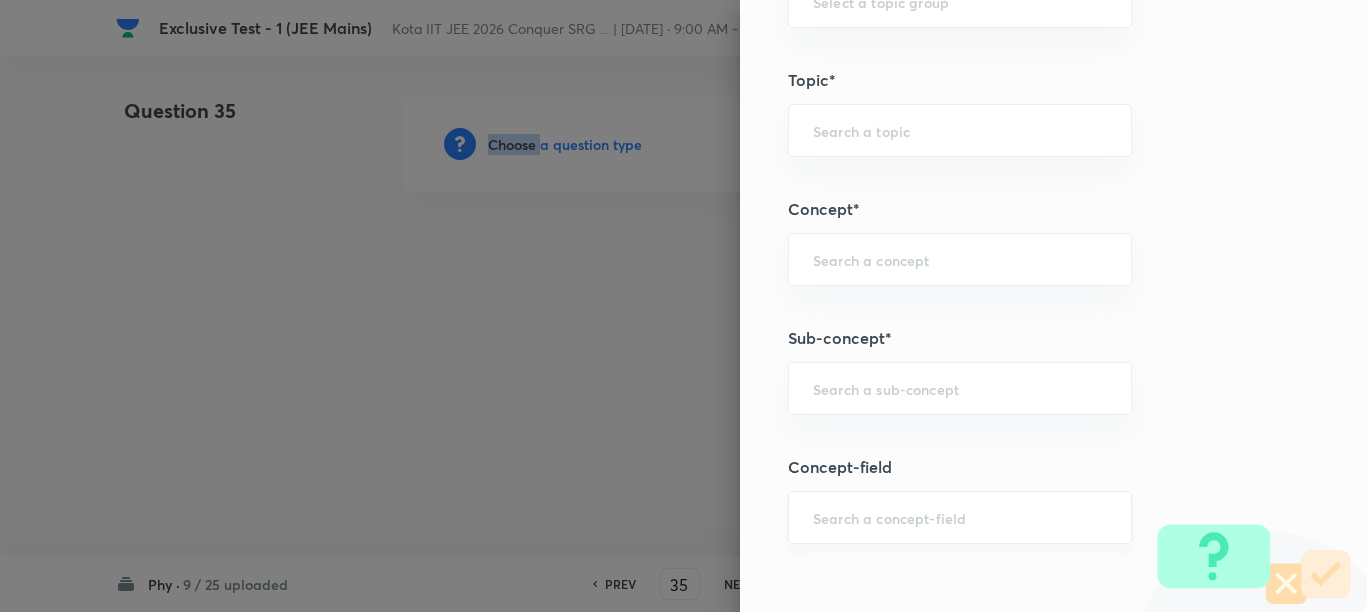 scroll, scrollTop: 1250, scrollLeft: 0, axis: vertical 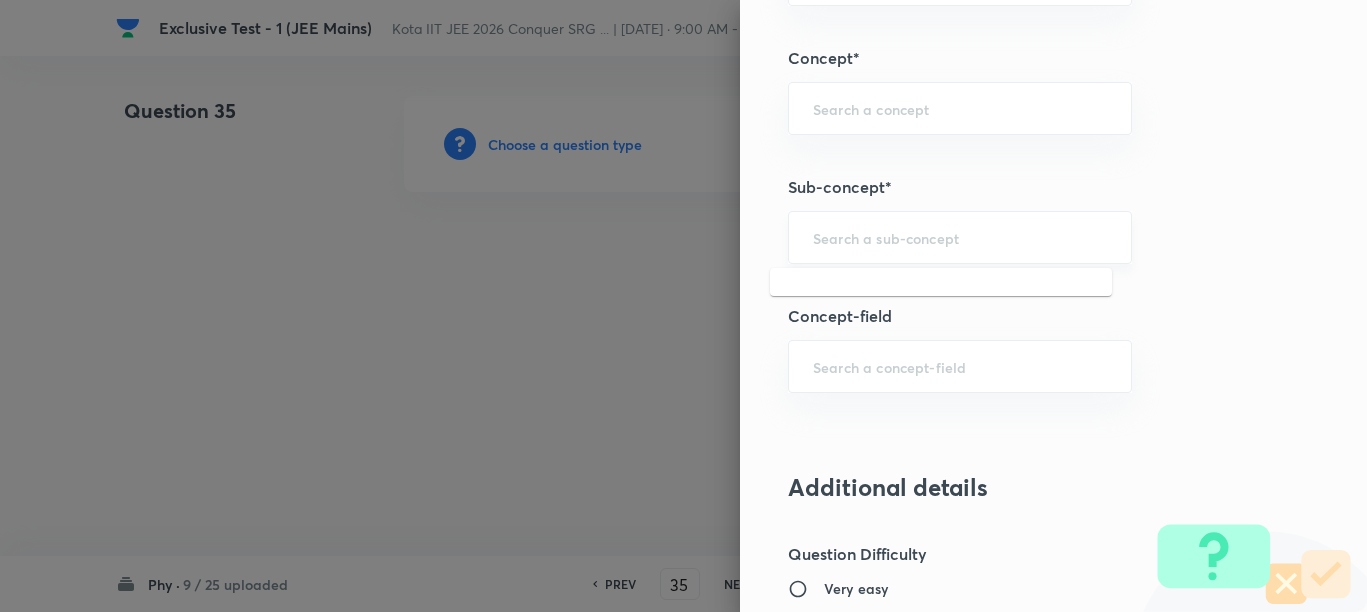 click at bounding box center [960, 237] 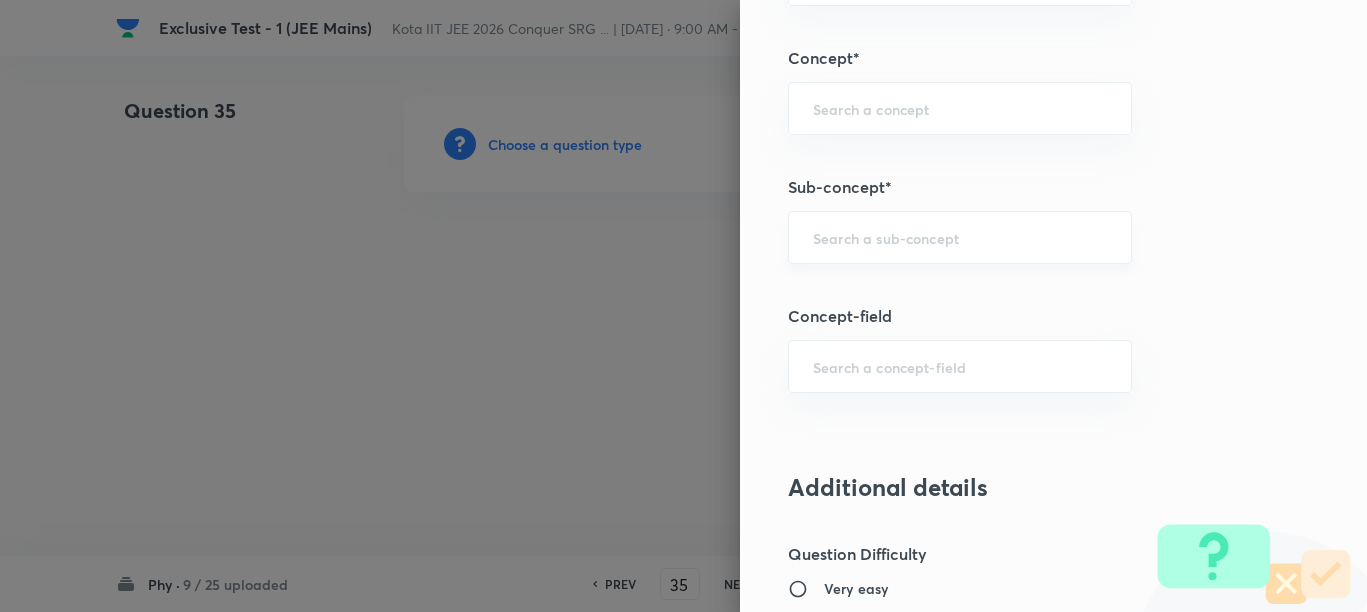 paste on "Electric Charge" 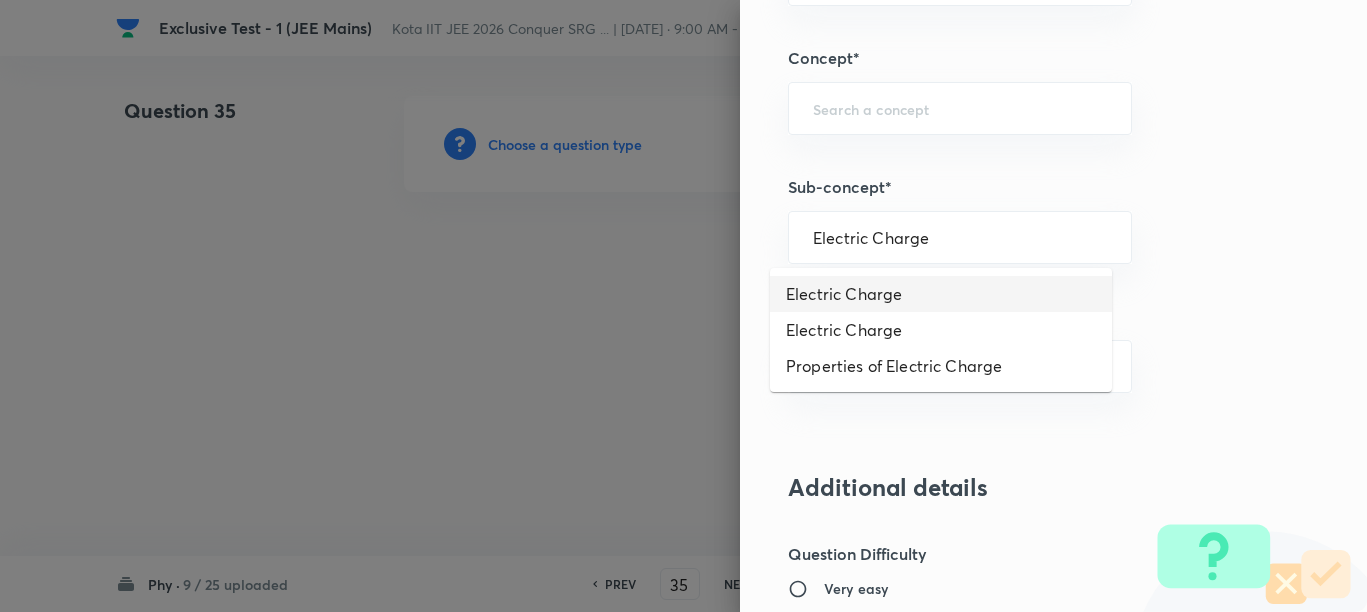 click on "Electric Charge" at bounding box center (941, 294) 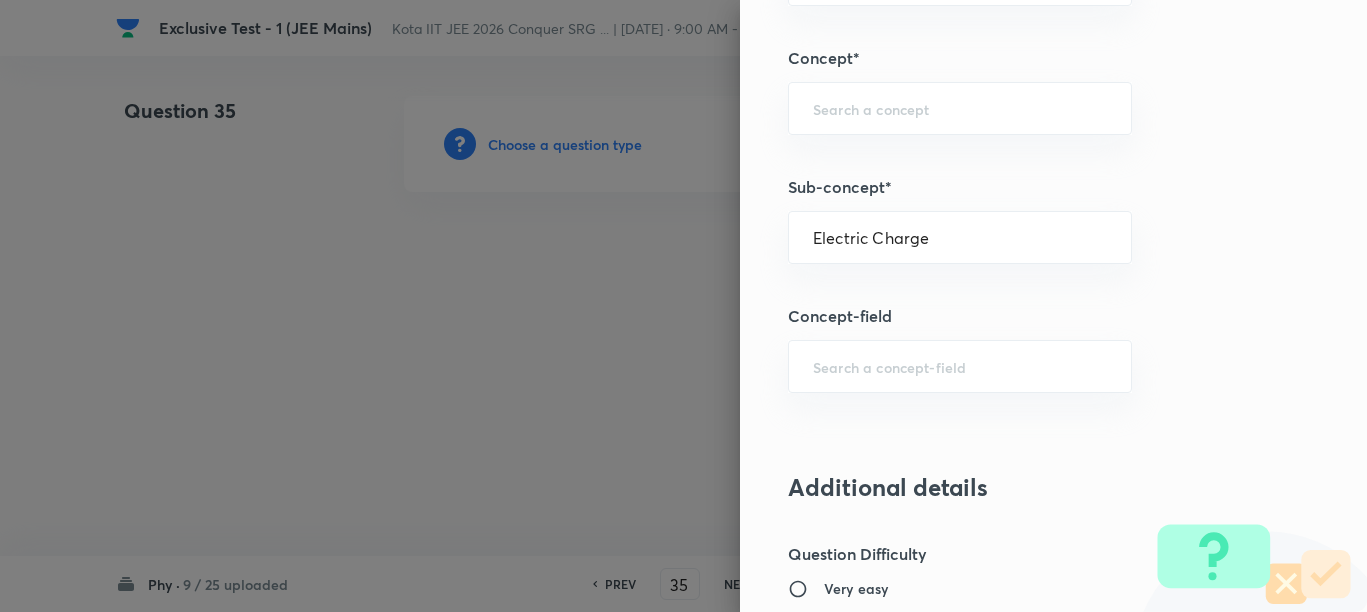 type on "Electric Charge" 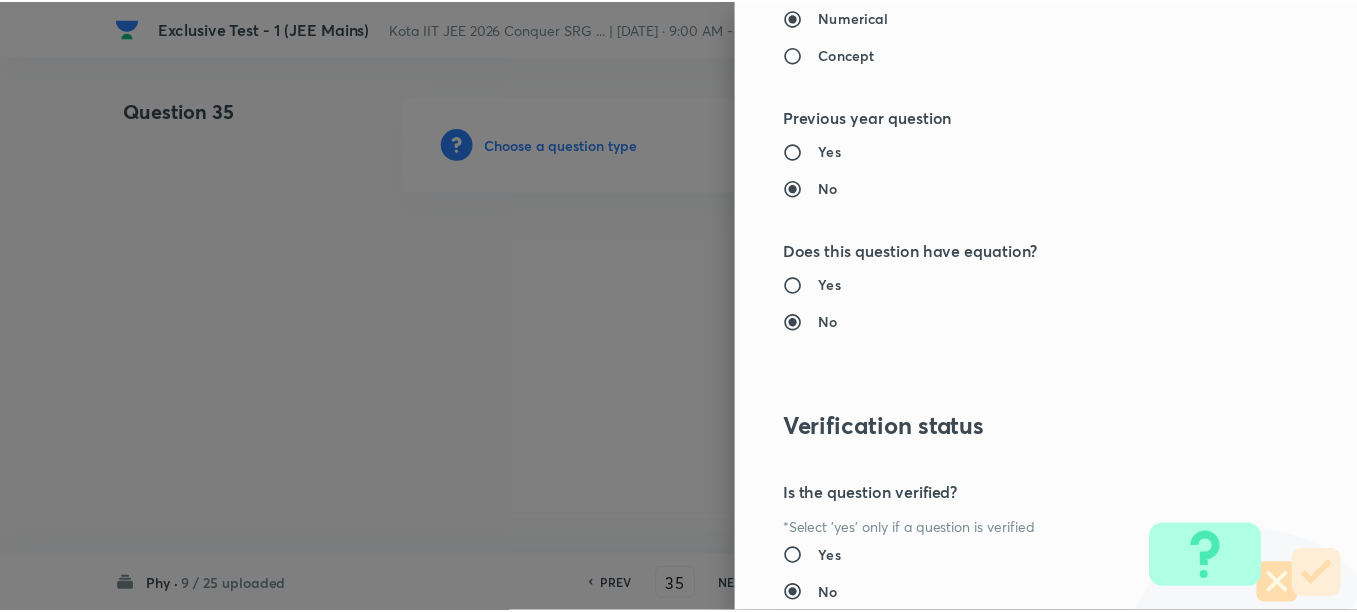 scroll, scrollTop: 2248, scrollLeft: 0, axis: vertical 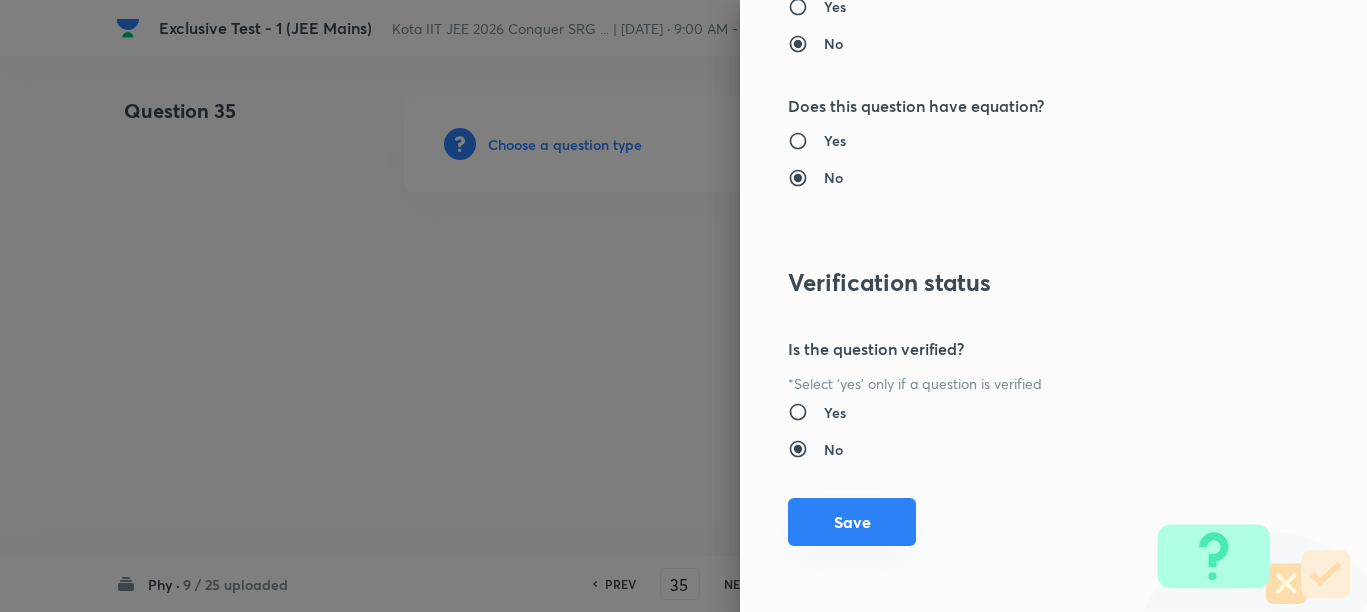click on "Save" at bounding box center (852, 522) 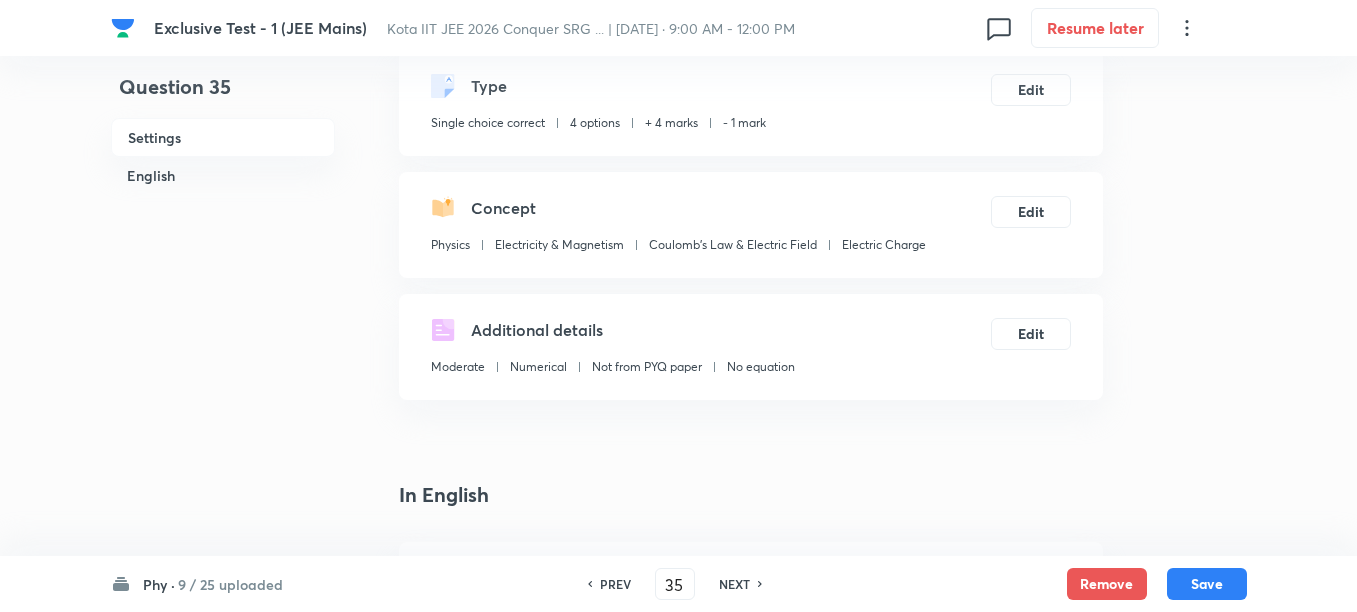 scroll, scrollTop: 375, scrollLeft: 0, axis: vertical 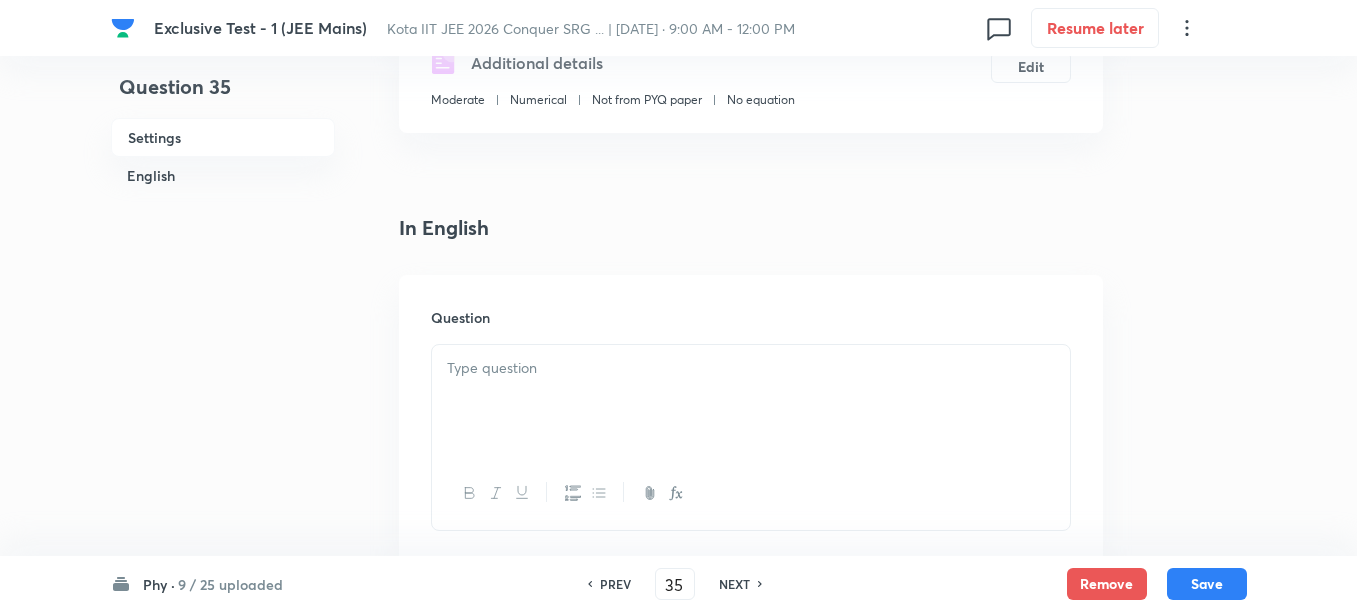 click at bounding box center (751, 368) 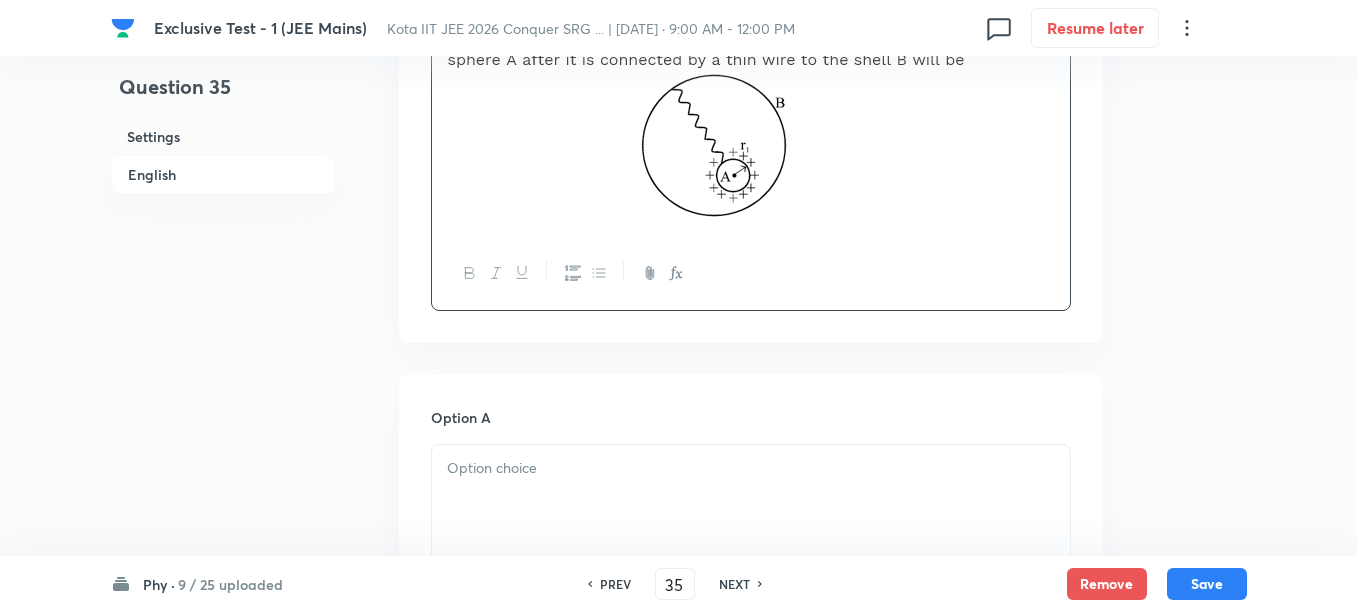 scroll, scrollTop: 875, scrollLeft: 0, axis: vertical 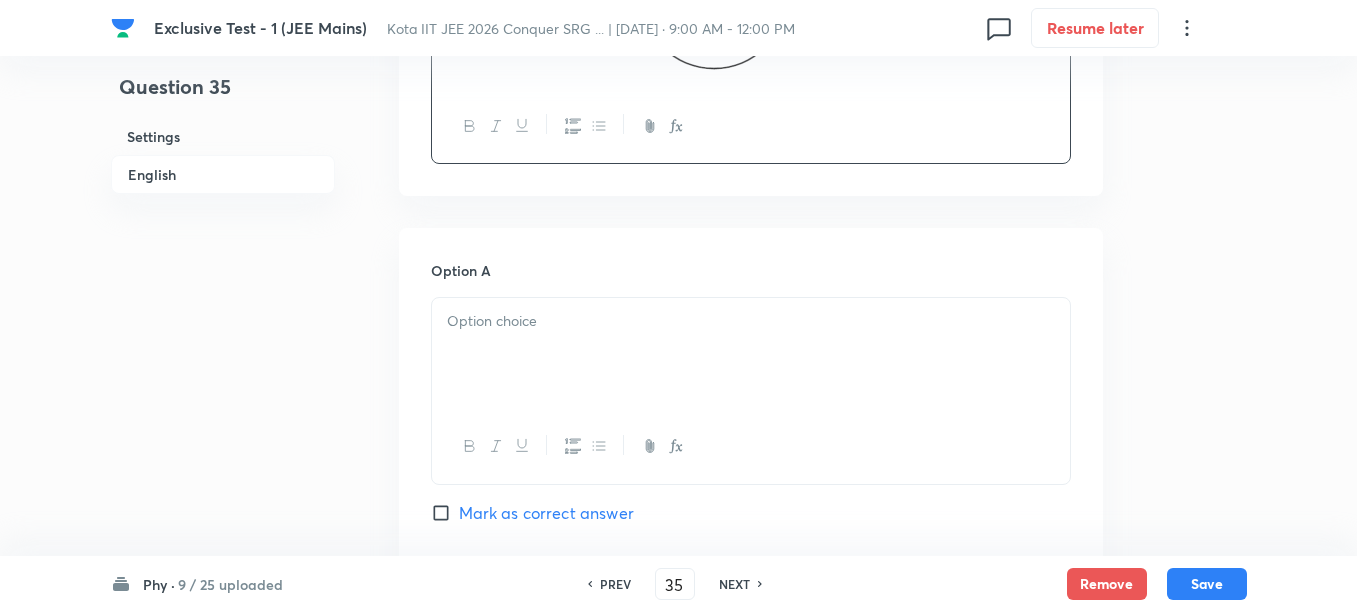 click at bounding box center [751, 354] 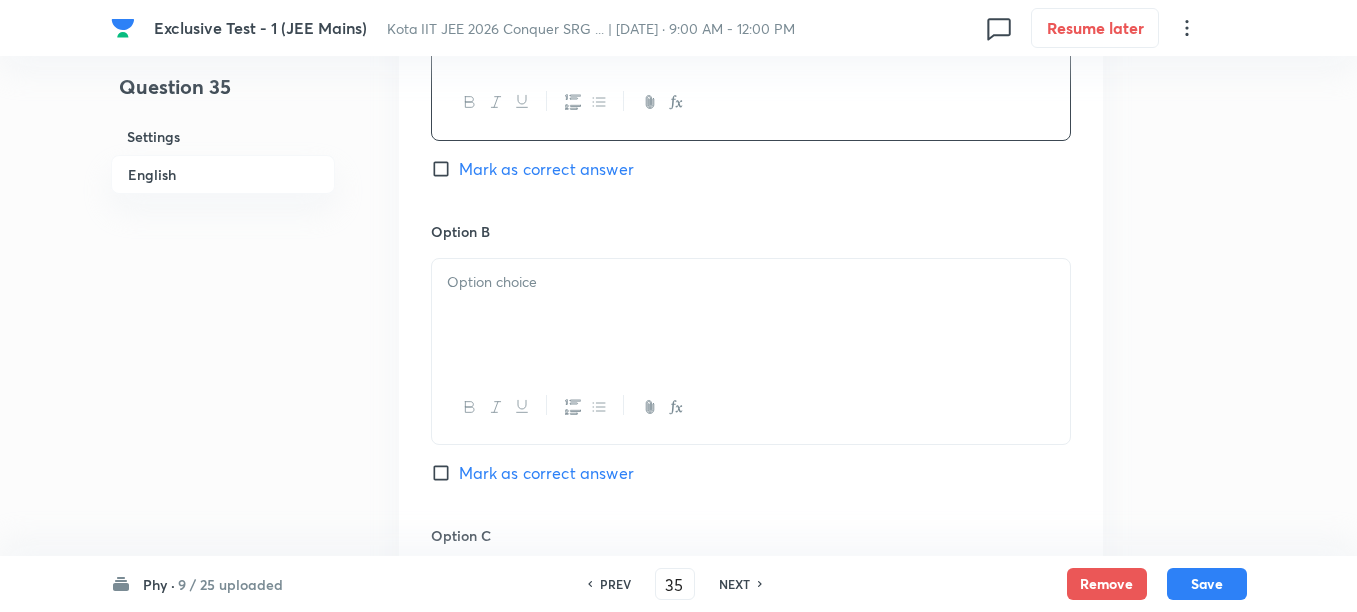 scroll, scrollTop: 1250, scrollLeft: 0, axis: vertical 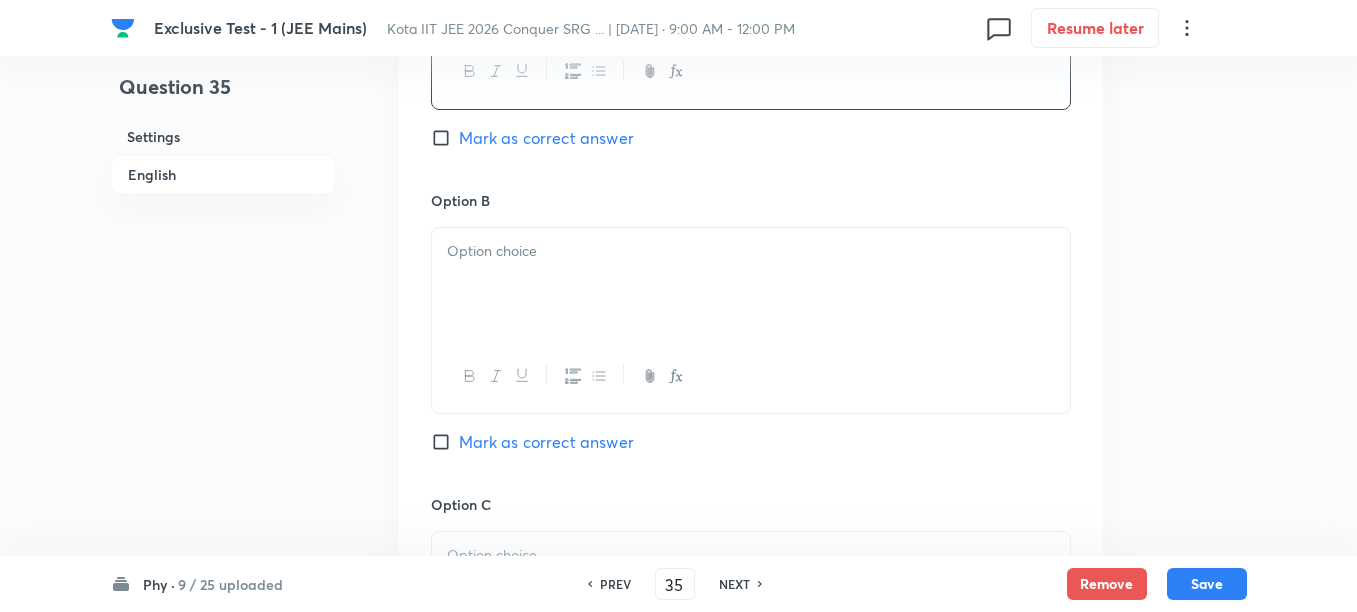 click at bounding box center [751, 284] 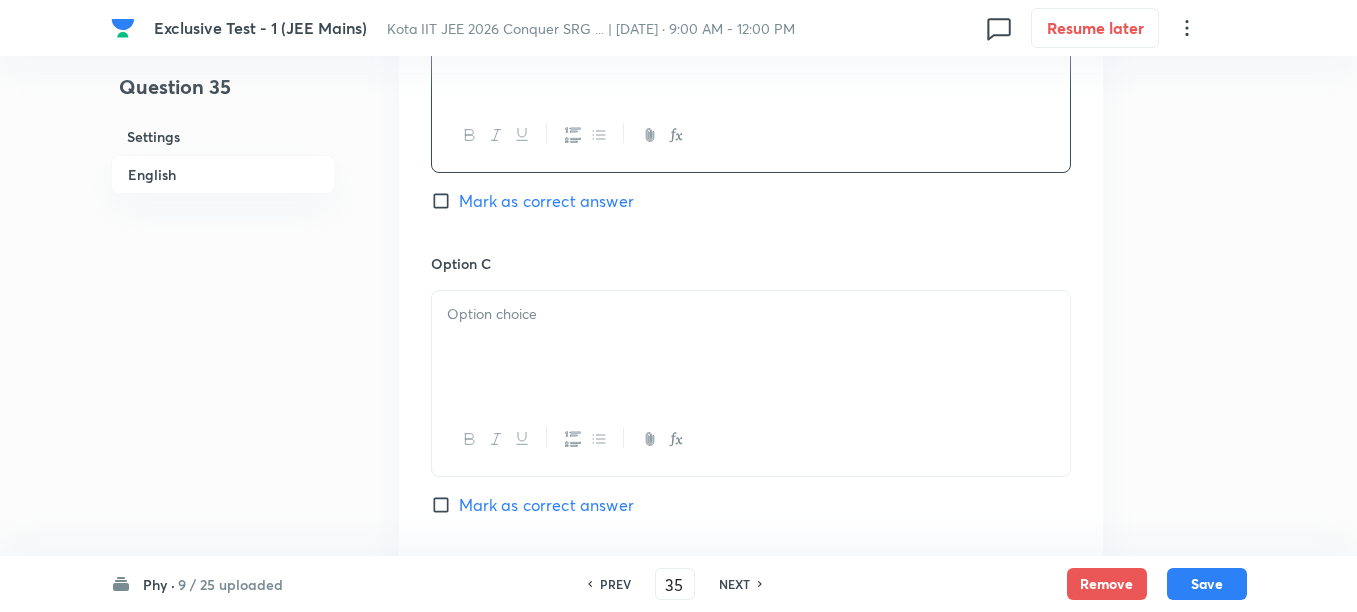 scroll, scrollTop: 1500, scrollLeft: 0, axis: vertical 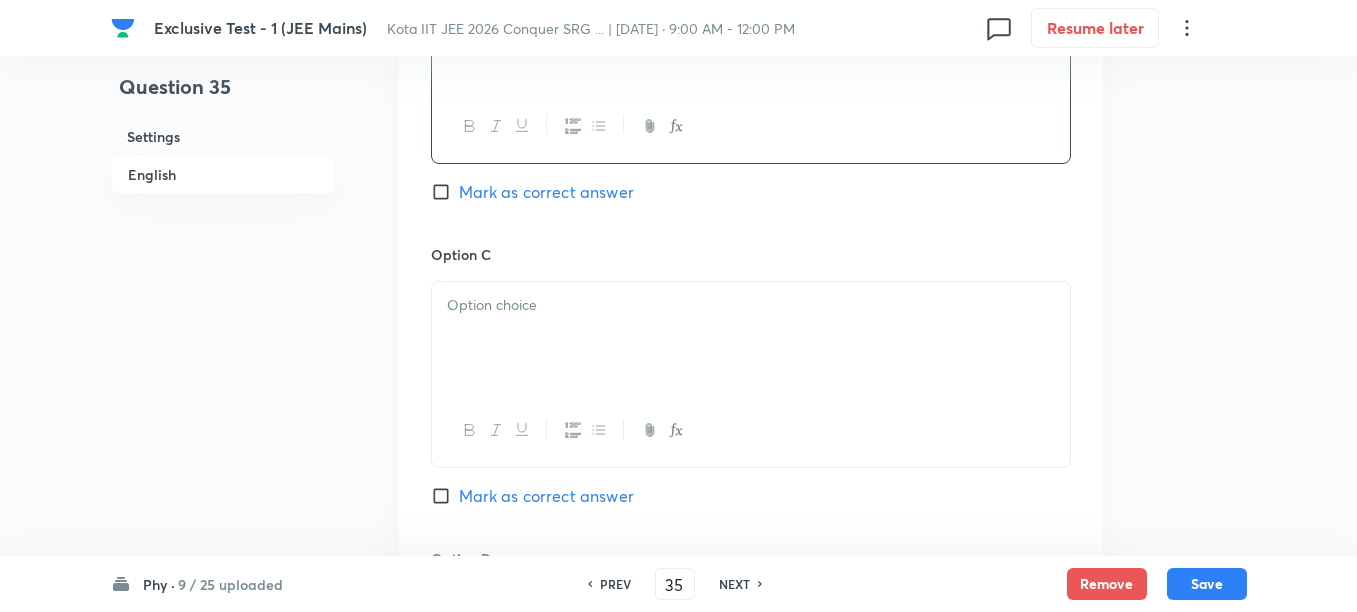 click at bounding box center (751, 338) 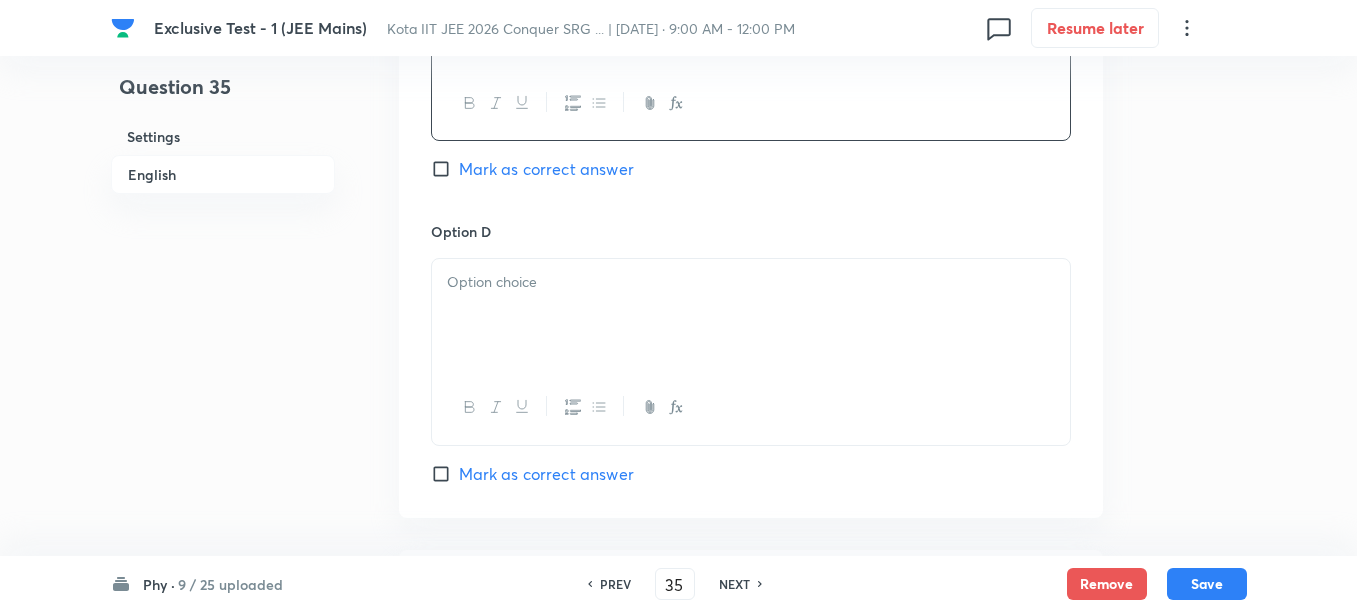 scroll, scrollTop: 1875, scrollLeft: 0, axis: vertical 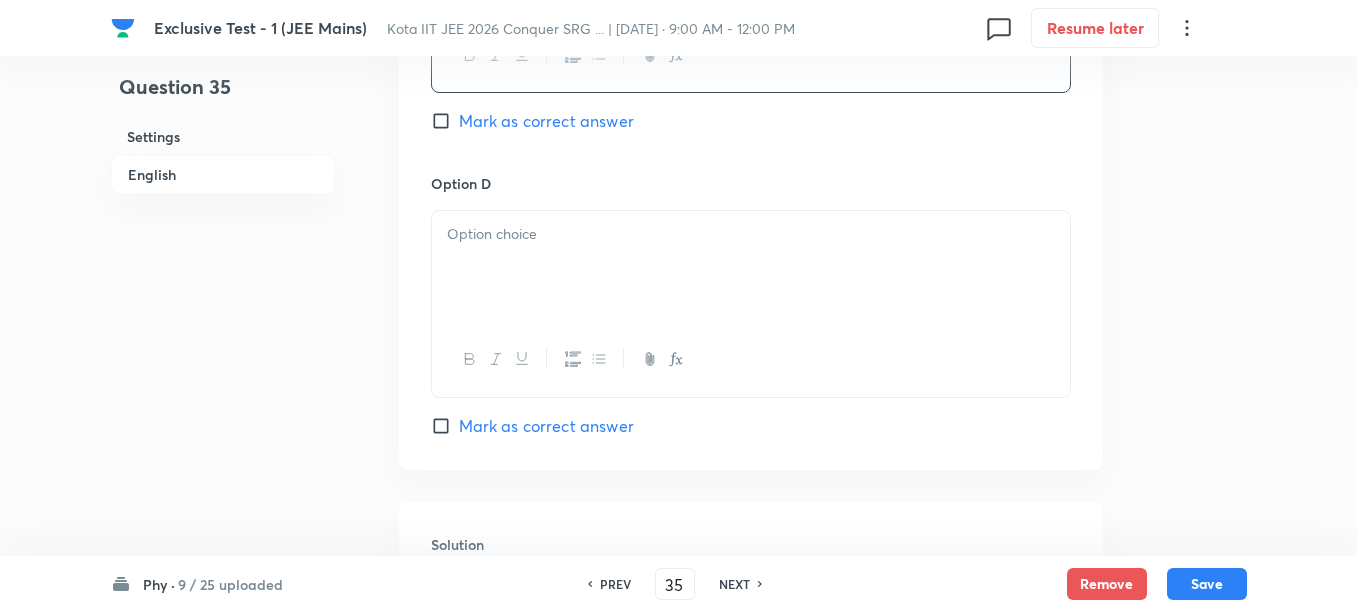click at bounding box center (751, 267) 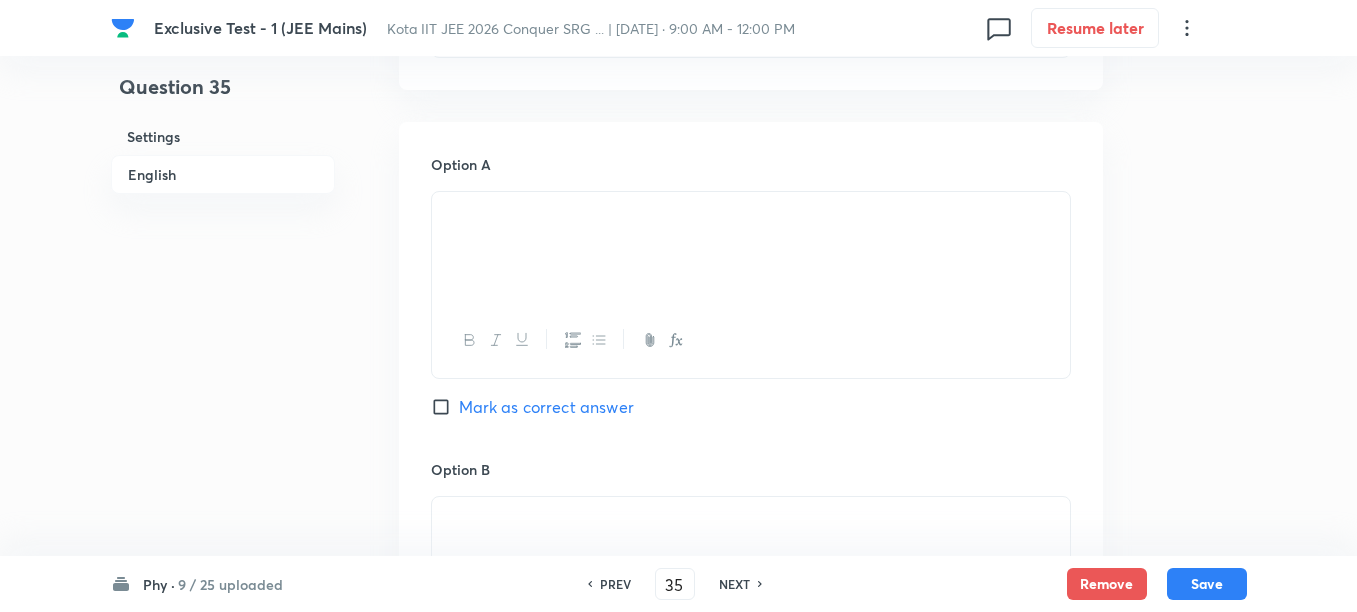 scroll, scrollTop: 979, scrollLeft: 0, axis: vertical 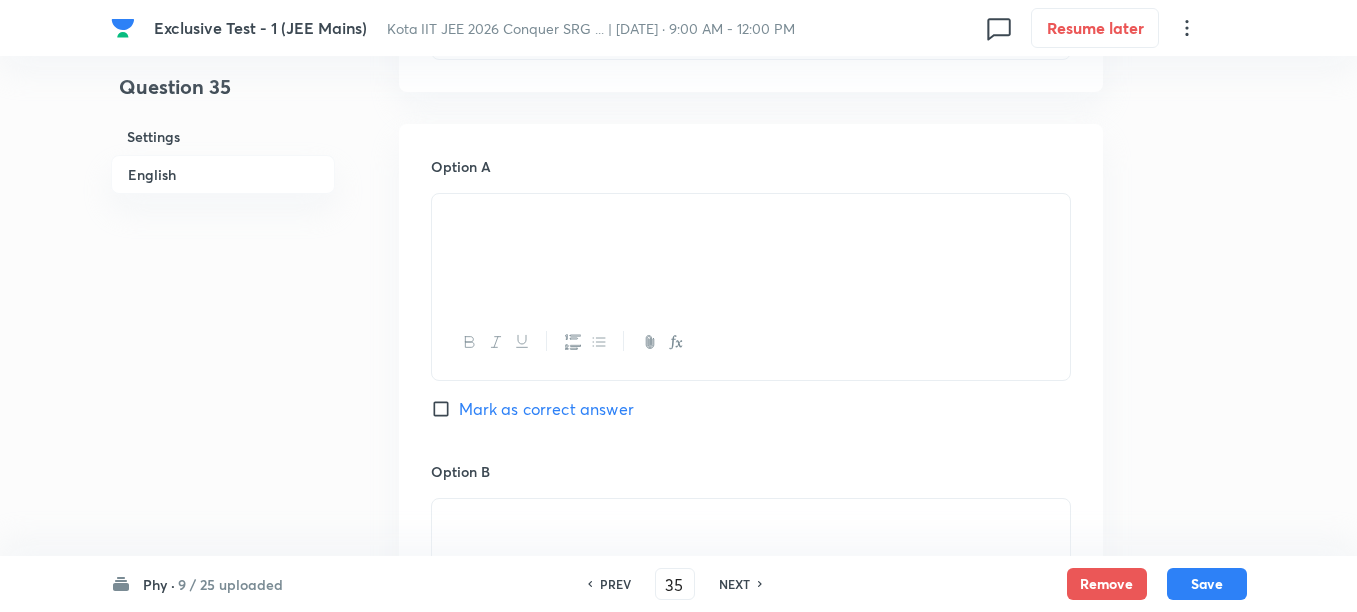 click on "Mark as correct answer" at bounding box center (546, 409) 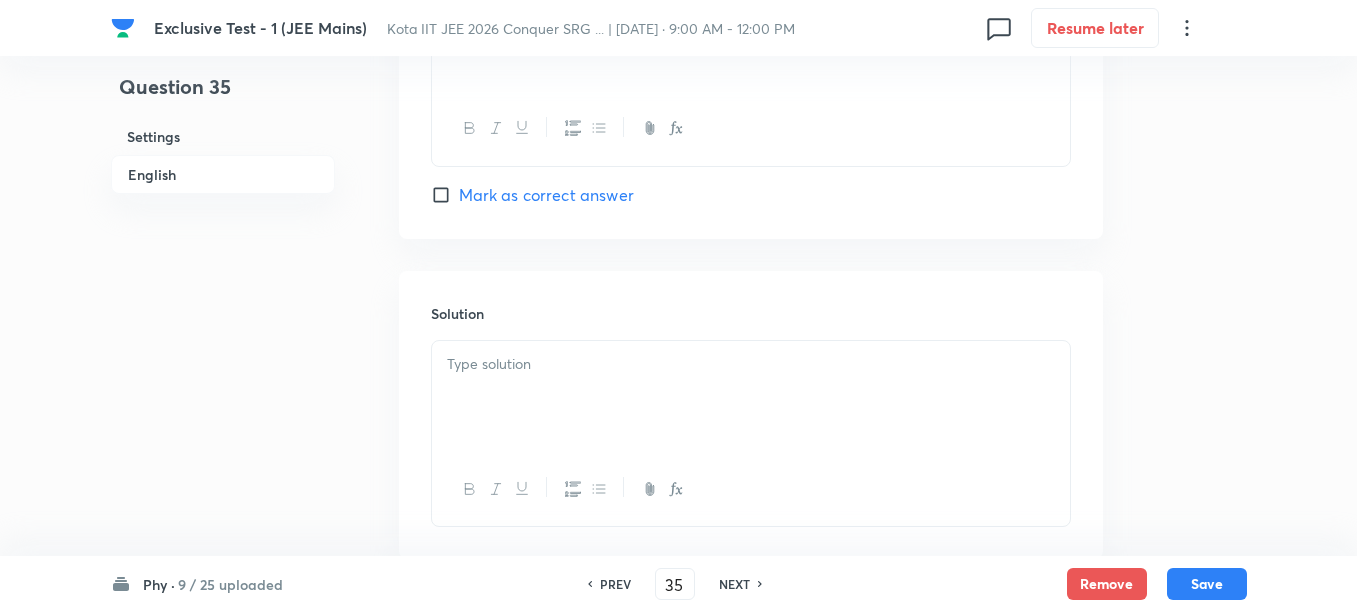 scroll, scrollTop: 2229, scrollLeft: 0, axis: vertical 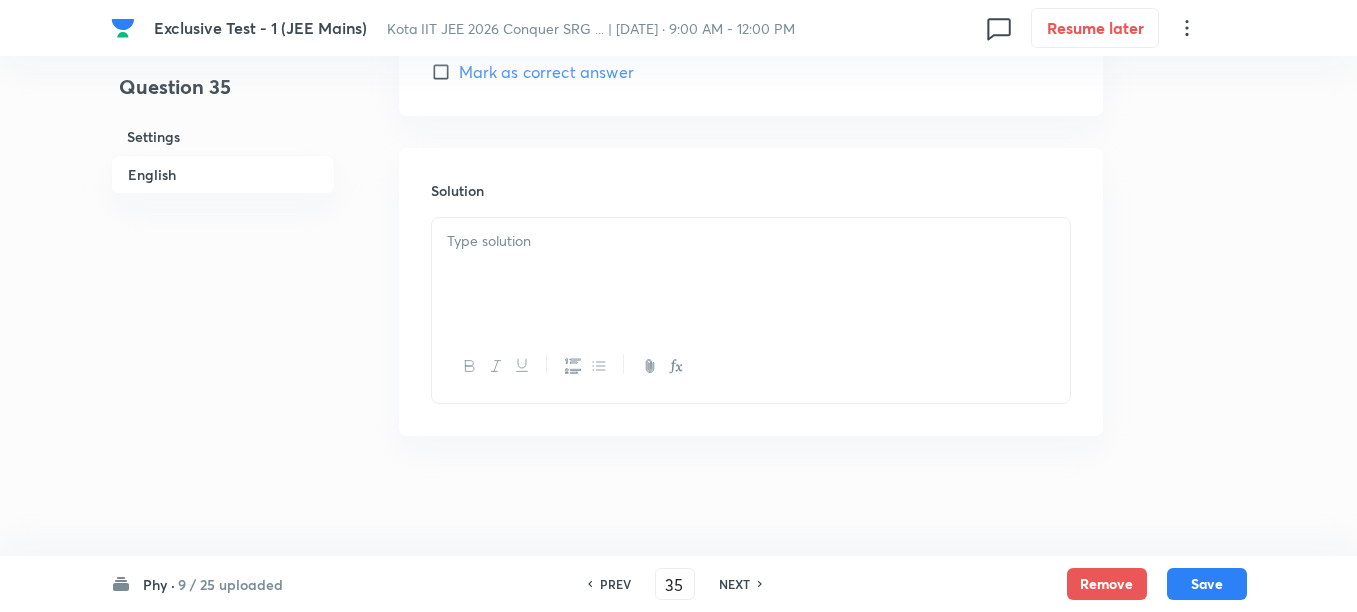 click at bounding box center [751, 274] 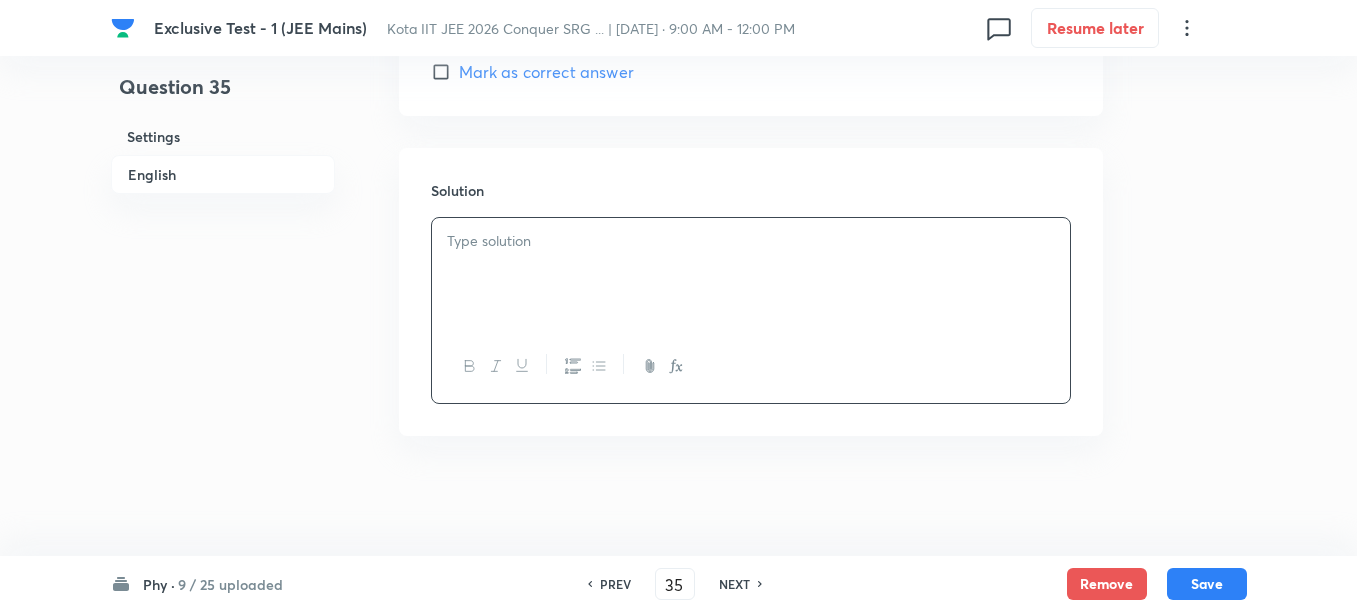 type 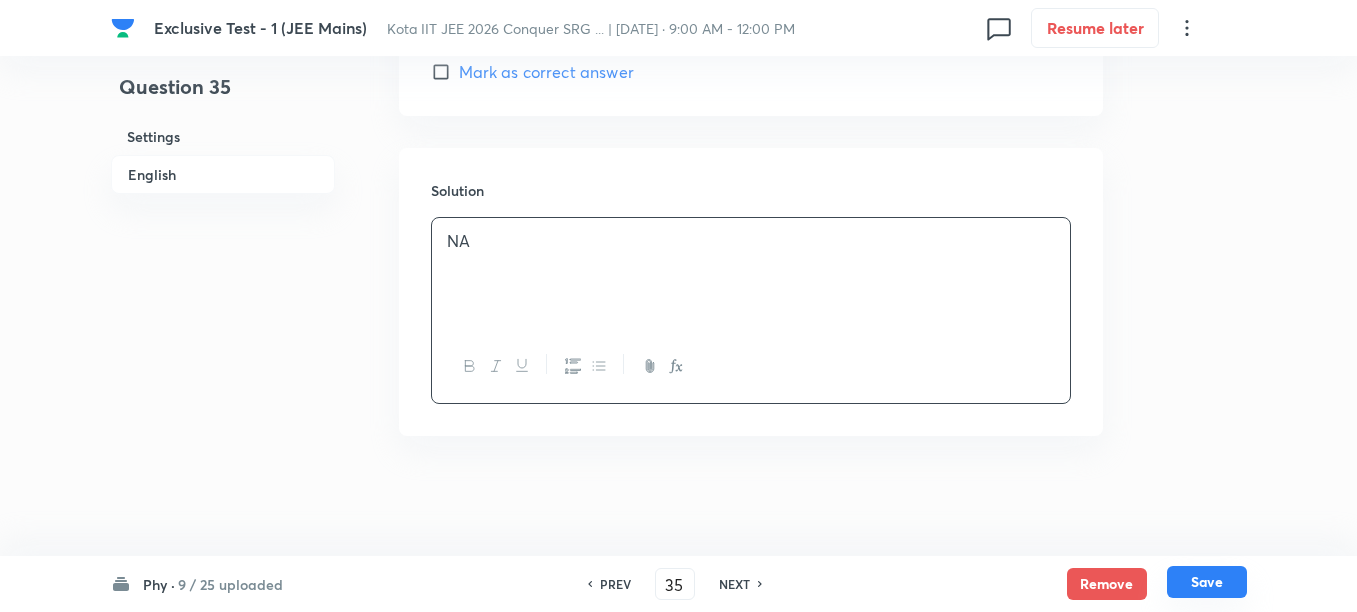 click on "Save" at bounding box center (1207, 582) 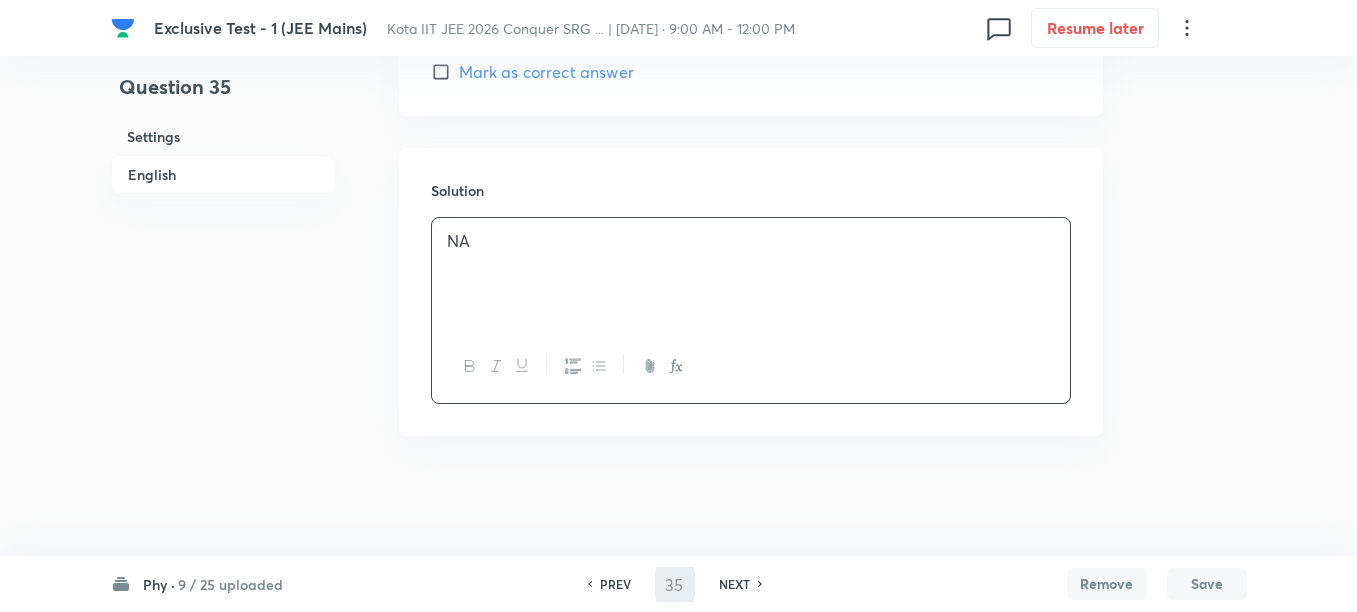 type on "36" 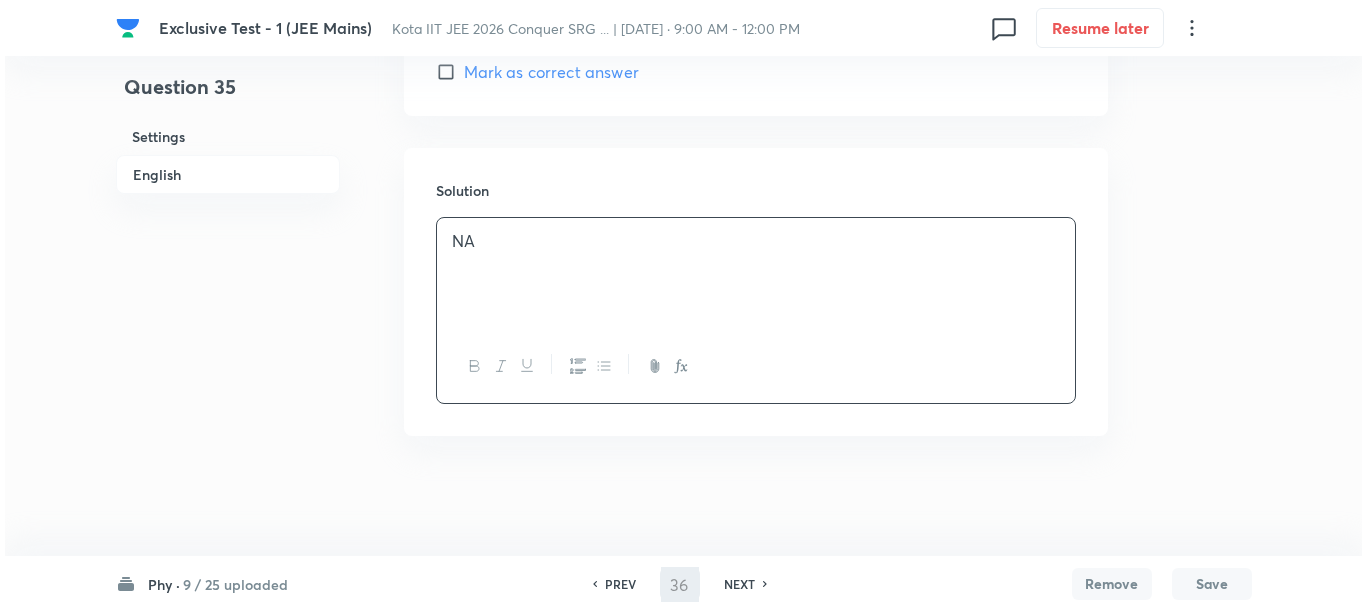 scroll, scrollTop: 0, scrollLeft: 0, axis: both 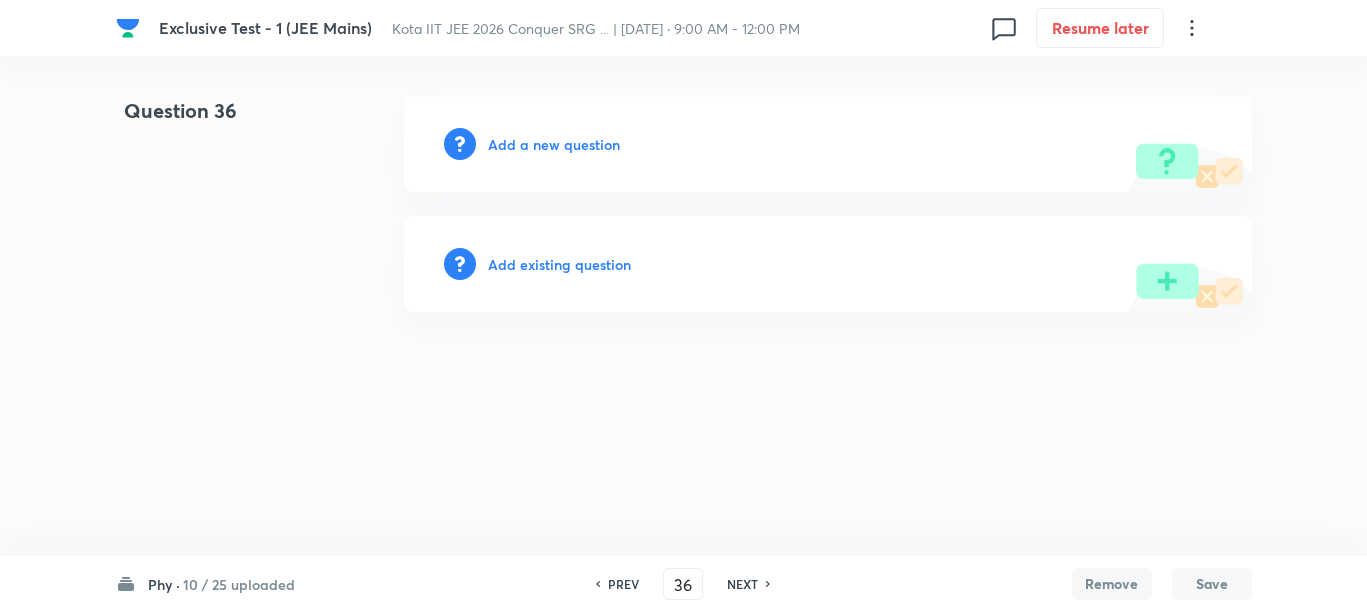 click on "Add a new question" at bounding box center (828, 144) 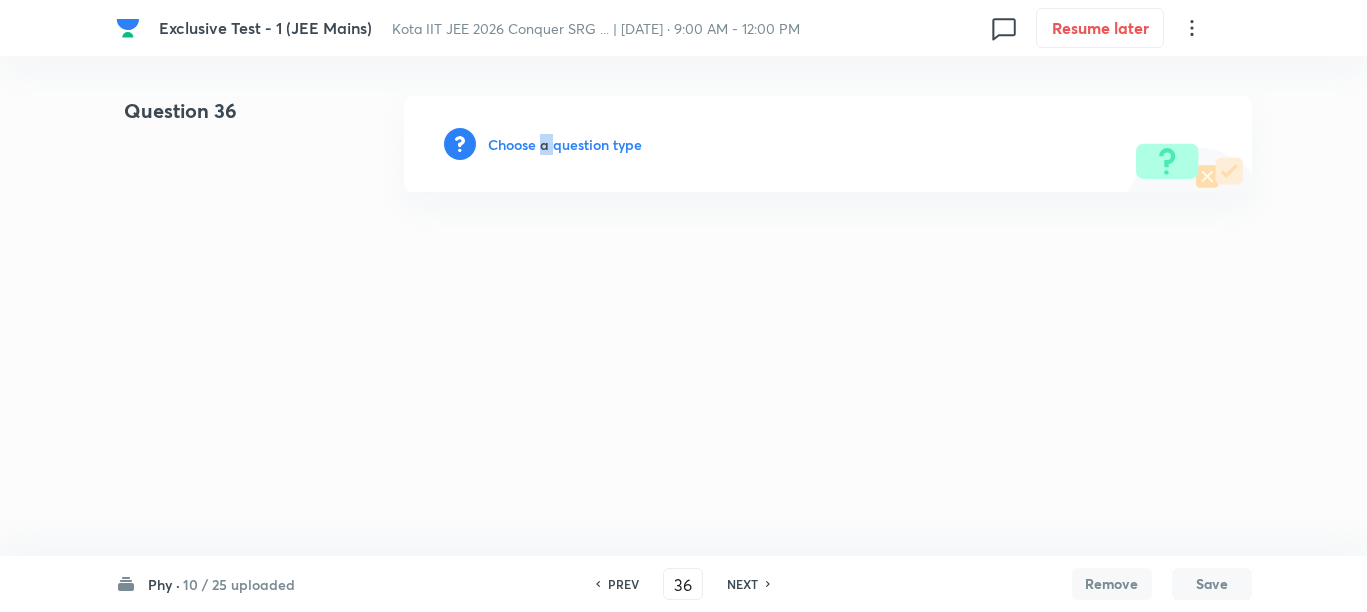 click on "Choose a question type" at bounding box center (565, 144) 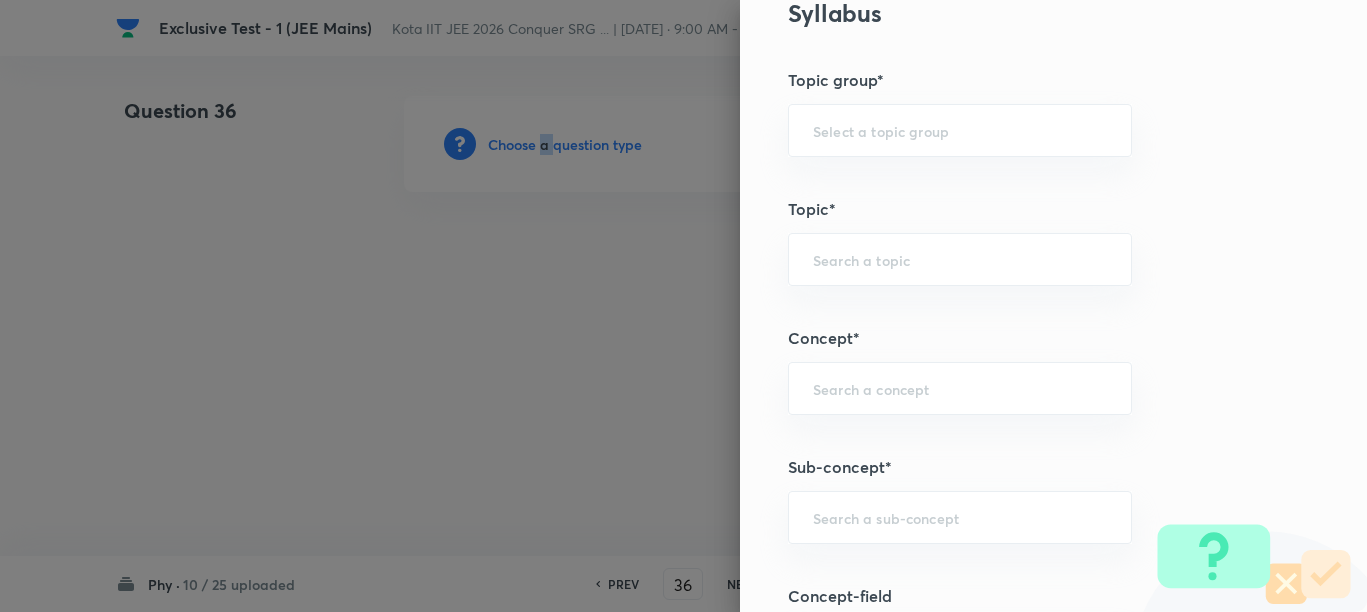 scroll, scrollTop: 1125, scrollLeft: 0, axis: vertical 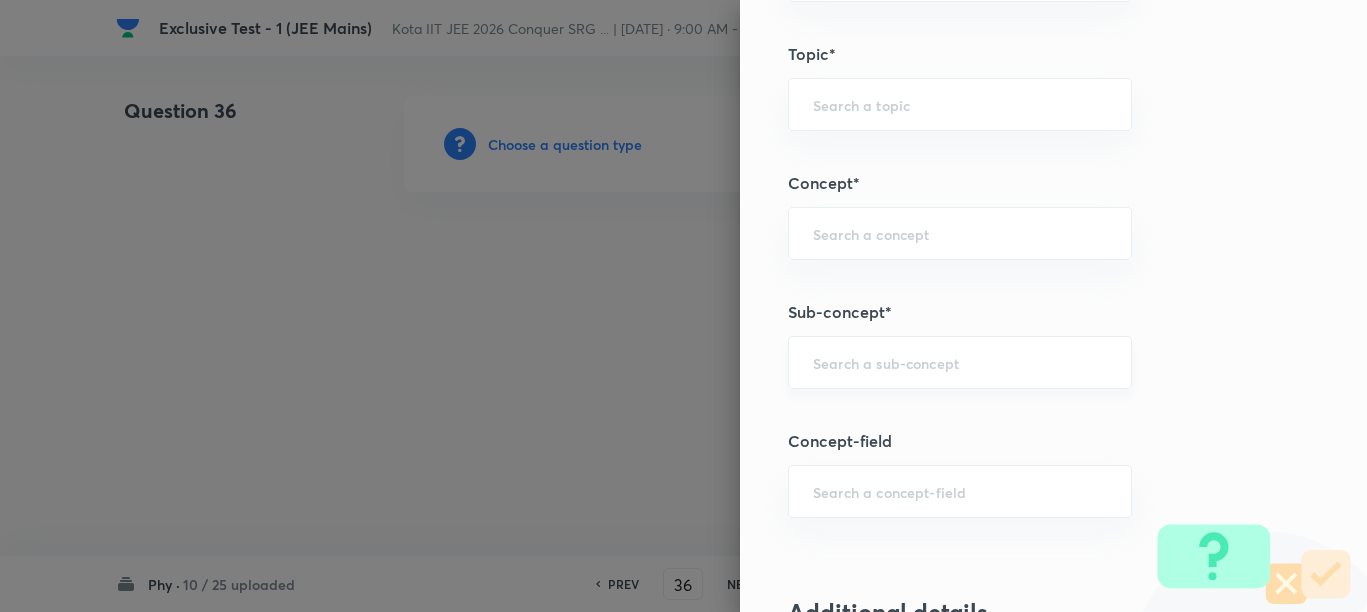 click at bounding box center (960, 362) 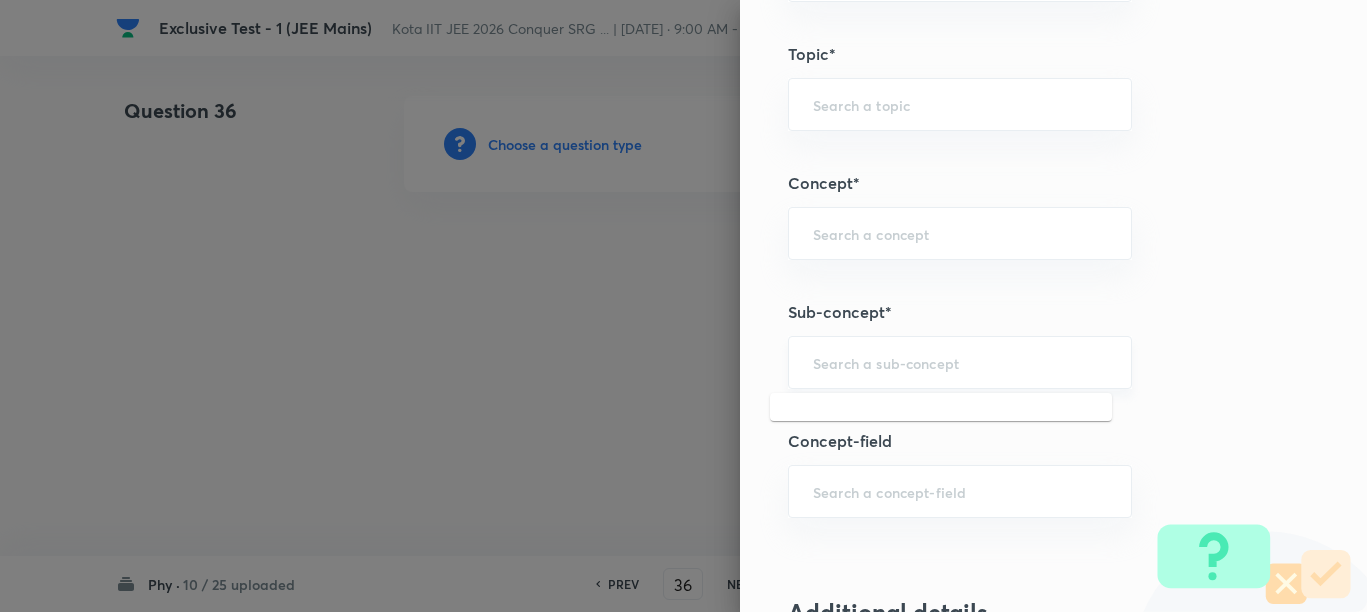 paste on "Electric Charge" 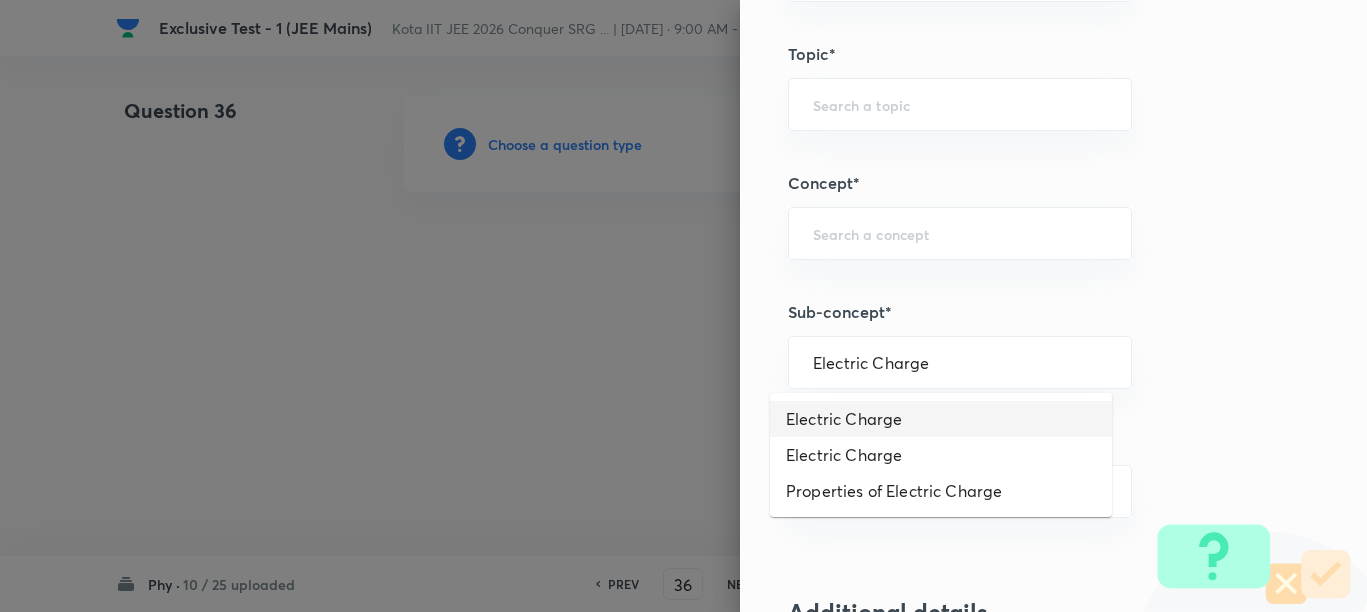 click on "Electric Charge" at bounding box center [941, 419] 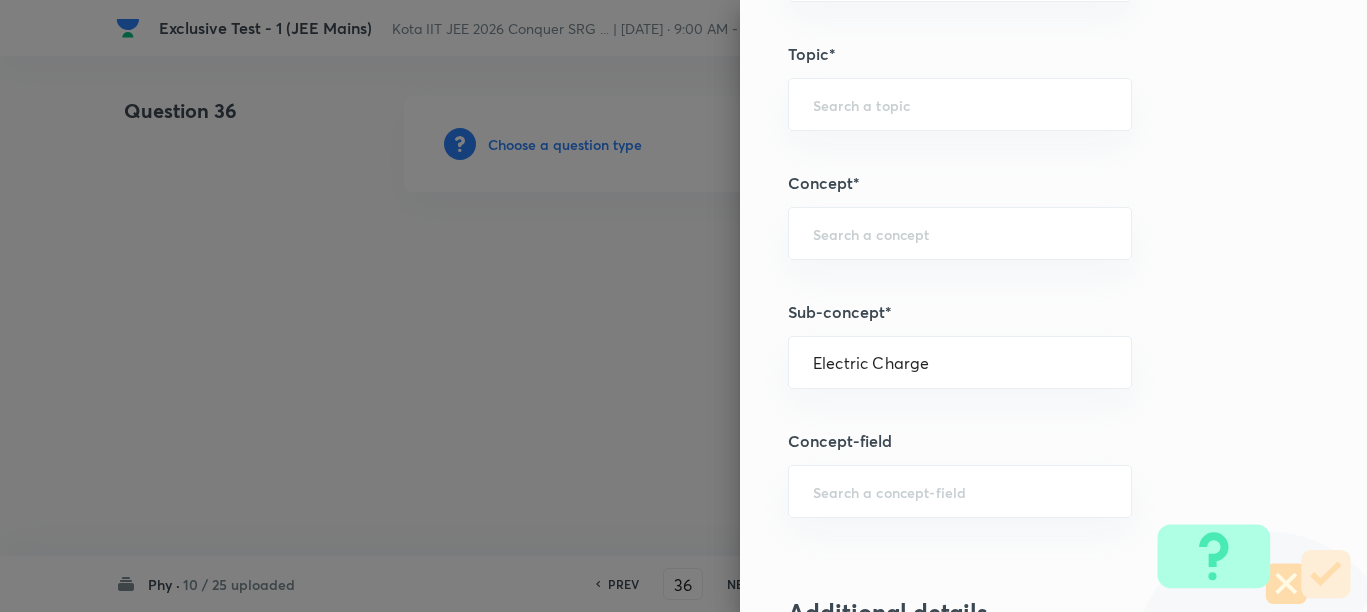 type on "Physics" 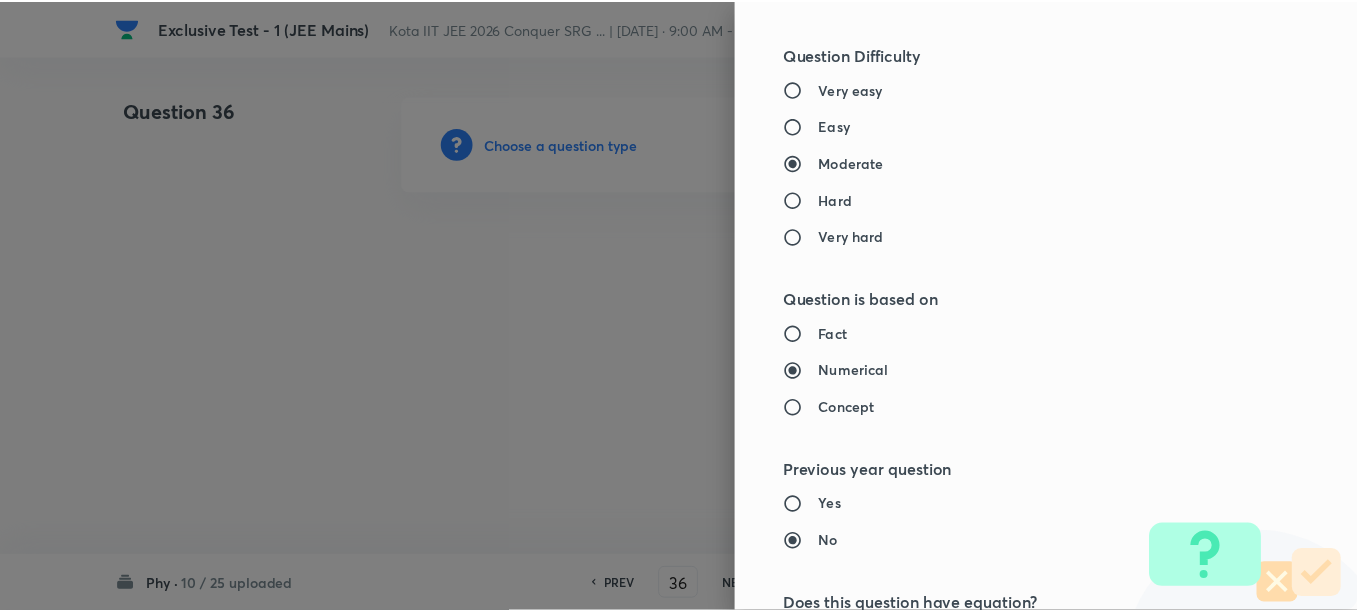 scroll, scrollTop: 2248, scrollLeft: 0, axis: vertical 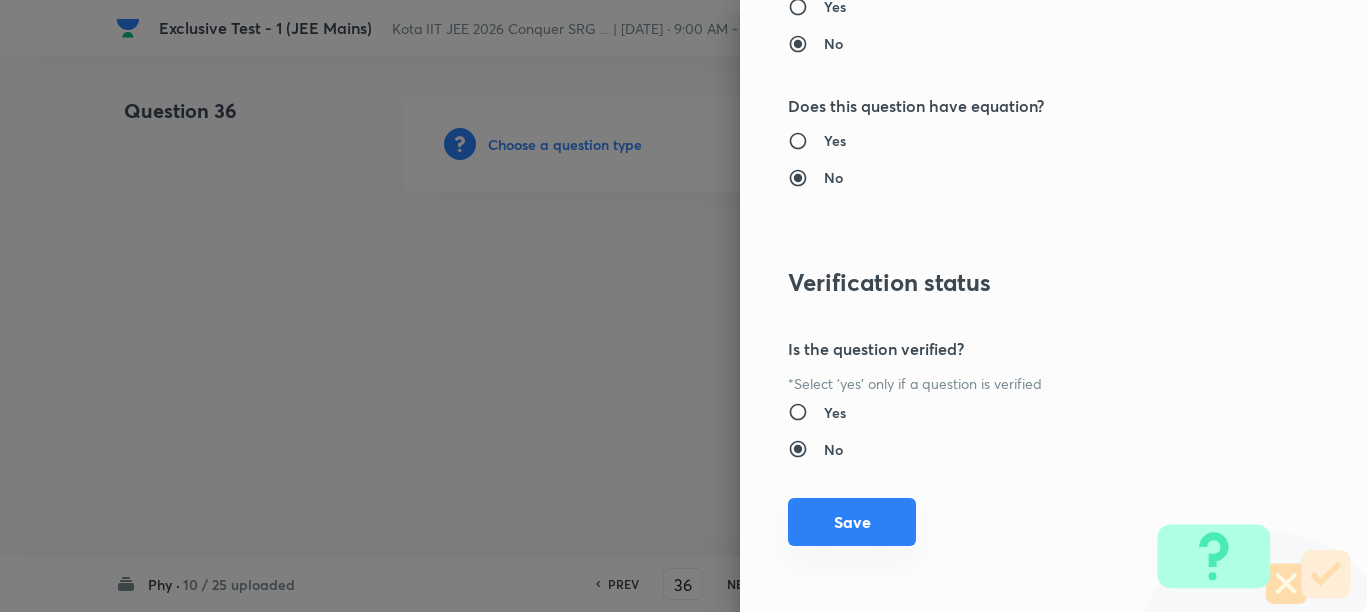 click on "Save" at bounding box center (852, 522) 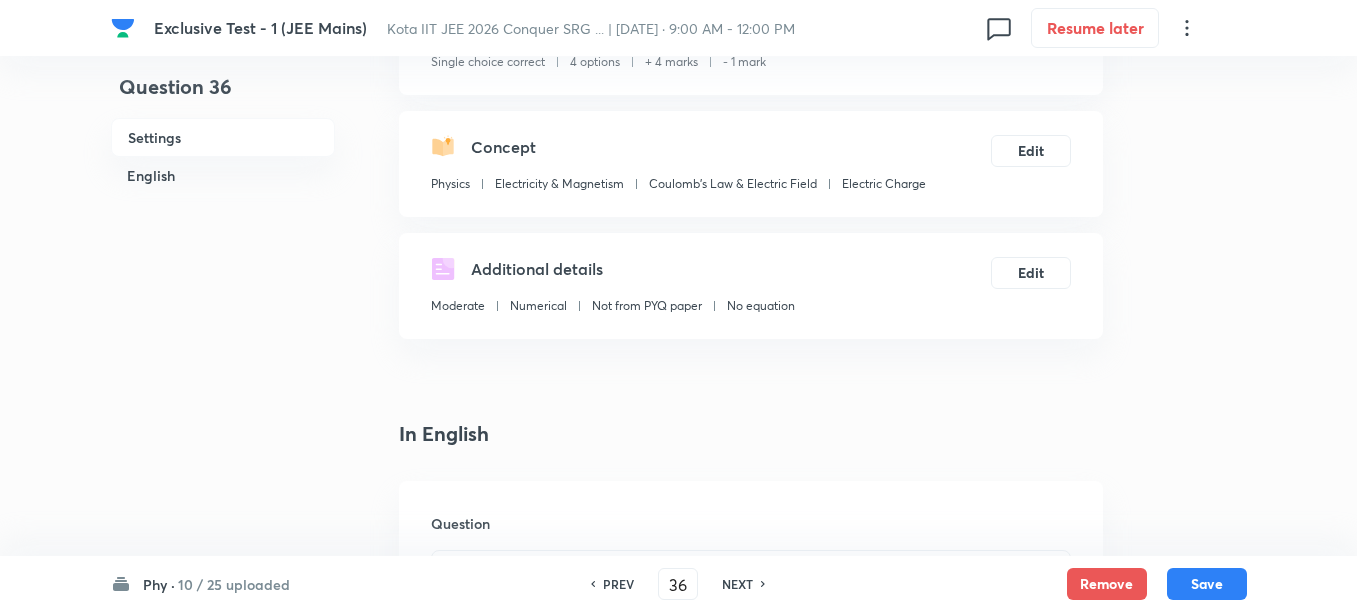 scroll, scrollTop: 500, scrollLeft: 0, axis: vertical 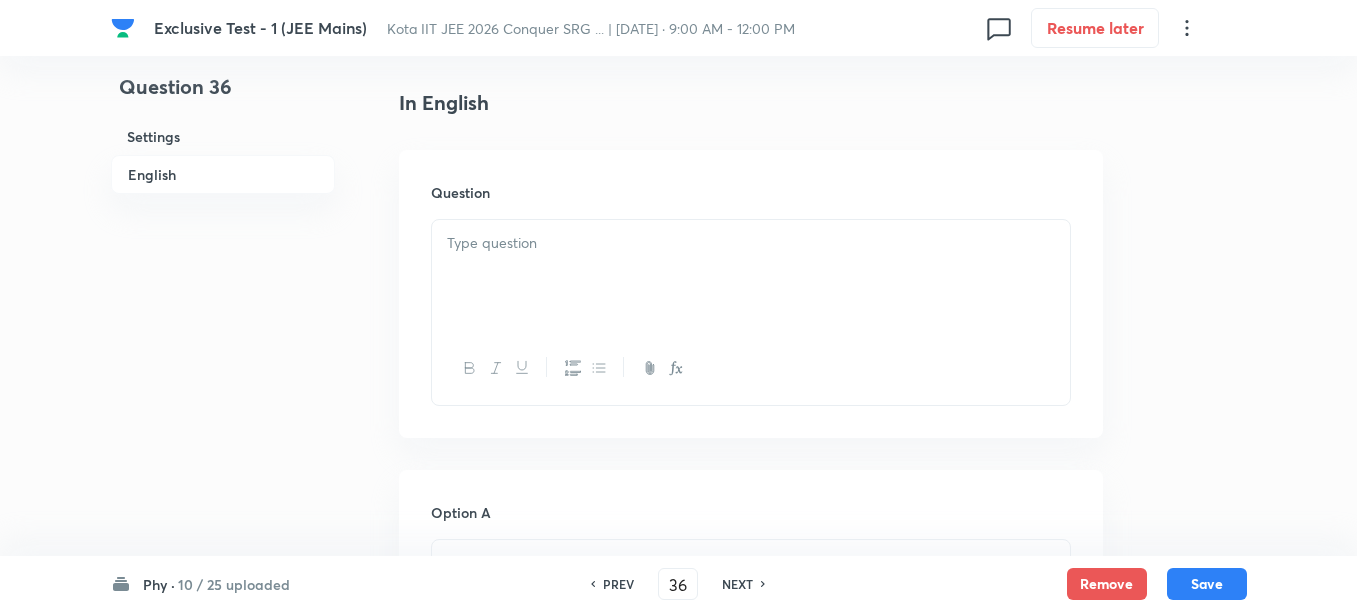 click at bounding box center [751, 276] 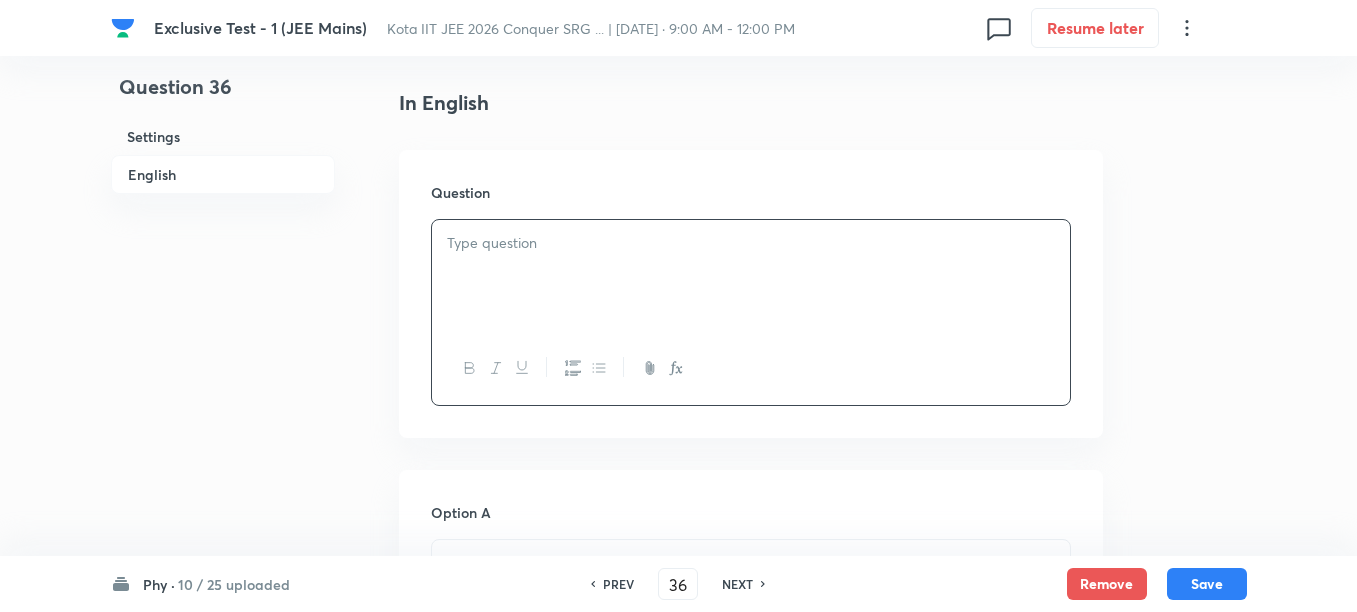 click at bounding box center (751, 276) 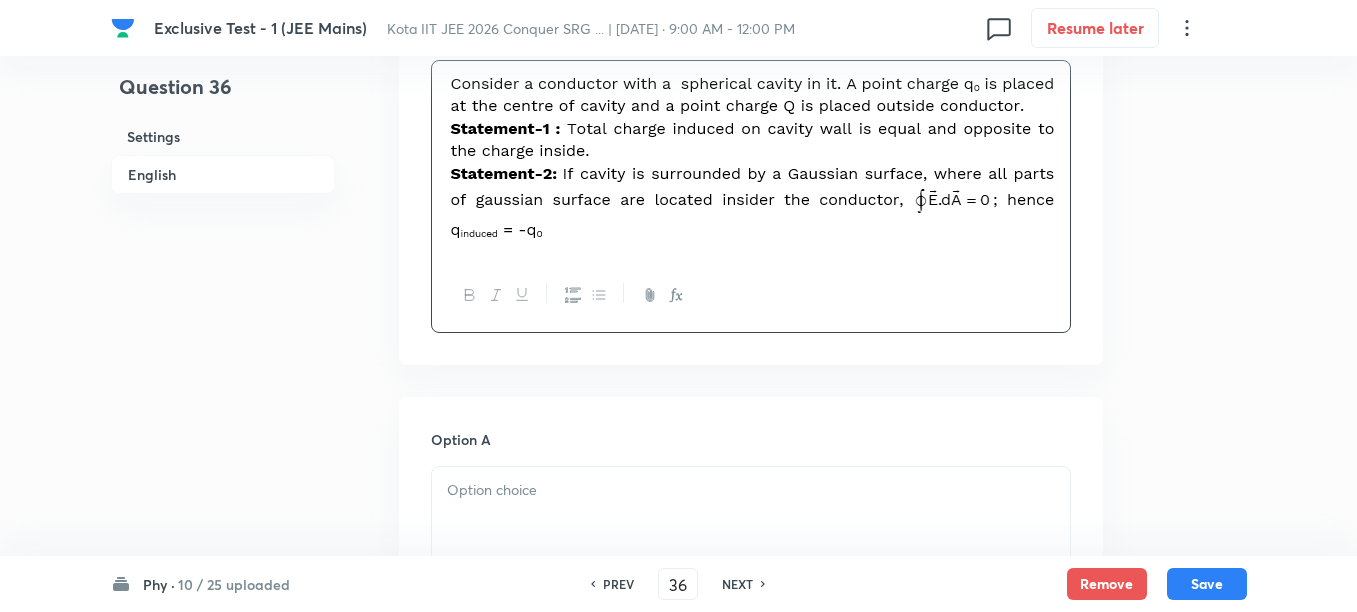 scroll, scrollTop: 750, scrollLeft: 0, axis: vertical 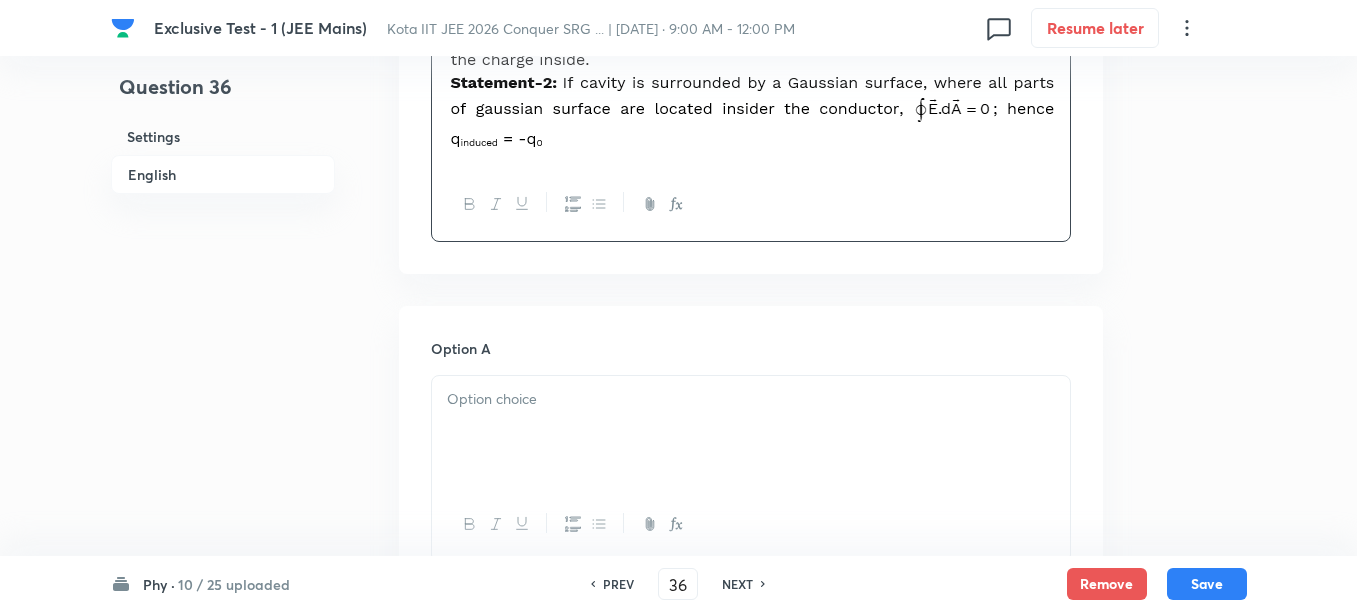 click at bounding box center (751, 432) 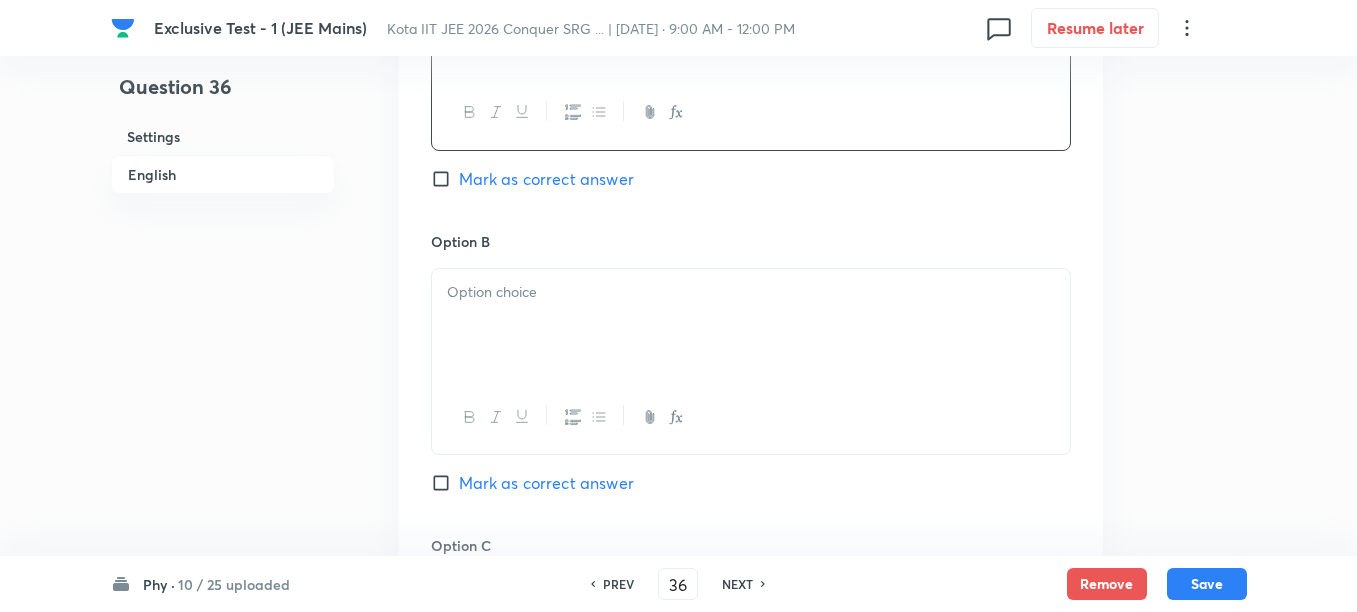 scroll, scrollTop: 1125, scrollLeft: 0, axis: vertical 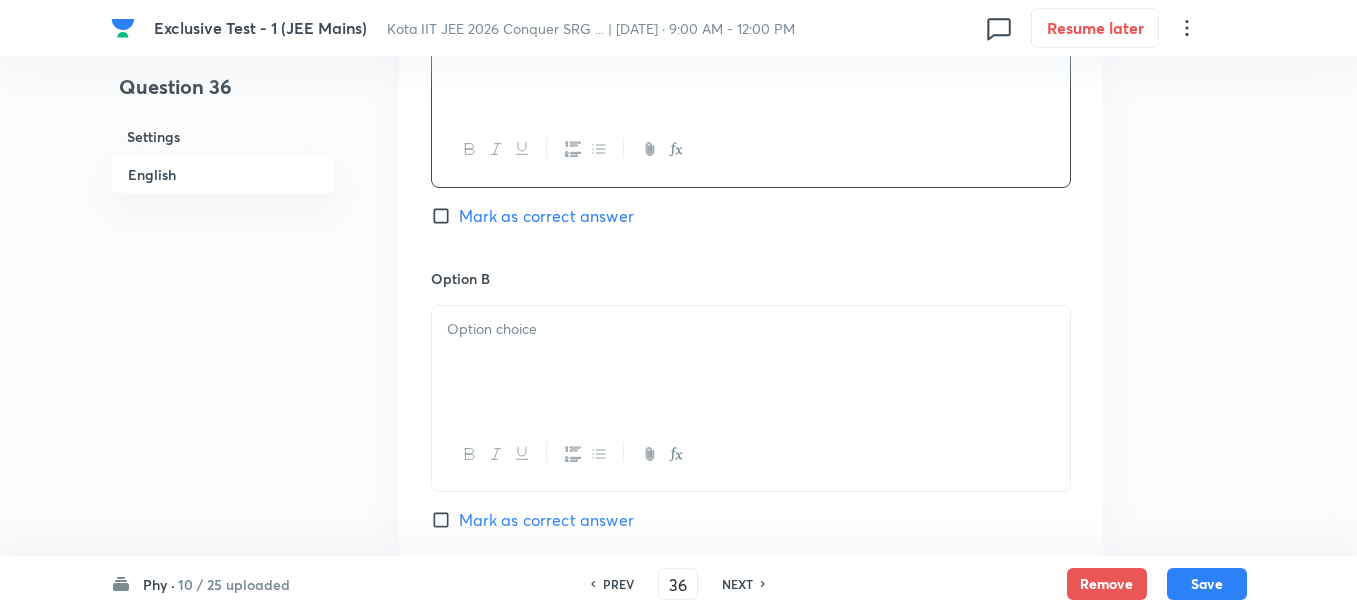 click at bounding box center (751, 362) 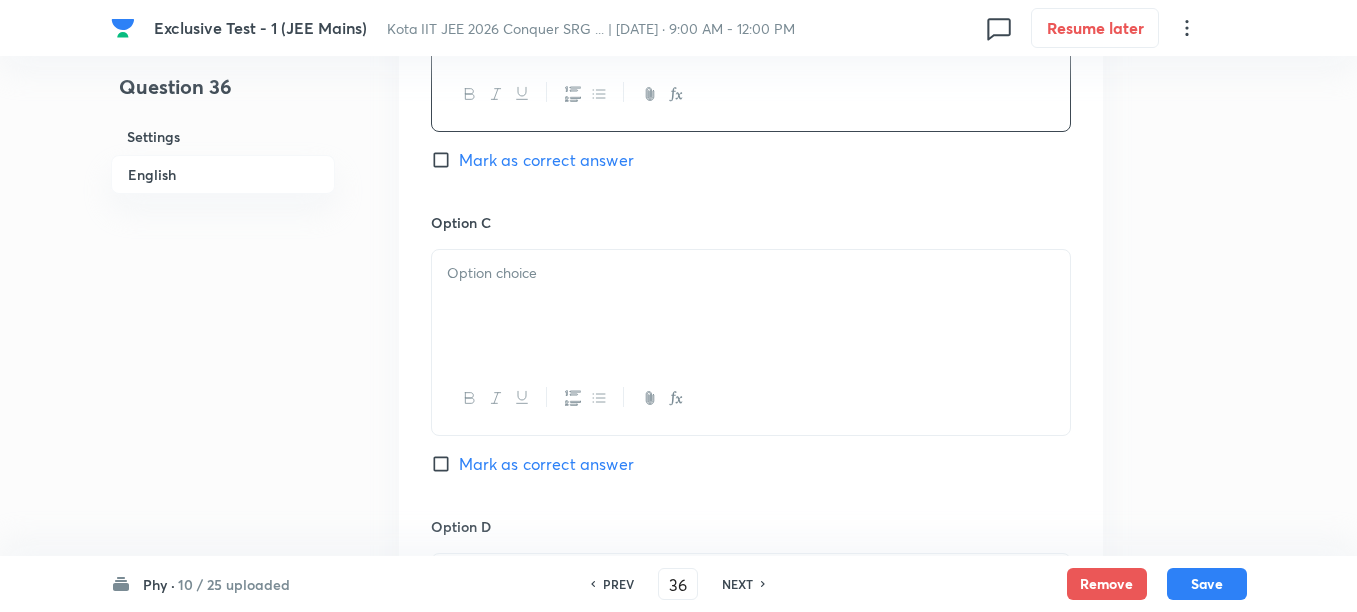 scroll, scrollTop: 1500, scrollLeft: 0, axis: vertical 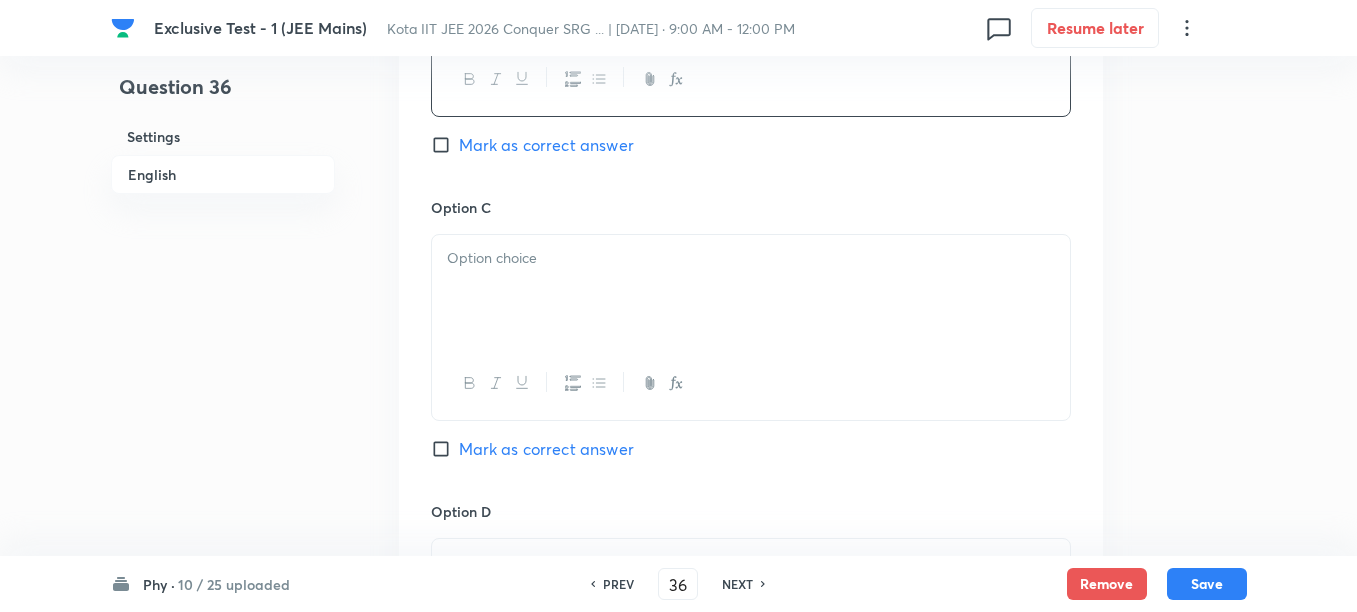 click at bounding box center (751, 291) 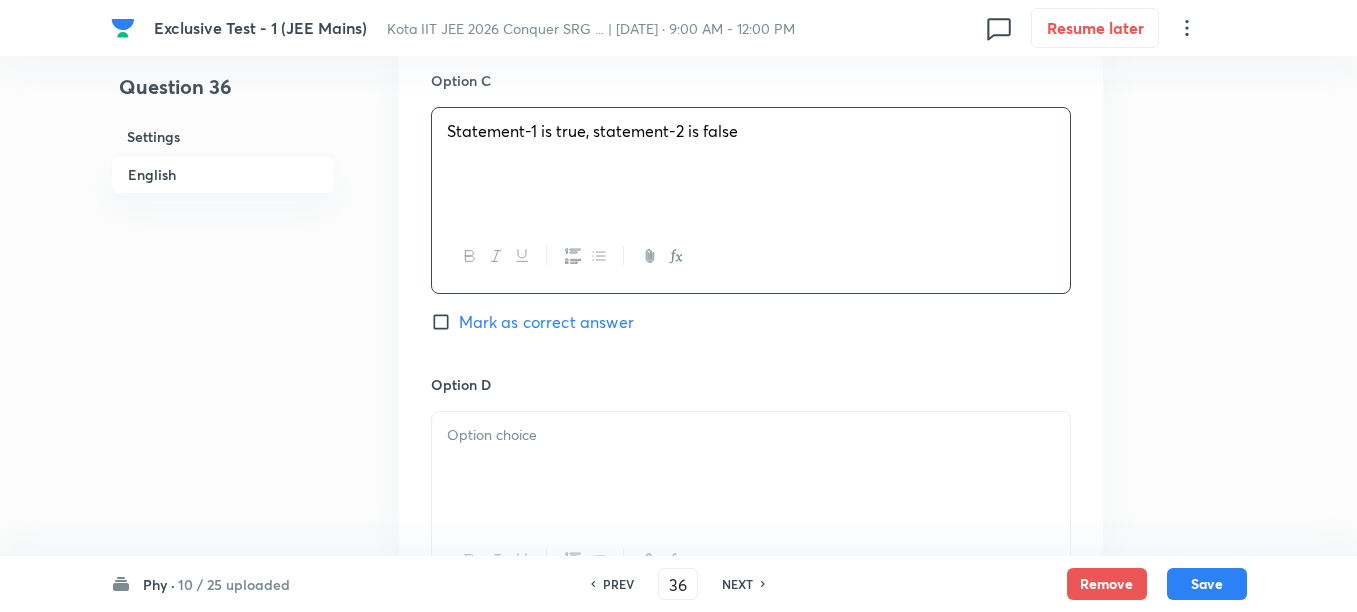 scroll, scrollTop: 1750, scrollLeft: 0, axis: vertical 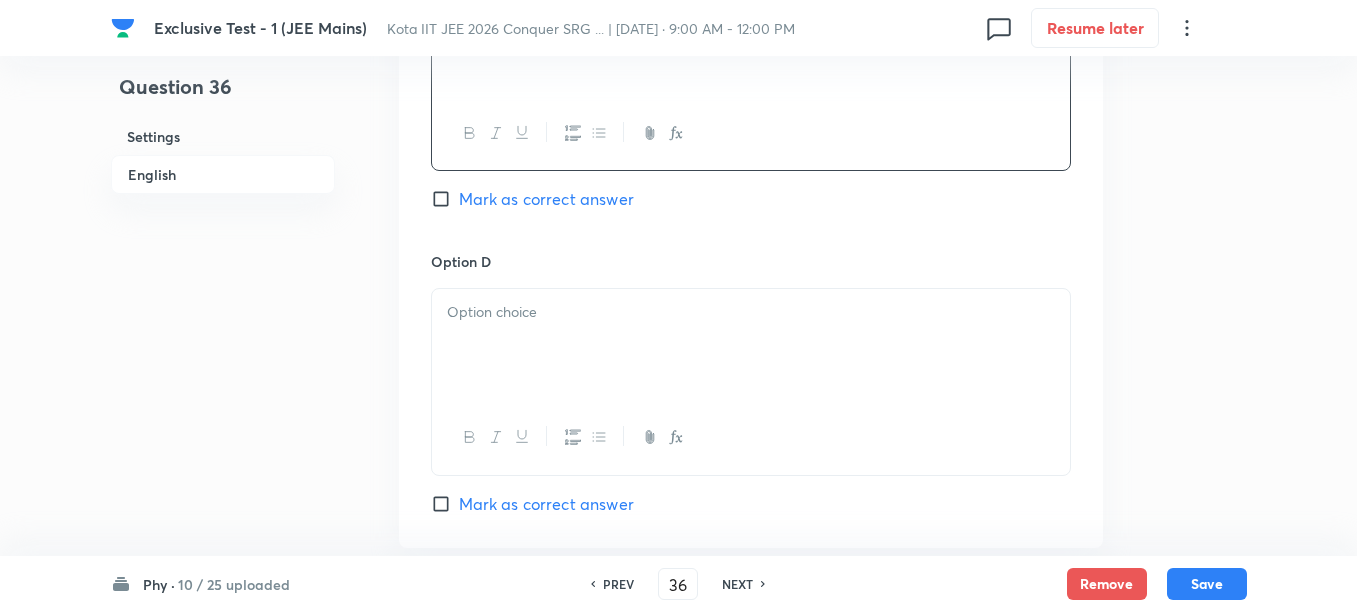 click at bounding box center (751, 312) 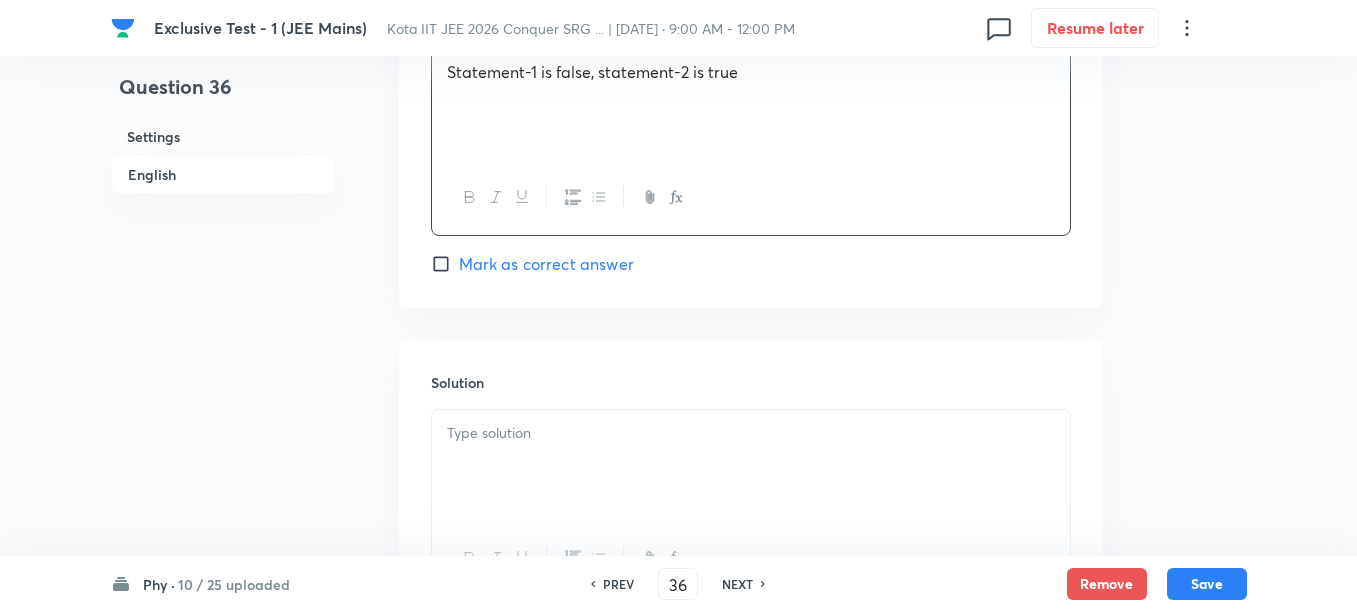 scroll, scrollTop: 2000, scrollLeft: 0, axis: vertical 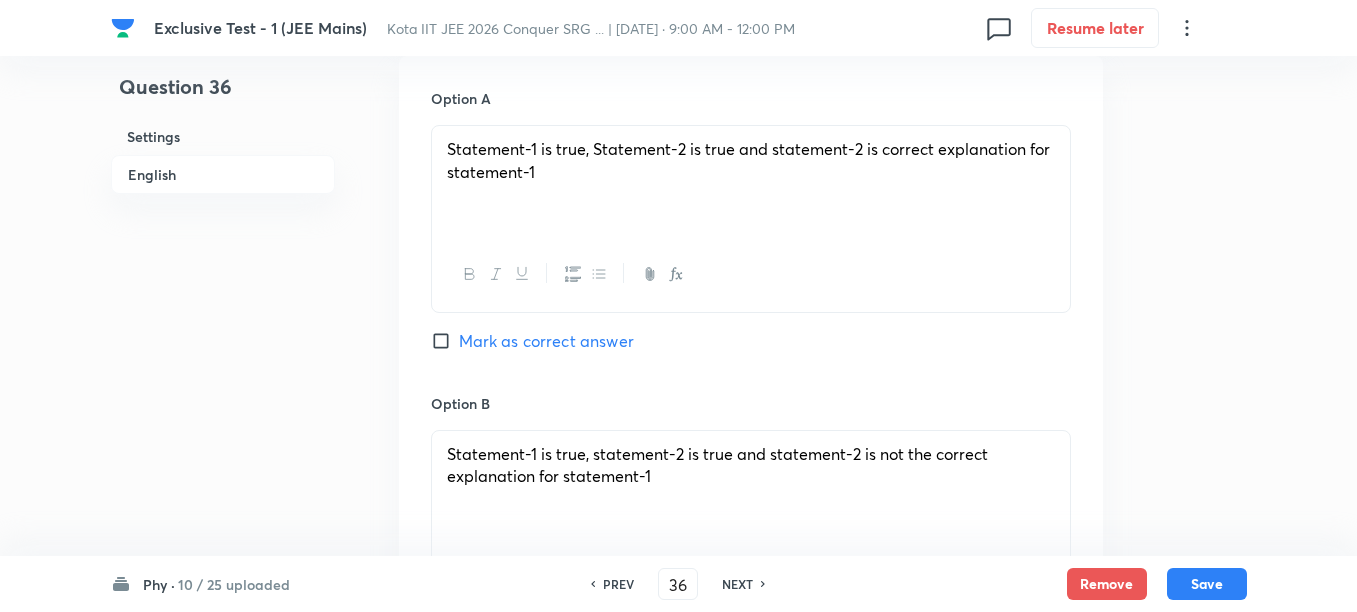 click on "Mark as correct answer" at bounding box center (546, 341) 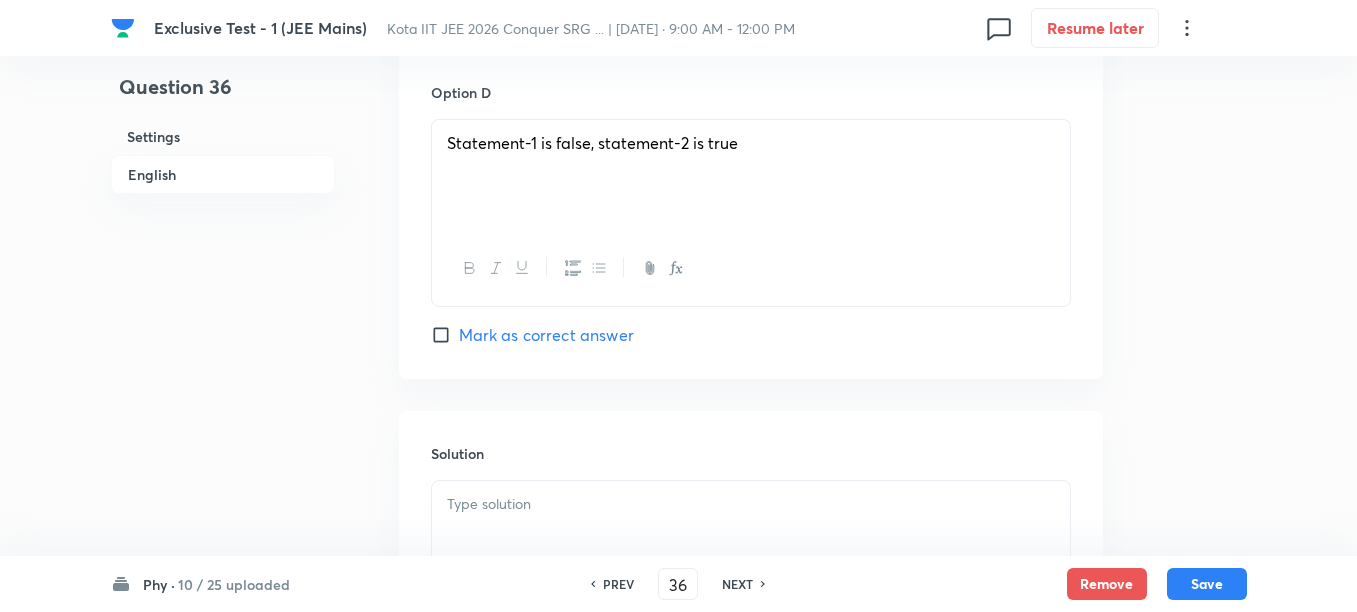 scroll, scrollTop: 2125, scrollLeft: 0, axis: vertical 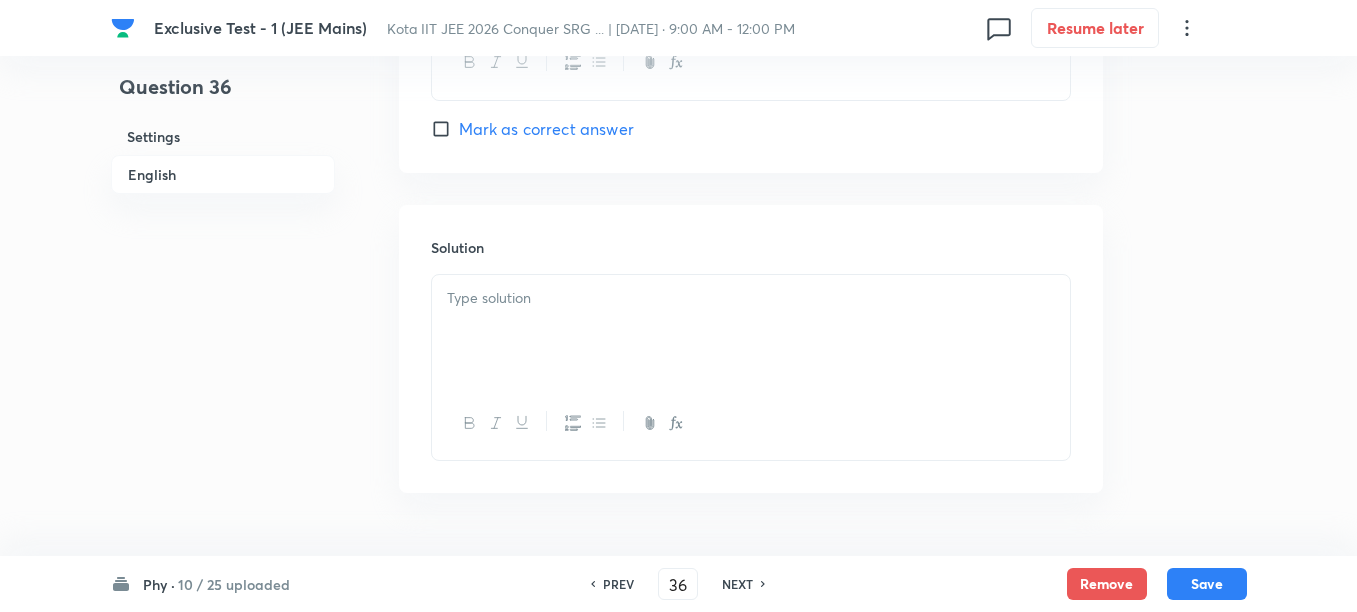 click at bounding box center (751, 331) 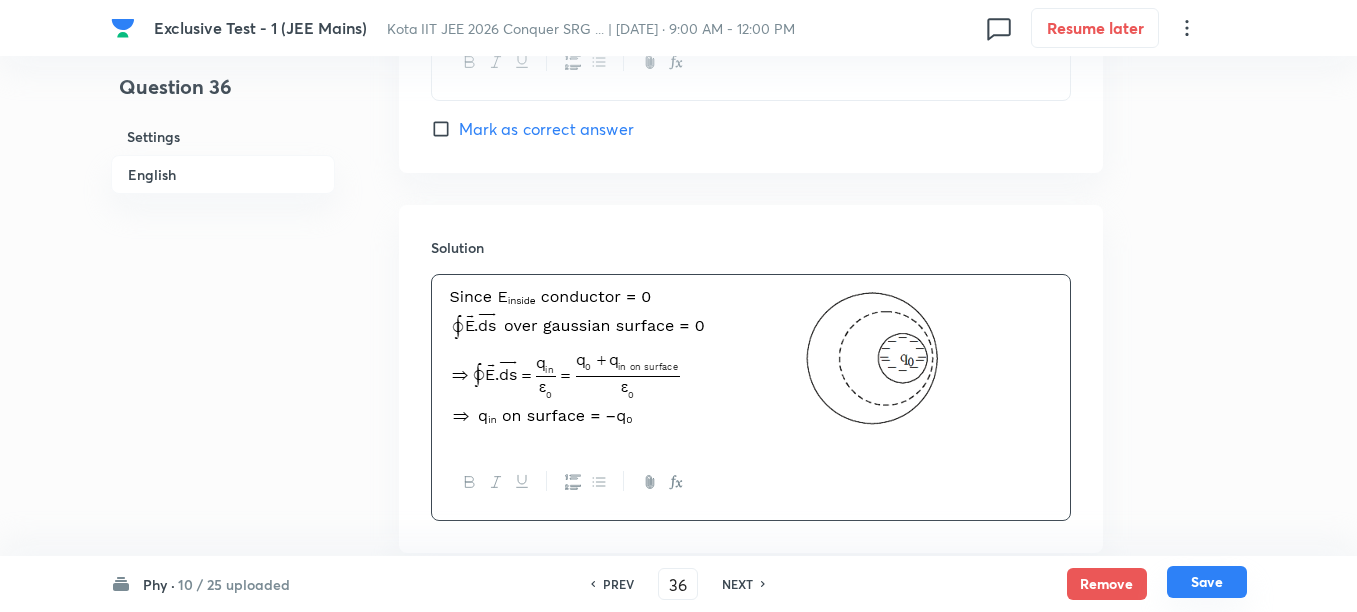 click on "Save" at bounding box center [1207, 582] 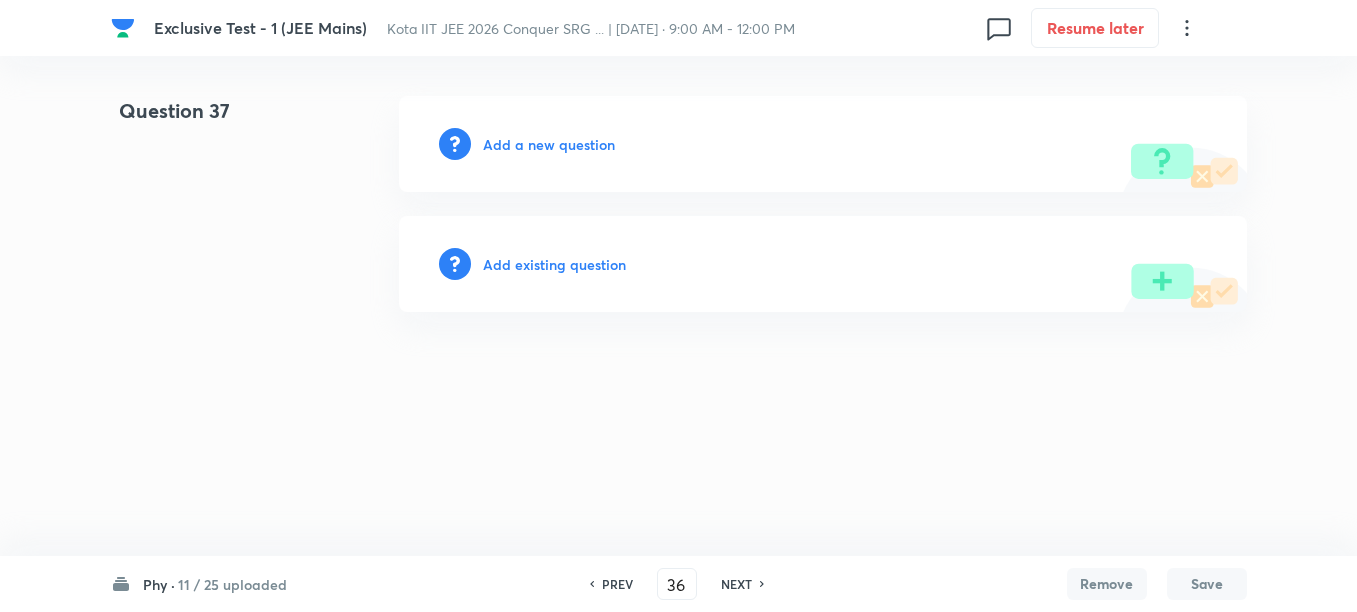 type on "37" 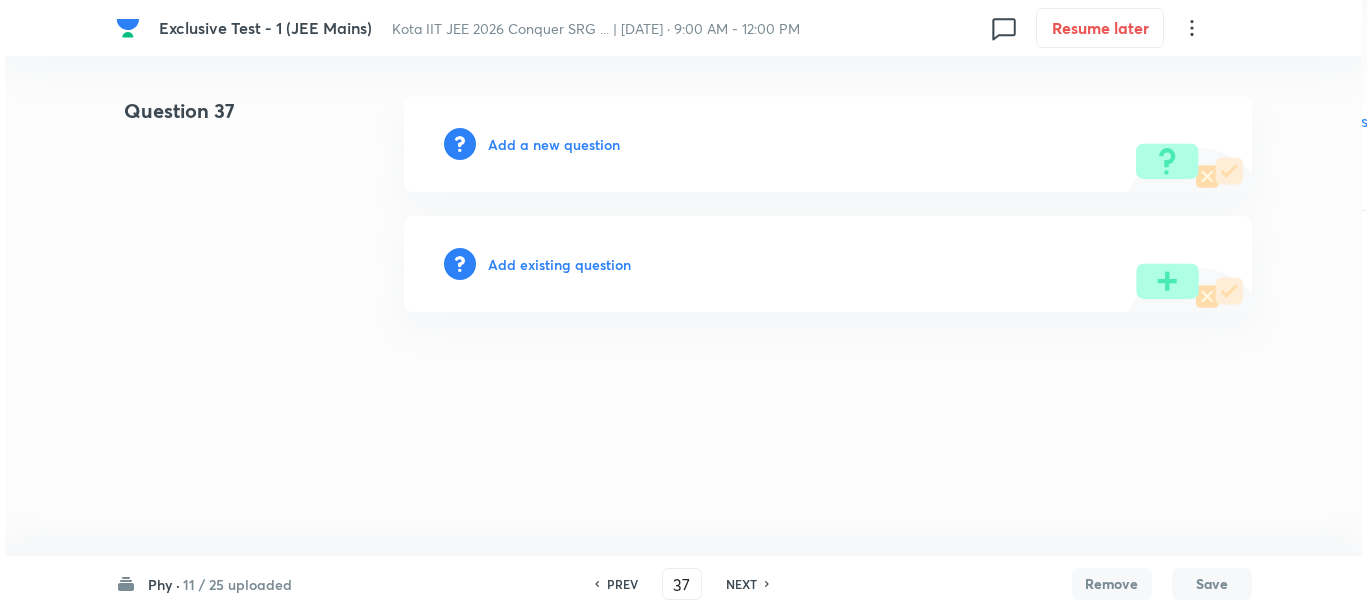 scroll, scrollTop: 0, scrollLeft: 0, axis: both 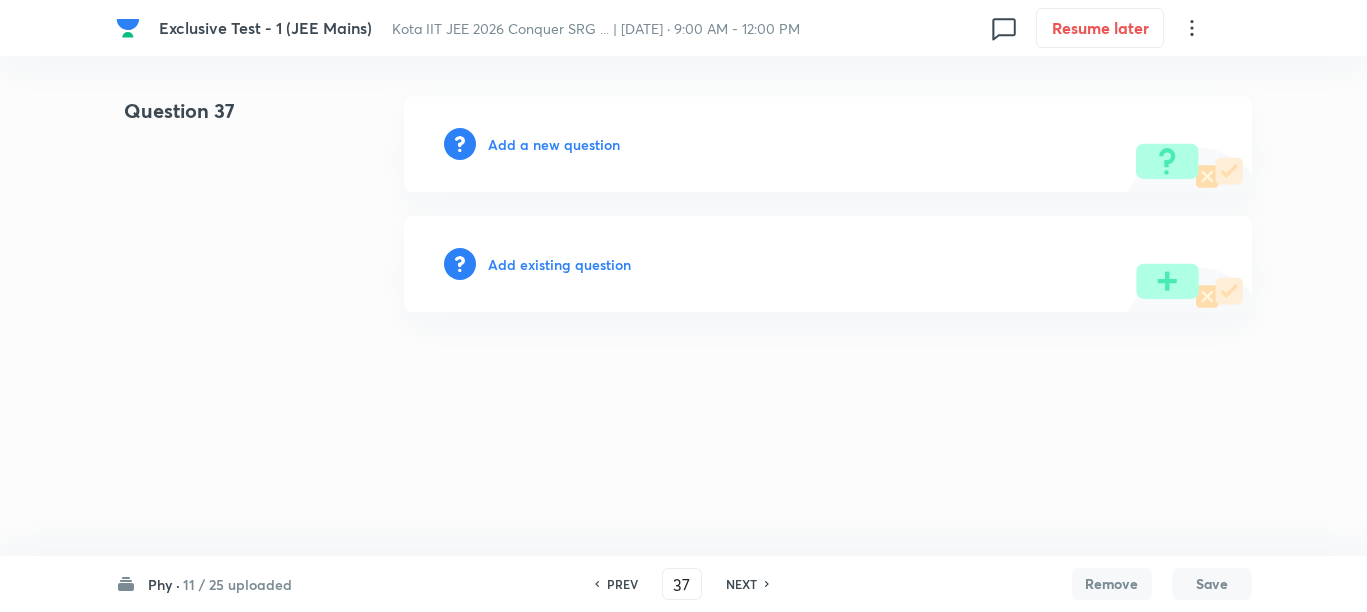 click on "Add a new question" at bounding box center [554, 144] 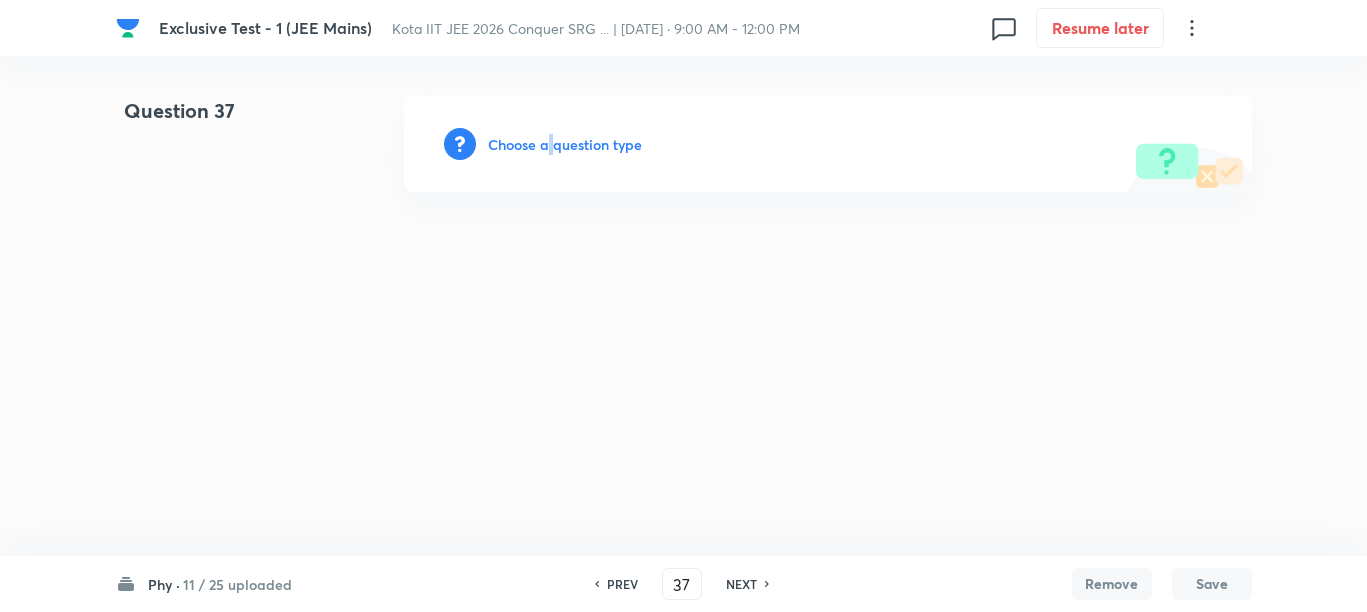 click on "Choose a question type" at bounding box center (565, 144) 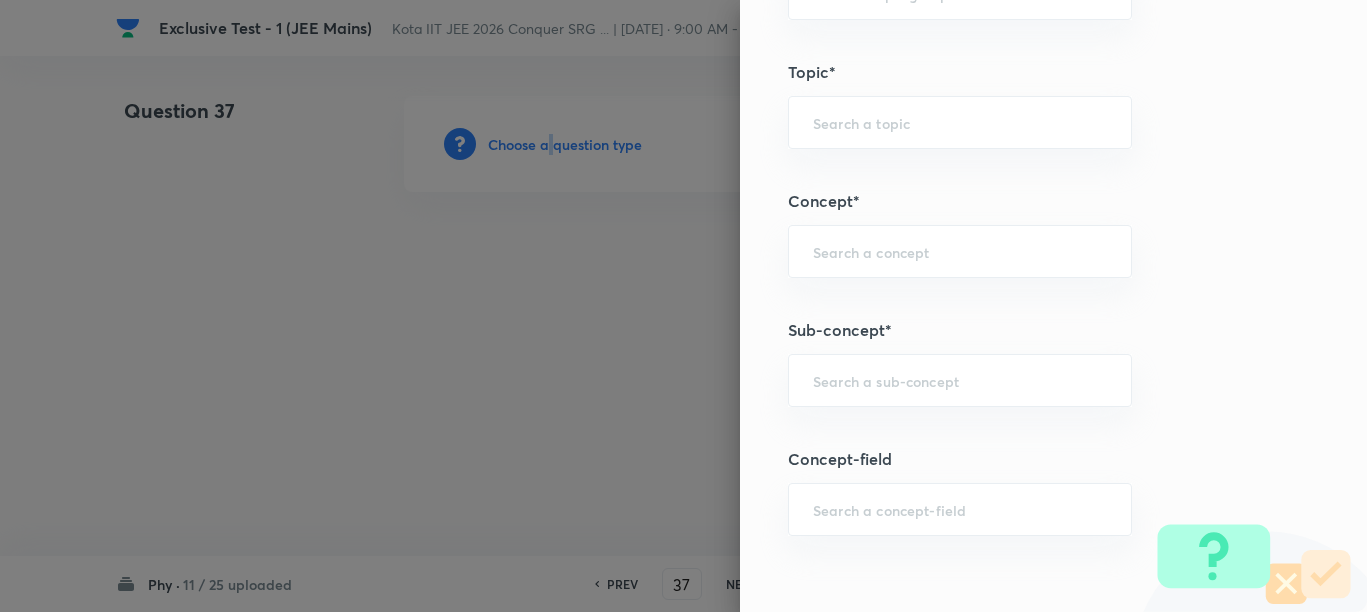 scroll, scrollTop: 1250, scrollLeft: 0, axis: vertical 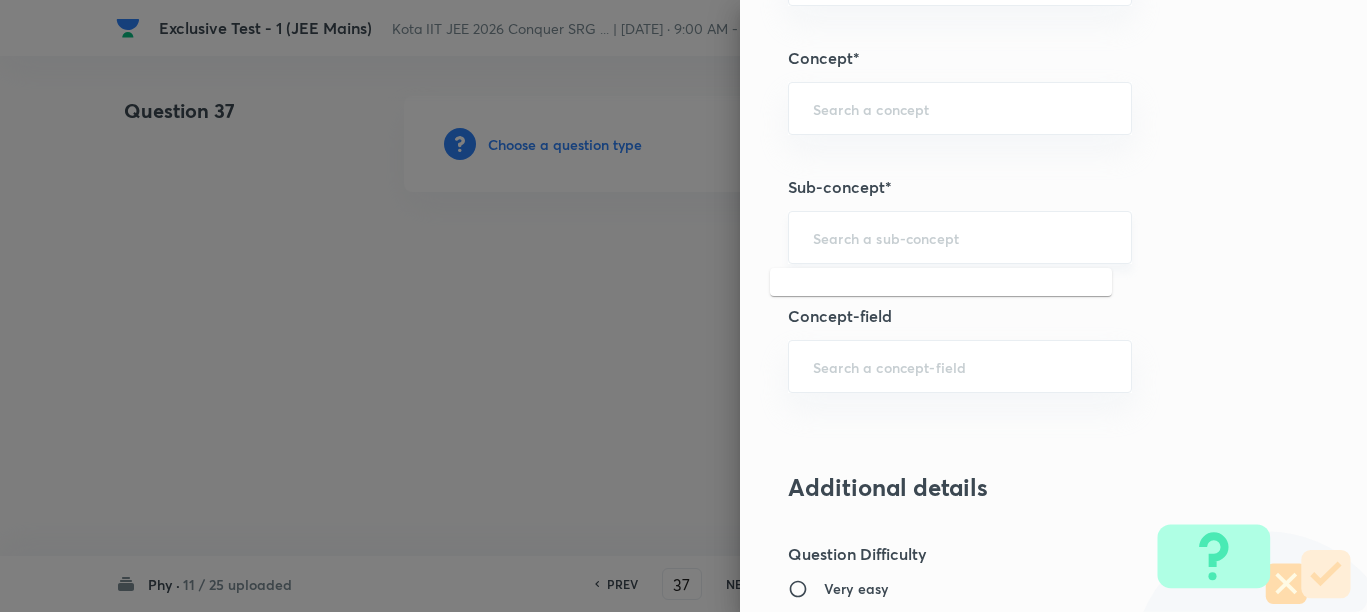 click at bounding box center (960, 237) 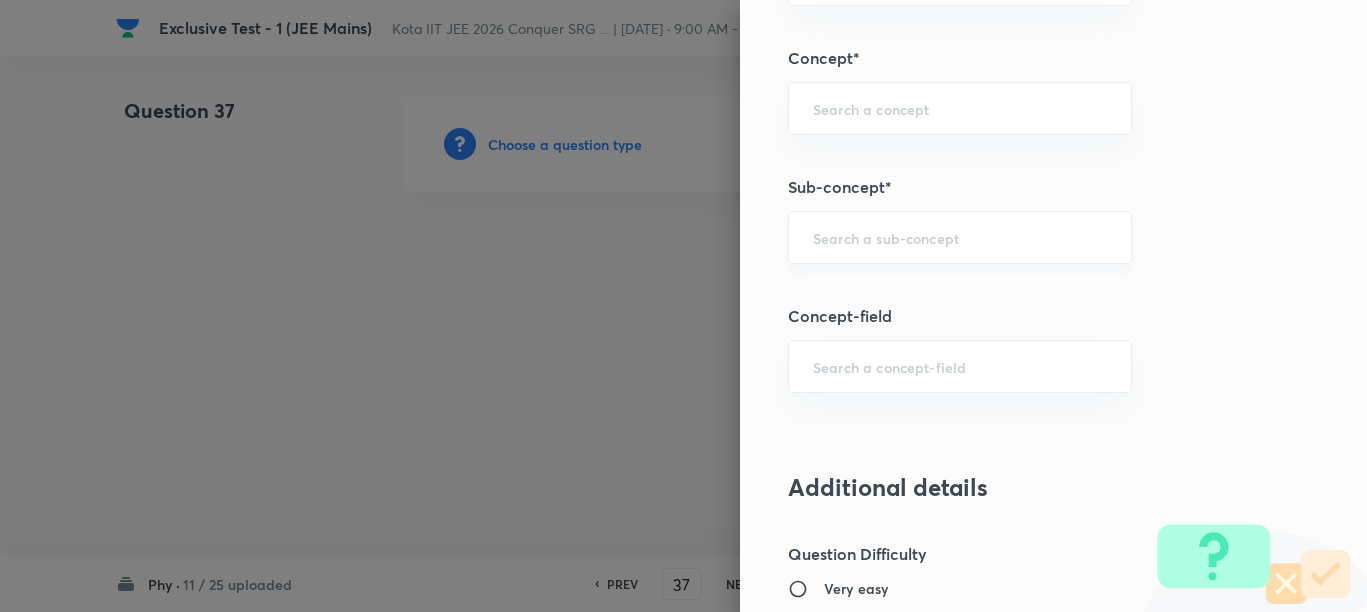 paste on "Electric Charge" 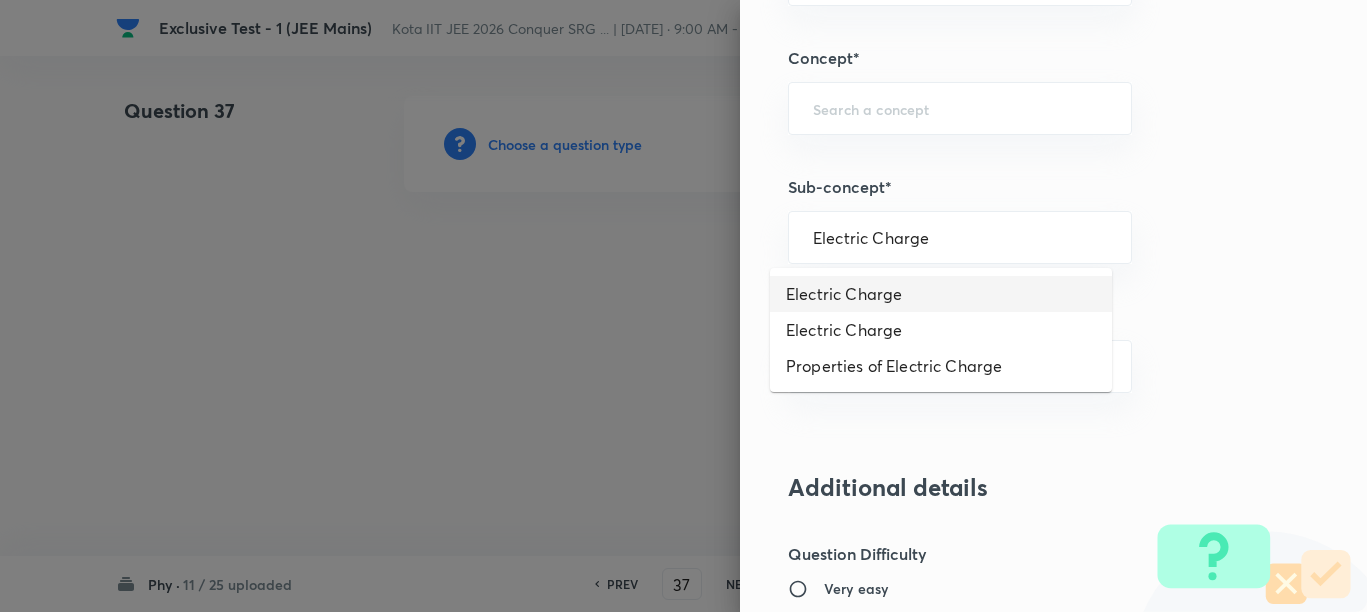 click on "Electric Charge" at bounding box center [941, 294] 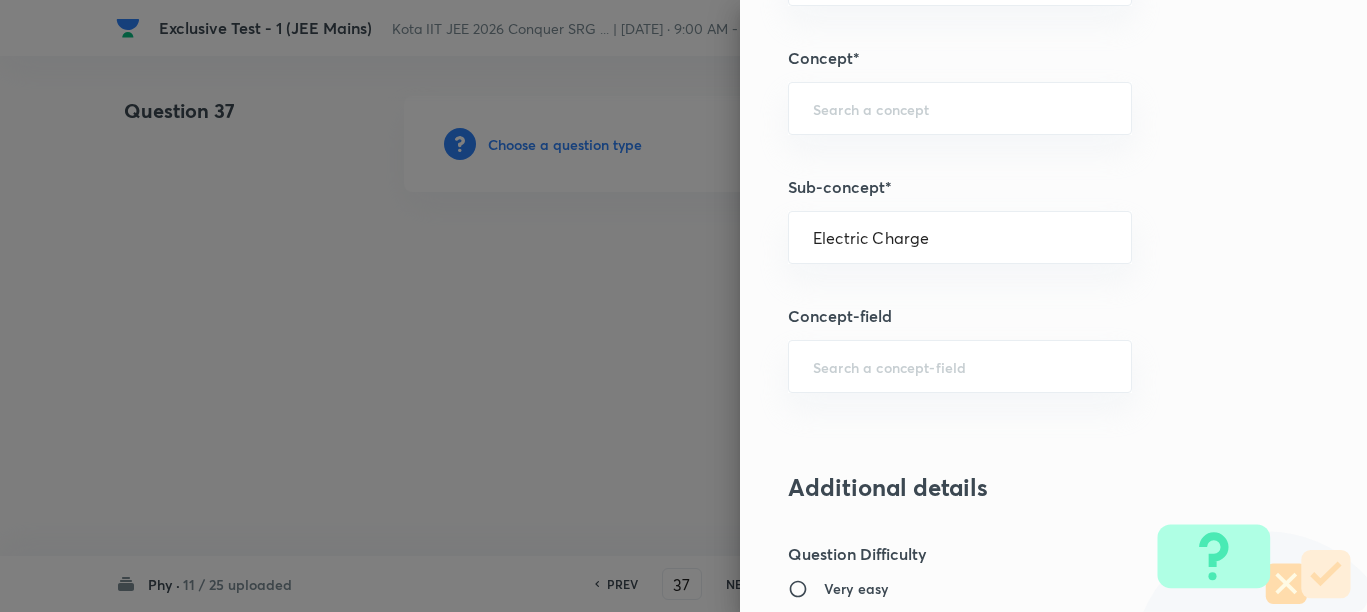 type on "Physics" 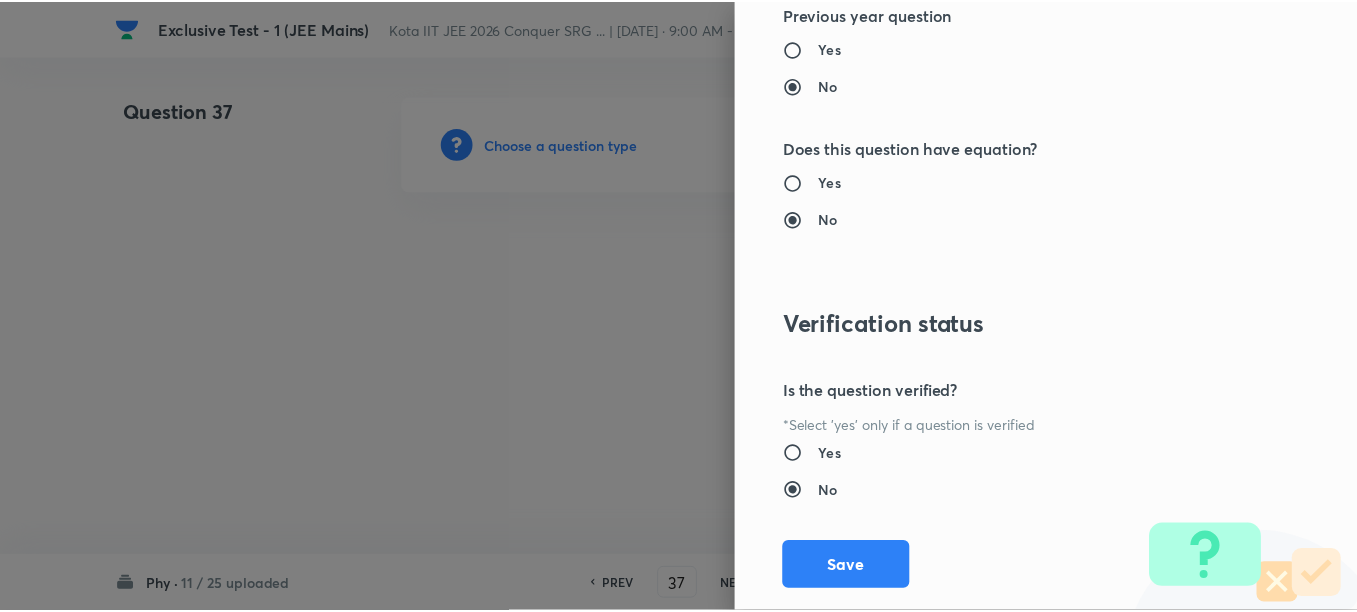 scroll, scrollTop: 2248, scrollLeft: 0, axis: vertical 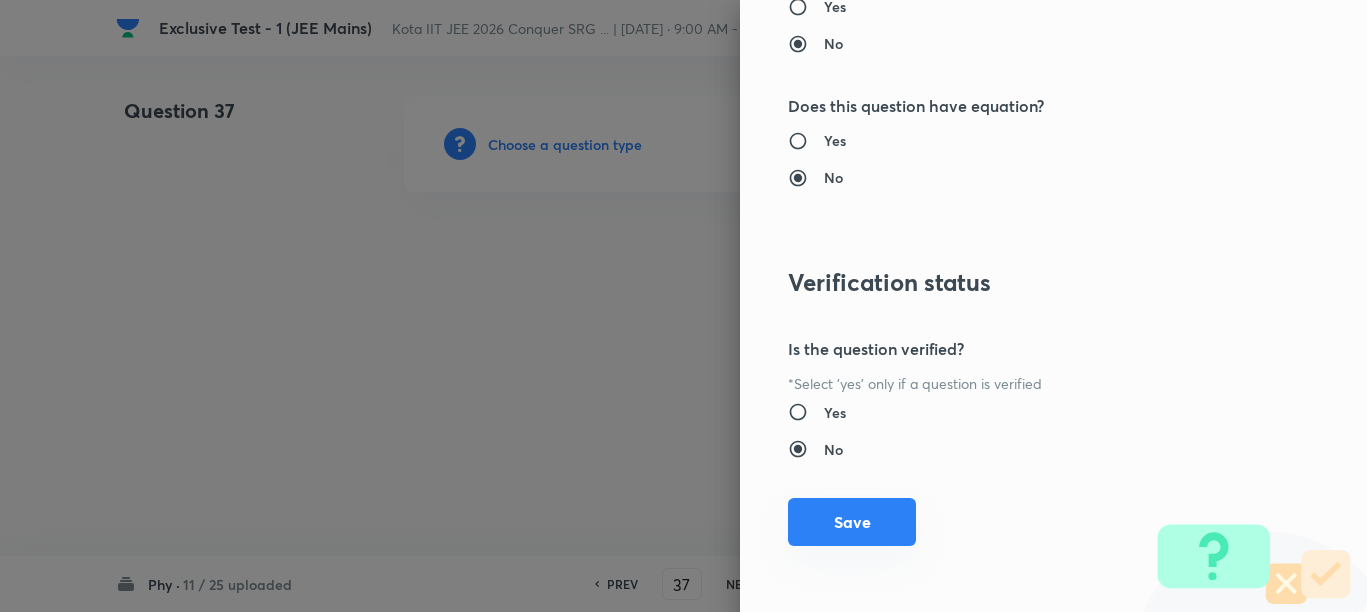 click on "Save" at bounding box center [852, 522] 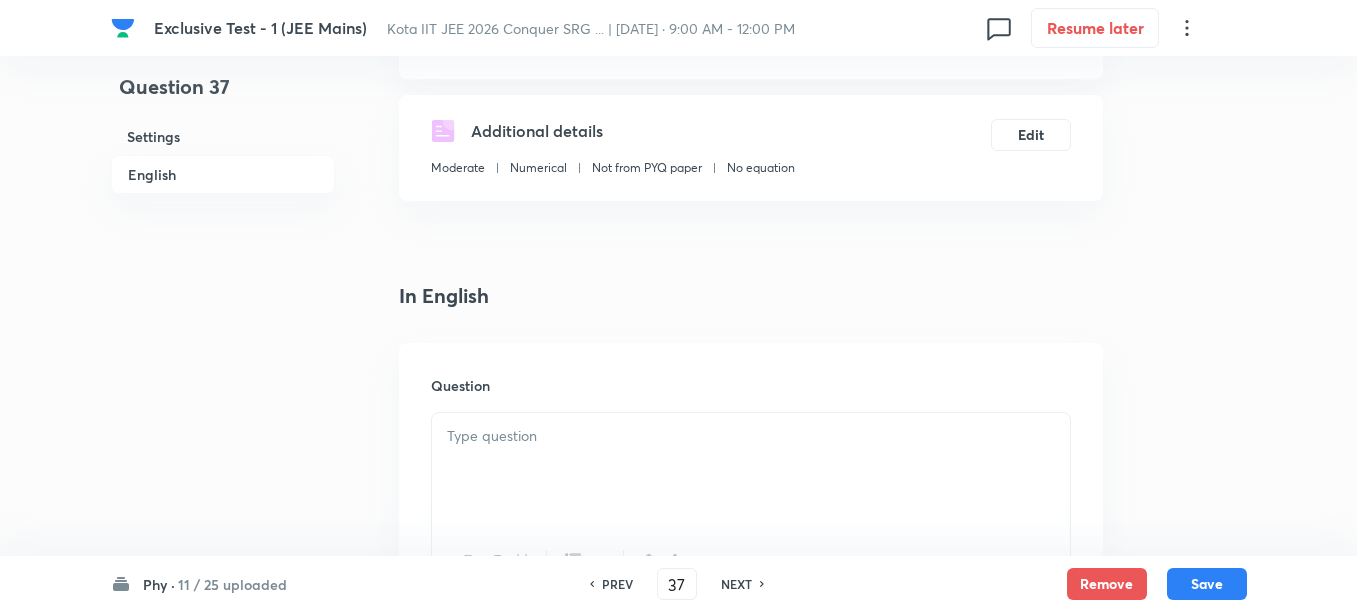 scroll, scrollTop: 500, scrollLeft: 0, axis: vertical 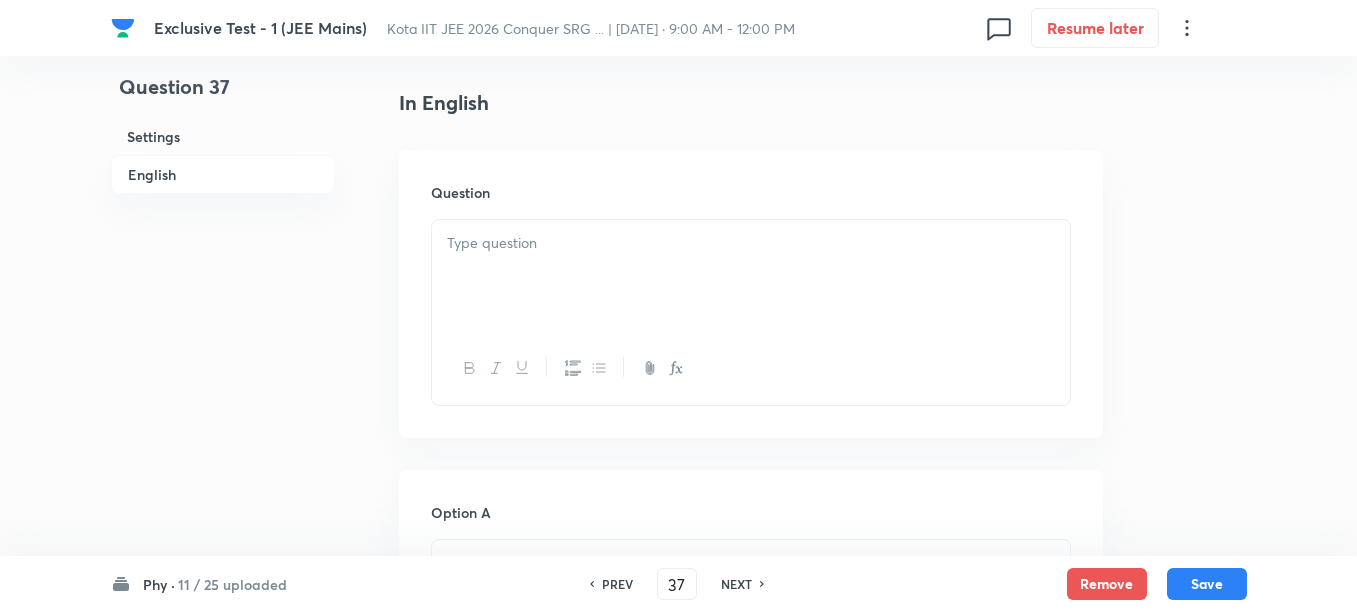 click at bounding box center [751, 276] 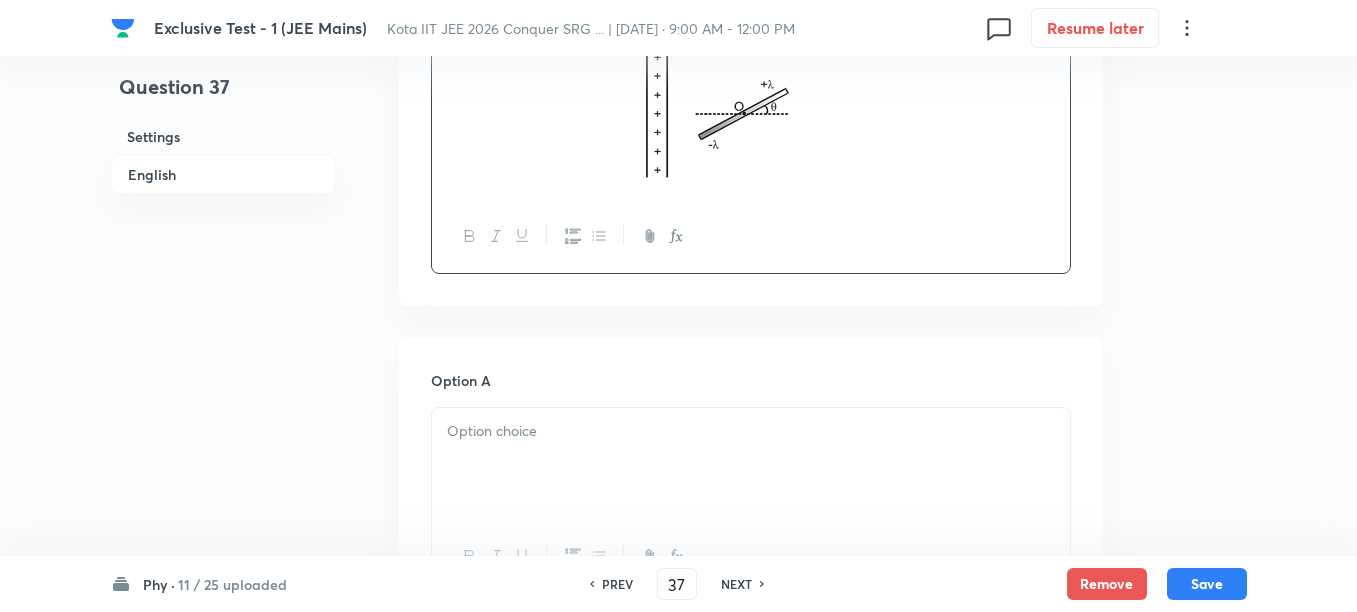 scroll, scrollTop: 875, scrollLeft: 0, axis: vertical 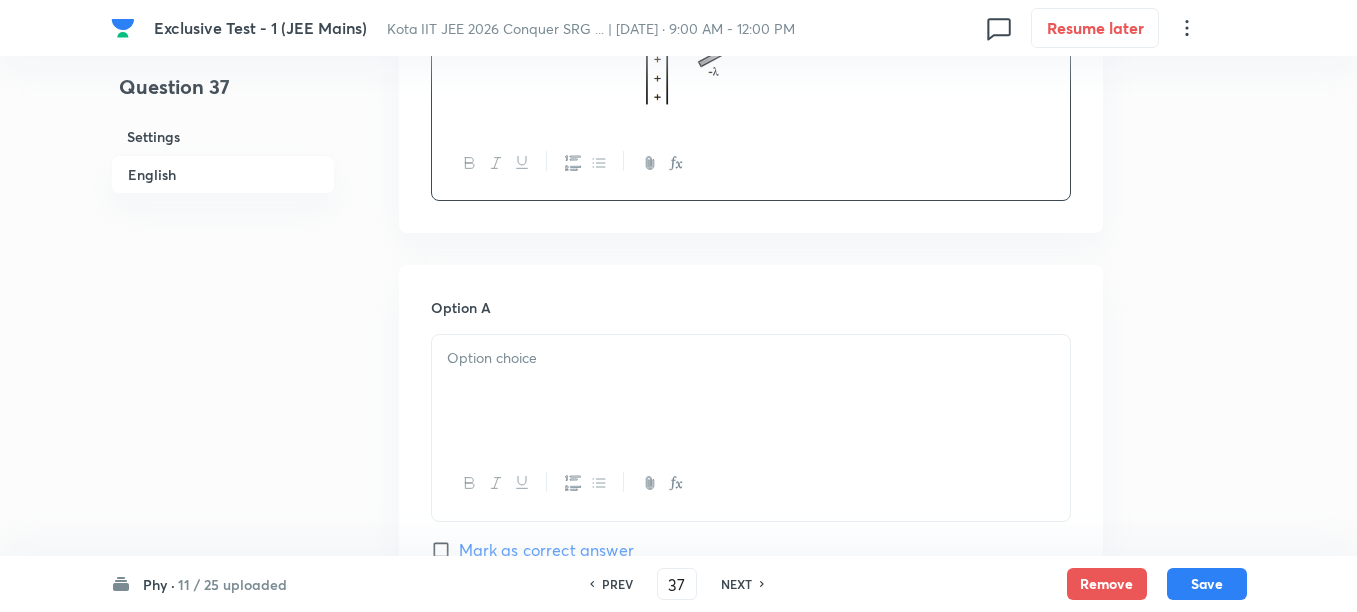 click at bounding box center [751, 358] 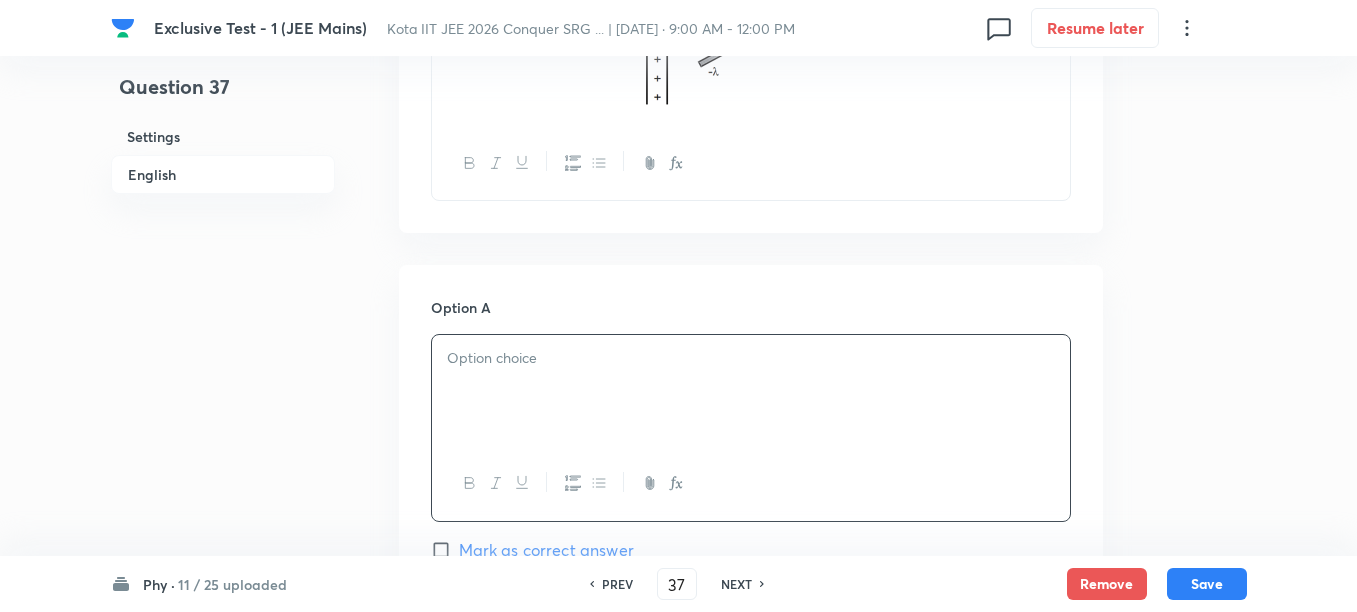 type 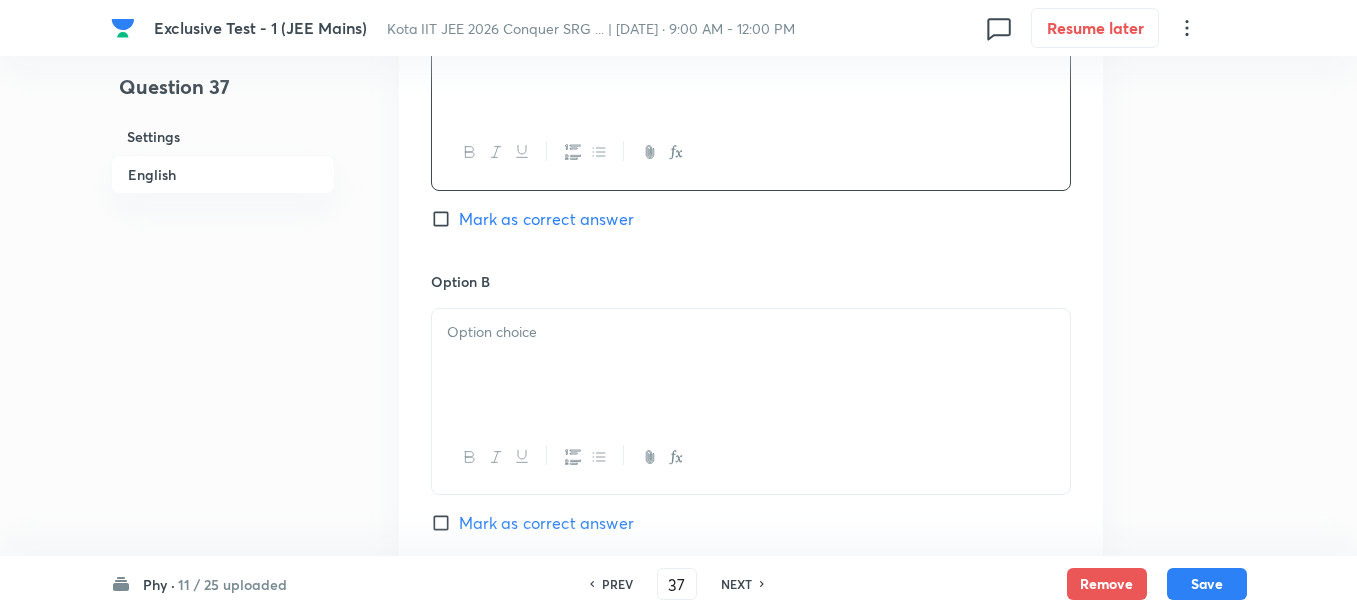 scroll, scrollTop: 1250, scrollLeft: 0, axis: vertical 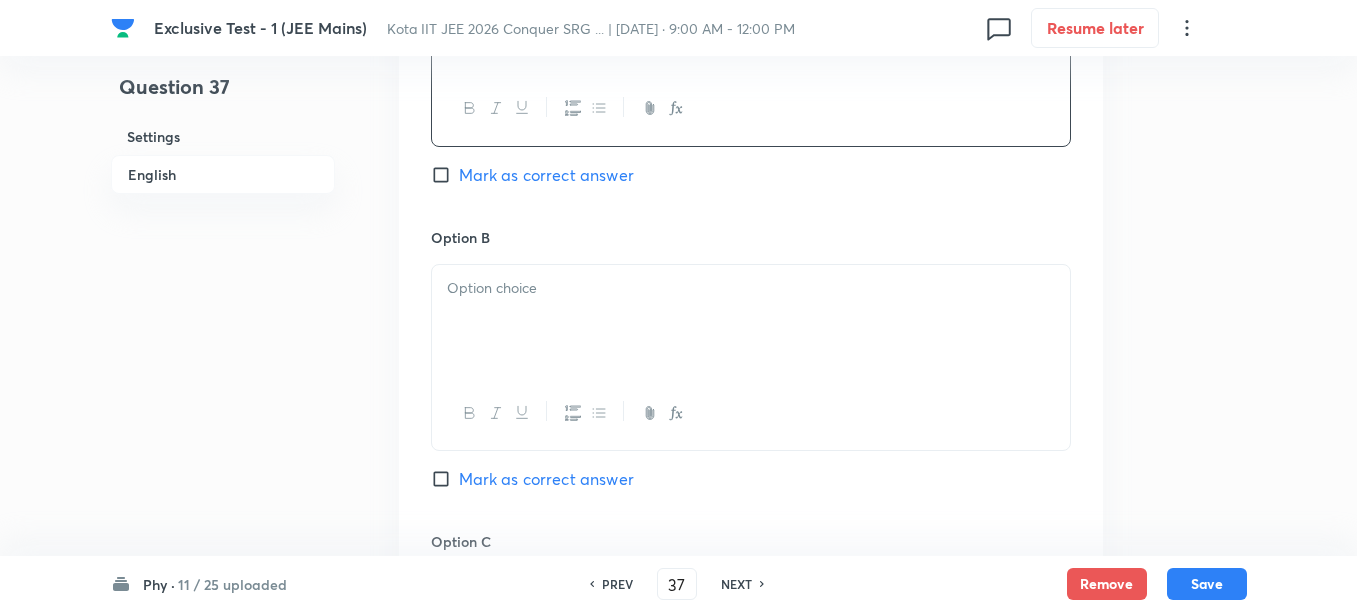 click at bounding box center [751, 321] 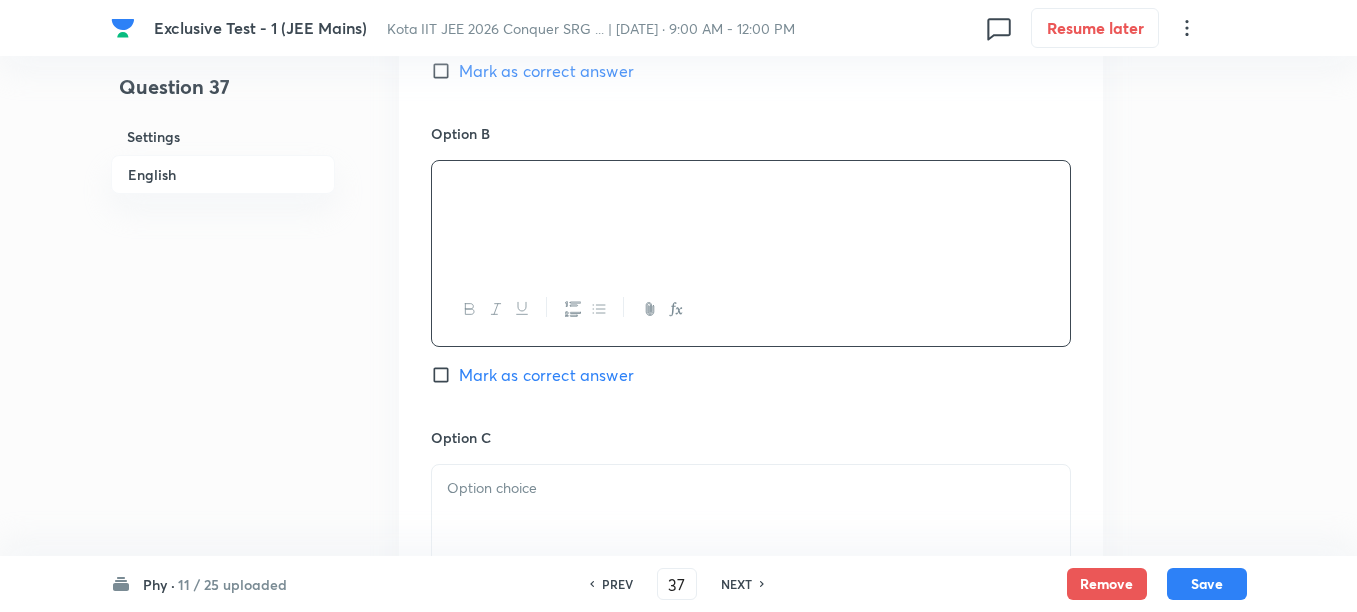 scroll, scrollTop: 1500, scrollLeft: 0, axis: vertical 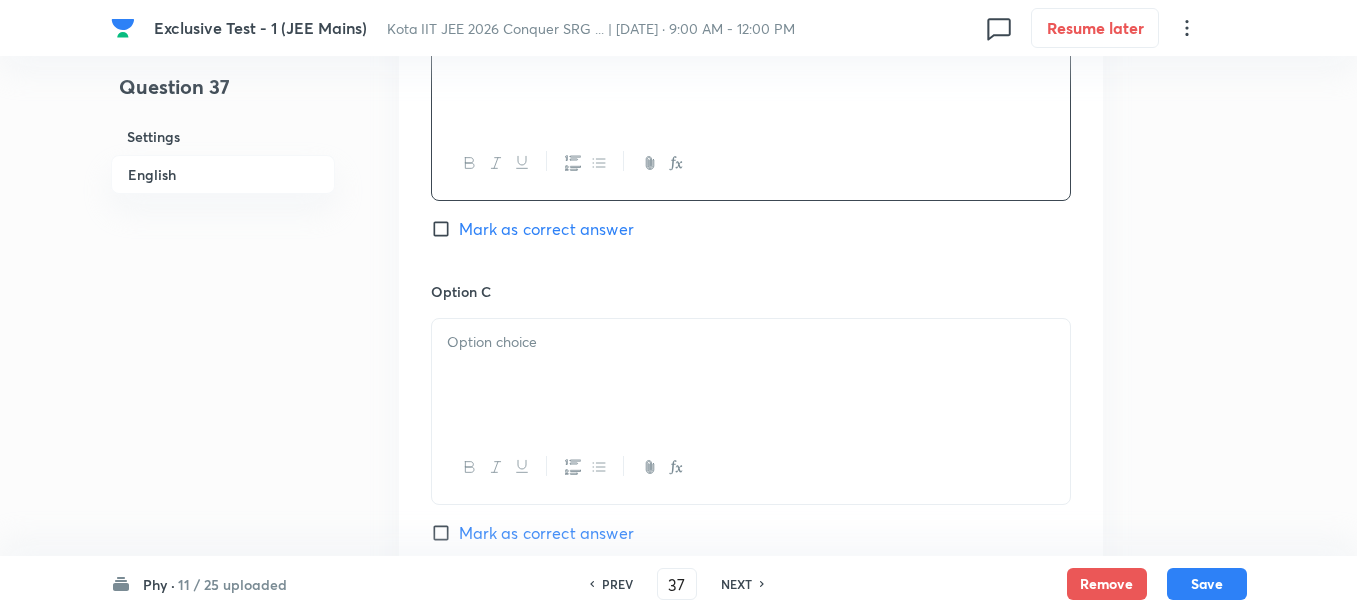 click at bounding box center (751, 375) 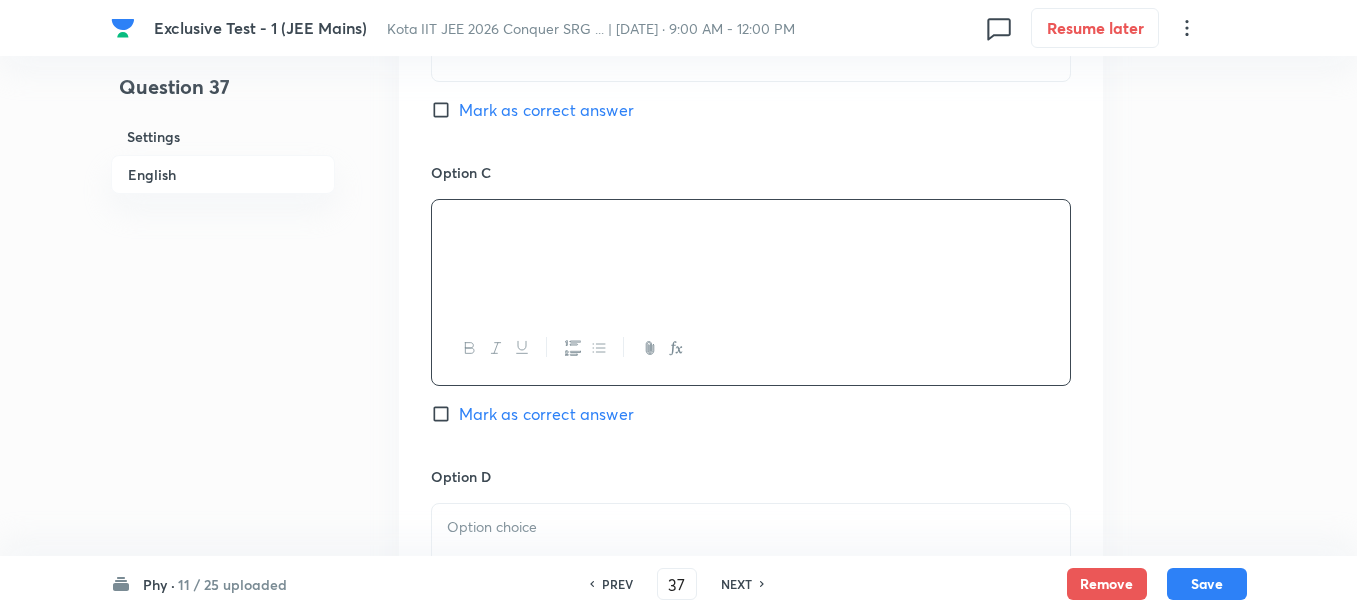 scroll, scrollTop: 1750, scrollLeft: 0, axis: vertical 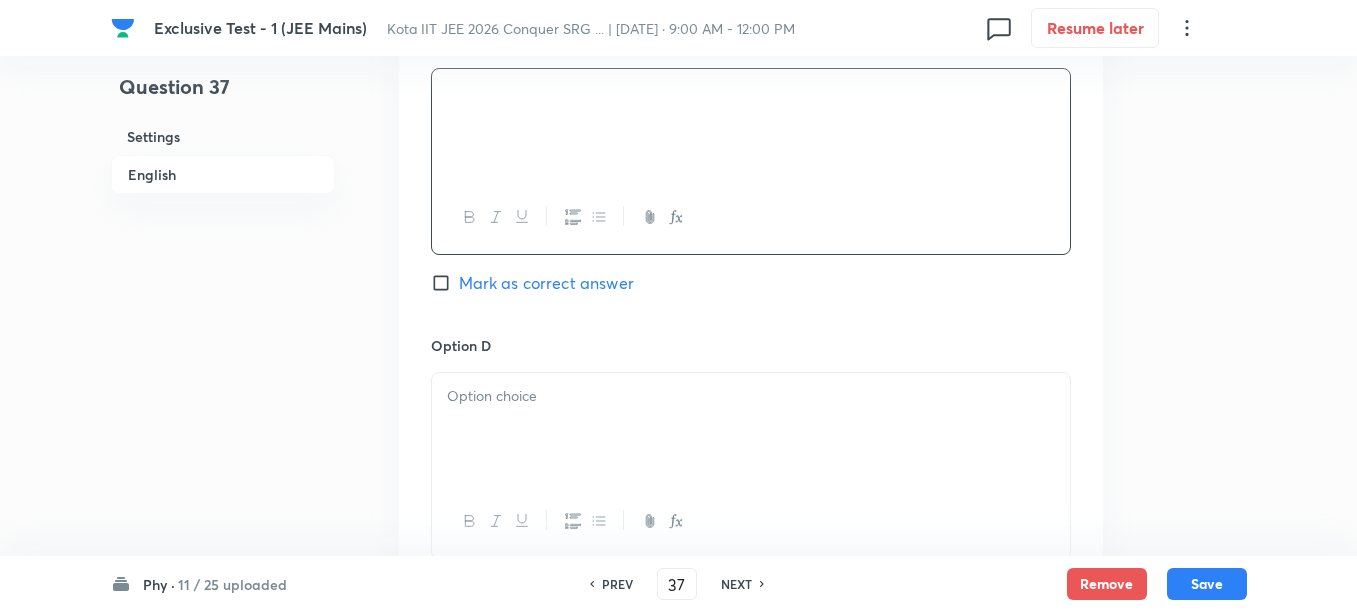 click at bounding box center [751, 429] 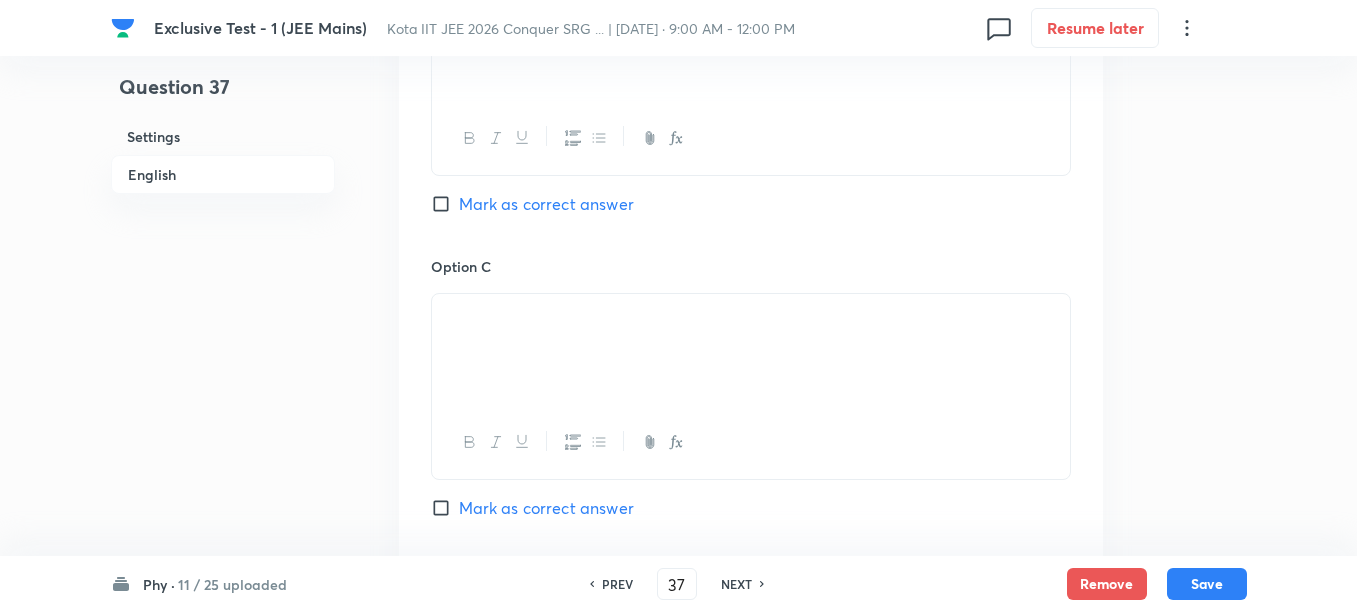 scroll, scrollTop: 1500, scrollLeft: 0, axis: vertical 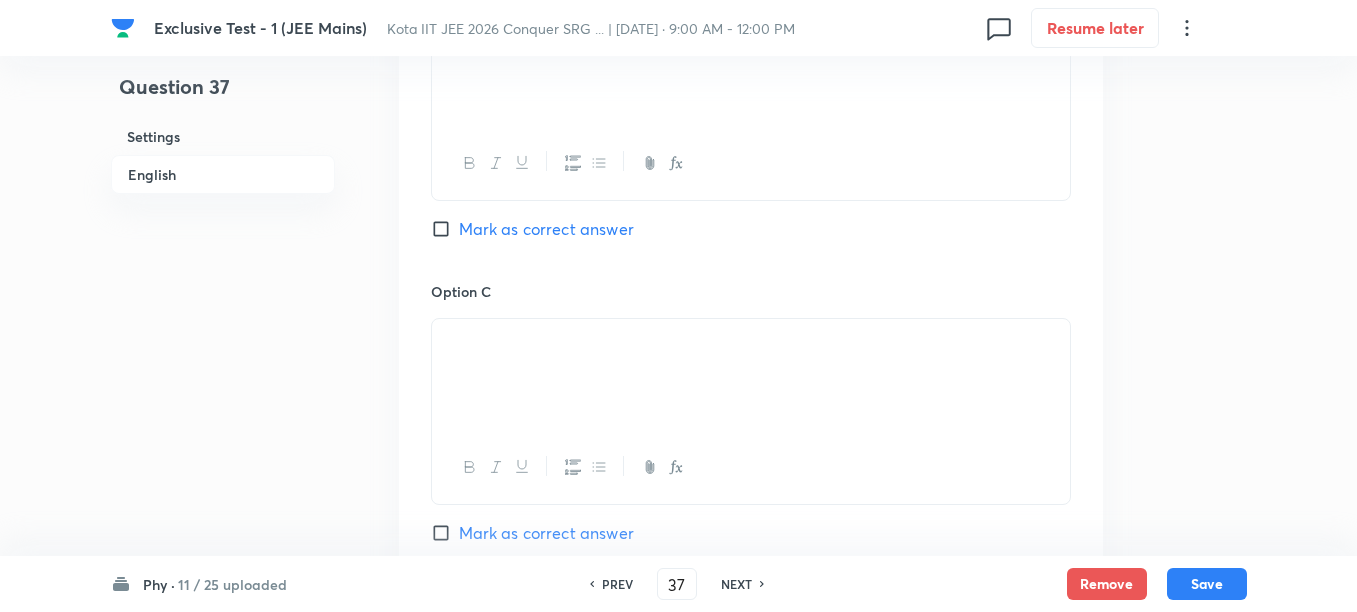 click on "Mark as correct answer" at bounding box center (546, 229) 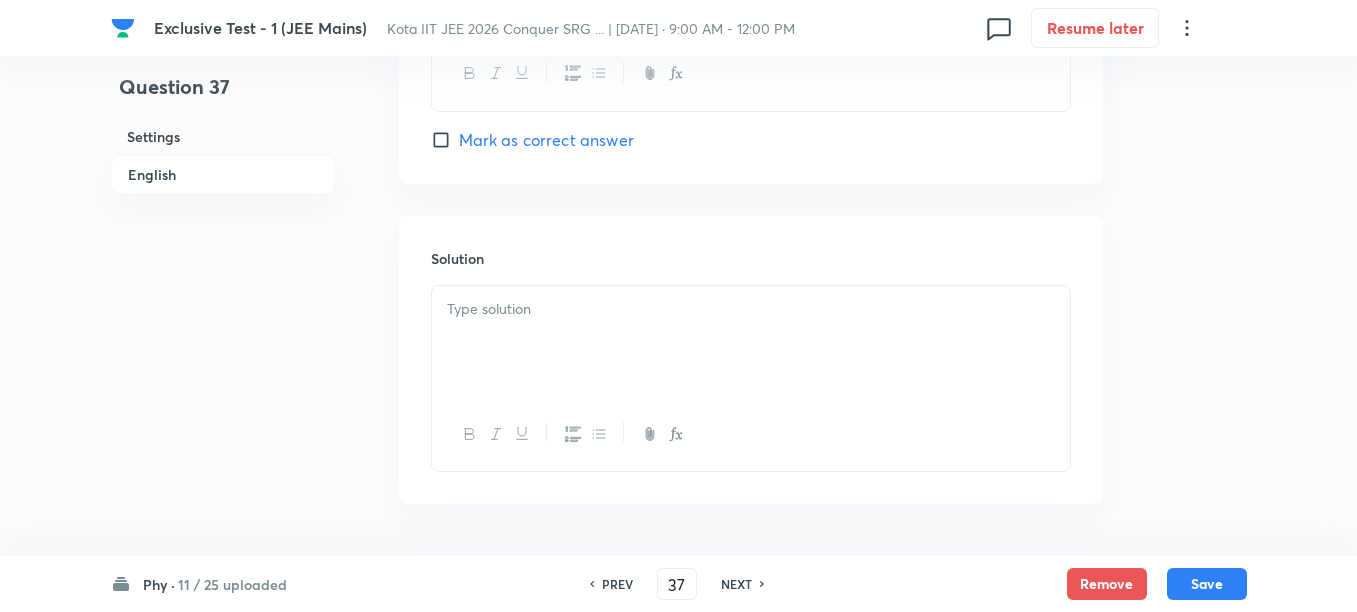 scroll, scrollTop: 2266, scrollLeft: 0, axis: vertical 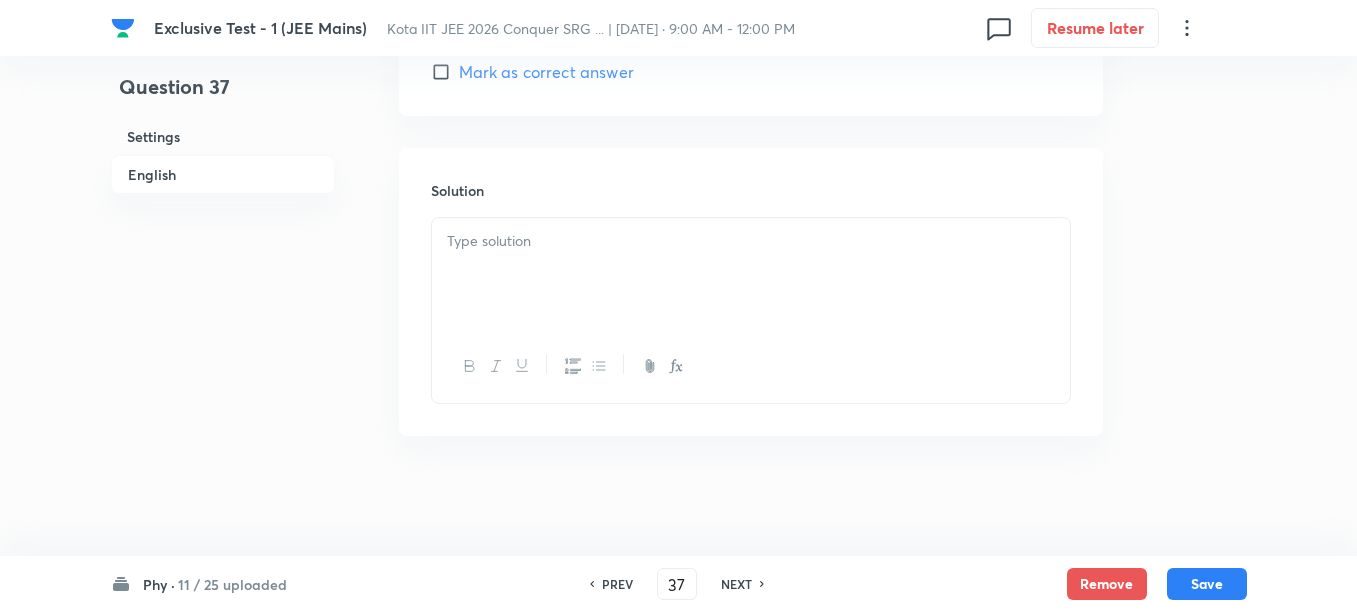 click at bounding box center [751, 241] 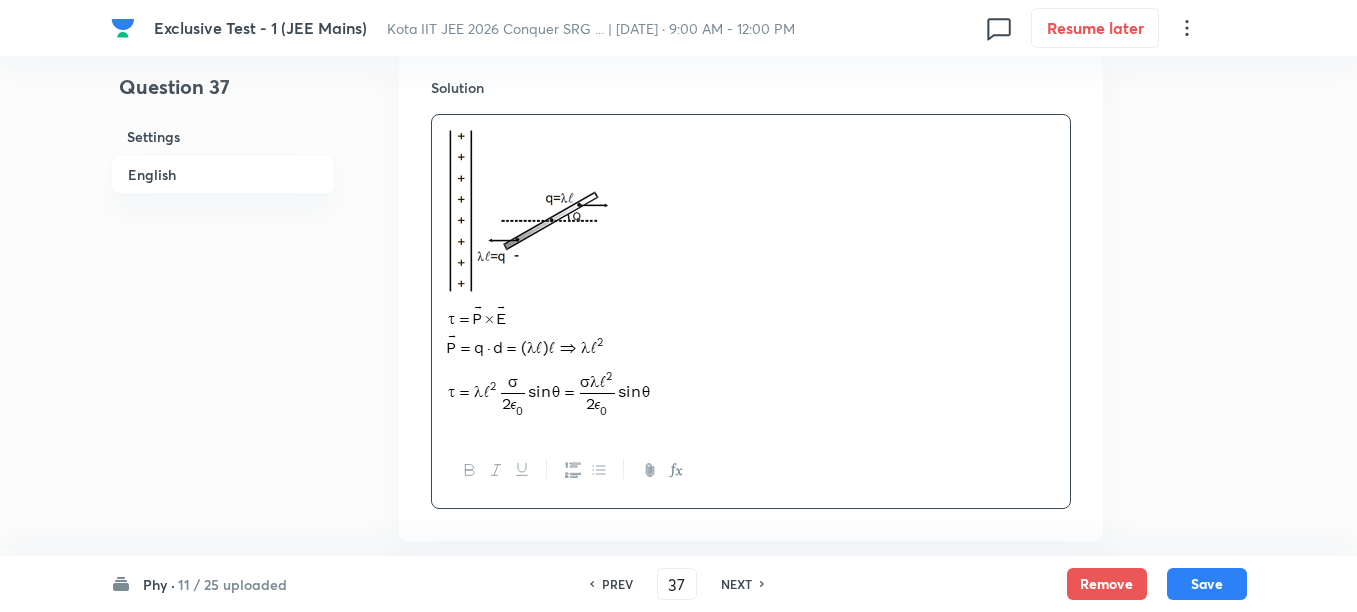 scroll, scrollTop: 2474, scrollLeft: 0, axis: vertical 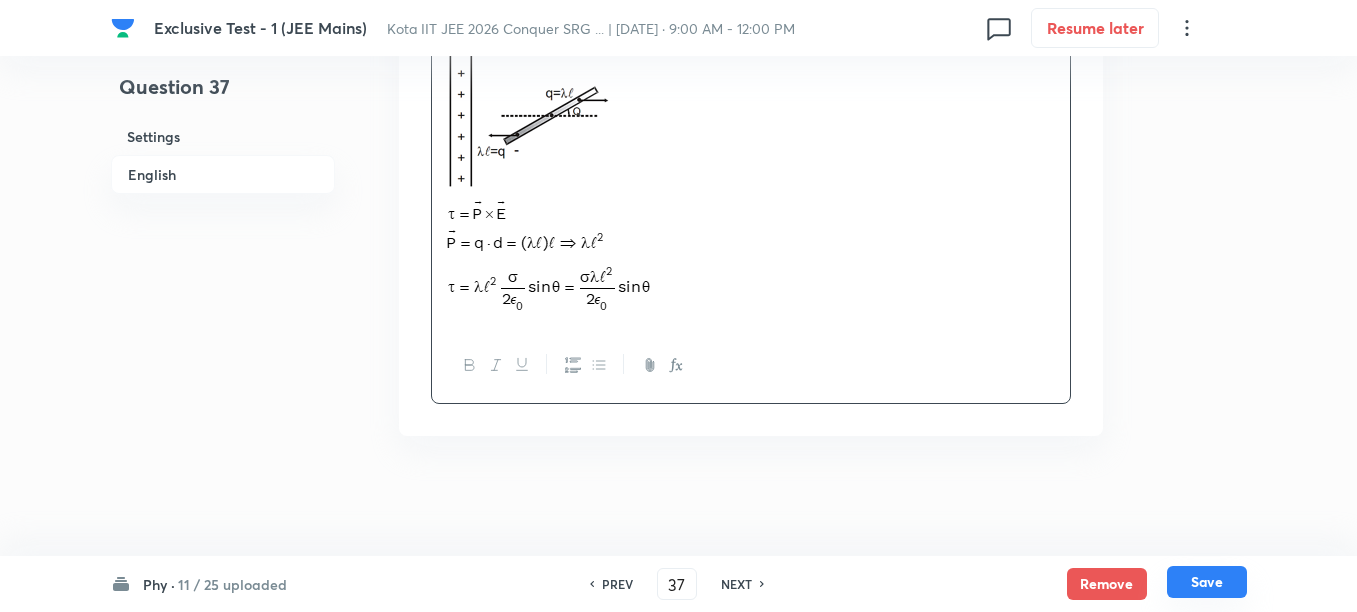 click on "Save" at bounding box center [1207, 582] 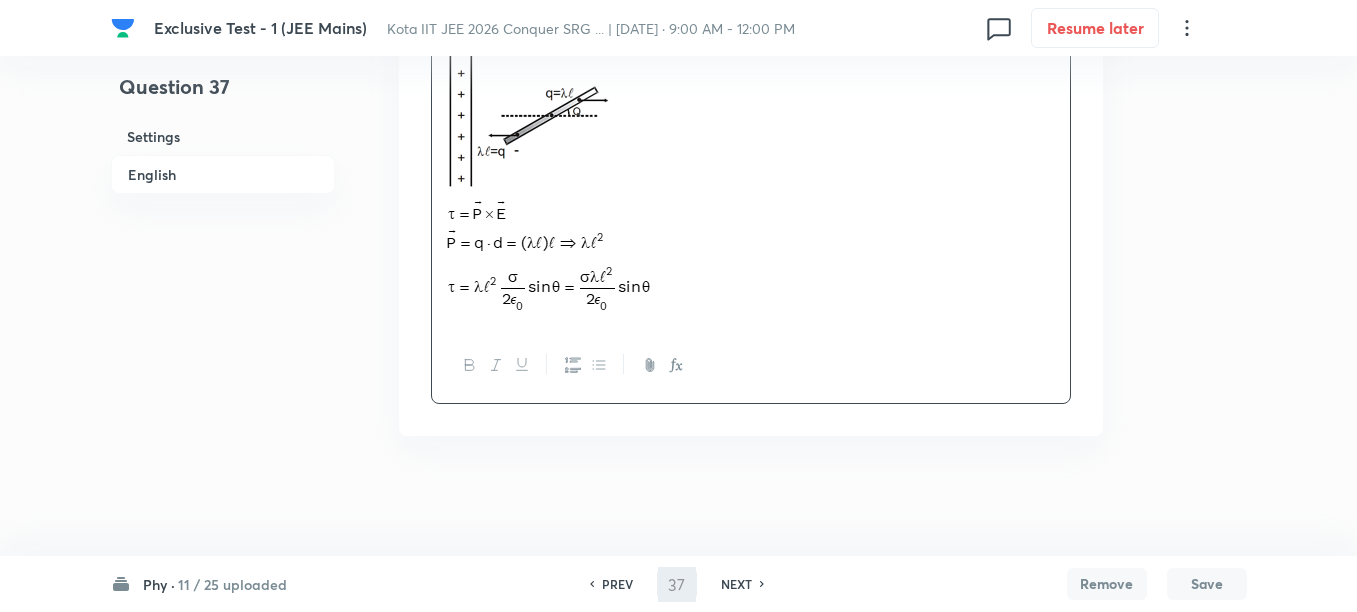 type on "38" 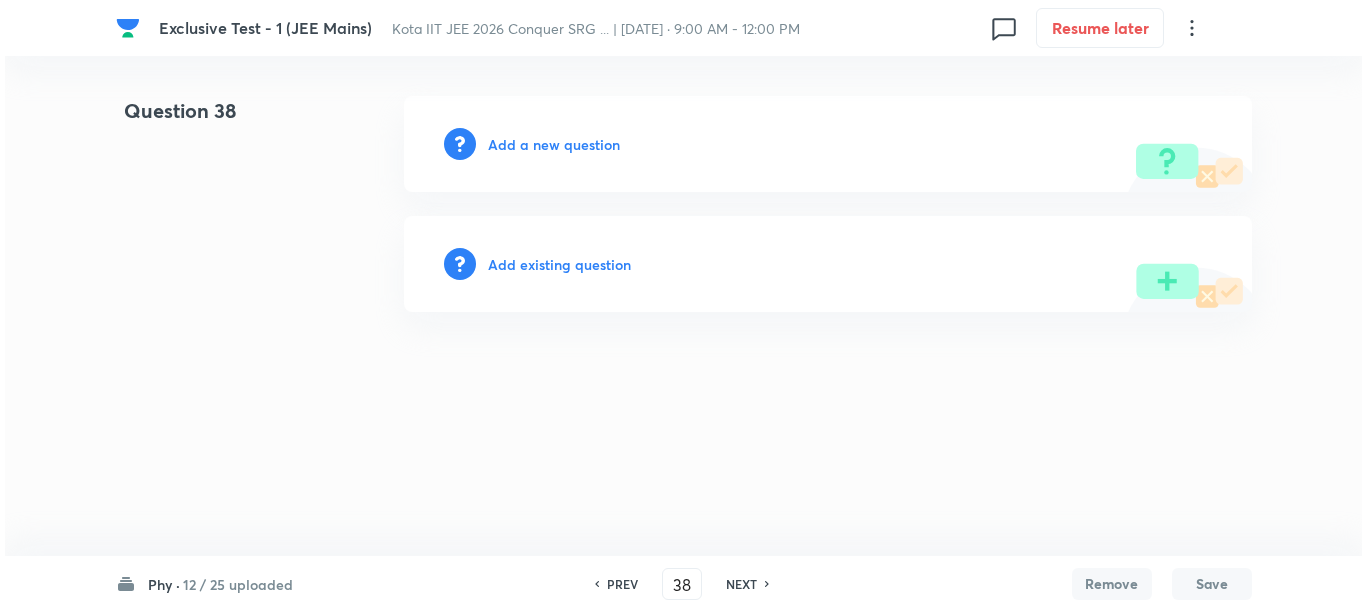 scroll, scrollTop: 0, scrollLeft: 0, axis: both 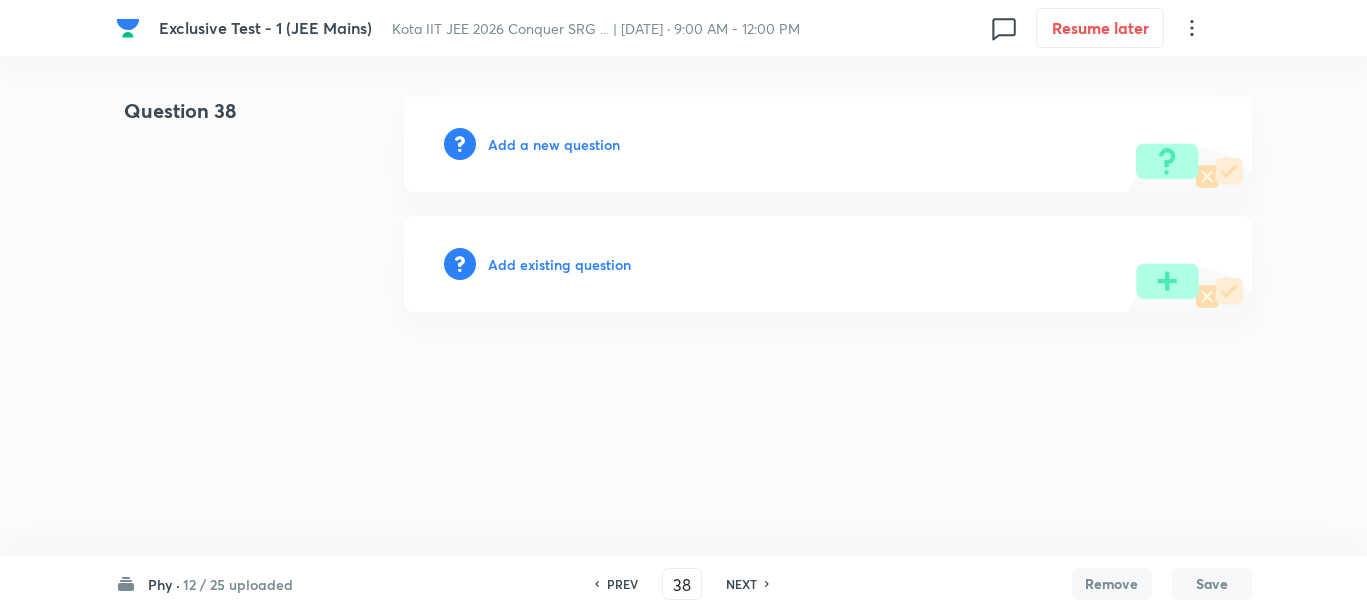 click on "Add a new question" at bounding box center [554, 144] 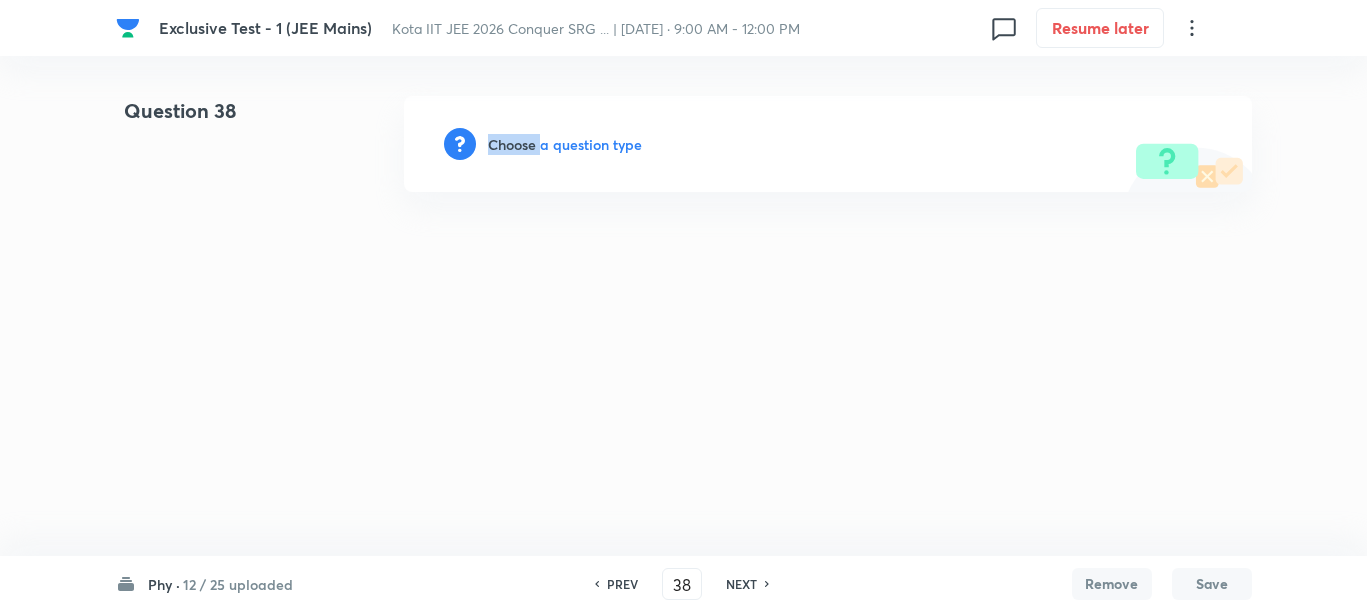 click on "Choose a question type" at bounding box center [565, 144] 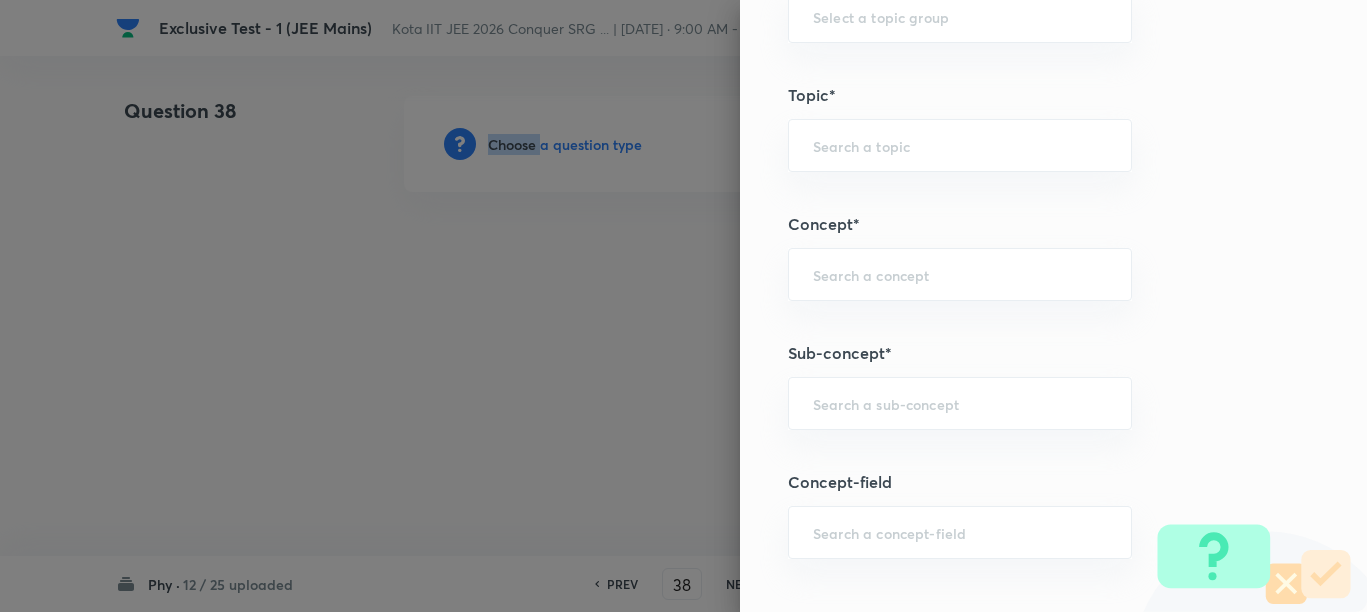 scroll, scrollTop: 1125, scrollLeft: 0, axis: vertical 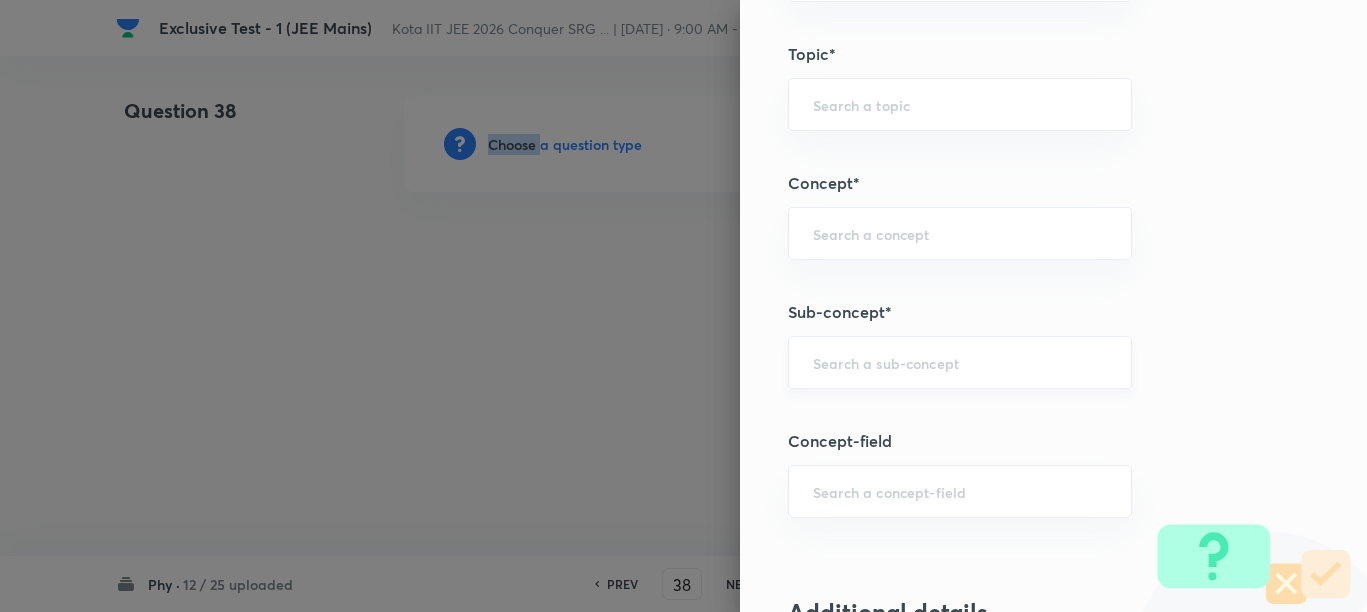 click on "​" at bounding box center (960, 362) 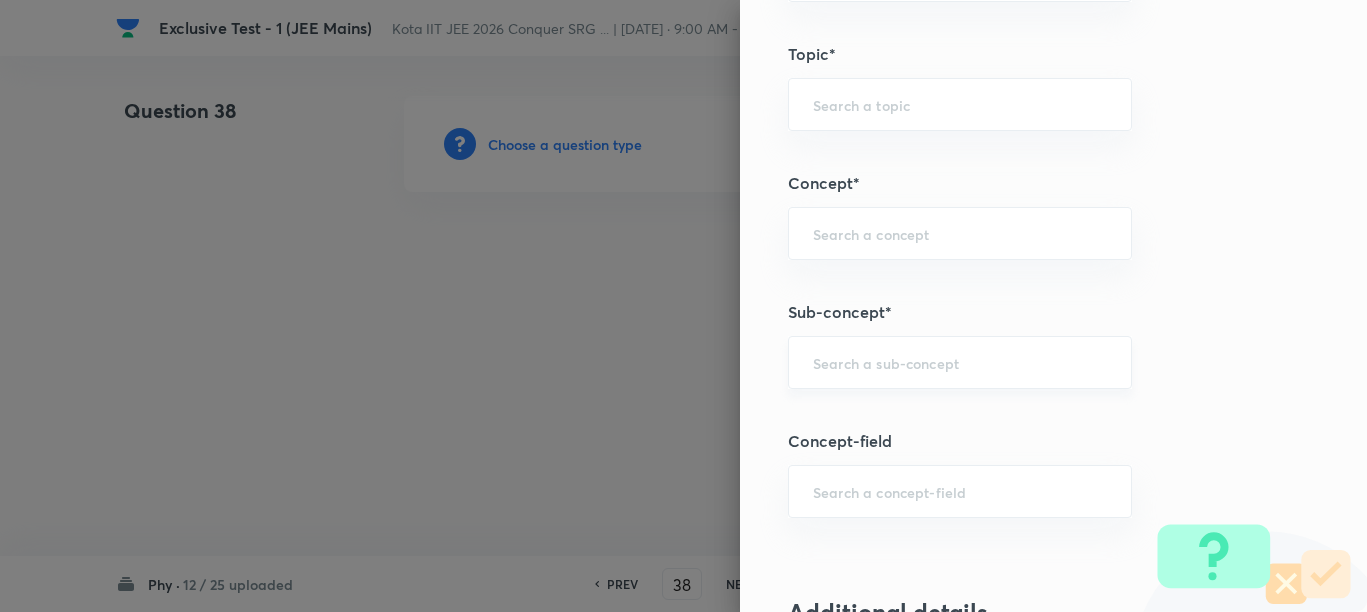 paste on "Electric Charge" 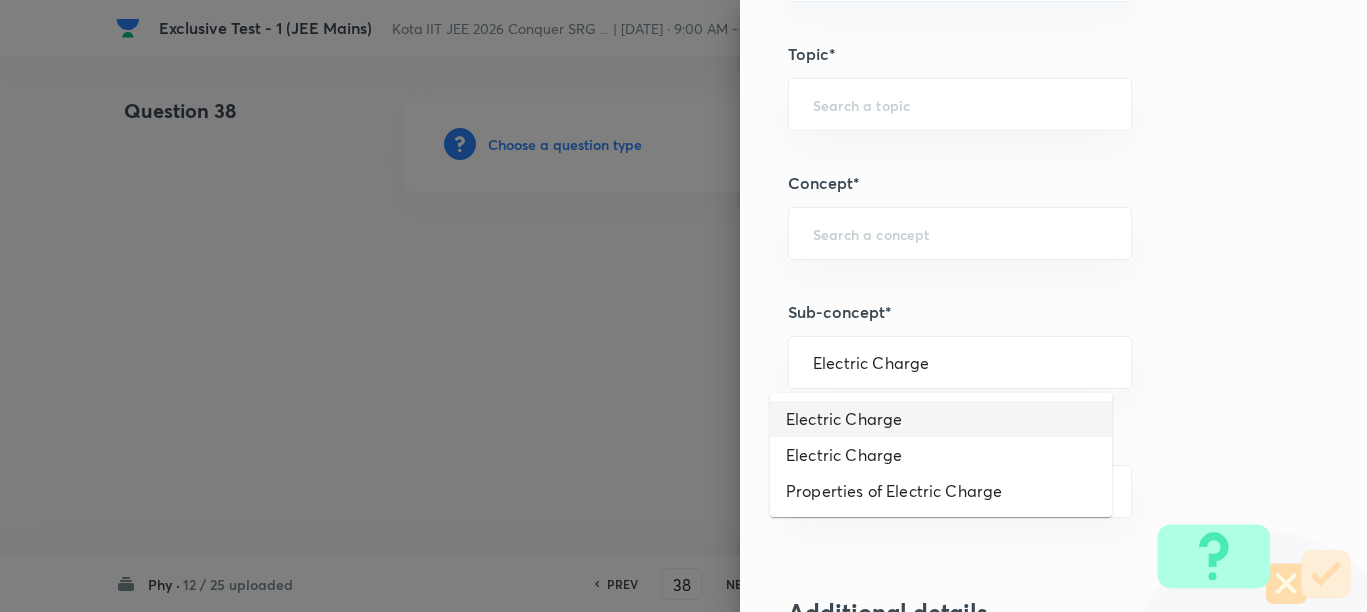 click on "Electric Charge" at bounding box center (941, 419) 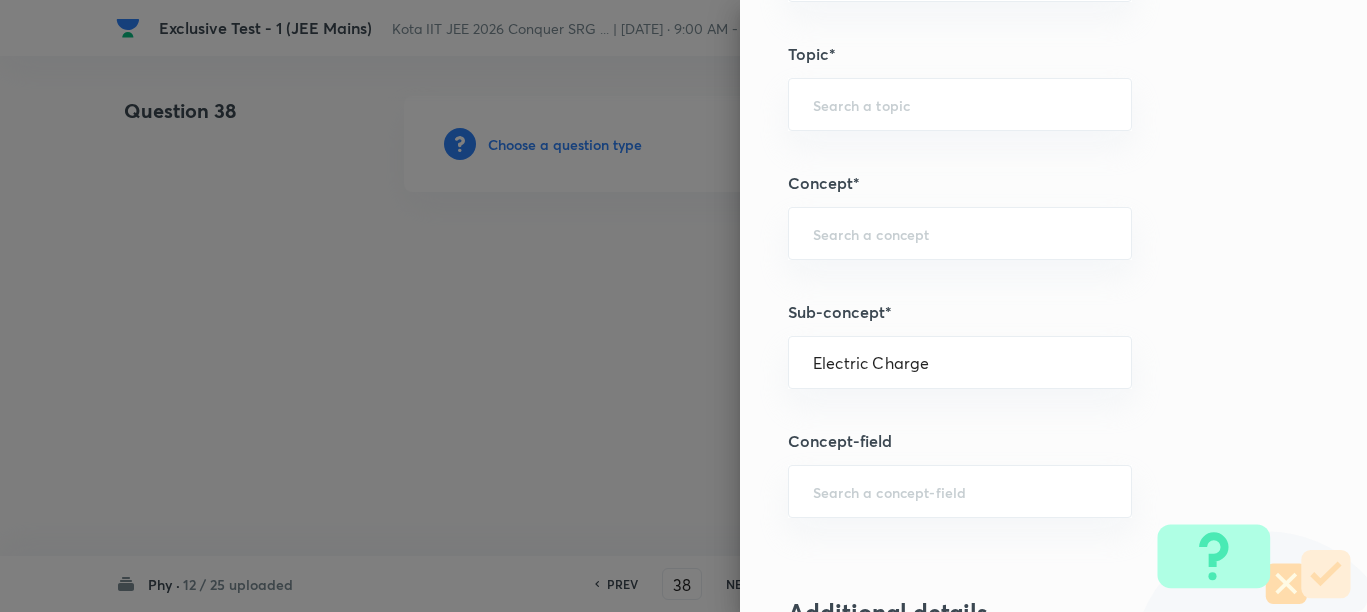 type on "Physics" 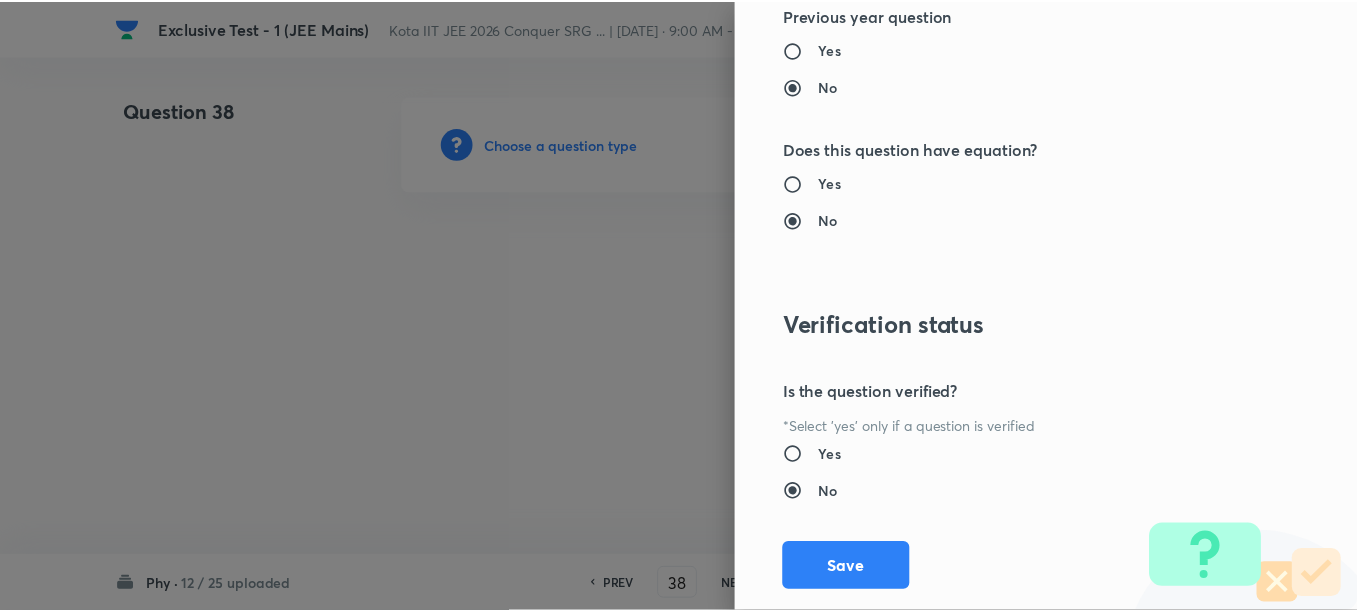 scroll, scrollTop: 2248, scrollLeft: 0, axis: vertical 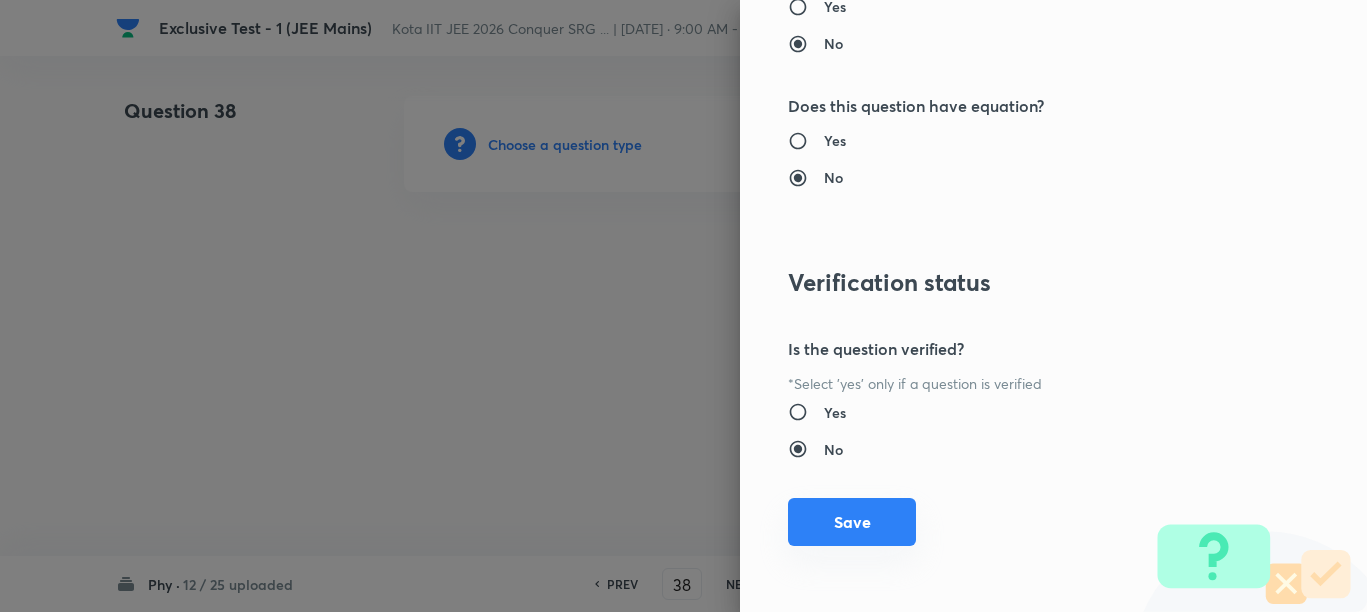click on "Save" at bounding box center (852, 522) 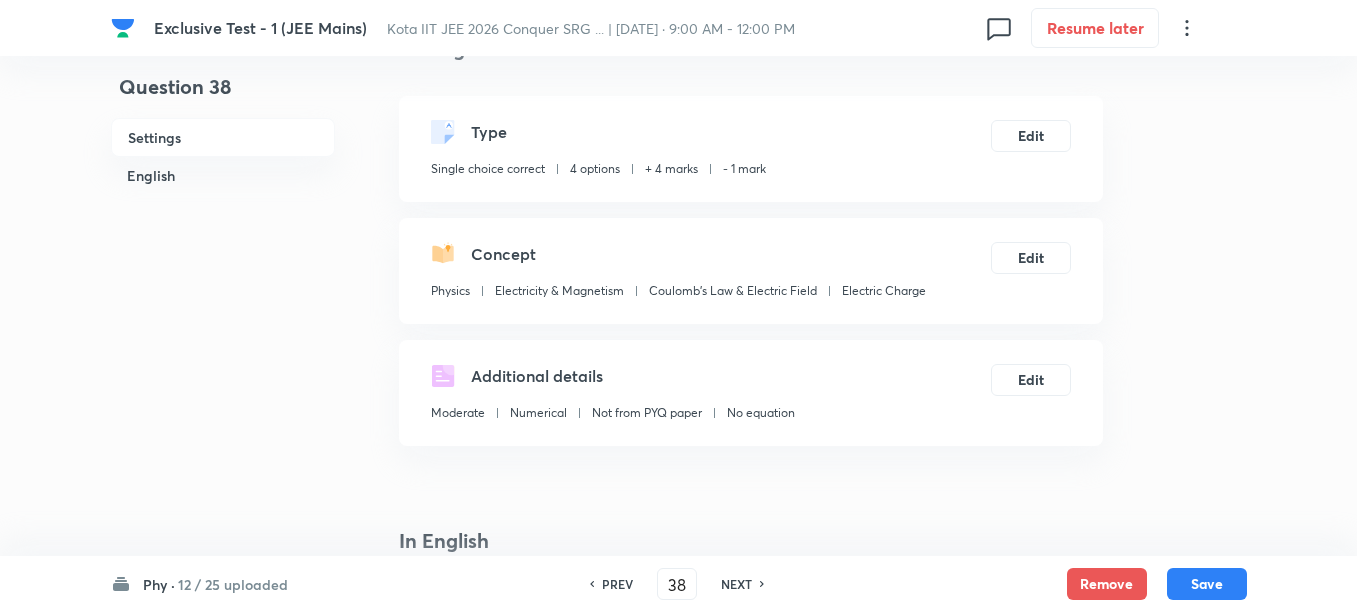 scroll, scrollTop: 0, scrollLeft: 0, axis: both 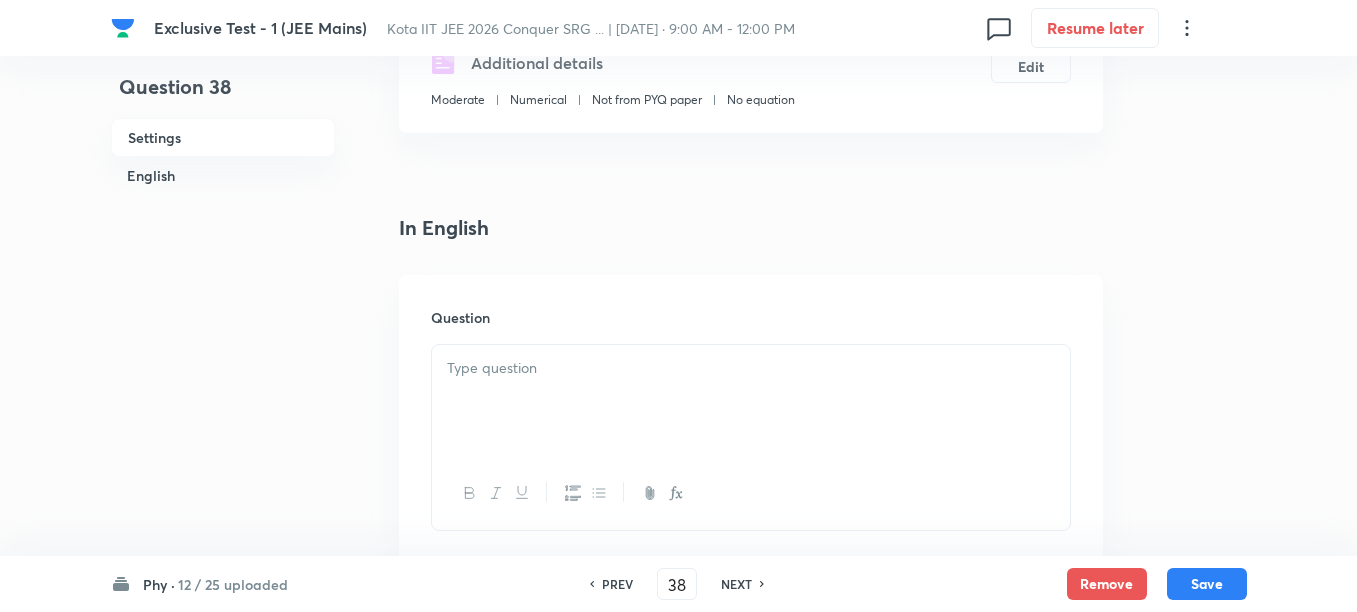 click at bounding box center (751, 401) 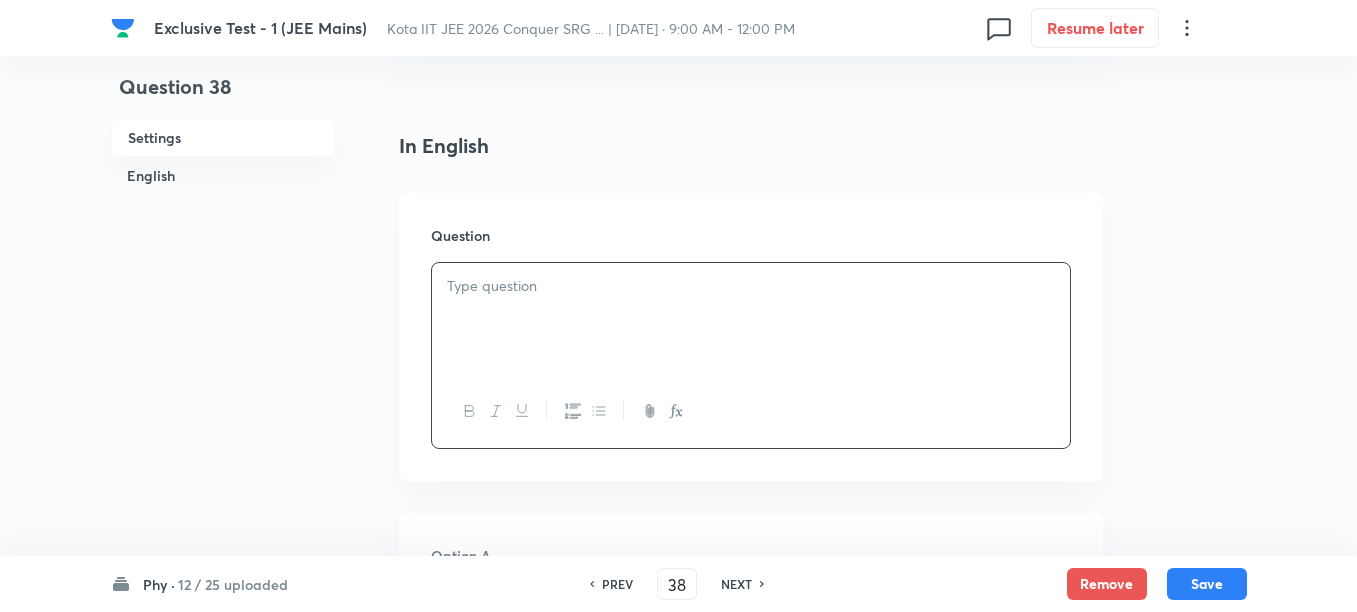 scroll, scrollTop: 500, scrollLeft: 0, axis: vertical 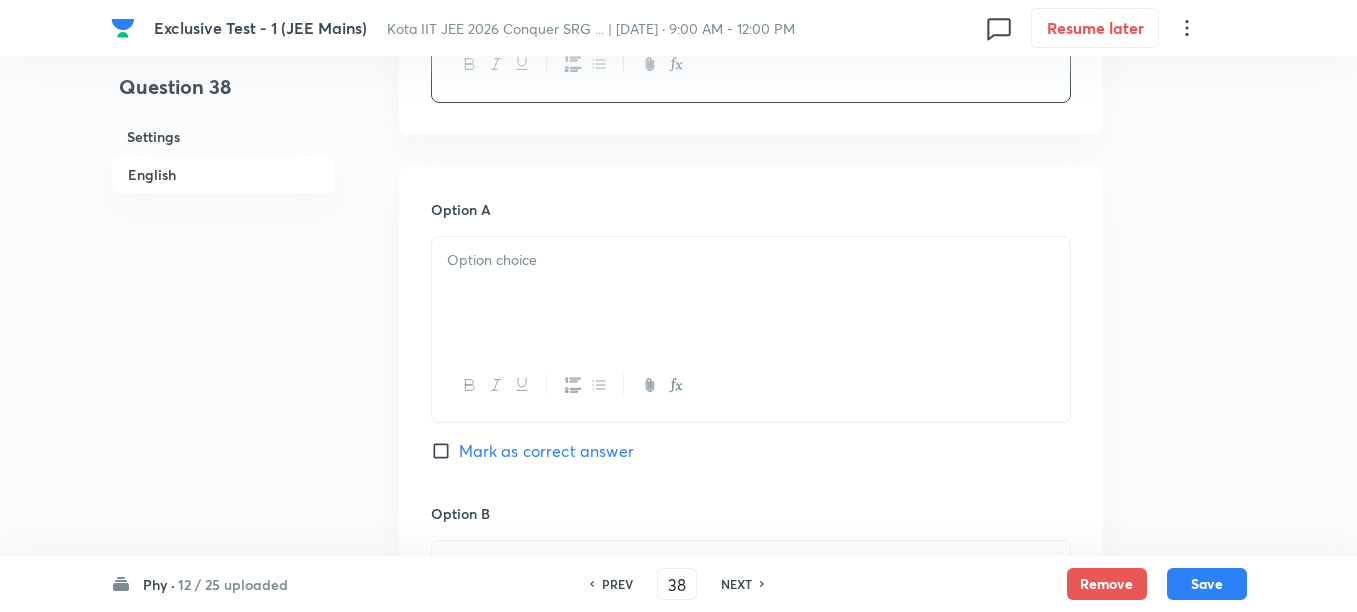 click at bounding box center (751, 293) 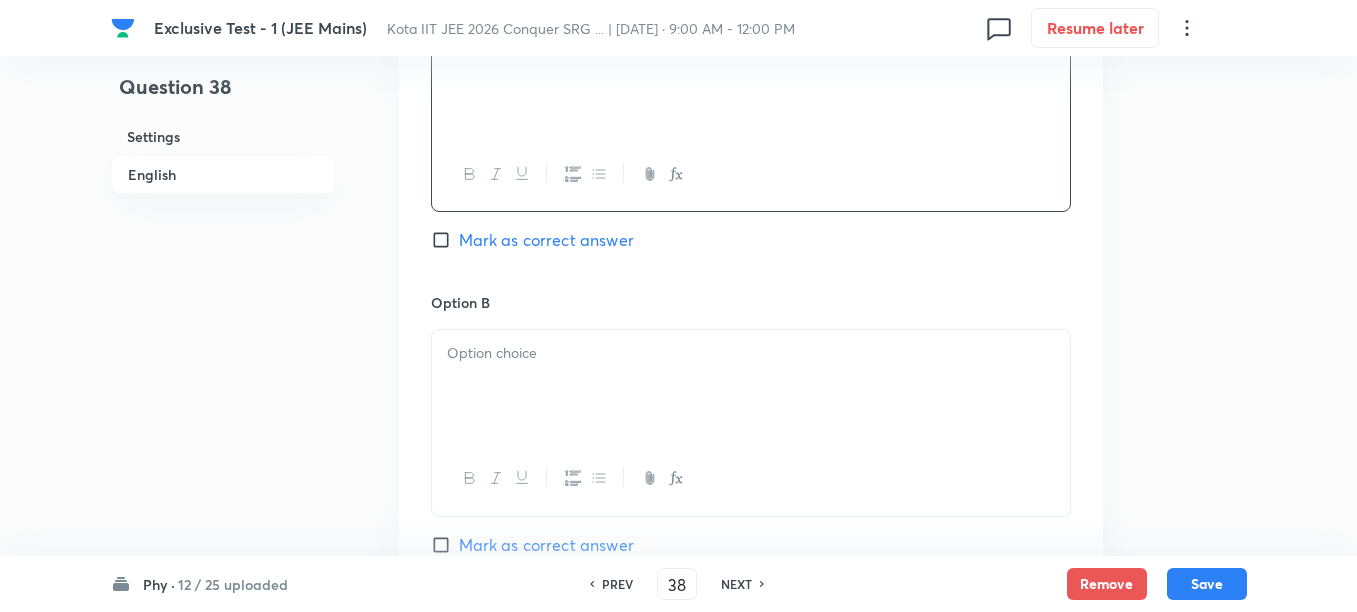 scroll, scrollTop: 1125, scrollLeft: 0, axis: vertical 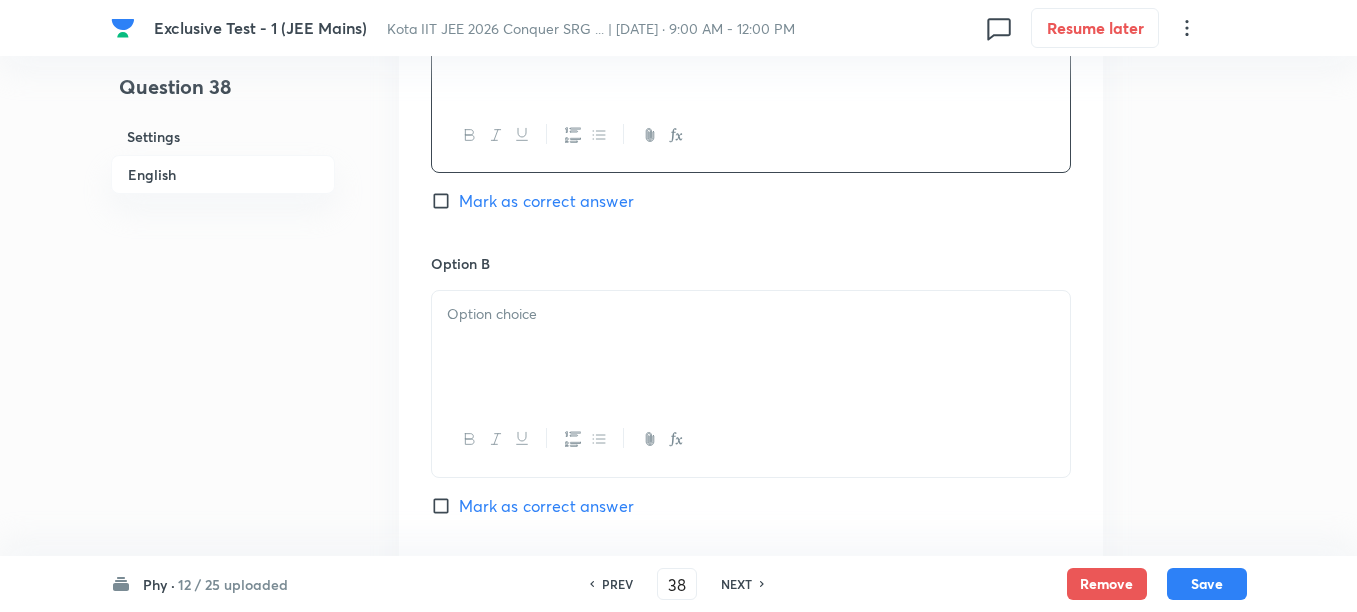 click at bounding box center [751, 347] 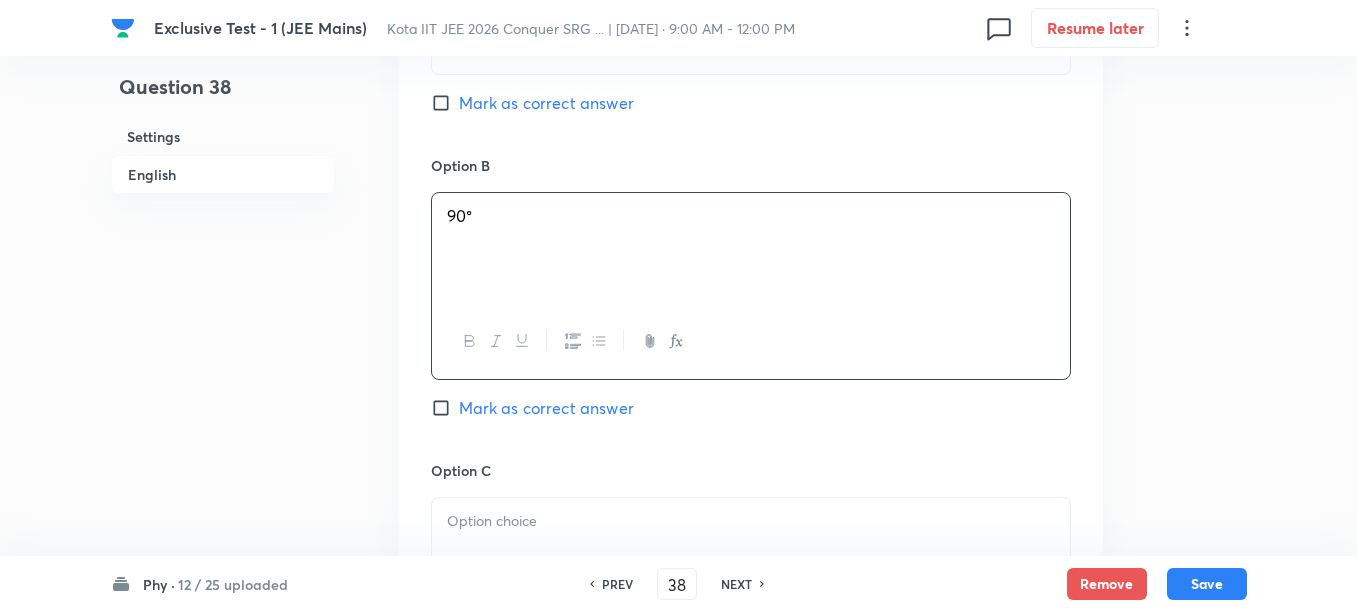 scroll, scrollTop: 1375, scrollLeft: 0, axis: vertical 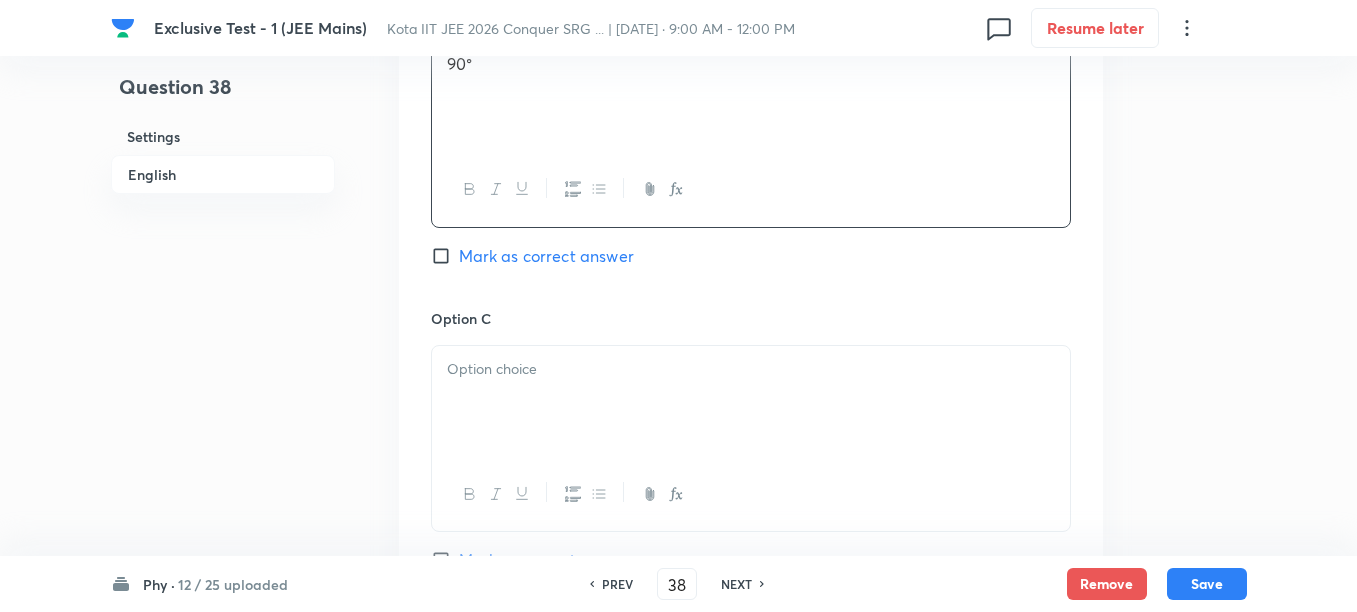 click at bounding box center (751, 402) 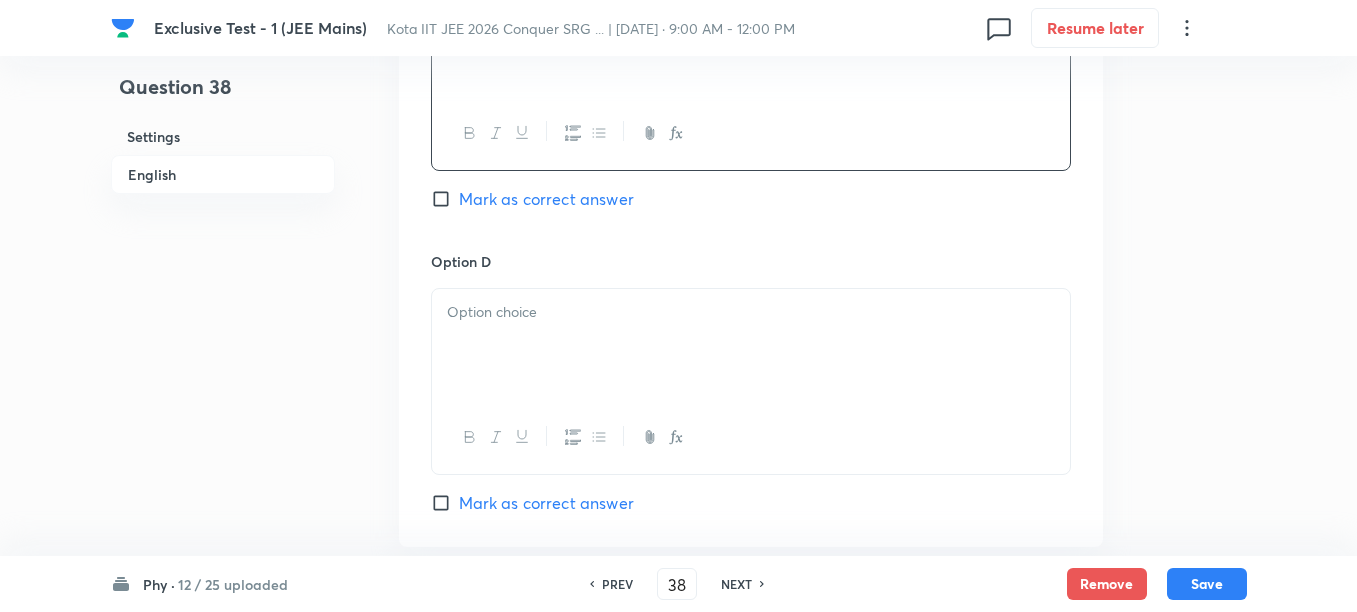 scroll, scrollTop: 1750, scrollLeft: 0, axis: vertical 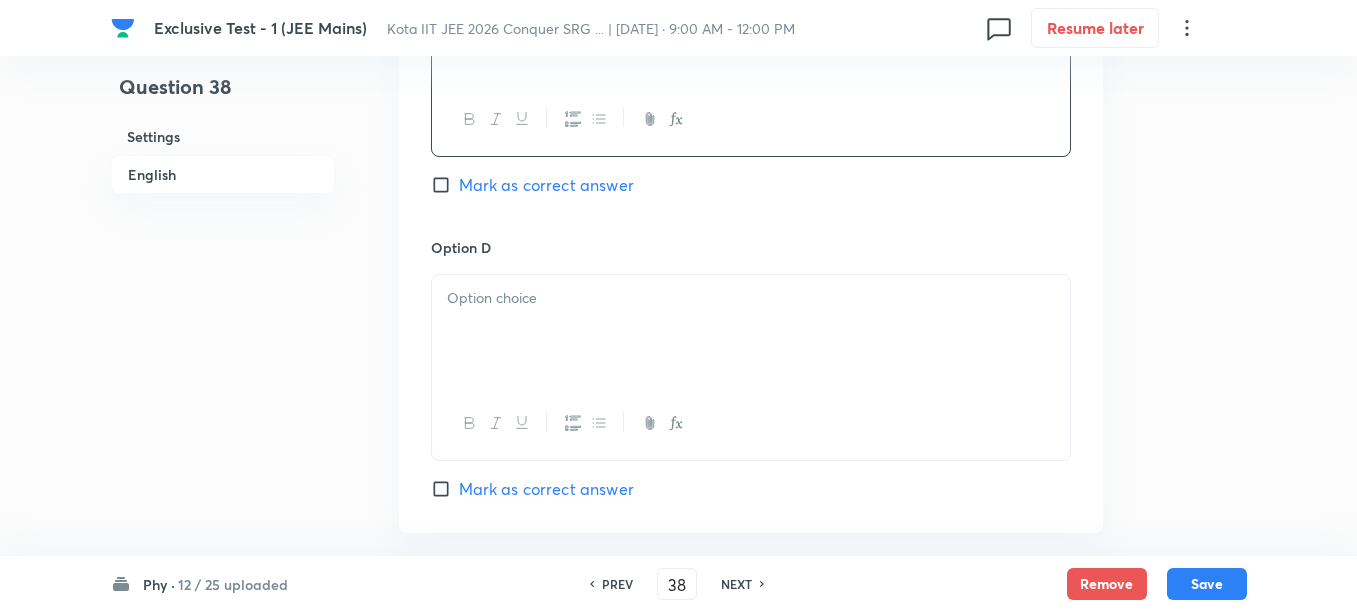 click at bounding box center [751, 331] 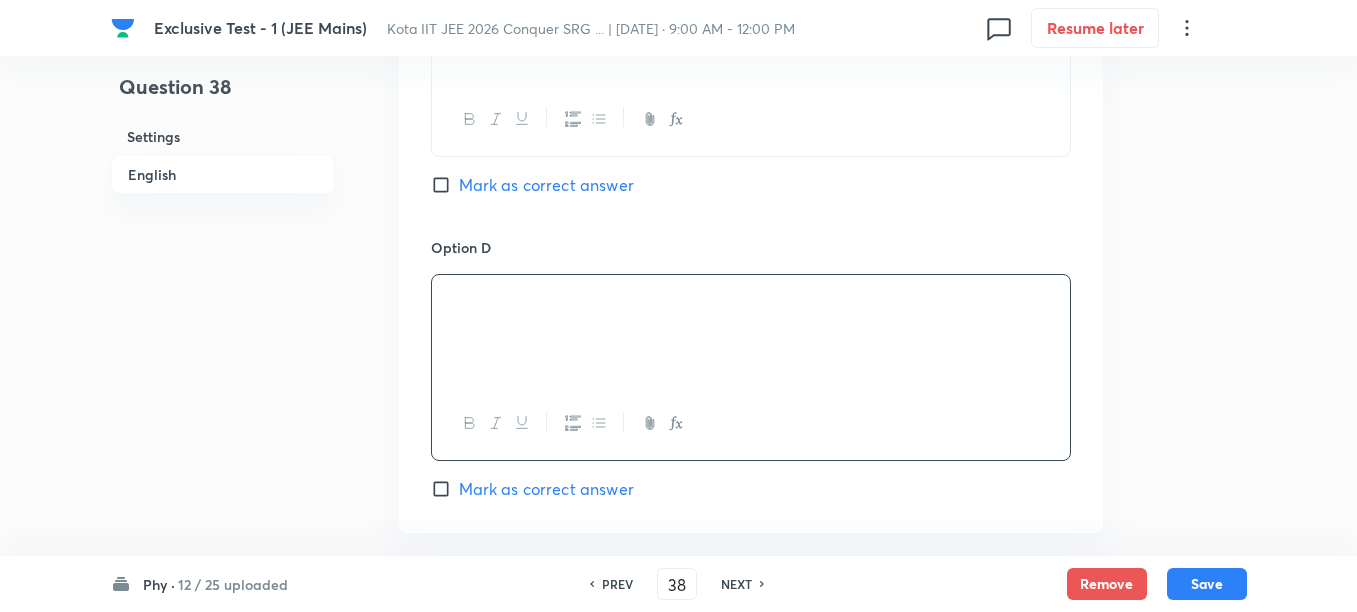 click on "Mark as correct answer" at bounding box center (546, 489) 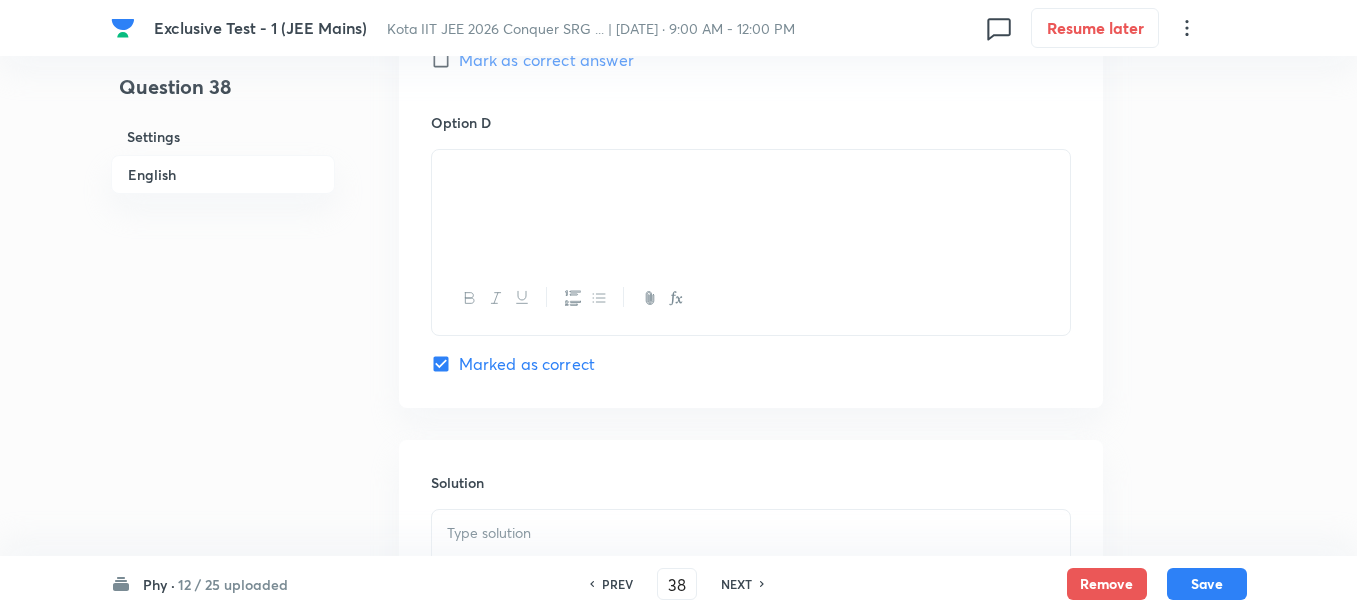 scroll, scrollTop: 2000, scrollLeft: 0, axis: vertical 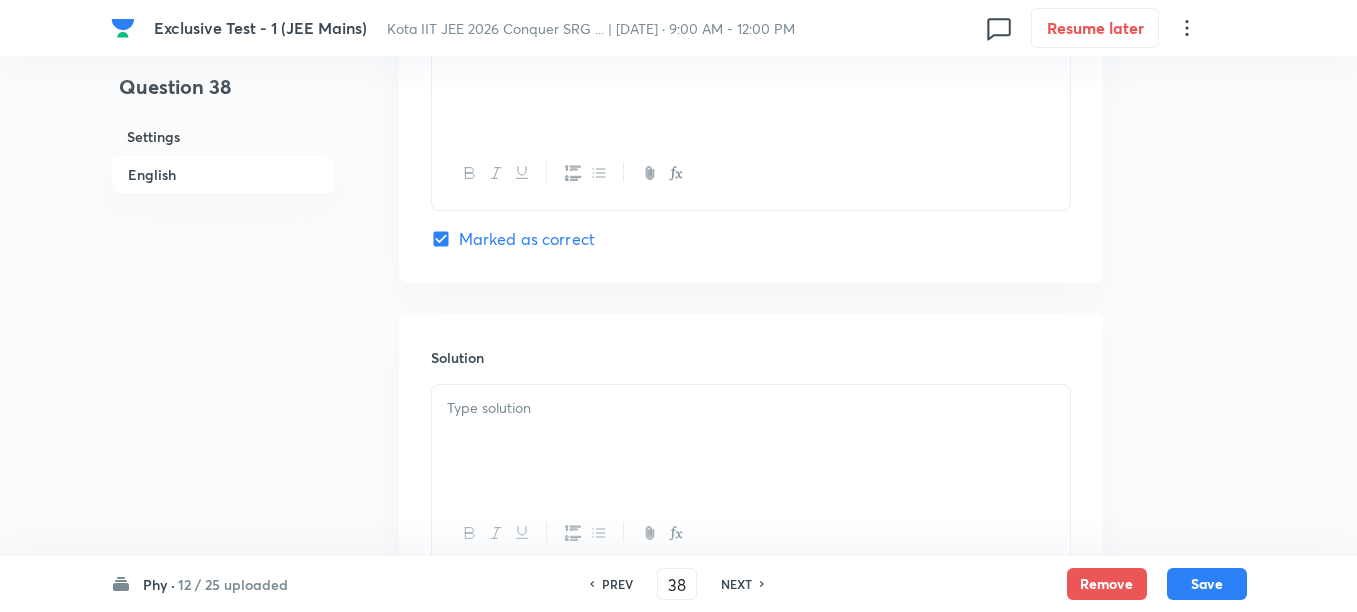 click at bounding box center (751, 408) 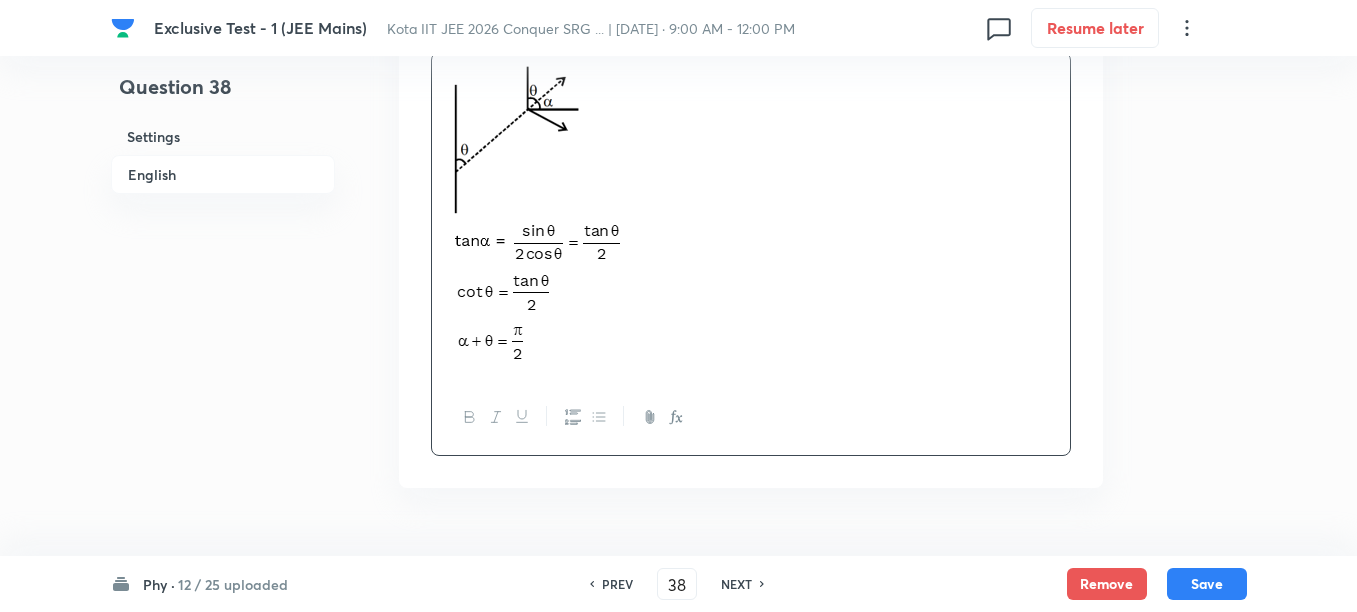 scroll, scrollTop: 2375, scrollLeft: 0, axis: vertical 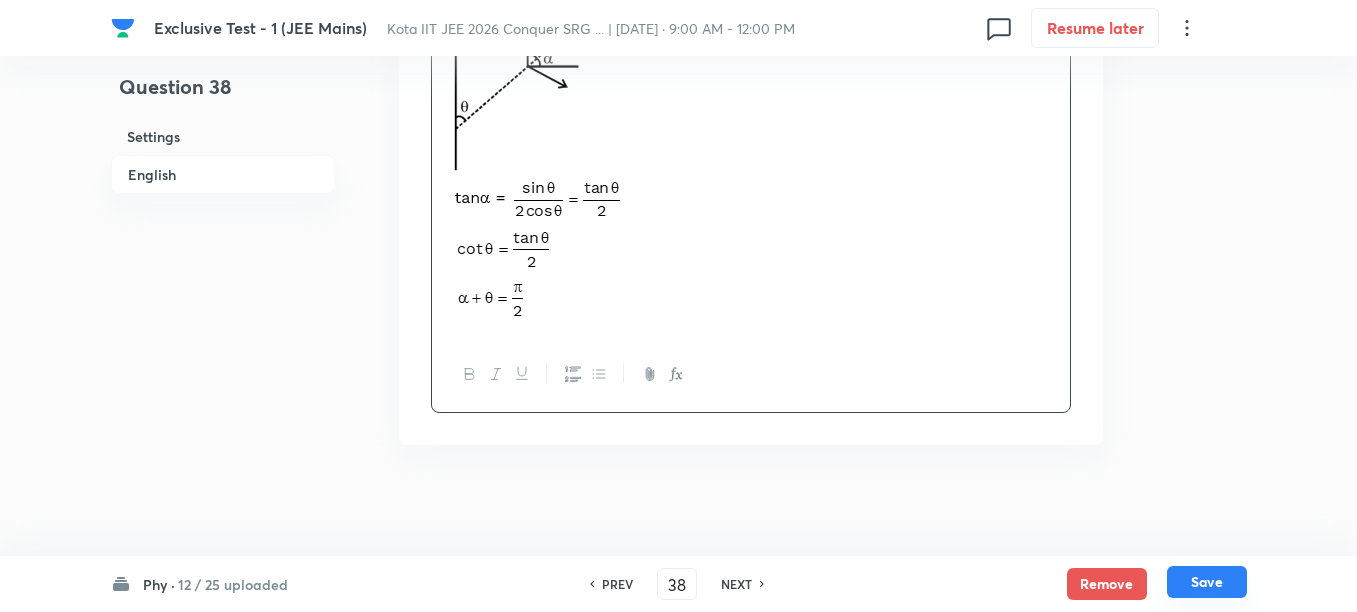 click on "Save" at bounding box center (1207, 582) 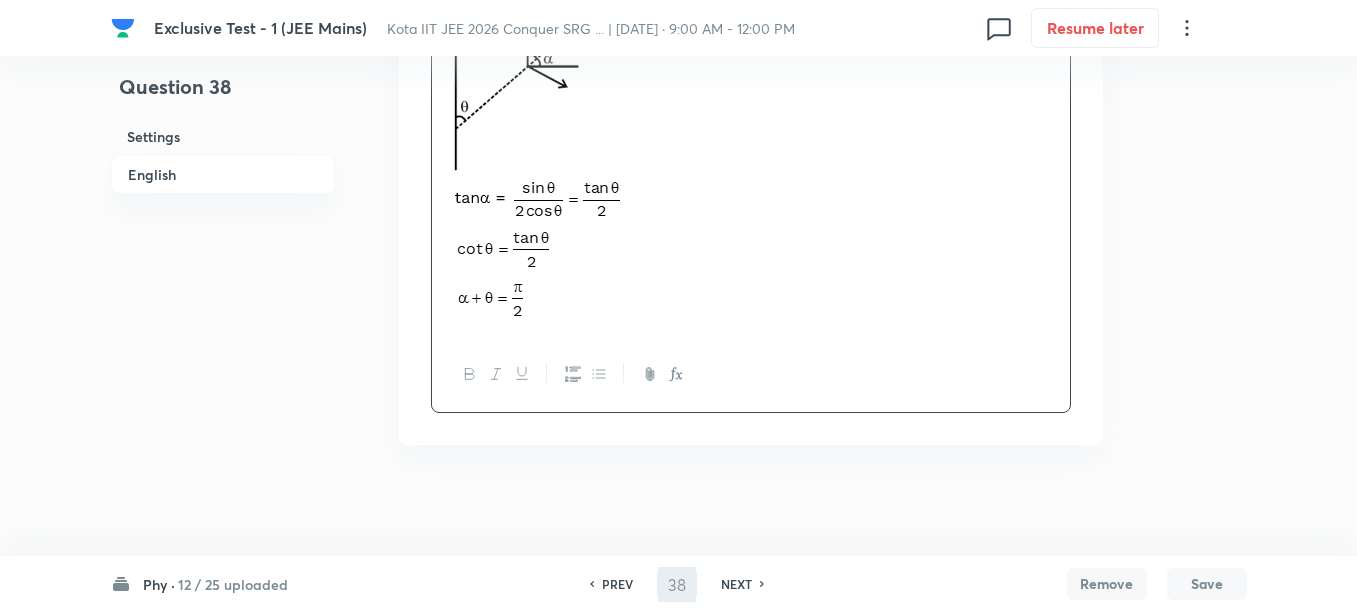 type on "39" 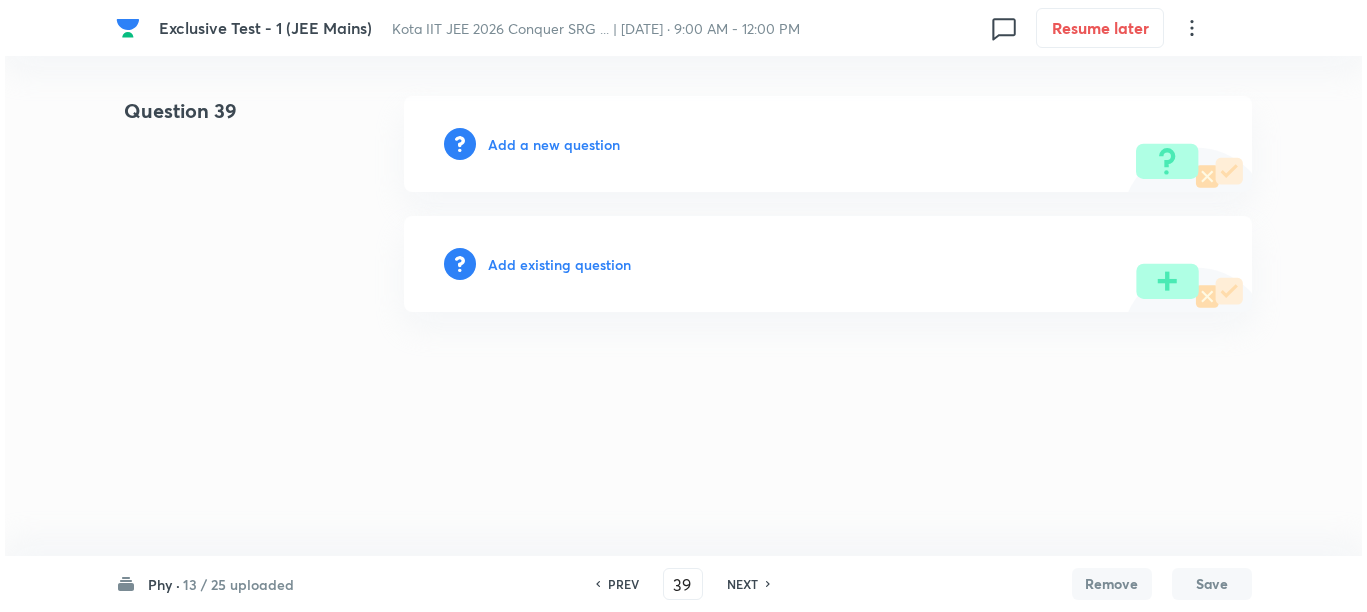 scroll, scrollTop: 0, scrollLeft: 0, axis: both 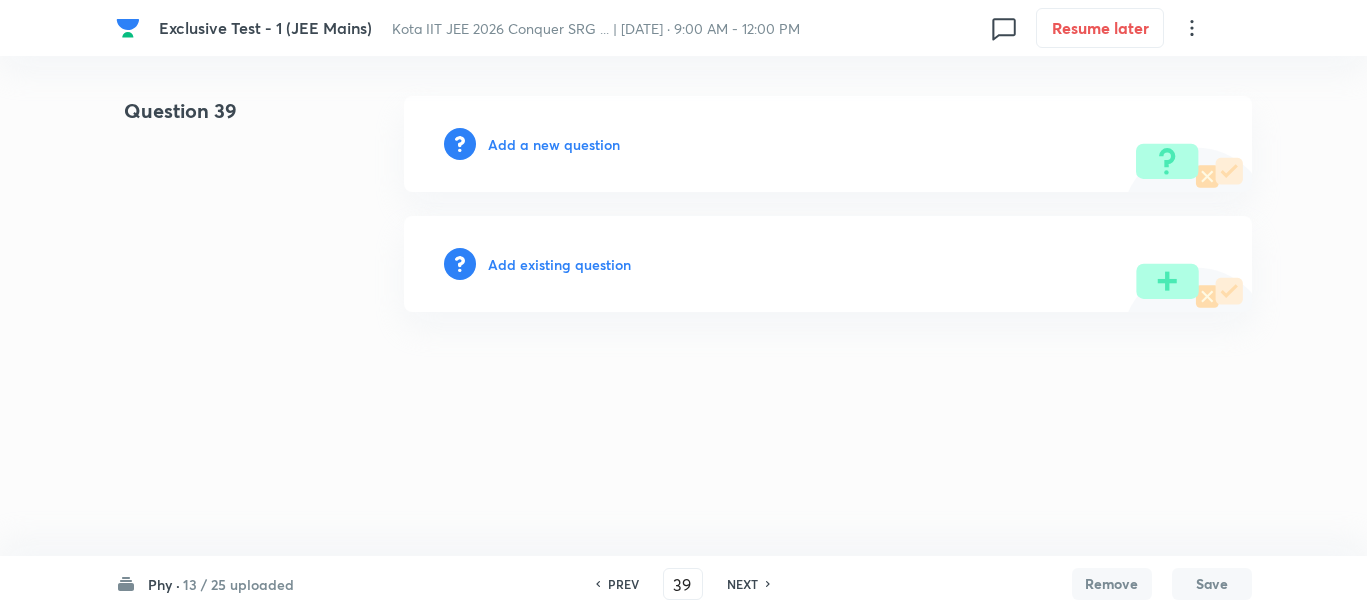 click on "Add a new question" at bounding box center (554, 144) 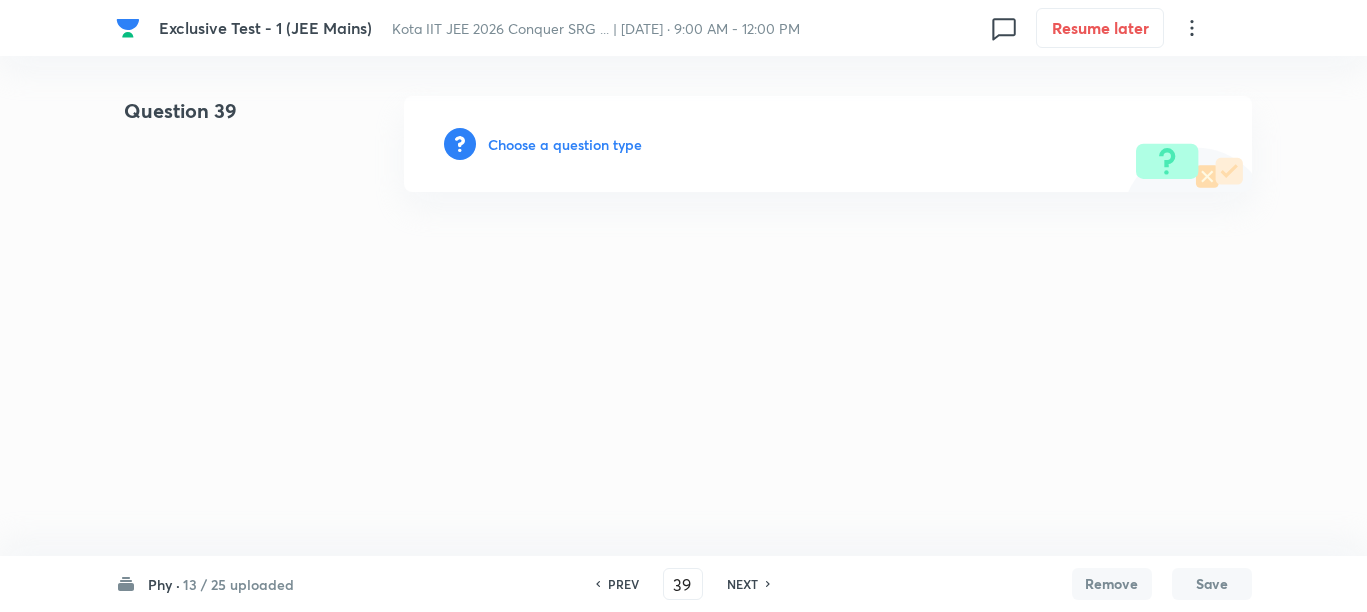 click on "Choose a question type" at bounding box center (565, 144) 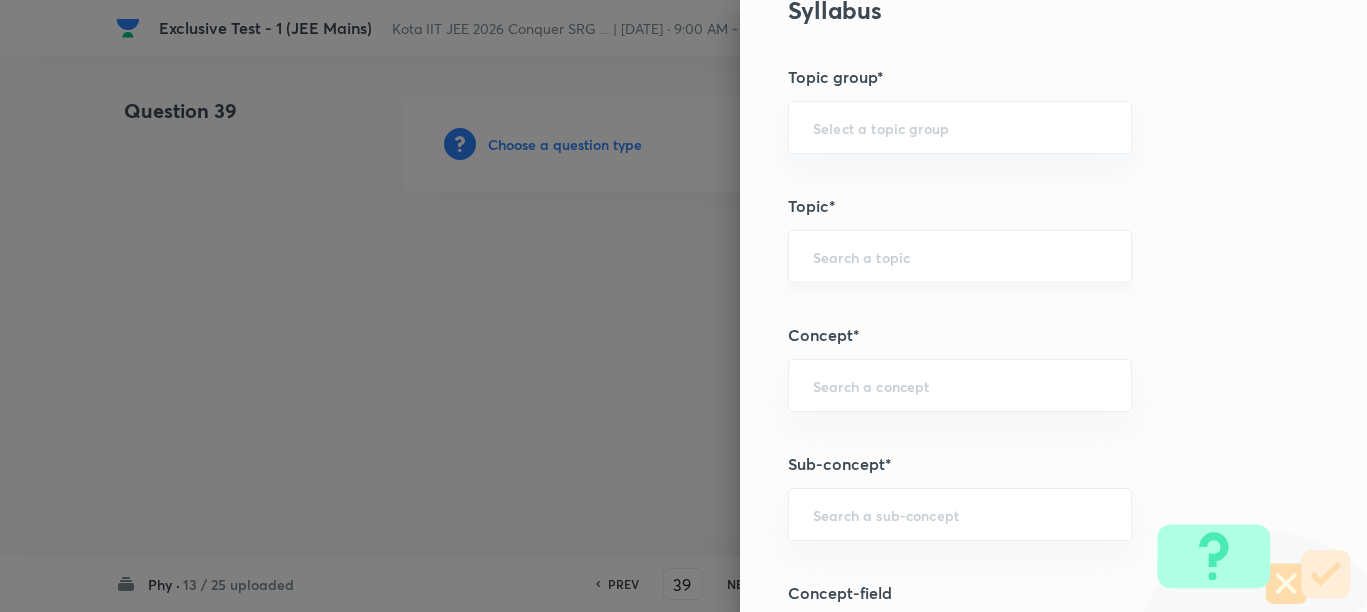 scroll, scrollTop: 1125, scrollLeft: 0, axis: vertical 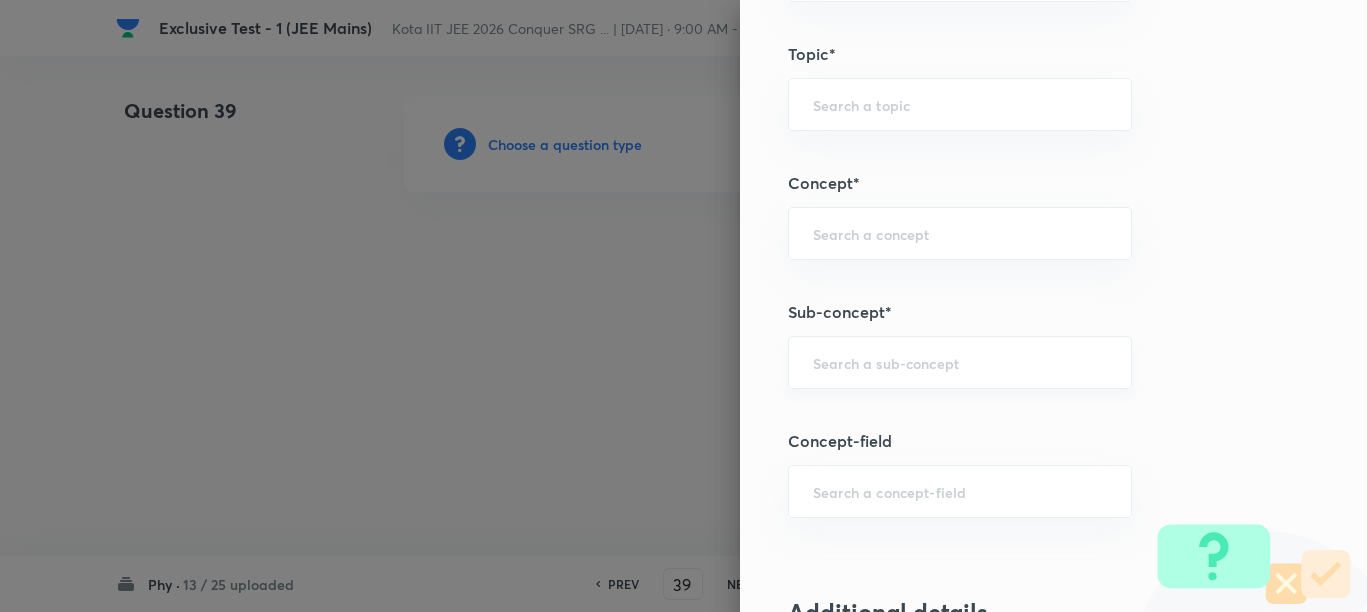 click at bounding box center [960, 362] 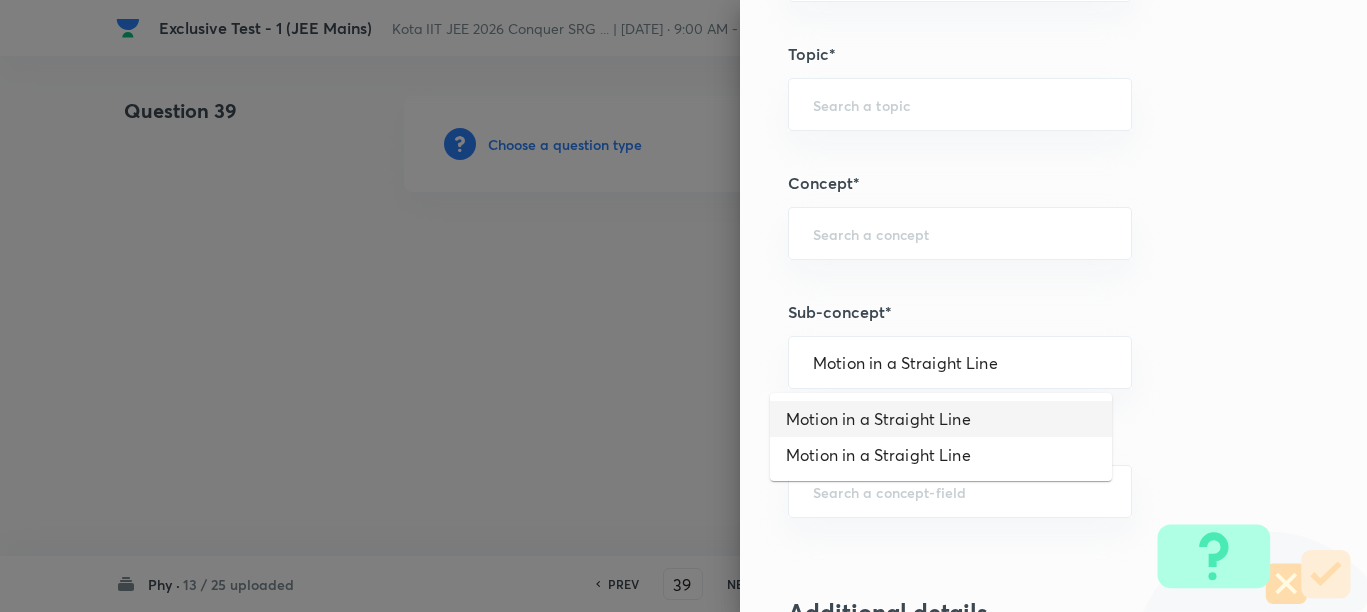 click on "Motion in a Straight Line" at bounding box center (941, 419) 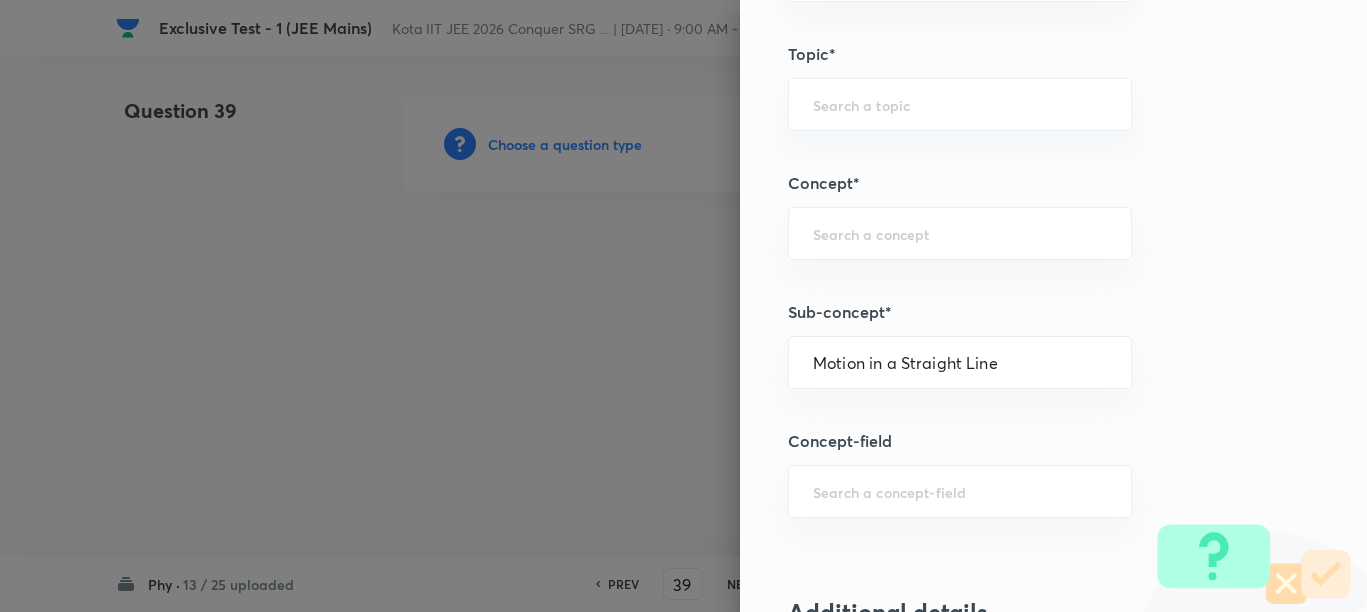 type on "Physics" 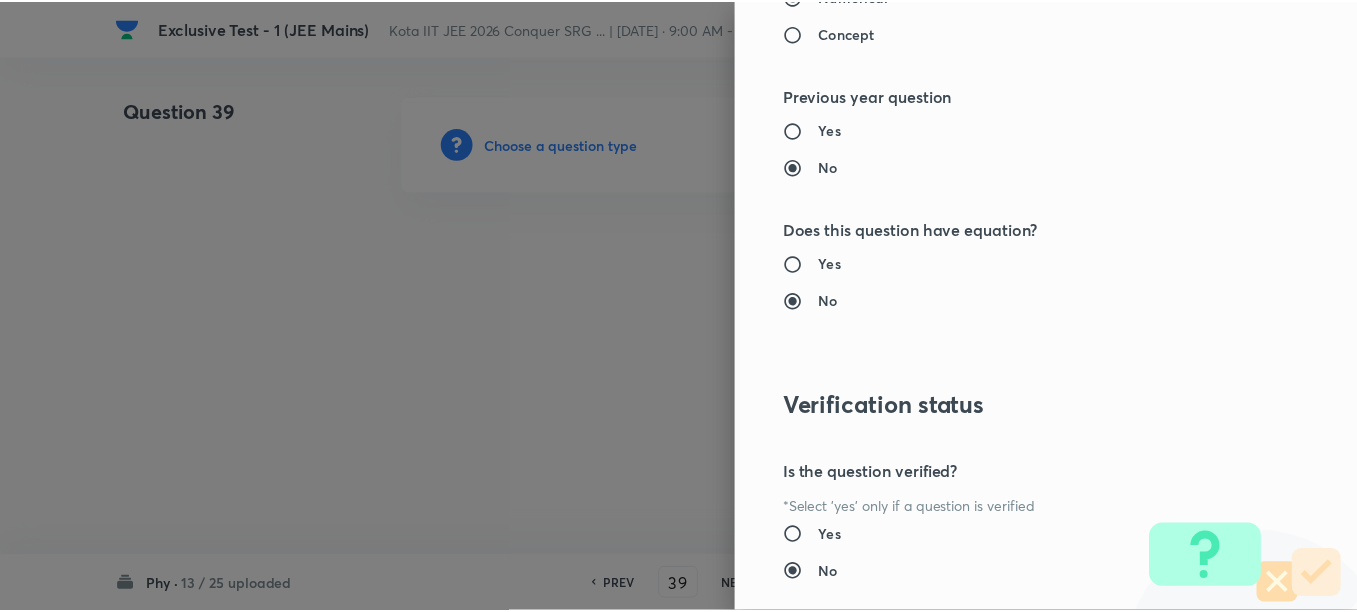 scroll, scrollTop: 2248, scrollLeft: 0, axis: vertical 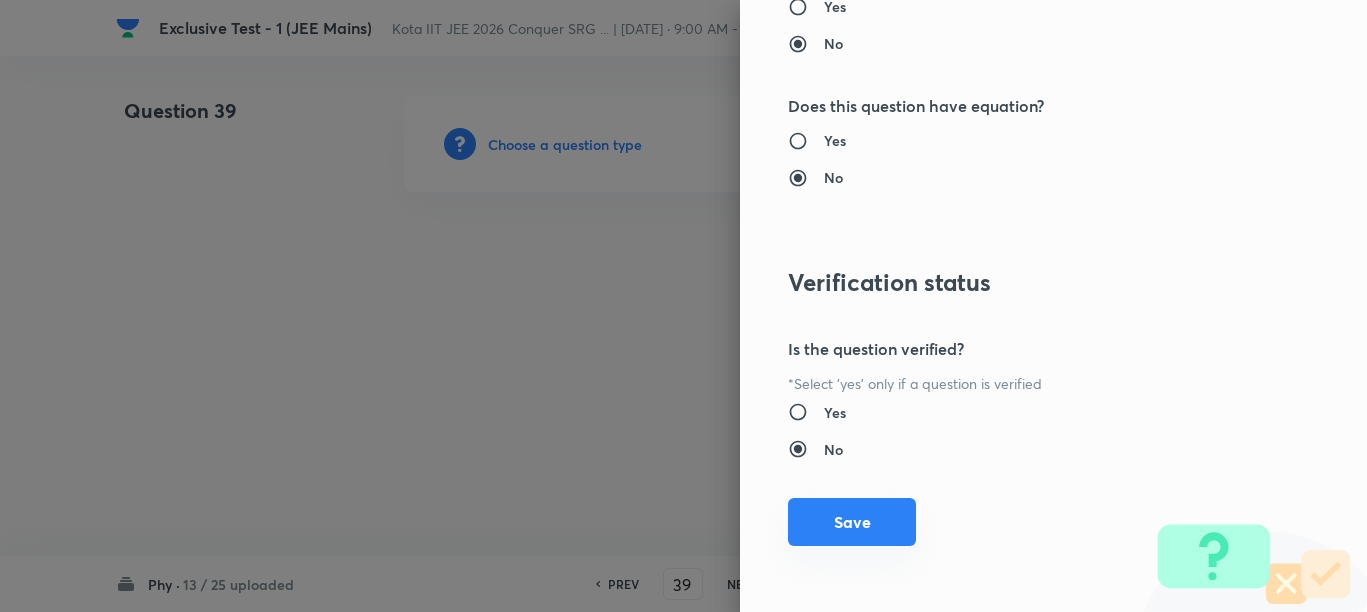 click on "Save" at bounding box center [852, 522] 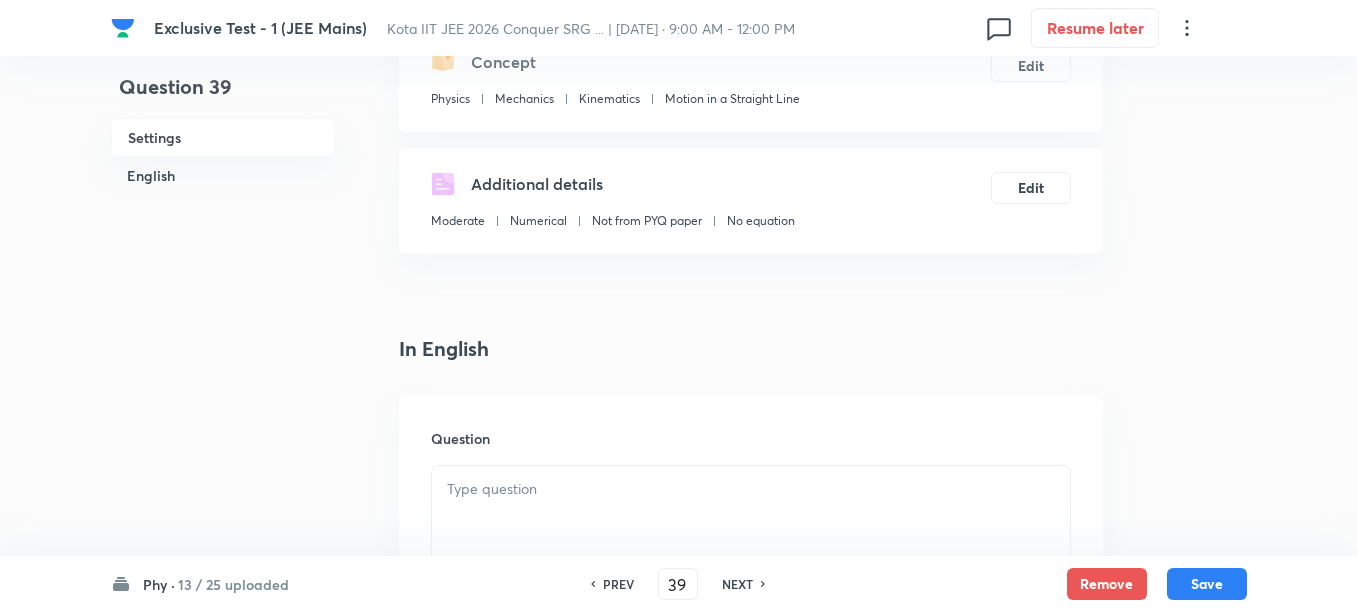 scroll, scrollTop: 500, scrollLeft: 0, axis: vertical 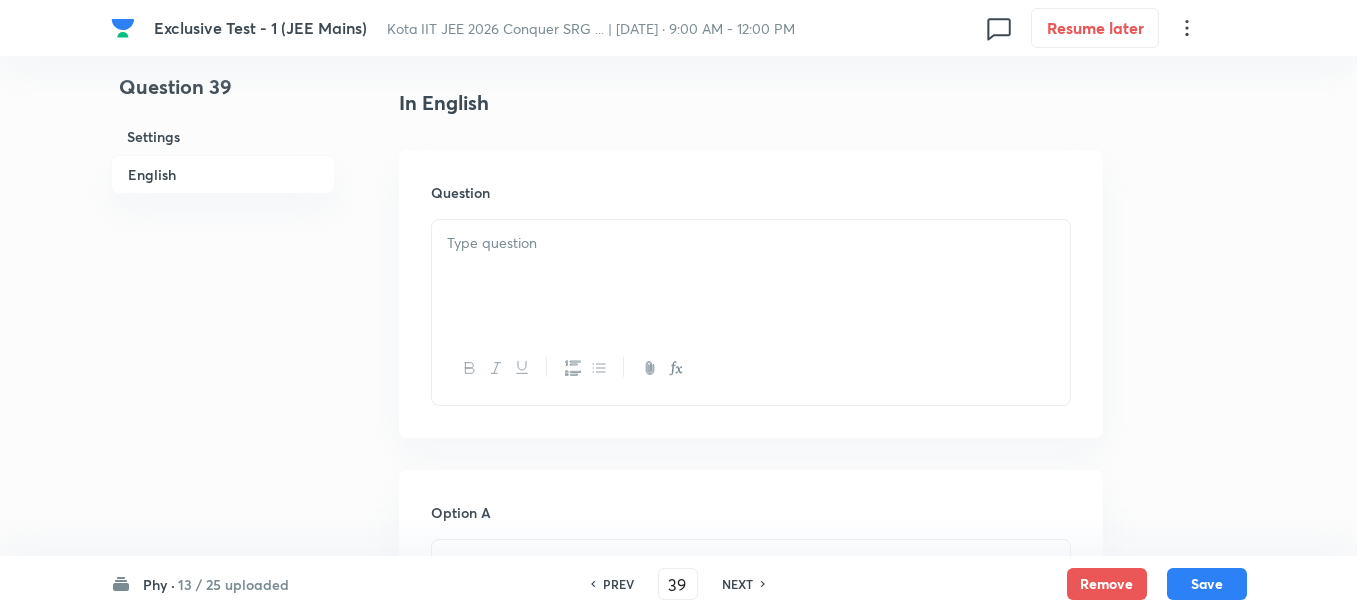 click at bounding box center (751, 276) 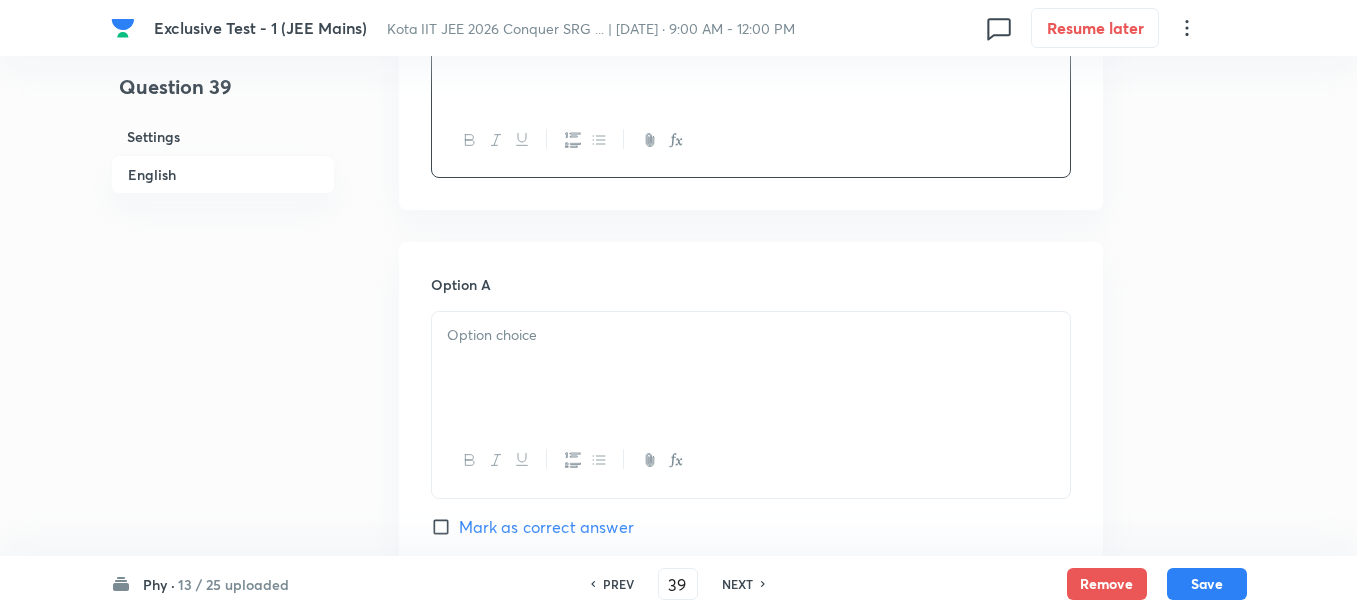 scroll, scrollTop: 750, scrollLeft: 0, axis: vertical 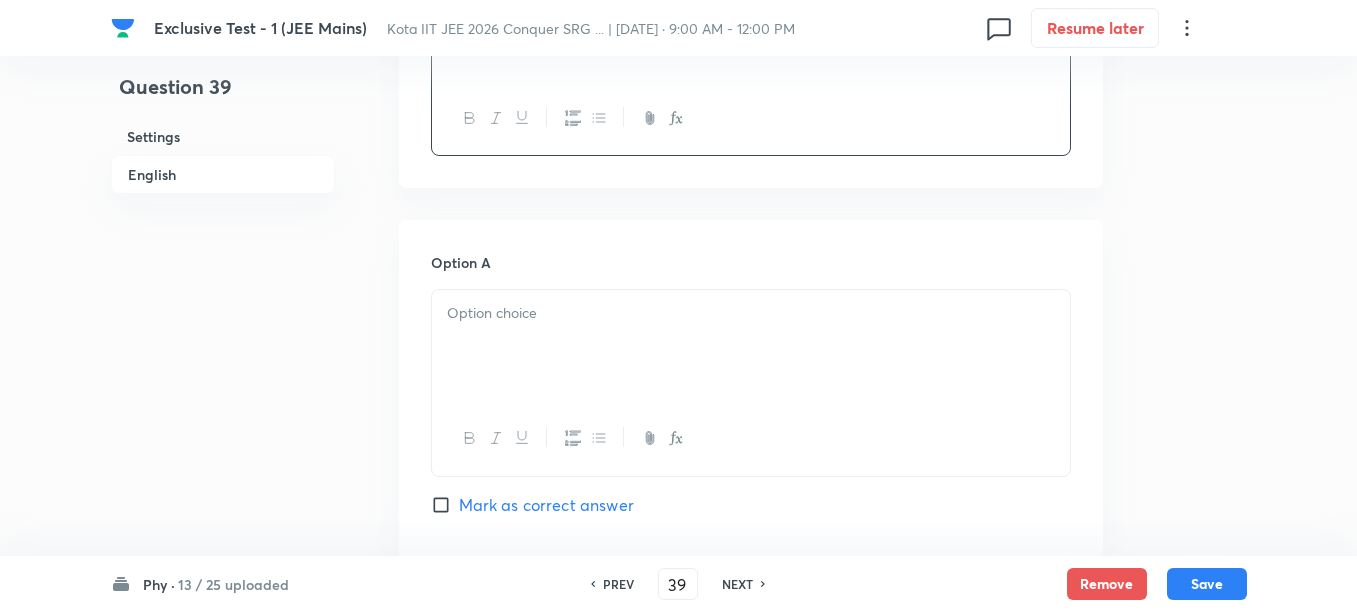 click at bounding box center [751, 346] 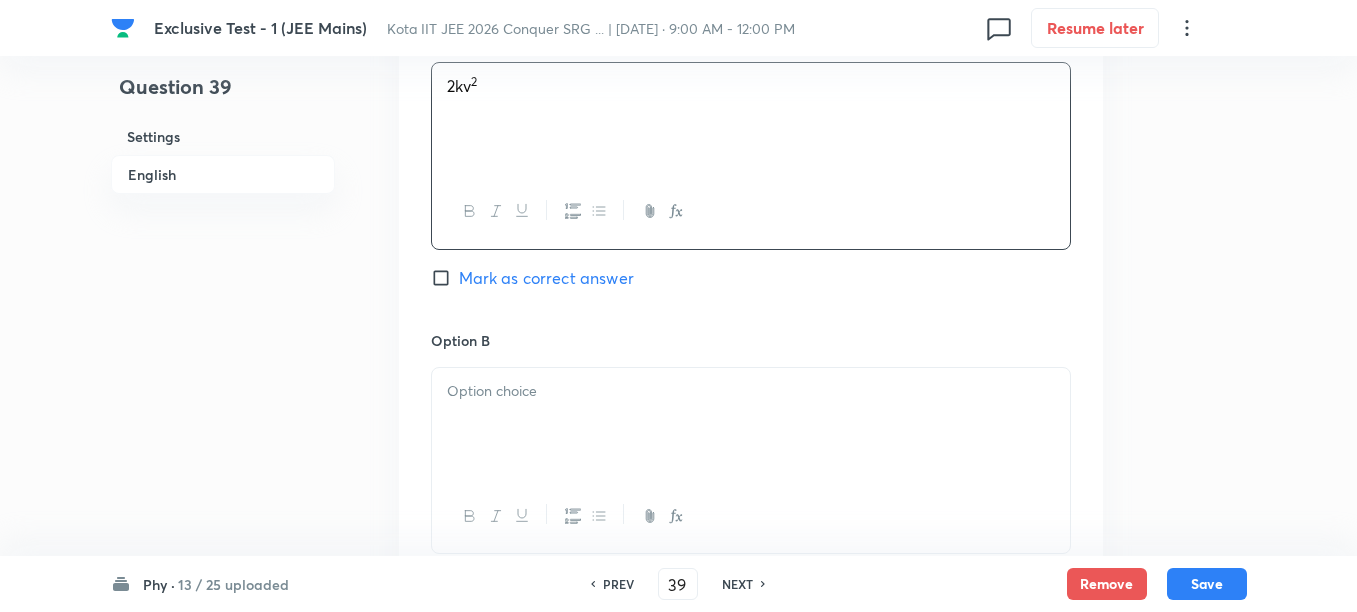 scroll, scrollTop: 1000, scrollLeft: 0, axis: vertical 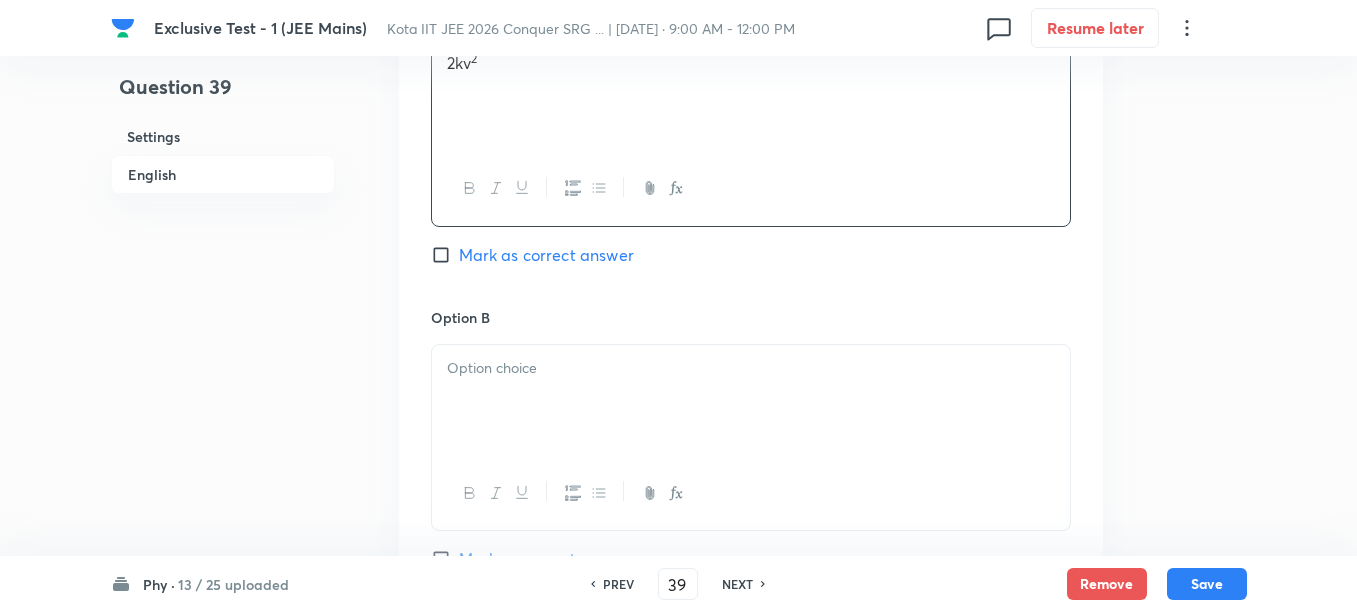 click at bounding box center (751, 401) 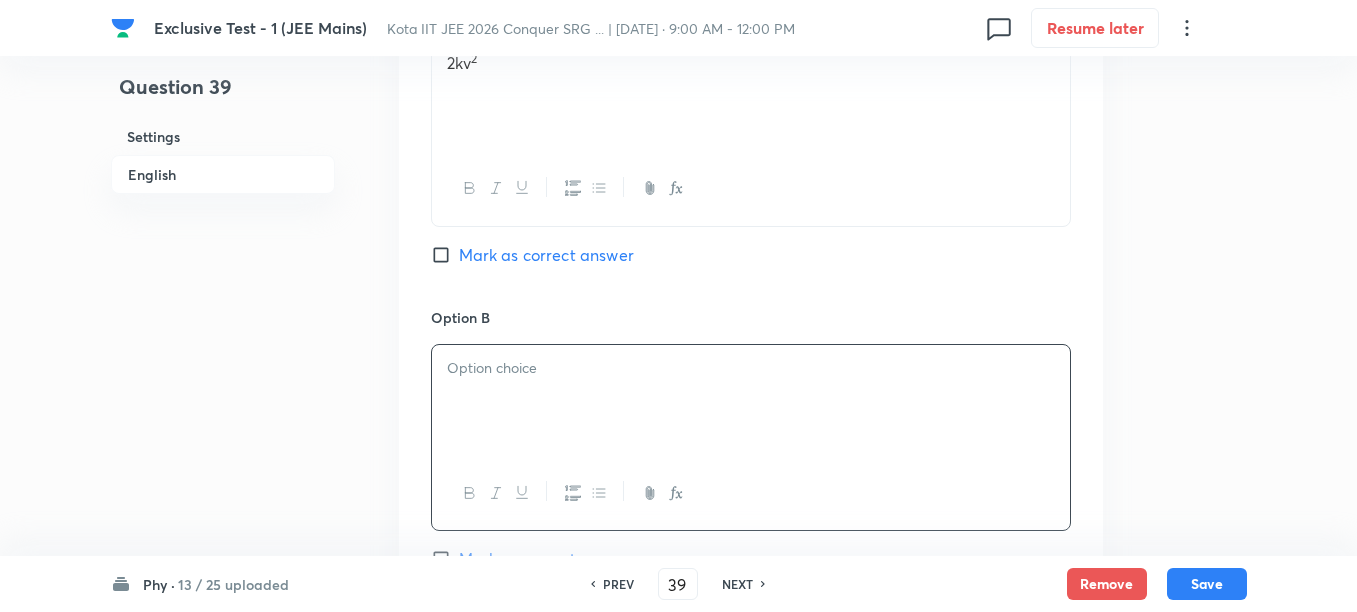 click at bounding box center (751, 401) 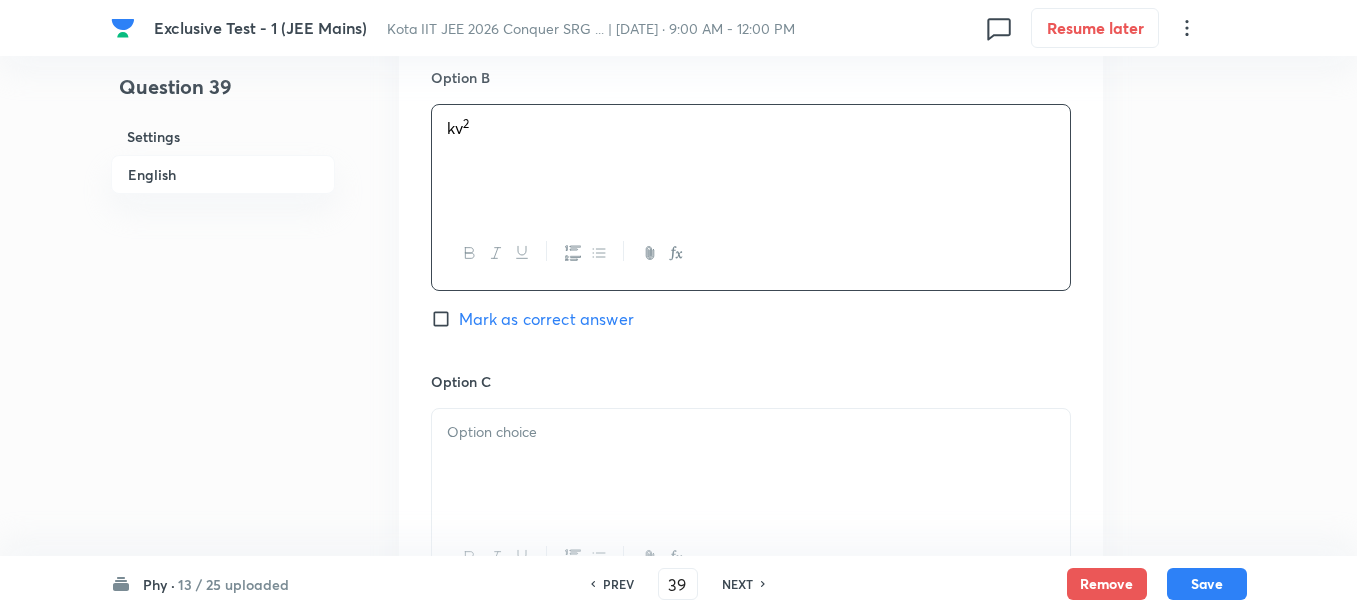 scroll, scrollTop: 1250, scrollLeft: 0, axis: vertical 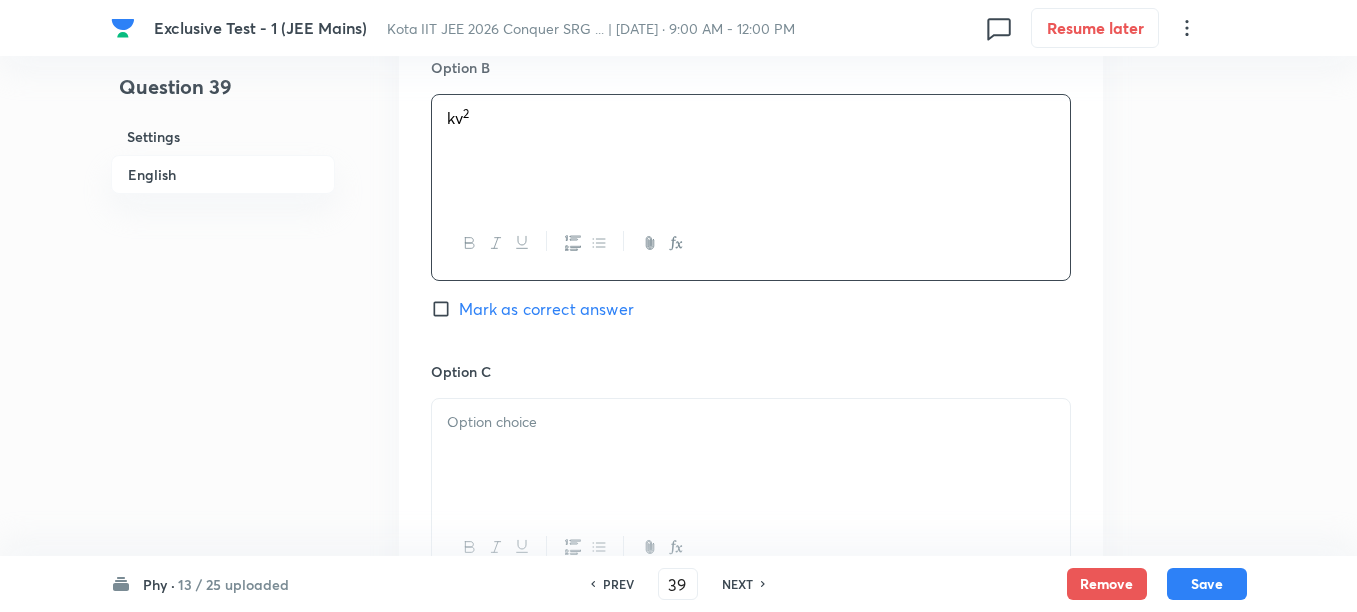 click at bounding box center [751, 455] 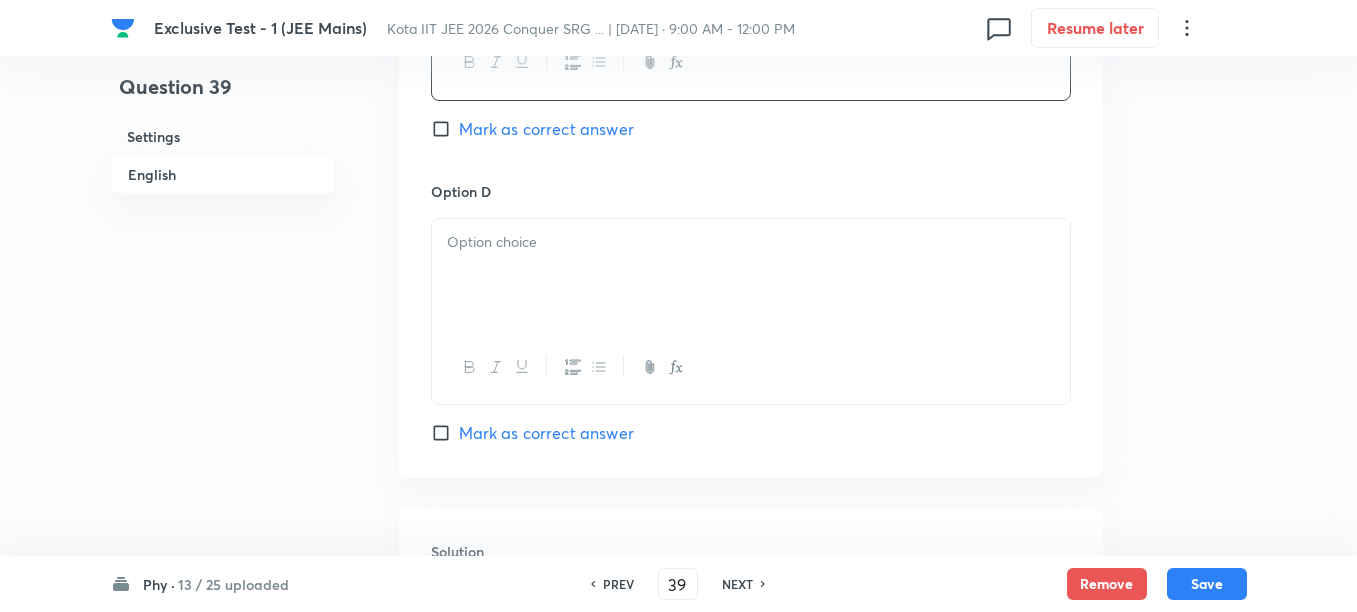 scroll, scrollTop: 1750, scrollLeft: 0, axis: vertical 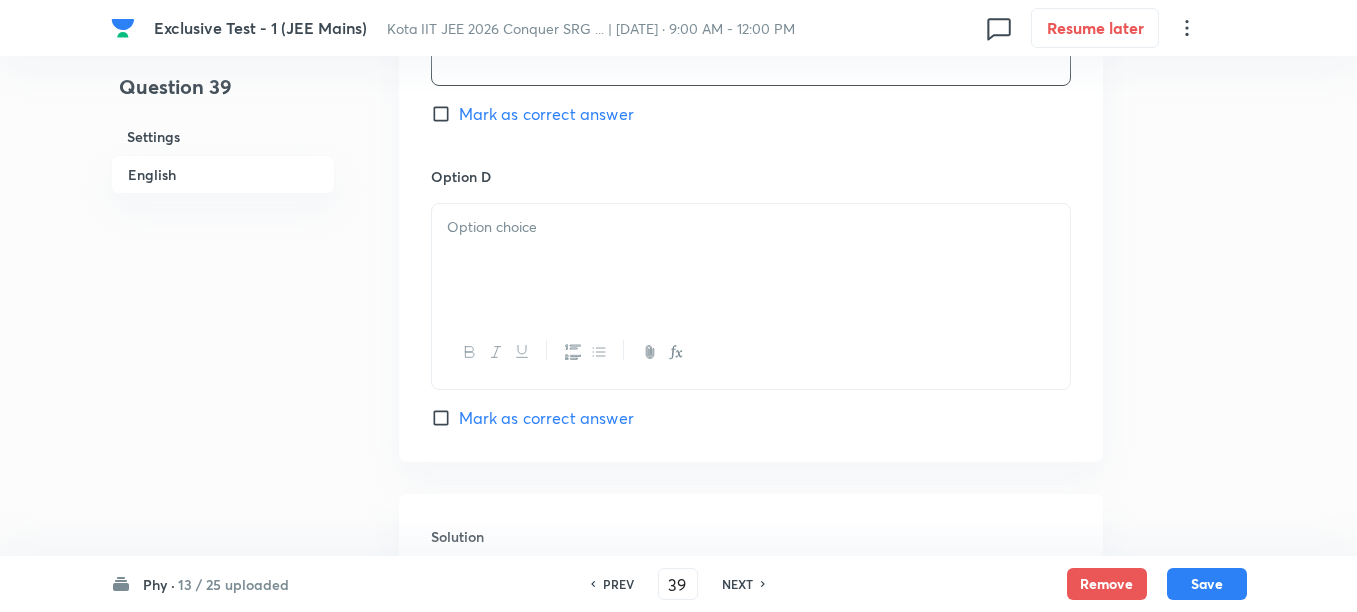 click at bounding box center [751, 260] 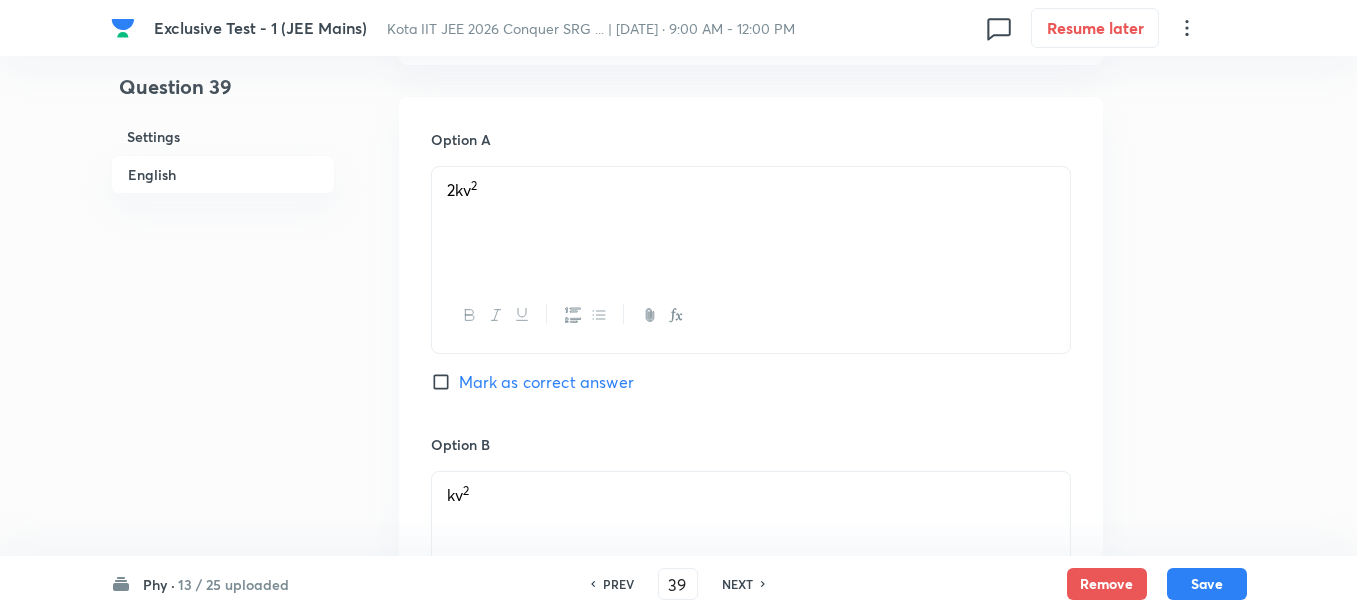 scroll, scrollTop: 875, scrollLeft: 0, axis: vertical 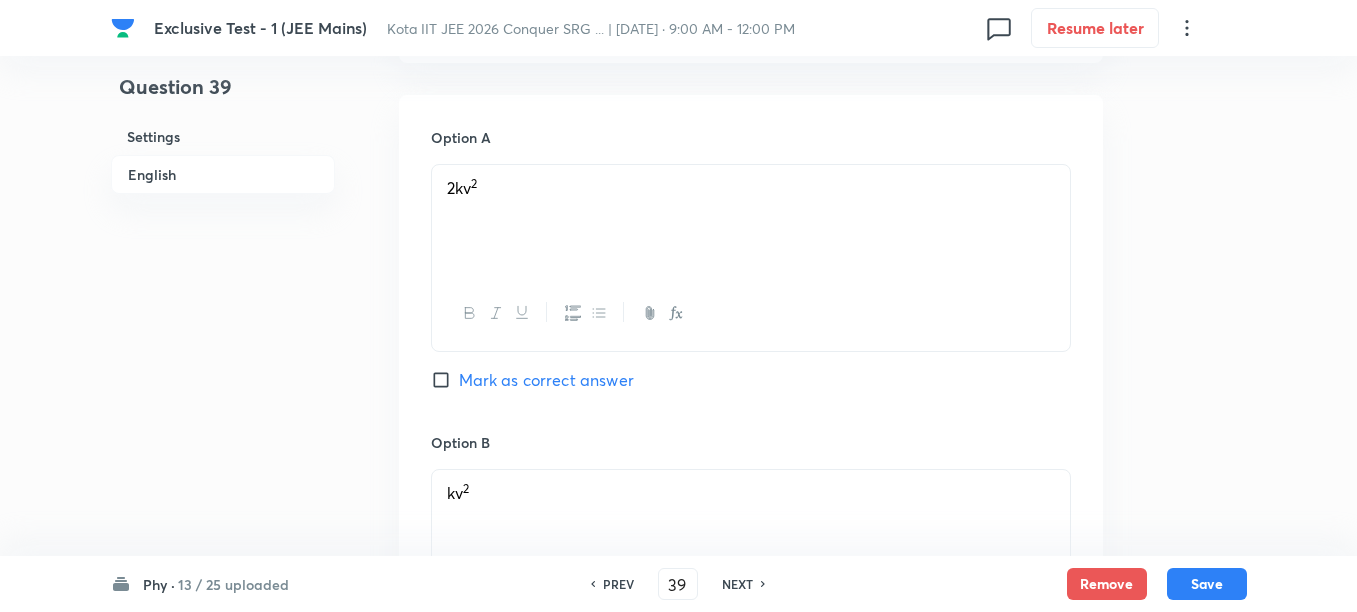 click on "Mark as correct answer" at bounding box center [546, 380] 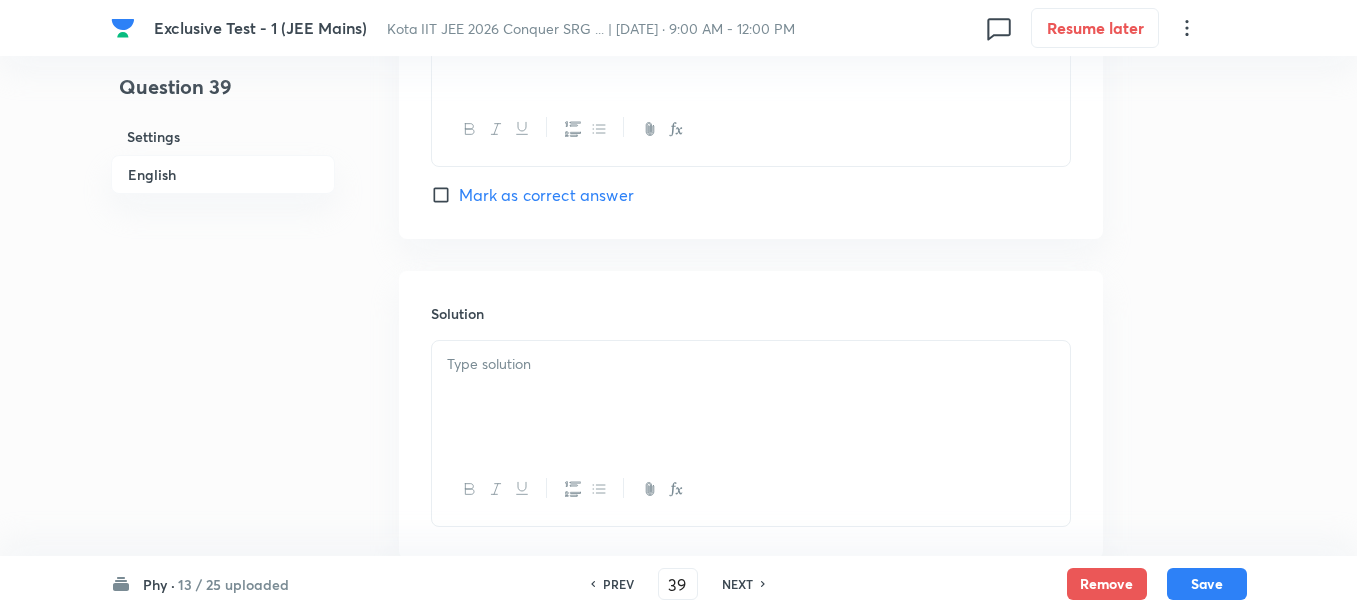 scroll, scrollTop: 2096, scrollLeft: 0, axis: vertical 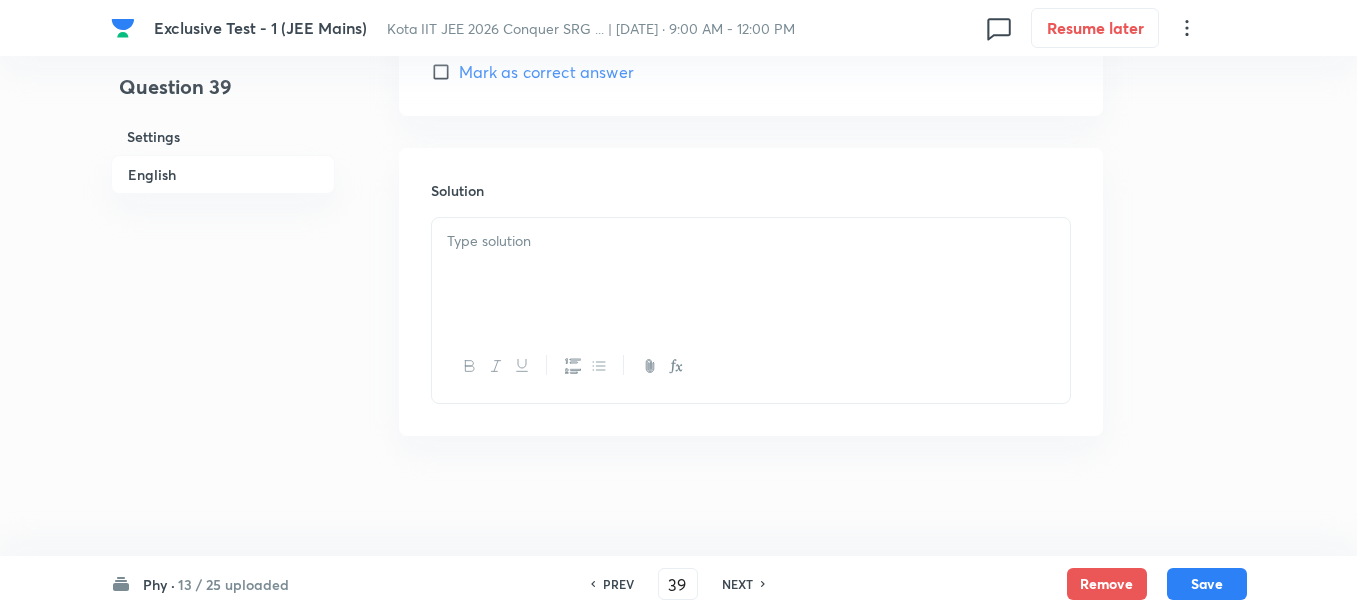 click at bounding box center (751, 274) 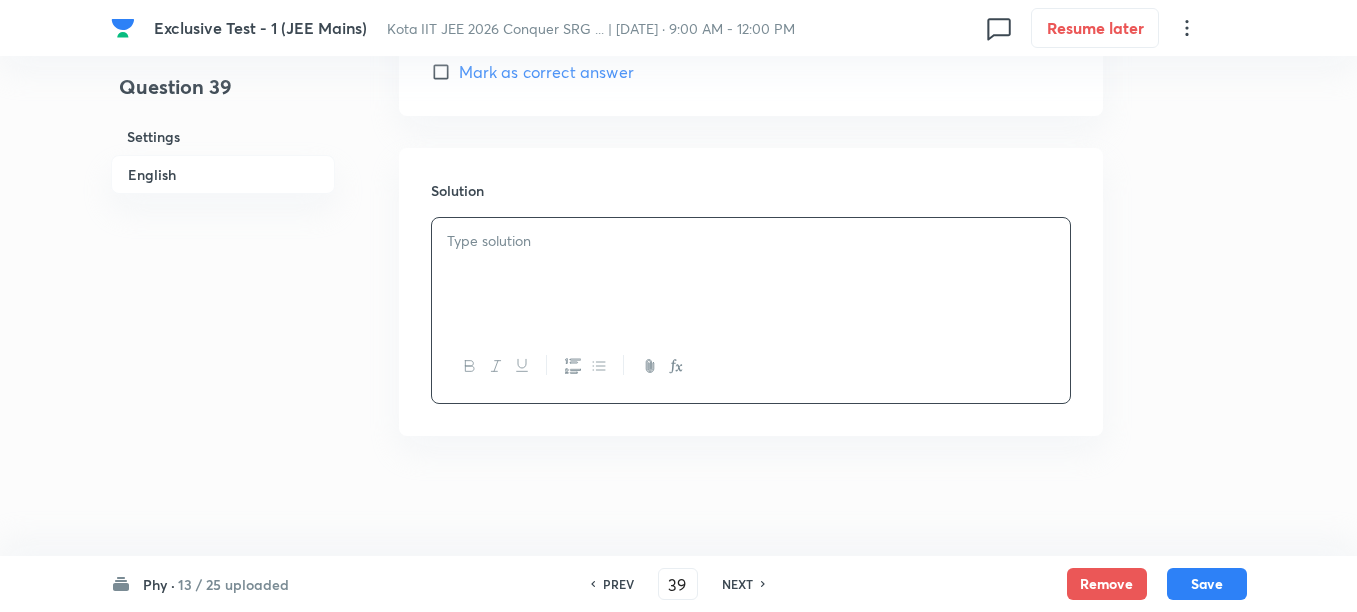 type 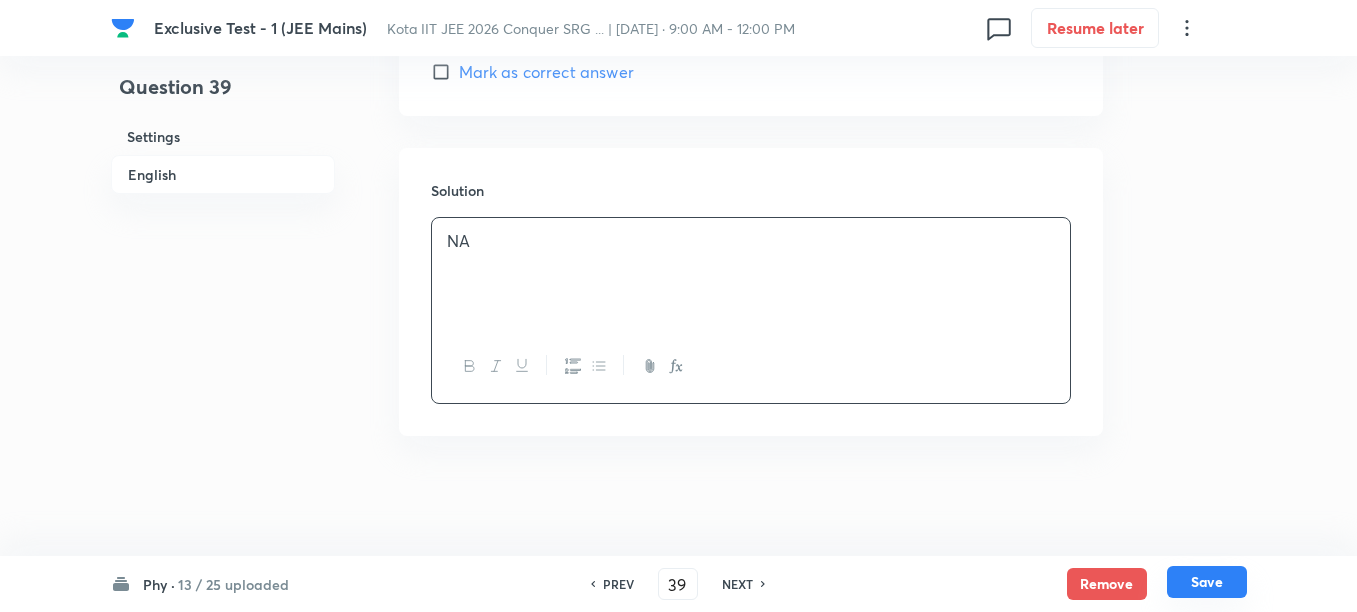 click on "Save" at bounding box center [1207, 582] 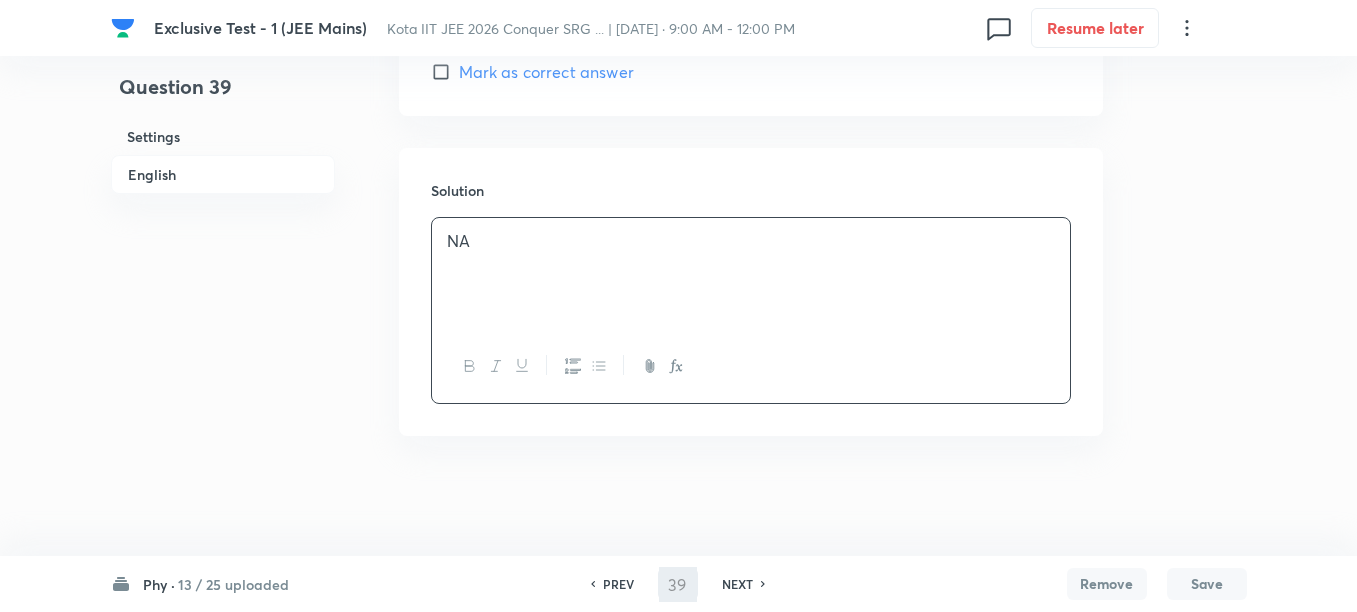 type on "40" 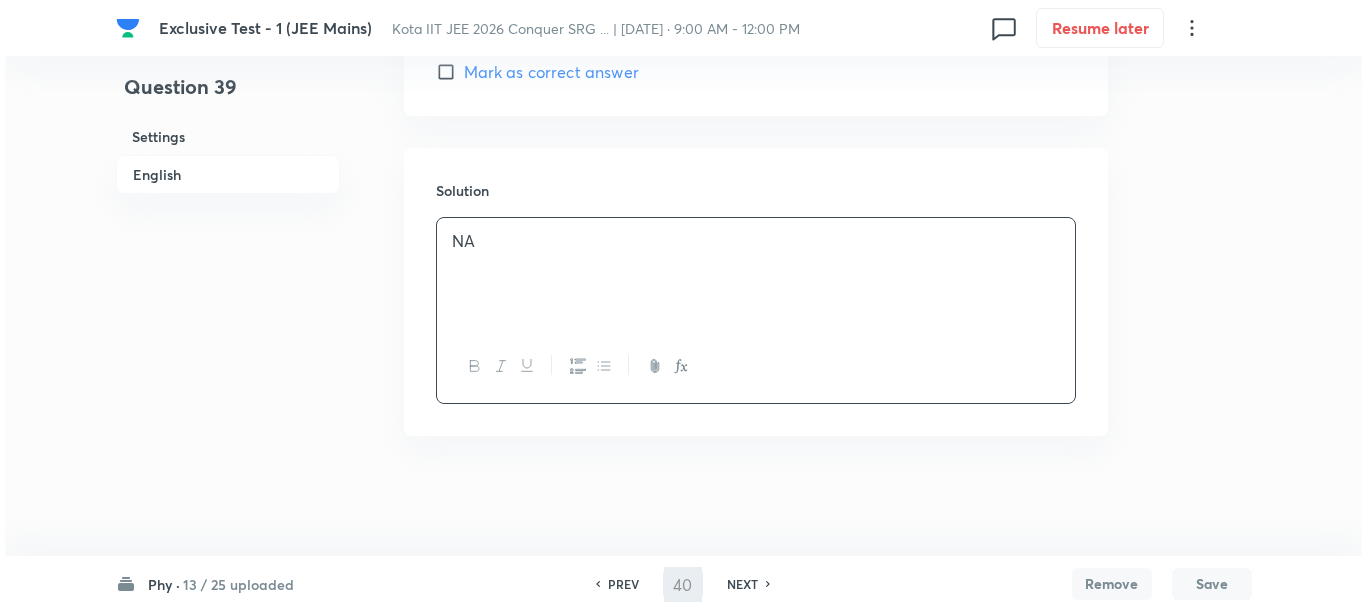 scroll, scrollTop: 0, scrollLeft: 0, axis: both 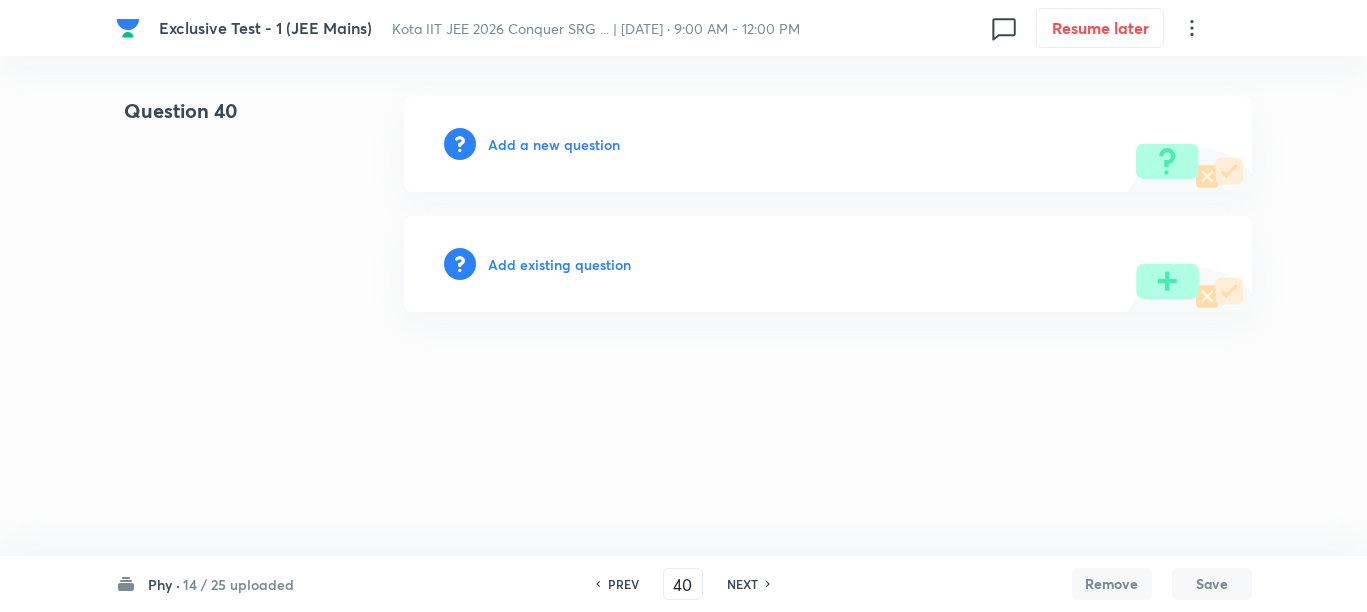 click on "Add a new question" at bounding box center (554, 144) 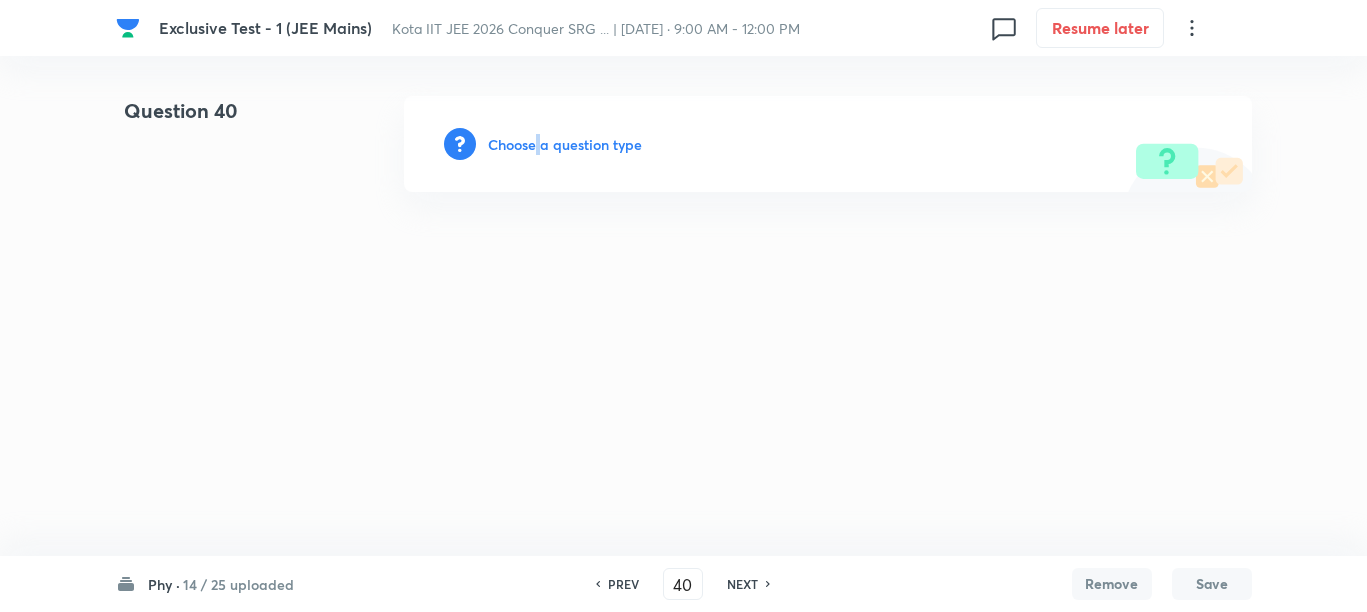 click on "Choose a question type" at bounding box center [565, 144] 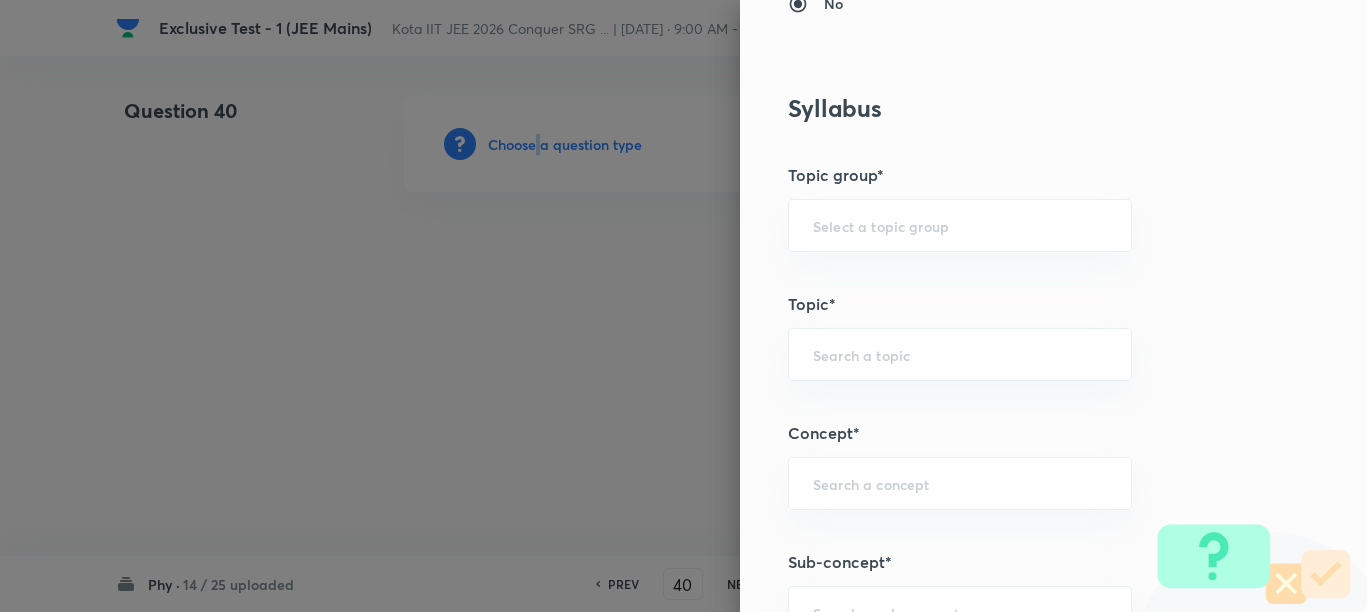 scroll, scrollTop: 1250, scrollLeft: 0, axis: vertical 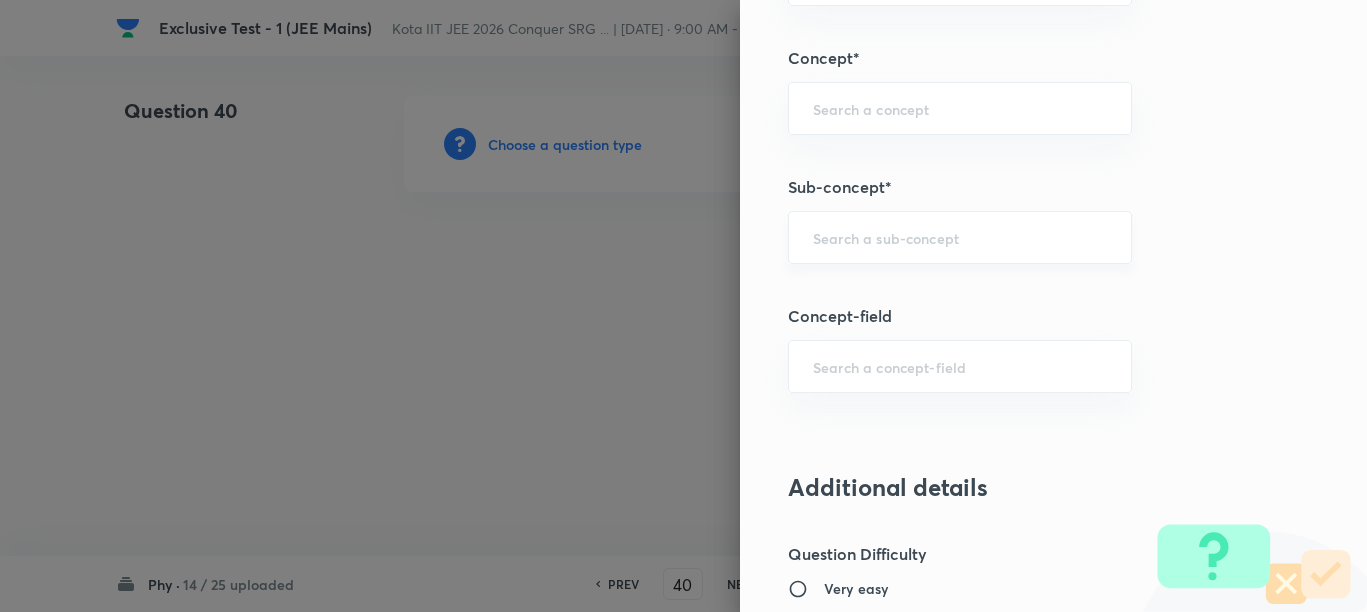 click at bounding box center [960, 237] 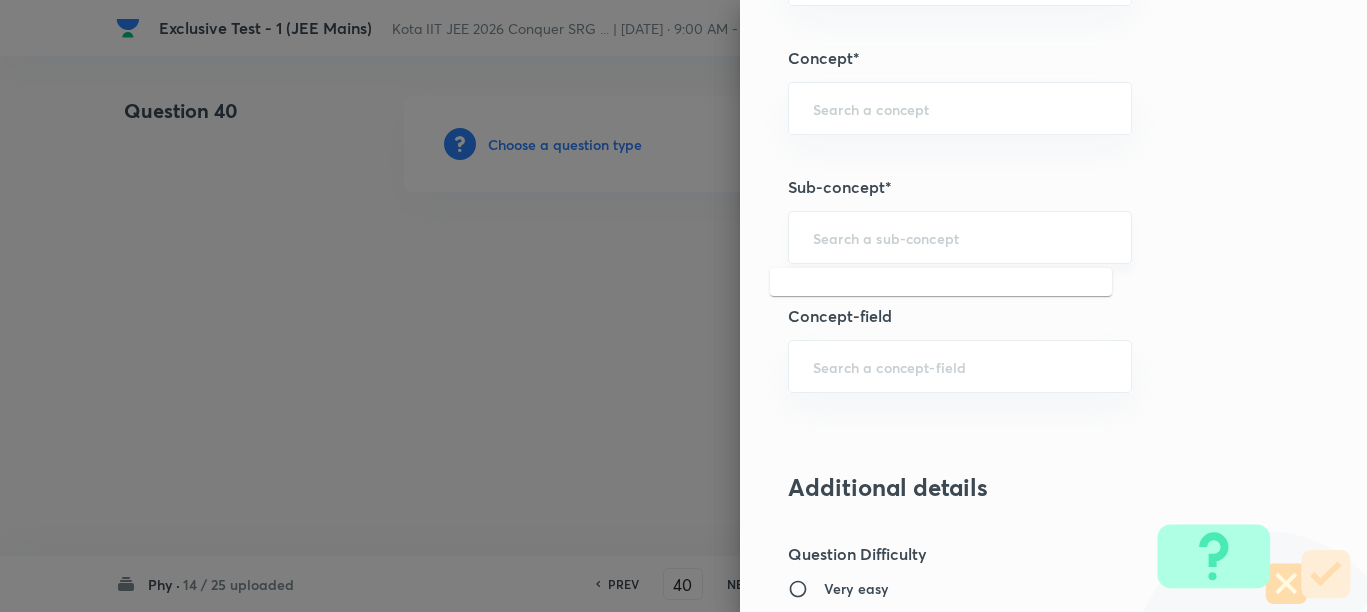 paste on "Motion in a Straight Line" 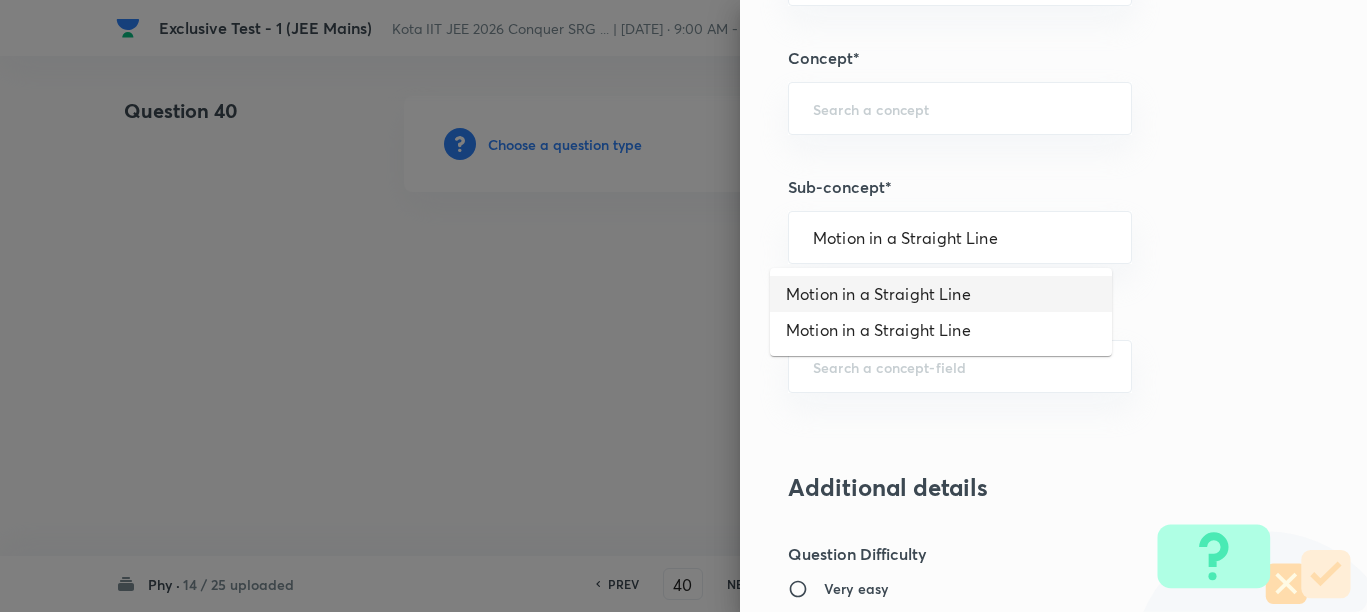 click on "Motion in a Straight Line" at bounding box center [941, 294] 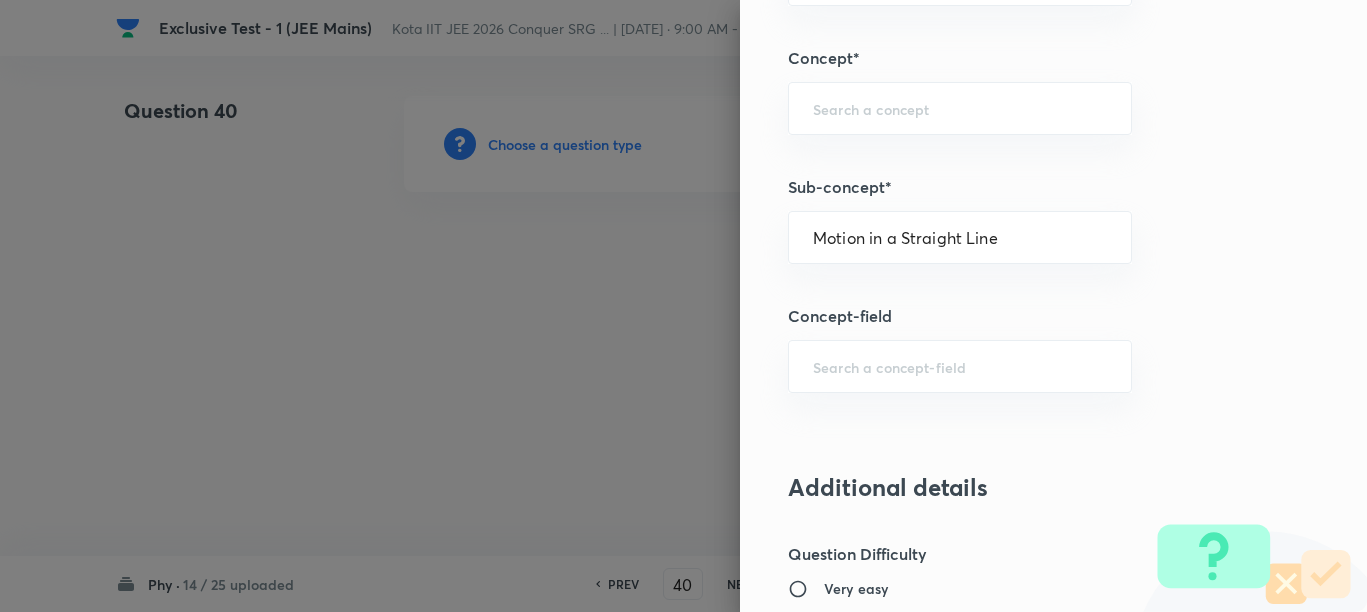type on "Physics" 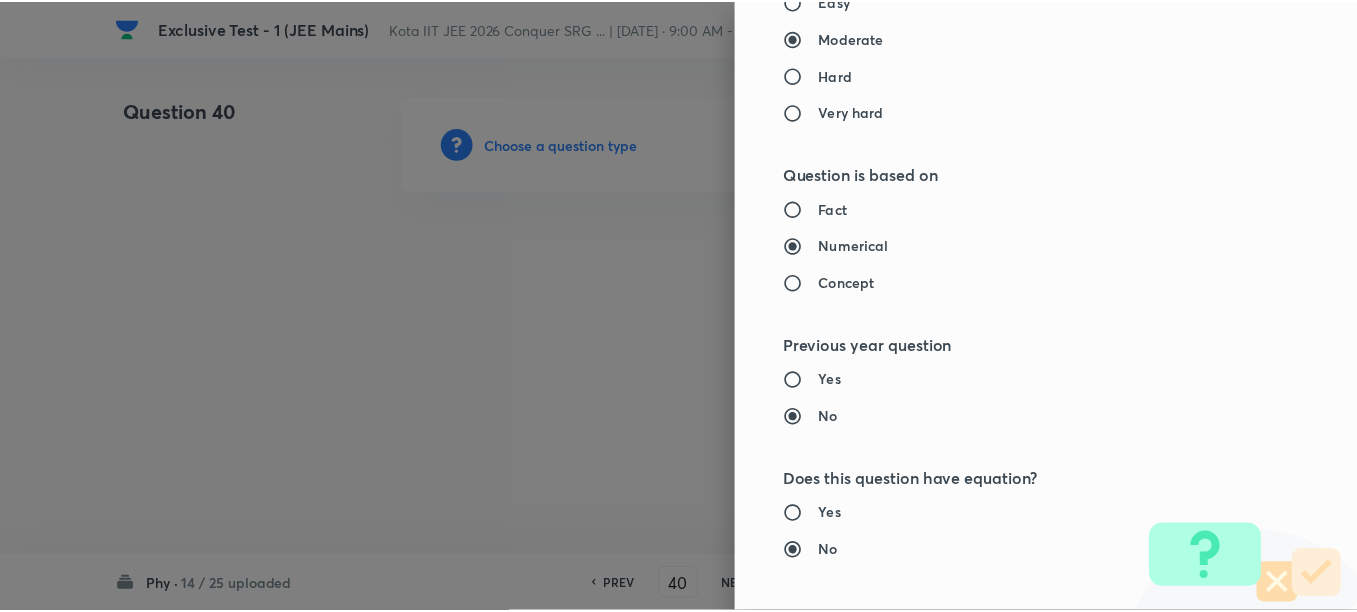 scroll, scrollTop: 2248, scrollLeft: 0, axis: vertical 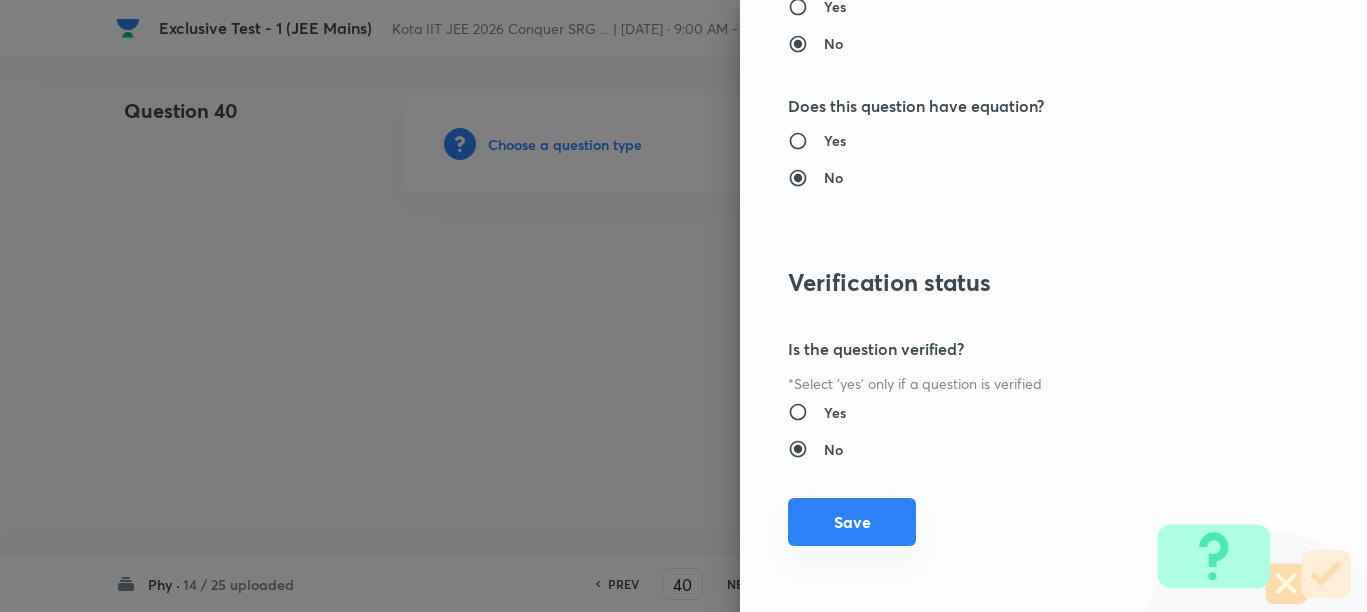 click on "Save" at bounding box center (852, 522) 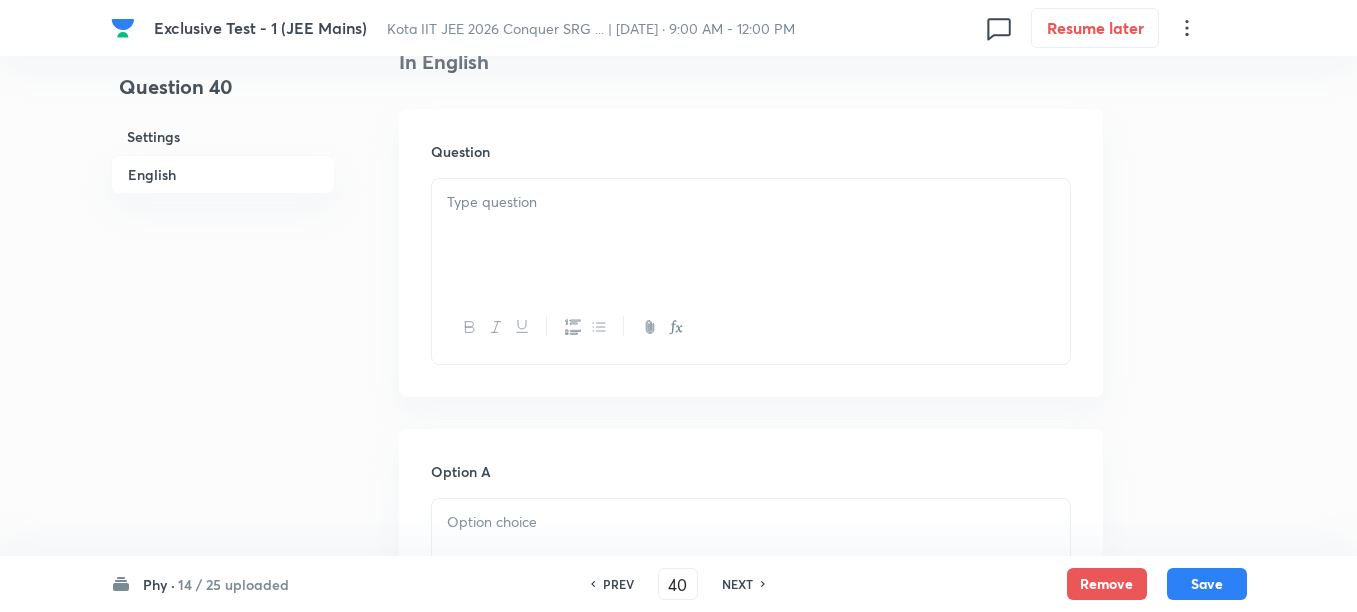 scroll, scrollTop: 500, scrollLeft: 0, axis: vertical 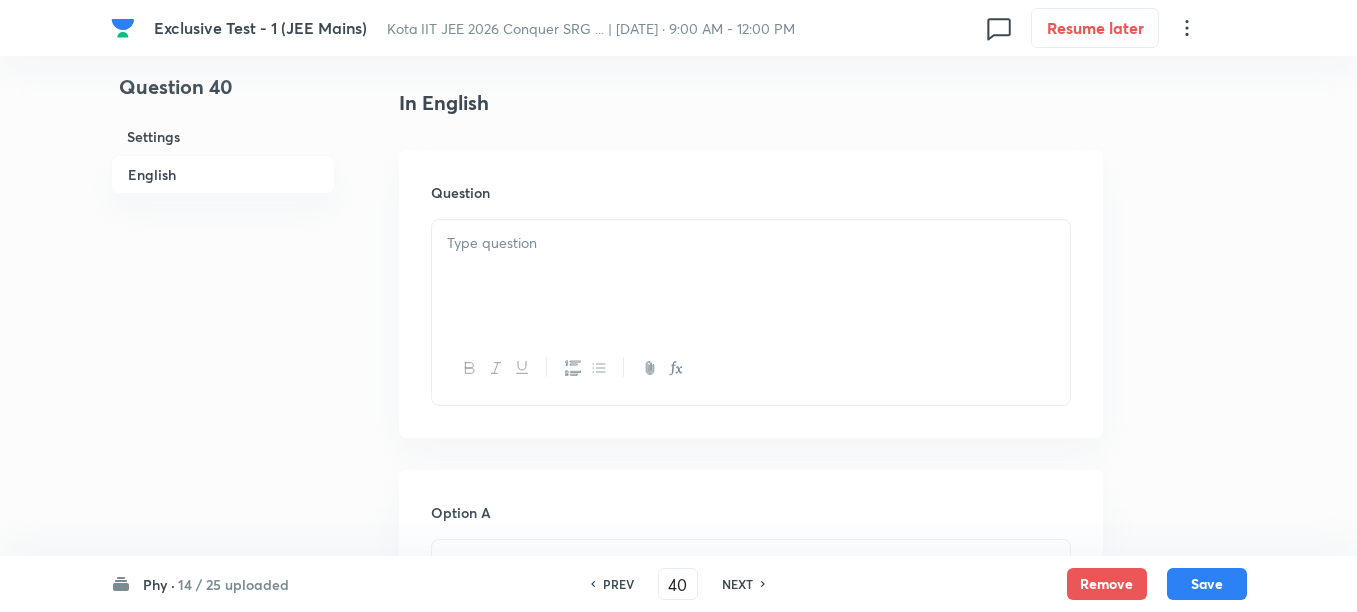 click at bounding box center (751, 276) 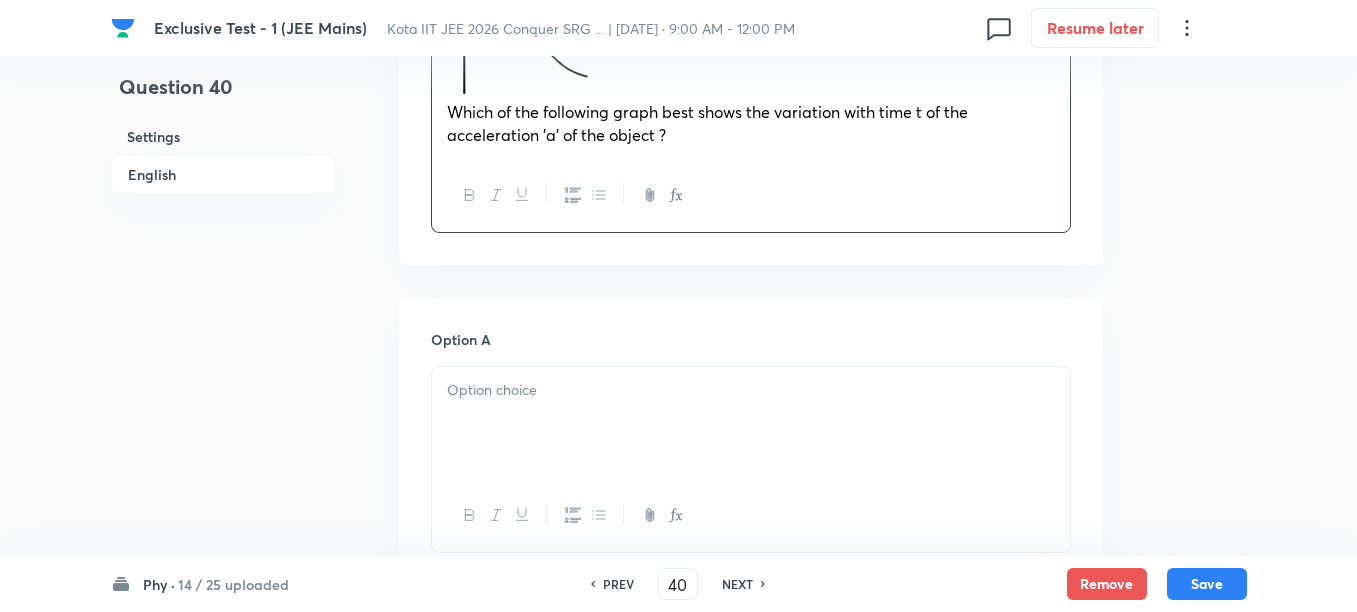 scroll, scrollTop: 875, scrollLeft: 0, axis: vertical 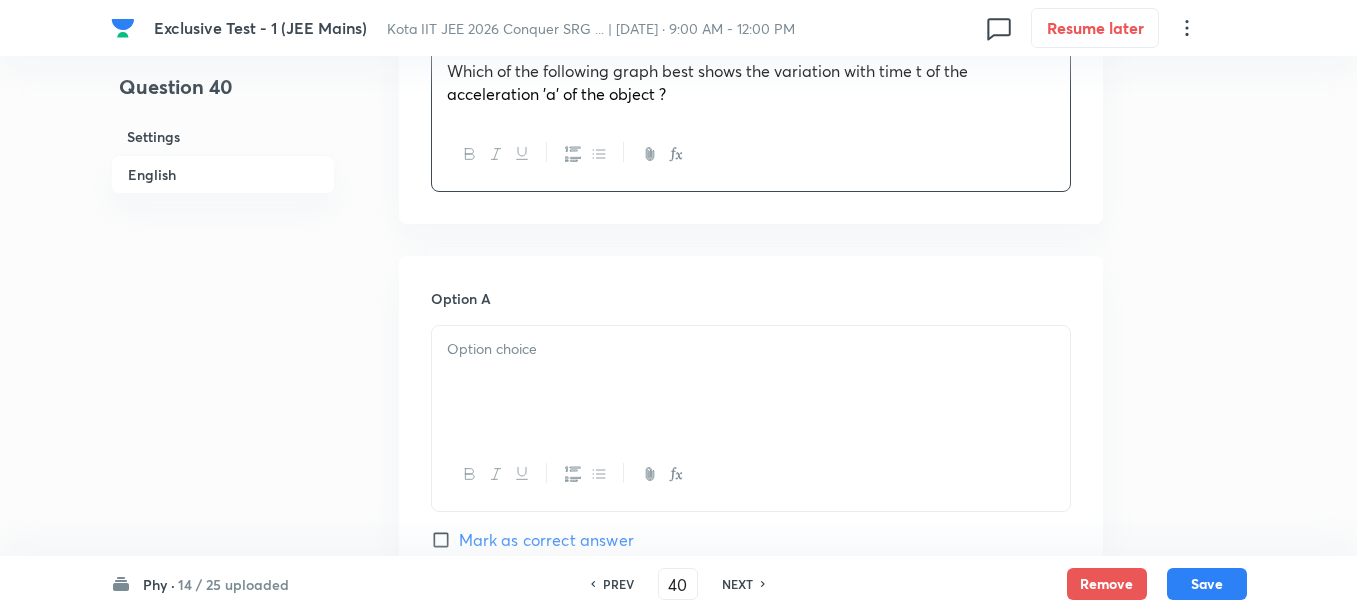 click at bounding box center [751, 382] 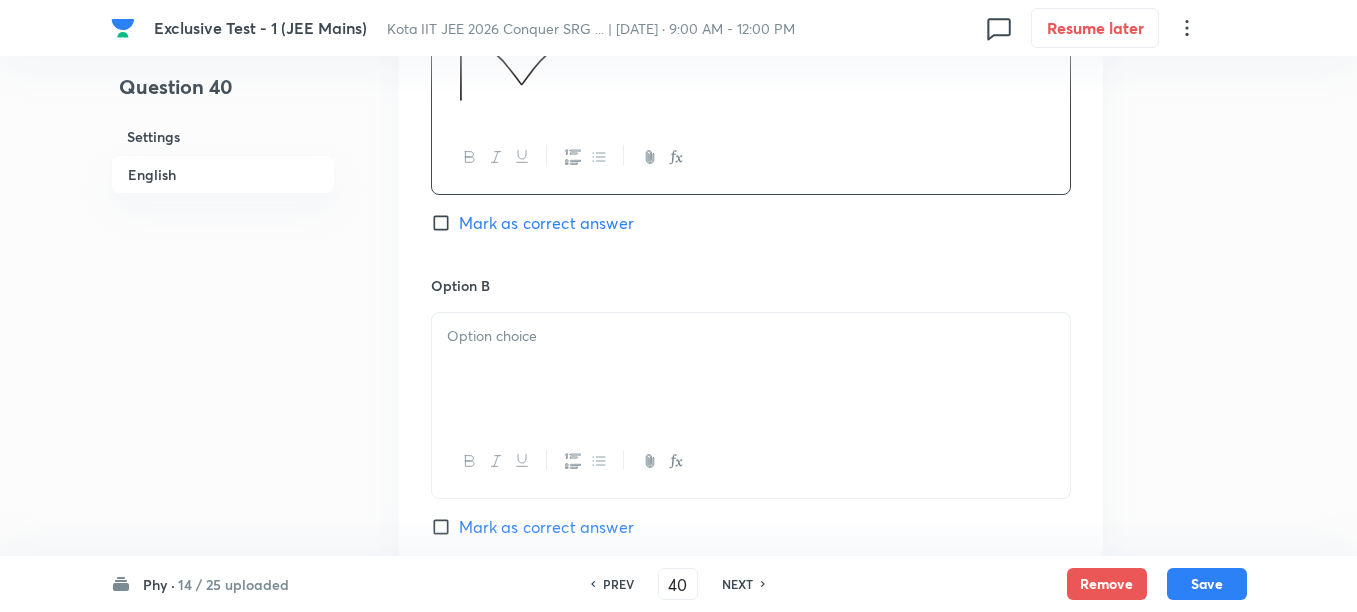 scroll, scrollTop: 1250, scrollLeft: 0, axis: vertical 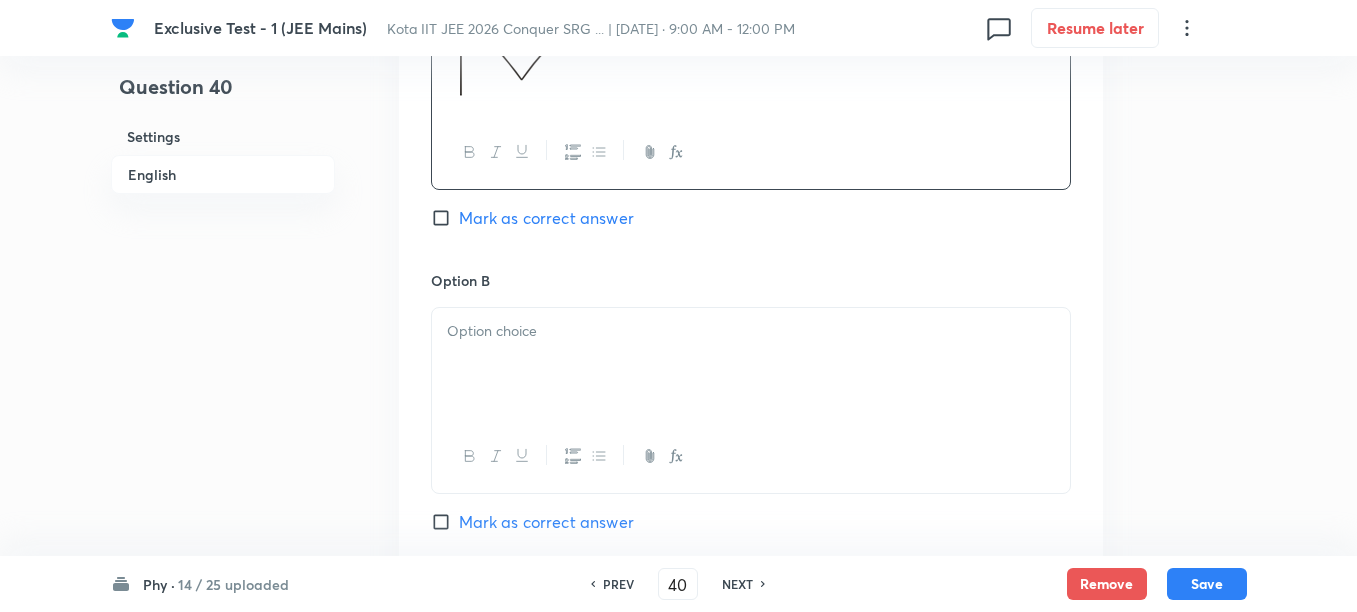 click at bounding box center [751, 364] 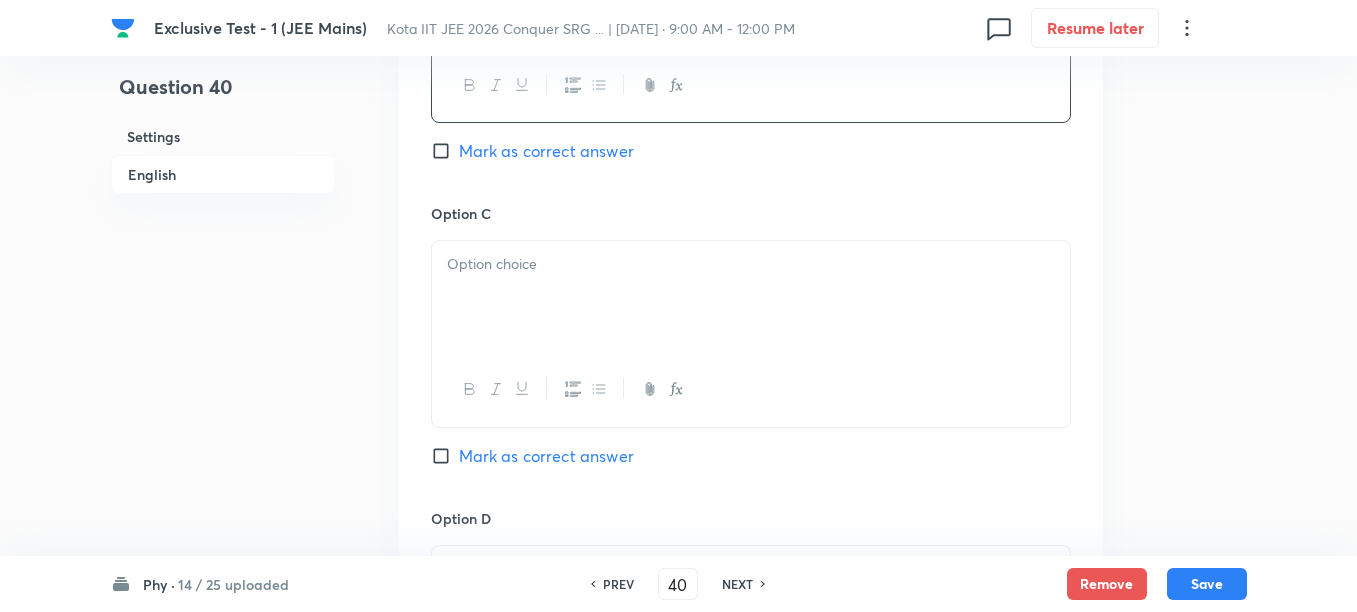 scroll, scrollTop: 1750, scrollLeft: 0, axis: vertical 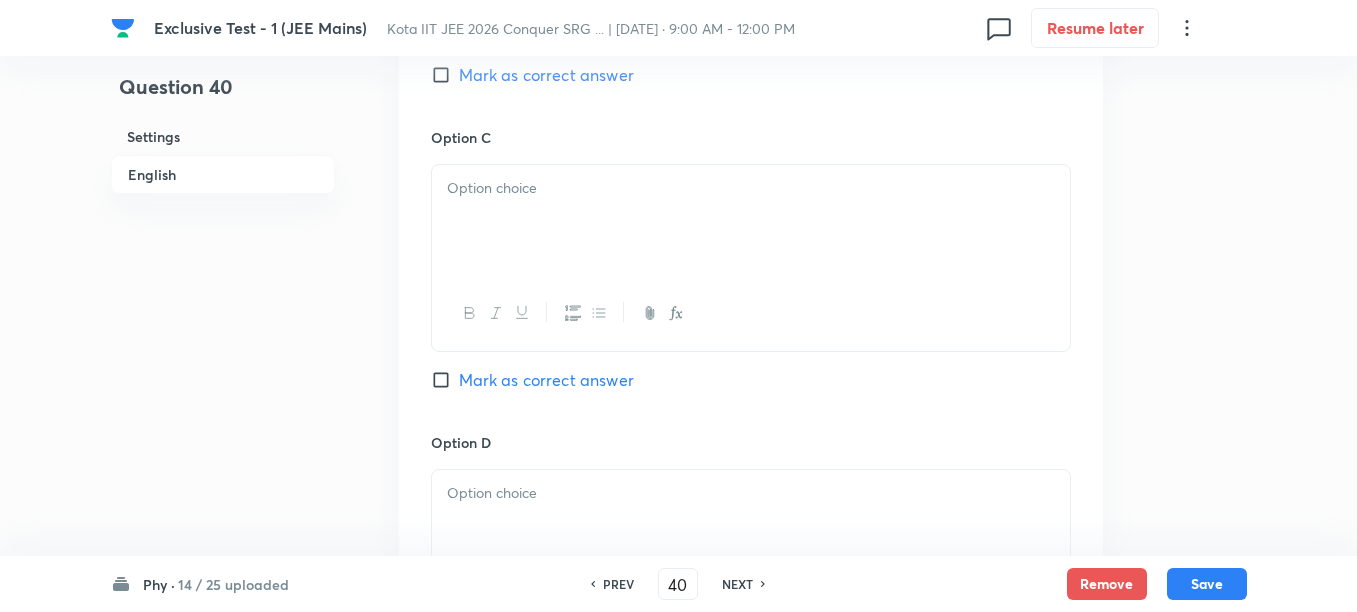 click at bounding box center (751, 221) 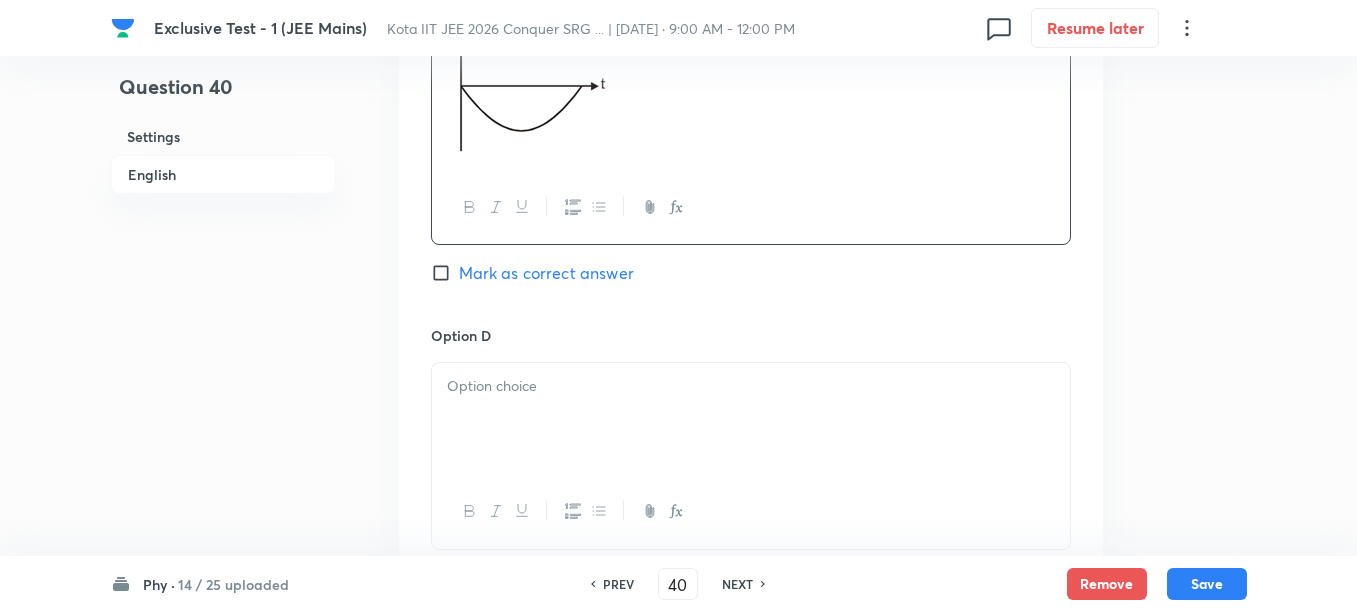 scroll, scrollTop: 2125, scrollLeft: 0, axis: vertical 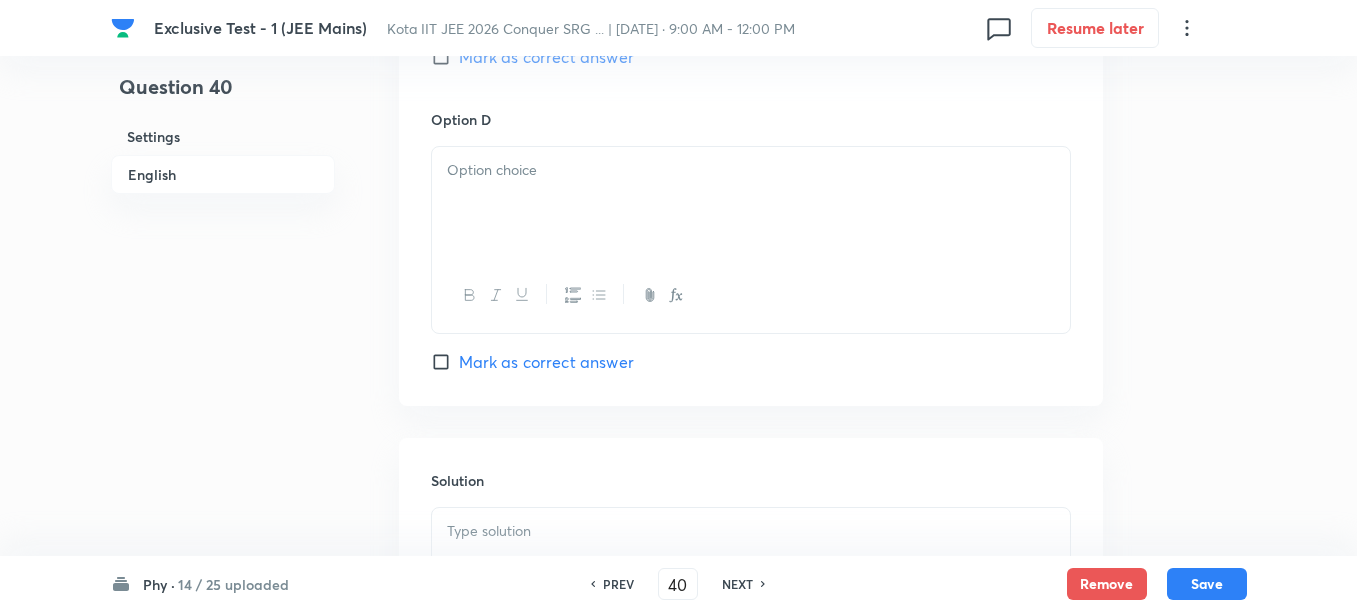 click at bounding box center (751, 203) 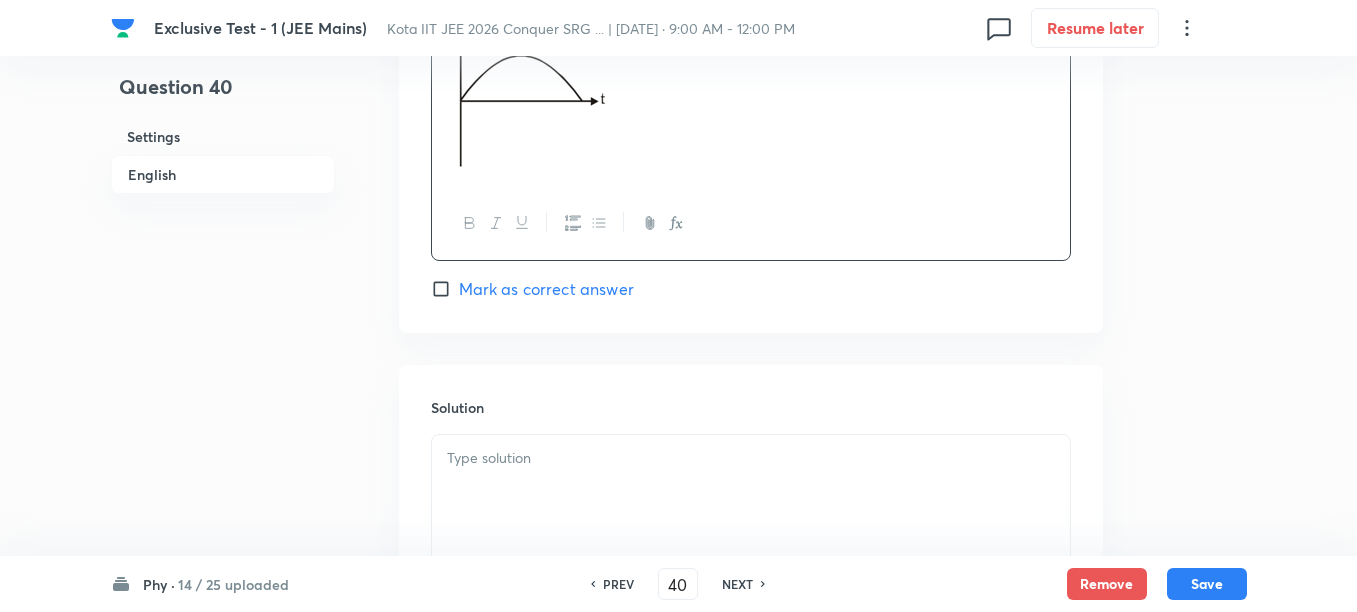 scroll, scrollTop: 2000, scrollLeft: 0, axis: vertical 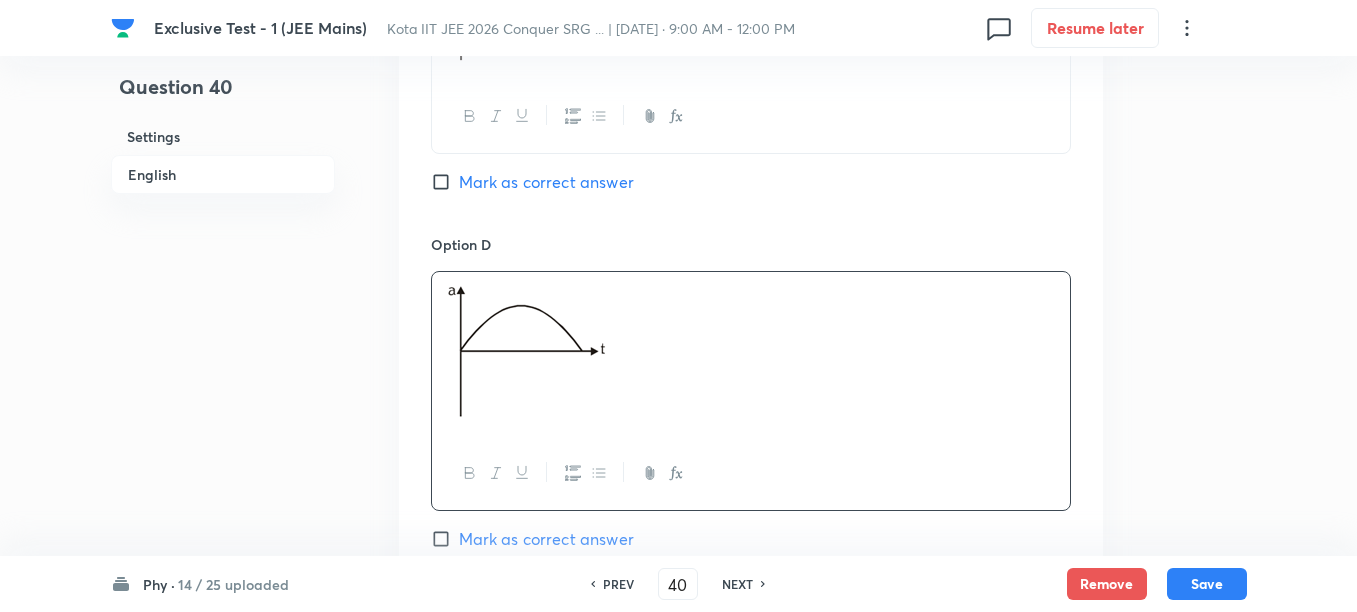 click on "Mark as correct answer" at bounding box center (546, 182) 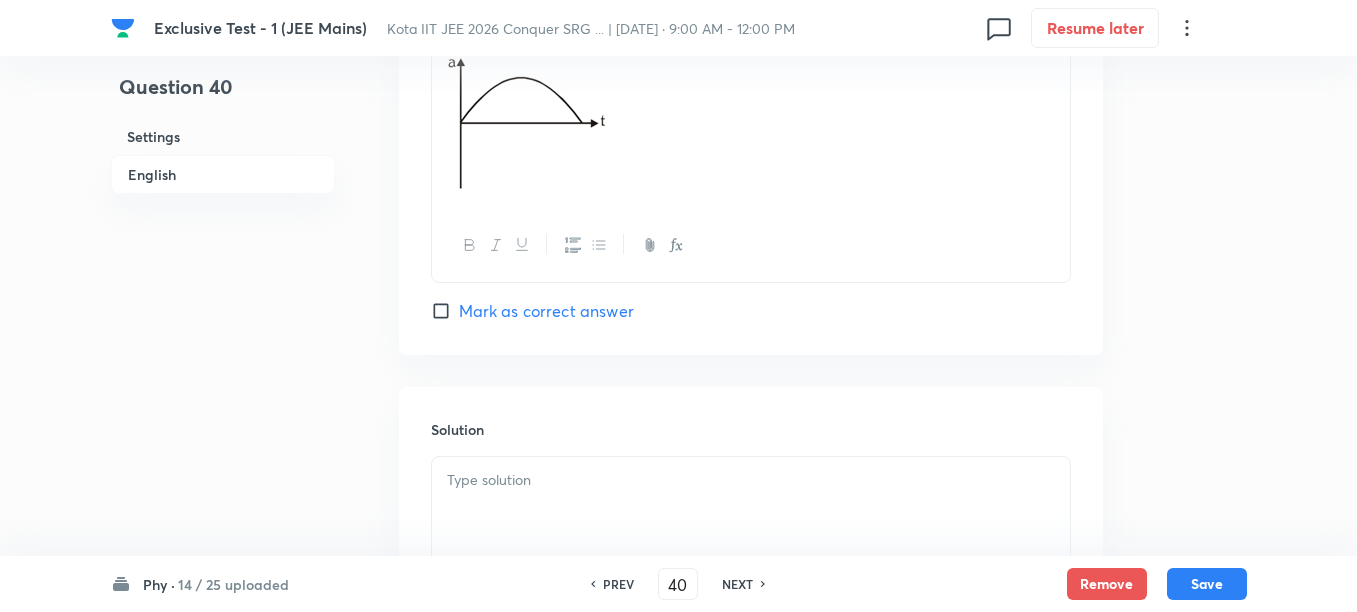 scroll, scrollTop: 2468, scrollLeft: 0, axis: vertical 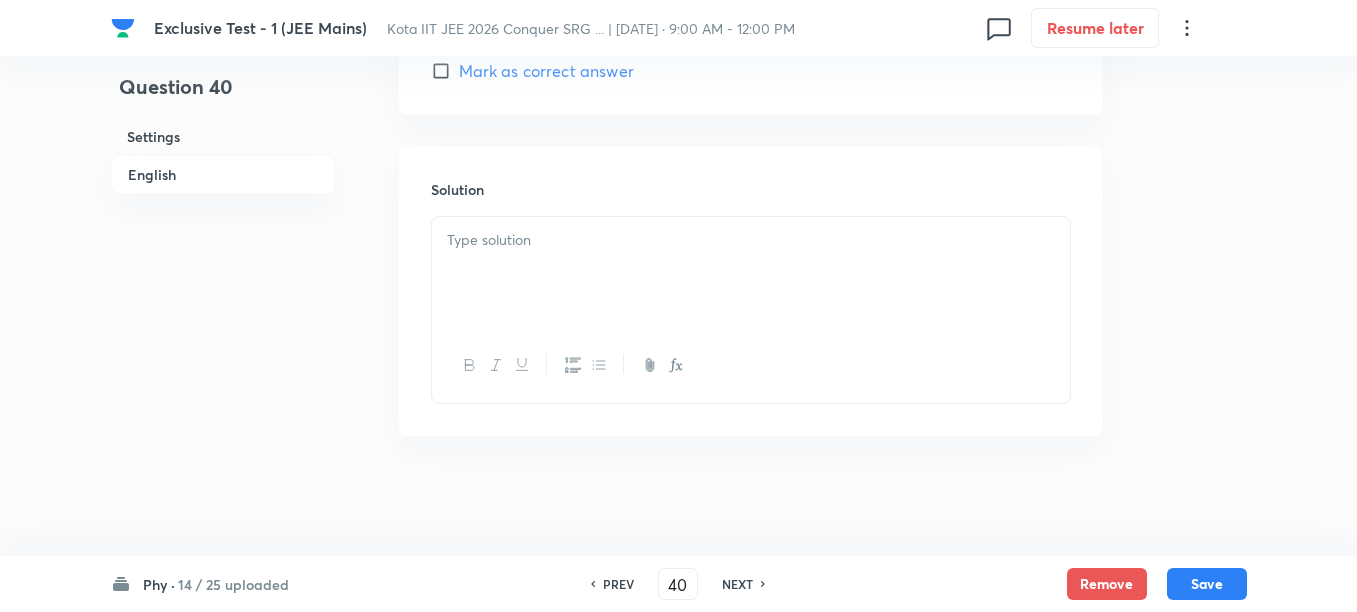 click at bounding box center (751, 273) 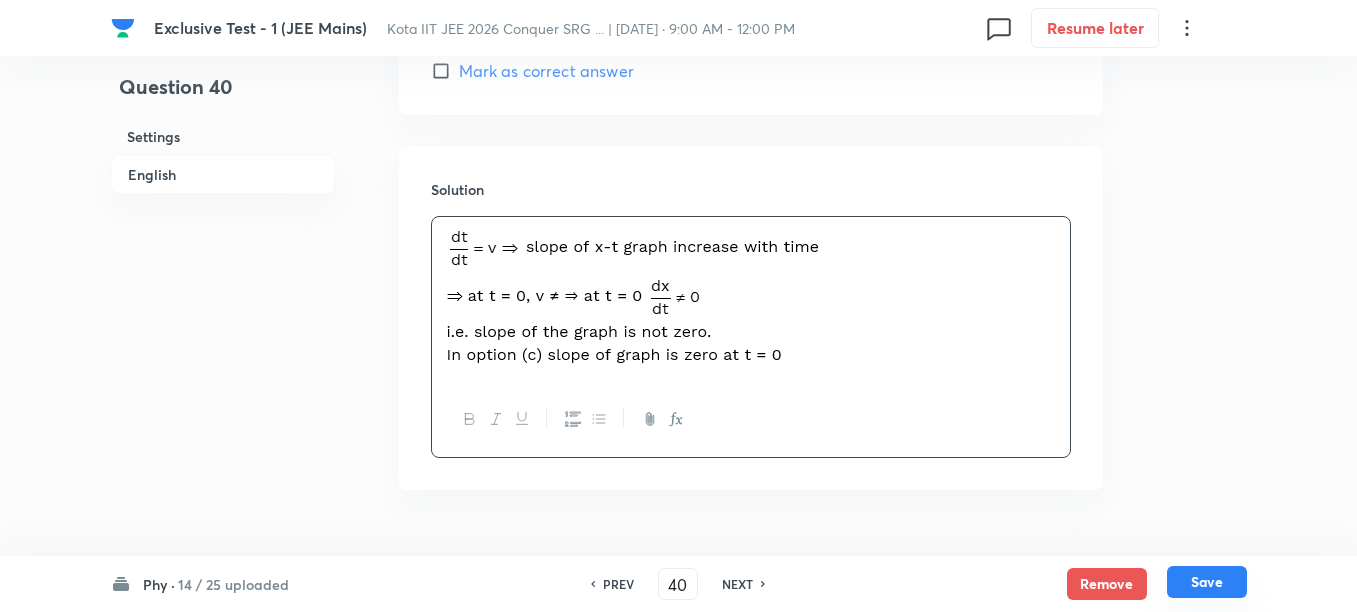 click on "Save" at bounding box center (1207, 582) 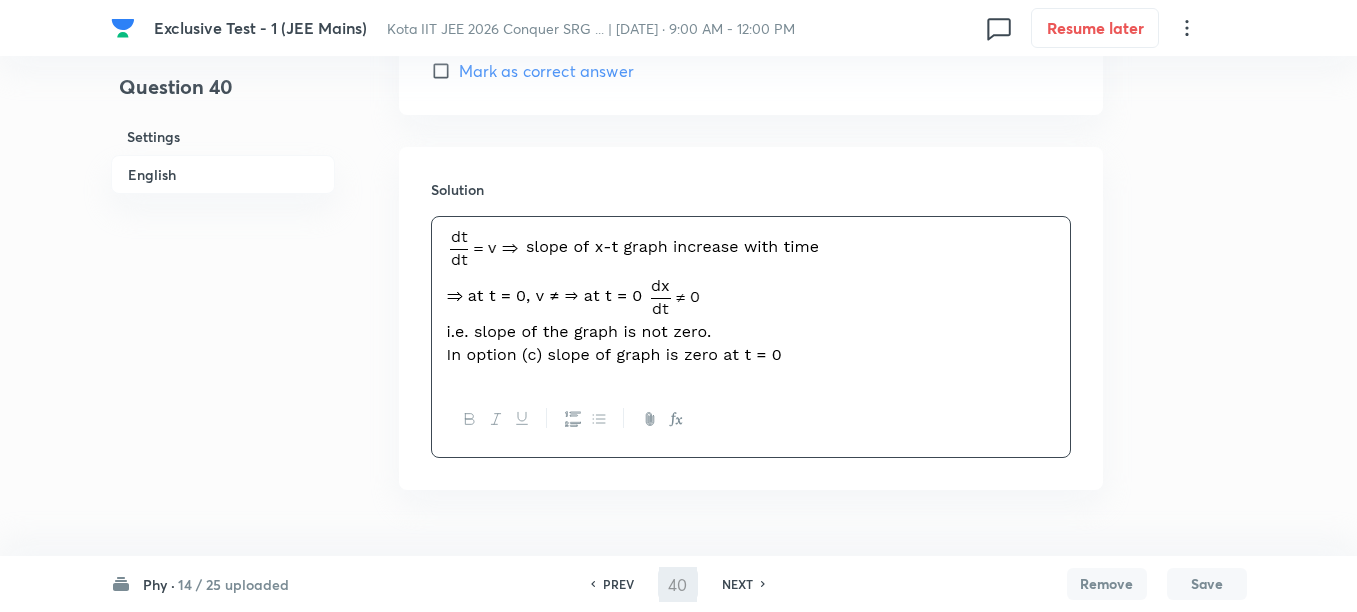 type on "41" 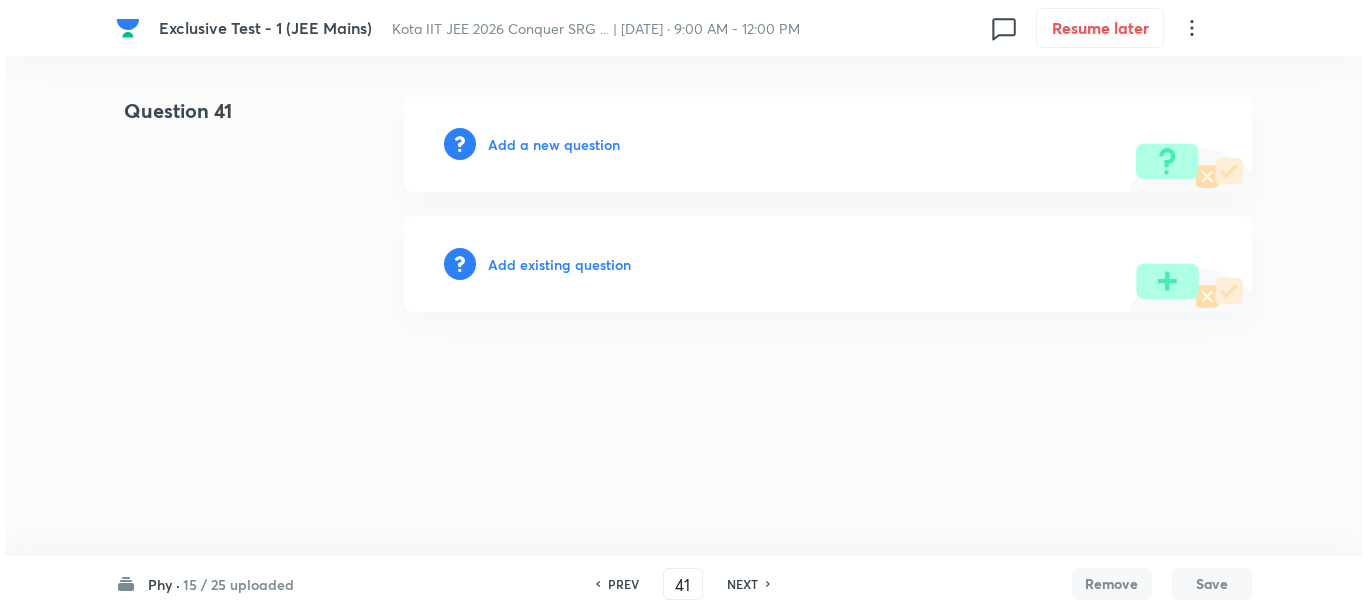 scroll, scrollTop: 0, scrollLeft: 0, axis: both 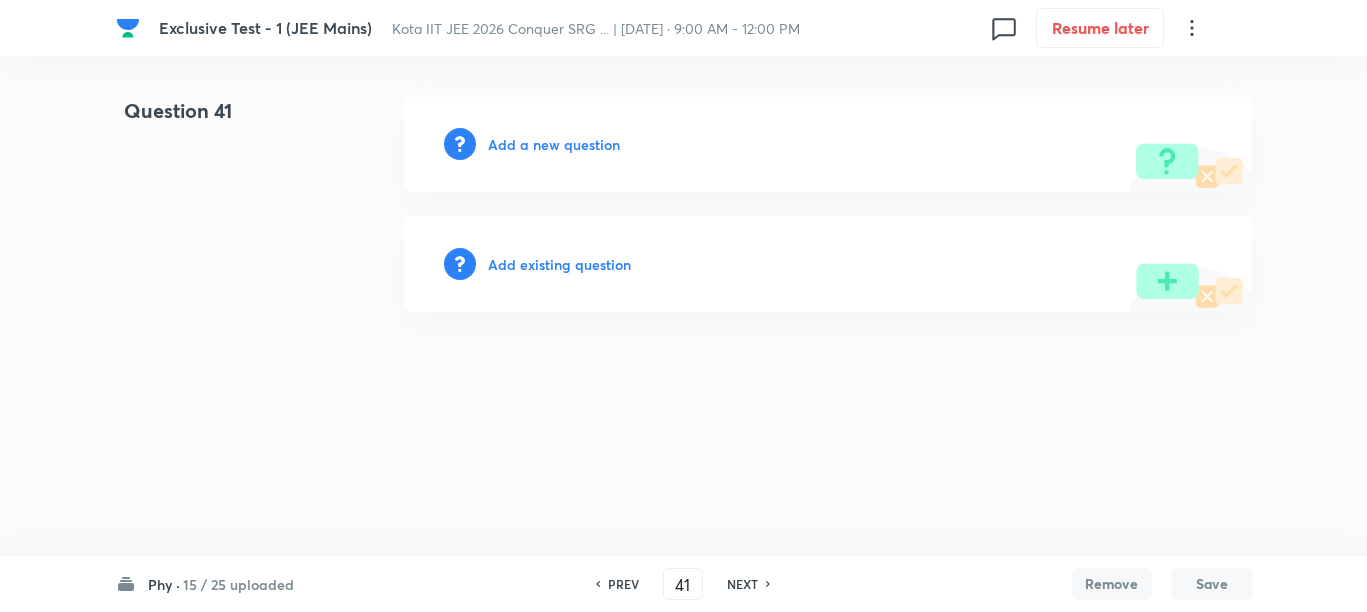 click on "Add a new question" at bounding box center (554, 144) 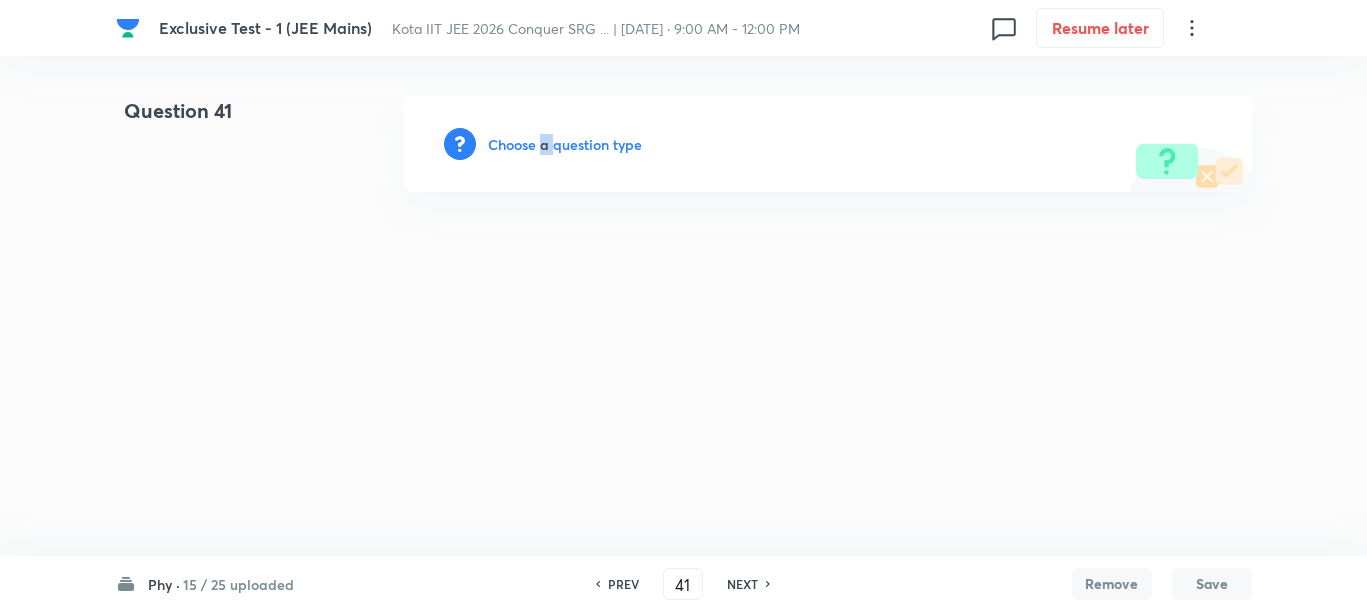 click on "Choose a question type" at bounding box center [565, 144] 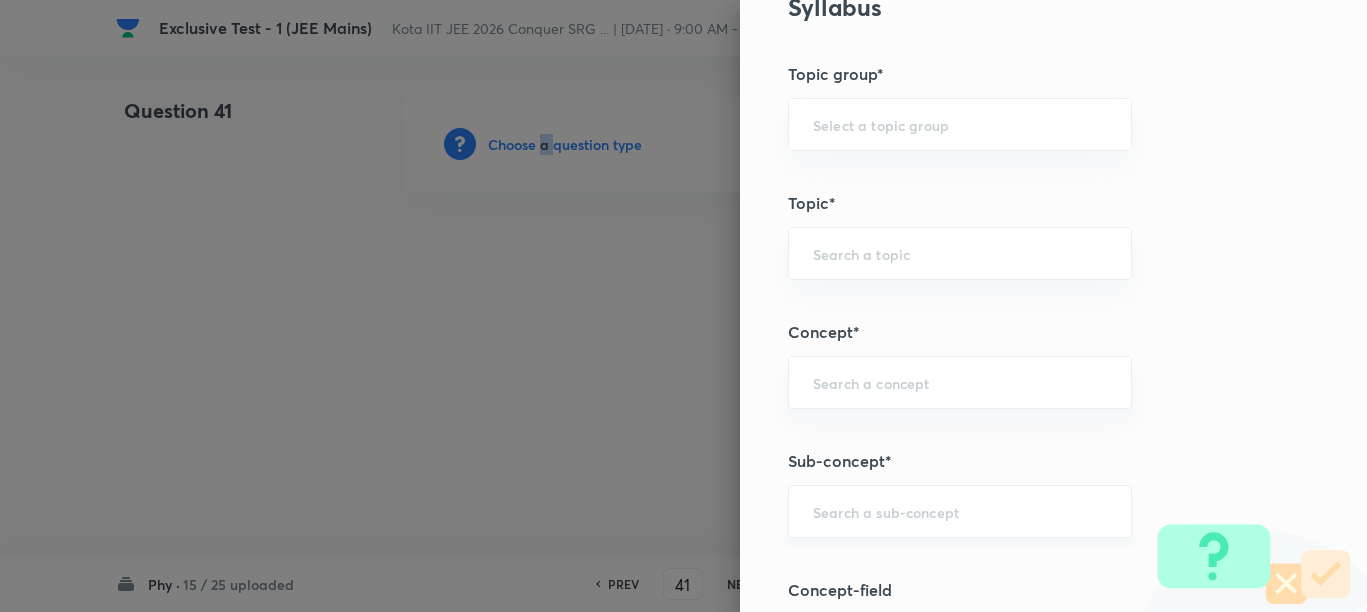 scroll, scrollTop: 1125, scrollLeft: 0, axis: vertical 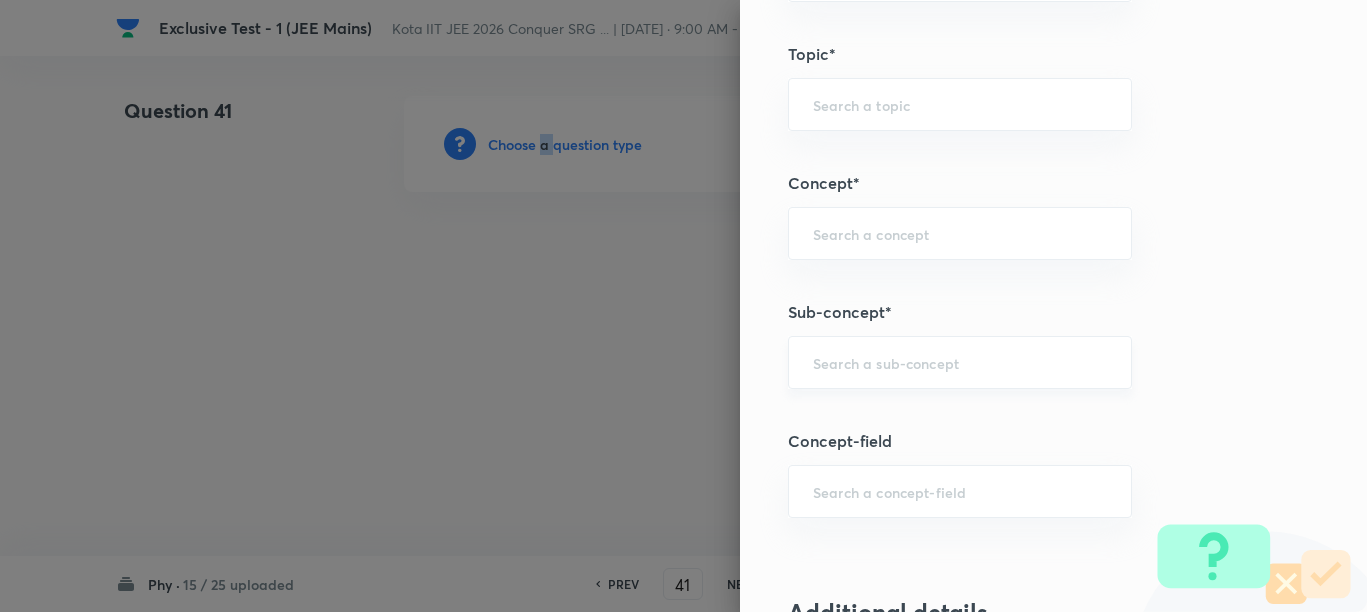 click on "​" at bounding box center [960, 362] 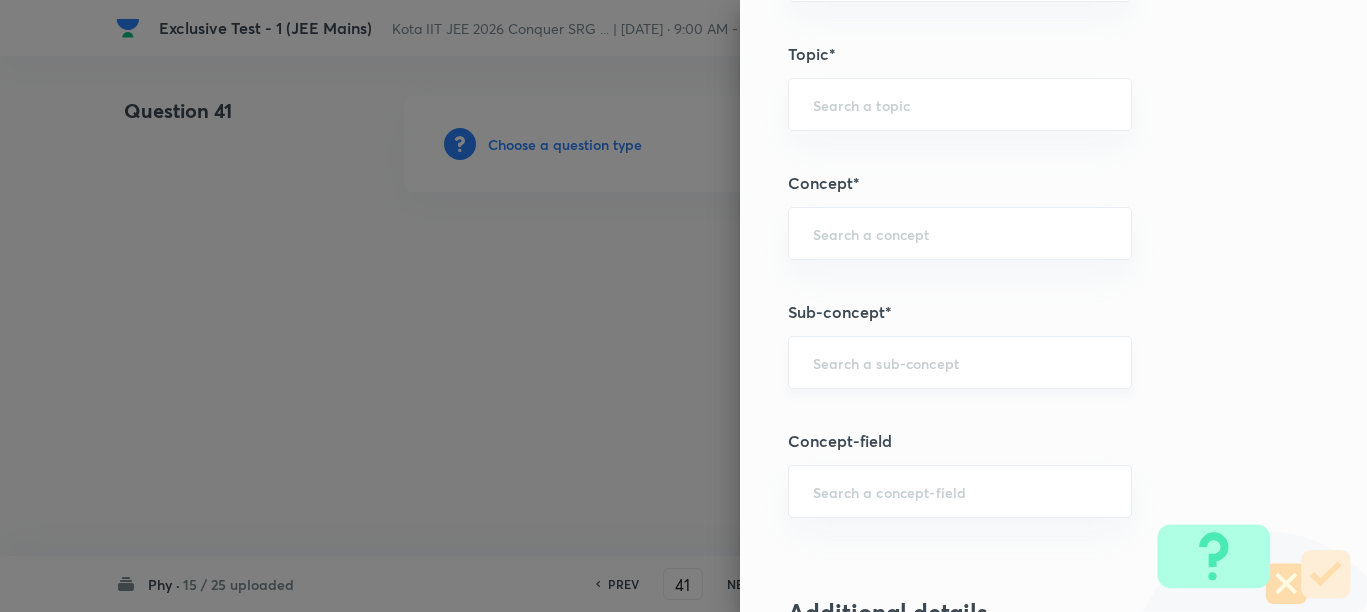 paste on "Motion in a Straight Line" 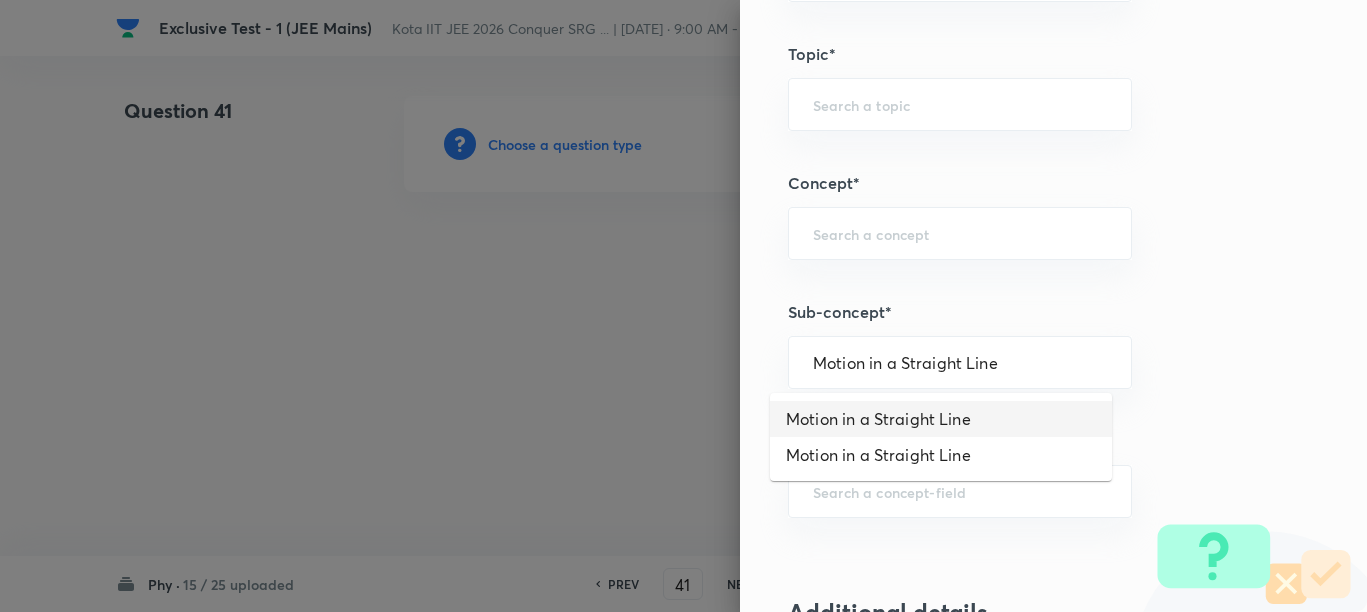 click on "Motion in a Straight Line" at bounding box center [941, 419] 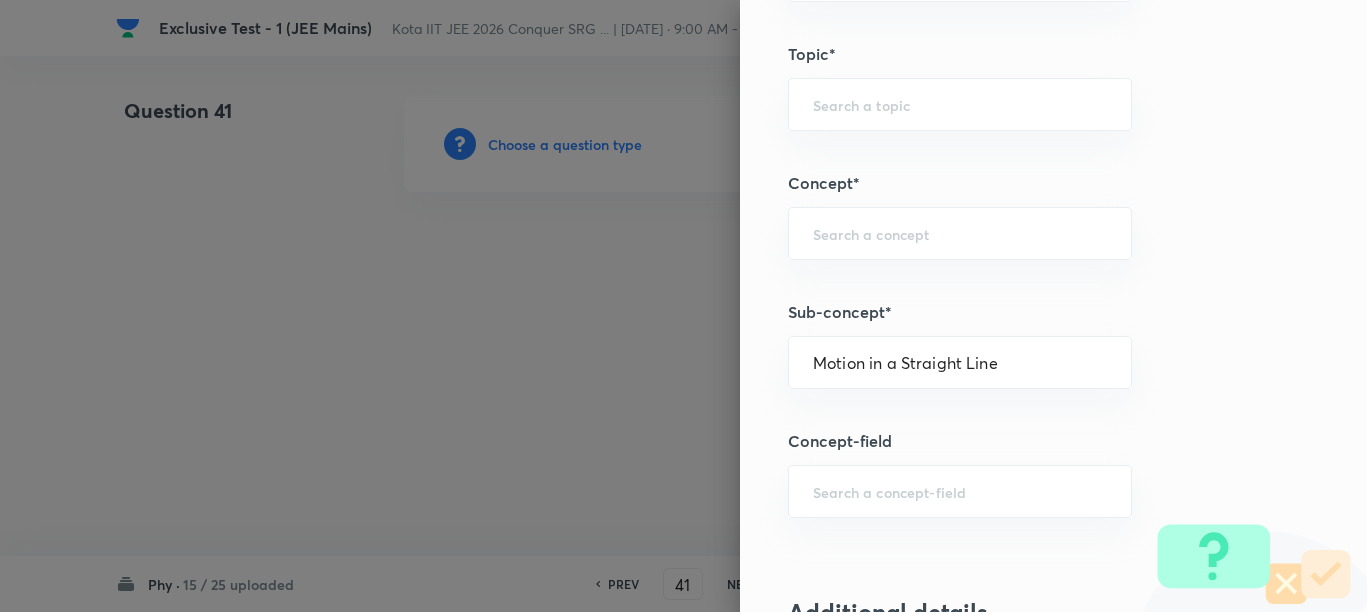 type on "Physics" 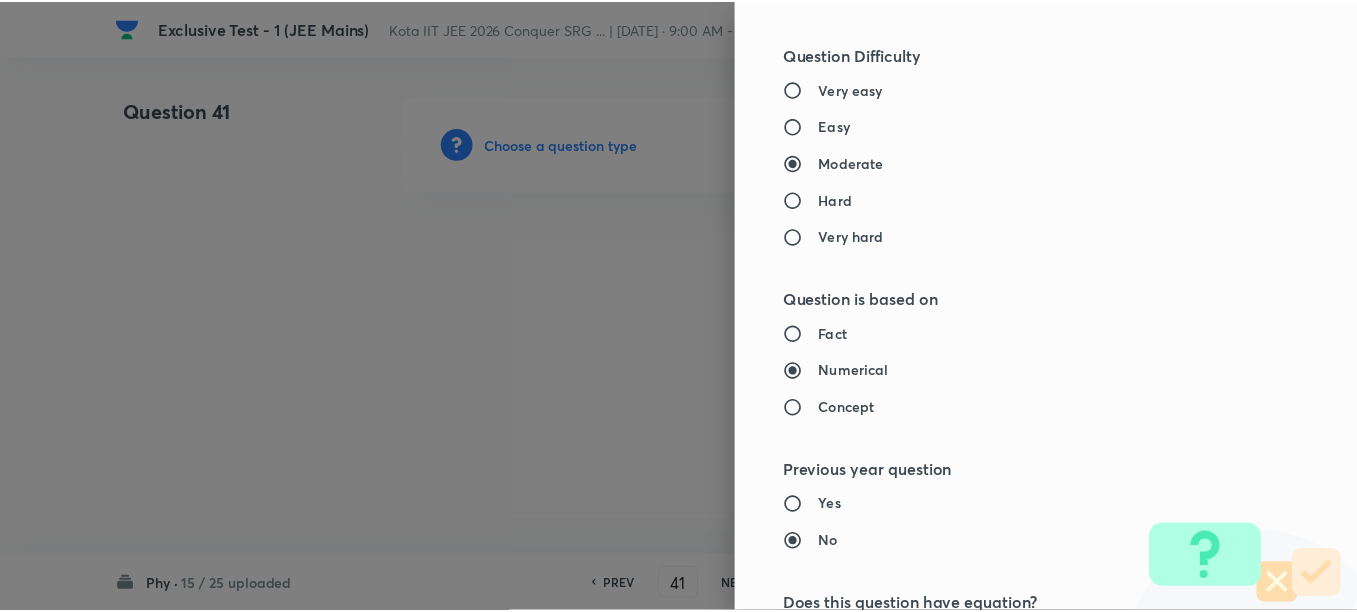 scroll, scrollTop: 2248, scrollLeft: 0, axis: vertical 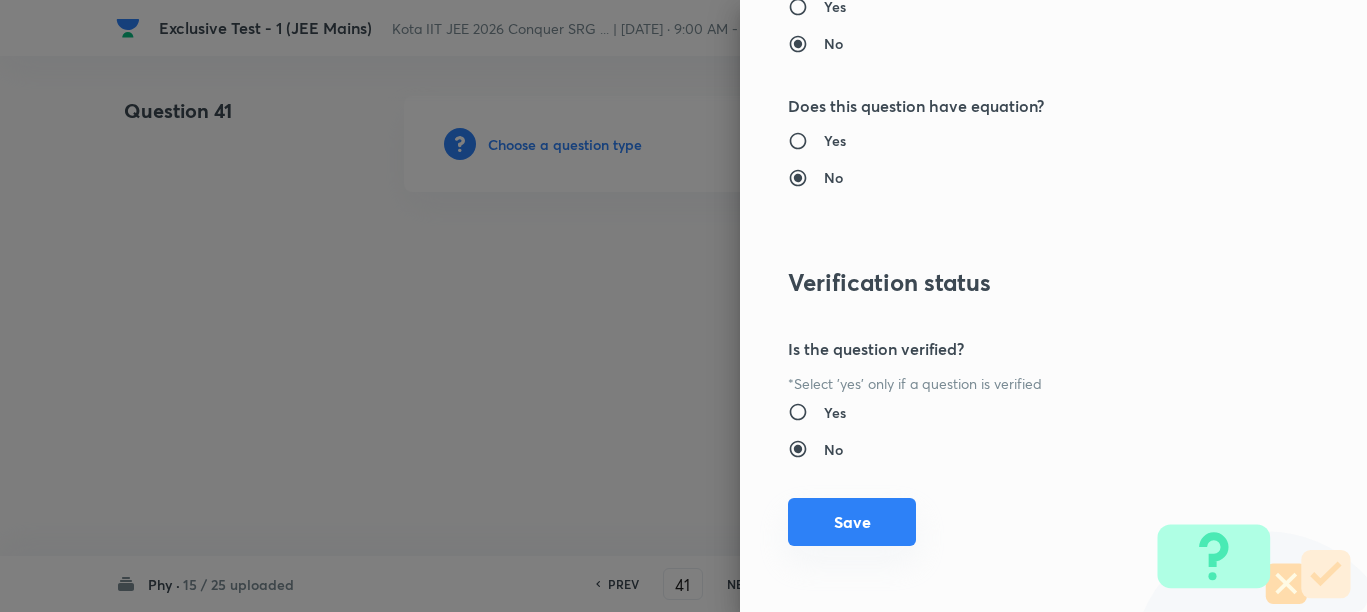 click on "Save" at bounding box center [852, 522] 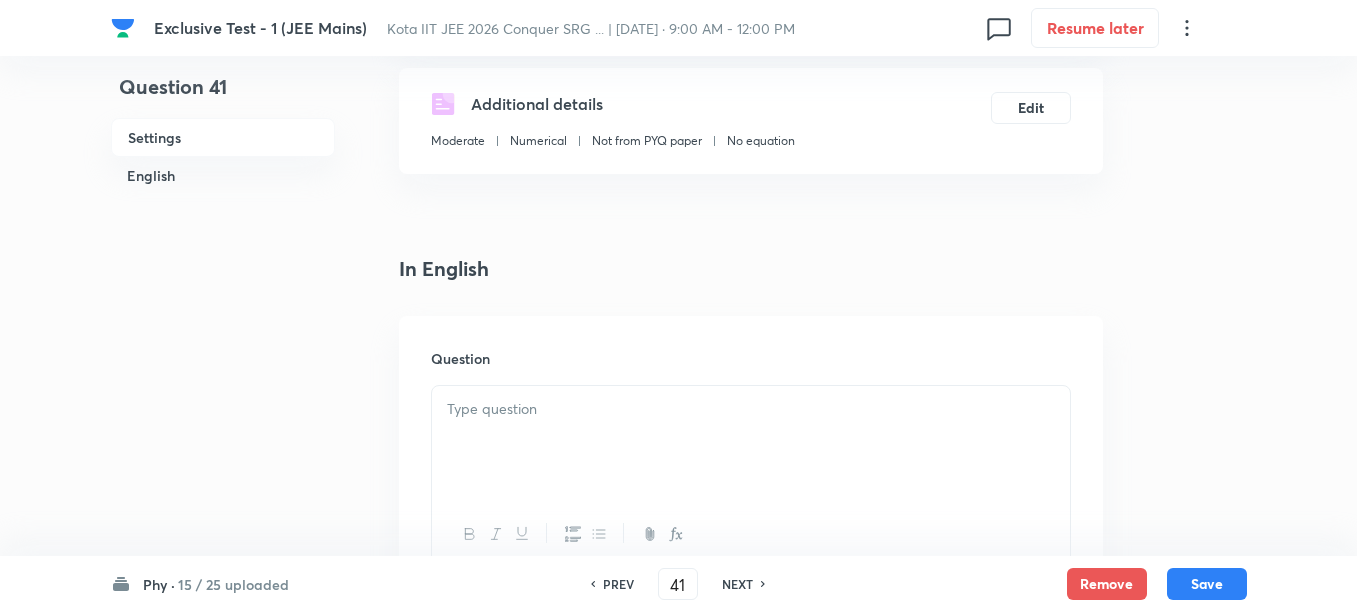 scroll, scrollTop: 375, scrollLeft: 0, axis: vertical 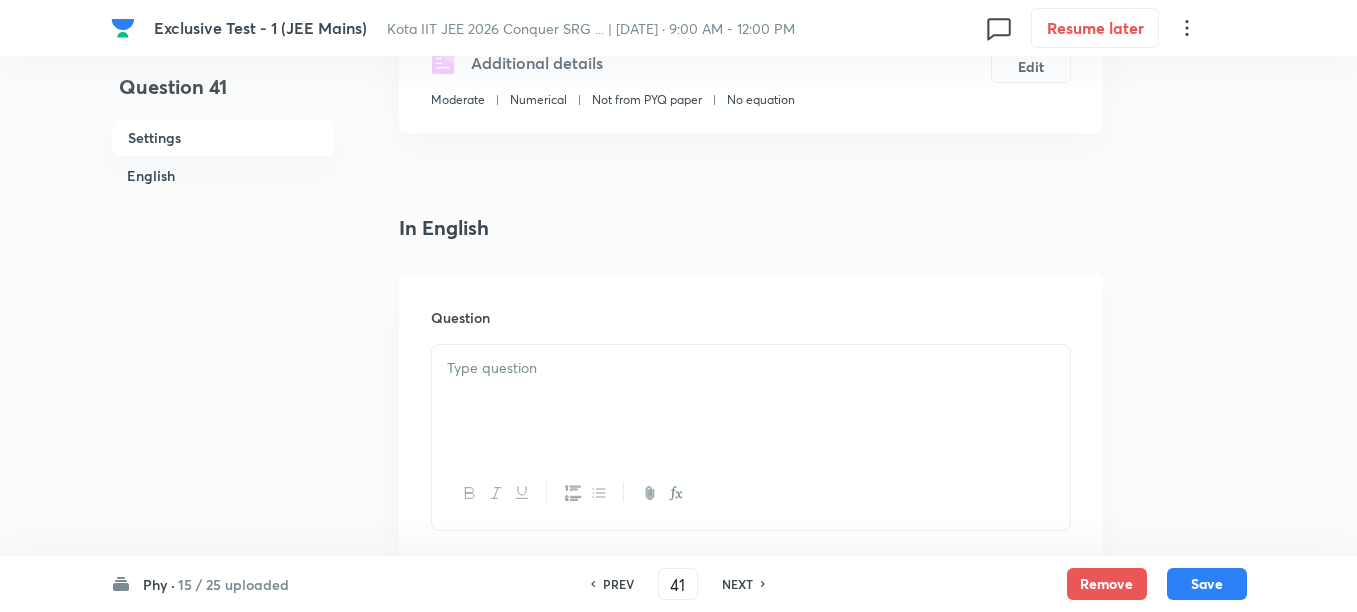 click at bounding box center (751, 401) 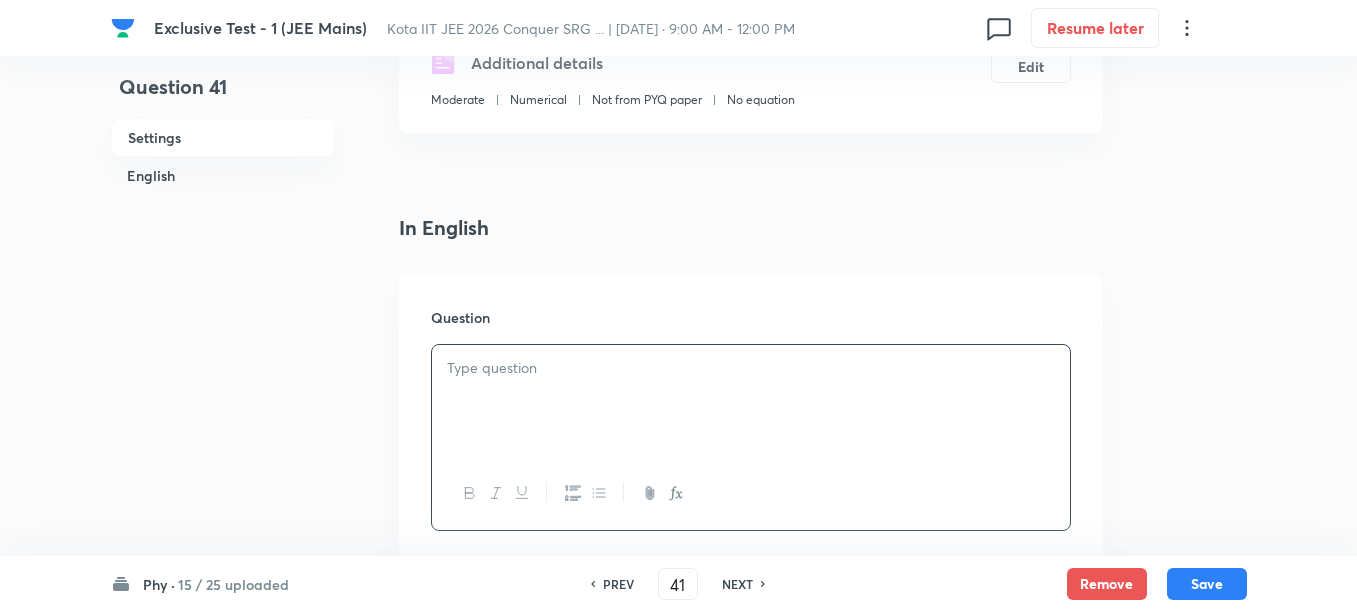 scroll, scrollTop: 500, scrollLeft: 0, axis: vertical 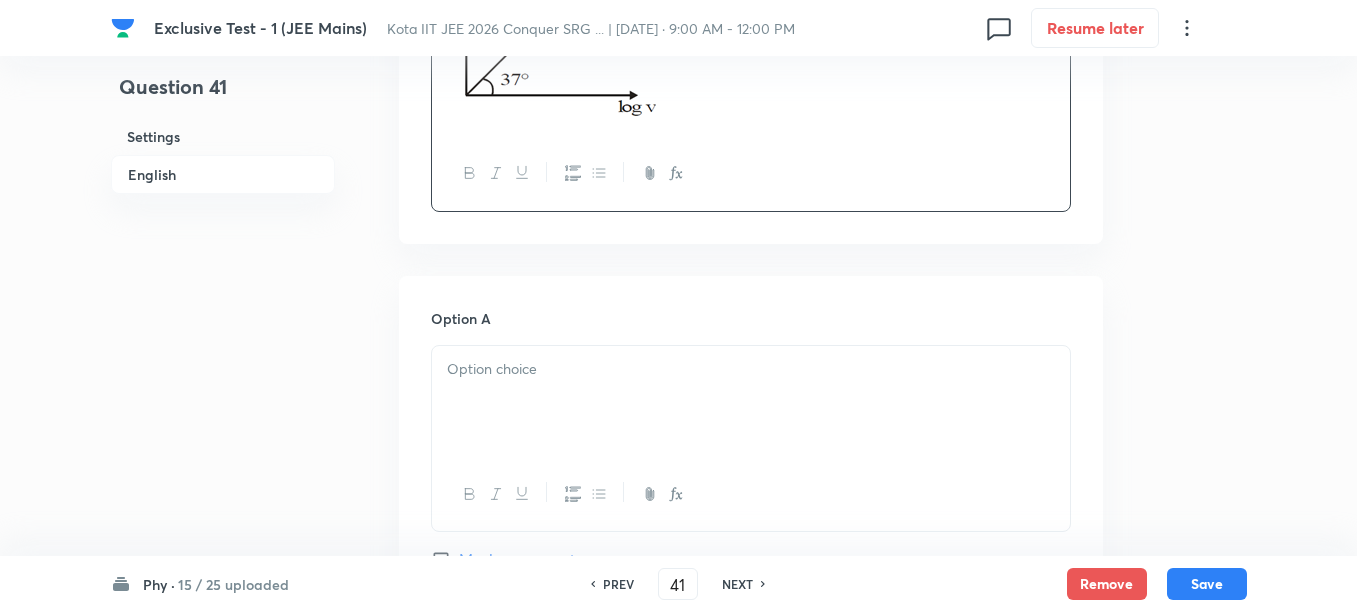 click at bounding box center [751, 402] 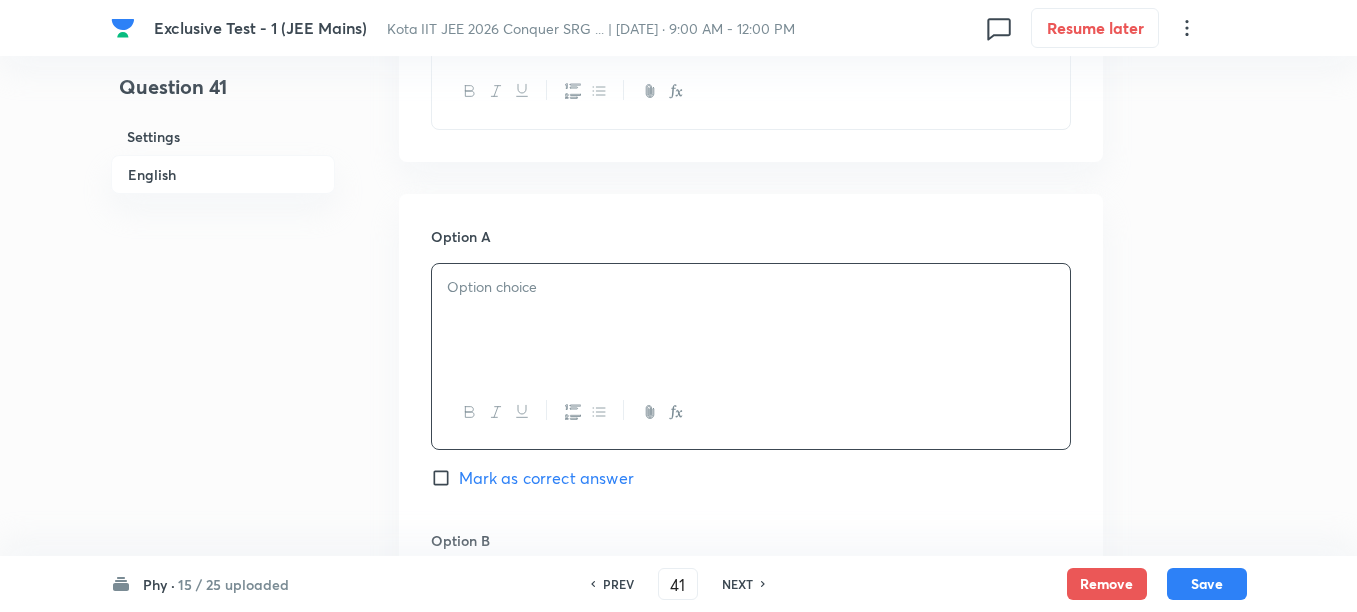 scroll, scrollTop: 1000, scrollLeft: 0, axis: vertical 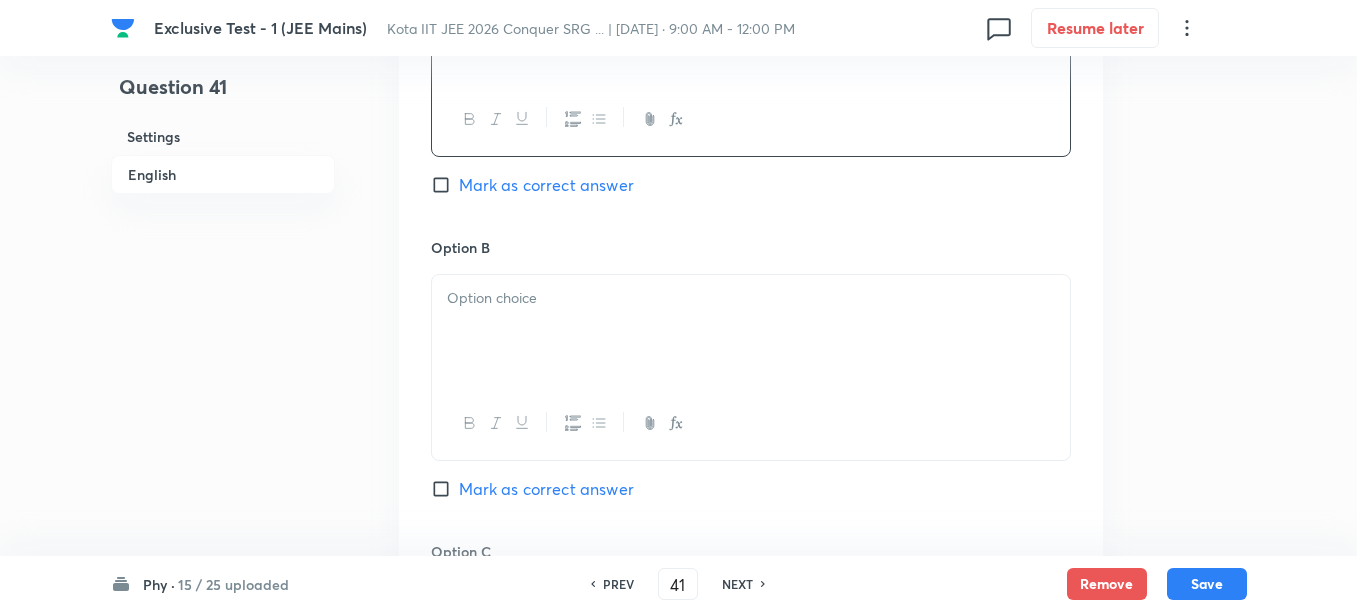 click at bounding box center (751, 331) 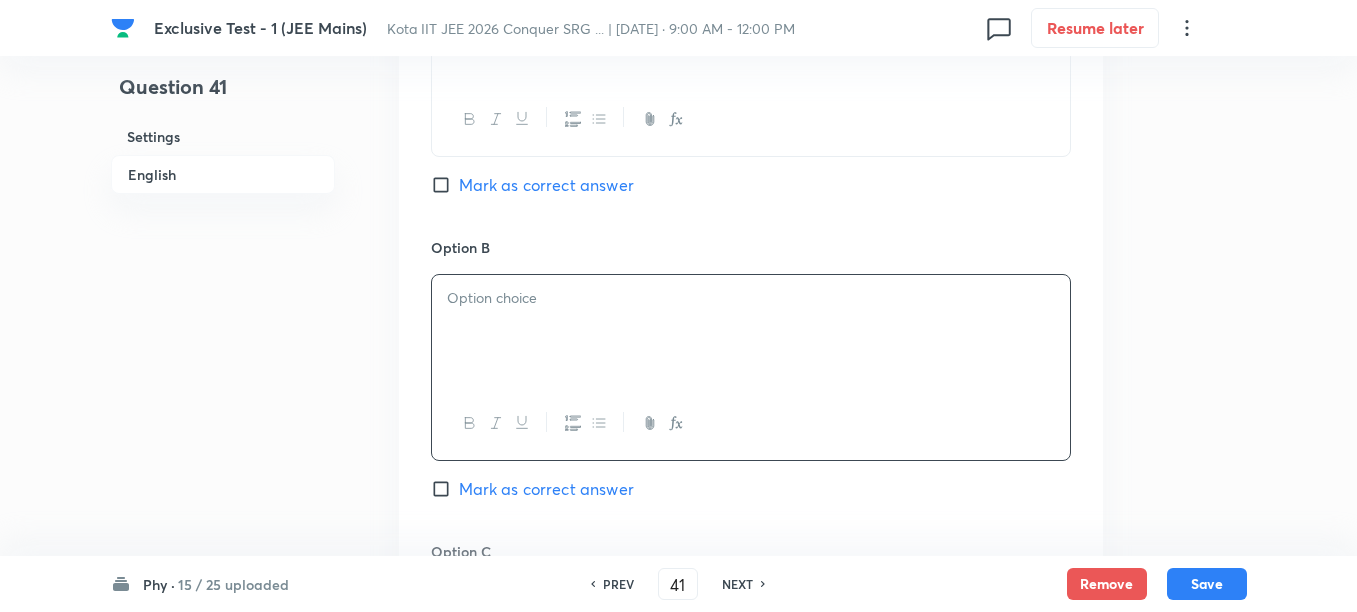 click at bounding box center [751, 331] 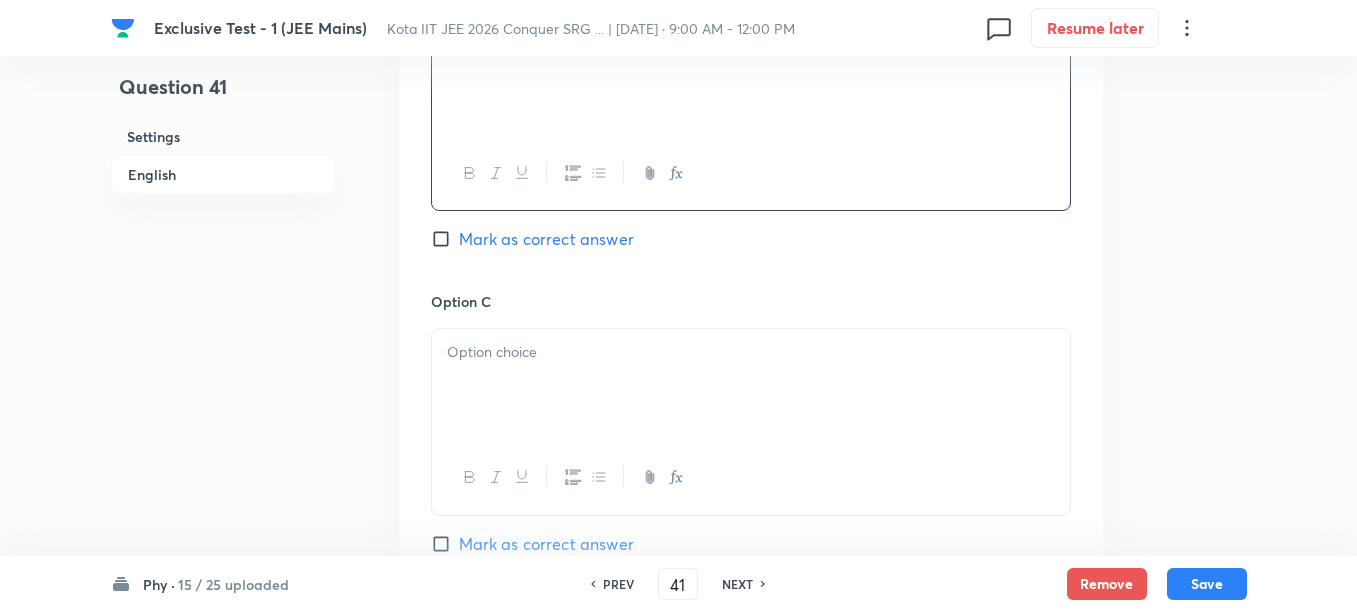 scroll, scrollTop: 1625, scrollLeft: 0, axis: vertical 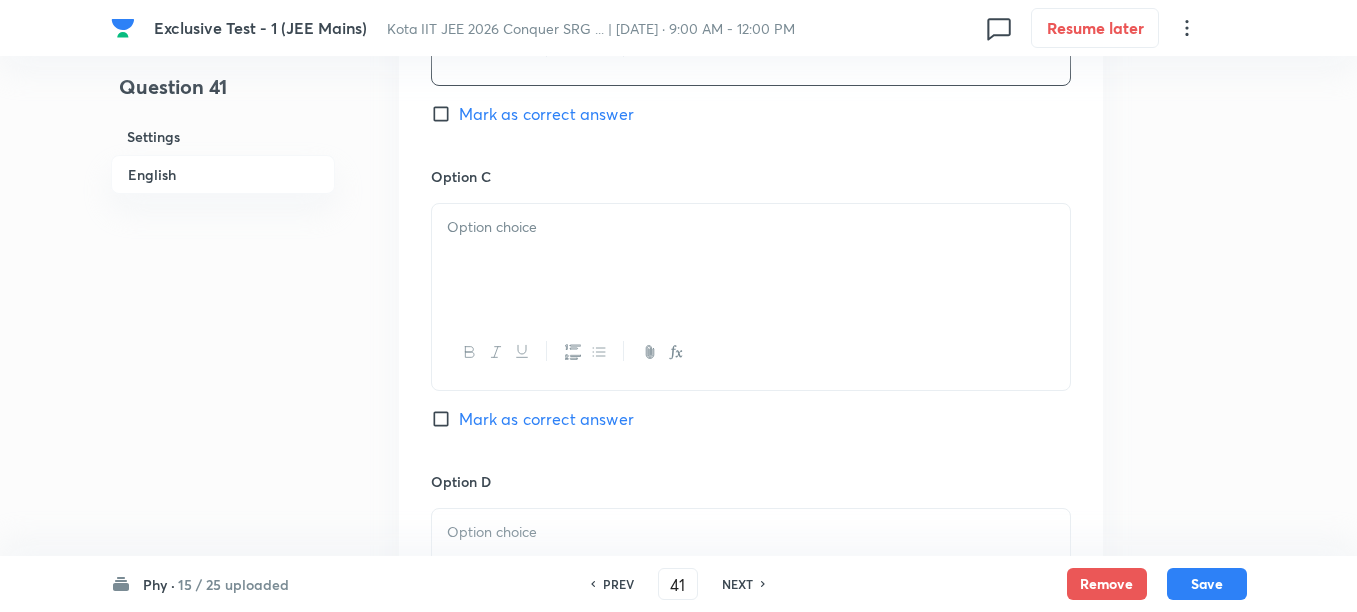 click at bounding box center (751, 260) 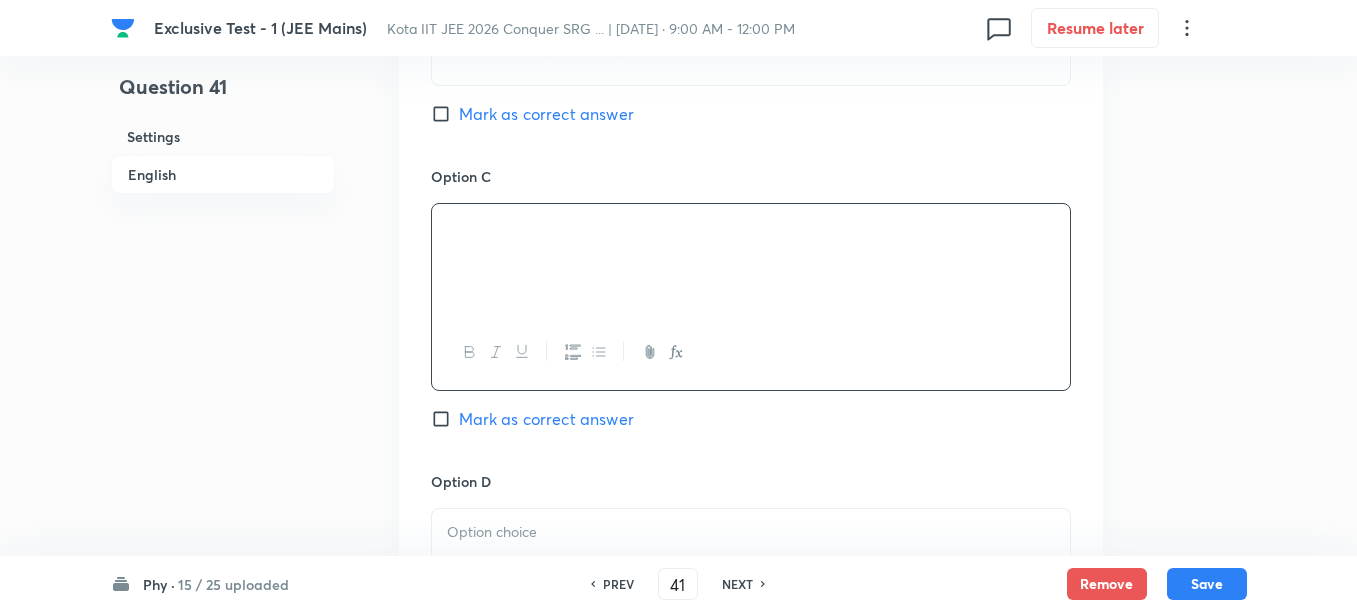 scroll, scrollTop: 1875, scrollLeft: 0, axis: vertical 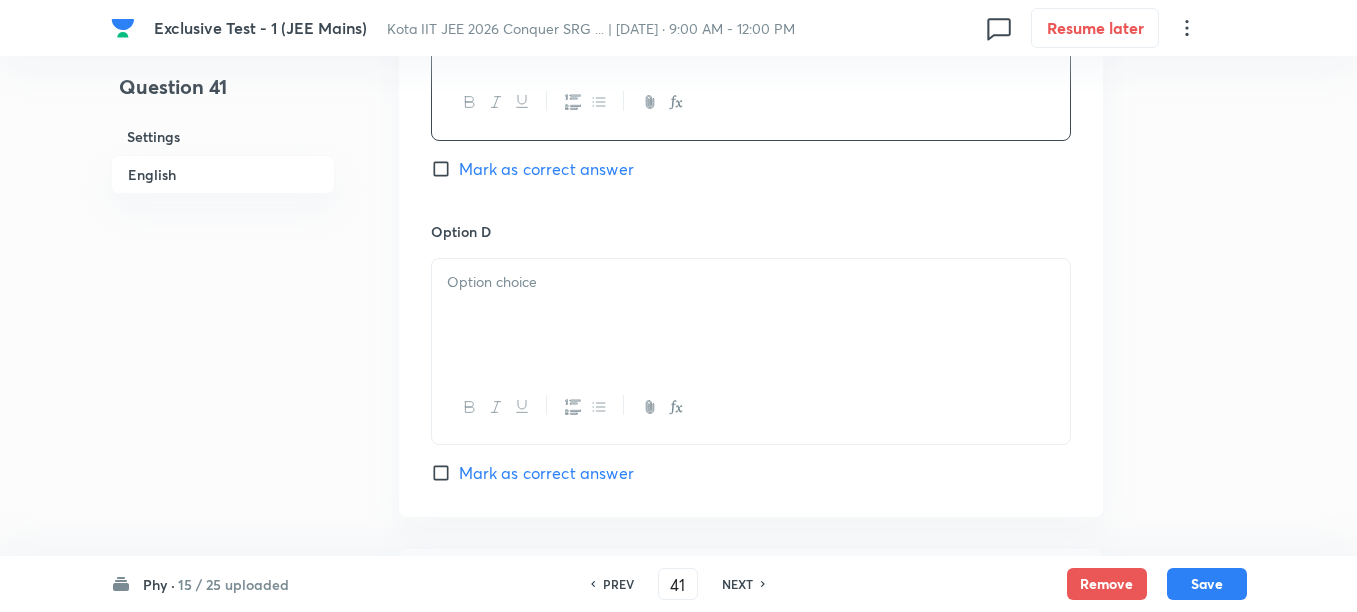 click at bounding box center [751, 315] 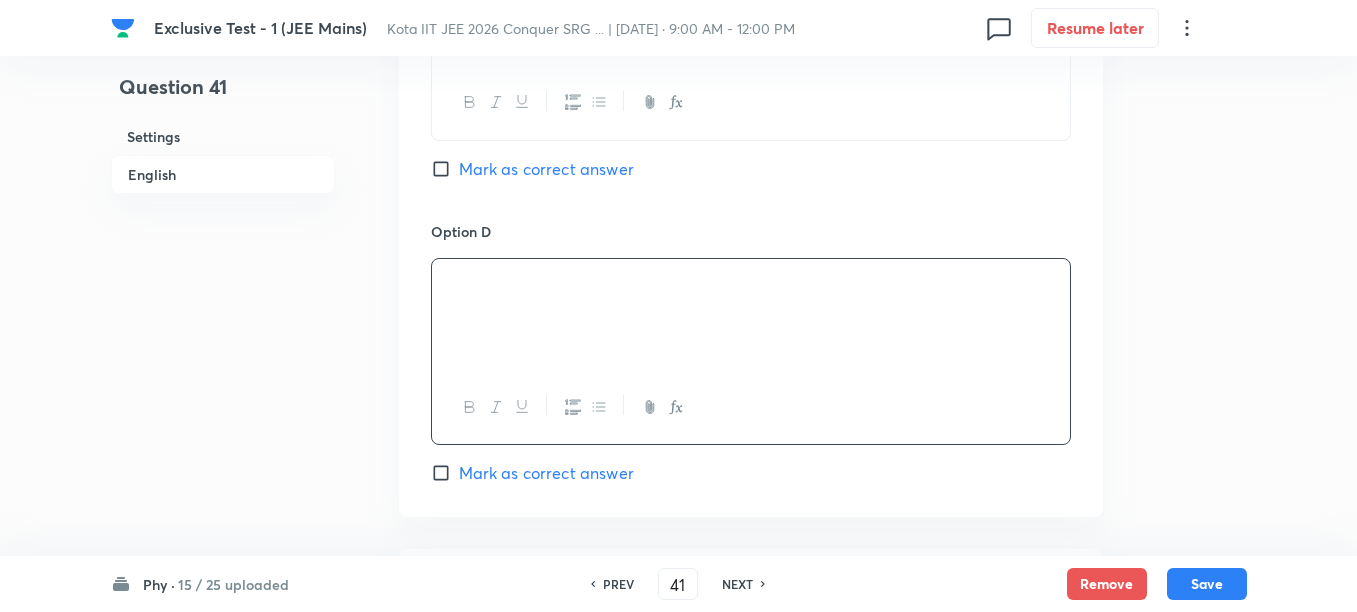 click at bounding box center [751, 315] 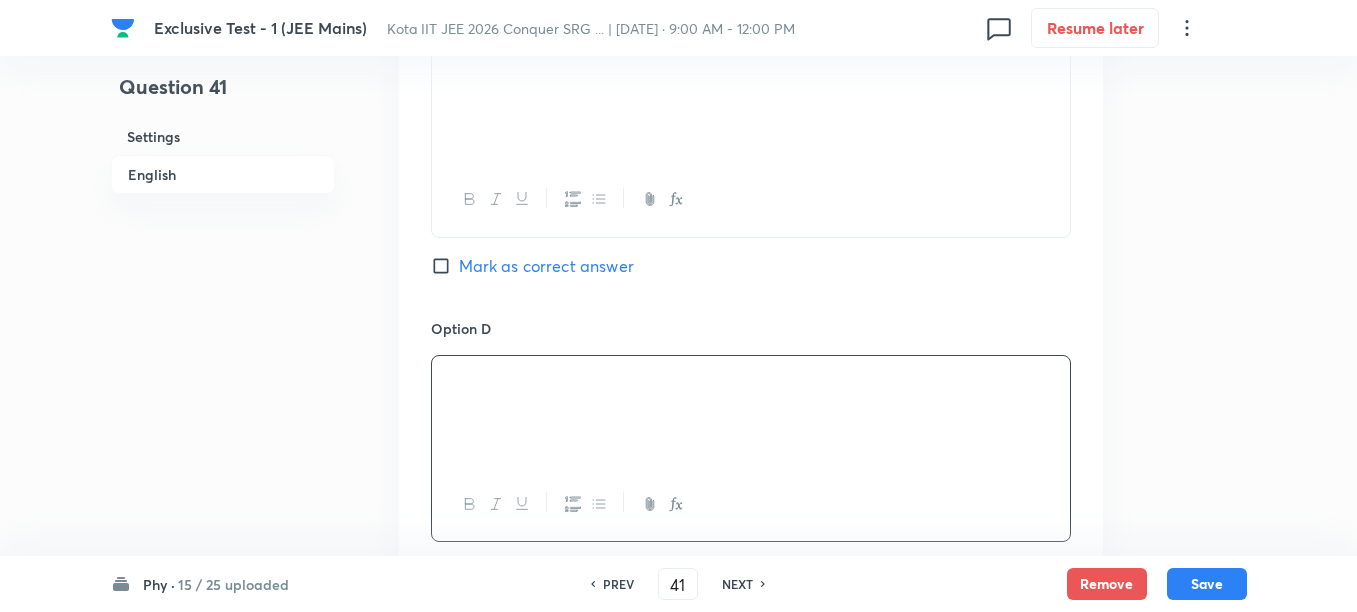 scroll, scrollTop: 1625, scrollLeft: 0, axis: vertical 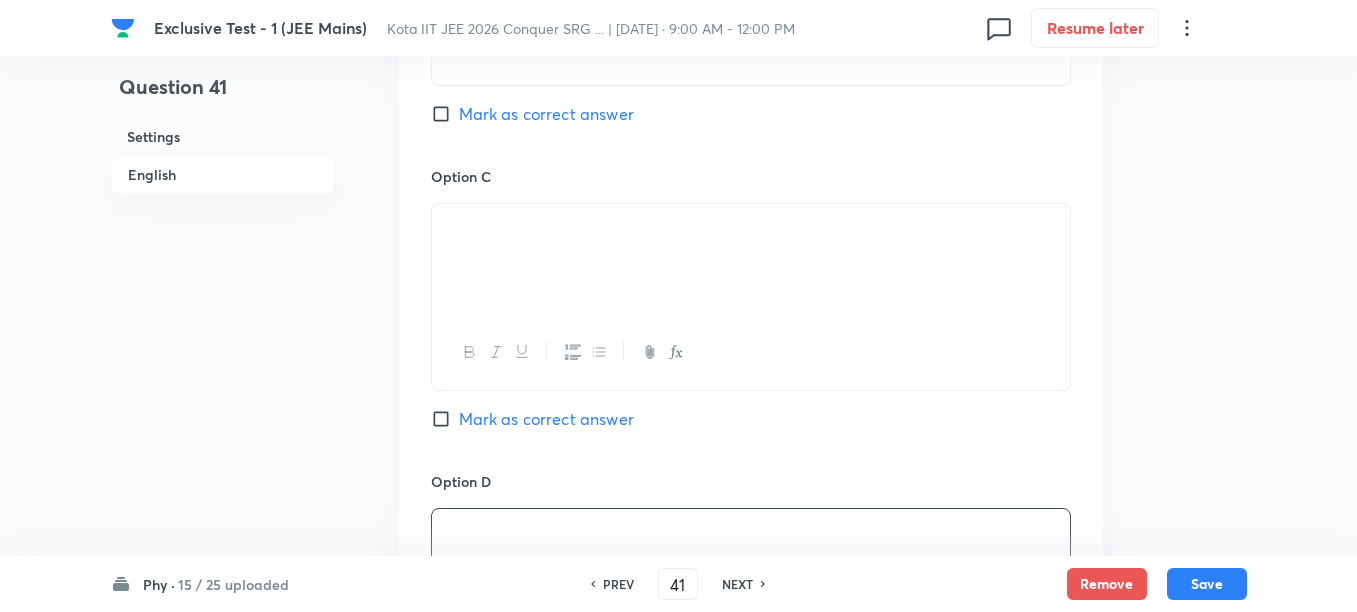 click on "Mark as correct answer" at bounding box center (546, 114) 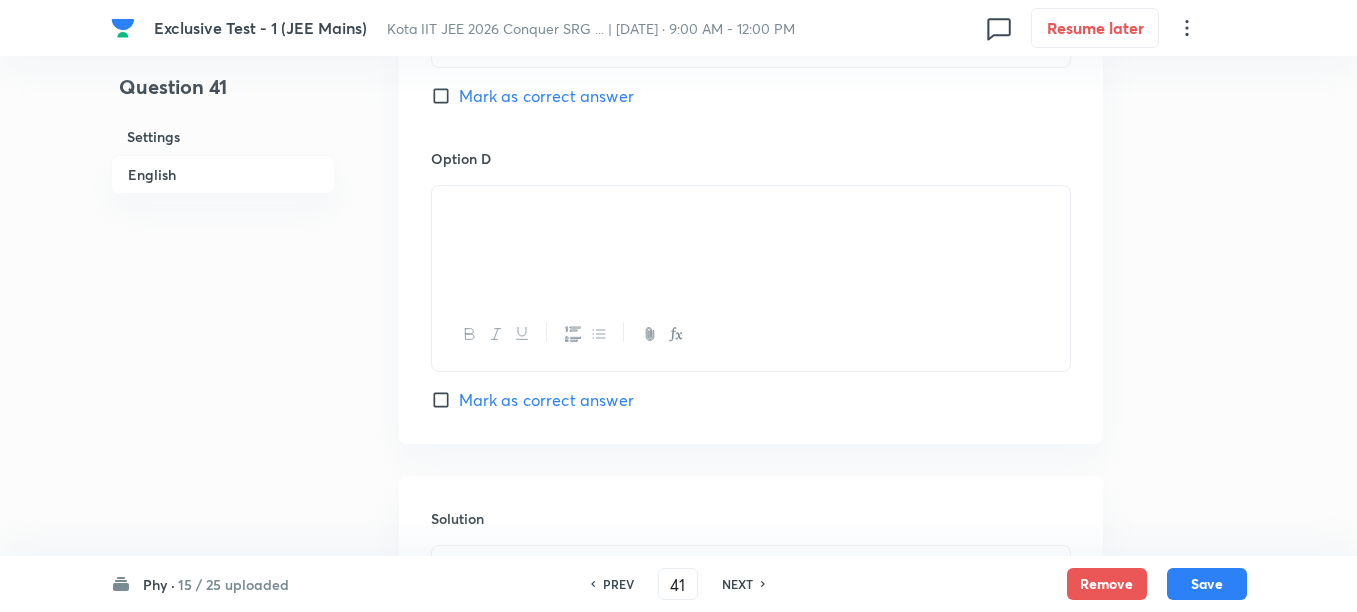 scroll, scrollTop: 2250, scrollLeft: 0, axis: vertical 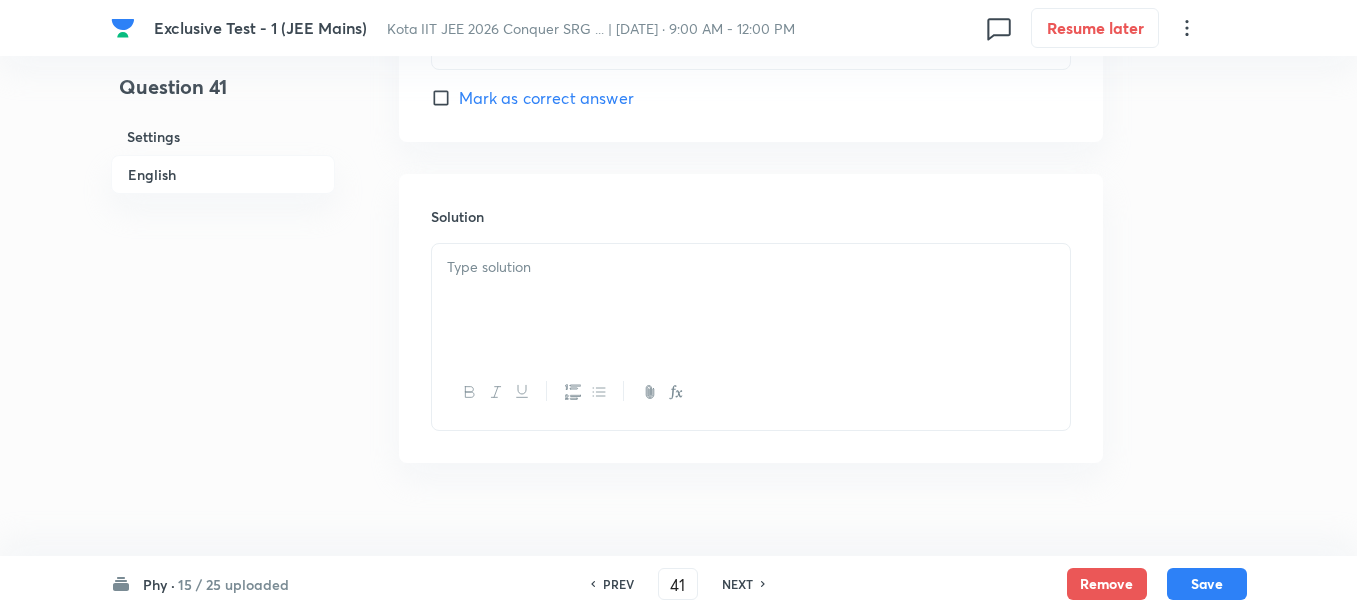 click at bounding box center [751, 300] 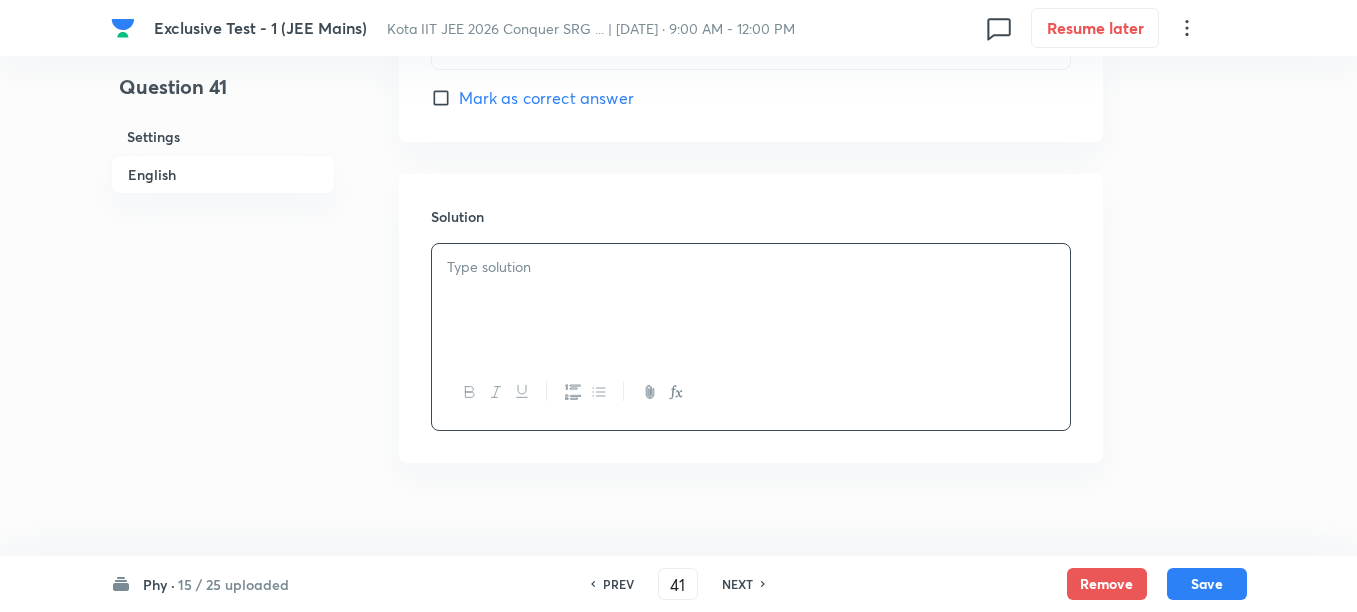 type 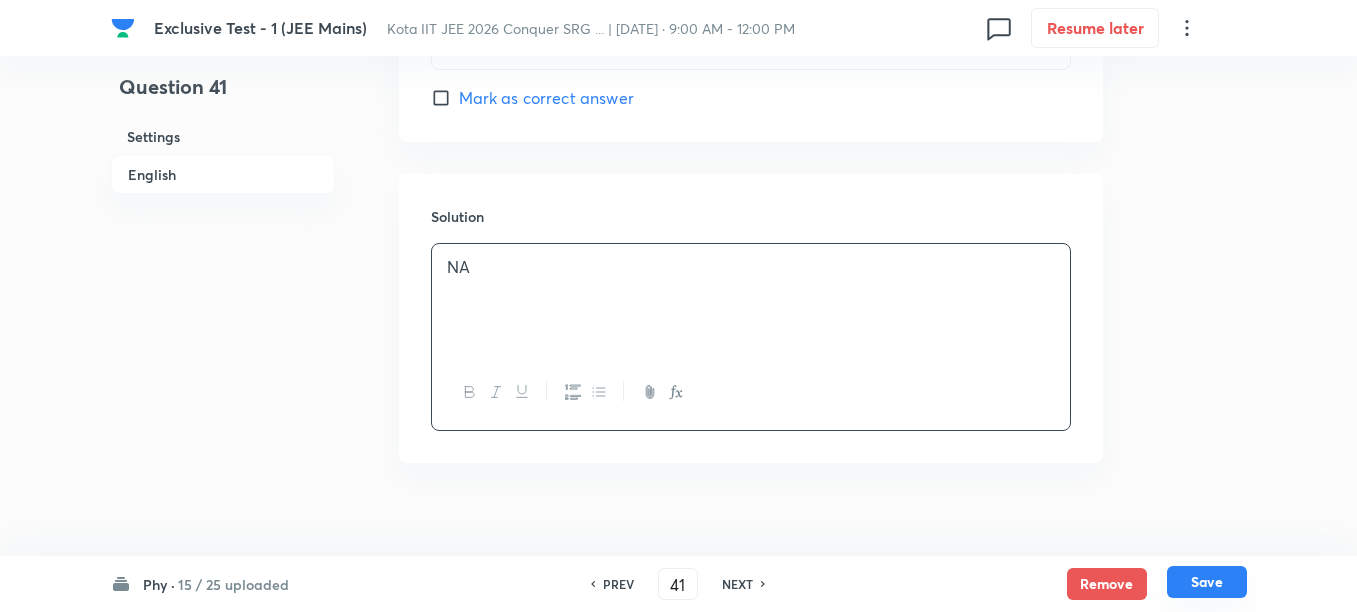 click on "Save" at bounding box center (1207, 582) 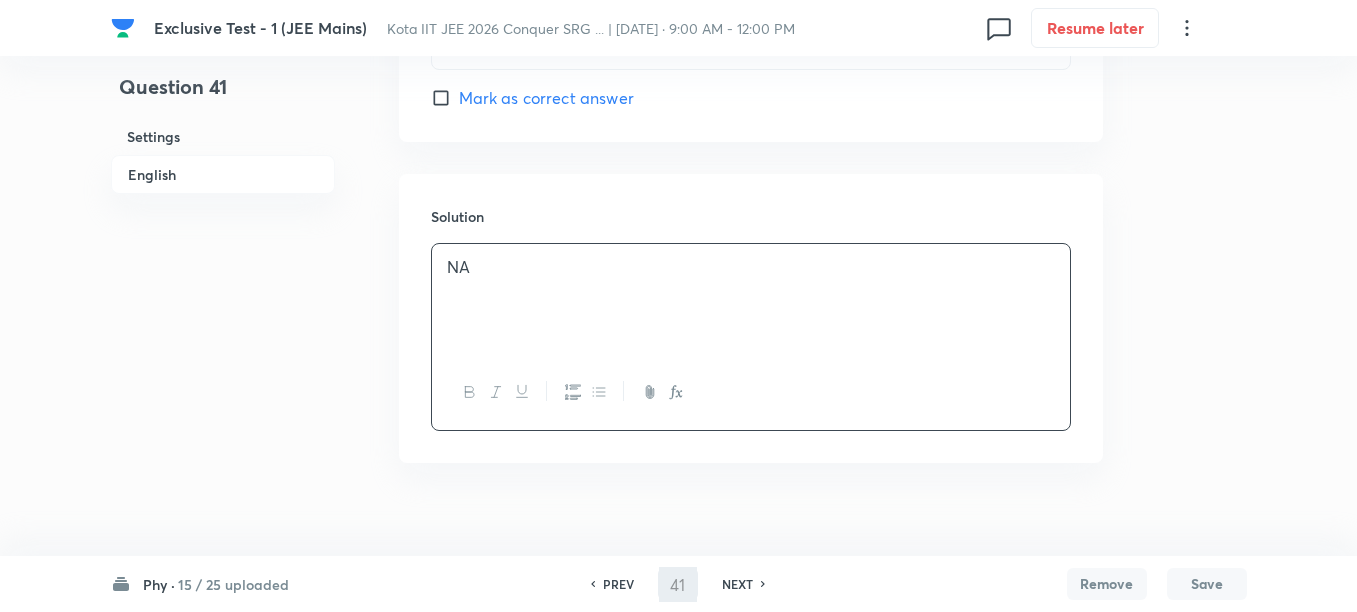 type on "42" 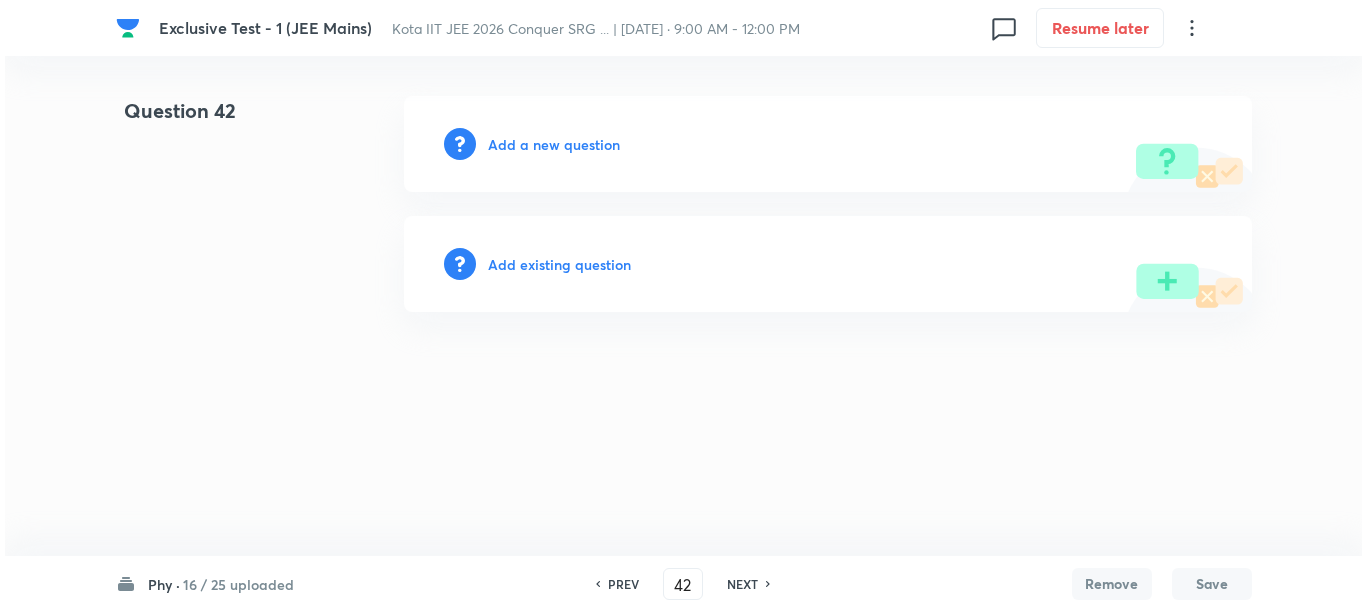 scroll, scrollTop: 0, scrollLeft: 0, axis: both 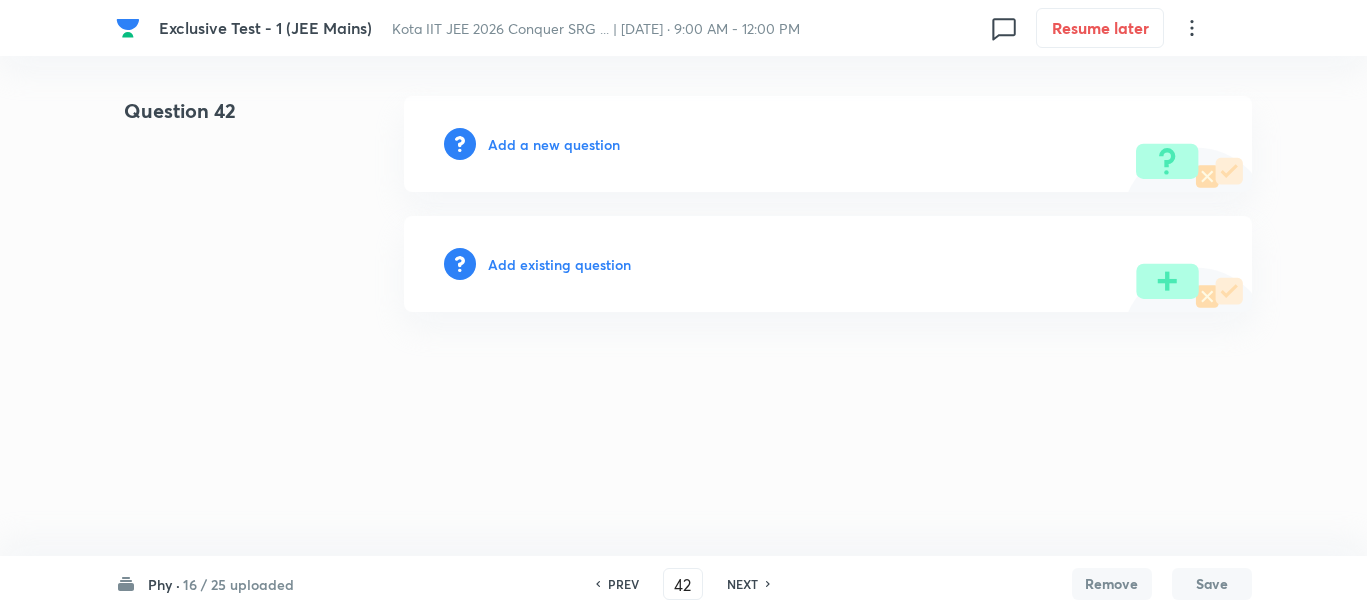 click on "Add a new question" at bounding box center [554, 144] 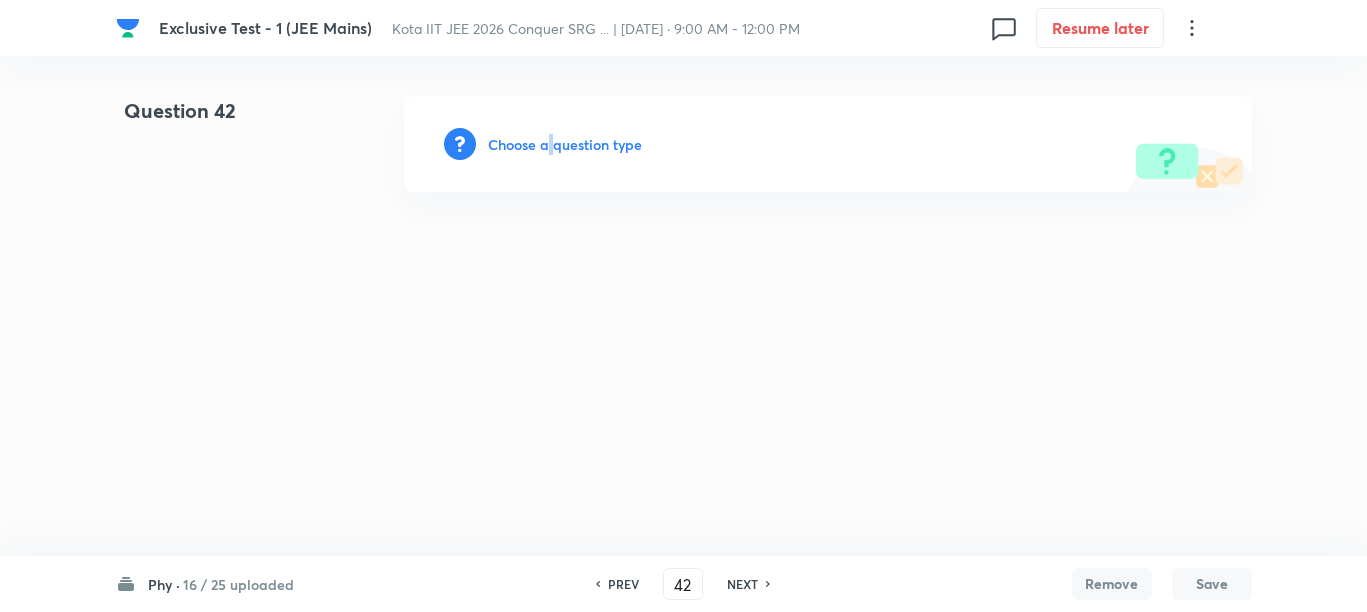 click on "Choose a question type" at bounding box center [565, 144] 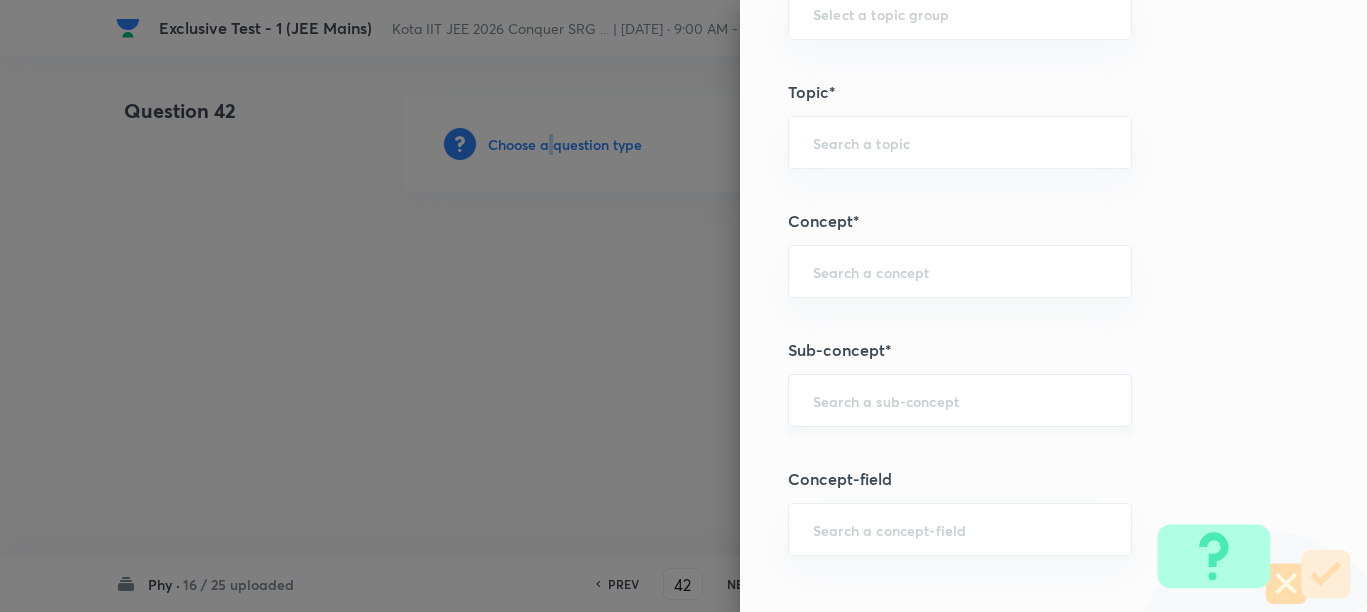 scroll, scrollTop: 1125, scrollLeft: 0, axis: vertical 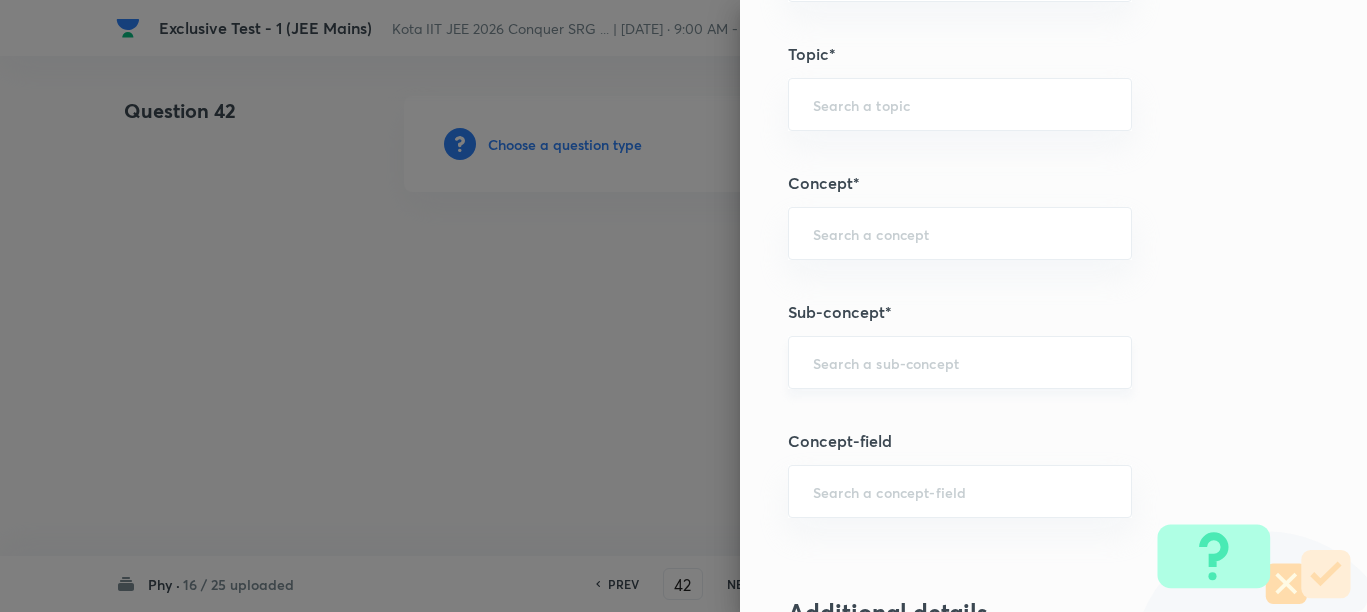 click at bounding box center [960, 362] 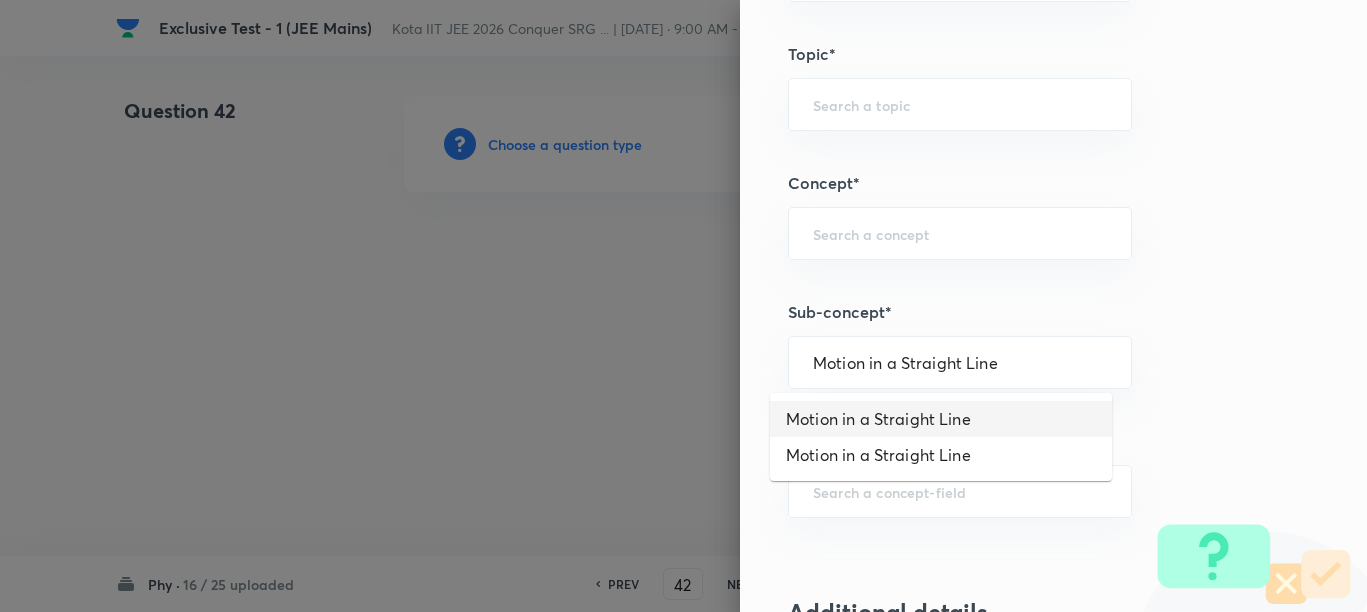 click on "Motion in a Straight Line" at bounding box center [941, 419] 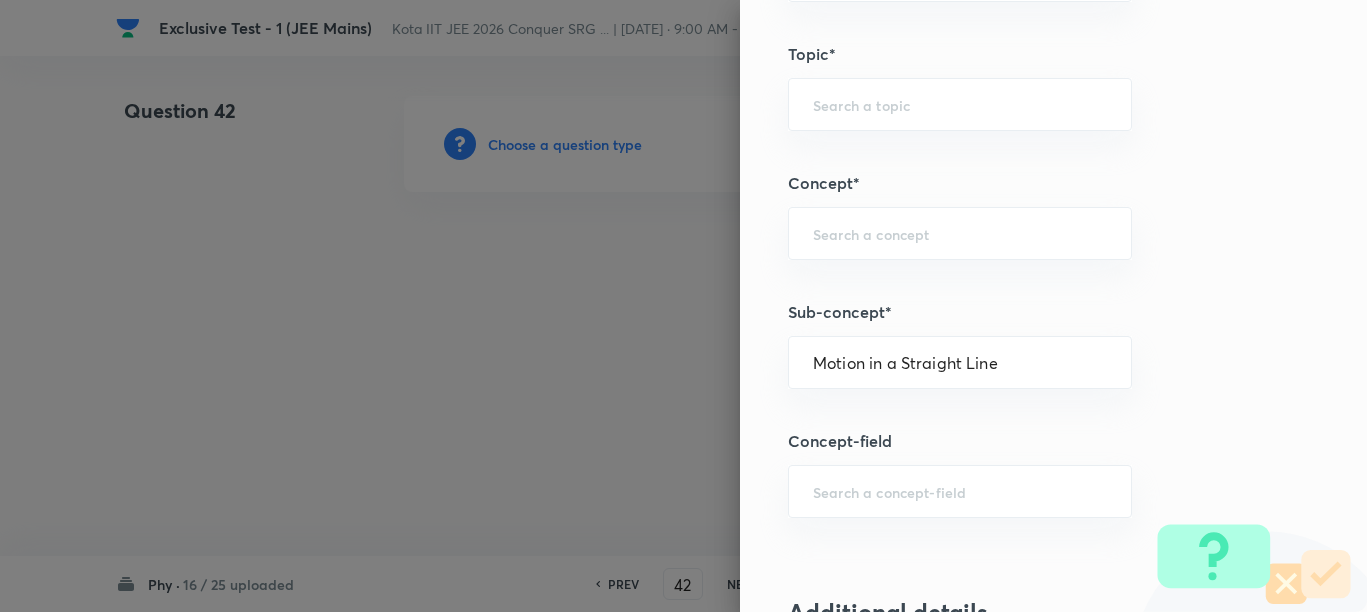 type on "Physics" 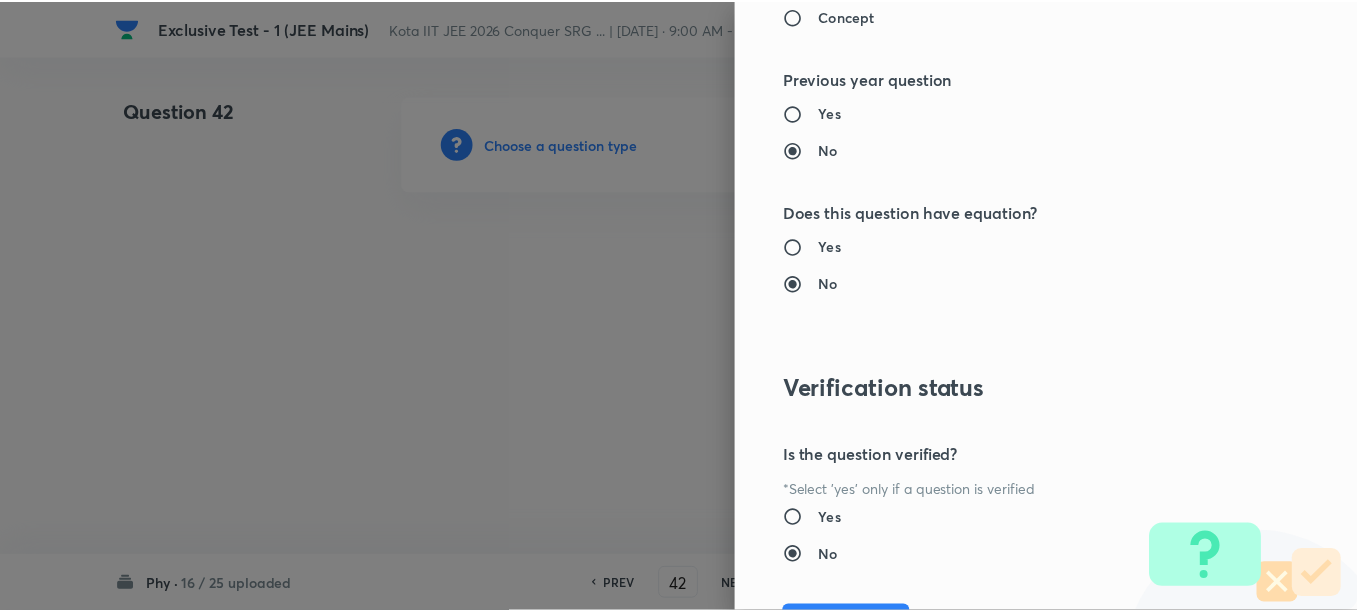 scroll, scrollTop: 2248, scrollLeft: 0, axis: vertical 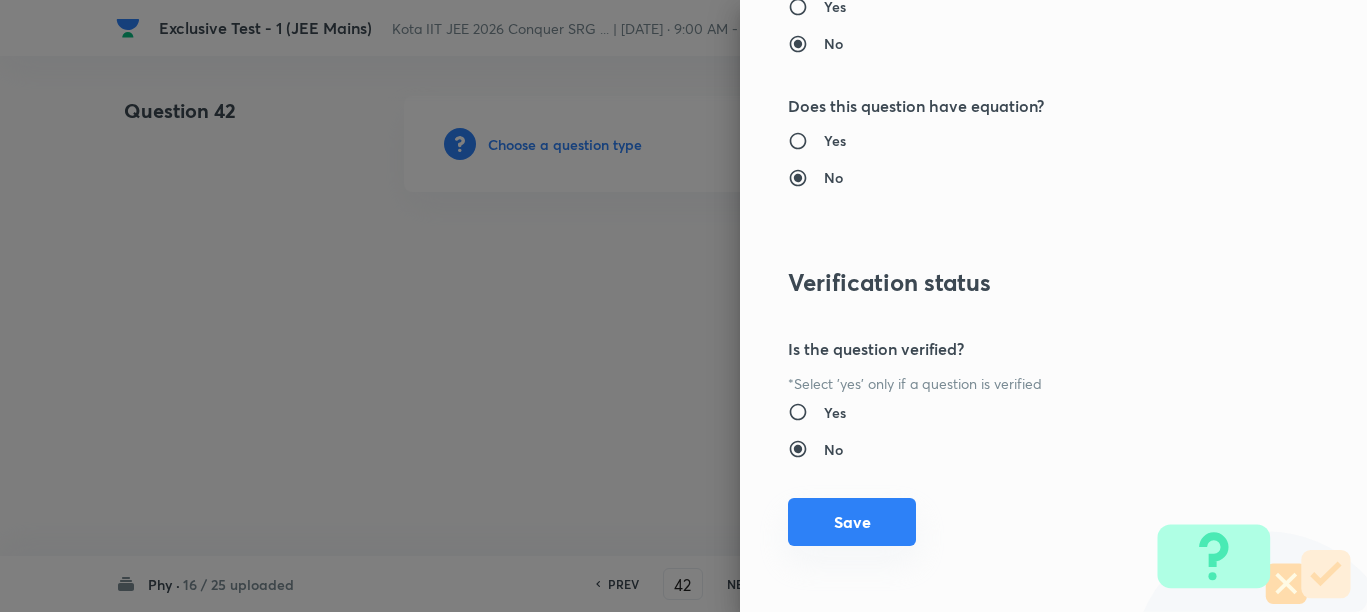 click on "Save" at bounding box center [852, 522] 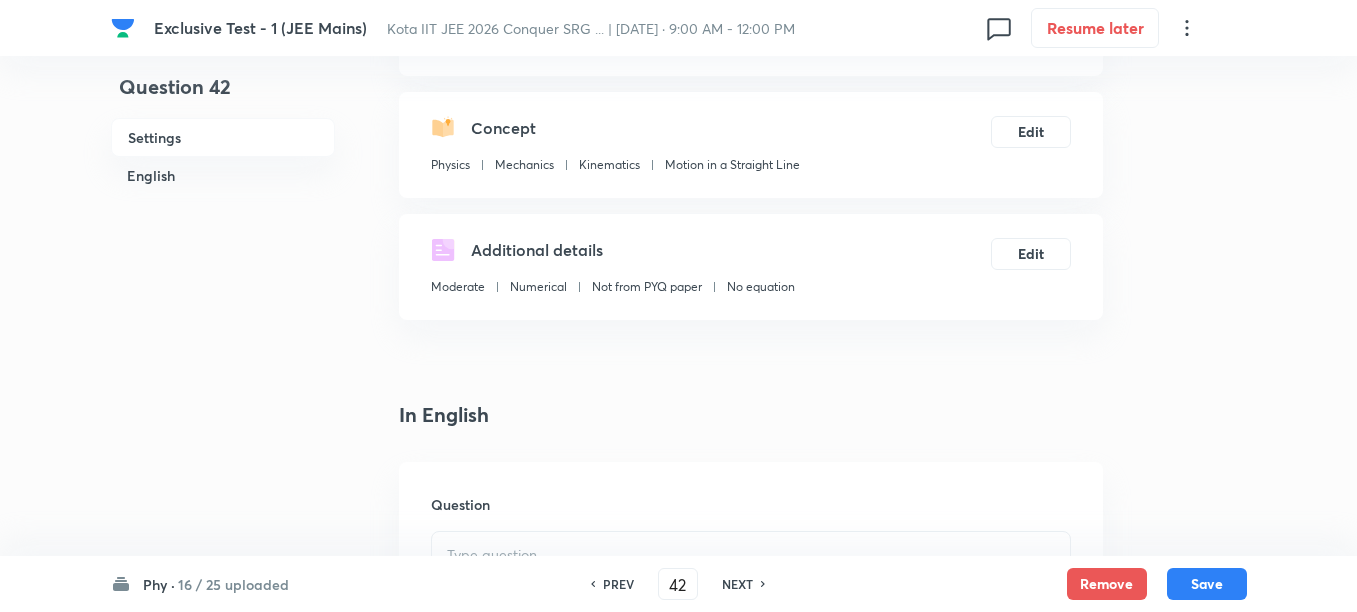 scroll, scrollTop: 500, scrollLeft: 0, axis: vertical 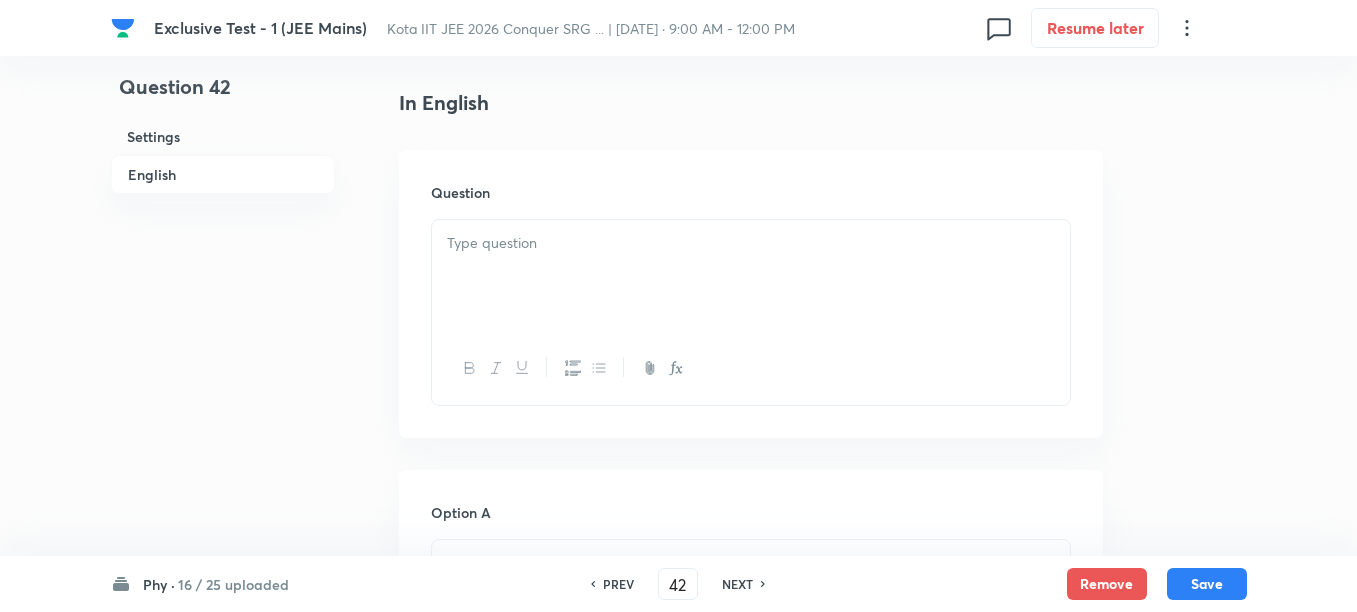 click at bounding box center [751, 276] 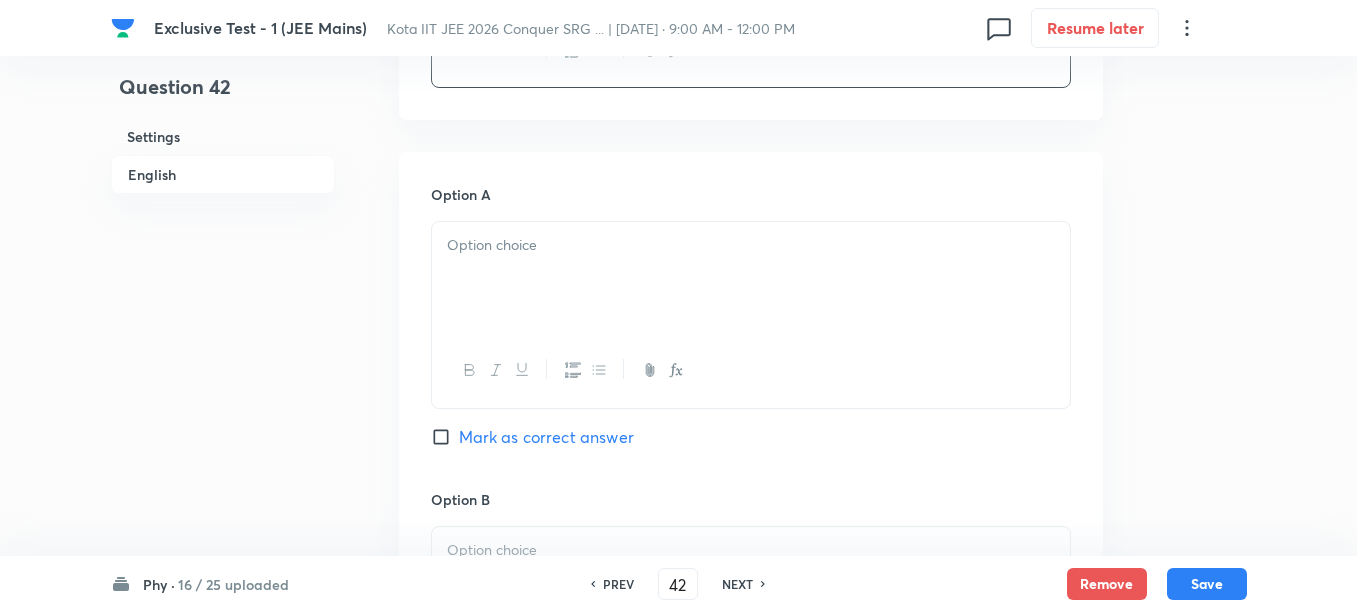 scroll, scrollTop: 875, scrollLeft: 0, axis: vertical 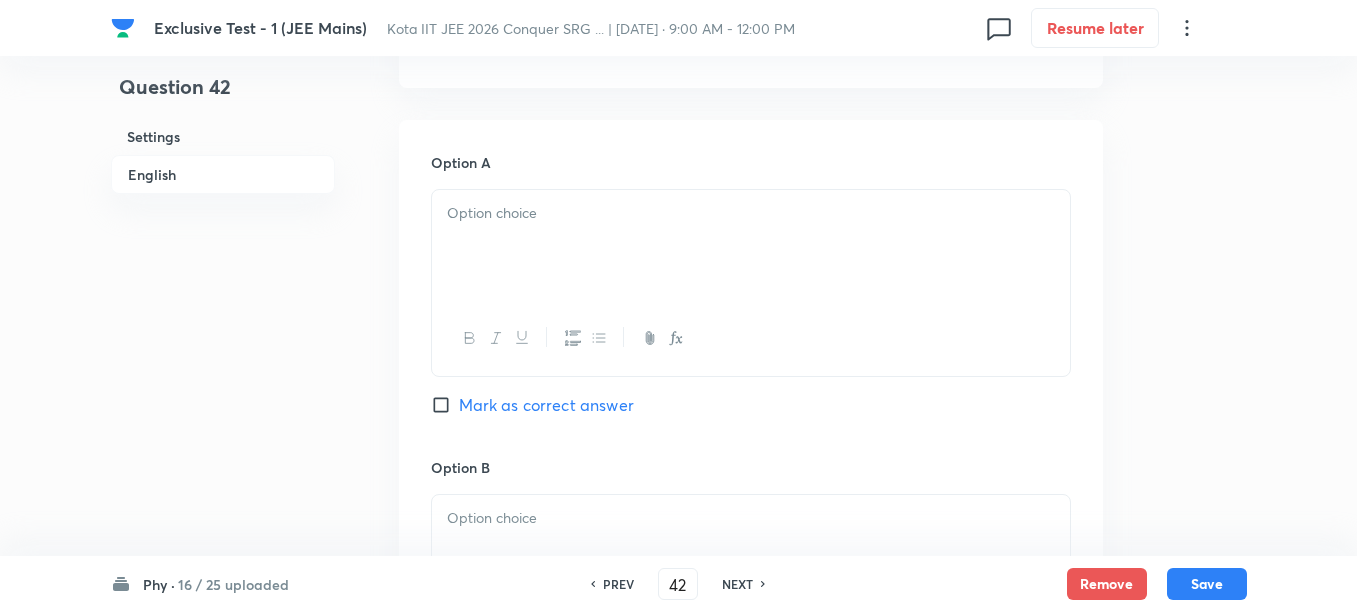 click at bounding box center (751, 246) 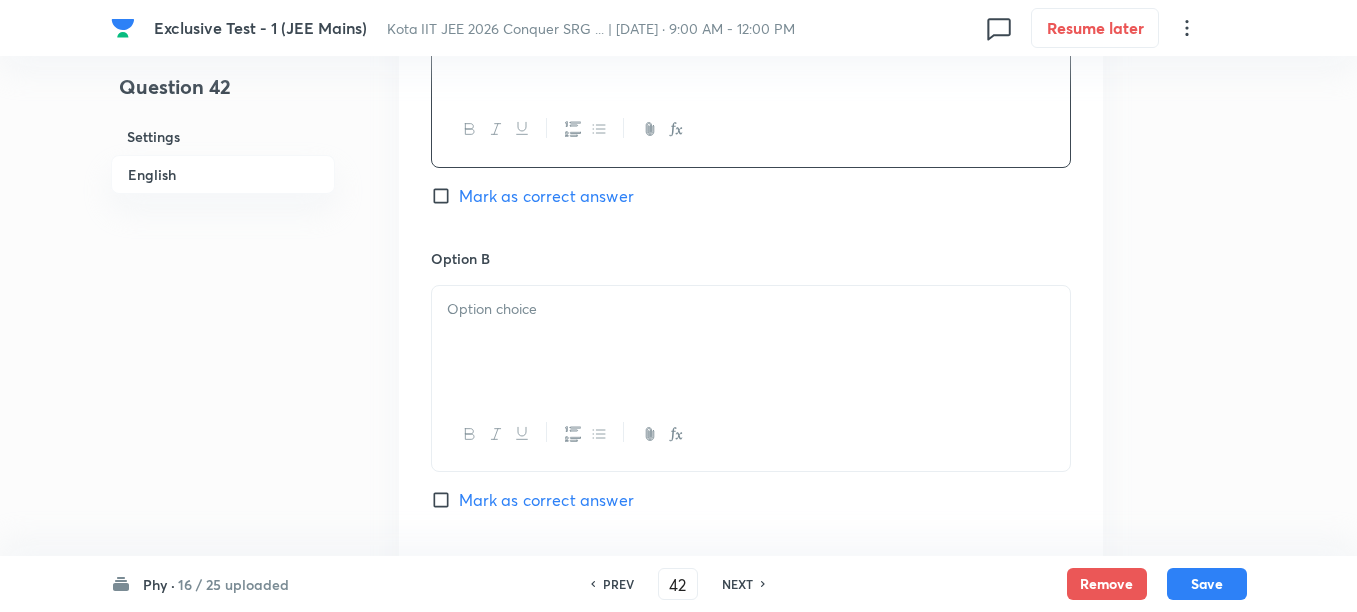 scroll, scrollTop: 1125, scrollLeft: 0, axis: vertical 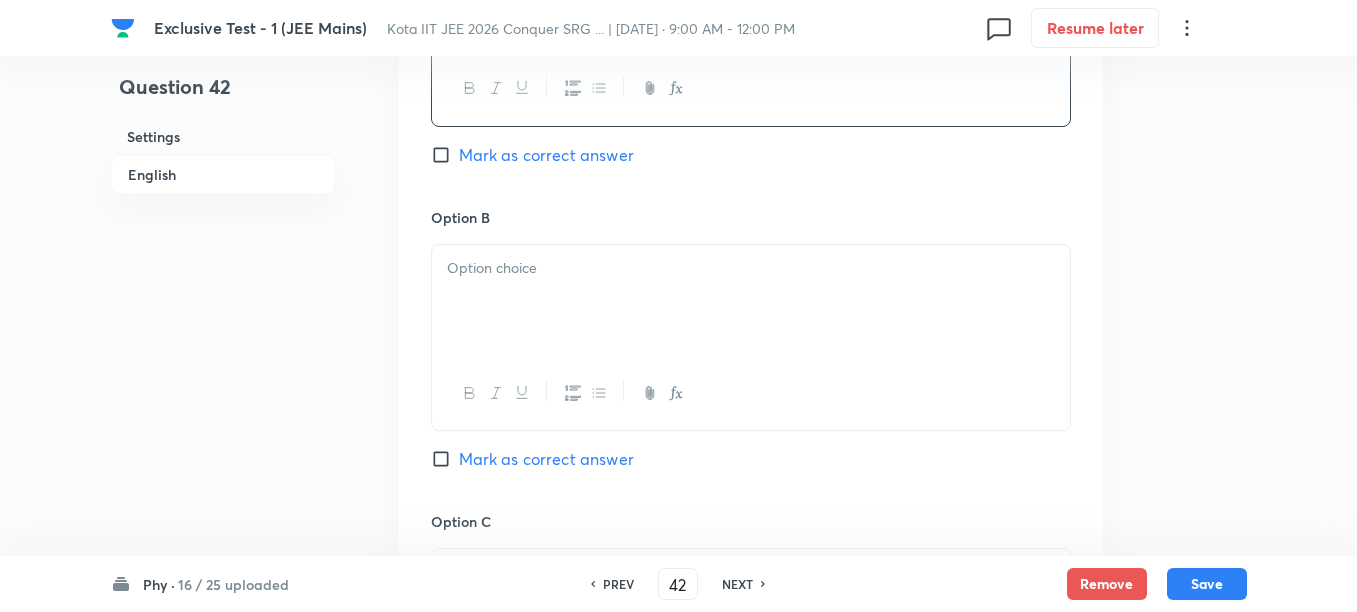 click at bounding box center [751, 301] 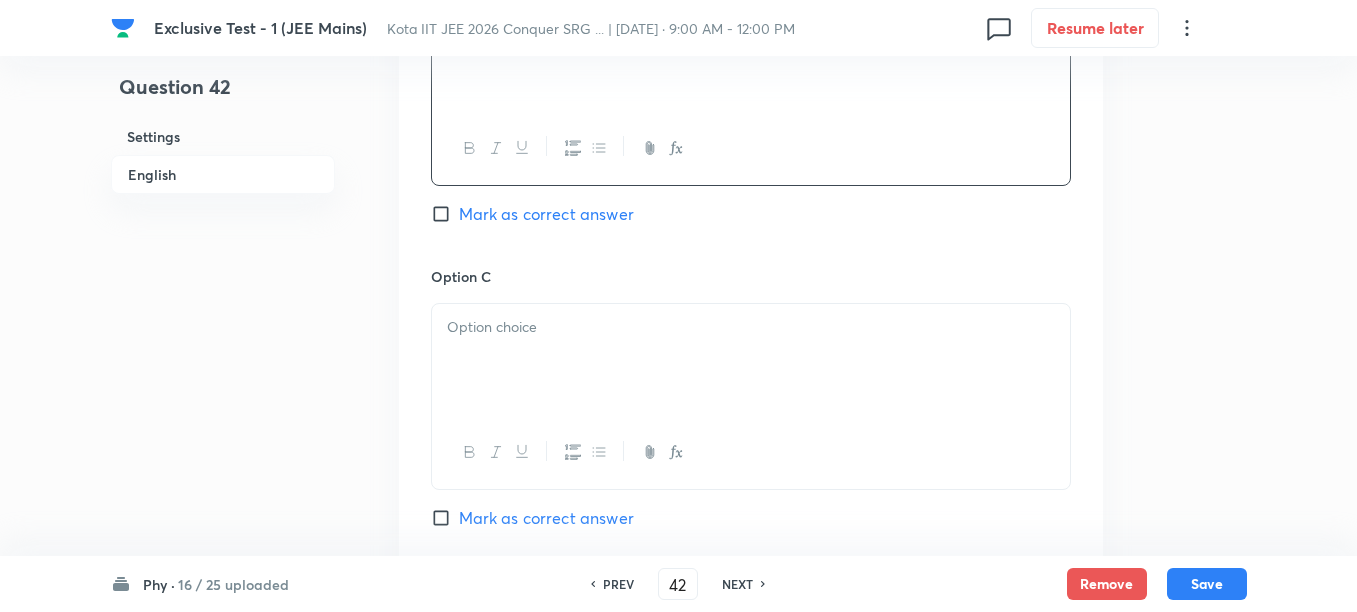 scroll, scrollTop: 1375, scrollLeft: 0, axis: vertical 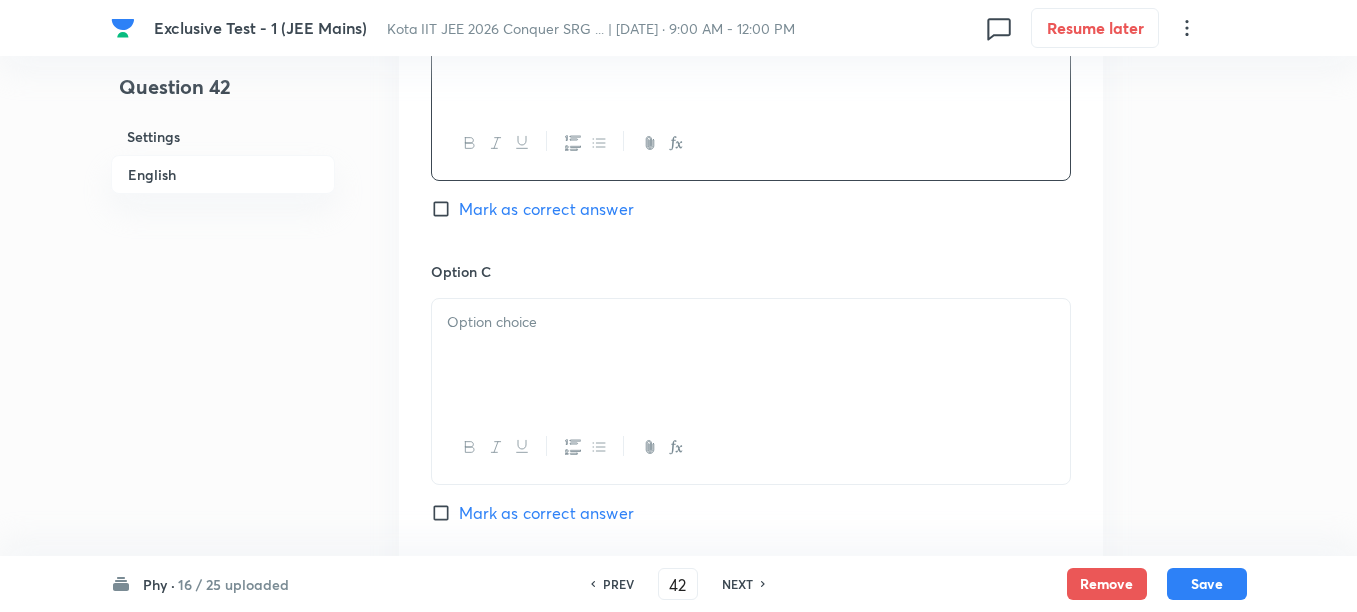 click at bounding box center (751, 355) 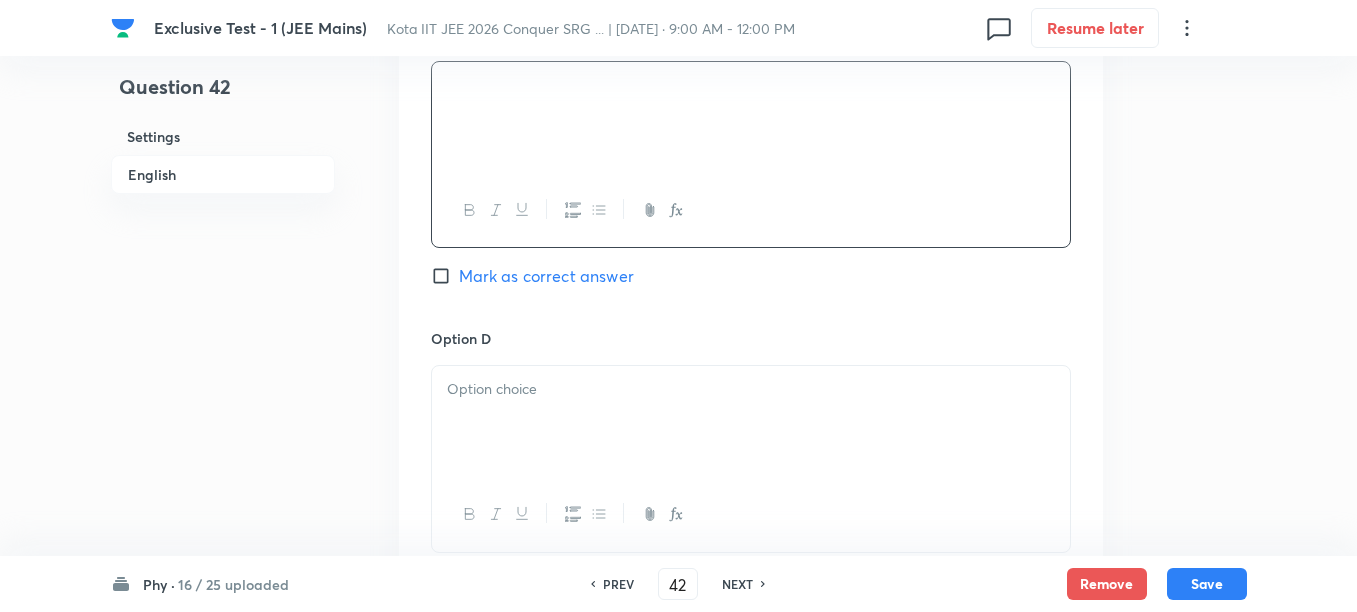 scroll, scrollTop: 1625, scrollLeft: 0, axis: vertical 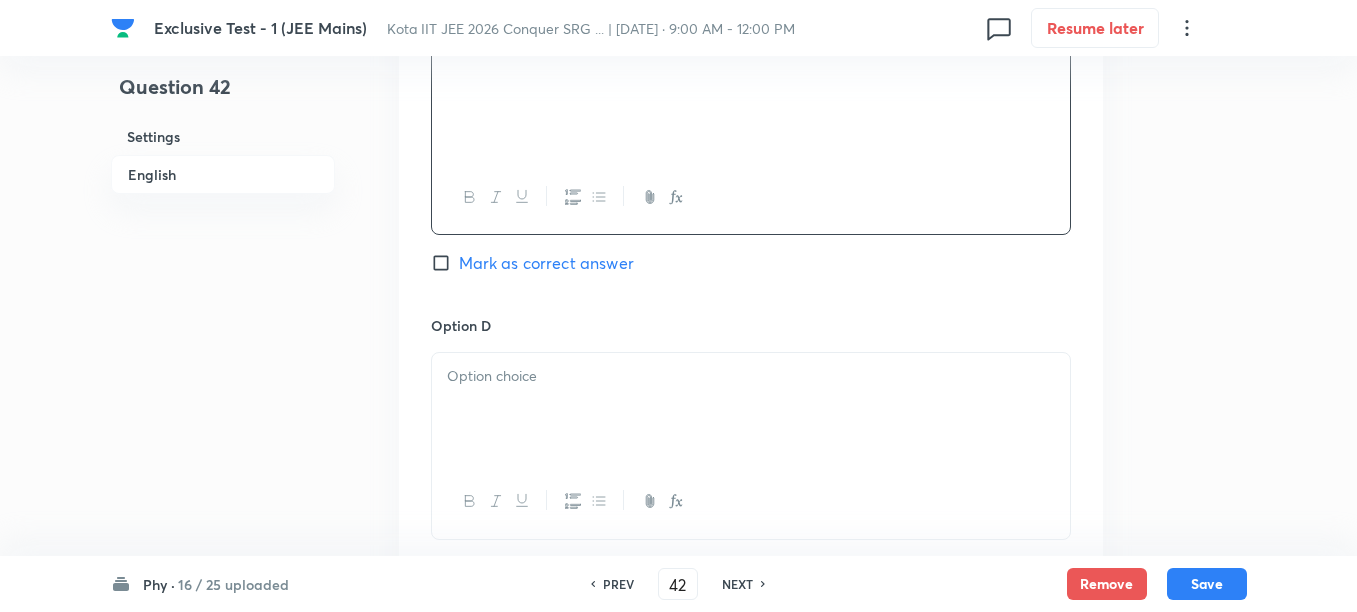 click at bounding box center (751, 376) 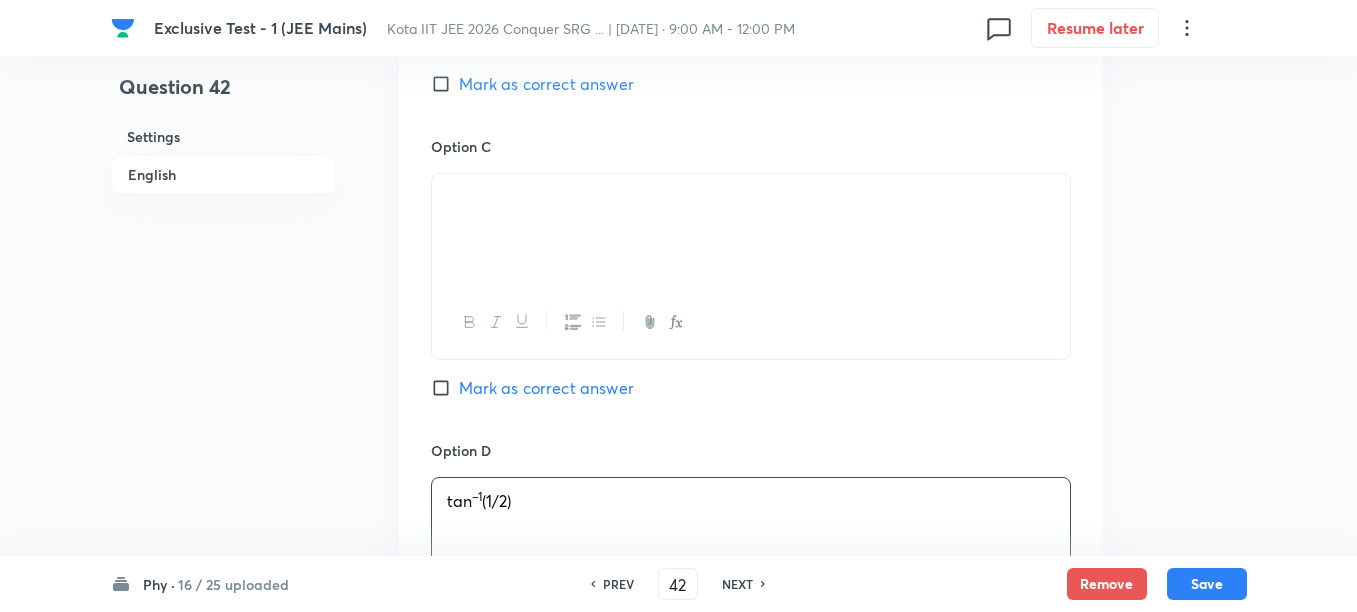 click on "Mark as correct answer" at bounding box center [546, 388] 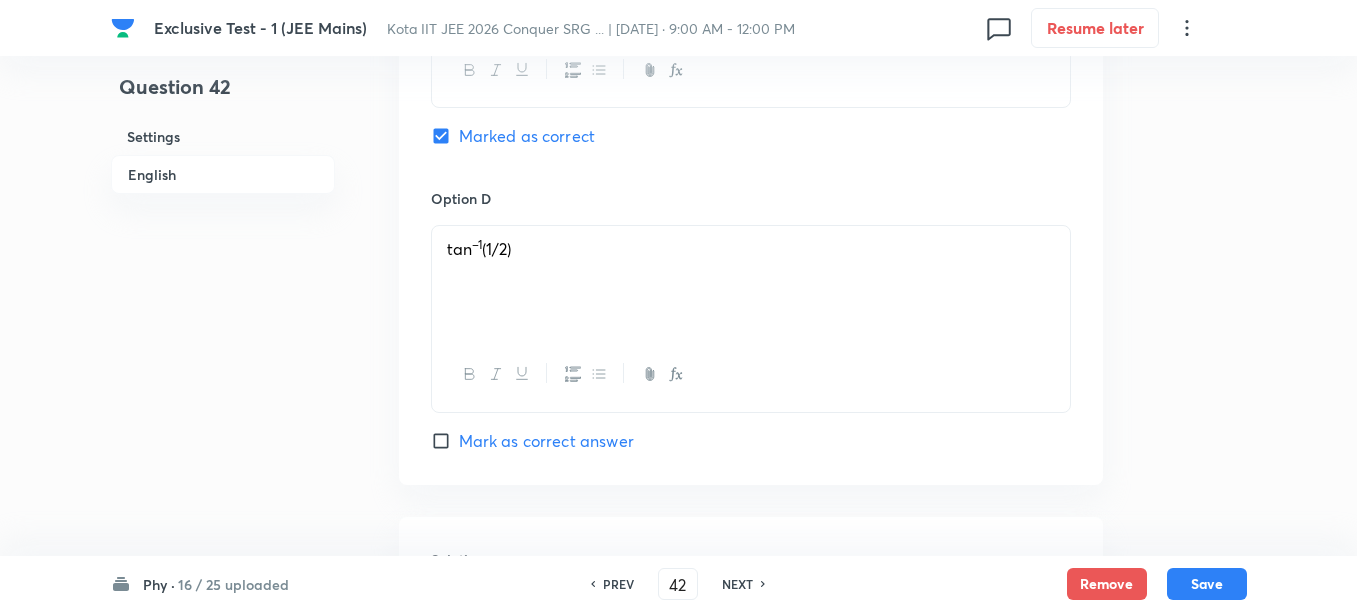 scroll, scrollTop: 2121, scrollLeft: 0, axis: vertical 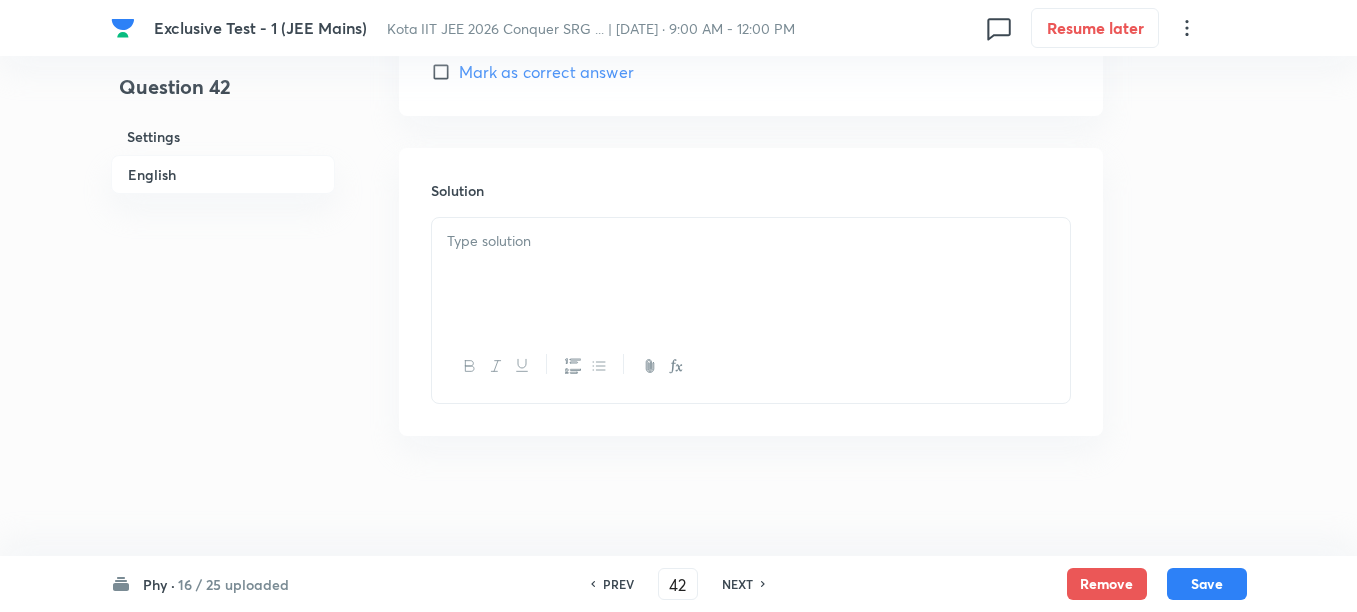 click at bounding box center [751, 274] 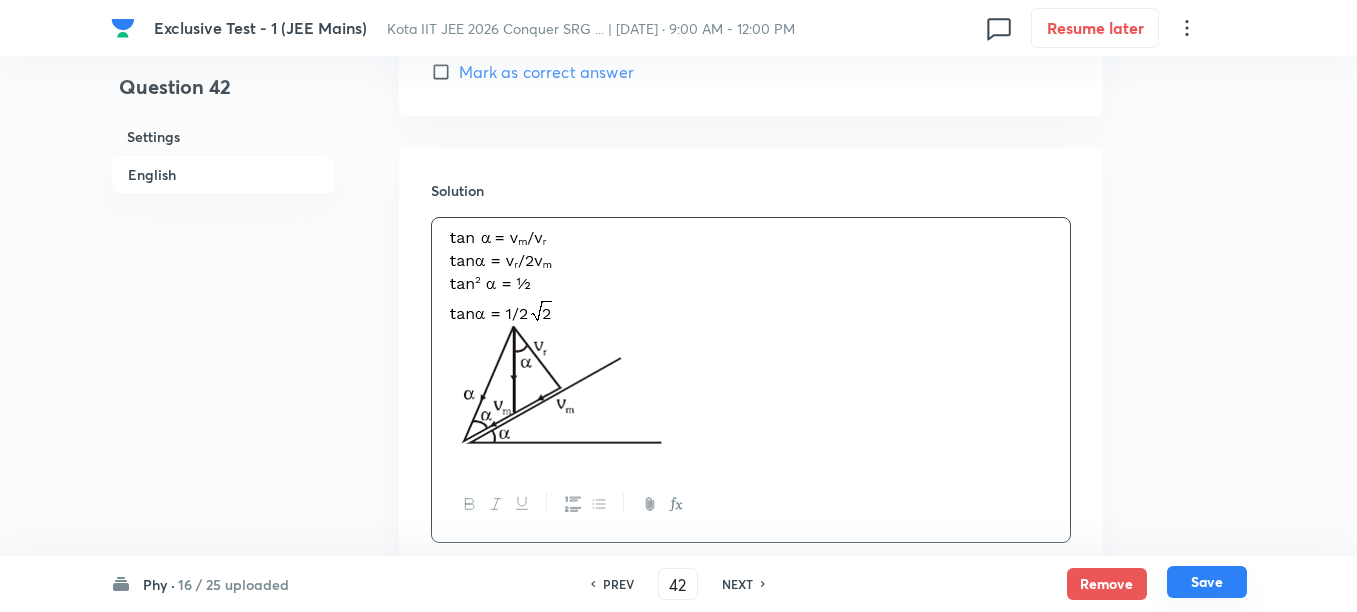 click on "Save" at bounding box center (1207, 582) 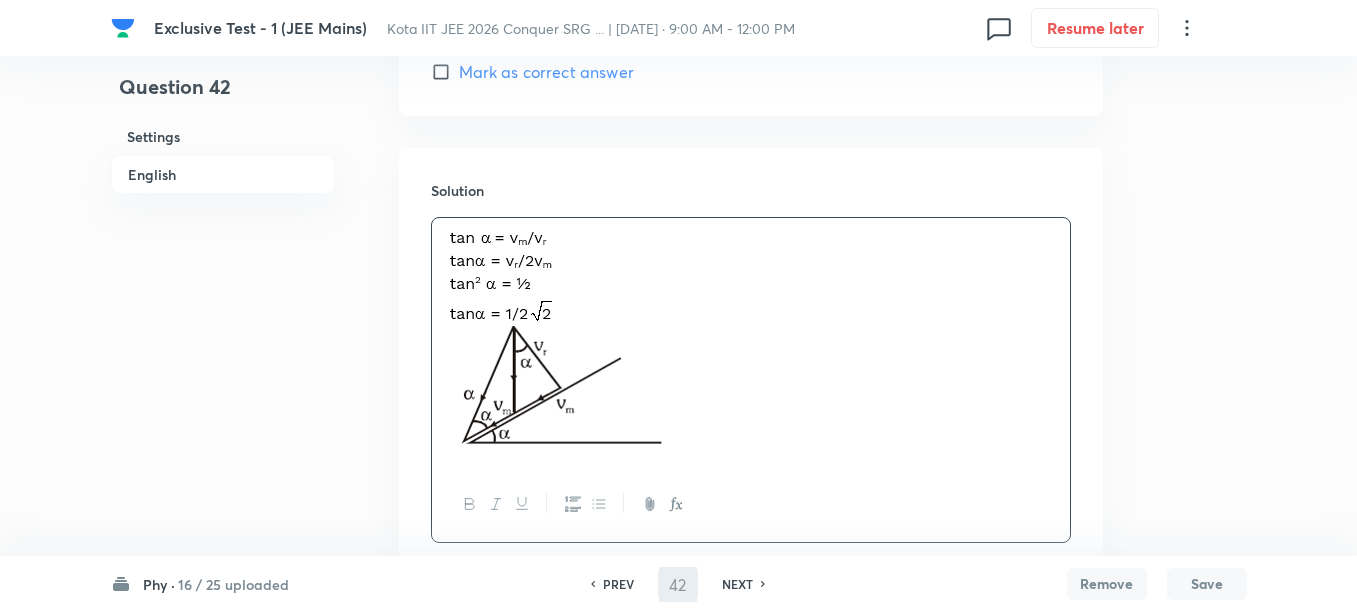 type on "43" 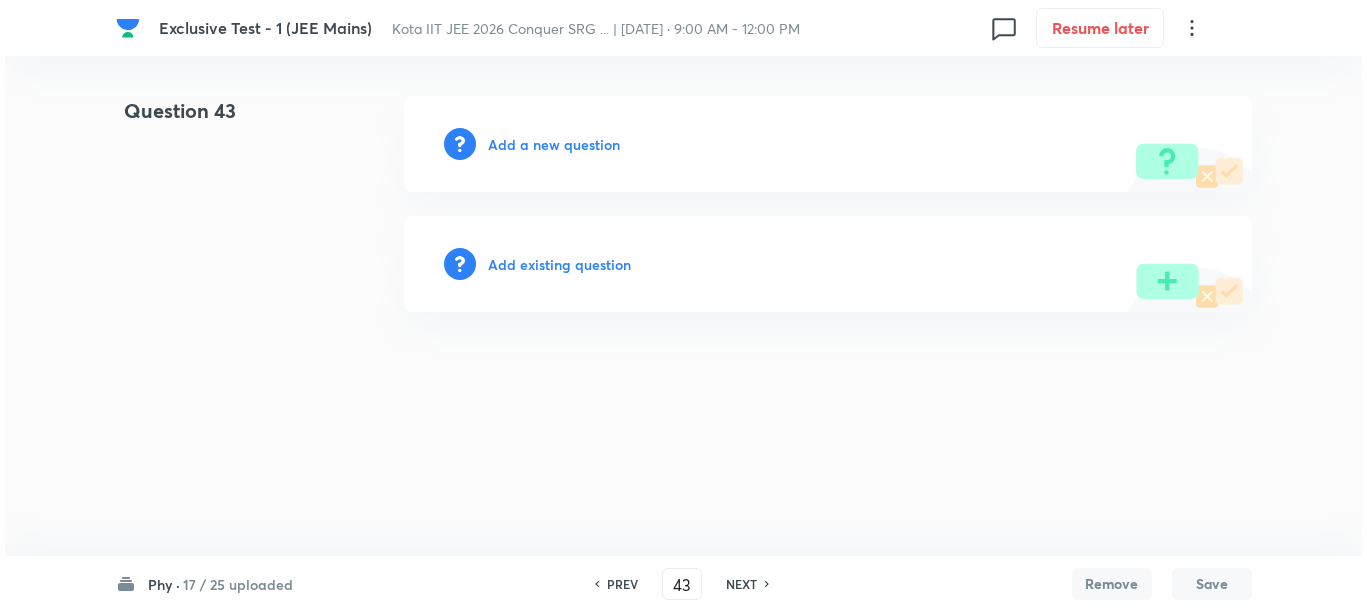 scroll, scrollTop: 0, scrollLeft: 0, axis: both 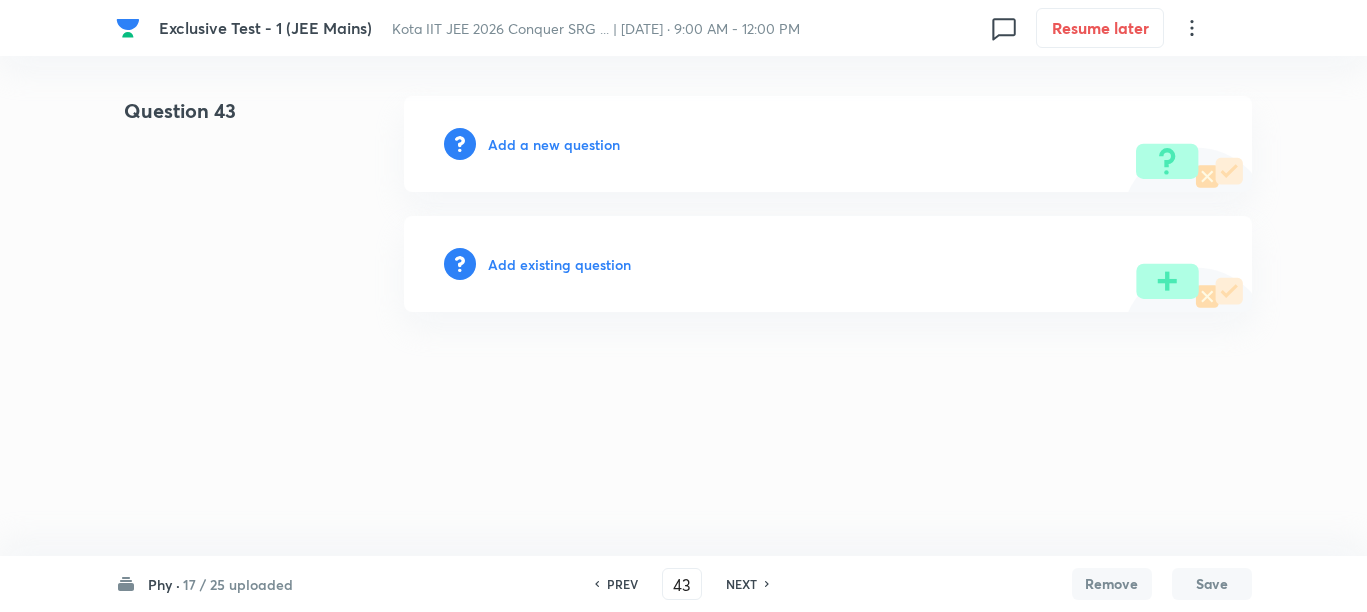 click on "Add a new question" at bounding box center (554, 144) 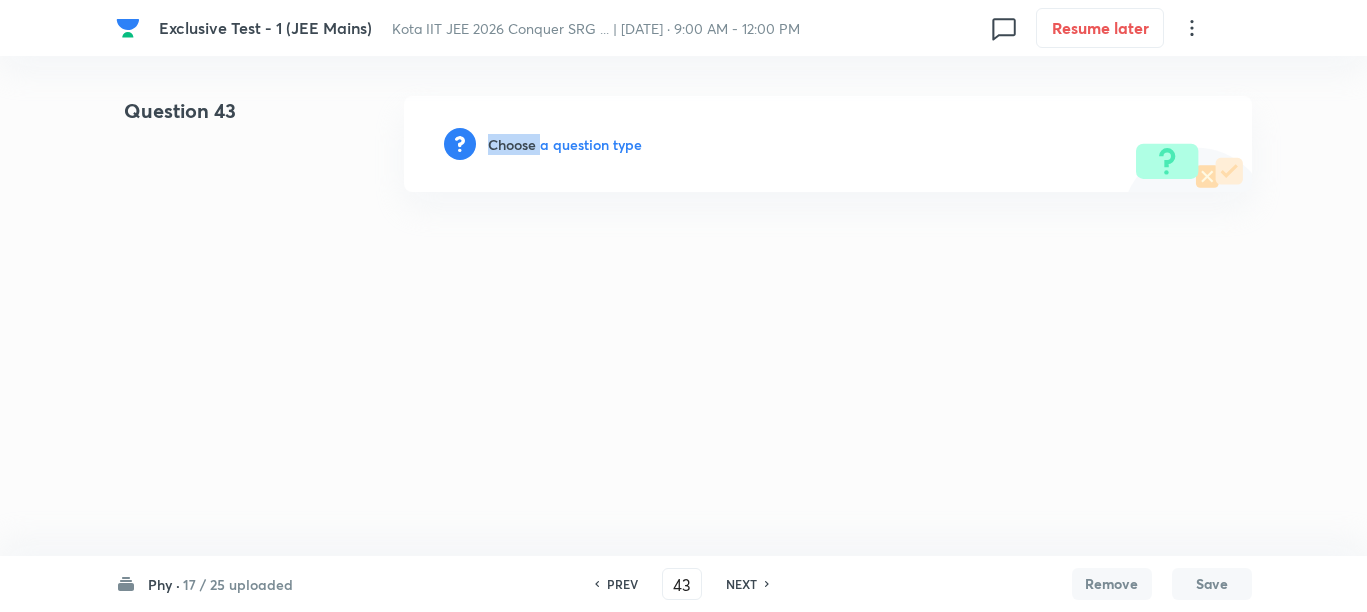 click on "Choose a question type" at bounding box center [565, 144] 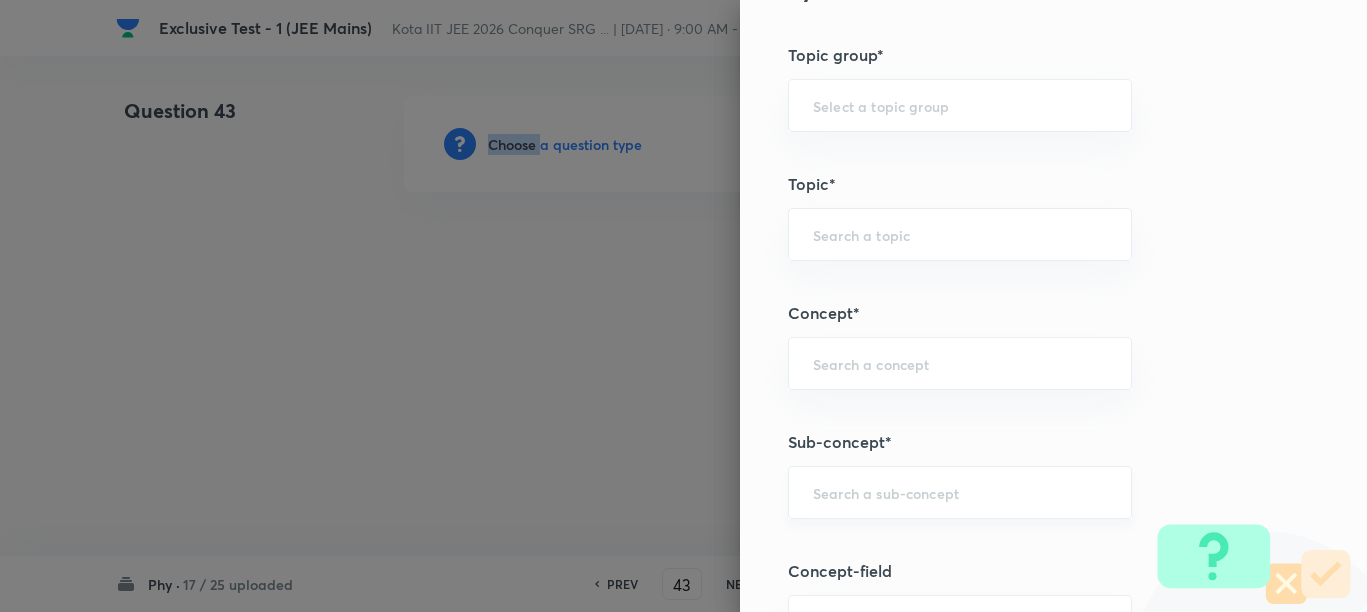 scroll, scrollTop: 1125, scrollLeft: 0, axis: vertical 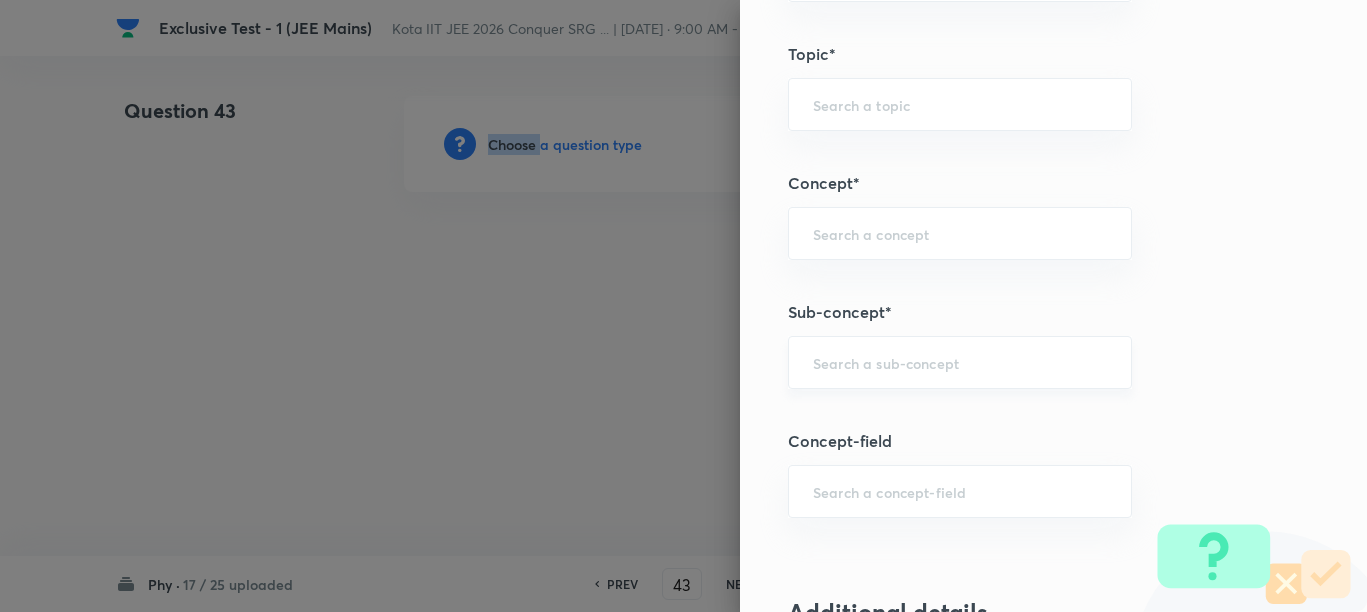 click on "​" at bounding box center (960, 362) 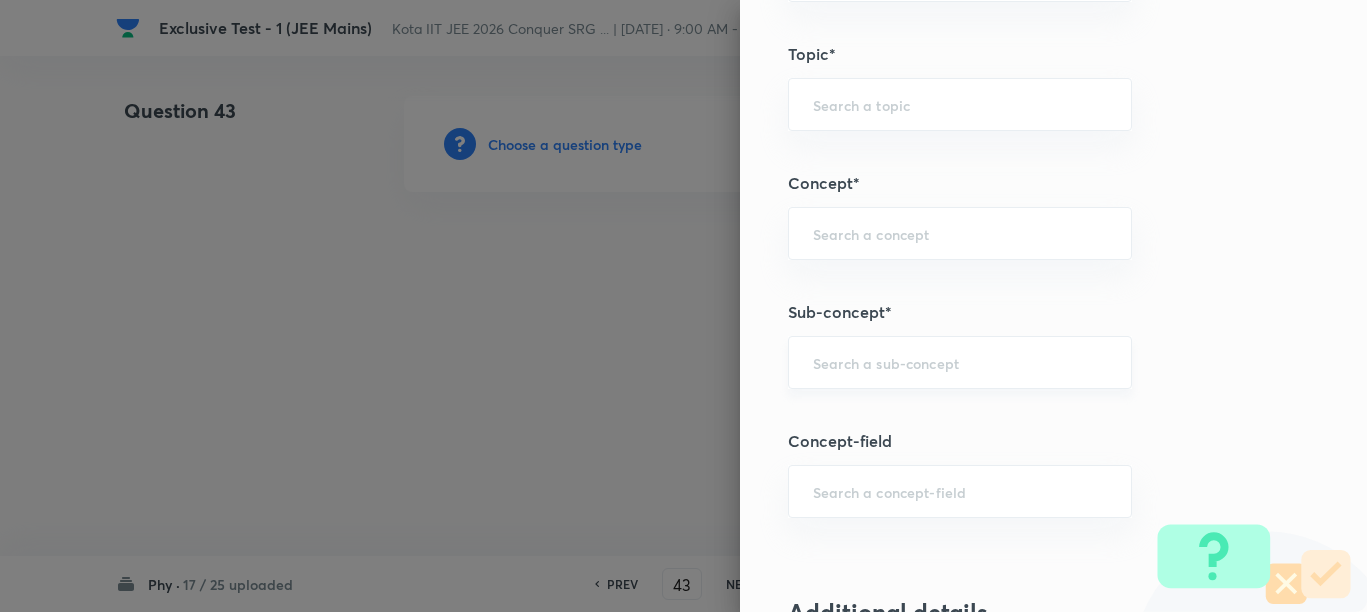 paste on "Motion in a Straight Line" 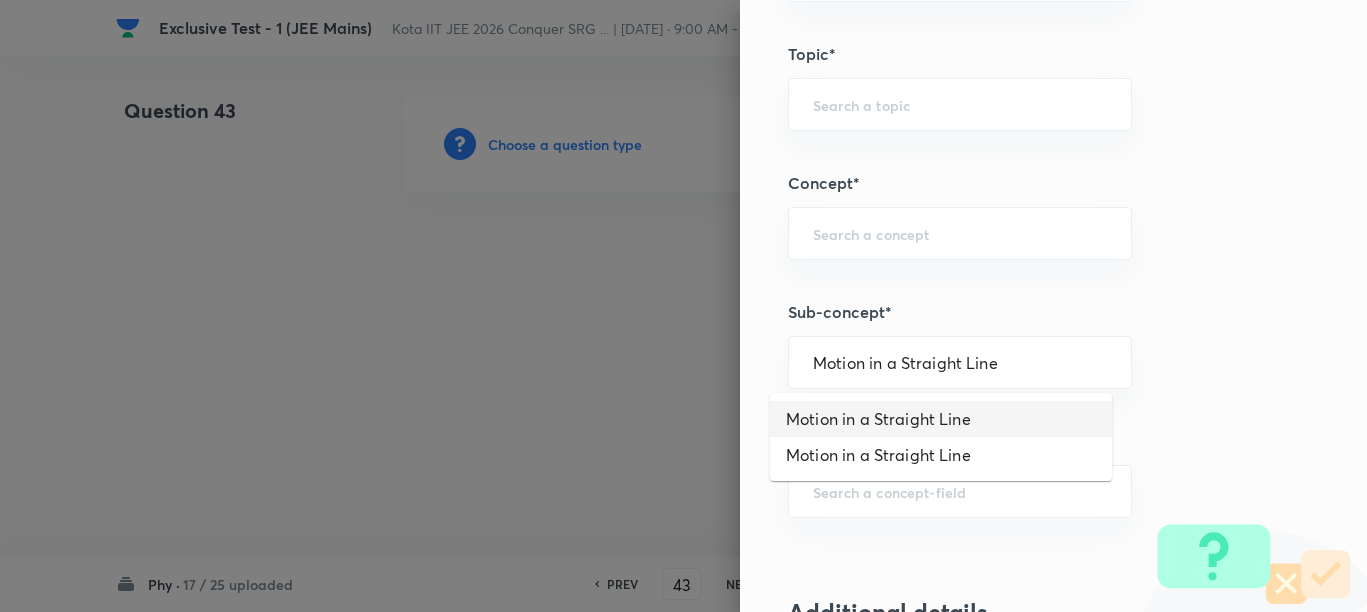 click on "Motion in a Straight Line" at bounding box center [941, 419] 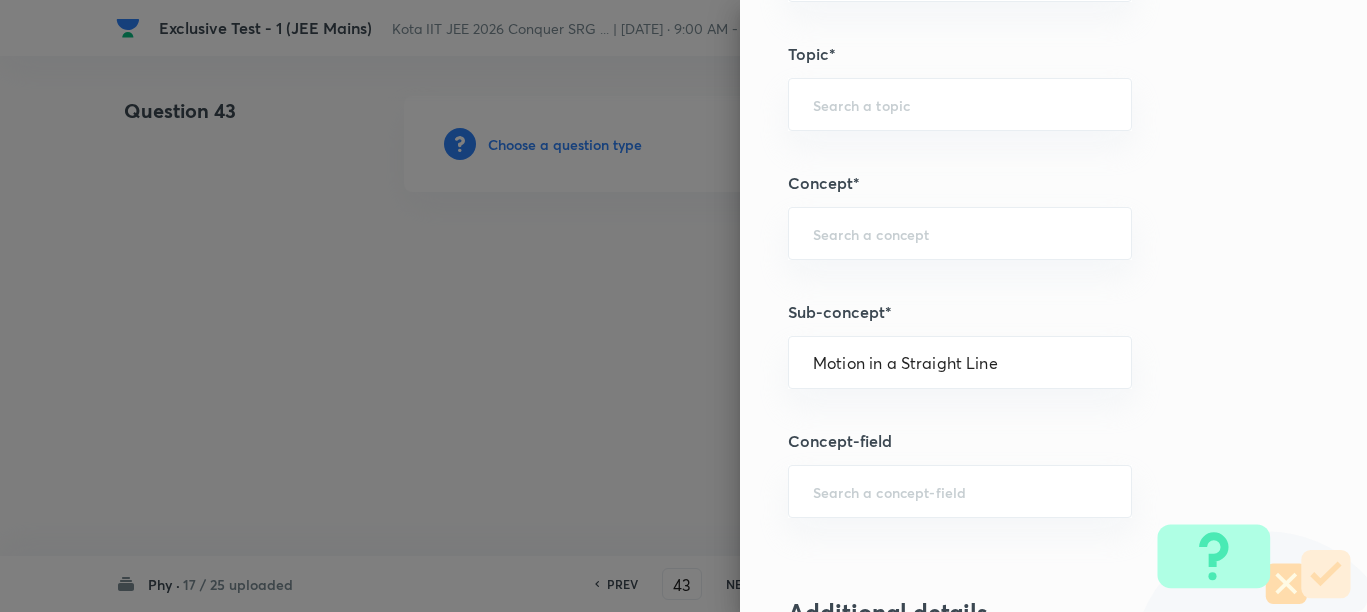 type on "Physics" 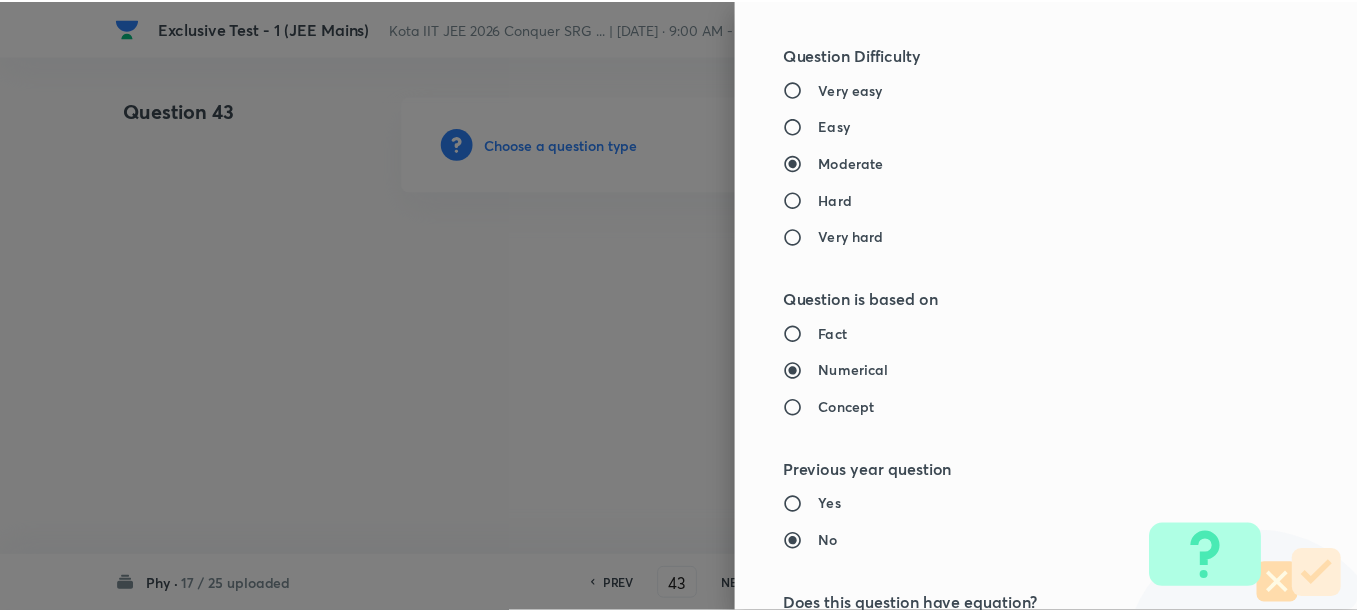 scroll, scrollTop: 2248, scrollLeft: 0, axis: vertical 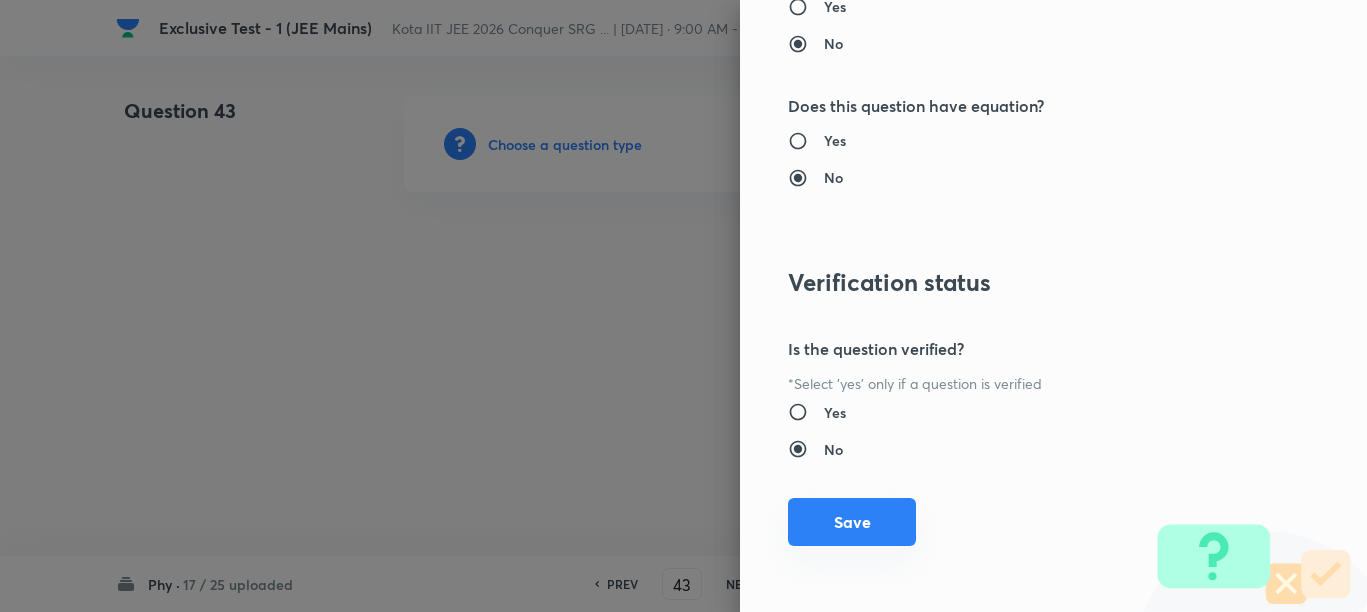 click on "Save" at bounding box center (852, 522) 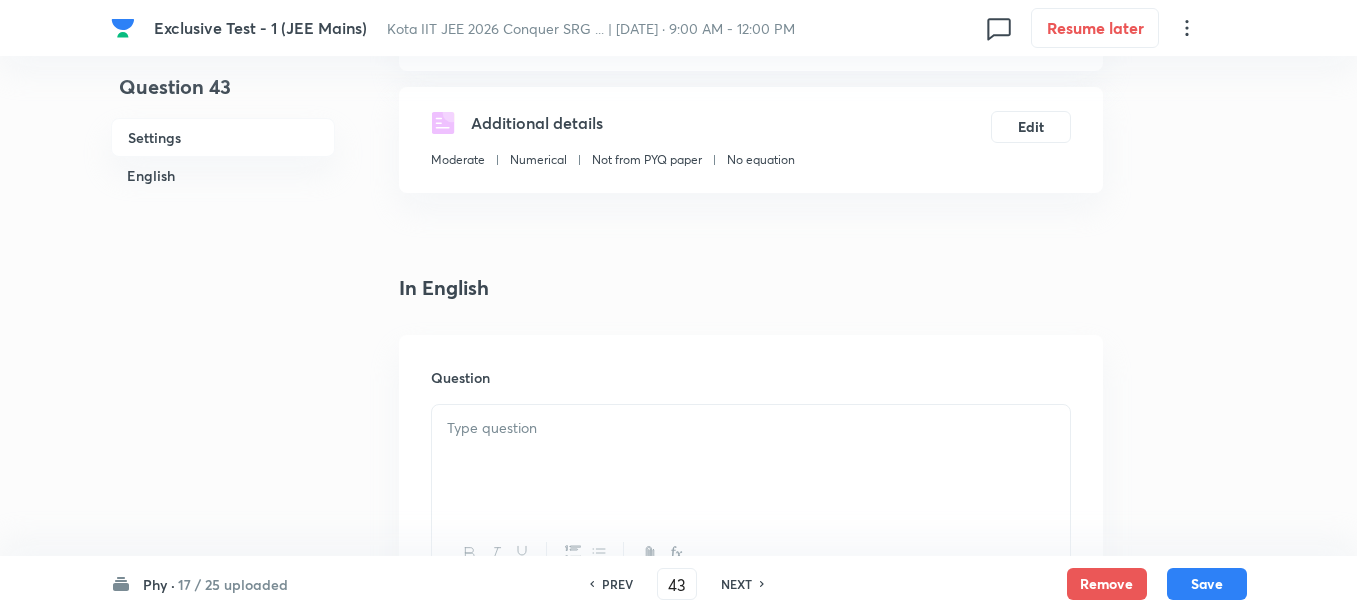 scroll, scrollTop: 375, scrollLeft: 0, axis: vertical 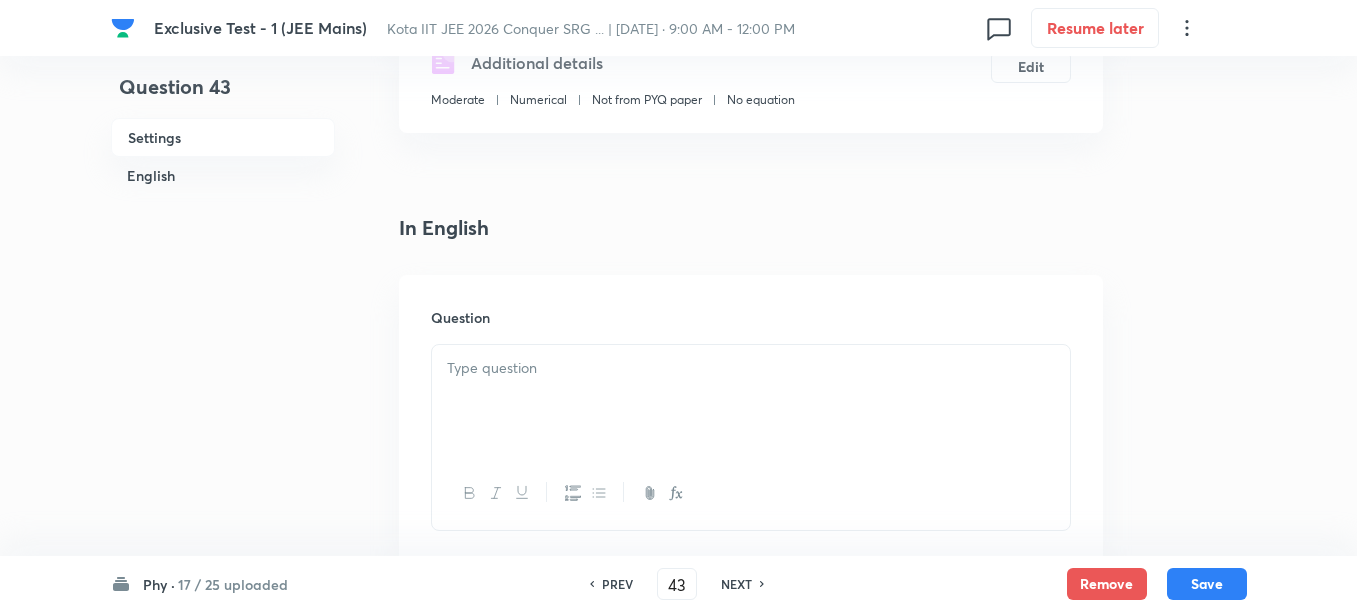 click at bounding box center [751, 401] 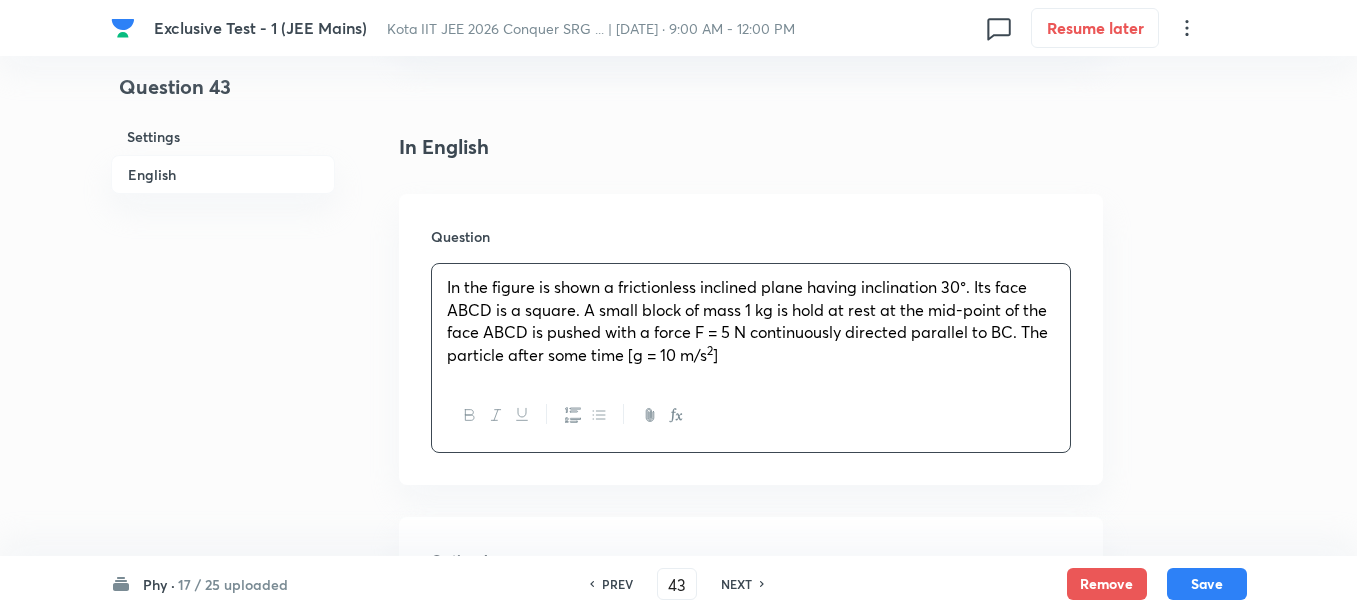 scroll, scrollTop: 625, scrollLeft: 0, axis: vertical 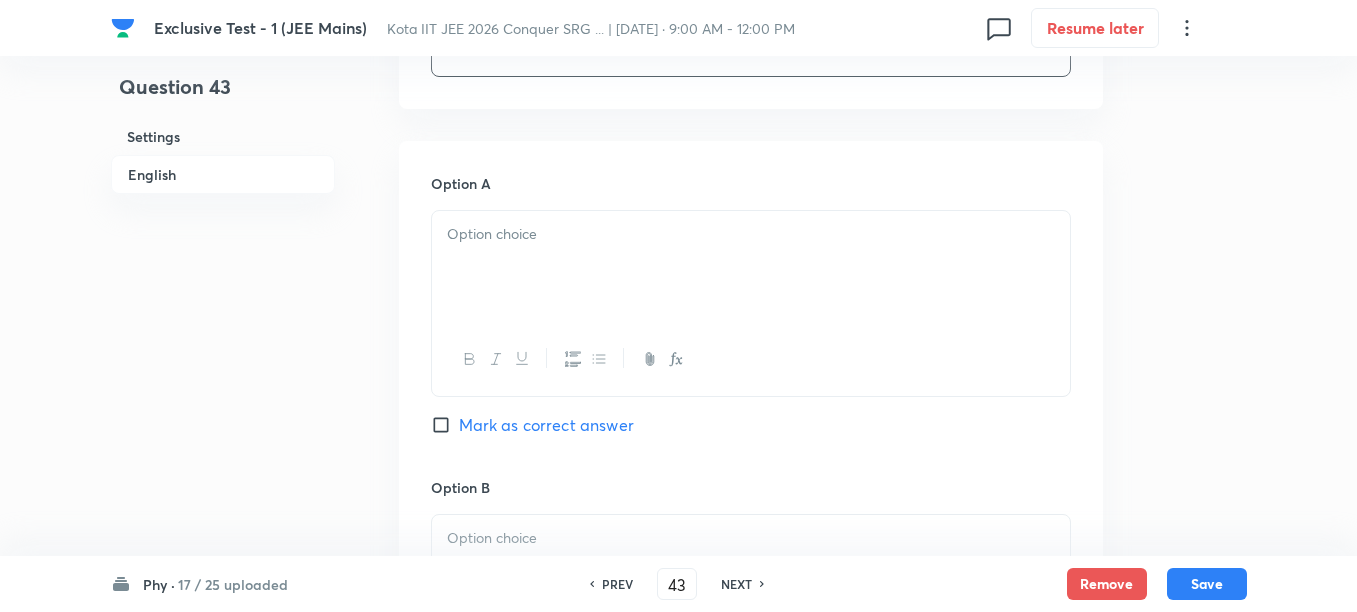 click at bounding box center [751, 267] 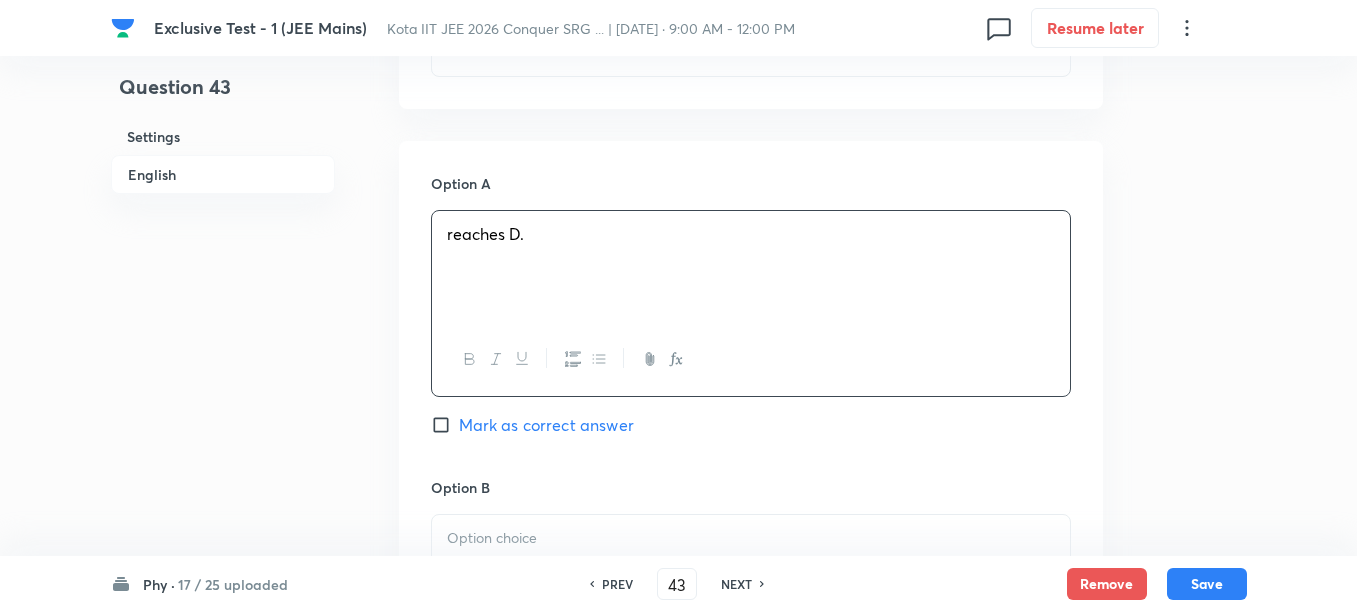 scroll, scrollTop: 1125, scrollLeft: 0, axis: vertical 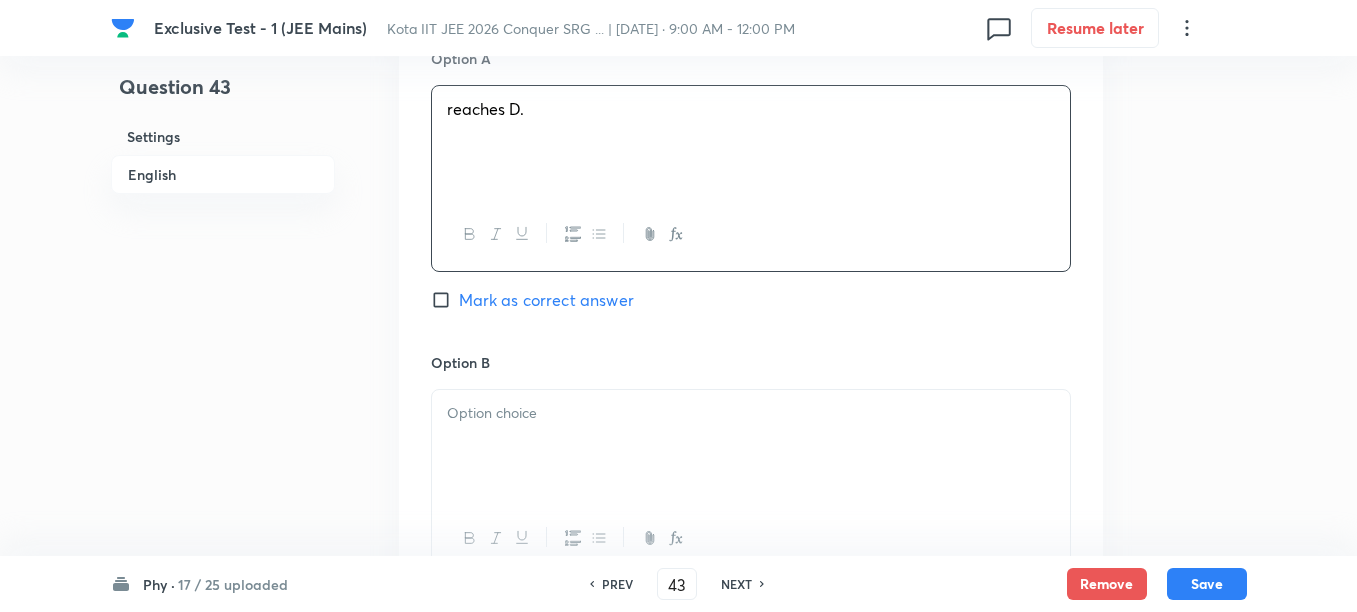 click at bounding box center [751, 413] 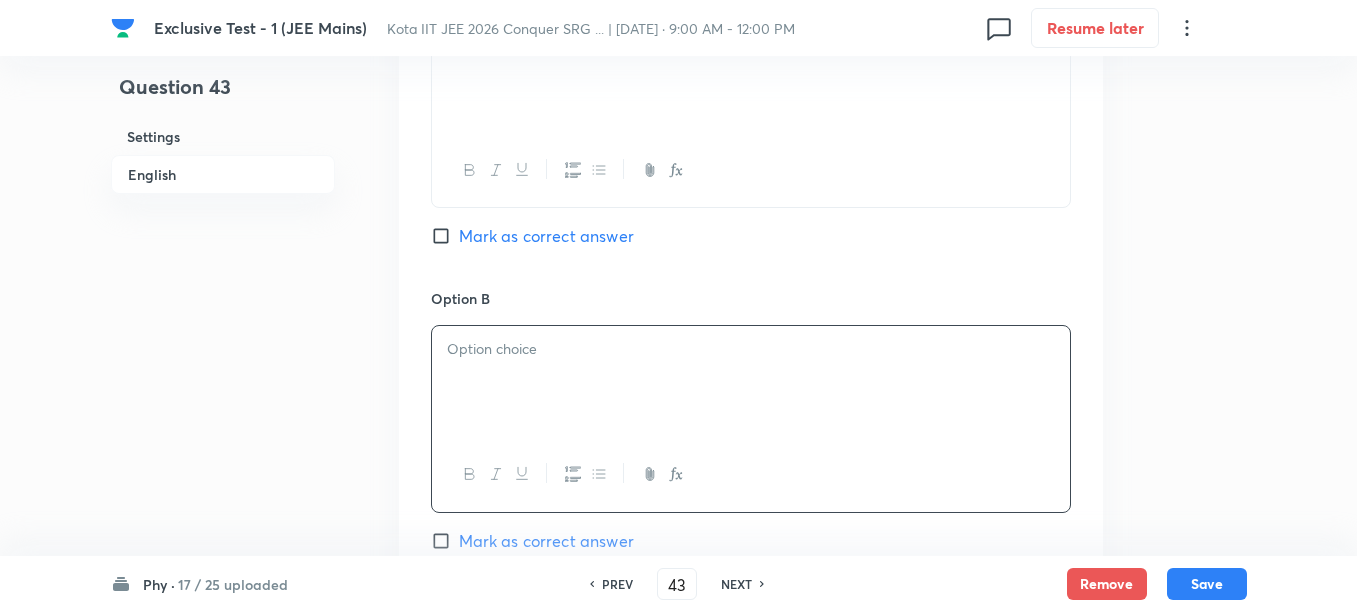 scroll, scrollTop: 1250, scrollLeft: 0, axis: vertical 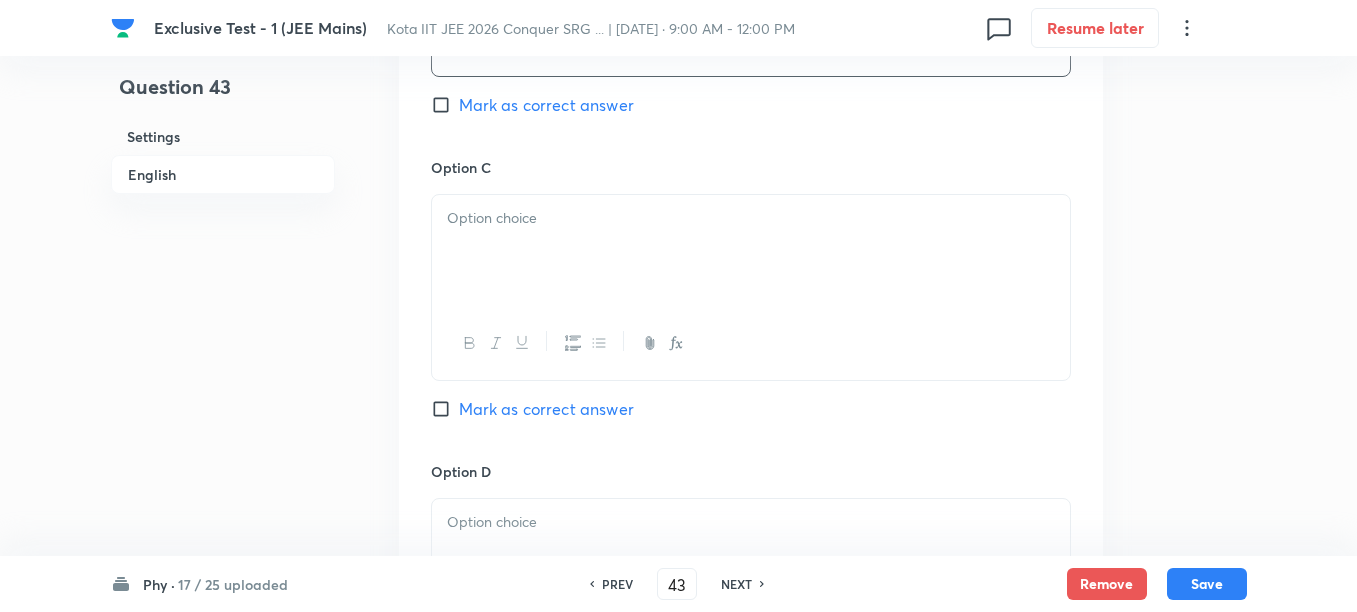 click at bounding box center (751, 251) 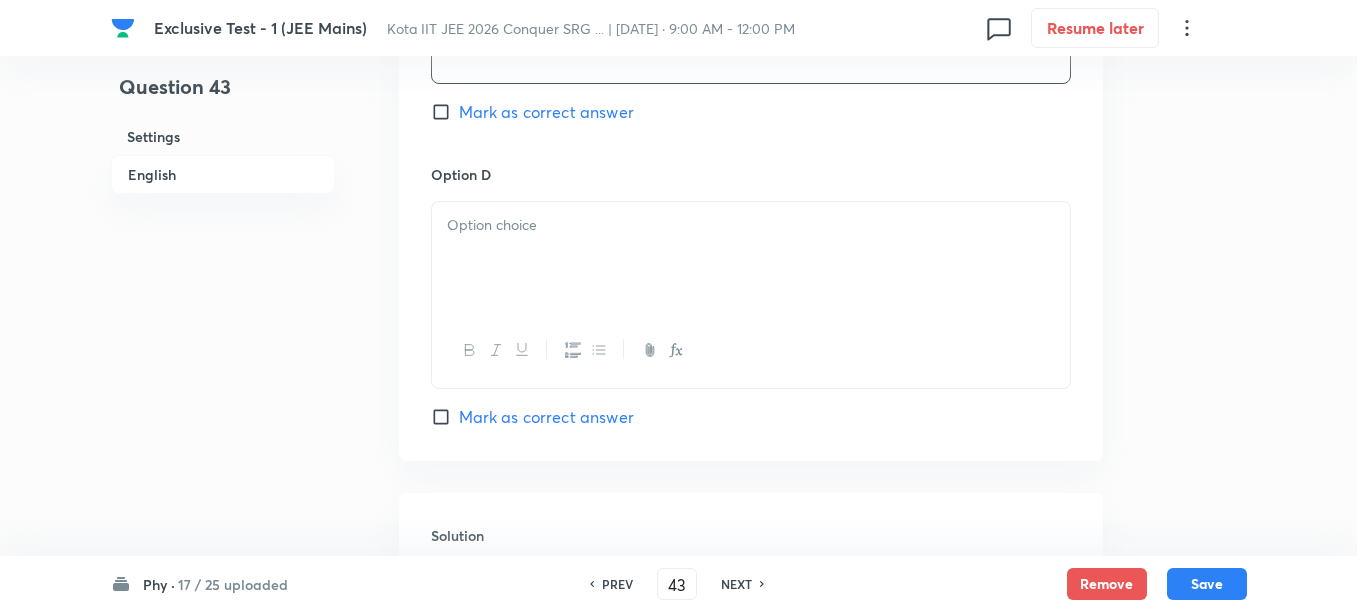 scroll, scrollTop: 2000, scrollLeft: 0, axis: vertical 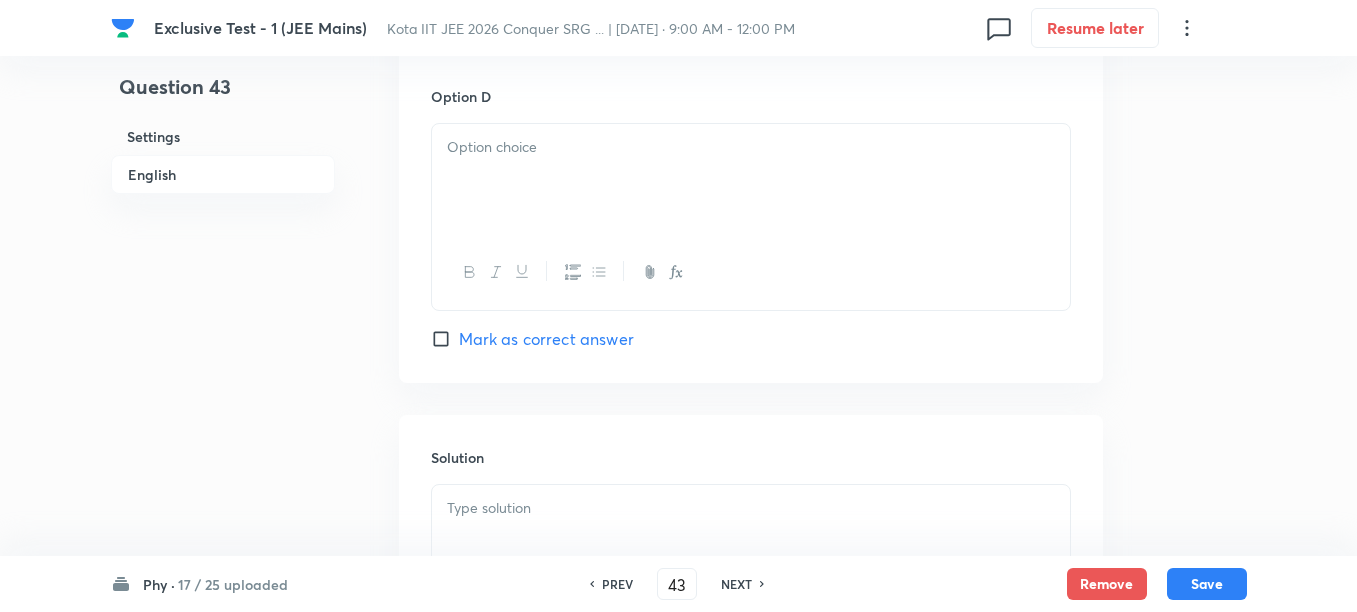 click at bounding box center (751, 180) 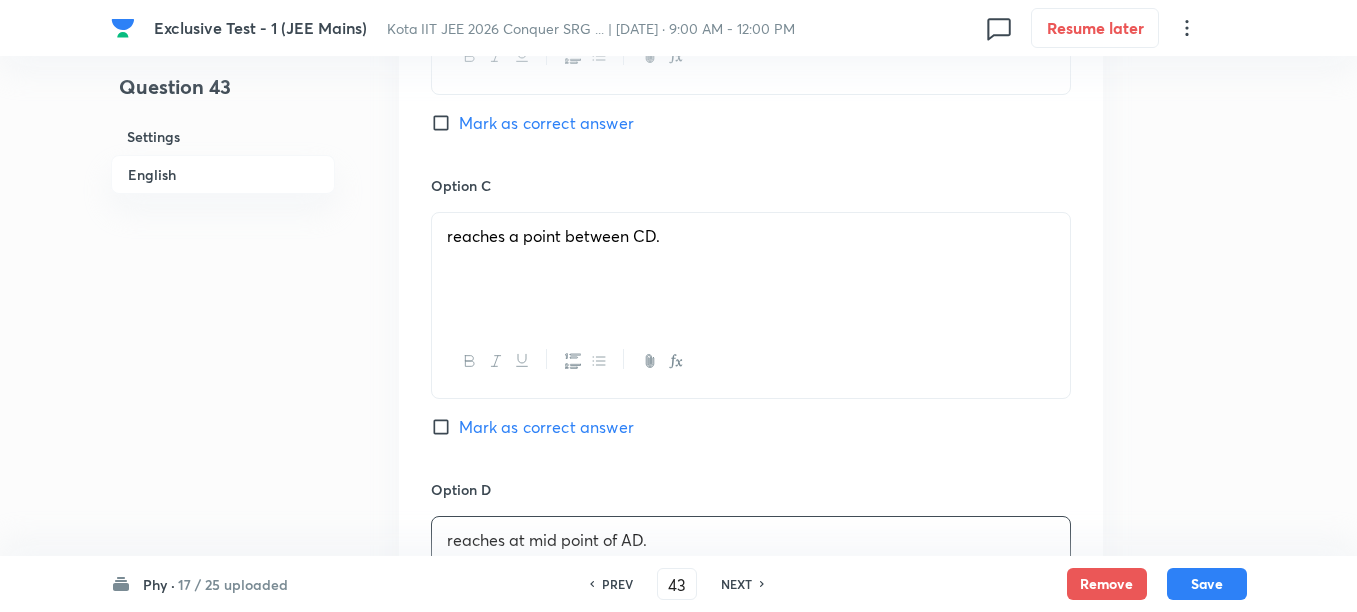 scroll, scrollTop: 1250, scrollLeft: 0, axis: vertical 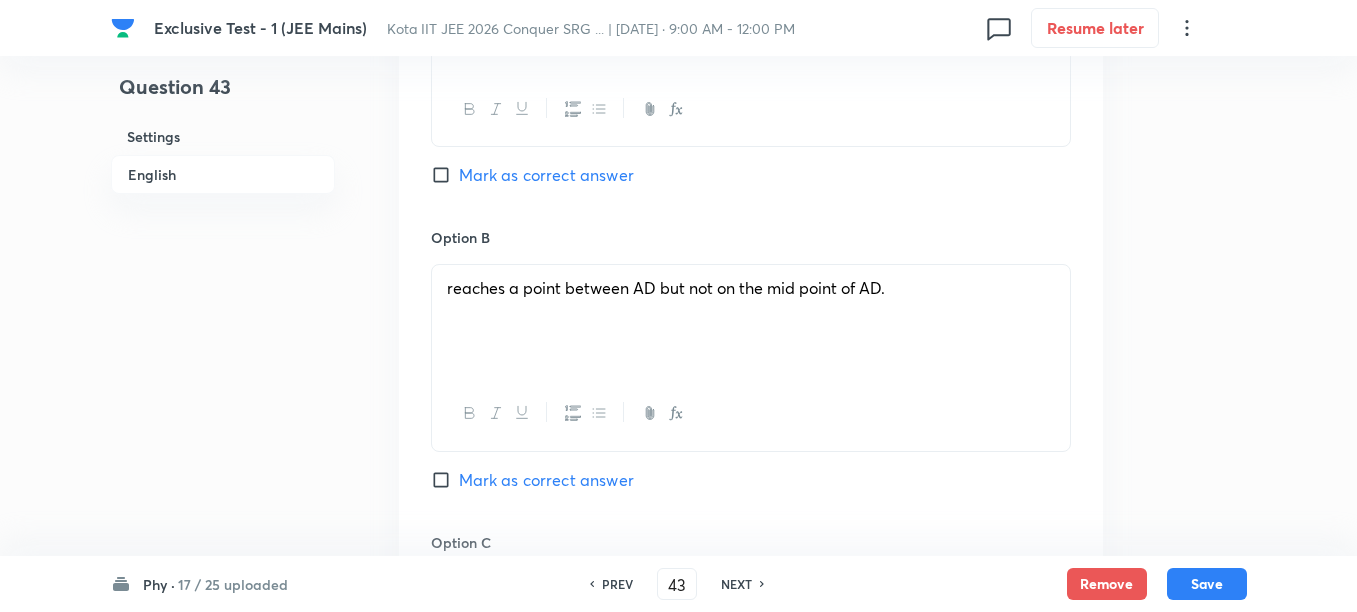 click on "Mark as correct answer" at bounding box center (546, 175) 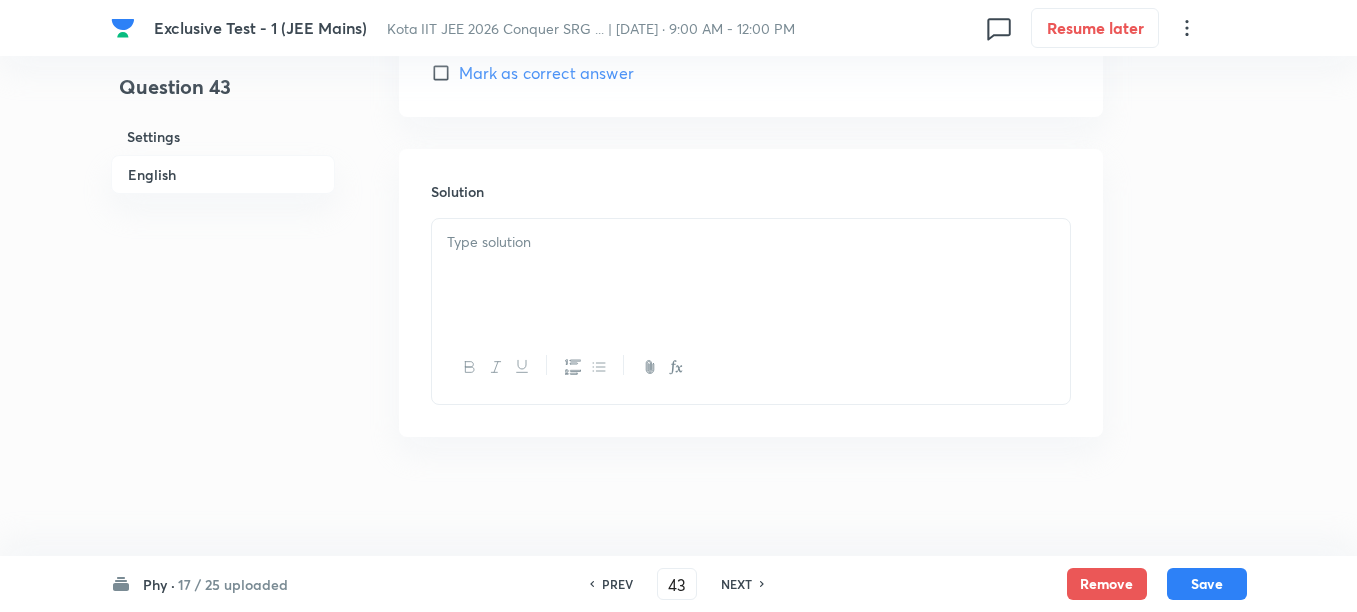 scroll, scrollTop: 2267, scrollLeft: 0, axis: vertical 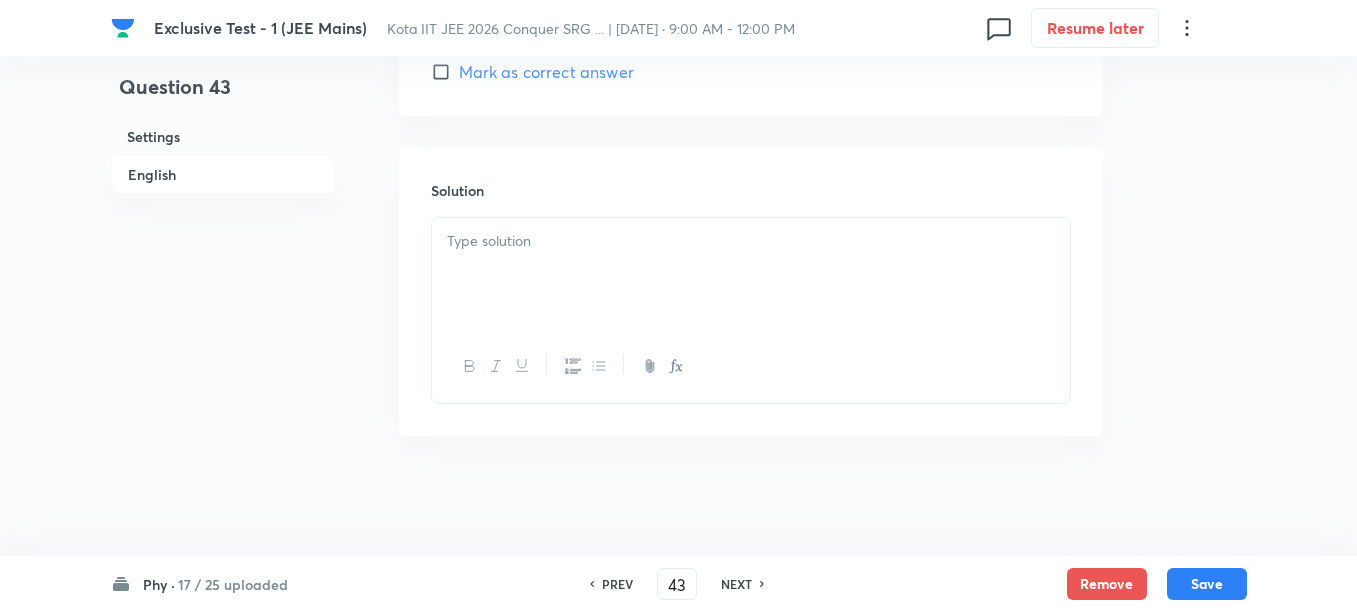 click at bounding box center (751, 274) 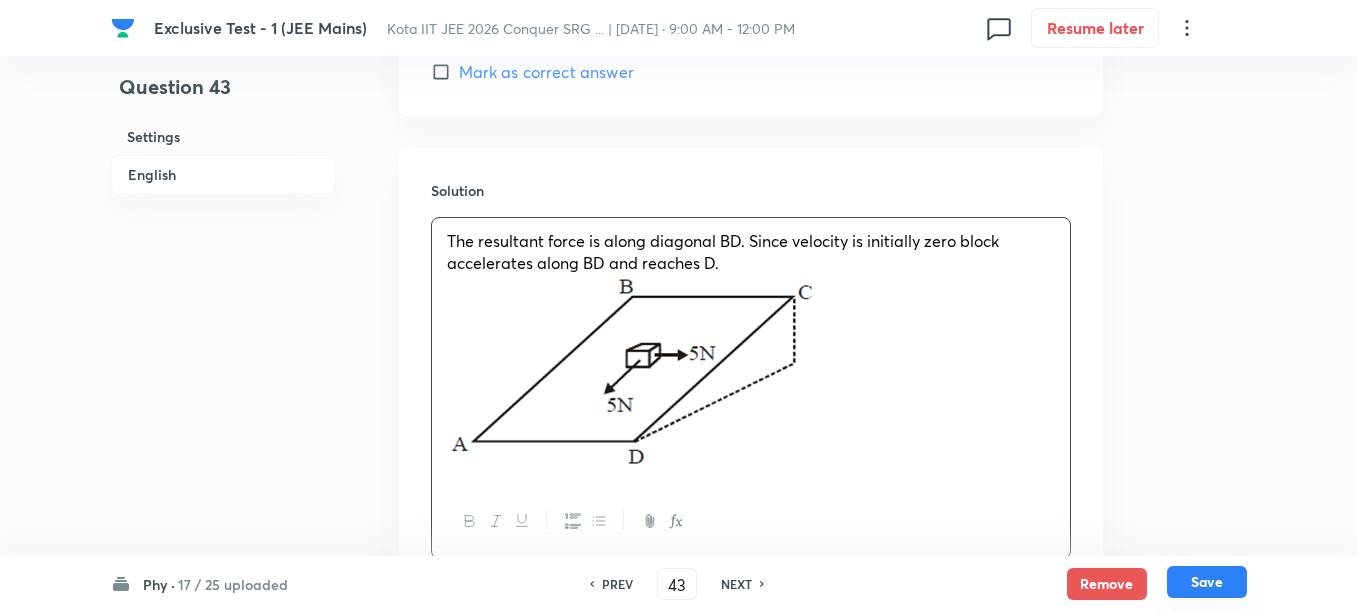 click on "Save" at bounding box center (1207, 582) 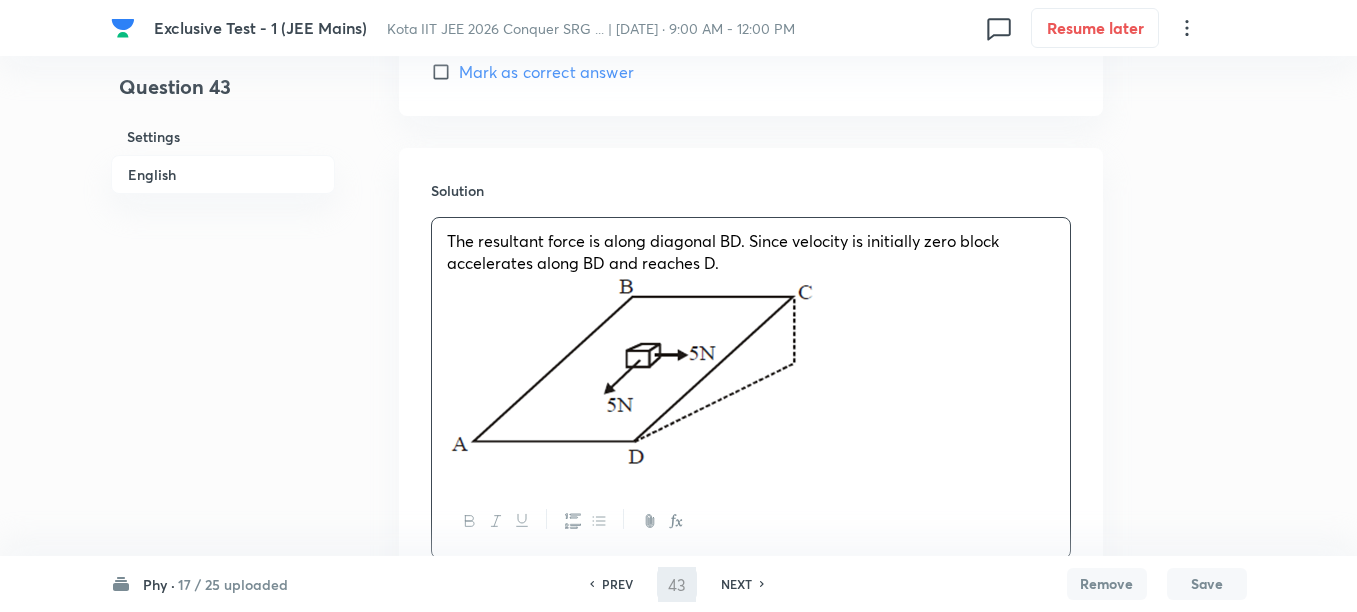 type on "44" 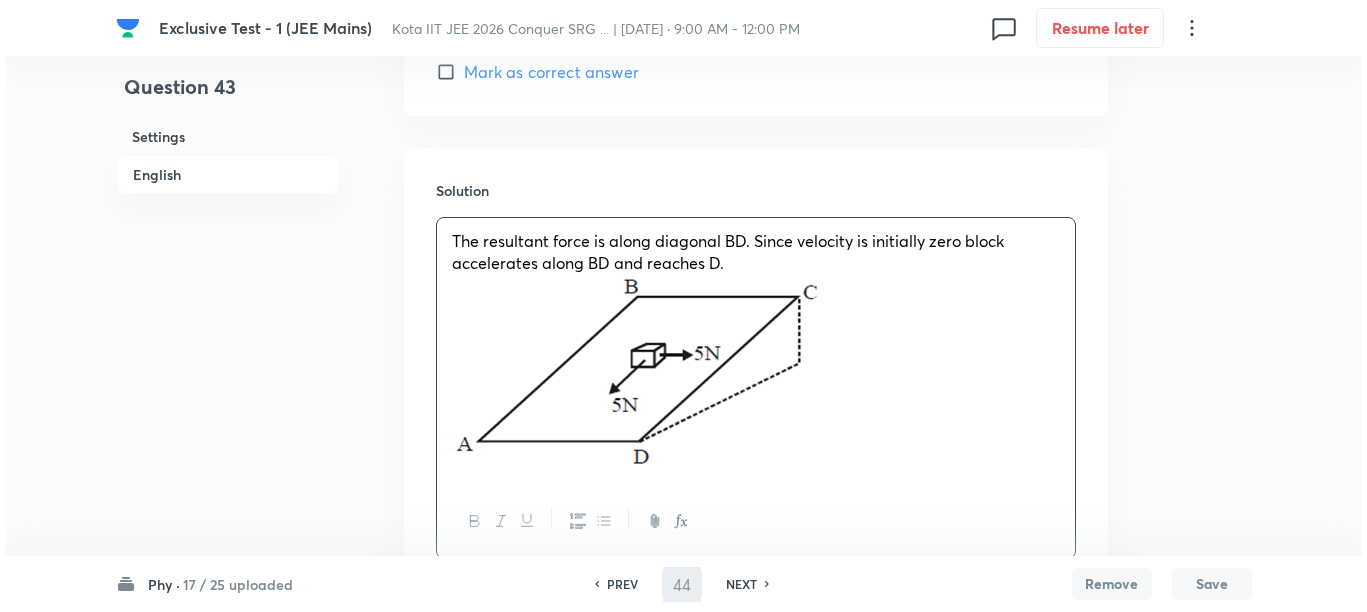 scroll, scrollTop: 0, scrollLeft: 0, axis: both 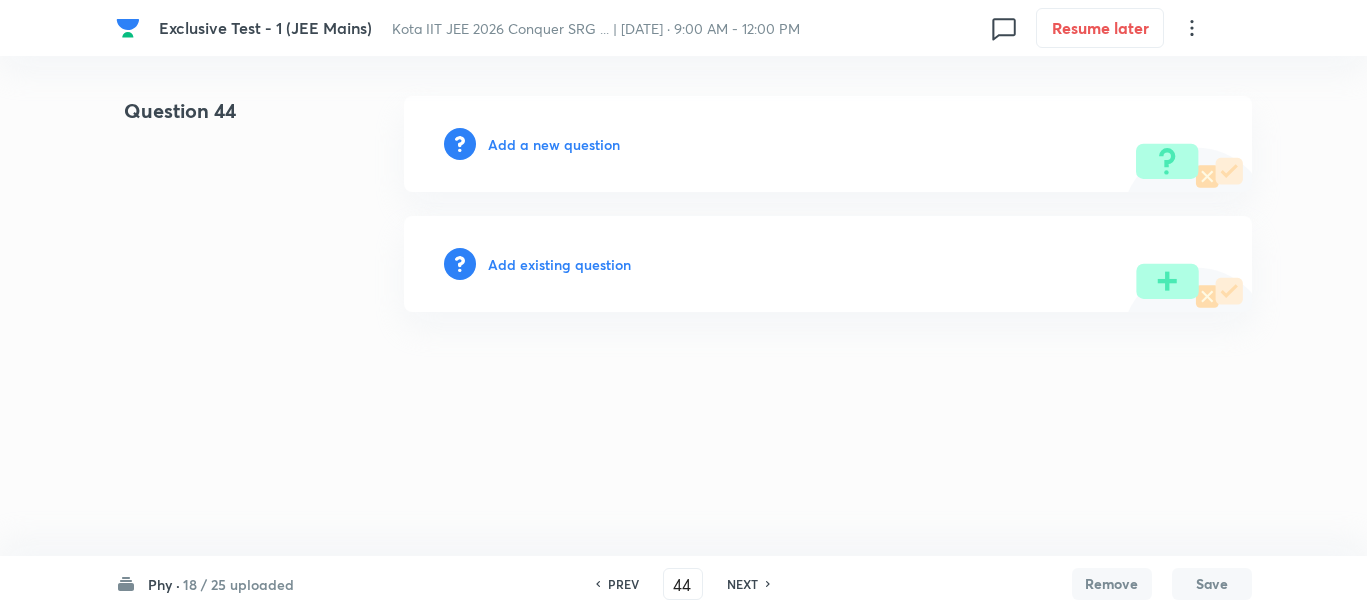 click on "Add a new question" at bounding box center [554, 144] 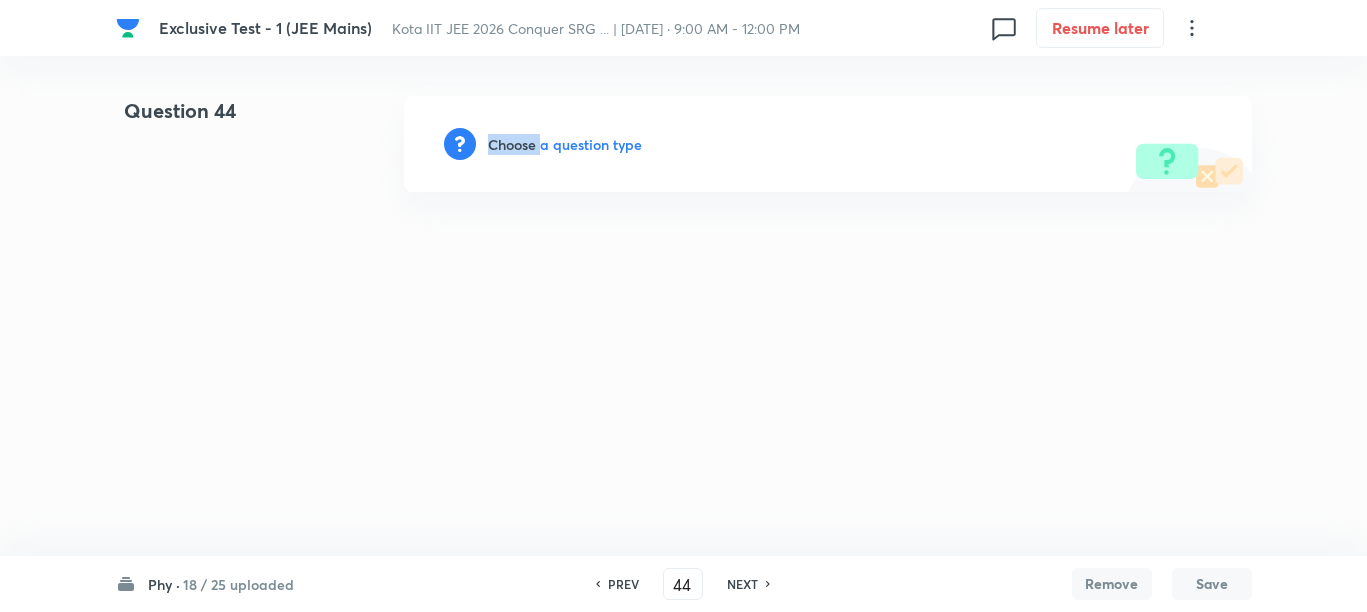 click on "Choose a question type" at bounding box center (565, 144) 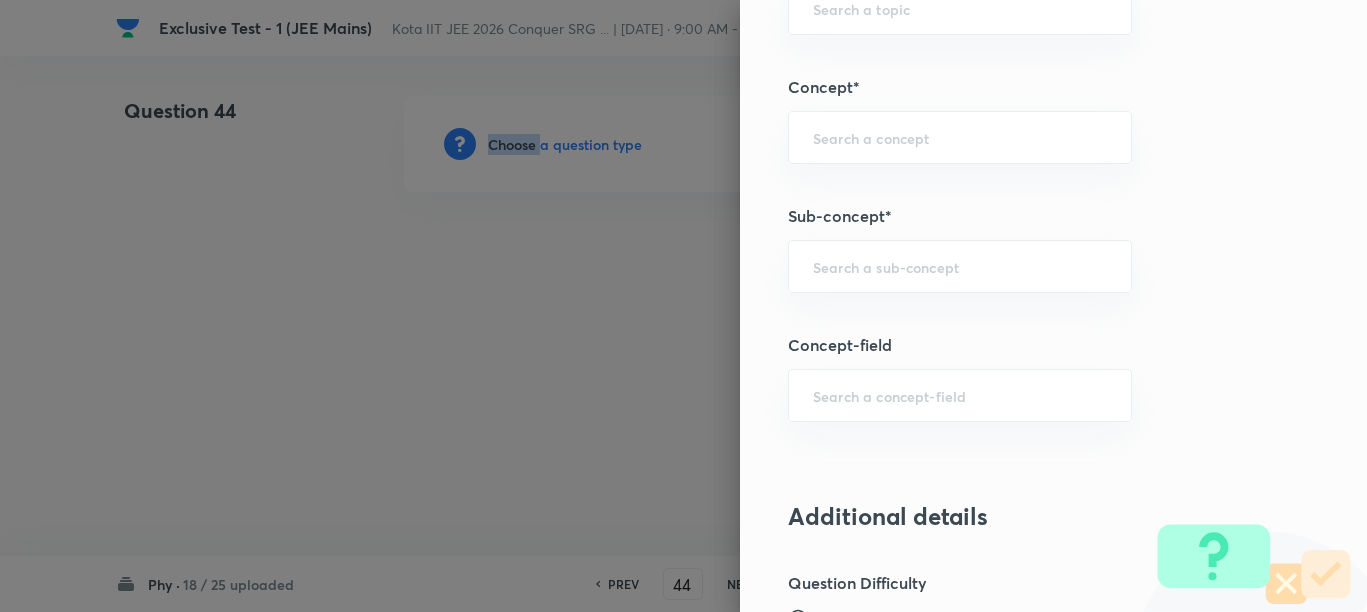 scroll, scrollTop: 1250, scrollLeft: 0, axis: vertical 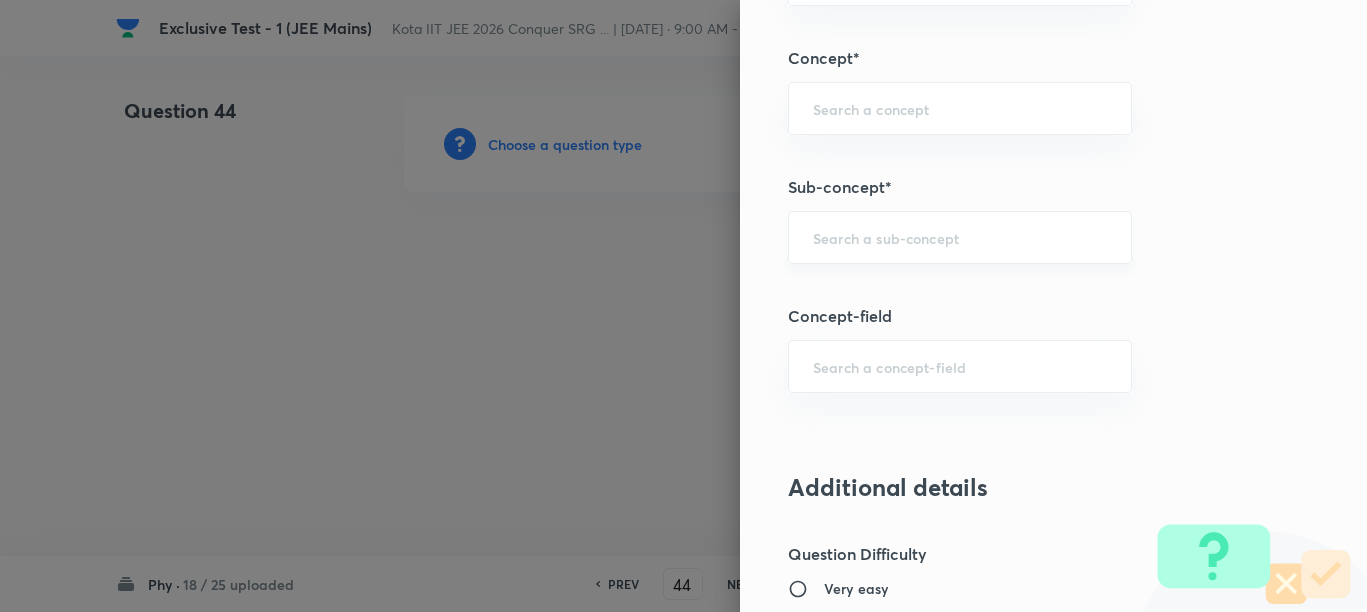 click at bounding box center [960, 237] 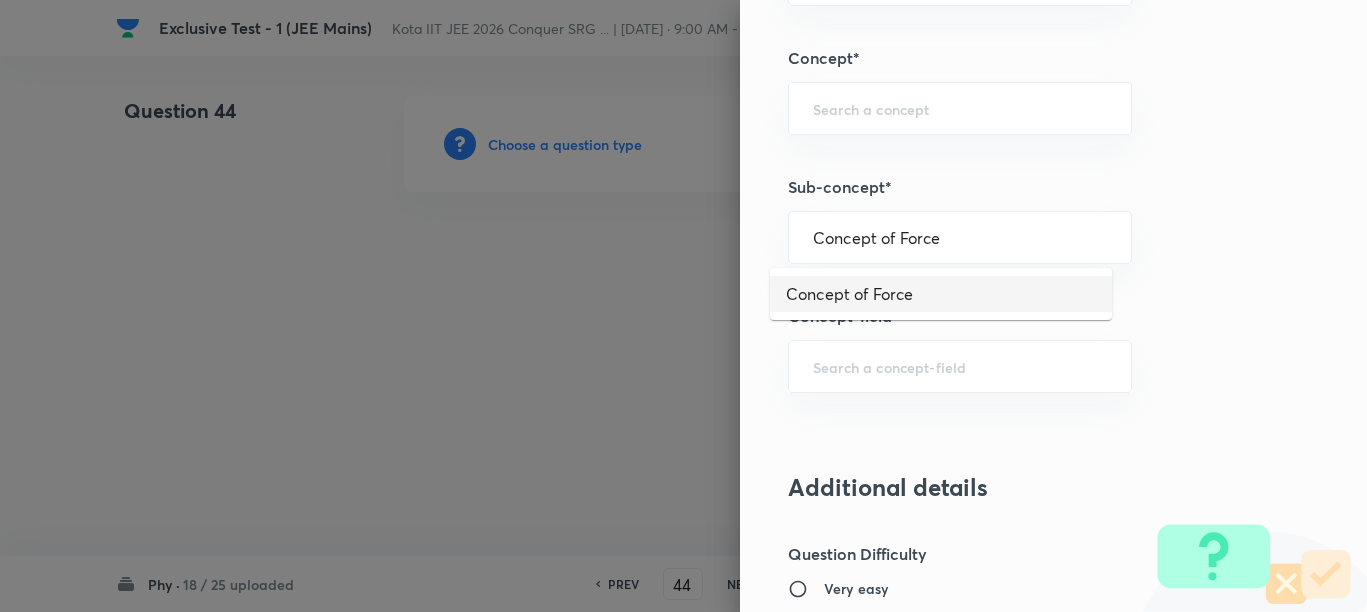 click on "Concept of Force" at bounding box center [941, 294] 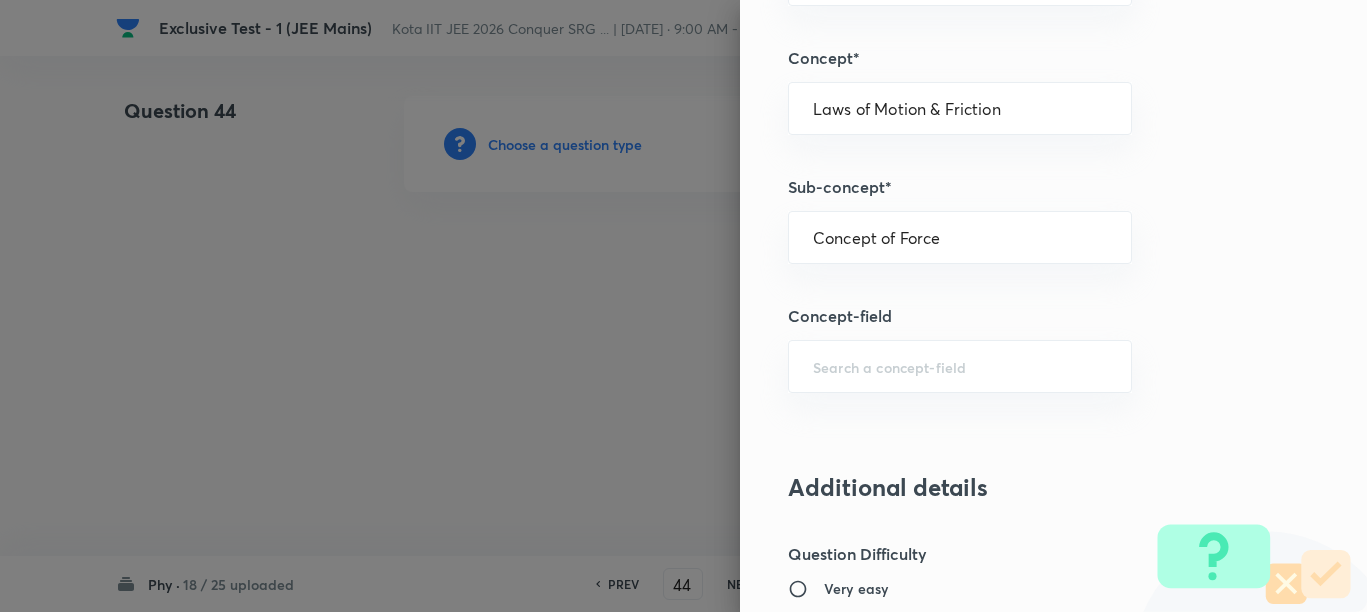 type on "Physics" 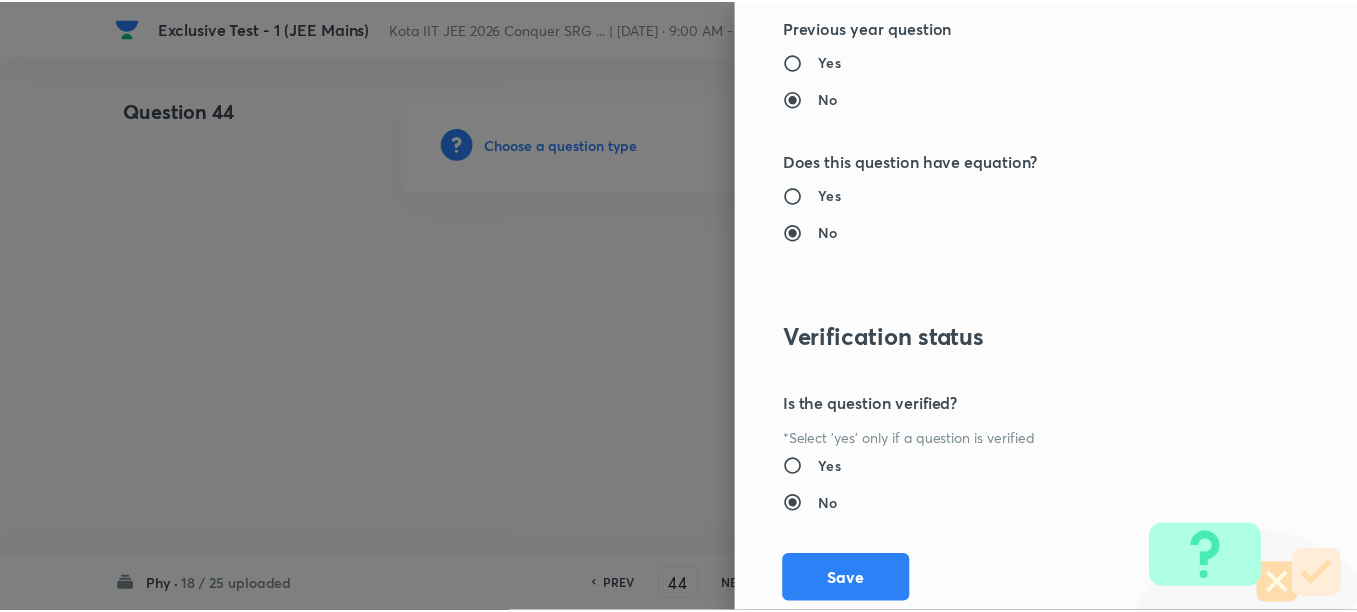 scroll, scrollTop: 2248, scrollLeft: 0, axis: vertical 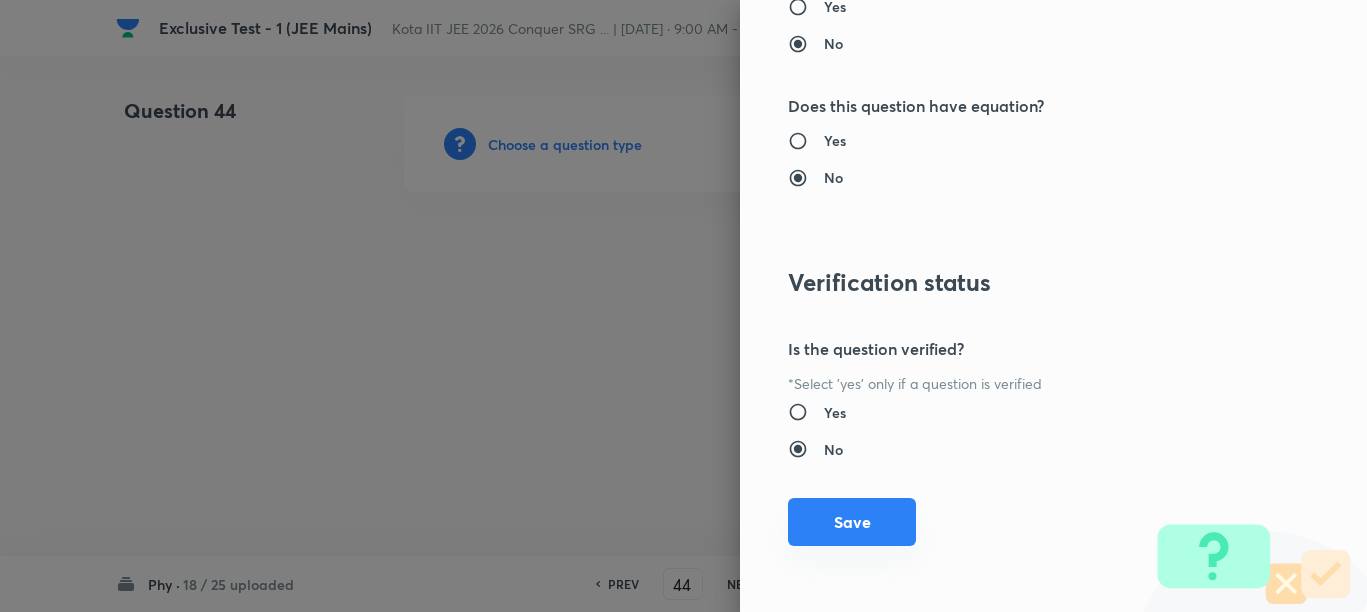 click on "Save" at bounding box center [852, 522] 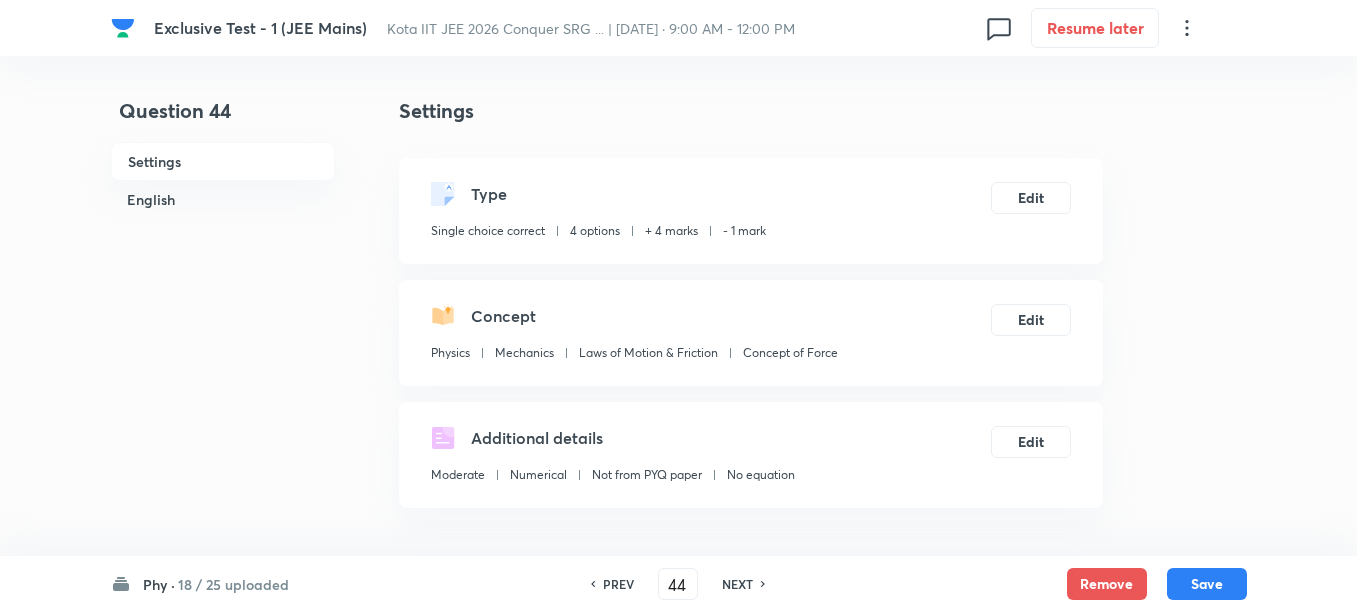 scroll, scrollTop: 500, scrollLeft: 0, axis: vertical 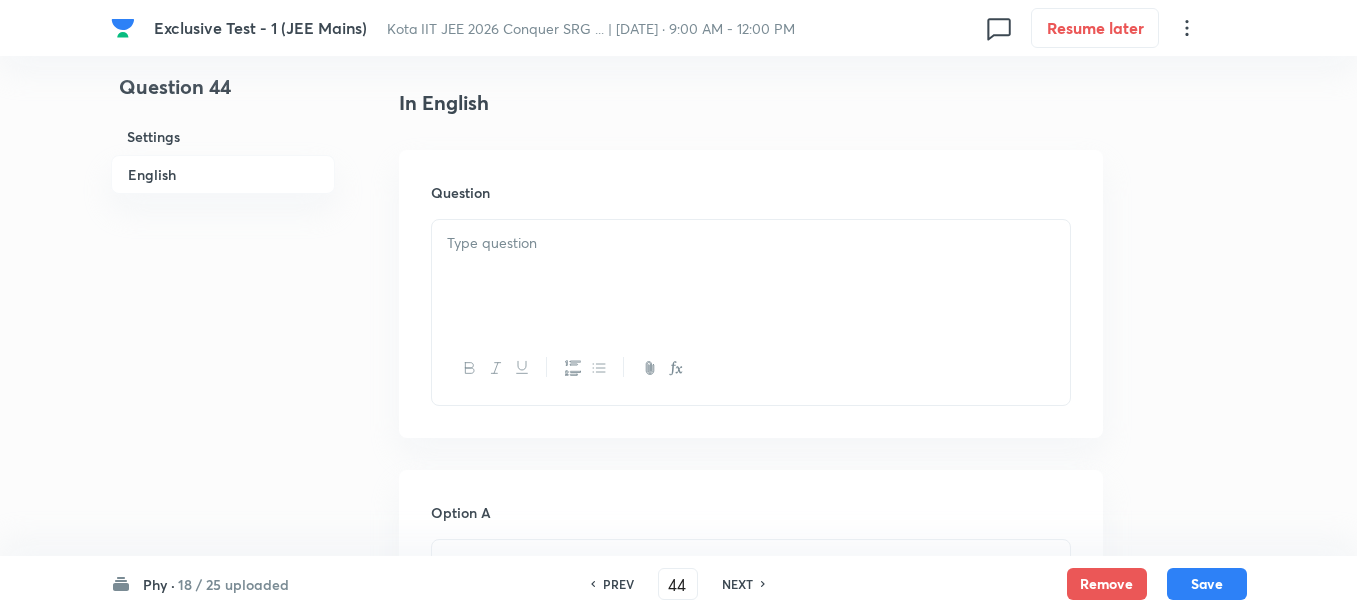 click at bounding box center (751, 276) 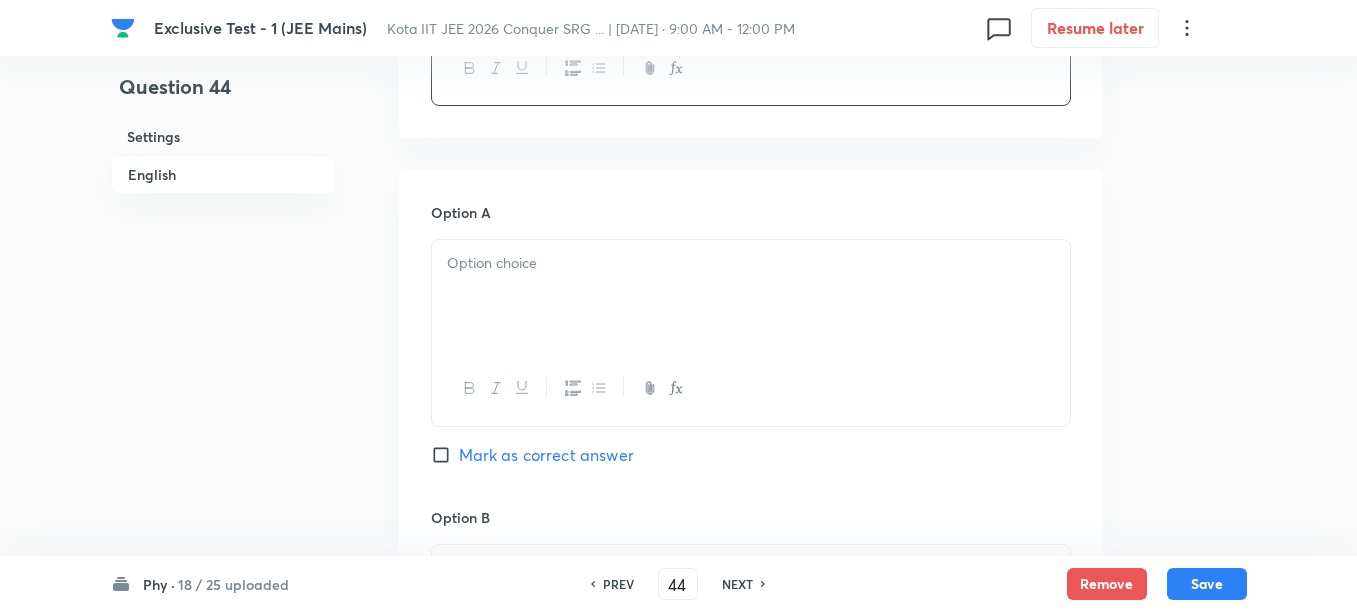 scroll, scrollTop: 1000, scrollLeft: 0, axis: vertical 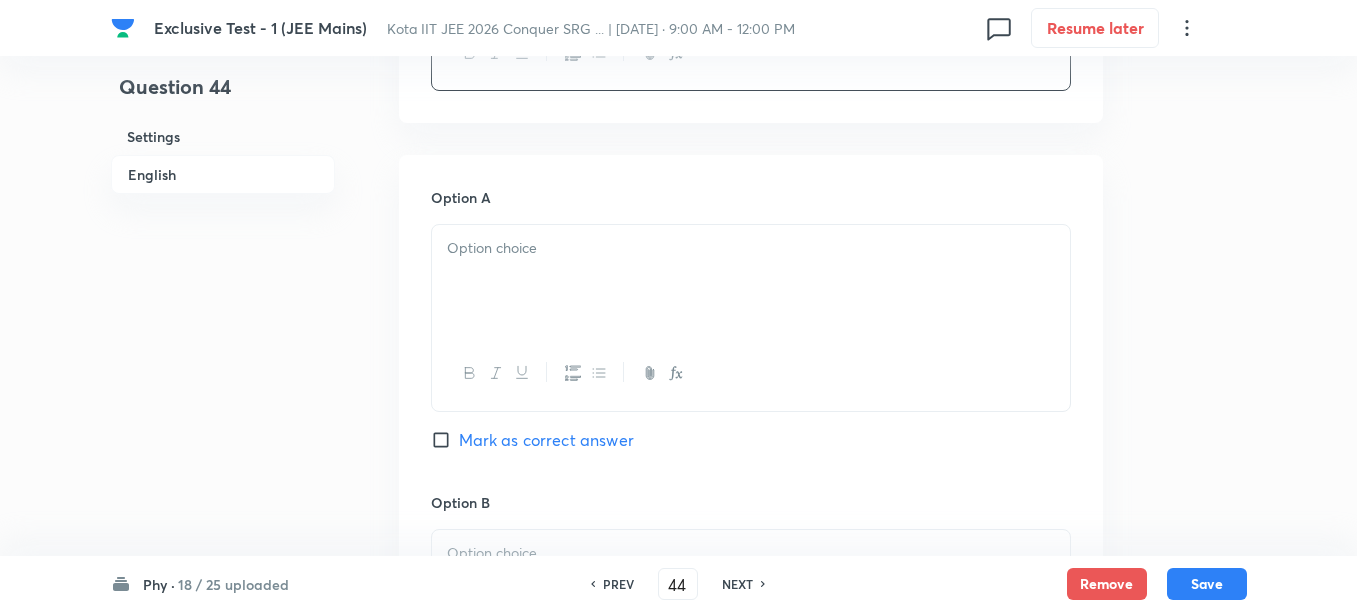 click at bounding box center (751, 281) 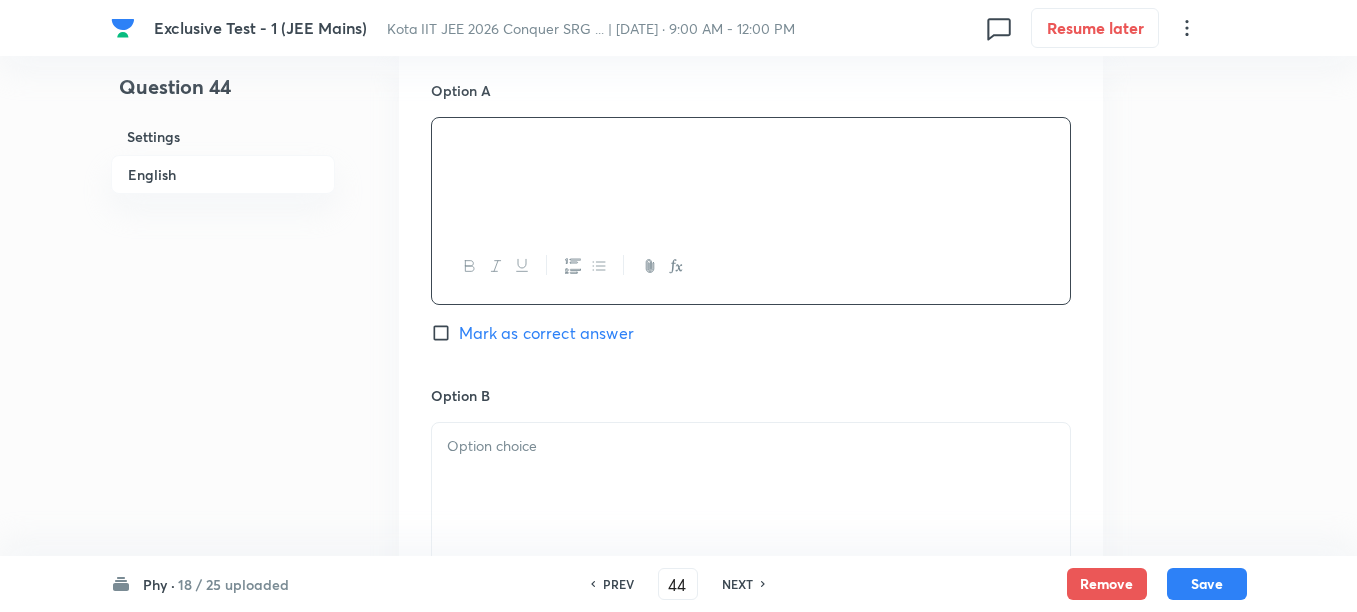 scroll, scrollTop: 1250, scrollLeft: 0, axis: vertical 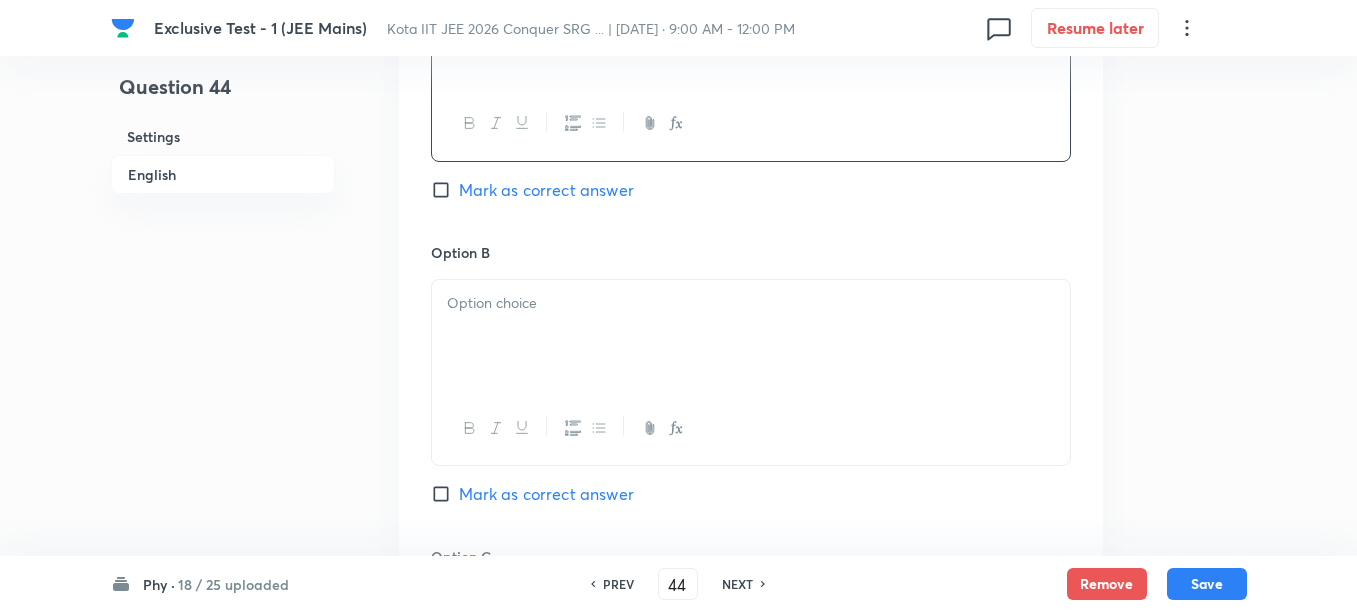 click at bounding box center (751, 336) 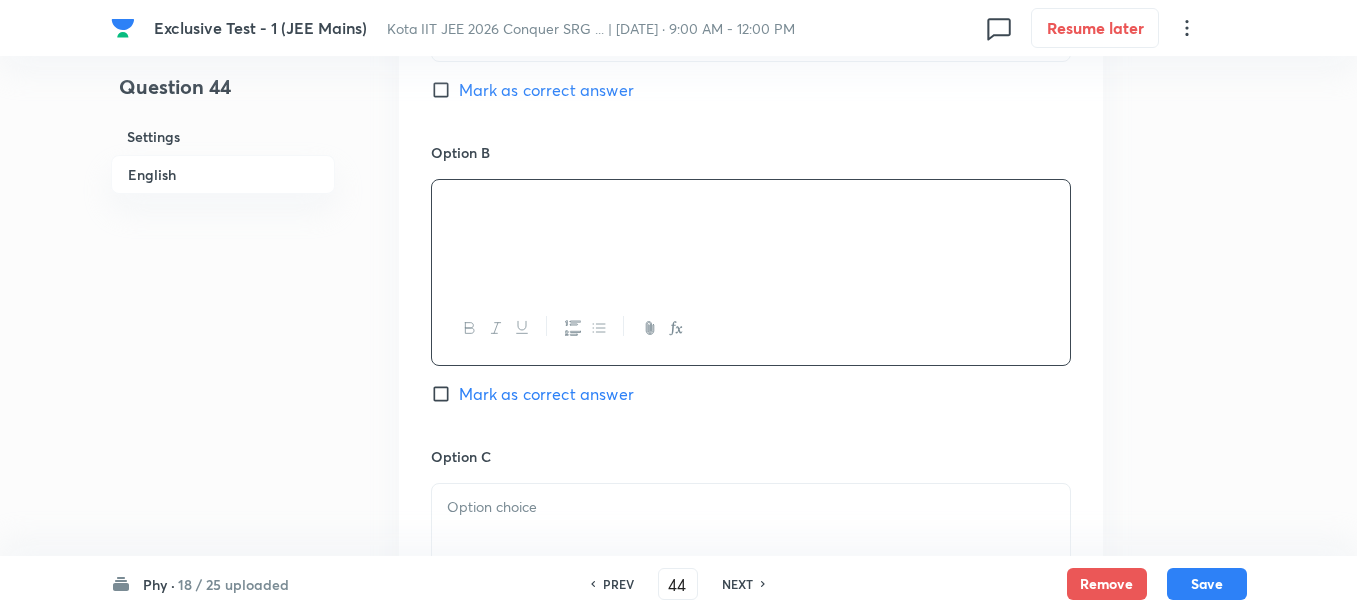 scroll, scrollTop: 1500, scrollLeft: 0, axis: vertical 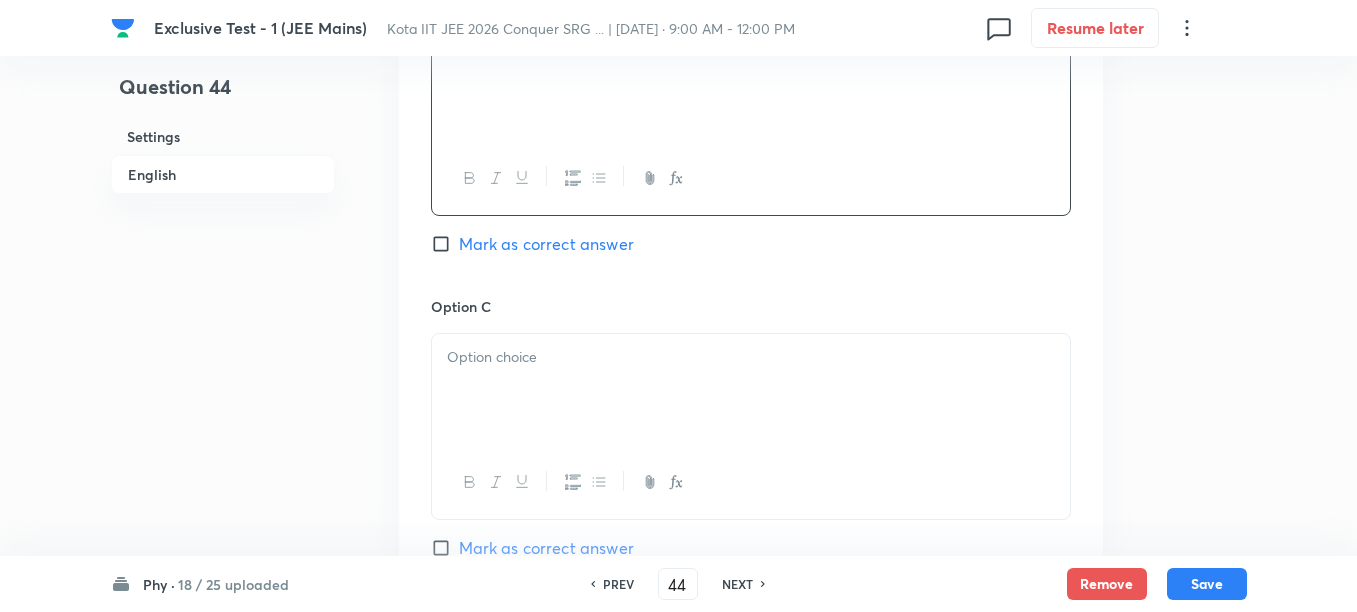 click at bounding box center [751, 357] 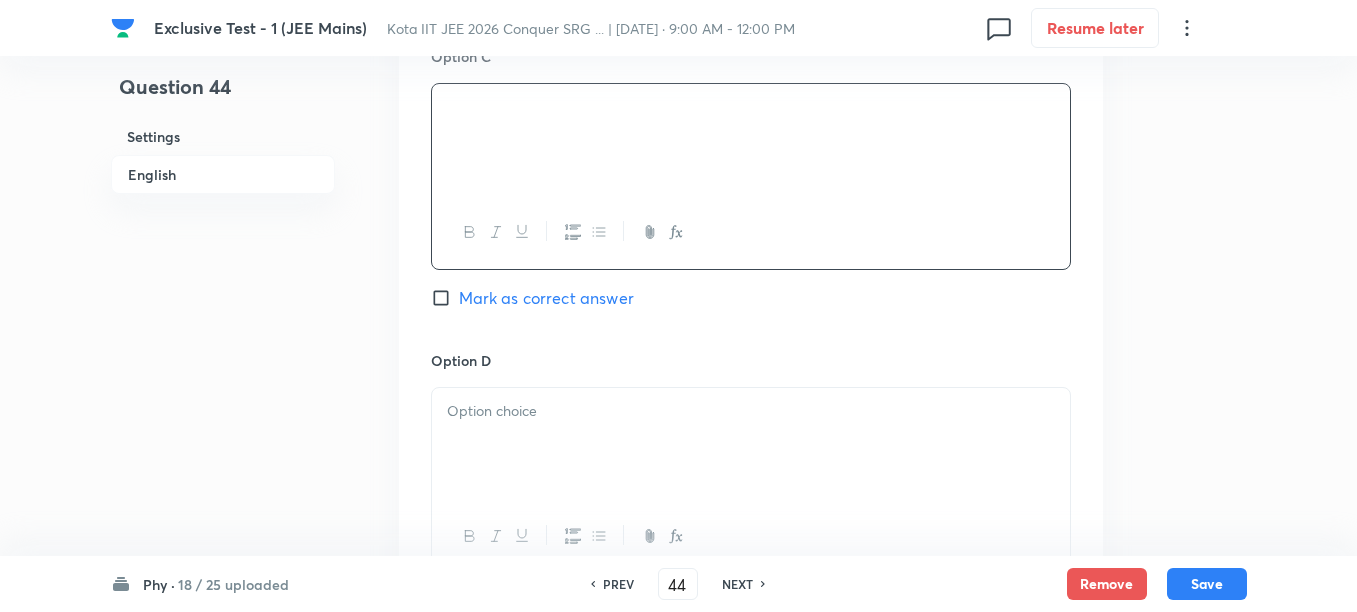 click at bounding box center [751, 444] 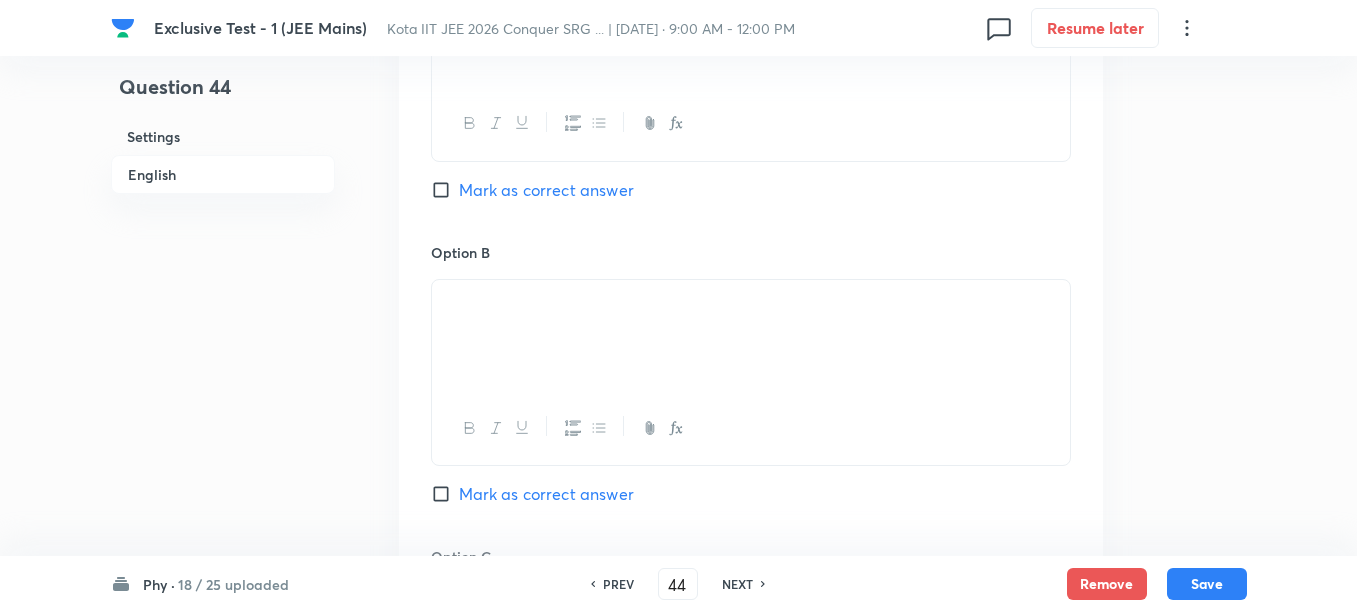 scroll, scrollTop: 1125, scrollLeft: 0, axis: vertical 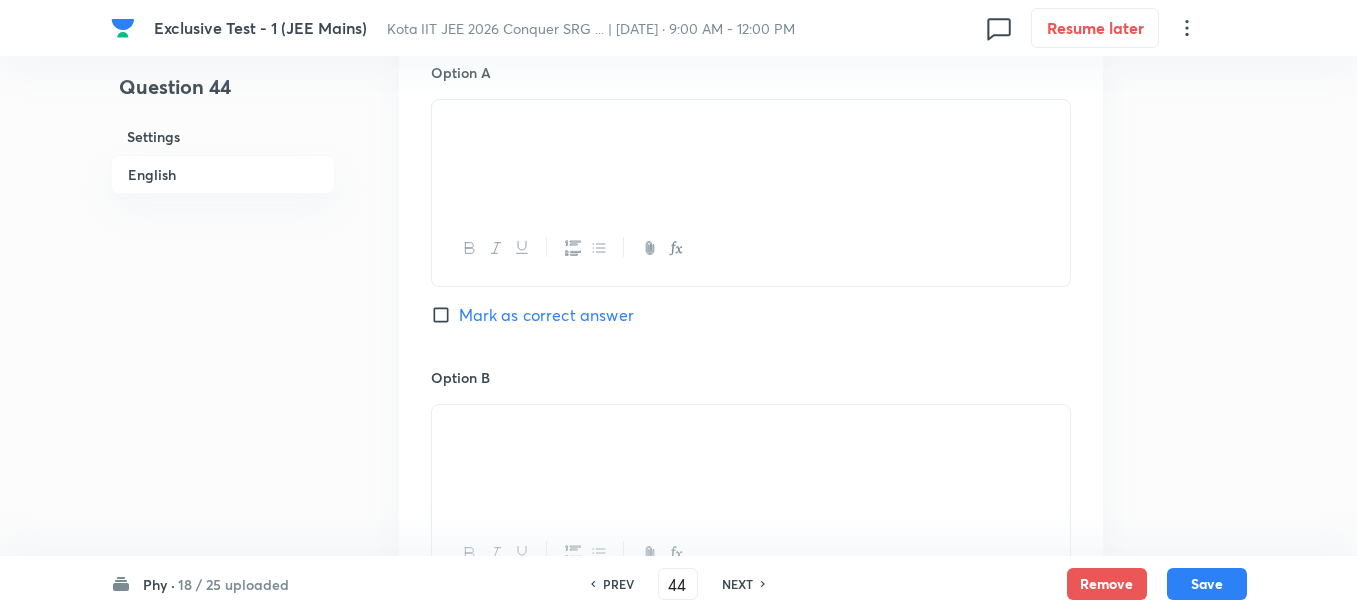 click on "Mark as correct answer" at bounding box center (546, 315) 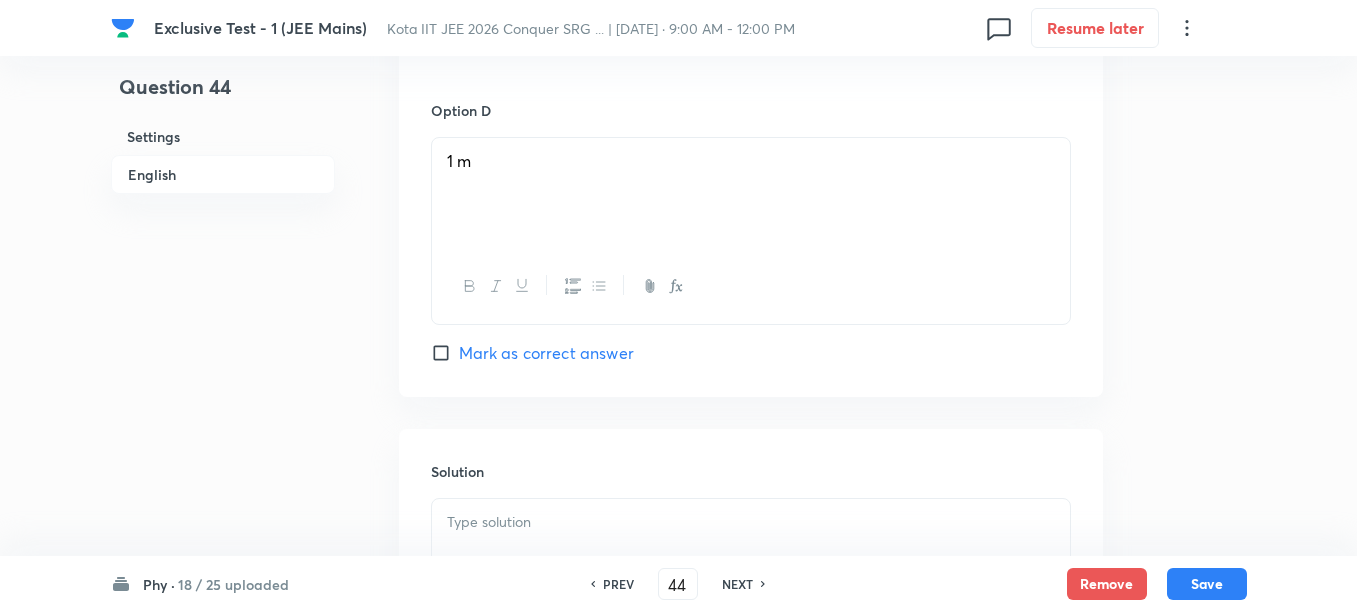 scroll, scrollTop: 2281, scrollLeft: 0, axis: vertical 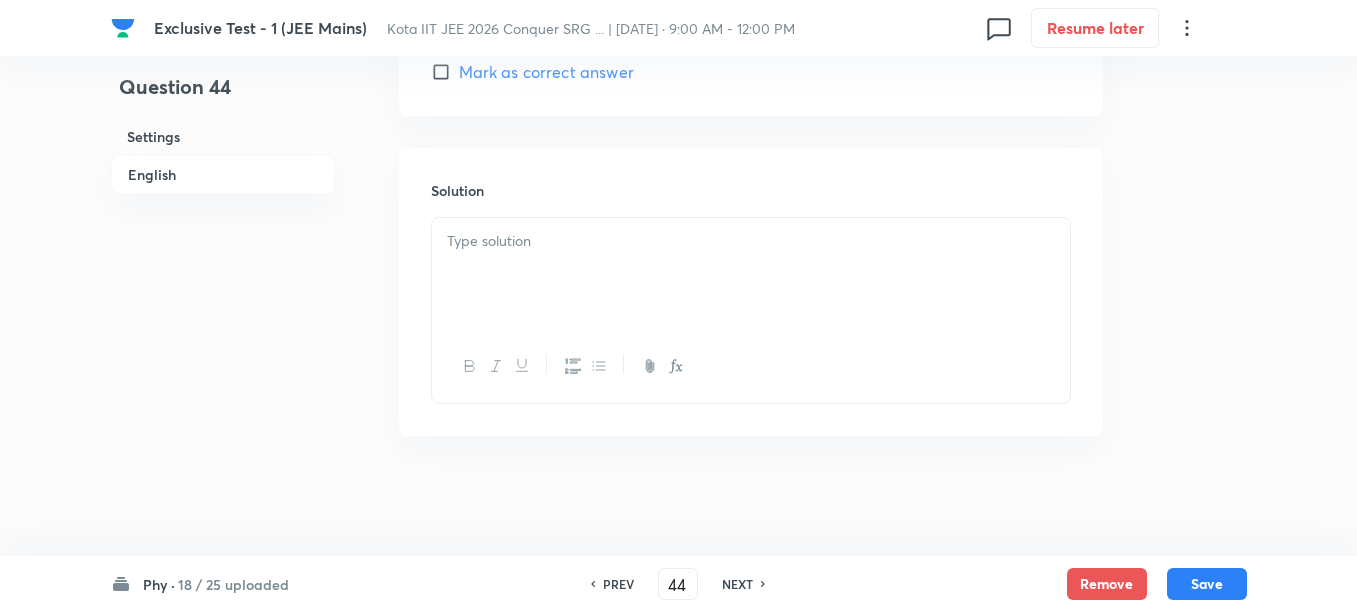 click at bounding box center [751, 274] 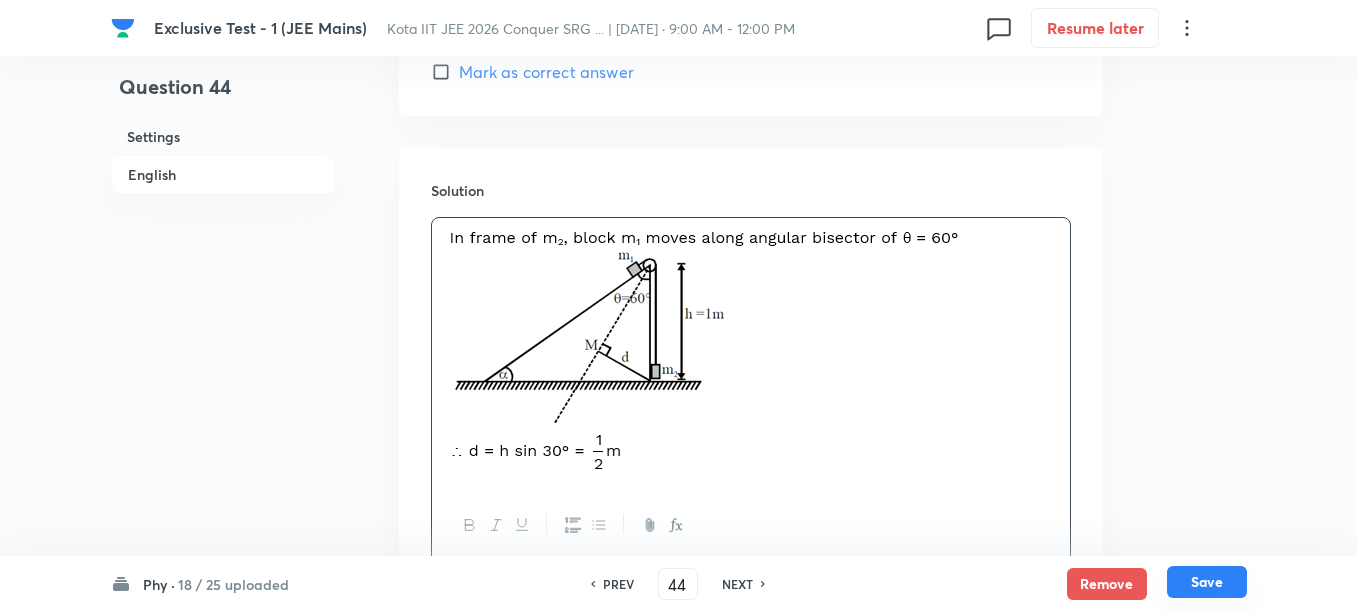 click on "Save" at bounding box center (1207, 582) 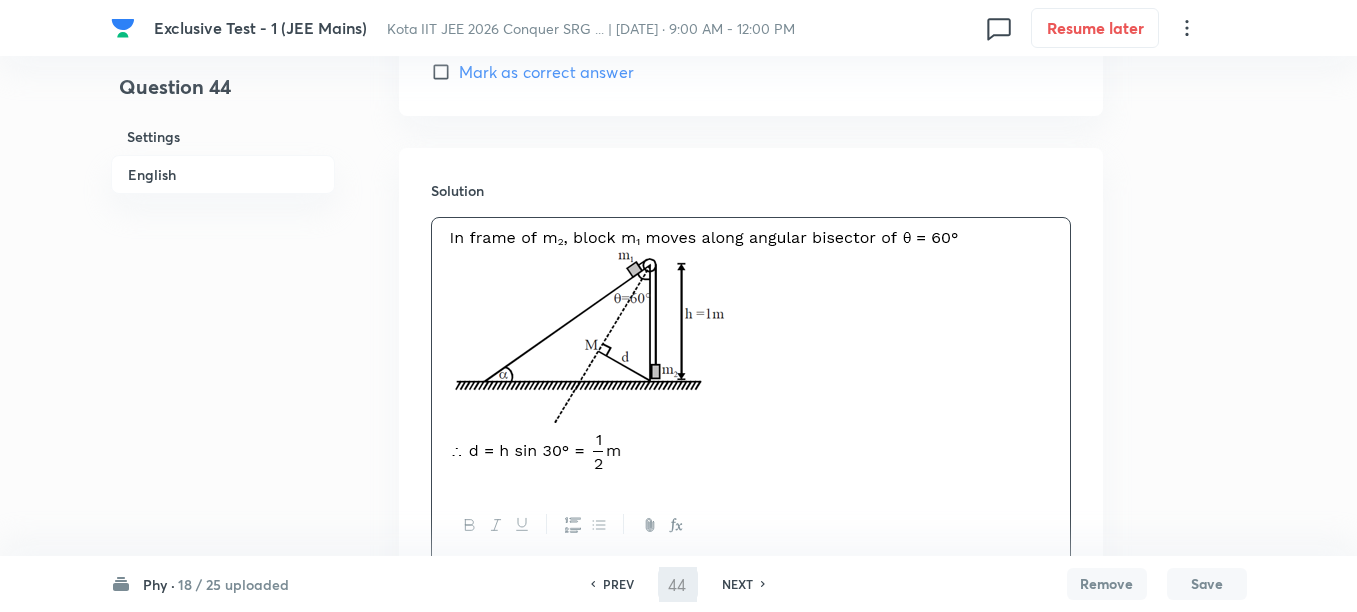 type on "45" 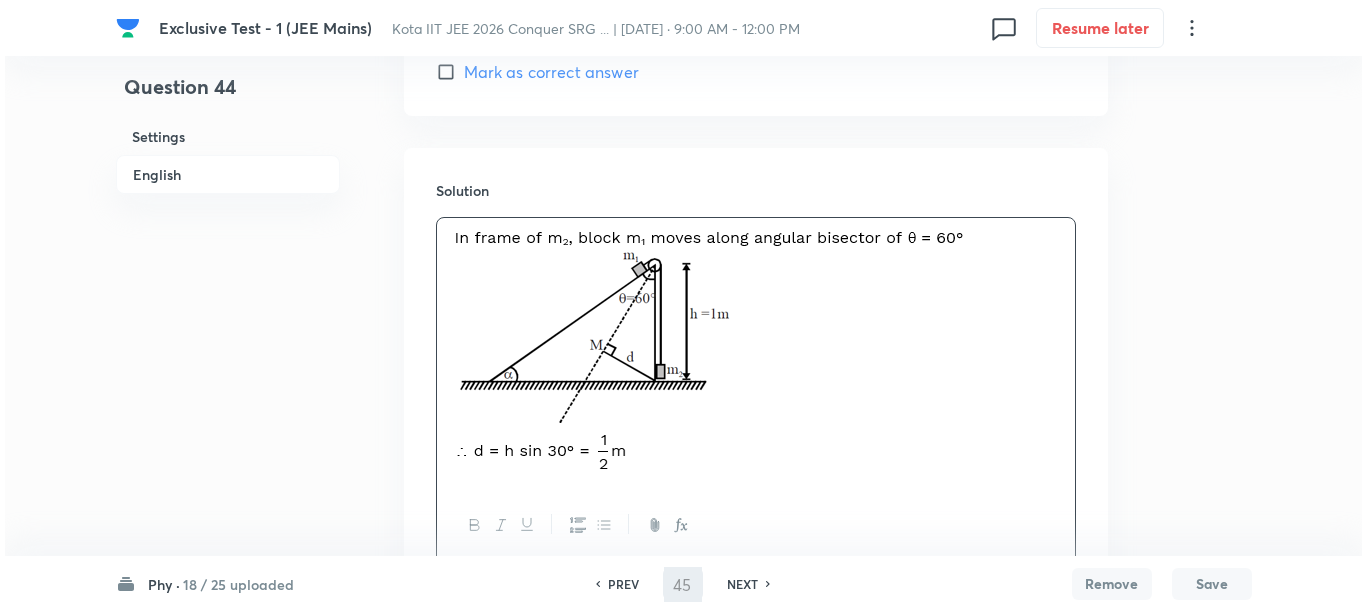 scroll, scrollTop: 0, scrollLeft: 0, axis: both 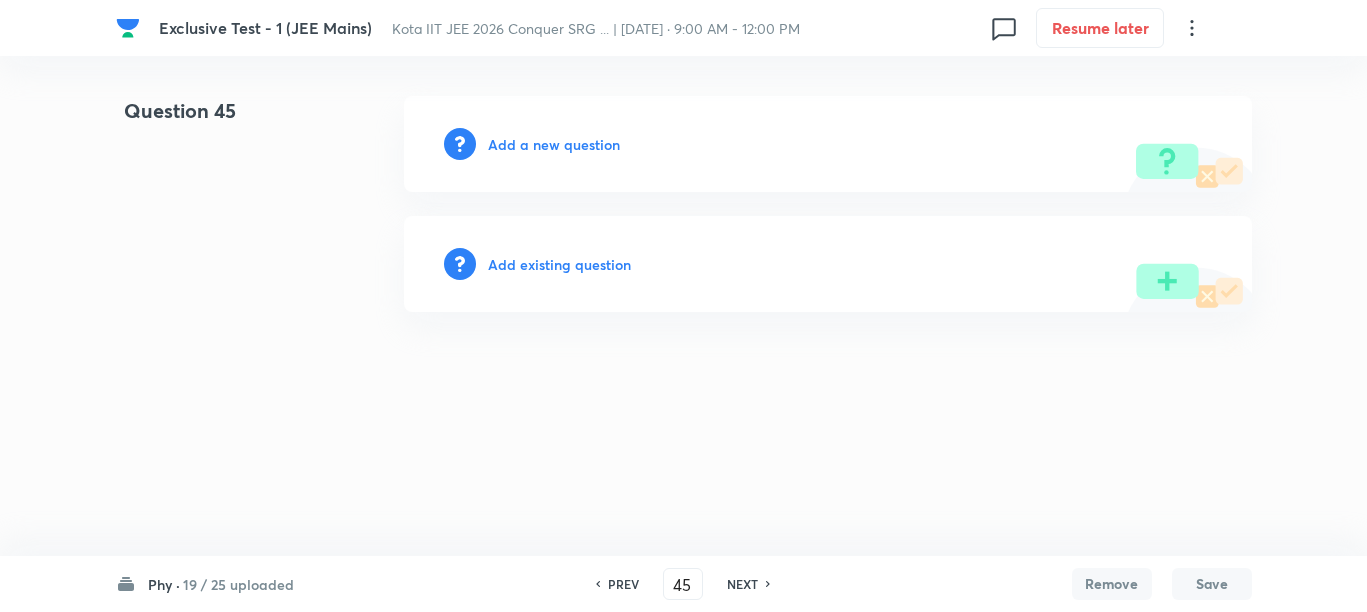 click on "Add a new question" at bounding box center (554, 144) 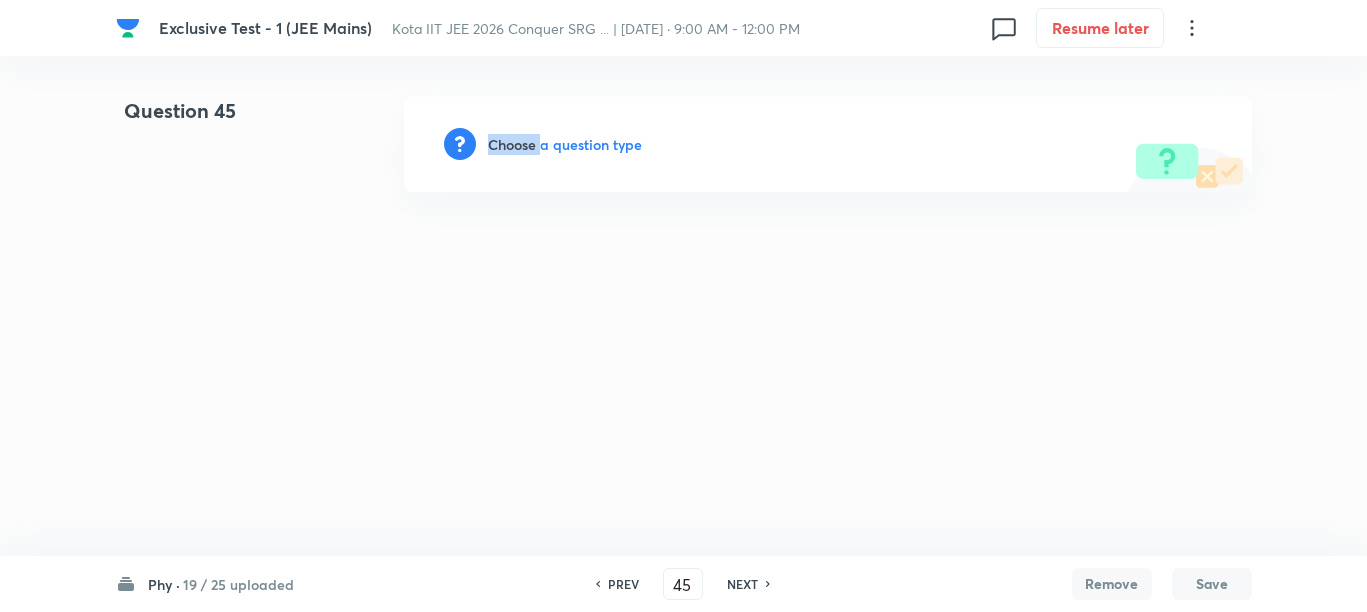 click on "Choose a question type" at bounding box center [565, 144] 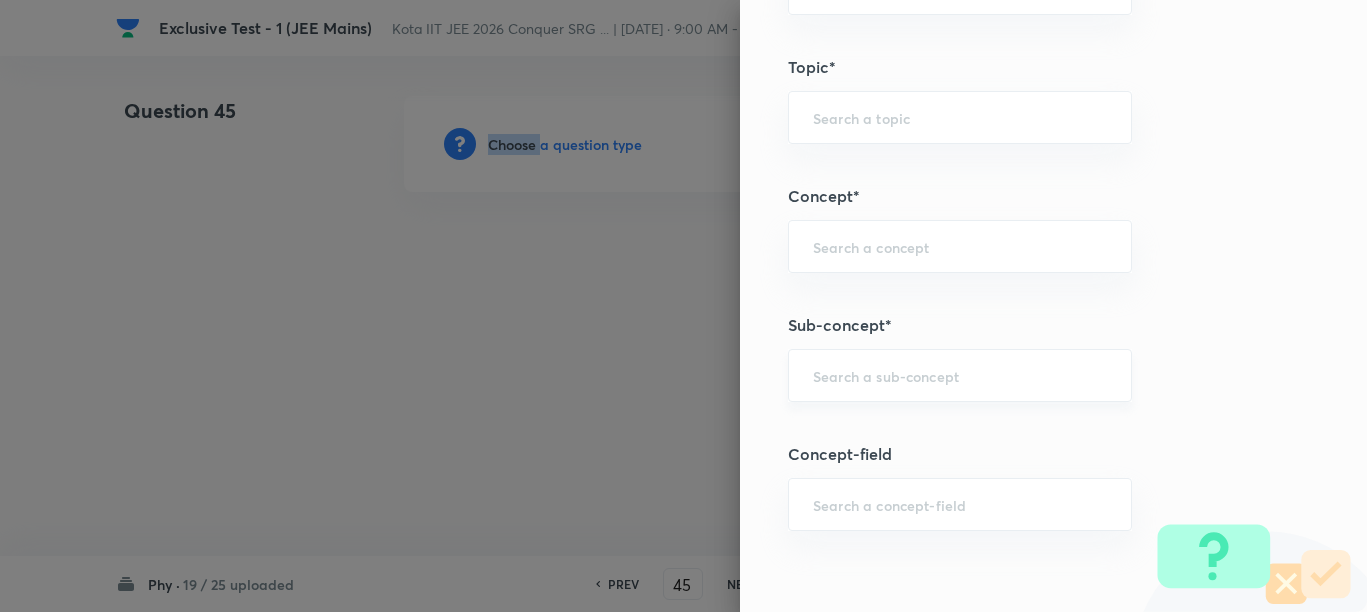 scroll, scrollTop: 1125, scrollLeft: 0, axis: vertical 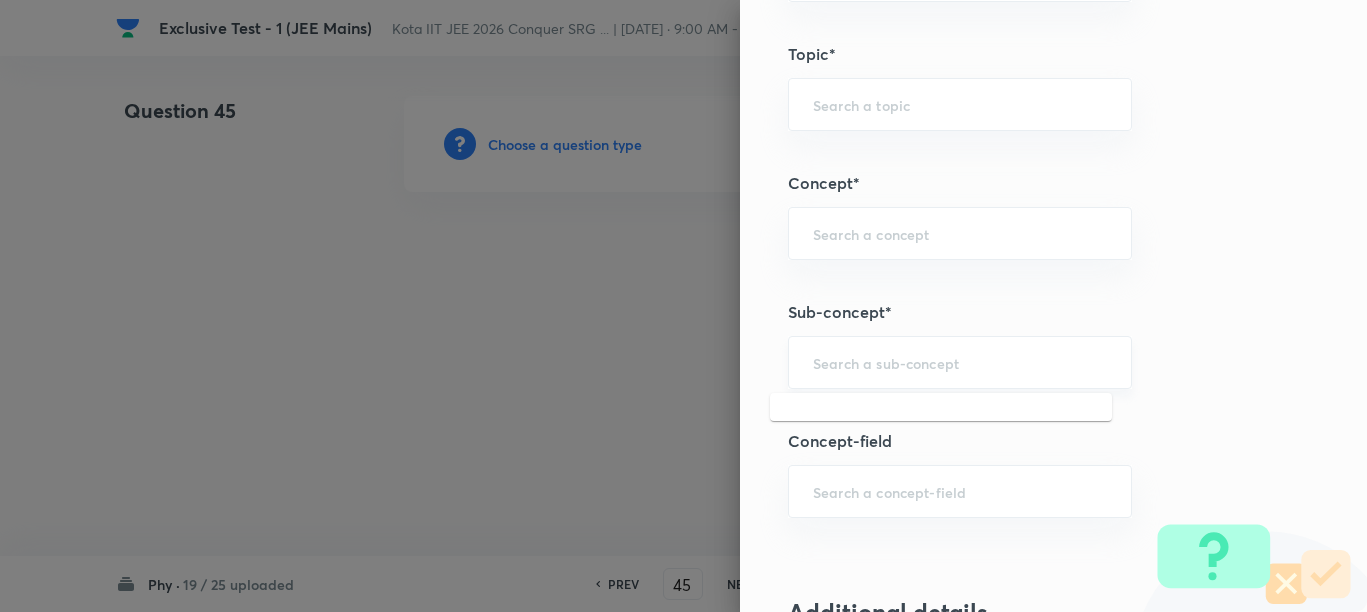 click at bounding box center (960, 362) 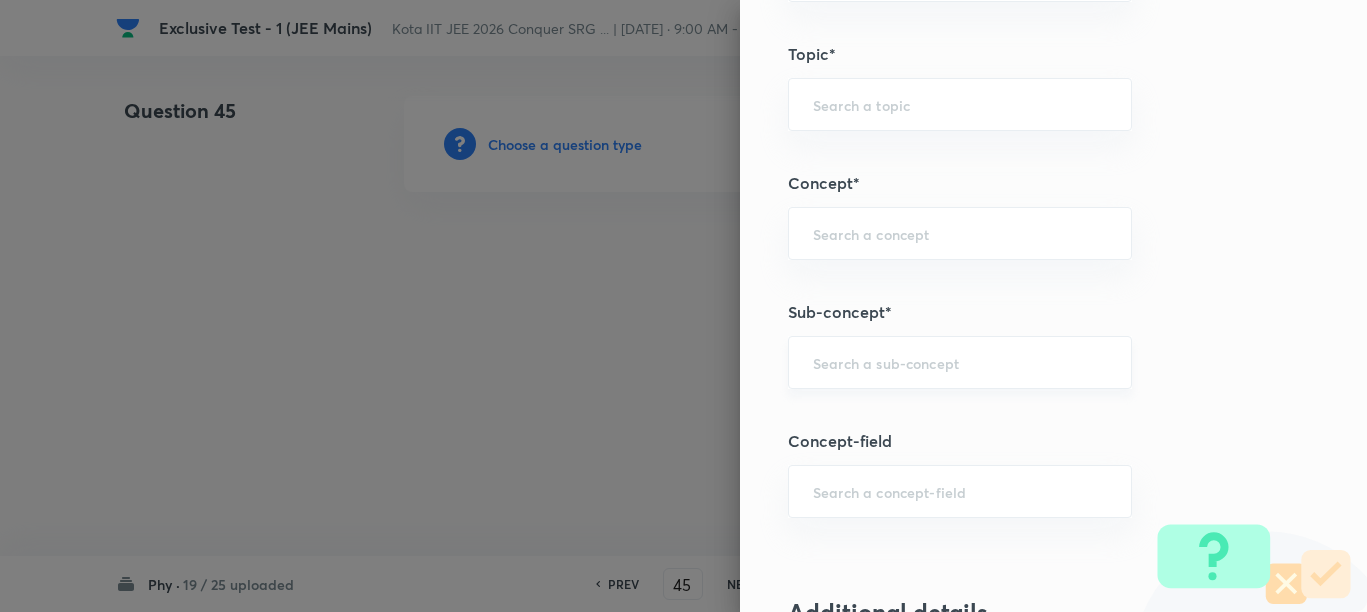 paste on "Concept of Force" 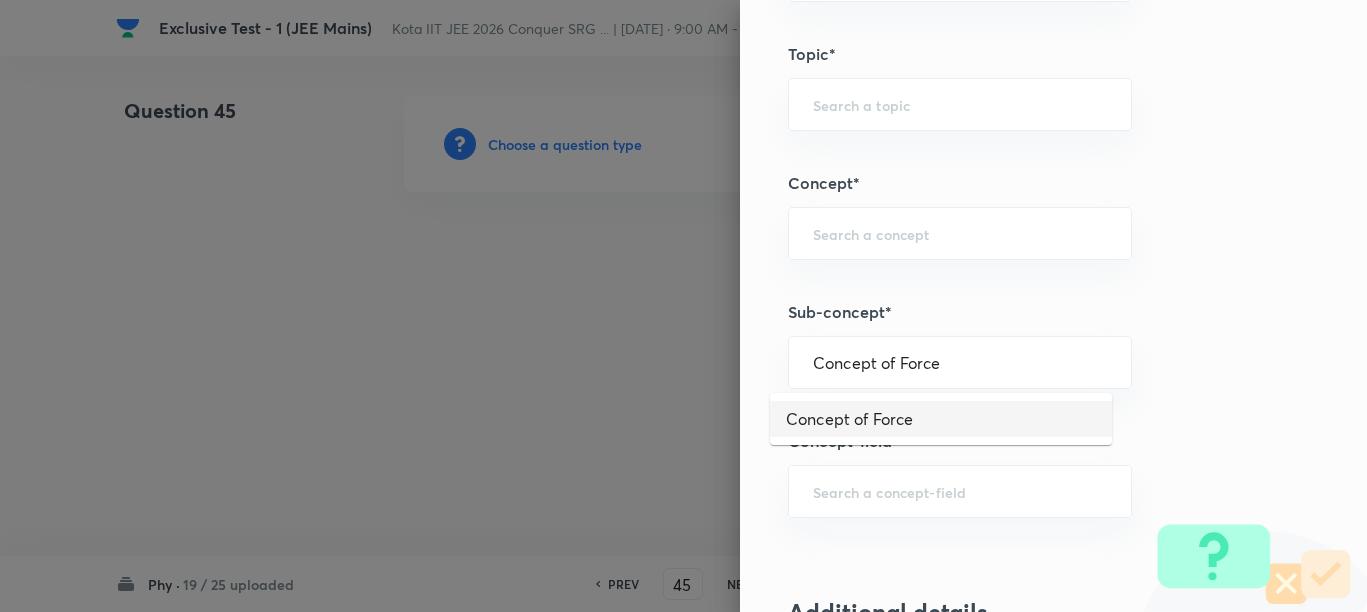 click on "Concept of Force" at bounding box center (941, 419) 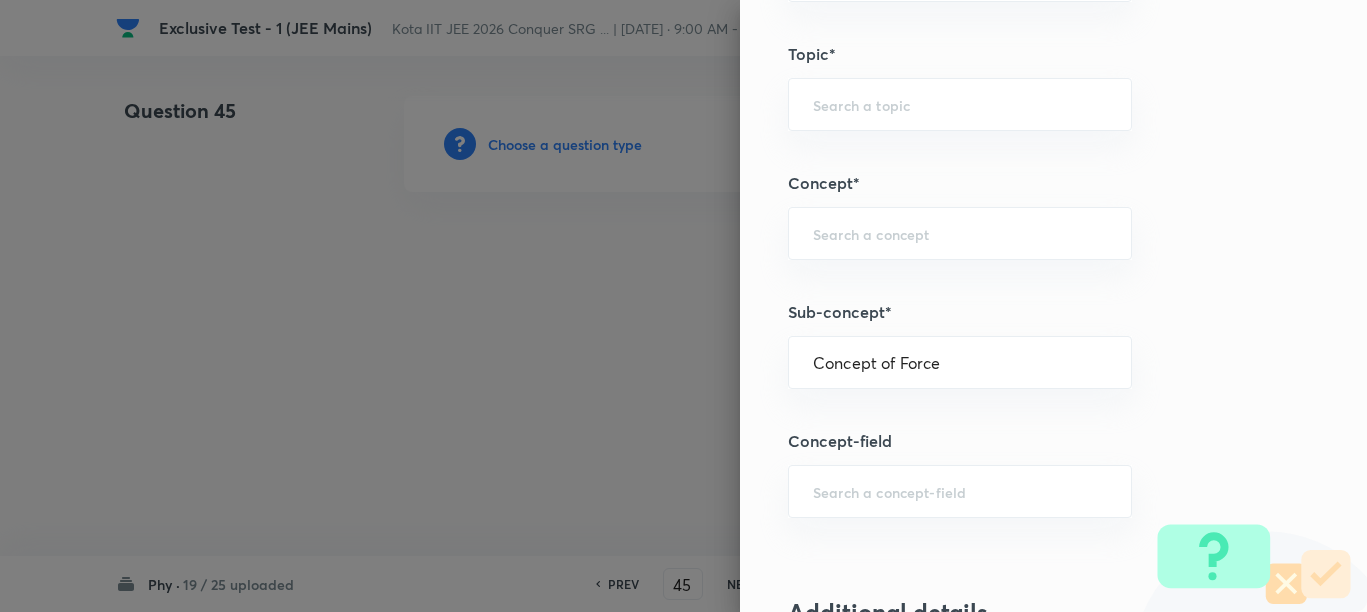 type on "Physics" 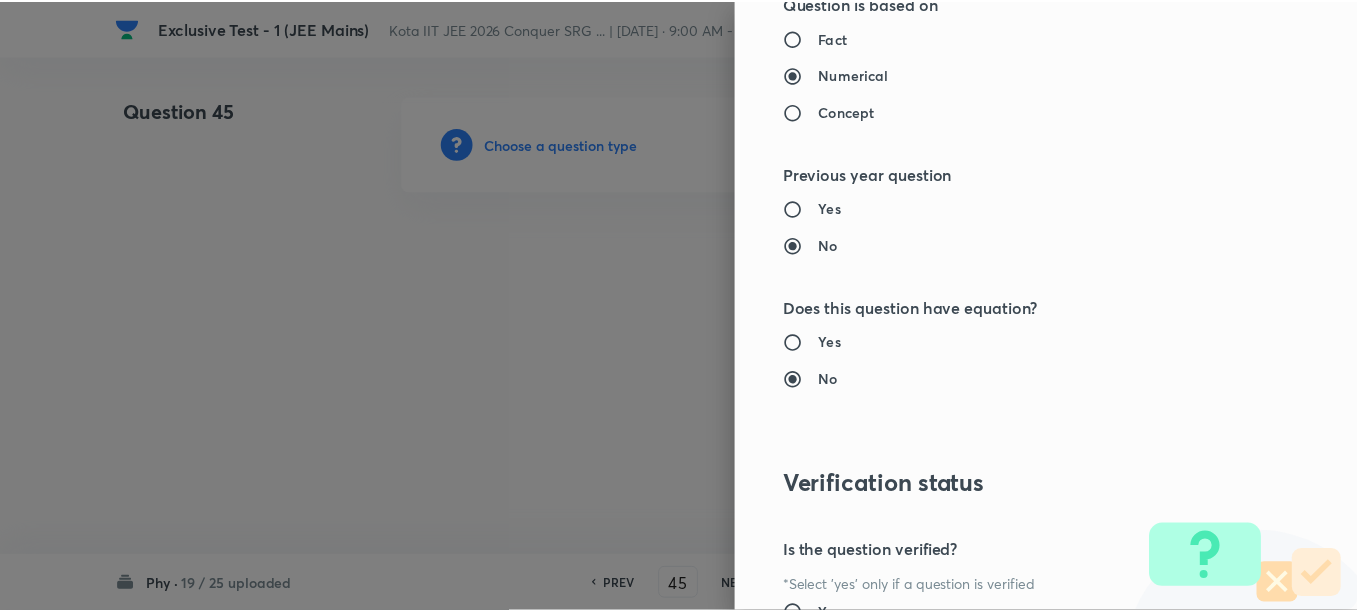 scroll, scrollTop: 2248, scrollLeft: 0, axis: vertical 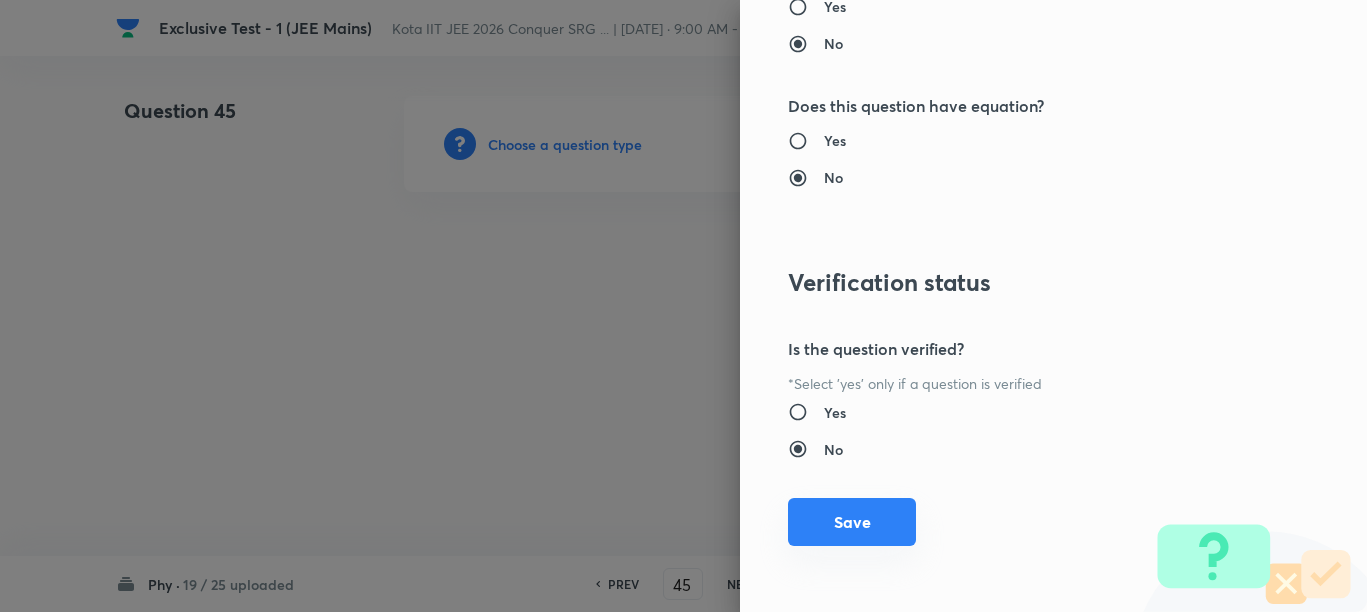 click on "Save" at bounding box center [852, 522] 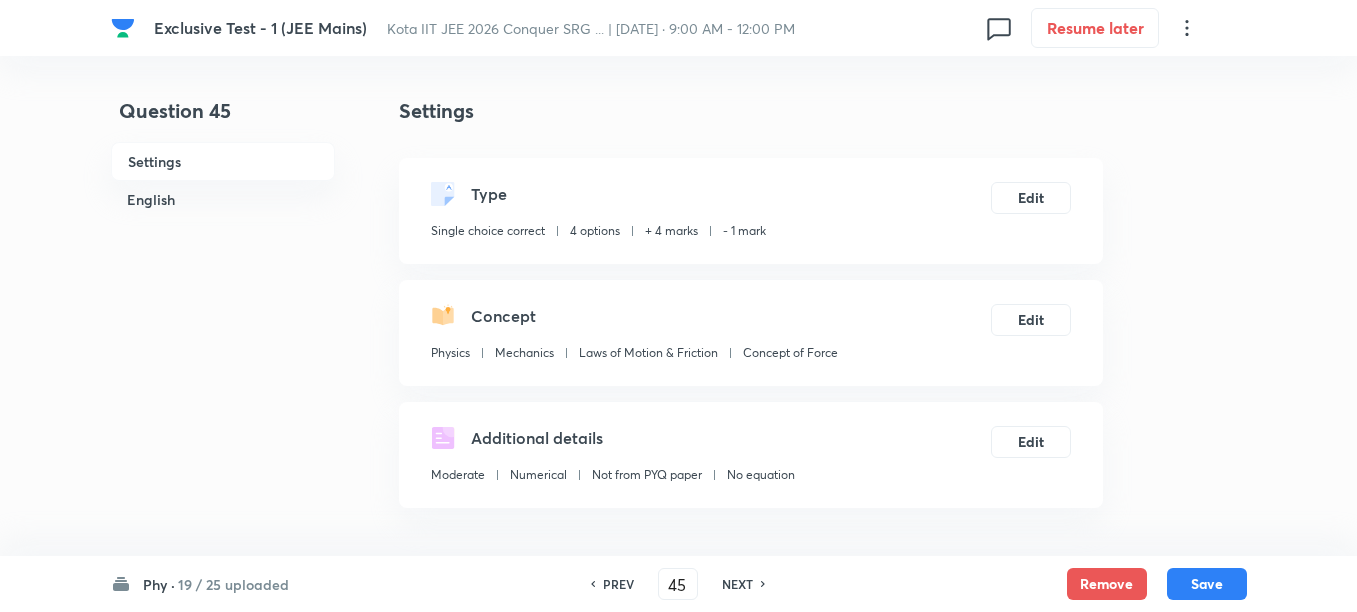 scroll, scrollTop: 500, scrollLeft: 0, axis: vertical 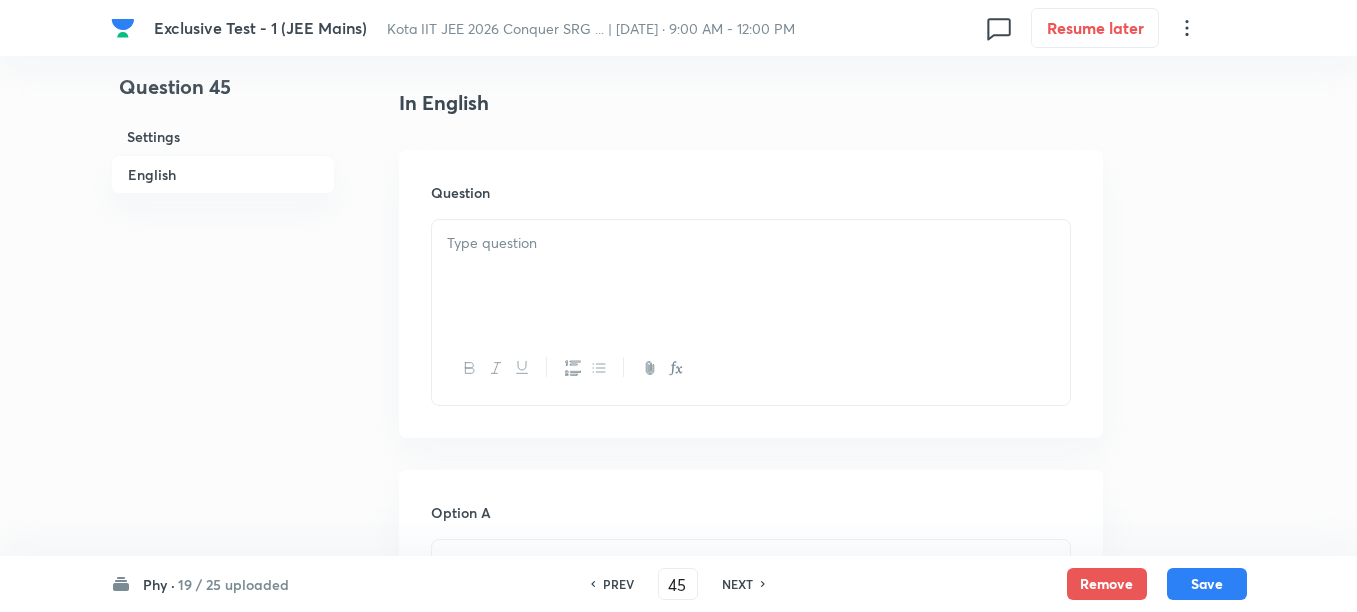 click at bounding box center [751, 276] 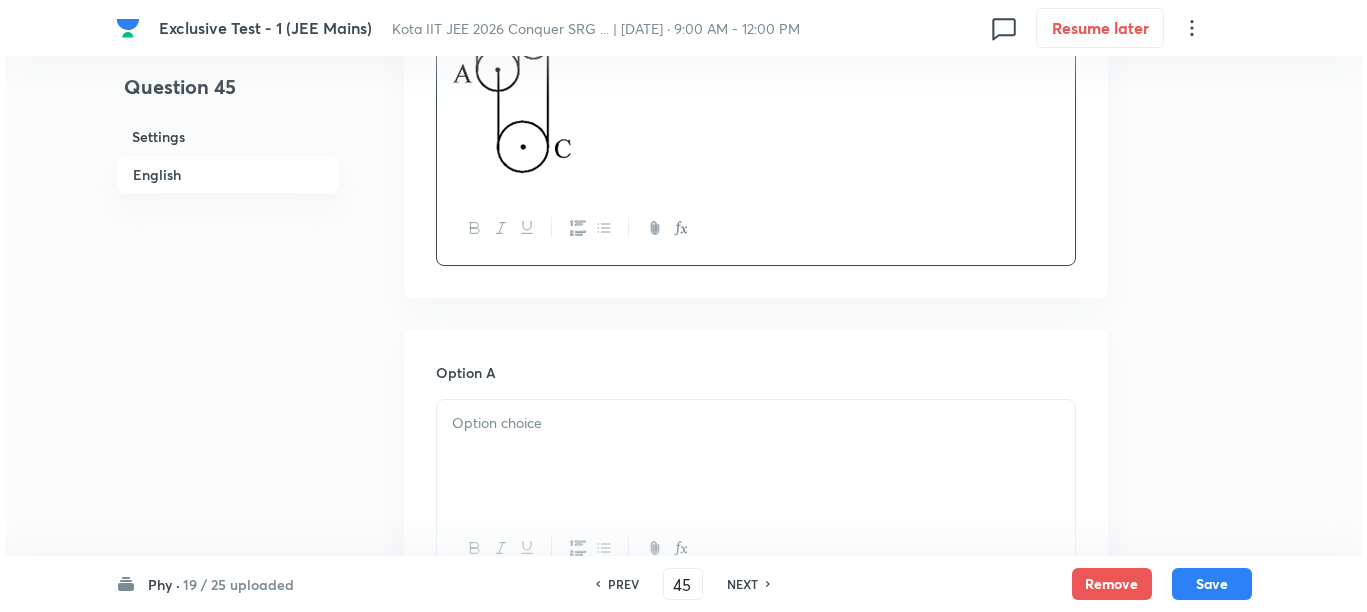 scroll, scrollTop: 875, scrollLeft: 0, axis: vertical 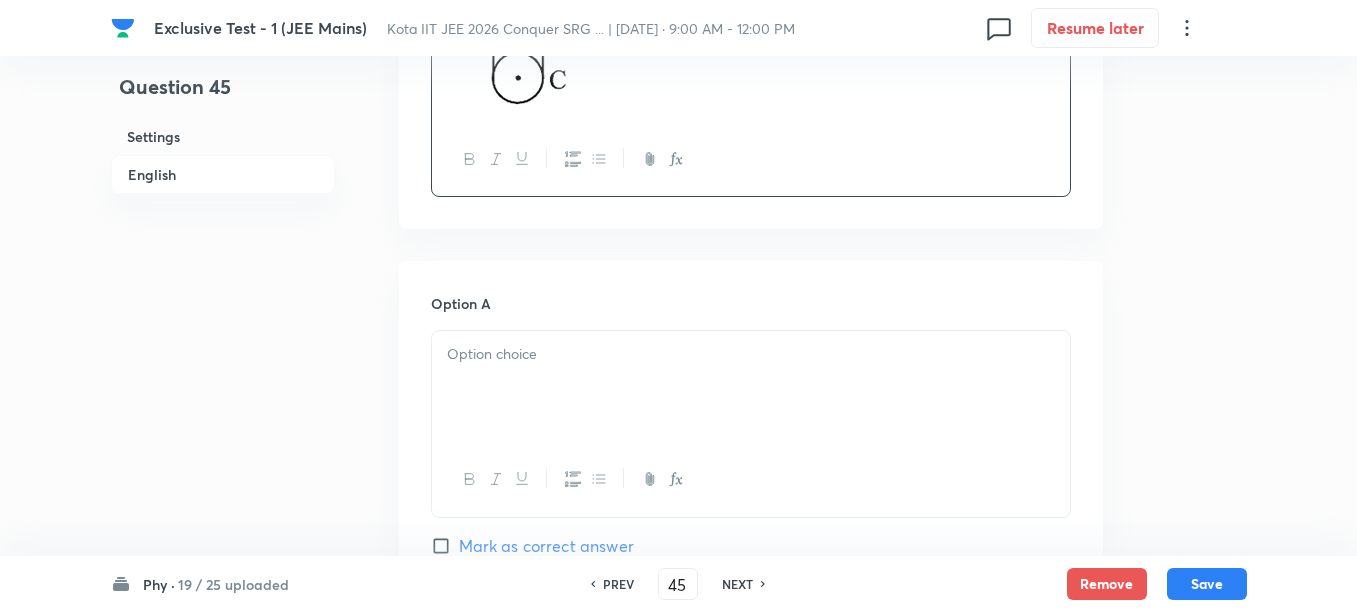 click at bounding box center [751, 354] 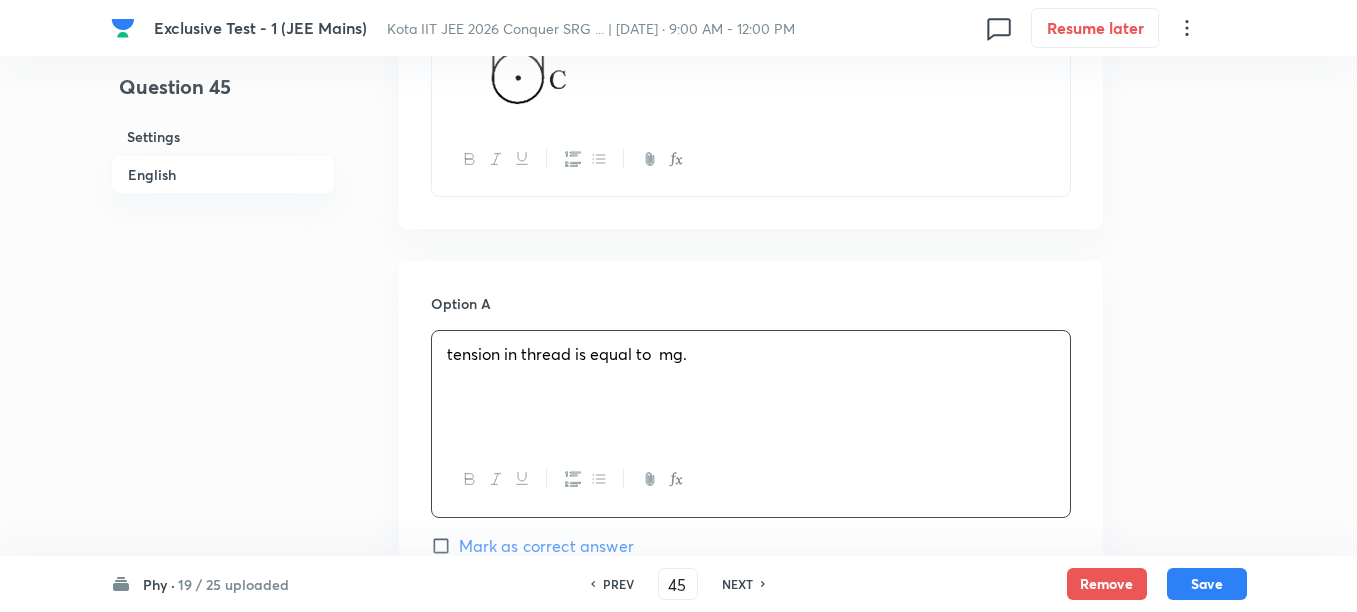 click on "tension in thread is equal to  mg." at bounding box center [567, 353] 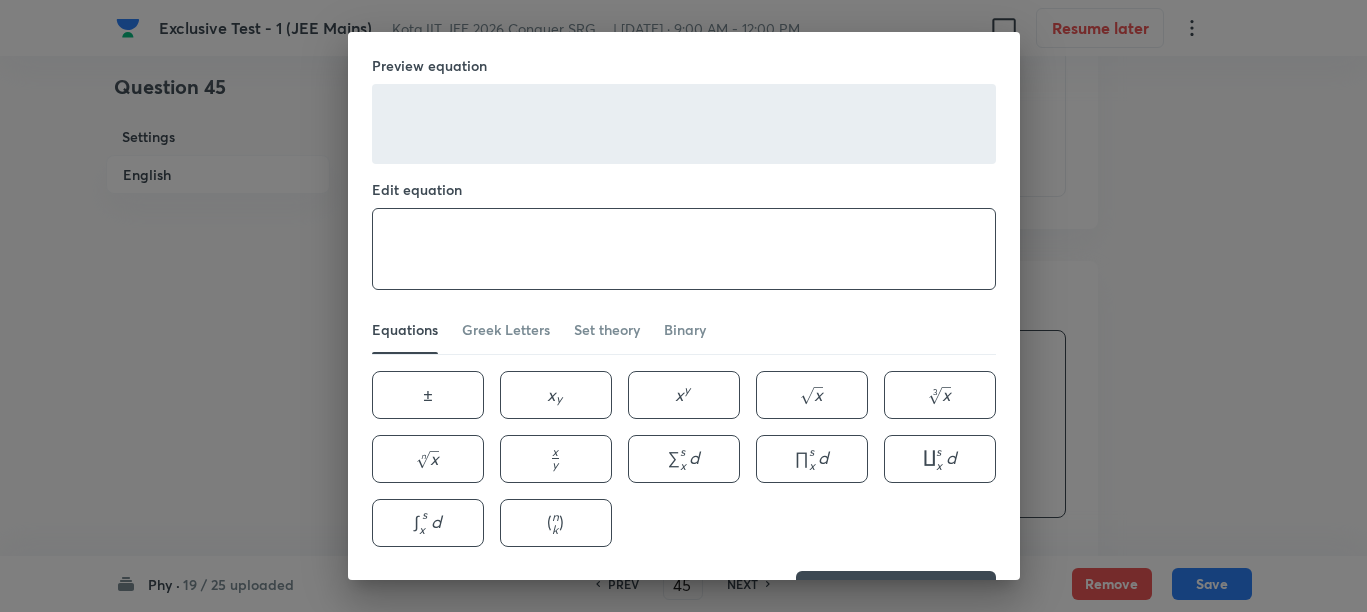 click at bounding box center (684, 249) 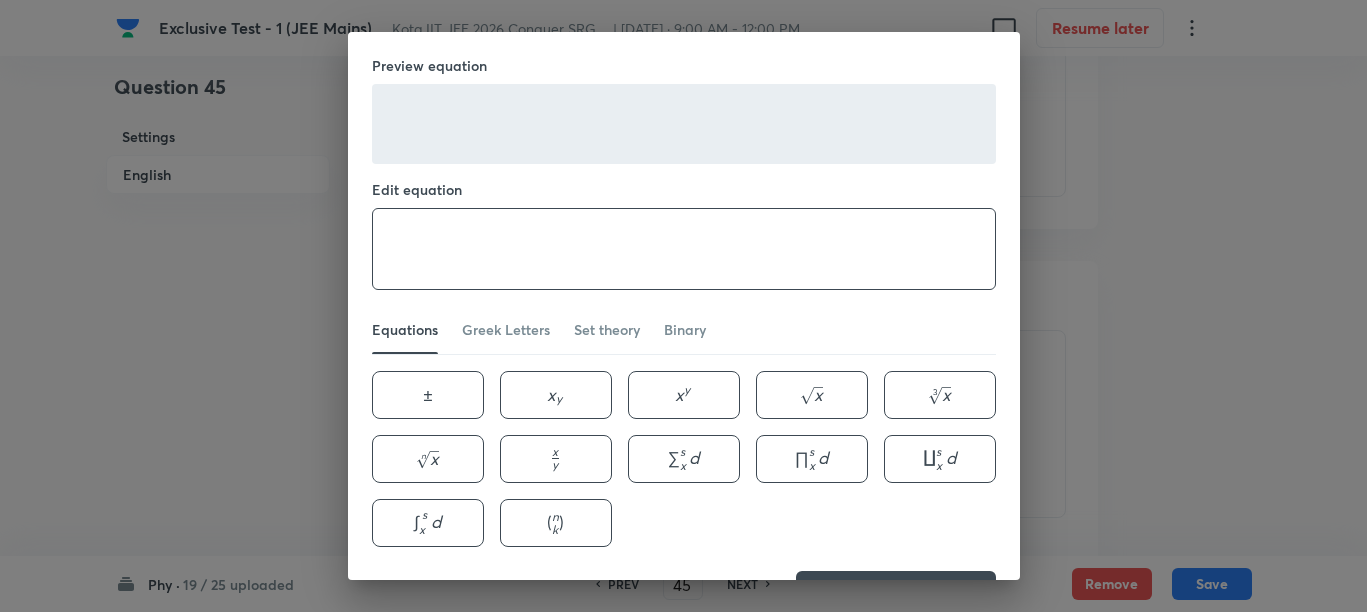 paste on "\frac{1}{2}" 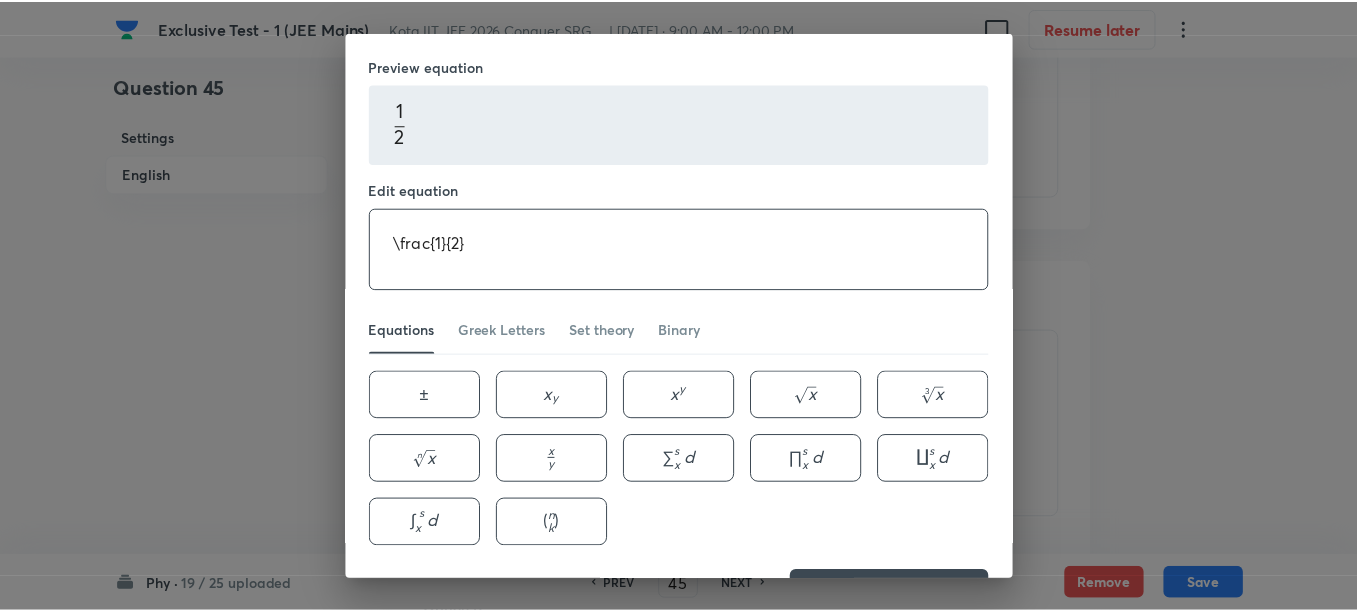 scroll, scrollTop: 63, scrollLeft: 0, axis: vertical 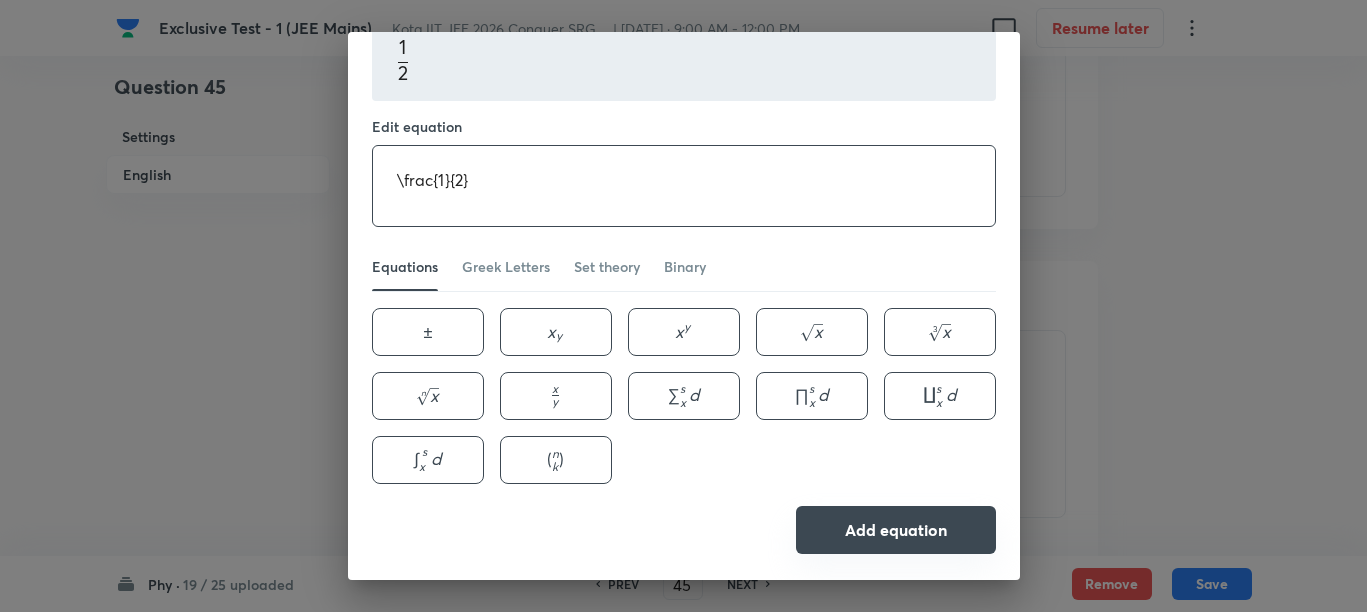 type on "\frac{1}{2}" 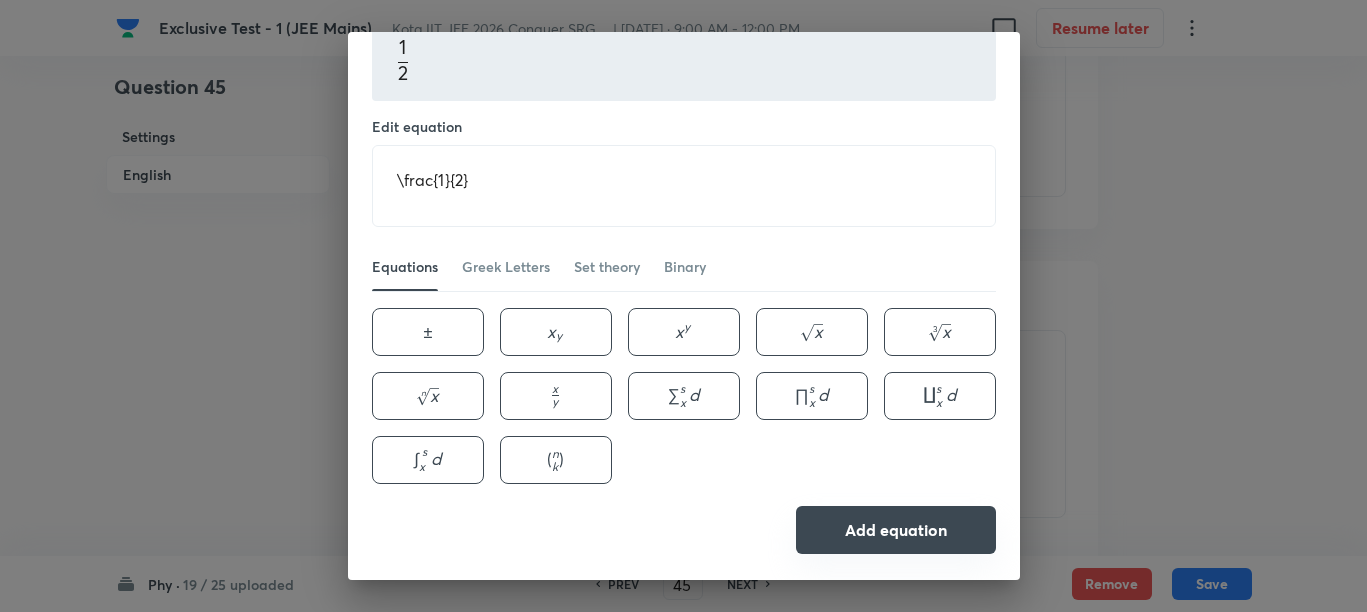 click on "Add equation" at bounding box center (896, 530) 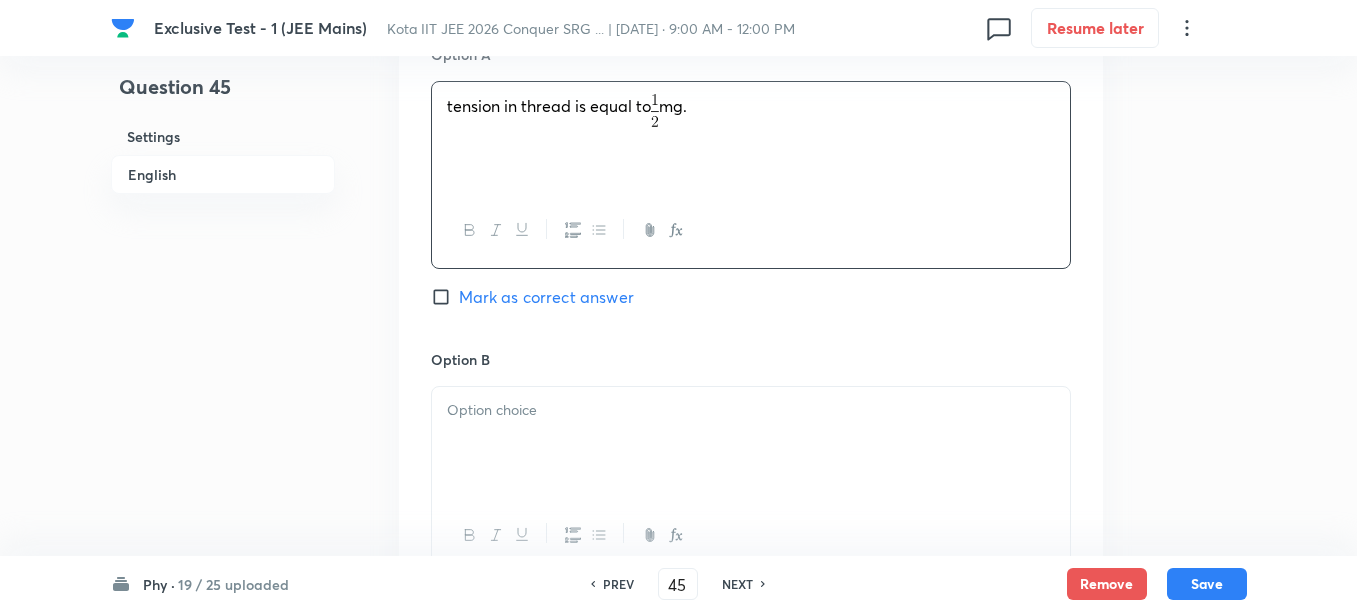 scroll, scrollTop: 1125, scrollLeft: 0, axis: vertical 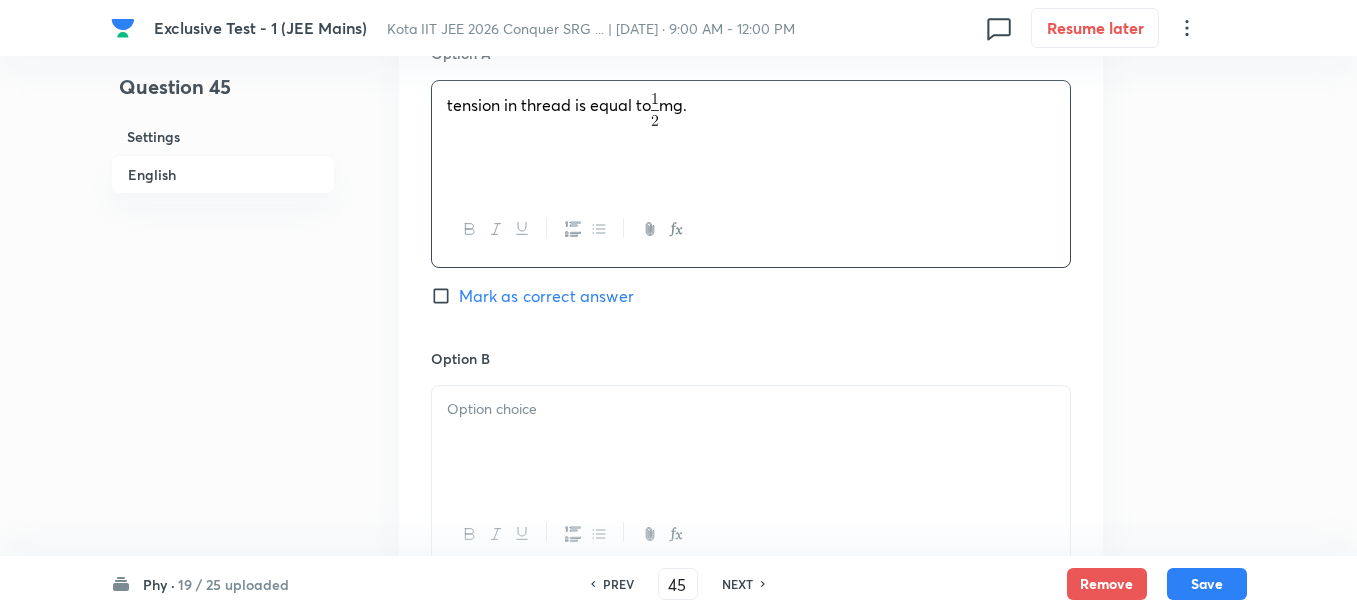 click at bounding box center [751, 409] 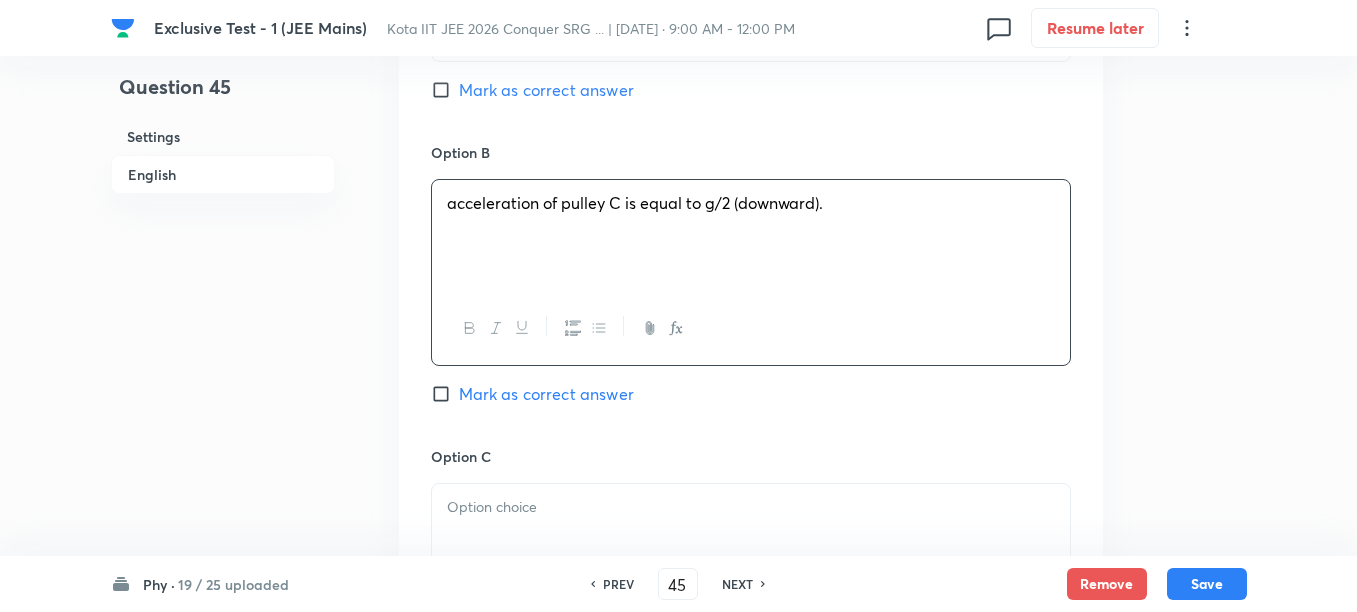 scroll, scrollTop: 1375, scrollLeft: 0, axis: vertical 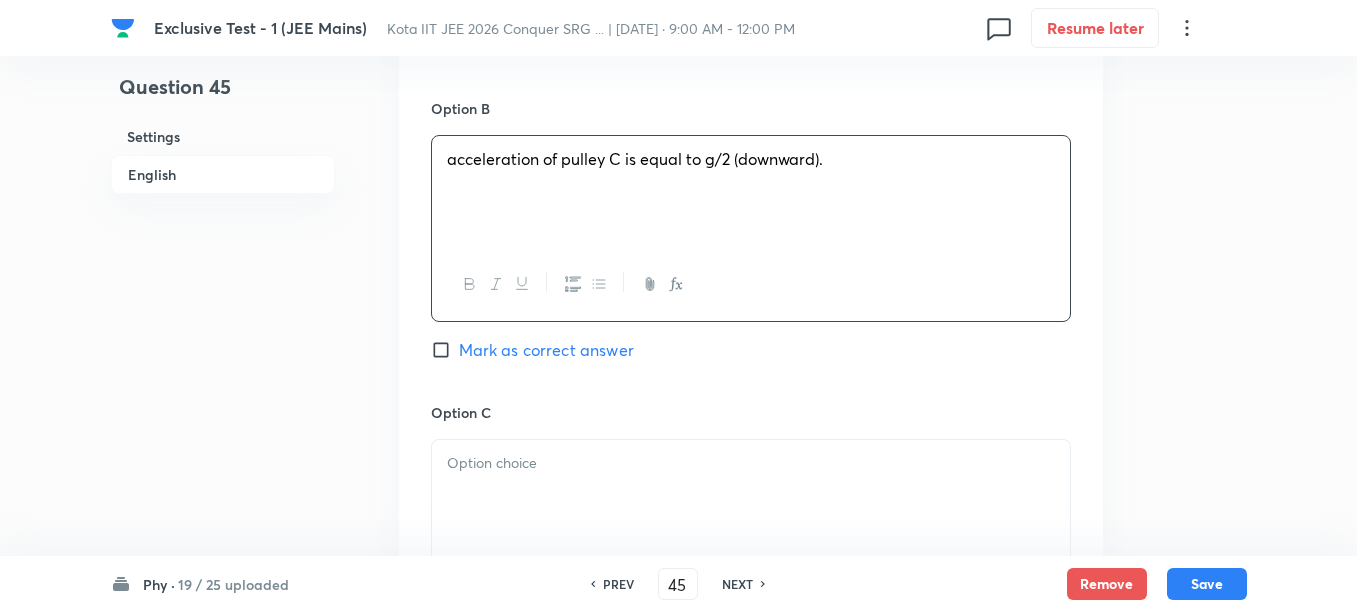 click at bounding box center [751, 496] 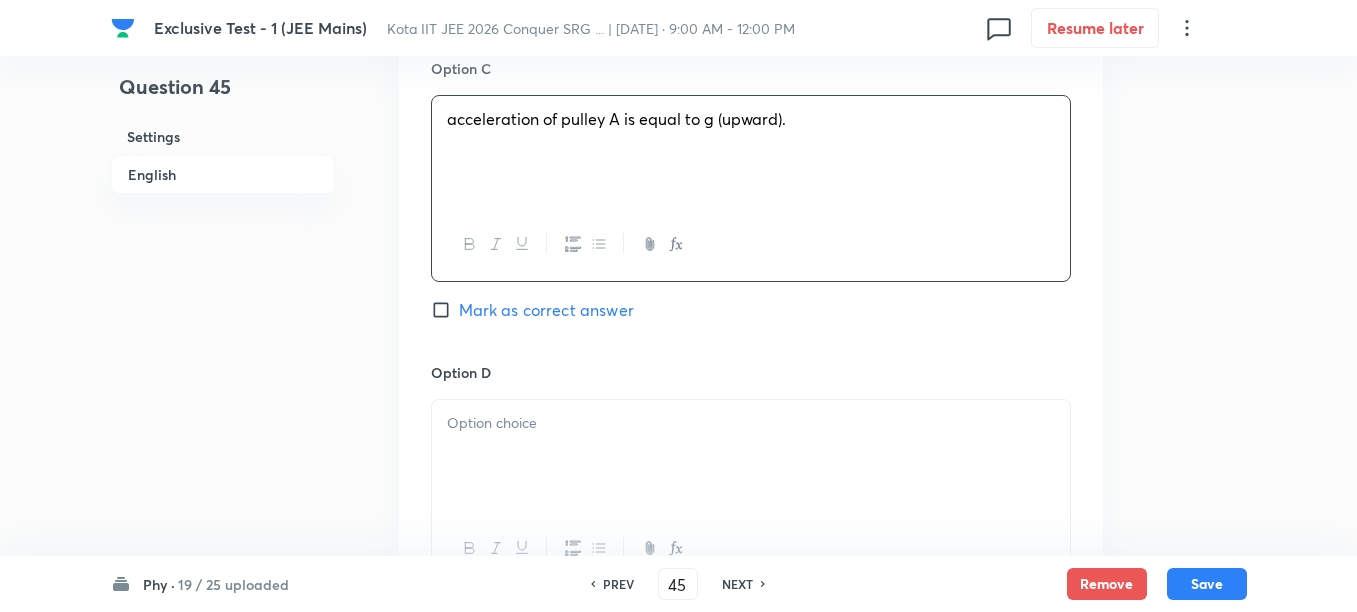 scroll, scrollTop: 1750, scrollLeft: 0, axis: vertical 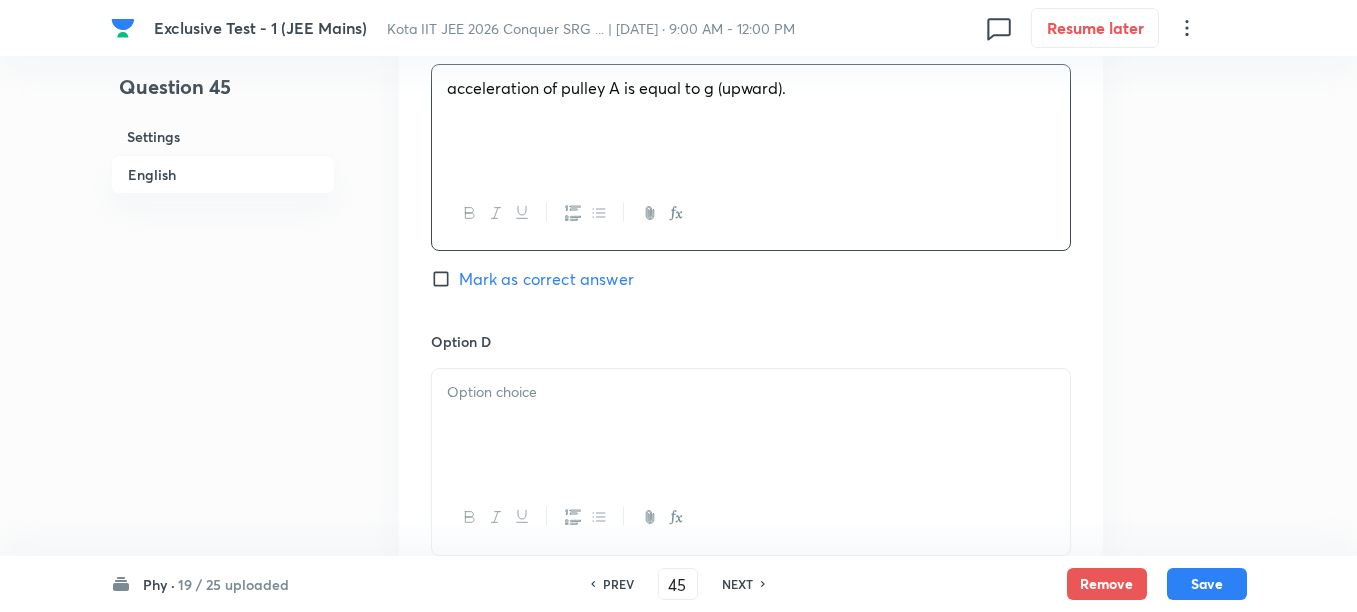 click at bounding box center [751, 392] 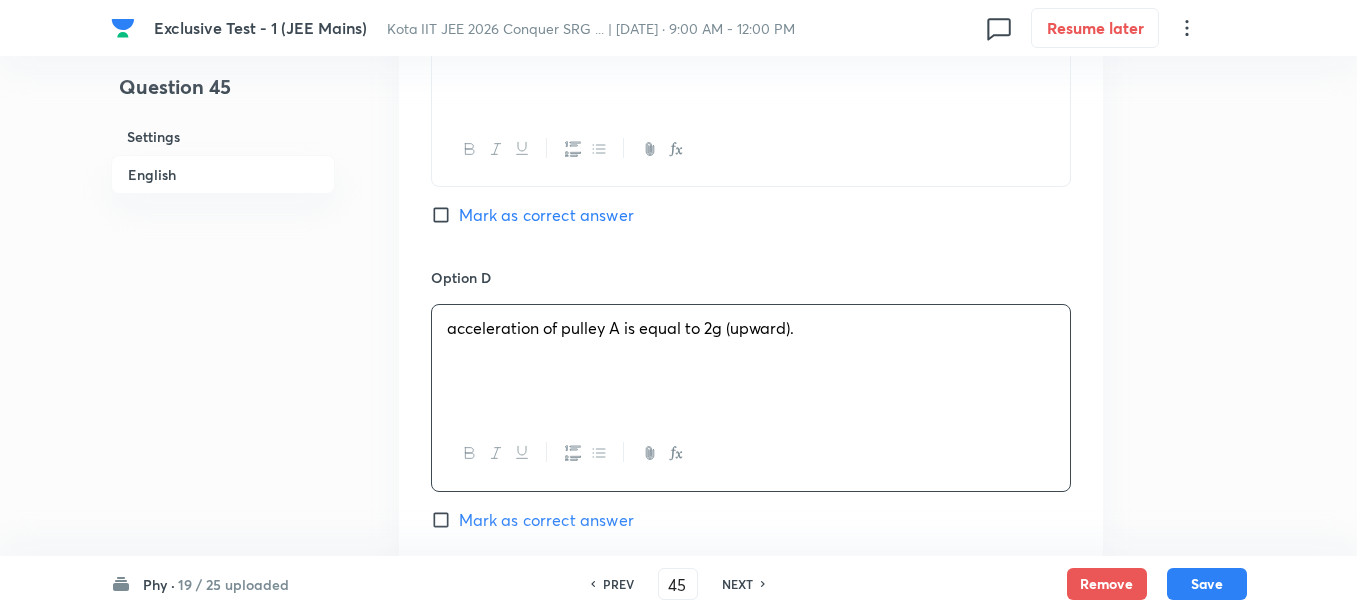 scroll, scrollTop: 1875, scrollLeft: 0, axis: vertical 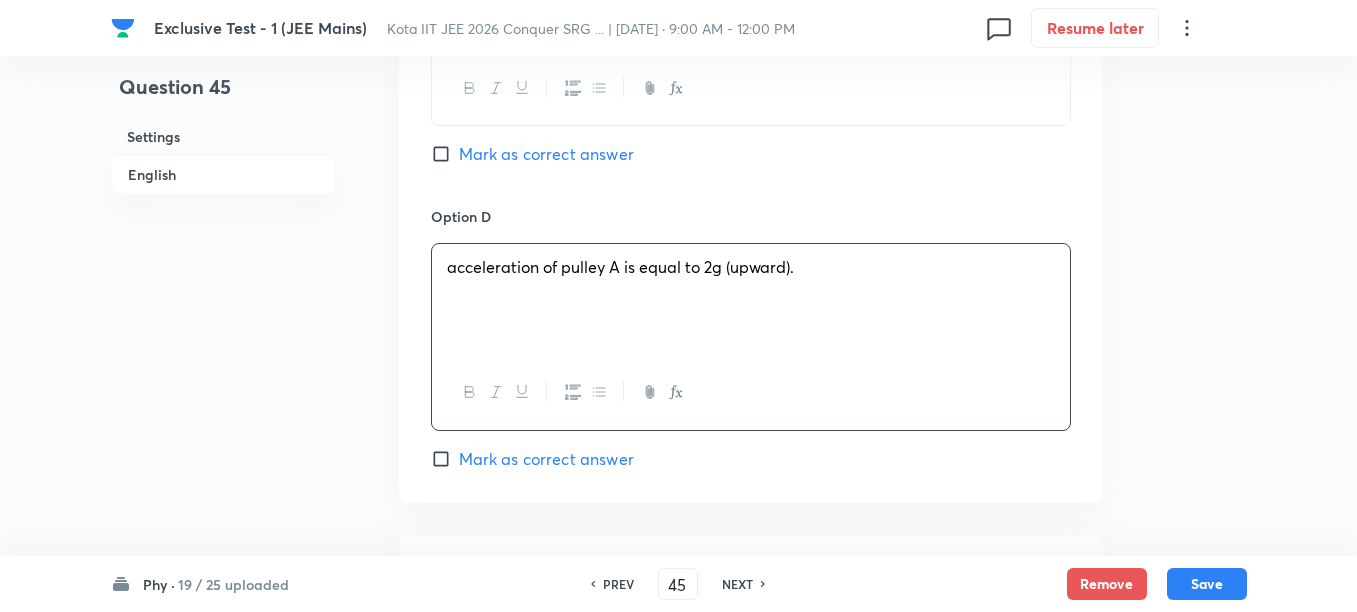 click on "Mark as correct answer" at bounding box center (546, 459) 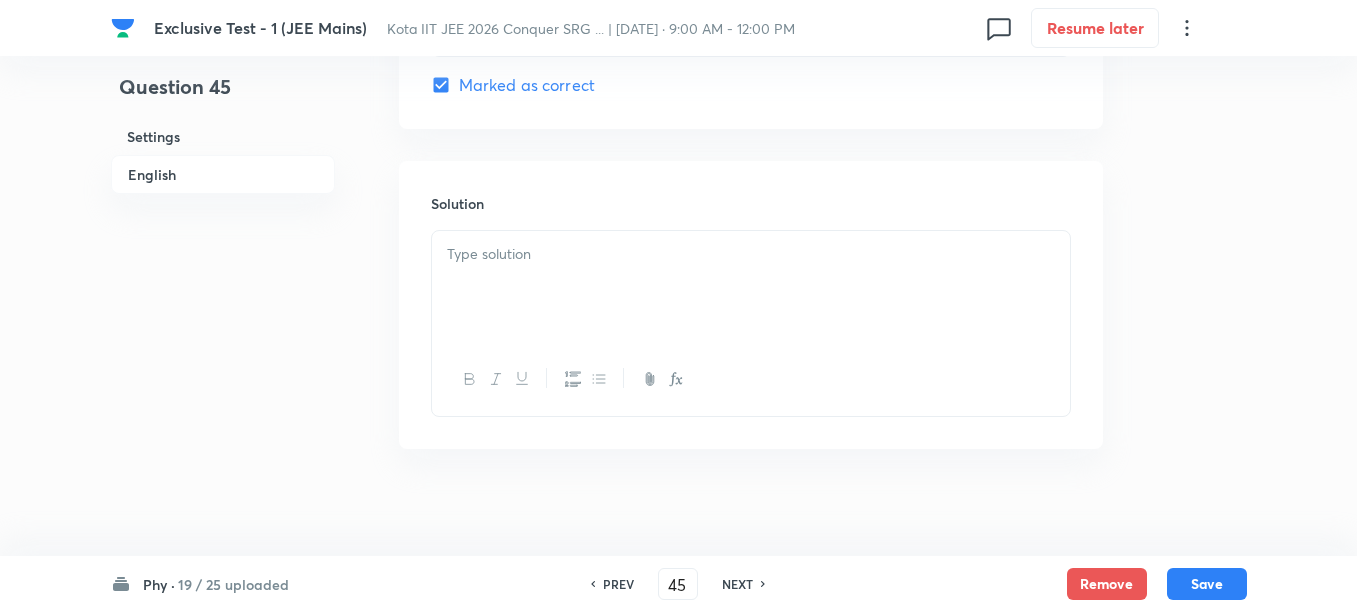 scroll, scrollTop: 2250, scrollLeft: 0, axis: vertical 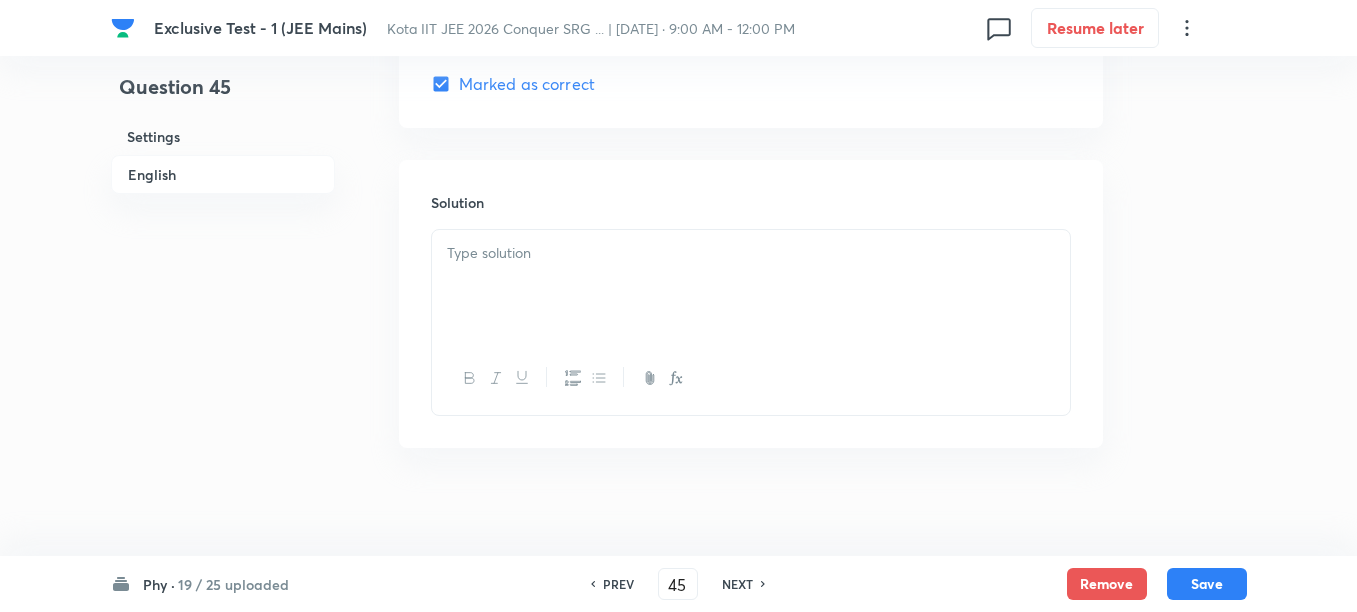 click at bounding box center [751, 286] 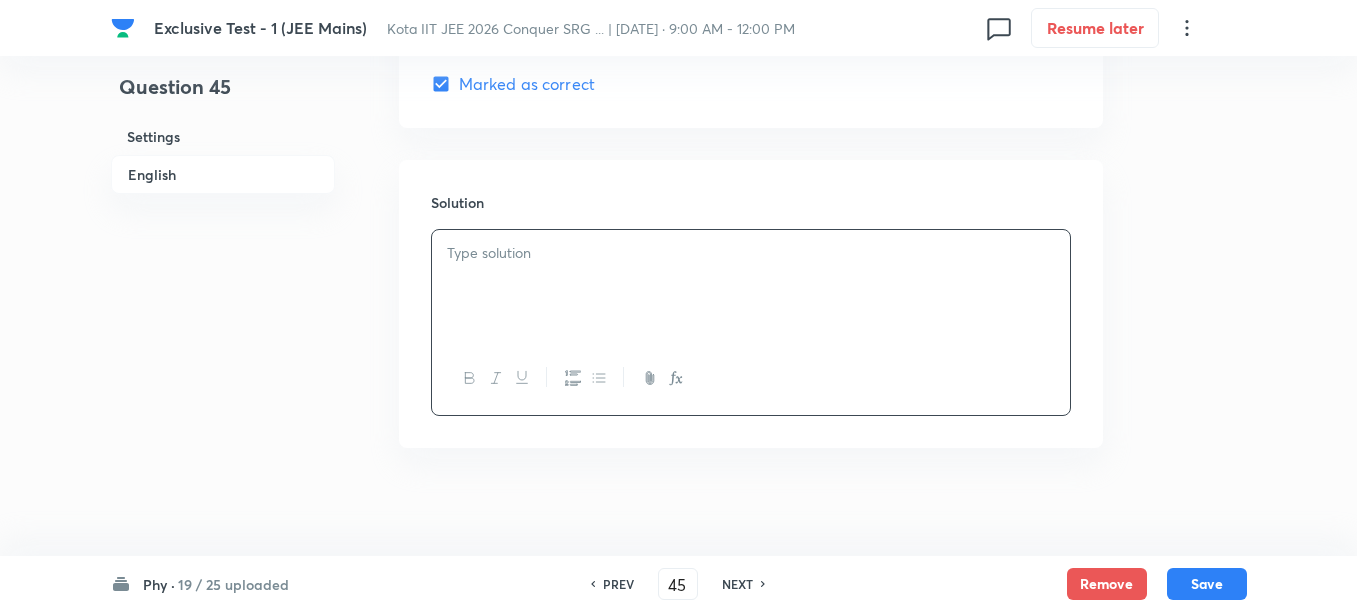 type 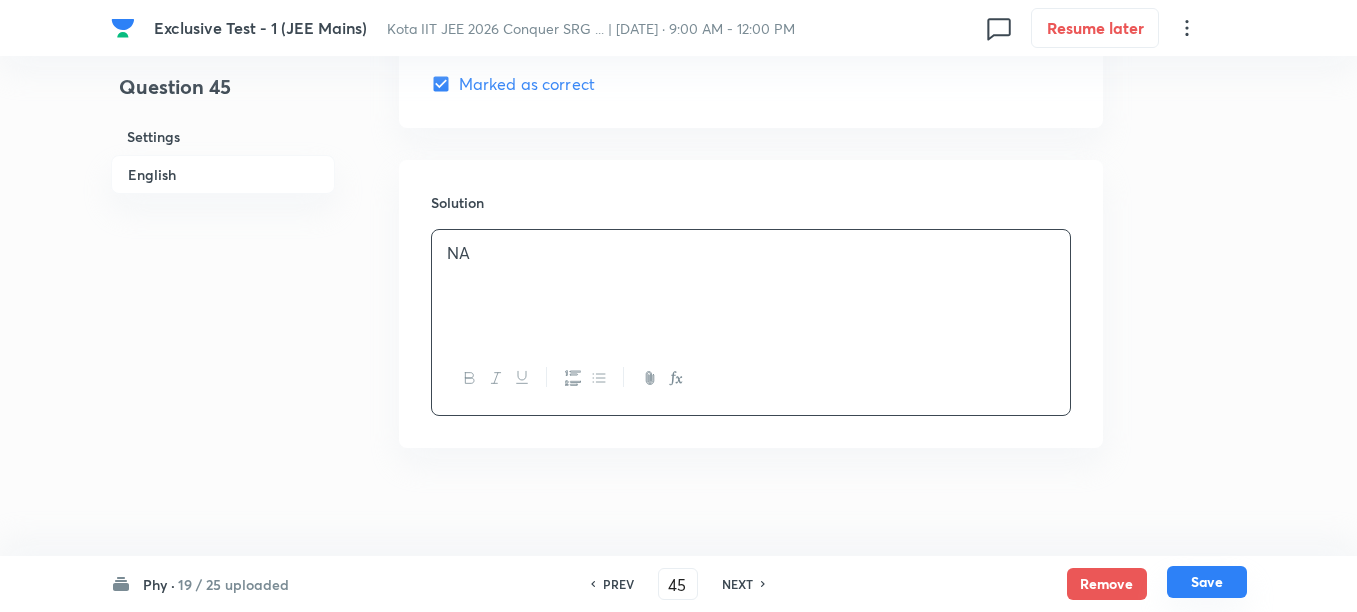 click on "Save" at bounding box center (1207, 582) 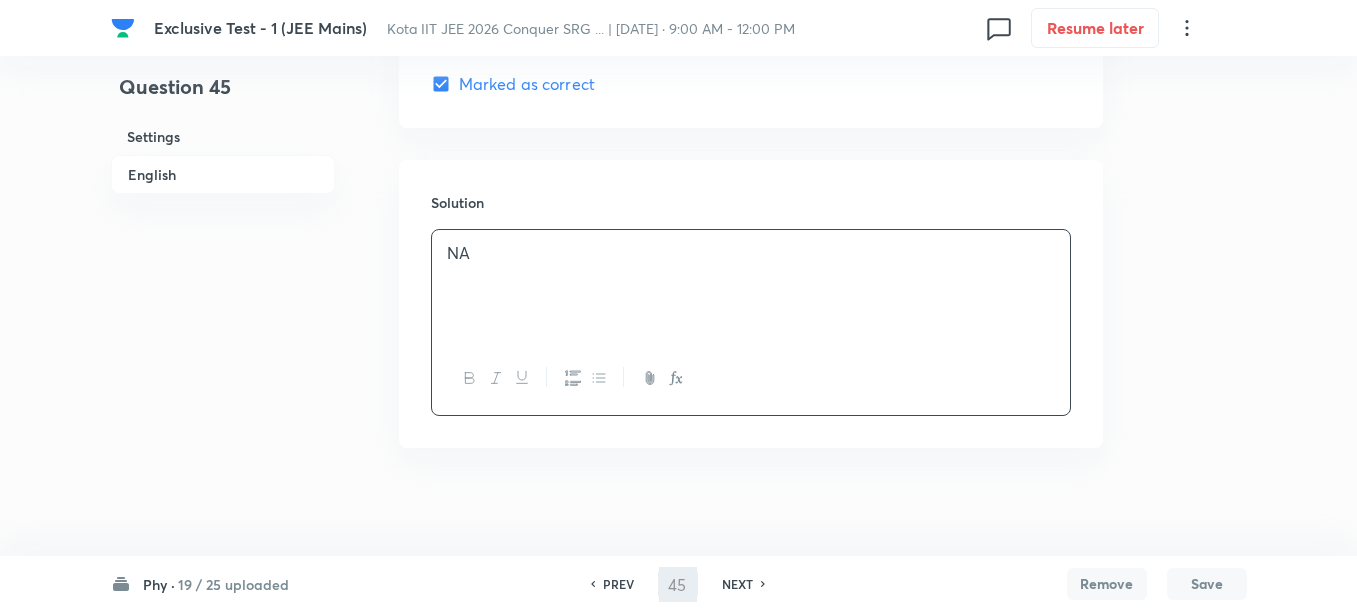 type on "46" 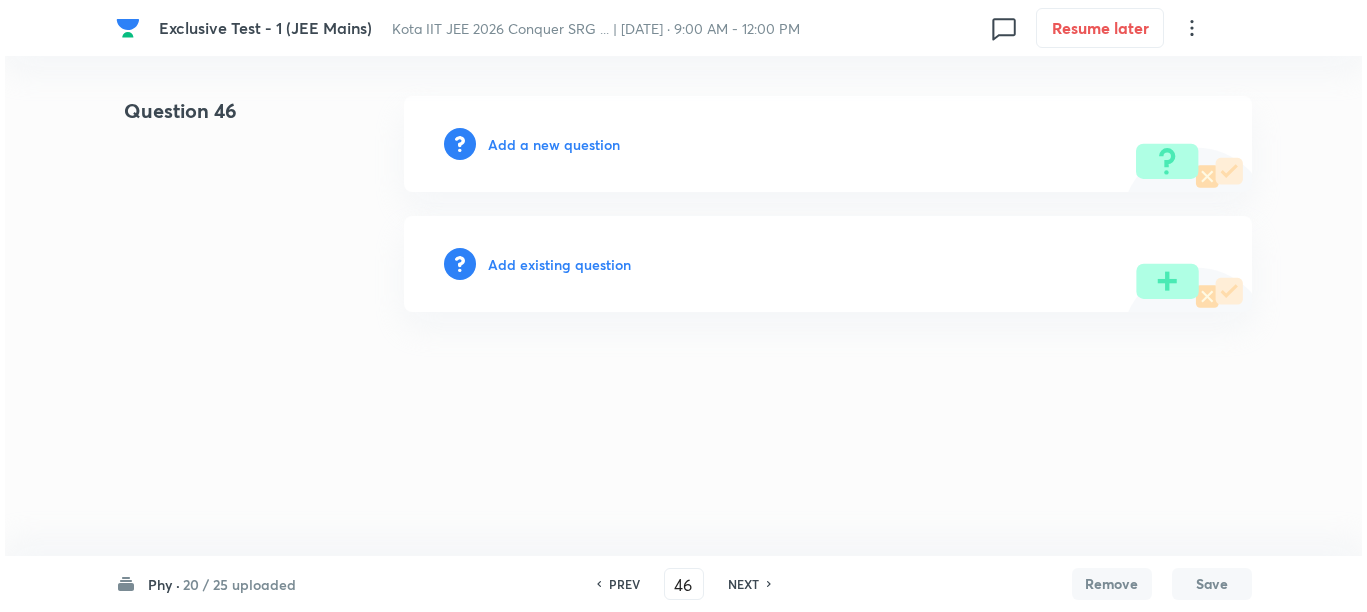 scroll, scrollTop: 0, scrollLeft: 0, axis: both 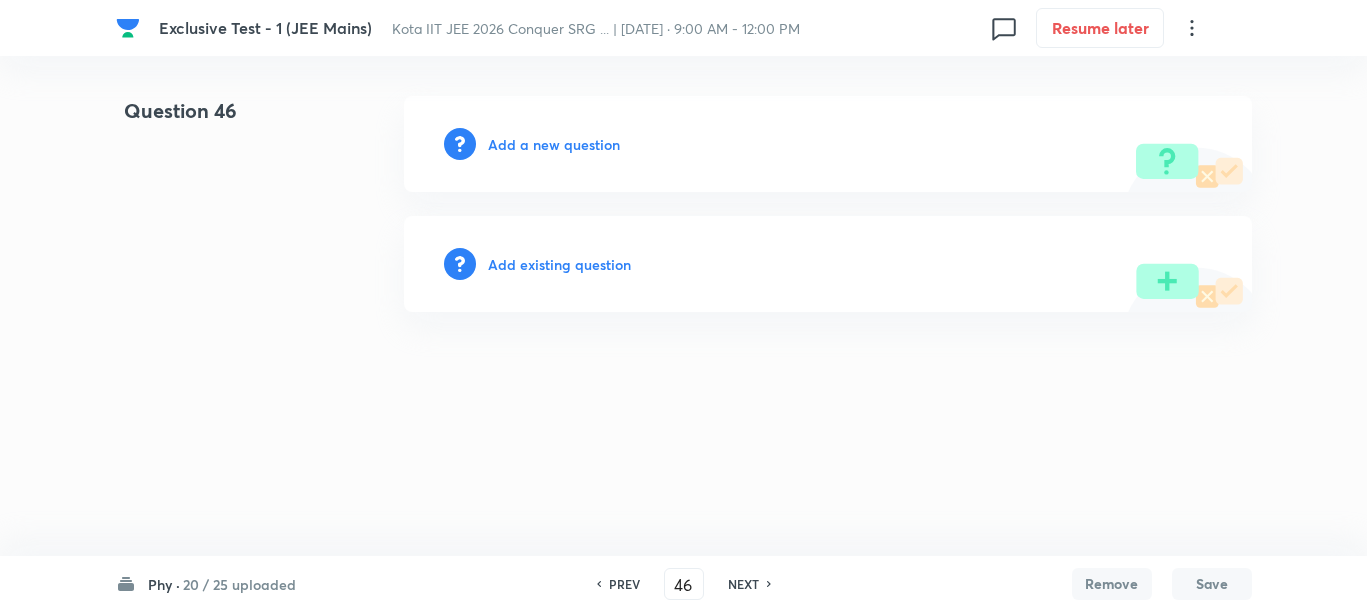 click on "Add a new question" at bounding box center (554, 144) 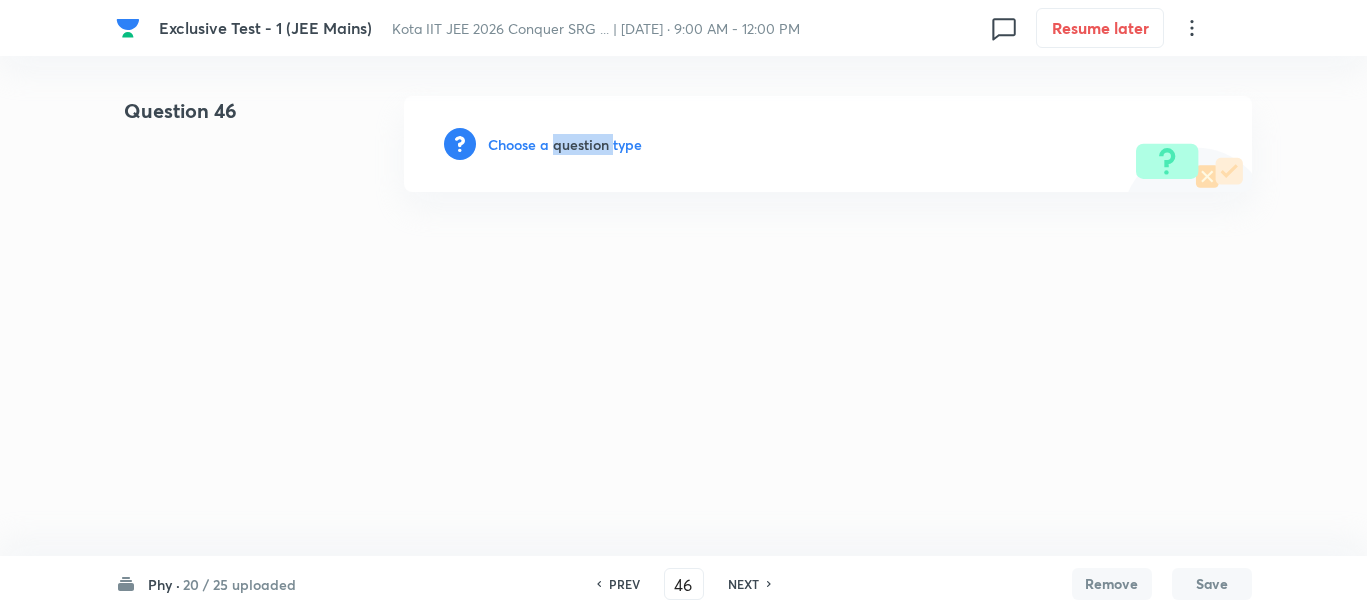 click on "Choose a question type" at bounding box center (565, 144) 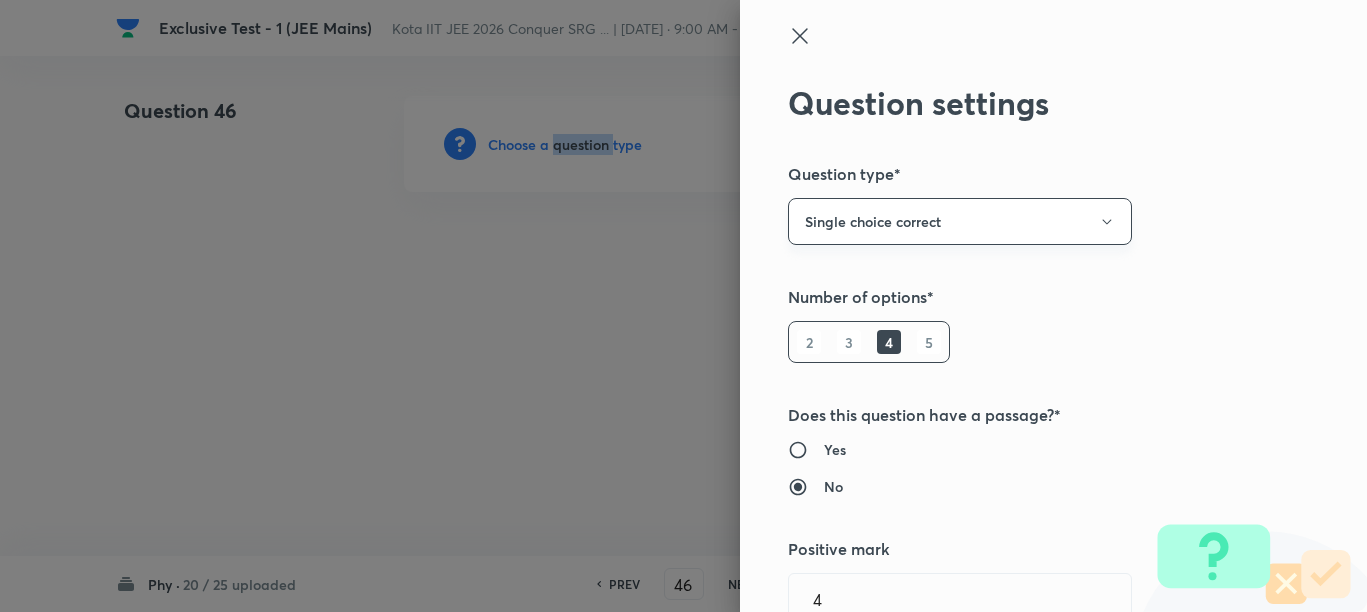 click on "Single choice correct" at bounding box center (960, 221) 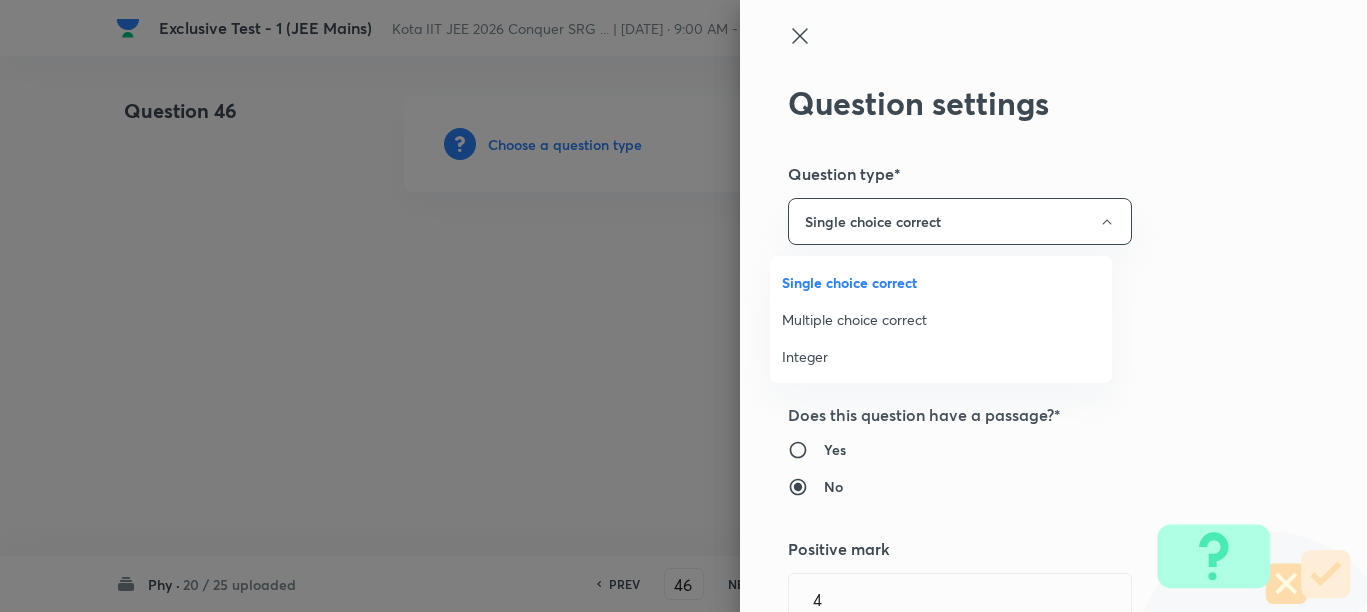 click on "Integer" at bounding box center [941, 356] 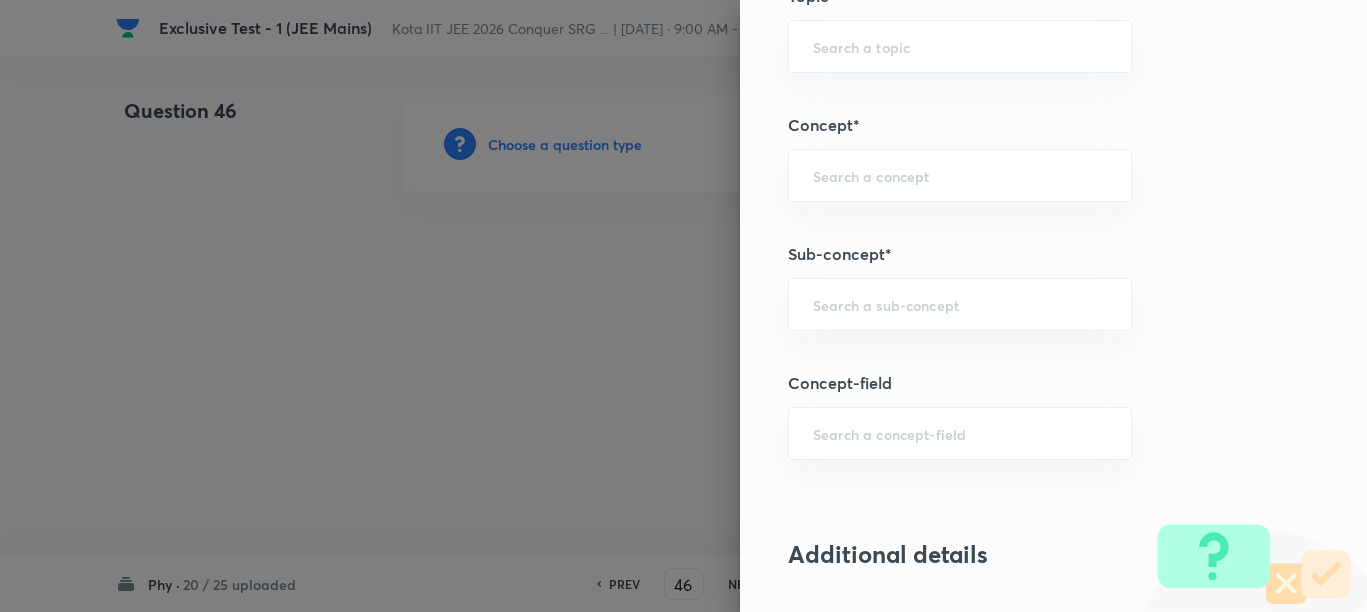 scroll, scrollTop: 1125, scrollLeft: 0, axis: vertical 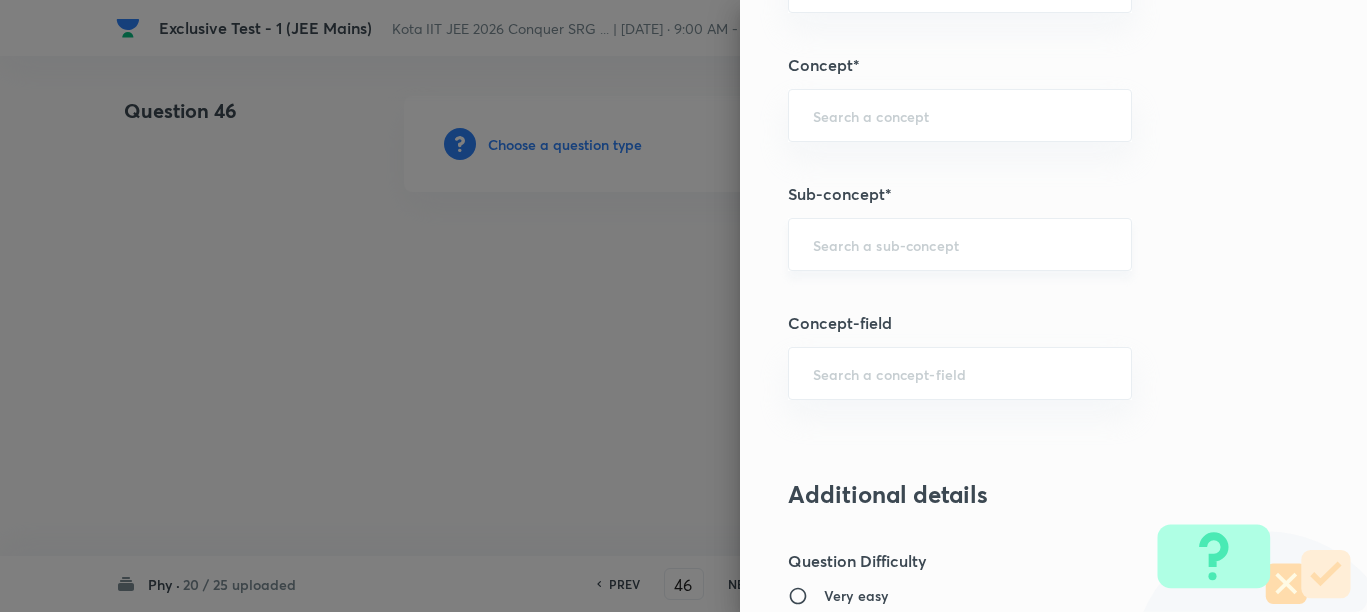 click at bounding box center [960, 244] 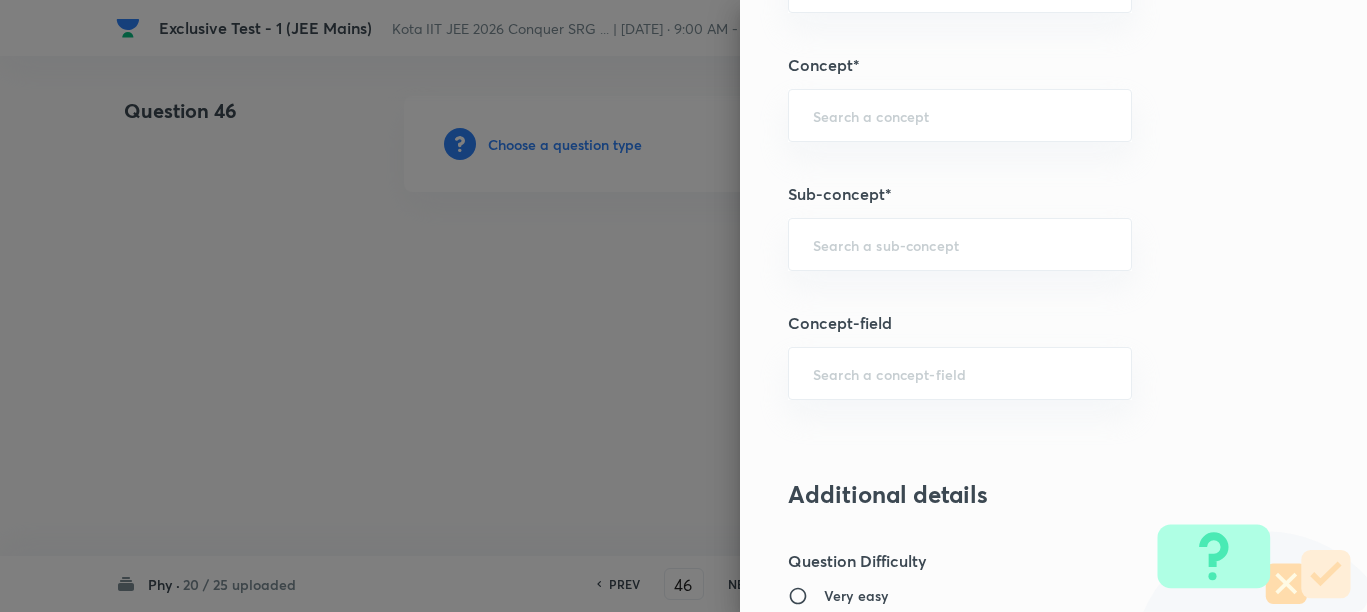 paste on "Electric Charge" 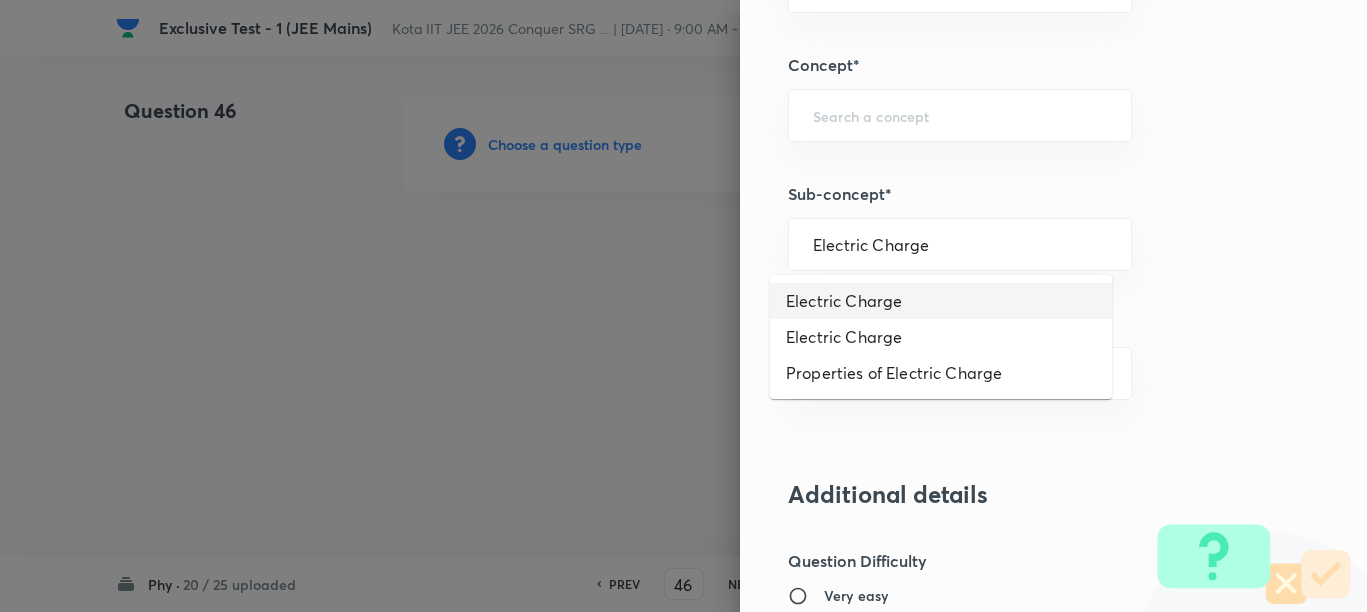 click on "Electric Charge" at bounding box center [941, 301] 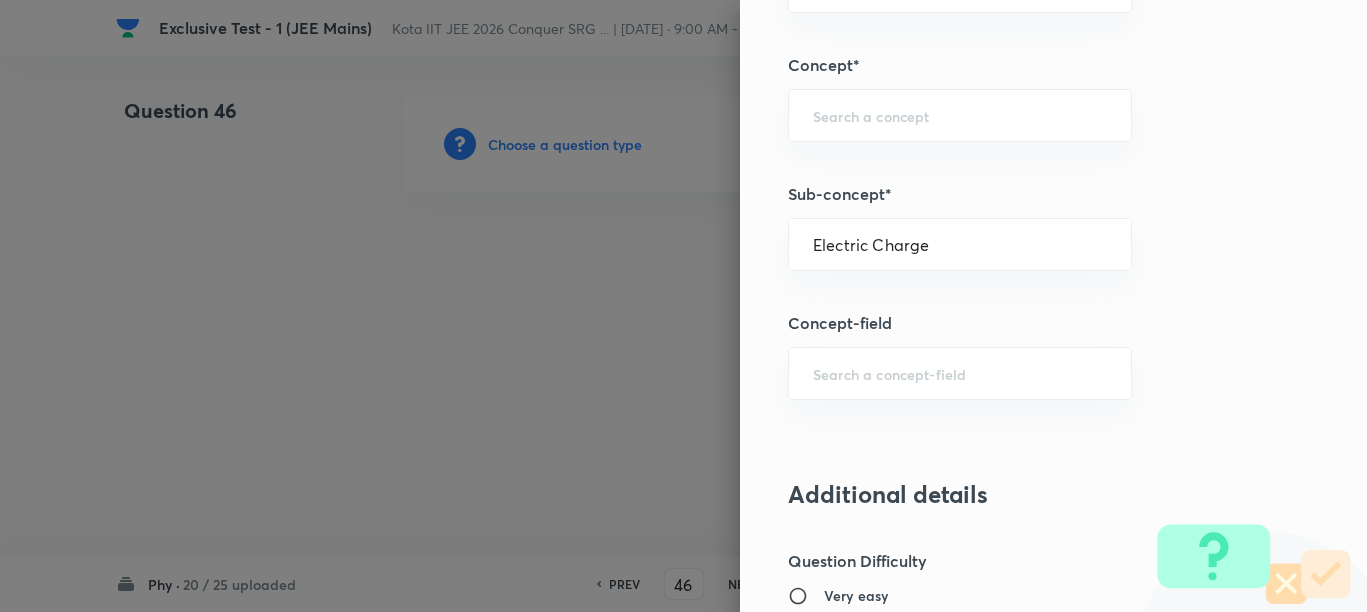 type on "Physics" 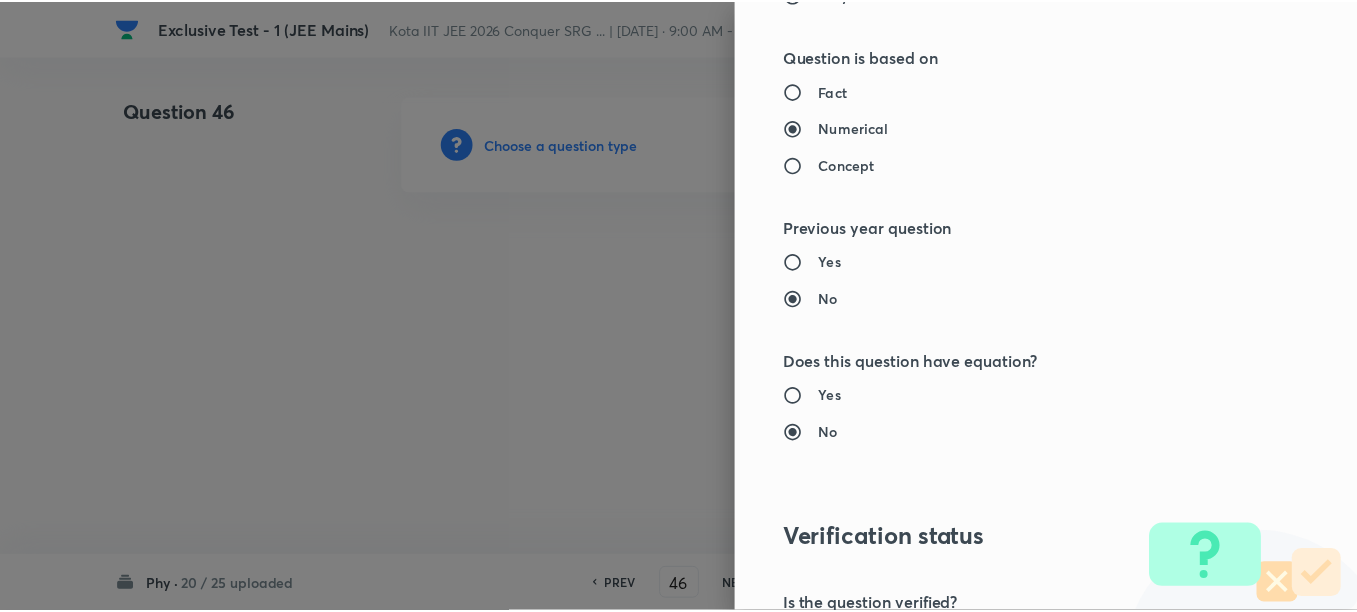 scroll, scrollTop: 2130, scrollLeft: 0, axis: vertical 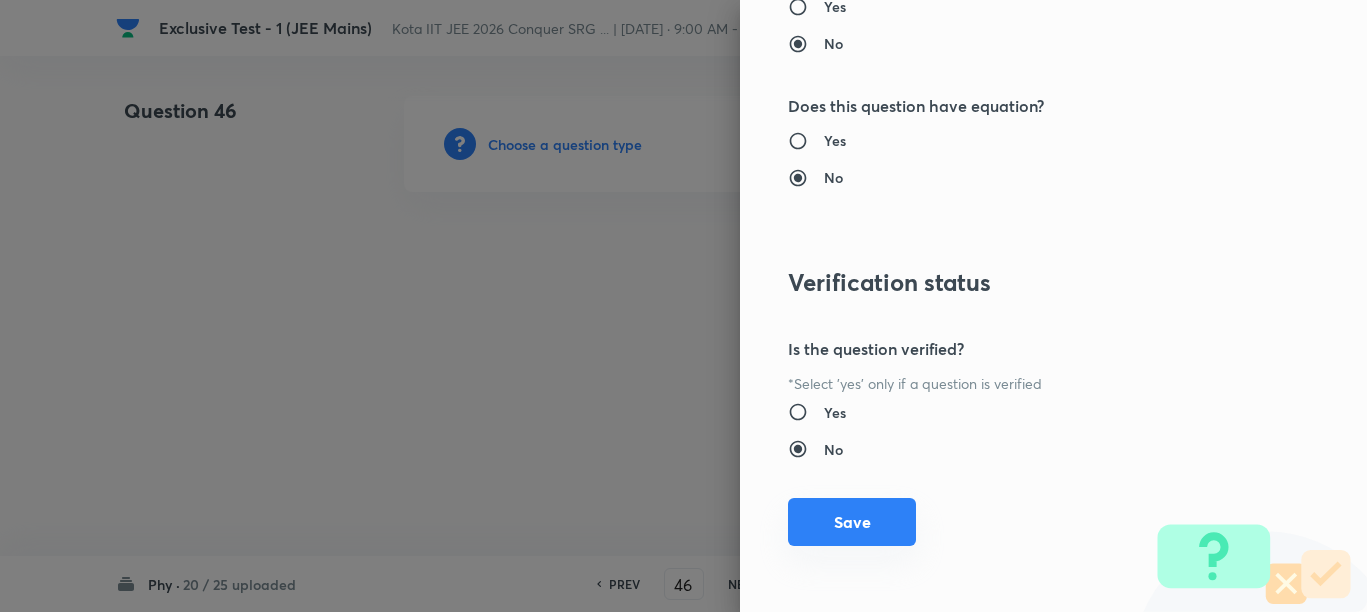 click on "Save" at bounding box center (852, 522) 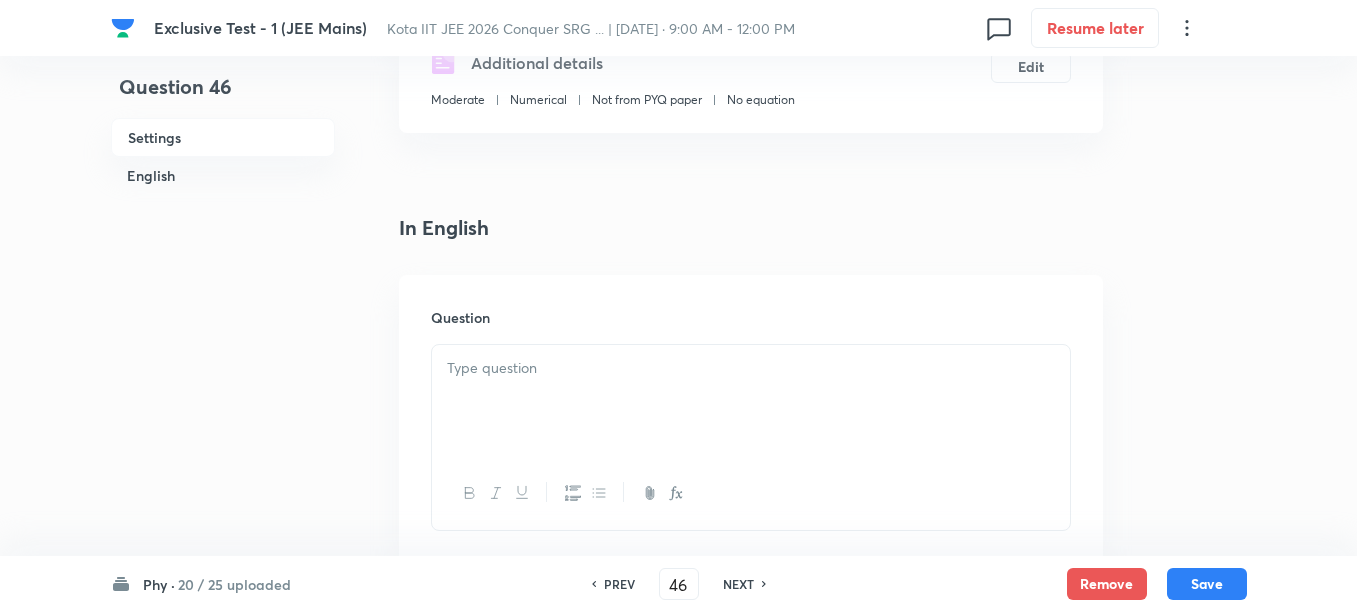 click at bounding box center [751, 368] 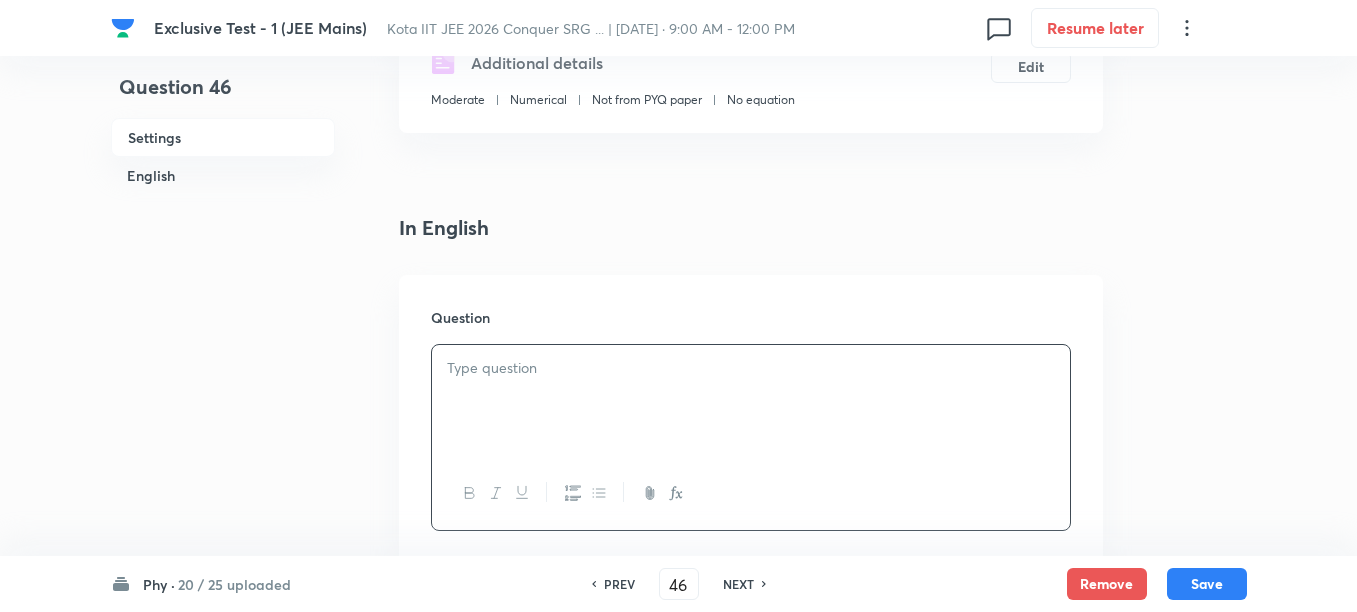 scroll, scrollTop: 500, scrollLeft: 0, axis: vertical 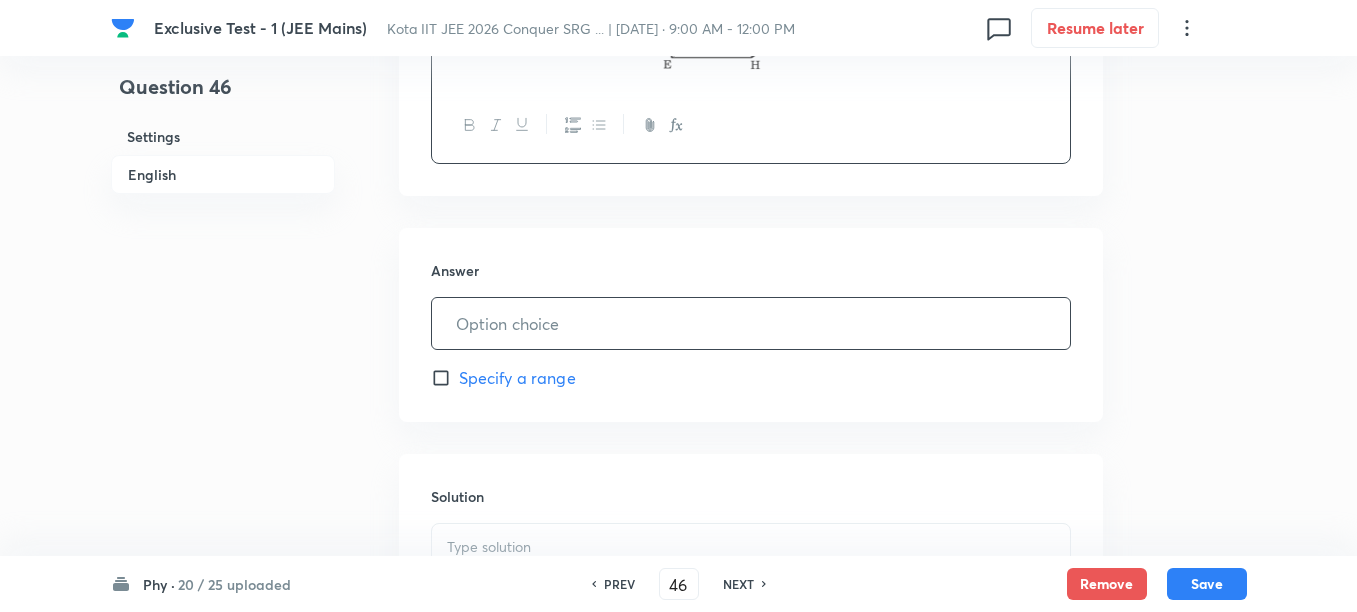 click at bounding box center (751, 323) 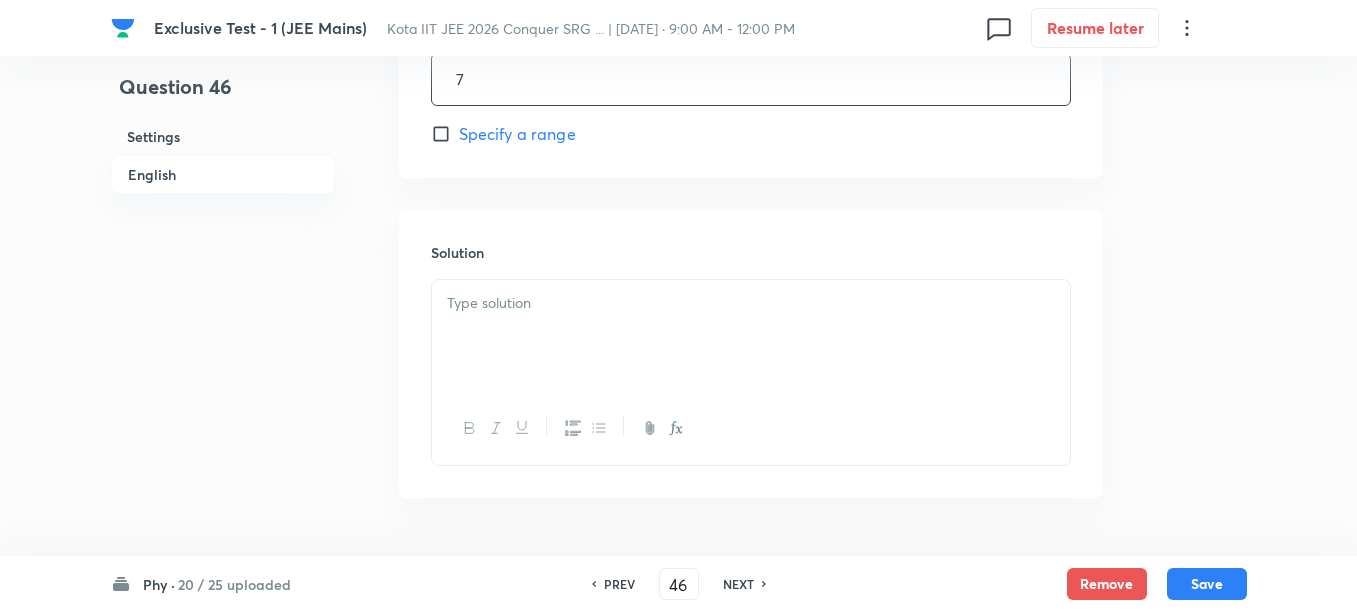 scroll, scrollTop: 1125, scrollLeft: 0, axis: vertical 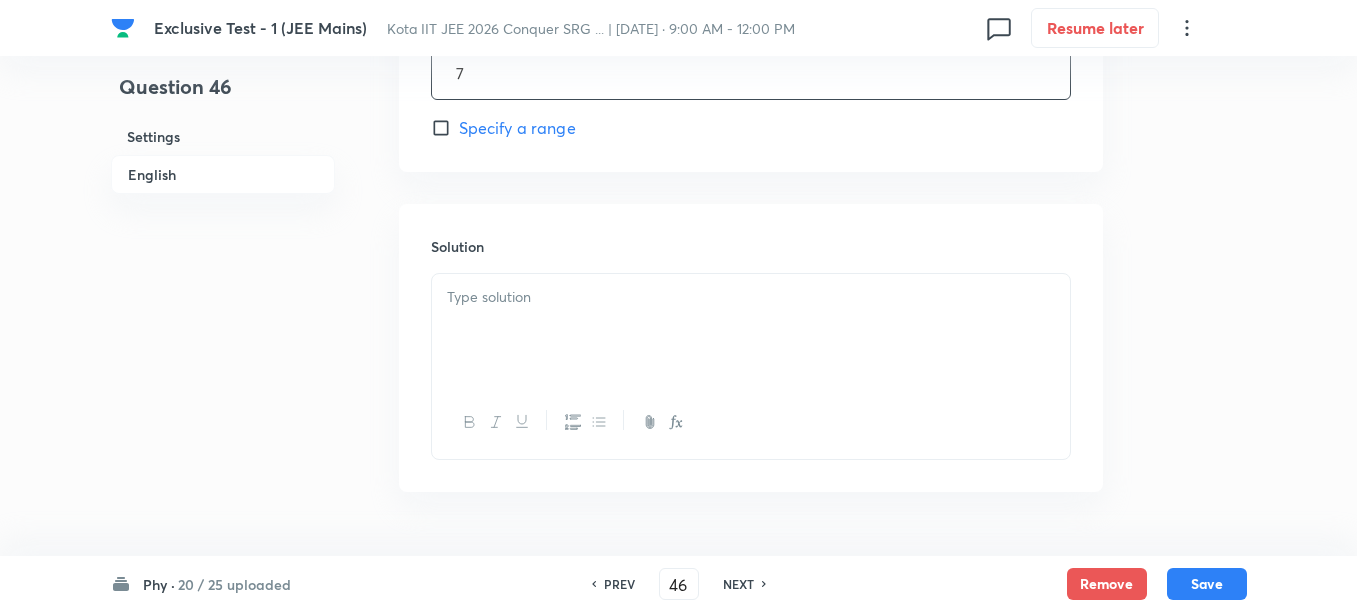 type on "7" 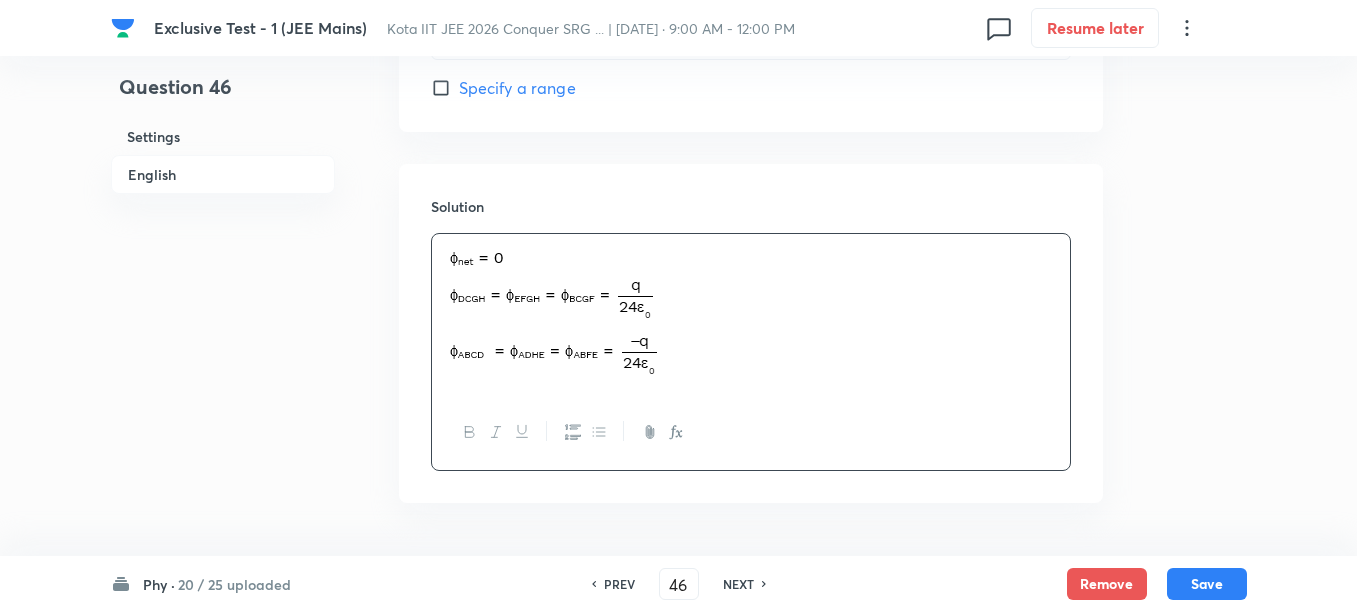 scroll, scrollTop: 1232, scrollLeft: 0, axis: vertical 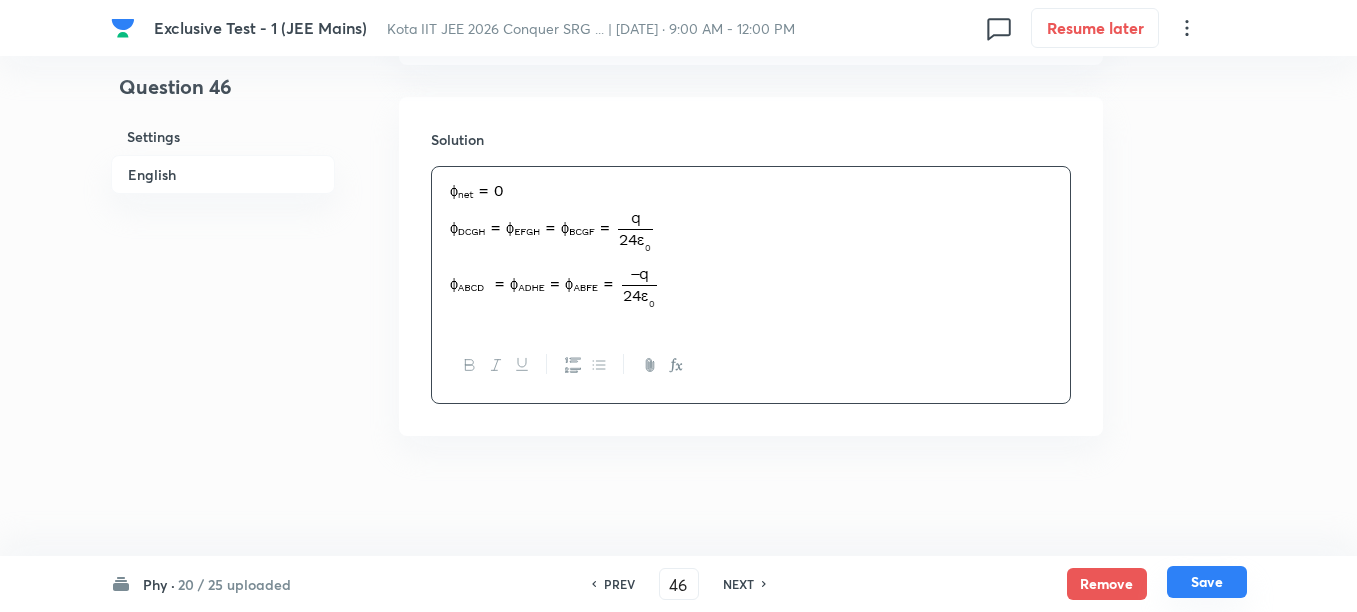 click on "Save" at bounding box center [1207, 582] 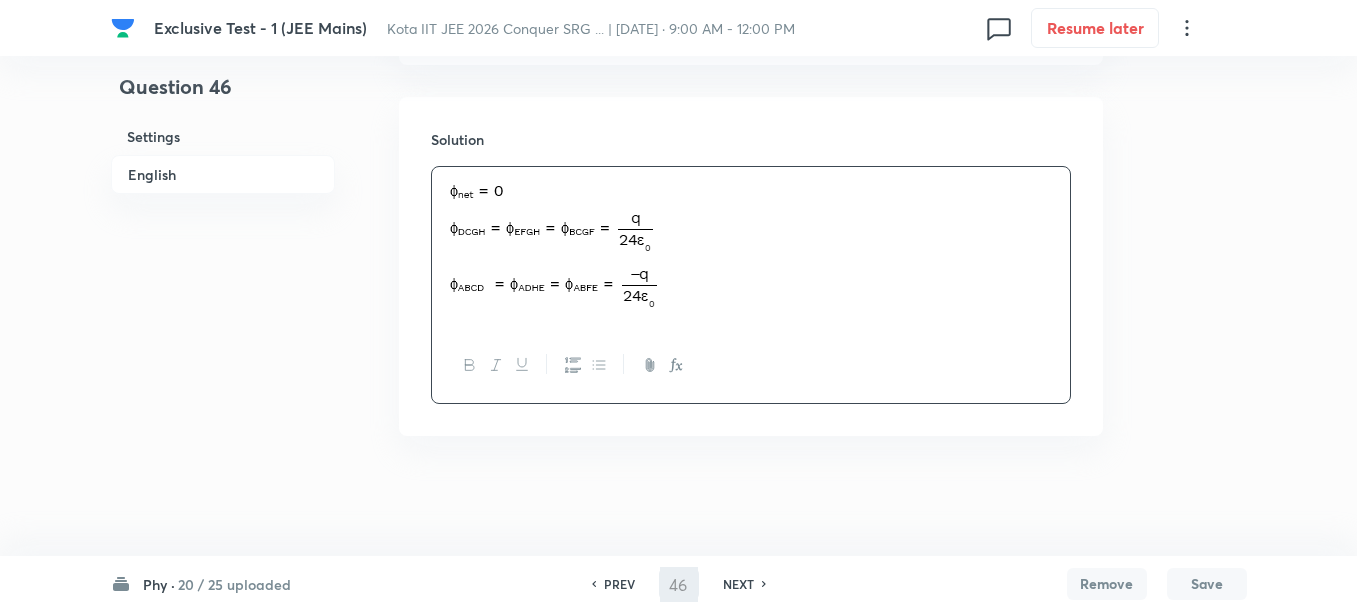 type on "47" 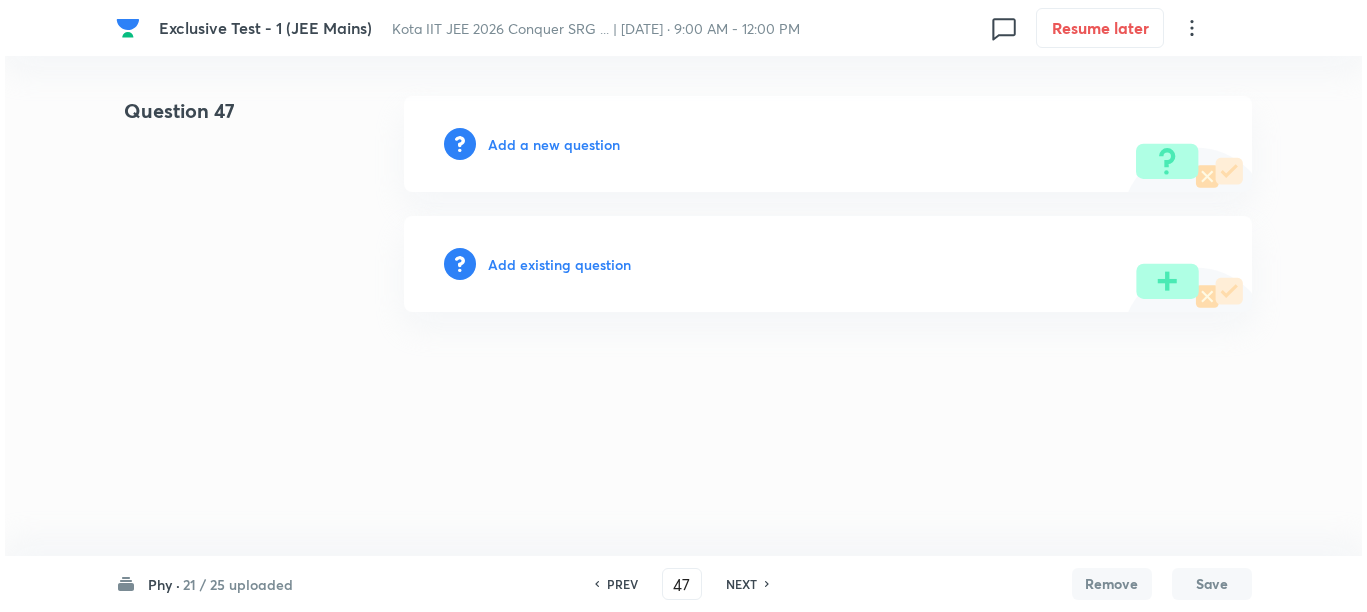 scroll, scrollTop: 0, scrollLeft: 0, axis: both 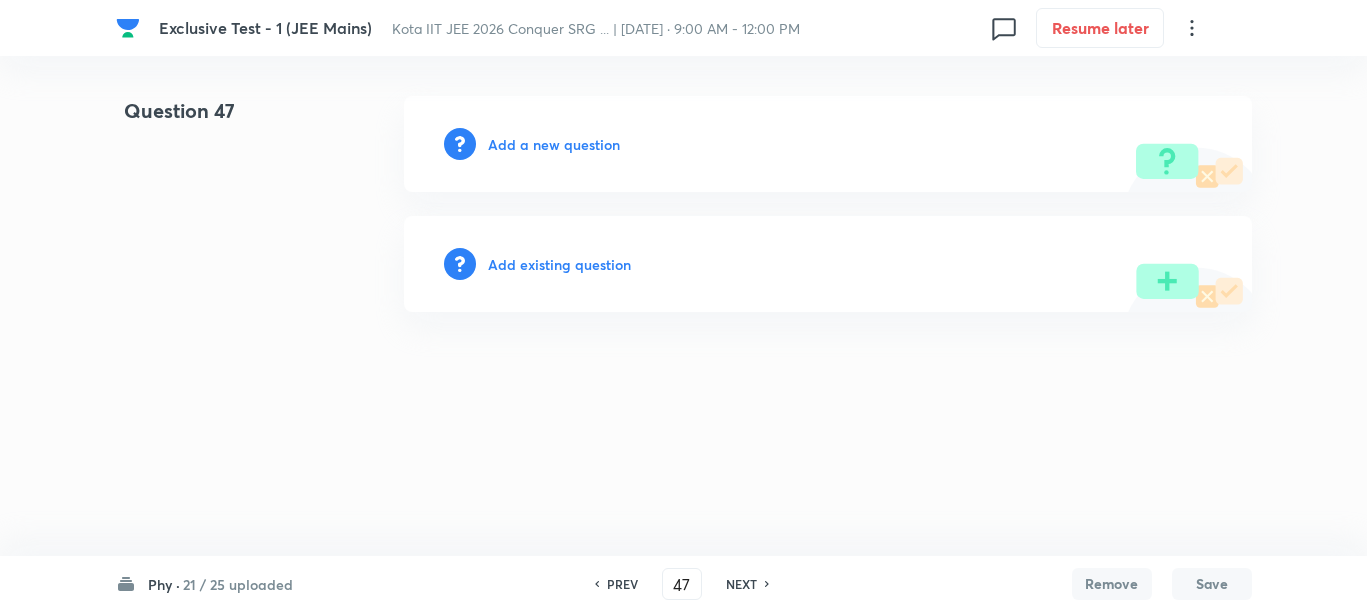 click on "Add a new question" at bounding box center (554, 144) 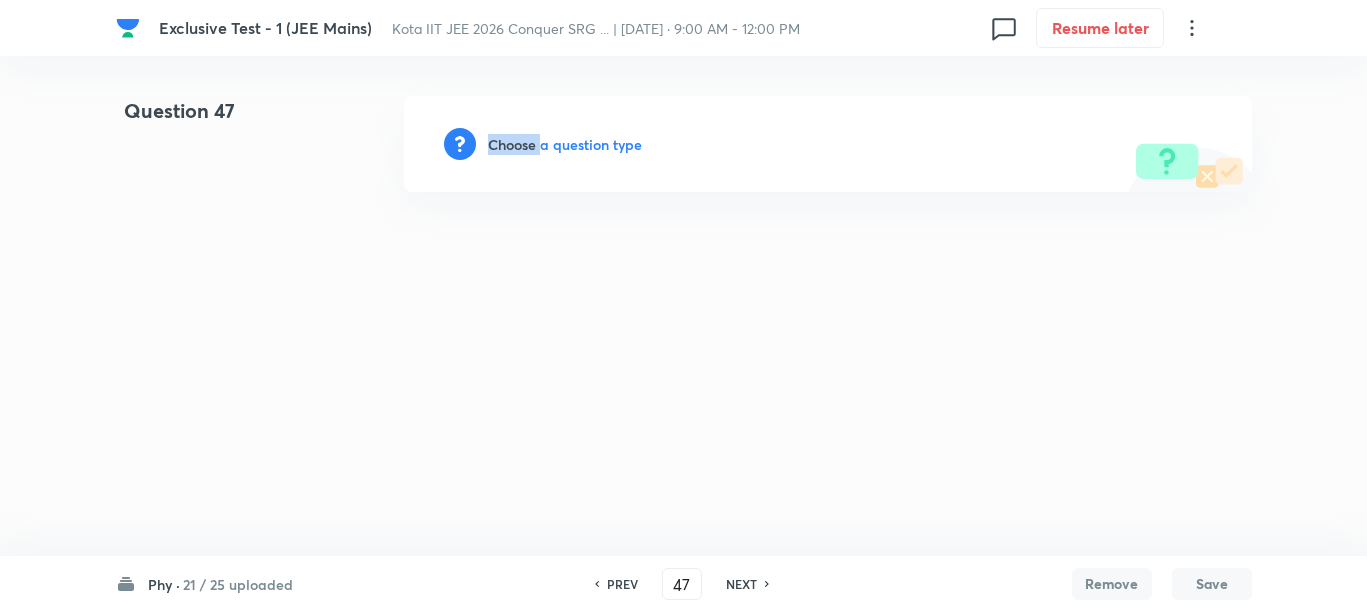 click on "Choose a question type" at bounding box center (565, 144) 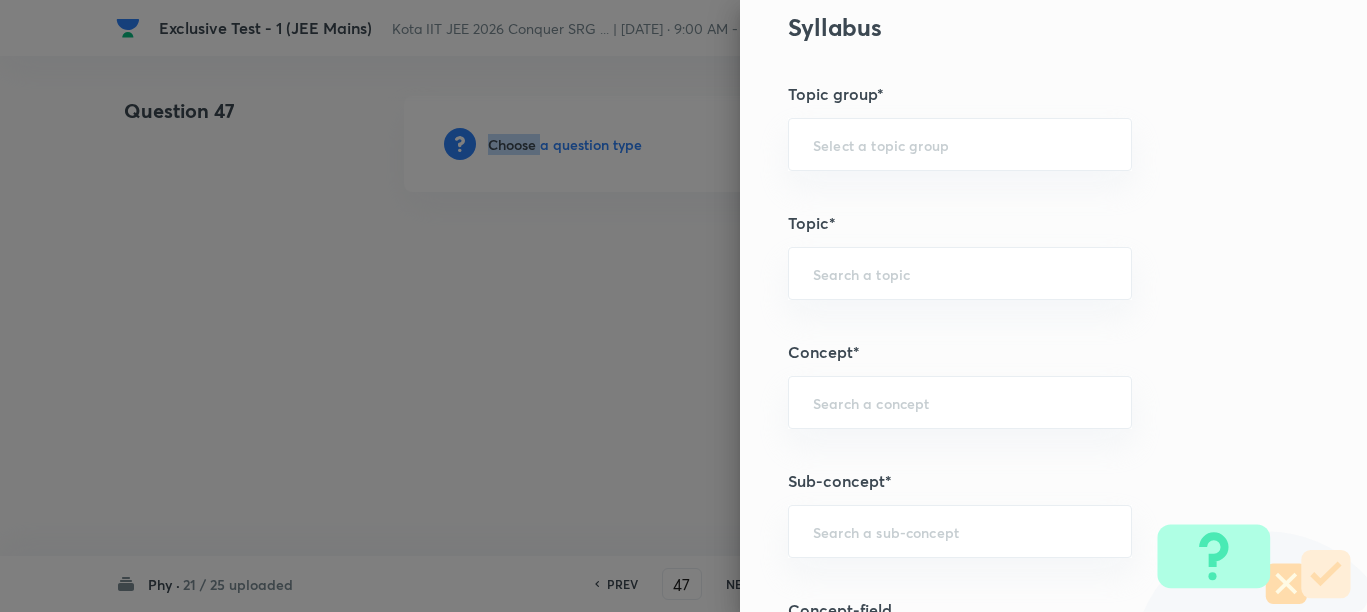 scroll, scrollTop: 875, scrollLeft: 0, axis: vertical 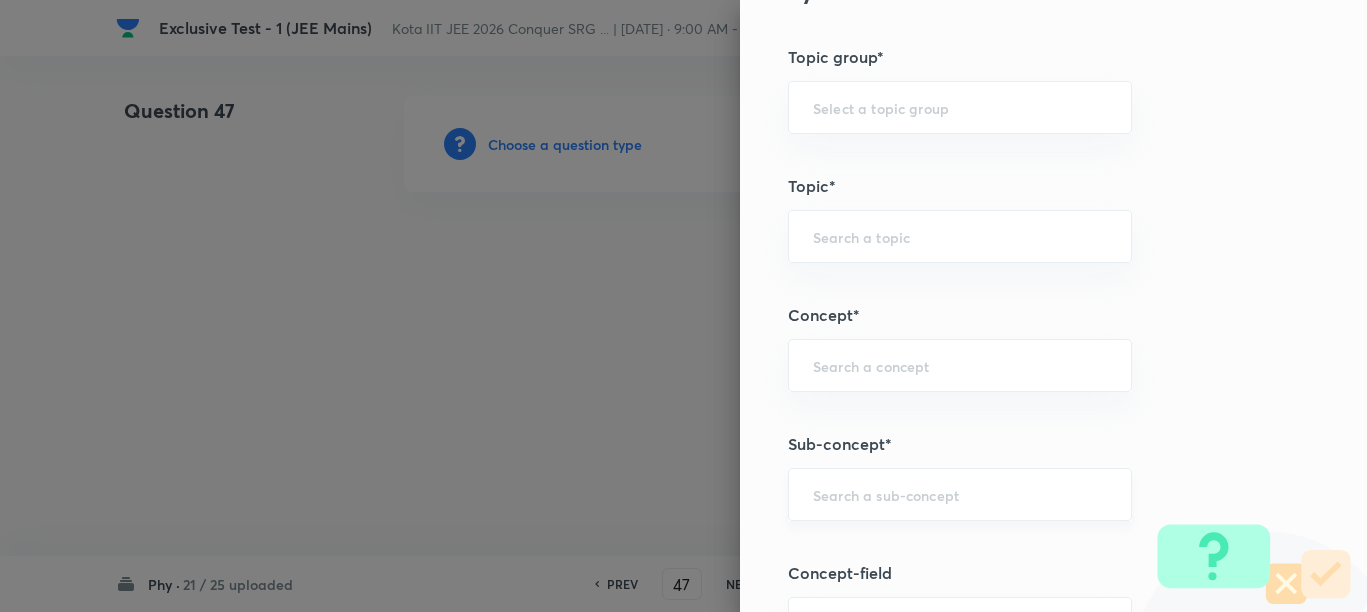 click at bounding box center (960, 494) 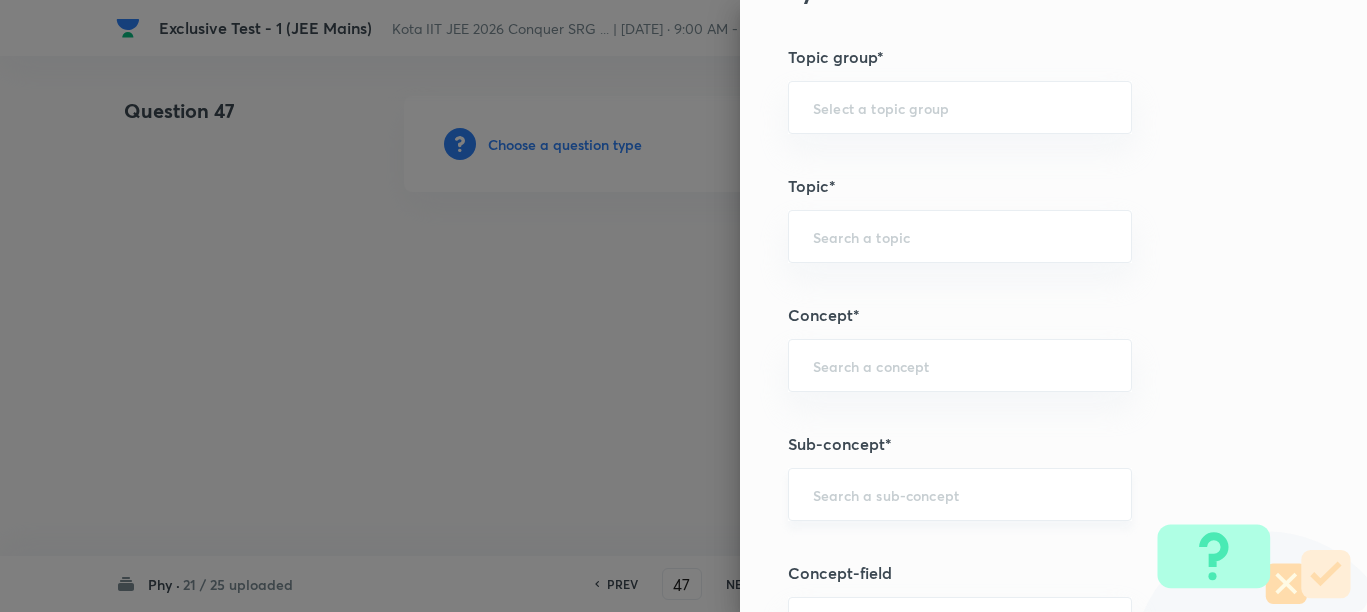 paste on "Electric Charge" 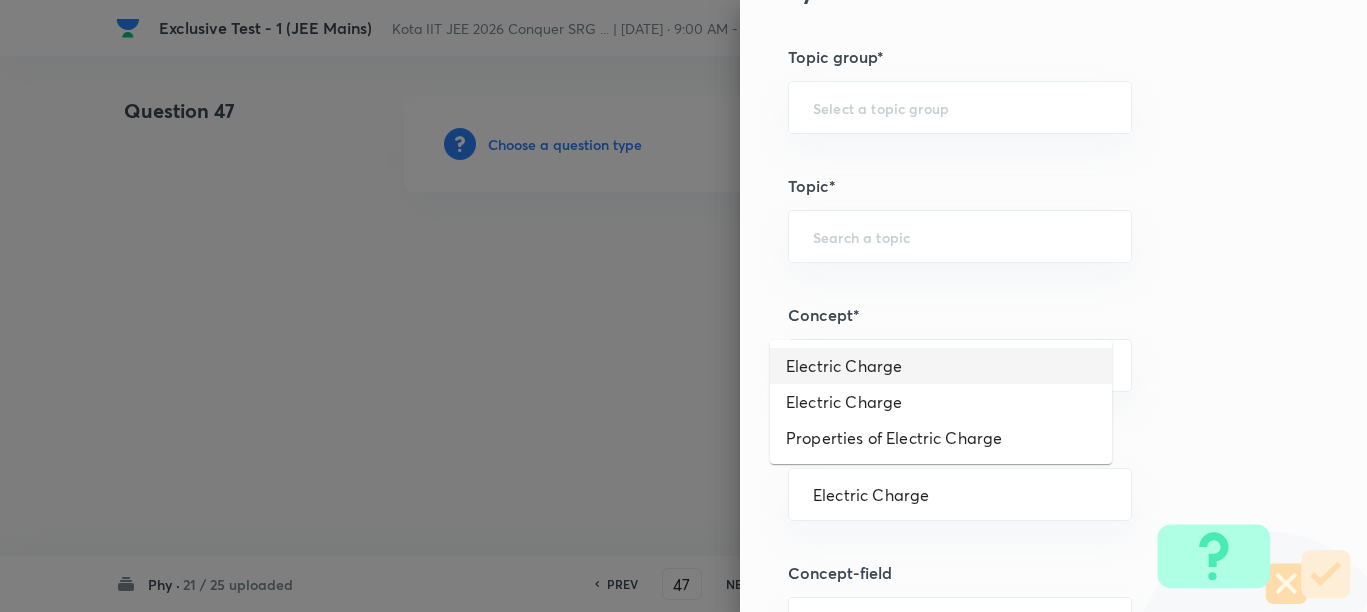 click on "Electric Charge" at bounding box center (941, 366) 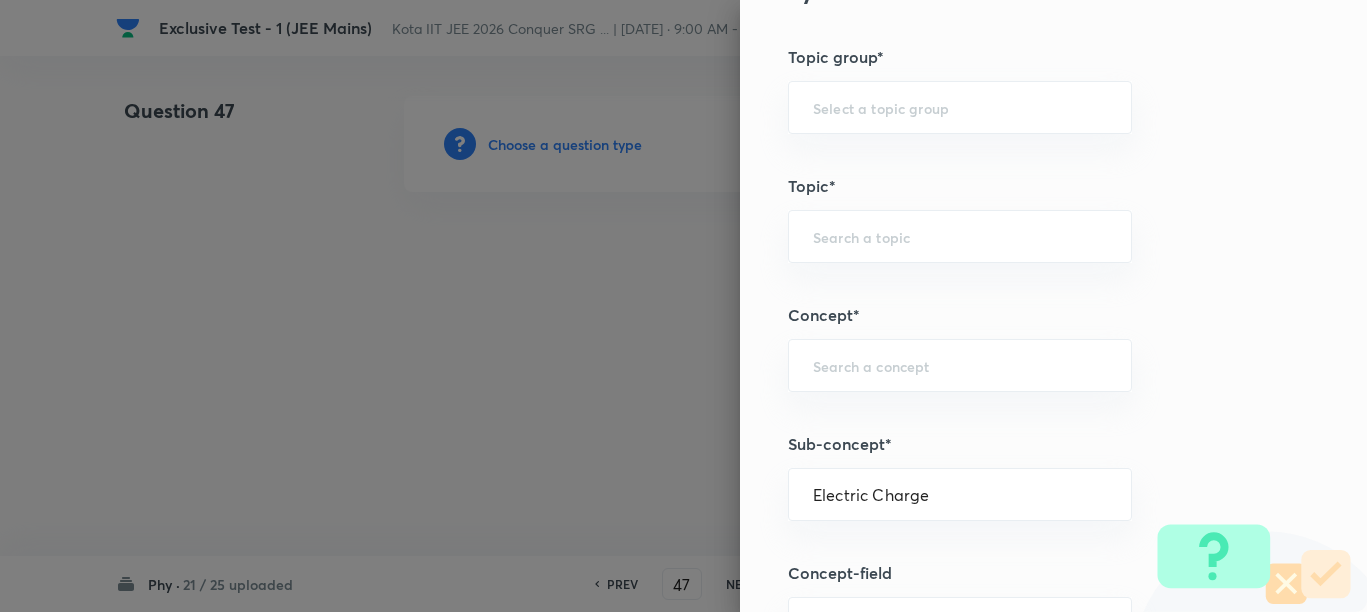type on "Physics" 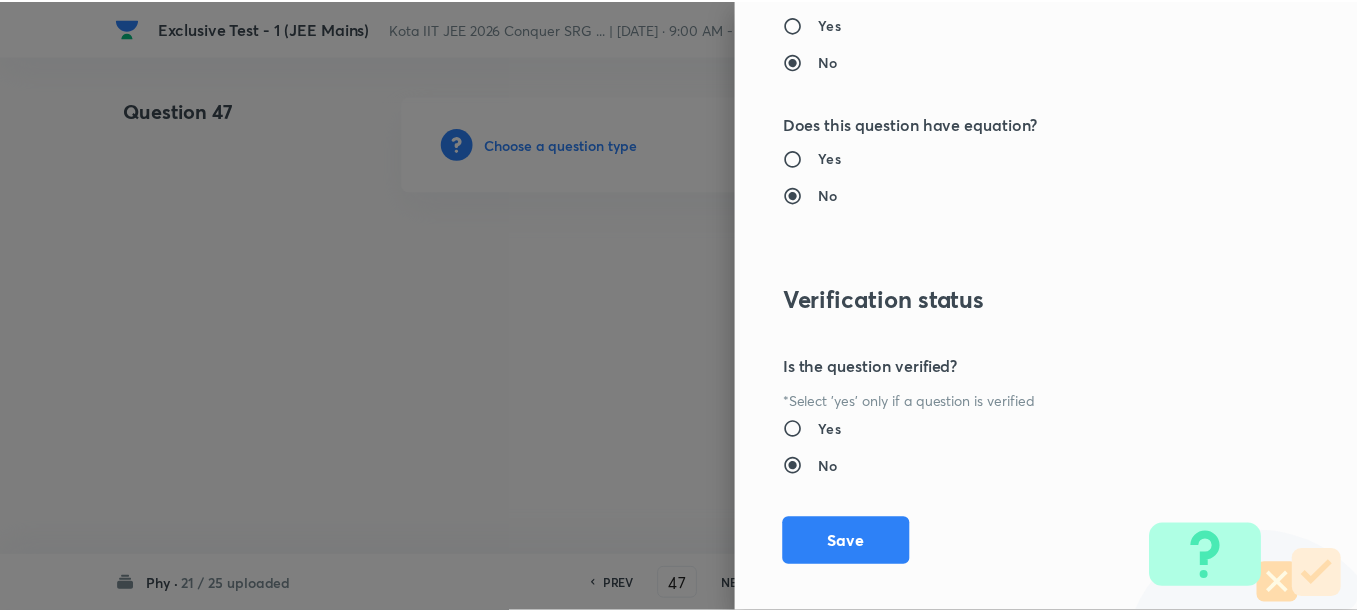 scroll, scrollTop: 2130, scrollLeft: 0, axis: vertical 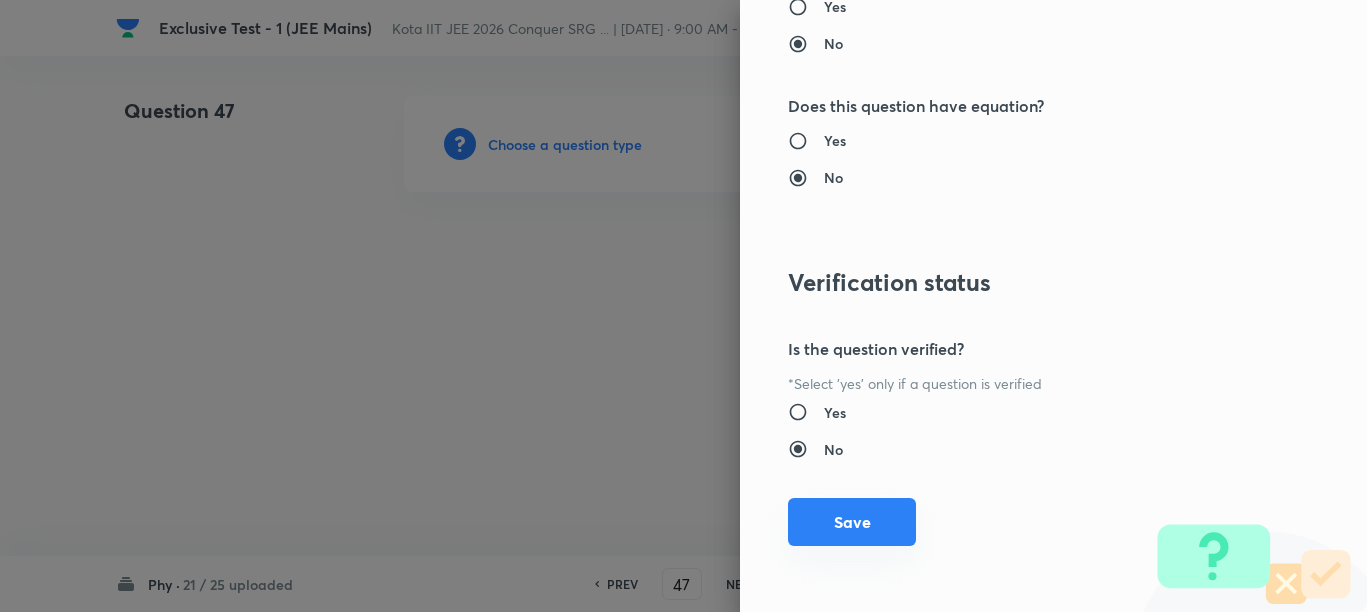 click on "Save" at bounding box center [852, 522] 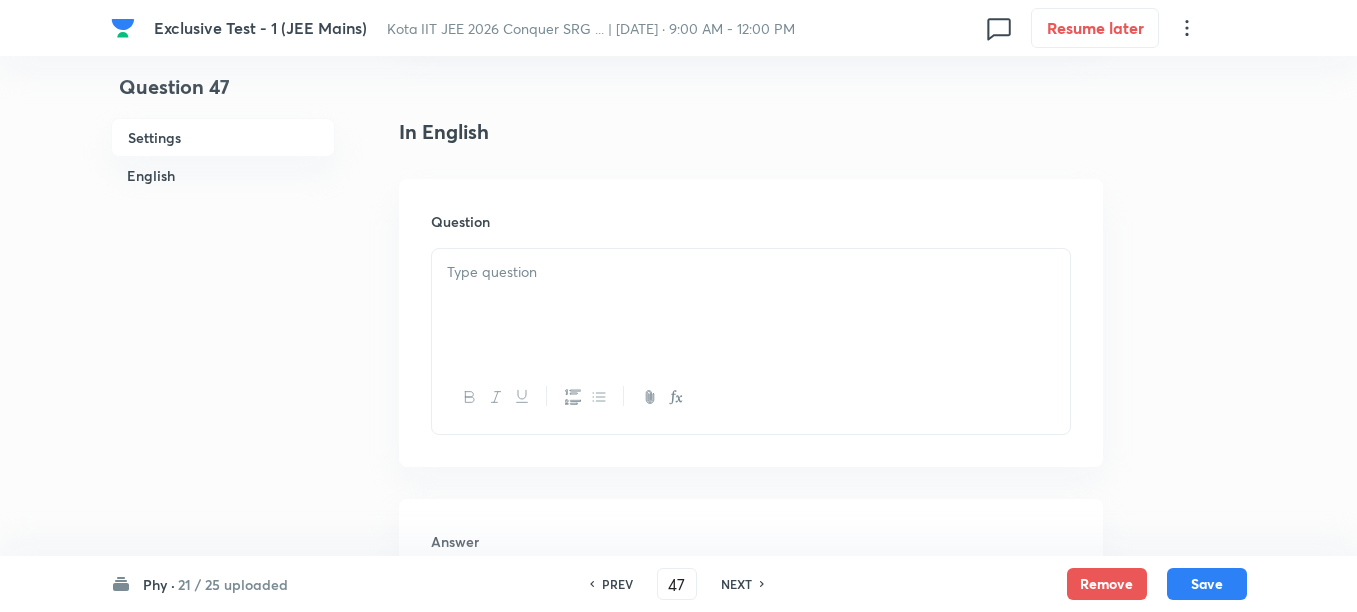 scroll, scrollTop: 500, scrollLeft: 0, axis: vertical 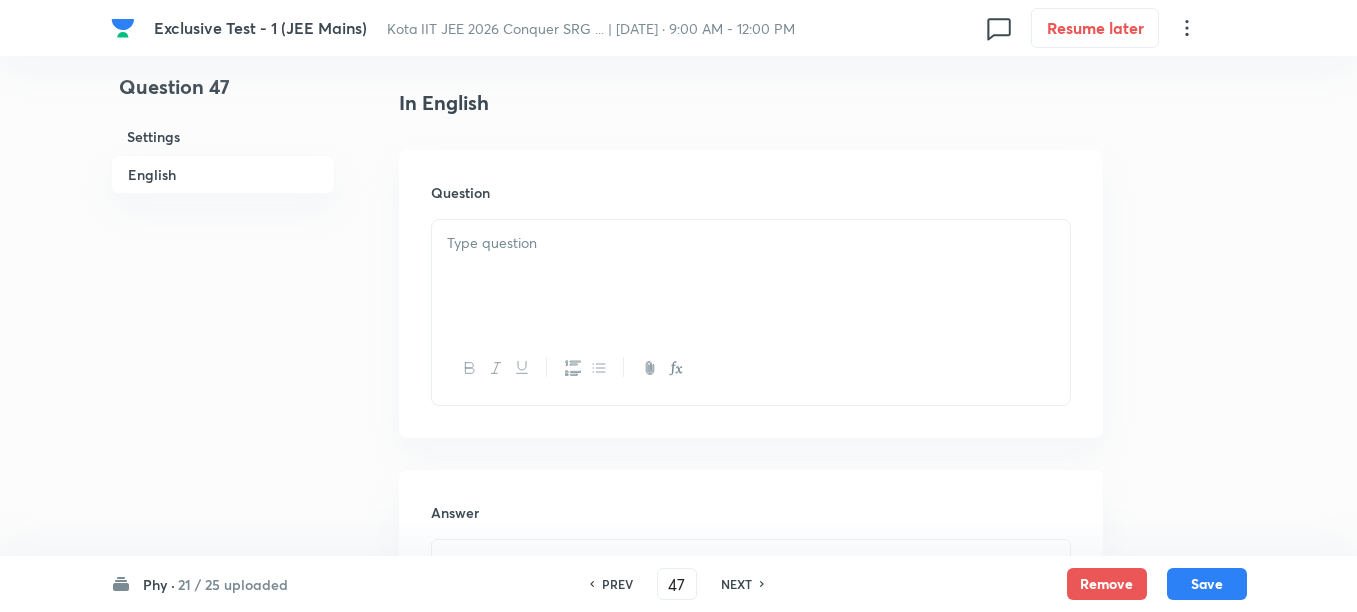 click at bounding box center (751, 276) 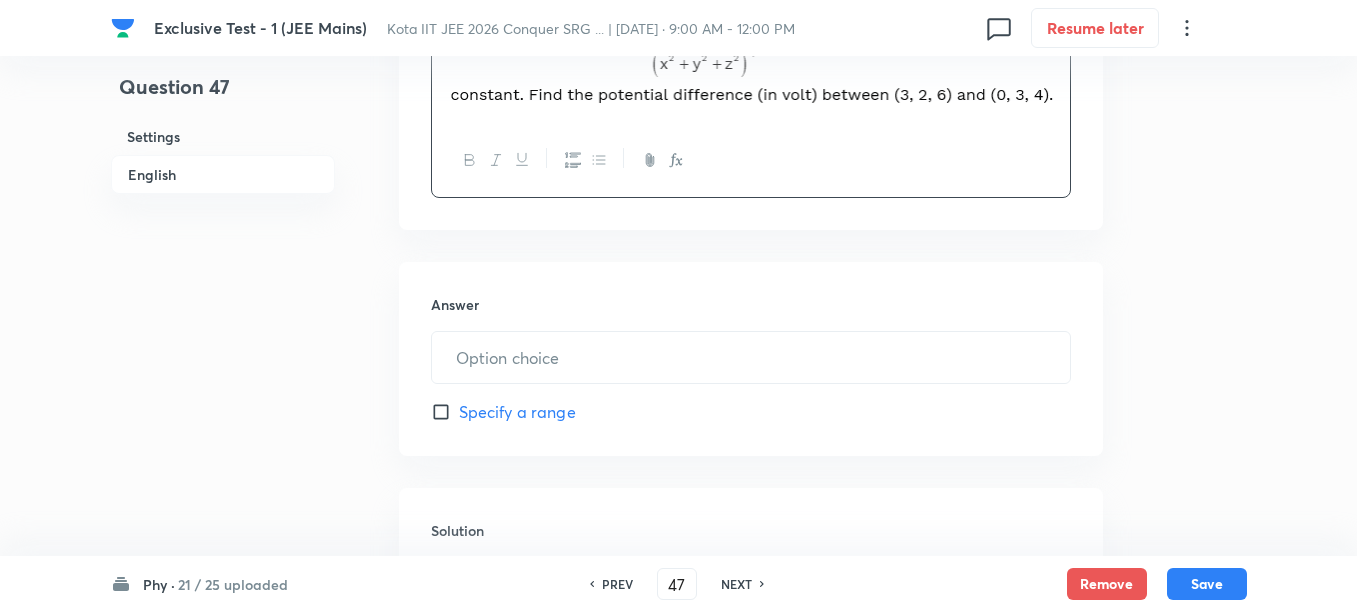 scroll, scrollTop: 750, scrollLeft: 0, axis: vertical 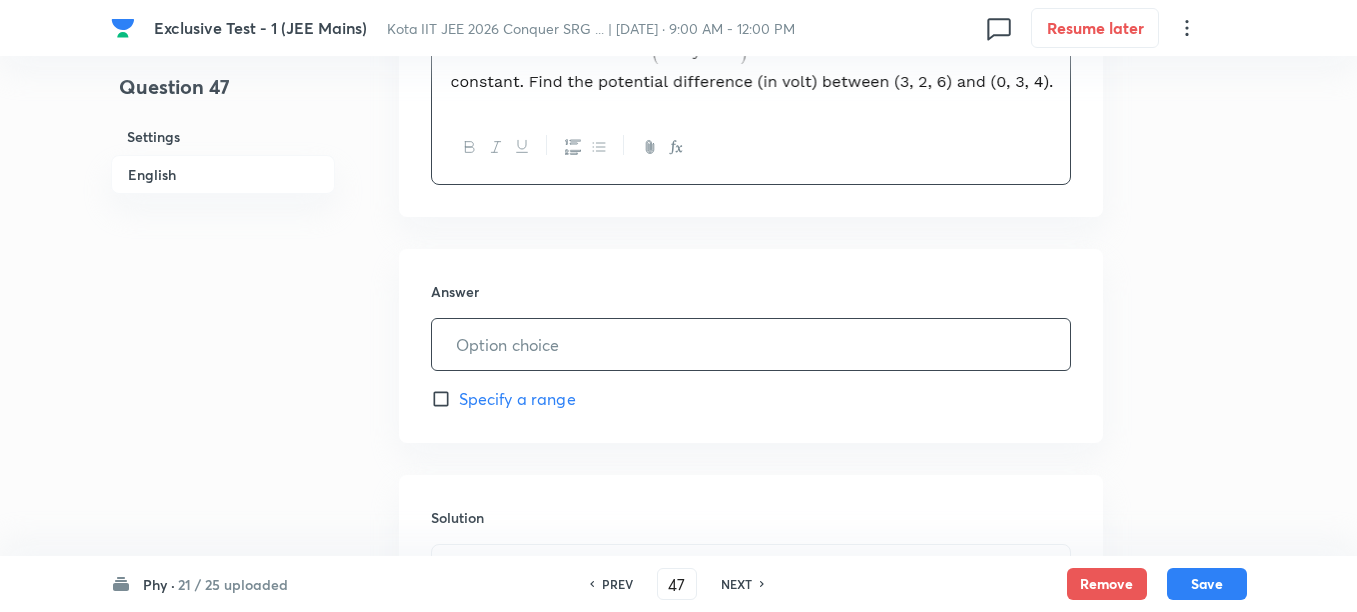 click at bounding box center [751, 344] 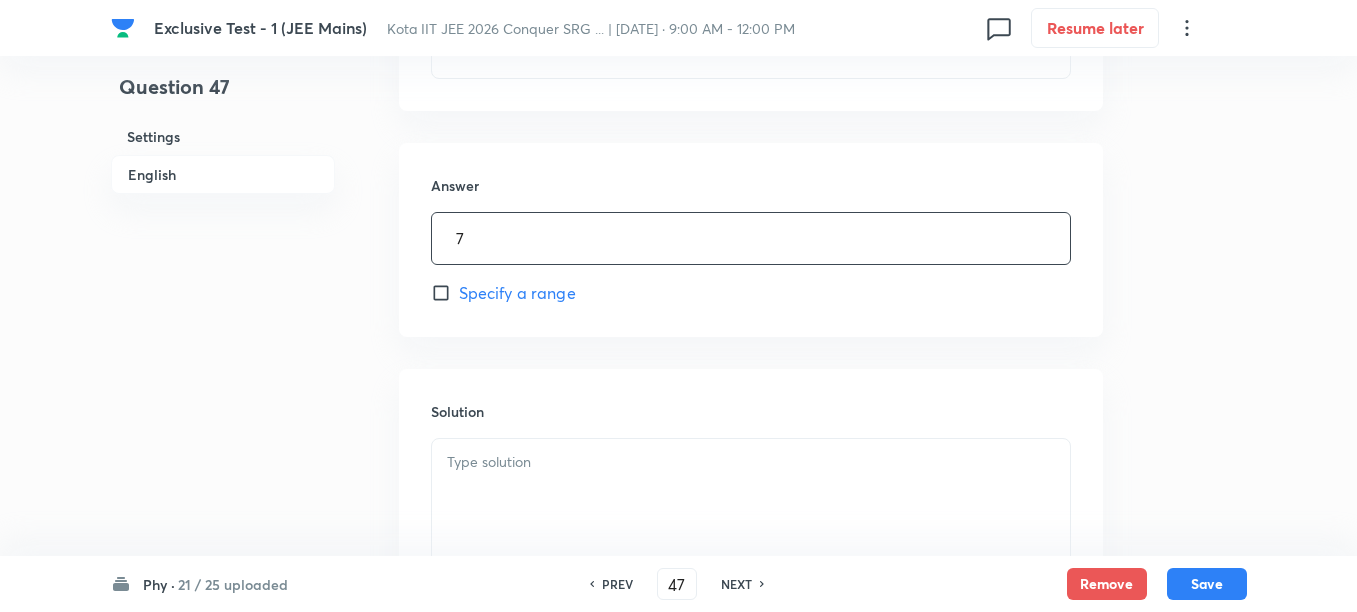 scroll, scrollTop: 1000, scrollLeft: 0, axis: vertical 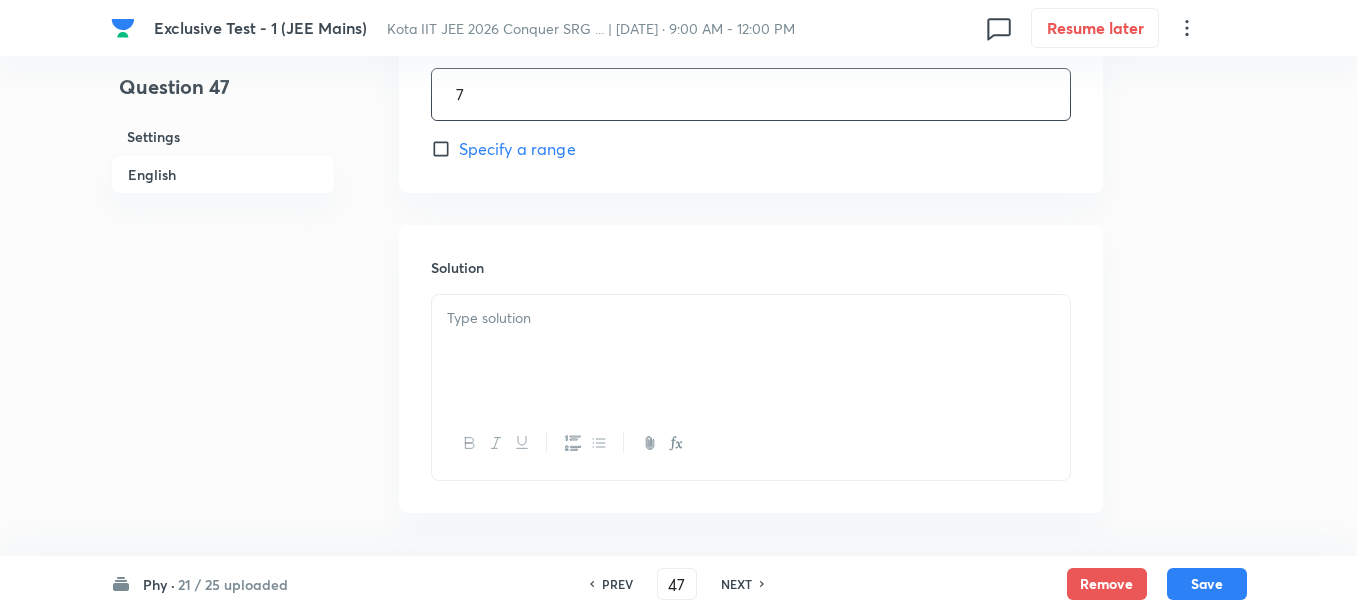 type on "7" 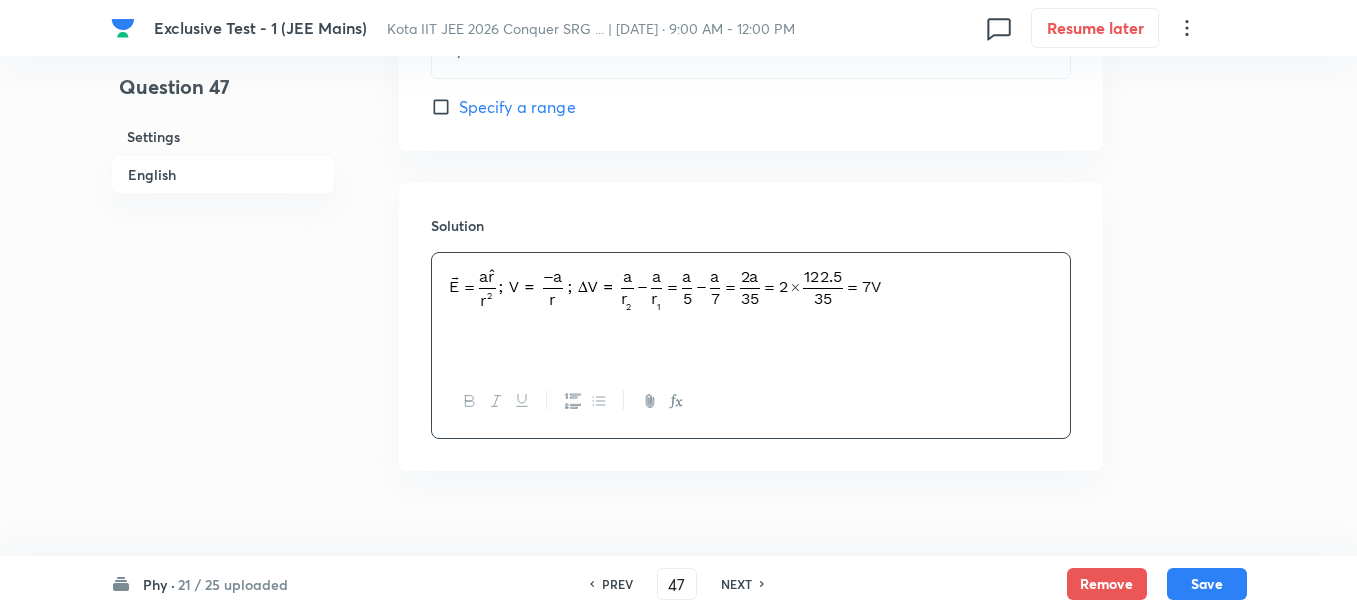 scroll, scrollTop: 1077, scrollLeft: 0, axis: vertical 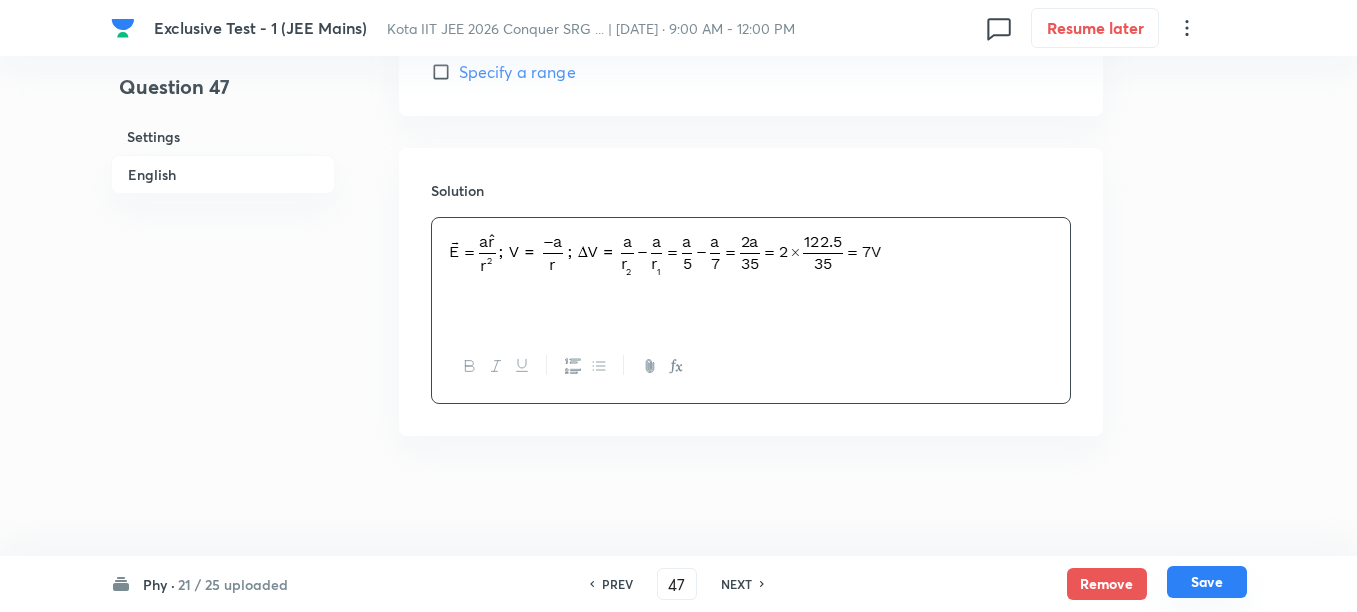 click on "Save" at bounding box center [1207, 582] 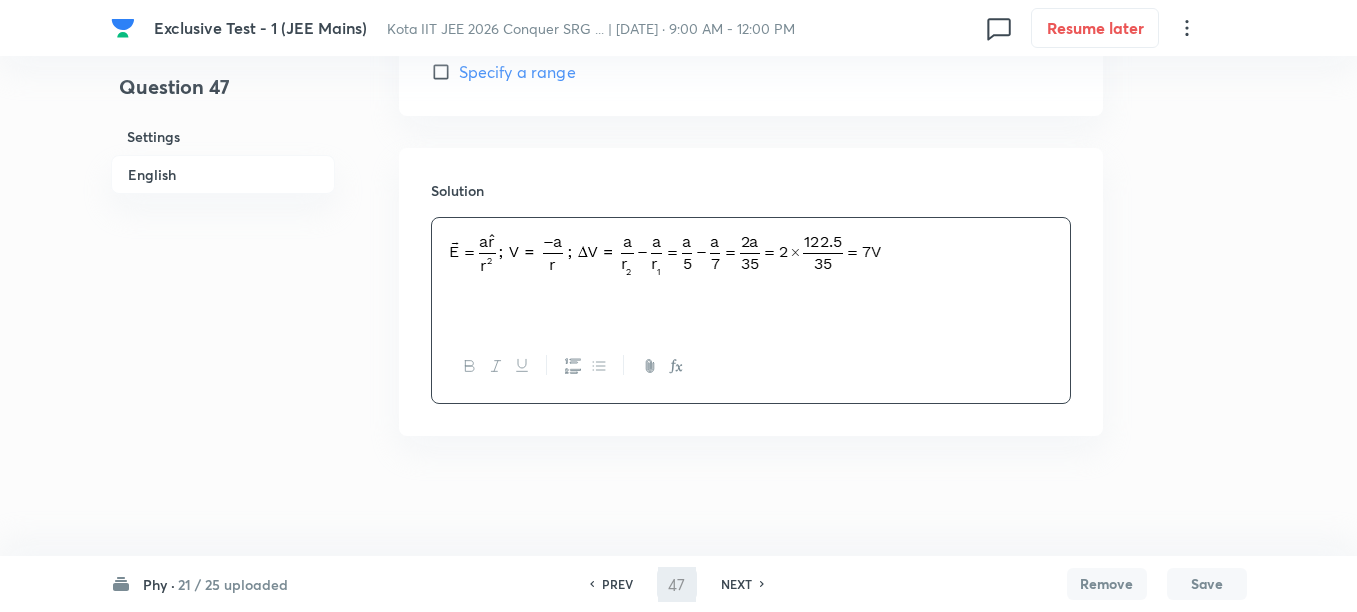 type on "48" 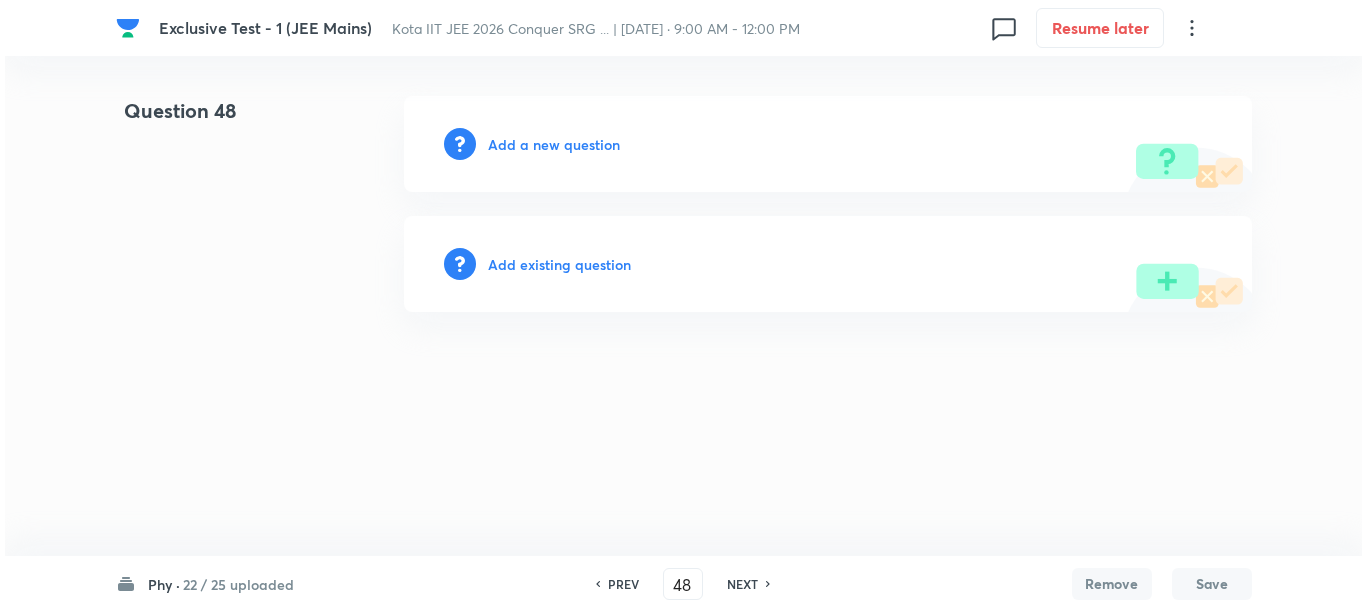 scroll, scrollTop: 0, scrollLeft: 0, axis: both 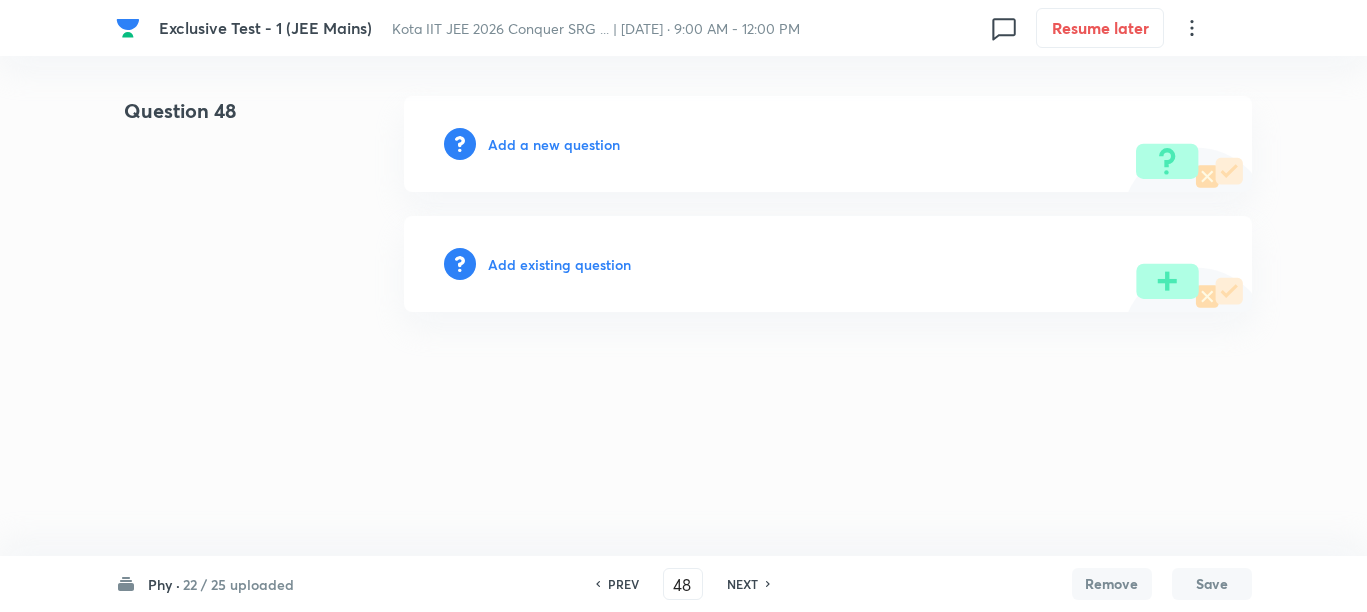 click on "Add a new question" at bounding box center [554, 144] 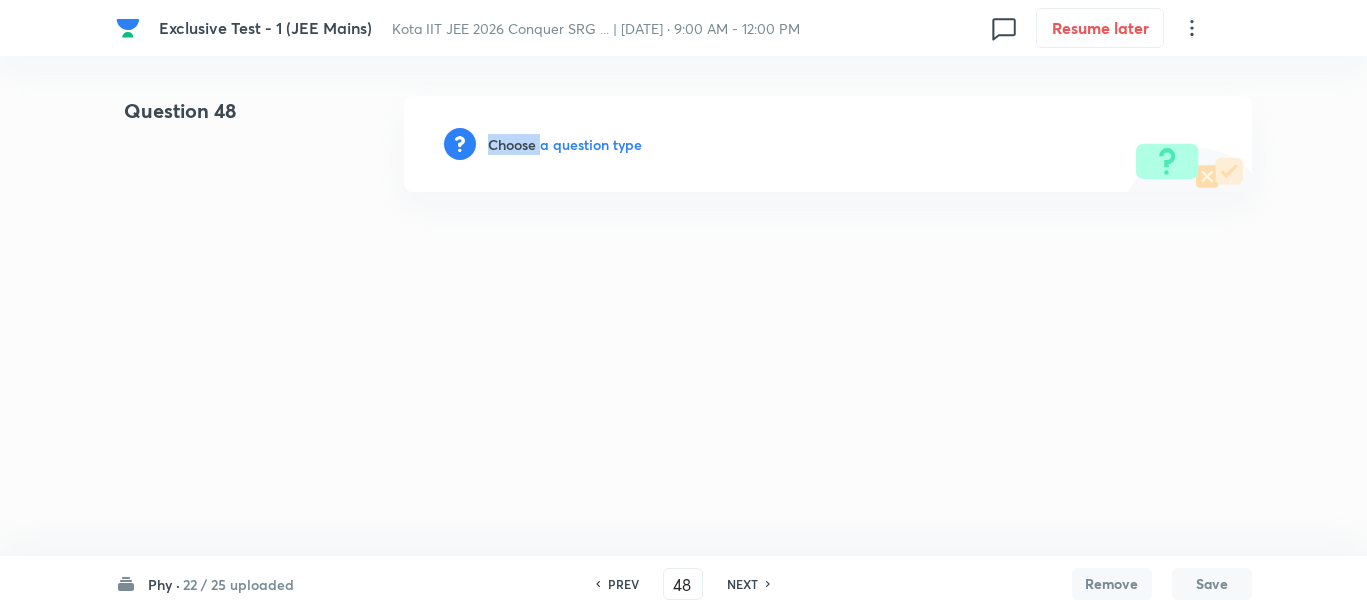 click on "Choose a question type" at bounding box center (565, 144) 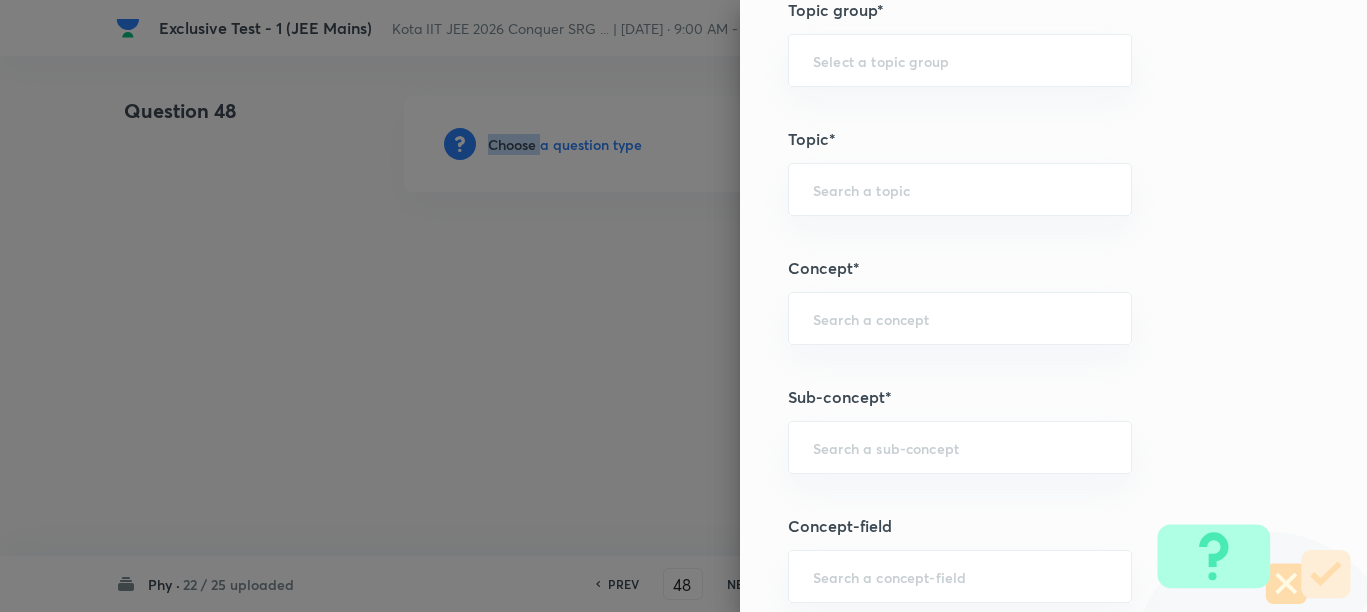 scroll, scrollTop: 1000, scrollLeft: 0, axis: vertical 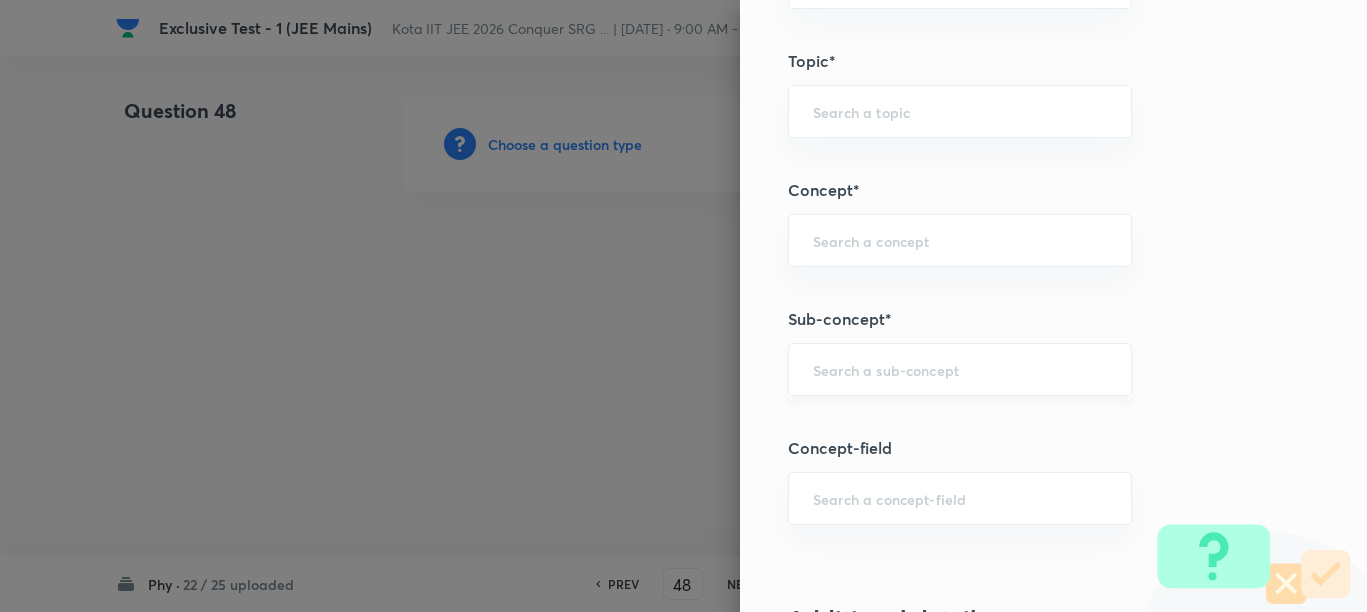 click at bounding box center (960, 369) 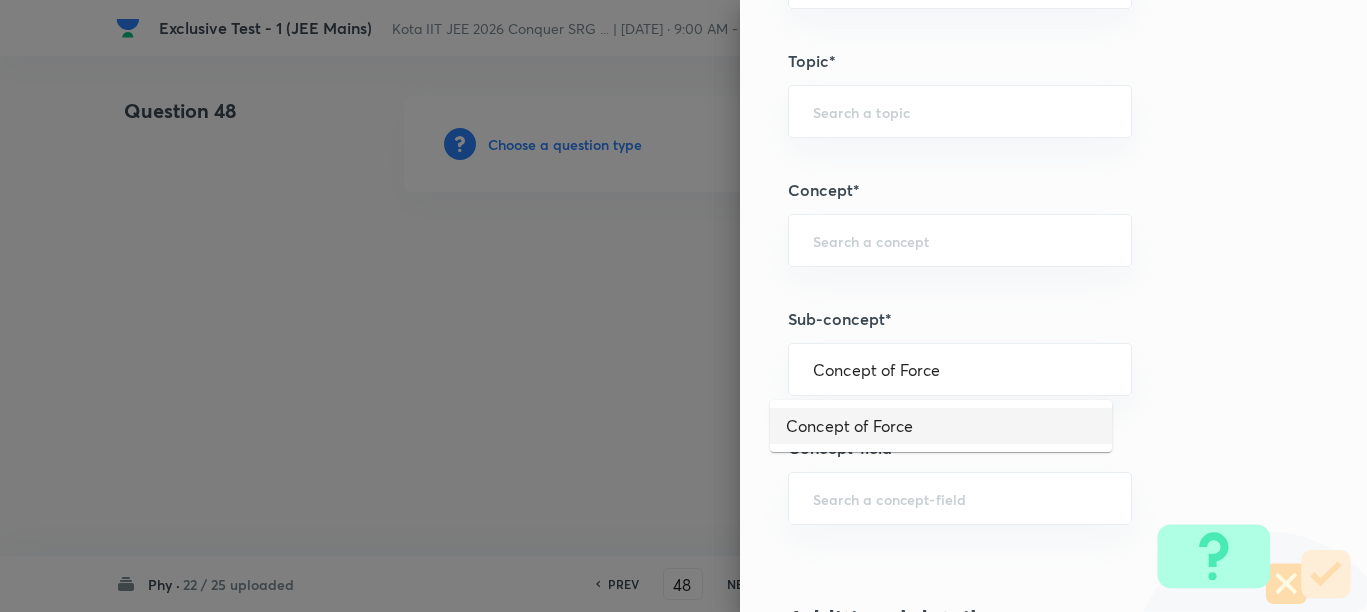 click on "Concept of Force" at bounding box center (941, 426) 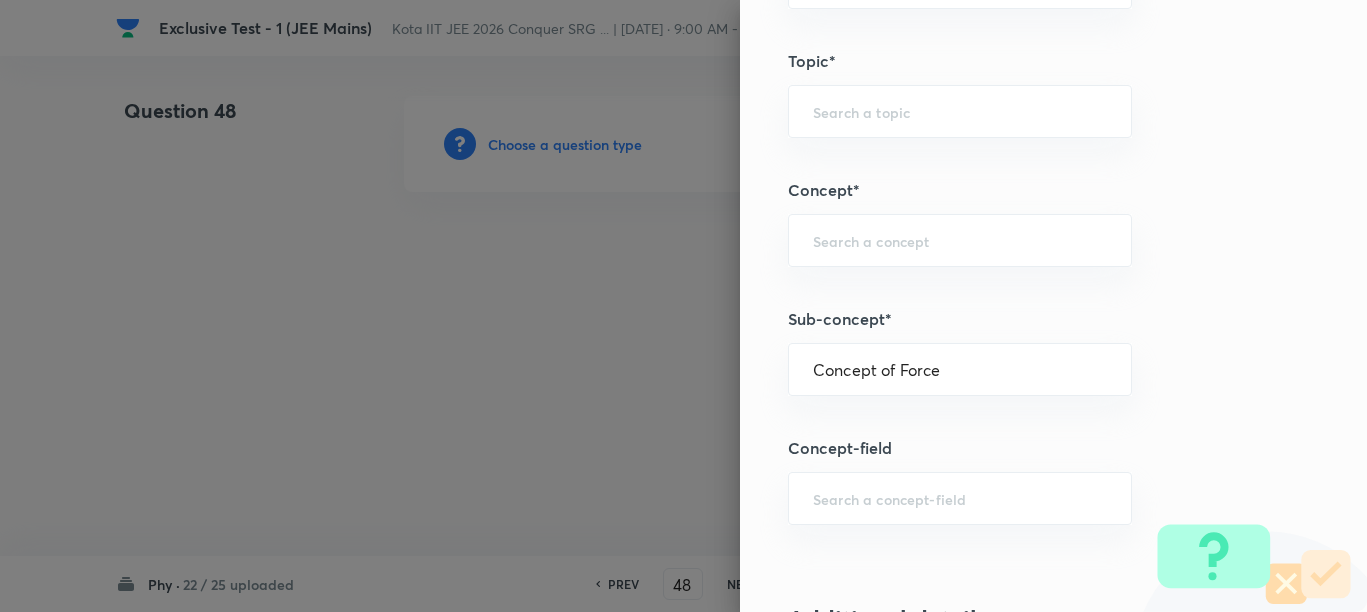 type on "Physics" 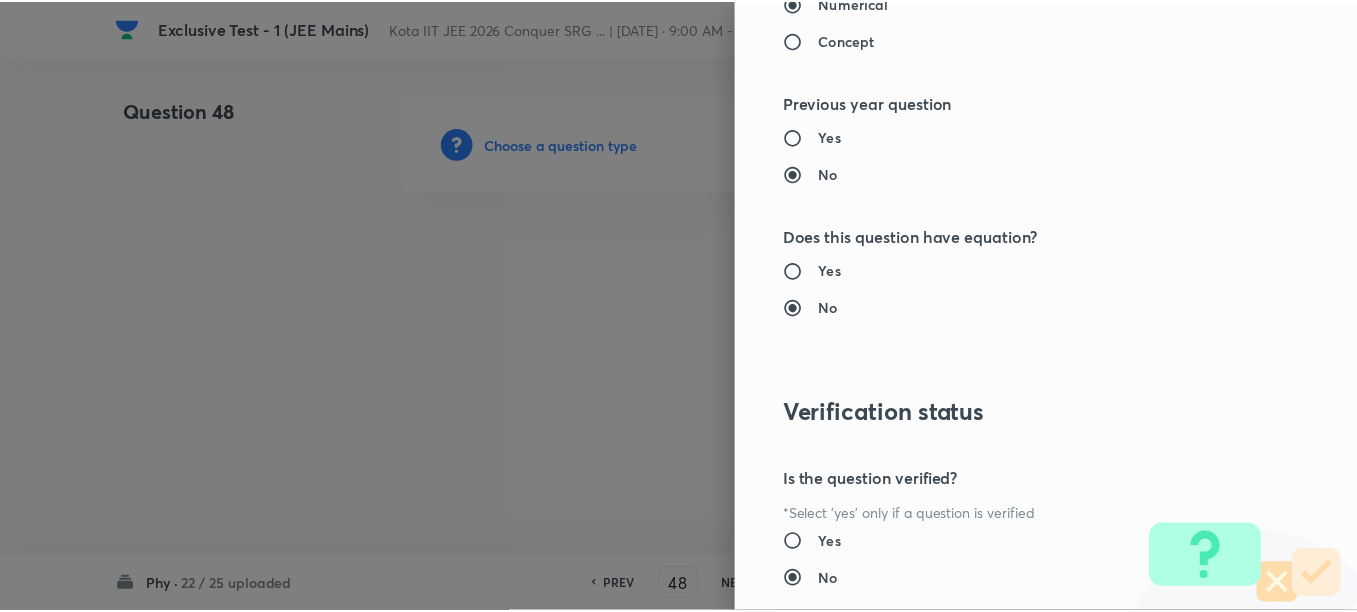 scroll, scrollTop: 2130, scrollLeft: 0, axis: vertical 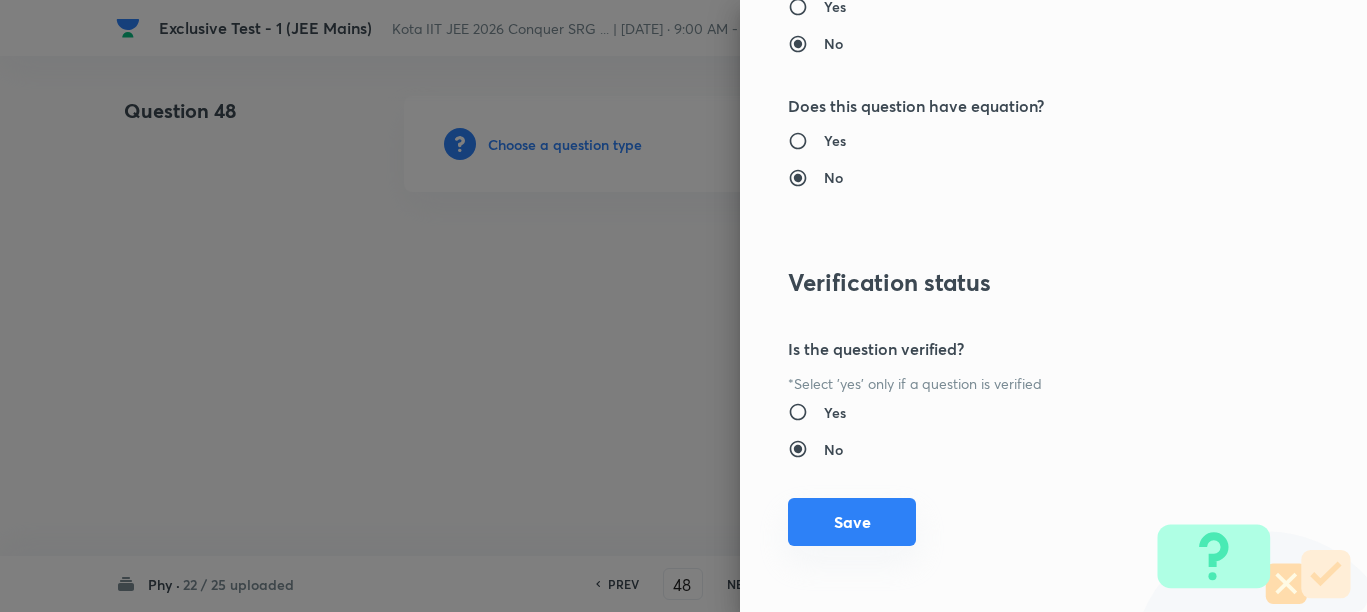 click on "Save" at bounding box center (852, 522) 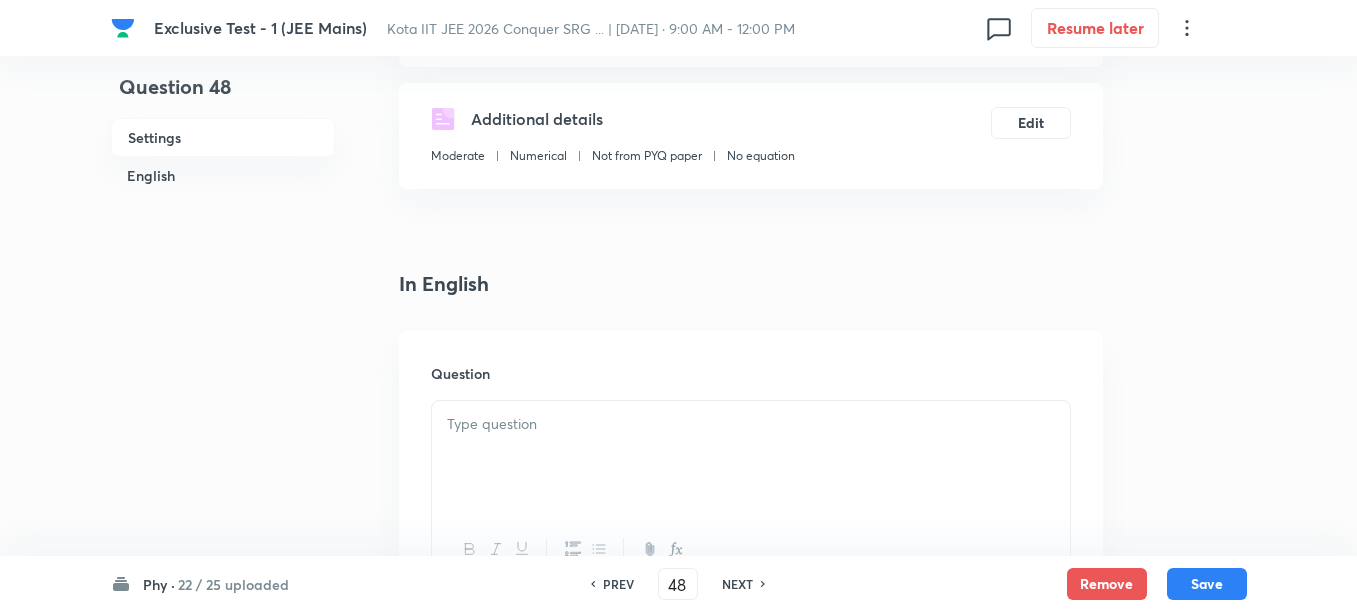 scroll, scrollTop: 500, scrollLeft: 0, axis: vertical 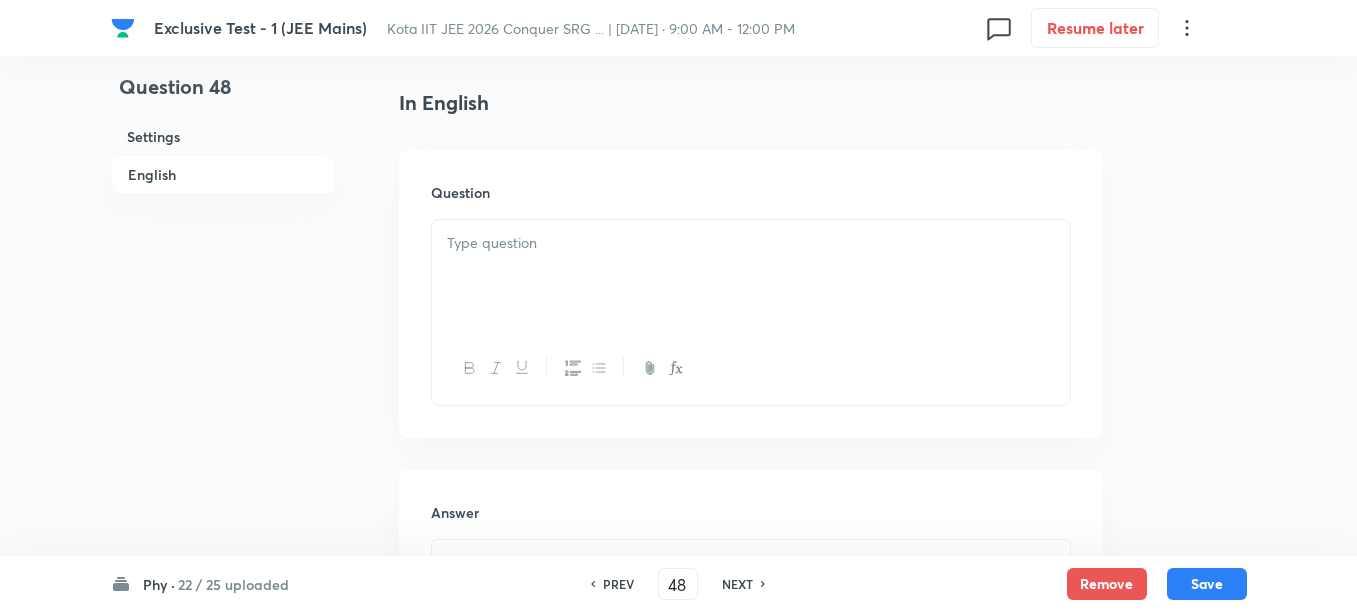 click at bounding box center [751, 276] 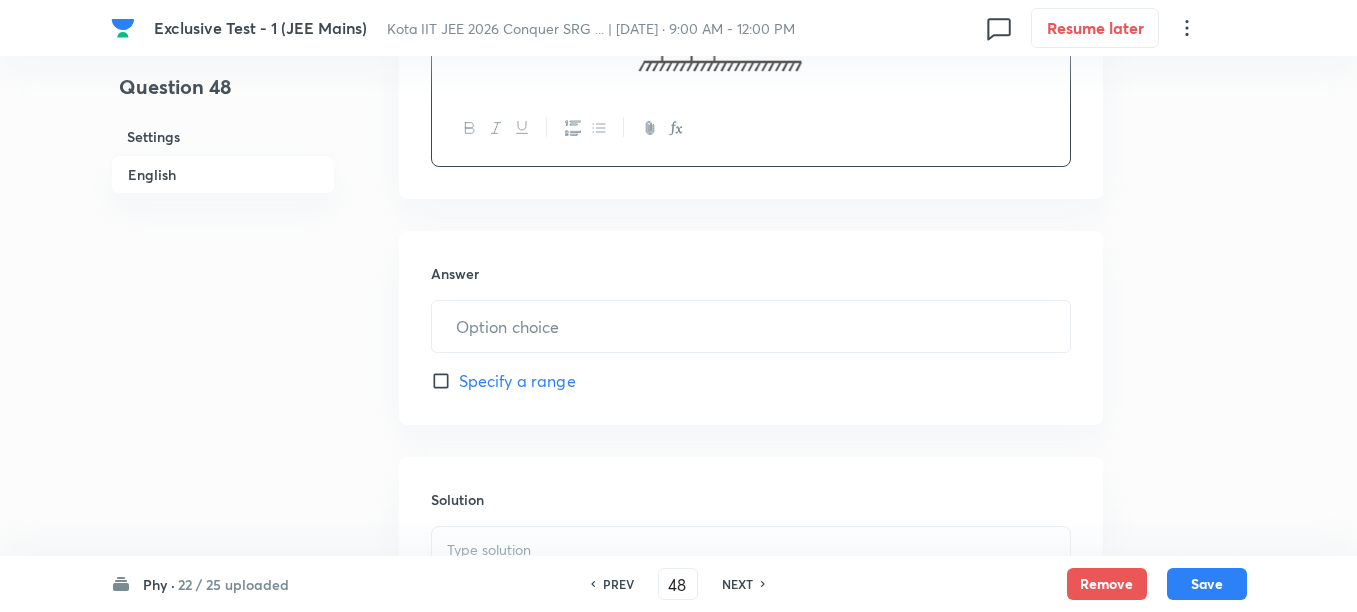 scroll, scrollTop: 875, scrollLeft: 0, axis: vertical 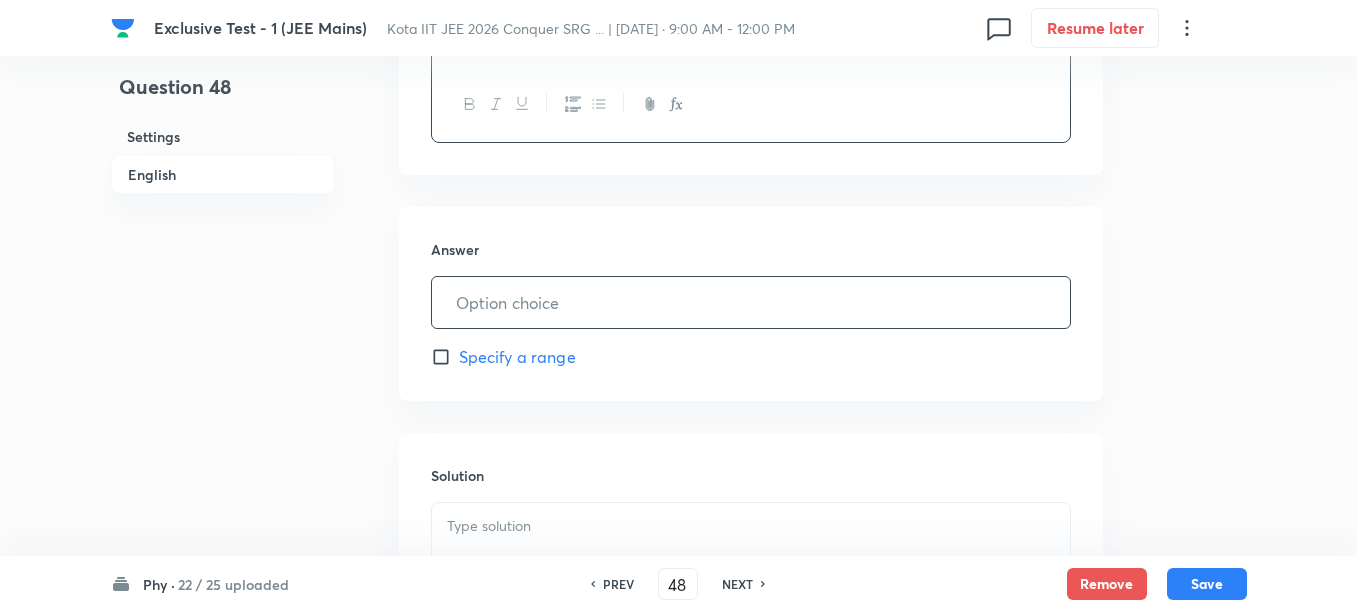 click at bounding box center [751, 302] 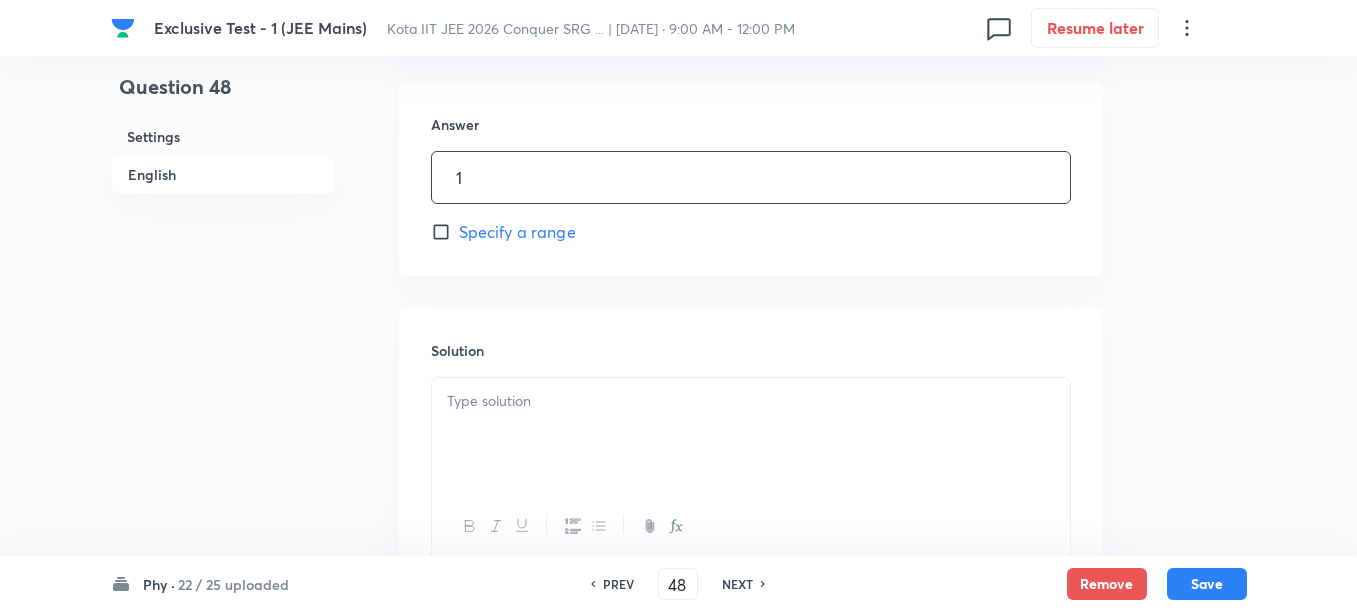 scroll, scrollTop: 1125, scrollLeft: 0, axis: vertical 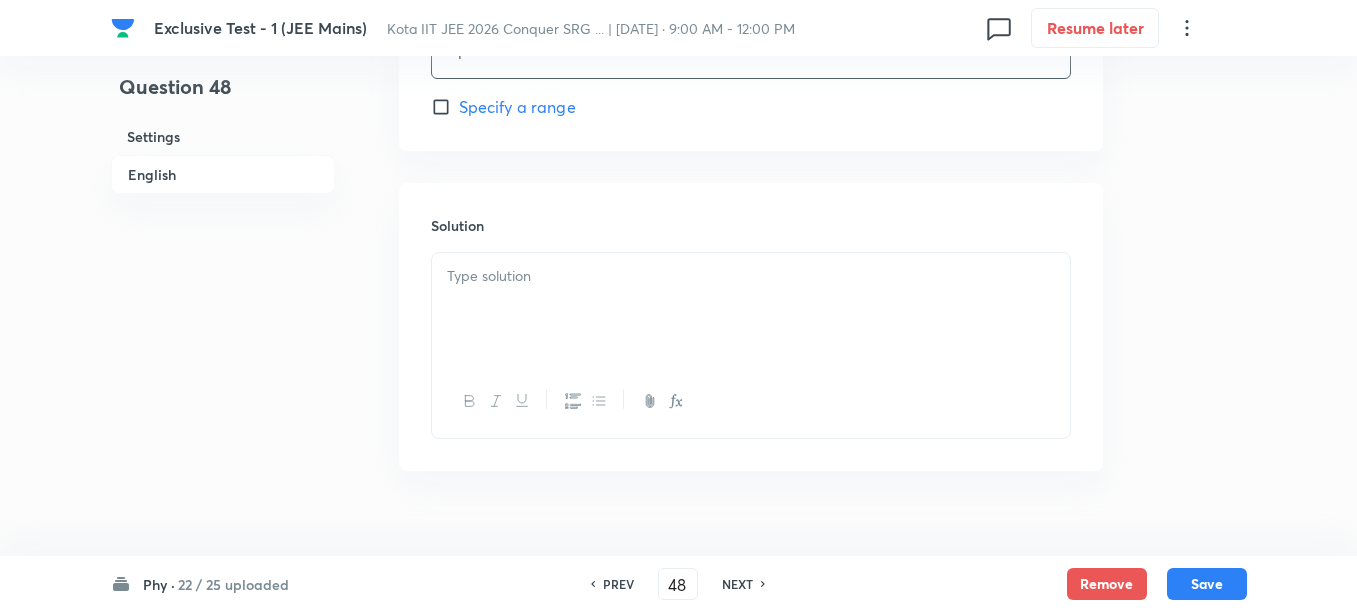 type on "1" 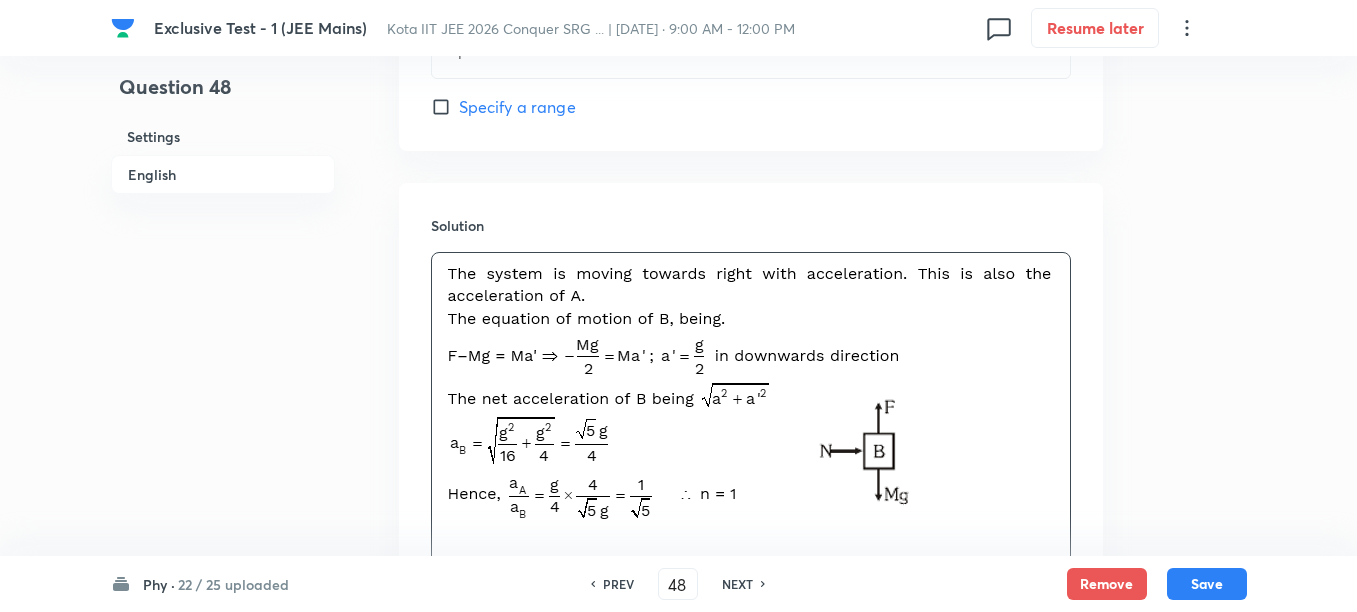 scroll, scrollTop: 1250, scrollLeft: 0, axis: vertical 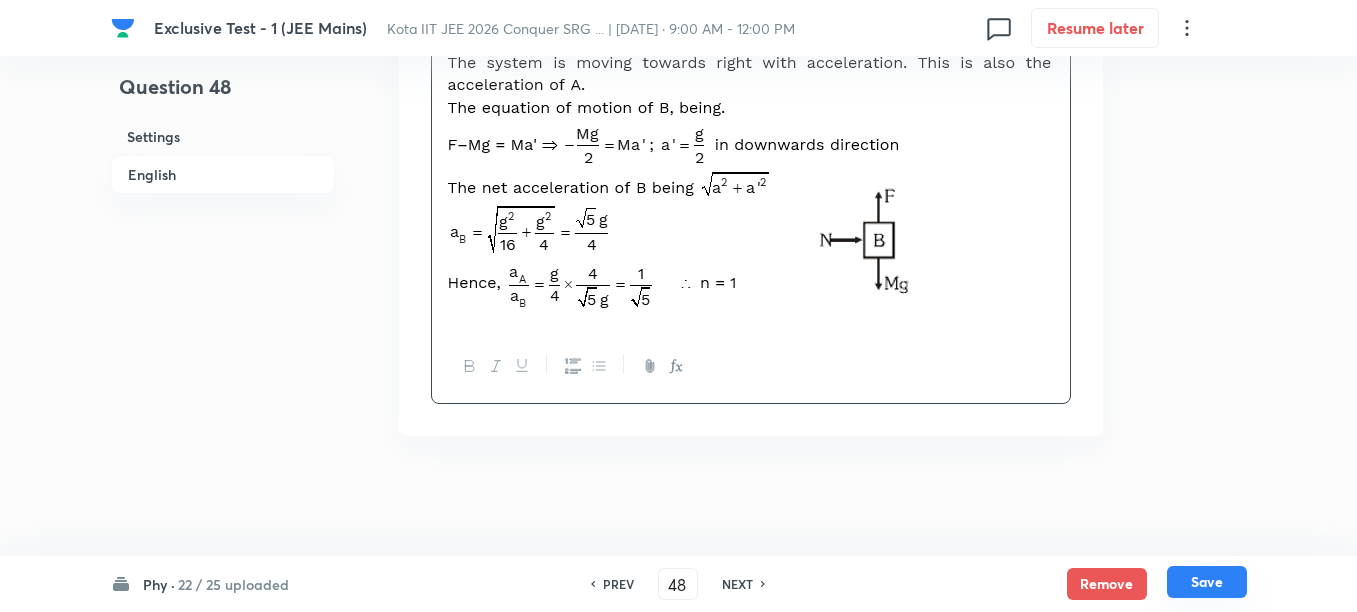 click on "Save" at bounding box center [1207, 582] 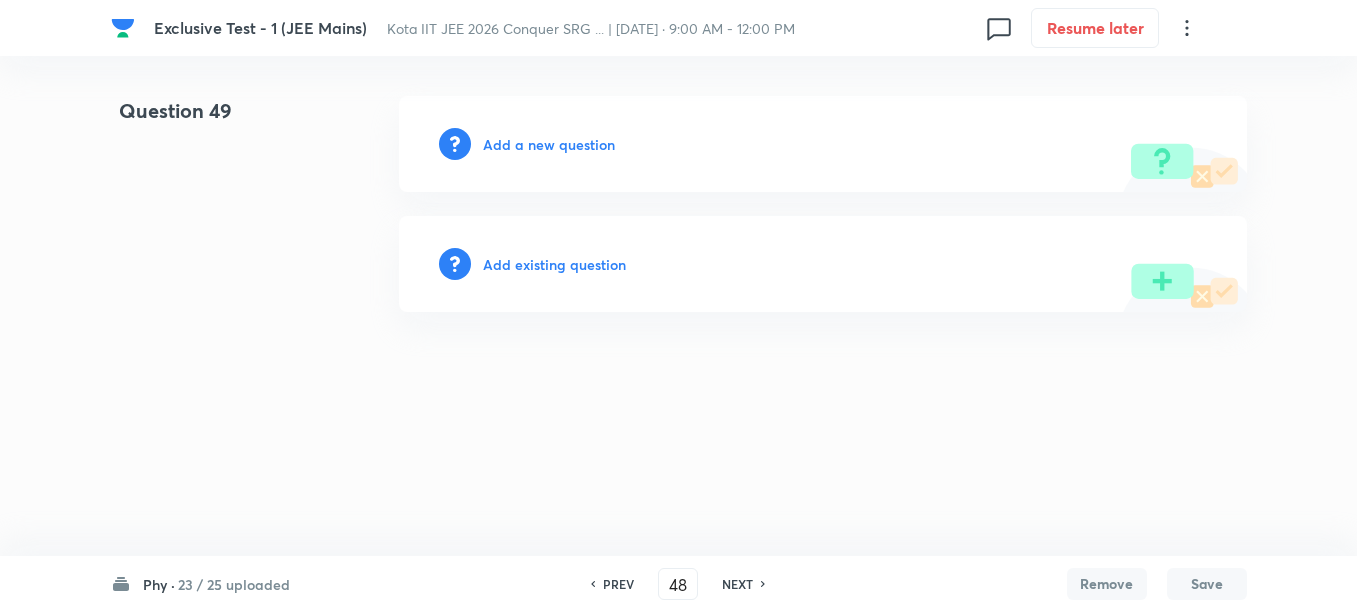 type on "49" 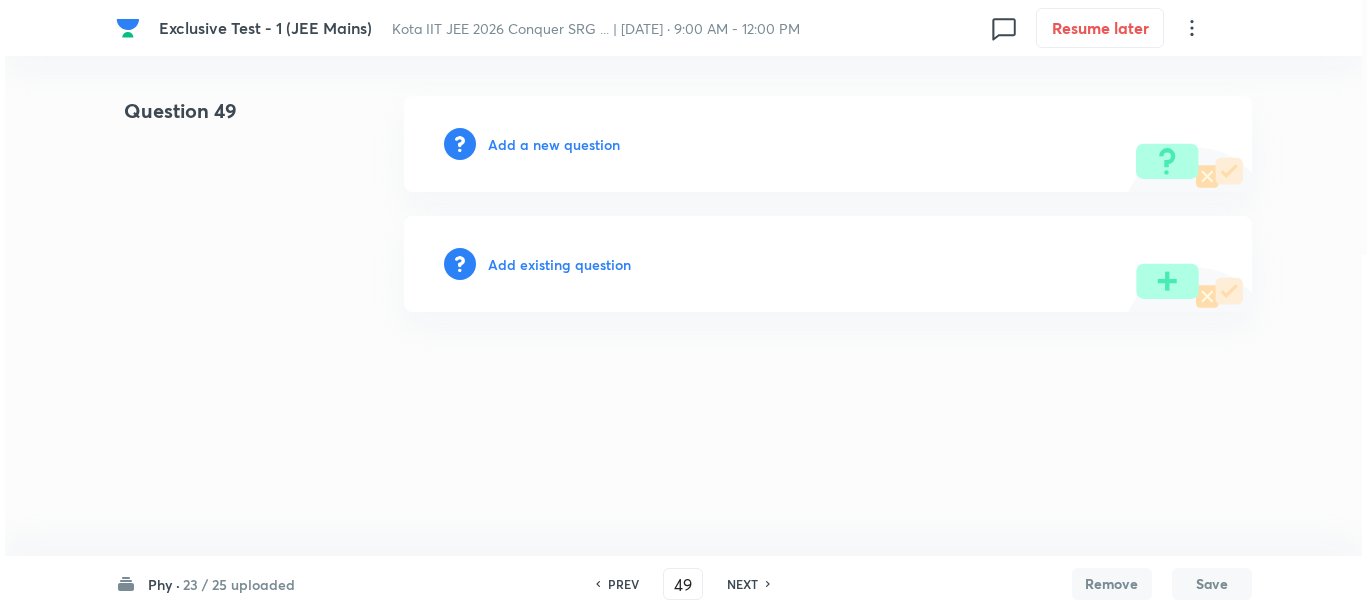 scroll, scrollTop: 0, scrollLeft: 0, axis: both 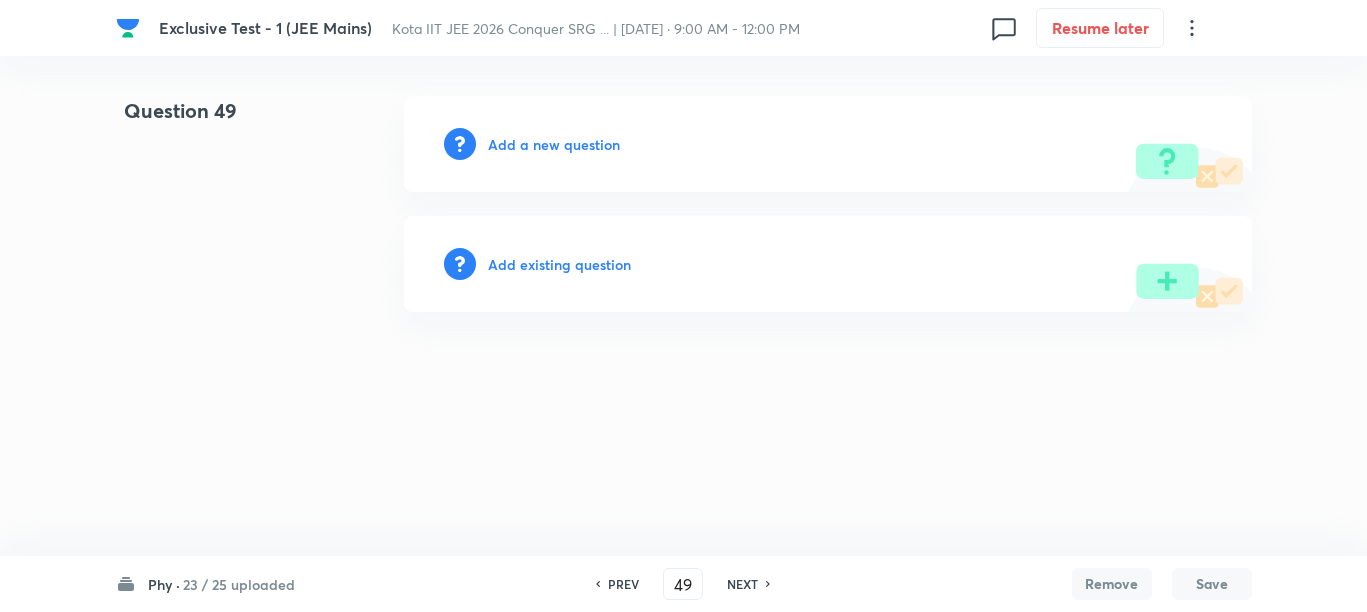 click on "Add a new question" at bounding box center (554, 144) 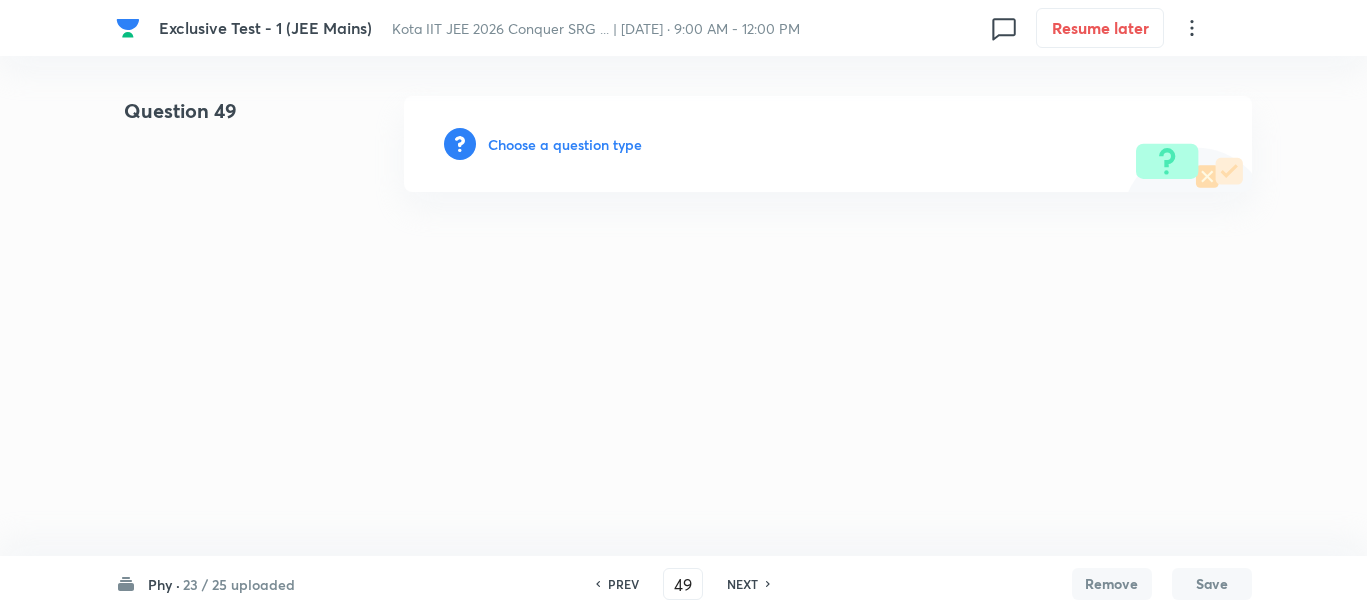 click on "Choose a question type" at bounding box center (565, 144) 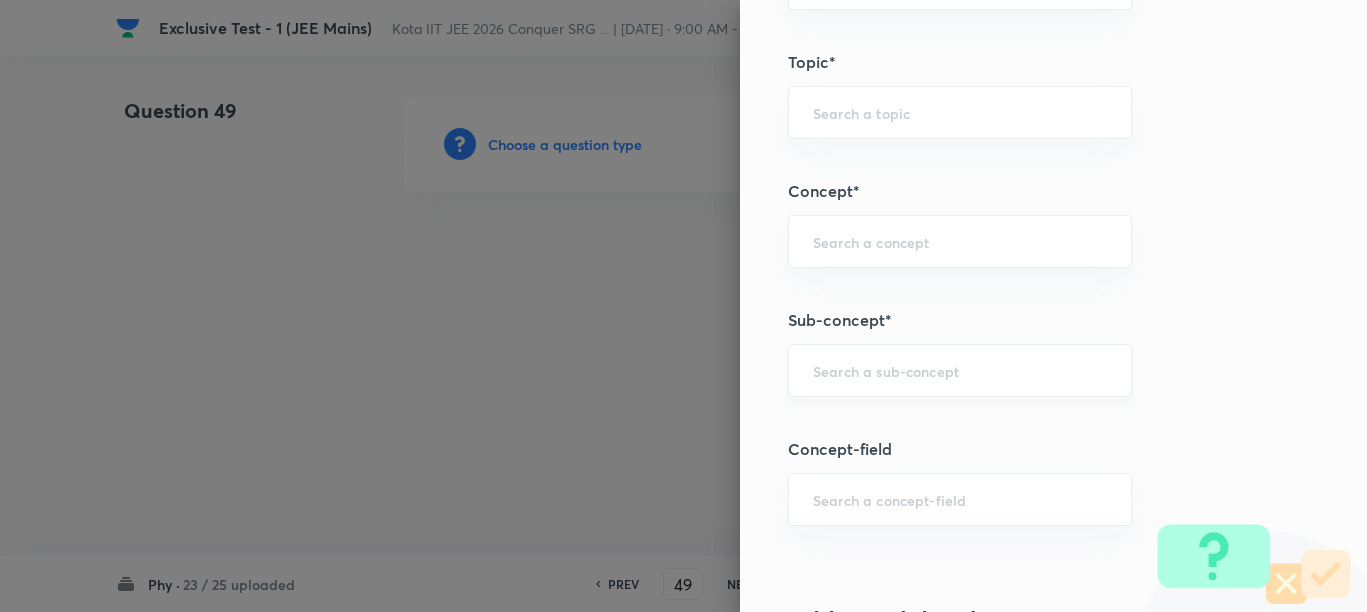 scroll, scrollTop: 1000, scrollLeft: 0, axis: vertical 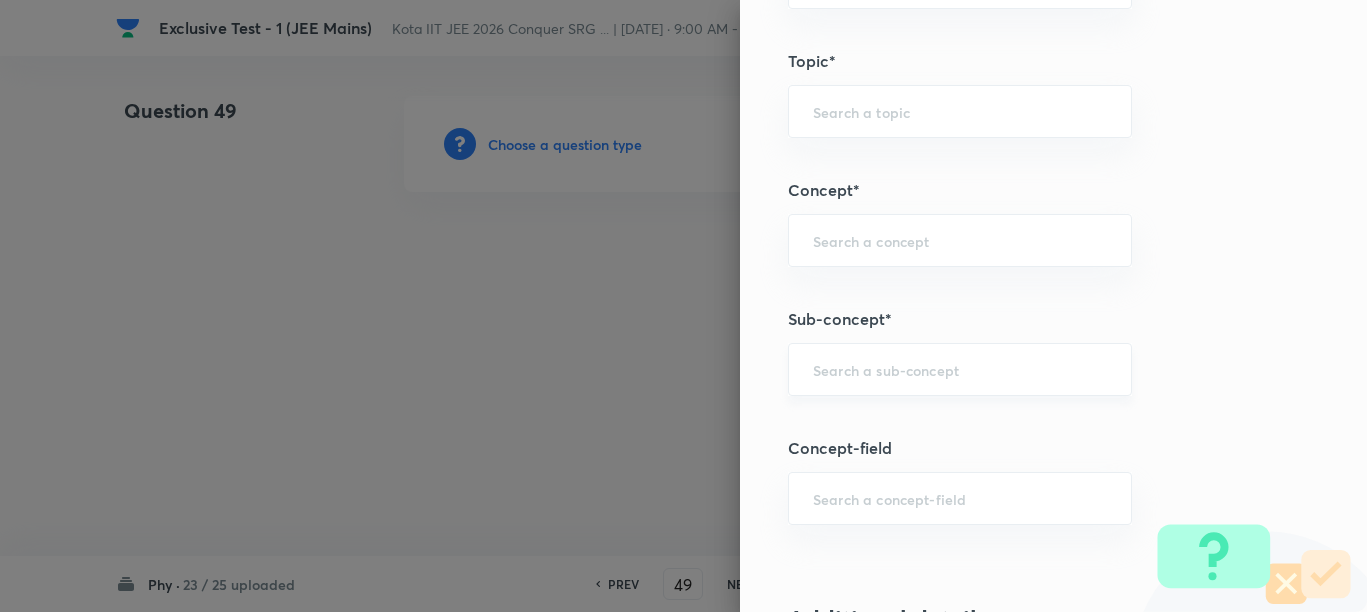 click at bounding box center [960, 369] 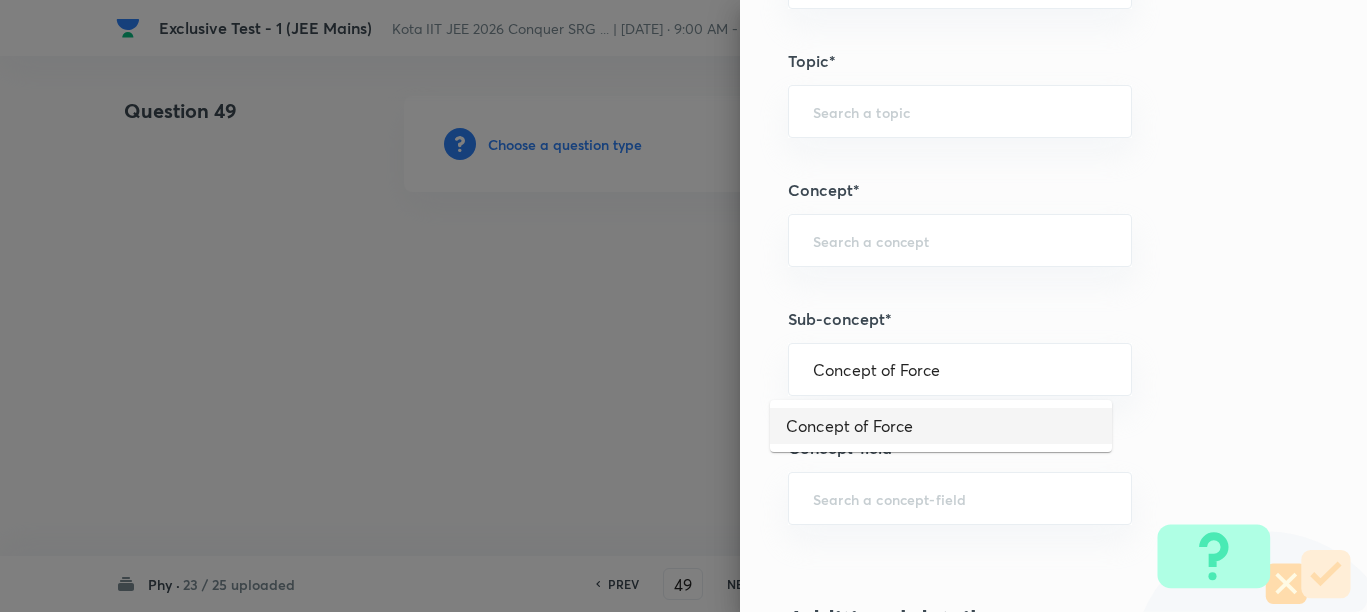 click on "Concept of Force" at bounding box center [941, 426] 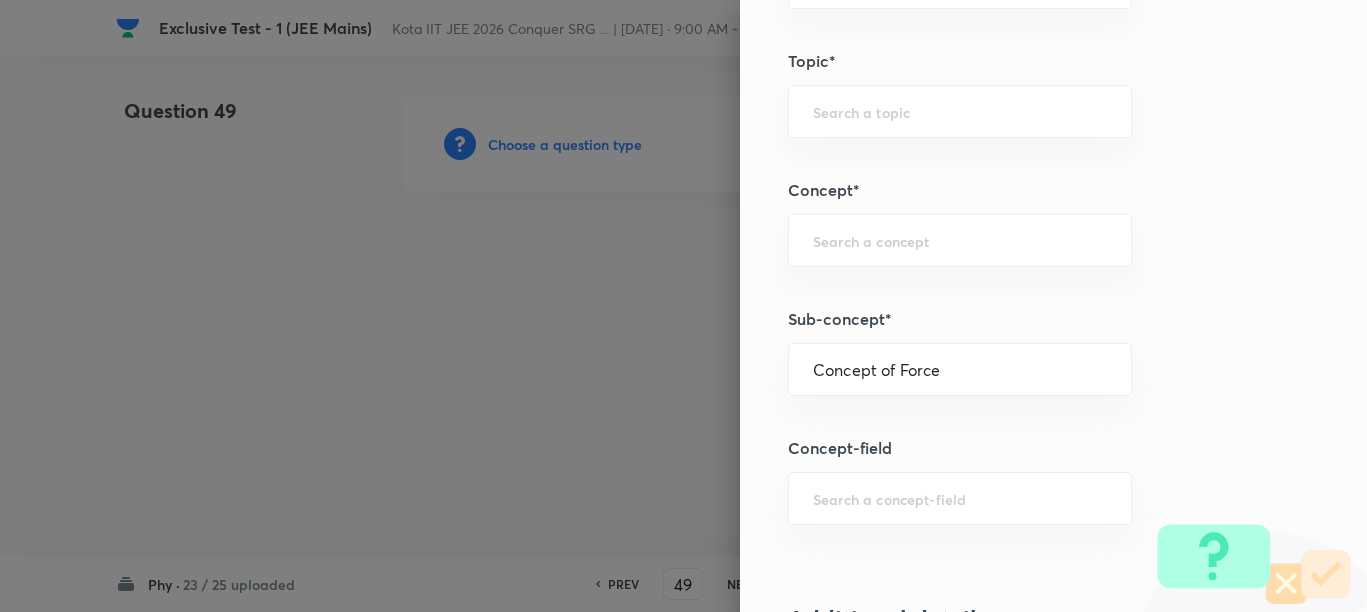 type on "Physics" 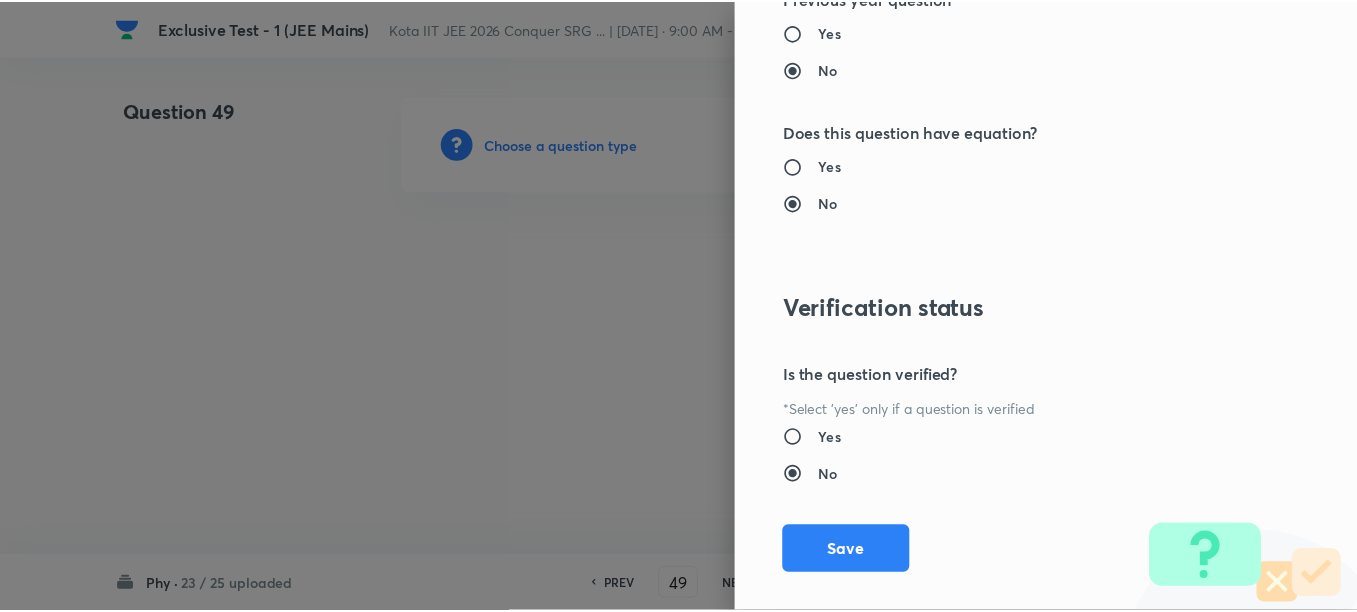 scroll, scrollTop: 2130, scrollLeft: 0, axis: vertical 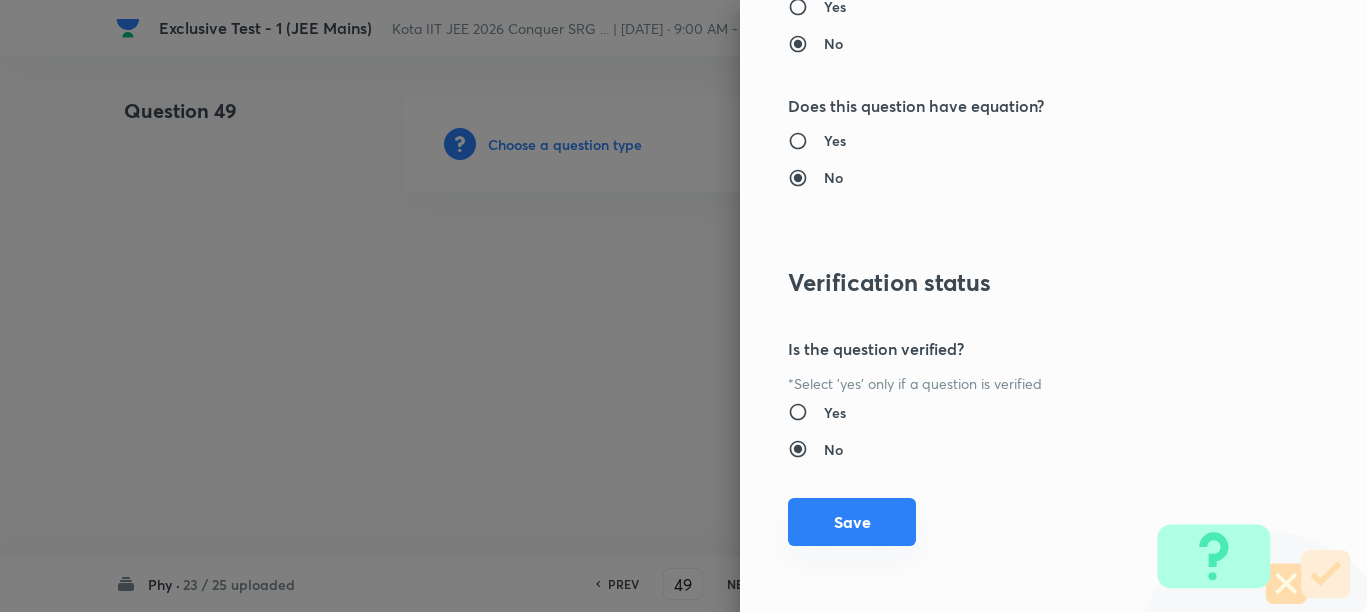 click on "Save" at bounding box center [852, 522] 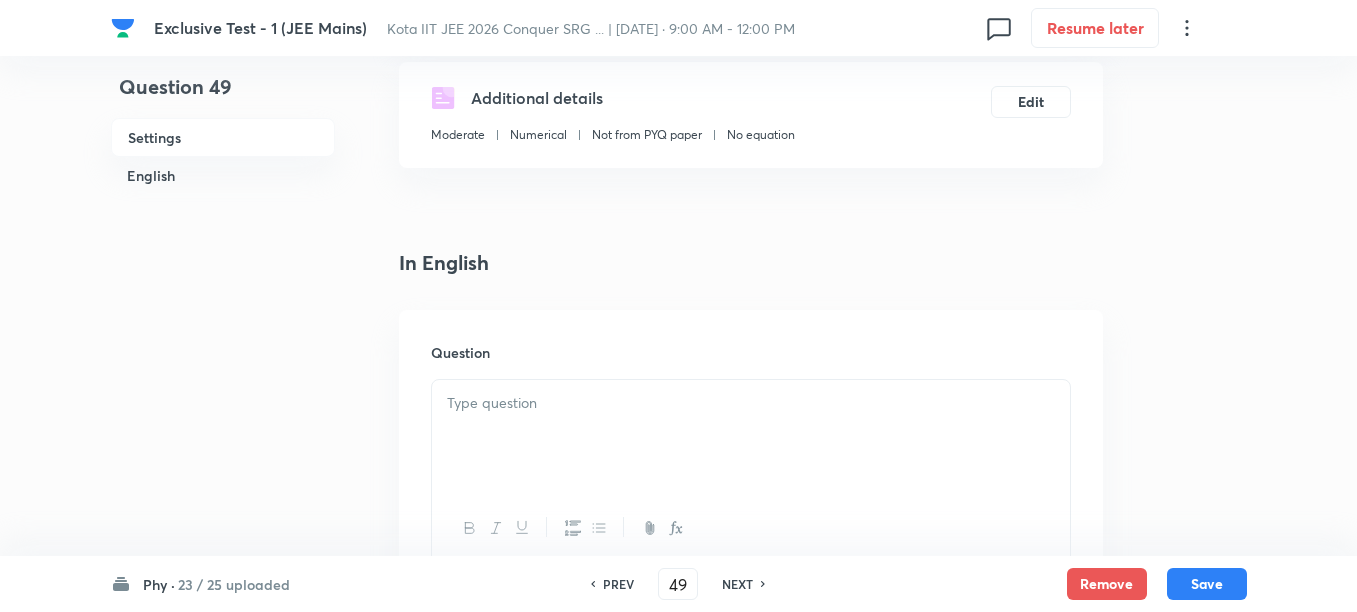scroll, scrollTop: 500, scrollLeft: 0, axis: vertical 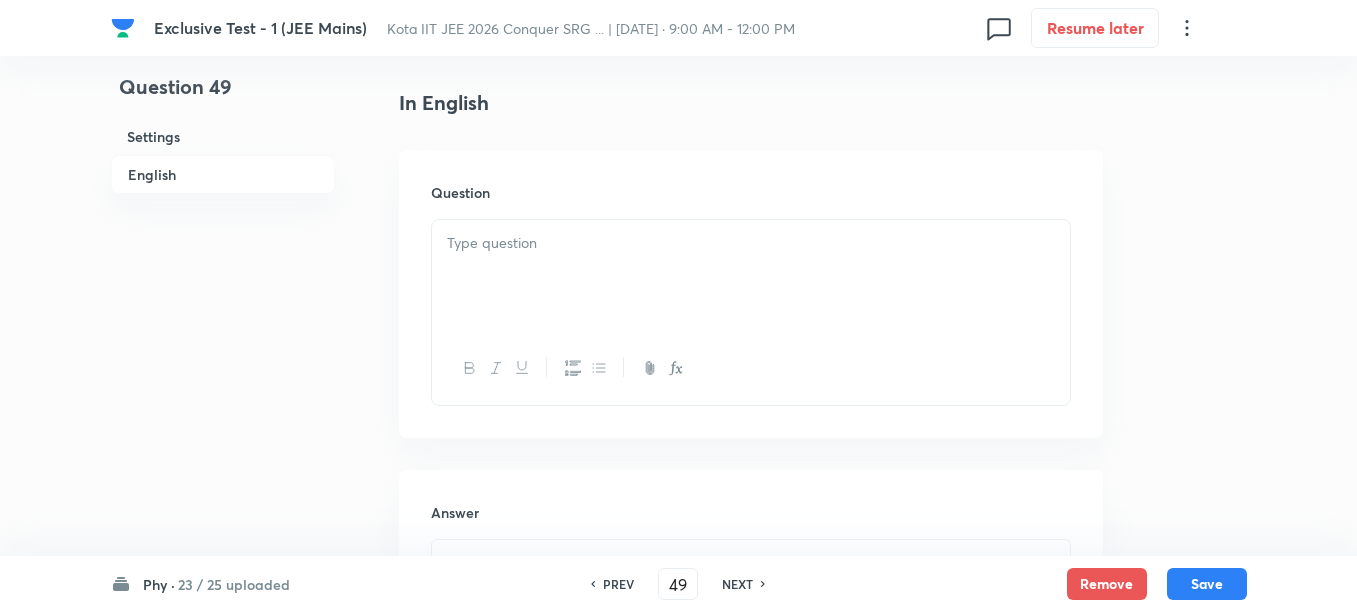 click at bounding box center [751, 276] 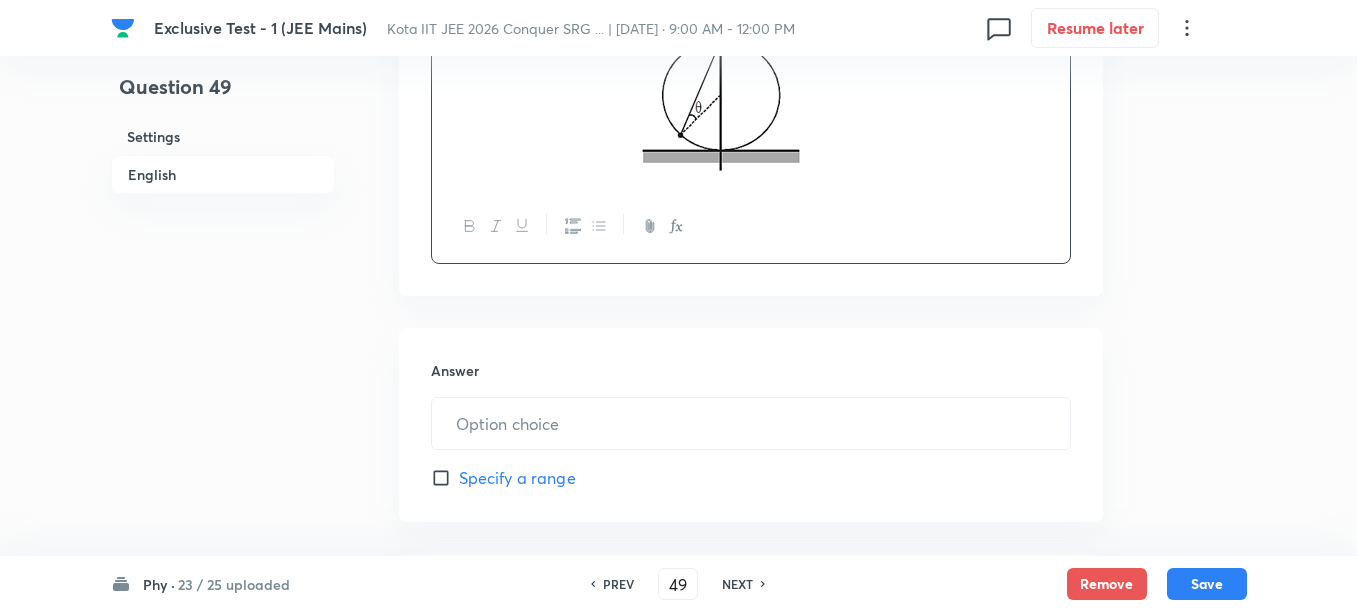 scroll, scrollTop: 875, scrollLeft: 0, axis: vertical 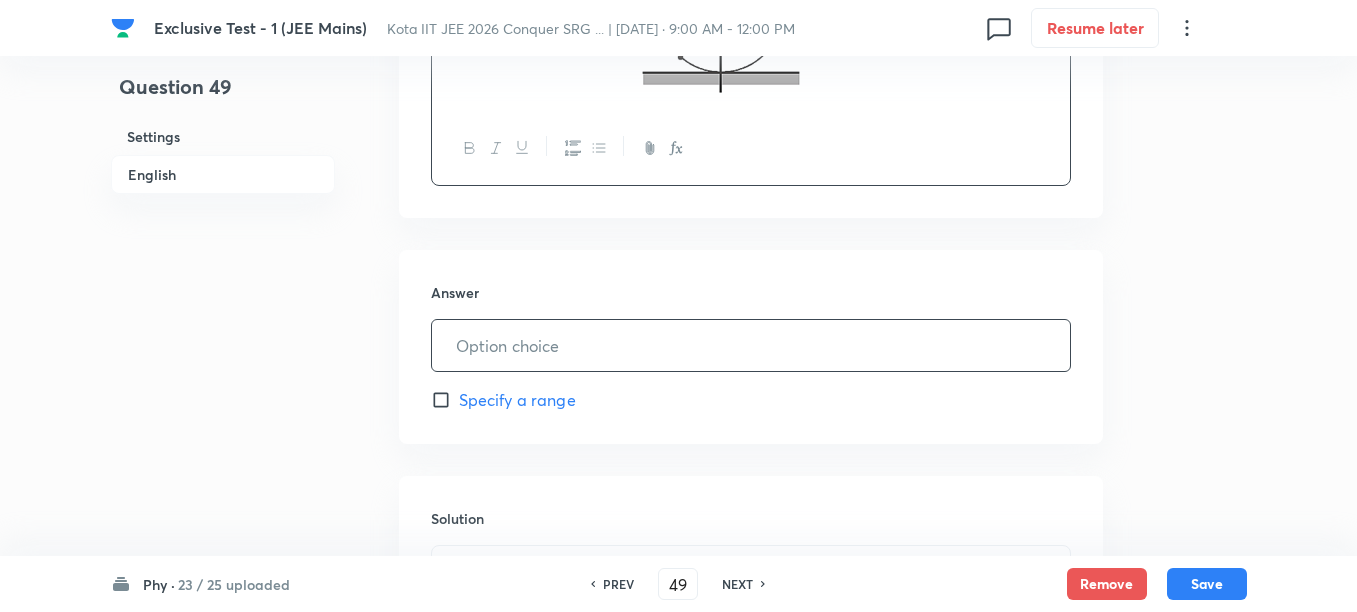 click at bounding box center (751, 345) 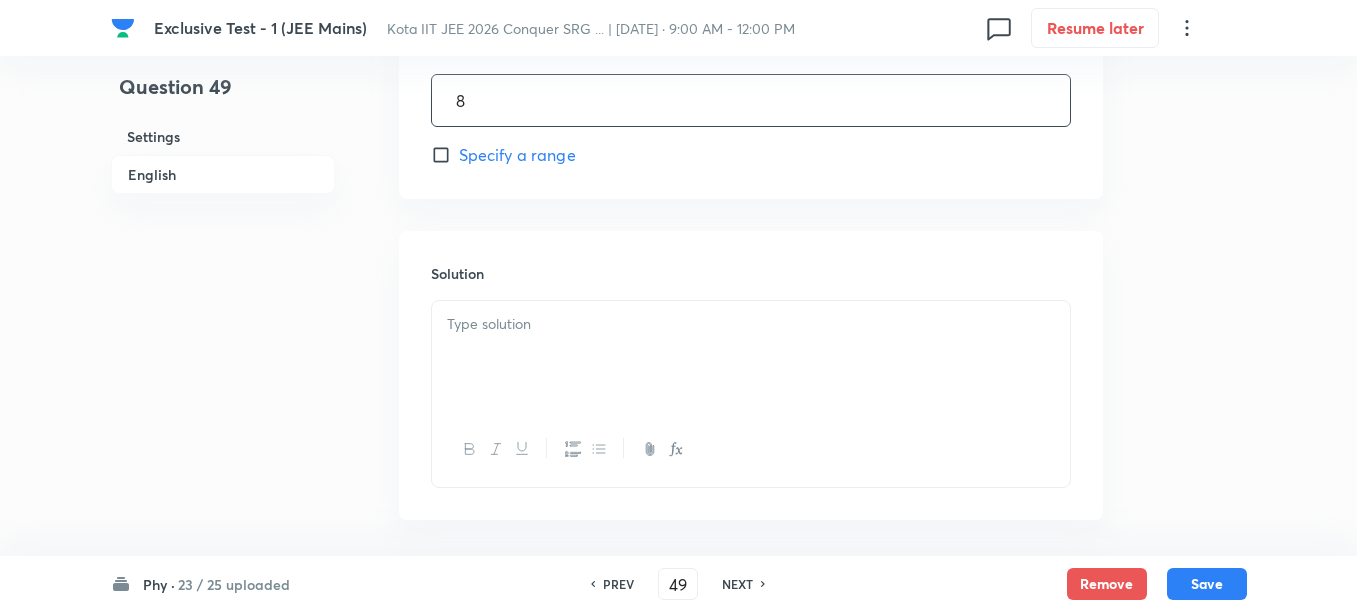 scroll, scrollTop: 1125, scrollLeft: 0, axis: vertical 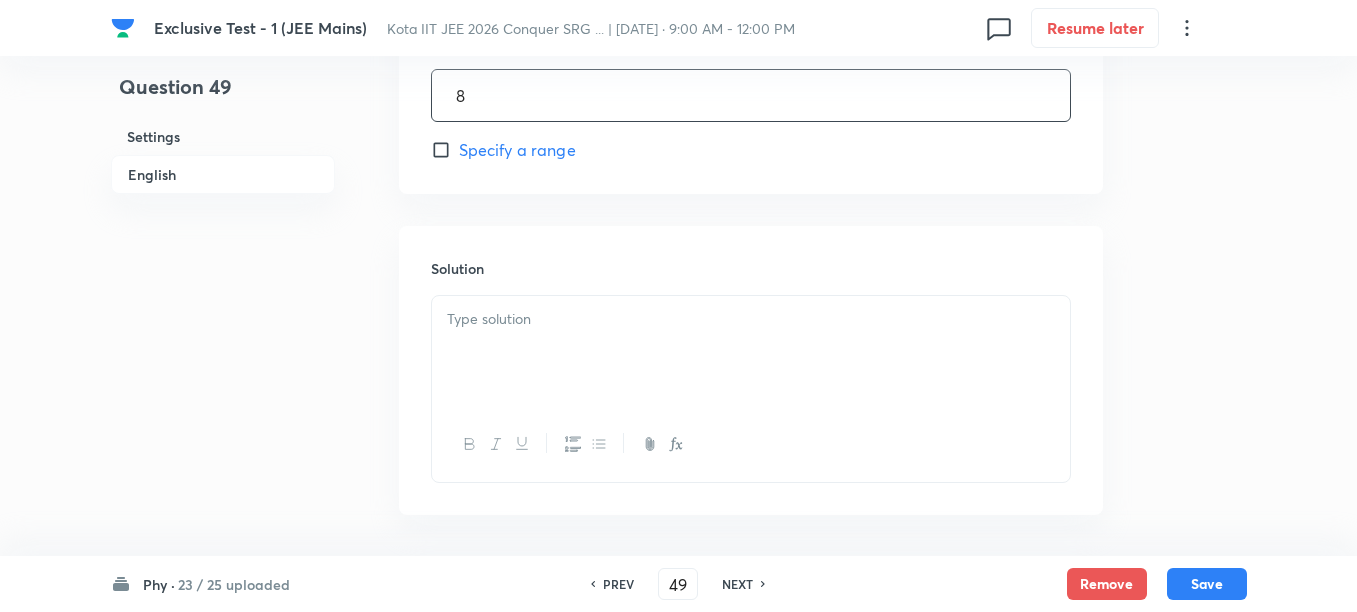 type on "8" 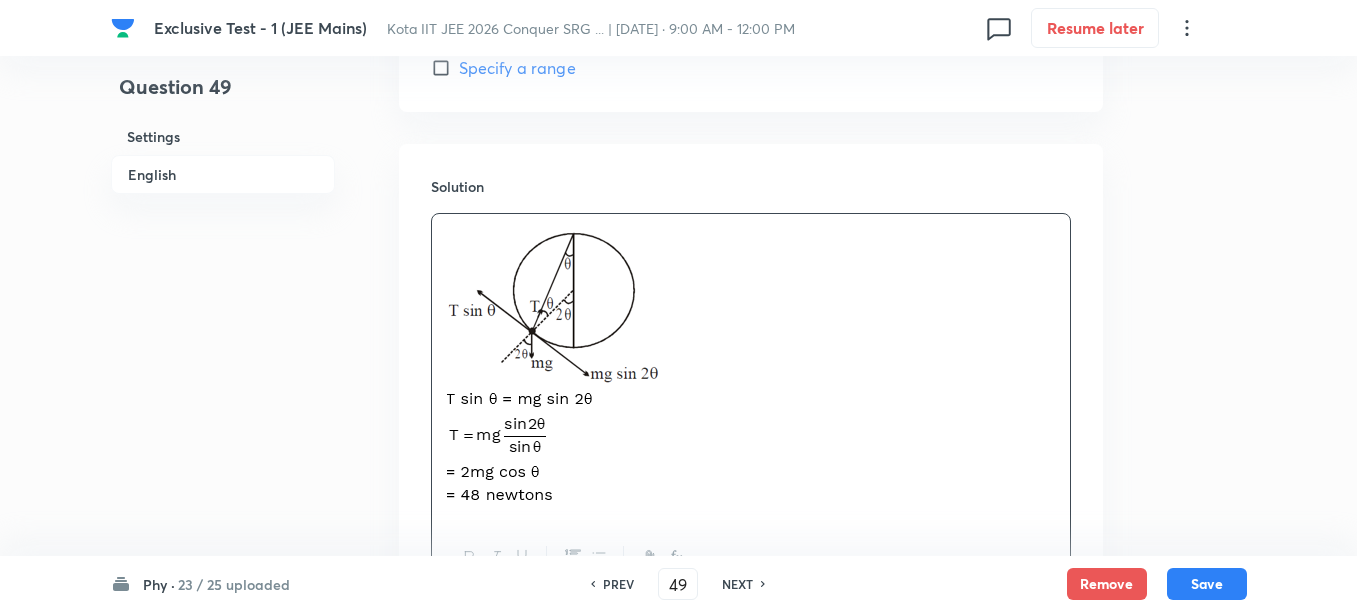 scroll, scrollTop: 1250, scrollLeft: 0, axis: vertical 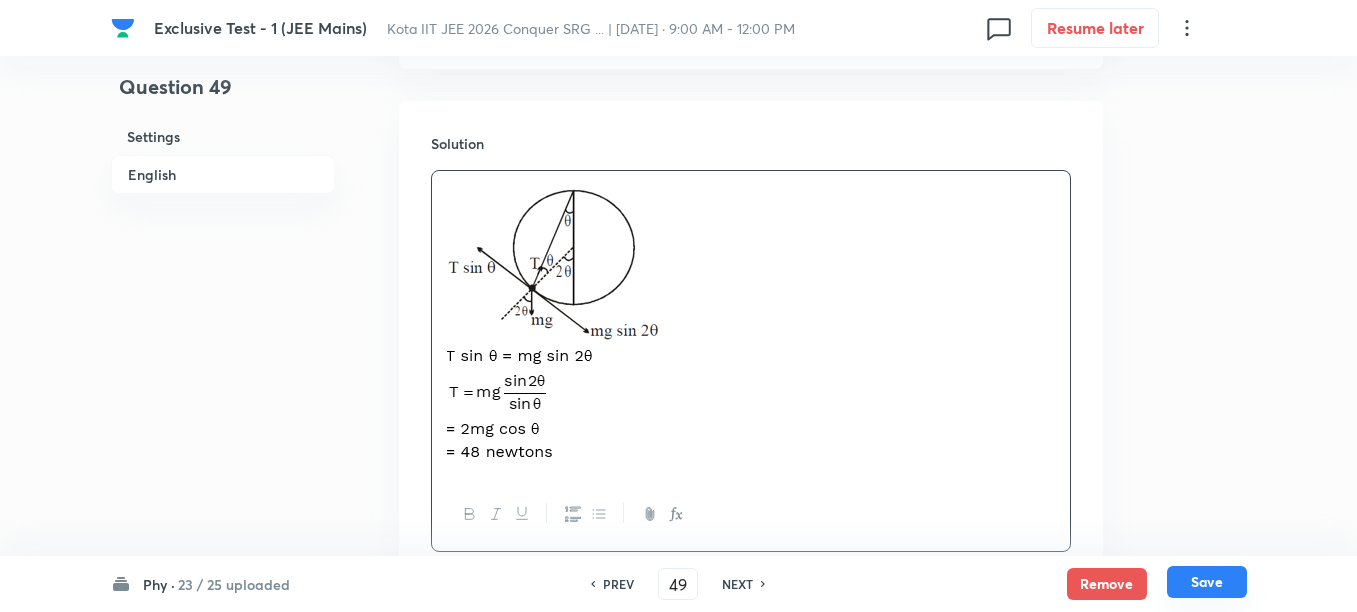click on "Save" at bounding box center [1207, 582] 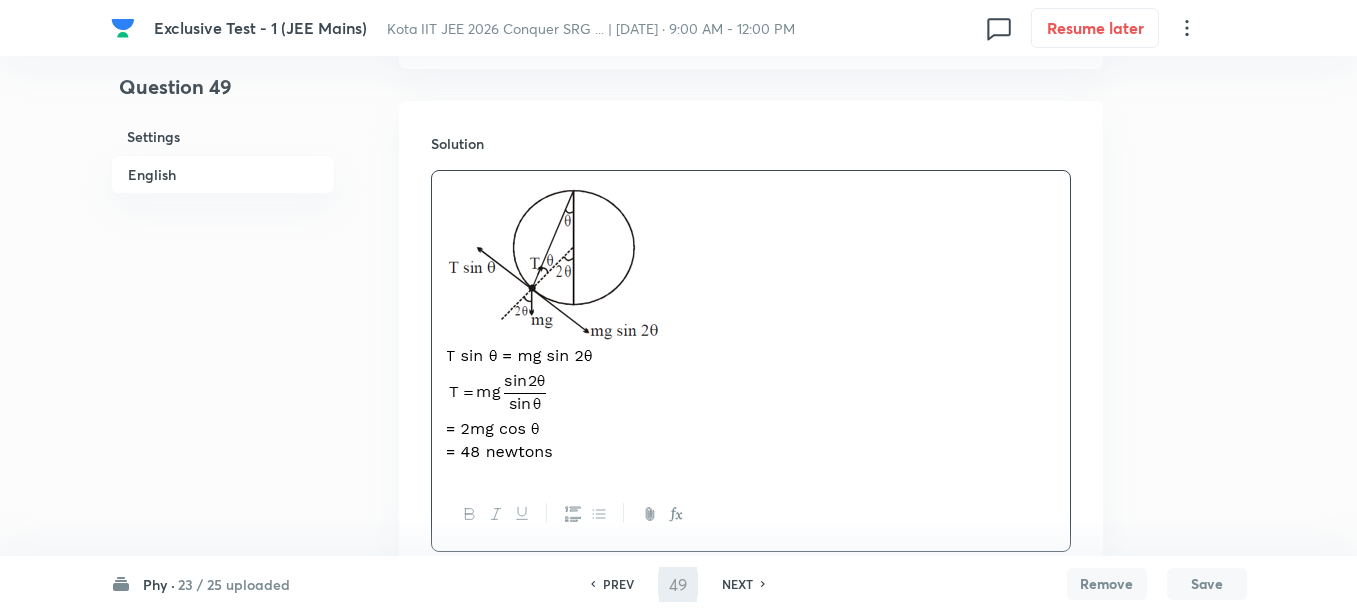type on "50" 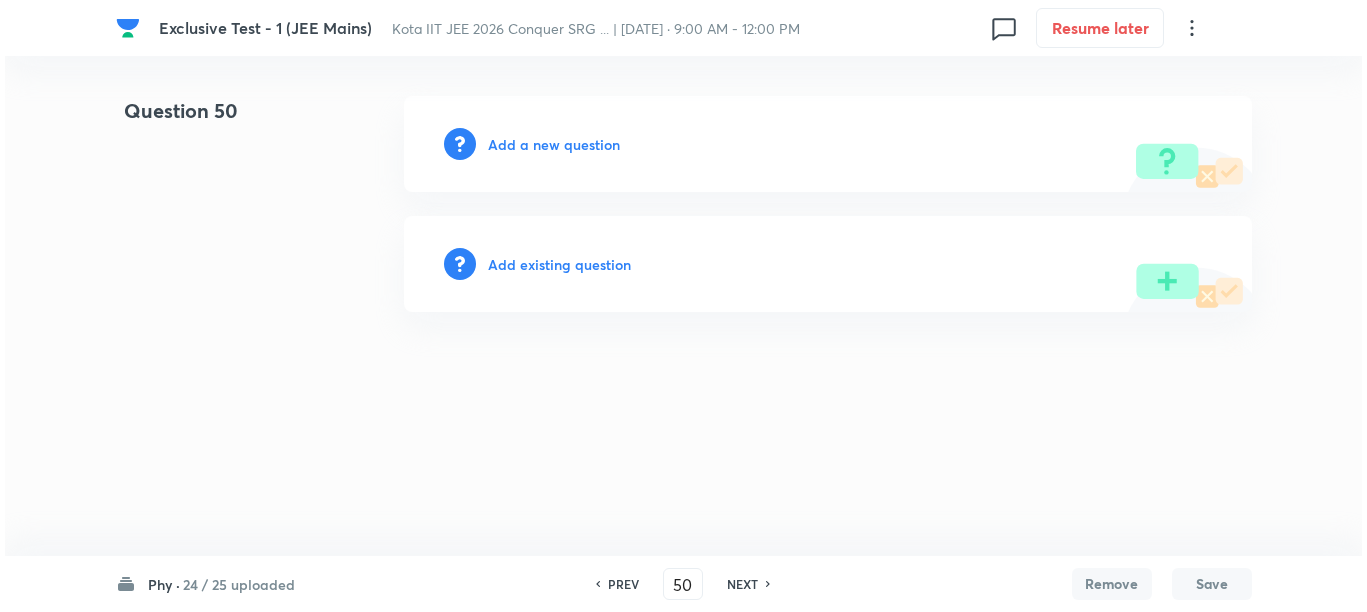scroll, scrollTop: 0, scrollLeft: 0, axis: both 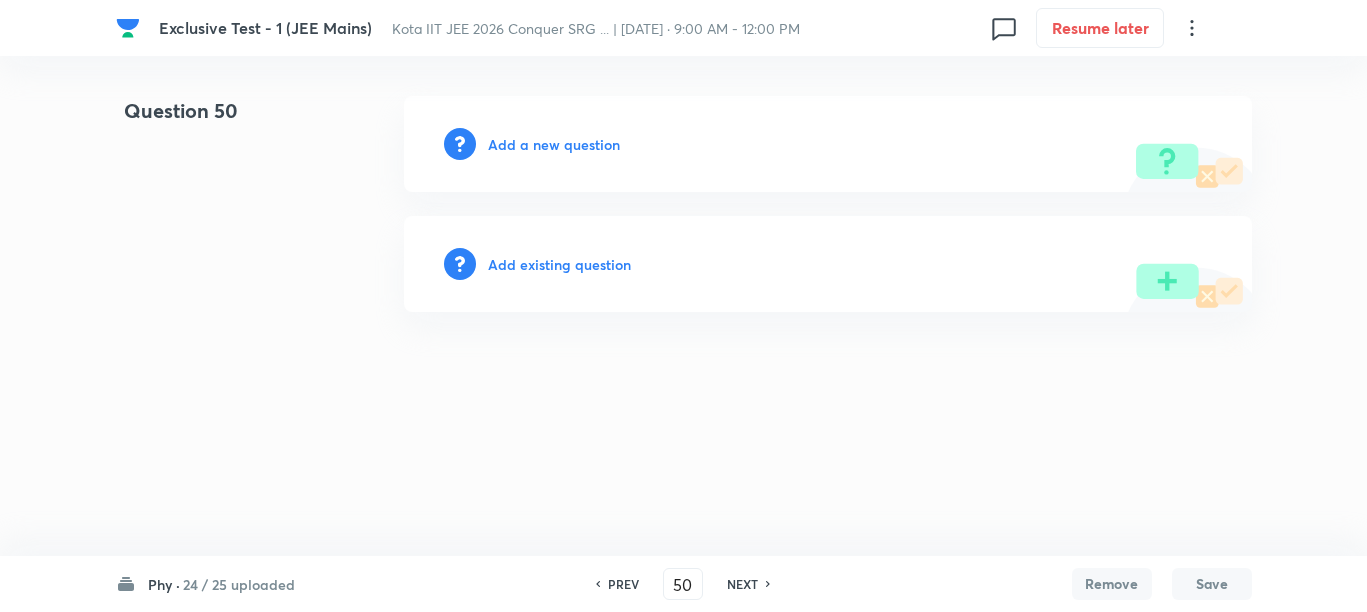 click on "Add a new question" at bounding box center [554, 144] 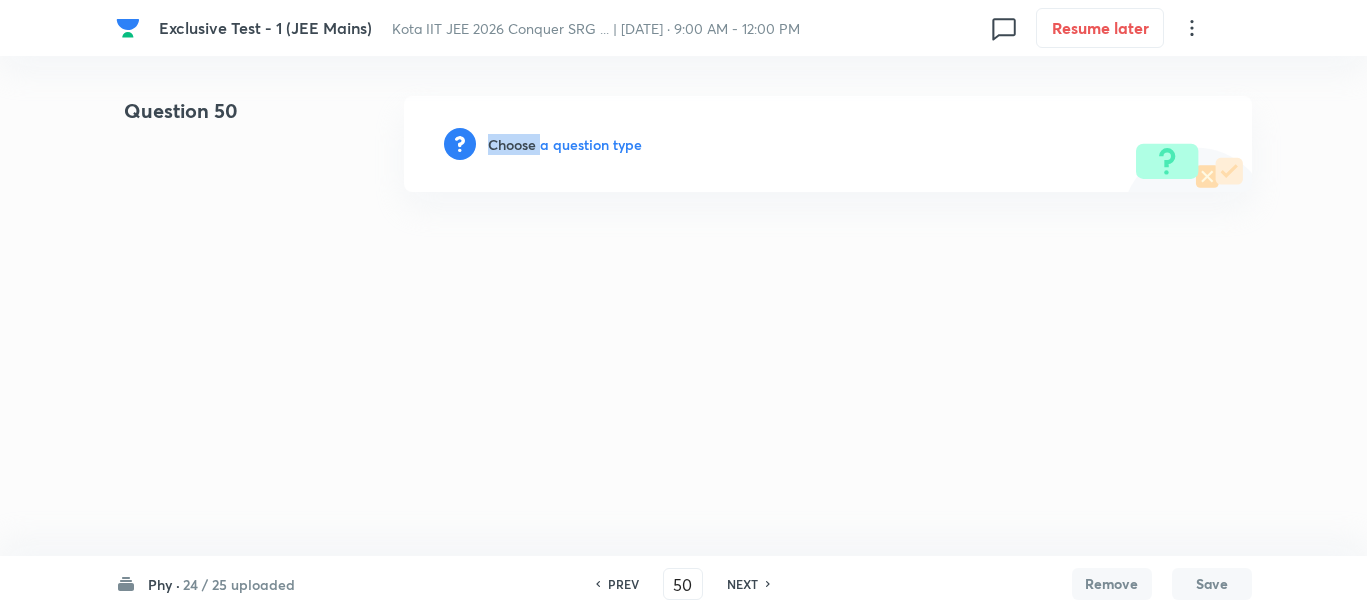 click on "Choose a question type" at bounding box center (565, 144) 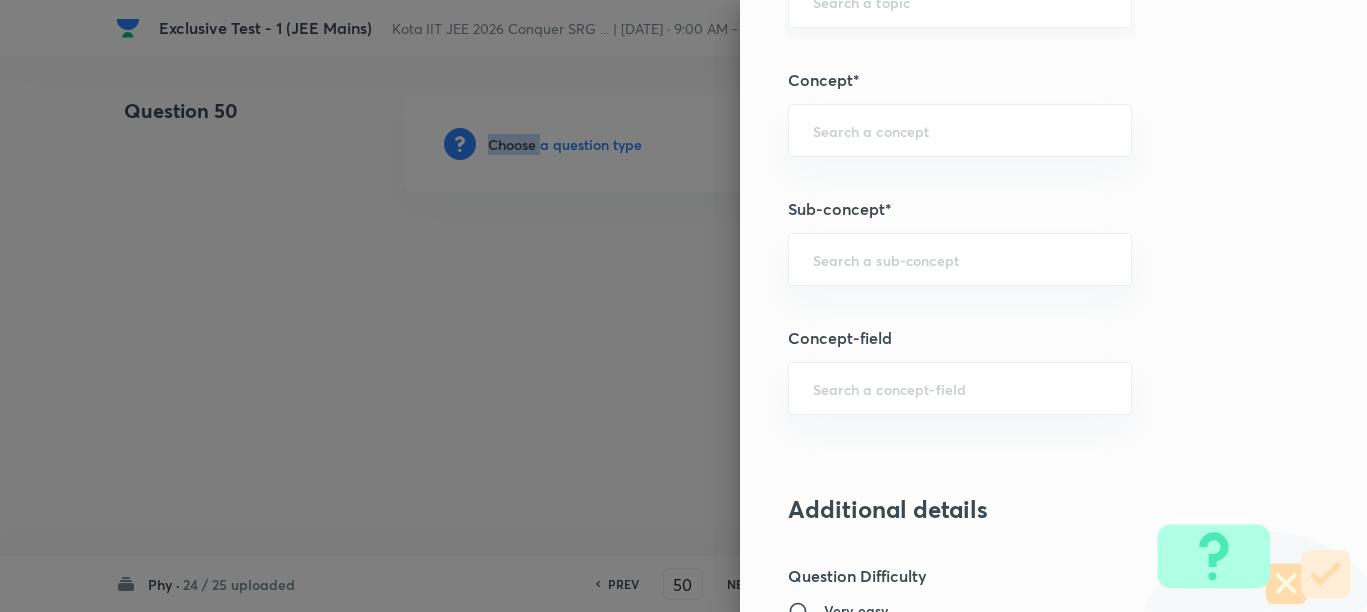scroll, scrollTop: 1125, scrollLeft: 0, axis: vertical 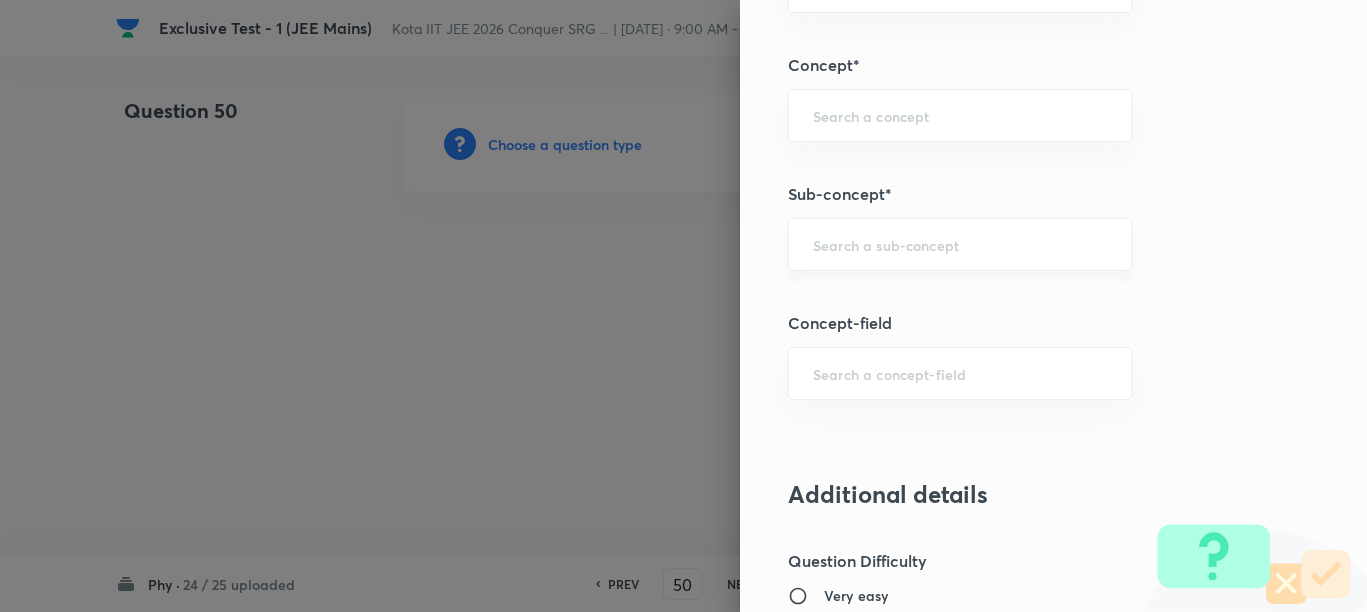 click at bounding box center [960, 244] 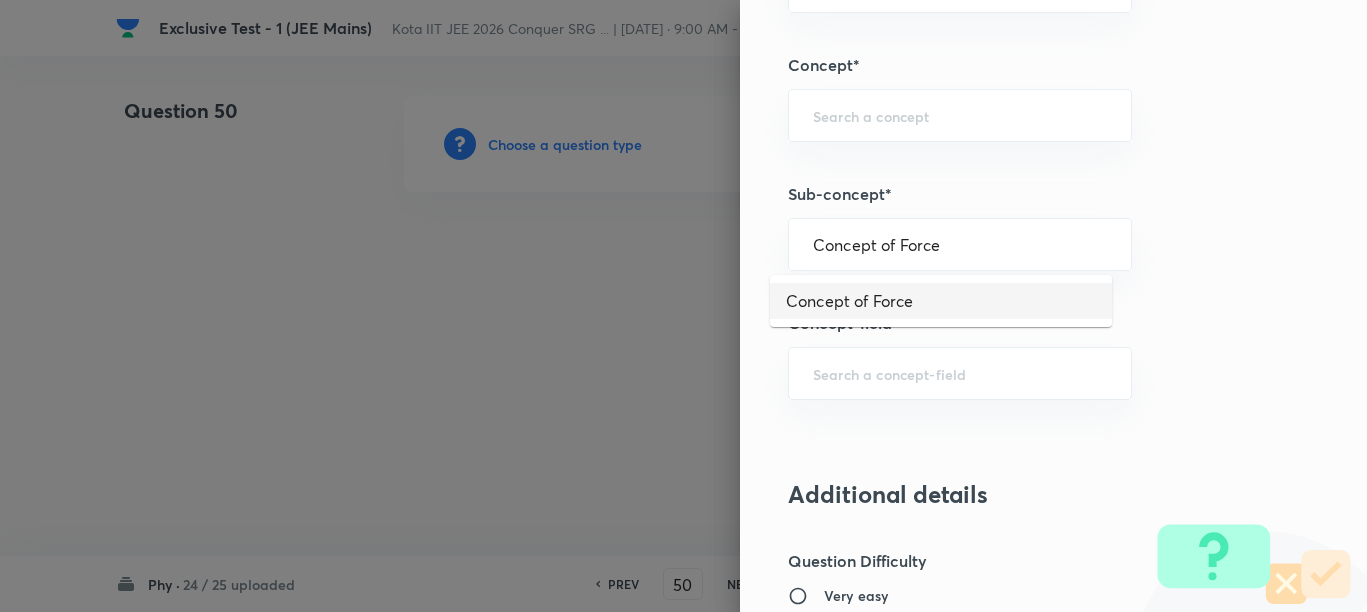 click on "Concept of Force" at bounding box center (941, 301) 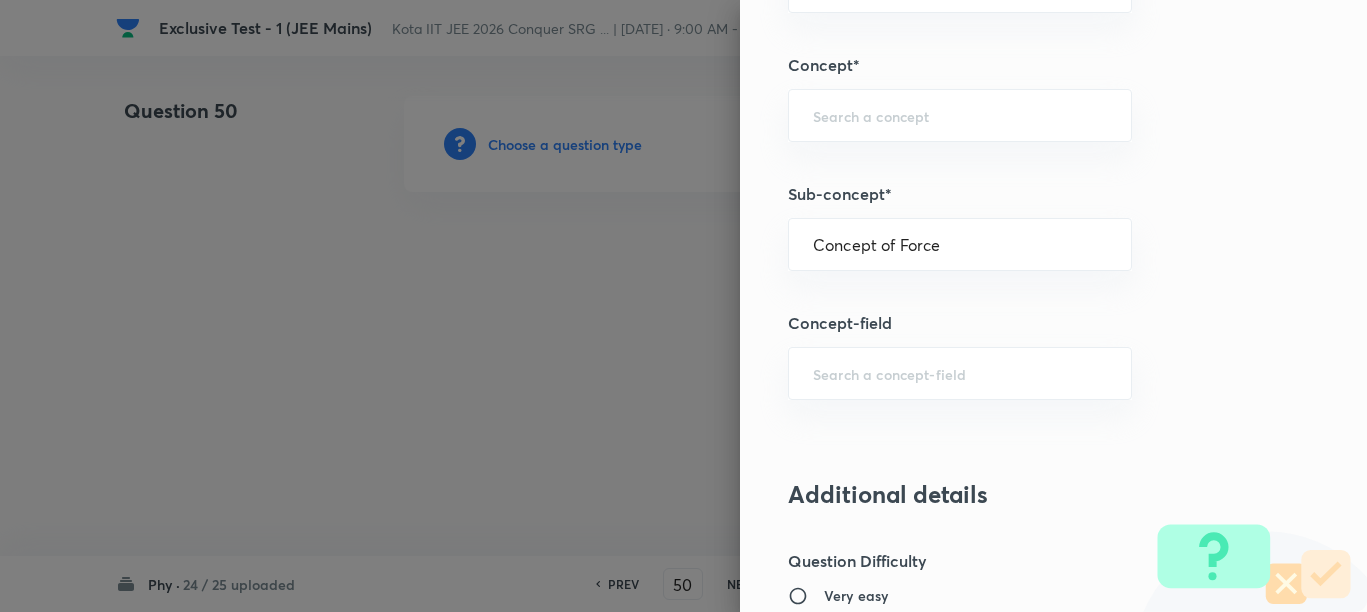 type on "Physics" 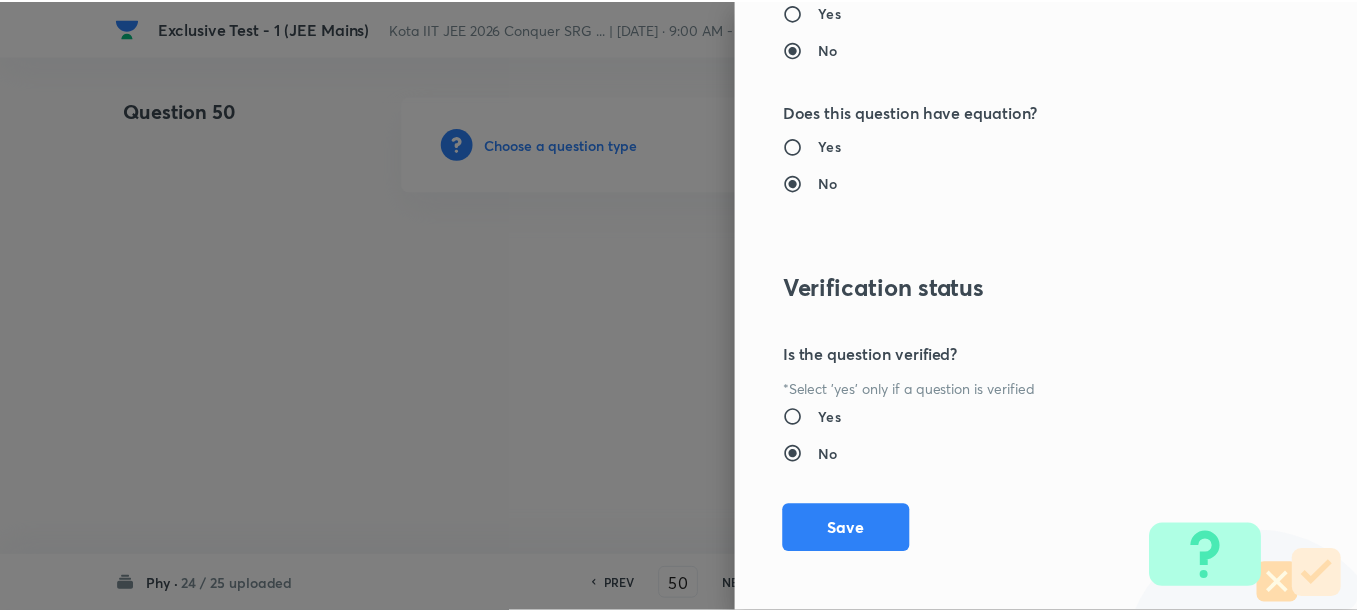 scroll, scrollTop: 2130, scrollLeft: 0, axis: vertical 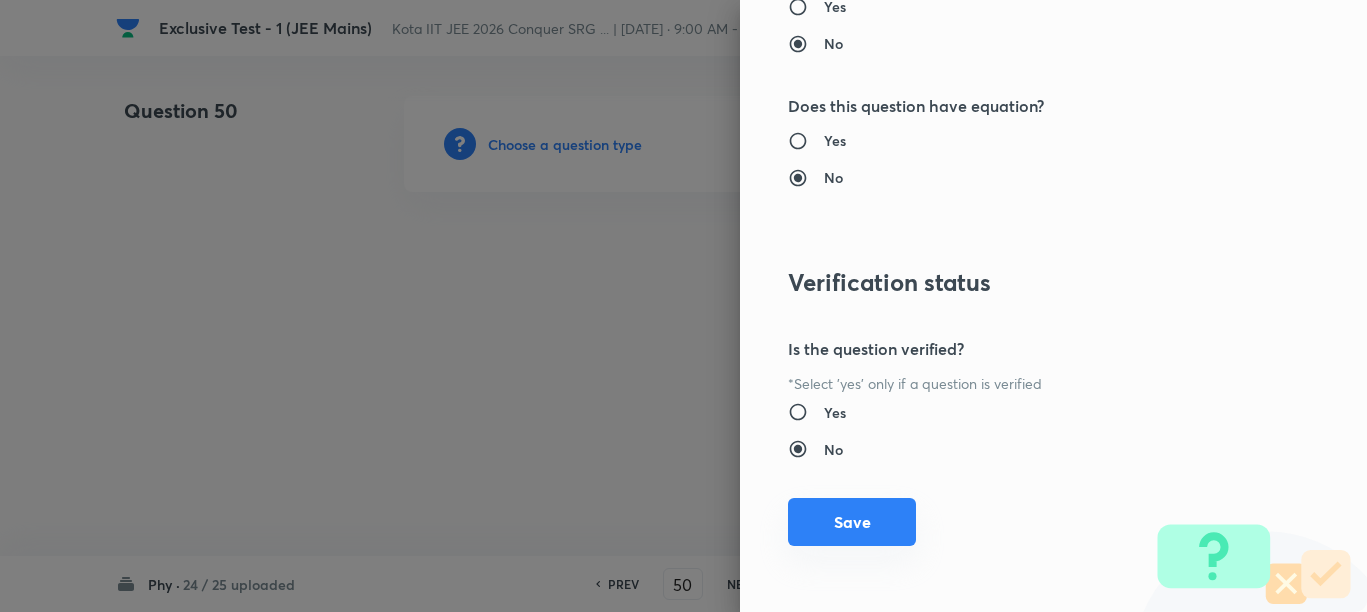 click on "Save" at bounding box center [852, 522] 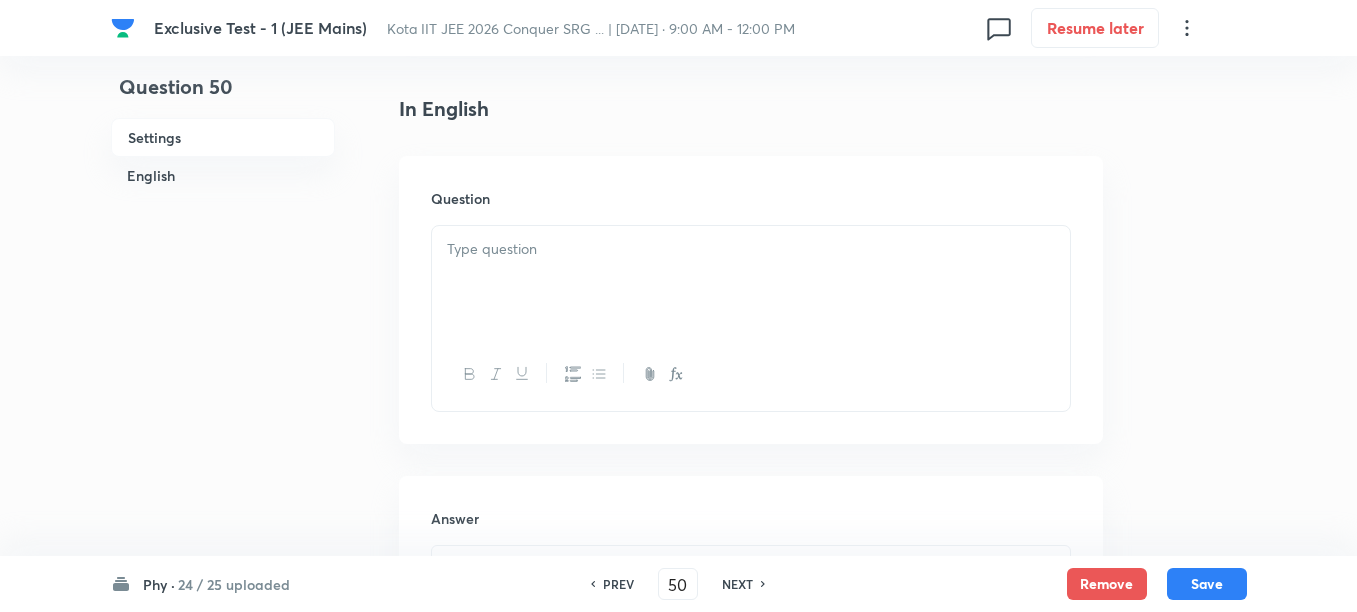 scroll, scrollTop: 500, scrollLeft: 0, axis: vertical 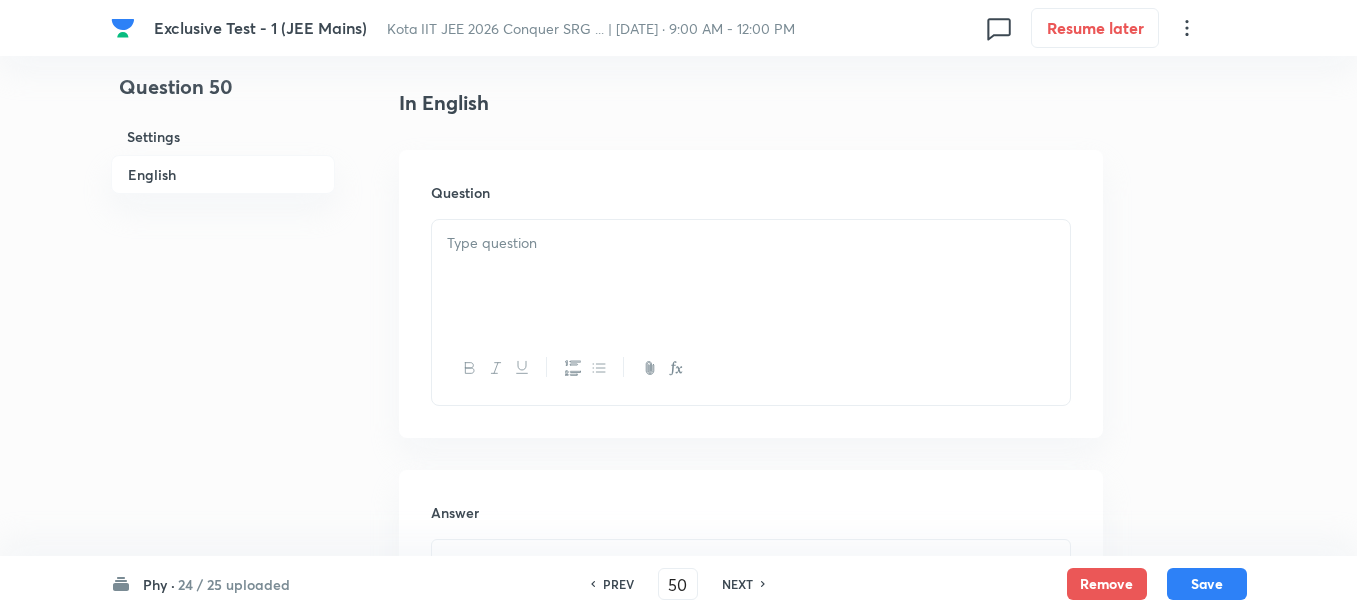 click at bounding box center (751, 276) 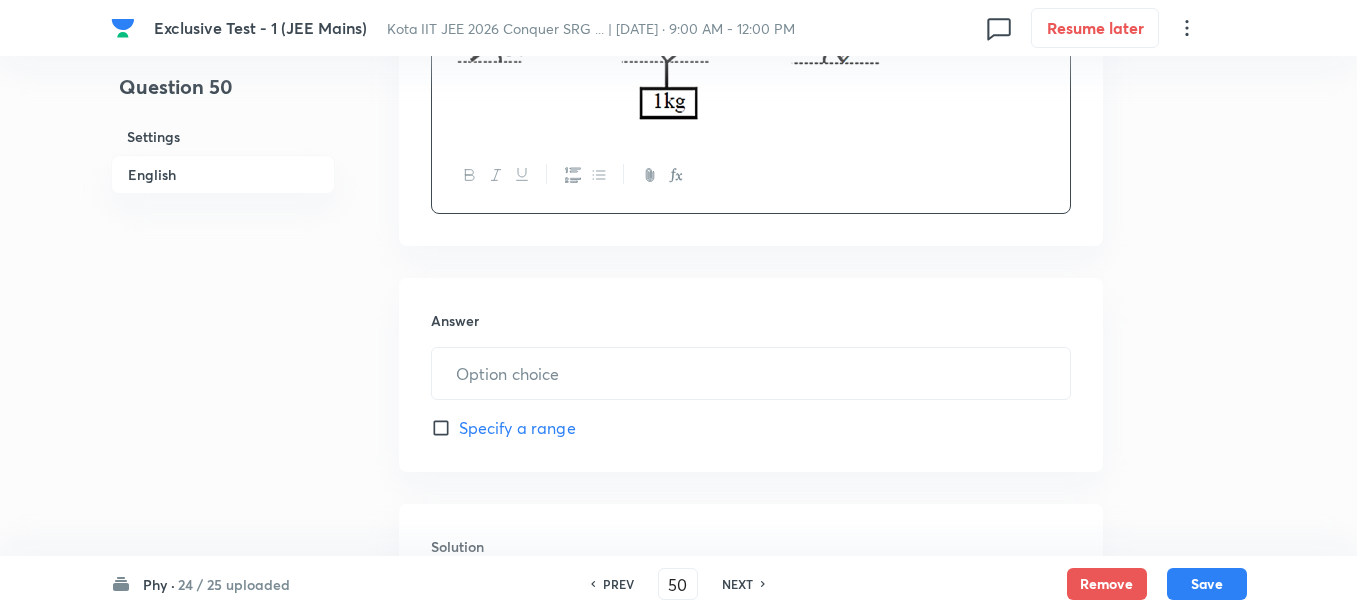 scroll, scrollTop: 1000, scrollLeft: 0, axis: vertical 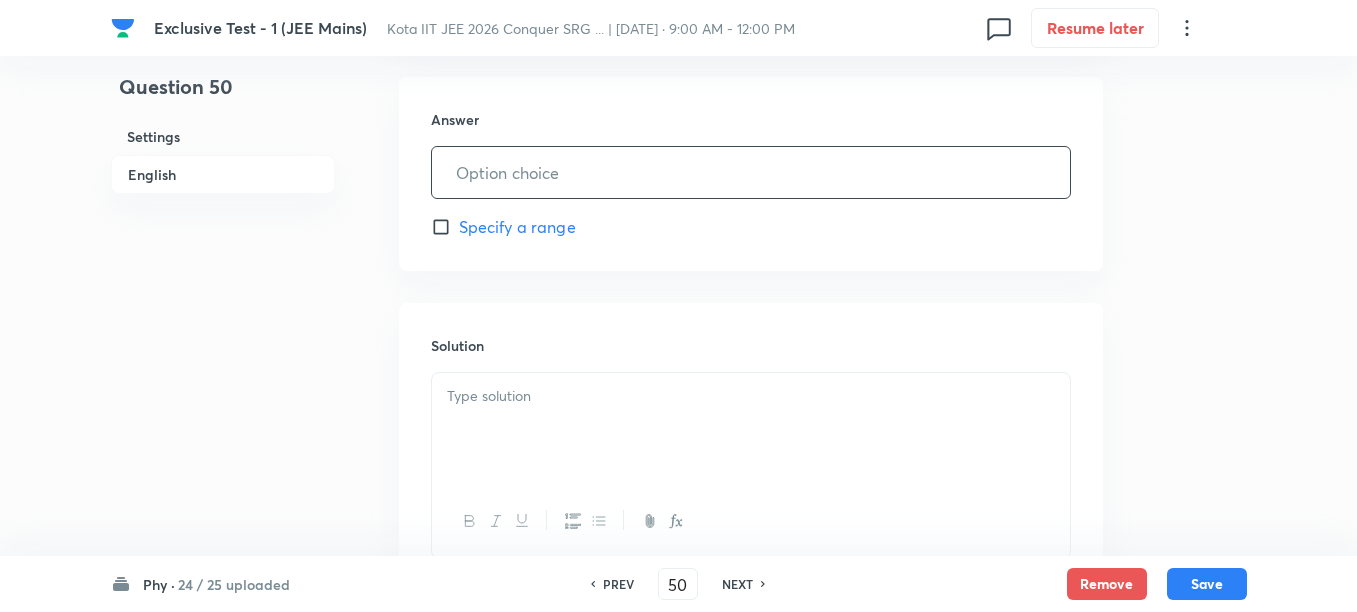 click at bounding box center (751, 172) 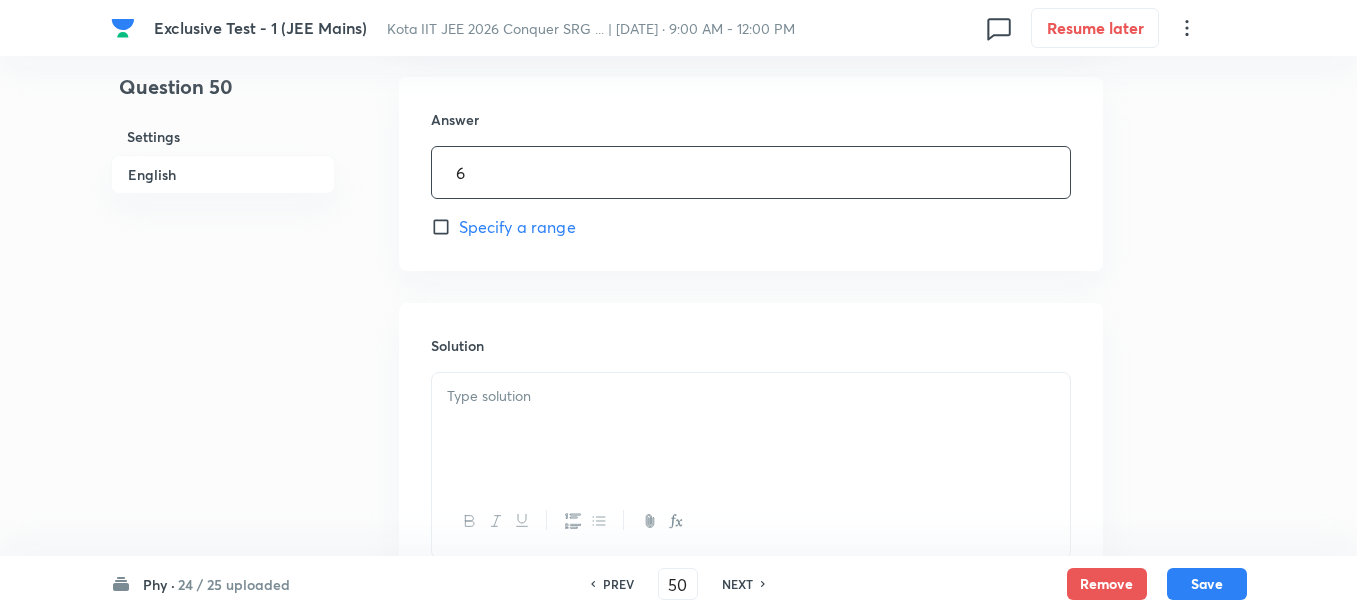 type on "6" 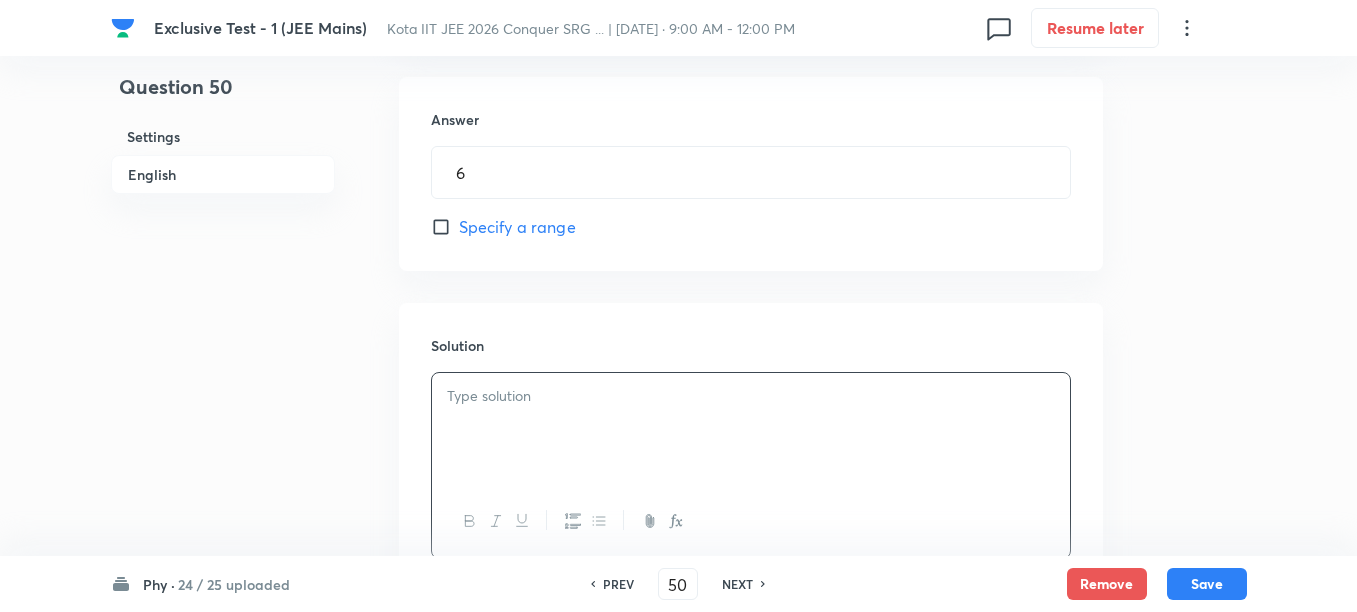 scroll, scrollTop: 1125, scrollLeft: 0, axis: vertical 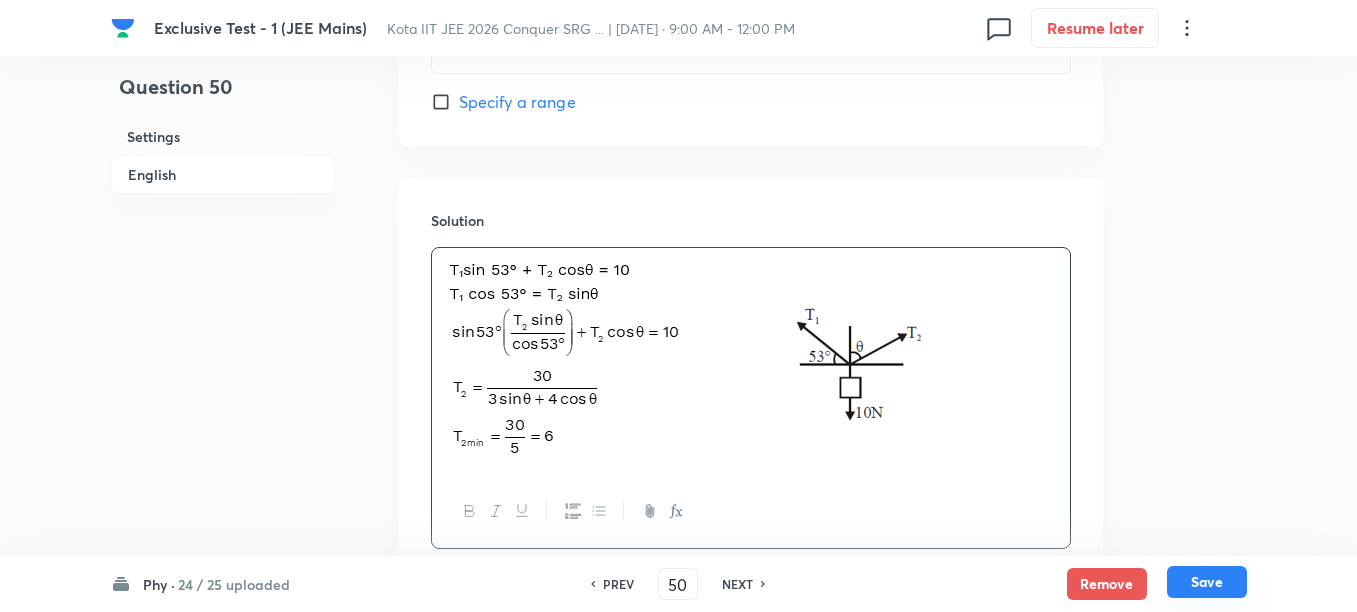 click on "Save" at bounding box center [1207, 582] 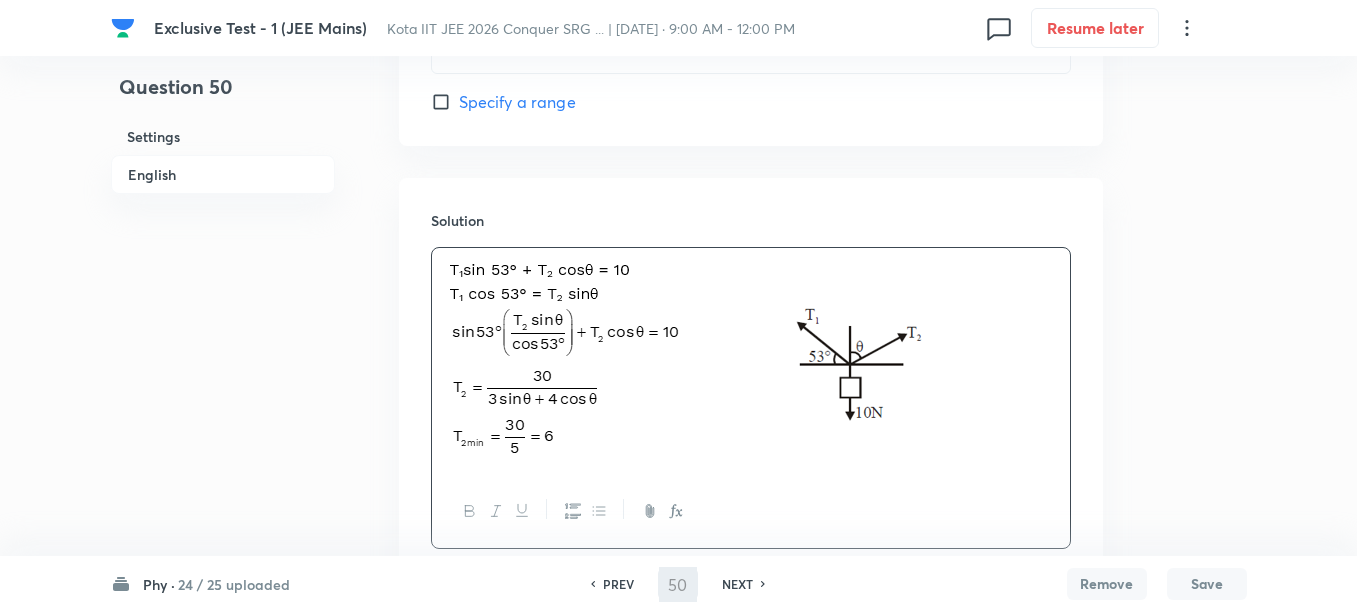 type on "51" 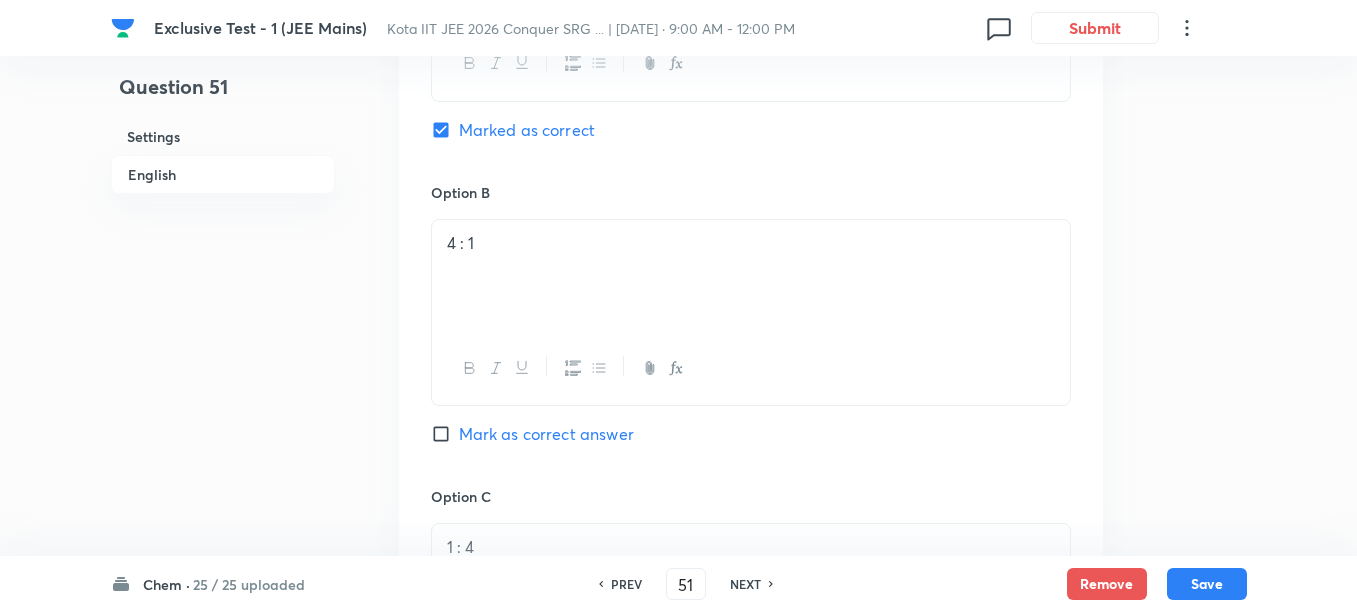 scroll, scrollTop: 2030, scrollLeft: 0, axis: vertical 